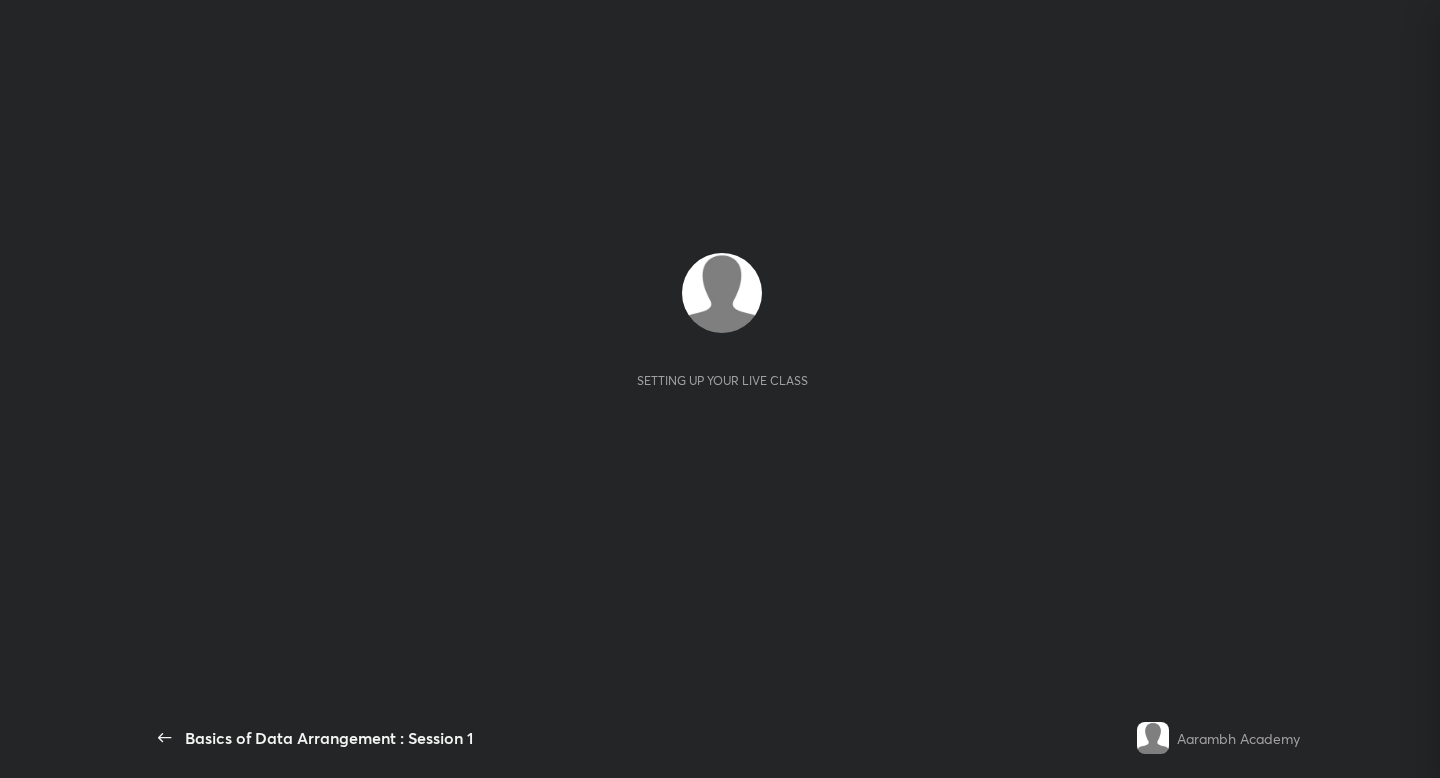 scroll, scrollTop: 0, scrollLeft: 0, axis: both 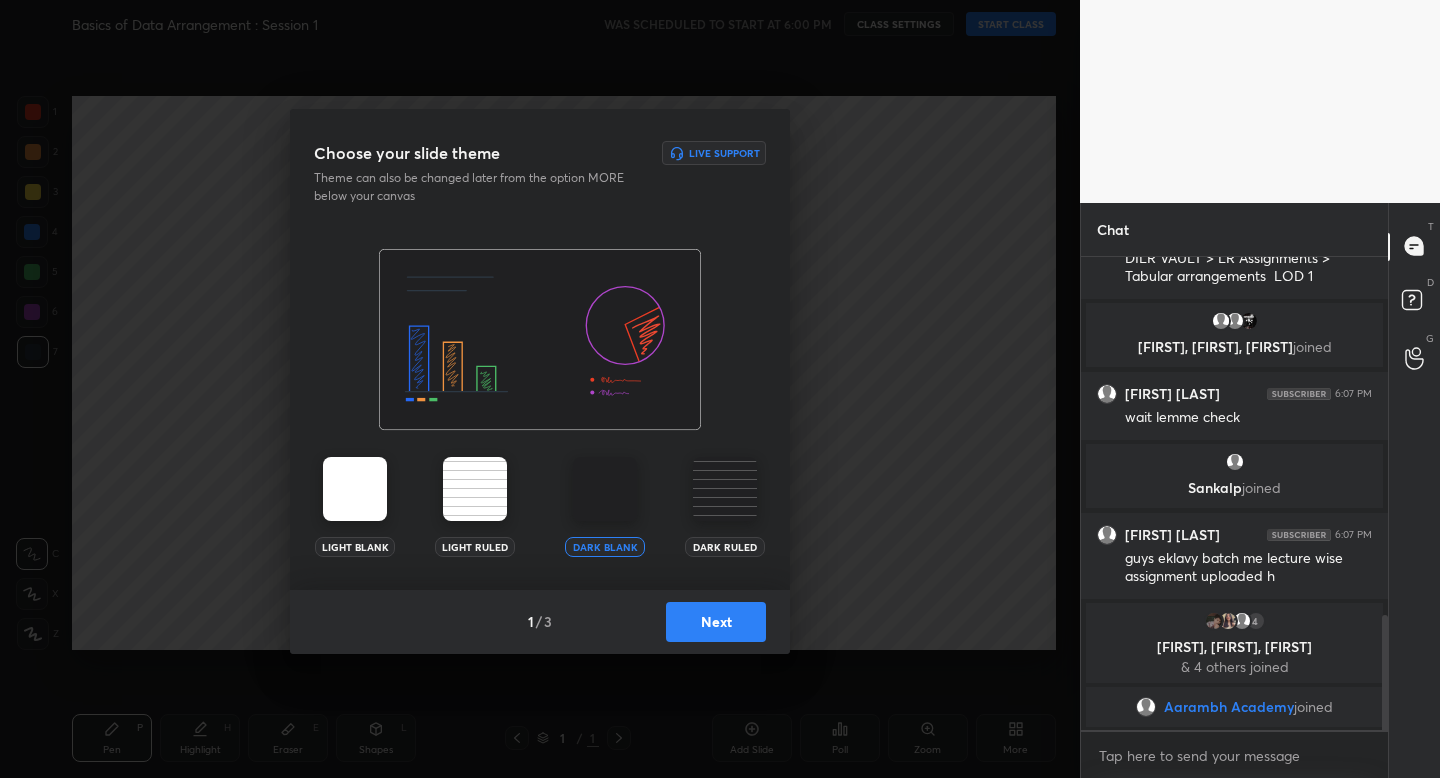 click on "Next" at bounding box center [716, 622] 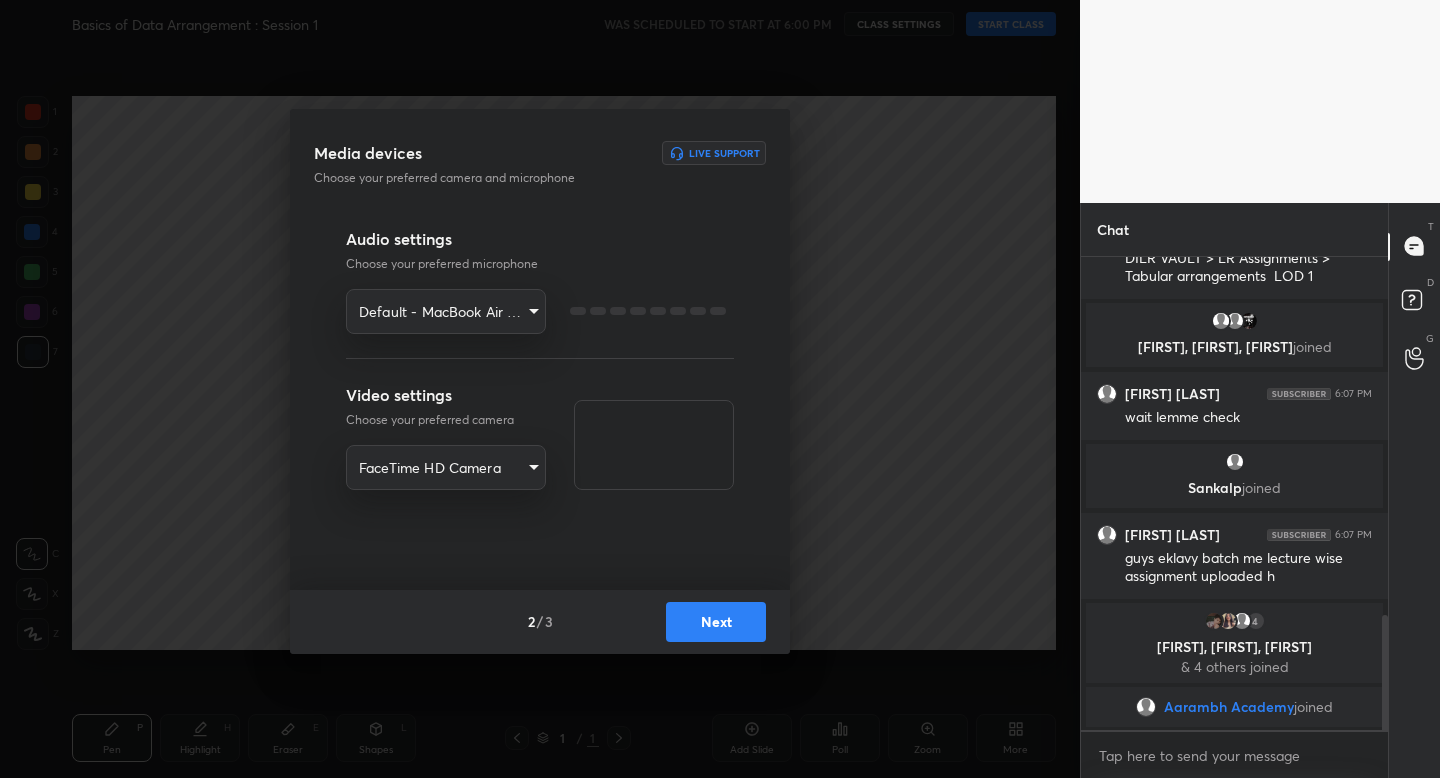 click on "Next" at bounding box center [716, 622] 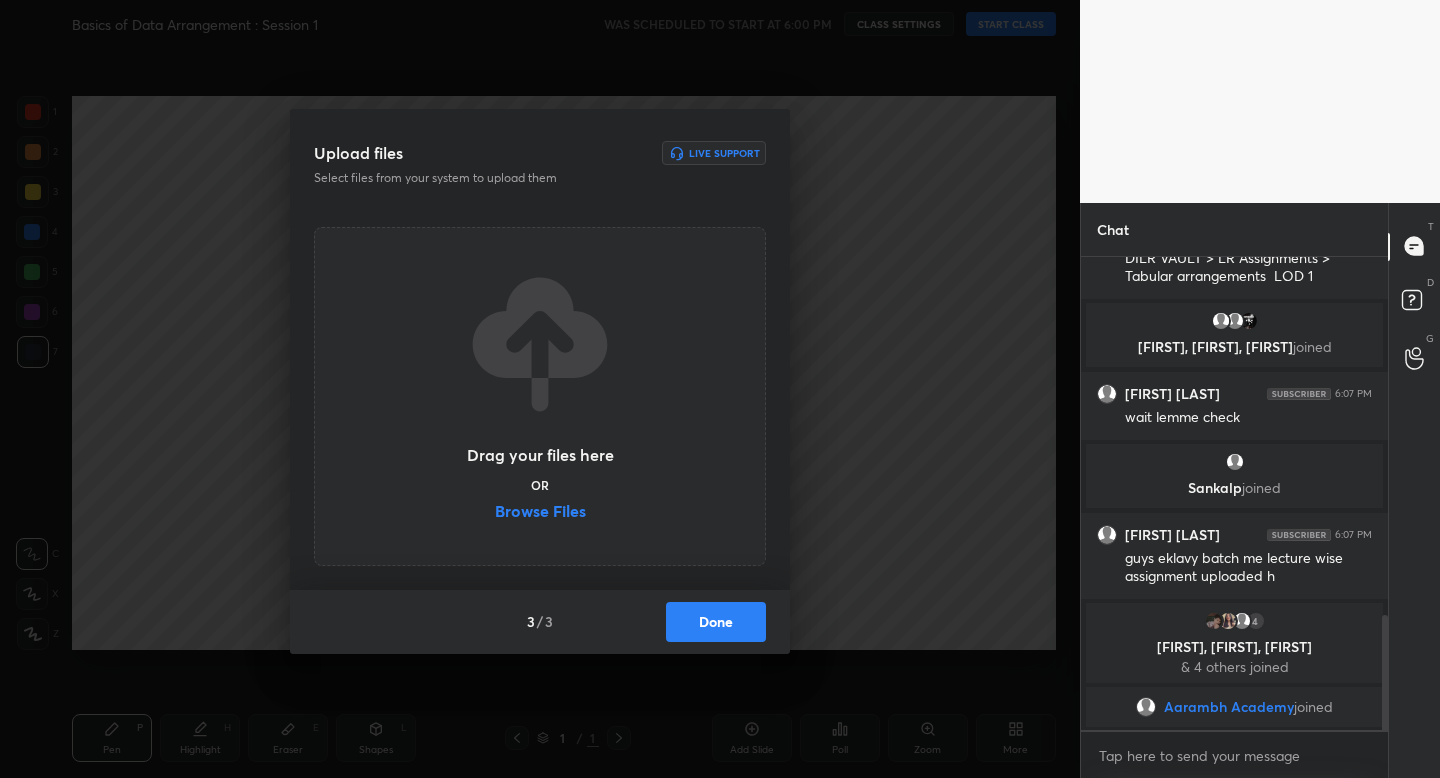 click on "Done" at bounding box center [716, 622] 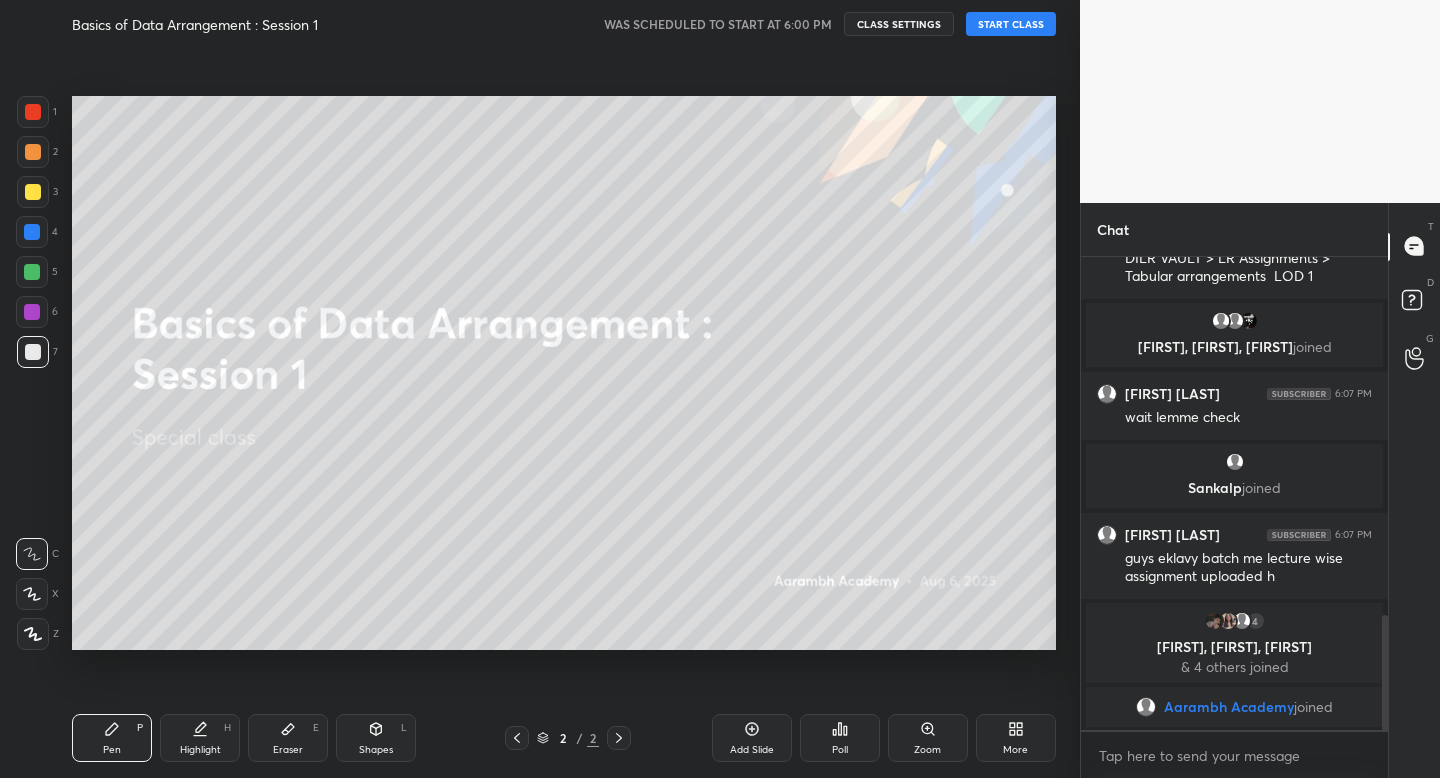 click on "START CLASS" at bounding box center (1011, 24) 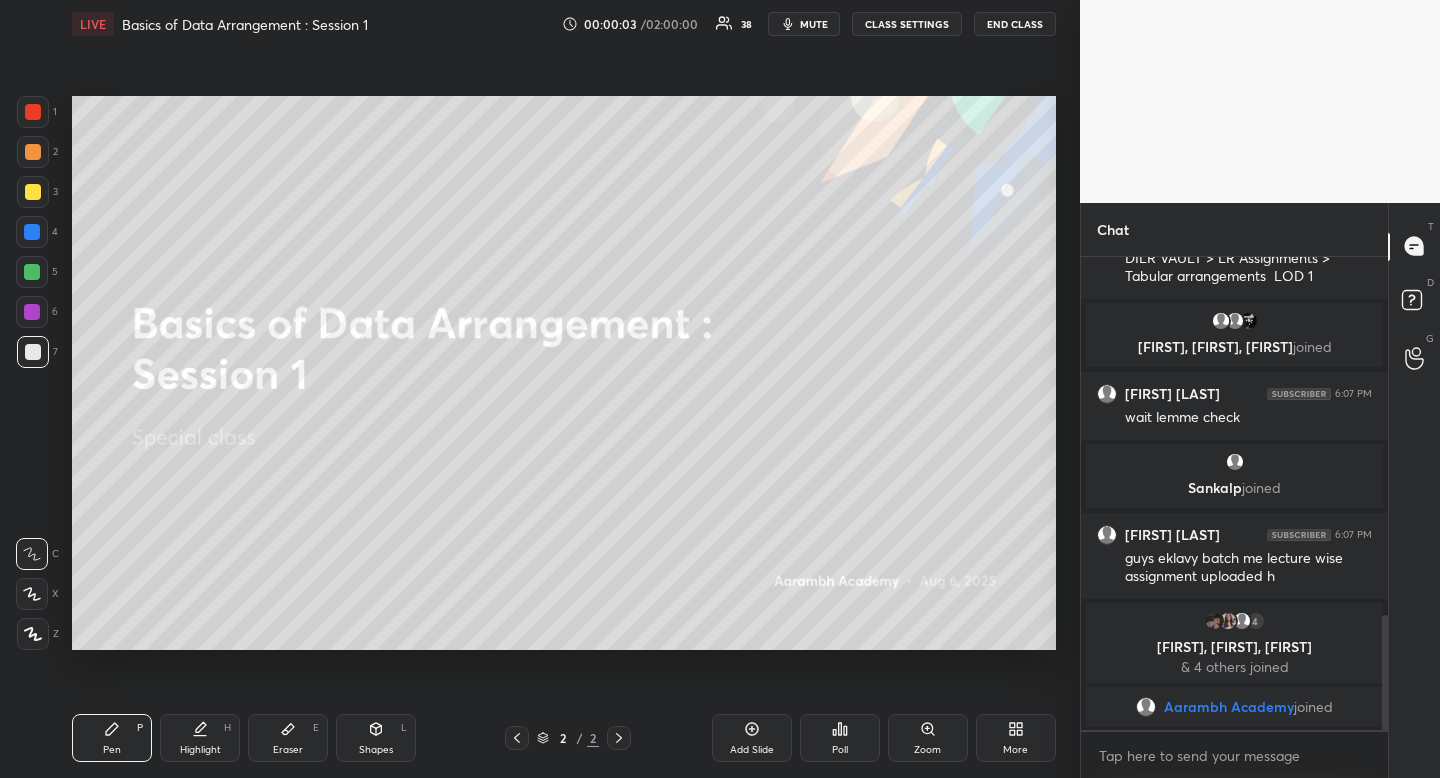 click at bounding box center [33, 192] 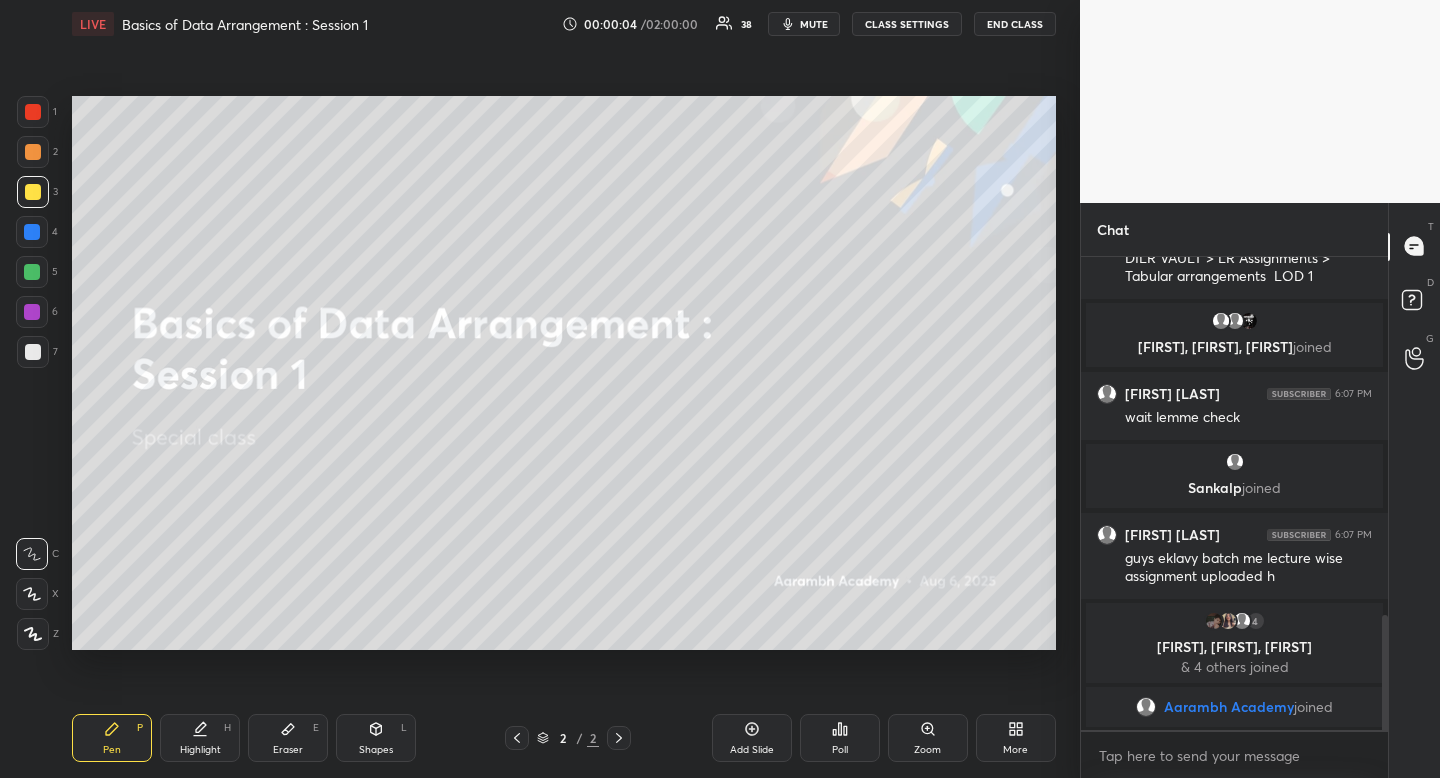 click at bounding box center (33, 192) 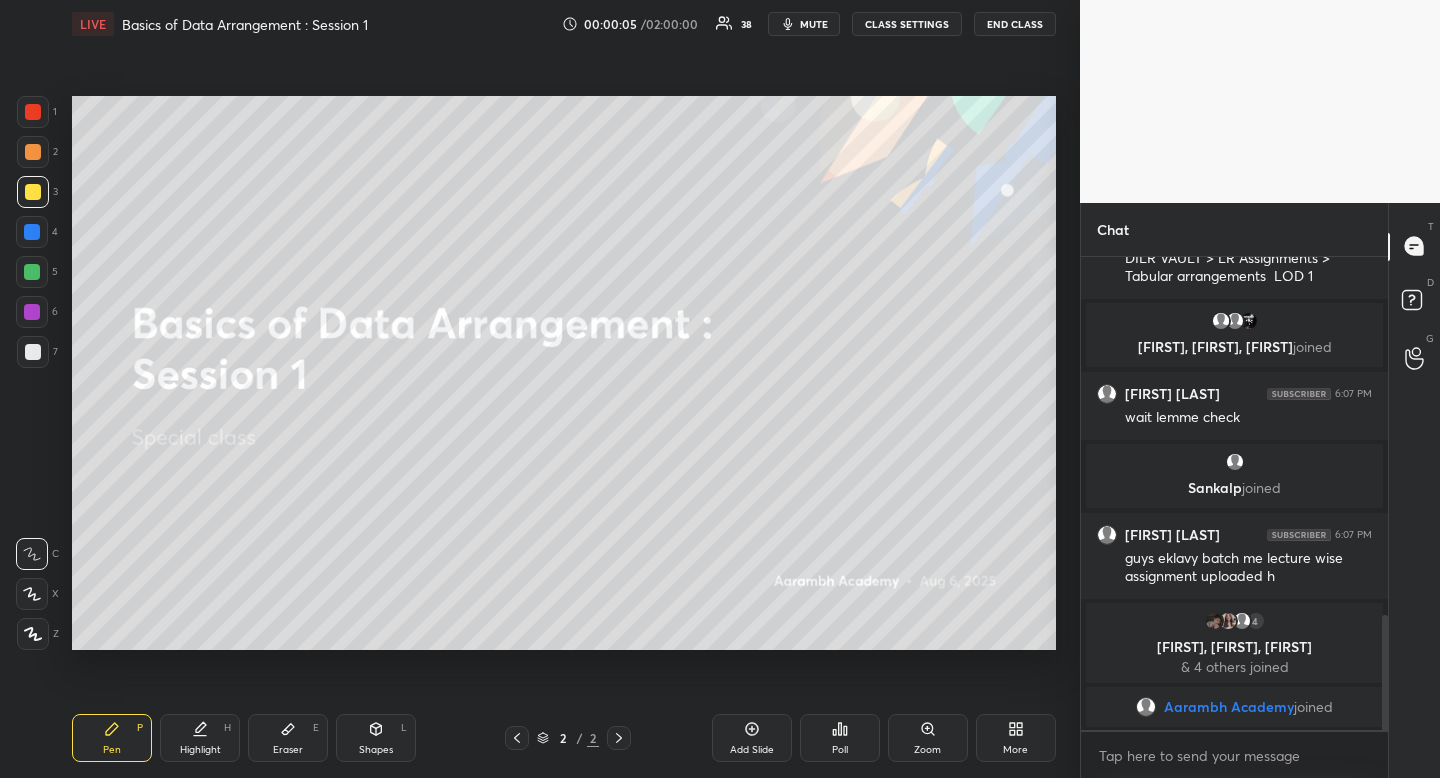 drag, startPoint x: 384, startPoint y: 748, endPoint x: 372, endPoint y: 741, distance: 13.892444 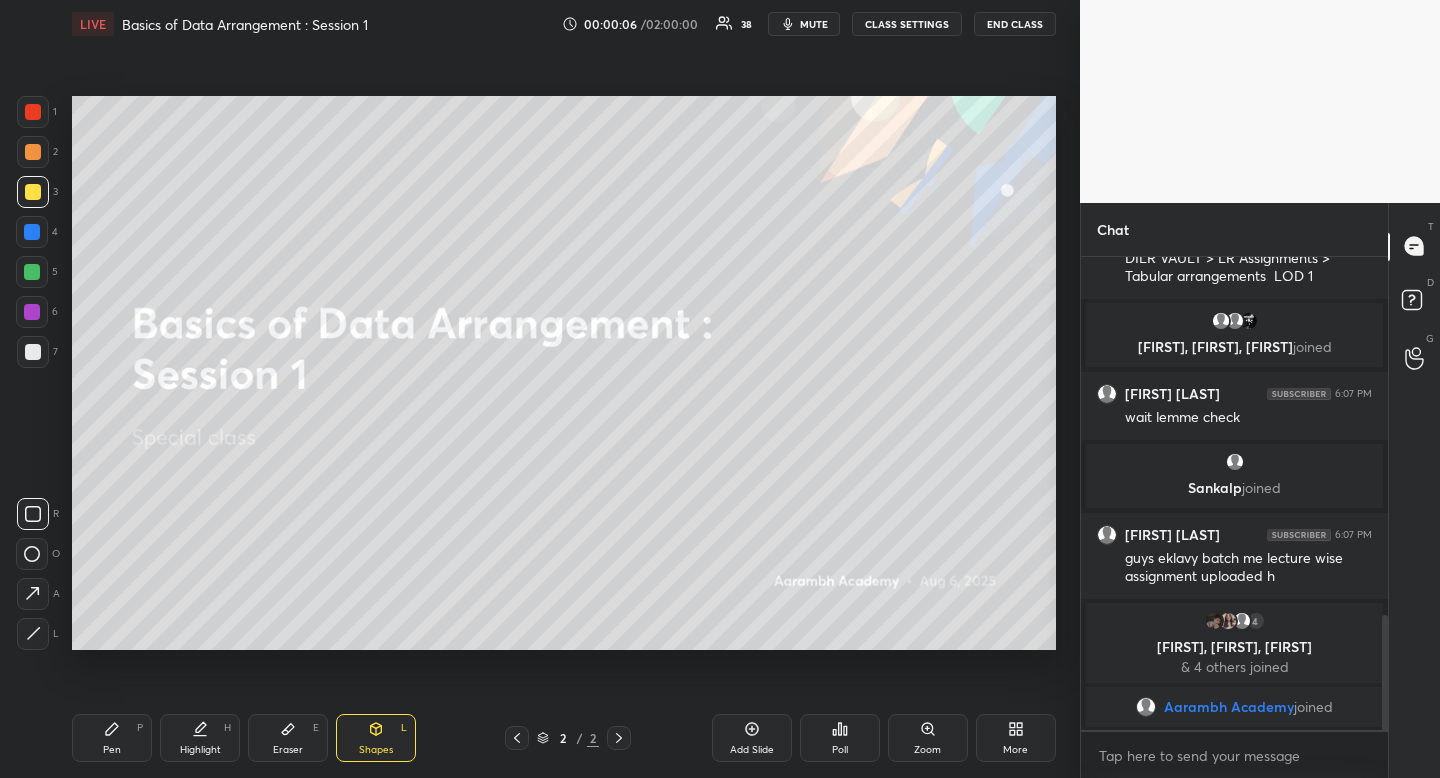 click at bounding box center (33, 514) 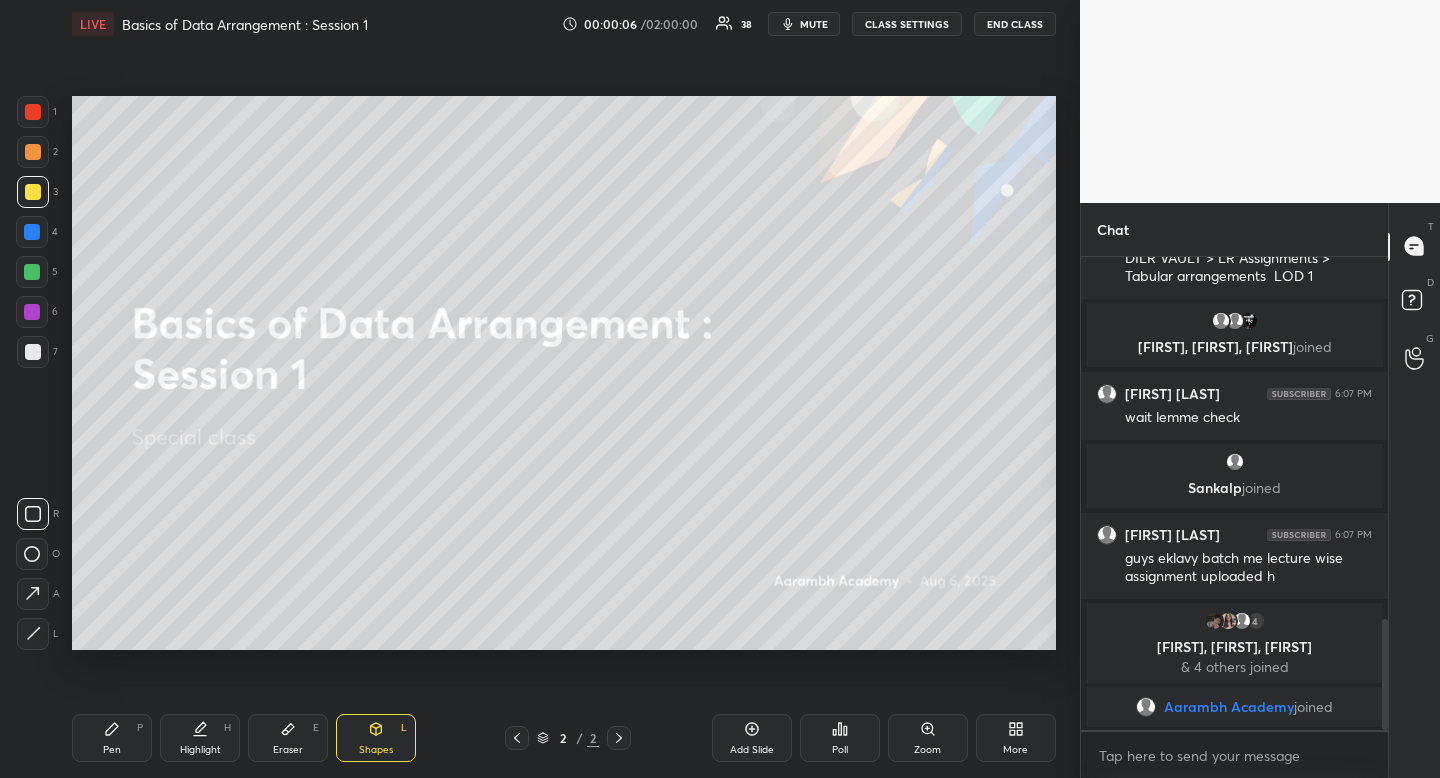 scroll, scrollTop: 1555, scrollLeft: 0, axis: vertical 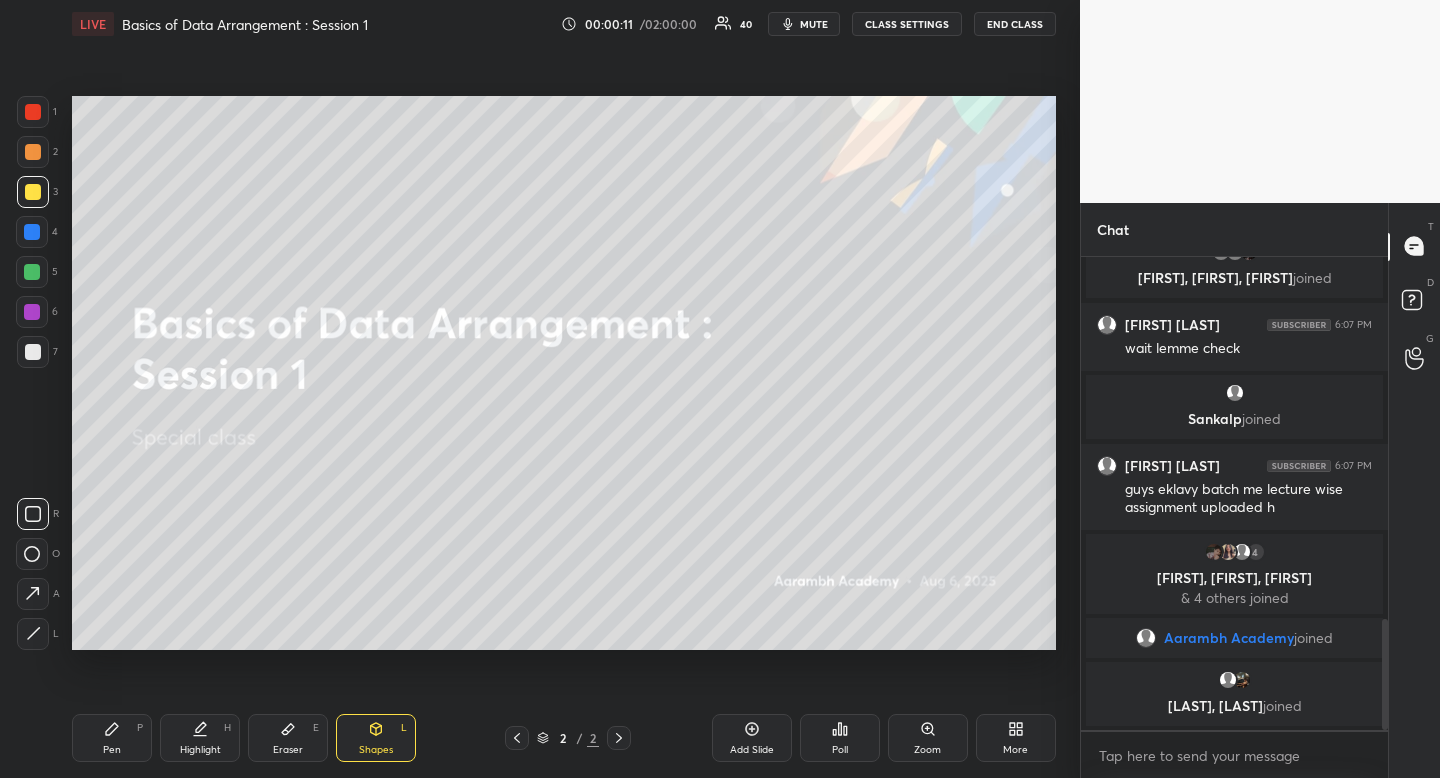 click at bounding box center (33, 192) 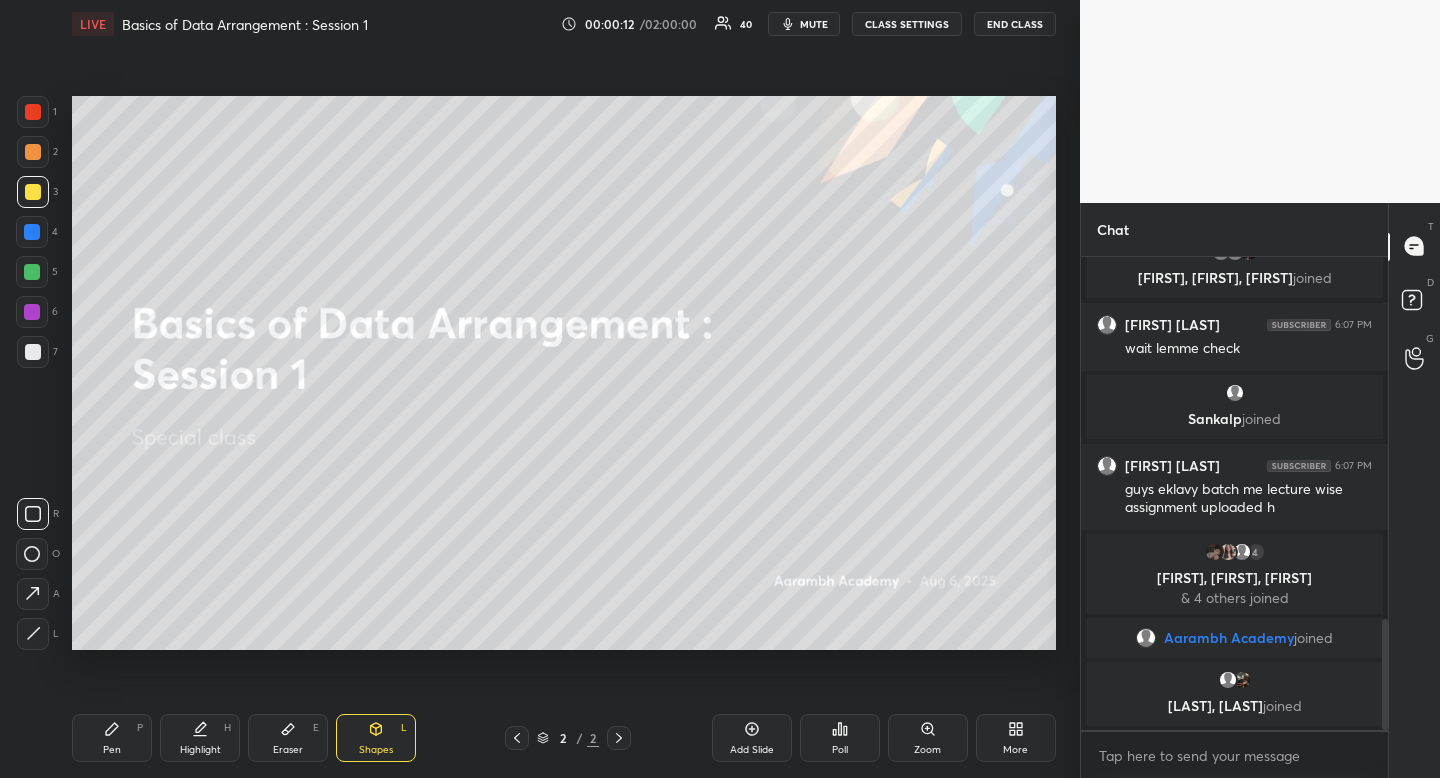 click 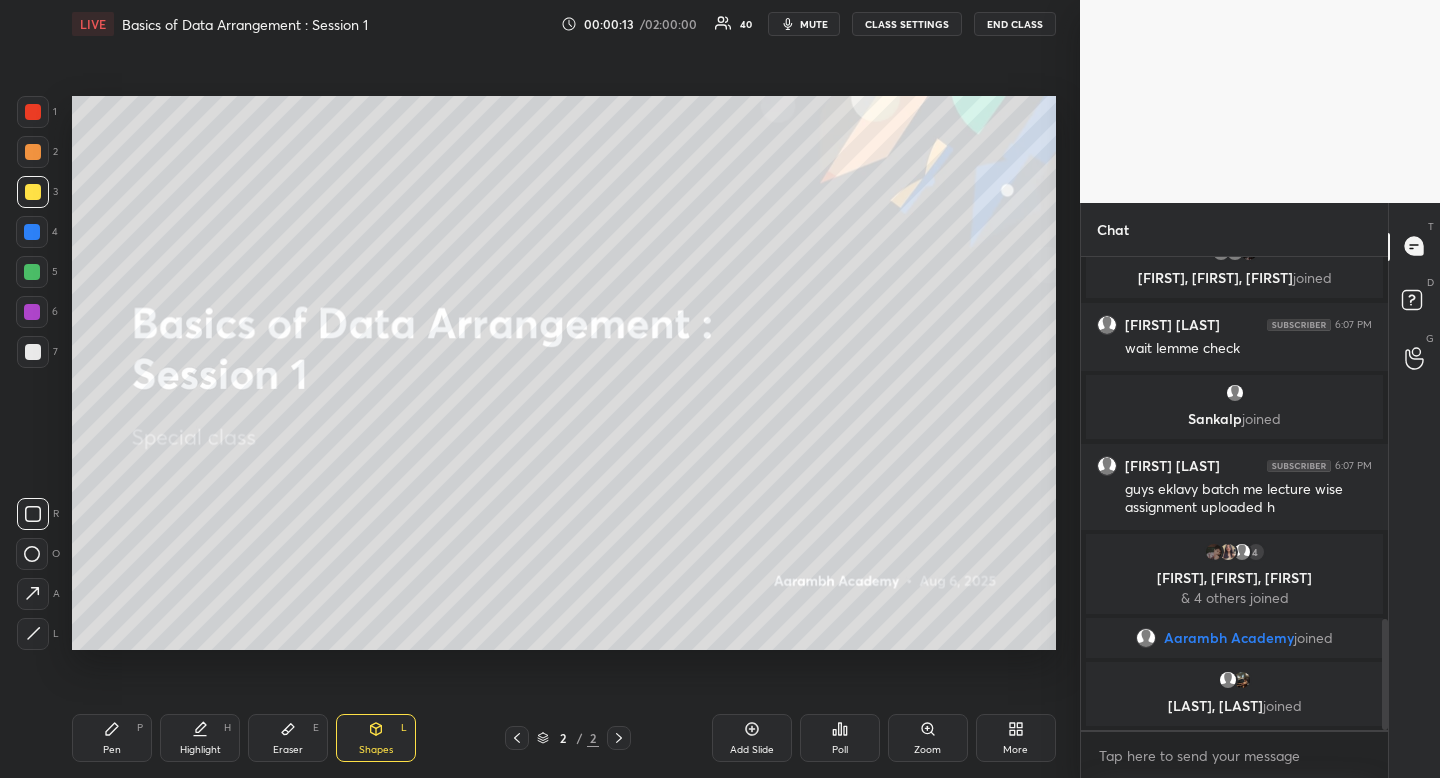 click 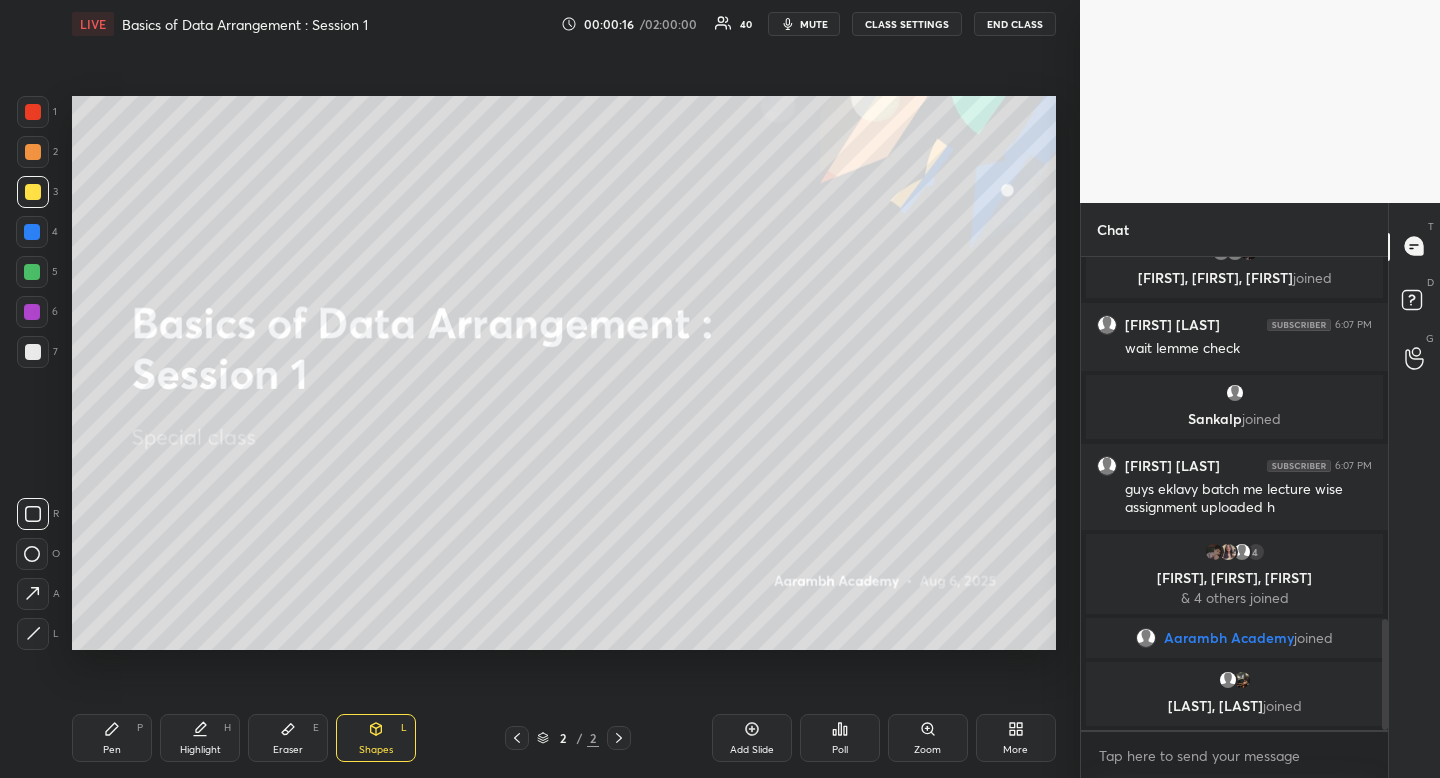 click on "Highlight" at bounding box center (200, 750) 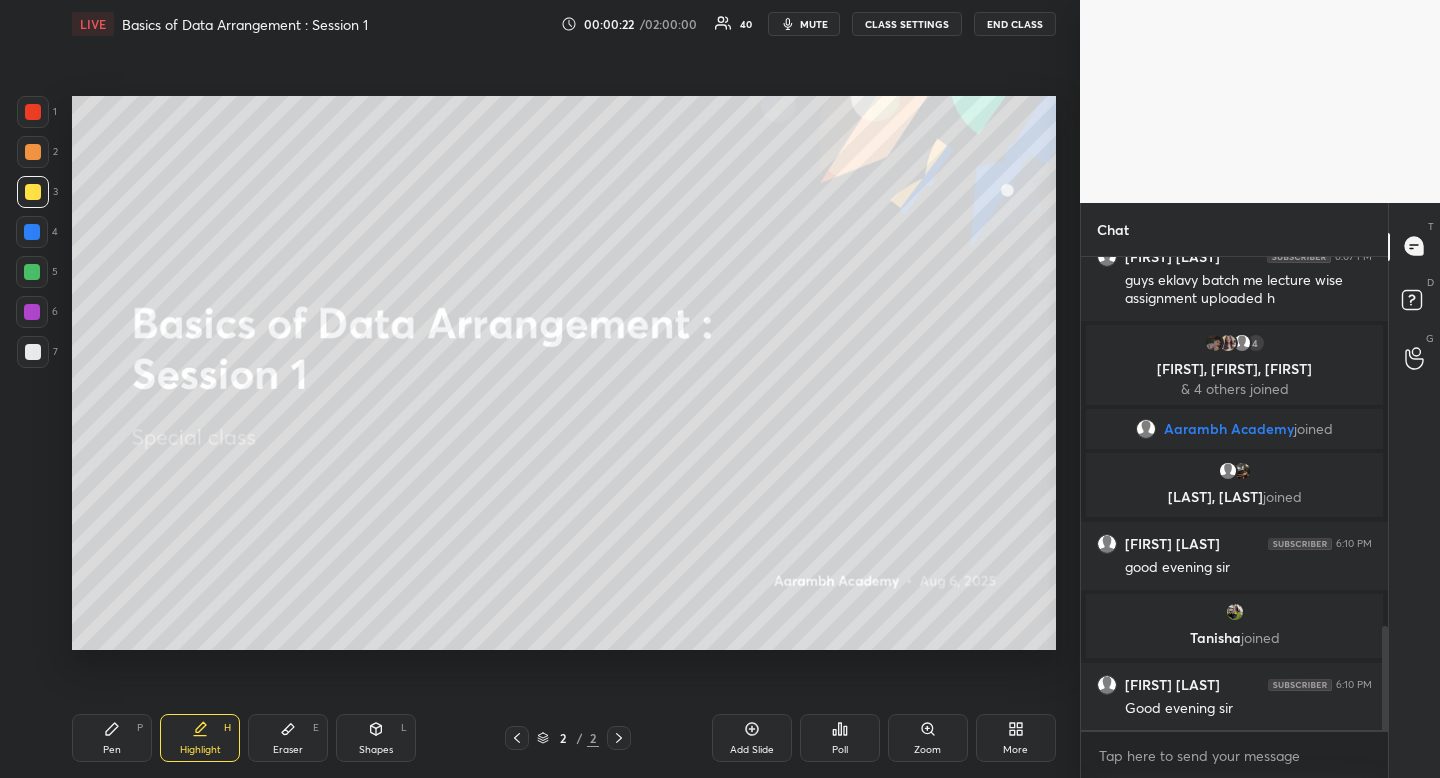 scroll, scrollTop: 1760, scrollLeft: 0, axis: vertical 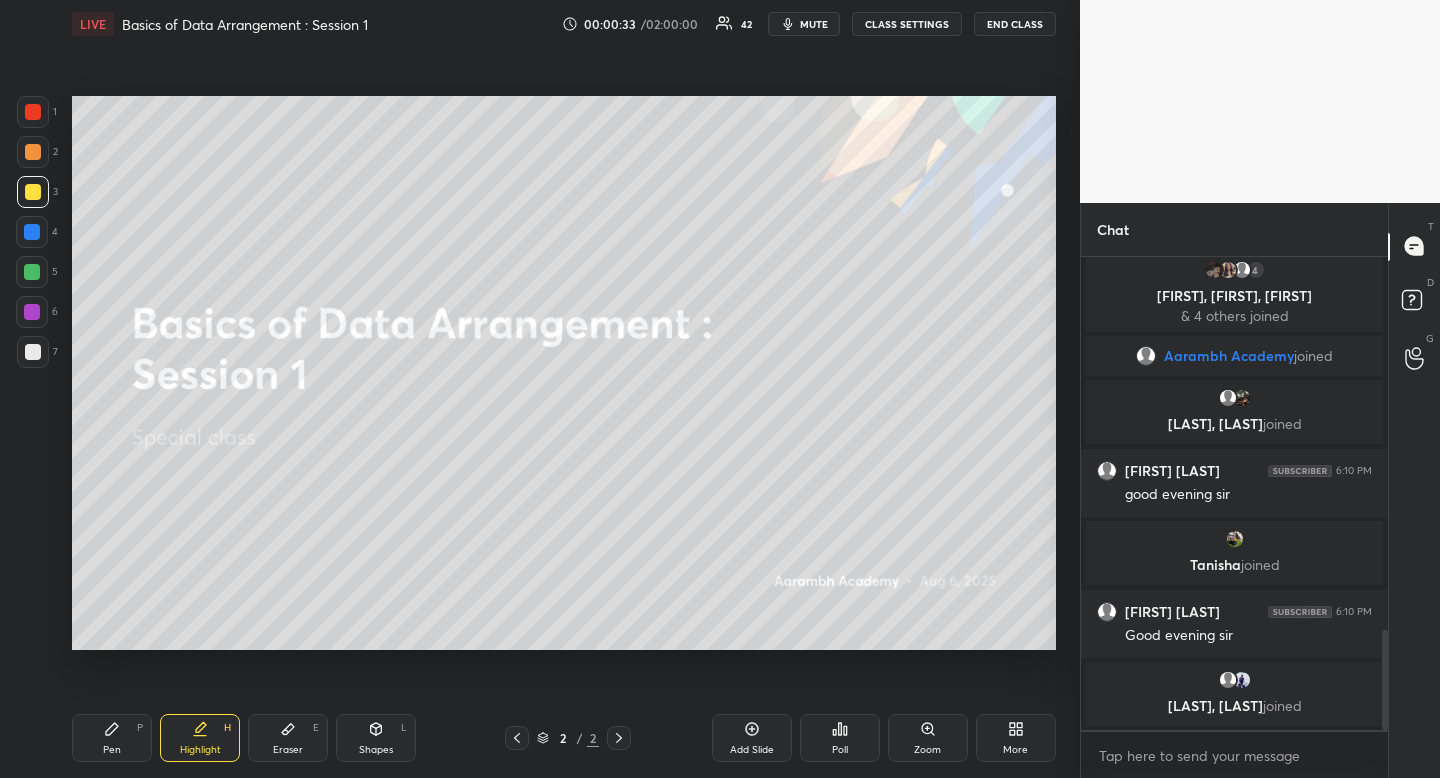 click at bounding box center [32, 272] 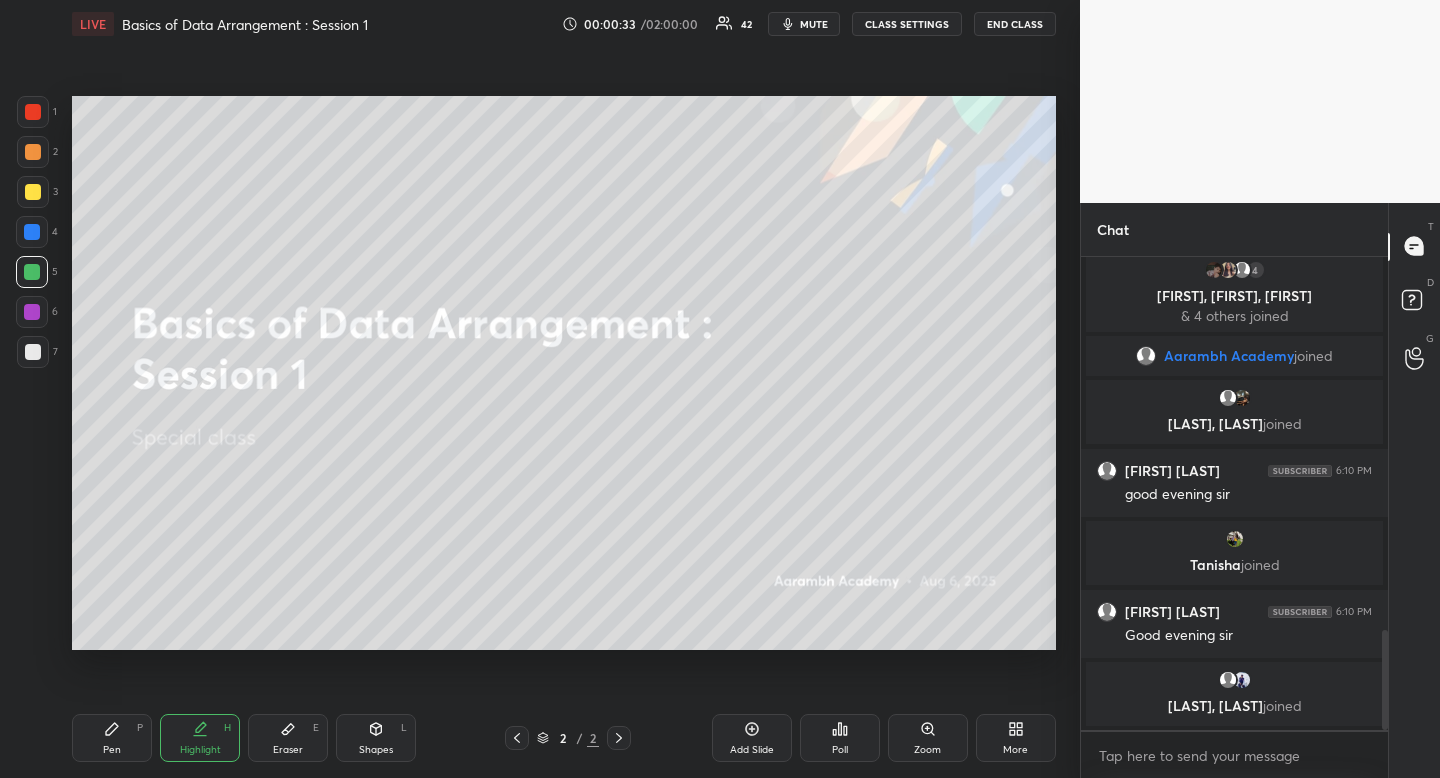 drag, startPoint x: 37, startPoint y: 270, endPoint x: 21, endPoint y: 270, distance: 16 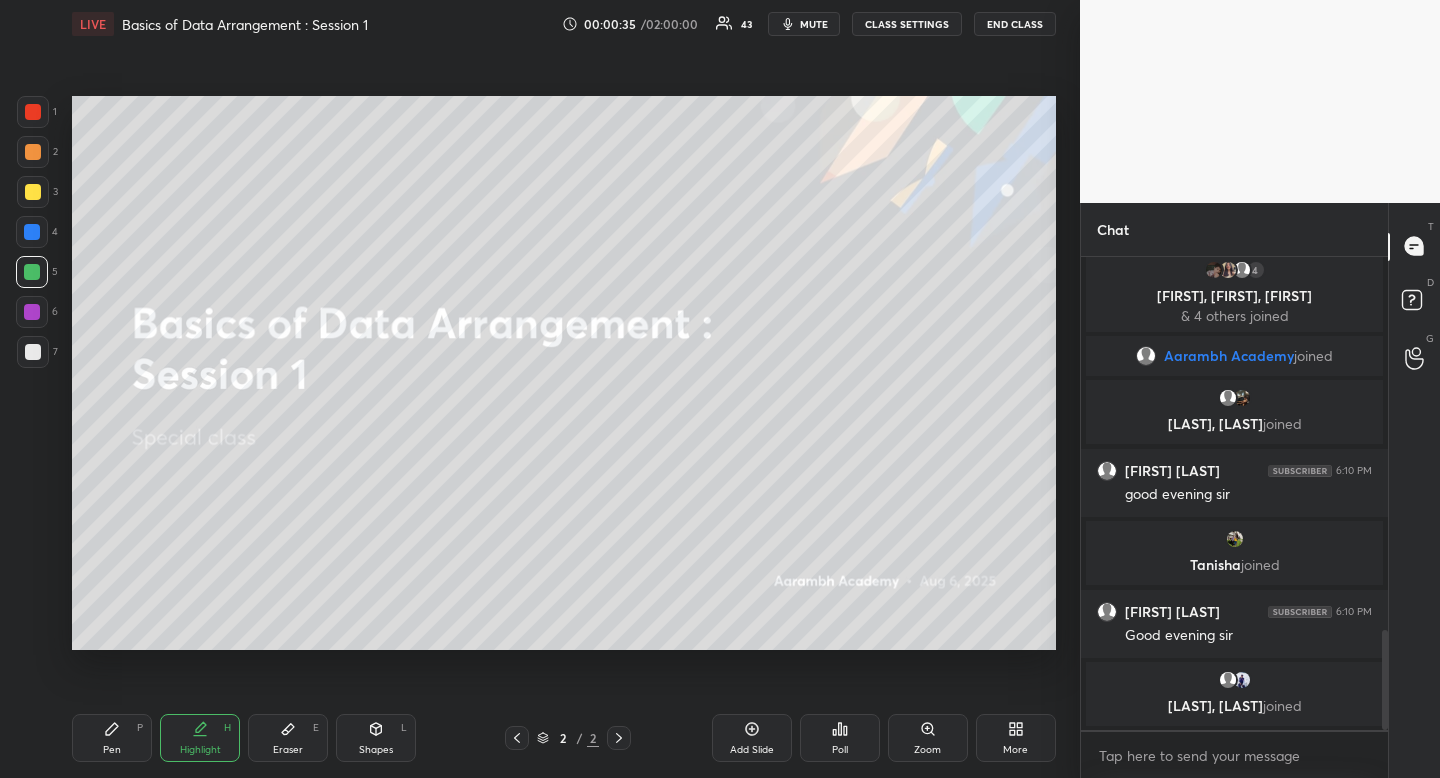 click on "P" at bounding box center (140, 728) 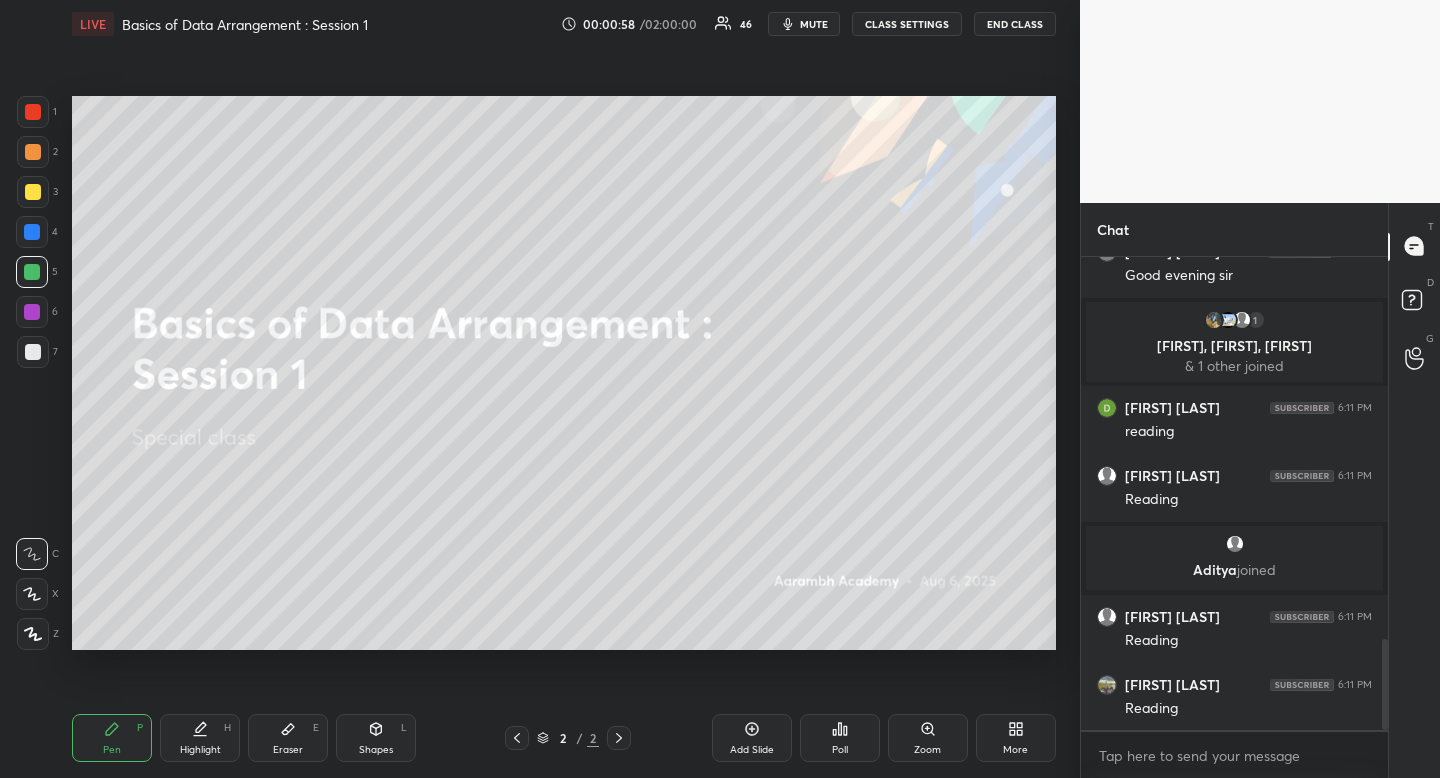 scroll, scrollTop: 2118, scrollLeft: 0, axis: vertical 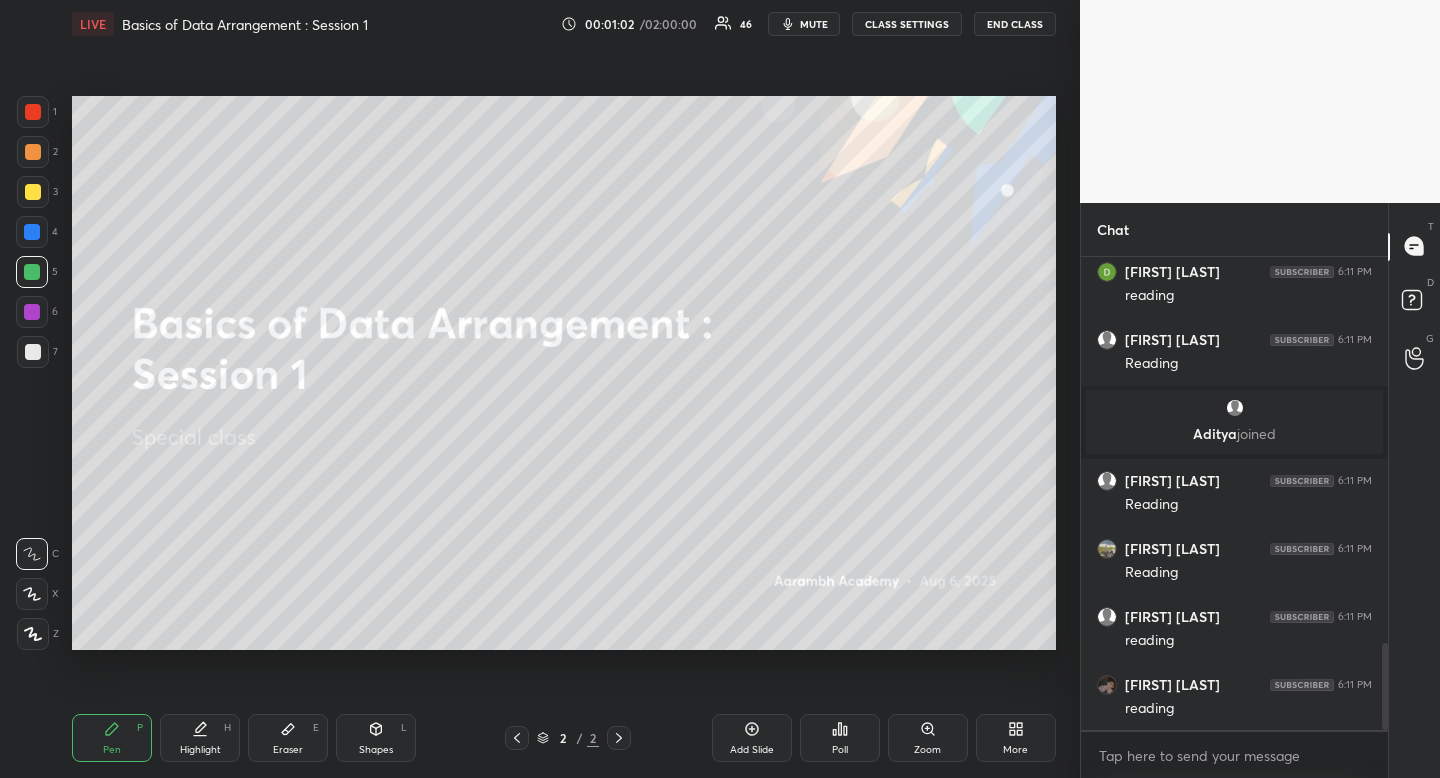click 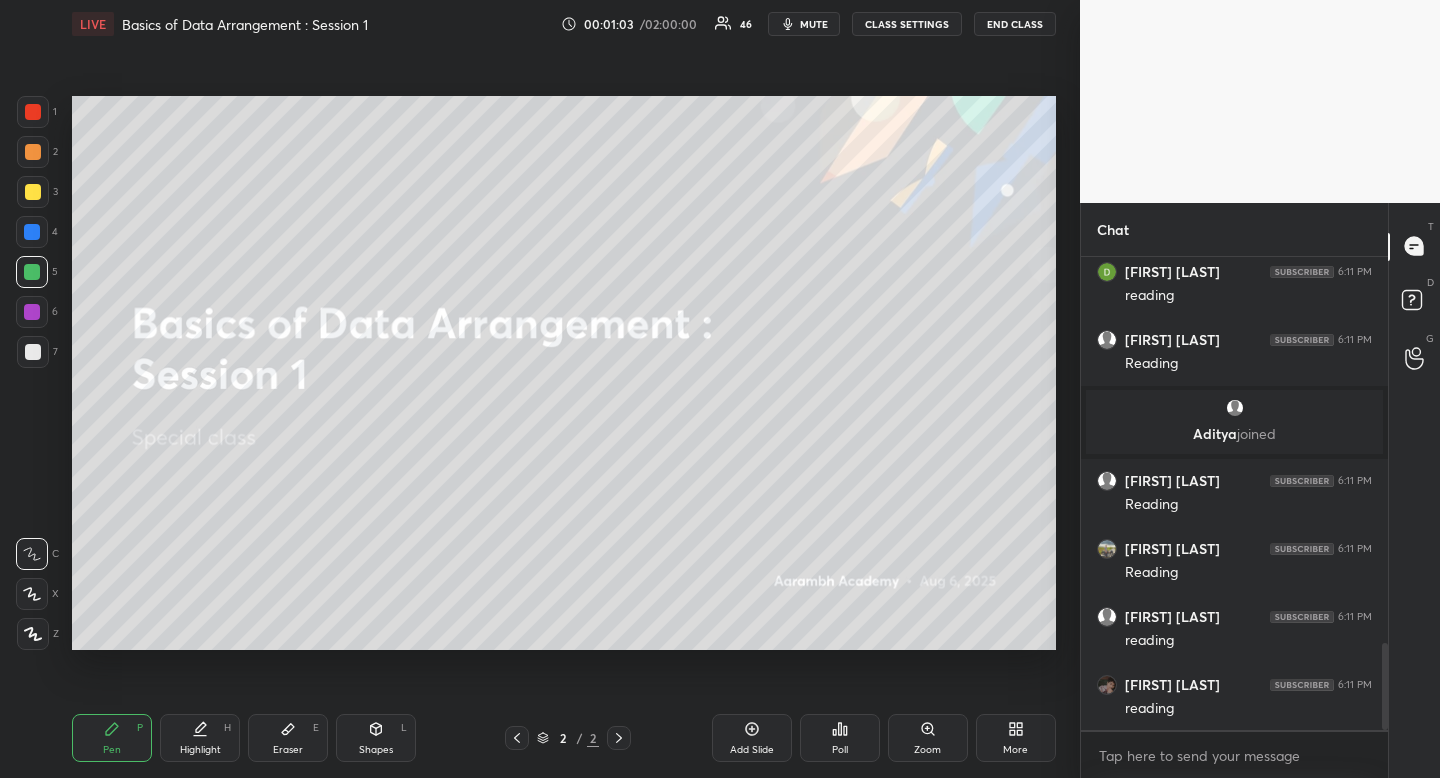 drag, startPoint x: 127, startPoint y: 728, endPoint x: 136, endPoint y: 674, distance: 54.74486 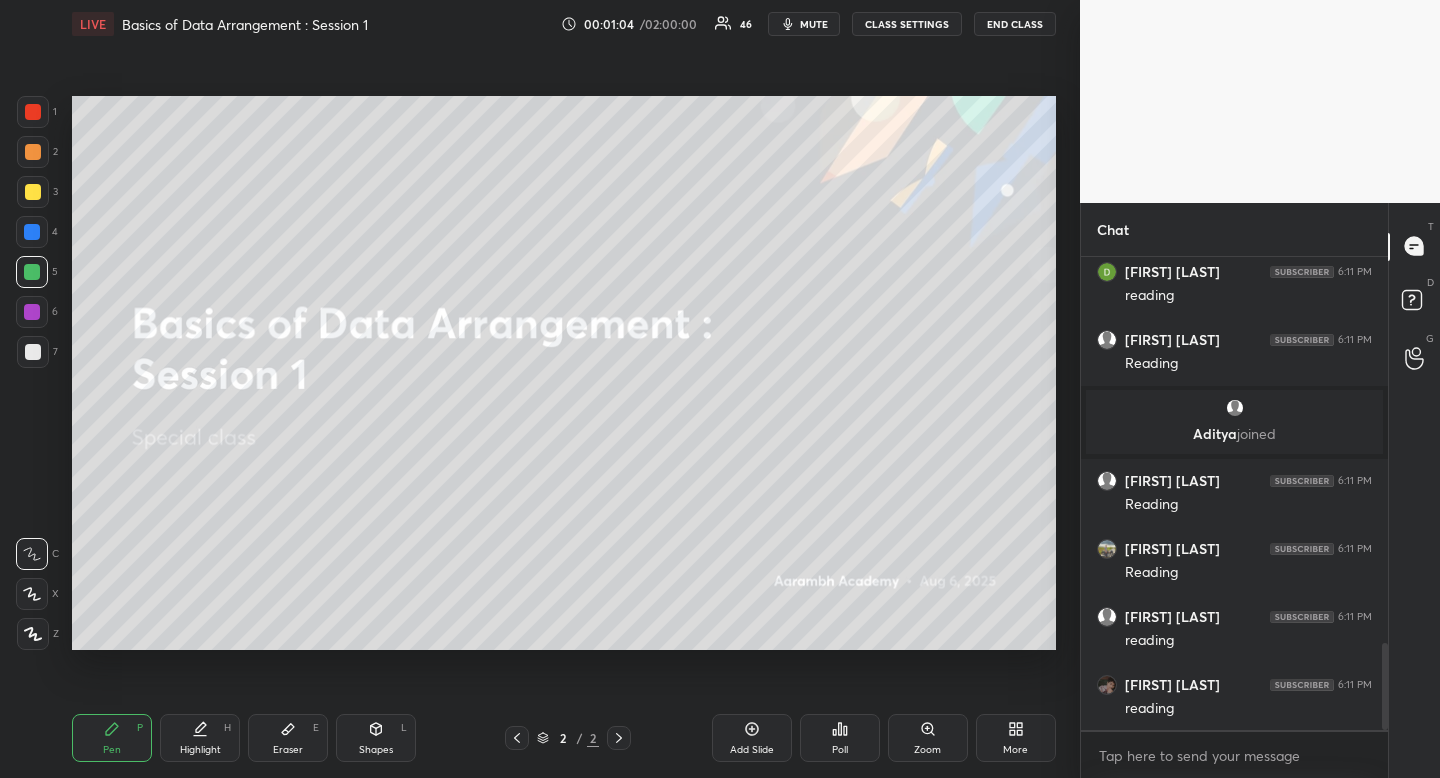 click at bounding box center [33, 192] 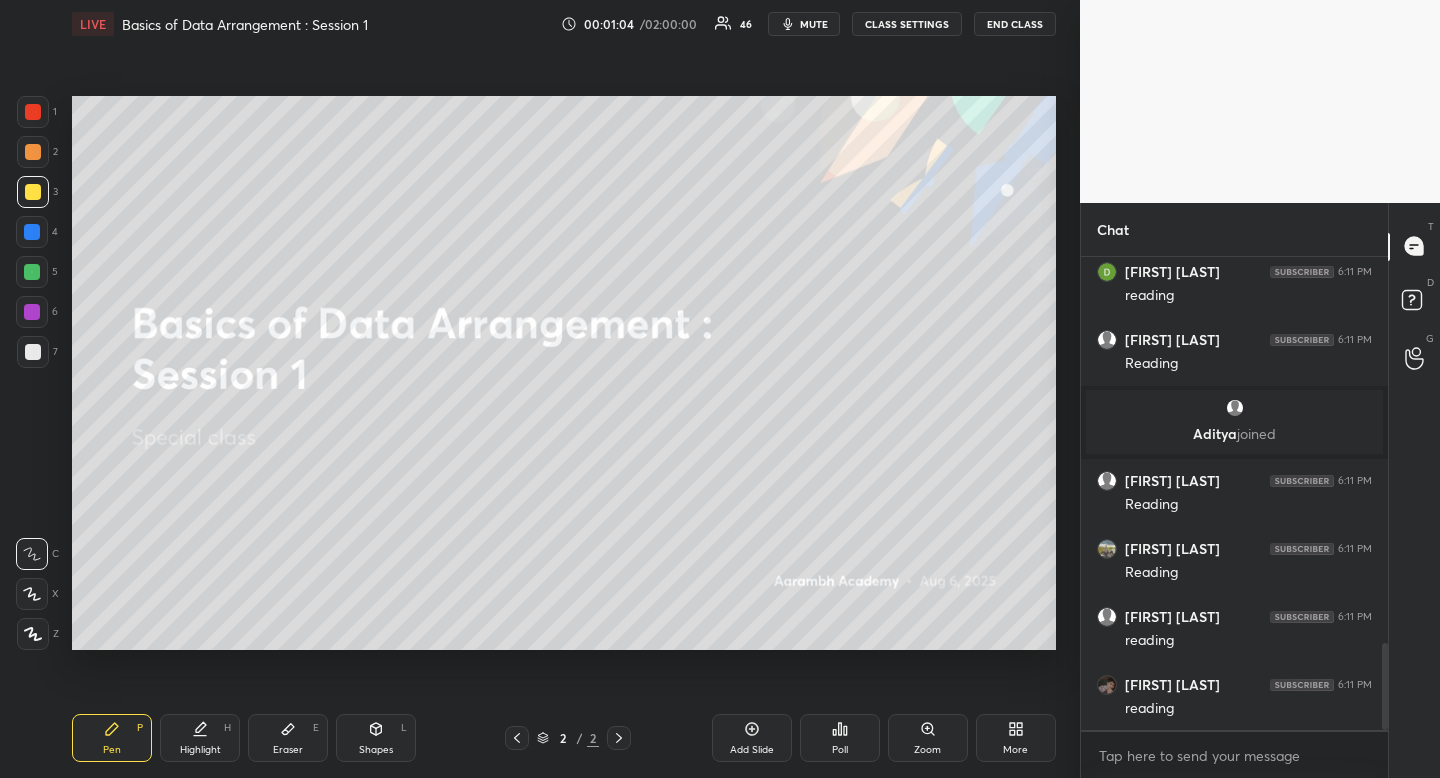 drag, startPoint x: 43, startPoint y: 196, endPoint x: 62, endPoint y: 206, distance: 21.470911 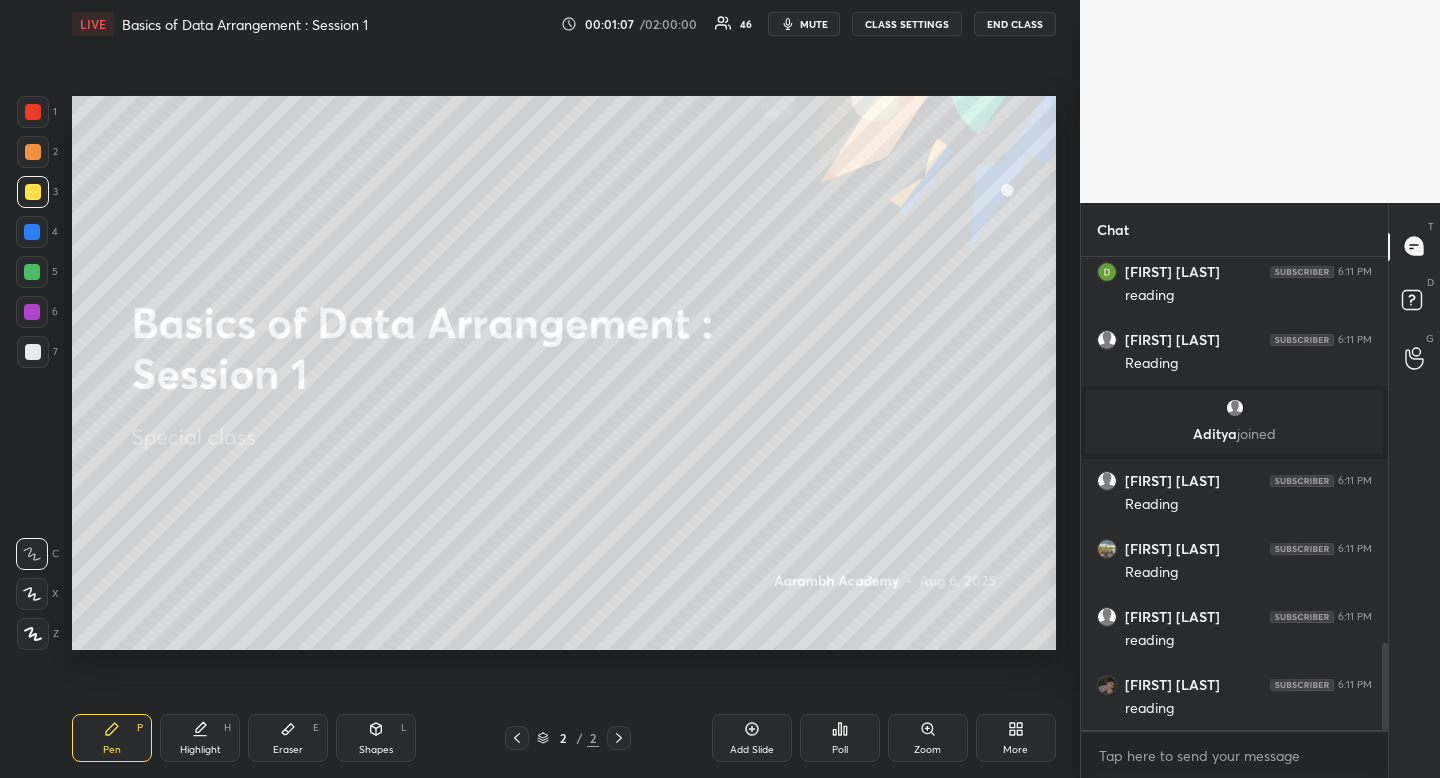 drag, startPoint x: 35, startPoint y: 193, endPoint x: 61, endPoint y: 185, distance: 27.202942 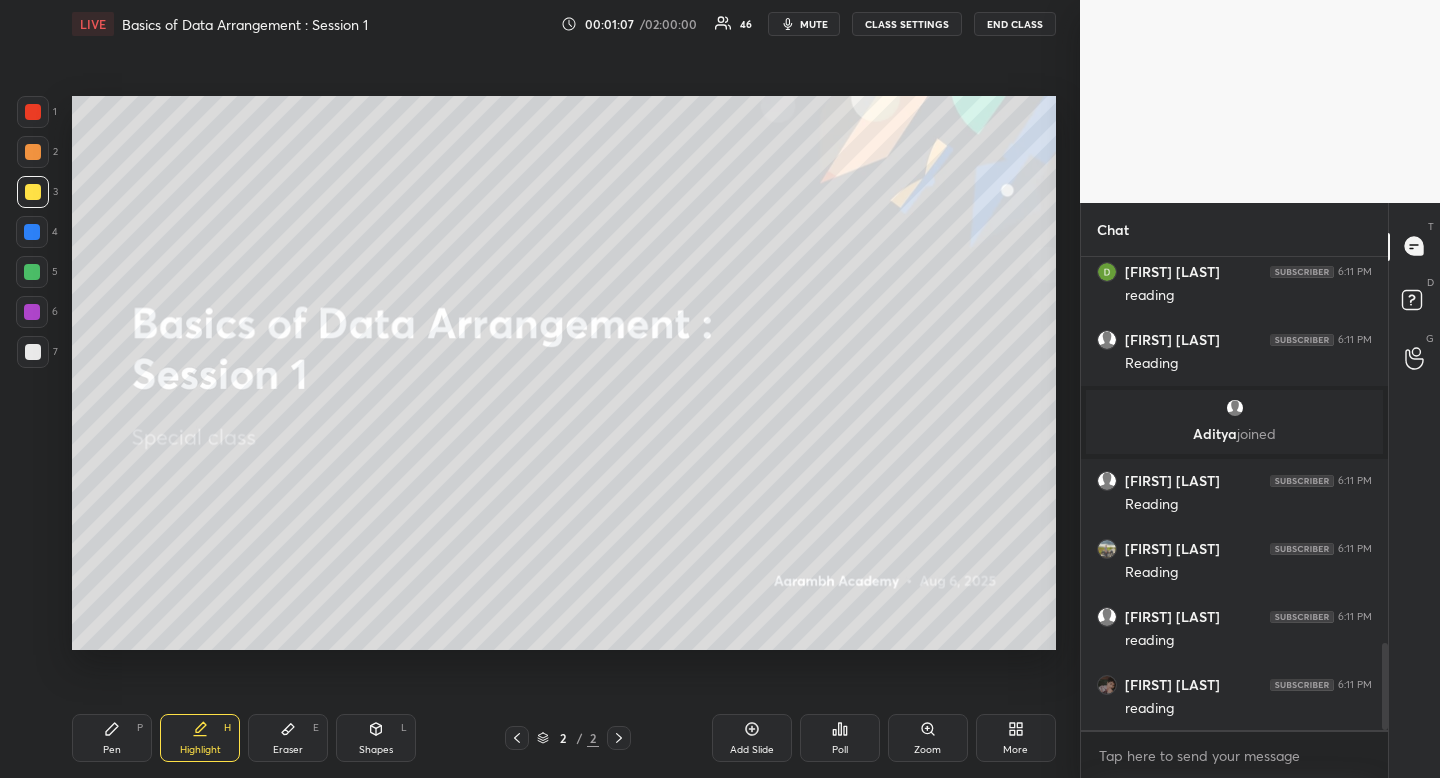 drag, startPoint x: 211, startPoint y: 722, endPoint x: 254, endPoint y: 662, distance: 73.817345 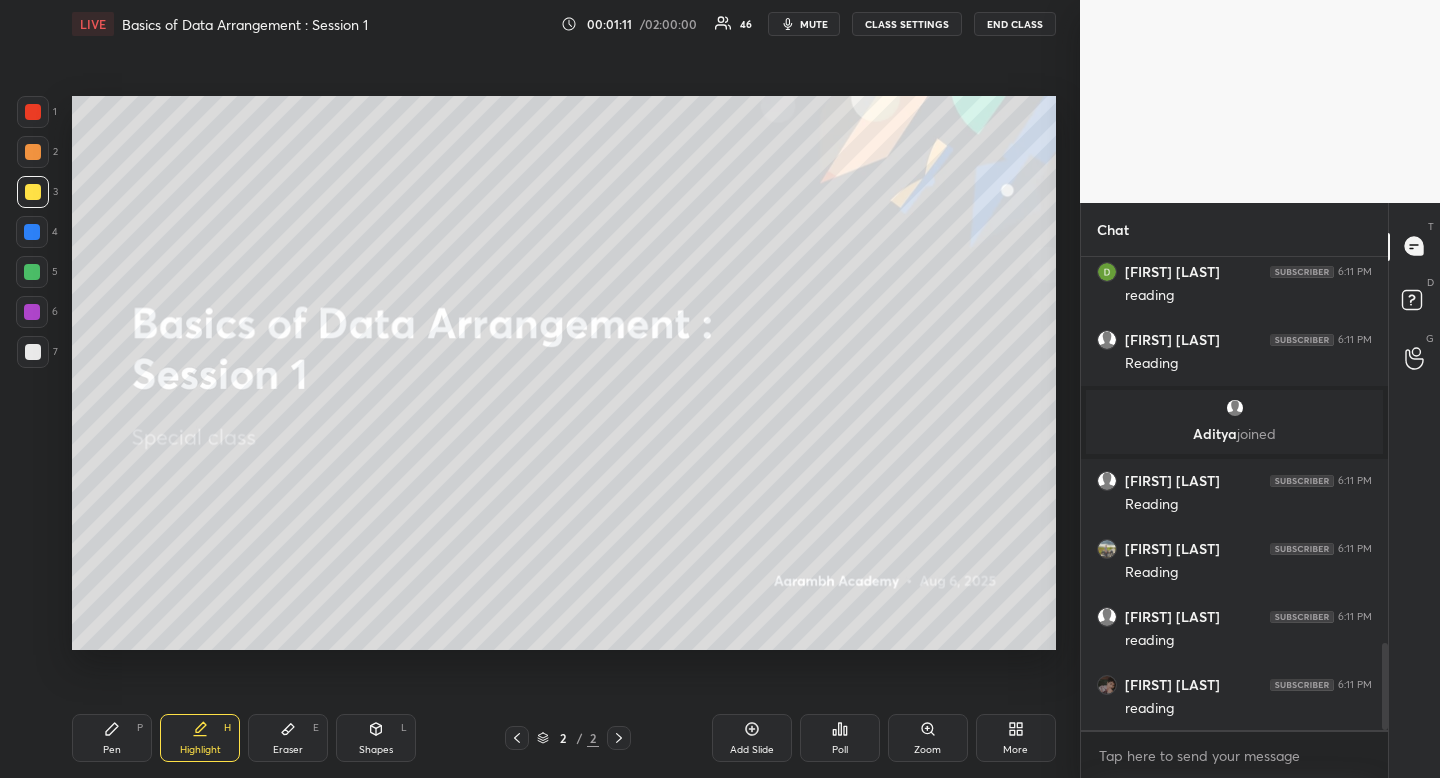 scroll, scrollTop: 2191, scrollLeft: 0, axis: vertical 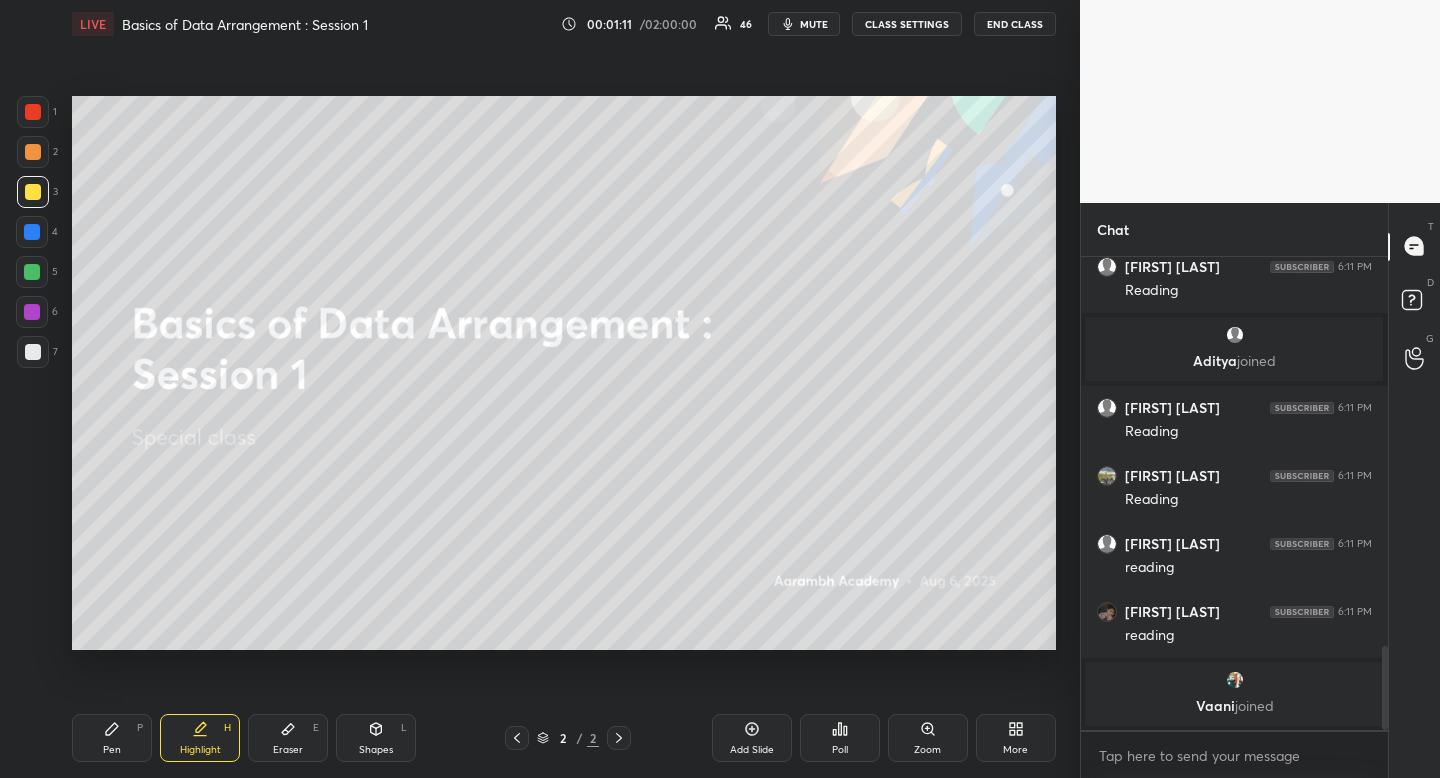 click at bounding box center [33, 192] 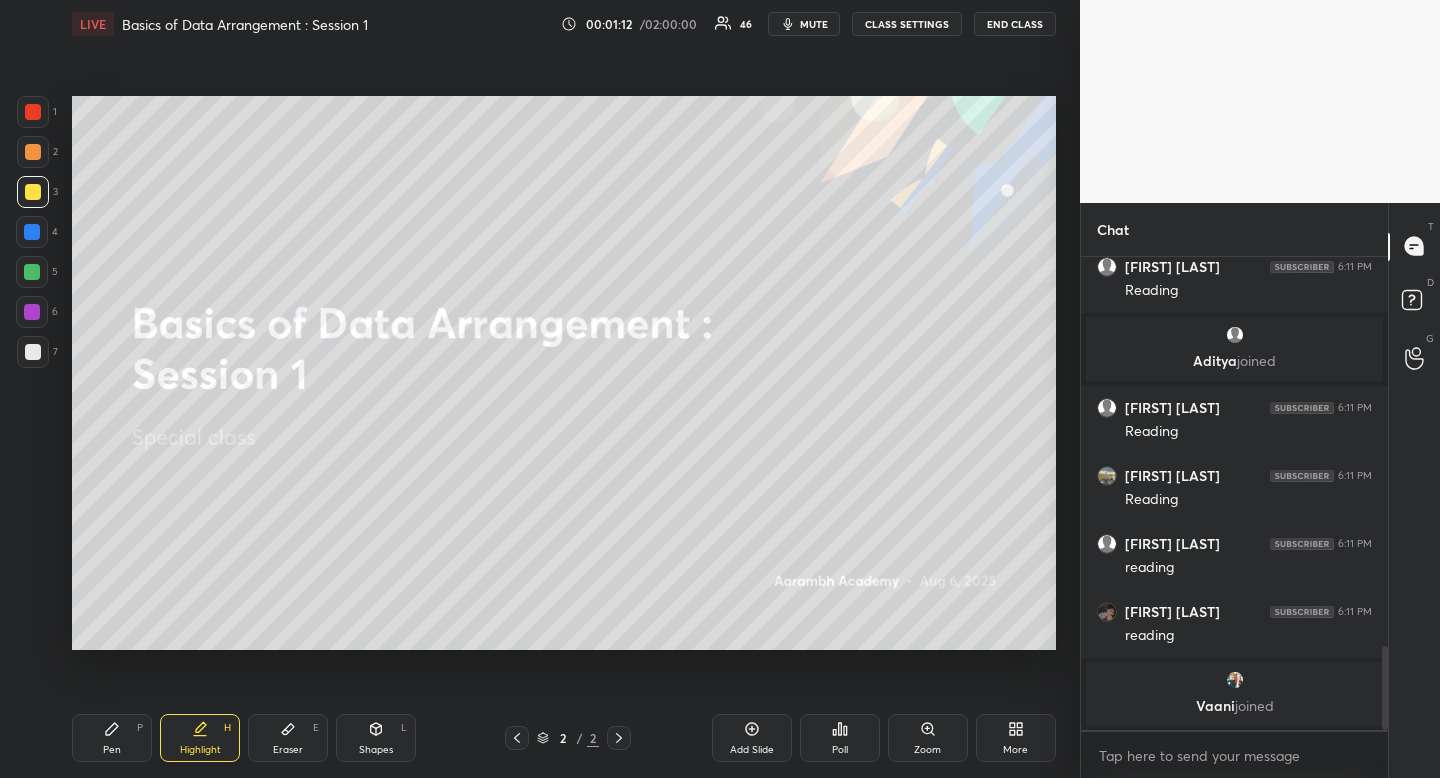 scroll, scrollTop: 2046, scrollLeft: 0, axis: vertical 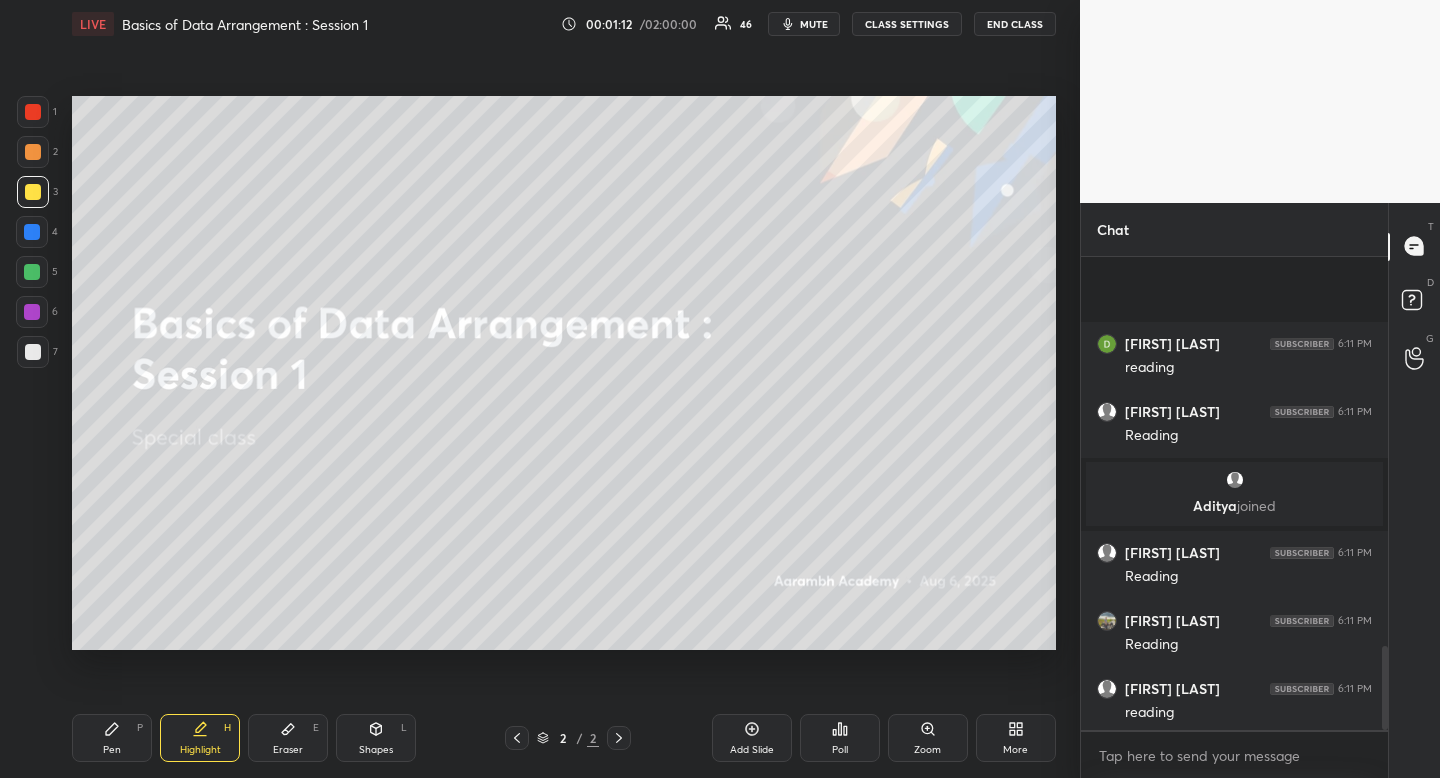drag, startPoint x: 215, startPoint y: 741, endPoint x: 221, endPoint y: 732, distance: 10.816654 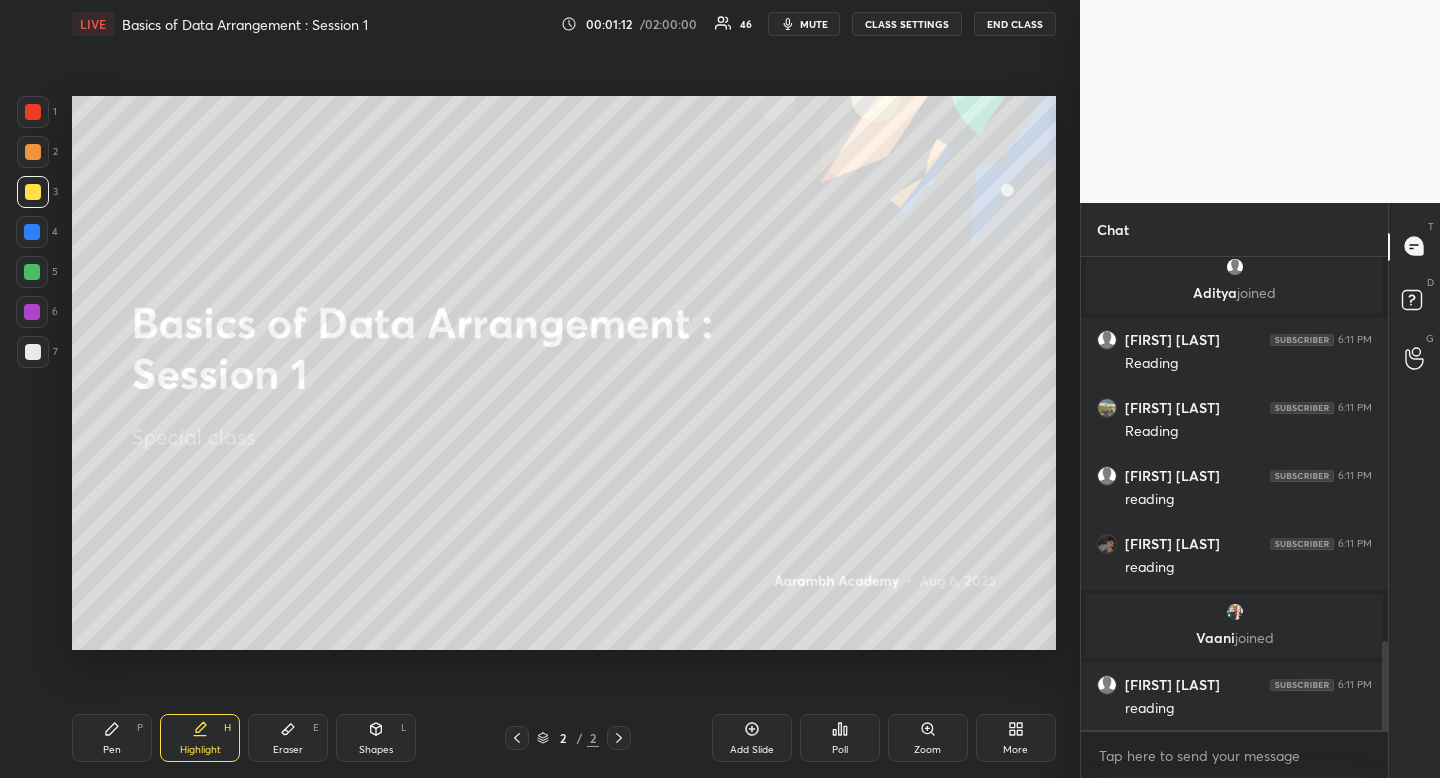 click on "H" at bounding box center [227, 728] 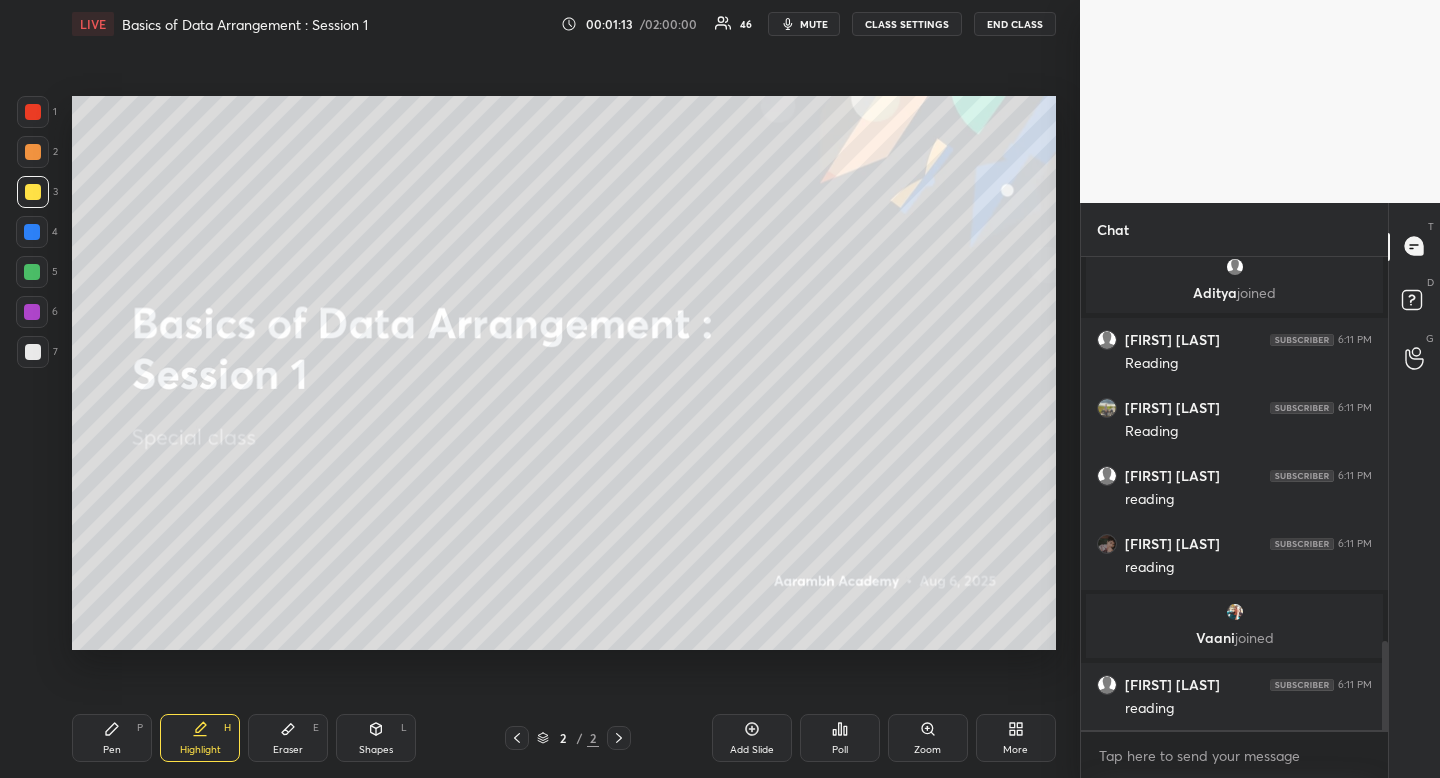 click on "Pen P" at bounding box center (112, 738) 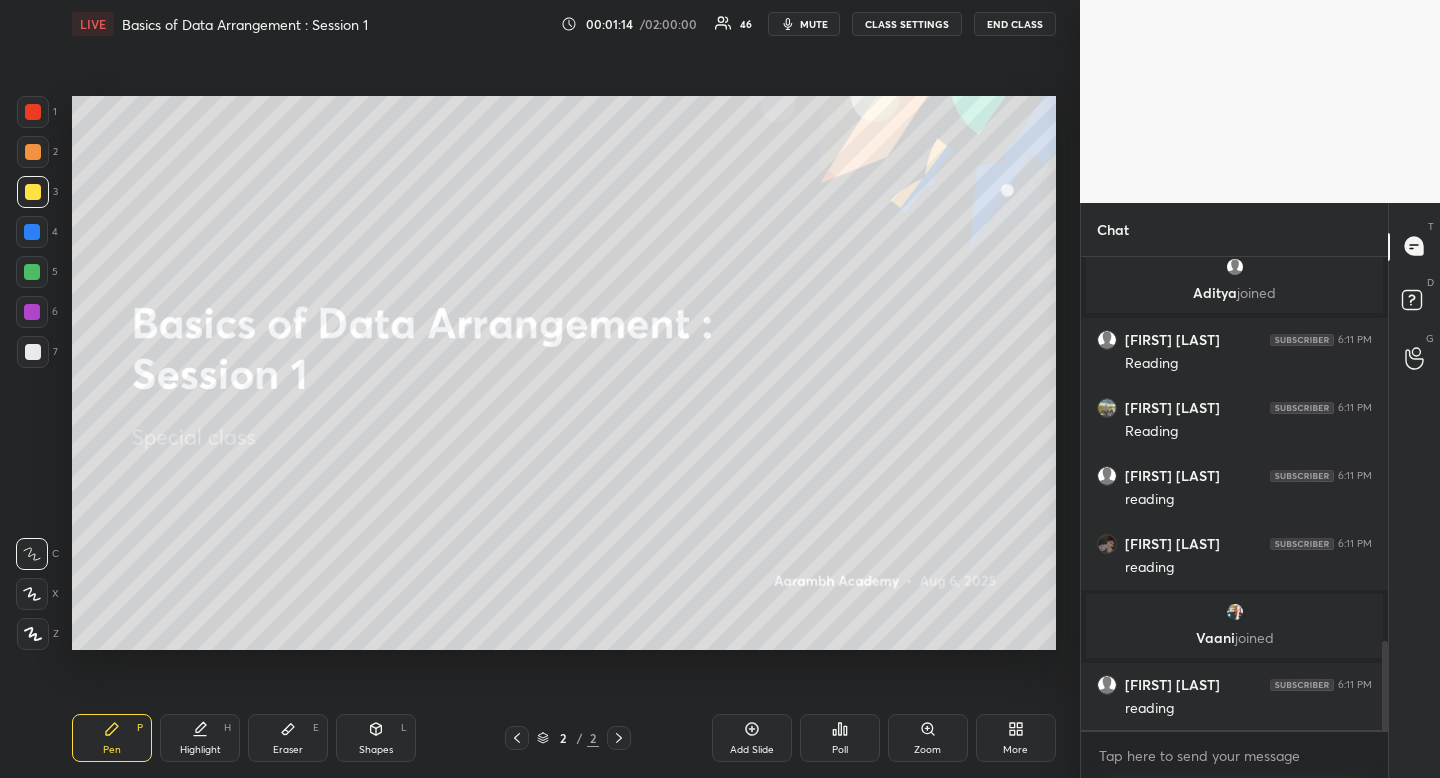 drag, startPoint x: 134, startPoint y: 743, endPoint x: 172, endPoint y: 683, distance: 71.021126 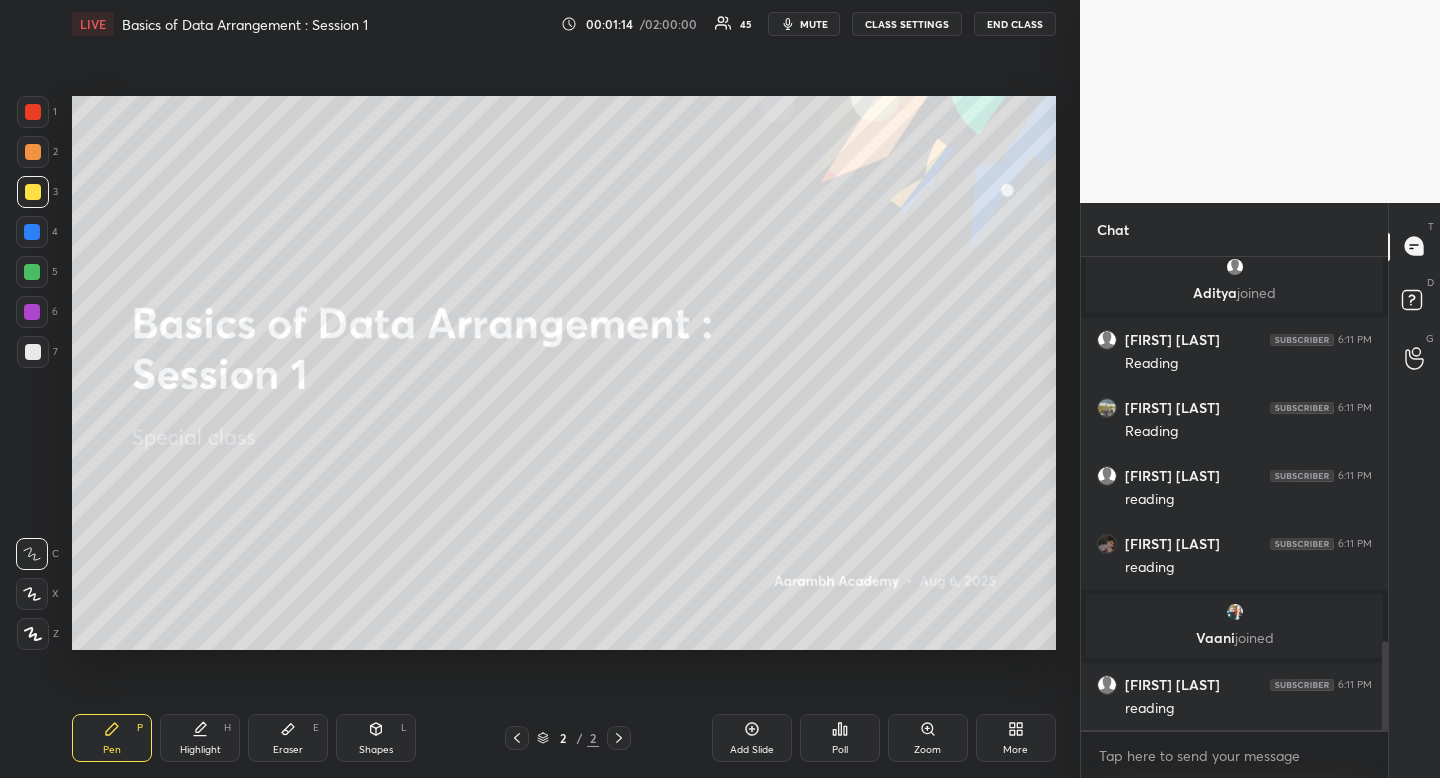 scroll, scrollTop: 2114, scrollLeft: 0, axis: vertical 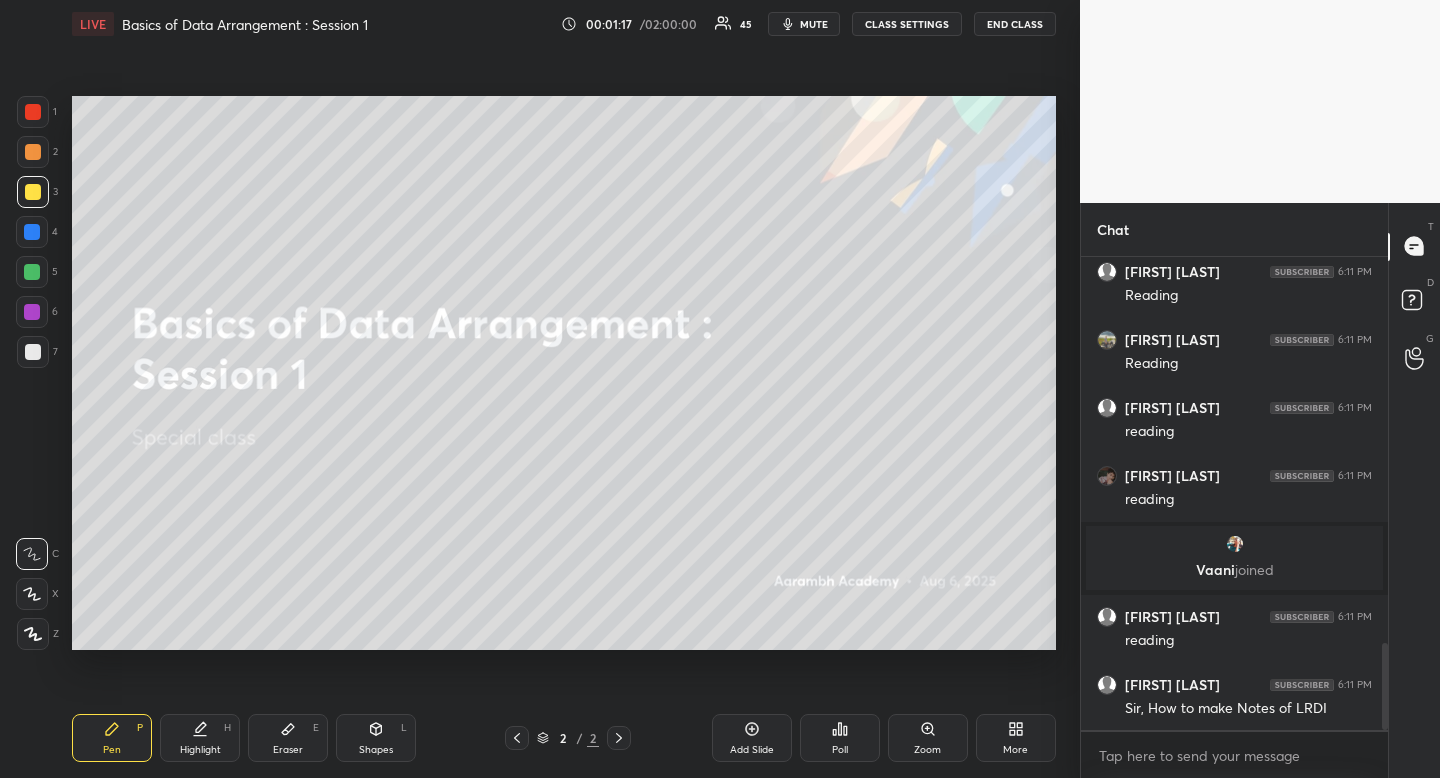 click at bounding box center [32, 272] 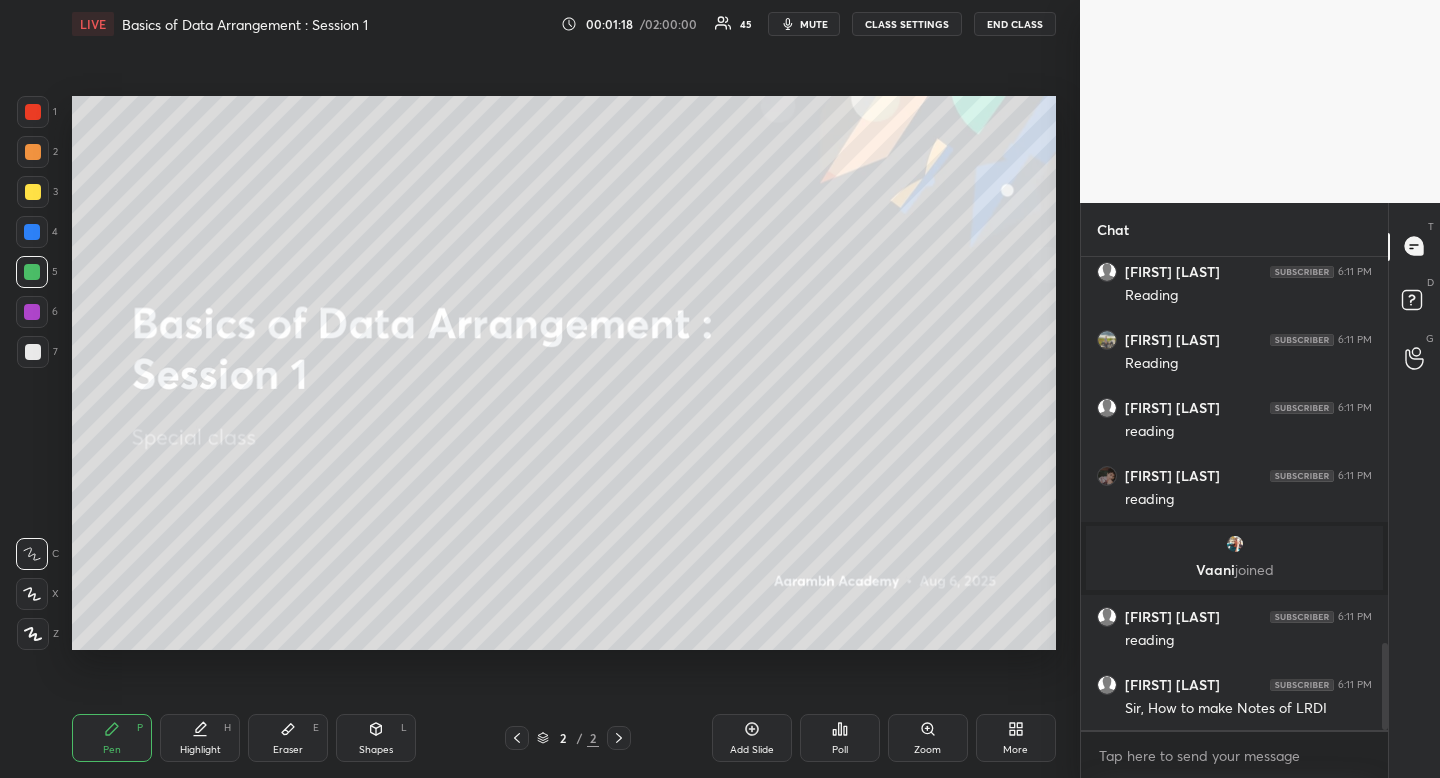 drag, startPoint x: 203, startPoint y: 756, endPoint x: 208, endPoint y: 743, distance: 13.928389 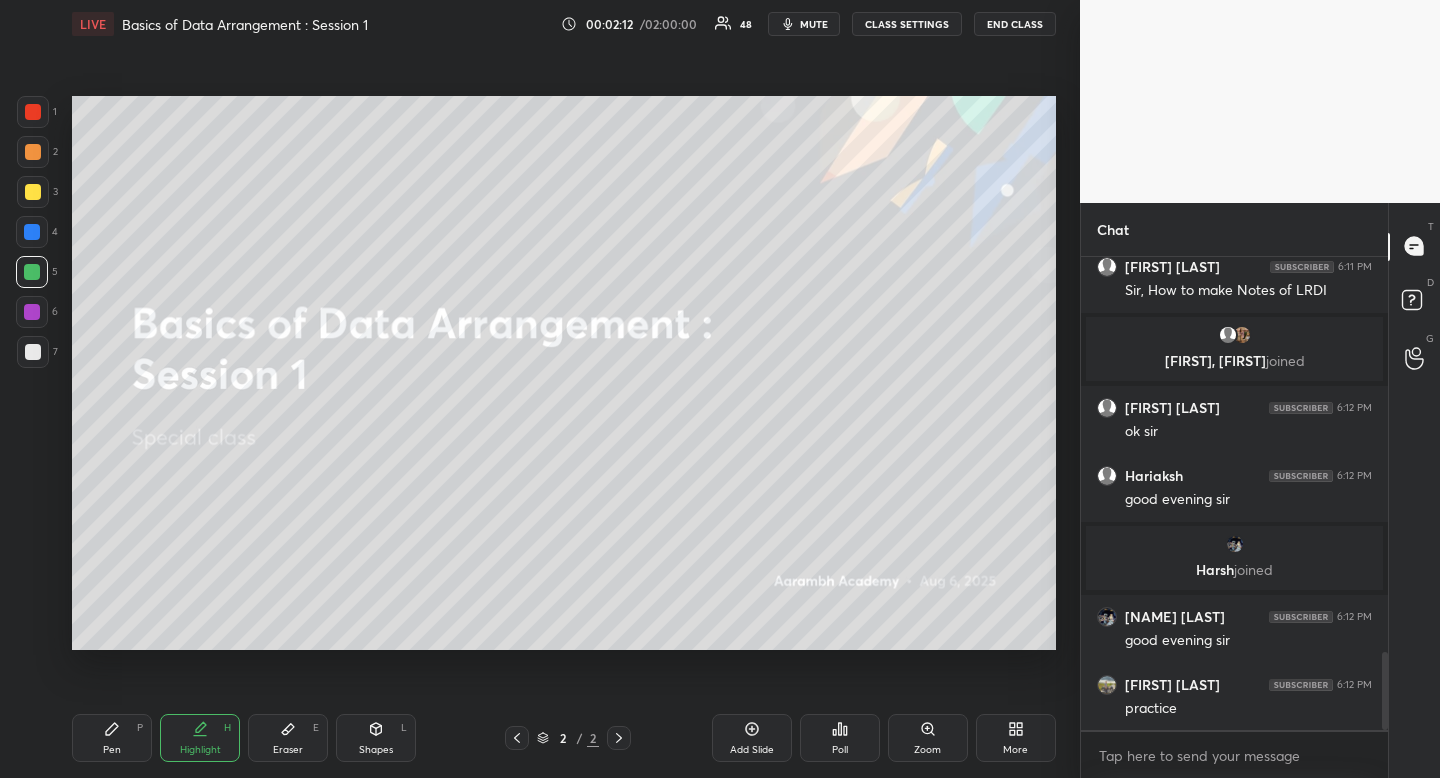 scroll, scrollTop: 2473, scrollLeft: 0, axis: vertical 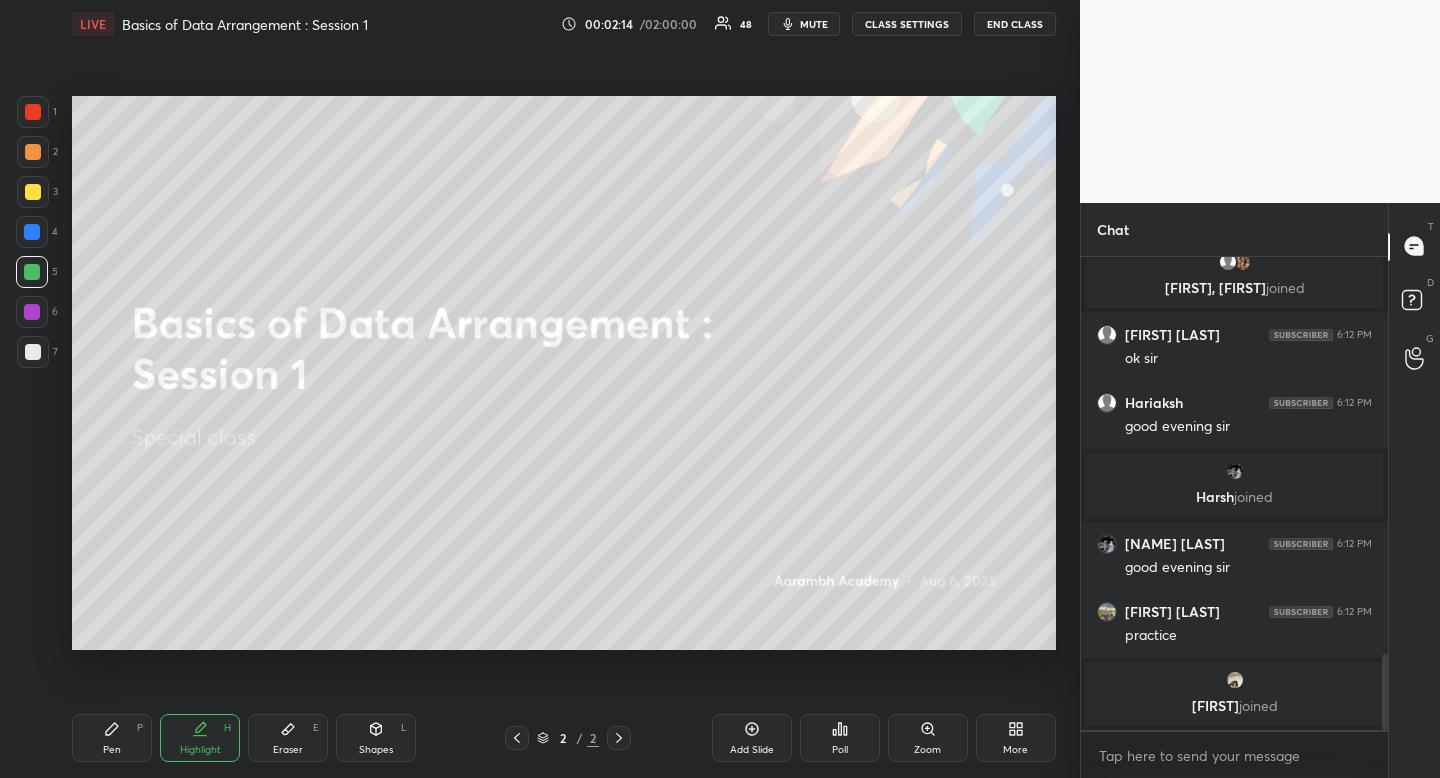 click on "Eraser E" at bounding box center (288, 738) 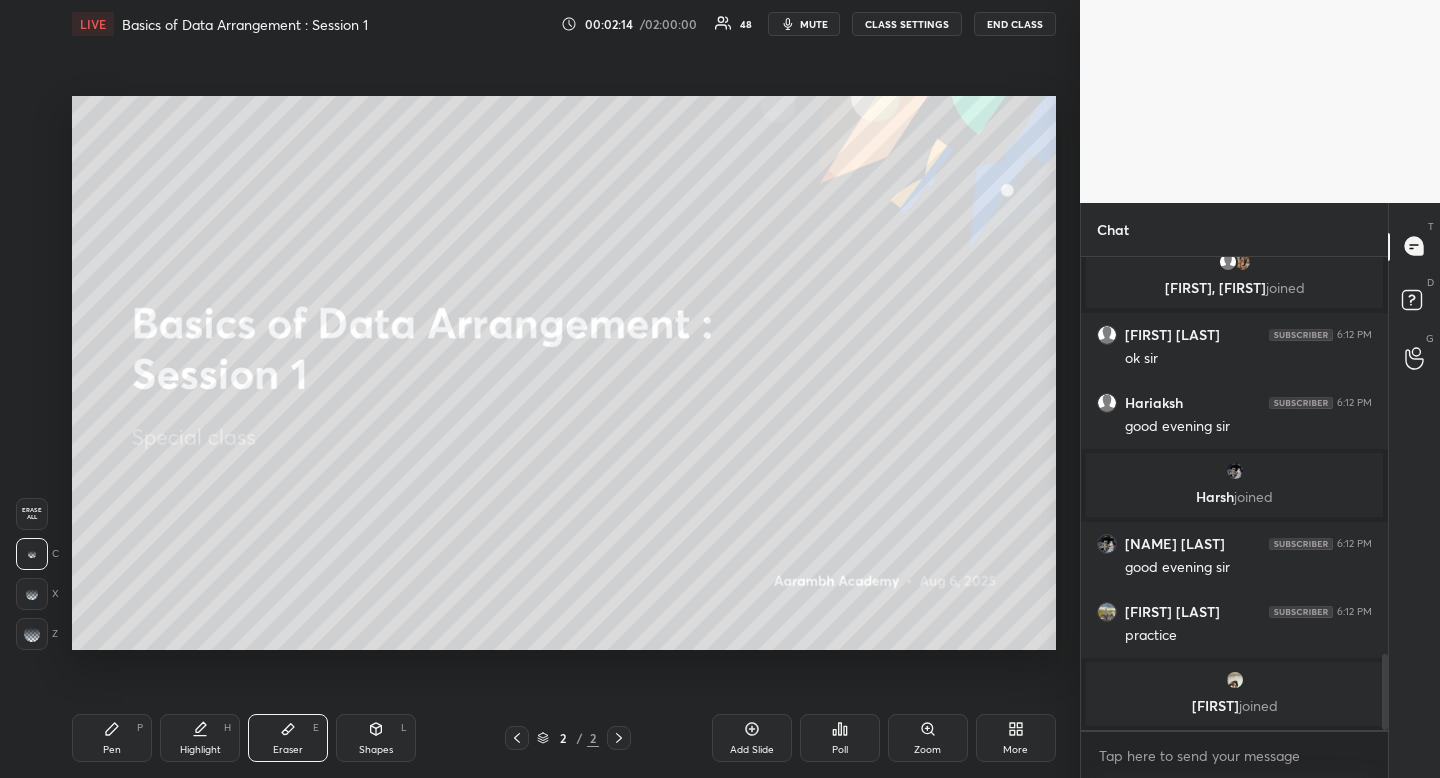click 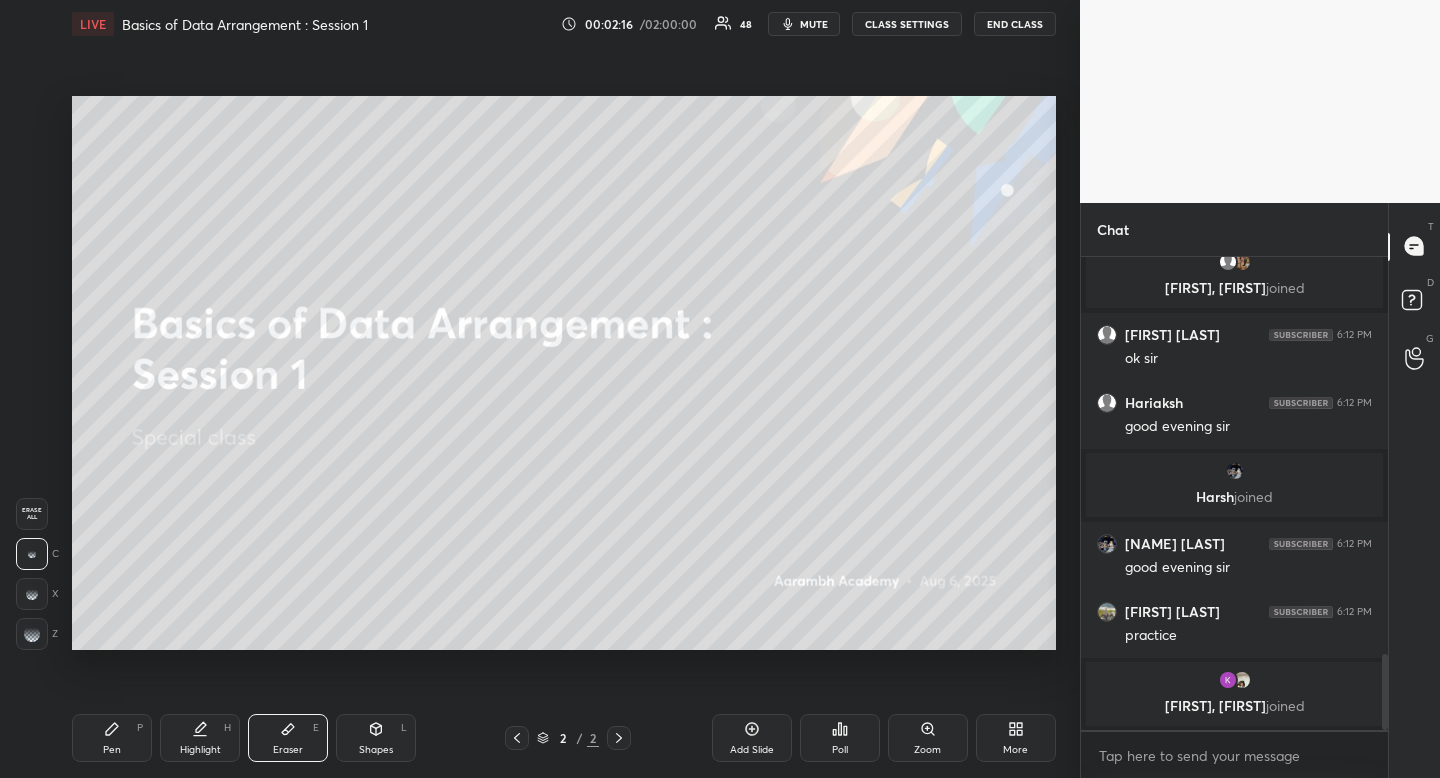 click on "Highlight H" at bounding box center [200, 738] 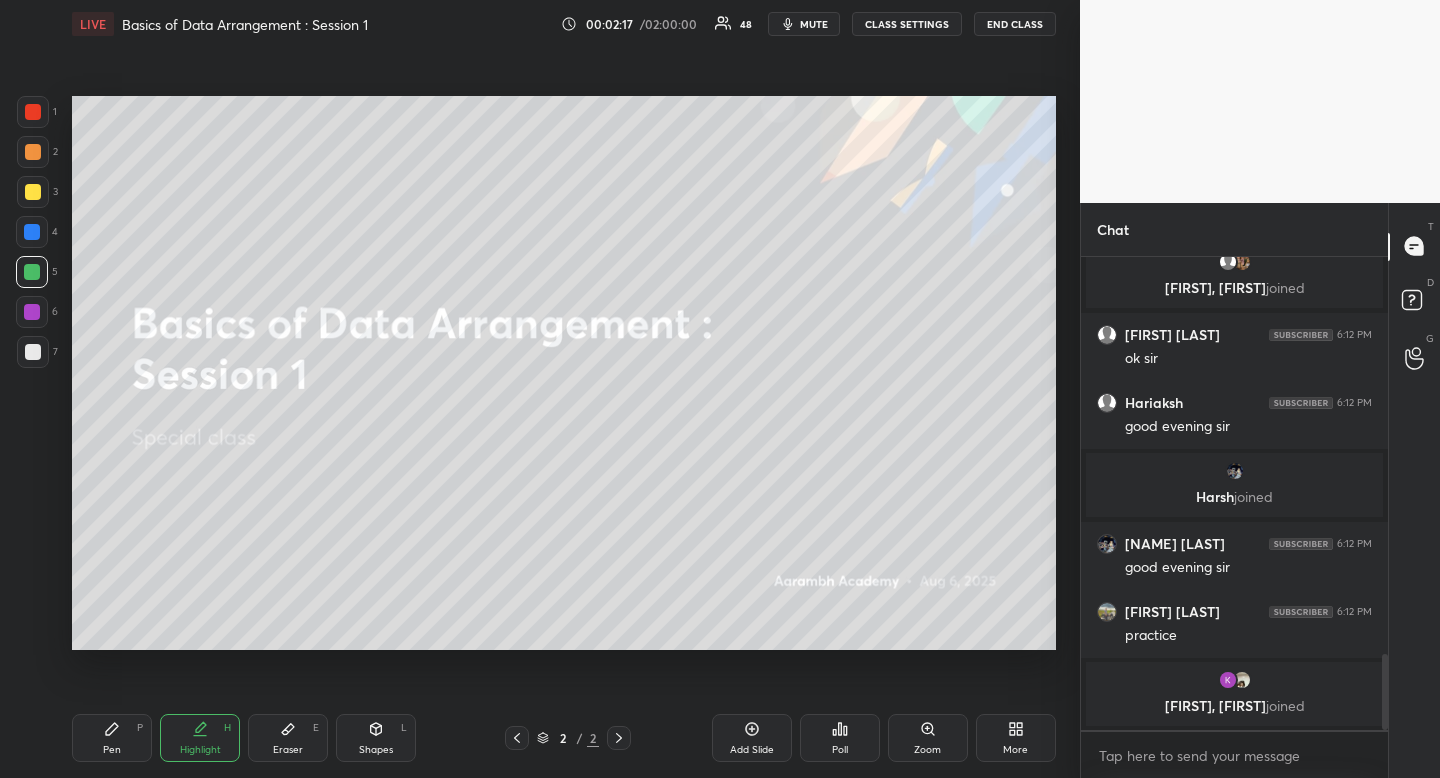 click on "Pen P" at bounding box center [112, 738] 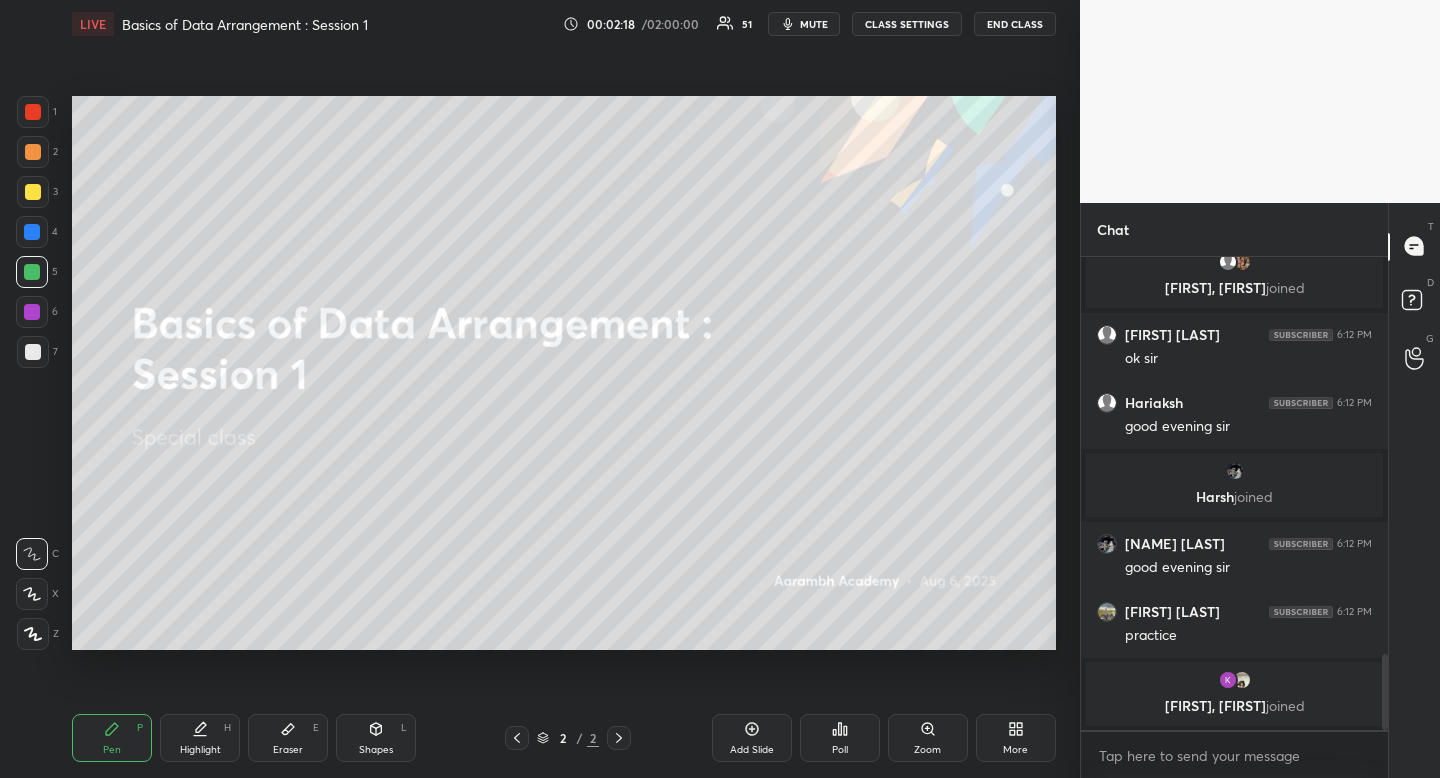 click at bounding box center [33, 192] 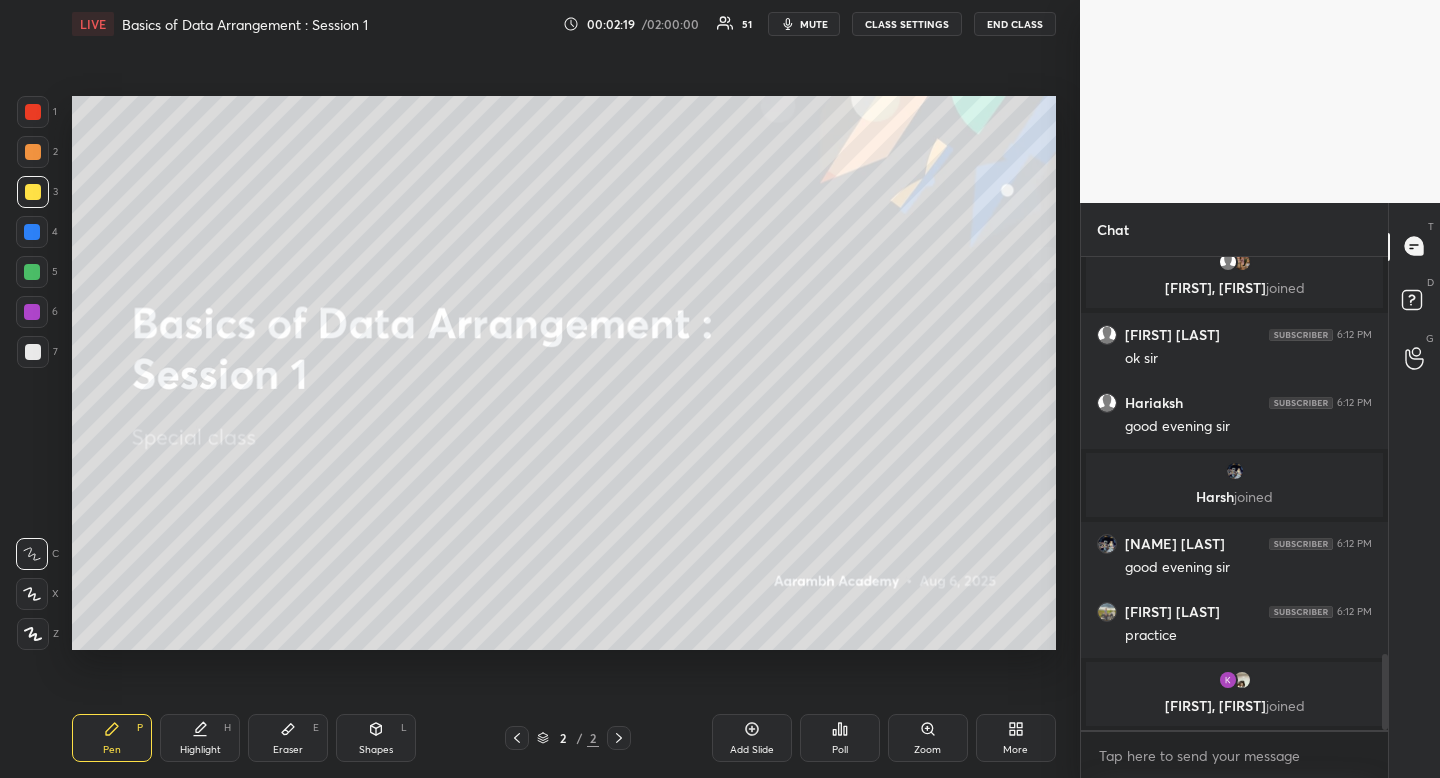 drag, startPoint x: 217, startPoint y: 735, endPoint x: 228, endPoint y: 721, distance: 17.804493 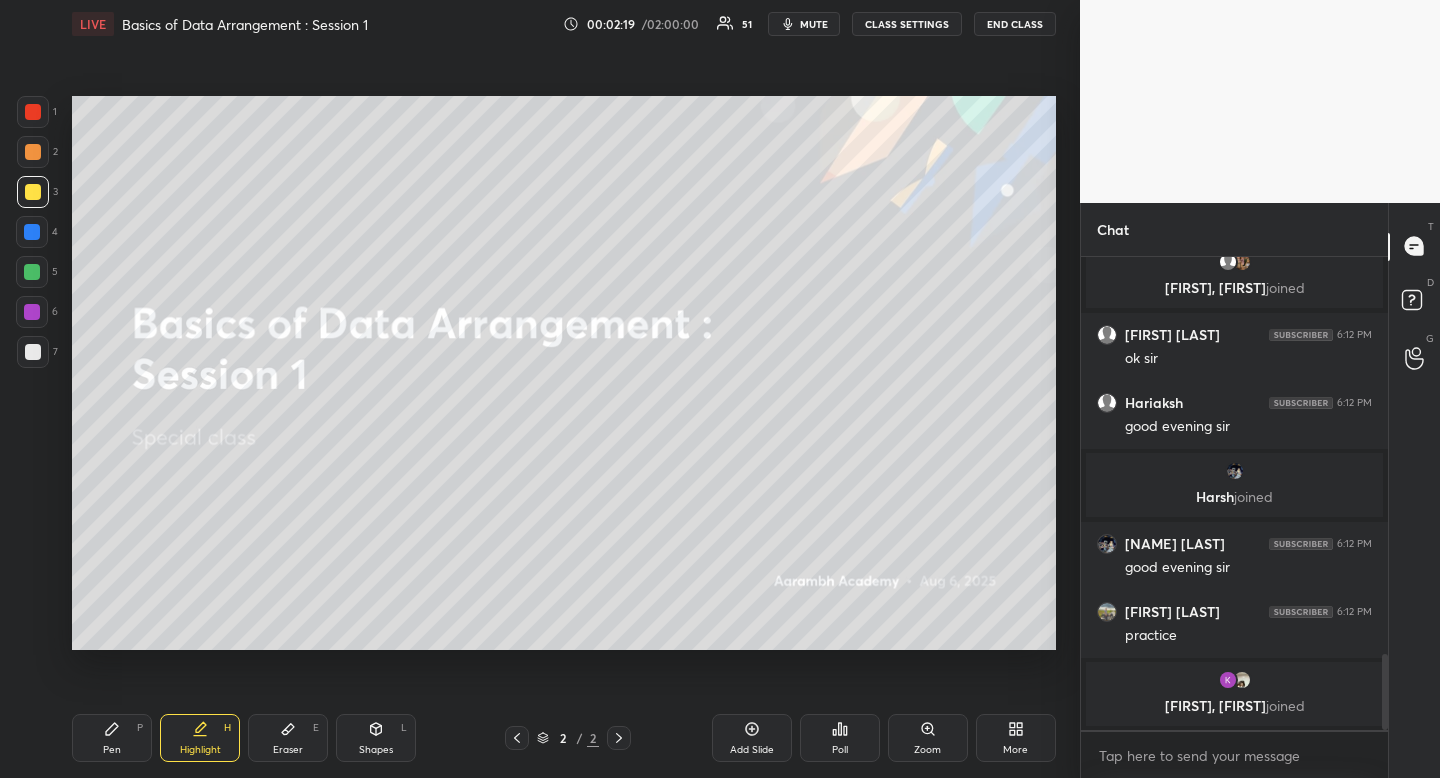 drag, startPoint x: 238, startPoint y: 703, endPoint x: 267, endPoint y: 665, distance: 47.801674 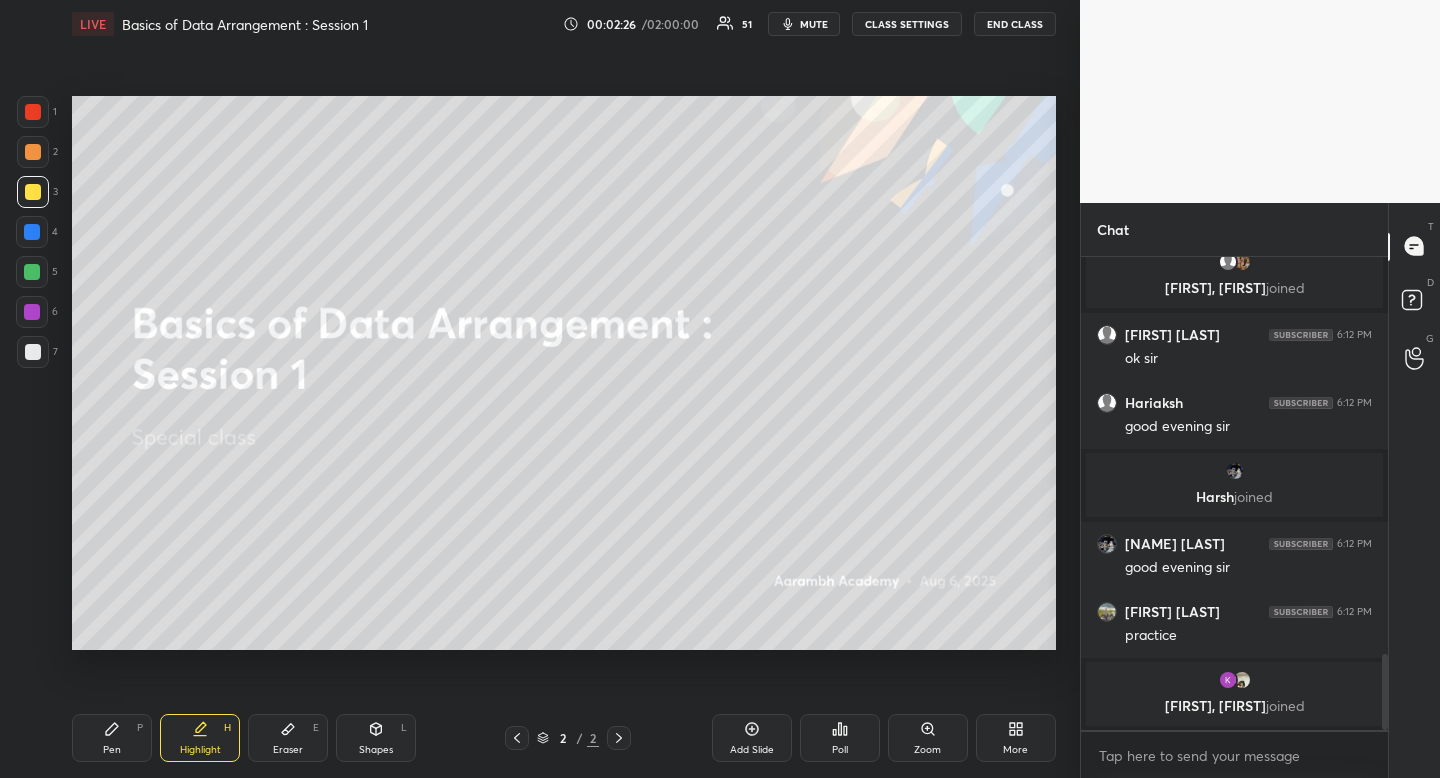 click at bounding box center (33, 352) 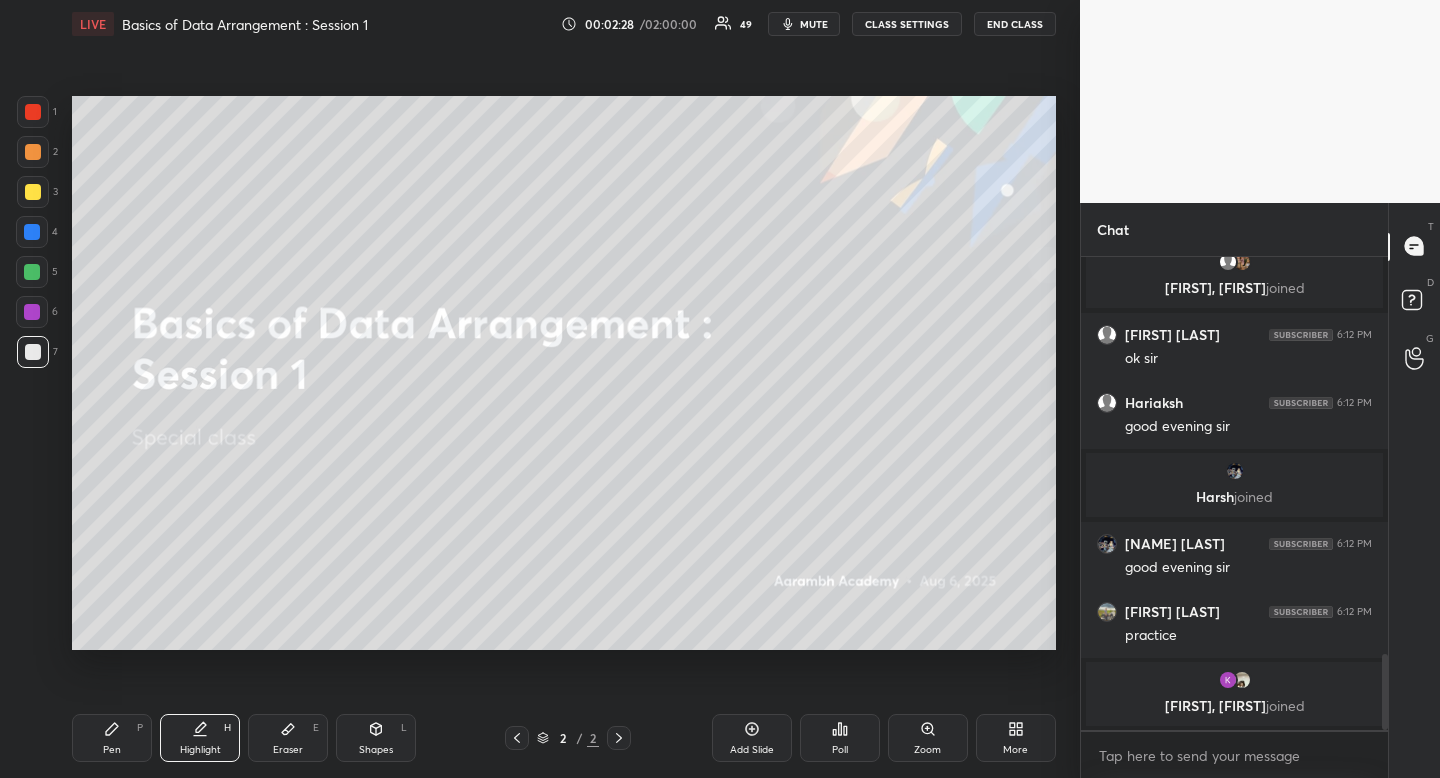 drag, startPoint x: 206, startPoint y: 731, endPoint x: 217, endPoint y: 712, distance: 21.954498 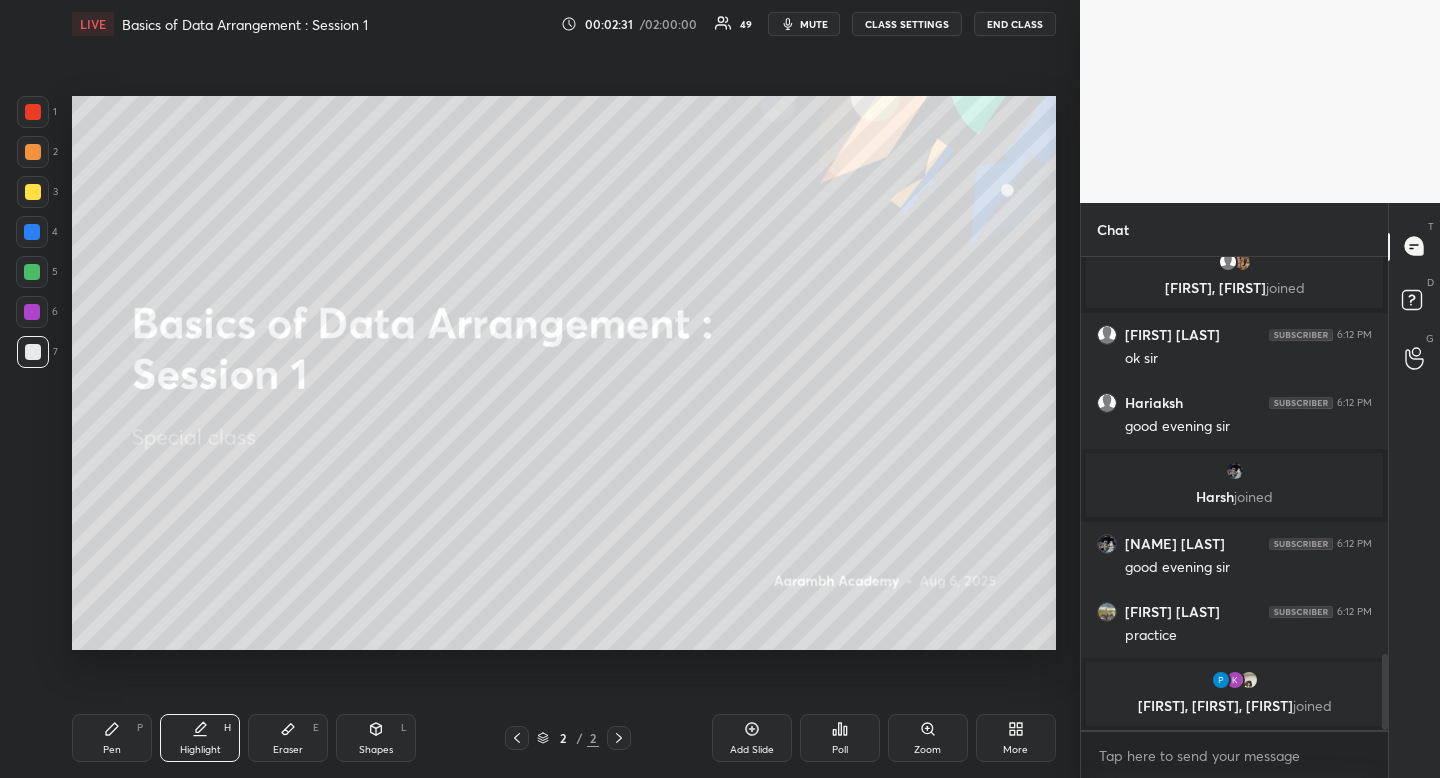 click on "Pen P" at bounding box center (112, 738) 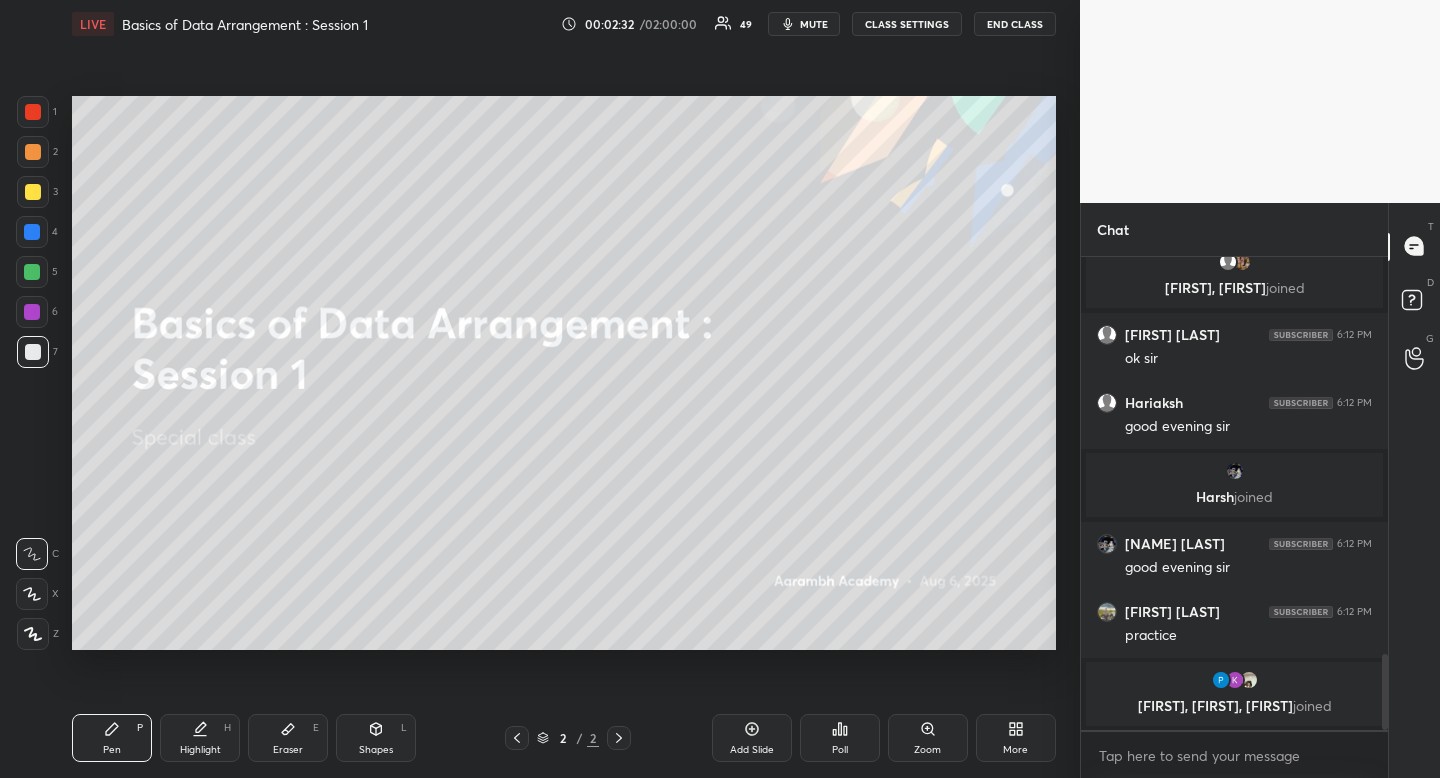 click at bounding box center (33, 192) 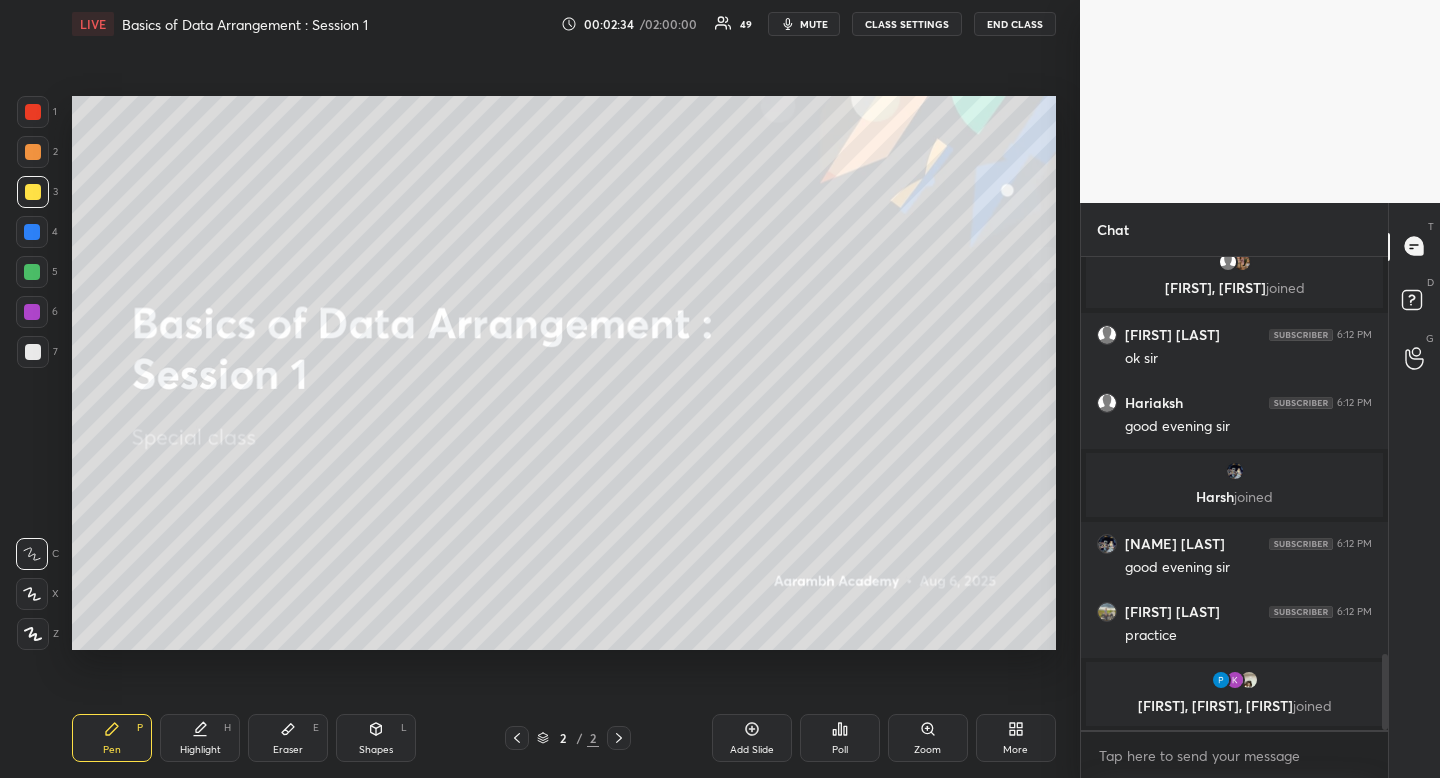 click at bounding box center (33, 352) 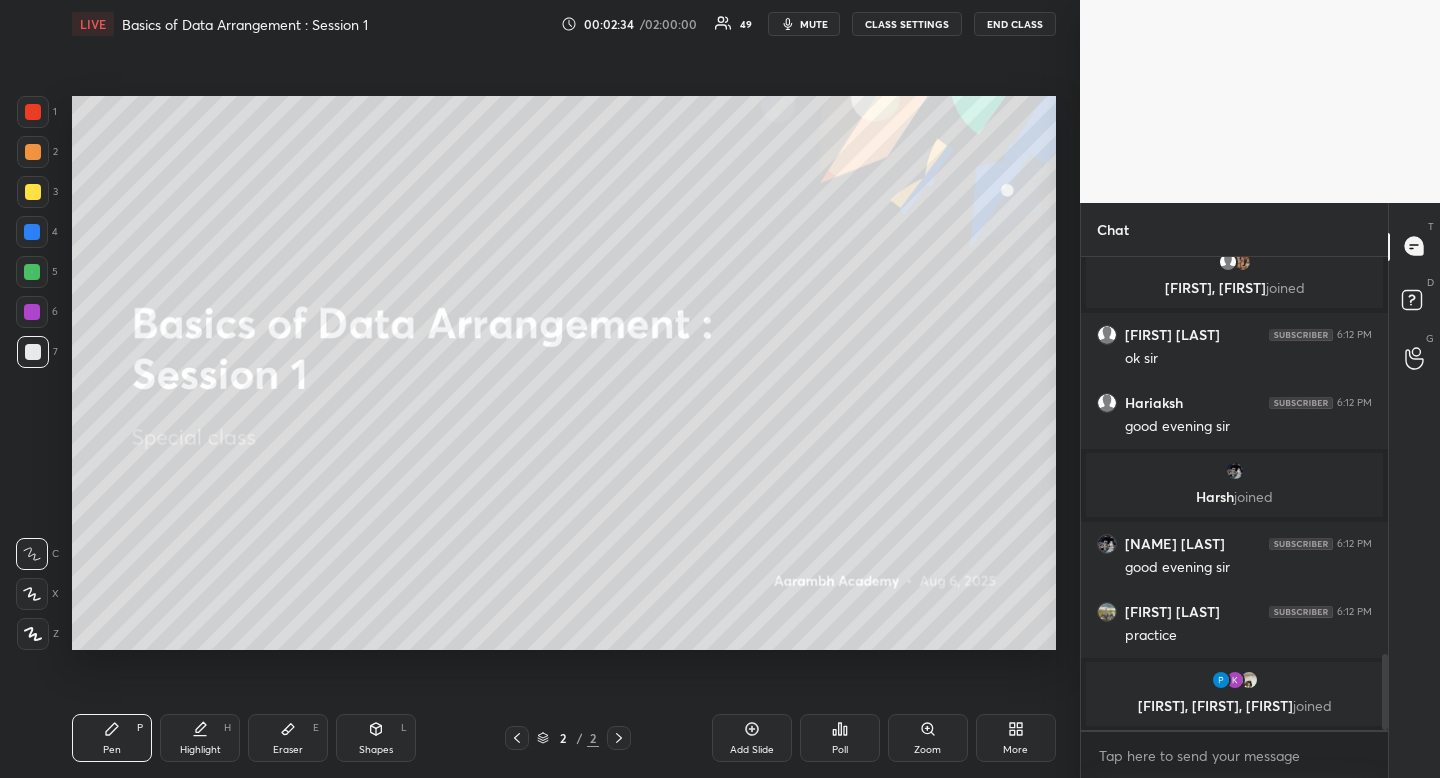 drag, startPoint x: 47, startPoint y: 348, endPoint x: 51, endPoint y: 446, distance: 98.0816 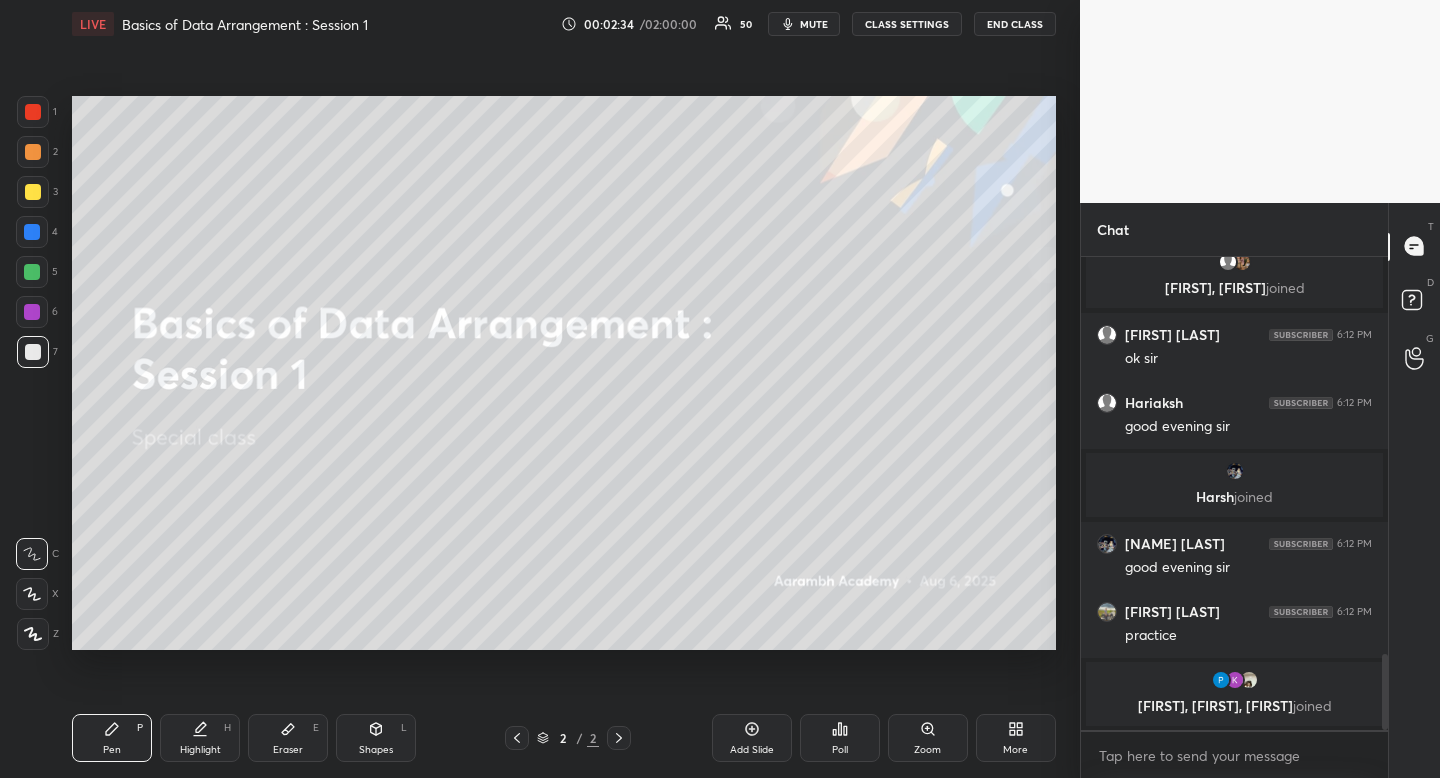 click on "Pen P" at bounding box center [112, 738] 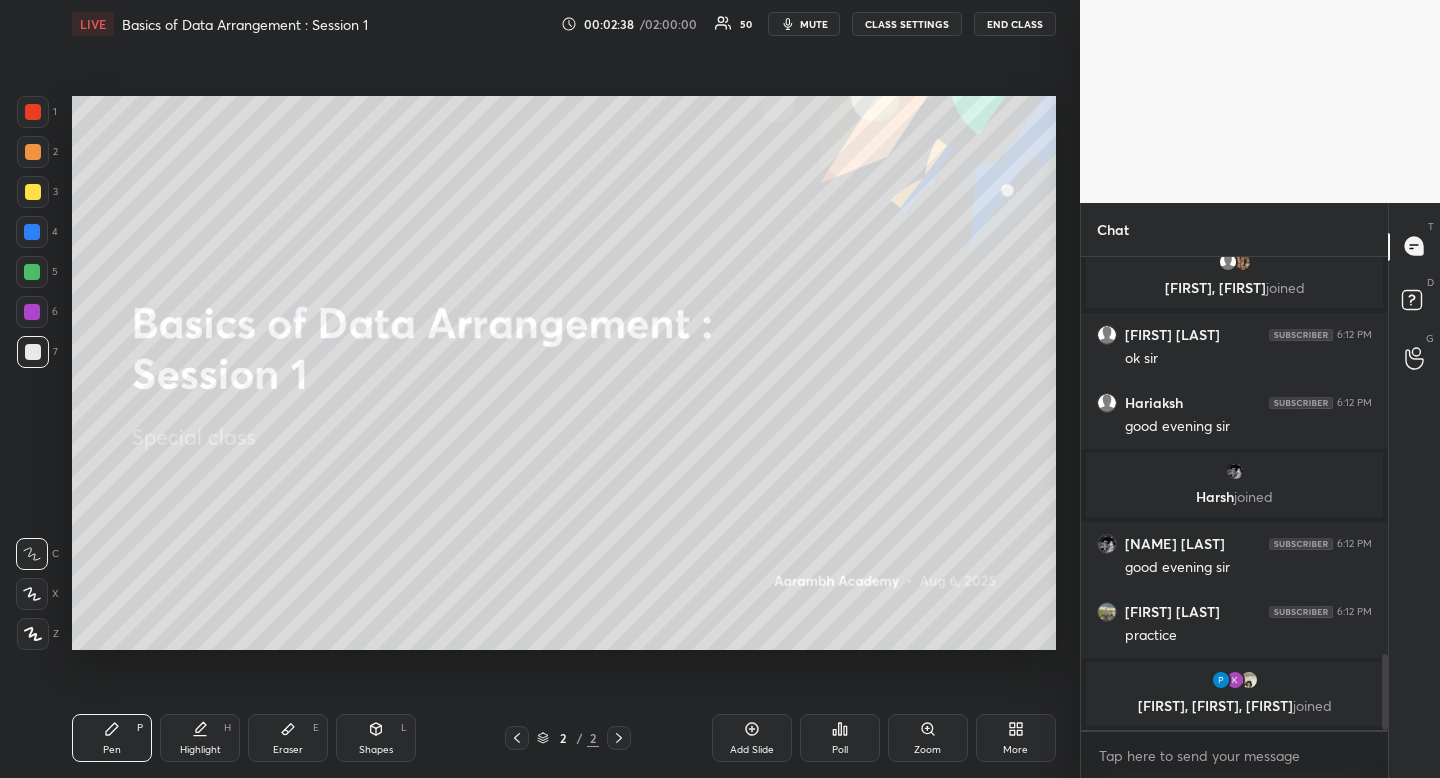 click at bounding box center [33, 192] 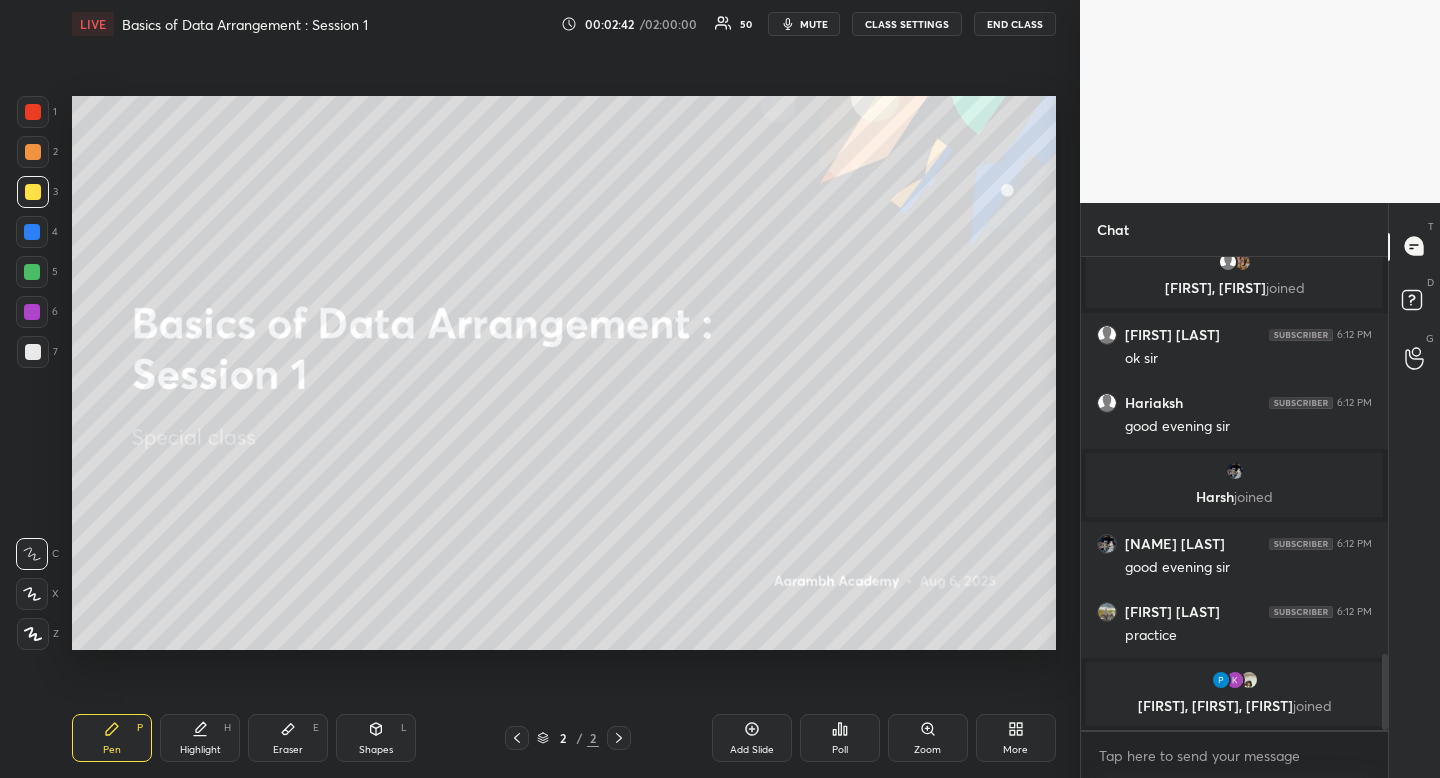 click 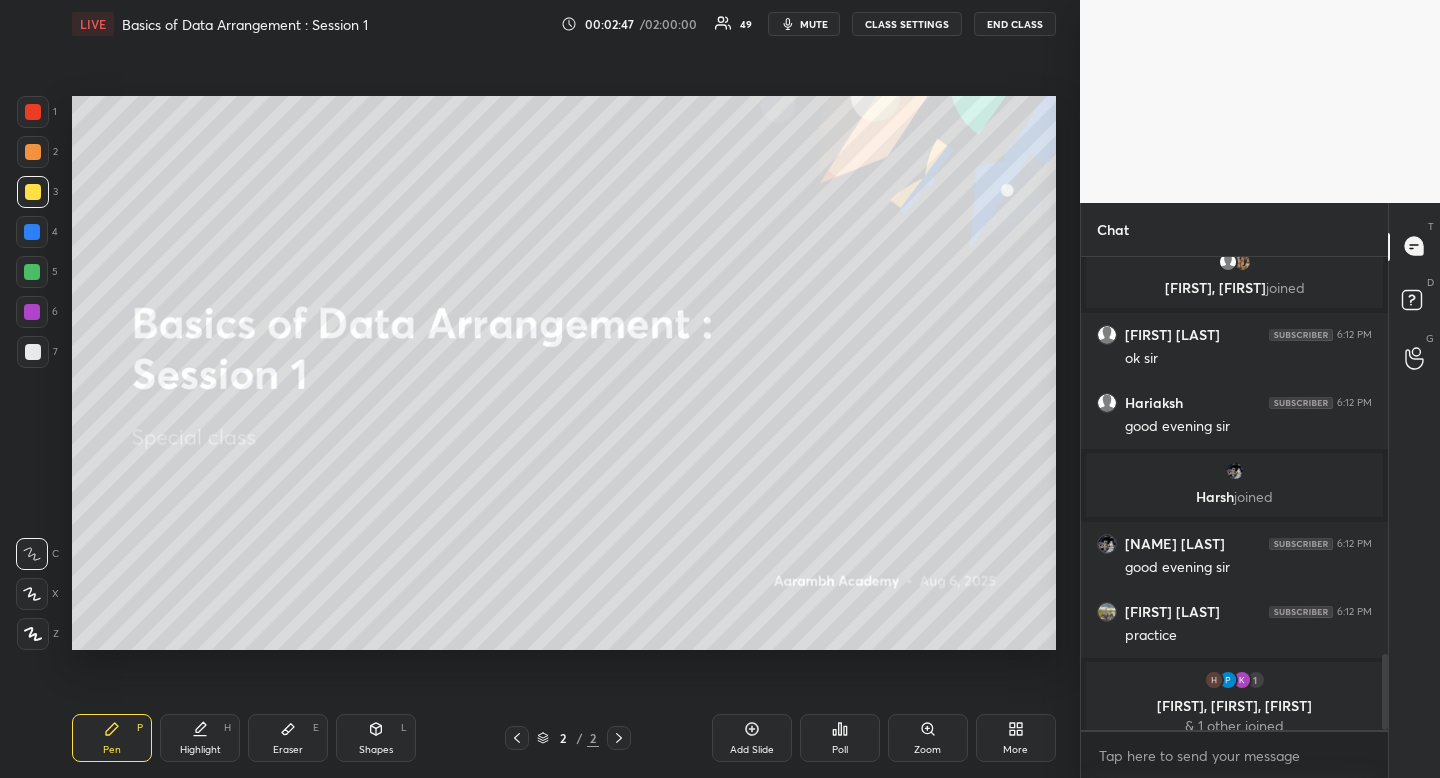 scroll, scrollTop: 2488, scrollLeft: 0, axis: vertical 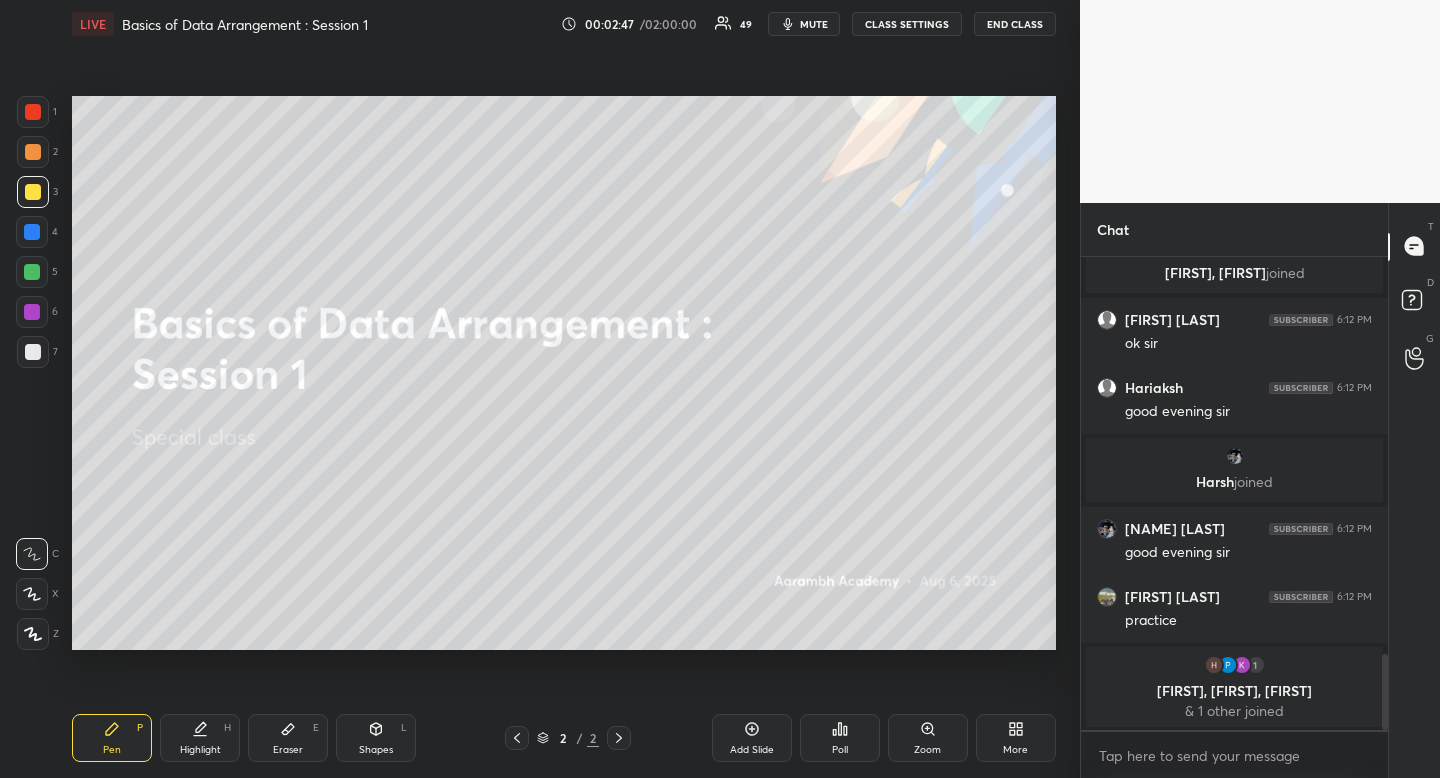 click on "Shapes L" at bounding box center [376, 738] 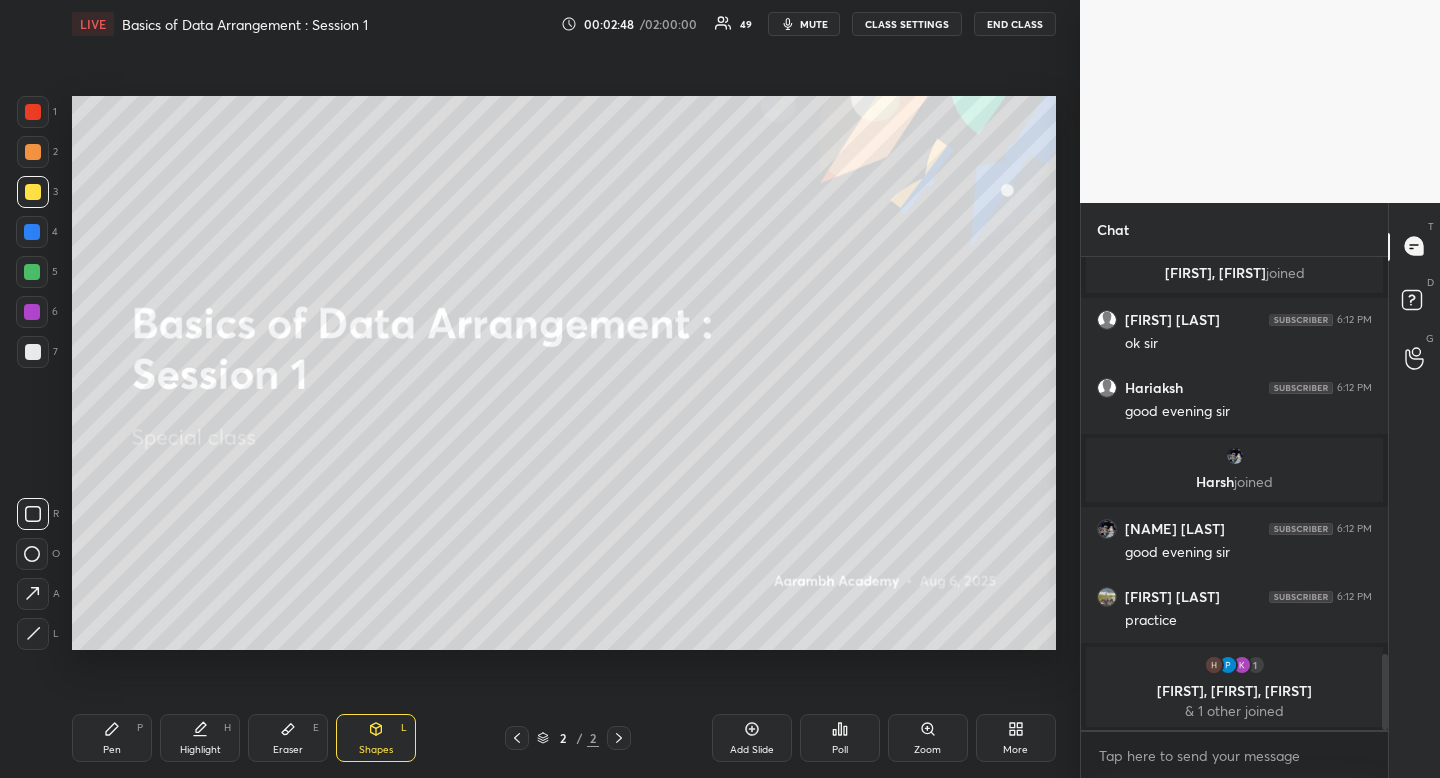 click at bounding box center [32, 554] 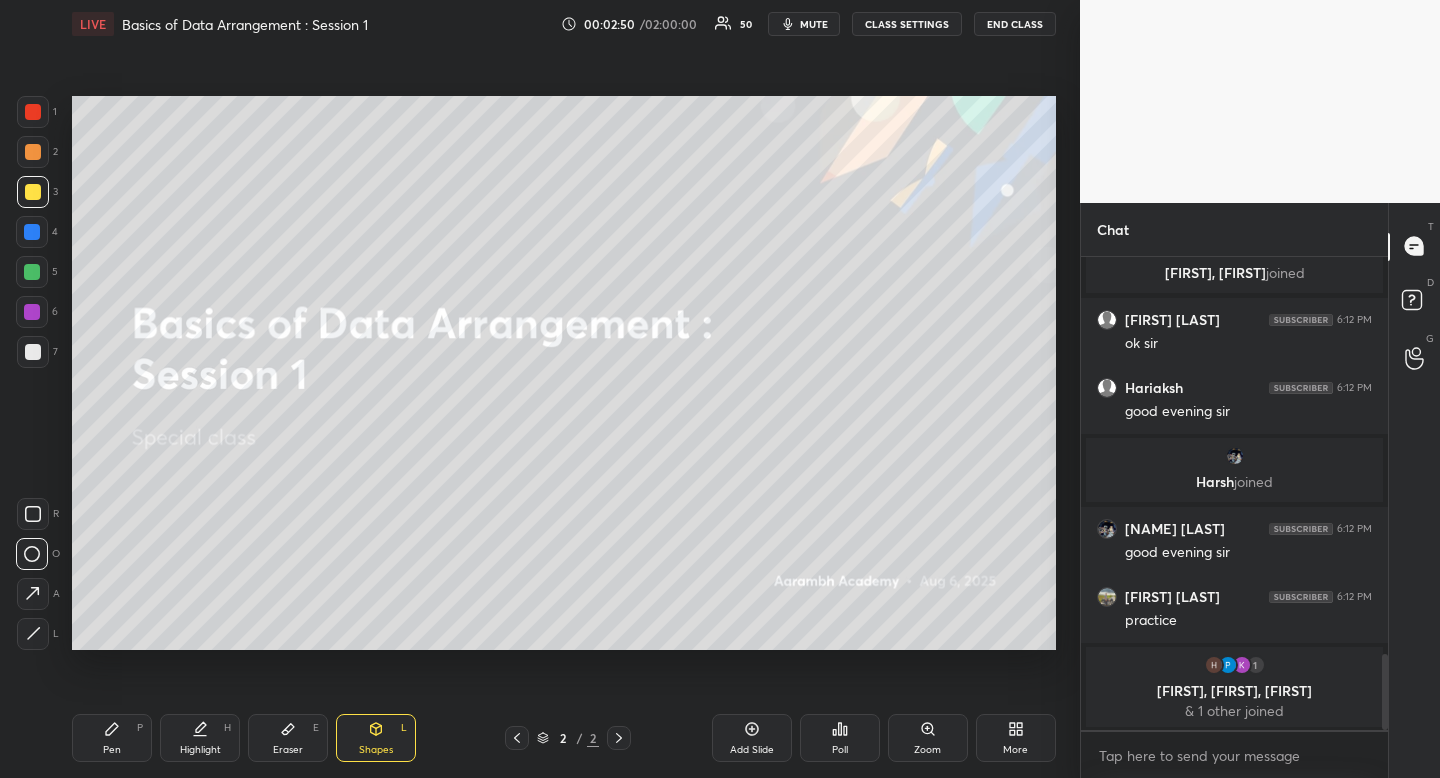 drag, startPoint x: 187, startPoint y: 733, endPoint x: 227, endPoint y: 655, distance: 87.658424 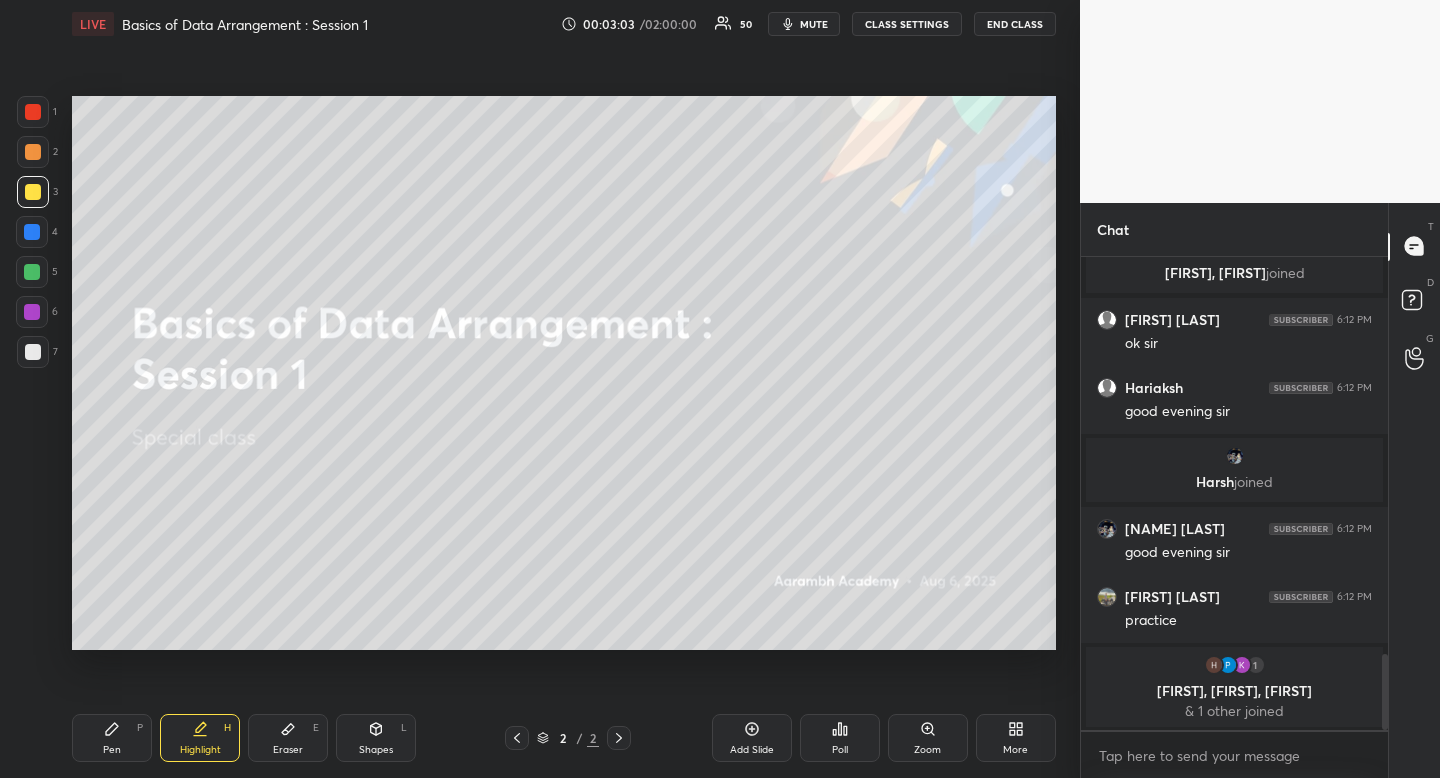 click on "Highlight" at bounding box center [200, 750] 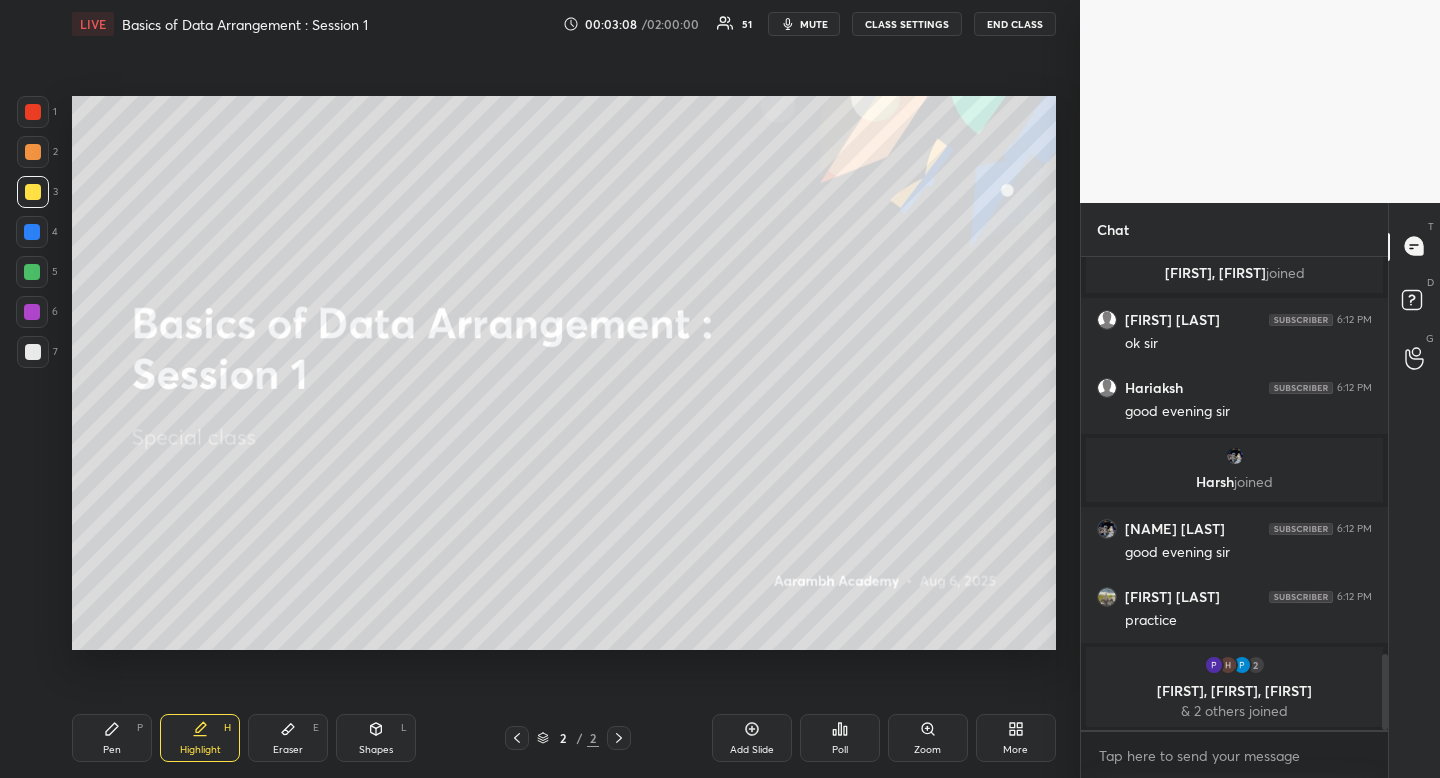 click on "Shapes L" at bounding box center [376, 738] 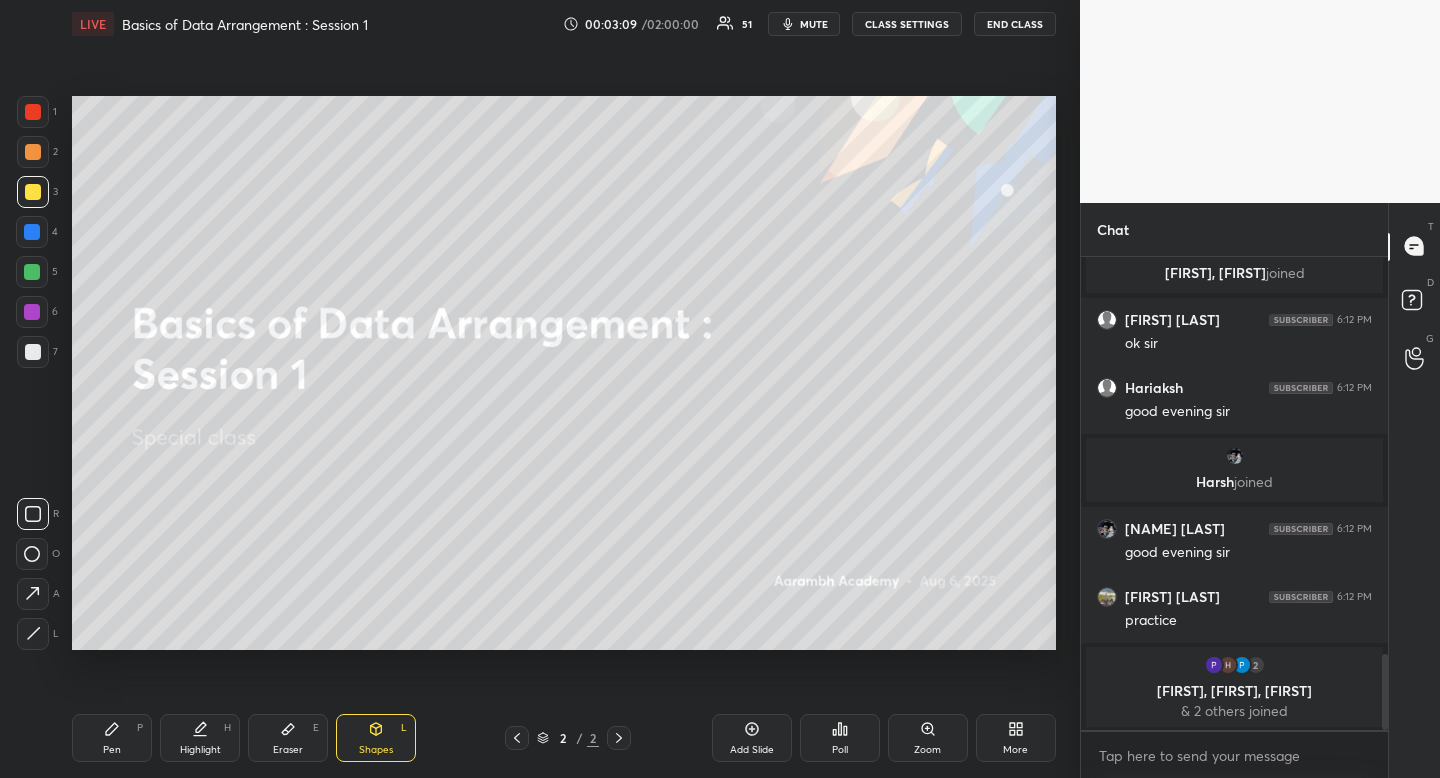 click 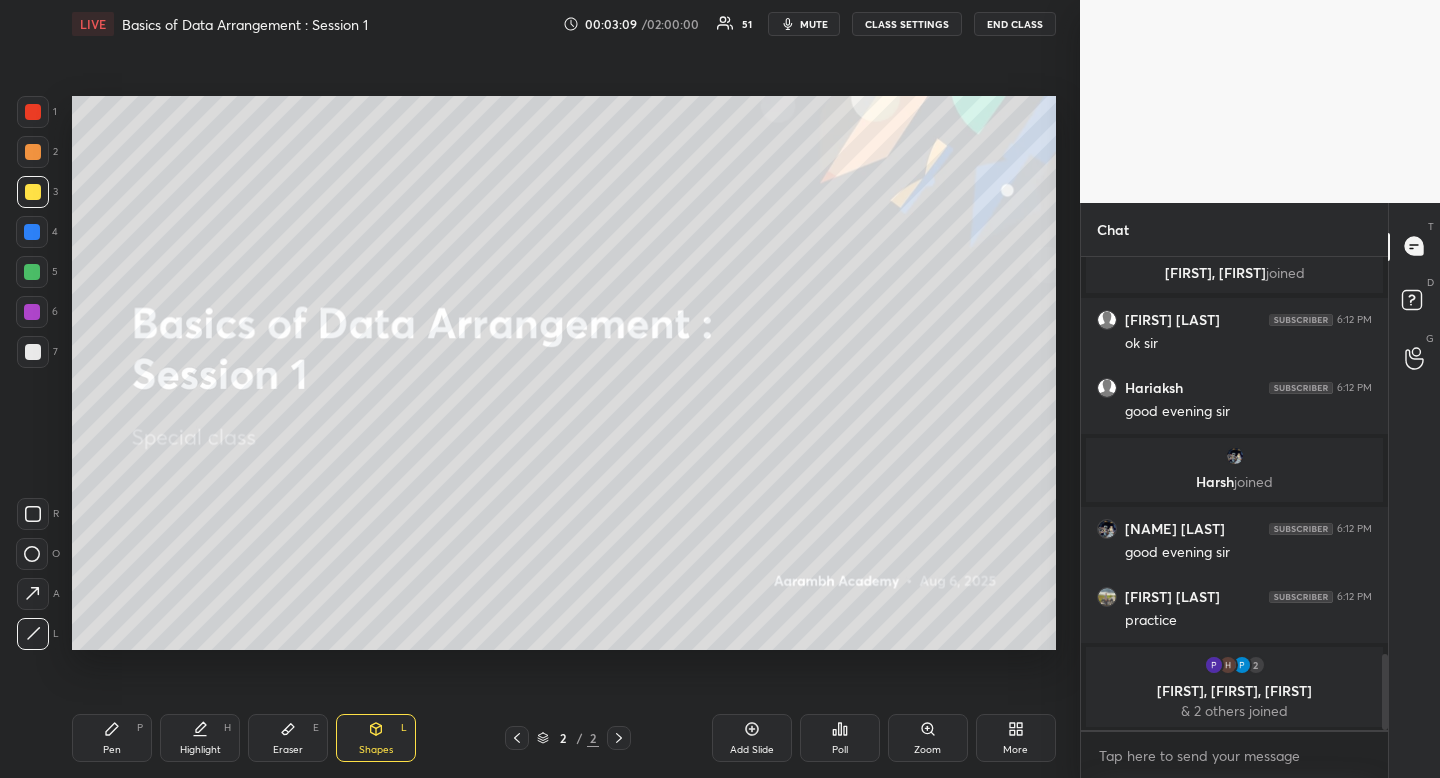 drag, startPoint x: 46, startPoint y: 628, endPoint x: 61, endPoint y: 622, distance: 16.155495 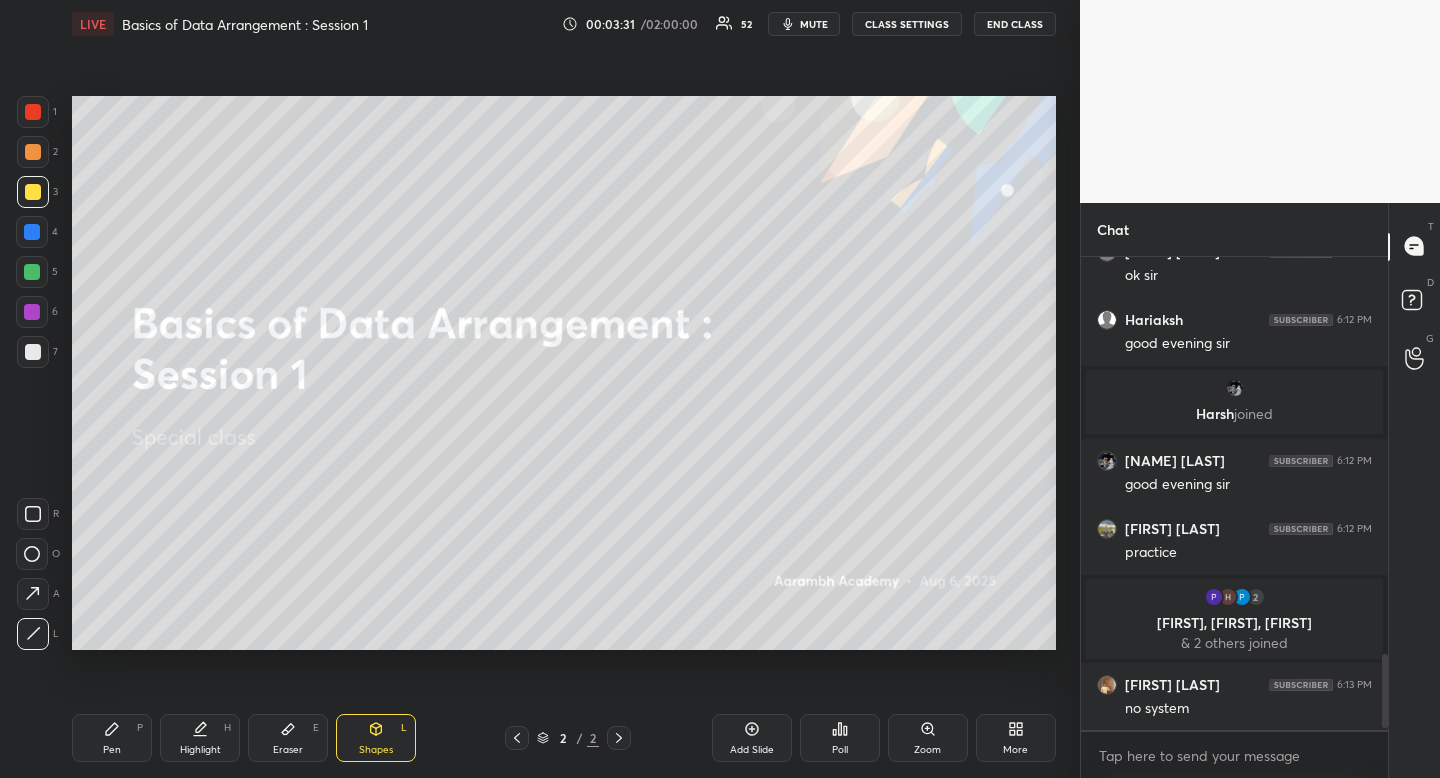 scroll, scrollTop: 2564, scrollLeft: 0, axis: vertical 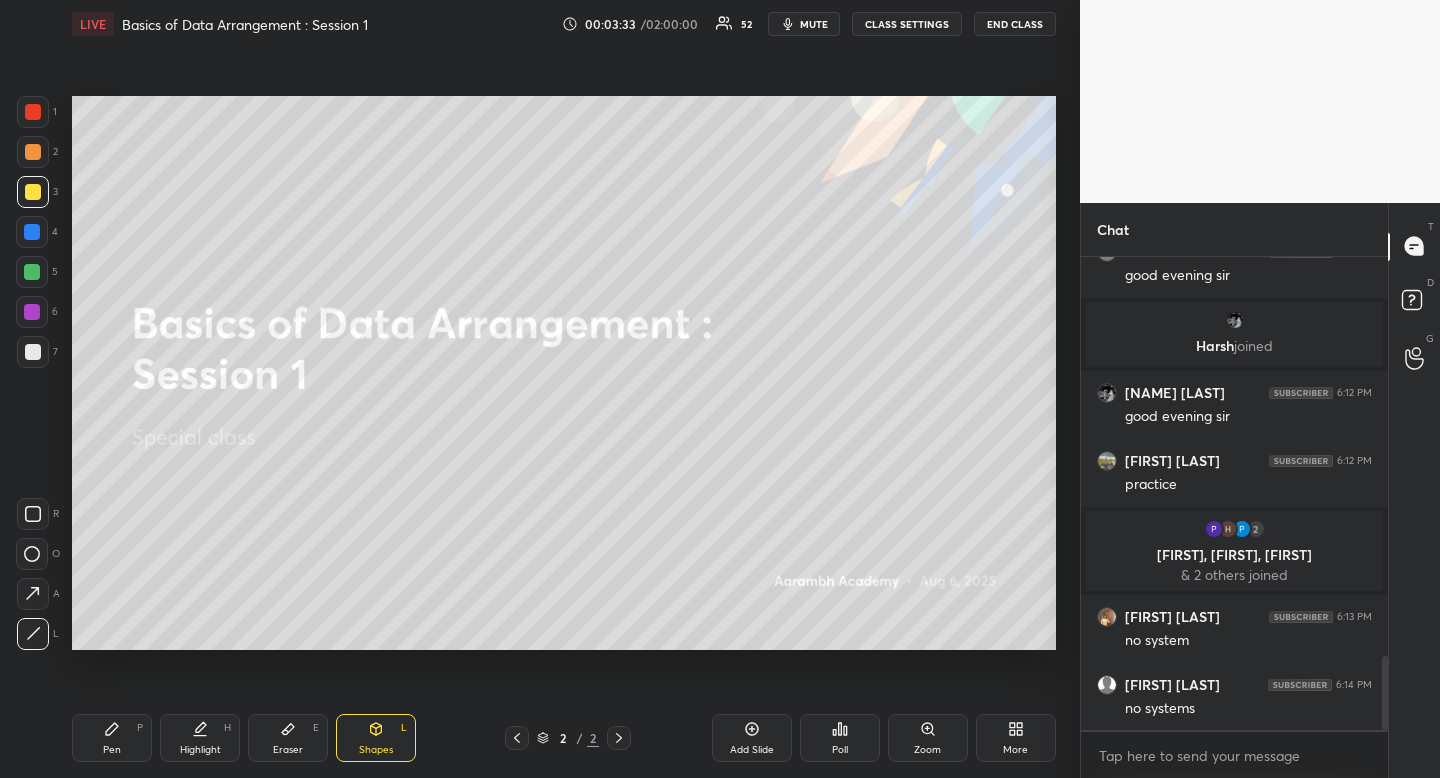 click 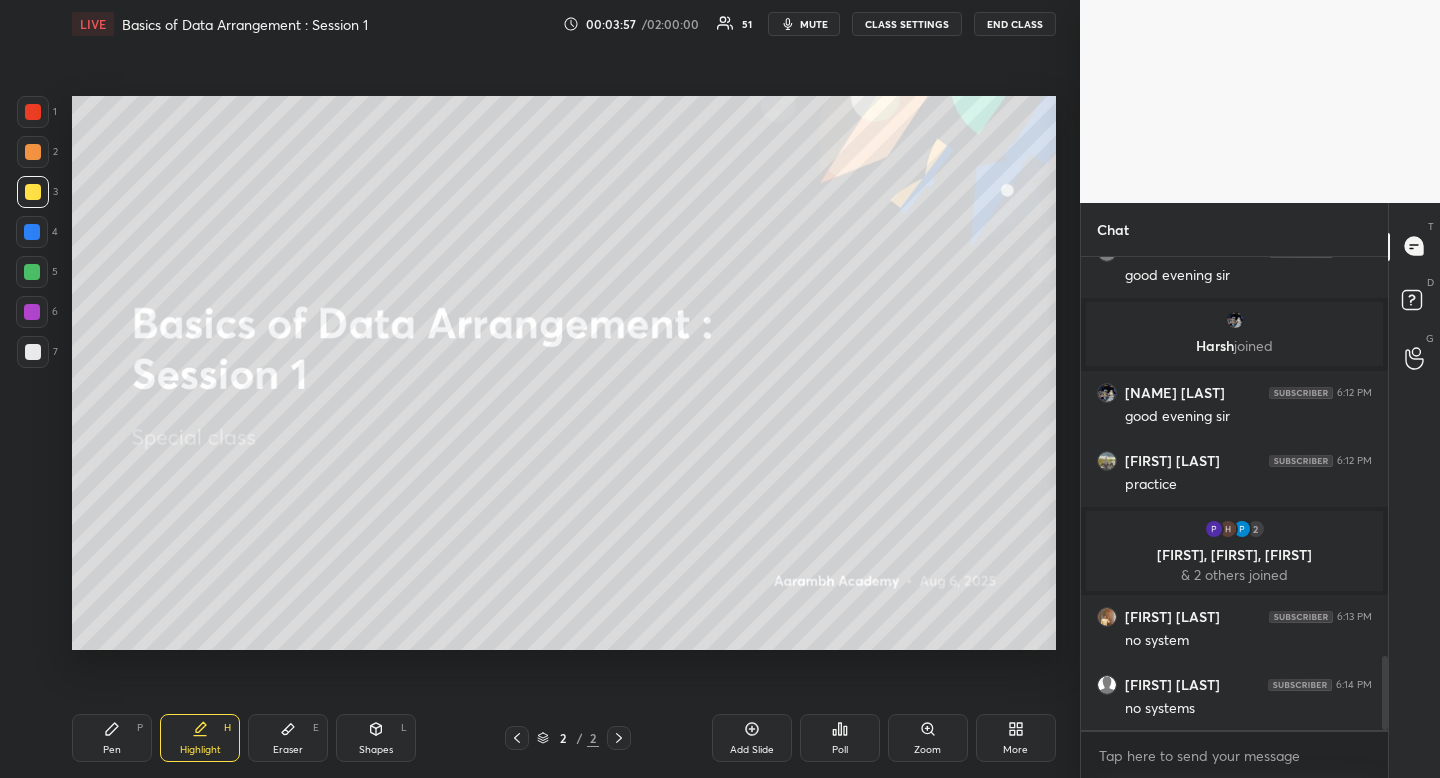 click on "Pen P" at bounding box center [112, 738] 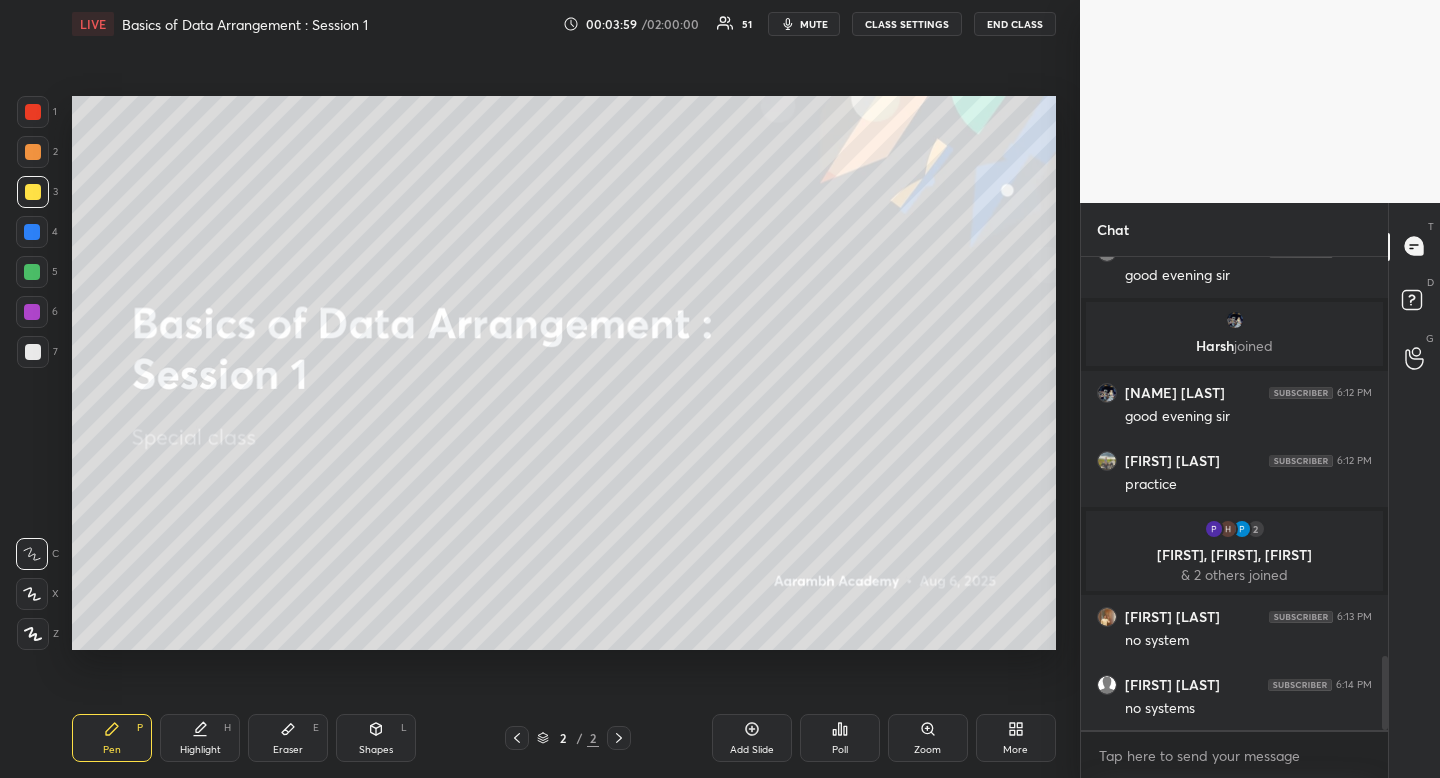 click at bounding box center (33, 352) 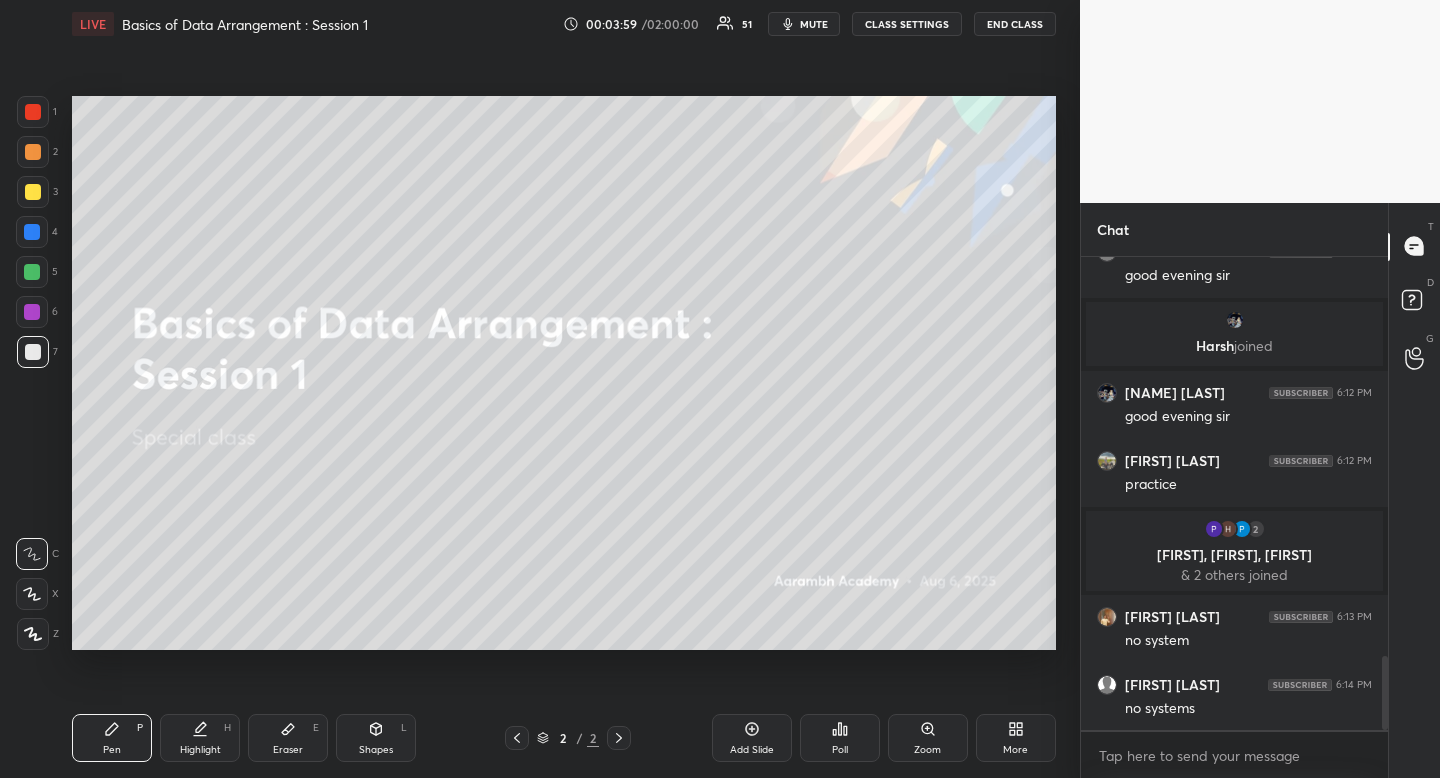 drag, startPoint x: 29, startPoint y: 349, endPoint x: 49, endPoint y: 360, distance: 22.825424 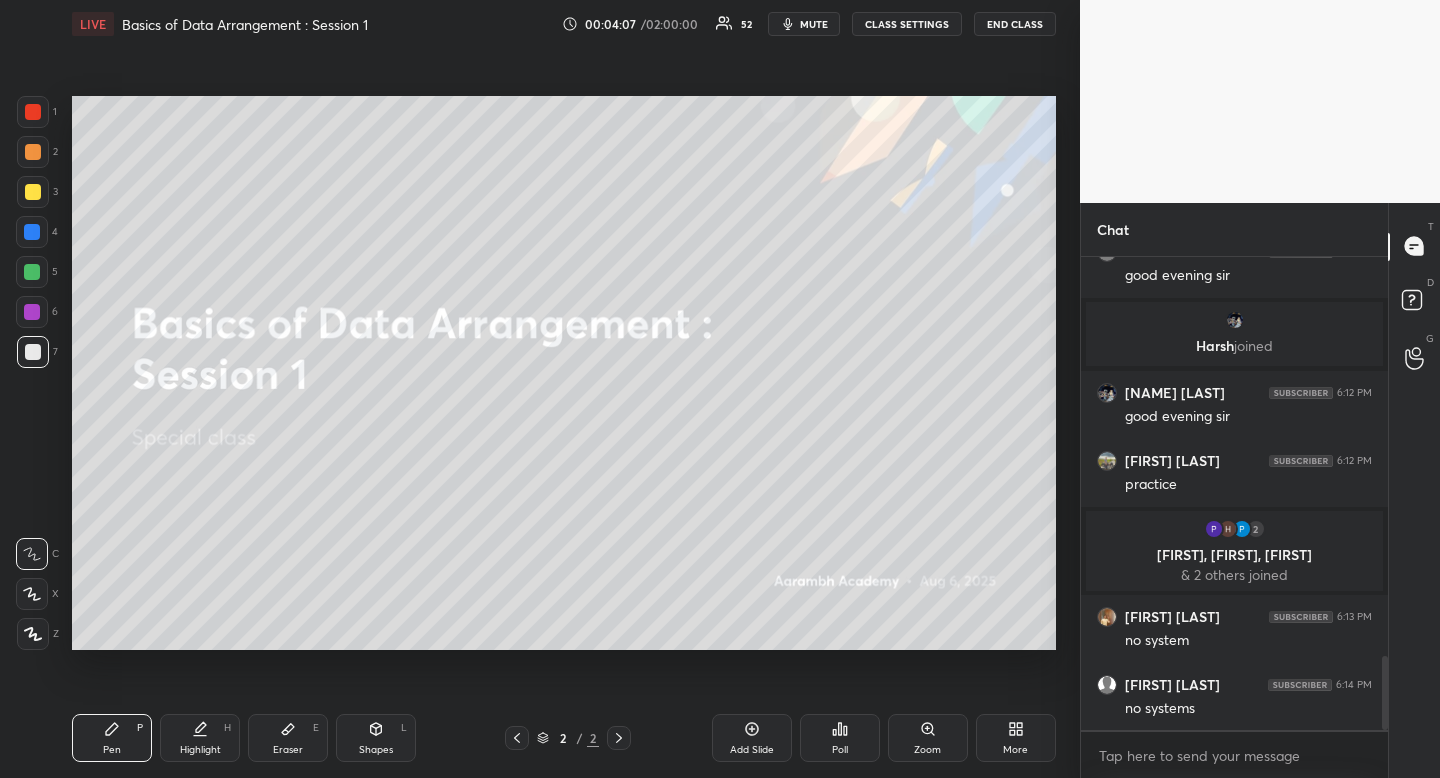 scroll, scrollTop: 2637, scrollLeft: 0, axis: vertical 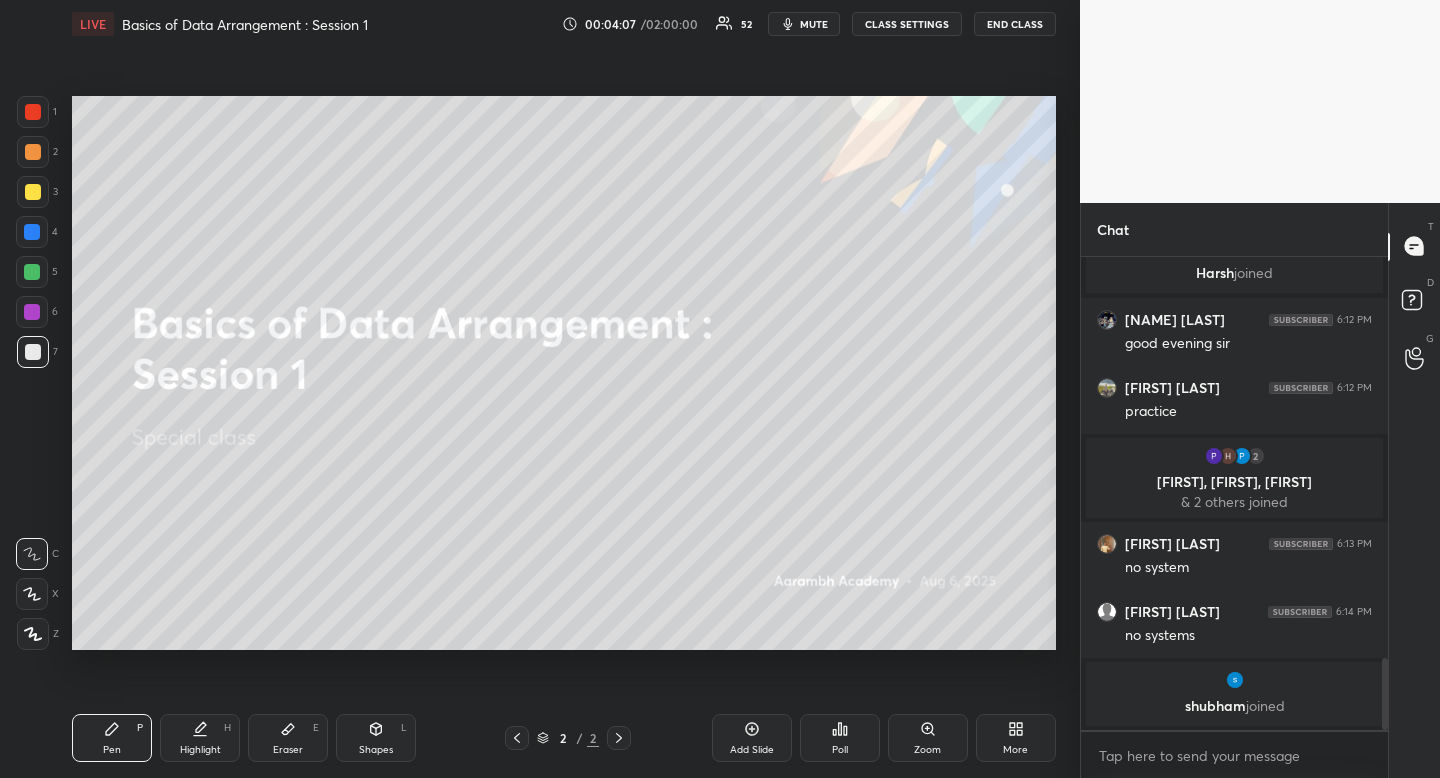 click at bounding box center (33, 192) 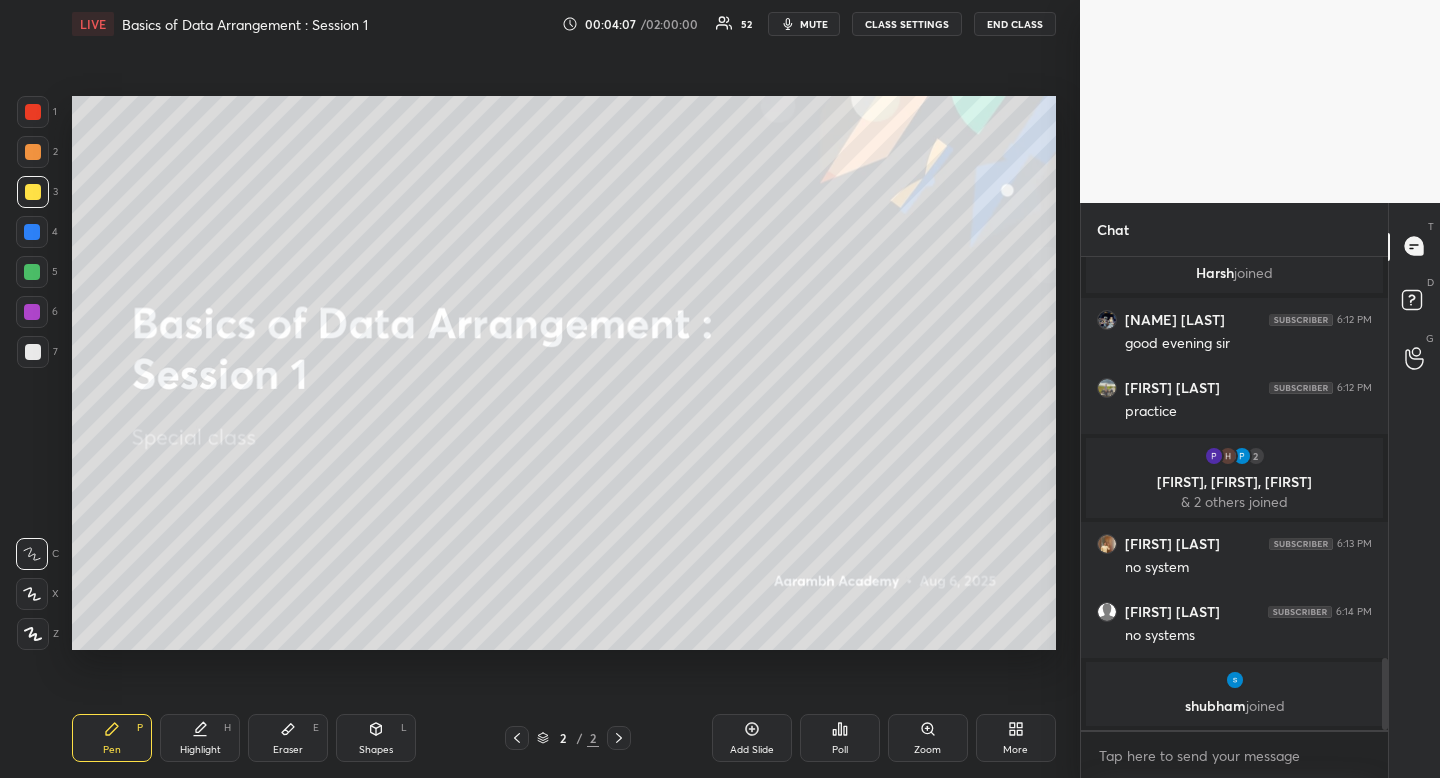 drag, startPoint x: 38, startPoint y: 189, endPoint x: 9, endPoint y: 208, distance: 34.669872 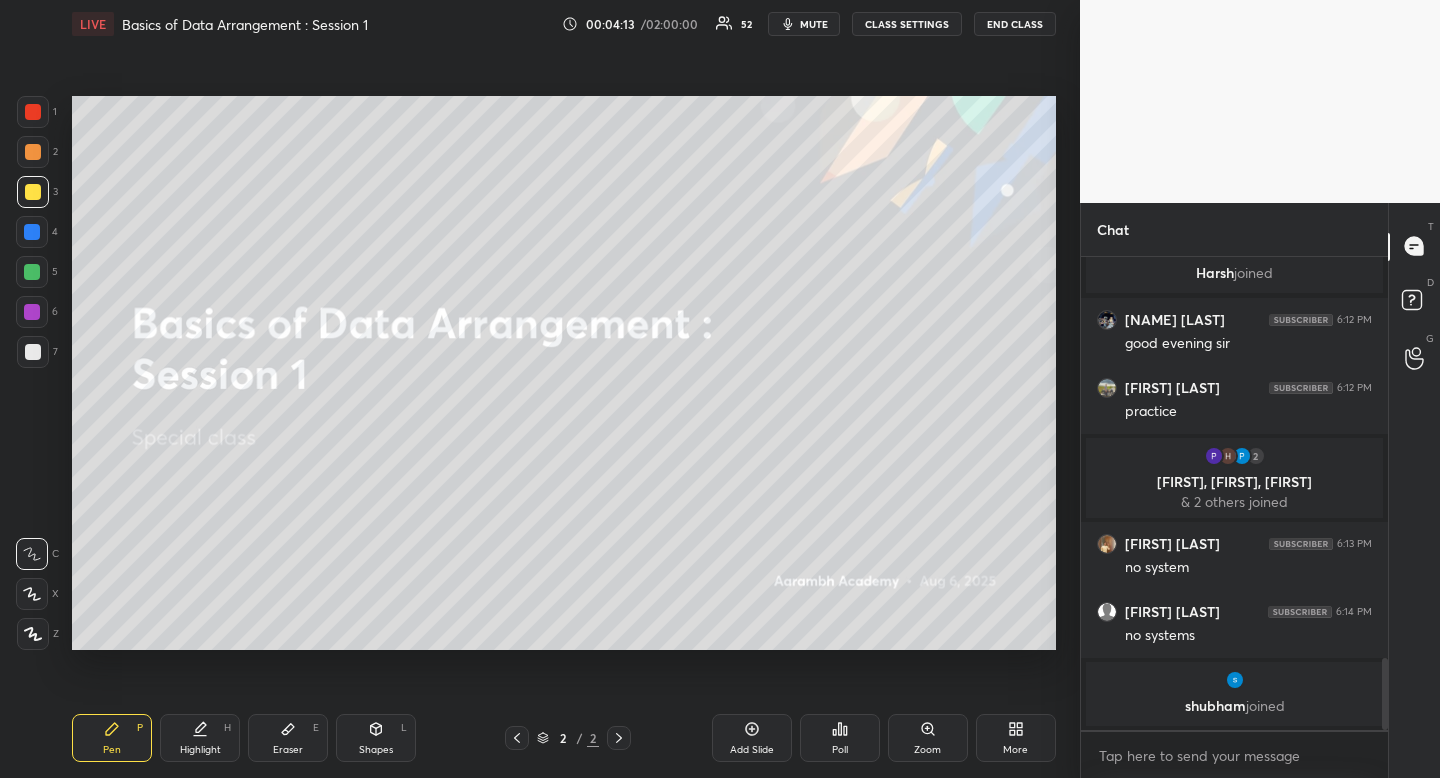 click at bounding box center [32, 272] 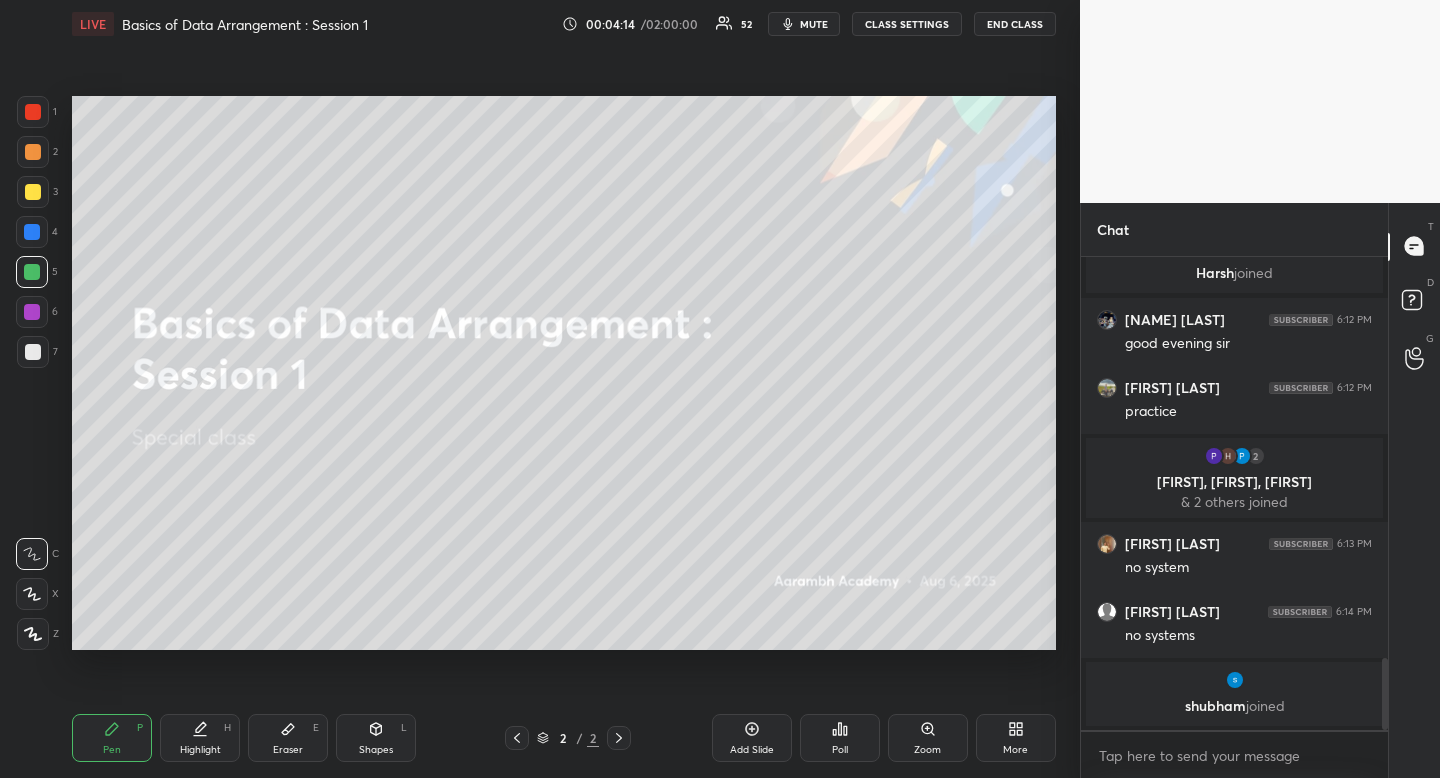 drag, startPoint x: 28, startPoint y: 271, endPoint x: 22, endPoint y: 281, distance: 11.661903 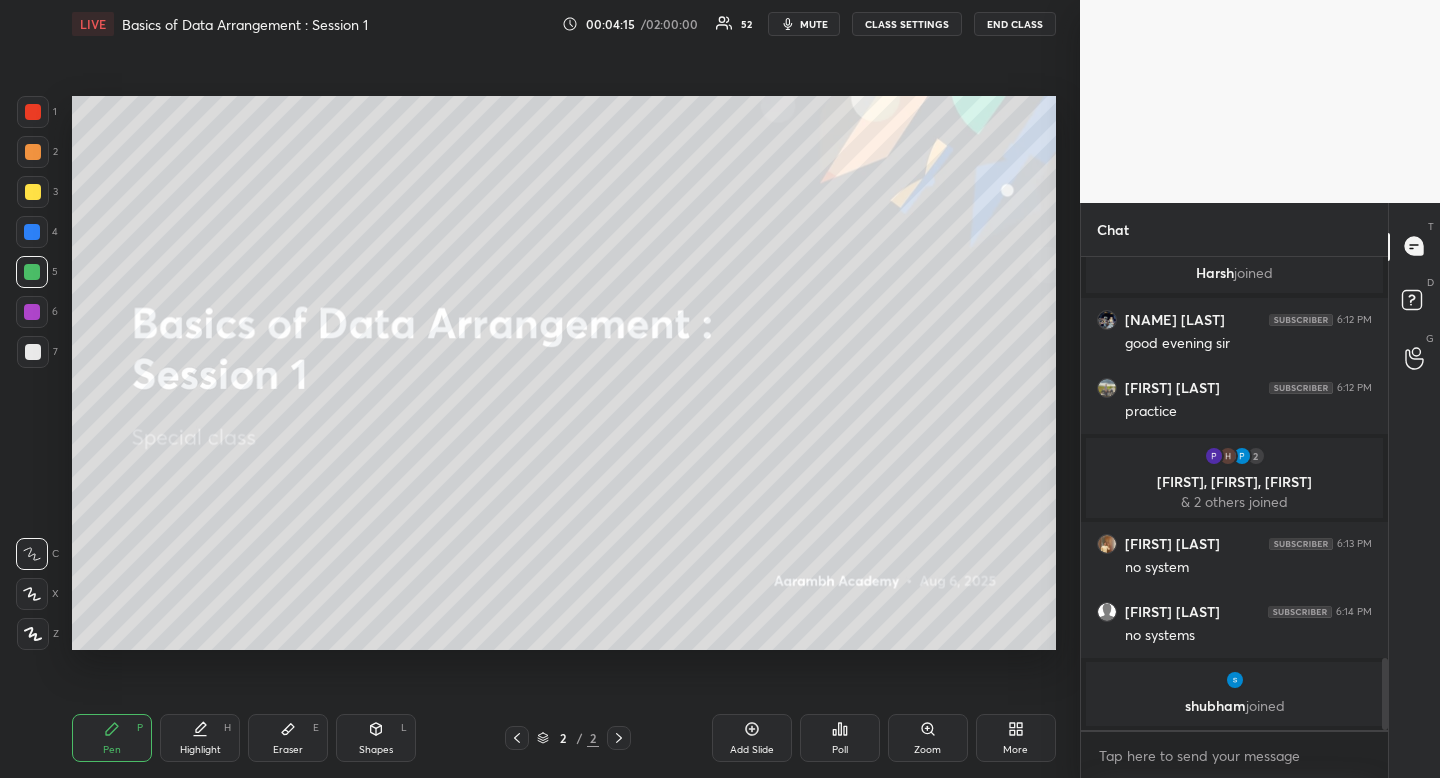 click at bounding box center [33, 352] 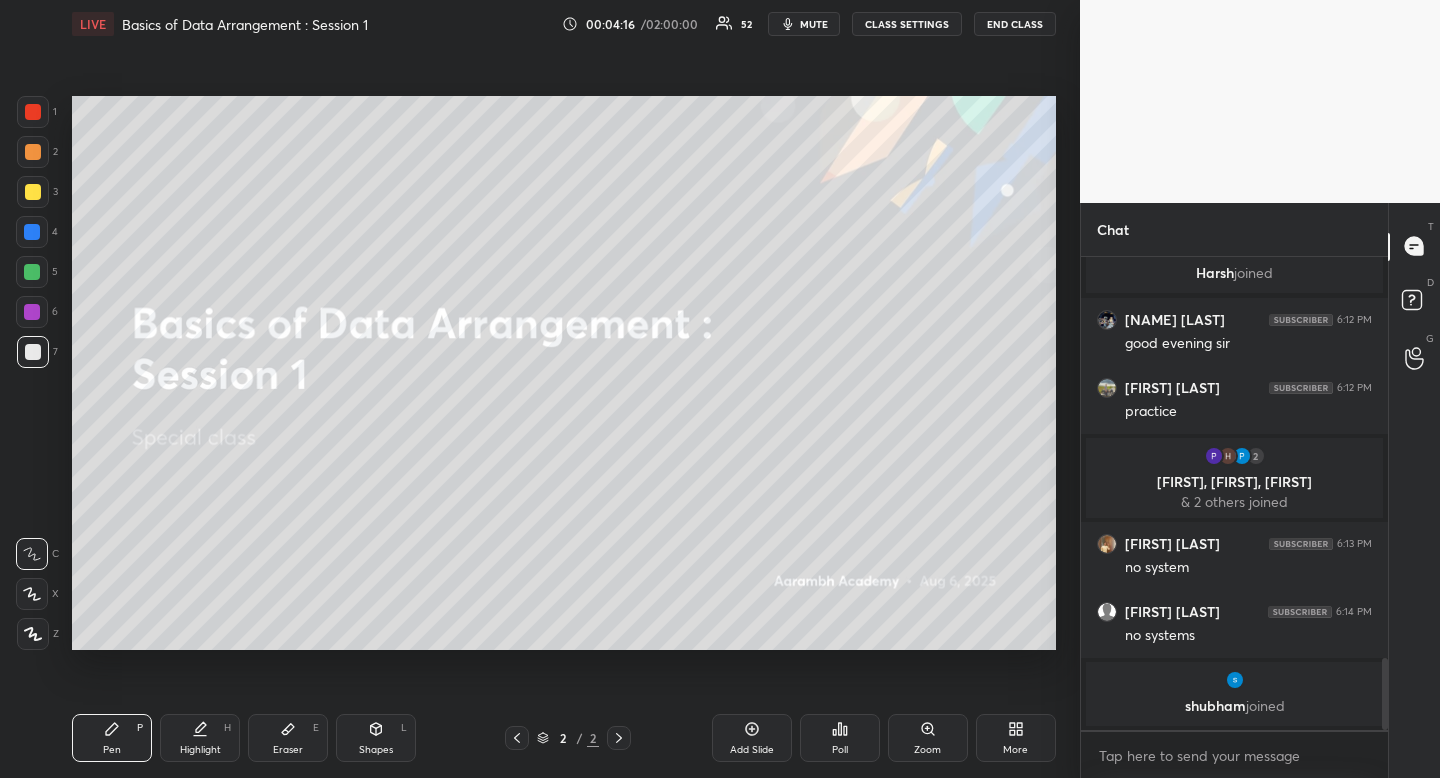 drag, startPoint x: 25, startPoint y: 348, endPoint x: 53, endPoint y: 345, distance: 28.160255 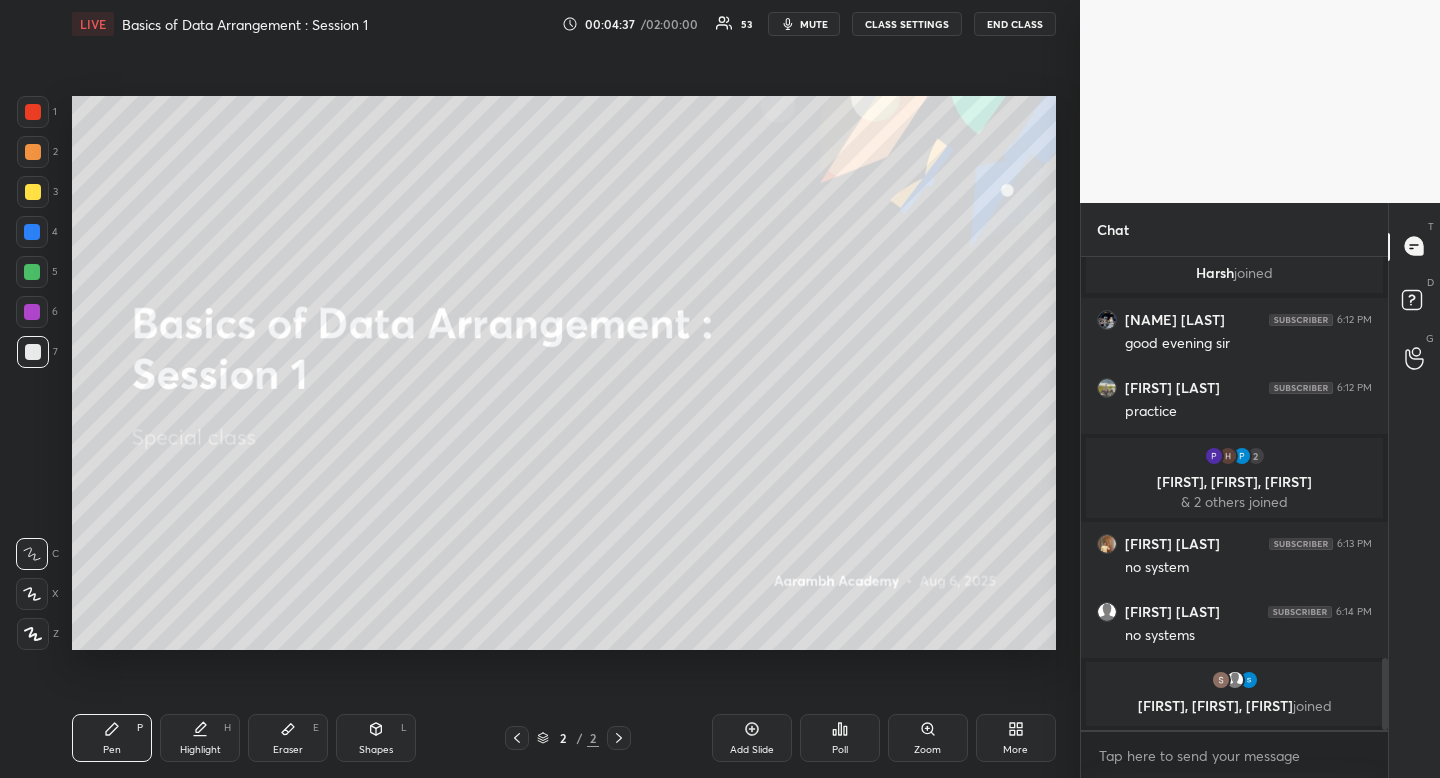 click on "3" at bounding box center (37, 192) 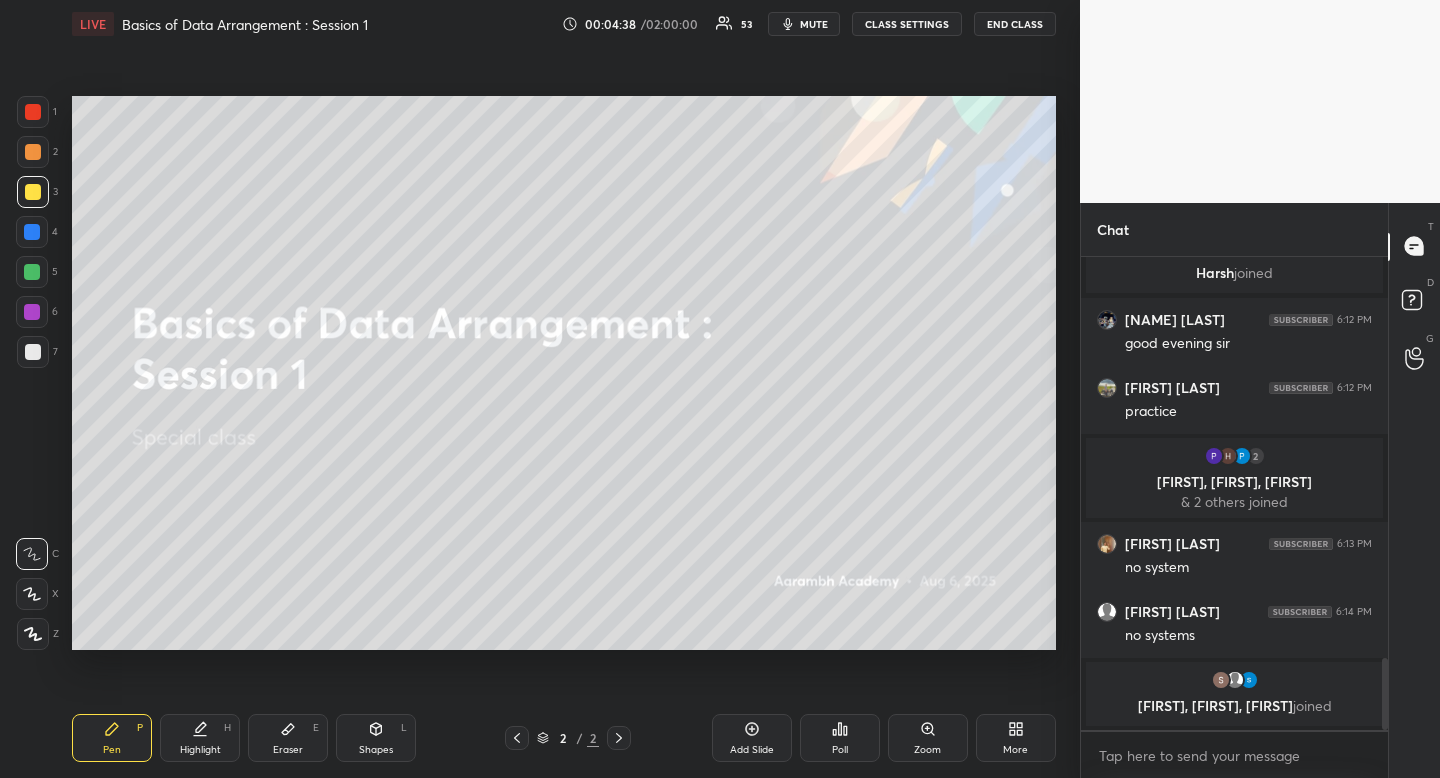 click at bounding box center [33, 352] 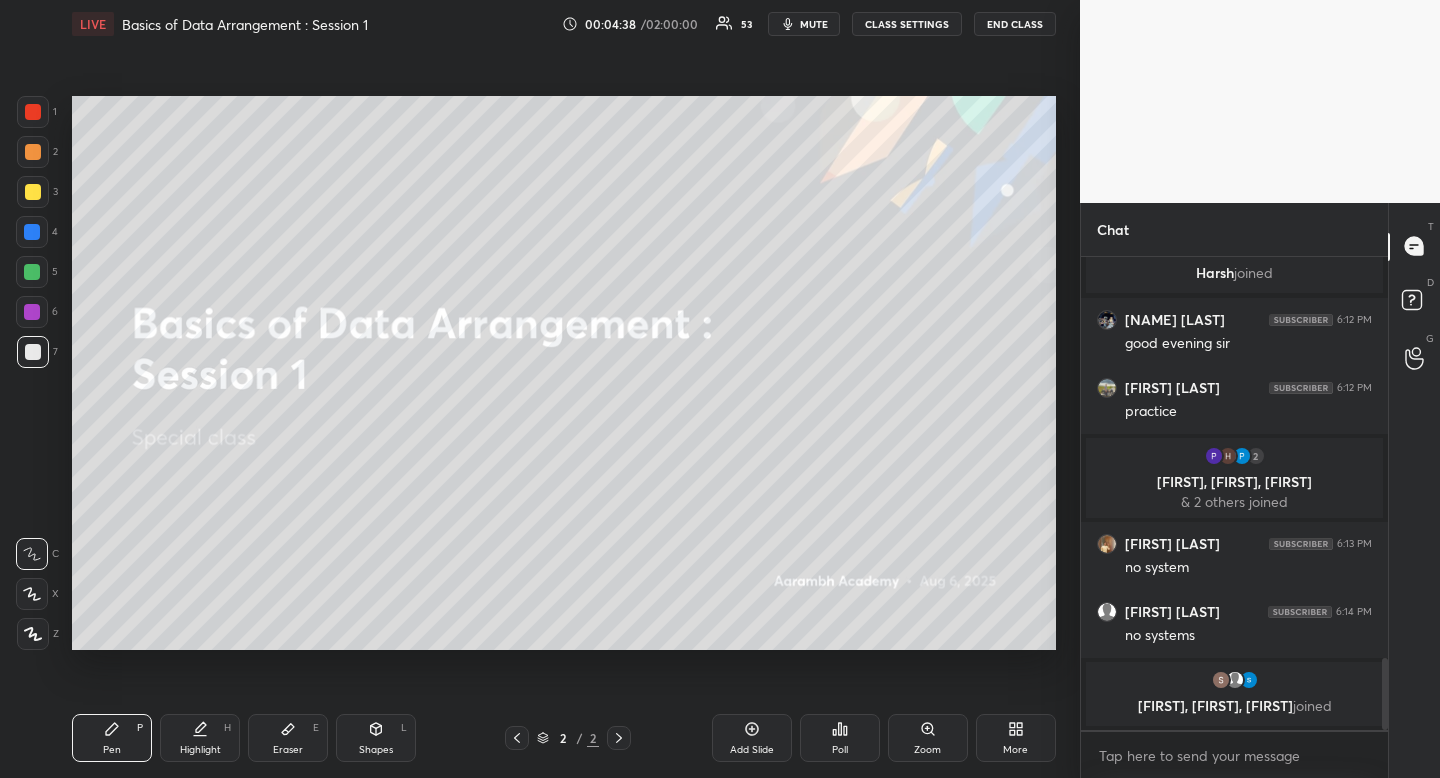 drag, startPoint x: 31, startPoint y: 350, endPoint x: 49, endPoint y: 332, distance: 25.455845 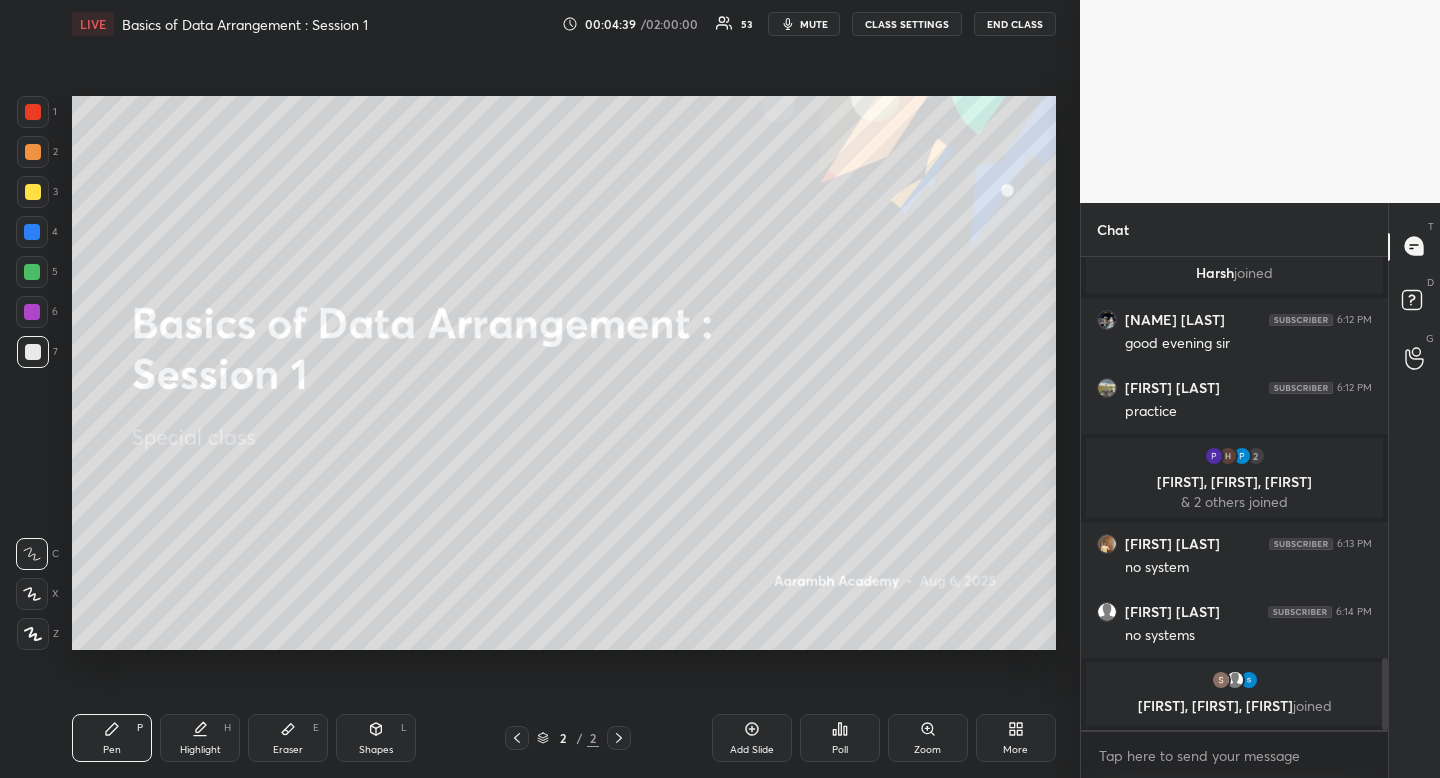 scroll, scrollTop: 2652, scrollLeft: 0, axis: vertical 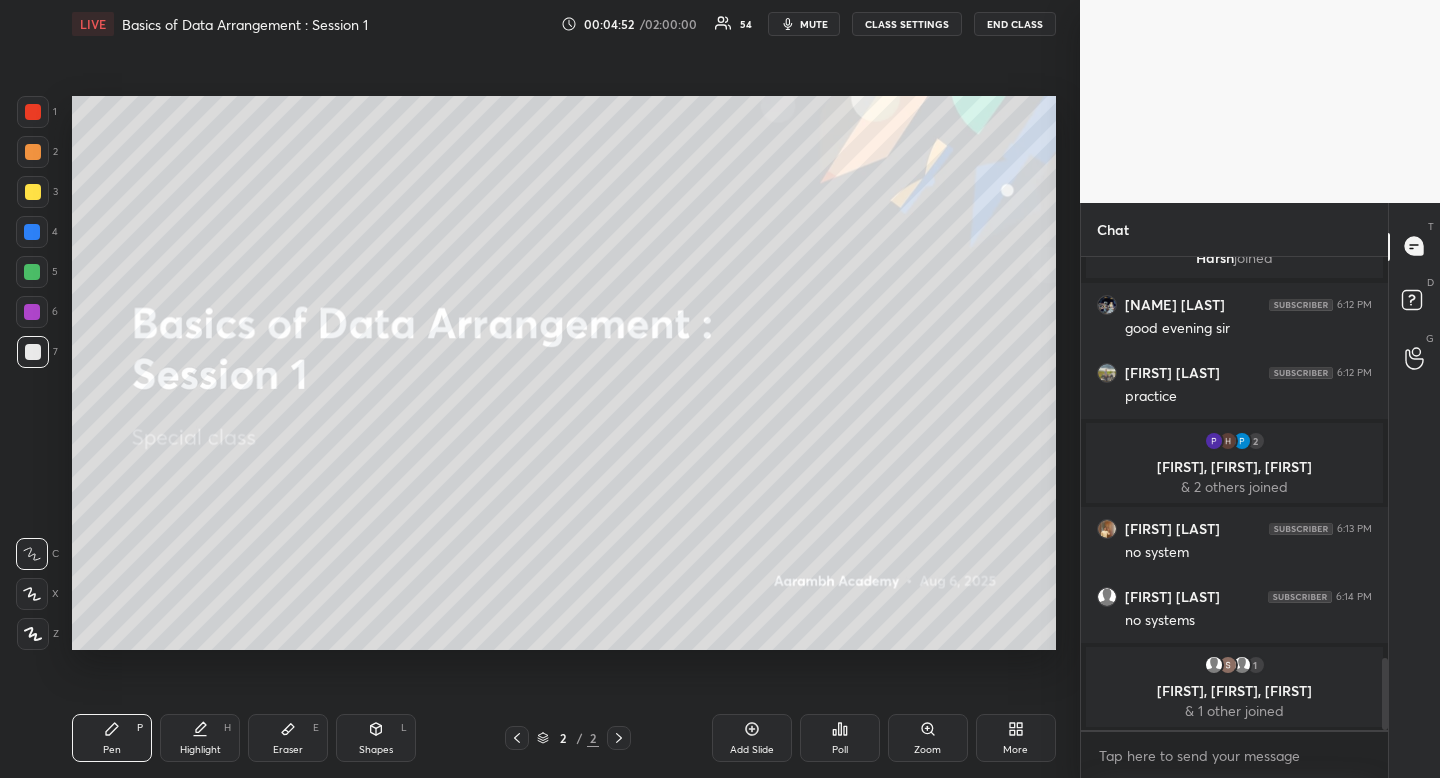 drag, startPoint x: 196, startPoint y: 751, endPoint x: 207, endPoint y: 752, distance: 11.045361 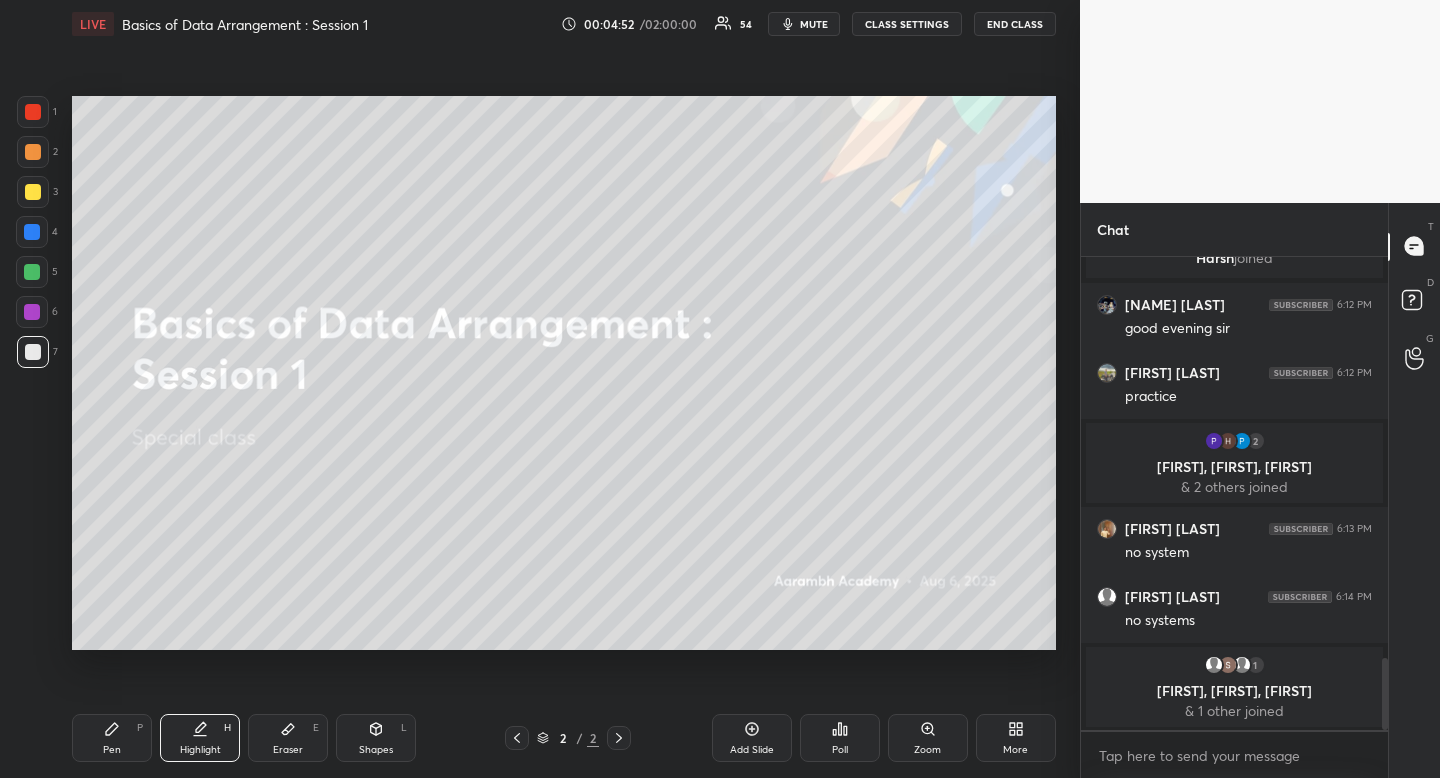 drag, startPoint x: 207, startPoint y: 752, endPoint x: 346, endPoint y: 663, distance: 165.05151 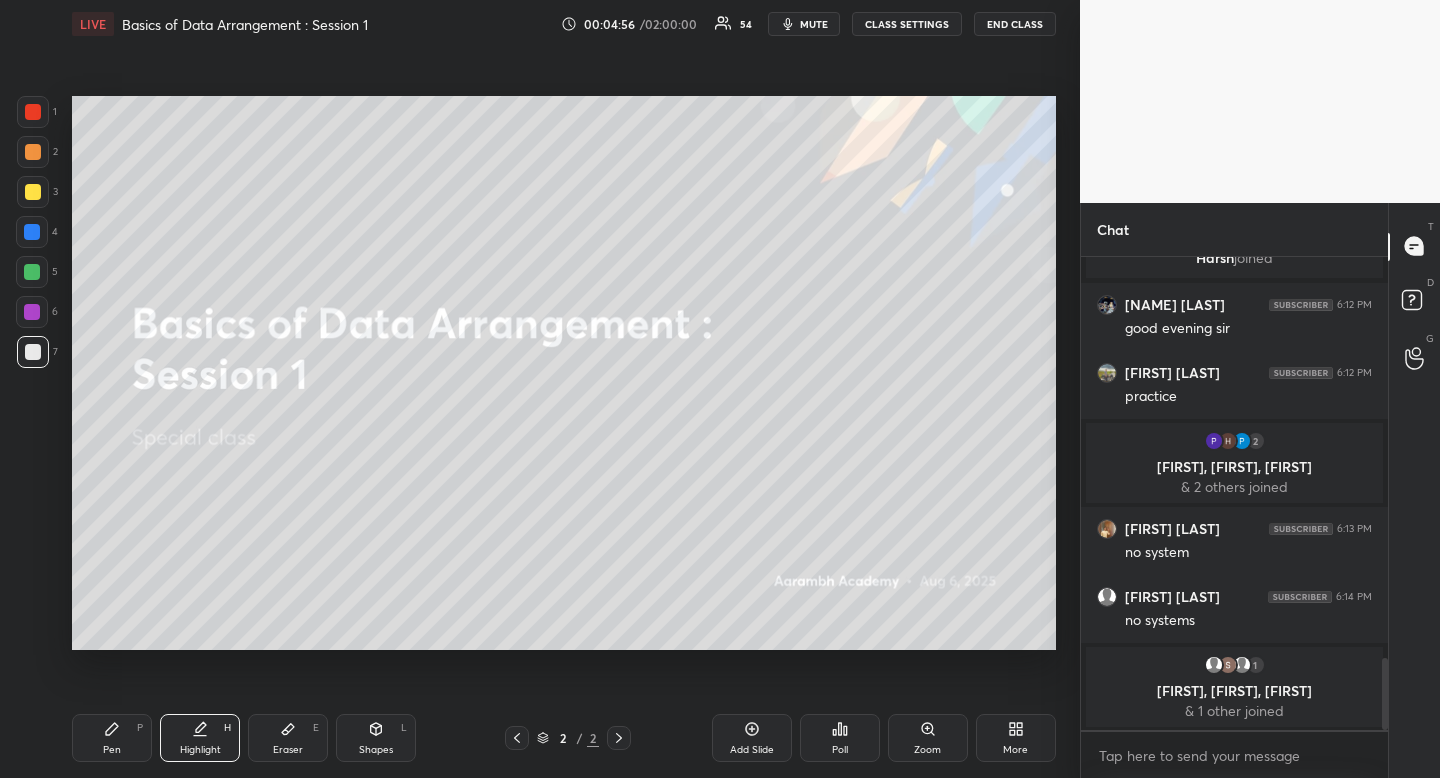 click on "Highlight" at bounding box center (200, 750) 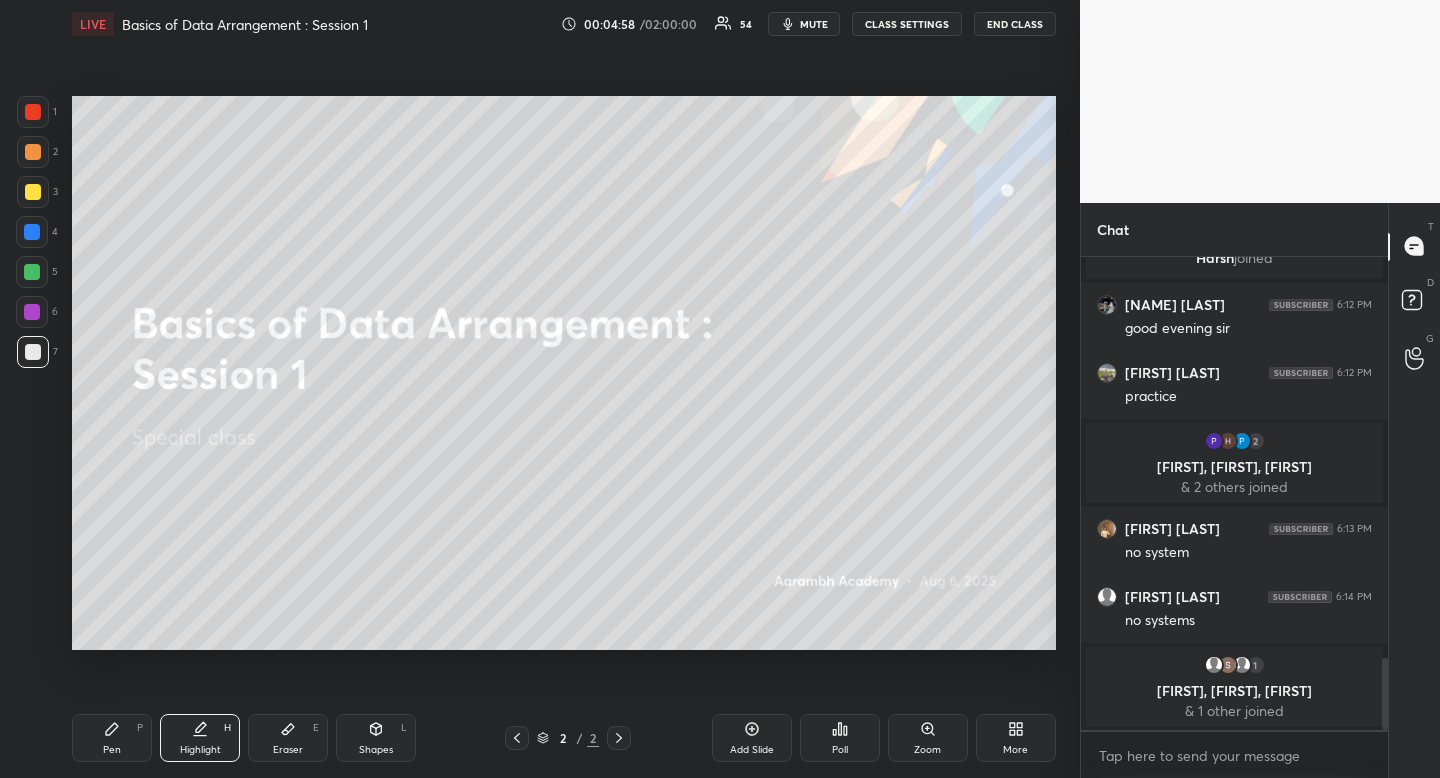 click 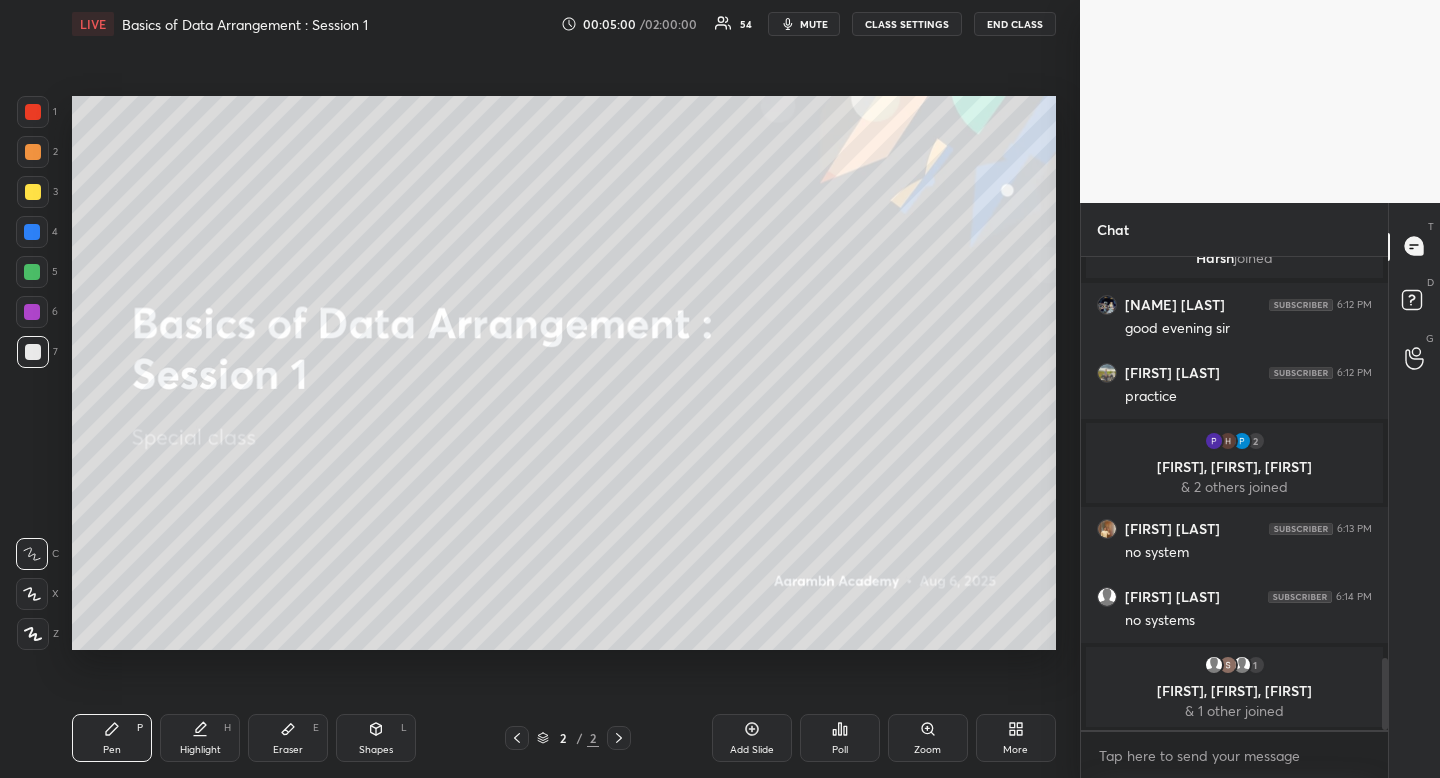click on "Highlight H" at bounding box center (200, 738) 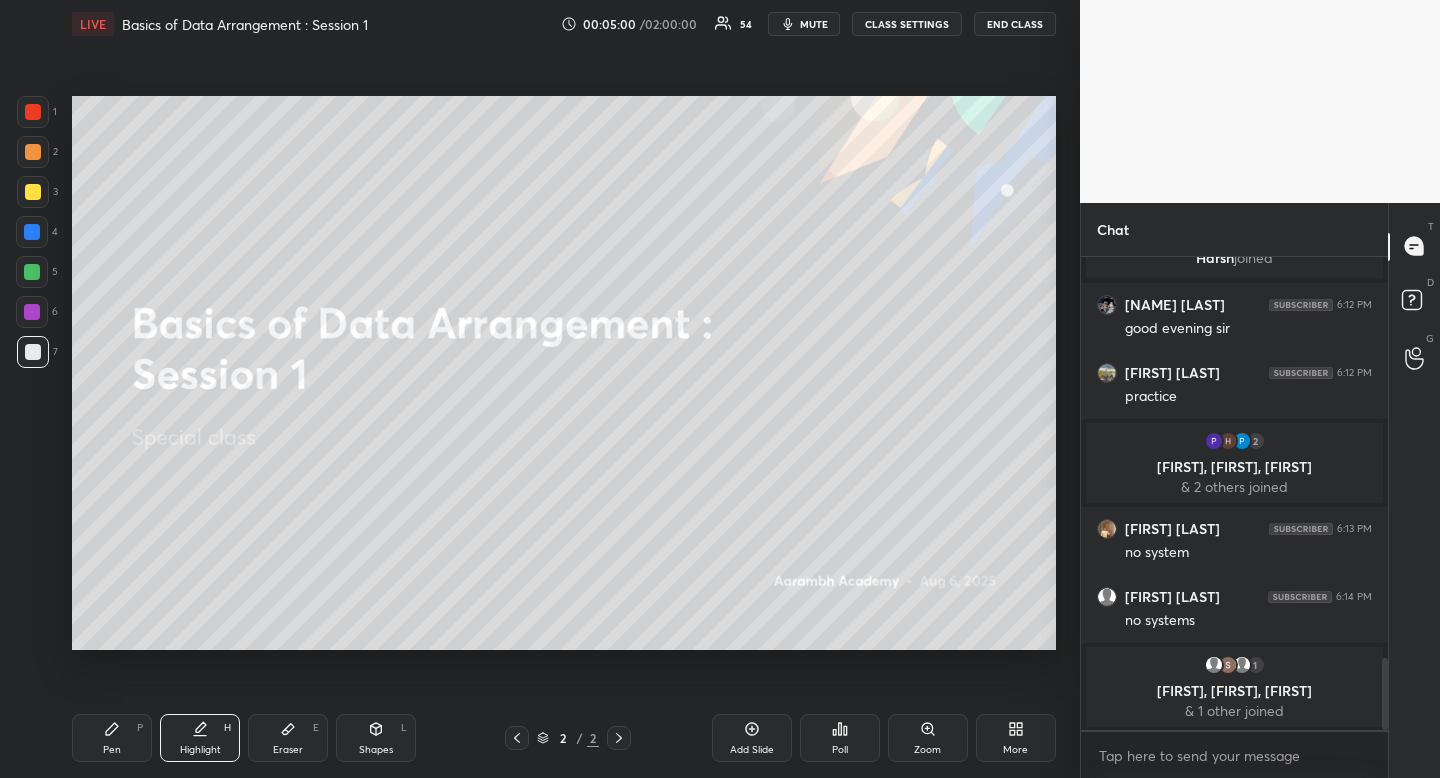 click on "H" at bounding box center (227, 728) 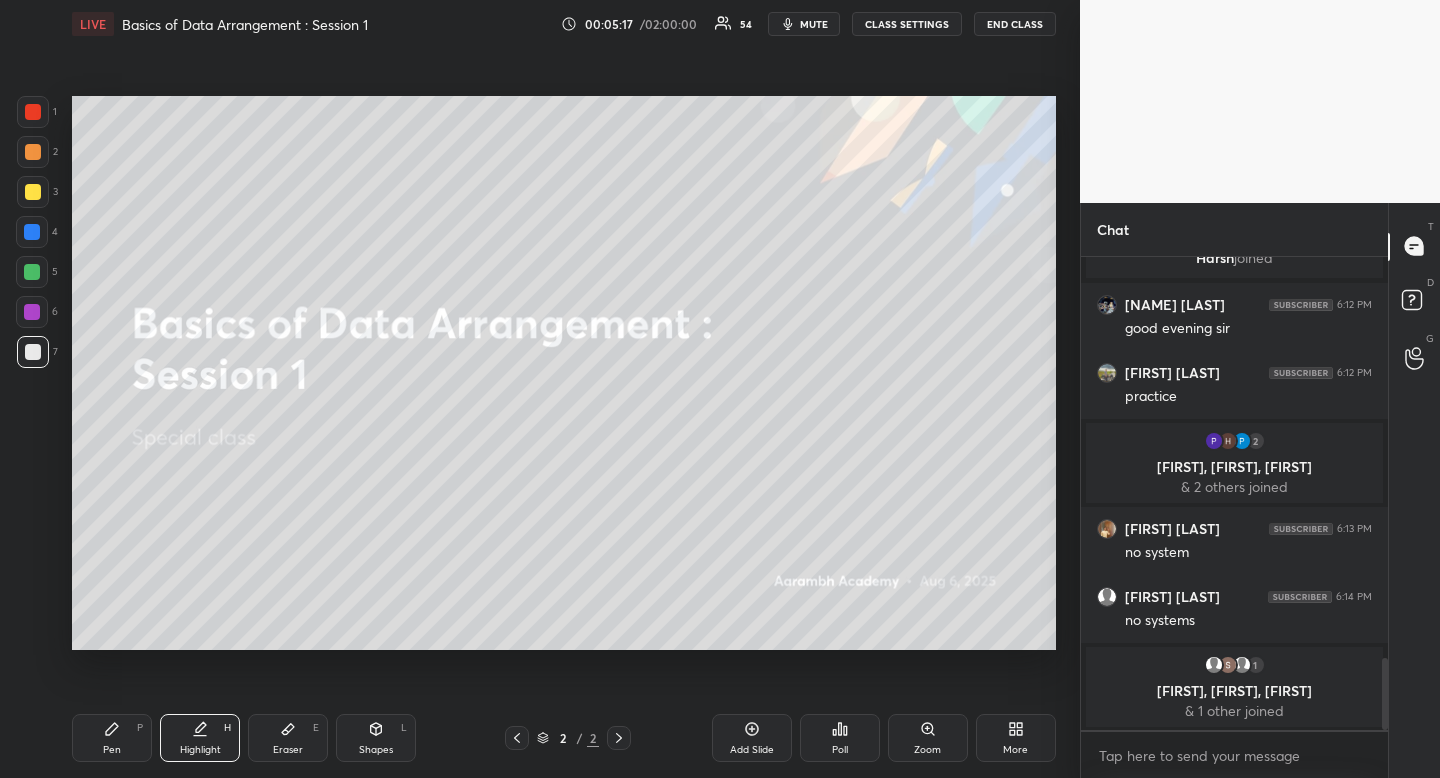 drag, startPoint x: 36, startPoint y: 192, endPoint x: 48, endPoint y: 194, distance: 12.165525 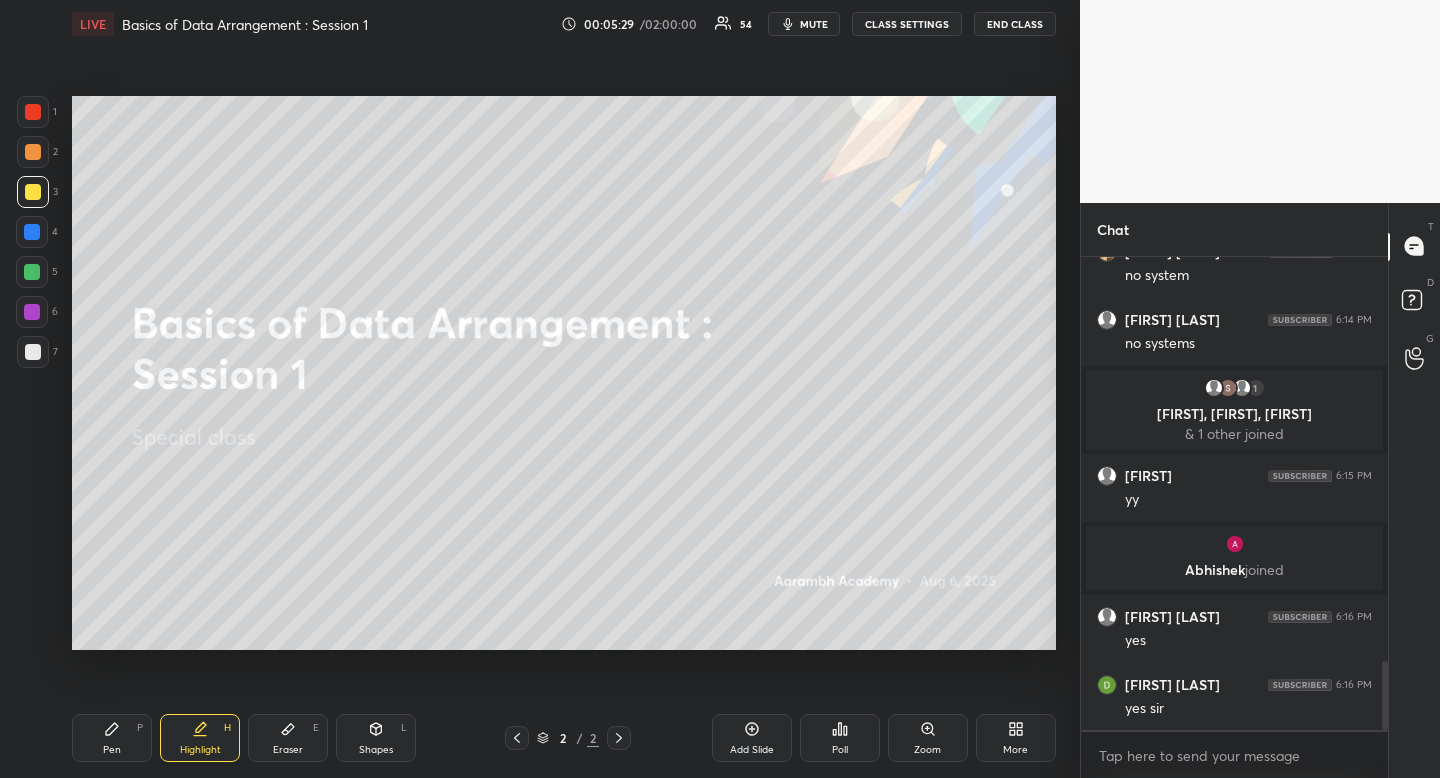 scroll, scrollTop: 2864, scrollLeft: 0, axis: vertical 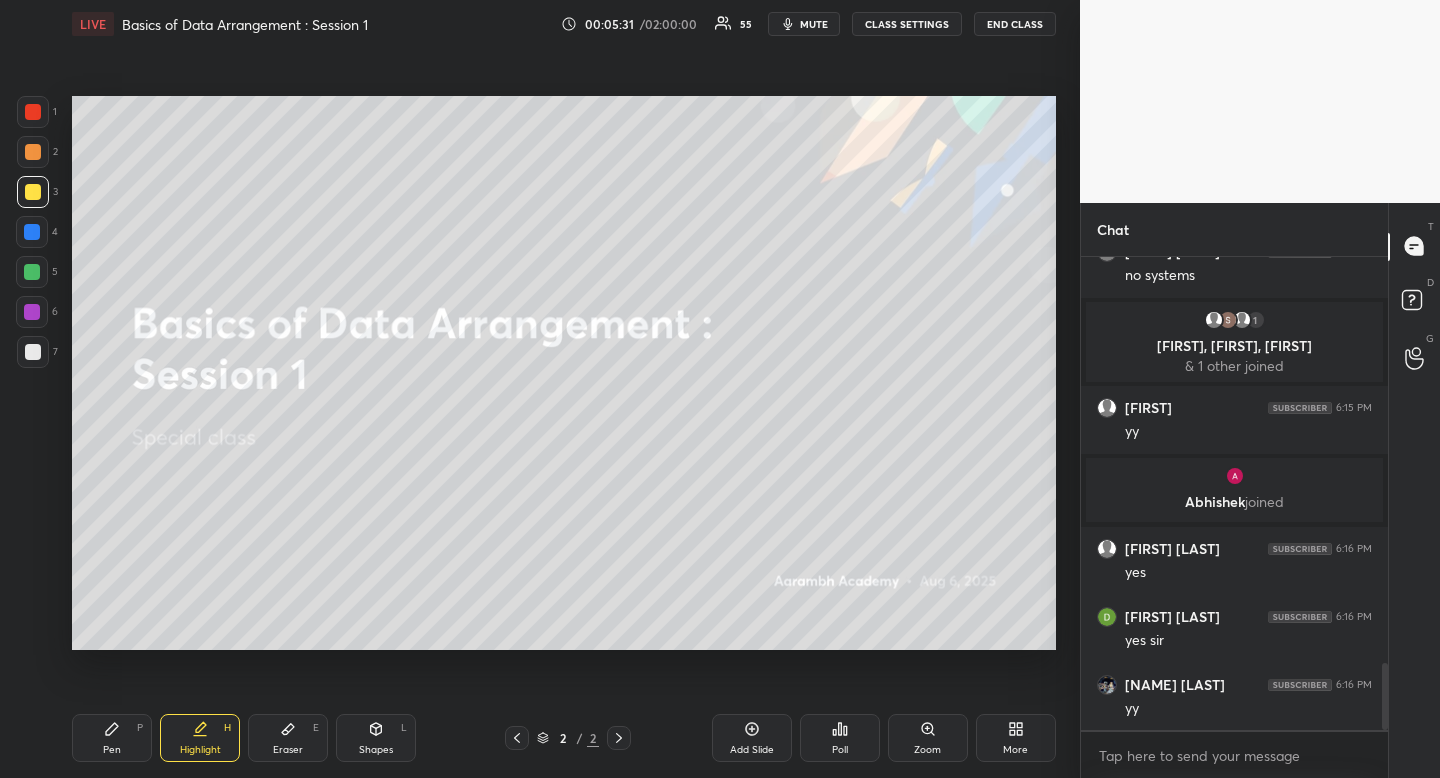 click at bounding box center (32, 272) 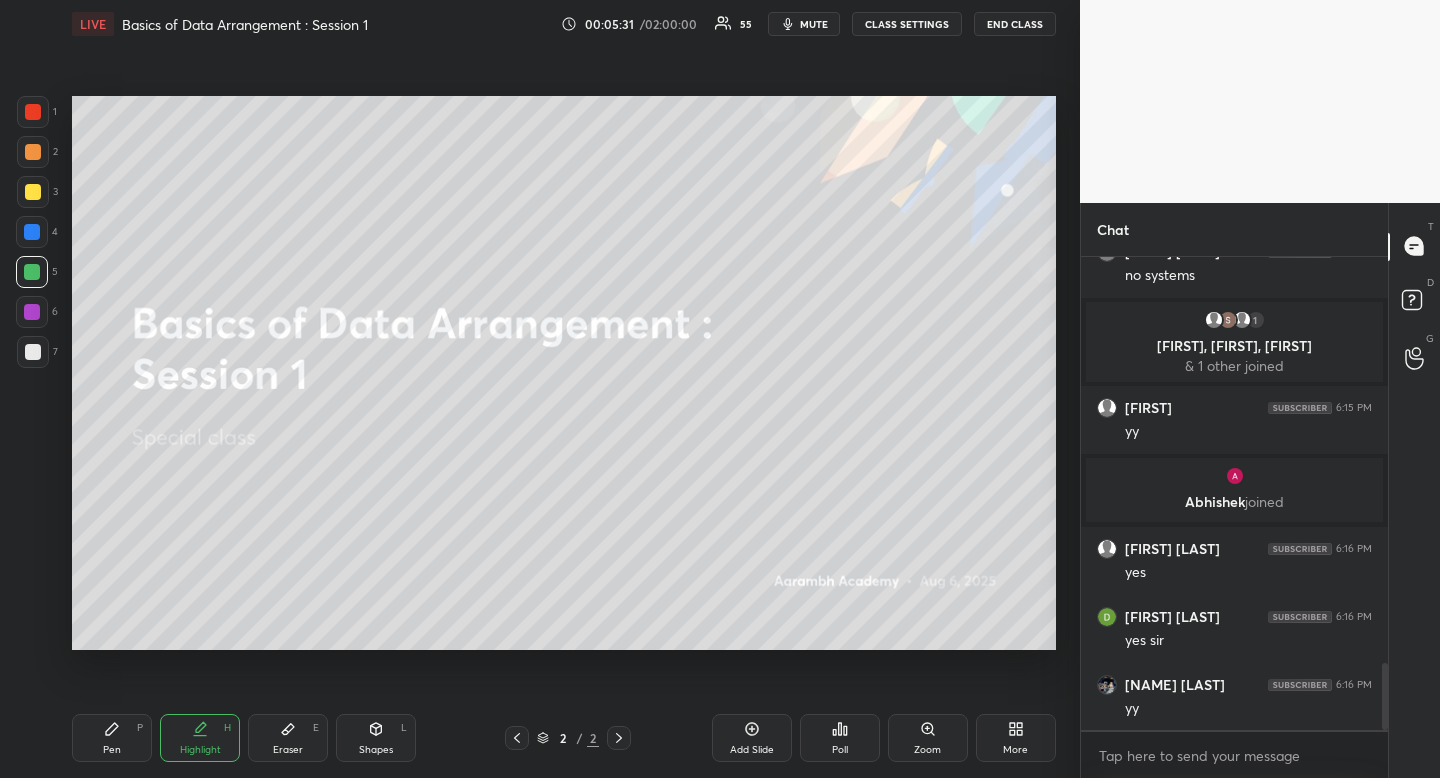 click at bounding box center [33, 352] 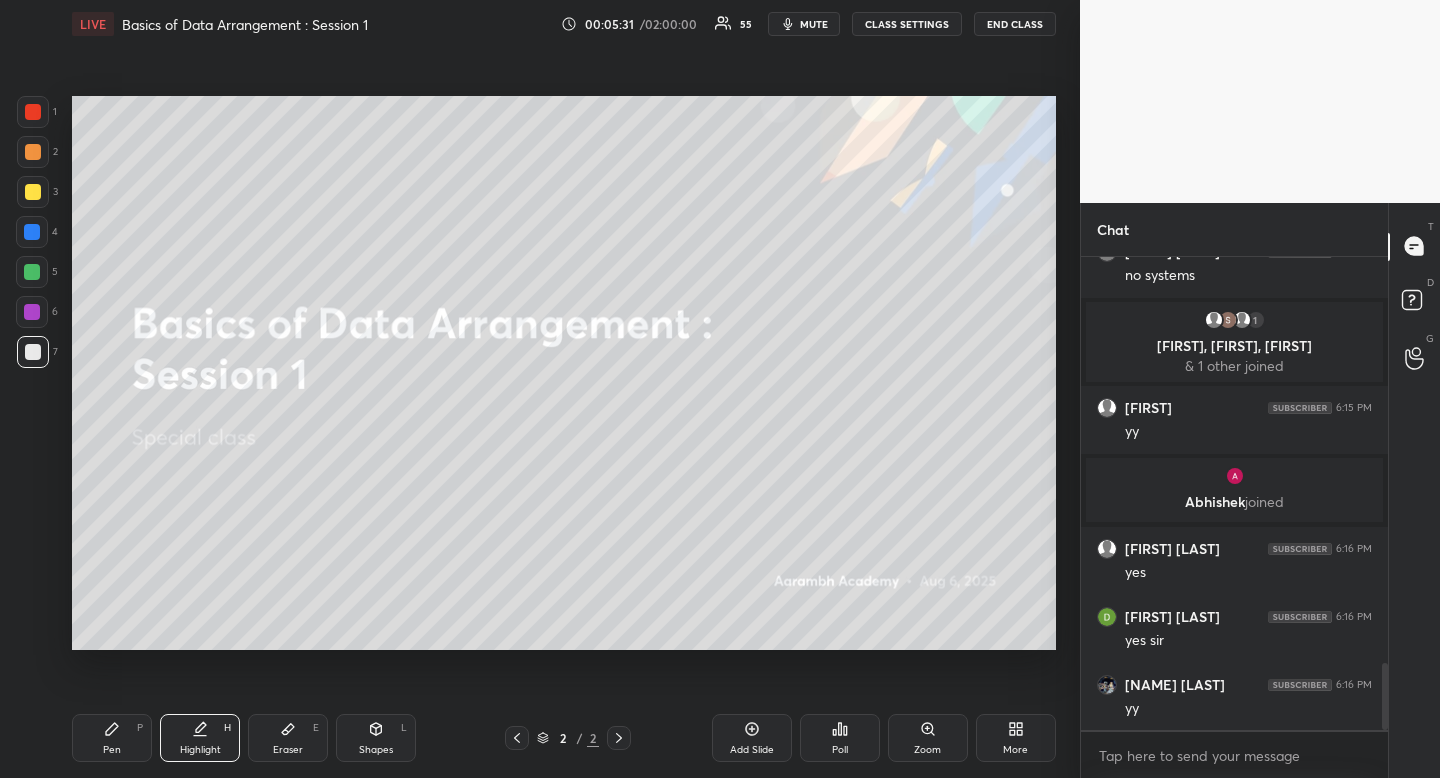 drag, startPoint x: 41, startPoint y: 349, endPoint x: 10, endPoint y: 361, distance: 33.24154 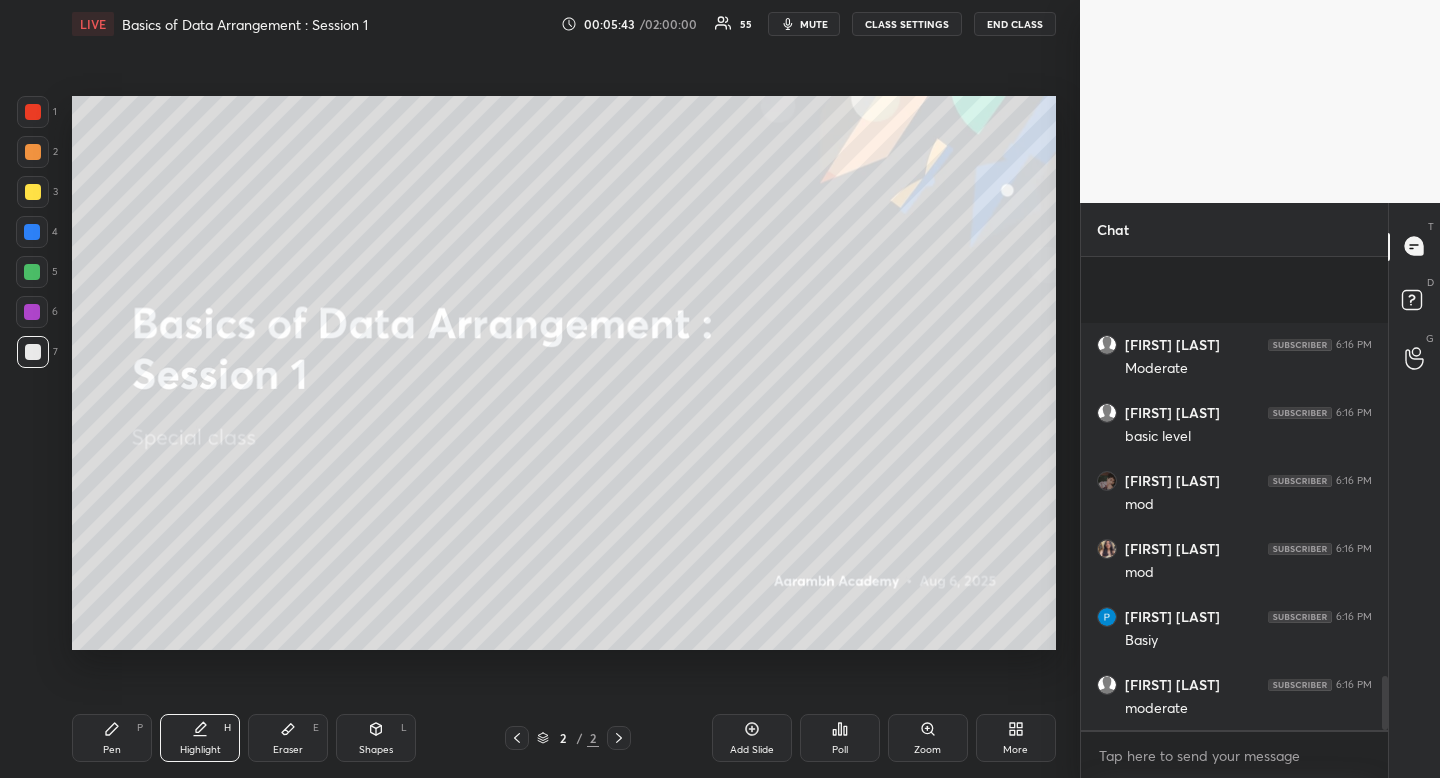 scroll, scrollTop: 3680, scrollLeft: 0, axis: vertical 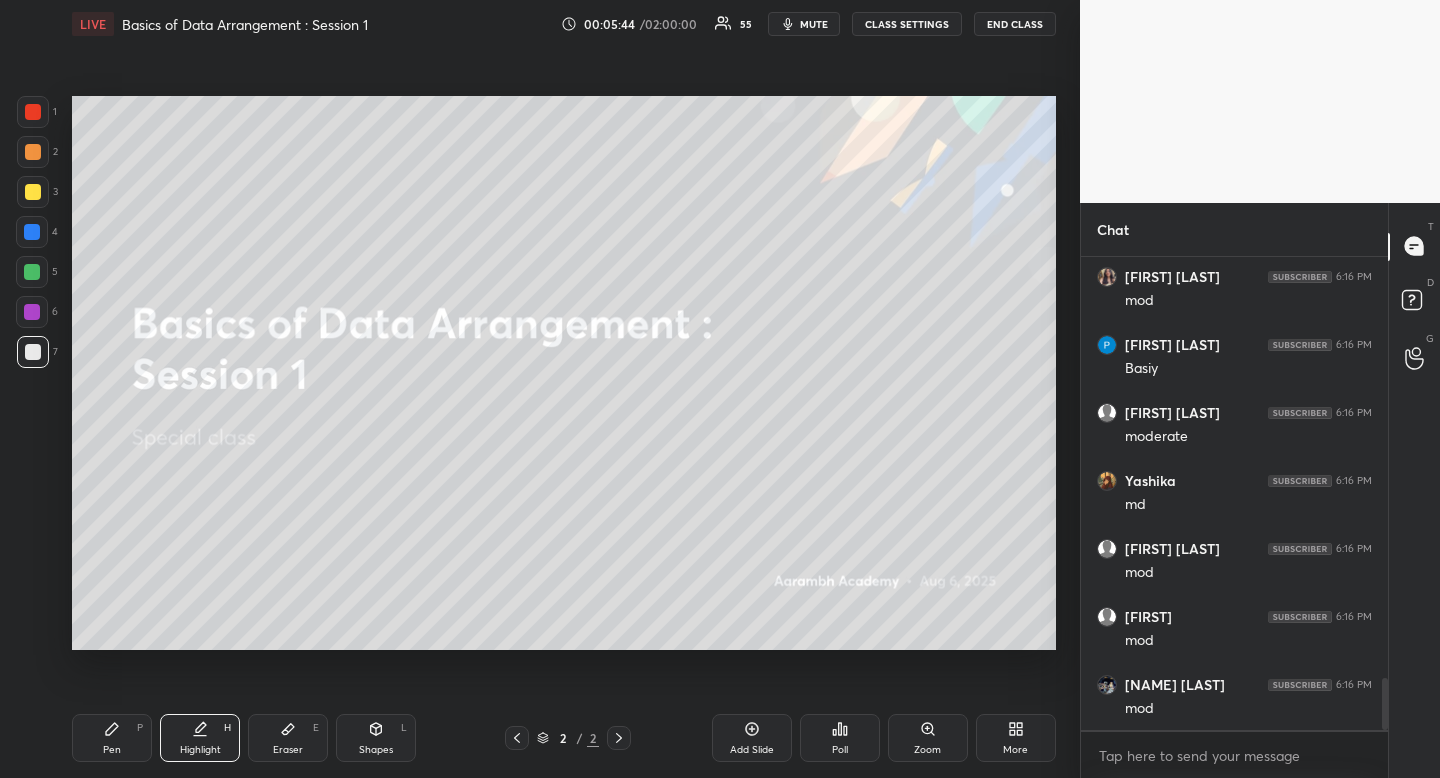 click at bounding box center (33, 352) 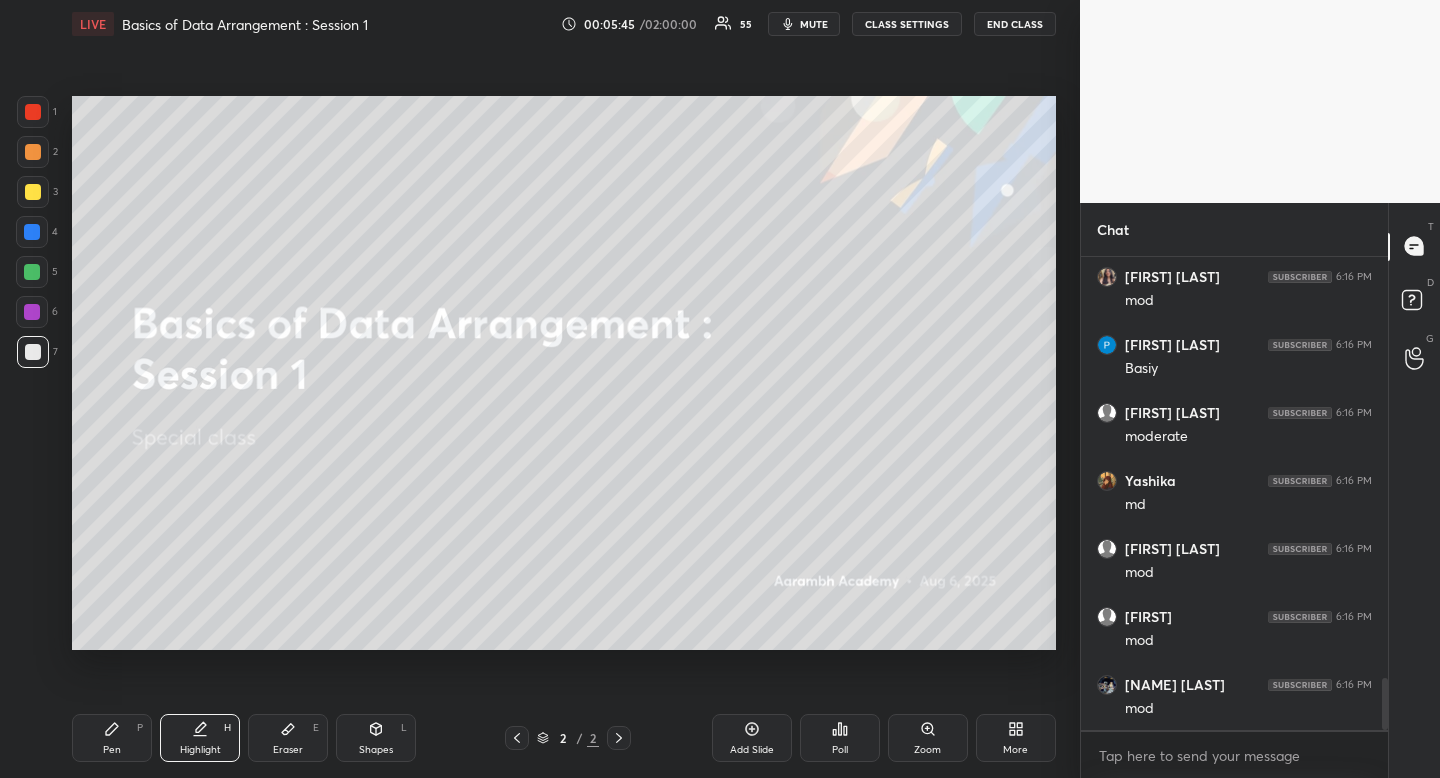 scroll, scrollTop: 3889, scrollLeft: 0, axis: vertical 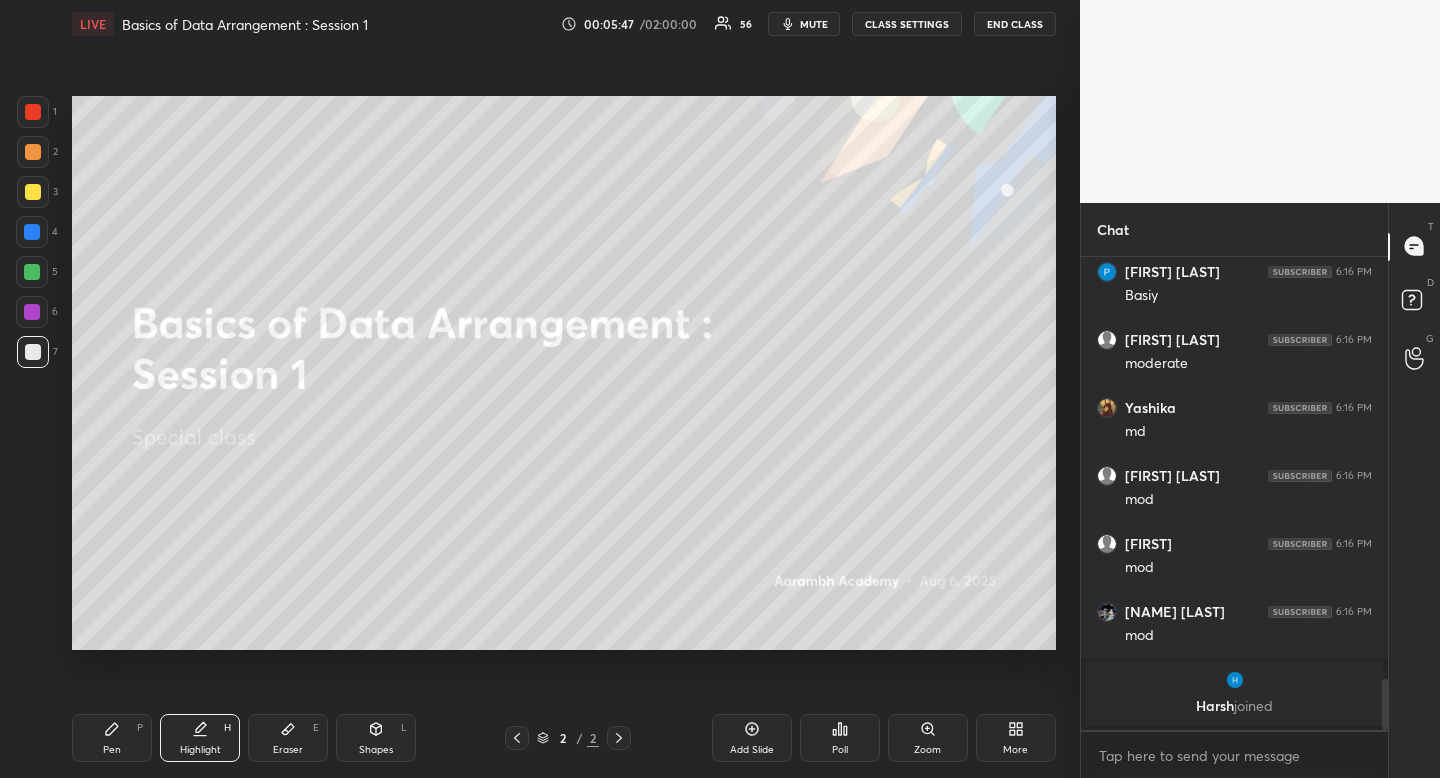click at bounding box center (32, 272) 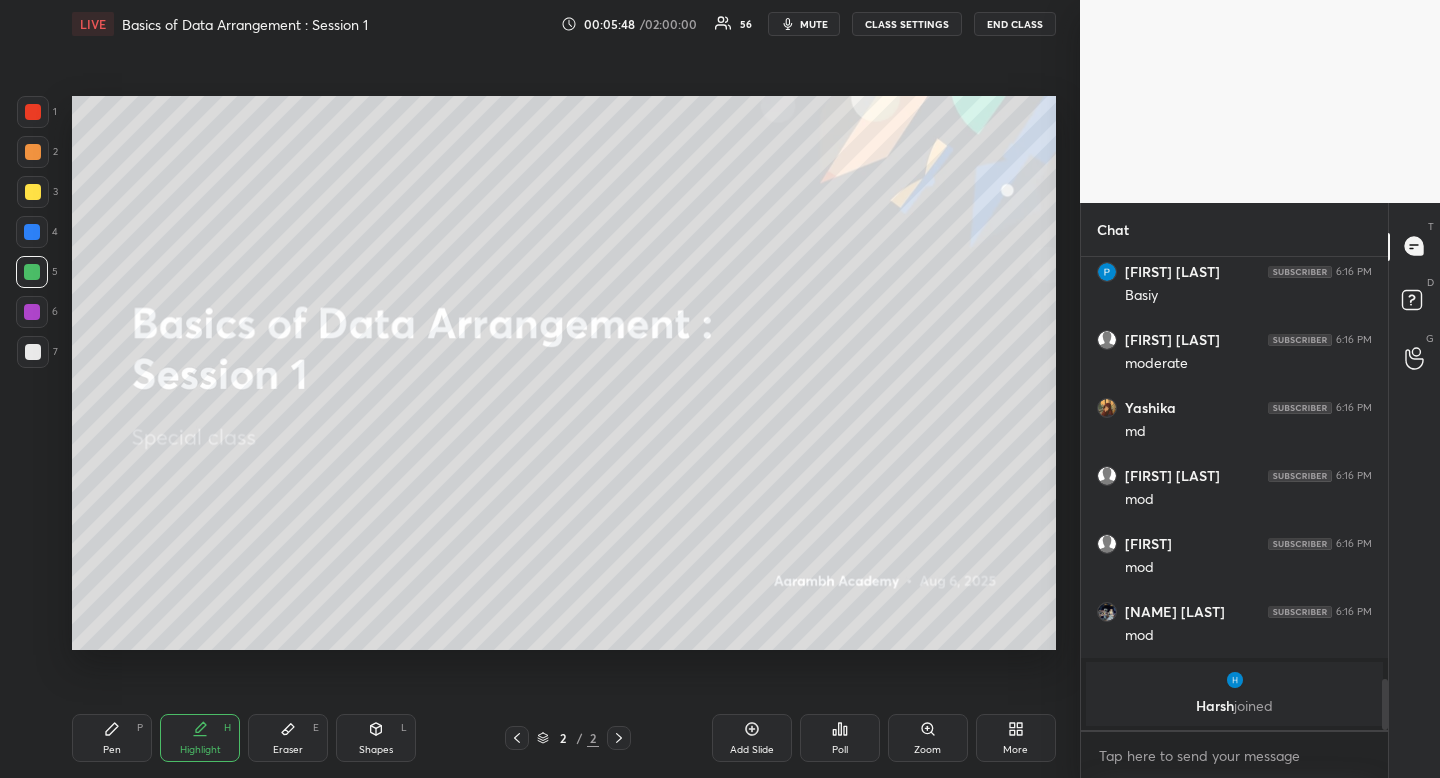click on "Pen P" at bounding box center [112, 738] 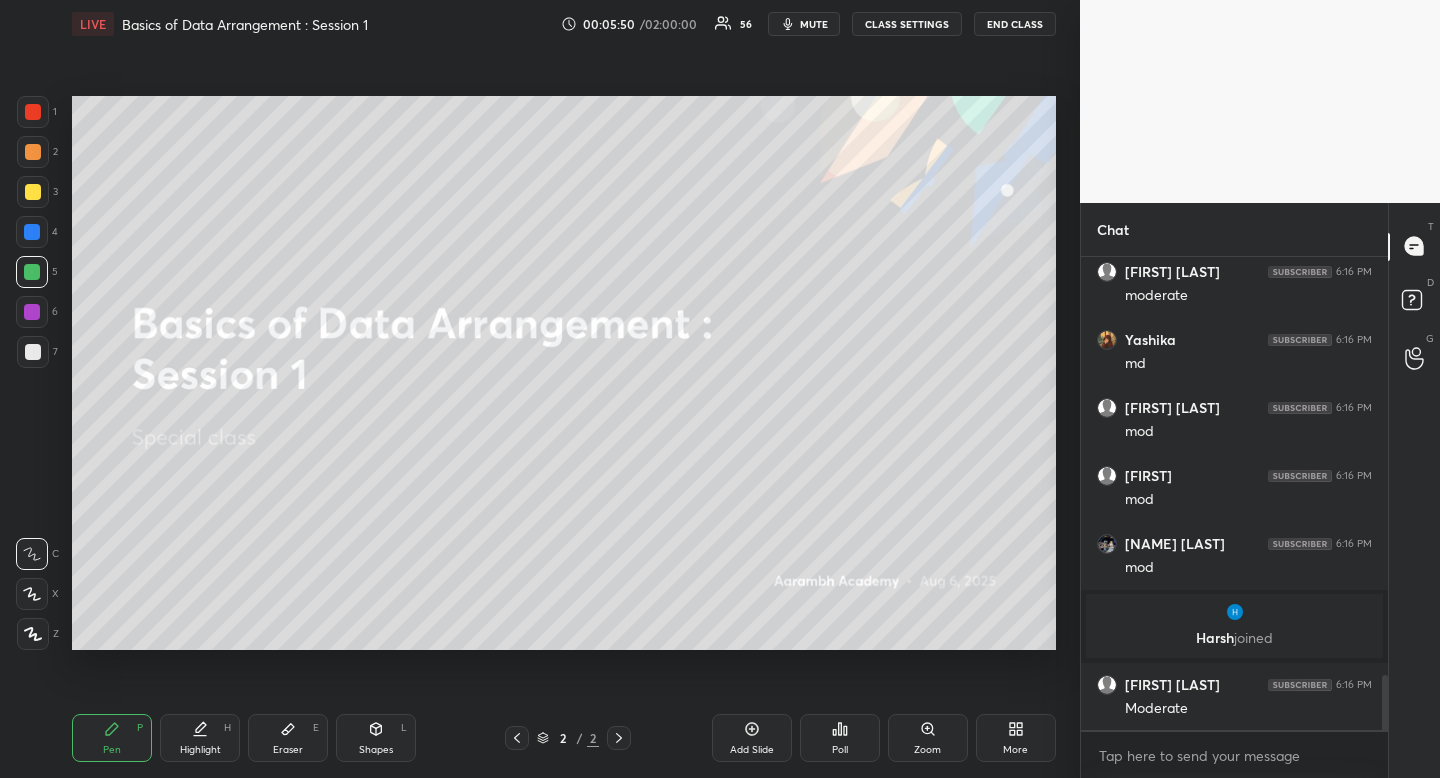 scroll, scrollTop: 3664, scrollLeft: 0, axis: vertical 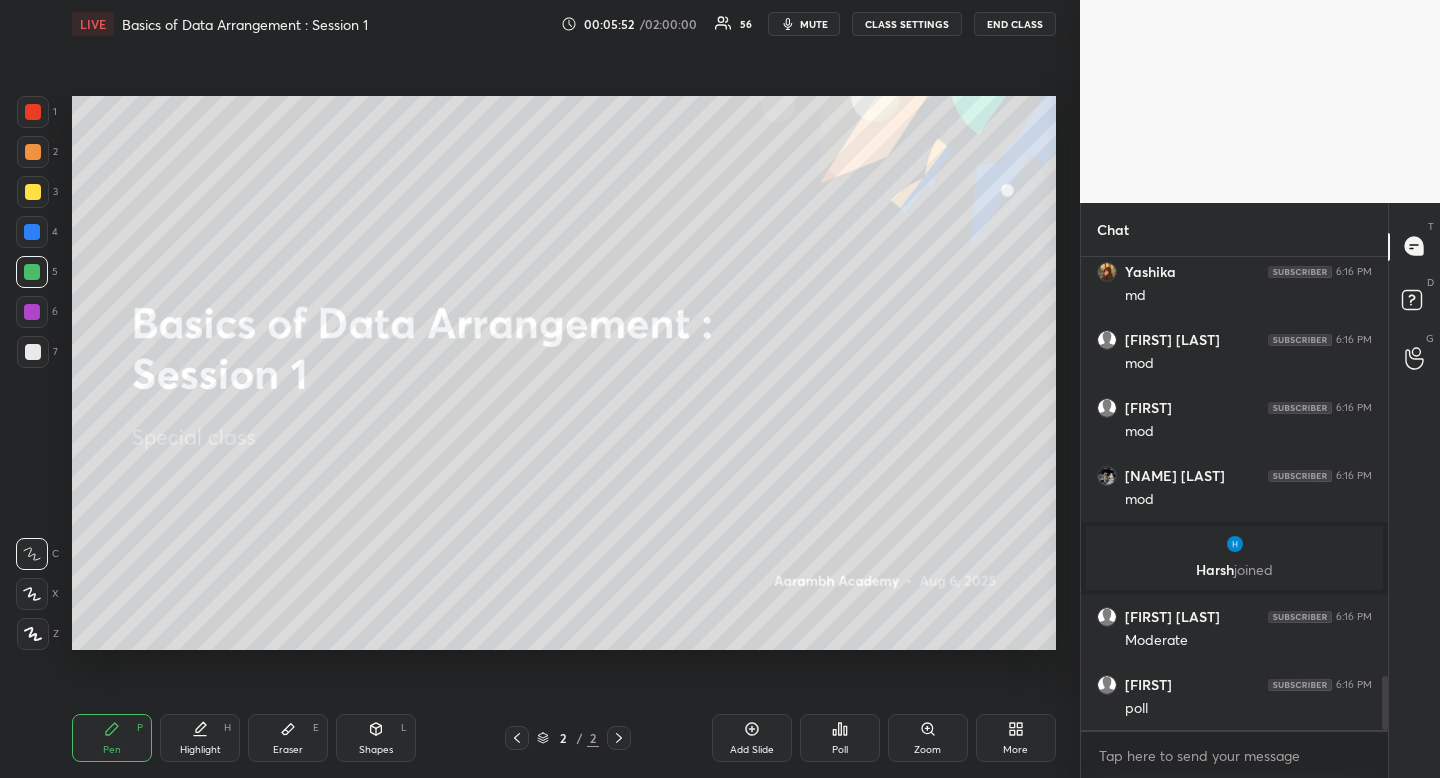 click at bounding box center (33, 352) 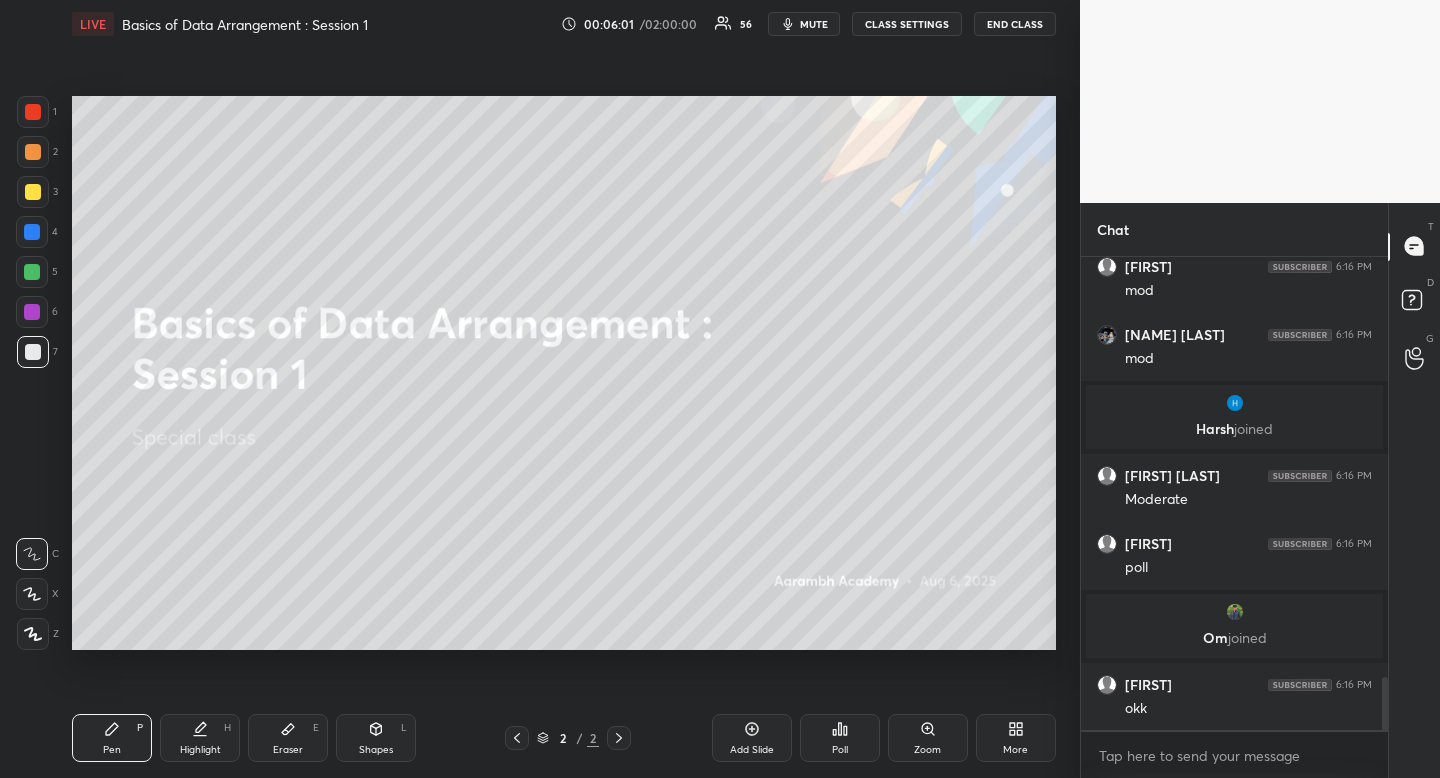 scroll, scrollTop: 3814, scrollLeft: 0, axis: vertical 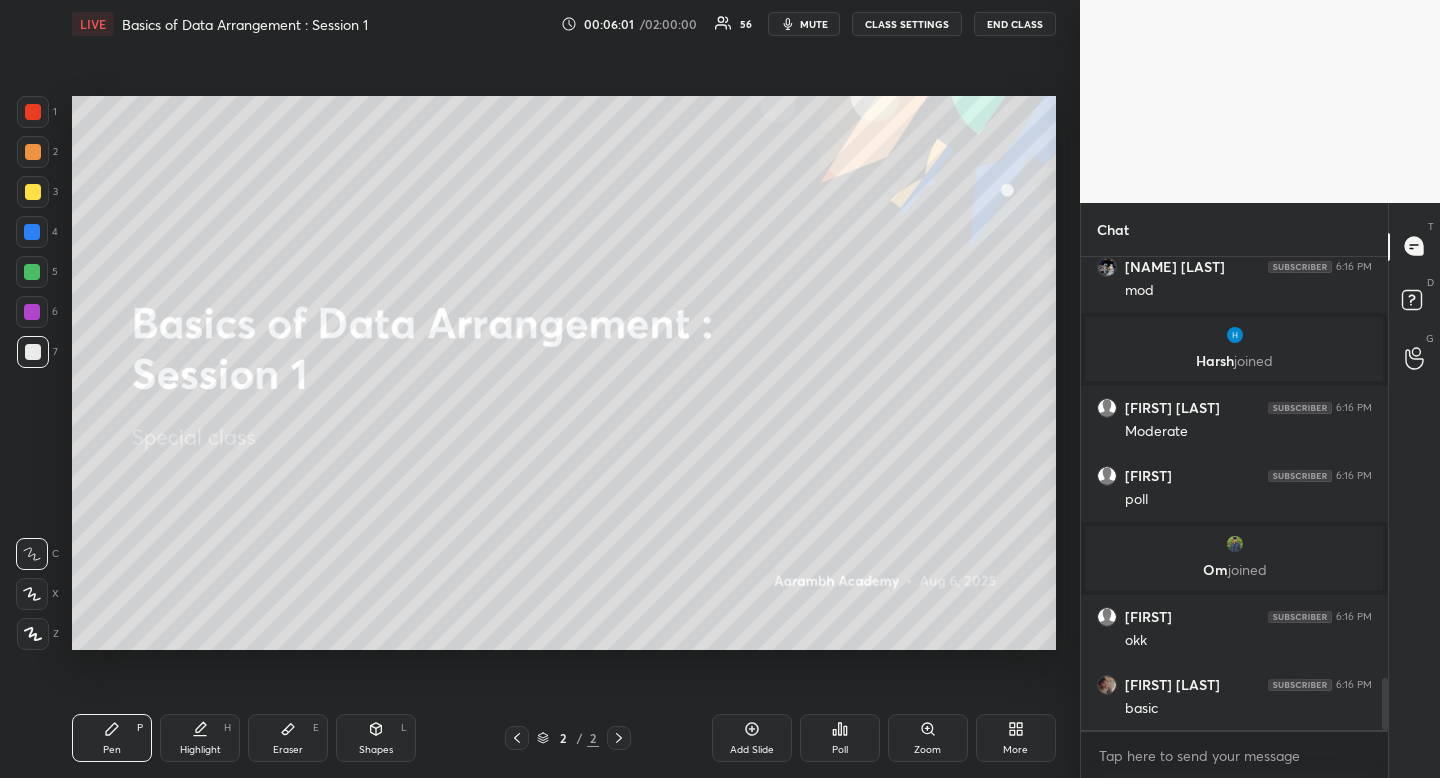 drag, startPoint x: 178, startPoint y: 747, endPoint x: 211, endPoint y: 664, distance: 89.31965 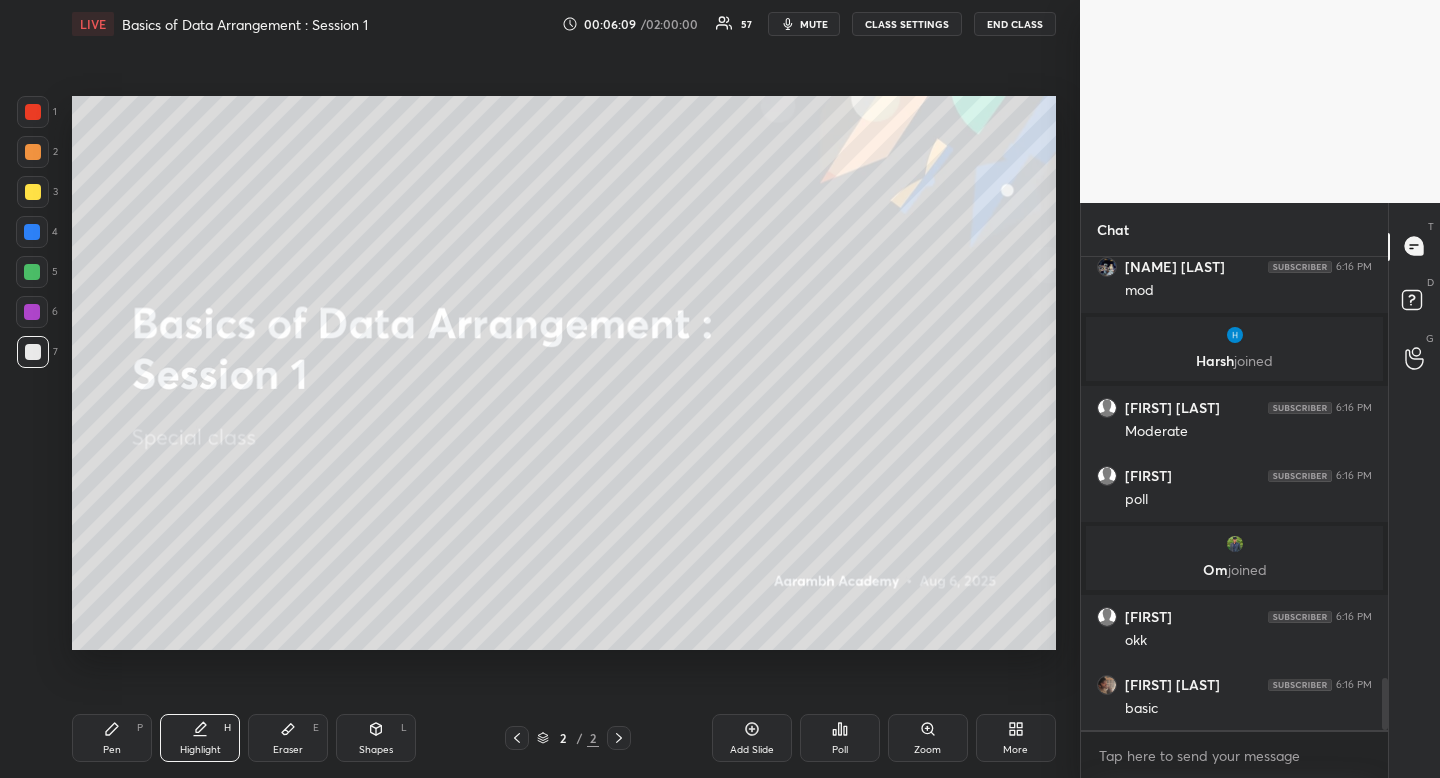 drag, startPoint x: 375, startPoint y: 739, endPoint x: 345, endPoint y: 727, distance: 32.31099 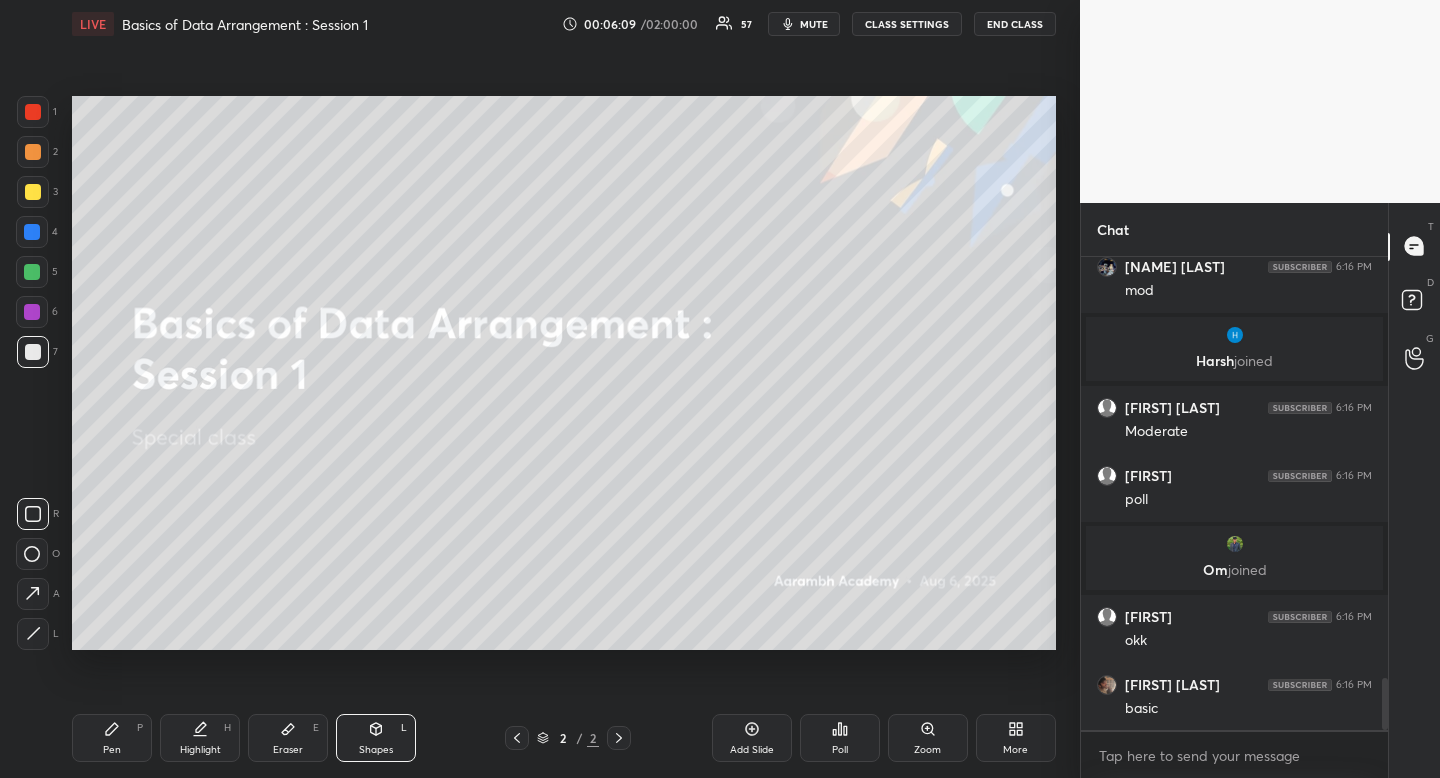 click 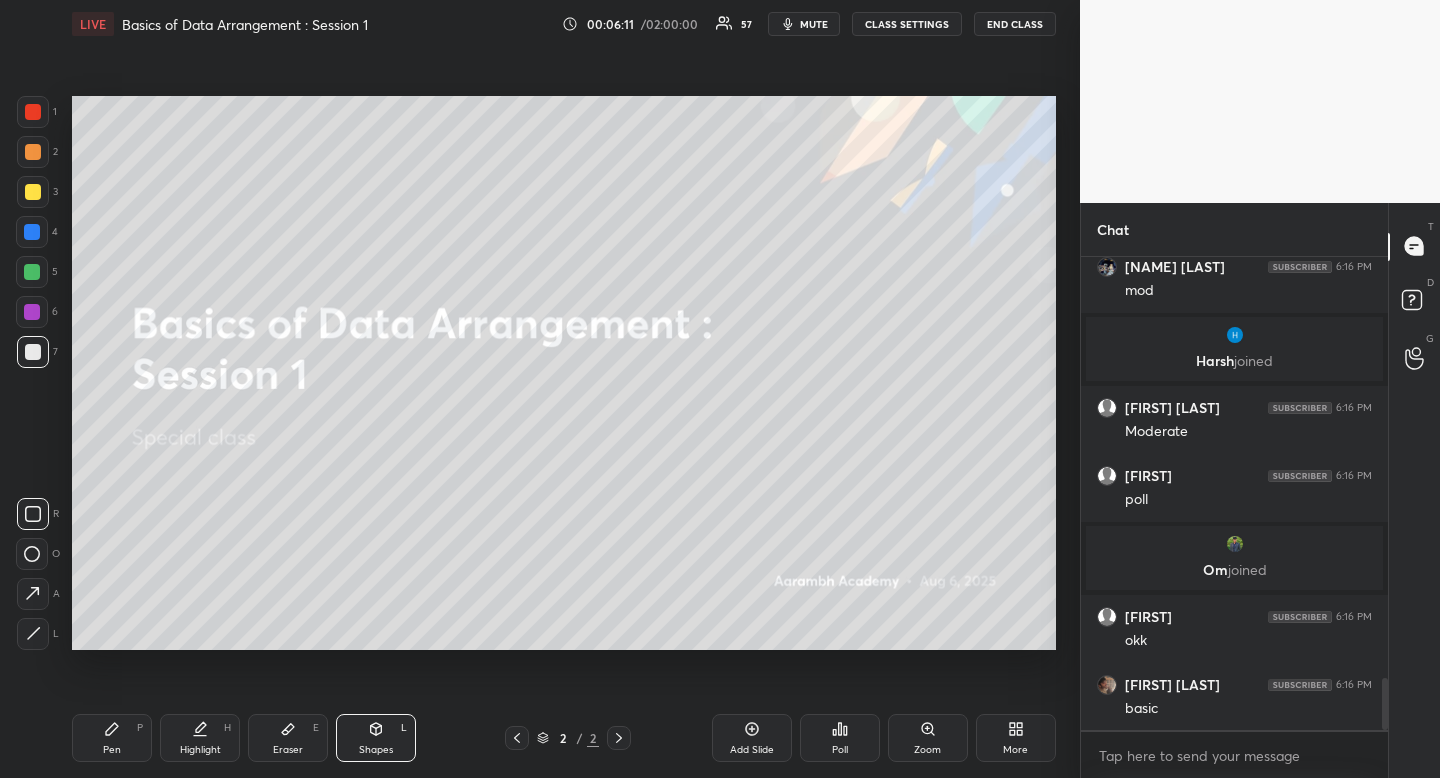 click 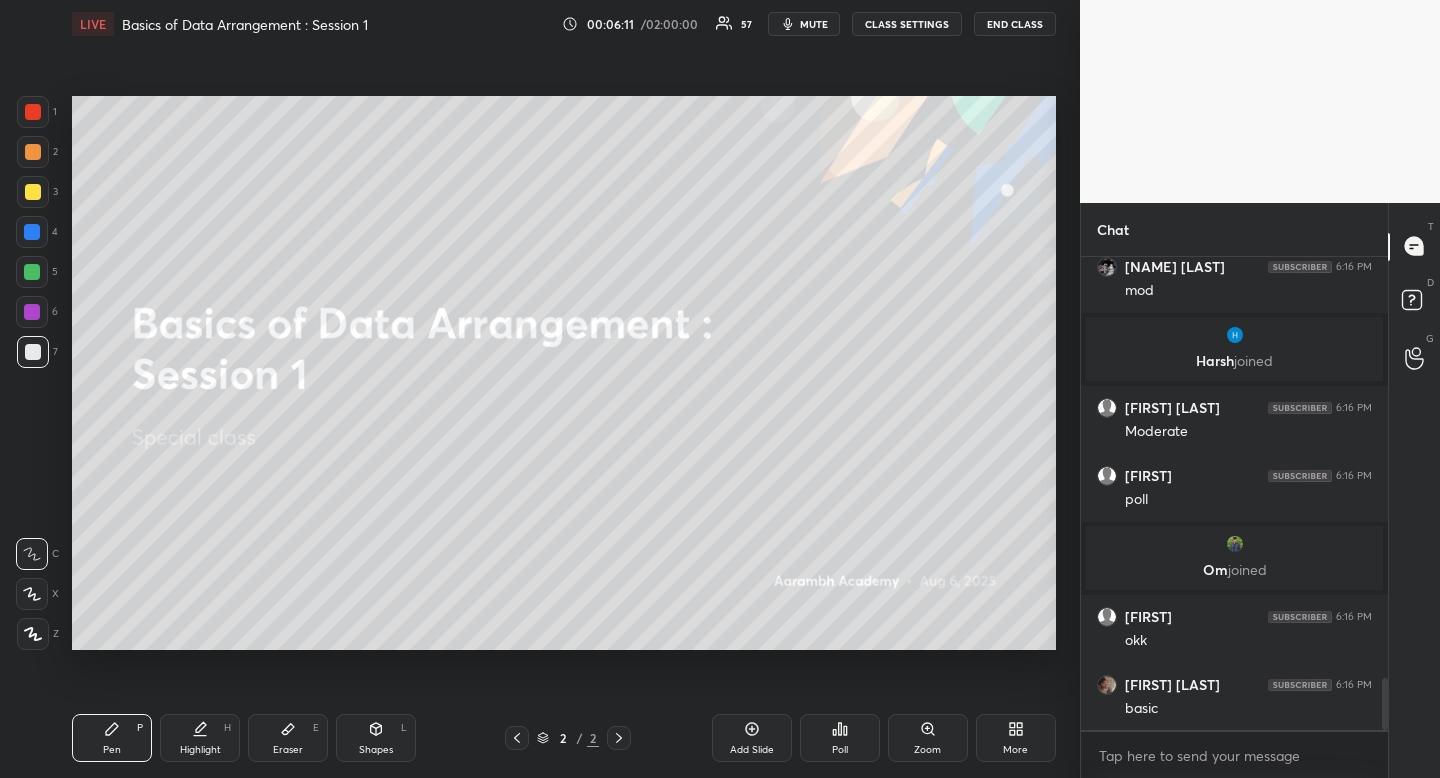 click on "Pen P" at bounding box center [112, 738] 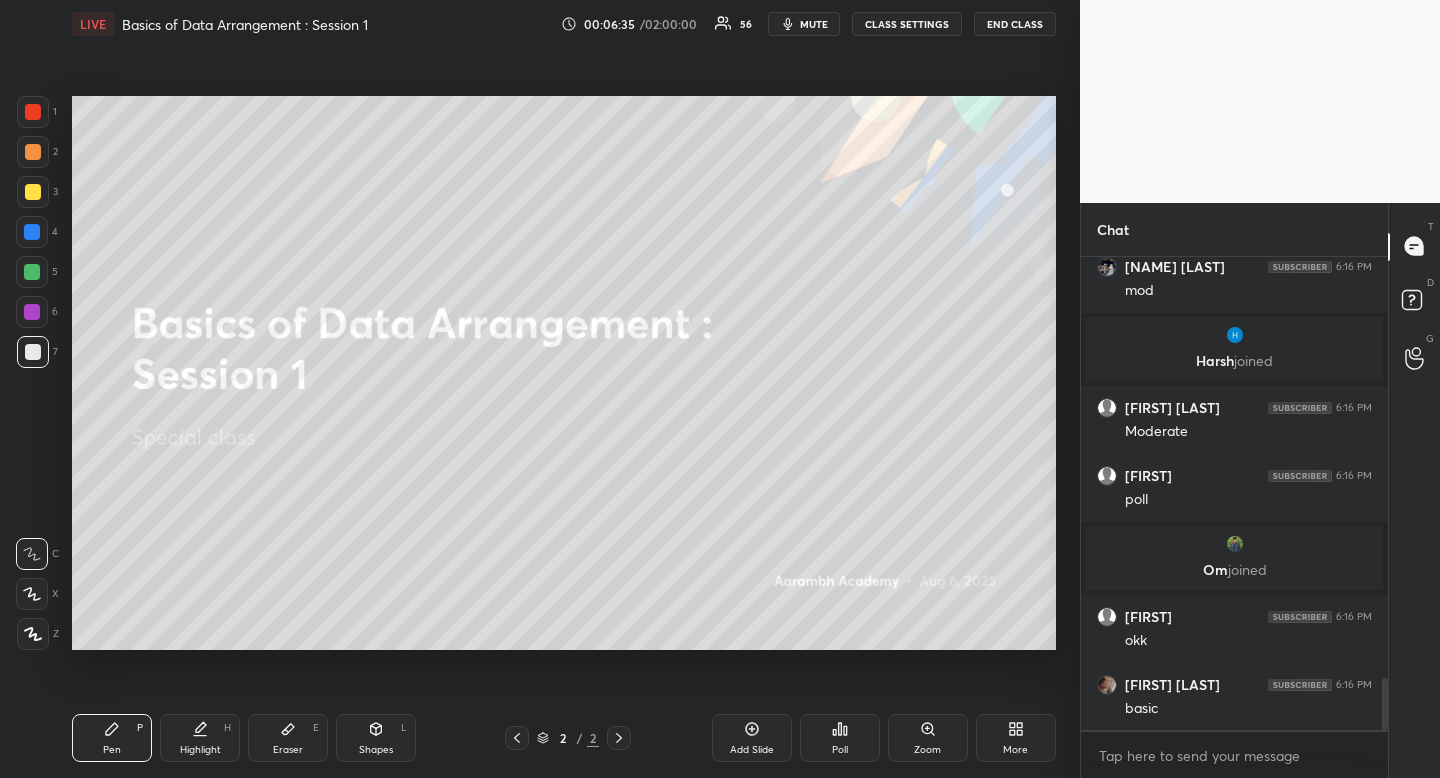click on "Highlight H" at bounding box center [200, 738] 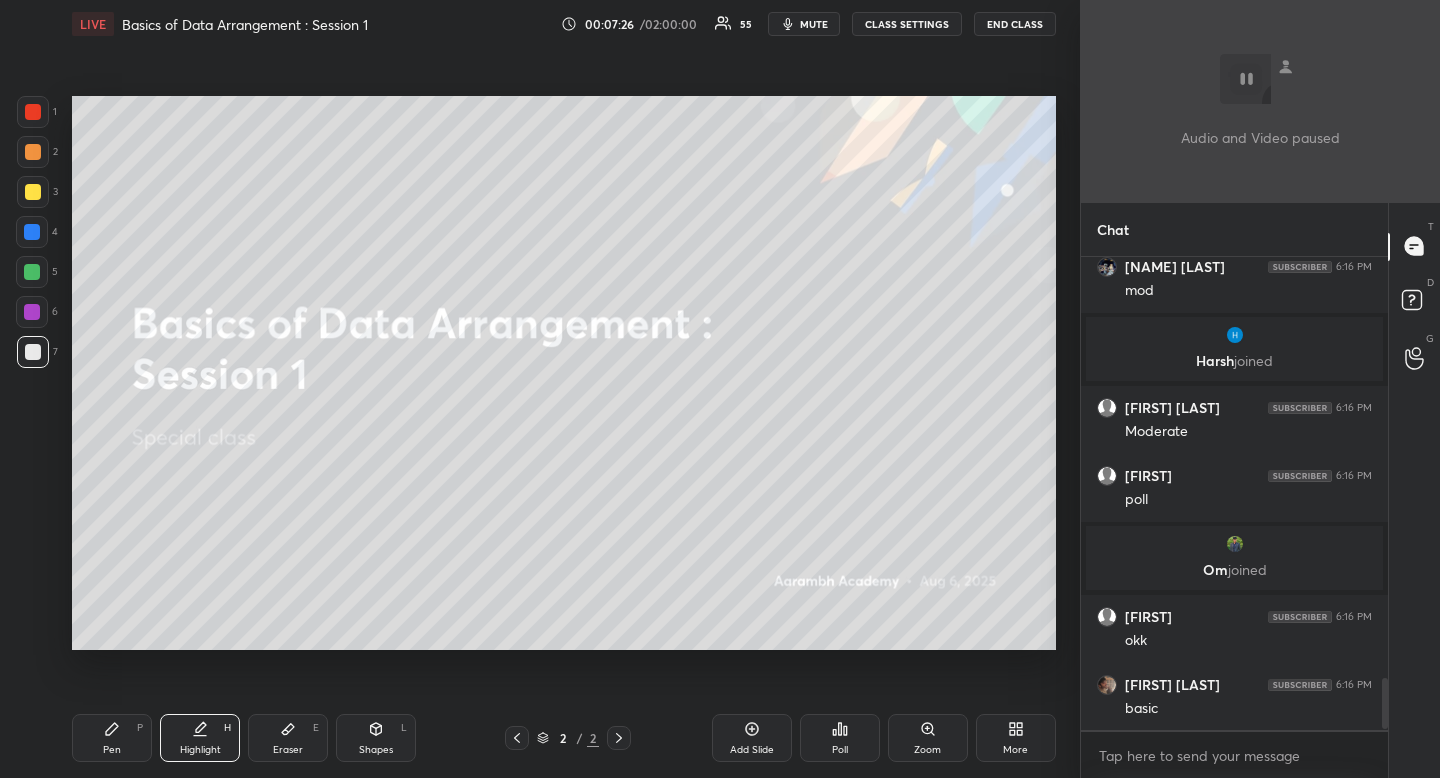 scroll, scrollTop: 3882, scrollLeft: 0, axis: vertical 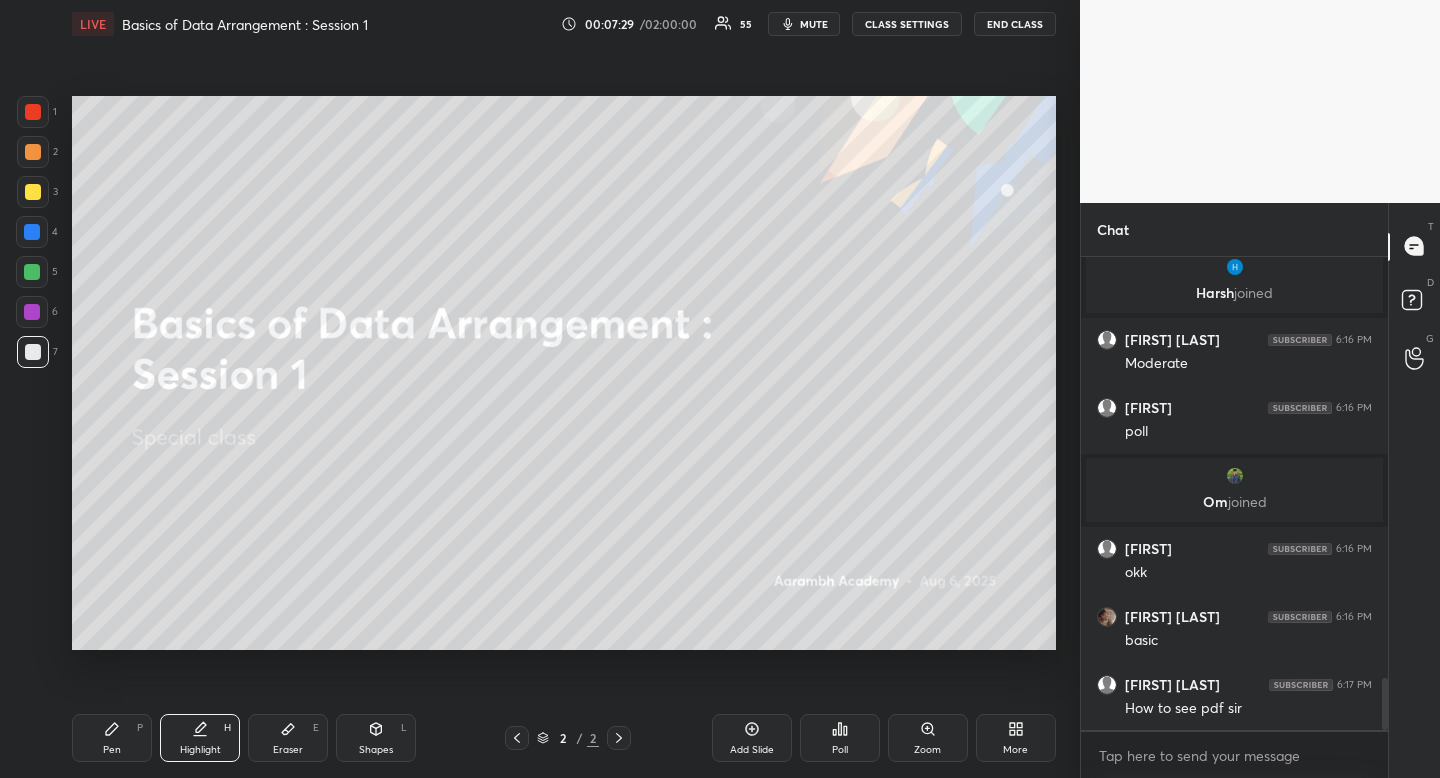 click 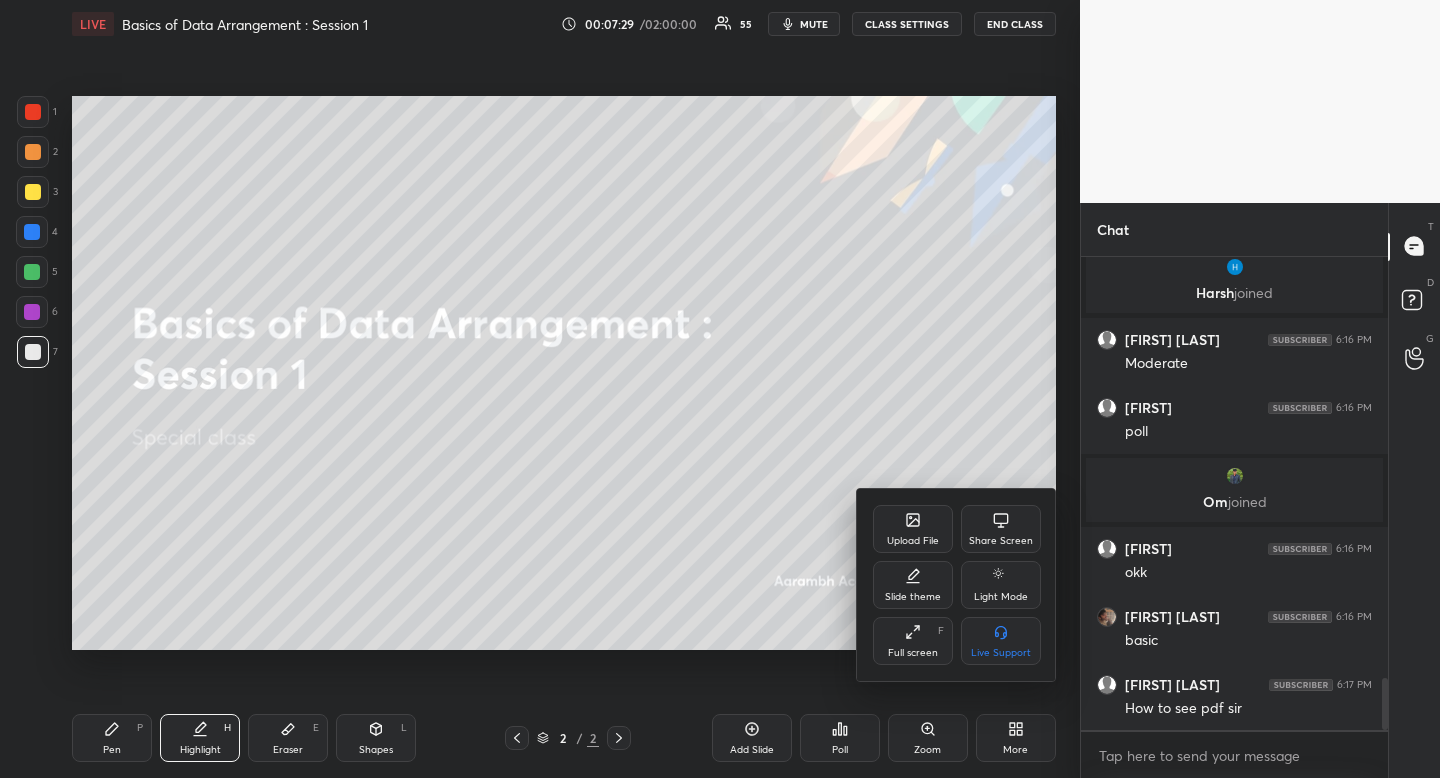 click on "Upload File" at bounding box center (913, 529) 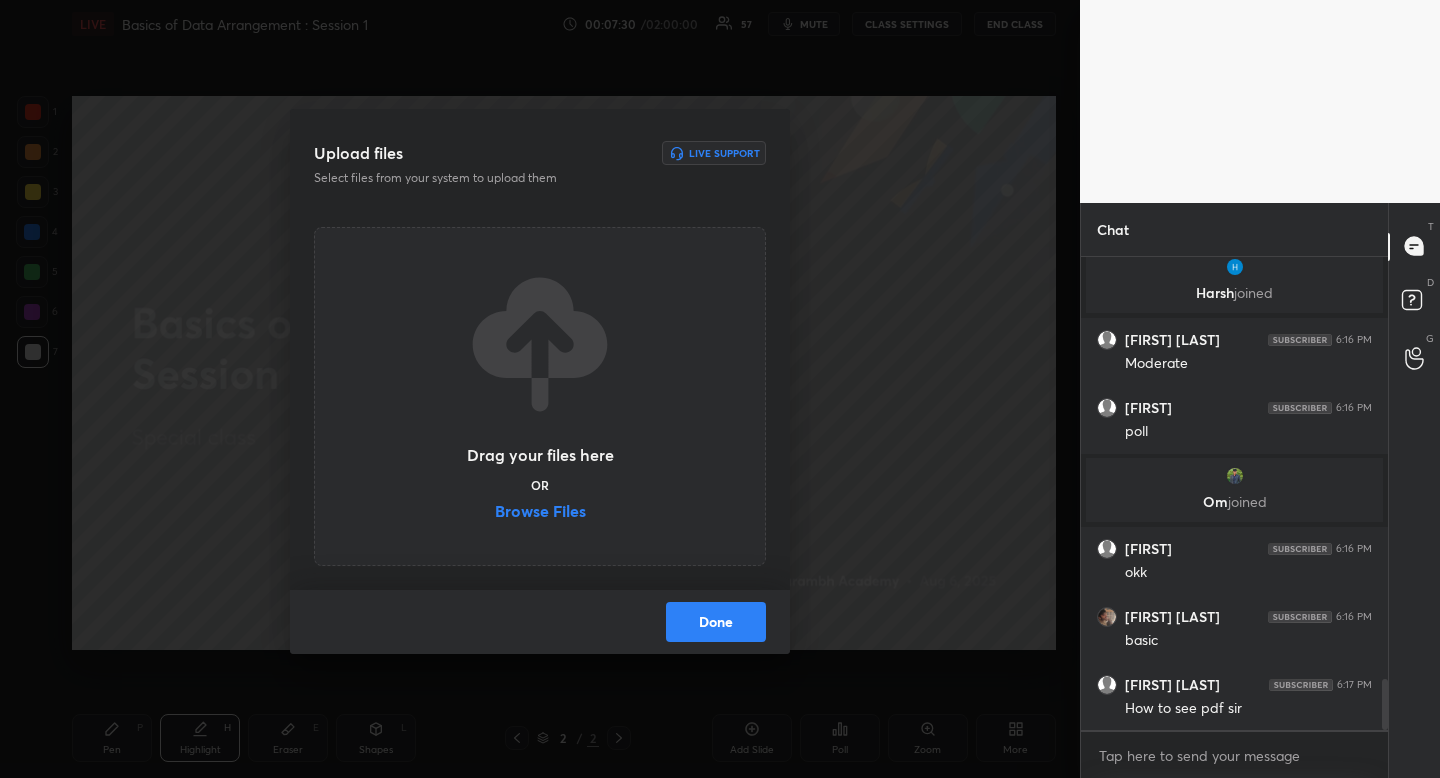 scroll, scrollTop: 3955, scrollLeft: 0, axis: vertical 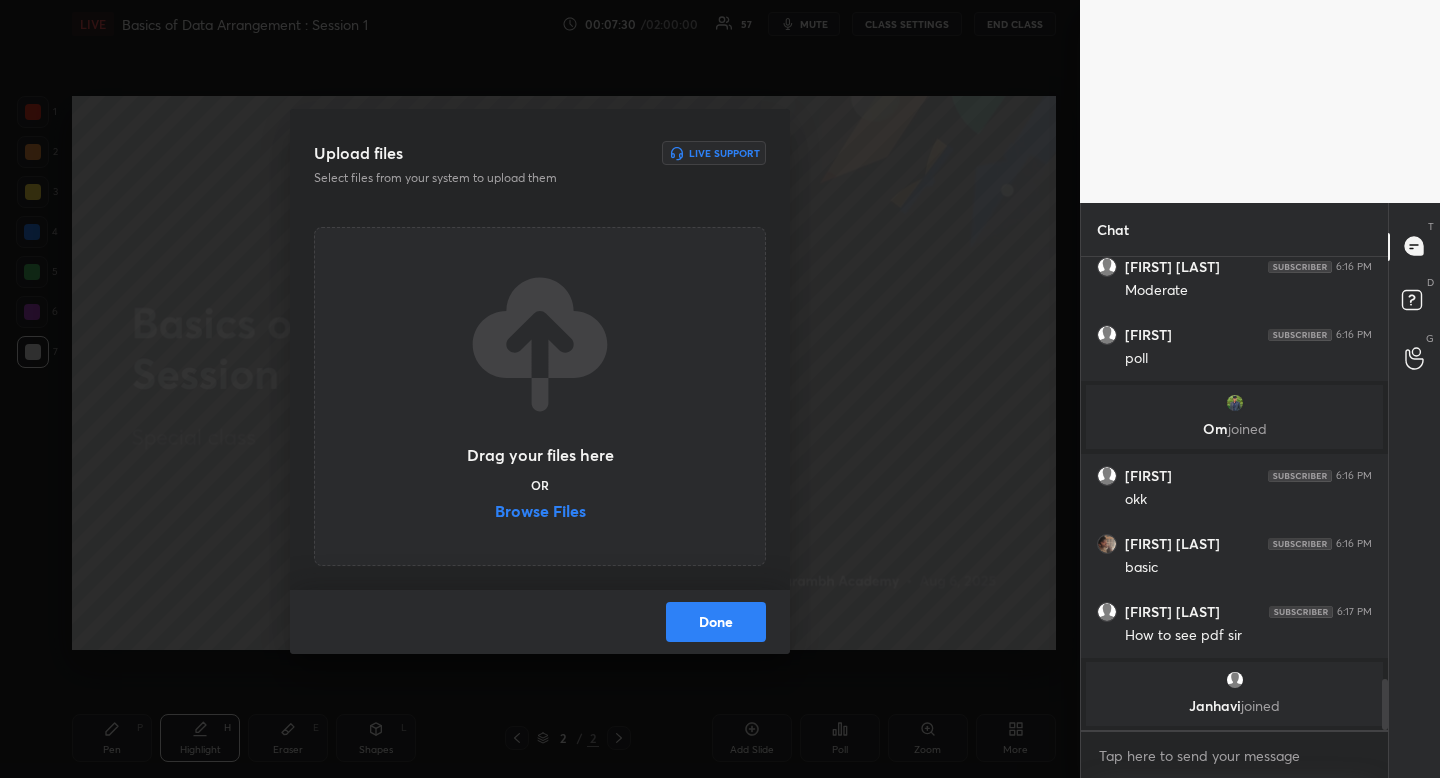 click on "Browse Files" at bounding box center [540, 513] 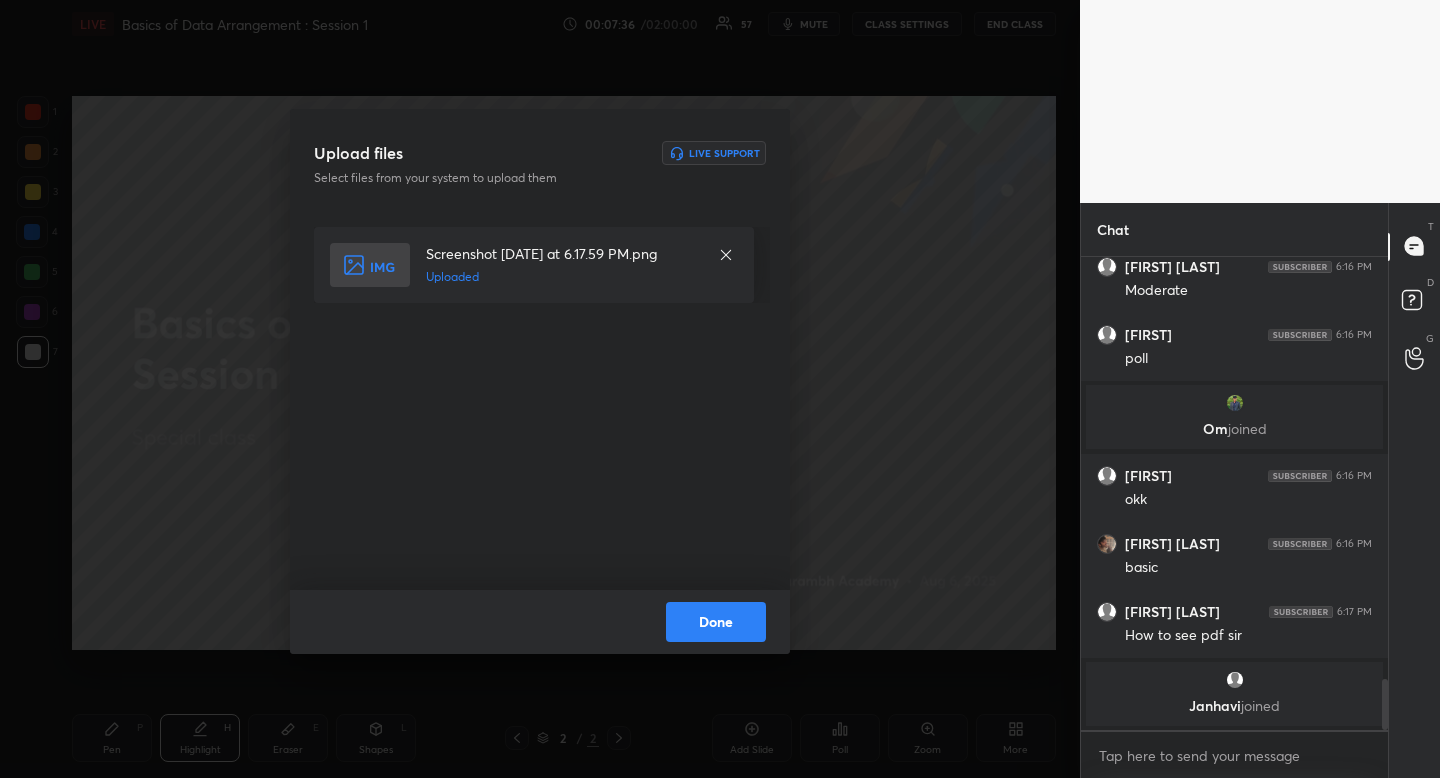 click on "Done" at bounding box center (716, 622) 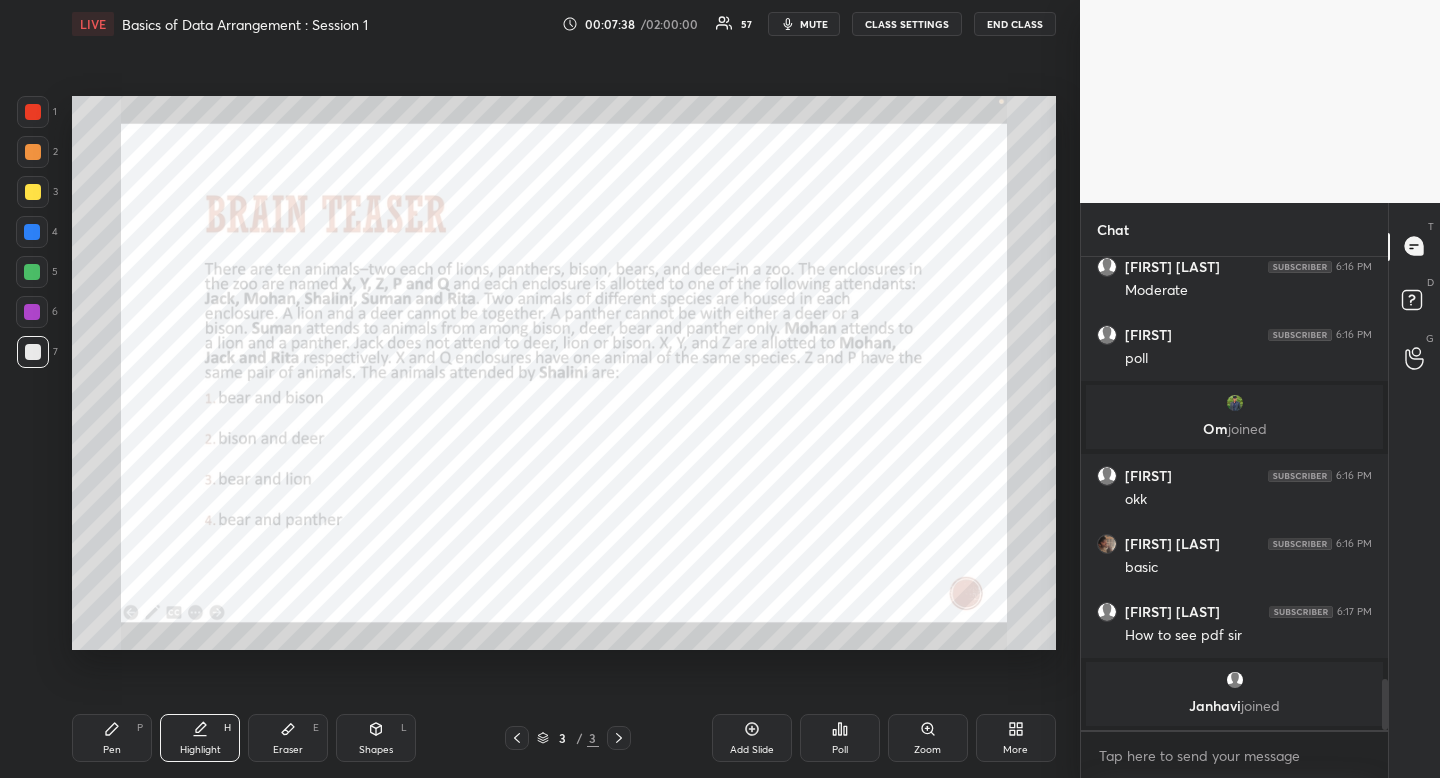 click on "Shapes" at bounding box center (376, 750) 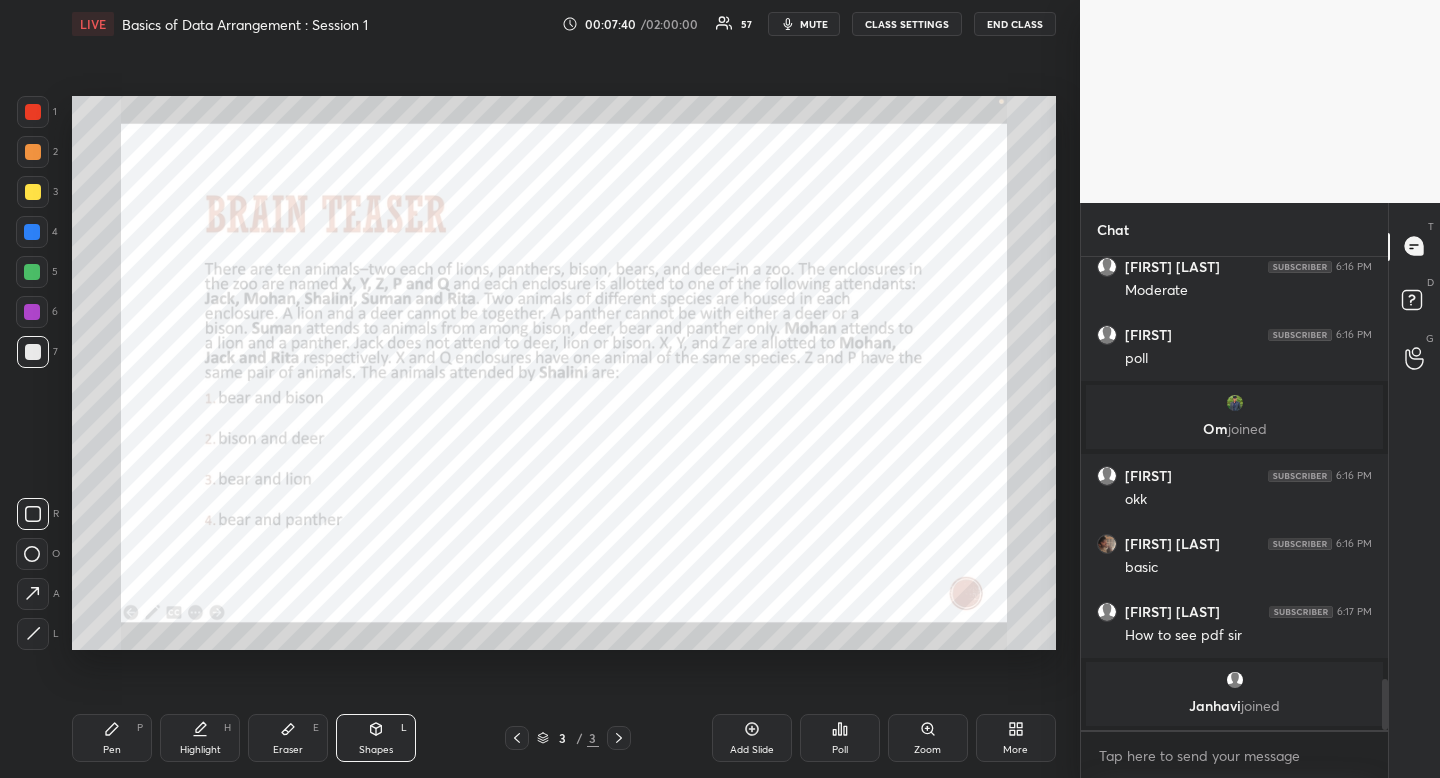 click at bounding box center [33, 112] 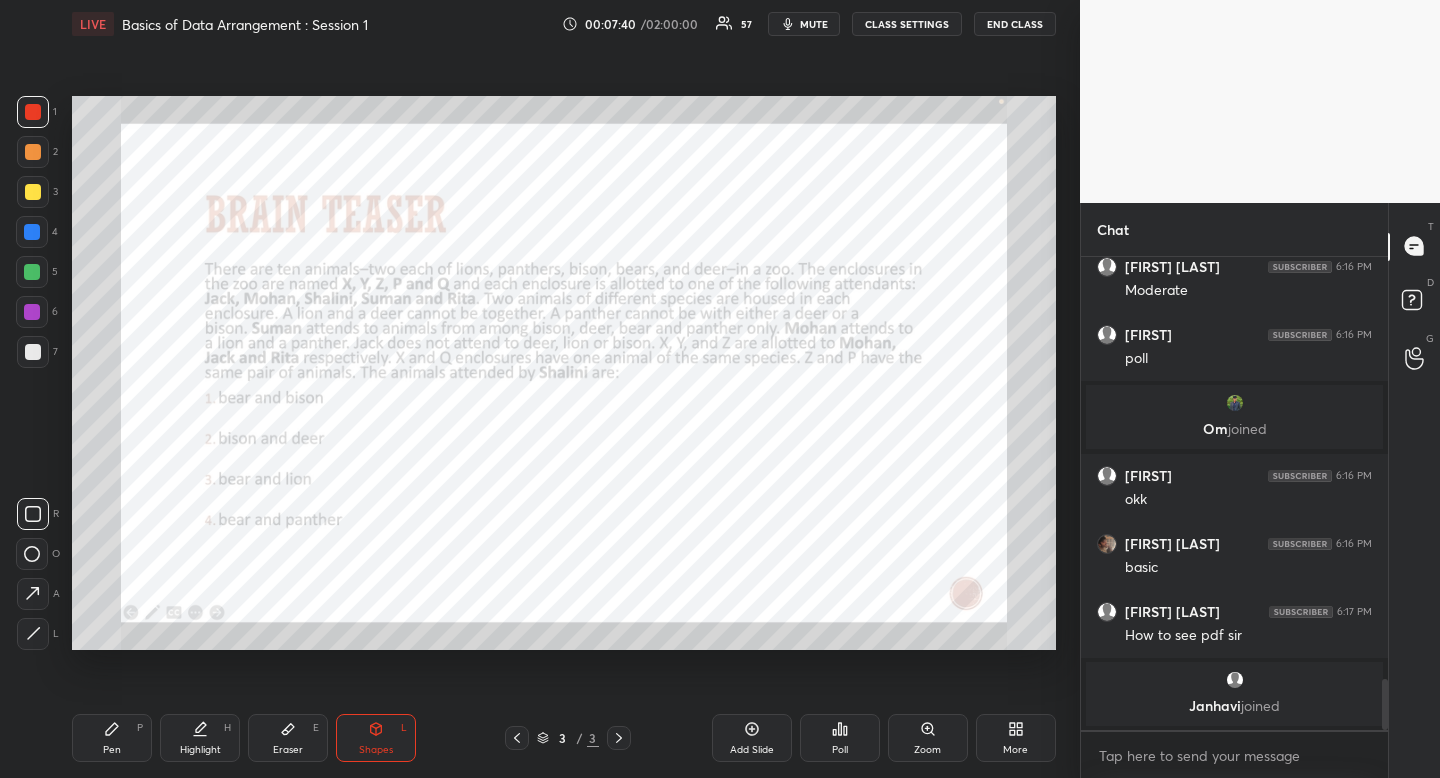 drag, startPoint x: 40, startPoint y: 115, endPoint x: 22, endPoint y: 133, distance: 25.455845 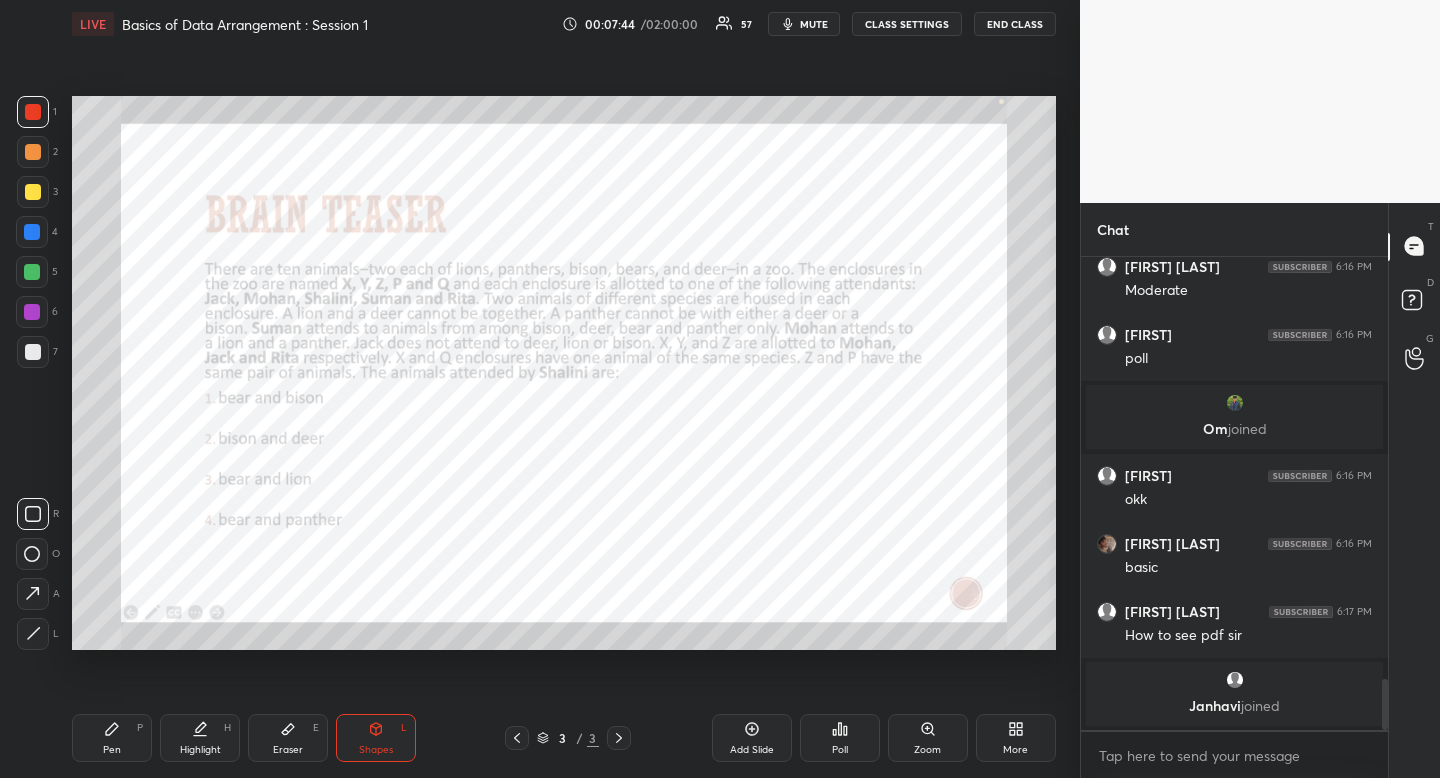 click 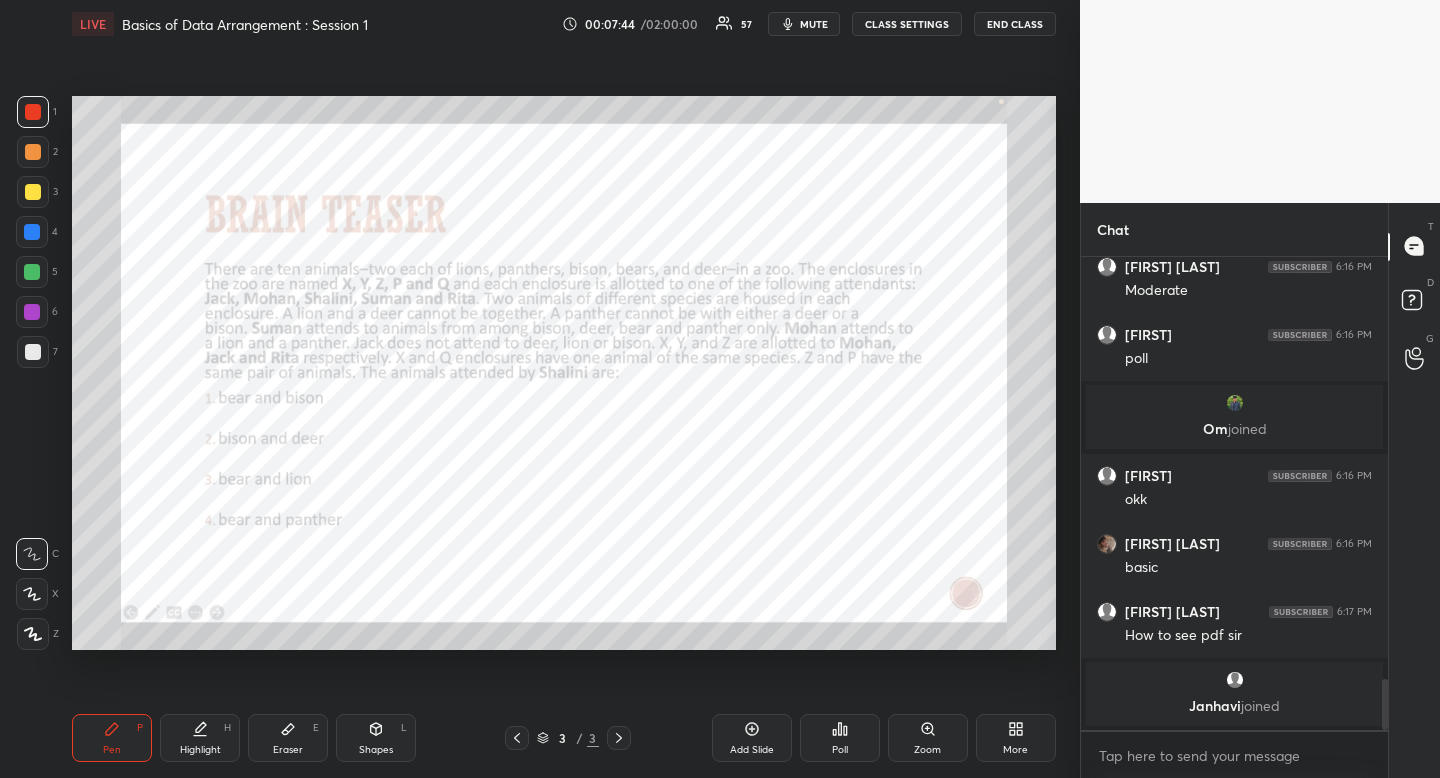 drag, startPoint x: 117, startPoint y: 736, endPoint x: 146, endPoint y: 662, distance: 79.47956 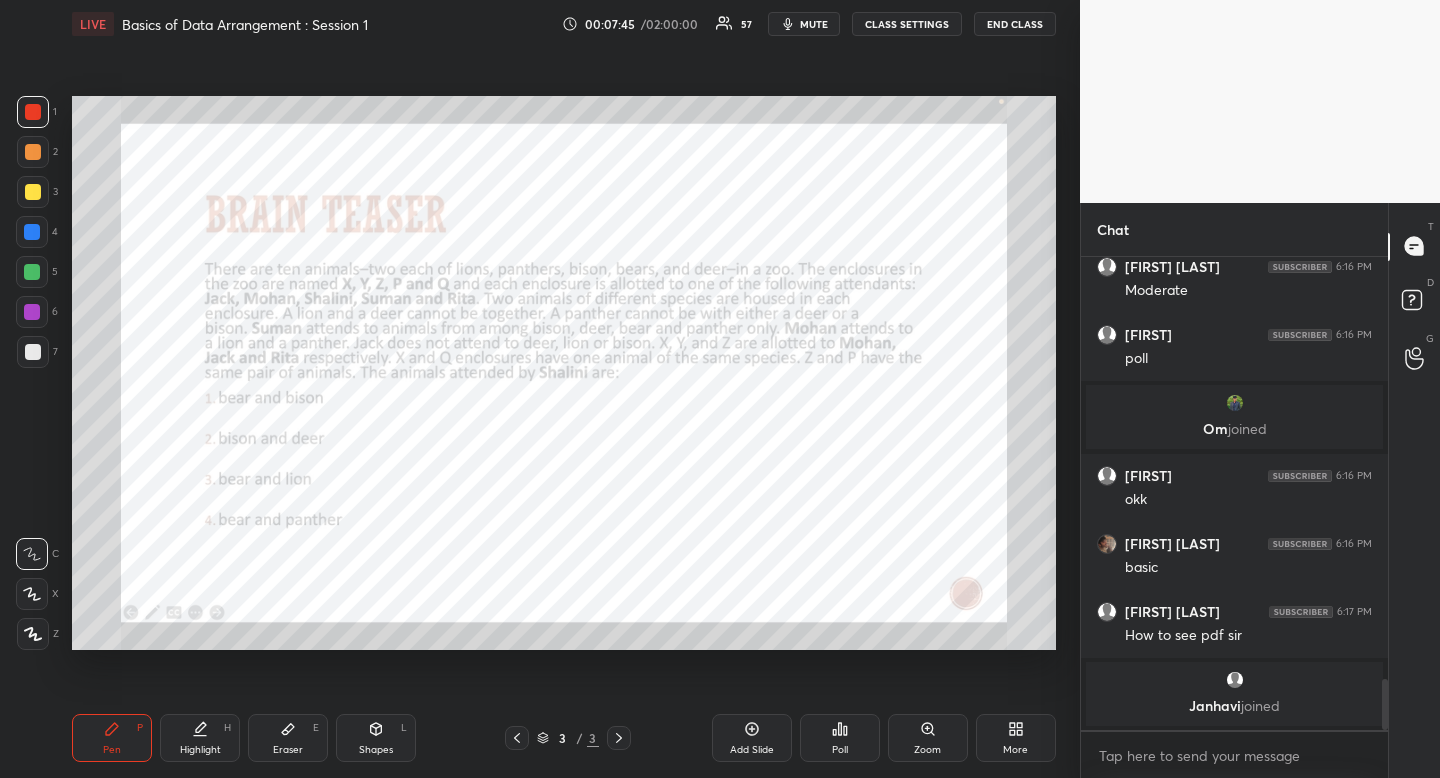 click at bounding box center [32, 232] 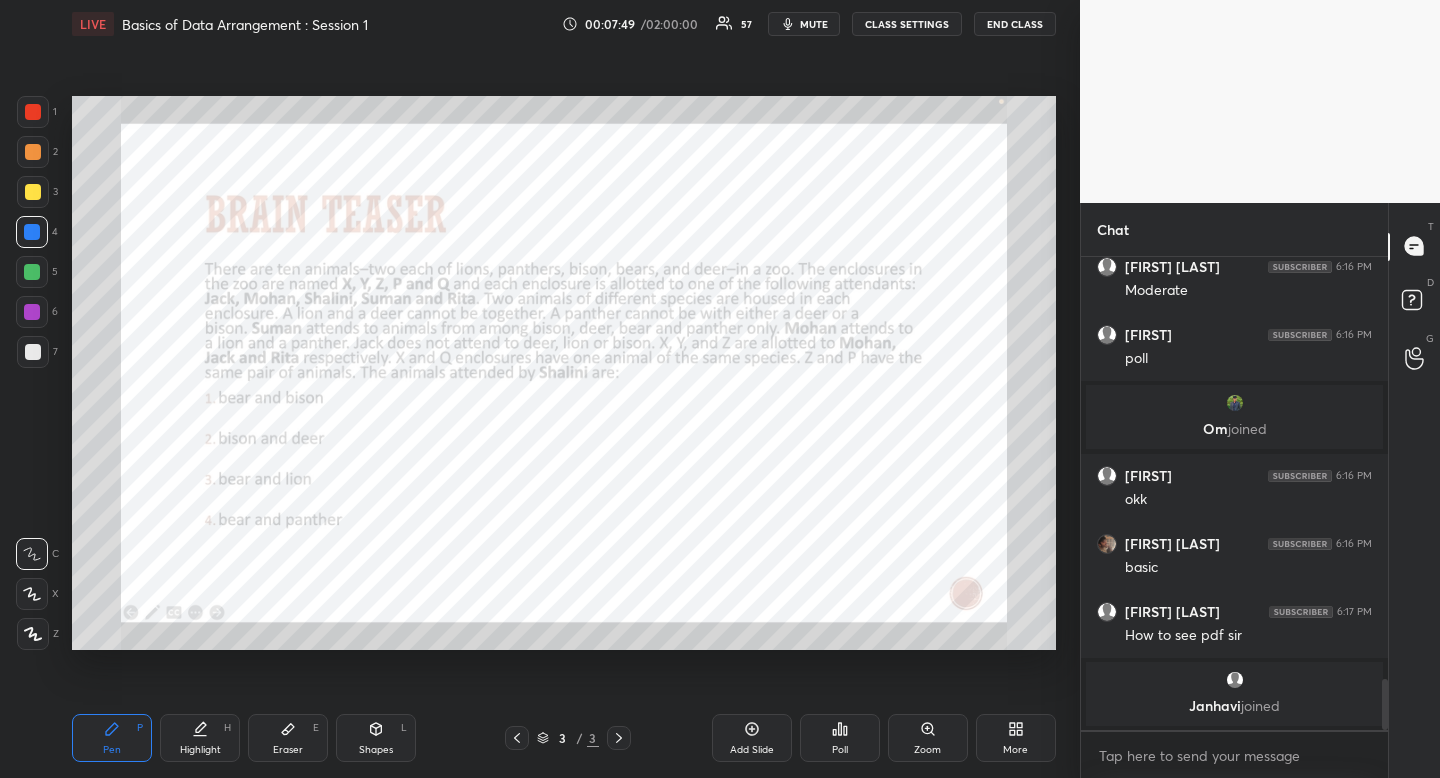click 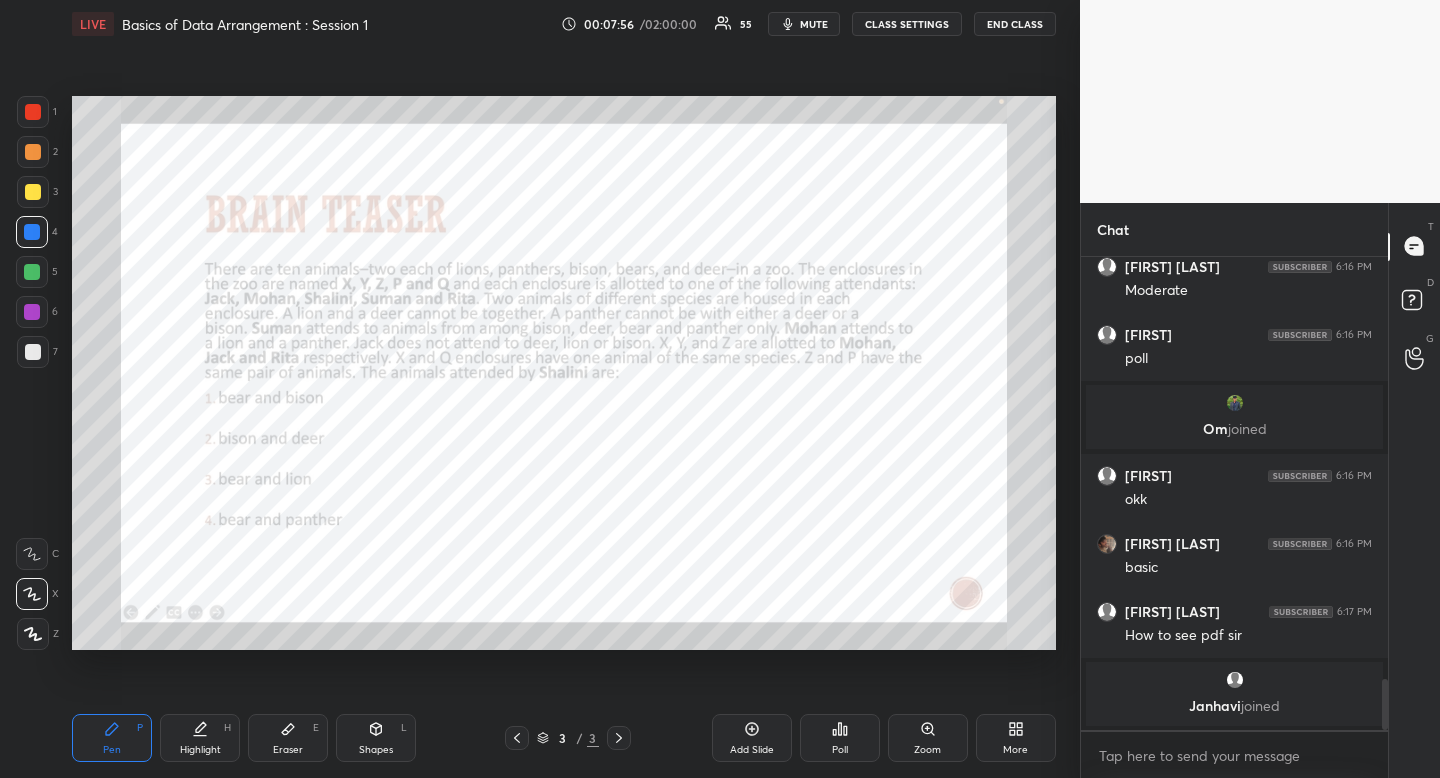 click 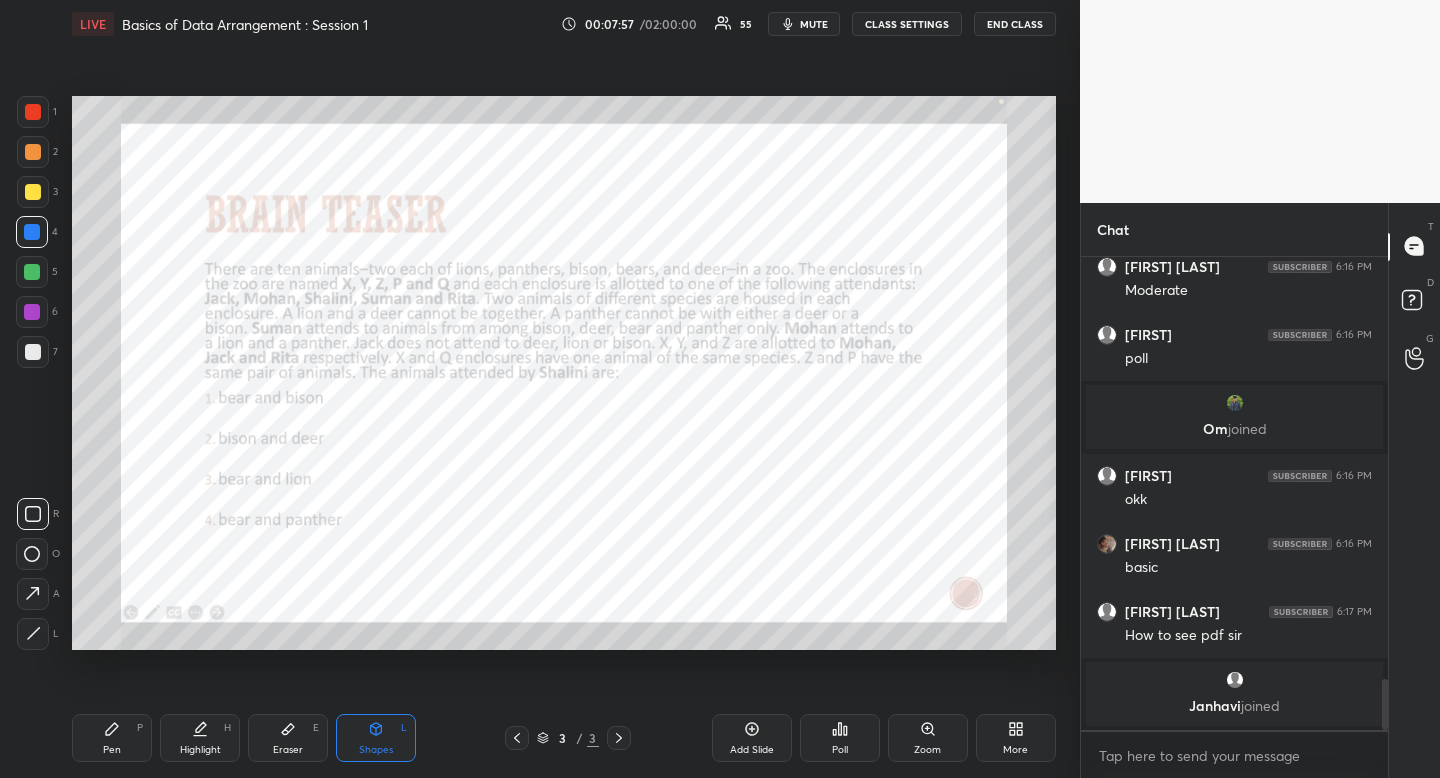 click 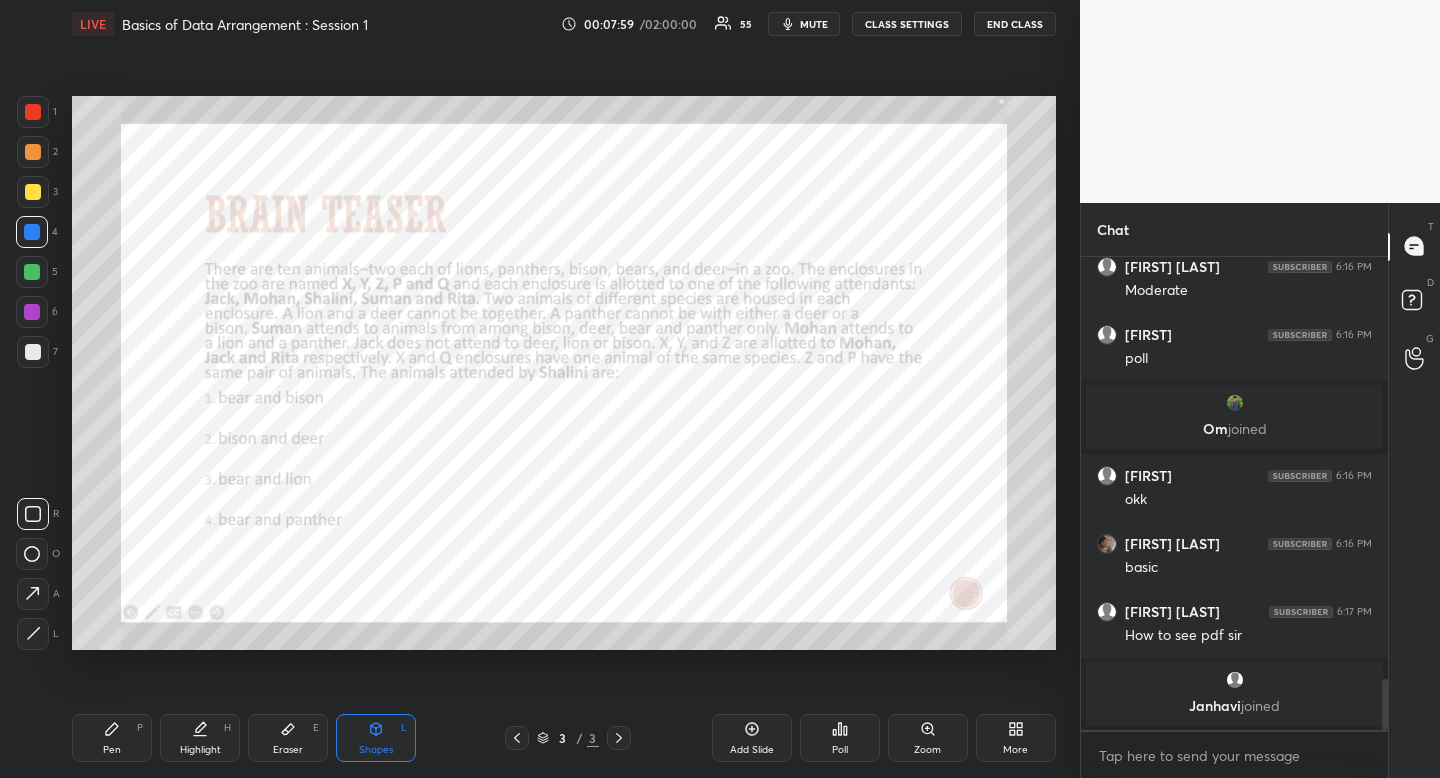 click on "Highlight H" at bounding box center [200, 738] 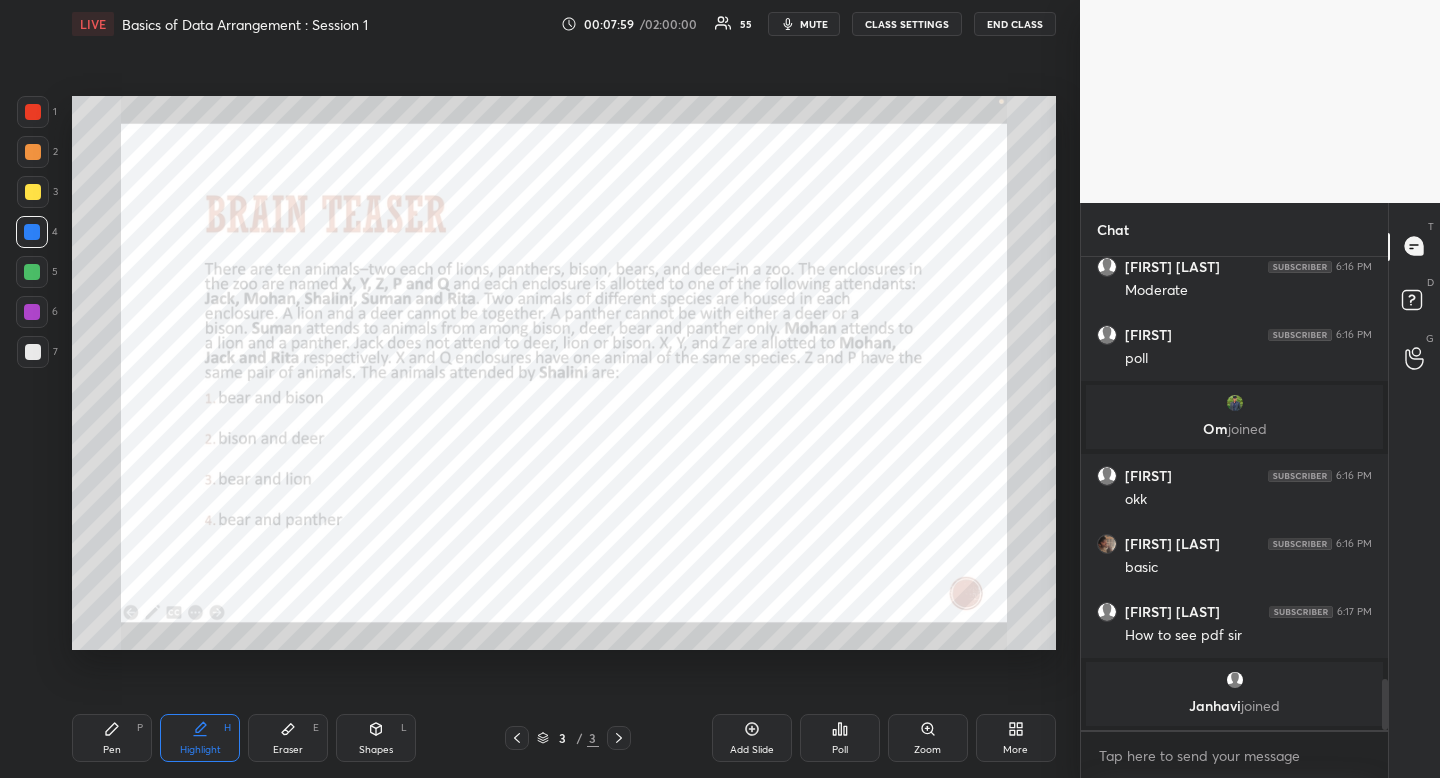 click on "Pen P Highlight H Eraser E Shapes L 3 / 3 Add Slide Poll Zoom More" at bounding box center (564, 738) 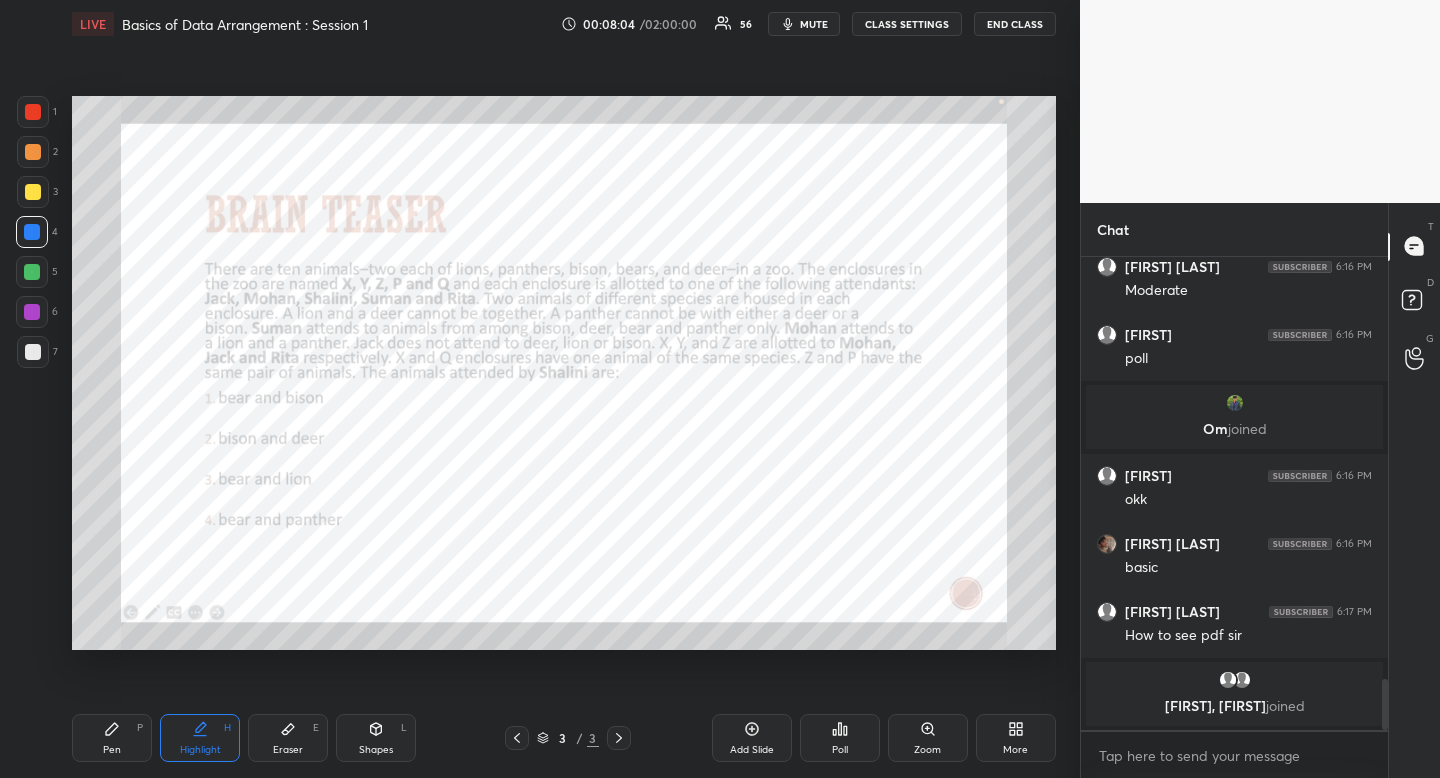 click at bounding box center [33, 112] 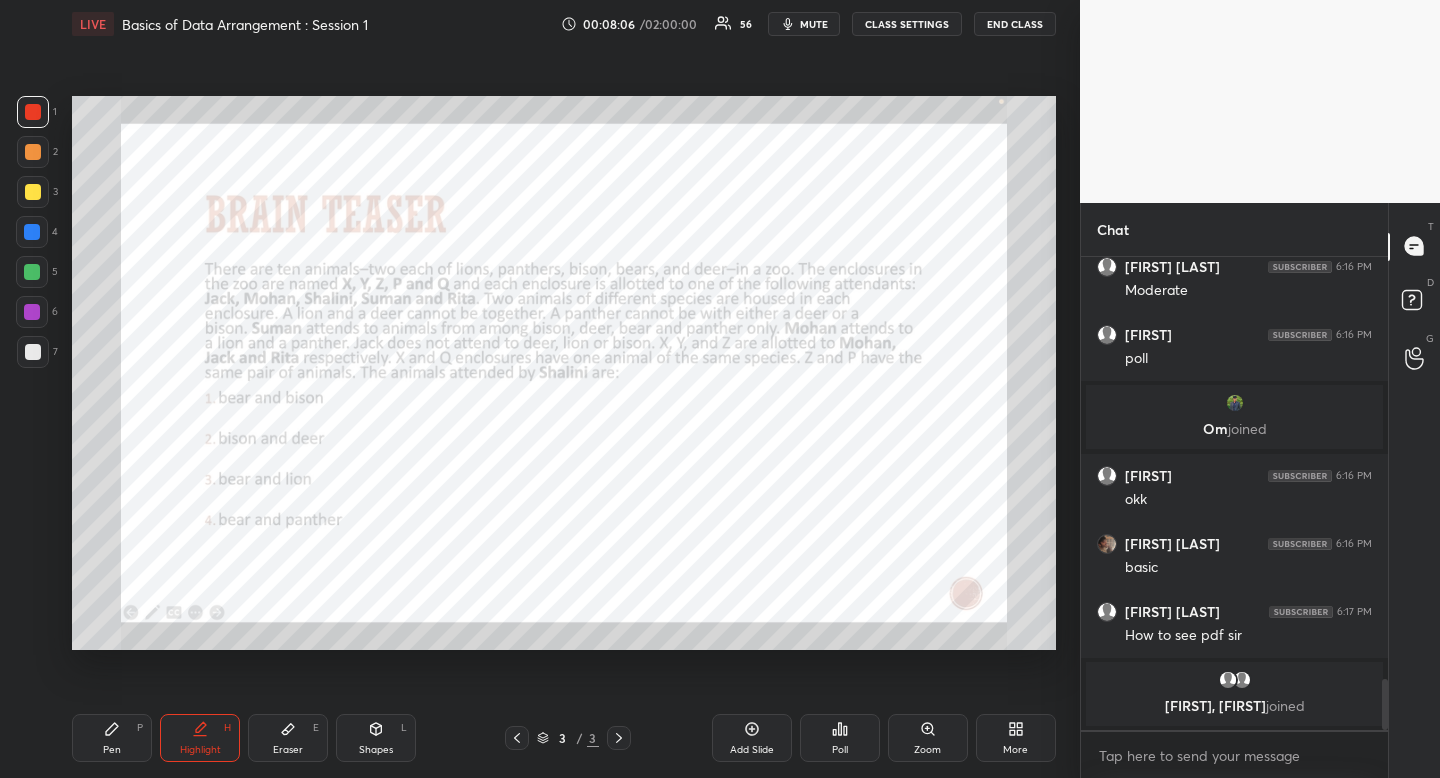 click on "Pen P" at bounding box center [112, 738] 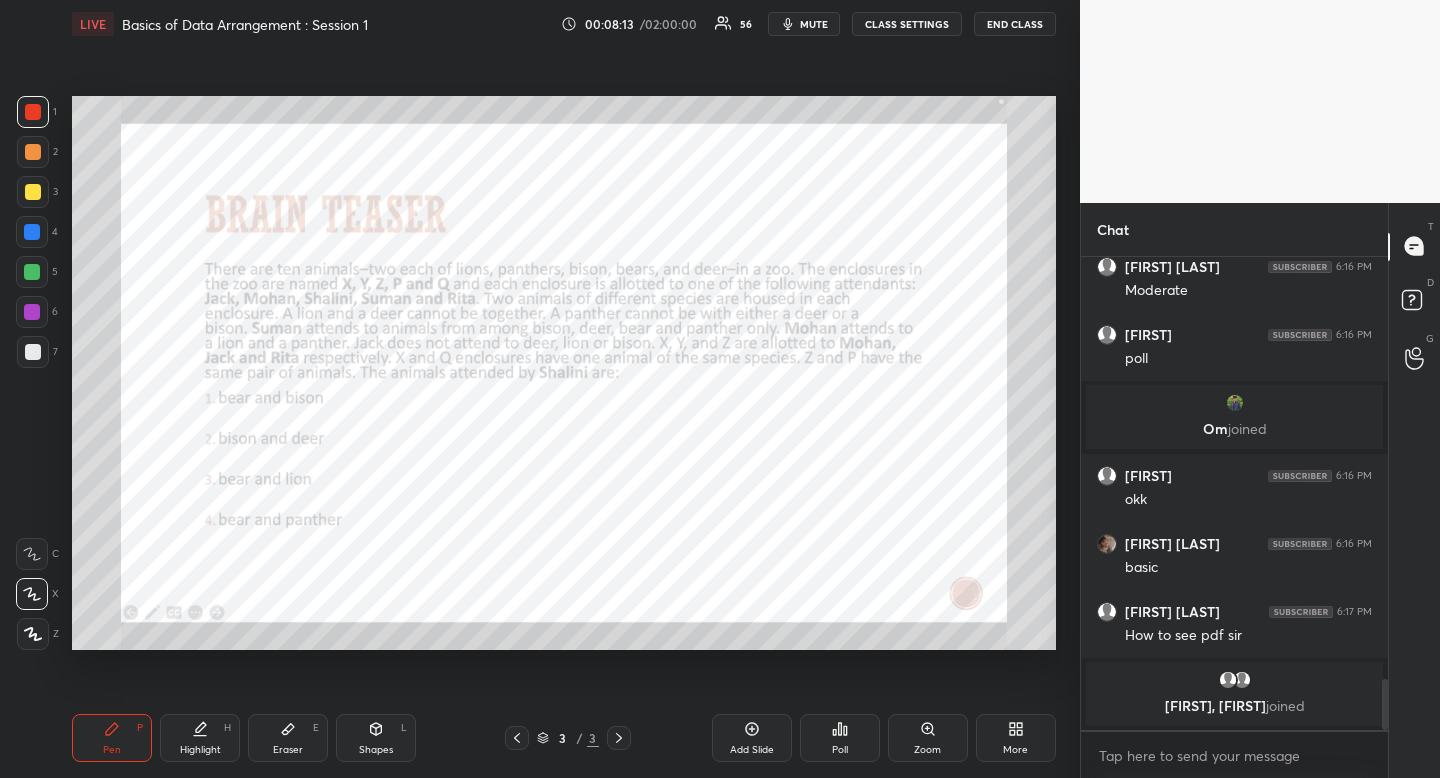click 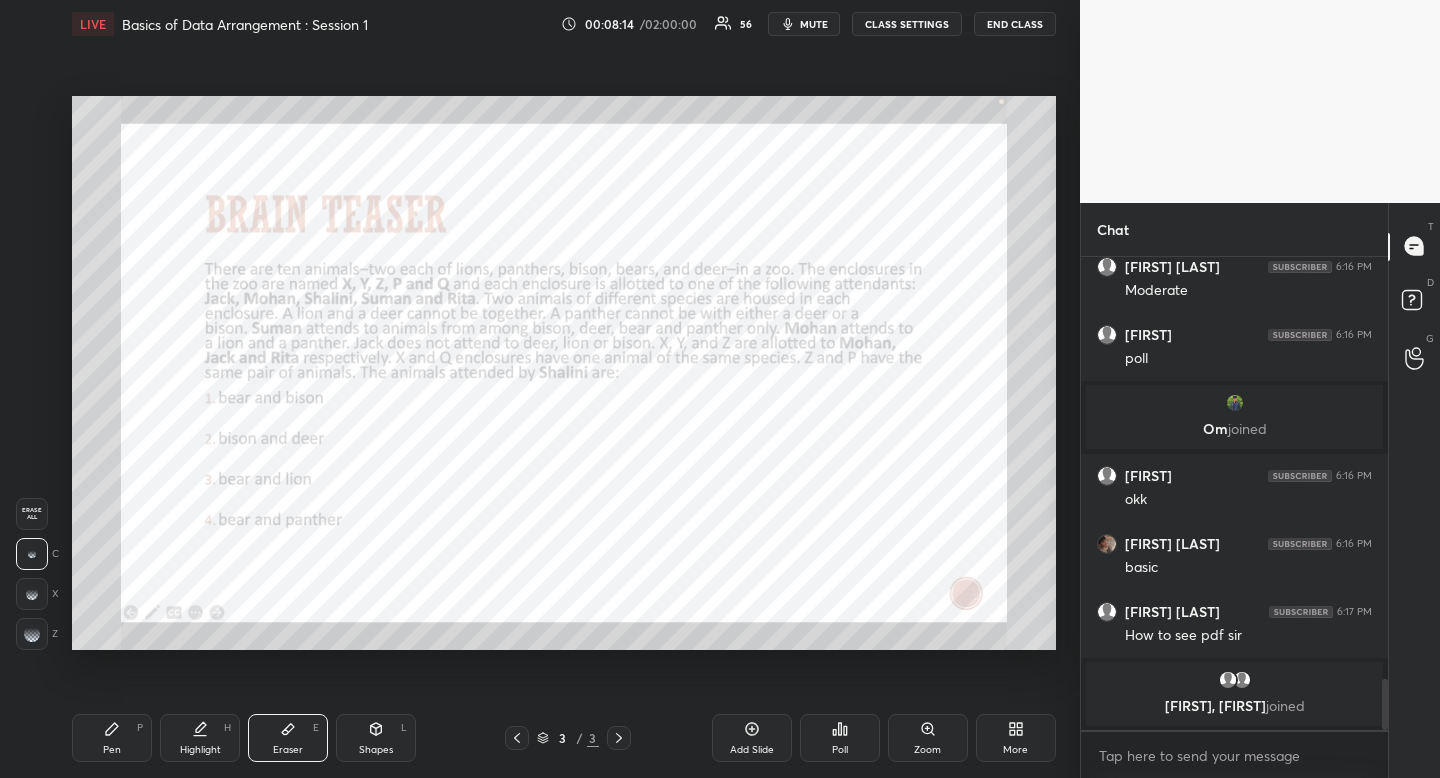 drag, startPoint x: 294, startPoint y: 730, endPoint x: 299, endPoint y: 657, distance: 73.171036 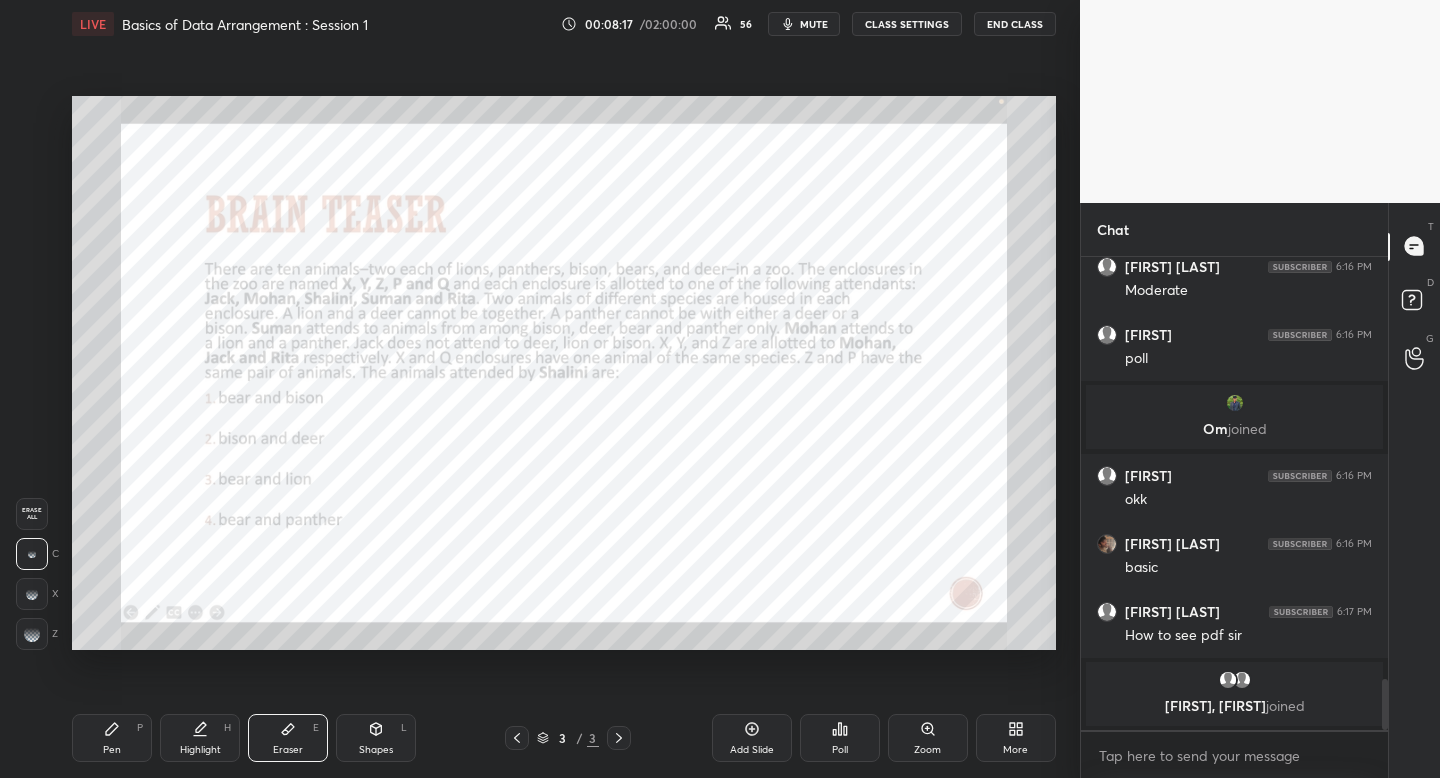 drag, startPoint x: 375, startPoint y: 739, endPoint x: 313, endPoint y: 670, distance: 92.76314 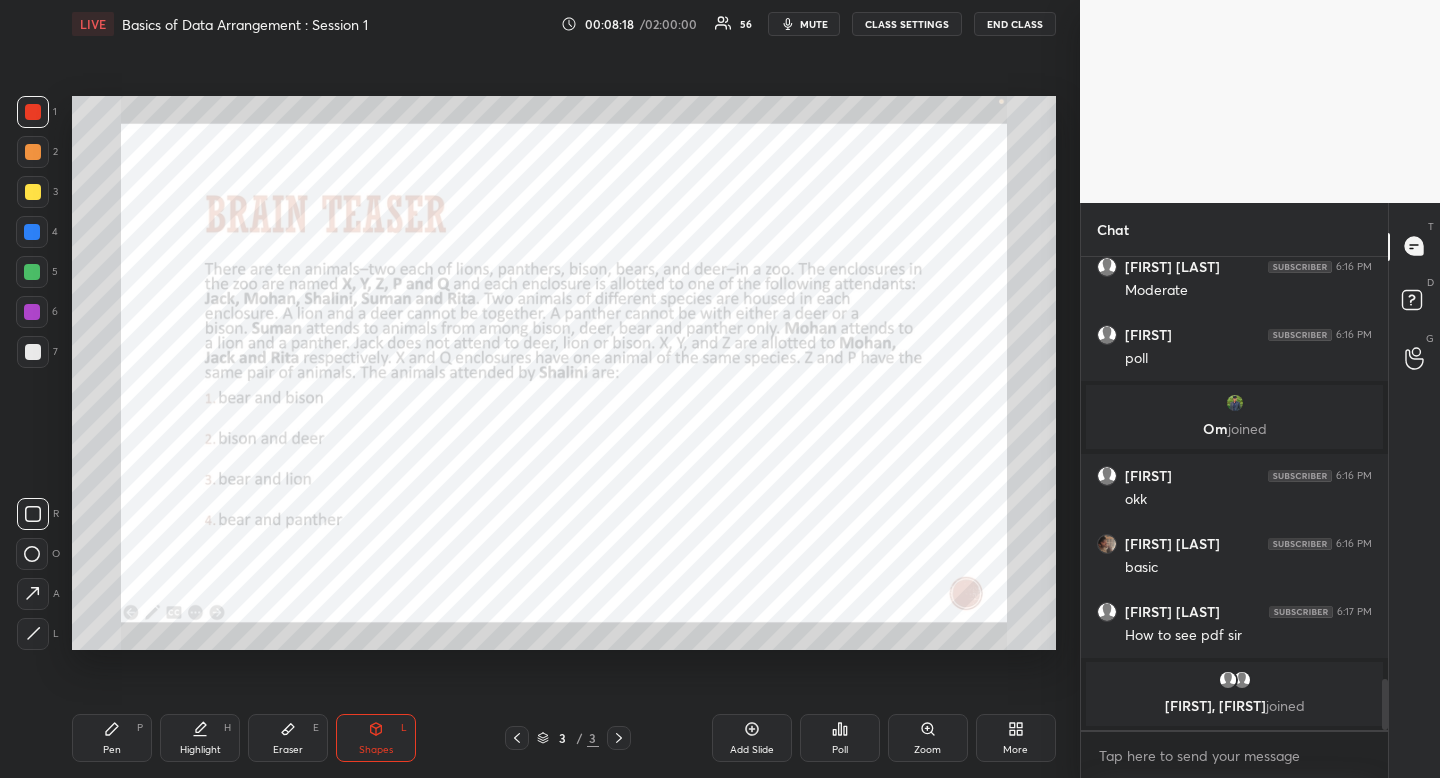 click 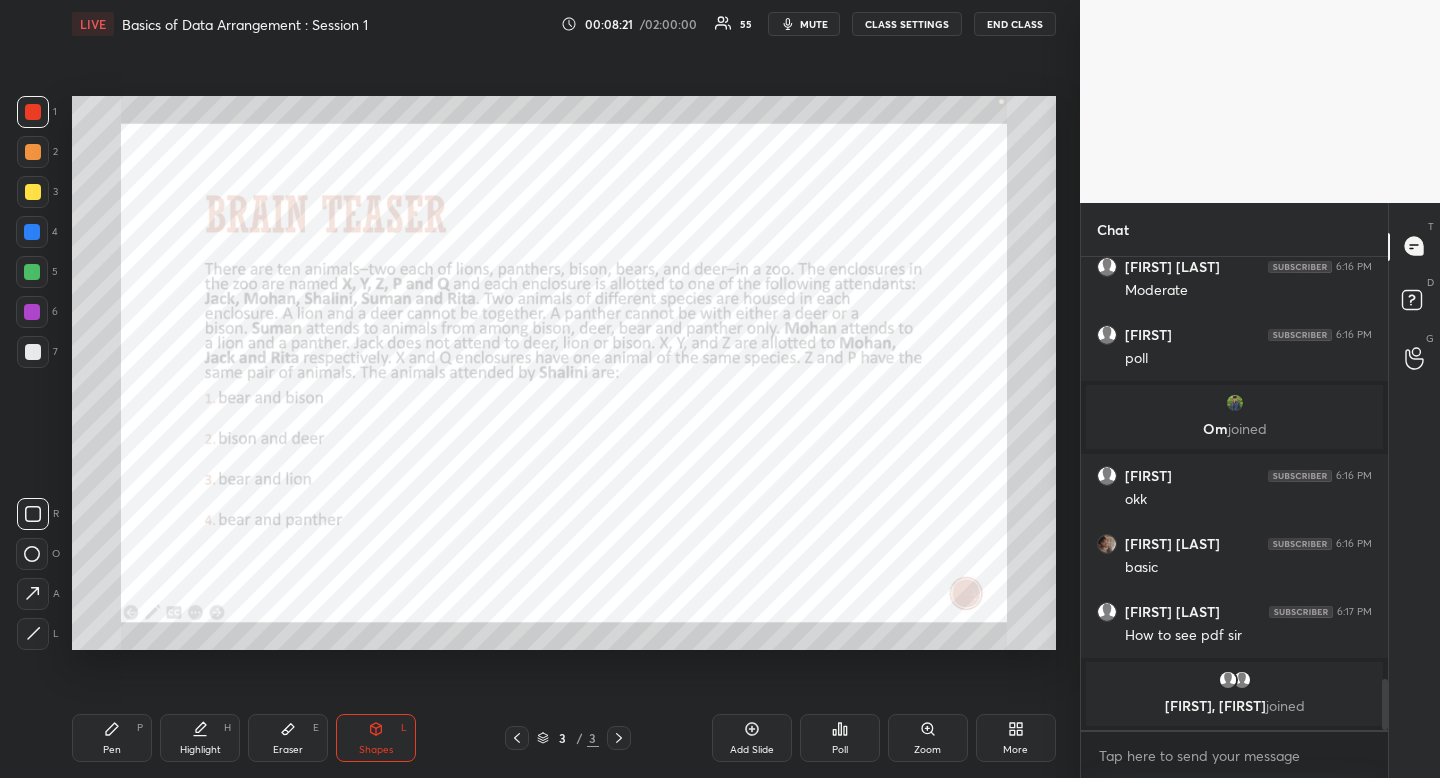 click 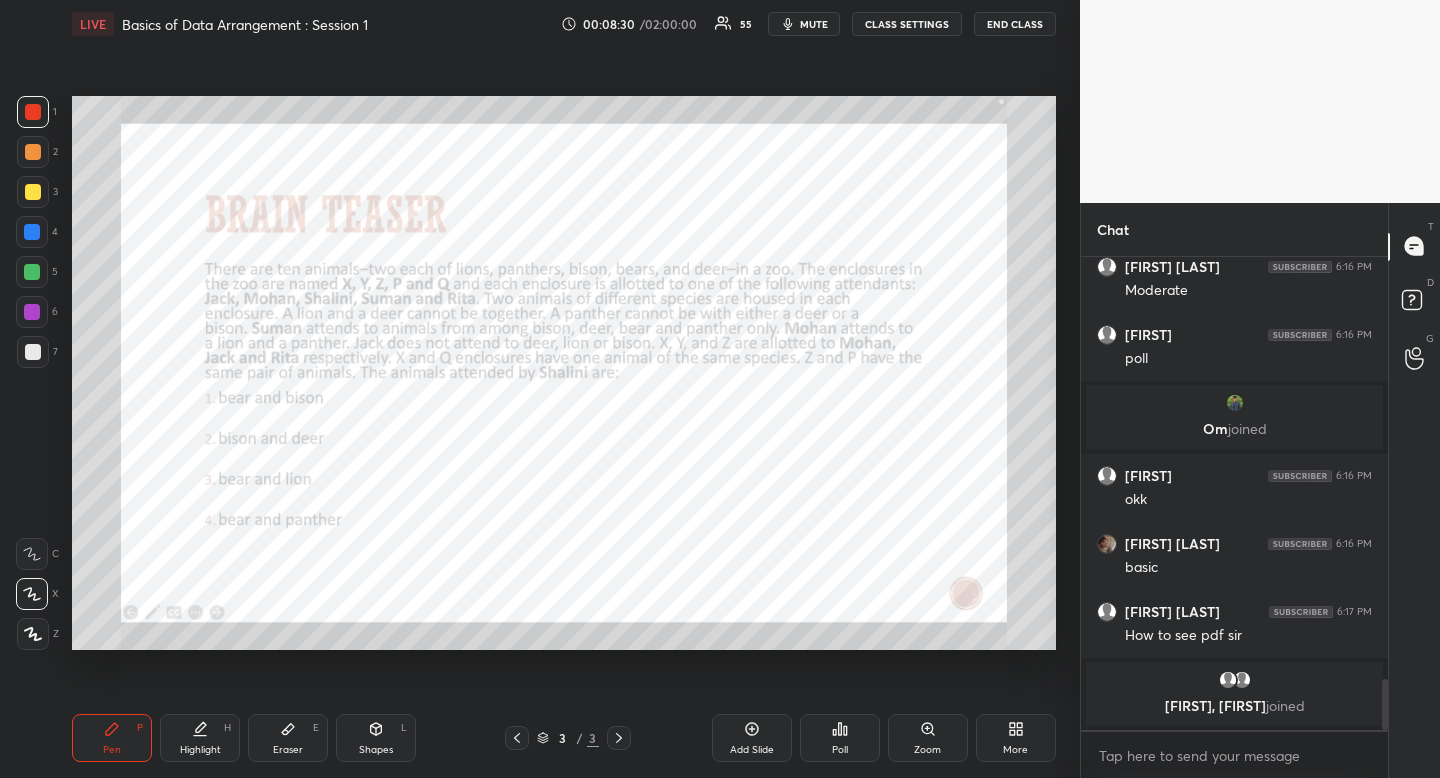 click 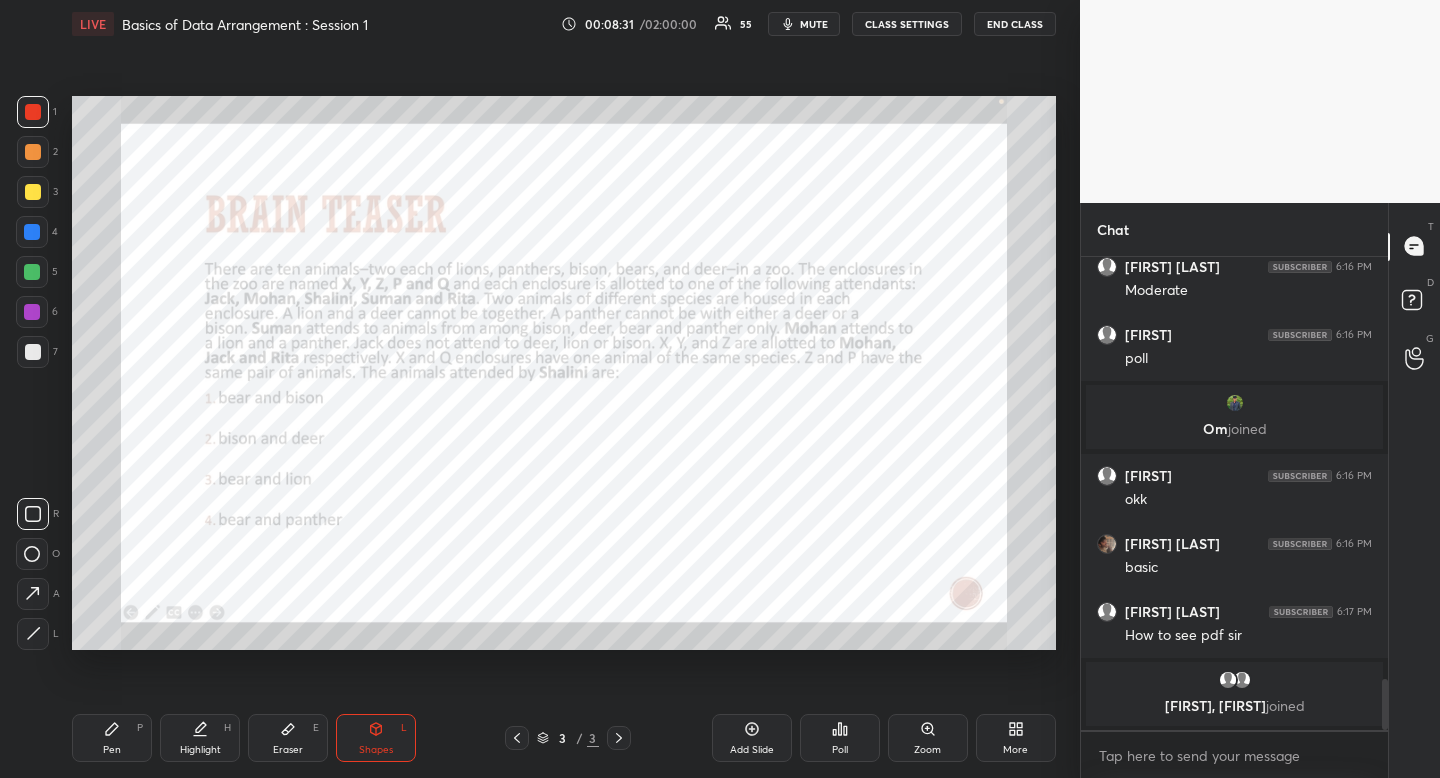 click on "R" at bounding box center [38, 514] 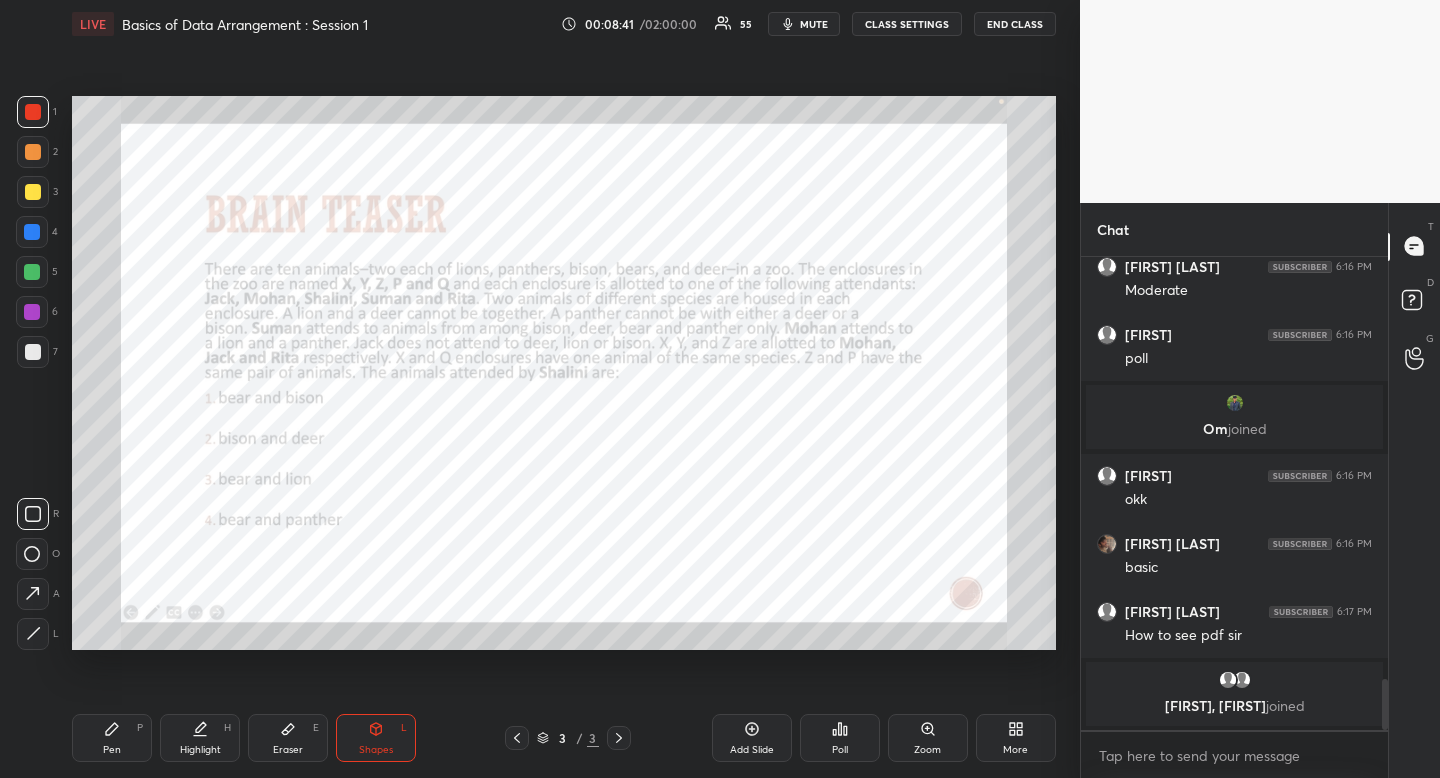 drag, startPoint x: 200, startPoint y: 749, endPoint x: 198, endPoint y: 734, distance: 15.132746 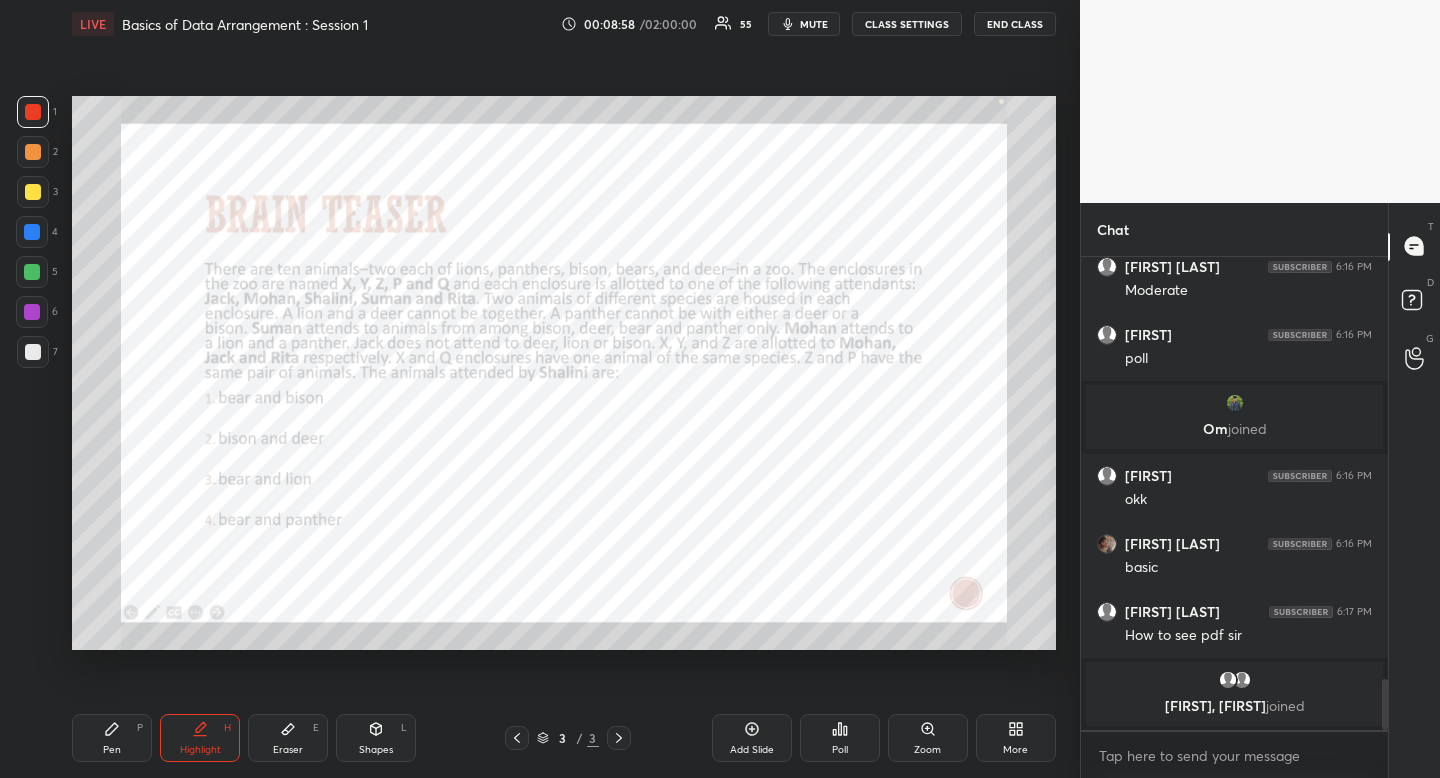 click on "Highlight" at bounding box center [200, 750] 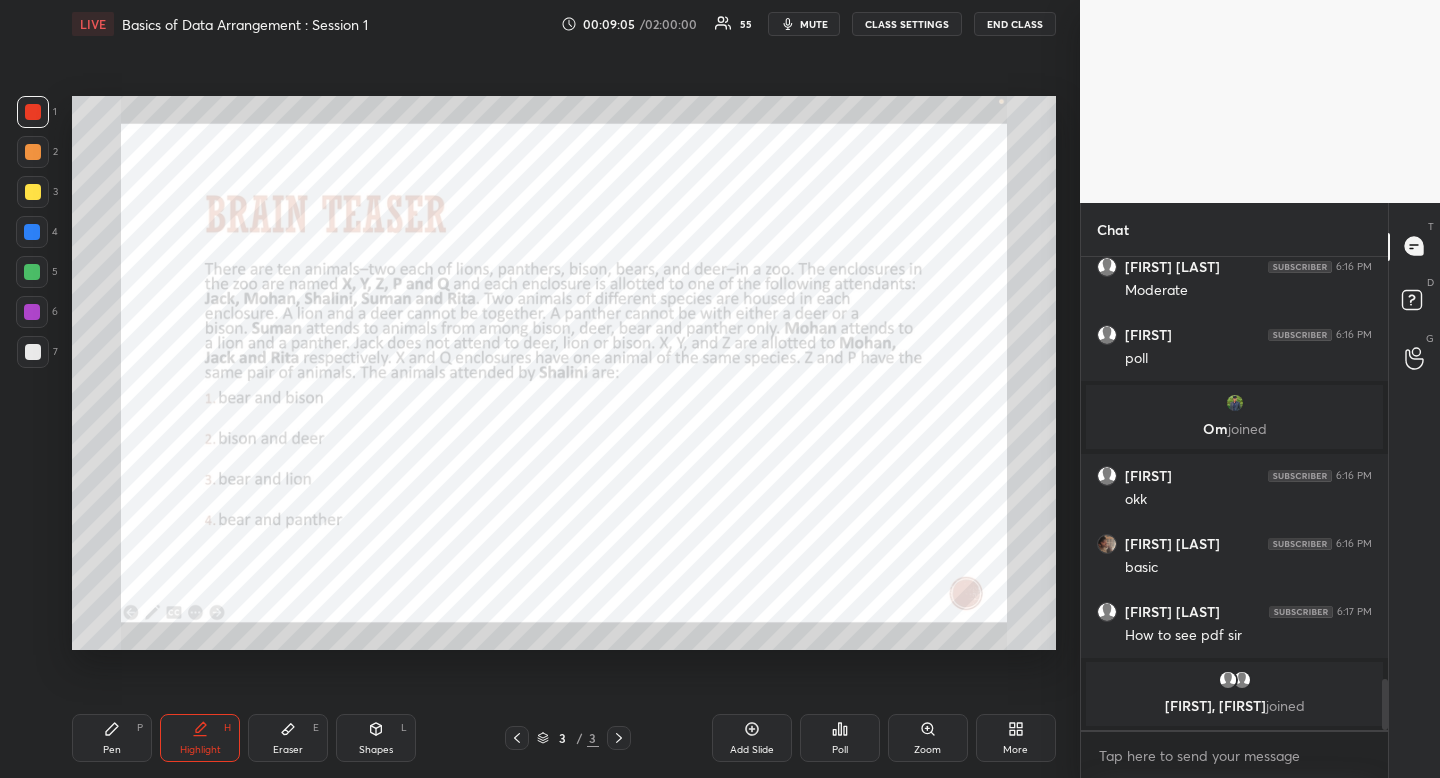 scroll, scrollTop: 3951, scrollLeft: 0, axis: vertical 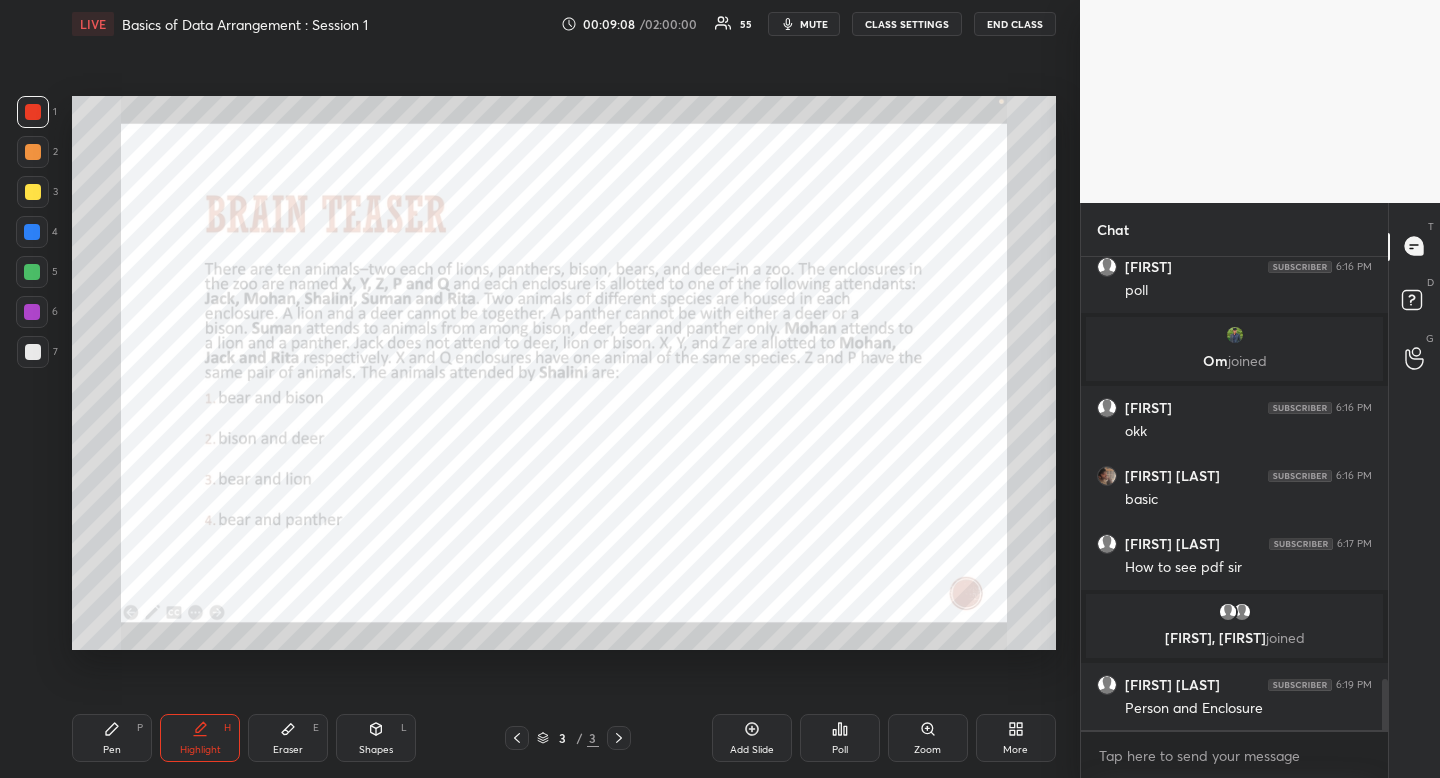 click on "Pen" at bounding box center (112, 750) 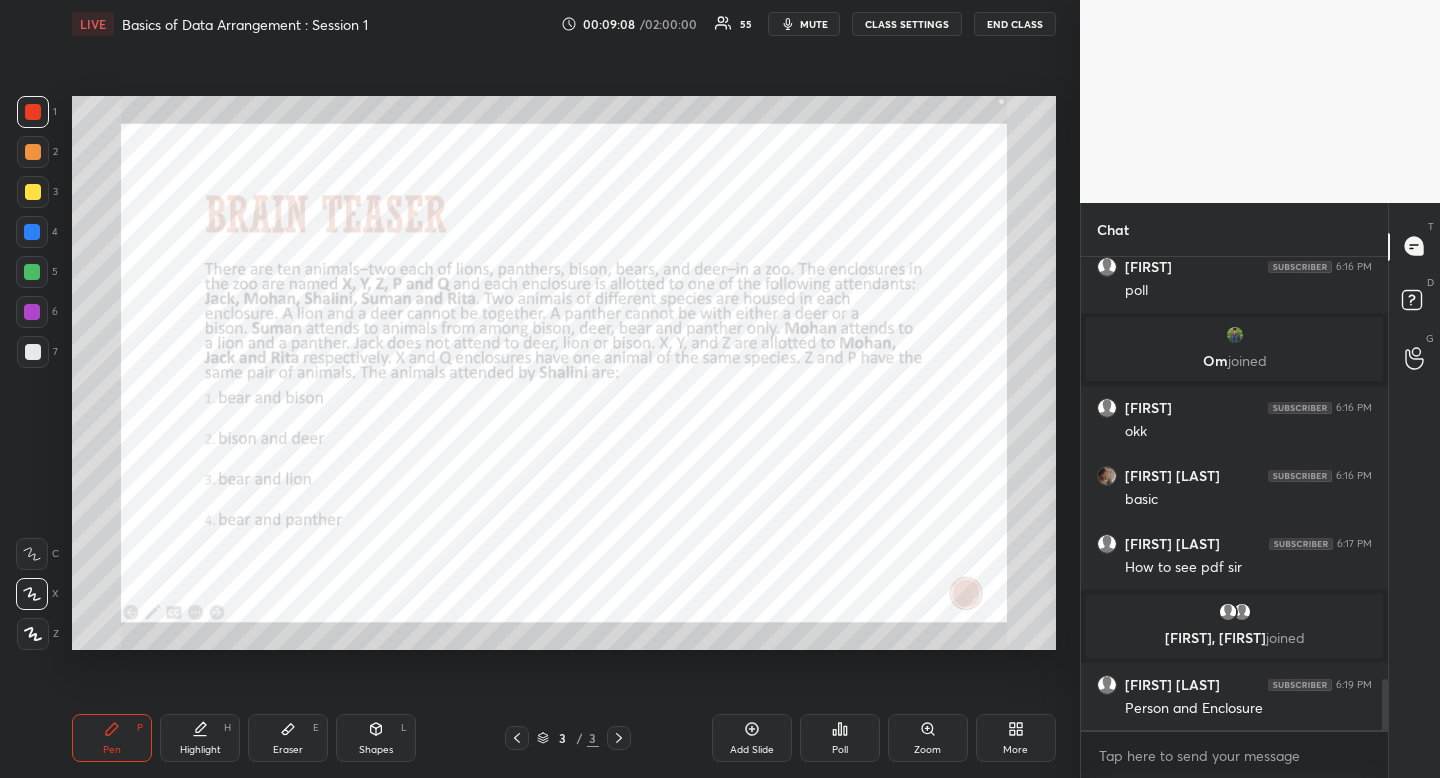 drag, startPoint x: 110, startPoint y: 746, endPoint x: 95, endPoint y: 667, distance: 80.411446 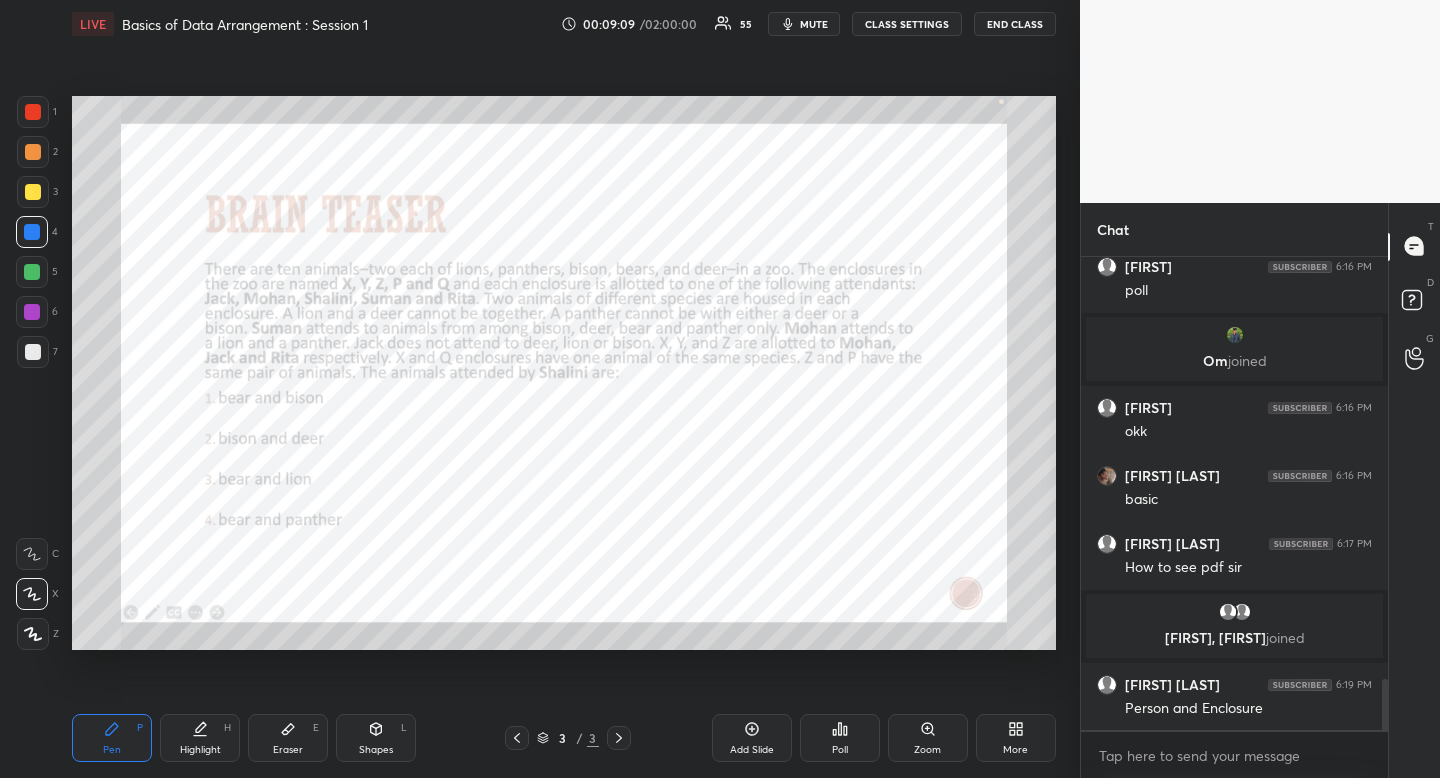 drag, startPoint x: 39, startPoint y: 230, endPoint x: 1, endPoint y: 307, distance: 85.86617 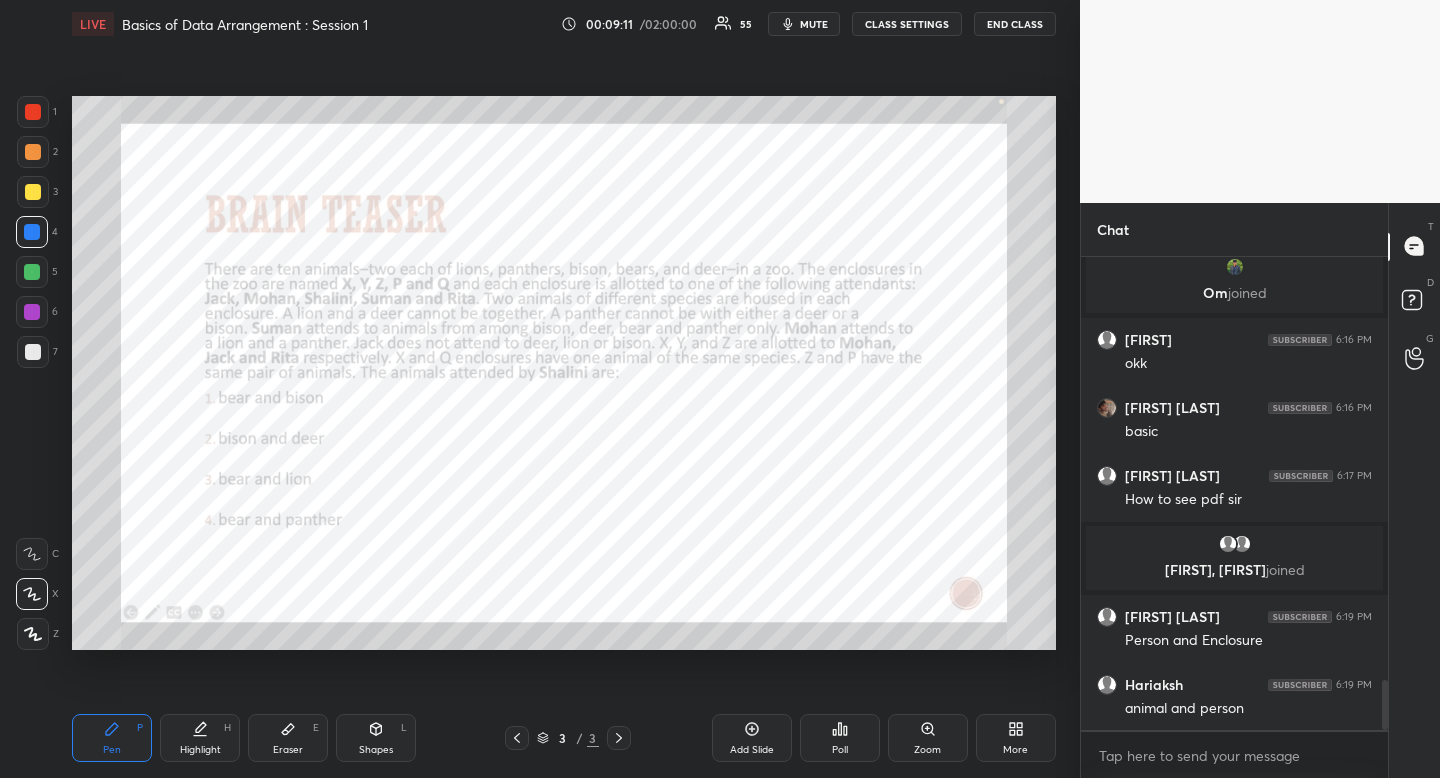 scroll, scrollTop: 4103, scrollLeft: 0, axis: vertical 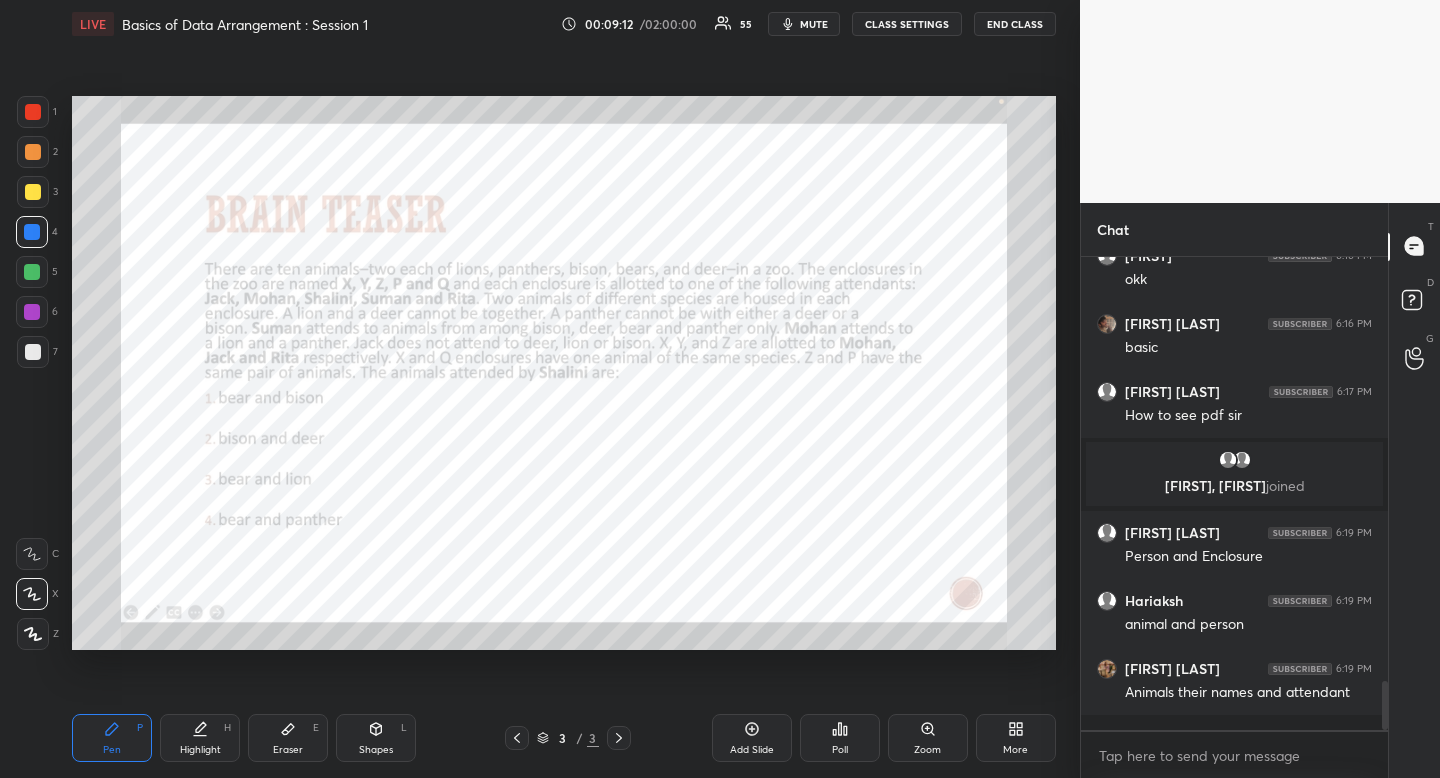 click 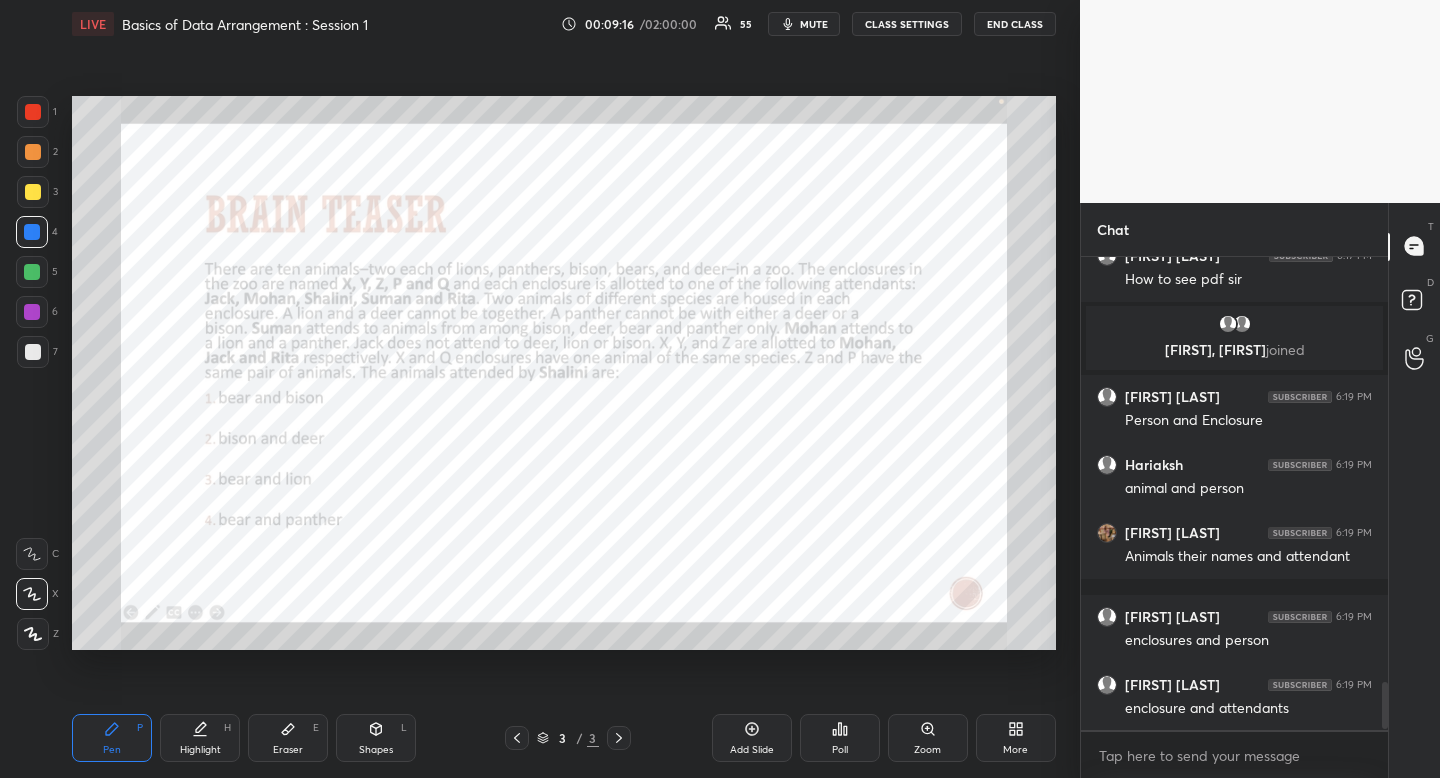 scroll, scrollTop: 4312, scrollLeft: 0, axis: vertical 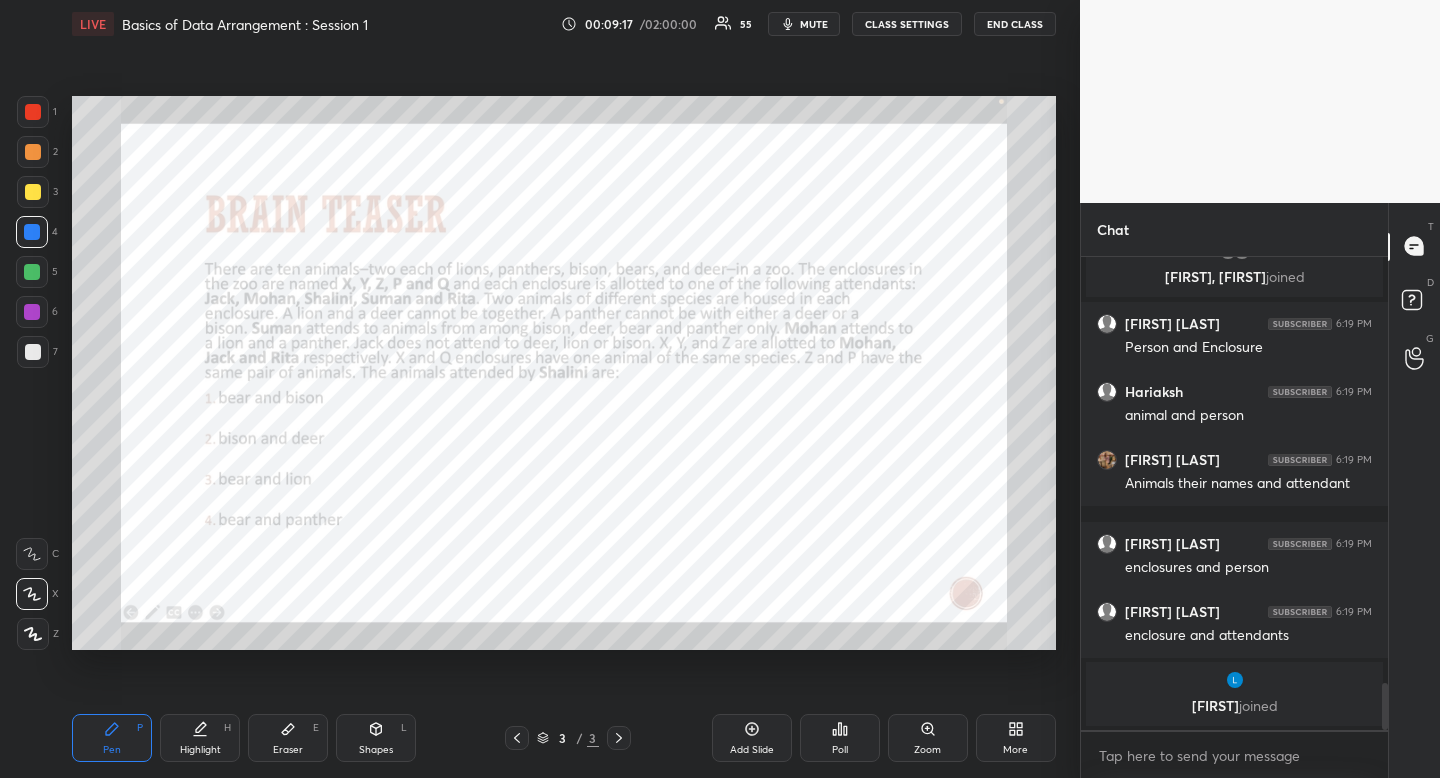 click on "Eraser E" at bounding box center (288, 738) 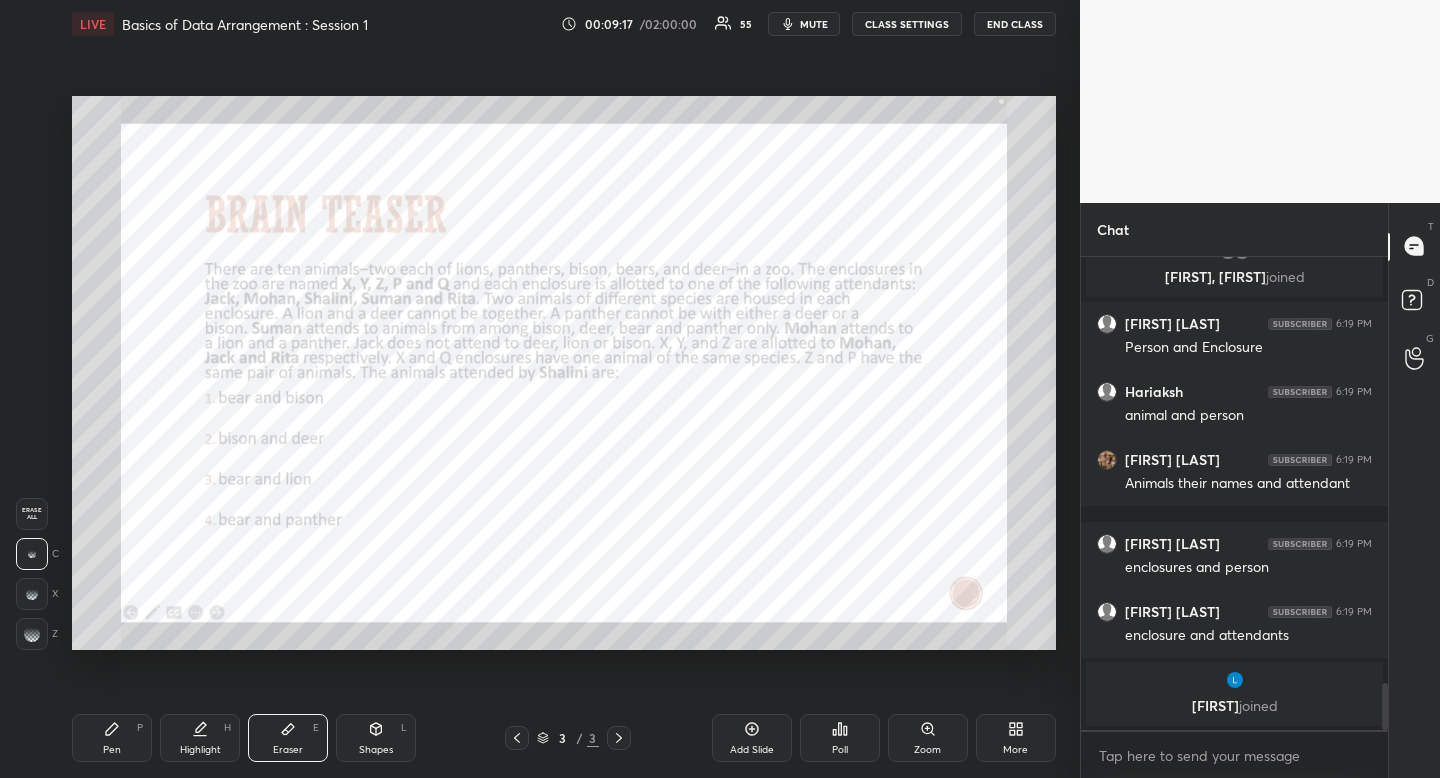 drag, startPoint x: 287, startPoint y: 739, endPoint x: 346, endPoint y: 655, distance: 102.64989 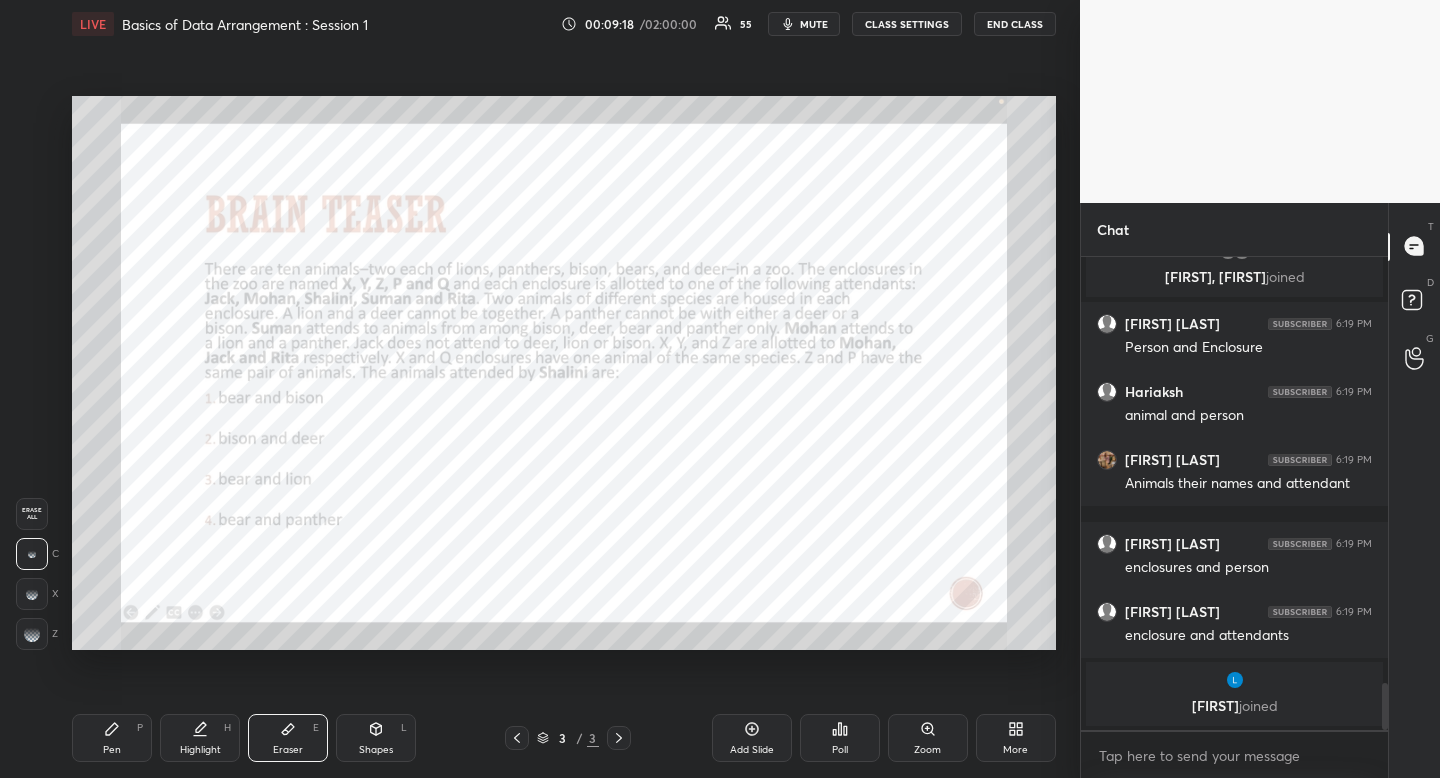 click on "Pen P" at bounding box center (112, 738) 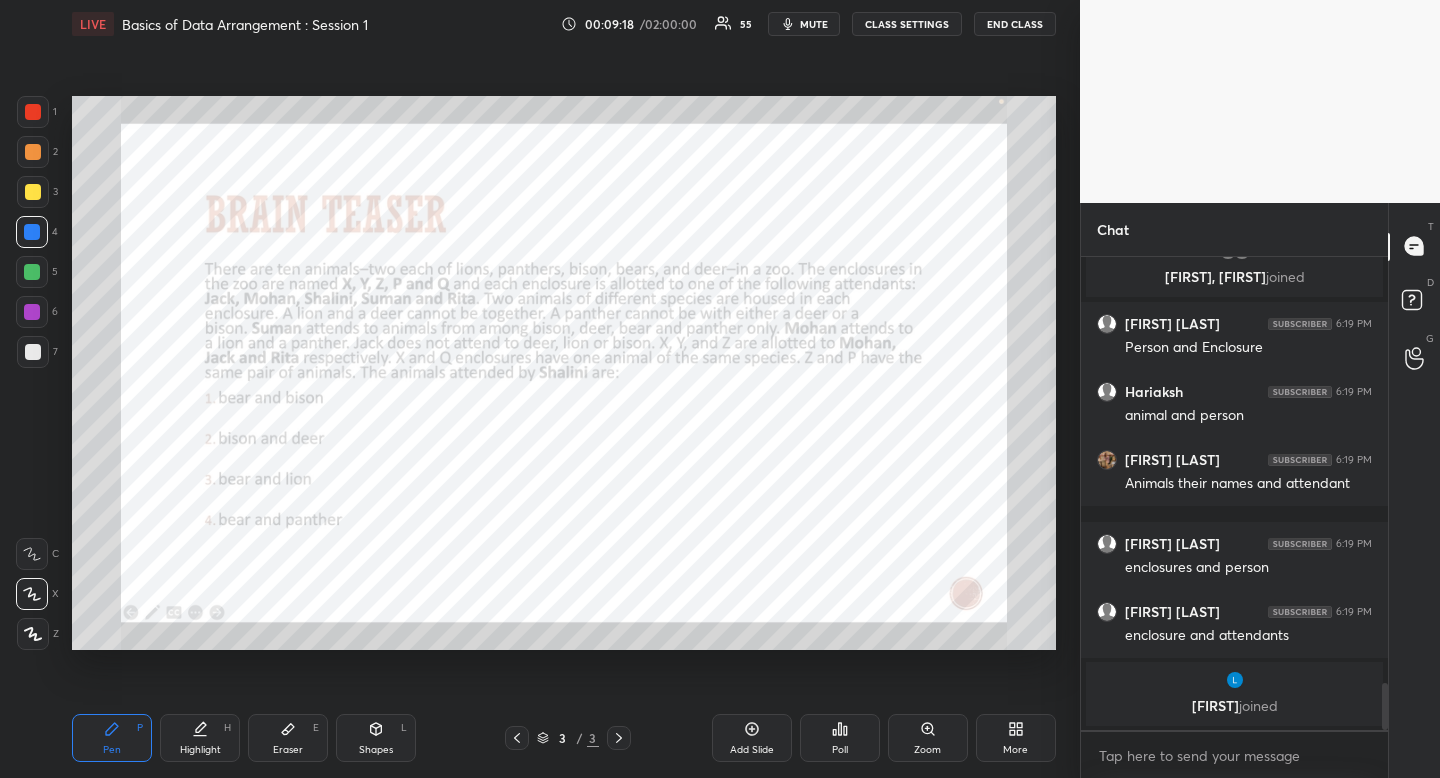 drag, startPoint x: 113, startPoint y: 725, endPoint x: 193, endPoint y: 652, distance: 108.30051 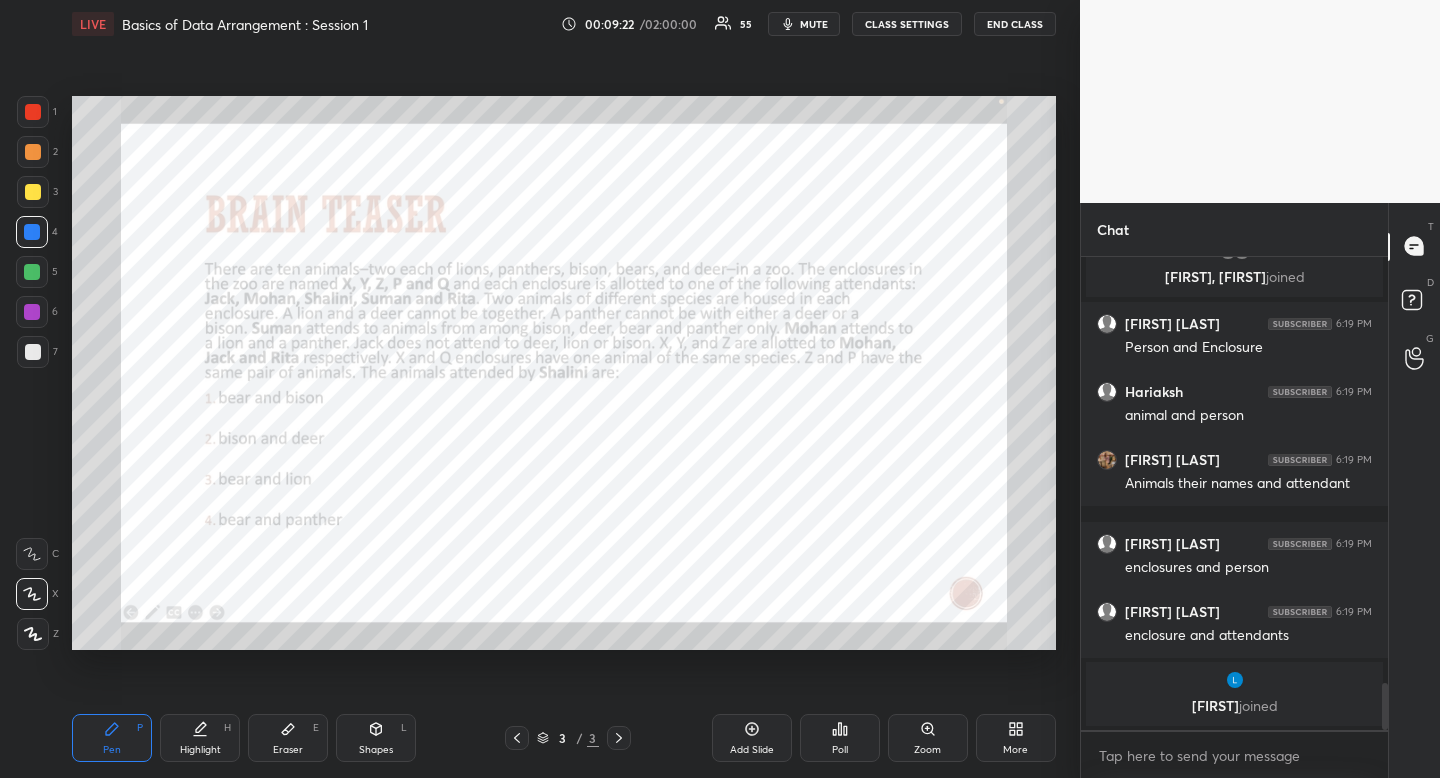scroll, scrollTop: 4272, scrollLeft: 0, axis: vertical 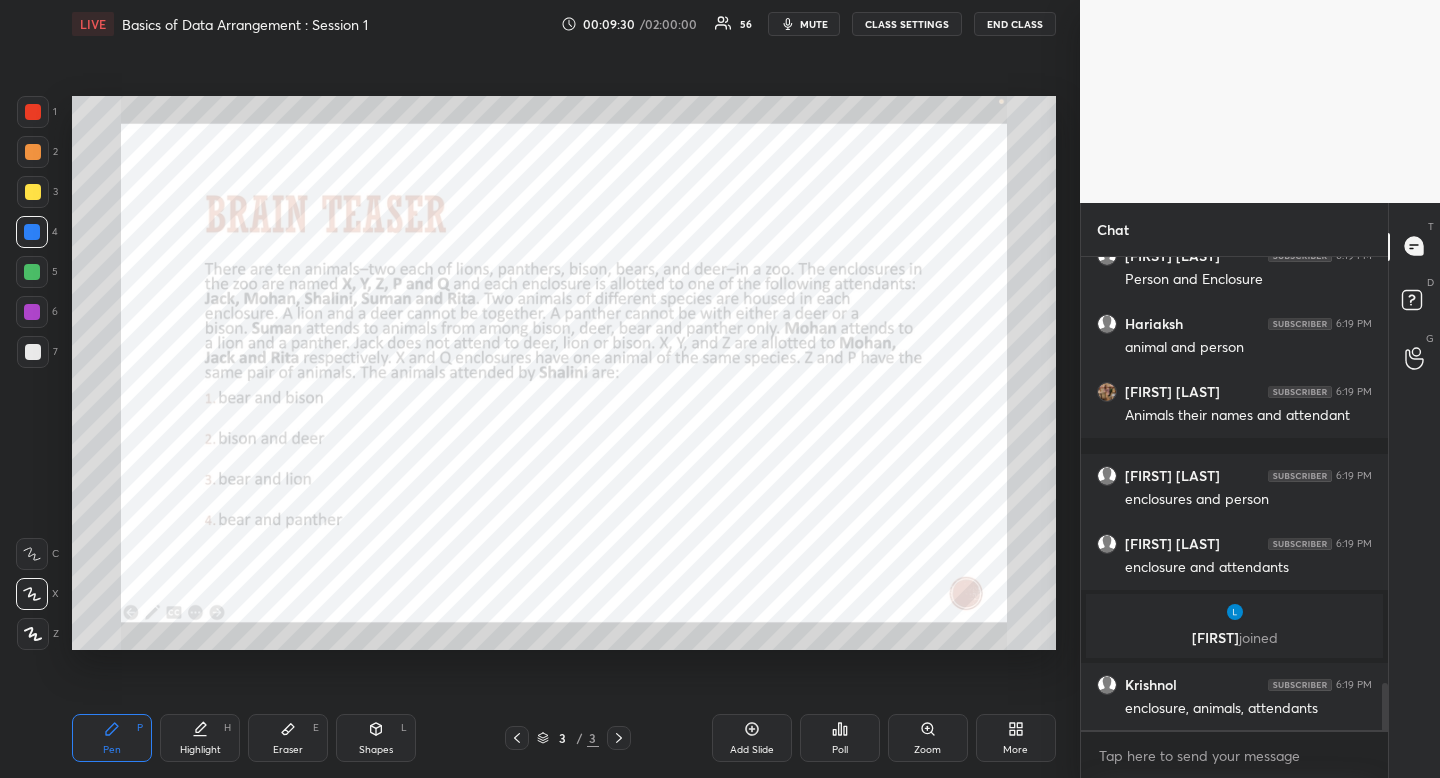 drag, startPoint x: 376, startPoint y: 745, endPoint x: 365, endPoint y: 755, distance: 14.866069 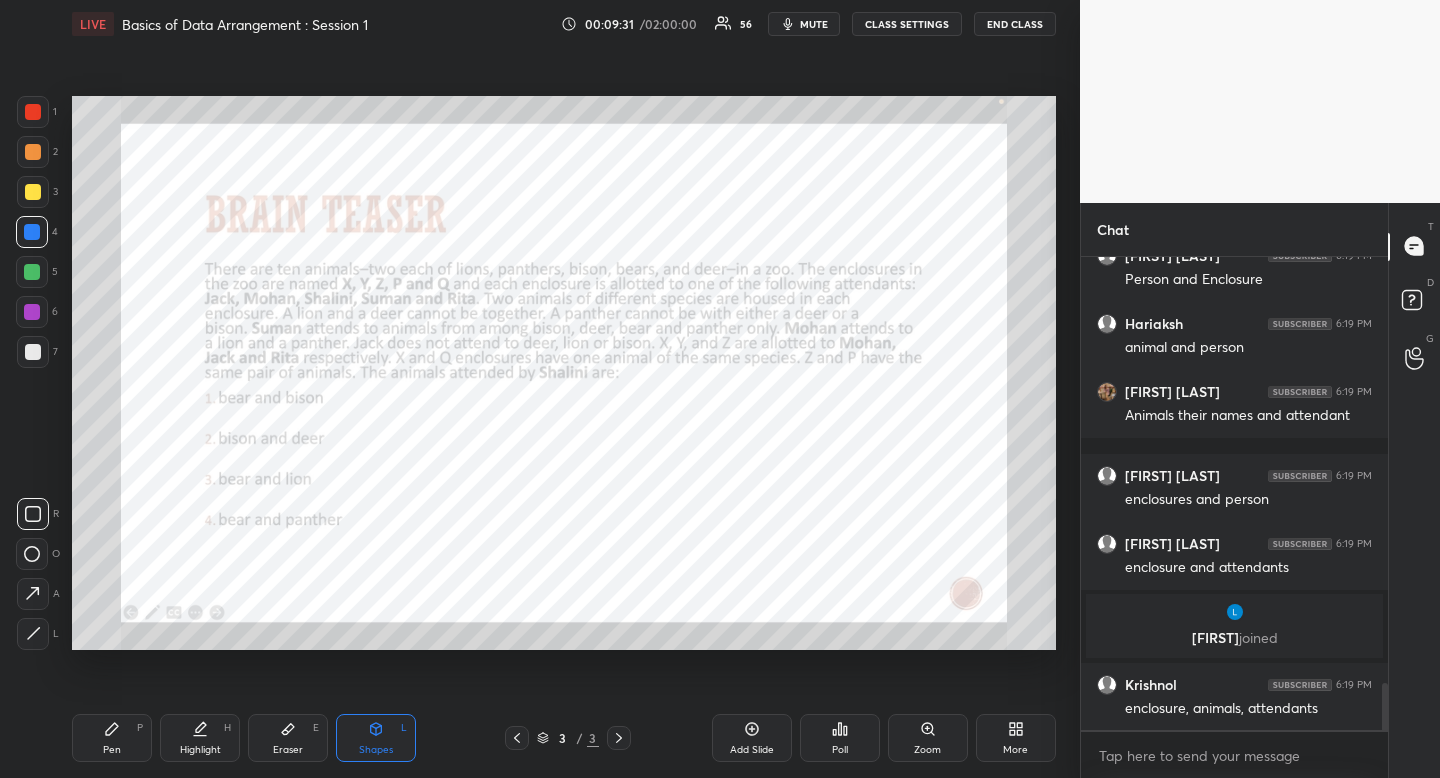 click at bounding box center (33, 514) 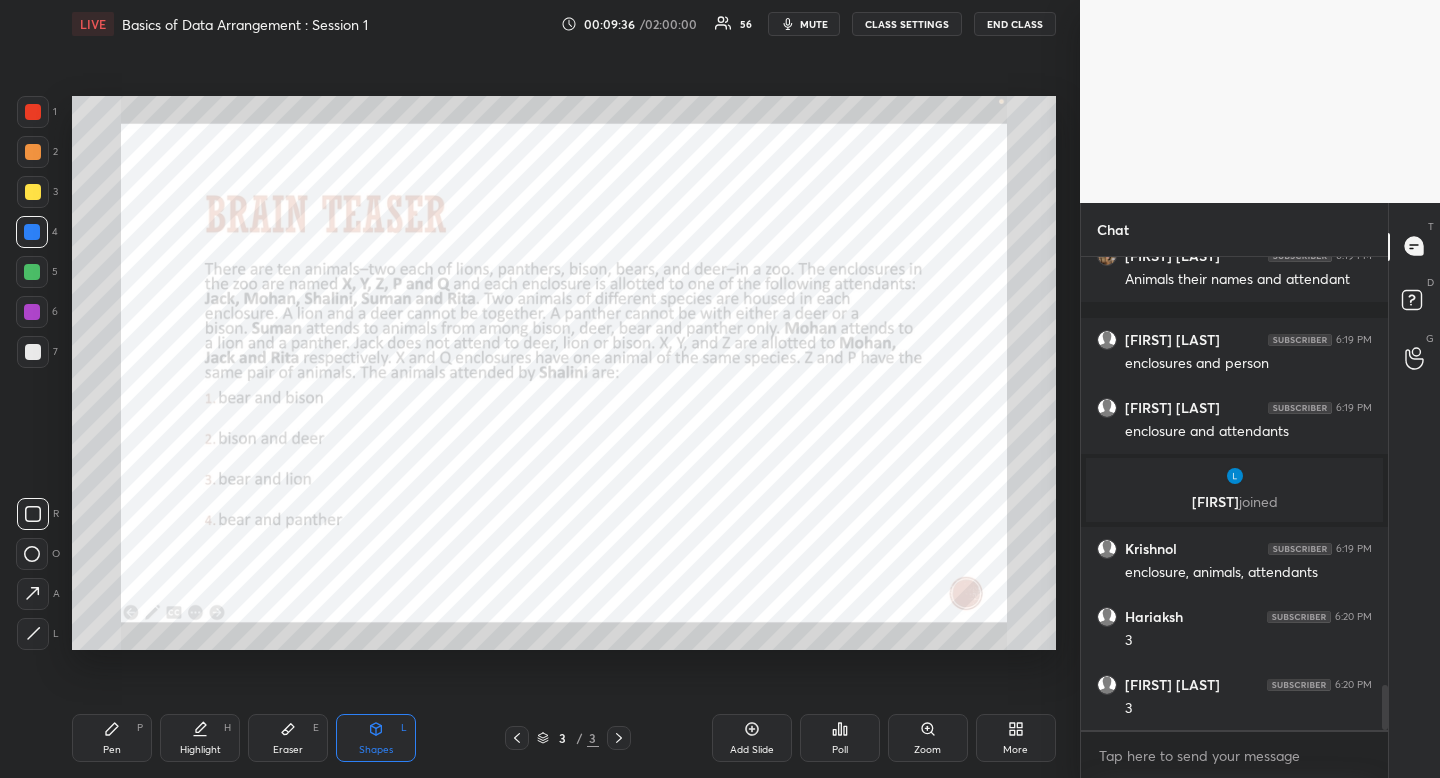 scroll, scrollTop: 4476, scrollLeft: 0, axis: vertical 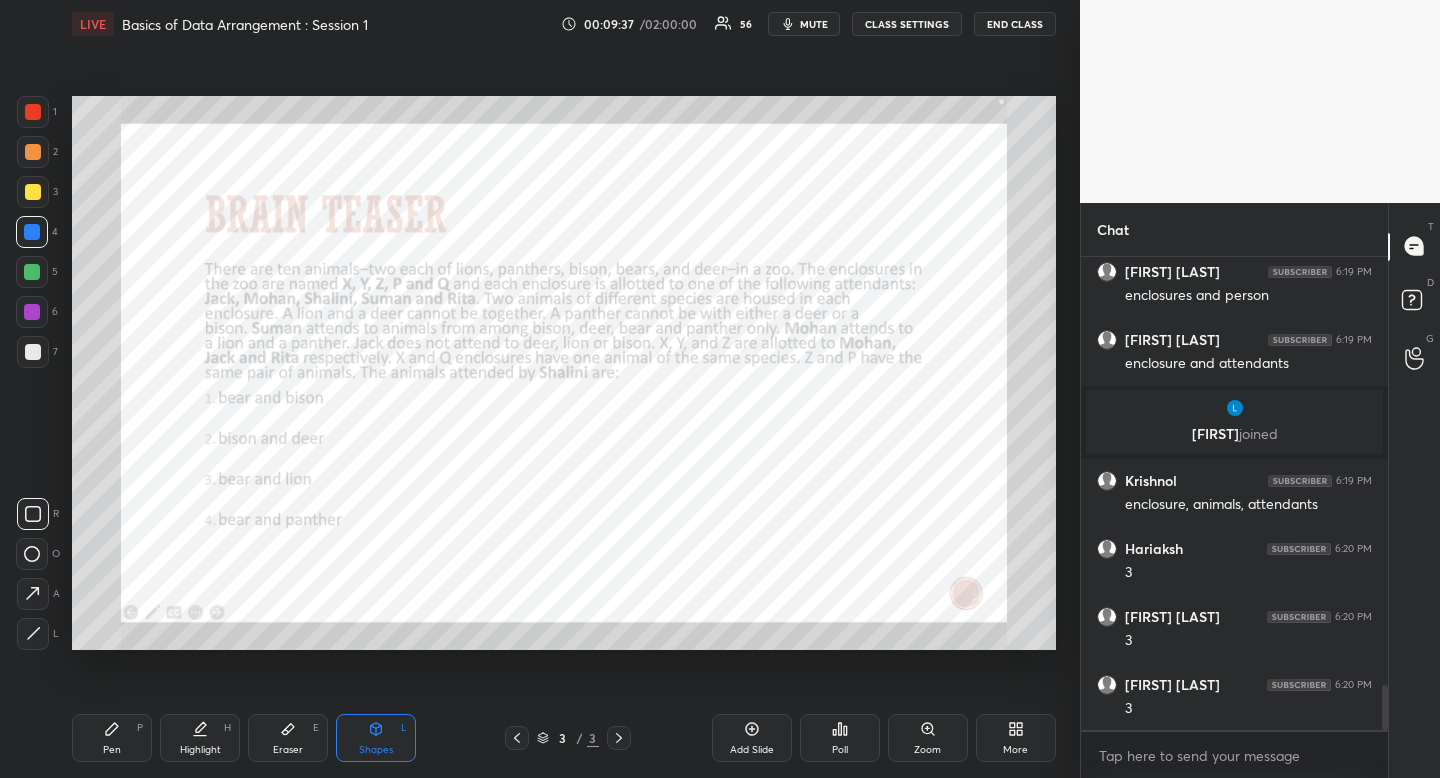 click on "Eraser" at bounding box center (288, 750) 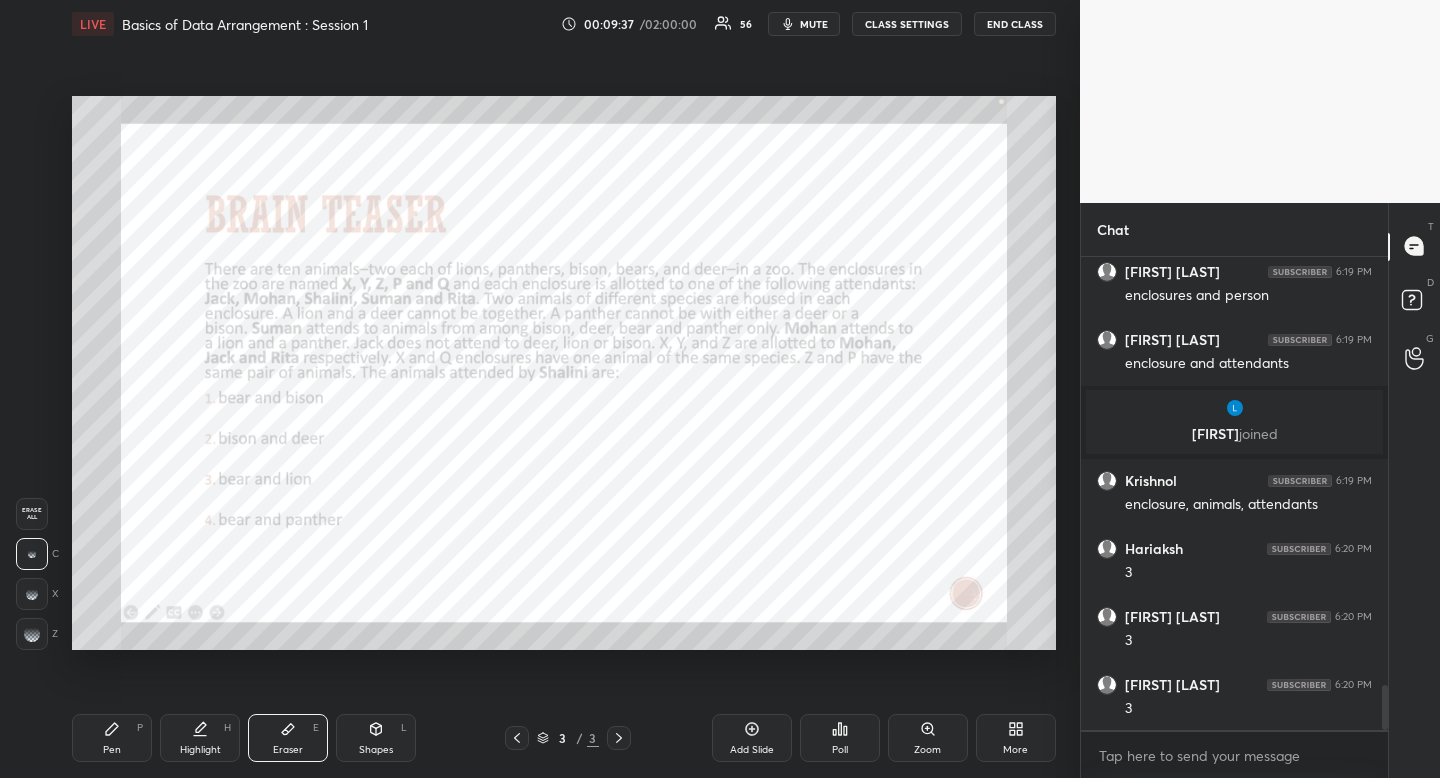 scroll, scrollTop: 4544, scrollLeft: 0, axis: vertical 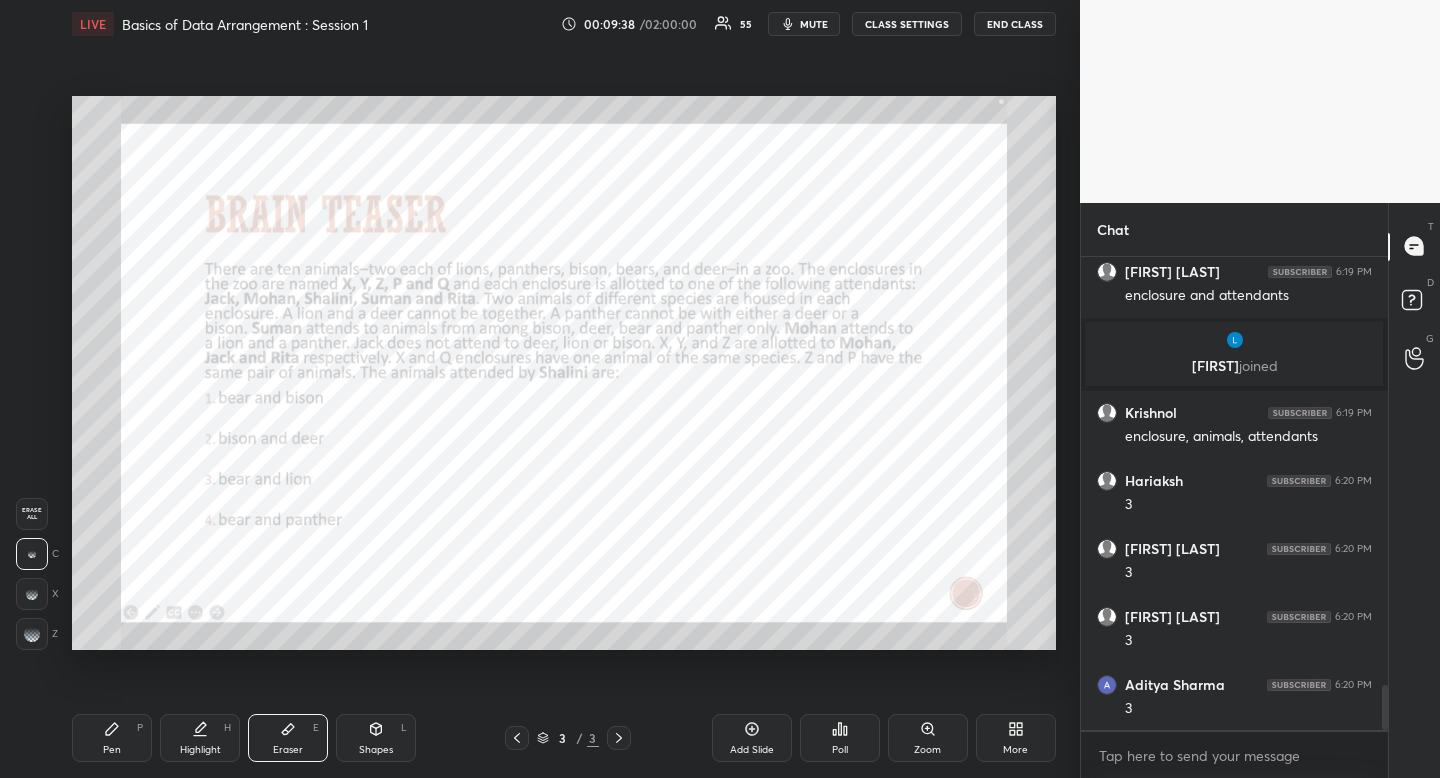 drag, startPoint x: 31, startPoint y: 514, endPoint x: 21, endPoint y: 499, distance: 18.027756 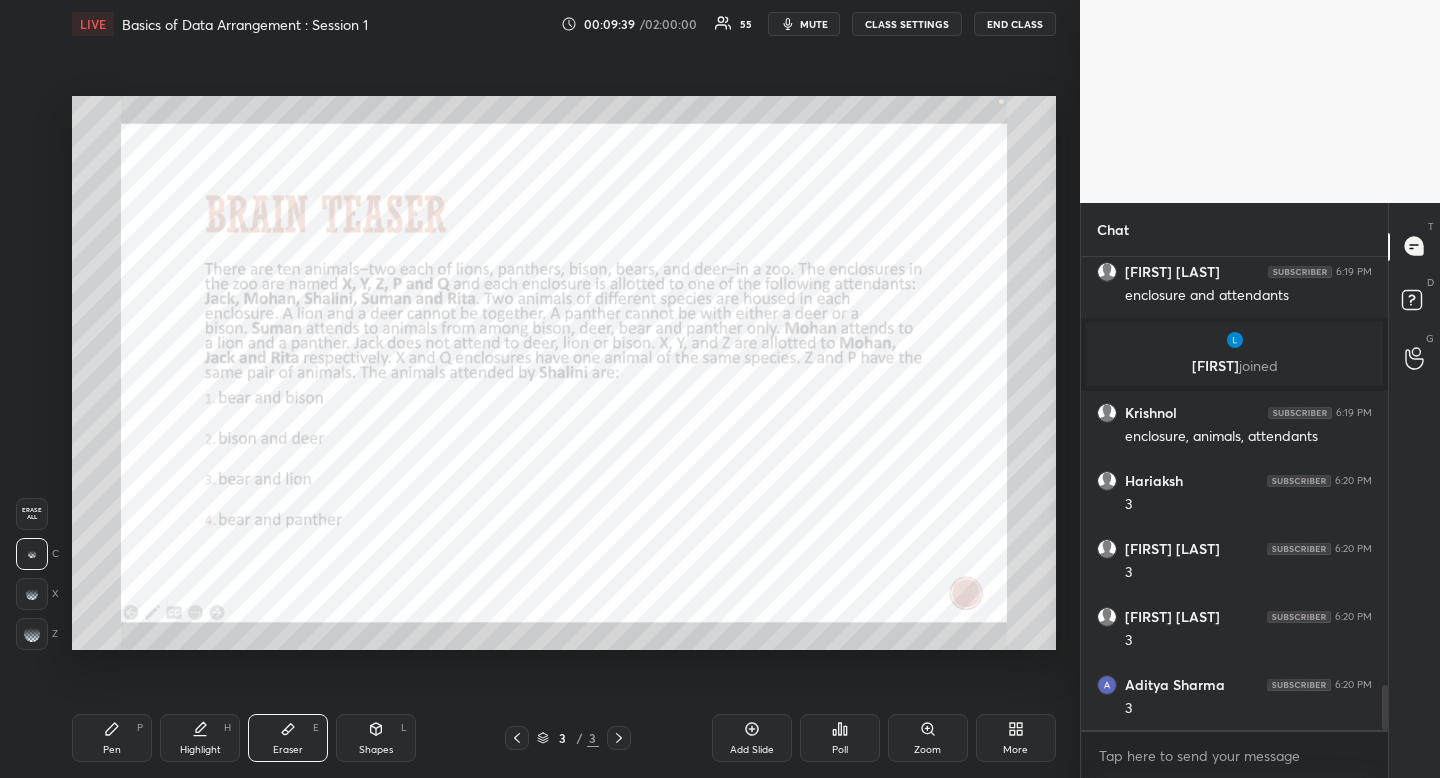 scroll, scrollTop: 4612, scrollLeft: 0, axis: vertical 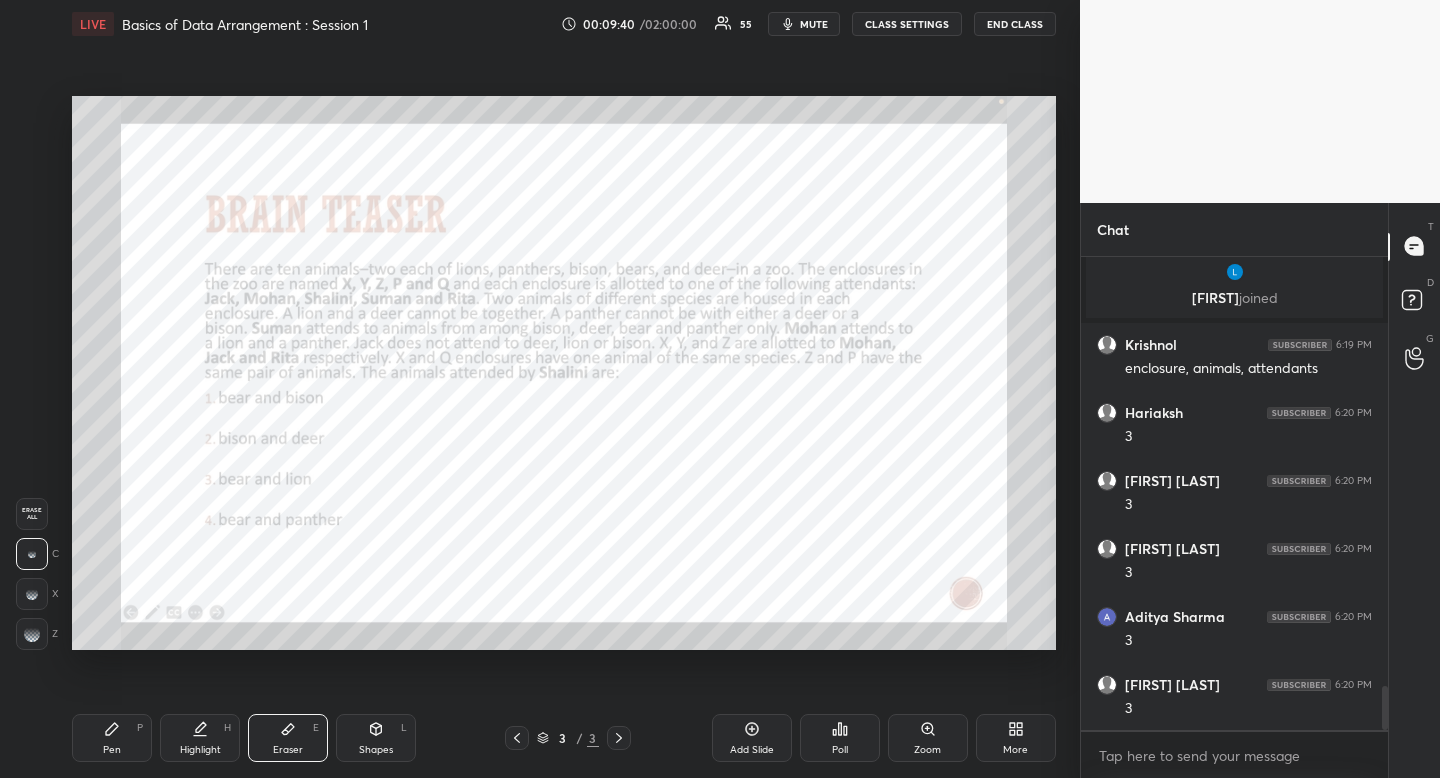 click on "Pen" at bounding box center [112, 750] 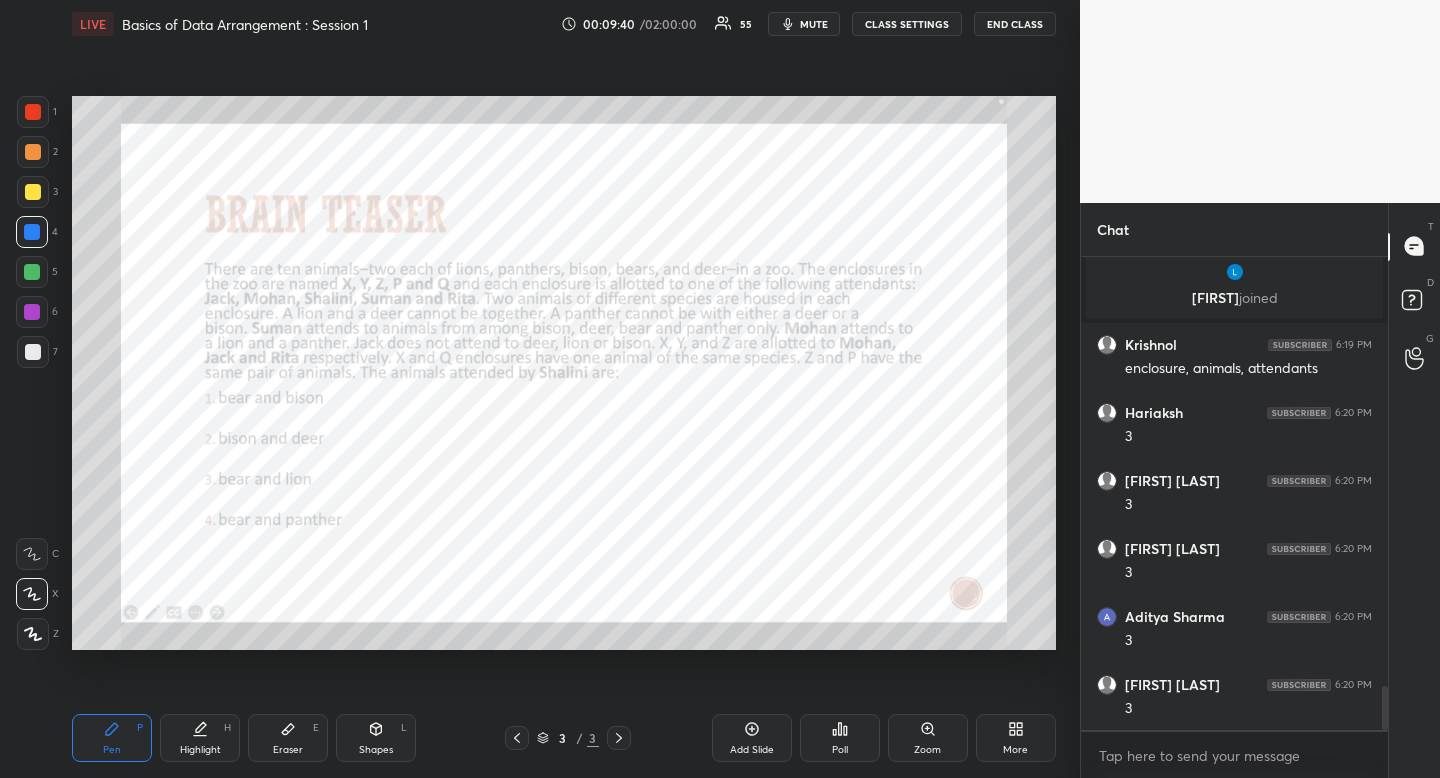 scroll, scrollTop: 4680, scrollLeft: 0, axis: vertical 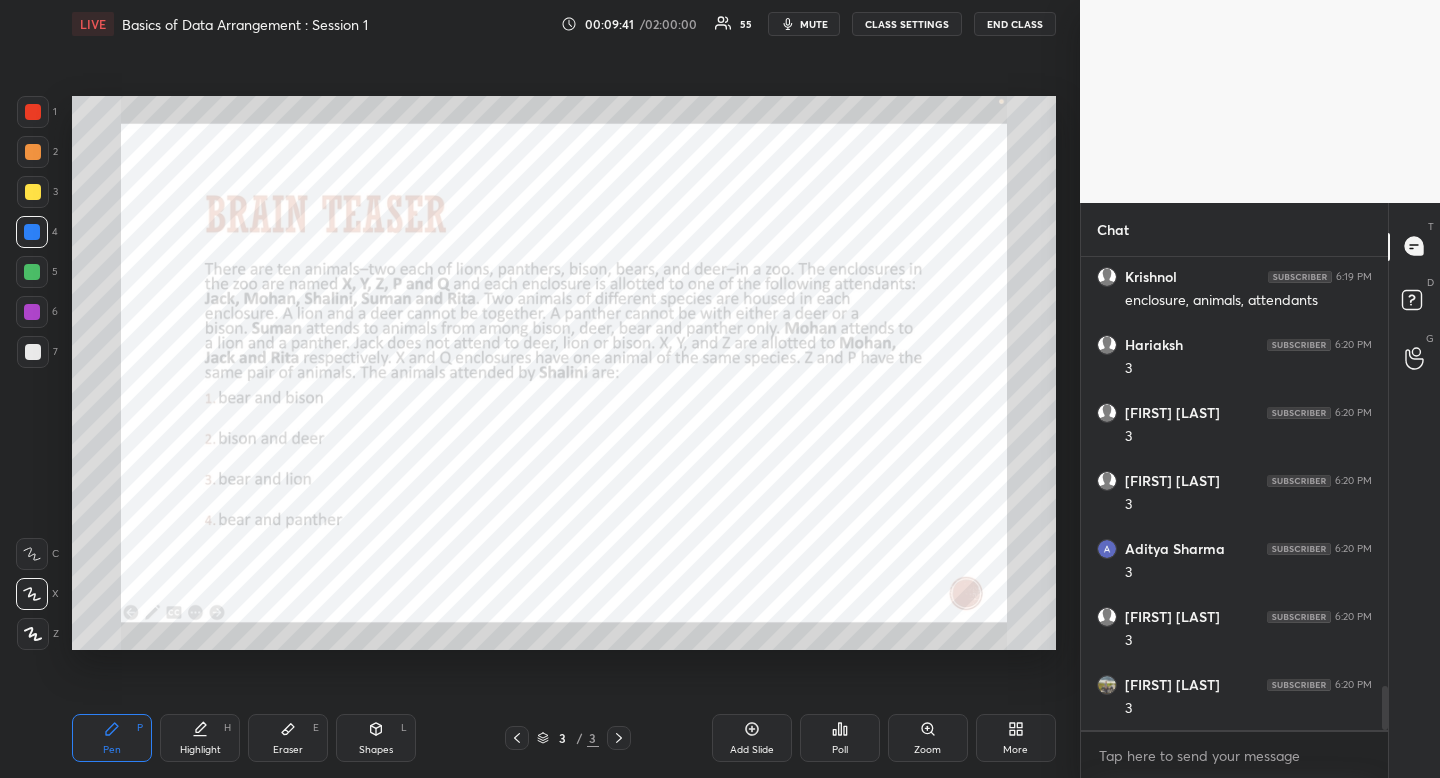 click at bounding box center (33, 112) 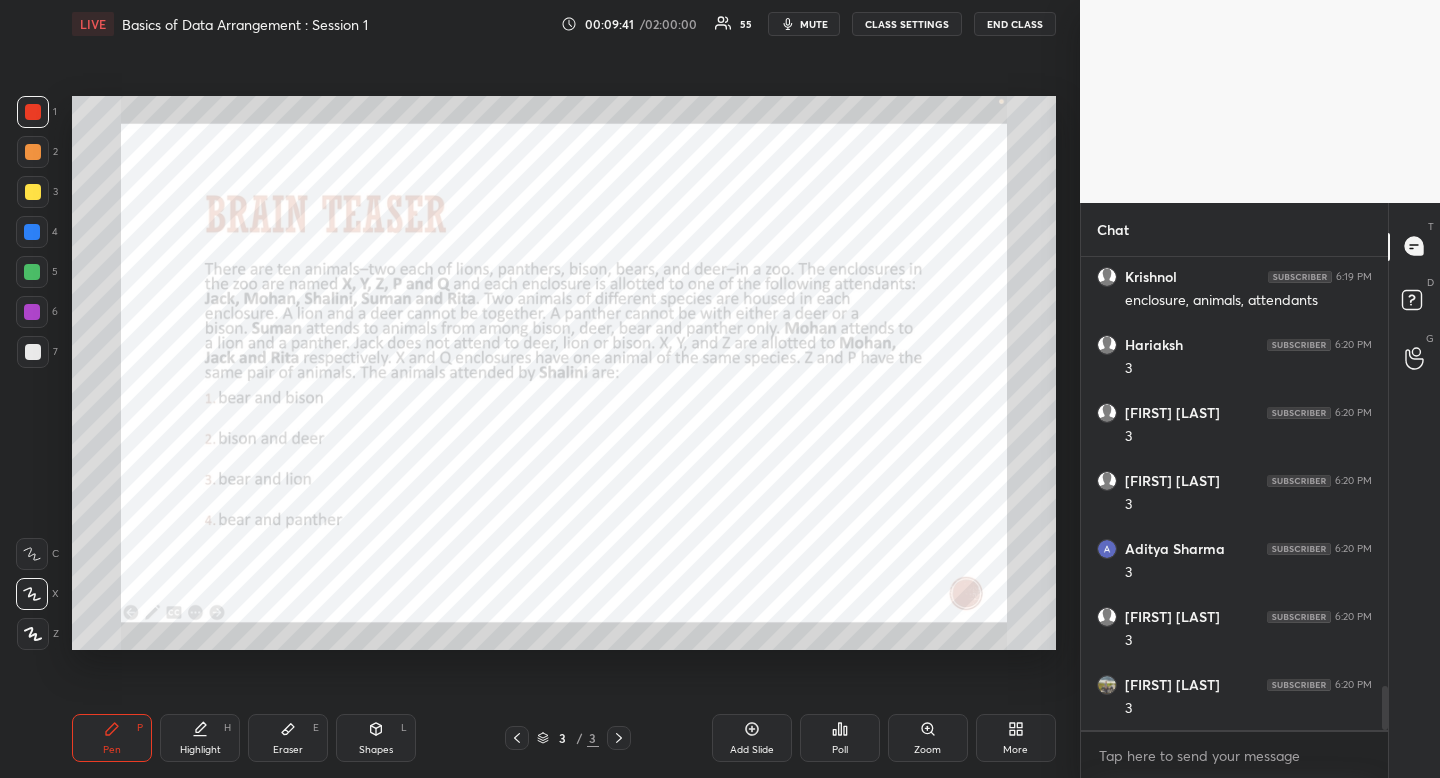 drag, startPoint x: 28, startPoint y: 124, endPoint x: 2, endPoint y: 143, distance: 32.202484 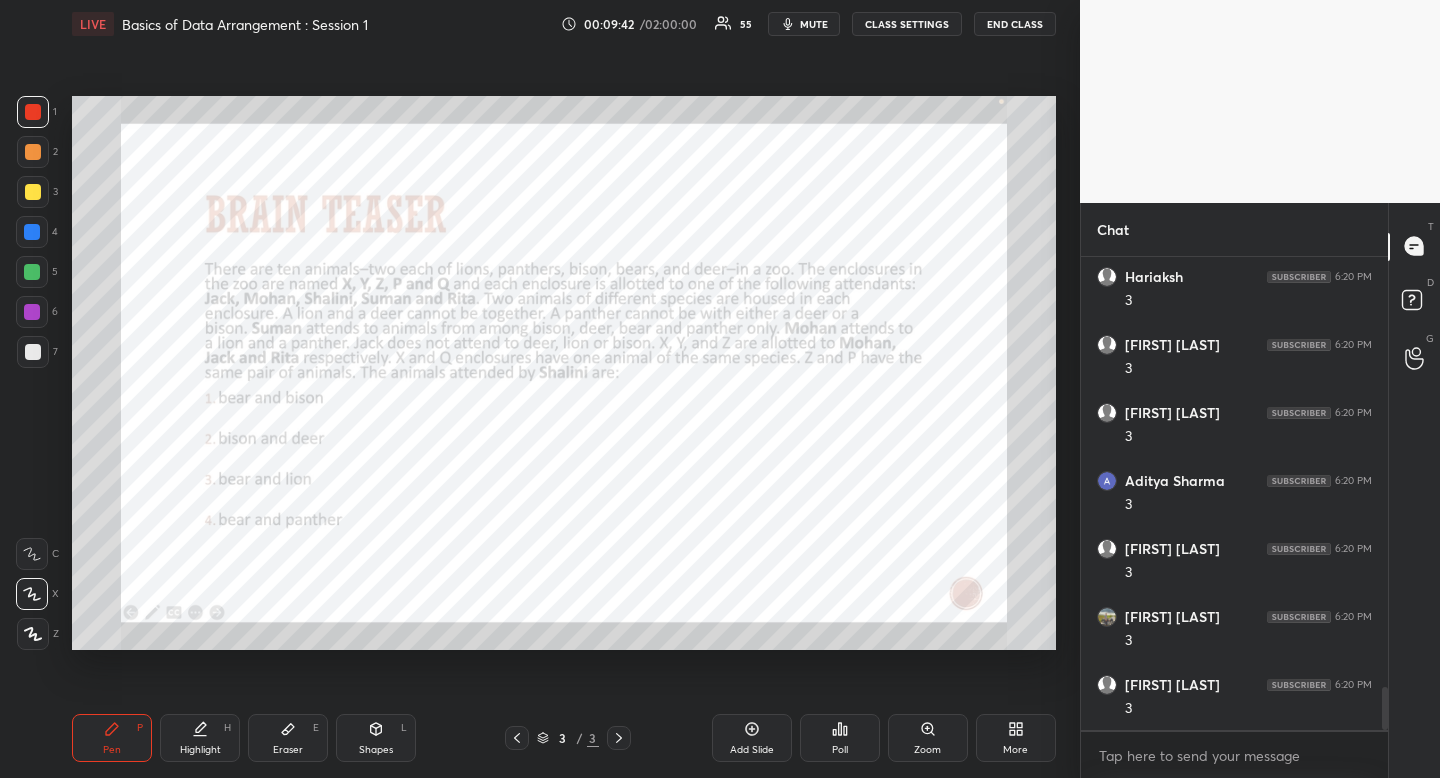 click on "Shapes L" at bounding box center (376, 738) 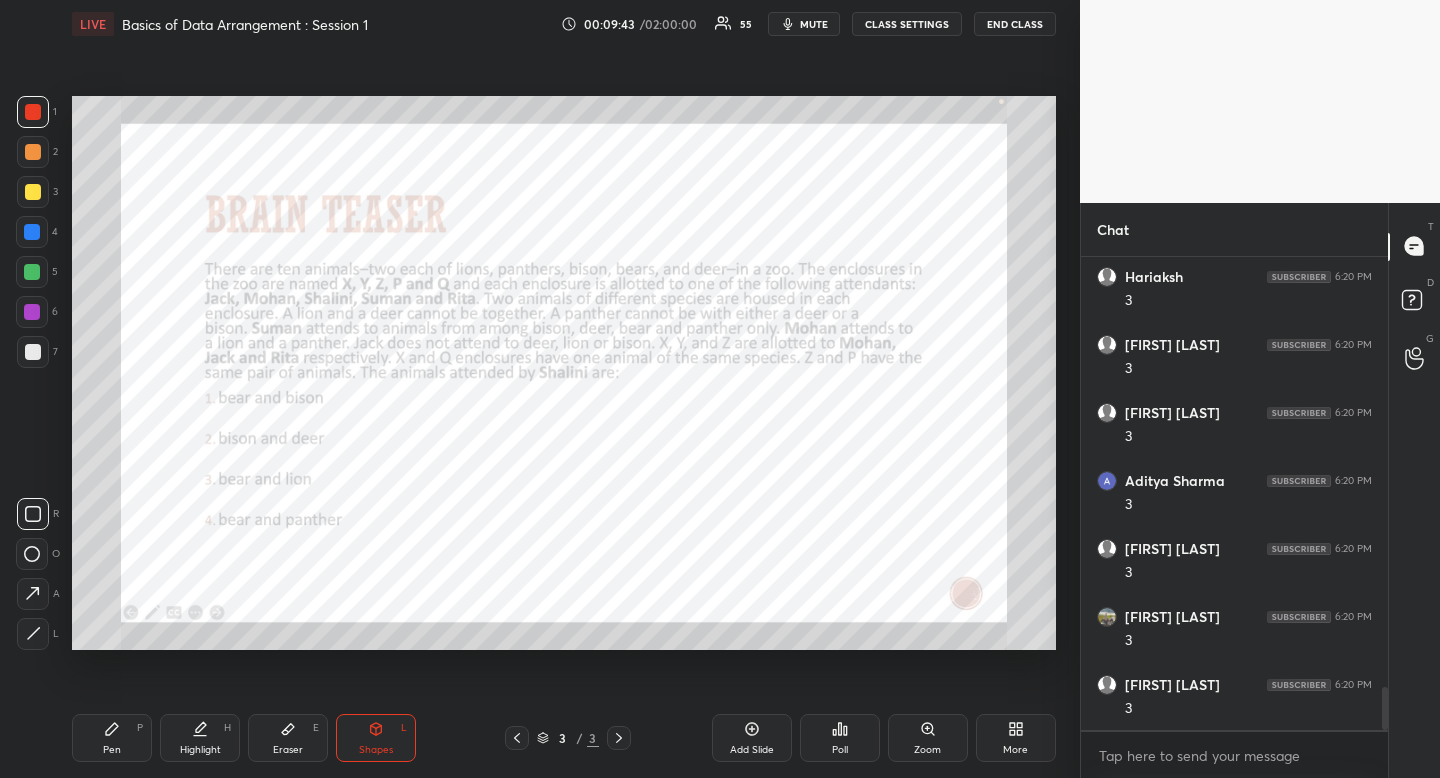 click 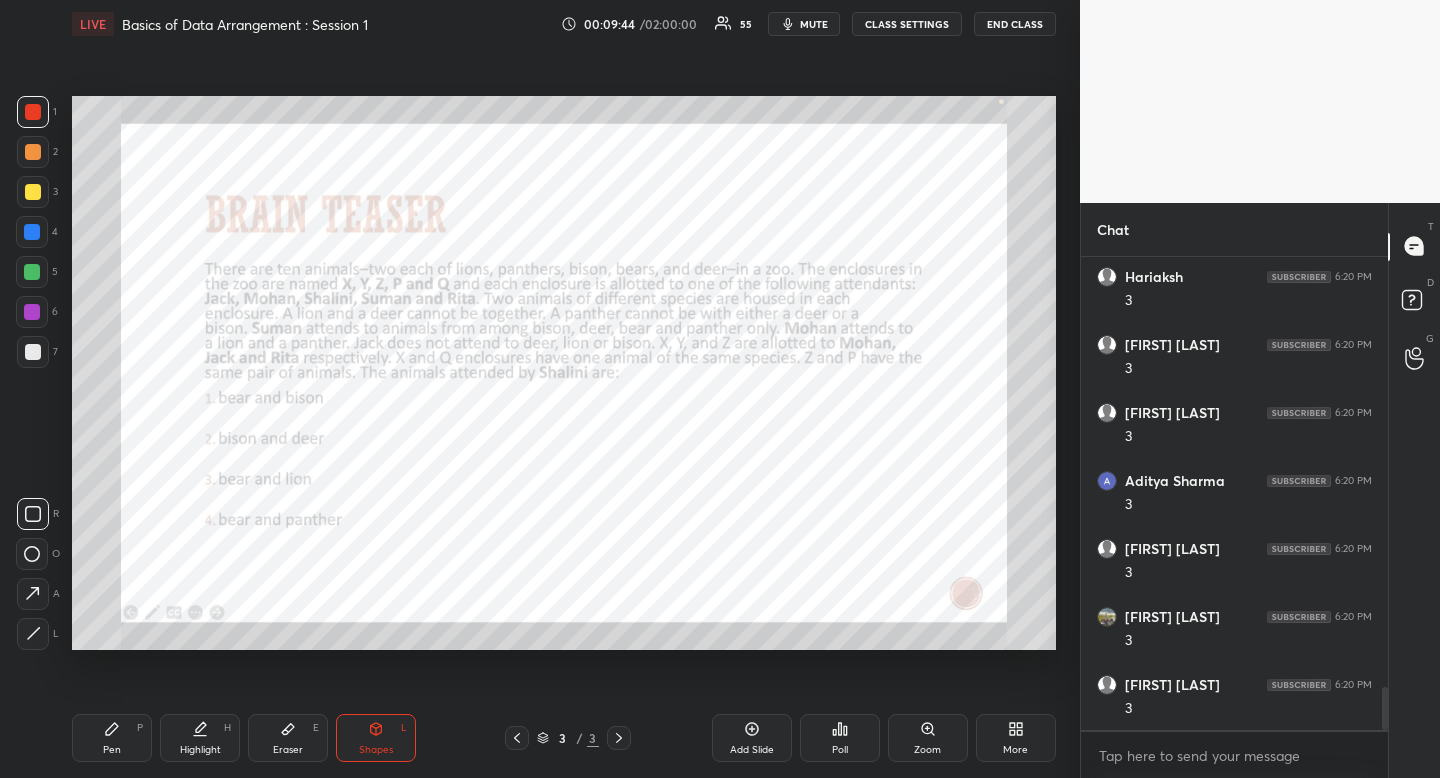 scroll, scrollTop: 4832, scrollLeft: 0, axis: vertical 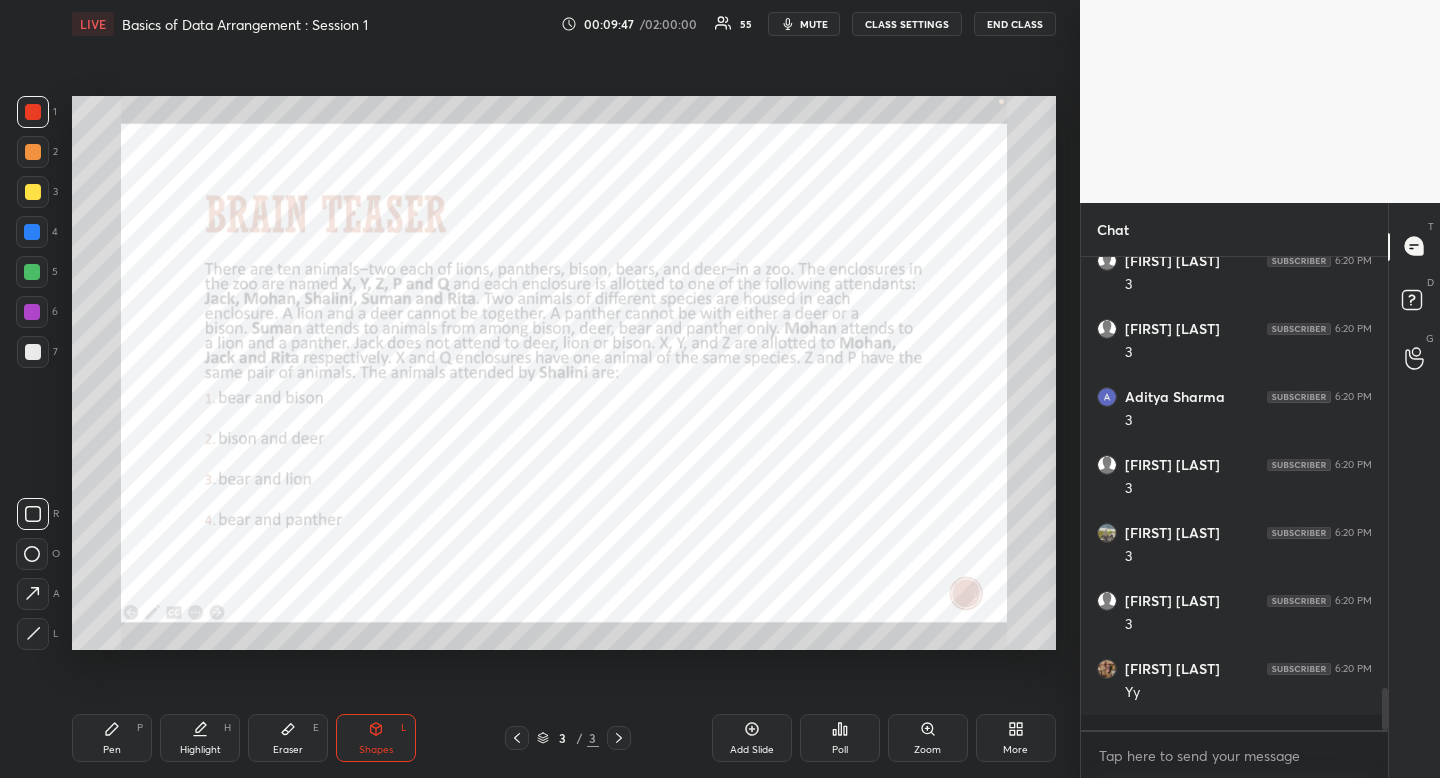 click 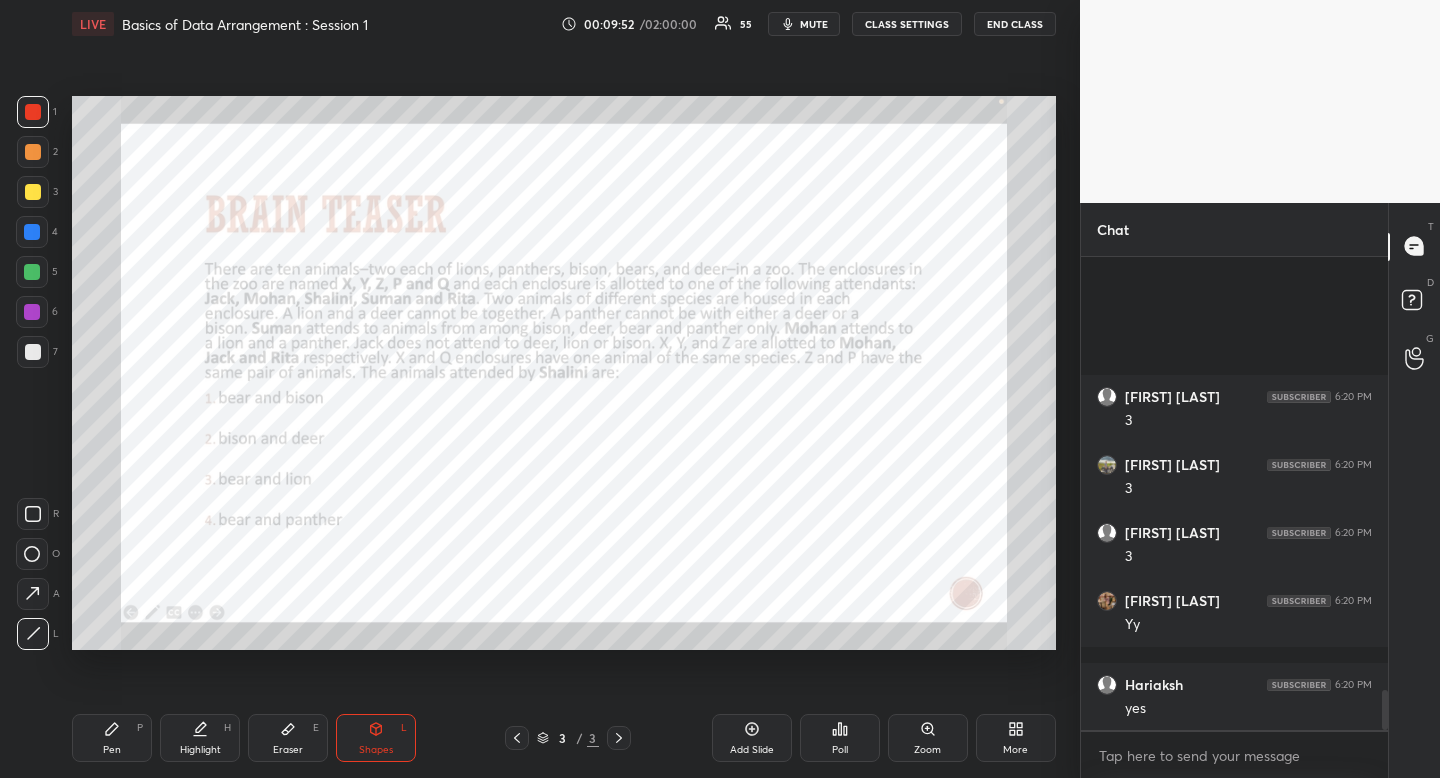 scroll, scrollTop: 5104, scrollLeft: 0, axis: vertical 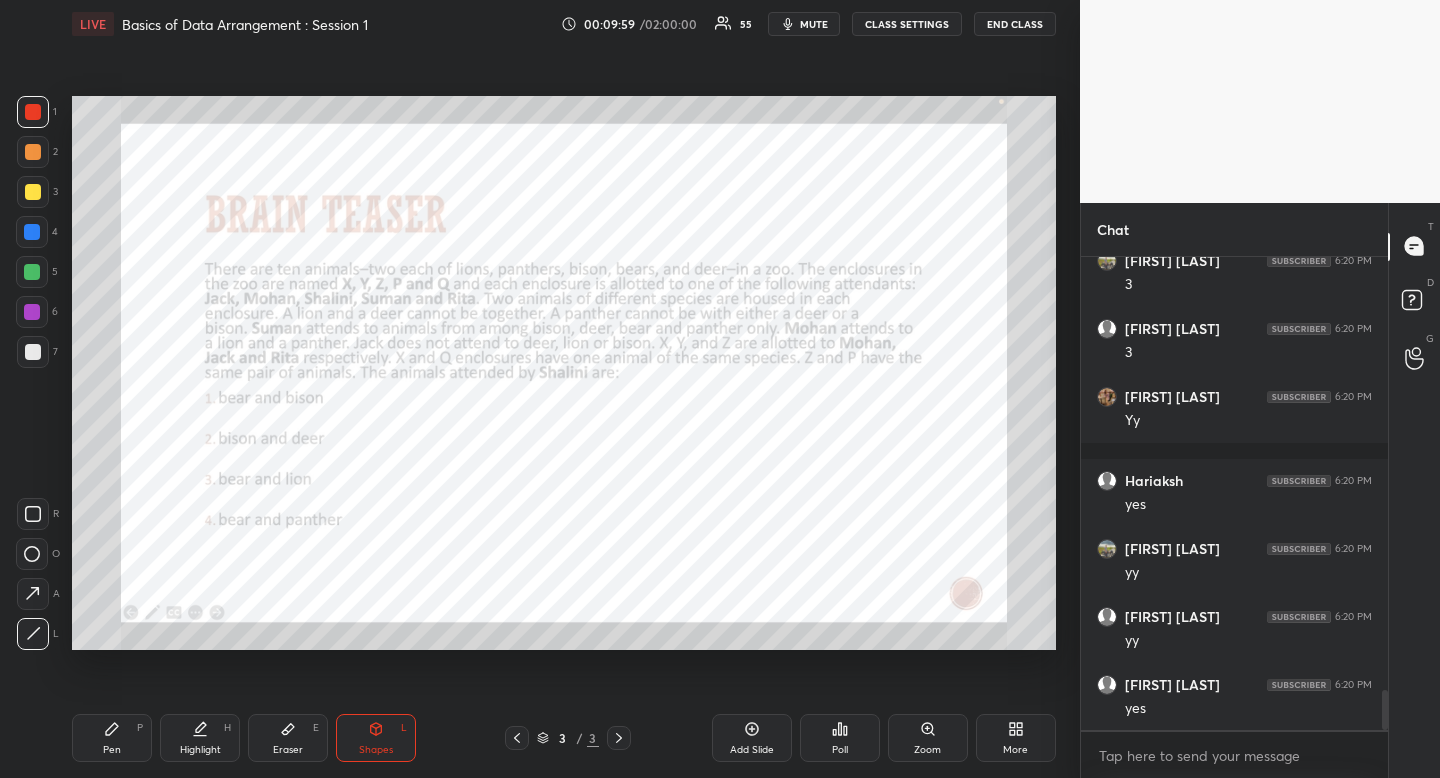 click 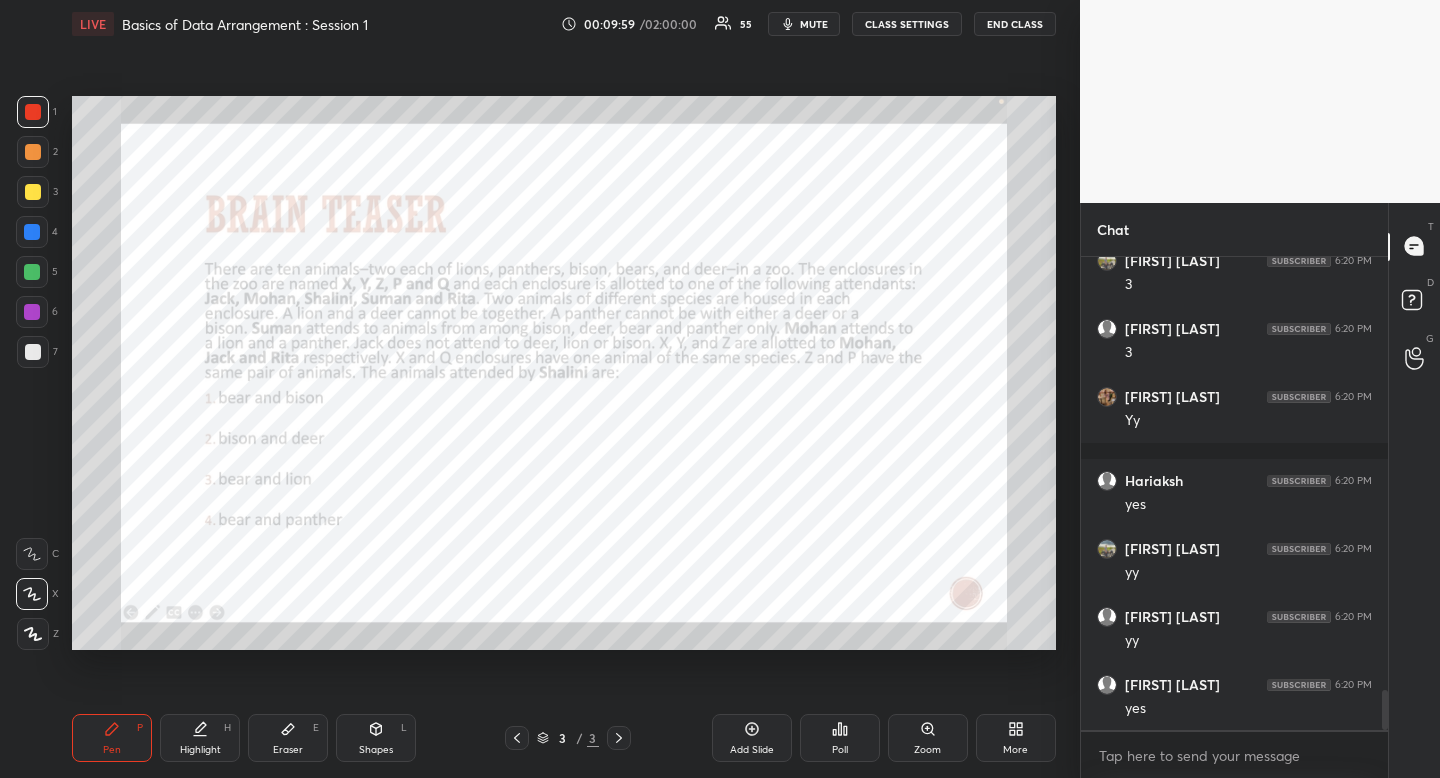 drag, startPoint x: 125, startPoint y: 733, endPoint x: 99, endPoint y: 654, distance: 83.1685 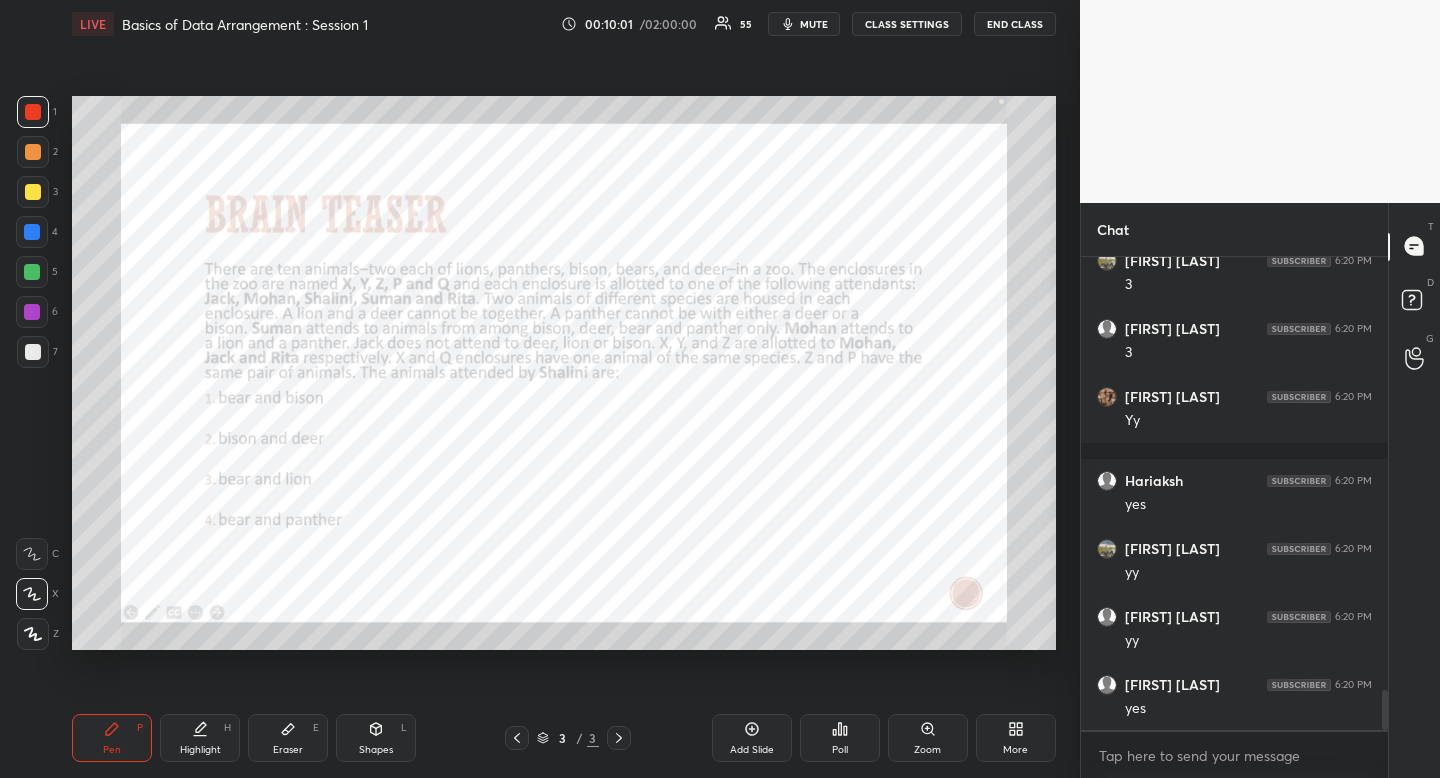 drag, startPoint x: 120, startPoint y: 752, endPoint x: 122, endPoint y: 660, distance: 92.021736 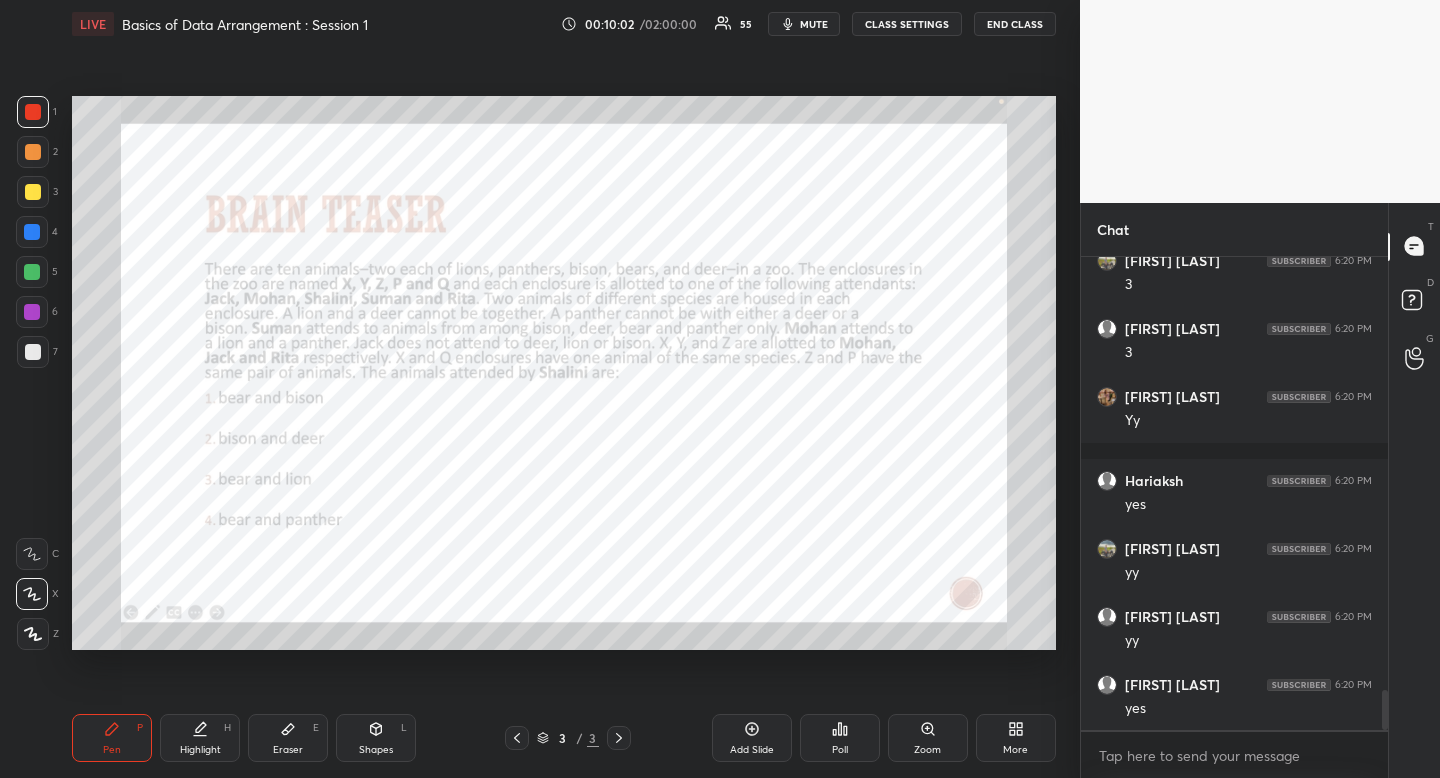 click at bounding box center (32, 232) 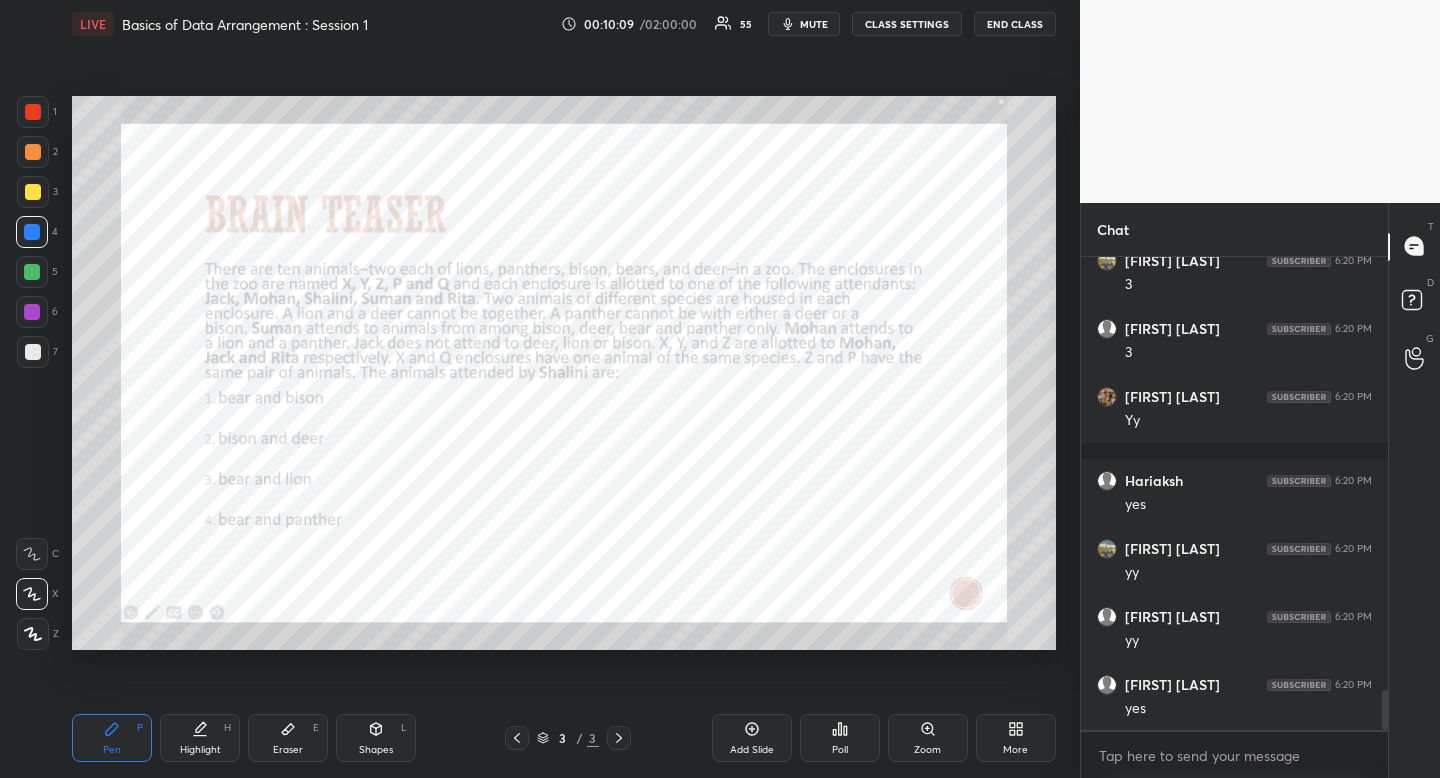 click on "Eraser E" at bounding box center (288, 738) 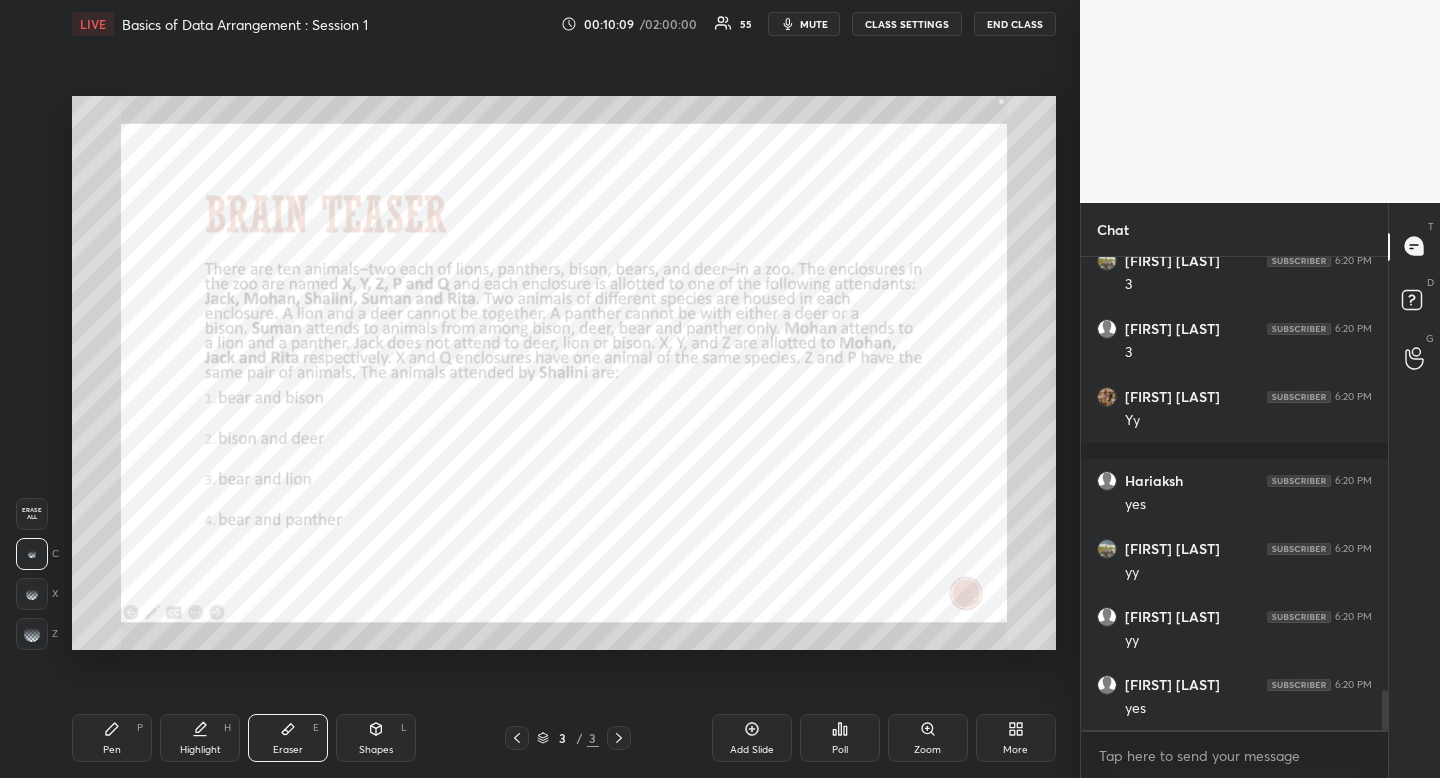 drag, startPoint x: 294, startPoint y: 738, endPoint x: 329, endPoint y: 654, distance: 91 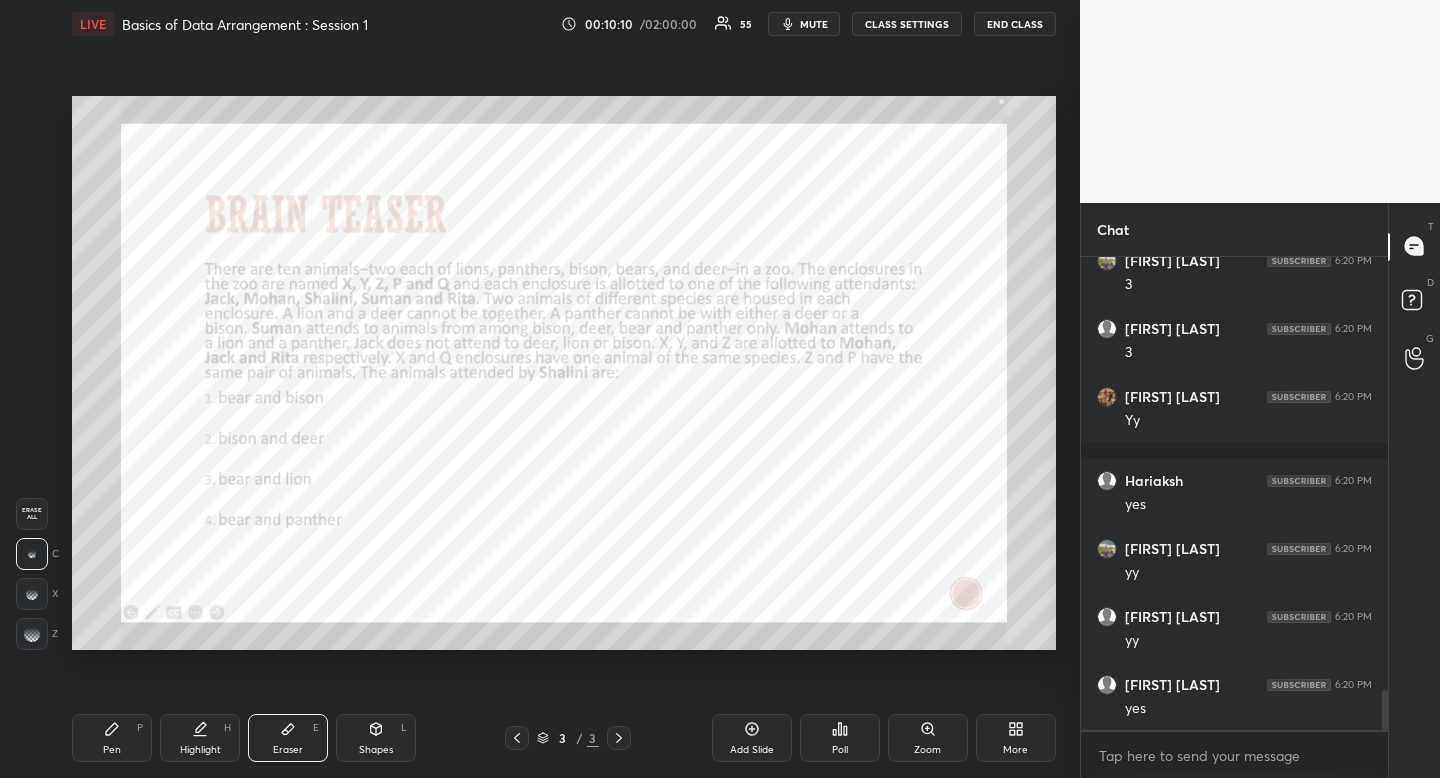 scroll, scrollTop: 5177, scrollLeft: 0, axis: vertical 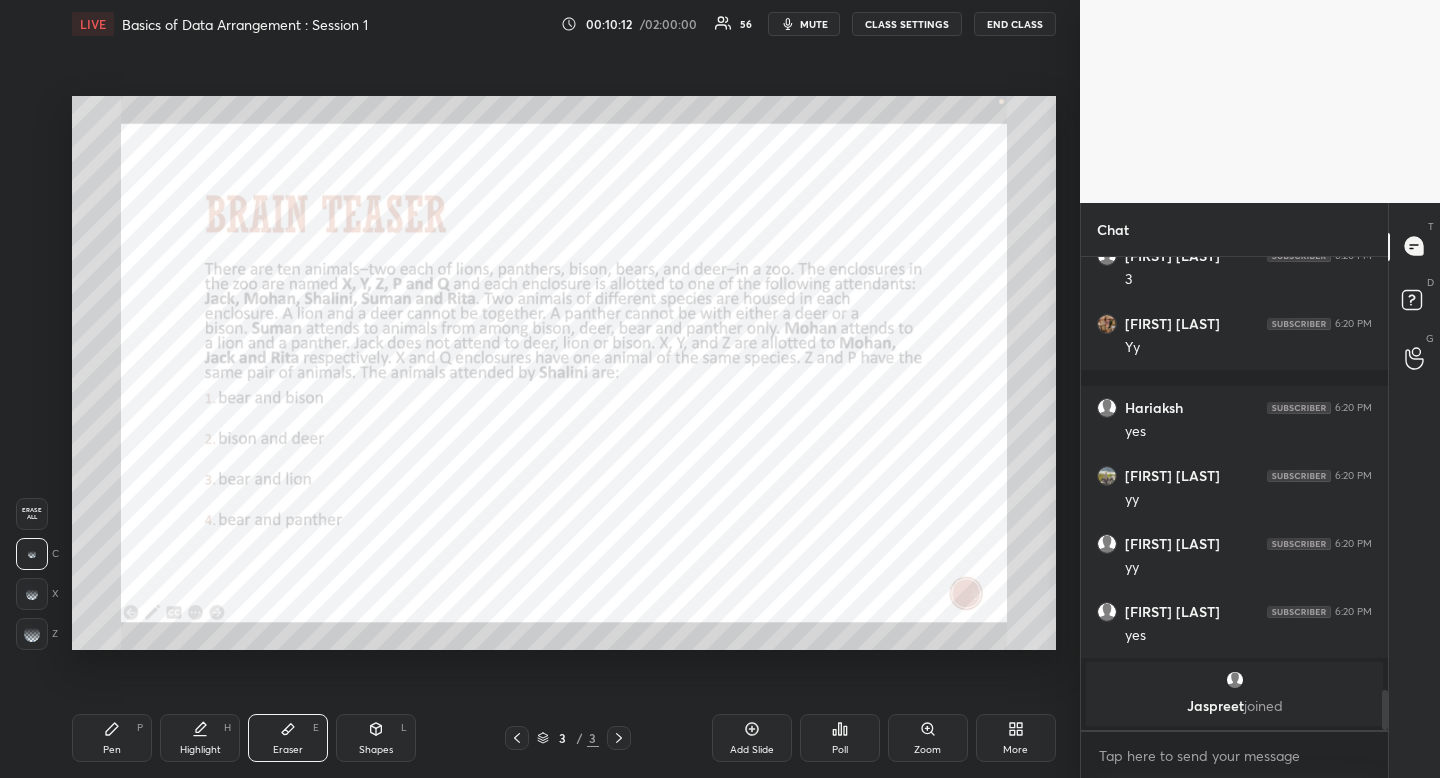 click on "Pen P" at bounding box center [112, 738] 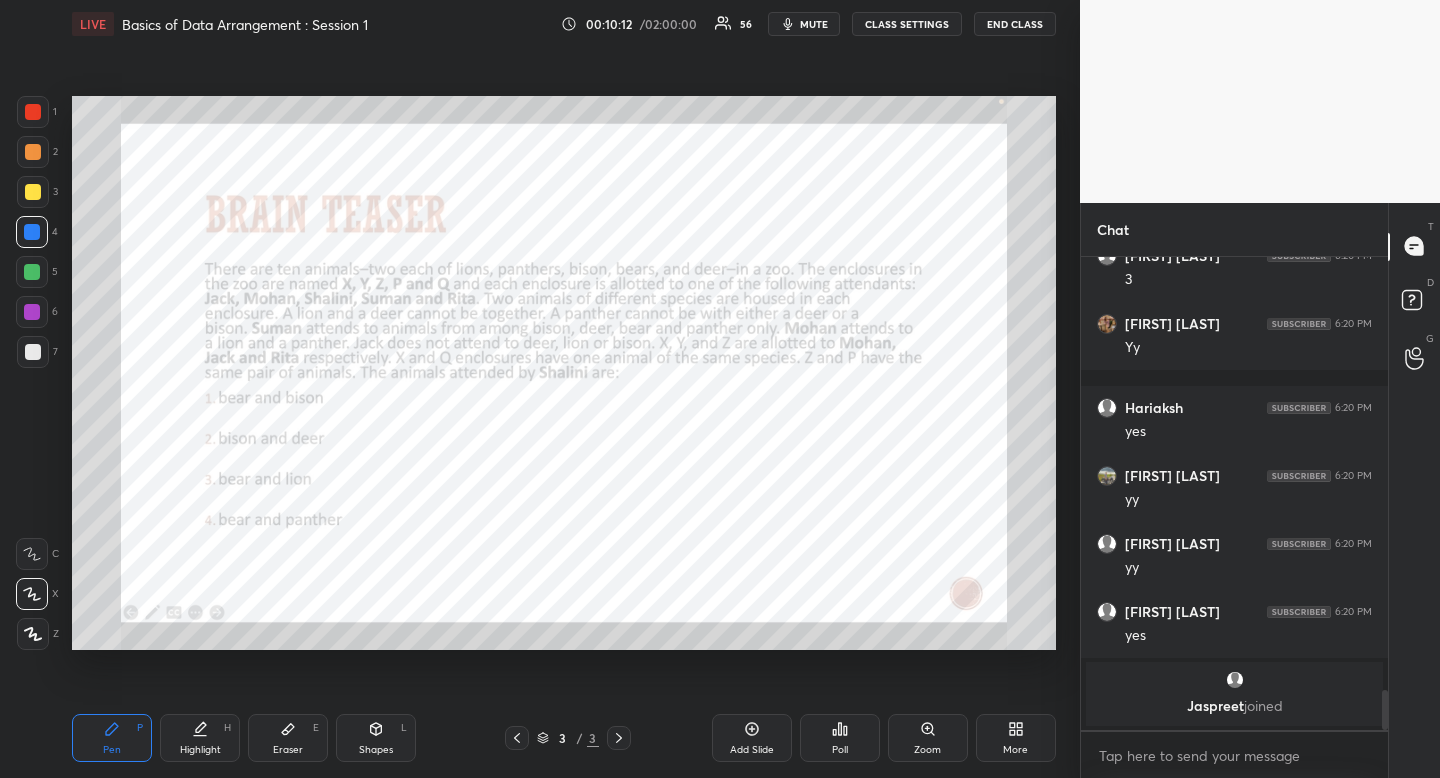 drag, startPoint x: 105, startPoint y: 718, endPoint x: 132, endPoint y: 671, distance: 54.20332 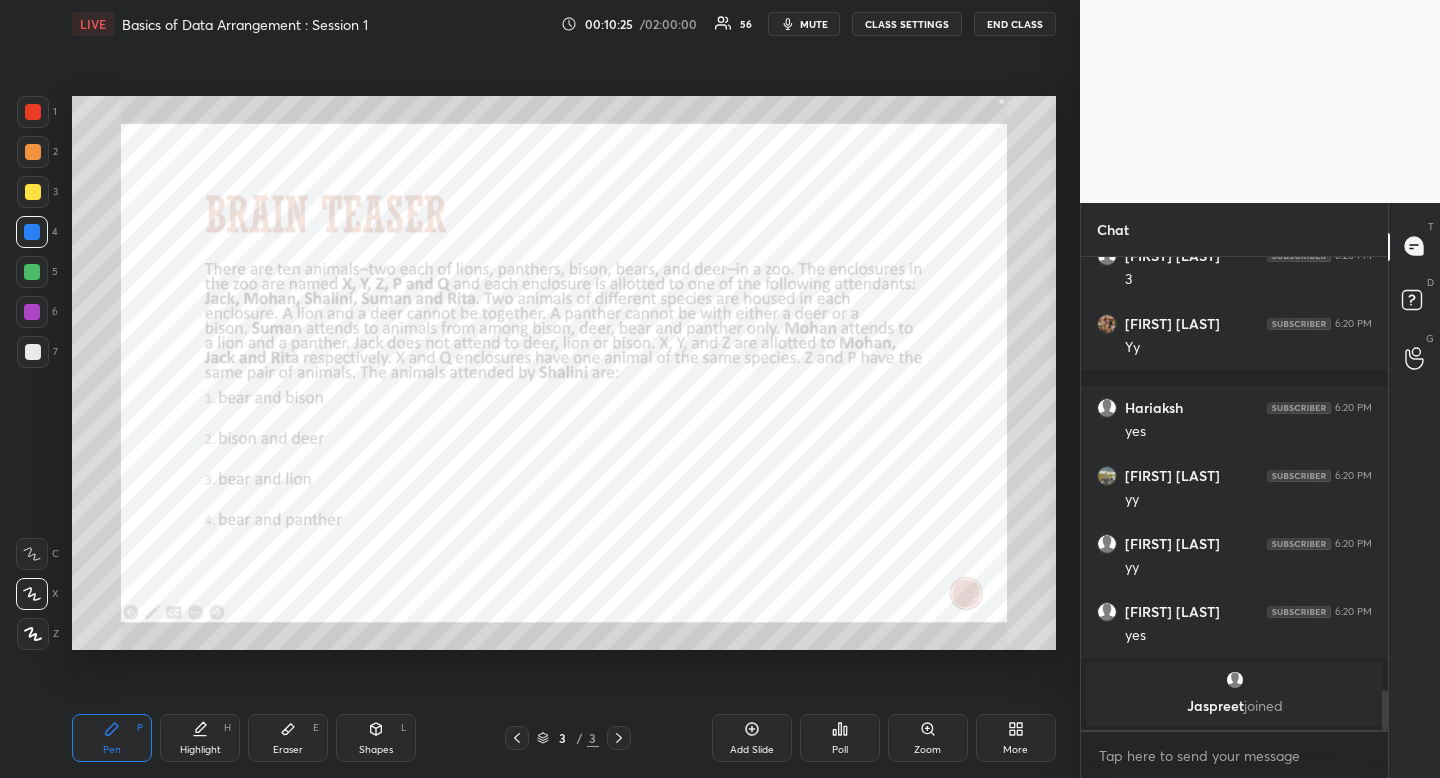 drag, startPoint x: 291, startPoint y: 730, endPoint x: 302, endPoint y: 680, distance: 51.1957 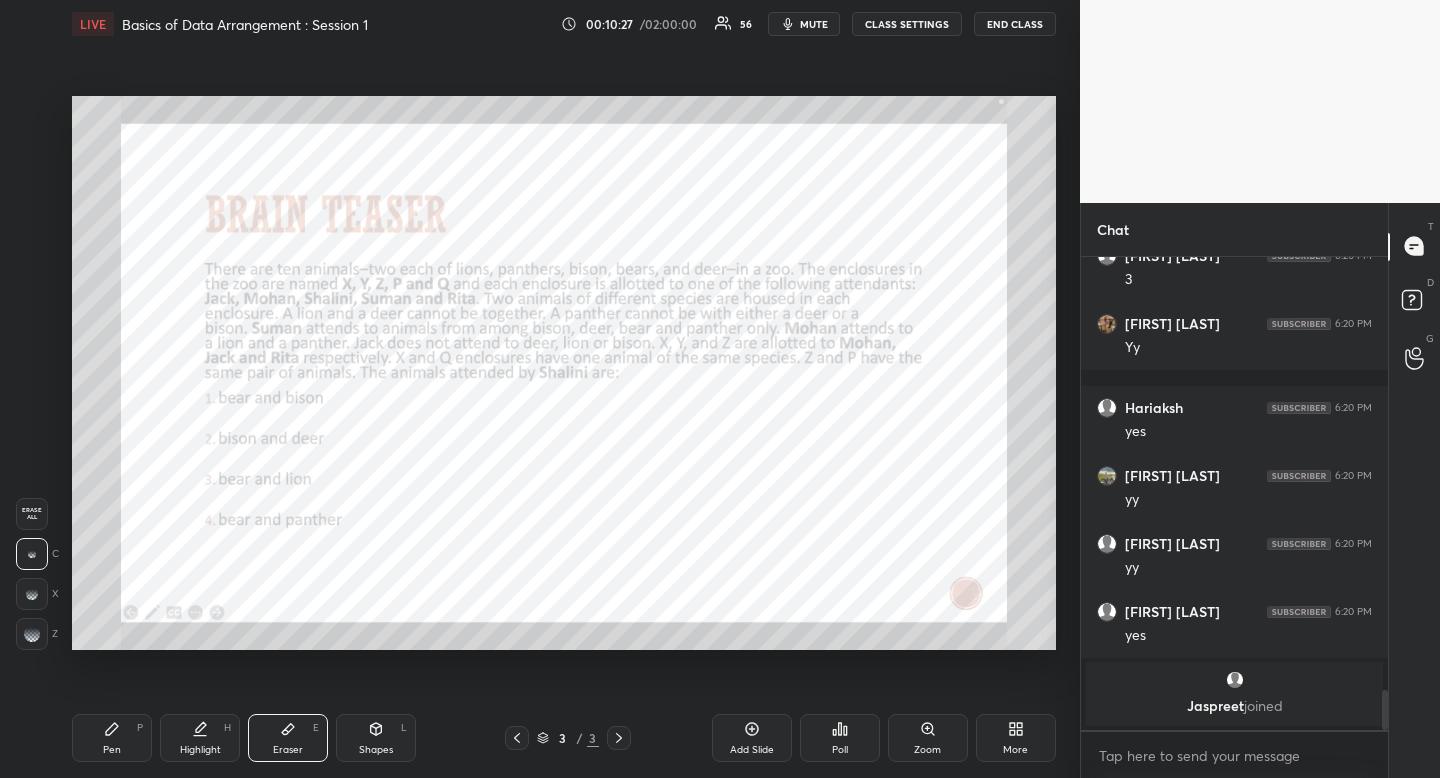 drag, startPoint x: 115, startPoint y: 718, endPoint x: 105, endPoint y: 725, distance: 12.206555 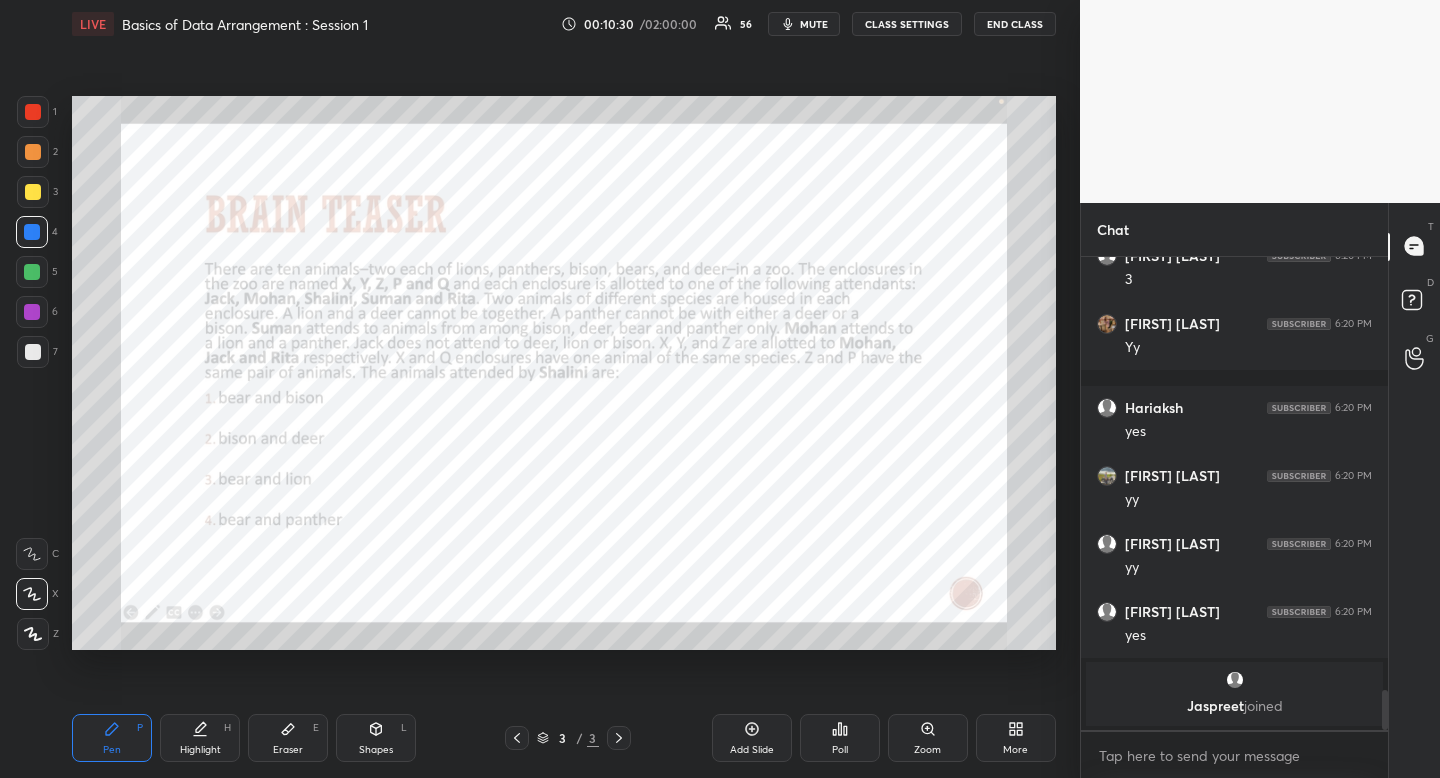 click on "Eraser E" at bounding box center [288, 738] 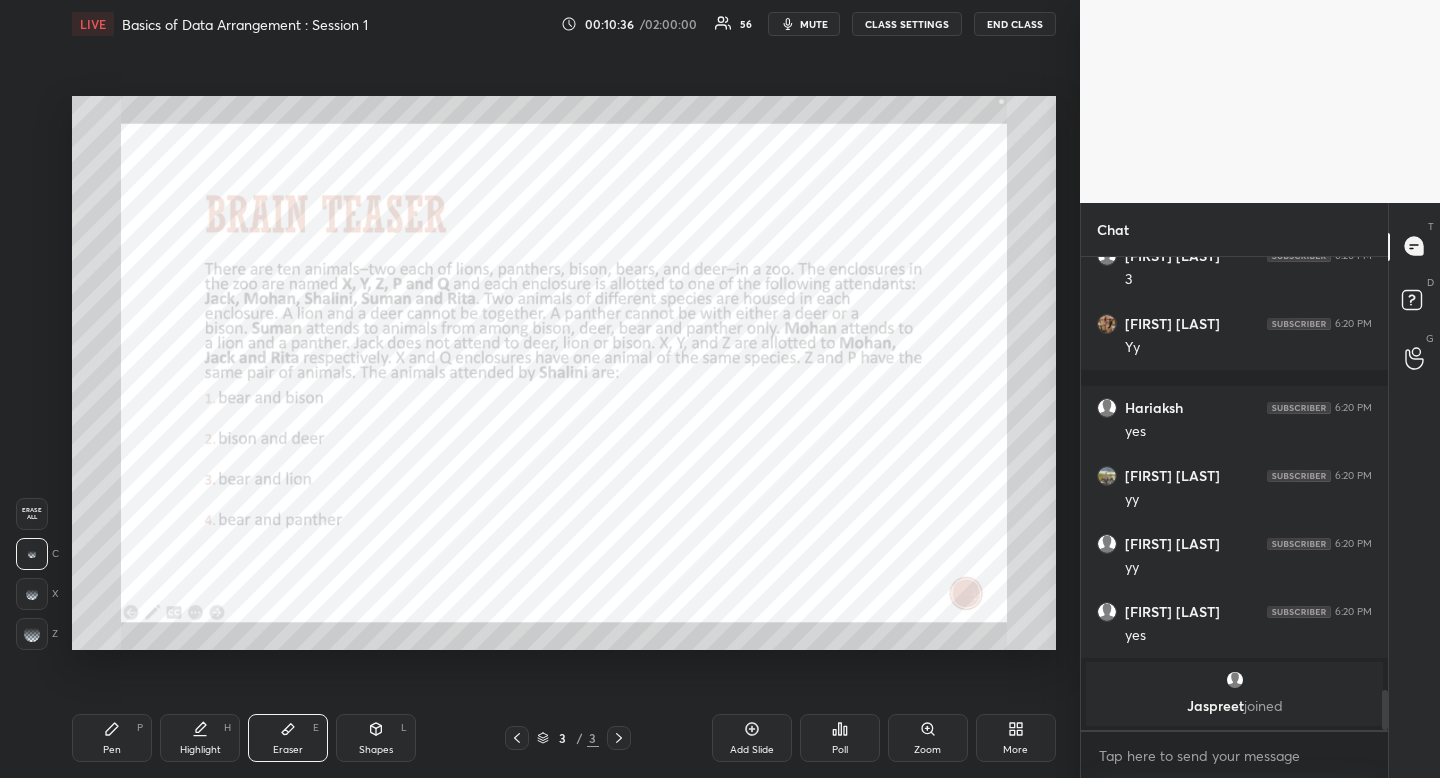 click 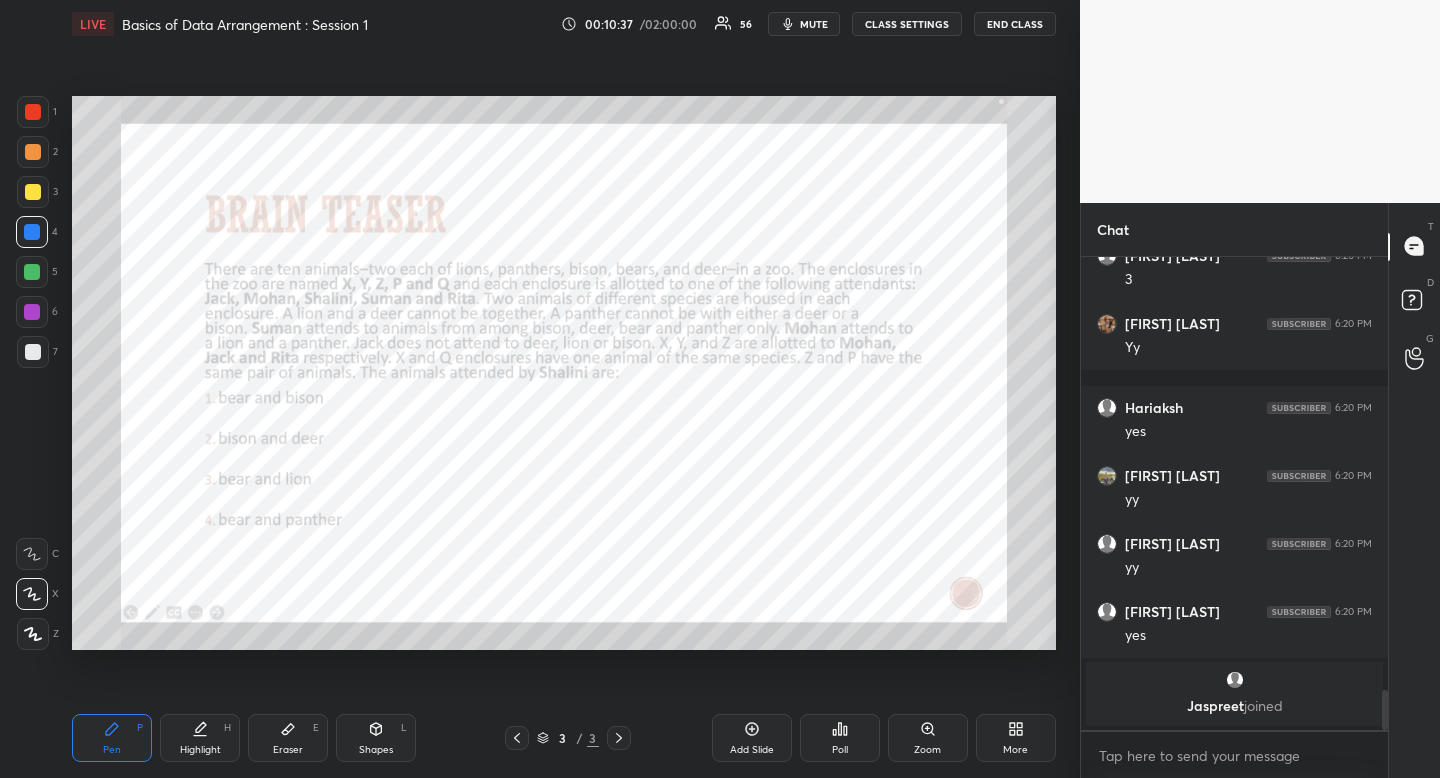 click at bounding box center (33, 112) 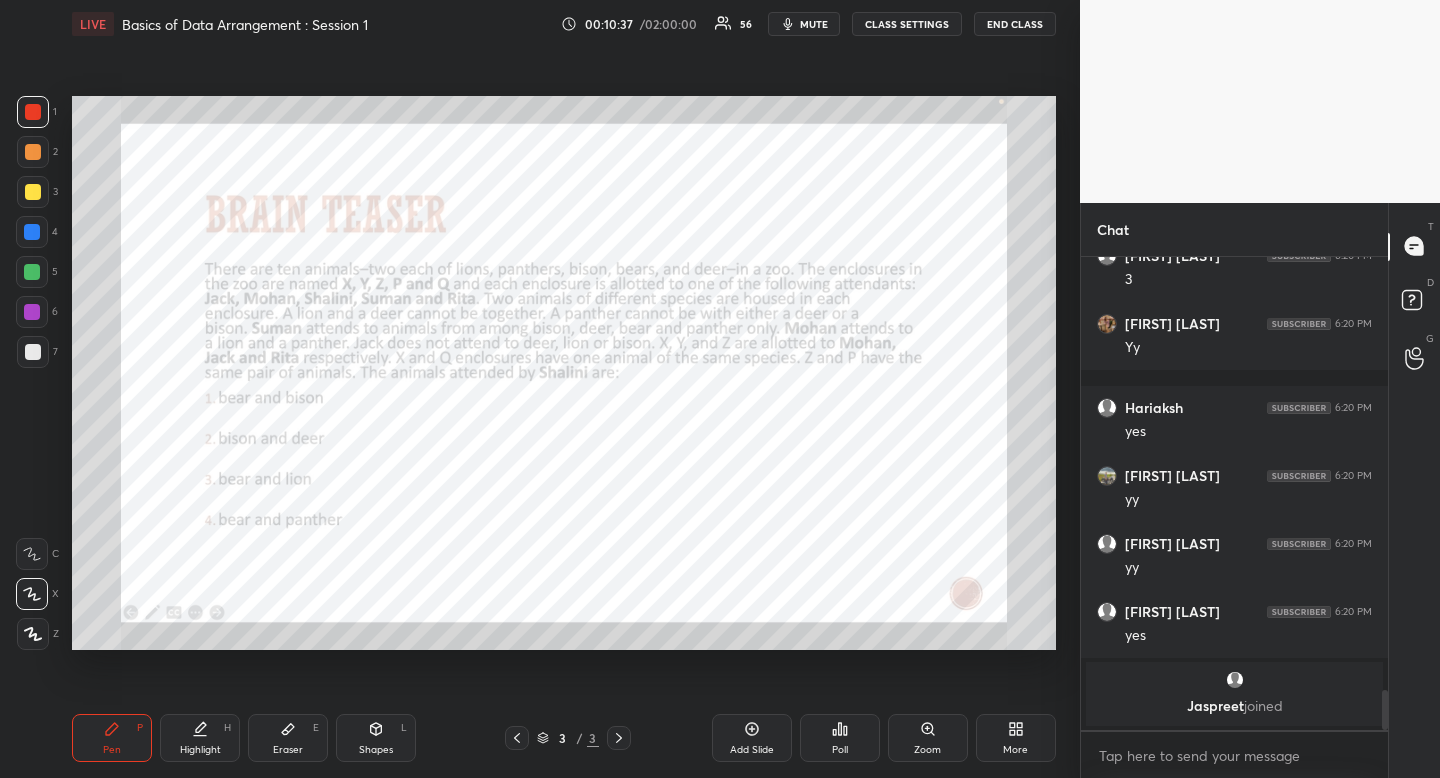 drag, startPoint x: 29, startPoint y: 115, endPoint x: 30, endPoint y: 168, distance: 53.009434 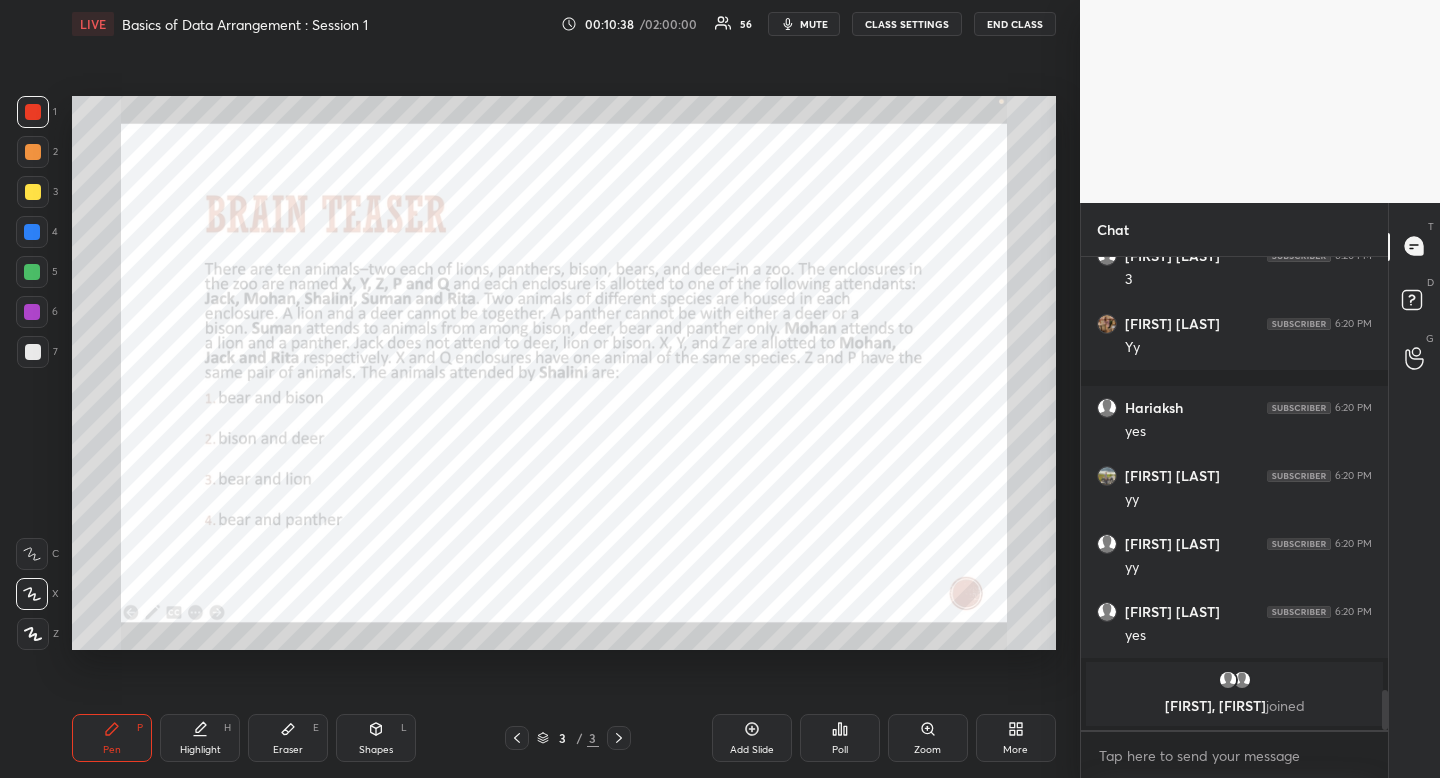 click on "Pen P" at bounding box center [112, 738] 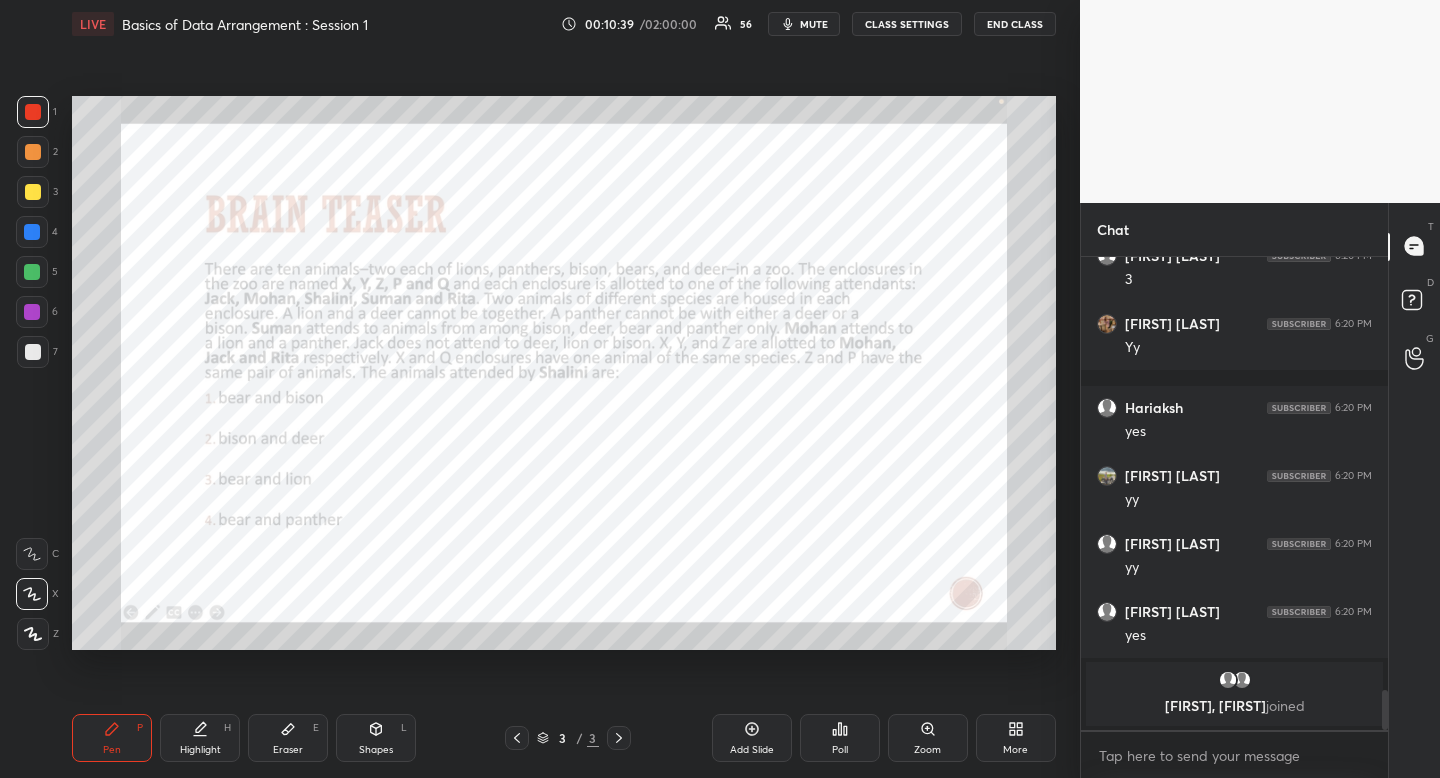 click at bounding box center (32, 232) 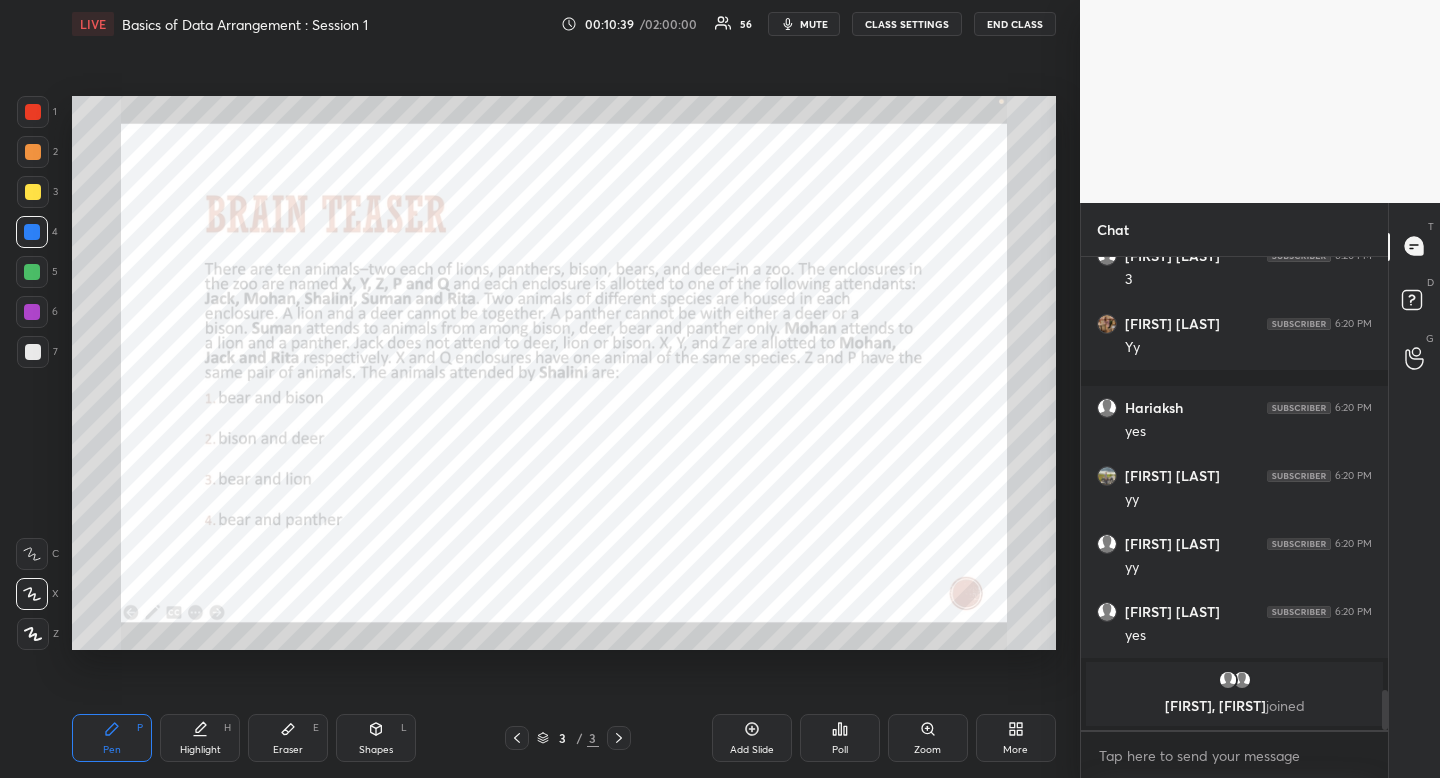 click at bounding box center [32, 232] 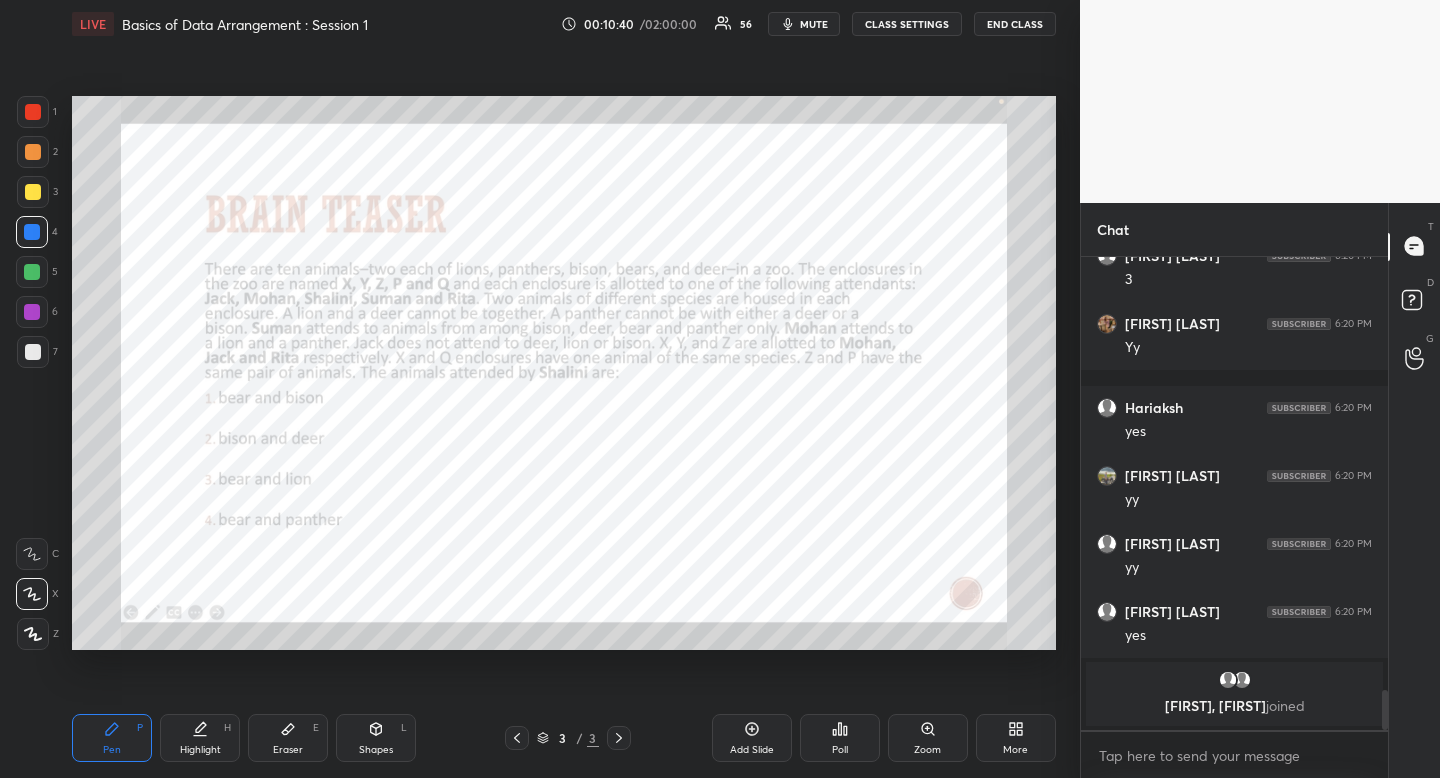 drag, startPoint x: 169, startPoint y: 693, endPoint x: 178, endPoint y: 657, distance: 37.107952 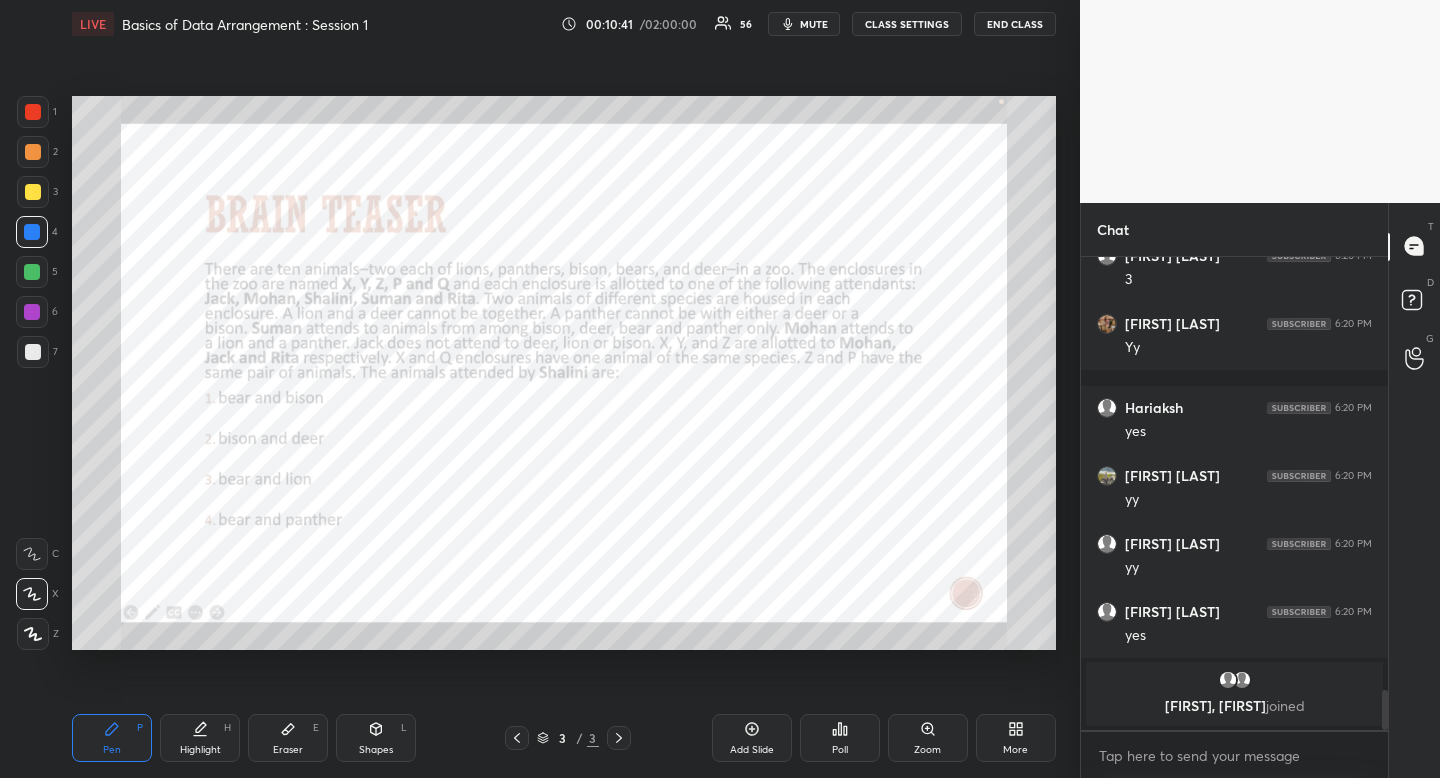 click on "Eraser E" at bounding box center [288, 738] 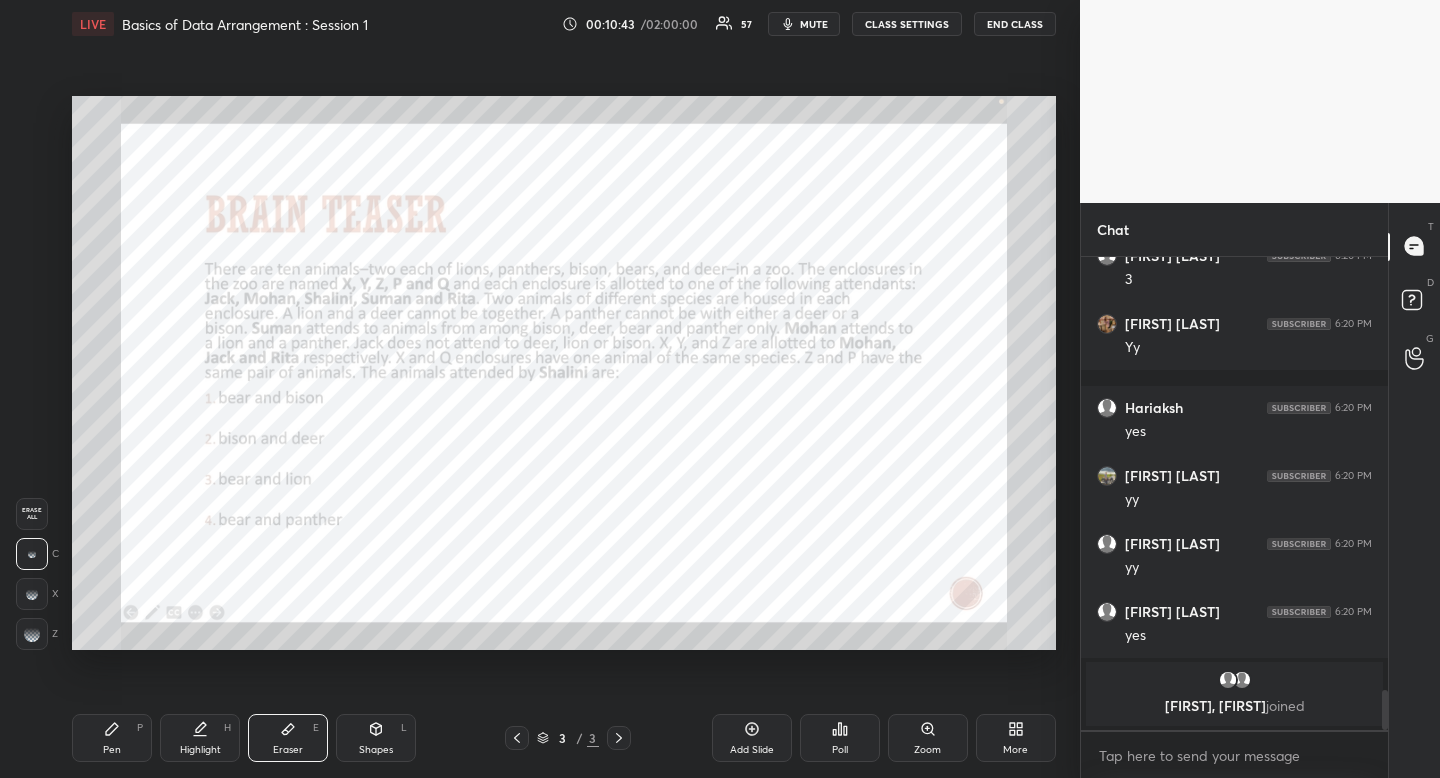 click on "Pen P" at bounding box center (112, 738) 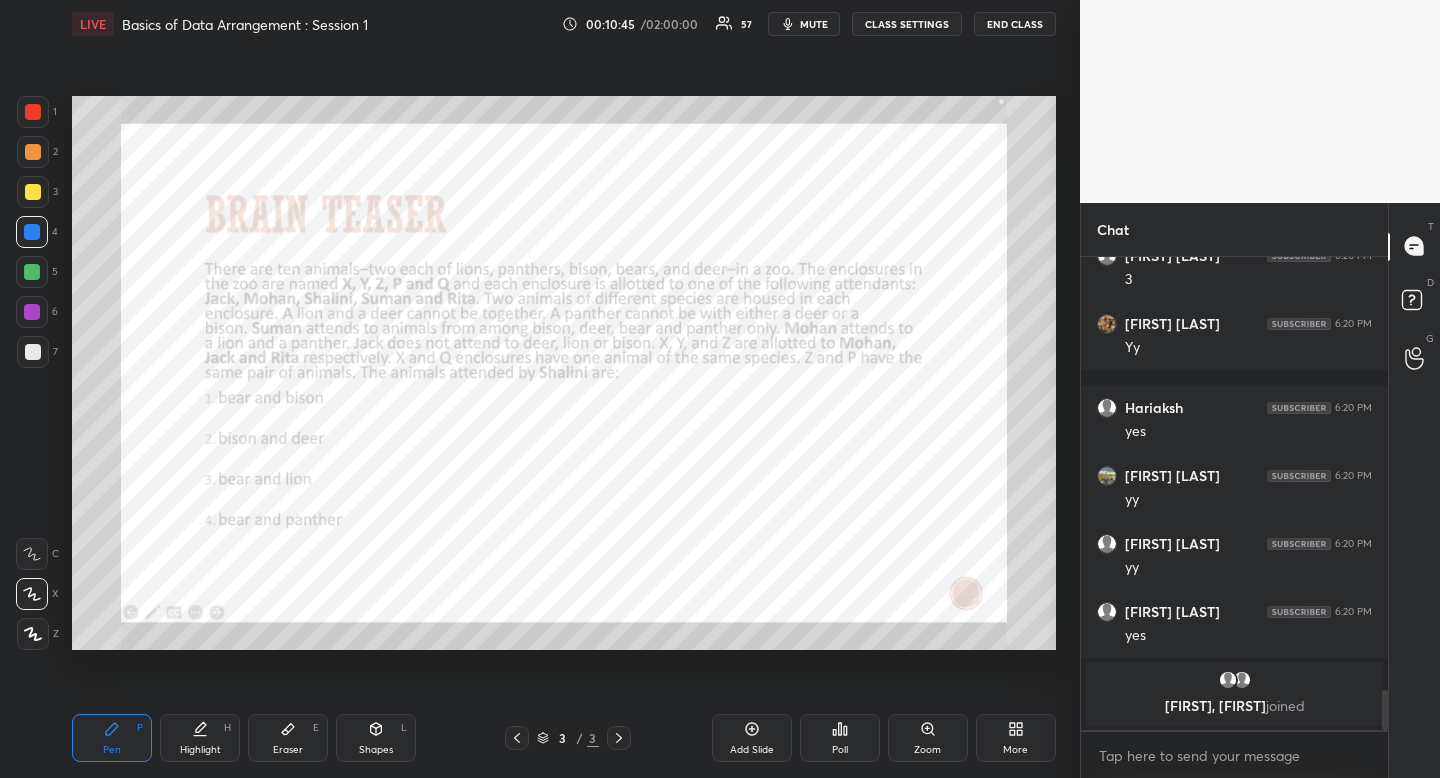 click on "Pen P" at bounding box center (112, 738) 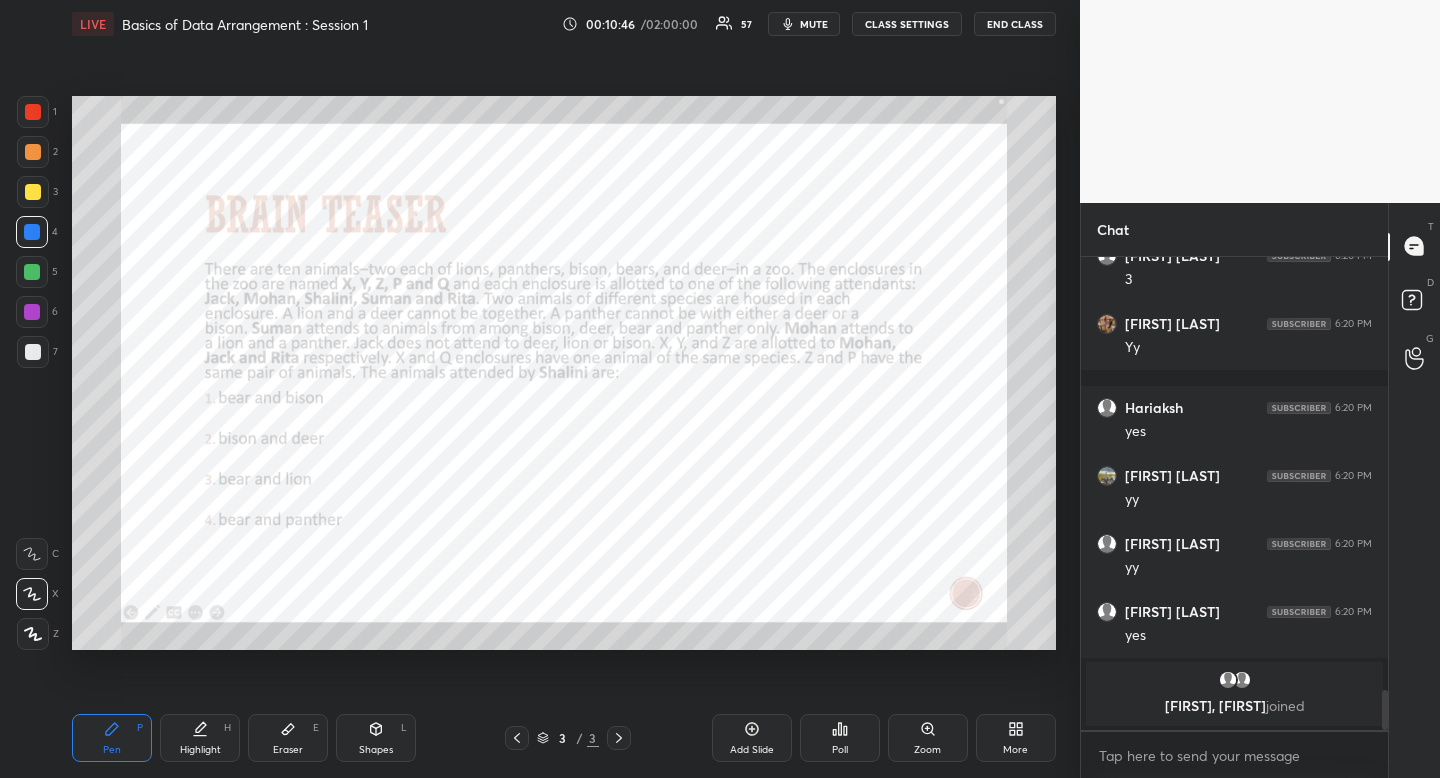 click on "Pen" at bounding box center (112, 750) 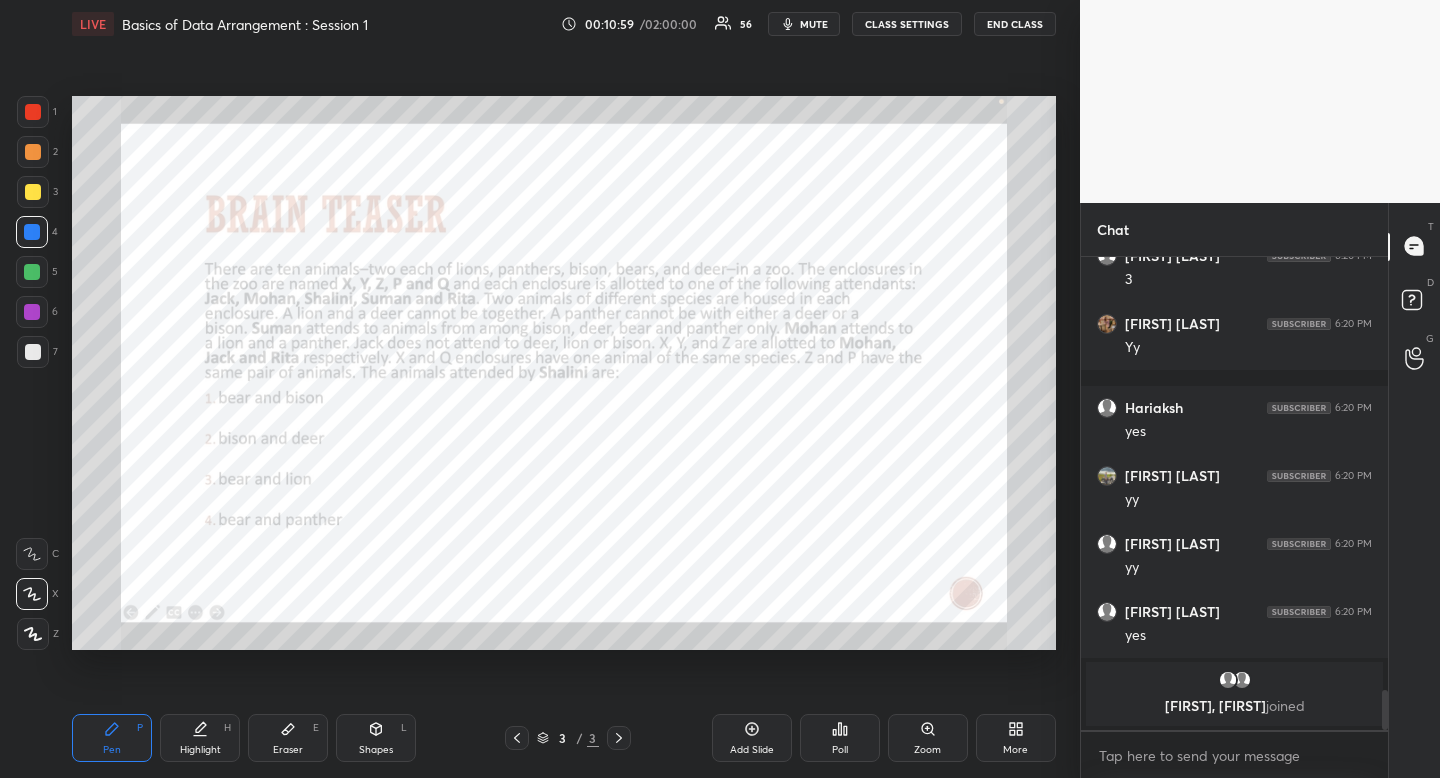 drag, startPoint x: 378, startPoint y: 736, endPoint x: 325, endPoint y: 717, distance: 56.302753 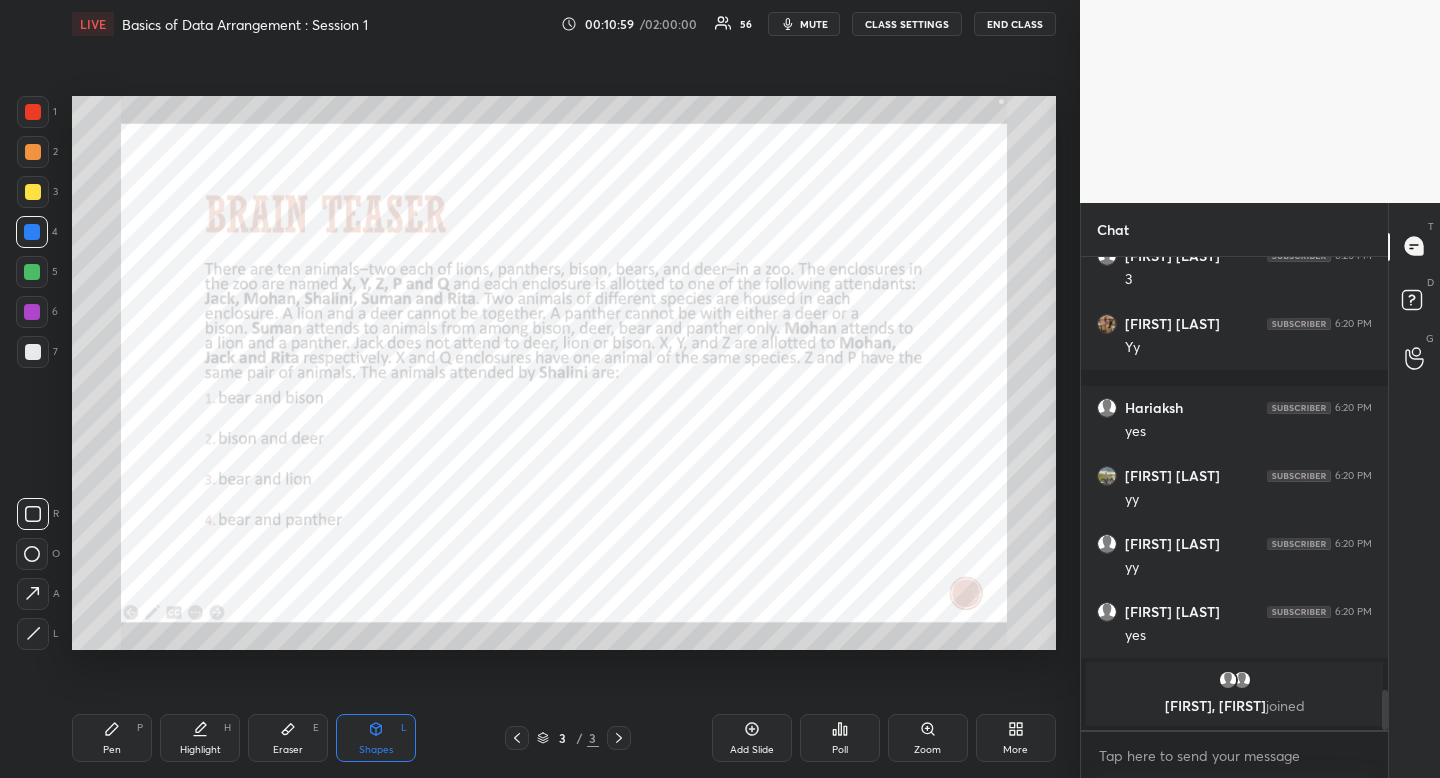 click on "L" at bounding box center (38, 634) 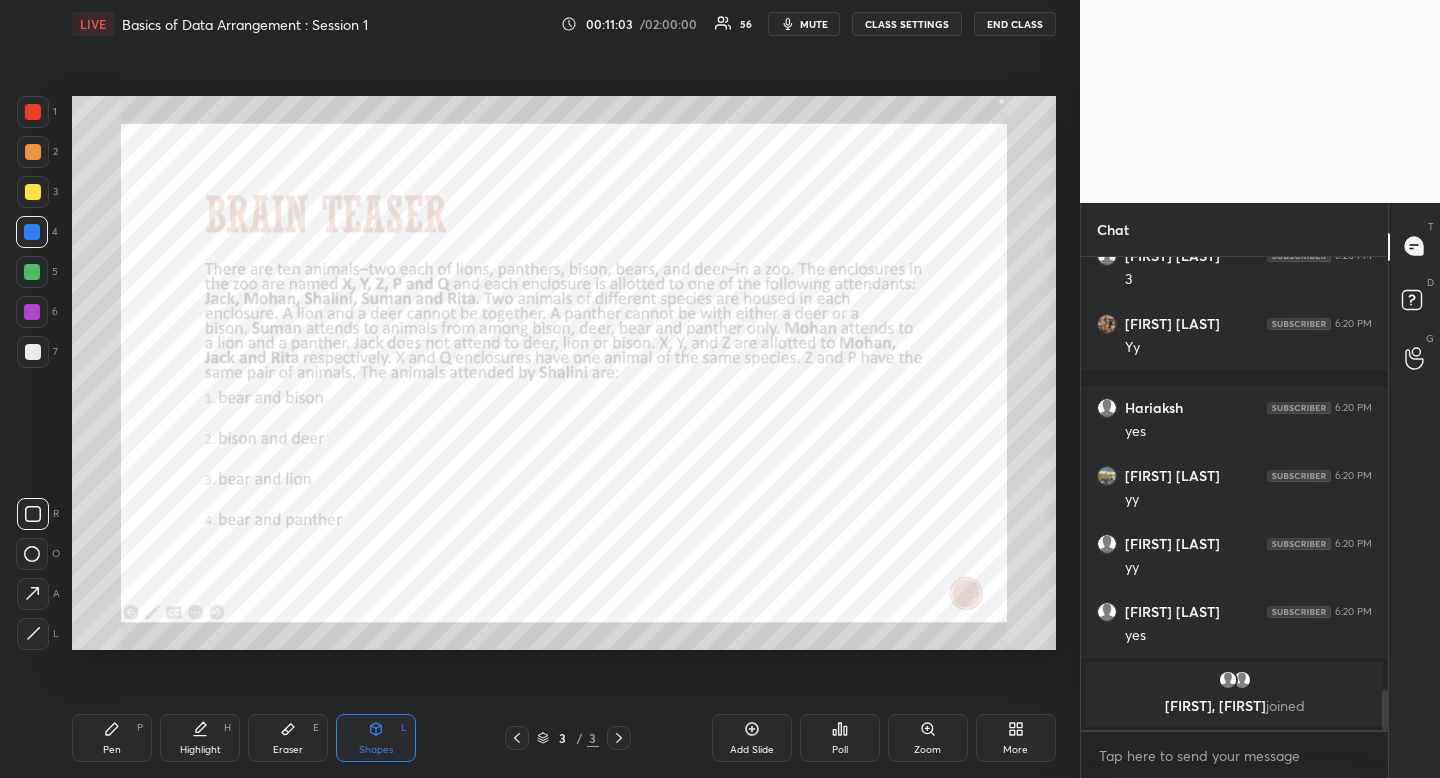 click at bounding box center [33, 112] 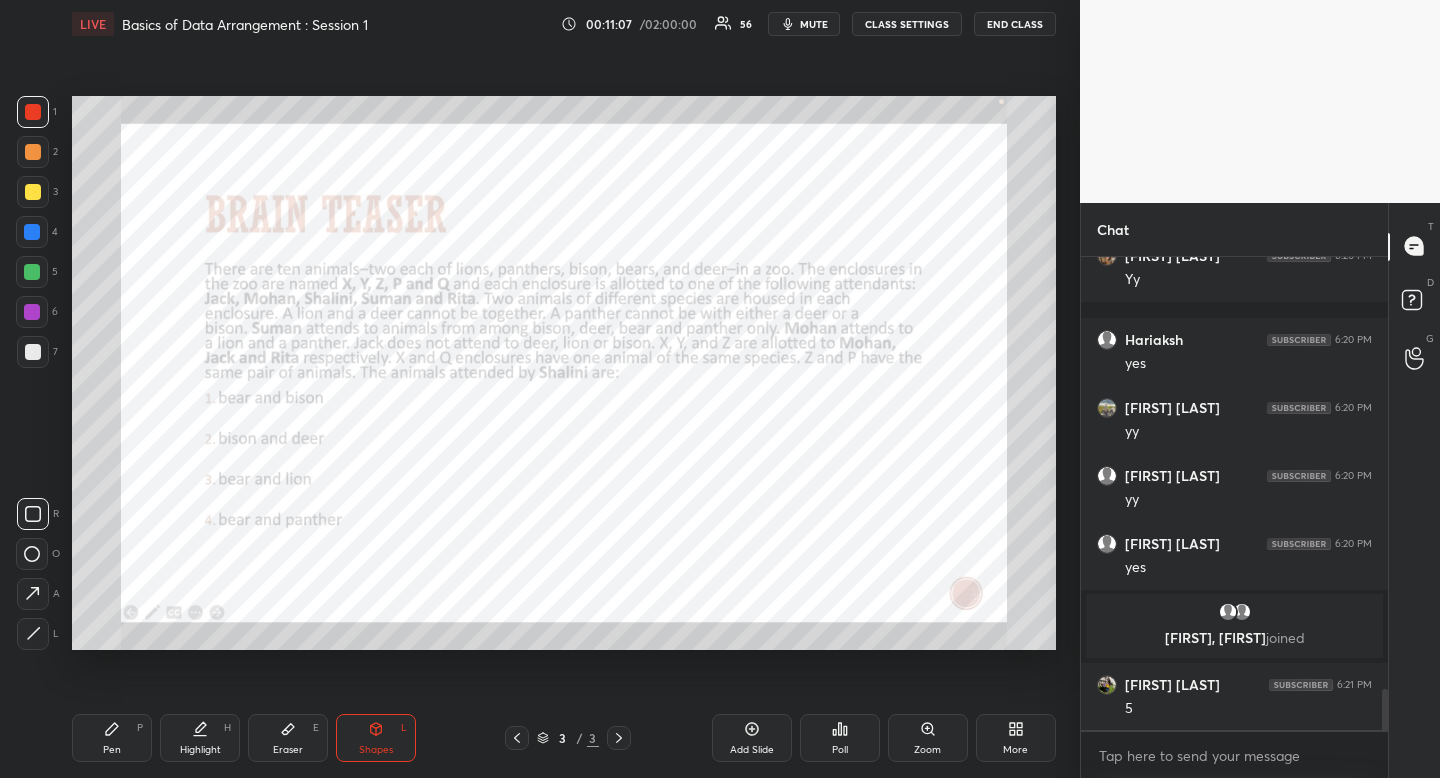 scroll, scrollTop: 4978, scrollLeft: 0, axis: vertical 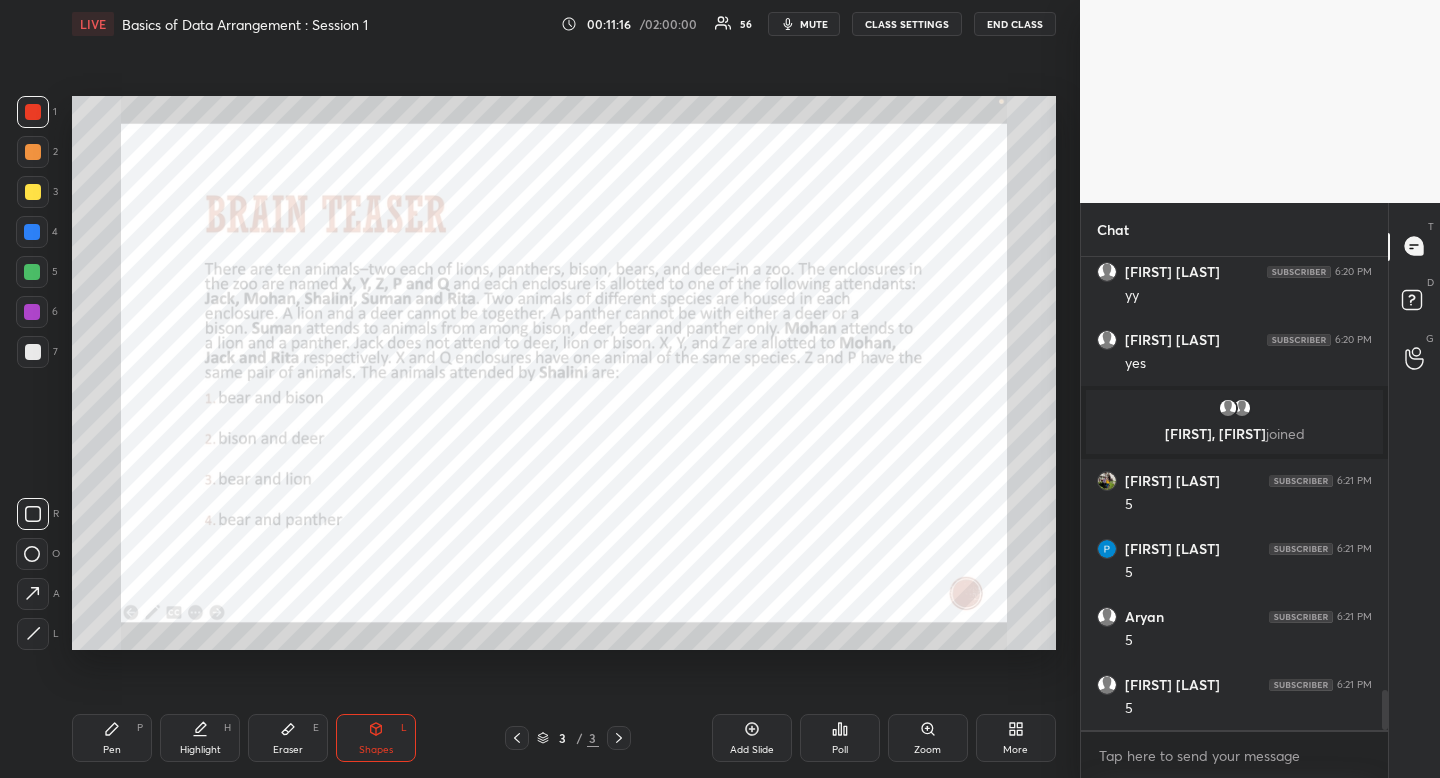 drag, startPoint x: 101, startPoint y: 761, endPoint x: 92, endPoint y: 741, distance: 21.931713 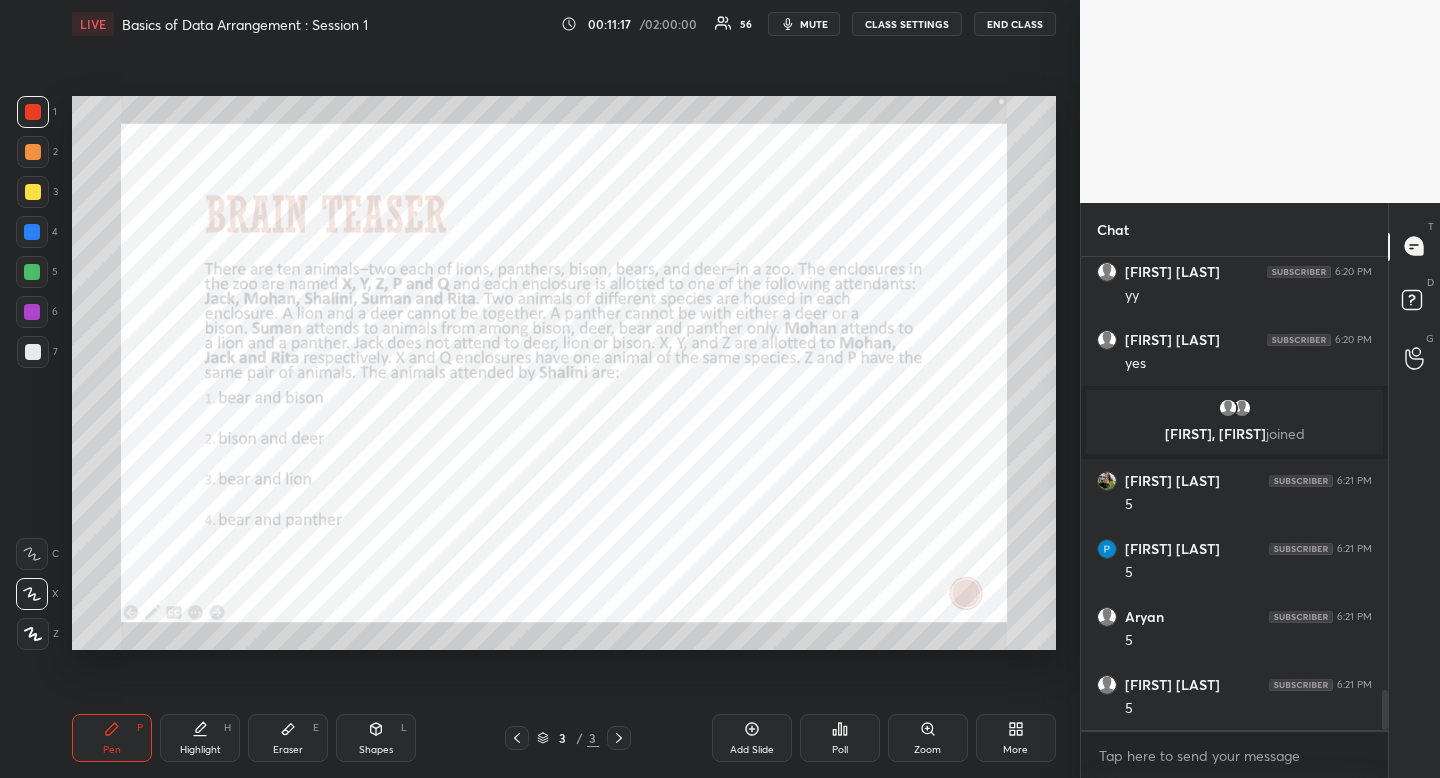 scroll, scrollTop: 5255, scrollLeft: 0, axis: vertical 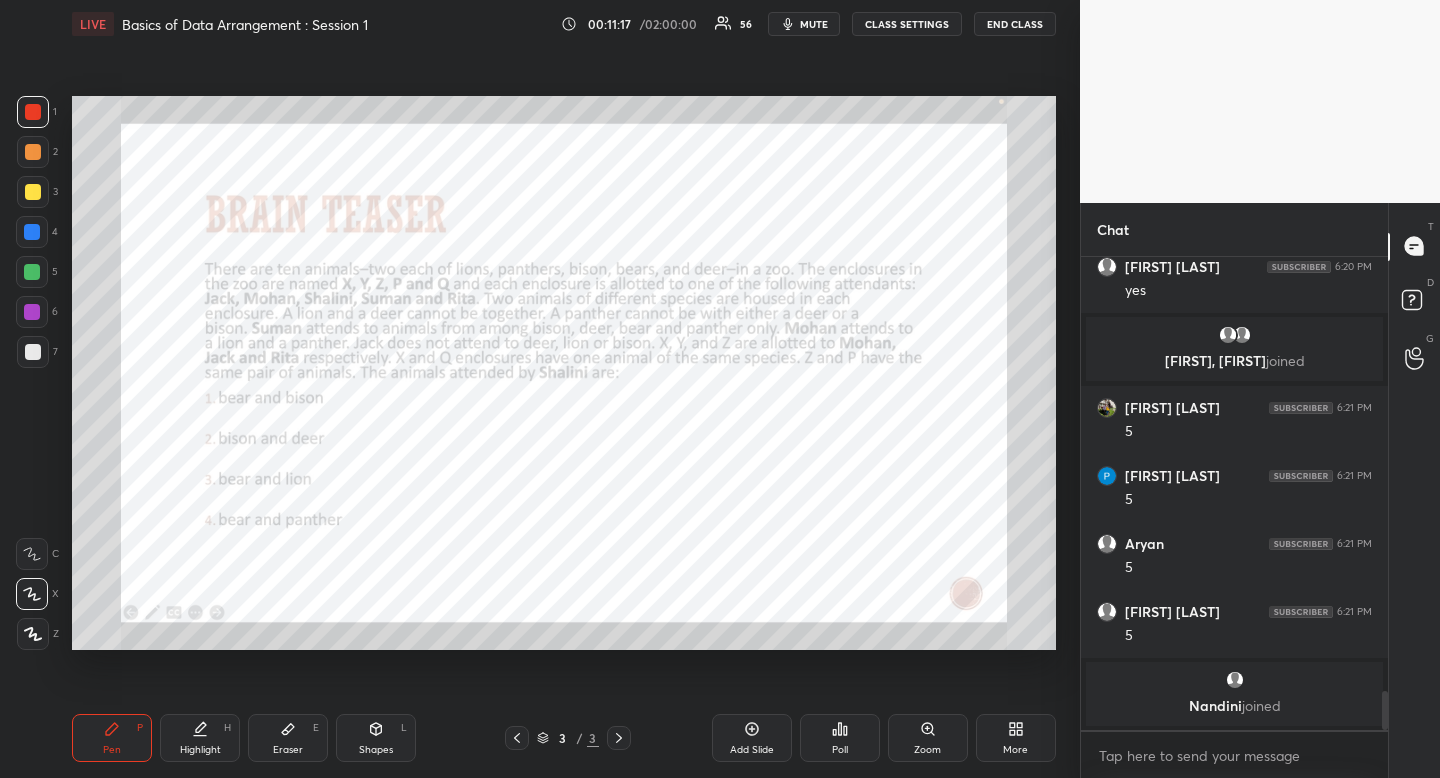 click at bounding box center [32, 232] 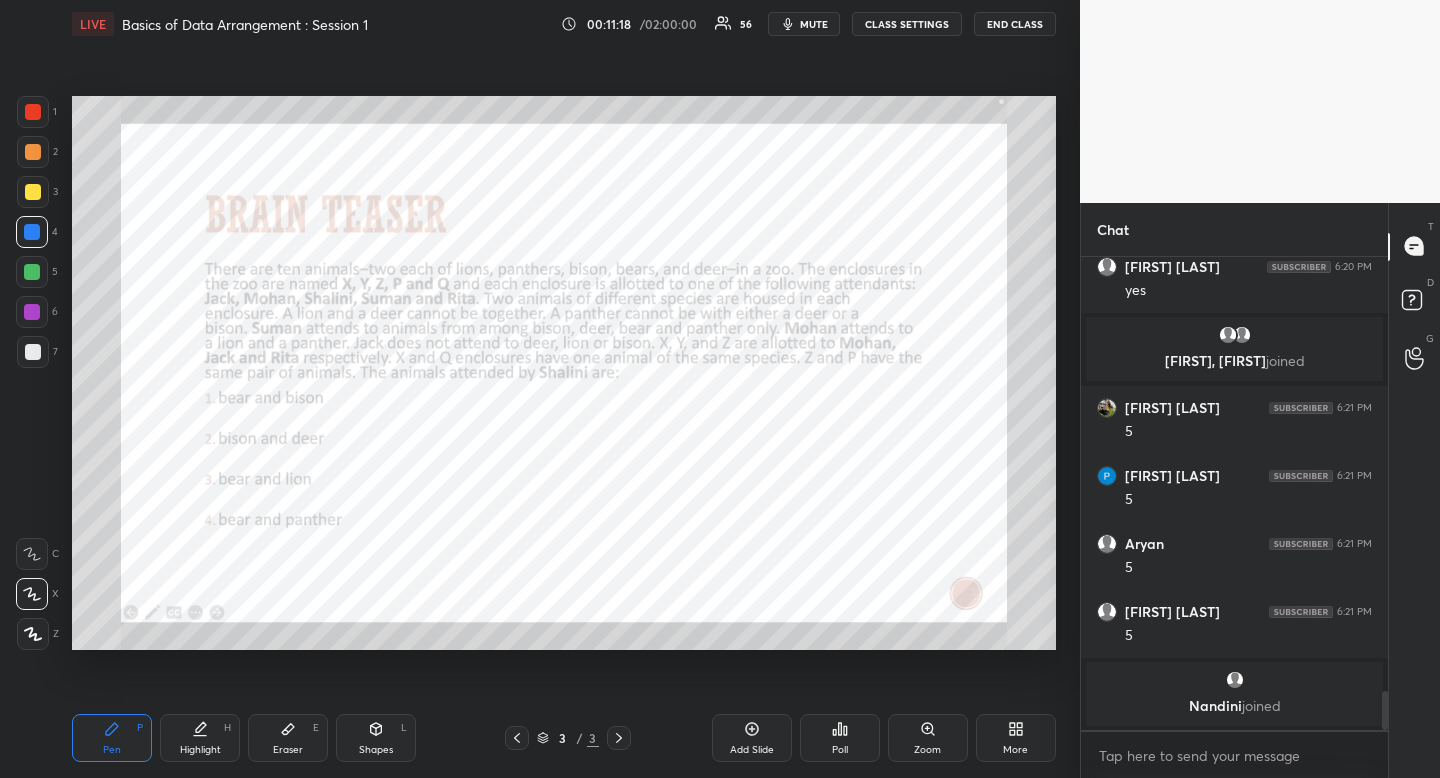 click on "Pen P" at bounding box center [112, 738] 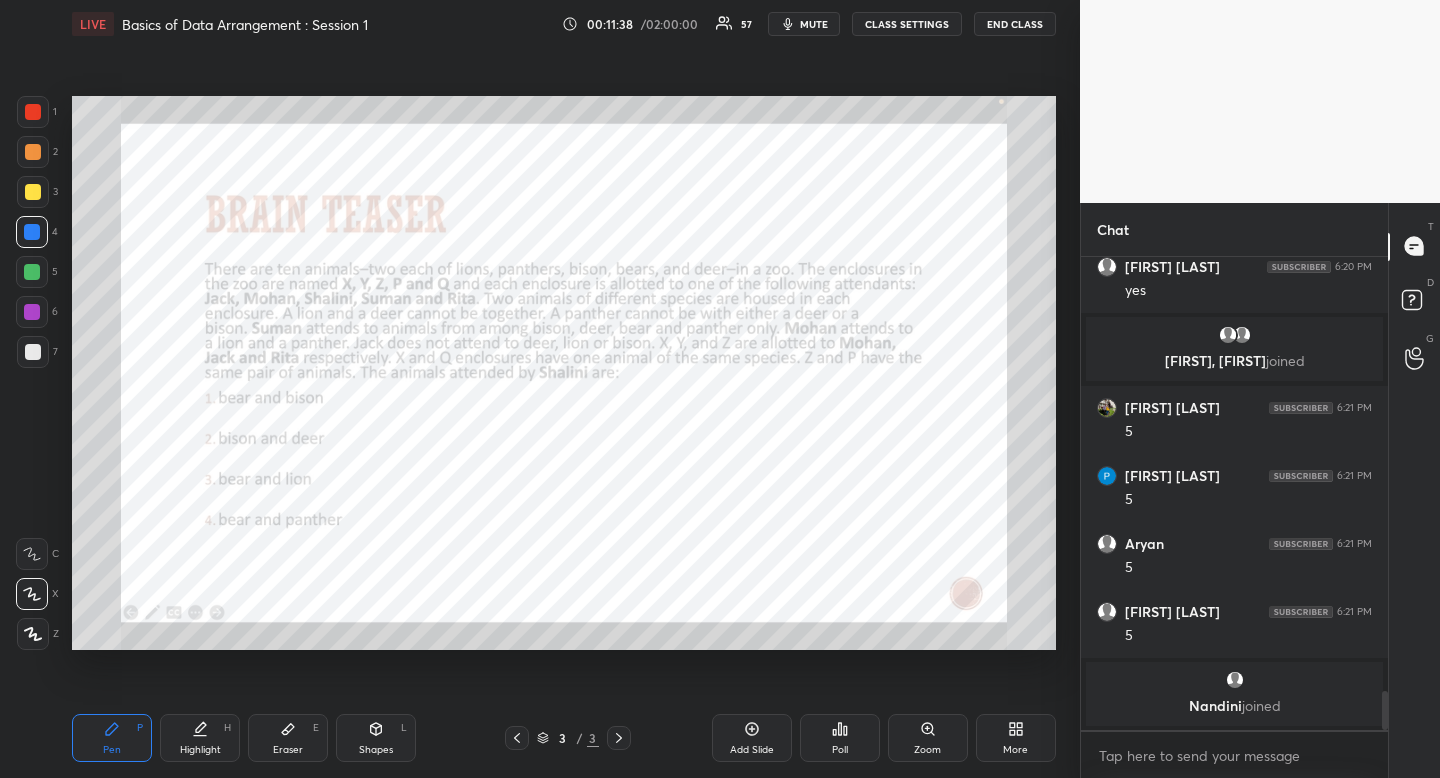click 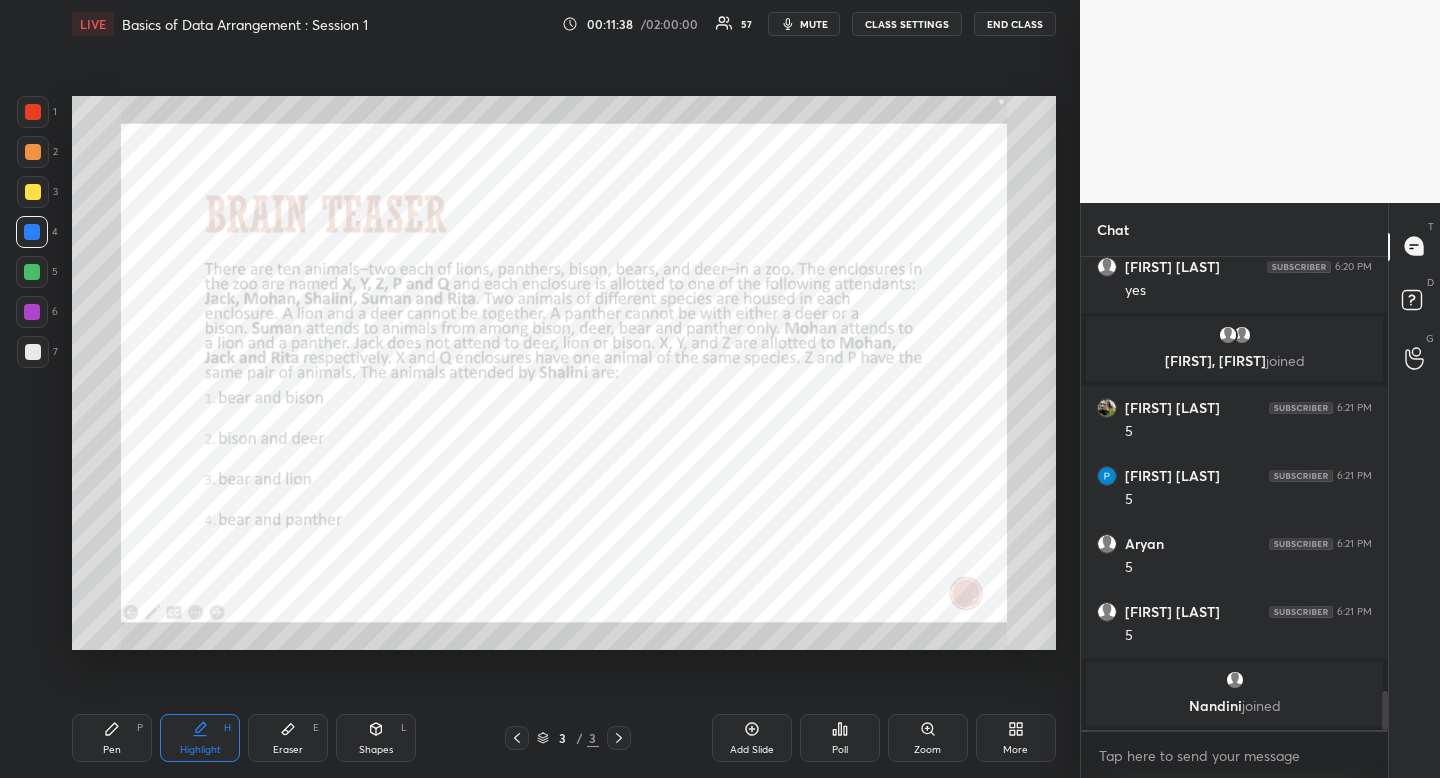 click on "Highlight H" at bounding box center [200, 738] 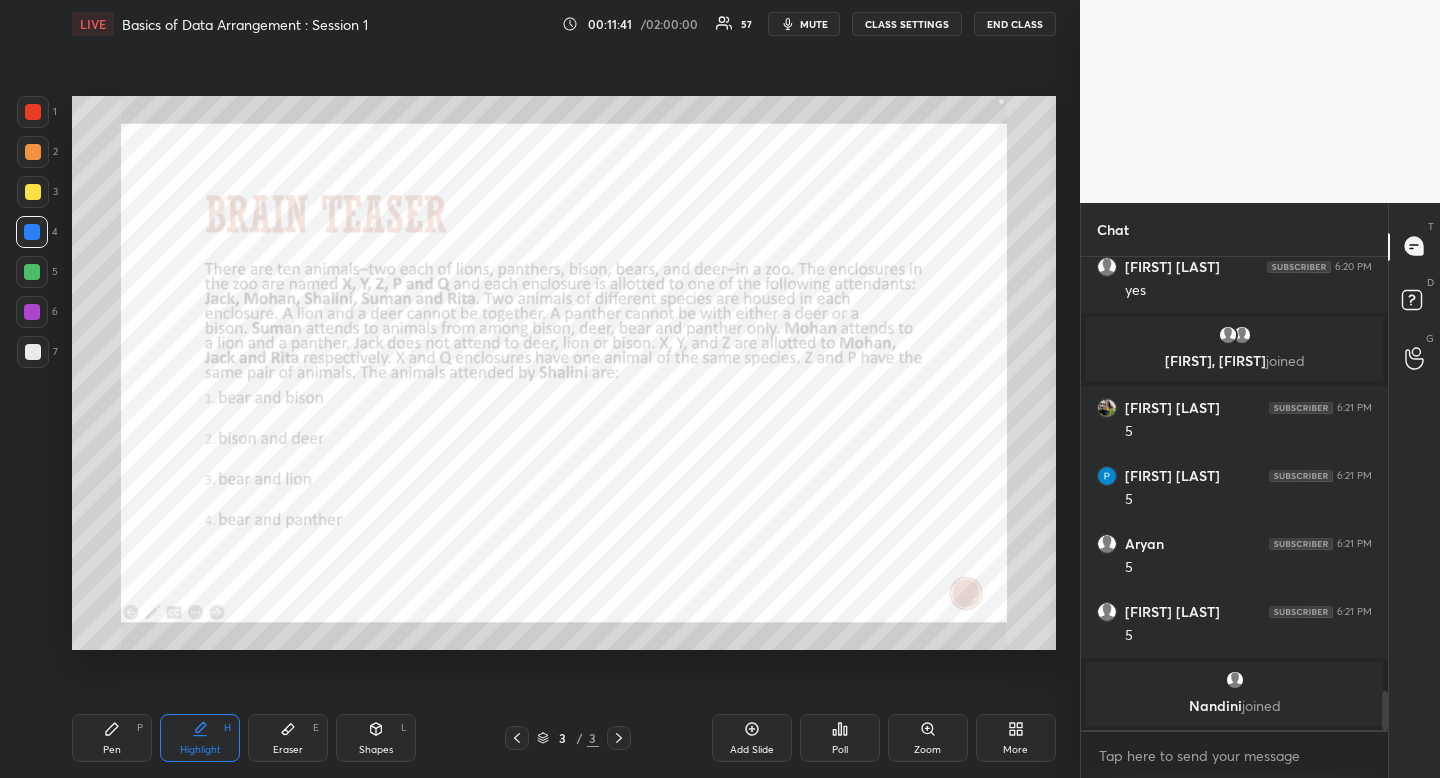 click on "Highlight" at bounding box center (200, 750) 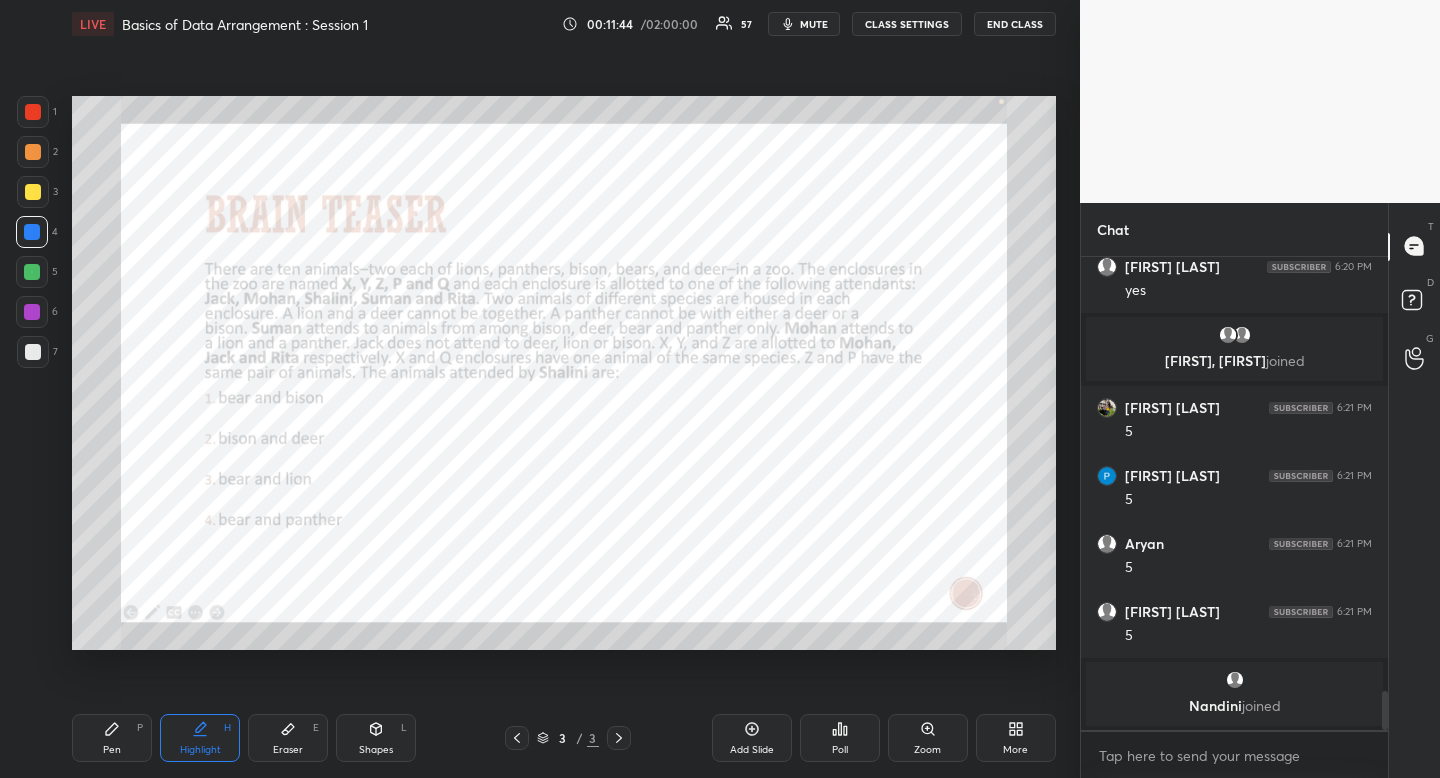 click on "Pen P" at bounding box center [112, 738] 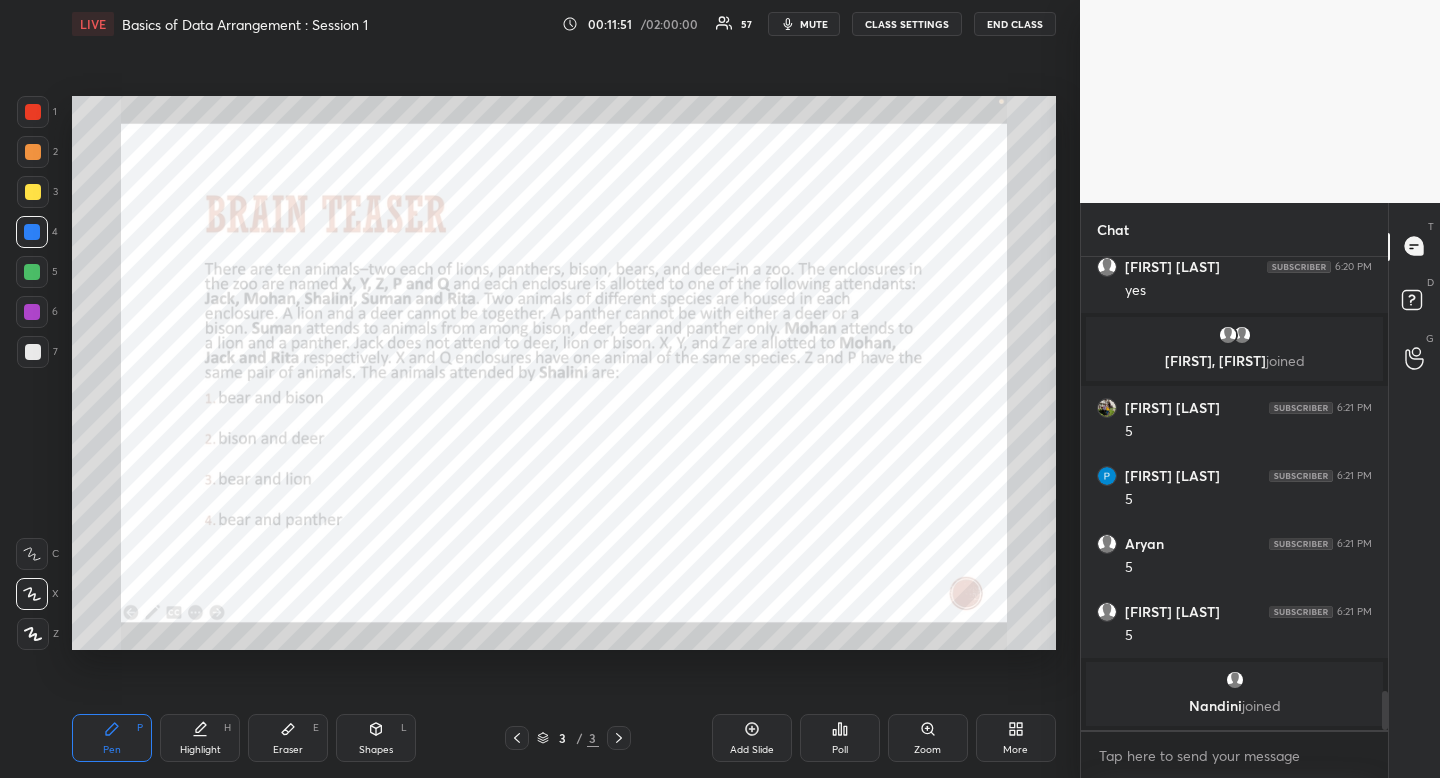 click on "Highlight H" at bounding box center [200, 738] 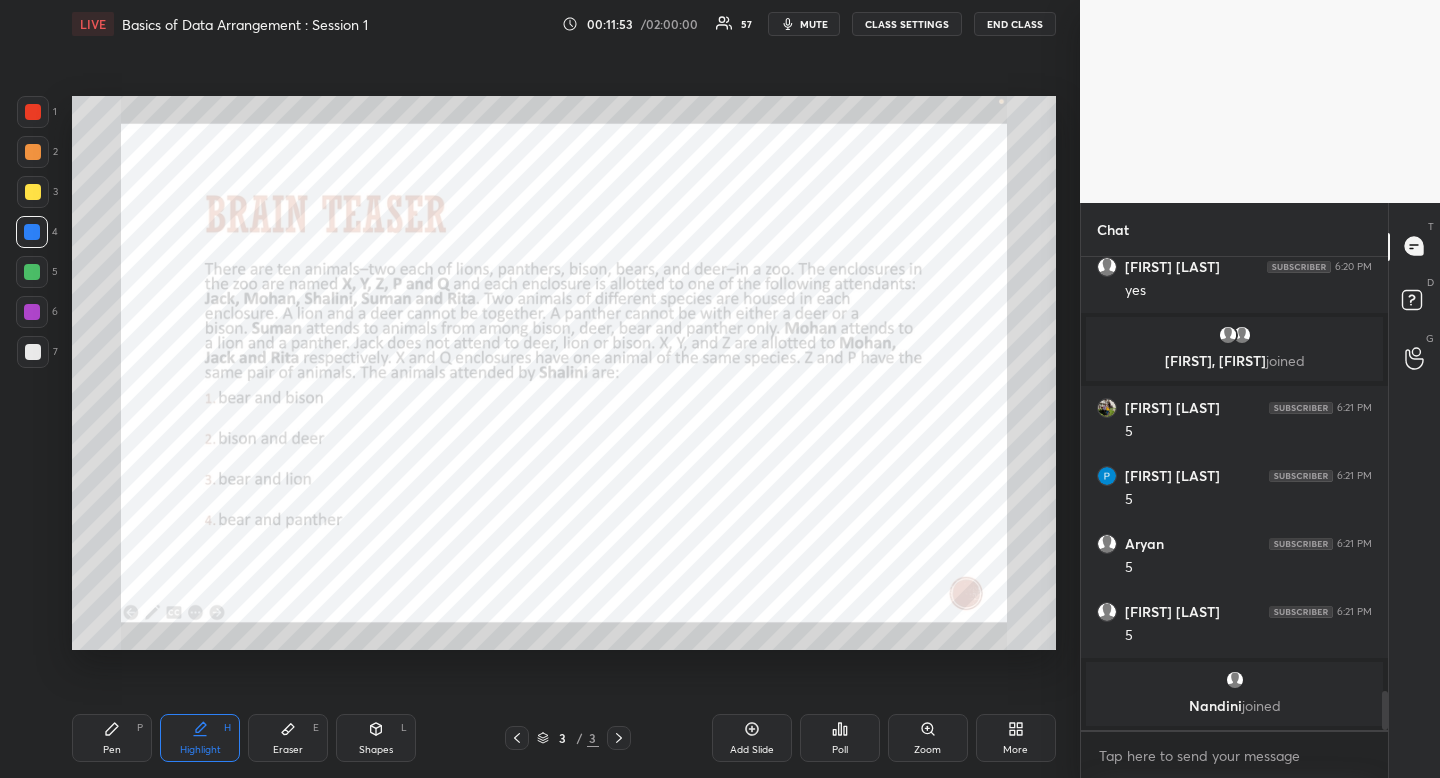 click on "Highlight H" at bounding box center [200, 738] 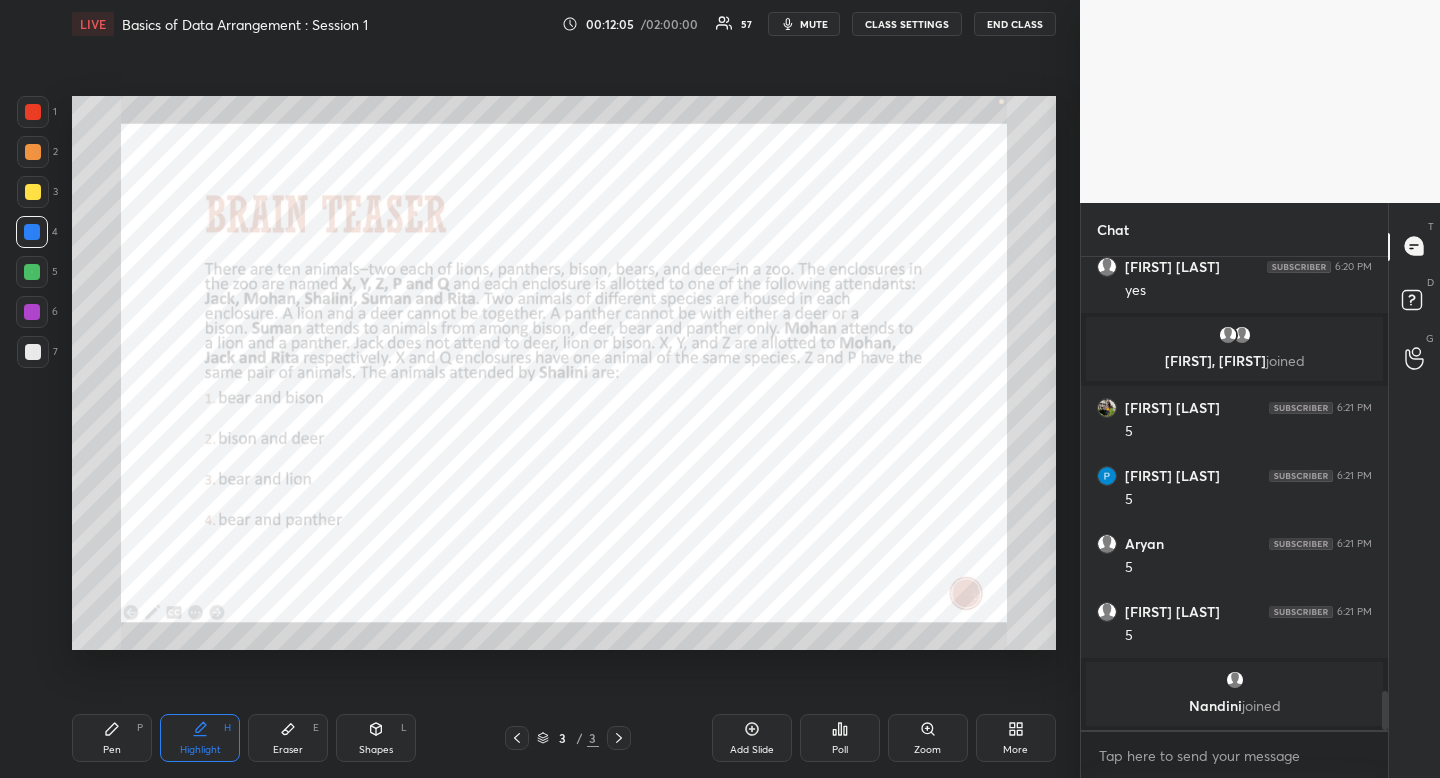 click 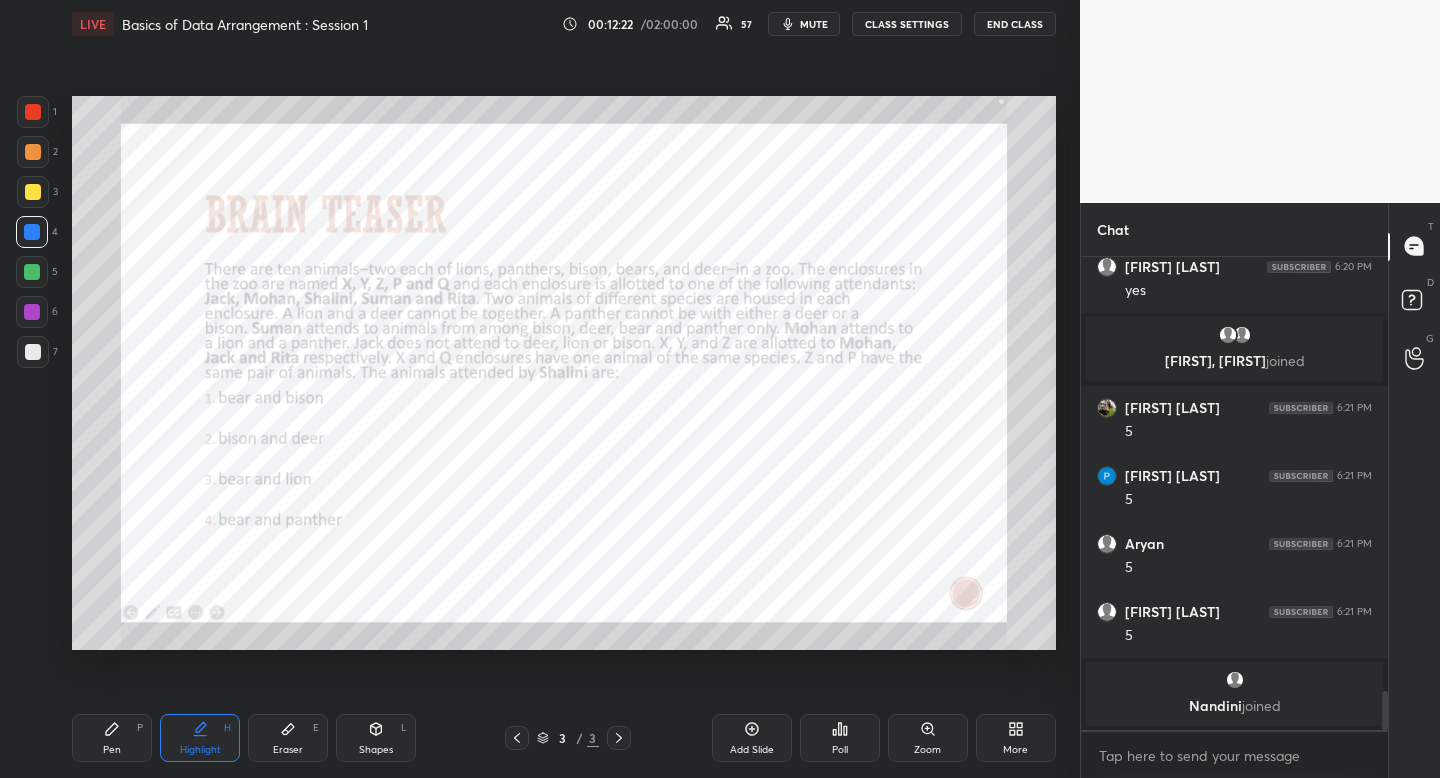 click at bounding box center (33, 112) 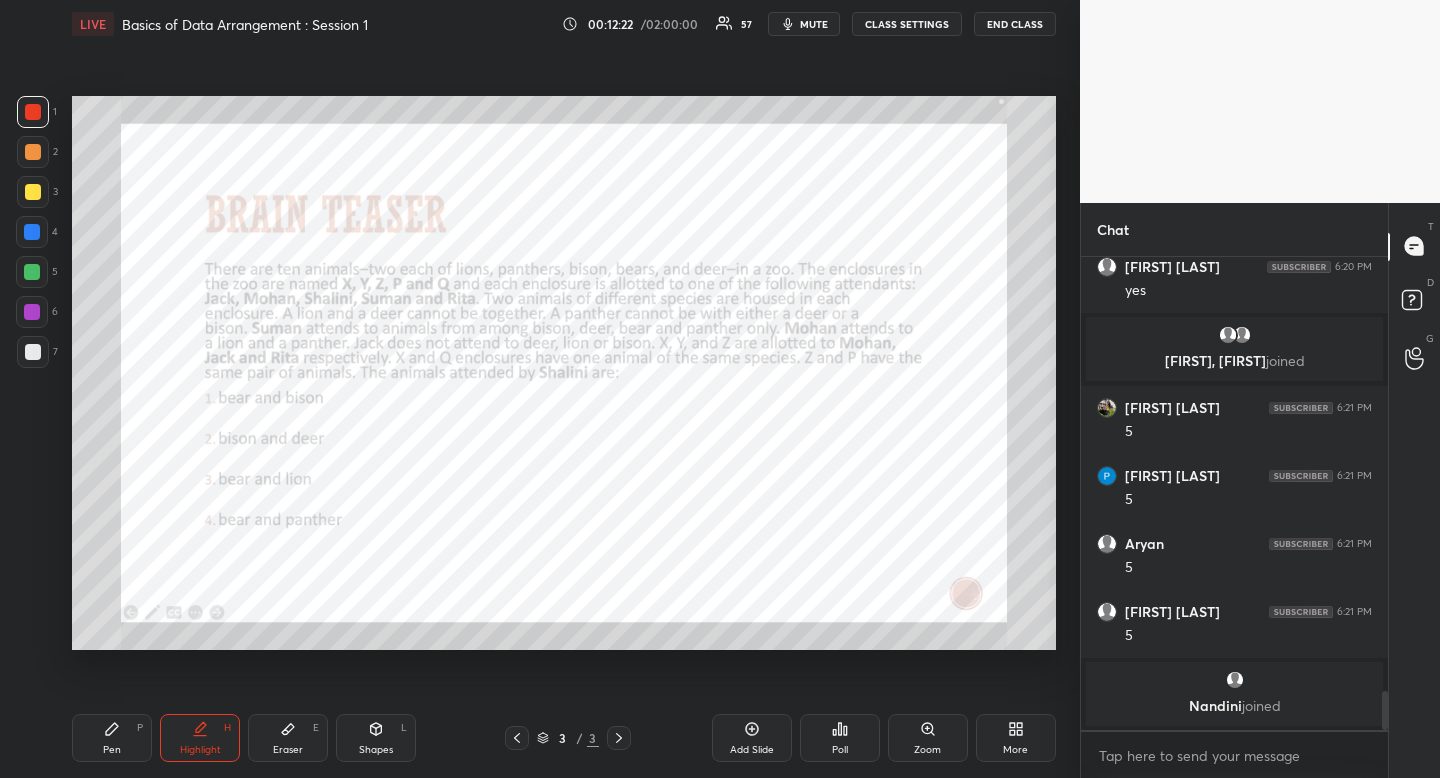 drag, startPoint x: 24, startPoint y: 107, endPoint x: 58, endPoint y: 111, distance: 34.234486 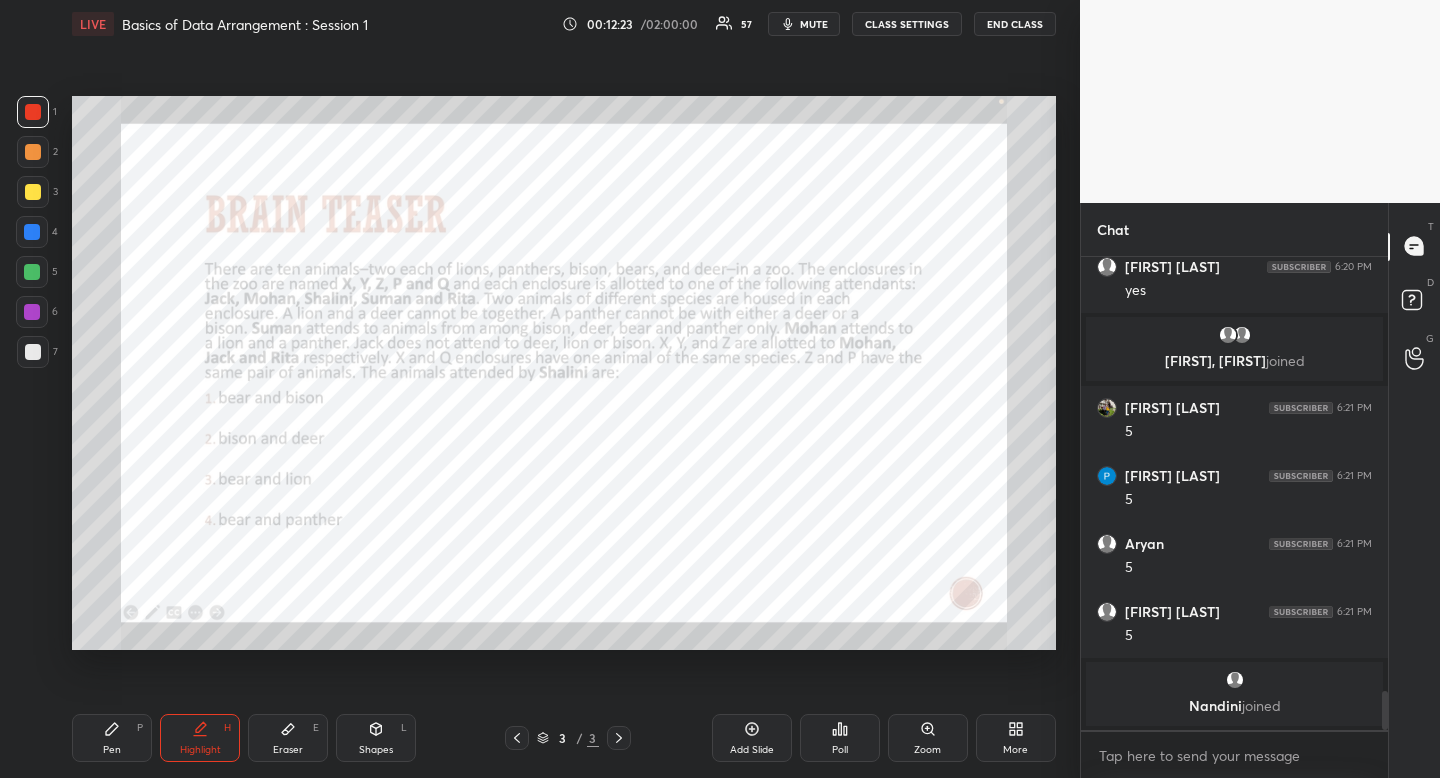 click on "Highlight H" at bounding box center (200, 738) 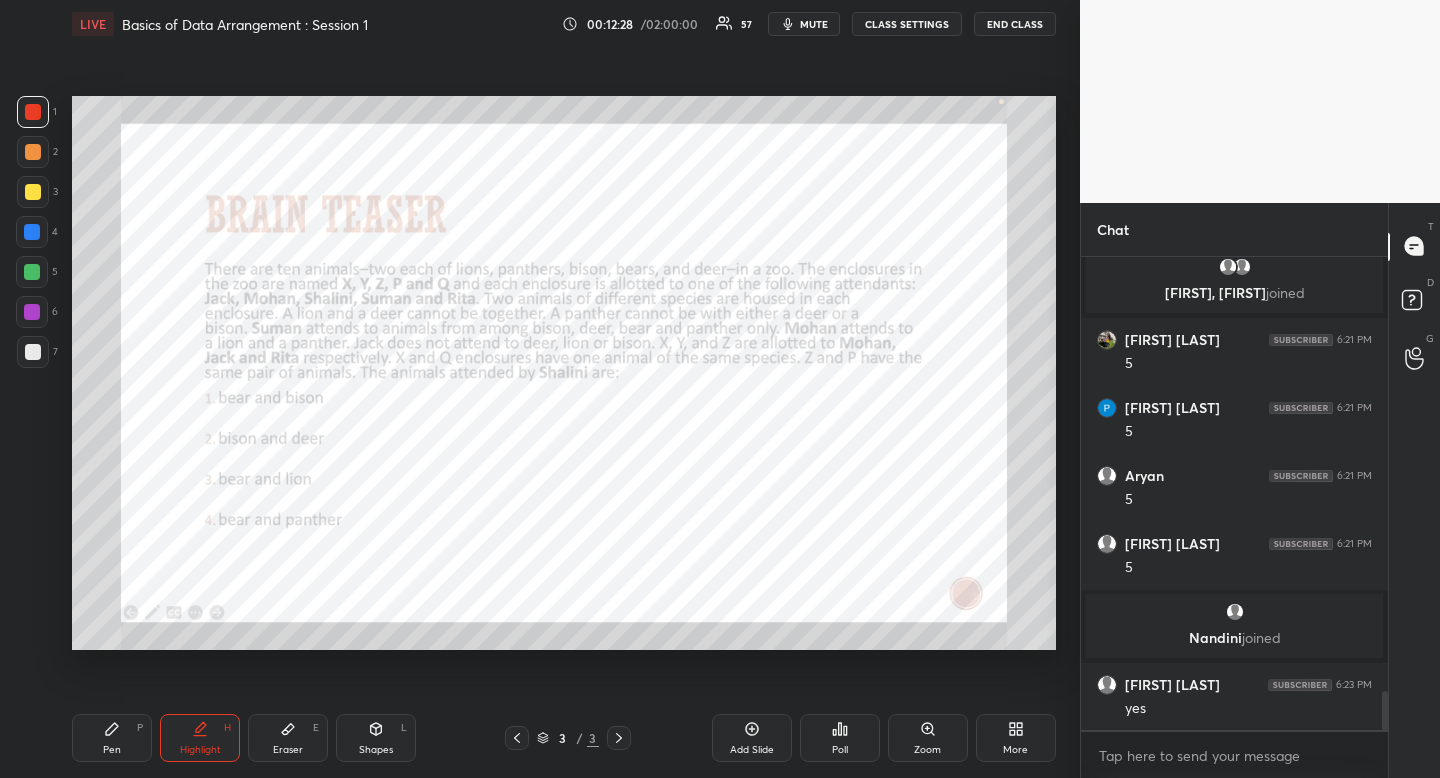scroll, scrollTop: 5280, scrollLeft: 0, axis: vertical 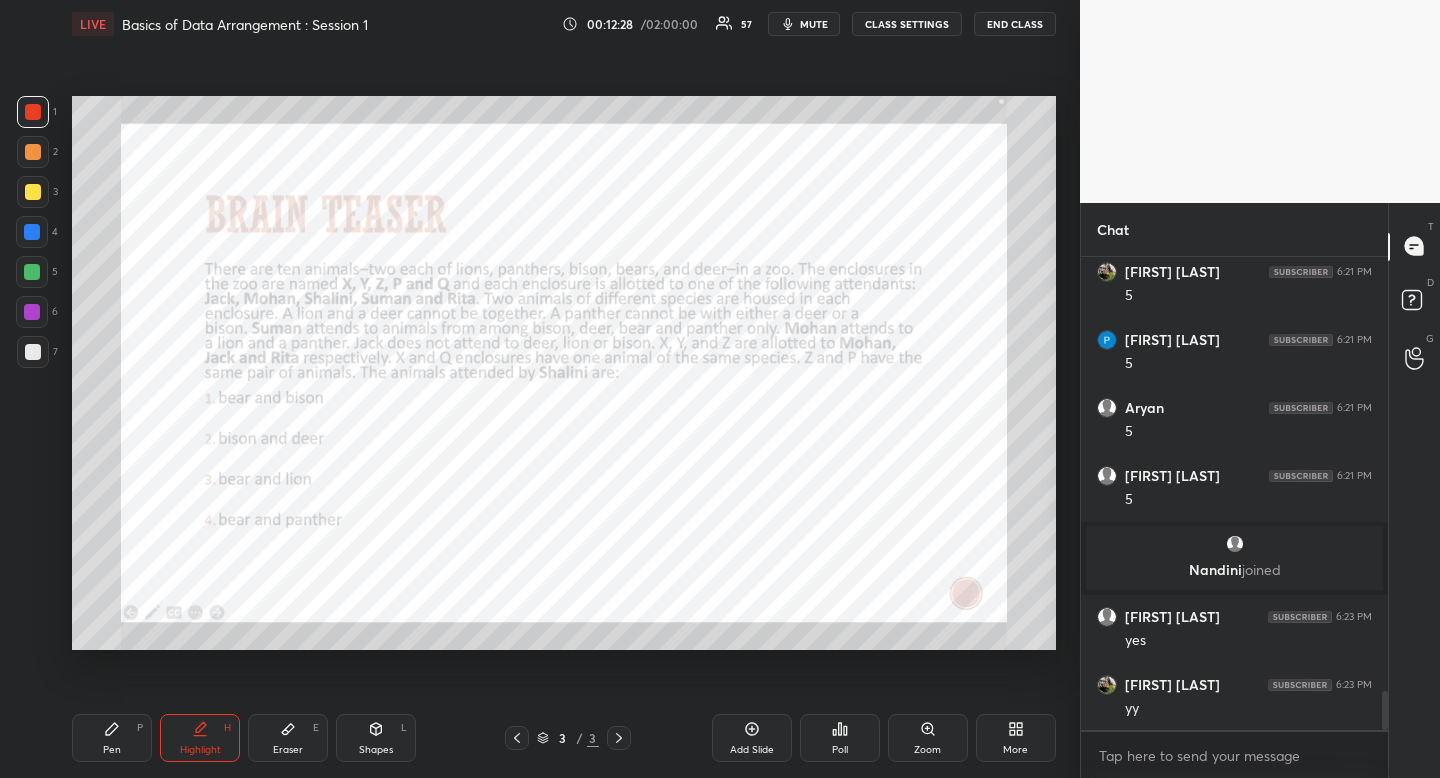 click on "Eraser" at bounding box center [288, 750] 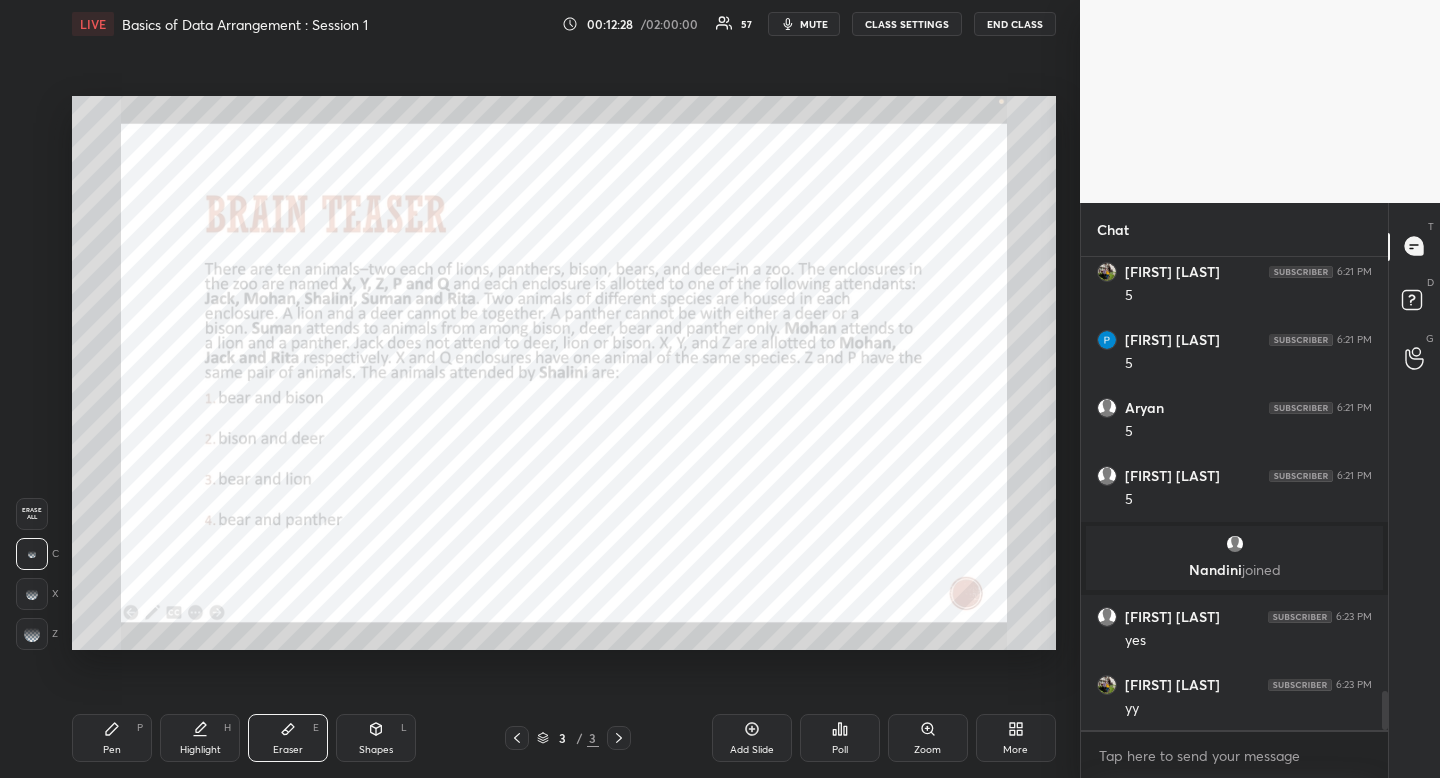 click on "Eraser" at bounding box center (288, 750) 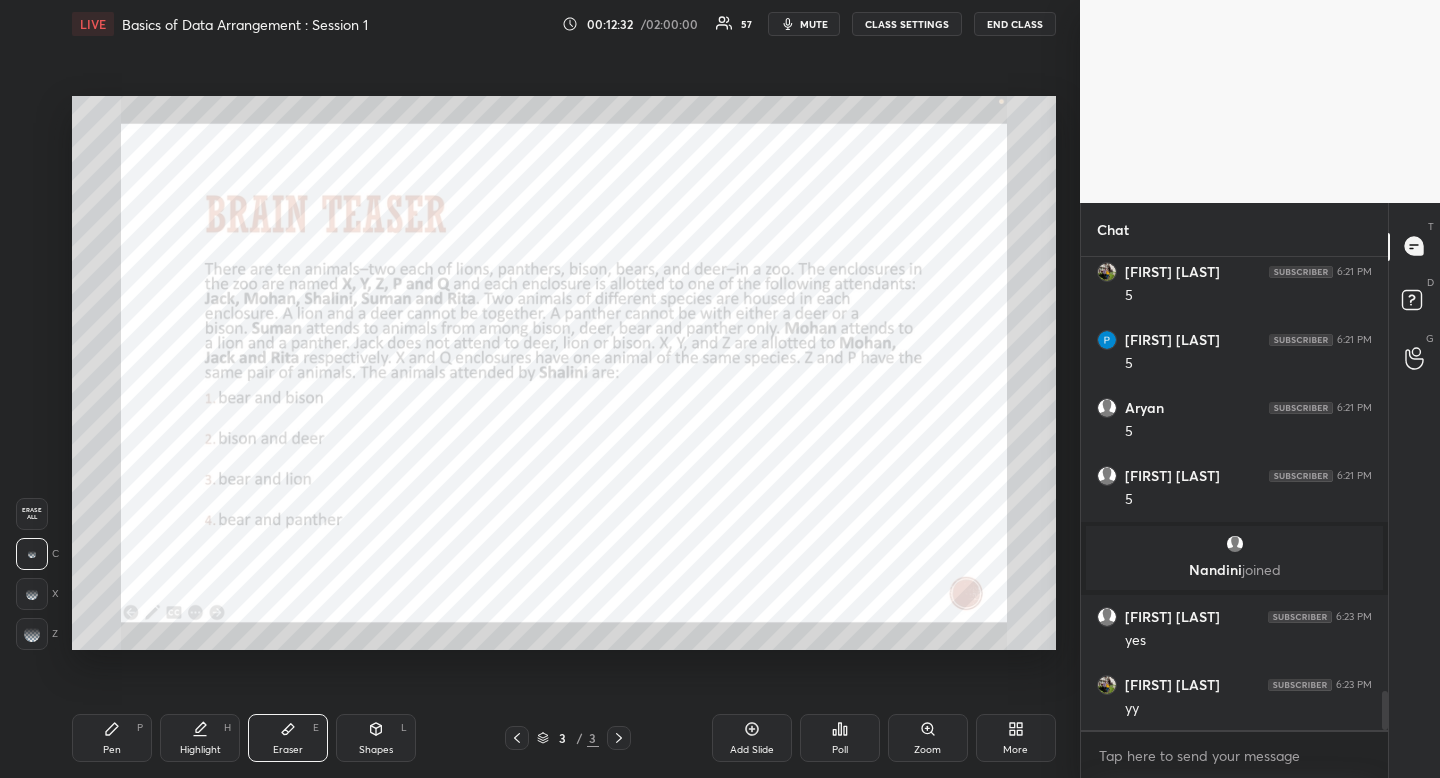 click on "Pen P" at bounding box center (112, 738) 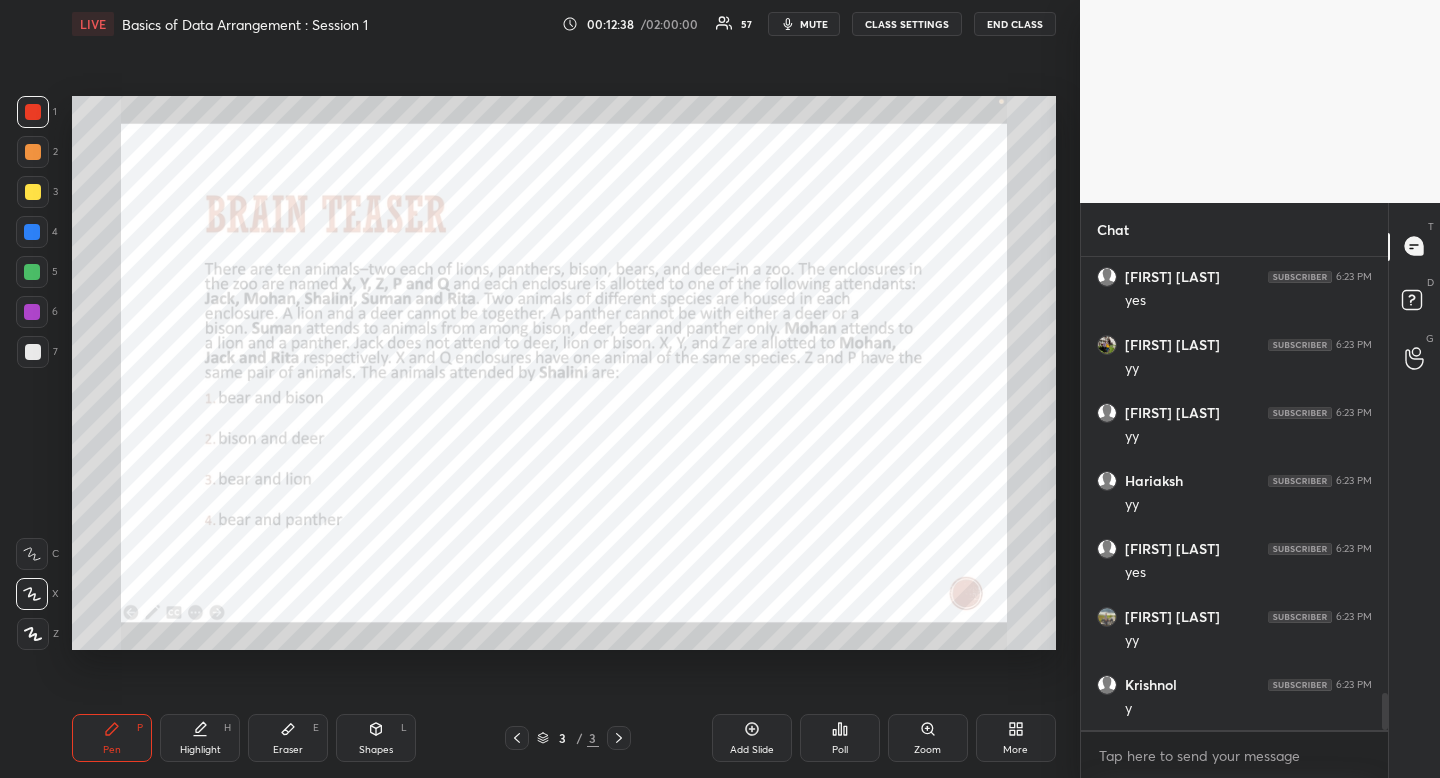 scroll, scrollTop: 5688, scrollLeft: 0, axis: vertical 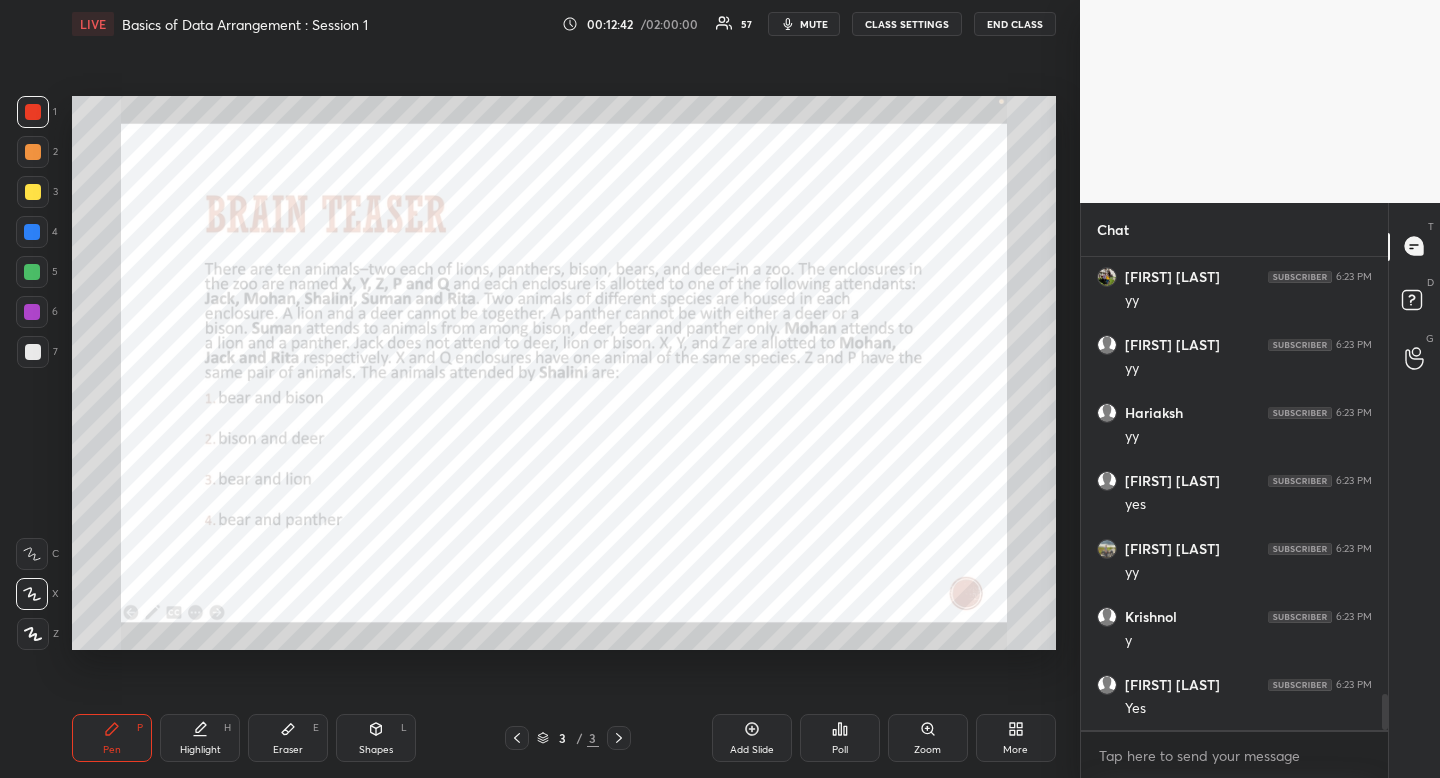 click on "mute" at bounding box center (814, 24) 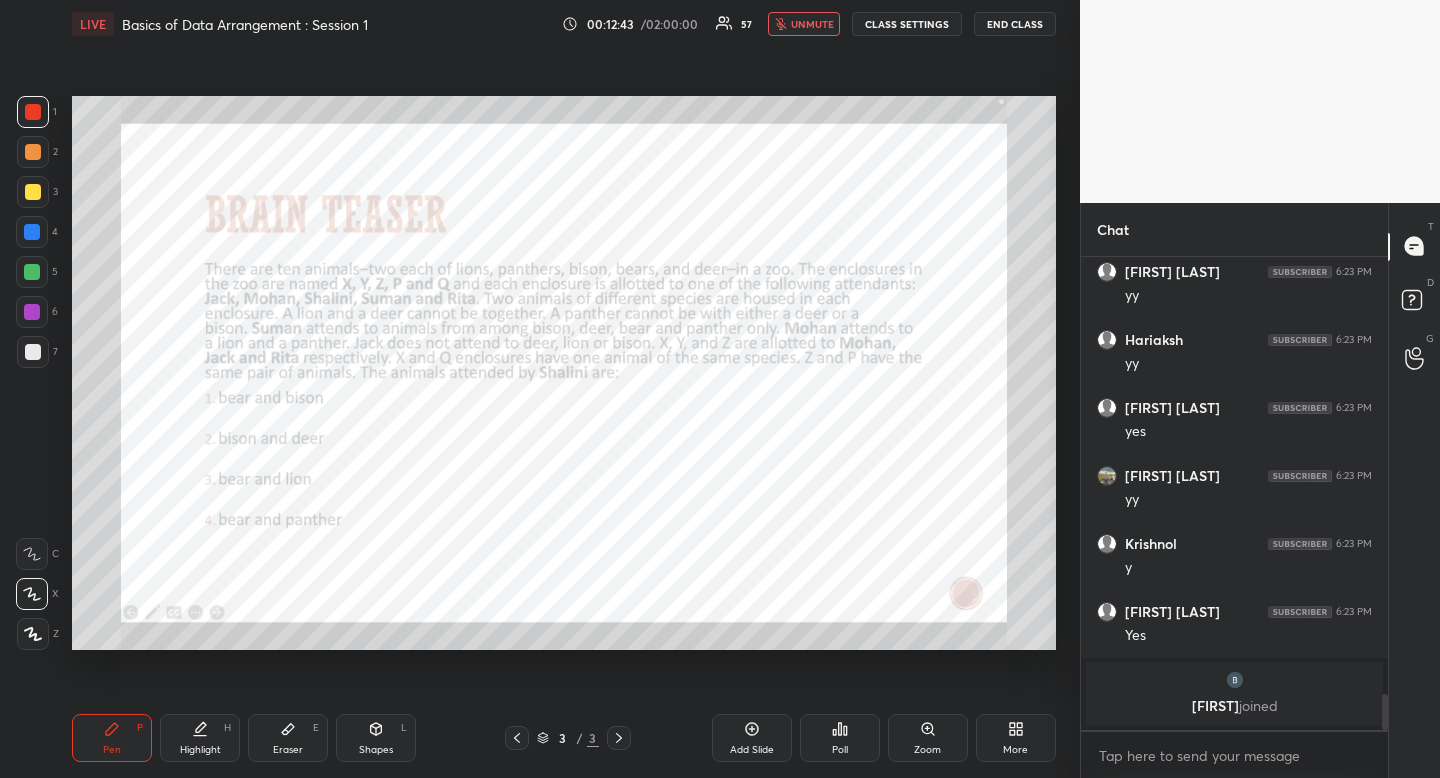 click on "More" at bounding box center [1016, 738] 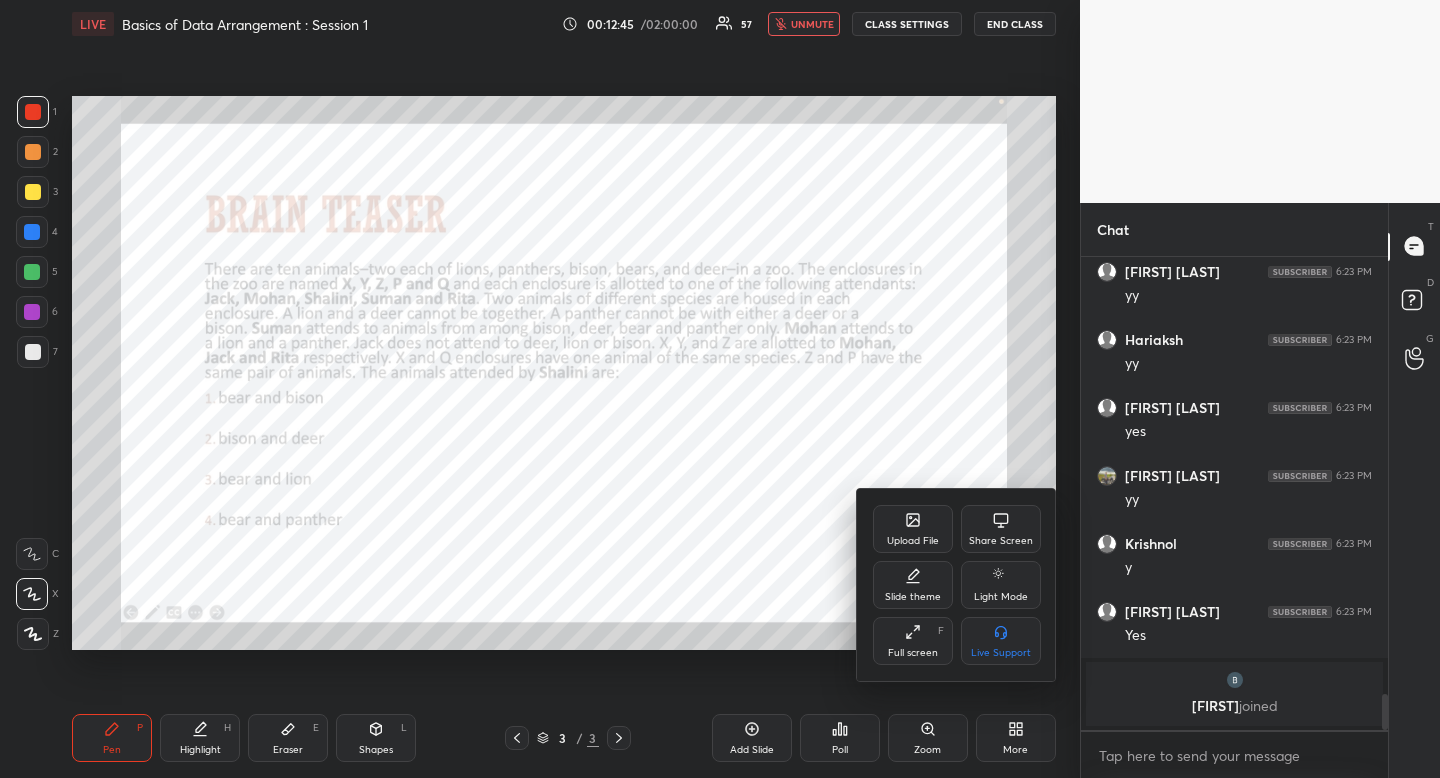 click on "Upload File" at bounding box center (913, 541) 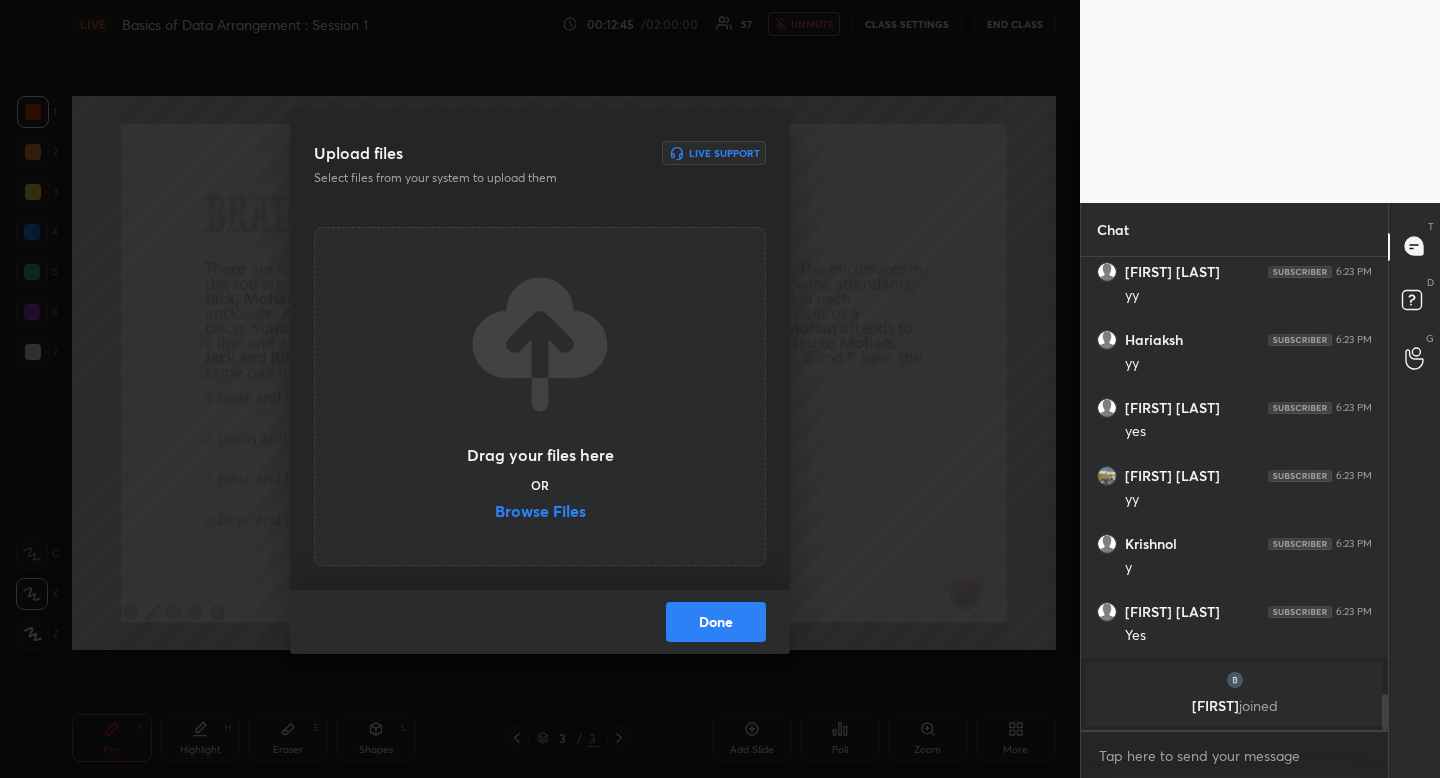 click on "Browse Files" at bounding box center [540, 513] 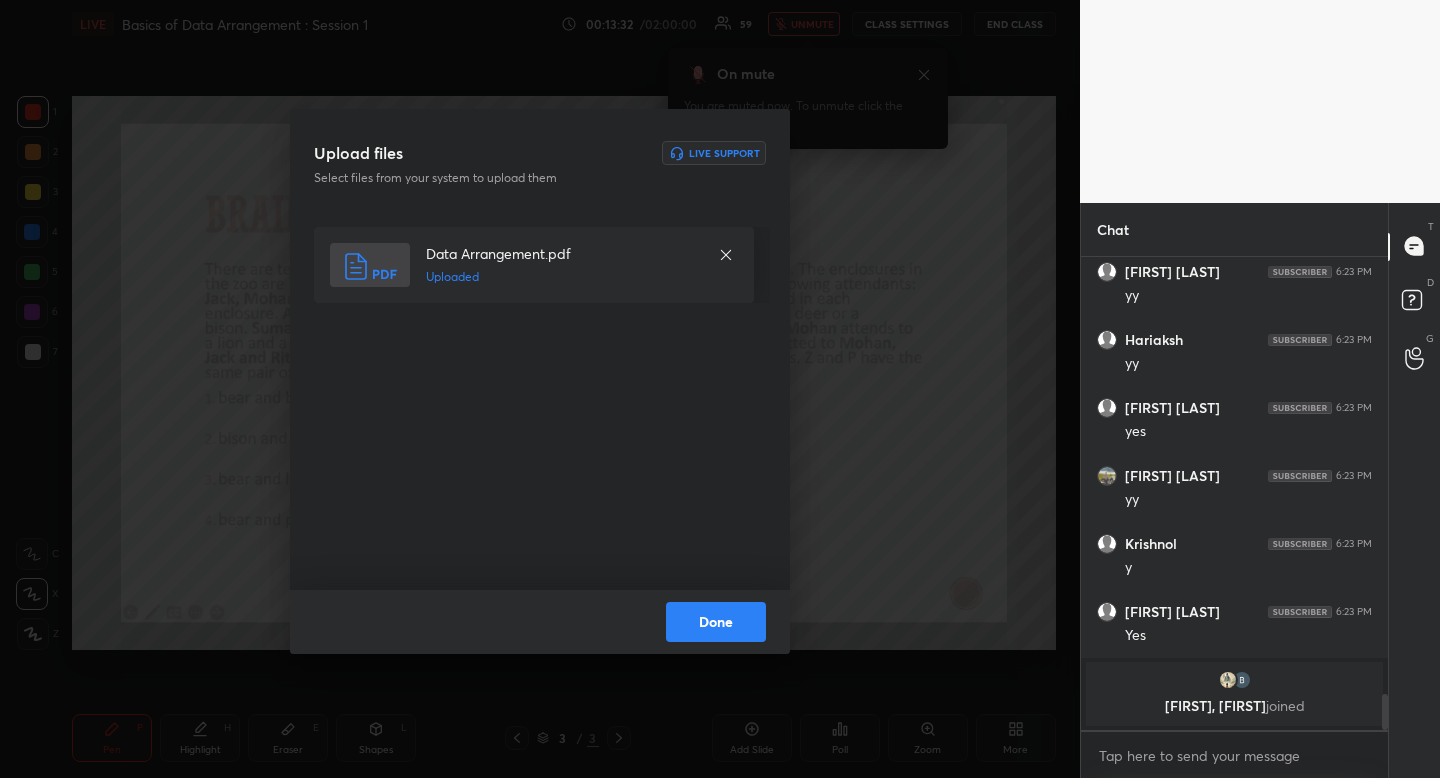 click on "Done" at bounding box center [716, 622] 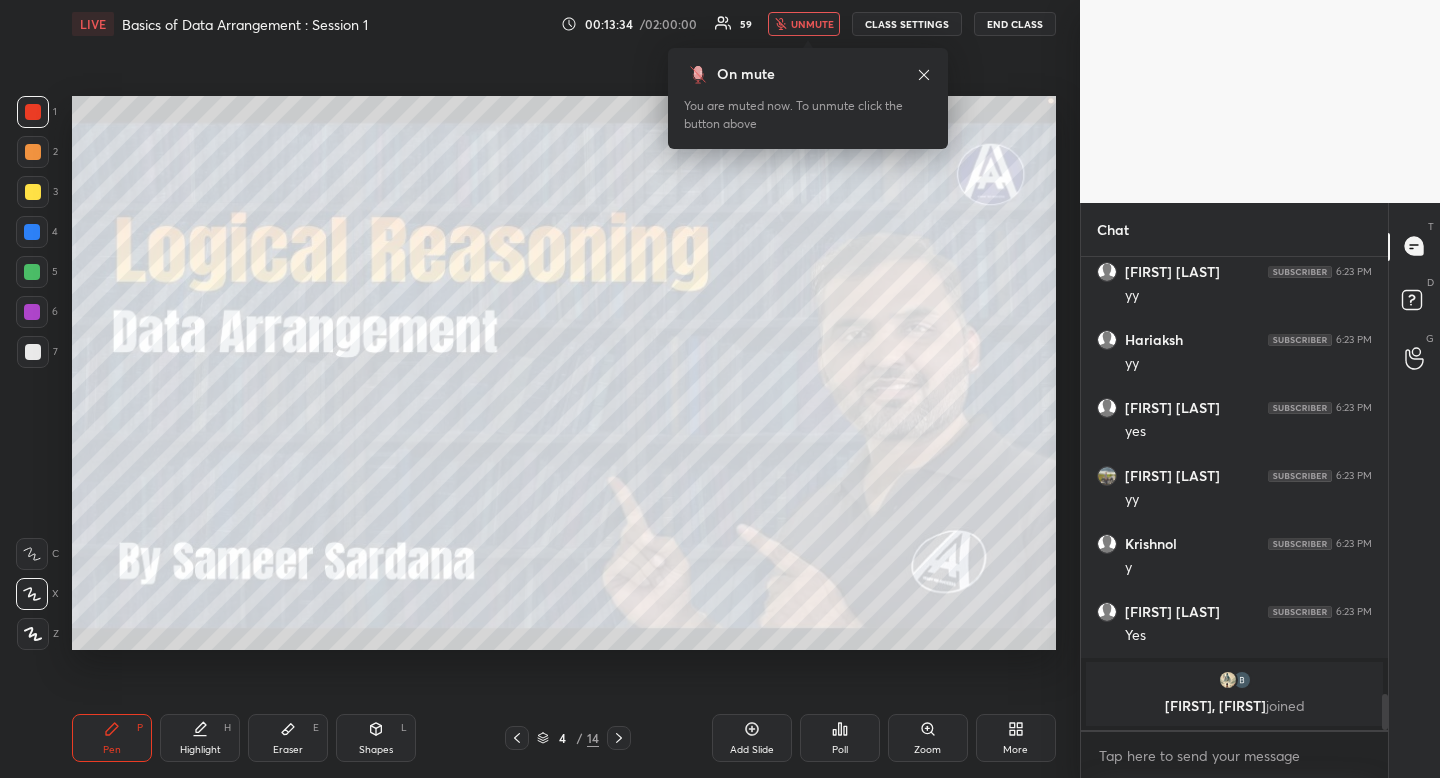 click 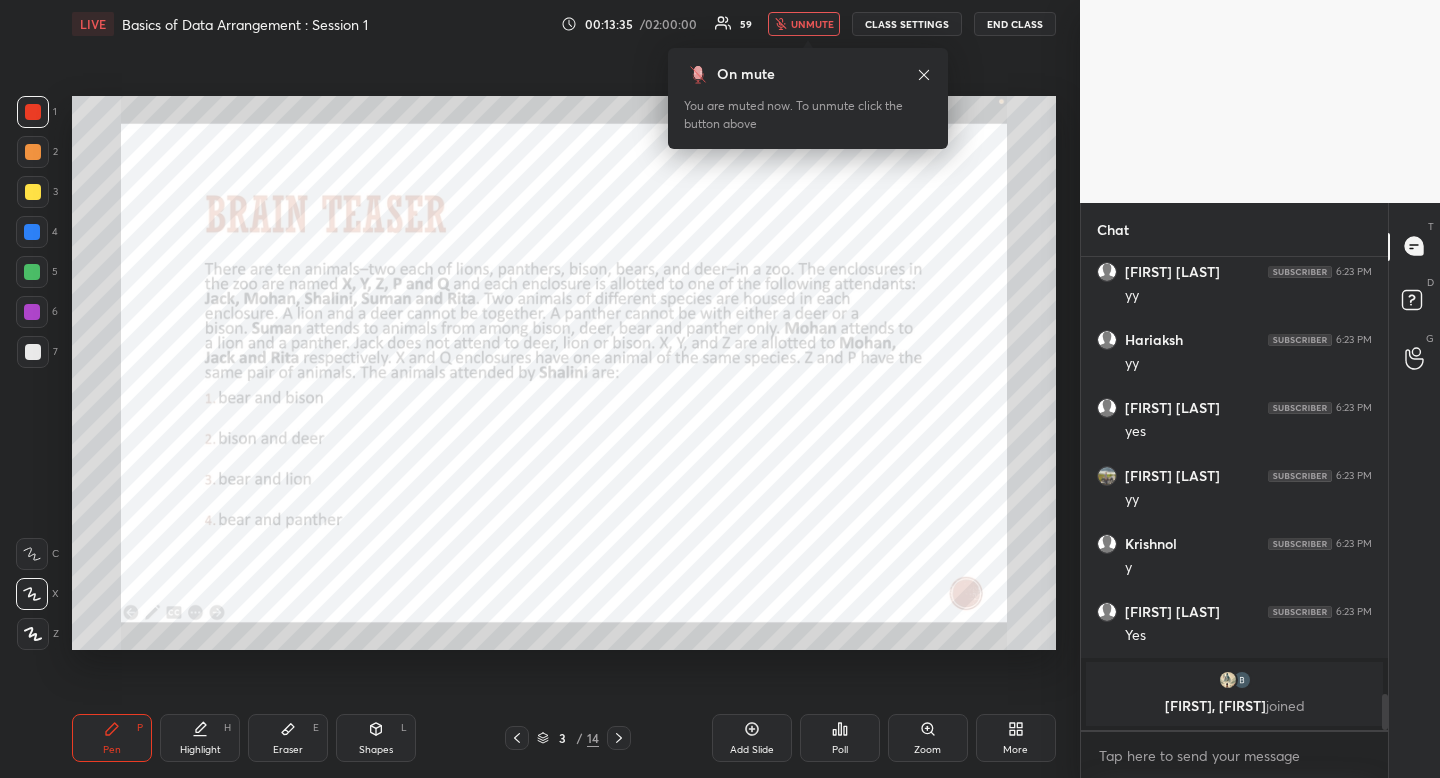 click 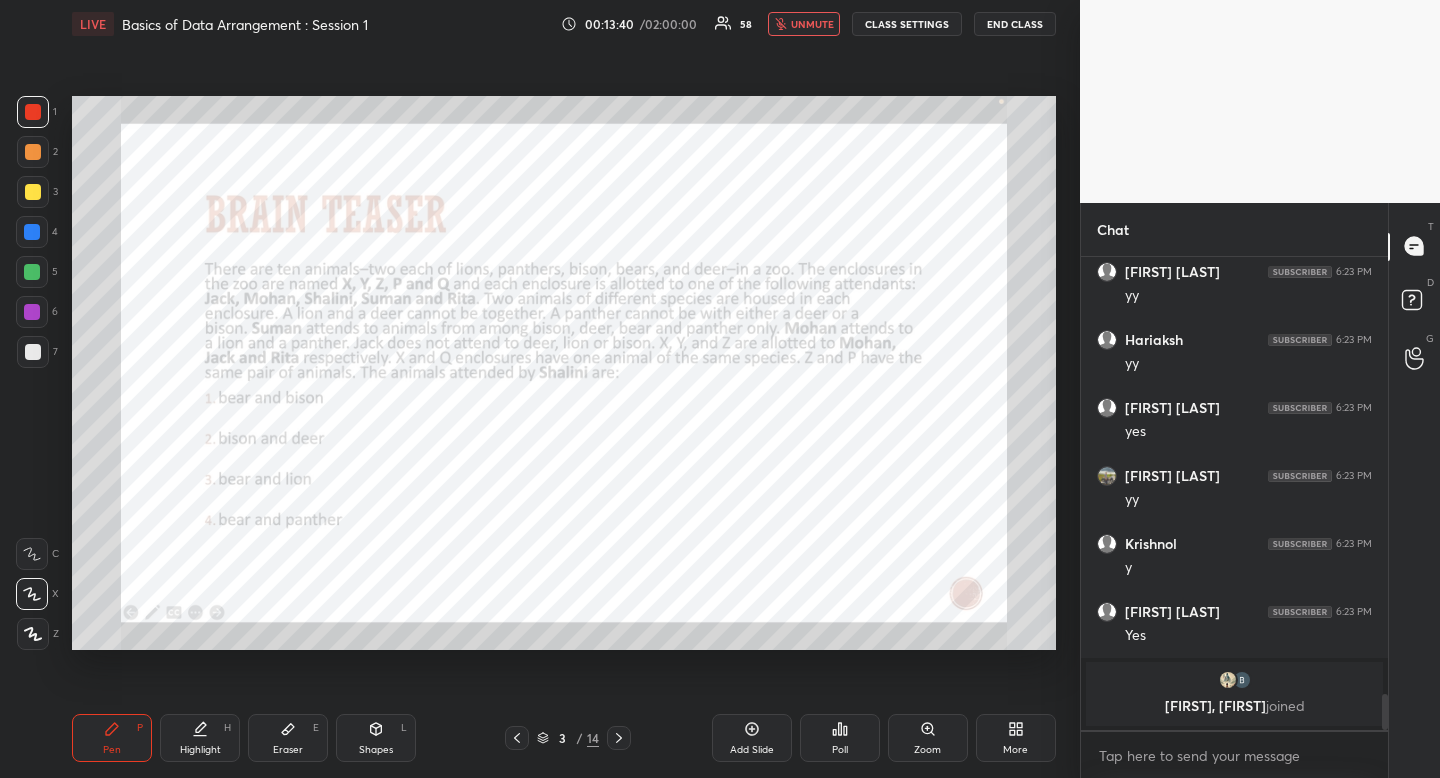 click at bounding box center (32, 232) 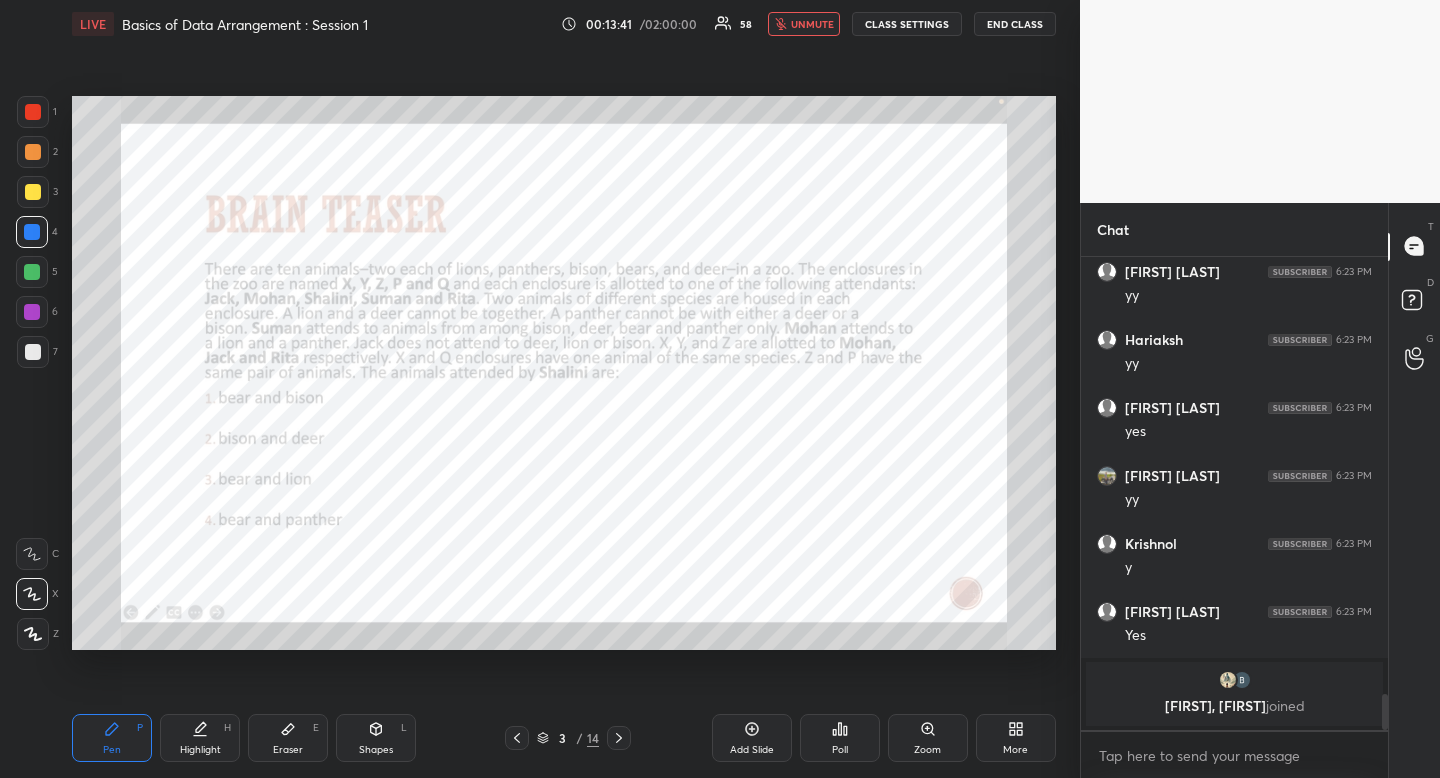 drag, startPoint x: 32, startPoint y: 236, endPoint x: 13, endPoint y: 246, distance: 21.470911 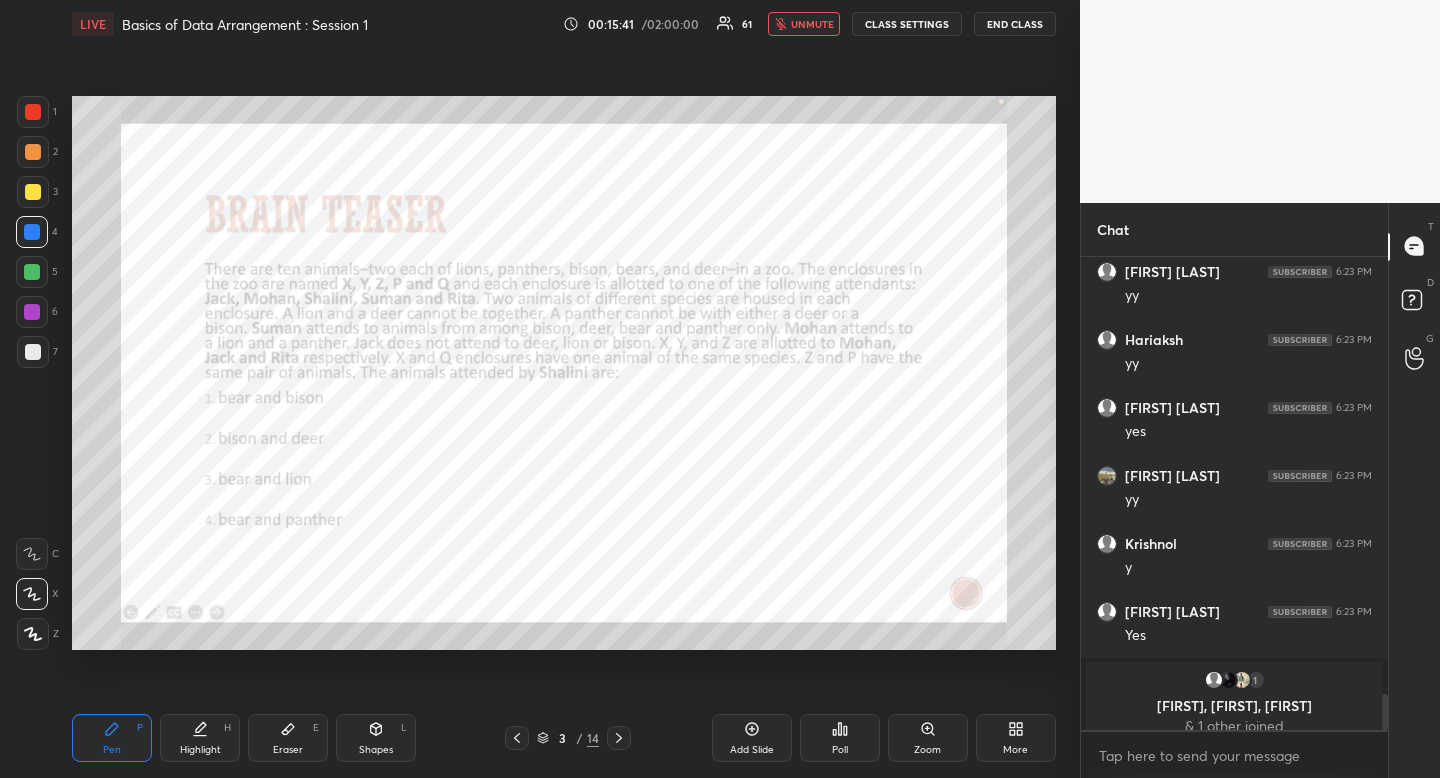 scroll, scrollTop: 5776, scrollLeft: 0, axis: vertical 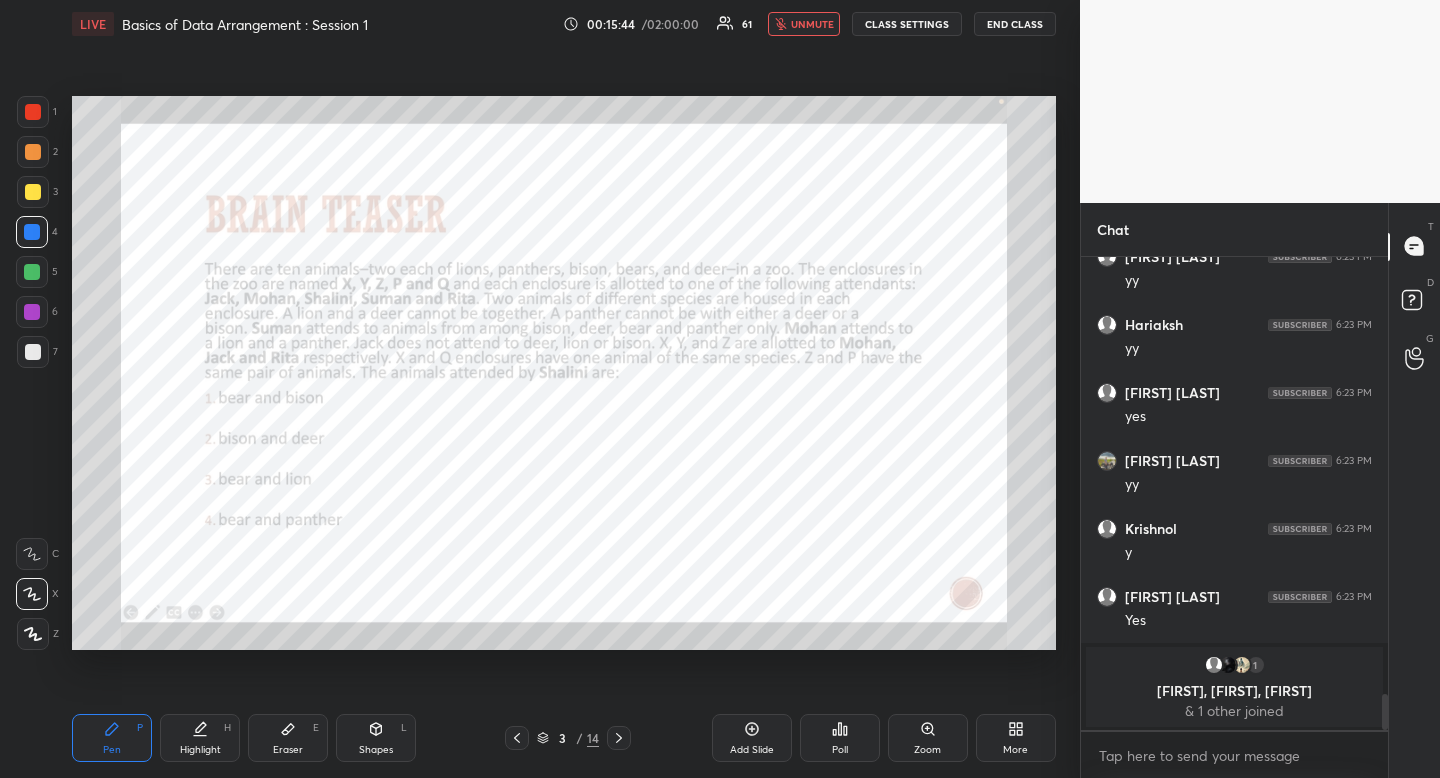 click on "Poll" at bounding box center (840, 738) 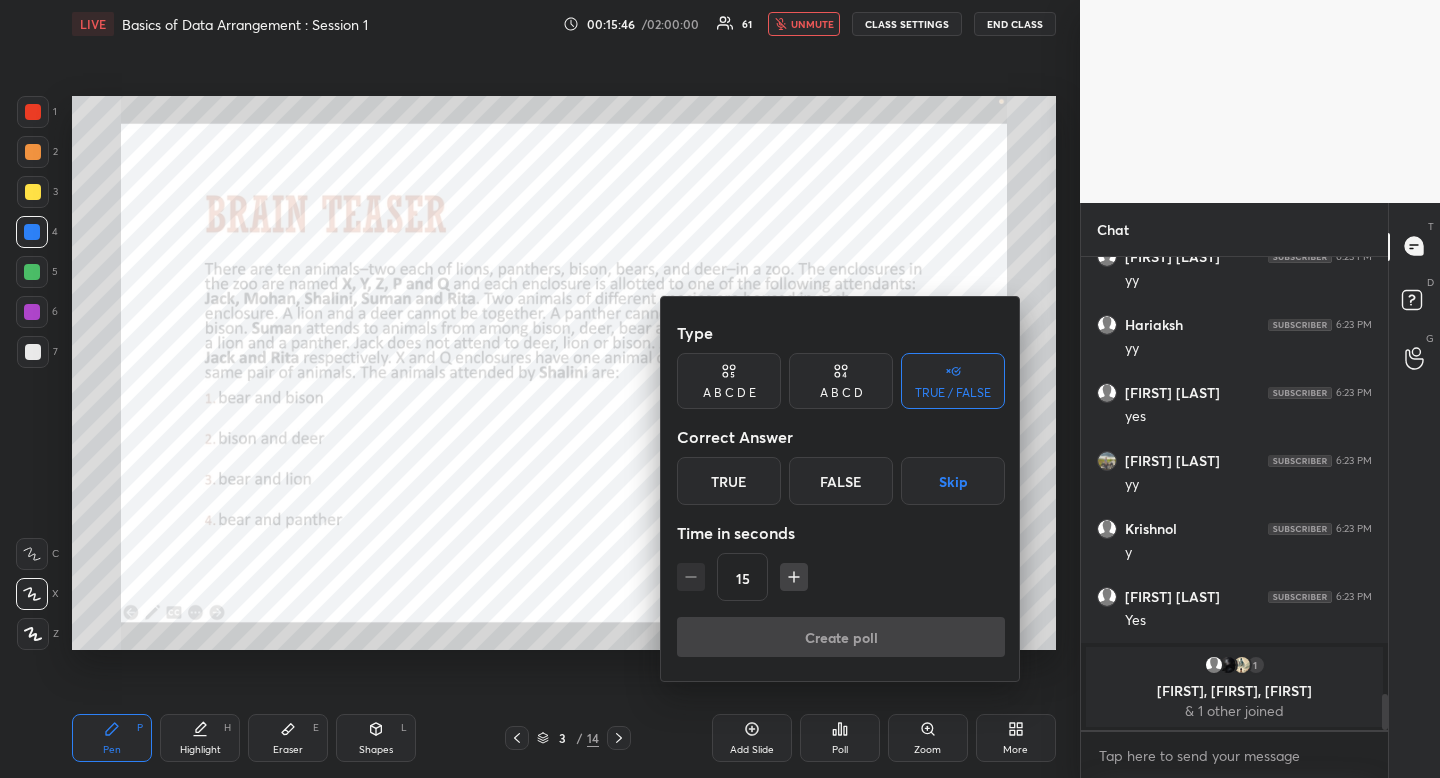 click 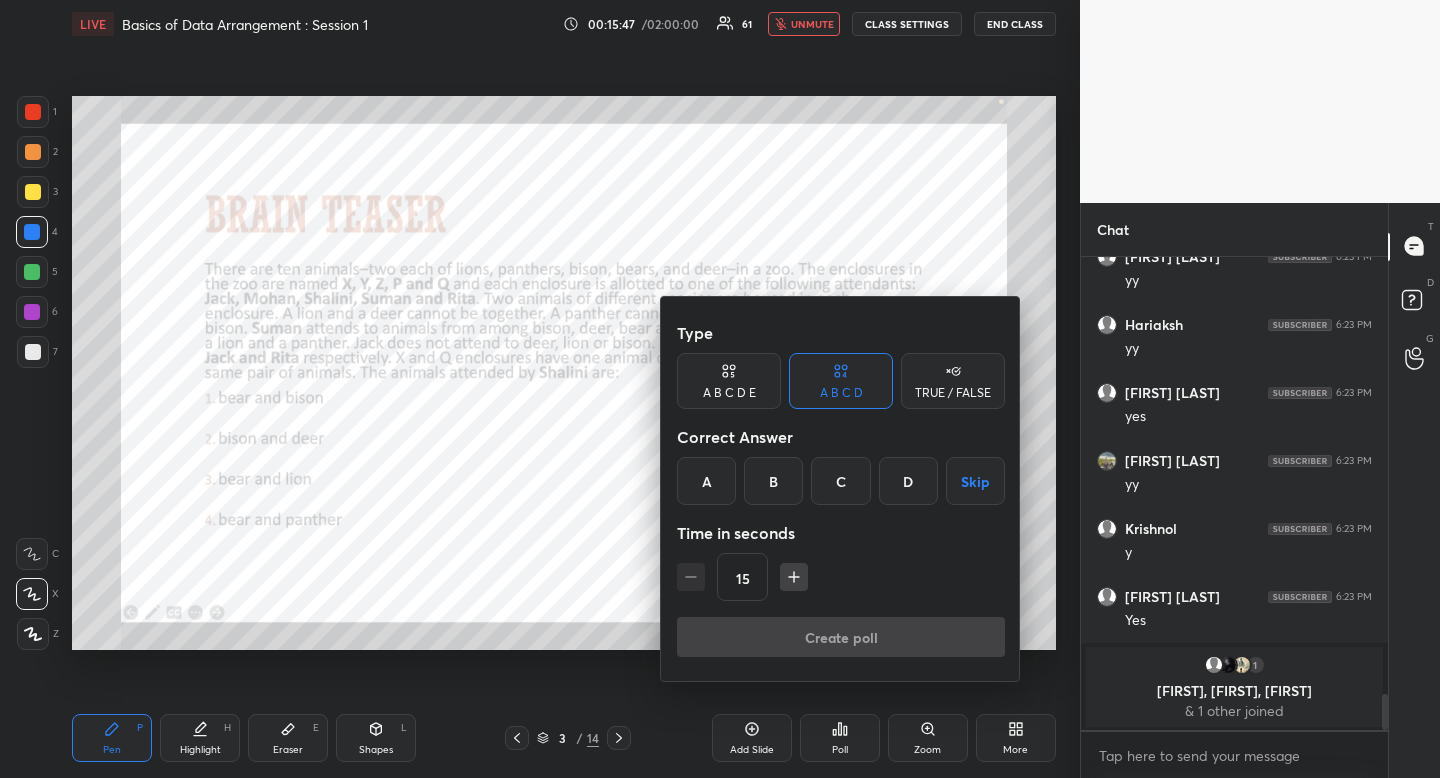 drag, startPoint x: 852, startPoint y: 477, endPoint x: 840, endPoint y: 482, distance: 13 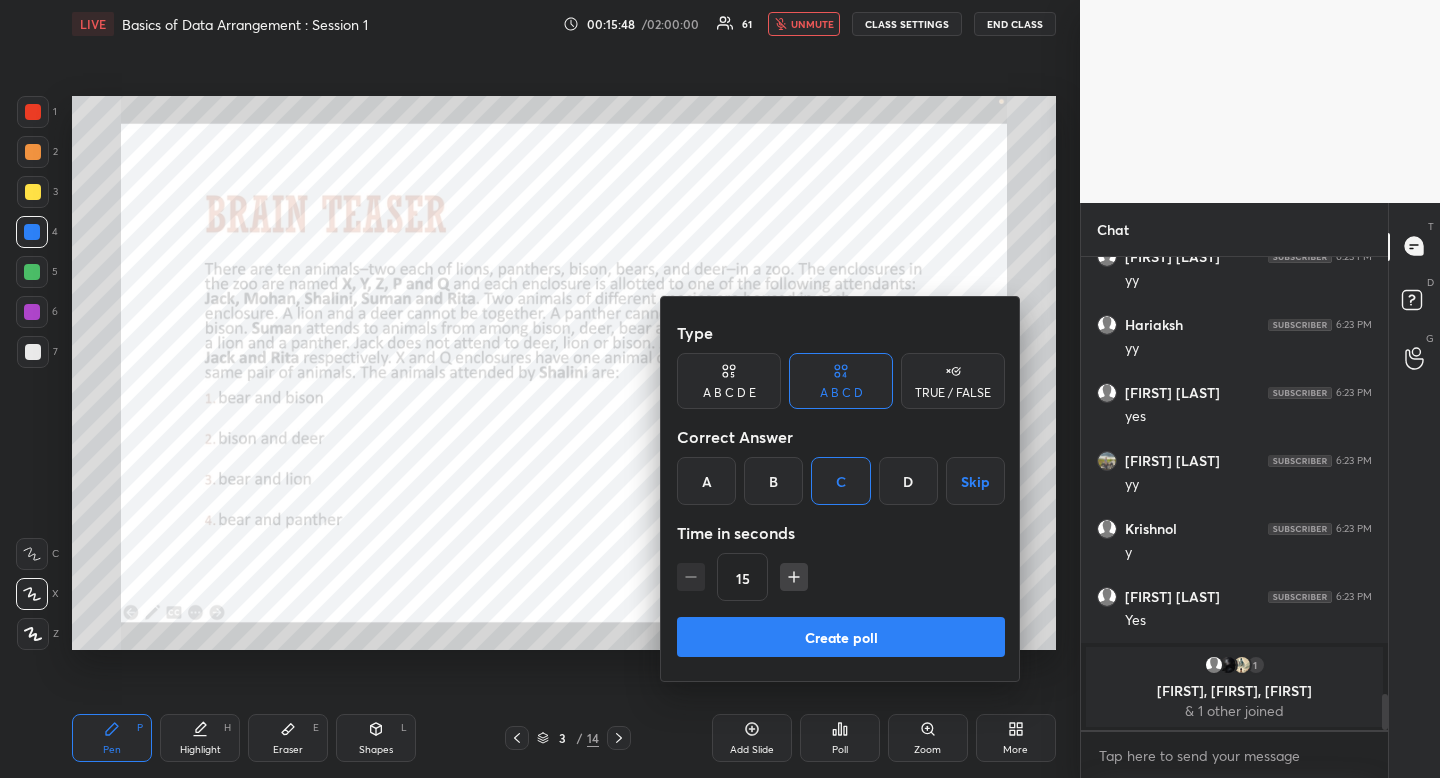 click 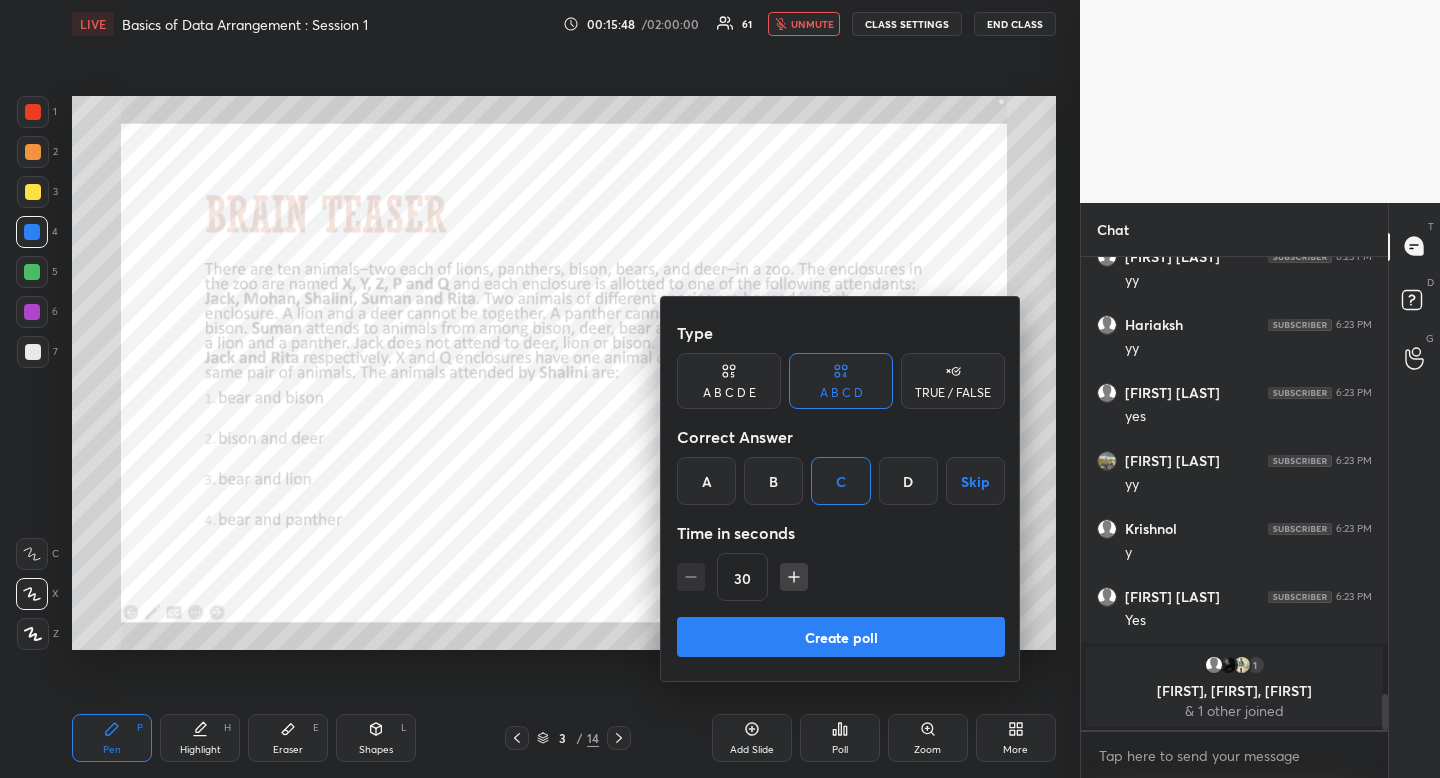 drag, startPoint x: 799, startPoint y: 579, endPoint x: 799, endPoint y: 592, distance: 13 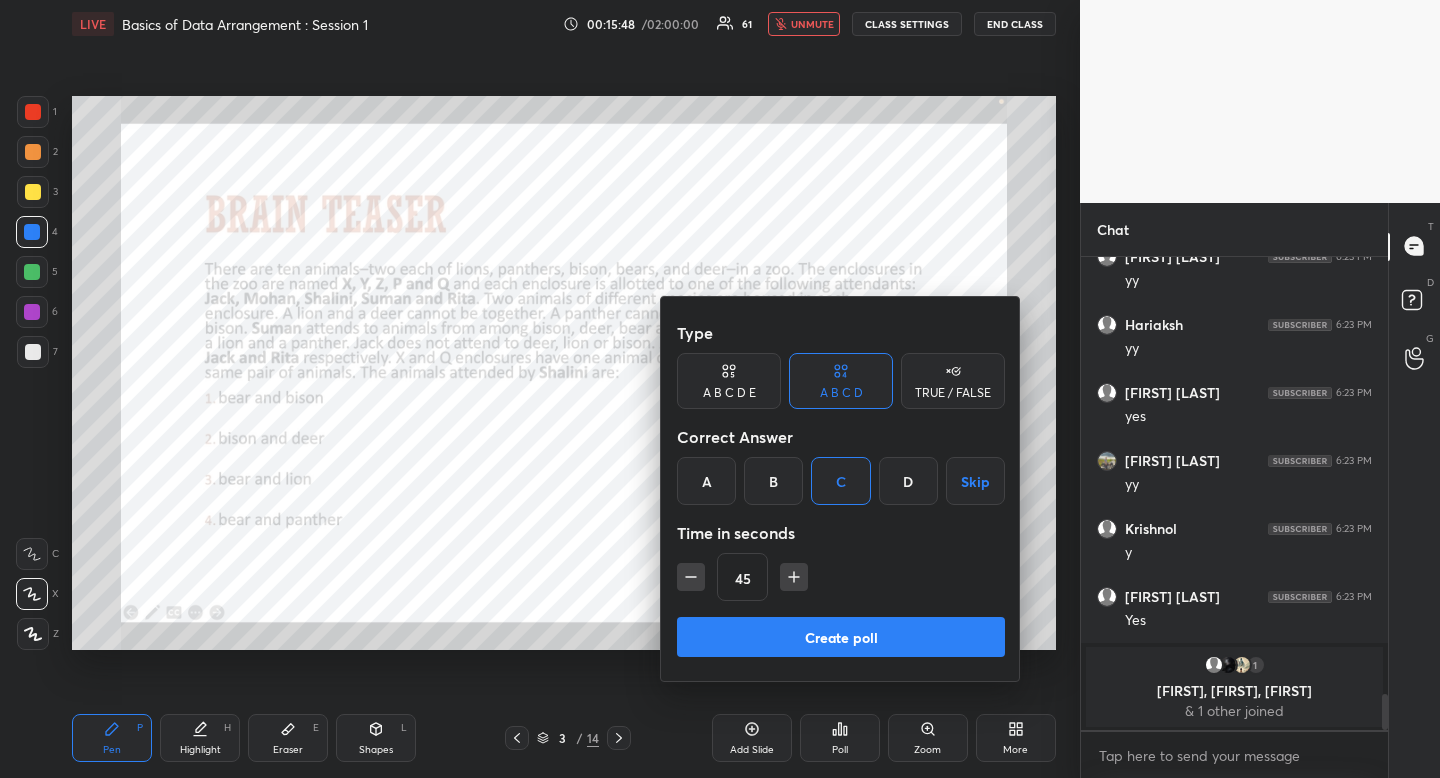 click 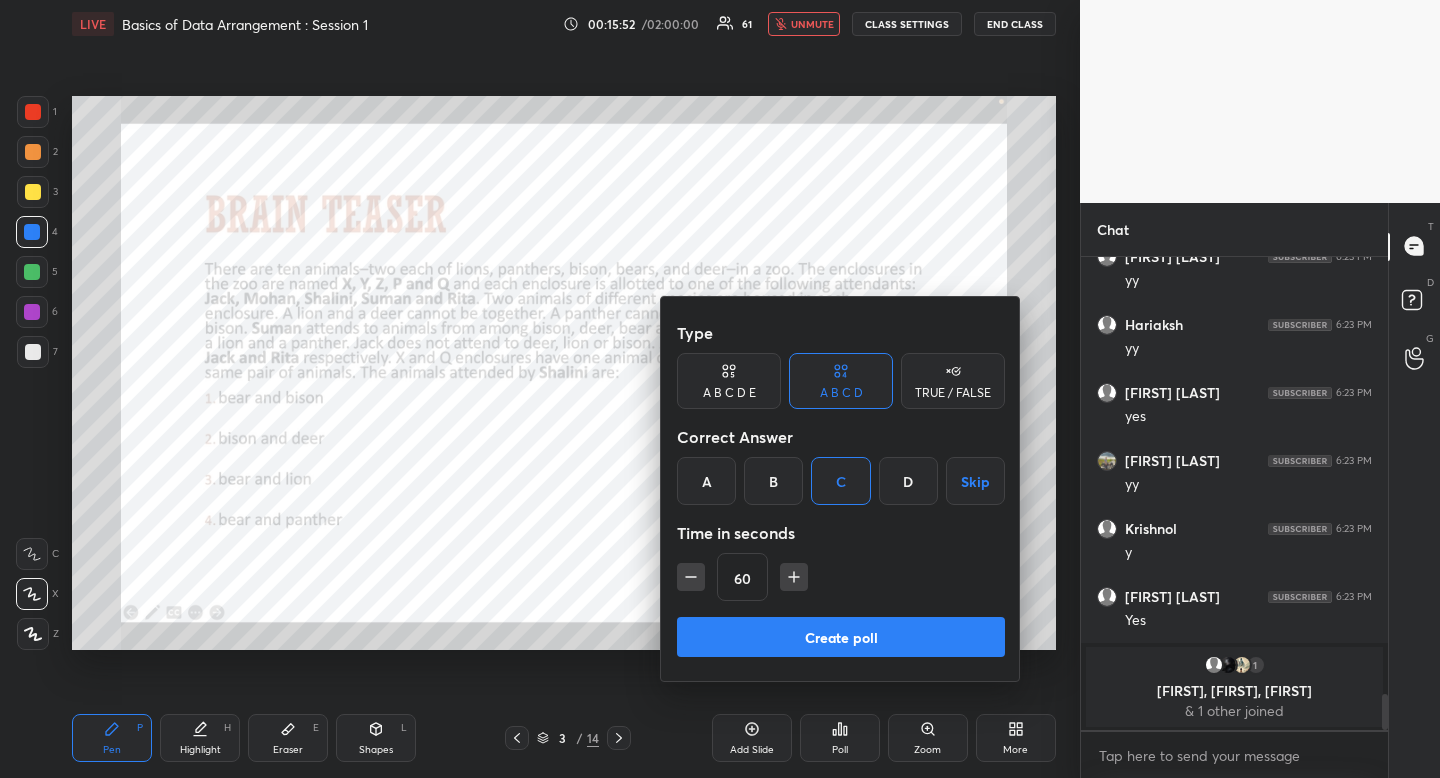 click on "Create poll" at bounding box center (841, 637) 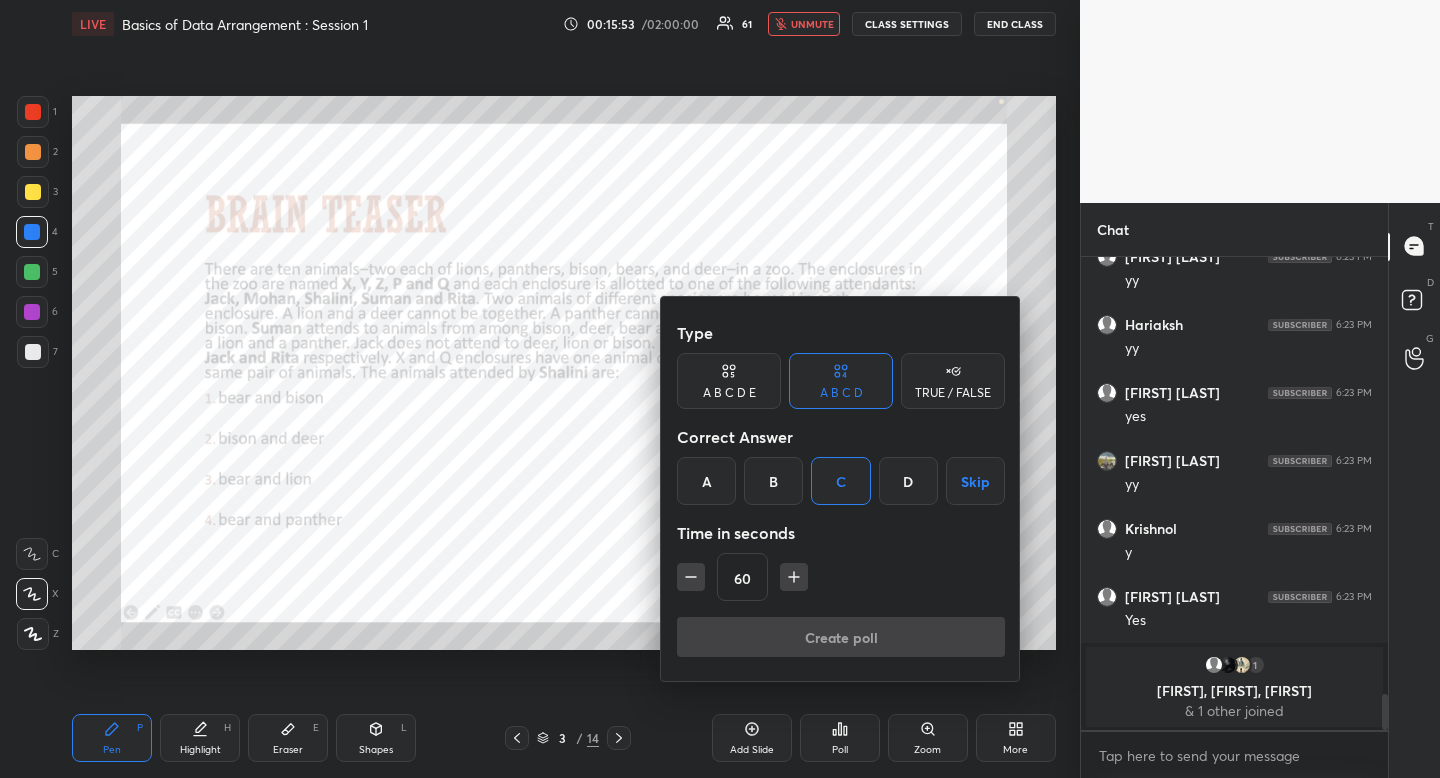 scroll, scrollTop: 443, scrollLeft: 295, axis: both 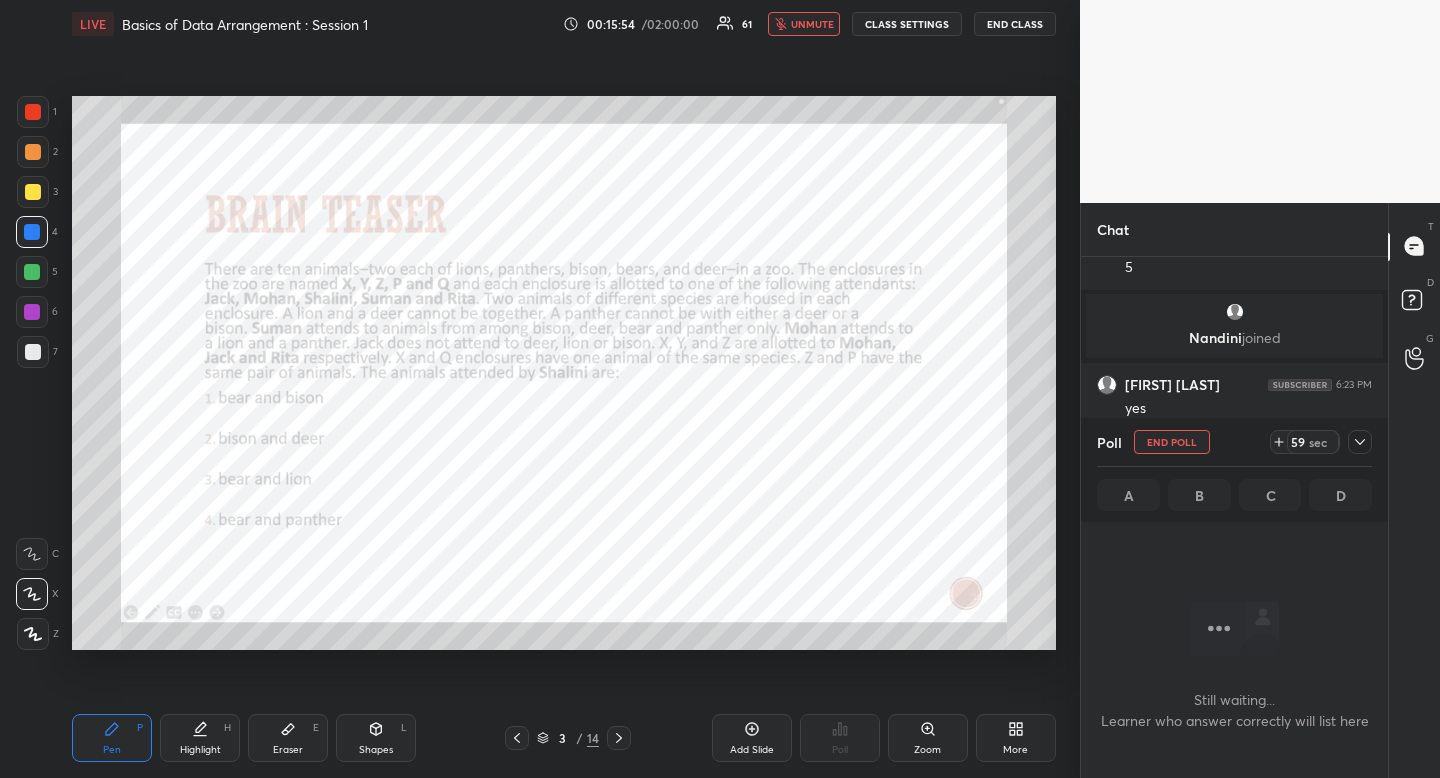 drag, startPoint x: 818, startPoint y: 31, endPoint x: 808, endPoint y: 28, distance: 10.440307 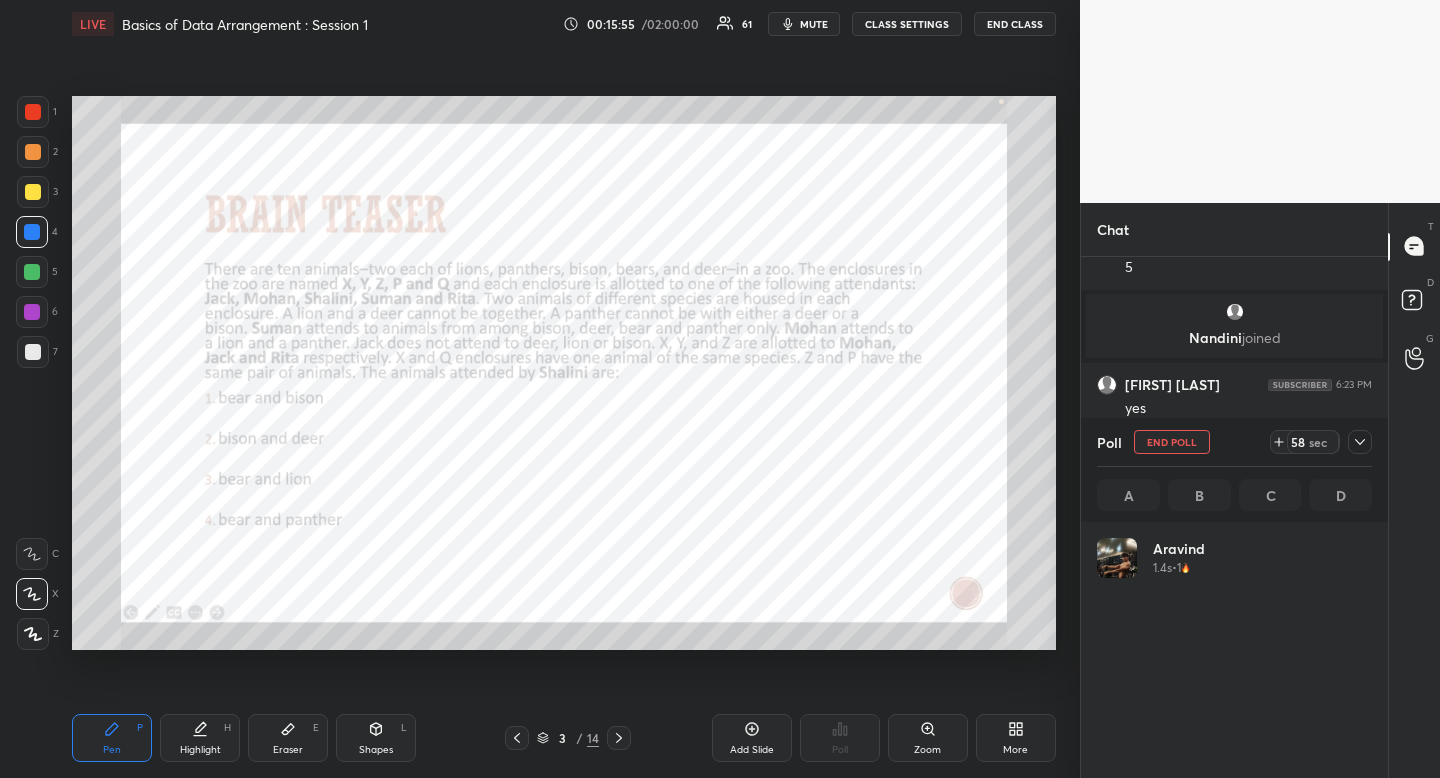 scroll, scrollTop: 7, scrollLeft: 7, axis: both 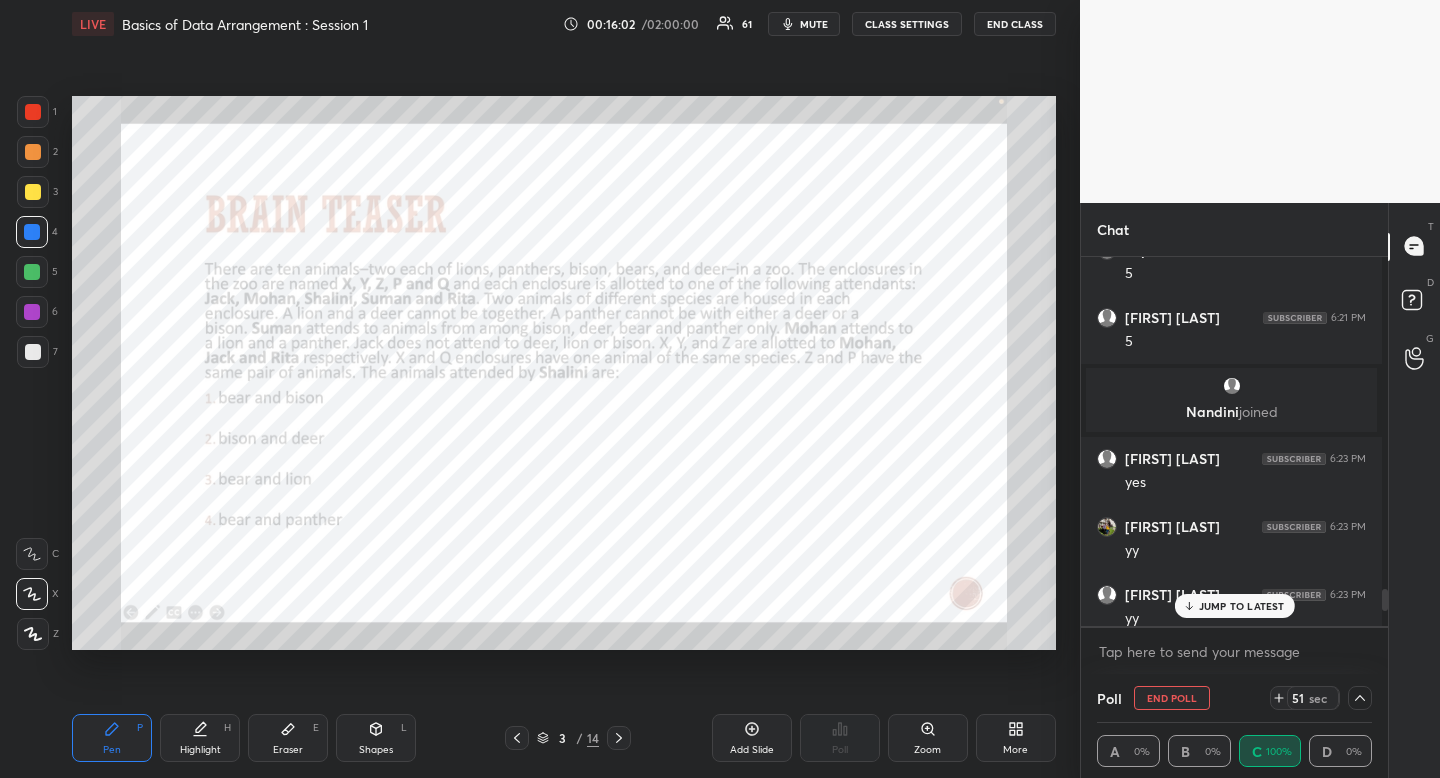 click at bounding box center [33, 112] 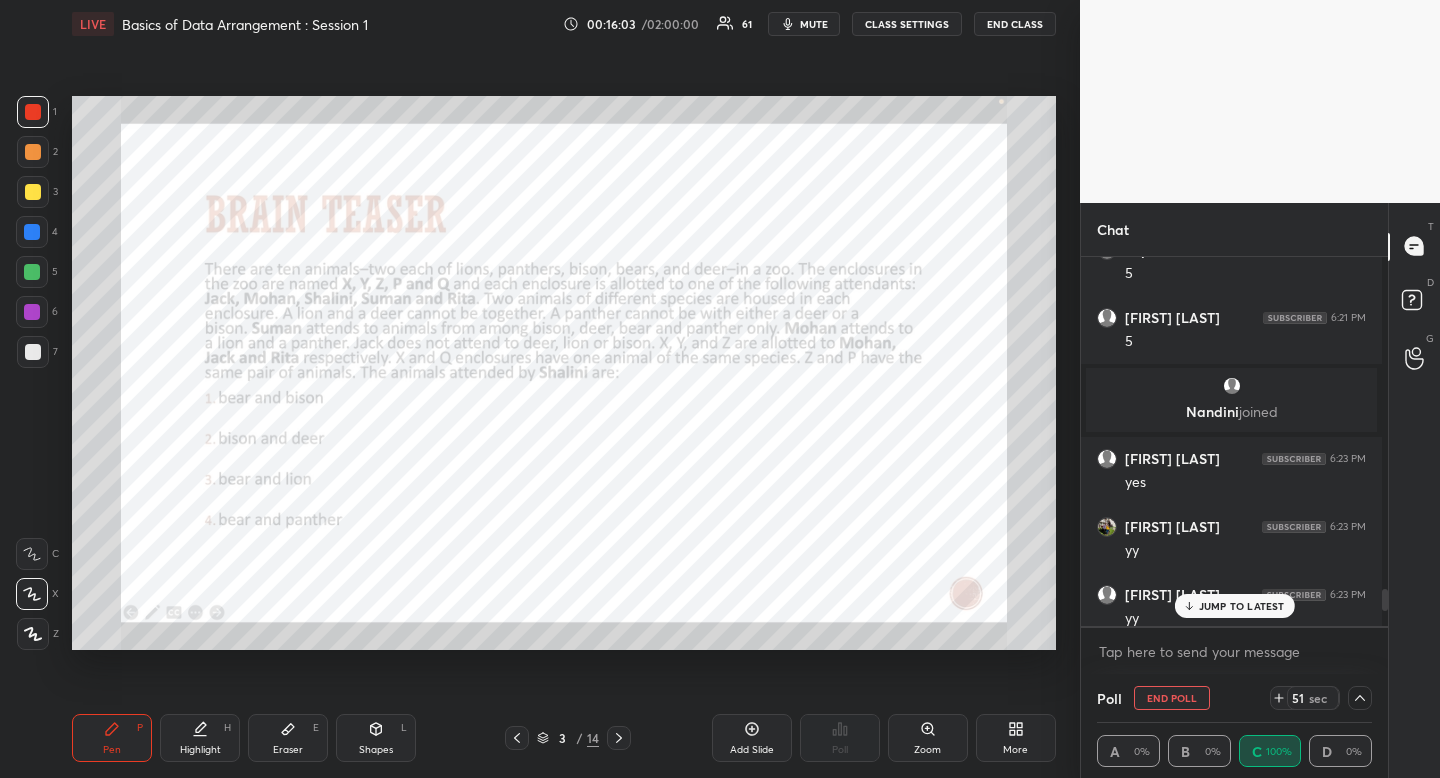 drag, startPoint x: 41, startPoint y: 115, endPoint x: 15, endPoint y: 134, distance: 32.202484 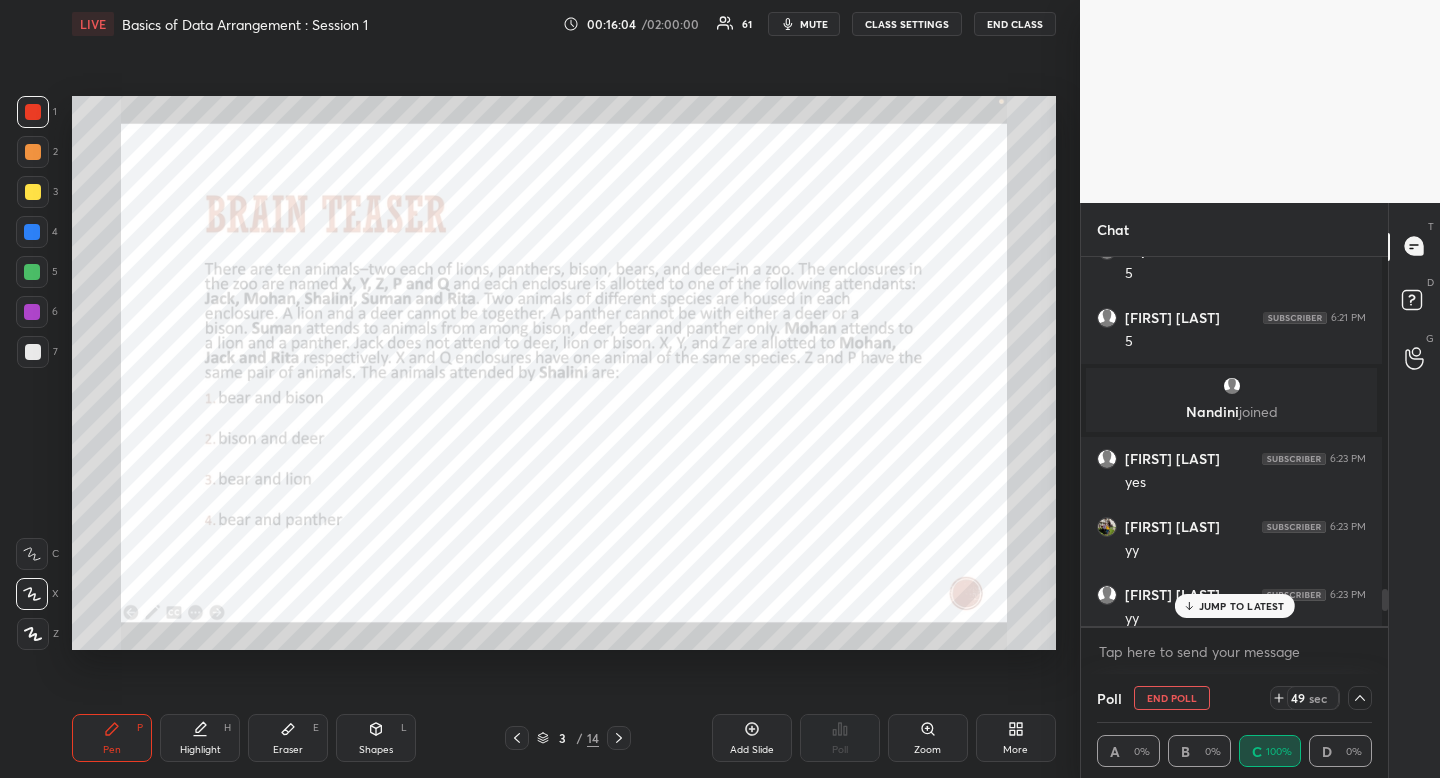 click 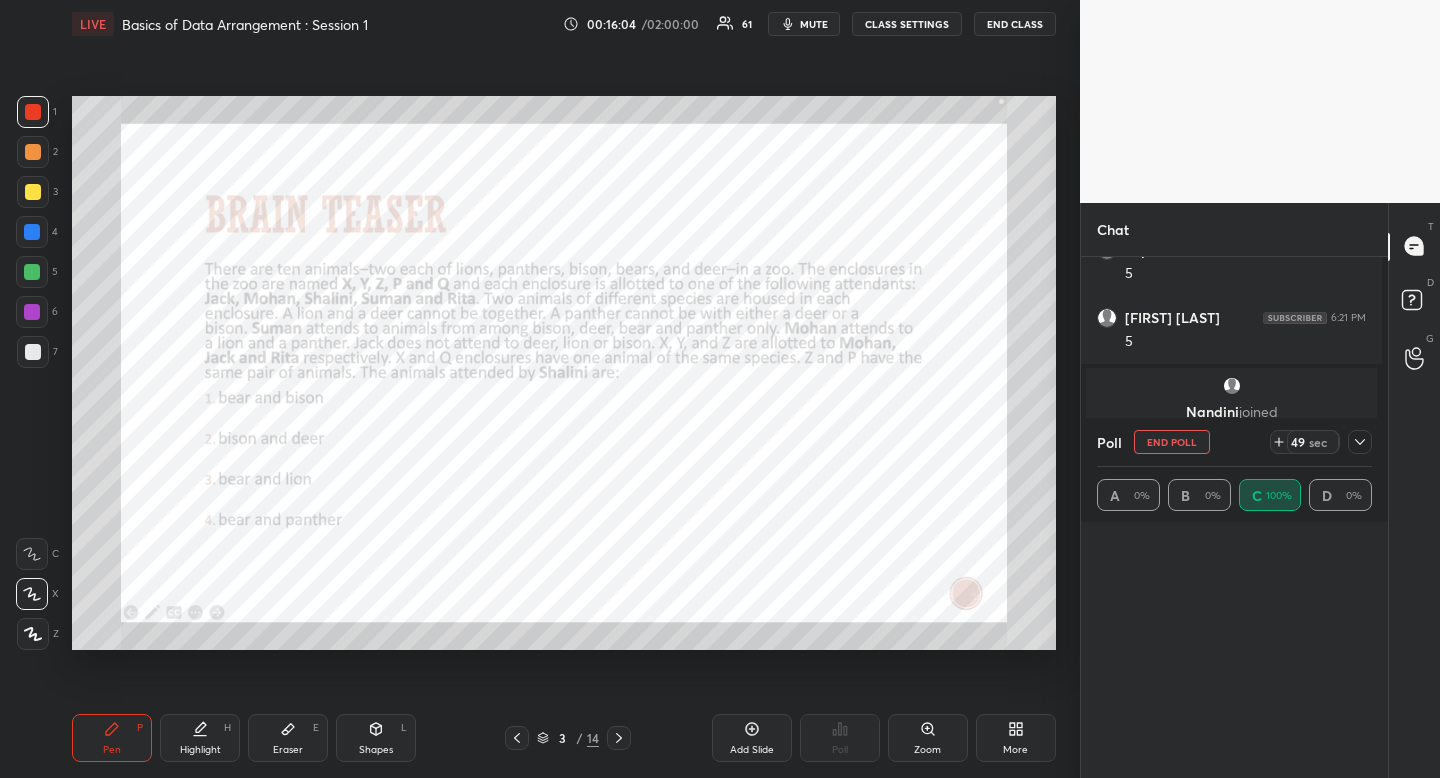 scroll, scrollTop: 7, scrollLeft: 7, axis: both 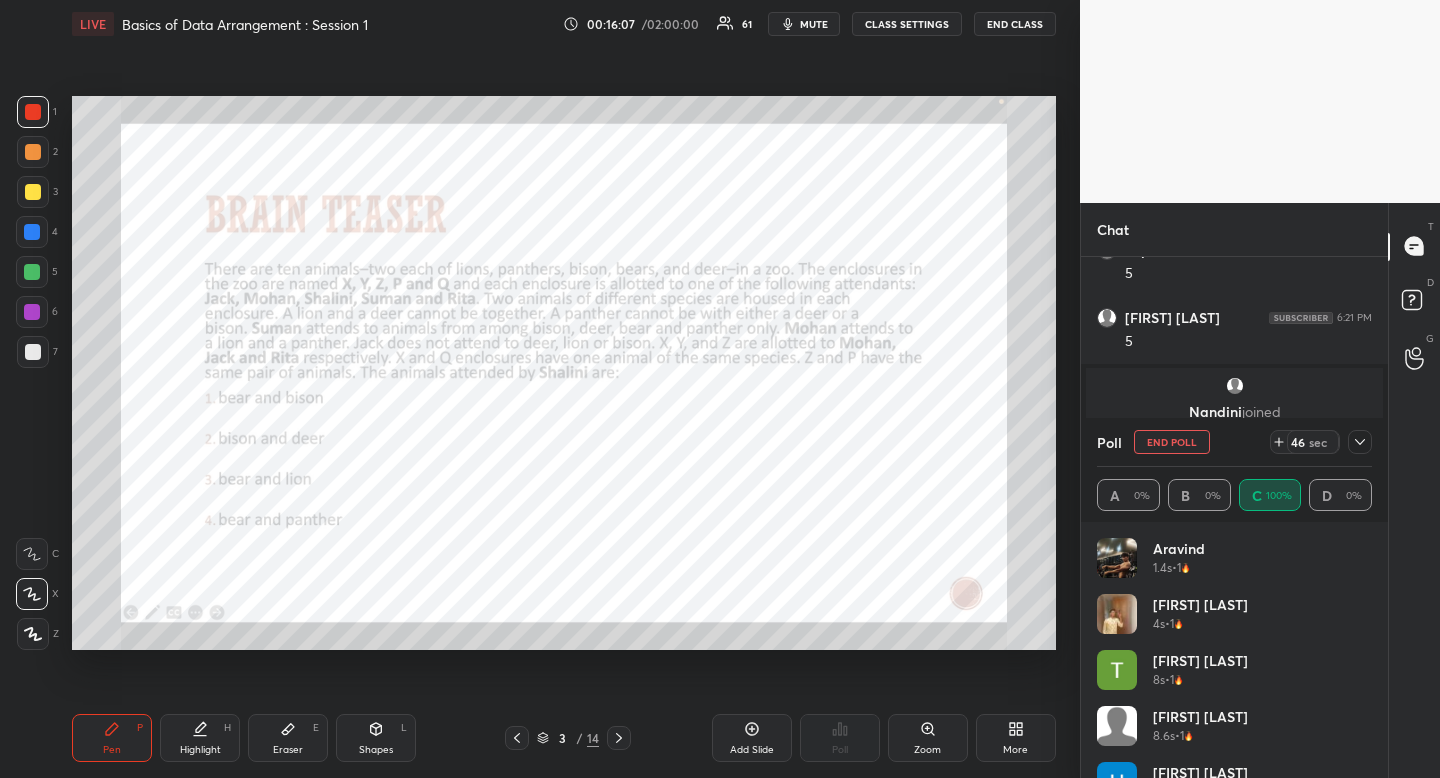 click at bounding box center [32, 232] 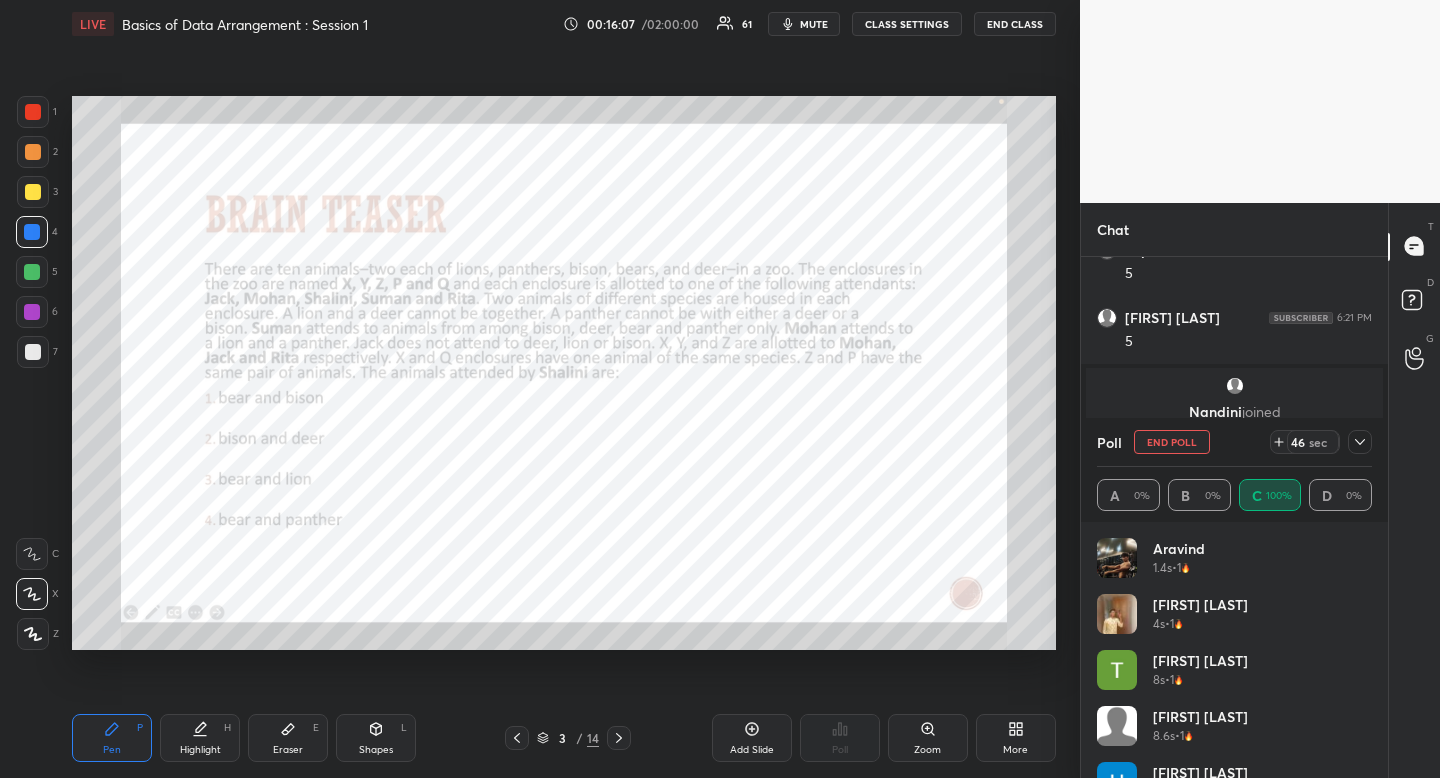 click at bounding box center [32, 232] 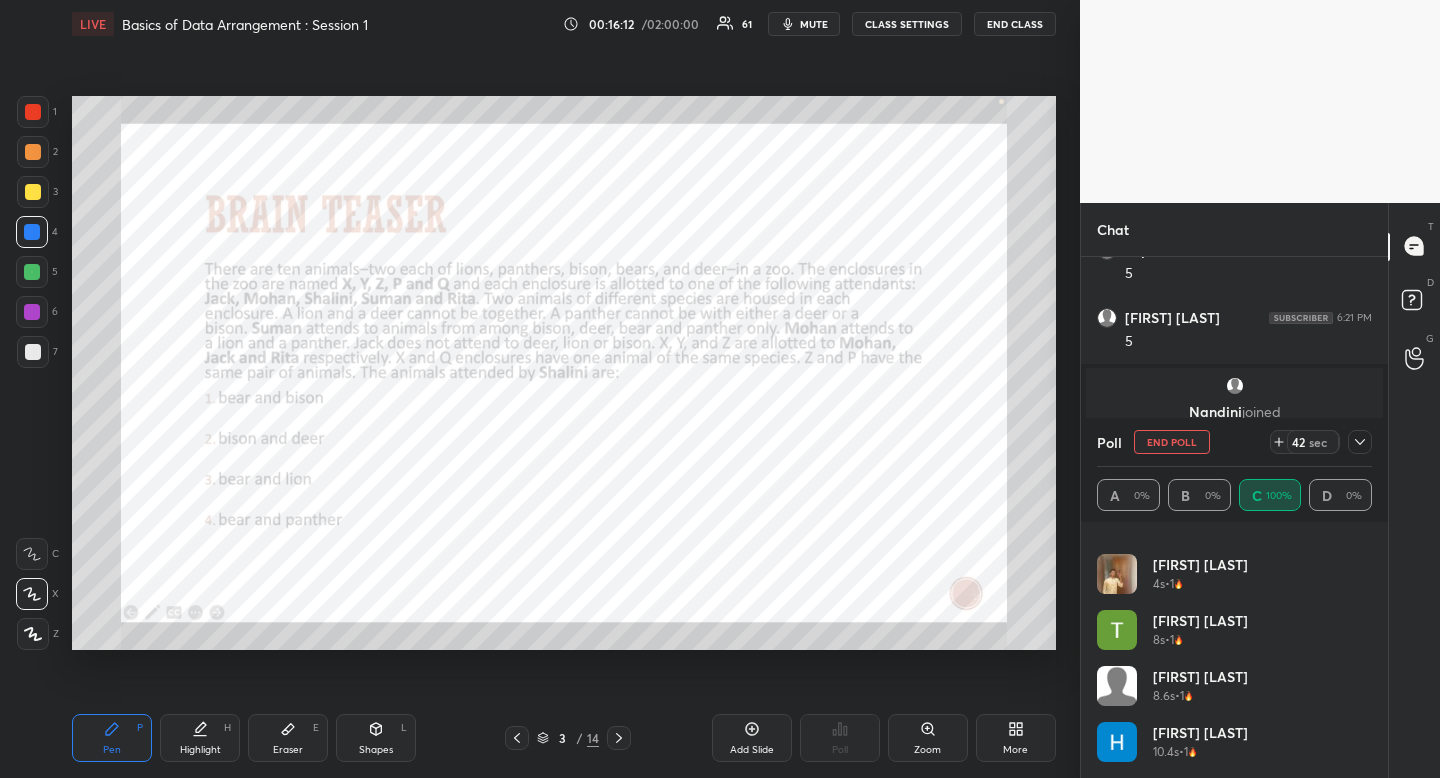 click at bounding box center [1360, 442] 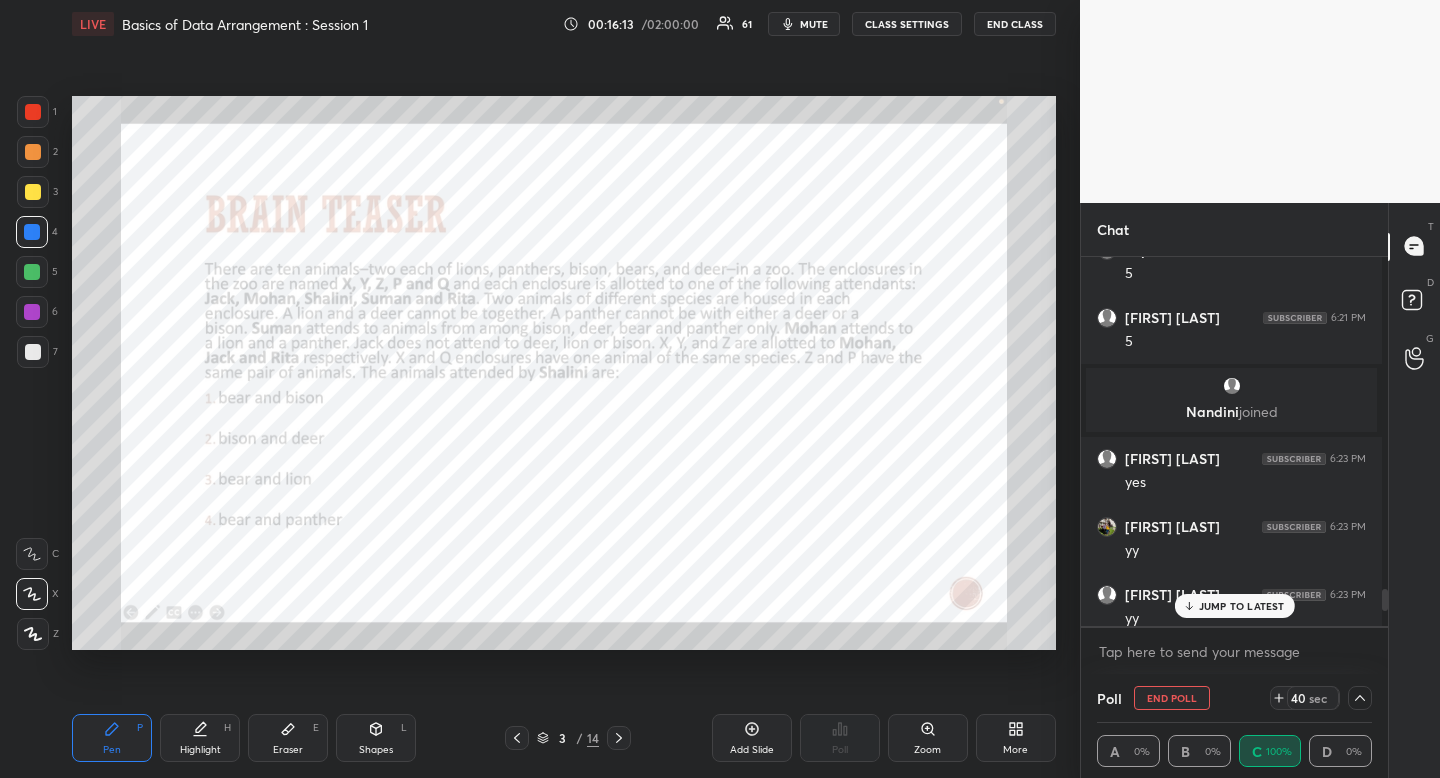 click on "JUMP TO LATEST" at bounding box center (1234, 606) 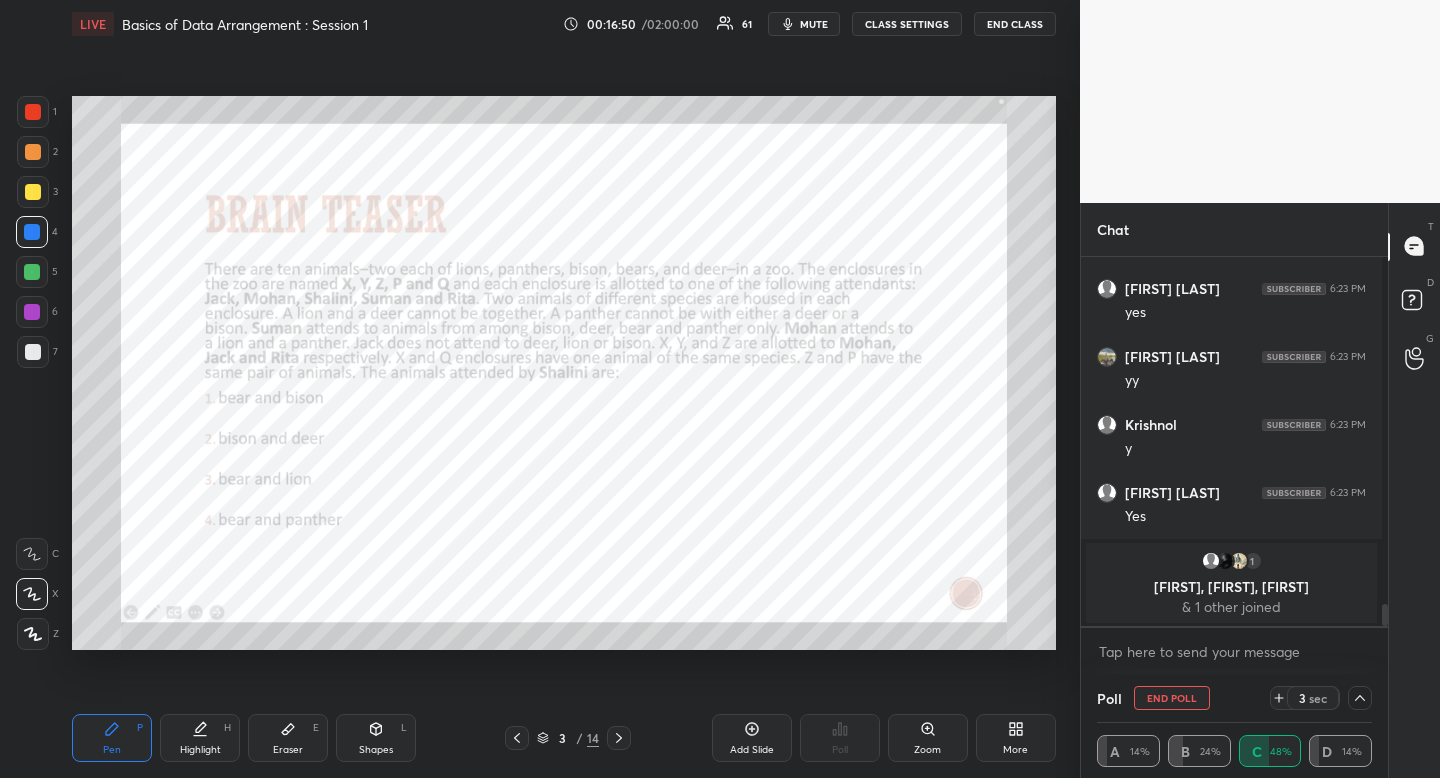 click 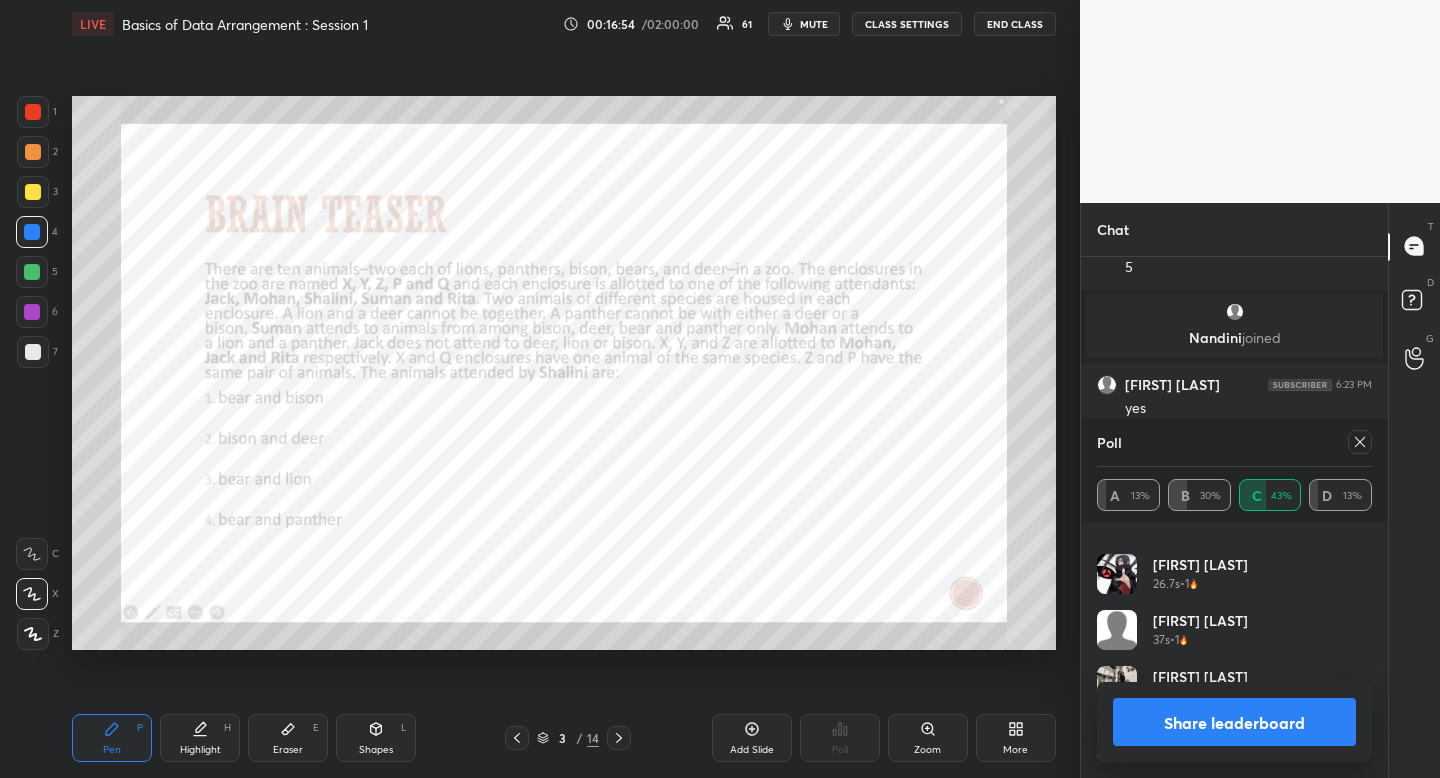 click 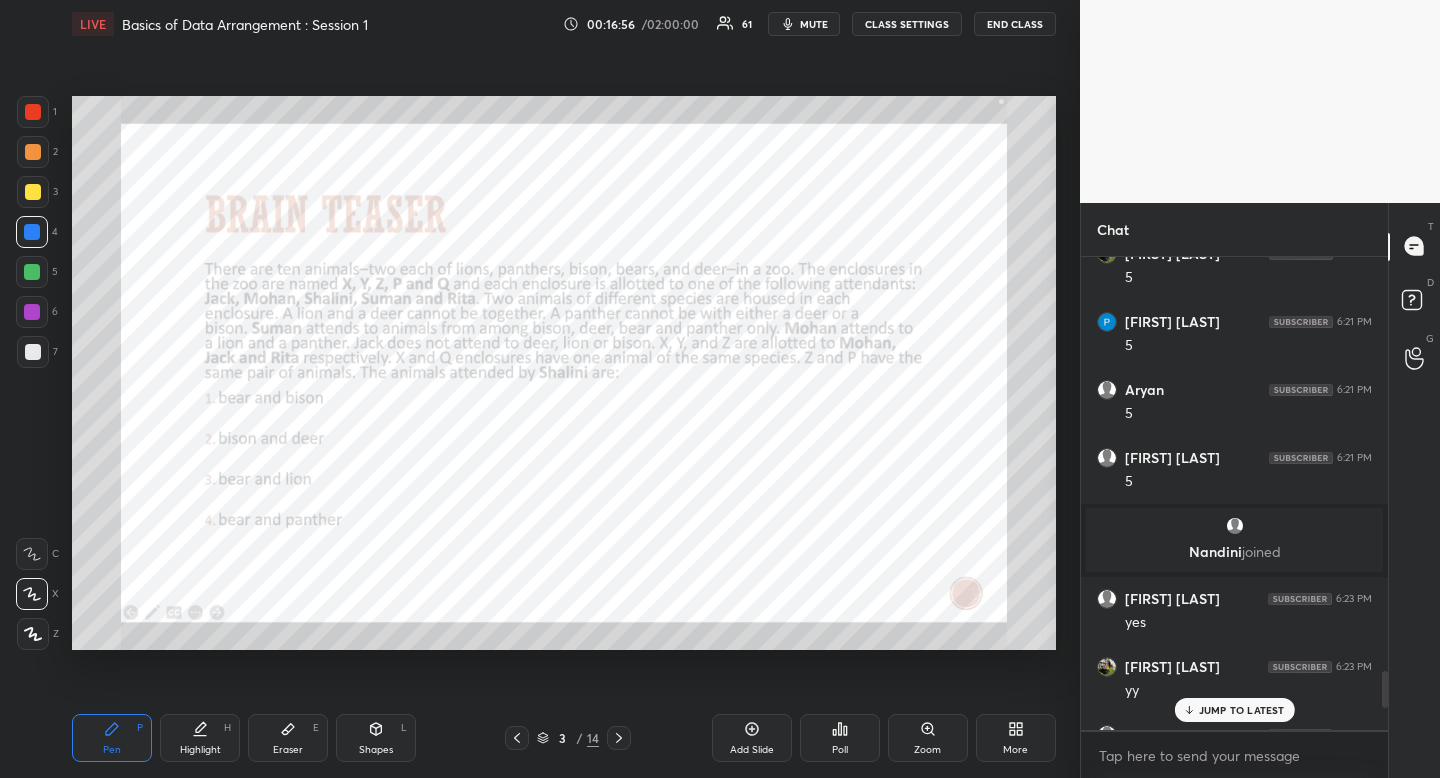 click on "Highlight" at bounding box center [200, 750] 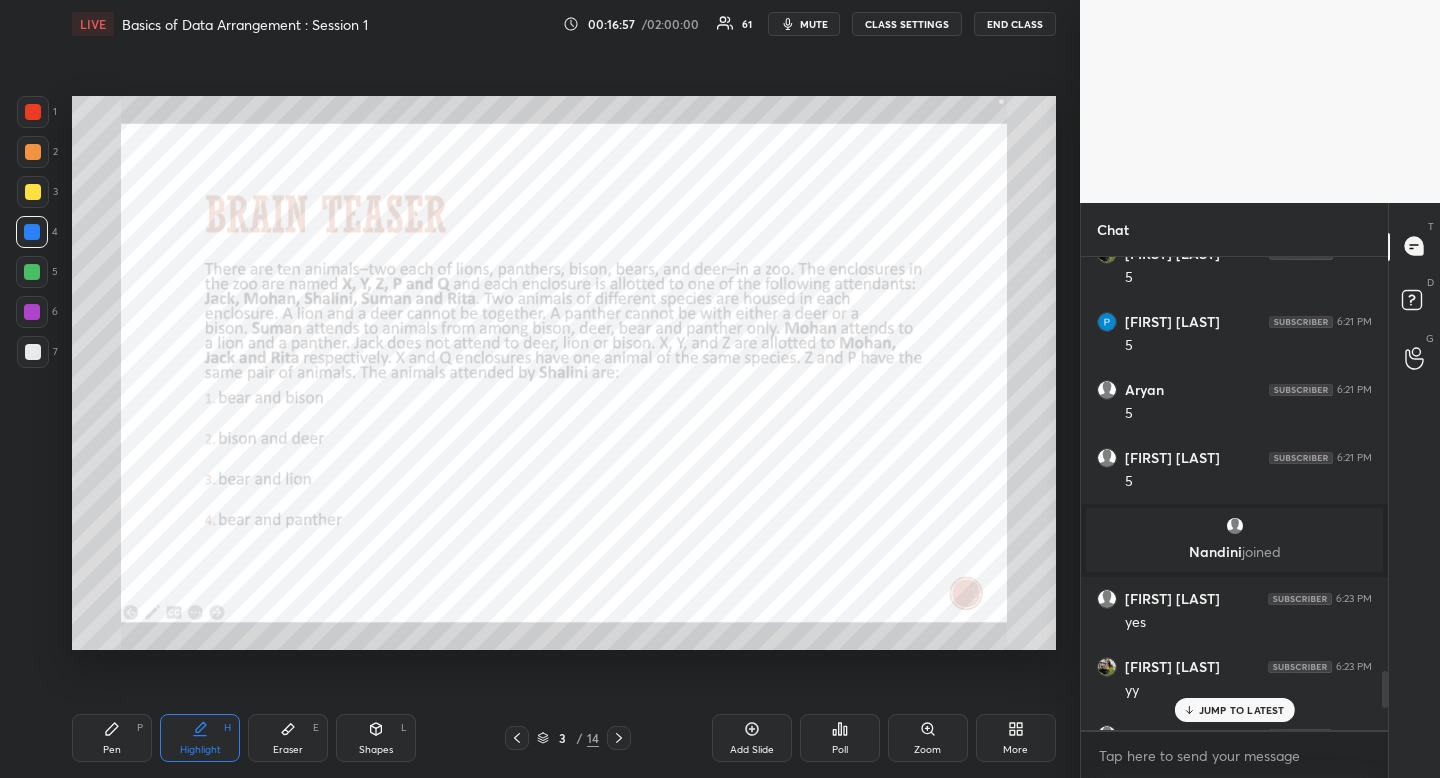 click at bounding box center (33, 112) 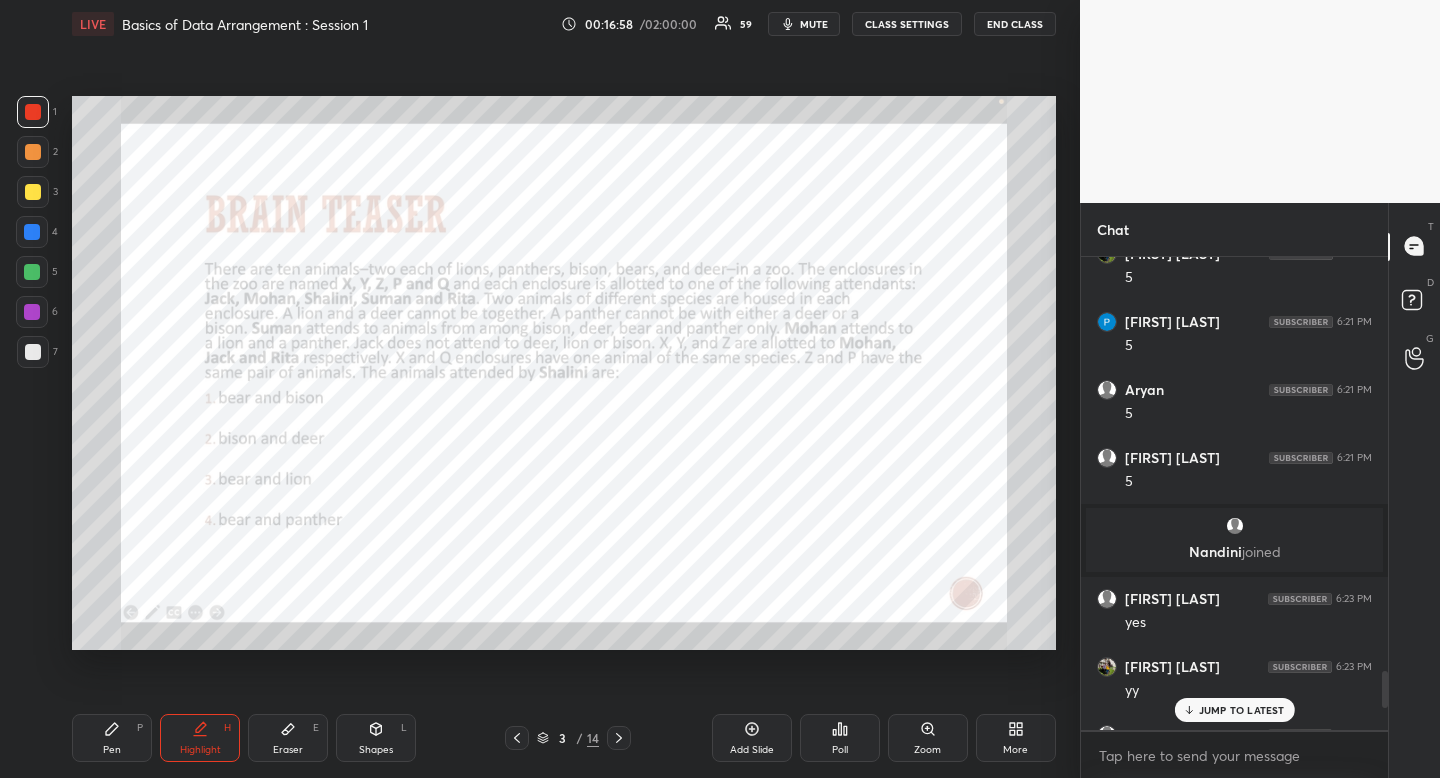 click on "JUMP TO LATEST" at bounding box center (1242, 710) 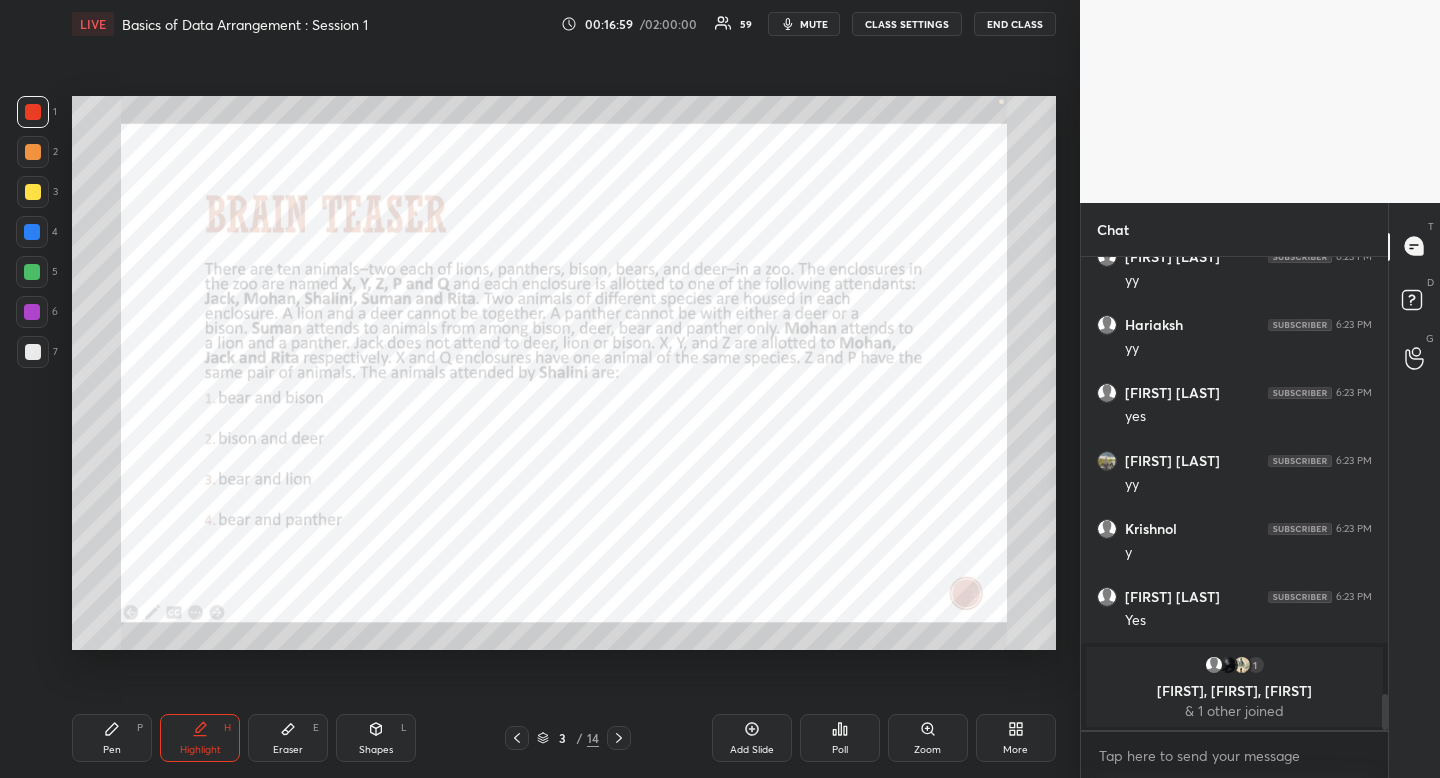 click on "Highlight" at bounding box center [200, 750] 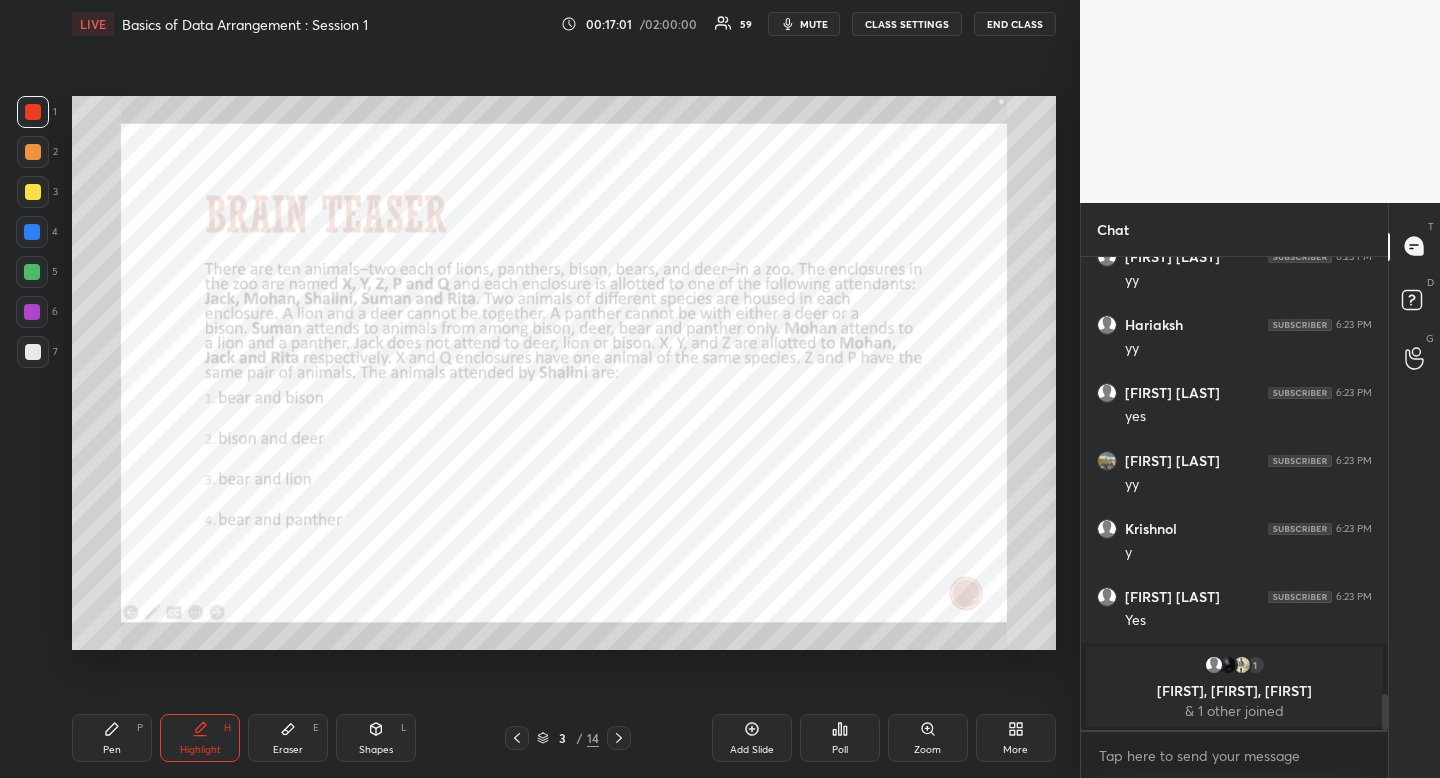 click on "Pen" at bounding box center (112, 750) 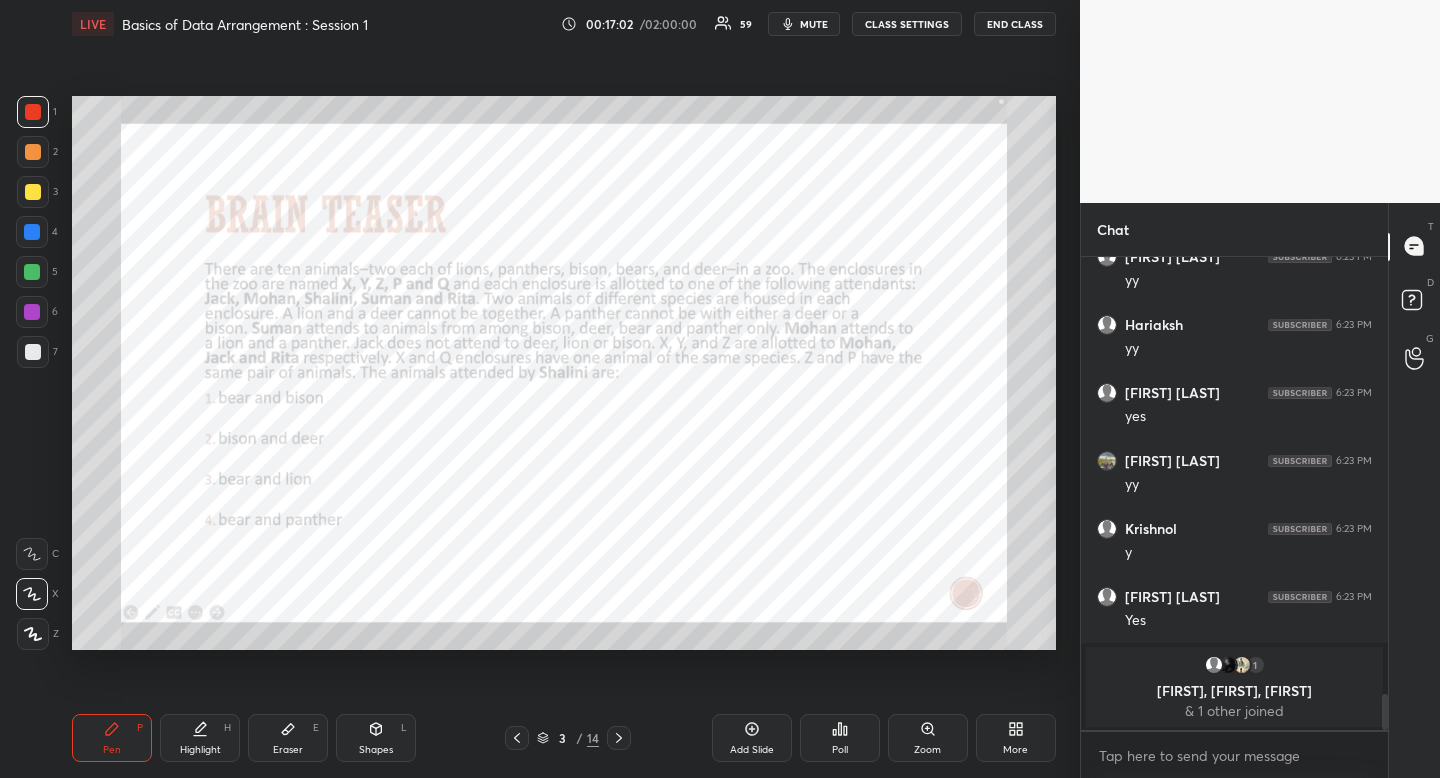 click on "Pen P" at bounding box center (112, 738) 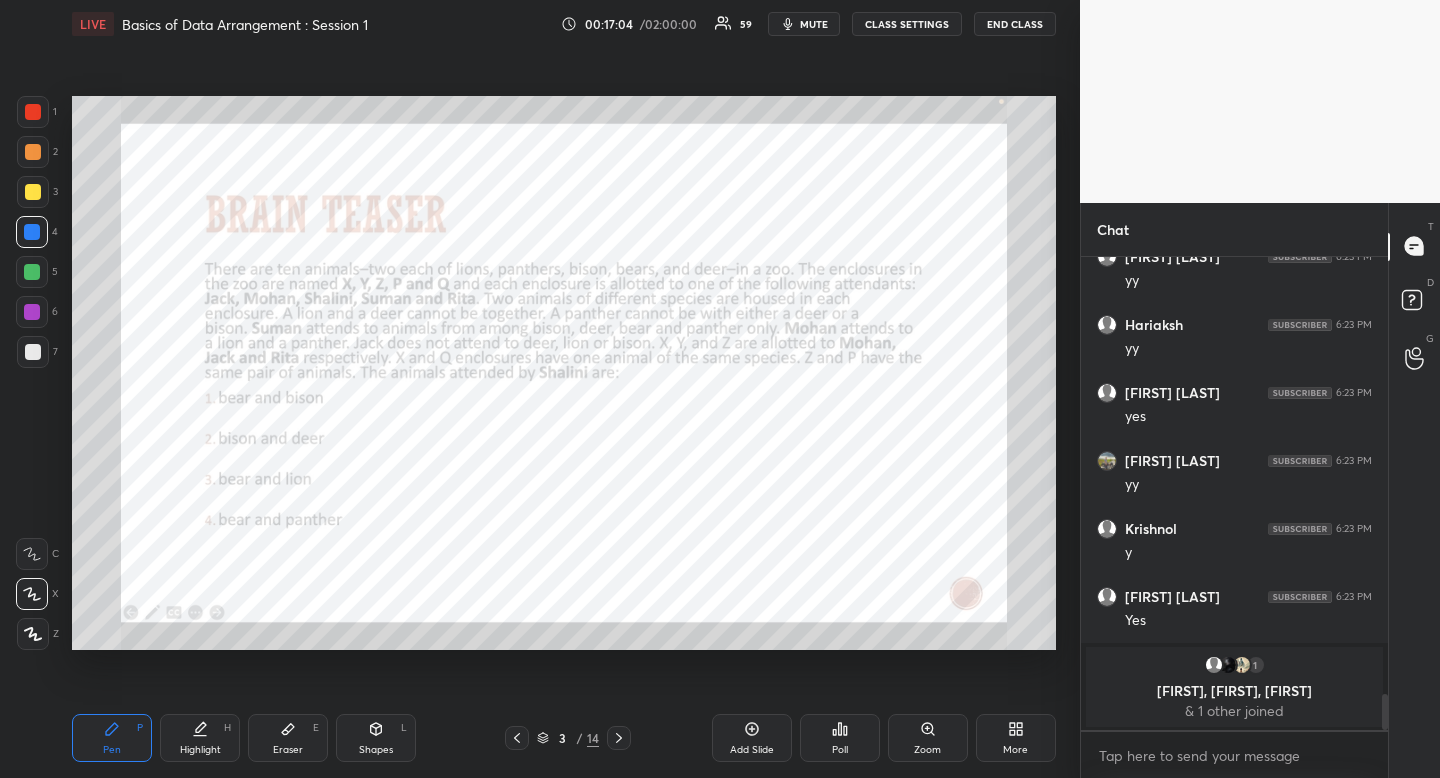 click on "Highlight" at bounding box center [200, 750] 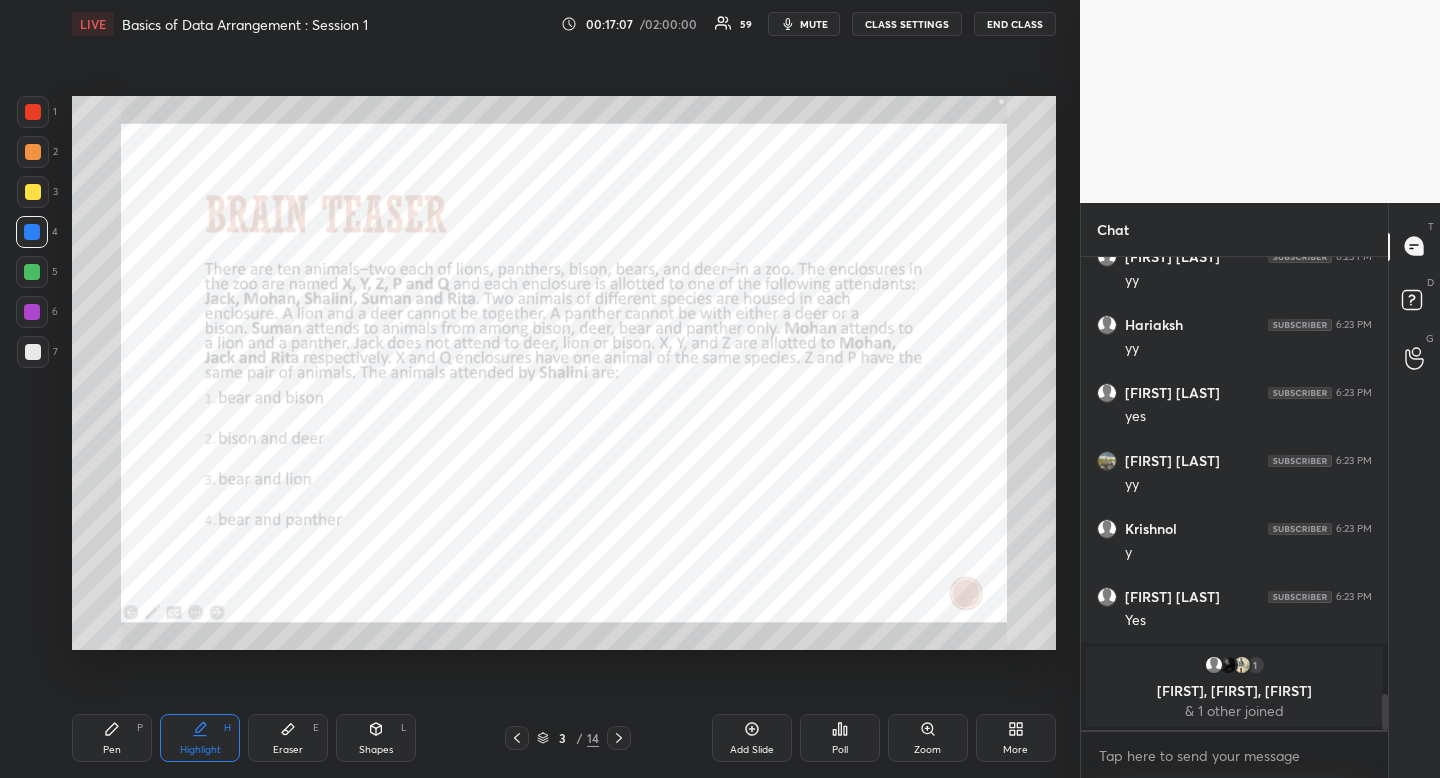 click on "Pen P" at bounding box center [112, 738] 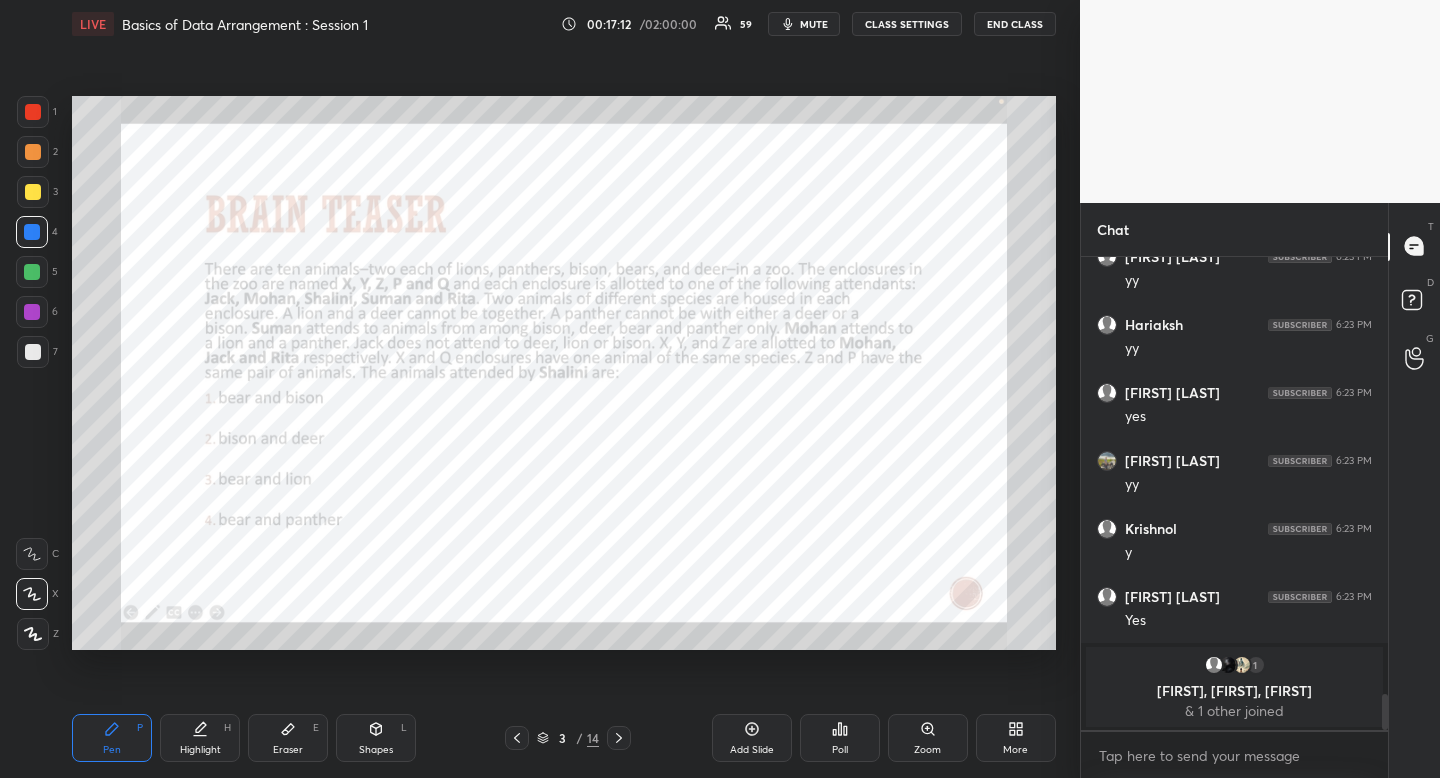 click on "Pen P" at bounding box center (112, 738) 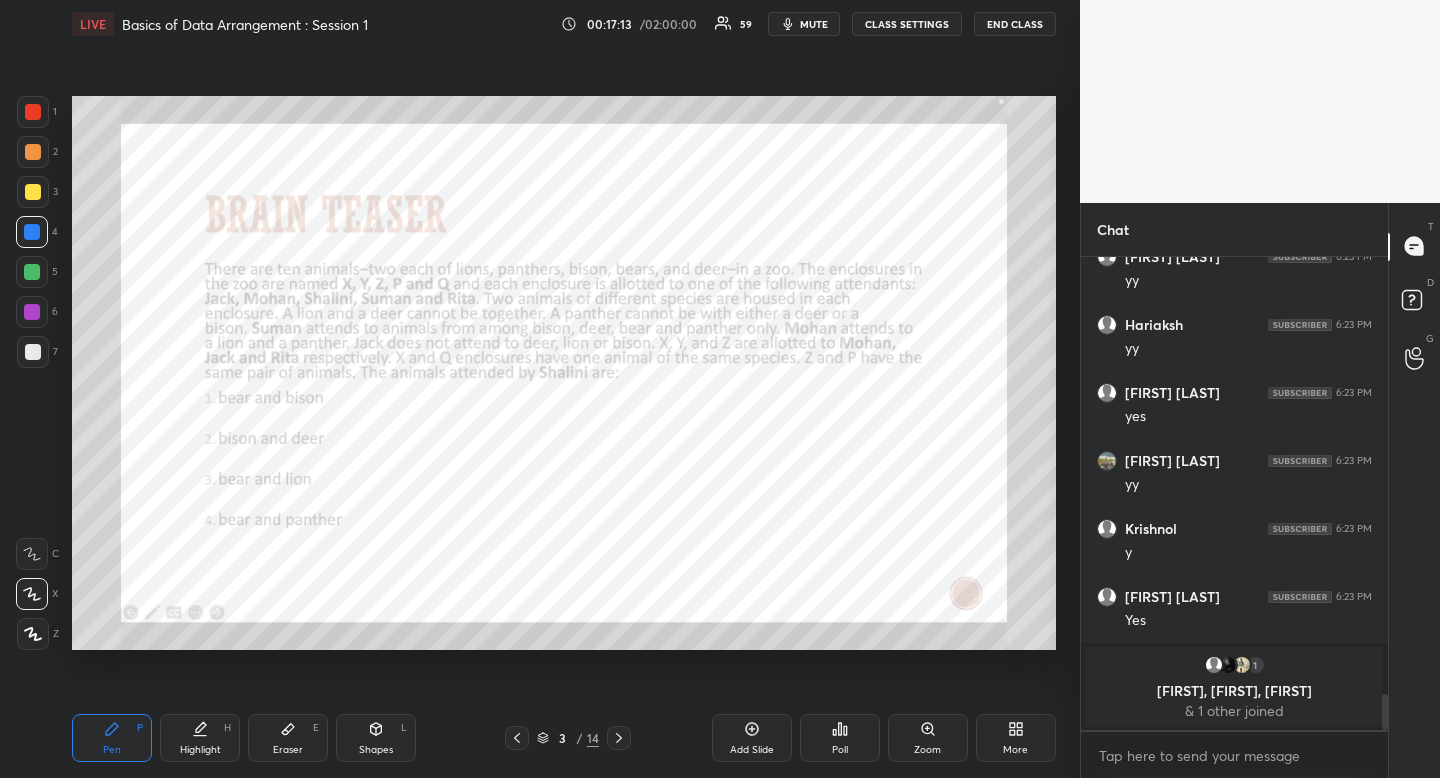 drag, startPoint x: 97, startPoint y: 738, endPoint x: 111, endPoint y: 725, distance: 19.104973 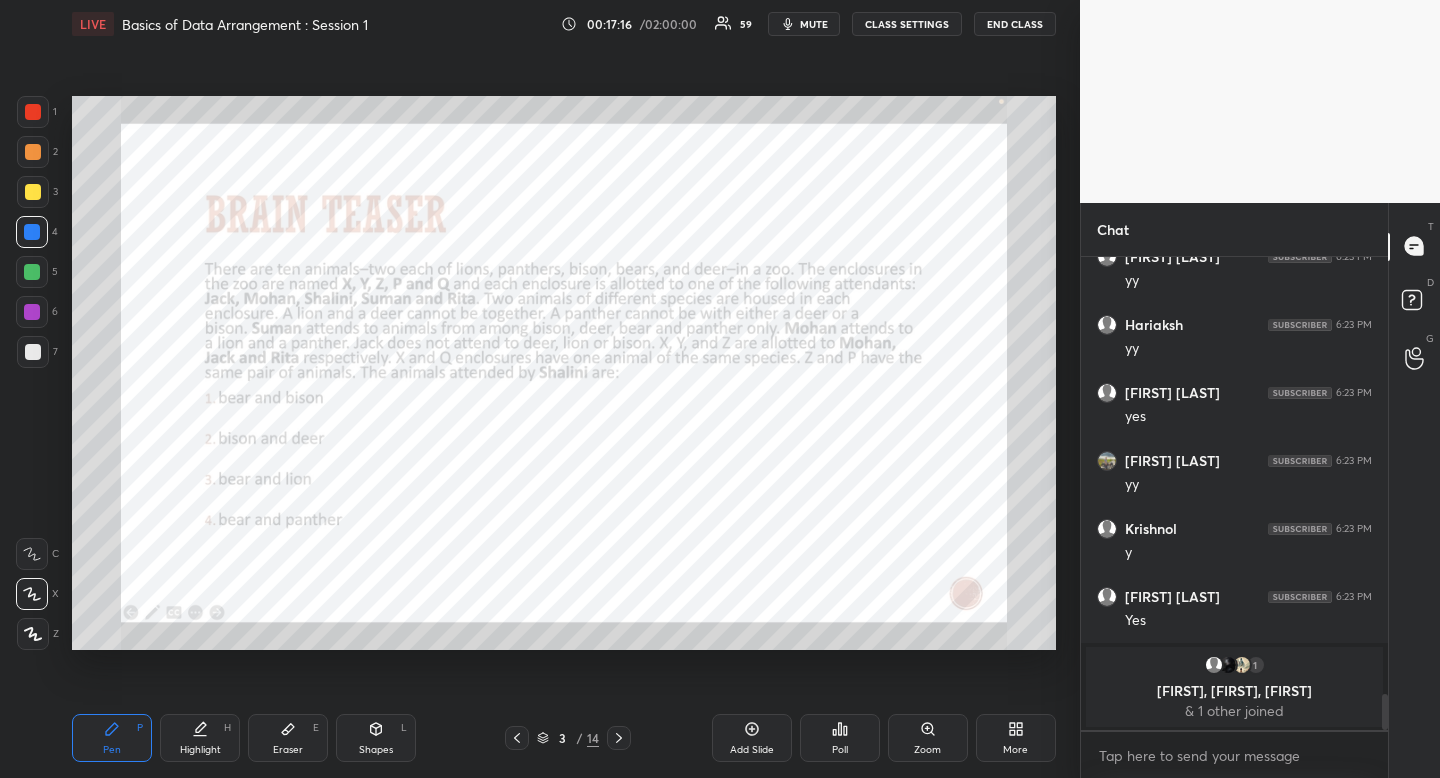 click on "Highlight" at bounding box center (200, 750) 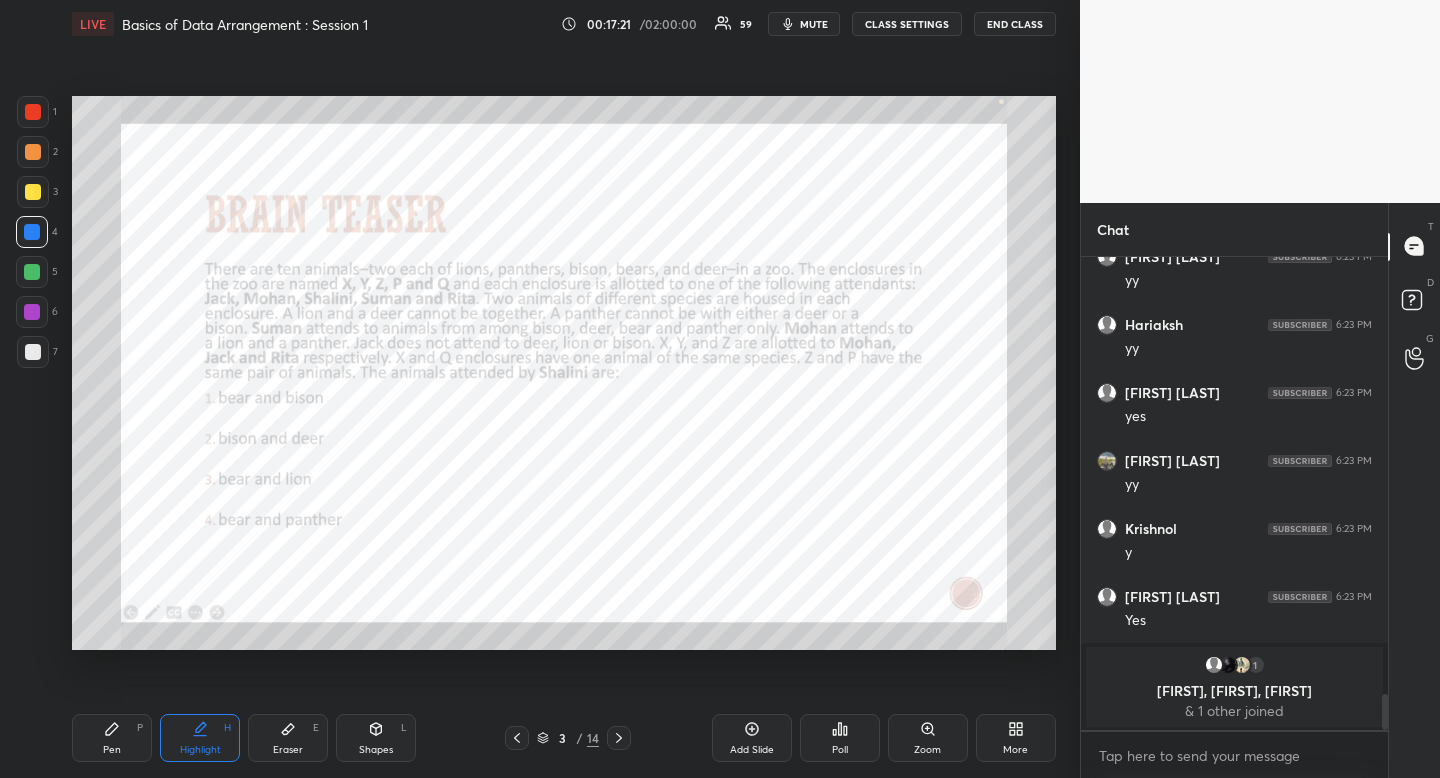 click on "Pen P" at bounding box center [112, 738] 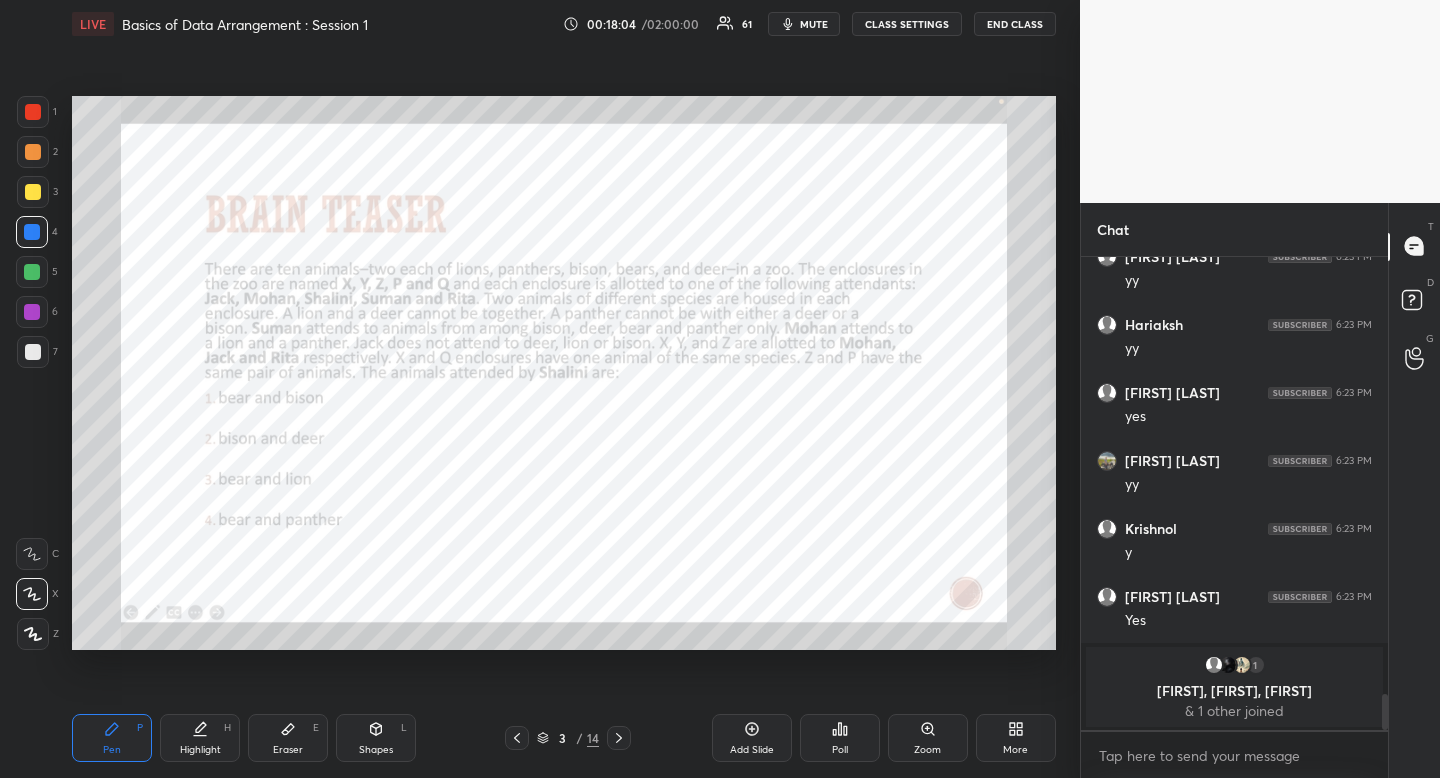 click on "Highlight" at bounding box center (200, 750) 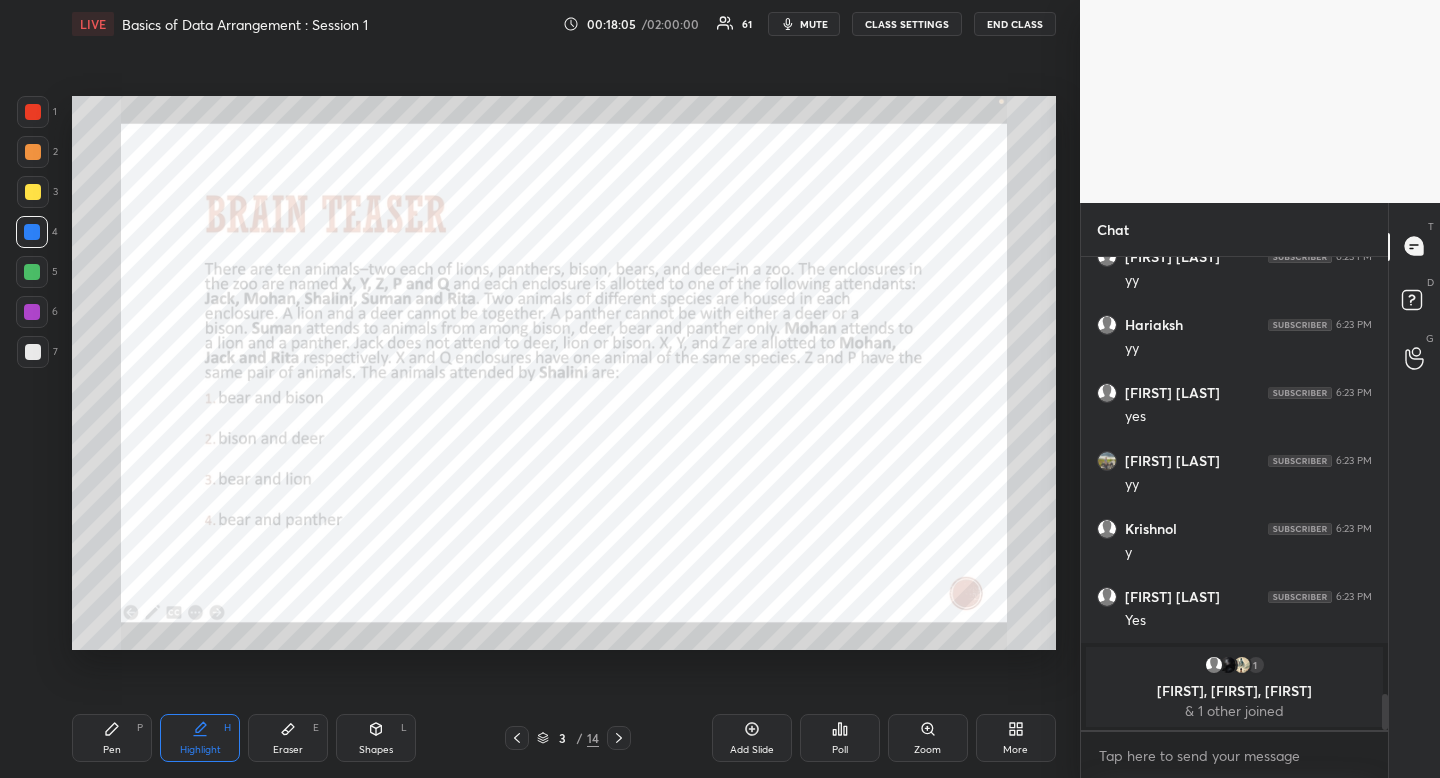 click on "Highlight H" at bounding box center [200, 738] 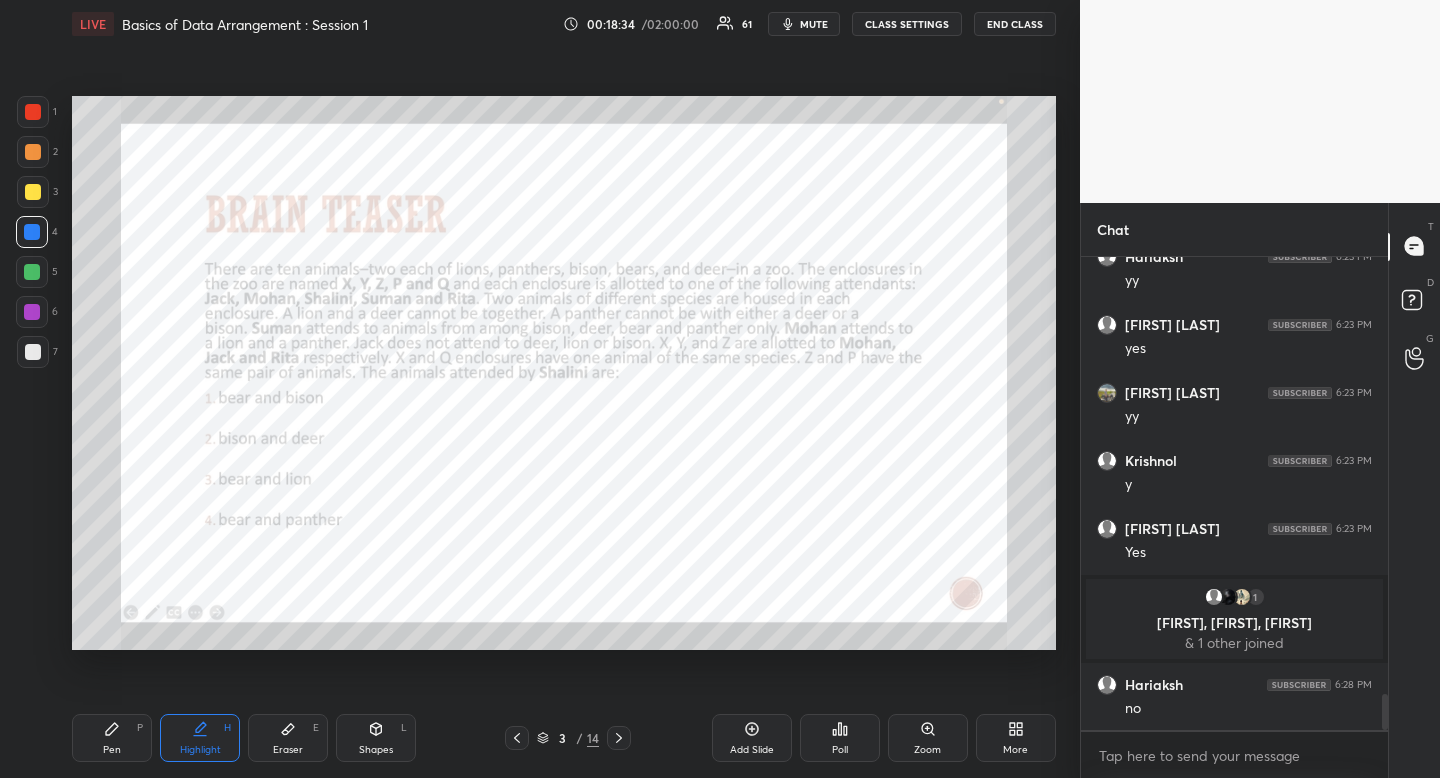 scroll, scrollTop: 5840, scrollLeft: 0, axis: vertical 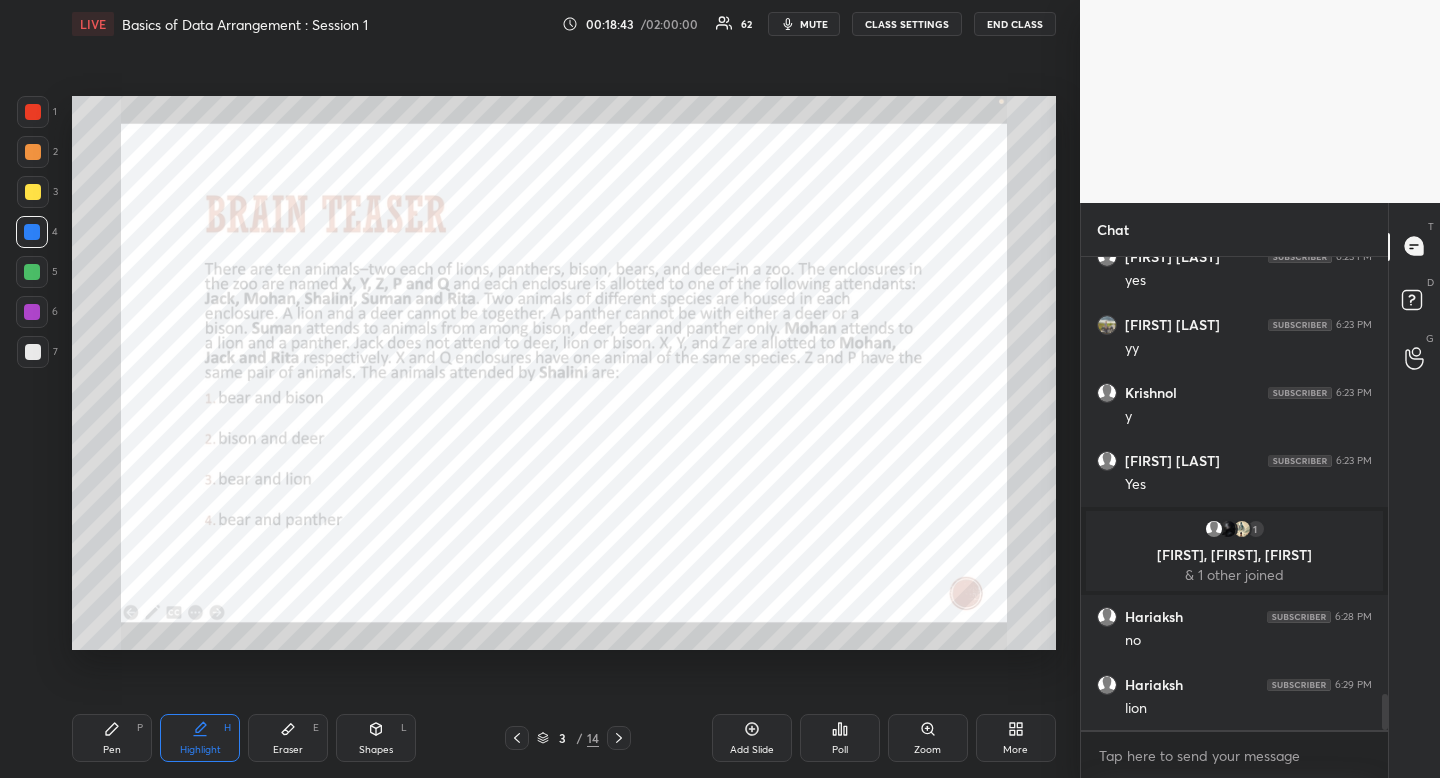 click on "Pen P" at bounding box center (112, 738) 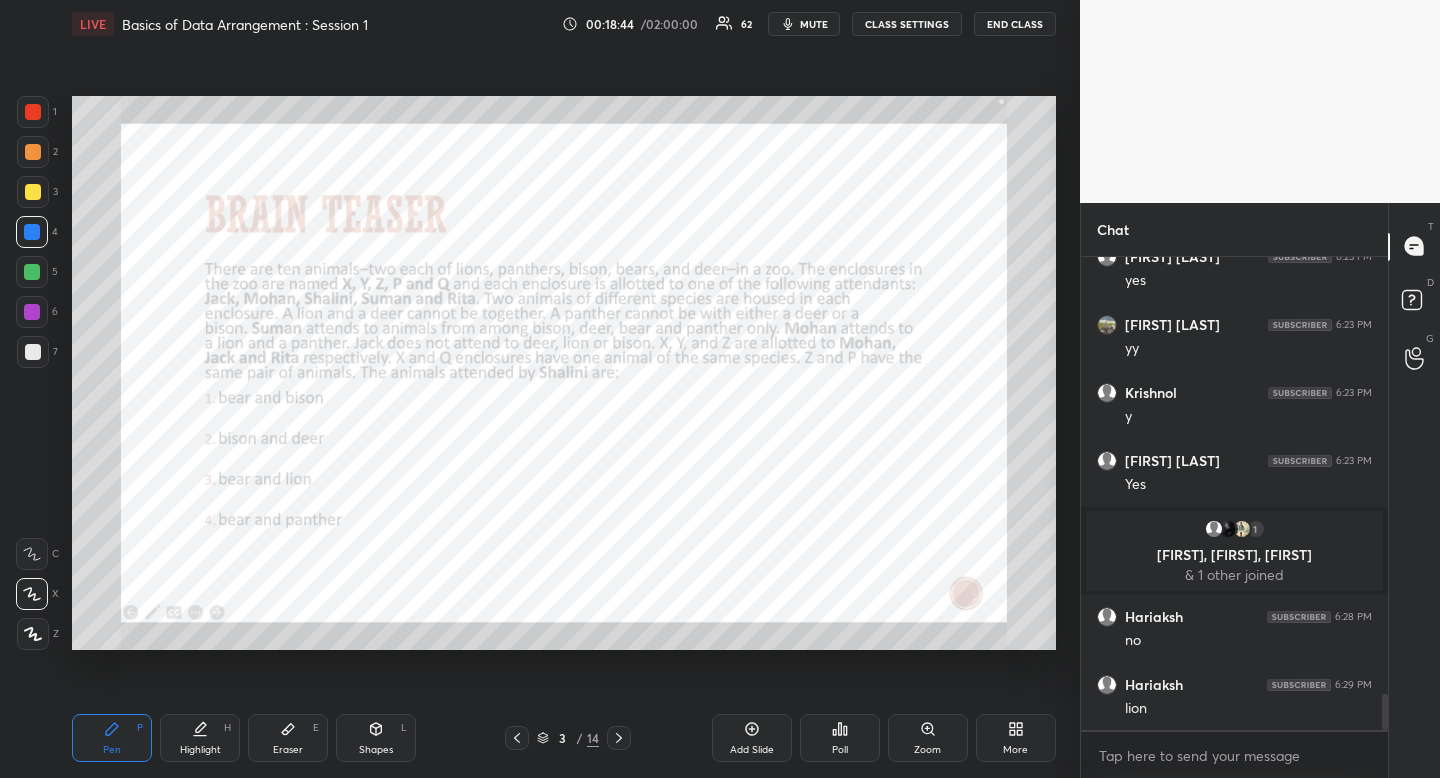 scroll, scrollTop: 5908, scrollLeft: 0, axis: vertical 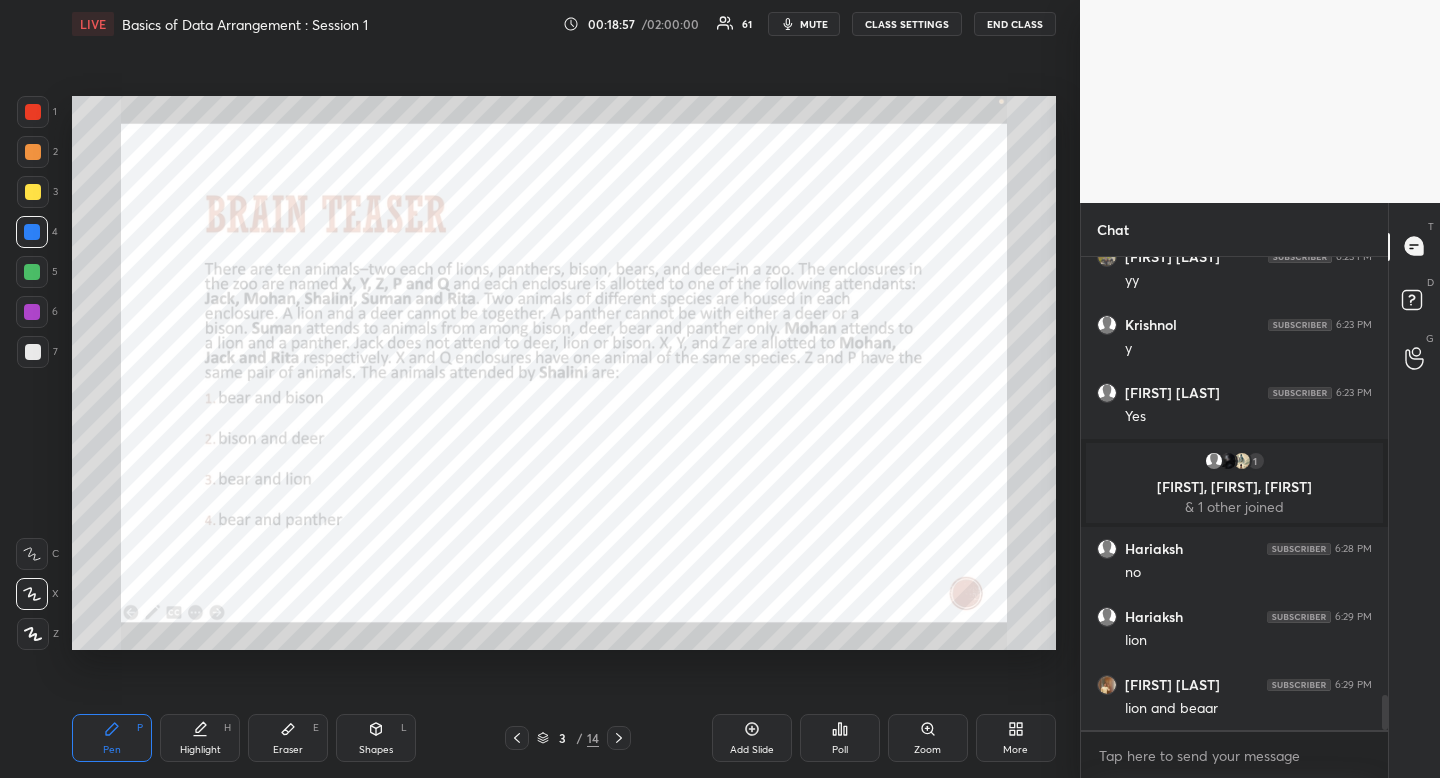 click on "Highlight" at bounding box center [200, 750] 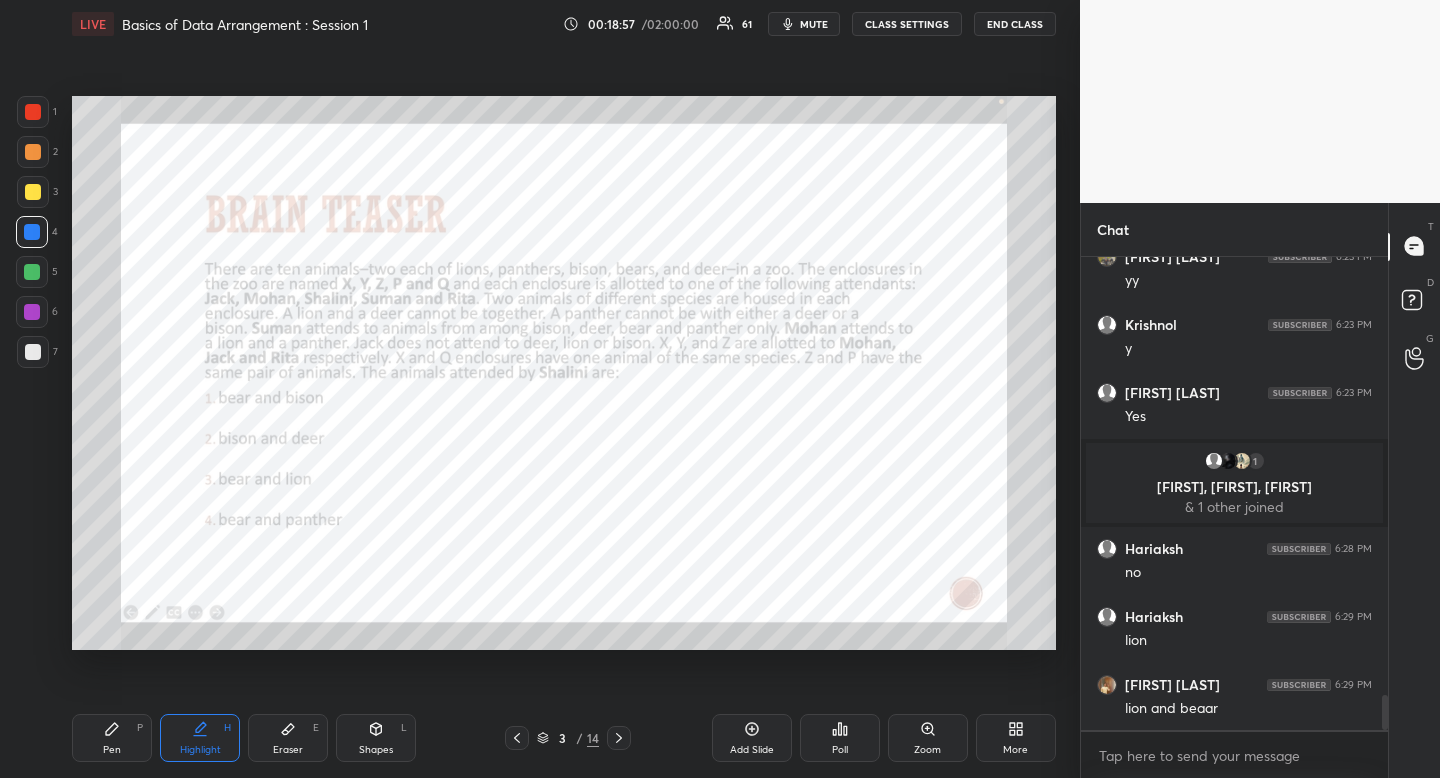 drag, startPoint x: 215, startPoint y: 743, endPoint x: 253, endPoint y: 660, distance: 91.28527 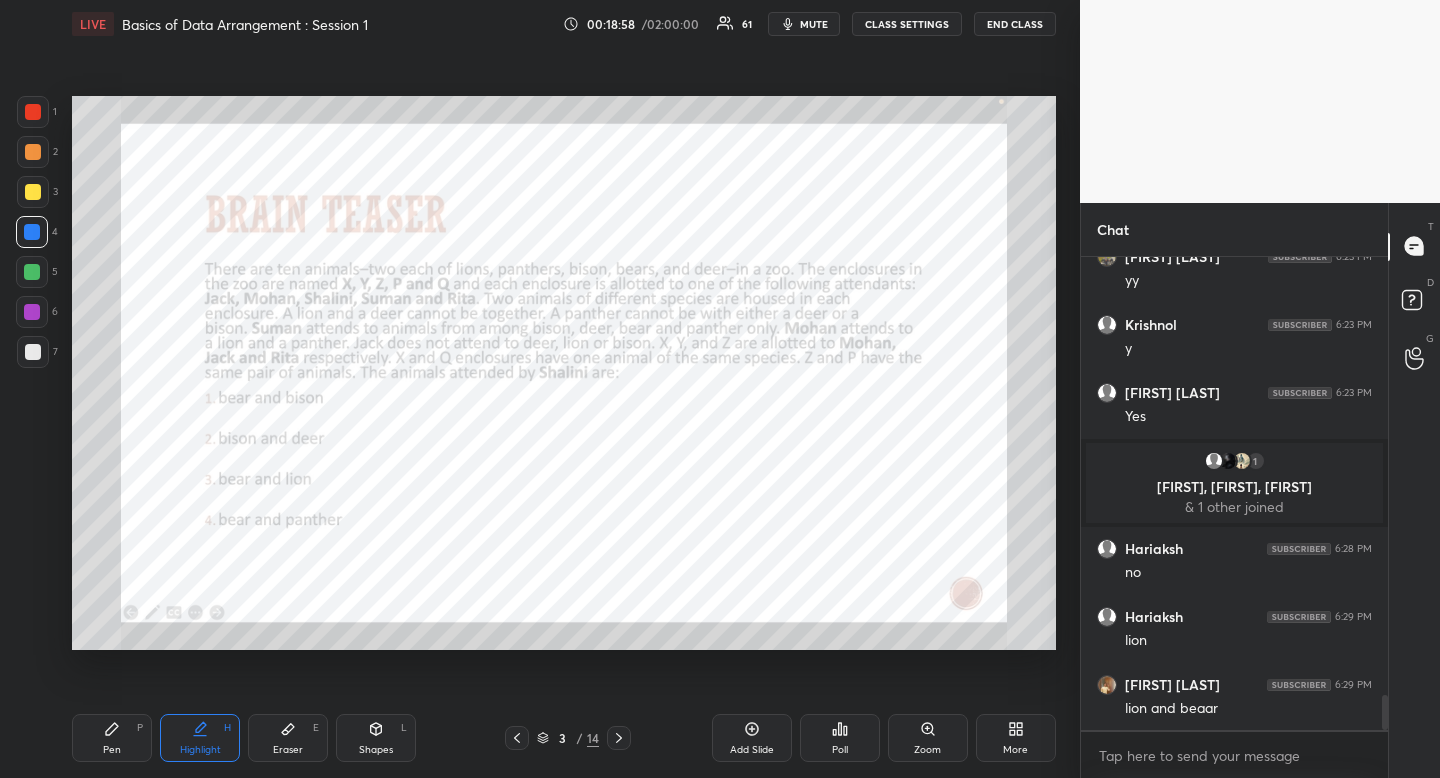 click 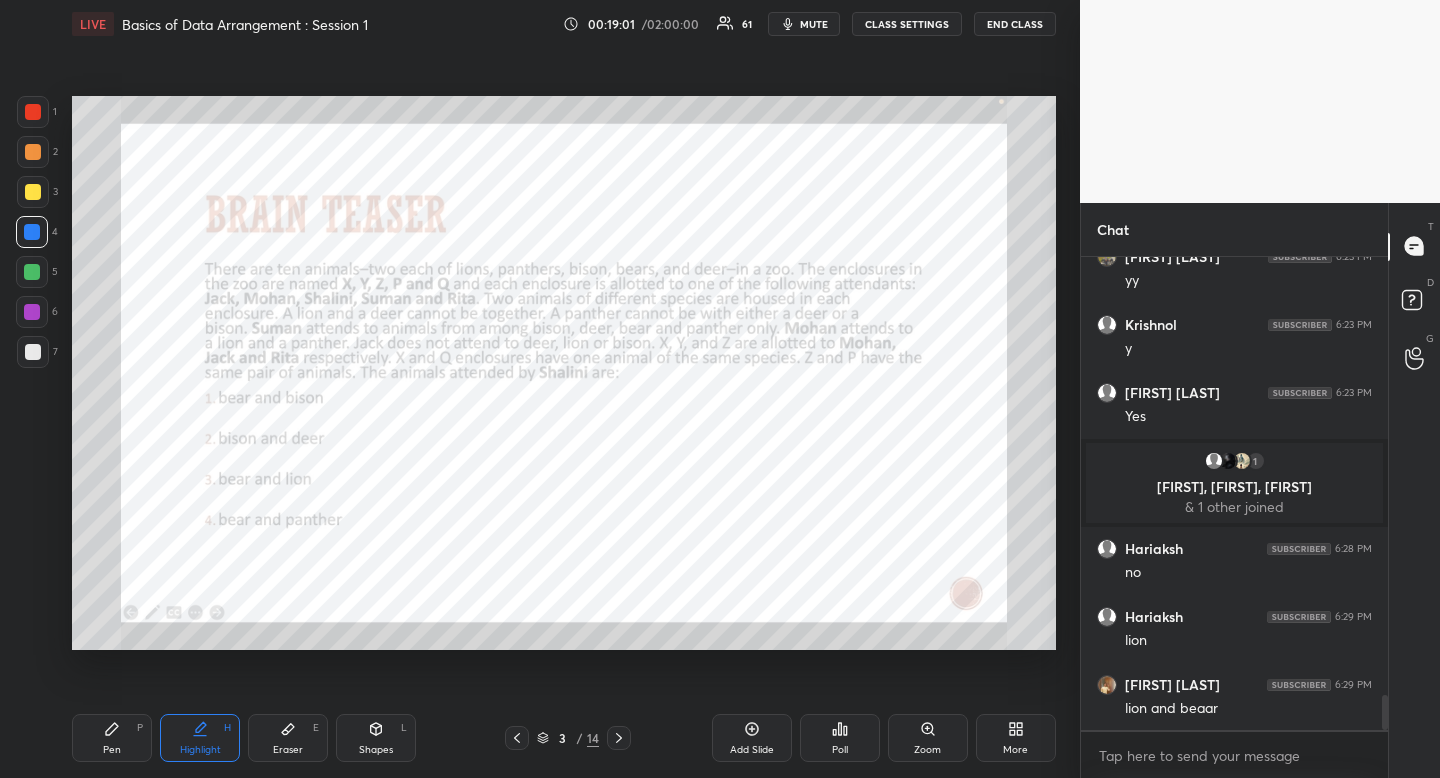 click on "Pen" at bounding box center [112, 750] 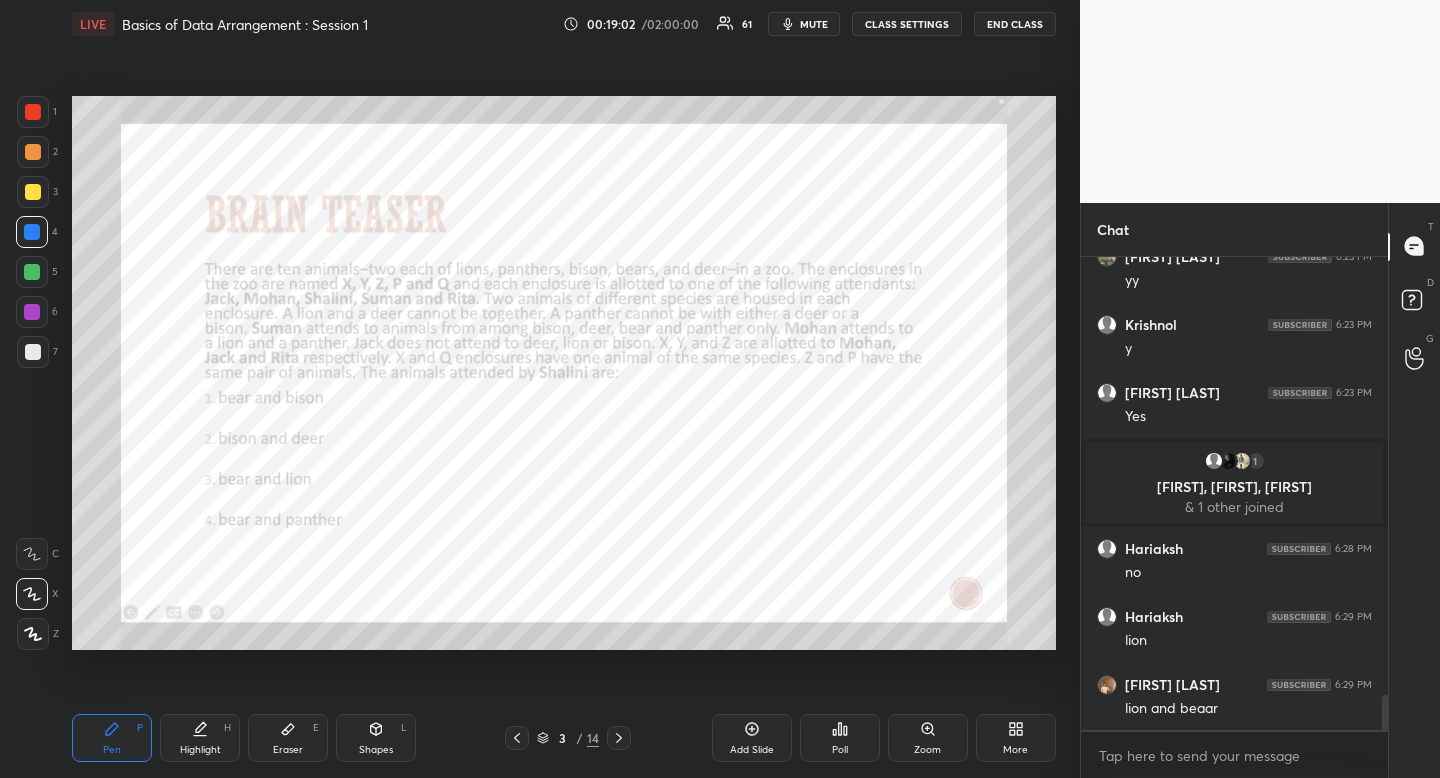 click on "Pen P" at bounding box center (112, 738) 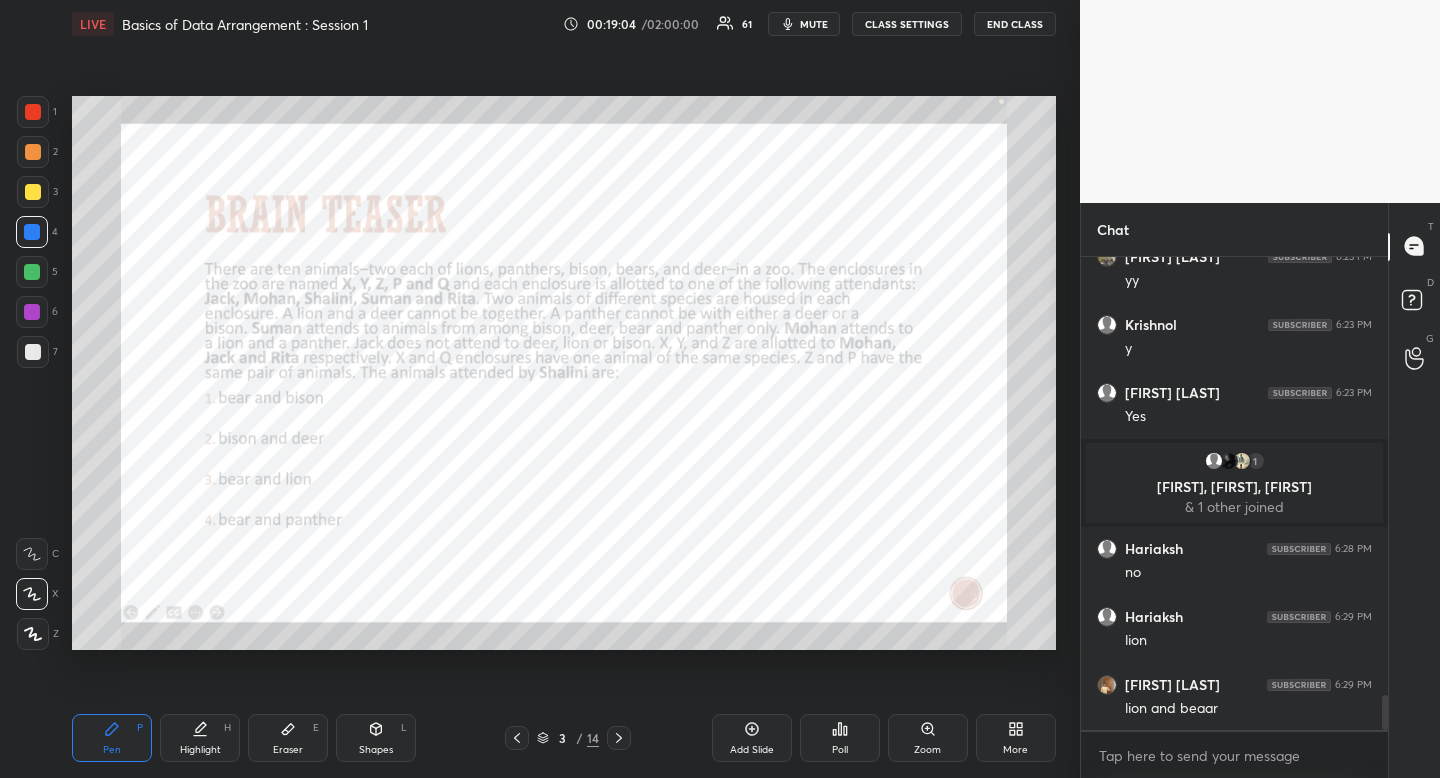 click on "Pen P Highlight H Eraser E Shapes L 3 / 14 Add Slide Poll Zoom More" at bounding box center (564, 738) 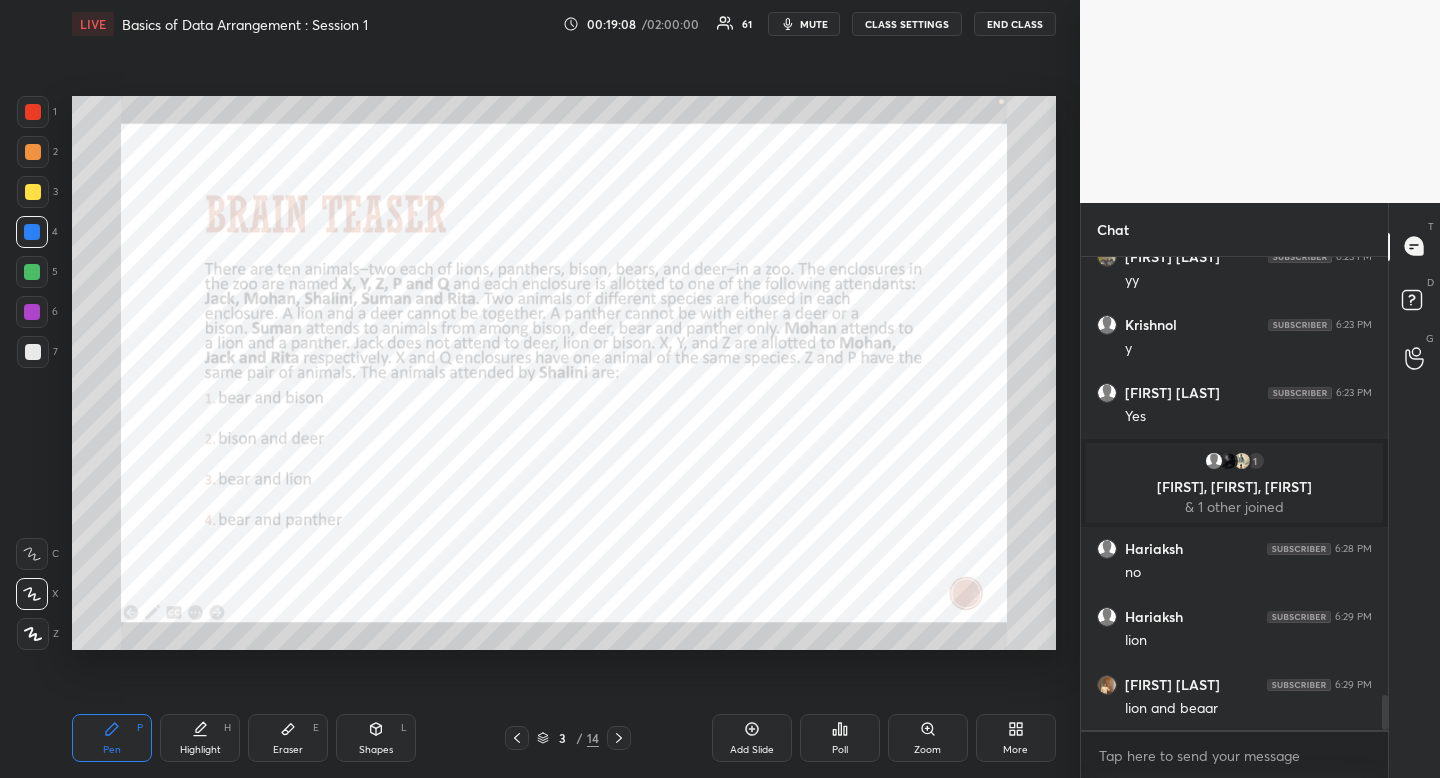 scroll, scrollTop: 5976, scrollLeft: 0, axis: vertical 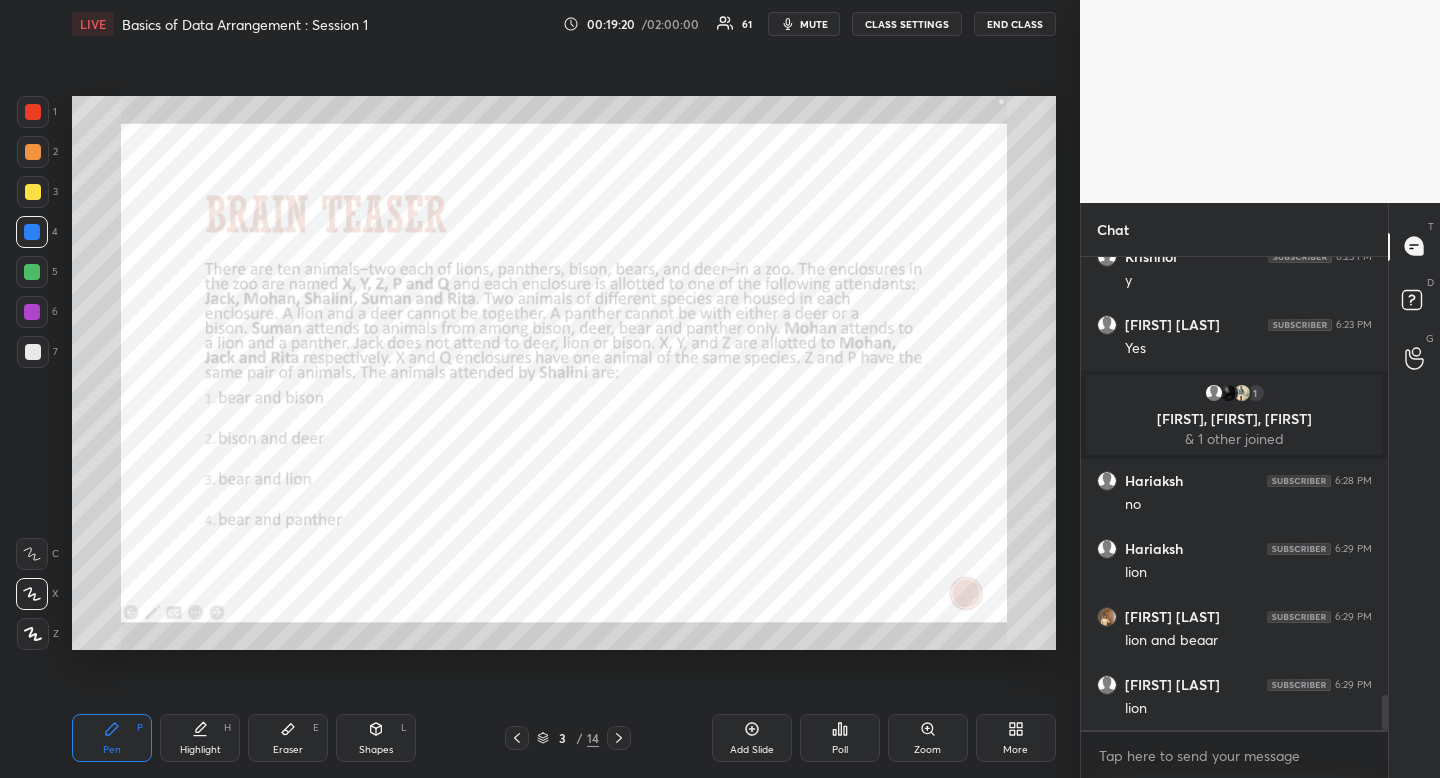 click on "Pen P Highlight H Eraser E Shapes L 3 / 14 Add Slide Poll Zoom More" at bounding box center (564, 738) 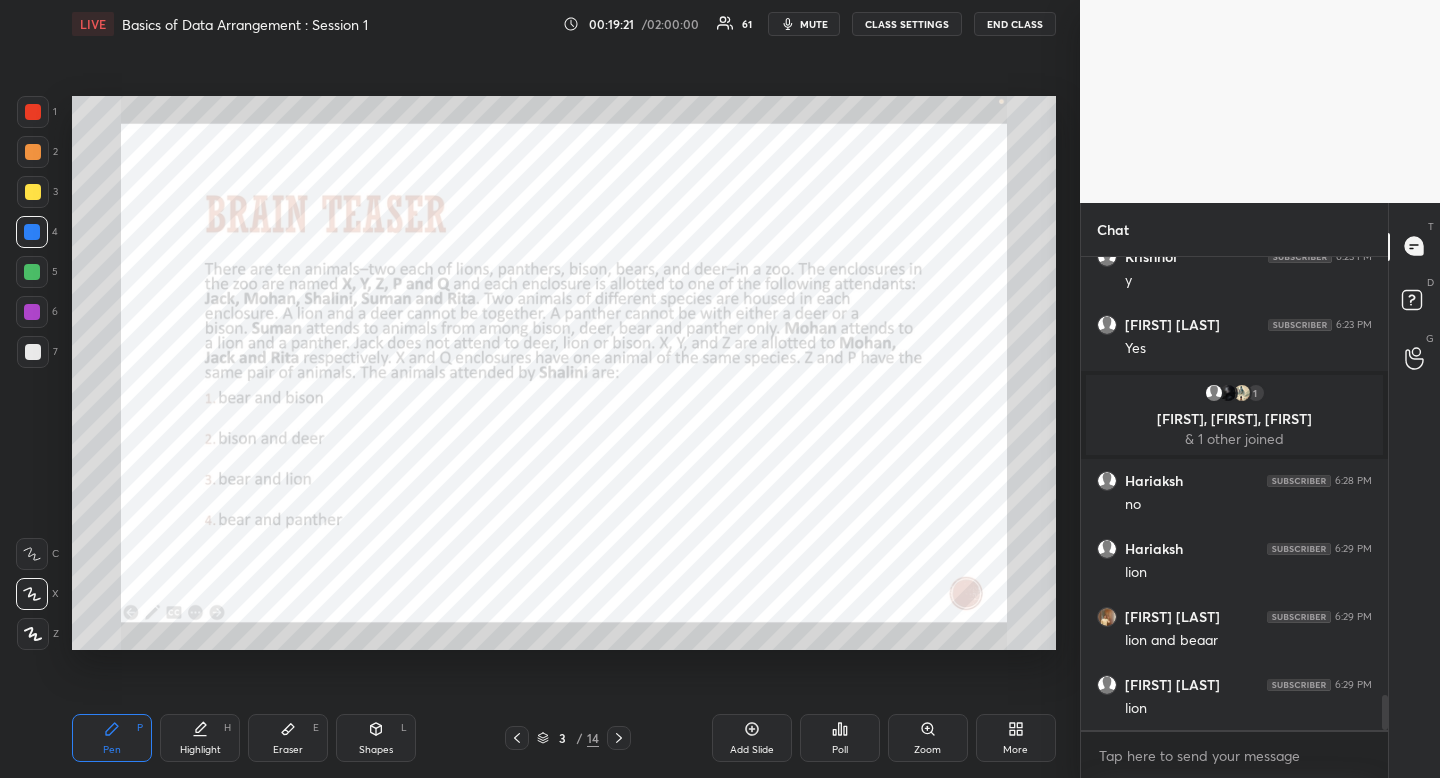 drag, startPoint x: 191, startPoint y: 768, endPoint x: 267, endPoint y: 668, distance: 125.60255 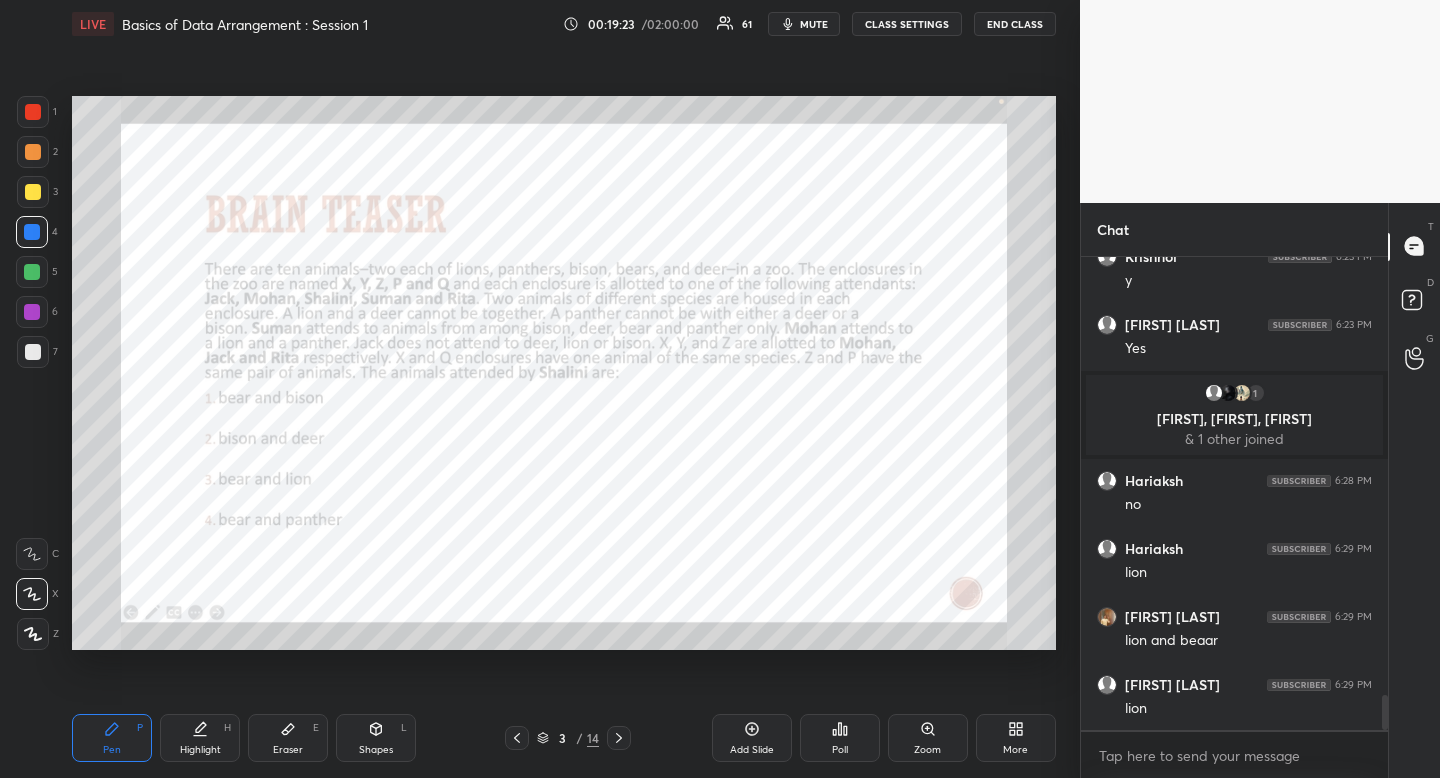 click on "Pen P" at bounding box center (112, 738) 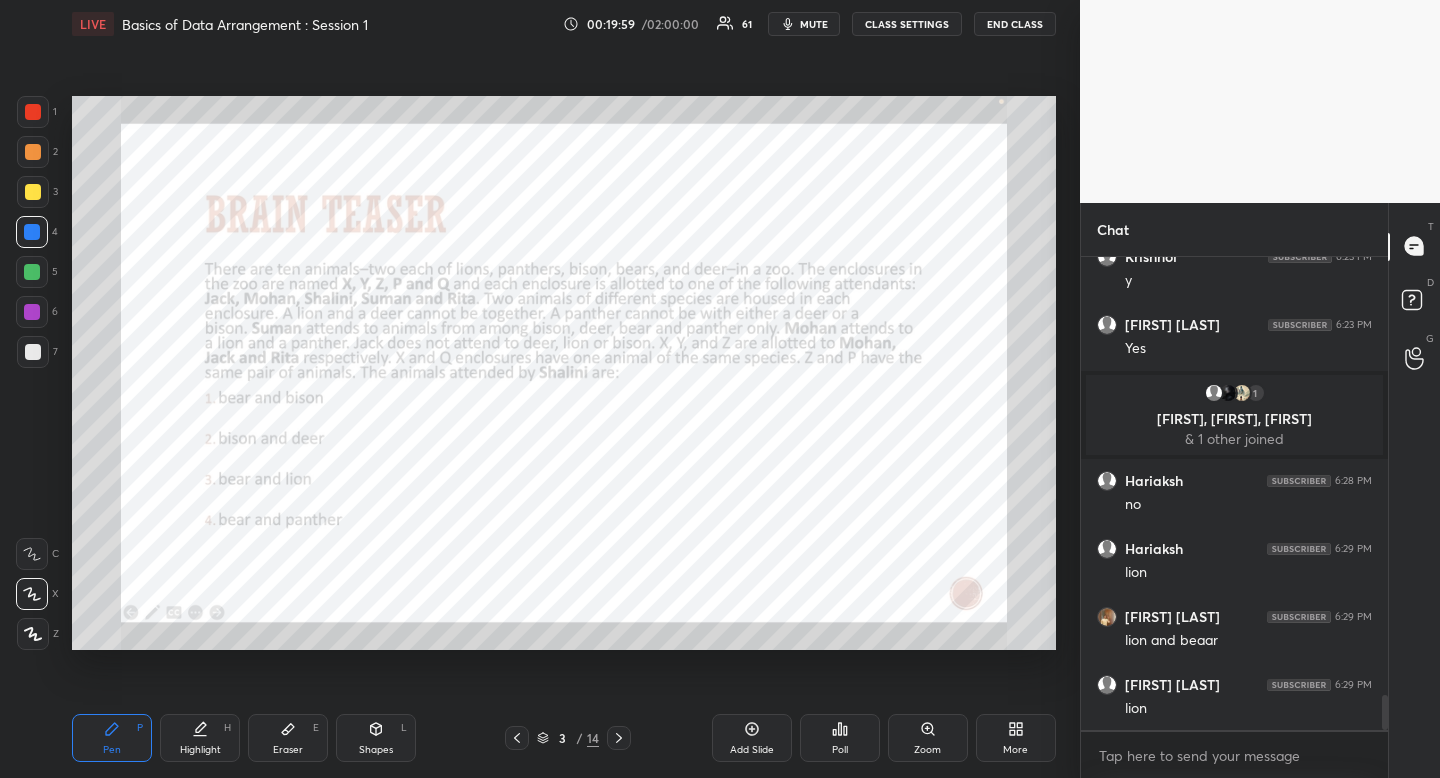 click on "Eraser E" at bounding box center [288, 738] 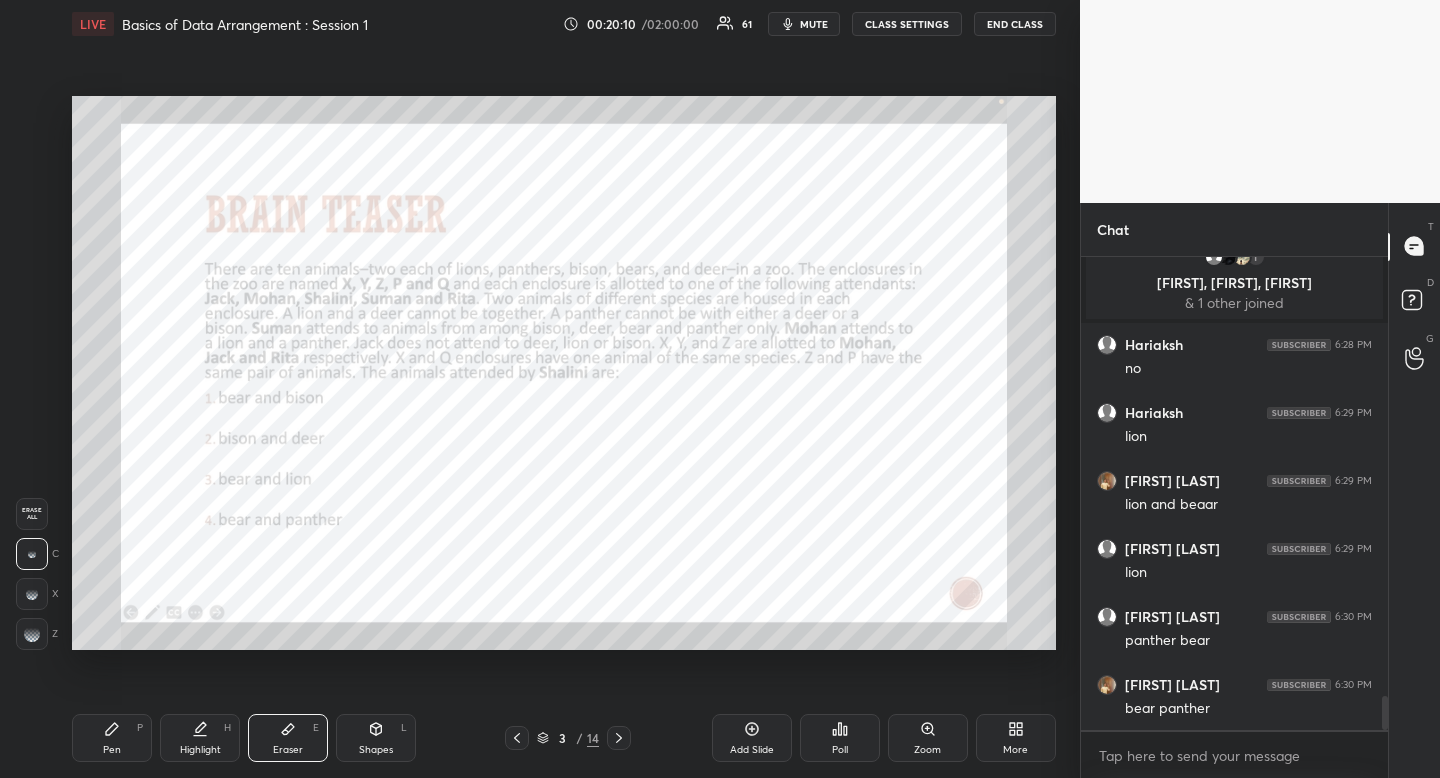 scroll, scrollTop: 6180, scrollLeft: 0, axis: vertical 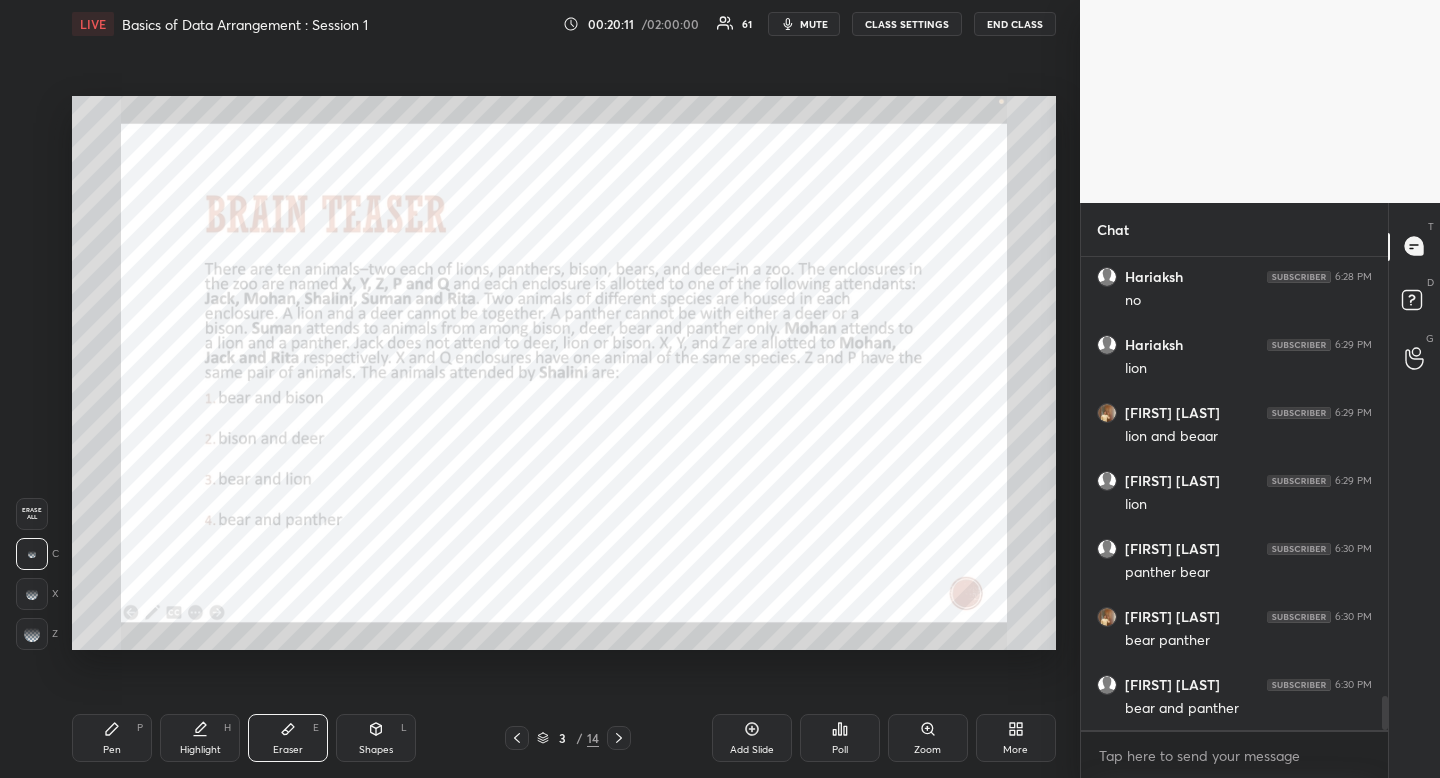 click on "Pen P" at bounding box center (112, 738) 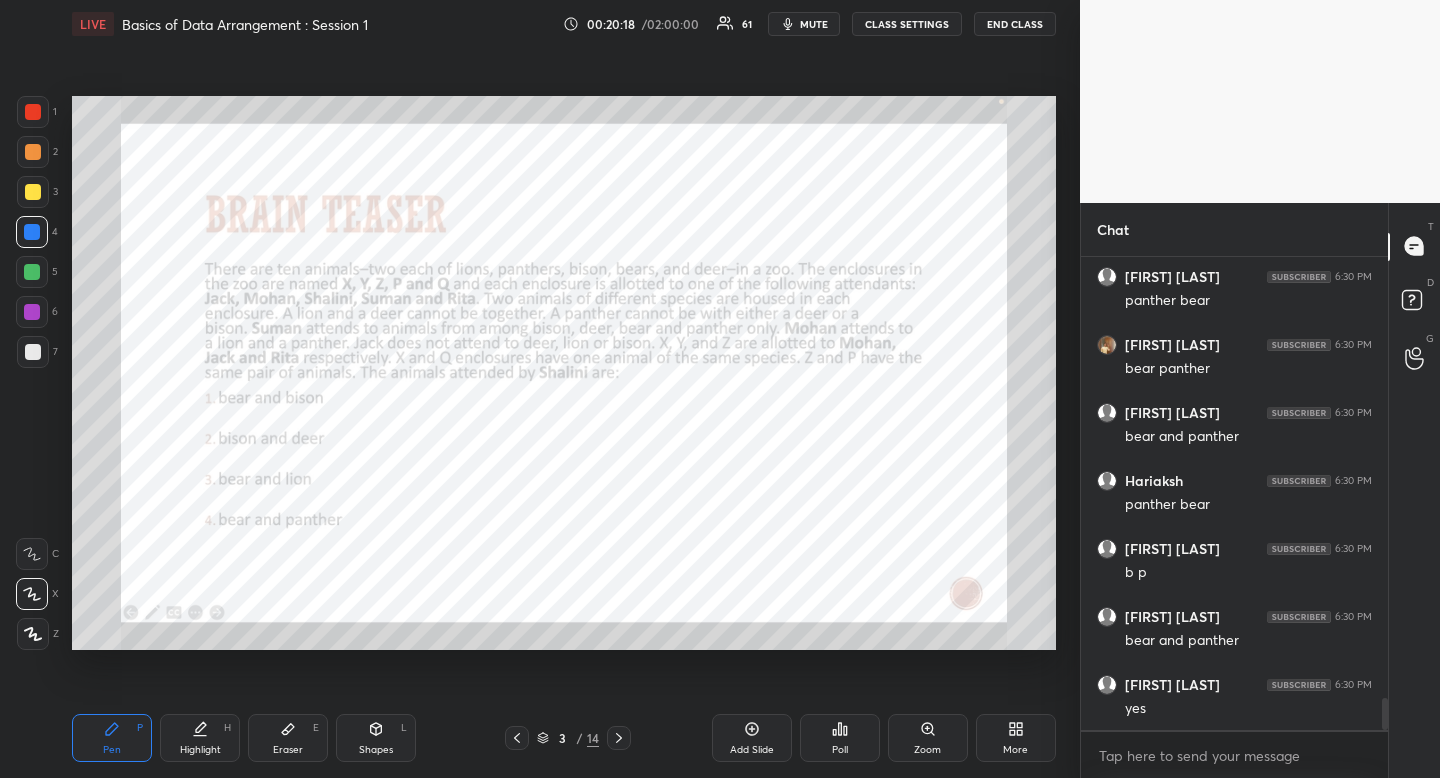 scroll, scrollTop: 6520, scrollLeft: 0, axis: vertical 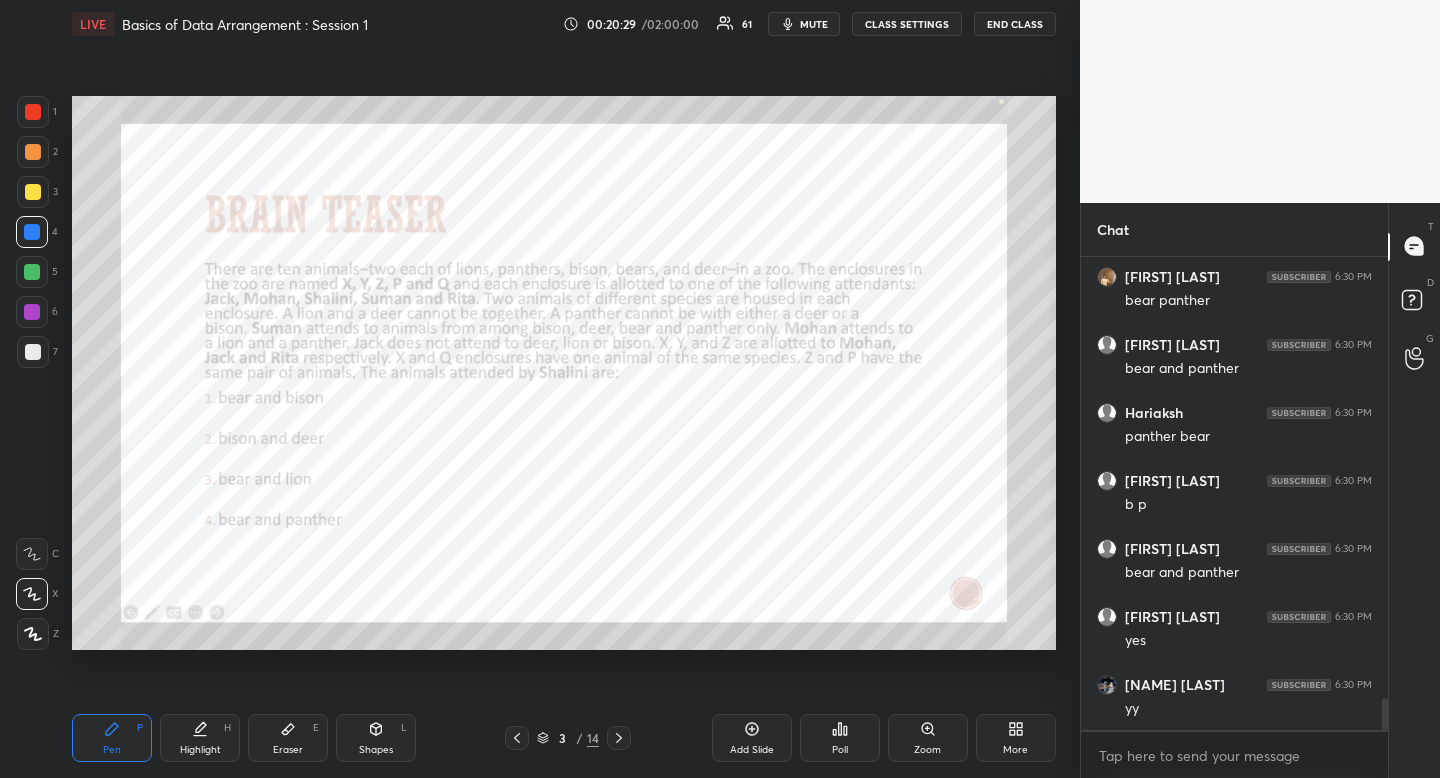 click on "Highlight H" at bounding box center [200, 738] 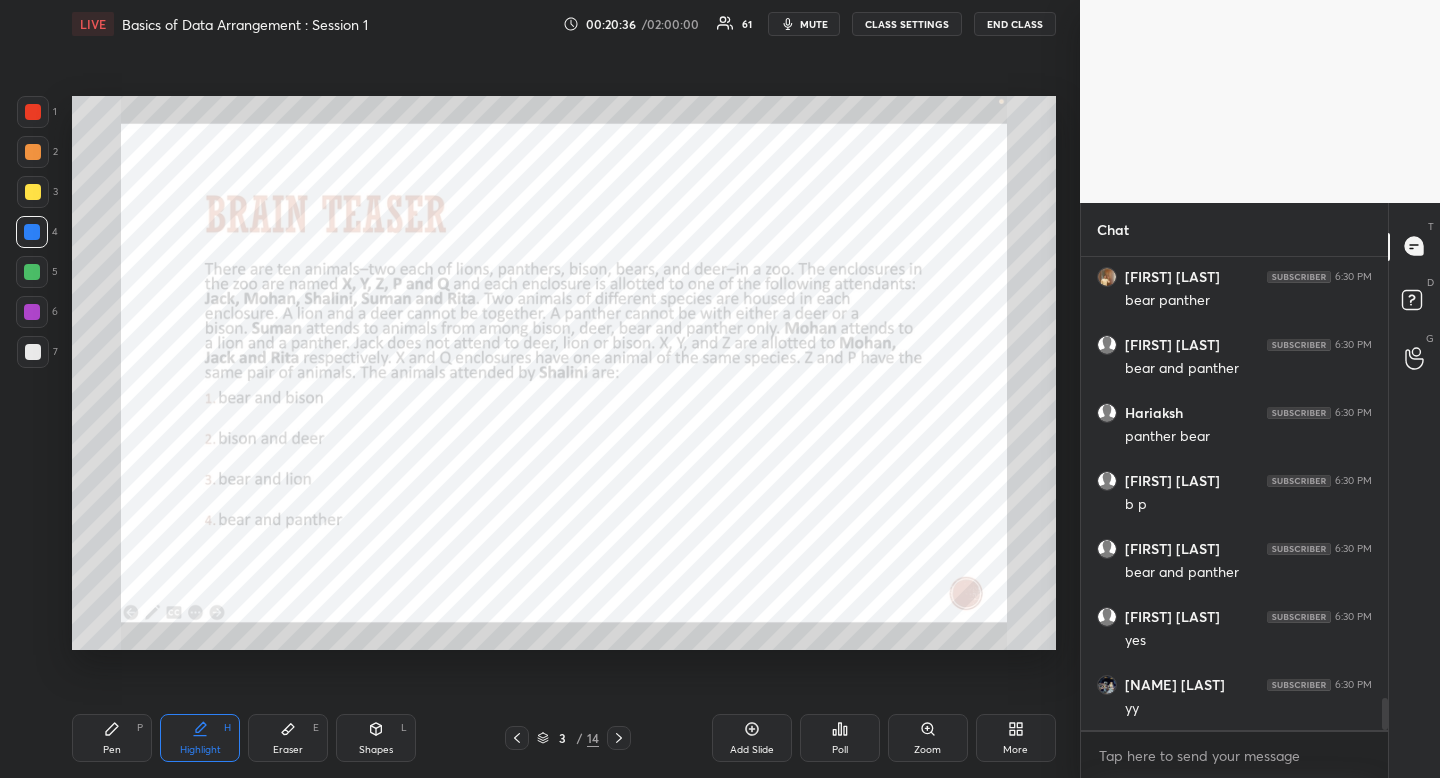 click on "Pen P" at bounding box center (112, 738) 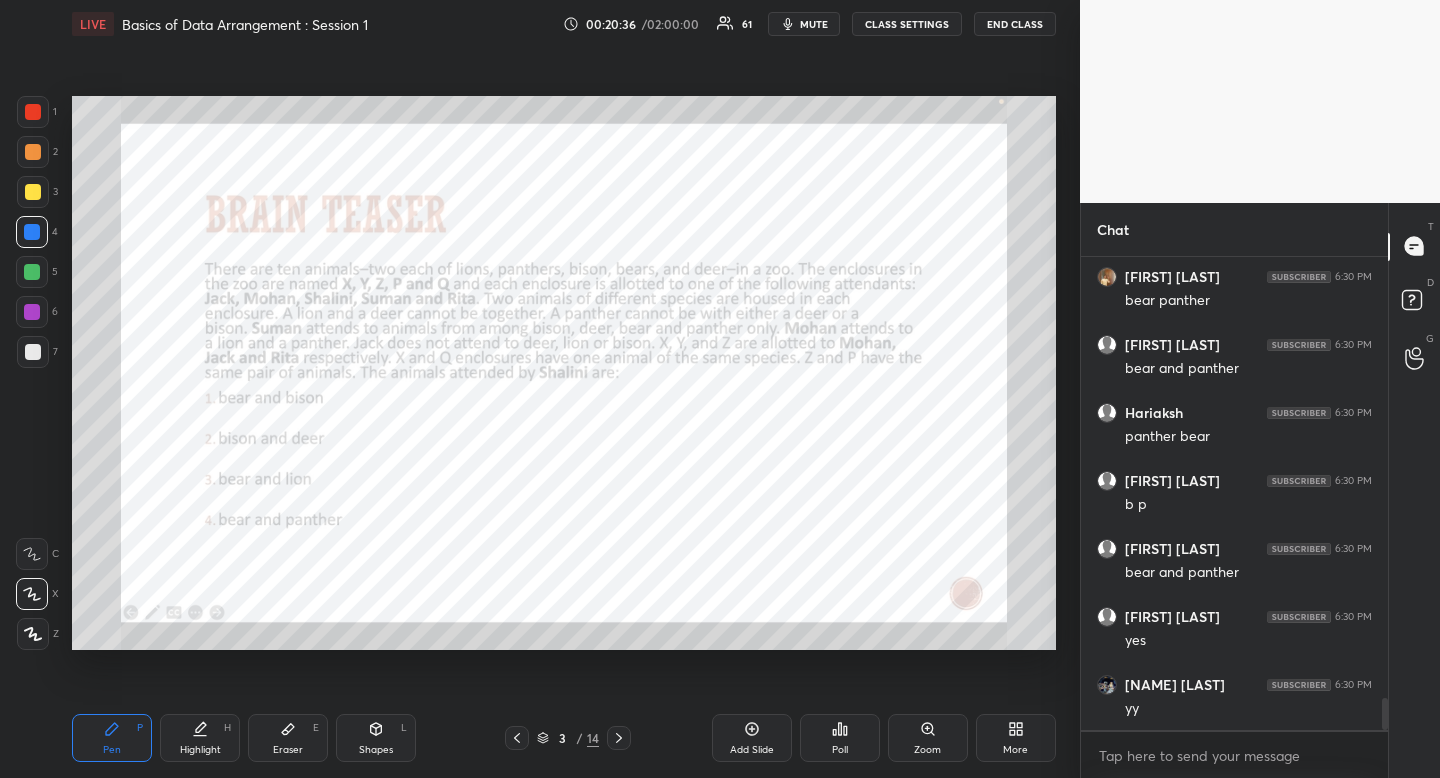 drag, startPoint x: 100, startPoint y: 735, endPoint x: 93, endPoint y: 717, distance: 19.313208 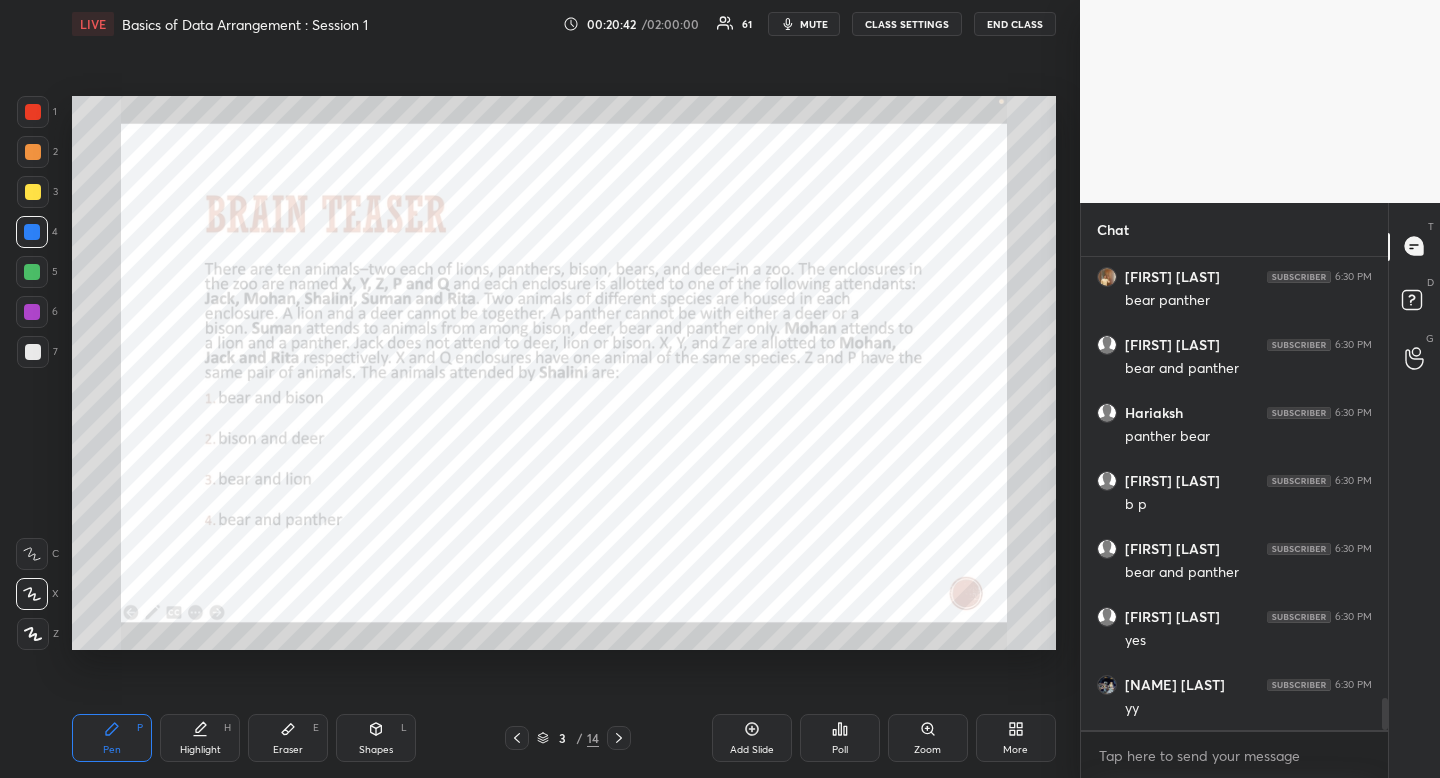 drag, startPoint x: 305, startPoint y: 723, endPoint x: 352, endPoint y: 667, distance: 73.109505 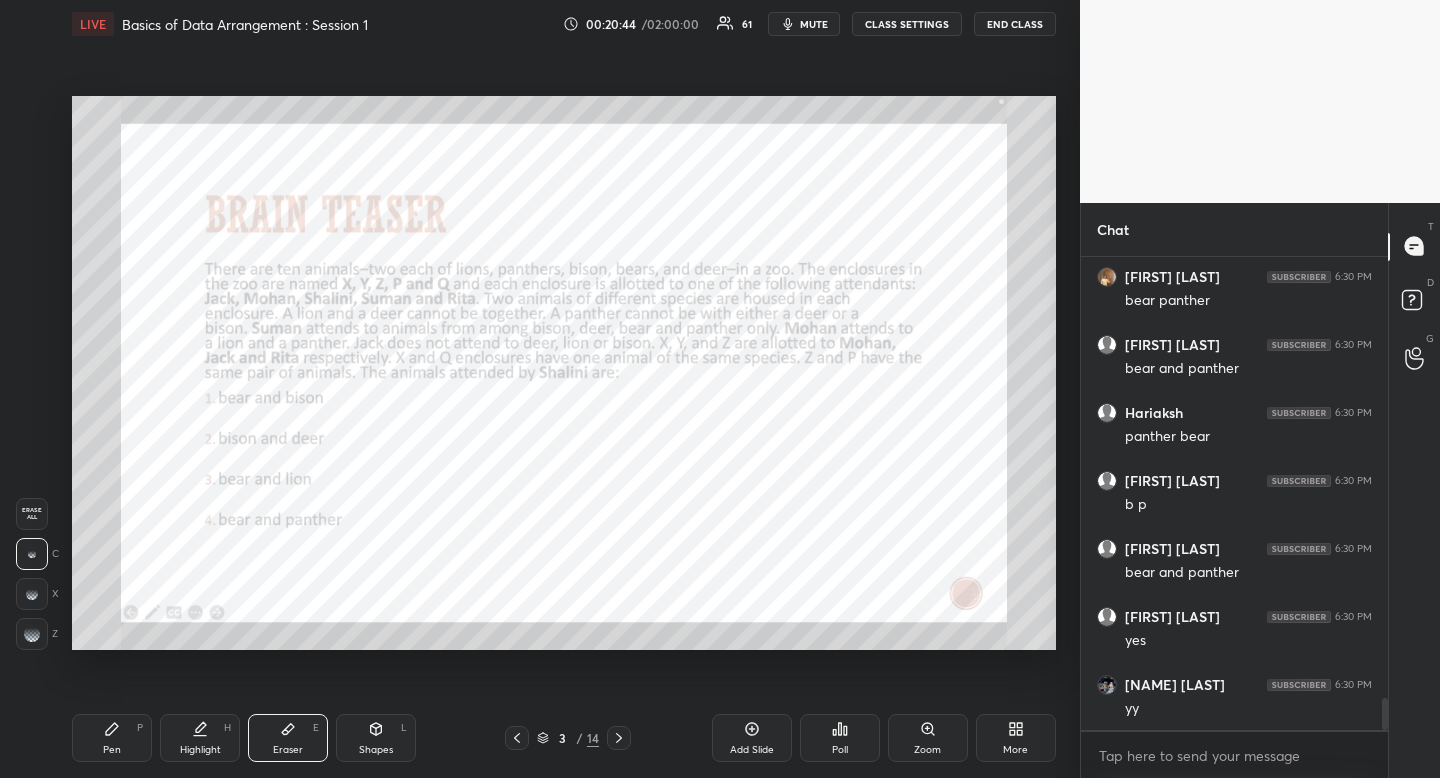click on "Pen P" at bounding box center [112, 738] 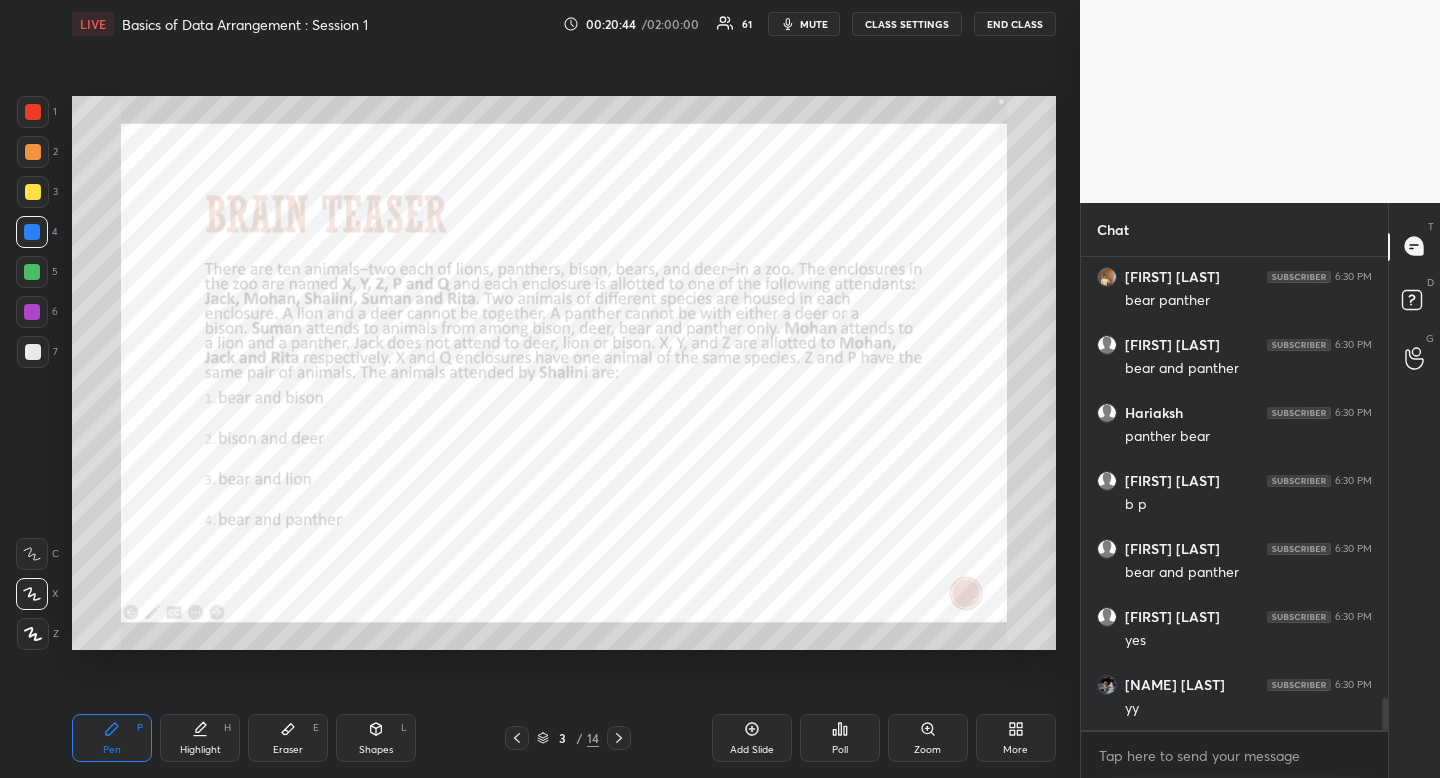 click on "Pen P" at bounding box center (112, 738) 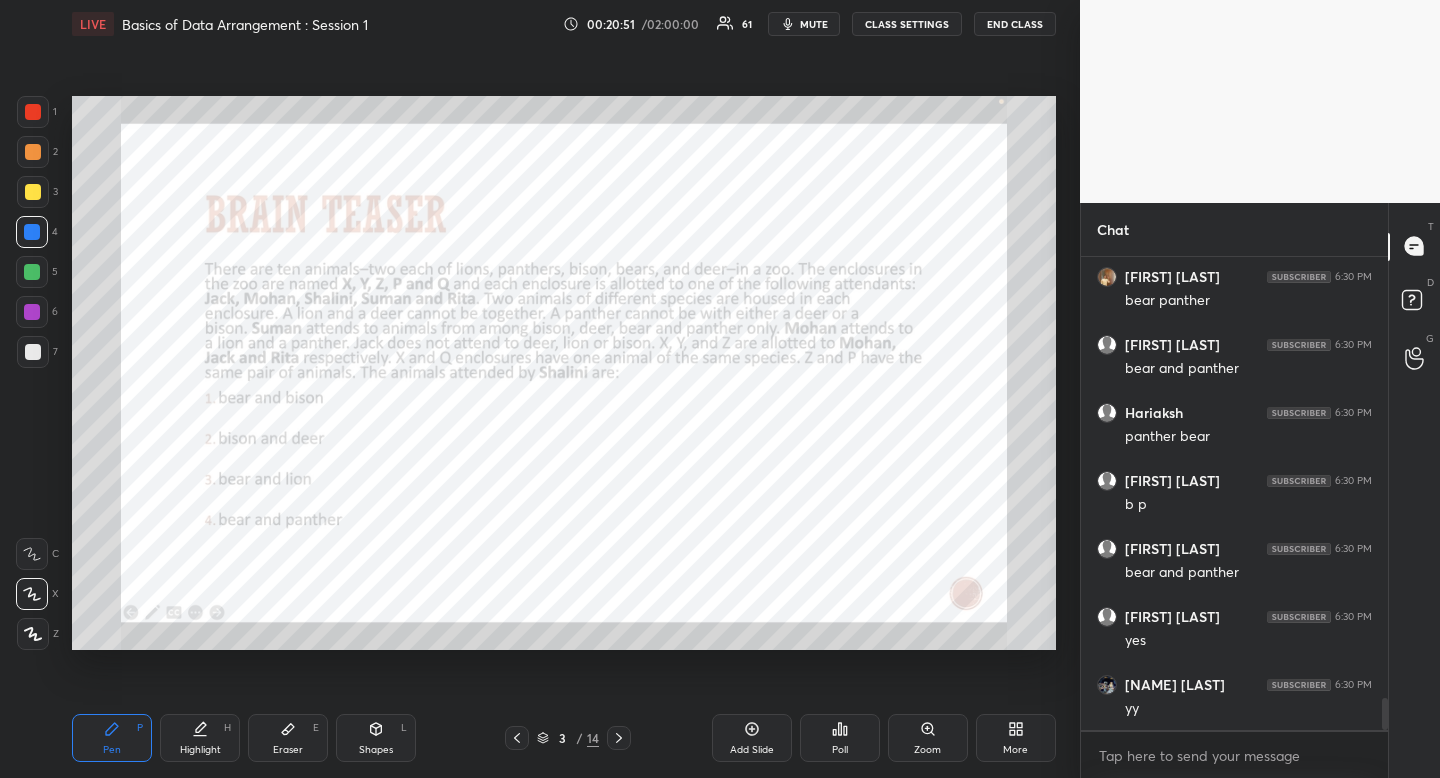 scroll, scrollTop: 6593, scrollLeft: 0, axis: vertical 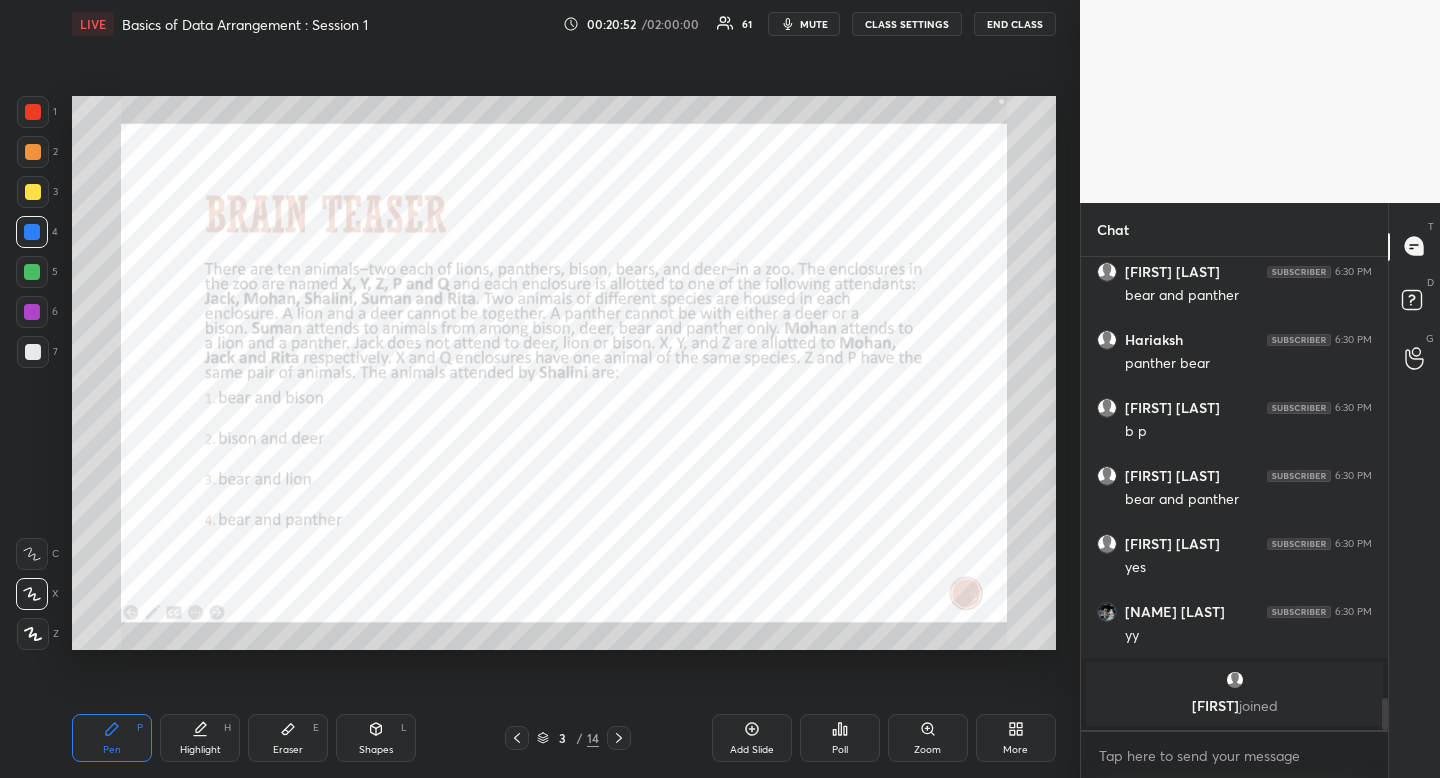 click on "Highlight H" at bounding box center (200, 738) 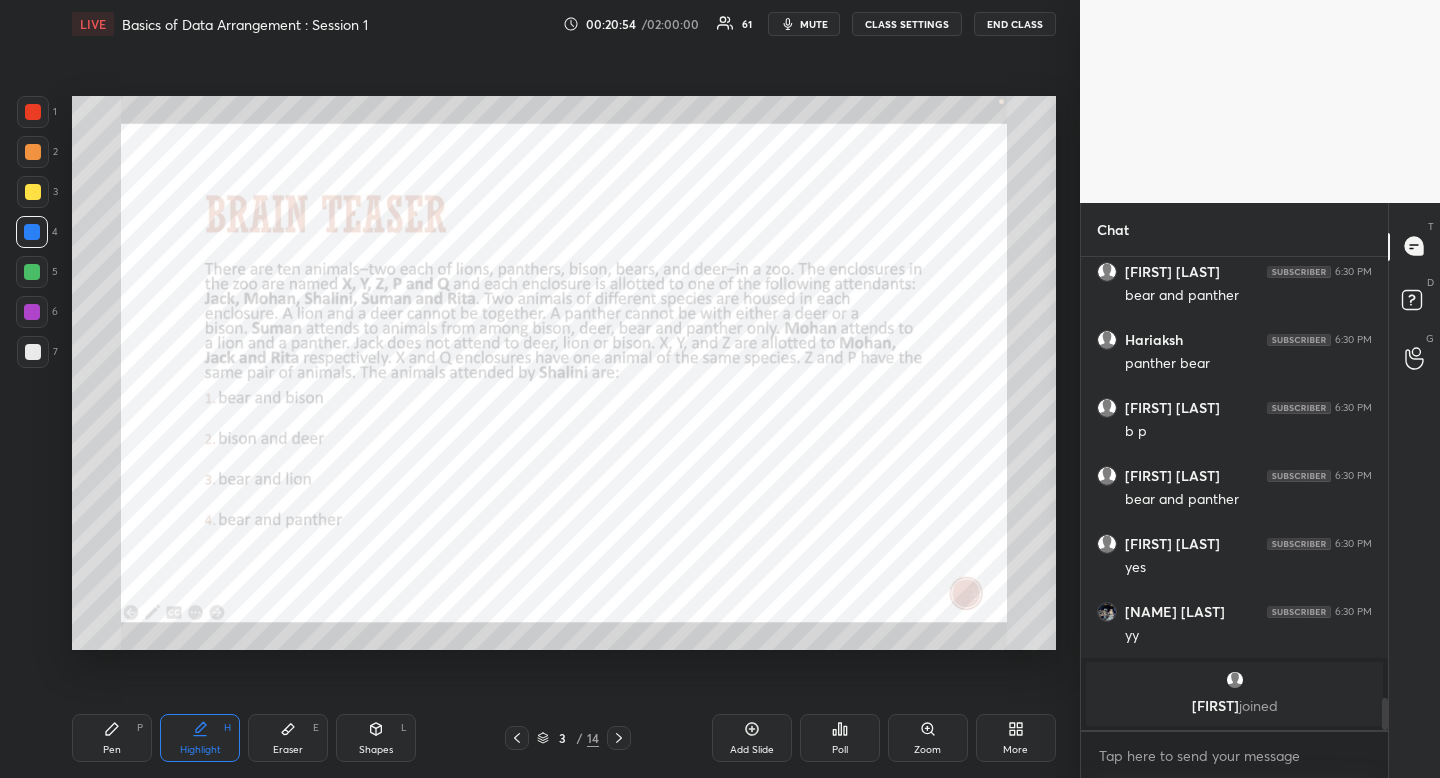 click on "Highlight H" at bounding box center (200, 738) 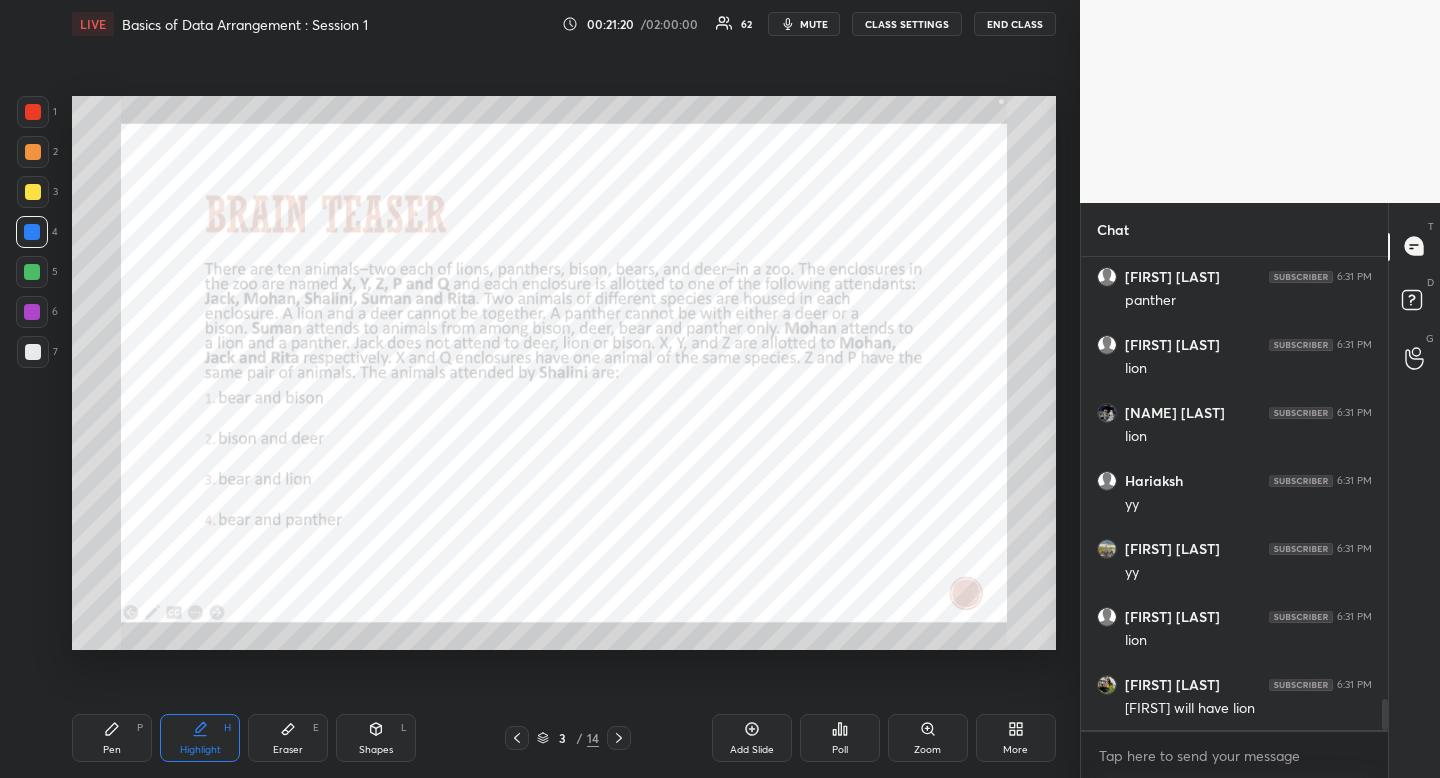 scroll, scrollTop: 6787, scrollLeft: 0, axis: vertical 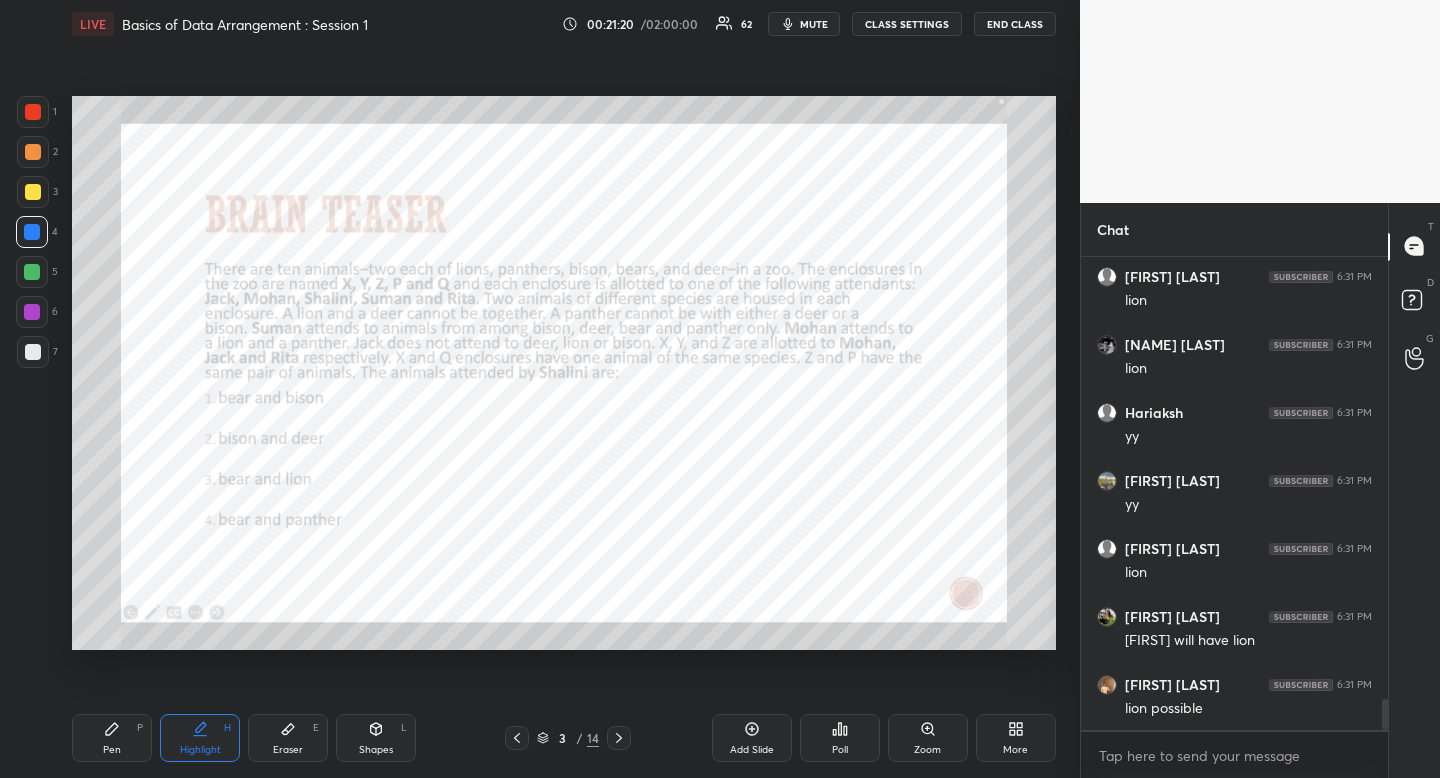drag, startPoint x: 109, startPoint y: 741, endPoint x: 121, endPoint y: 716, distance: 27.730848 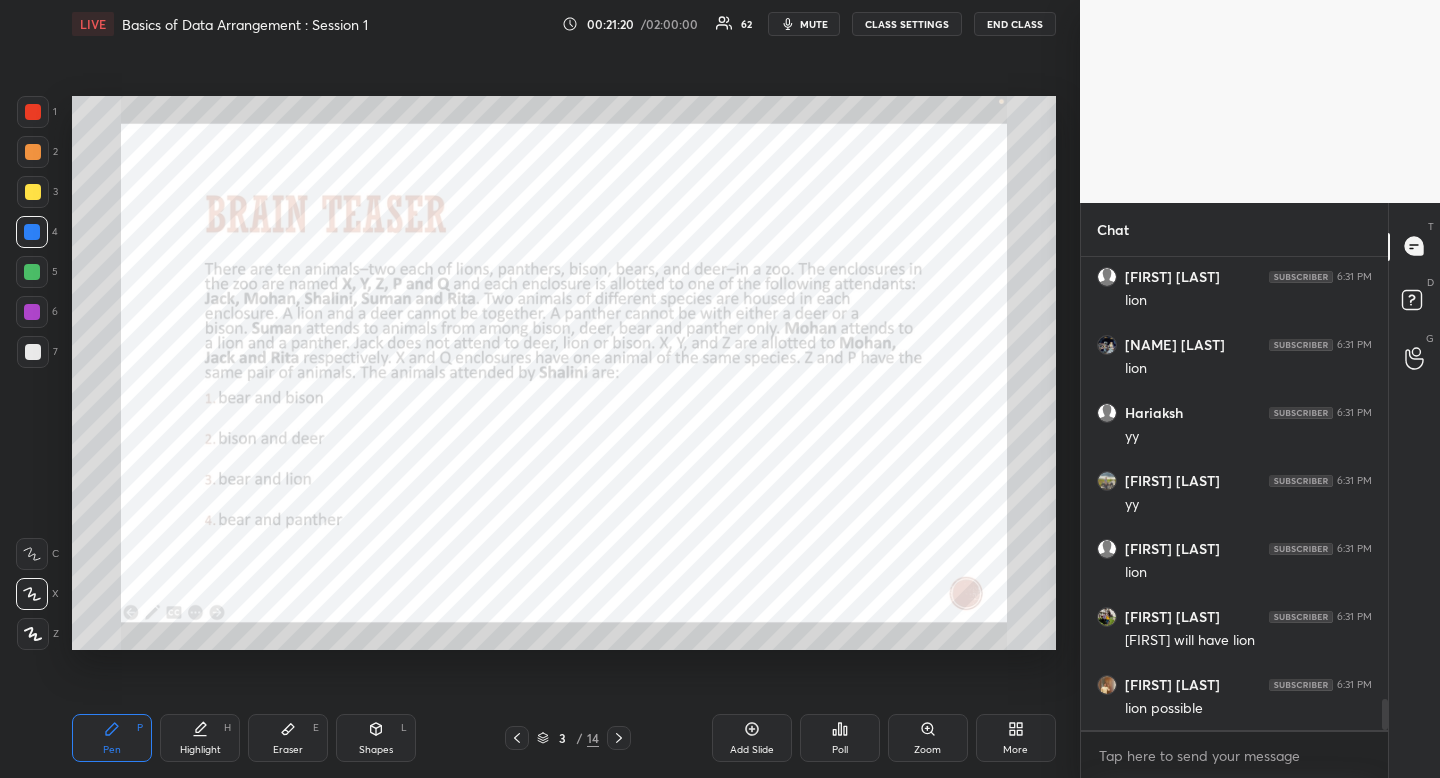 drag, startPoint x: 121, startPoint y: 716, endPoint x: 152, endPoint y: 676, distance: 50.606323 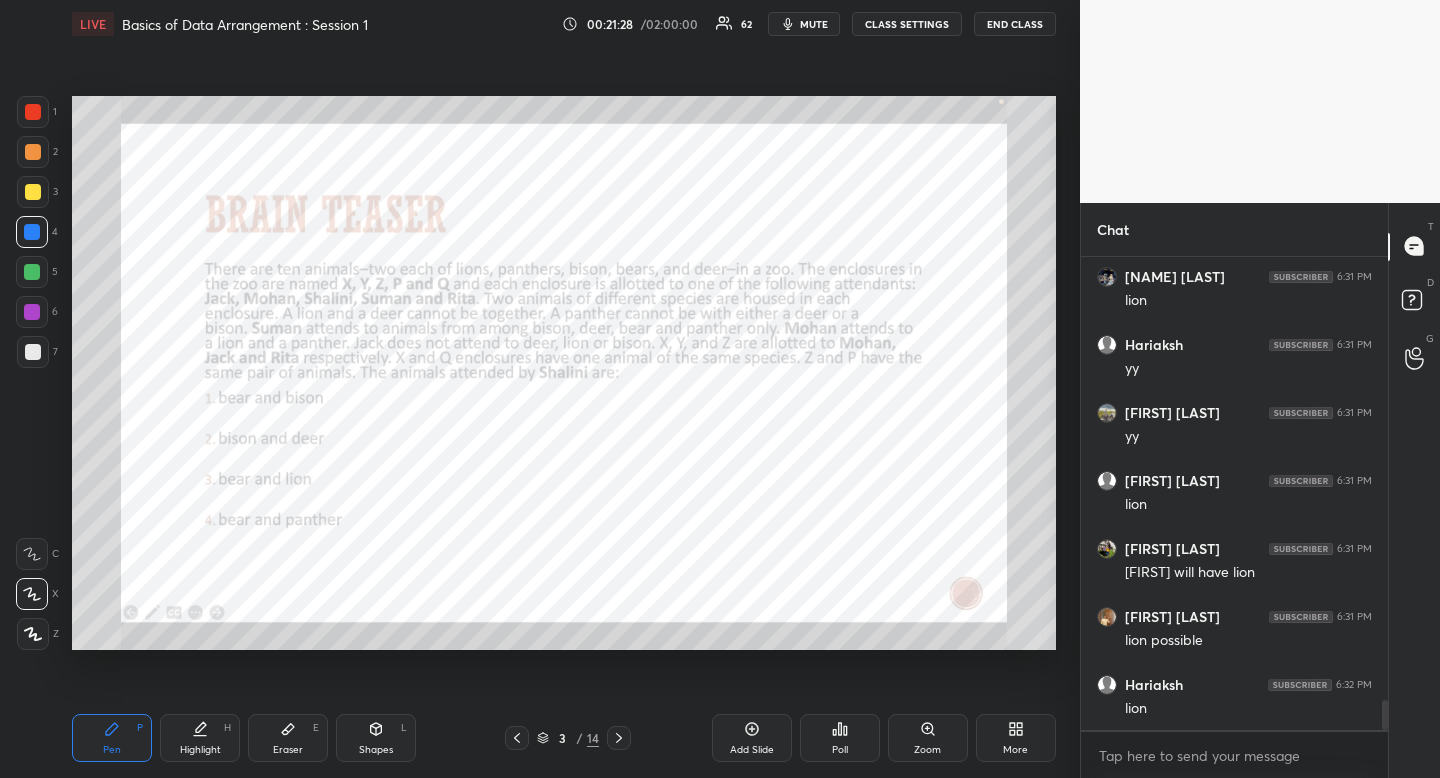 scroll, scrollTop: 6923, scrollLeft: 0, axis: vertical 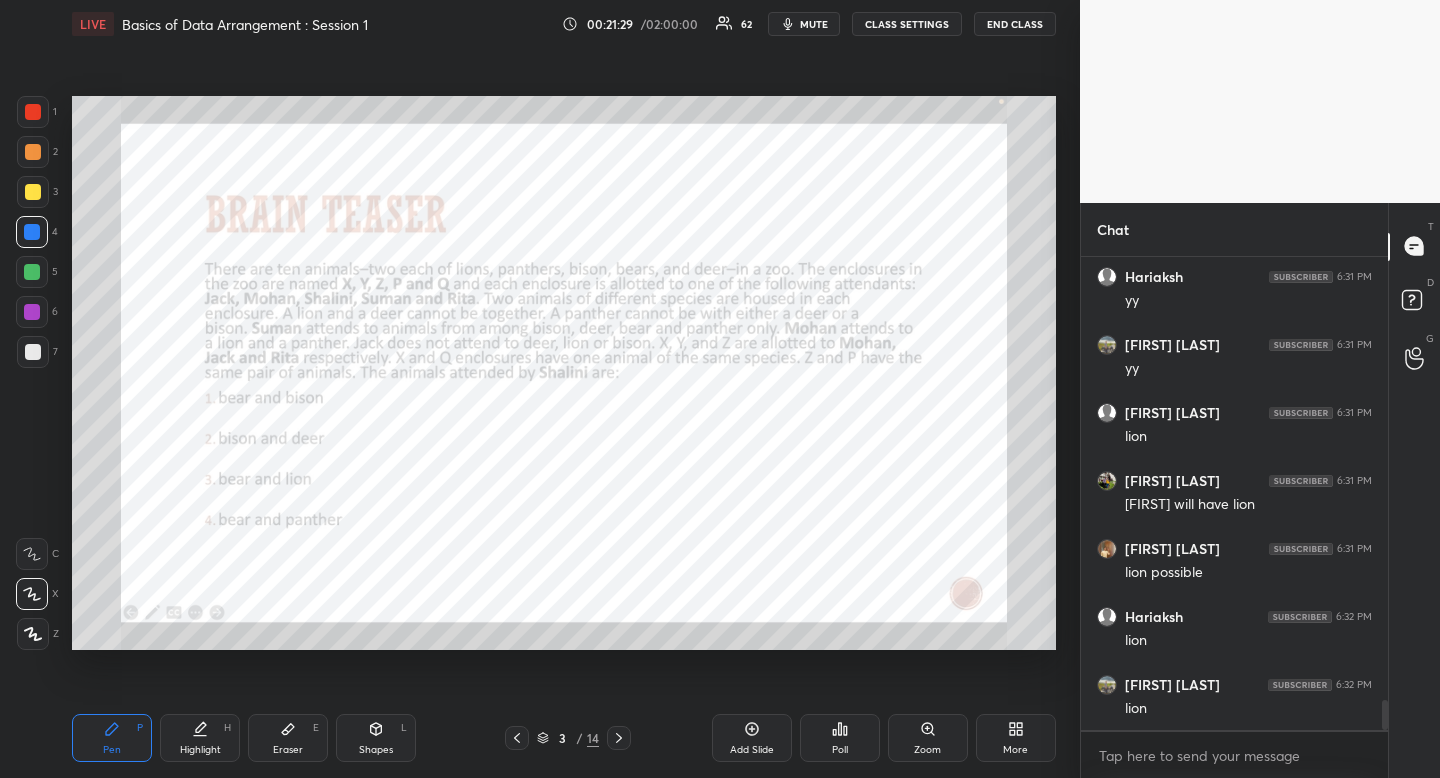 click on "Highlight" at bounding box center [200, 750] 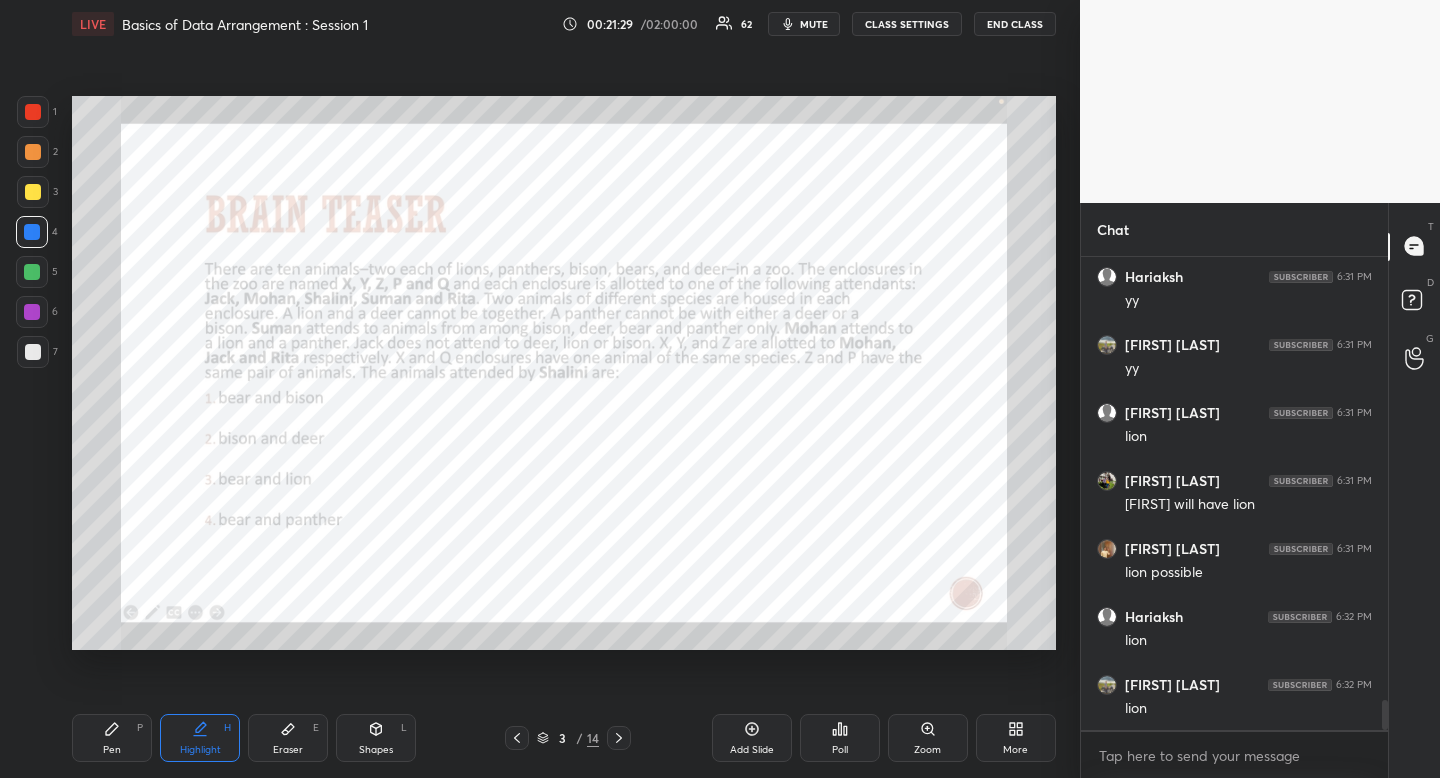 click on "Highlight" at bounding box center (200, 750) 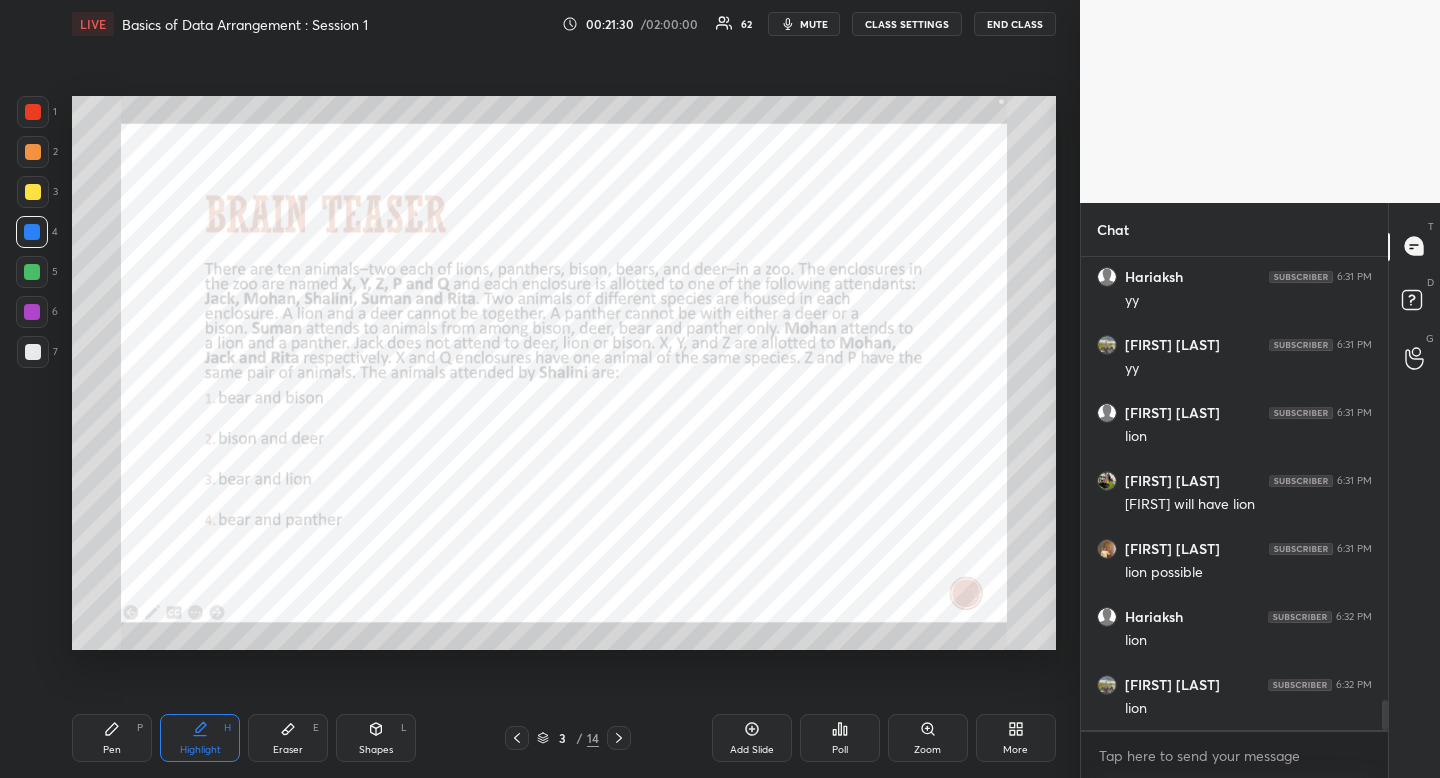 click on "Highlight H" at bounding box center [200, 738] 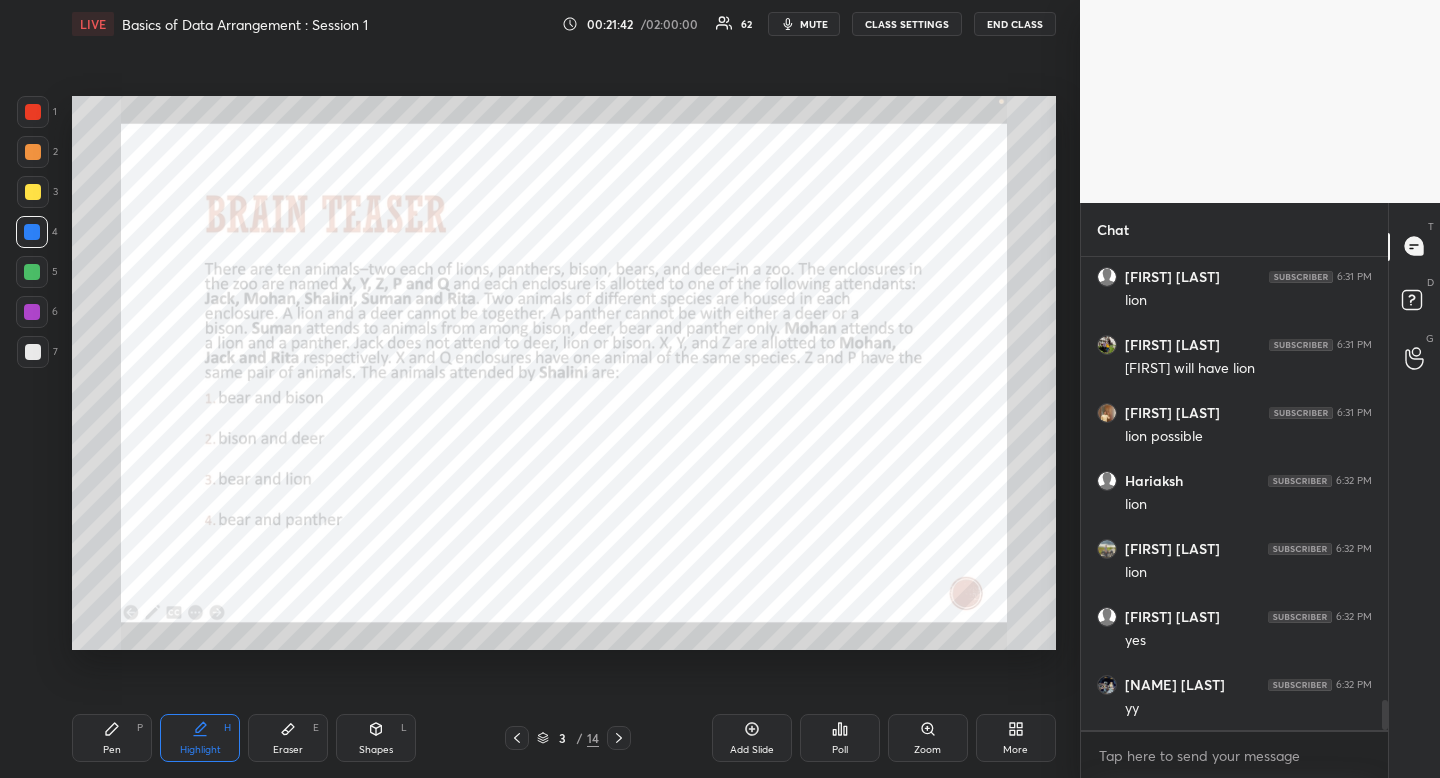 scroll, scrollTop: 7127, scrollLeft: 0, axis: vertical 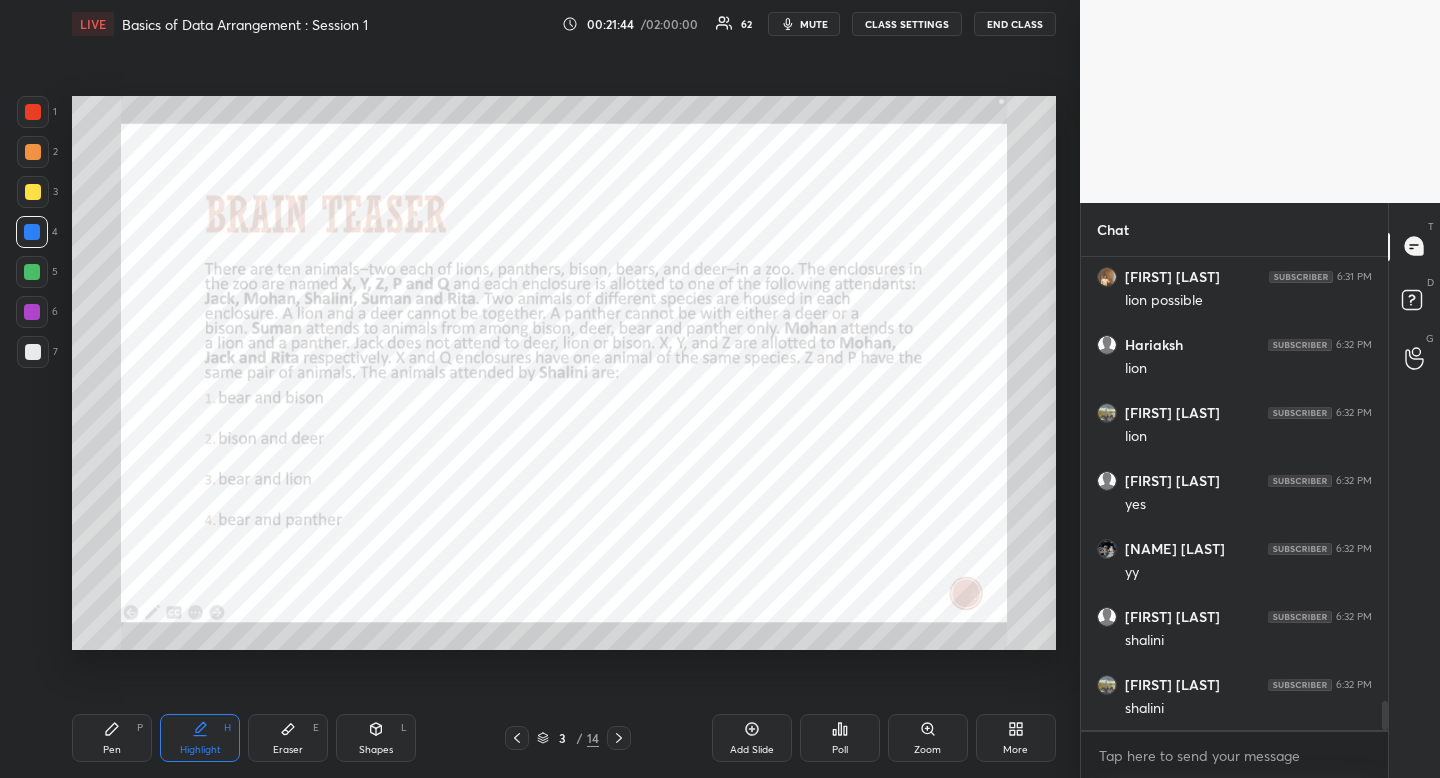 click on "Pen P" at bounding box center [112, 738] 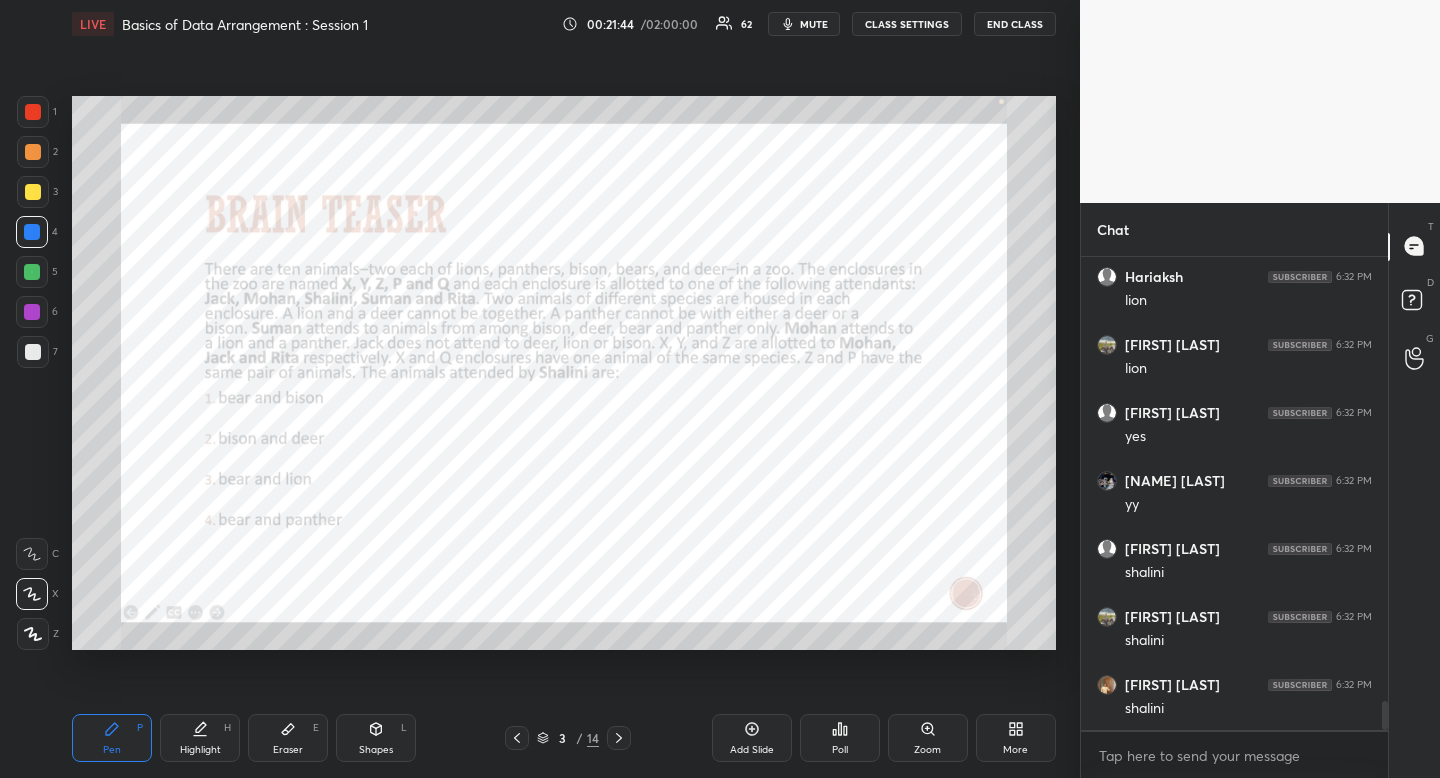 drag, startPoint x: 119, startPoint y: 730, endPoint x: 153, endPoint y: 690, distance: 52.49762 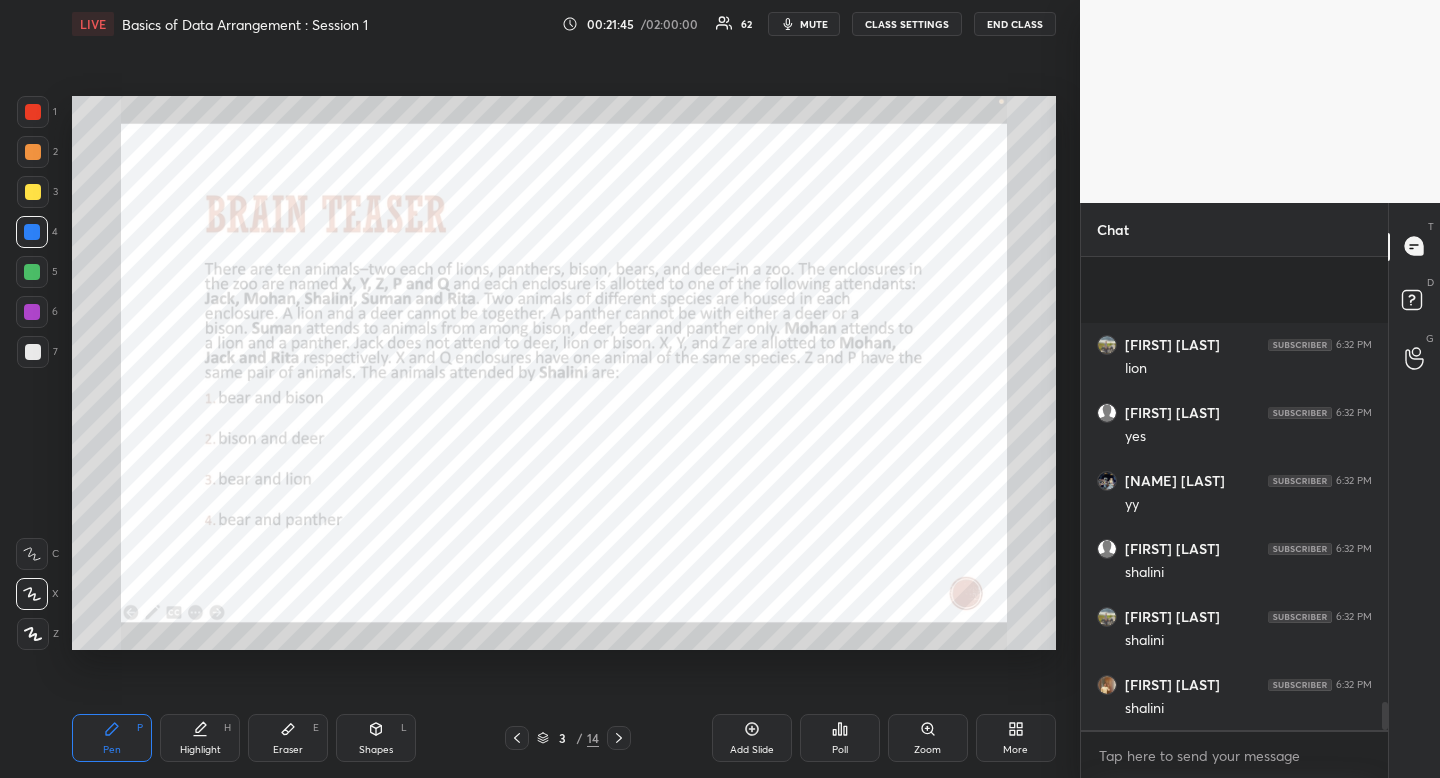 scroll, scrollTop: 7404, scrollLeft: 0, axis: vertical 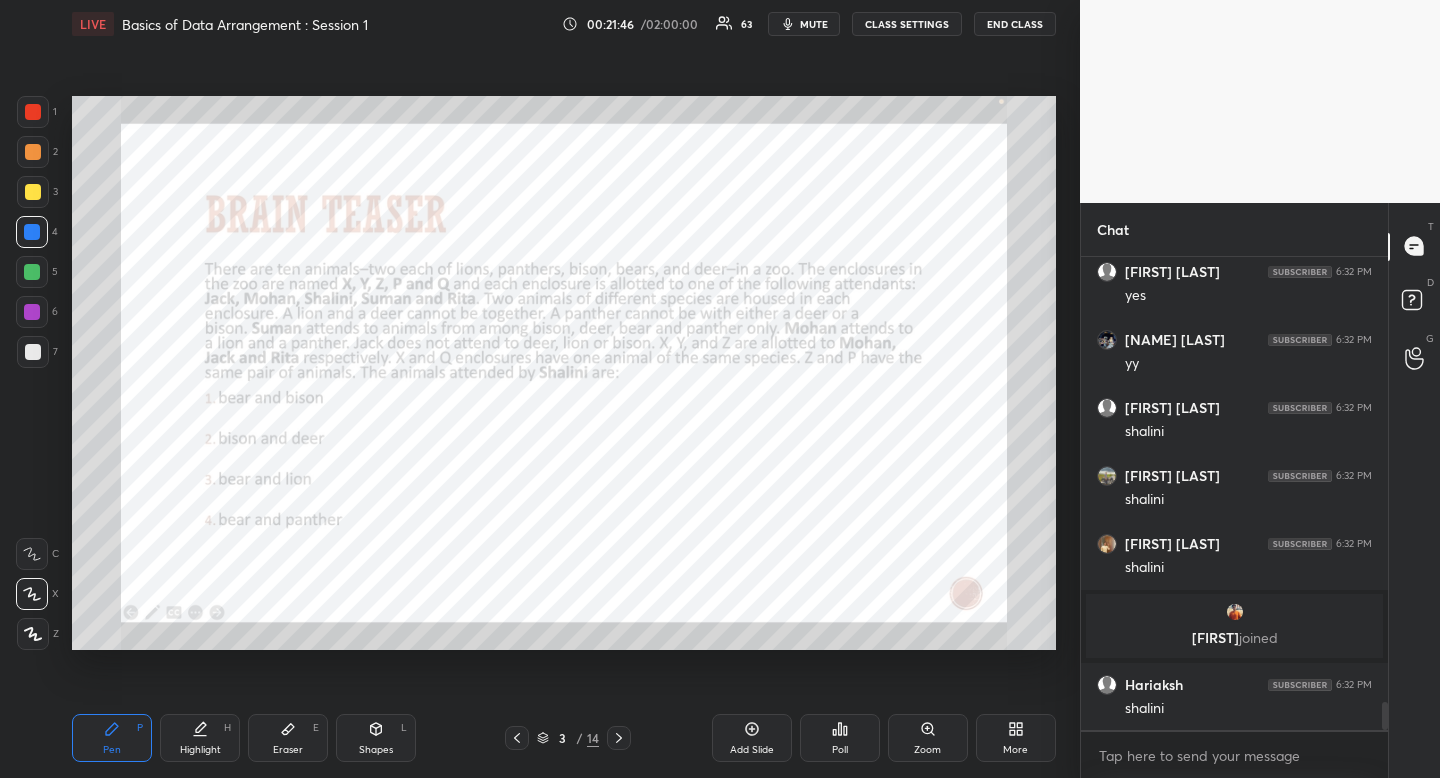 click on "Highlight" at bounding box center (200, 750) 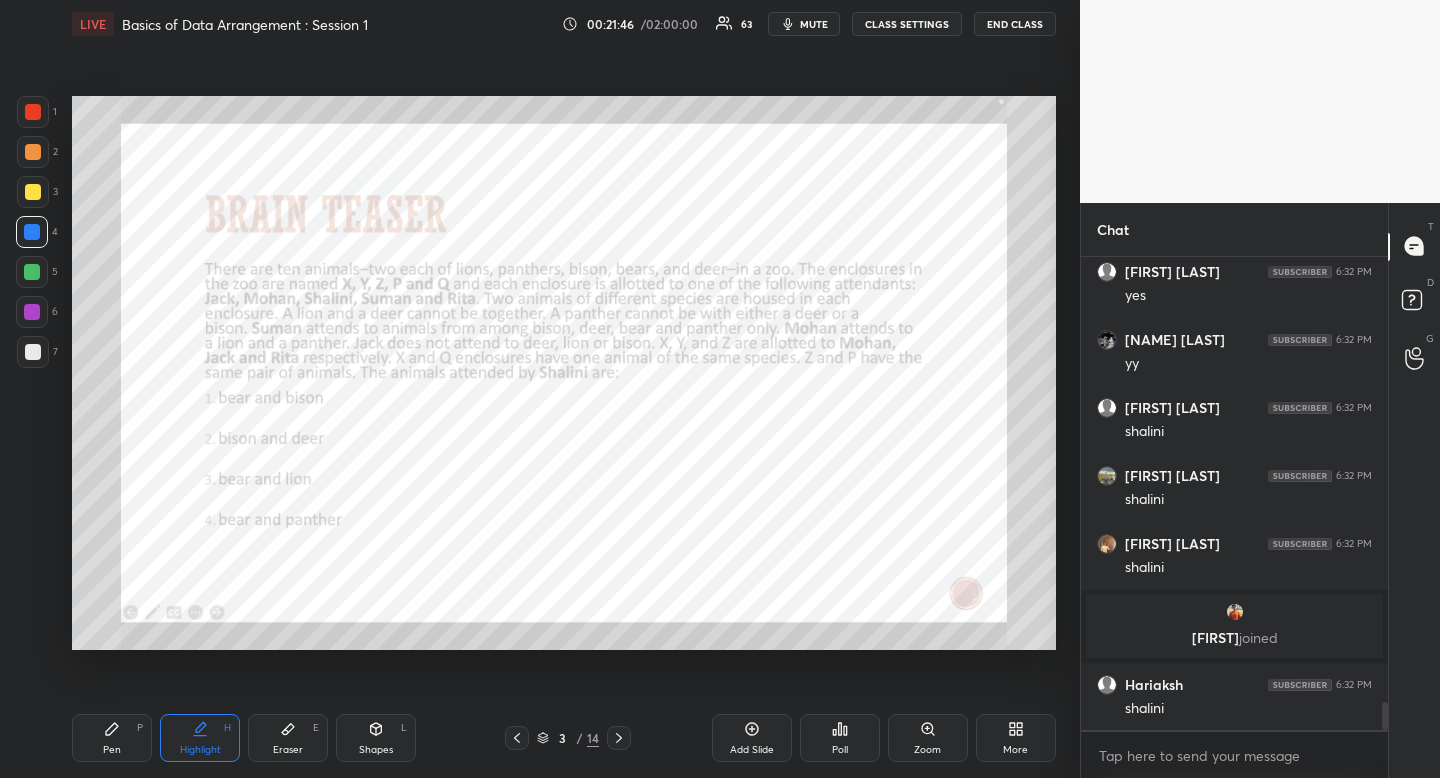 drag, startPoint x: 214, startPoint y: 741, endPoint x: 336, endPoint y: 651, distance: 151.60475 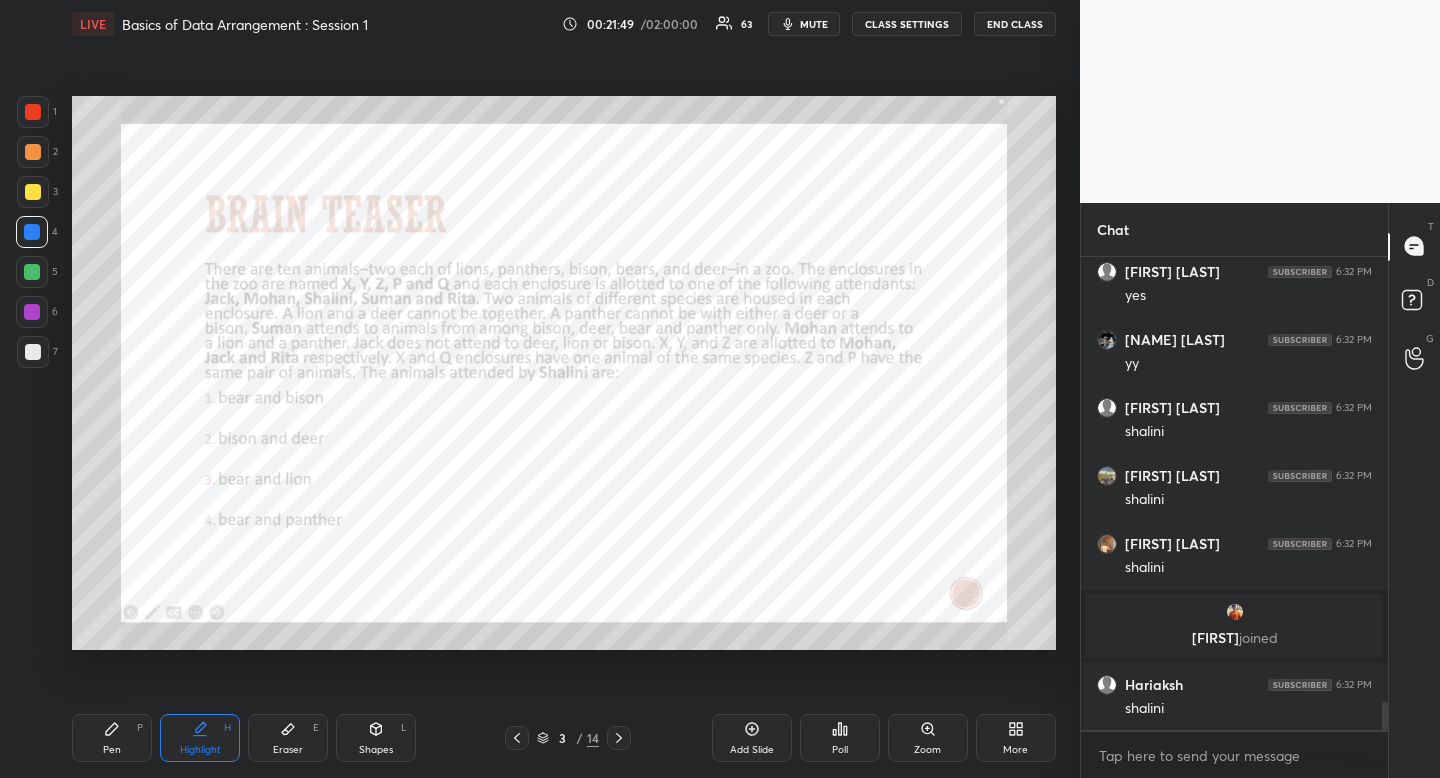 click on "Pen P" at bounding box center [112, 738] 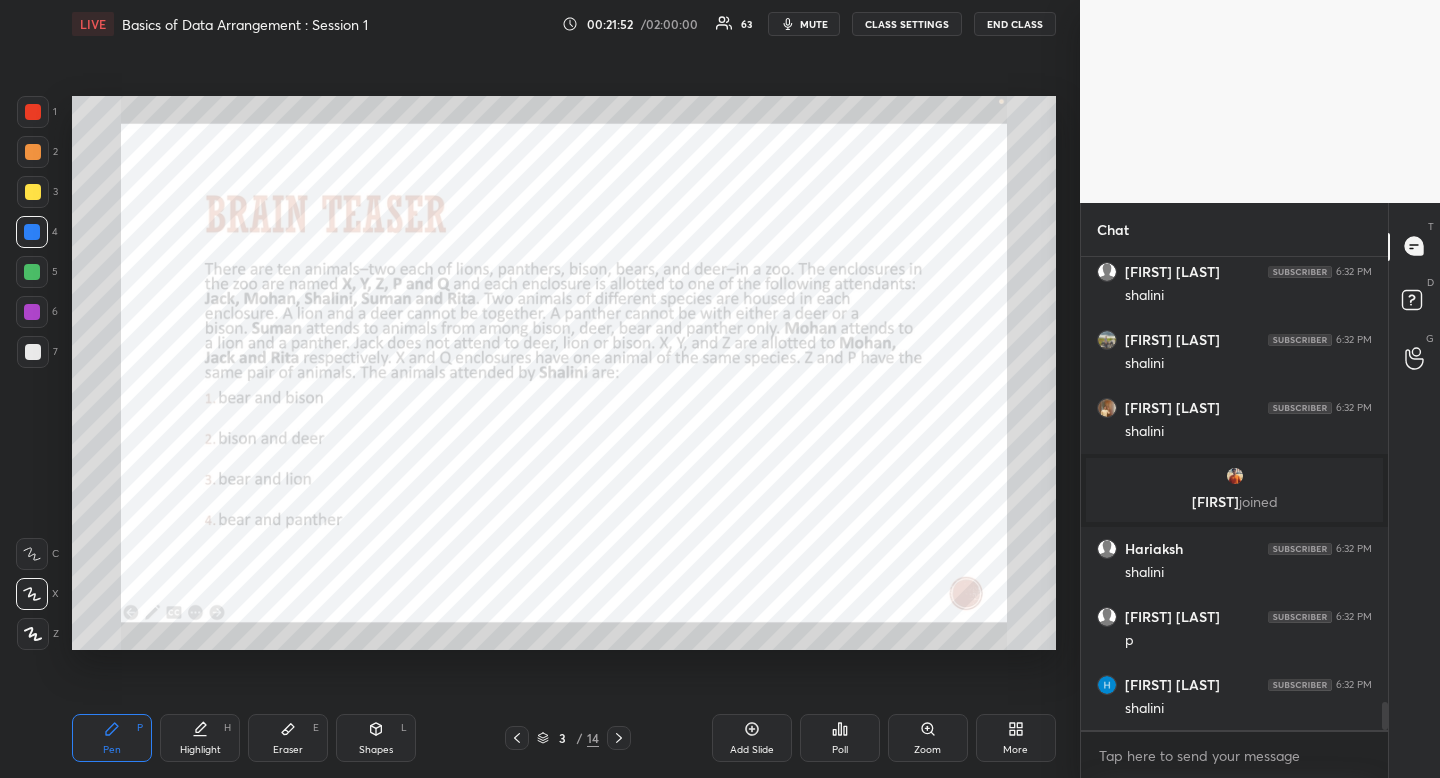 scroll, scrollTop: 7608, scrollLeft: 0, axis: vertical 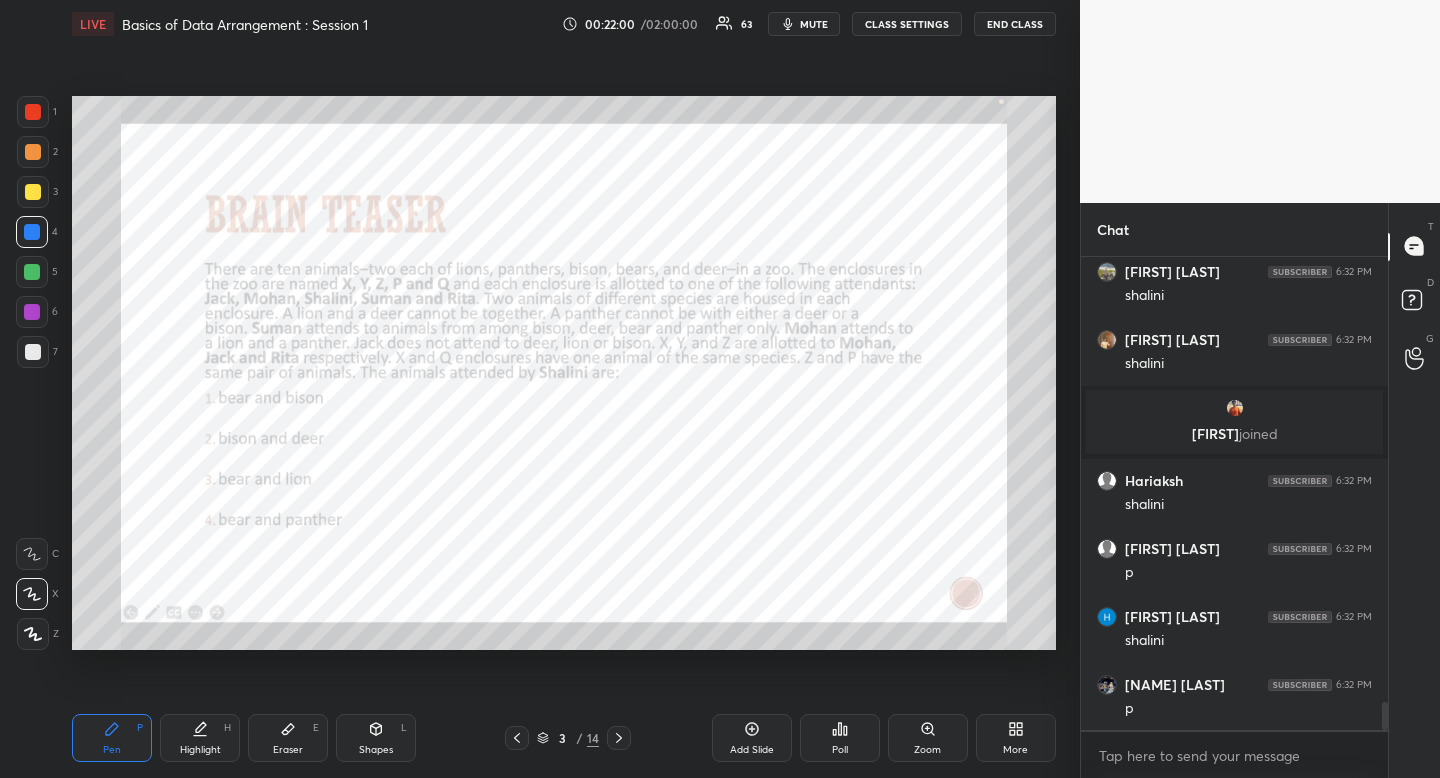 click on "Highlight" at bounding box center [200, 750] 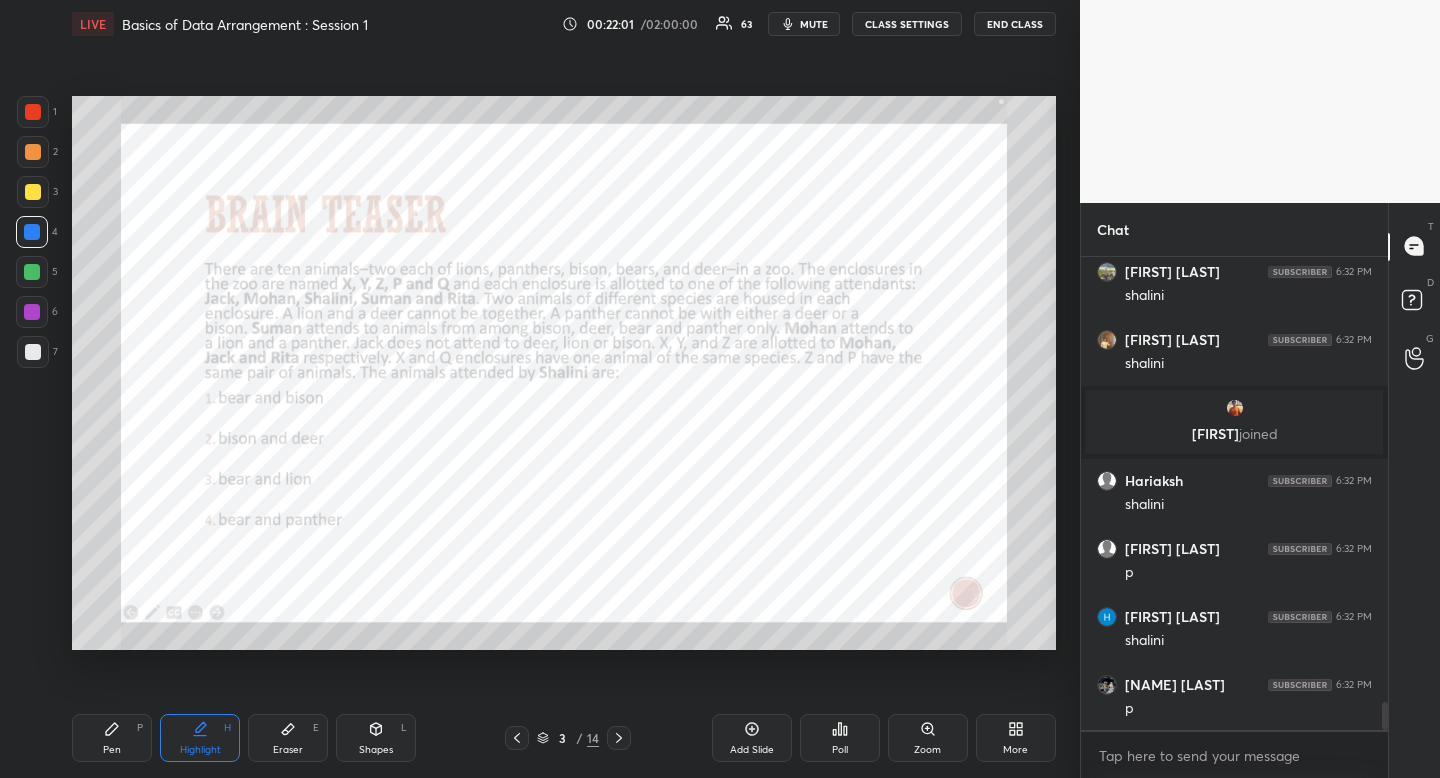 click on "Highlight H" at bounding box center [200, 738] 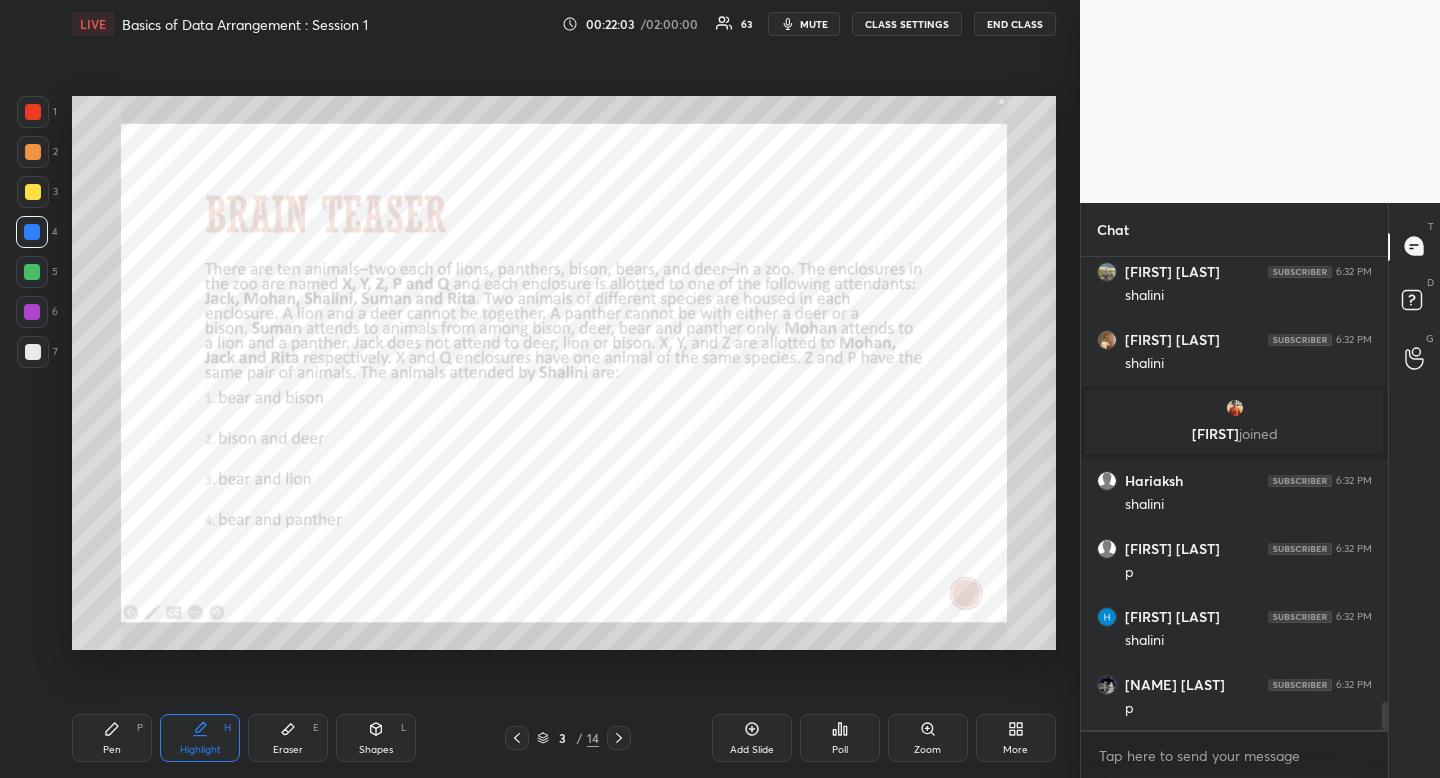 scroll, scrollTop: 7676, scrollLeft: 0, axis: vertical 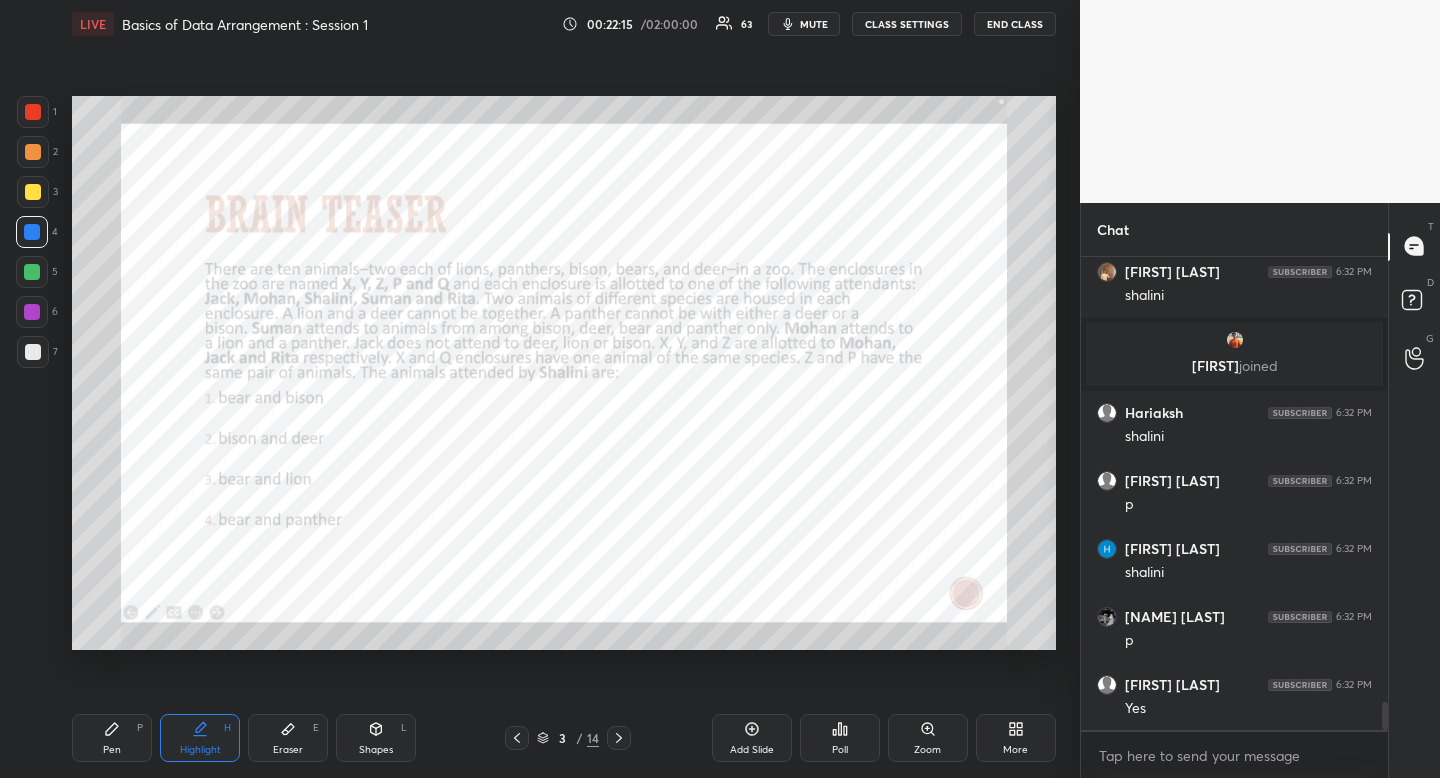 click on "Pen P" at bounding box center (112, 738) 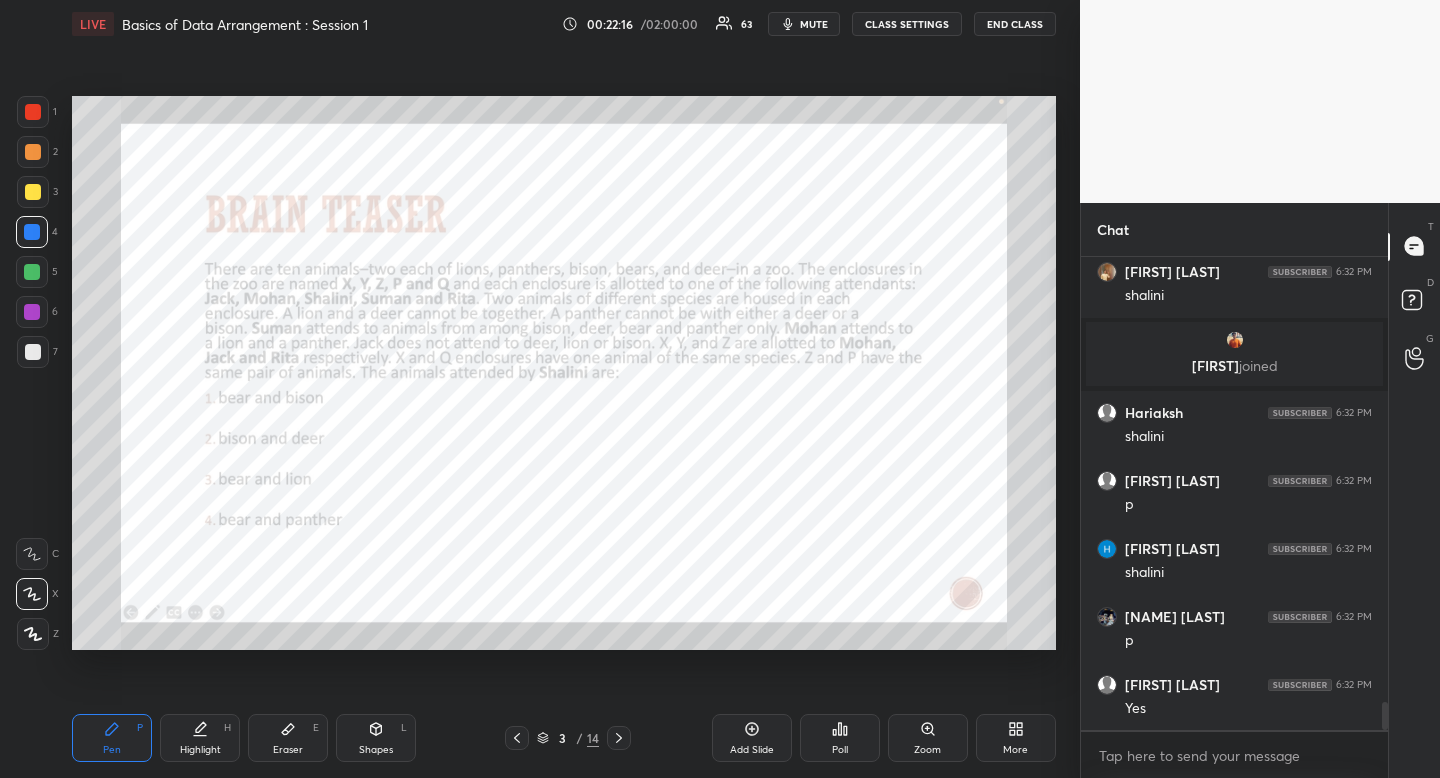 drag, startPoint x: 115, startPoint y: 740, endPoint x: 122, endPoint y: 686, distance: 54.451813 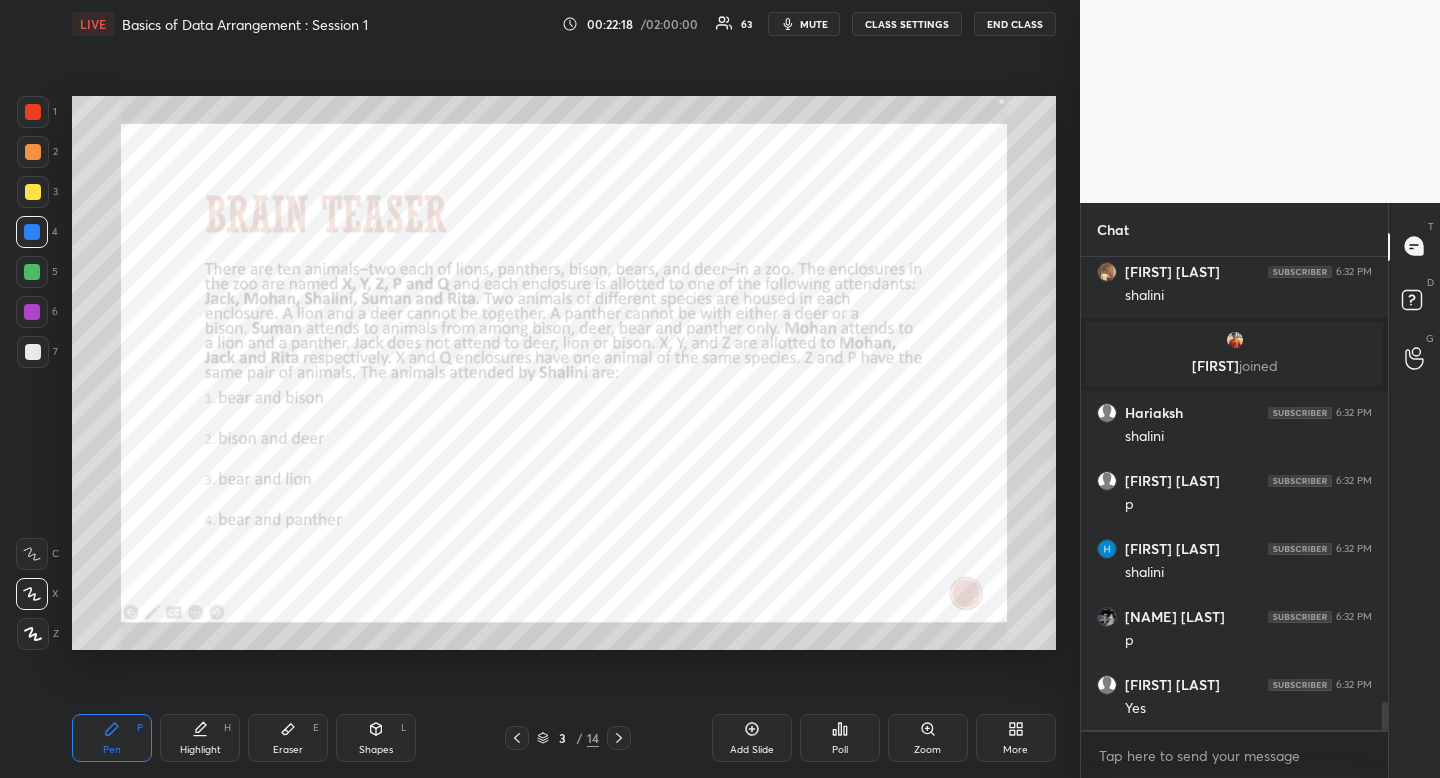 click on "Highlight H" at bounding box center (200, 738) 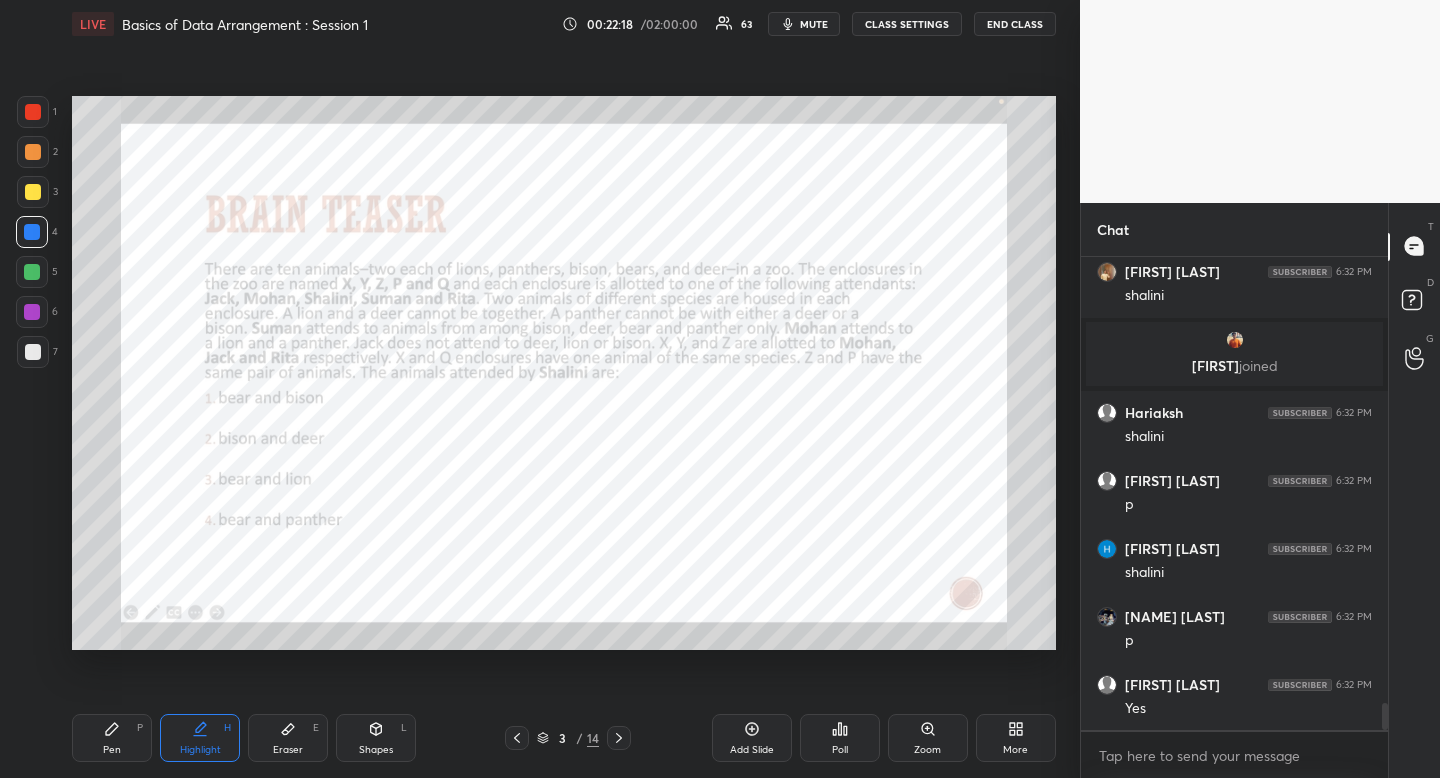 scroll, scrollTop: 7744, scrollLeft: 0, axis: vertical 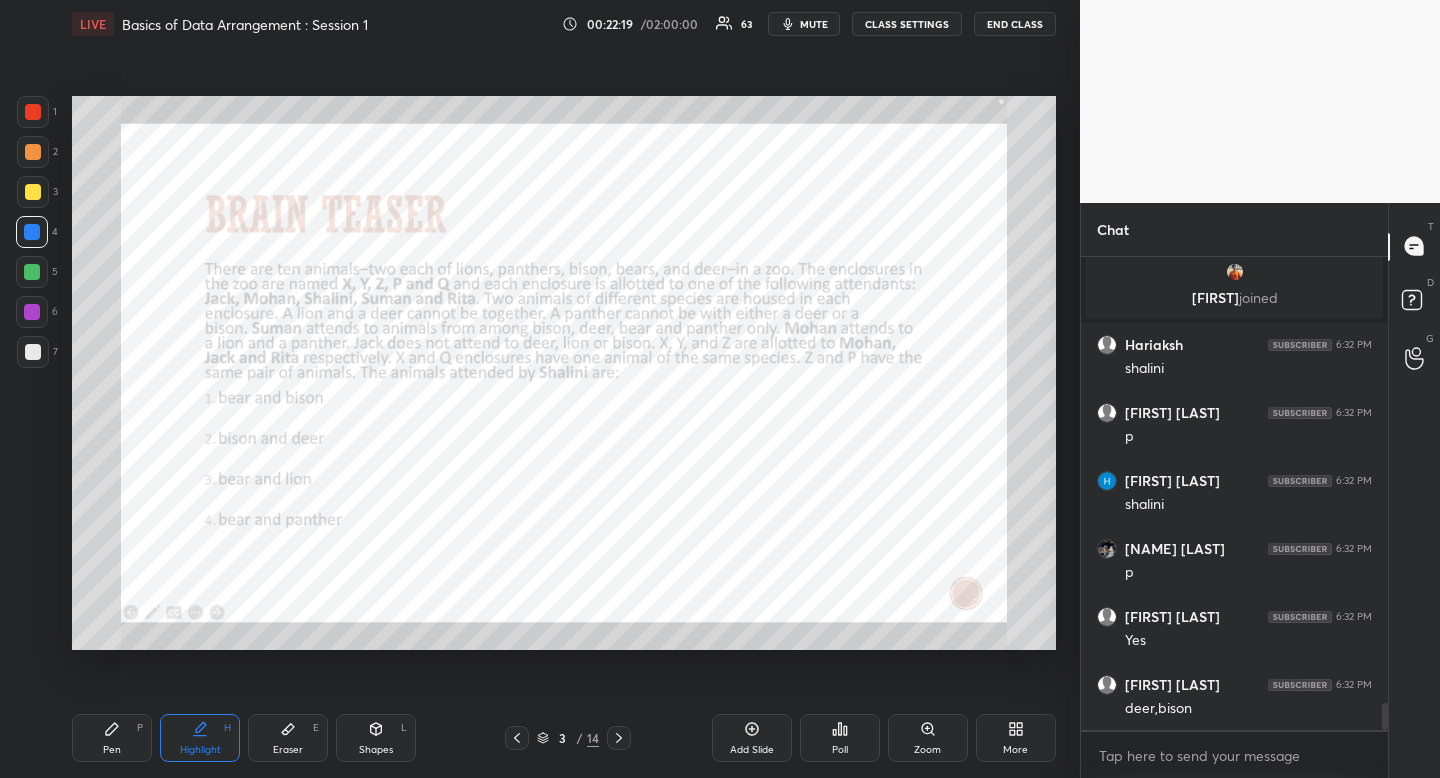 drag, startPoint x: 210, startPoint y: 740, endPoint x: 323, endPoint y: 686, distance: 125.23977 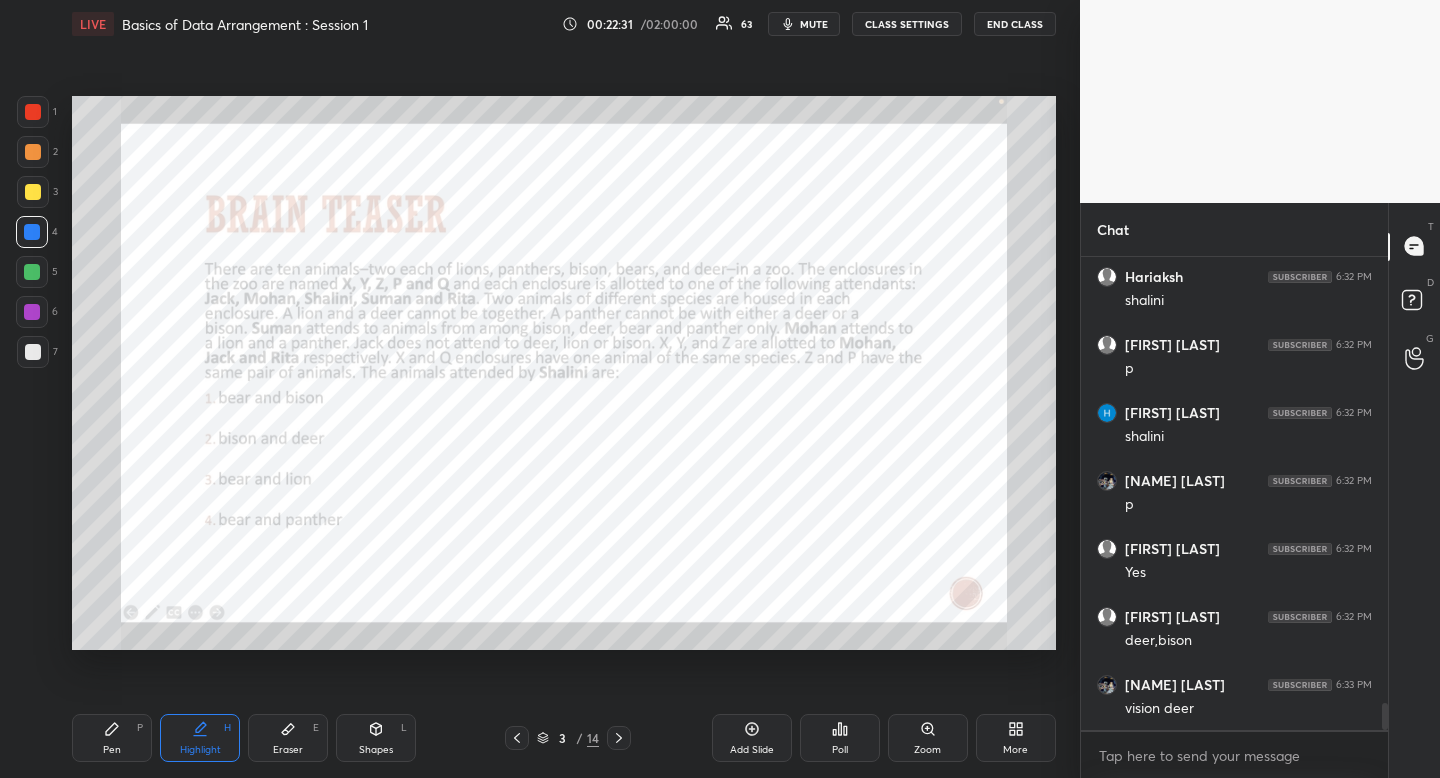 scroll, scrollTop: 7880, scrollLeft: 0, axis: vertical 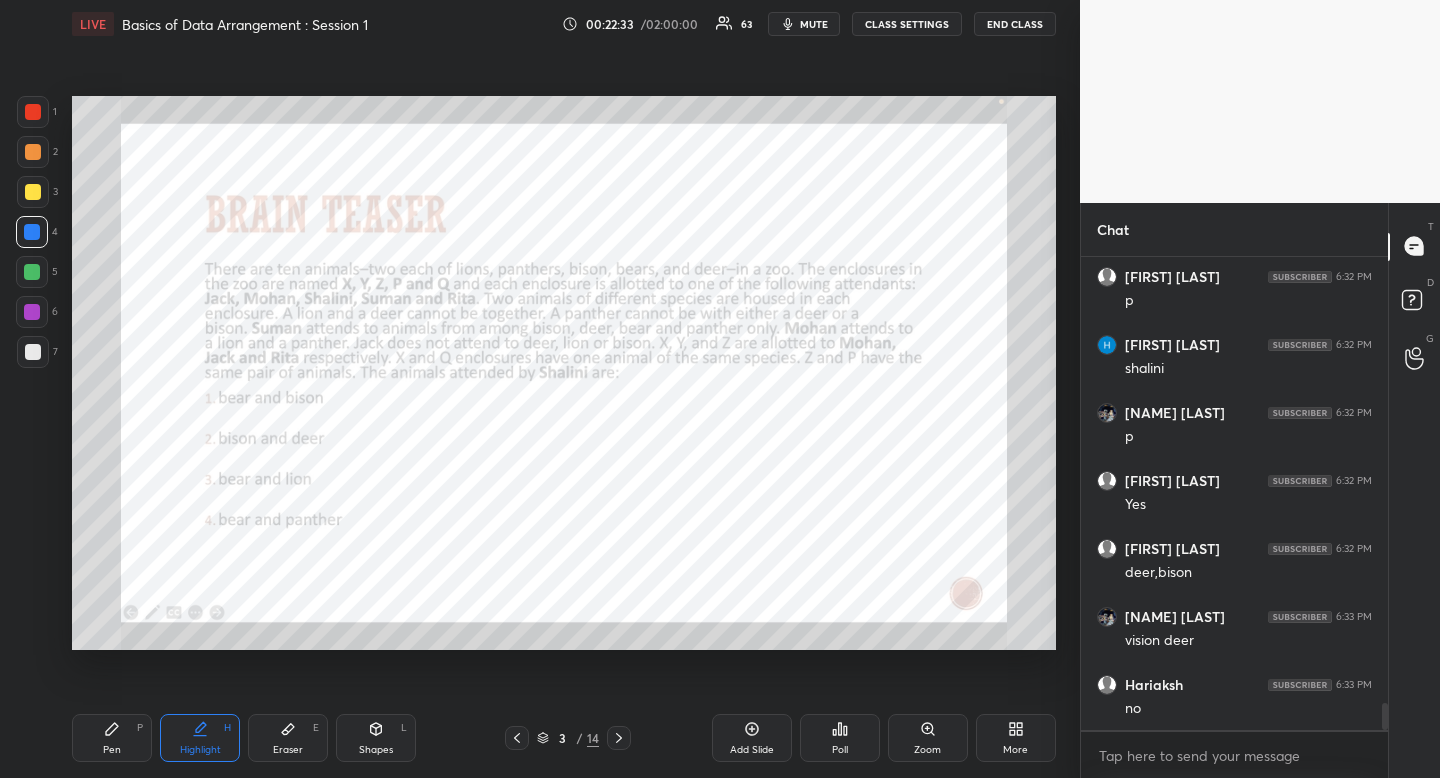 click 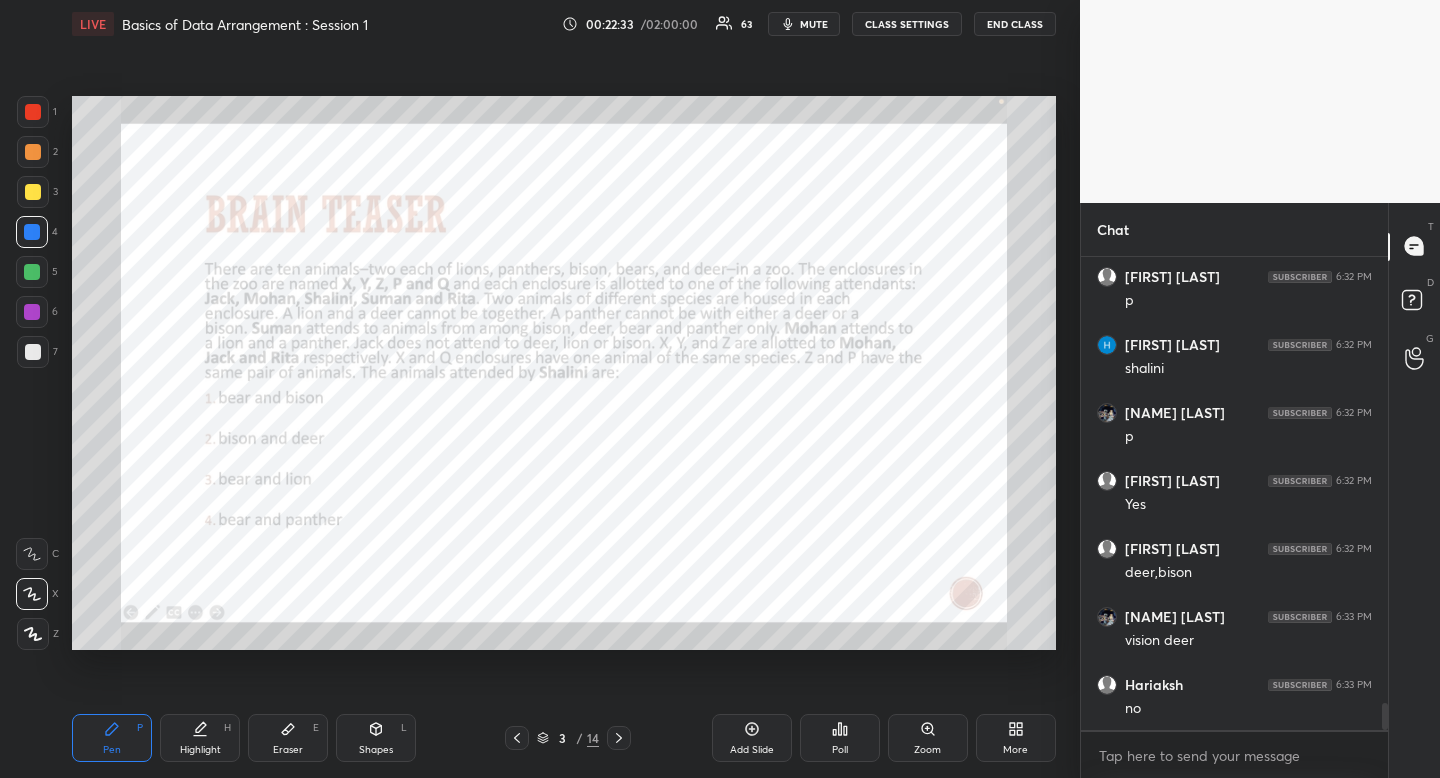 click on "Pen P" at bounding box center (112, 738) 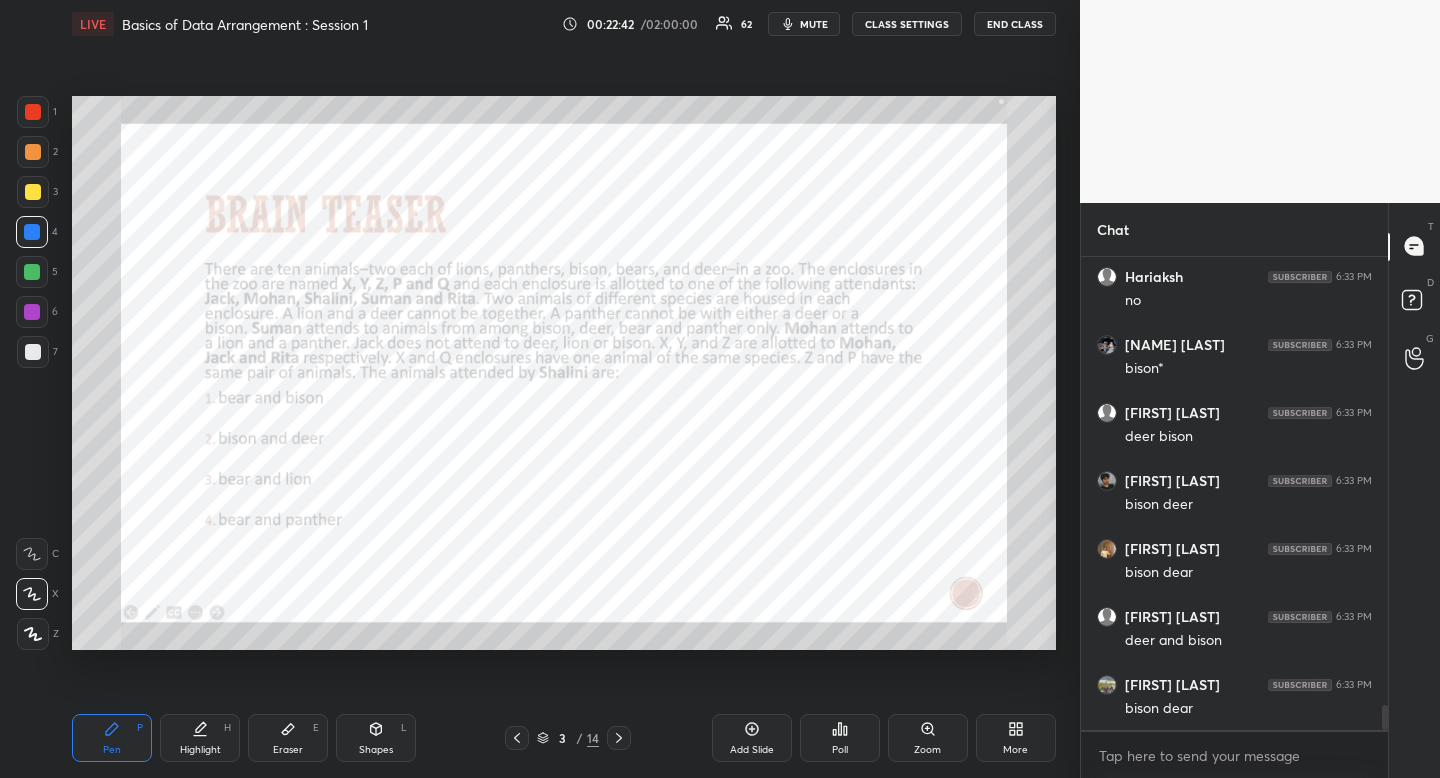 scroll, scrollTop: 8356, scrollLeft: 0, axis: vertical 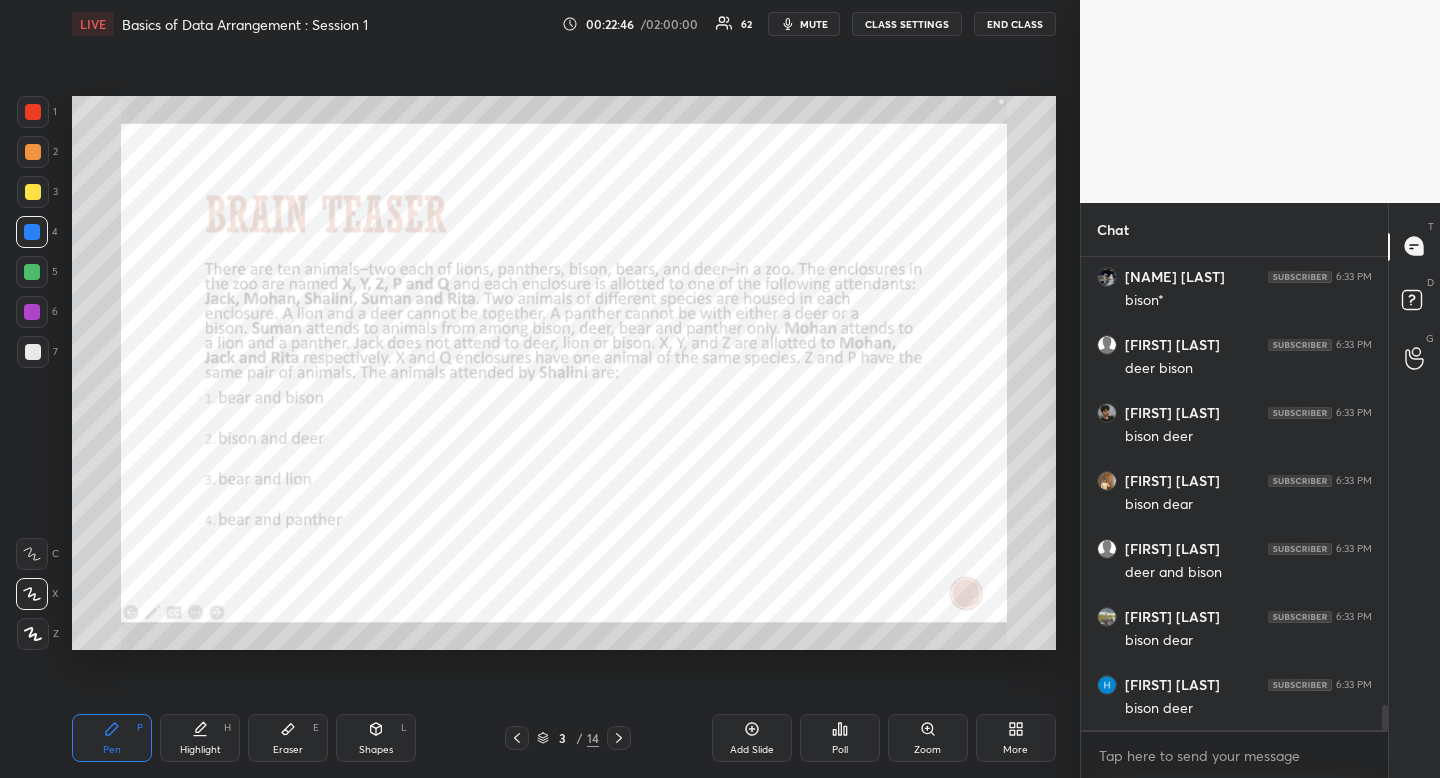drag, startPoint x: 207, startPoint y: 743, endPoint x: 222, endPoint y: 728, distance: 21.213203 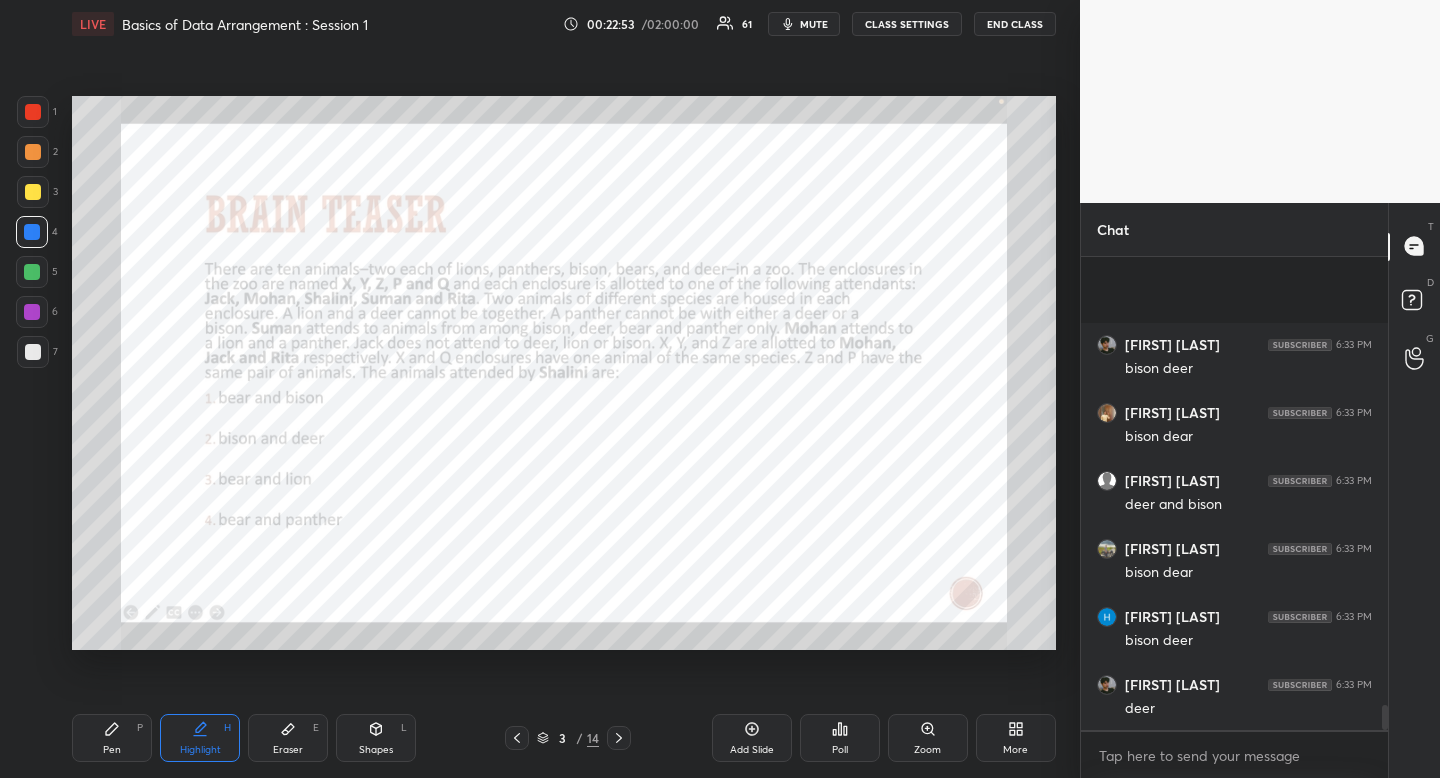 scroll, scrollTop: 8560, scrollLeft: 0, axis: vertical 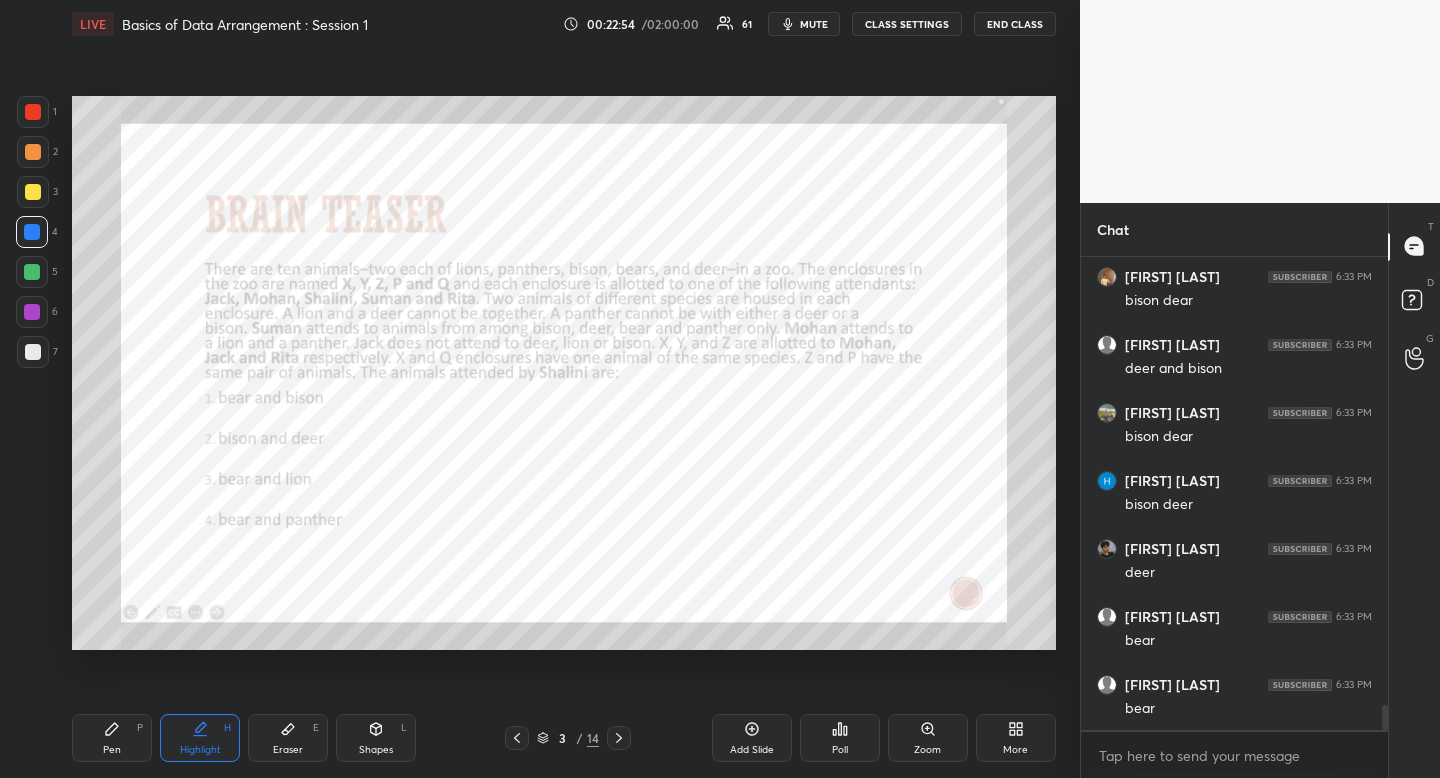 drag, startPoint x: 294, startPoint y: 727, endPoint x: 310, endPoint y: 718, distance: 18.35756 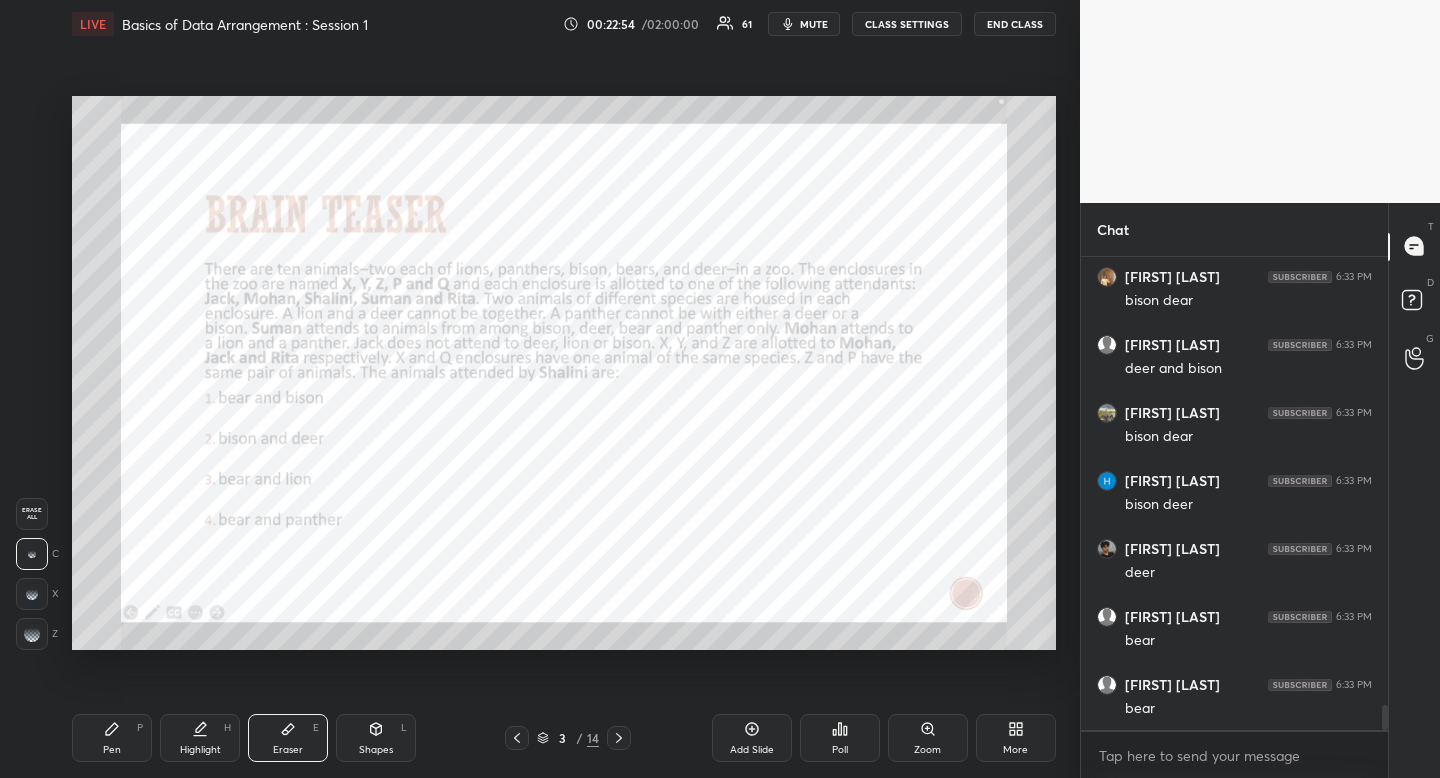 scroll, scrollTop: 8628, scrollLeft: 0, axis: vertical 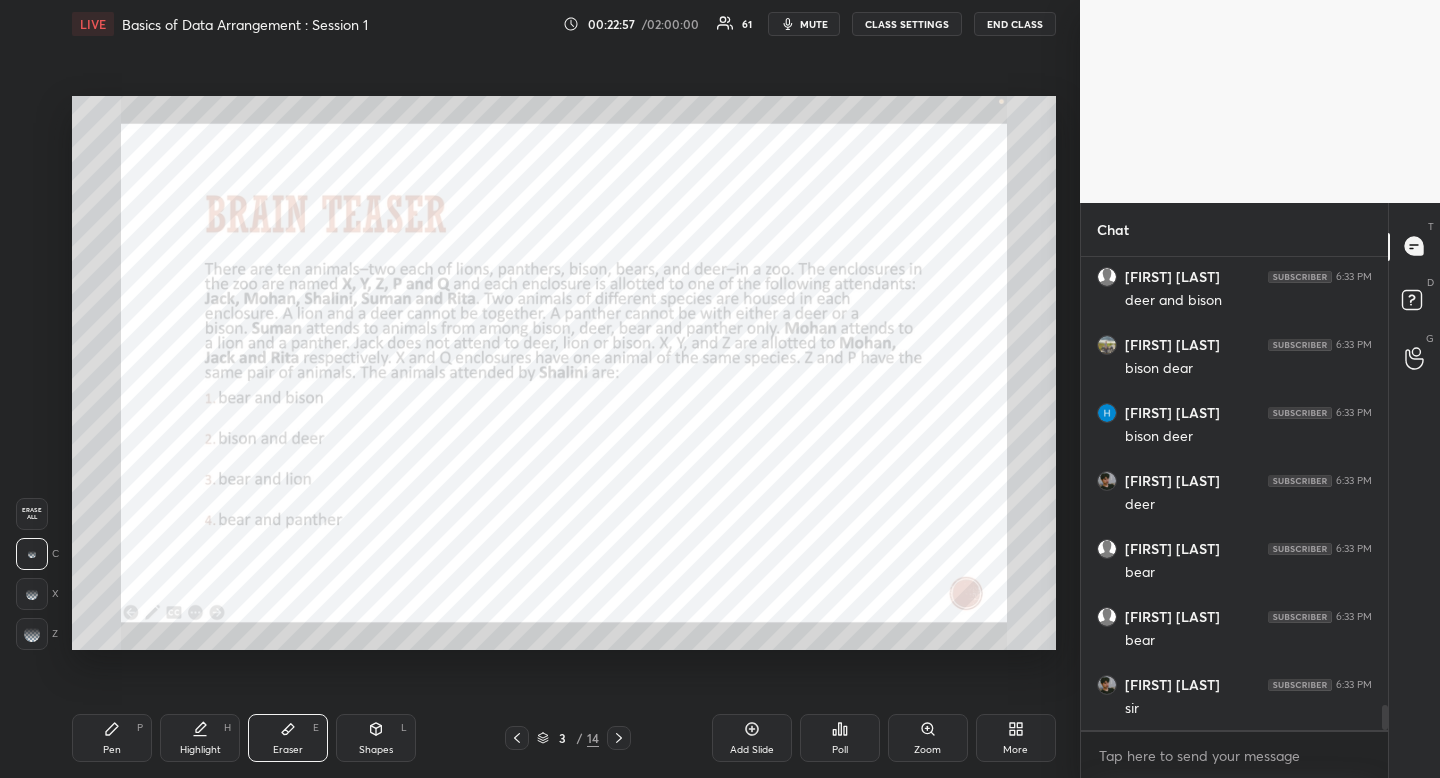 click on "Pen" at bounding box center (112, 750) 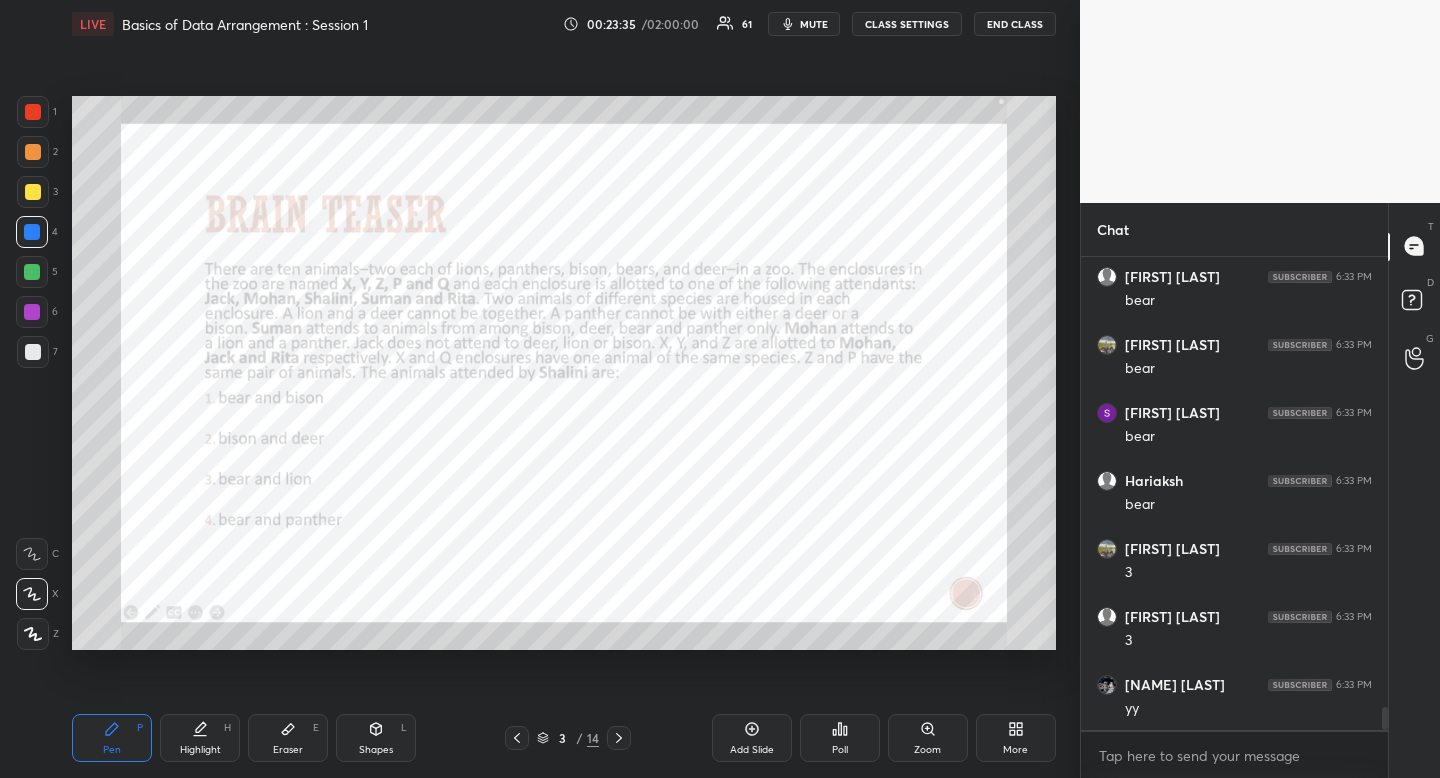 scroll, scrollTop: 9240, scrollLeft: 0, axis: vertical 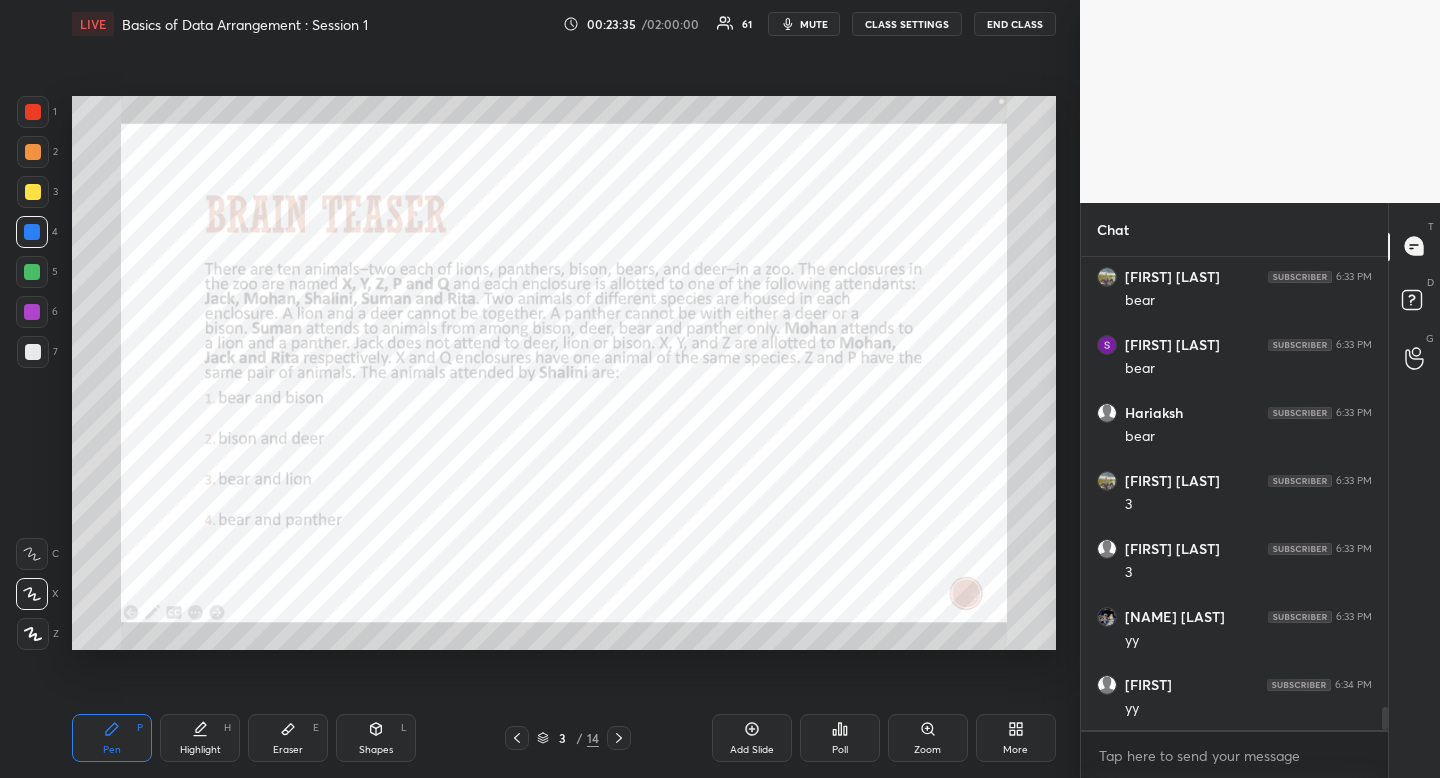 click on "Pen P Highlight H Eraser E Shapes L 3 / 14 Add Slide Poll Zoom More" at bounding box center (564, 738) 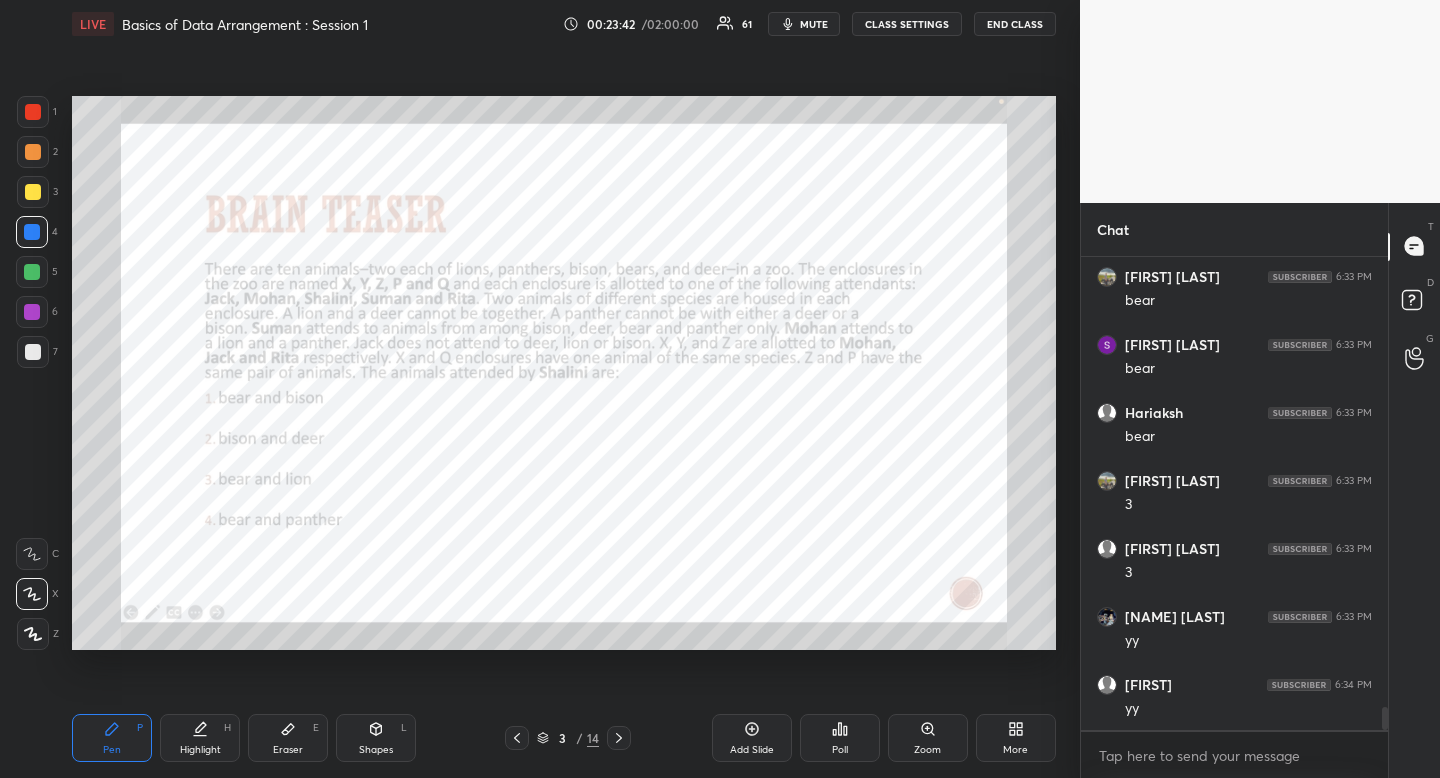 click on "Highlight" at bounding box center [200, 750] 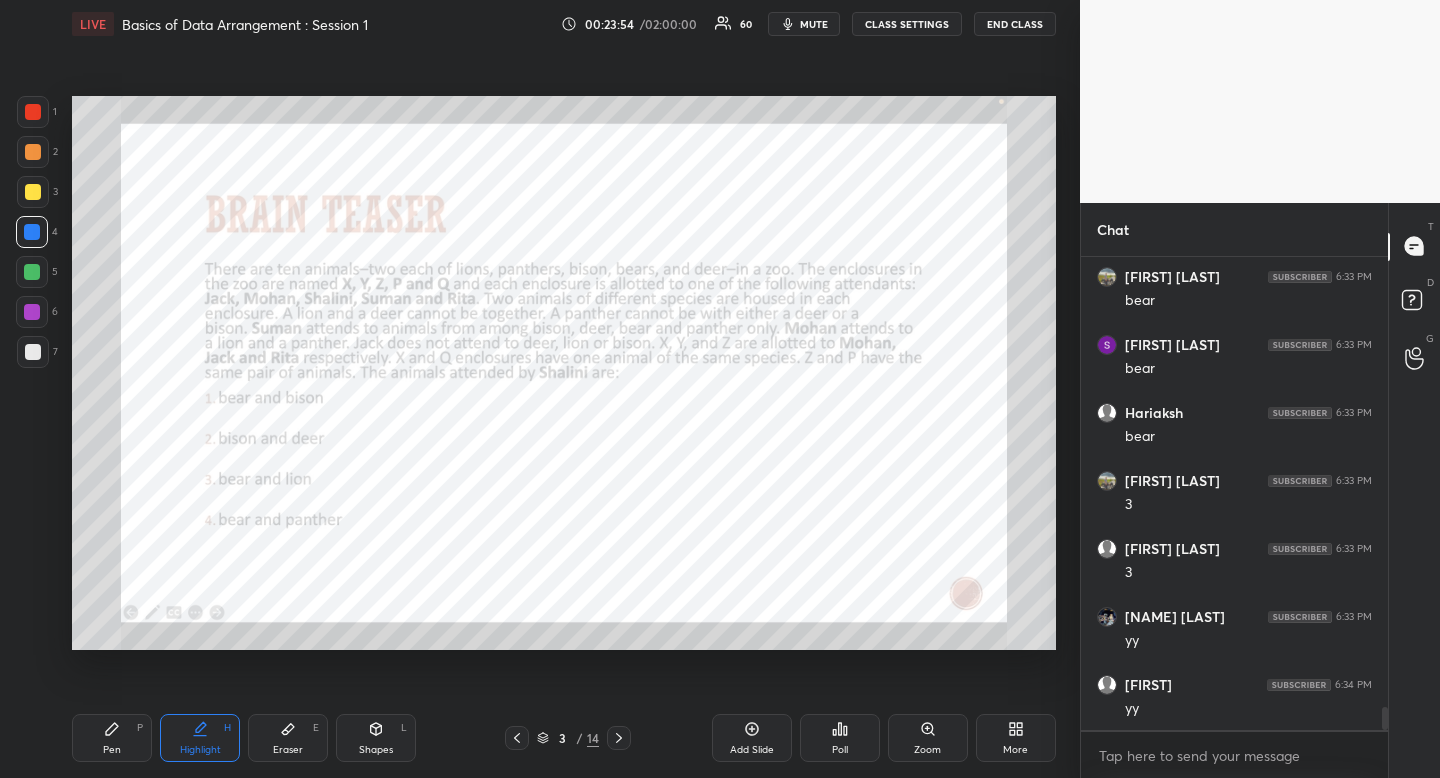 click 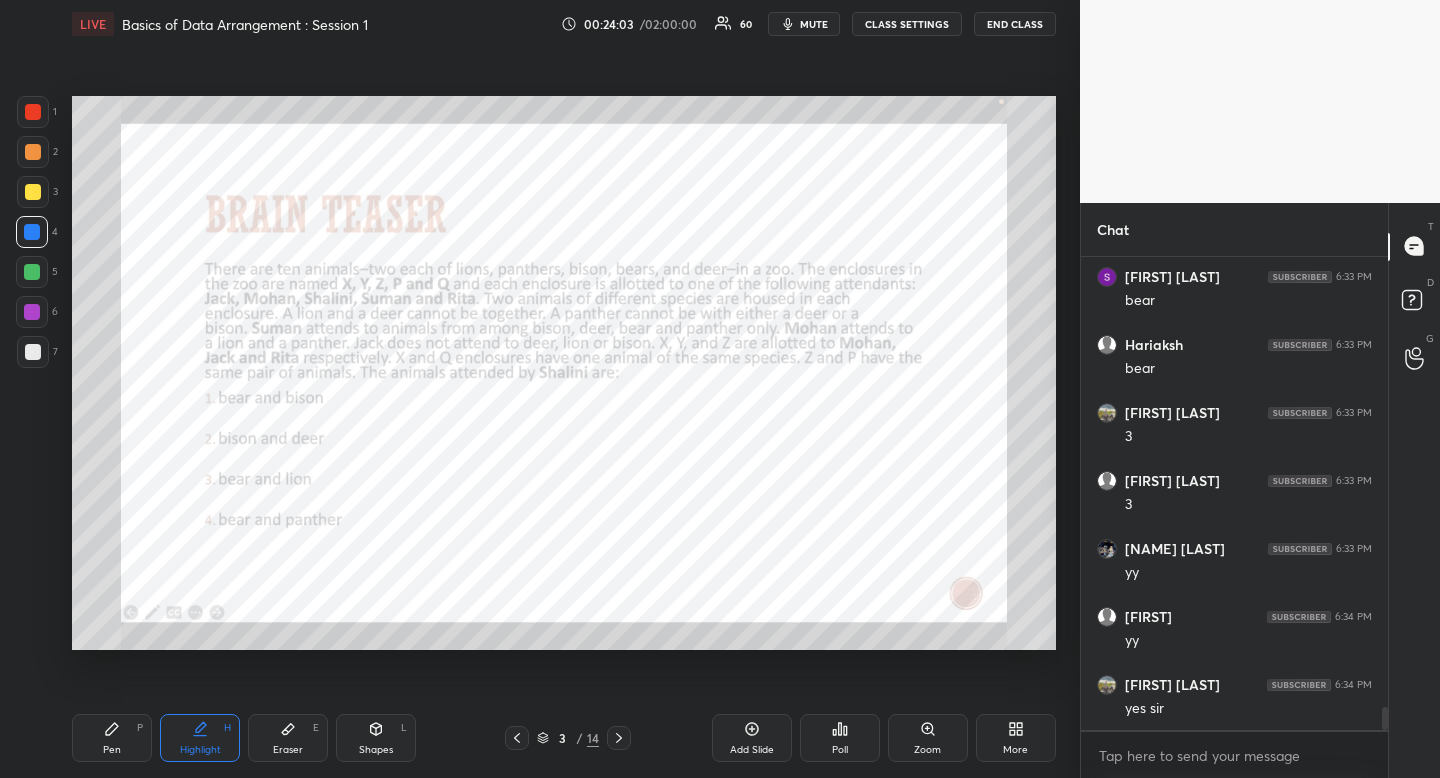 scroll, scrollTop: 9376, scrollLeft: 0, axis: vertical 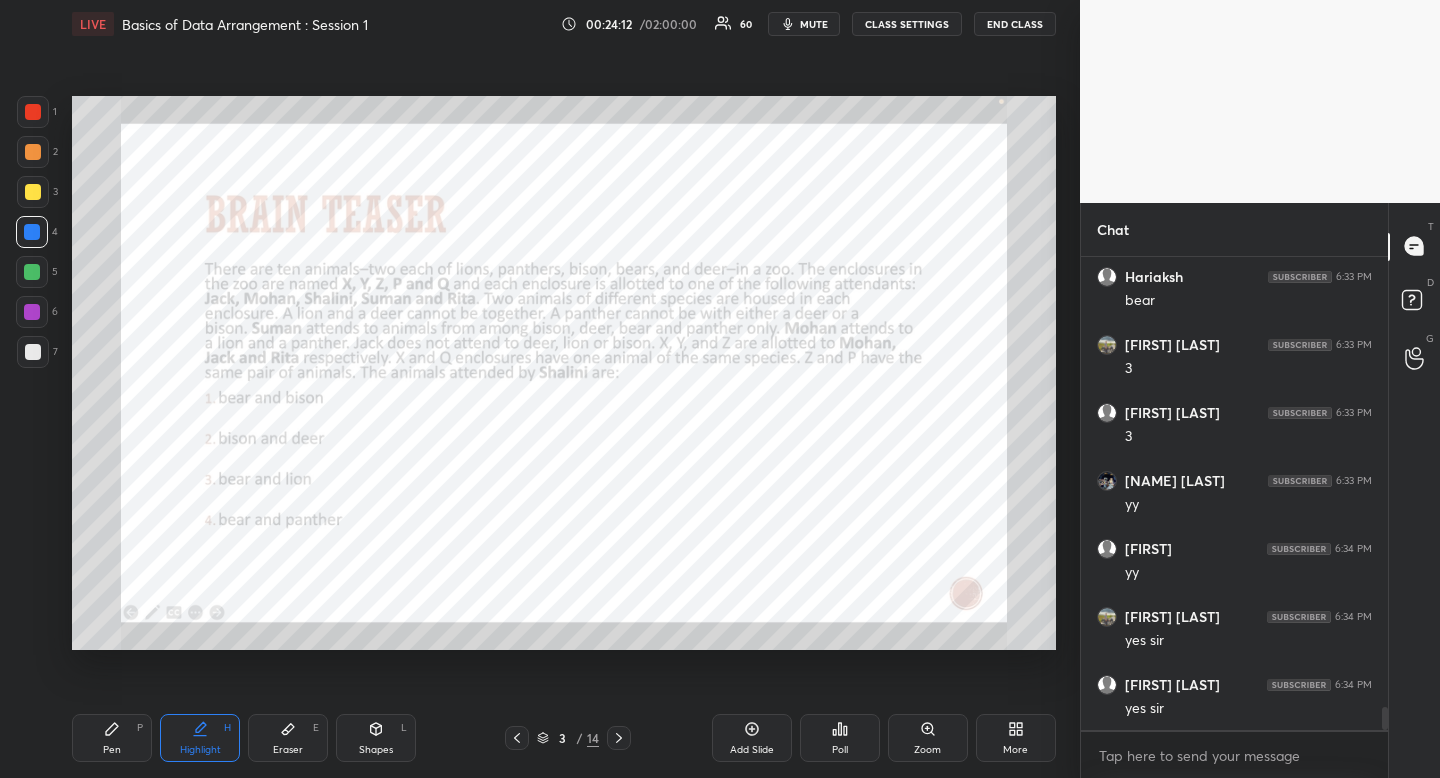 click at bounding box center [33, 112] 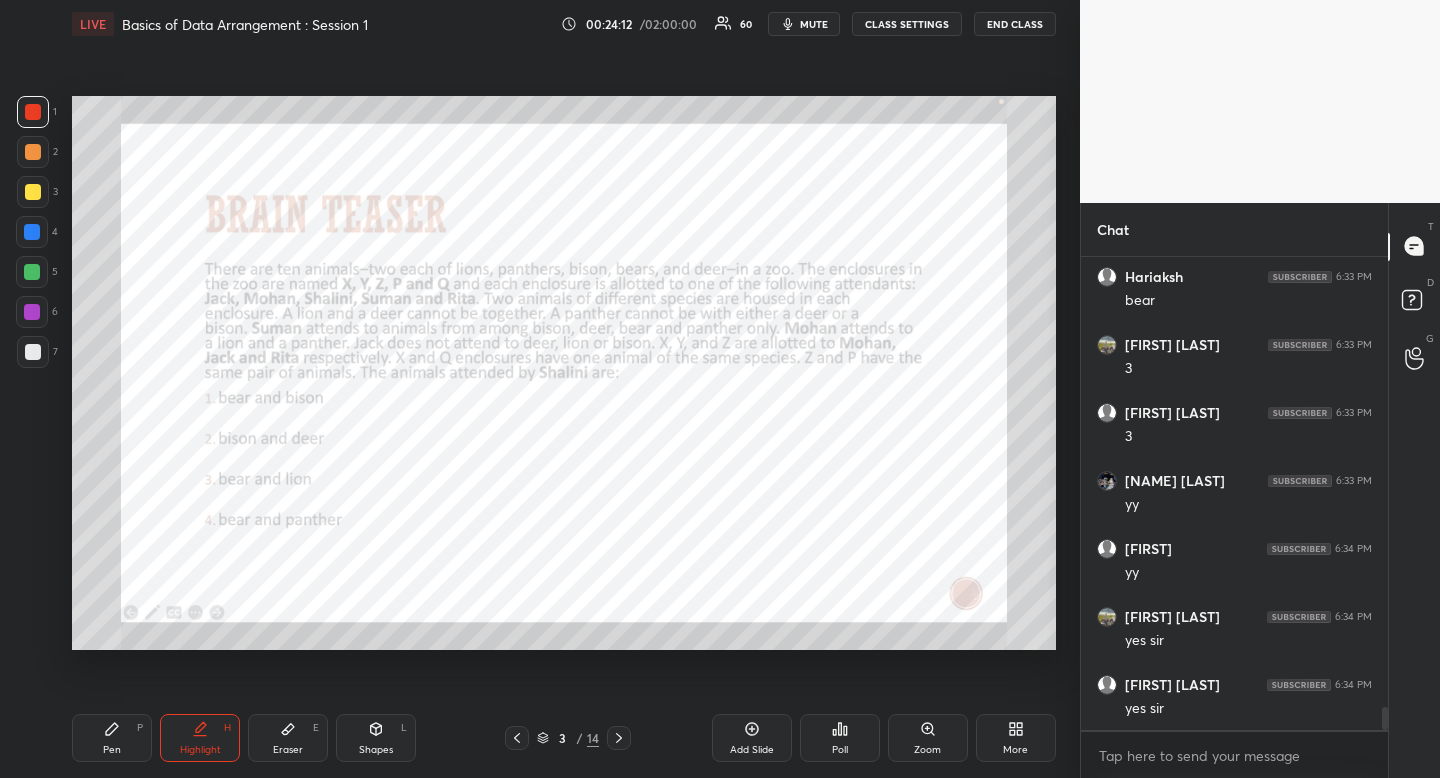 click at bounding box center [33, 112] 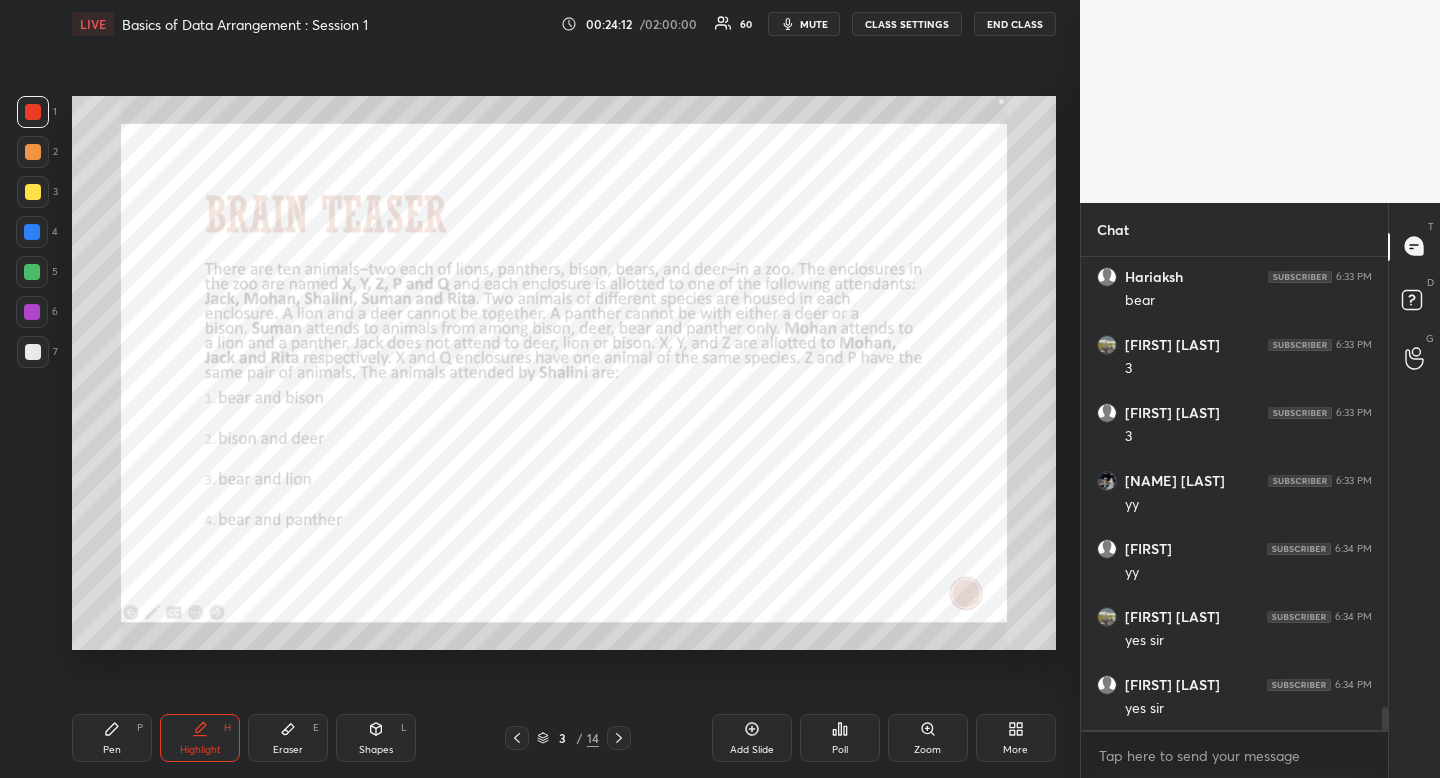 scroll, scrollTop: 9444, scrollLeft: 0, axis: vertical 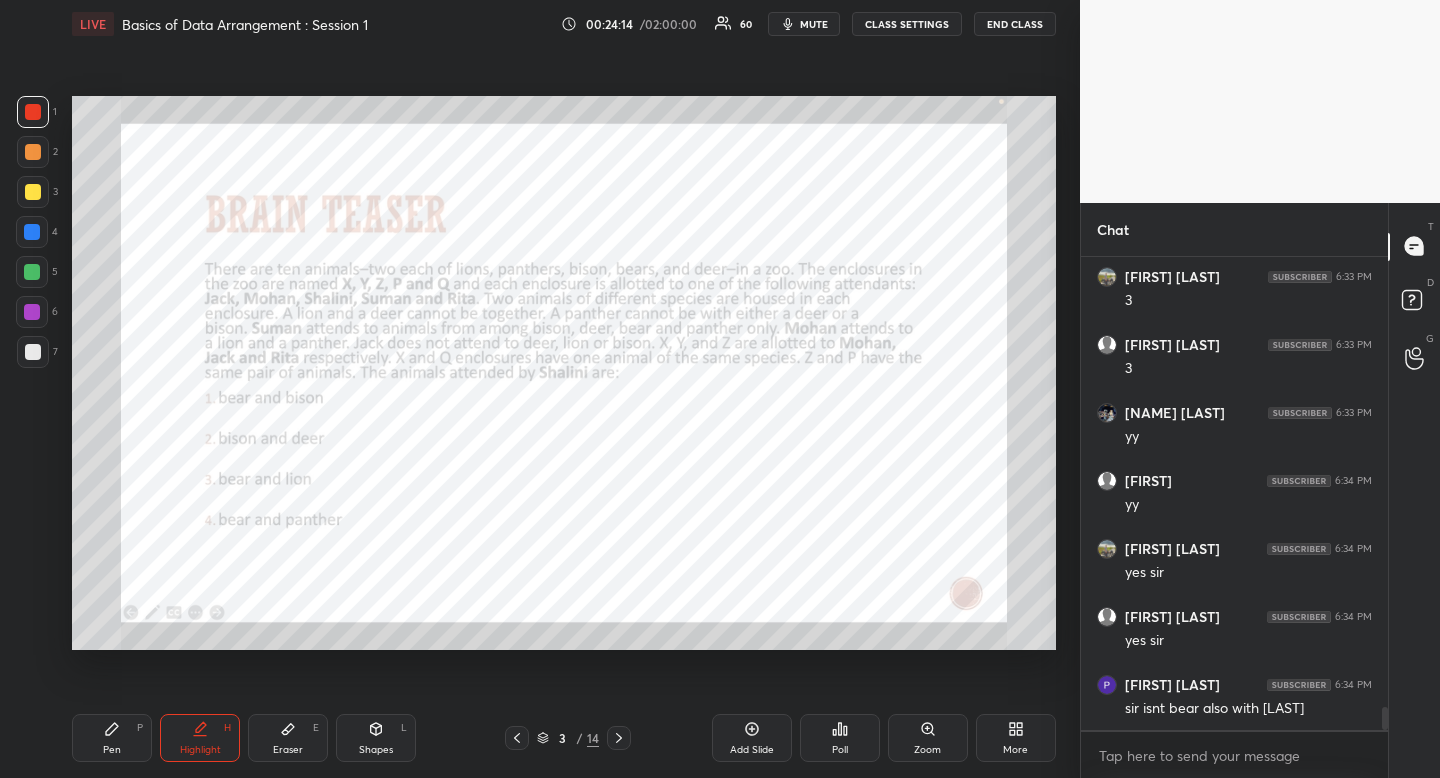 click on "Highlight H" at bounding box center (200, 738) 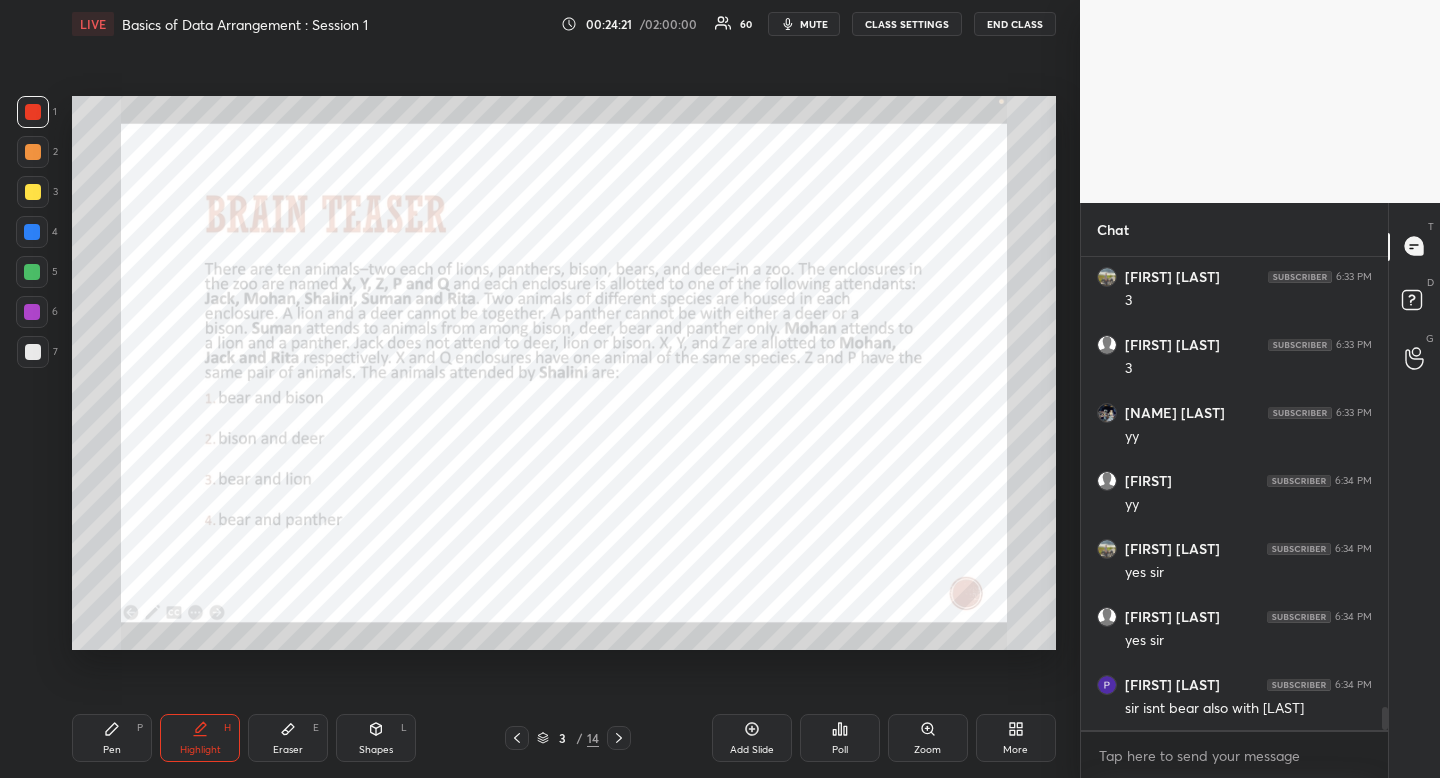 click on "Highlight H" at bounding box center (200, 738) 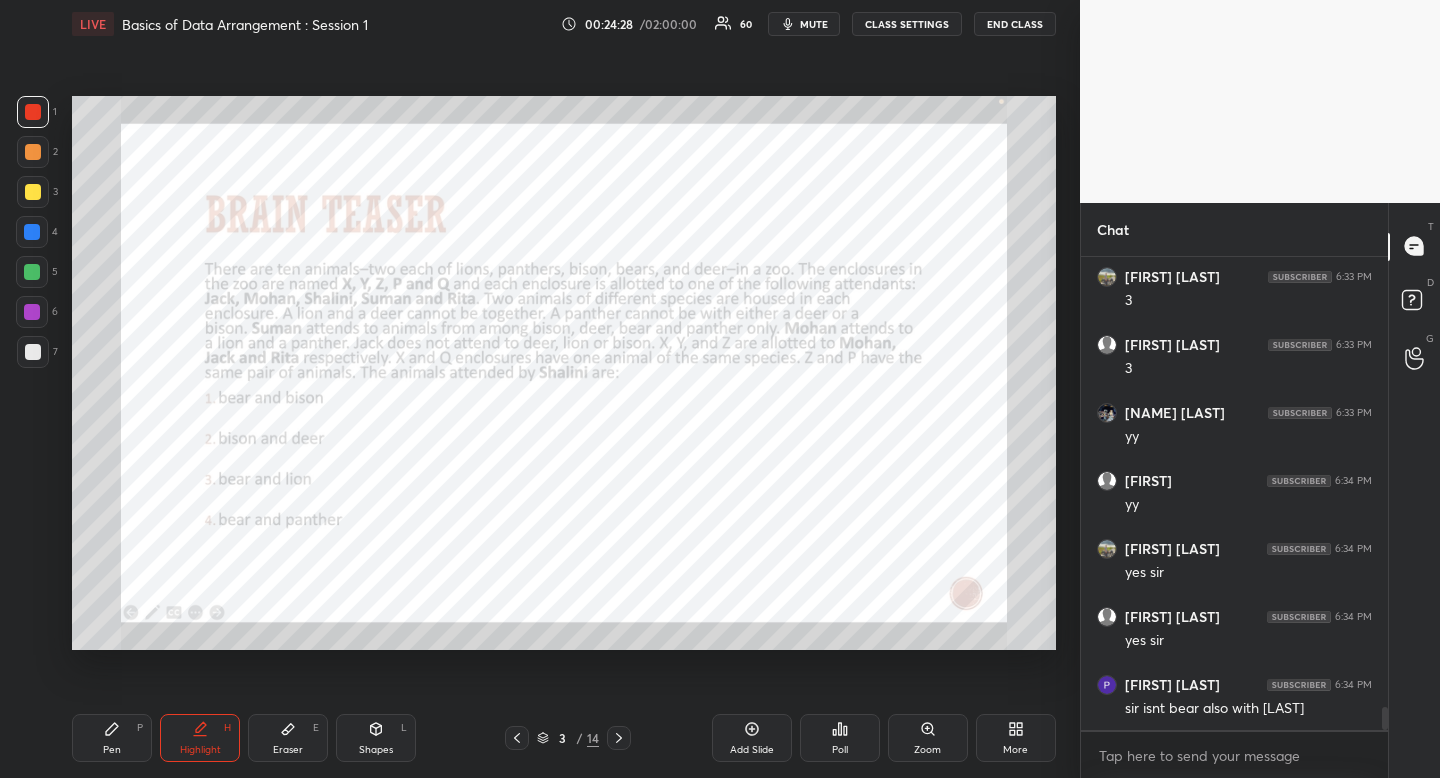 scroll, scrollTop: 9512, scrollLeft: 0, axis: vertical 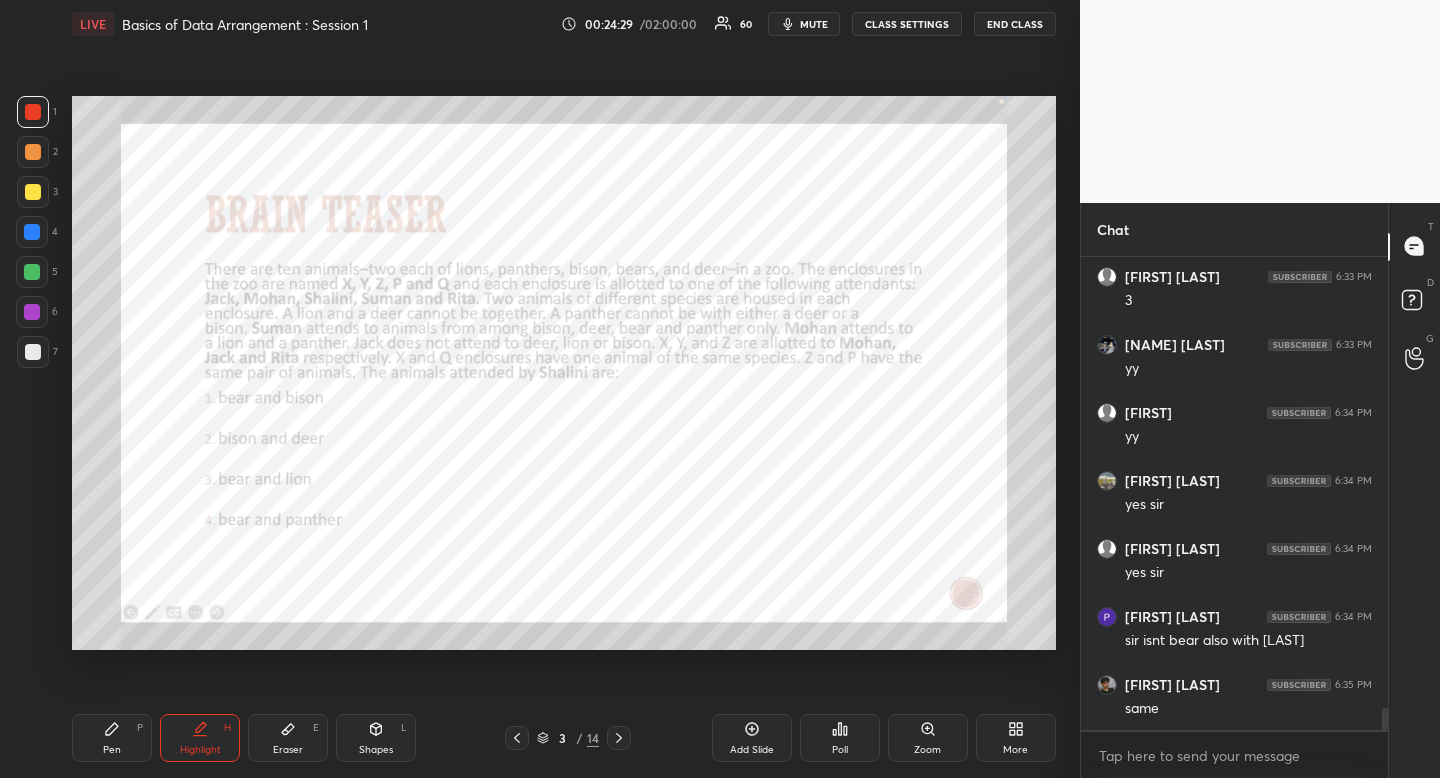 drag, startPoint x: 121, startPoint y: 743, endPoint x: 147, endPoint y: 705, distance: 46.043457 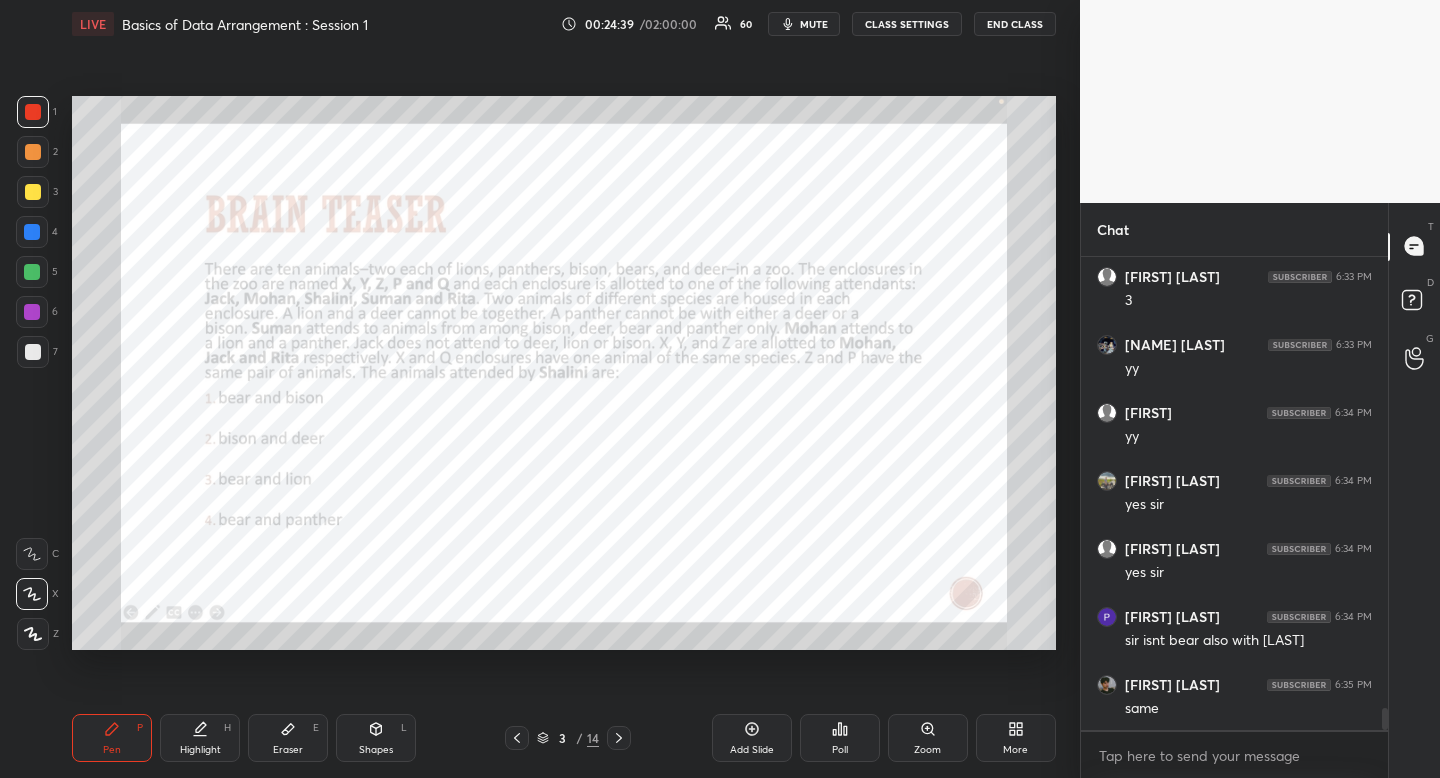 drag, startPoint x: 195, startPoint y: 731, endPoint x: 214, endPoint y: 723, distance: 20.615528 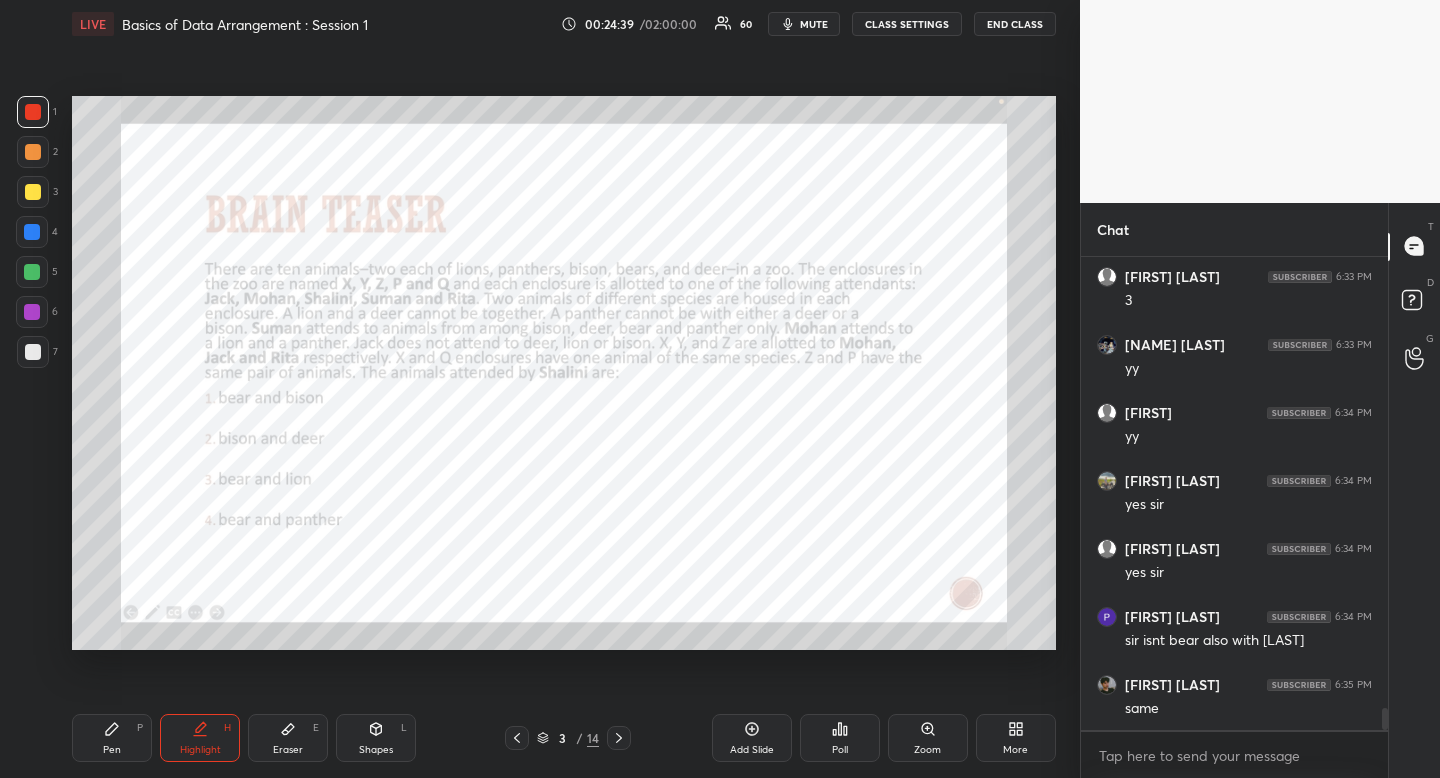 drag, startPoint x: 214, startPoint y: 723, endPoint x: 236, endPoint y: 673, distance: 54.626 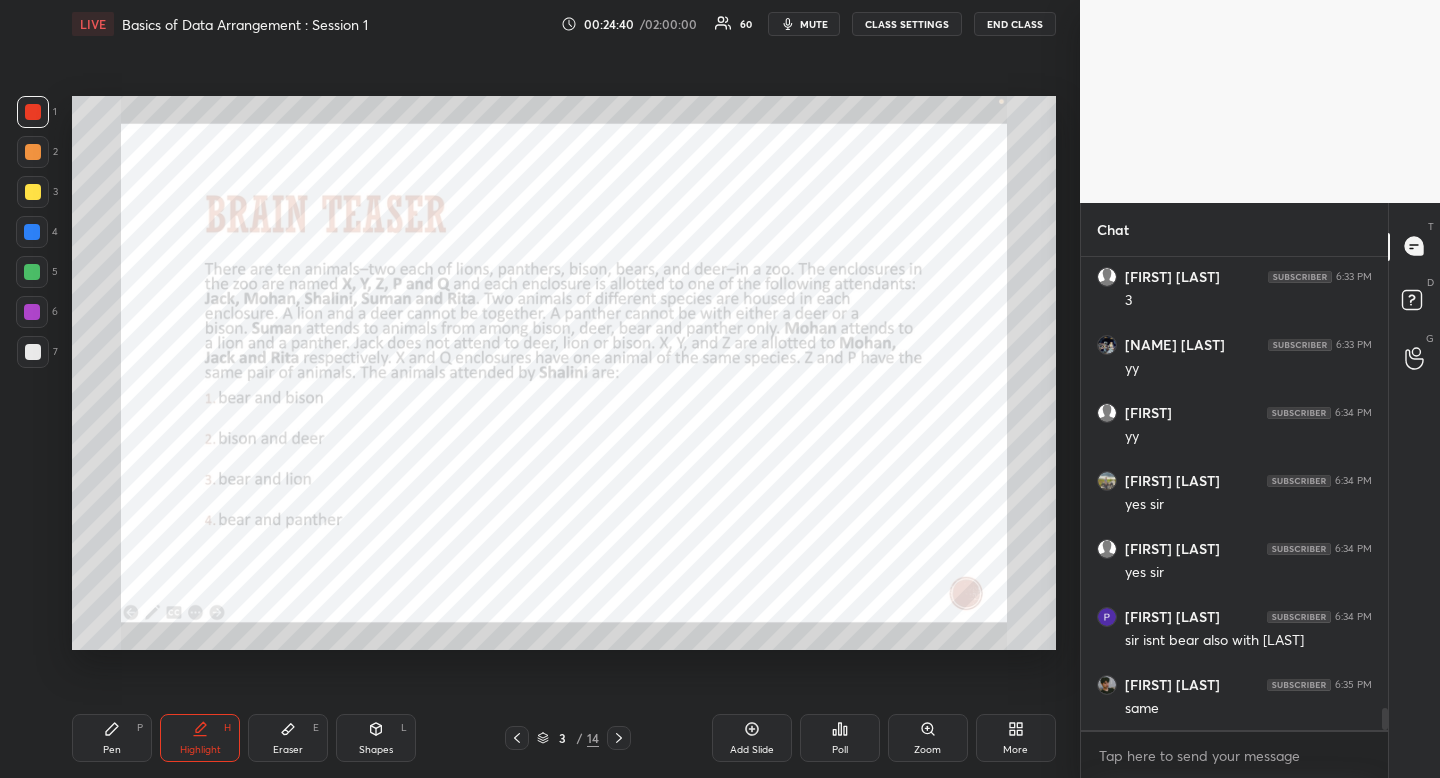 click on "Pen P" at bounding box center [112, 738] 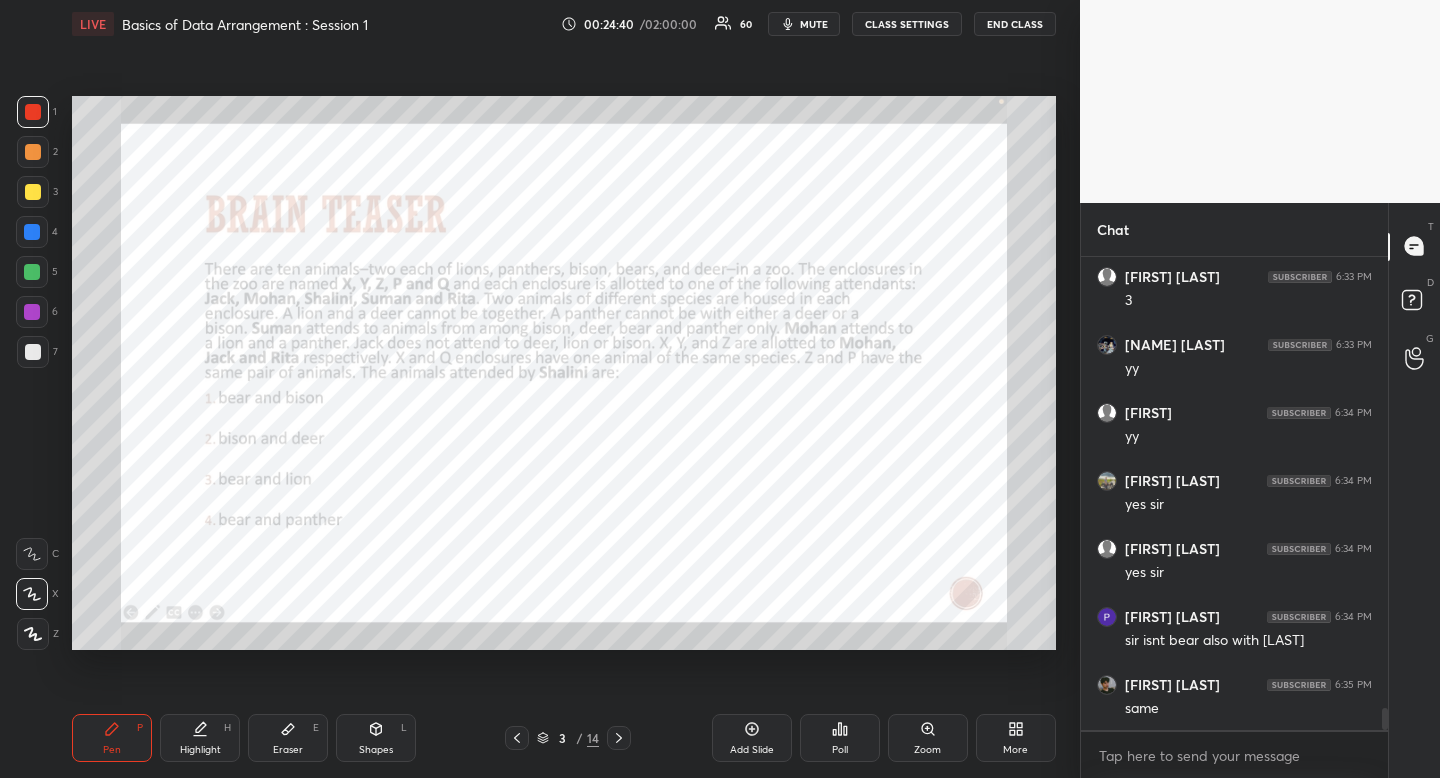 drag, startPoint x: 141, startPoint y: 731, endPoint x: 163, endPoint y: 721, distance: 24.166092 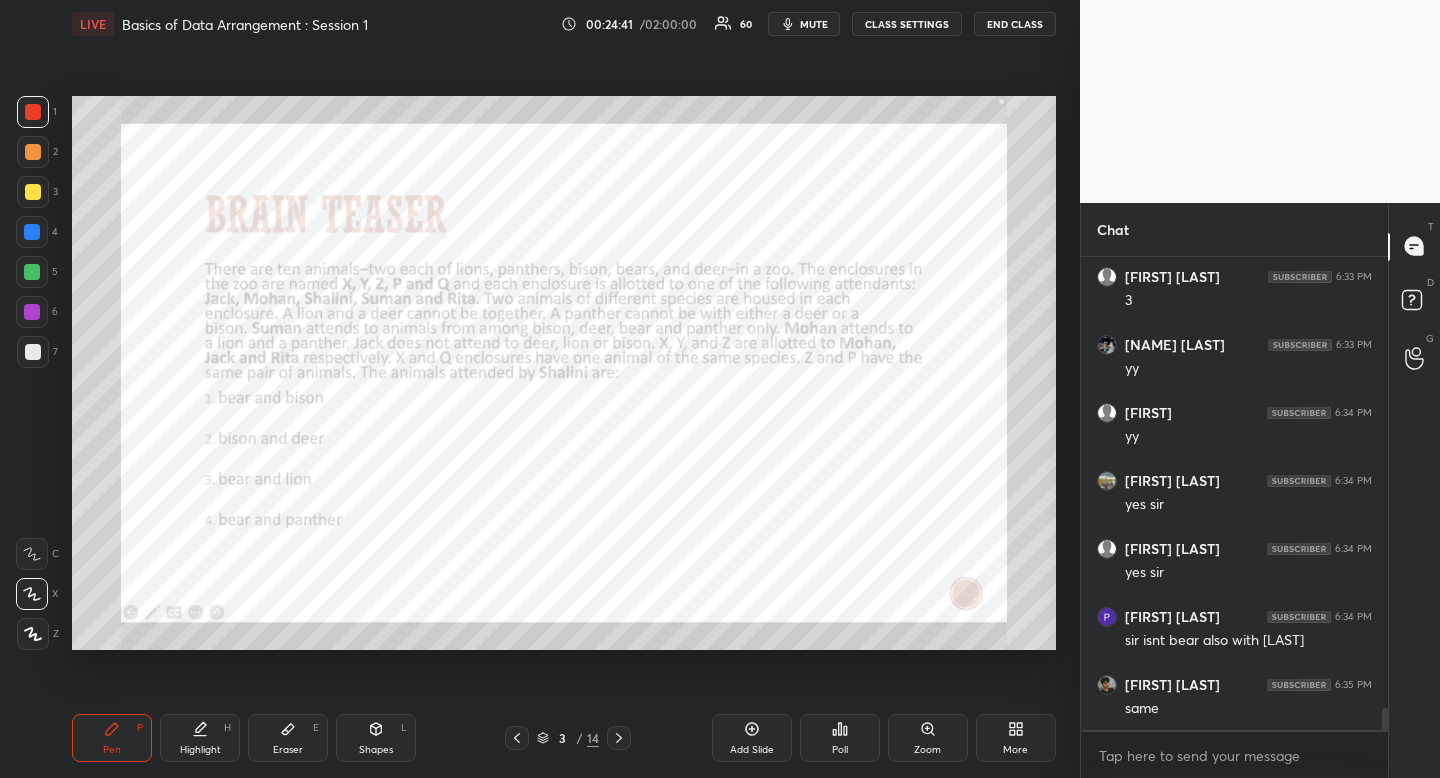 scroll, scrollTop: 9580, scrollLeft: 0, axis: vertical 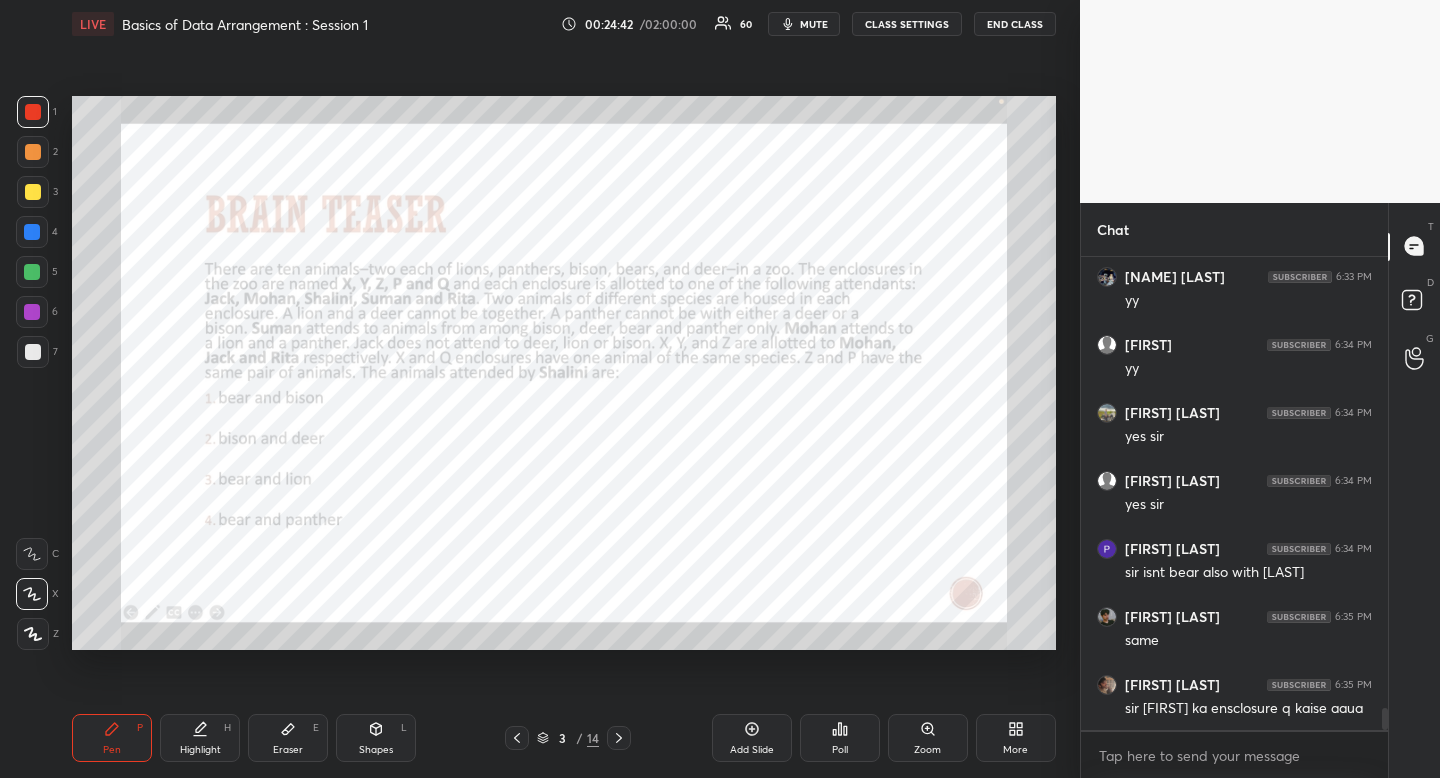 click on "Highlight" at bounding box center [200, 750] 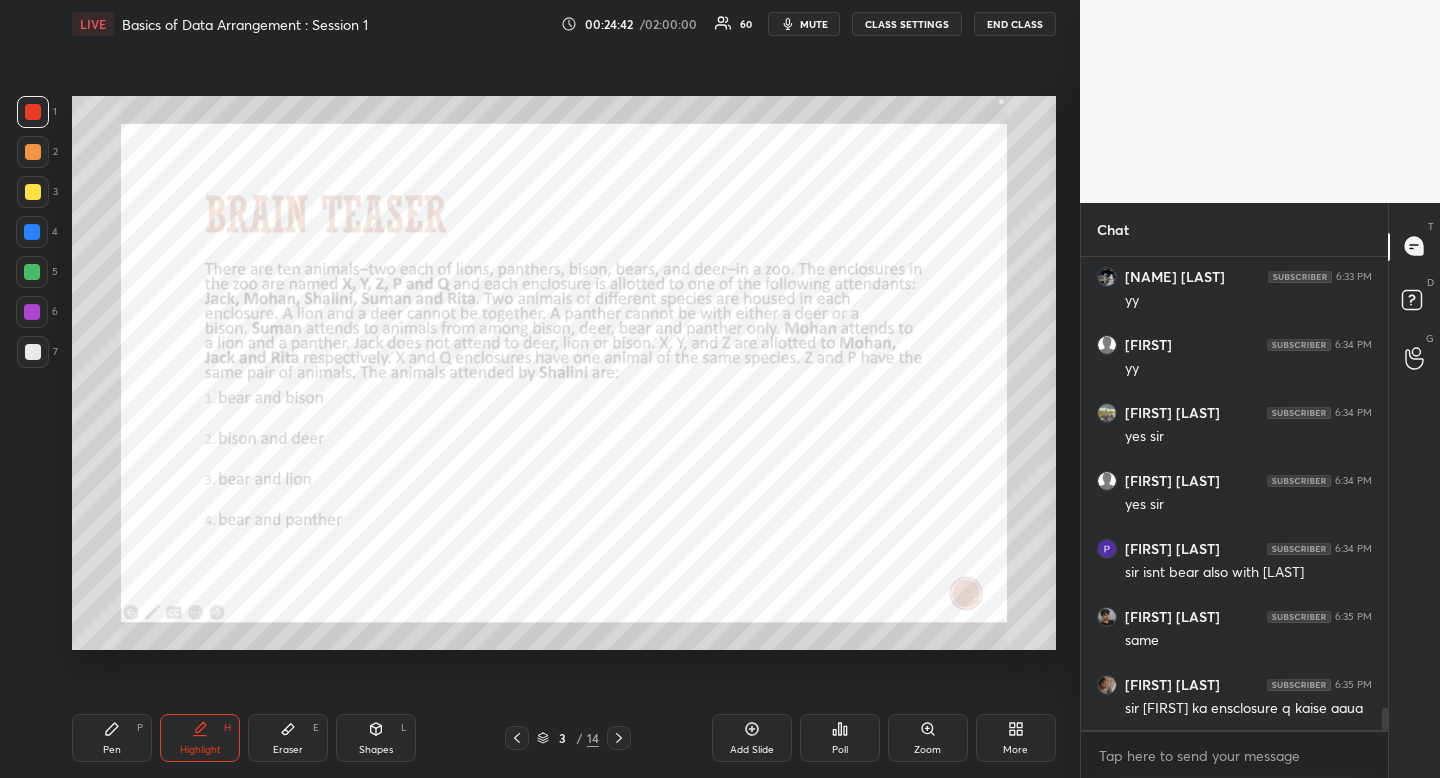click on "Highlight H" at bounding box center (200, 738) 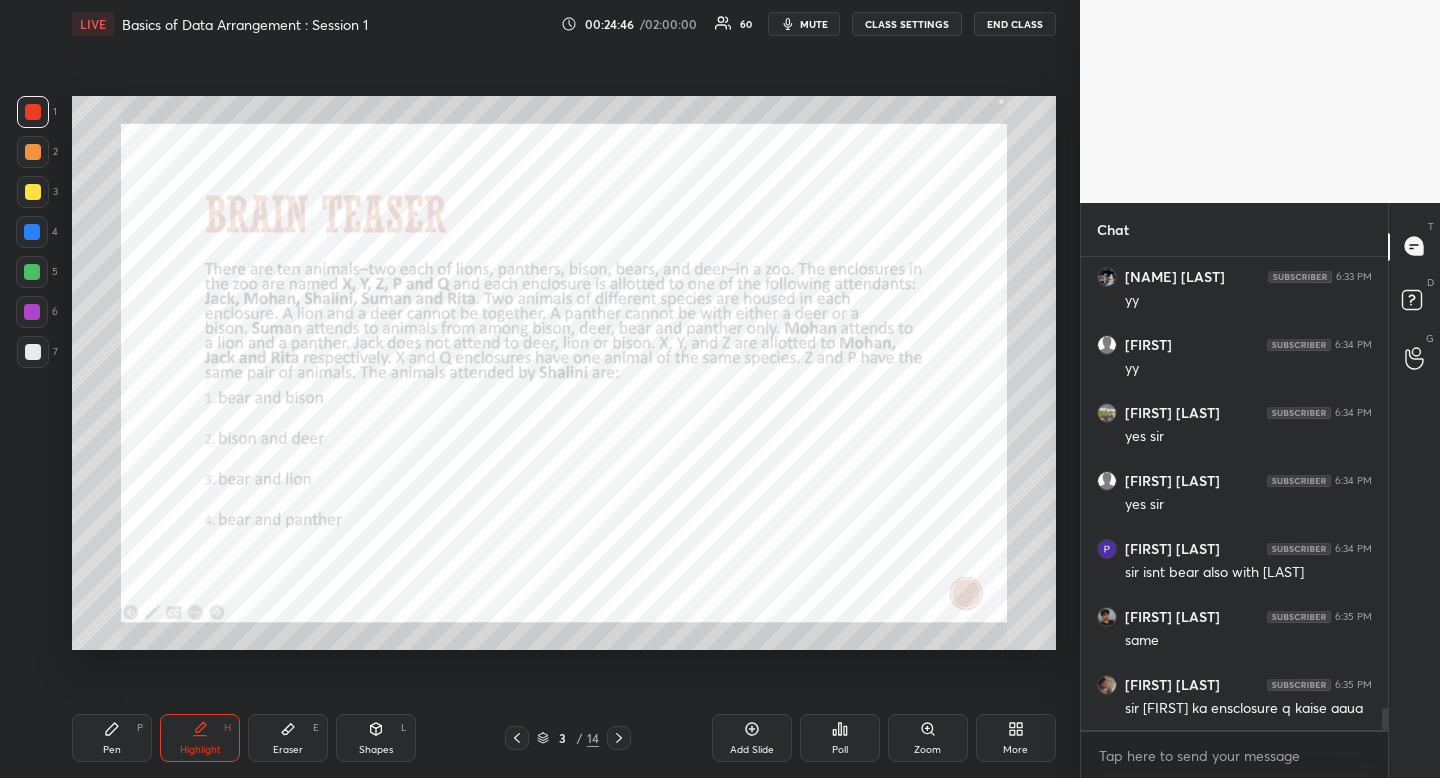 drag, startPoint x: 127, startPoint y: 746, endPoint x: 163, endPoint y: 697, distance: 60.80296 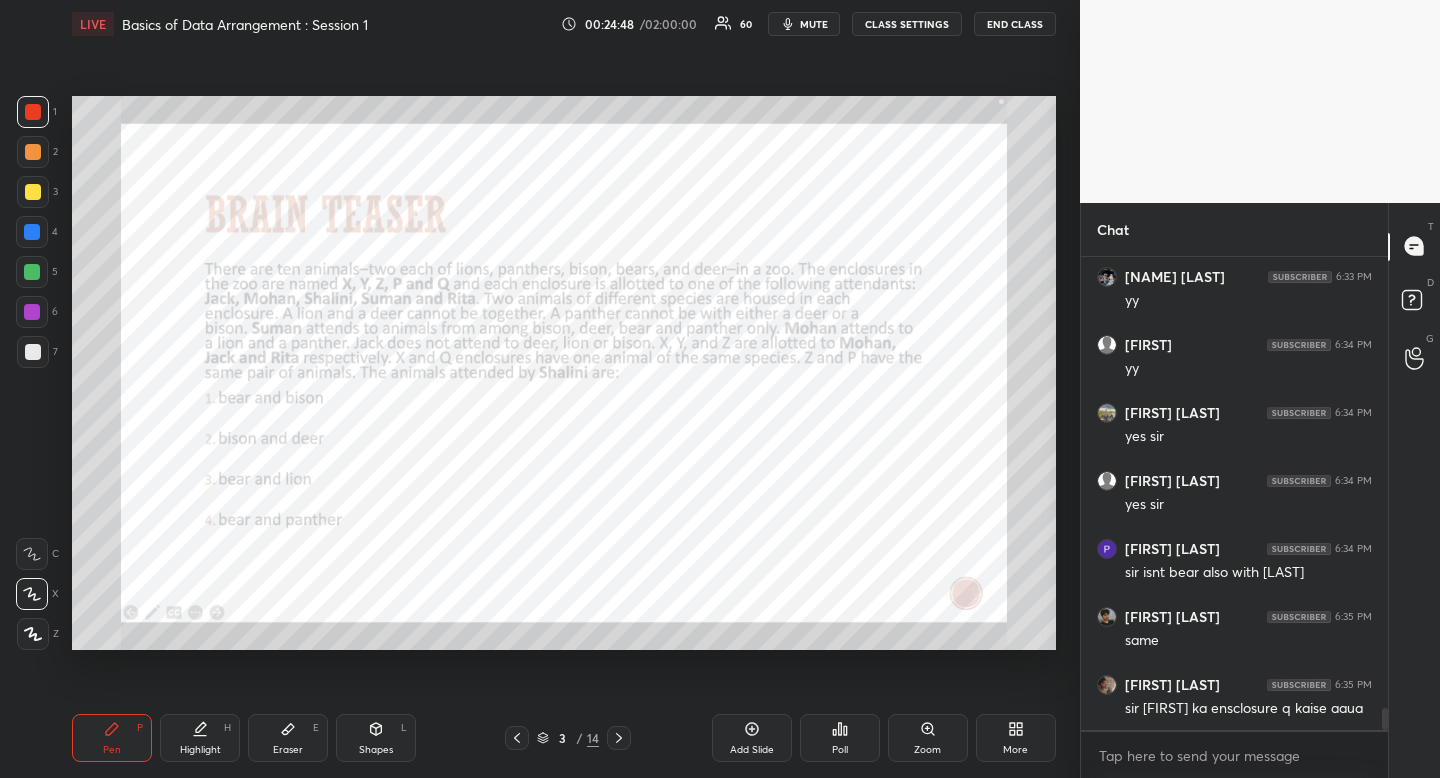 click on "Highlight" at bounding box center (200, 750) 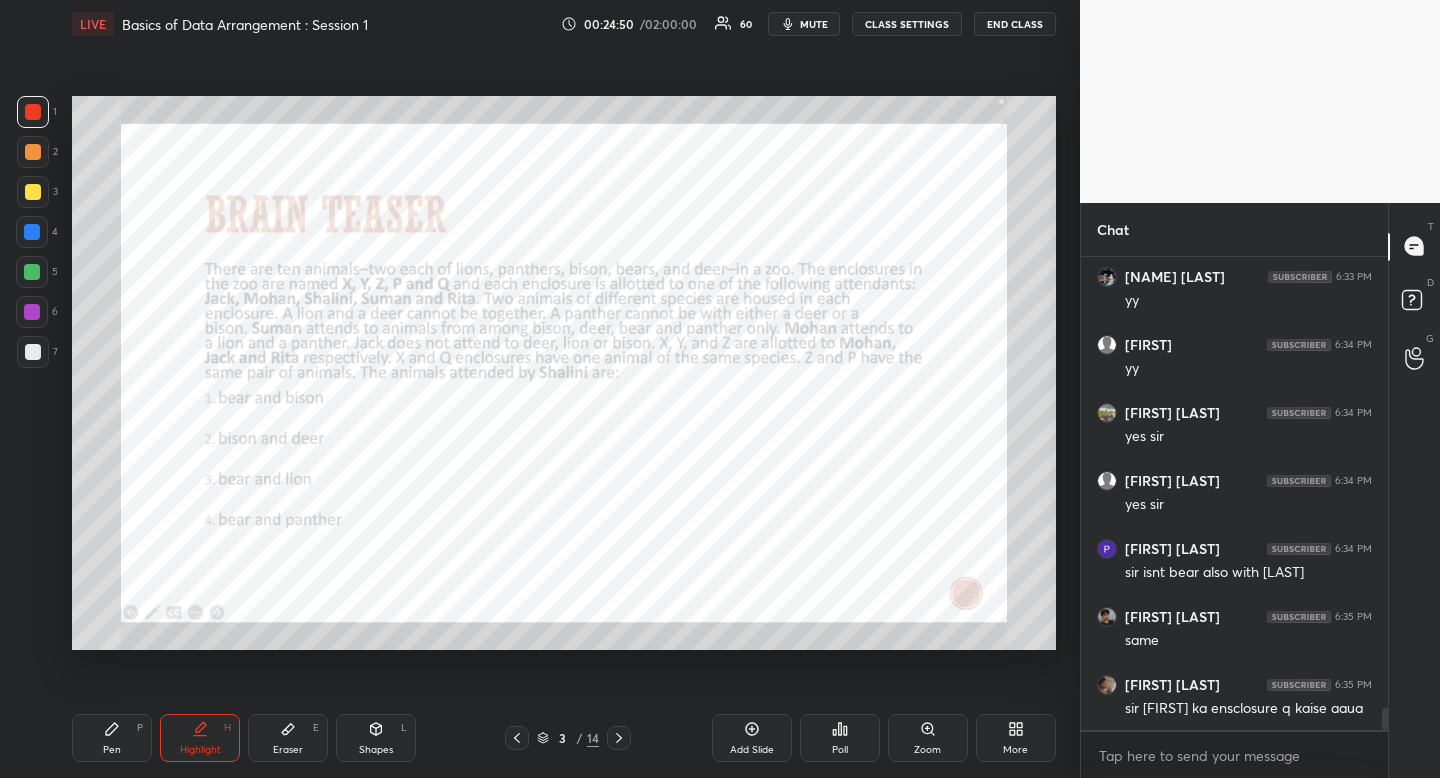 scroll, scrollTop: 9653, scrollLeft: 0, axis: vertical 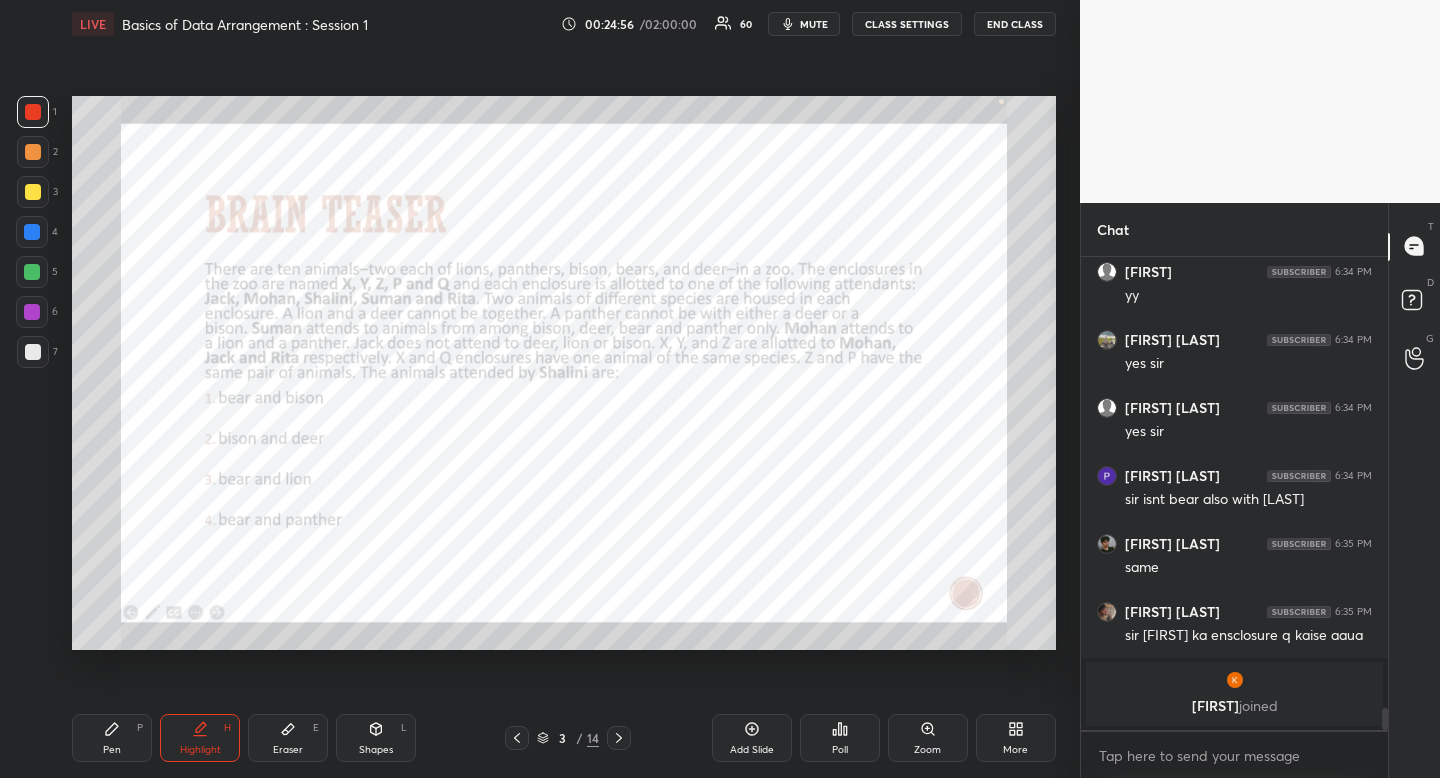 click on "Pen P" at bounding box center (112, 738) 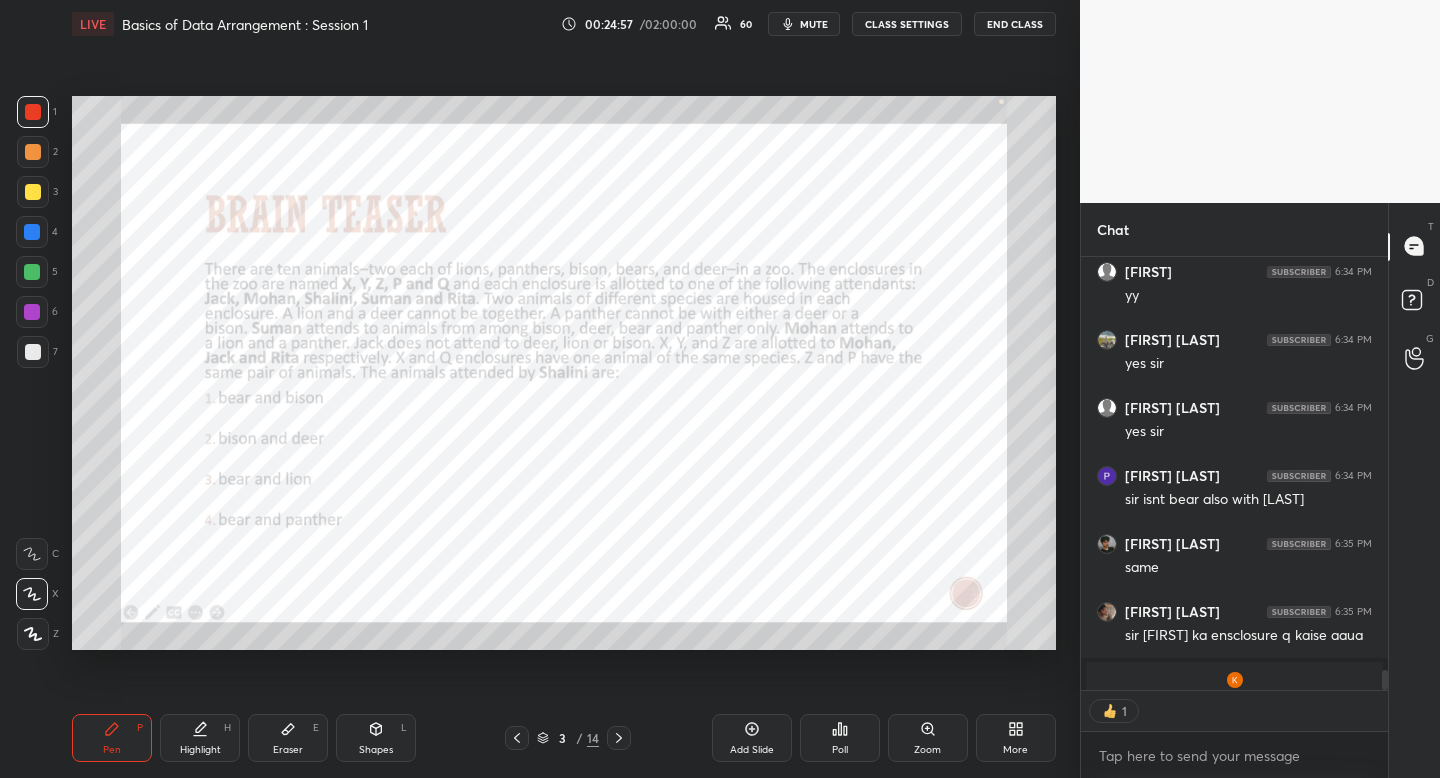 scroll, scrollTop: 427, scrollLeft: 301, axis: both 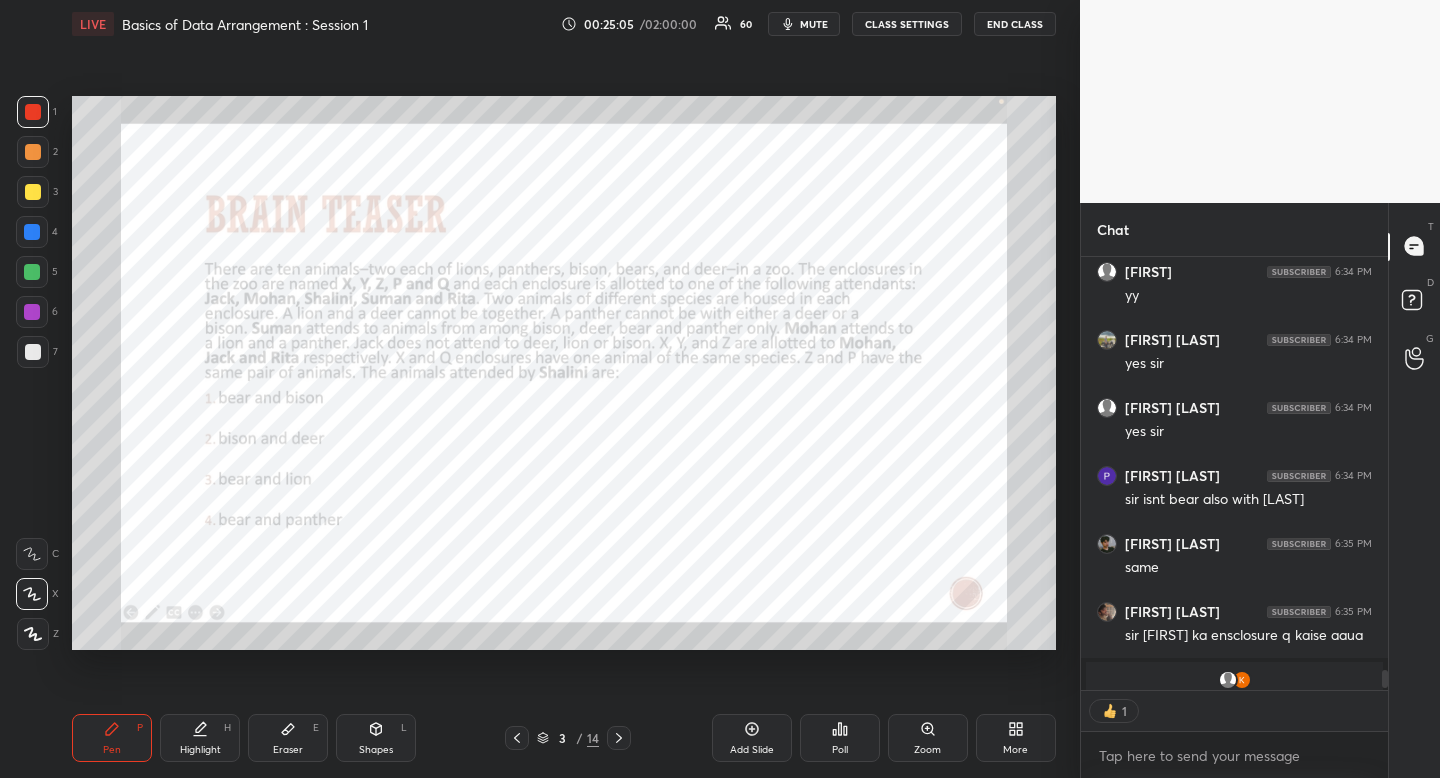 click 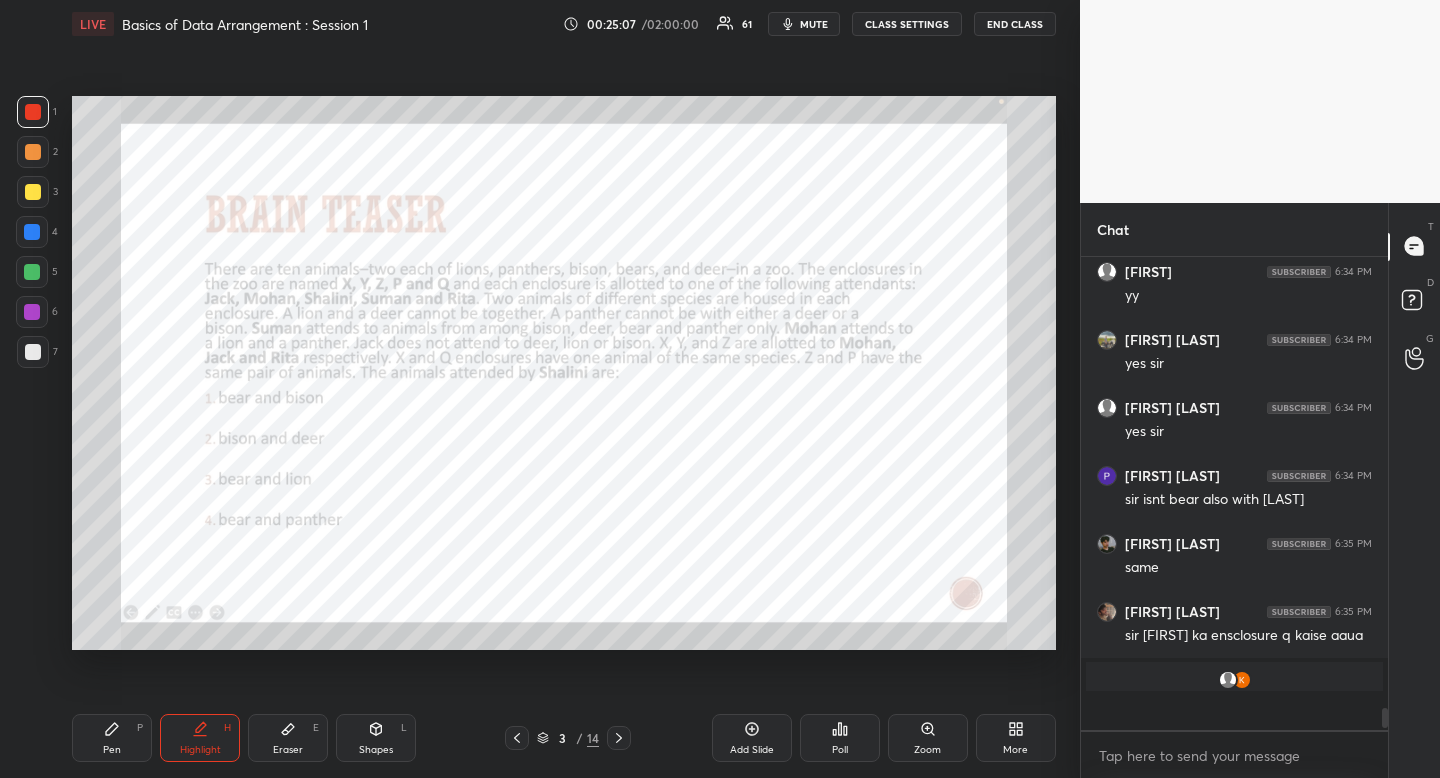 scroll, scrollTop: 7, scrollLeft: 7, axis: both 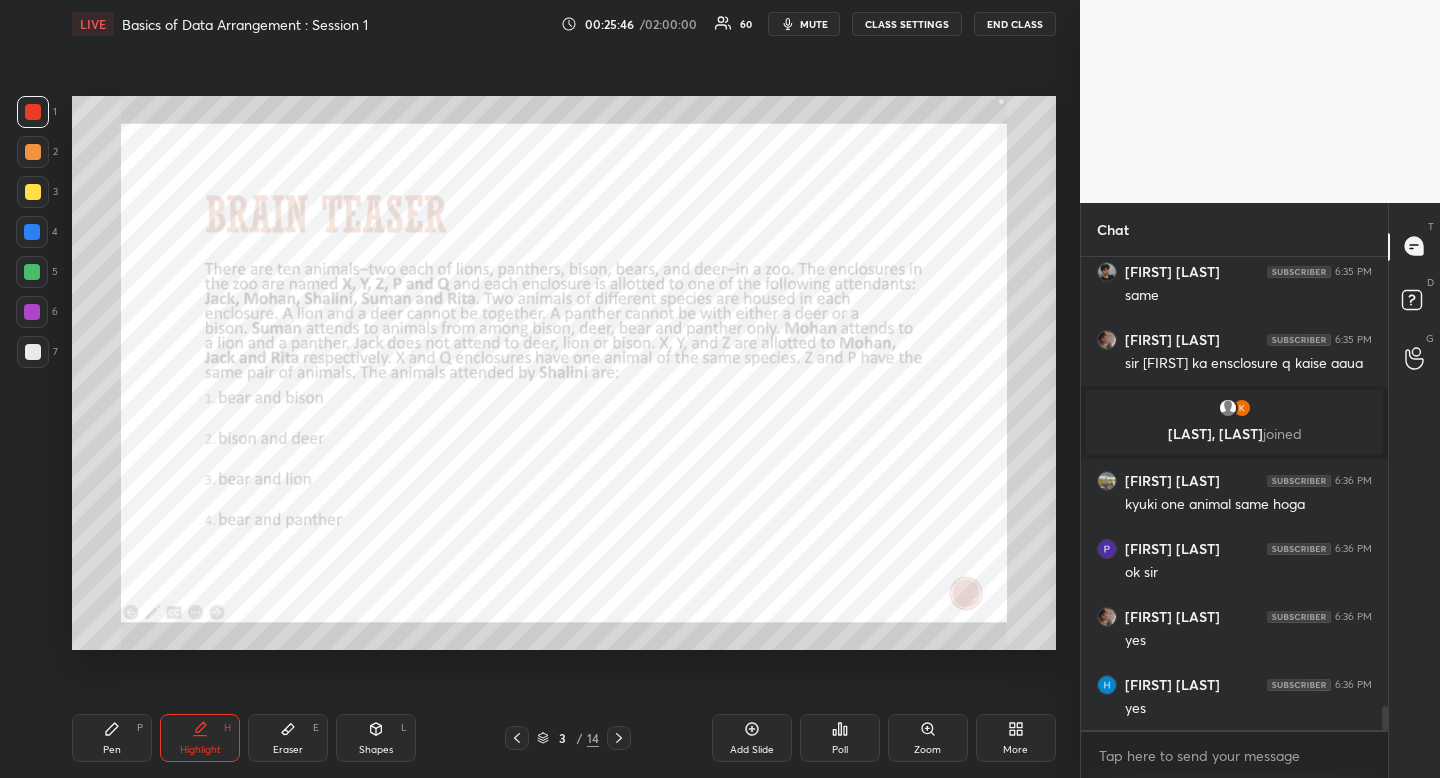 click at bounding box center (32, 232) 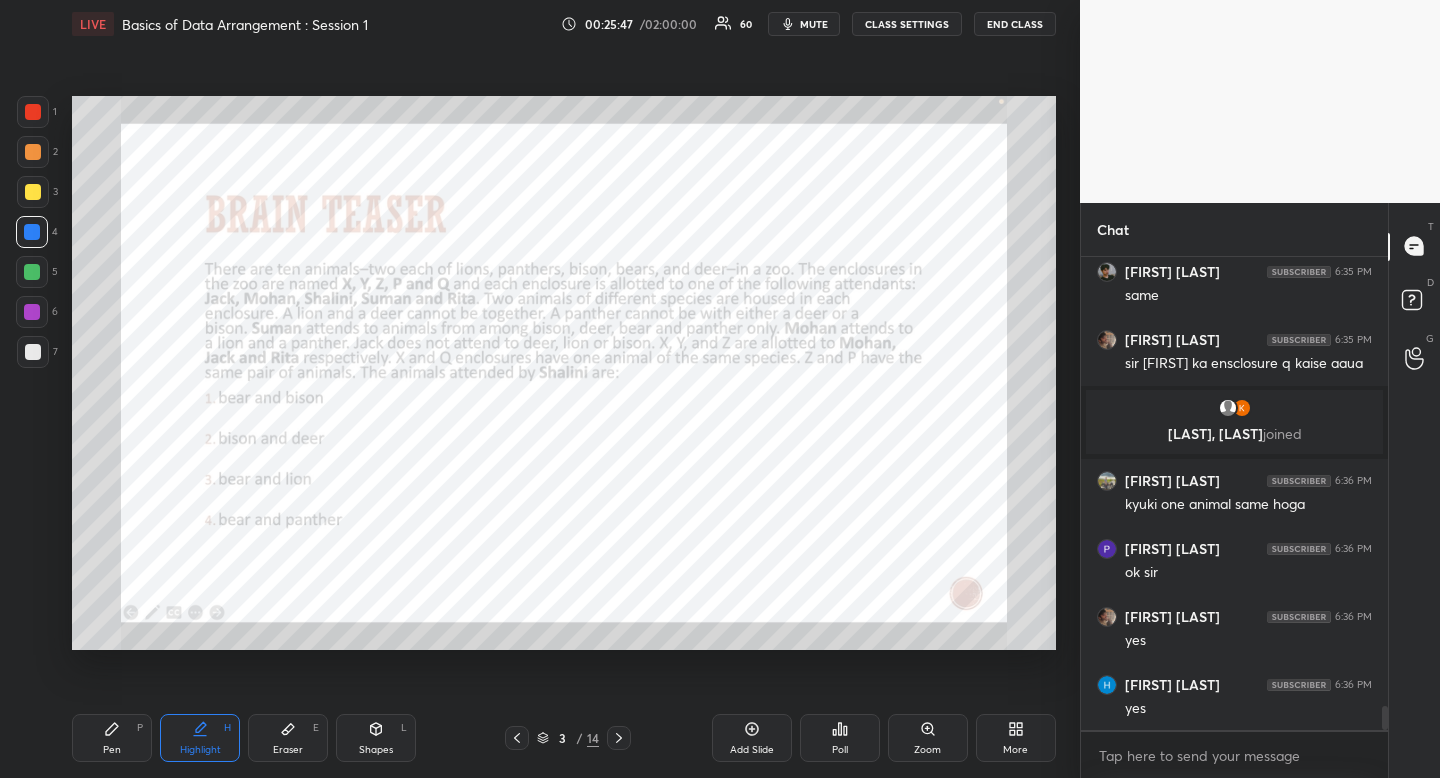 click on "Pen P" at bounding box center (112, 738) 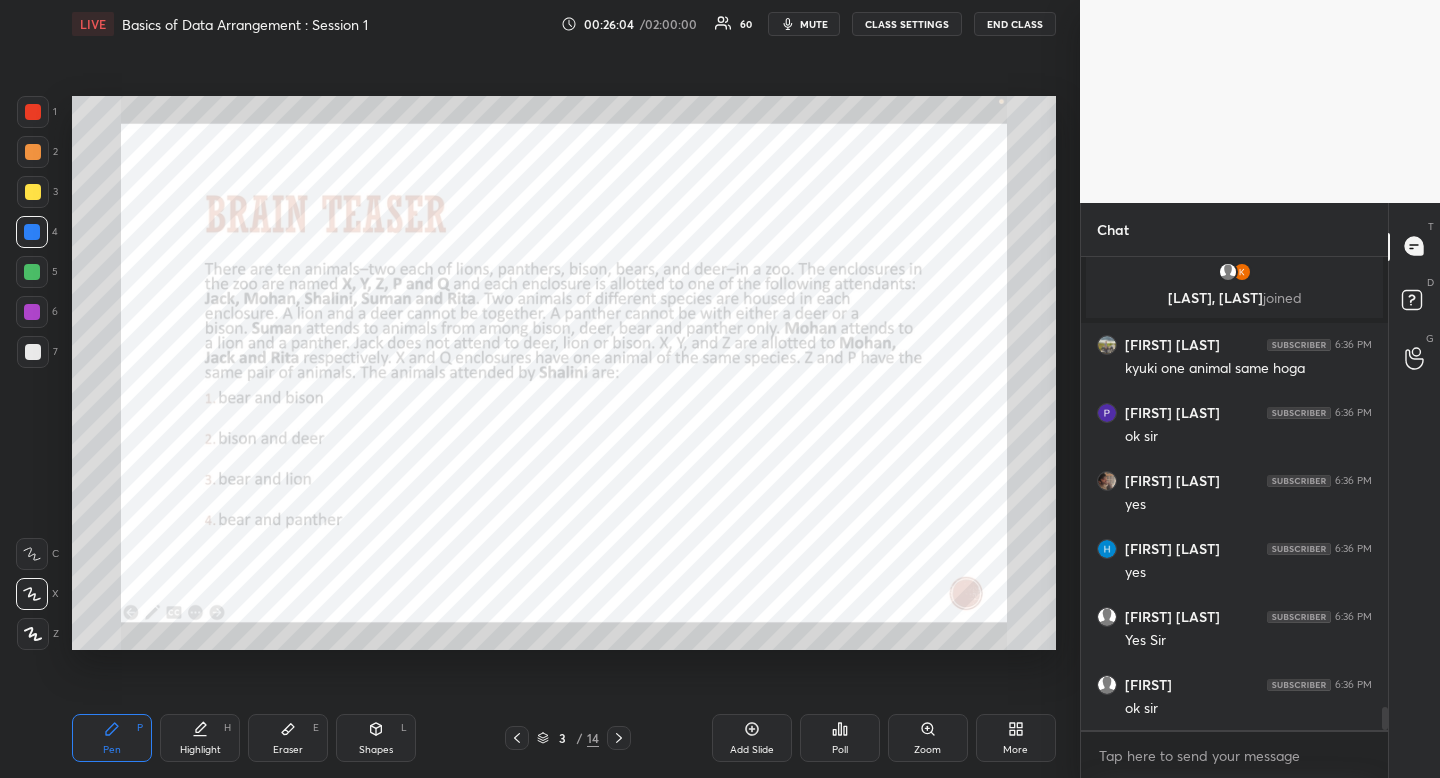 scroll, scrollTop: 9168, scrollLeft: 0, axis: vertical 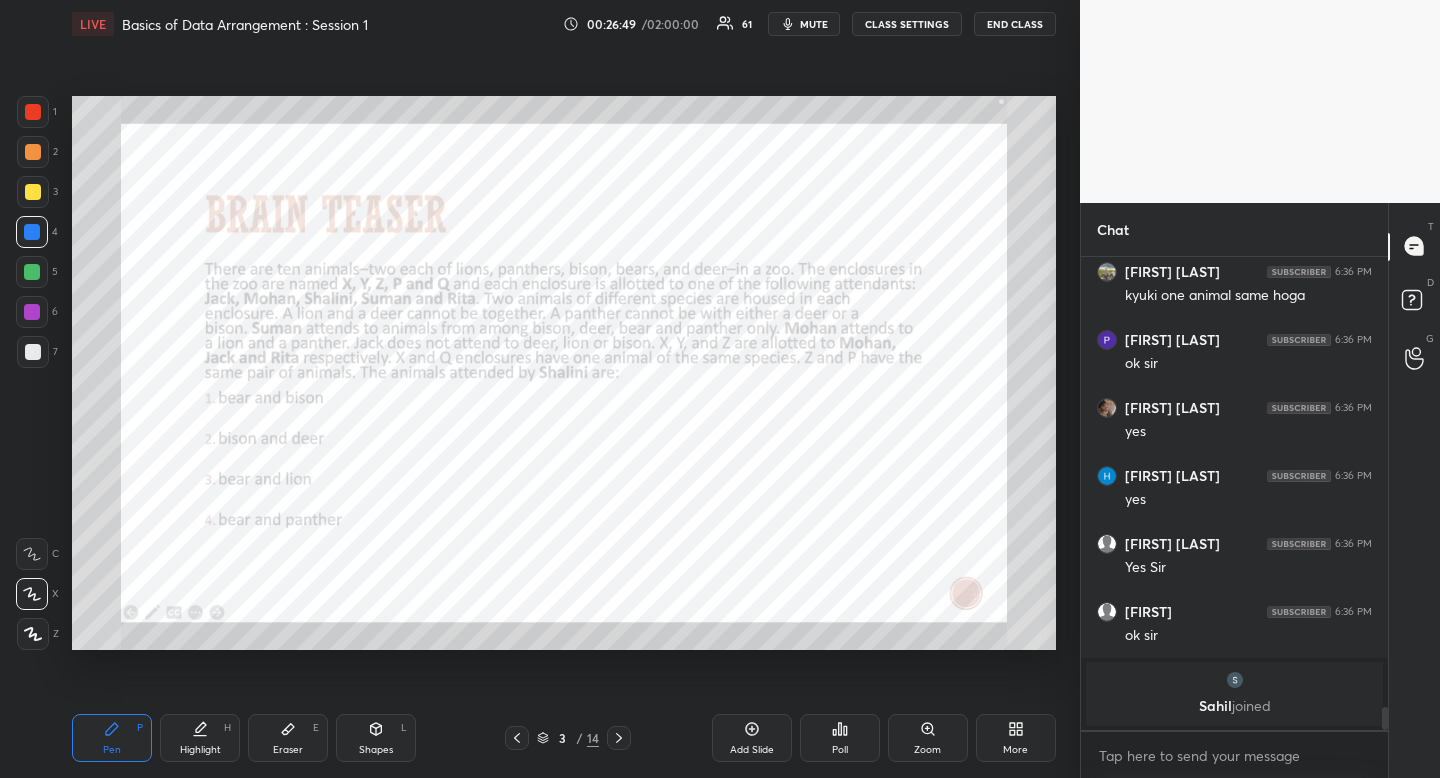 click at bounding box center [33, 112] 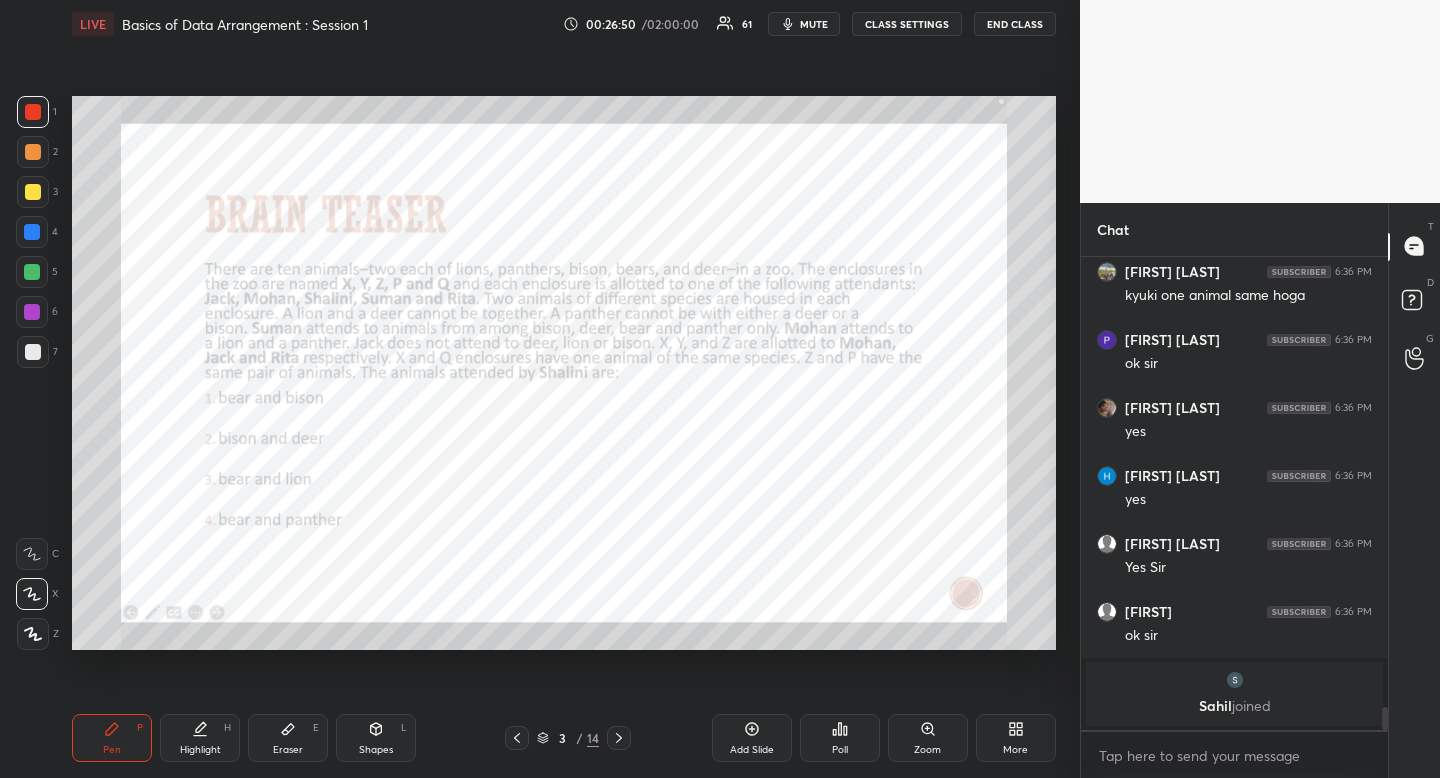 click on "Highlight H" at bounding box center [200, 738] 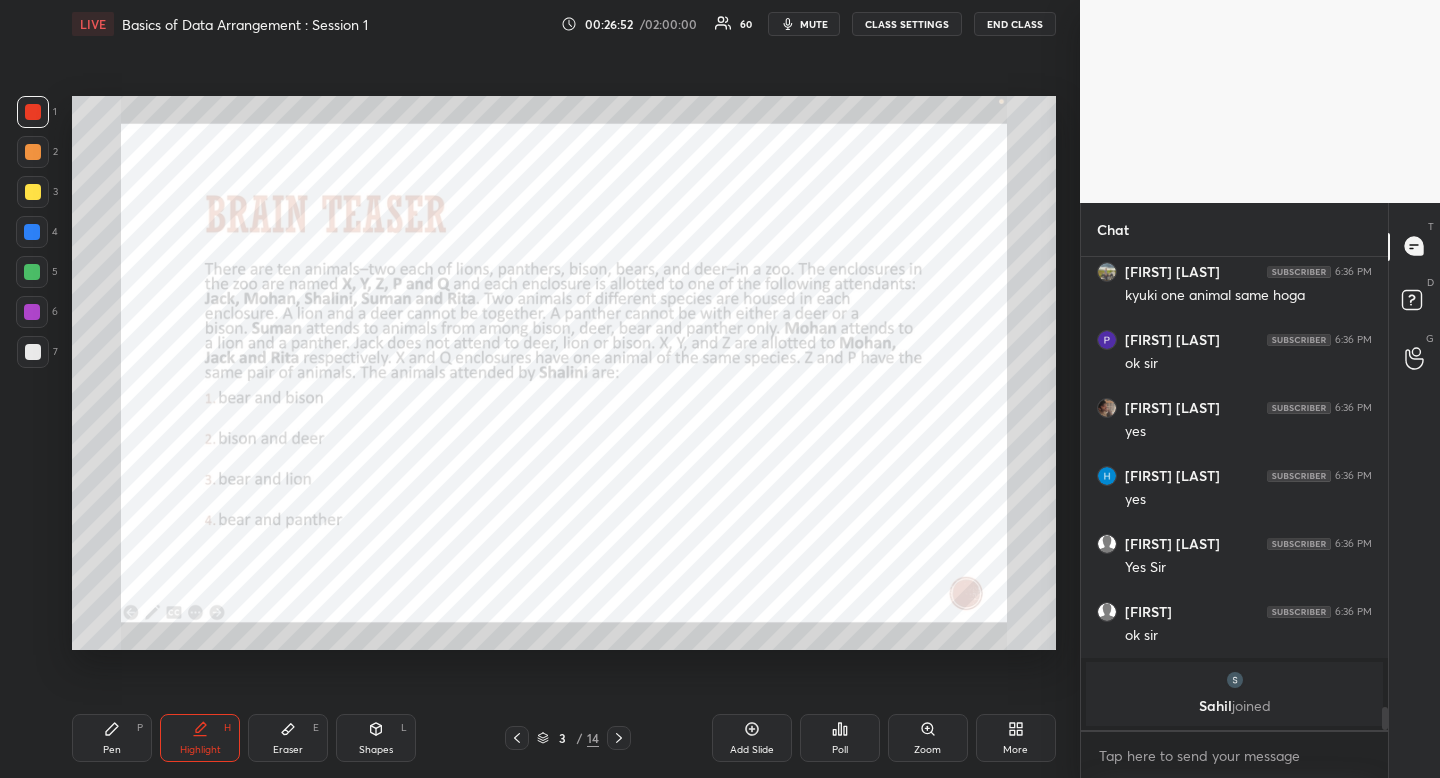 click at bounding box center (32, 232) 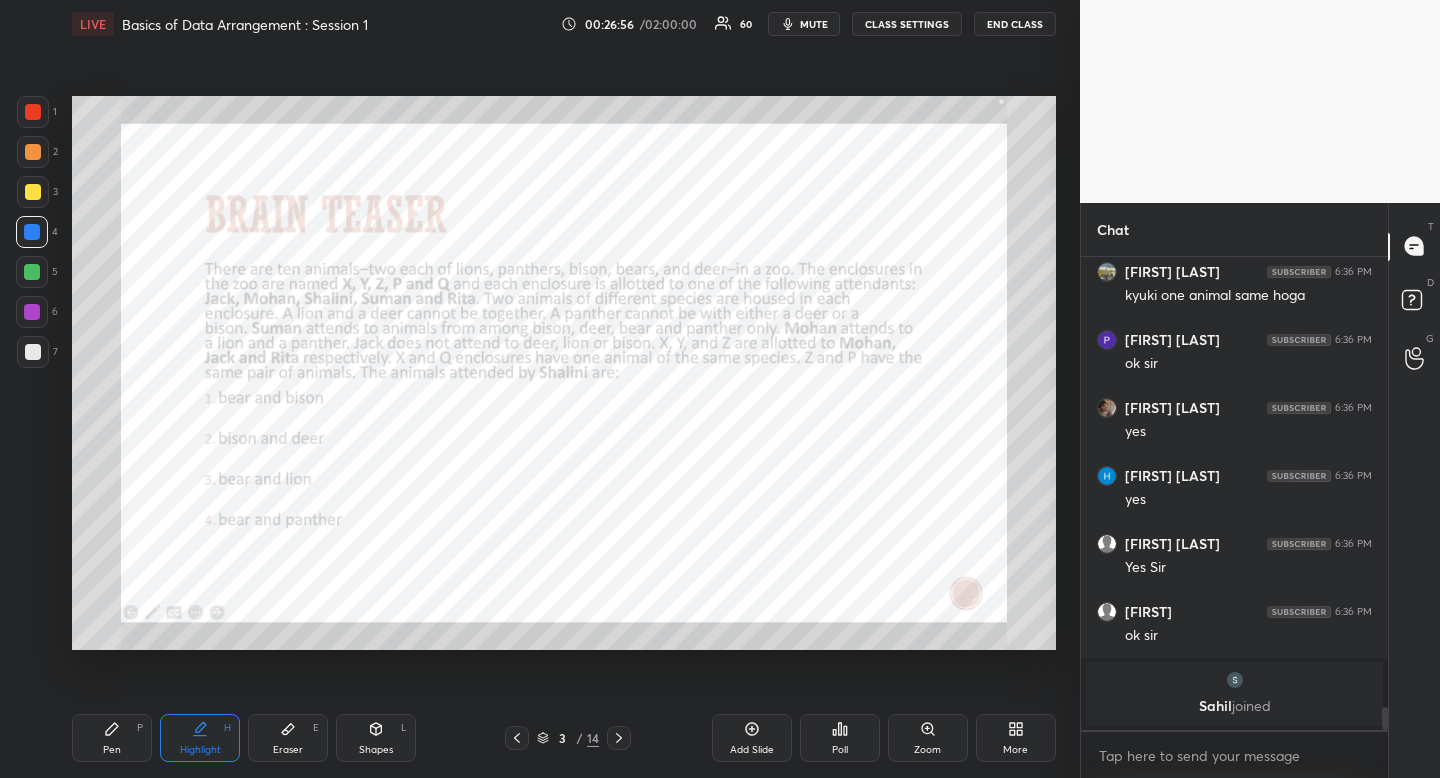 click at bounding box center (33, 112) 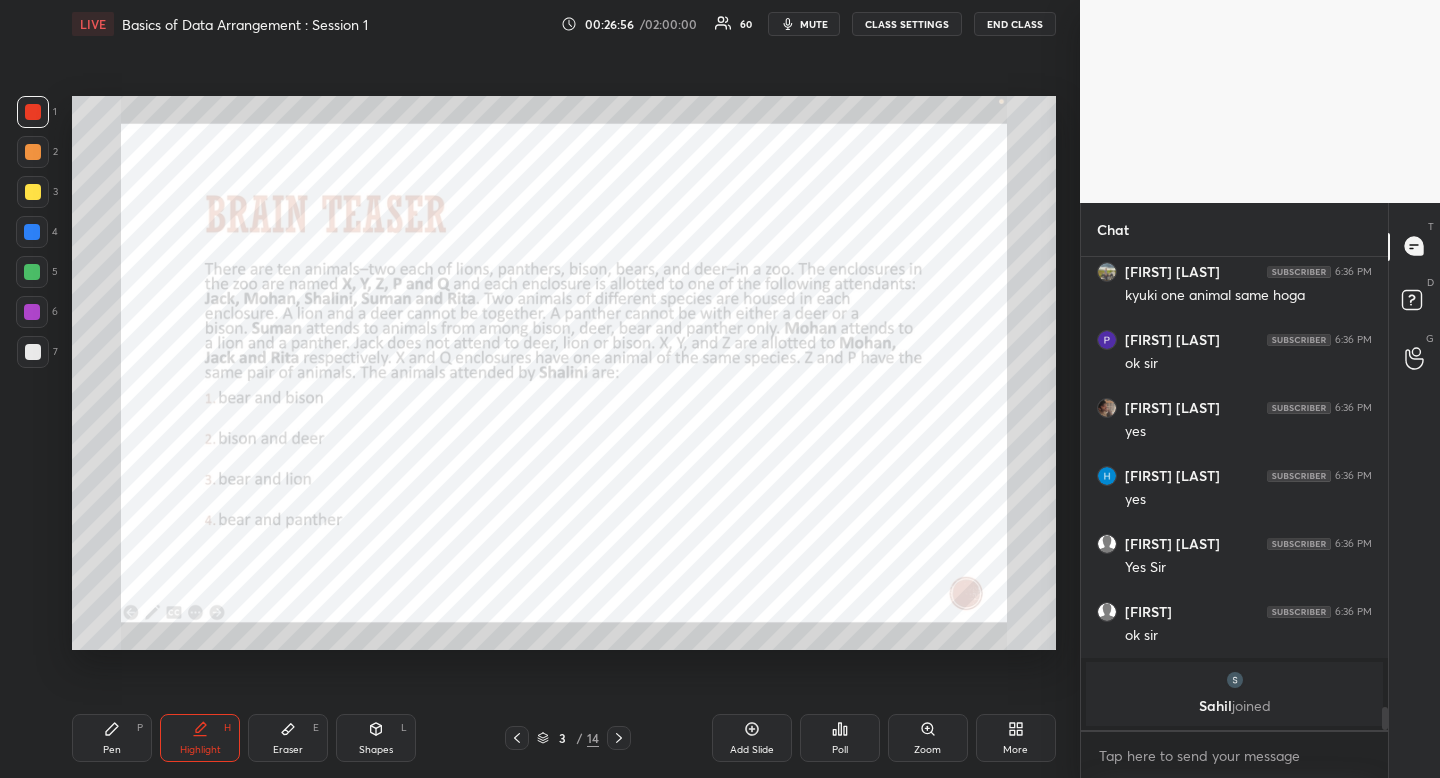 click at bounding box center [33, 112] 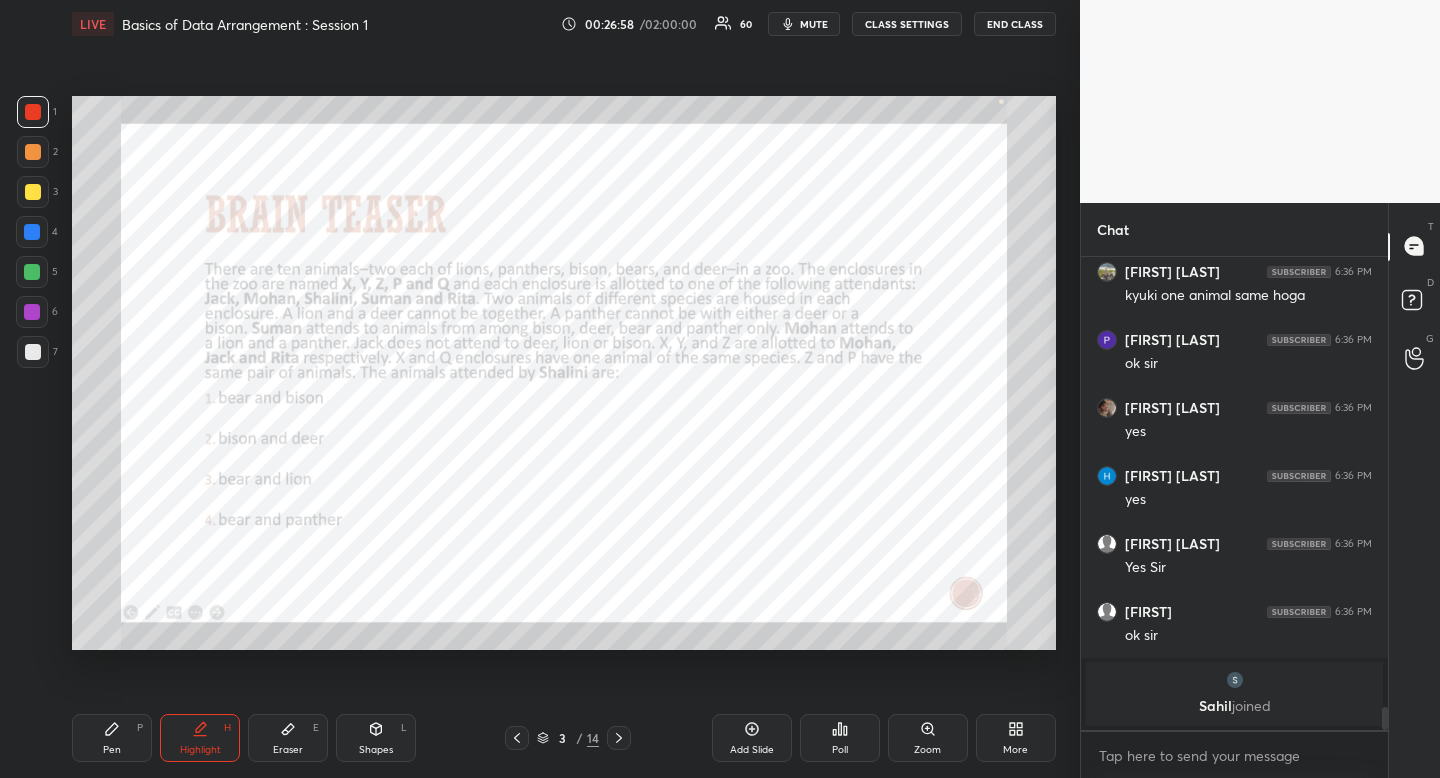 scroll, scrollTop: 9146, scrollLeft: 0, axis: vertical 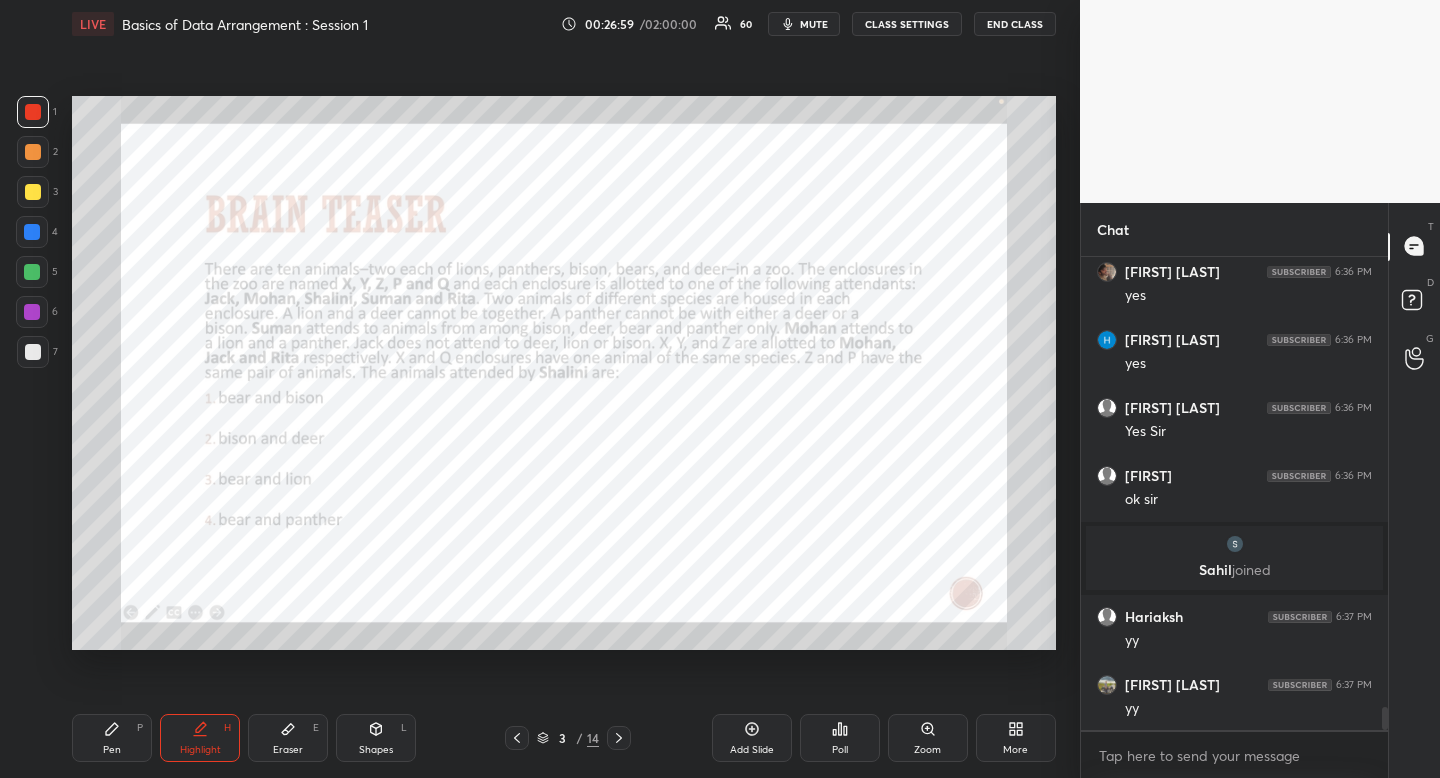 click on "3 / 14" at bounding box center [568, 738] 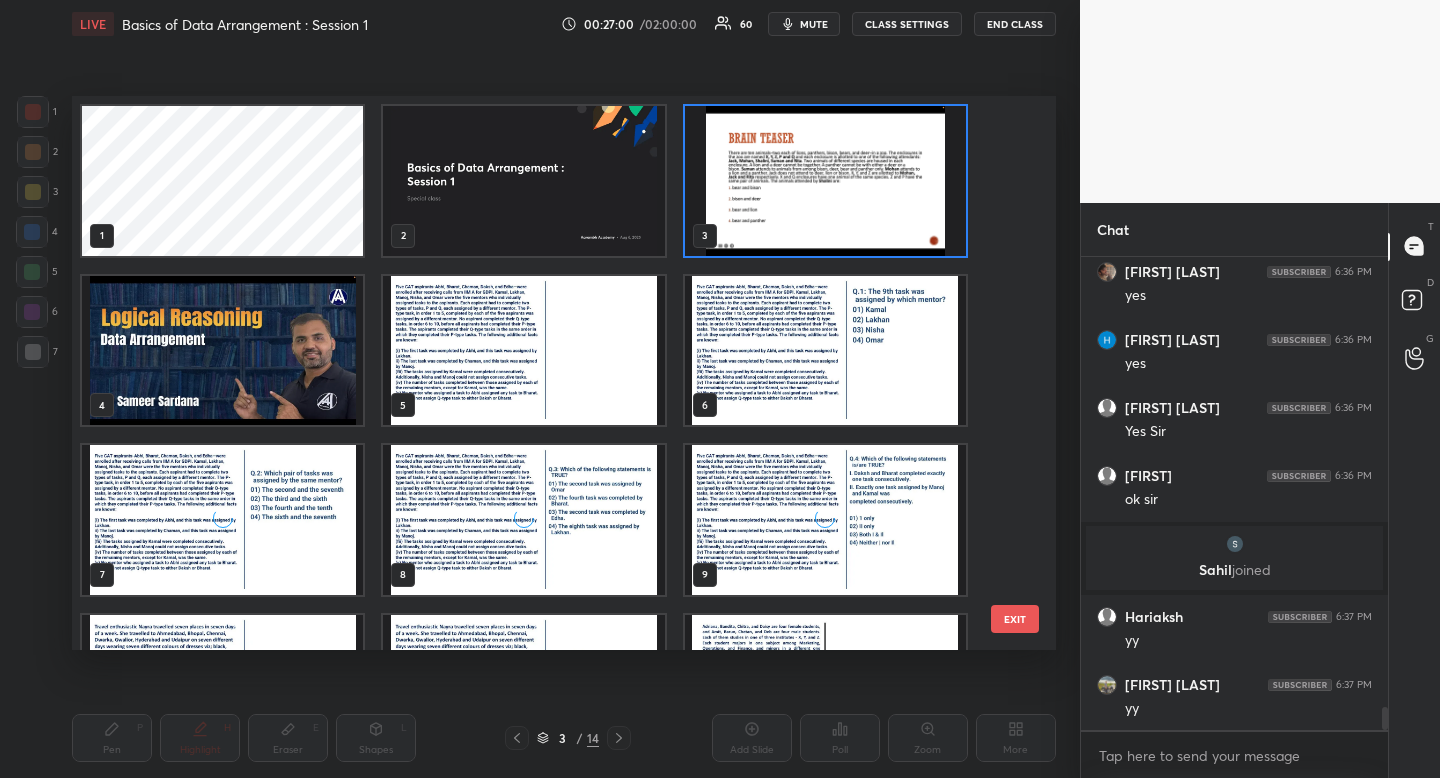 scroll, scrollTop: 9282, scrollLeft: 0, axis: vertical 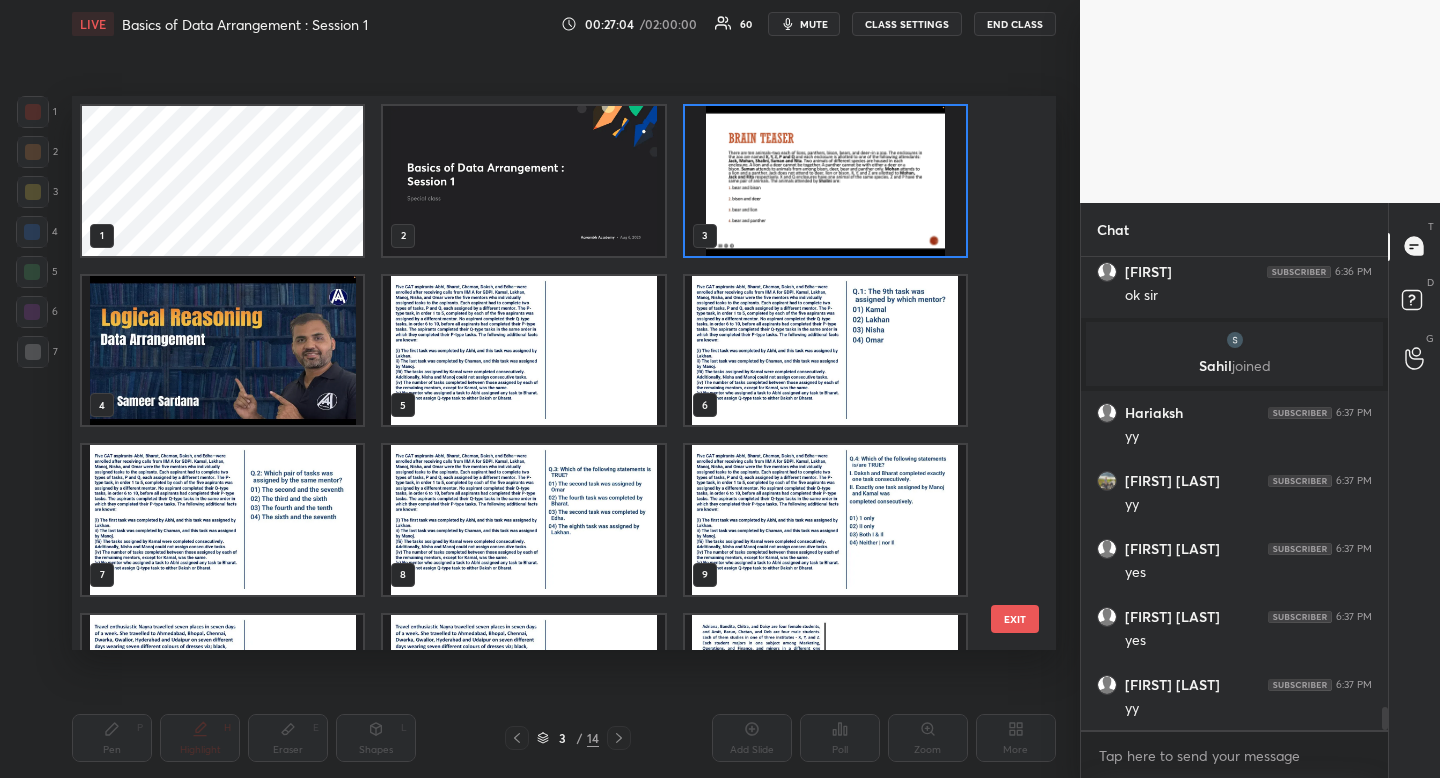 drag, startPoint x: 783, startPoint y: 227, endPoint x: 765, endPoint y: 219, distance: 19.697716 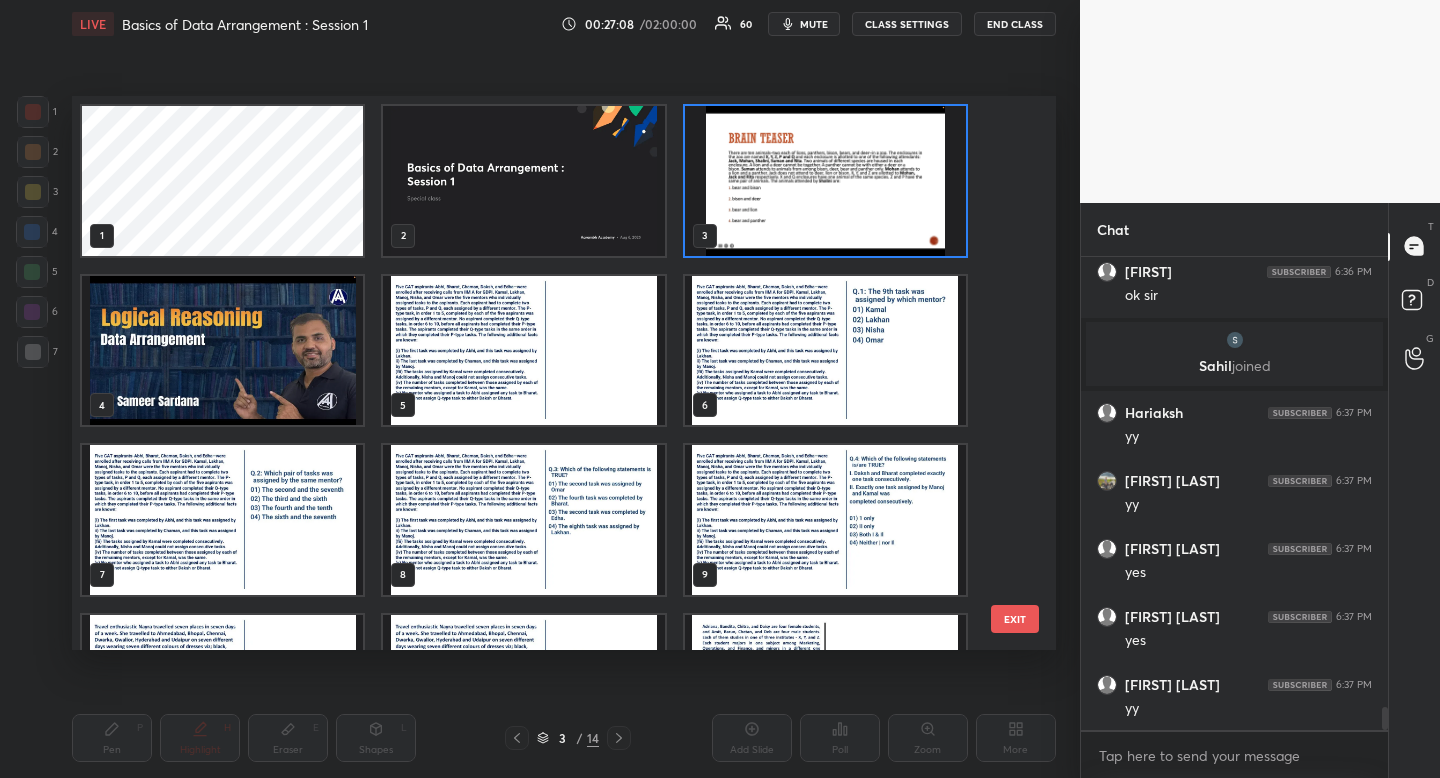 click at bounding box center [222, 351] 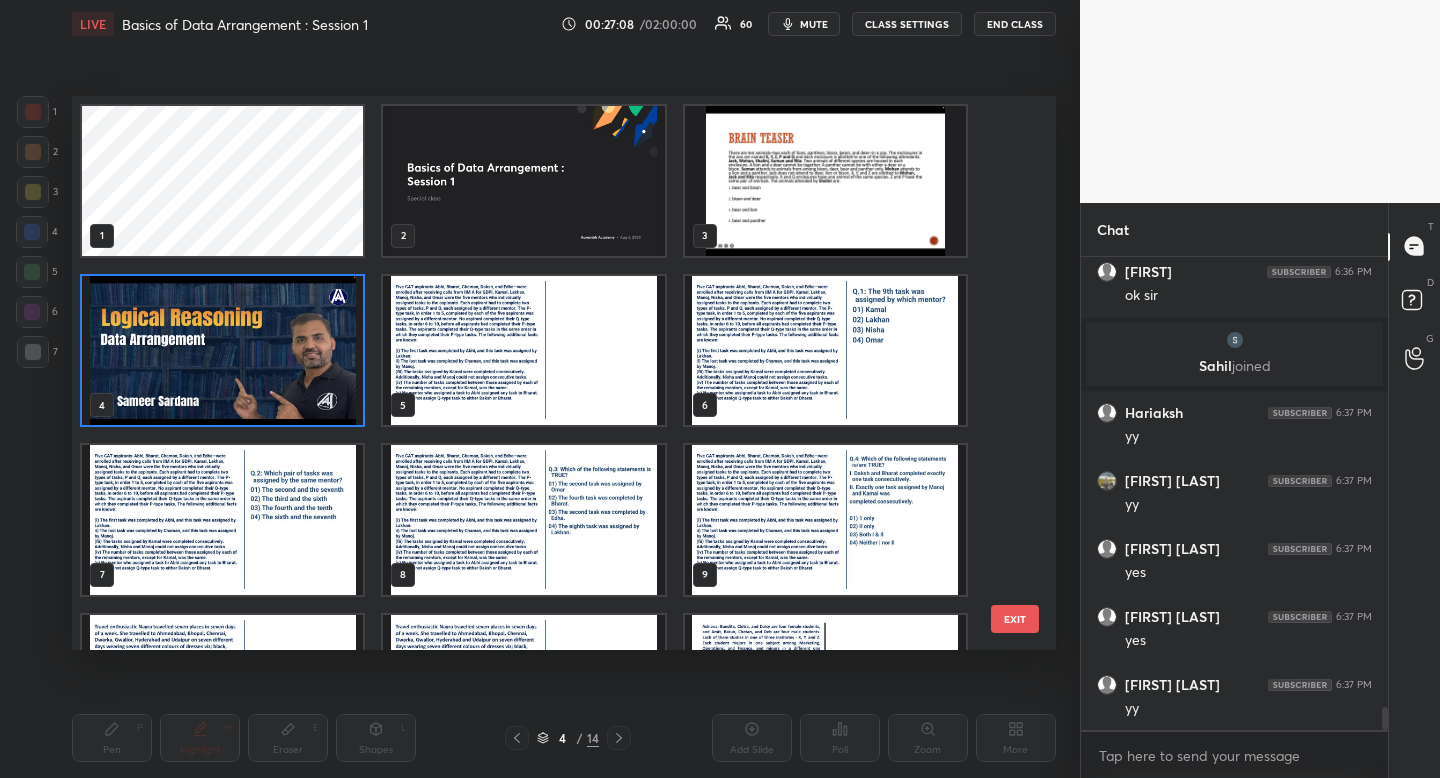 click at bounding box center (222, 351) 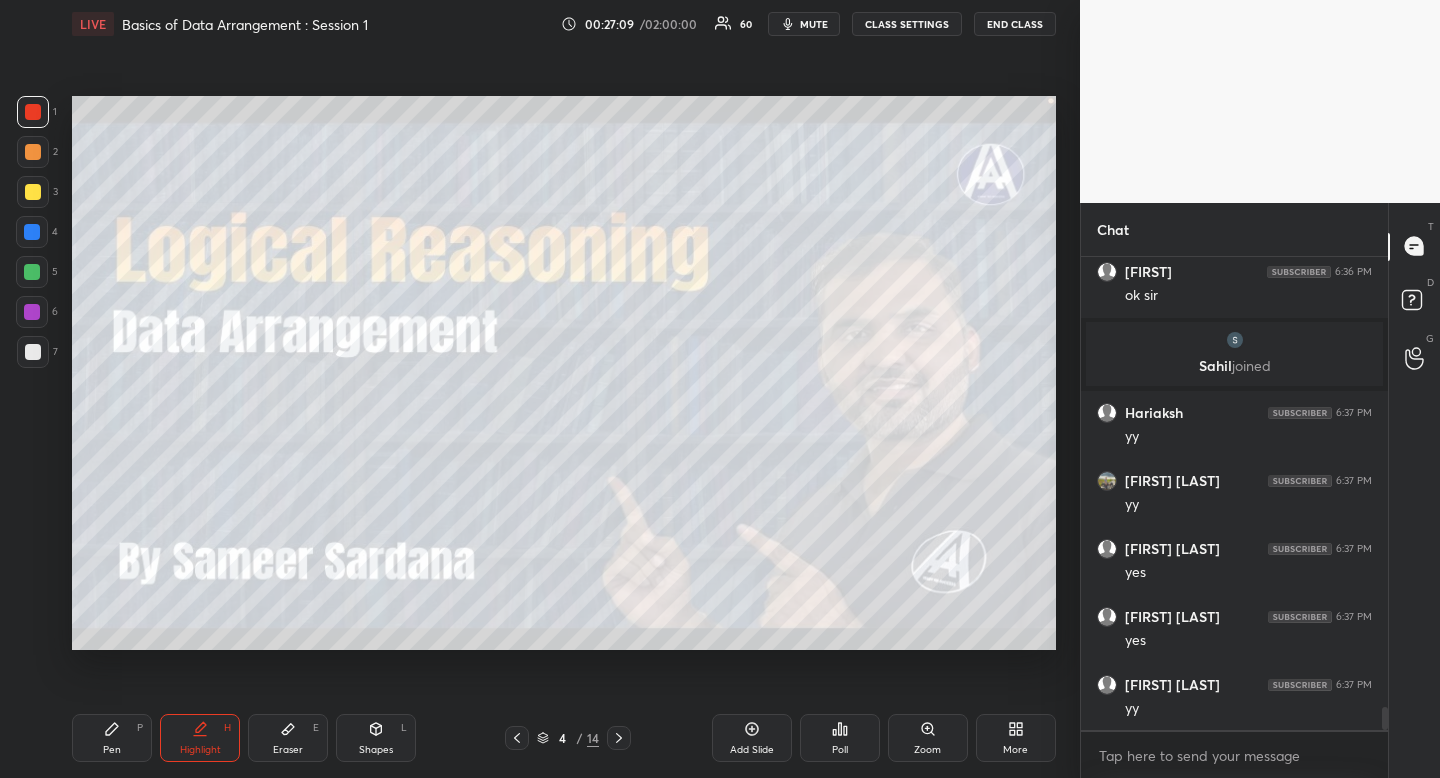 click on "Pen P" at bounding box center (112, 738) 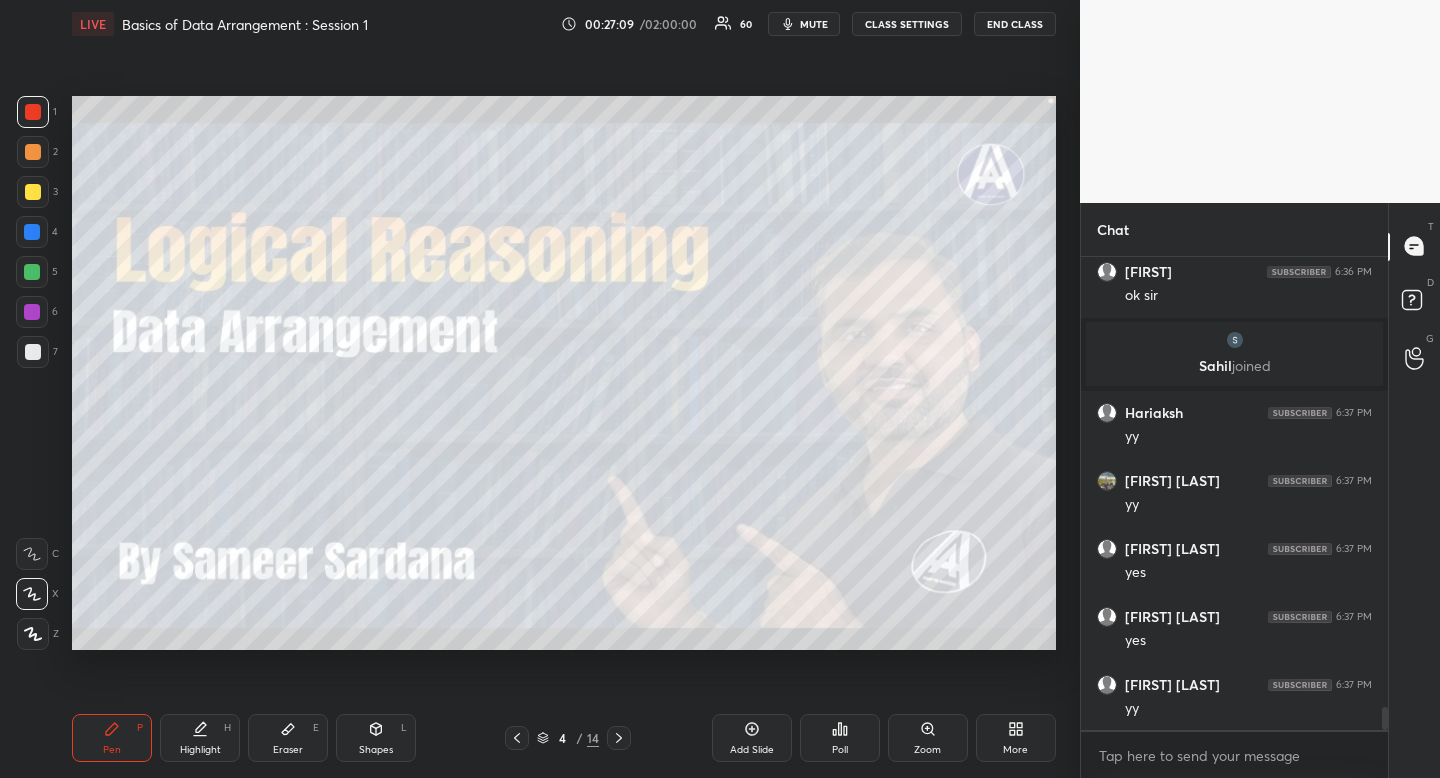 click on "Pen P" at bounding box center (112, 738) 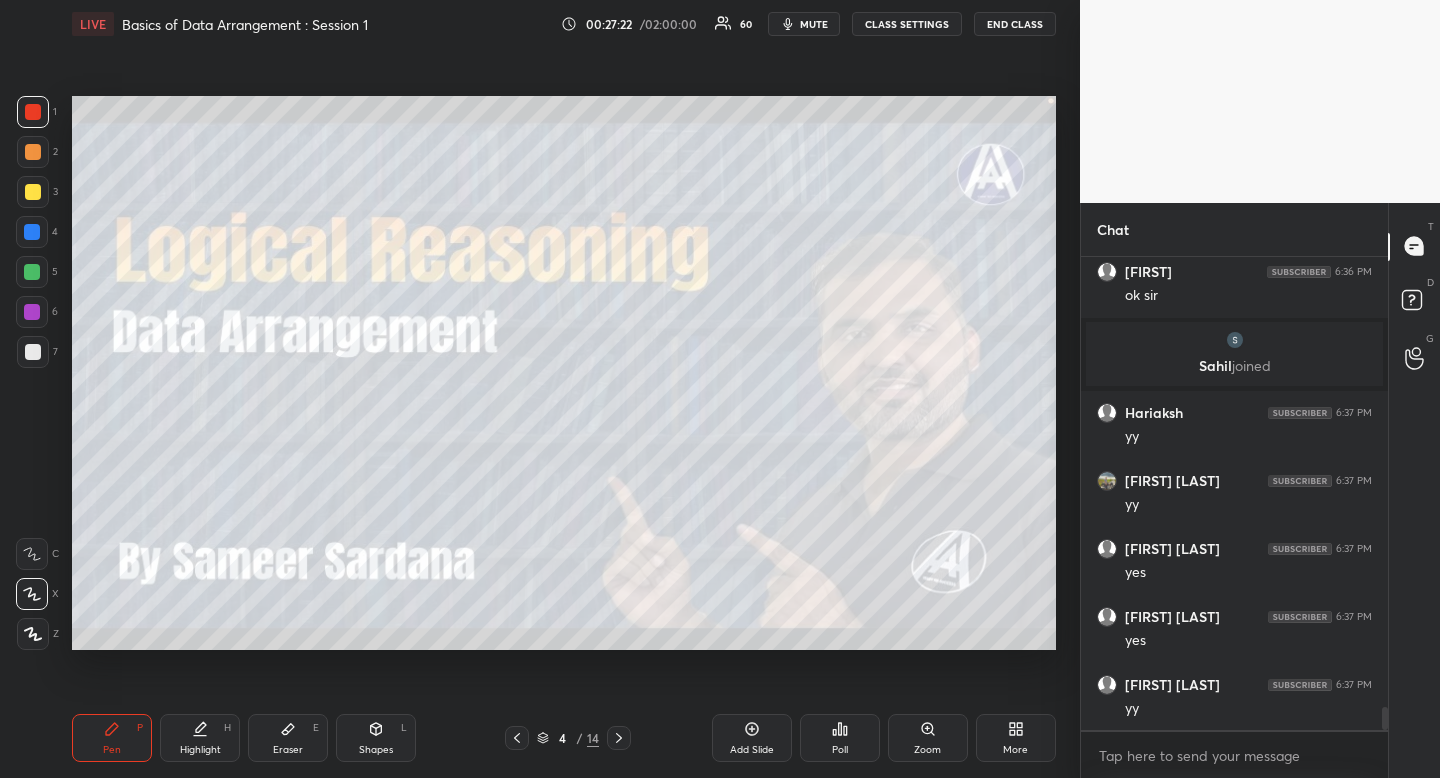 click at bounding box center [33, 192] 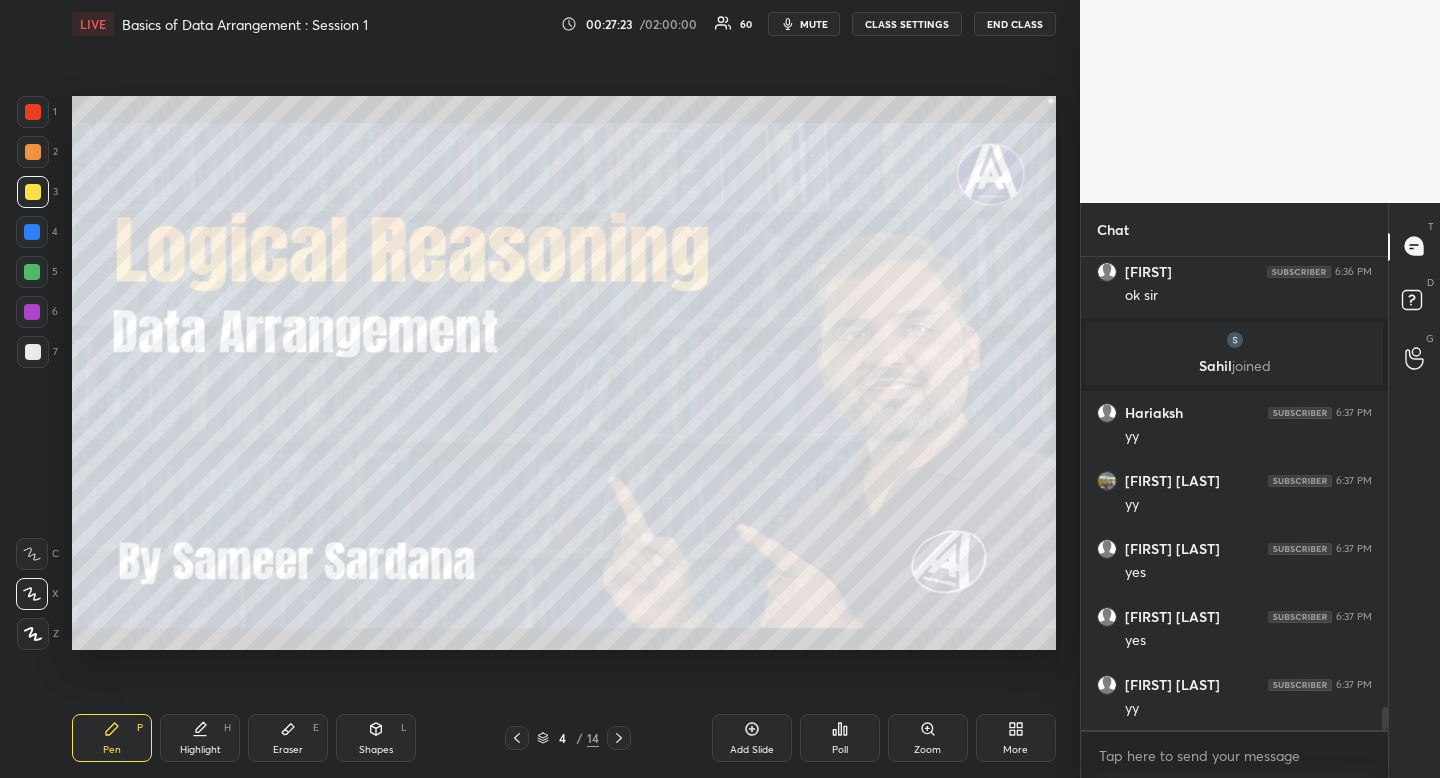 drag, startPoint x: 28, startPoint y: 191, endPoint x: 14, endPoint y: 220, distance: 32.202484 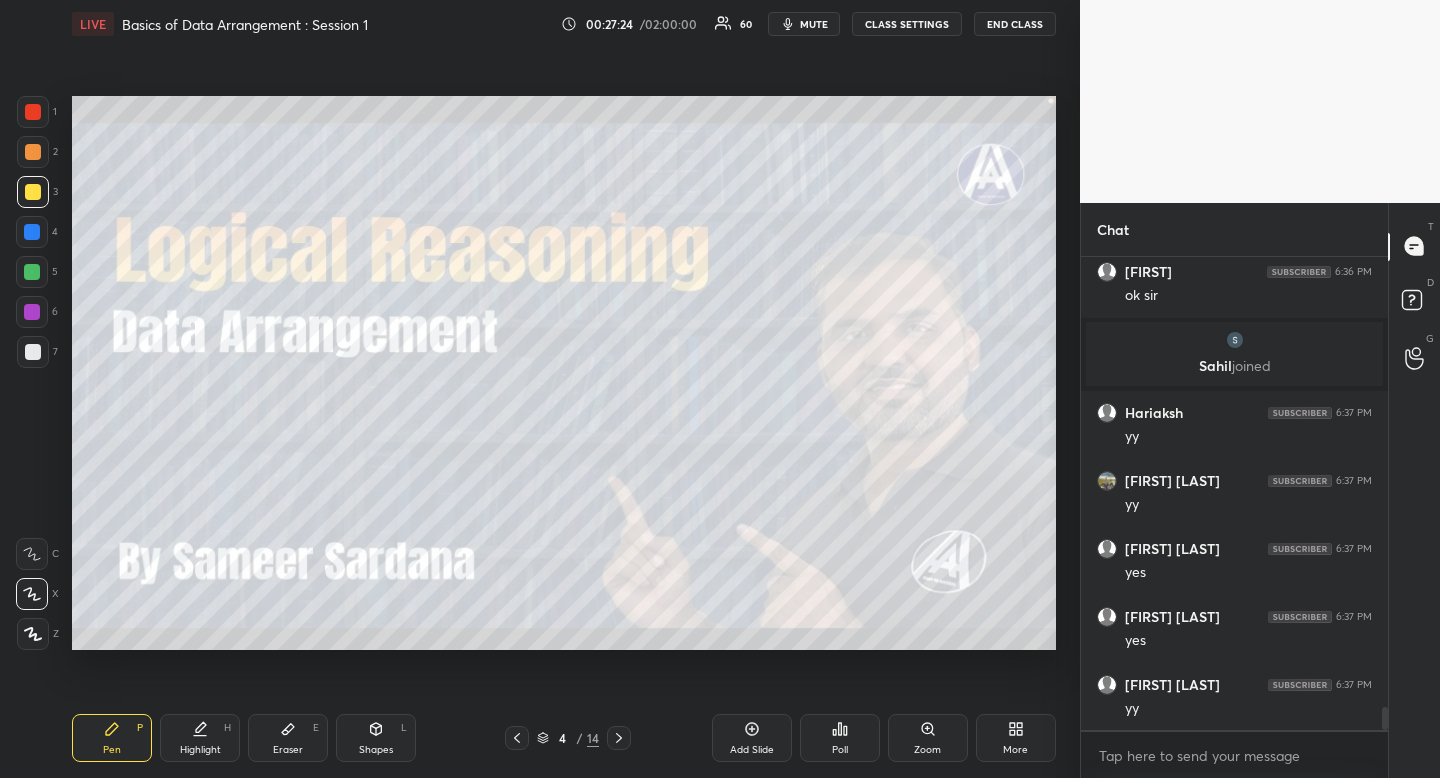 scroll, scrollTop: 9486, scrollLeft: 0, axis: vertical 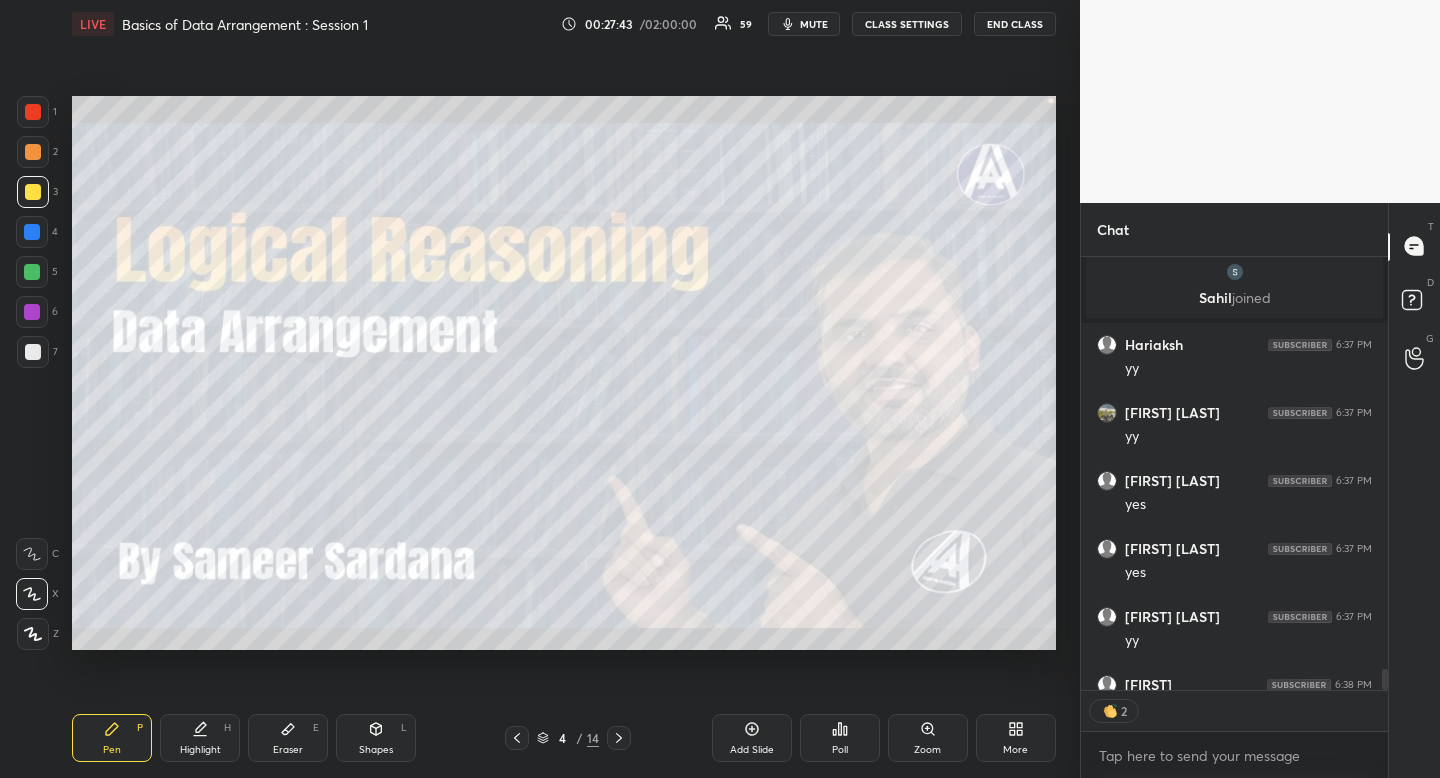 type on "x" 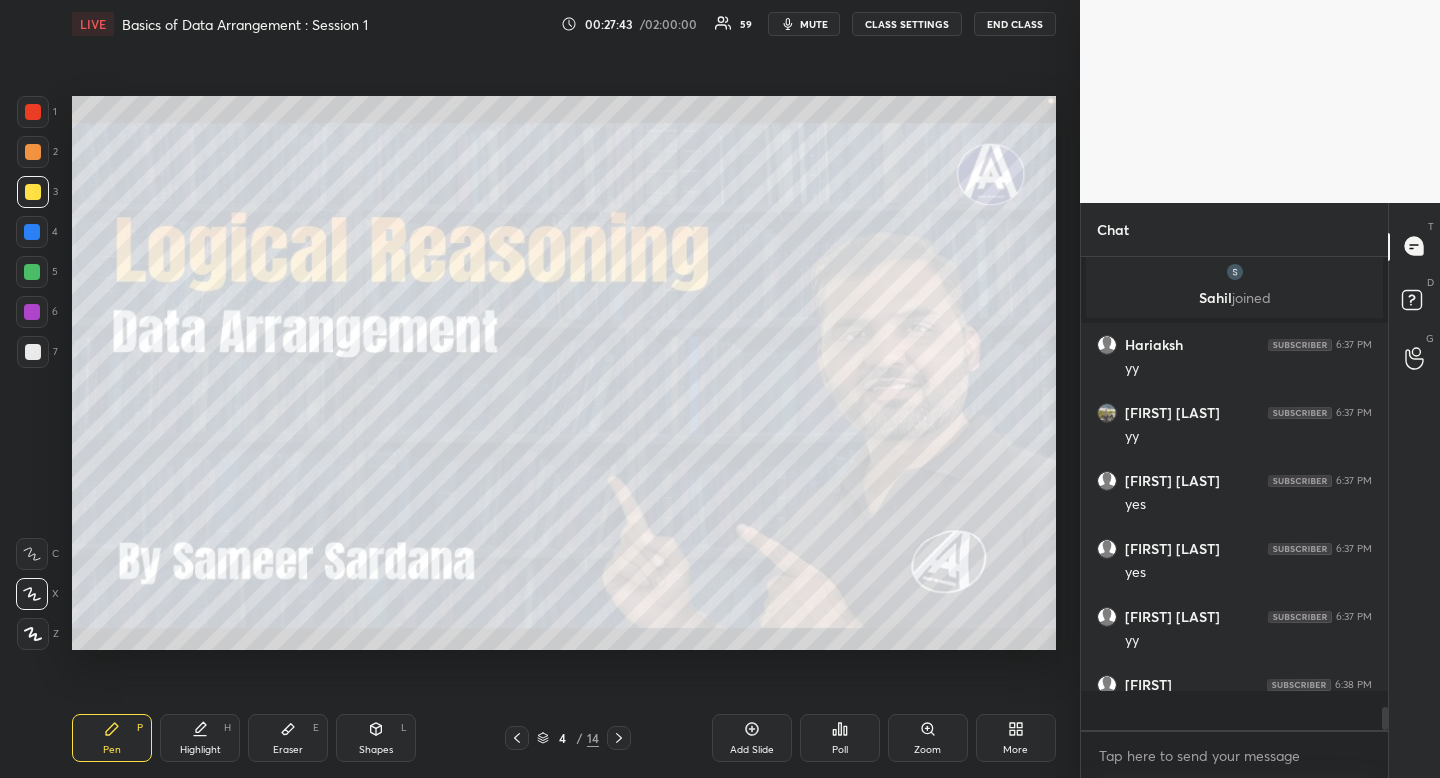 scroll, scrollTop: 7, scrollLeft: 7, axis: both 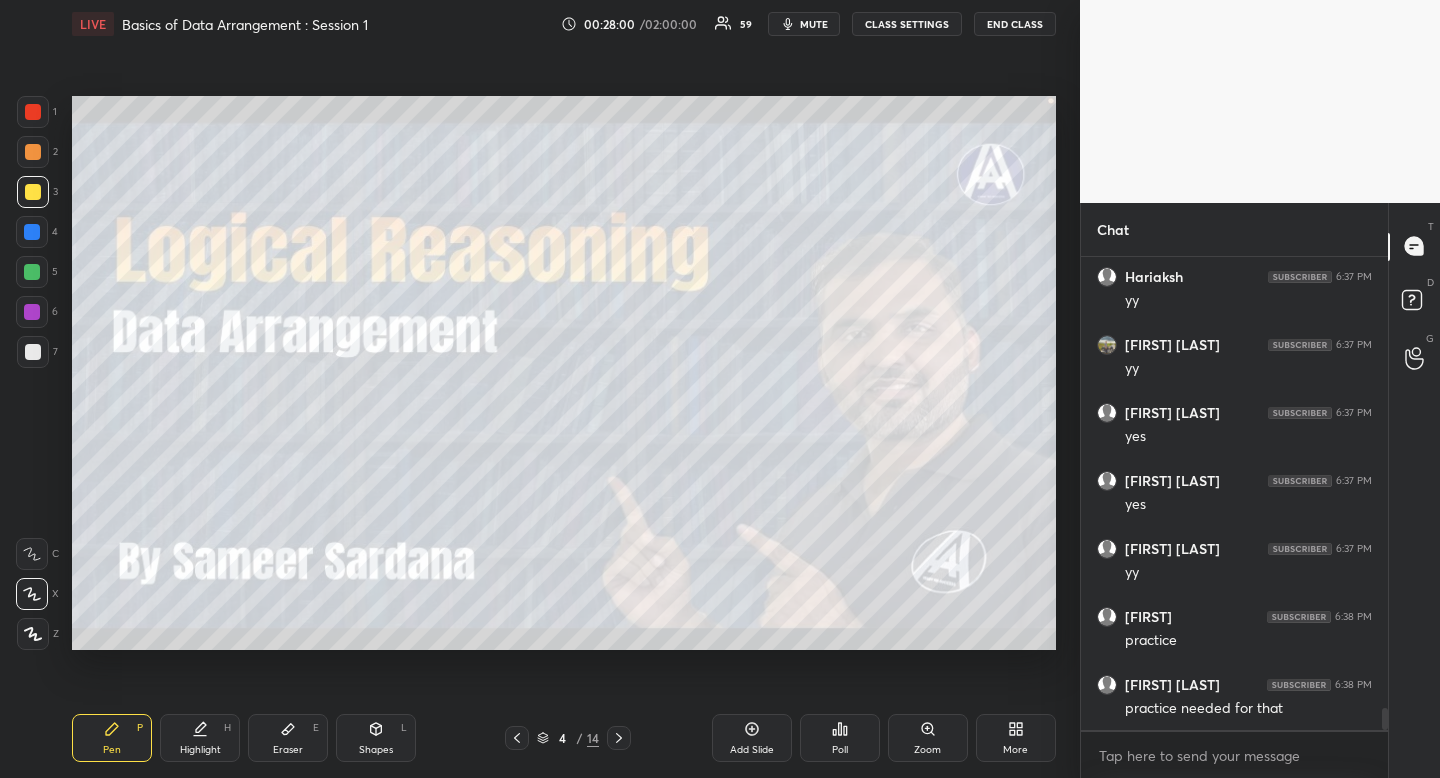 click at bounding box center (33, 192) 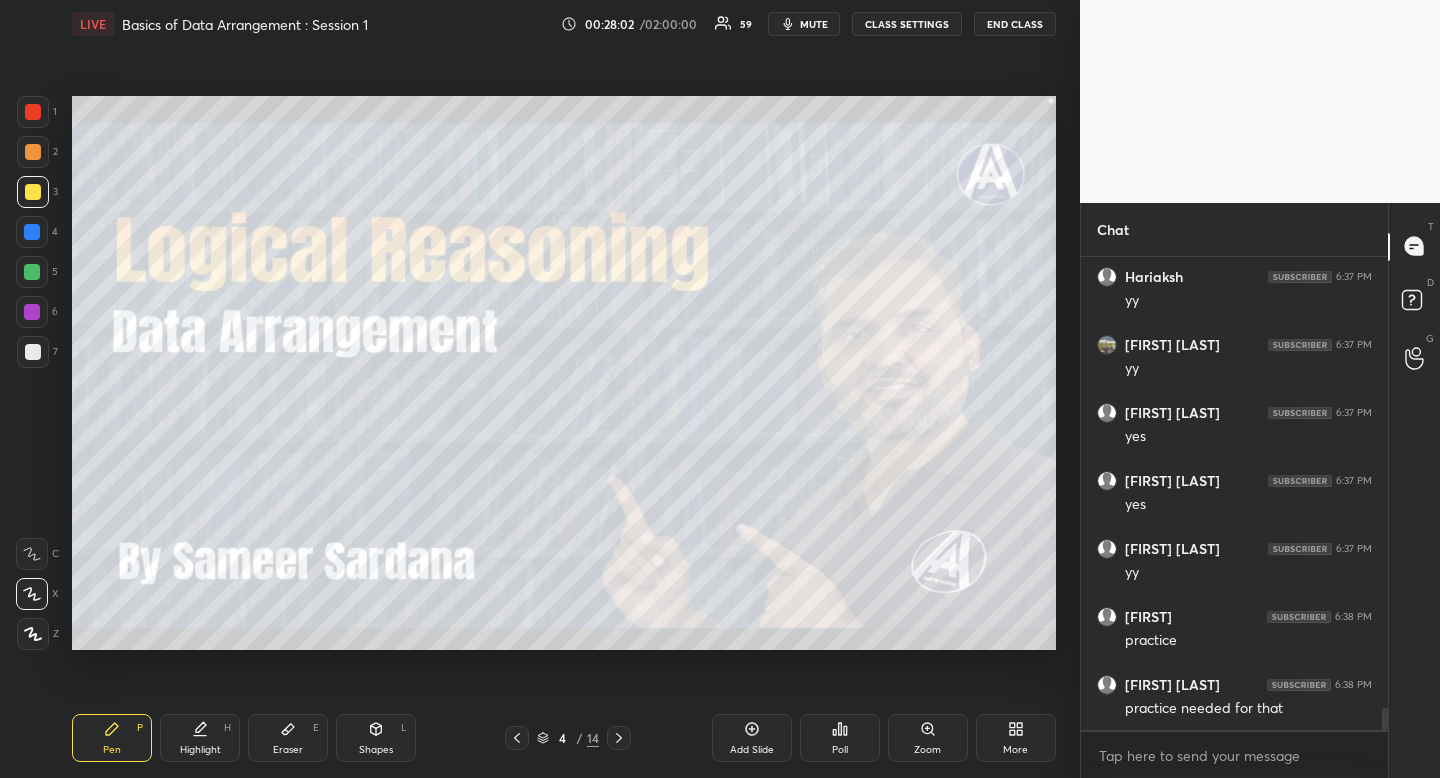 click at bounding box center (33, 352) 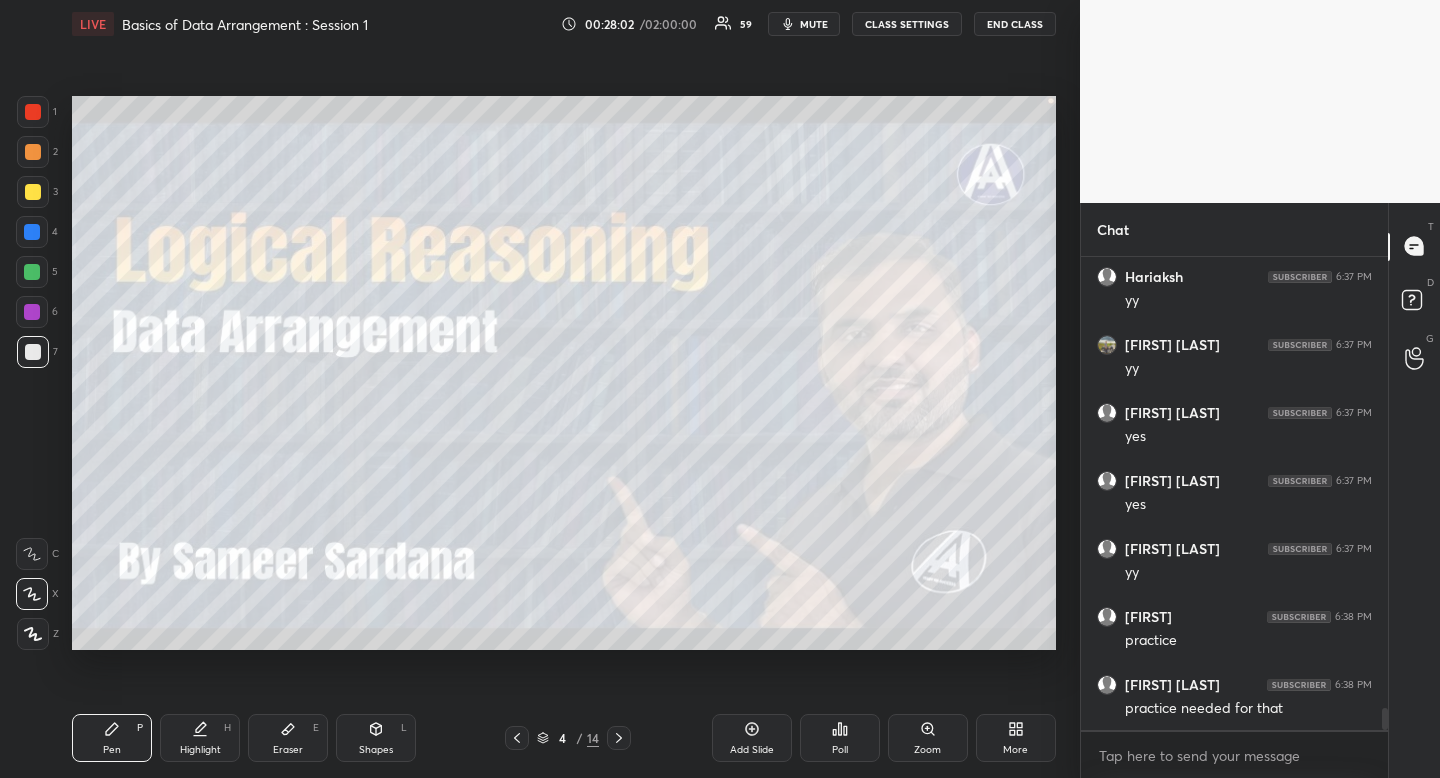 click at bounding box center (33, 352) 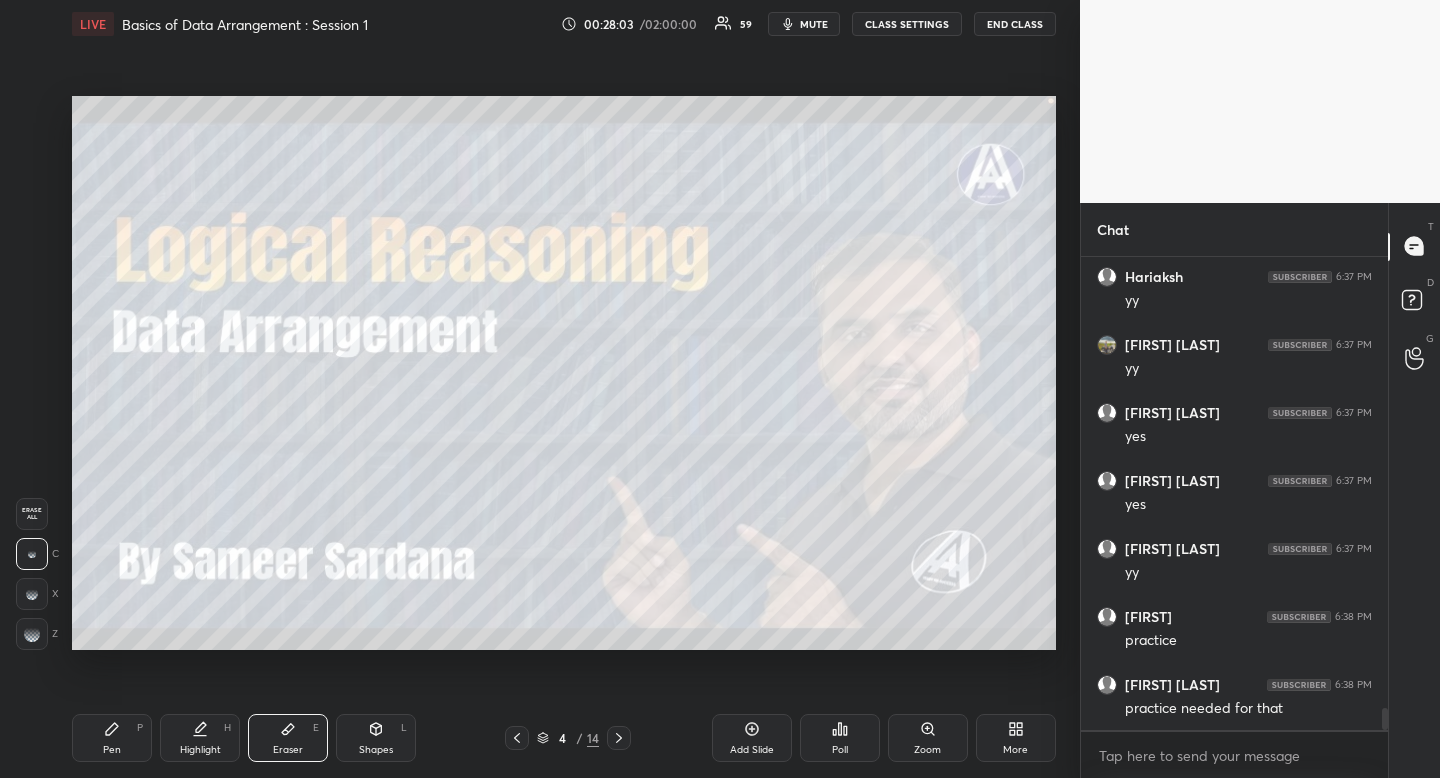 click 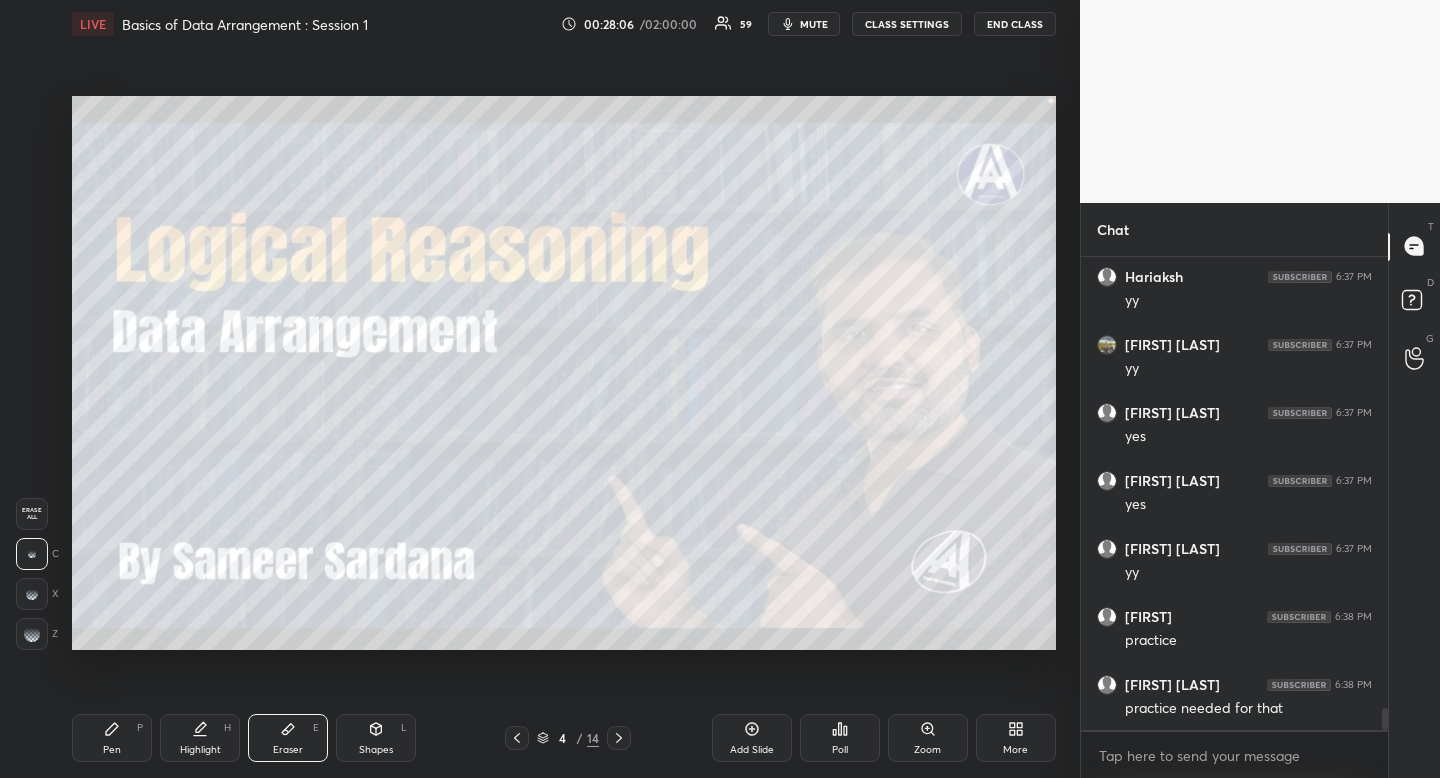 click on "Highlight H" at bounding box center [200, 738] 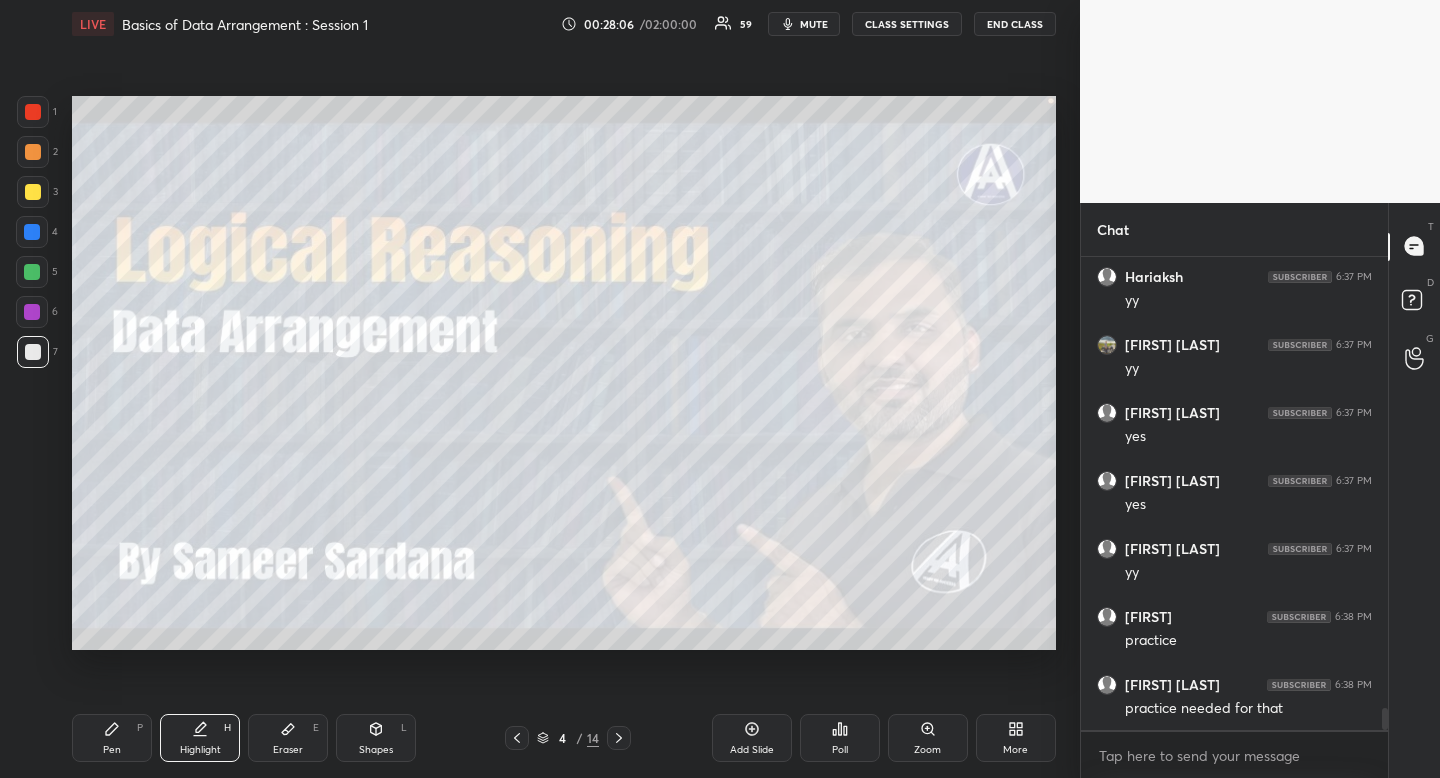drag, startPoint x: 212, startPoint y: 725, endPoint x: 241, endPoint y: 691, distance: 44.687805 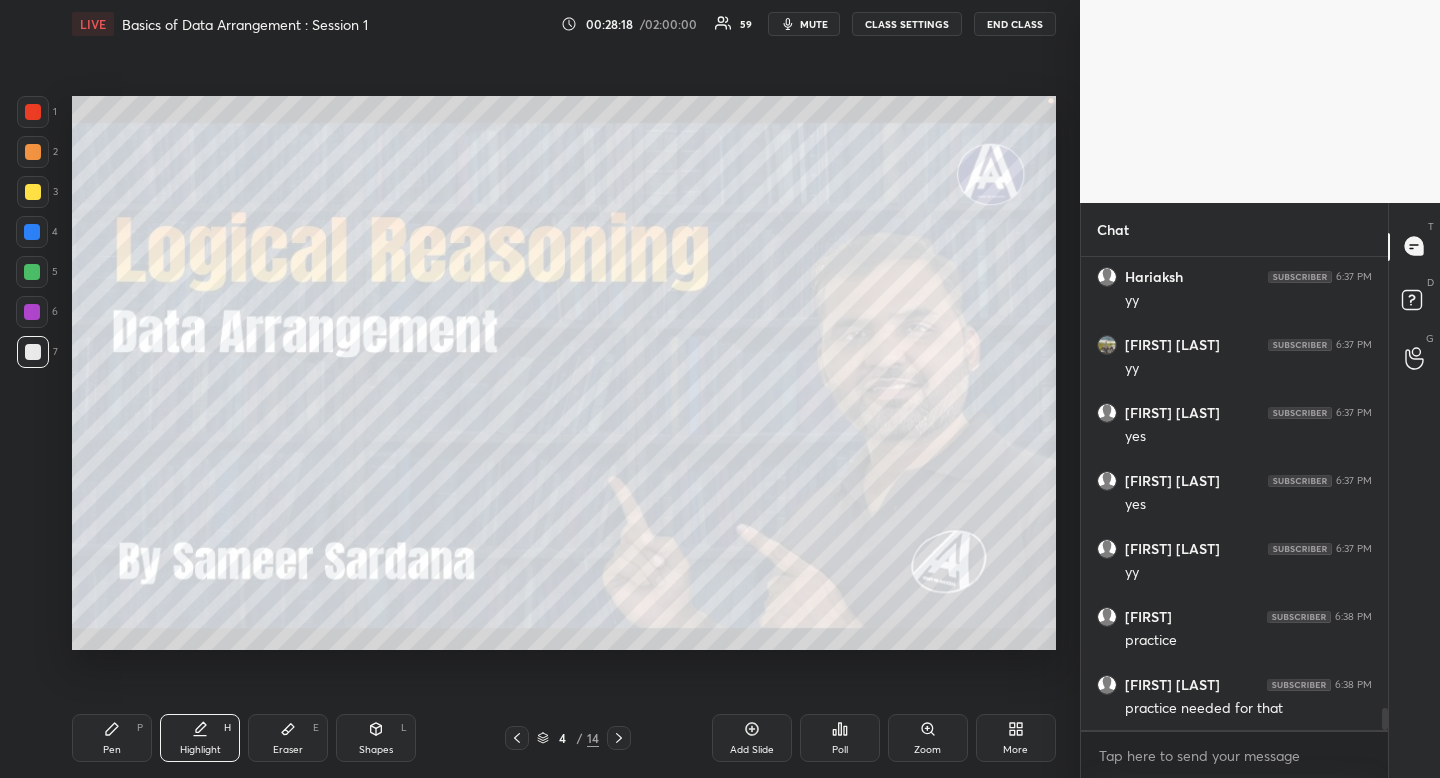 click at bounding box center (33, 192) 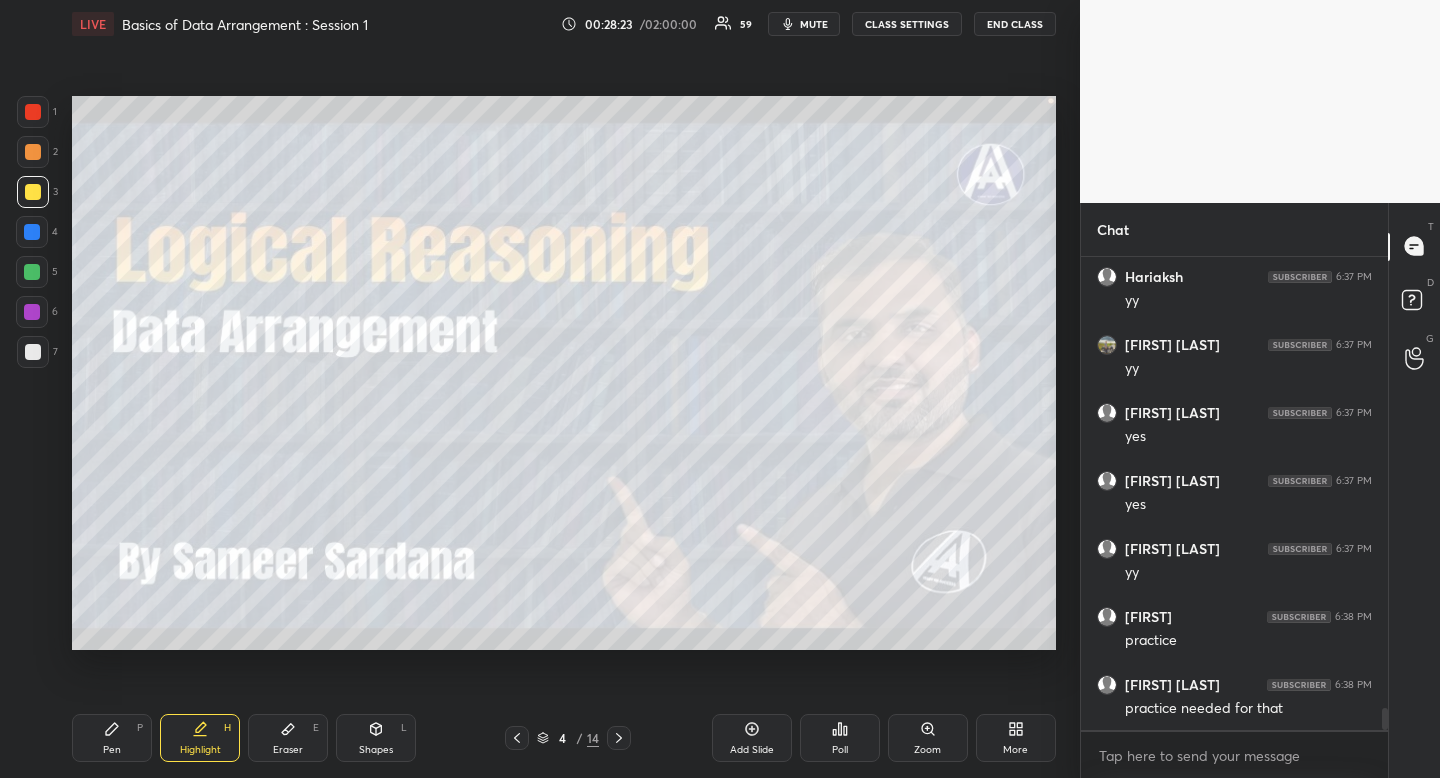 click on "7" at bounding box center [37, 352] 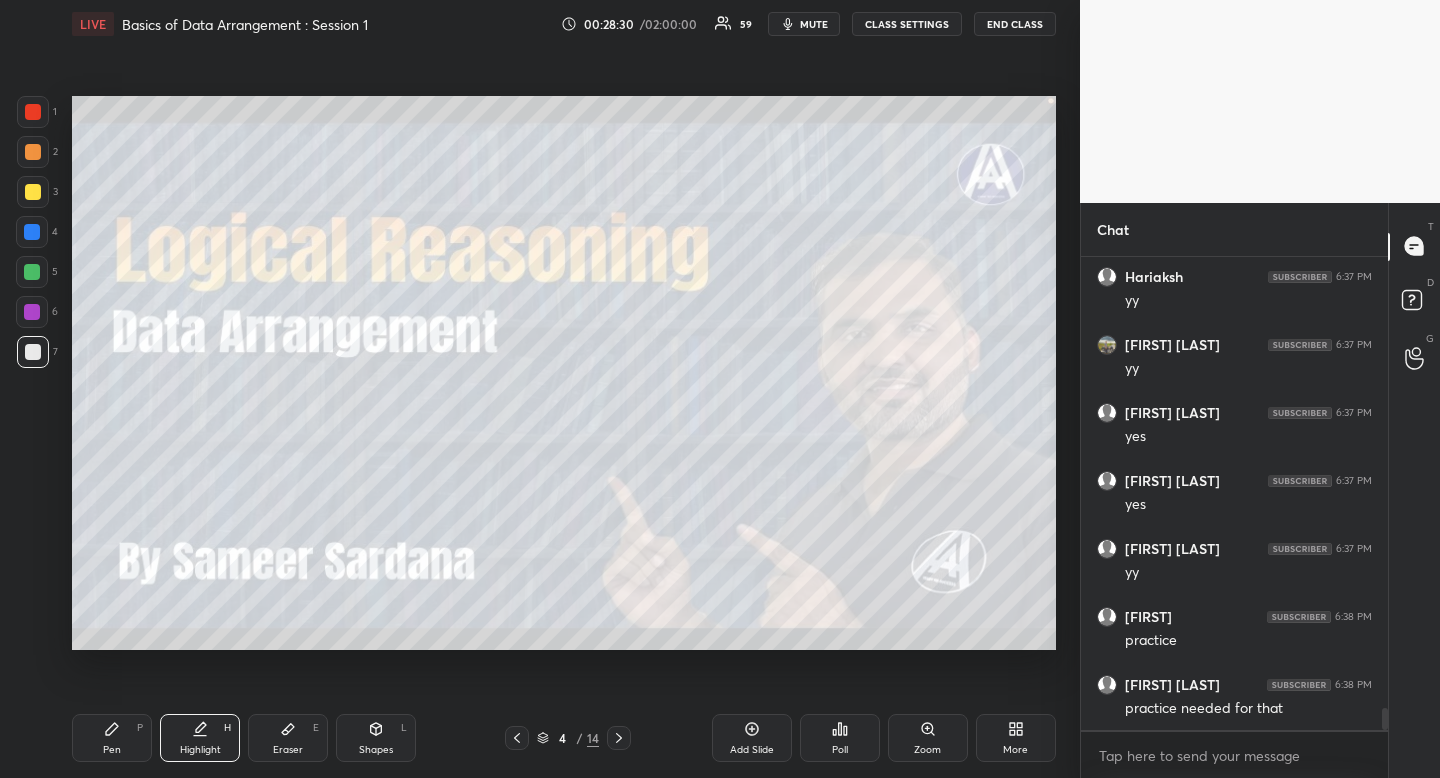scroll, scrollTop: 9622, scrollLeft: 0, axis: vertical 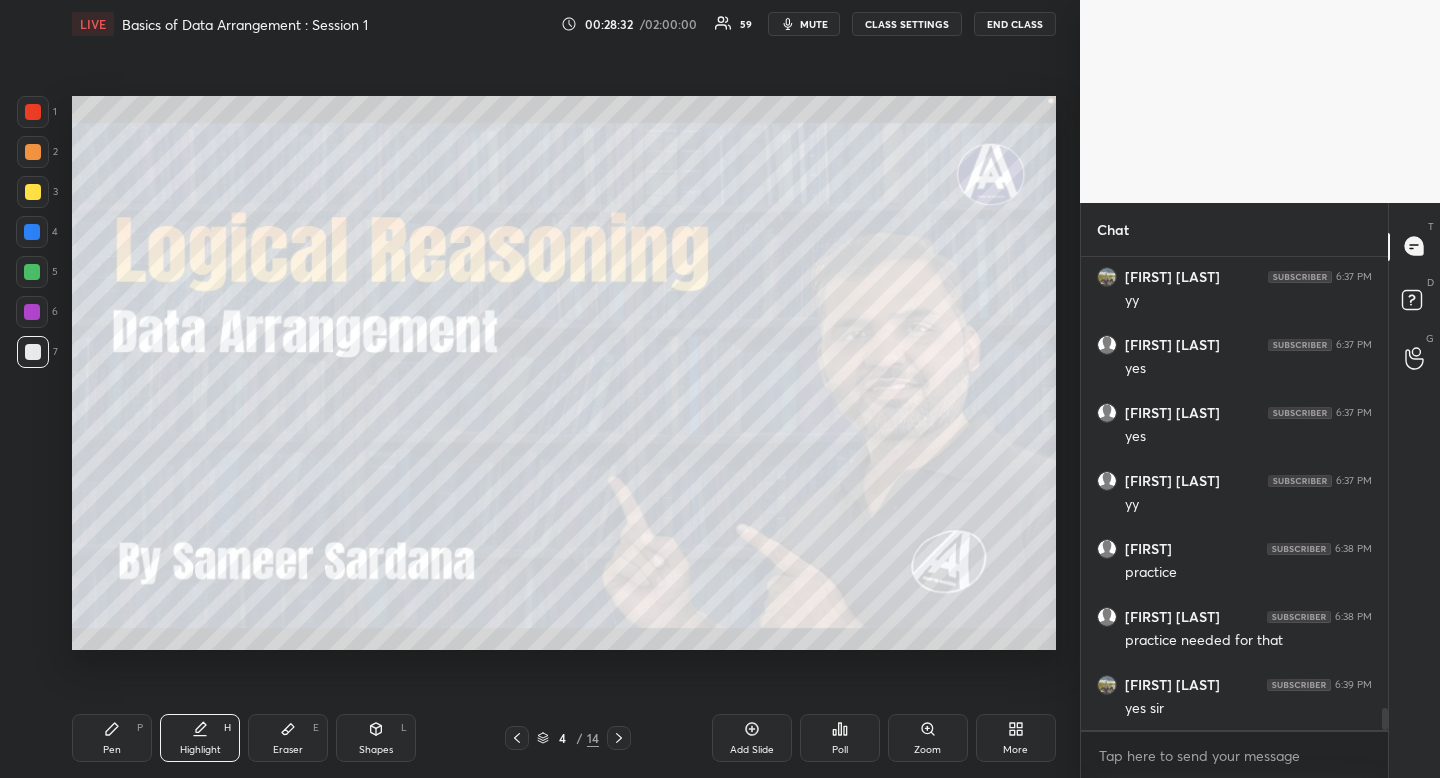 click 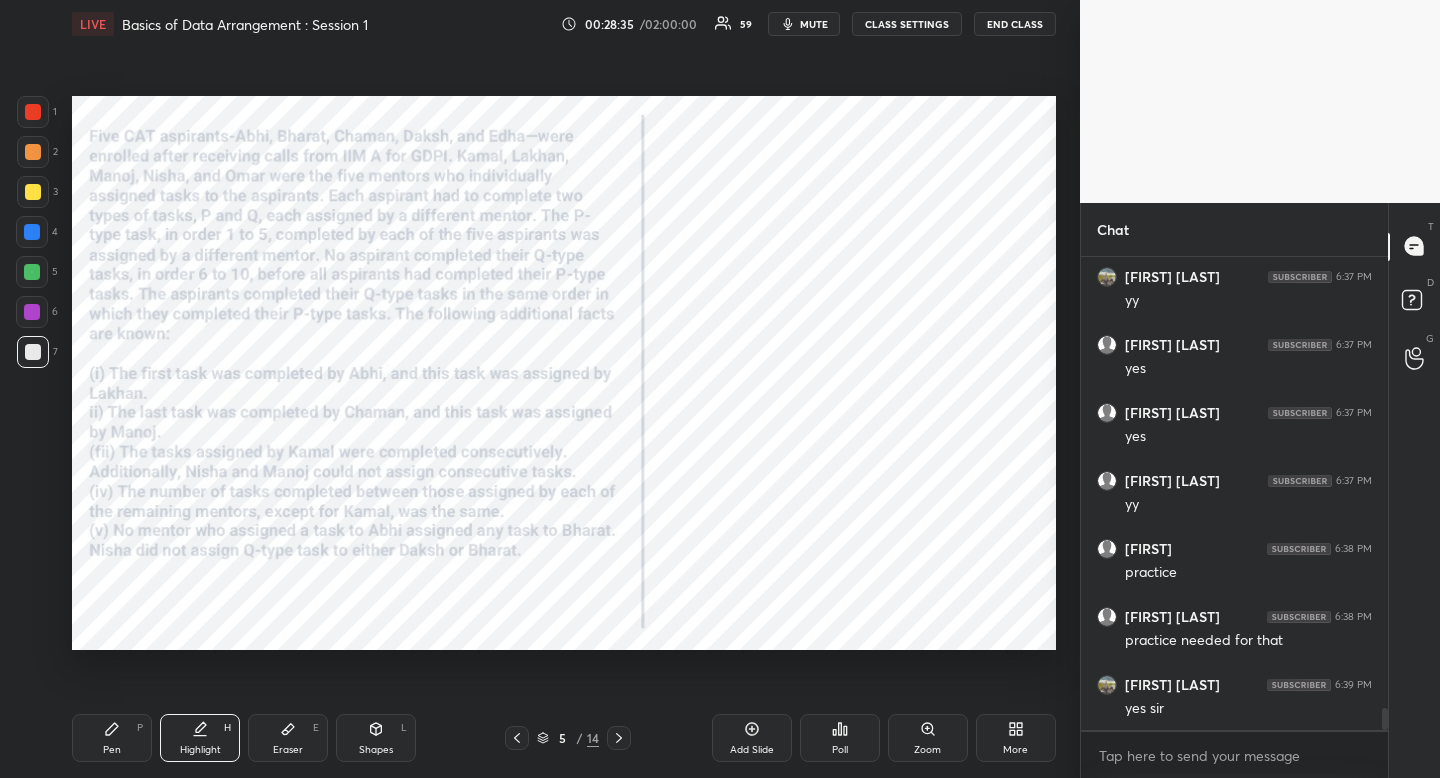 click on "5 / 14" at bounding box center [568, 738] 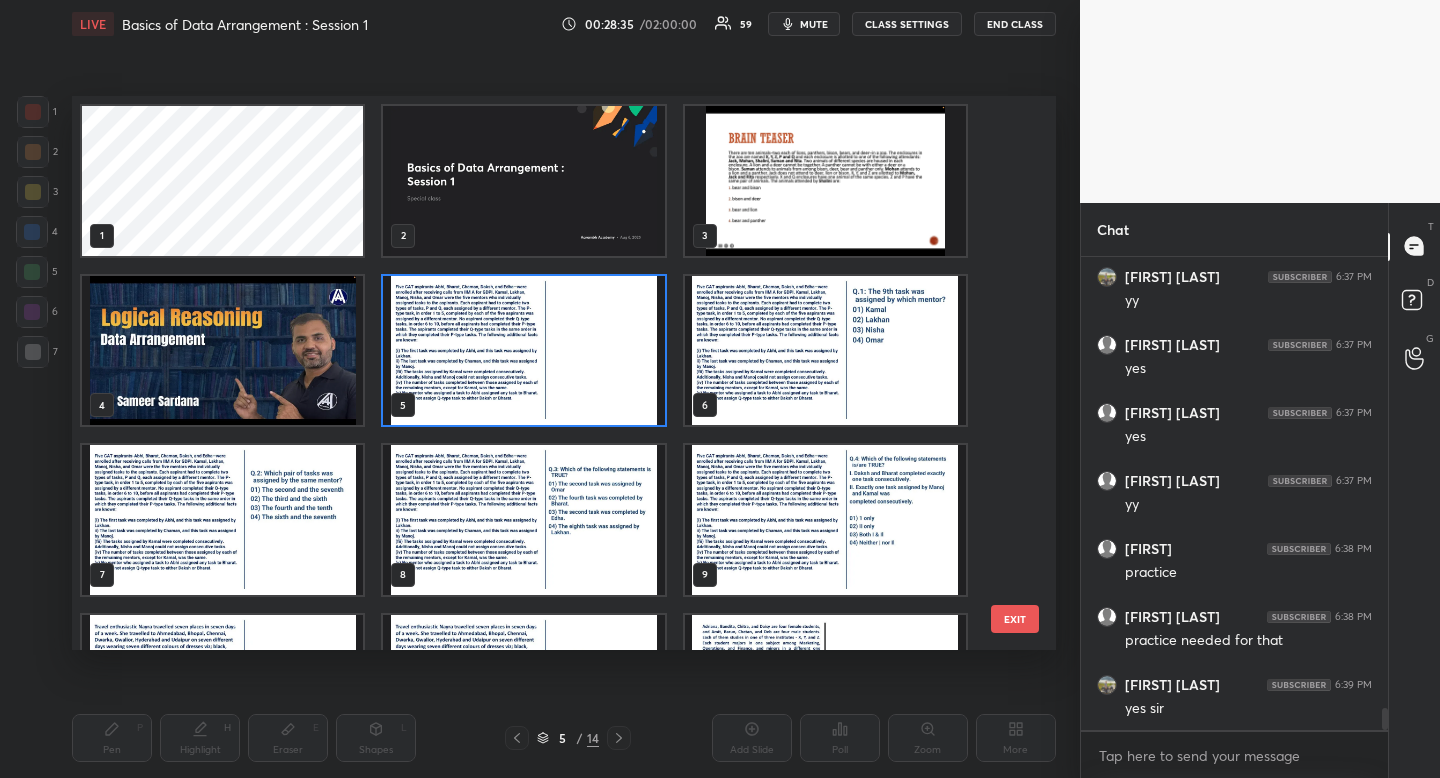 scroll, scrollTop: 7, scrollLeft: 11, axis: both 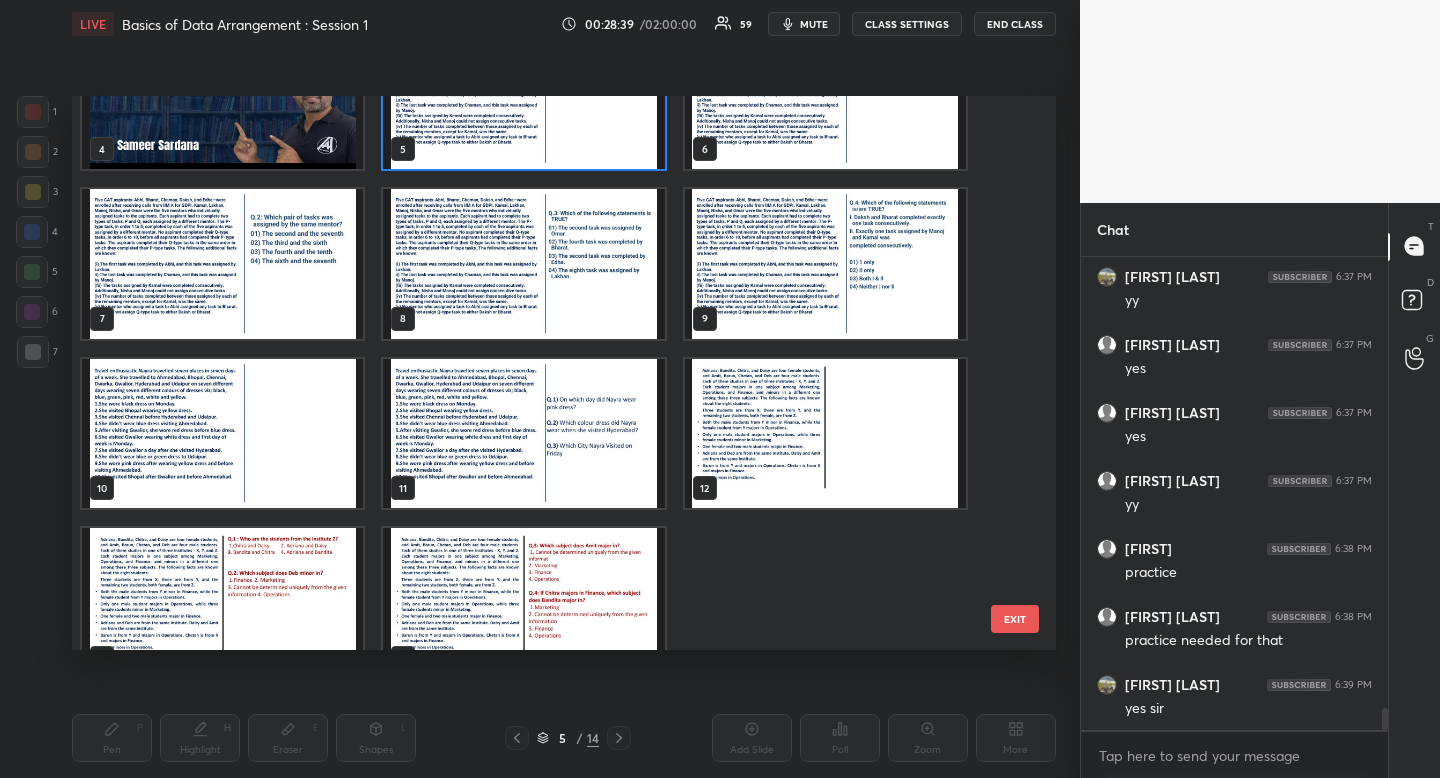 click at bounding box center [222, 434] 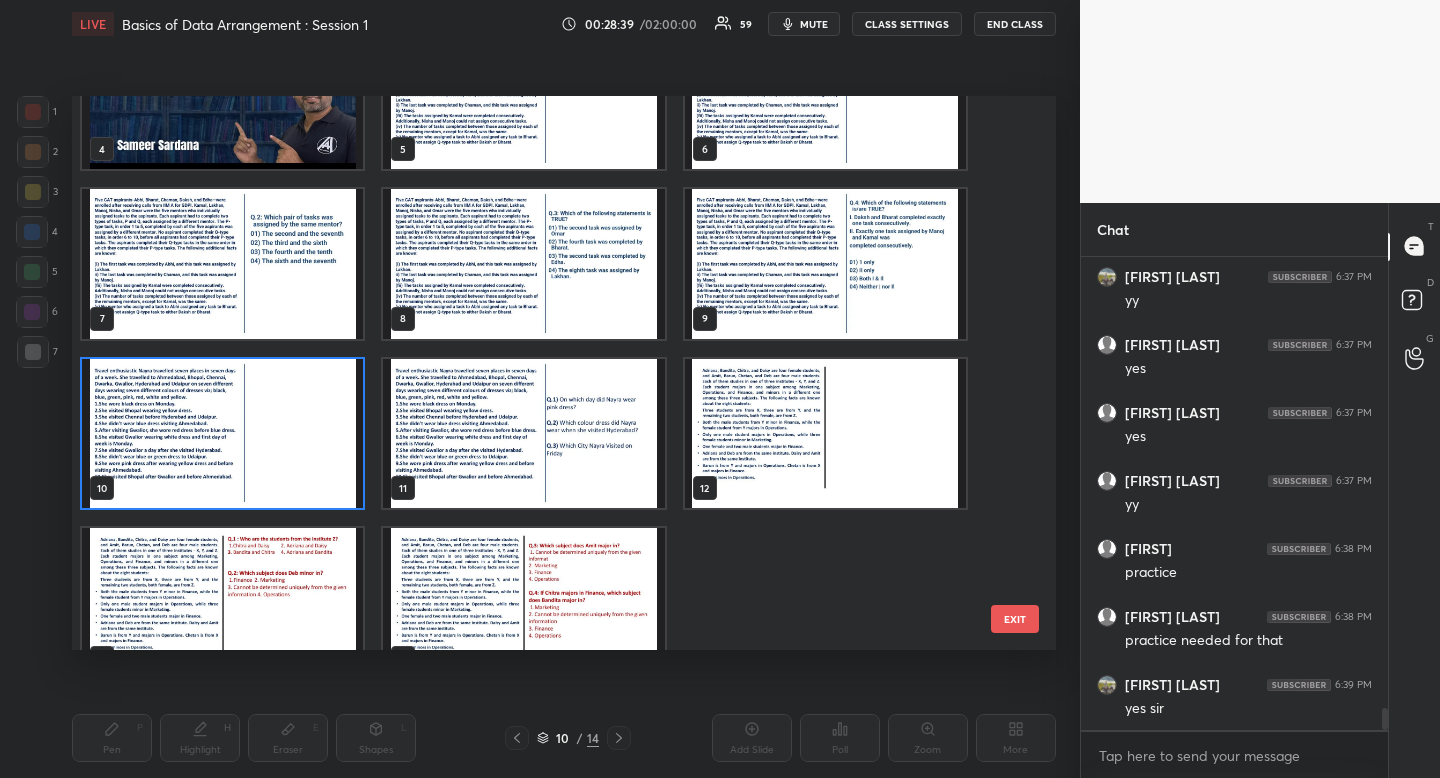 click at bounding box center (222, 434) 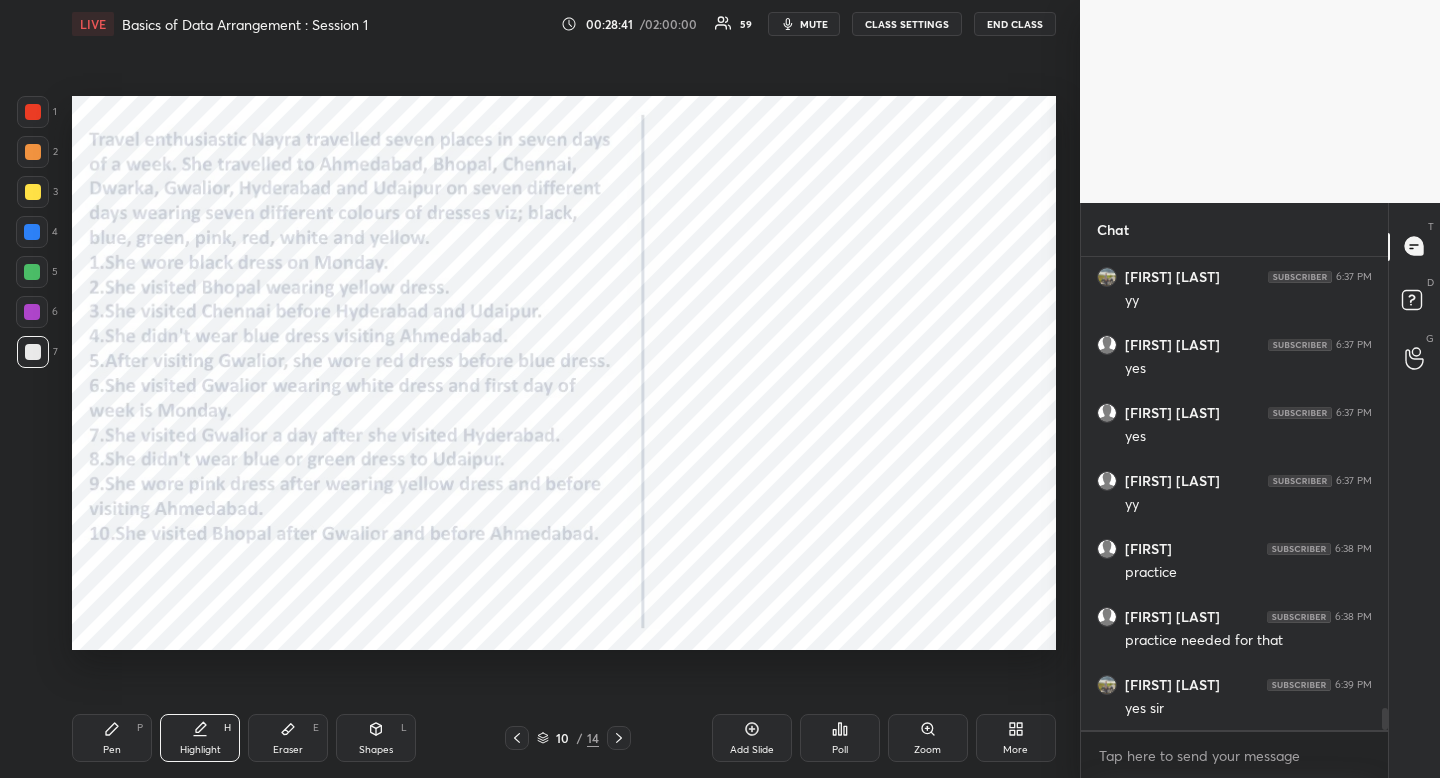 click 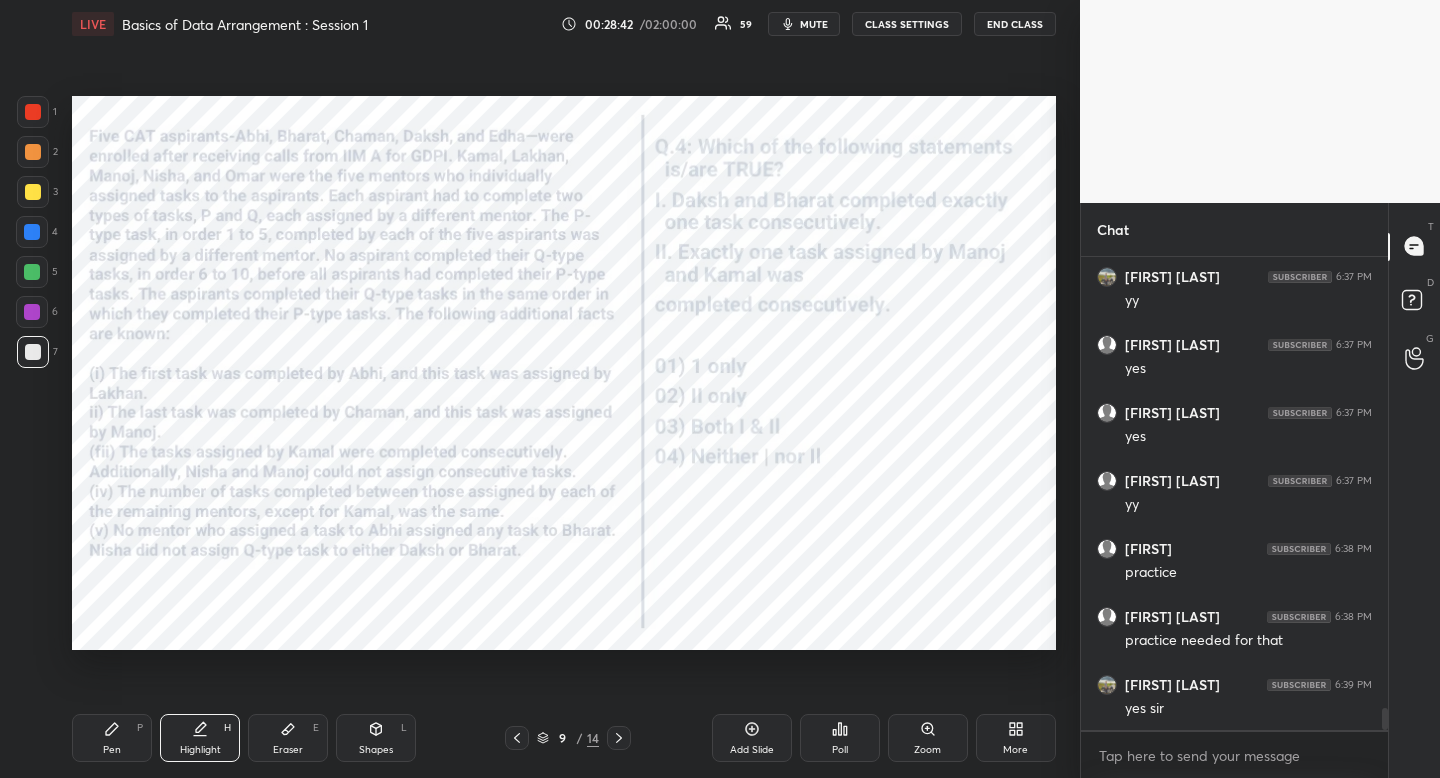 click at bounding box center [619, 738] 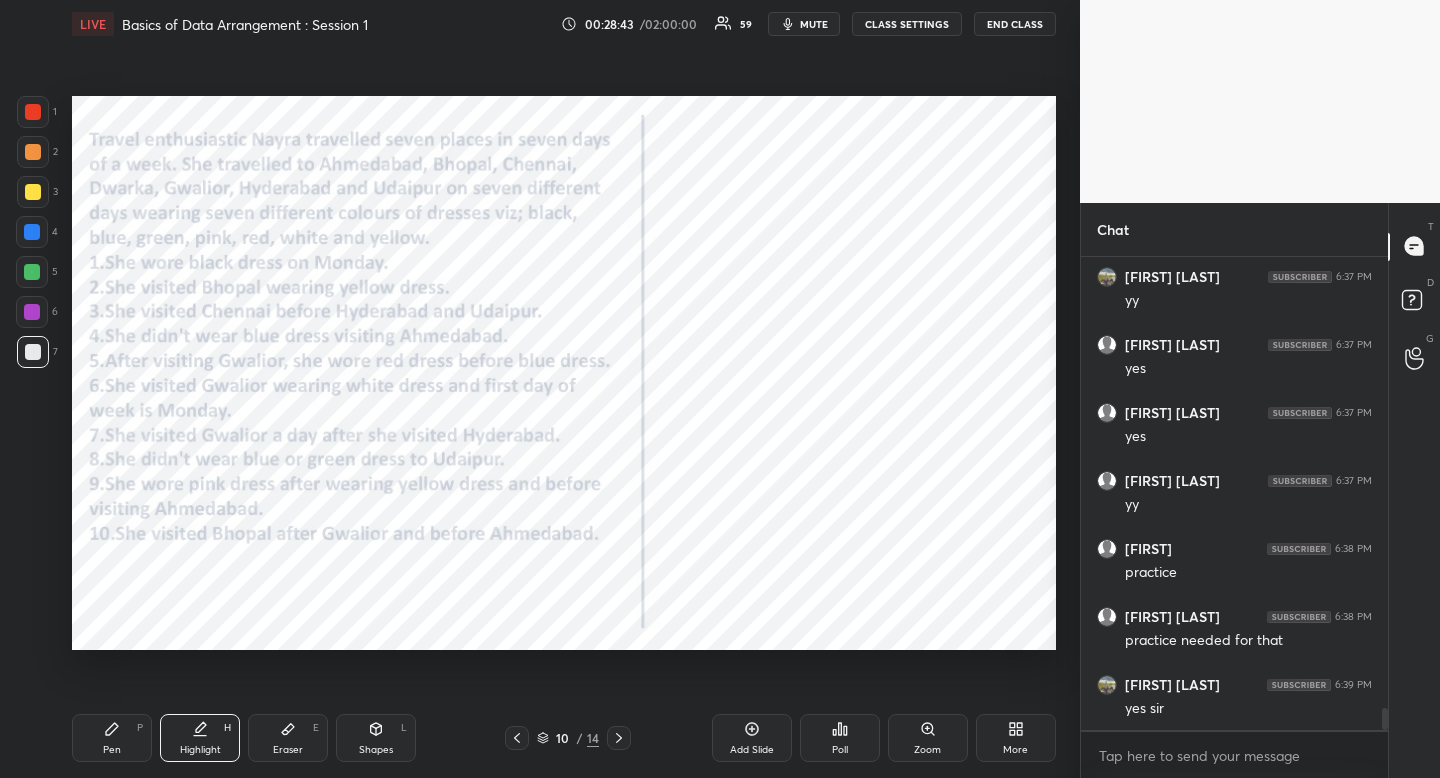 click 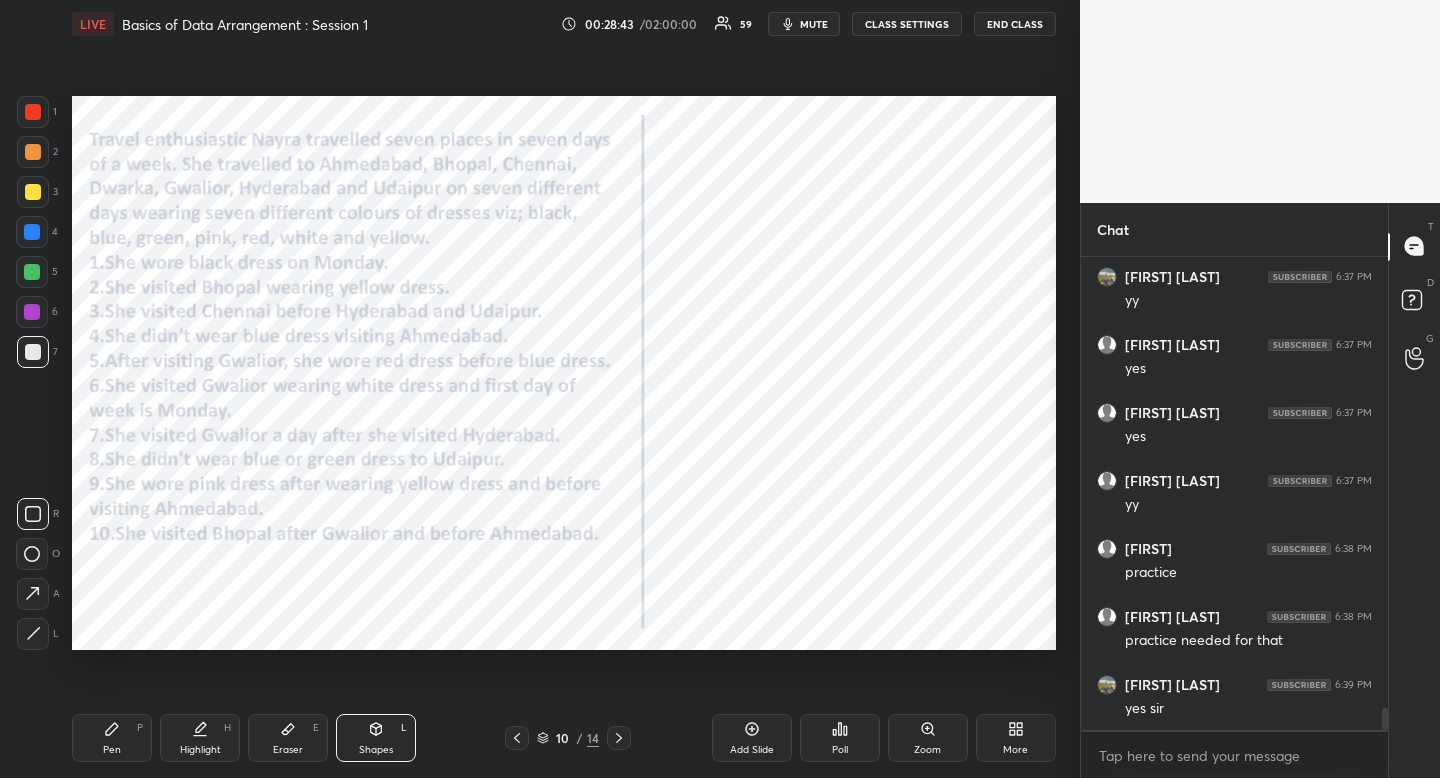 drag, startPoint x: 47, startPoint y: 512, endPoint x: 49, endPoint y: 482, distance: 30.066593 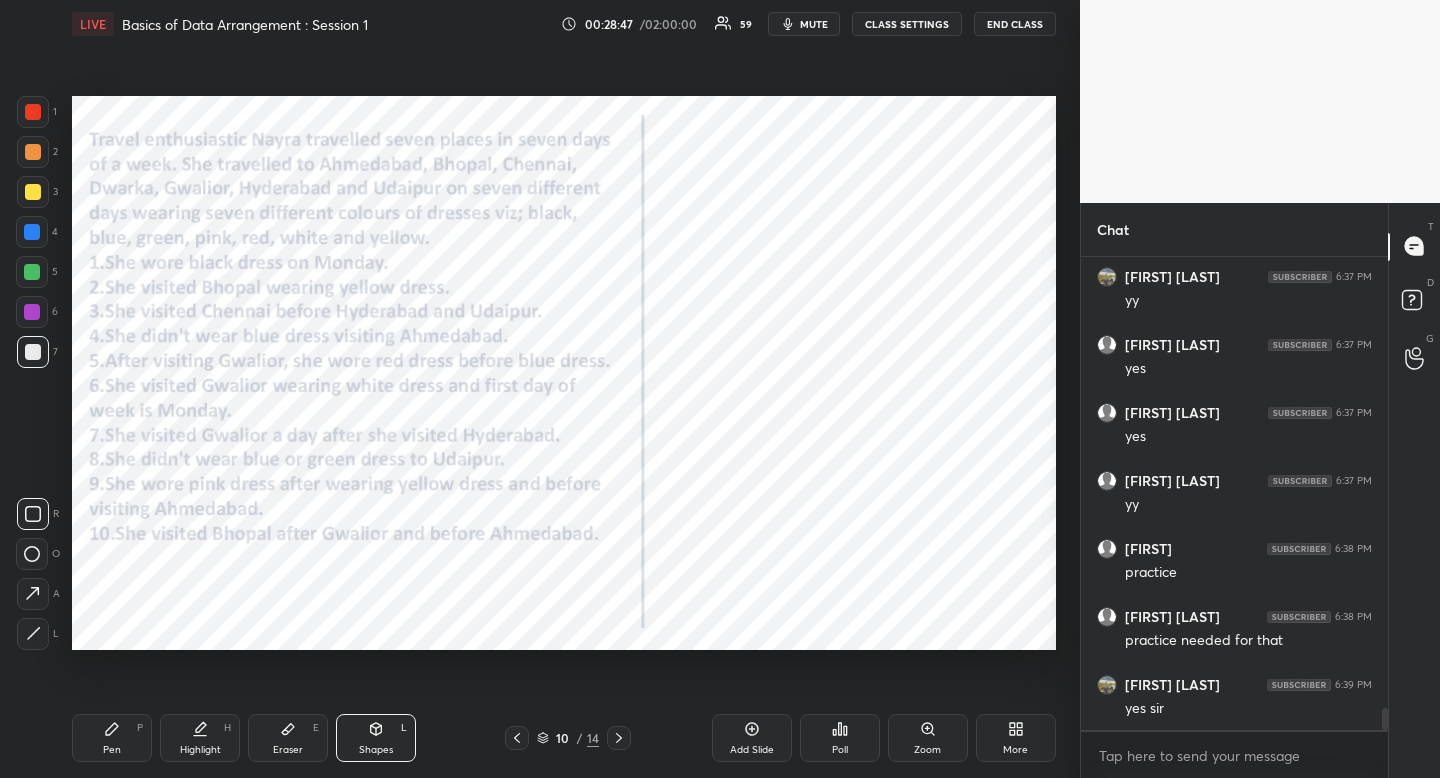 drag, startPoint x: 24, startPoint y: 230, endPoint x: 61, endPoint y: 178, distance: 63.82006 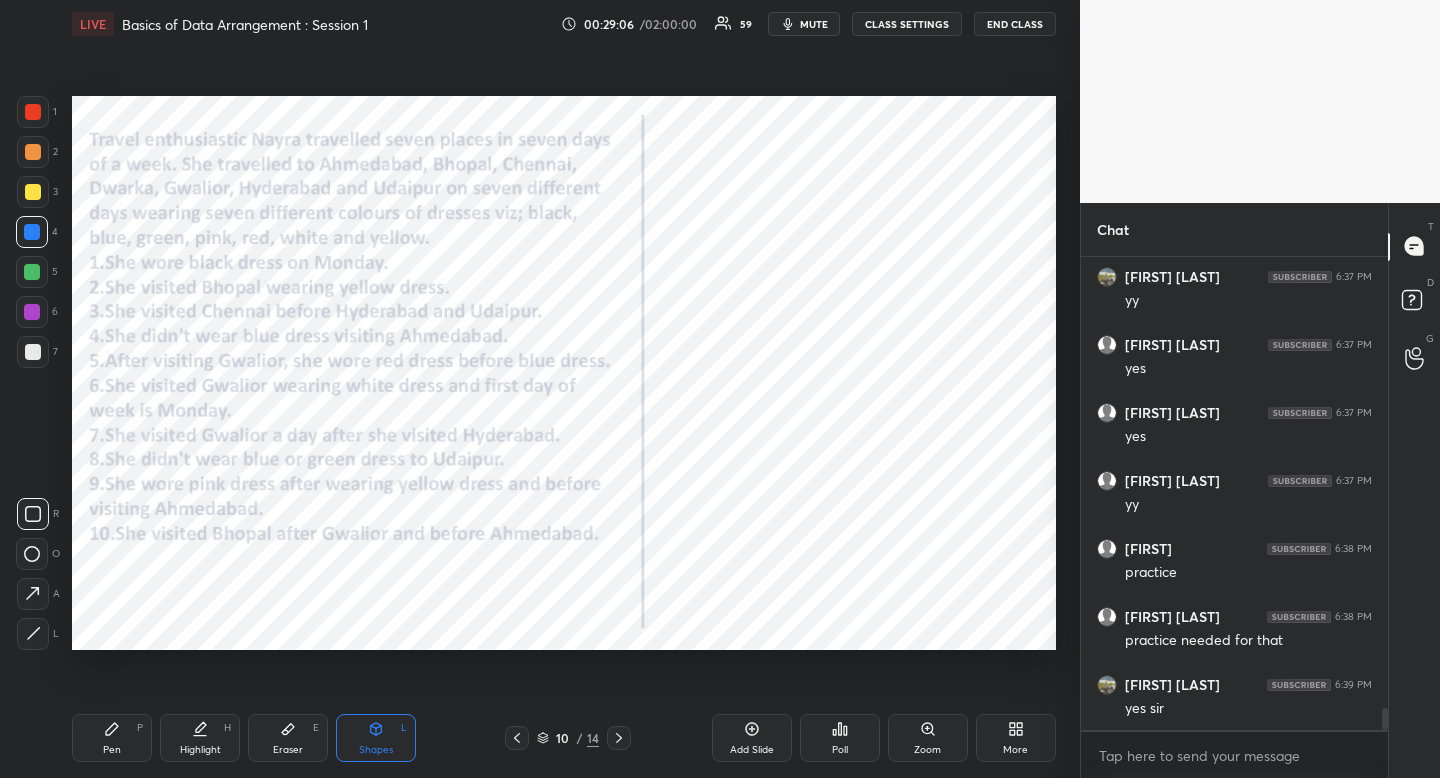 click on "Eraser E" at bounding box center [288, 738] 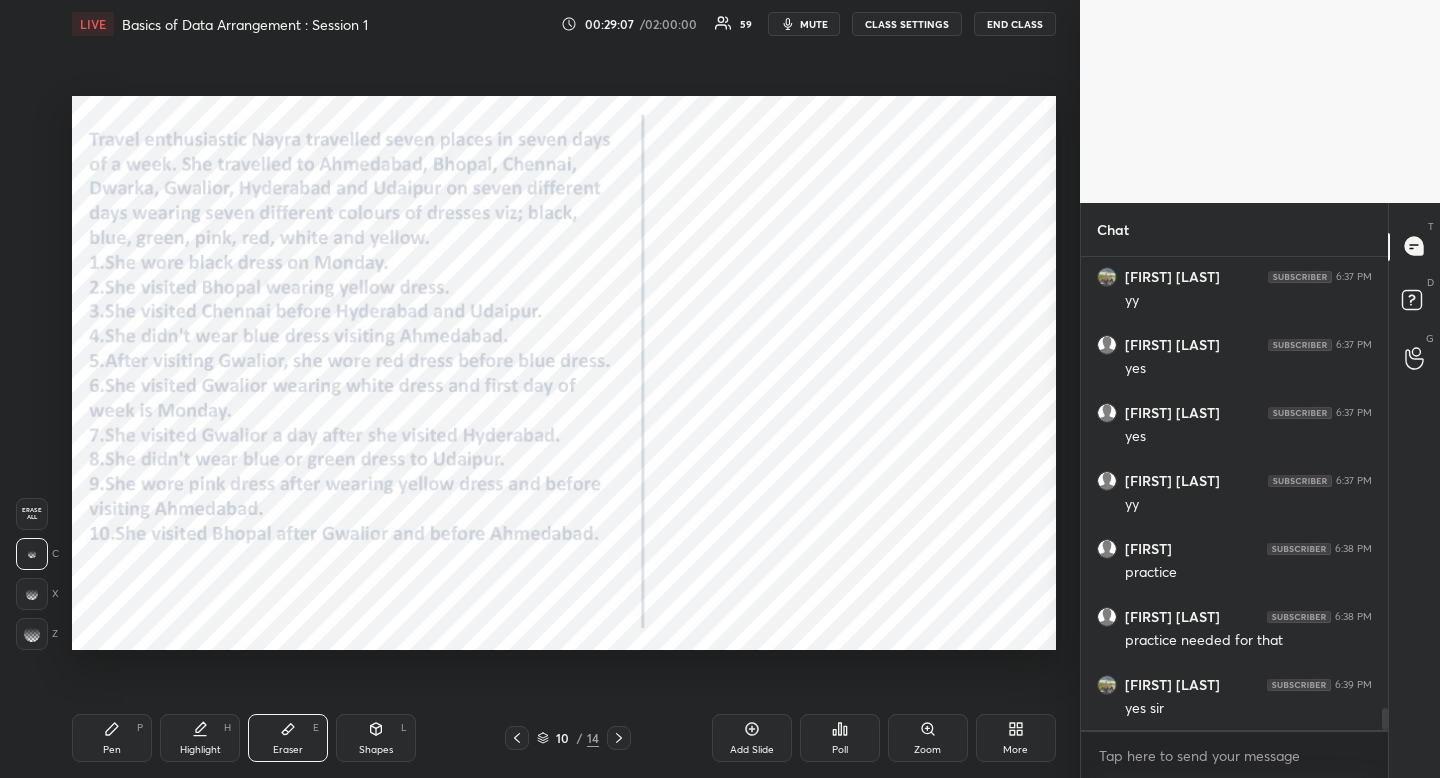 click on "Erase all" at bounding box center [32, 514] 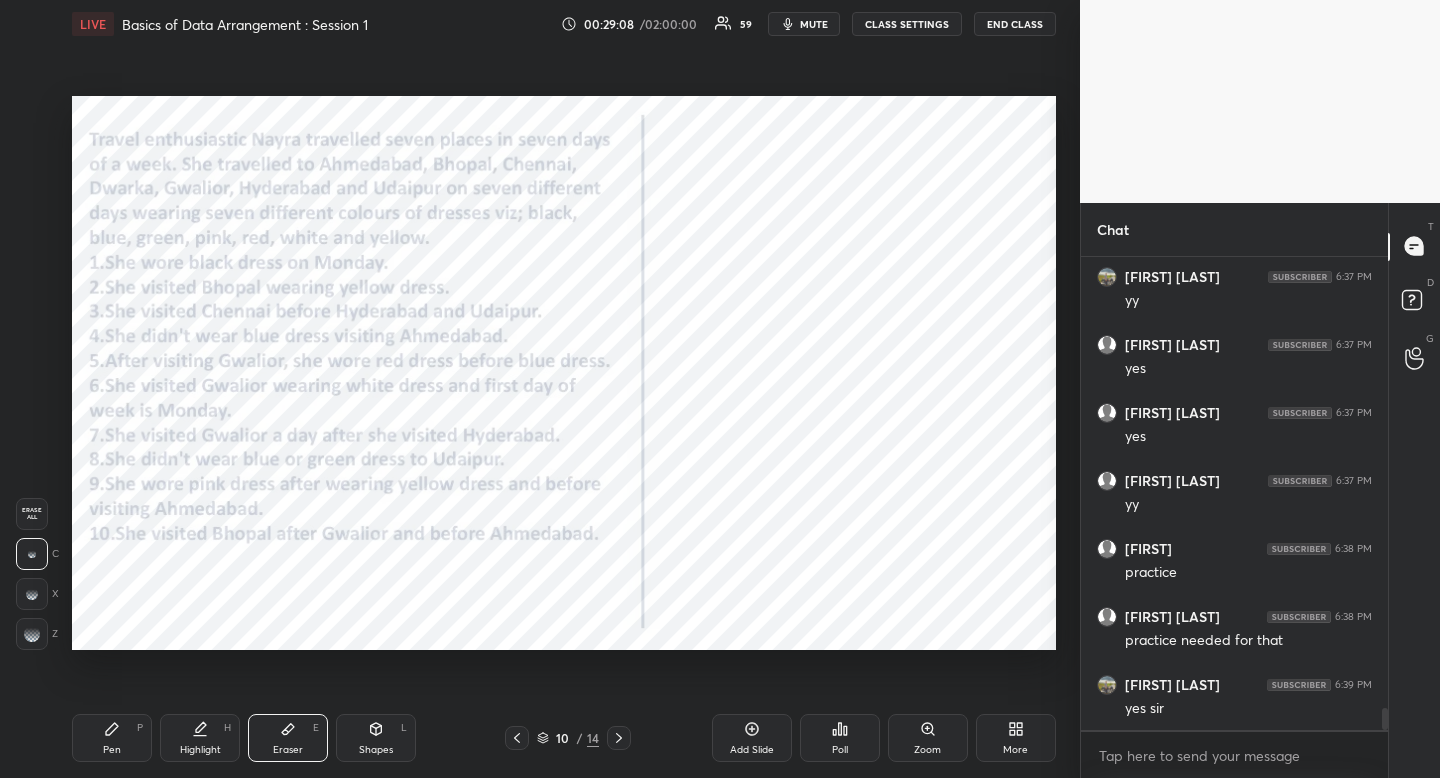 click 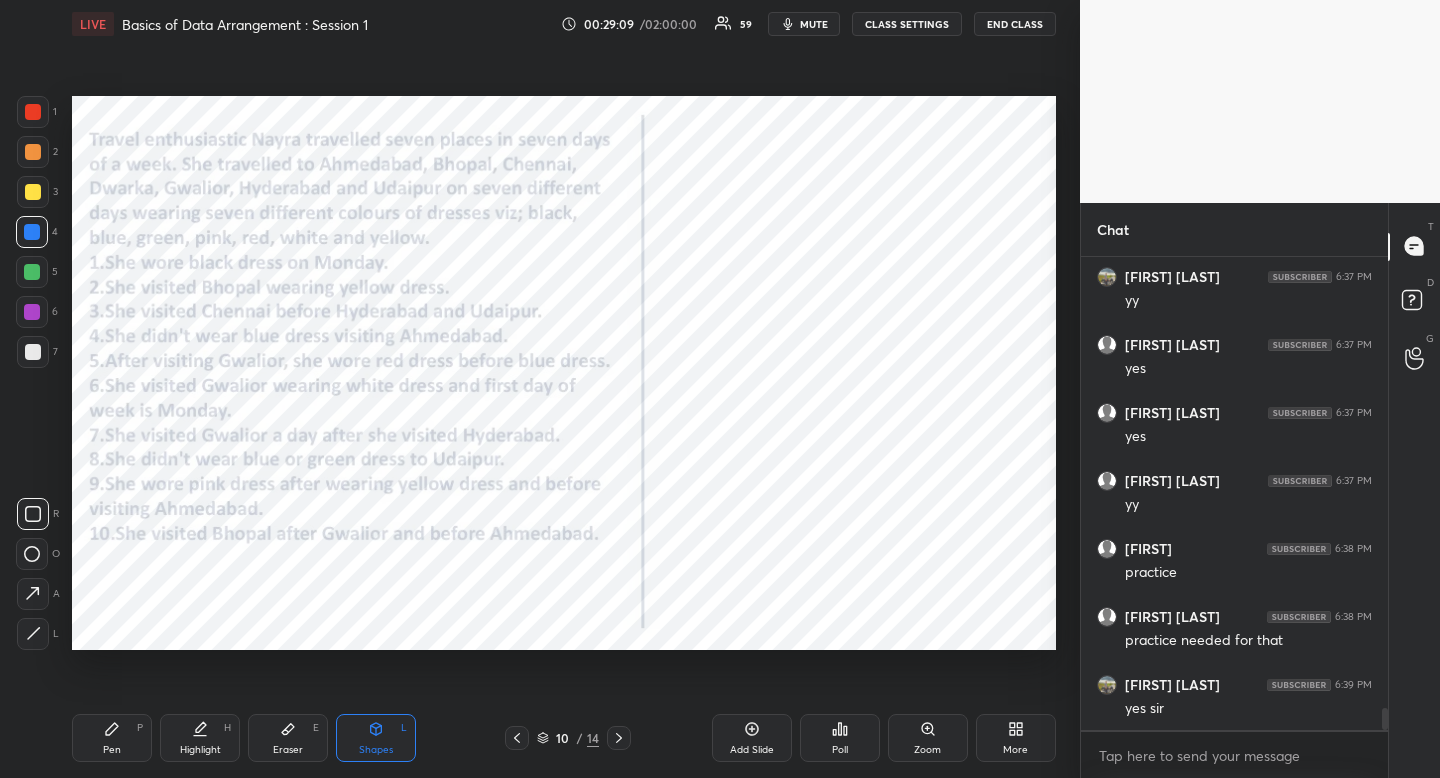 click 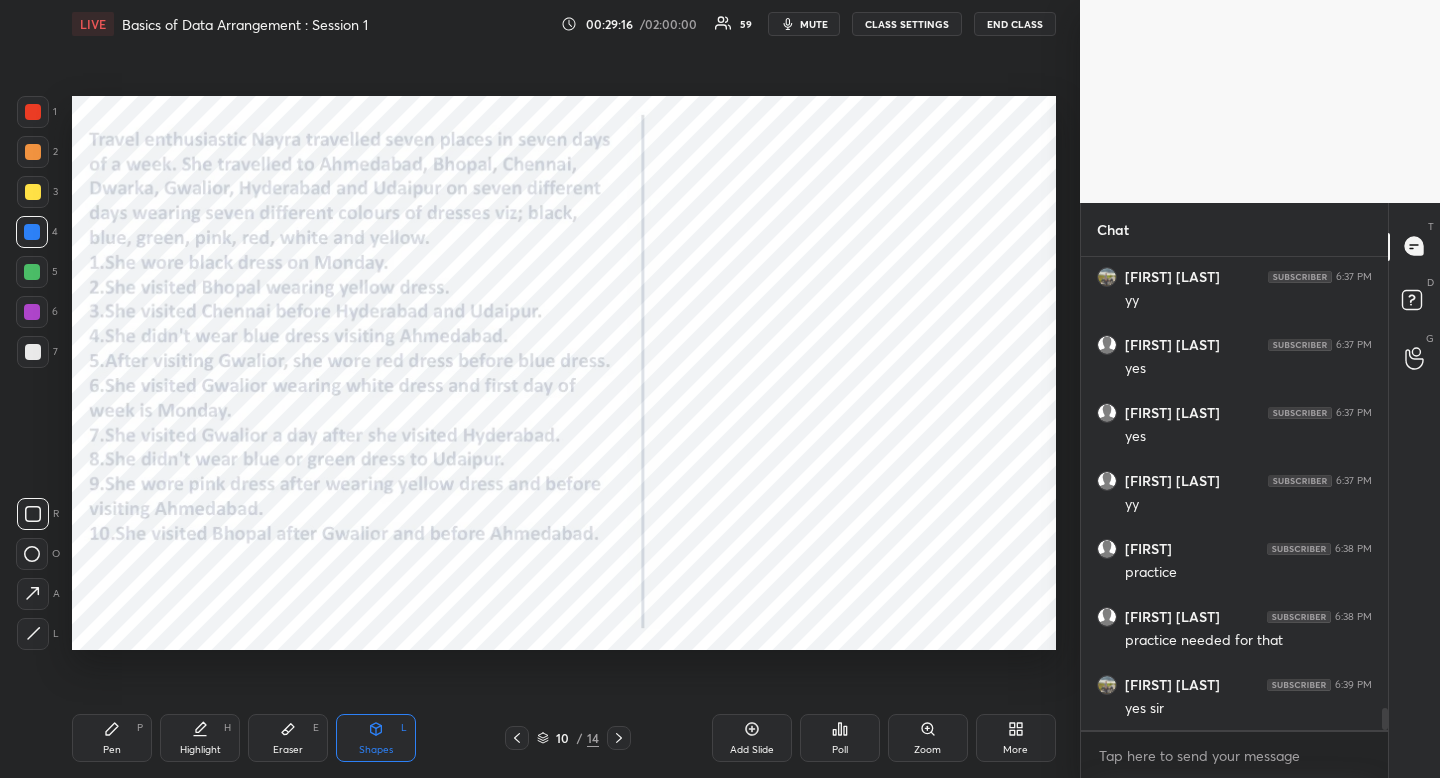 click on "Shapes" at bounding box center (376, 750) 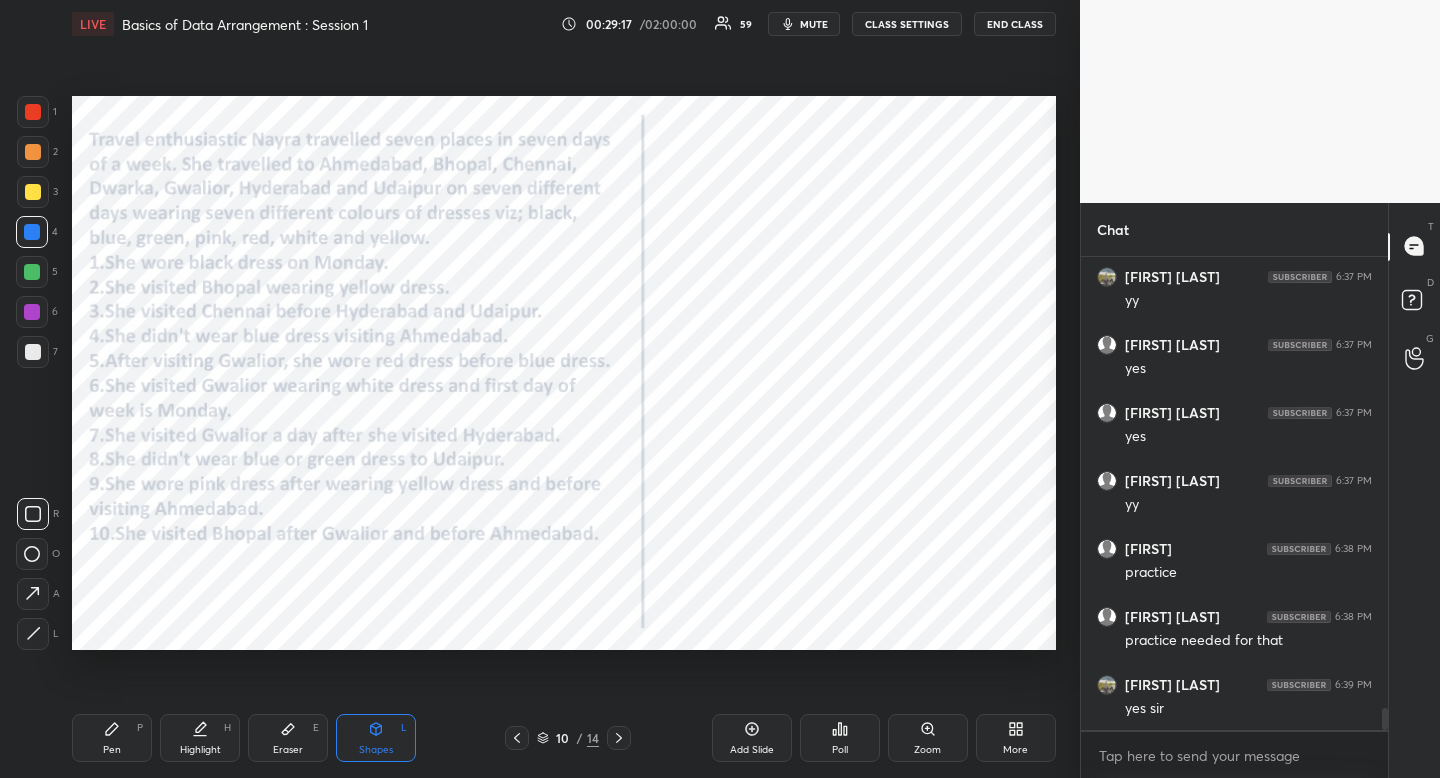 click at bounding box center (33, 112) 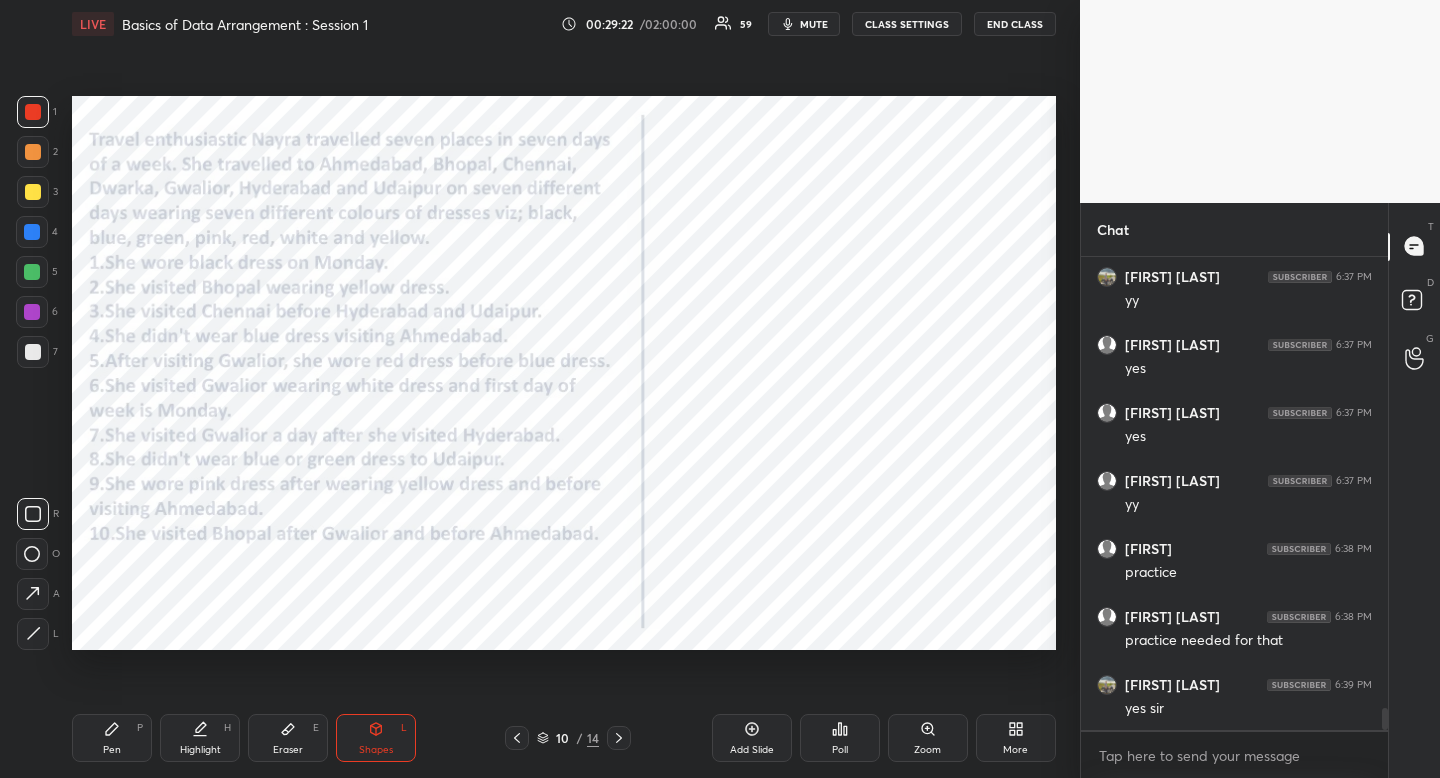 scroll, scrollTop: 9690, scrollLeft: 0, axis: vertical 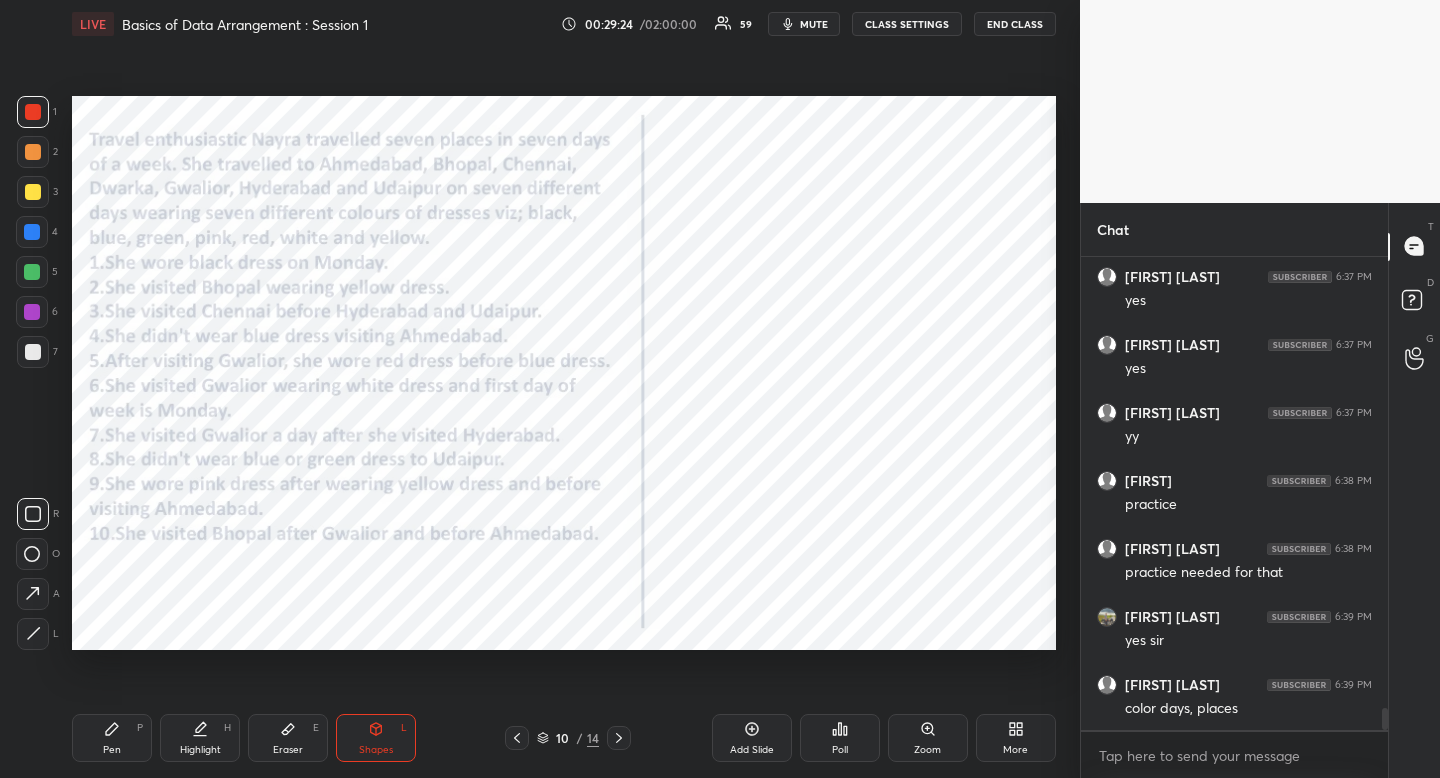 click on "Shapes" at bounding box center (376, 750) 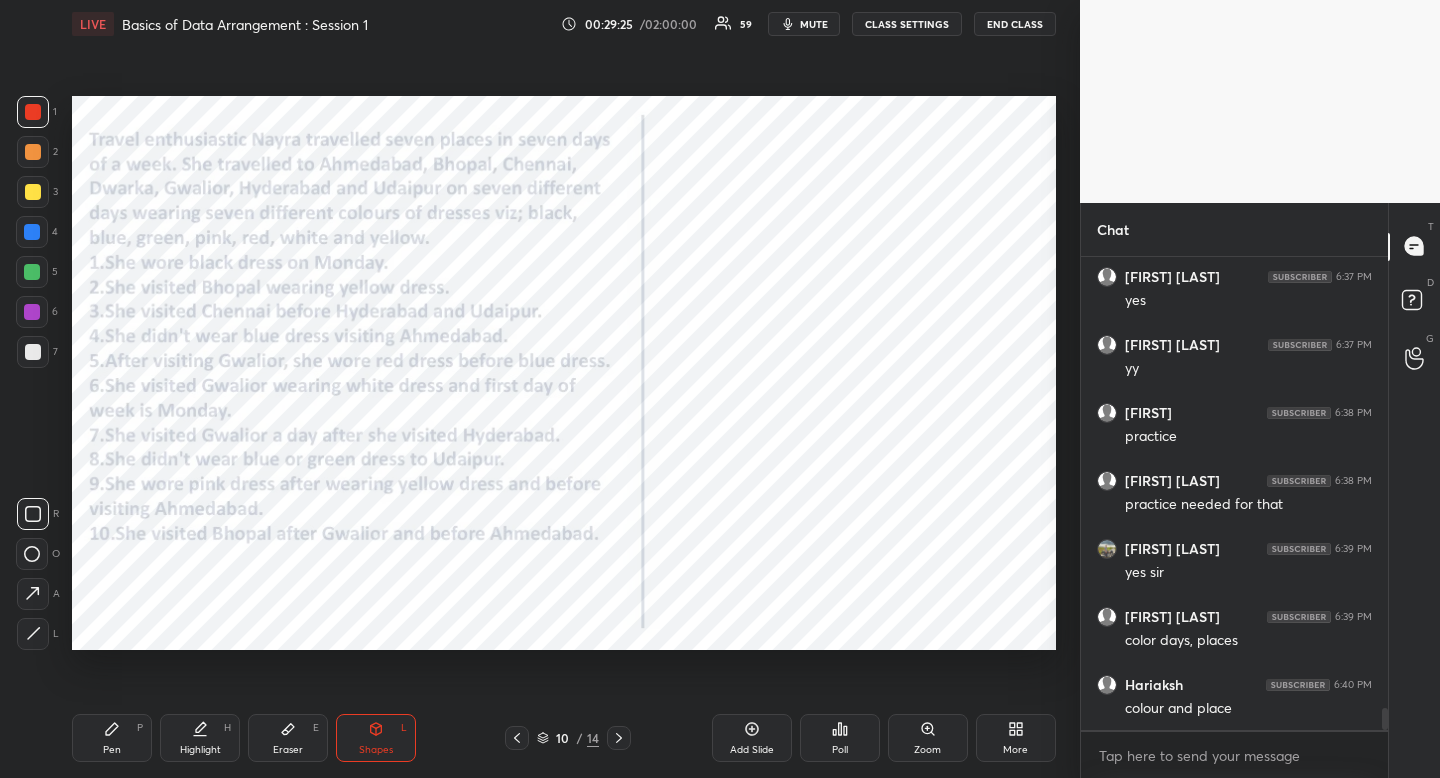 click at bounding box center [33, 514] 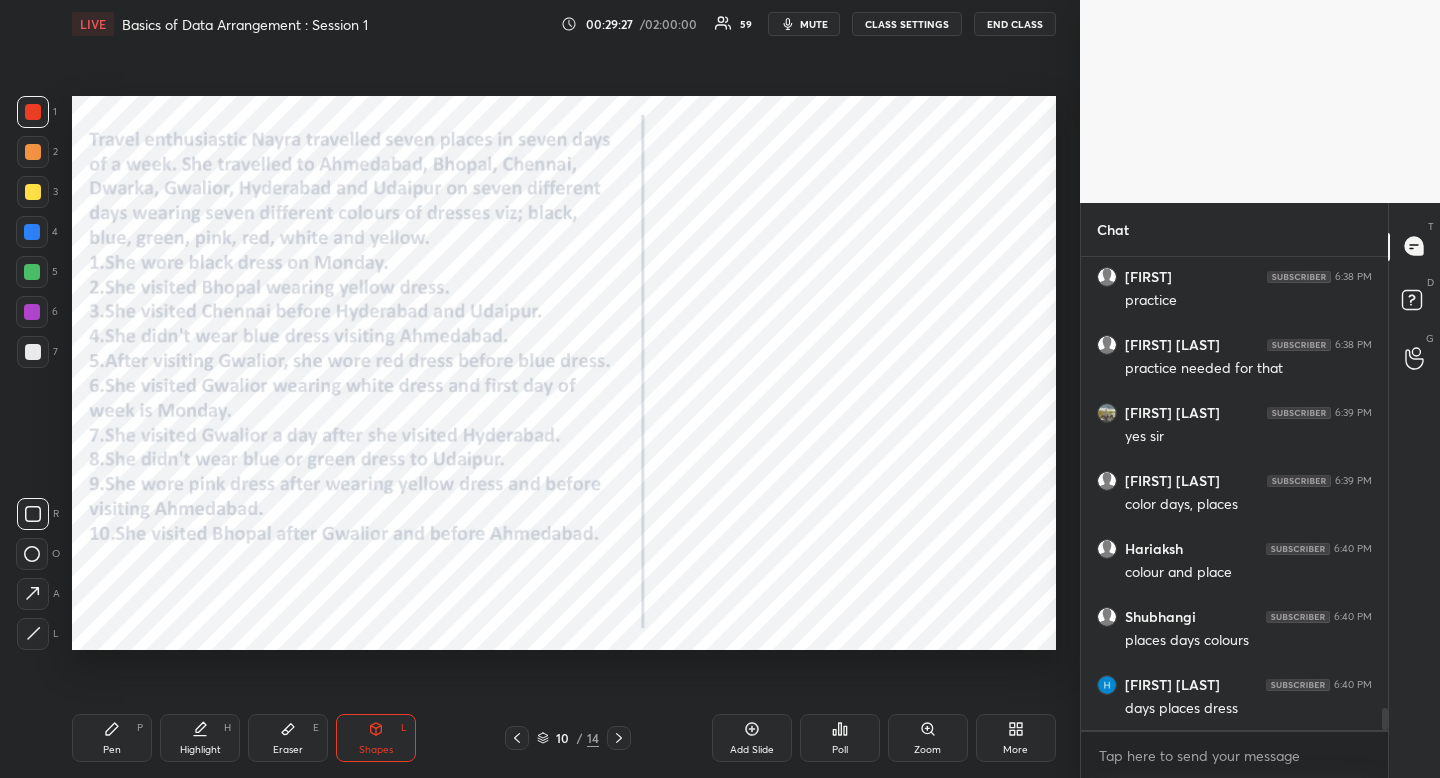 scroll, scrollTop: 9962, scrollLeft: 0, axis: vertical 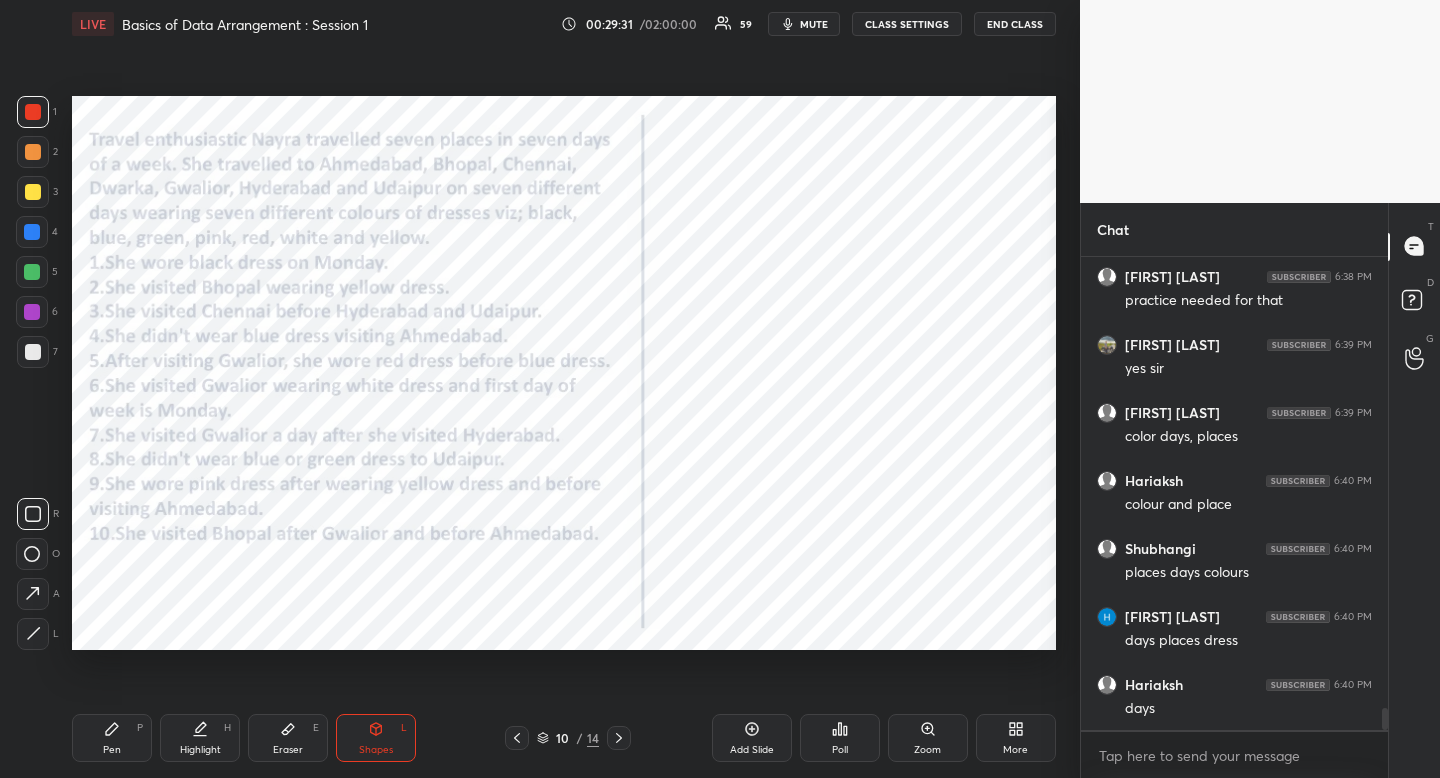 click on "Shapes L" at bounding box center [376, 738] 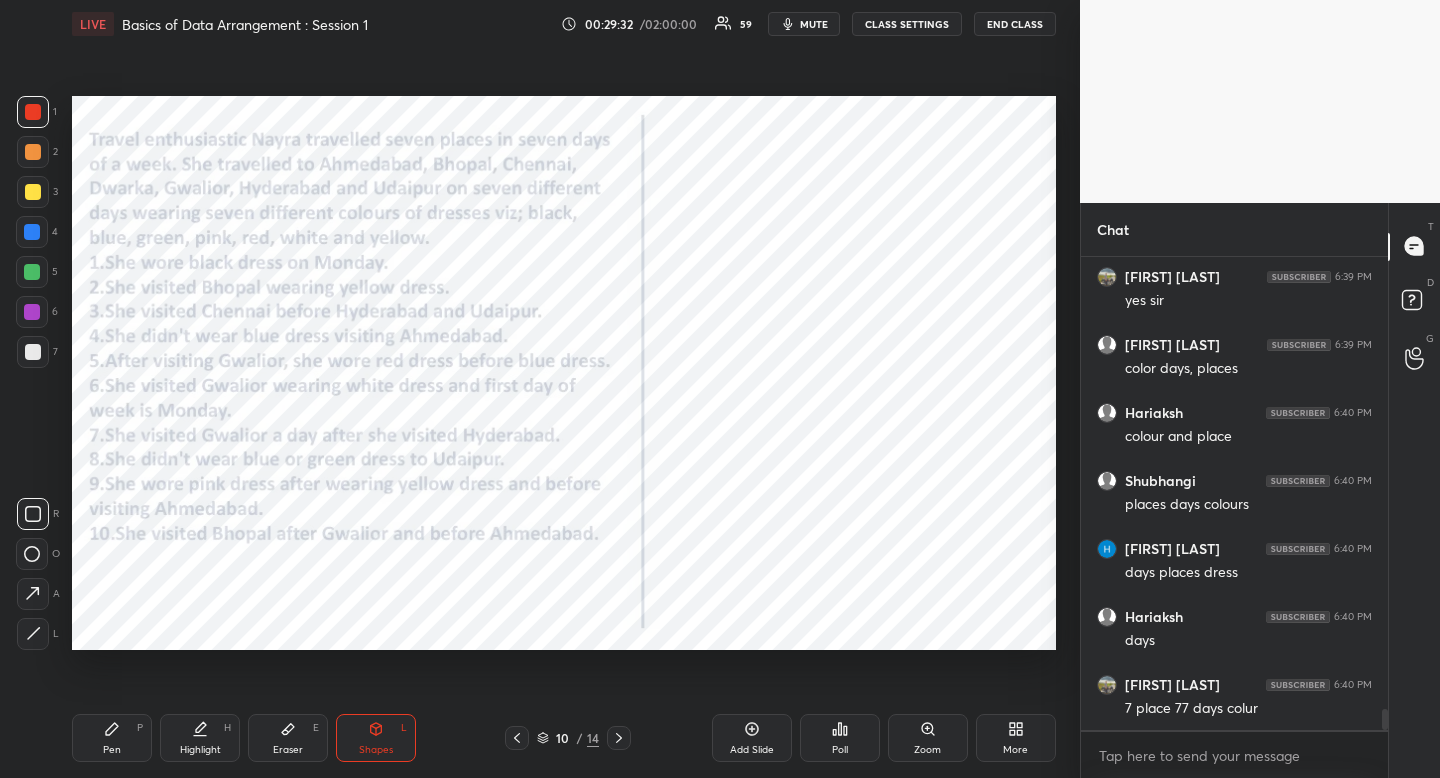 click 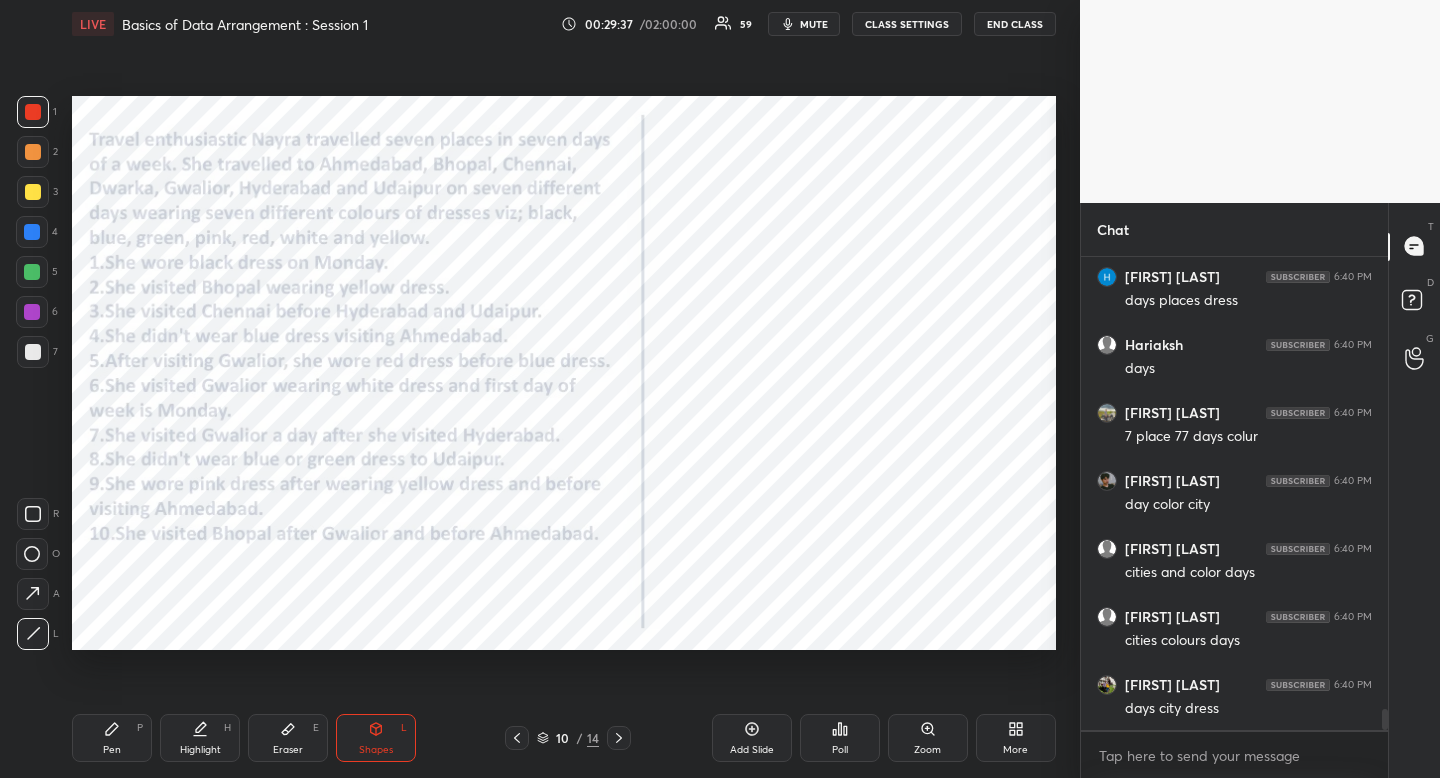 scroll, scrollTop: 10370, scrollLeft: 0, axis: vertical 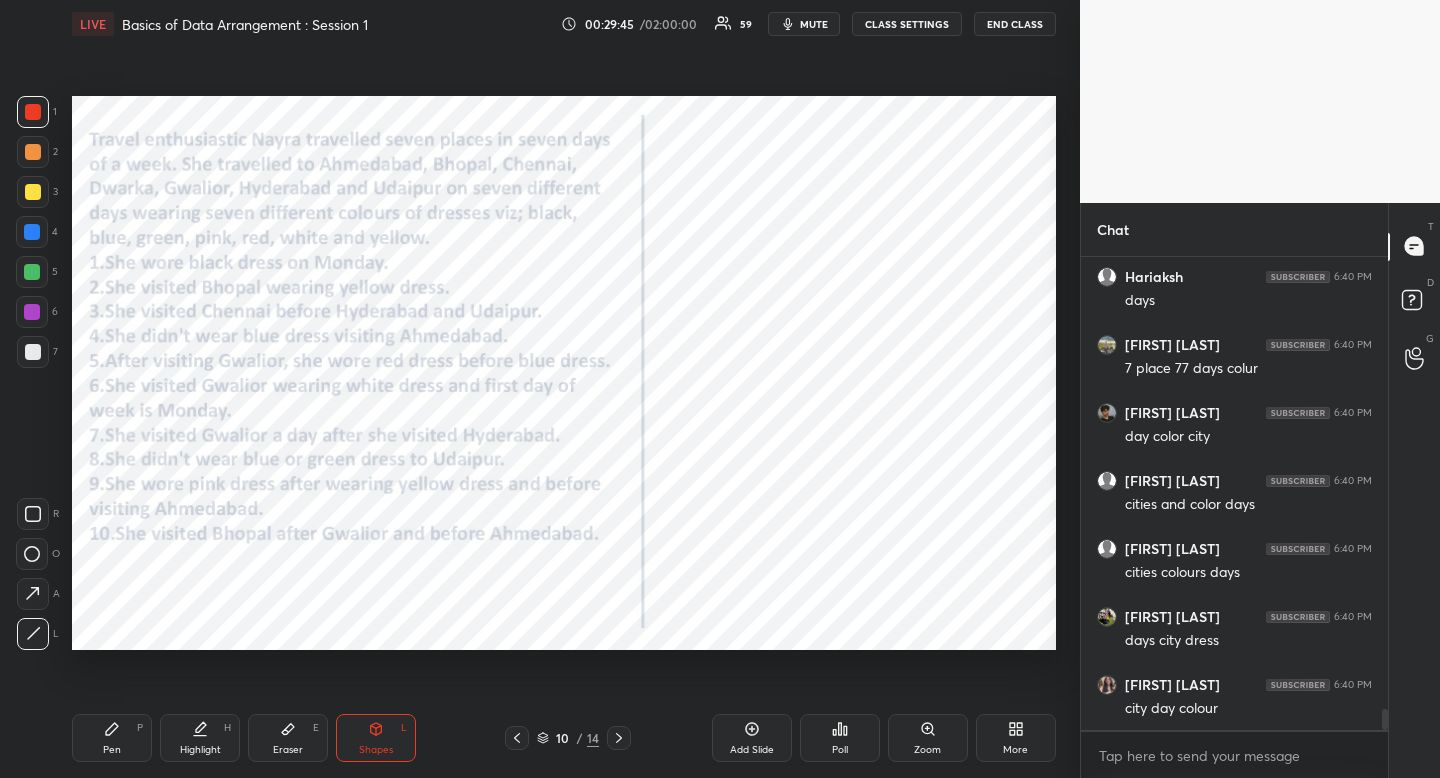 click on "Pen" at bounding box center [112, 750] 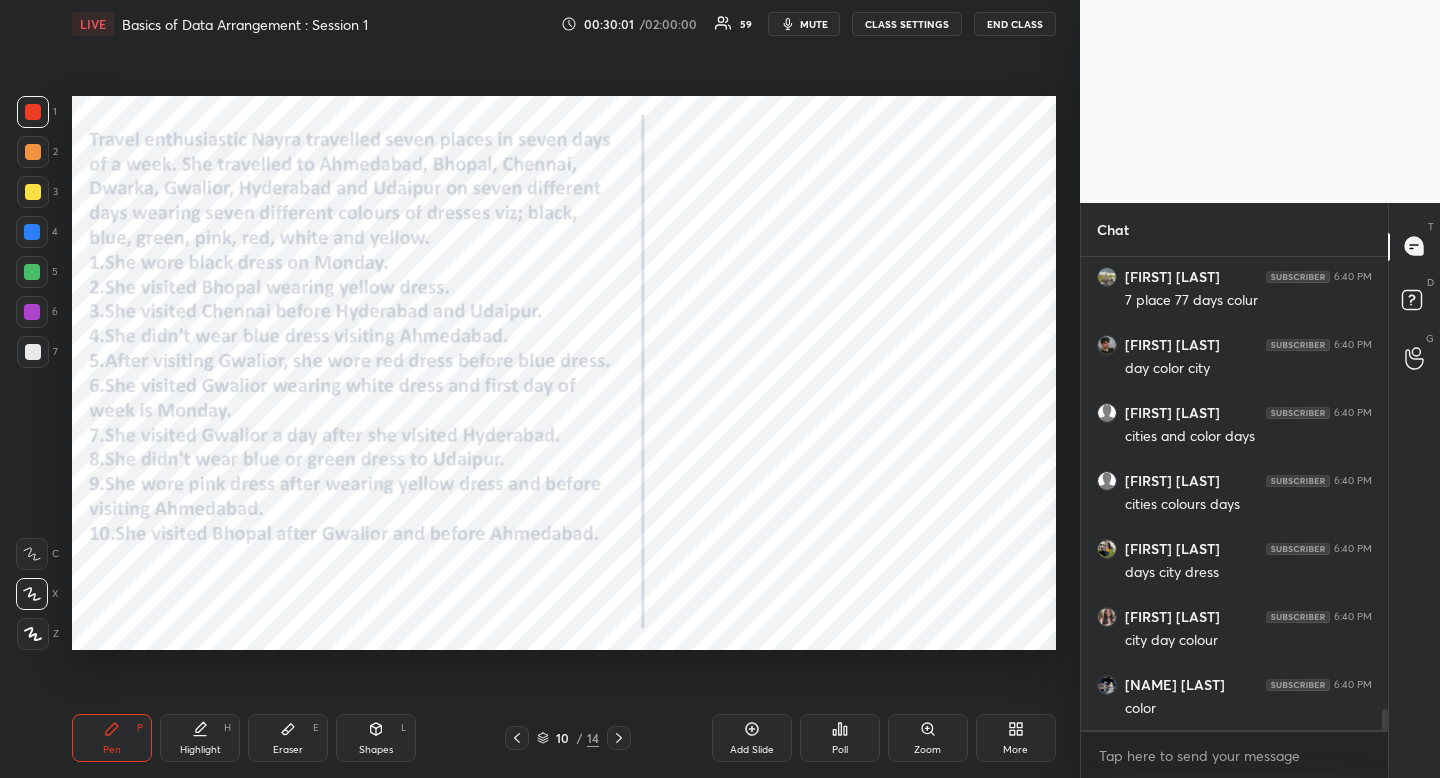 scroll, scrollTop: 10506, scrollLeft: 0, axis: vertical 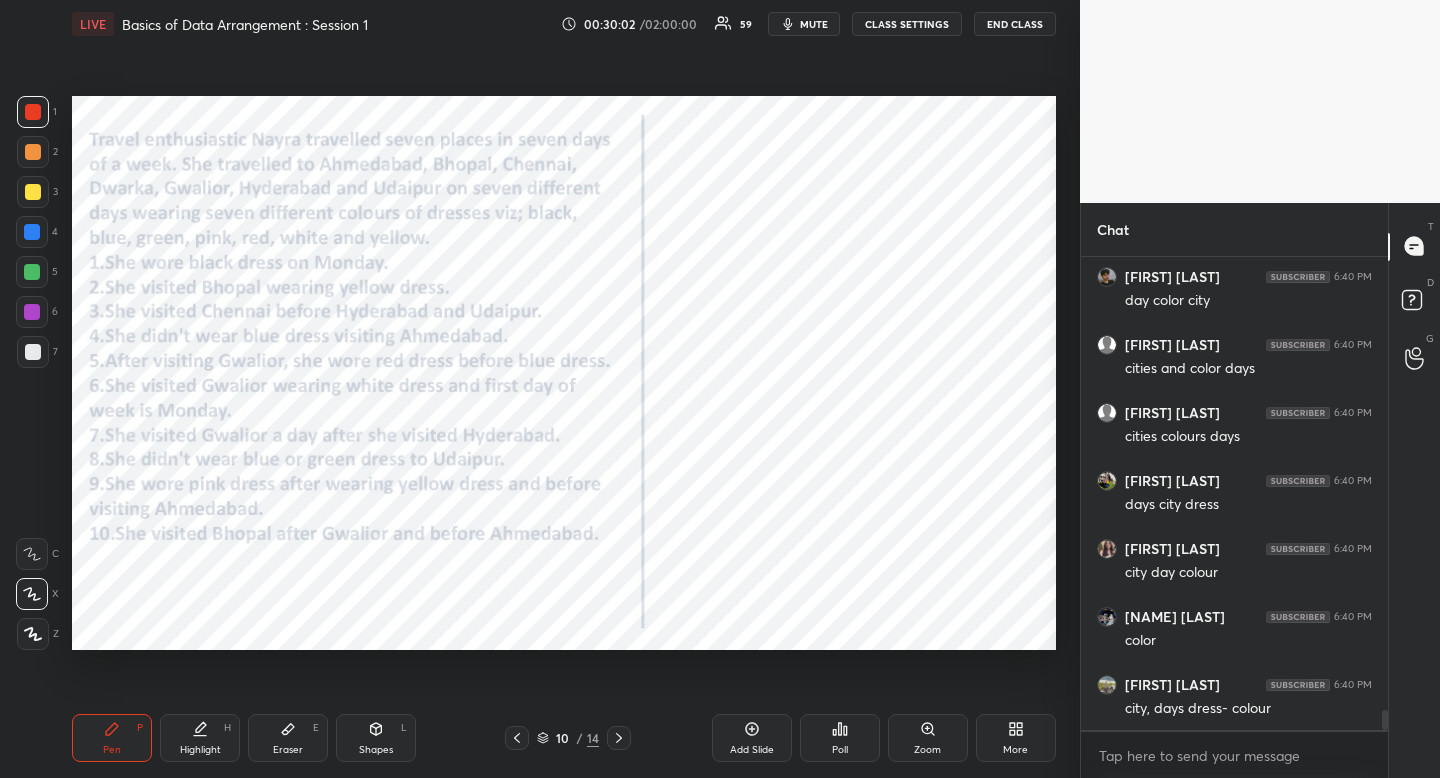 click on "Shapes L" at bounding box center [376, 738] 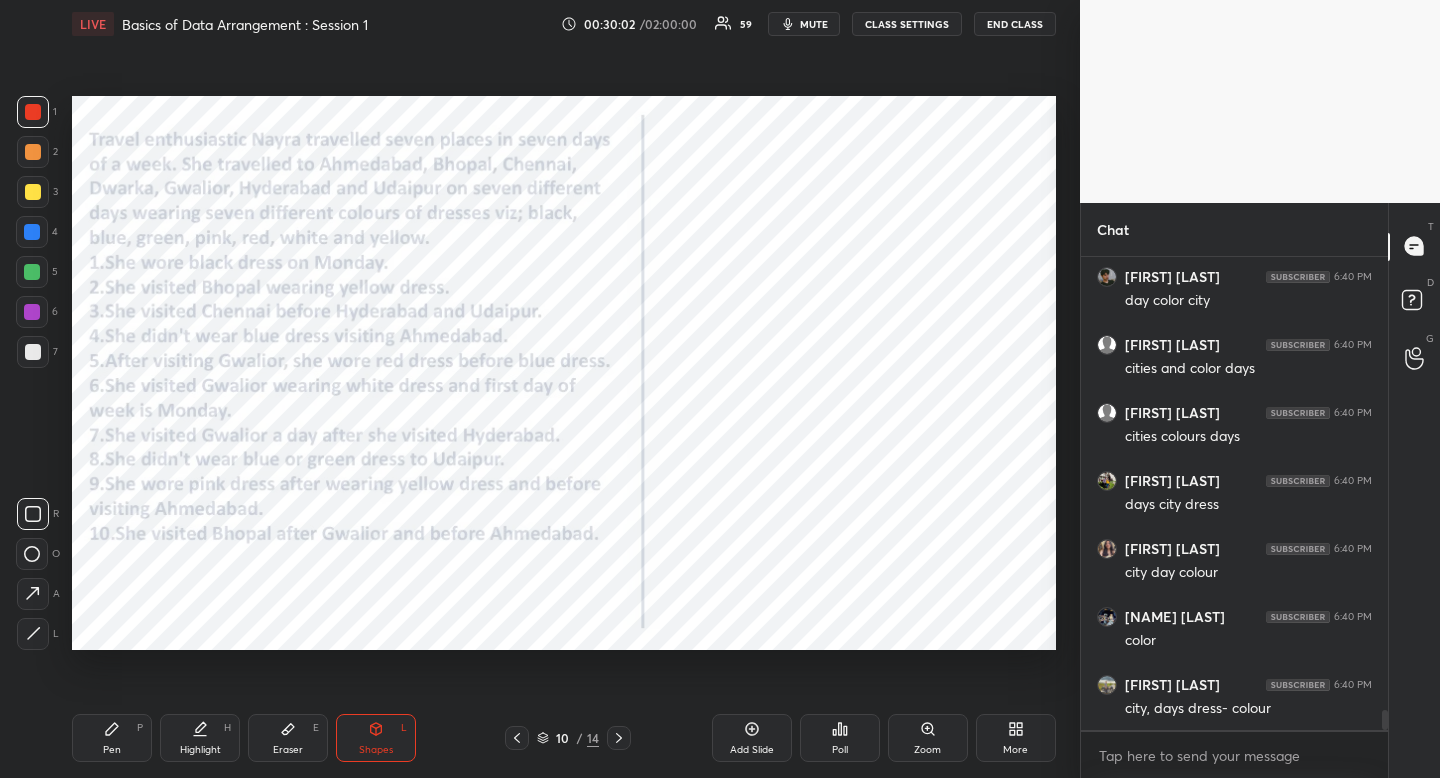 click at bounding box center [33, 634] 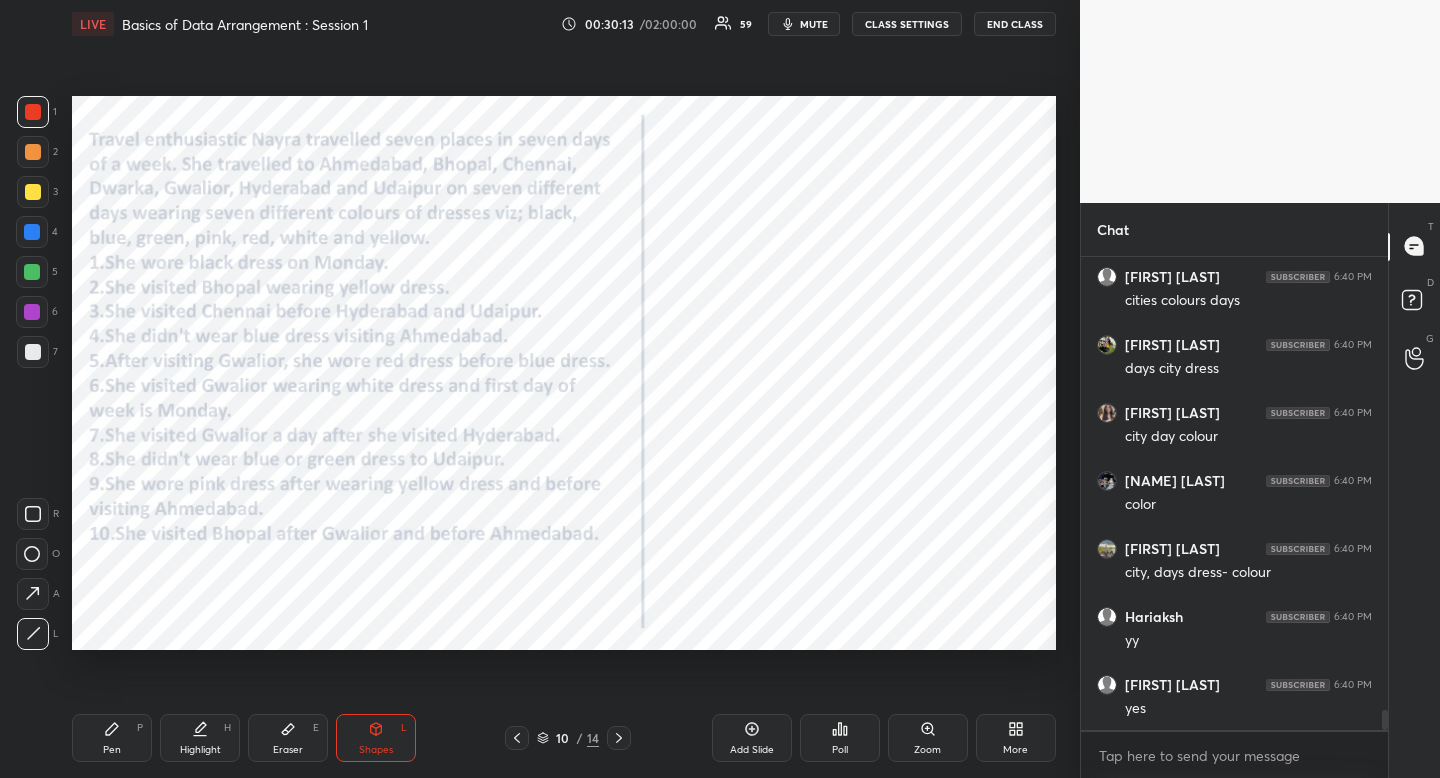 scroll, scrollTop: 10778, scrollLeft: 0, axis: vertical 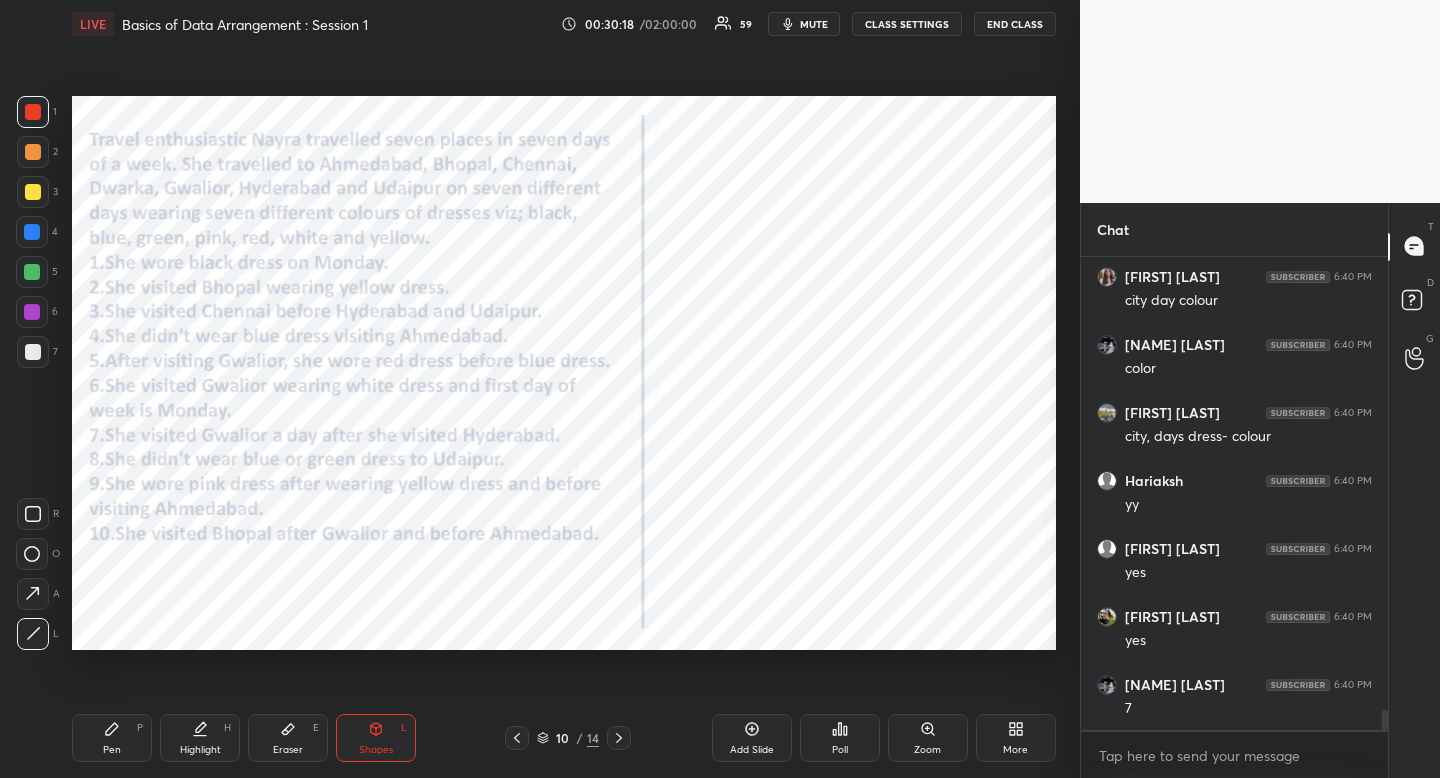 click on "Pen P" at bounding box center [112, 738] 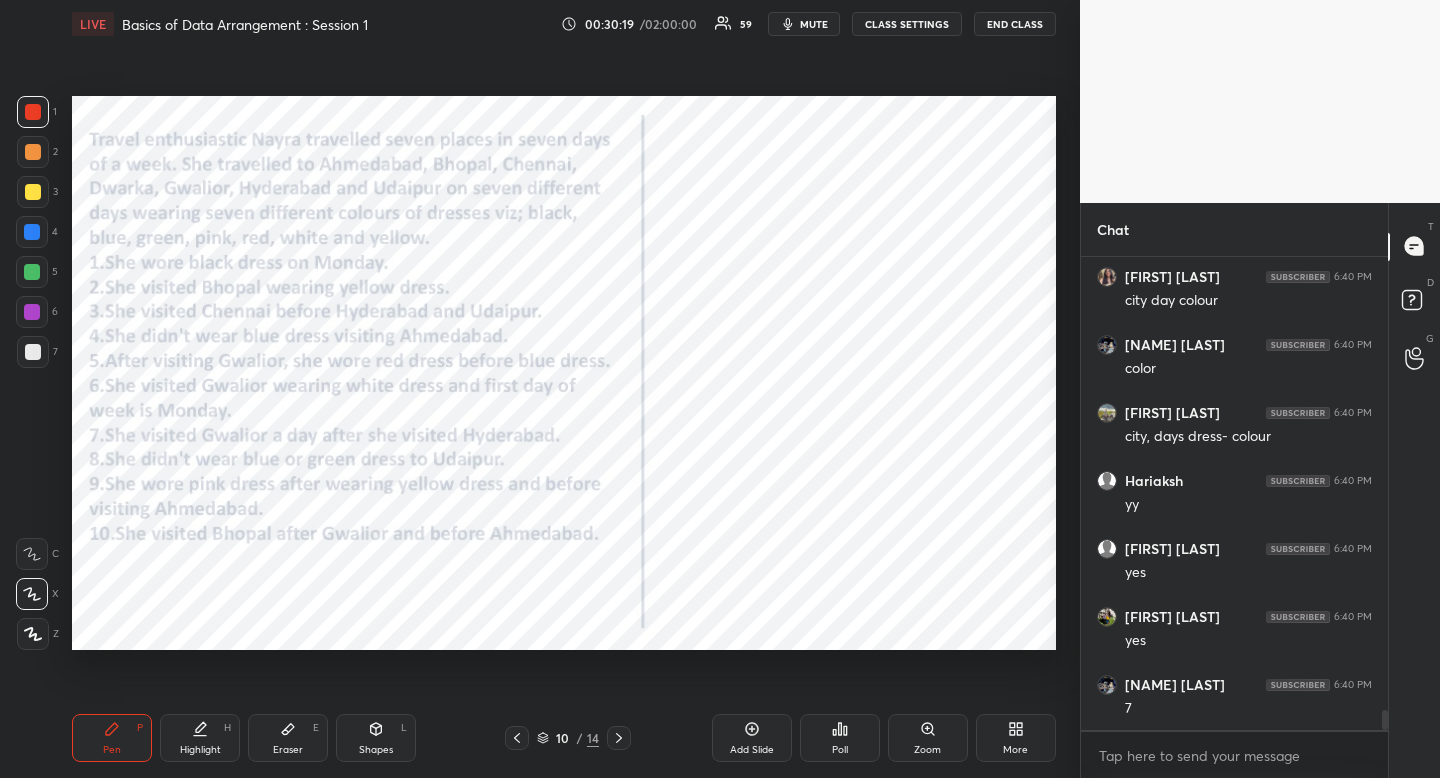 drag, startPoint x: 126, startPoint y: 751, endPoint x: 121, endPoint y: 679, distance: 72.1734 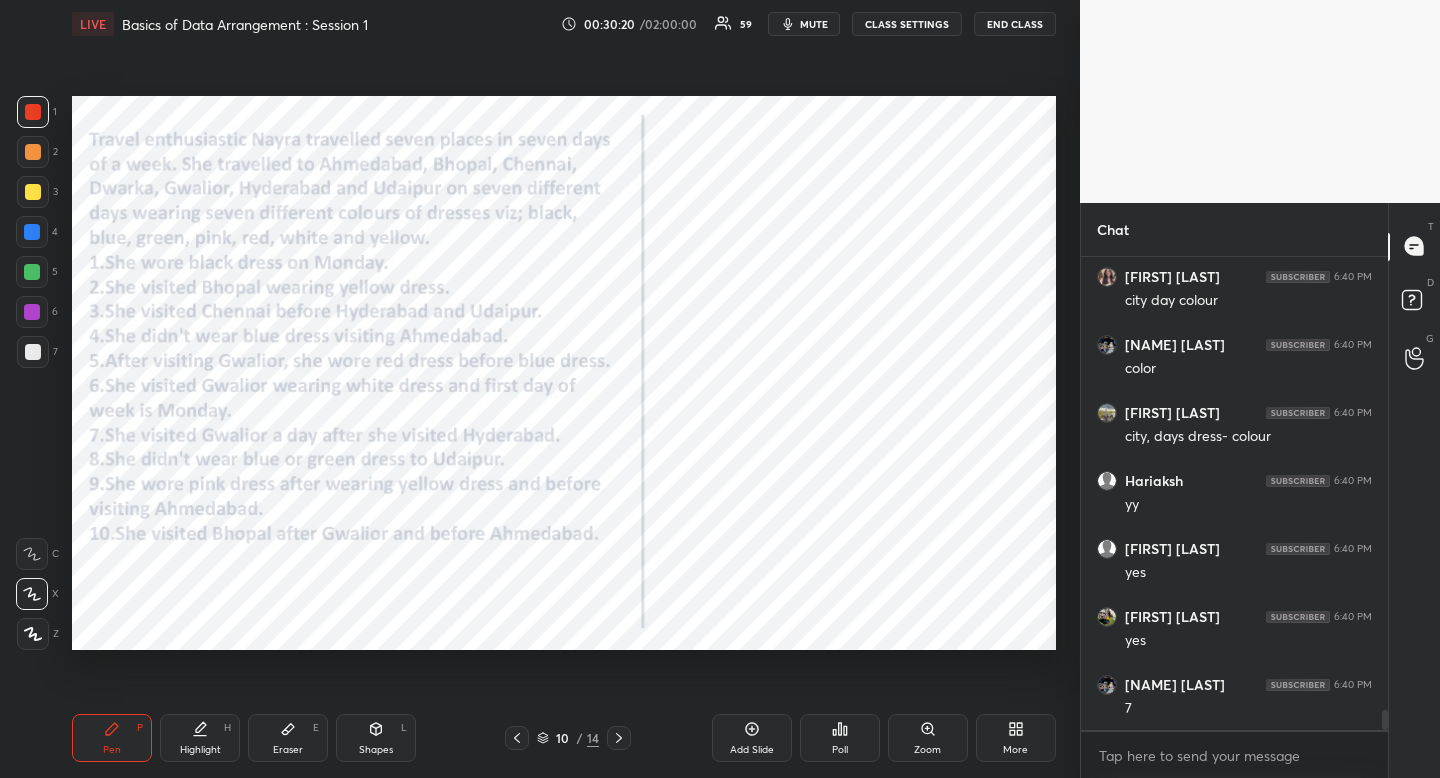 click at bounding box center (33, 112) 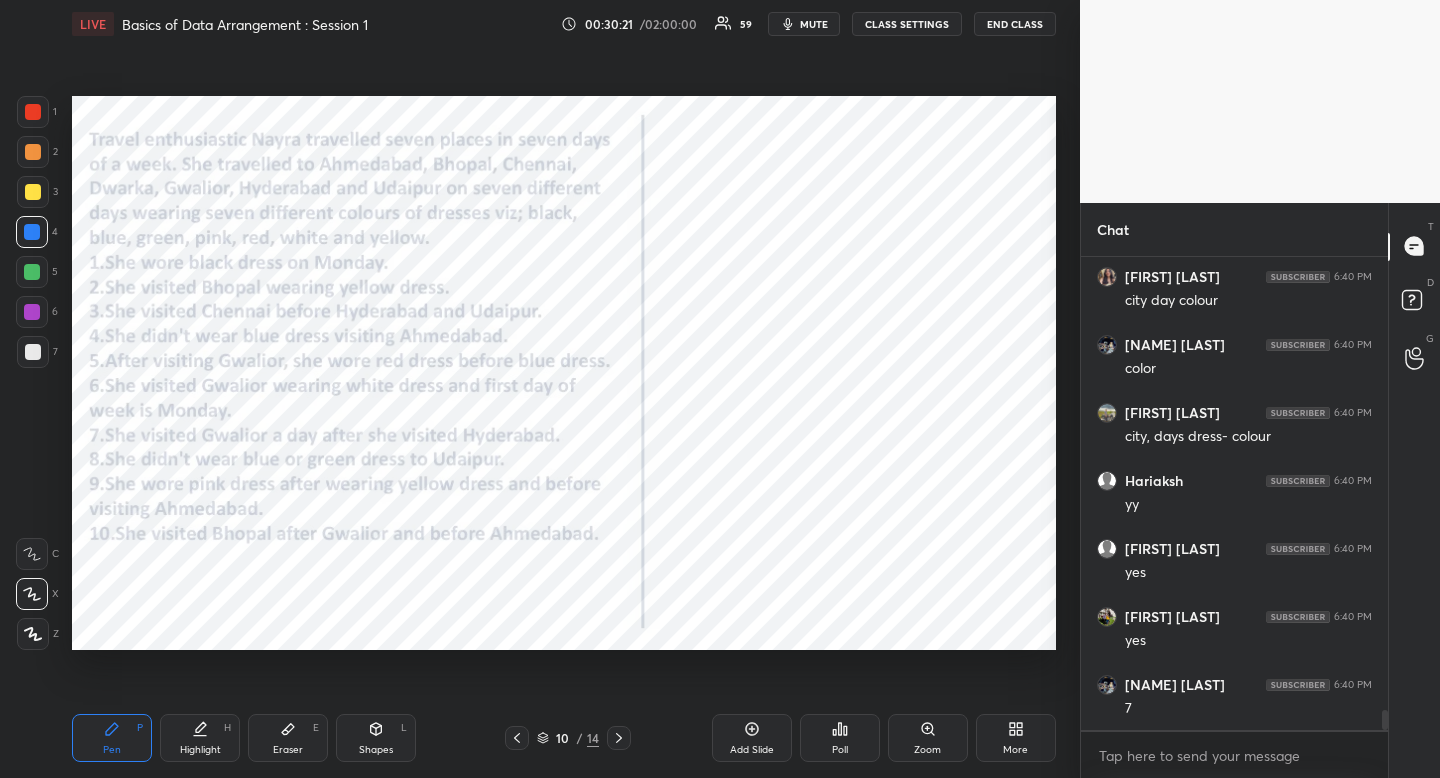 click at bounding box center [32, 232] 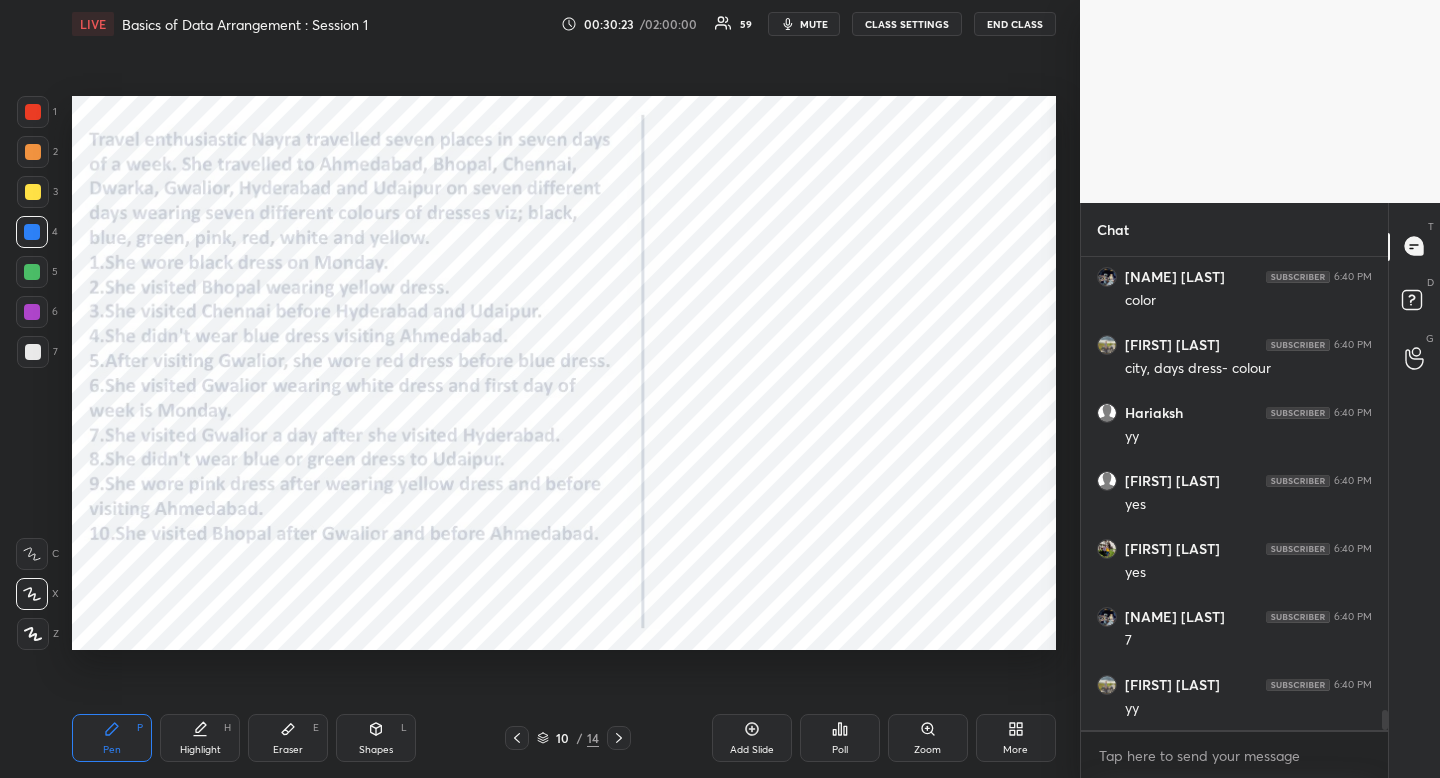 scroll, scrollTop: 10914, scrollLeft: 0, axis: vertical 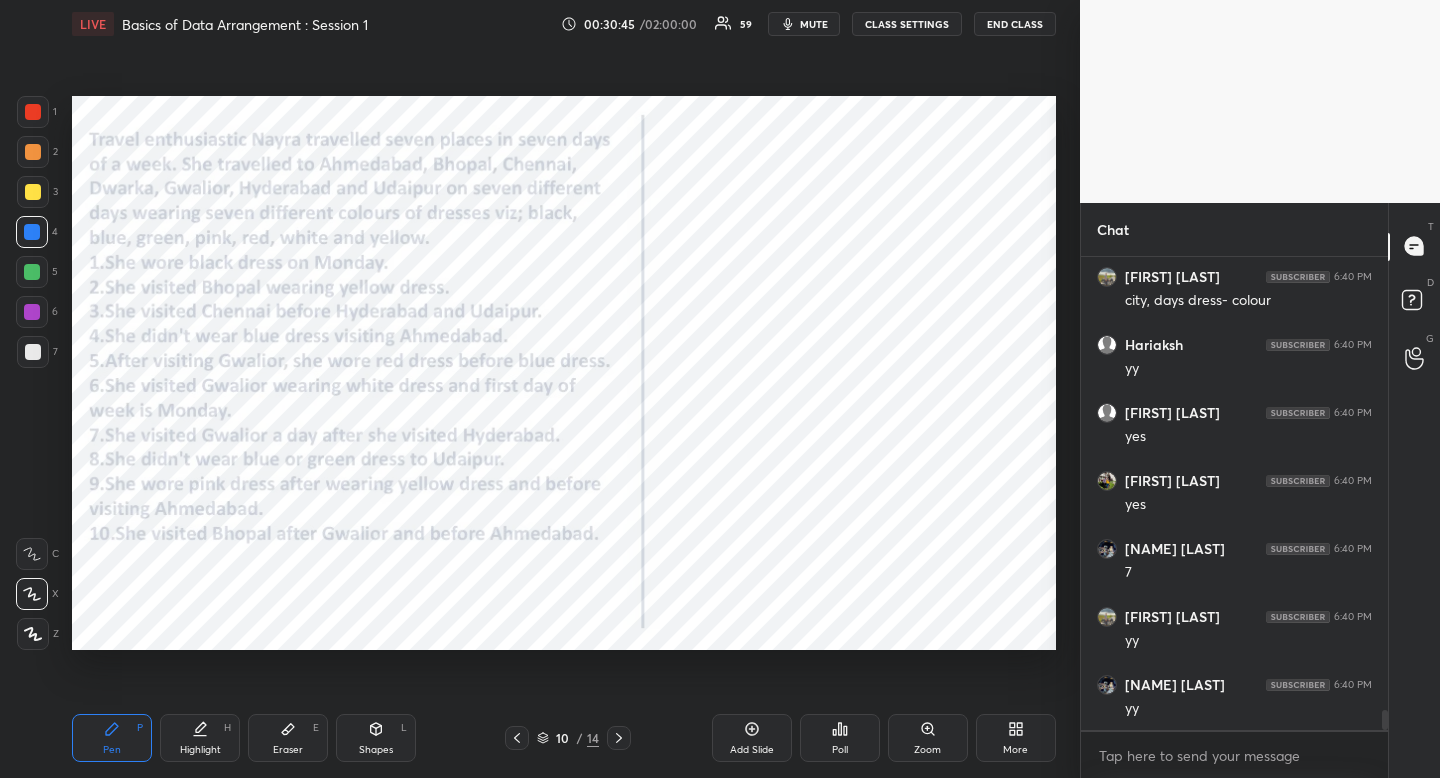 click on "Highlight H" at bounding box center [200, 738] 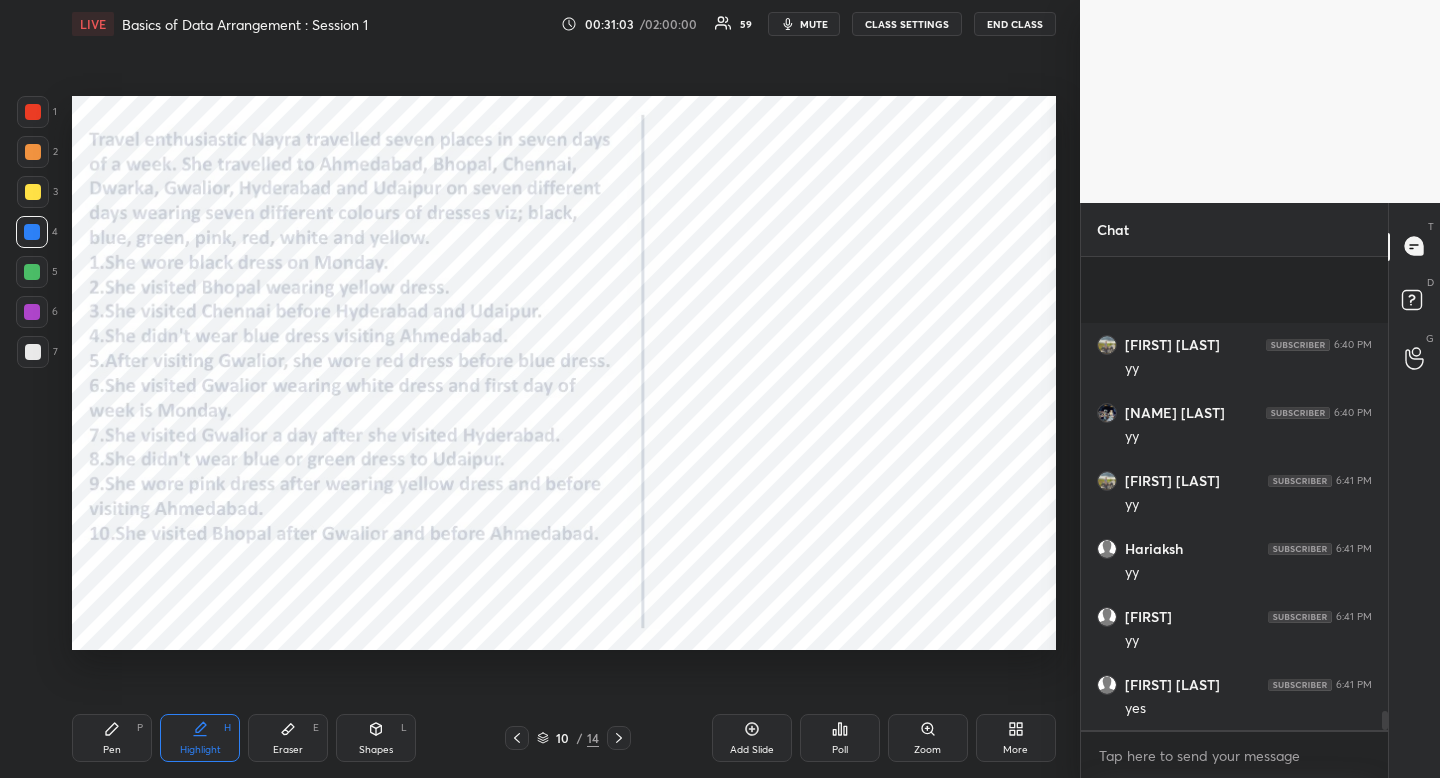 scroll, scrollTop: 11338, scrollLeft: 0, axis: vertical 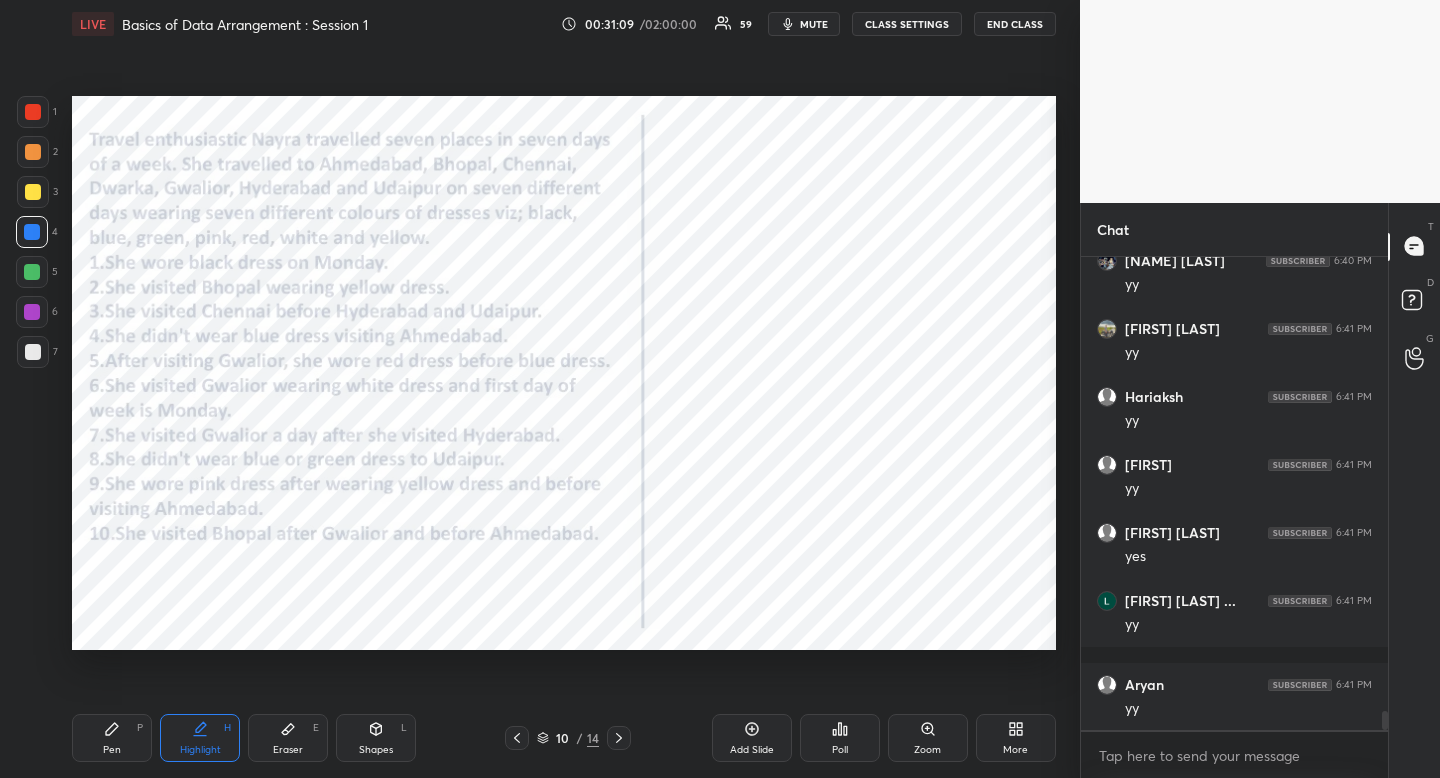 click at bounding box center [33, 112] 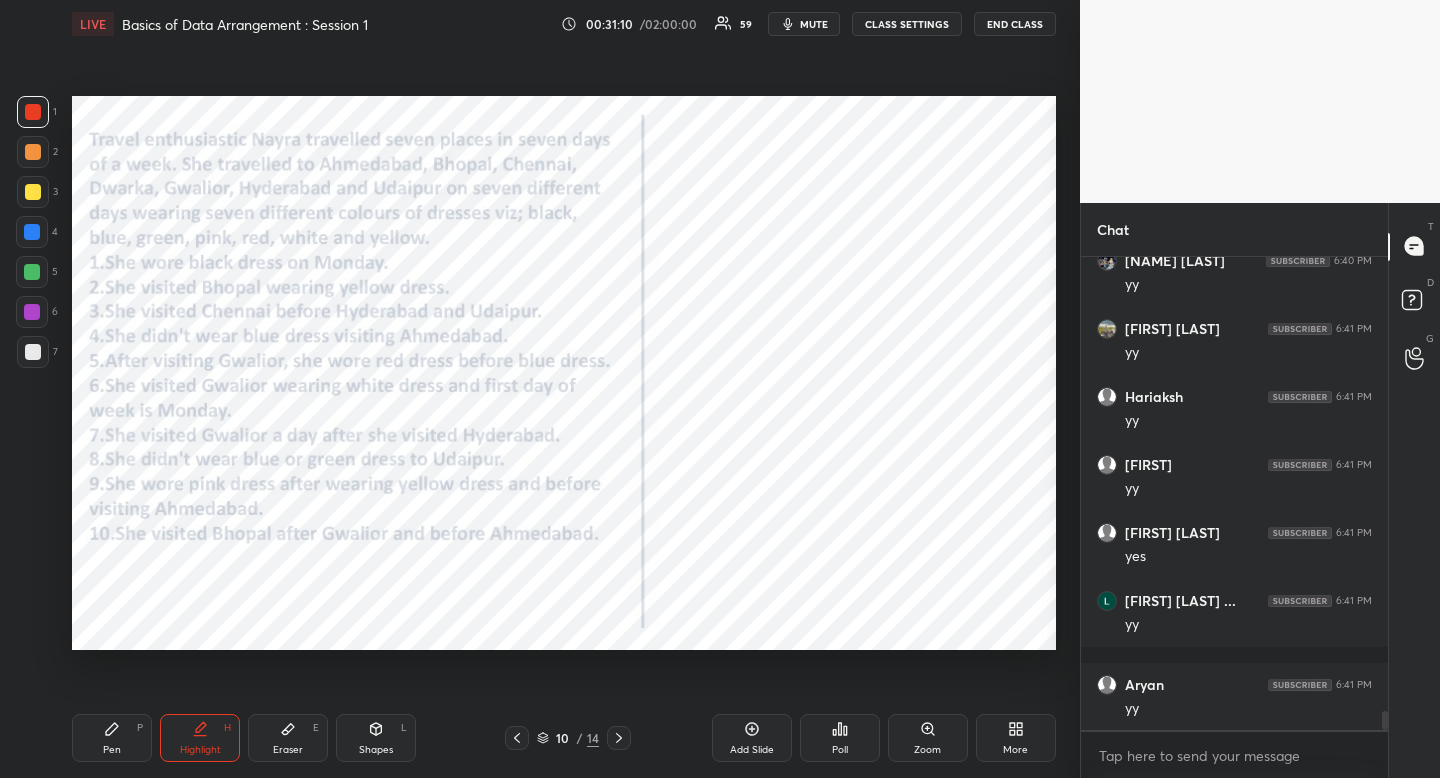 click on "Poll" at bounding box center (840, 738) 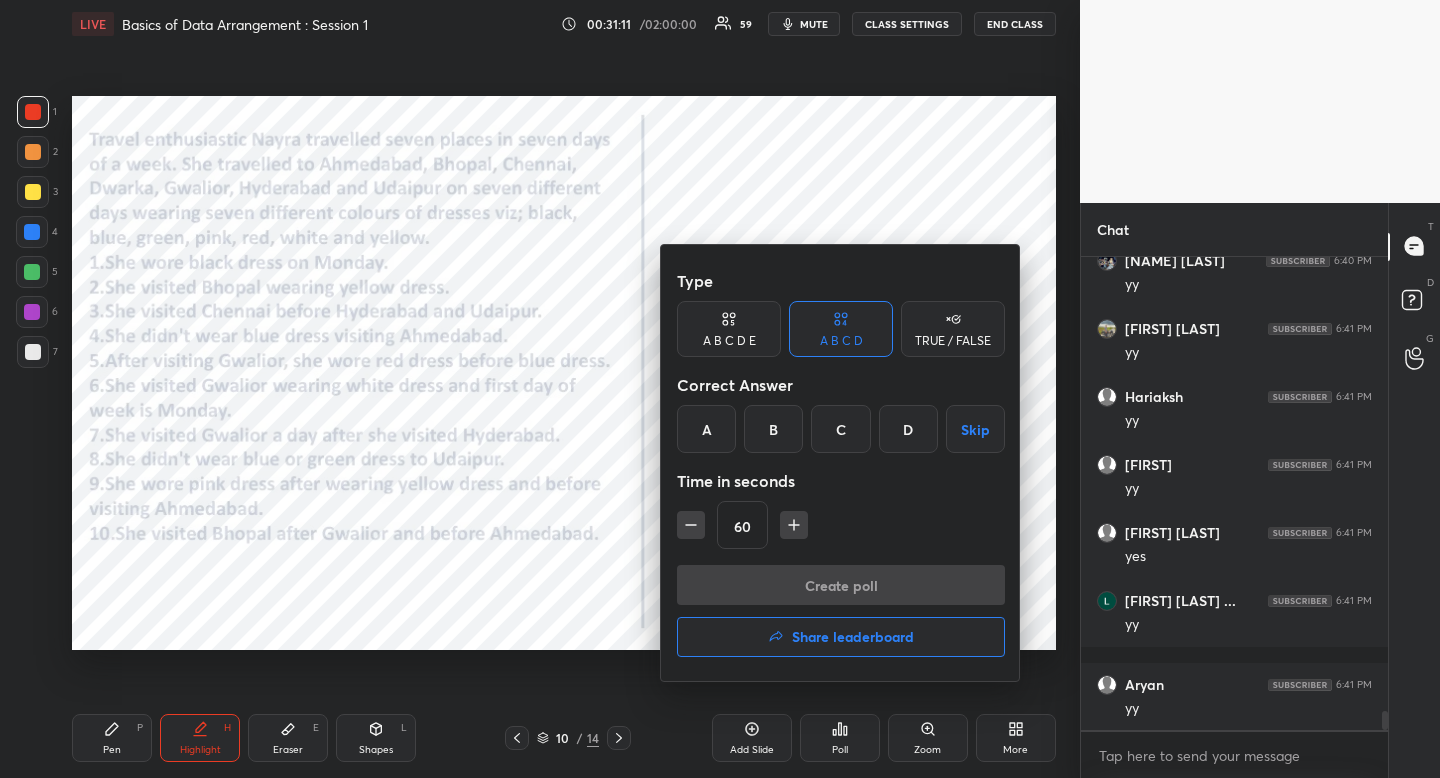click 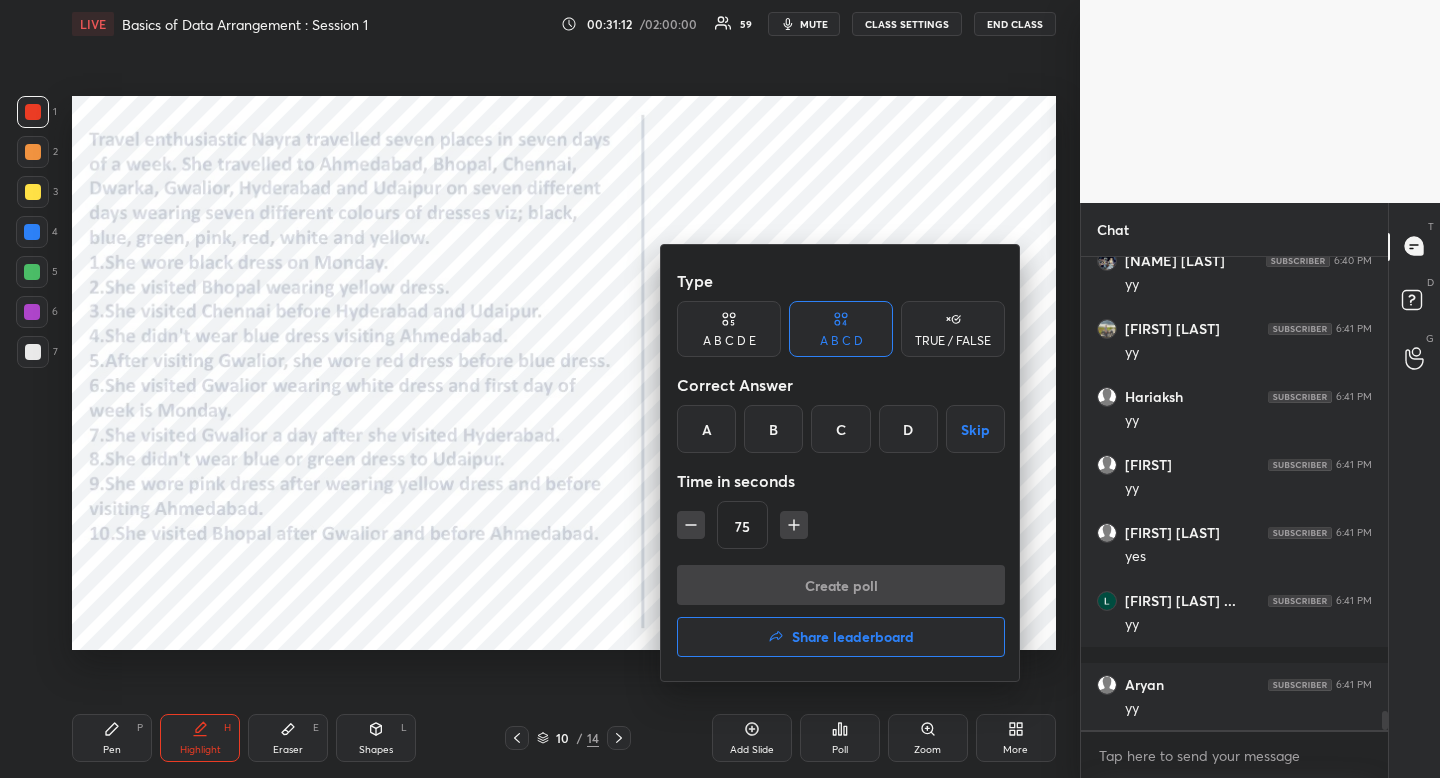 click 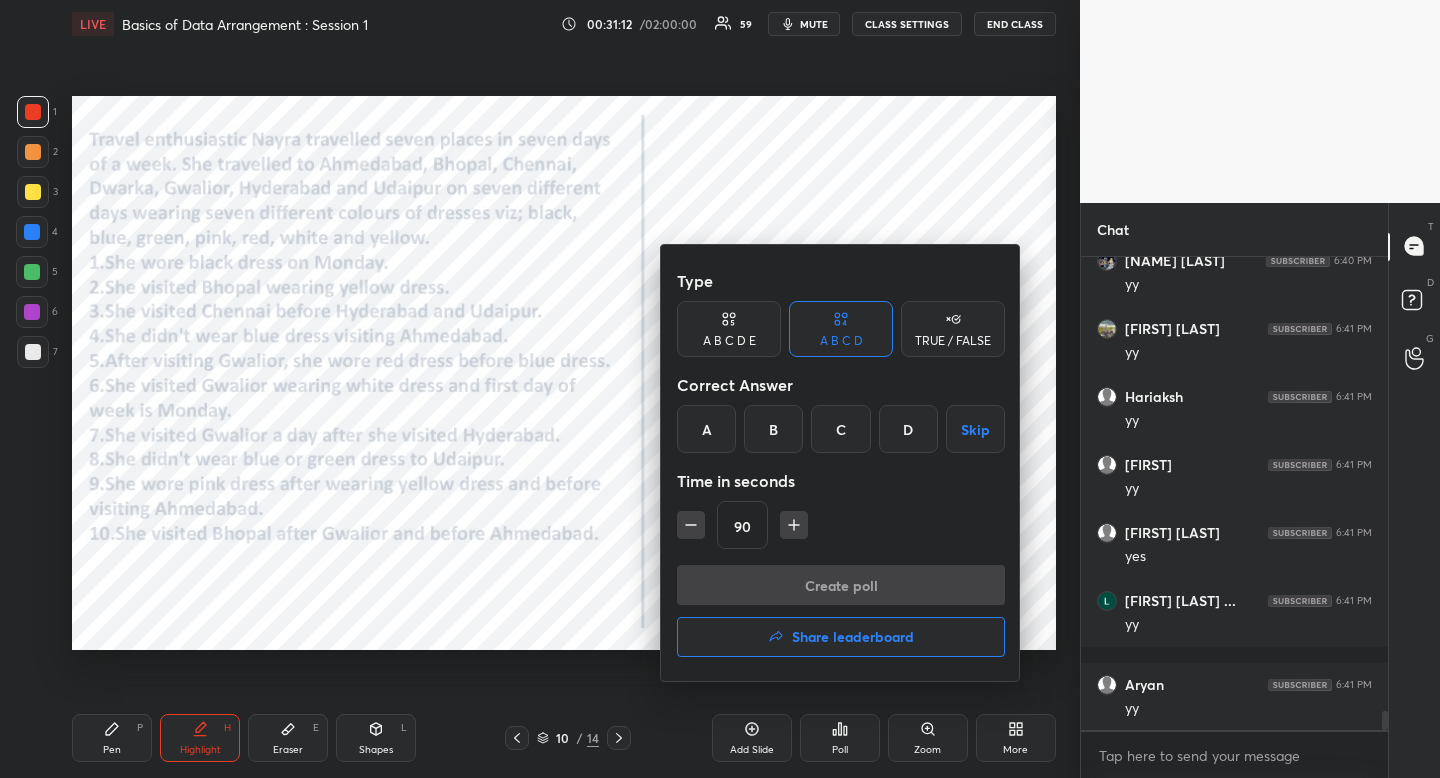 click 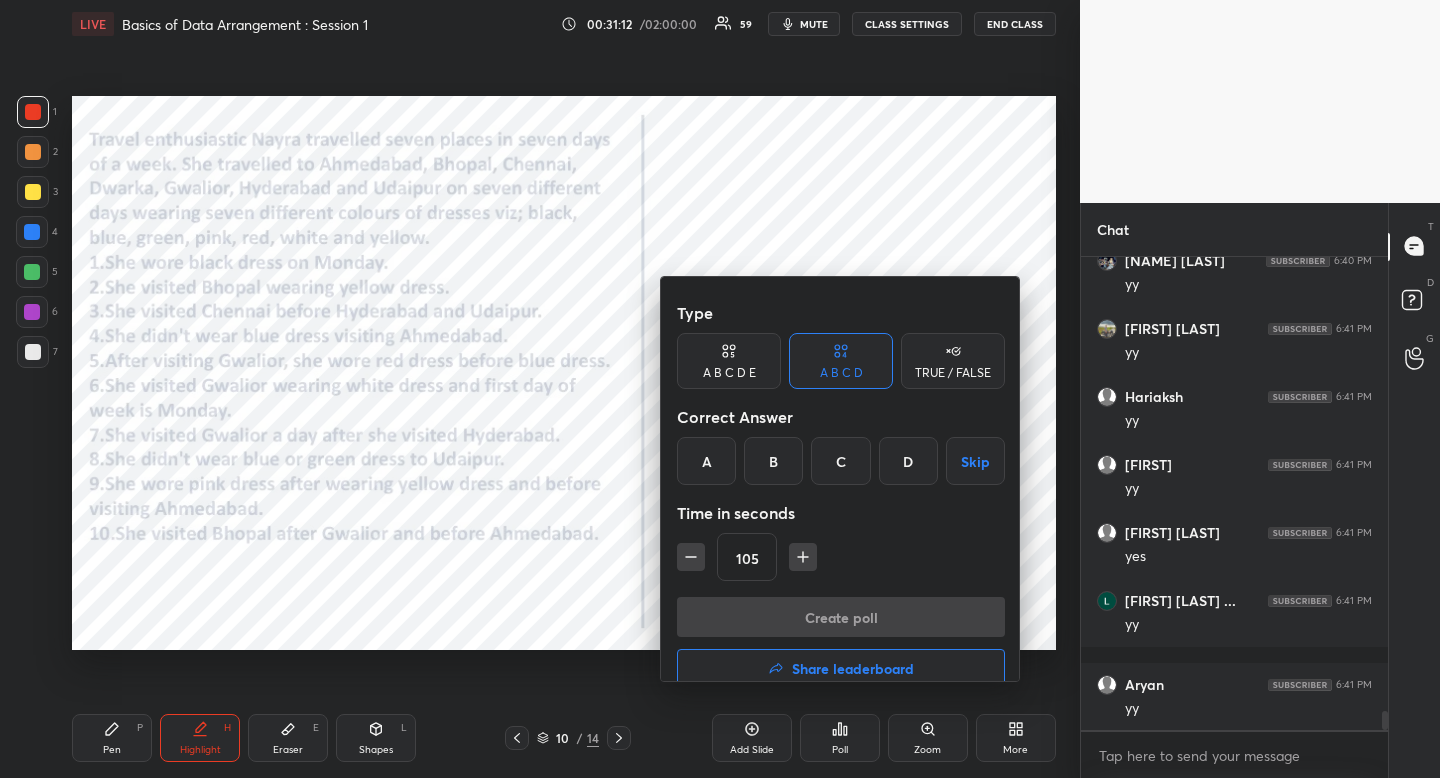 click 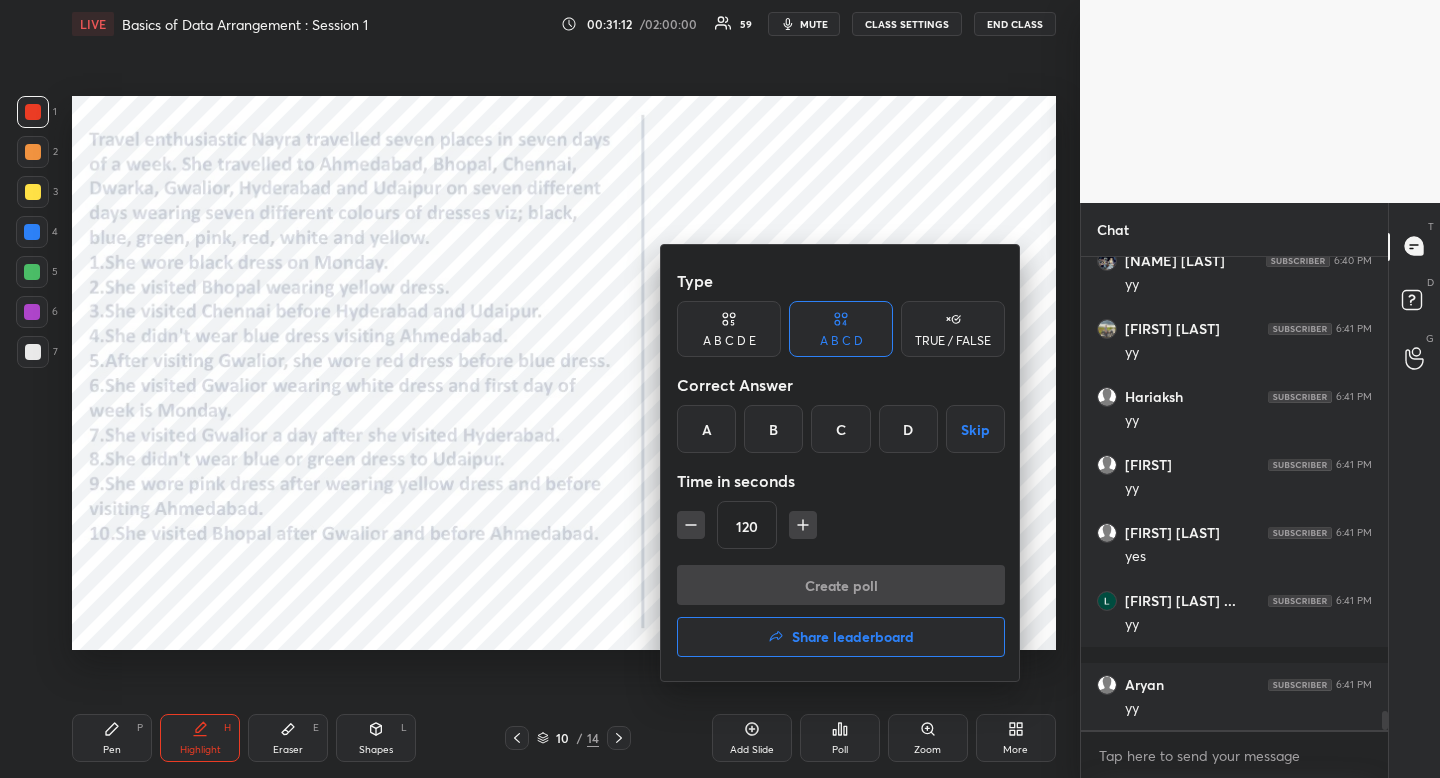 click 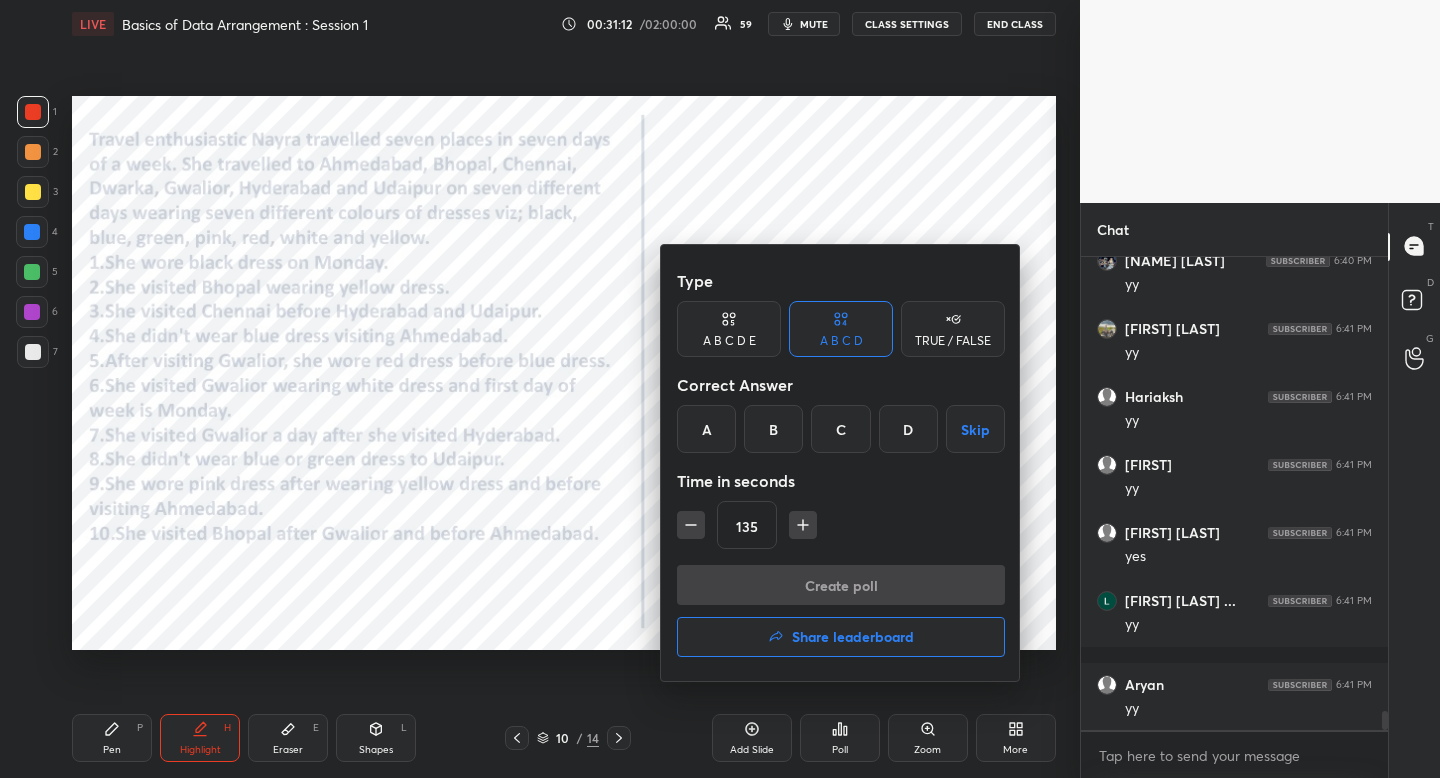 click 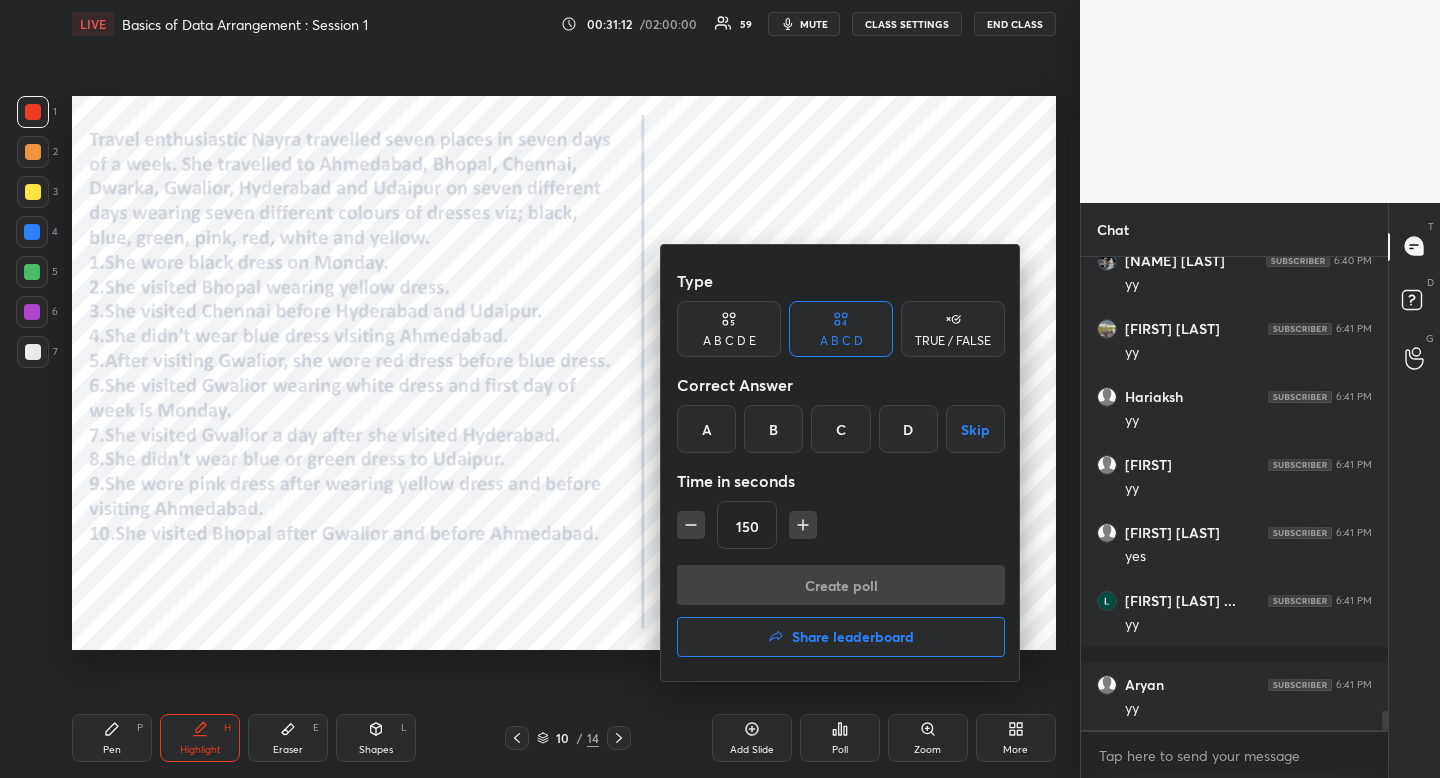 click 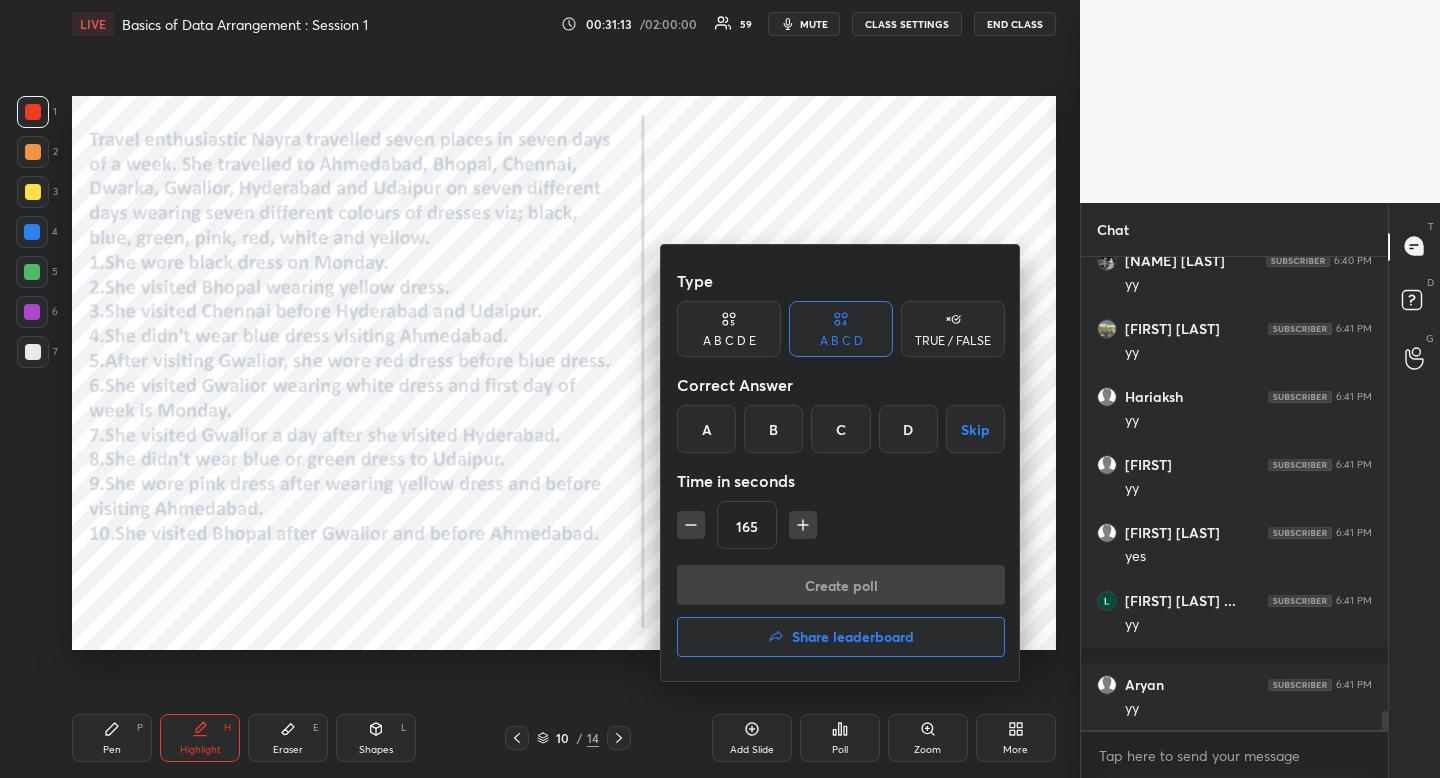 click 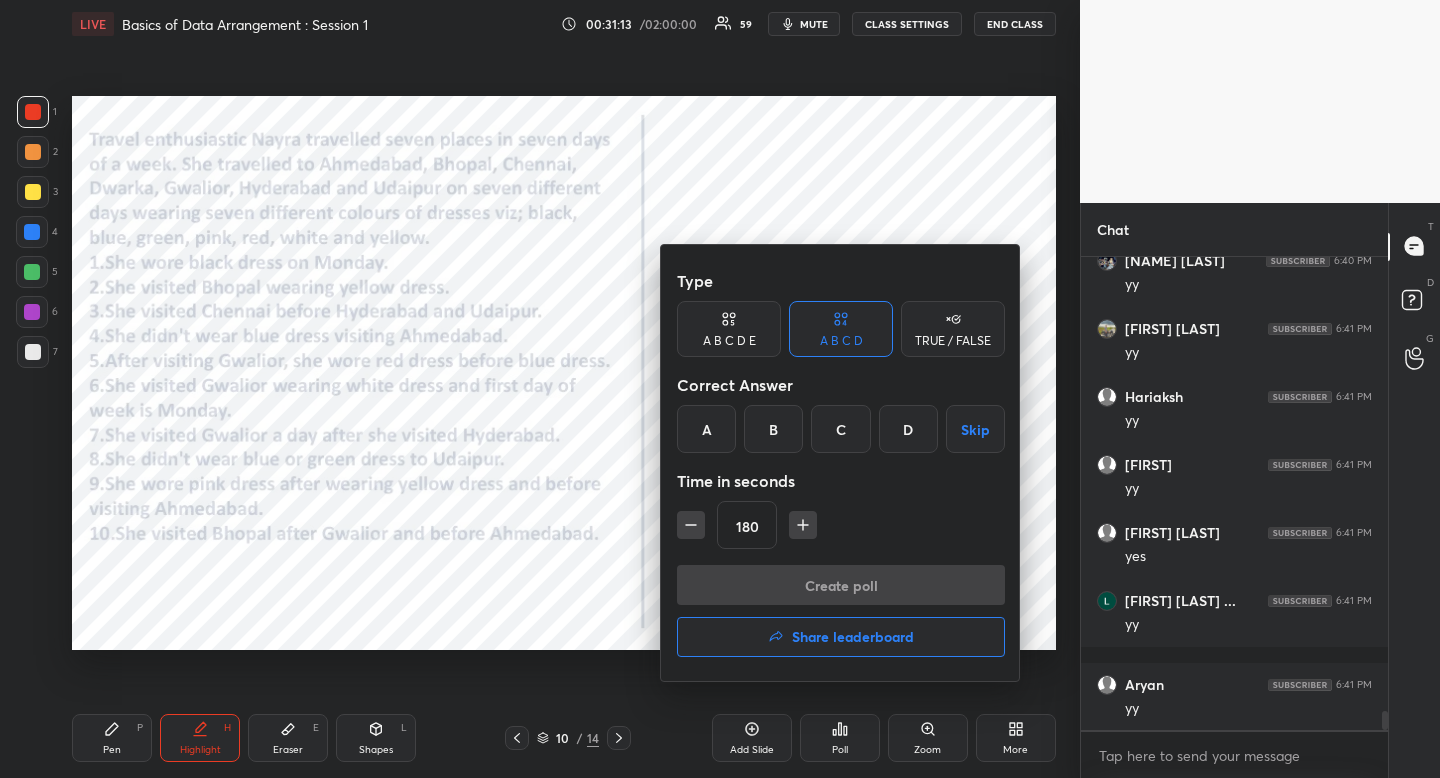 click 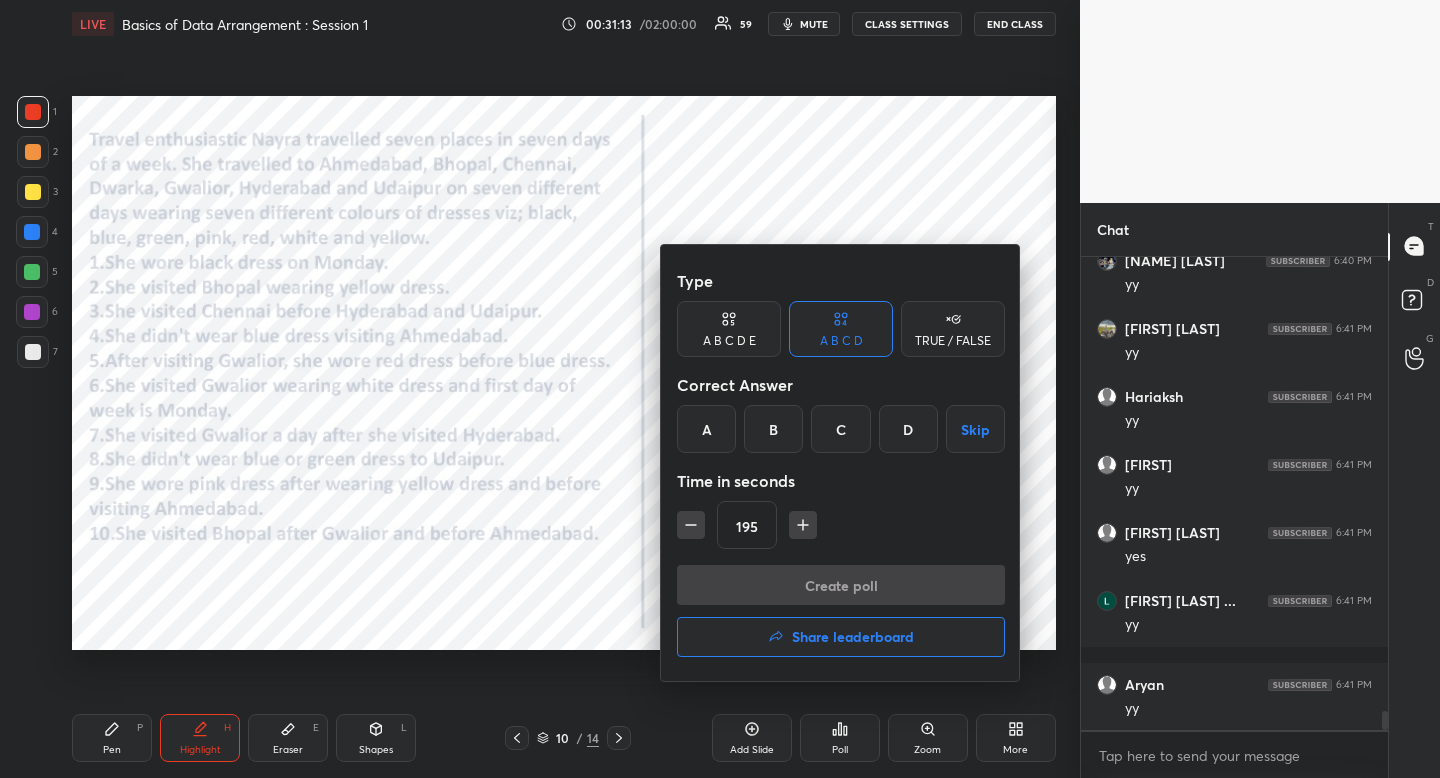 click 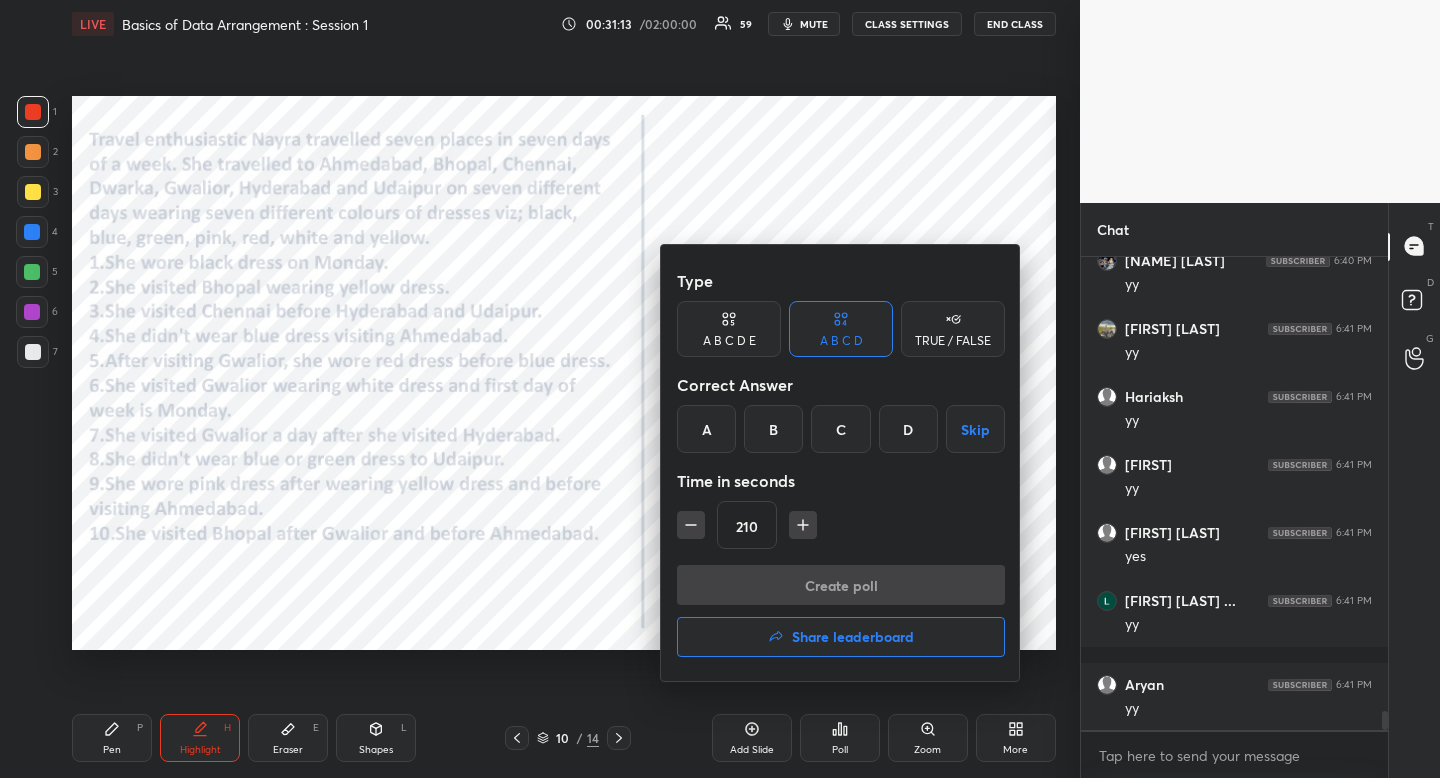 click 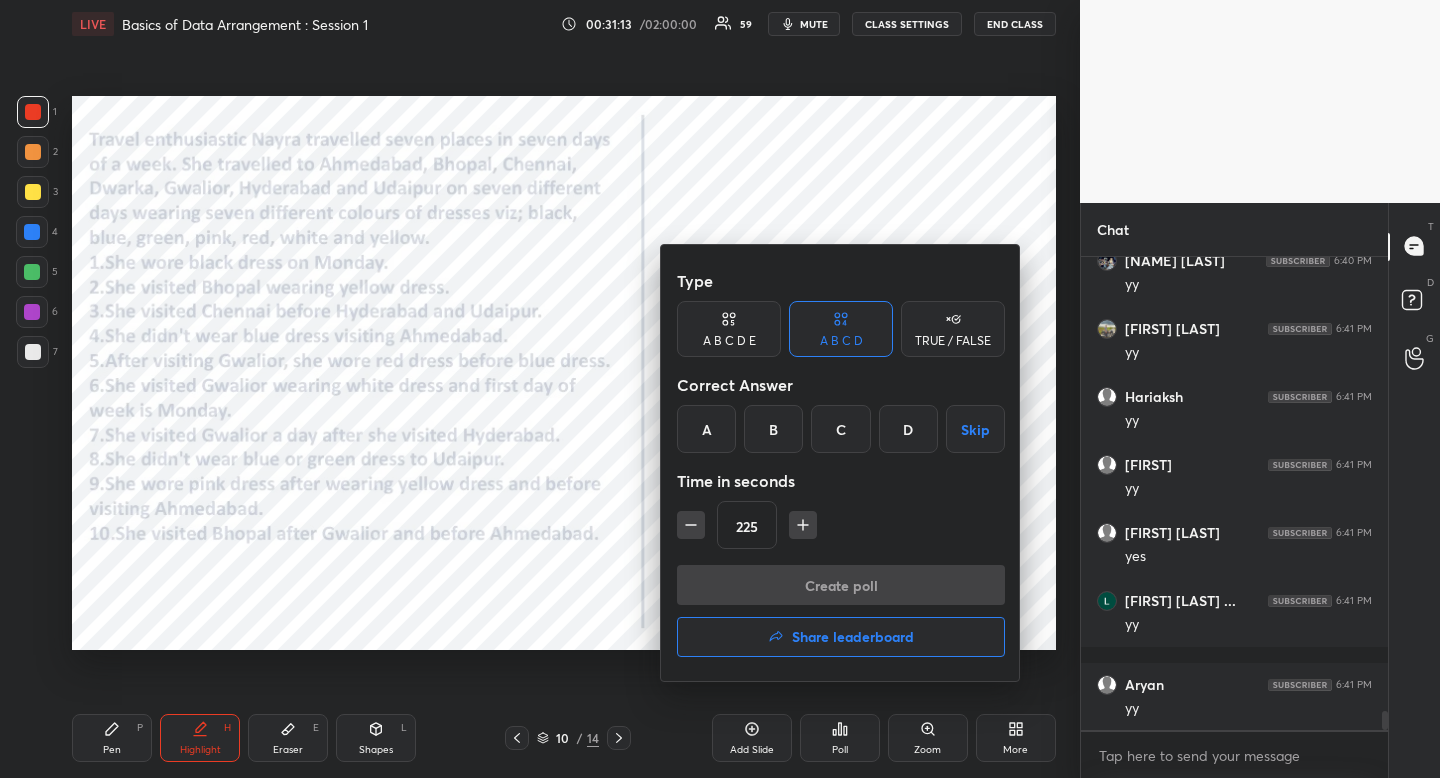 click 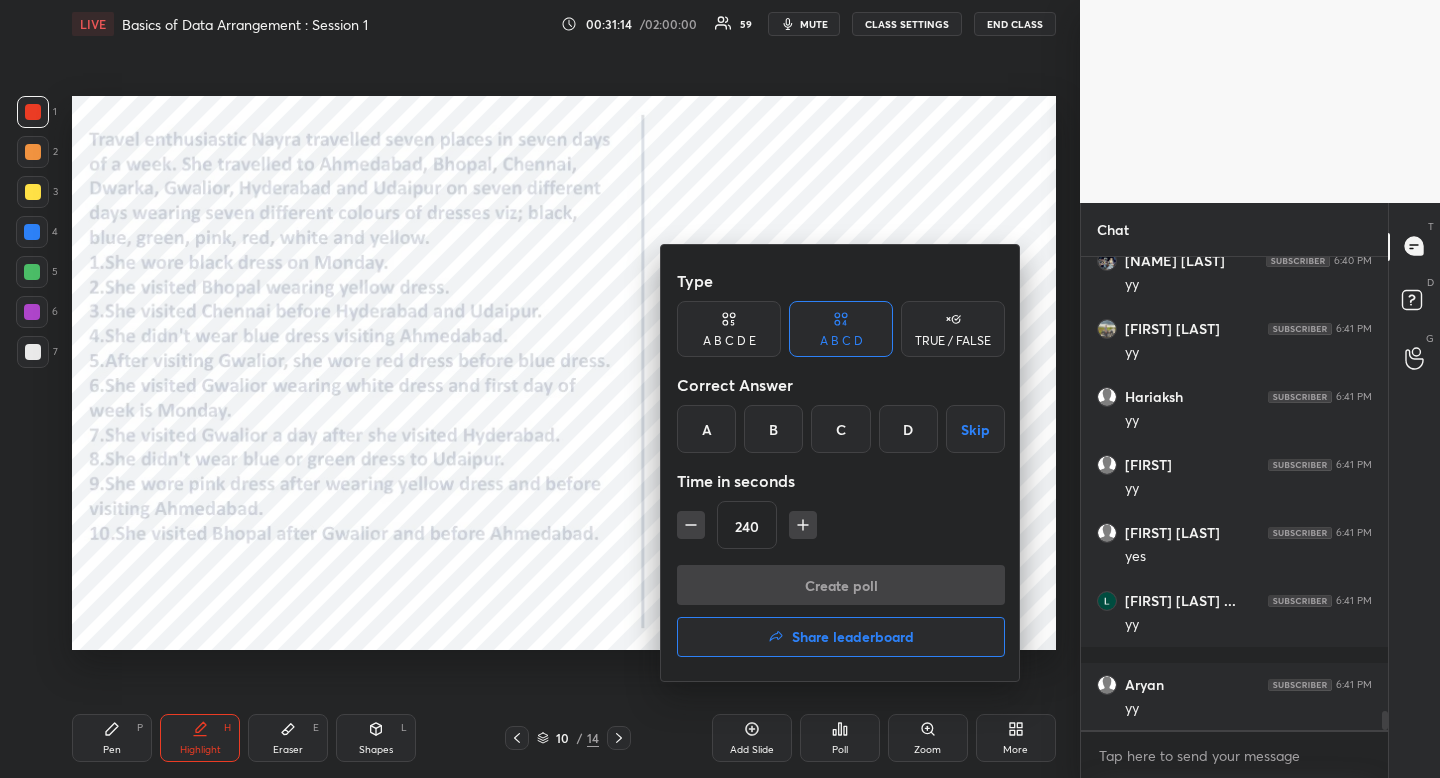 click 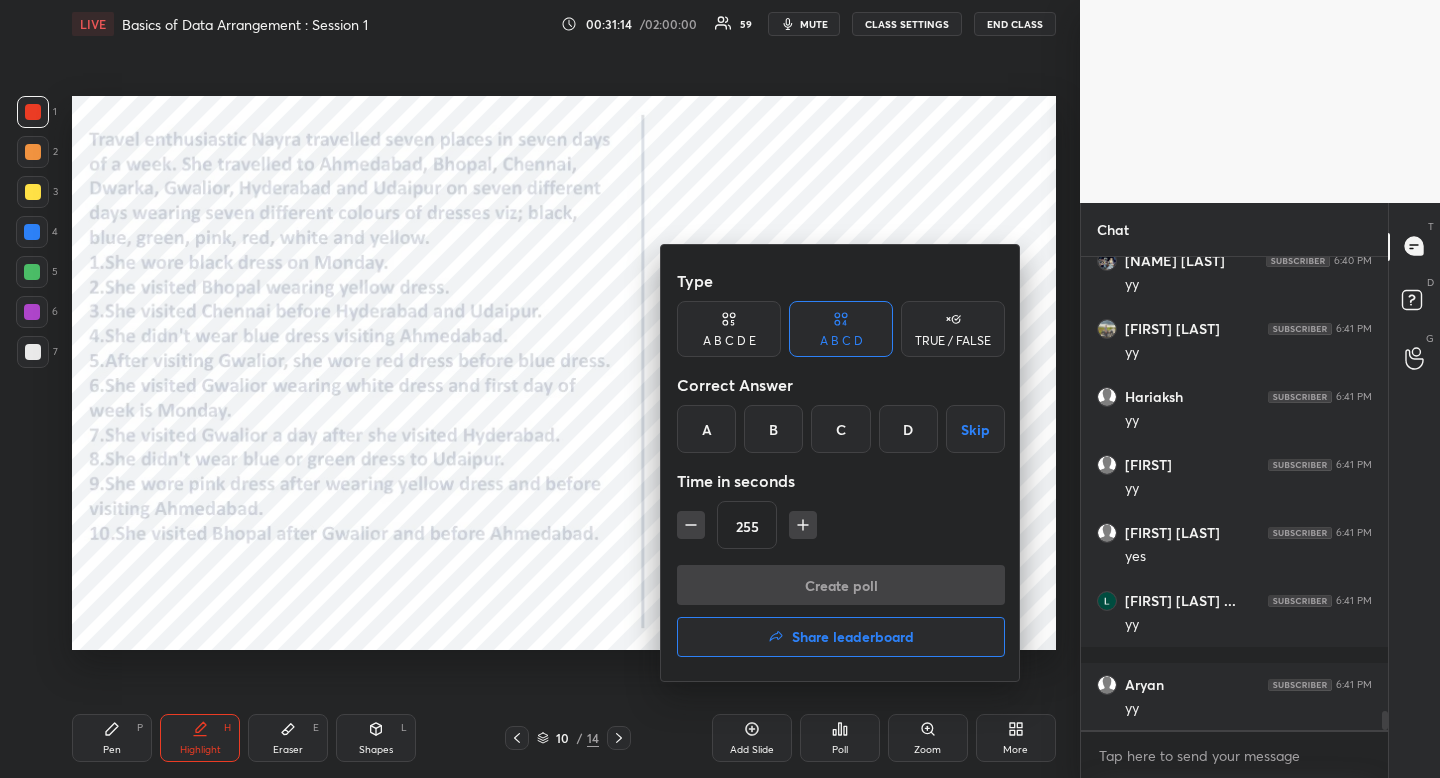 click 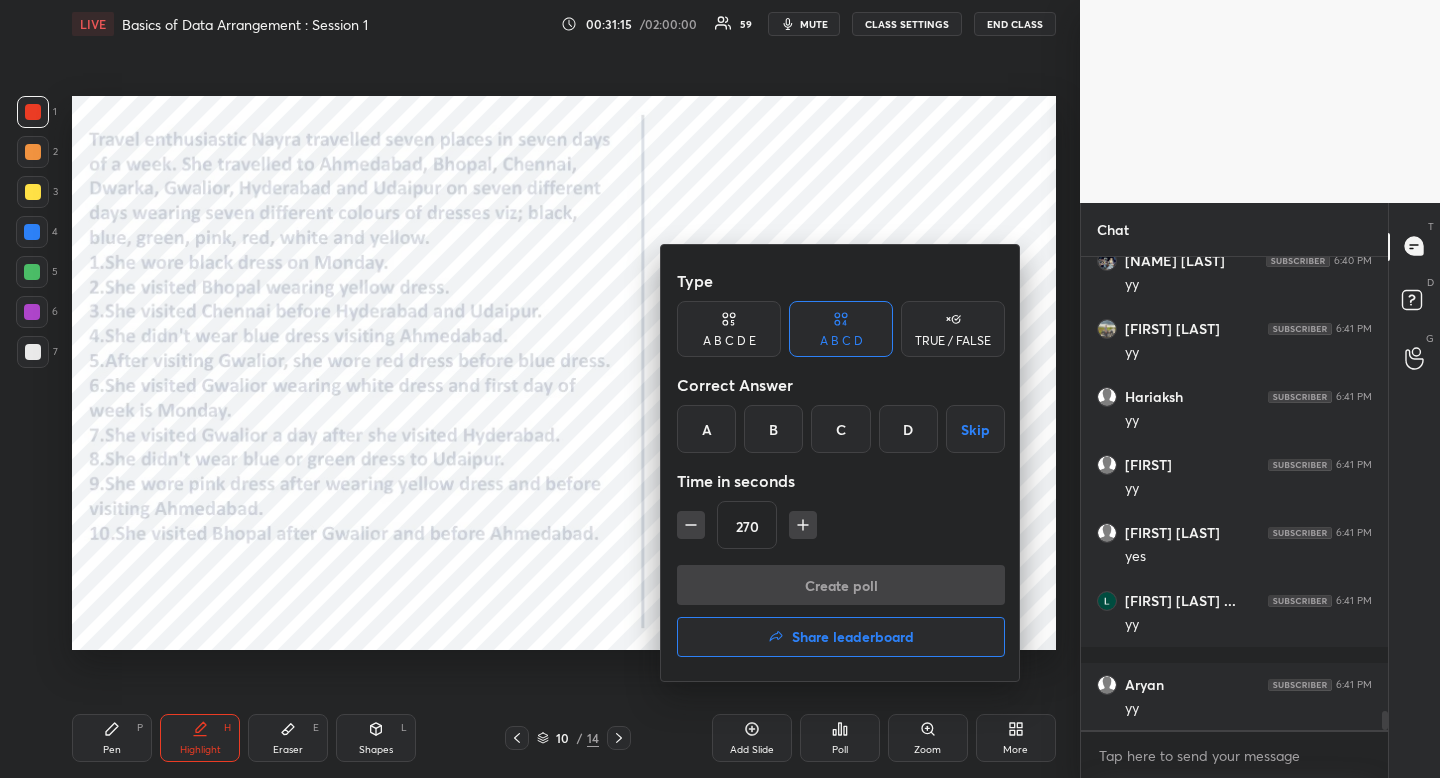 click at bounding box center [803, 525] 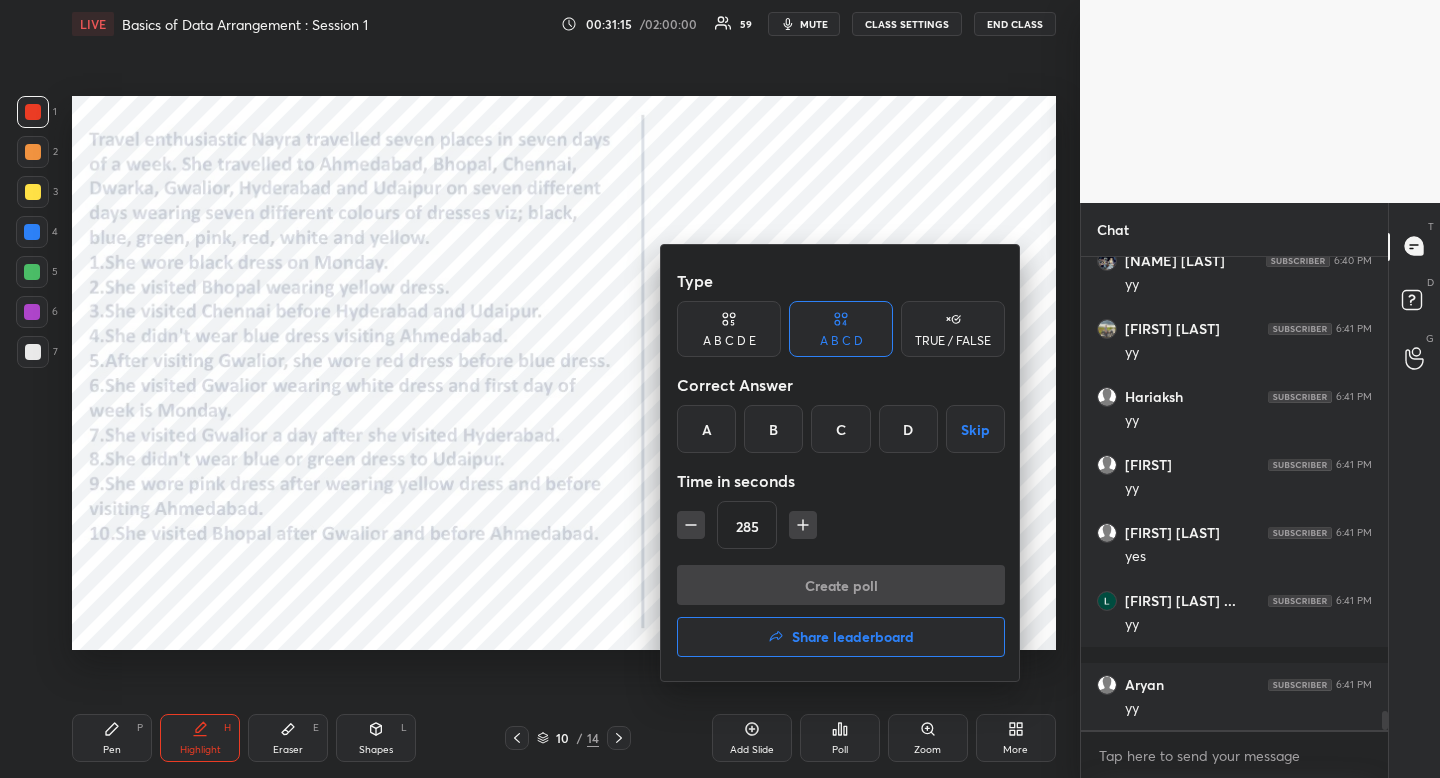 scroll, scrollTop: 11406, scrollLeft: 0, axis: vertical 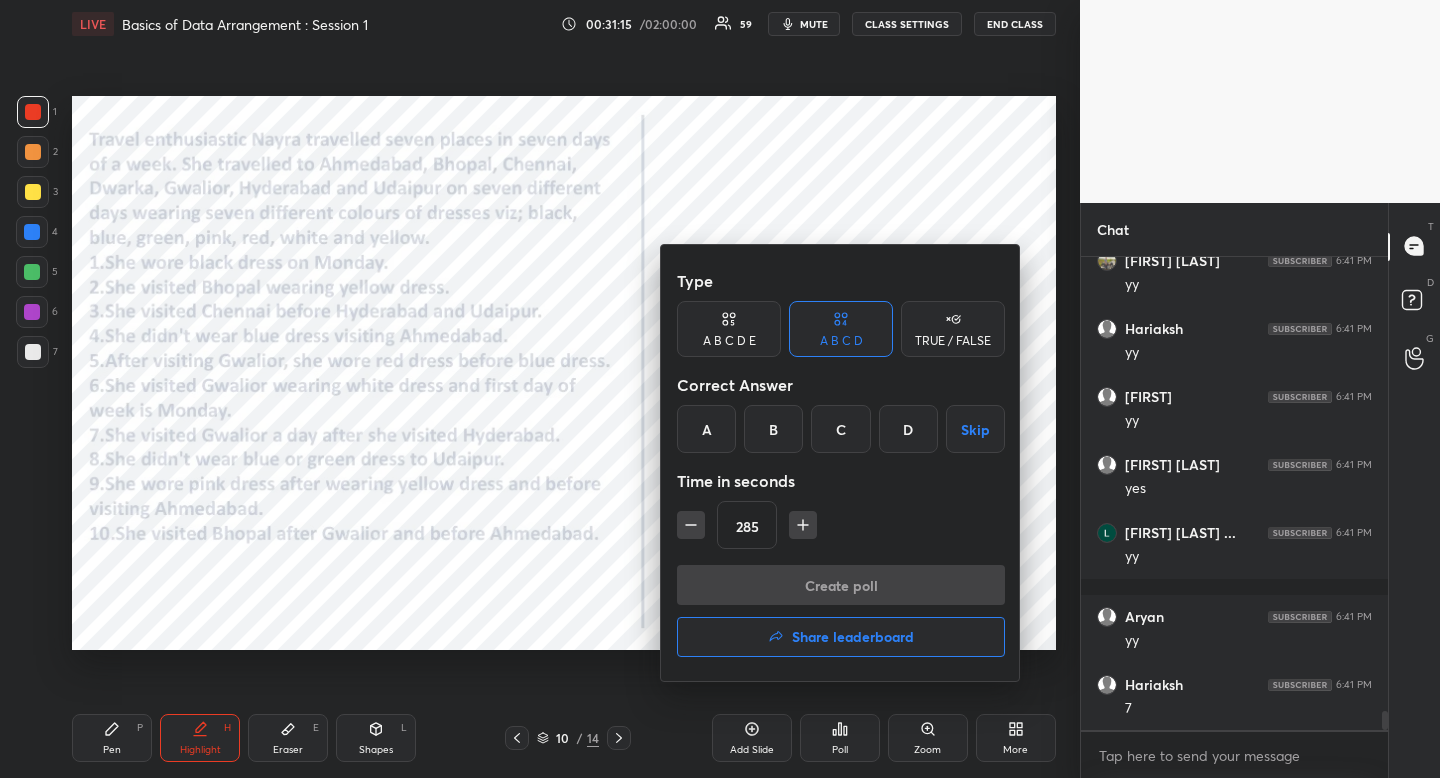 click 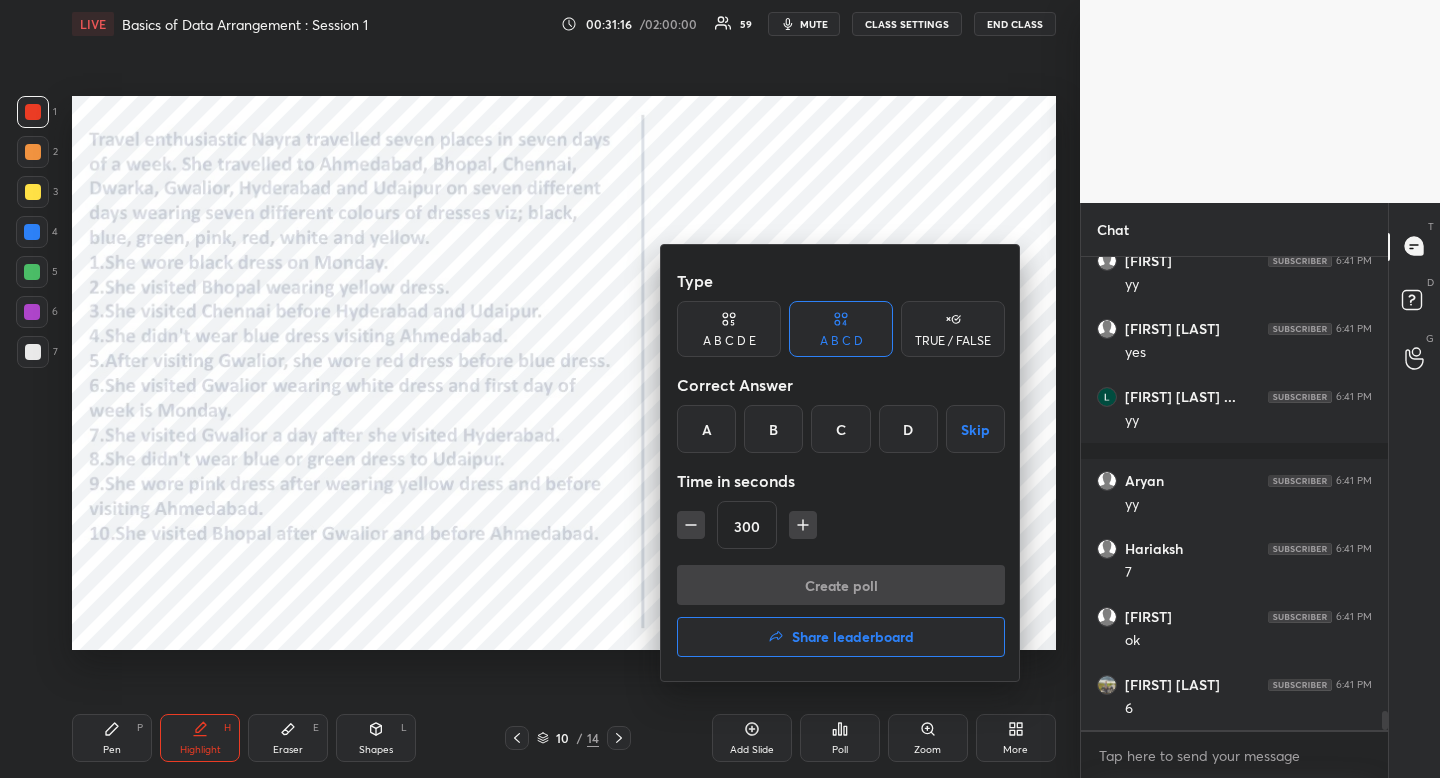 drag, startPoint x: 965, startPoint y: 429, endPoint x: 935, endPoint y: 448, distance: 35.510563 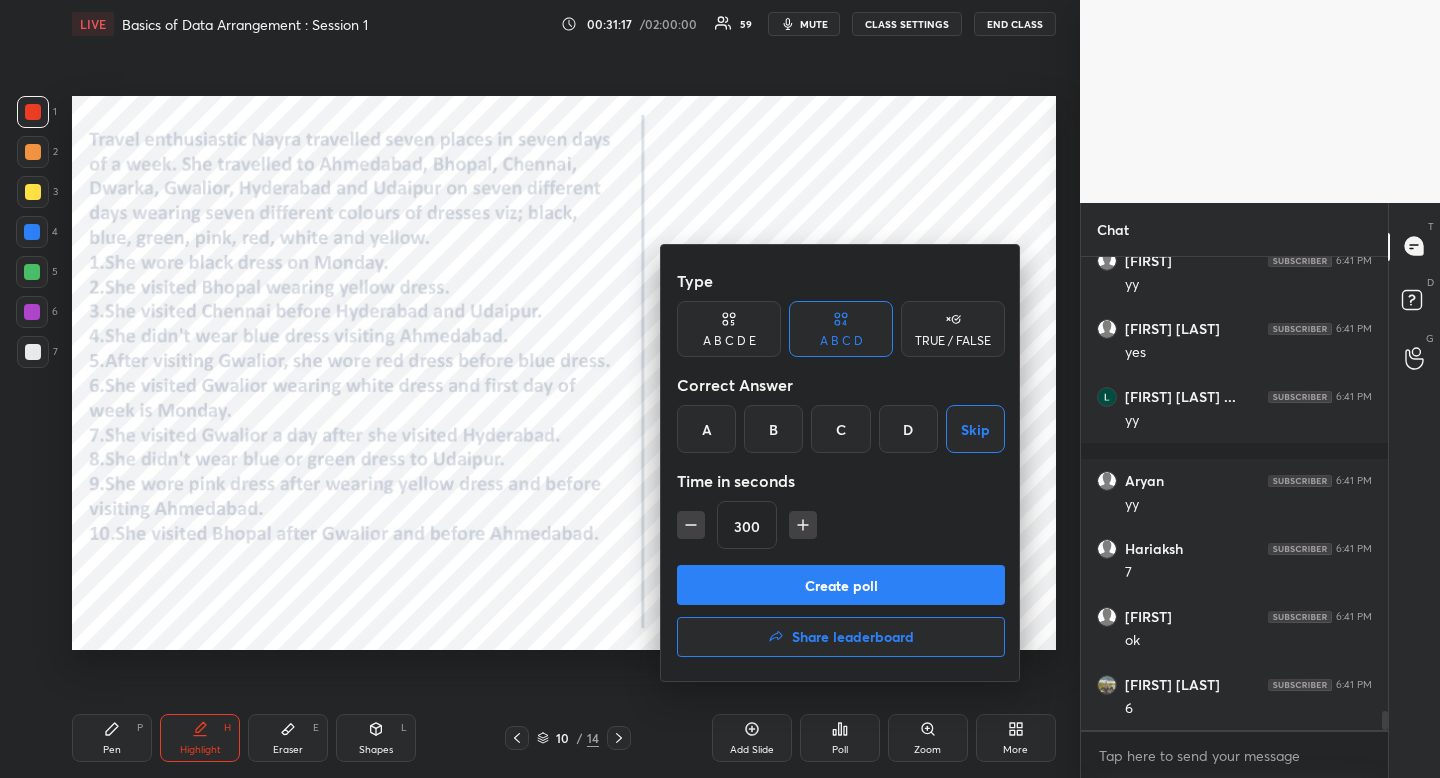 scroll, scrollTop: 11610, scrollLeft: 0, axis: vertical 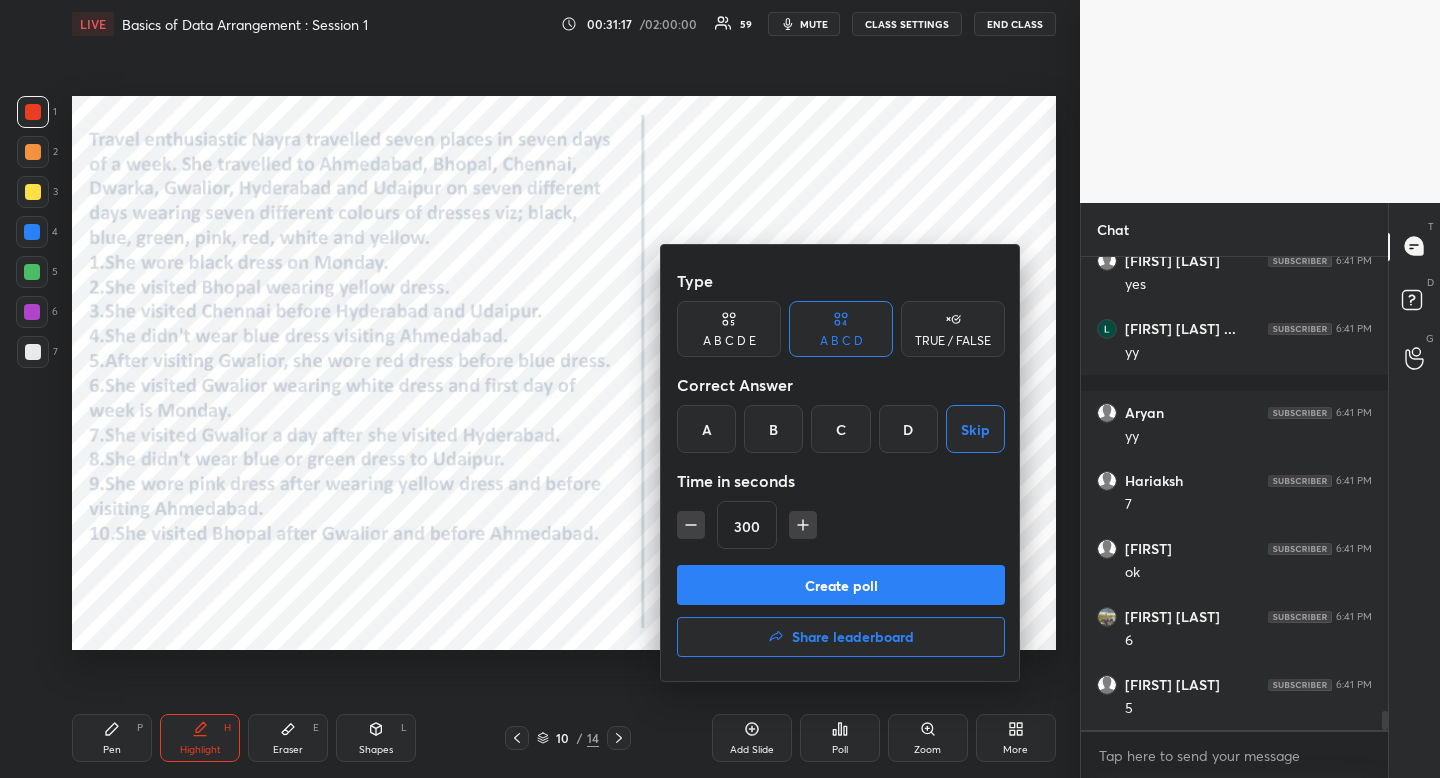 click on "Create poll" at bounding box center (841, 585) 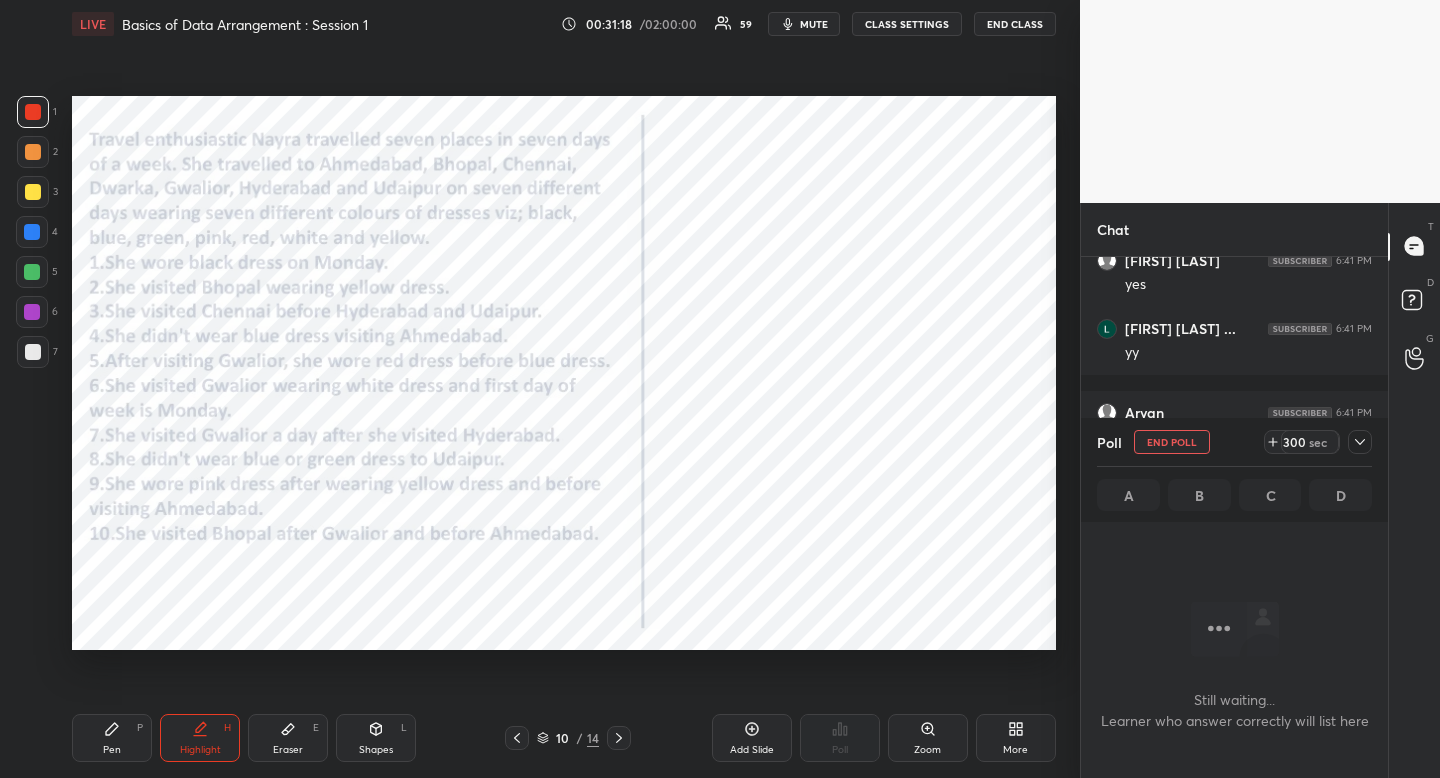 scroll, scrollTop: 374, scrollLeft: 295, axis: both 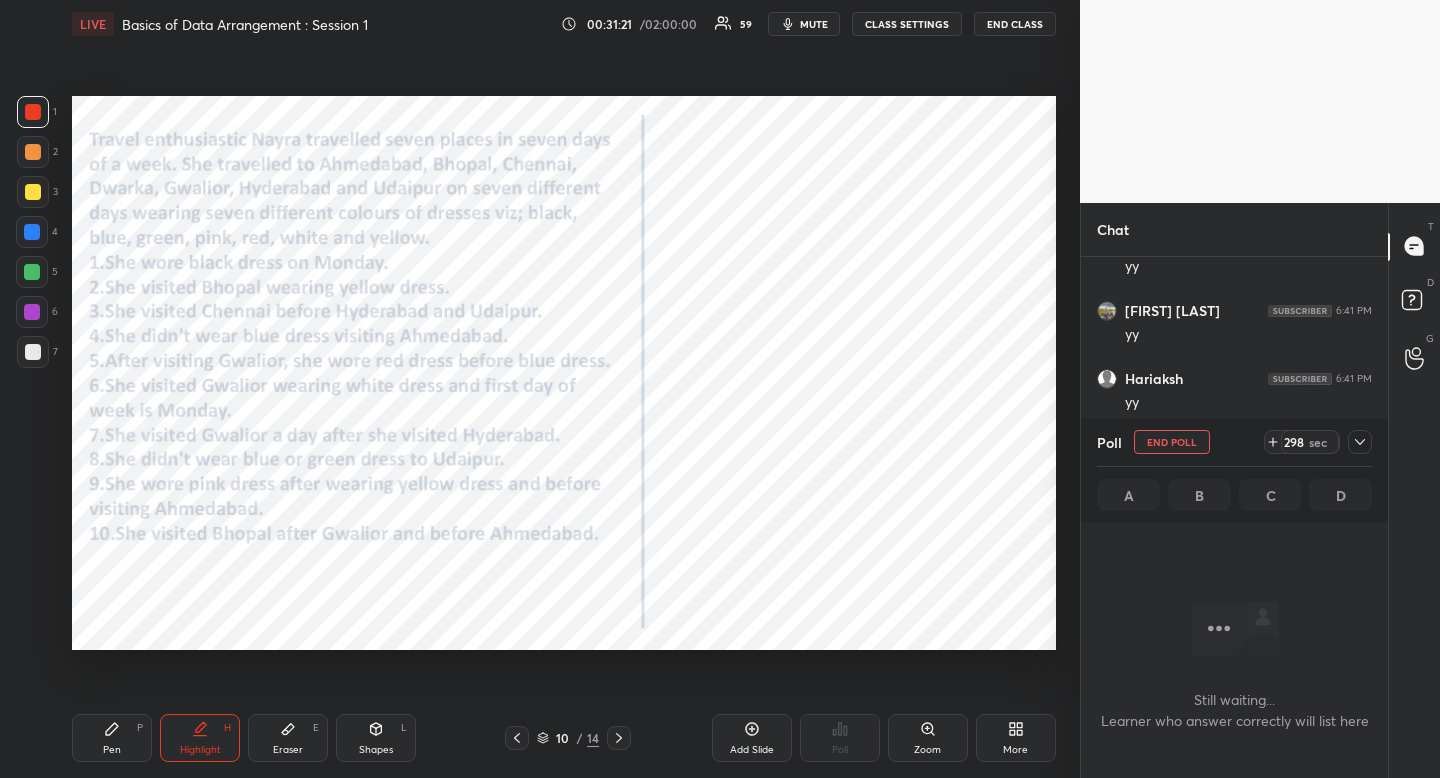 click 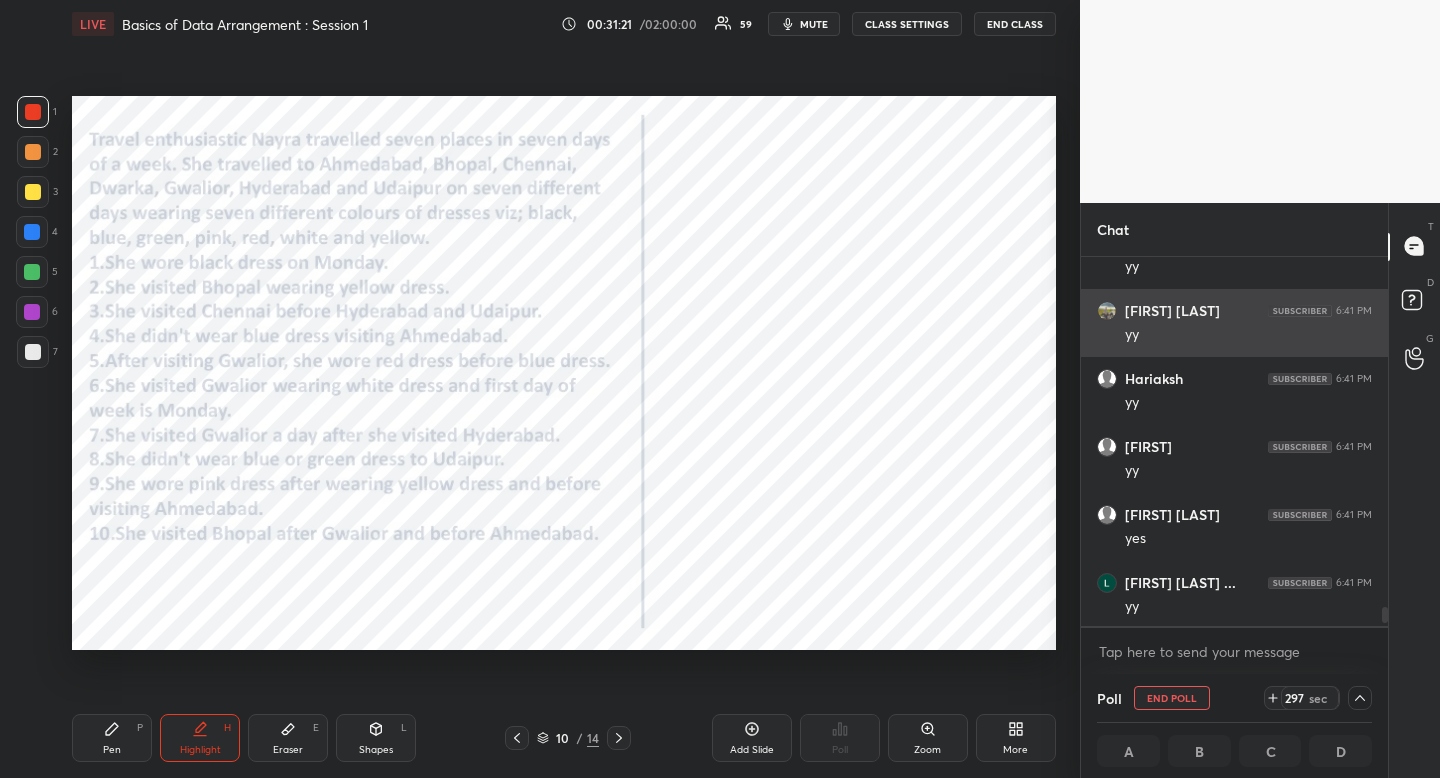 scroll, scrollTop: 363, scrollLeft: 295, axis: both 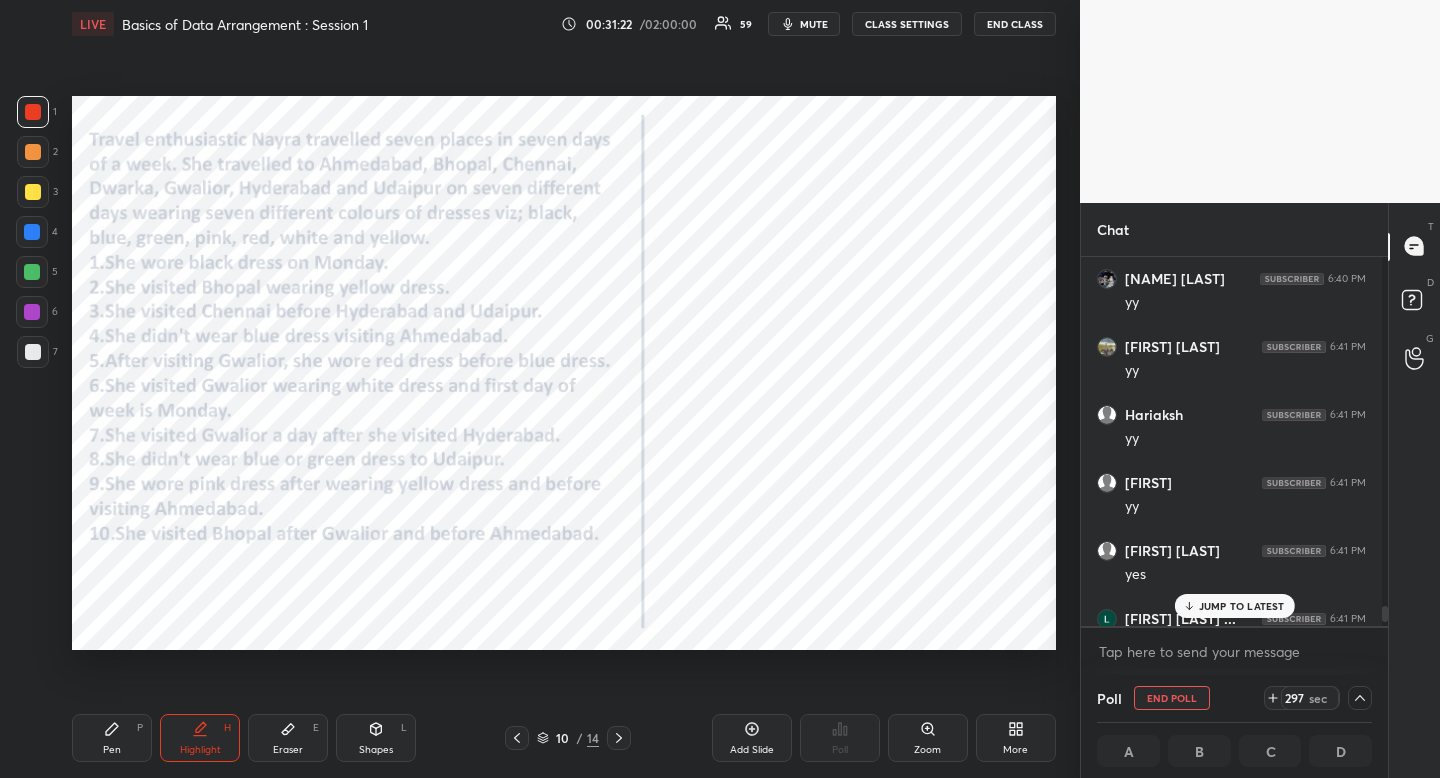click on "mute" at bounding box center (814, 24) 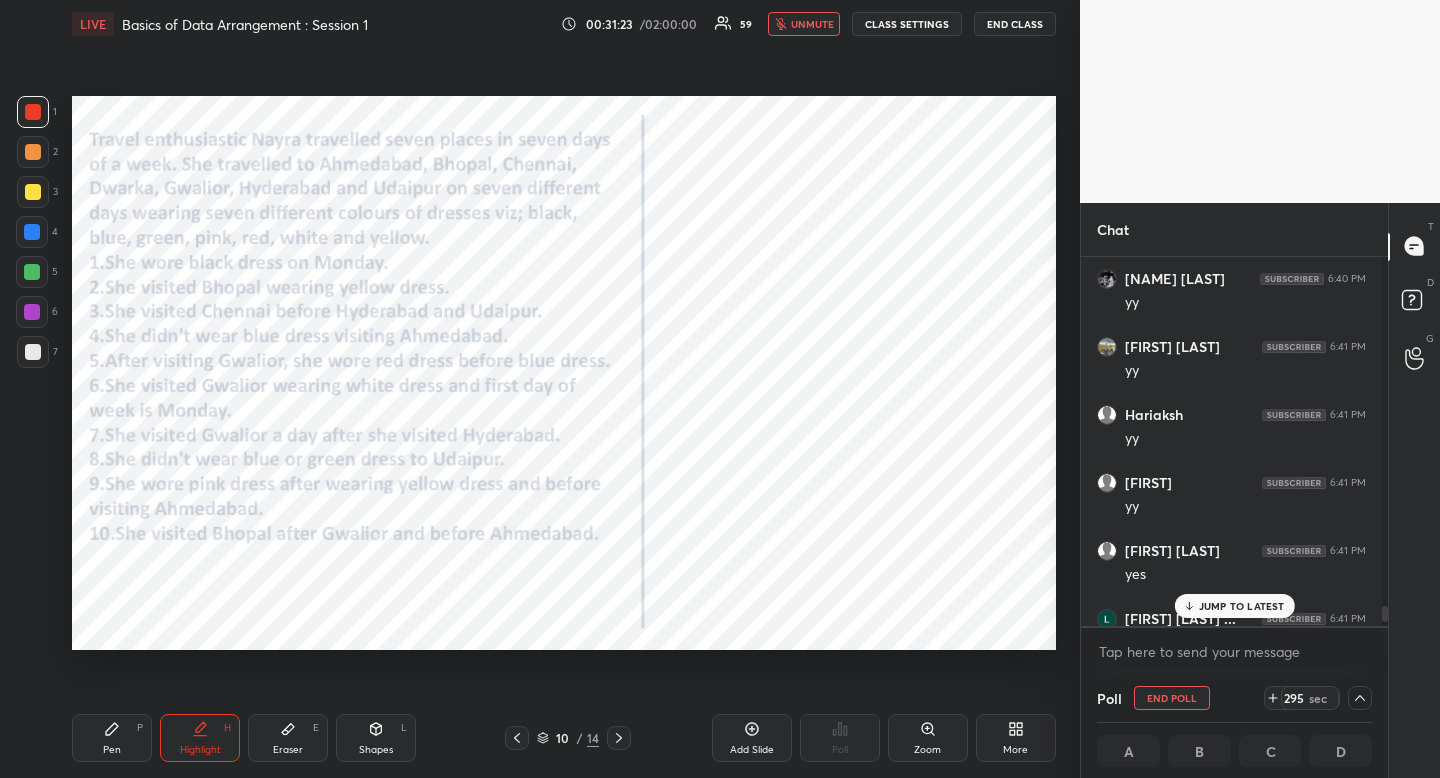 click on "JUMP TO LATEST" at bounding box center [1234, 606] 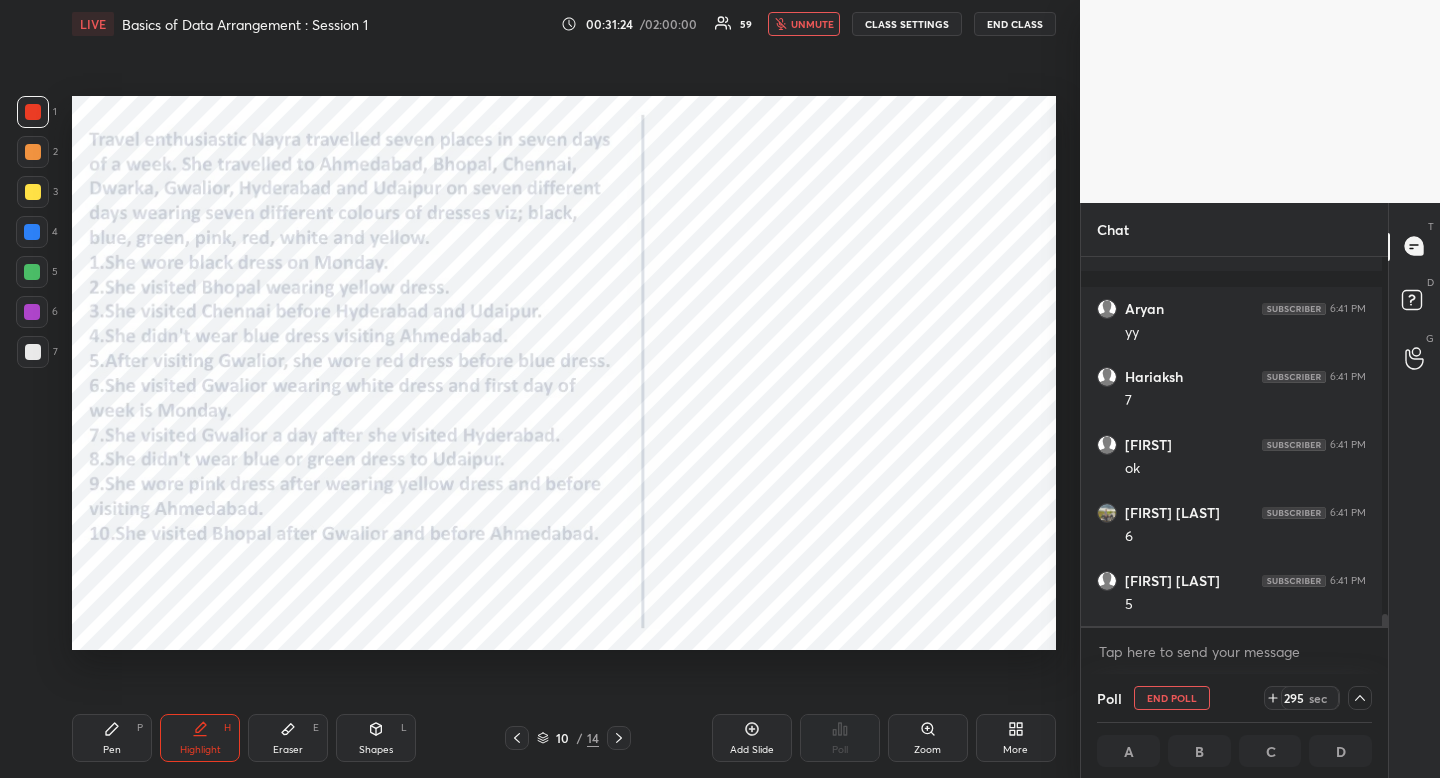drag, startPoint x: 811, startPoint y: 22, endPoint x: 761, endPoint y: 37, distance: 52.201534 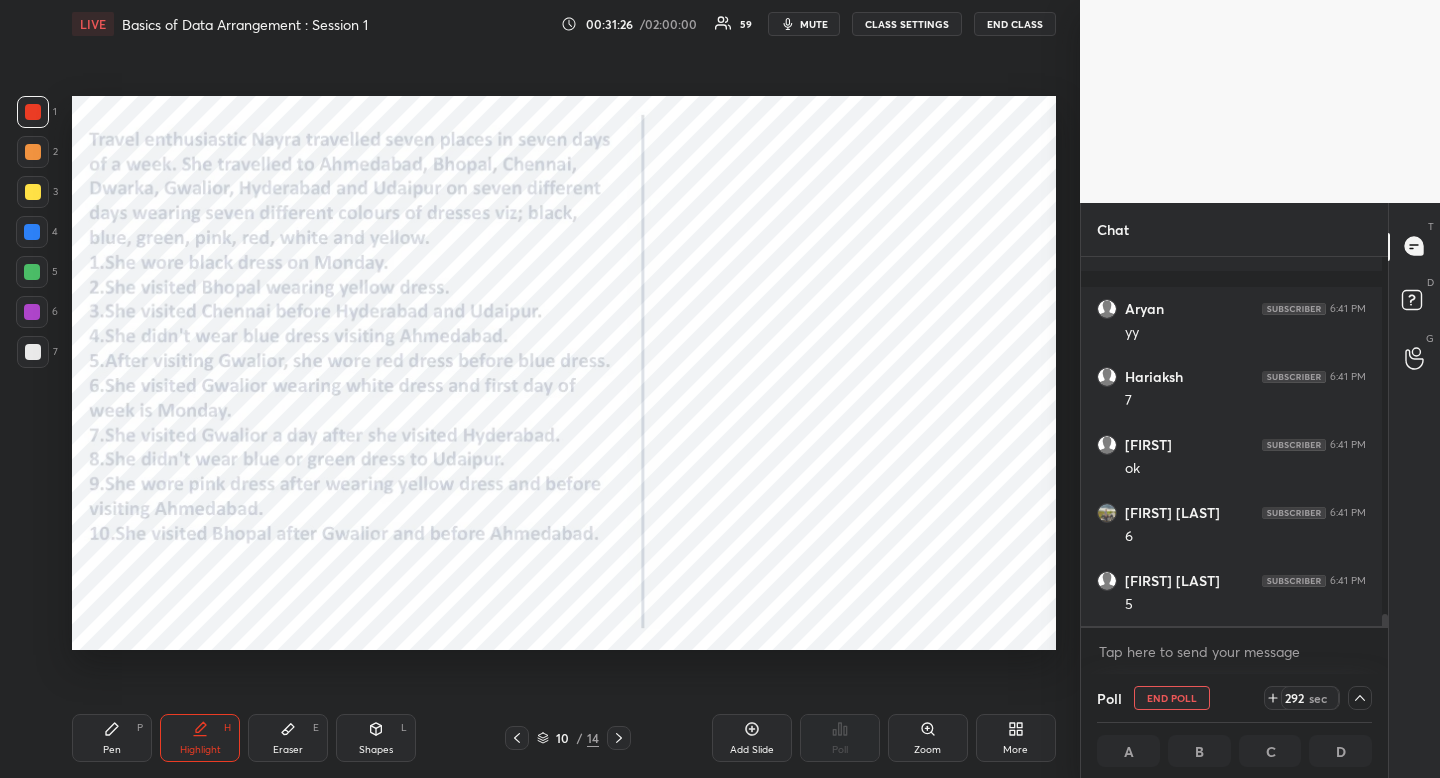 click on "mute" at bounding box center (814, 24) 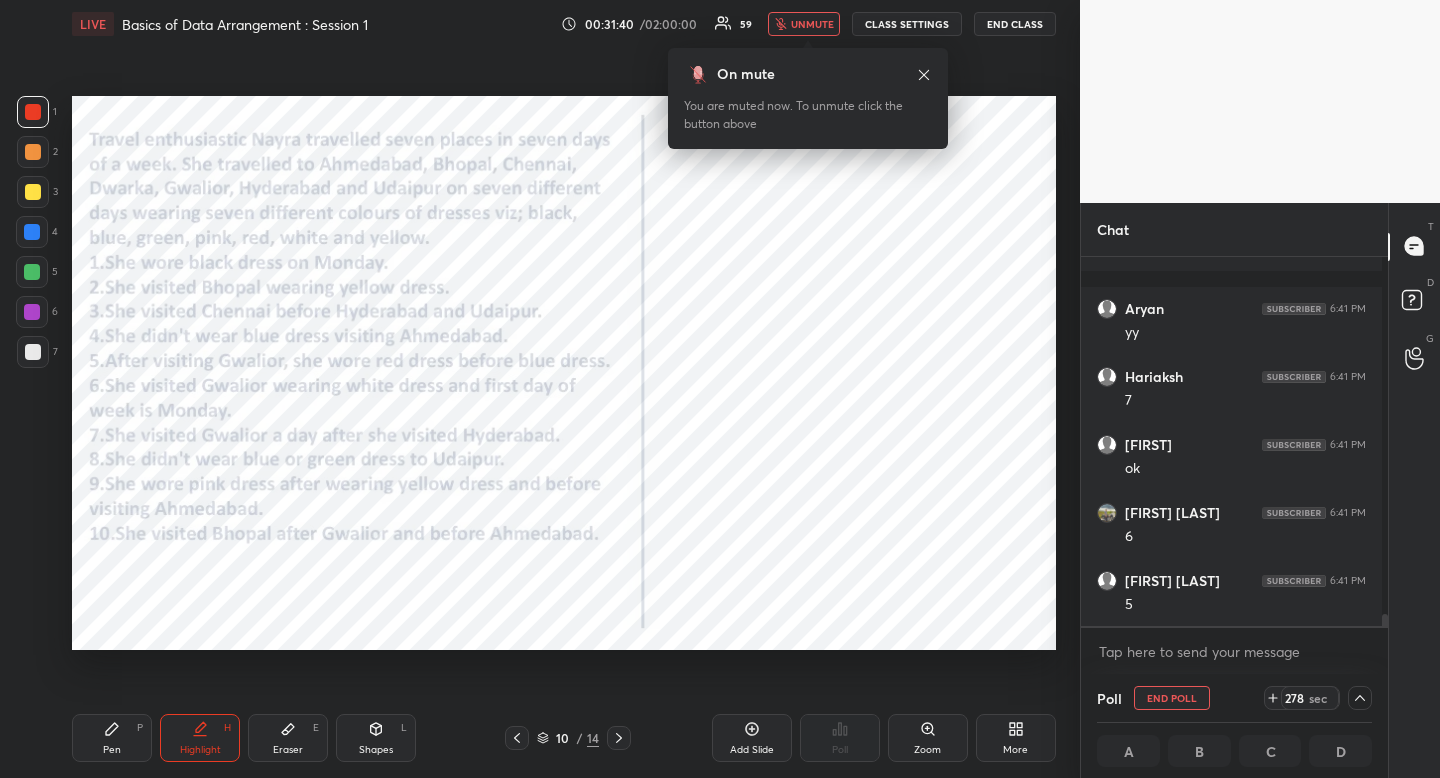 click on "END CLASS" at bounding box center [1015, 24] 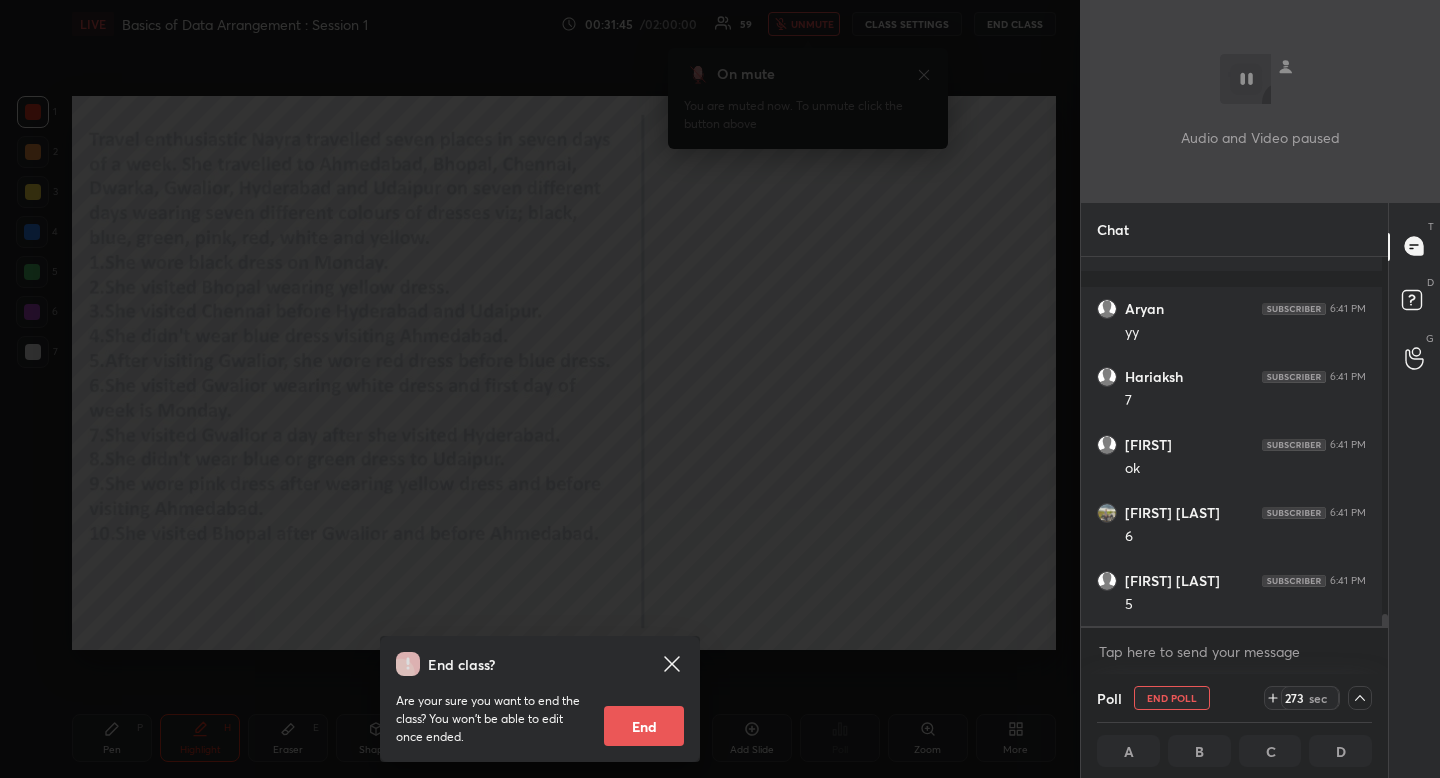 click on "End class? Are your sure you want to end the class? You won’t be able to edit once ended. End" at bounding box center [540, 699] 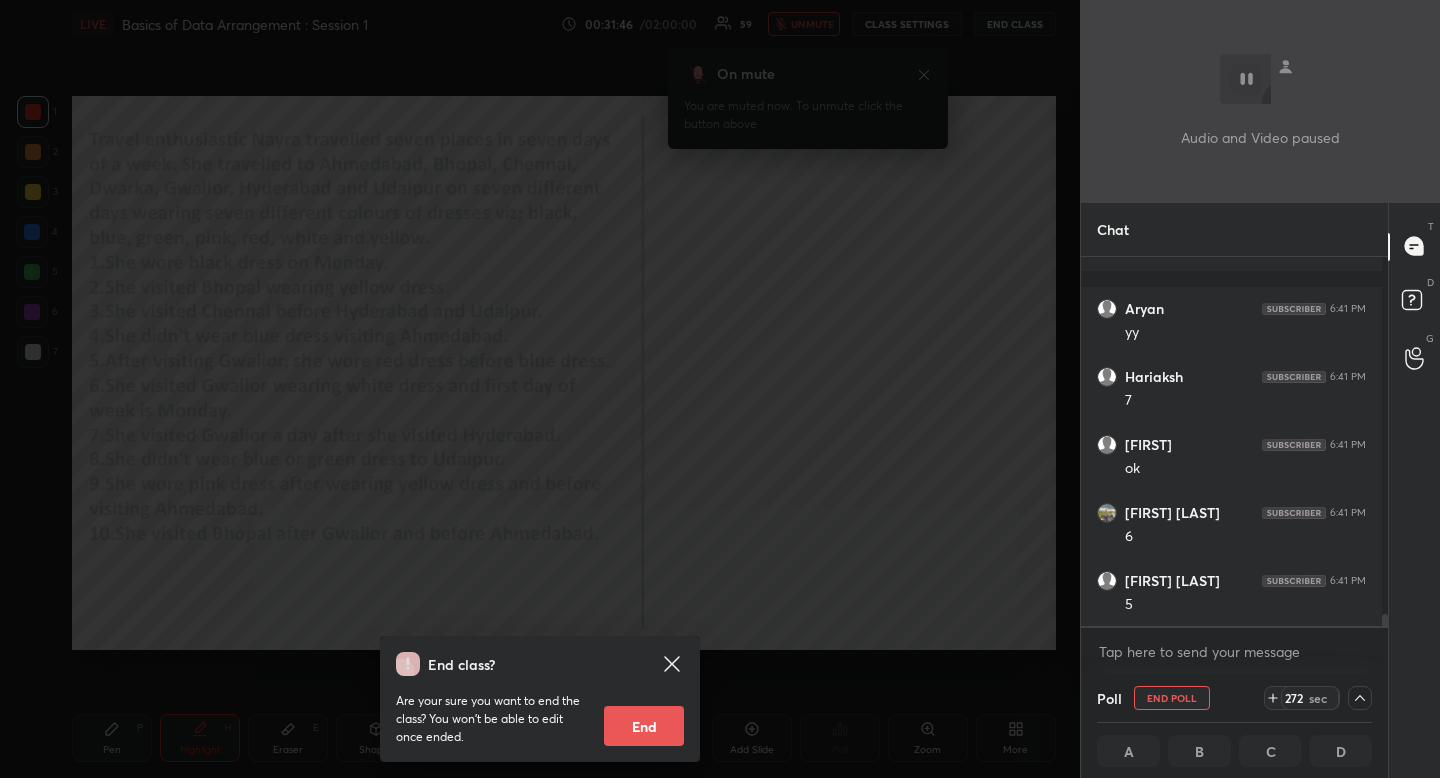 click 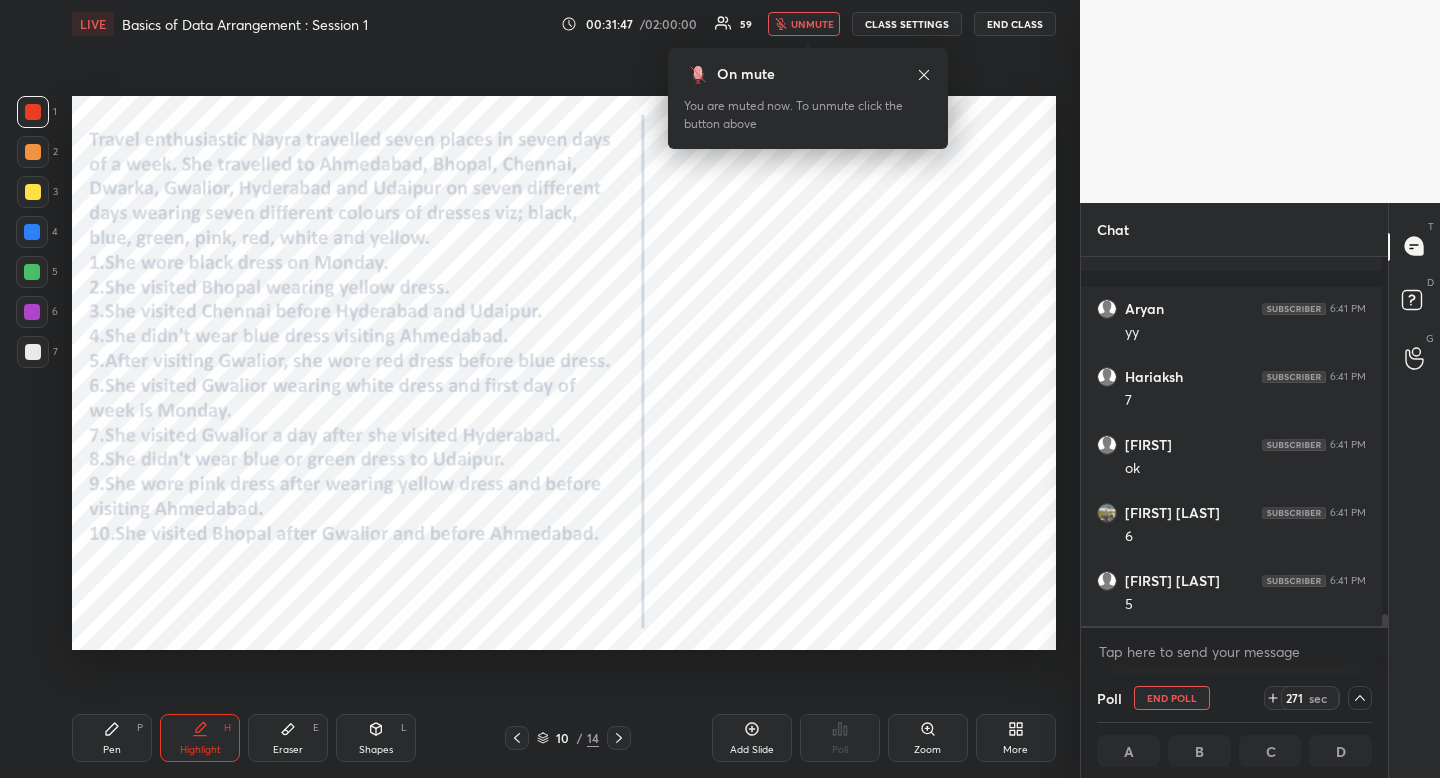 click 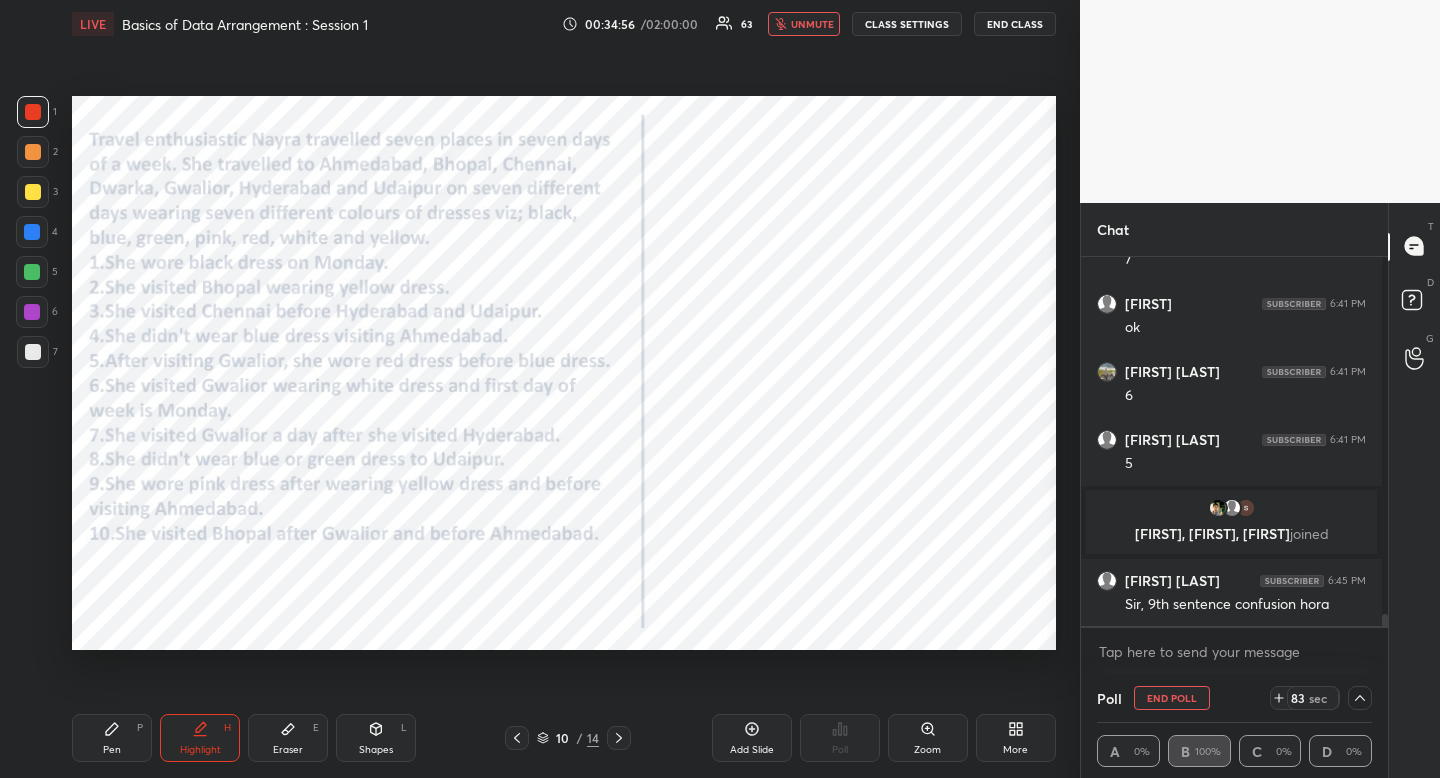 scroll, scrollTop: 11125, scrollLeft: 0, axis: vertical 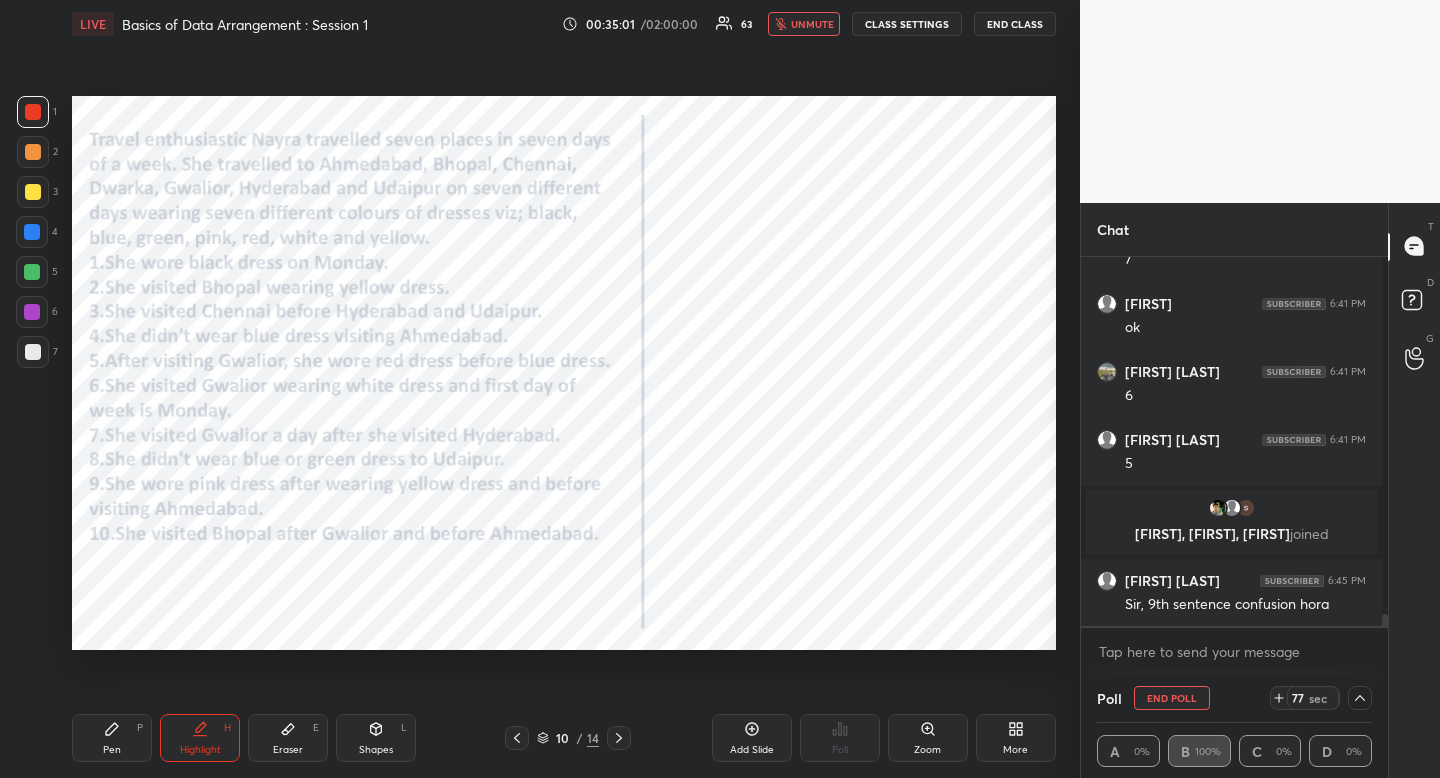 click on "unmute" at bounding box center (812, 24) 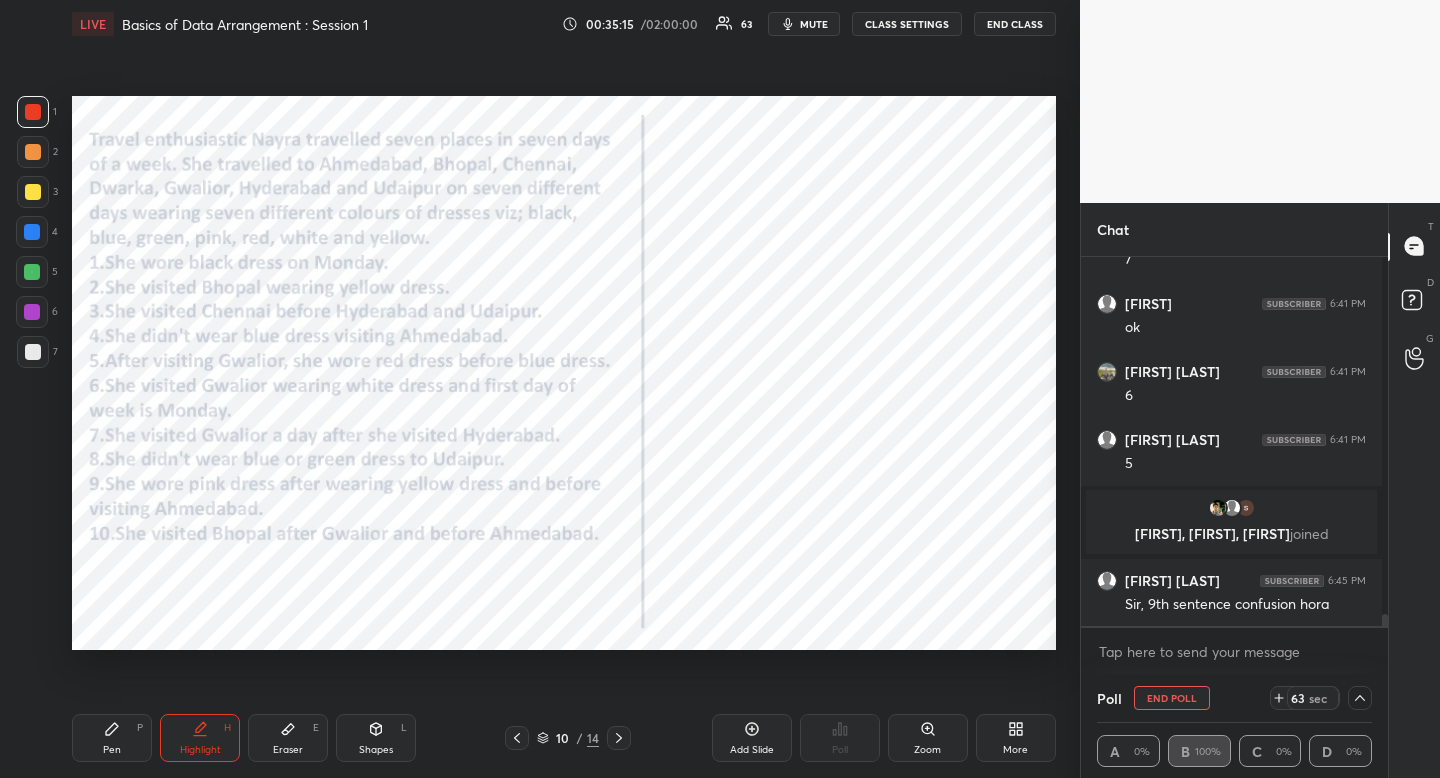 click on "Pen" at bounding box center [112, 750] 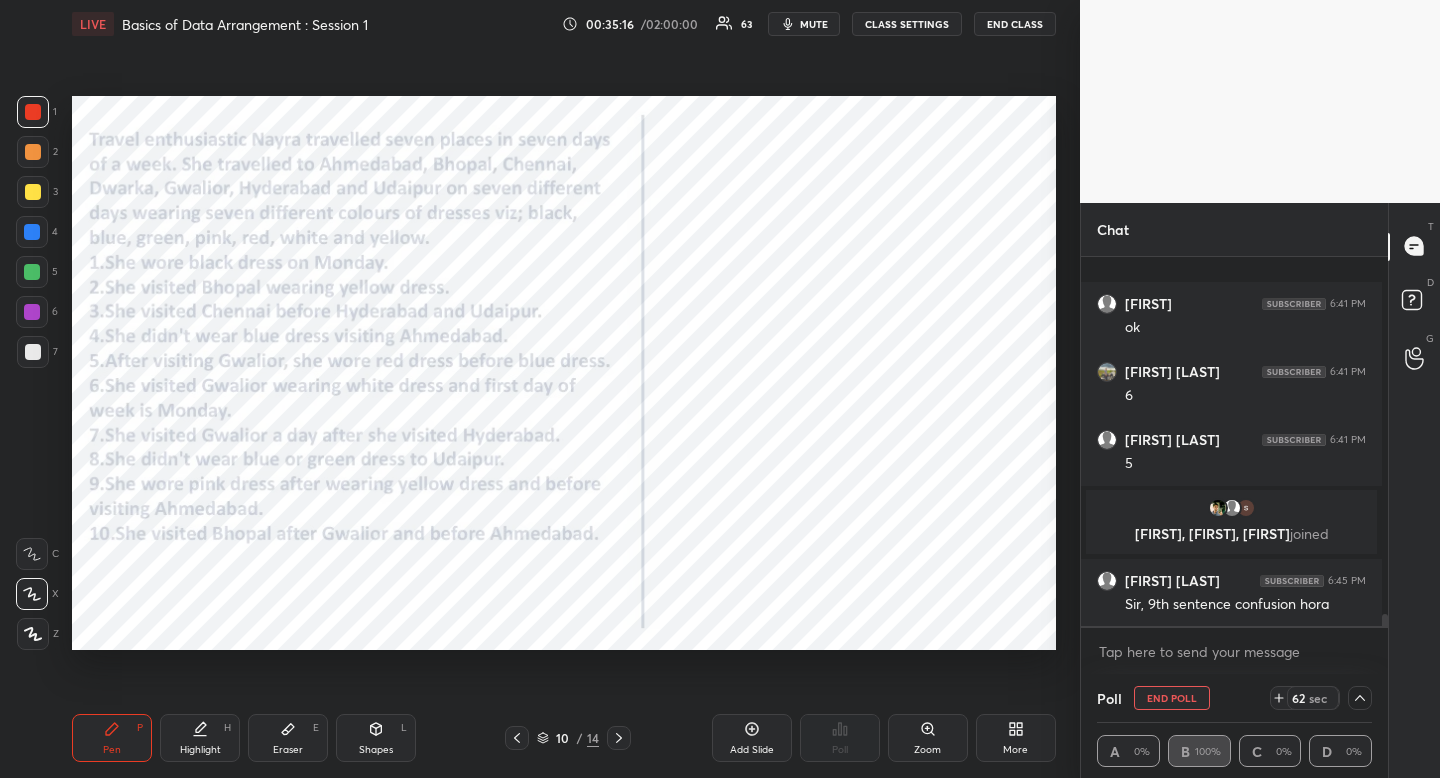 scroll, scrollTop: 11247, scrollLeft: 0, axis: vertical 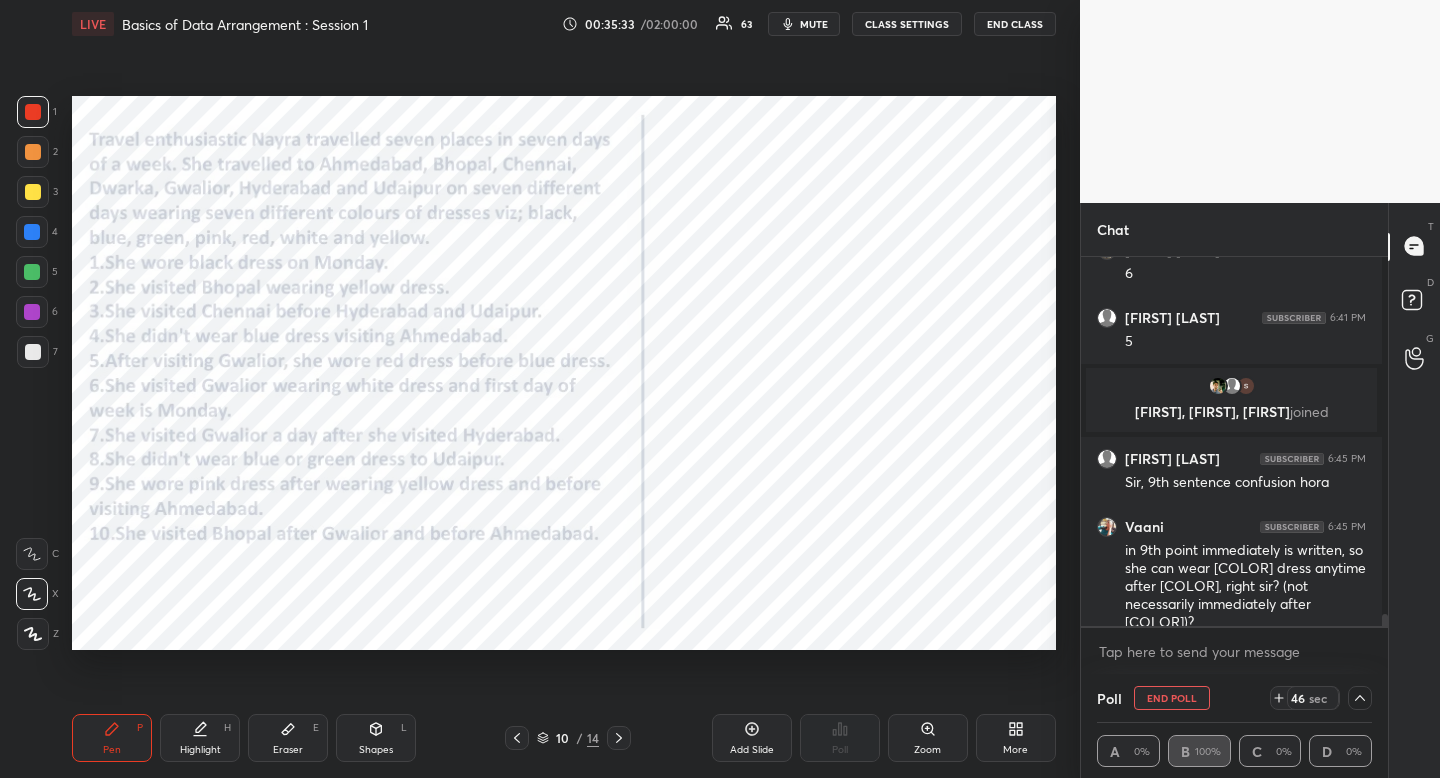 click on "Highlight H" at bounding box center [200, 738] 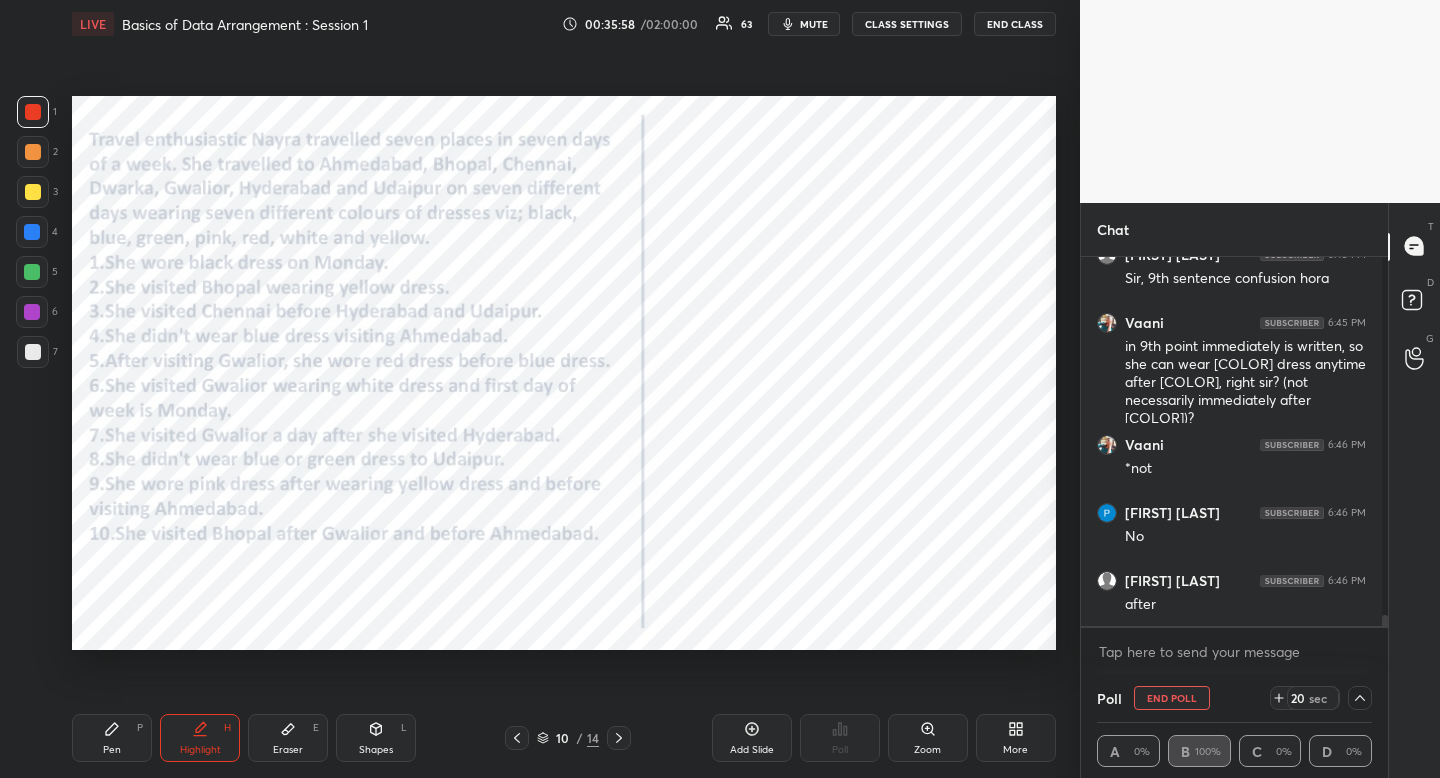 scroll, scrollTop: 11519, scrollLeft: 0, axis: vertical 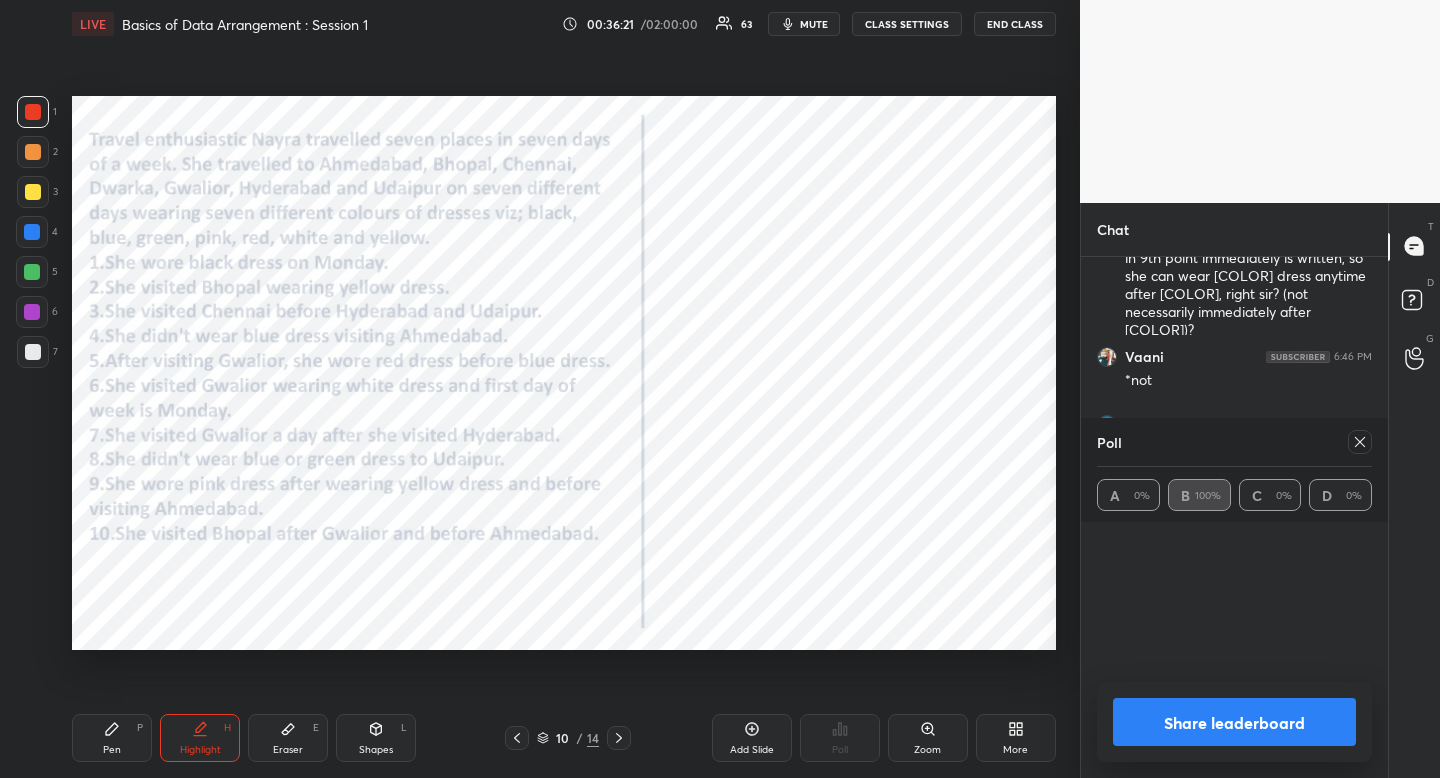 drag, startPoint x: 1358, startPoint y: 444, endPoint x: 1351, endPoint y: 462, distance: 19.313208 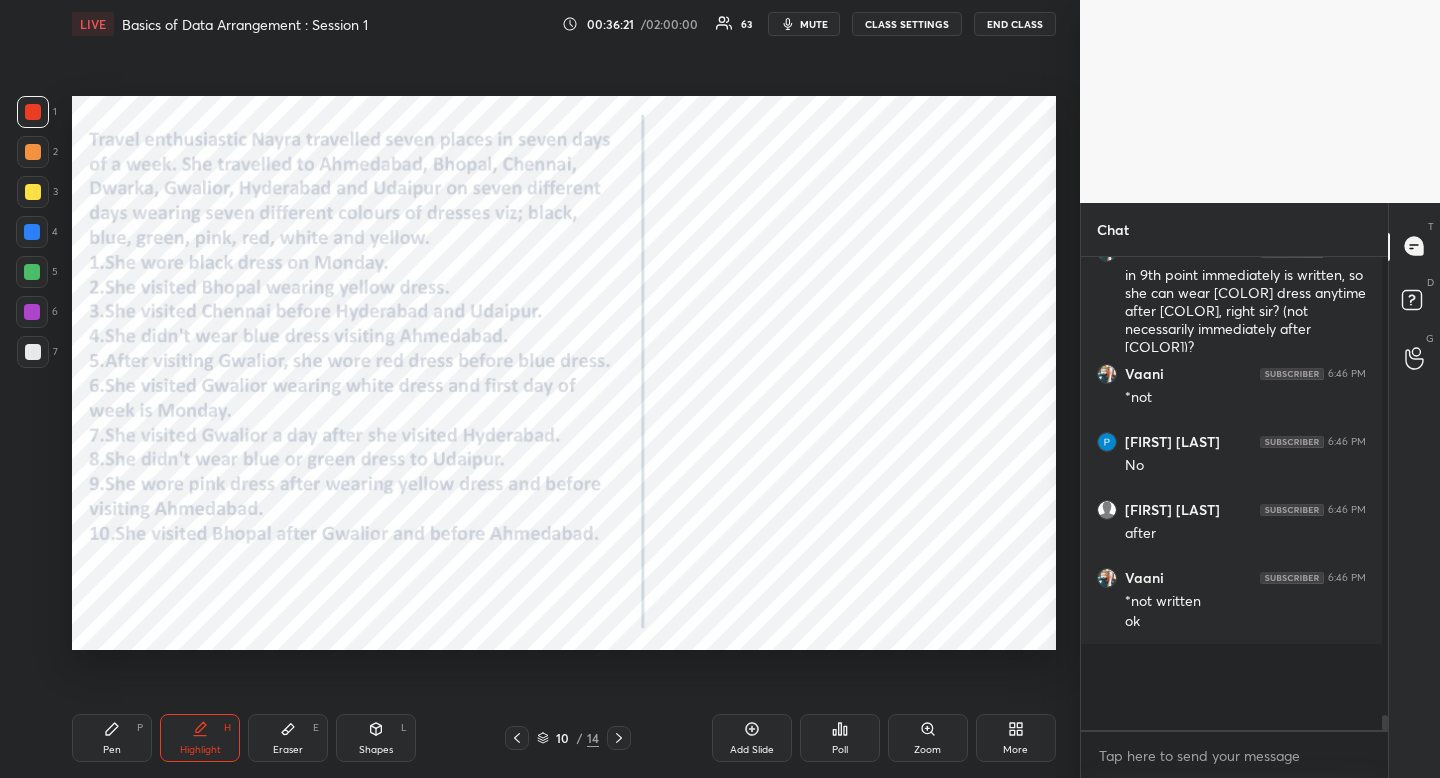 scroll, scrollTop: 451, scrollLeft: 295, axis: both 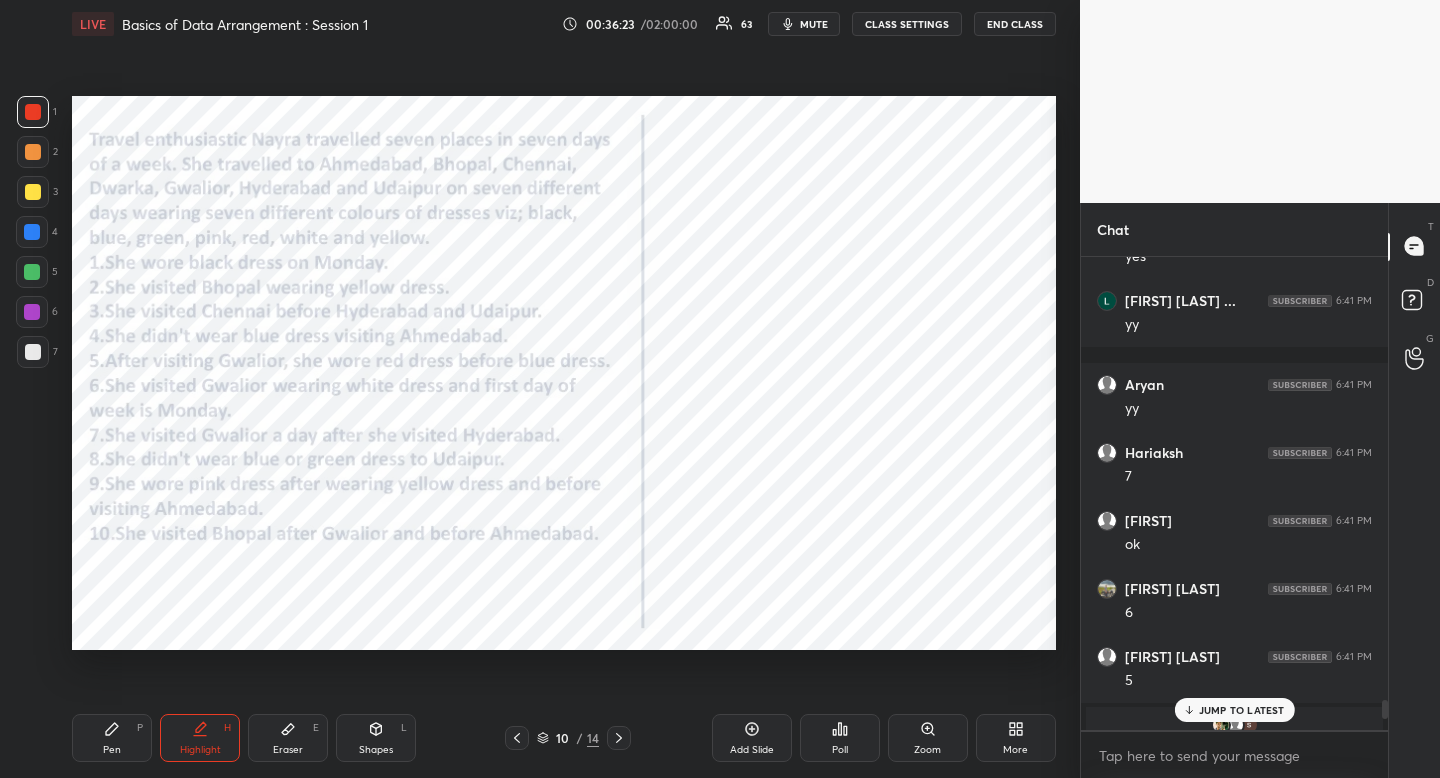 click on "JUMP TO LATEST" at bounding box center (1242, 710) 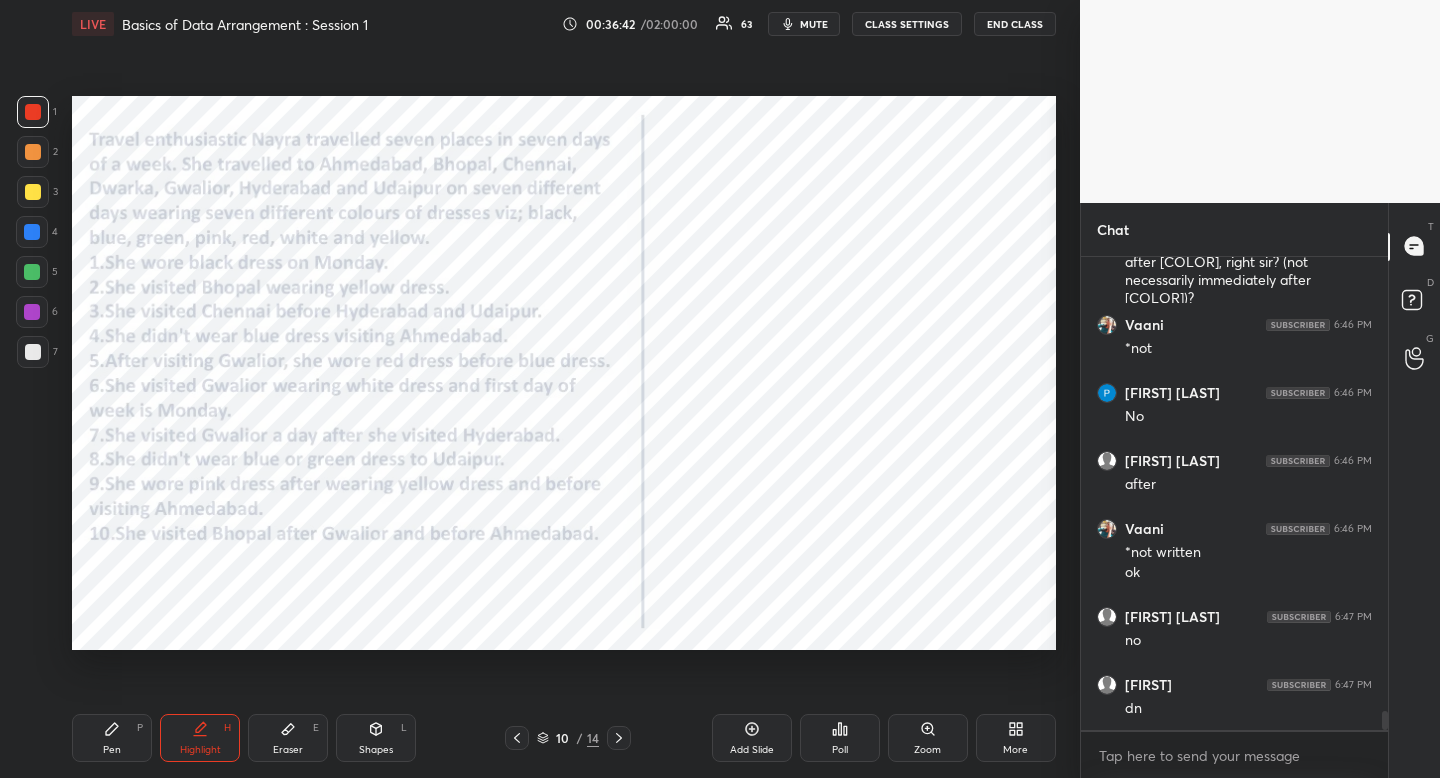 scroll, scrollTop: 11657, scrollLeft: 0, axis: vertical 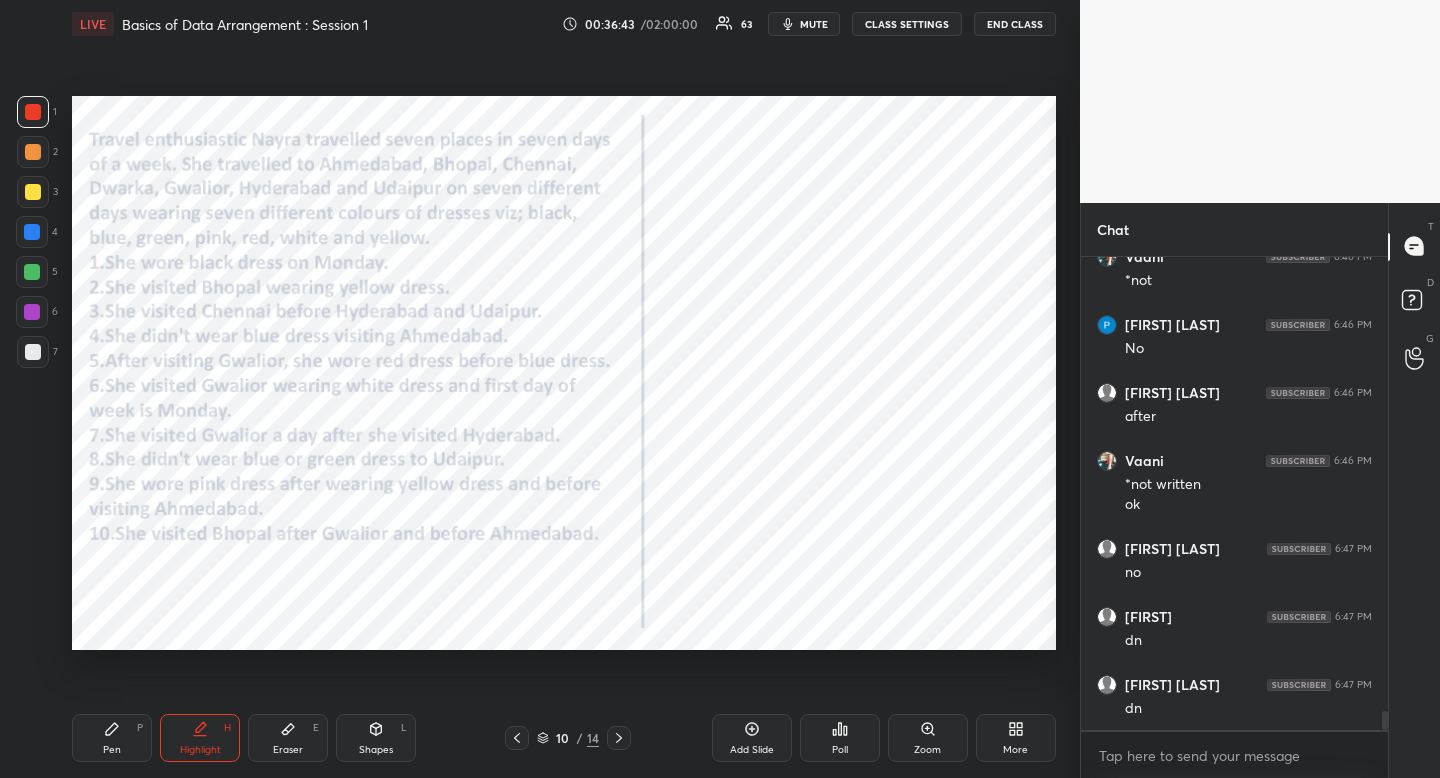 drag, startPoint x: 211, startPoint y: 750, endPoint x: 192, endPoint y: 733, distance: 25.495098 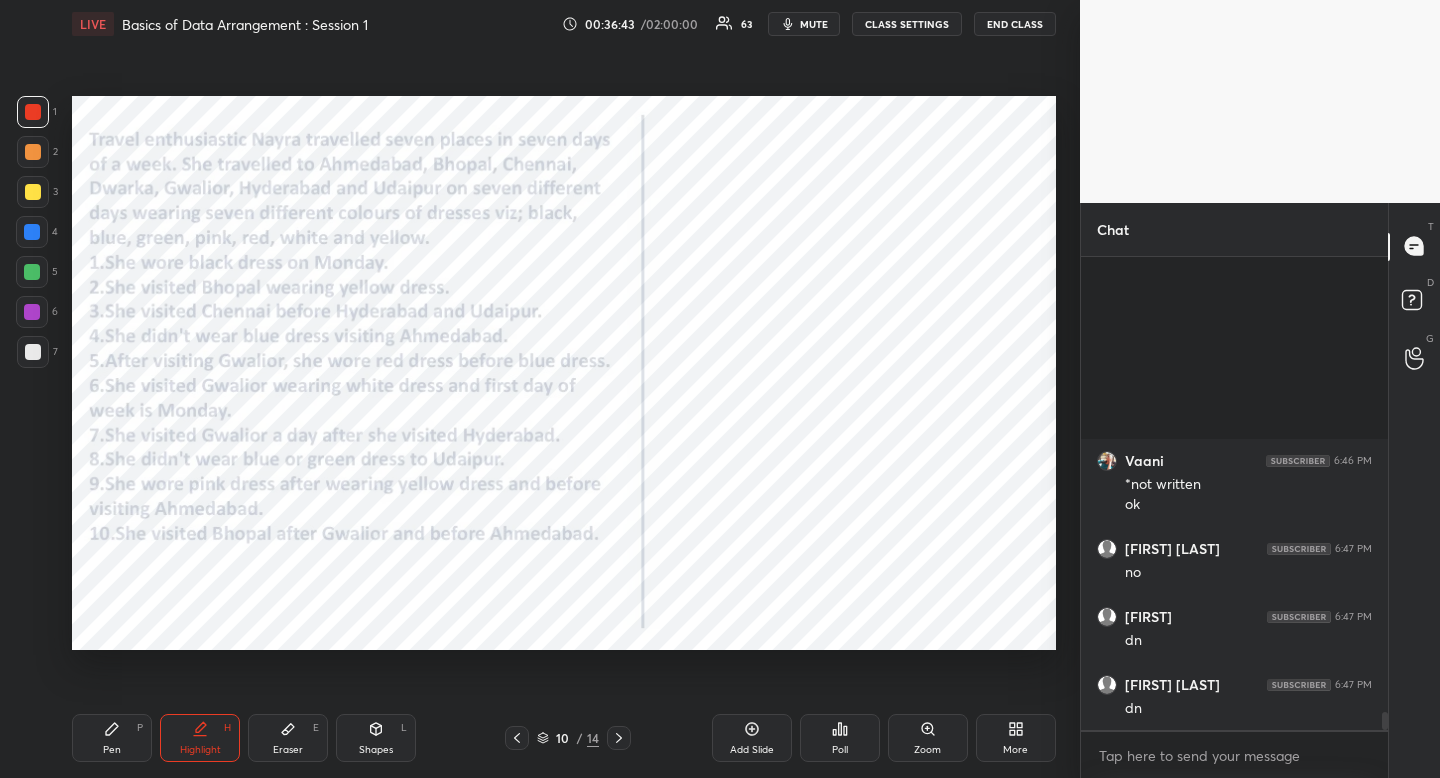 scroll, scrollTop: 11945, scrollLeft: 0, axis: vertical 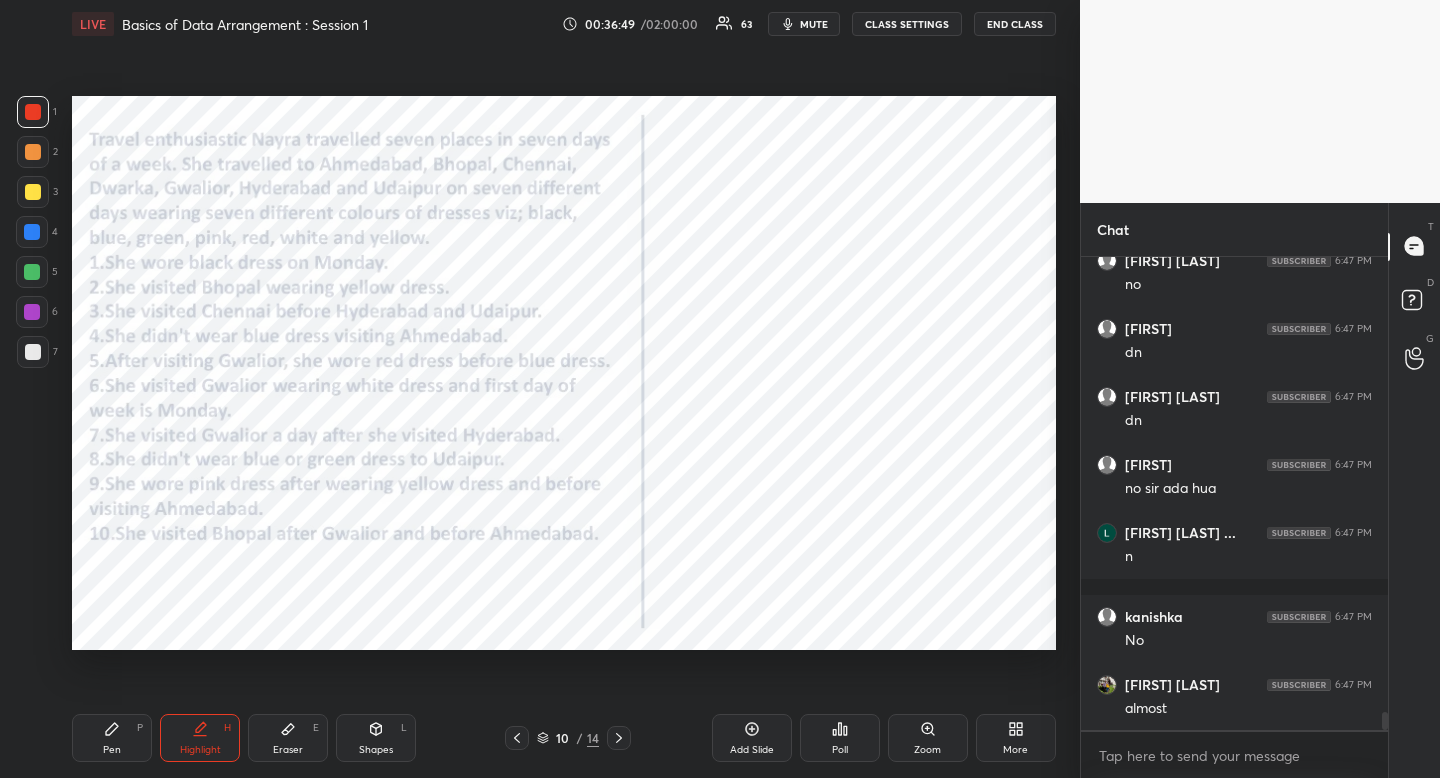 click 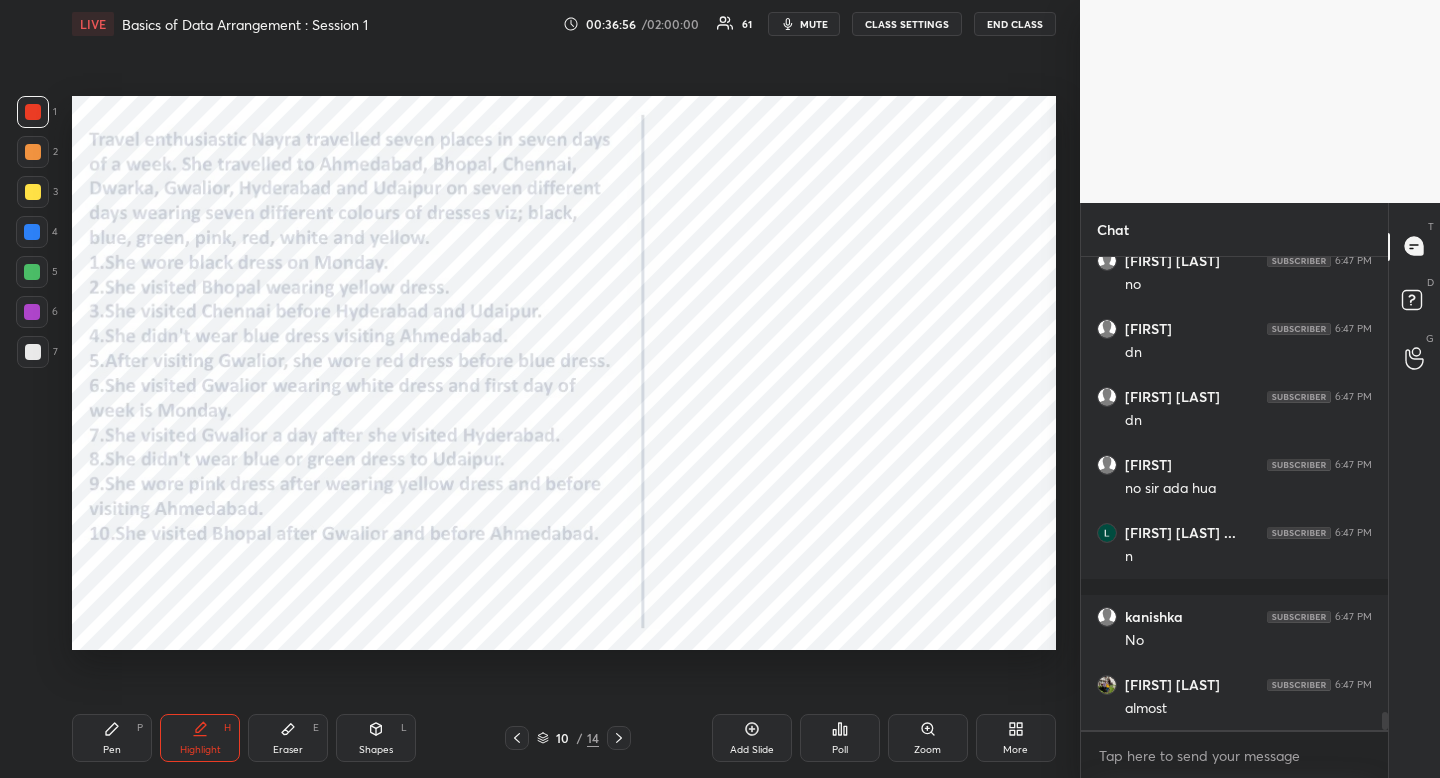 click on "Highlight H" at bounding box center [200, 738] 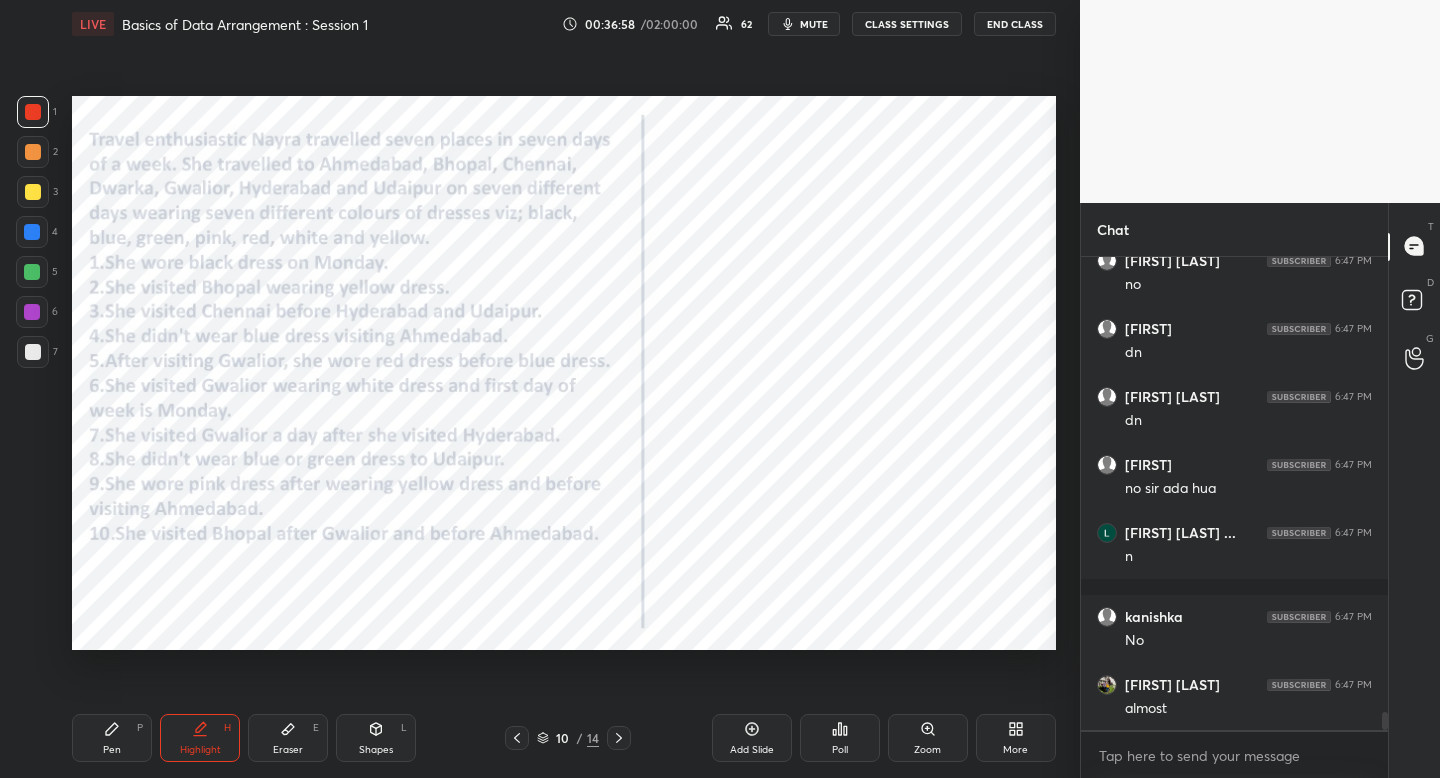 click on "Pen P" at bounding box center [112, 738] 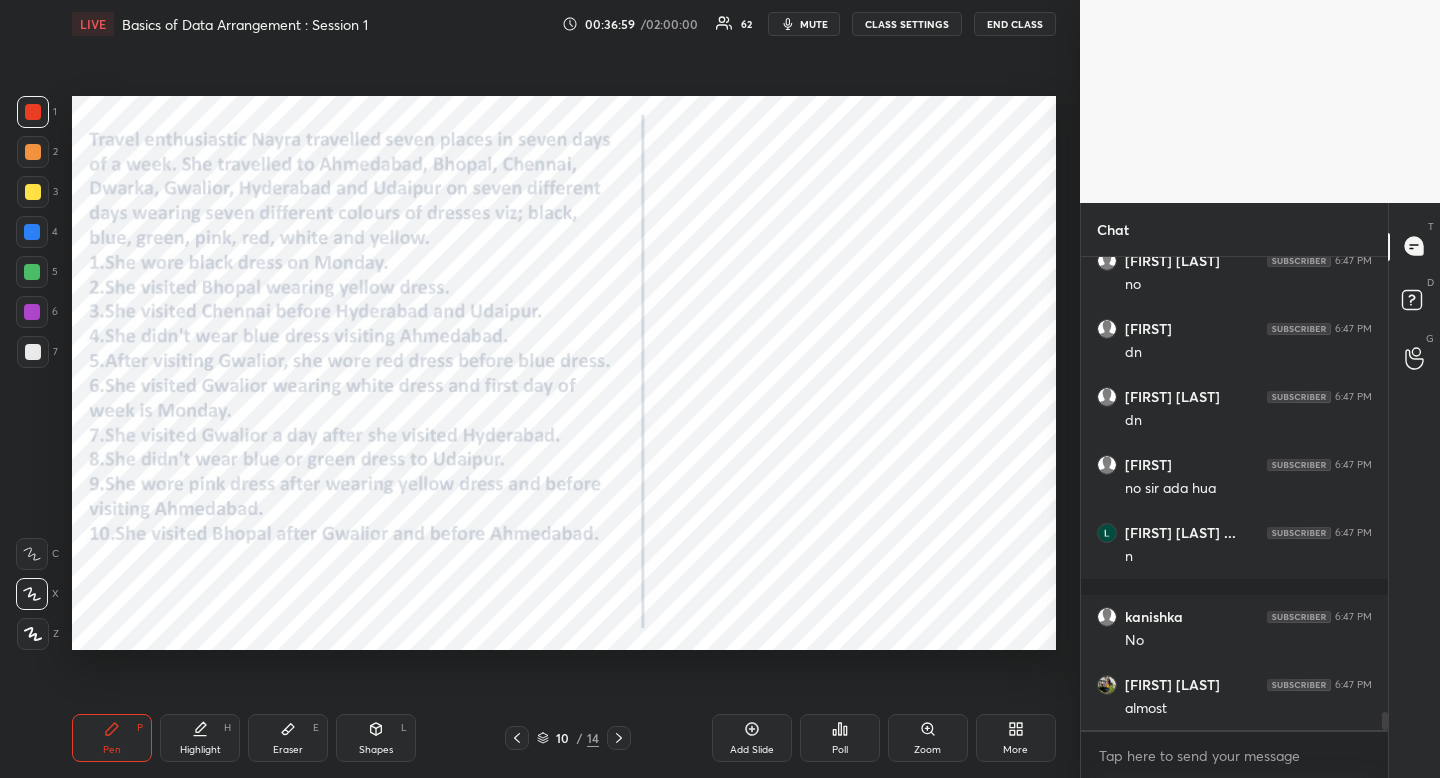 drag, startPoint x: 106, startPoint y: 738, endPoint x: 114, endPoint y: 671, distance: 67.47592 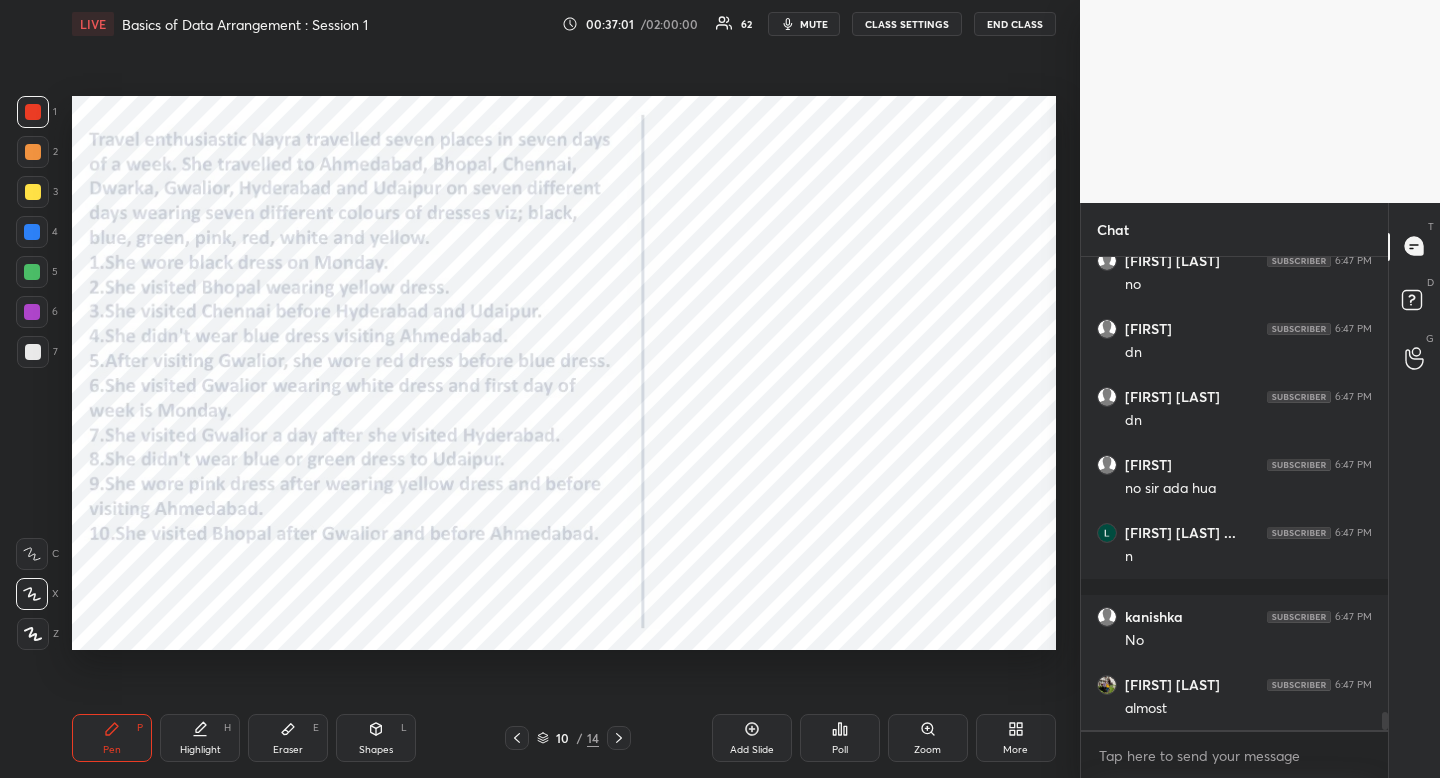 click at bounding box center [32, 232] 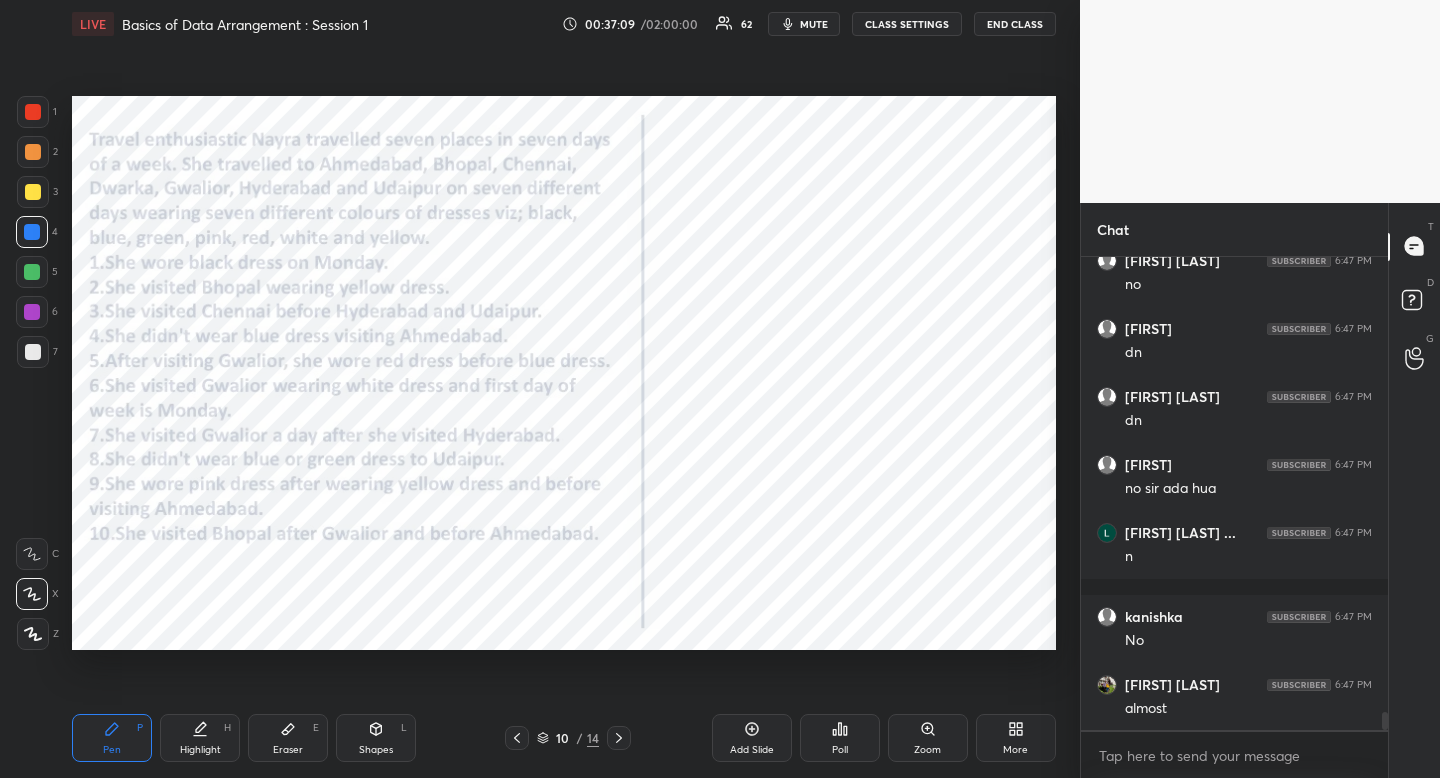 click on "Highlight H" at bounding box center [200, 738] 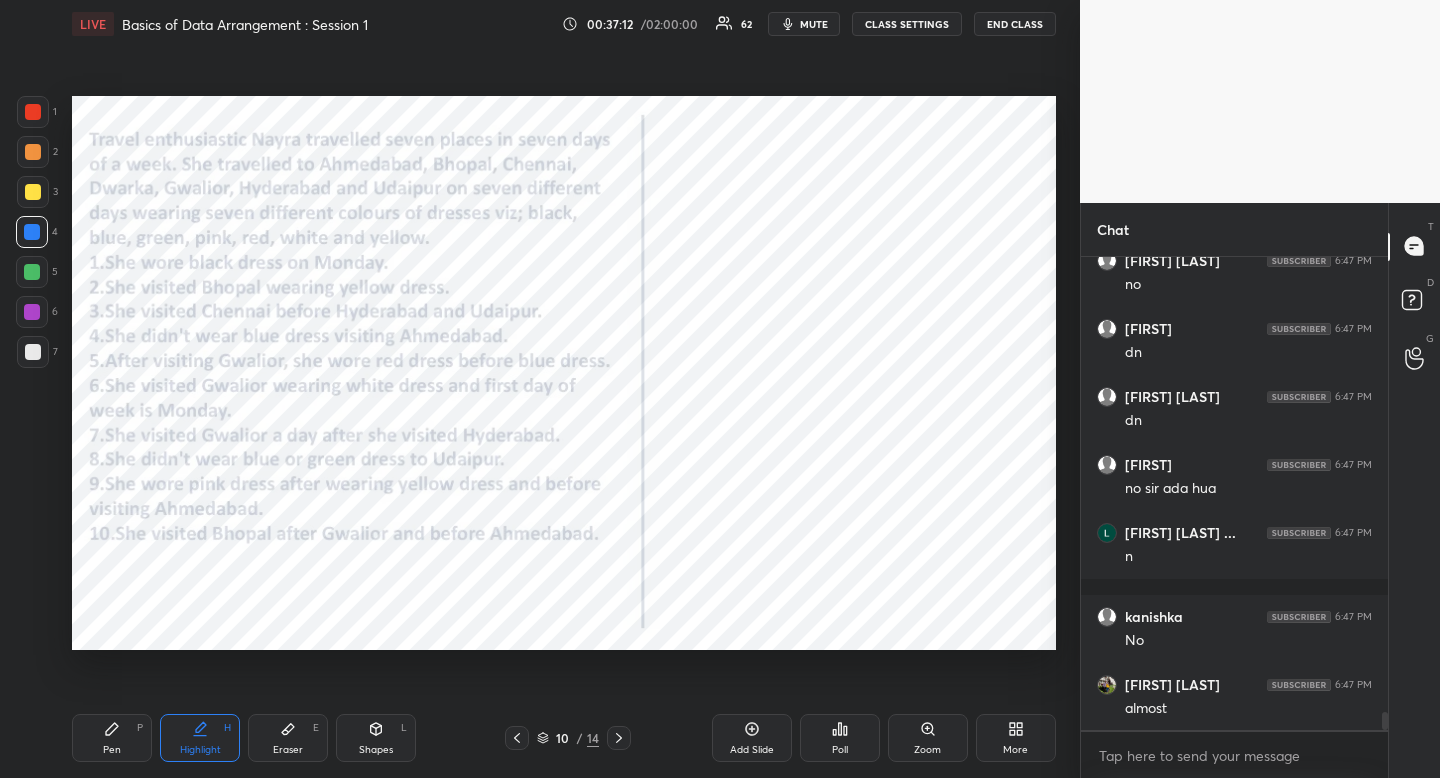 click on "Pen P" at bounding box center (112, 738) 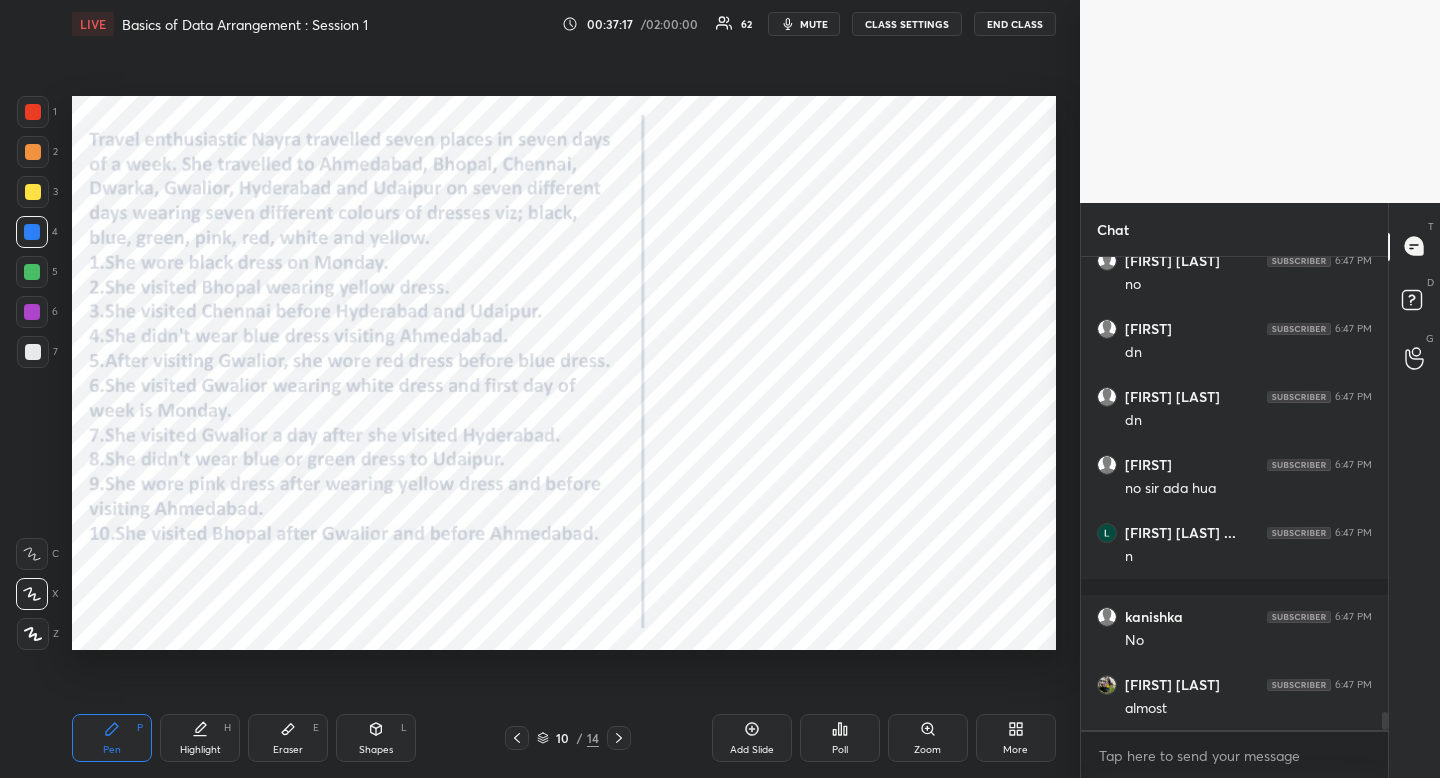 click on "Pen P" at bounding box center (112, 738) 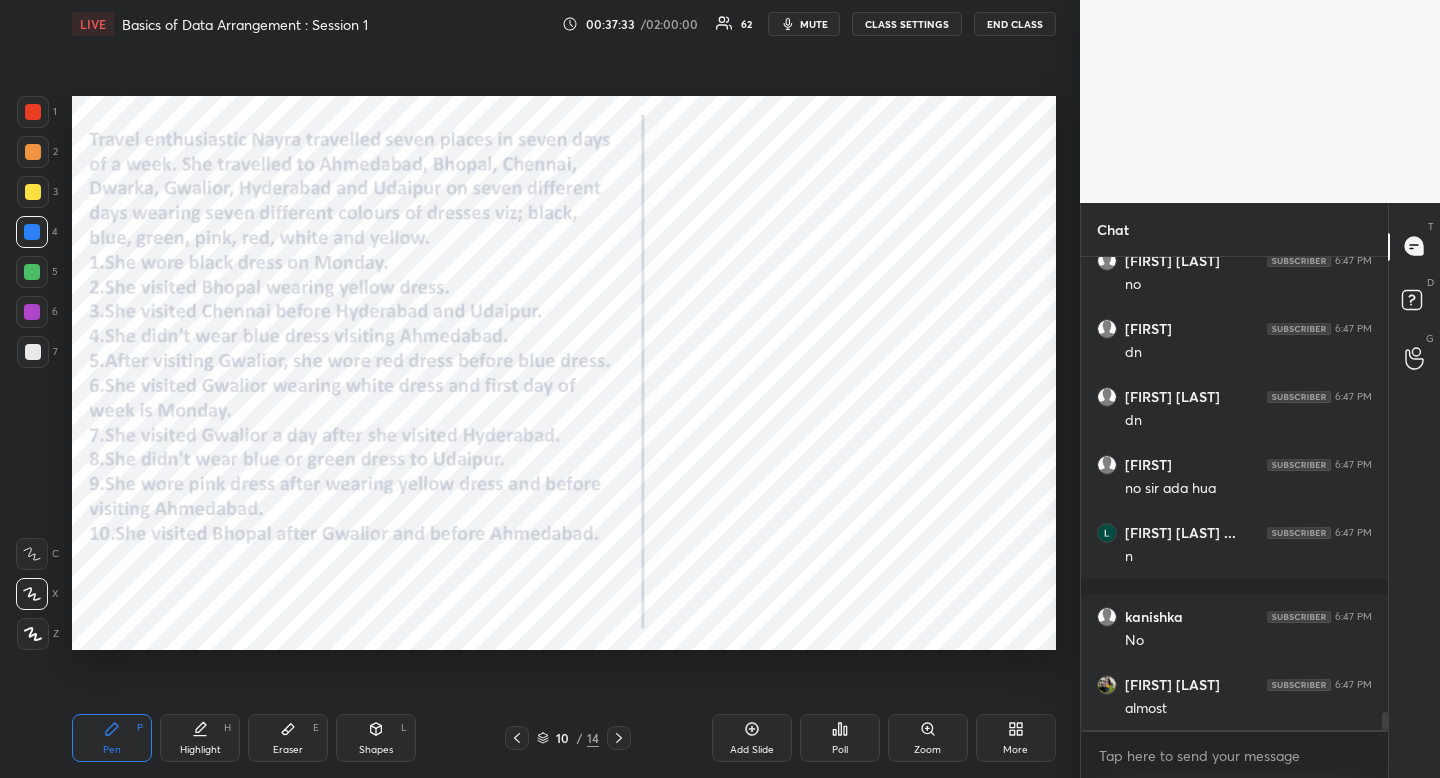 click on "Highlight H" at bounding box center (200, 738) 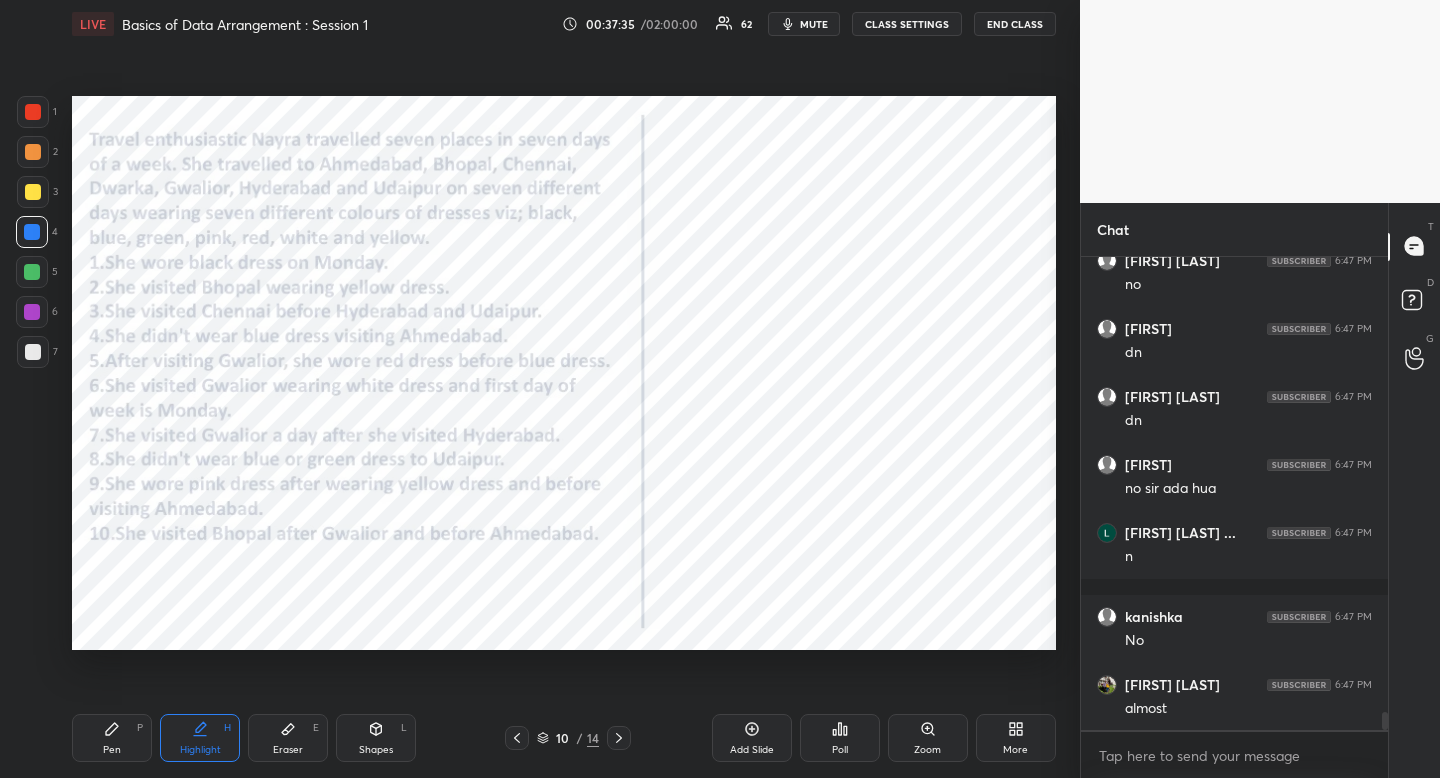 click 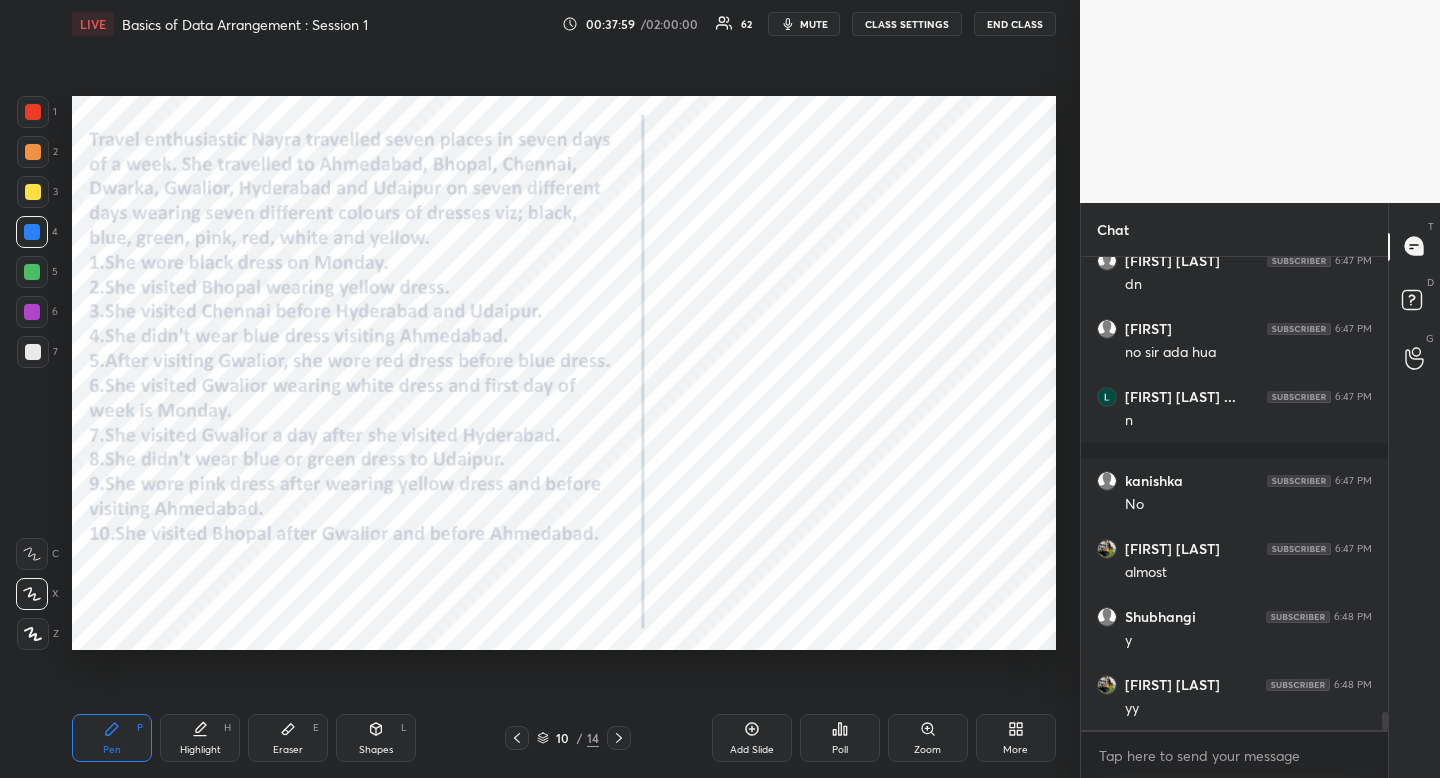 scroll, scrollTop: 12149, scrollLeft: 0, axis: vertical 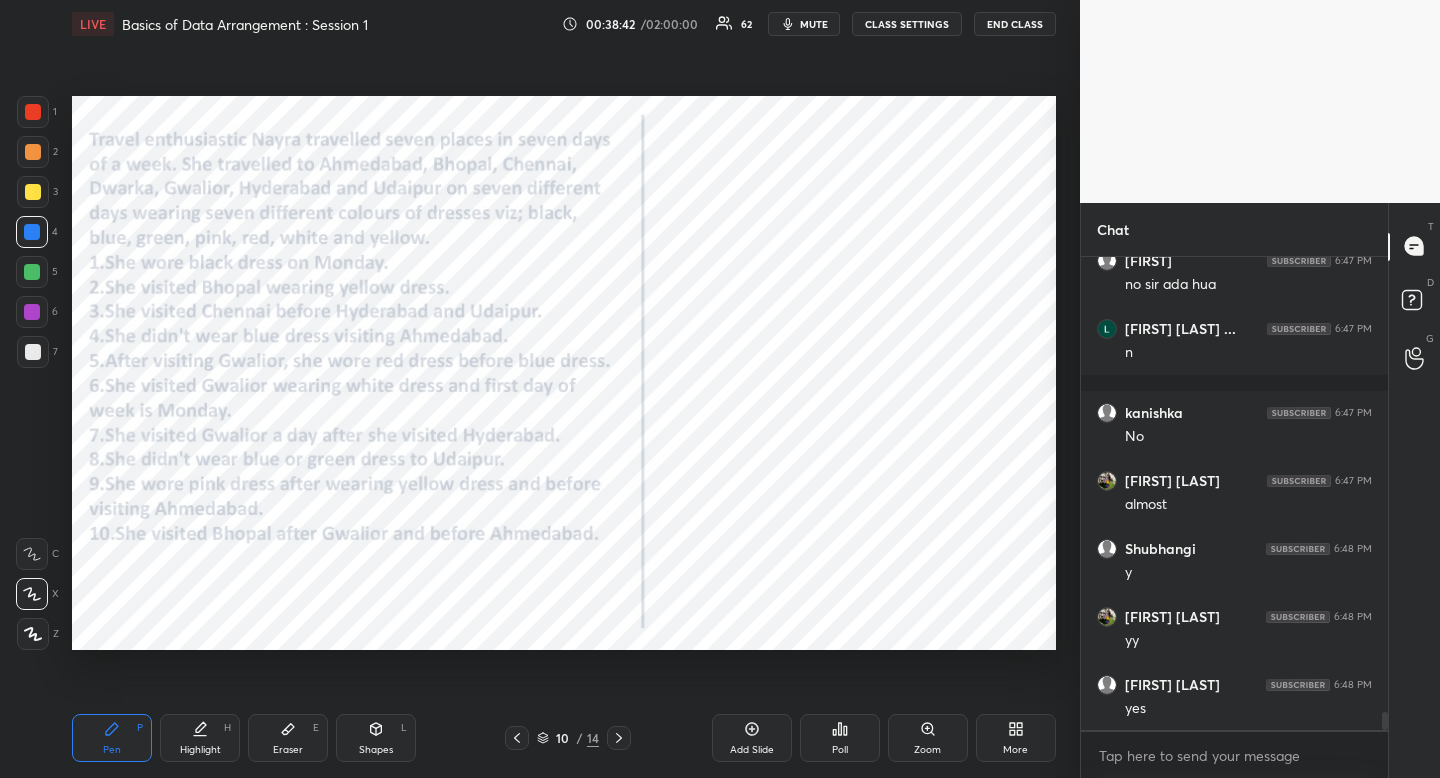 click 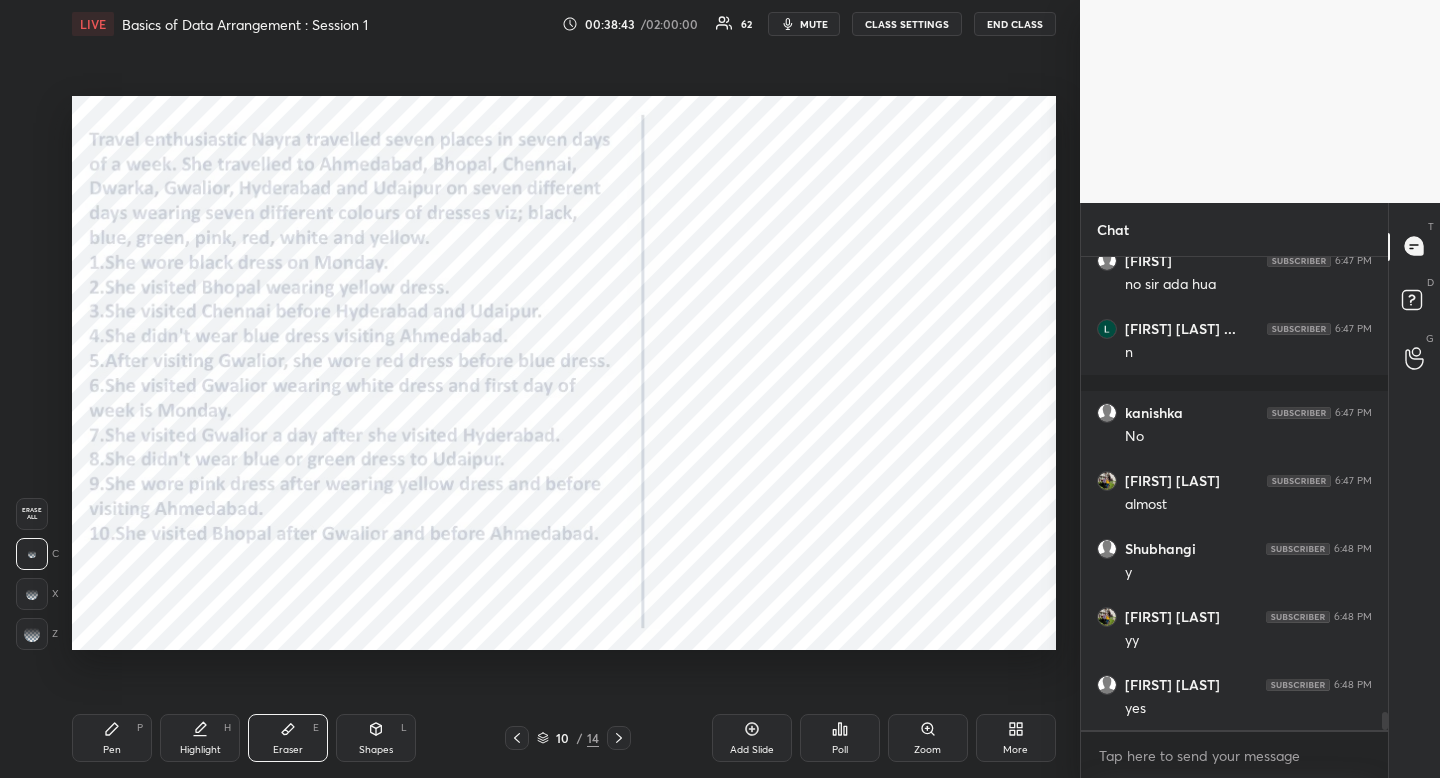 click on "Pen P" at bounding box center [112, 738] 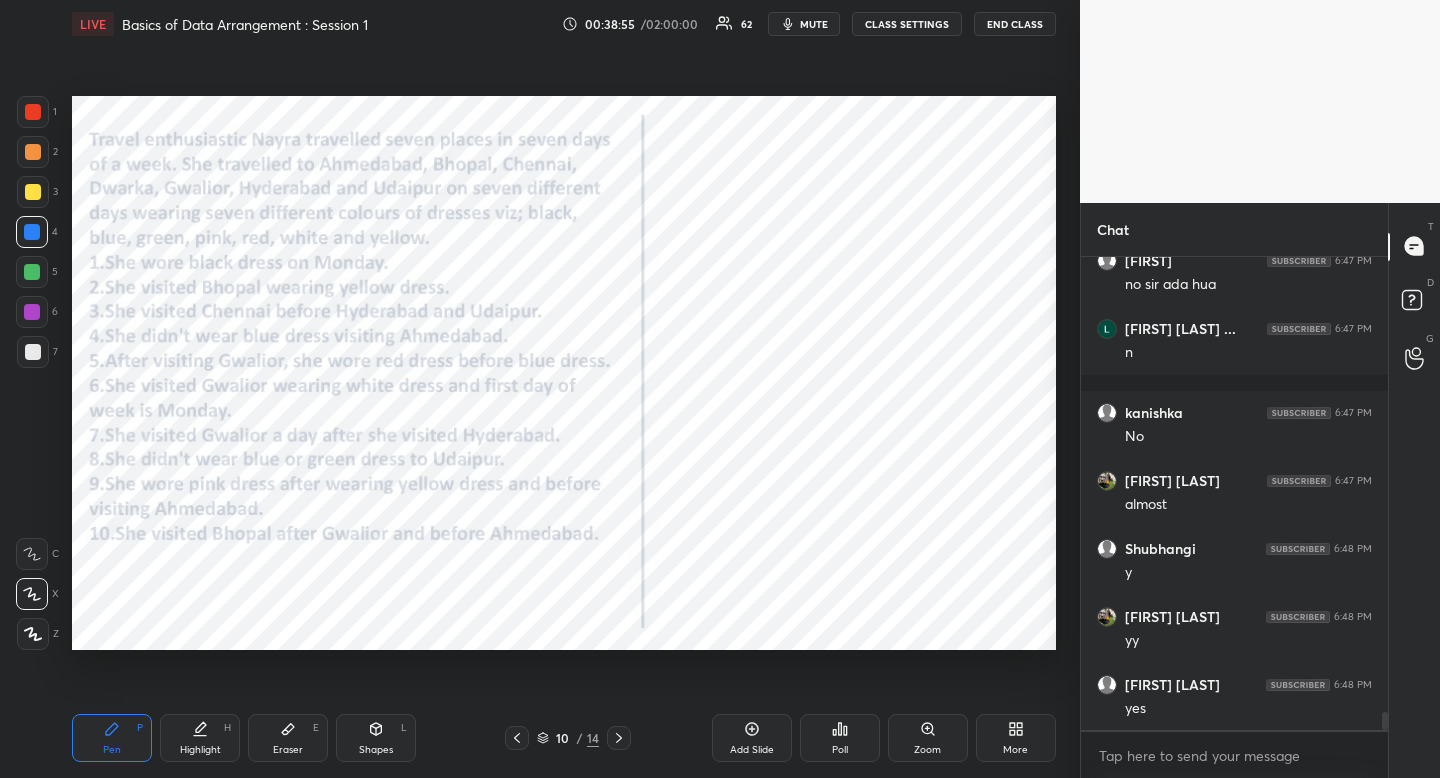 click on "Highlight H" at bounding box center [200, 738] 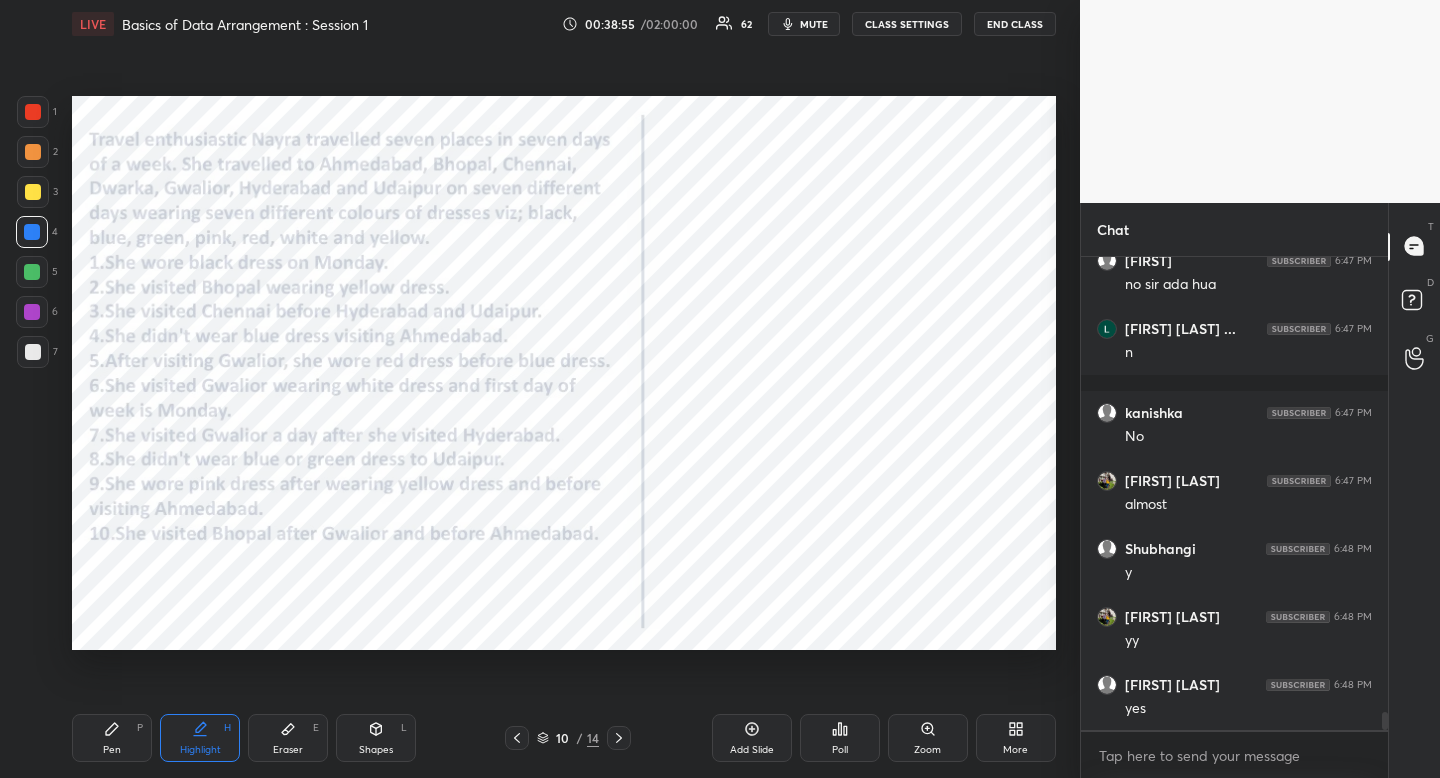 click on "Highlight H" at bounding box center [200, 738] 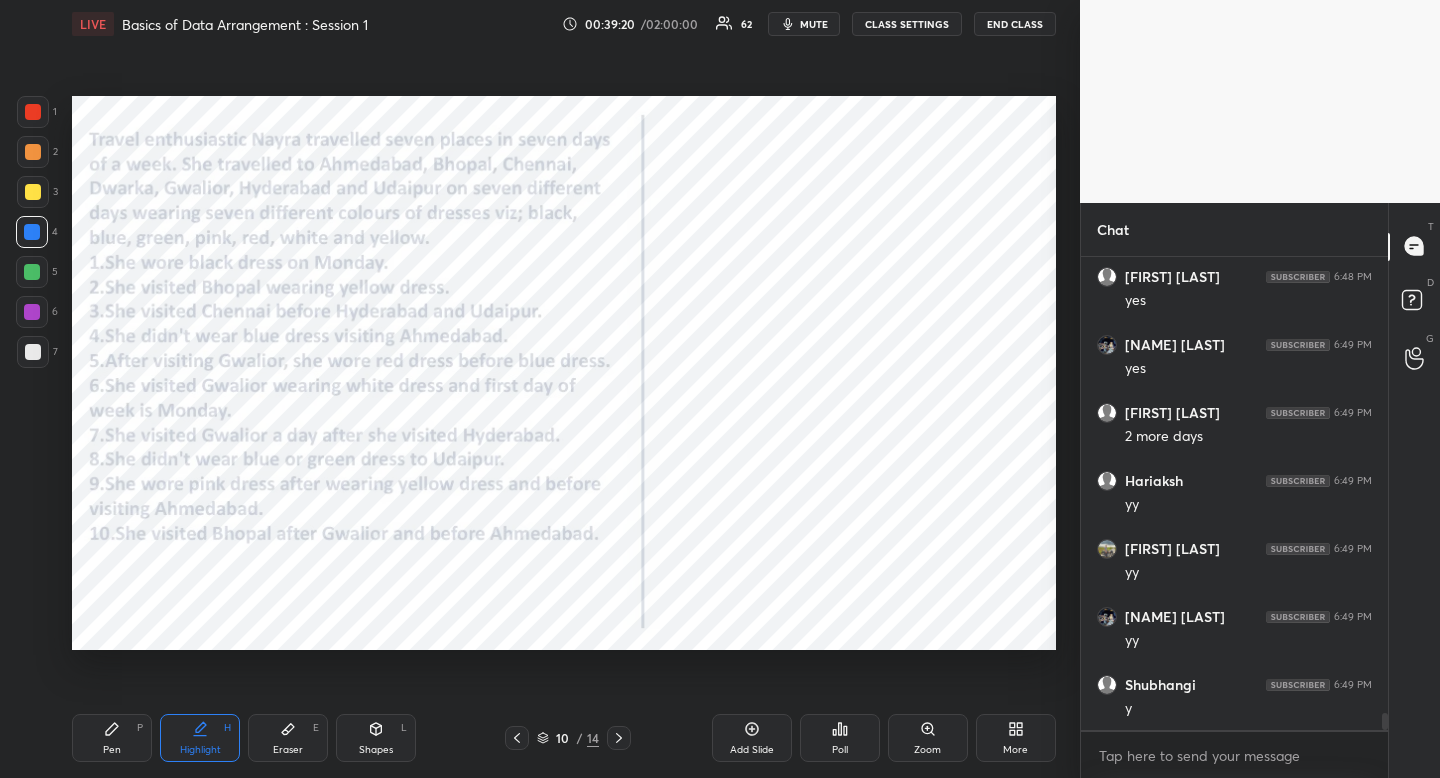 scroll, scrollTop: 12625, scrollLeft: 0, axis: vertical 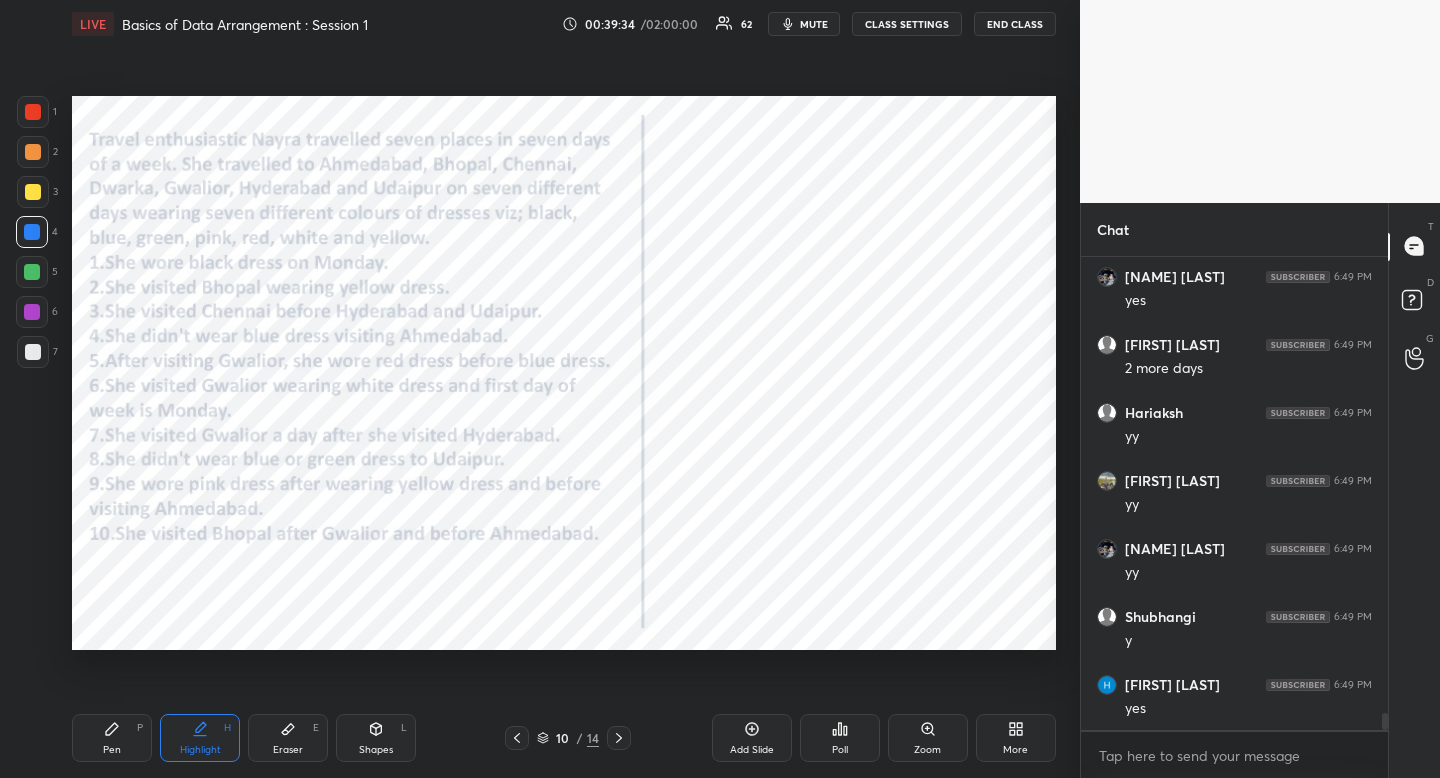 click on "Highlight H" at bounding box center [200, 738] 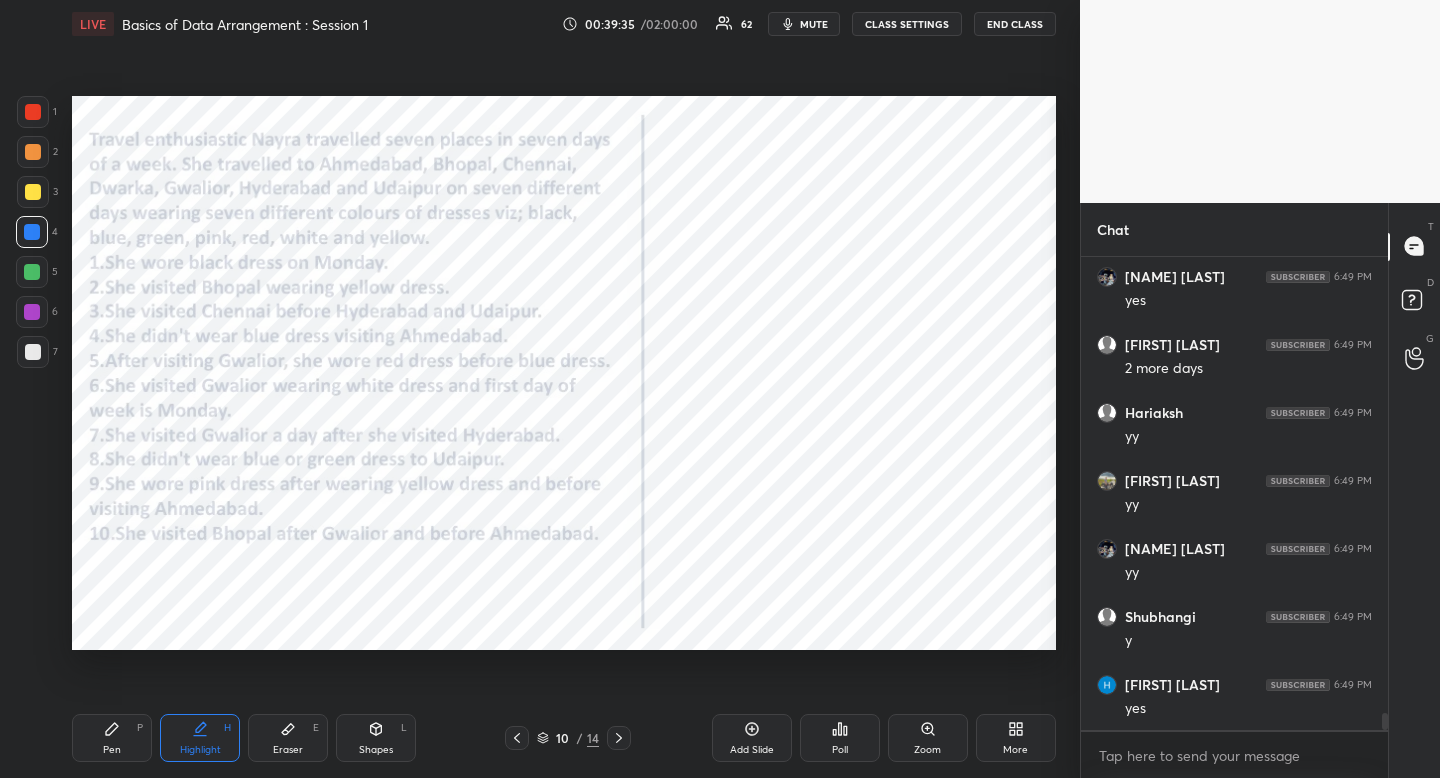 scroll, scrollTop: 12693, scrollLeft: 0, axis: vertical 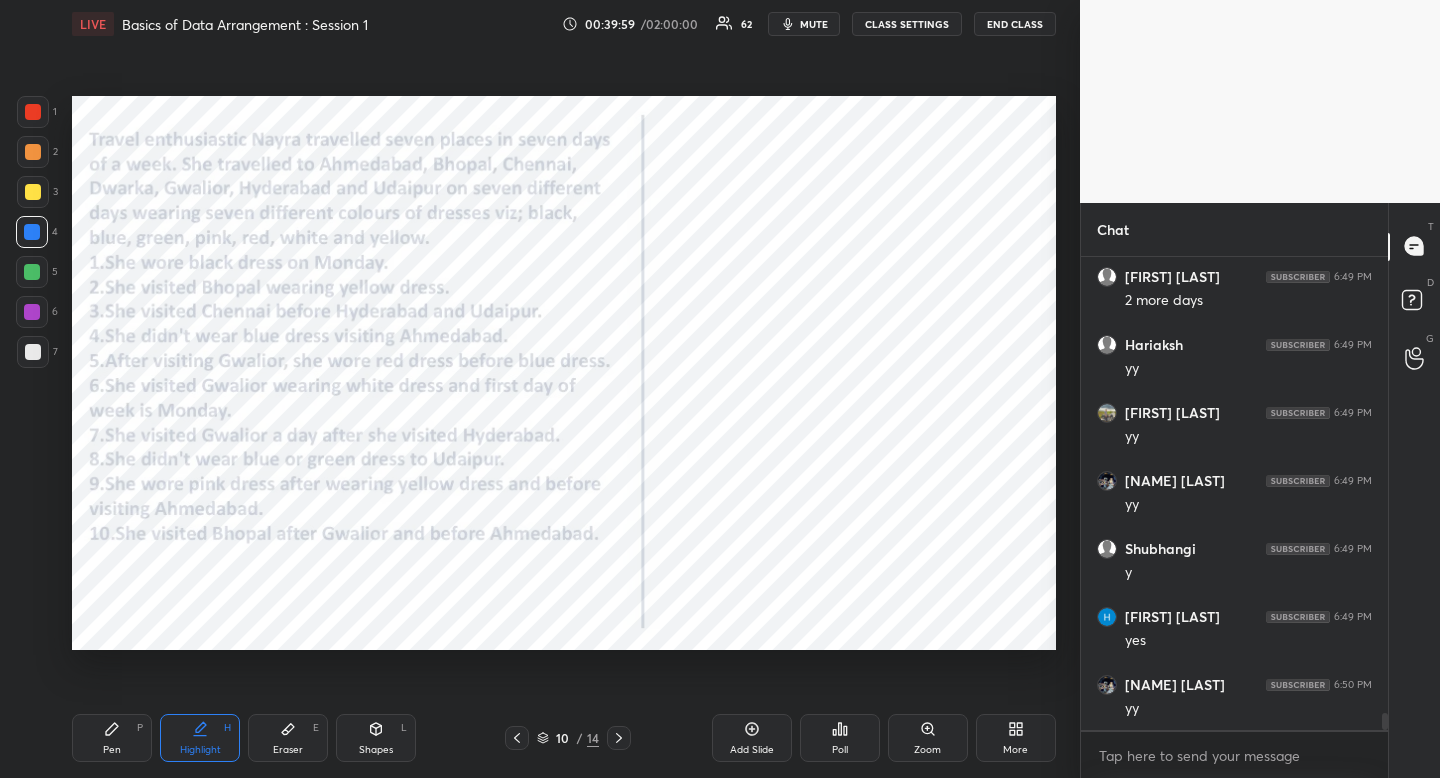click on "Pen P" at bounding box center (112, 738) 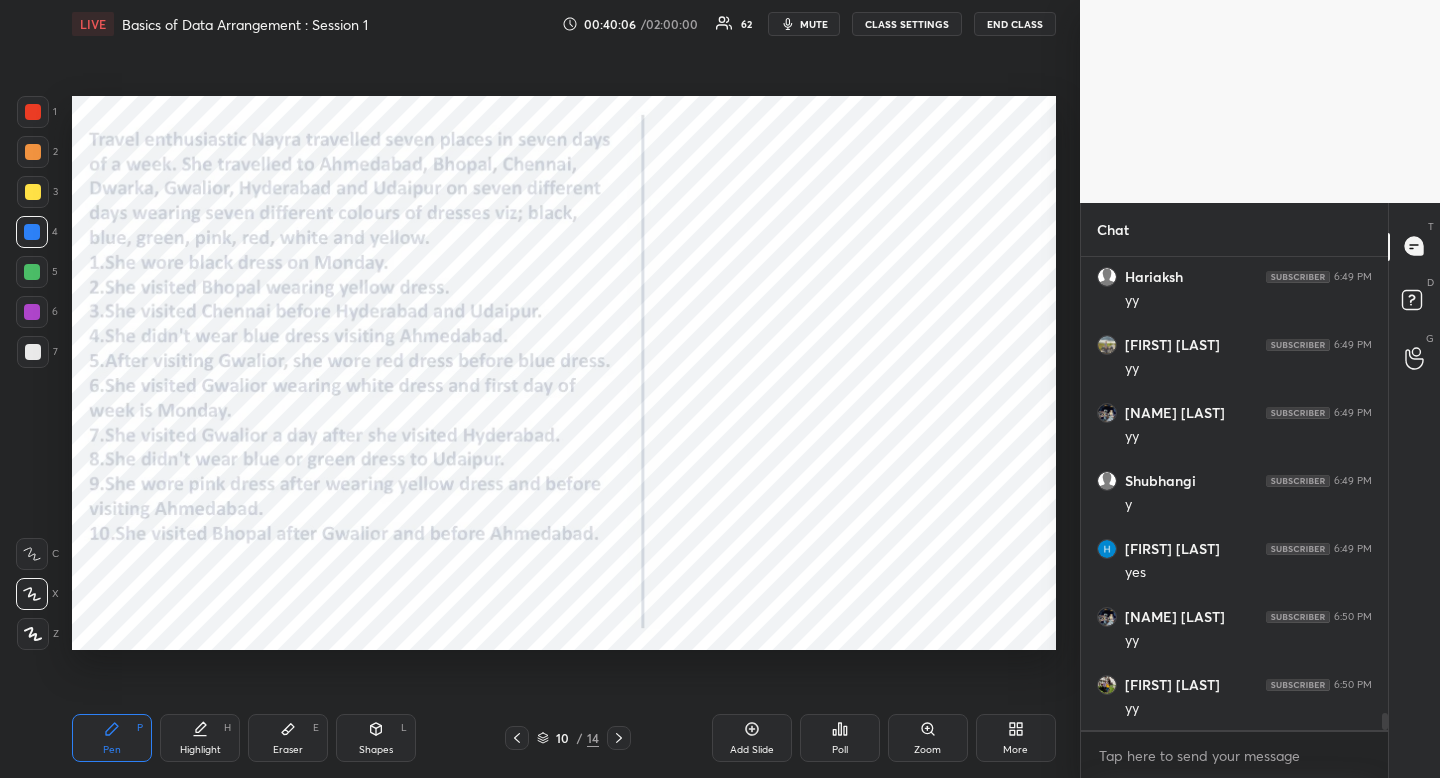 scroll, scrollTop: 12829, scrollLeft: 0, axis: vertical 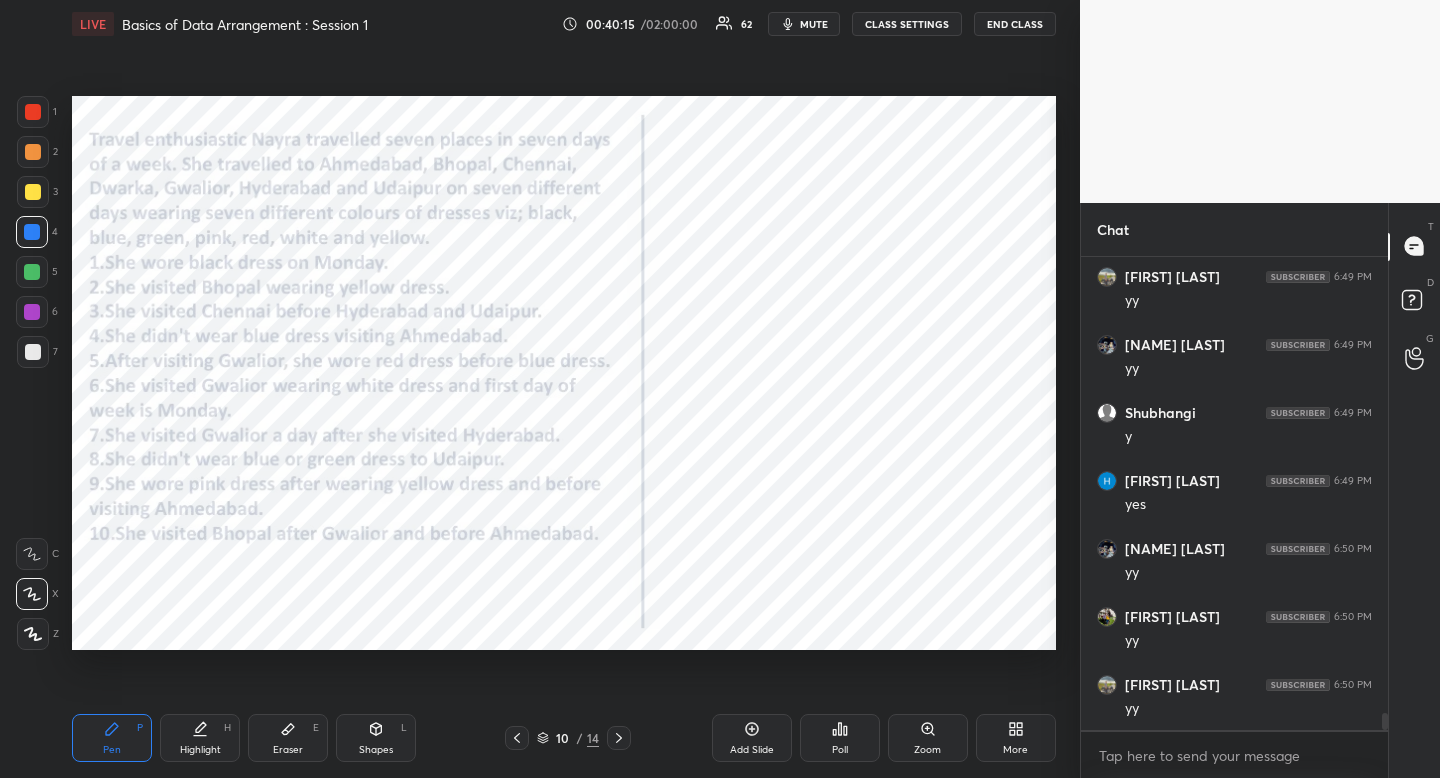 click 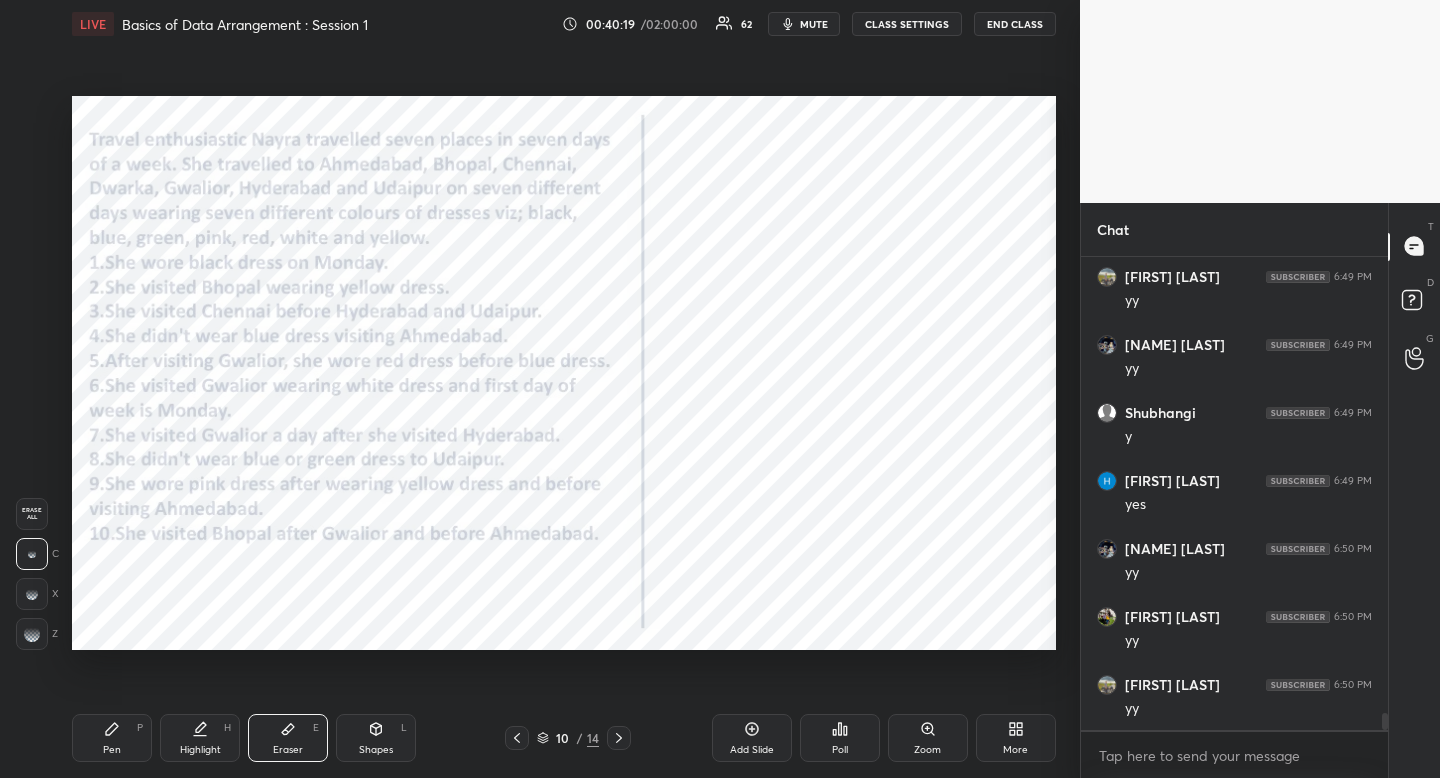 click on "Pen P" at bounding box center (112, 738) 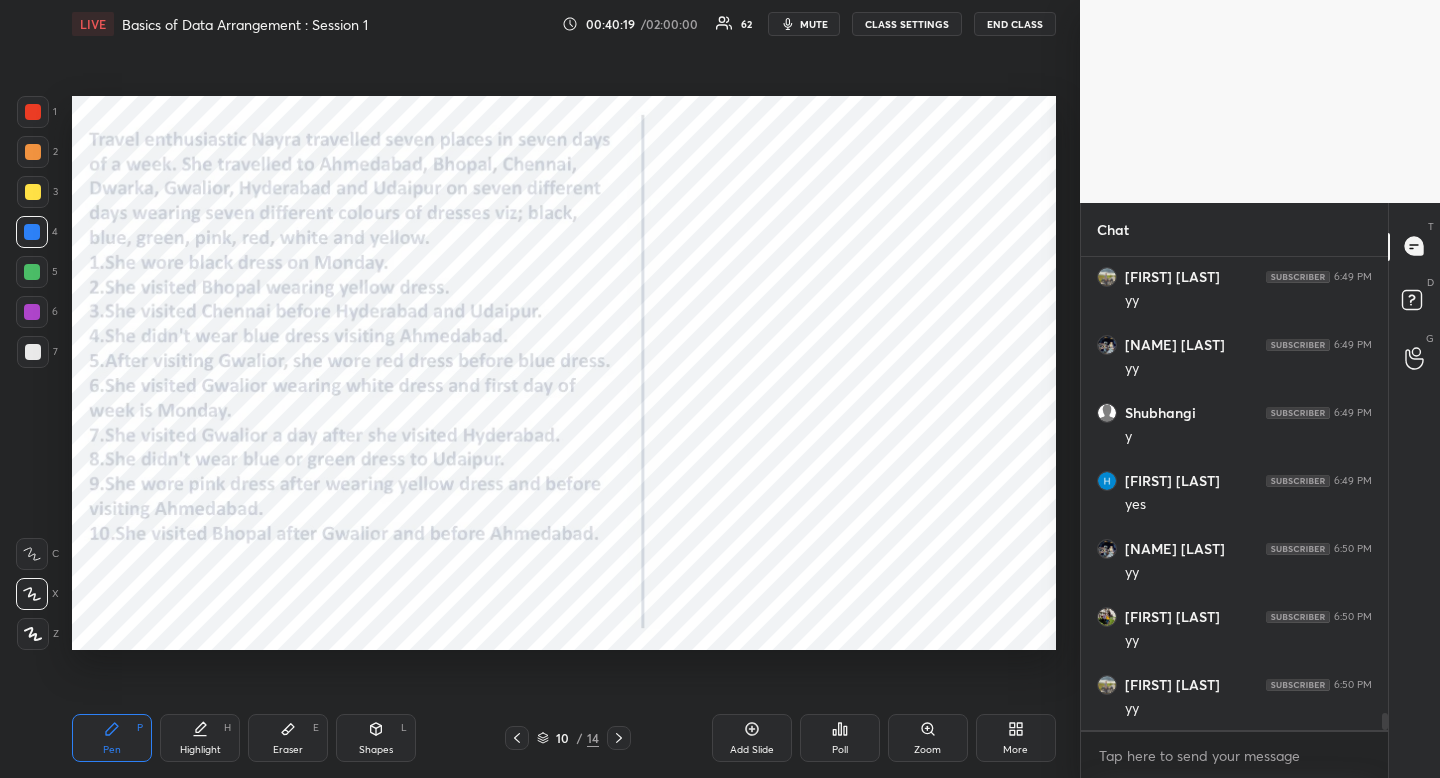 drag, startPoint x: 122, startPoint y: 733, endPoint x: 414, endPoint y: 658, distance: 301.47803 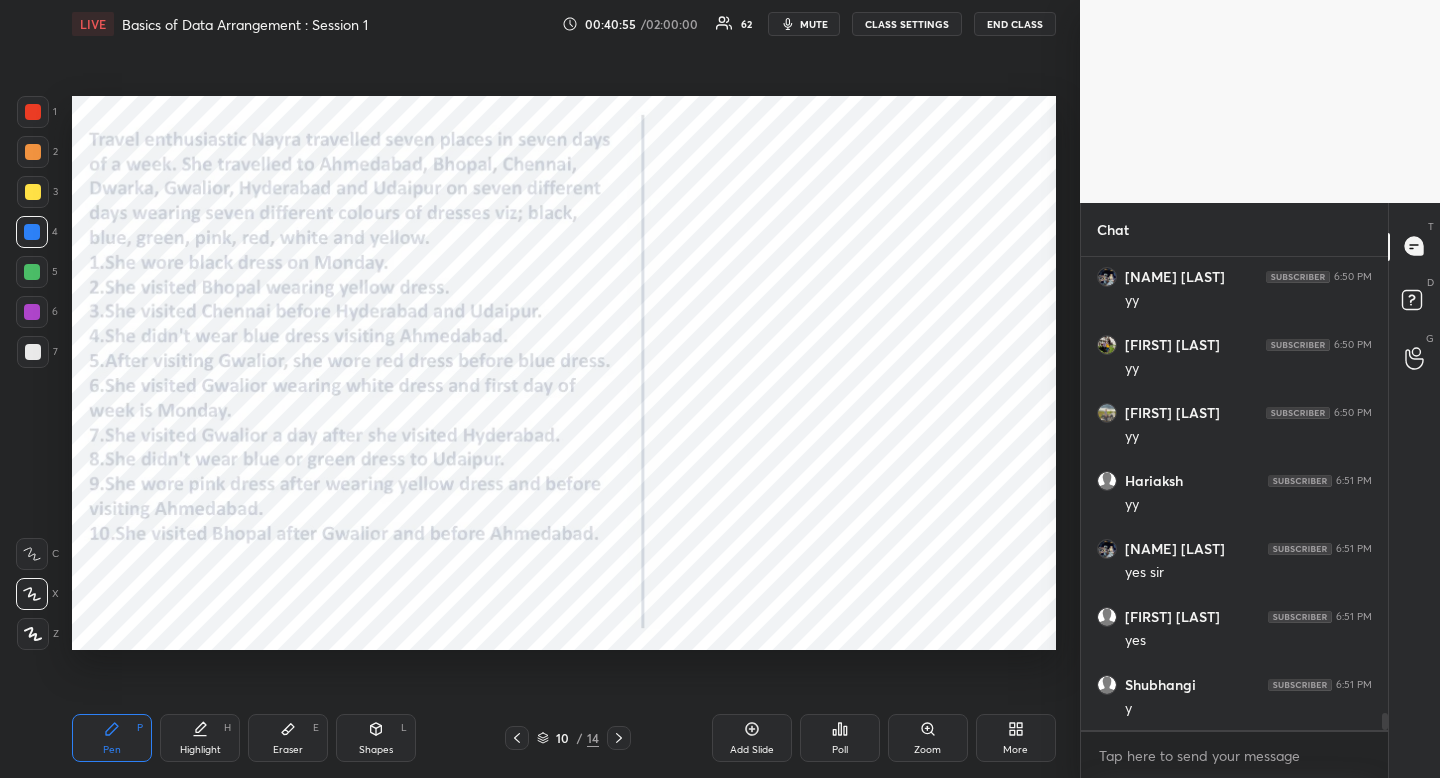 scroll, scrollTop: 13169, scrollLeft: 0, axis: vertical 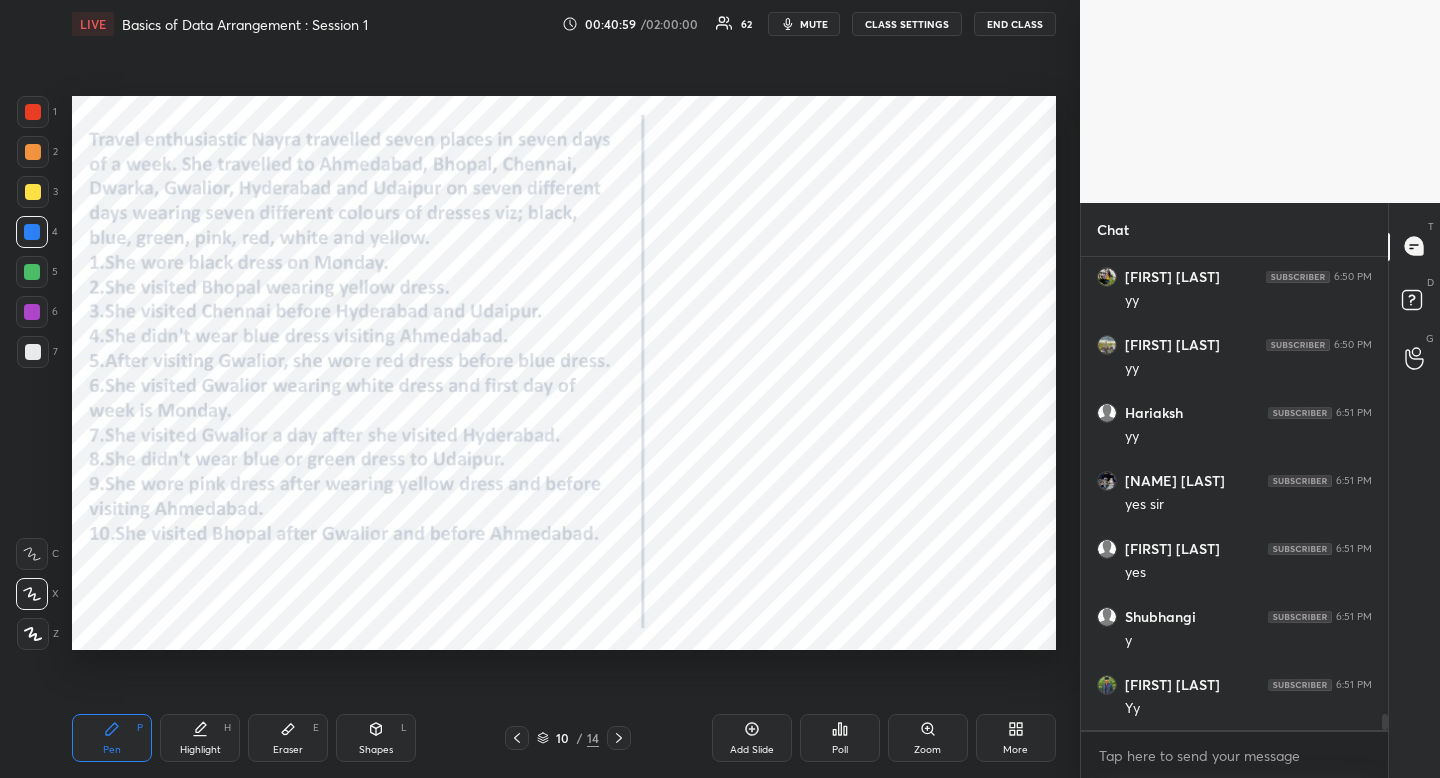 click on "Eraser E" at bounding box center (288, 738) 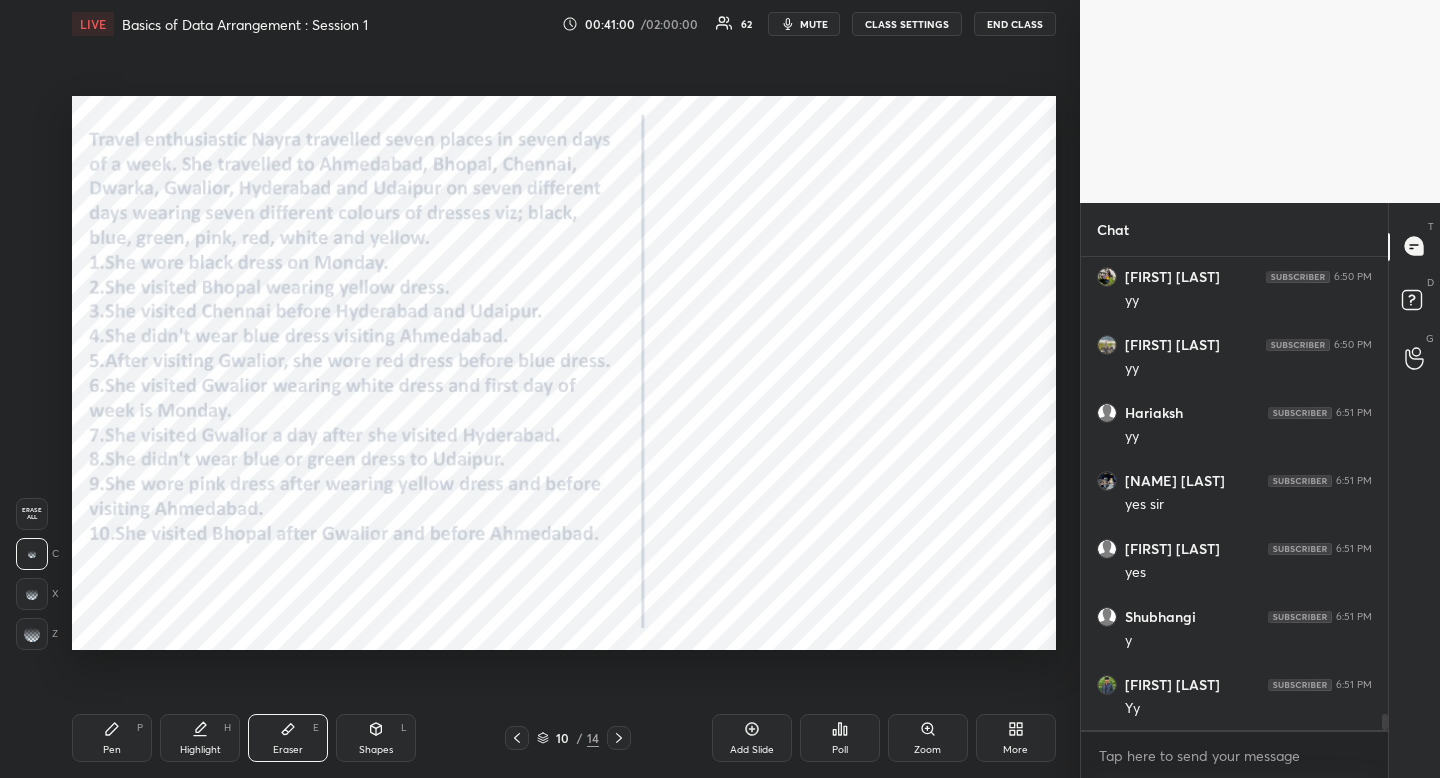 drag, startPoint x: 273, startPoint y: 738, endPoint x: 351, endPoint y: 667, distance: 105.47511 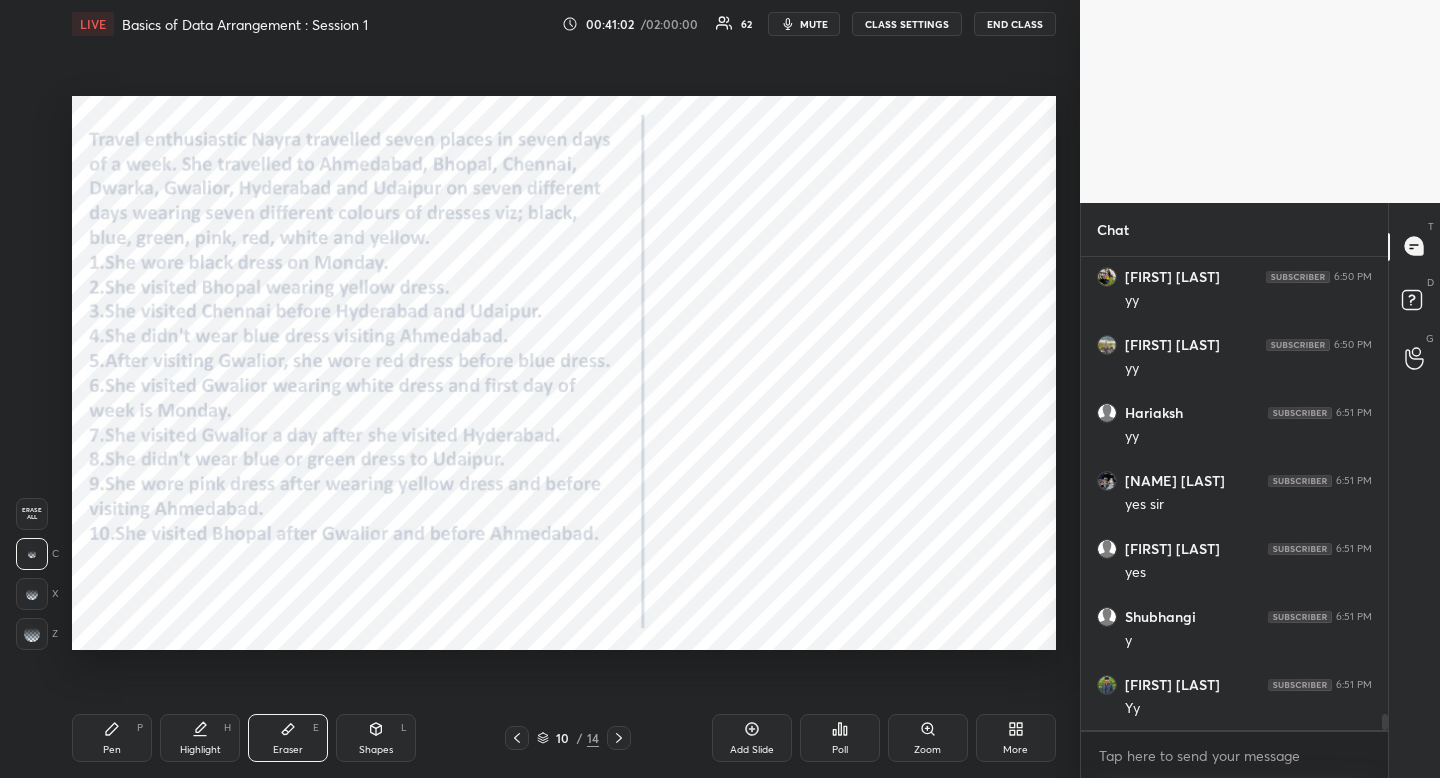 click on "Pen P" at bounding box center [112, 738] 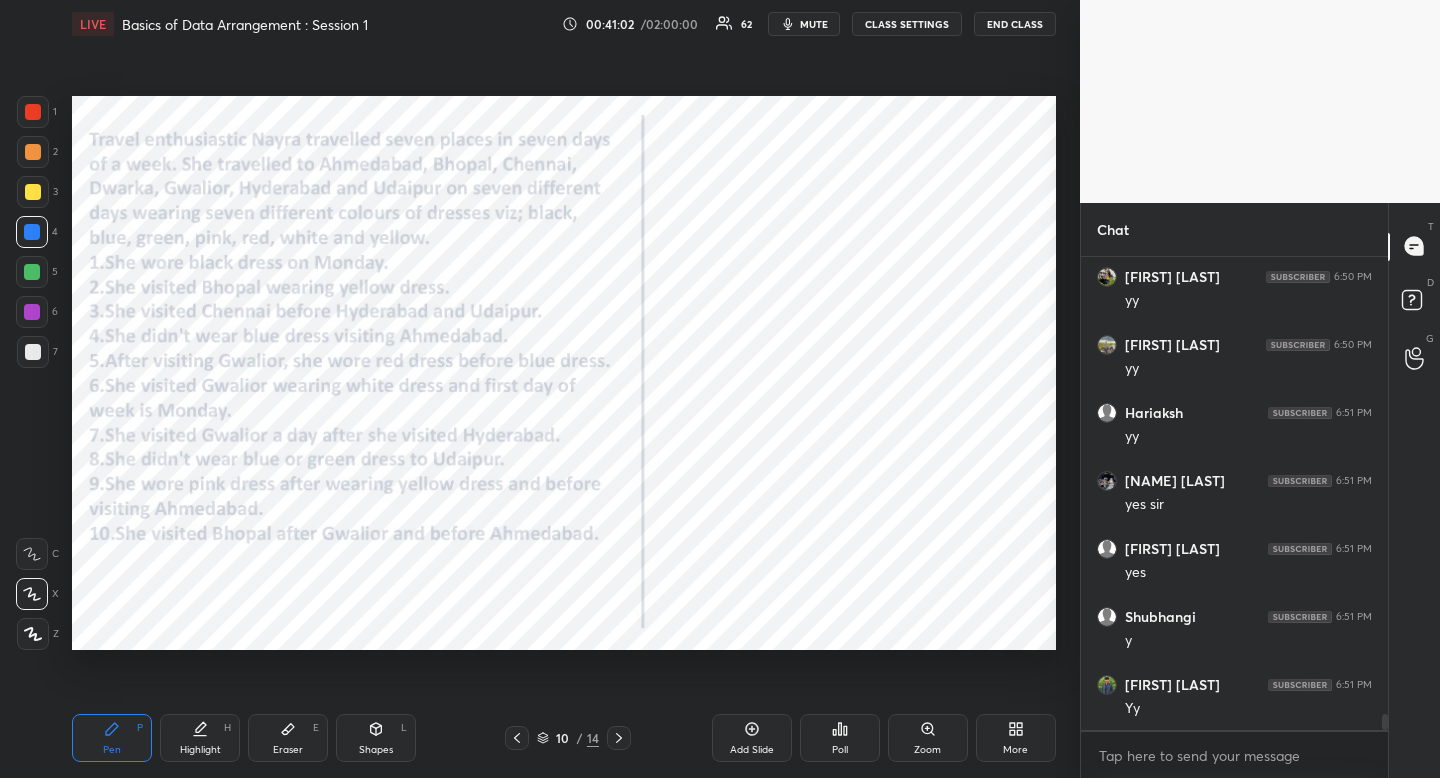 click 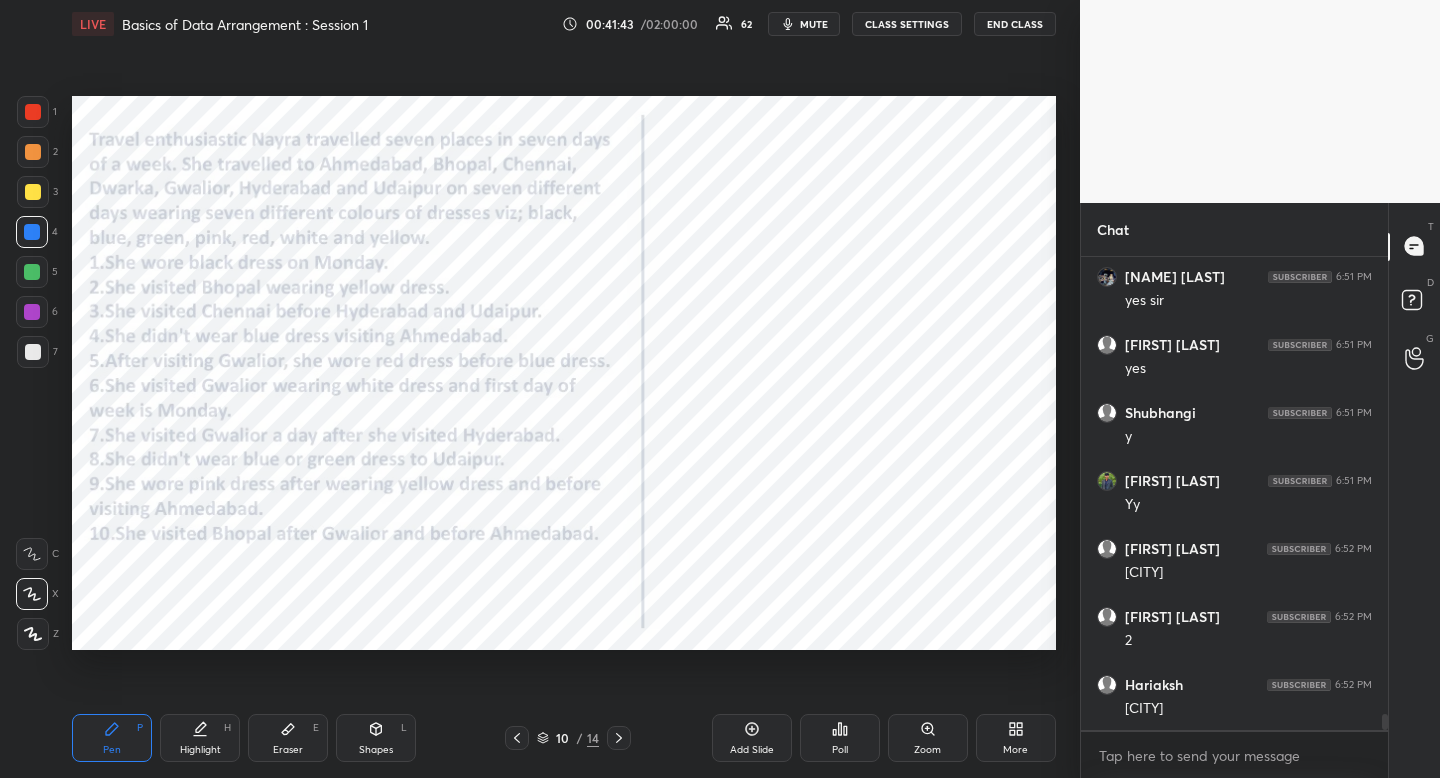 scroll, scrollTop: 13441, scrollLeft: 0, axis: vertical 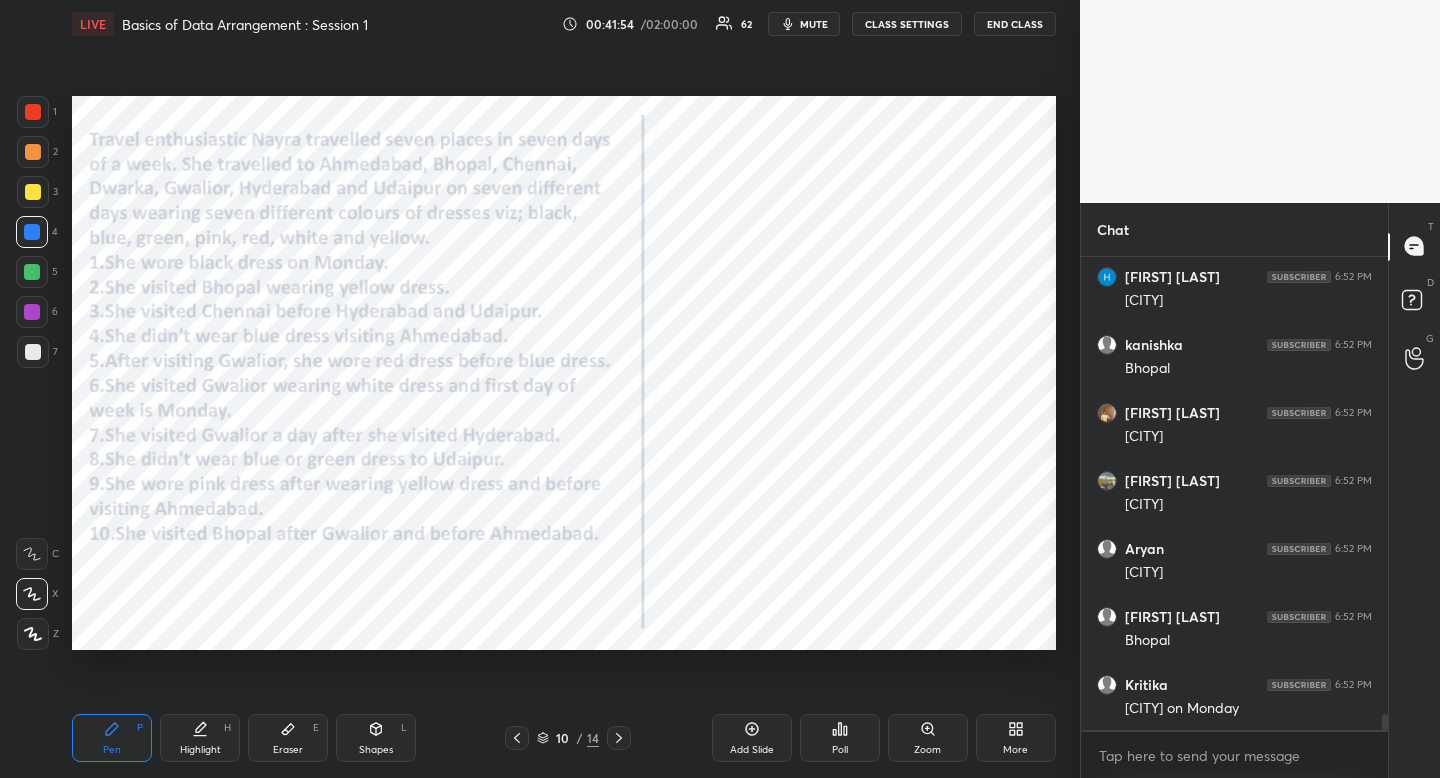 drag, startPoint x: 288, startPoint y: 748, endPoint x: 300, endPoint y: 710, distance: 39.849716 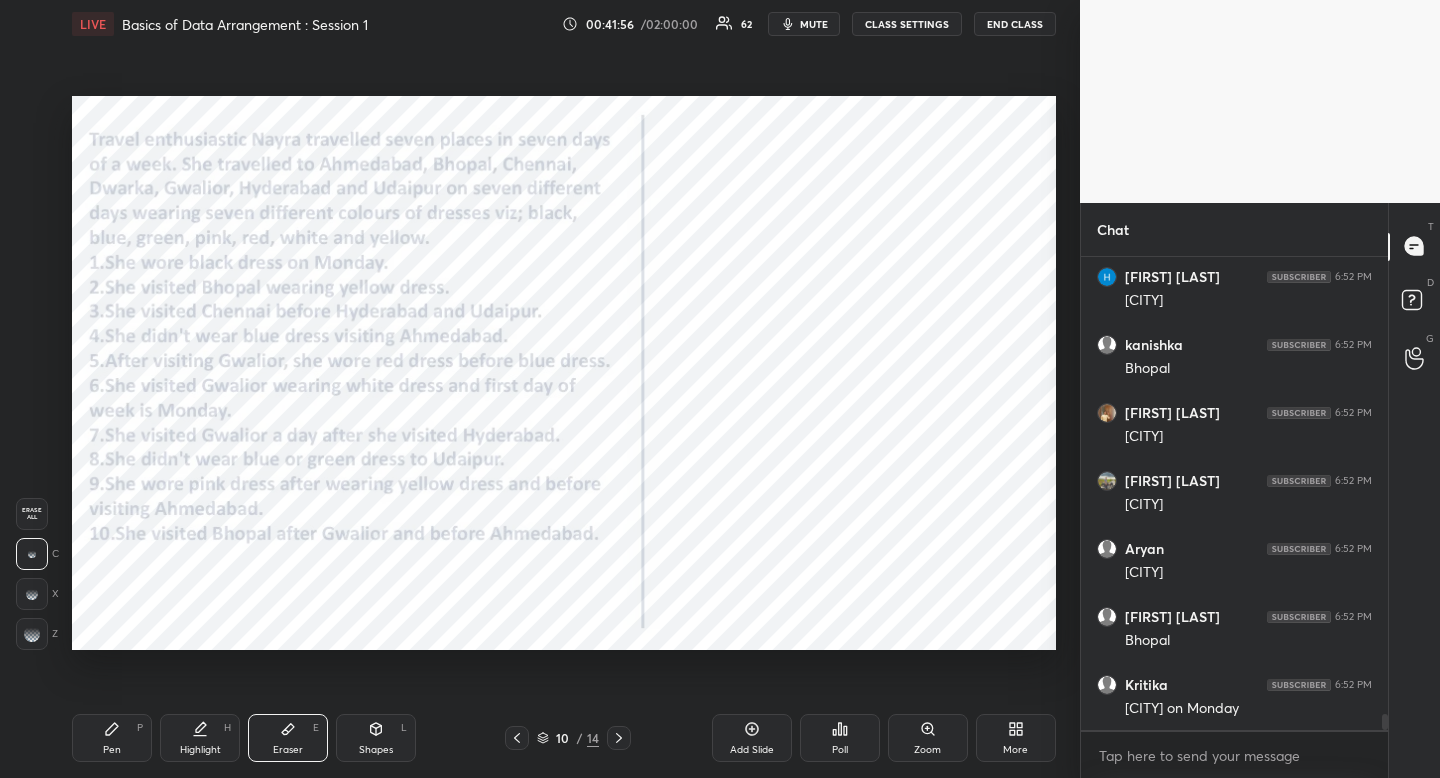 drag, startPoint x: 127, startPoint y: 742, endPoint x: 131, endPoint y: 732, distance: 10.770329 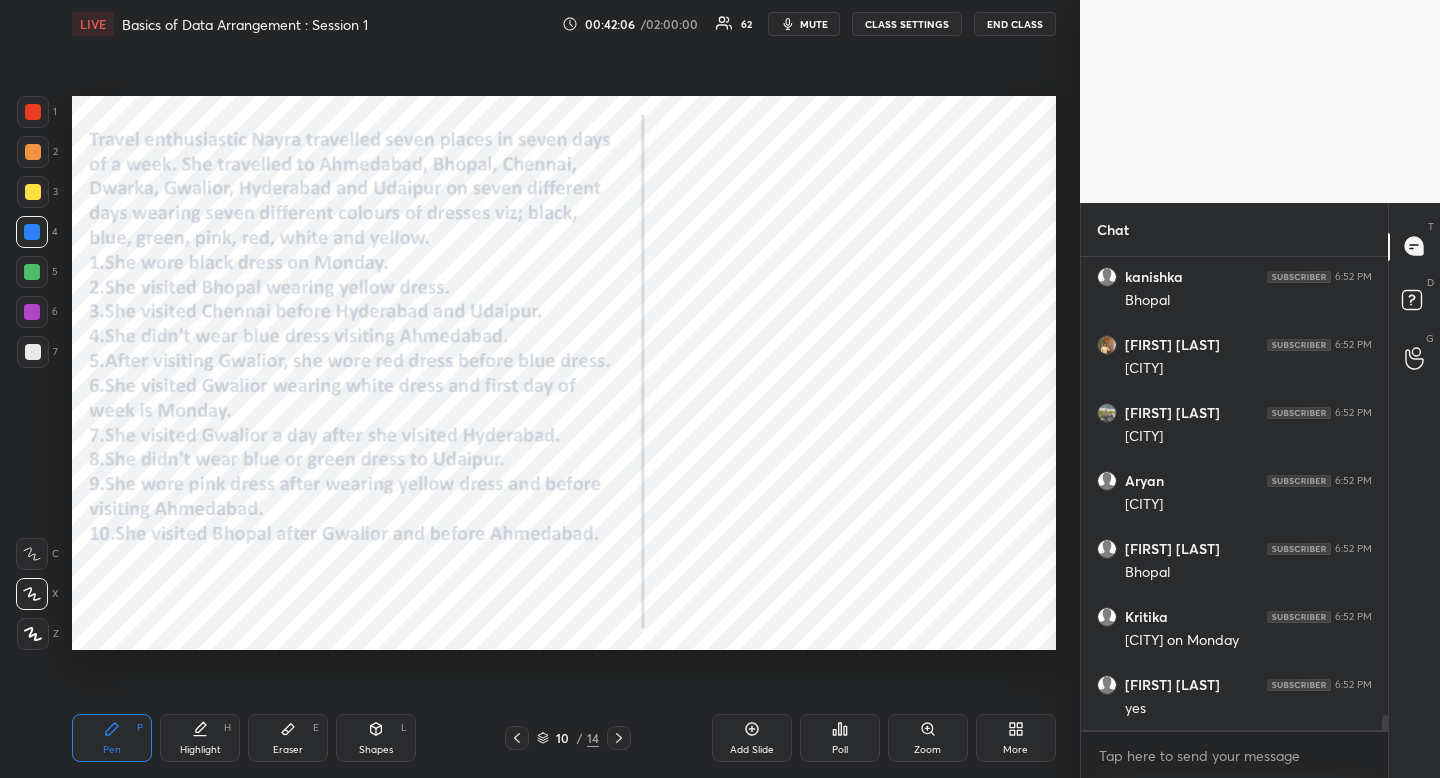 scroll, scrollTop: 14053, scrollLeft: 0, axis: vertical 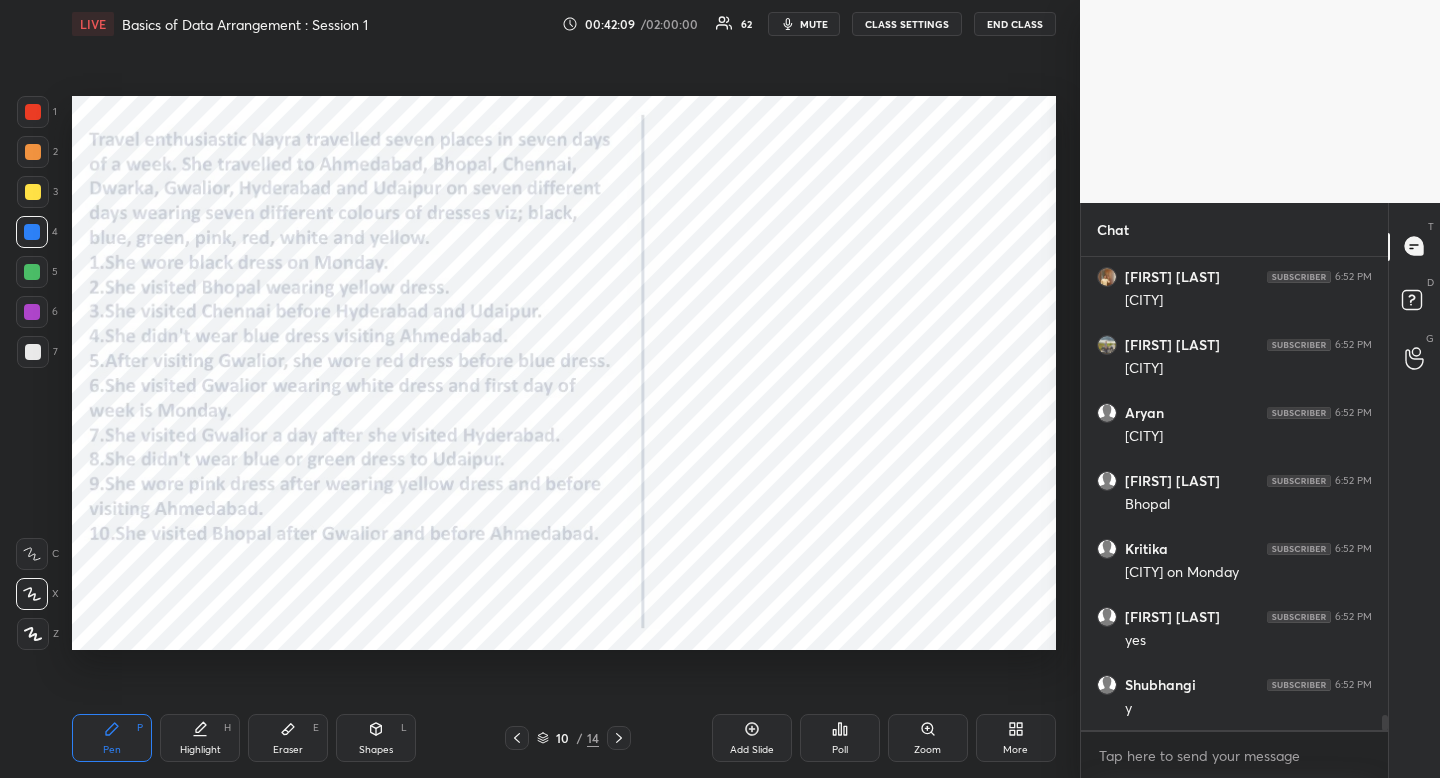 click on "Highlight H" at bounding box center (200, 738) 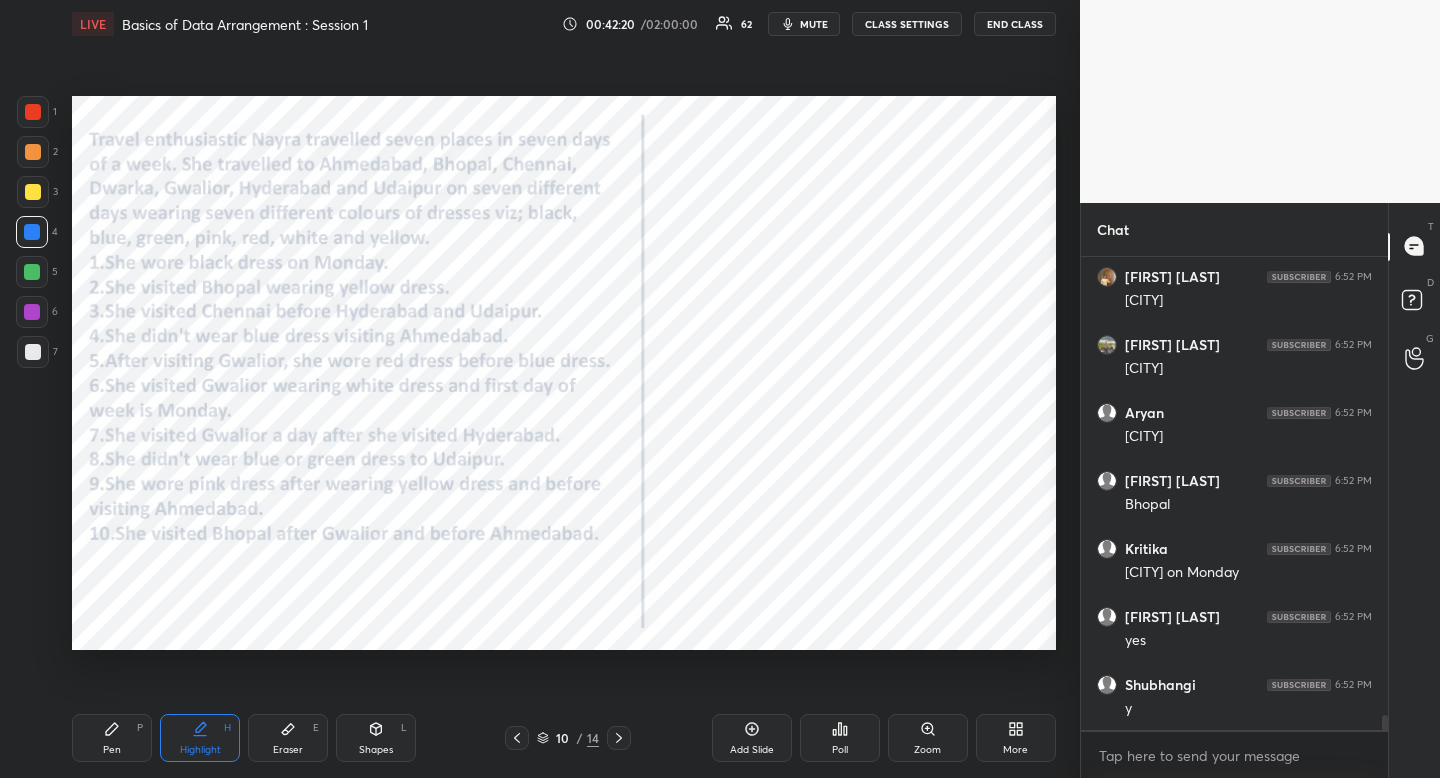 click 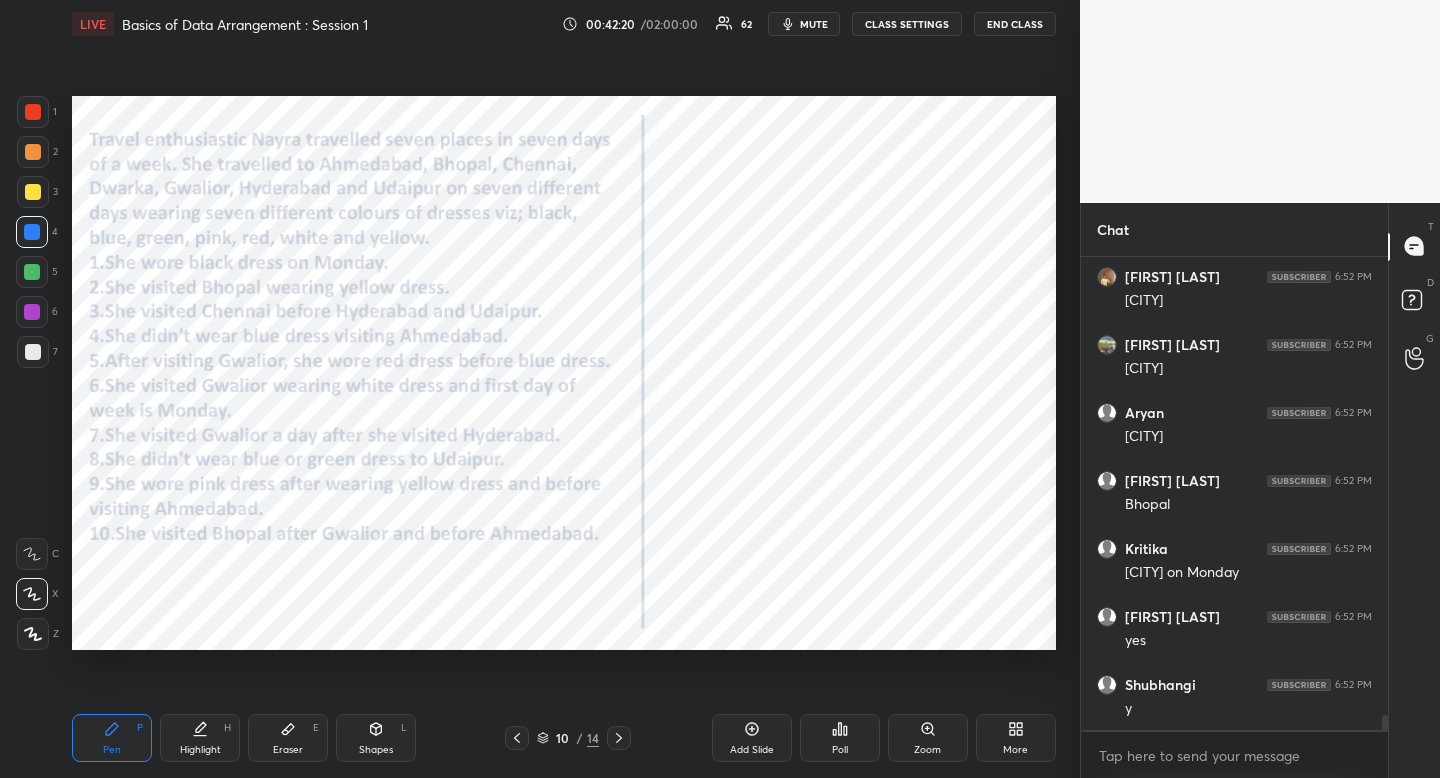 click on "Pen P" at bounding box center [112, 738] 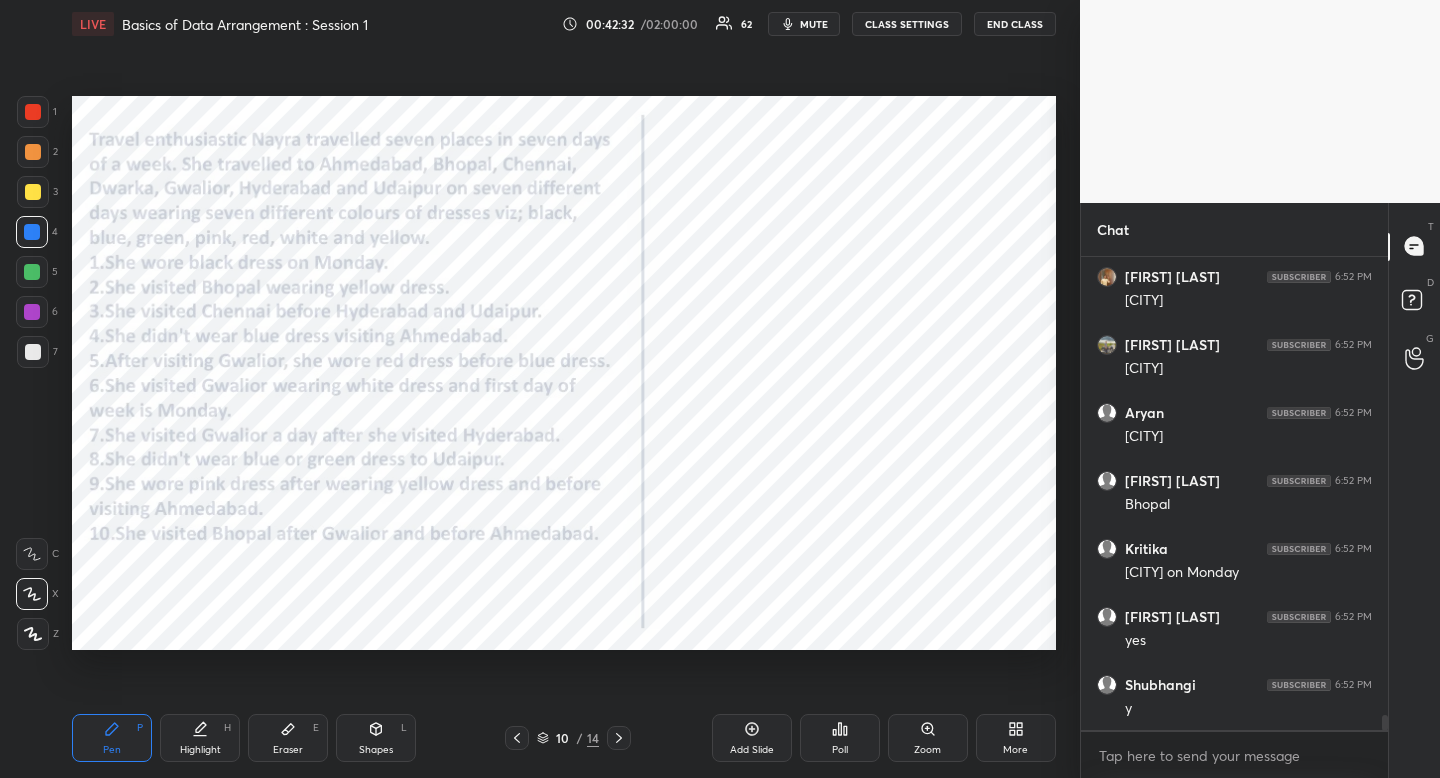 click on "Highlight H" at bounding box center (200, 738) 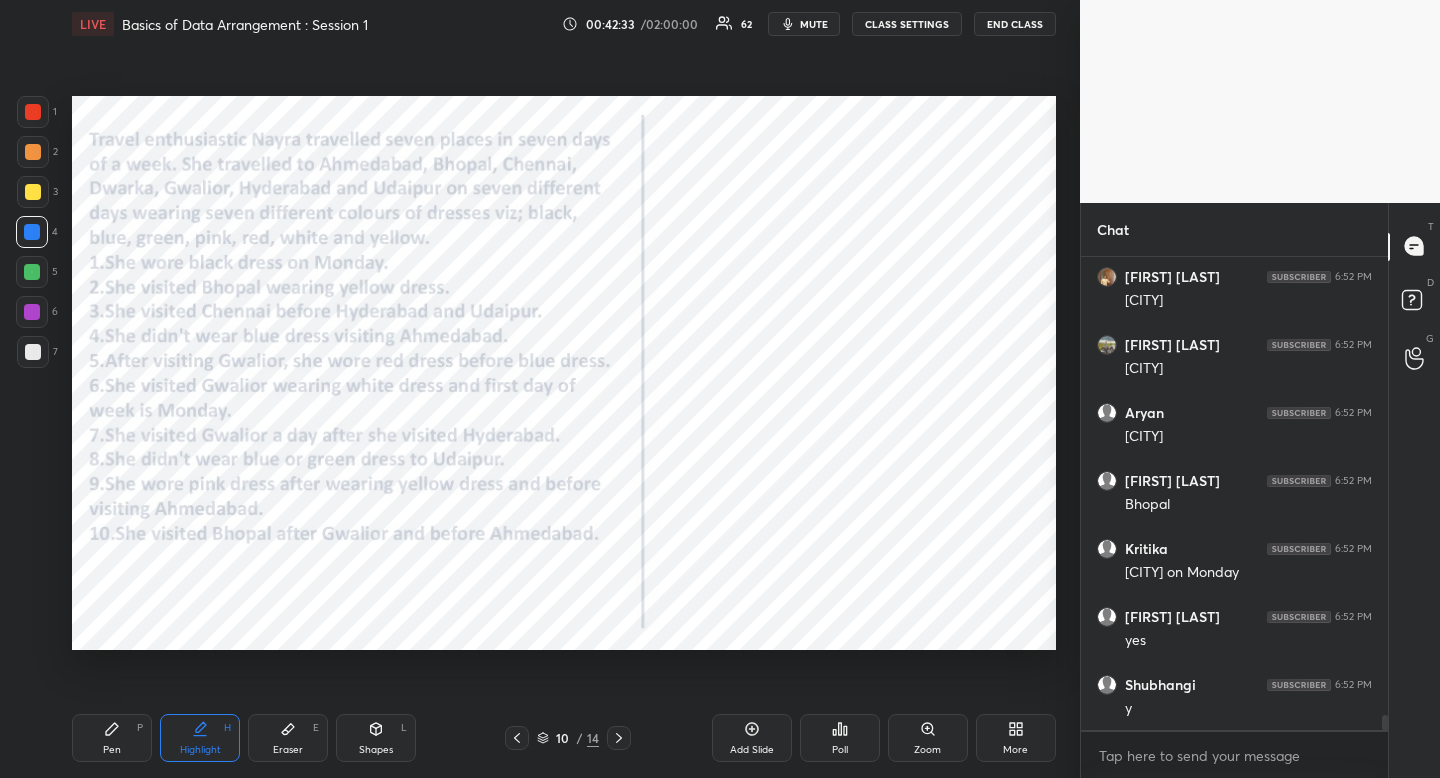 drag, startPoint x: 210, startPoint y: 724, endPoint x: 480, endPoint y: 658, distance: 277.94965 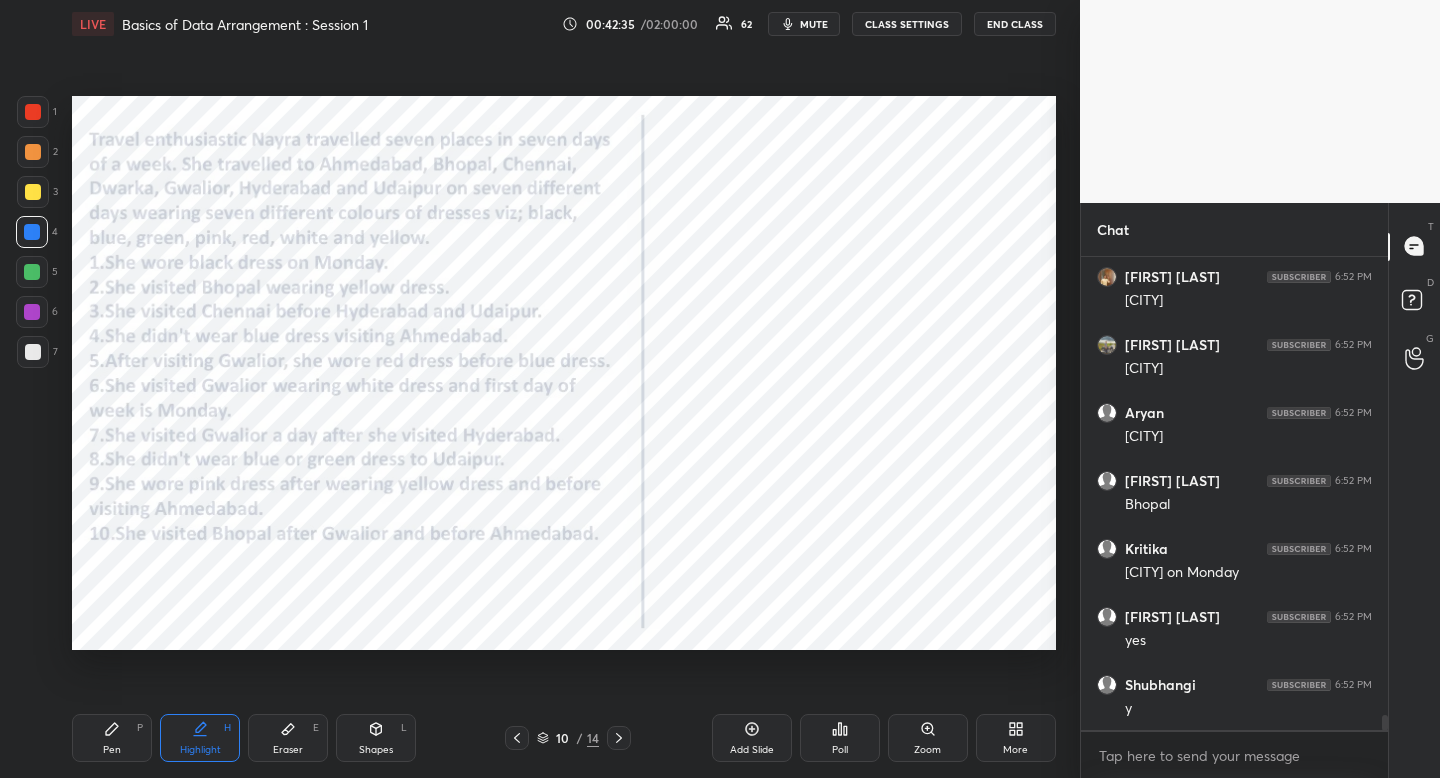 click 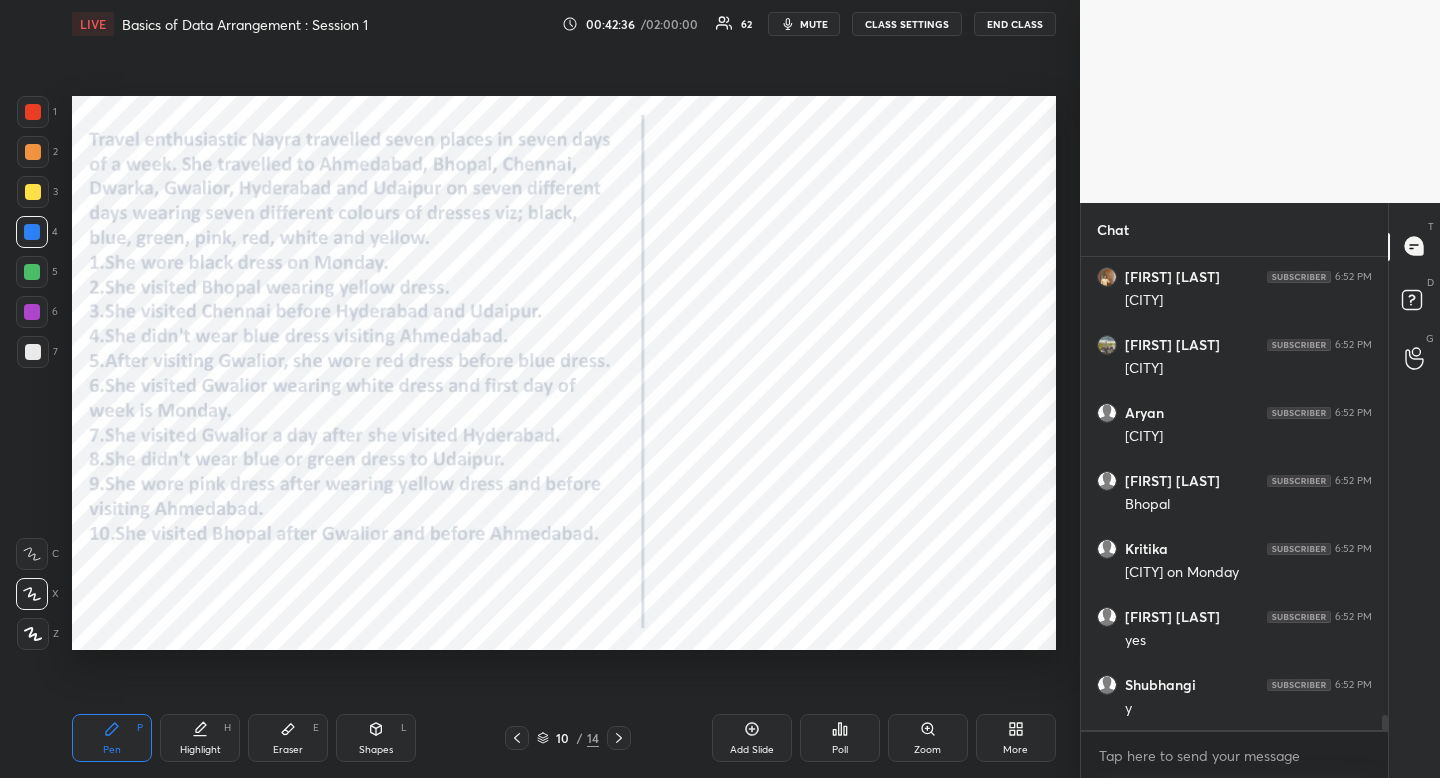 drag, startPoint x: 111, startPoint y: 733, endPoint x: 97, endPoint y: 696, distance: 39.56008 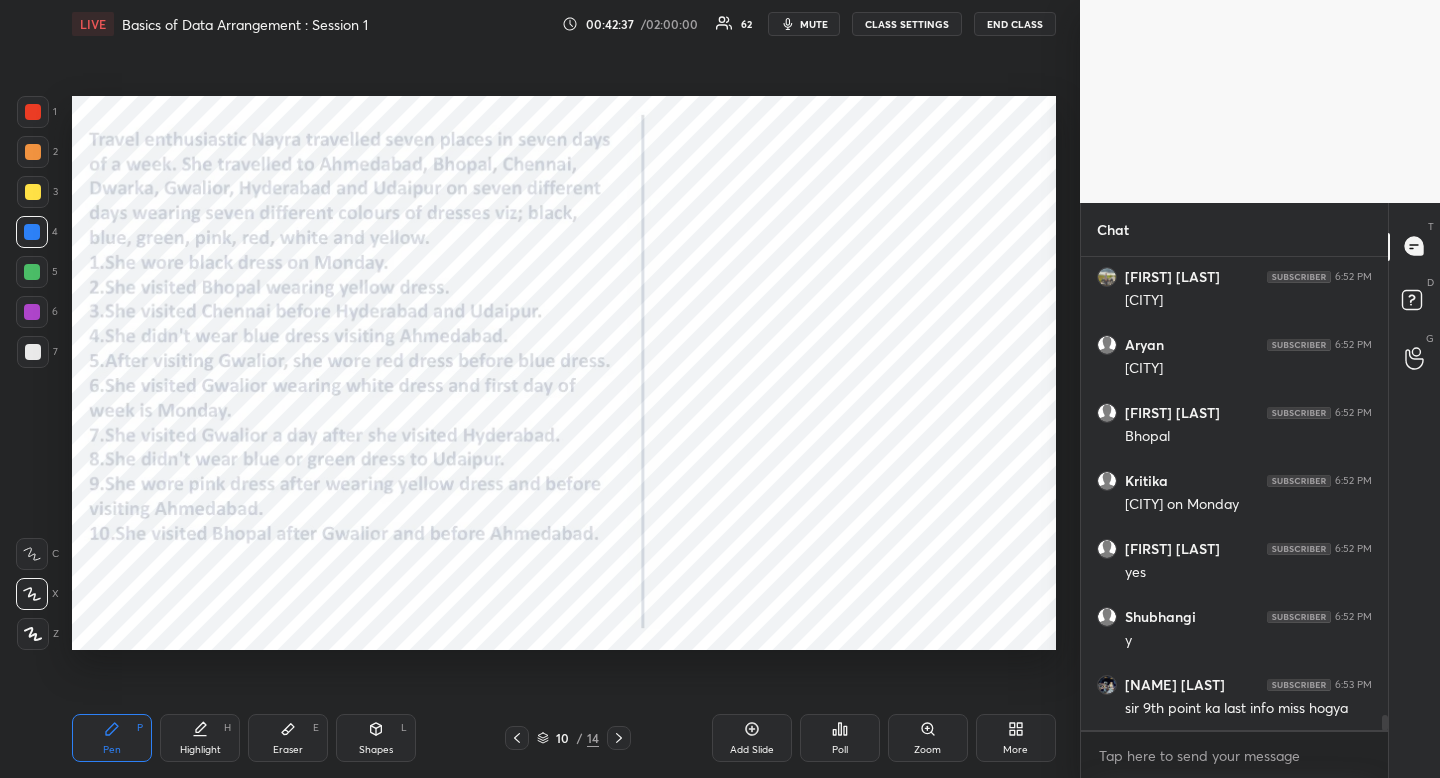 scroll, scrollTop: 14189, scrollLeft: 0, axis: vertical 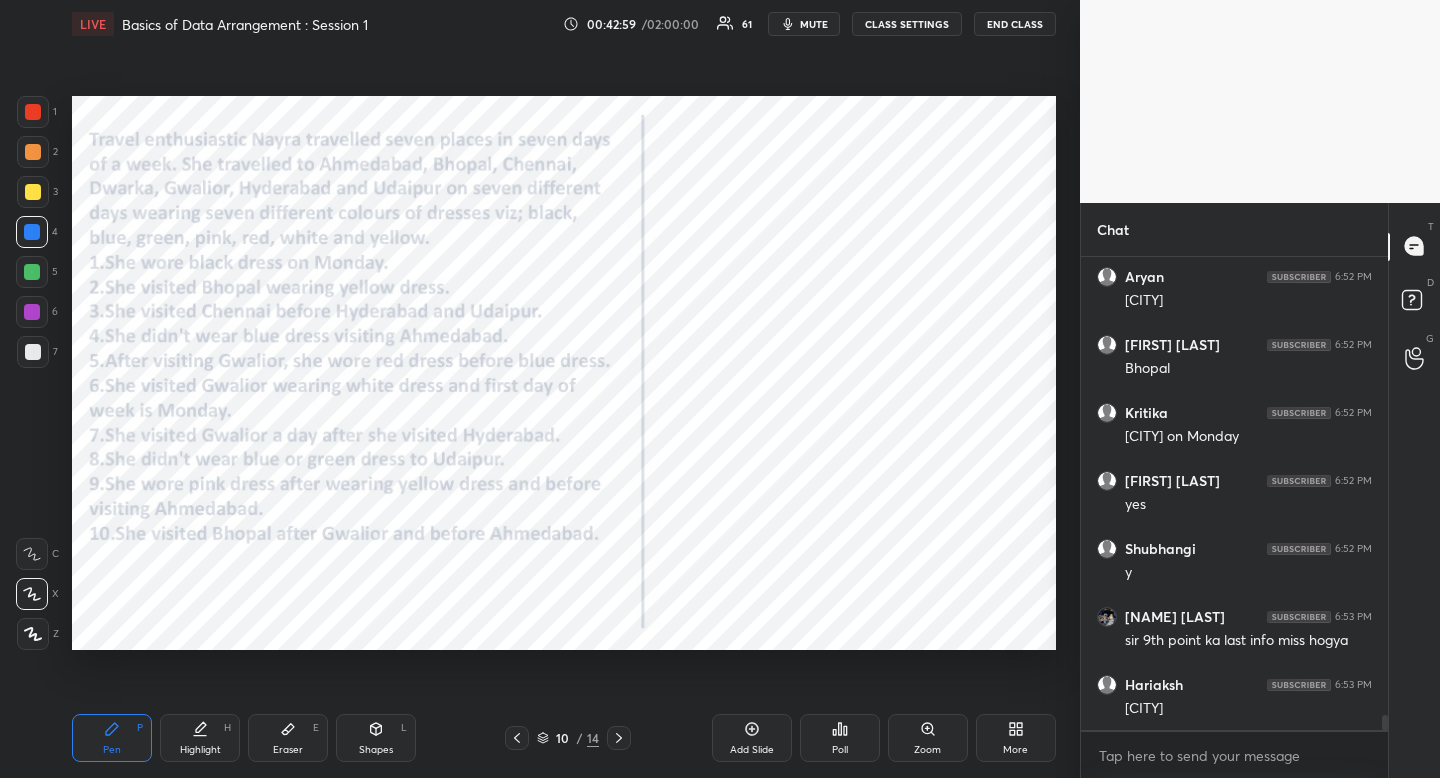 click on "Eraser" at bounding box center [288, 750] 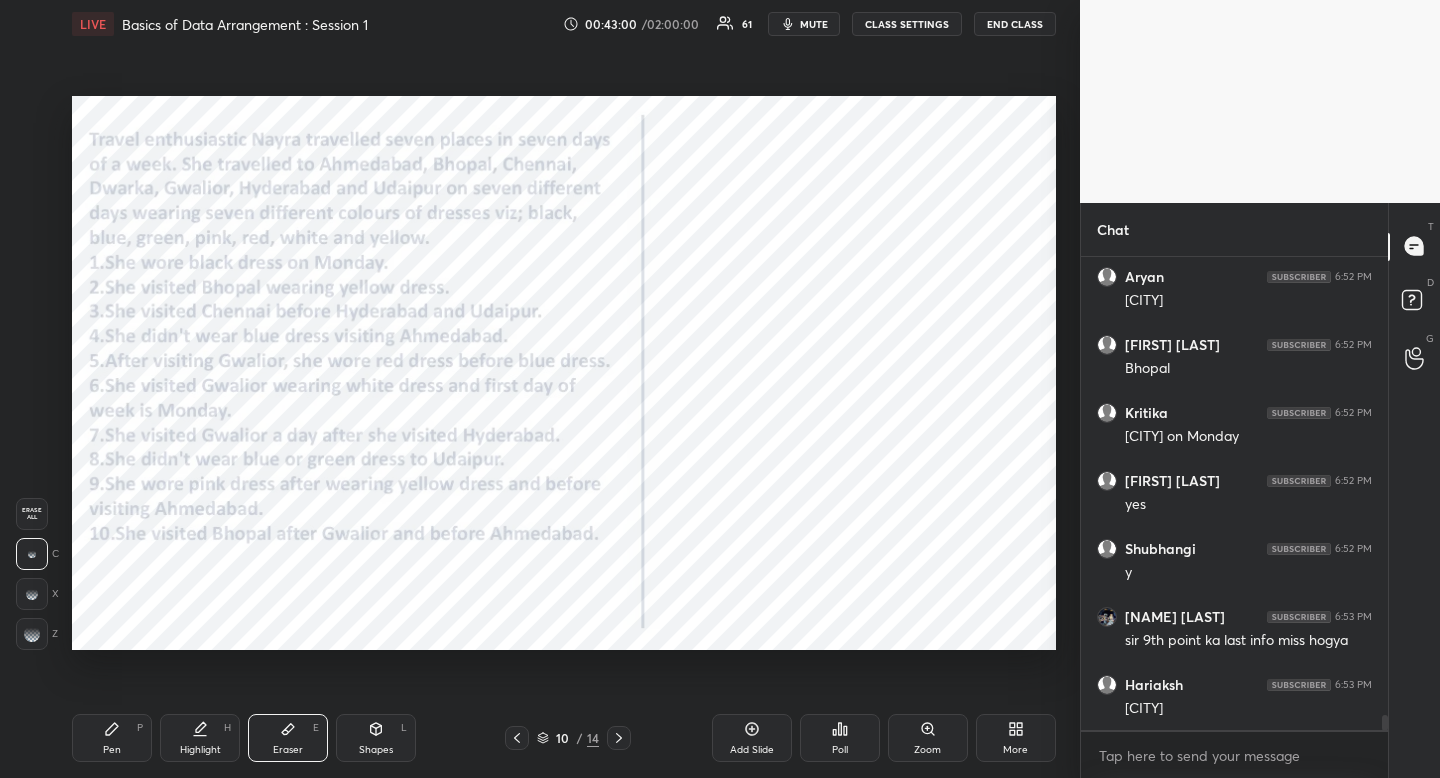 drag, startPoint x: 286, startPoint y: 744, endPoint x: 327, endPoint y: 735, distance: 41.976185 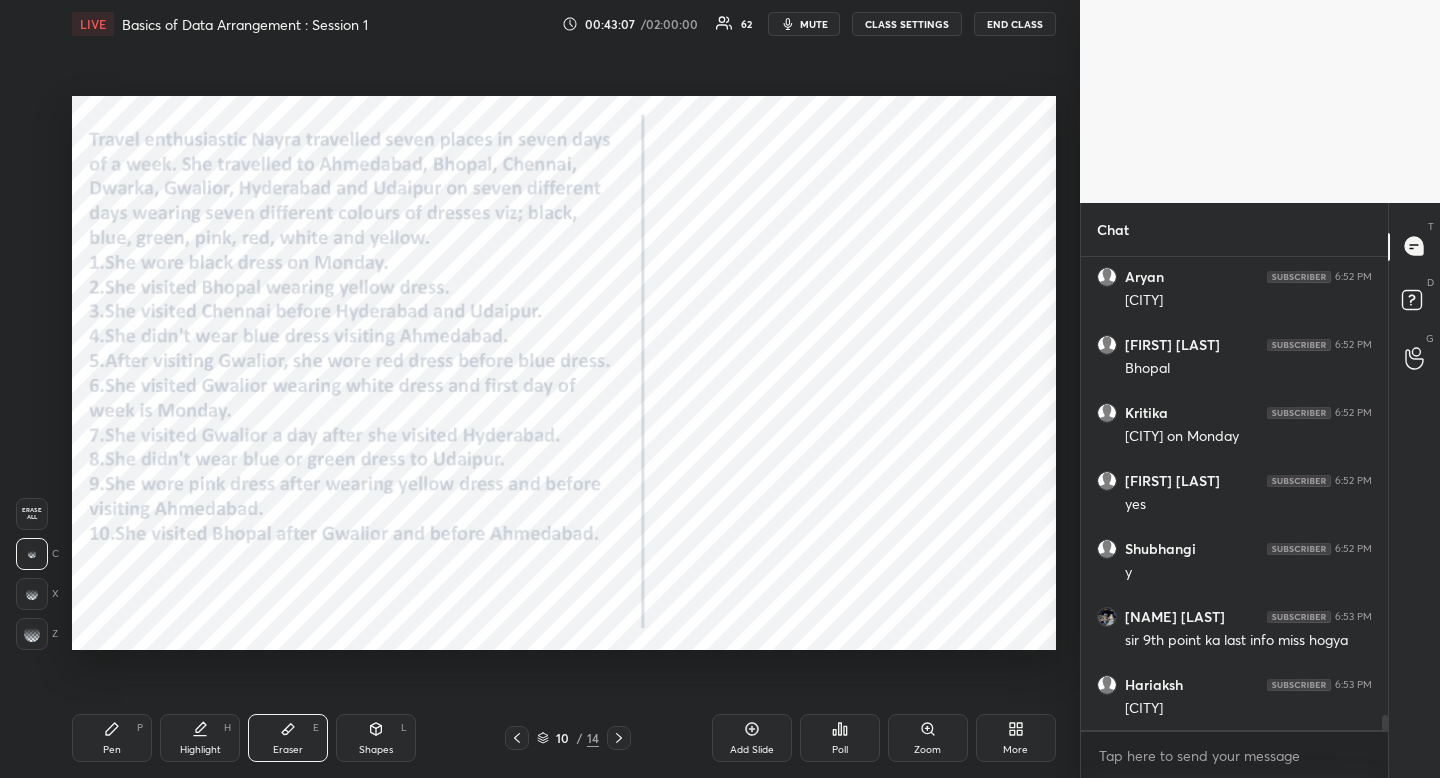 click on "Pen P" at bounding box center (112, 738) 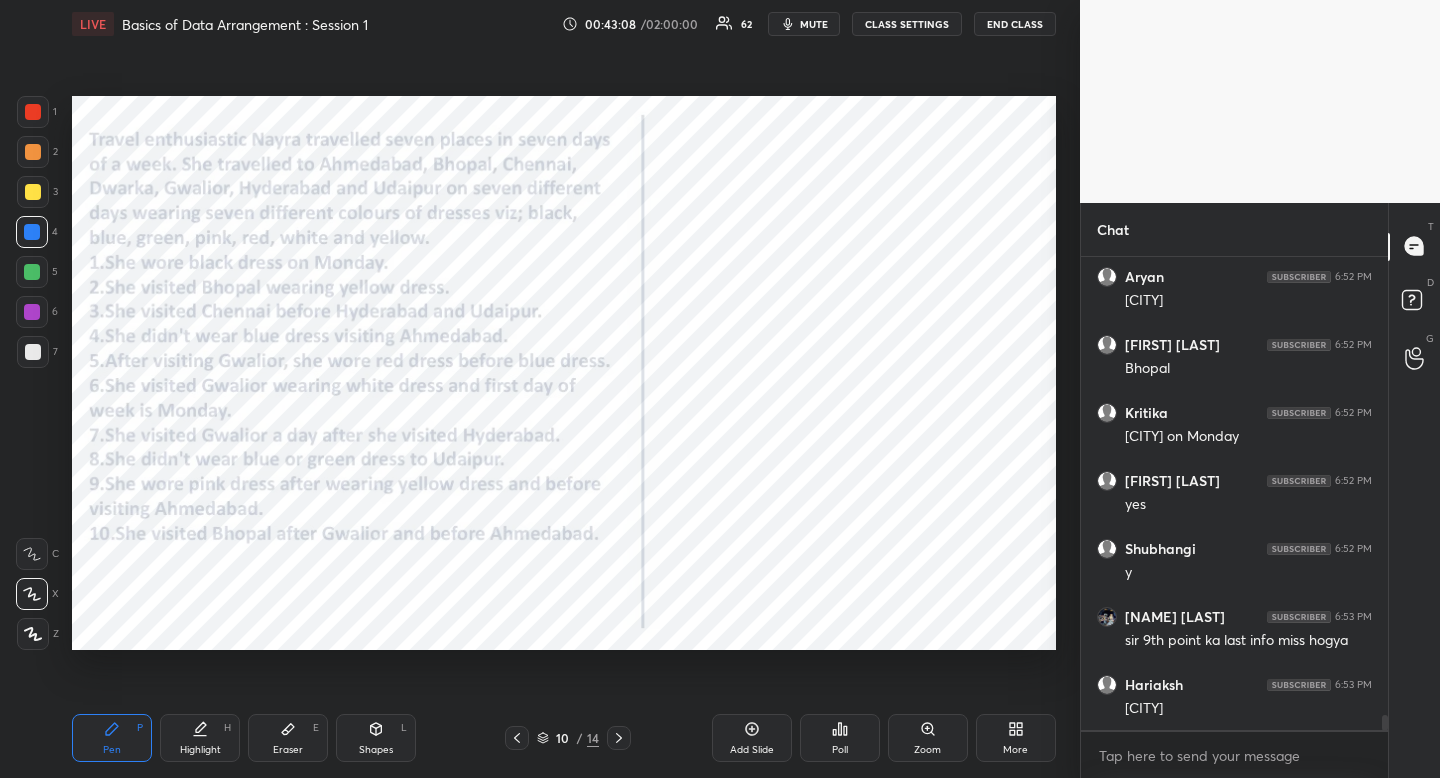 click 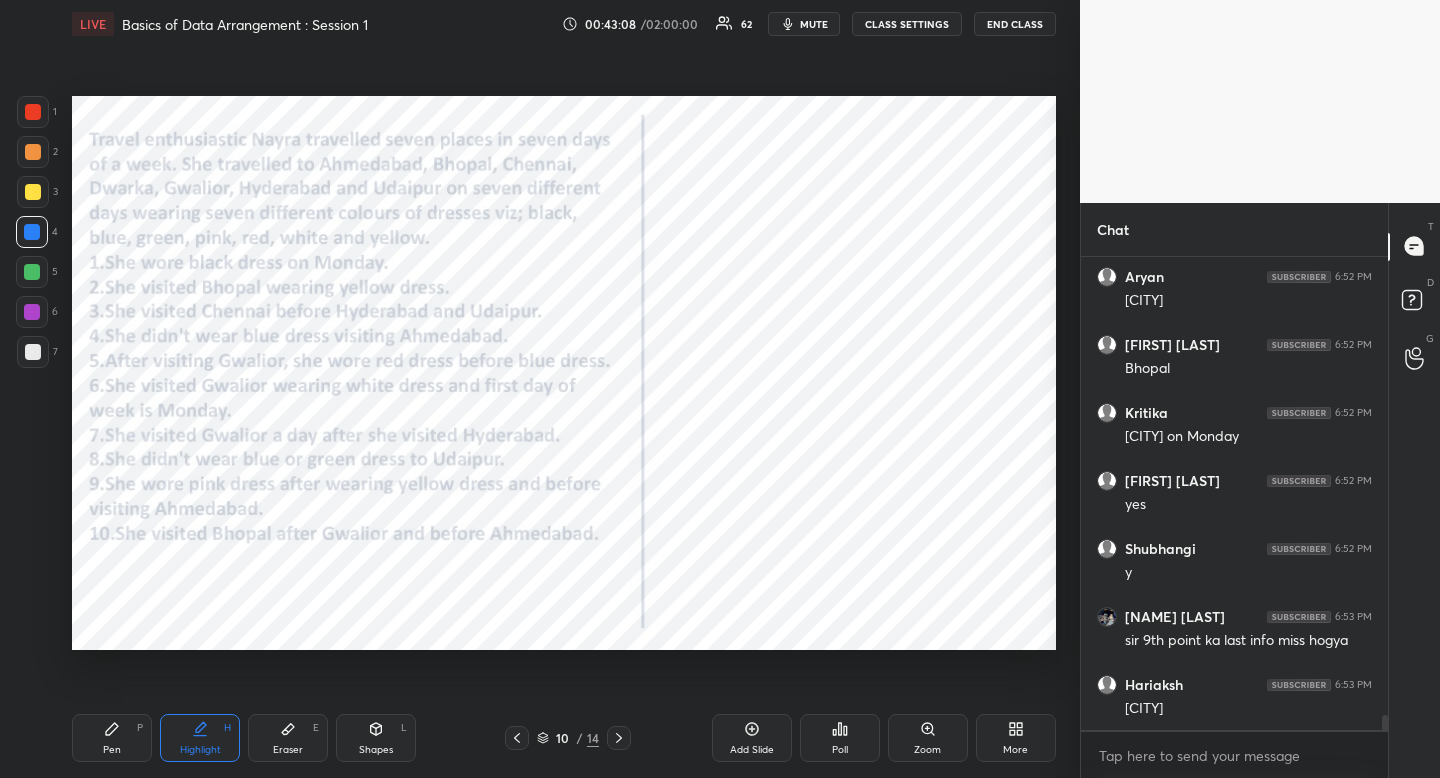 drag, startPoint x: 195, startPoint y: 725, endPoint x: 341, endPoint y: 703, distance: 147.64822 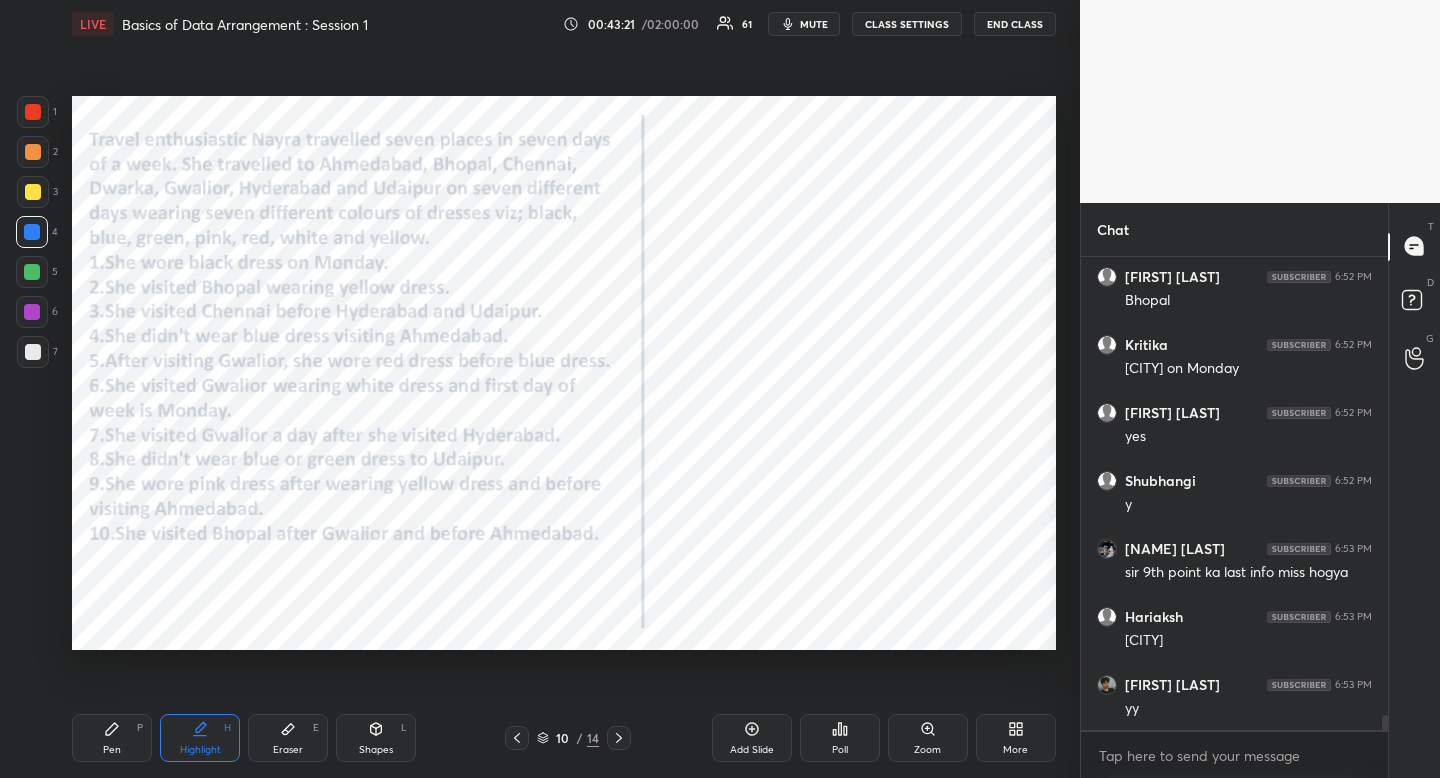 scroll, scrollTop: 14325, scrollLeft: 0, axis: vertical 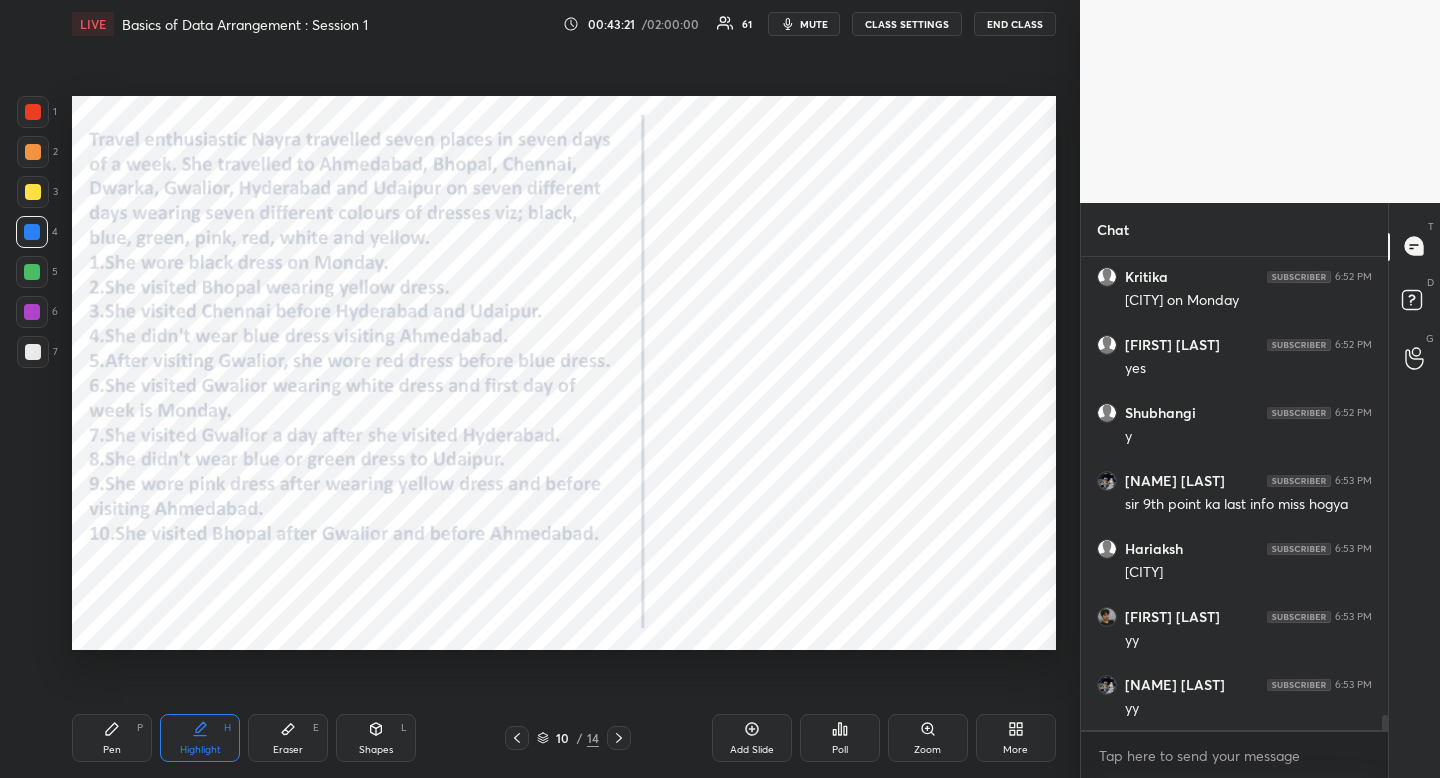 click on "Pen P" at bounding box center (112, 738) 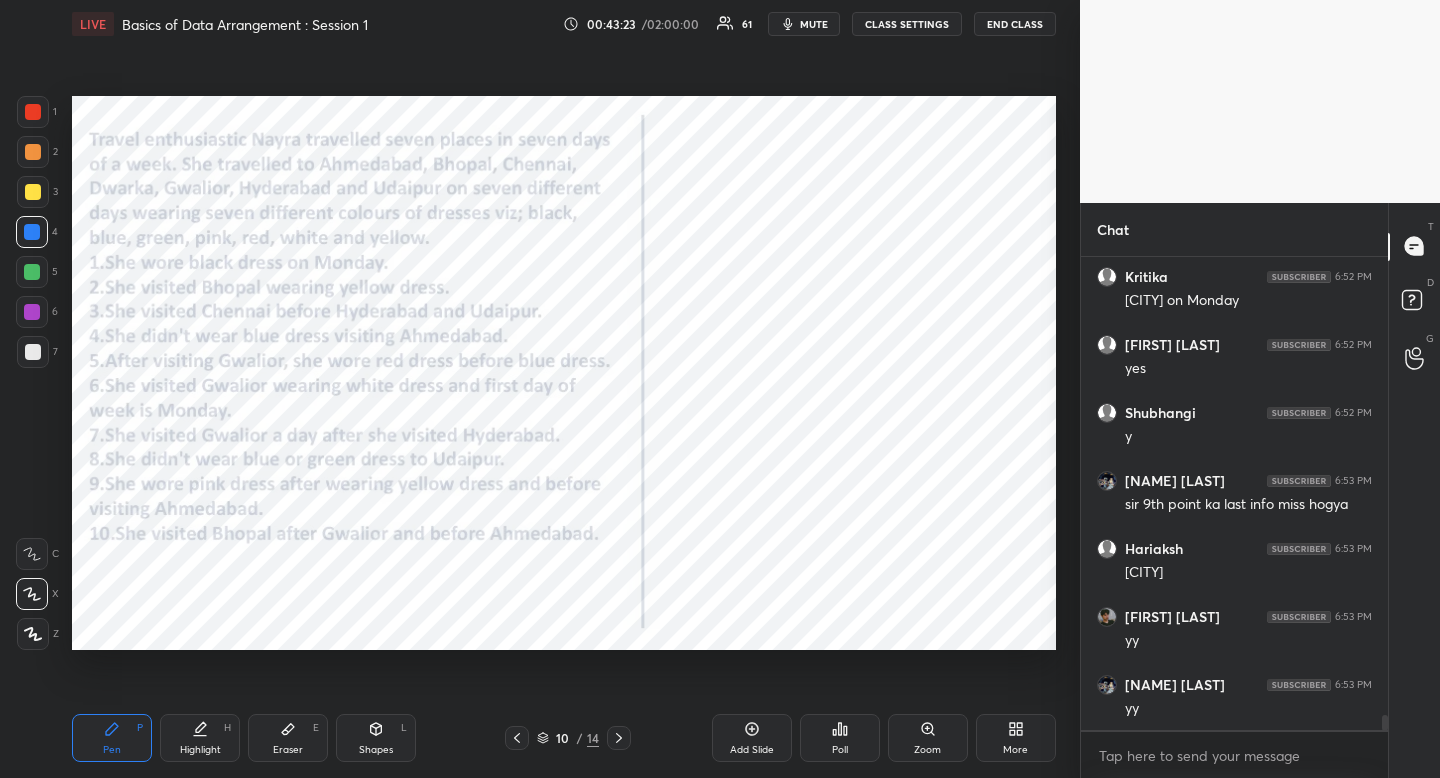 scroll, scrollTop: 14393, scrollLeft: 0, axis: vertical 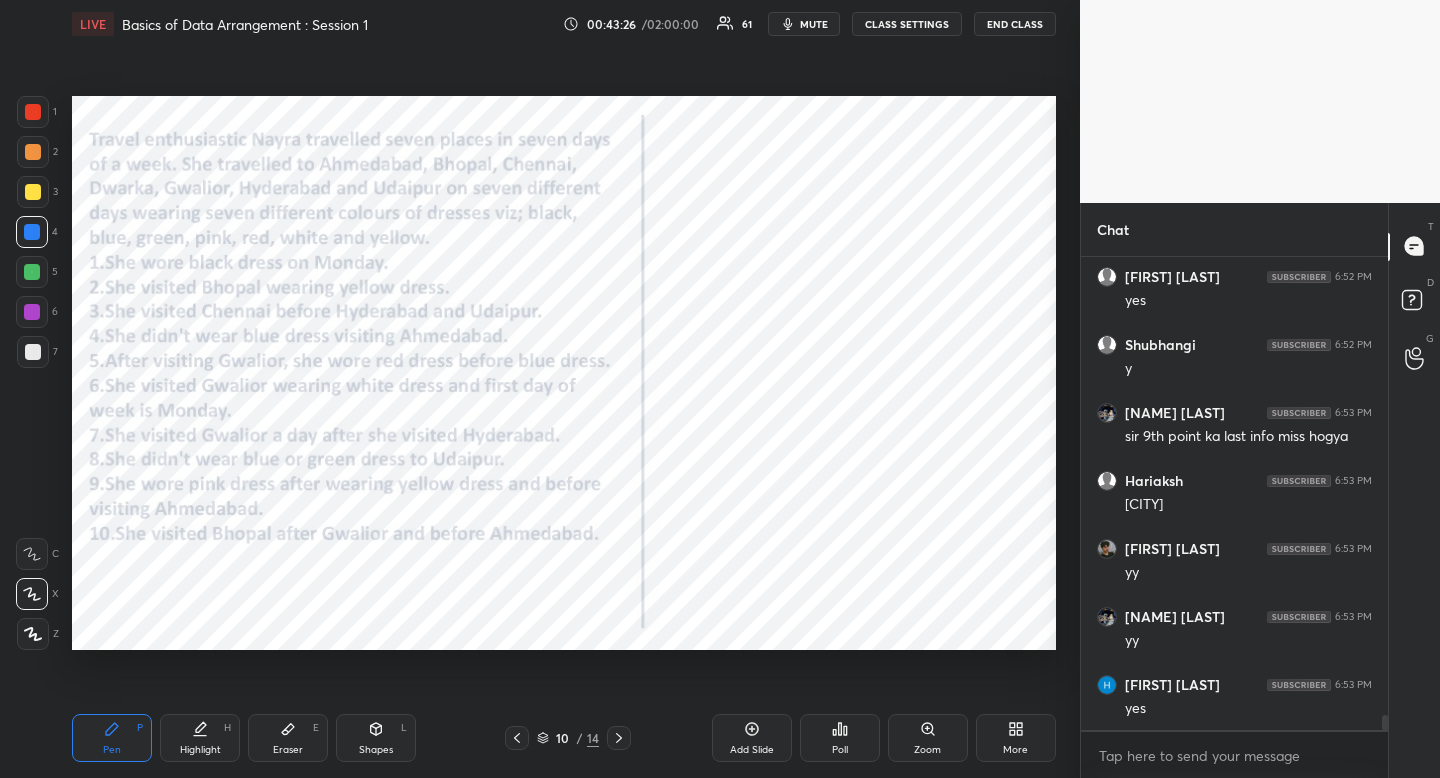 click 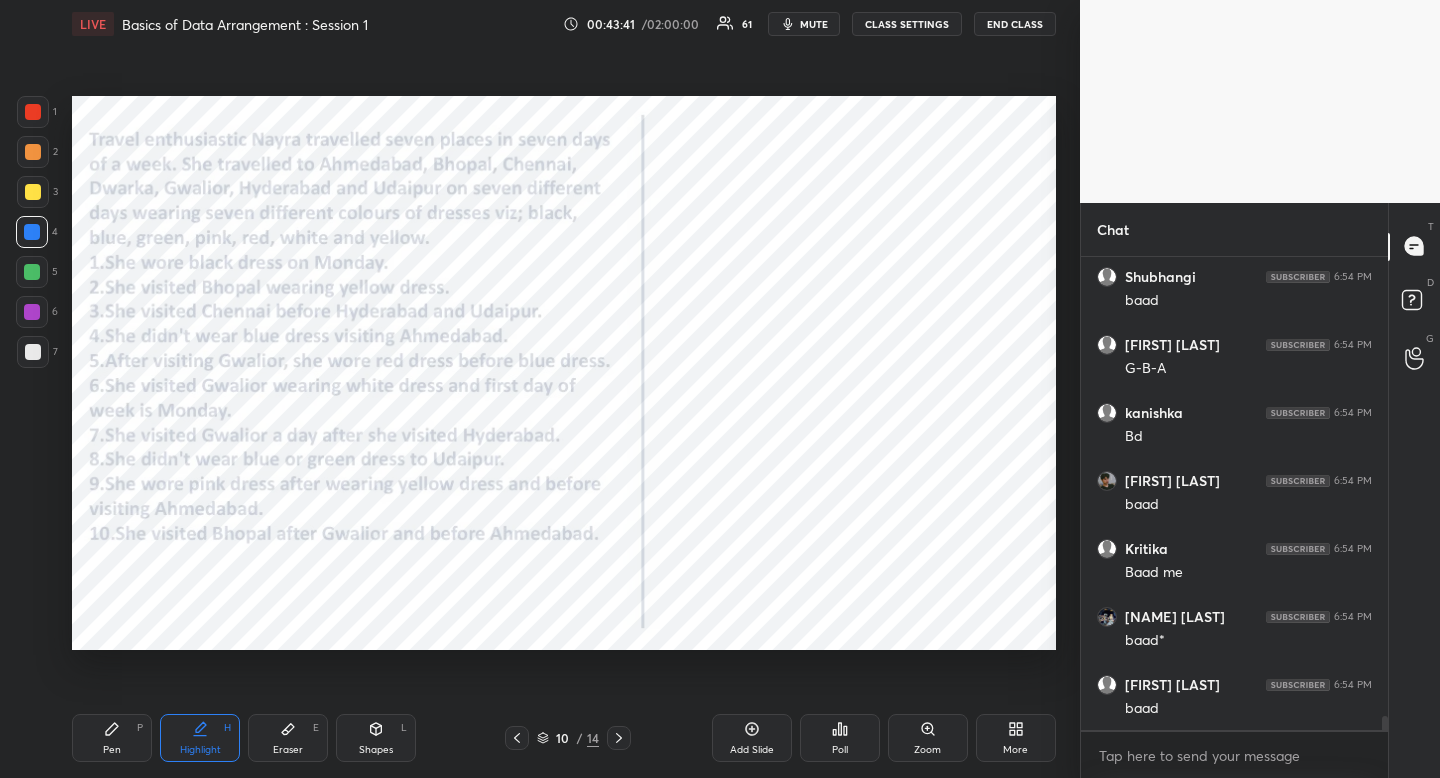 scroll, scrollTop: 15229, scrollLeft: 0, axis: vertical 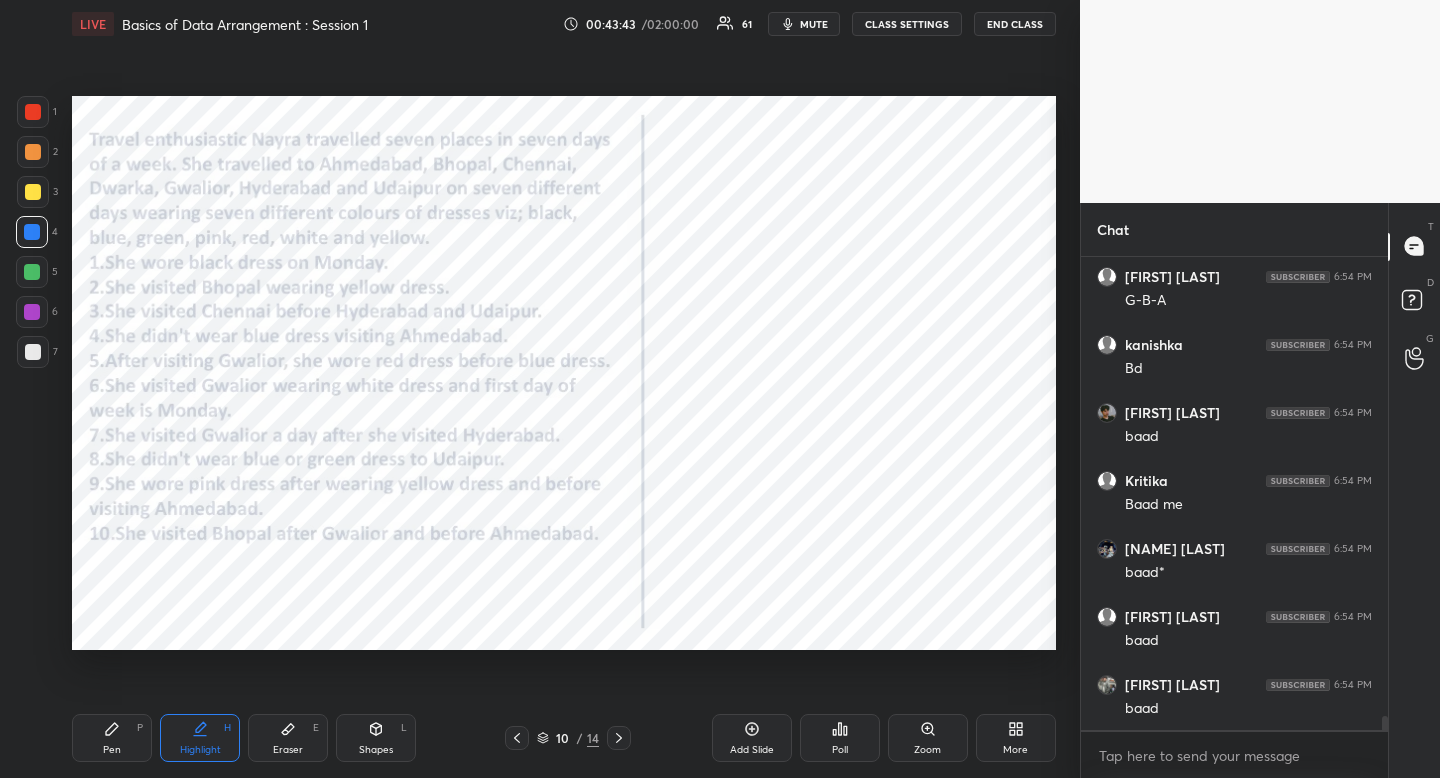 click on "Pen P" at bounding box center (112, 738) 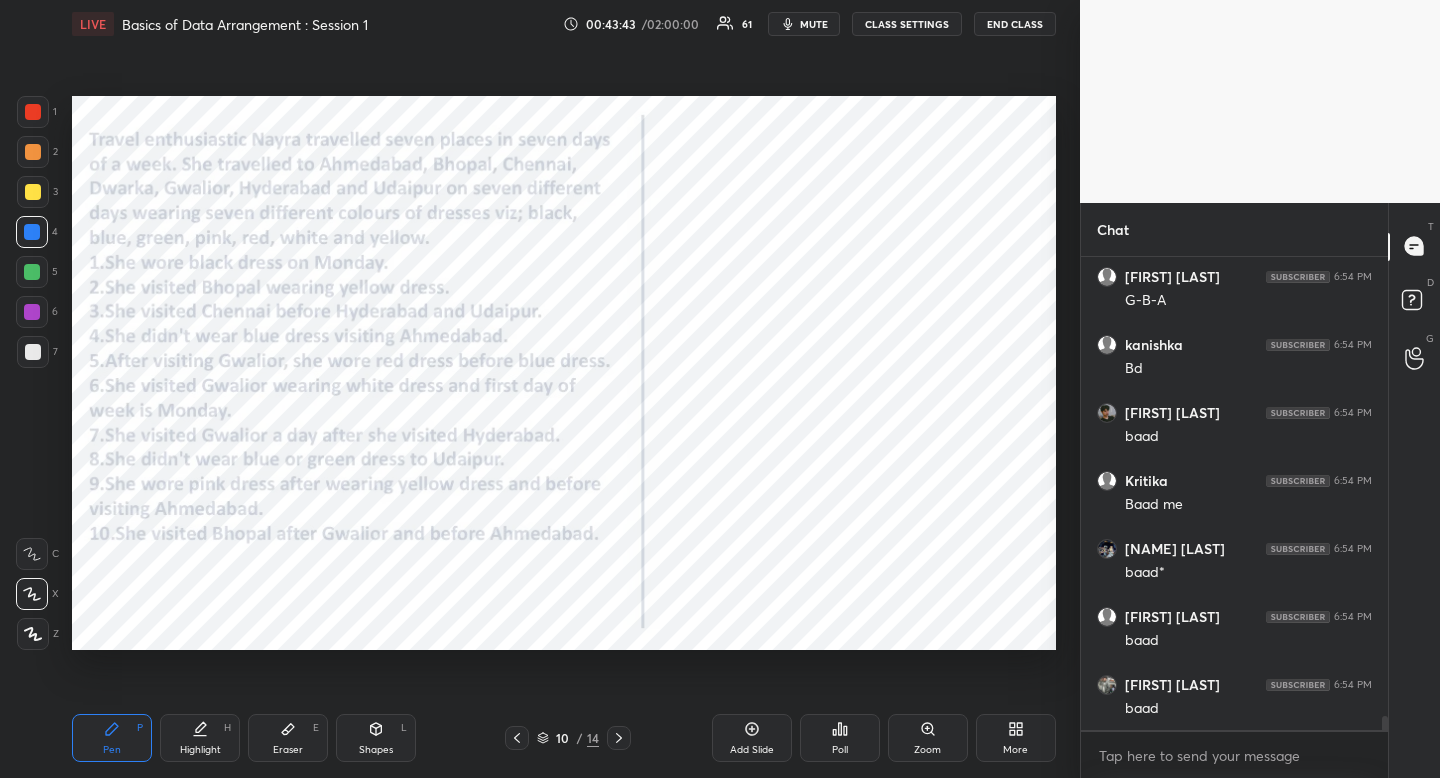 drag, startPoint x: 118, startPoint y: 737, endPoint x: 301, endPoint y: 665, distance: 196.65453 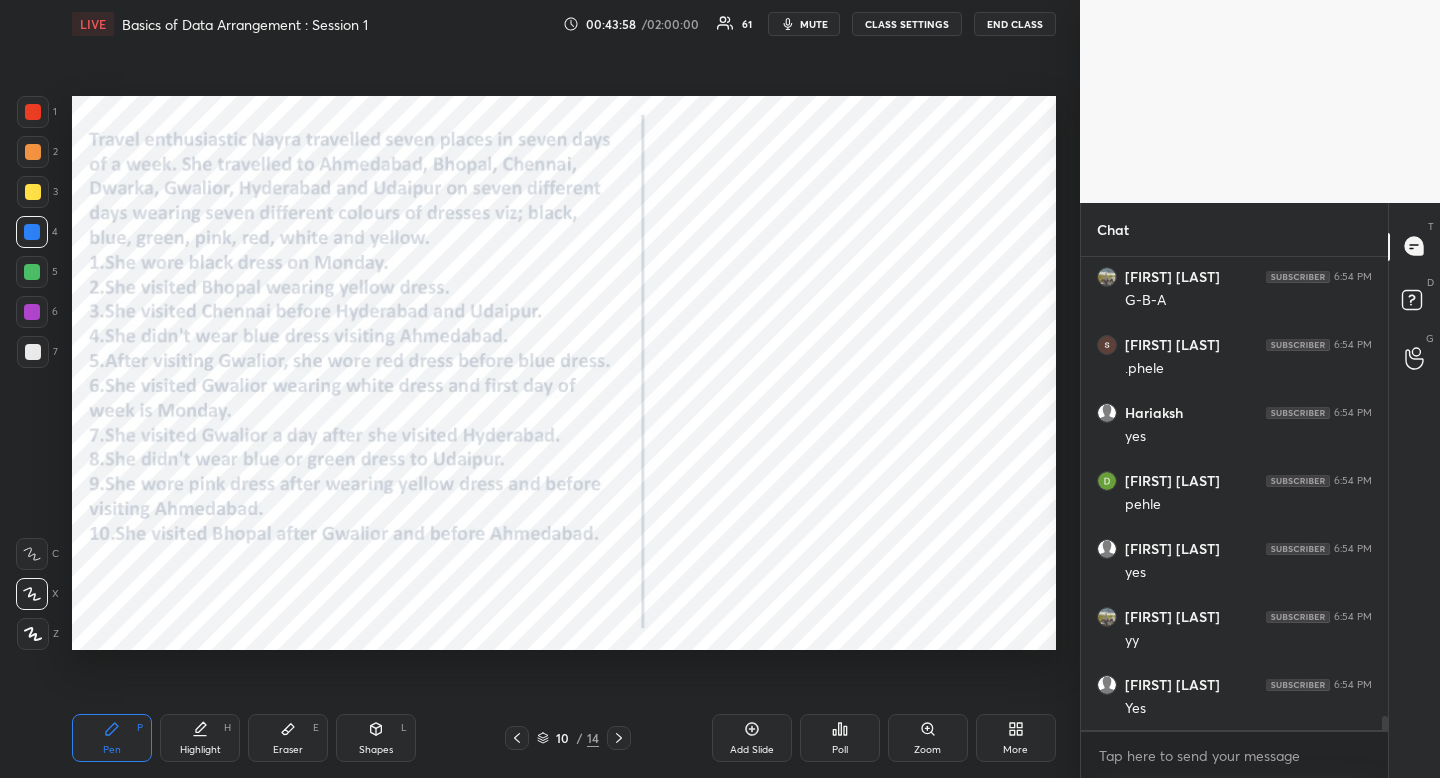 scroll, scrollTop: 15773, scrollLeft: 0, axis: vertical 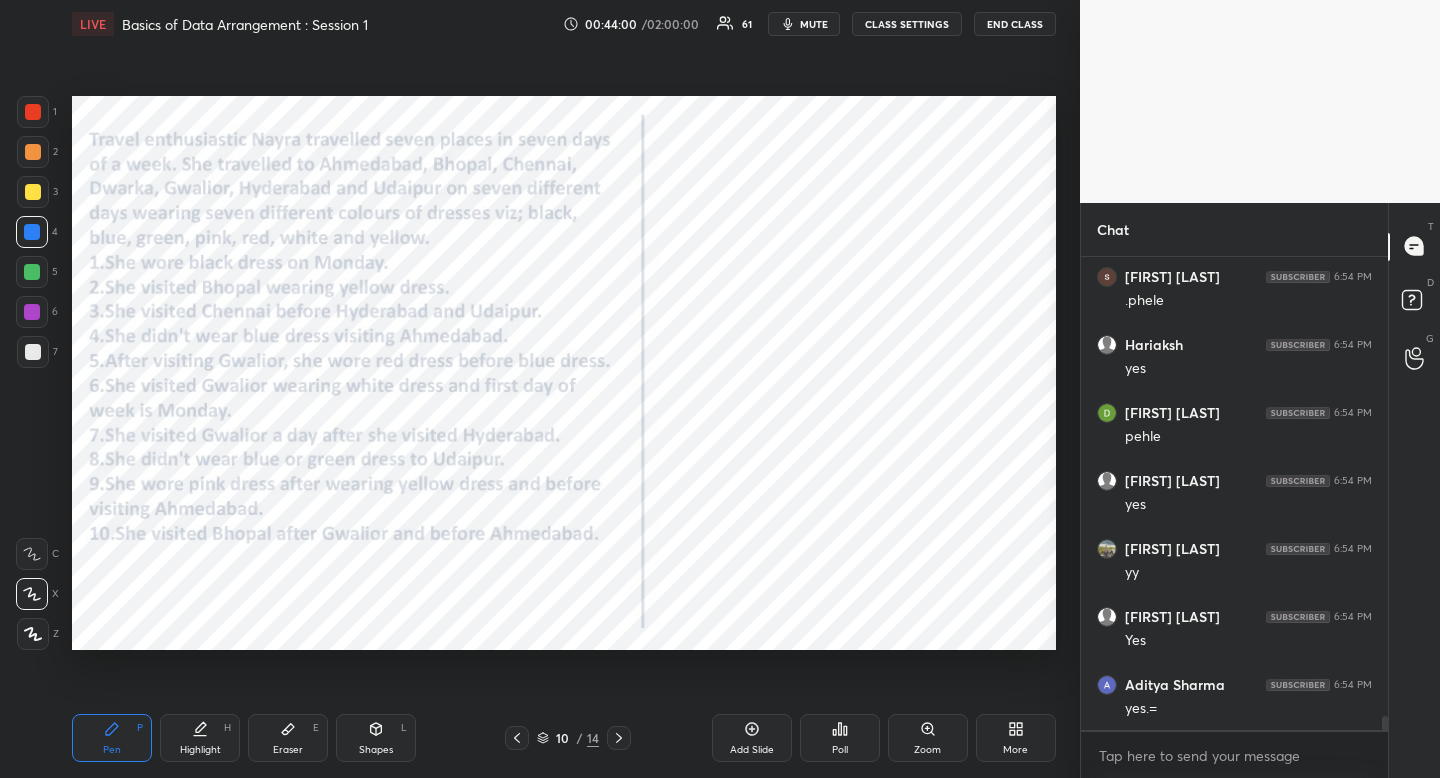 click on "Highlight" at bounding box center [200, 750] 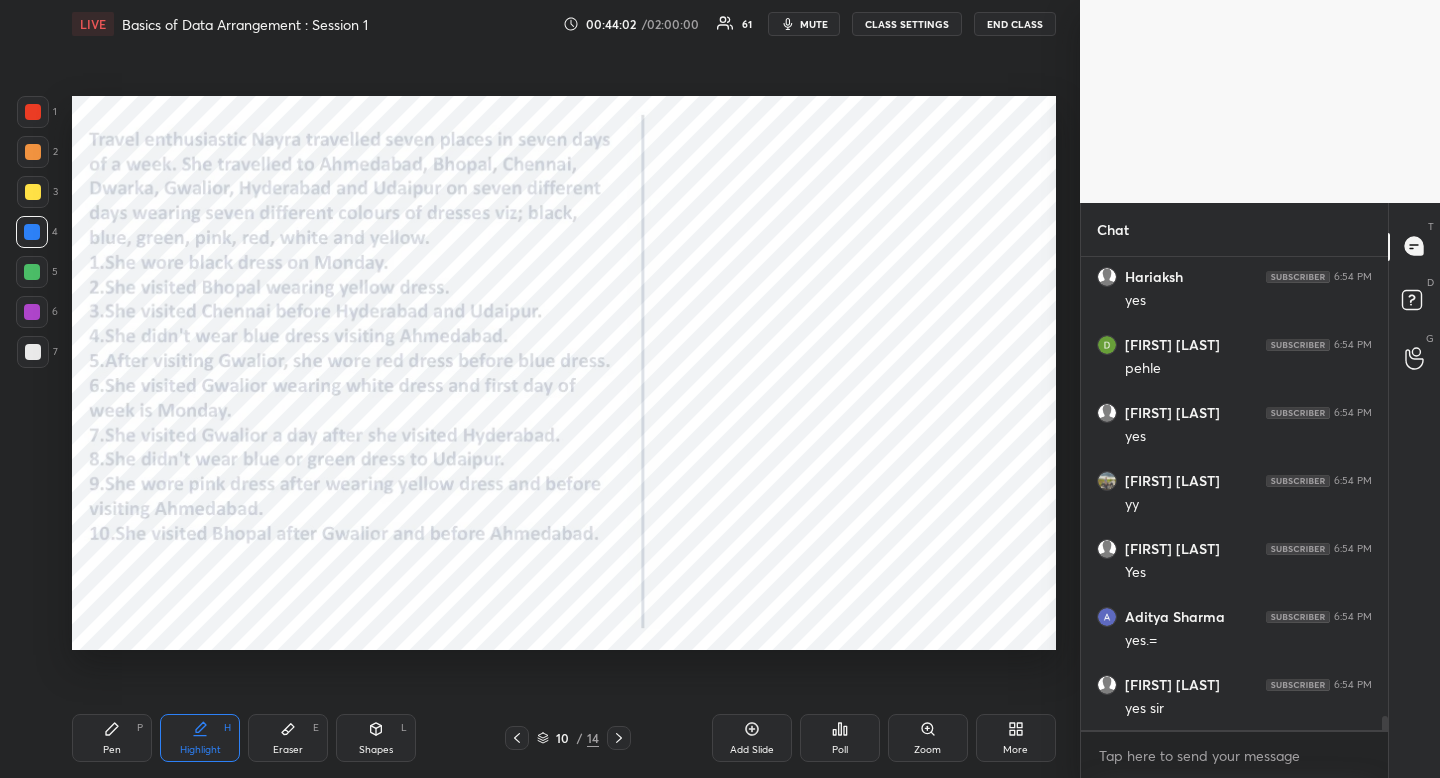 scroll, scrollTop: 15909, scrollLeft: 0, axis: vertical 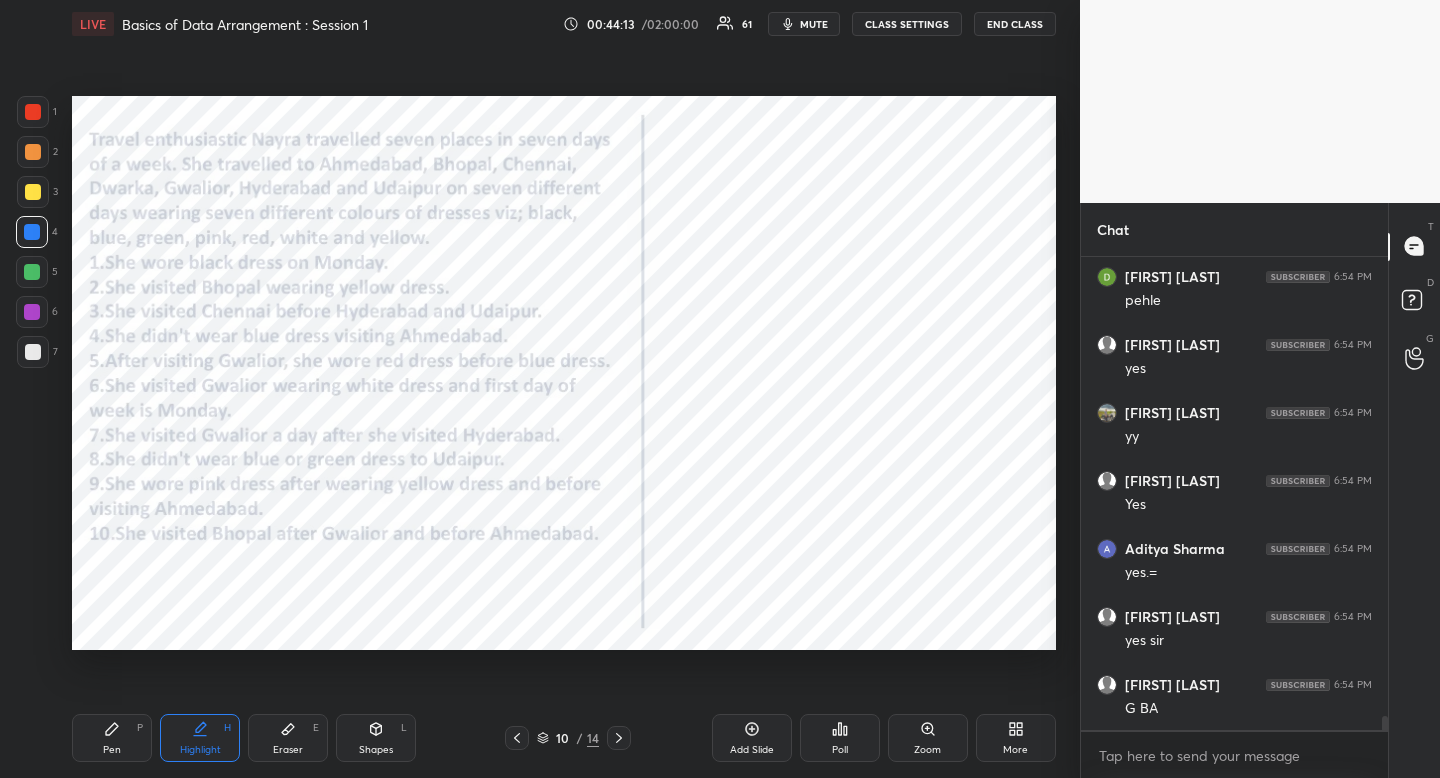 click on "Pen" at bounding box center (112, 750) 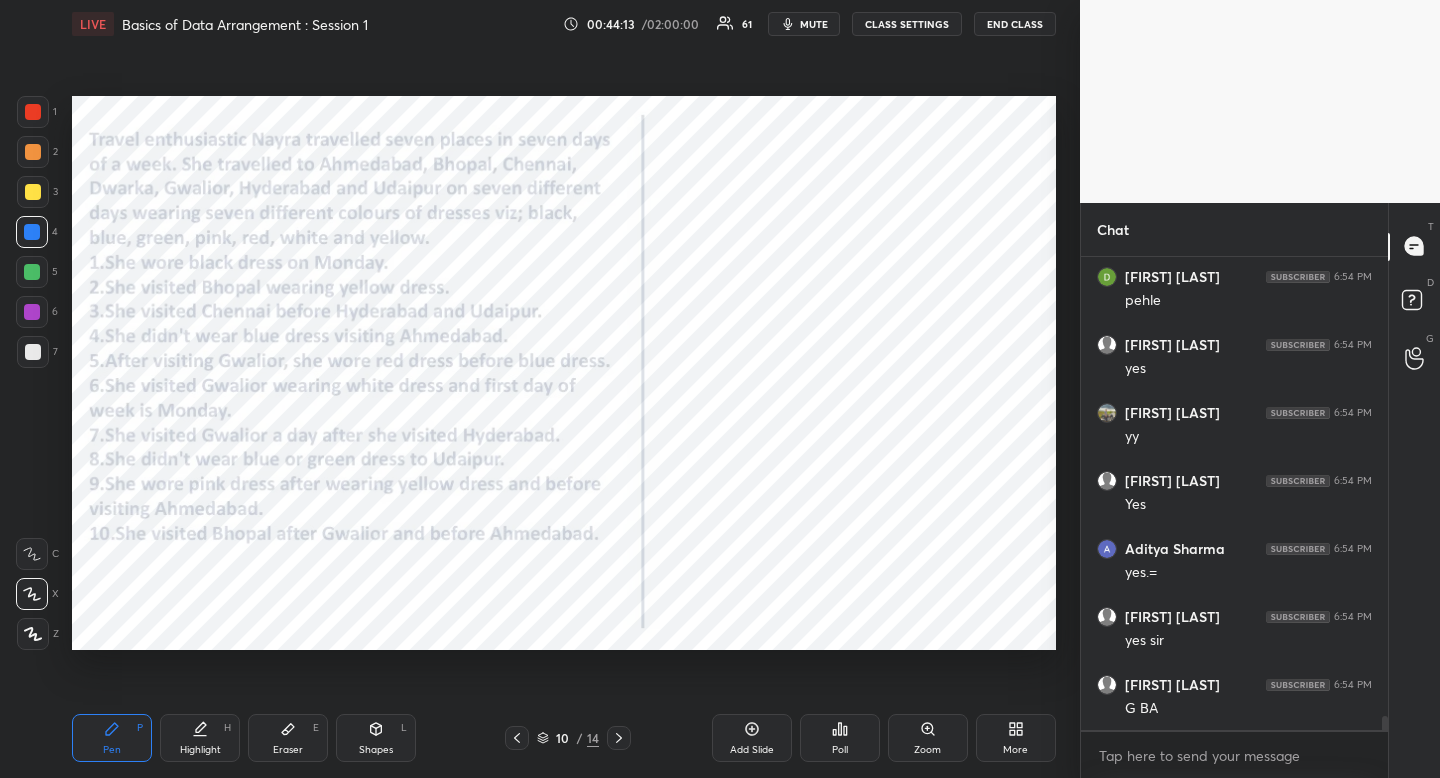 drag, startPoint x: 111, startPoint y: 747, endPoint x: 153, endPoint y: 707, distance: 58 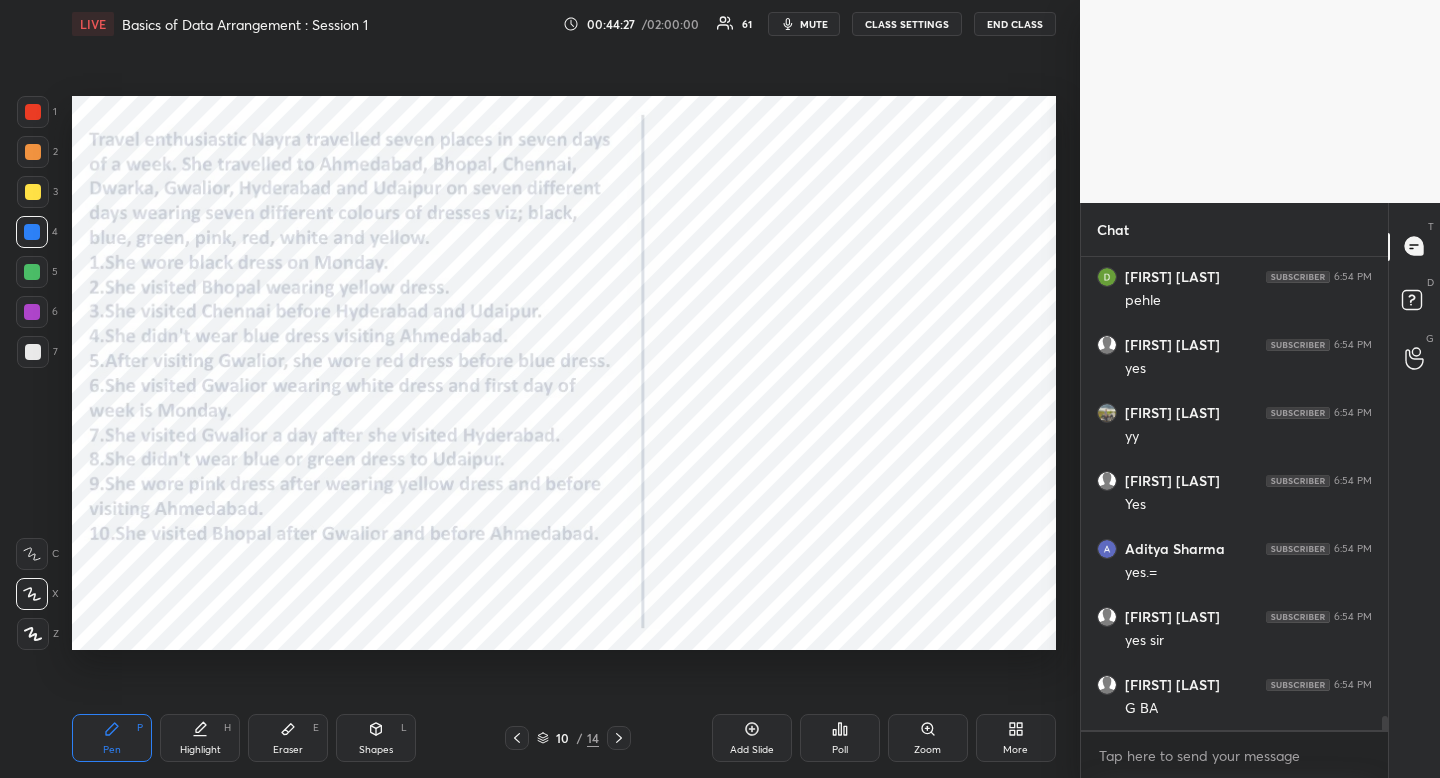 click on "Highlight H" at bounding box center (200, 738) 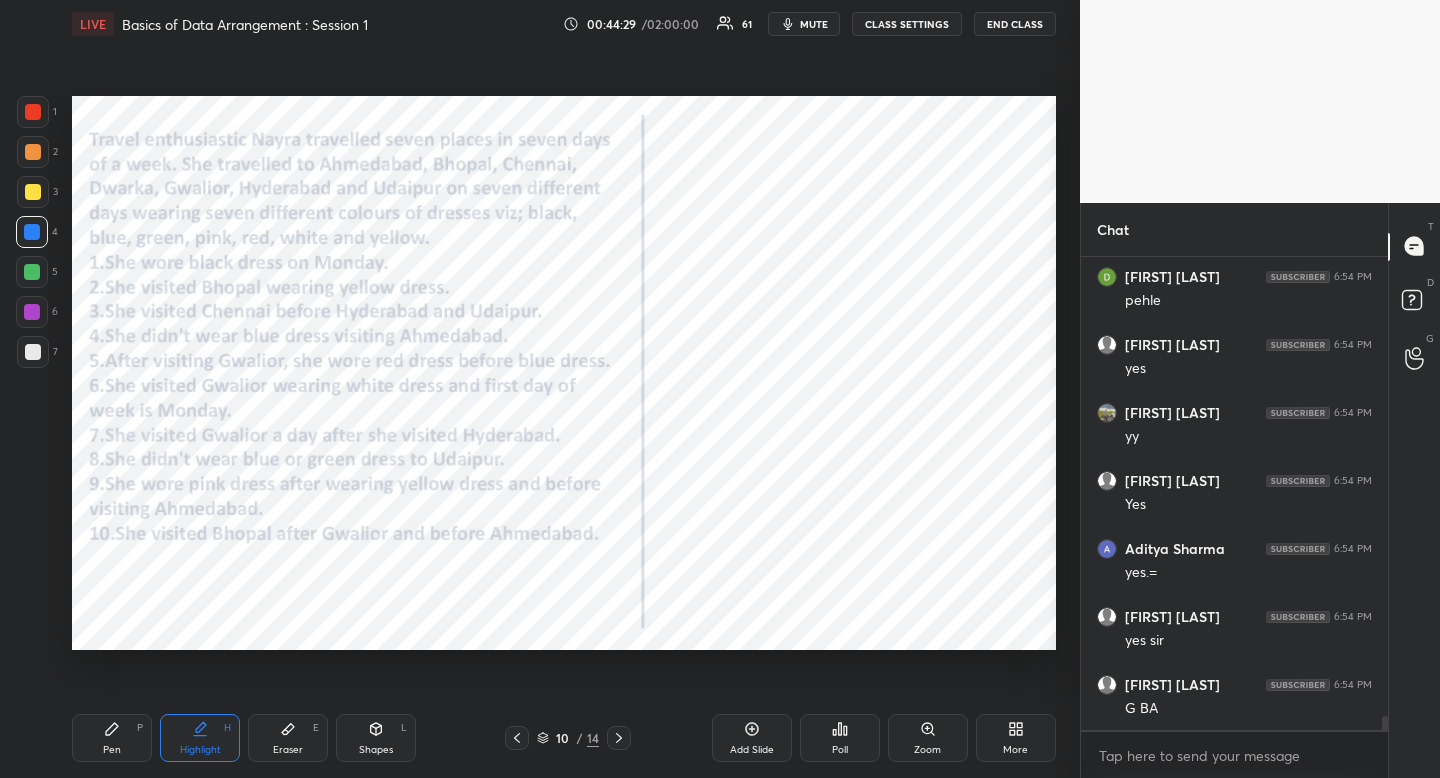 drag, startPoint x: 288, startPoint y: 735, endPoint x: 235, endPoint y: 737, distance: 53.037724 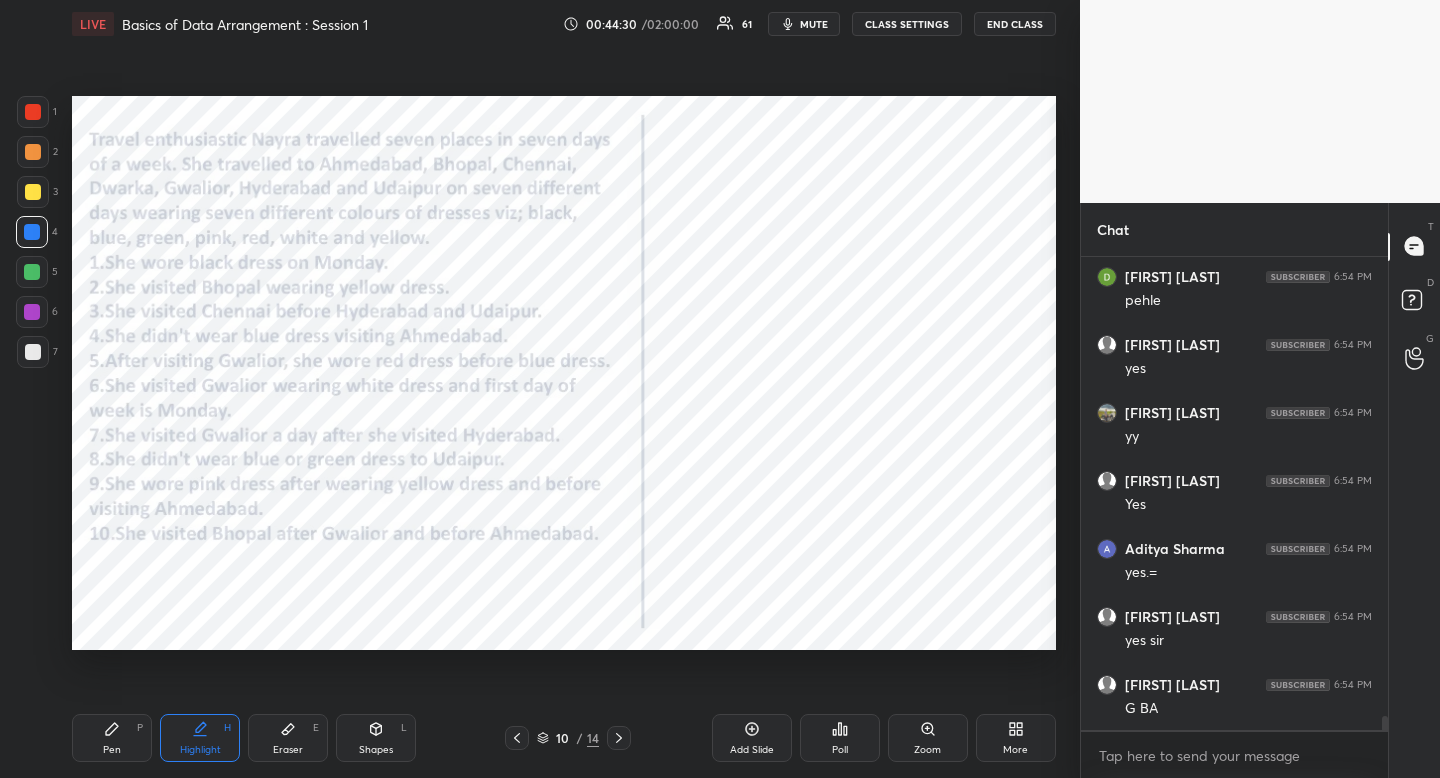 drag, startPoint x: 210, startPoint y: 722, endPoint x: 388, endPoint y: 666, distance: 186.60118 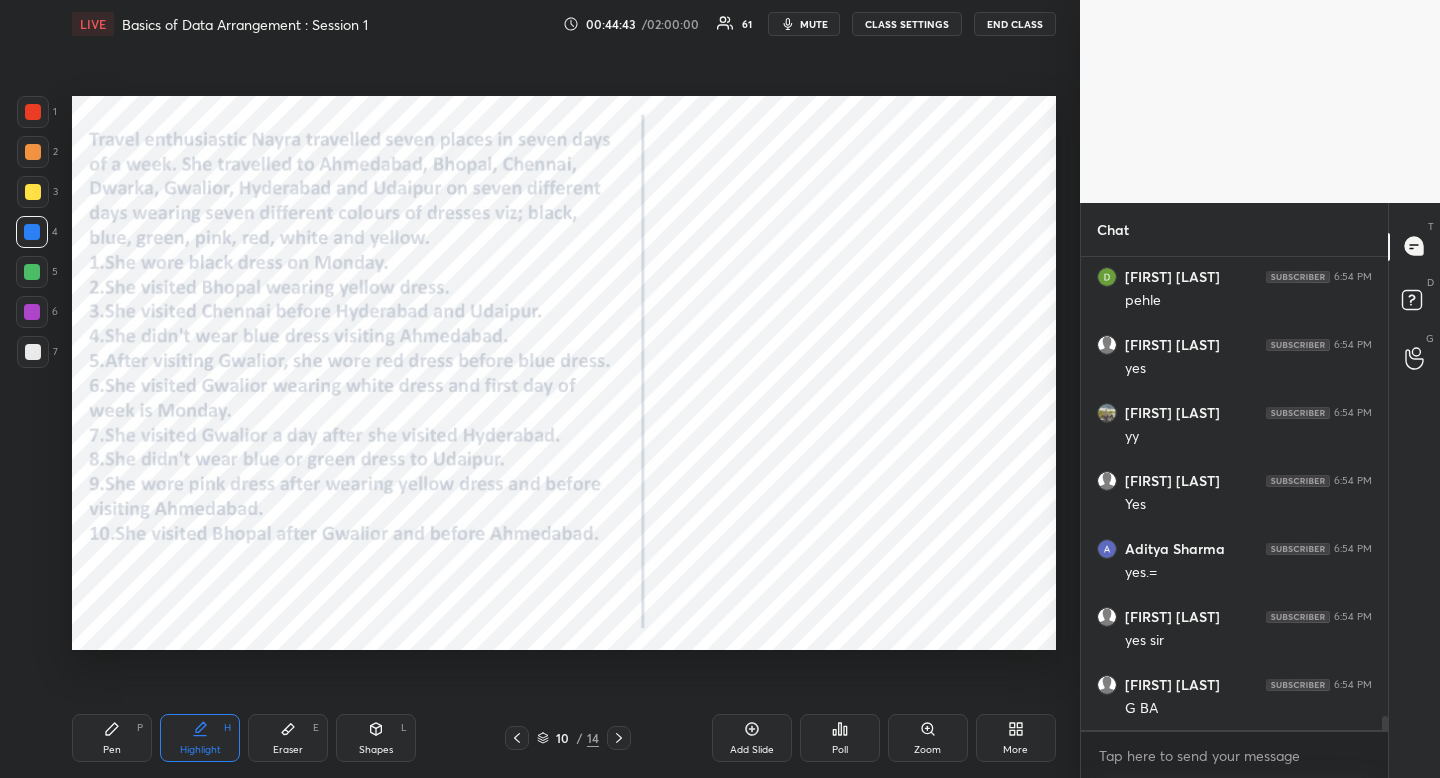 click on "Highlight" at bounding box center [200, 750] 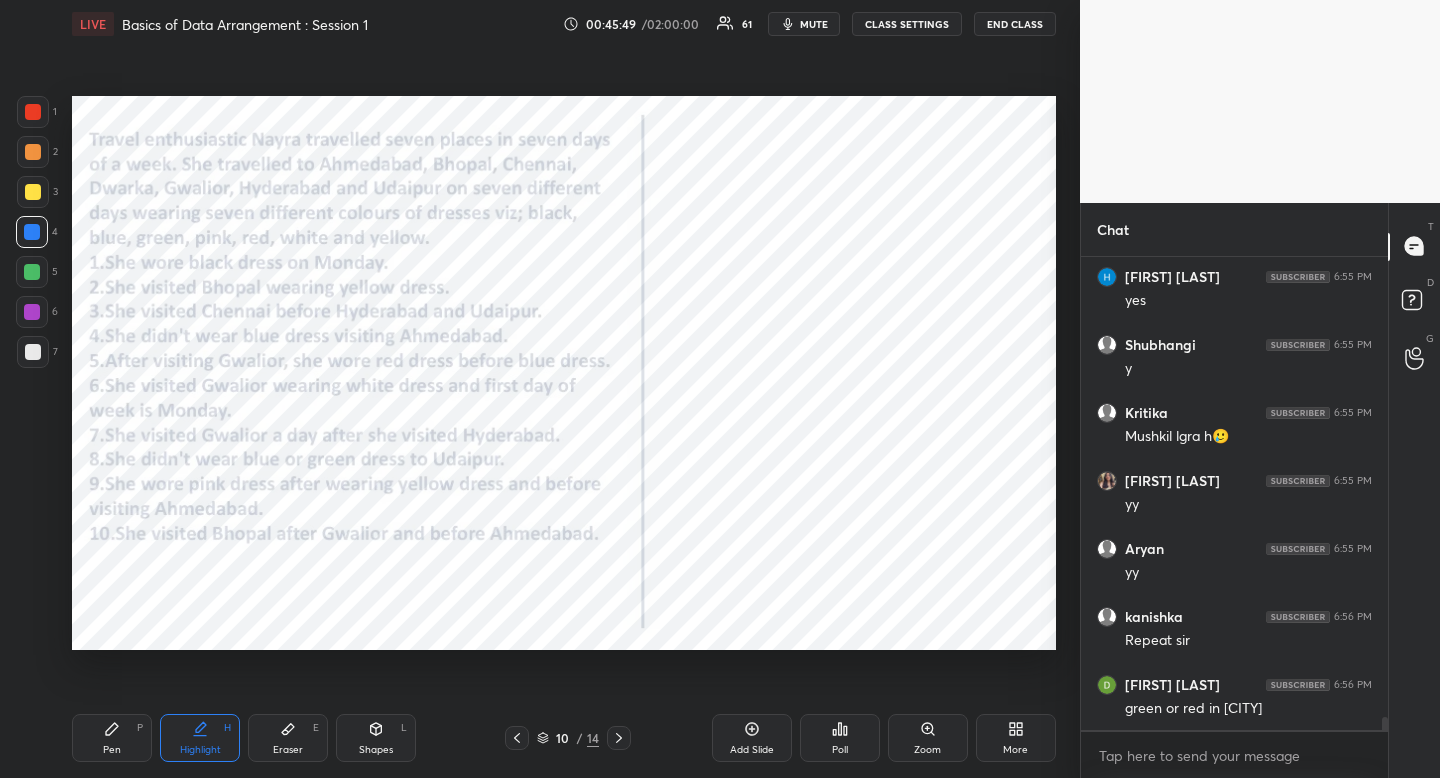scroll, scrollTop: 16793, scrollLeft: 0, axis: vertical 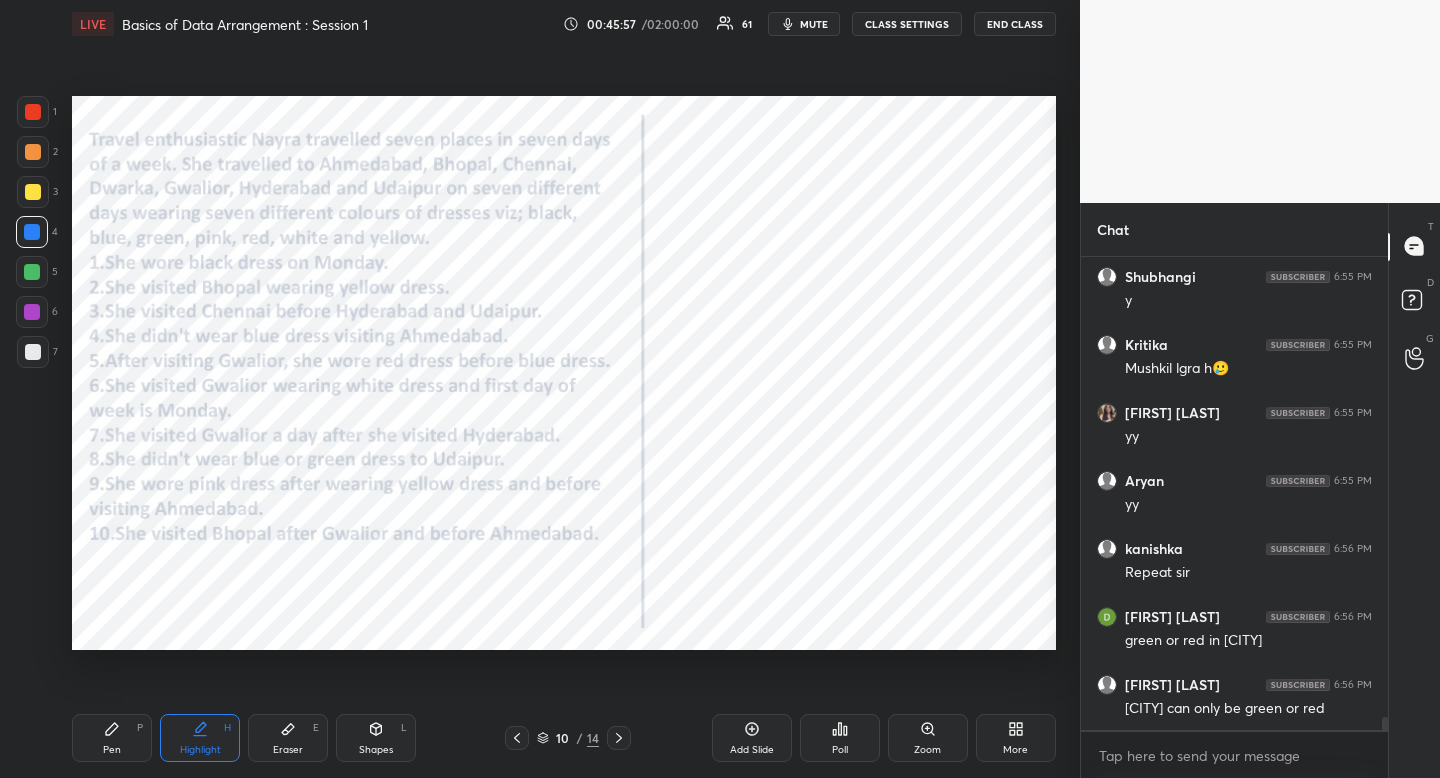 click on "Highlight H" at bounding box center (200, 738) 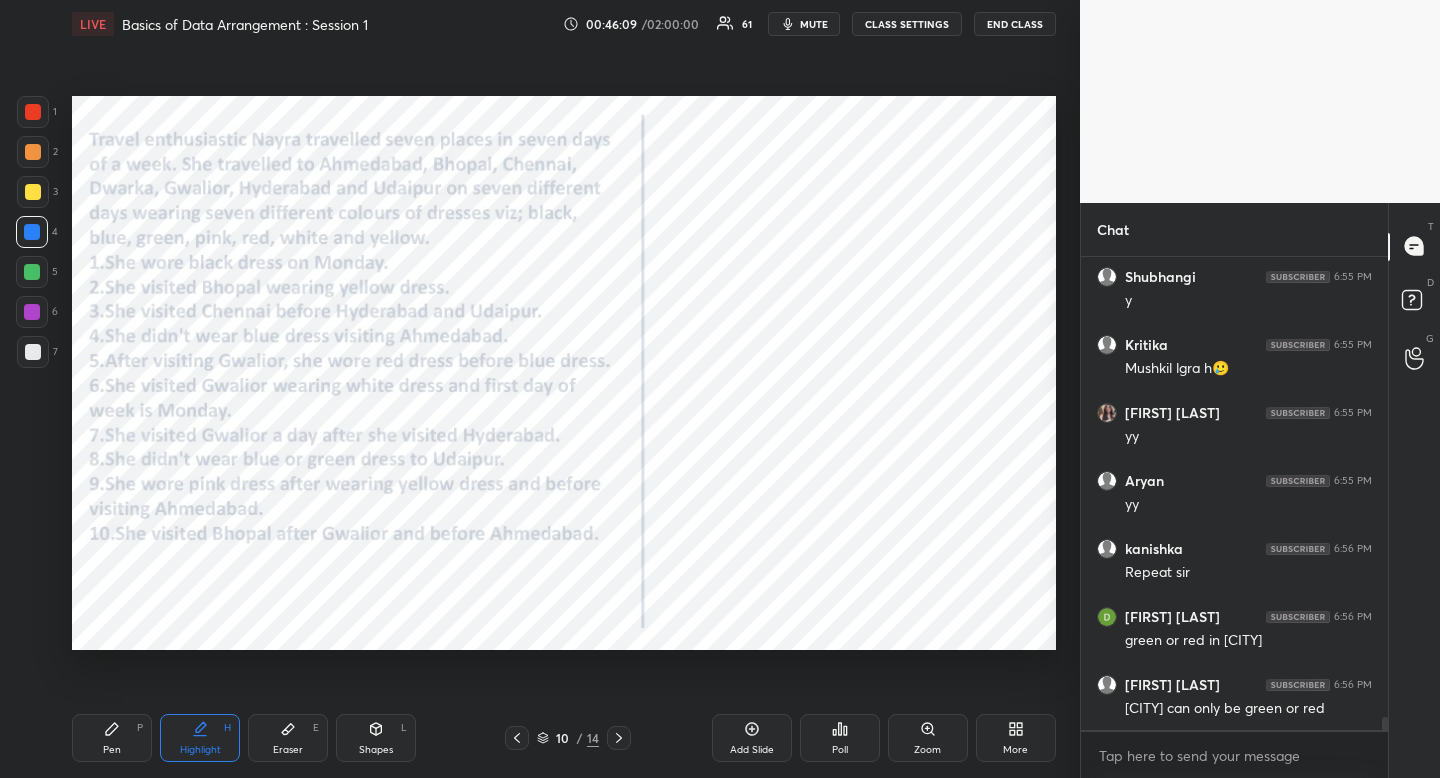click on "Highlight H" at bounding box center (200, 738) 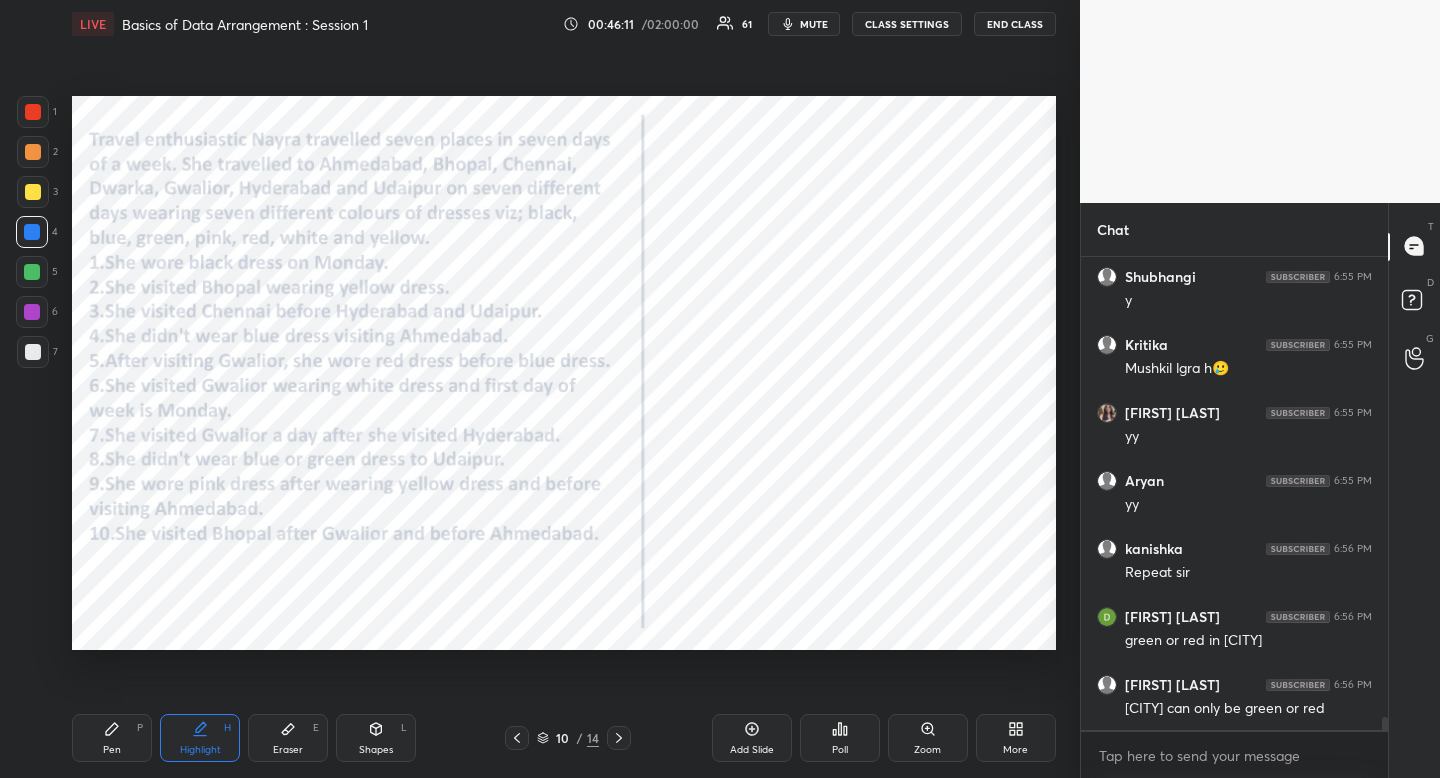 click on "Pen P" at bounding box center [112, 738] 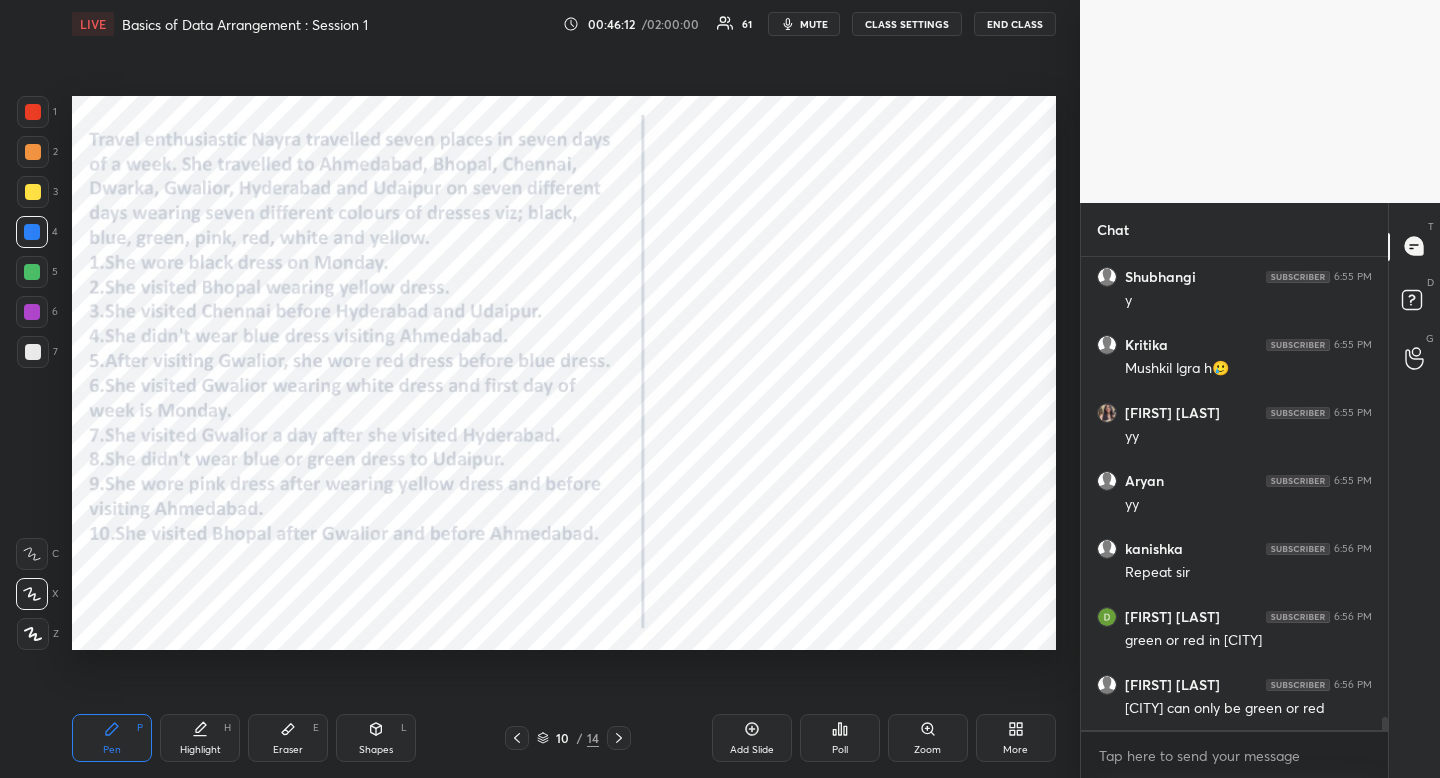 drag, startPoint x: 102, startPoint y: 736, endPoint x: 92, endPoint y: 720, distance: 18.867962 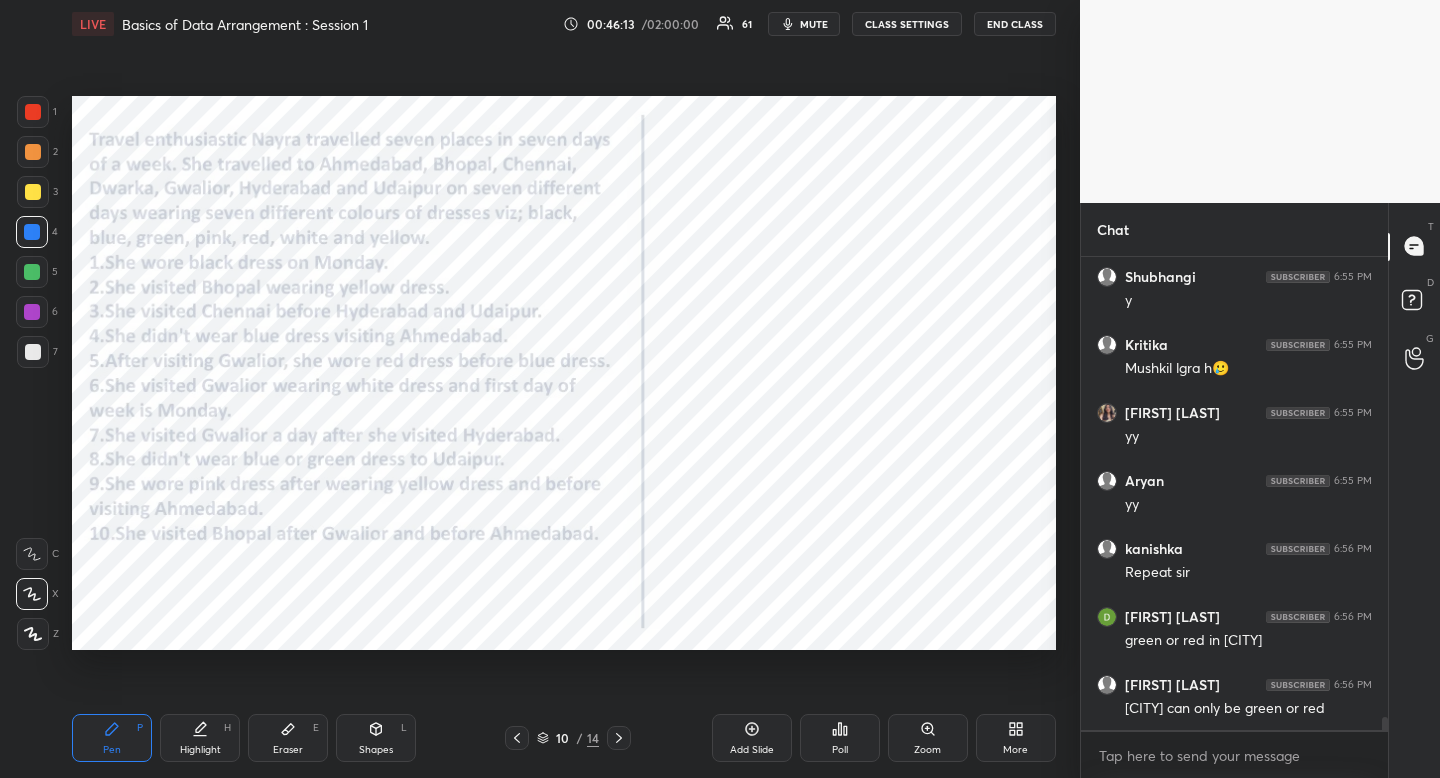 scroll, scrollTop: 16861, scrollLeft: 0, axis: vertical 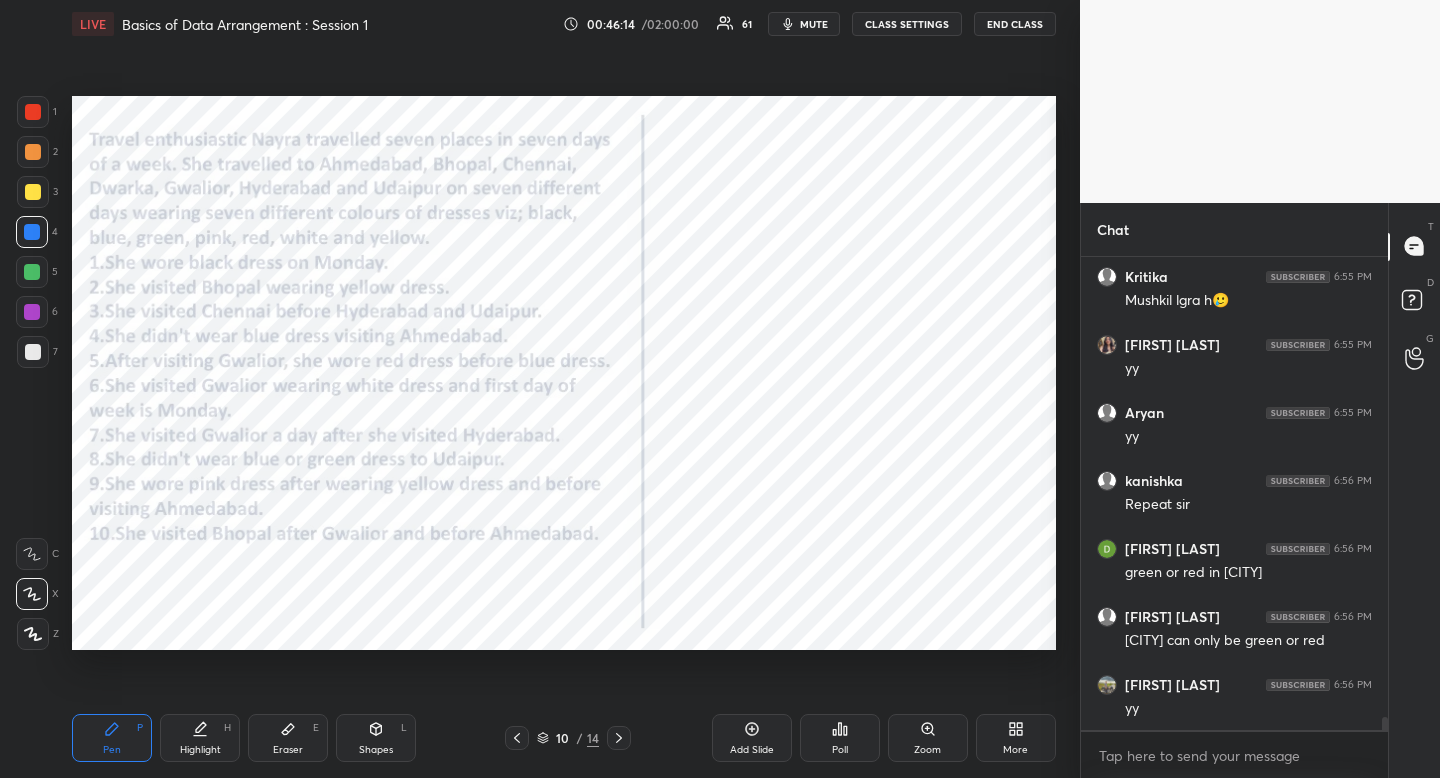 click on "Eraser E" at bounding box center [288, 738] 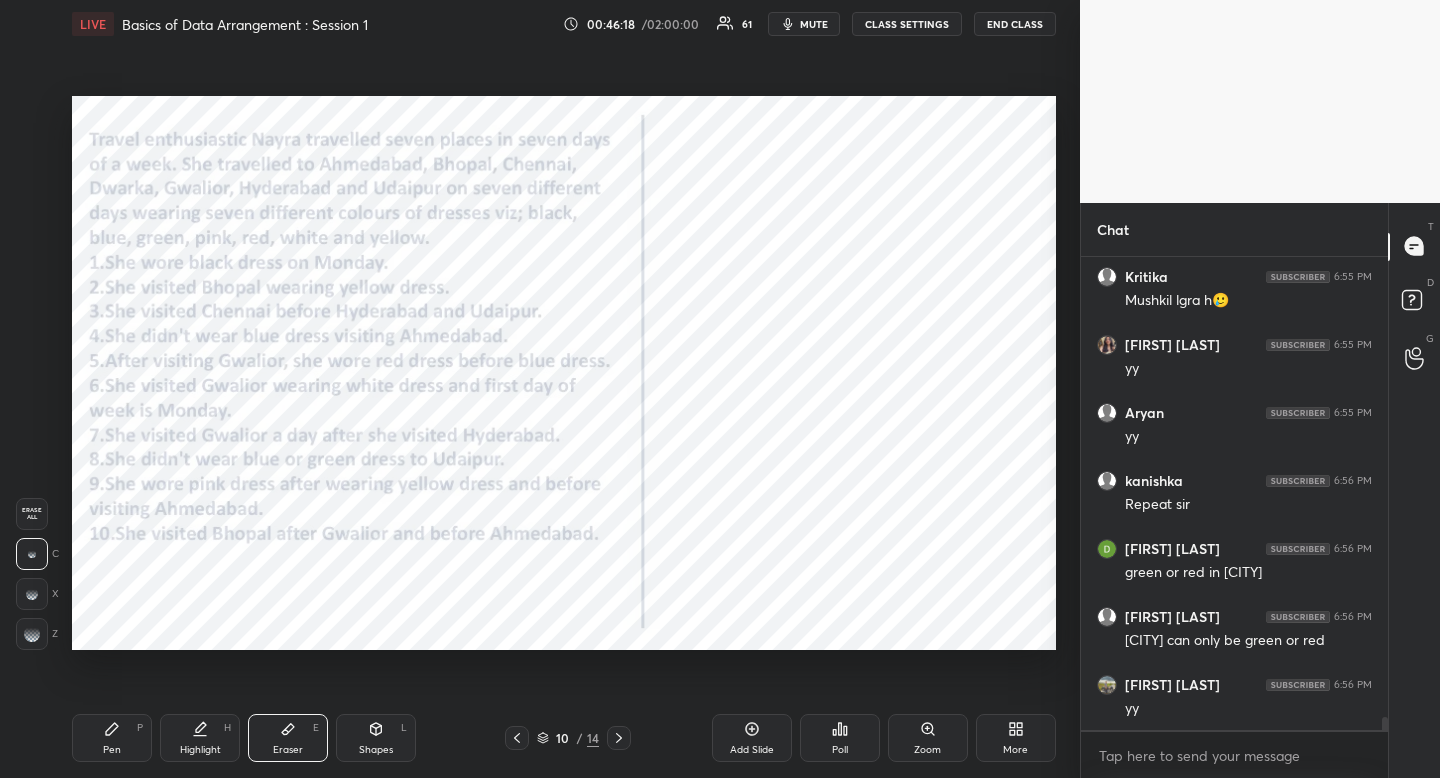 click on "Pen P" at bounding box center (112, 738) 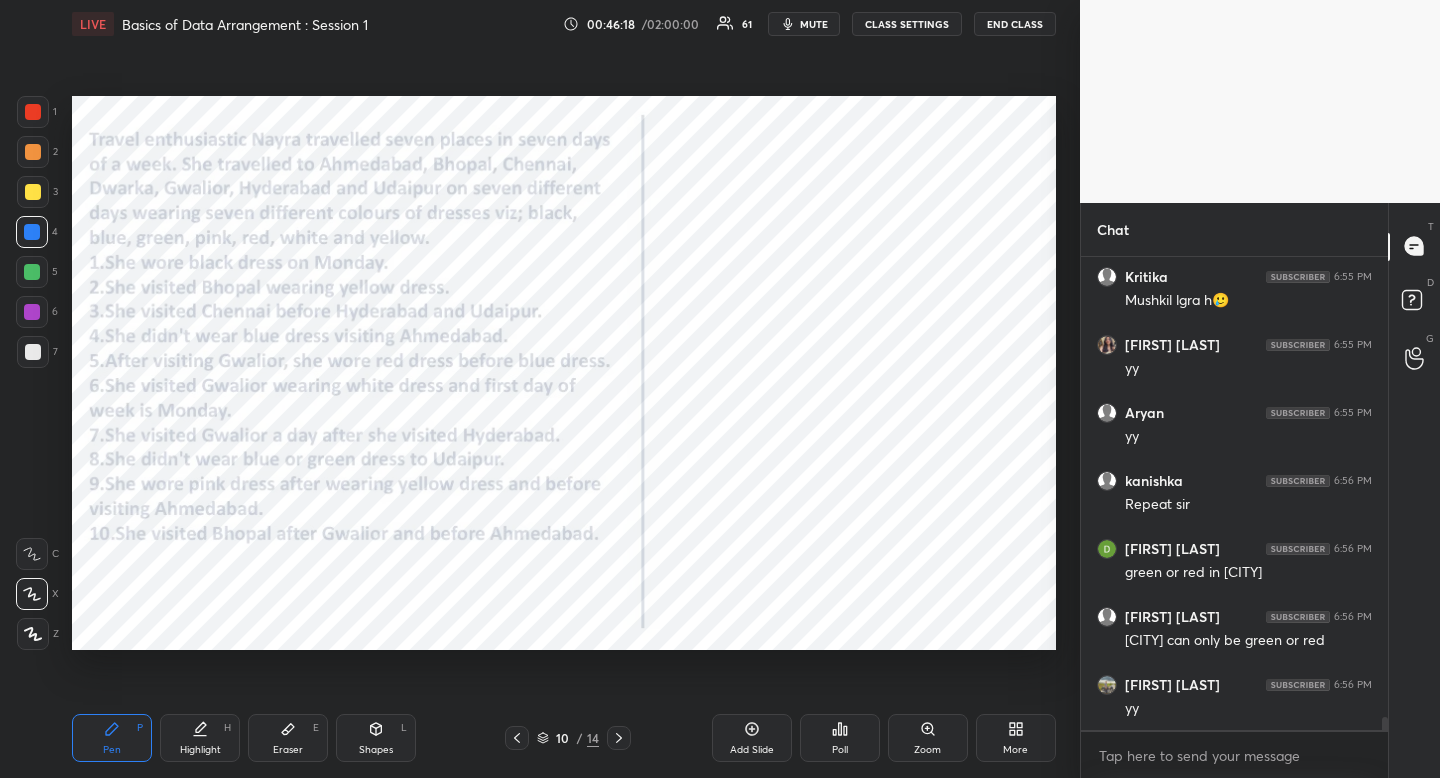 drag, startPoint x: 93, startPoint y: 731, endPoint x: 92, endPoint y: 710, distance: 21.023796 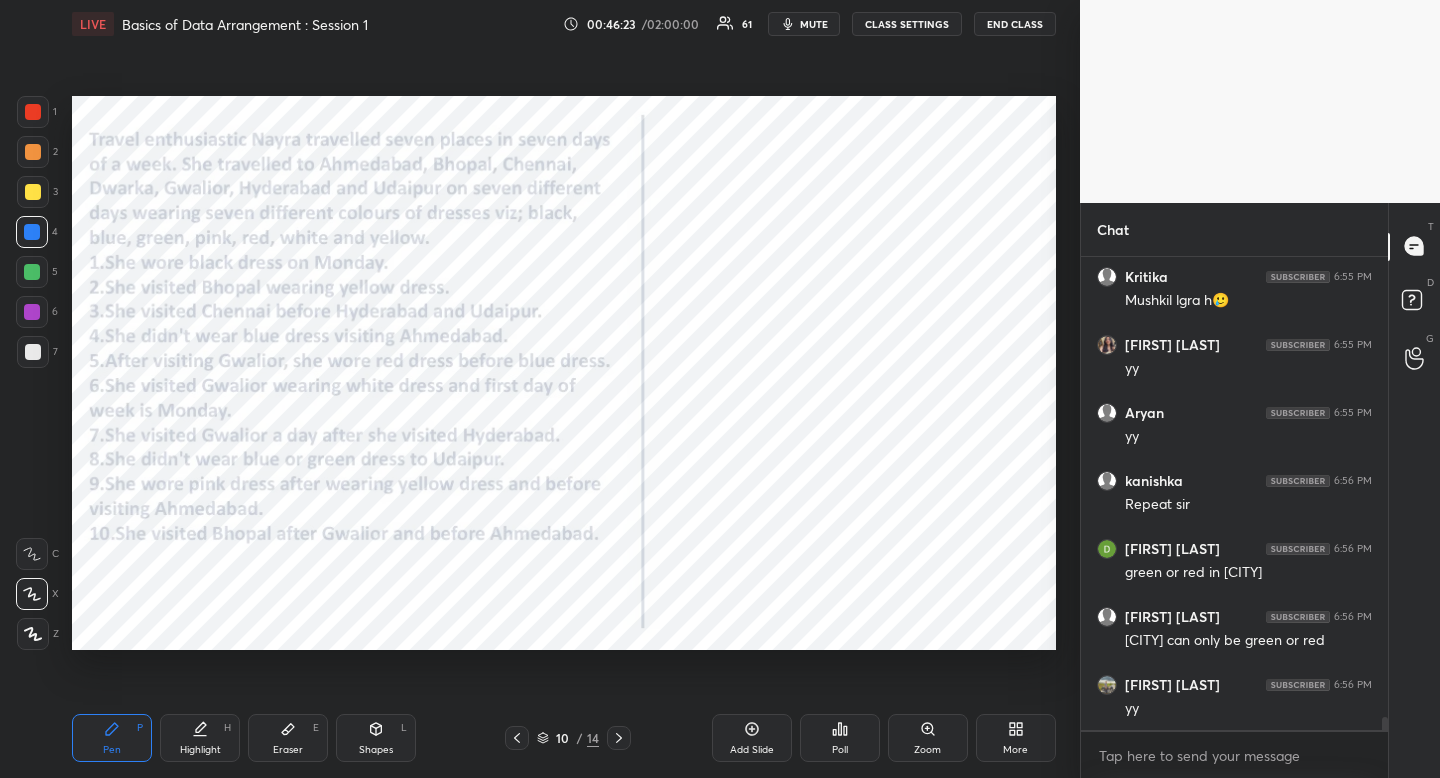 click on "Highlight H" at bounding box center [200, 738] 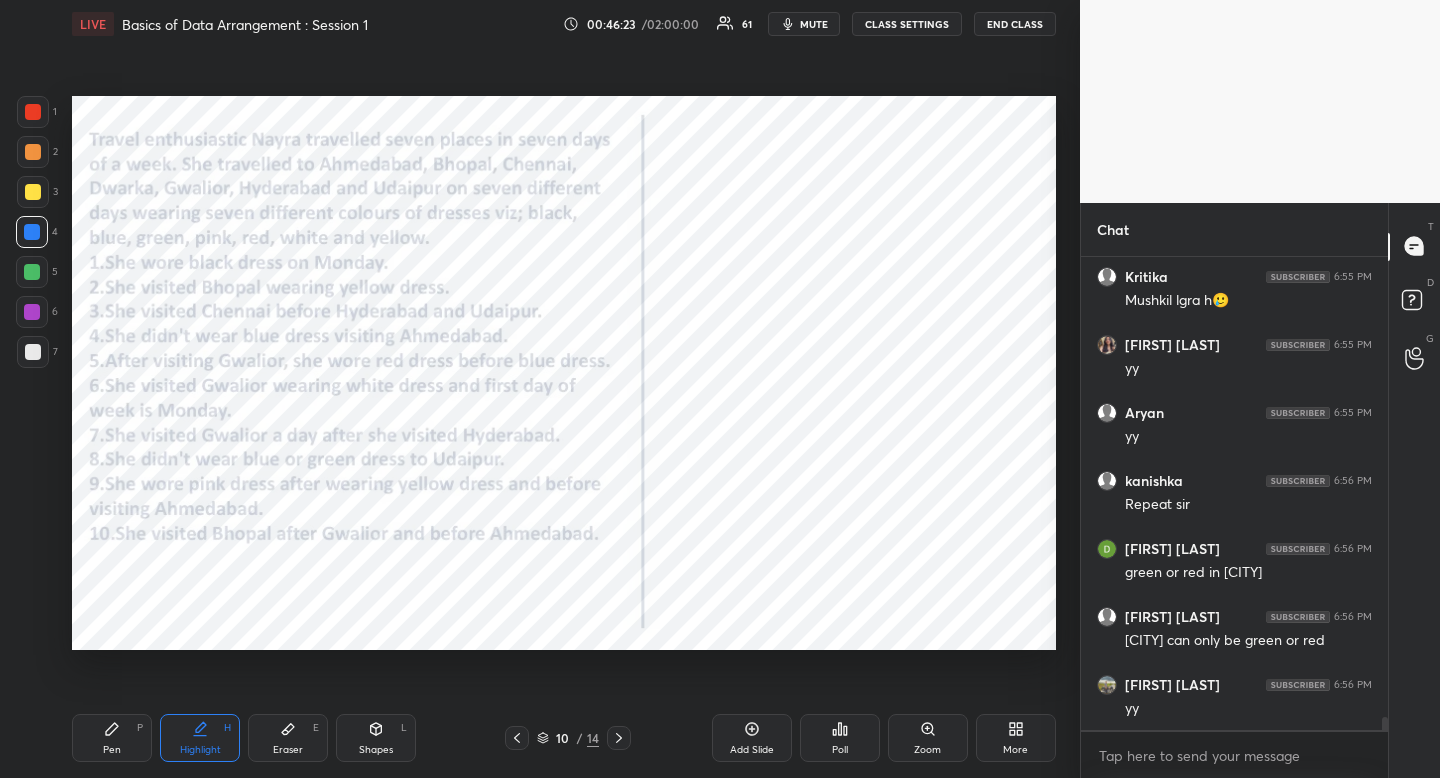 click on "Highlight" at bounding box center (200, 750) 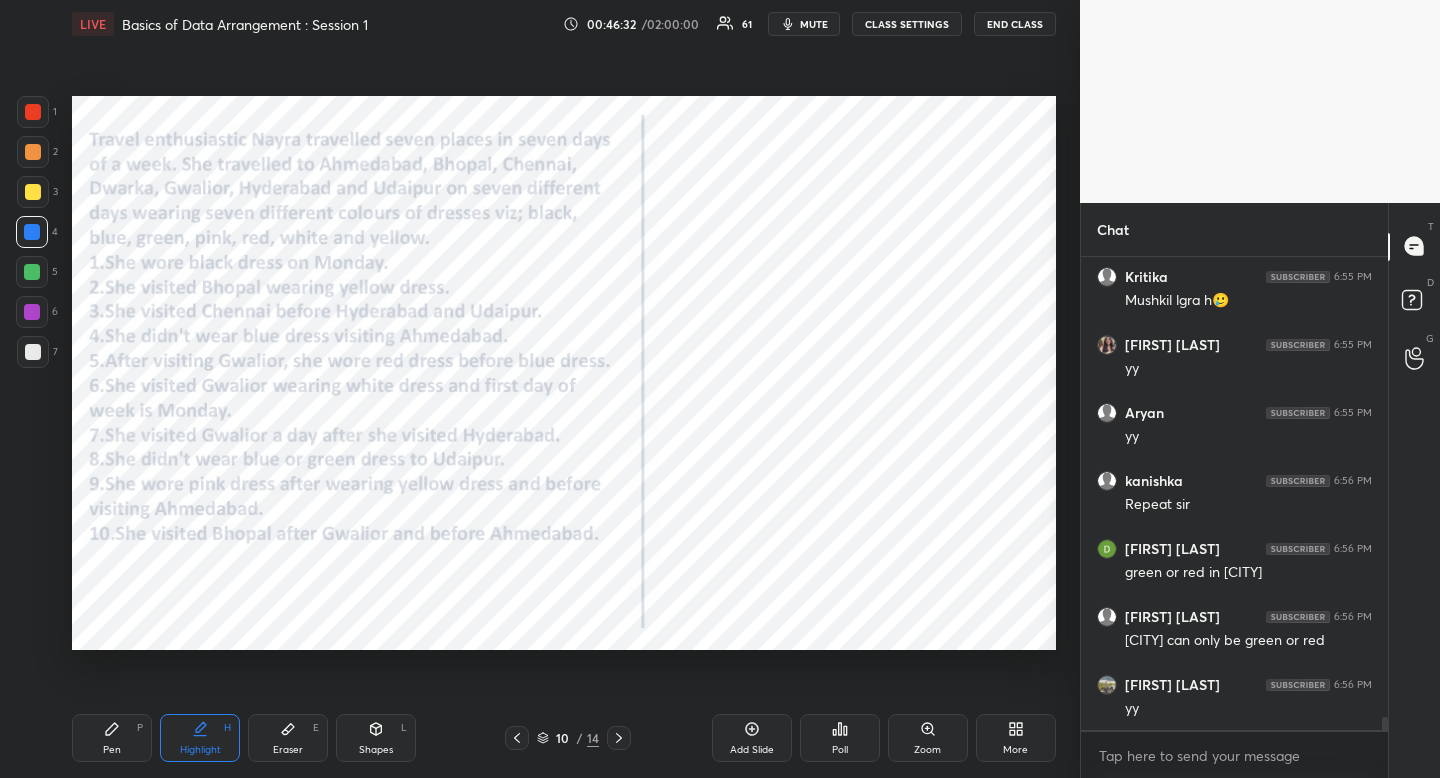 click on "Pen" at bounding box center [112, 750] 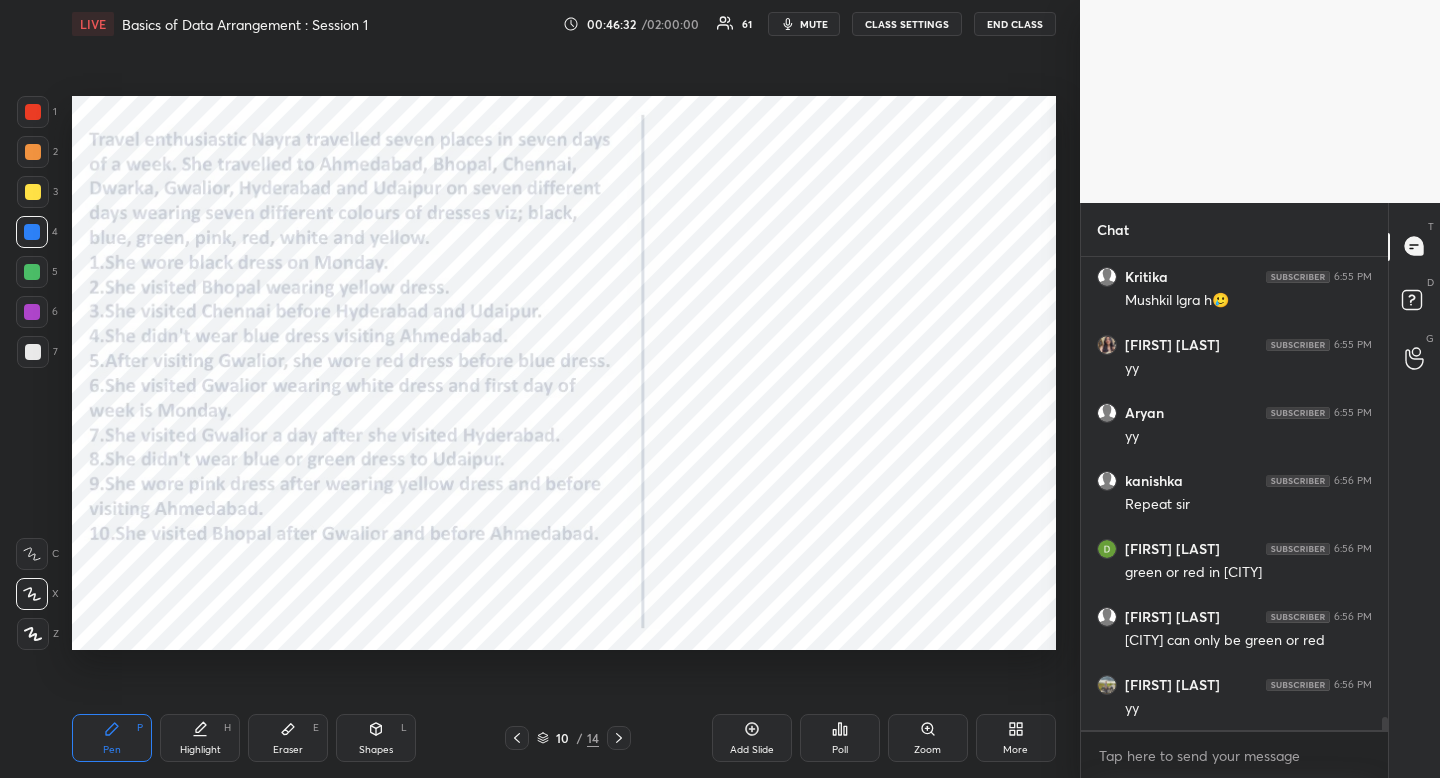 drag, startPoint x: 116, startPoint y: 749, endPoint x: 129, endPoint y: 725, distance: 27.294687 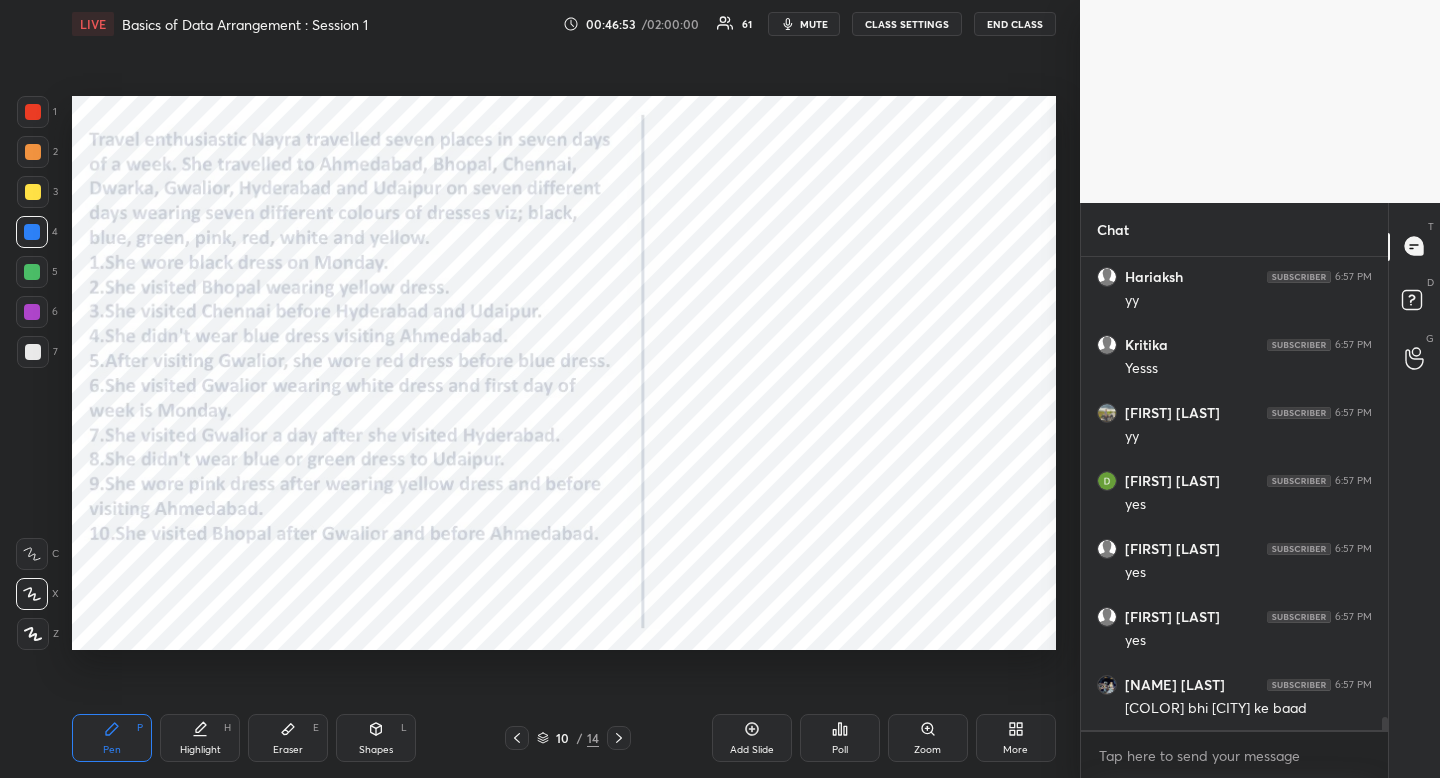 scroll, scrollTop: 17473, scrollLeft: 0, axis: vertical 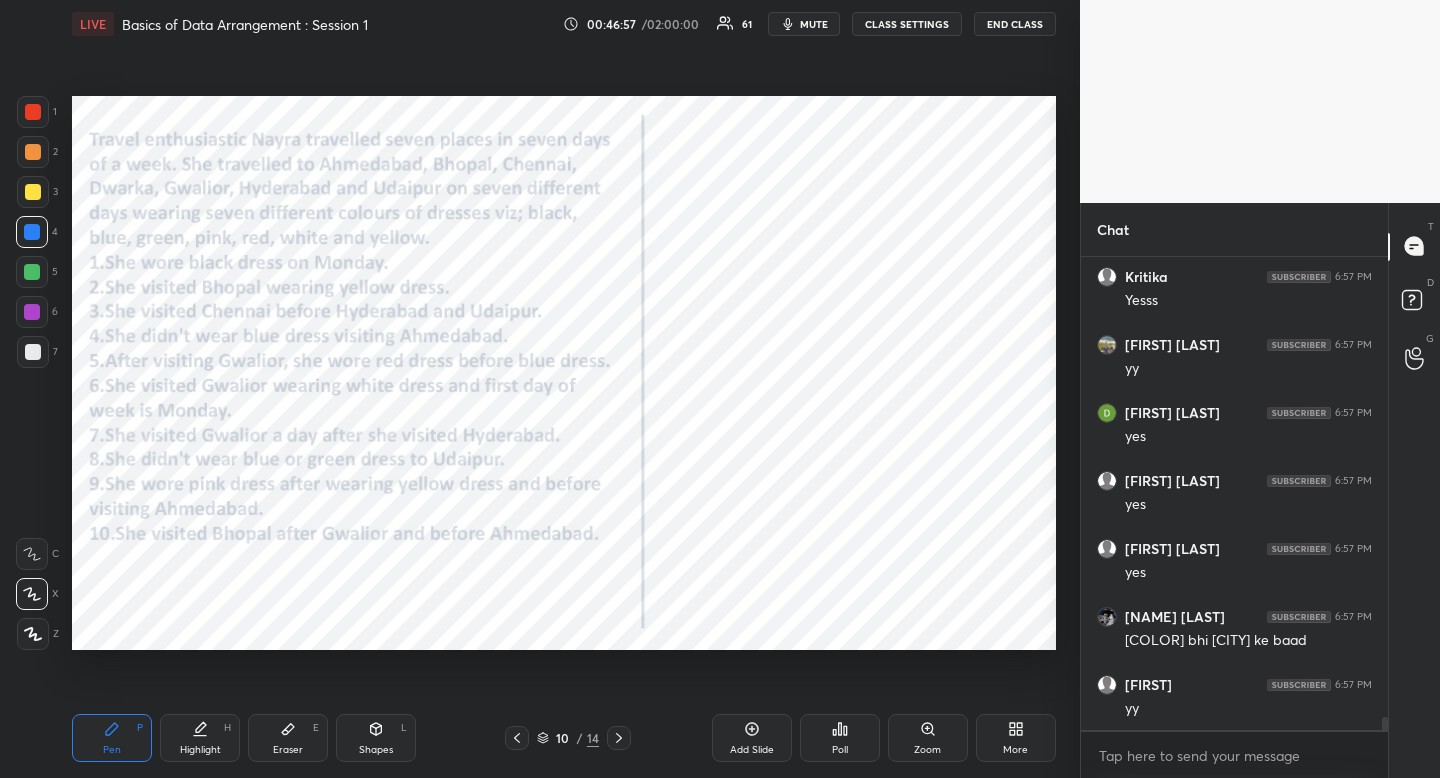 click on "Highlight H" at bounding box center [200, 738] 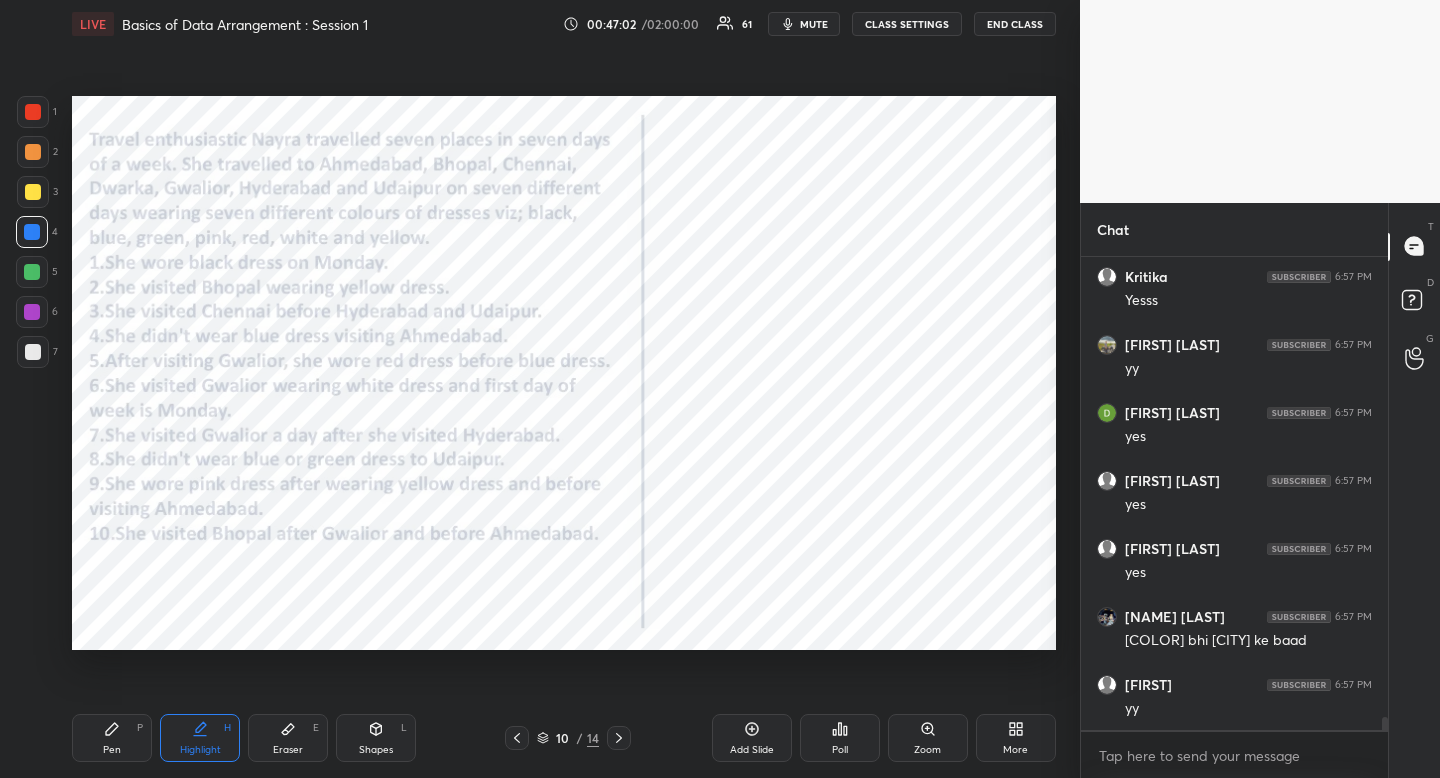 click on "Pen P" at bounding box center [112, 738] 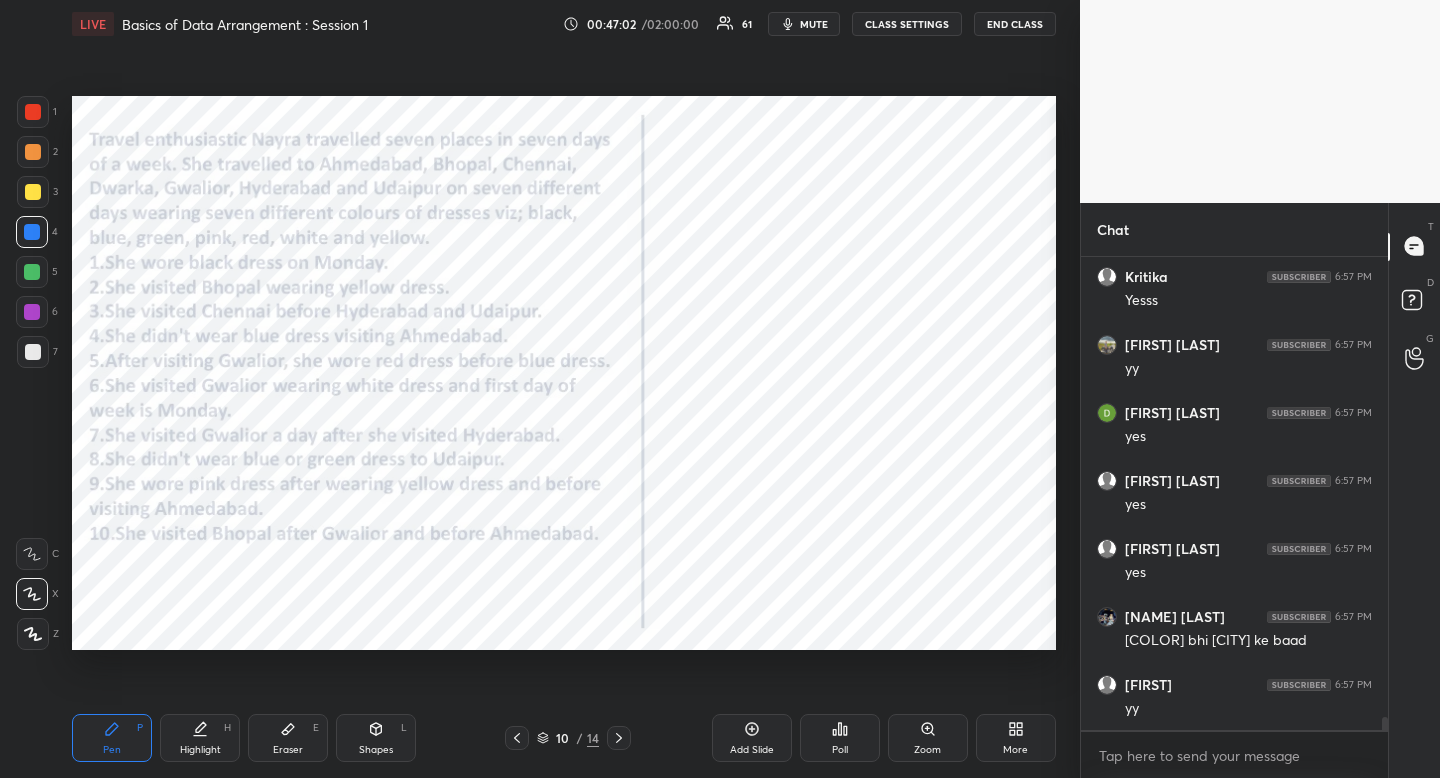 drag, startPoint x: 108, startPoint y: 738, endPoint x: 118, endPoint y: 692, distance: 47.07441 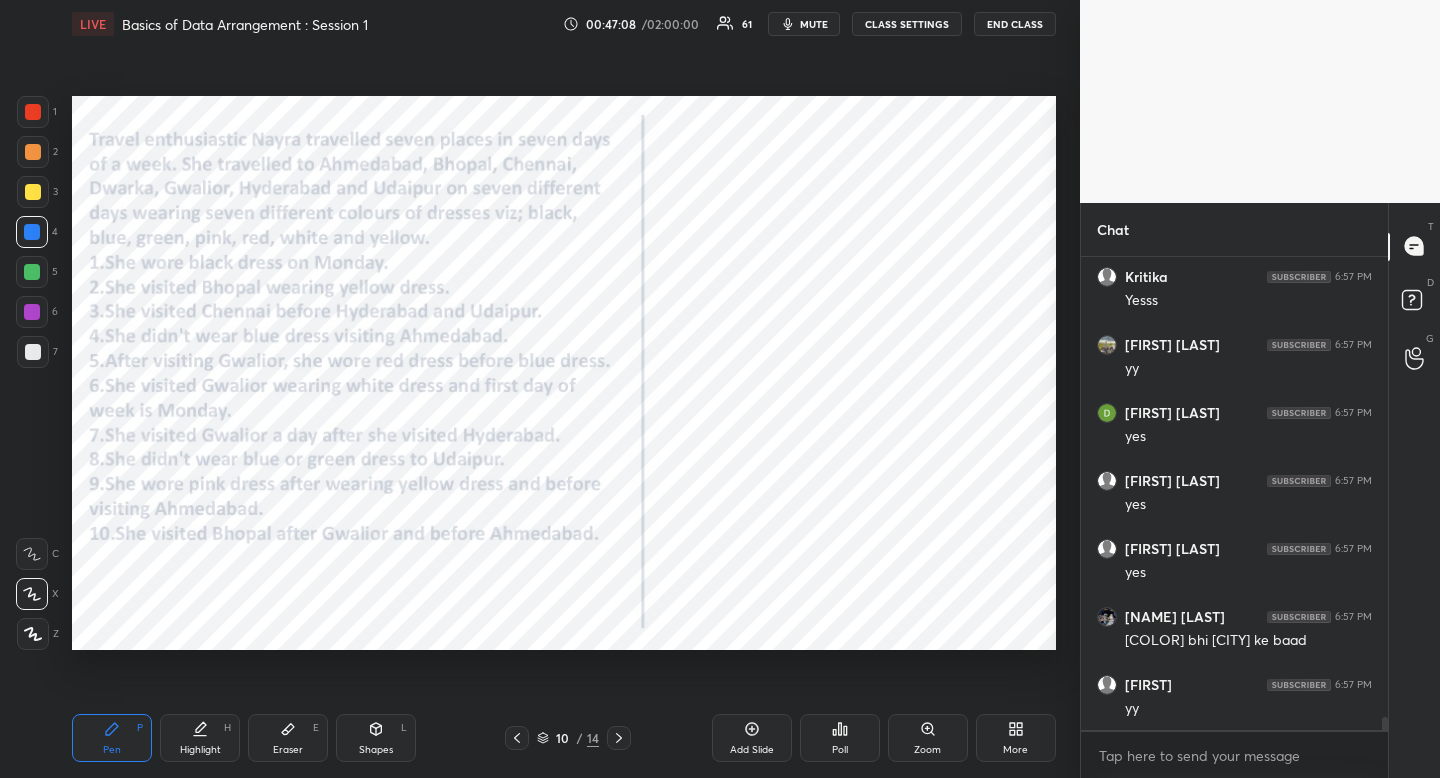 click on "Highlight" at bounding box center [200, 750] 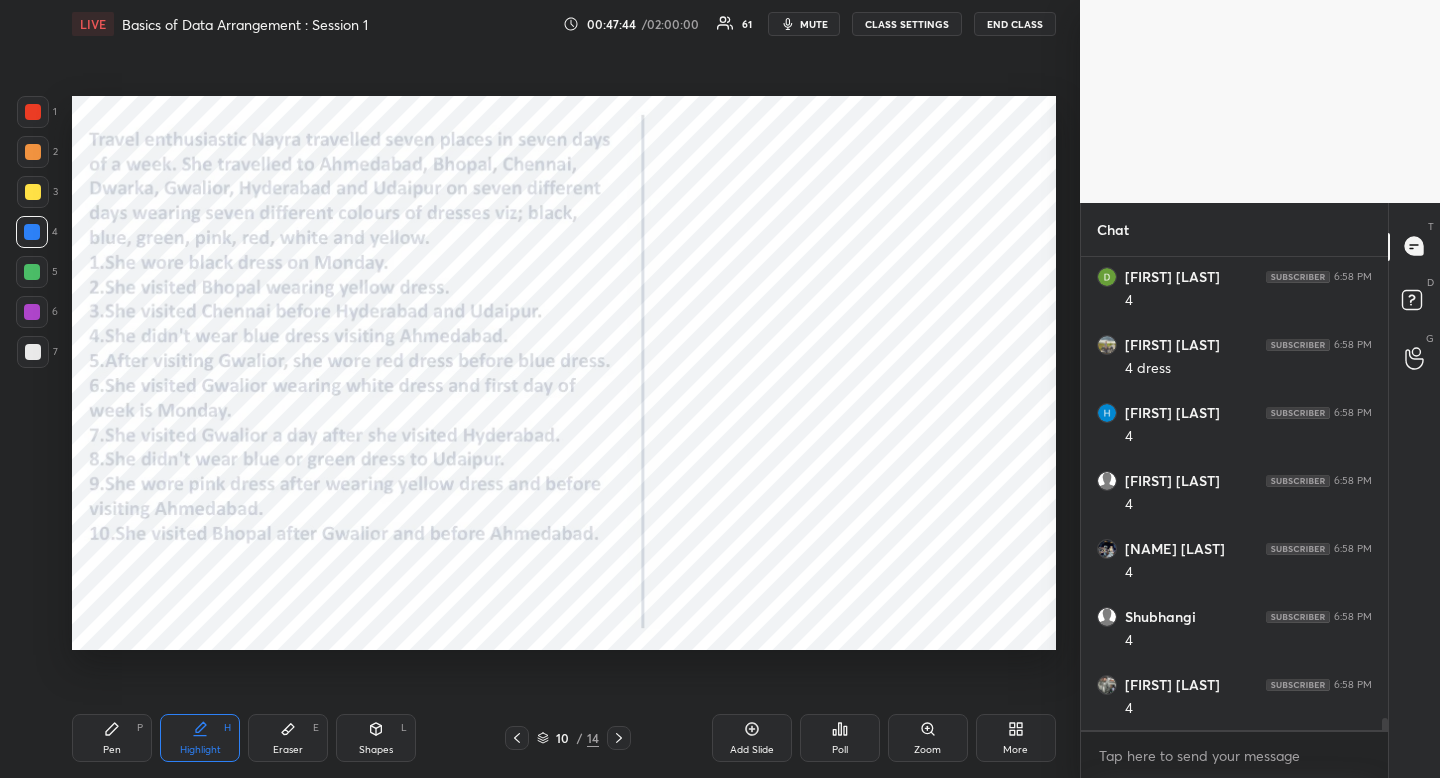 scroll, scrollTop: 18849, scrollLeft: 0, axis: vertical 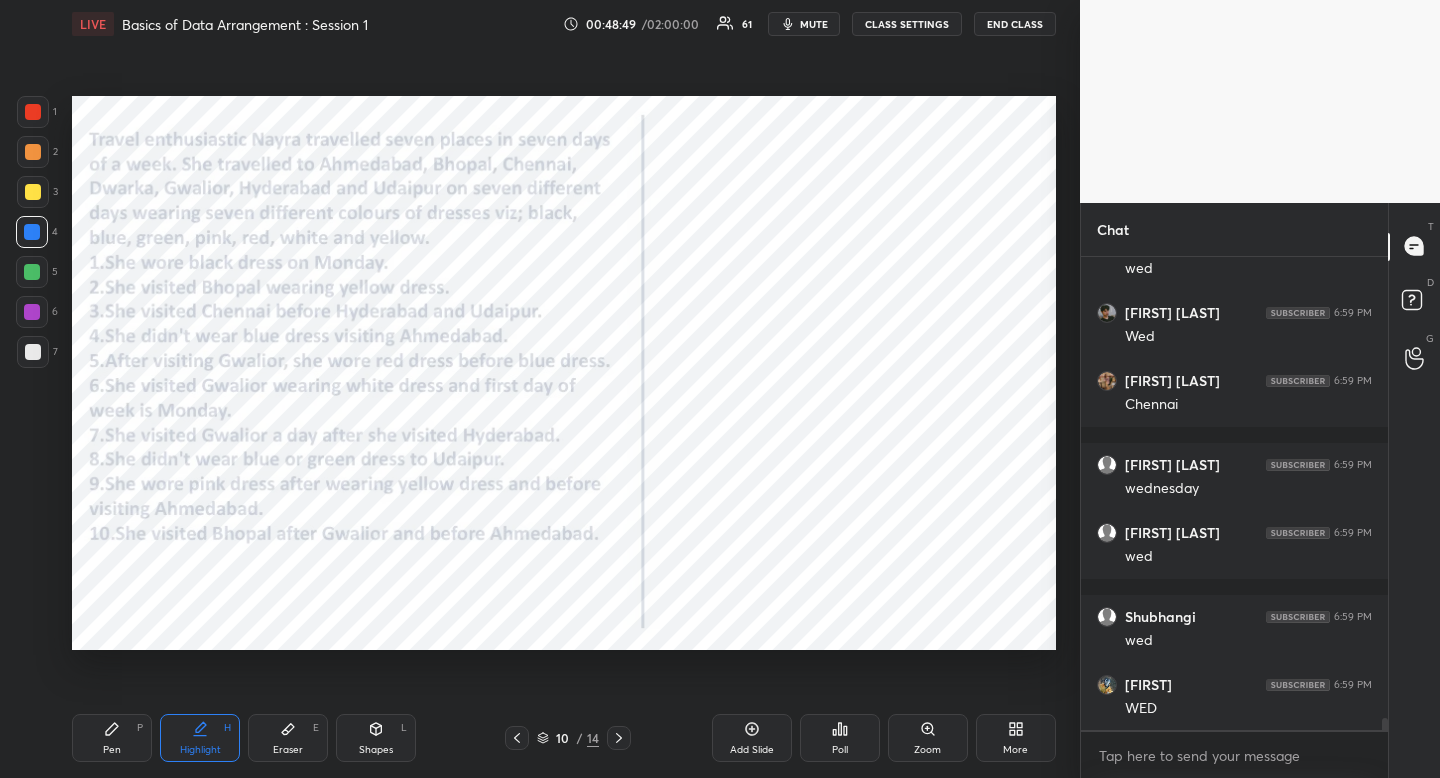 click at bounding box center (32, 232) 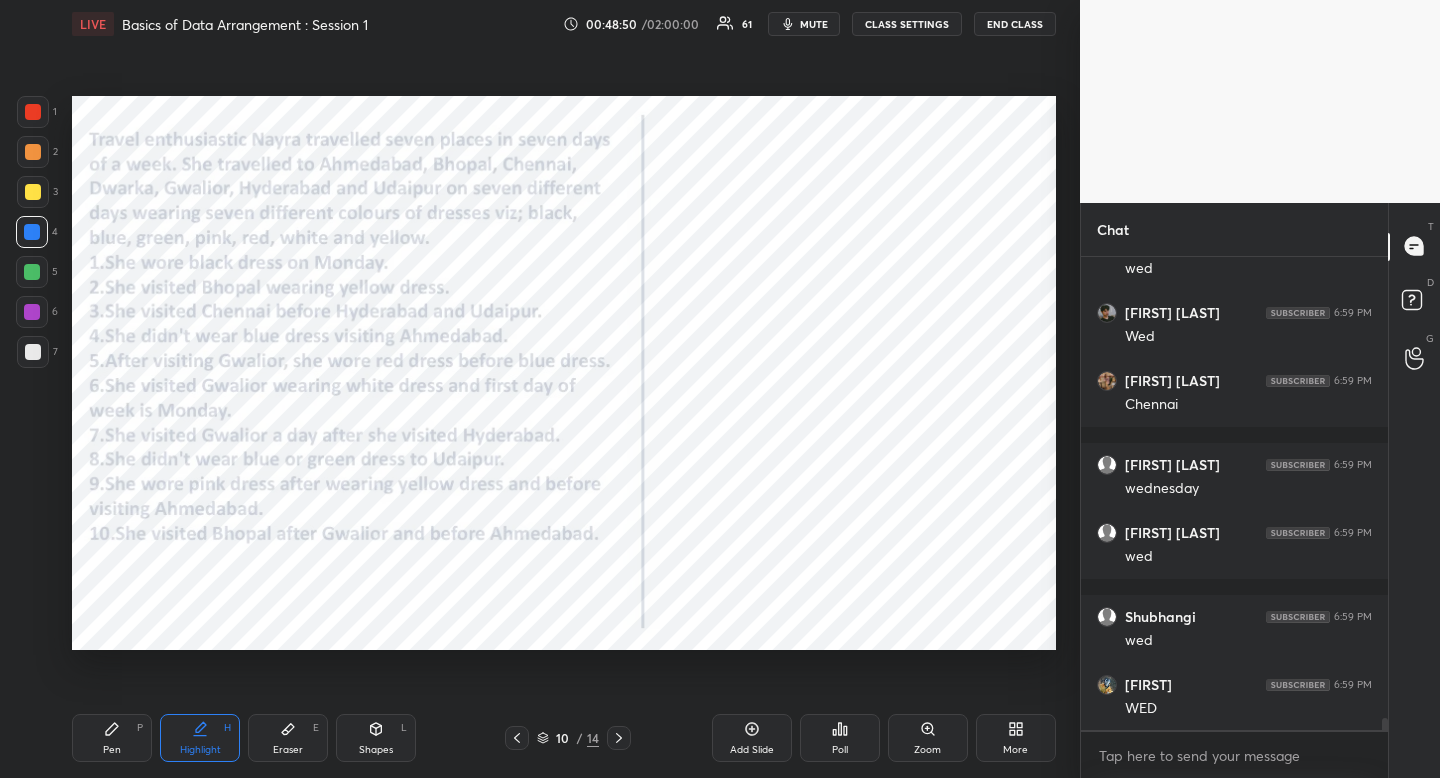 scroll, scrollTop: 18987, scrollLeft: 0, axis: vertical 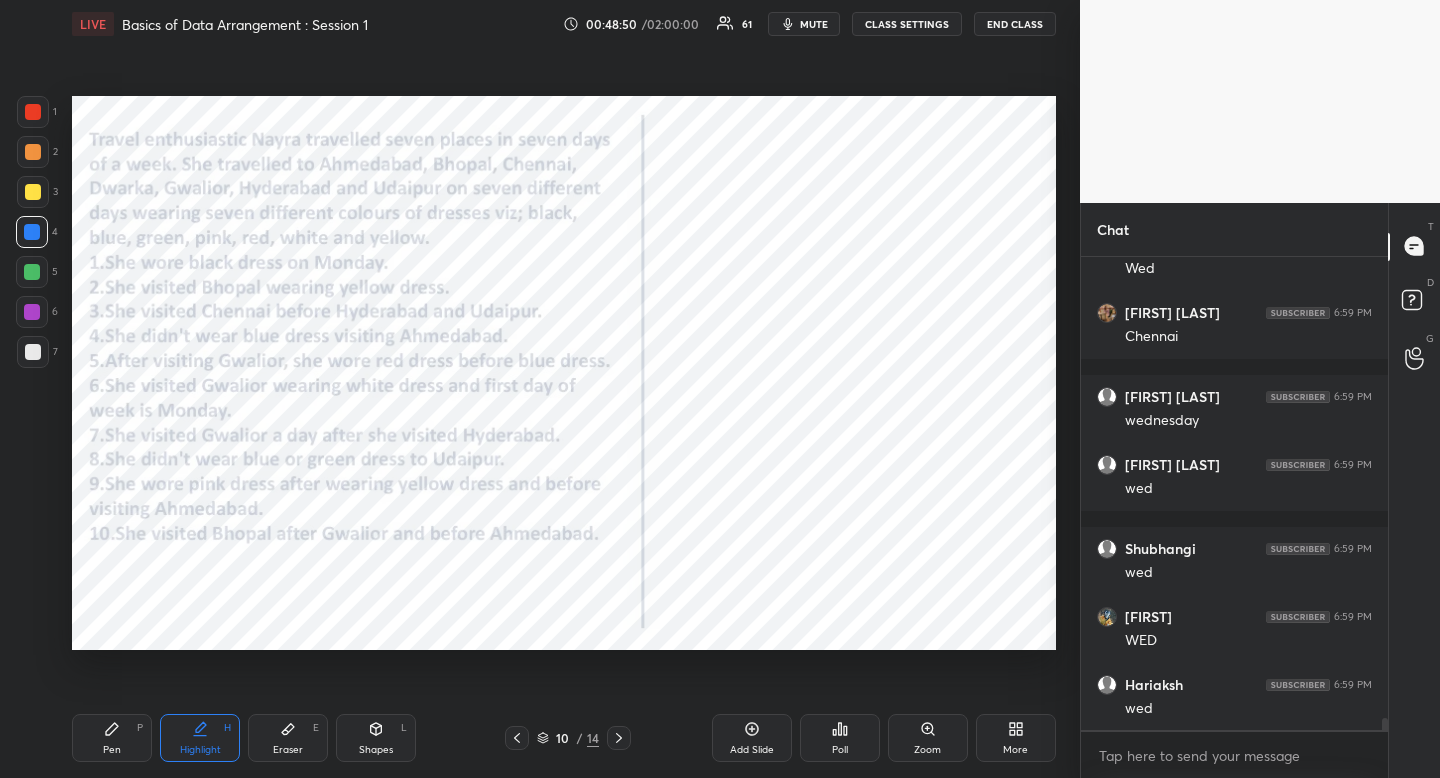 click on "Pen P" at bounding box center [112, 738] 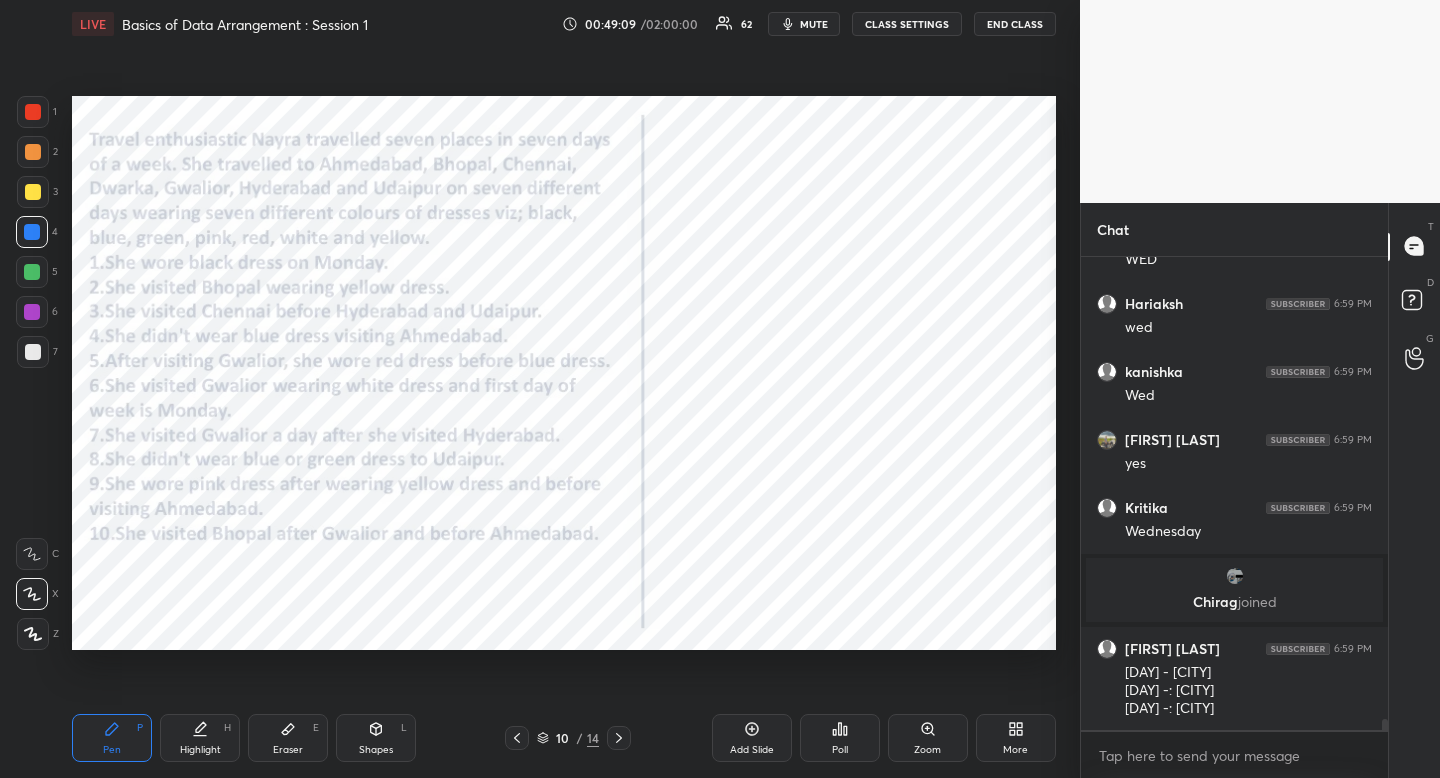 scroll, scrollTop: 19114, scrollLeft: 0, axis: vertical 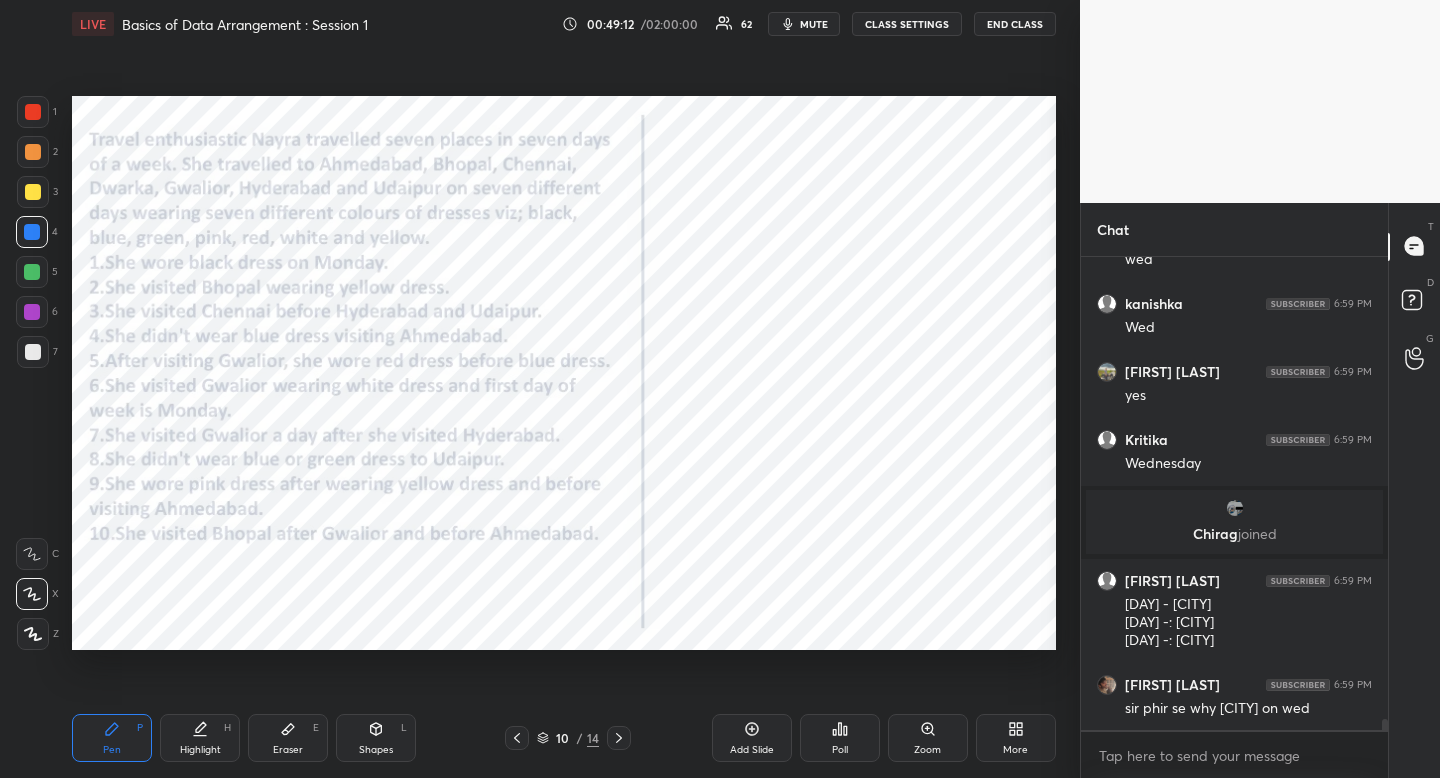 drag, startPoint x: 204, startPoint y: 754, endPoint x: 206, endPoint y: 743, distance: 11.18034 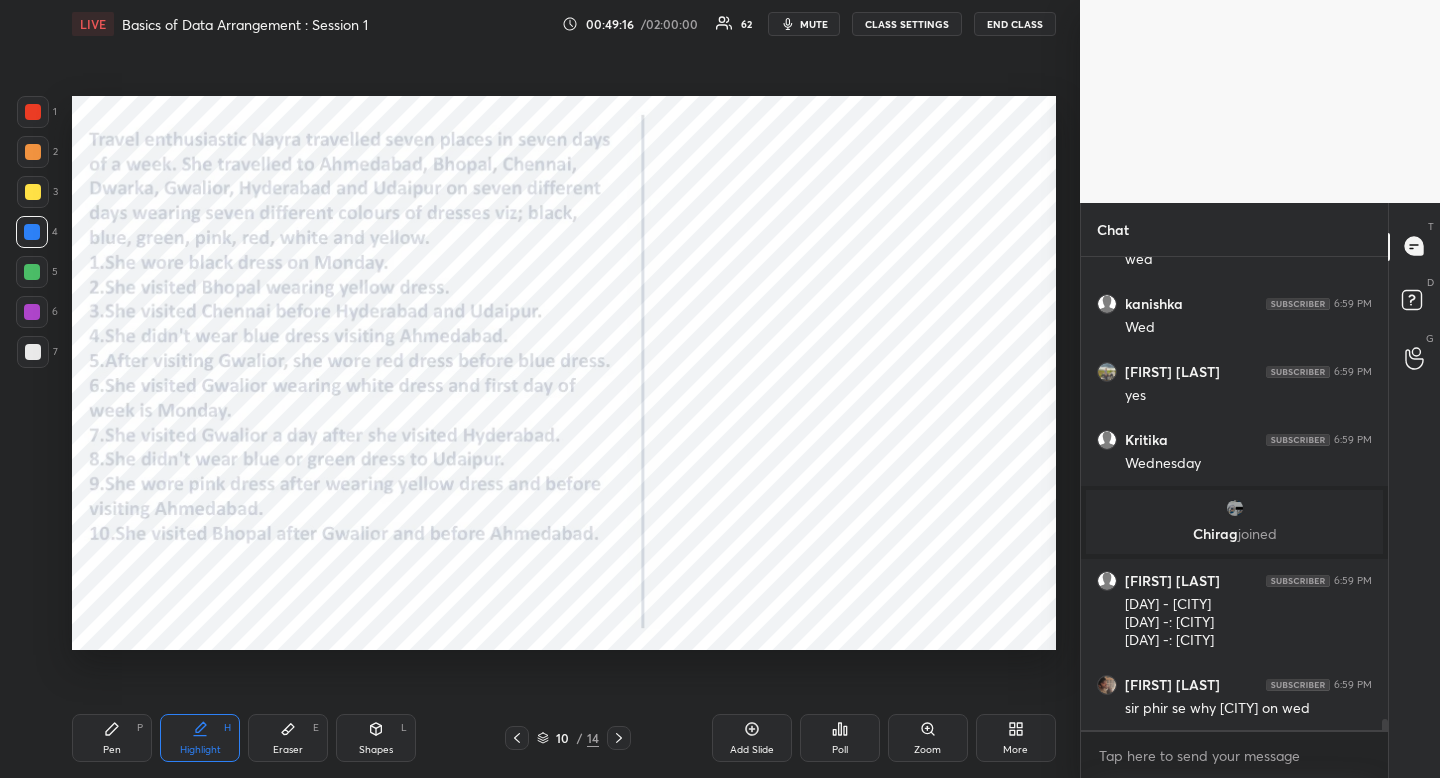 drag, startPoint x: 224, startPoint y: 745, endPoint x: 269, endPoint y: 707, distance: 58.898216 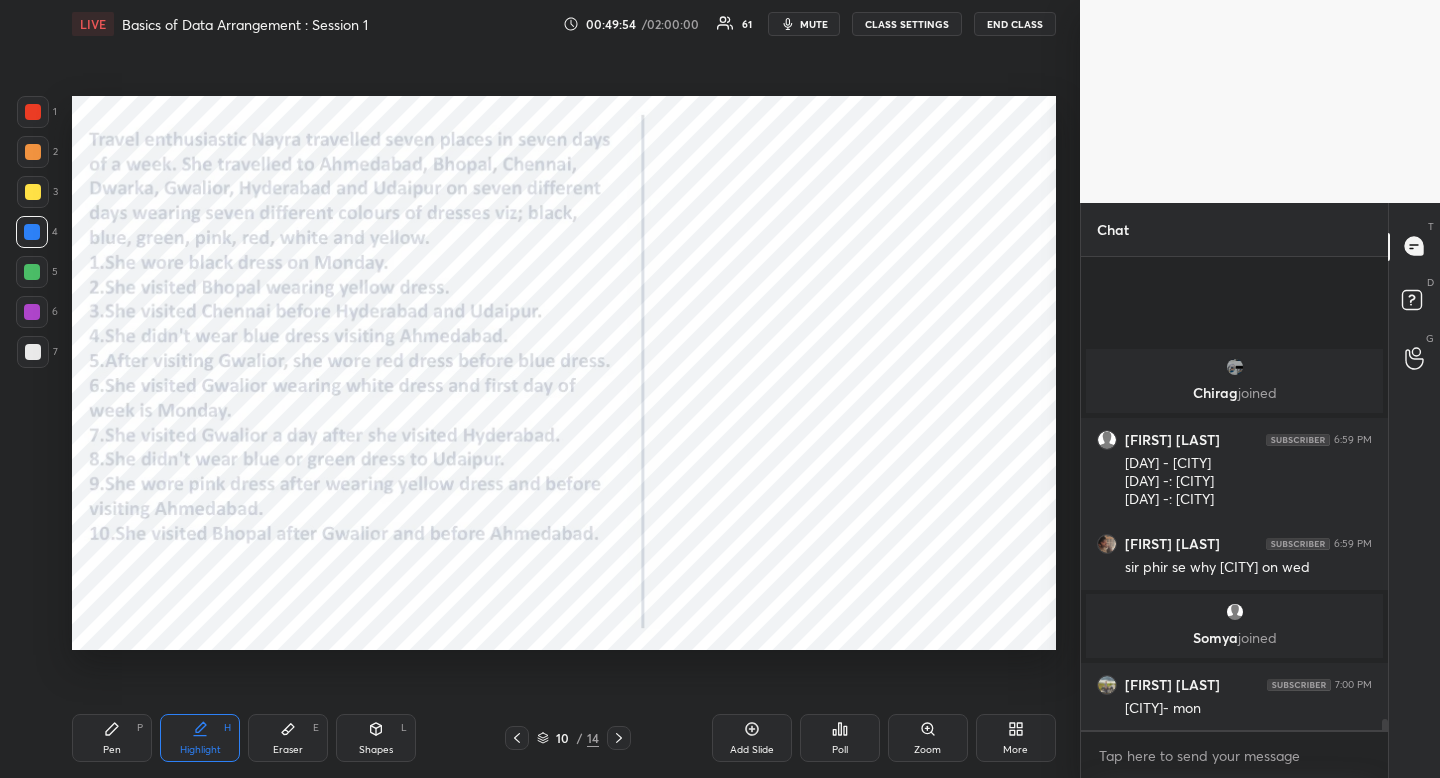 scroll, scrollTop: 19214, scrollLeft: 0, axis: vertical 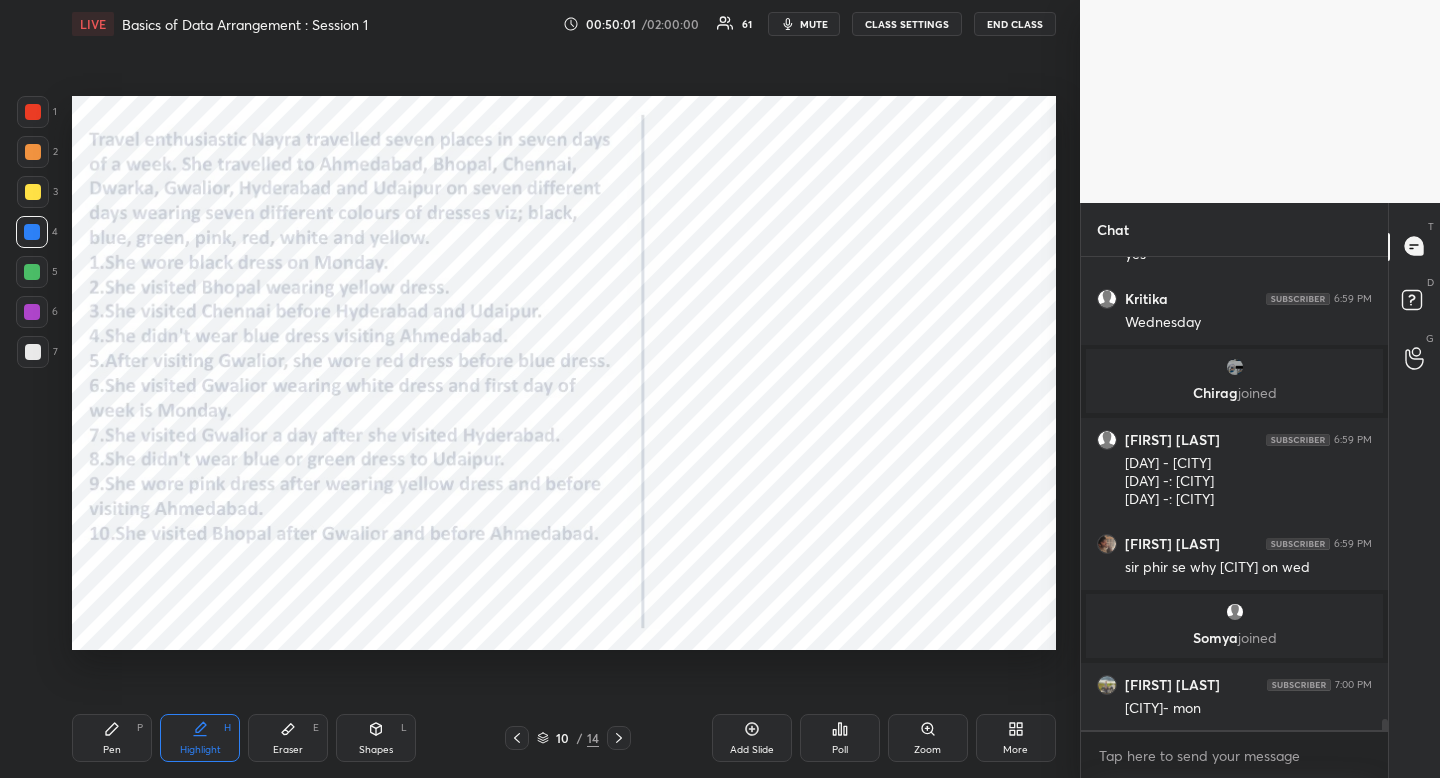 click on "Pen" at bounding box center (112, 750) 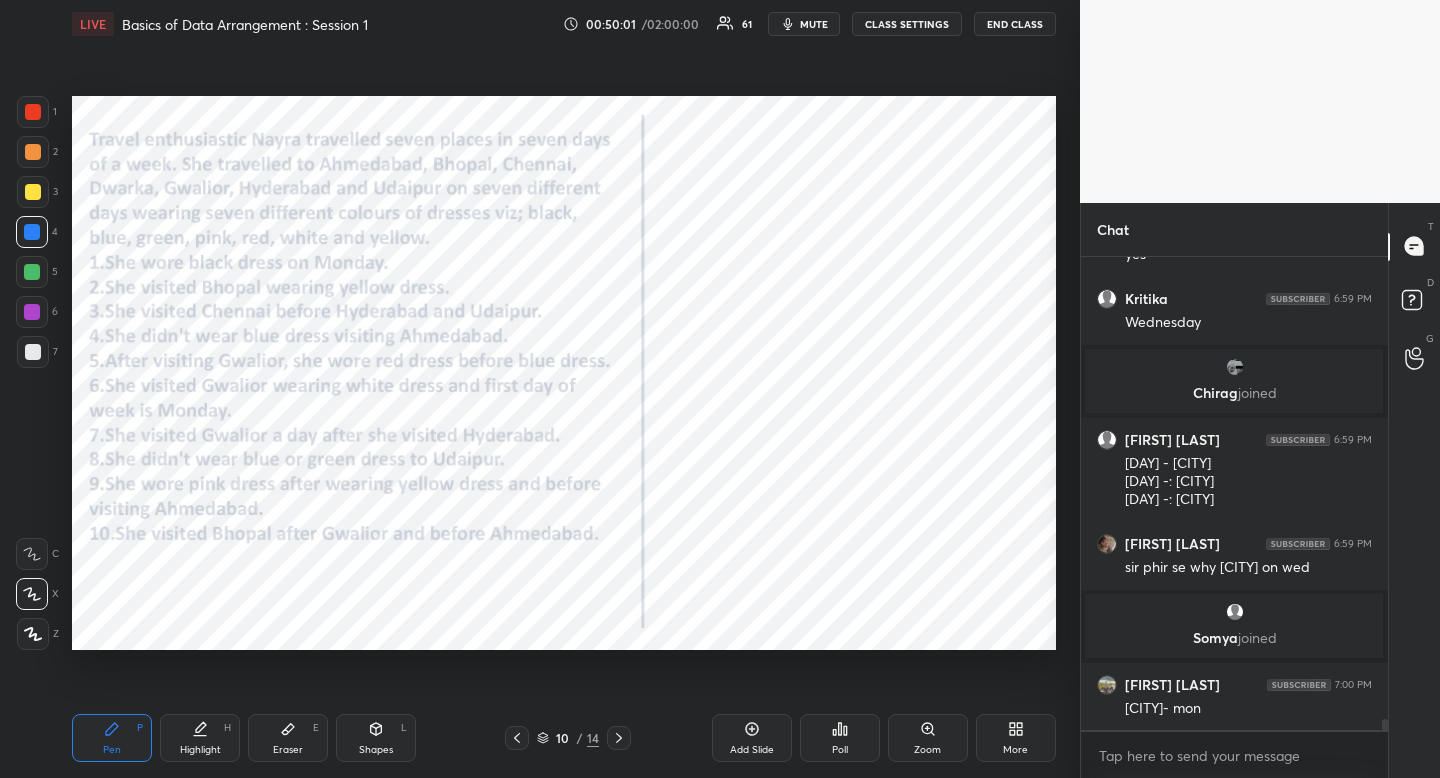 drag, startPoint x: 103, startPoint y: 742, endPoint x: 138, endPoint y: 682, distance: 69.46222 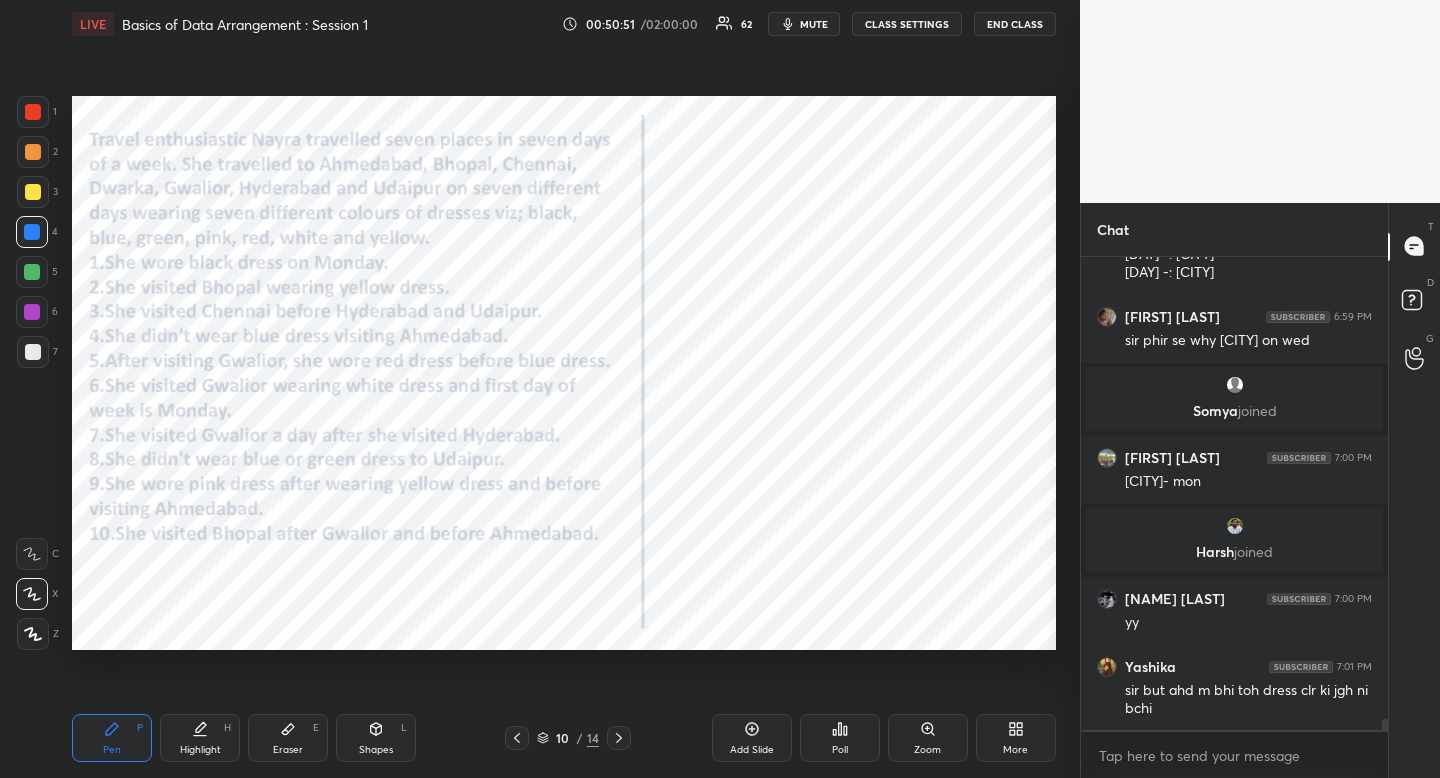 scroll, scrollTop: 19491, scrollLeft: 0, axis: vertical 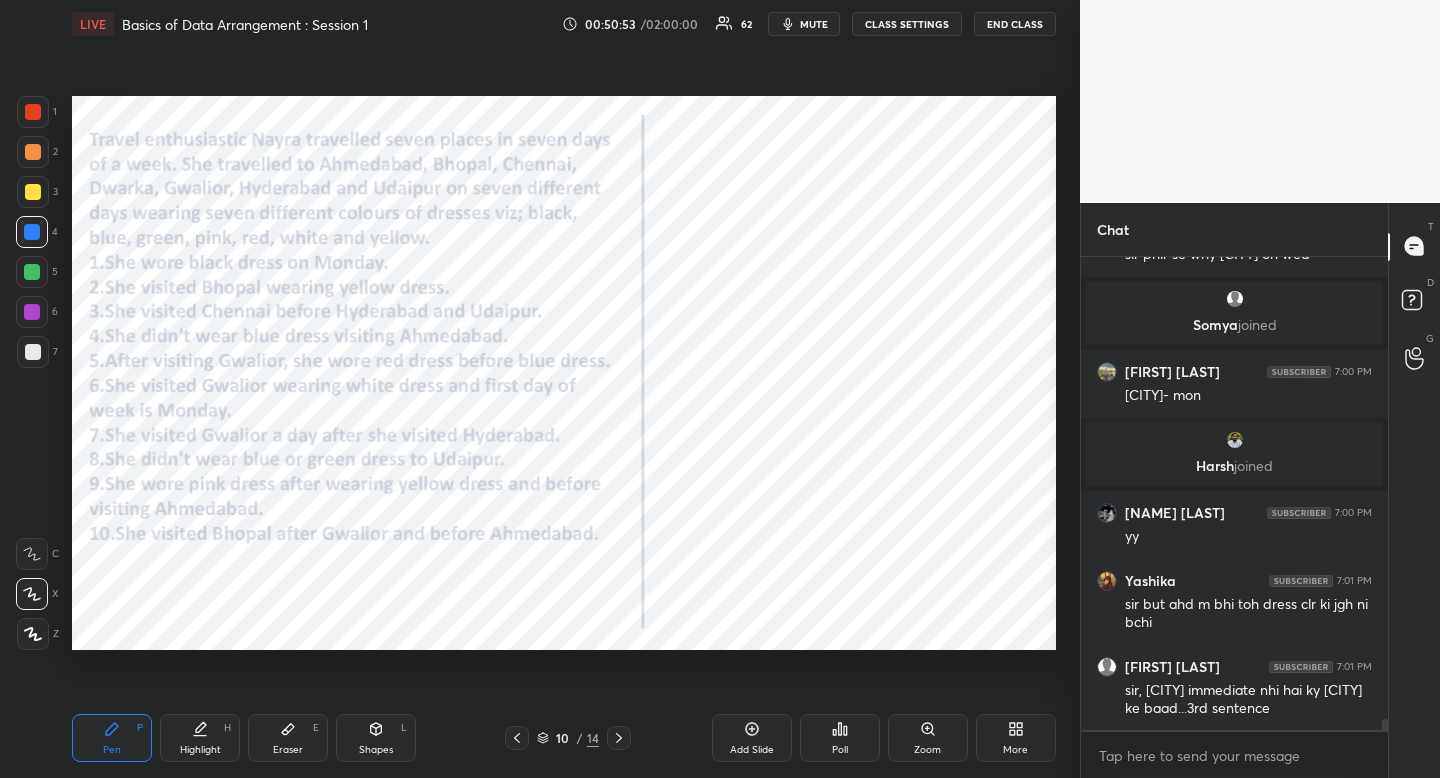 click on "Highlight H" at bounding box center [200, 738] 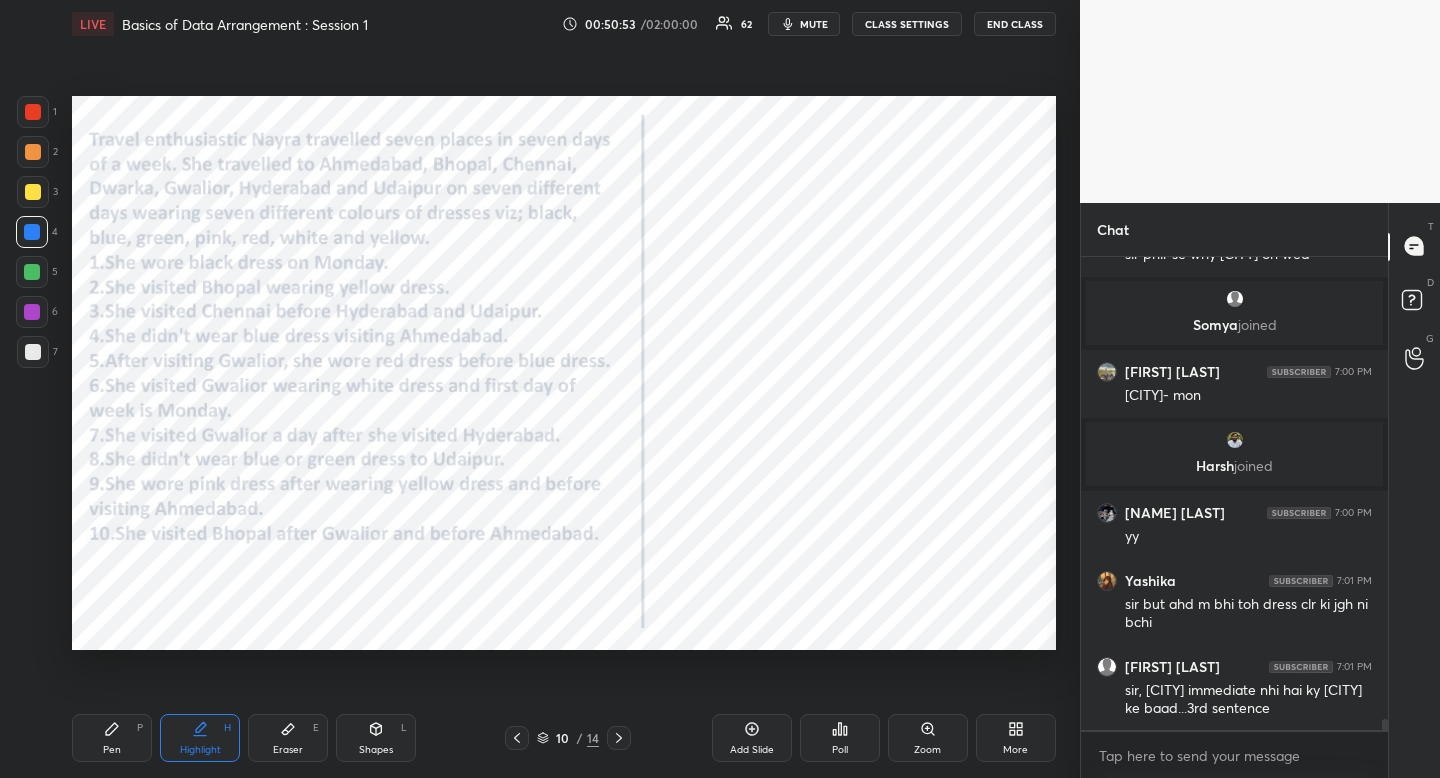 scroll, scrollTop: 427, scrollLeft: 301, axis: both 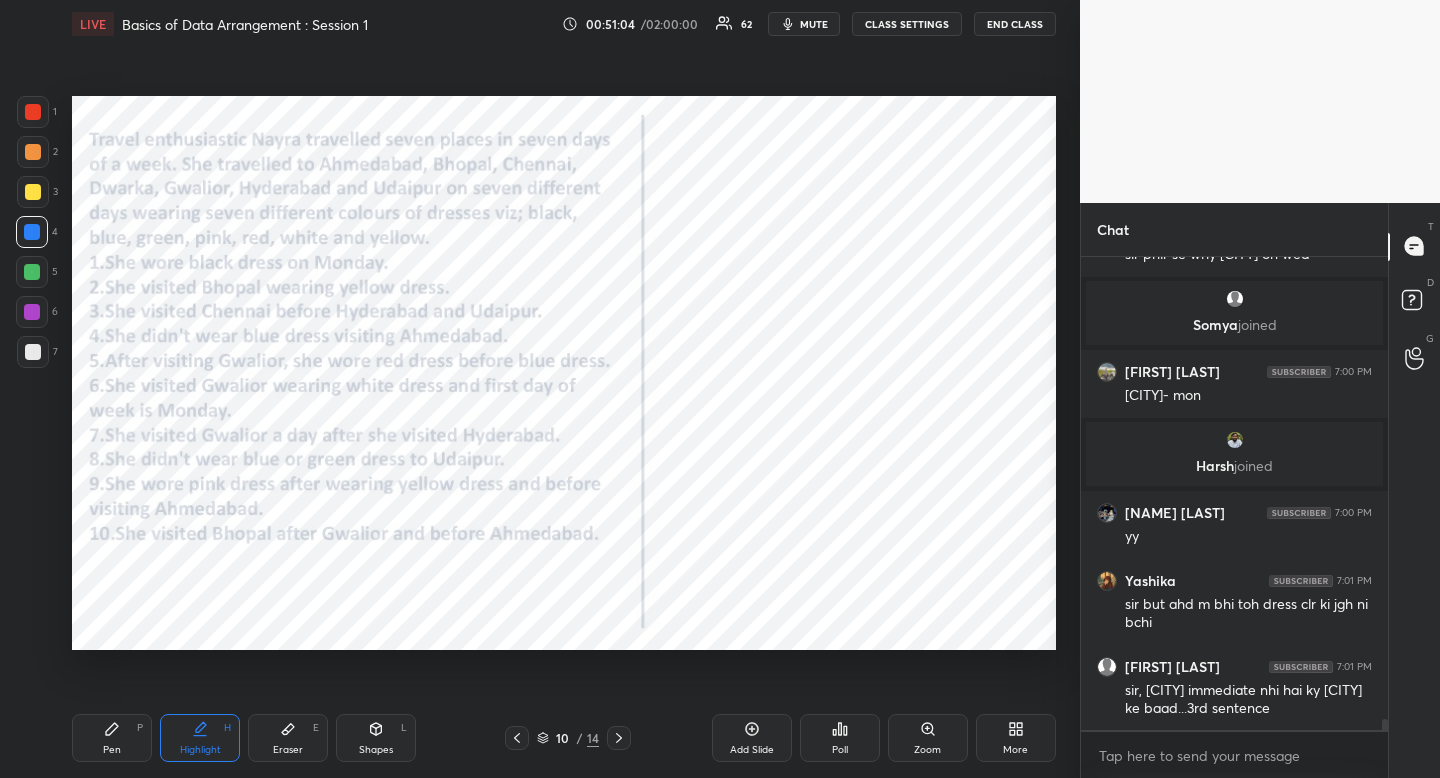 drag, startPoint x: 1387, startPoint y: 730, endPoint x: 1376, endPoint y: 735, distance: 12.083046 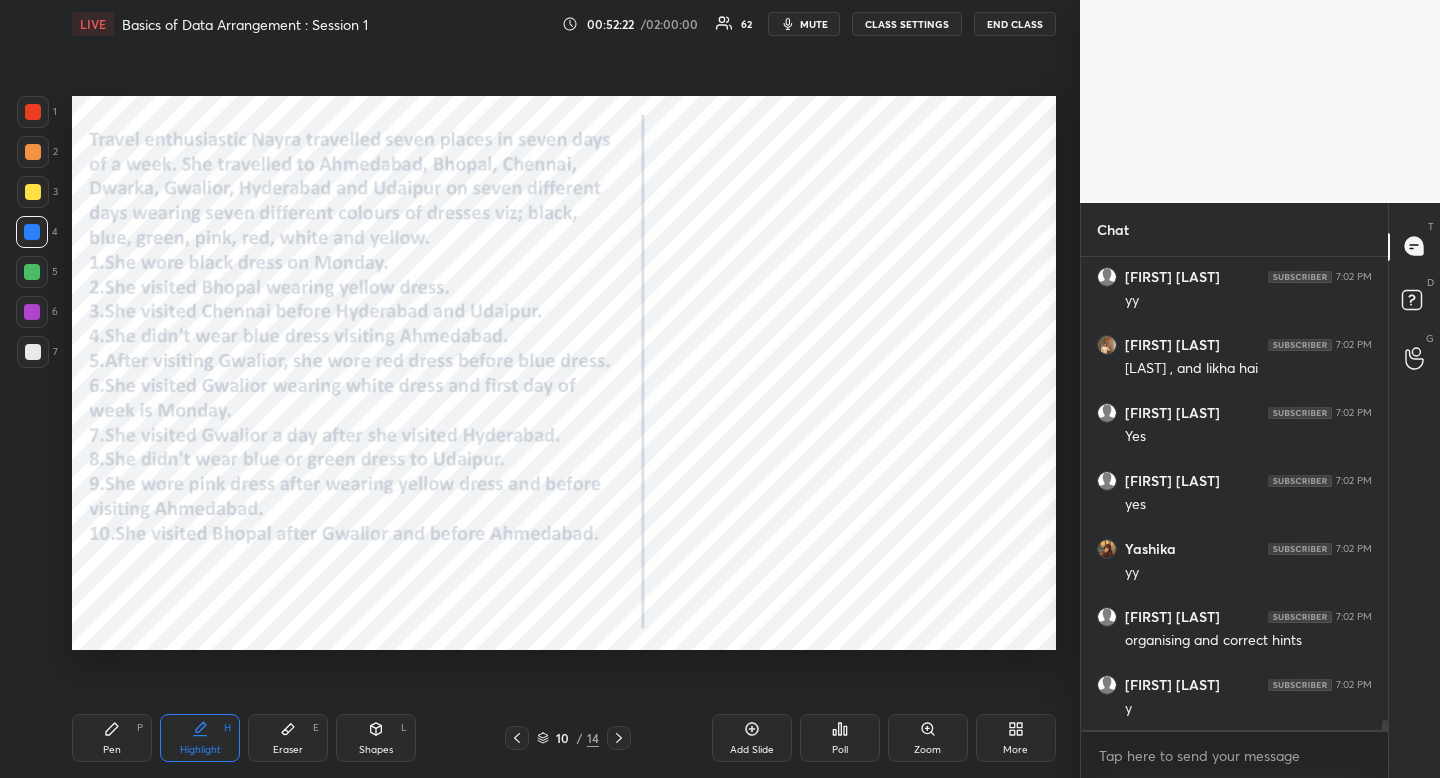 scroll, scrollTop: 21003, scrollLeft: 0, axis: vertical 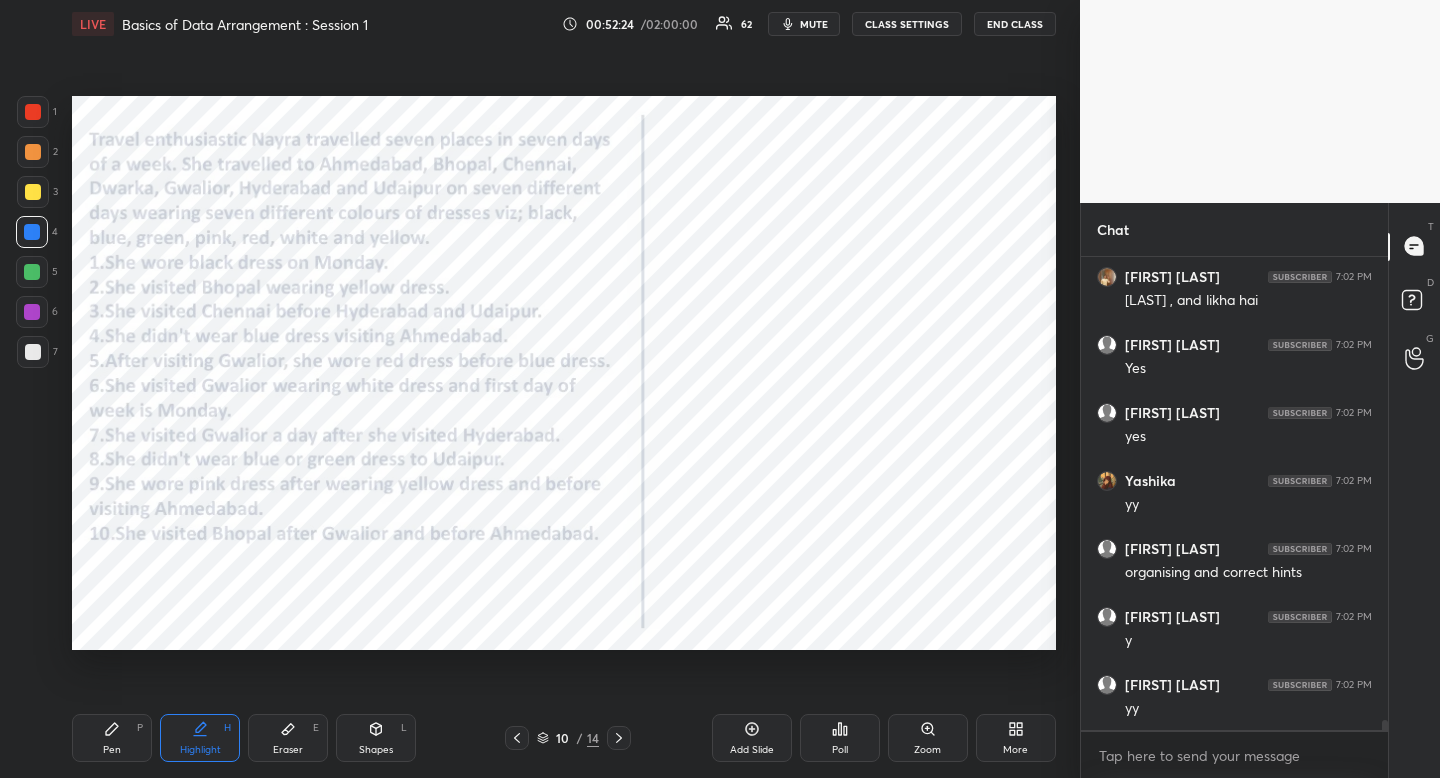 click at bounding box center [32, 312] 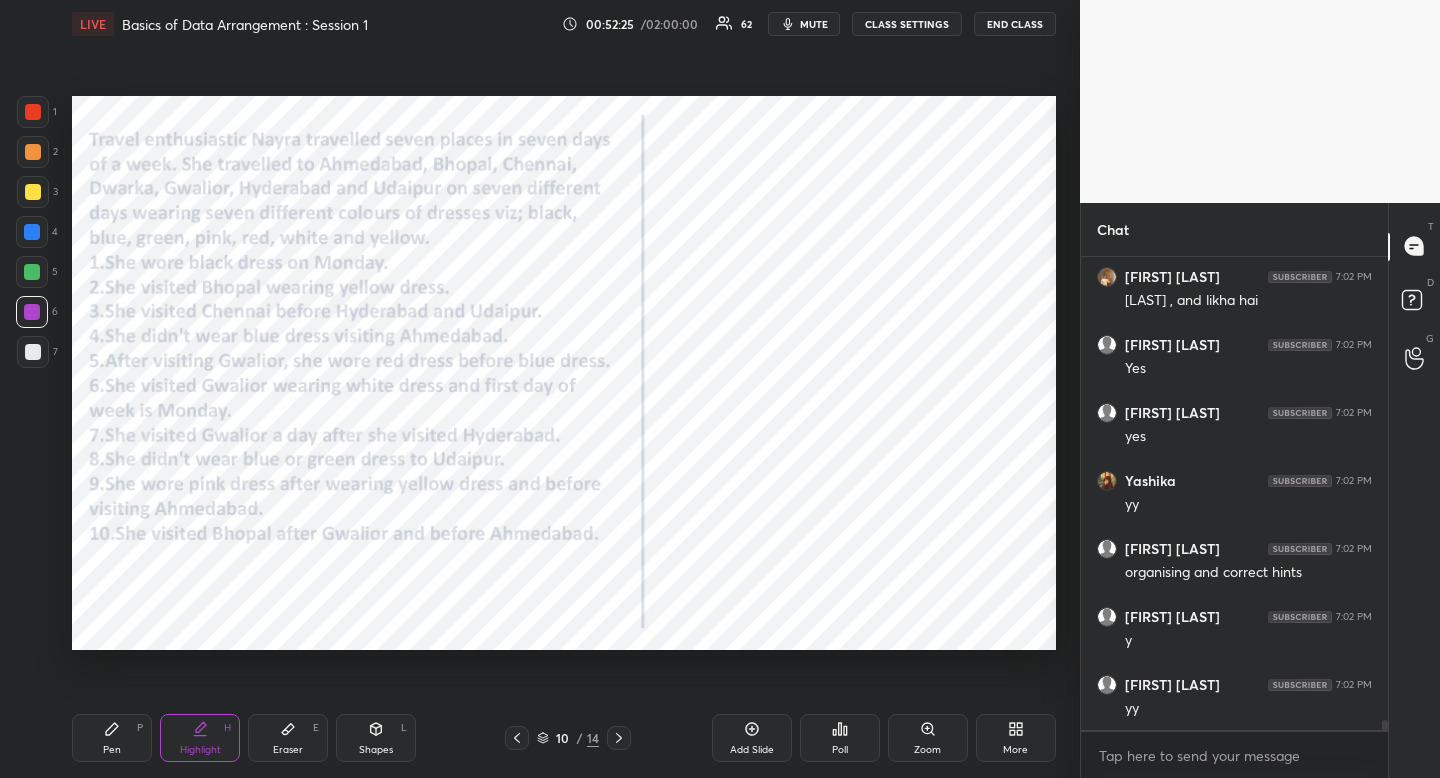 drag, startPoint x: 34, startPoint y: 318, endPoint x: 10, endPoint y: 343, distance: 34.655445 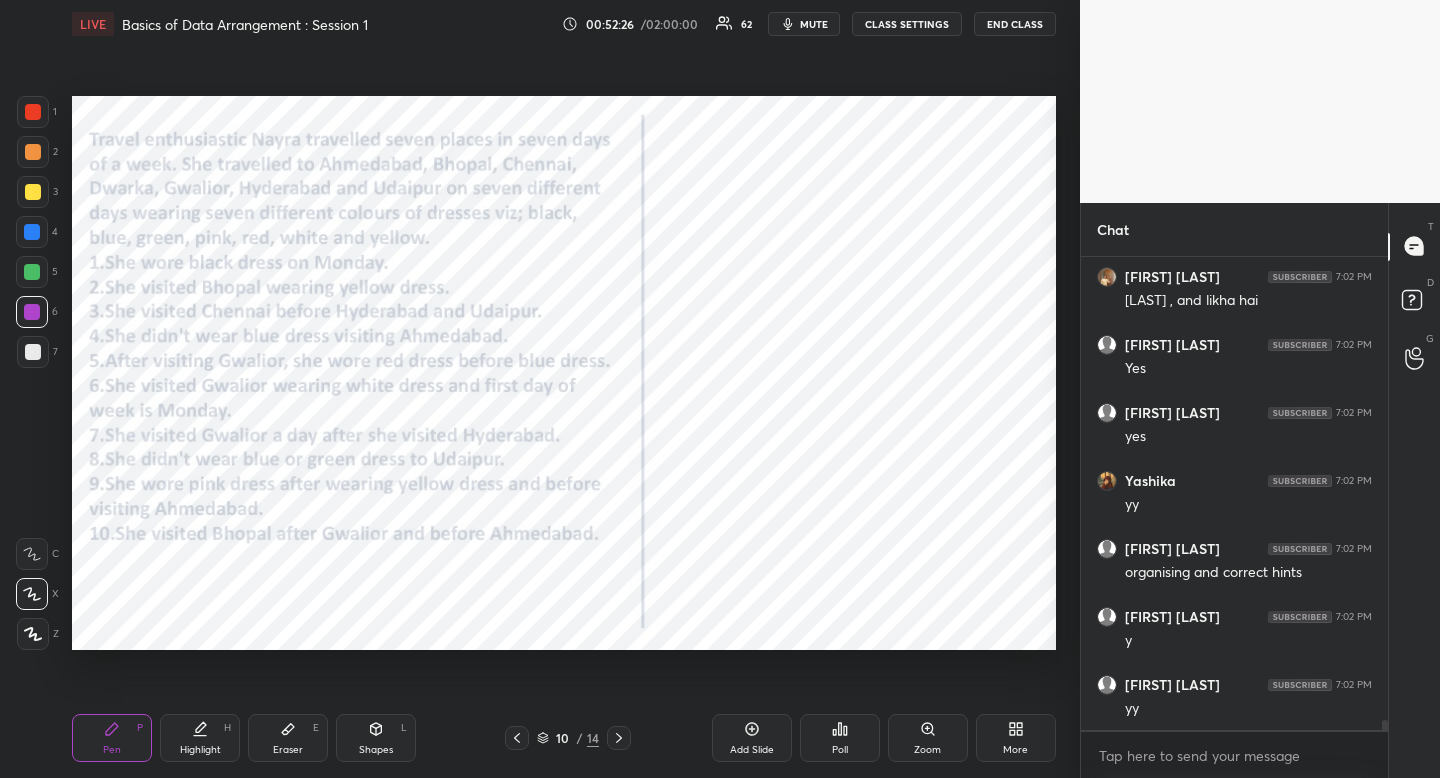 click at bounding box center (32, 594) 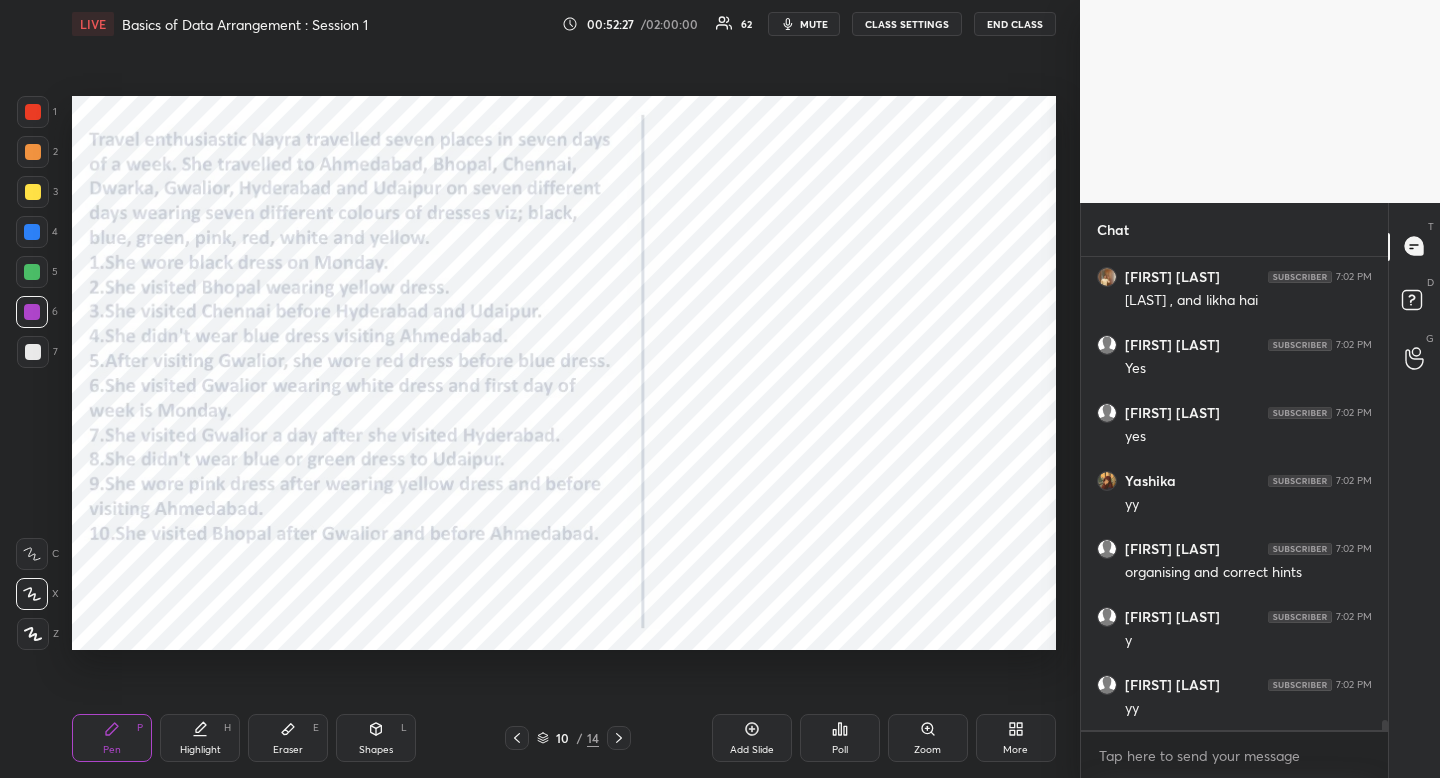 click at bounding box center [33, 112] 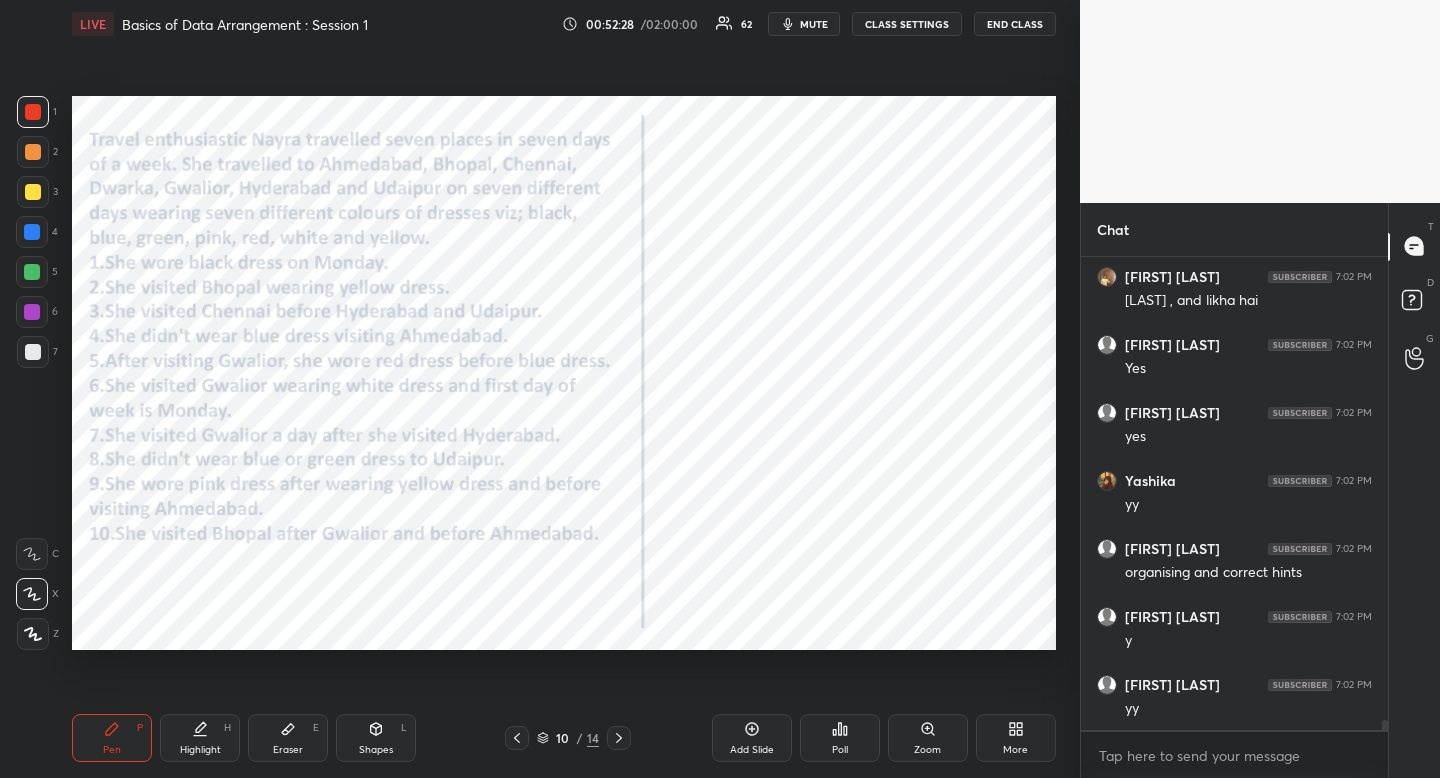 scroll, scrollTop: 21071, scrollLeft: 0, axis: vertical 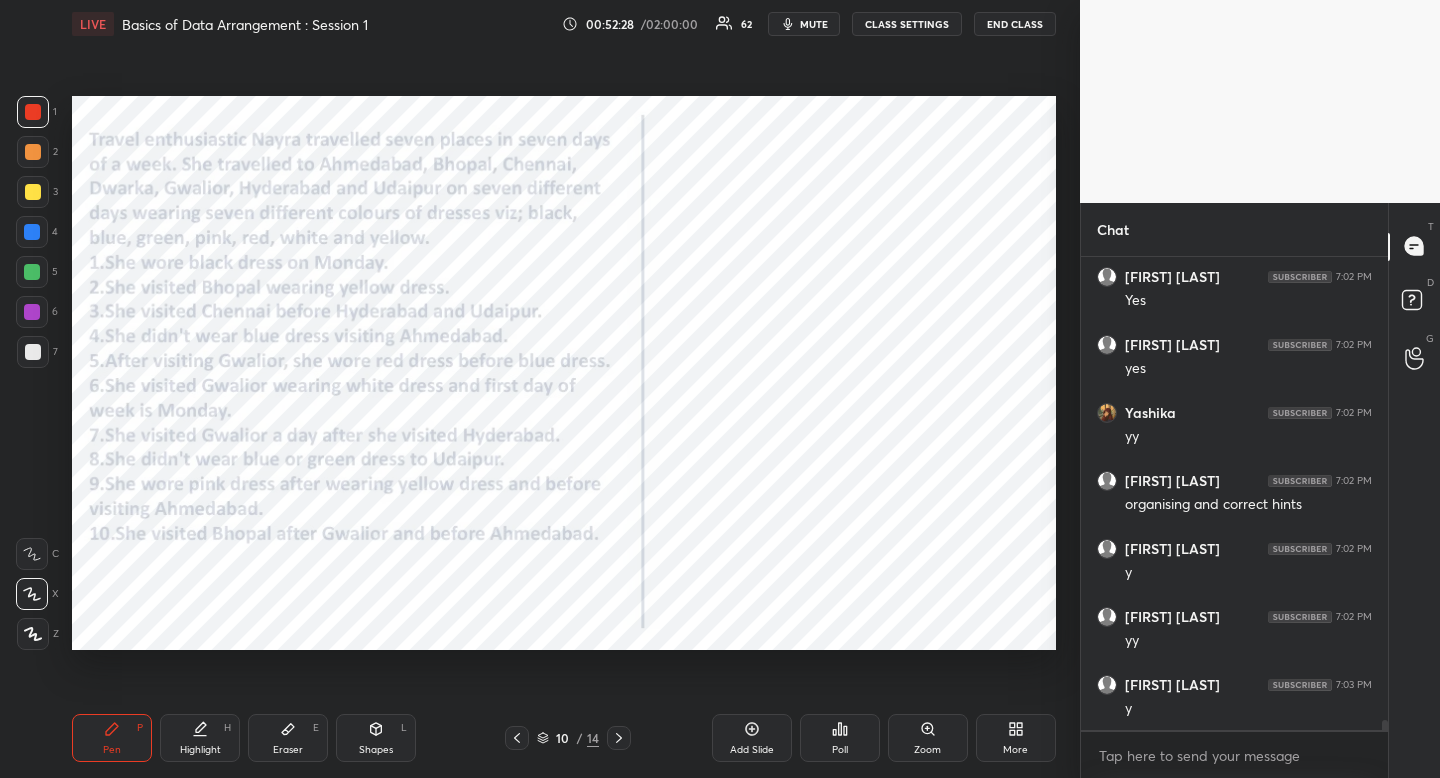 click at bounding box center (33, 112) 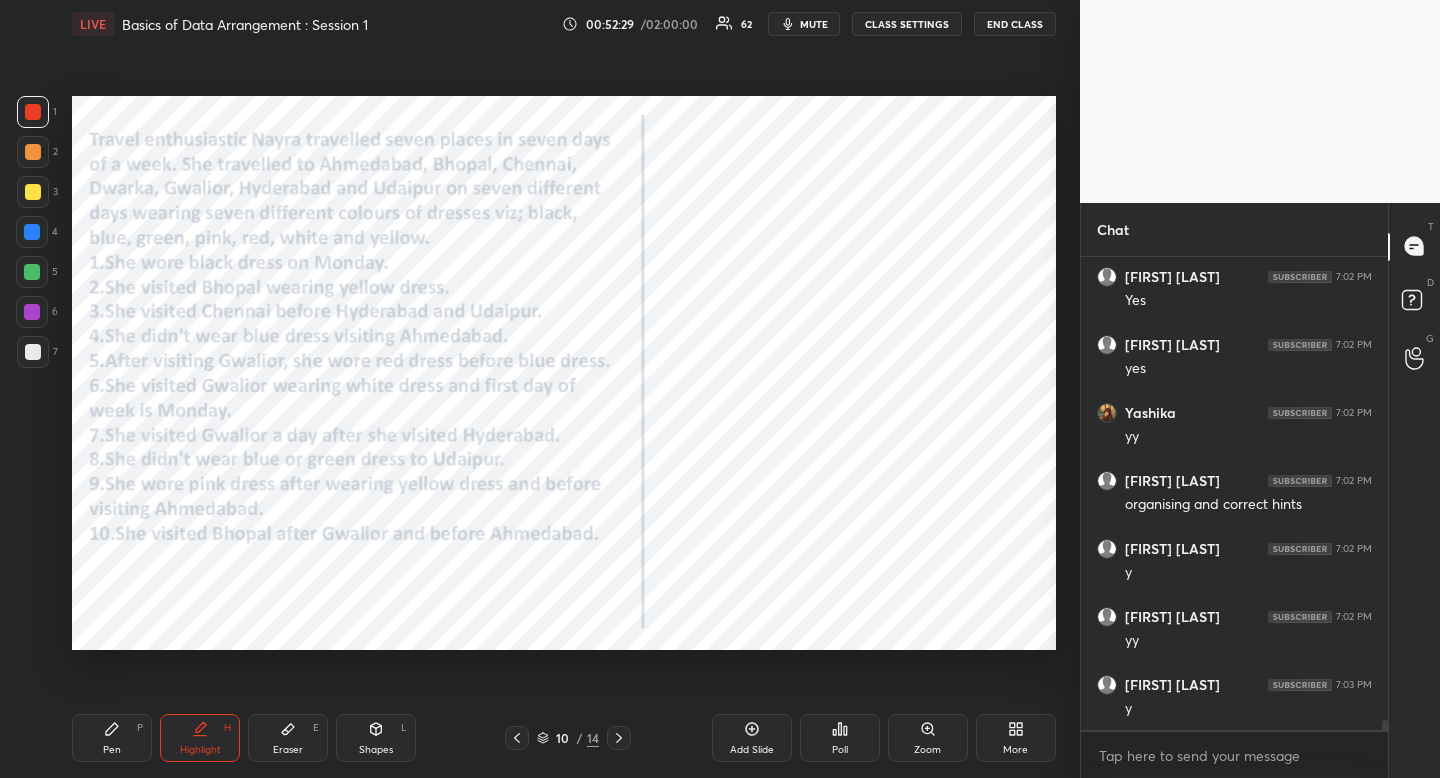 drag, startPoint x: 199, startPoint y: 738, endPoint x: 166, endPoint y: 740, distance: 33.06055 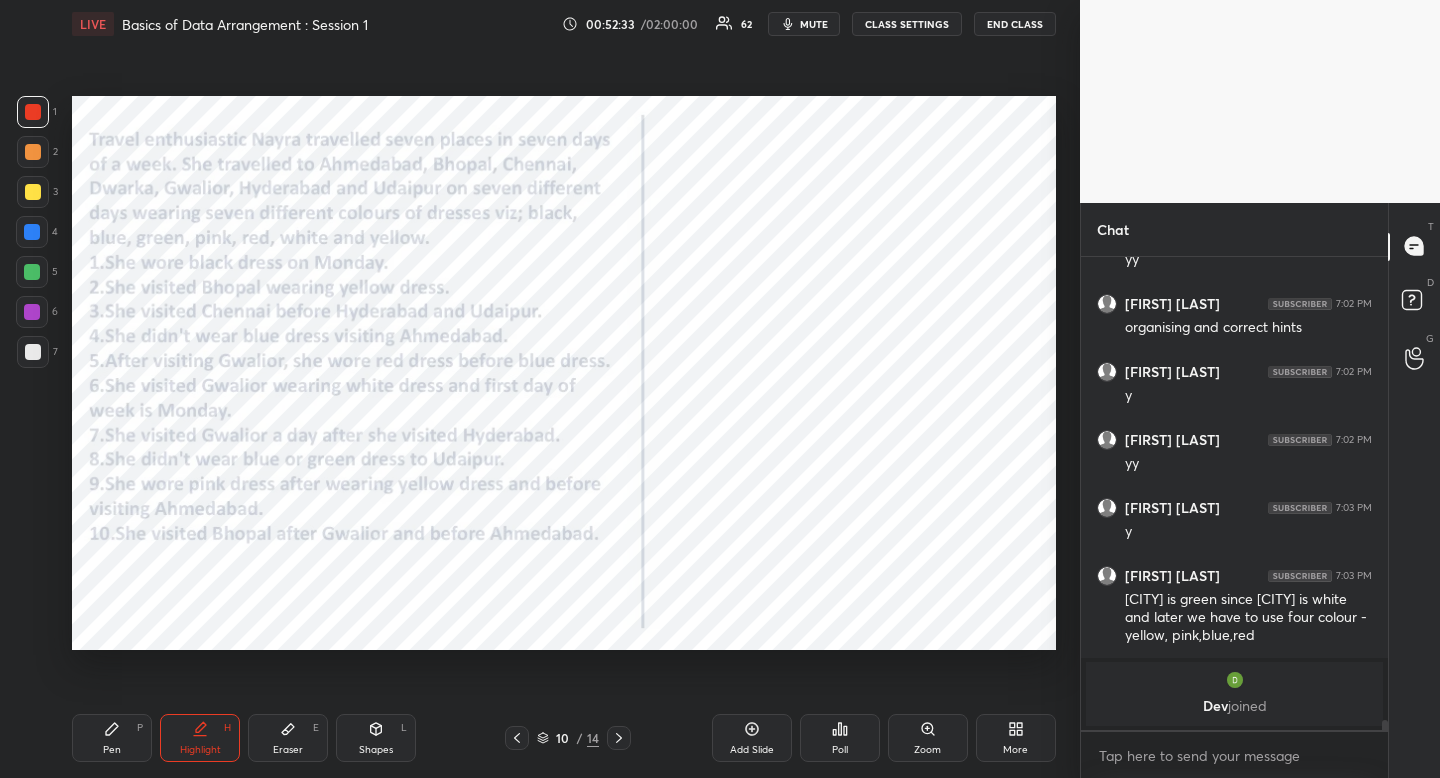 click on "Highlight H" at bounding box center [200, 738] 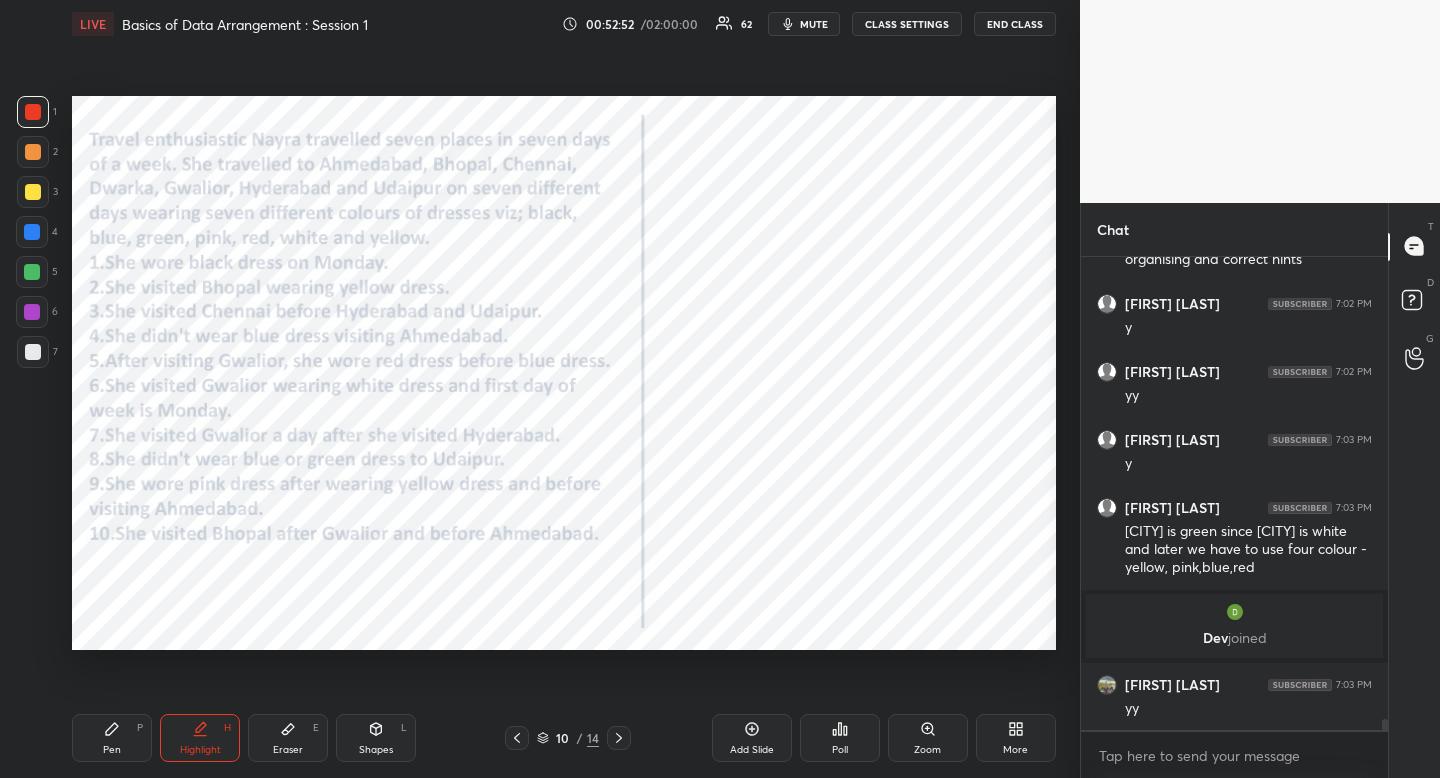 click on "Pen P" at bounding box center [112, 738] 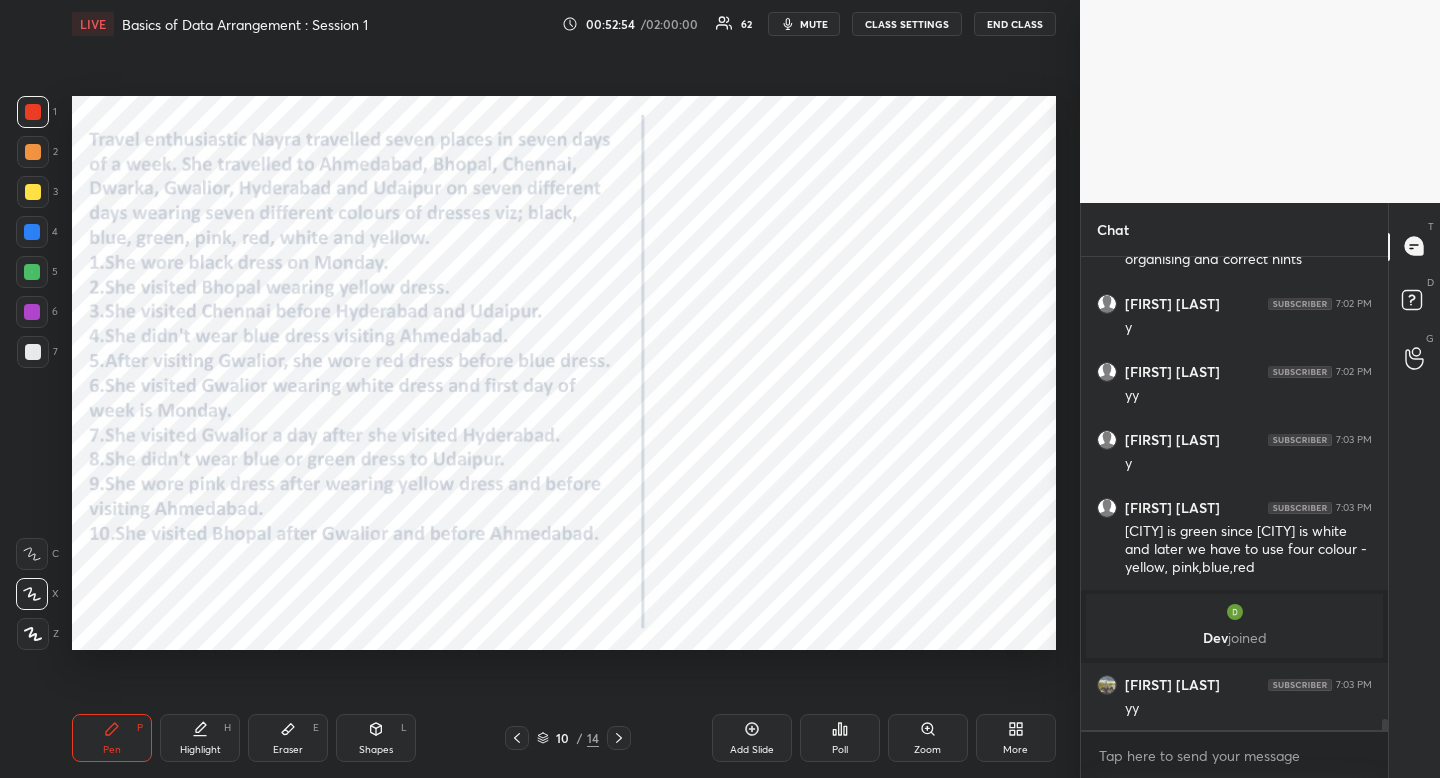 scroll, scrollTop: 20695, scrollLeft: 0, axis: vertical 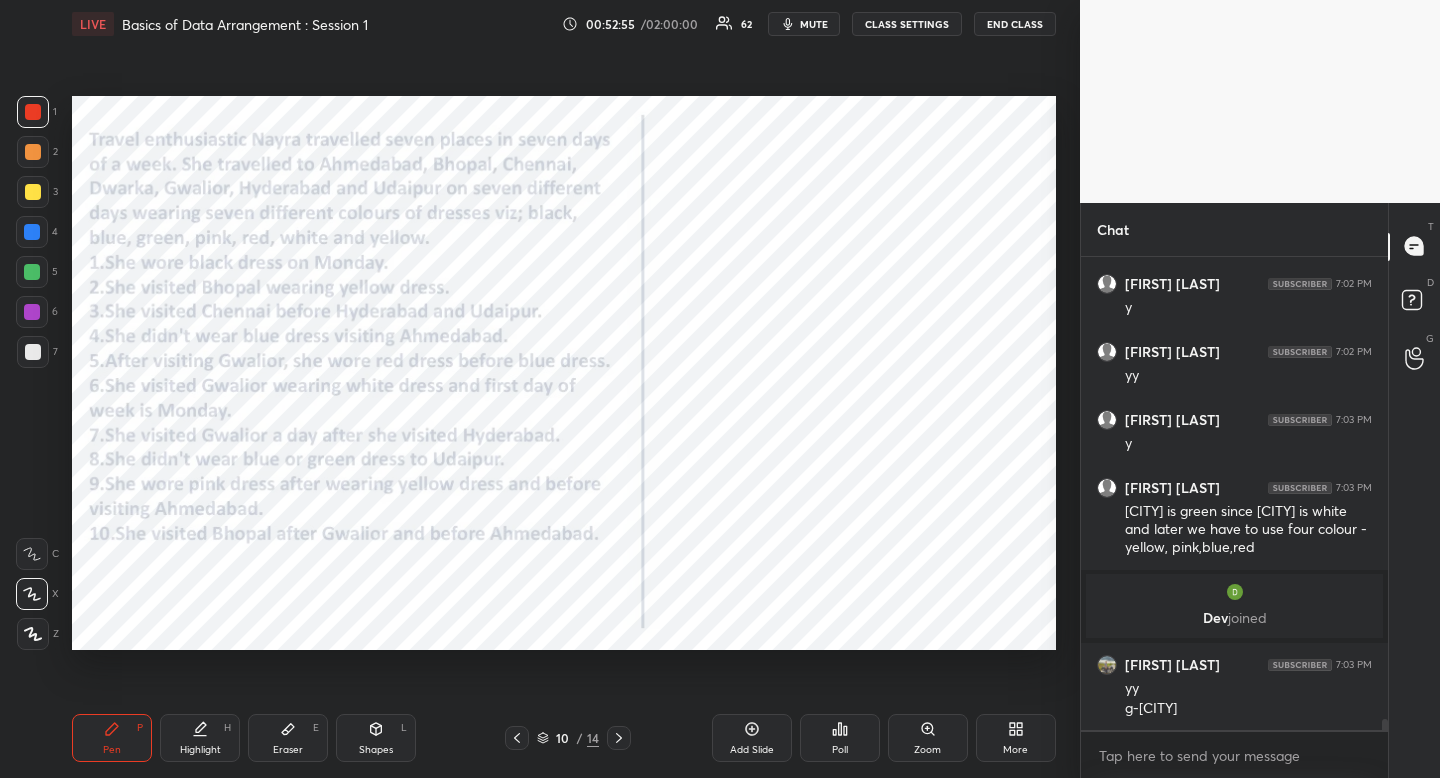 click at bounding box center [32, 232] 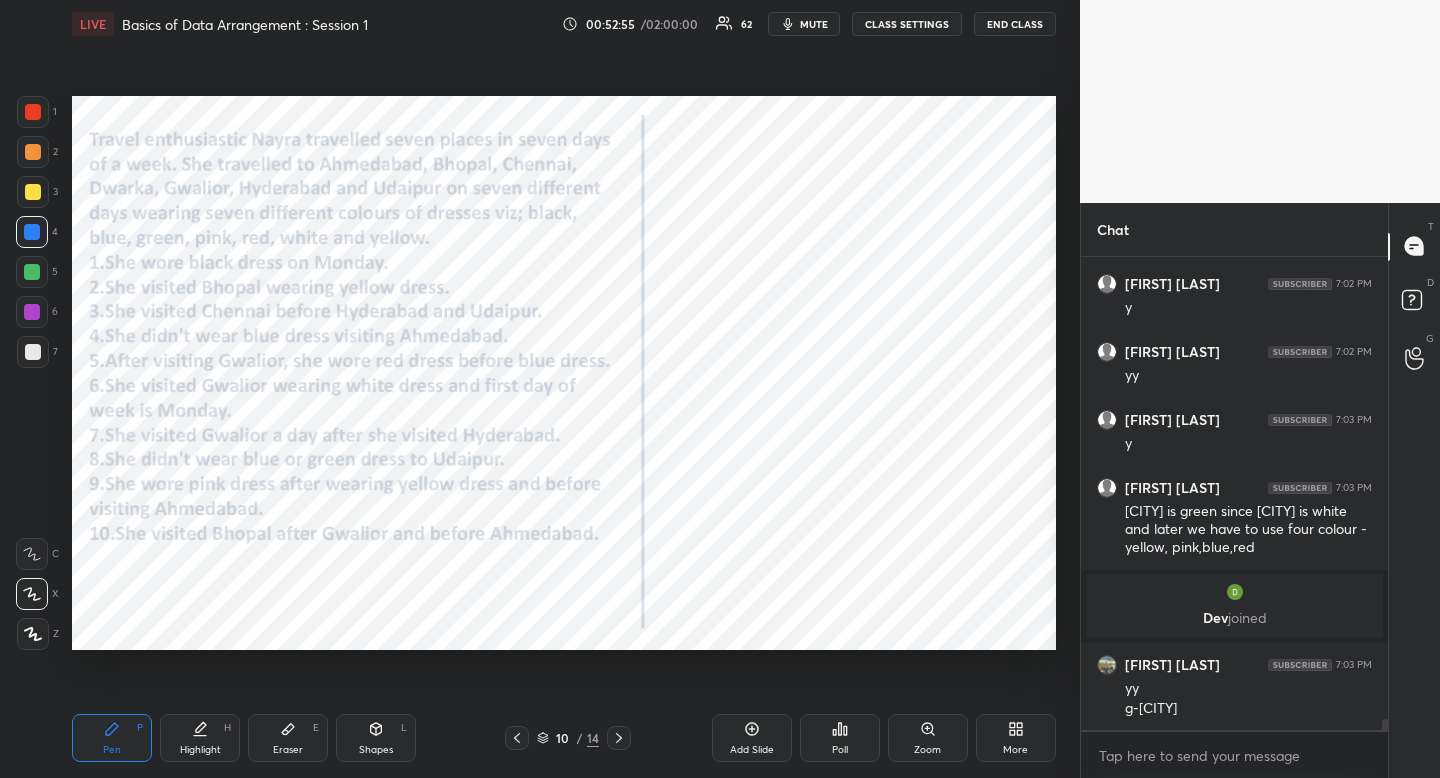 click at bounding box center [32, 232] 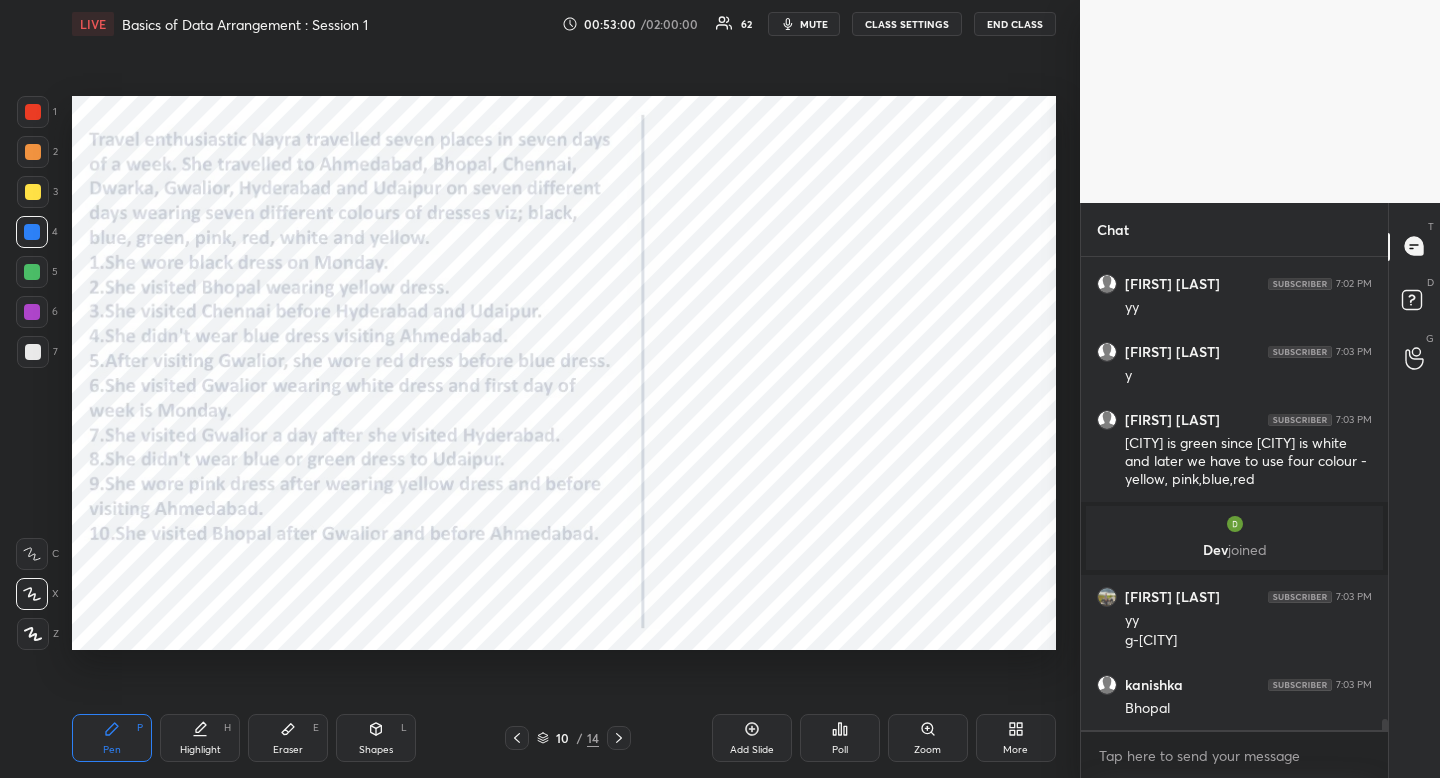 scroll, scrollTop: 20831, scrollLeft: 0, axis: vertical 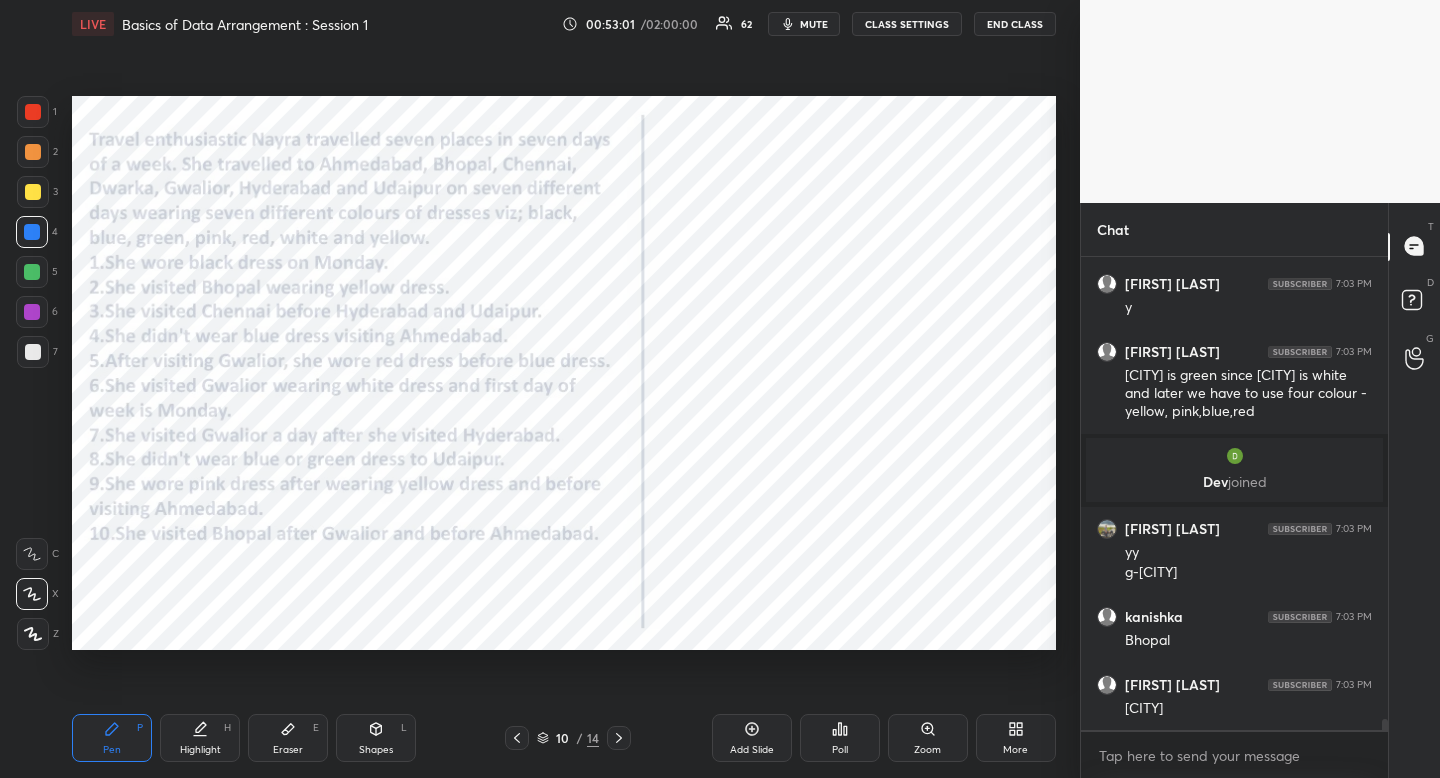 click on "Highlight H" at bounding box center (200, 738) 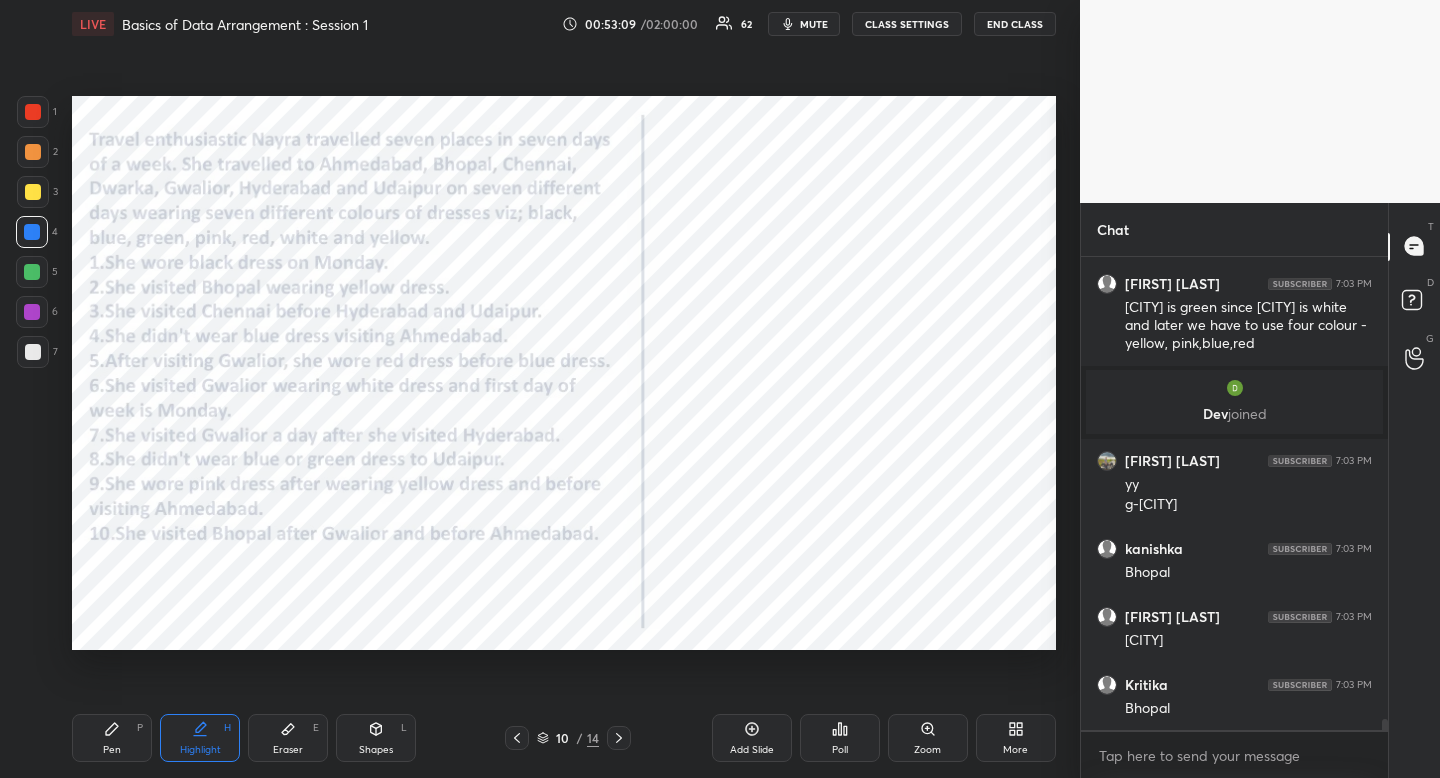 scroll, scrollTop: 20967, scrollLeft: 0, axis: vertical 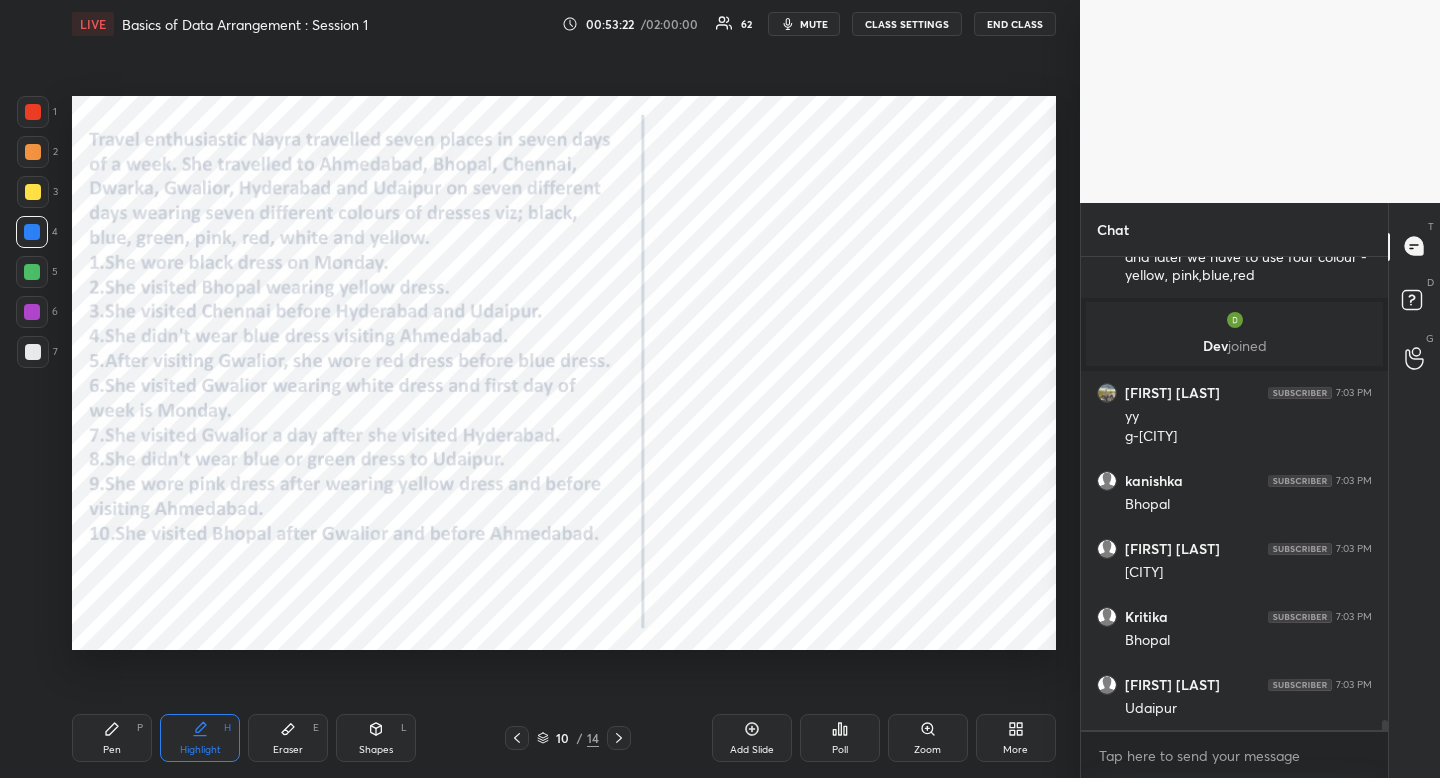 click on "Highlight H" at bounding box center [200, 738] 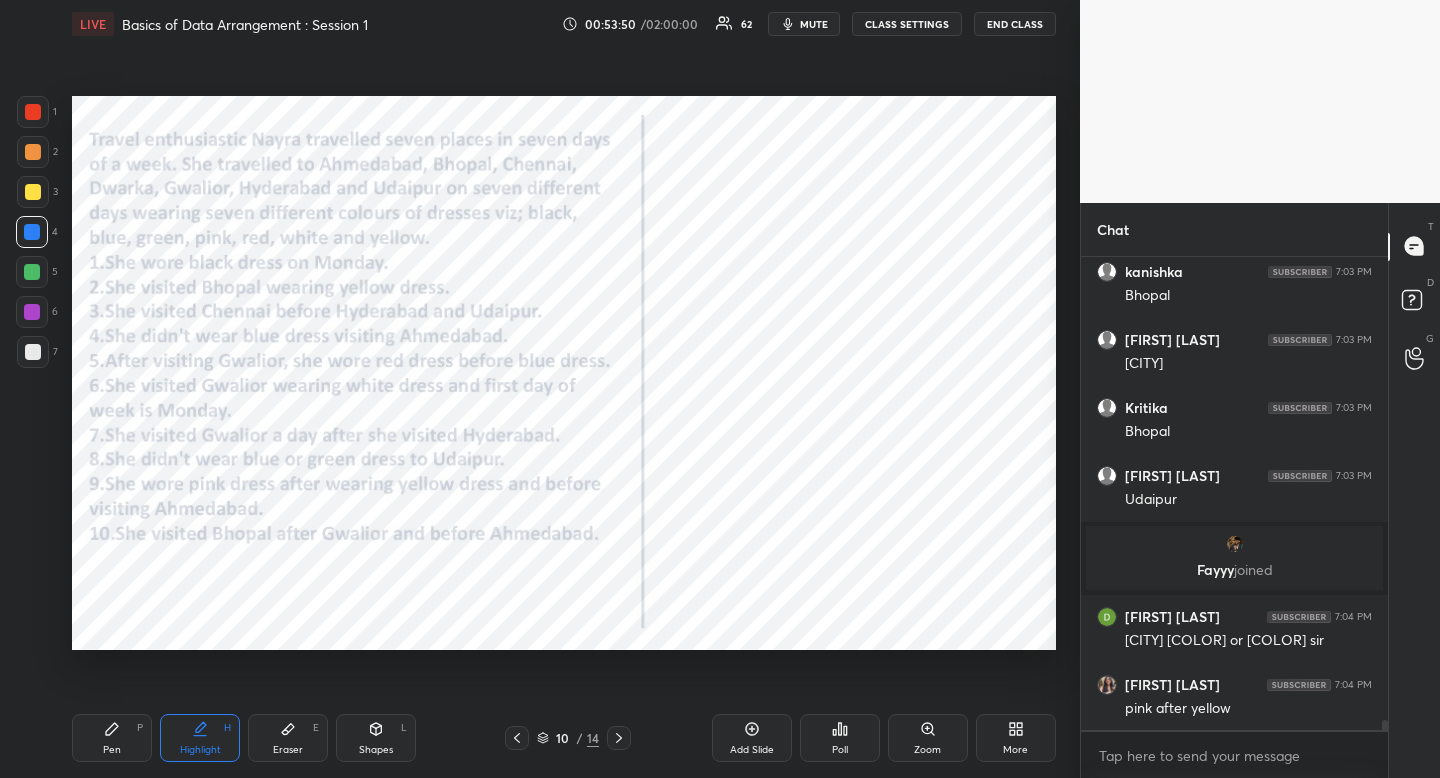 scroll, scrollTop: 21120, scrollLeft: 0, axis: vertical 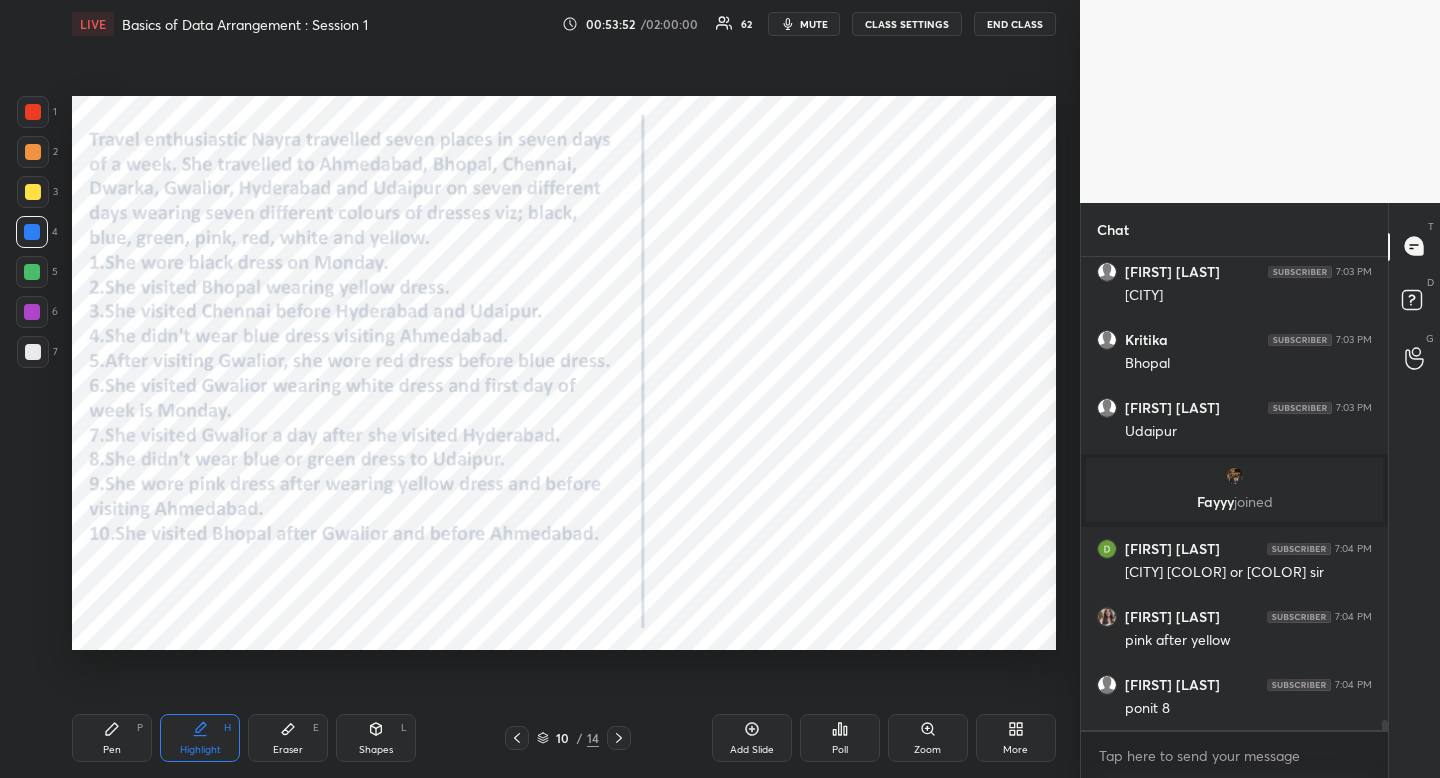 click on "Highlight" at bounding box center [200, 750] 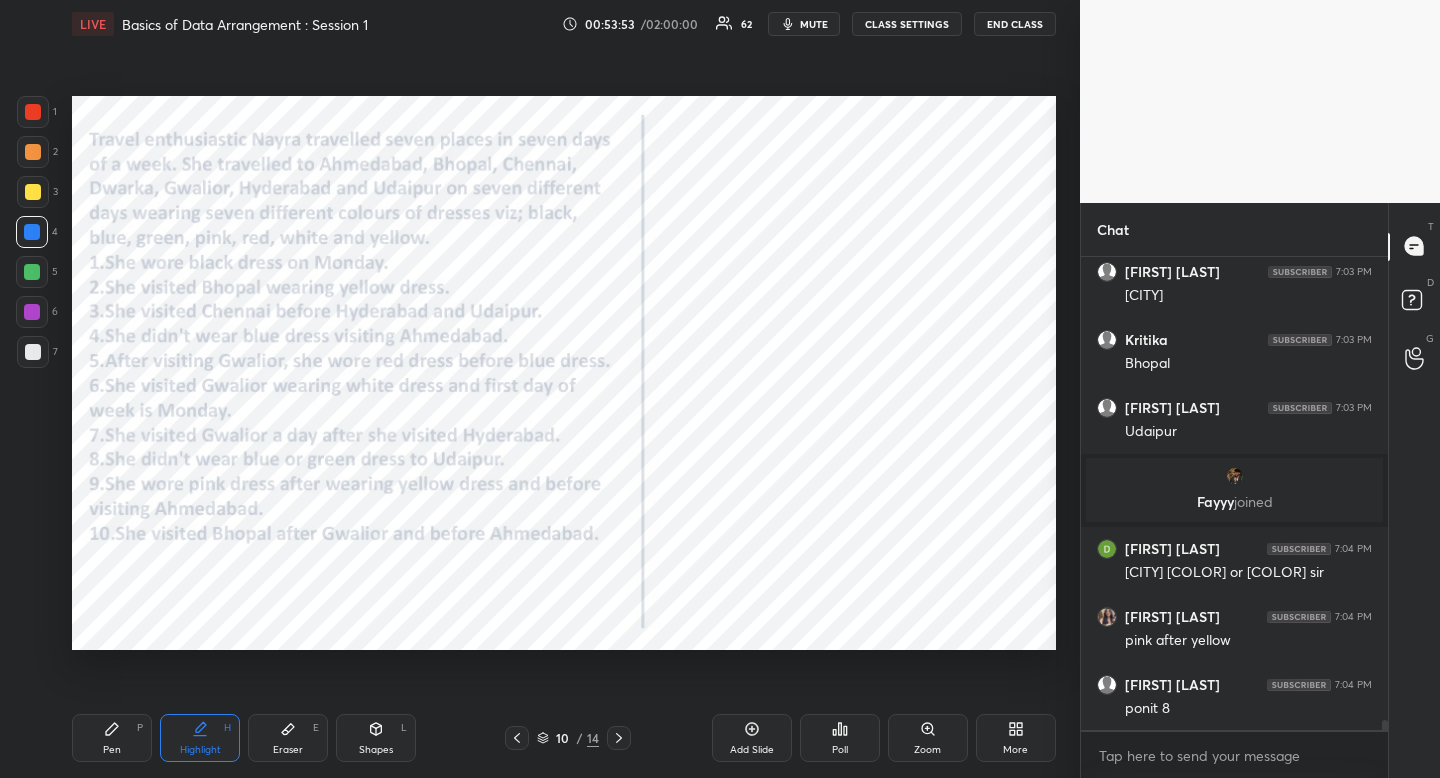 click on "Eraser E" at bounding box center [288, 738] 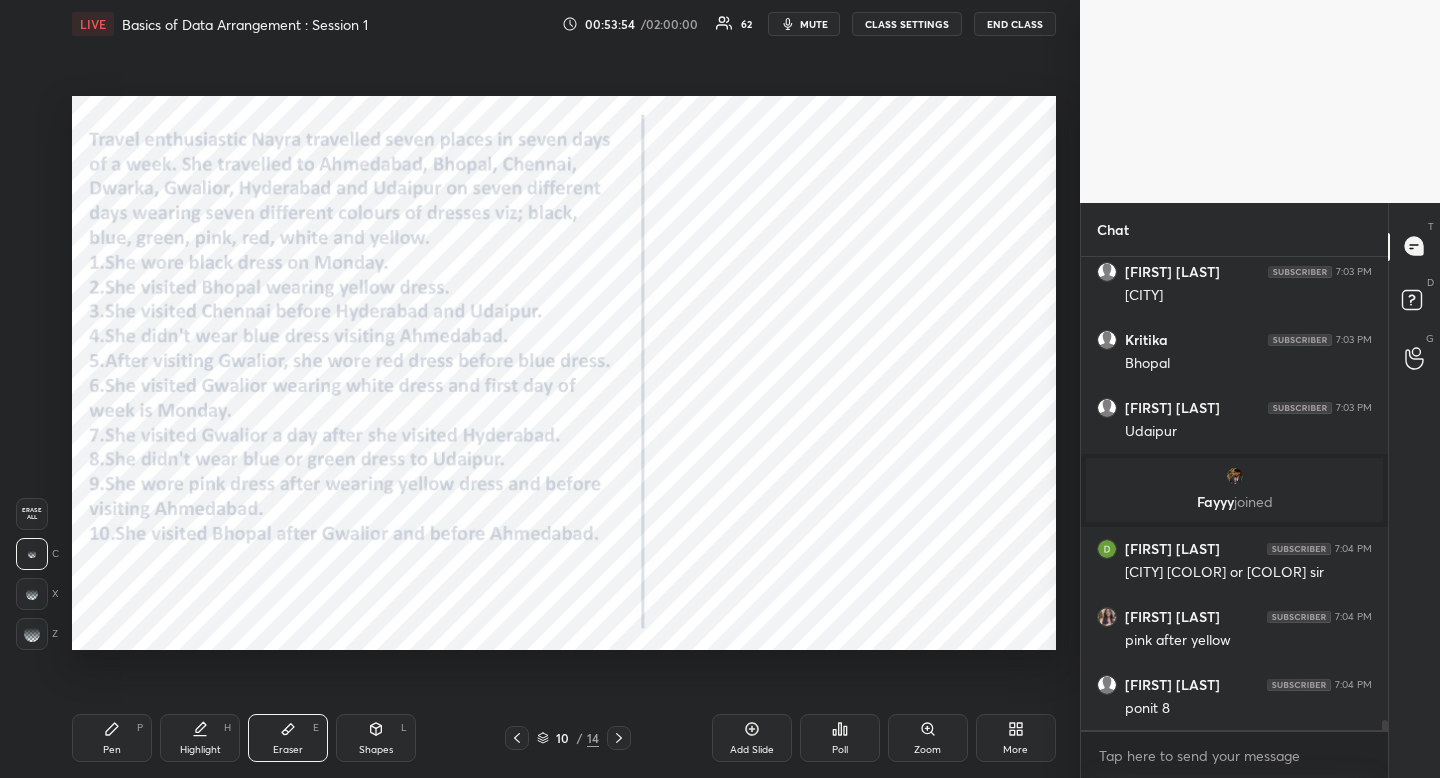 click on "Highlight" at bounding box center (200, 750) 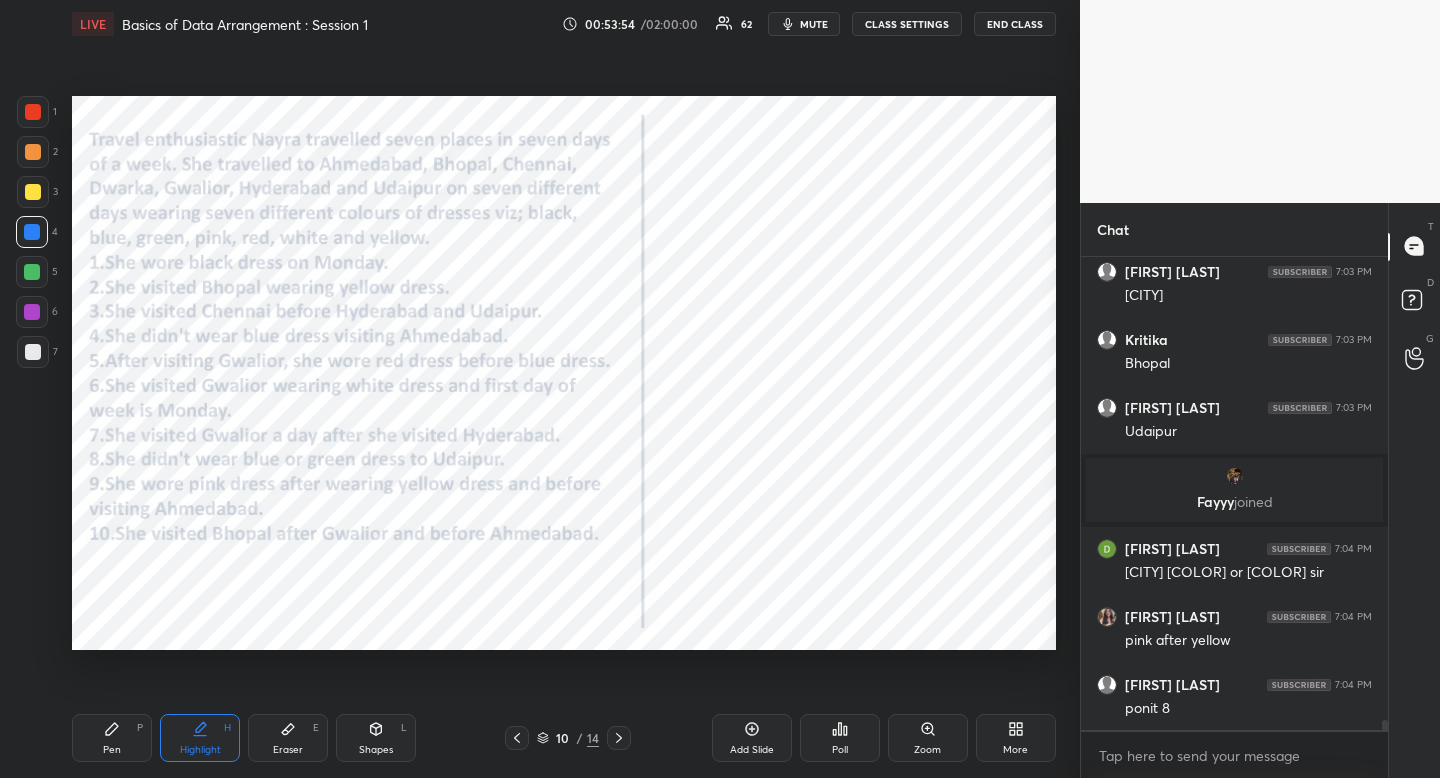 drag, startPoint x: 205, startPoint y: 756, endPoint x: 257, endPoint y: 672, distance: 98.79271 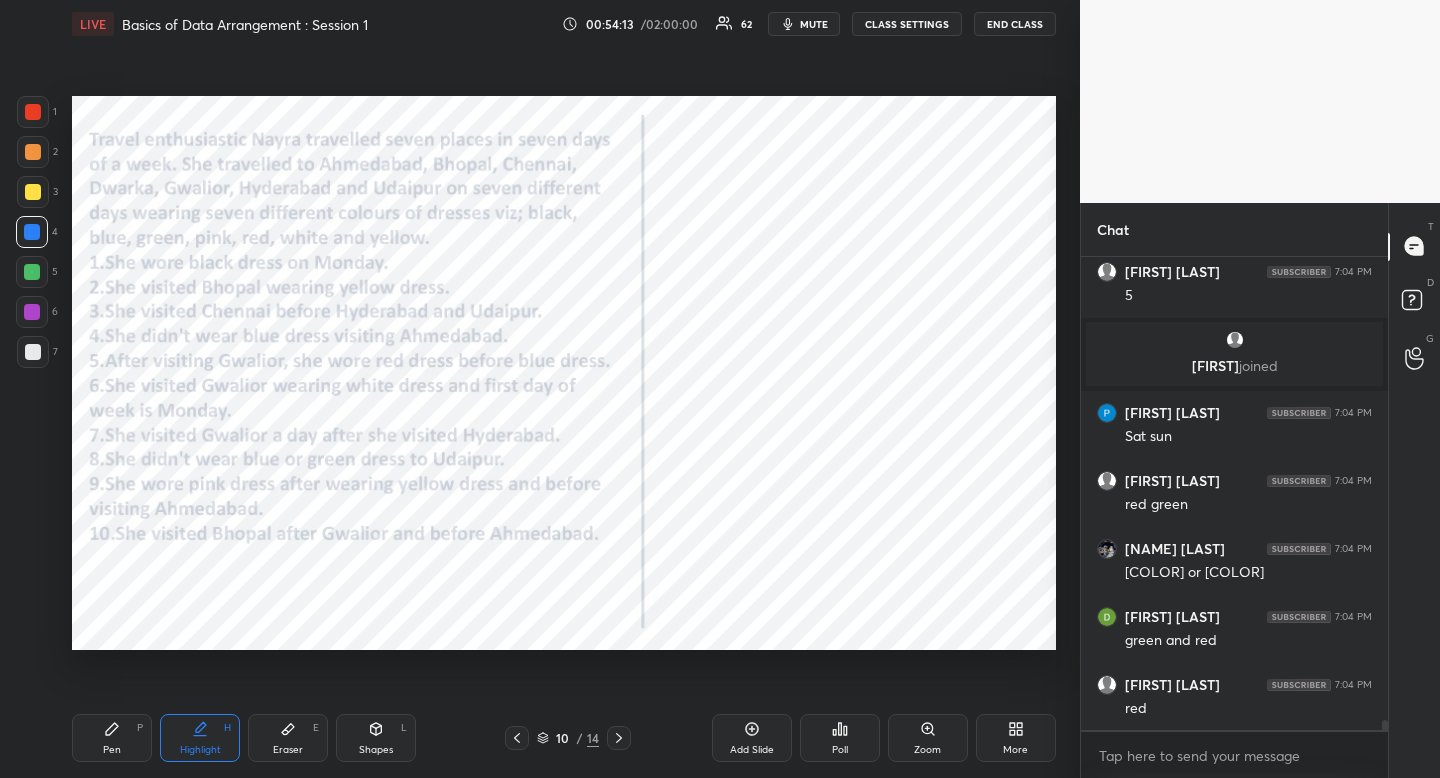 scroll, scrollTop: 21615, scrollLeft: 0, axis: vertical 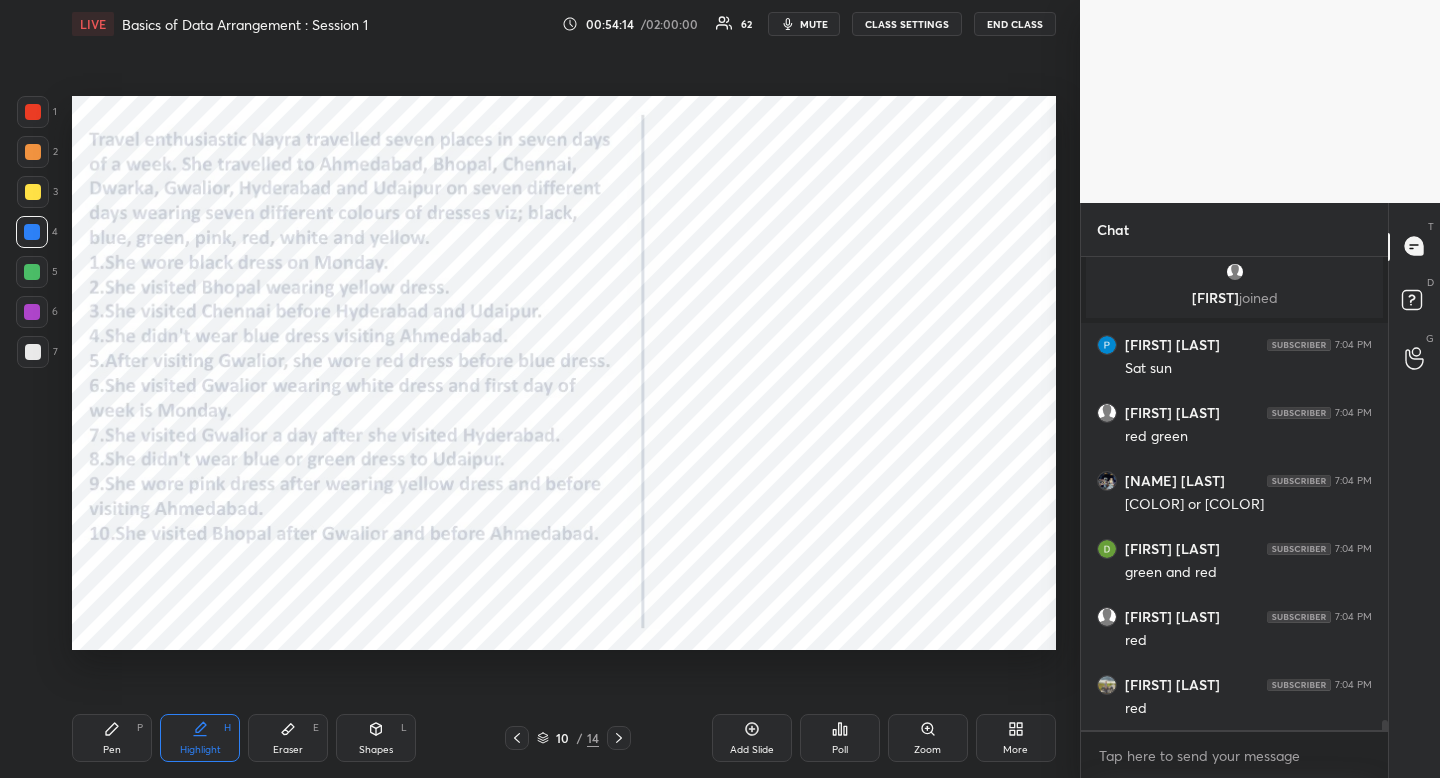 click on "Pen P" at bounding box center [112, 738] 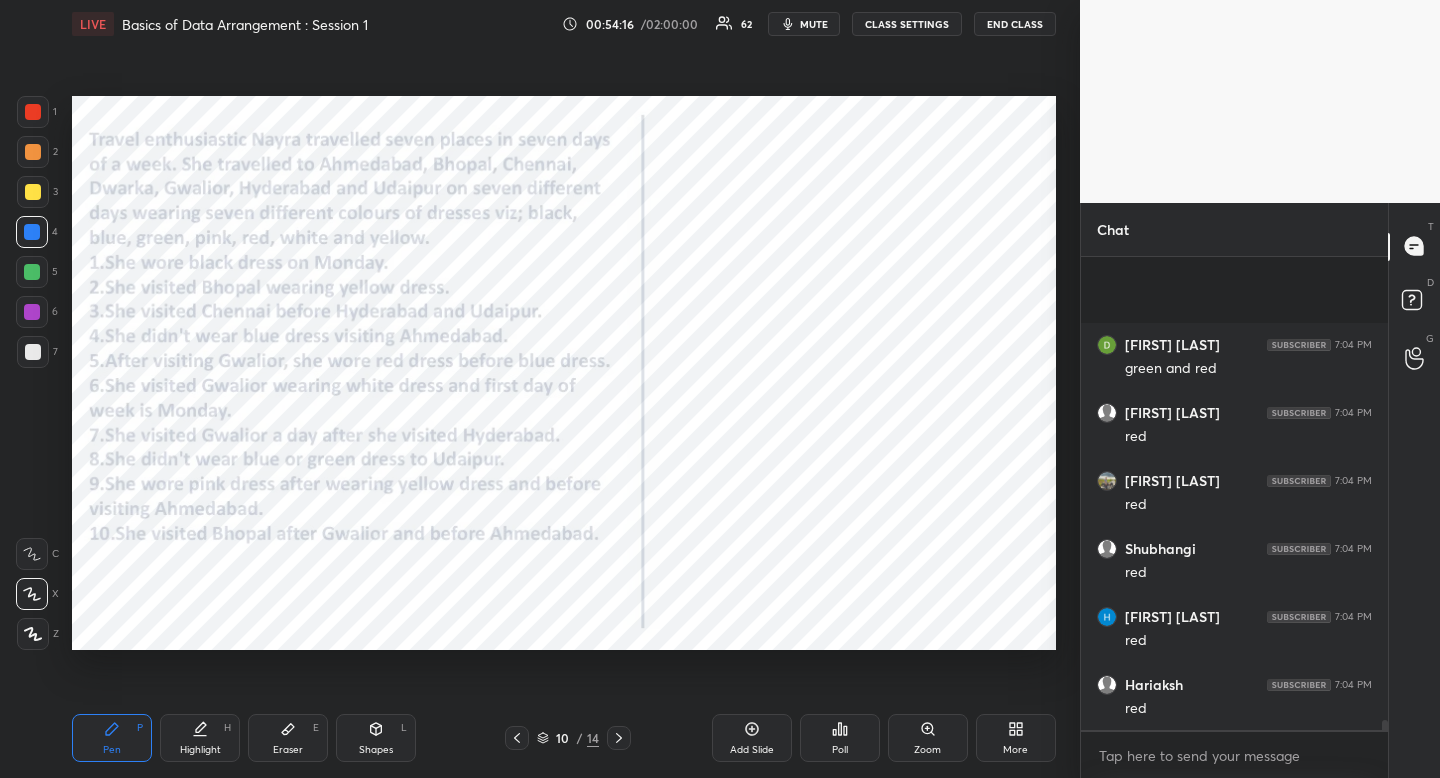 scroll, scrollTop: 21971, scrollLeft: 0, axis: vertical 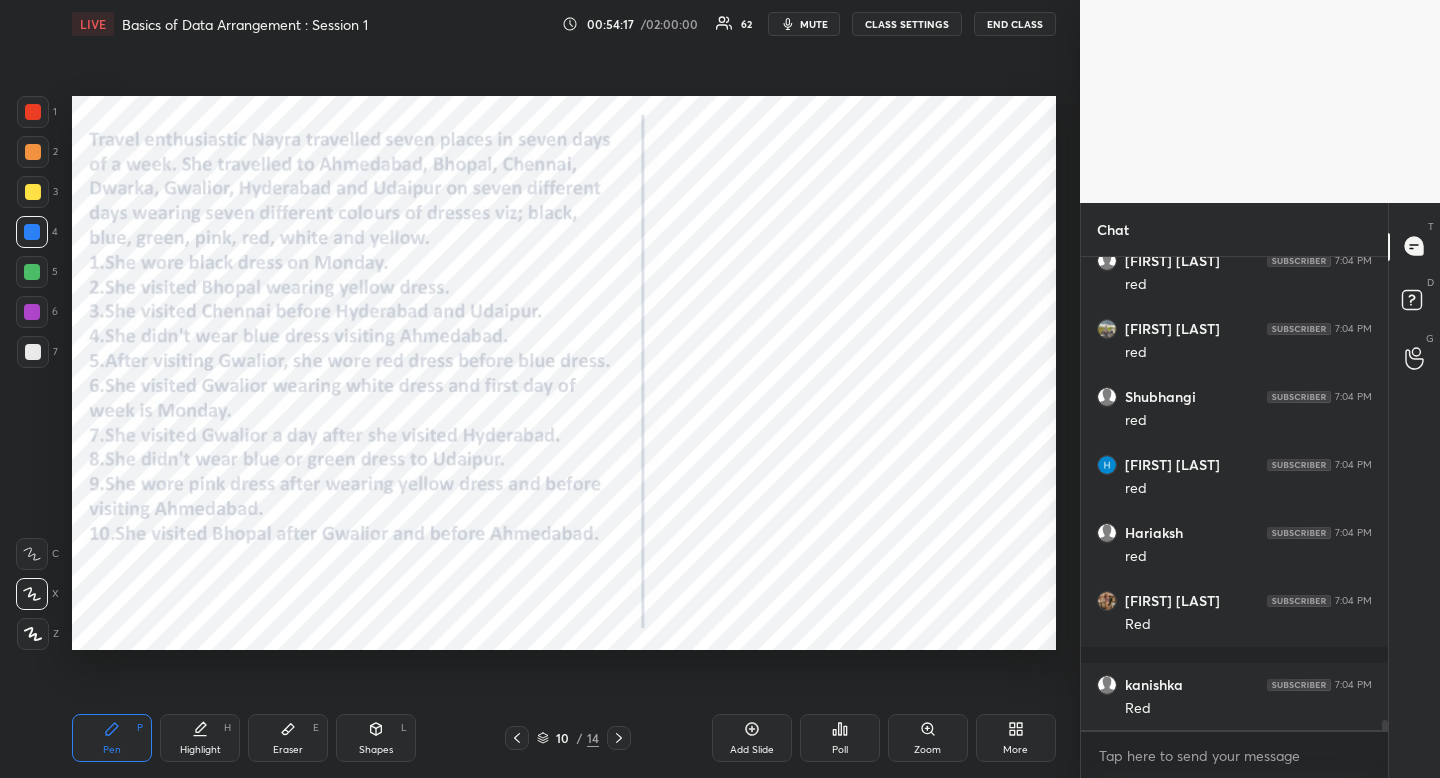 click at bounding box center [33, 112] 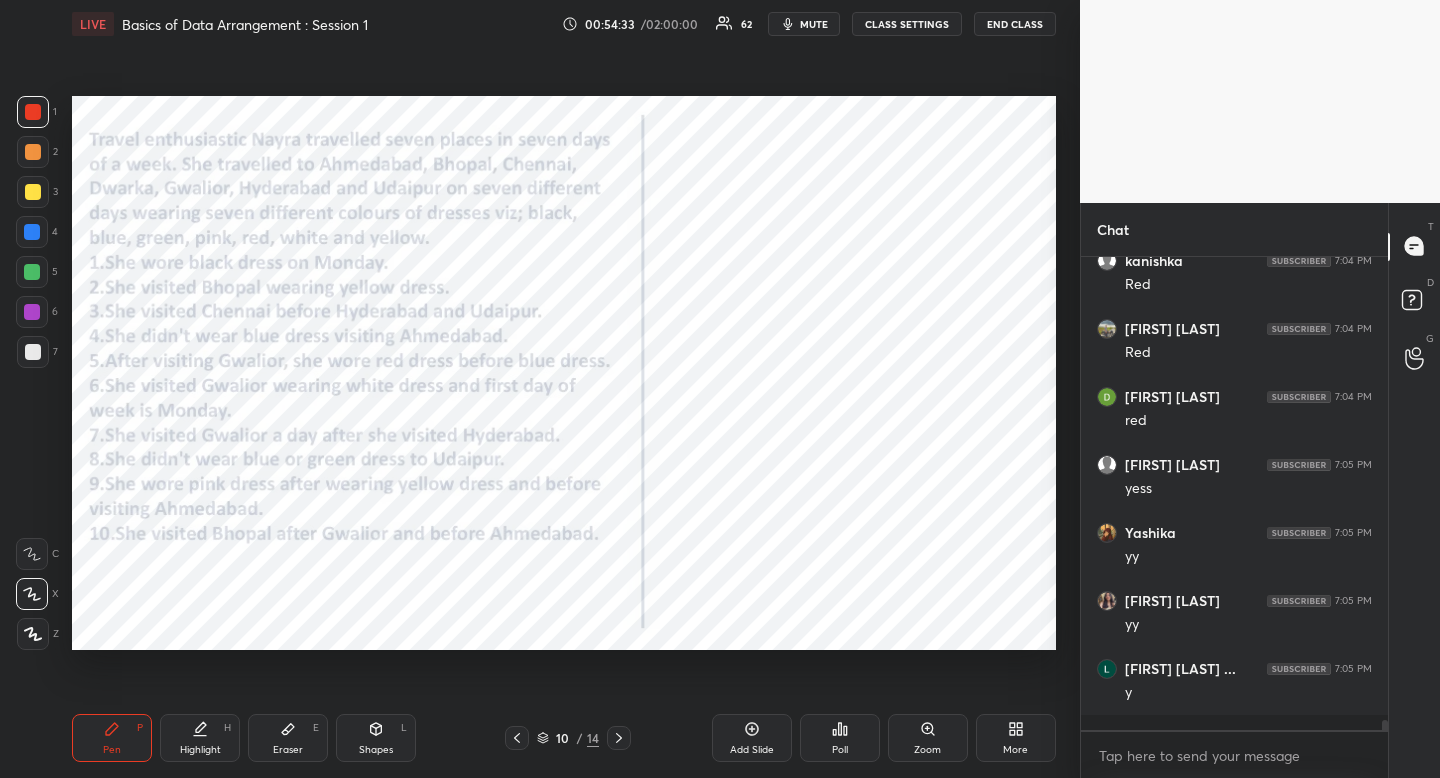 scroll, scrollTop: 22531, scrollLeft: 0, axis: vertical 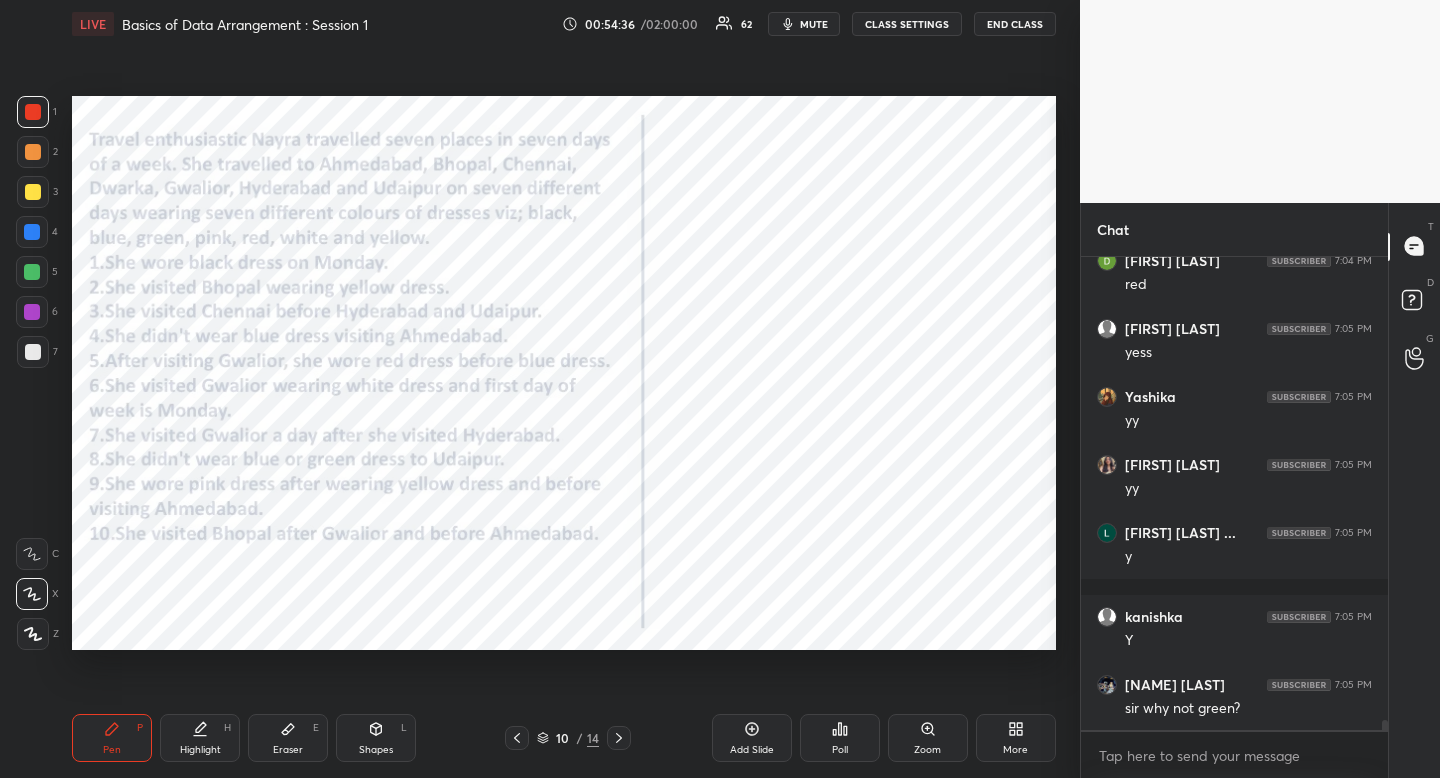 click on "Highlight" at bounding box center (200, 750) 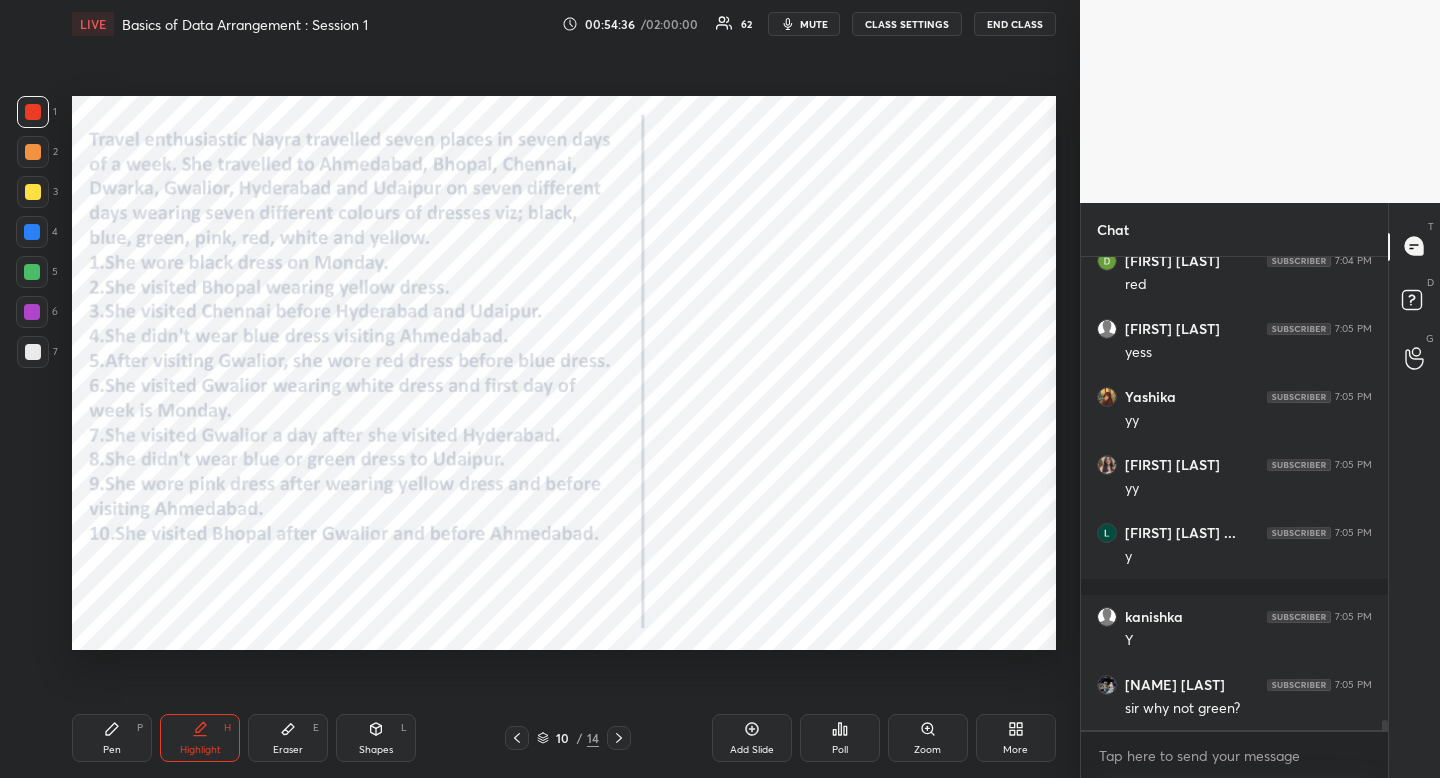 click on "Highlight" at bounding box center (200, 750) 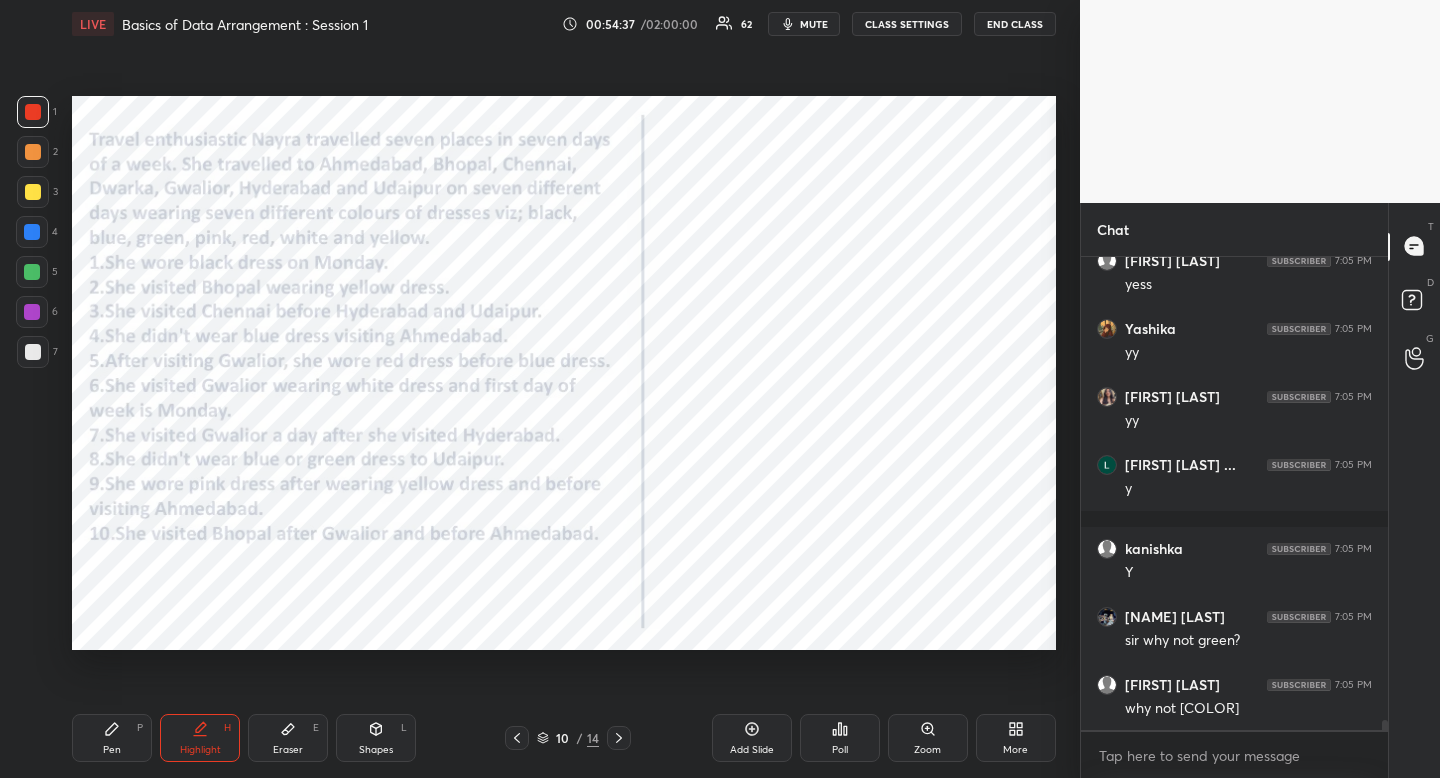 click on "Highlight" at bounding box center (200, 750) 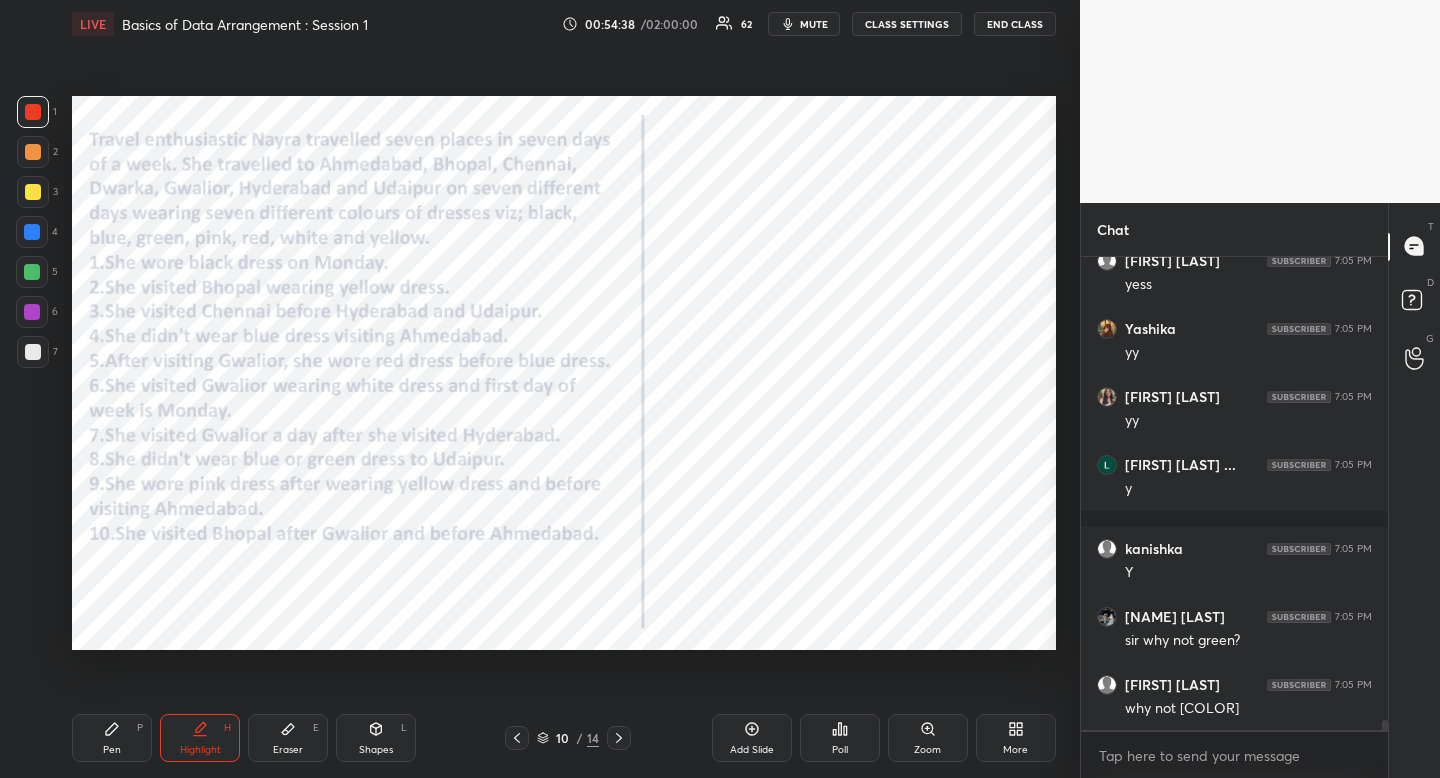 click on "Highlight" at bounding box center (200, 750) 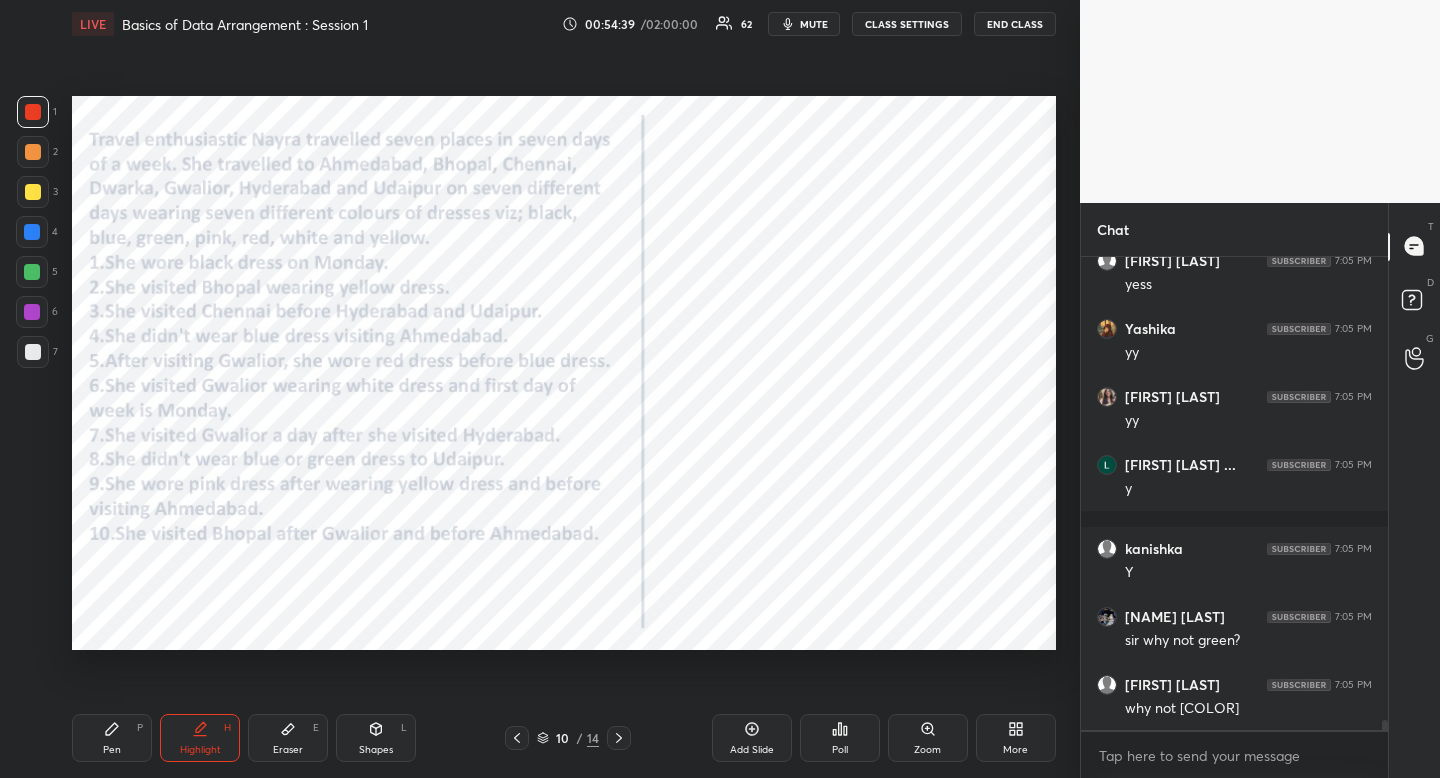 click on "Highlight H" at bounding box center [200, 738] 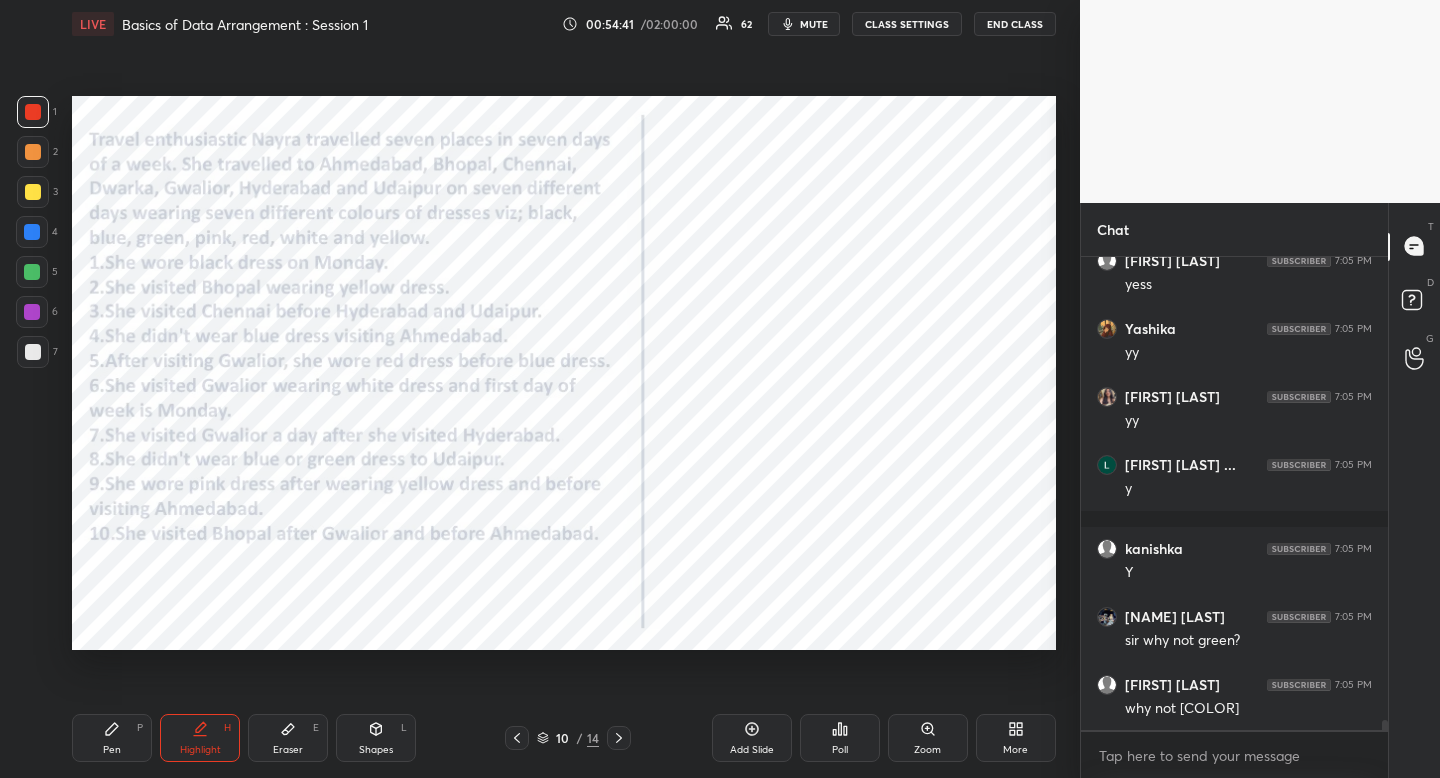 click on "Highlight H" at bounding box center [200, 738] 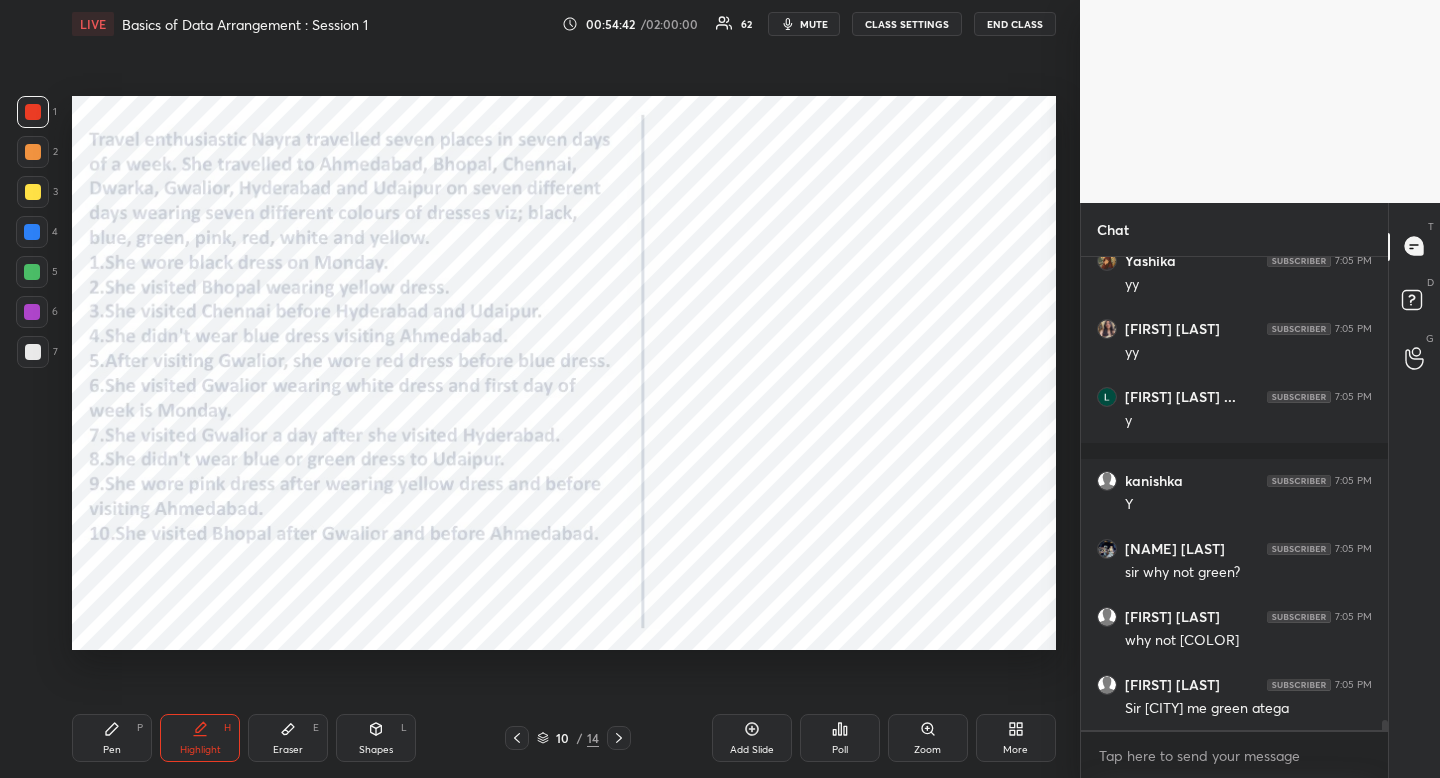 click on "Highlight H" at bounding box center [200, 738] 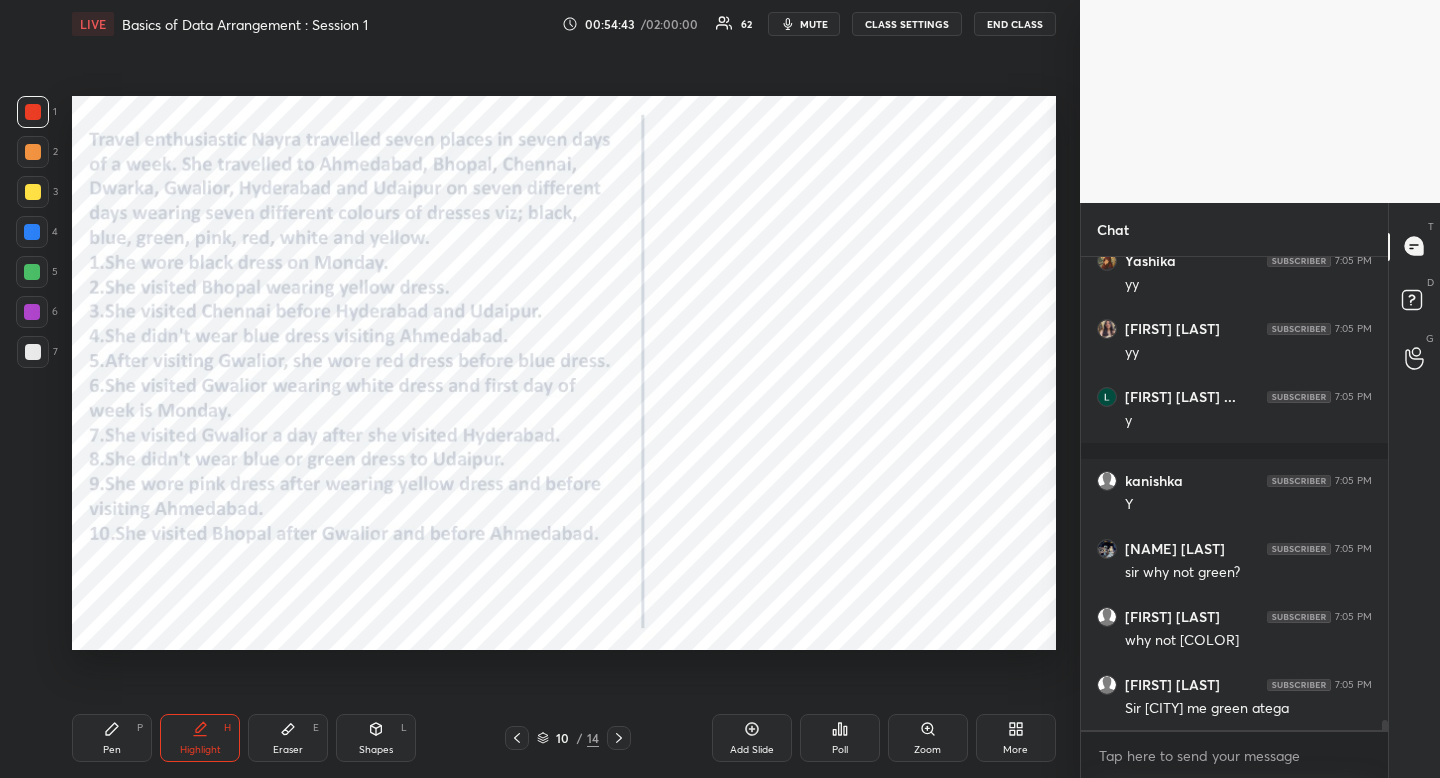 click on "Highlight H" at bounding box center (200, 738) 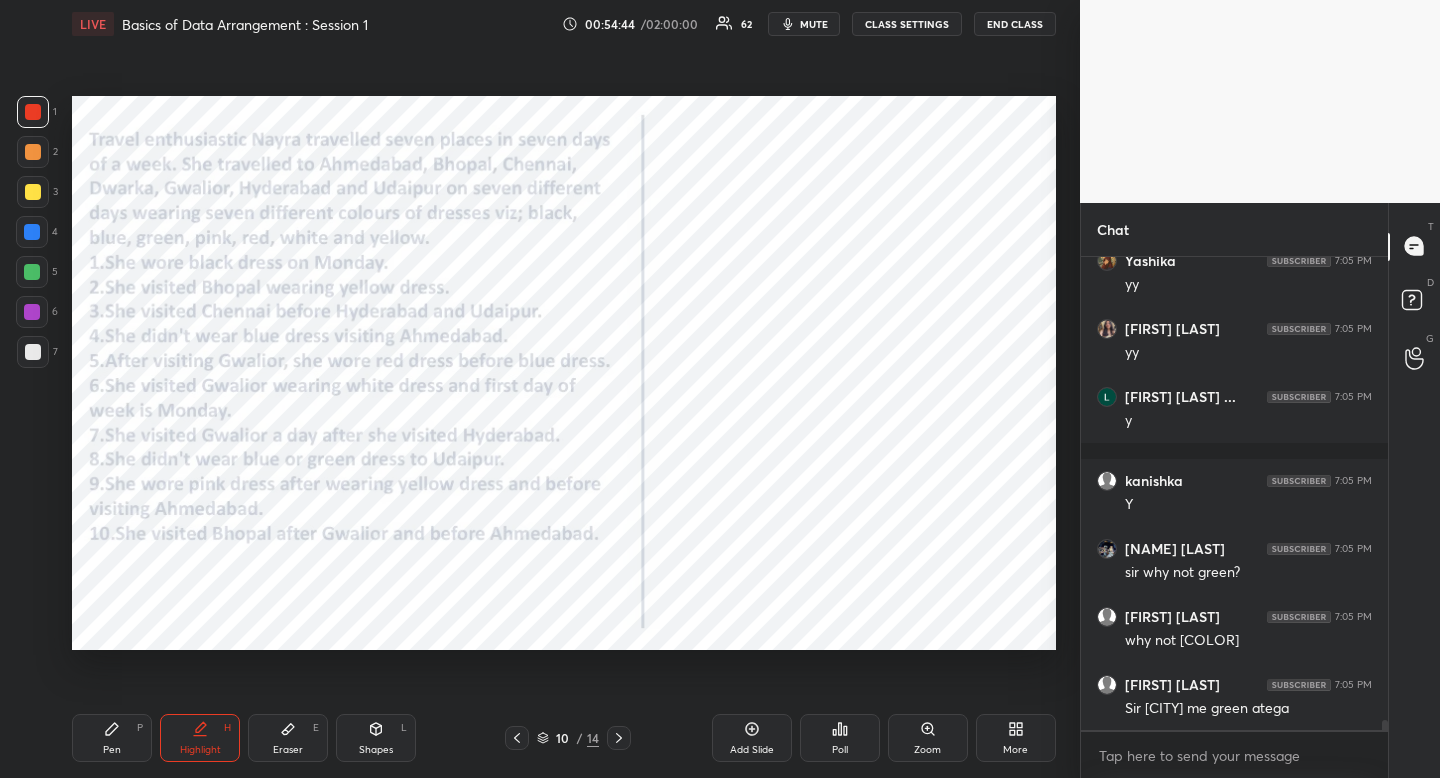 click on "Highlight H" at bounding box center (200, 738) 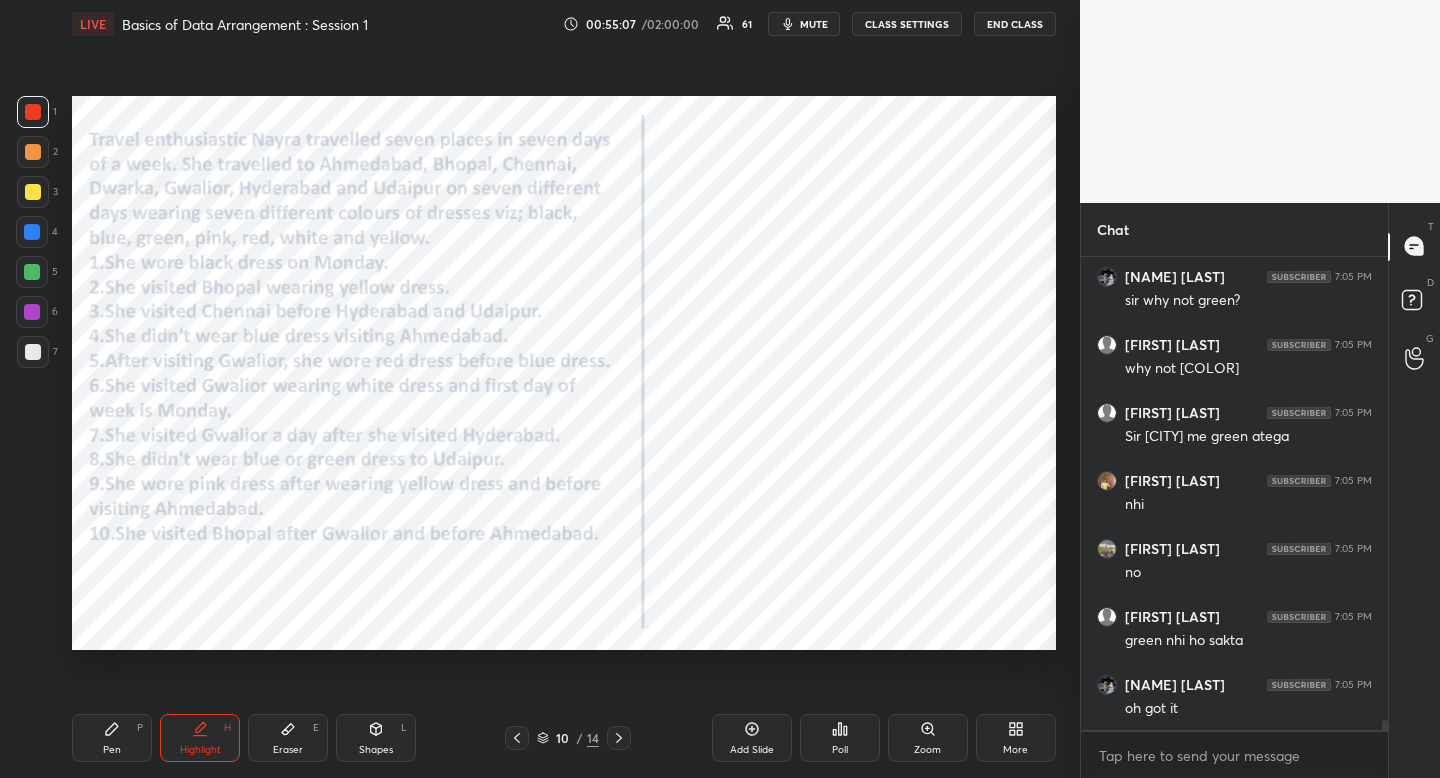 scroll, scrollTop: 23007, scrollLeft: 0, axis: vertical 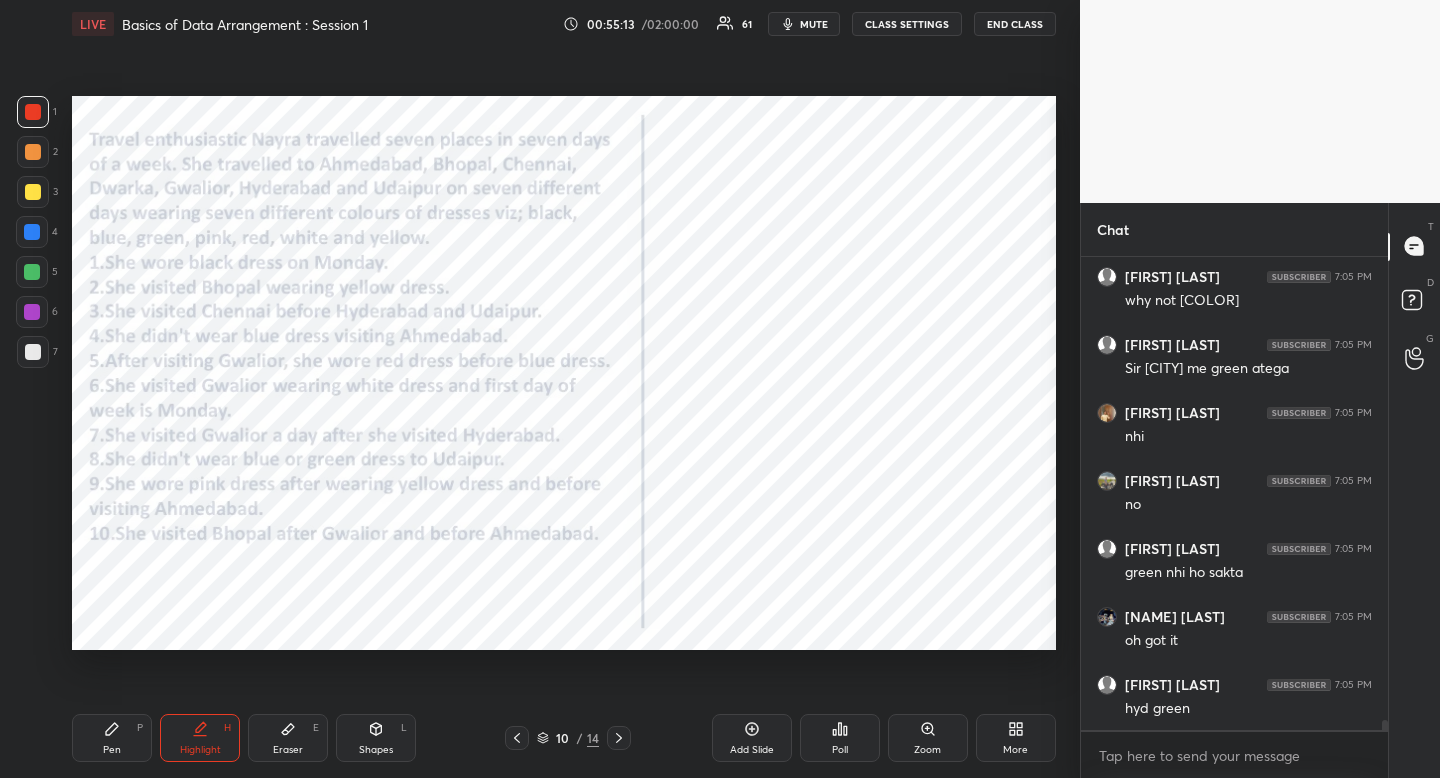 click on "Pen P Highlight H Eraser E Shapes L 10 / 14 Add Slide Poll Zoom More" at bounding box center (564, 738) 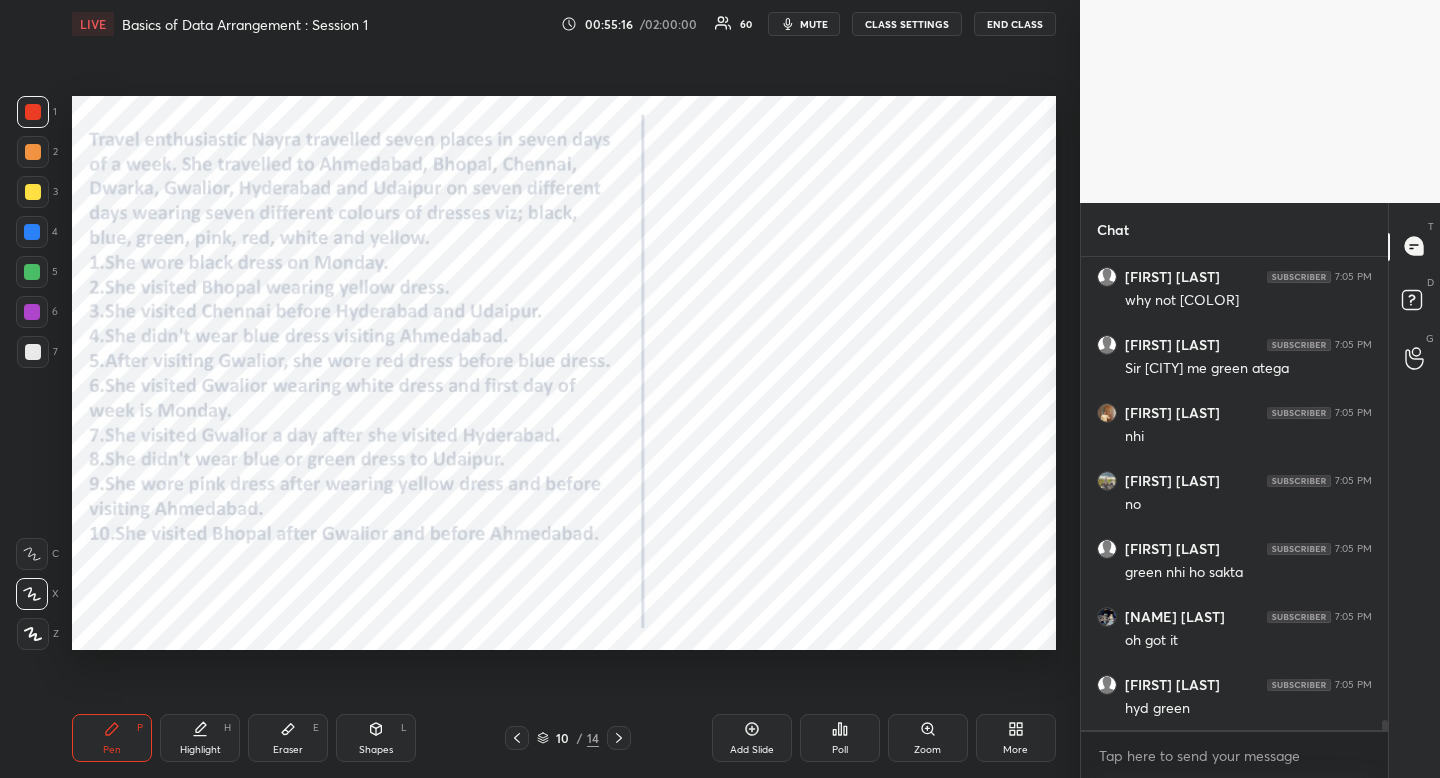 click at bounding box center [32, 272] 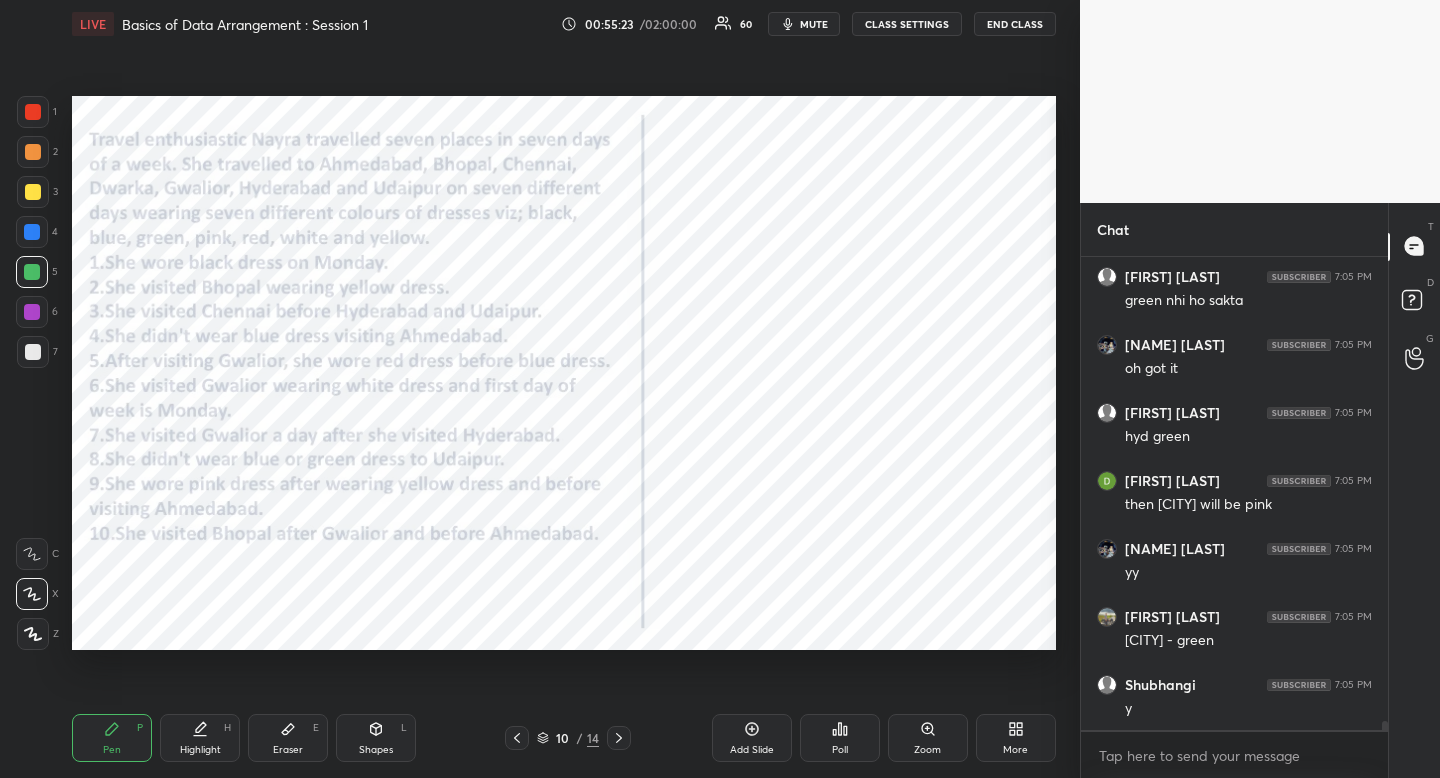 scroll, scrollTop: 23415, scrollLeft: 0, axis: vertical 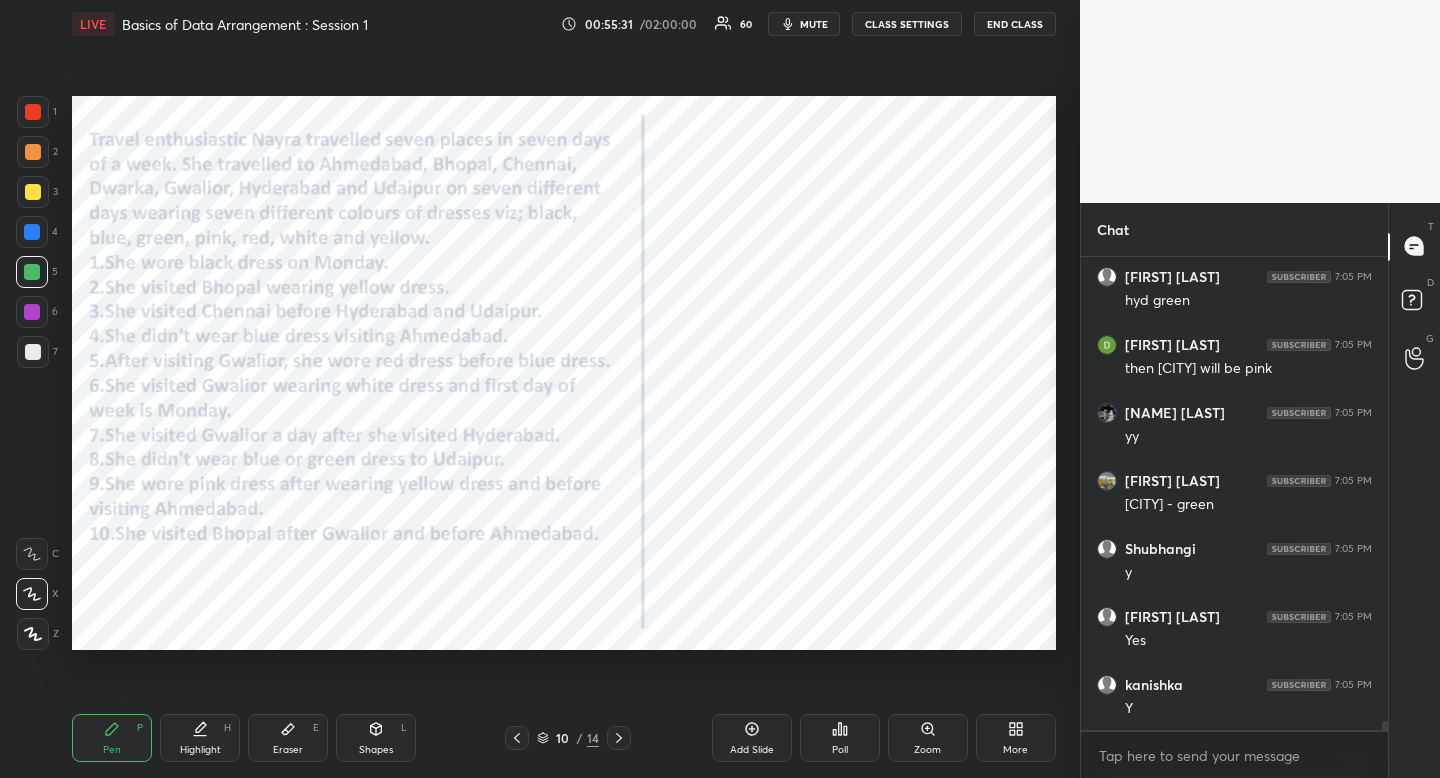 click at bounding box center (32, 232) 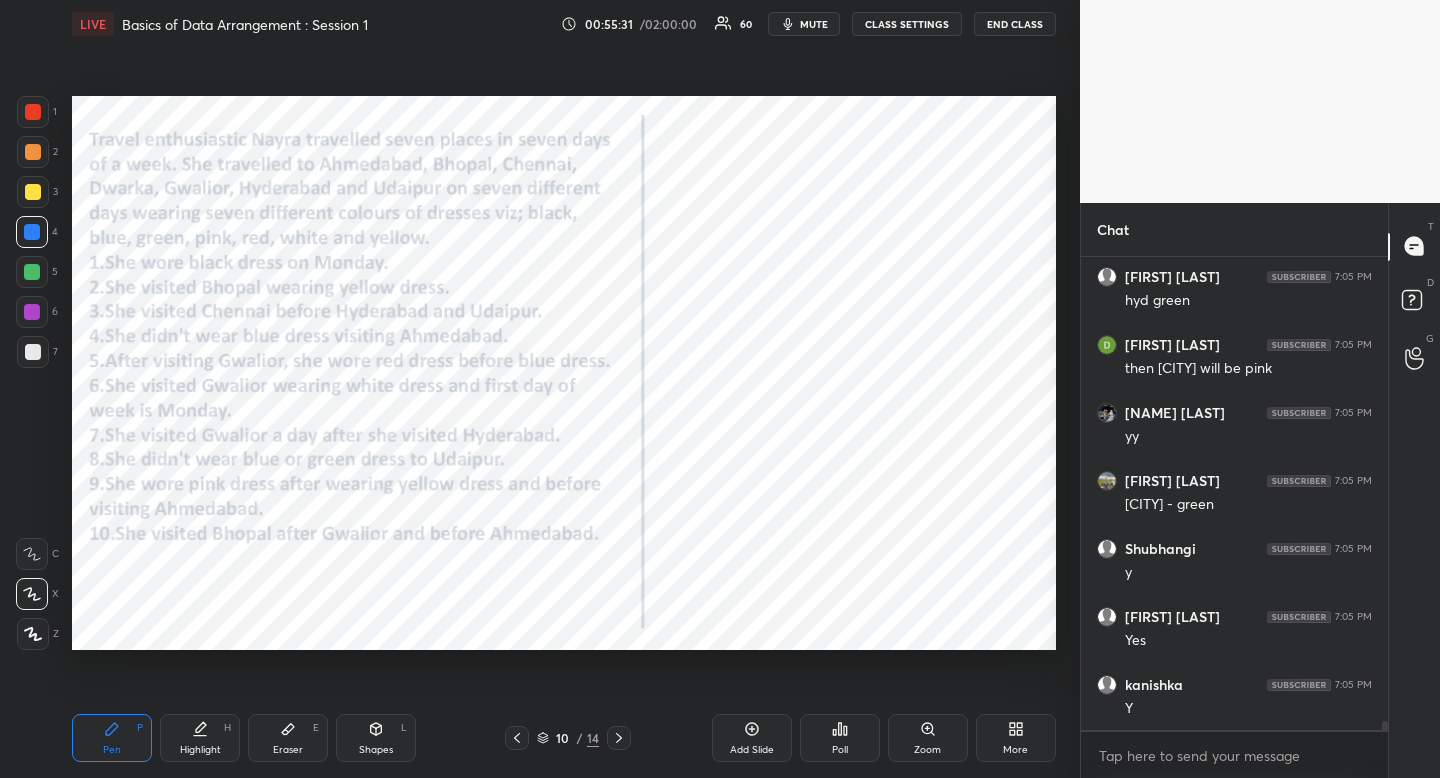 scroll, scrollTop: 23483, scrollLeft: 0, axis: vertical 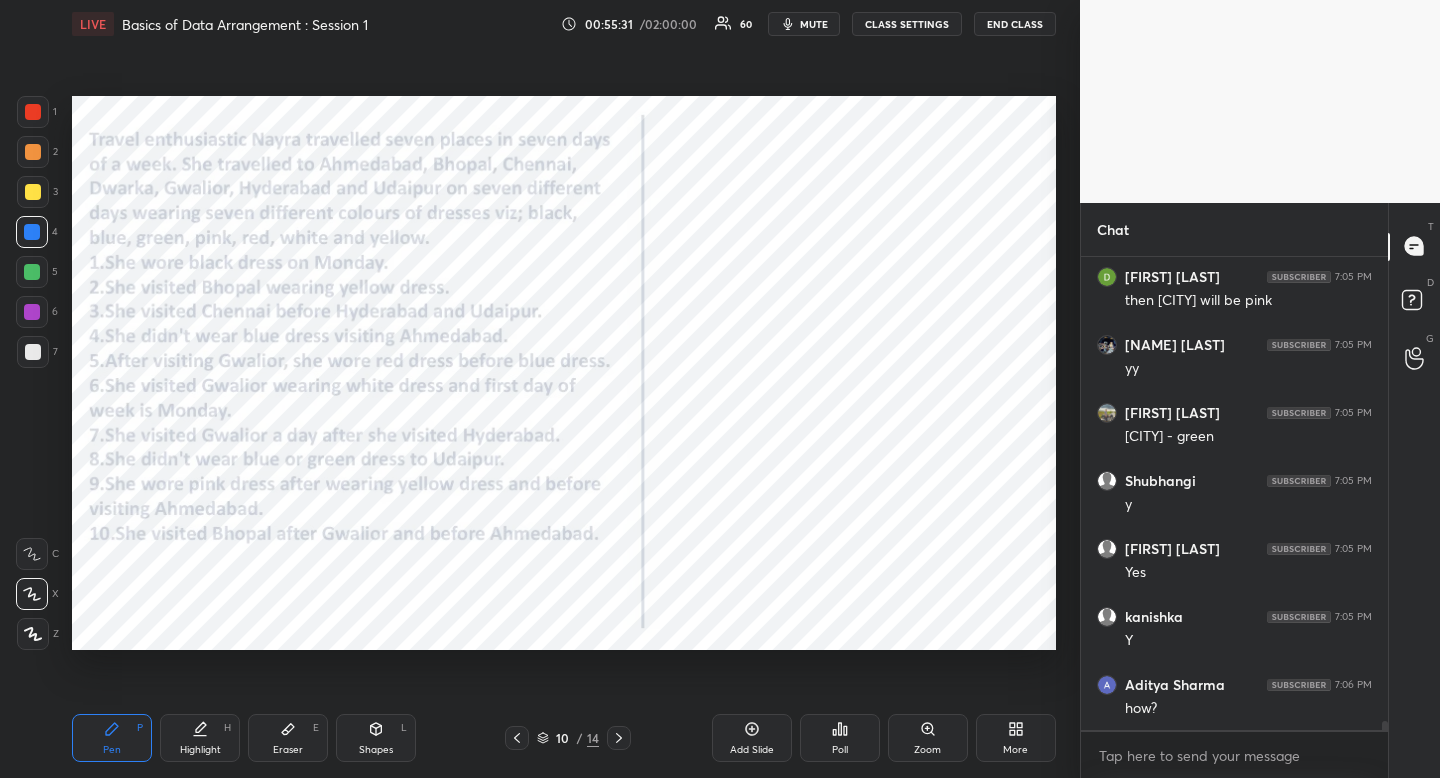 click on "Highlight H" at bounding box center [200, 738] 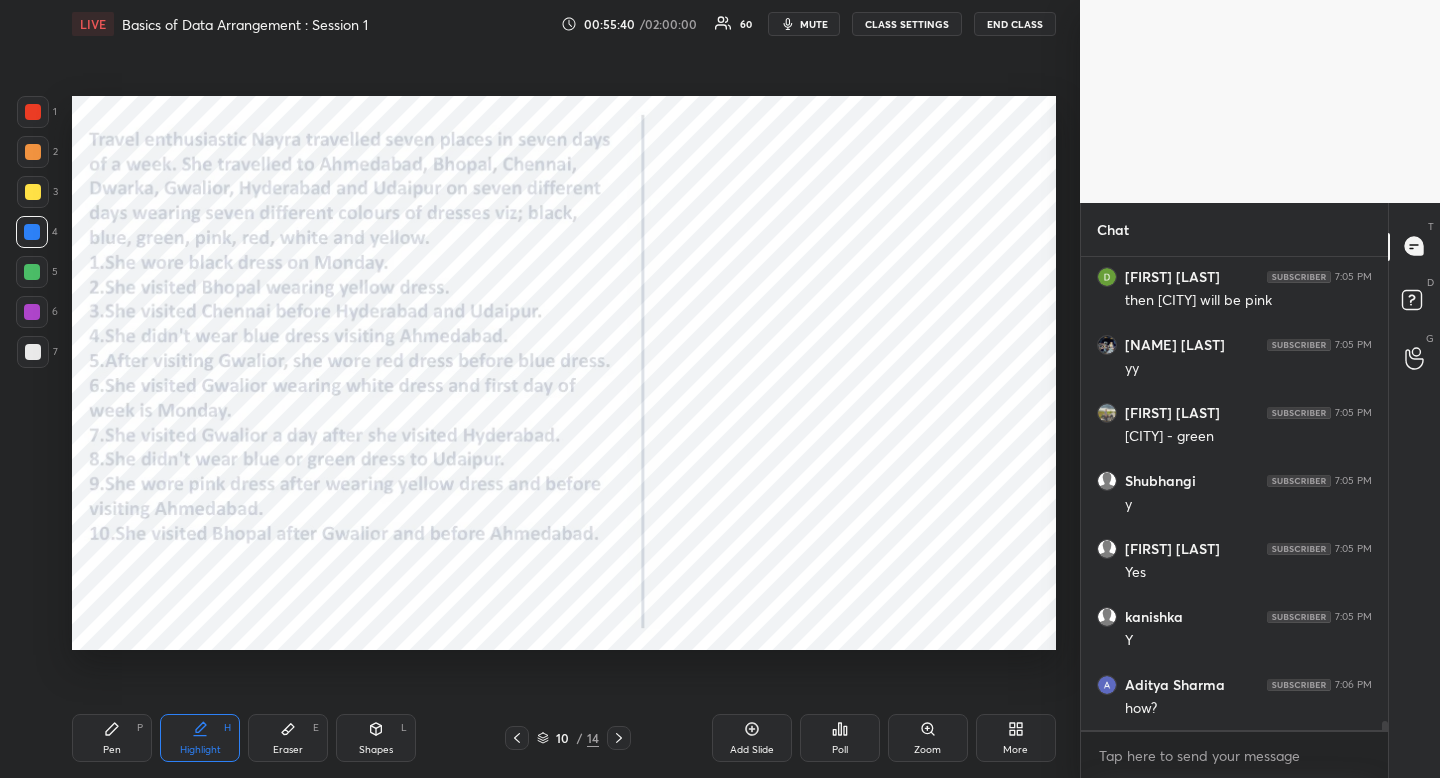 click on "Pen P" at bounding box center [112, 738] 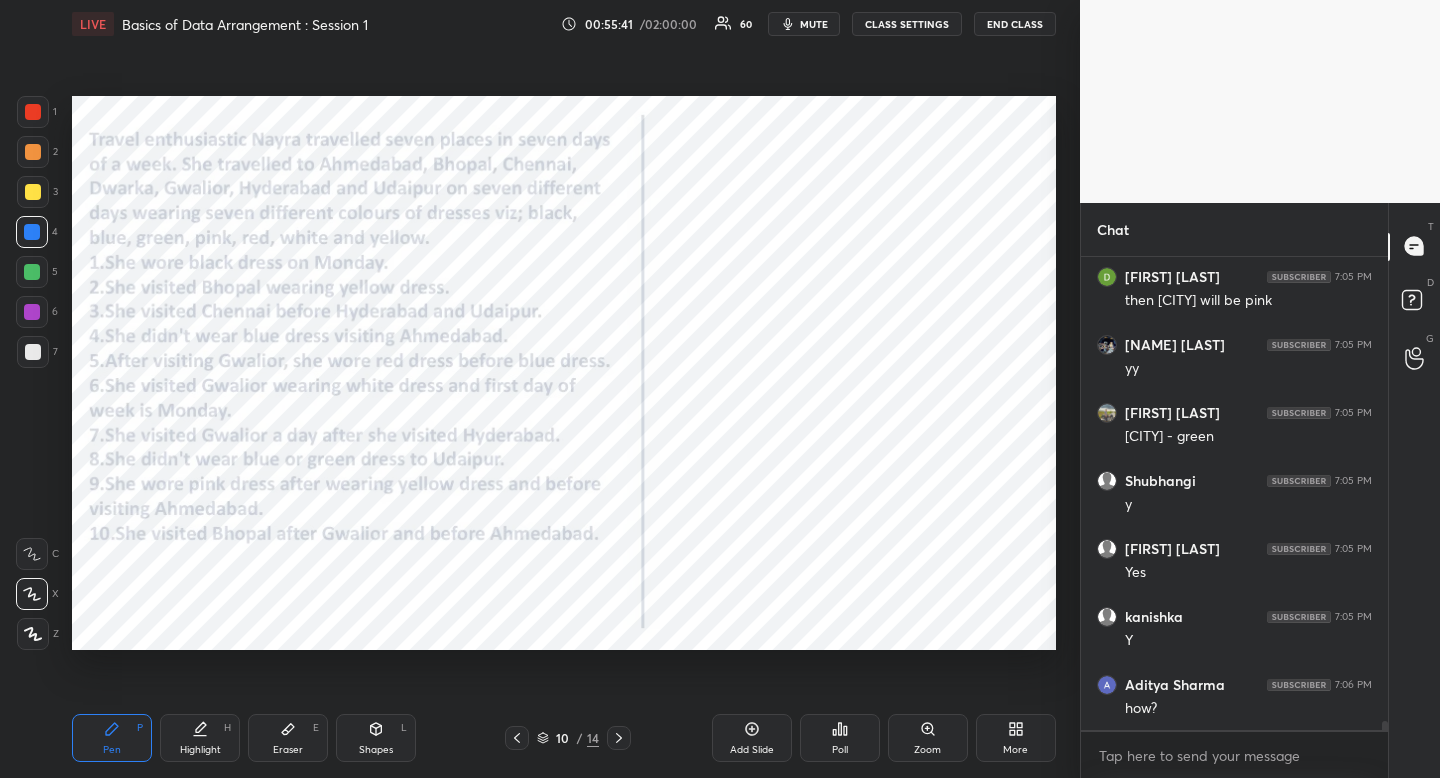 click on "Pen P" at bounding box center [112, 738] 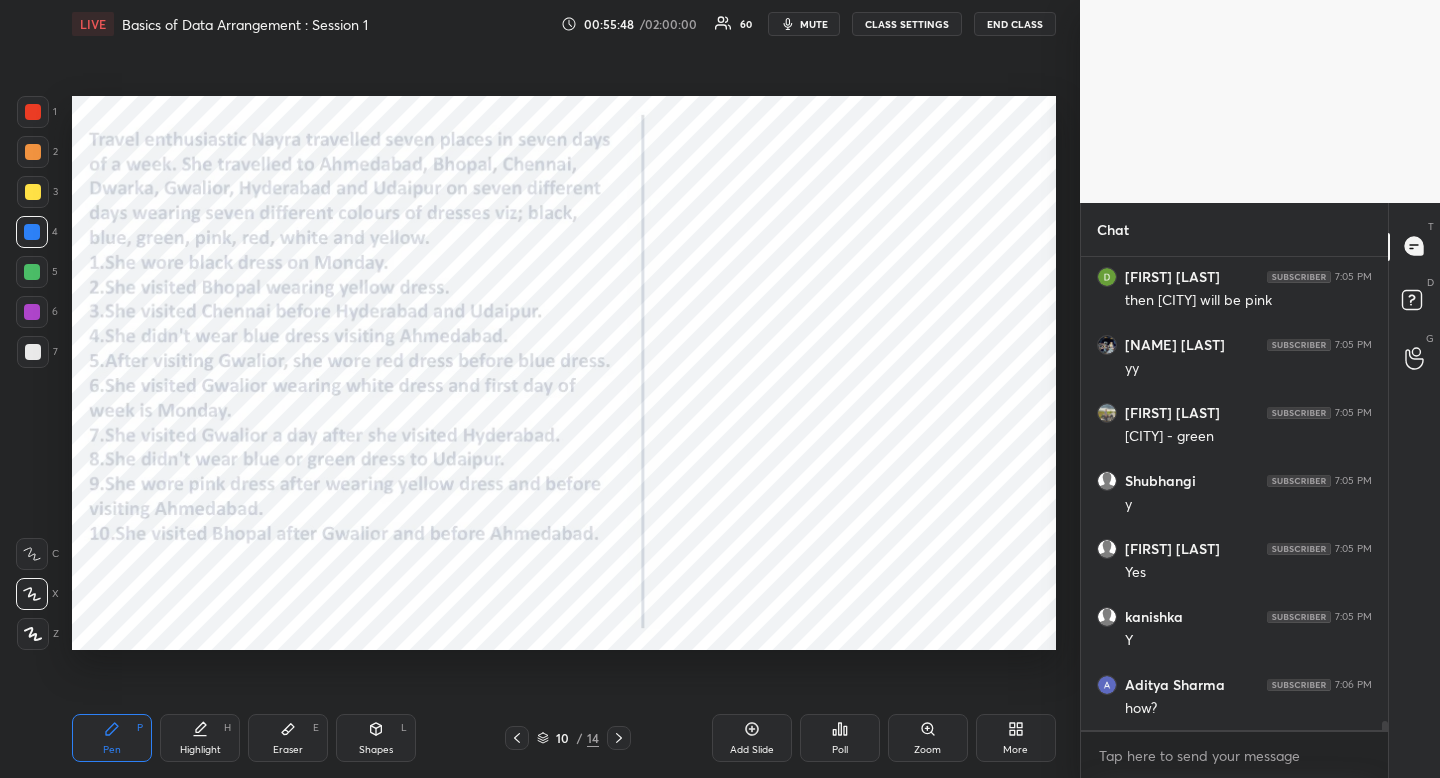 drag, startPoint x: 210, startPoint y: 744, endPoint x: 215, endPoint y: 729, distance: 15.811388 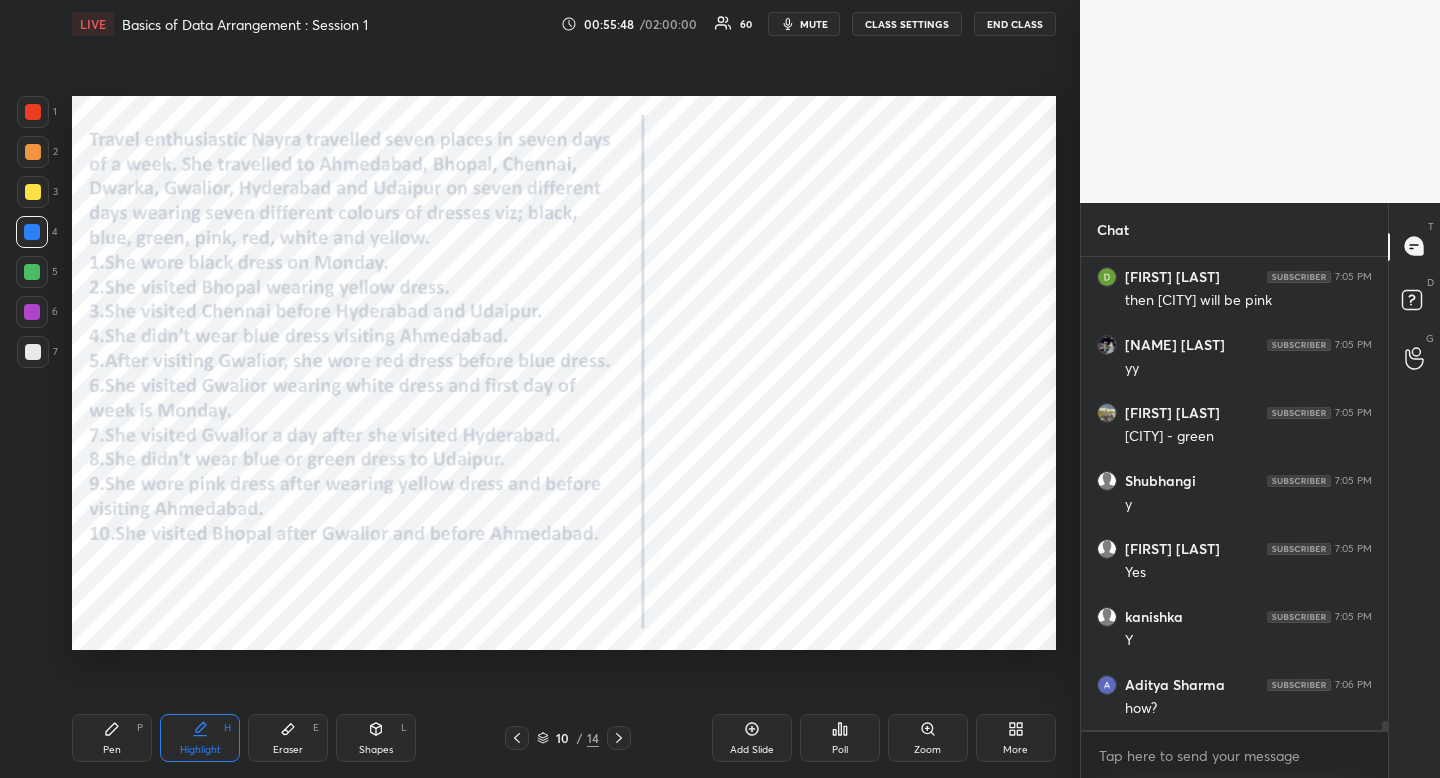 drag, startPoint x: 213, startPoint y: 729, endPoint x: 292, endPoint y: 674, distance: 96.26006 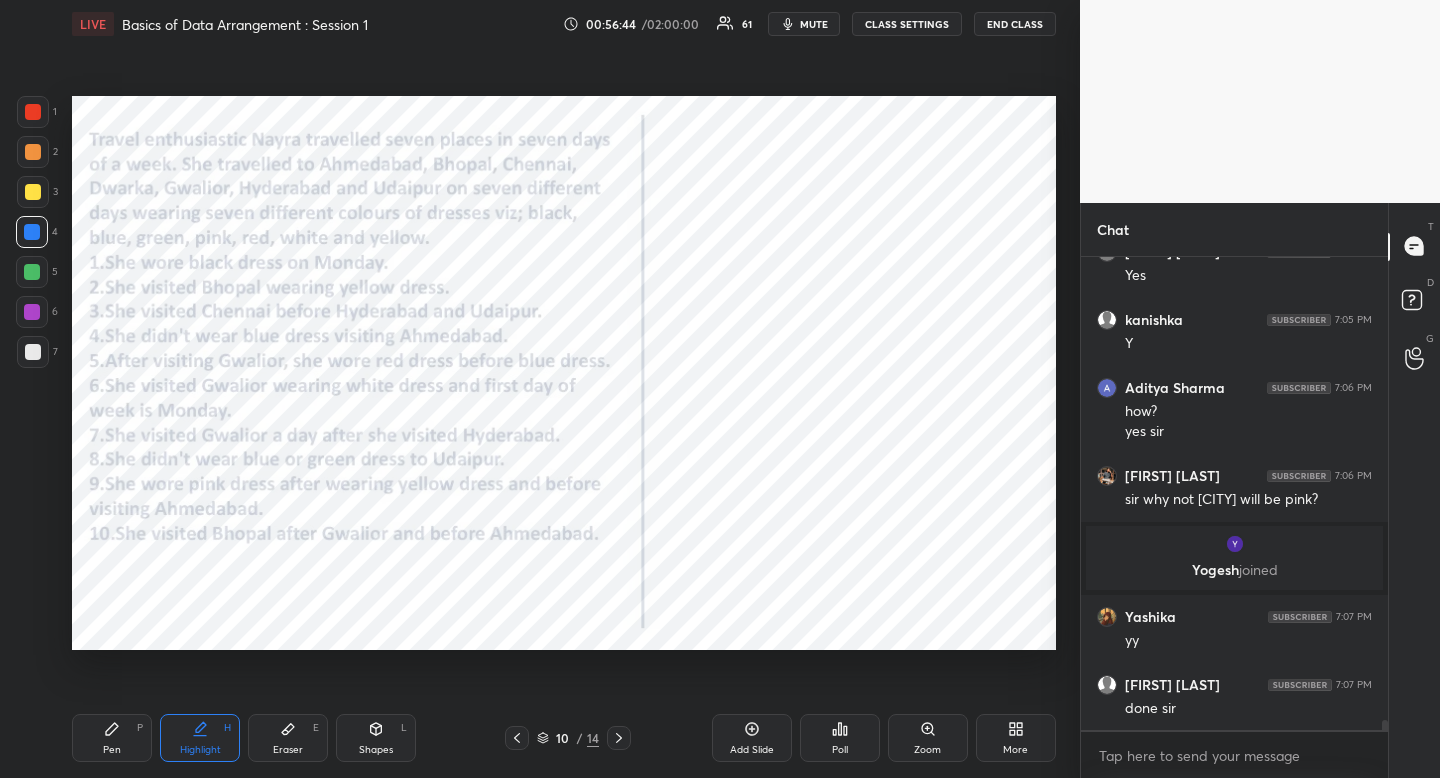 scroll, scrollTop: 23079, scrollLeft: 0, axis: vertical 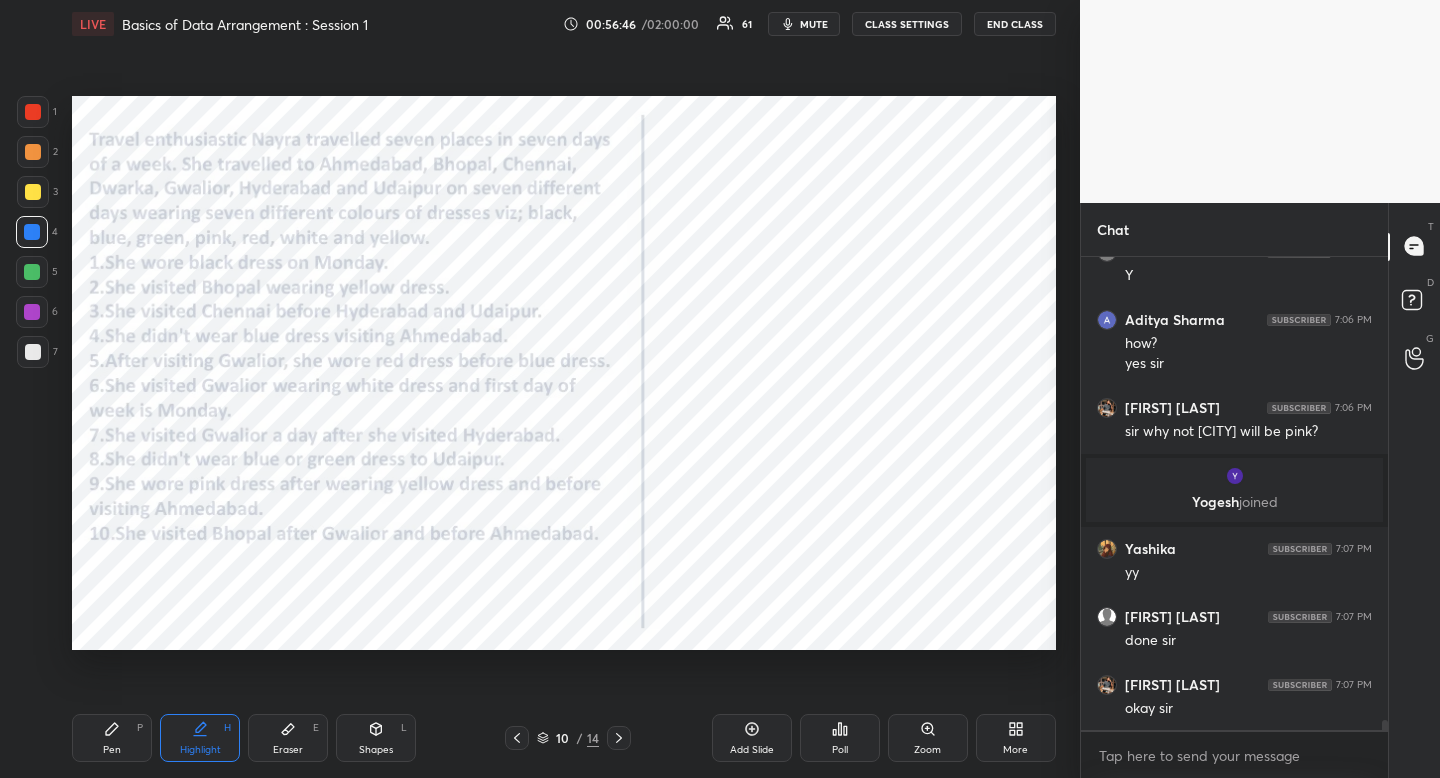 click on "Highlight" at bounding box center (200, 750) 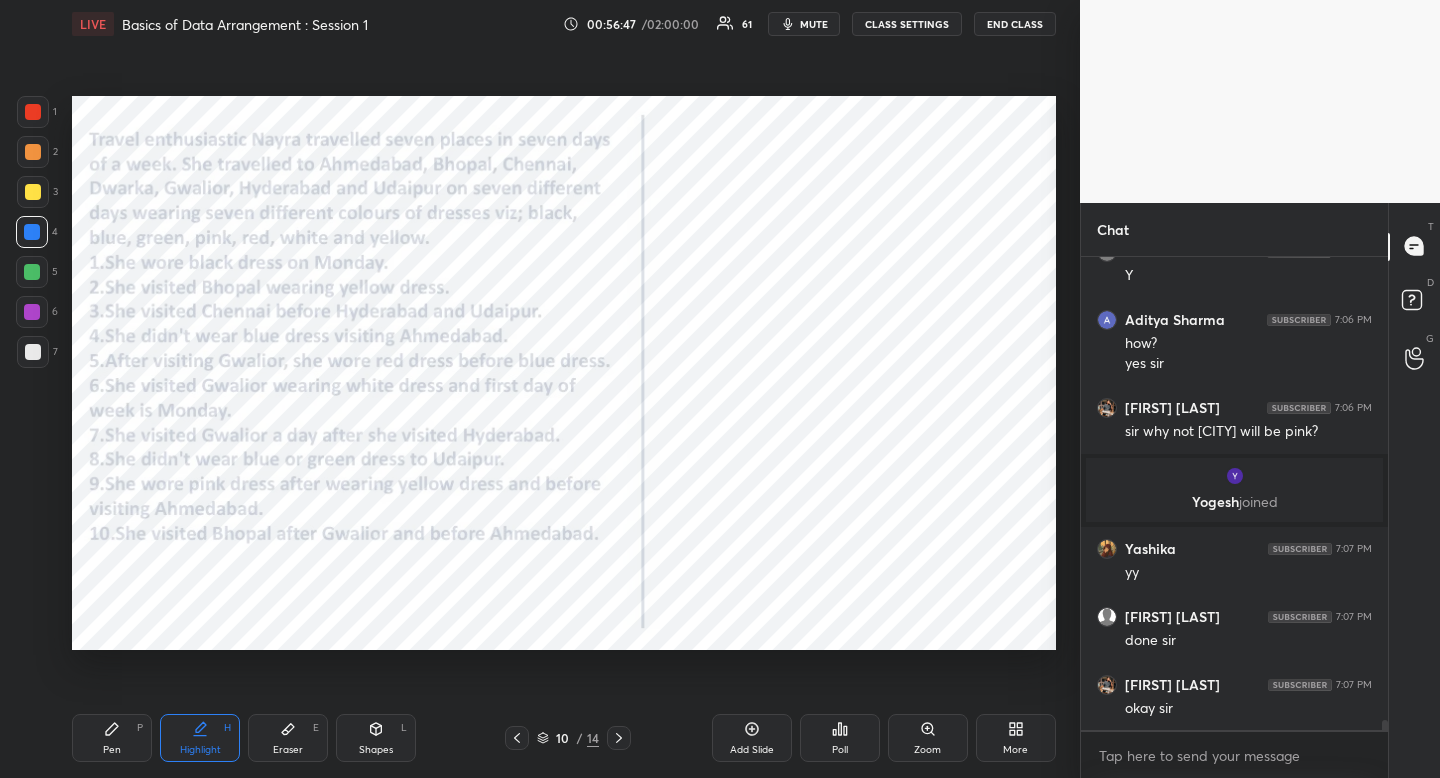 scroll, scrollTop: 23147, scrollLeft: 0, axis: vertical 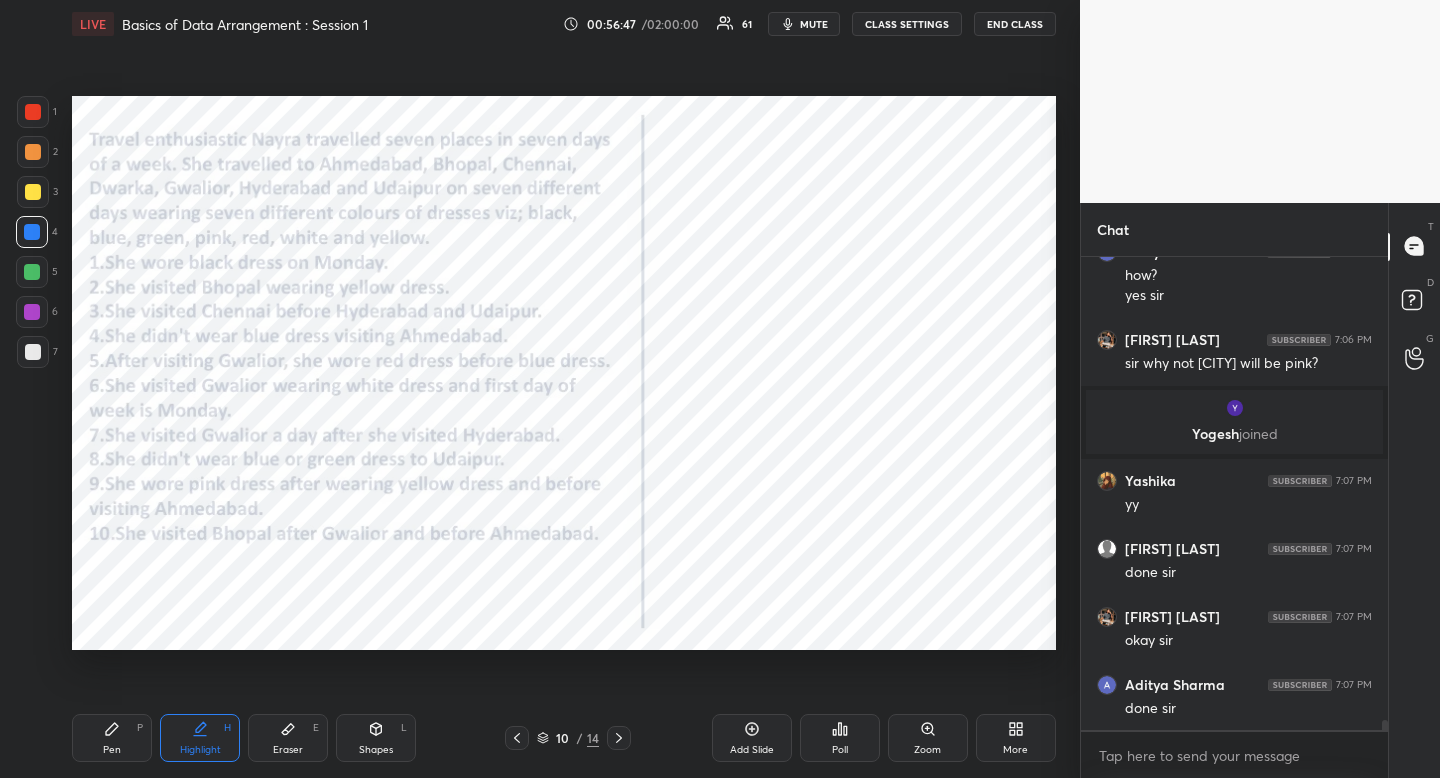 drag, startPoint x: 194, startPoint y: 756, endPoint x: 203, endPoint y: 692, distance: 64.629715 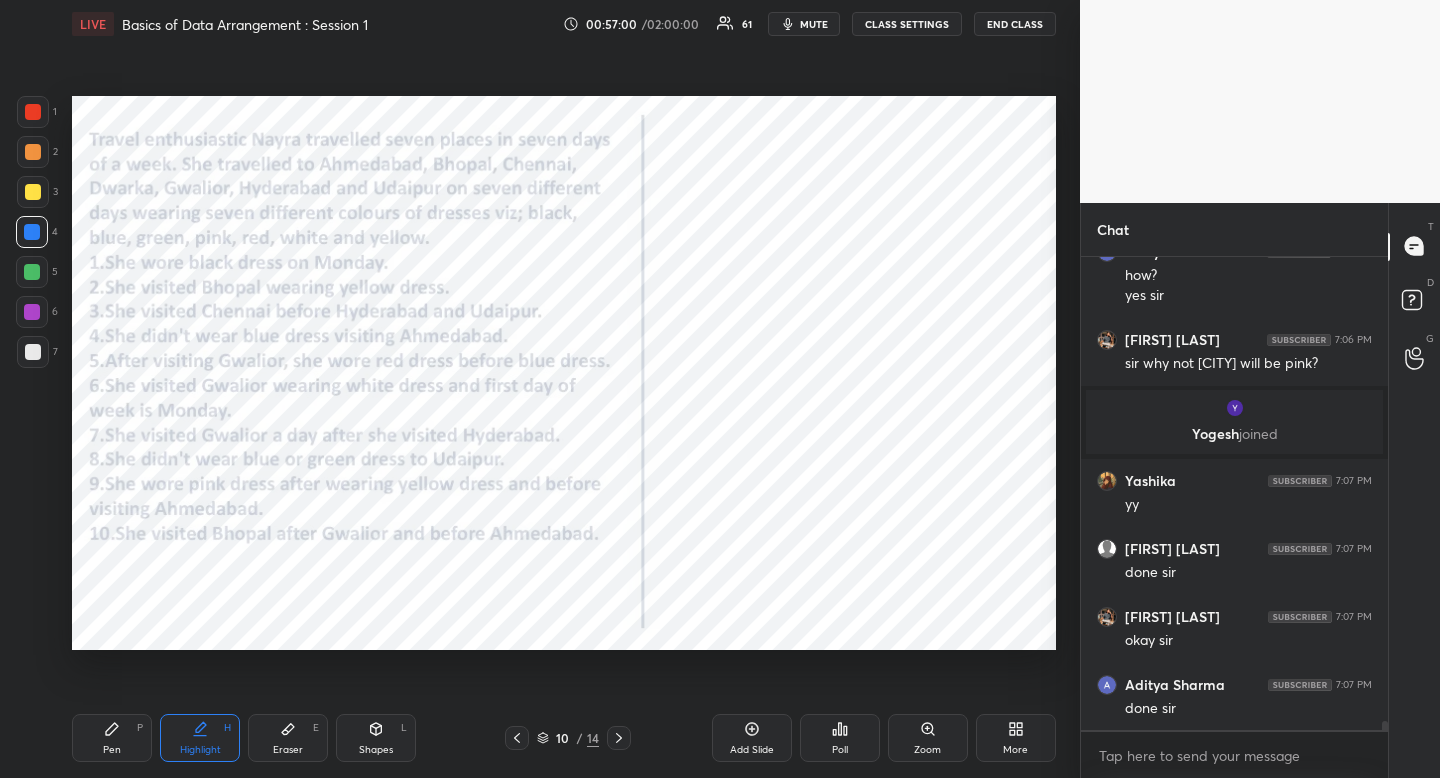 scroll, scrollTop: 23215, scrollLeft: 0, axis: vertical 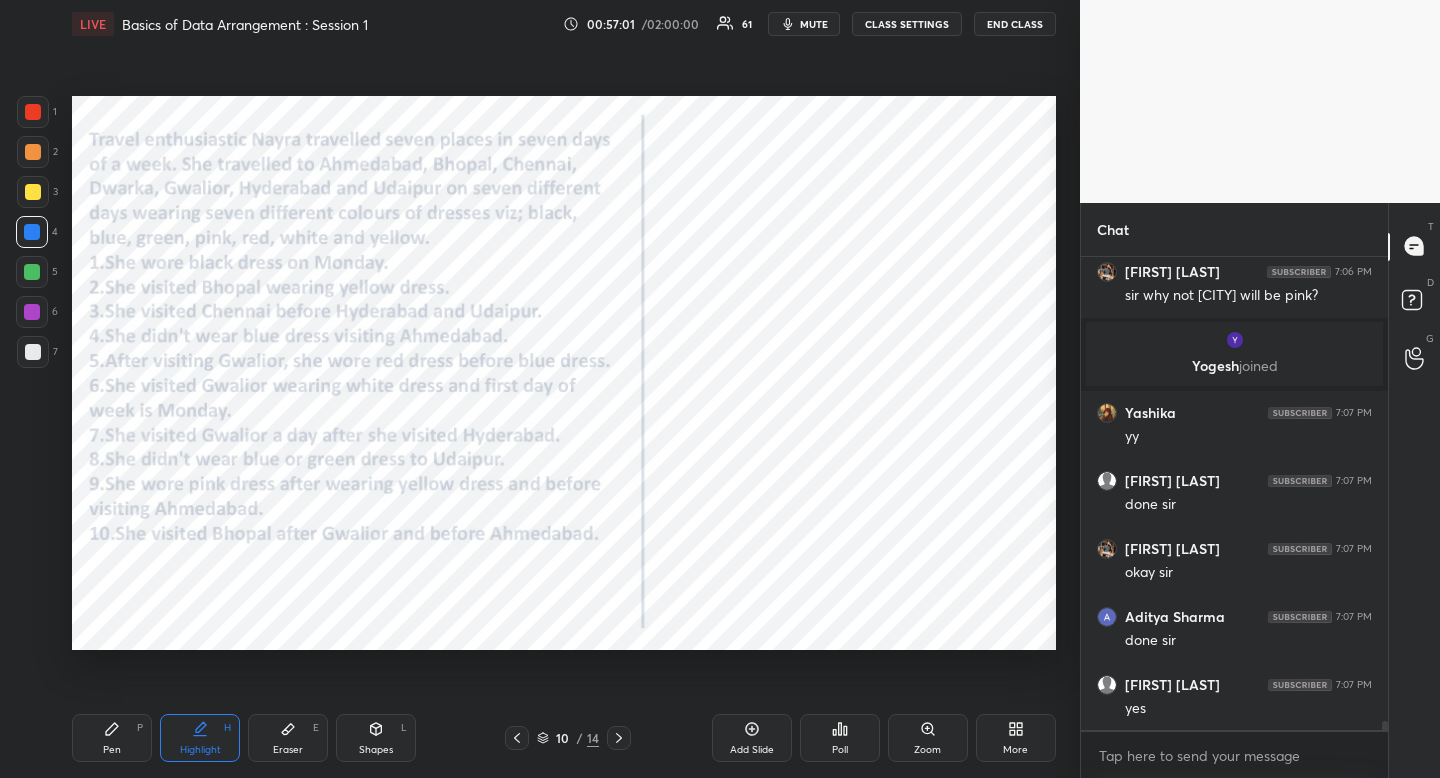 click on "Pen P" at bounding box center (112, 738) 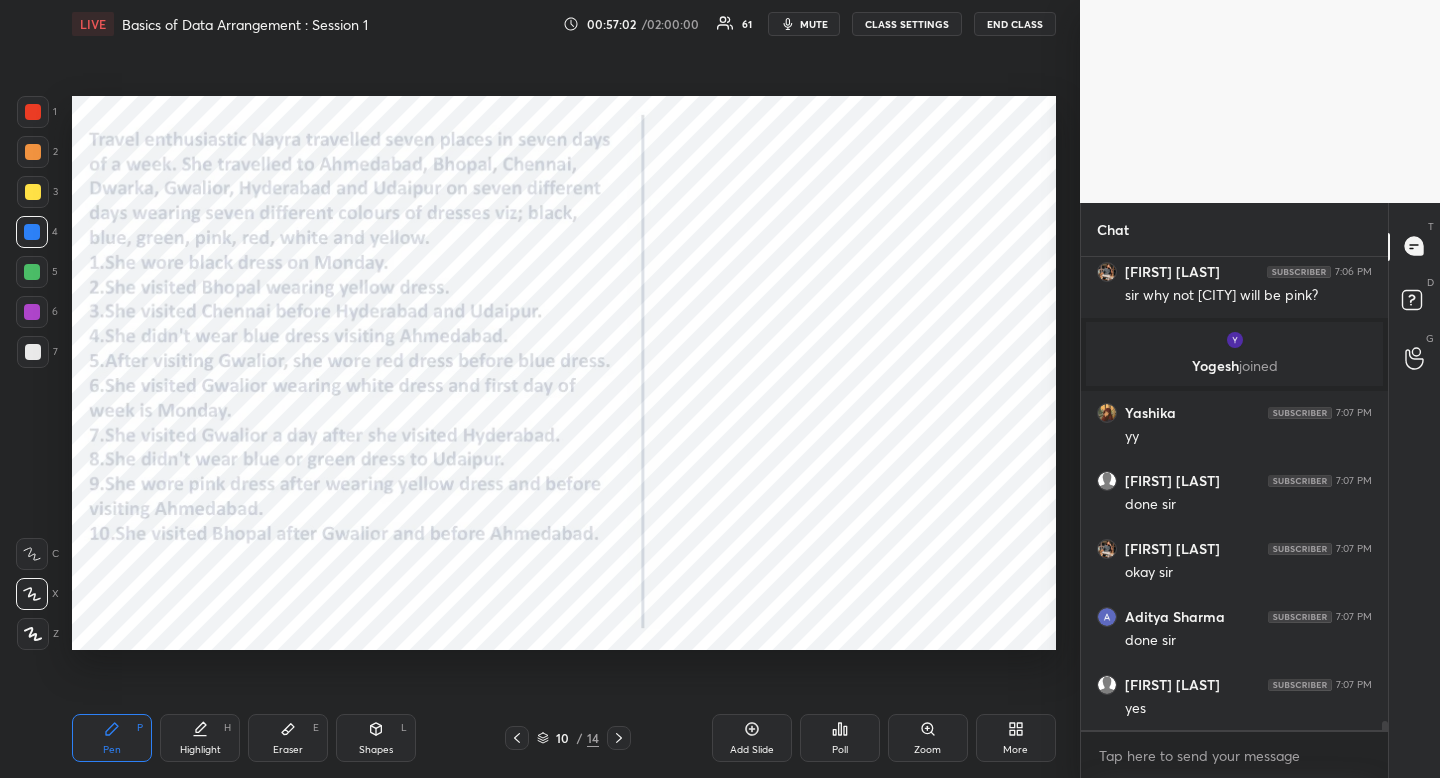 drag, startPoint x: 122, startPoint y: 733, endPoint x: 101, endPoint y: 695, distance: 43.416588 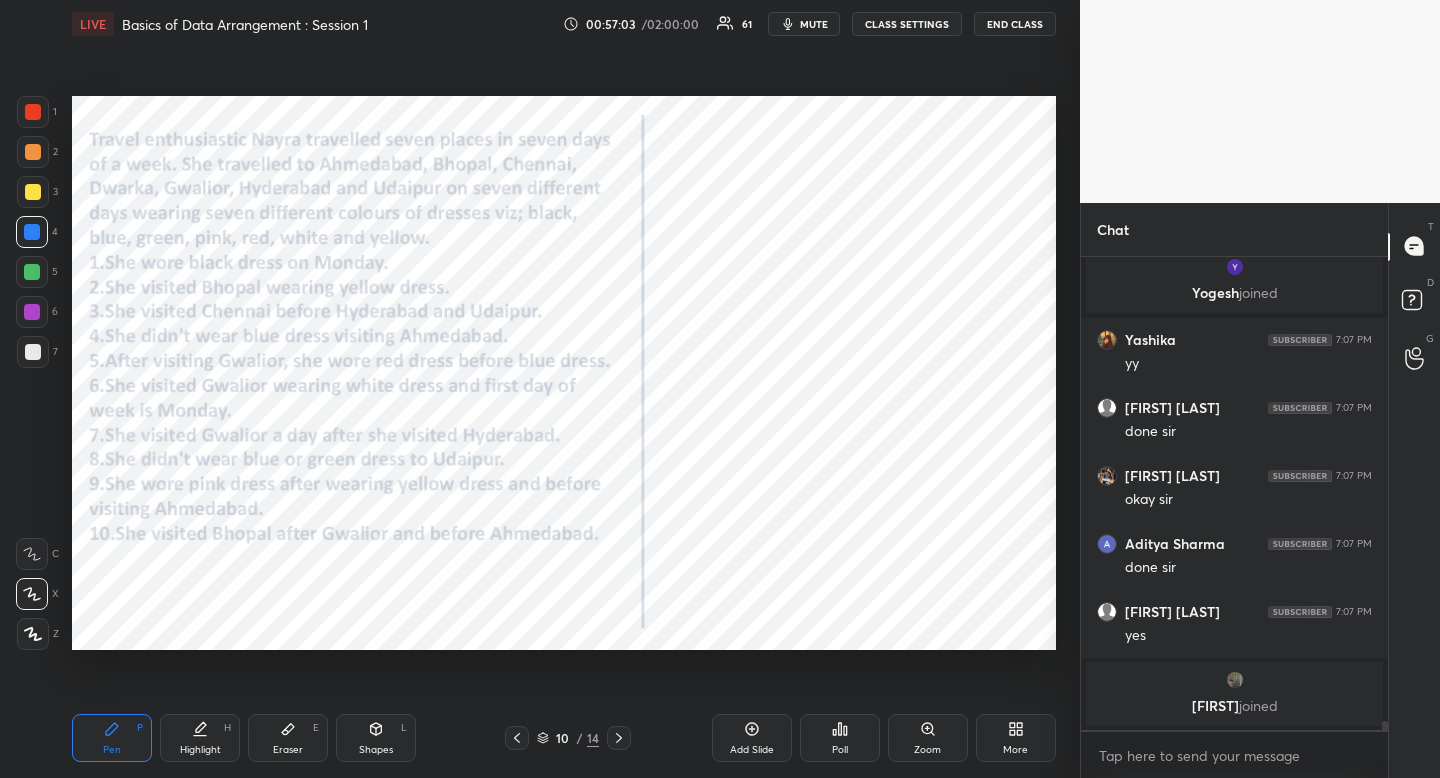 click on "Highlight H" at bounding box center [200, 738] 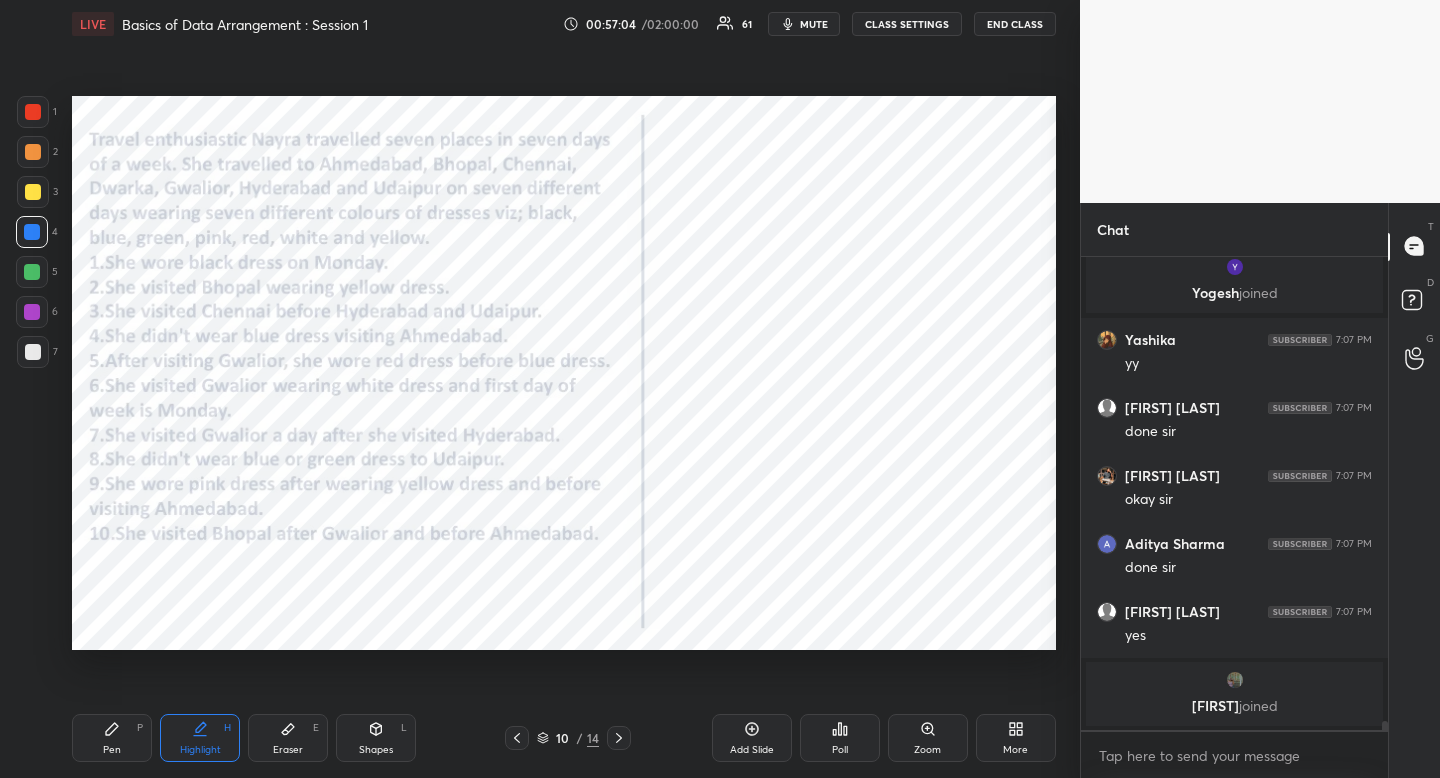 scroll, scrollTop: 23266, scrollLeft: 0, axis: vertical 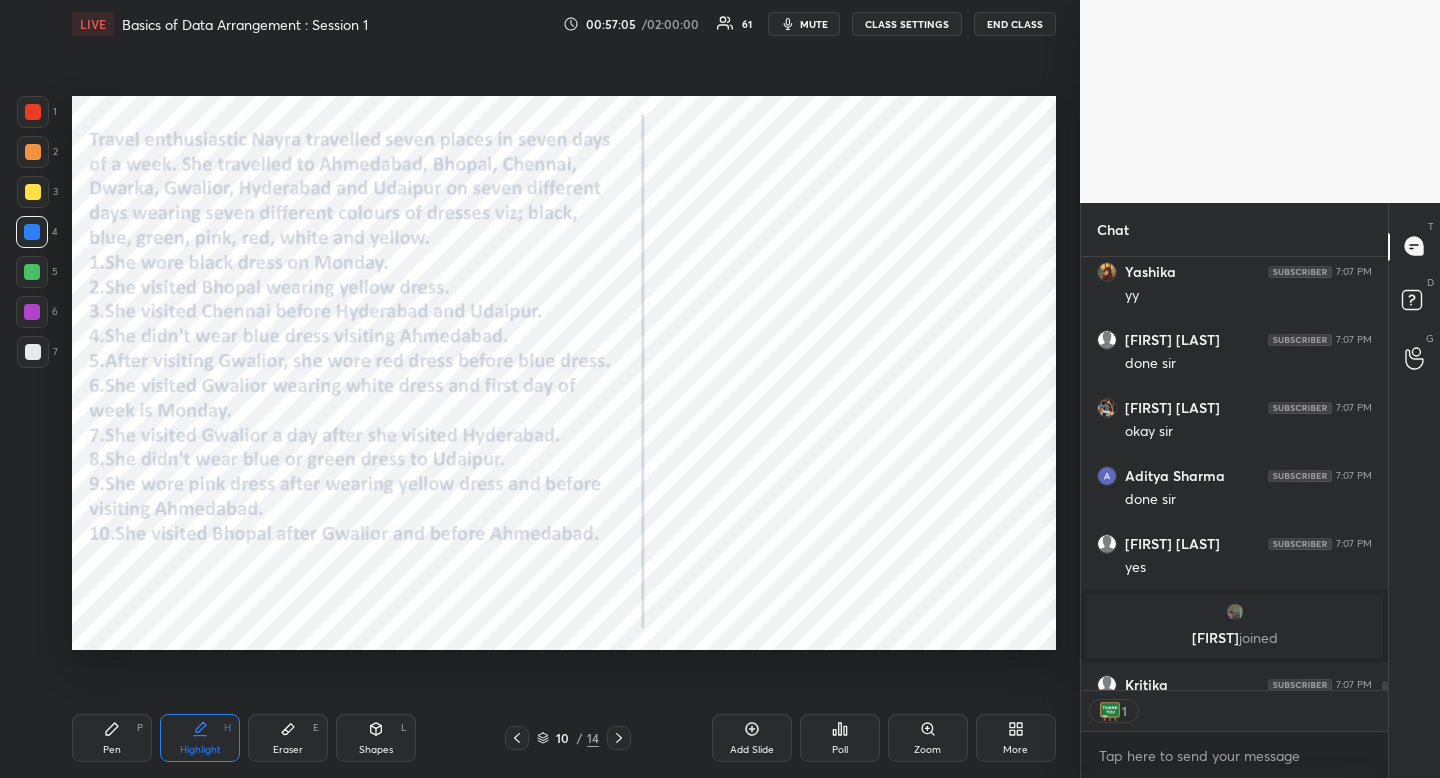 click on "Pen P" at bounding box center [112, 738] 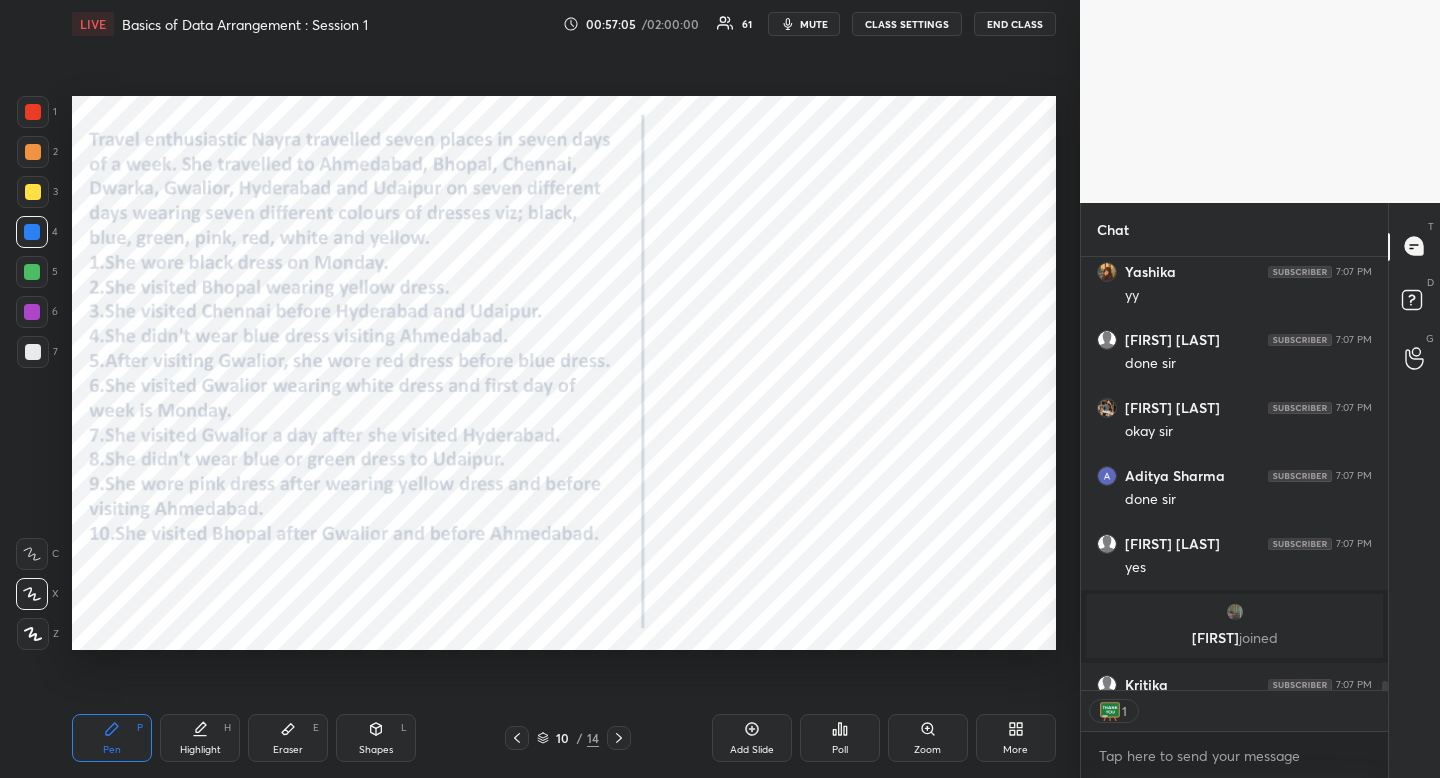 drag, startPoint x: 127, startPoint y: 740, endPoint x: 134, endPoint y: 704, distance: 36.67424 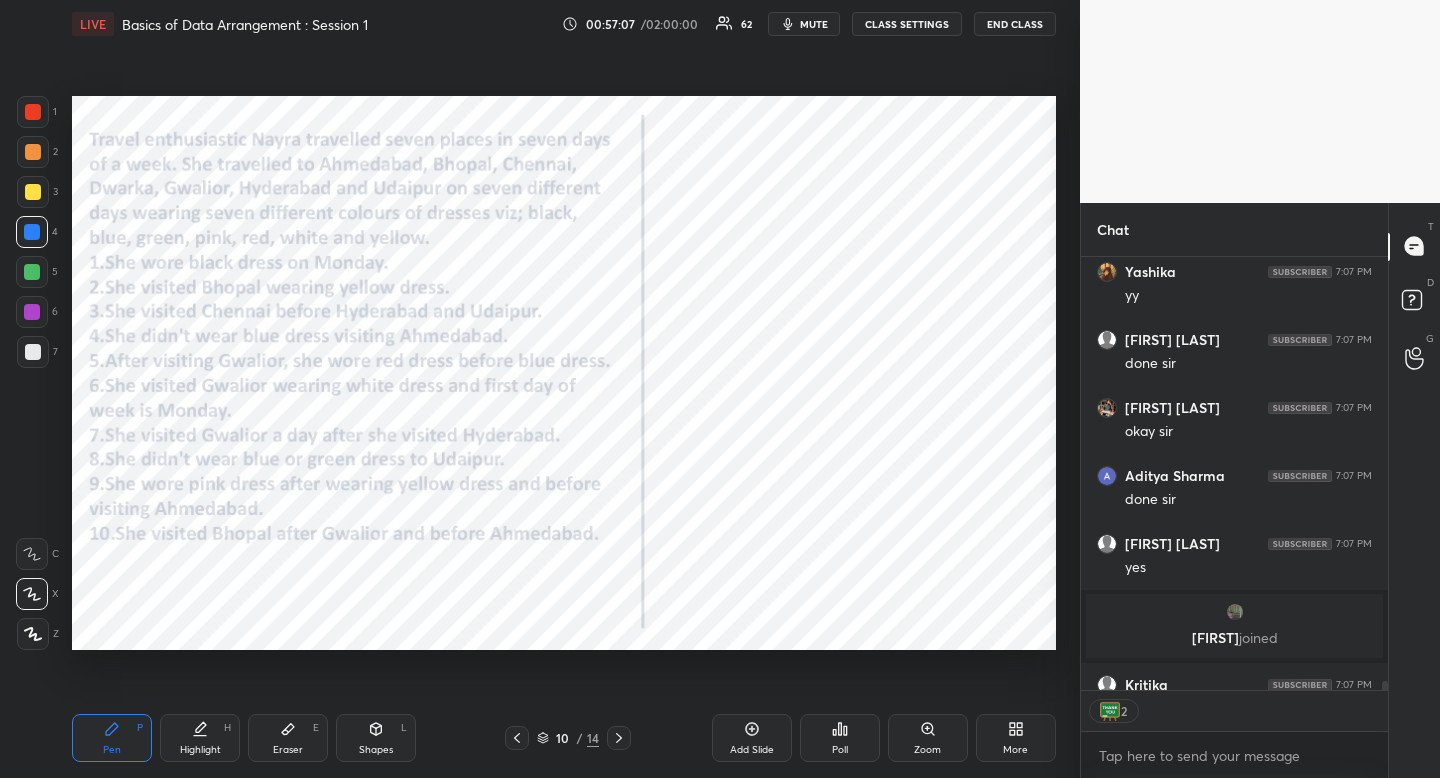click at bounding box center [32, 272] 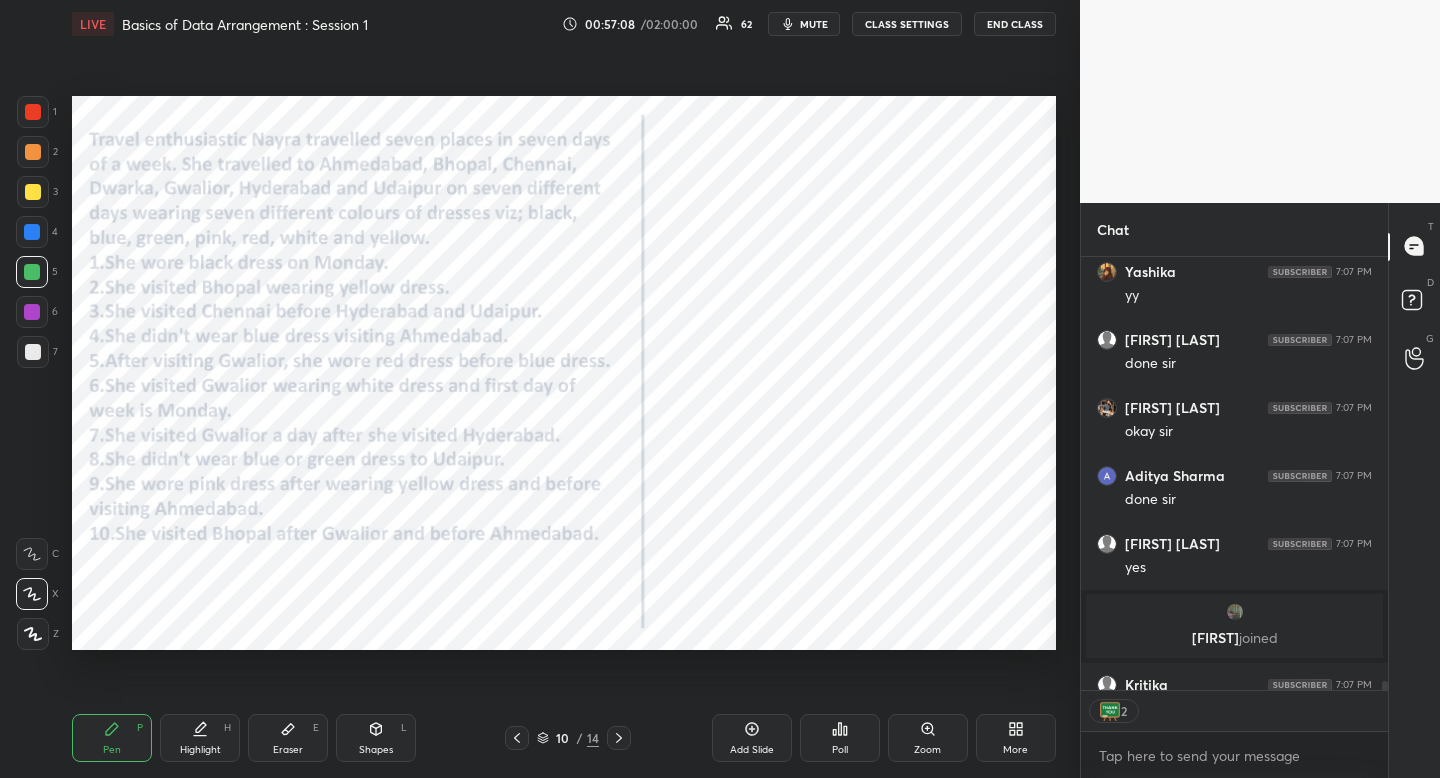 click at bounding box center [32, 272] 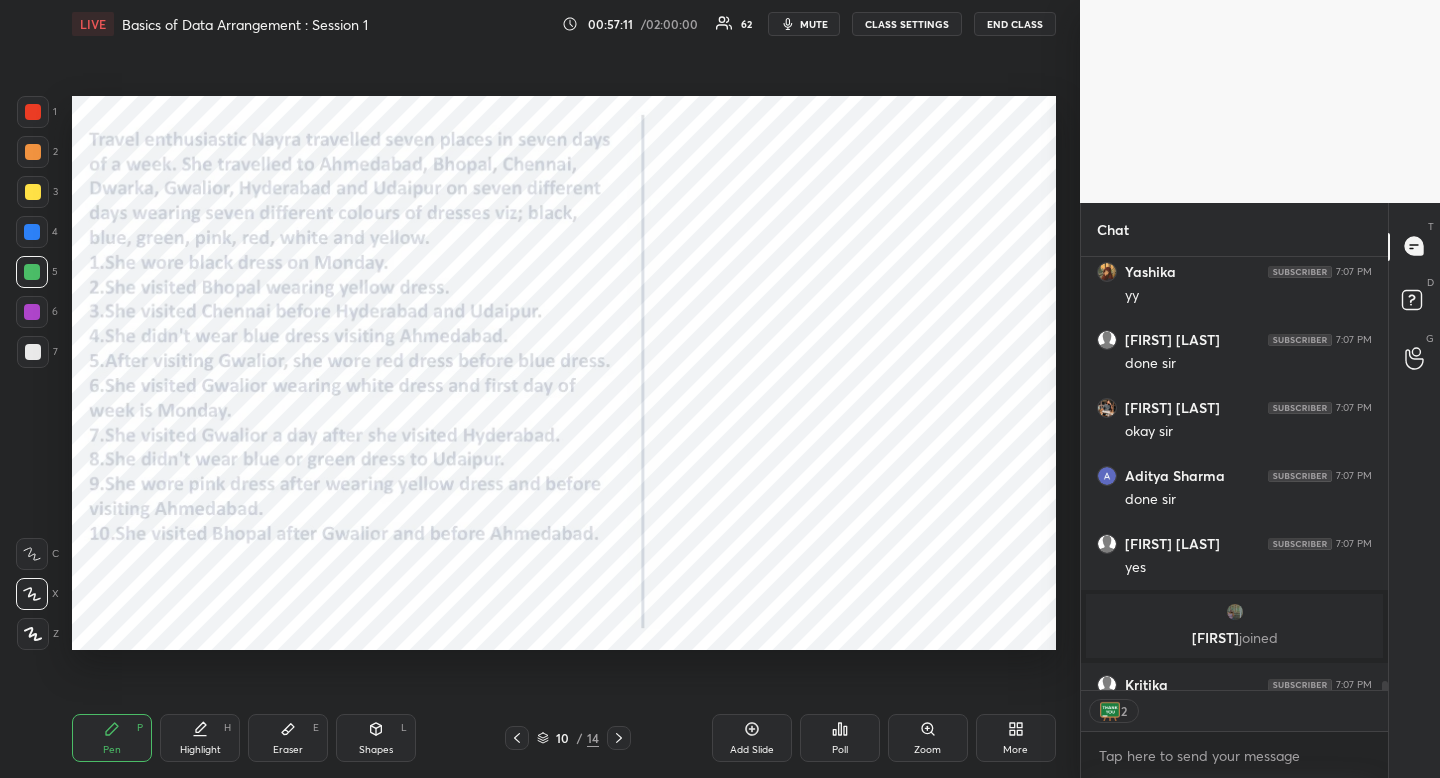 click at bounding box center (32, 272) 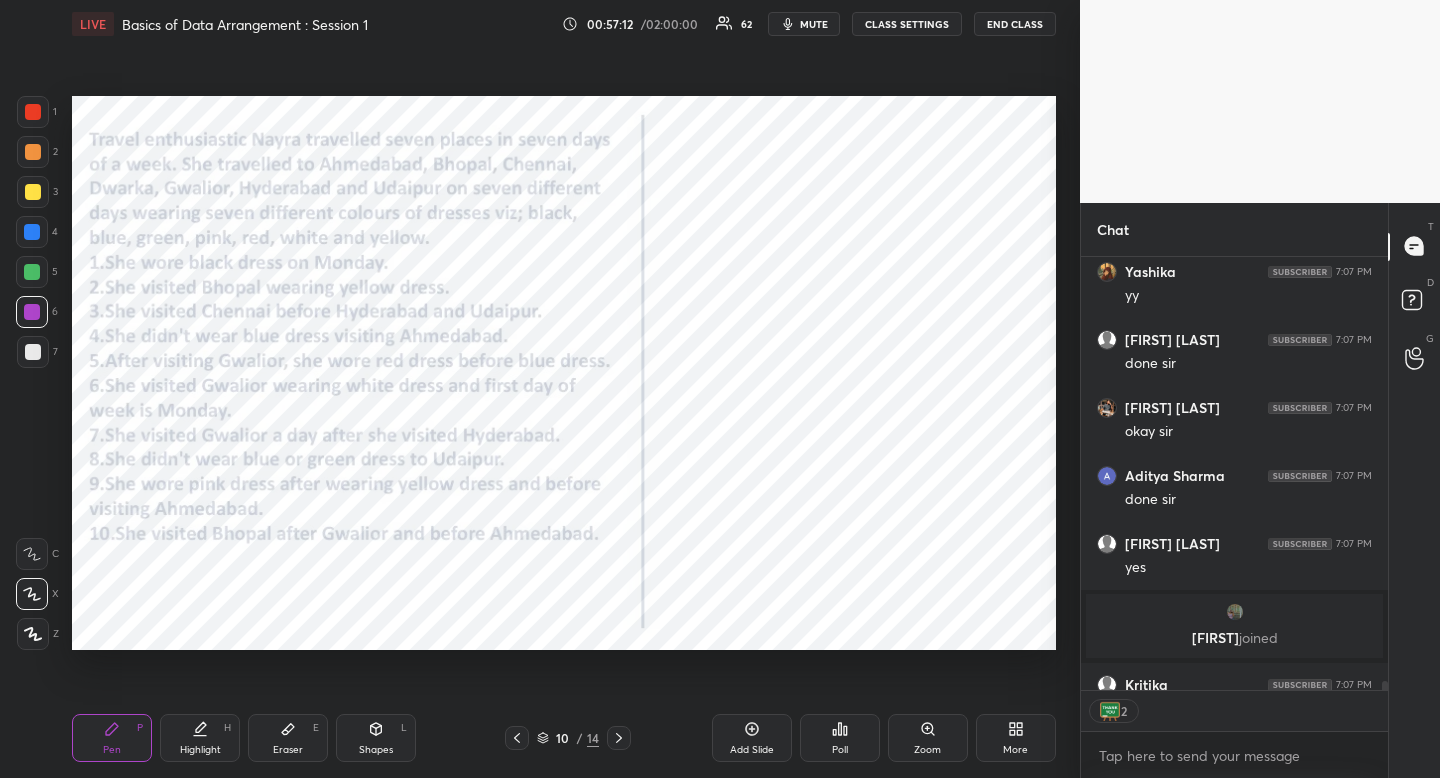 click at bounding box center (32, 312) 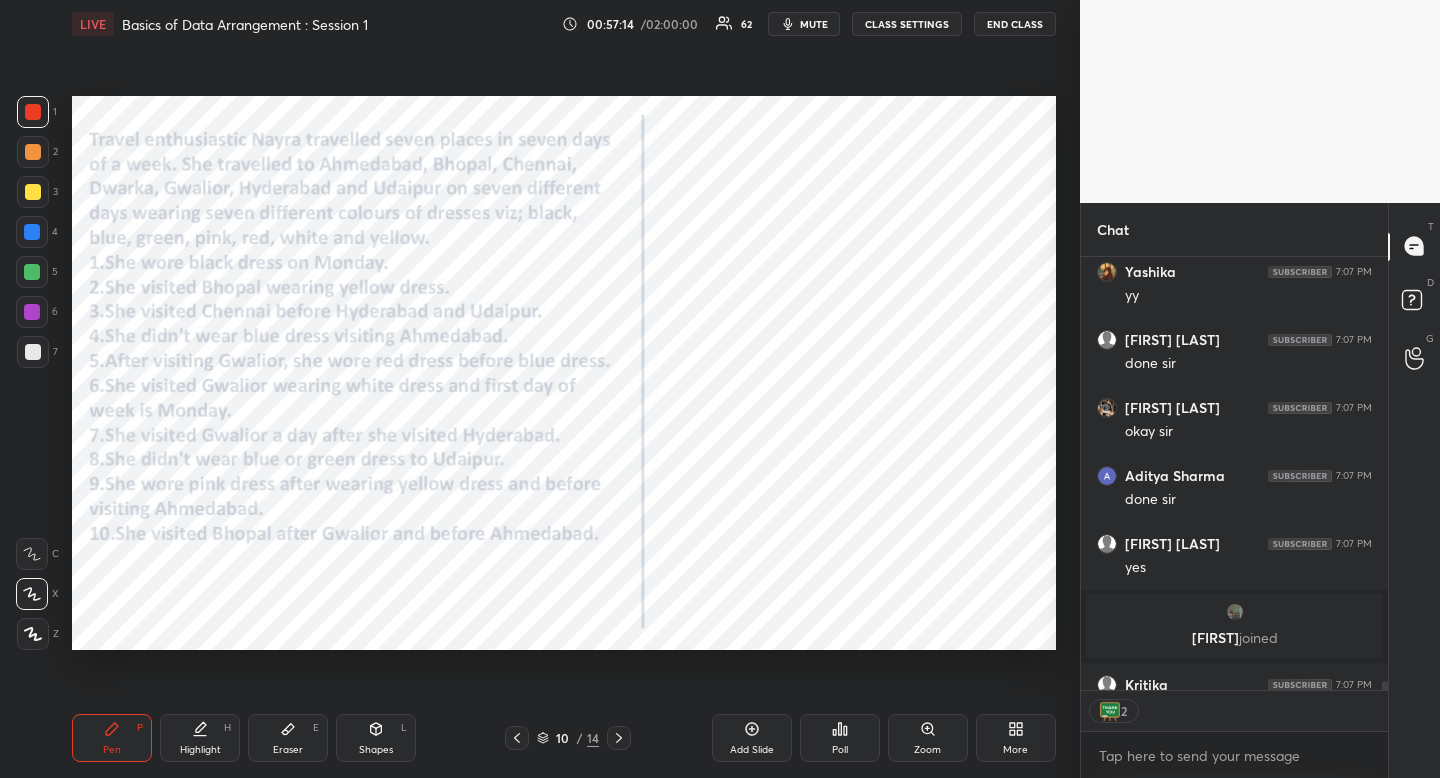 click at bounding box center [32, 232] 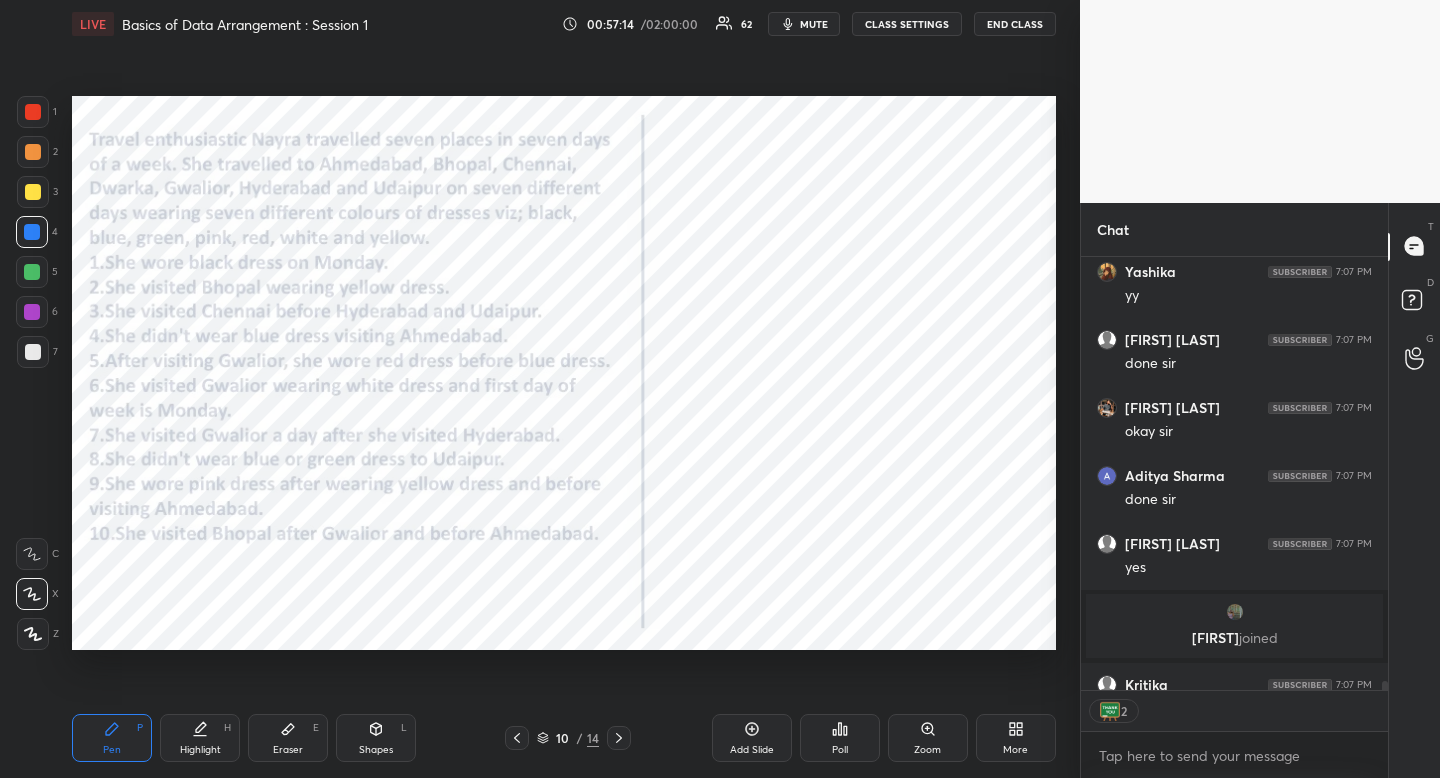 drag, startPoint x: 37, startPoint y: 238, endPoint x: 52, endPoint y: 238, distance: 15 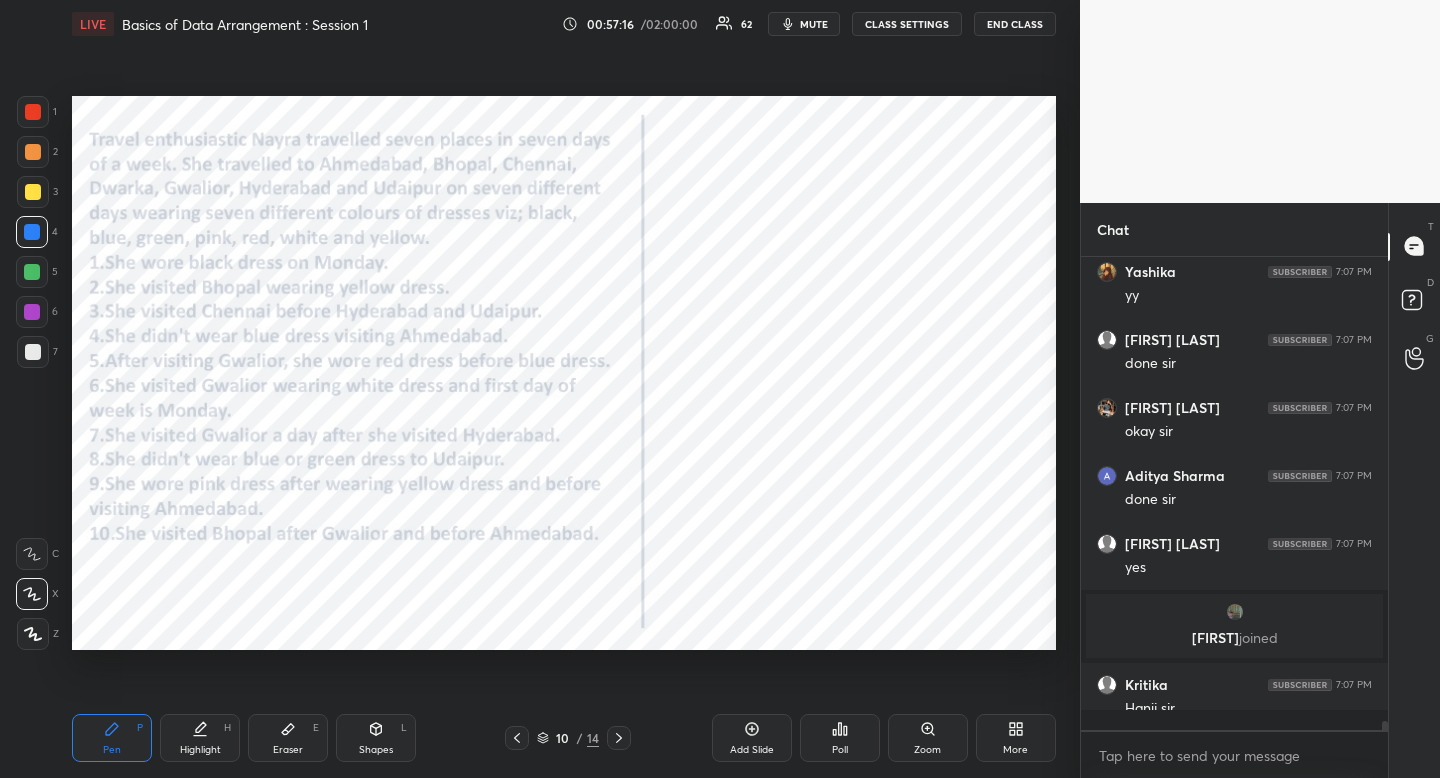 scroll, scrollTop: 7, scrollLeft: 7, axis: both 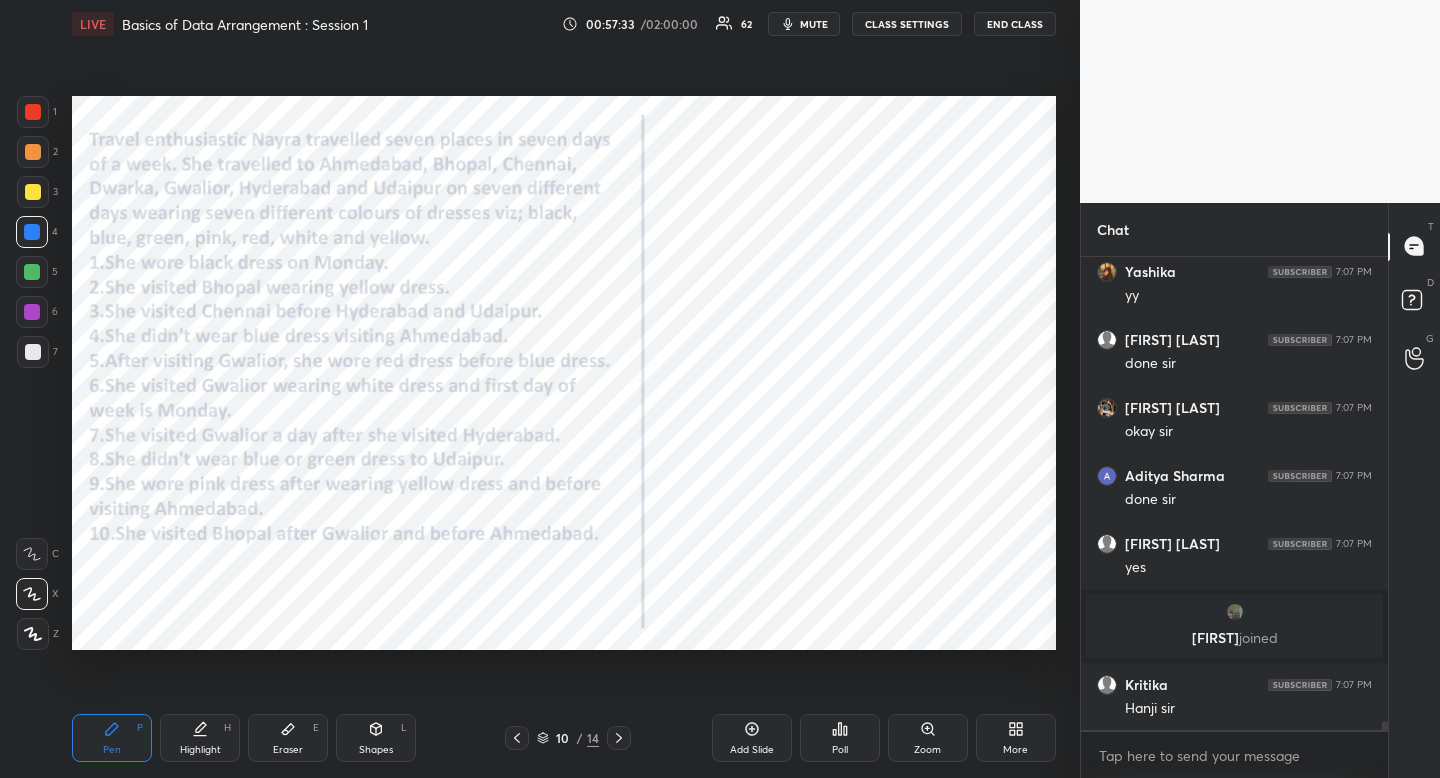 click on "Pen P Highlight H Eraser E Shapes L 10 / 14 Add Slide Poll Zoom More" at bounding box center [564, 738] 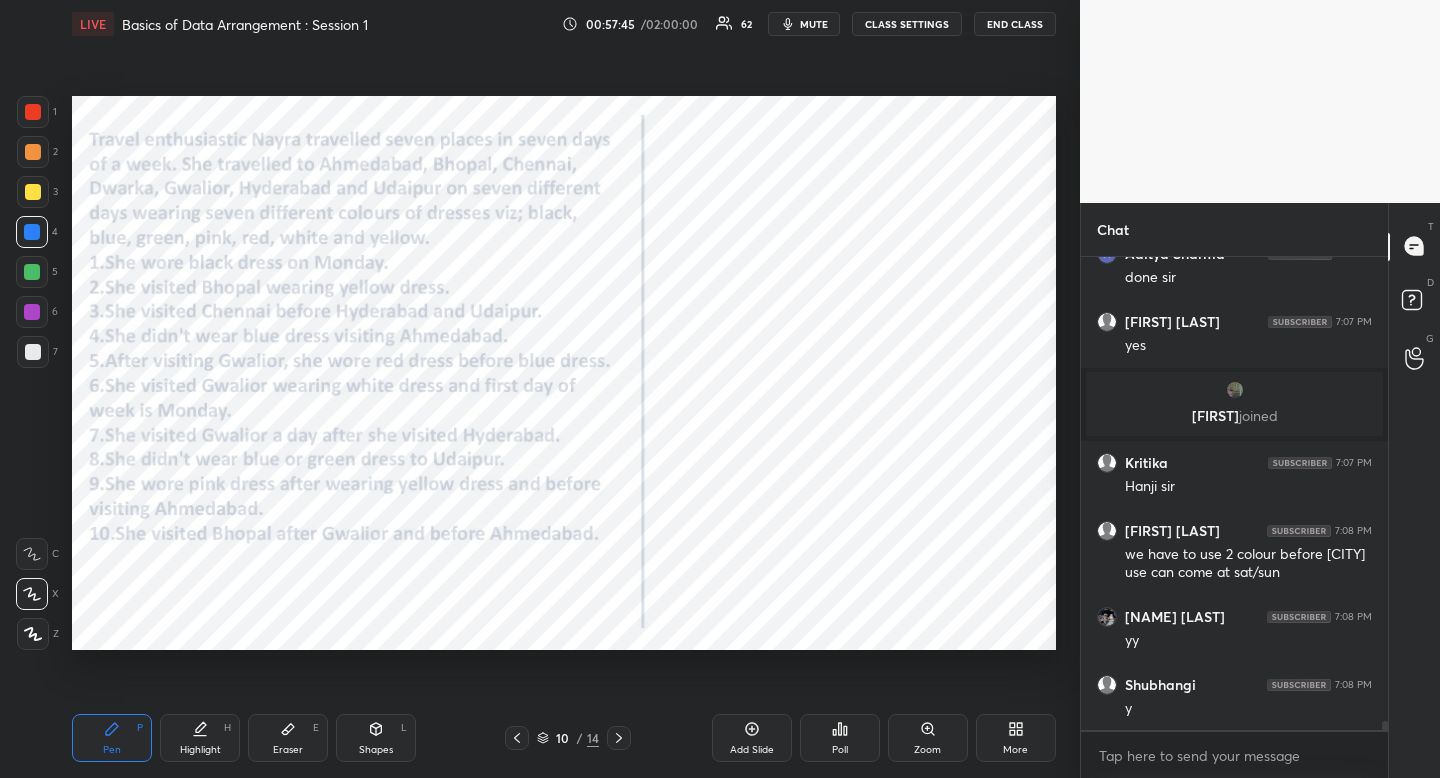 scroll, scrollTop: 23556, scrollLeft: 0, axis: vertical 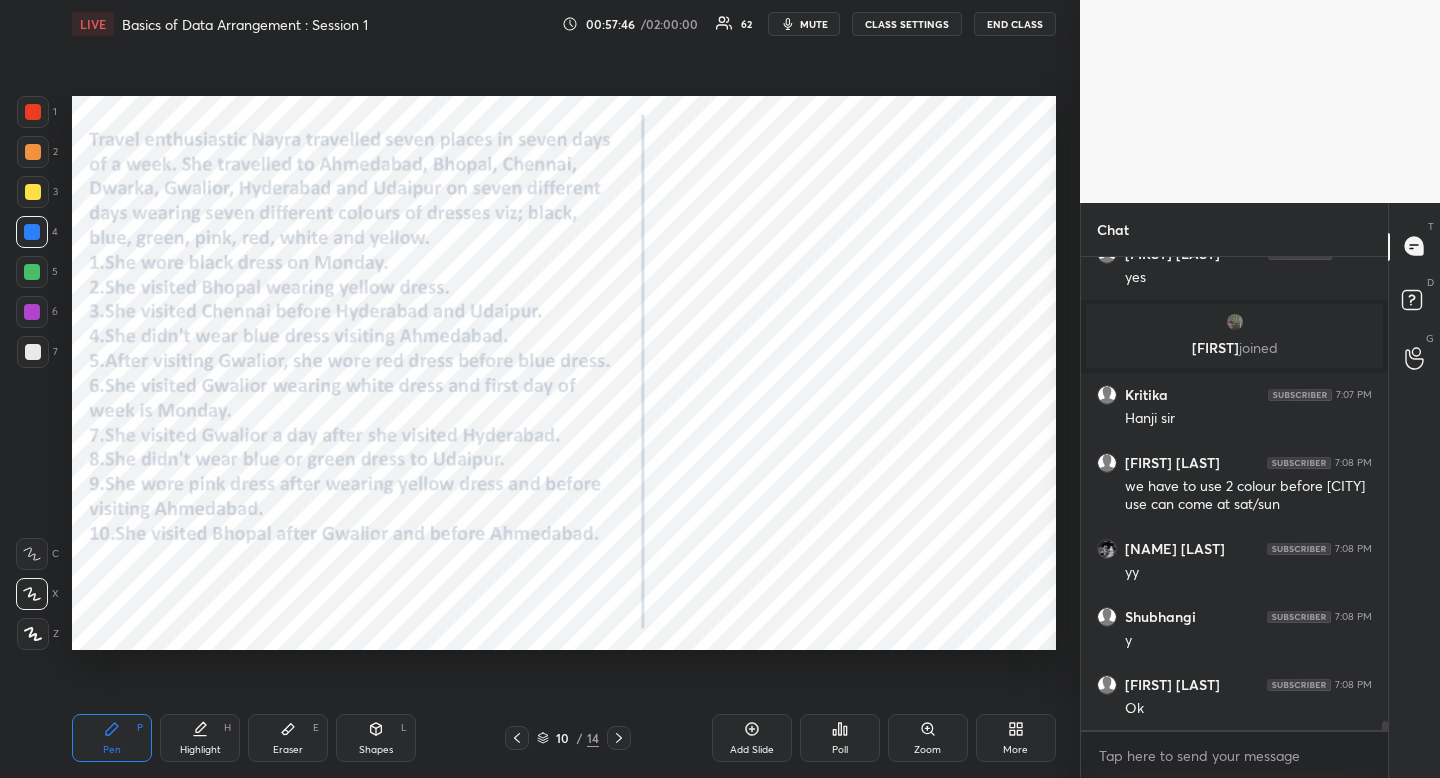 click on "Highlight" at bounding box center (200, 750) 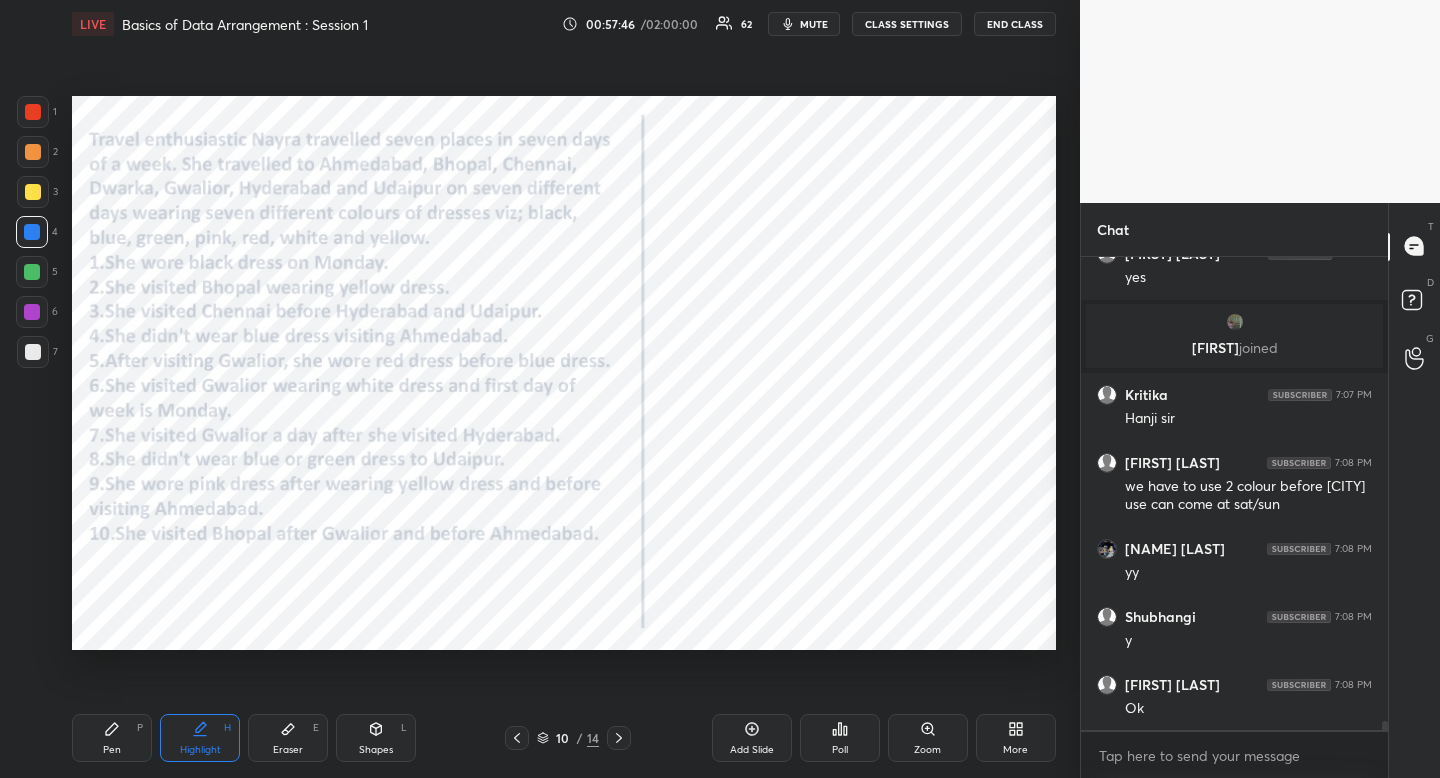 drag, startPoint x: 201, startPoint y: 753, endPoint x: 225, endPoint y: 699, distance: 59.093147 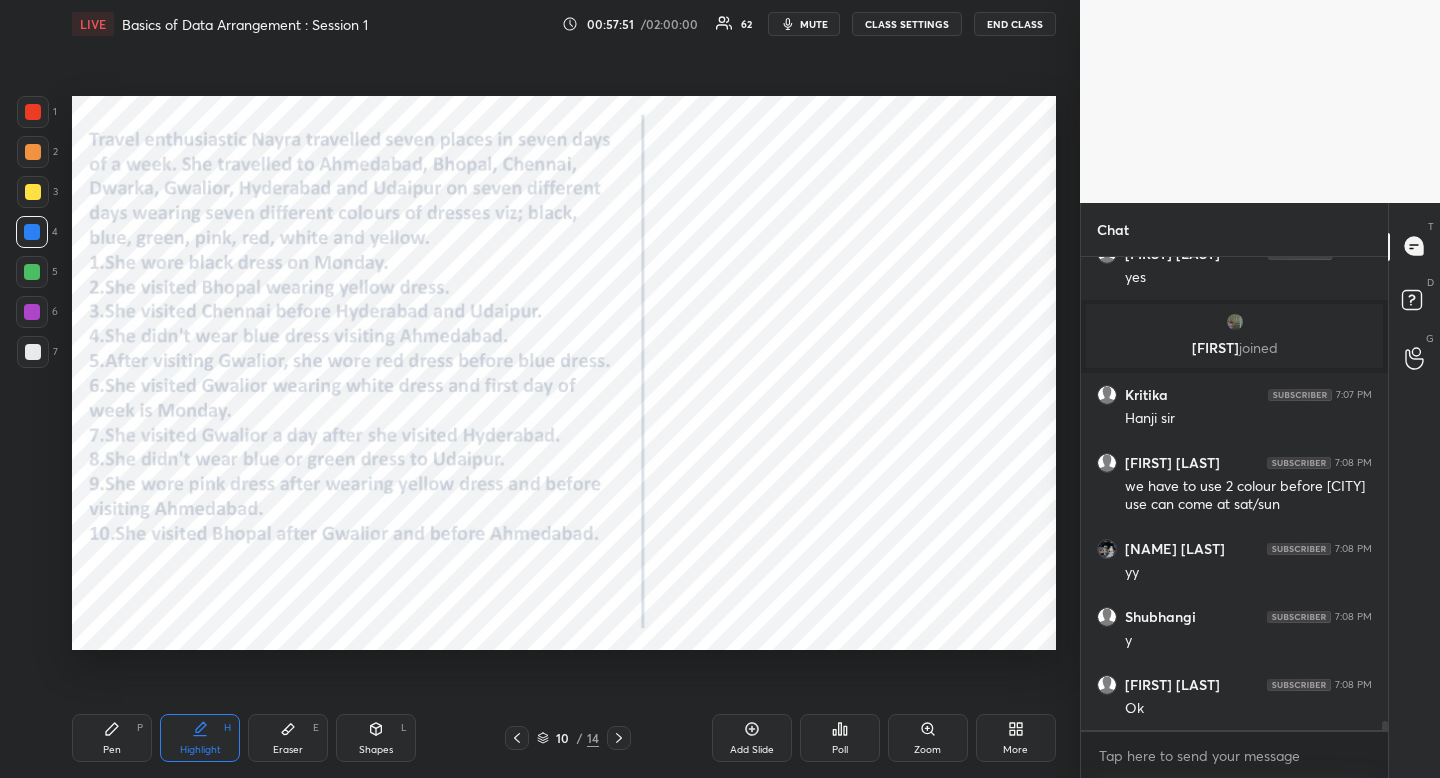 click on "Pen P" at bounding box center [112, 738] 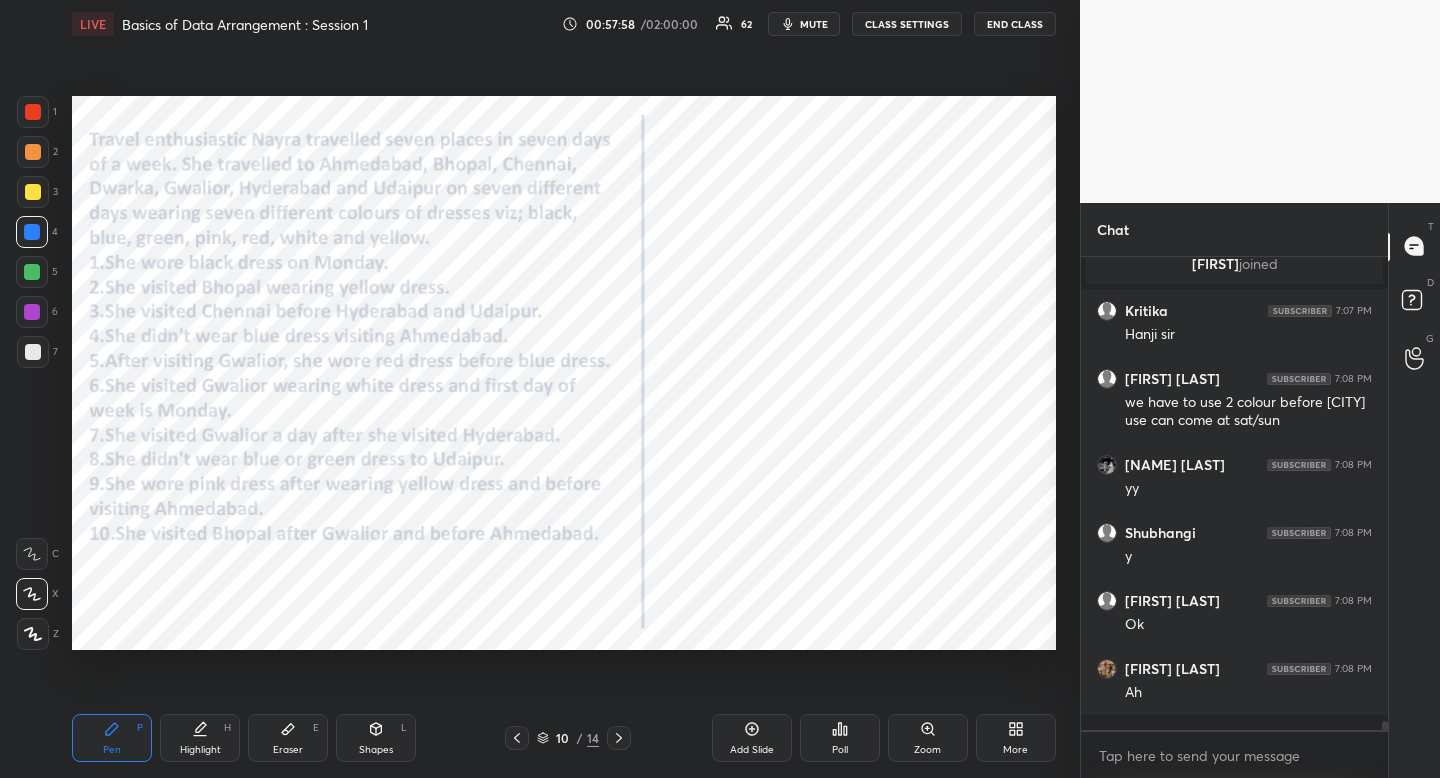 scroll, scrollTop: 23708, scrollLeft: 0, axis: vertical 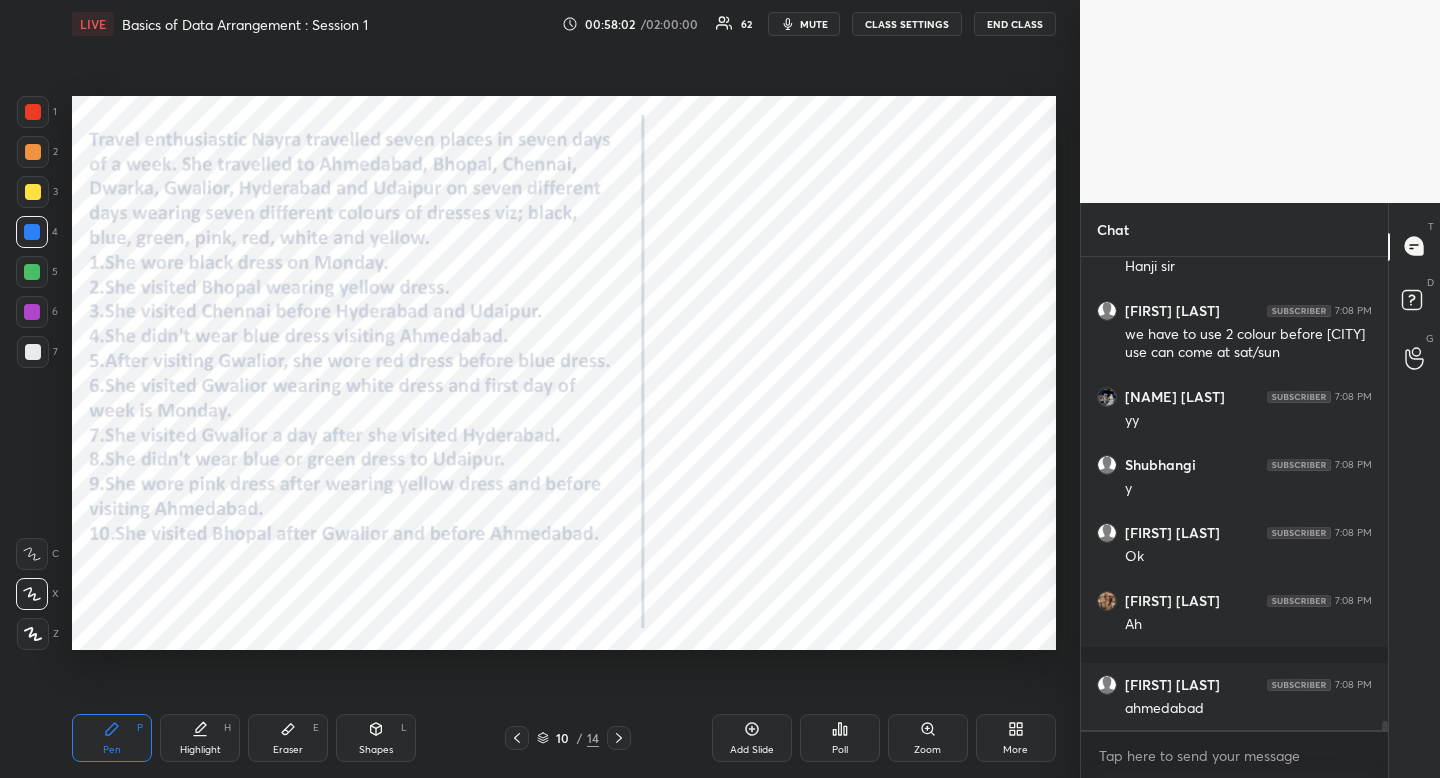 click on "Highlight H" at bounding box center [200, 738] 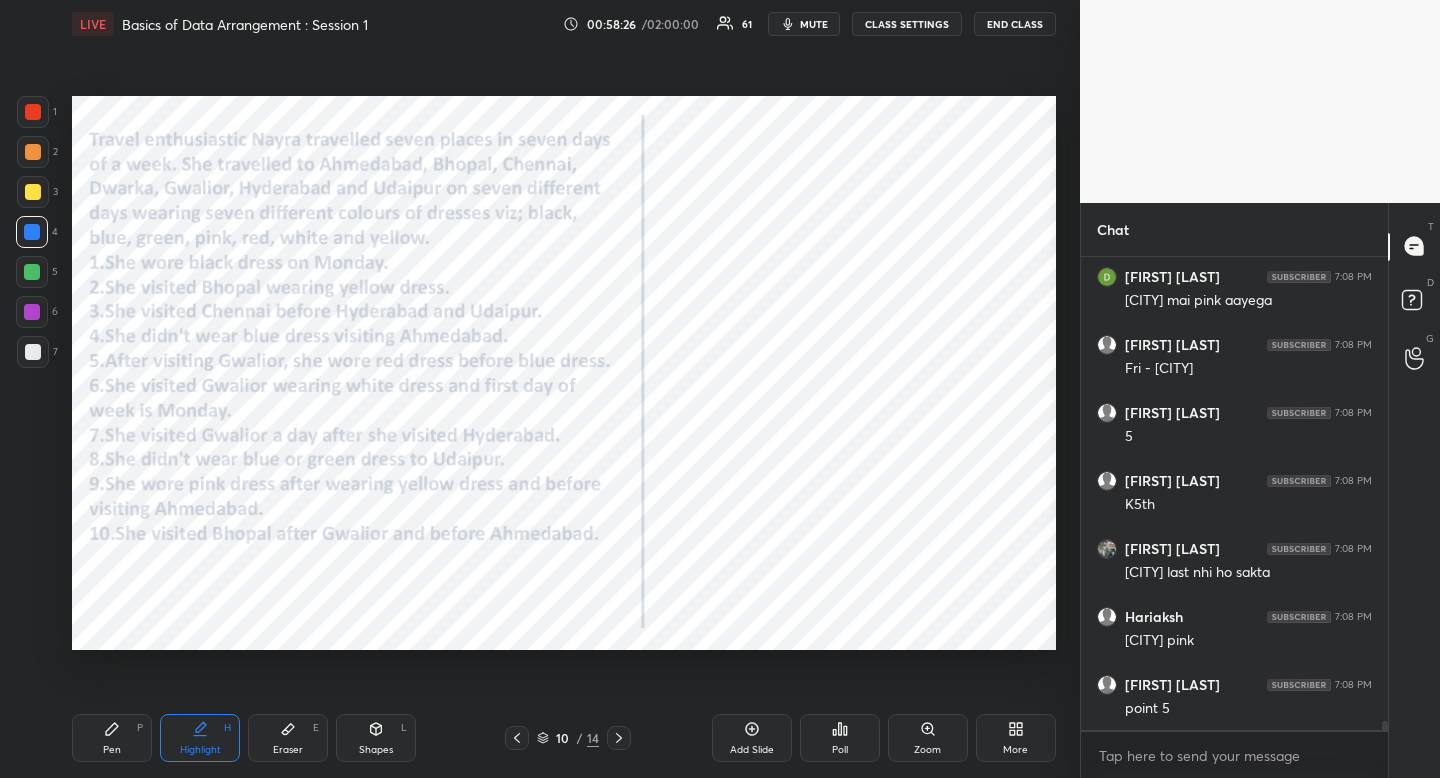 scroll, scrollTop: 24338, scrollLeft: 0, axis: vertical 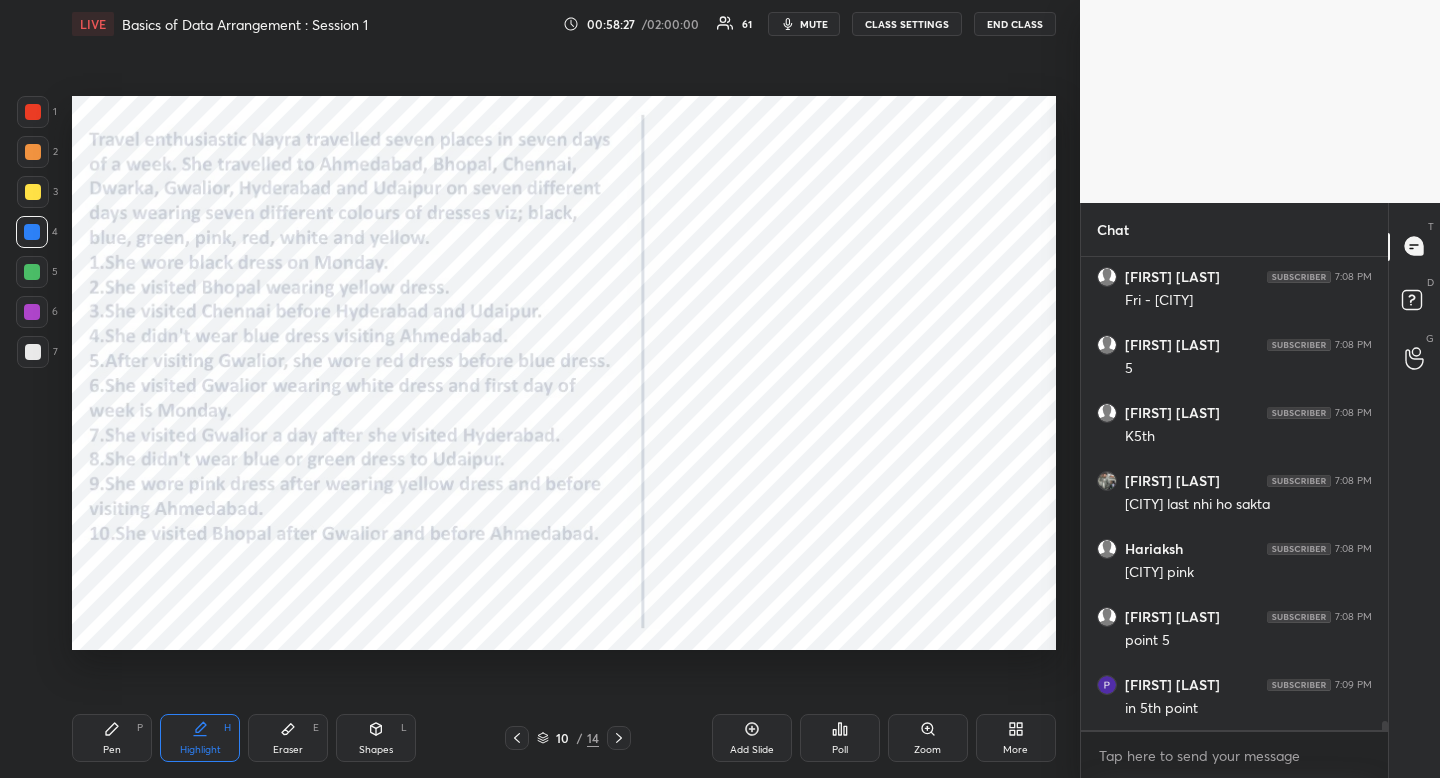 click on "Pen P" at bounding box center (112, 738) 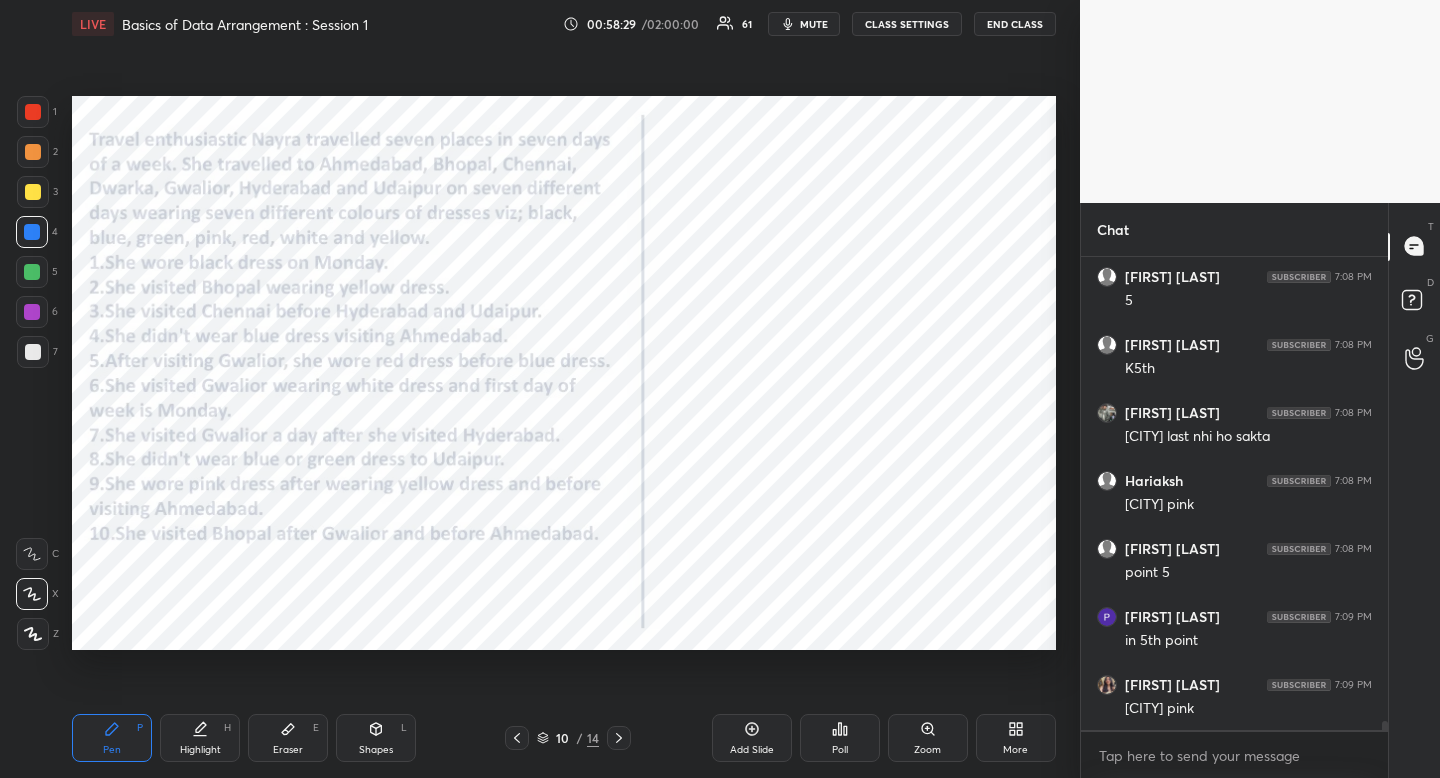 scroll, scrollTop: 24474, scrollLeft: 0, axis: vertical 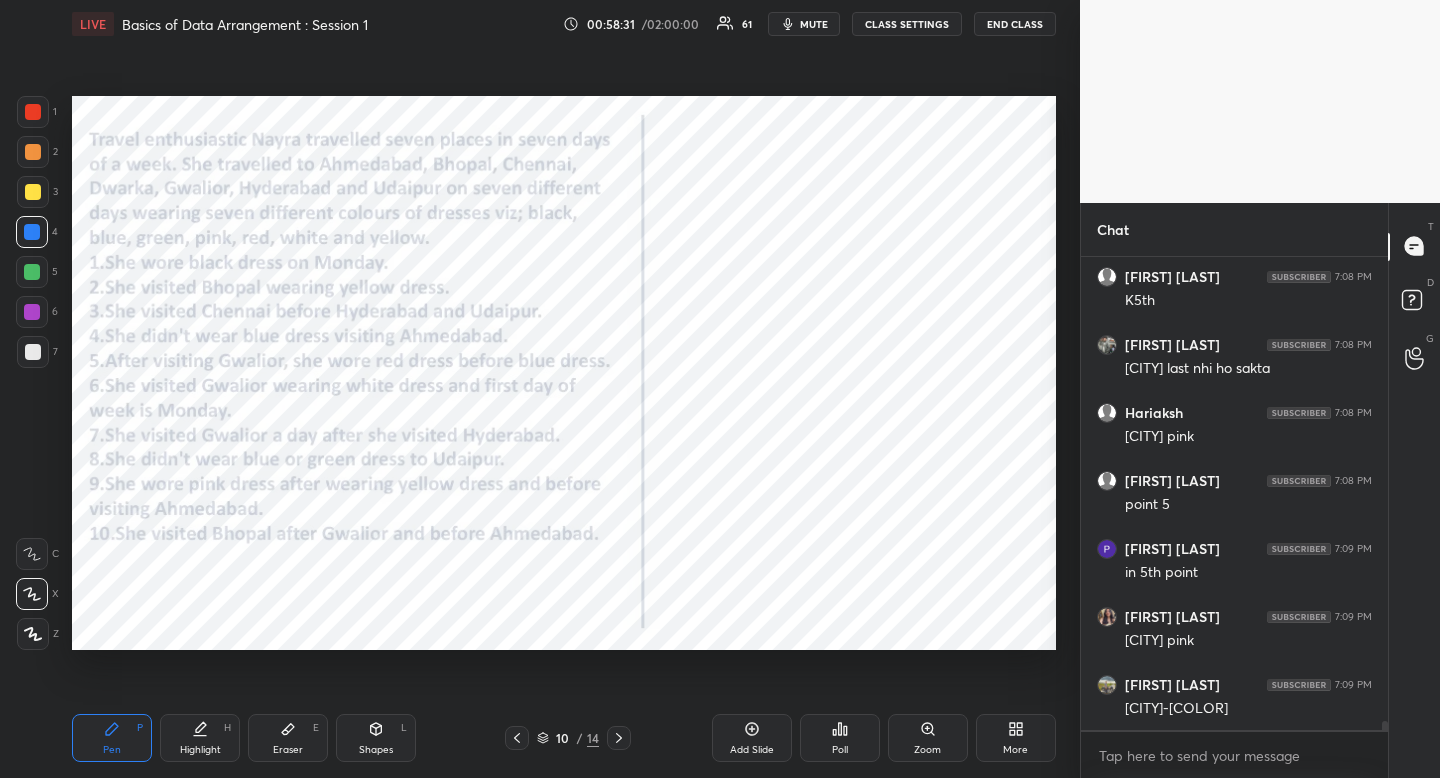 click on "Highlight" at bounding box center [200, 750] 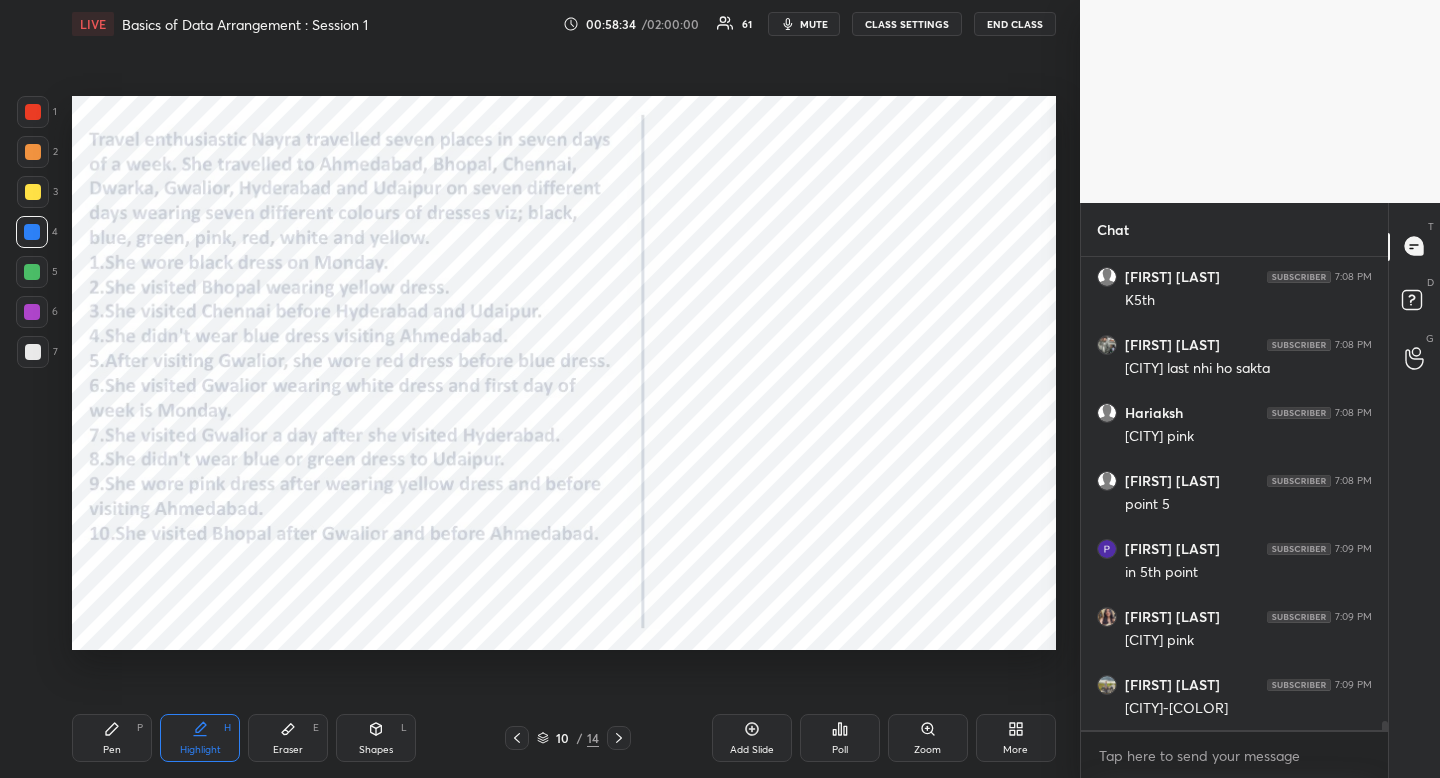 drag, startPoint x: 292, startPoint y: 743, endPoint x: 301, endPoint y: 730, distance: 15.811388 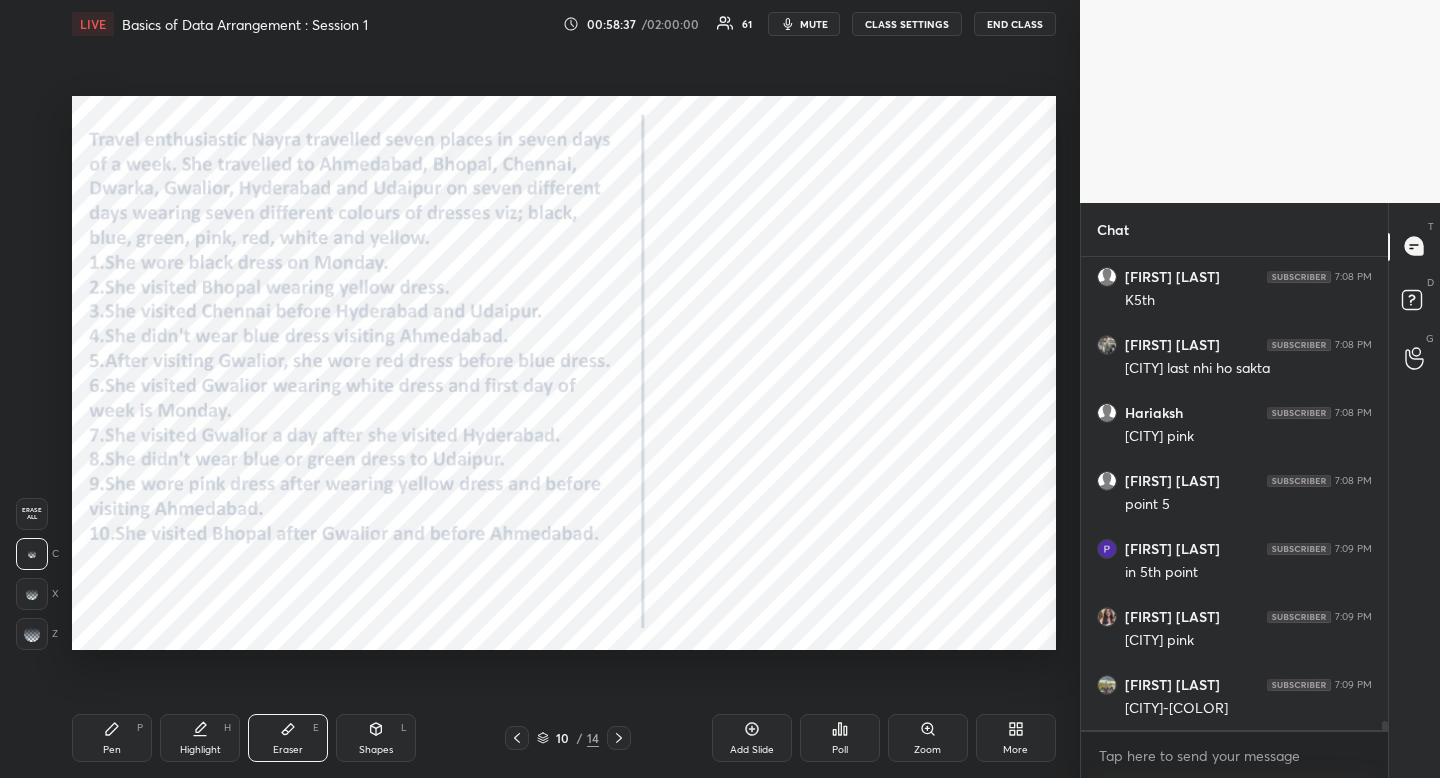 scroll, scrollTop: 24542, scrollLeft: 0, axis: vertical 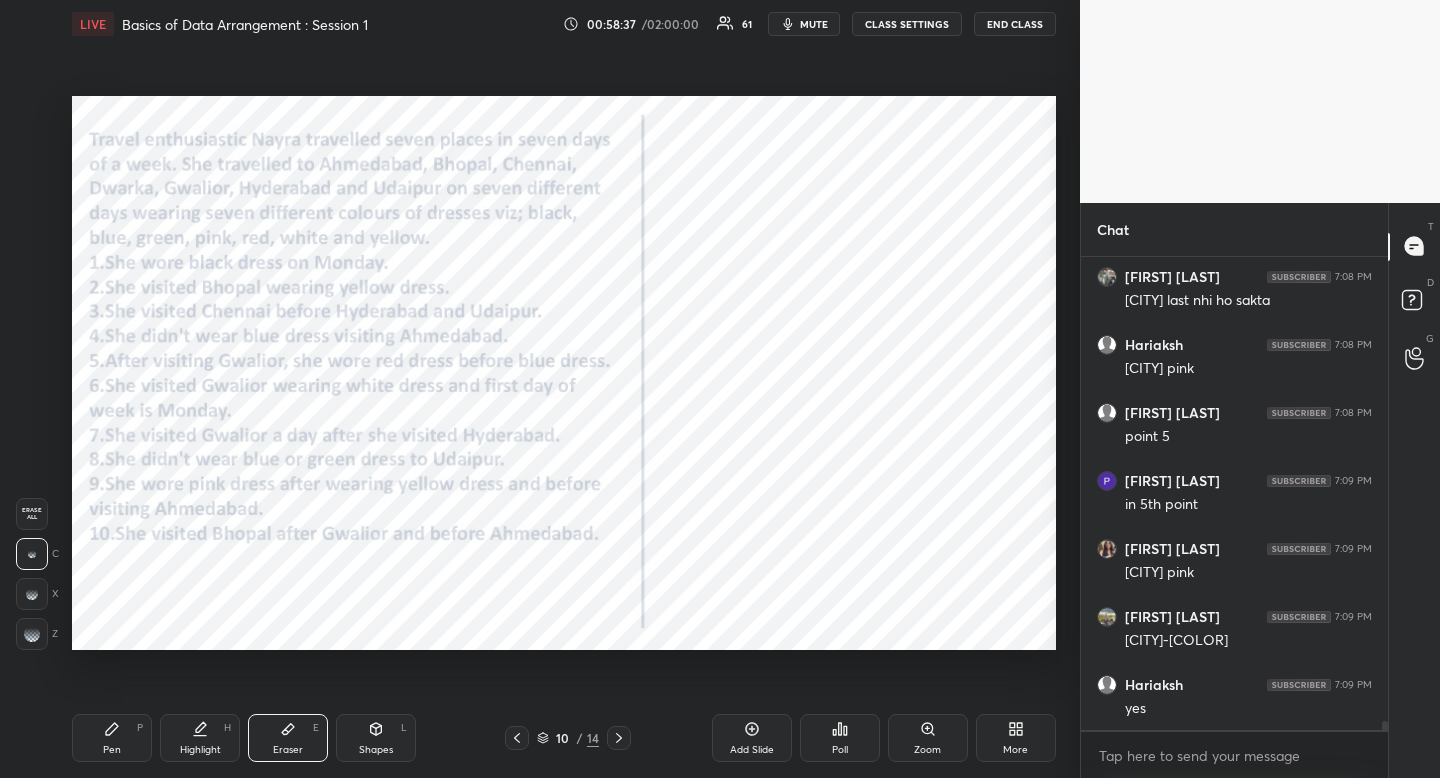 drag, startPoint x: 195, startPoint y: 748, endPoint x: 203, endPoint y: 740, distance: 11.313708 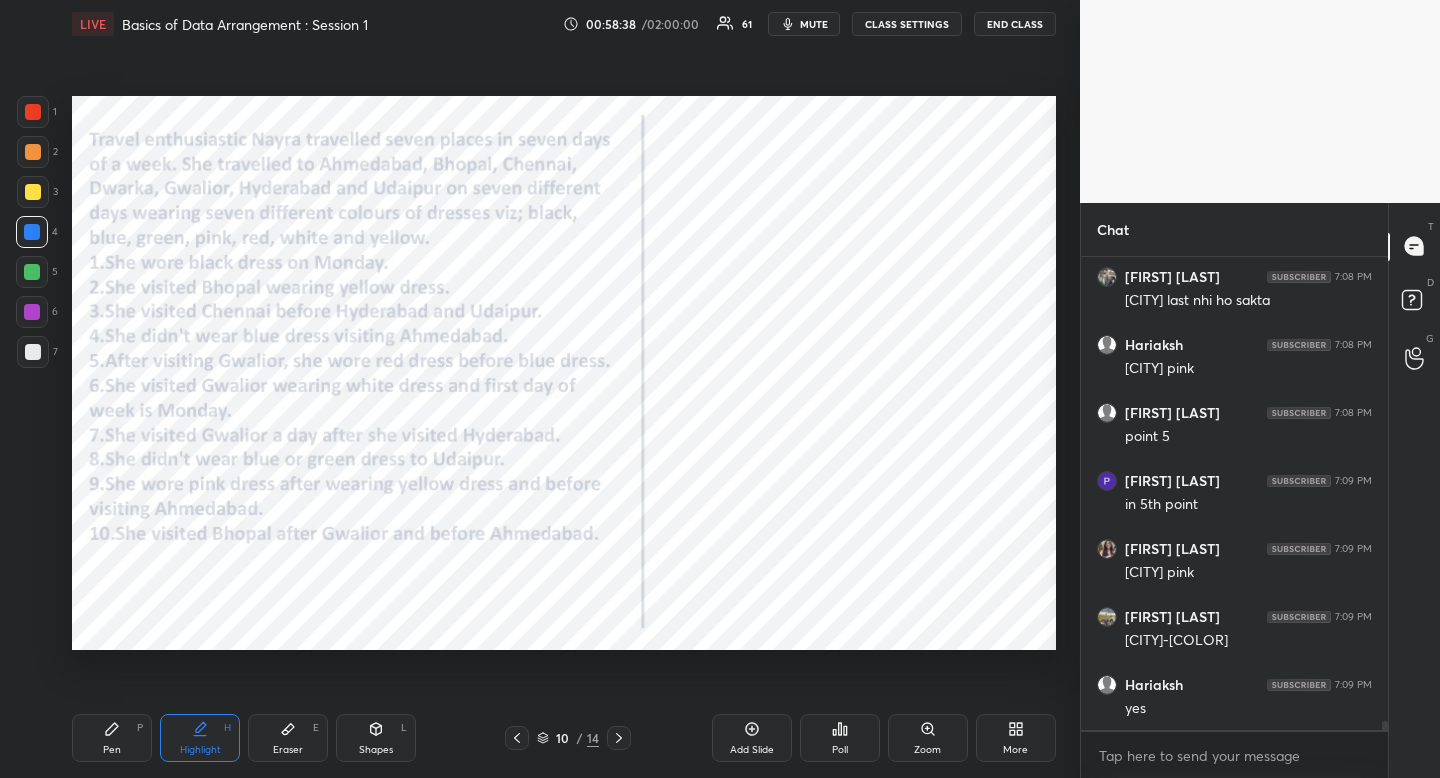 click on "Highlight H" at bounding box center [200, 738] 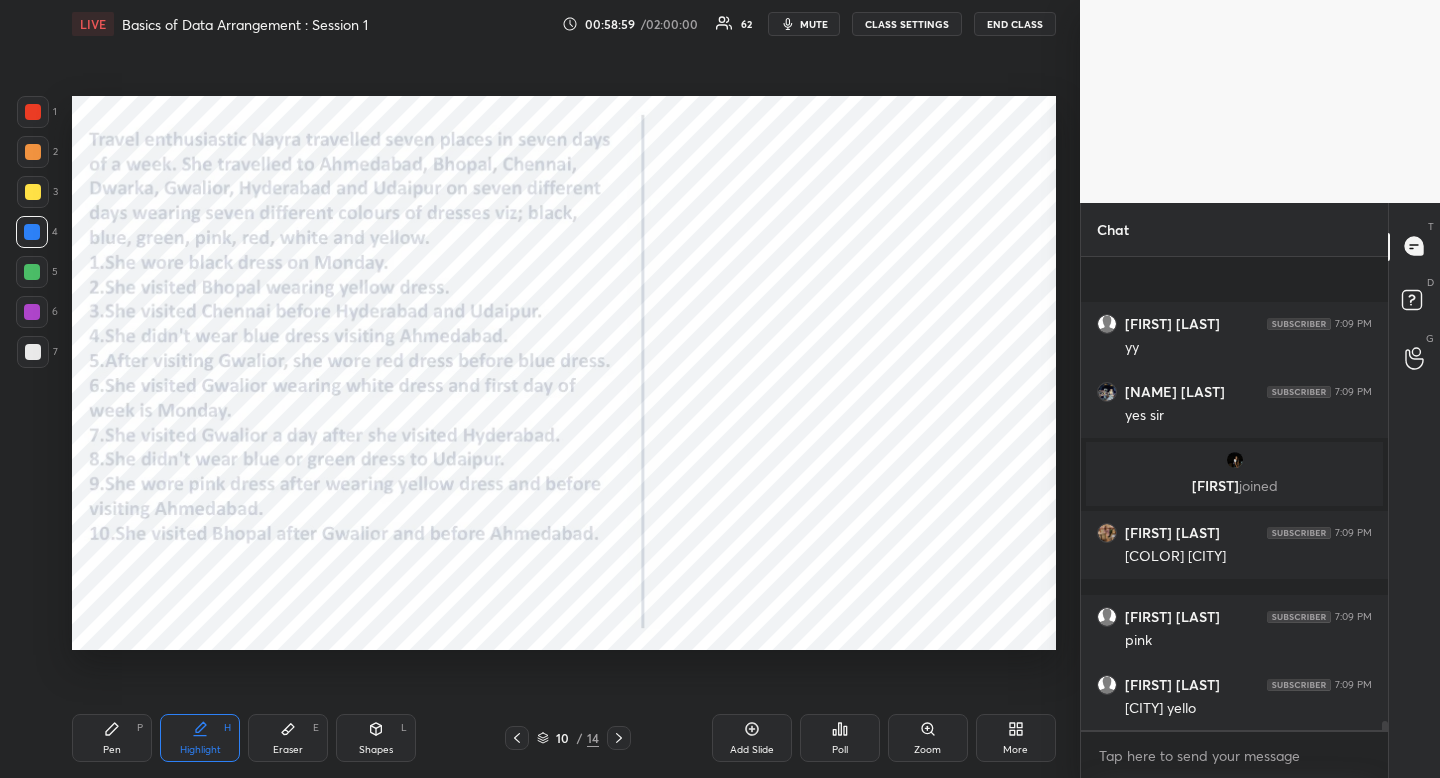 scroll, scrollTop: 24713, scrollLeft: 0, axis: vertical 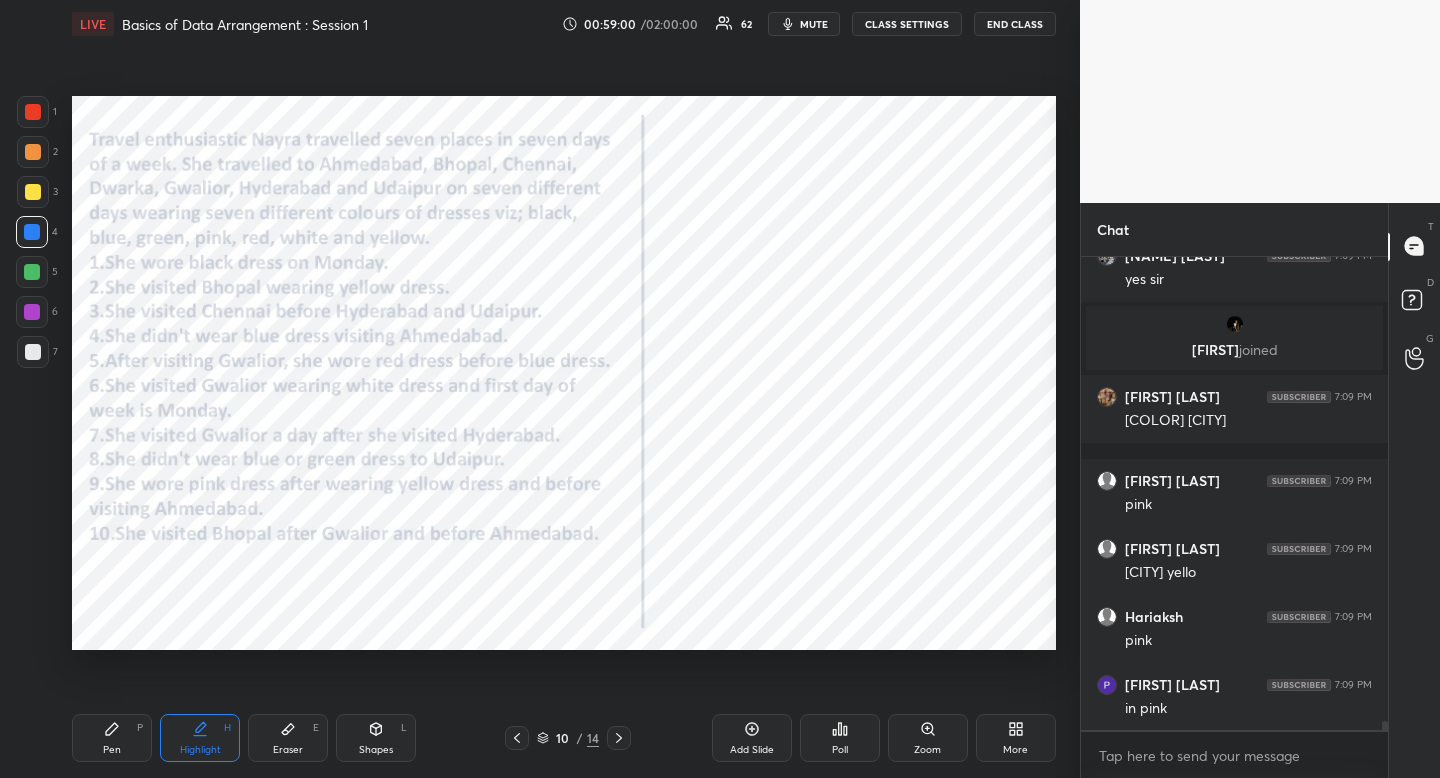 click on "Pen" at bounding box center [112, 750] 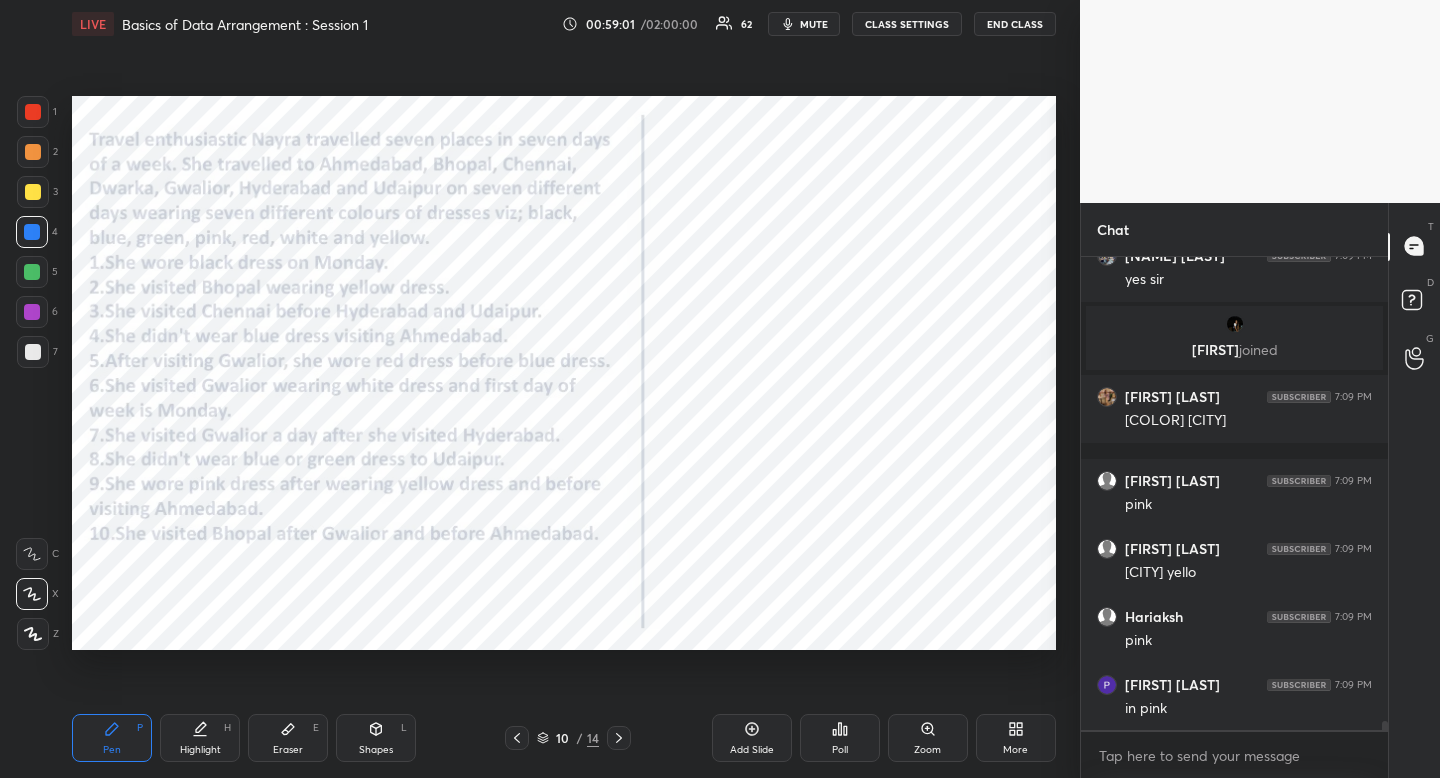 drag, startPoint x: 106, startPoint y: 751, endPoint x: 192, endPoint y: 683, distance: 109.63576 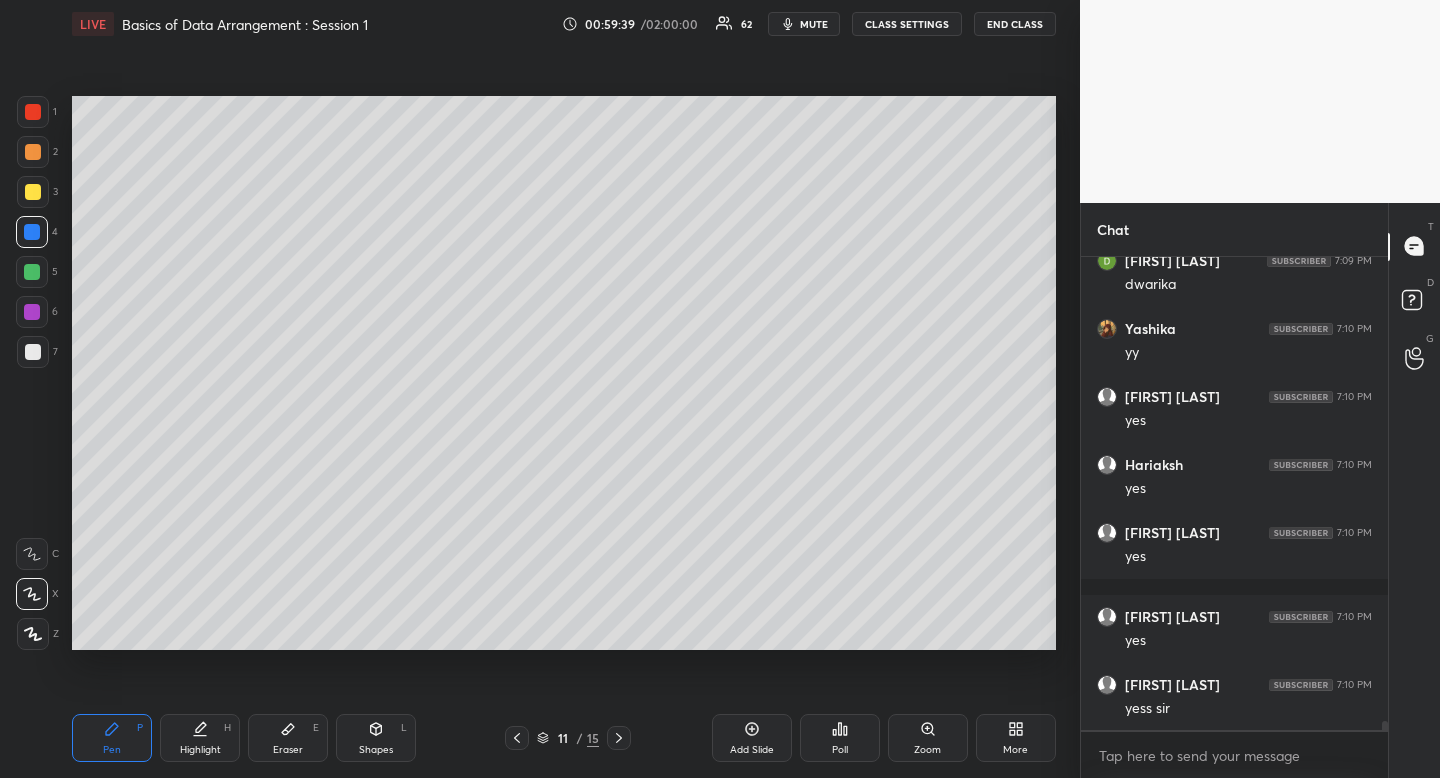 scroll, scrollTop: 25953, scrollLeft: 0, axis: vertical 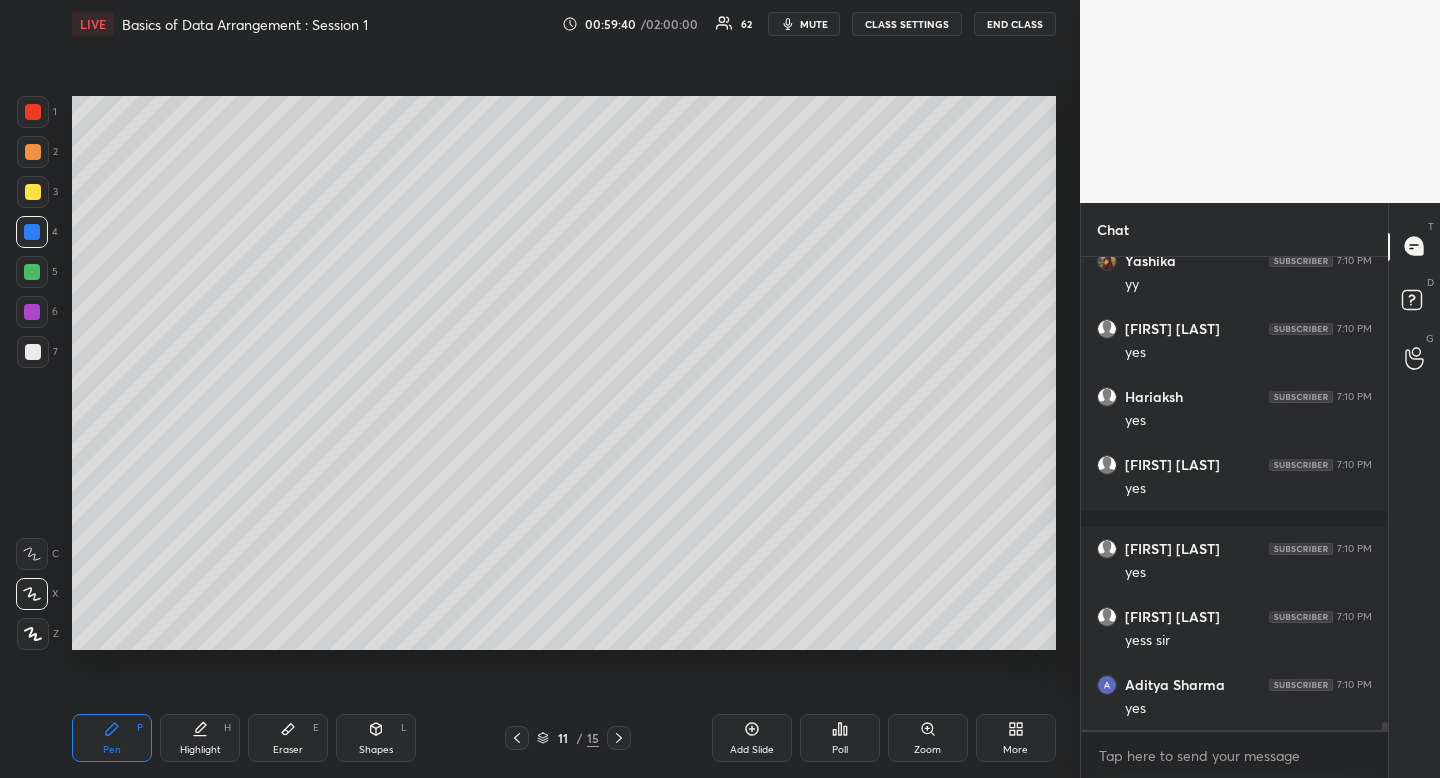 click at bounding box center (33, 352) 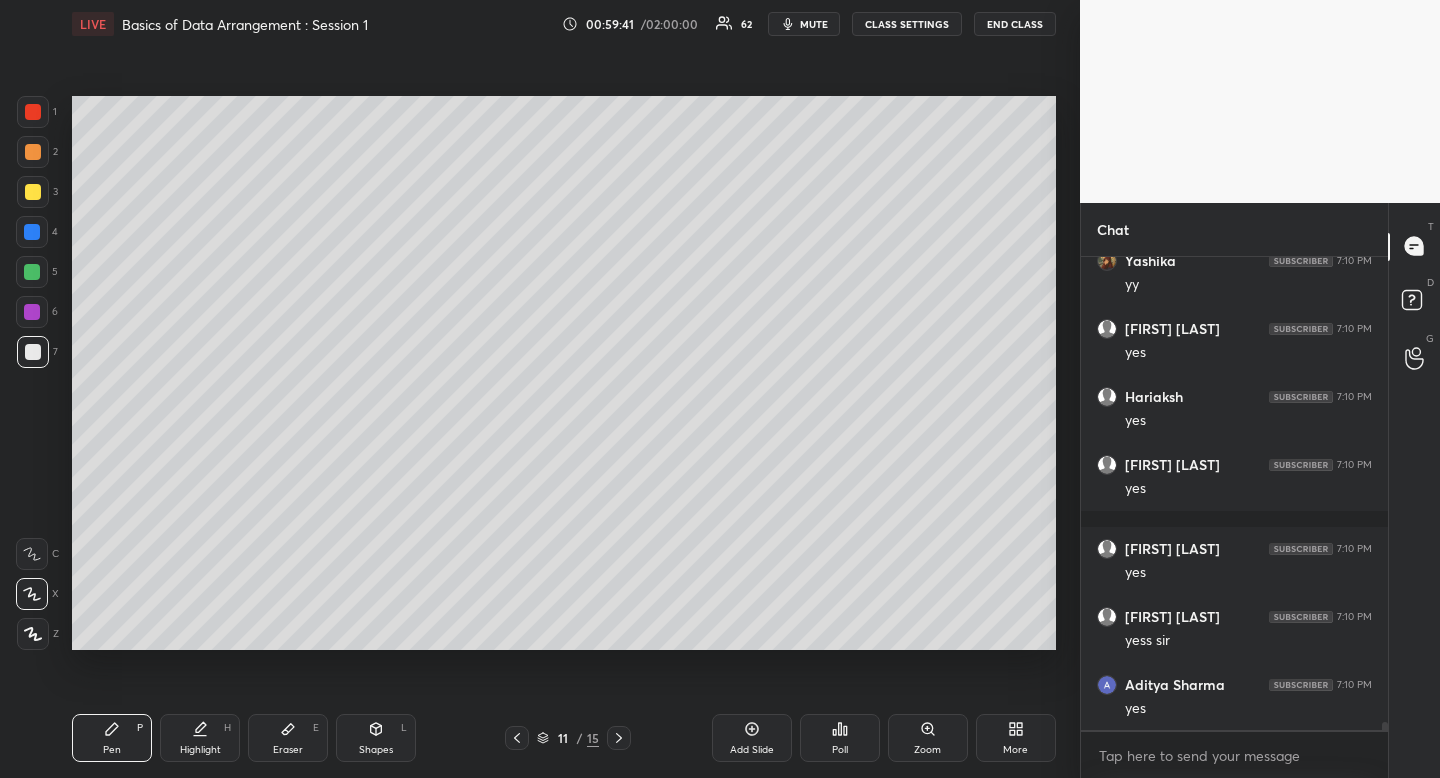 drag, startPoint x: 27, startPoint y: 365, endPoint x: 68, endPoint y: 329, distance: 54.56189 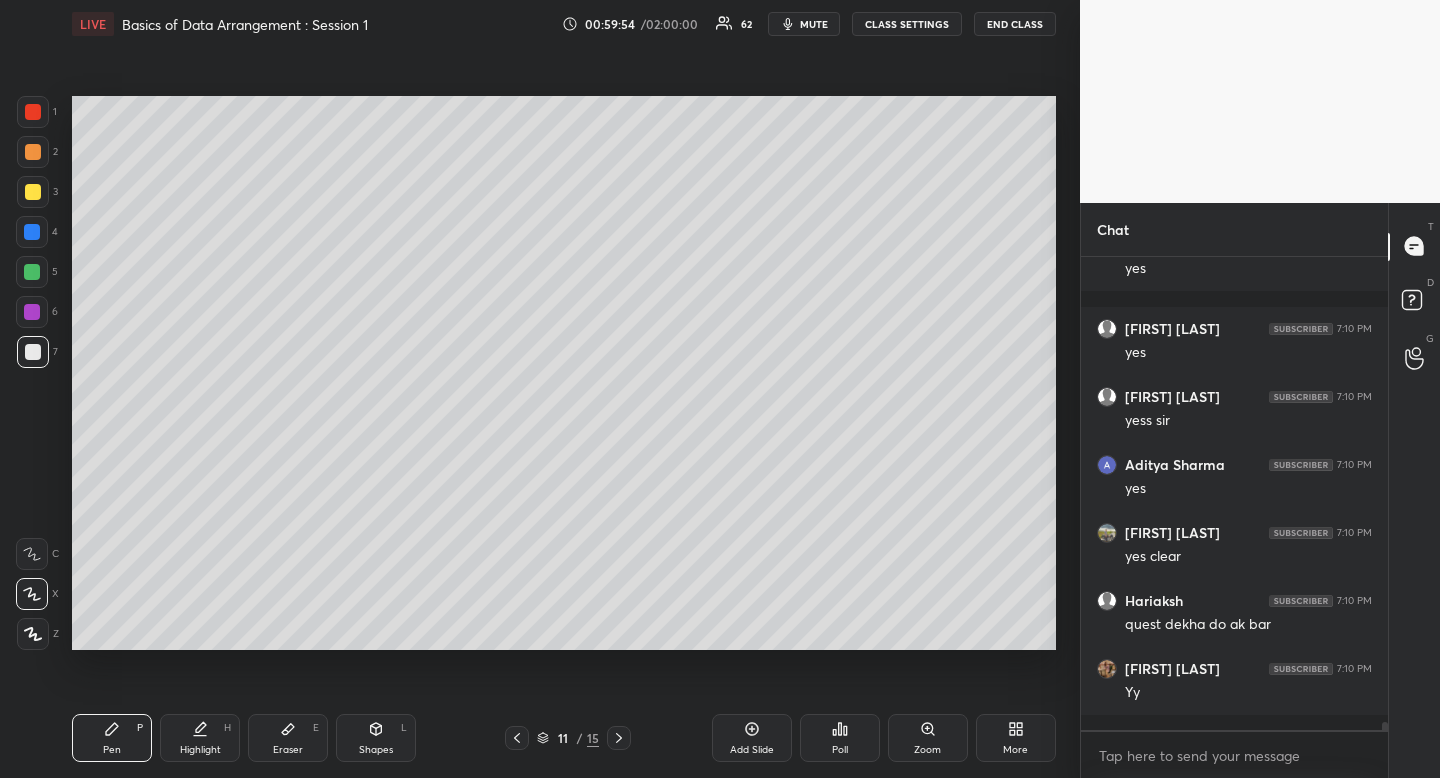 scroll, scrollTop: 26241, scrollLeft: 0, axis: vertical 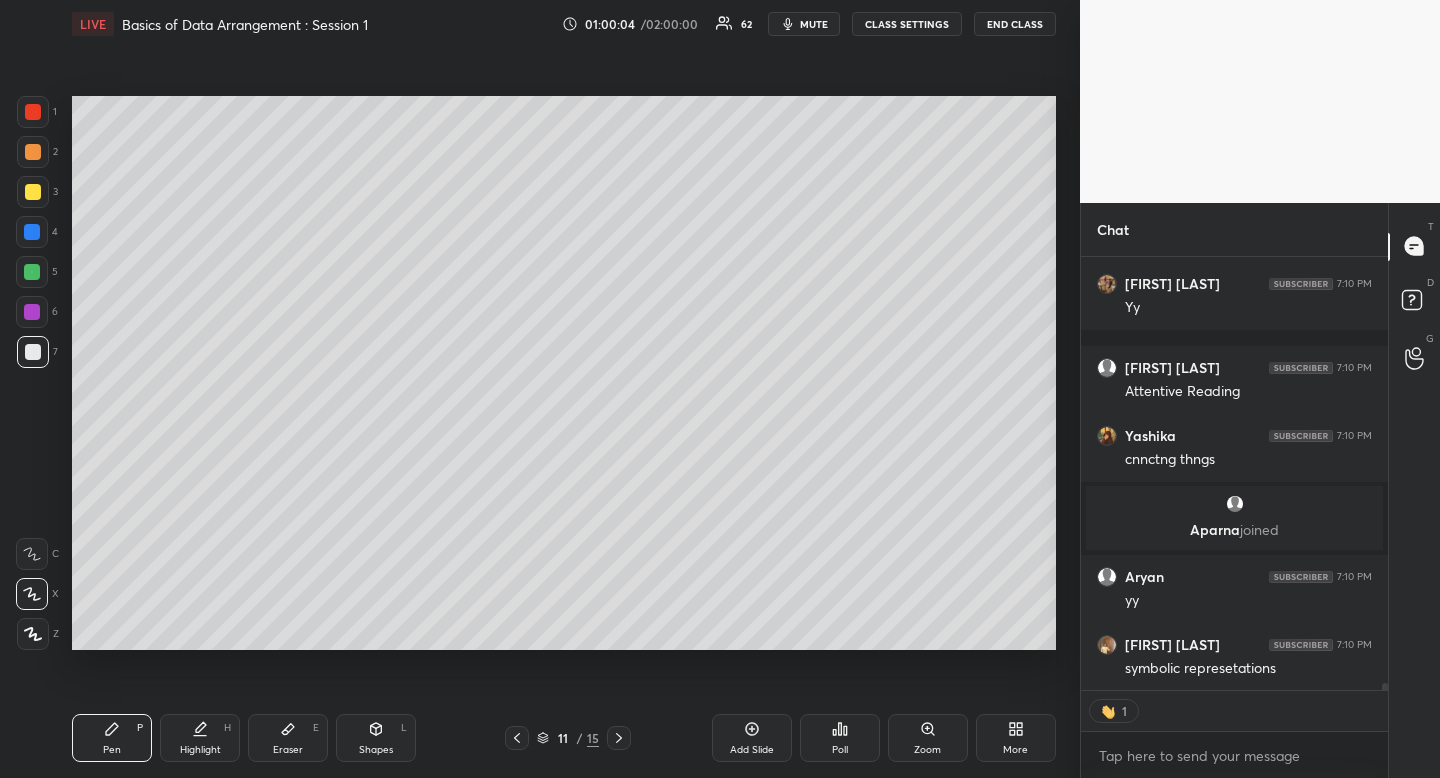 type on "x" 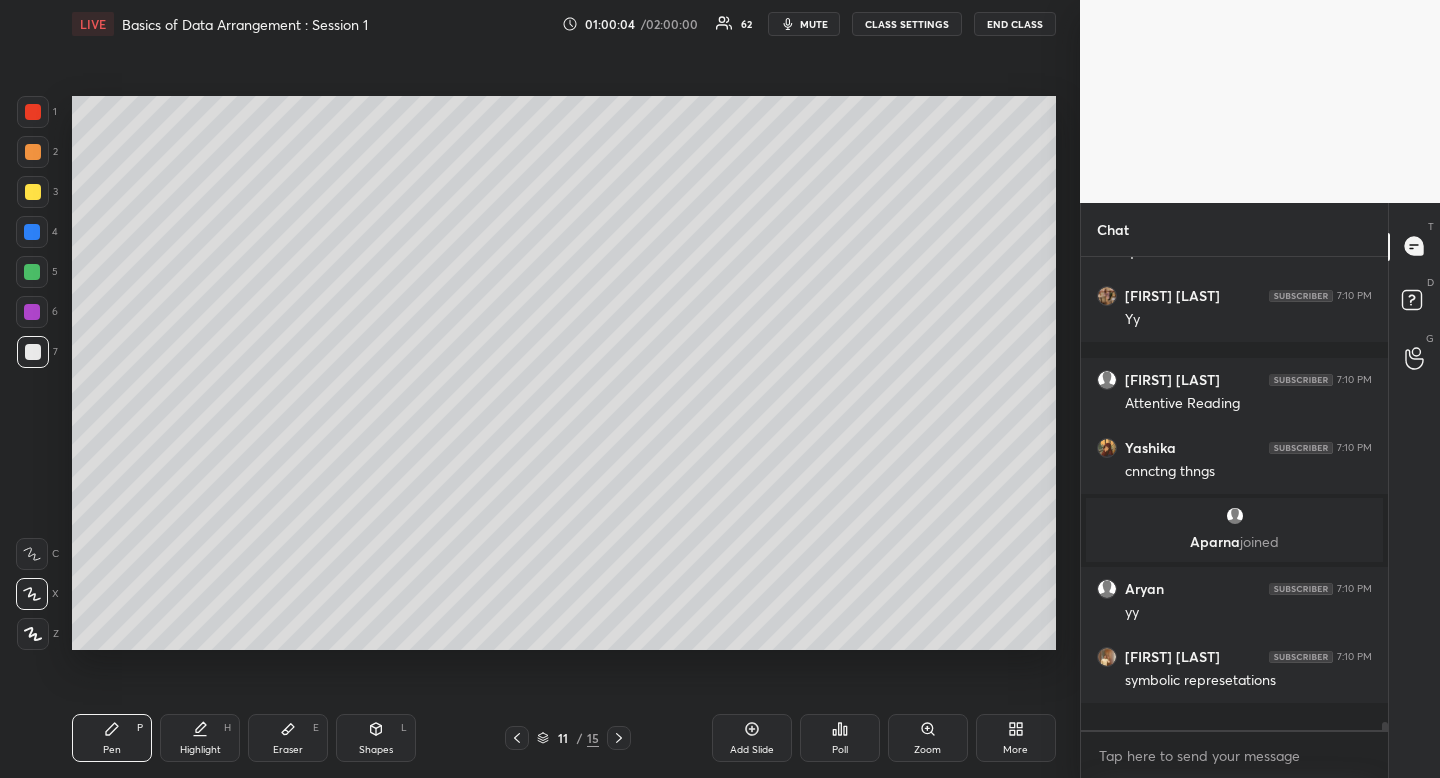 scroll, scrollTop: 7, scrollLeft: 7, axis: both 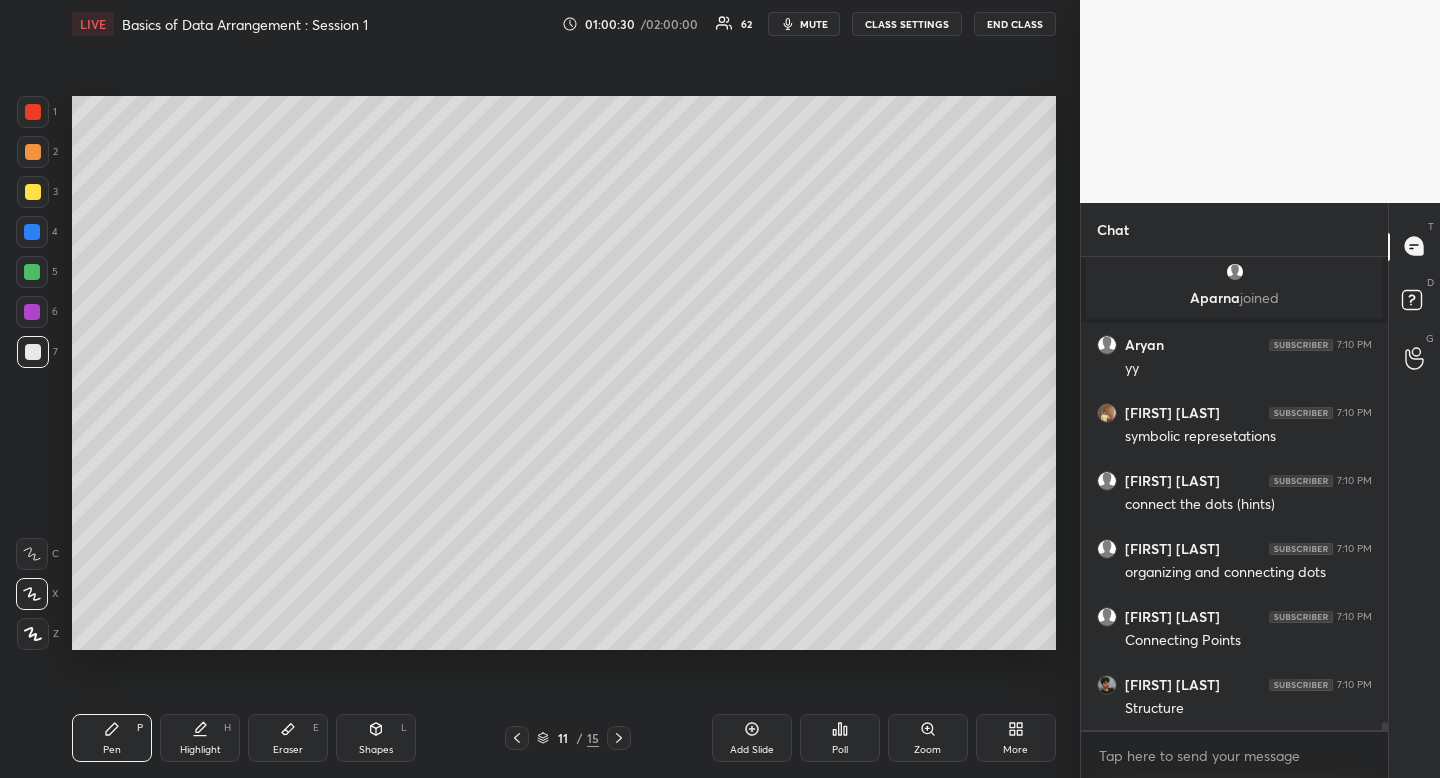 click 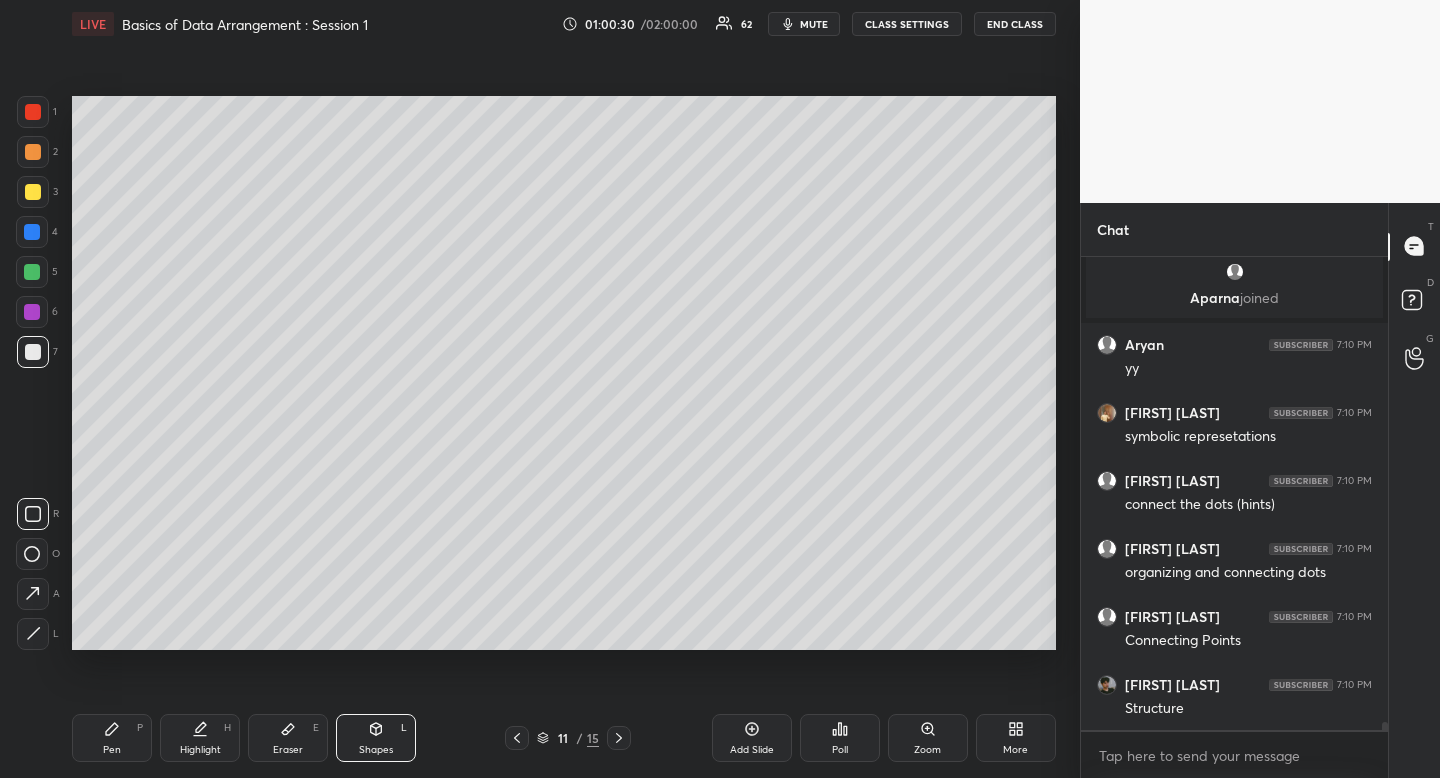 click at bounding box center [33, 514] 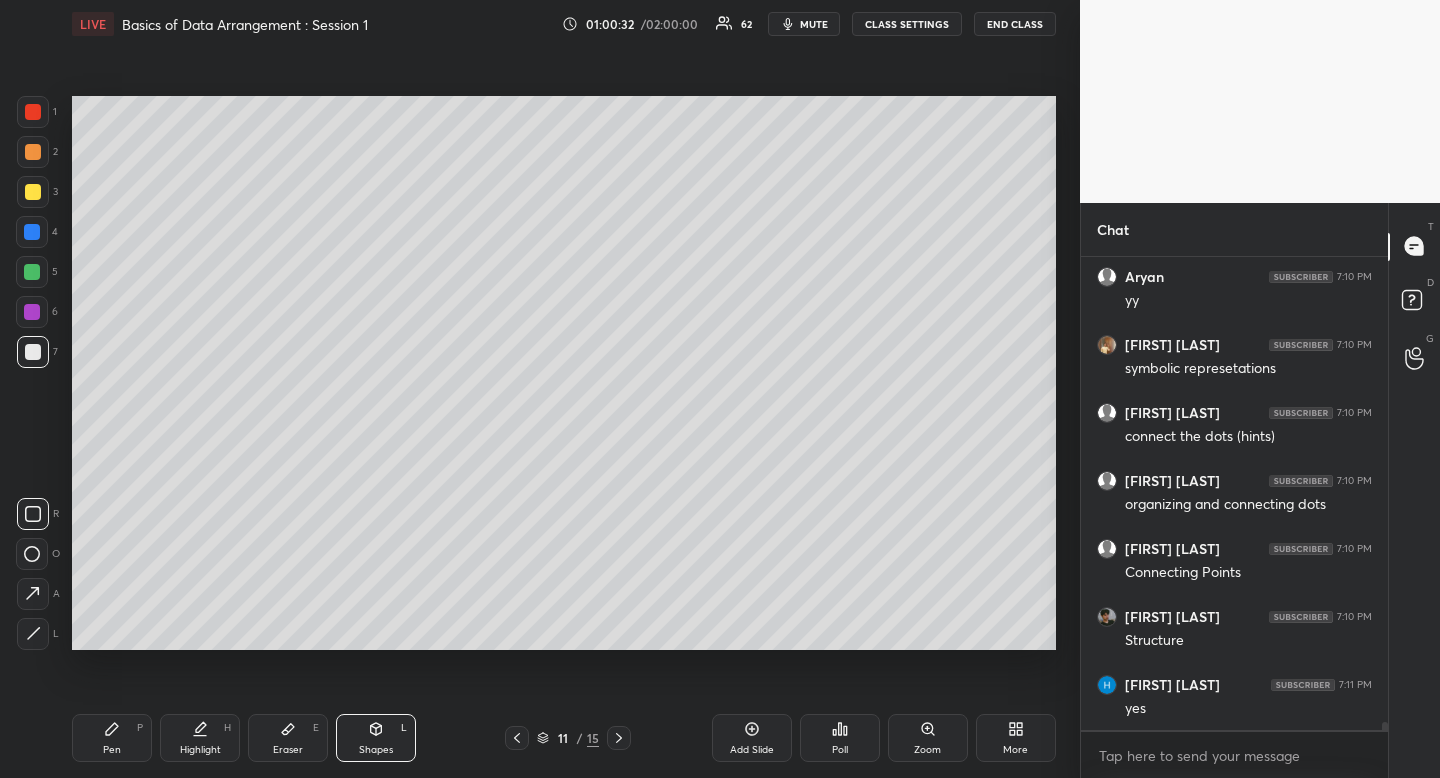 scroll, scrollTop: 26331, scrollLeft: 0, axis: vertical 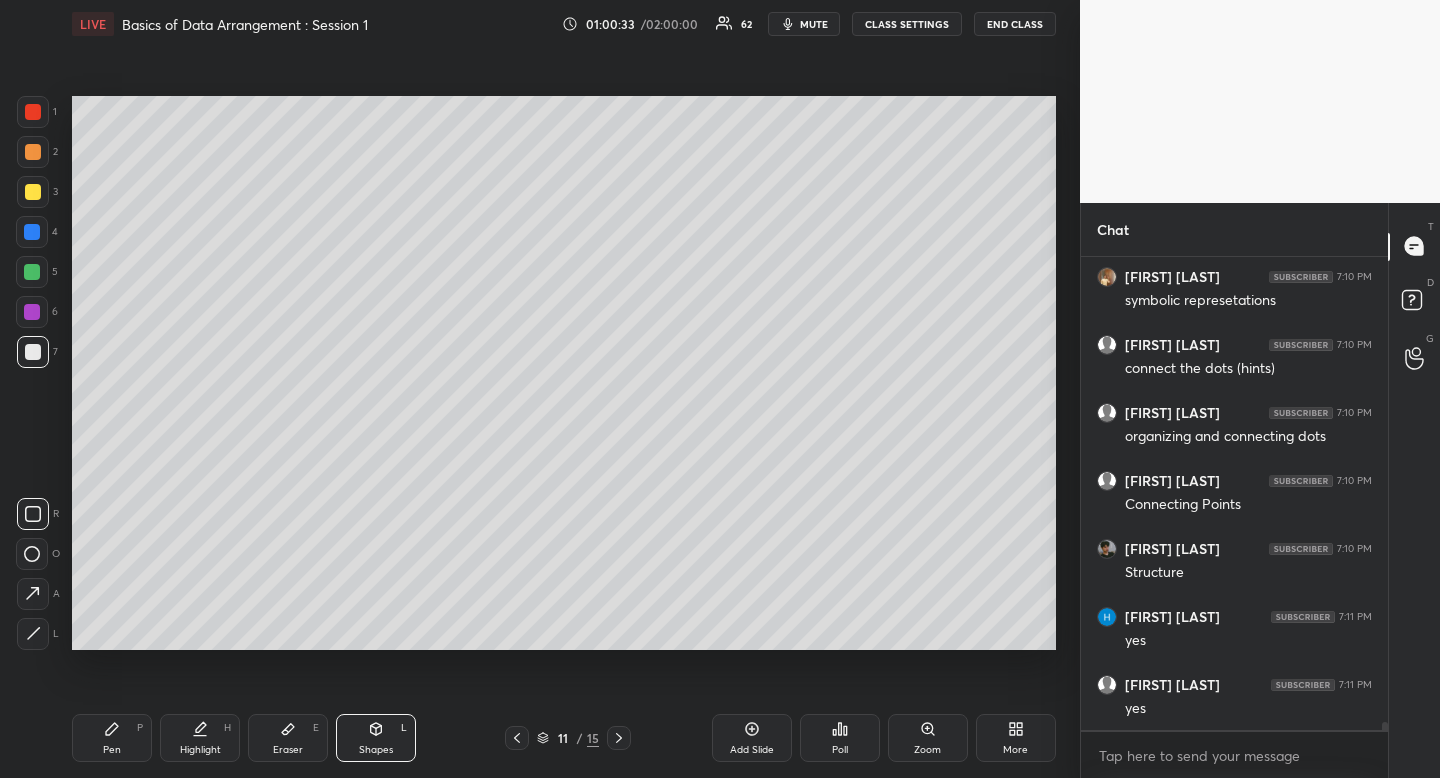 click on "Highlight H" at bounding box center (200, 738) 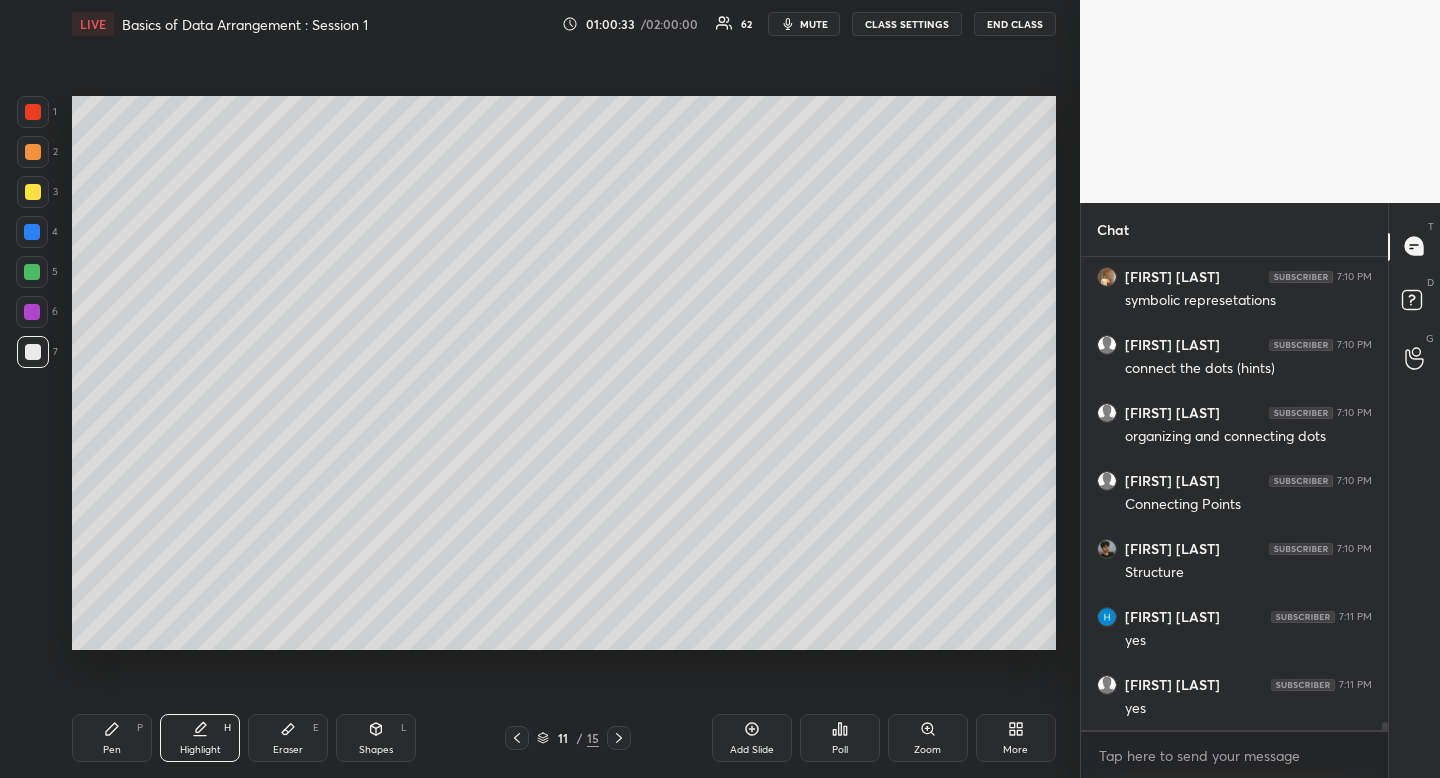 drag, startPoint x: 211, startPoint y: 727, endPoint x: 222, endPoint y: 667, distance: 61 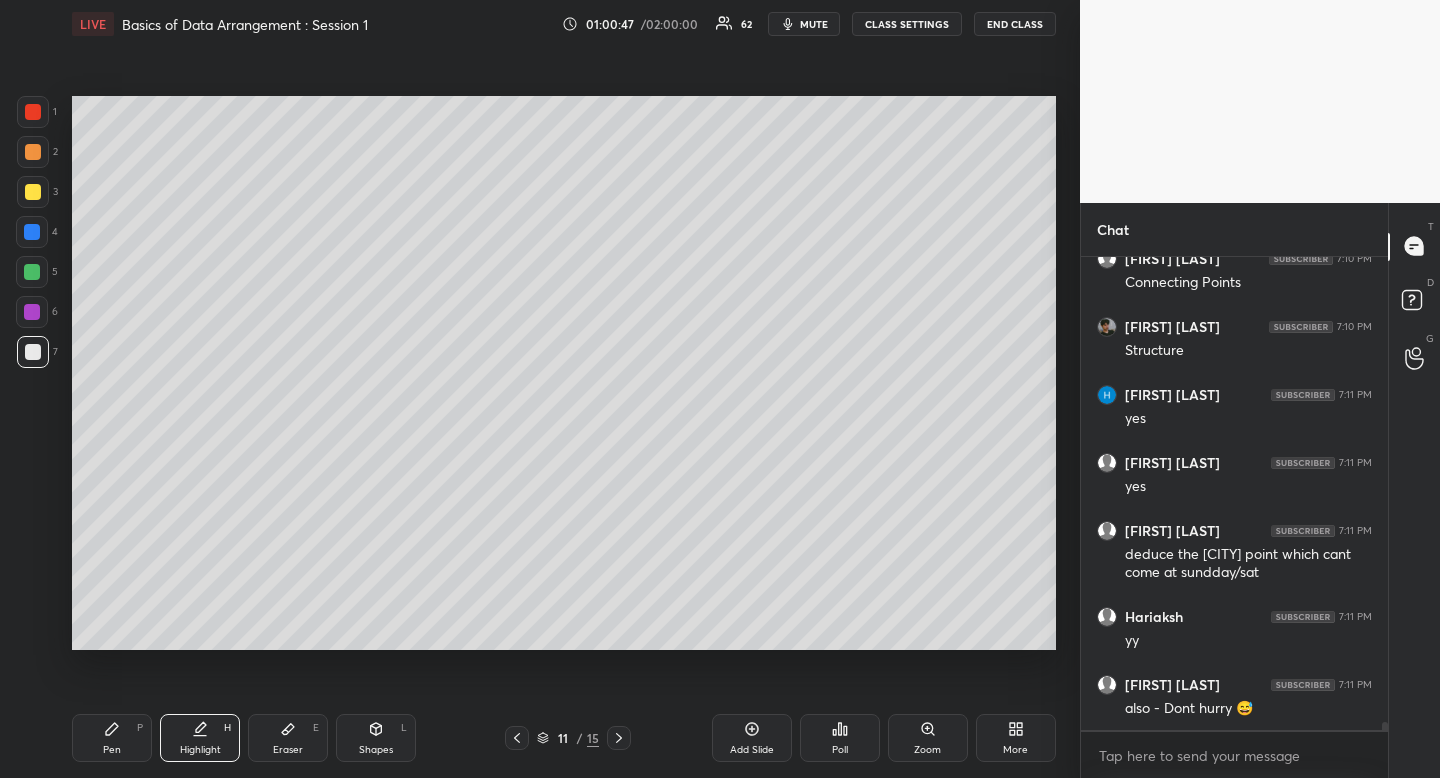 scroll, scrollTop: 26626, scrollLeft: 0, axis: vertical 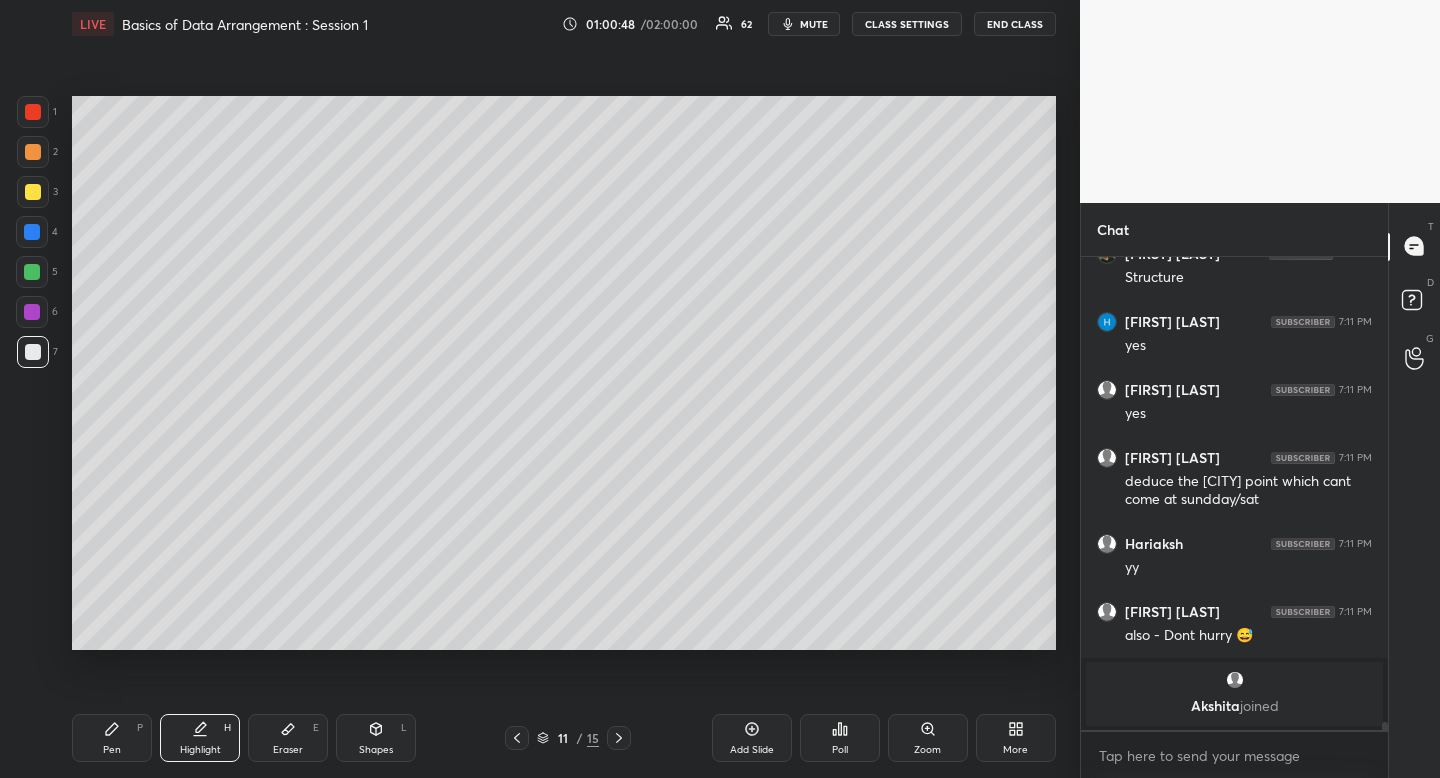 click 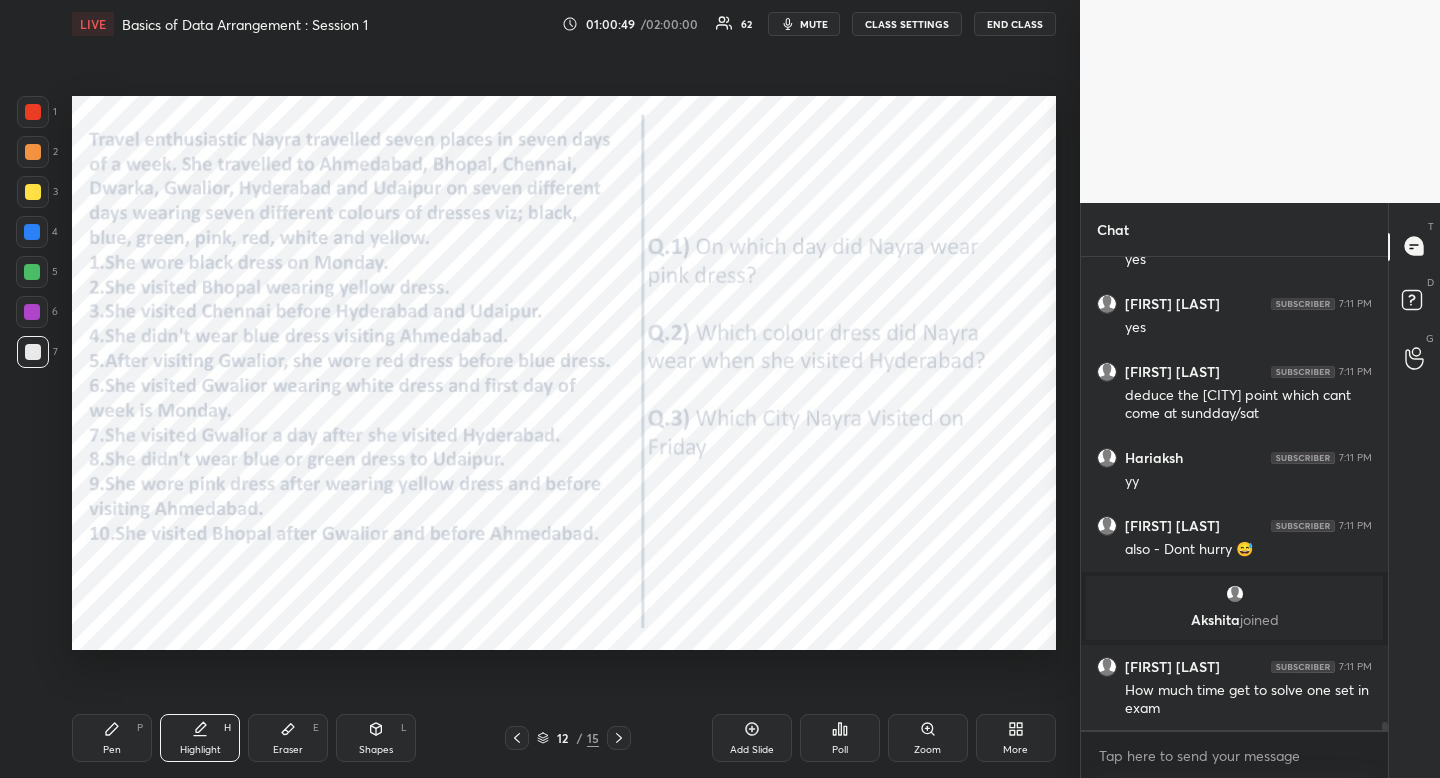 scroll, scrollTop: 26498, scrollLeft: 0, axis: vertical 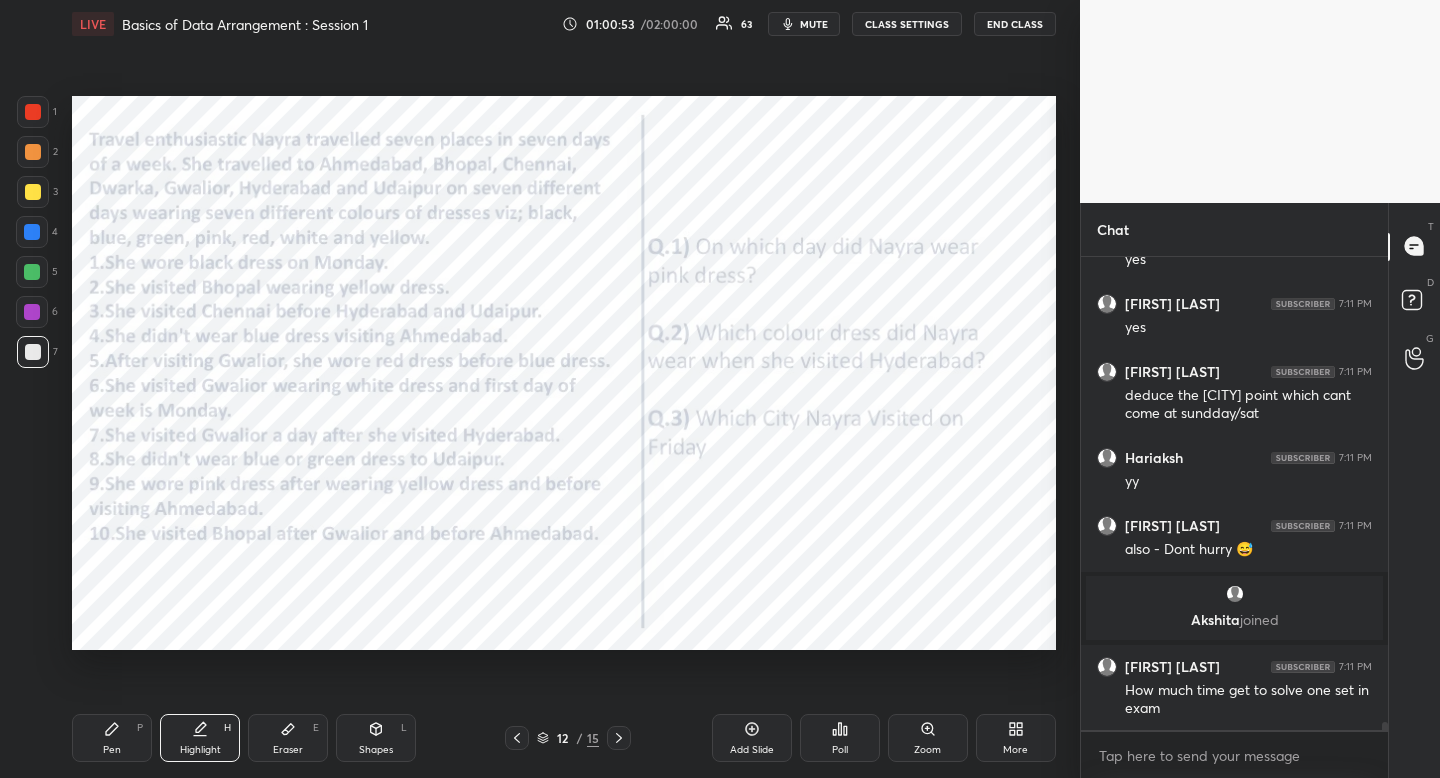 click 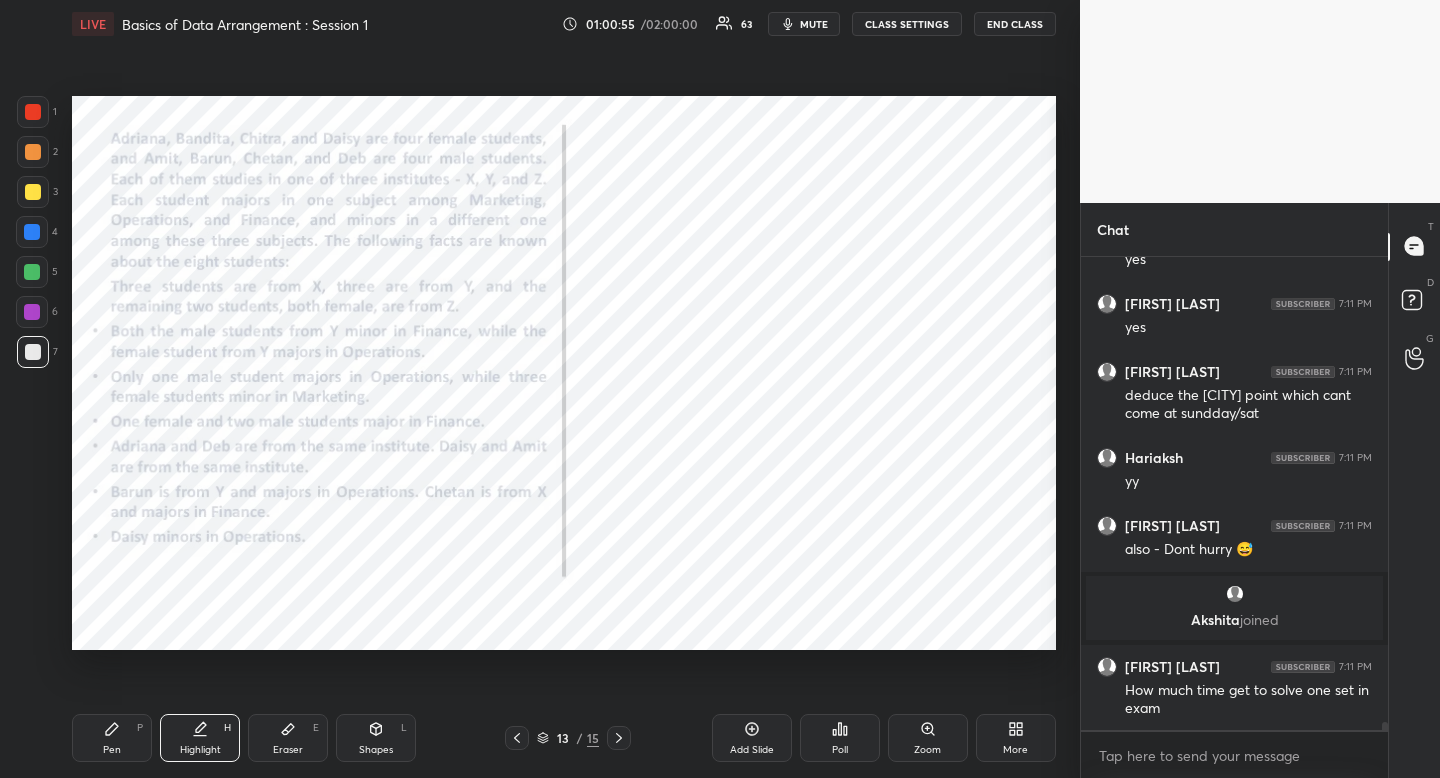 click at bounding box center (33, 112) 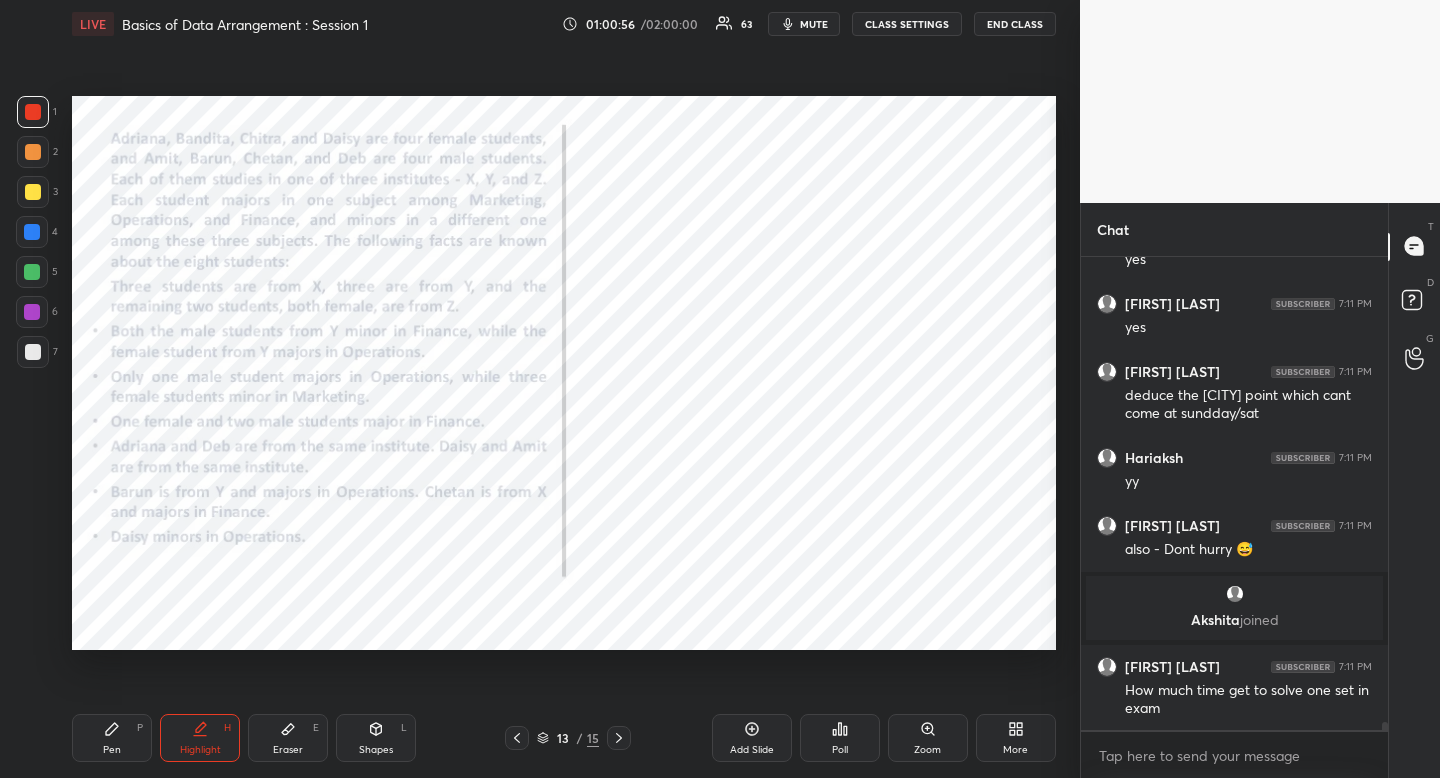 drag, startPoint x: 35, startPoint y: 126, endPoint x: 34, endPoint y: 137, distance: 11.045361 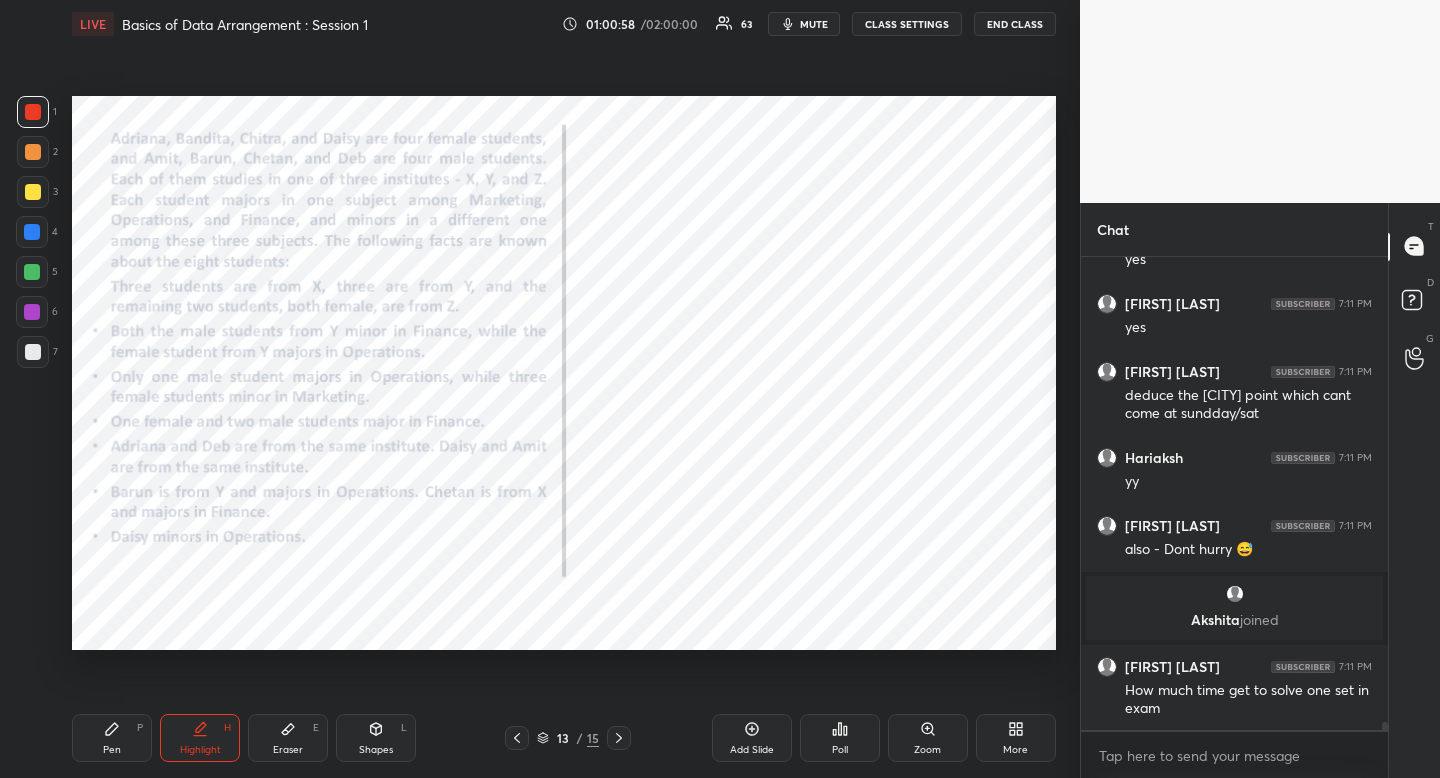 drag, startPoint x: 372, startPoint y: 733, endPoint x: 359, endPoint y: 733, distance: 13 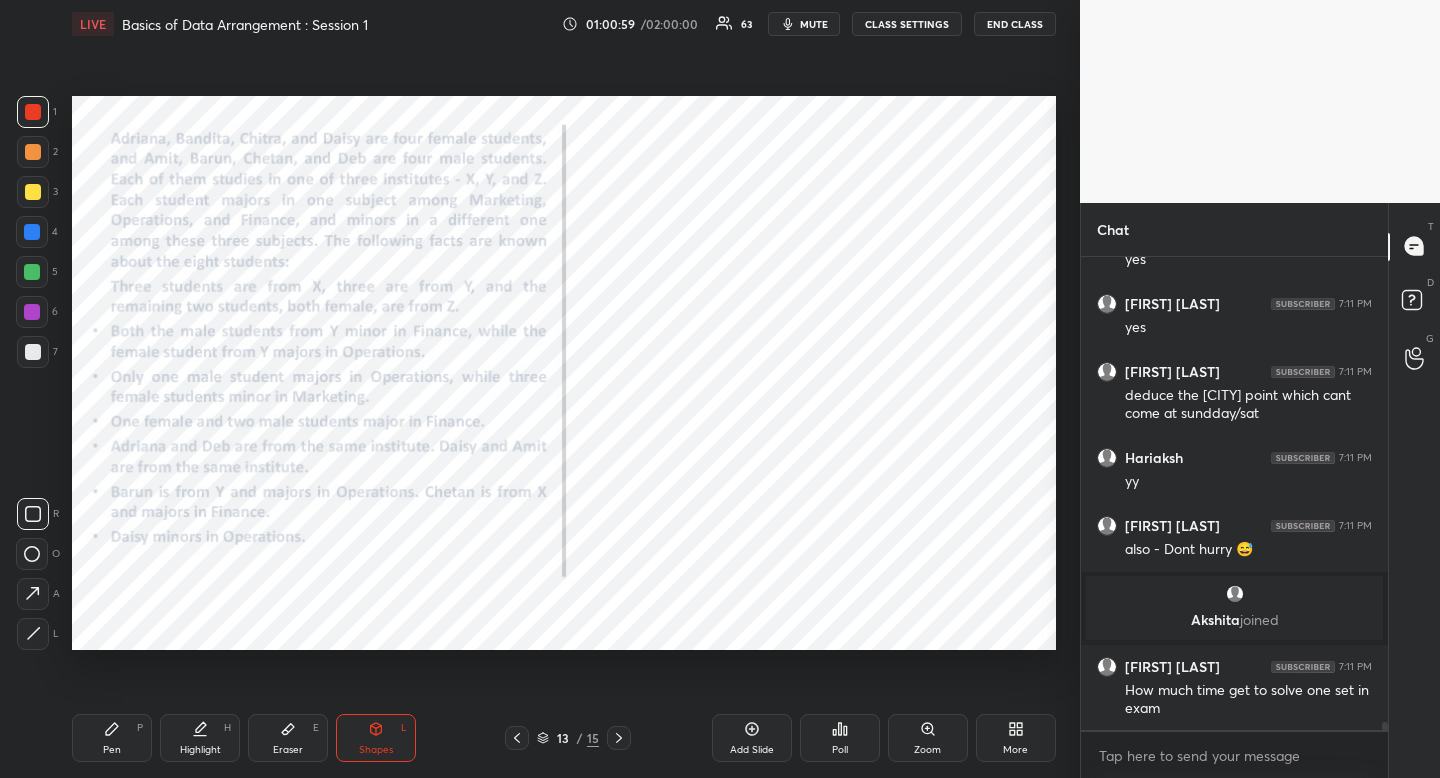click on "R O A L" at bounding box center [38, 570] 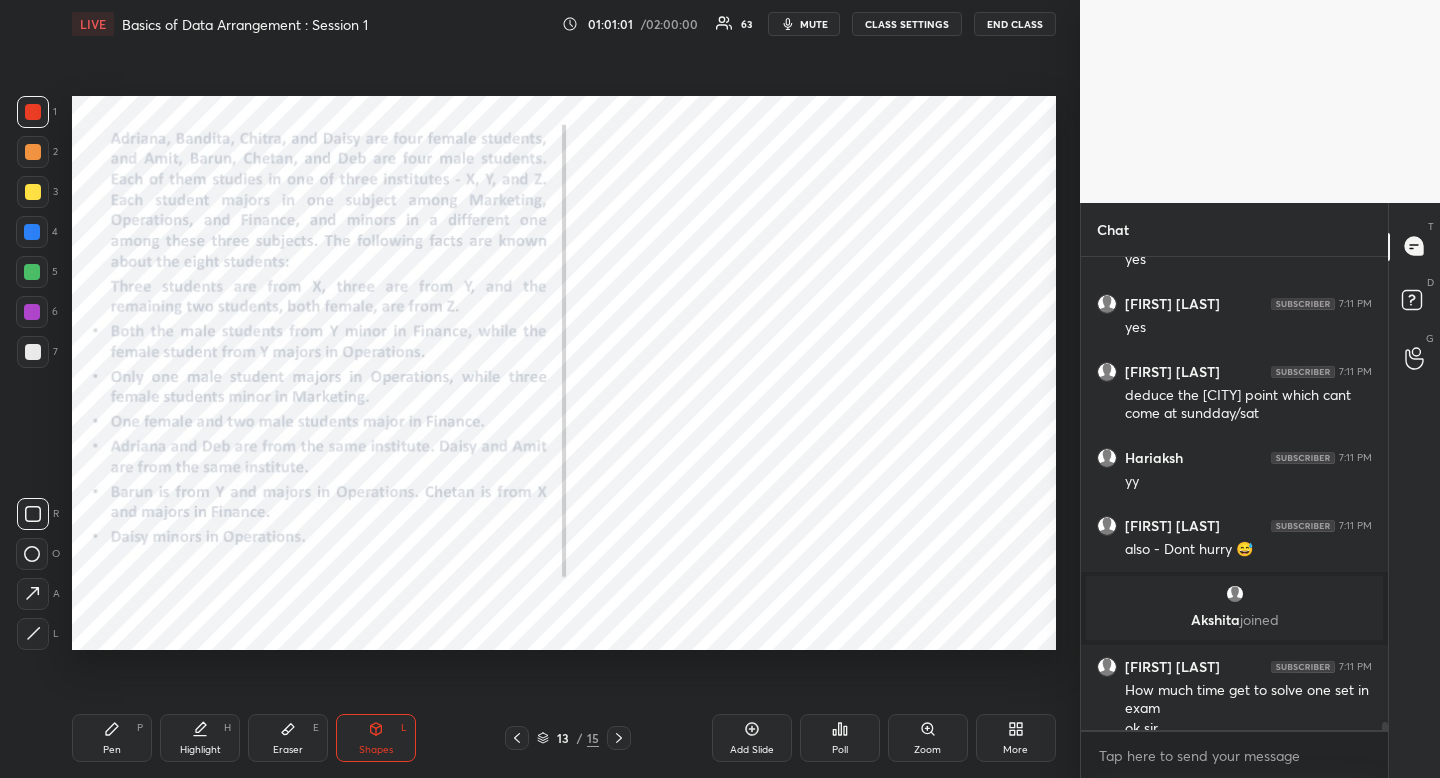 scroll, scrollTop: 26518, scrollLeft: 0, axis: vertical 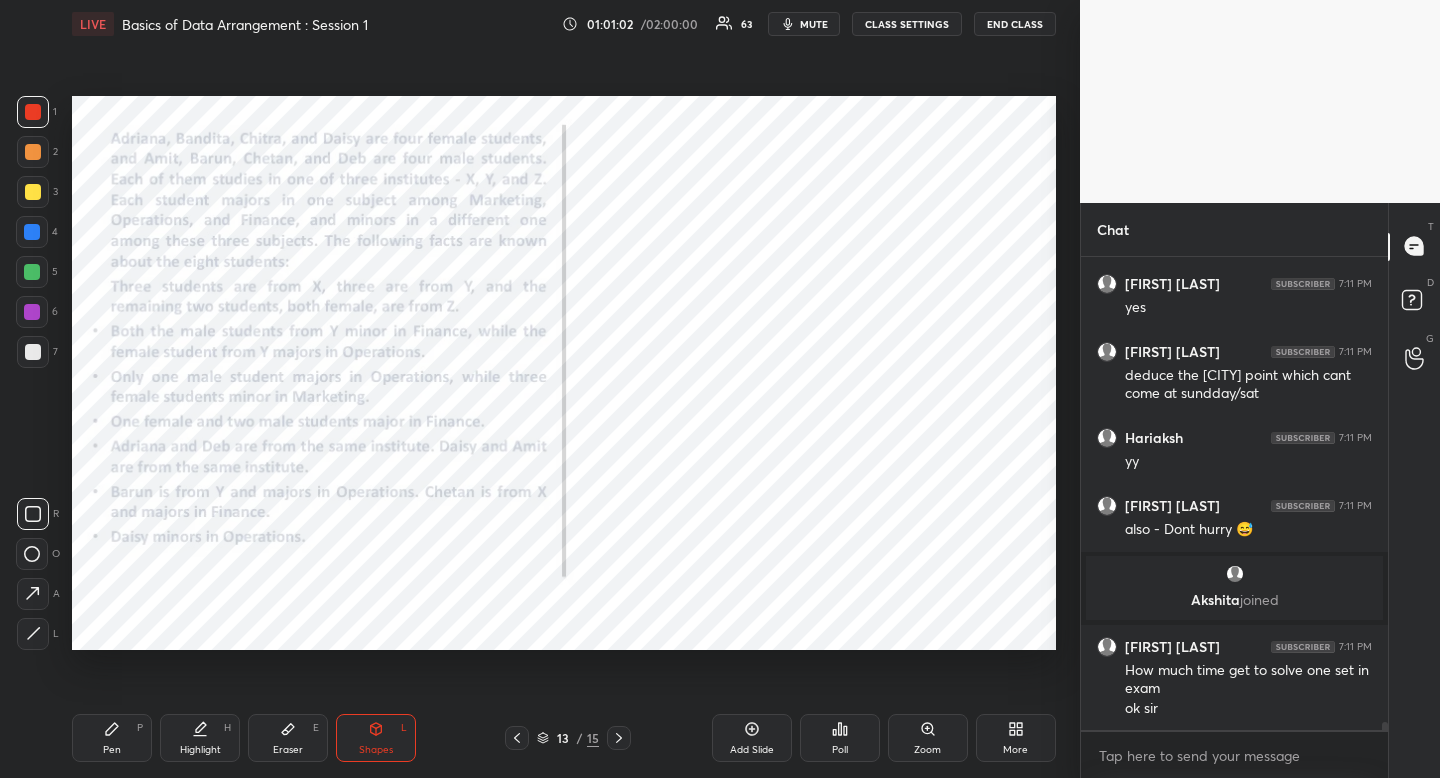 click on "Pen P" at bounding box center (112, 738) 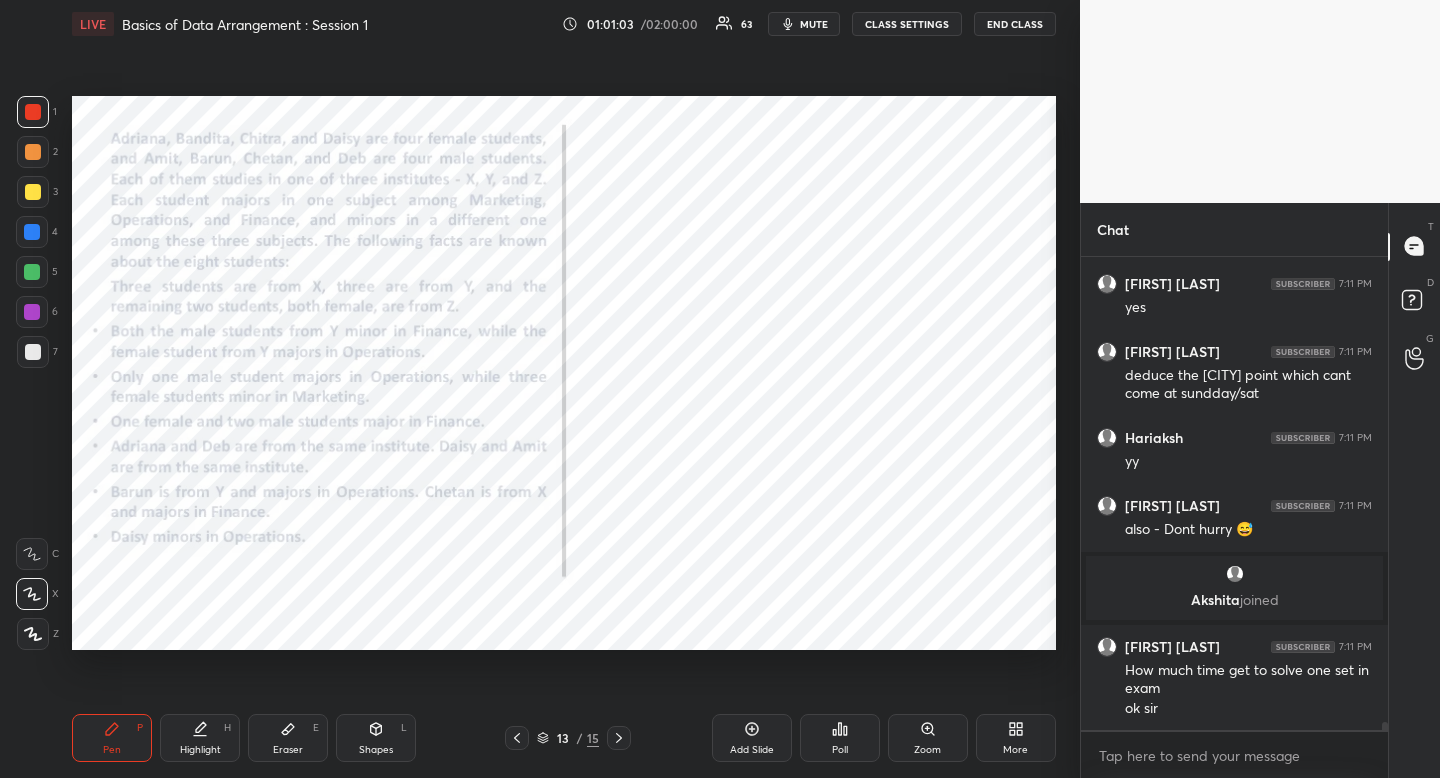 click at bounding box center (32, 232) 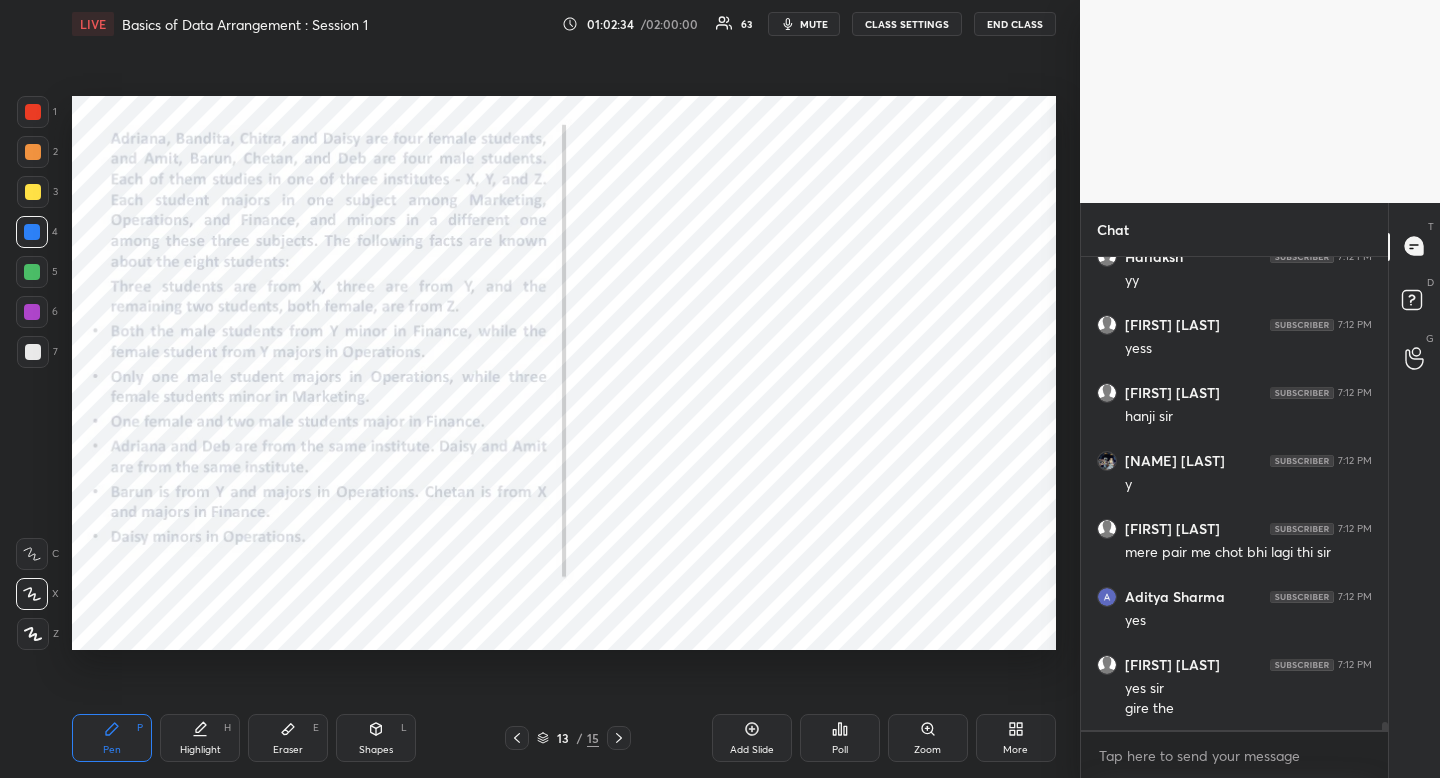 scroll, scrollTop: 27280, scrollLeft: 0, axis: vertical 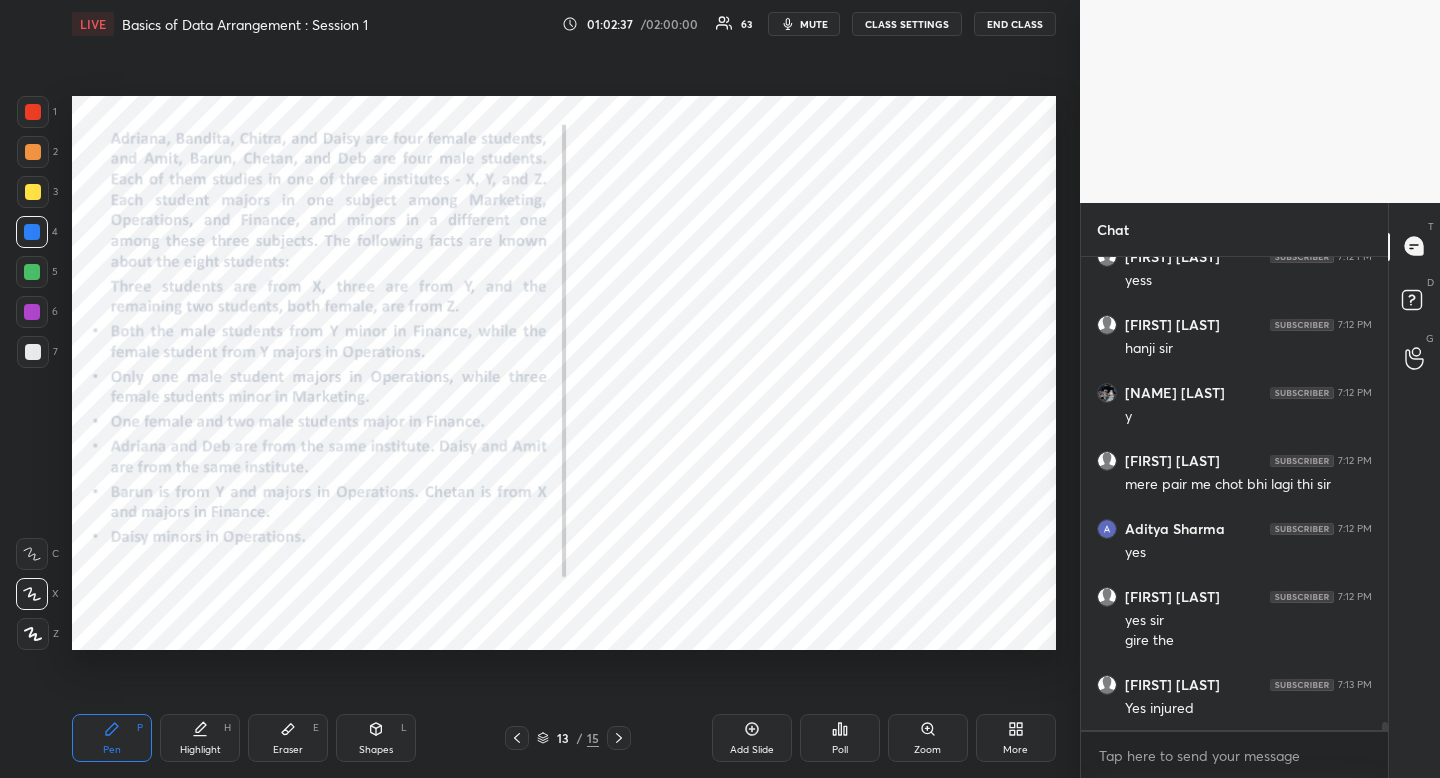 click at bounding box center [33, 112] 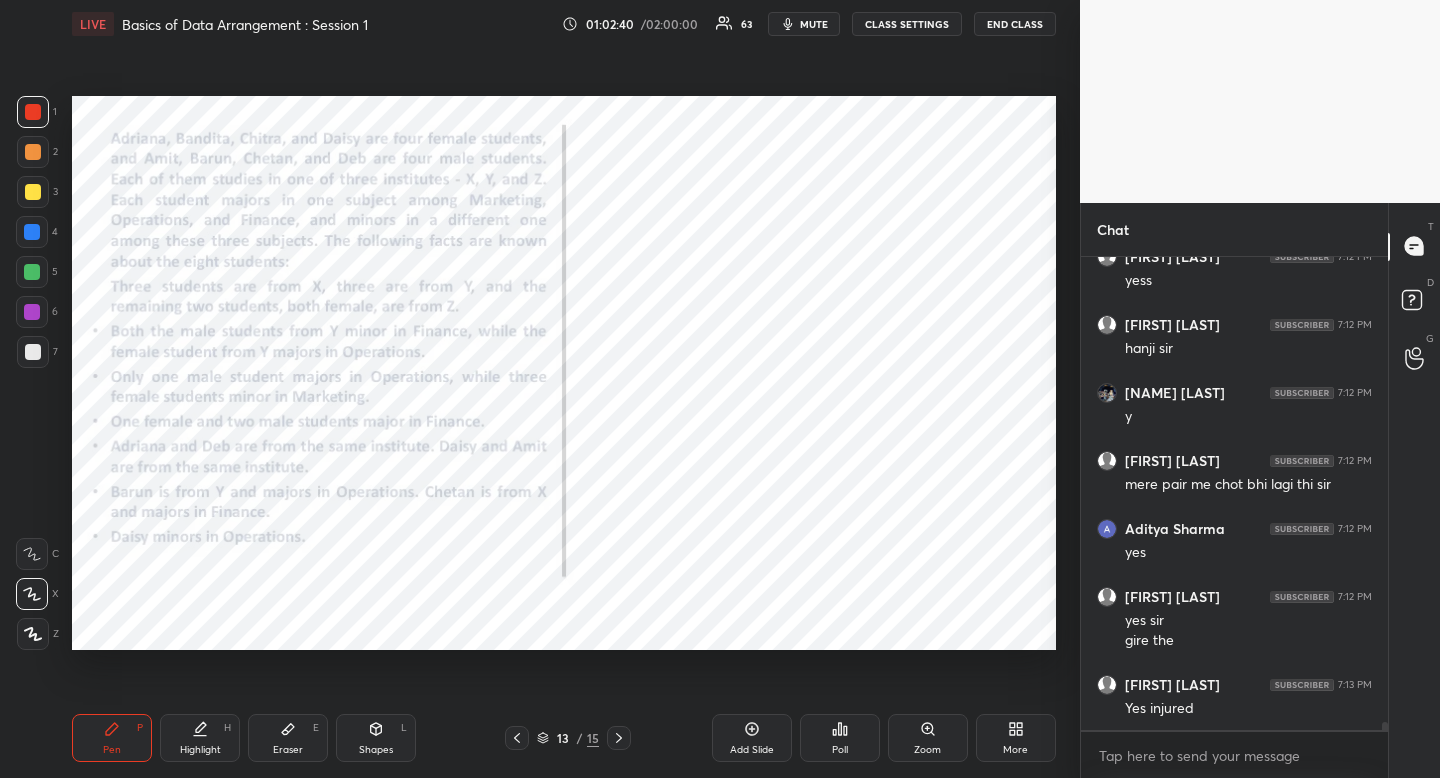 scroll, scrollTop: 27348, scrollLeft: 0, axis: vertical 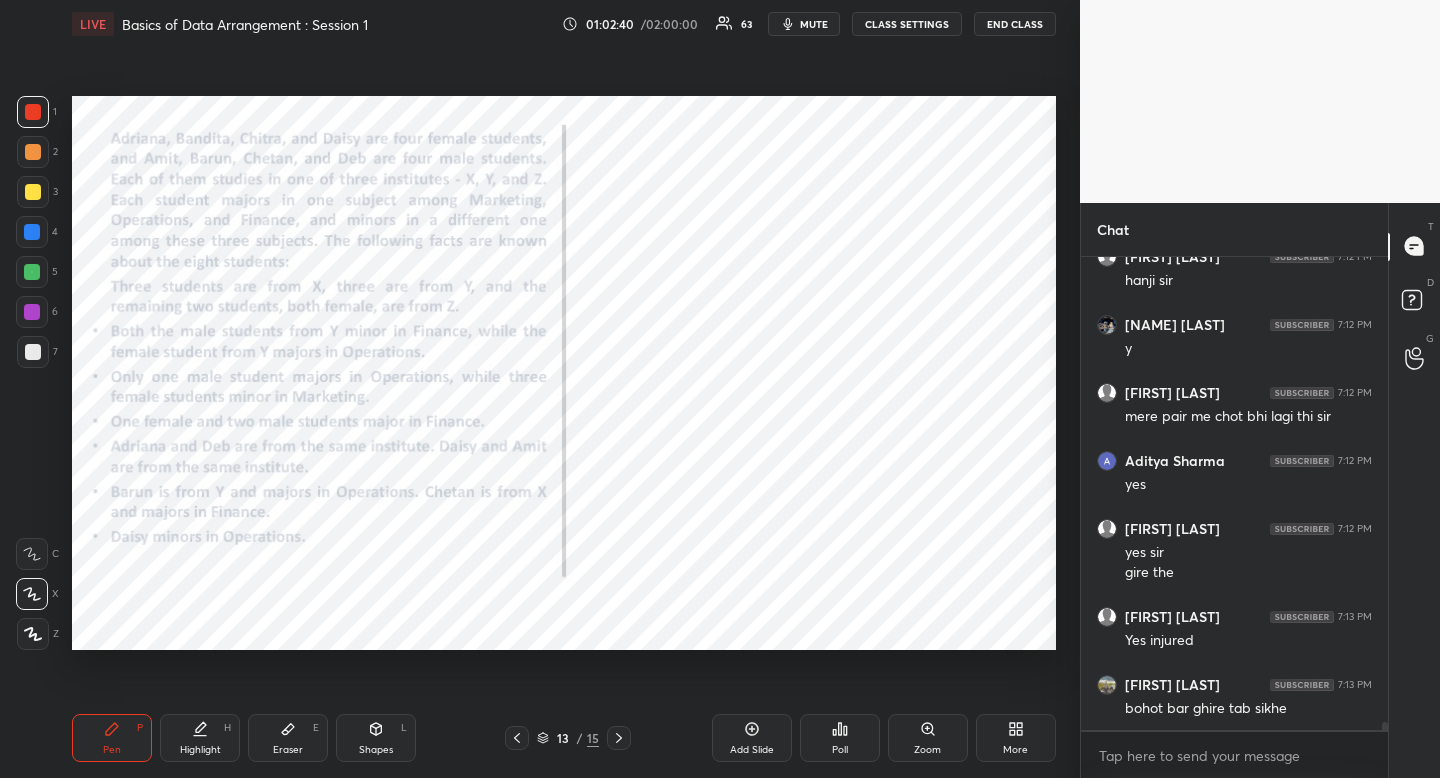 click at bounding box center [33, 112] 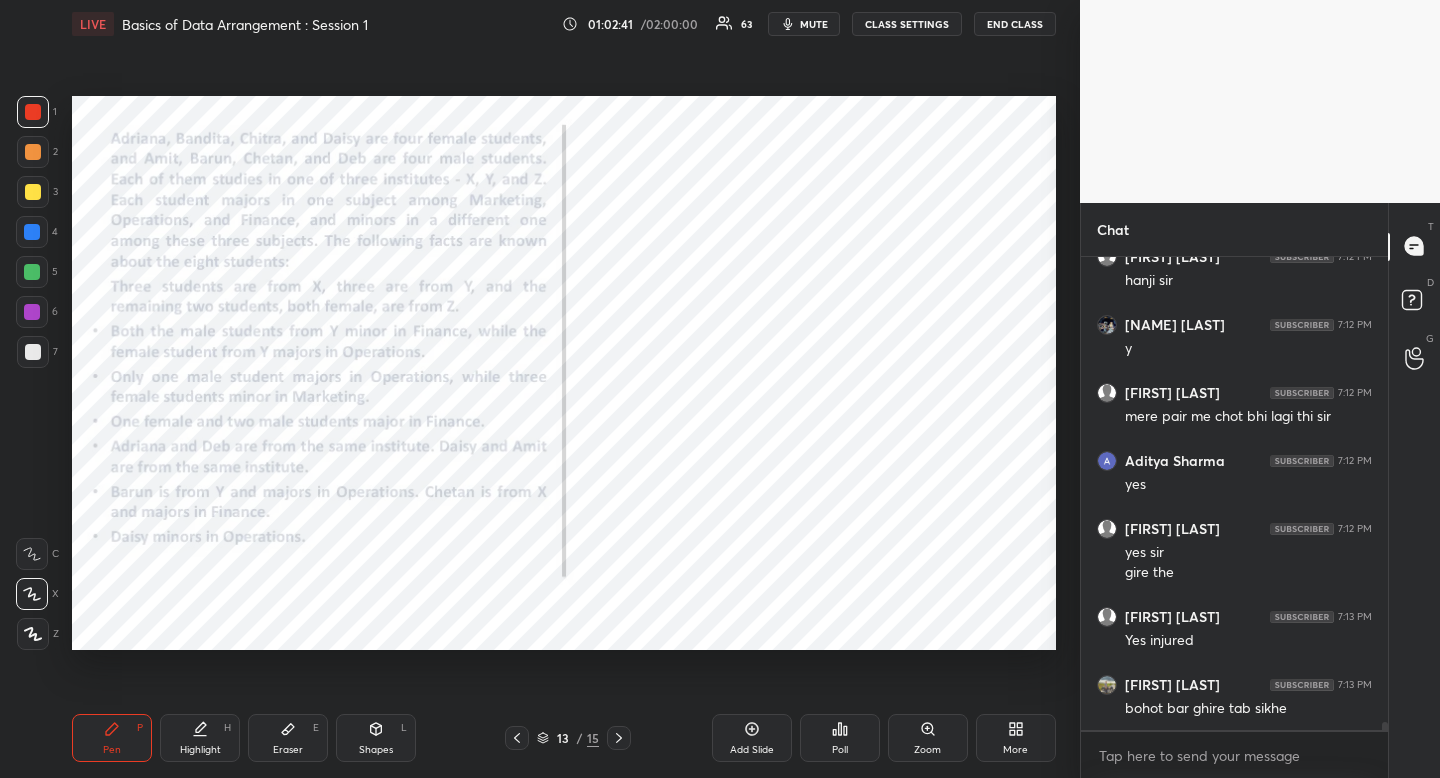 click on "Pen P" at bounding box center (112, 738) 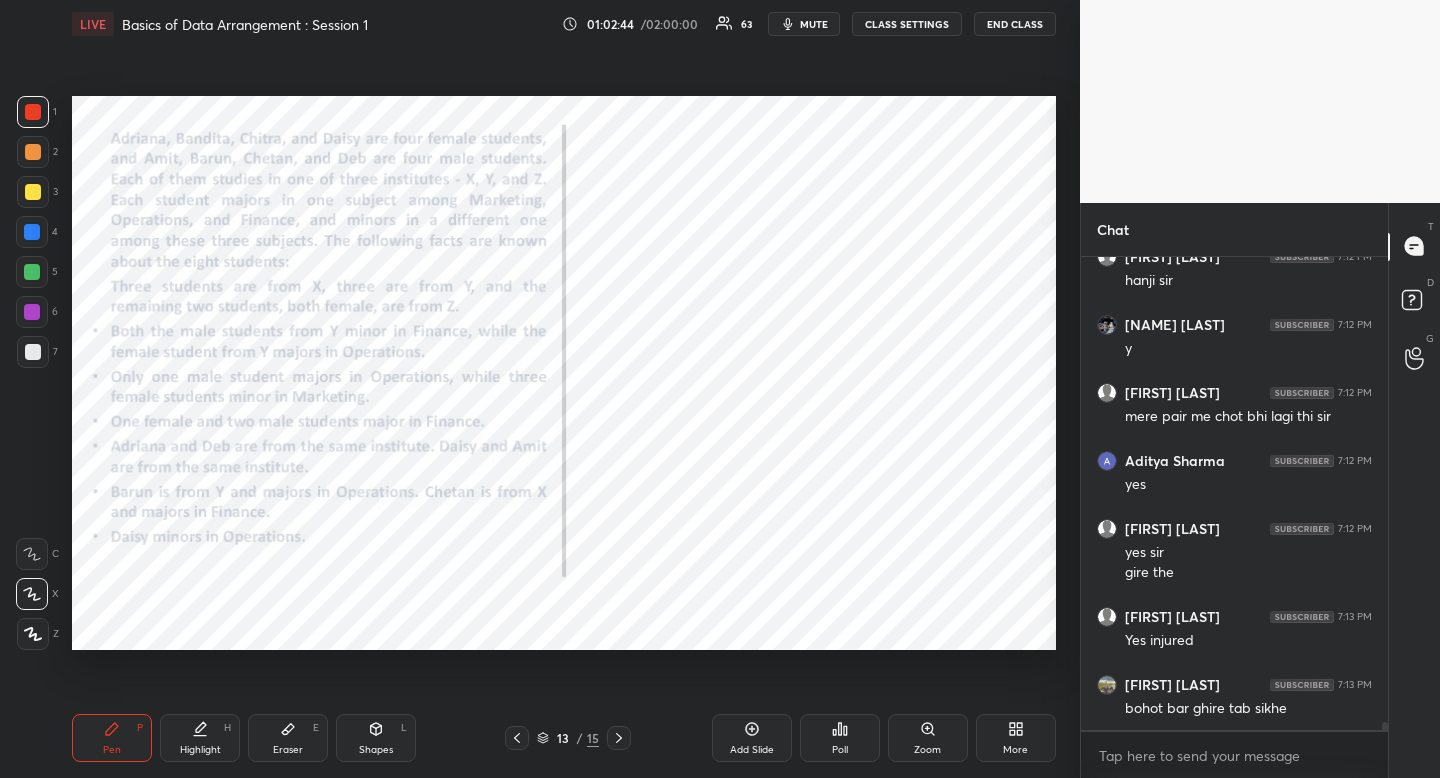 click at bounding box center [32, 232] 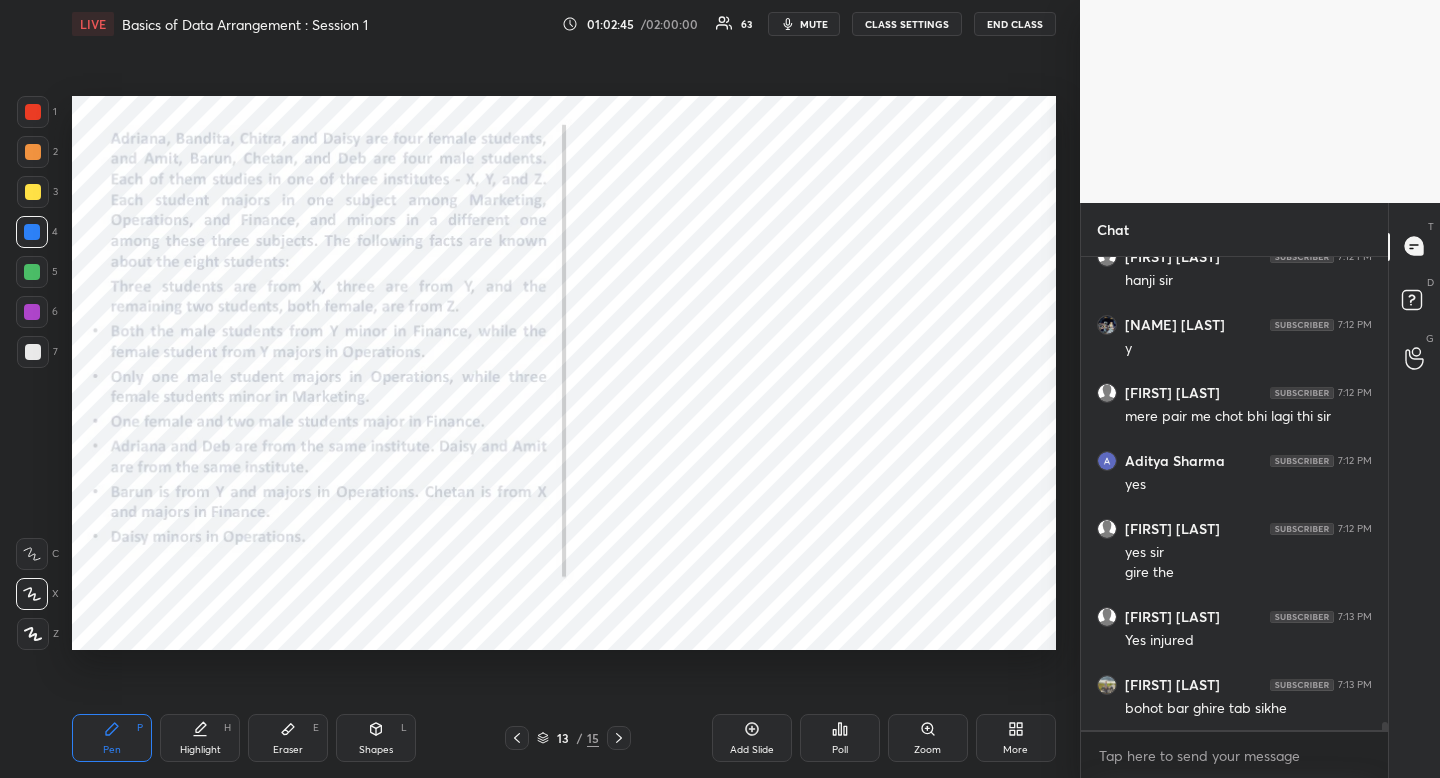 click 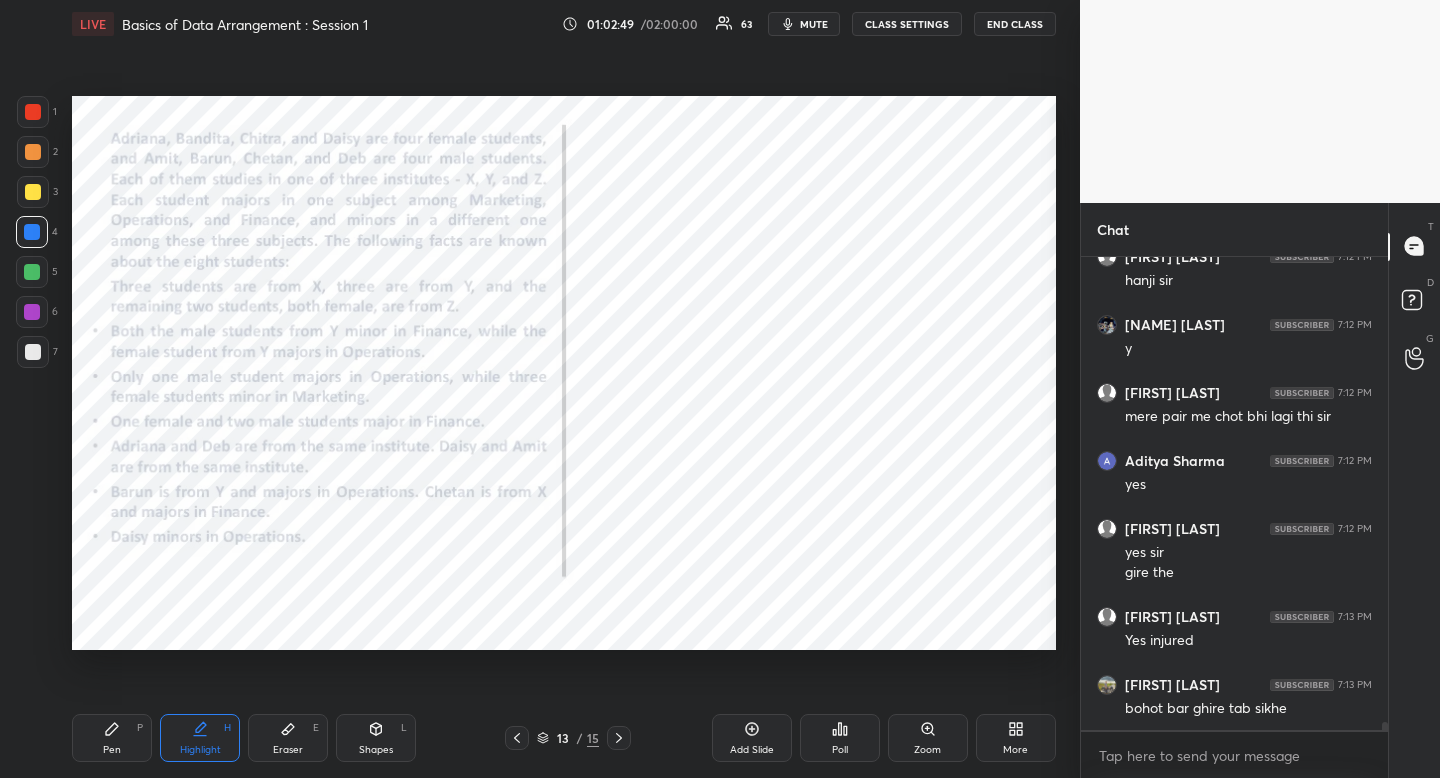 click at bounding box center [33, 112] 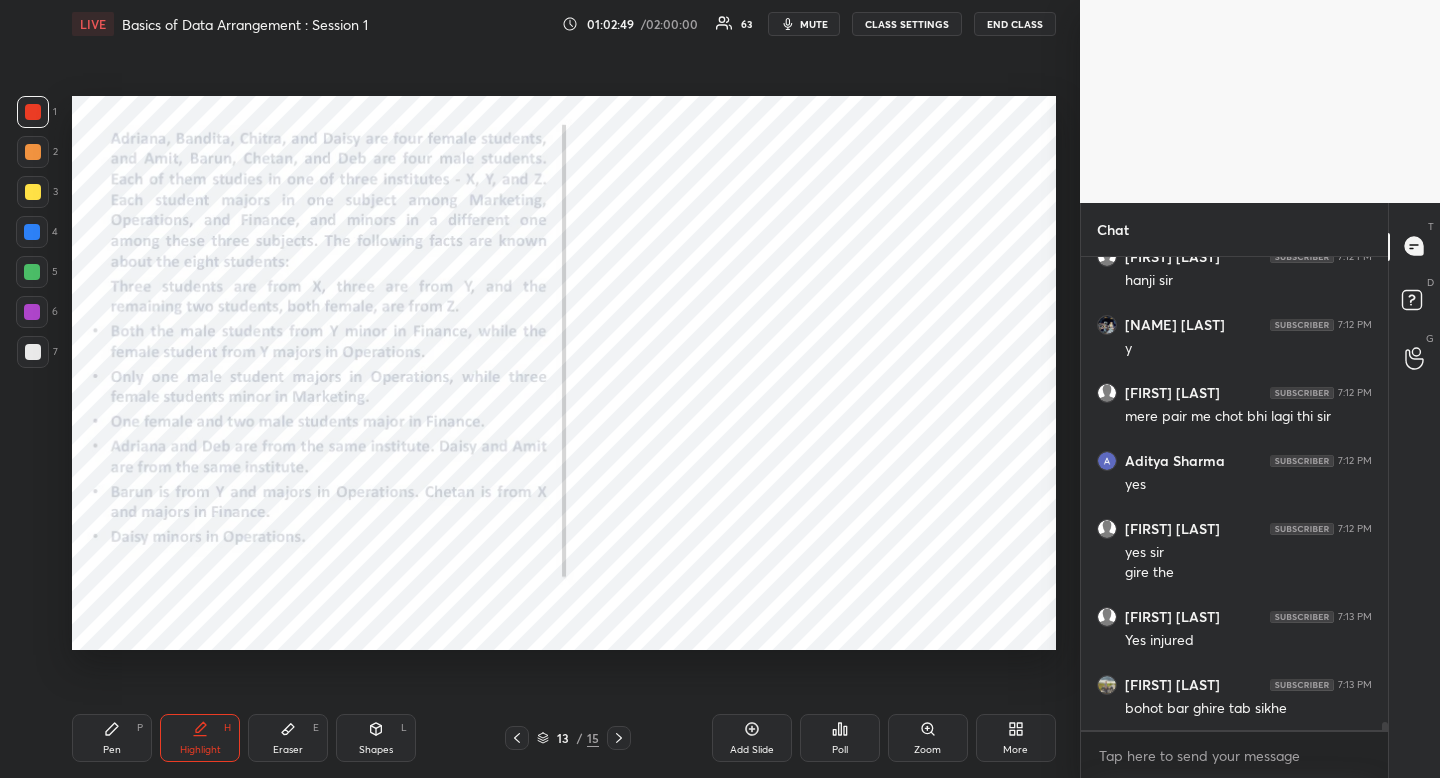 click at bounding box center (33, 112) 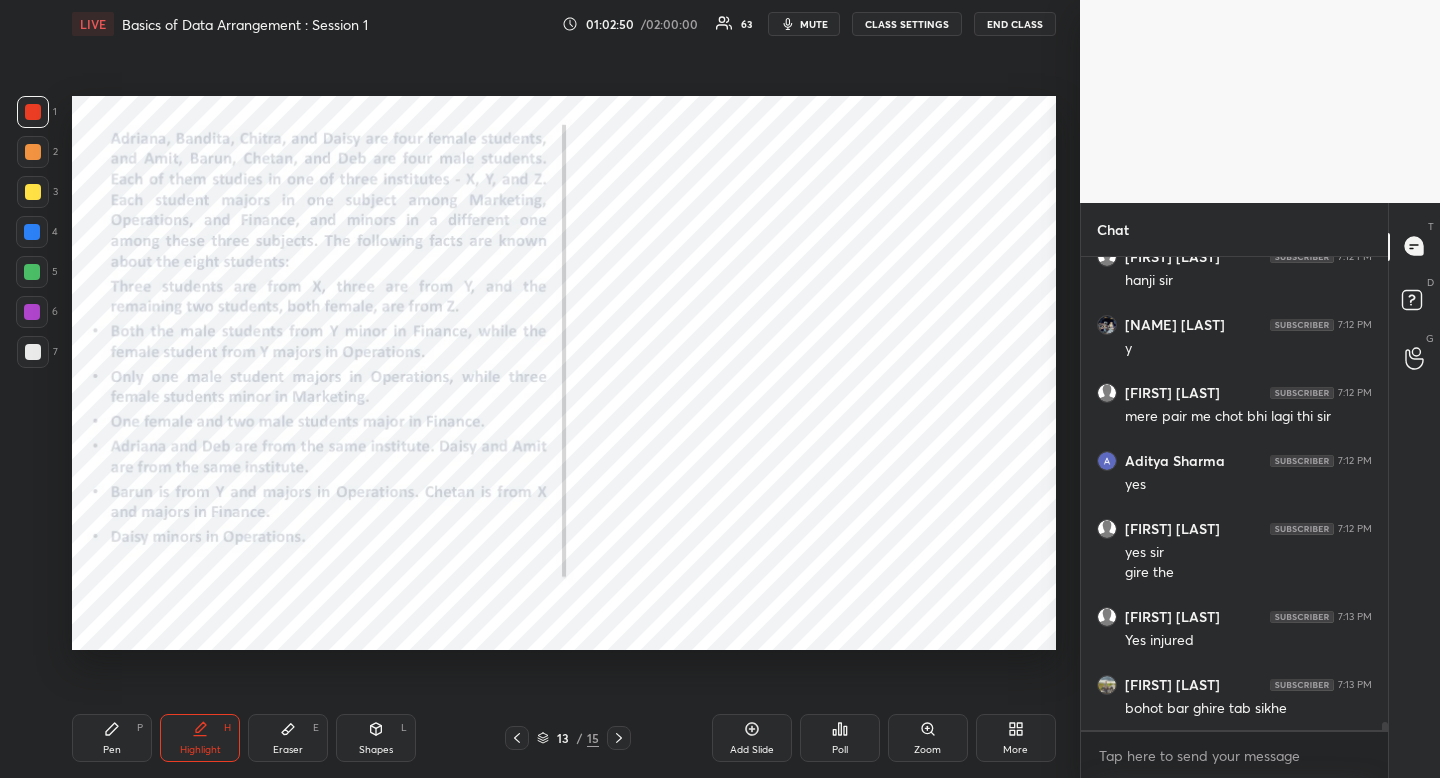 click on "Pen P" at bounding box center (112, 738) 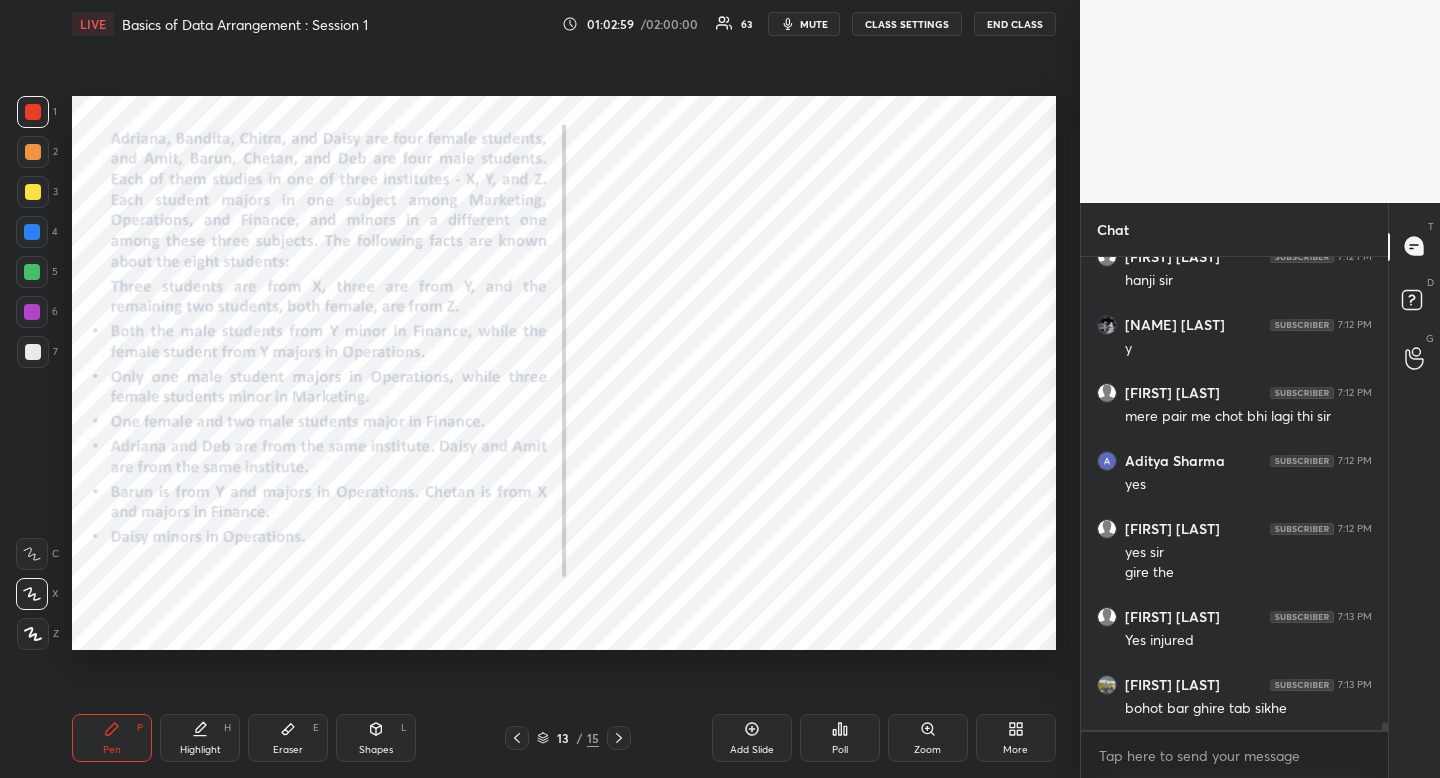 click on "Shapes L" at bounding box center (376, 738) 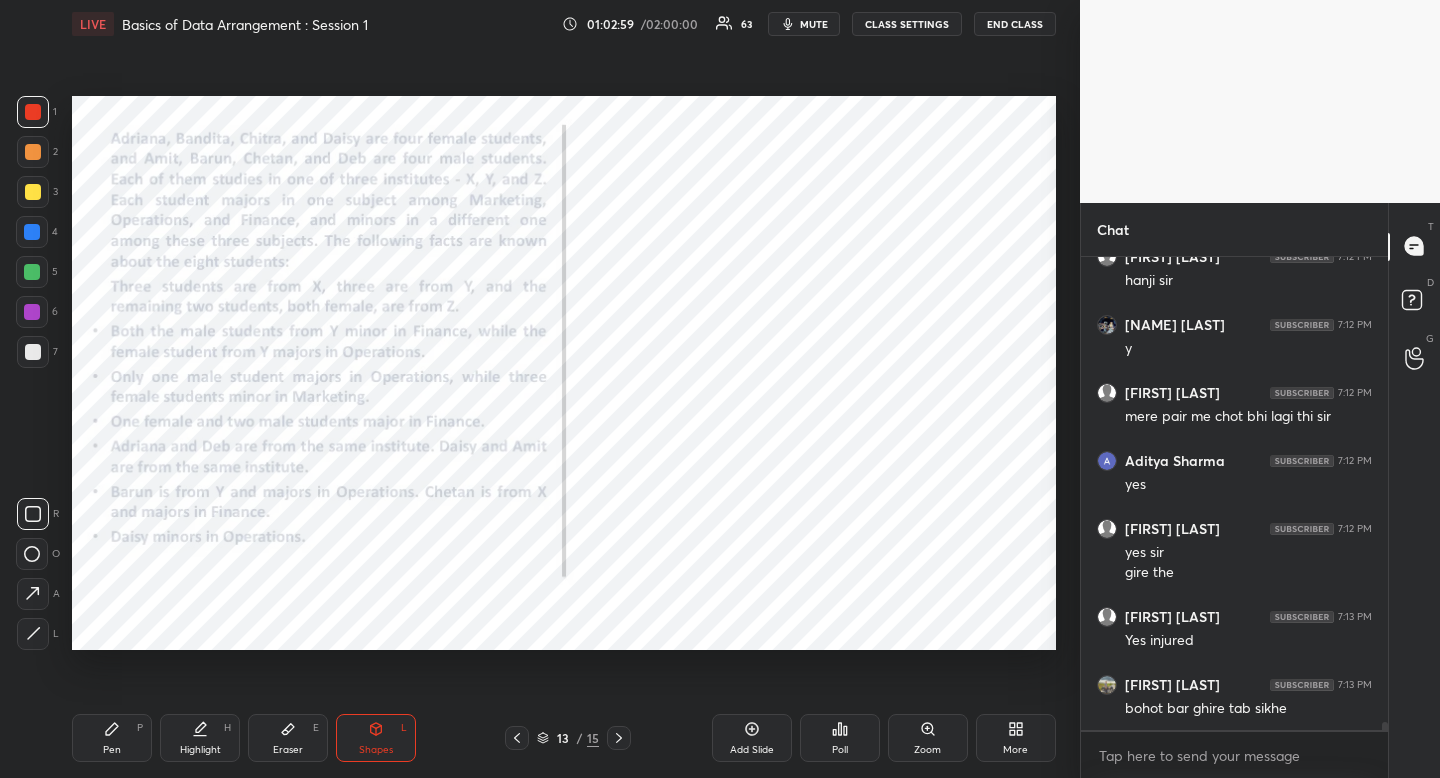 click at bounding box center (33, 514) 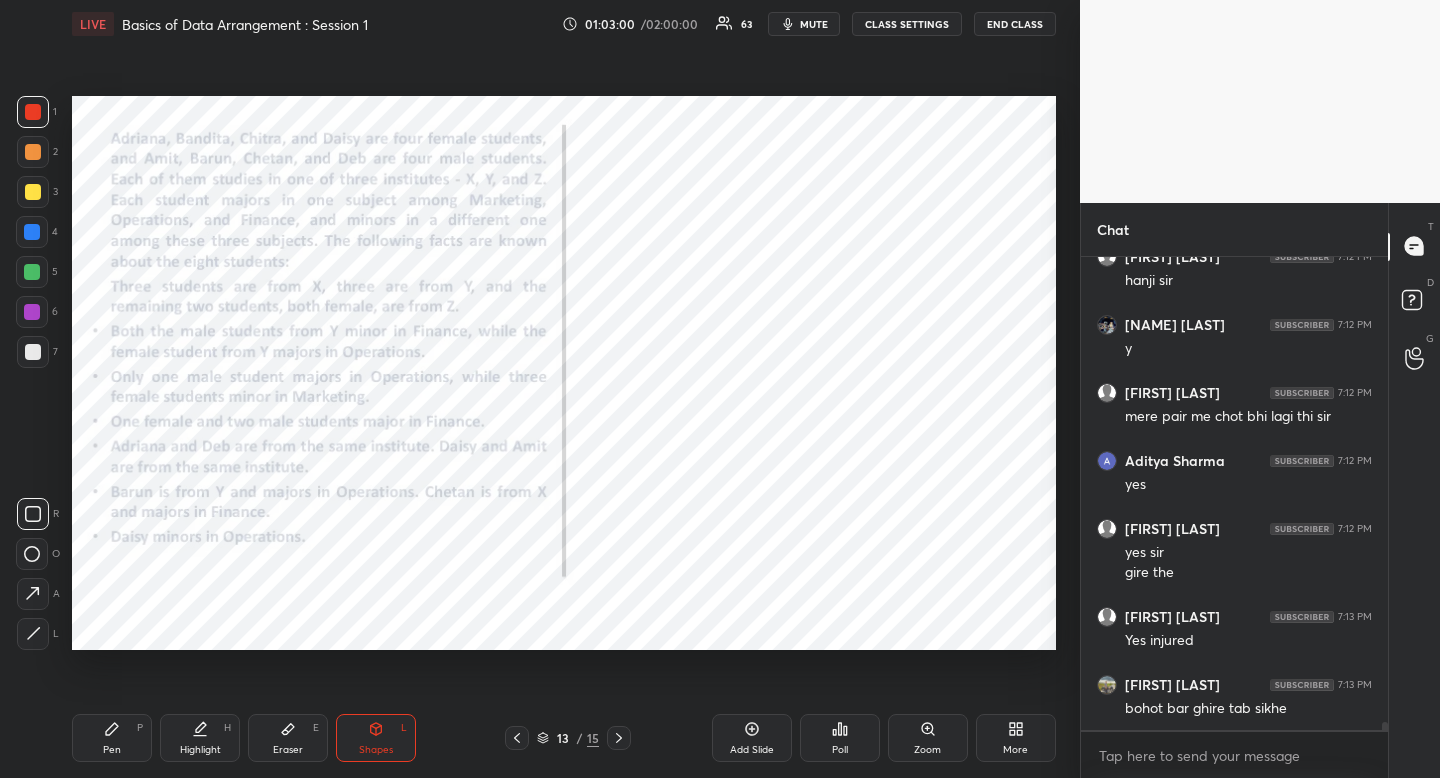 drag, startPoint x: 44, startPoint y: 510, endPoint x: 57, endPoint y: 495, distance: 19.849434 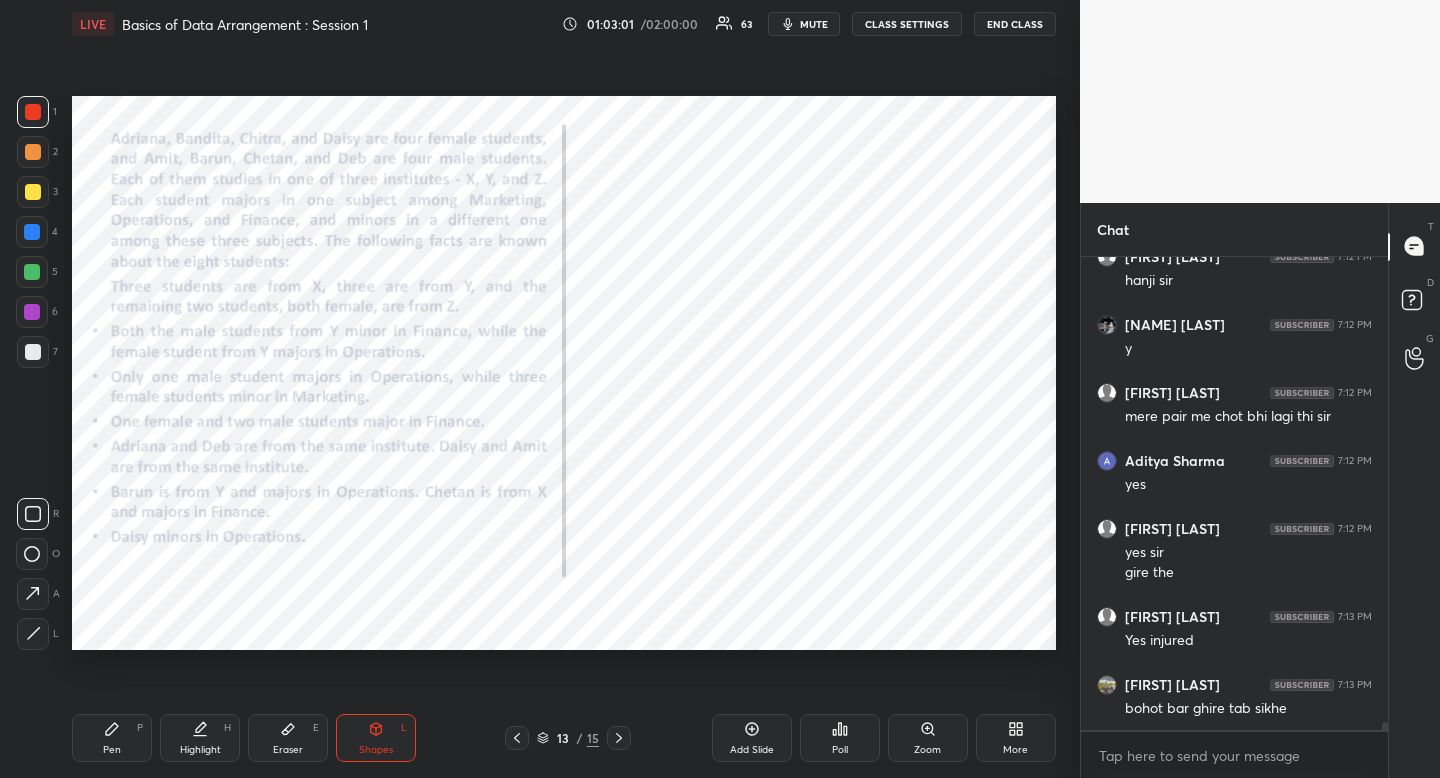 click on "Pen P Highlight H Eraser E Shapes L 13 / 15 Add Slide Poll Zoom More" at bounding box center [564, 738] 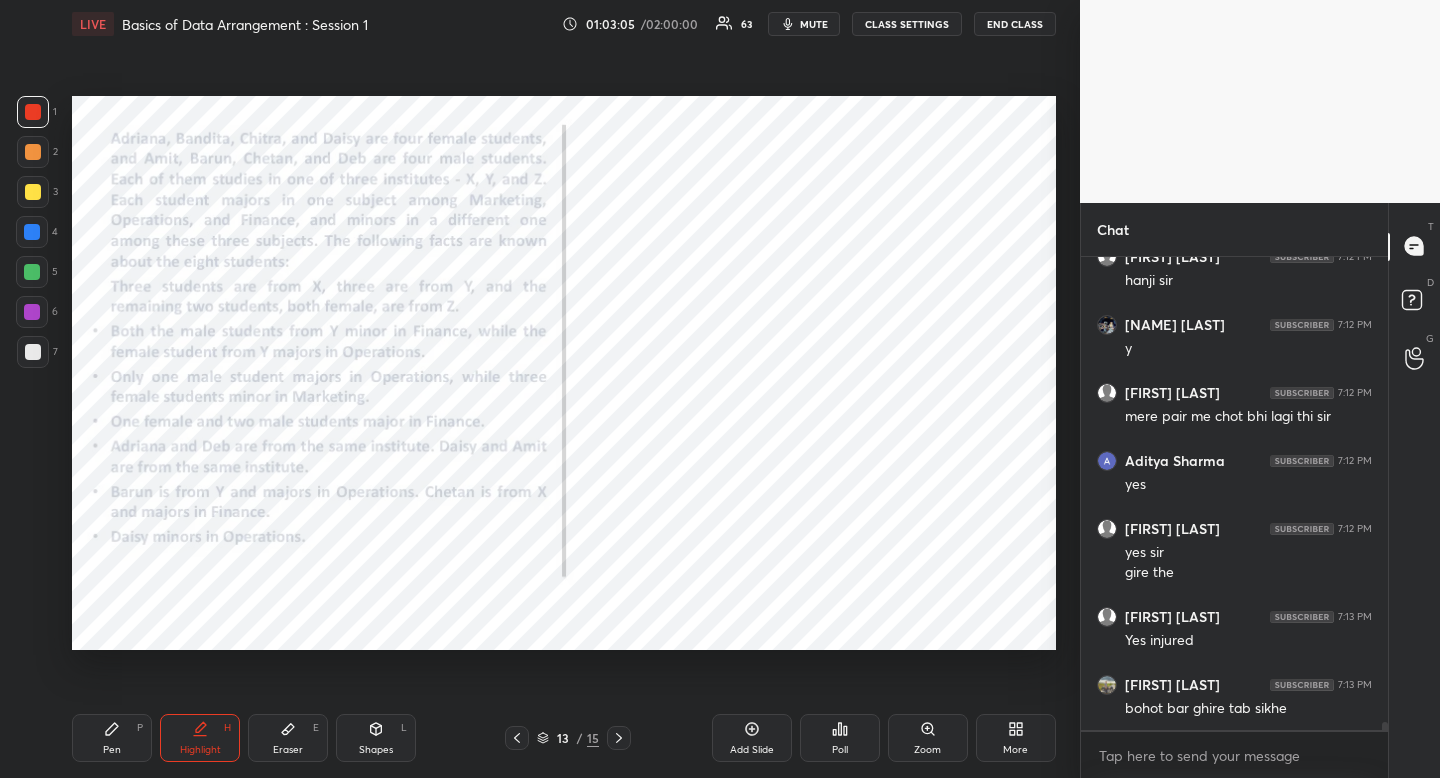 click at bounding box center (32, 232) 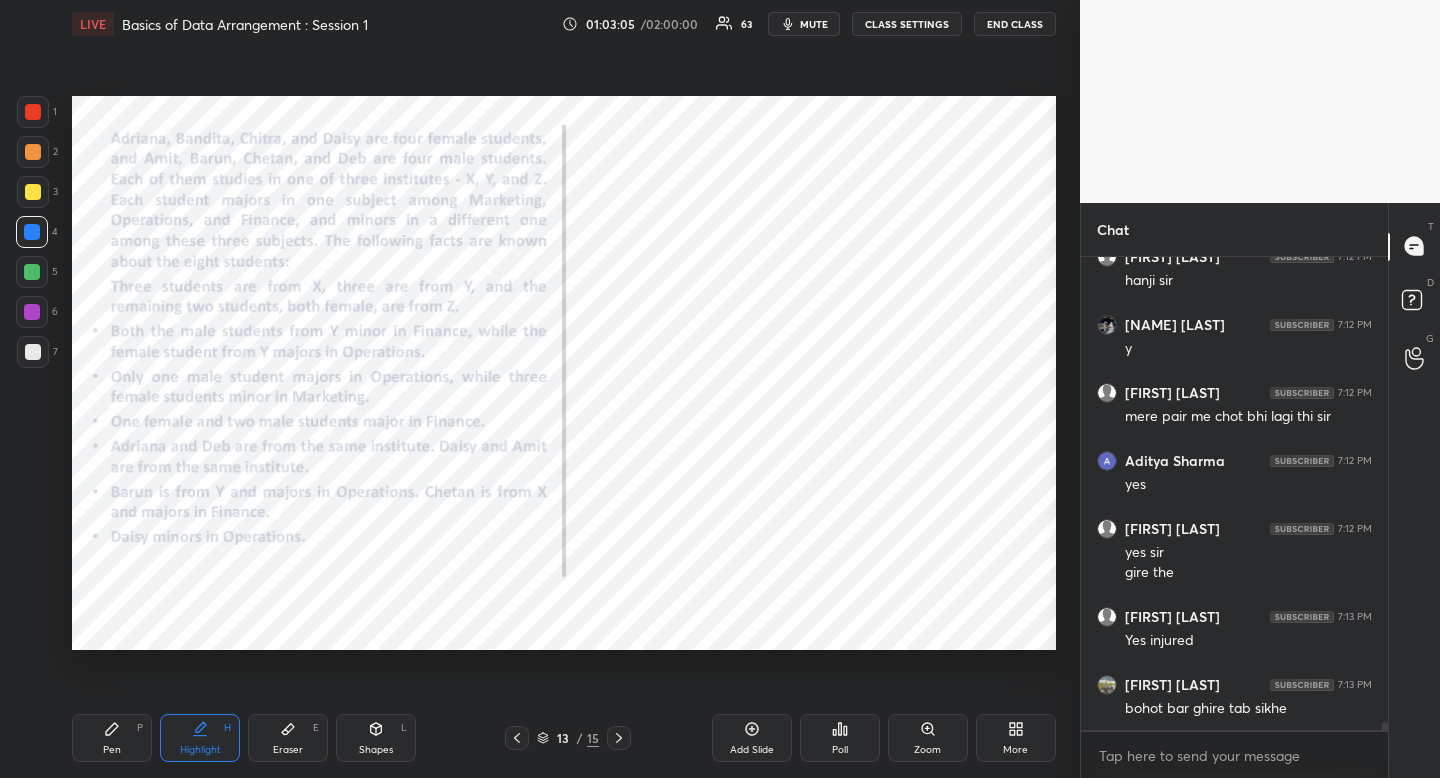 drag, startPoint x: 23, startPoint y: 239, endPoint x: 63, endPoint y: 216, distance: 46.141087 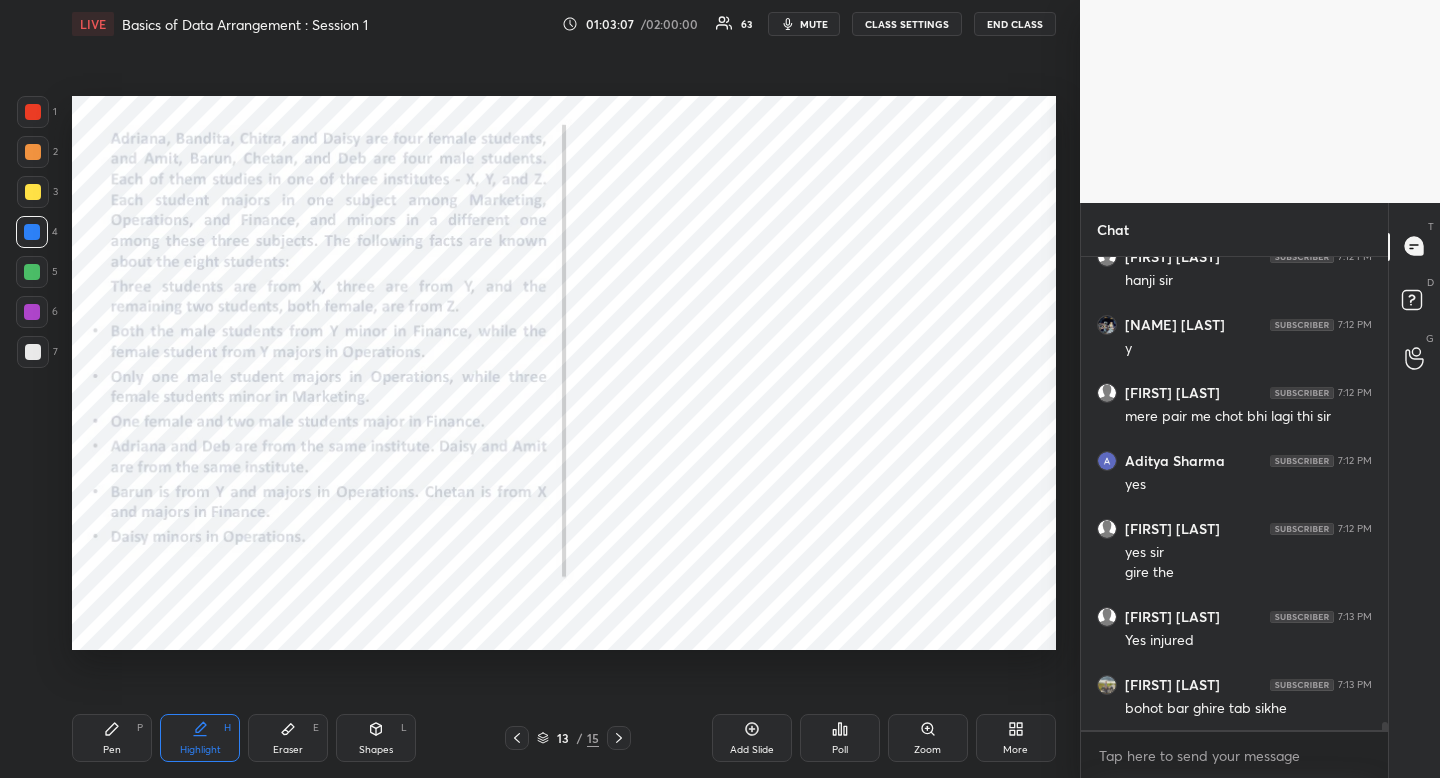 click on "Eraser" at bounding box center [288, 750] 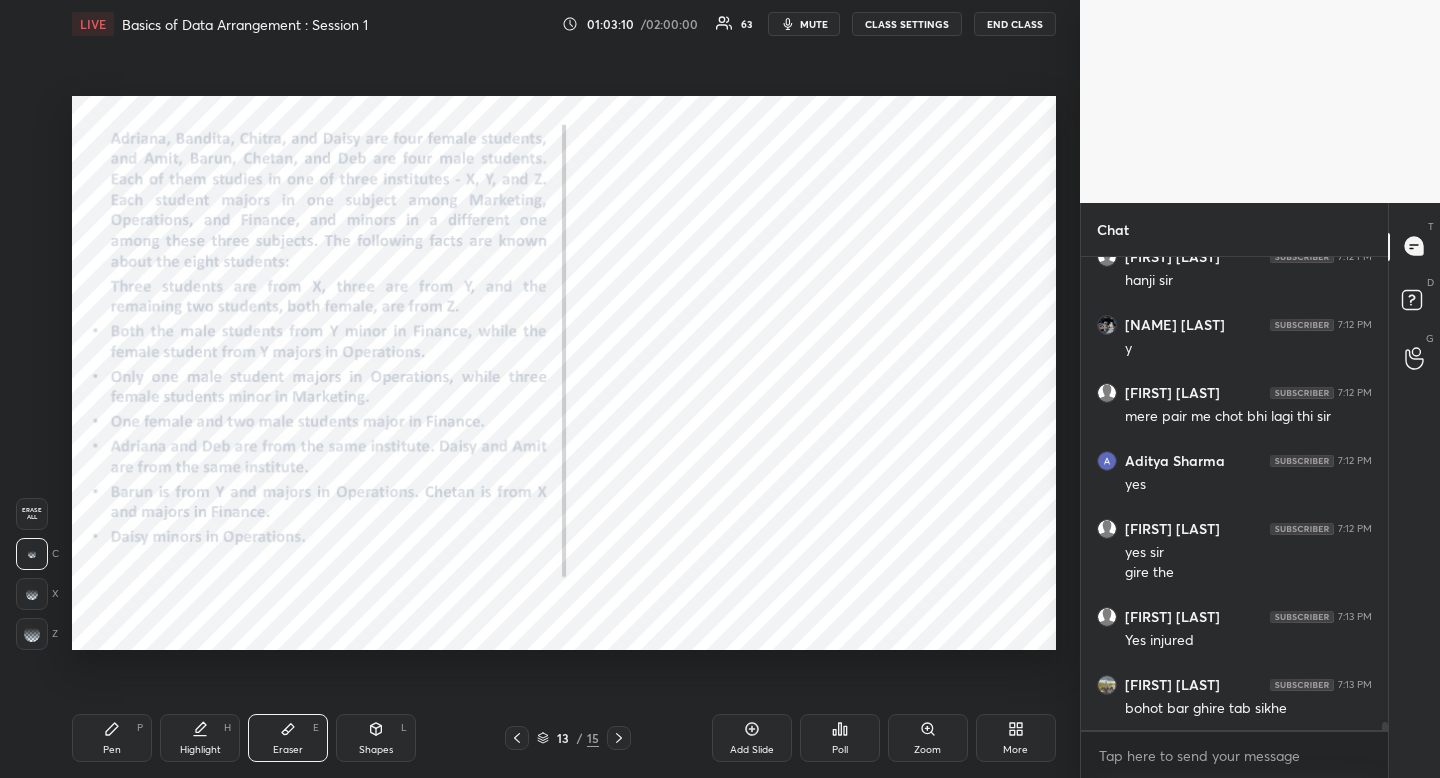 click on "Erase all" at bounding box center [32, 514] 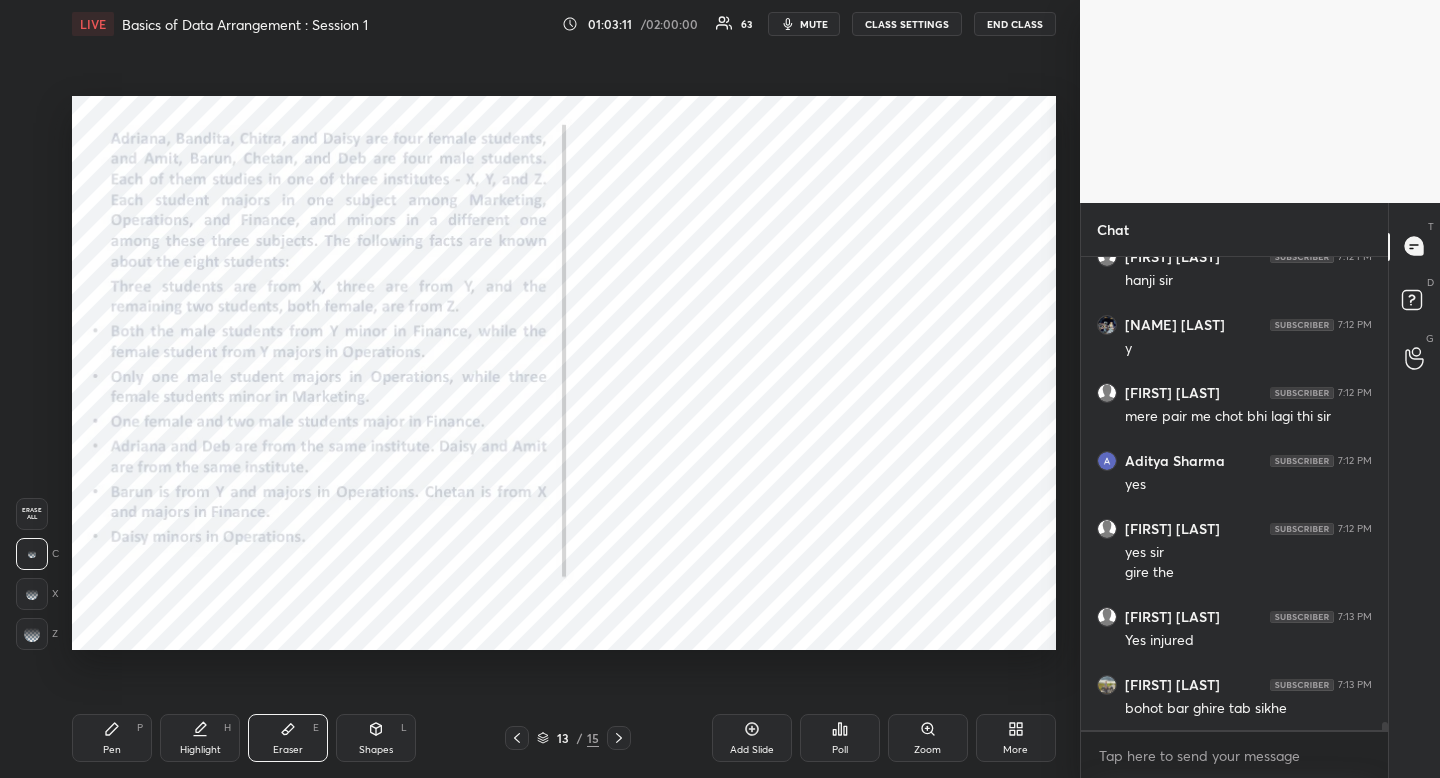 drag, startPoint x: 126, startPoint y: 752, endPoint x: 121, endPoint y: 737, distance: 15.811388 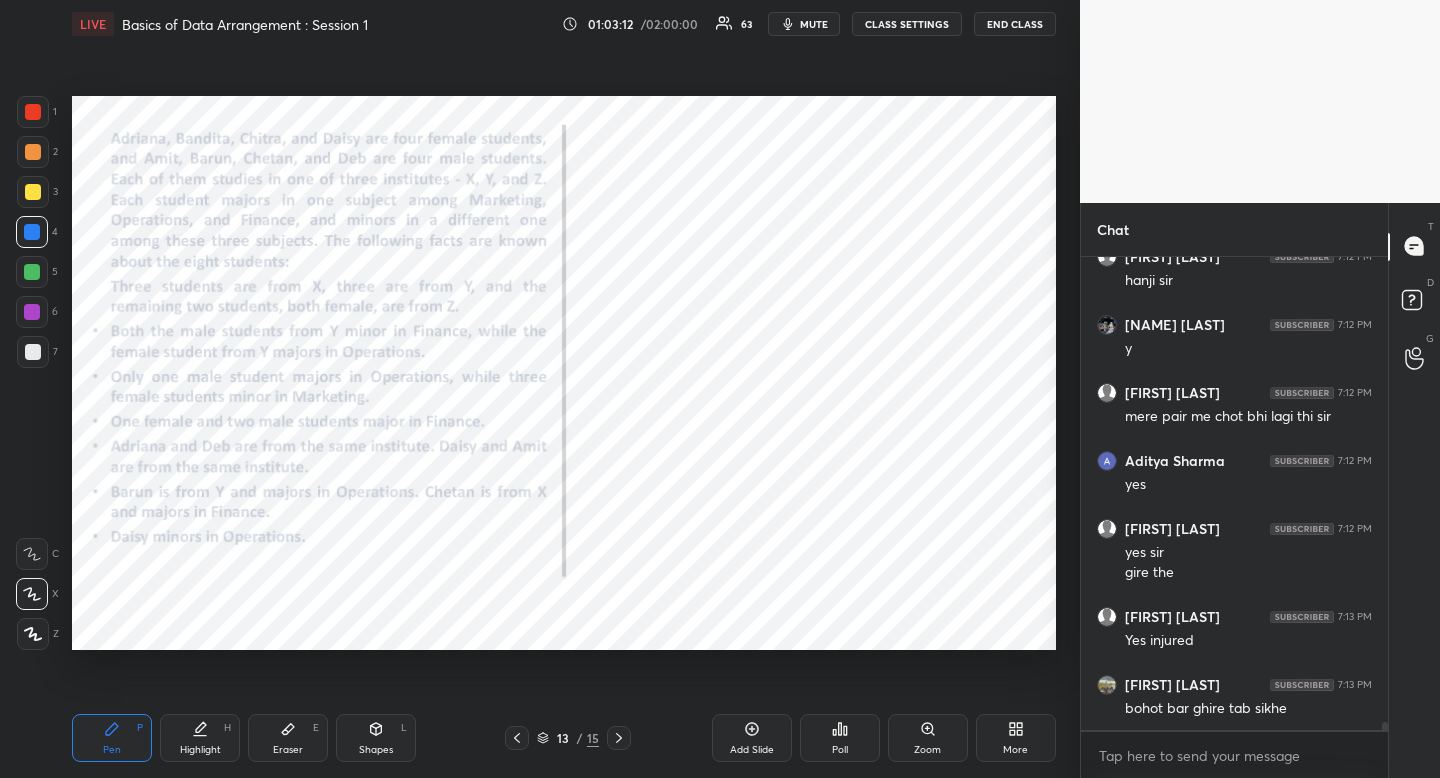 click at bounding box center (33, 112) 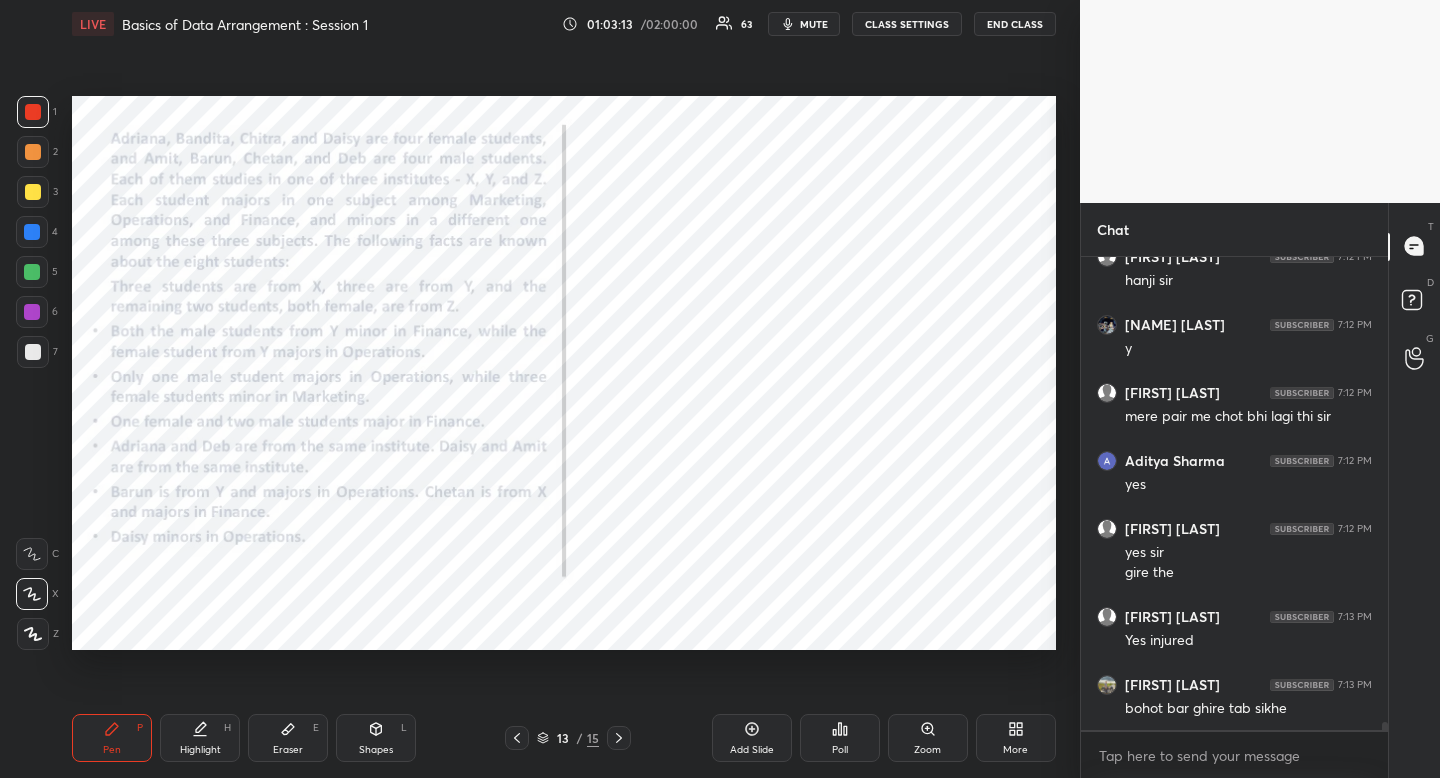 drag, startPoint x: 98, startPoint y: 747, endPoint x: 82, endPoint y: 726, distance: 26.400757 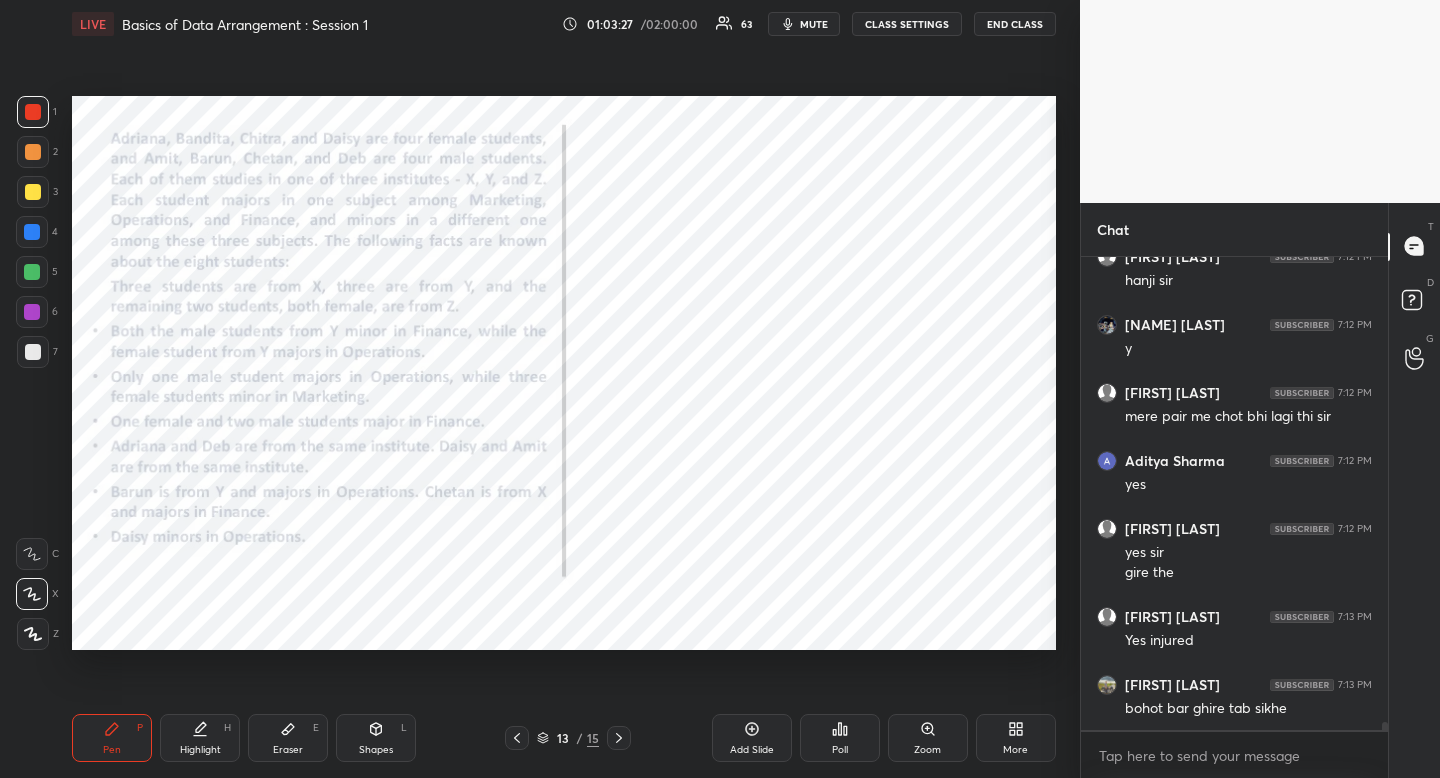 click on "Highlight H" at bounding box center (200, 738) 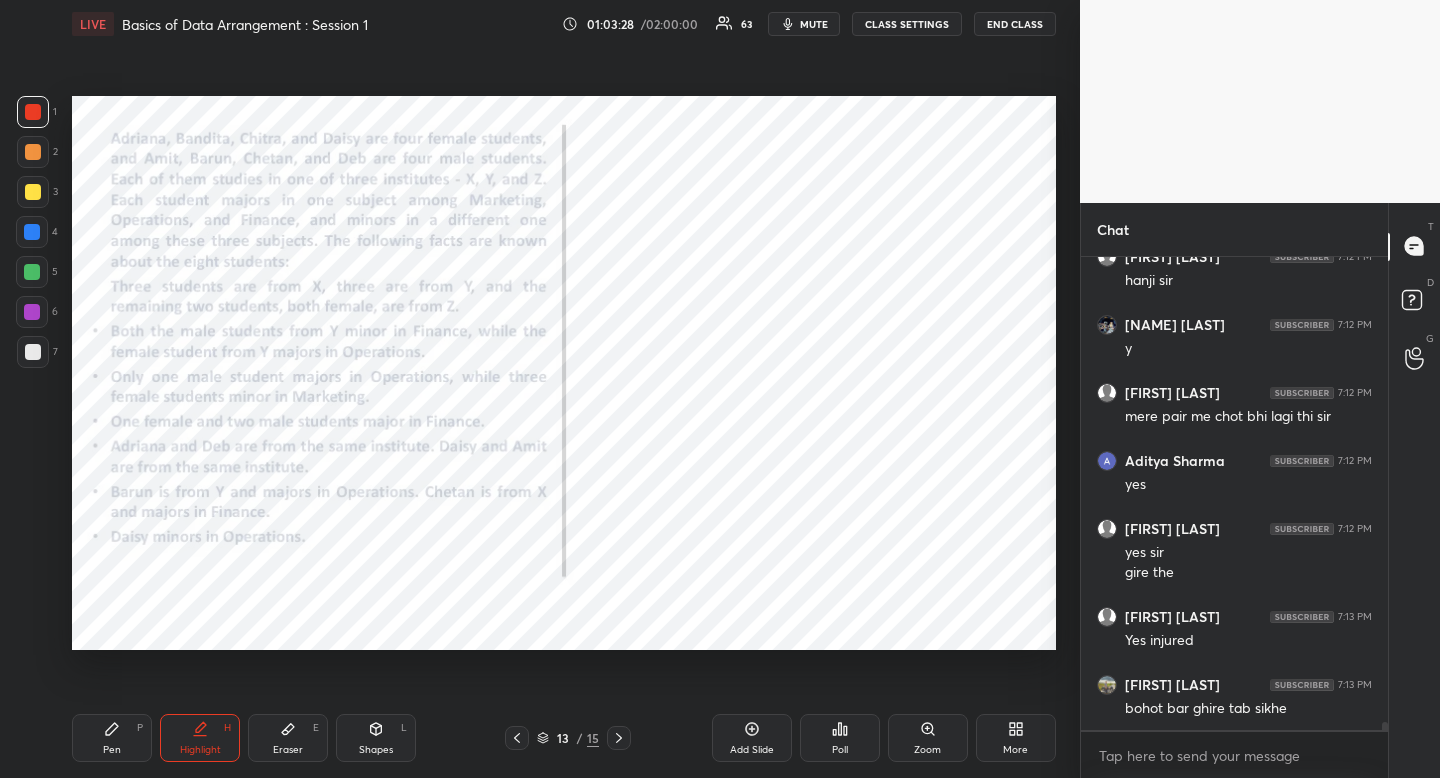 click on "Shapes L" at bounding box center [376, 738] 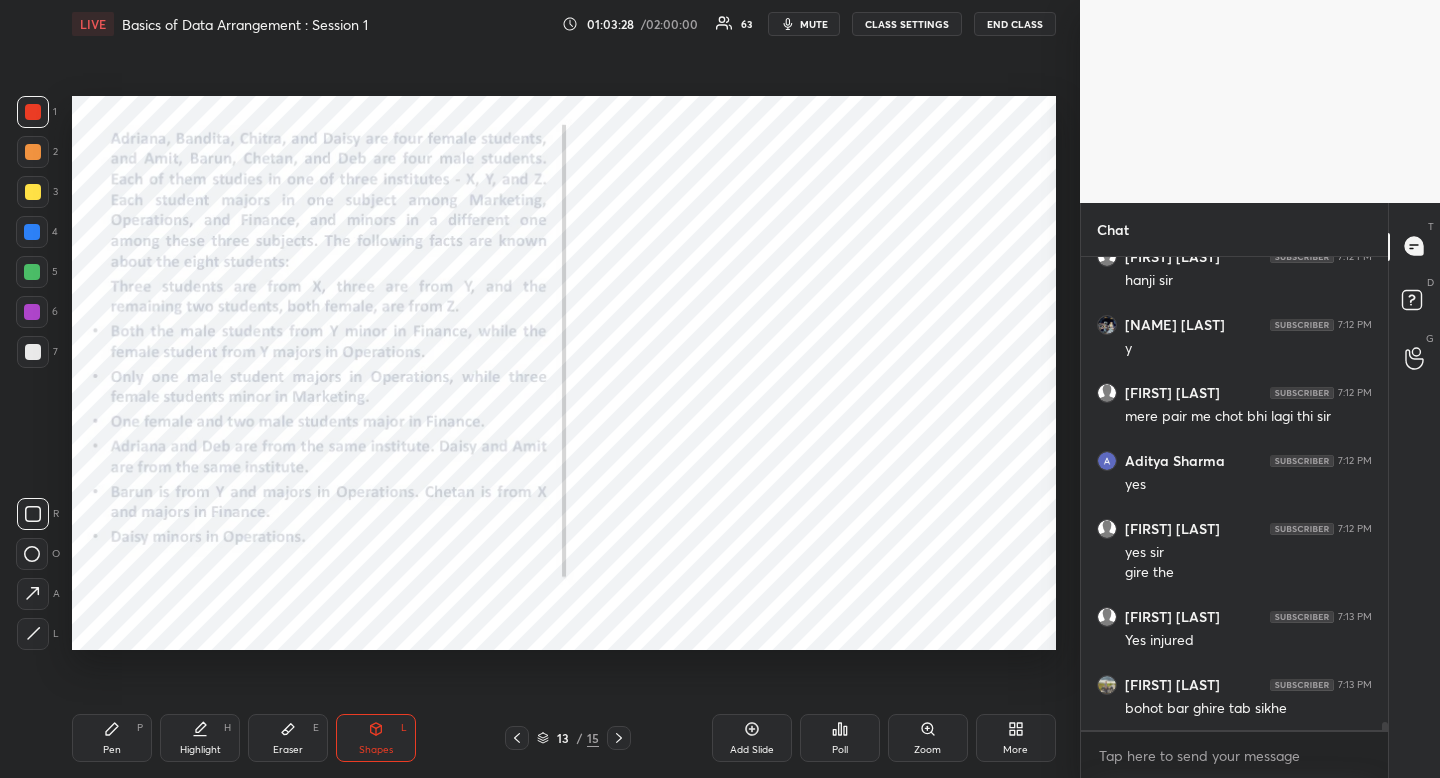 click 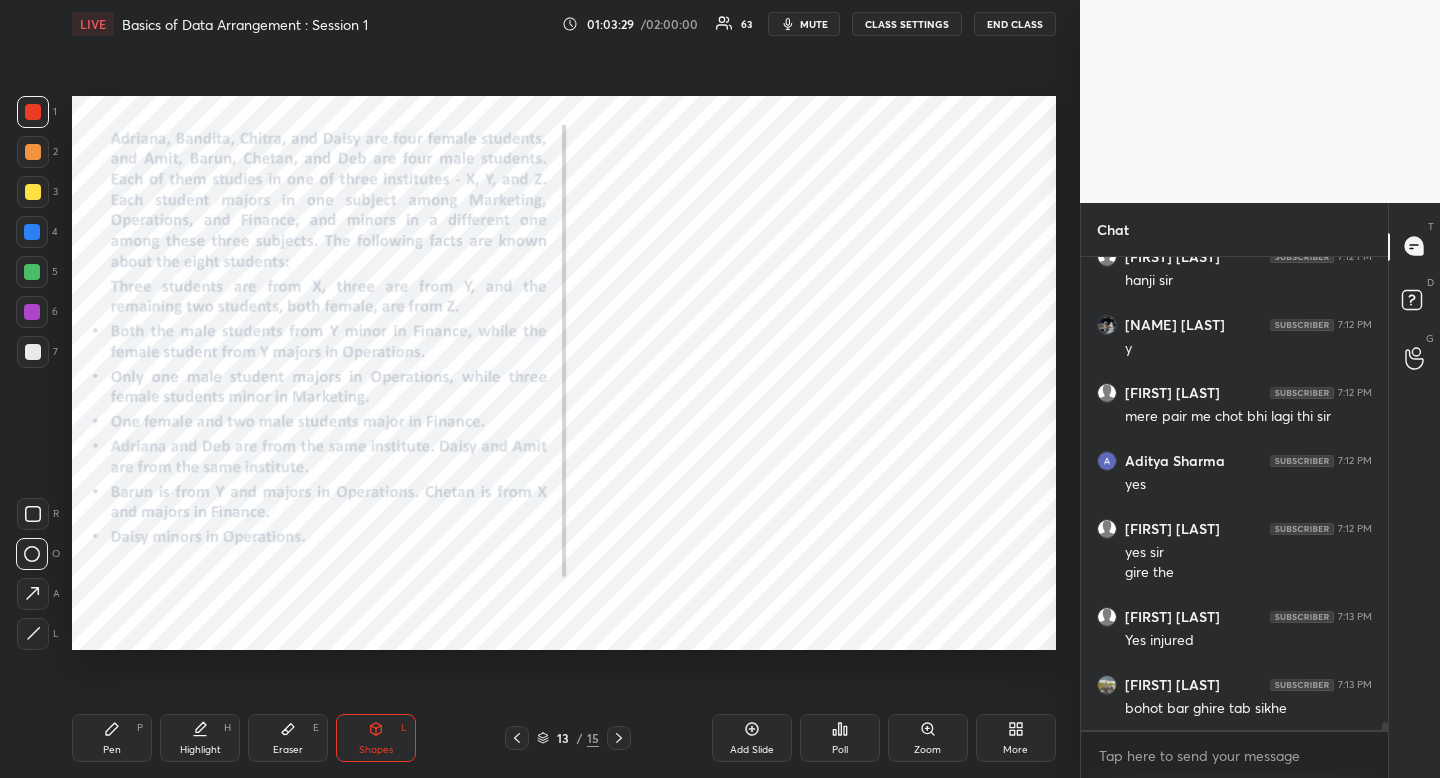 drag, startPoint x: 35, startPoint y: 559, endPoint x: 50, endPoint y: 551, distance: 17 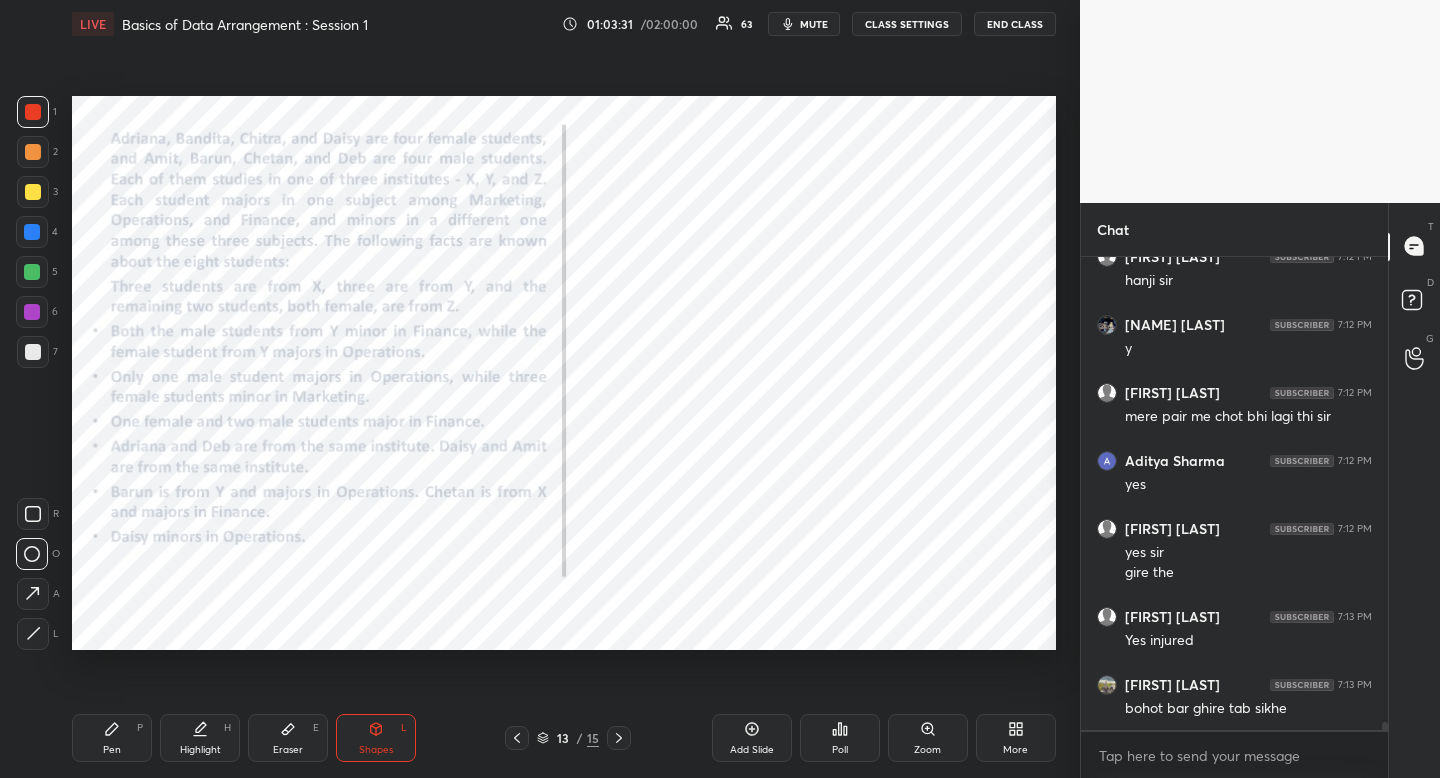 click on "Highlight" at bounding box center (200, 750) 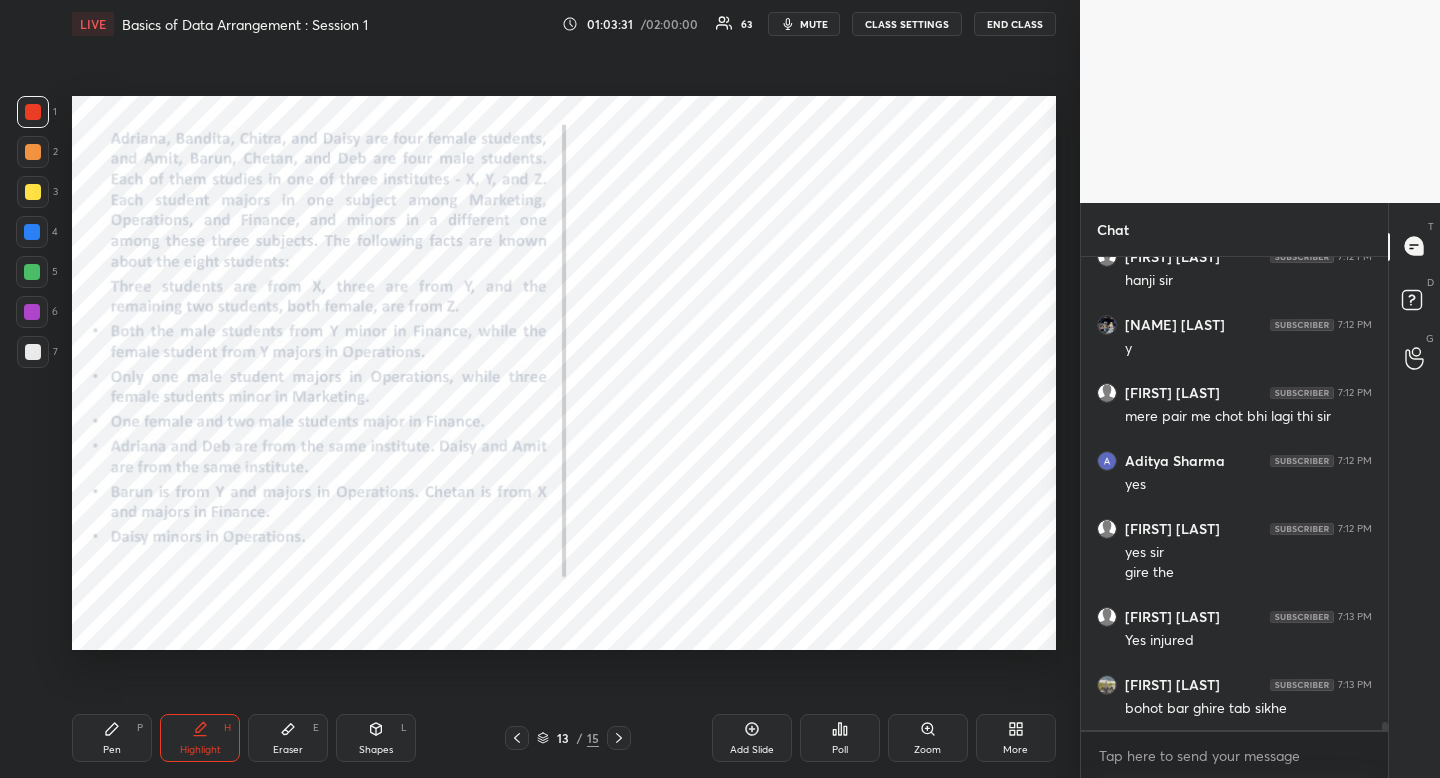 drag, startPoint x: 198, startPoint y: 751, endPoint x: 280, endPoint y: 654, distance: 127.01575 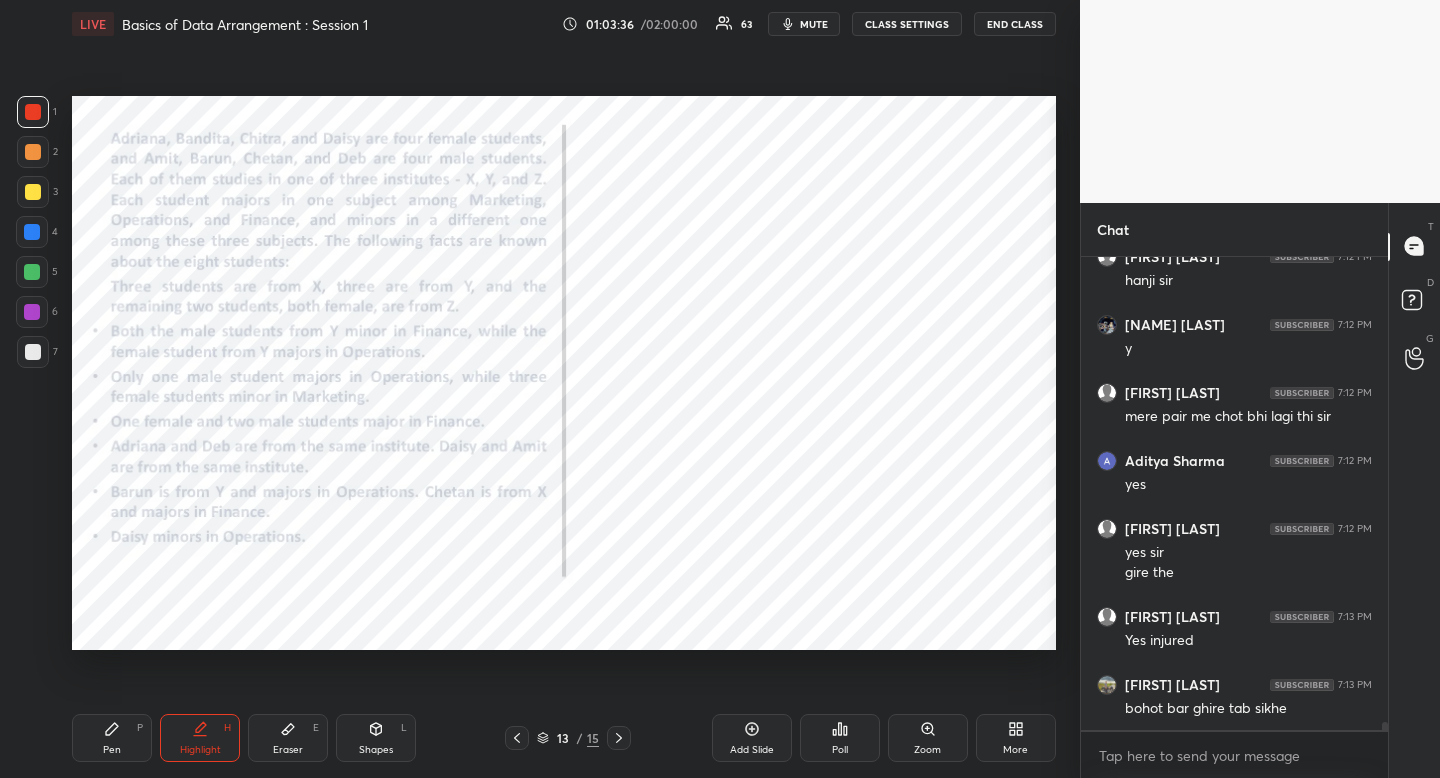 click on "Eraser" at bounding box center [288, 750] 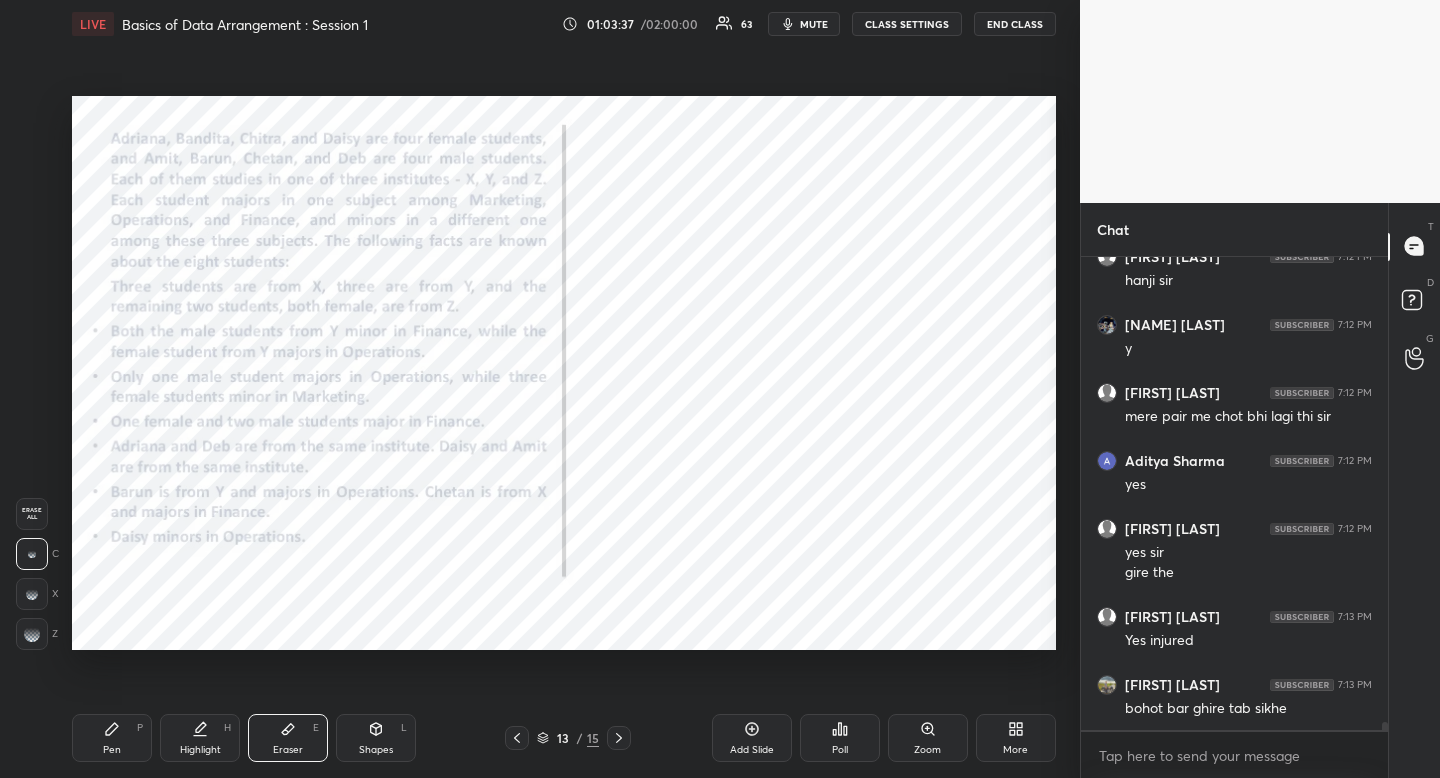 click on "Erase all" at bounding box center (32, 514) 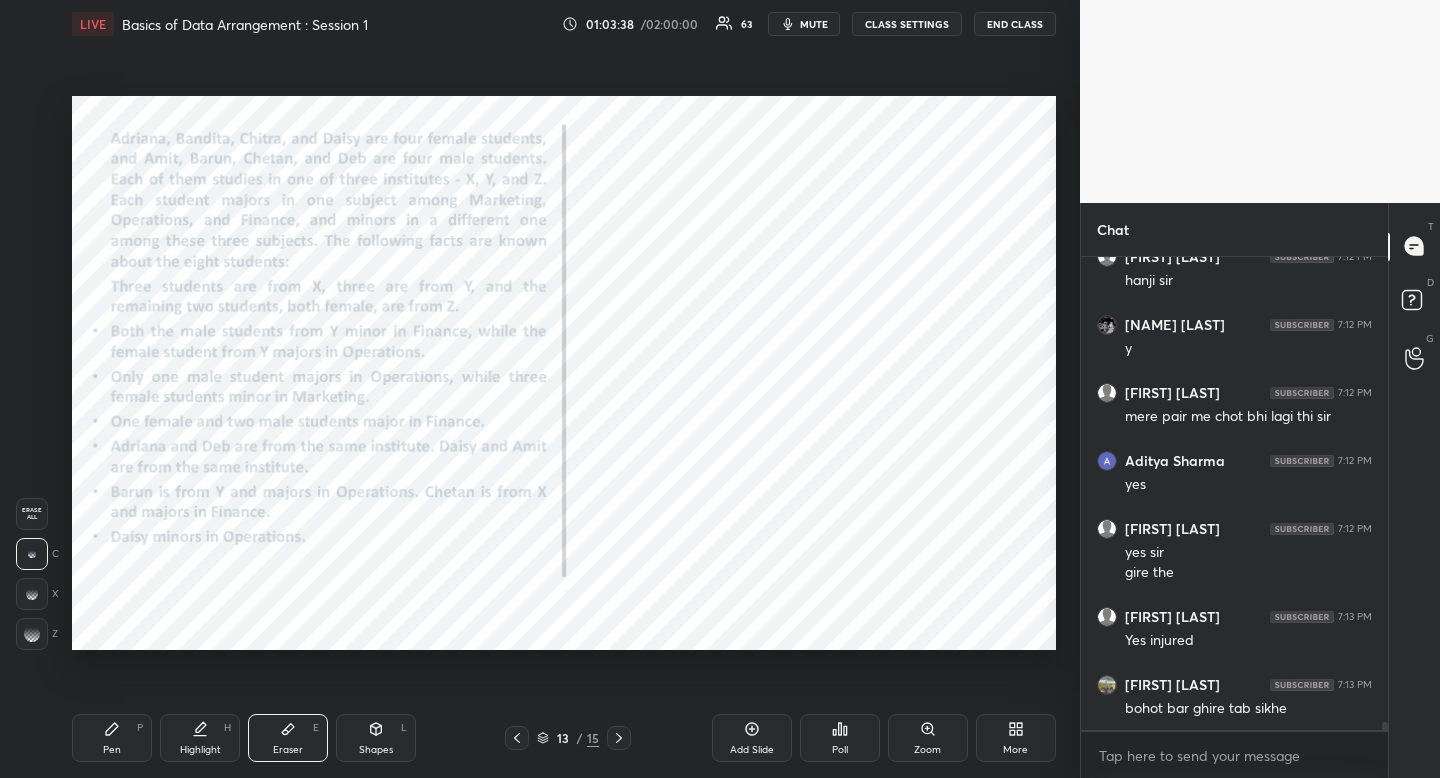 scroll, scrollTop: 27434, scrollLeft: 0, axis: vertical 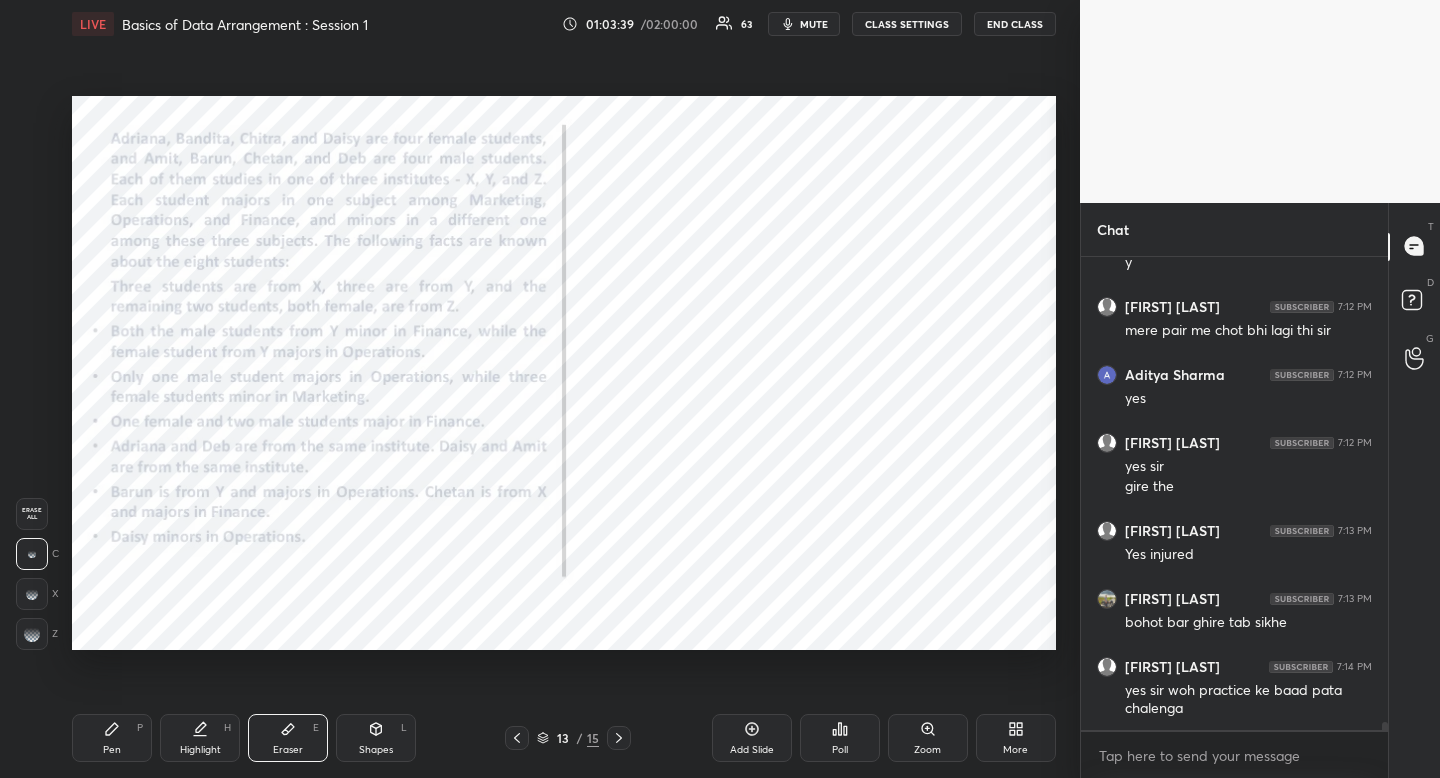 click on "Pen P" at bounding box center (112, 738) 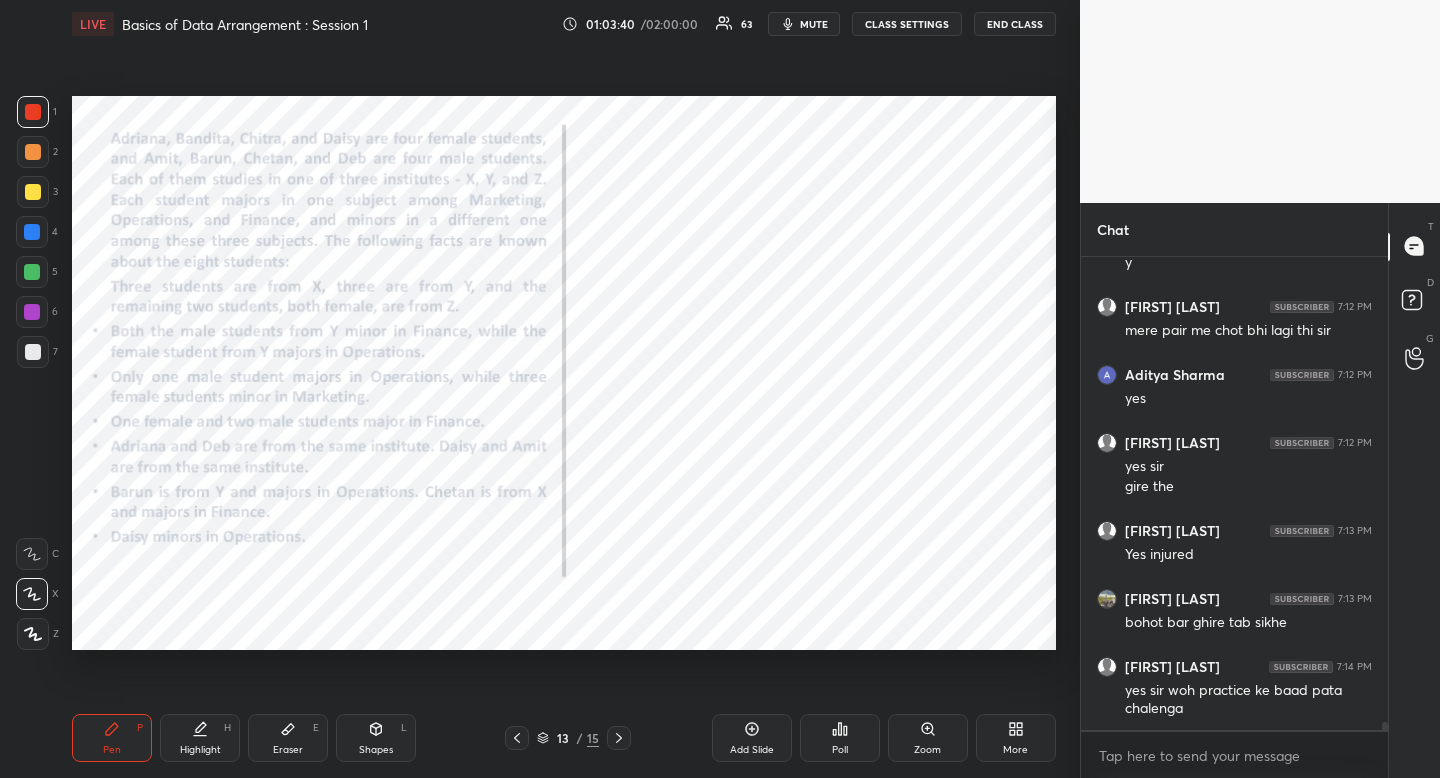 click at bounding box center (32, 554) 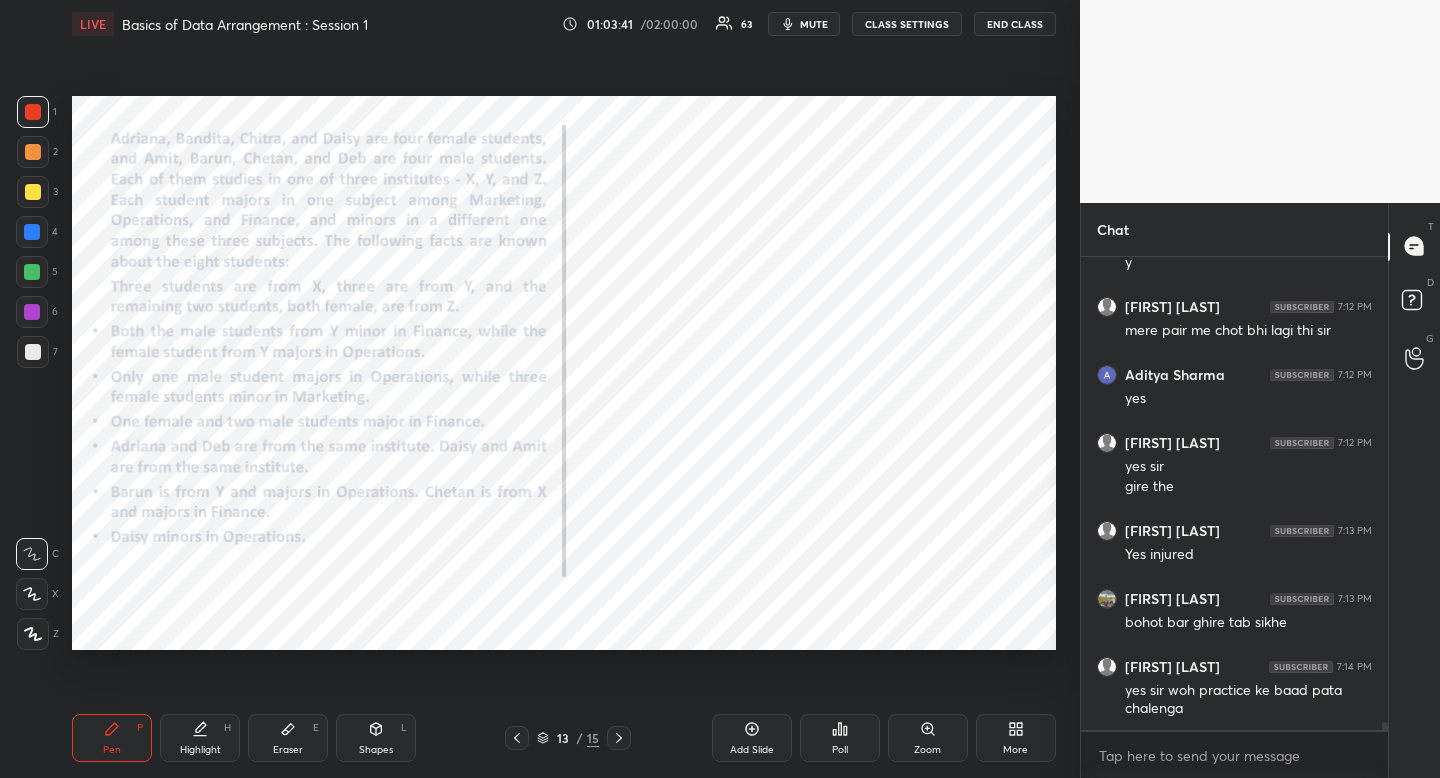 click at bounding box center [32, 232] 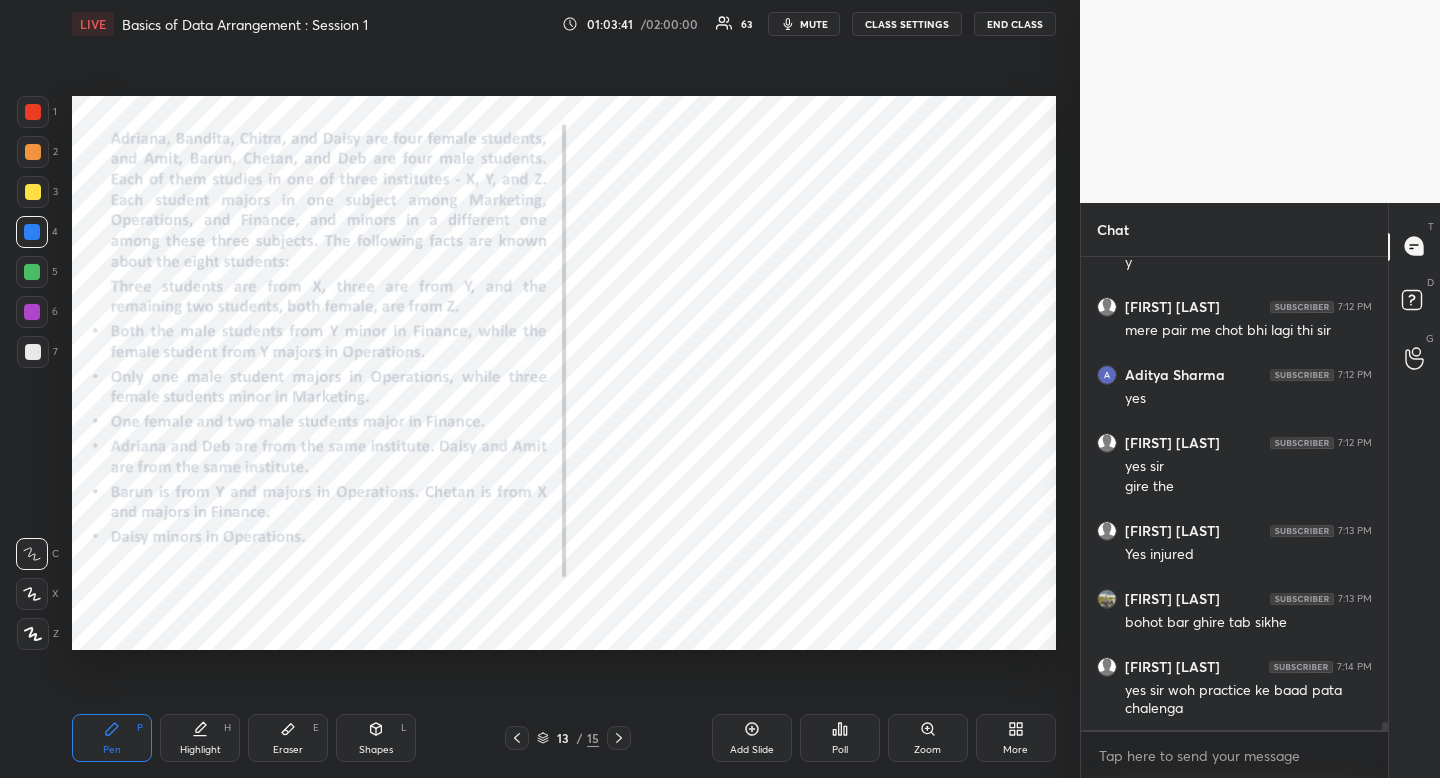 drag, startPoint x: 38, startPoint y: 243, endPoint x: 35, endPoint y: 253, distance: 10.440307 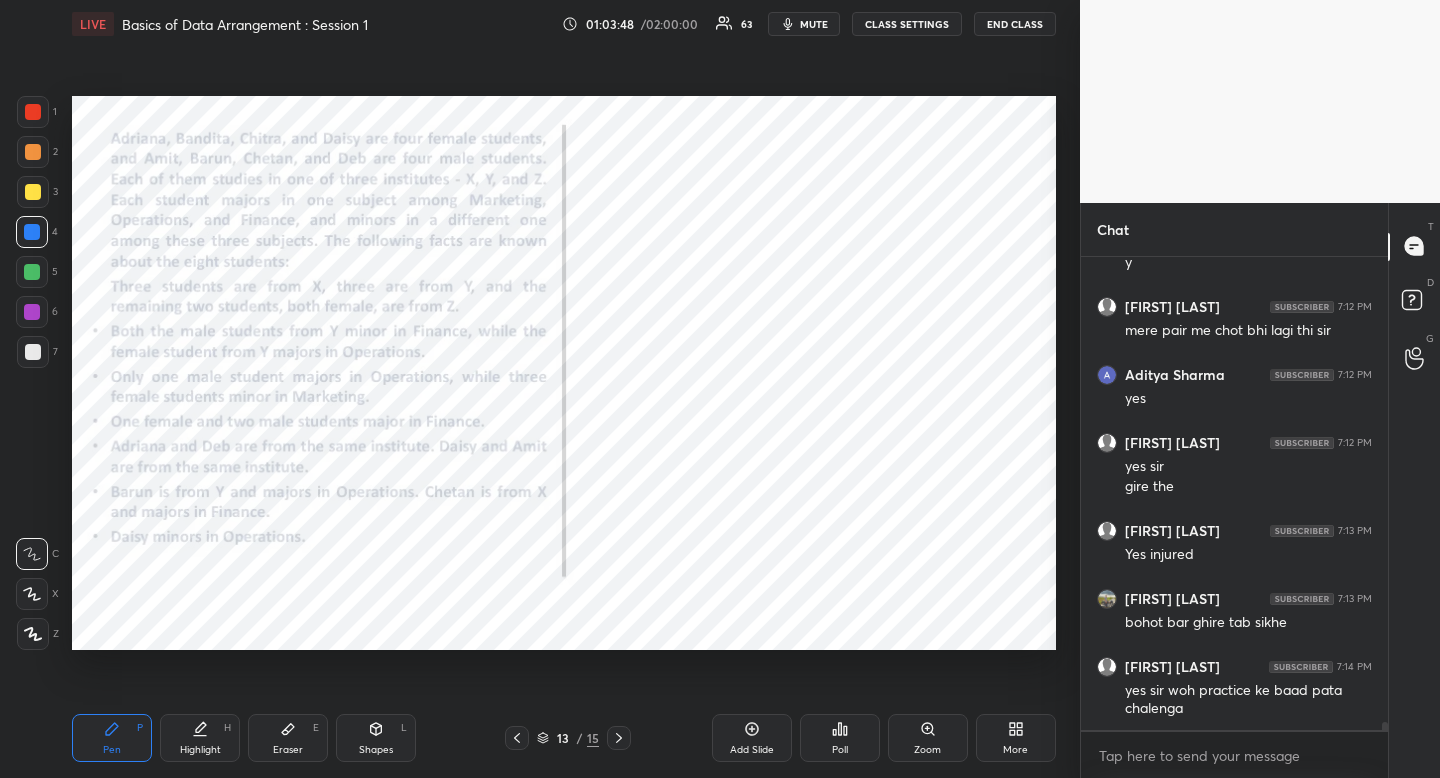 click on "Pen P" at bounding box center [112, 738] 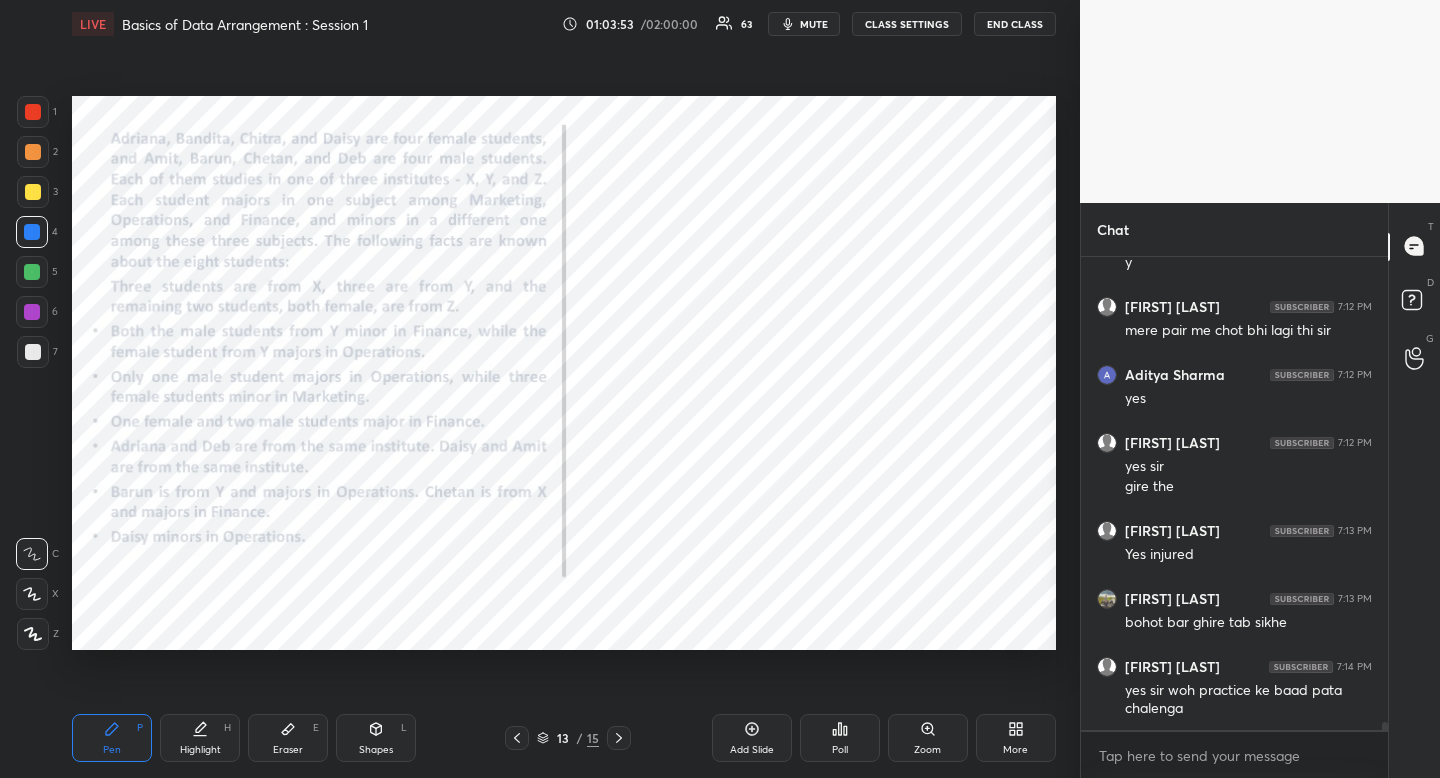 scroll, scrollTop: 27502, scrollLeft: 0, axis: vertical 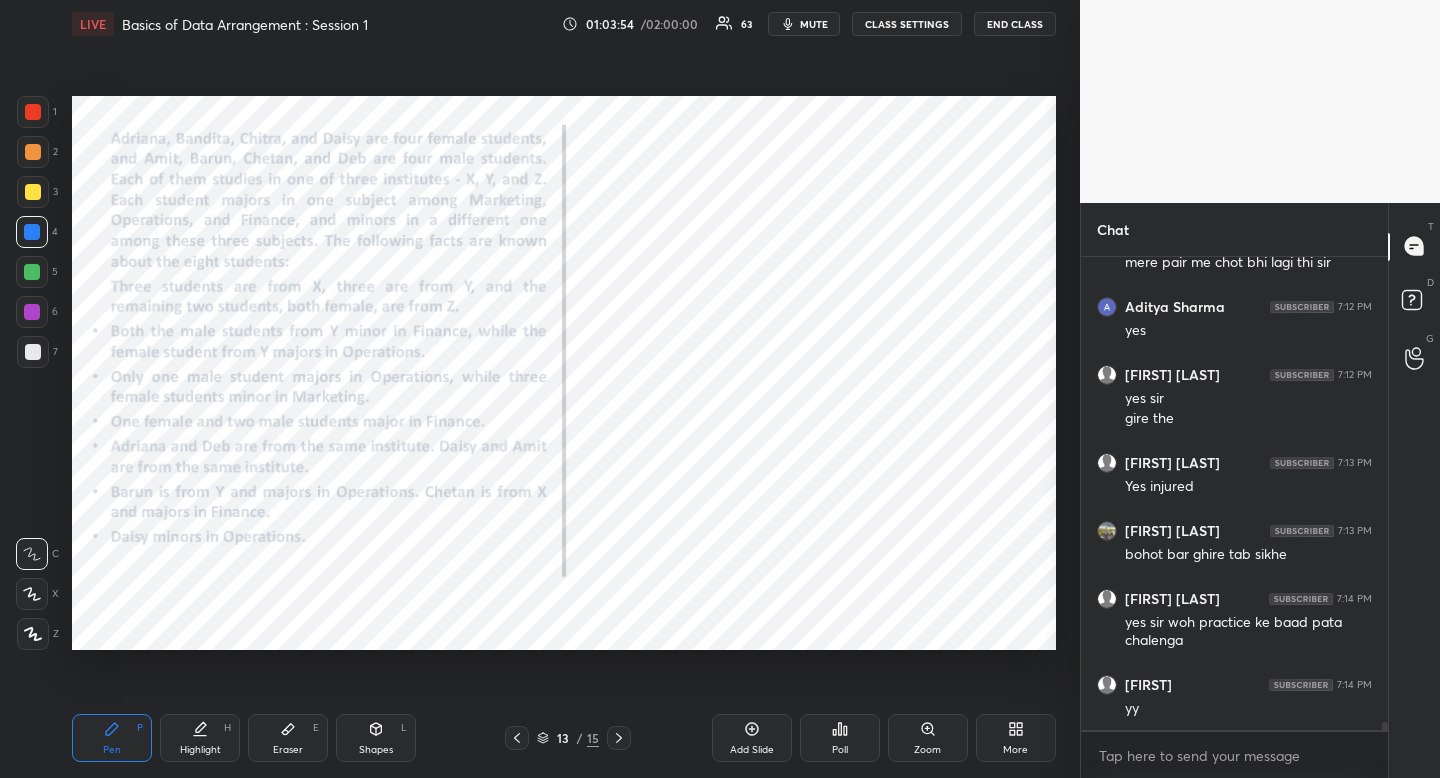click 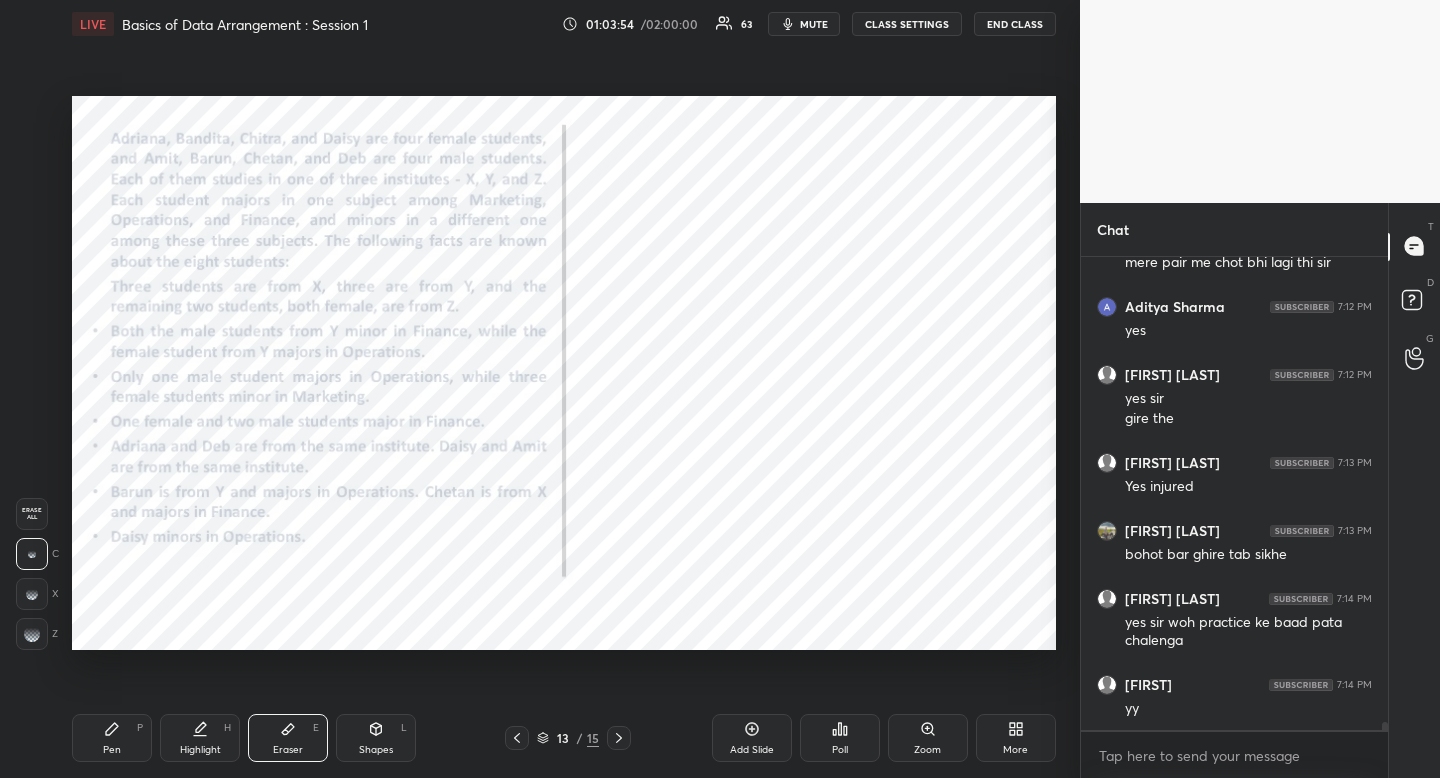 drag, startPoint x: 295, startPoint y: 736, endPoint x: 315, endPoint y: 670, distance: 68.96376 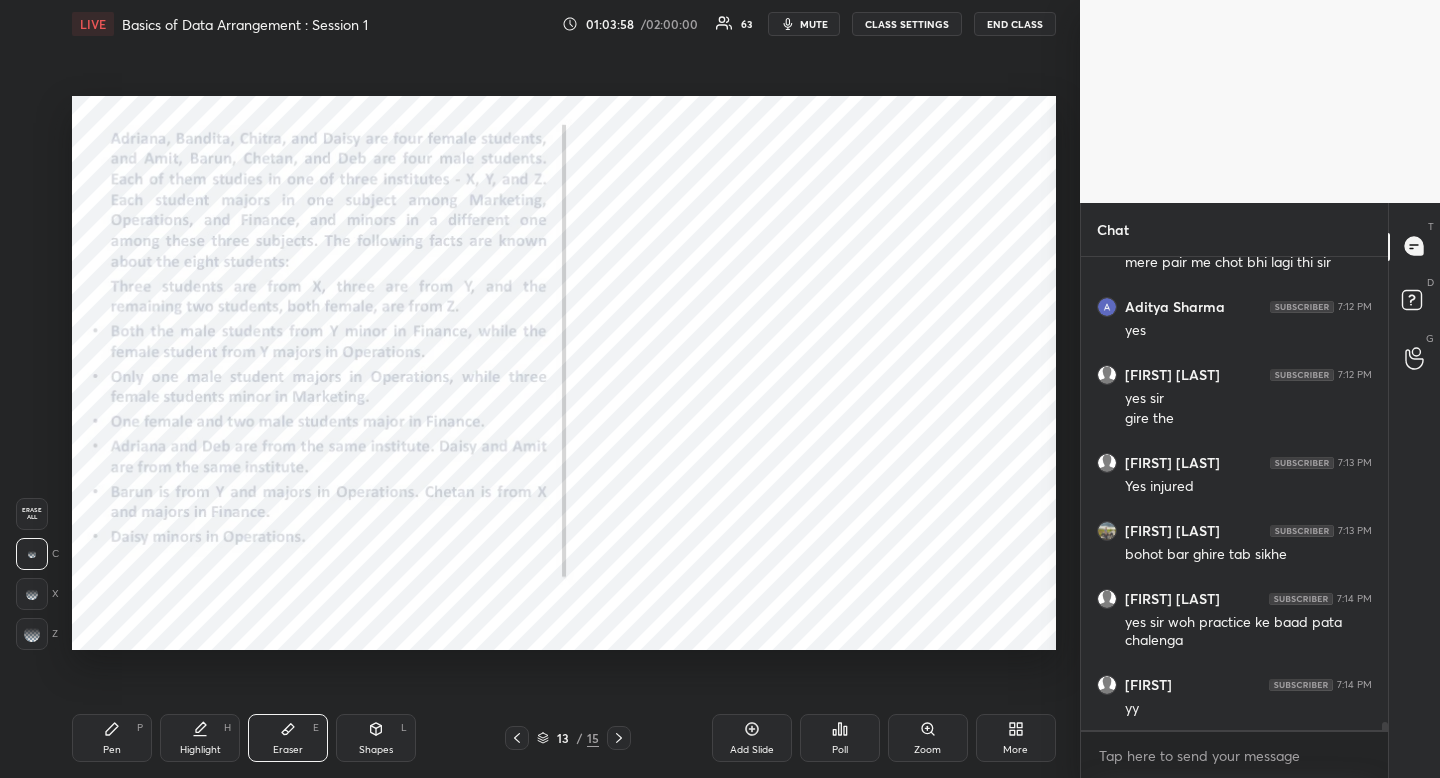 click on "Highlight H" at bounding box center [200, 738] 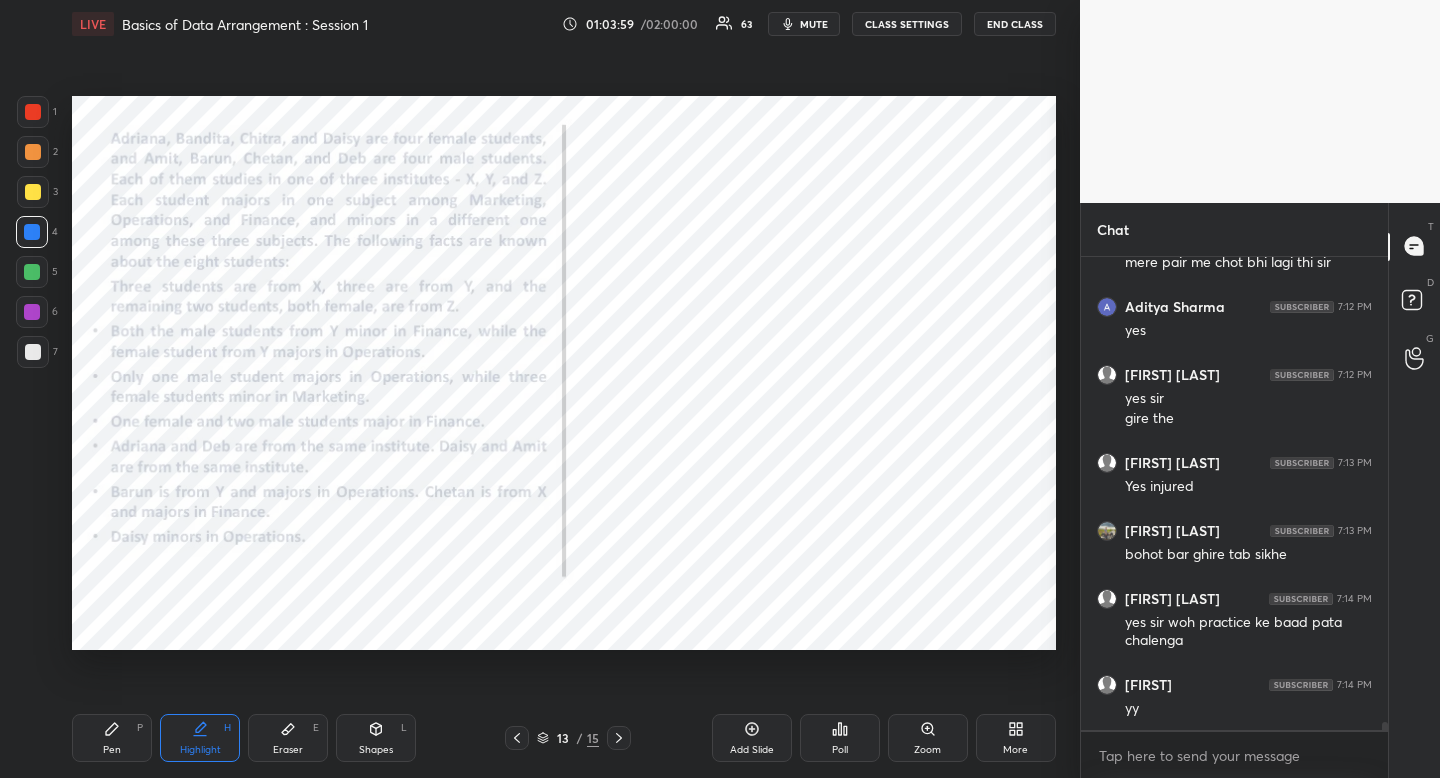 scroll, scrollTop: 27570, scrollLeft: 0, axis: vertical 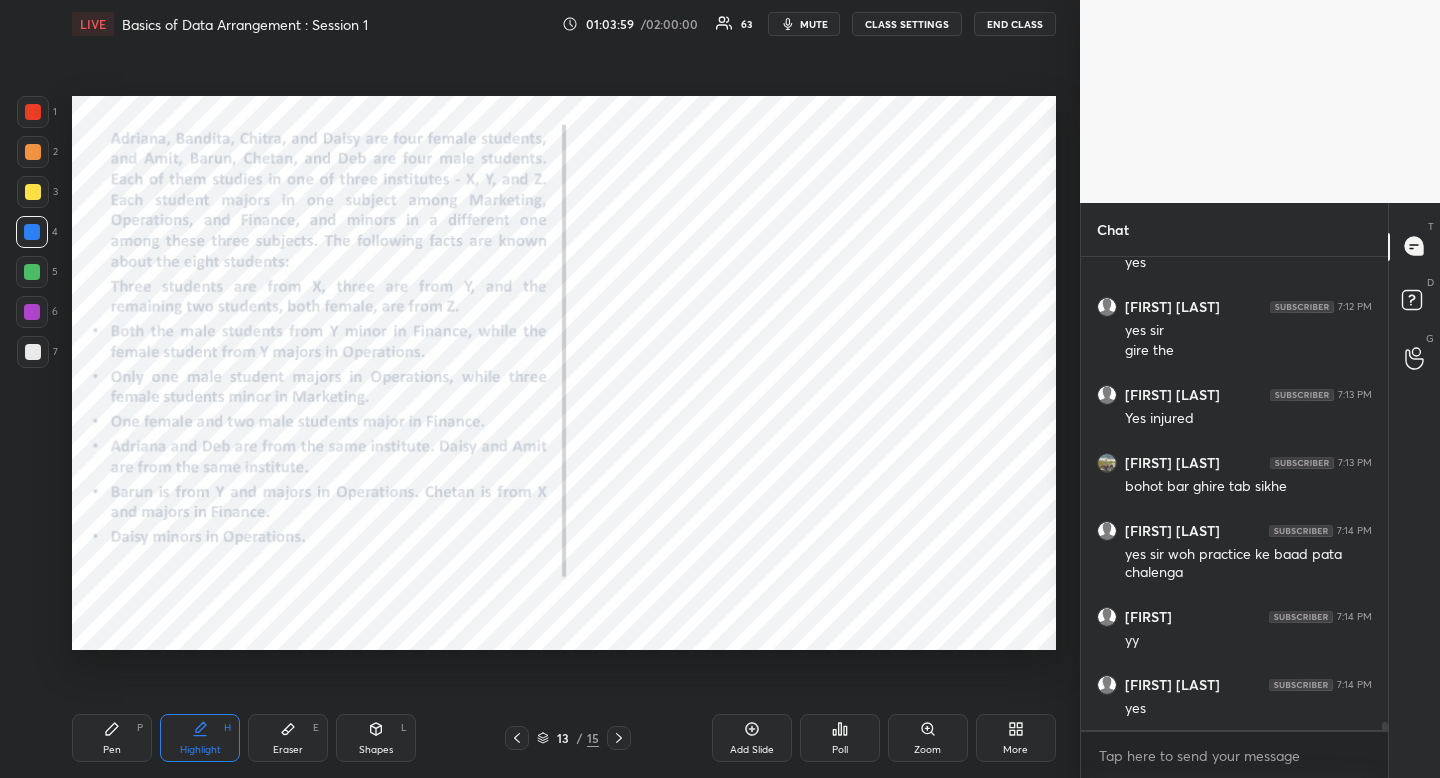 click at bounding box center (33, 112) 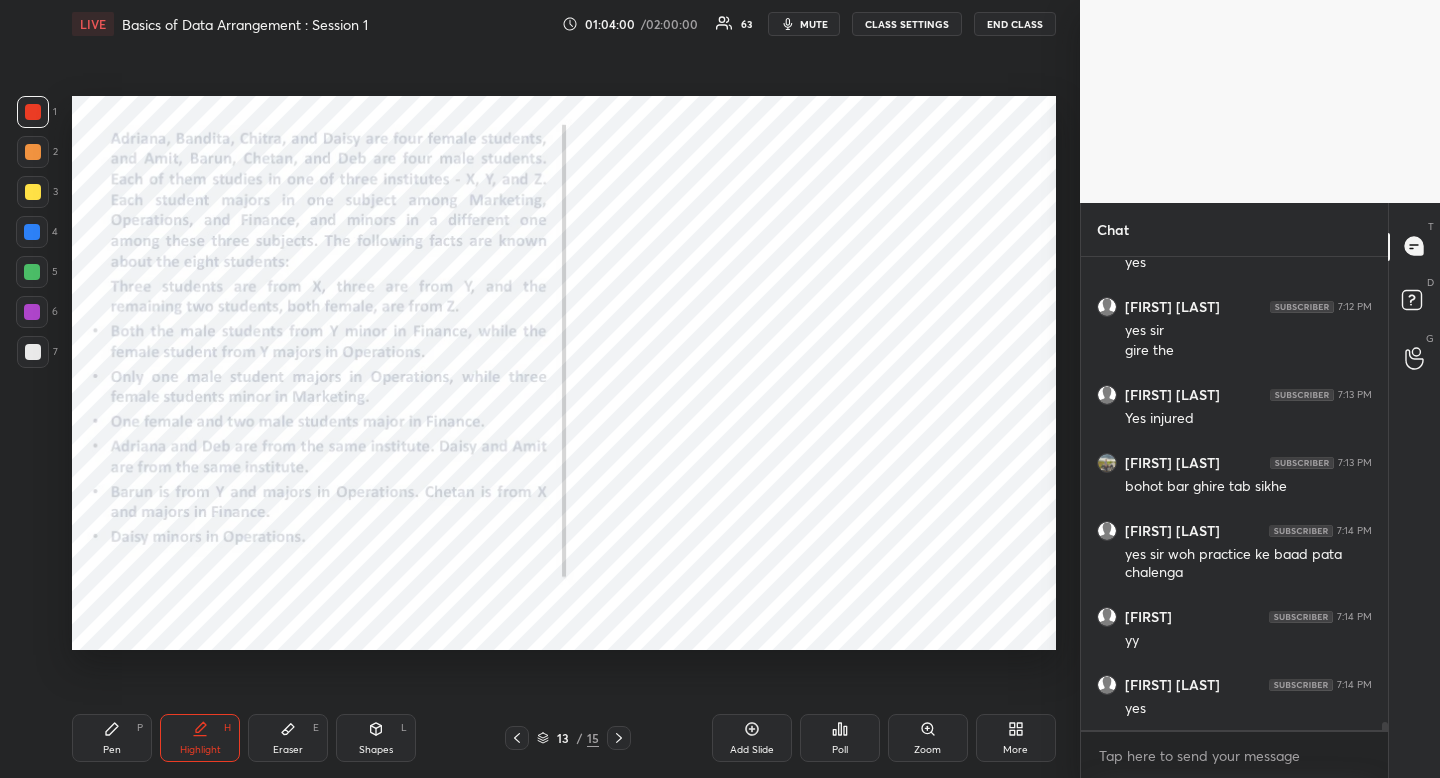 click on "Highlight H" at bounding box center (200, 738) 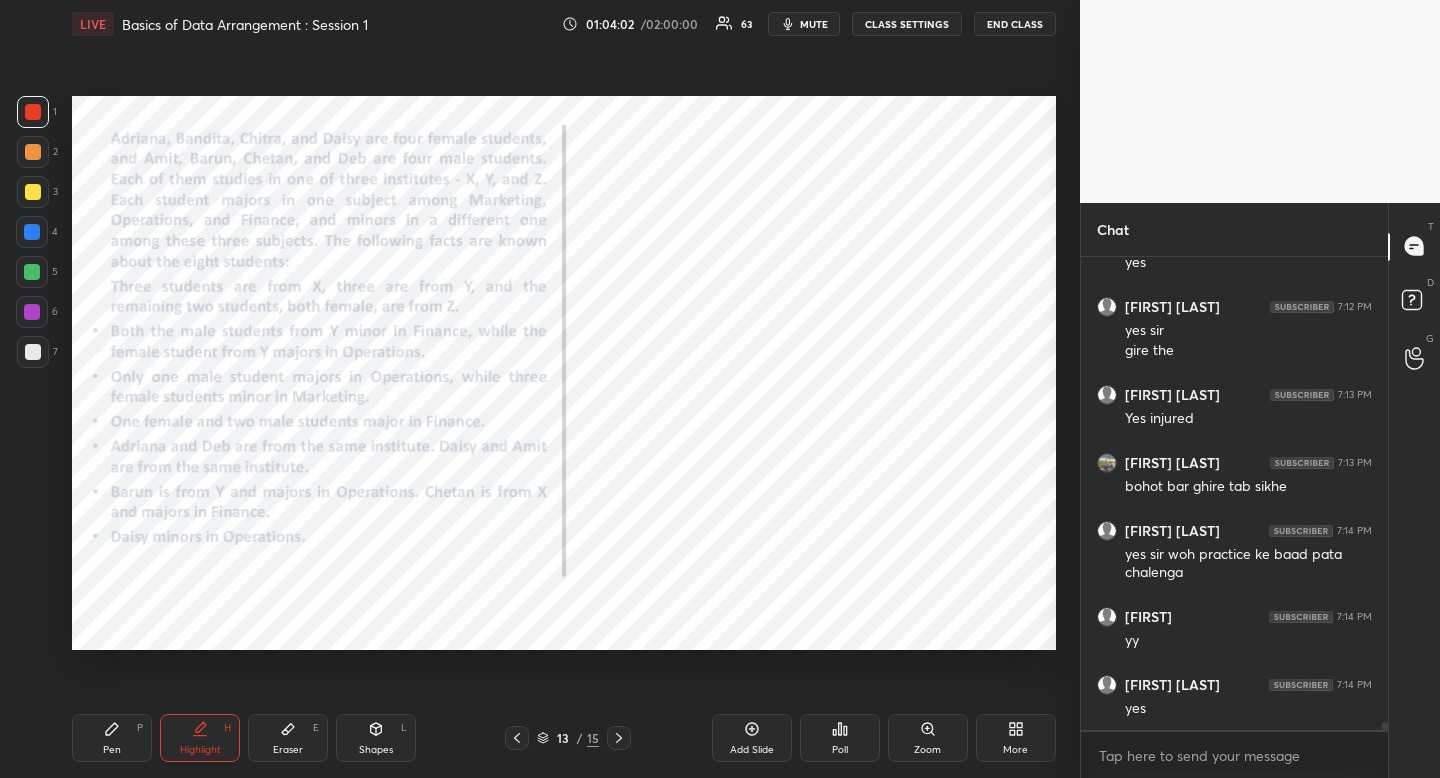 scroll, scrollTop: 27638, scrollLeft: 0, axis: vertical 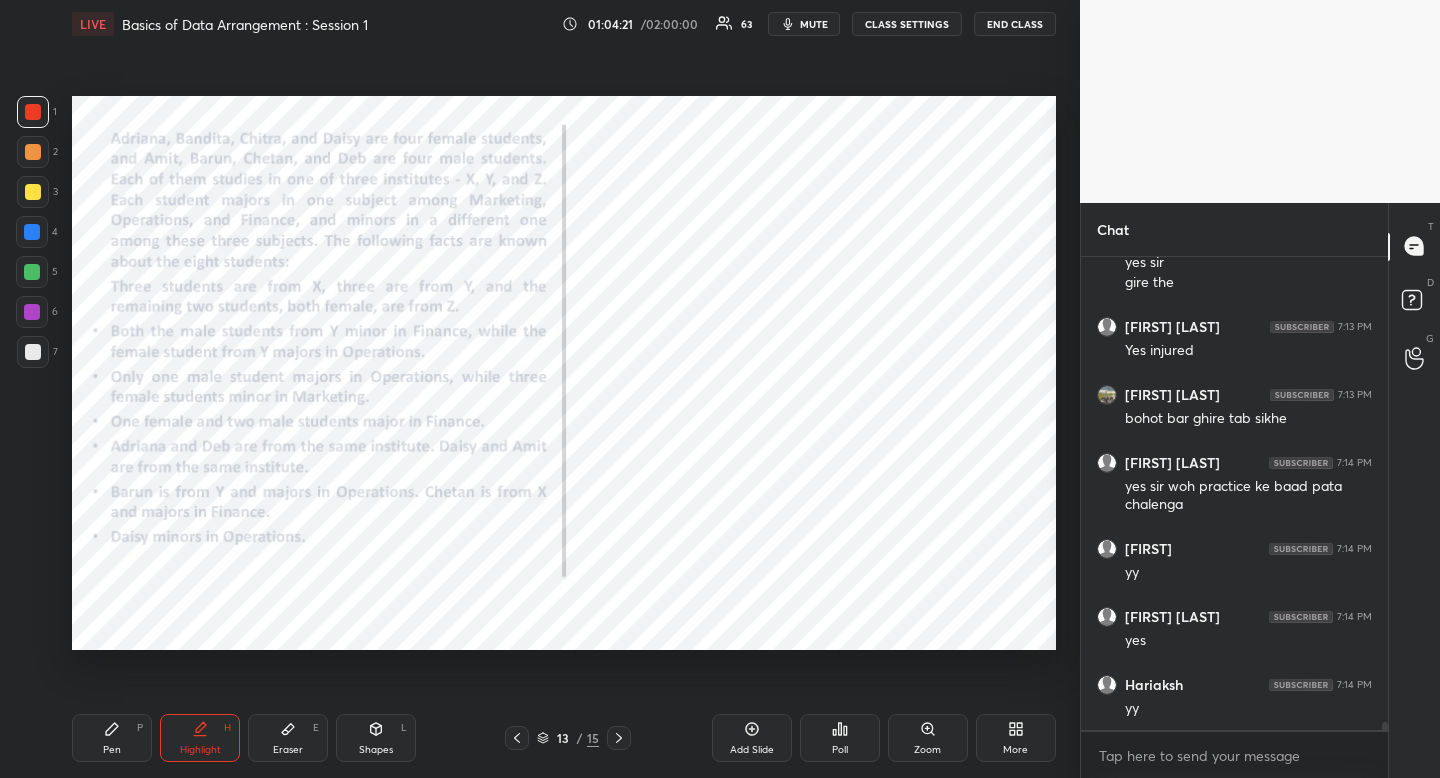 click 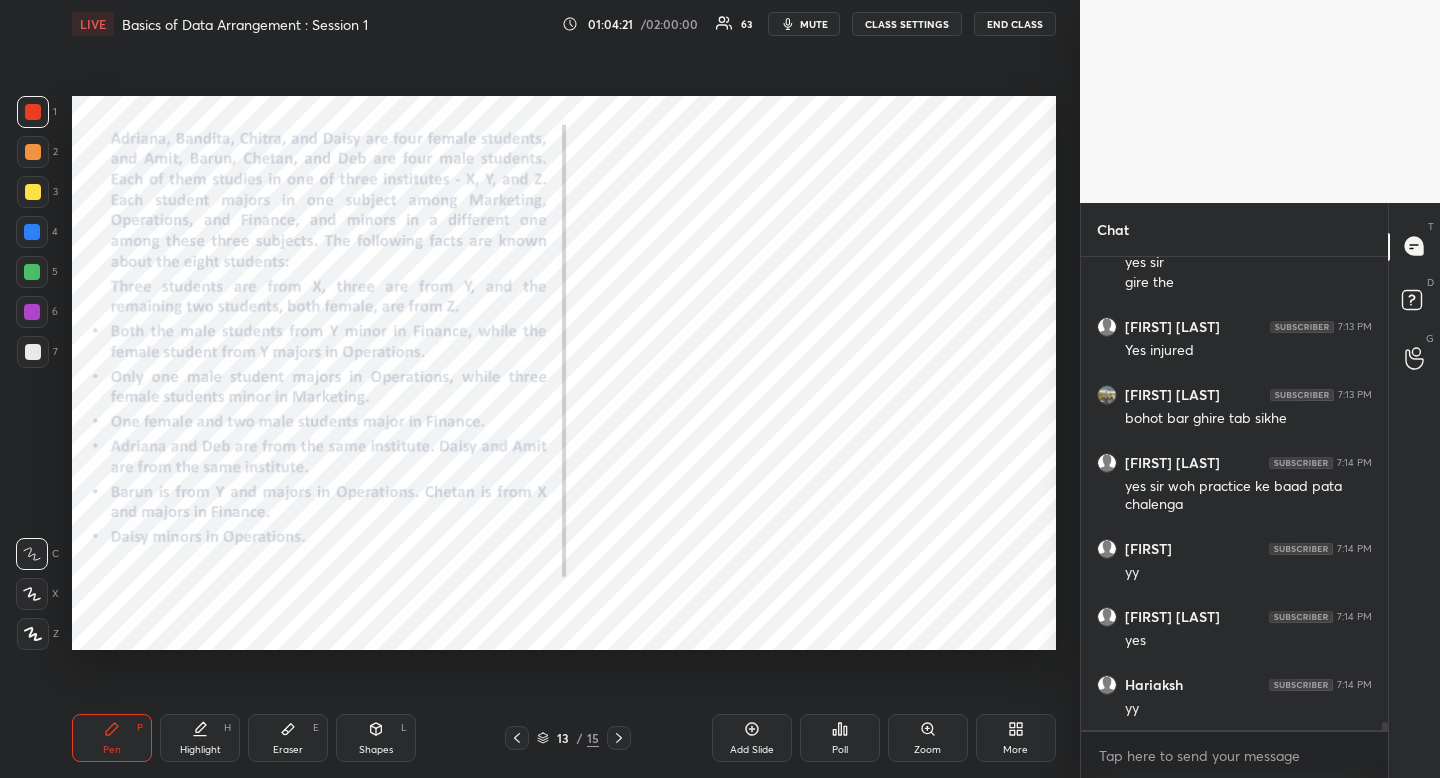 drag, startPoint x: 116, startPoint y: 721, endPoint x: 104, endPoint y: 671, distance: 51.41984 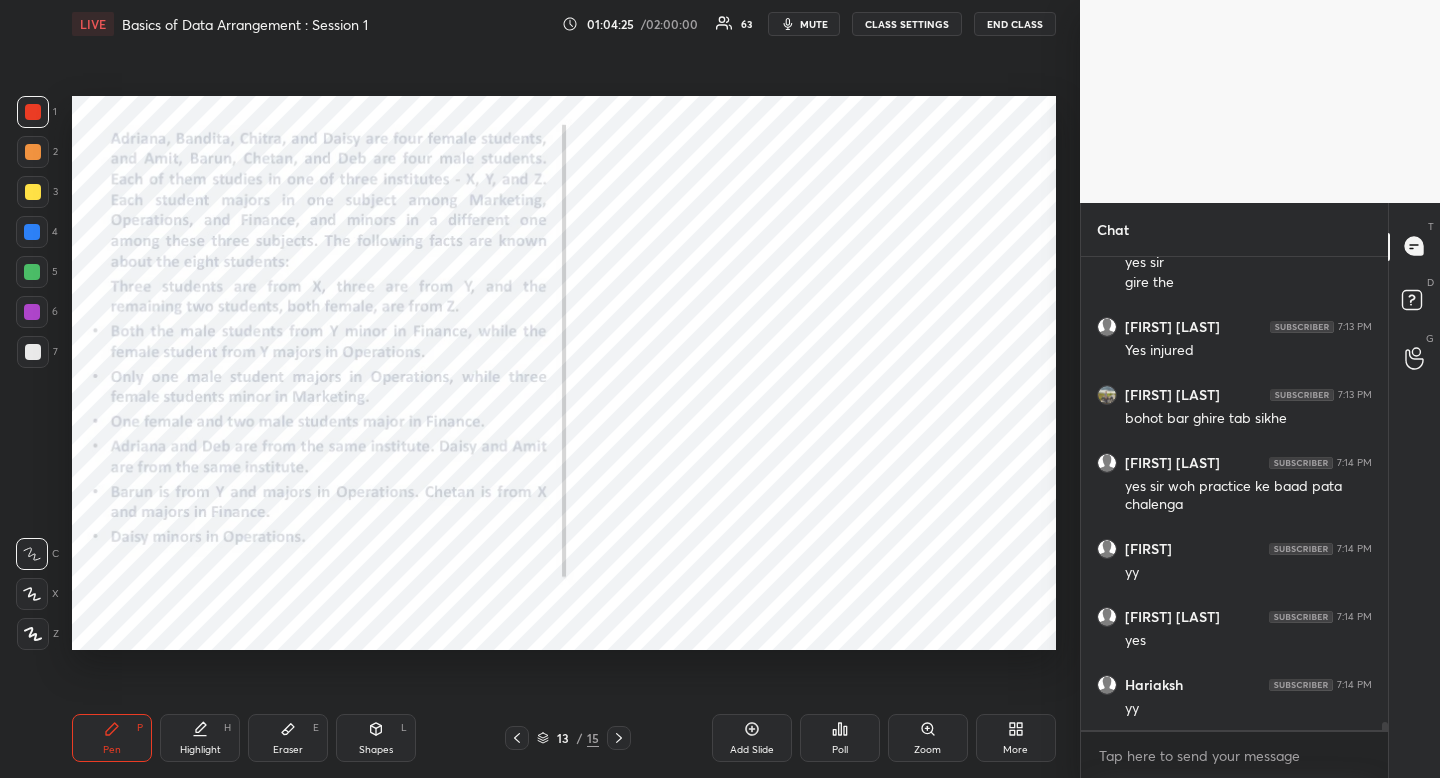 scroll, scrollTop: 27724, scrollLeft: 0, axis: vertical 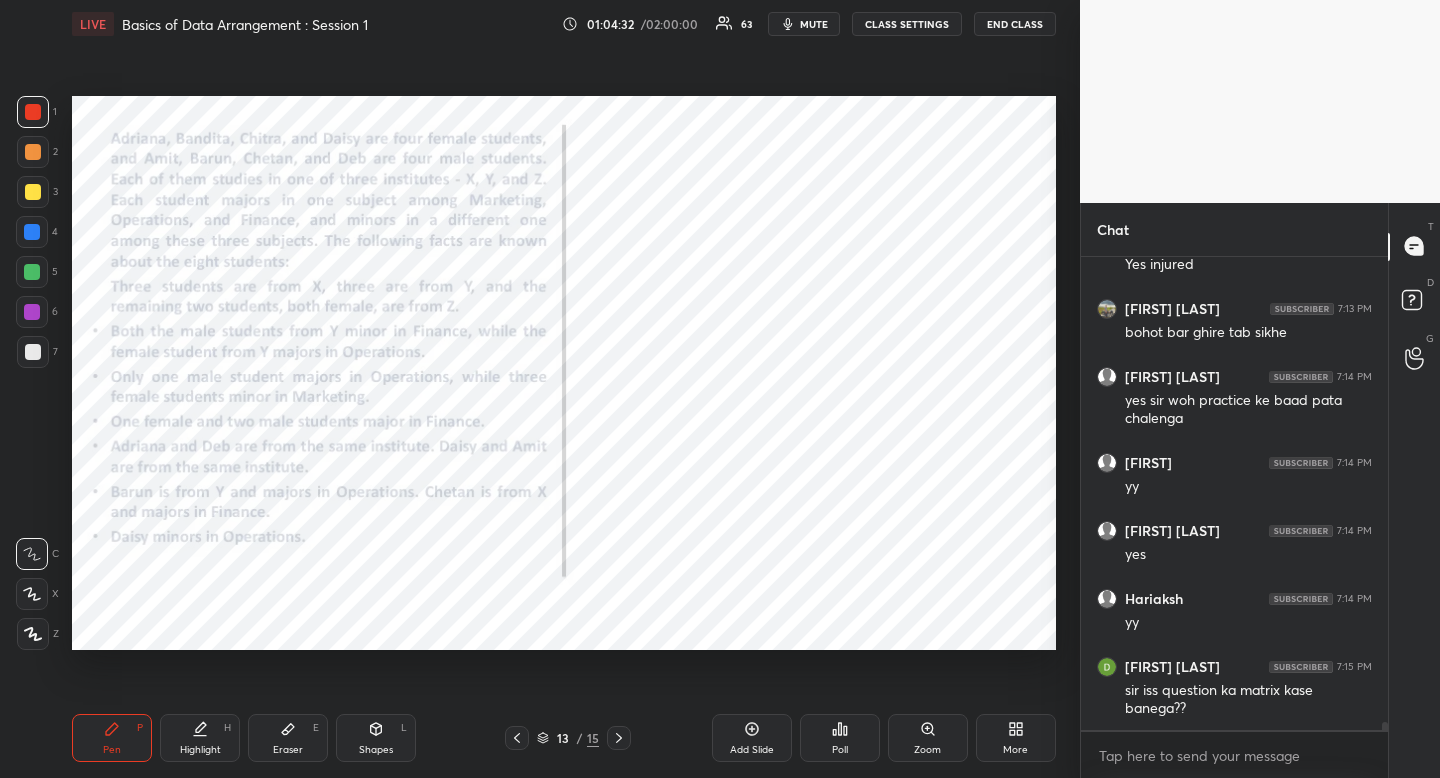 click on "Shapes" at bounding box center (376, 750) 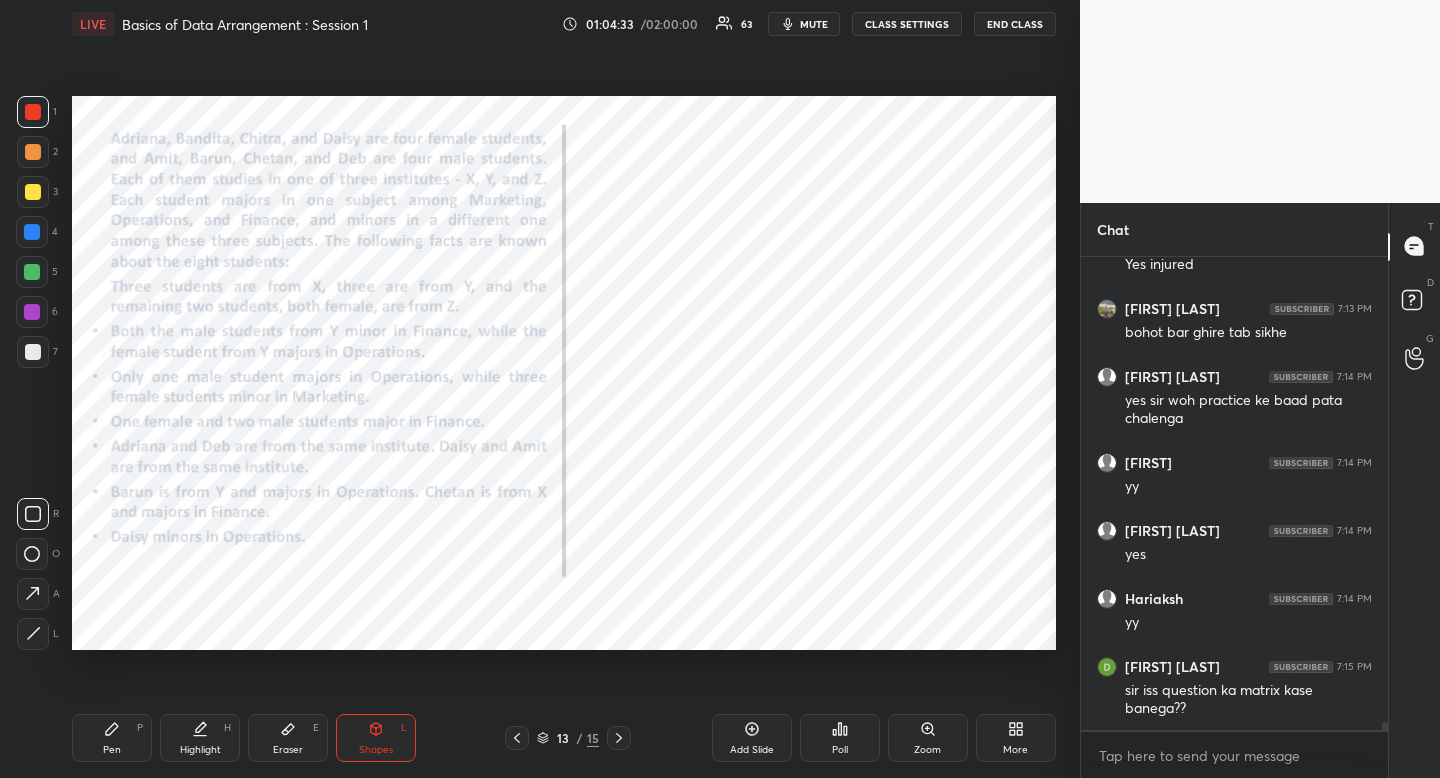 click at bounding box center [33, 514] 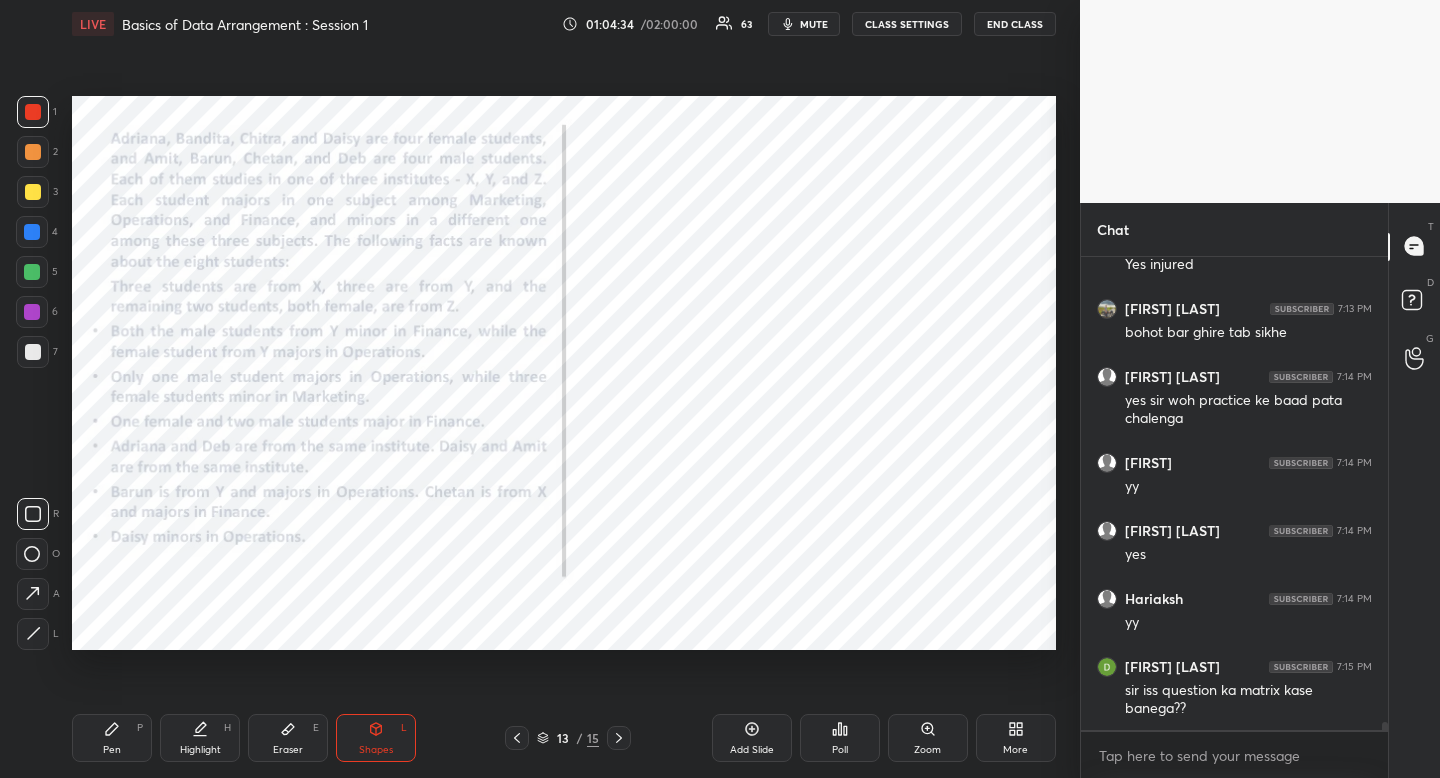 scroll, scrollTop: 27792, scrollLeft: 0, axis: vertical 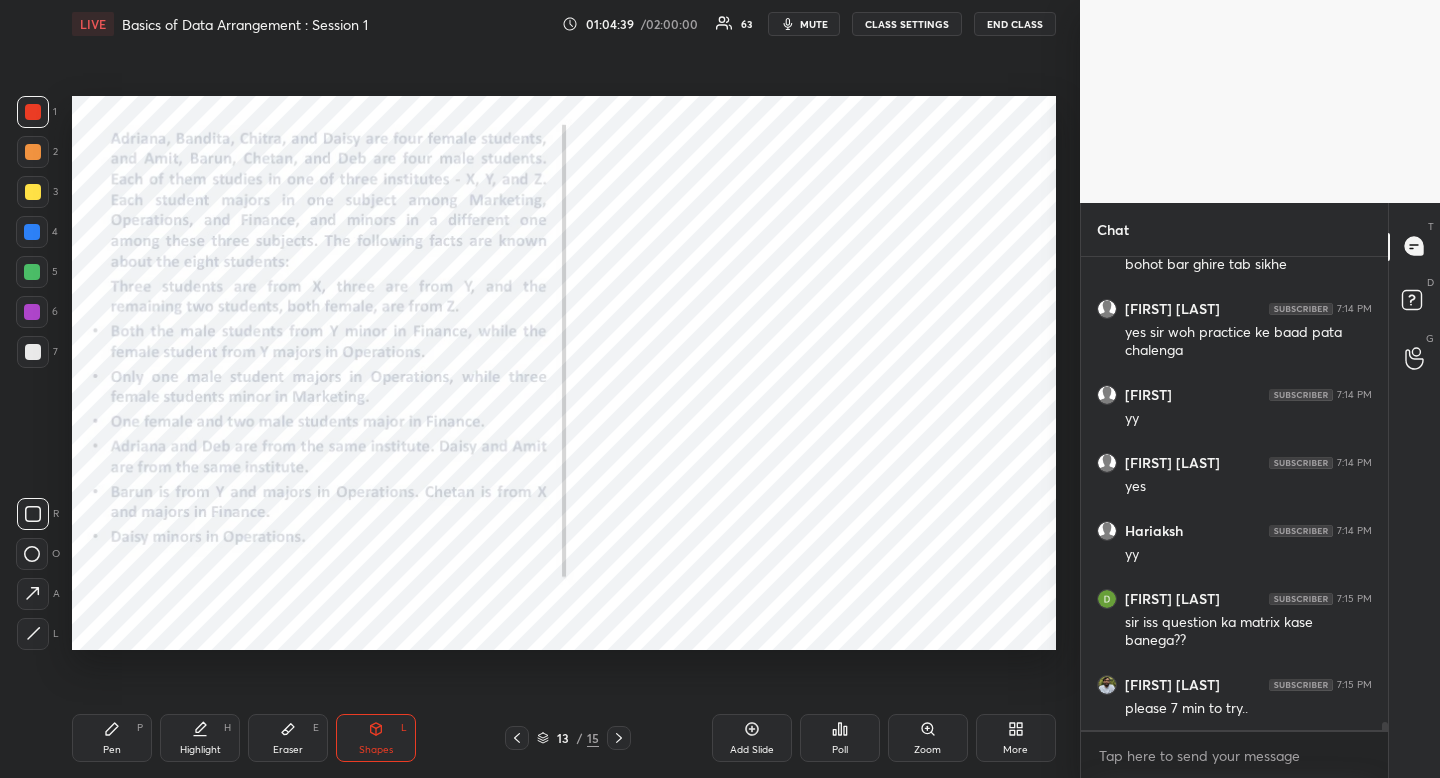 click on "Pen" at bounding box center [112, 750] 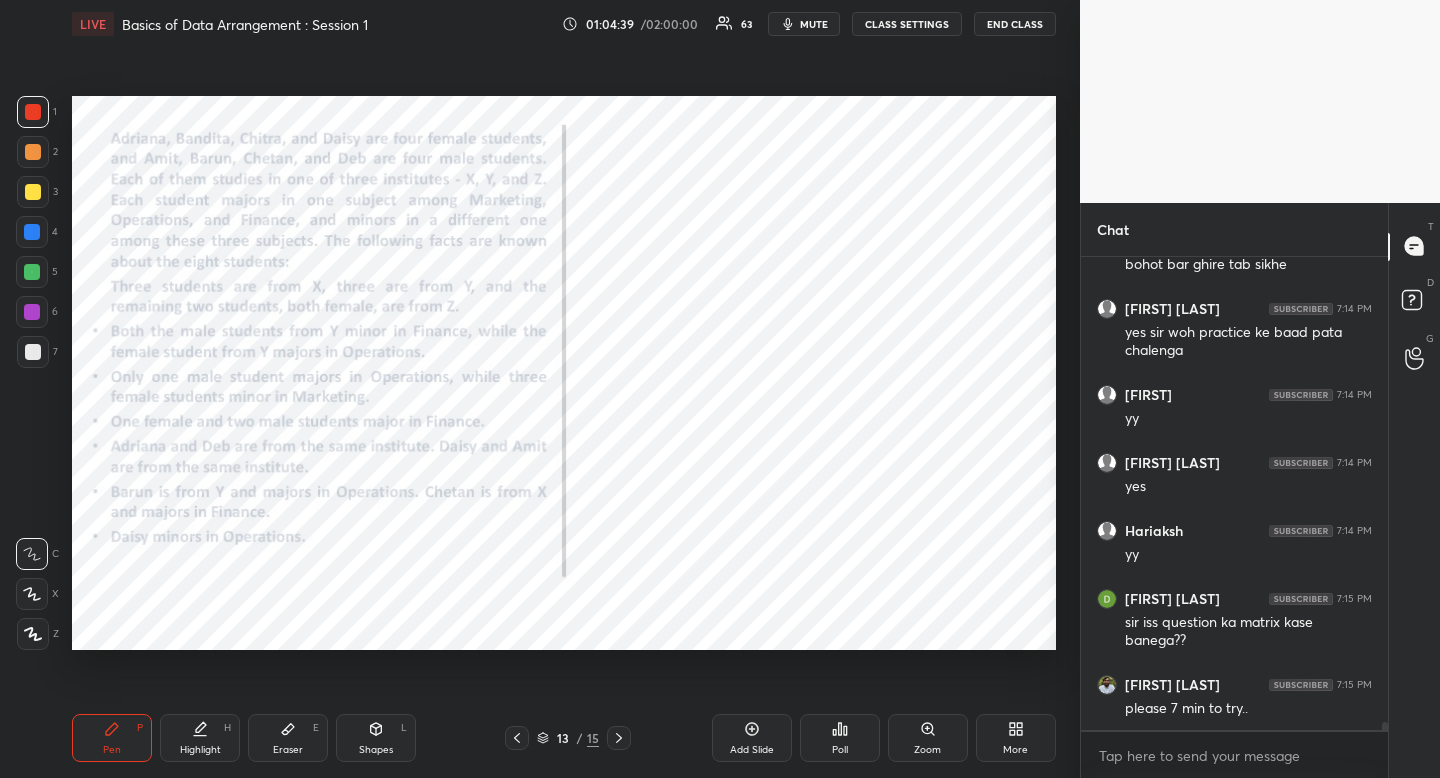 drag, startPoint x: 118, startPoint y: 742, endPoint x: 137, endPoint y: 670, distance: 74.46476 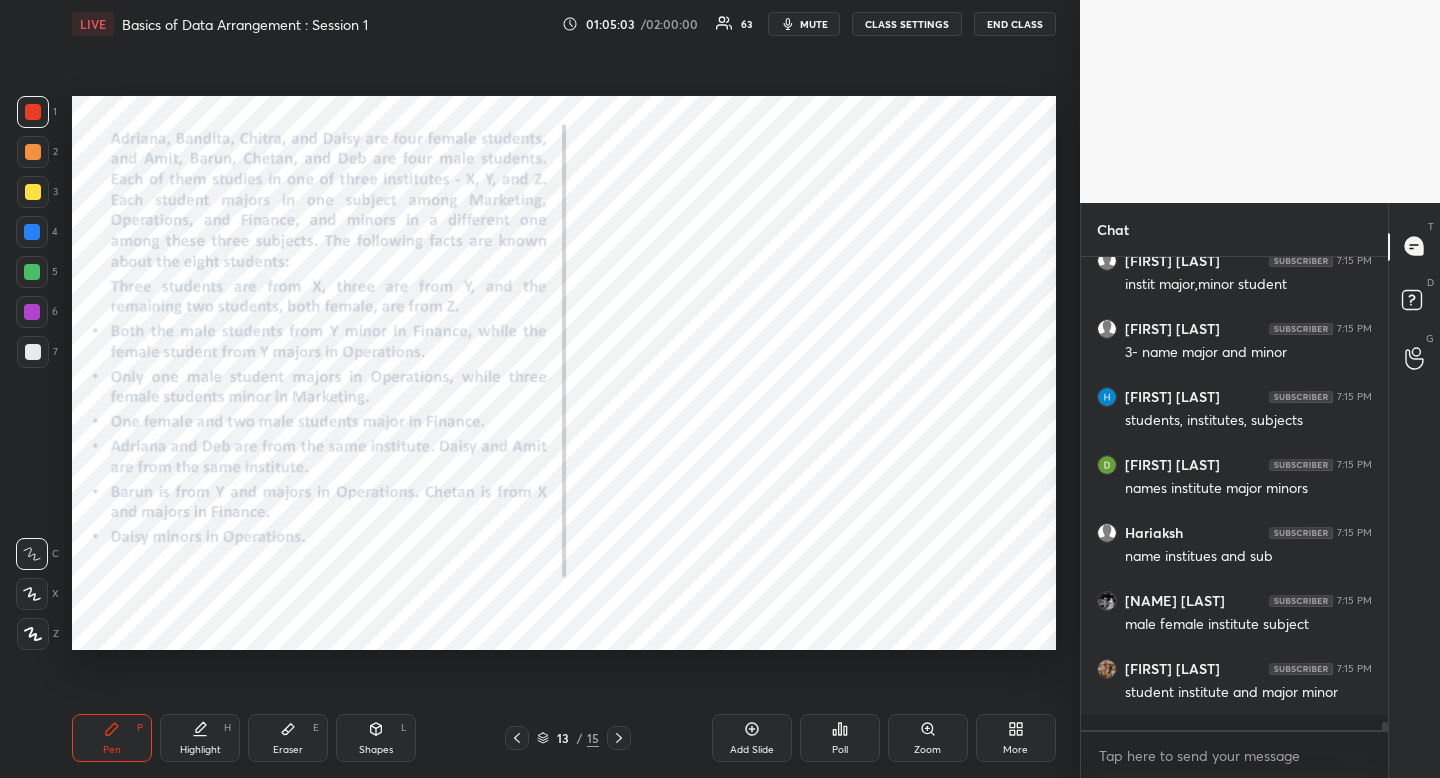 scroll, scrollTop: 28425, scrollLeft: 0, axis: vertical 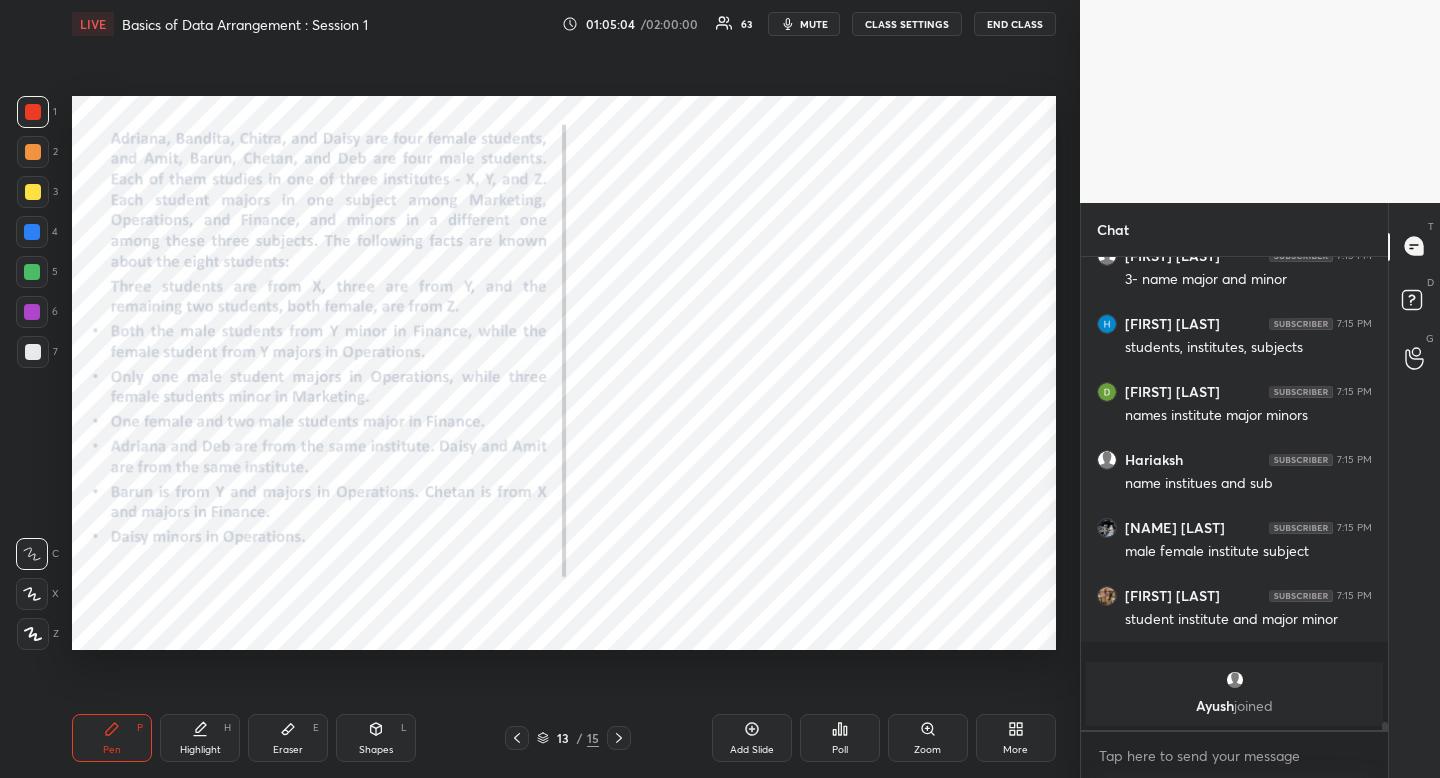 click on "Eraser" at bounding box center (288, 750) 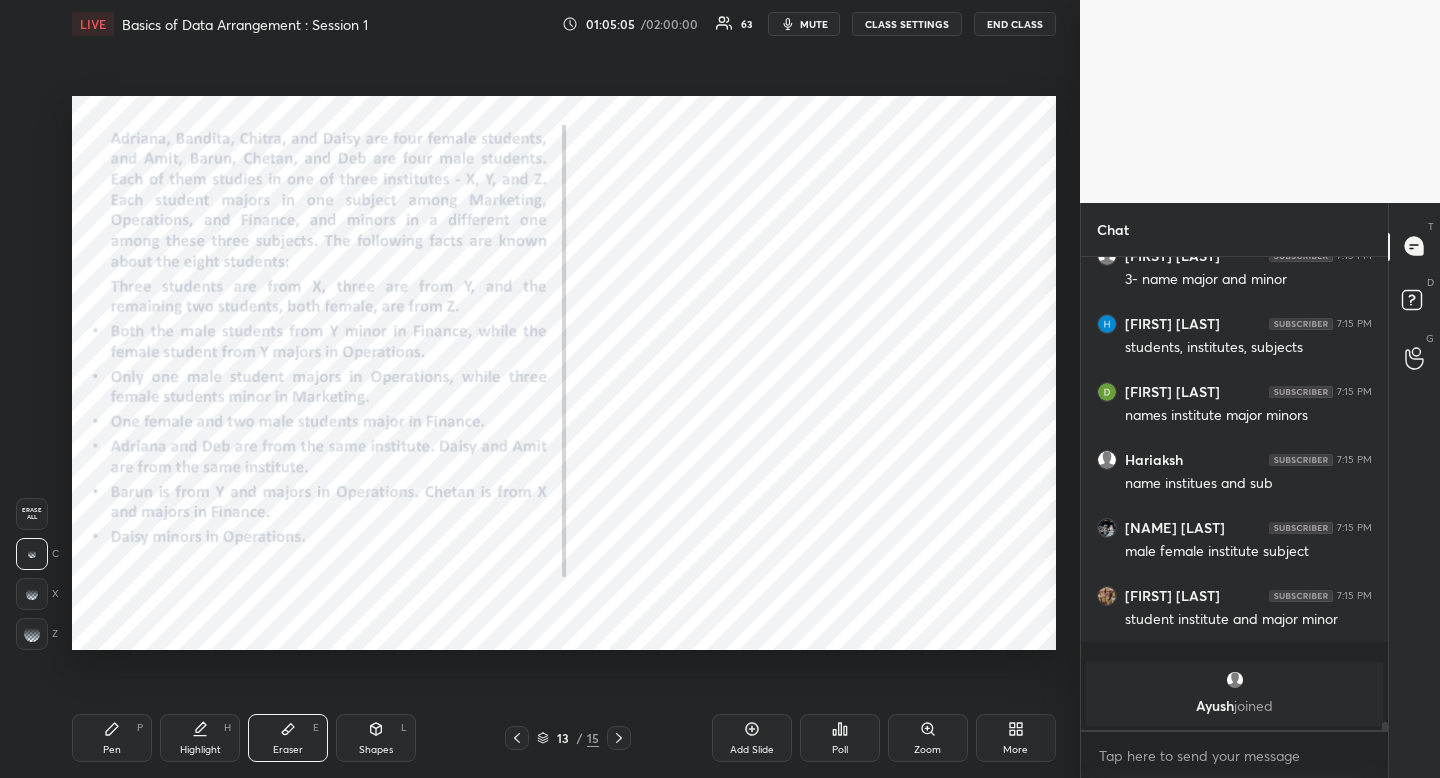 drag, startPoint x: 36, startPoint y: 504, endPoint x: 13, endPoint y: 534, distance: 37.802116 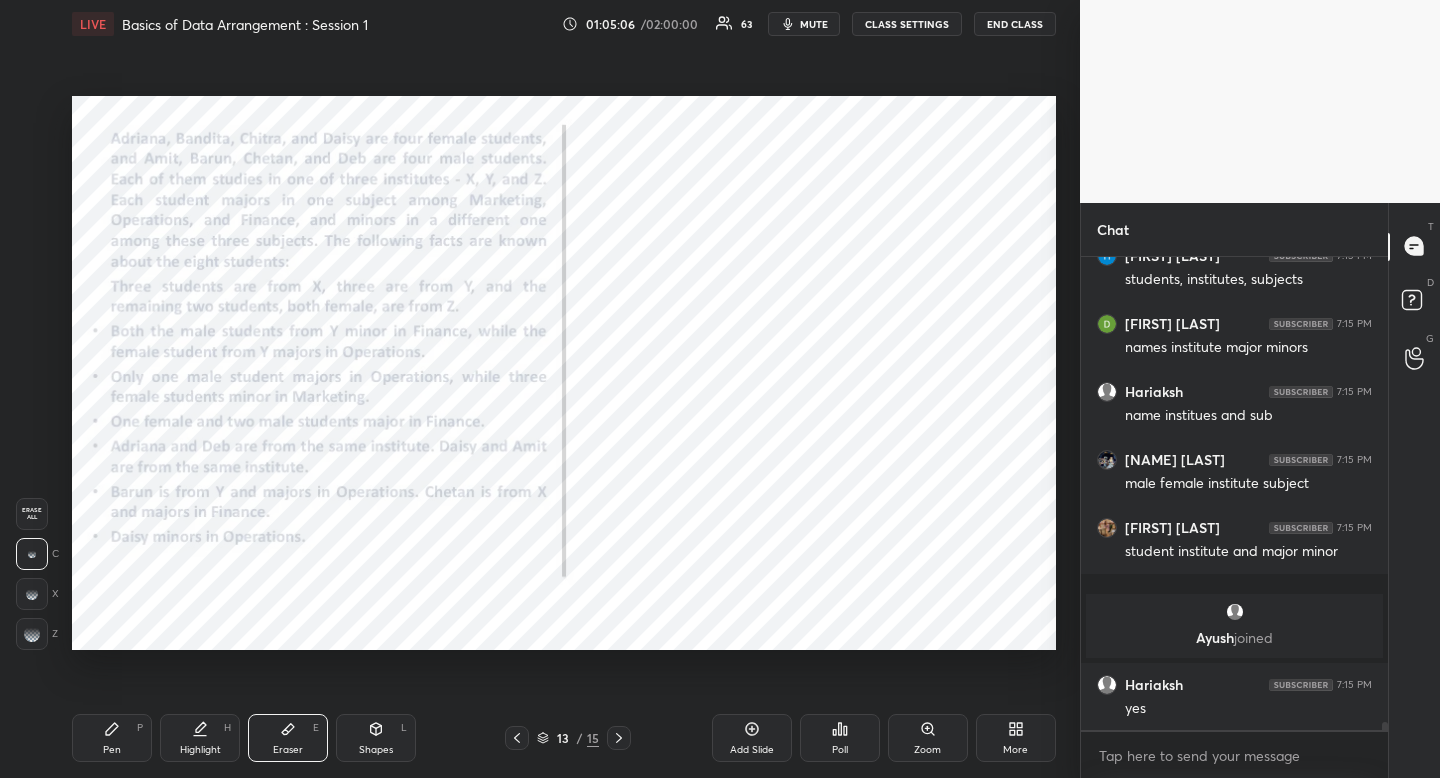 scroll, scrollTop: 28031, scrollLeft: 0, axis: vertical 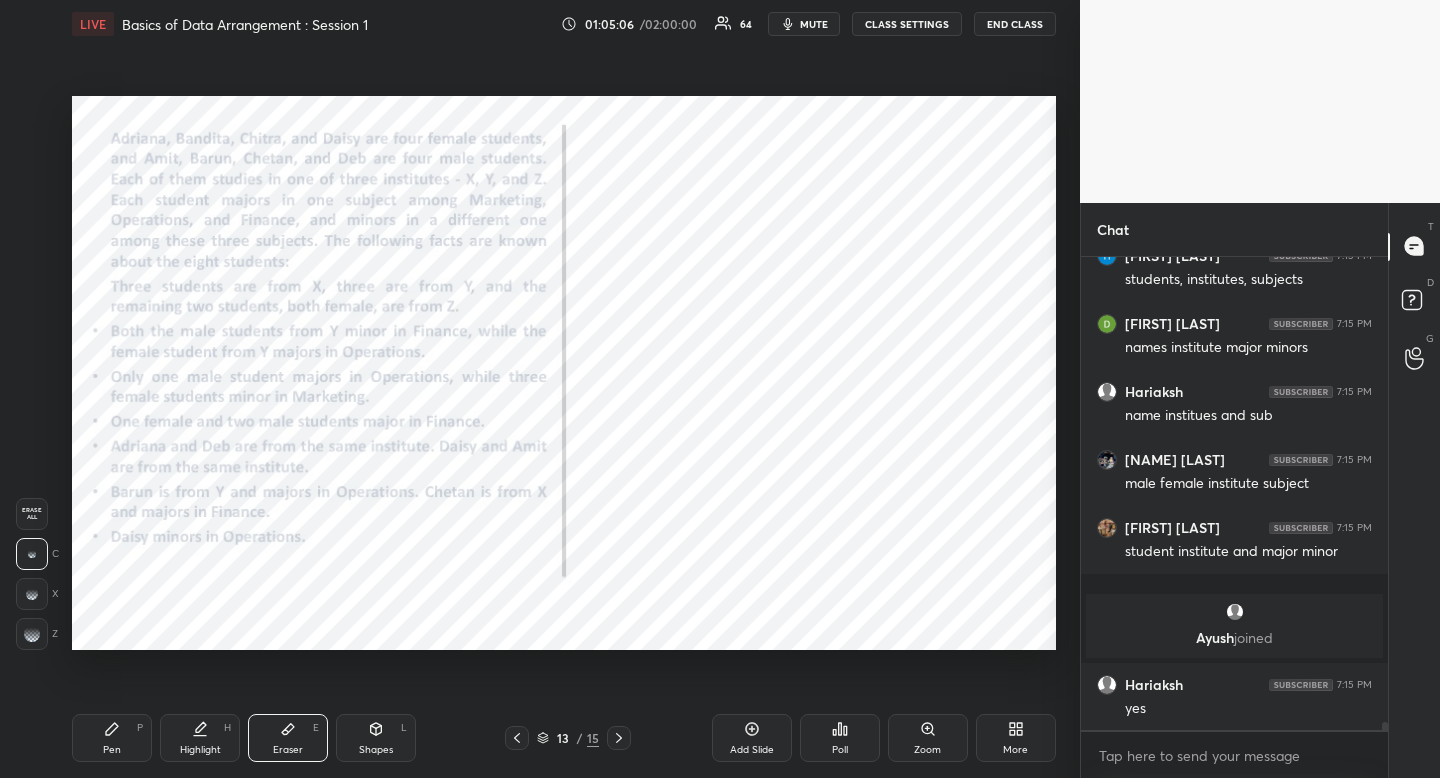 click on "Pen P" at bounding box center (112, 738) 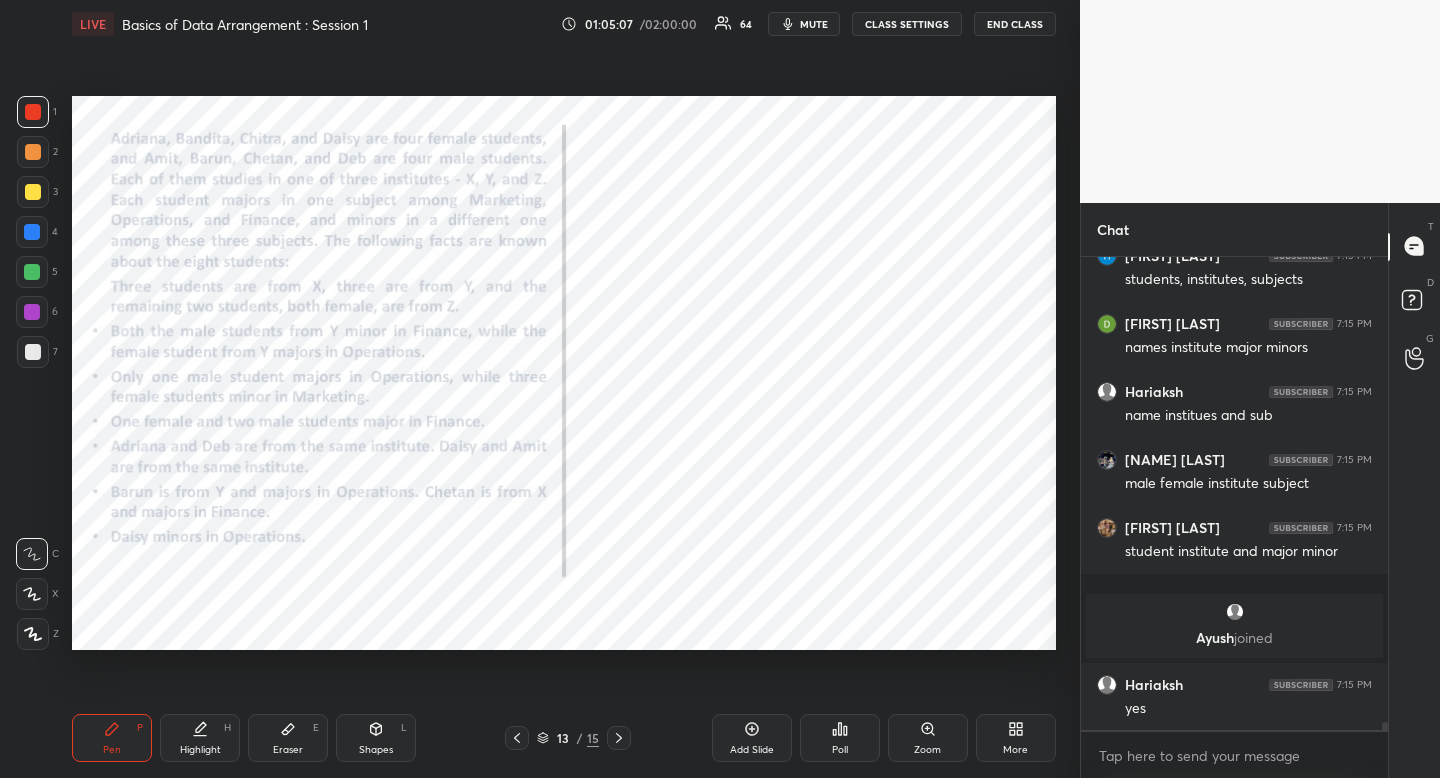 click on "Pen P" at bounding box center (112, 738) 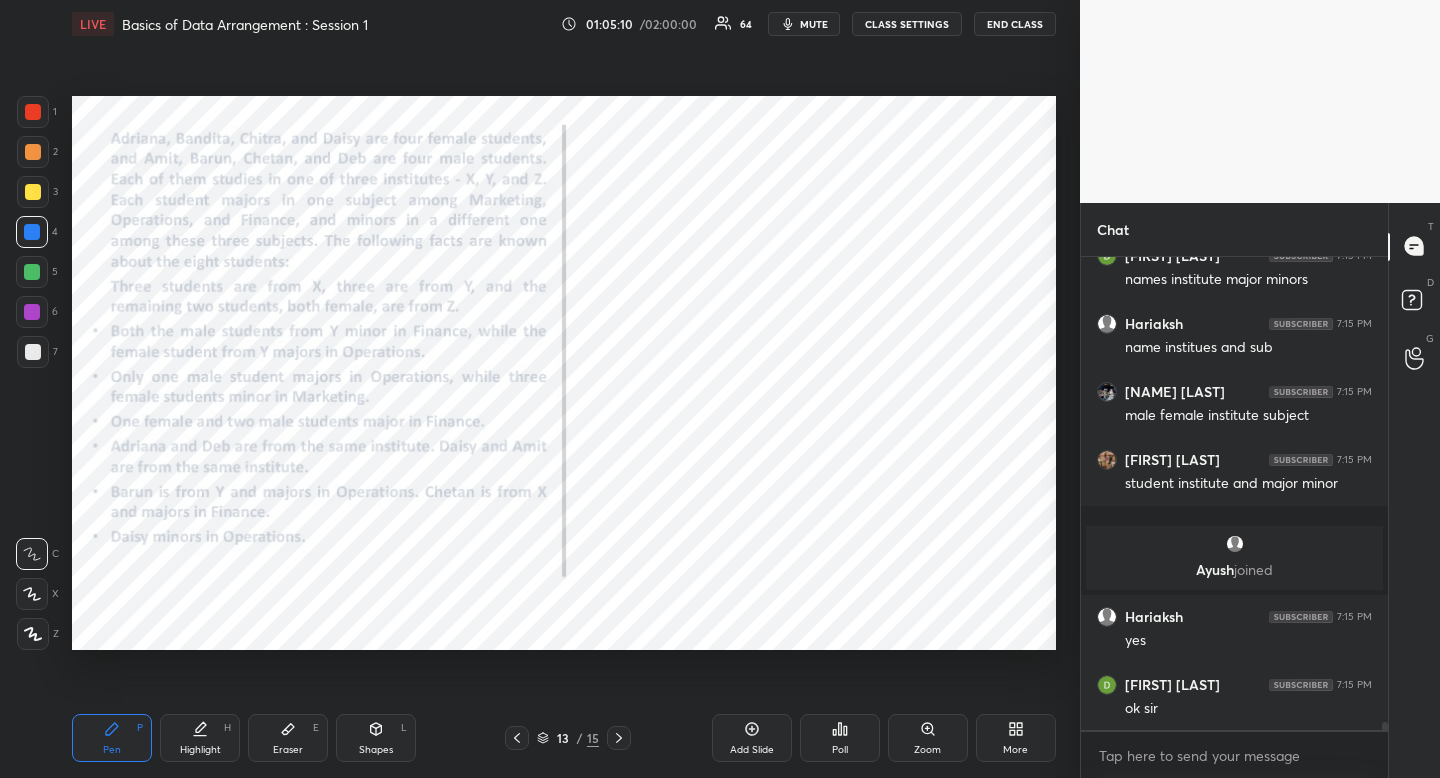 drag, startPoint x: 815, startPoint y: 23, endPoint x: 777, endPoint y: 33, distance: 39.293766 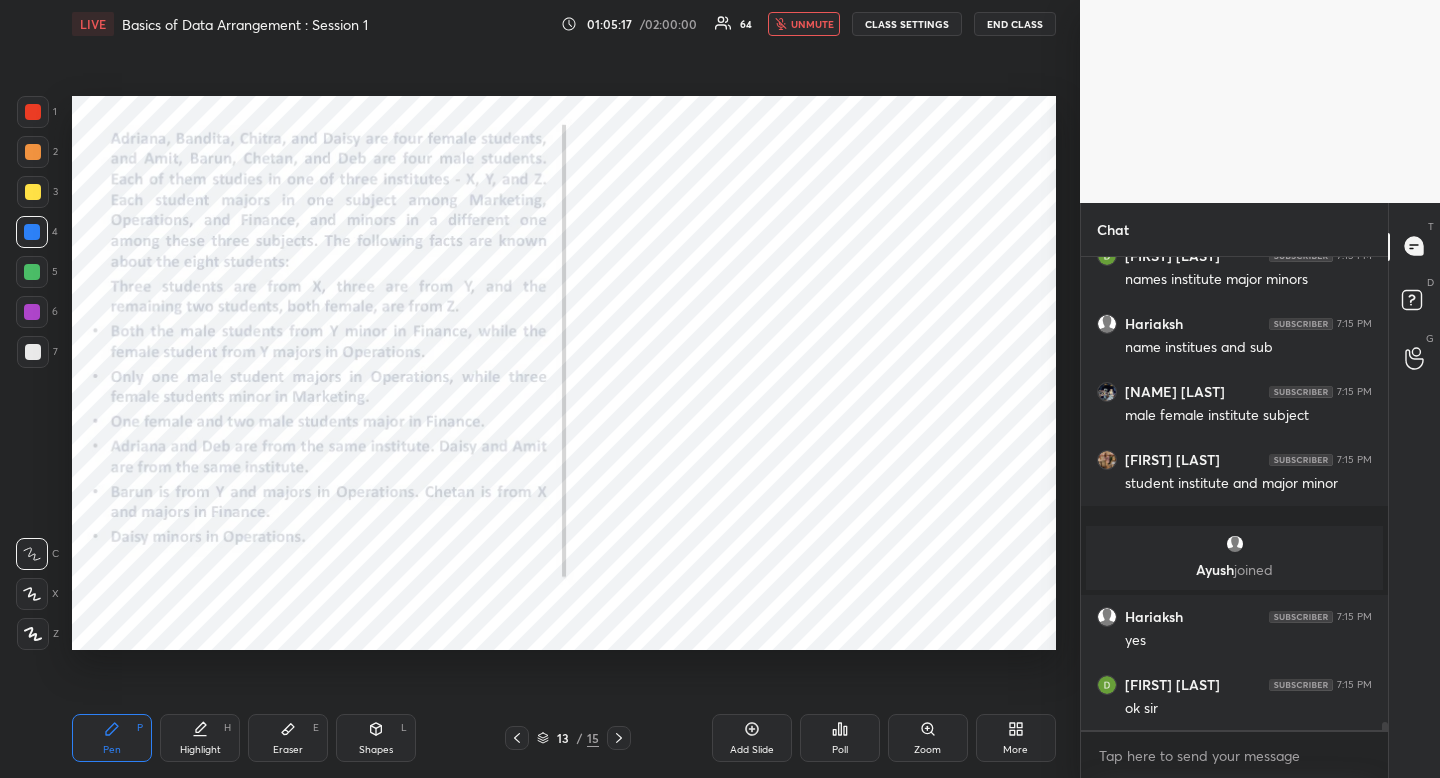 click at bounding box center (33, 112) 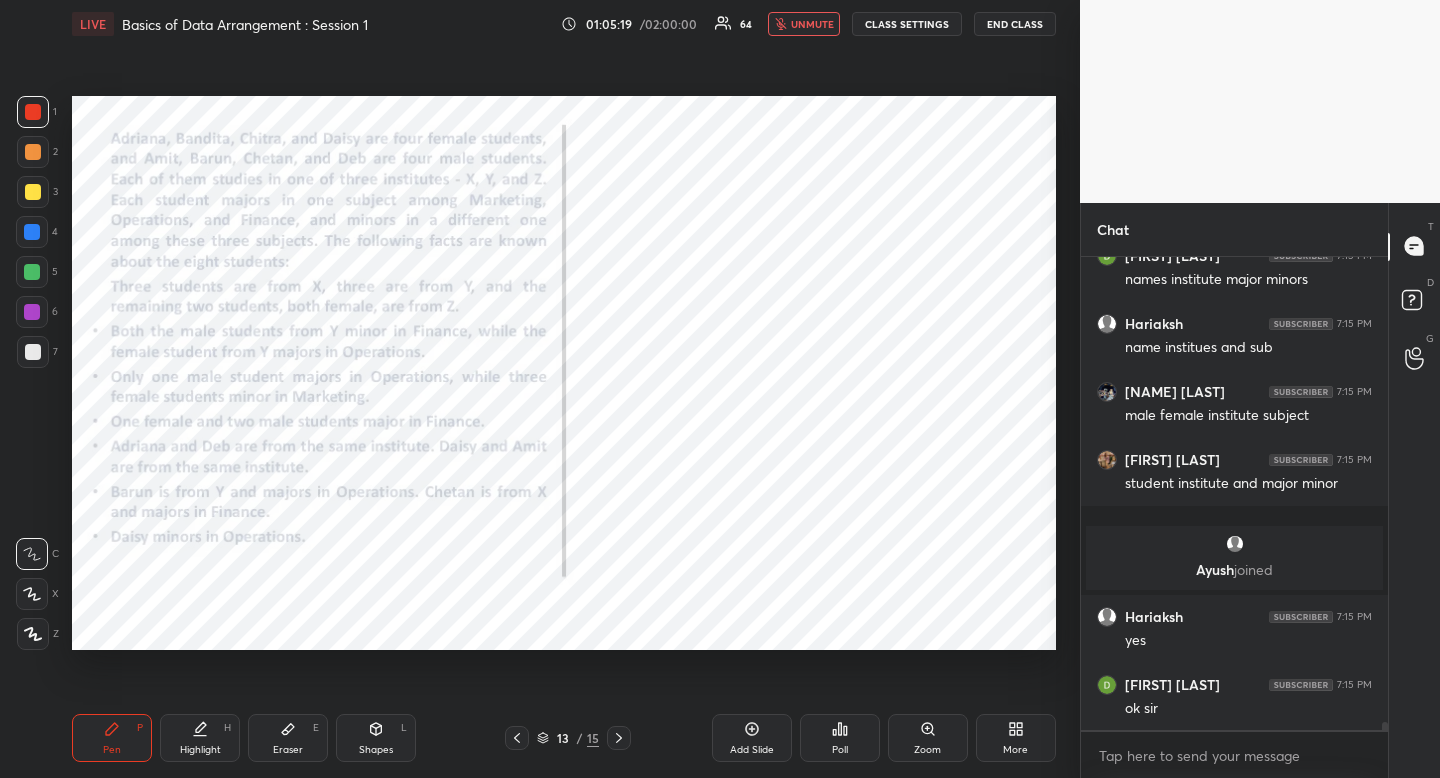 click 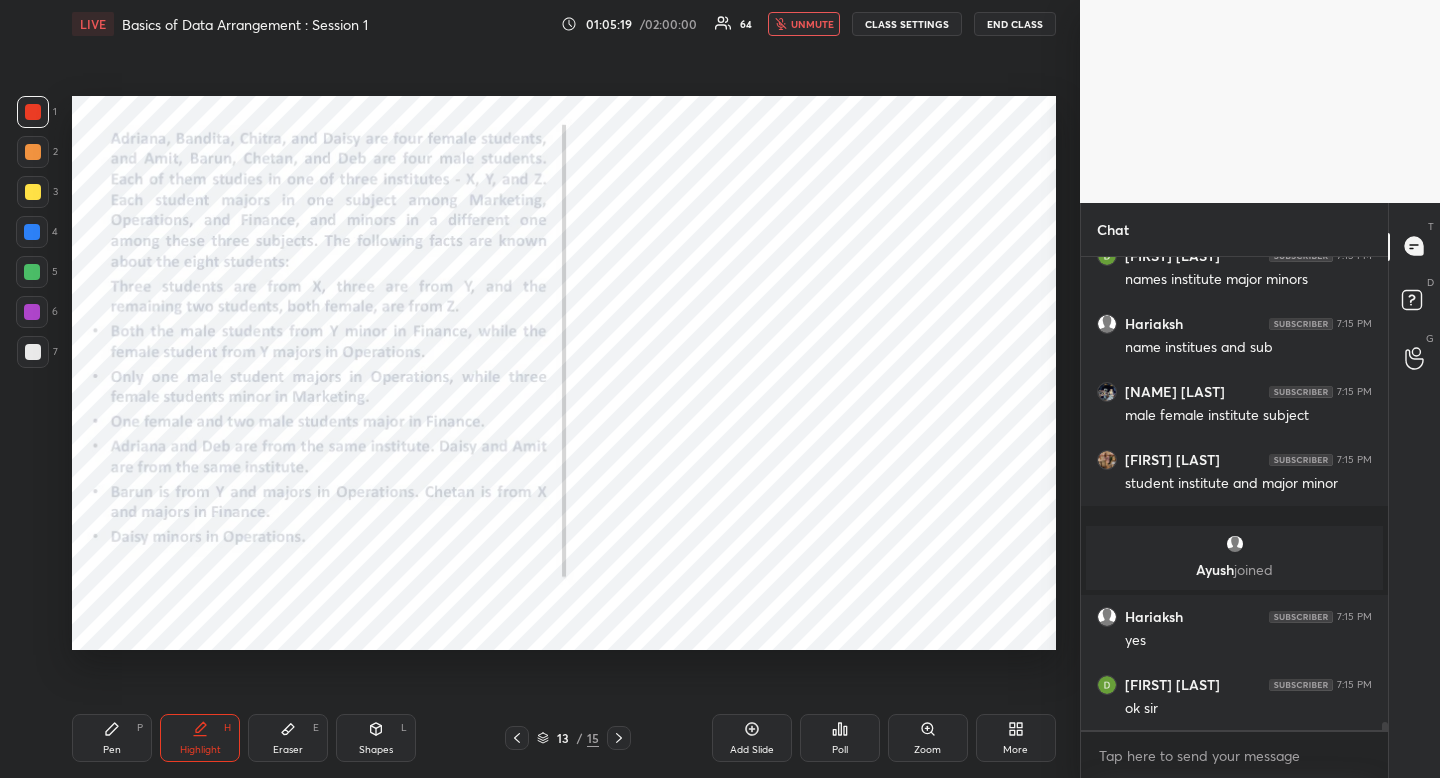 drag, startPoint x: 199, startPoint y: 729, endPoint x: 216, endPoint y: 733, distance: 17.464249 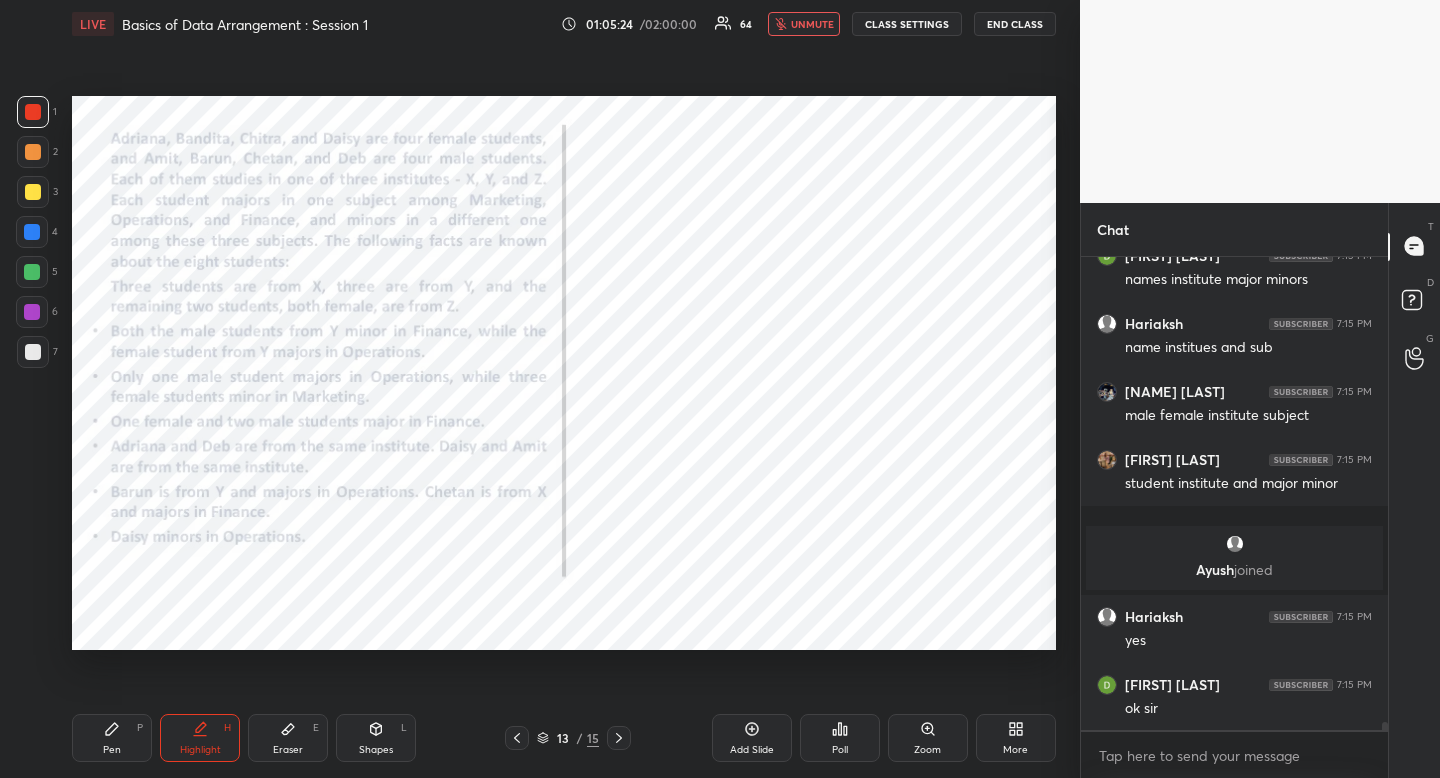 click at bounding box center [32, 232] 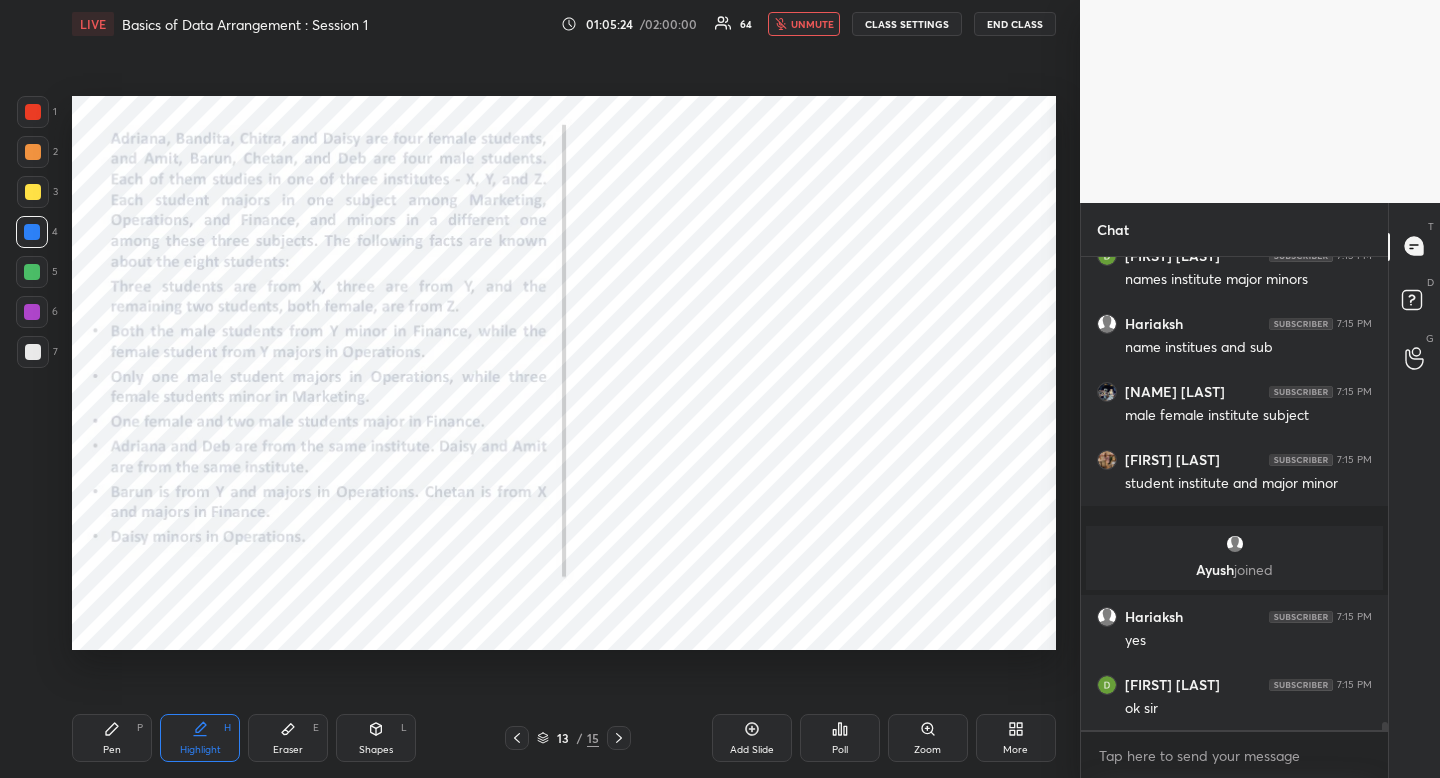 drag, startPoint x: 36, startPoint y: 245, endPoint x: 29, endPoint y: 256, distance: 13.038404 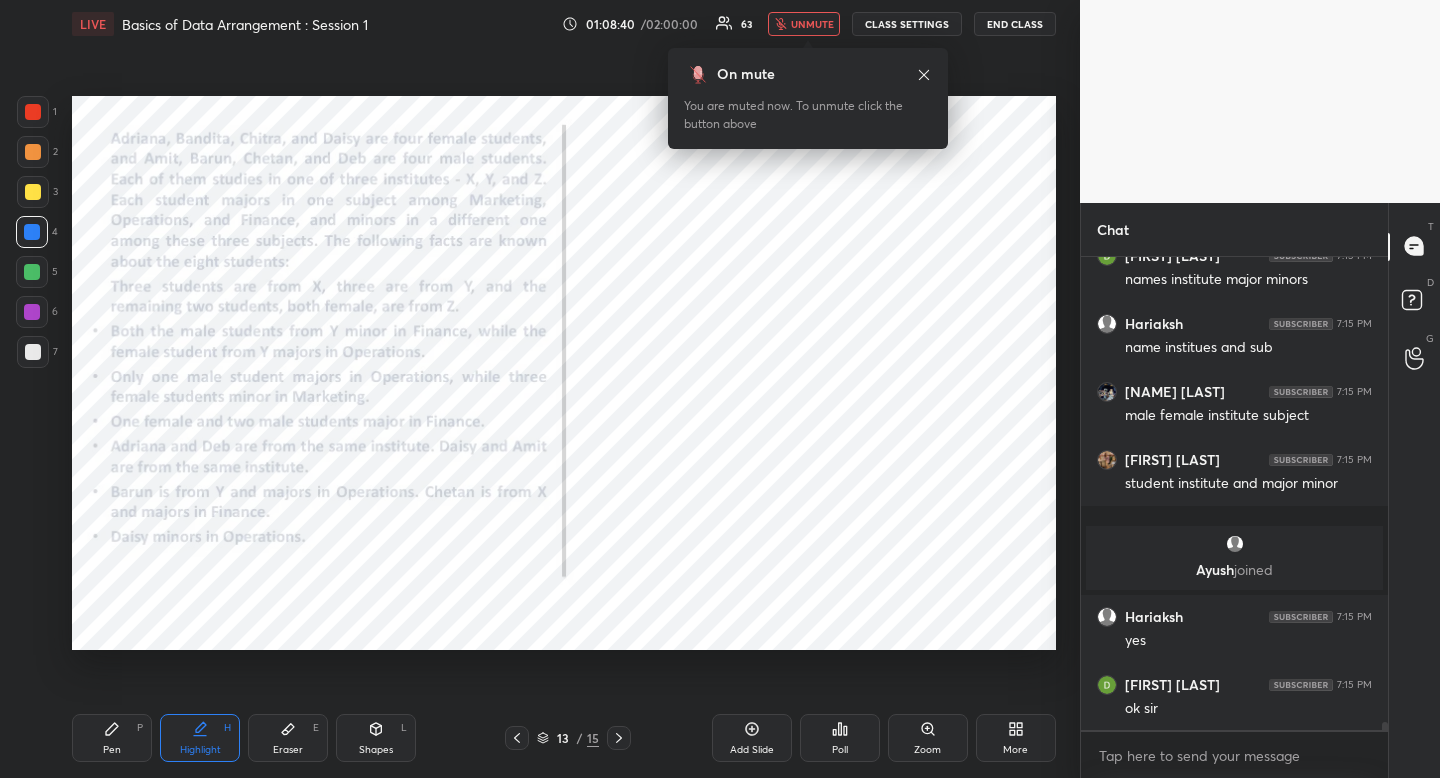 scroll, scrollTop: 28167, scrollLeft: 0, axis: vertical 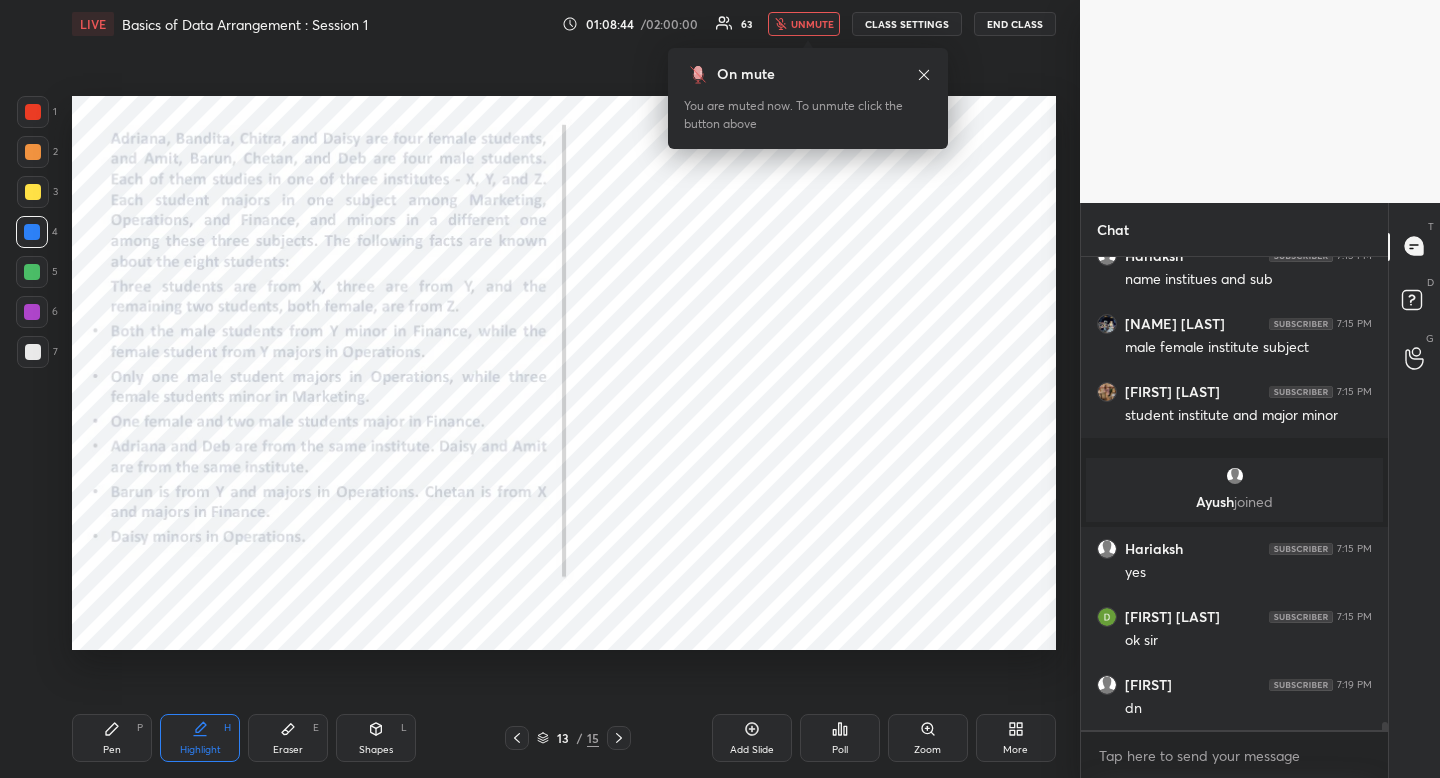 click 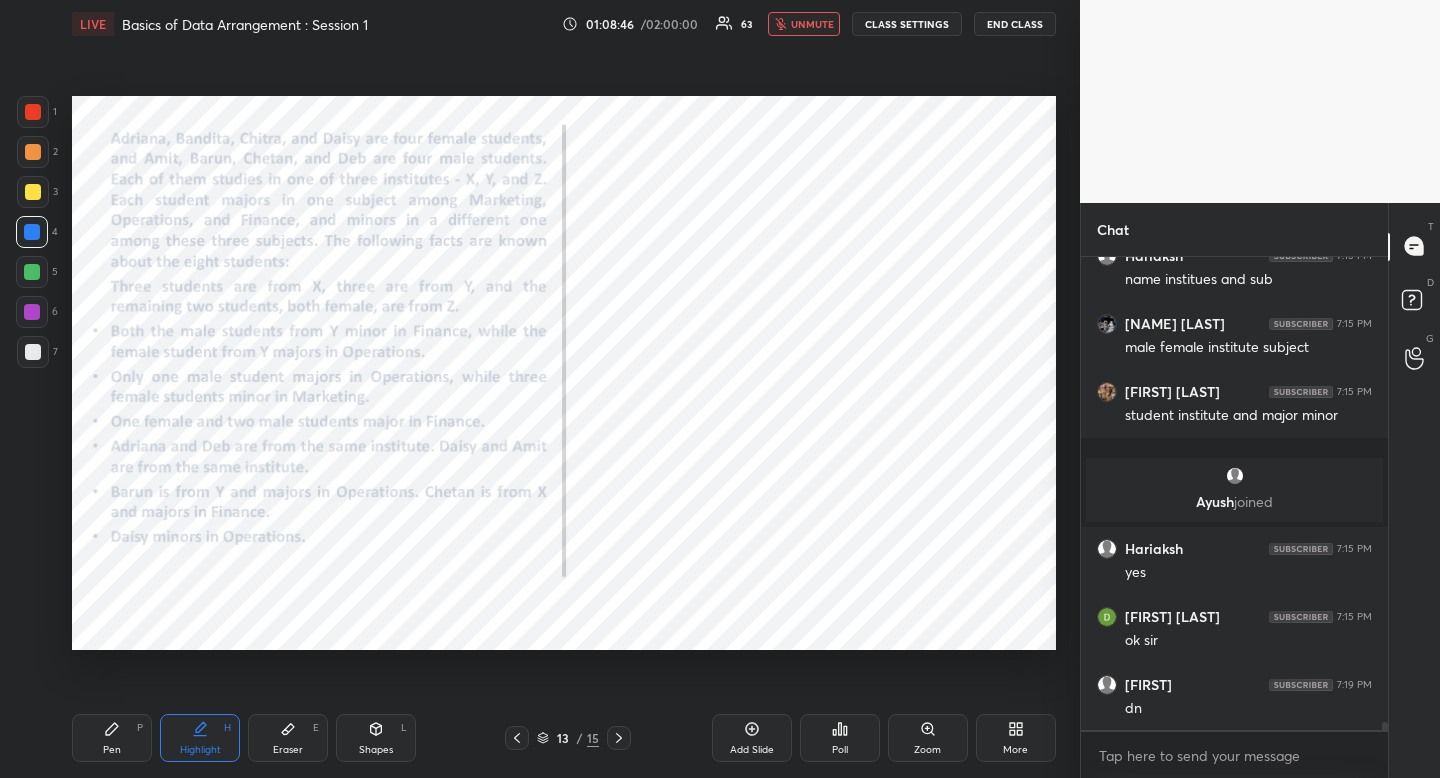 click on "unmute" at bounding box center (812, 24) 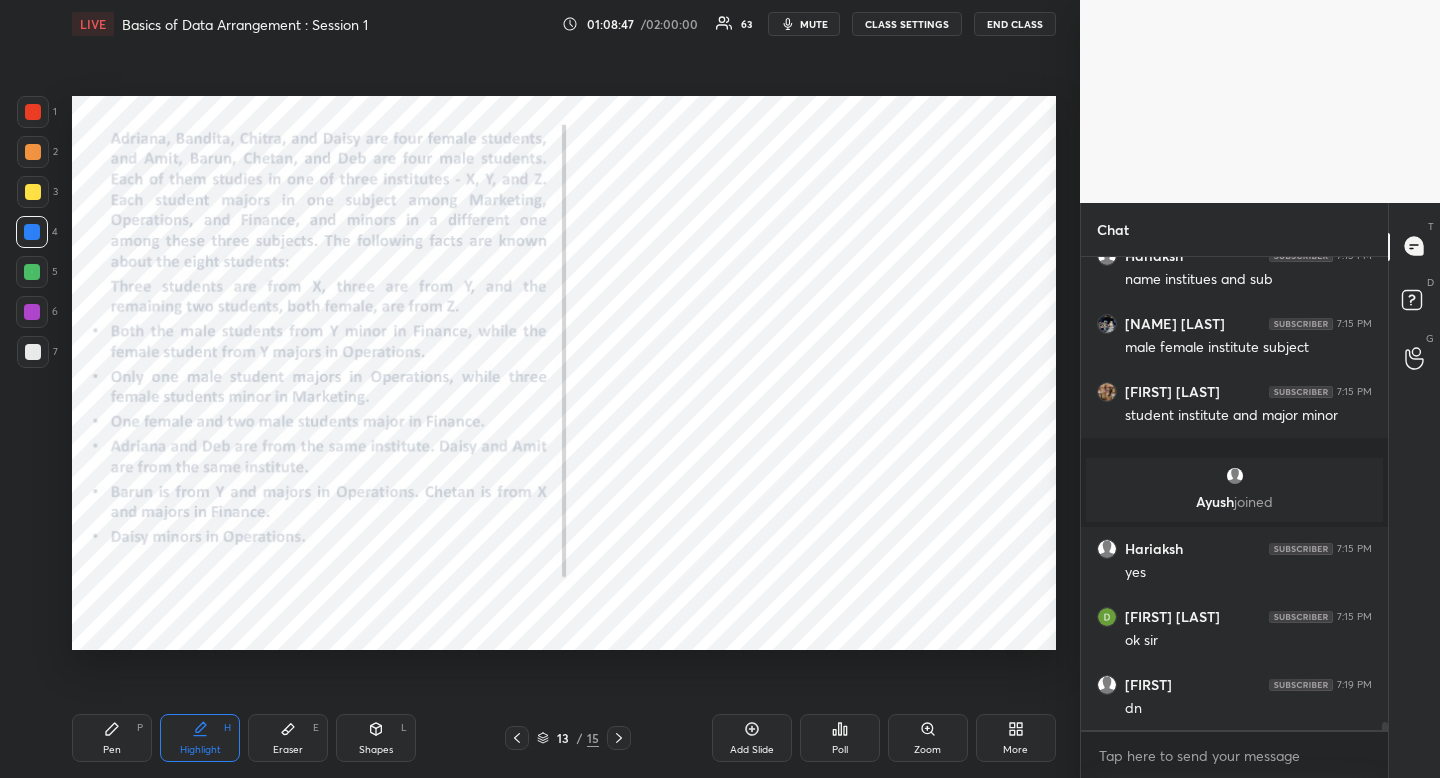 click at bounding box center [33, 112] 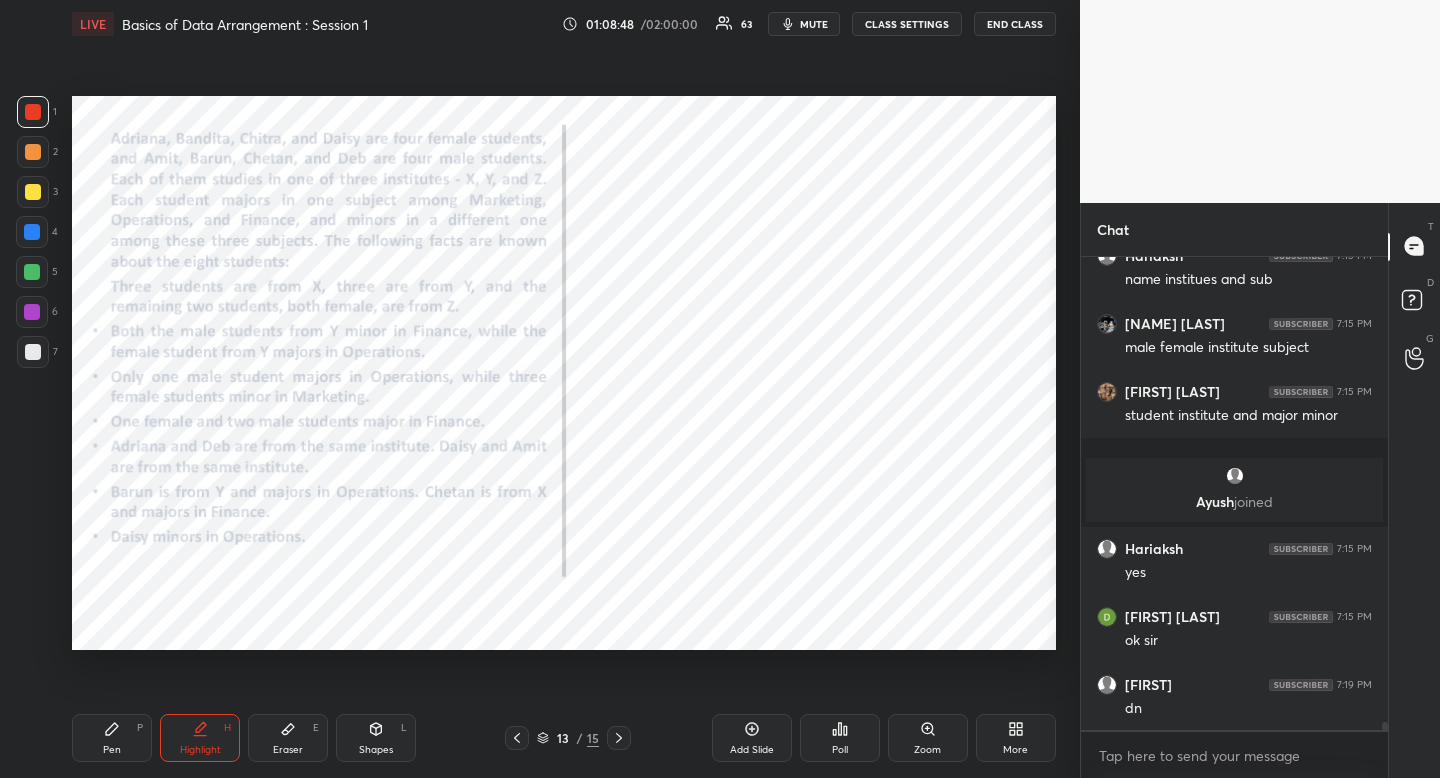 drag, startPoint x: 34, startPoint y: 117, endPoint x: 23, endPoint y: 126, distance: 14.21267 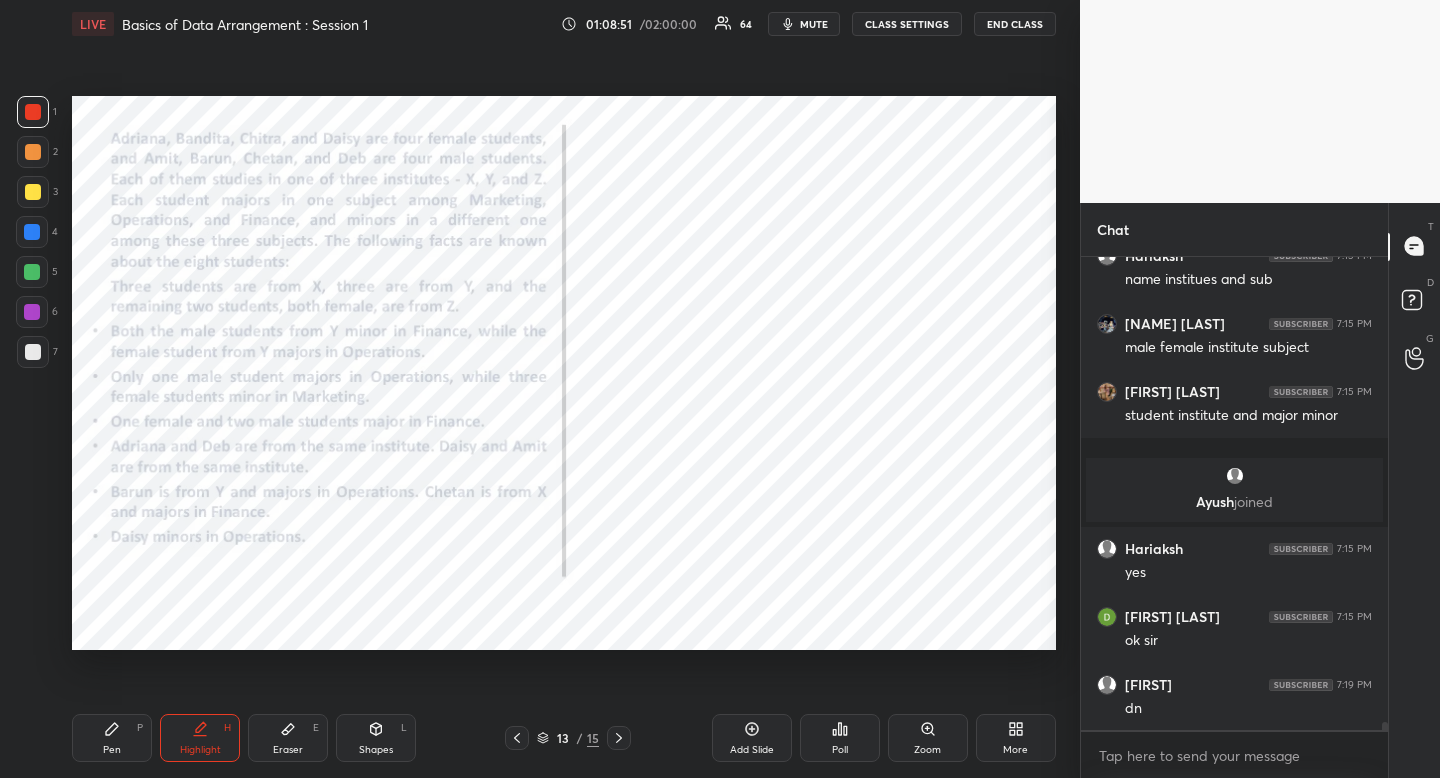 click on "LIVE Basics of Data Arrangement : Session 1 01:08:51 /  02:00:00 64 mute CLASS SETTINGS END CLASS Setting up your live class Poll for   secs No correct answer Start poll Back Basics of Data Arrangement : Session 1 Aarambh Academy Pen P Highlight H Eraser E Shapes L 13 / 15 Add Slide Poll Zoom More" at bounding box center (564, 389) 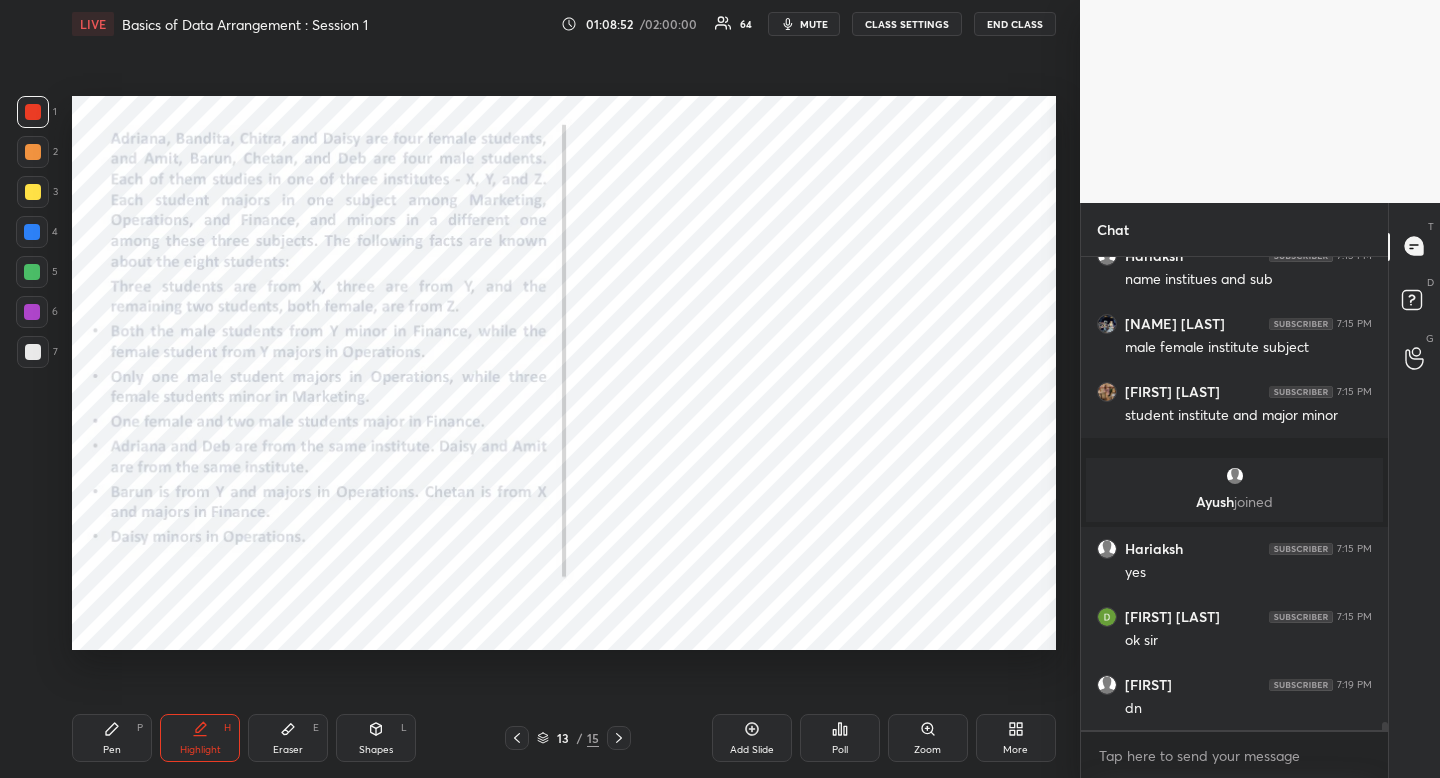 scroll, scrollTop: 28235, scrollLeft: 0, axis: vertical 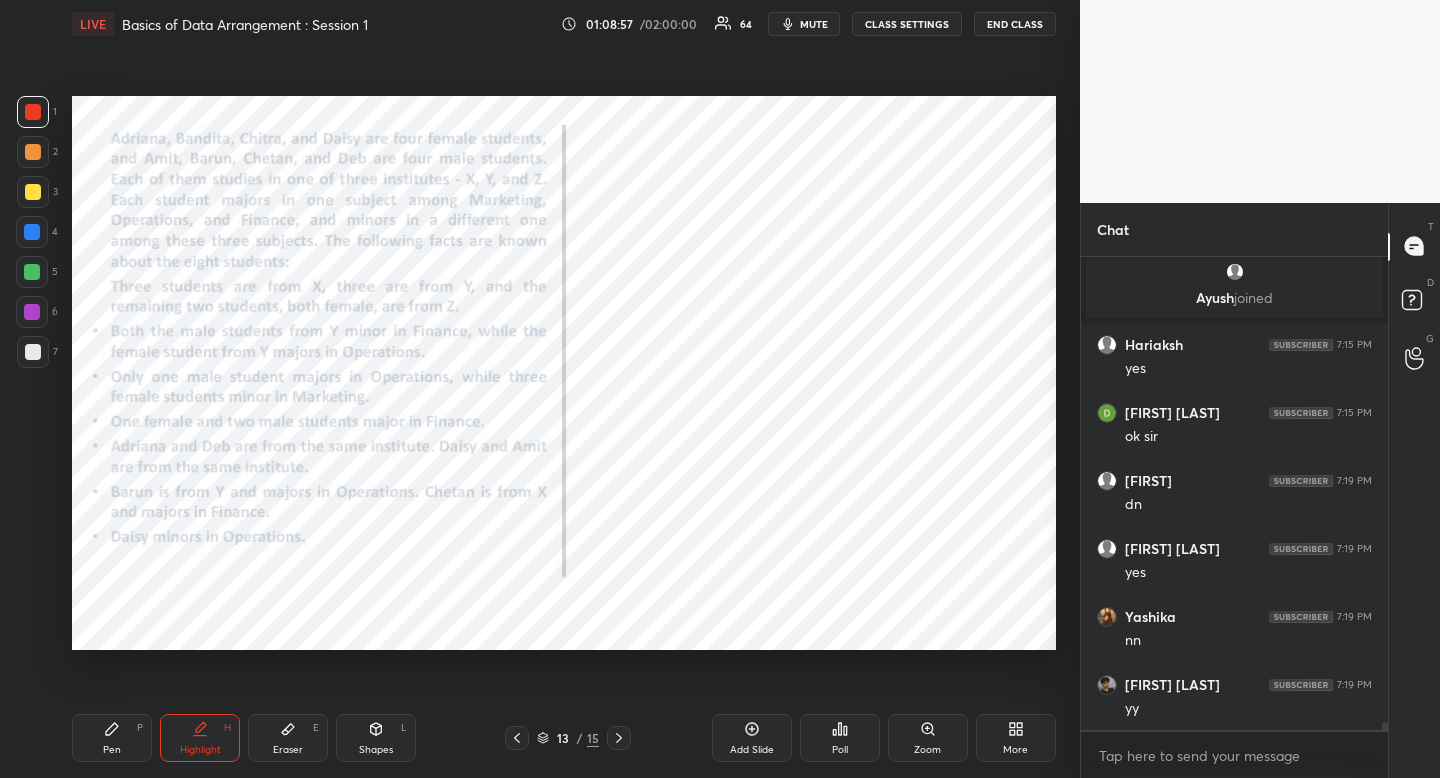 click 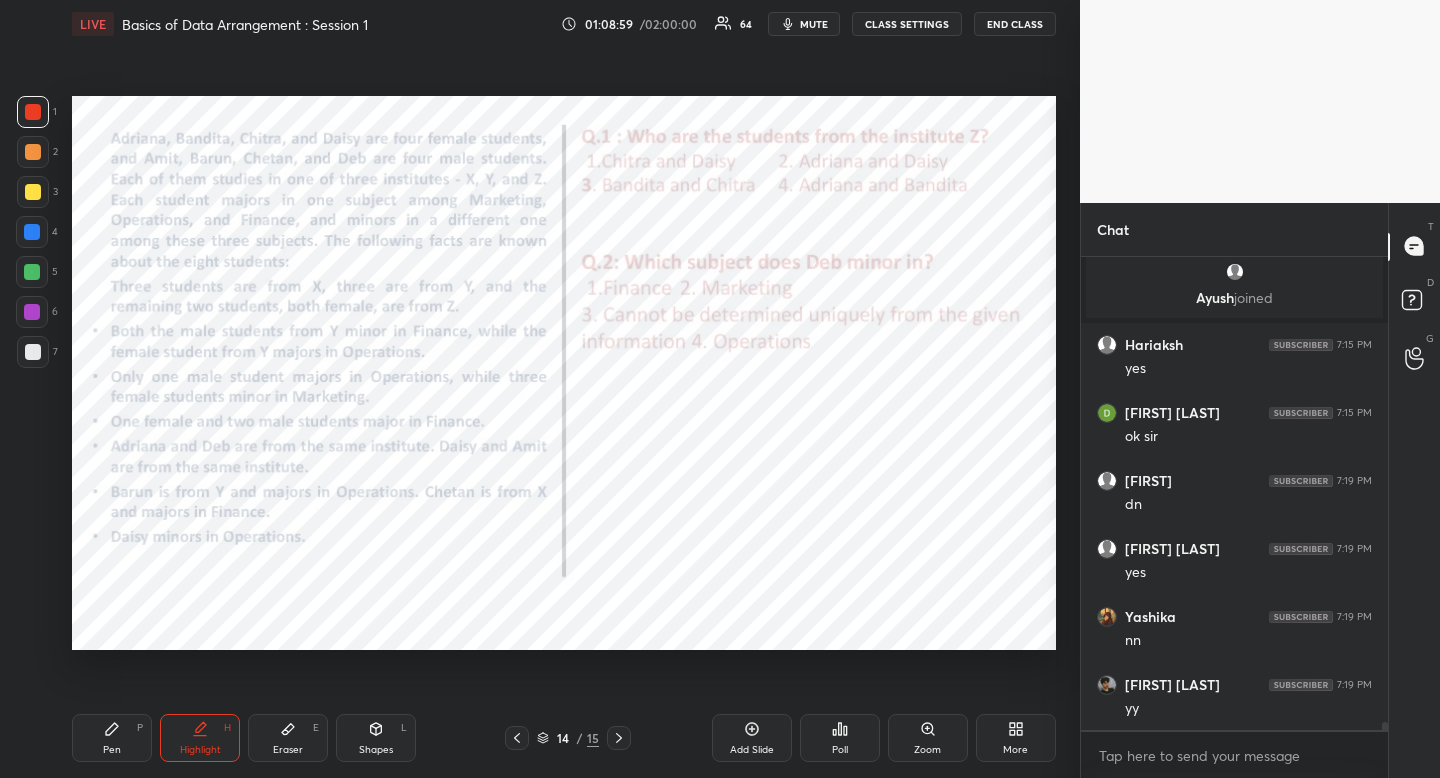 click 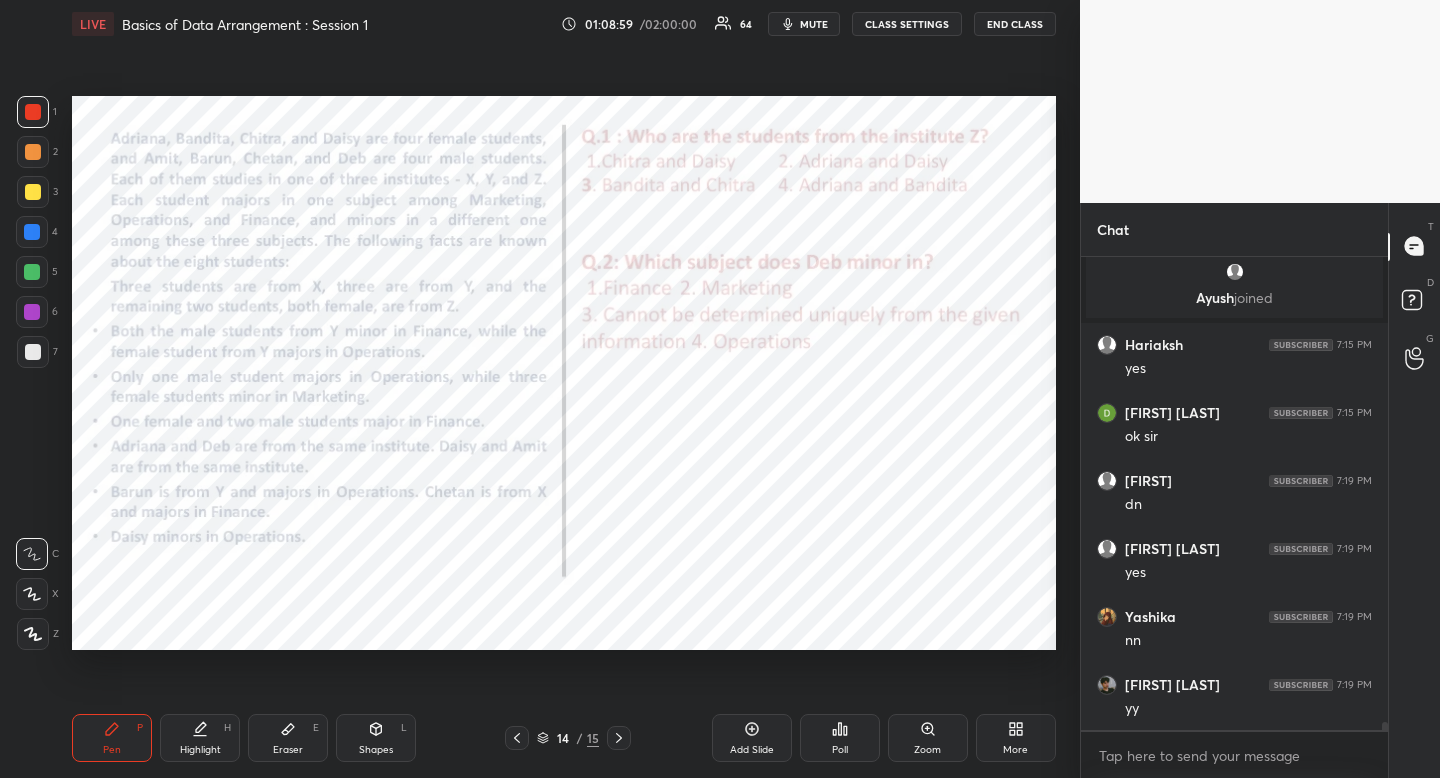 drag, startPoint x: 113, startPoint y: 731, endPoint x: 142, endPoint y: 651, distance: 85.09406 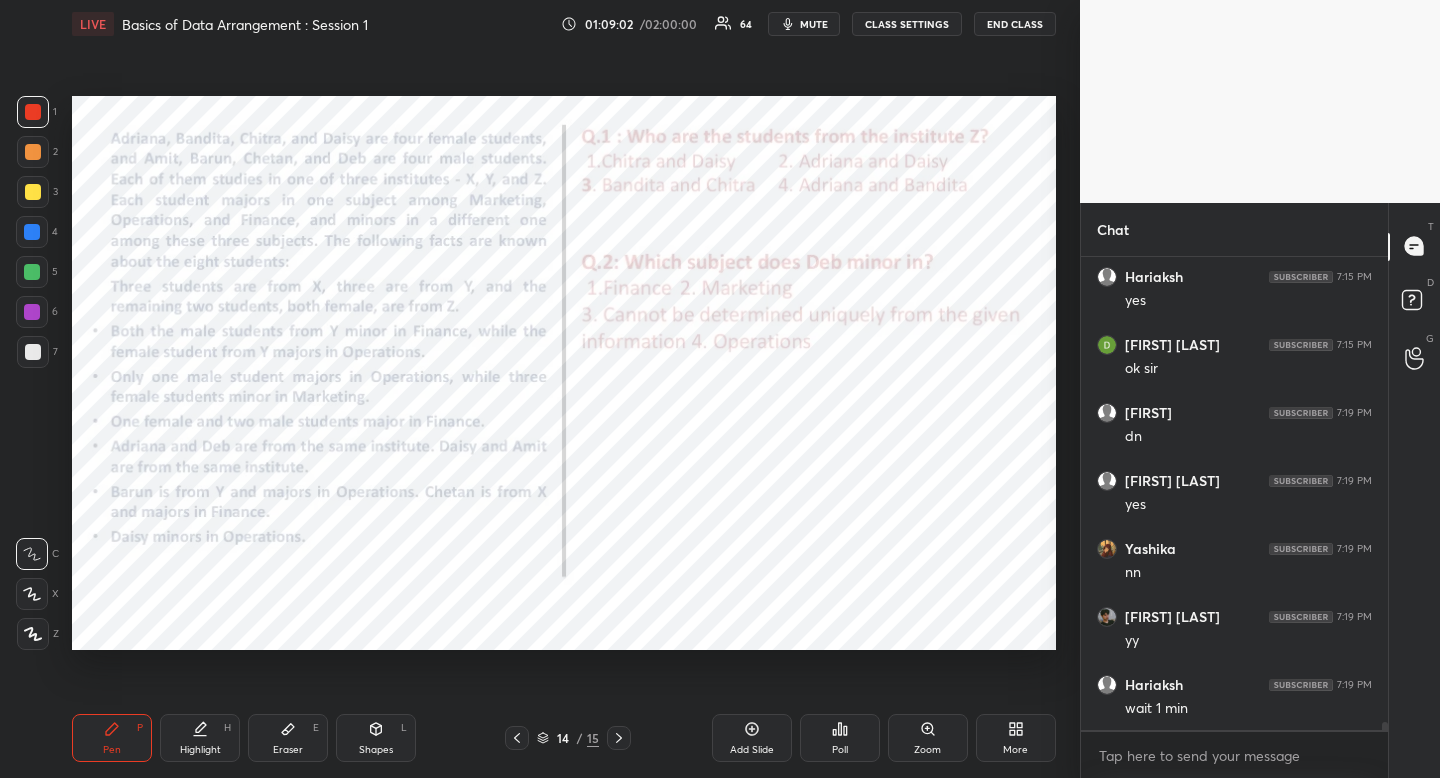 scroll, scrollTop: 28507, scrollLeft: 0, axis: vertical 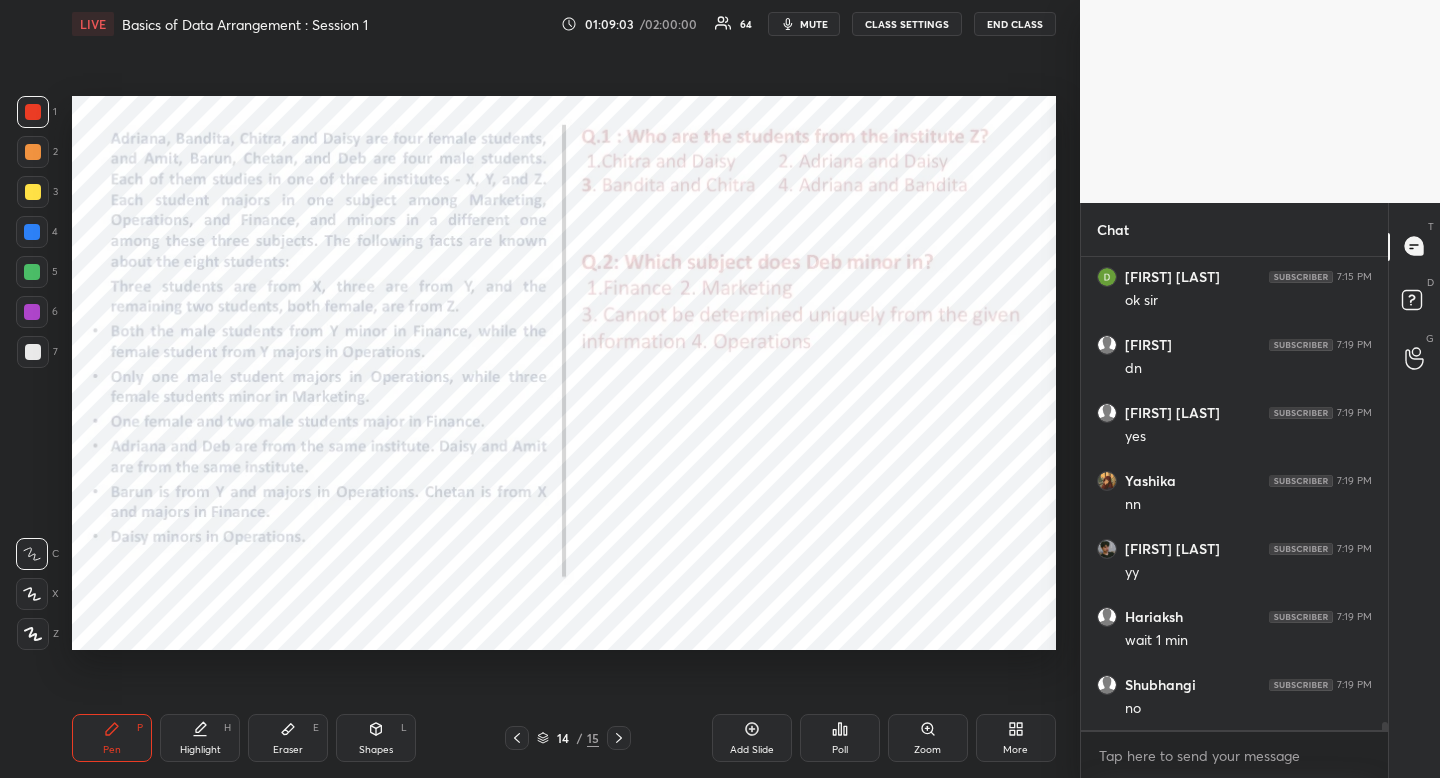 click on "Poll" at bounding box center (840, 750) 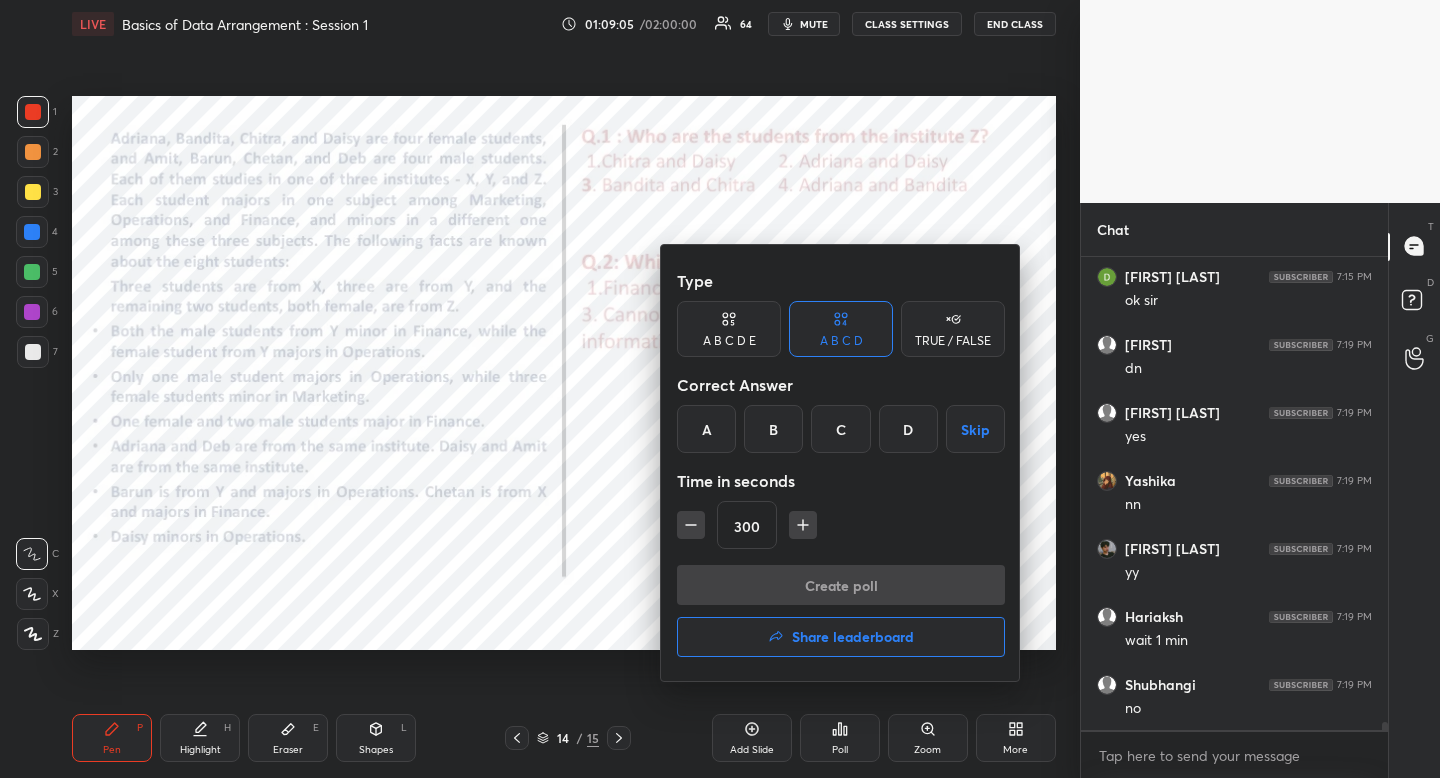 click on "A" at bounding box center (706, 429) 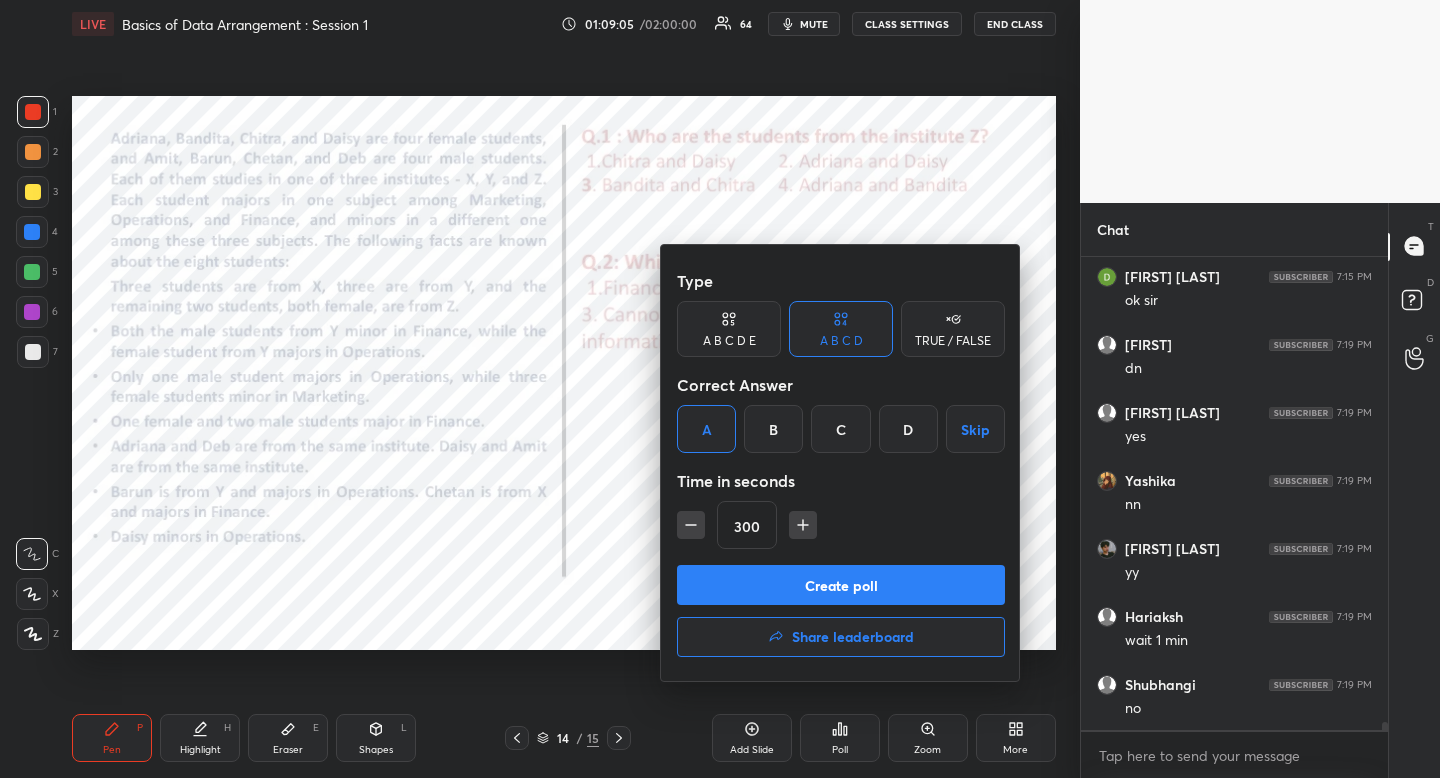 click 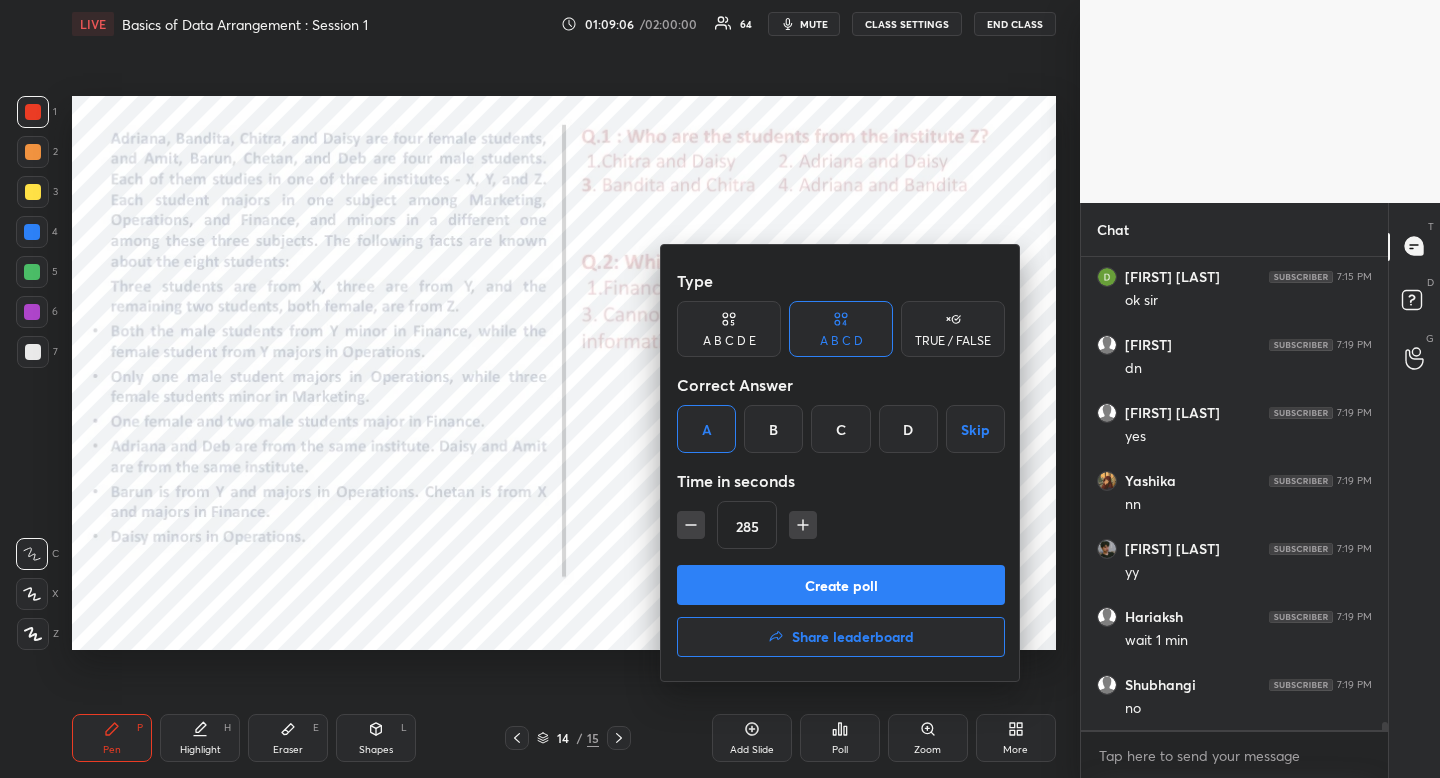 click 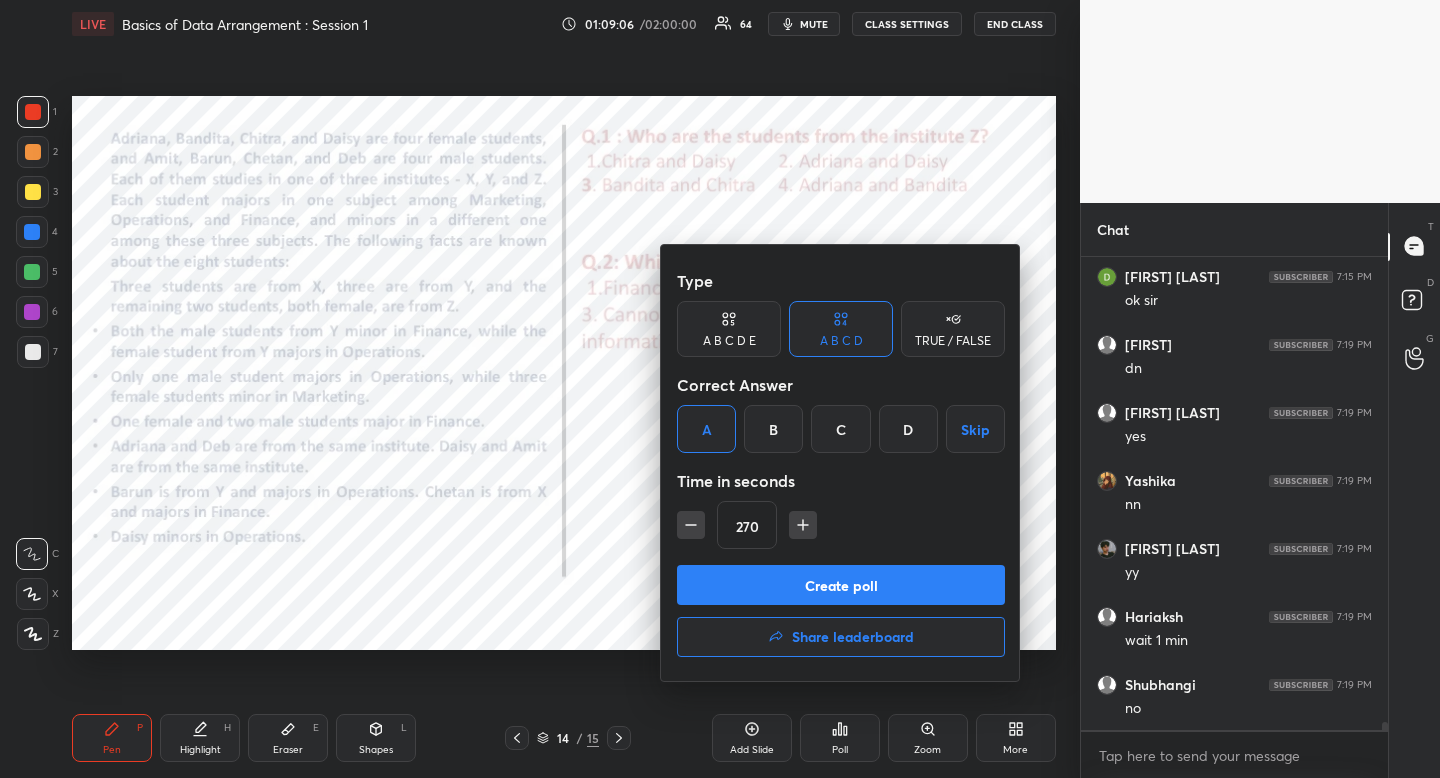click 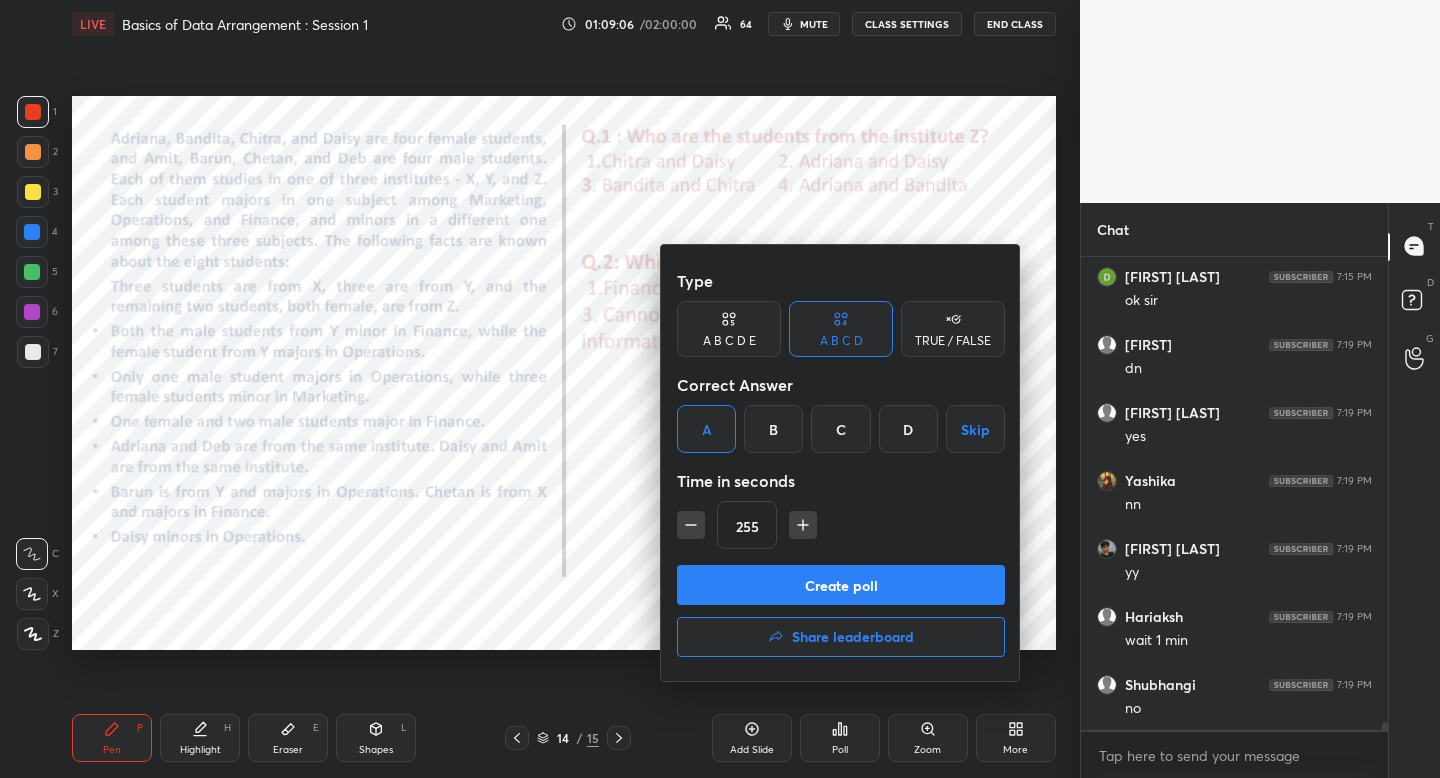 click 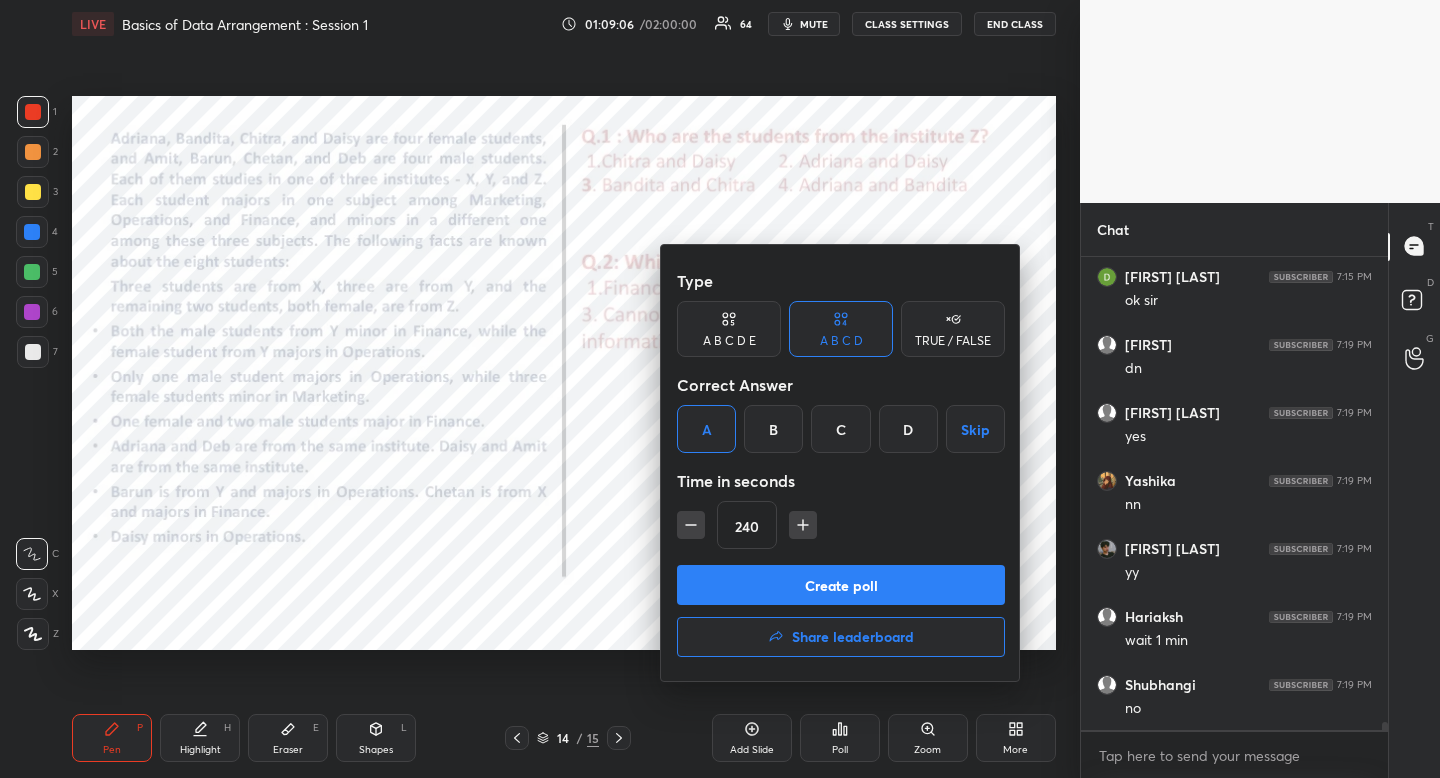 click 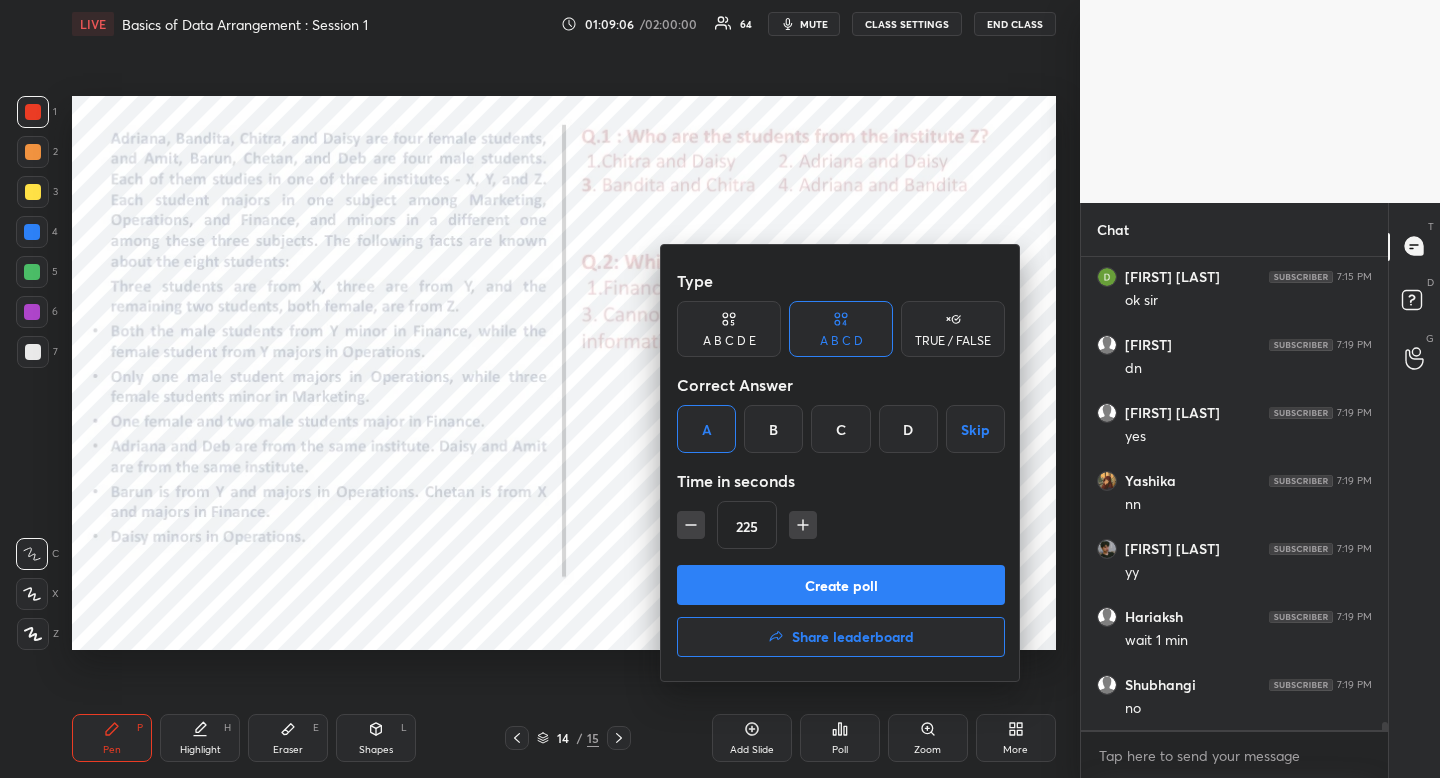 click 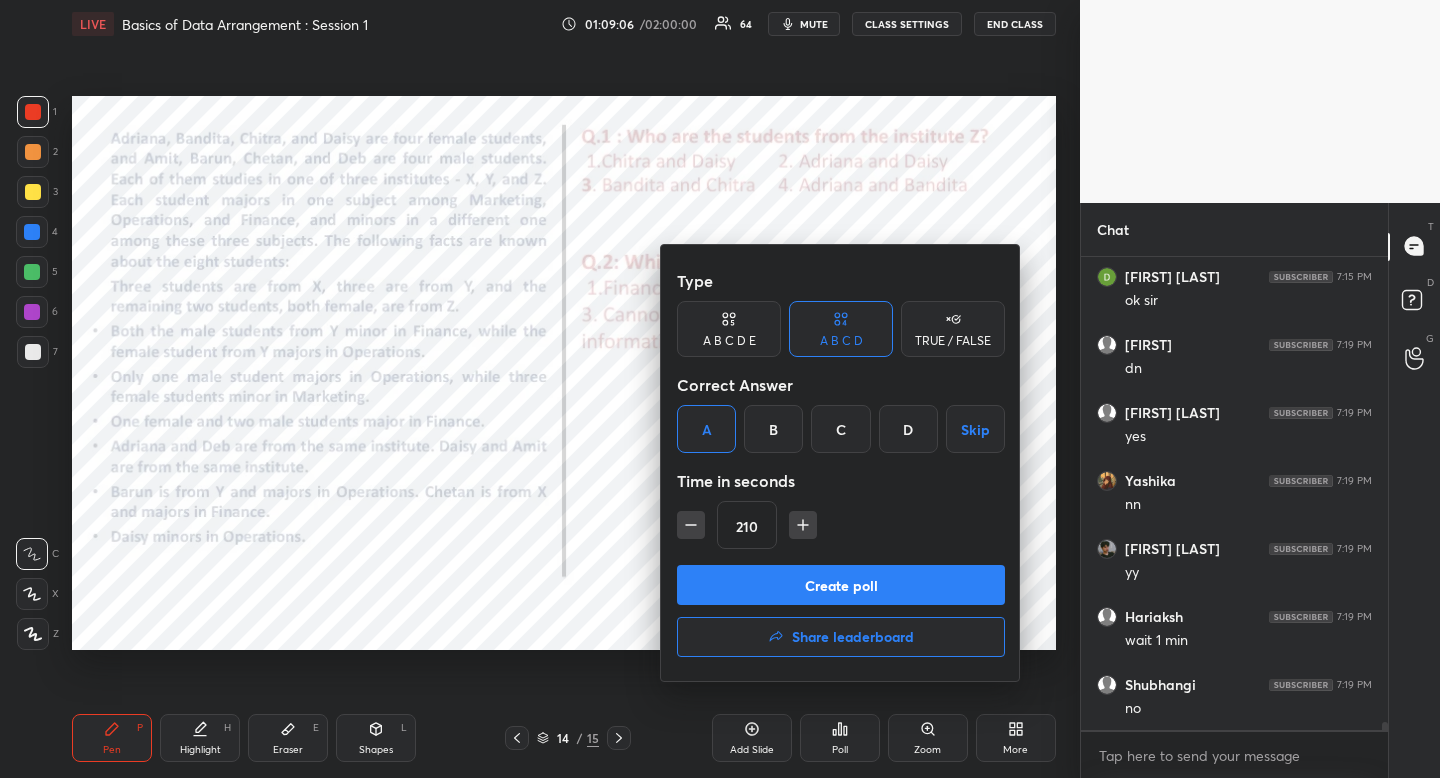 click 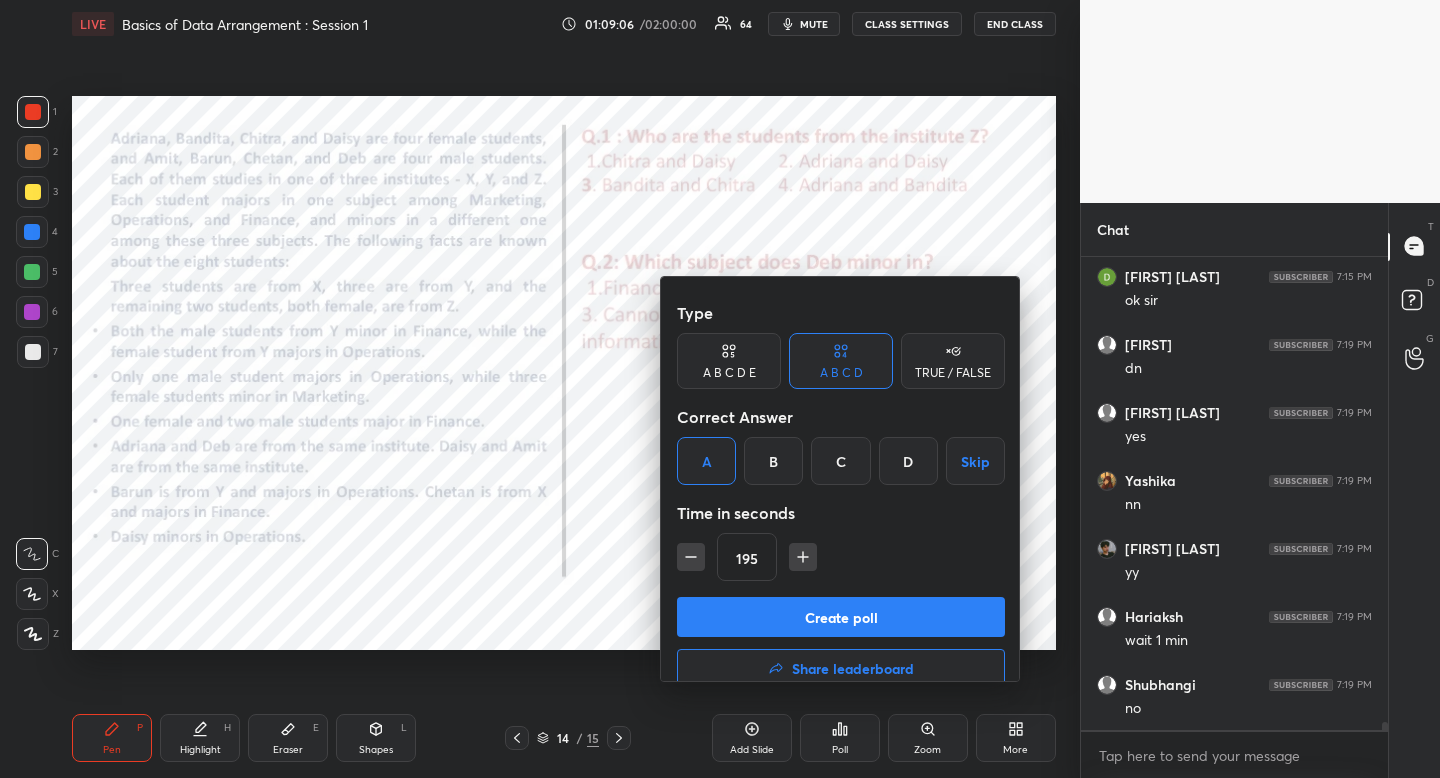 click 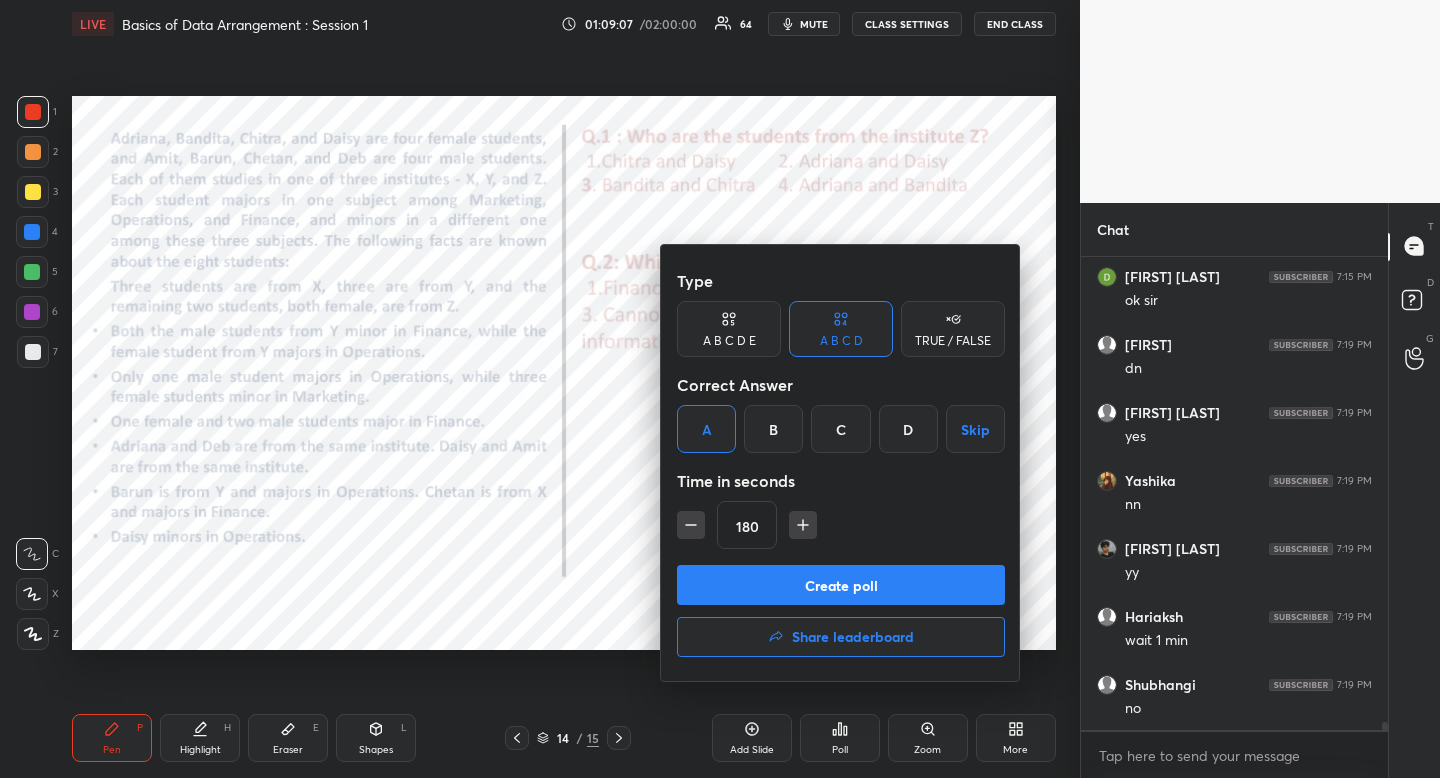 click 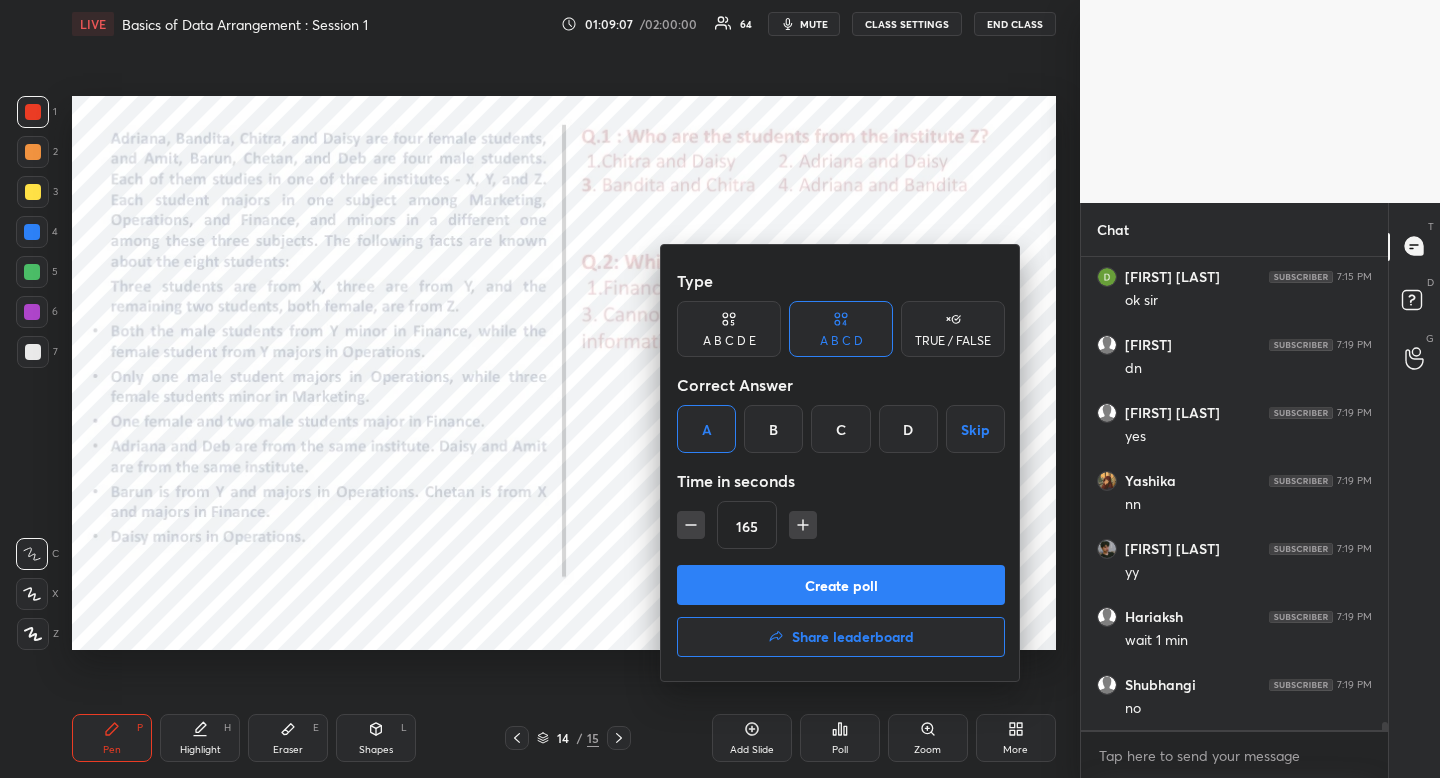 click 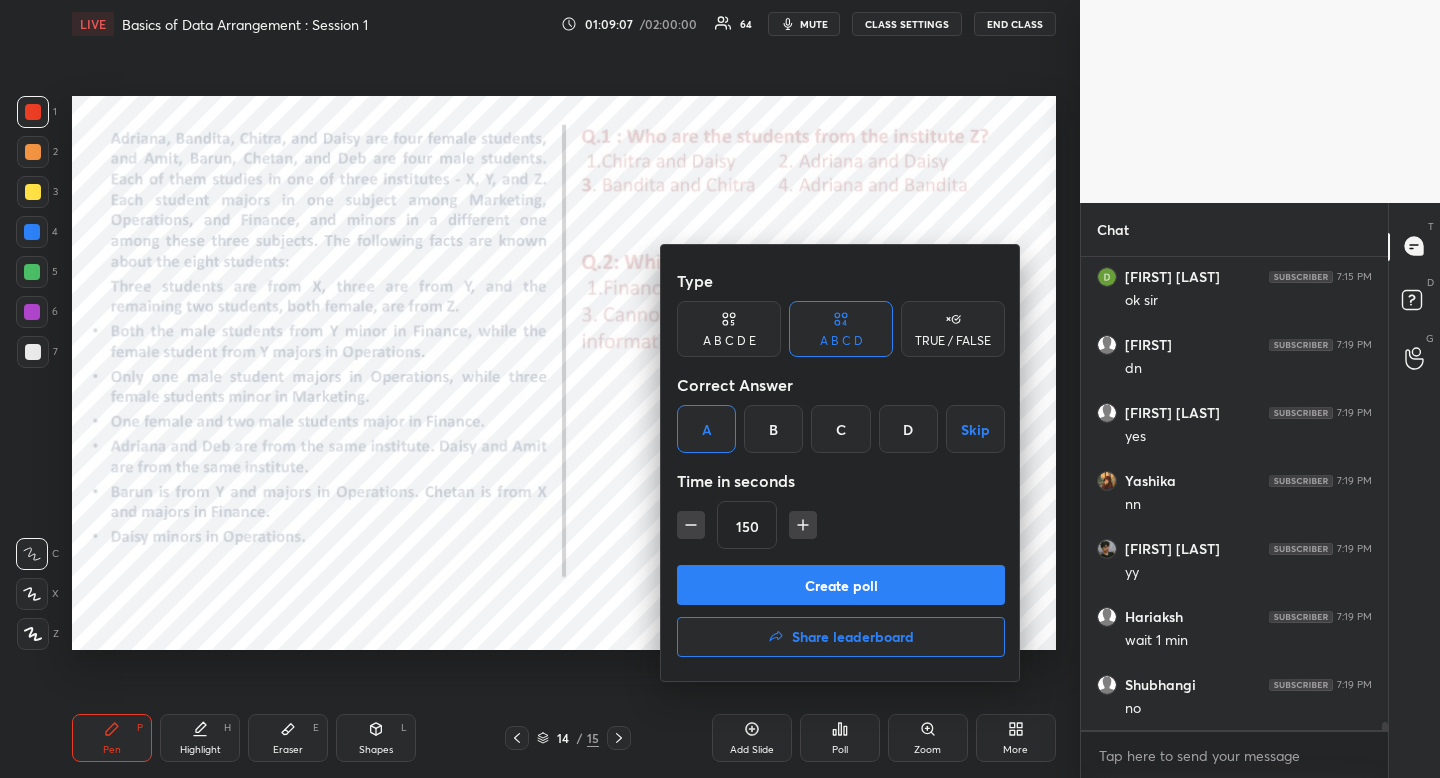 click 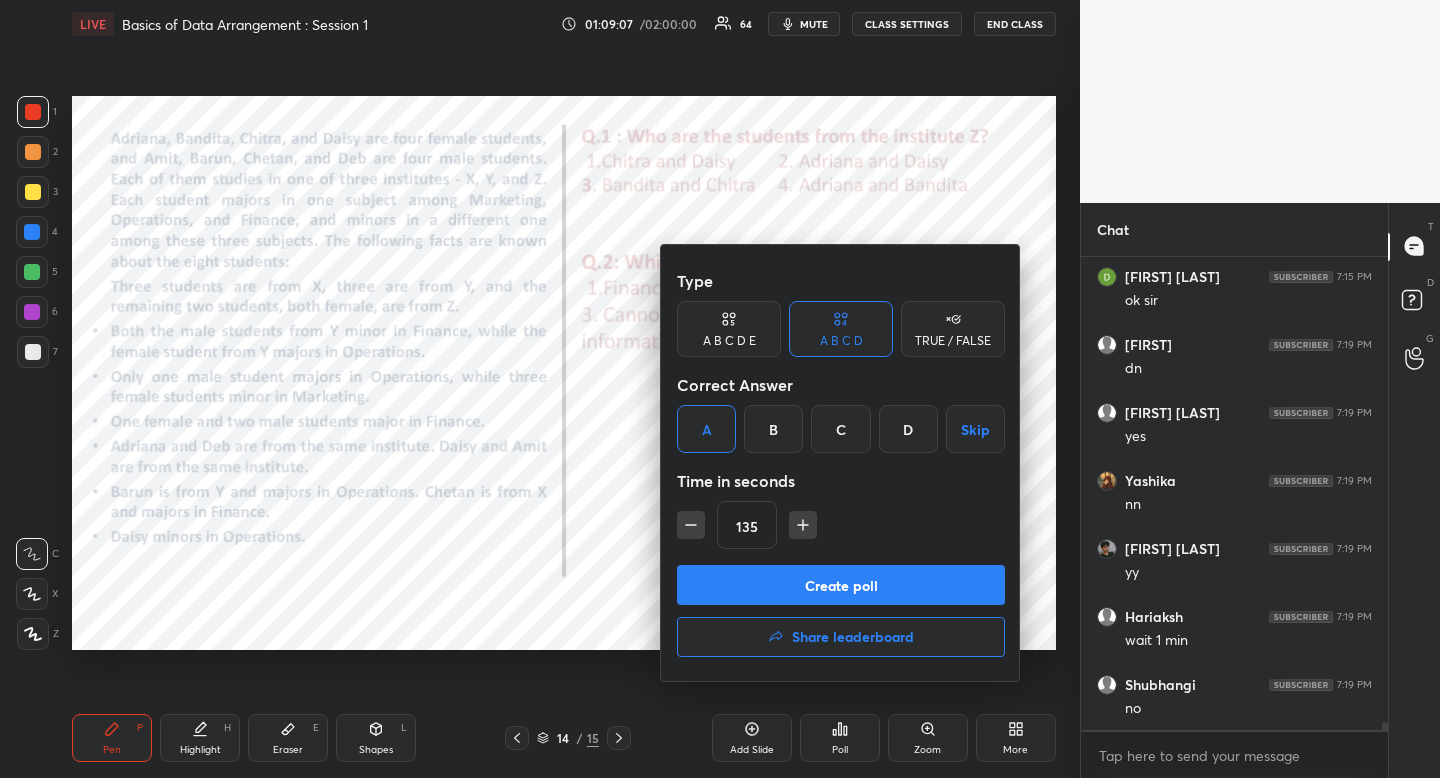 click 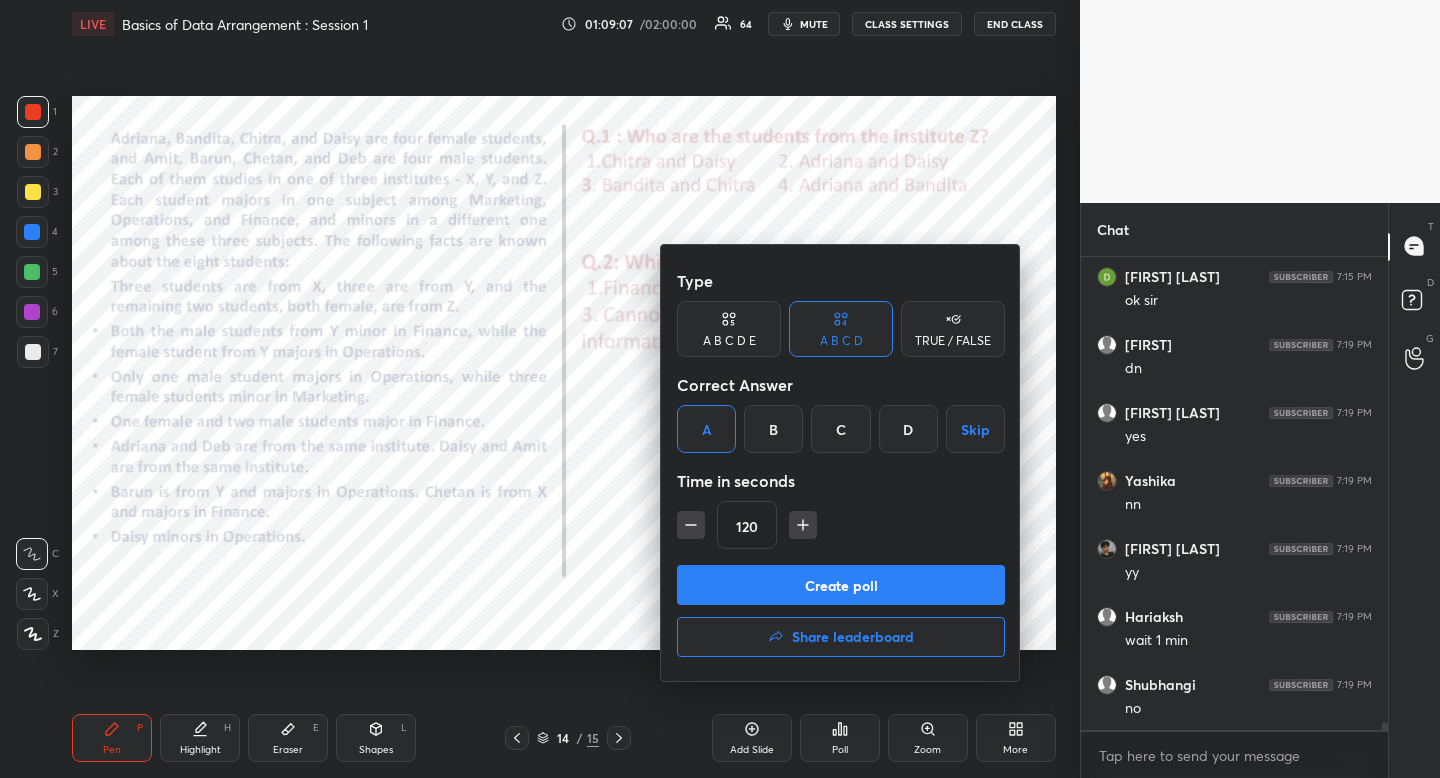 click 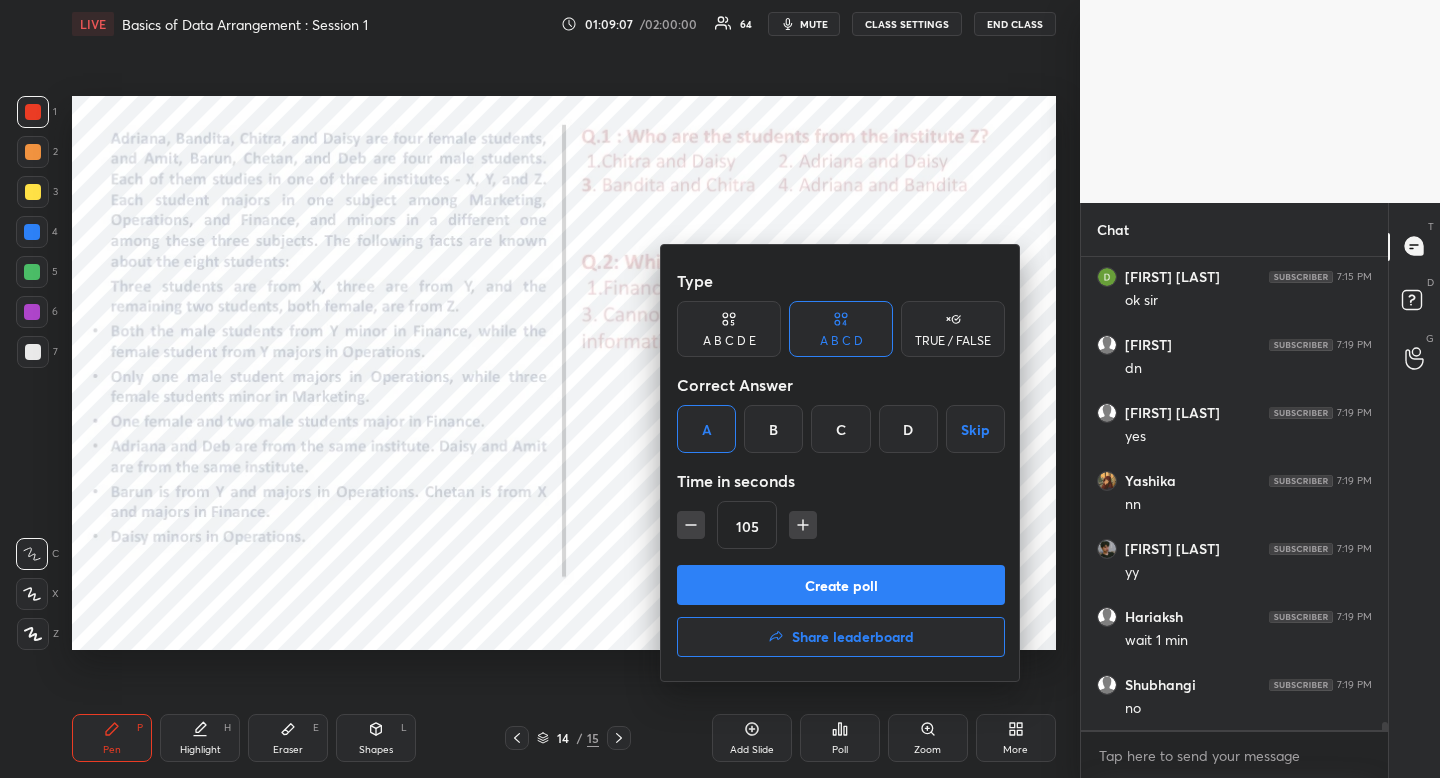 click 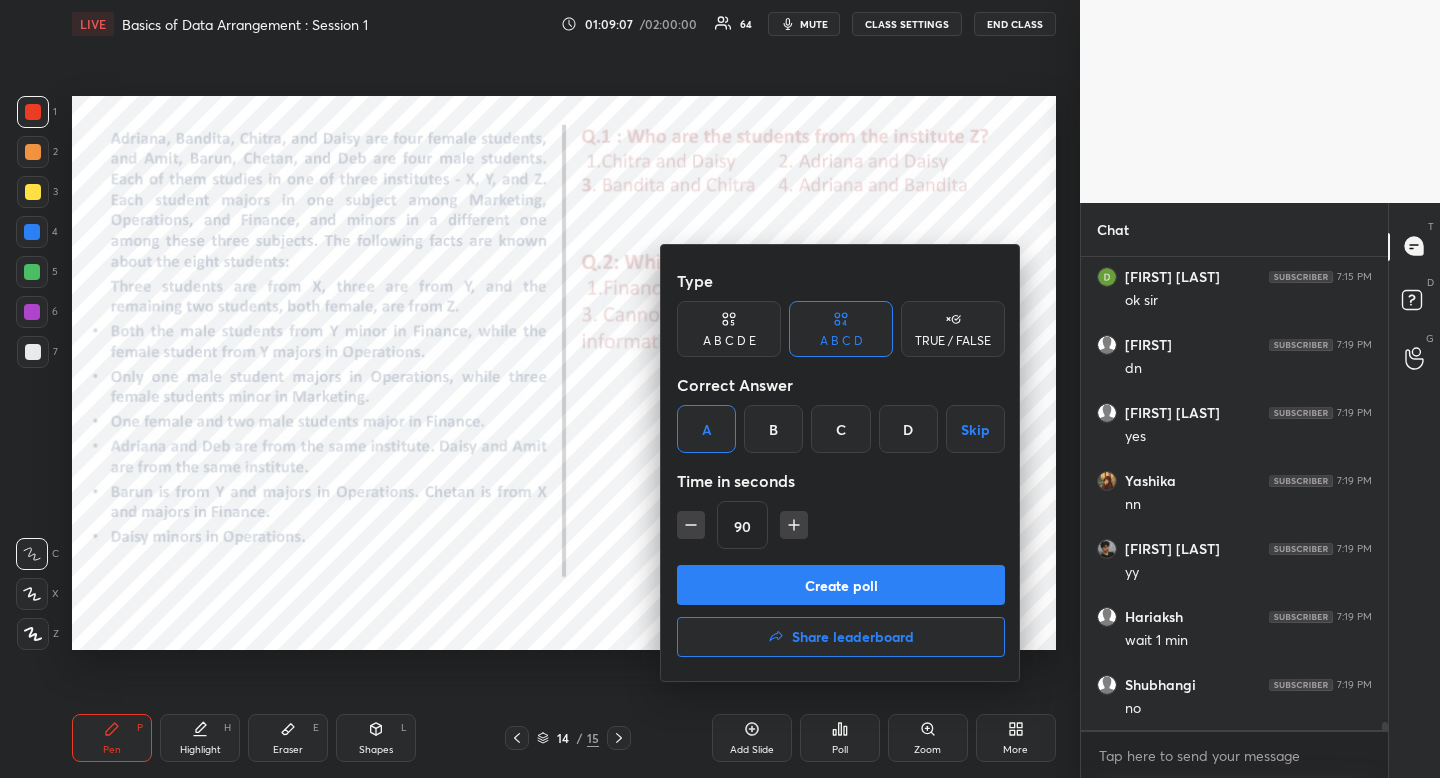 click 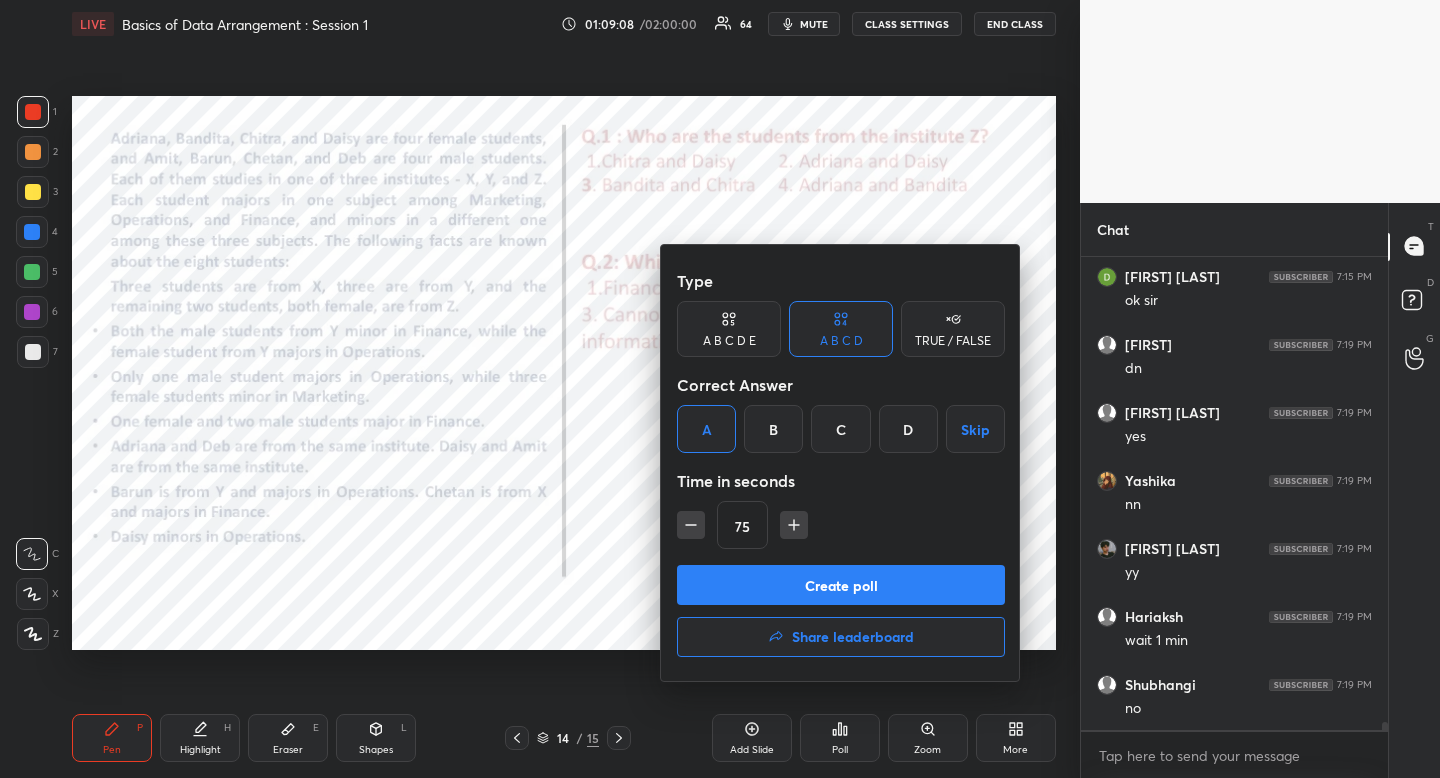 drag, startPoint x: 789, startPoint y: 520, endPoint x: 790, endPoint y: 562, distance: 42.0119 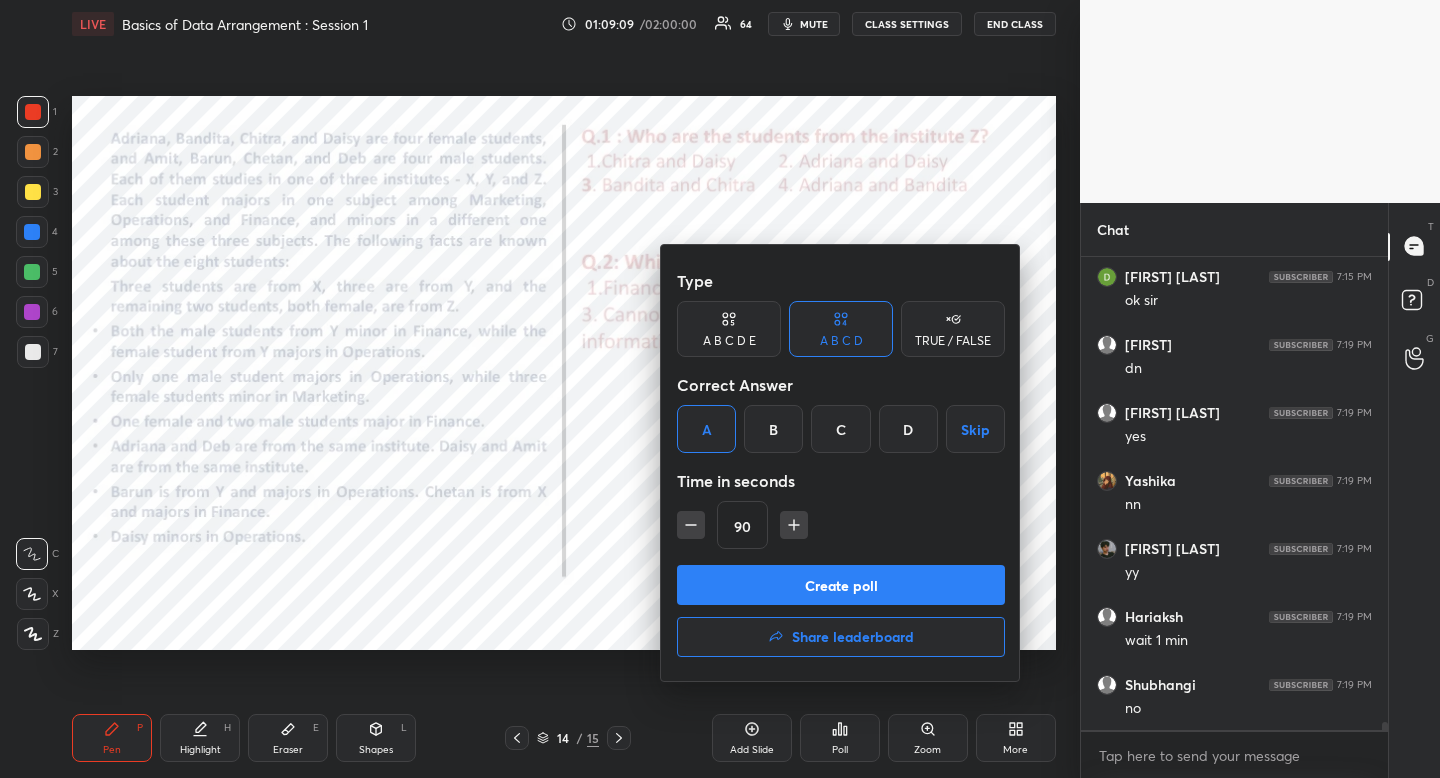 click on "Create poll" at bounding box center [841, 585] 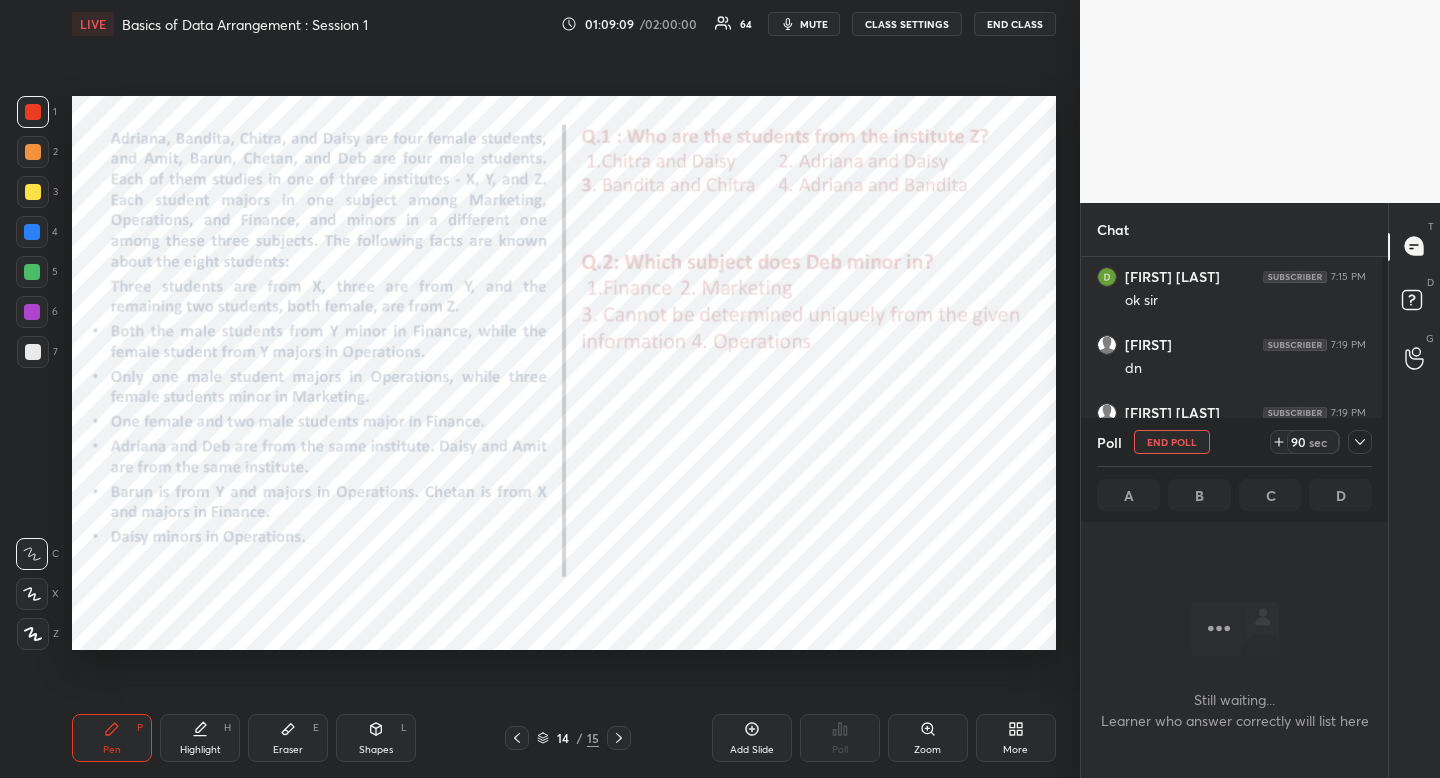 scroll, scrollTop: 444, scrollLeft: 295, axis: both 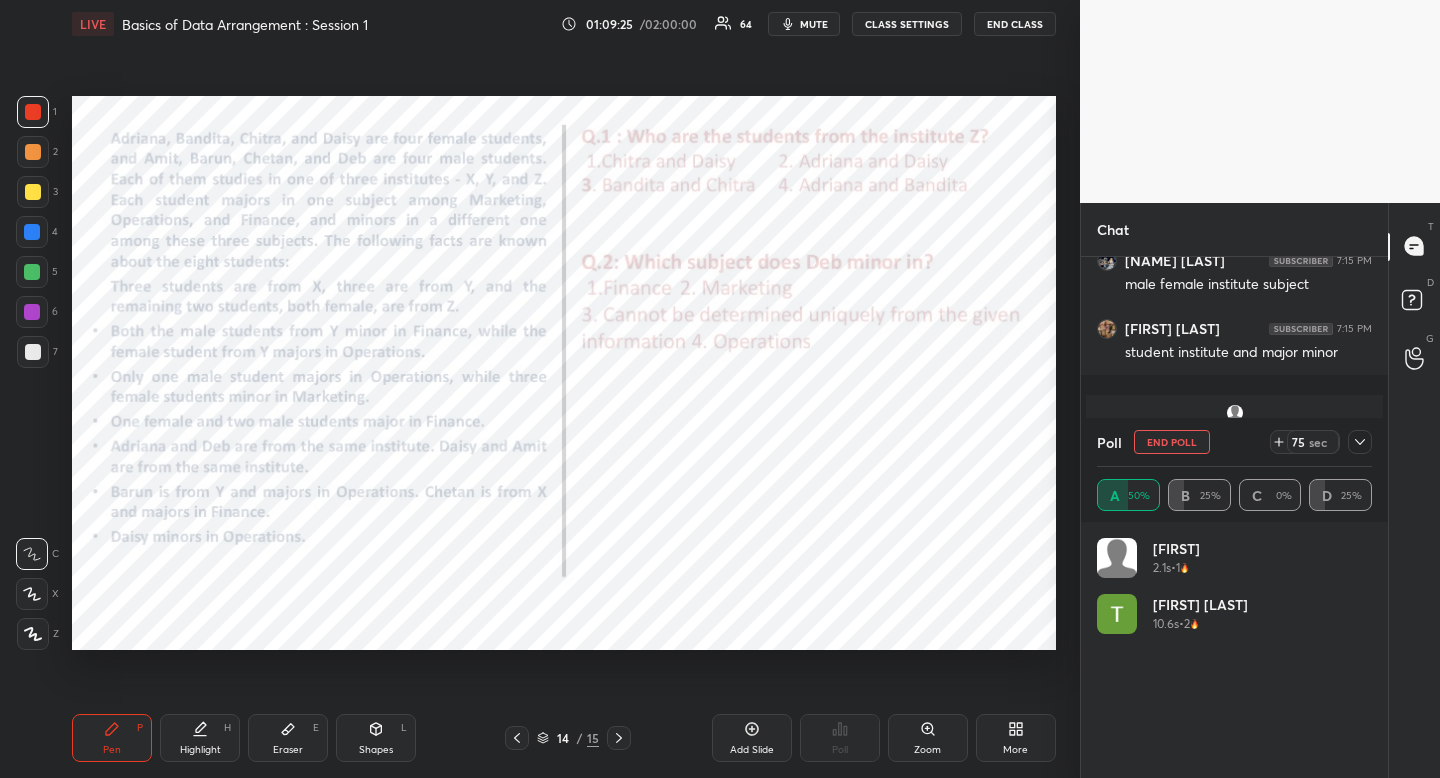 drag, startPoint x: 821, startPoint y: 16, endPoint x: 805, endPoint y: 38, distance: 27.202942 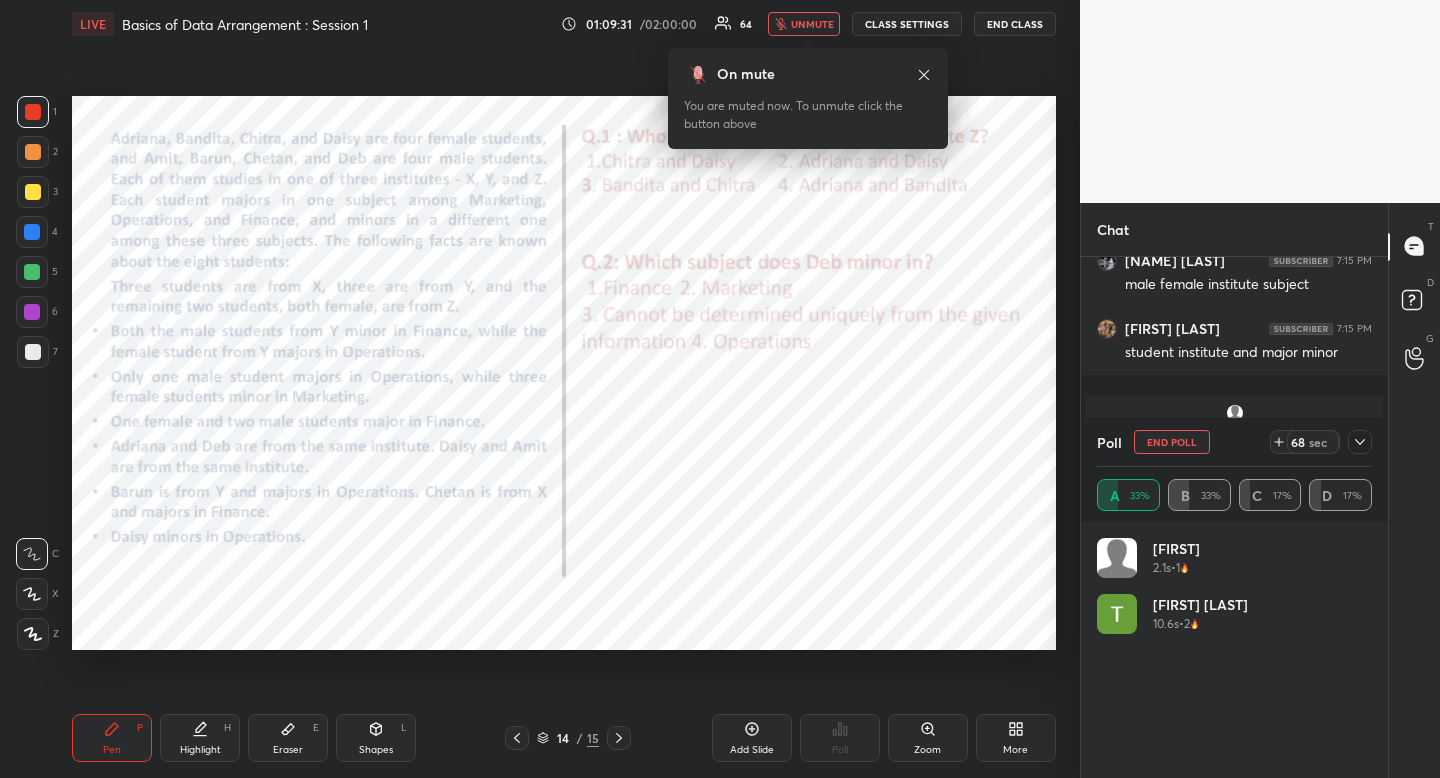drag, startPoint x: 925, startPoint y: 73, endPoint x: 912, endPoint y: 80, distance: 14.764823 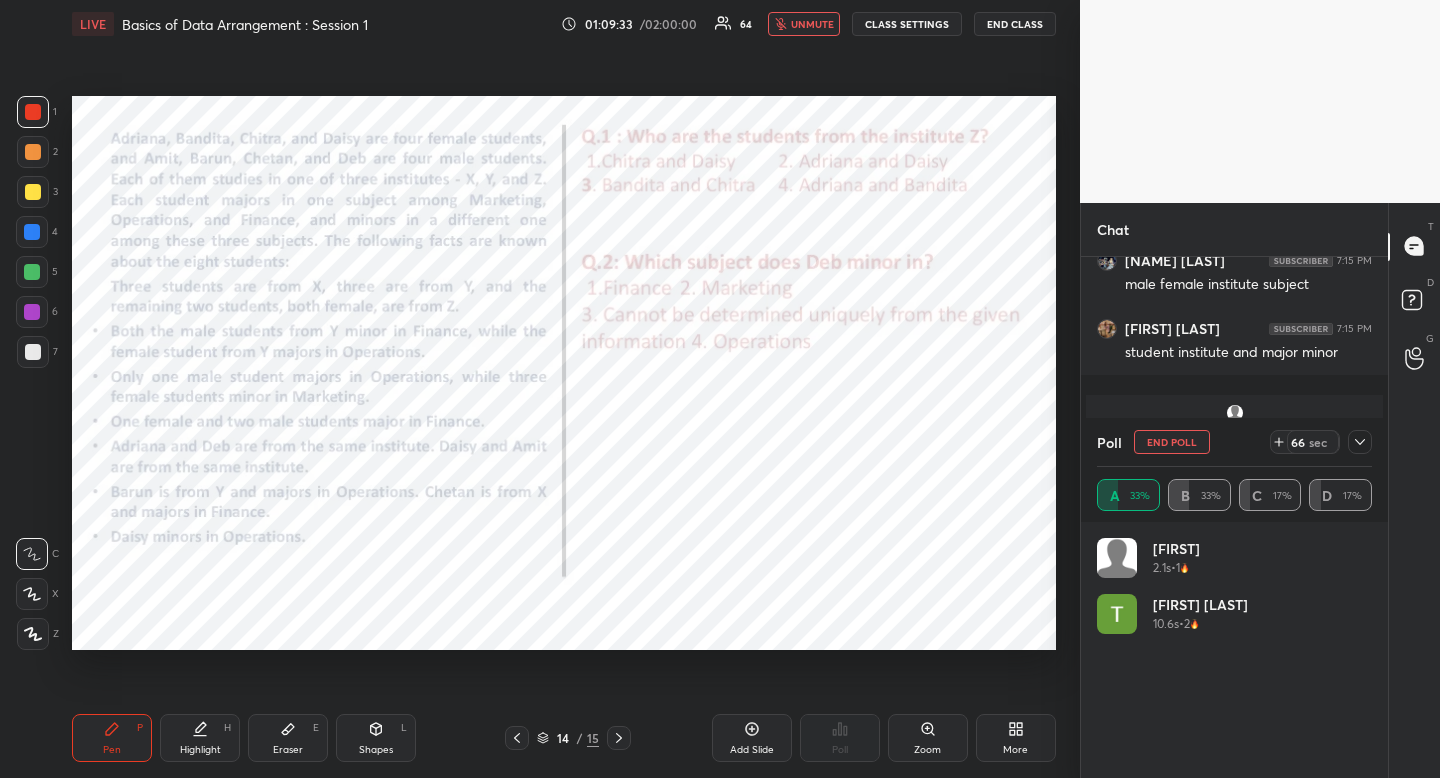 click at bounding box center [32, 232] 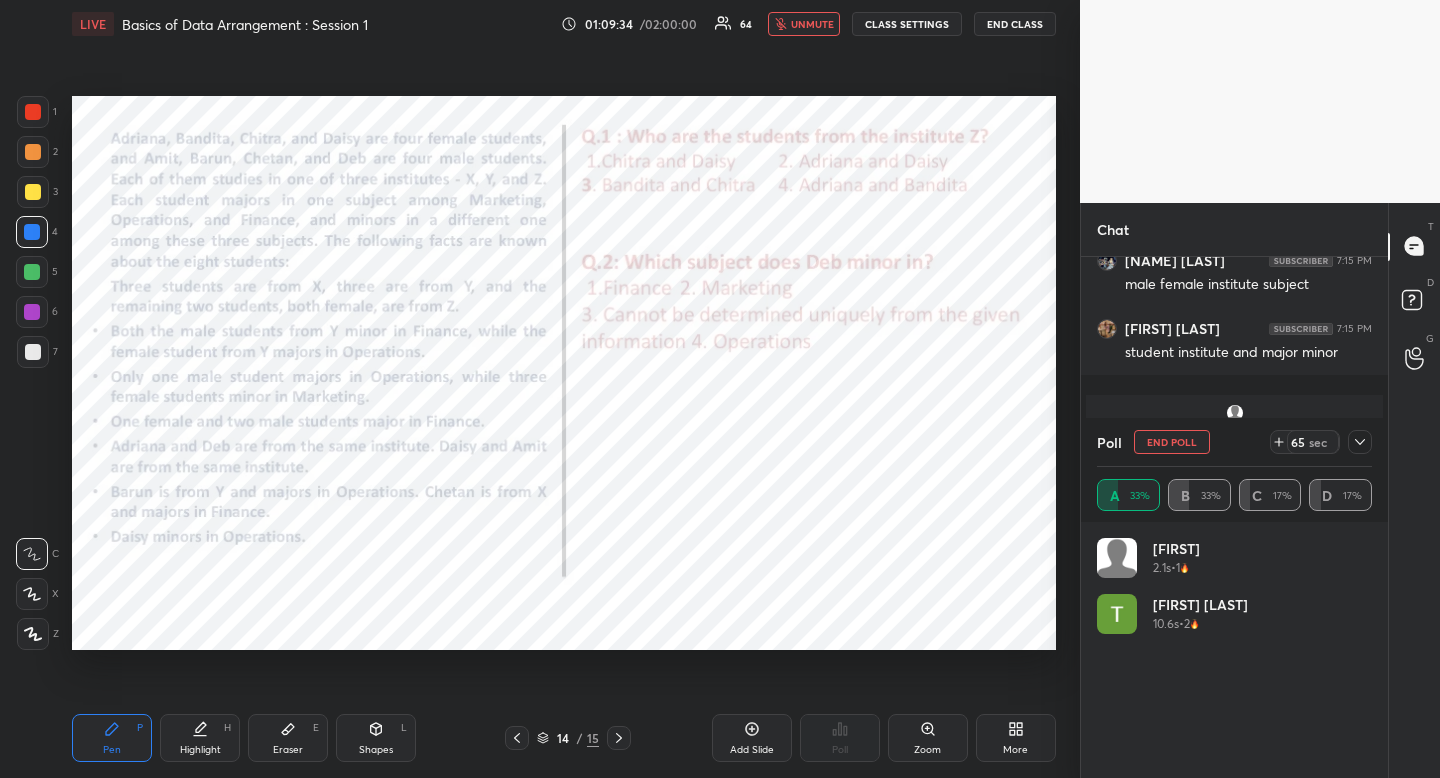 click 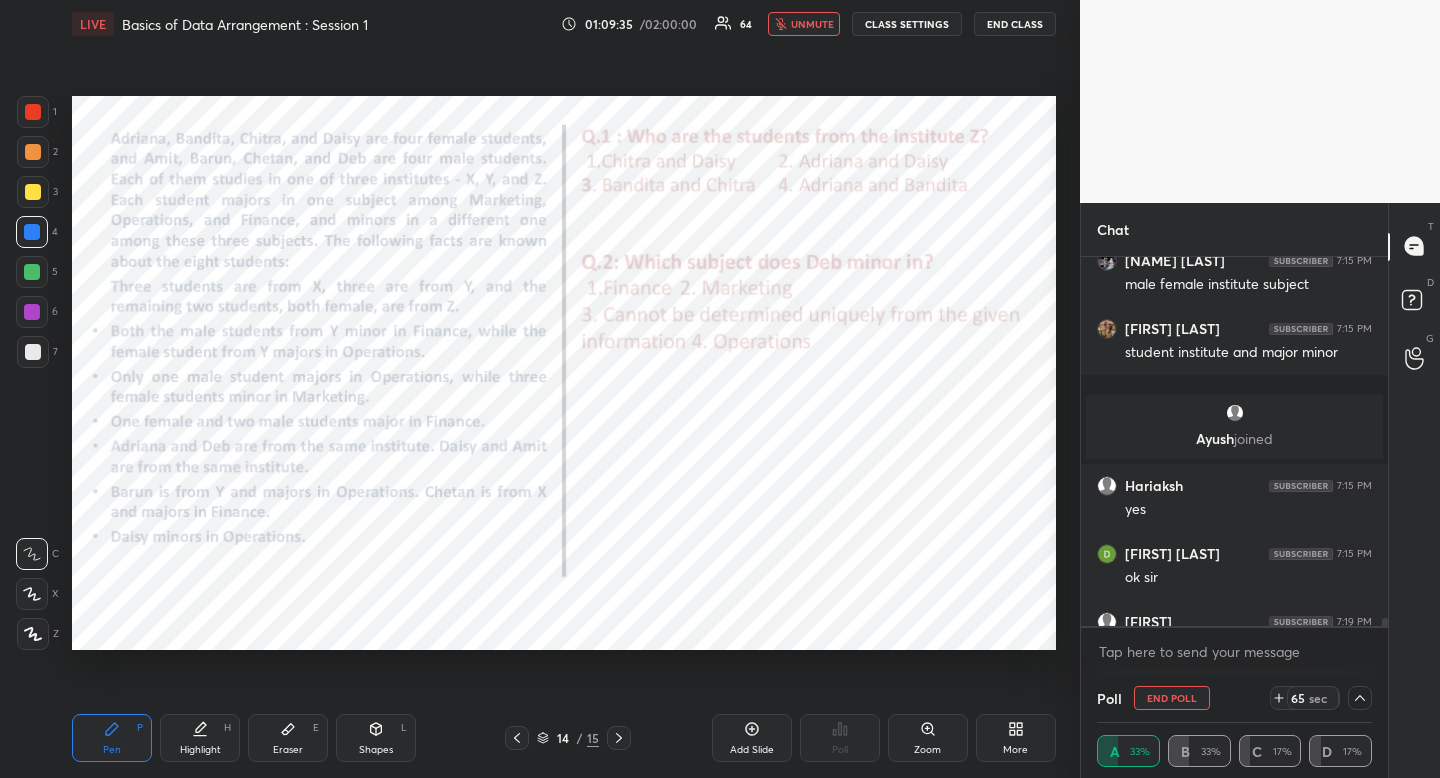 scroll, scrollTop: 3, scrollLeft: 263, axis: both 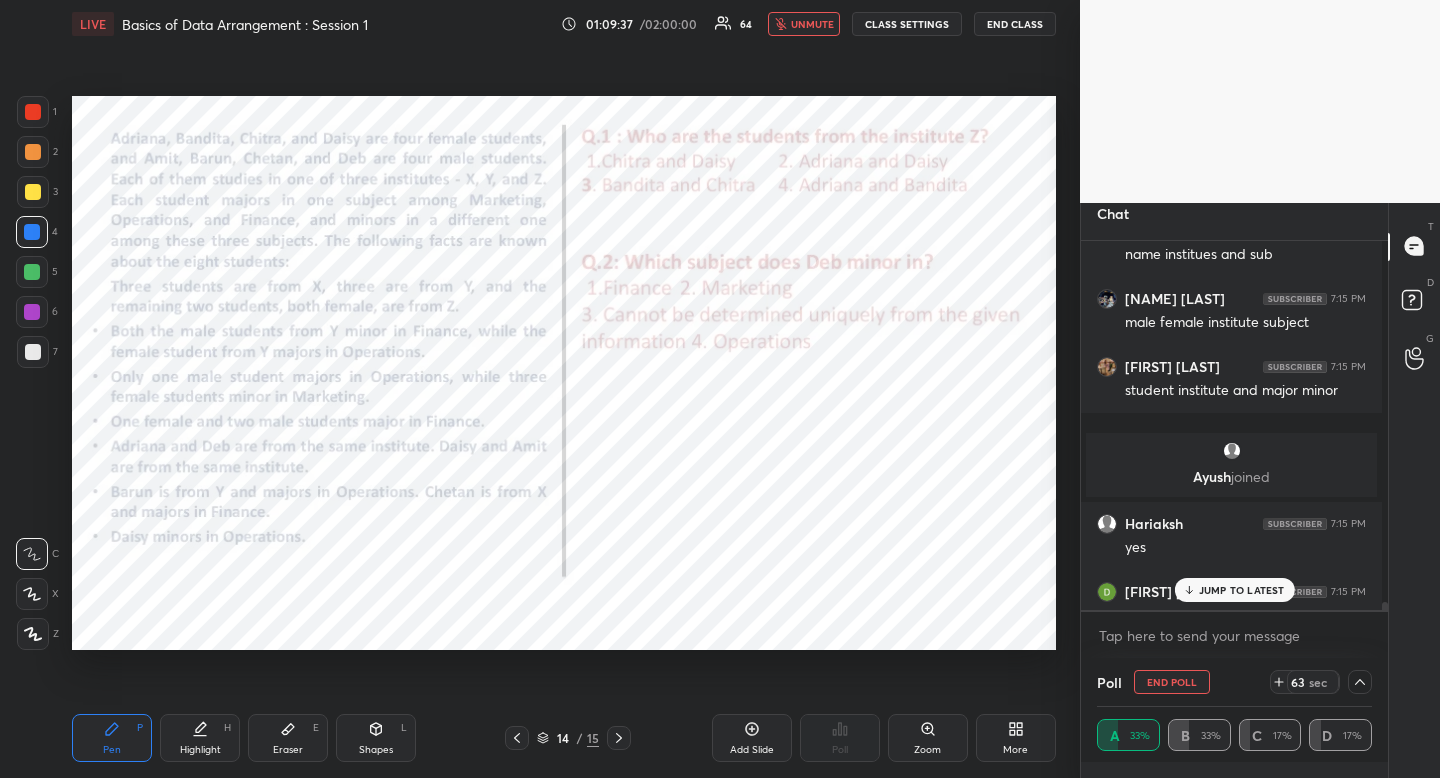 click on "JUMP TO LATEST" at bounding box center (1242, 590) 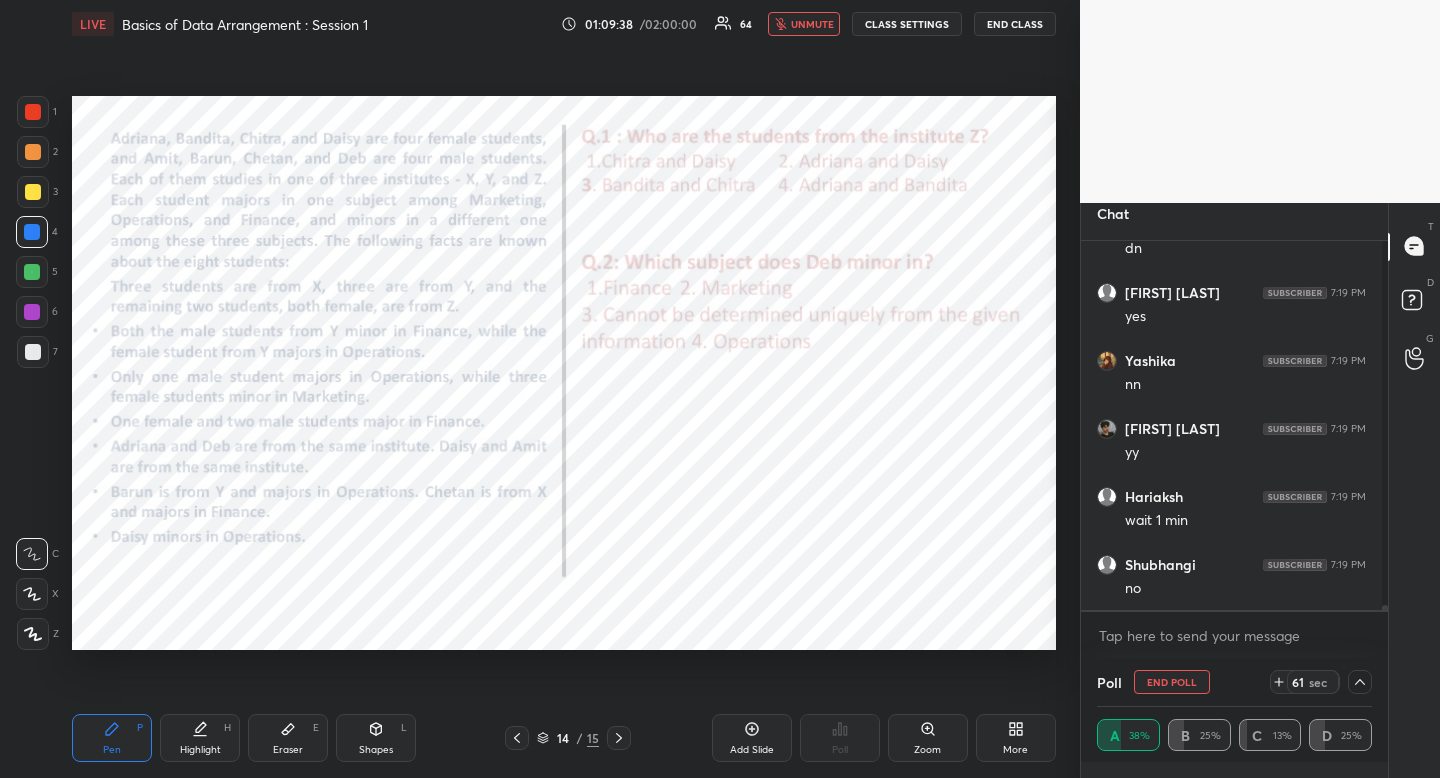 click on "1" at bounding box center [37, 112] 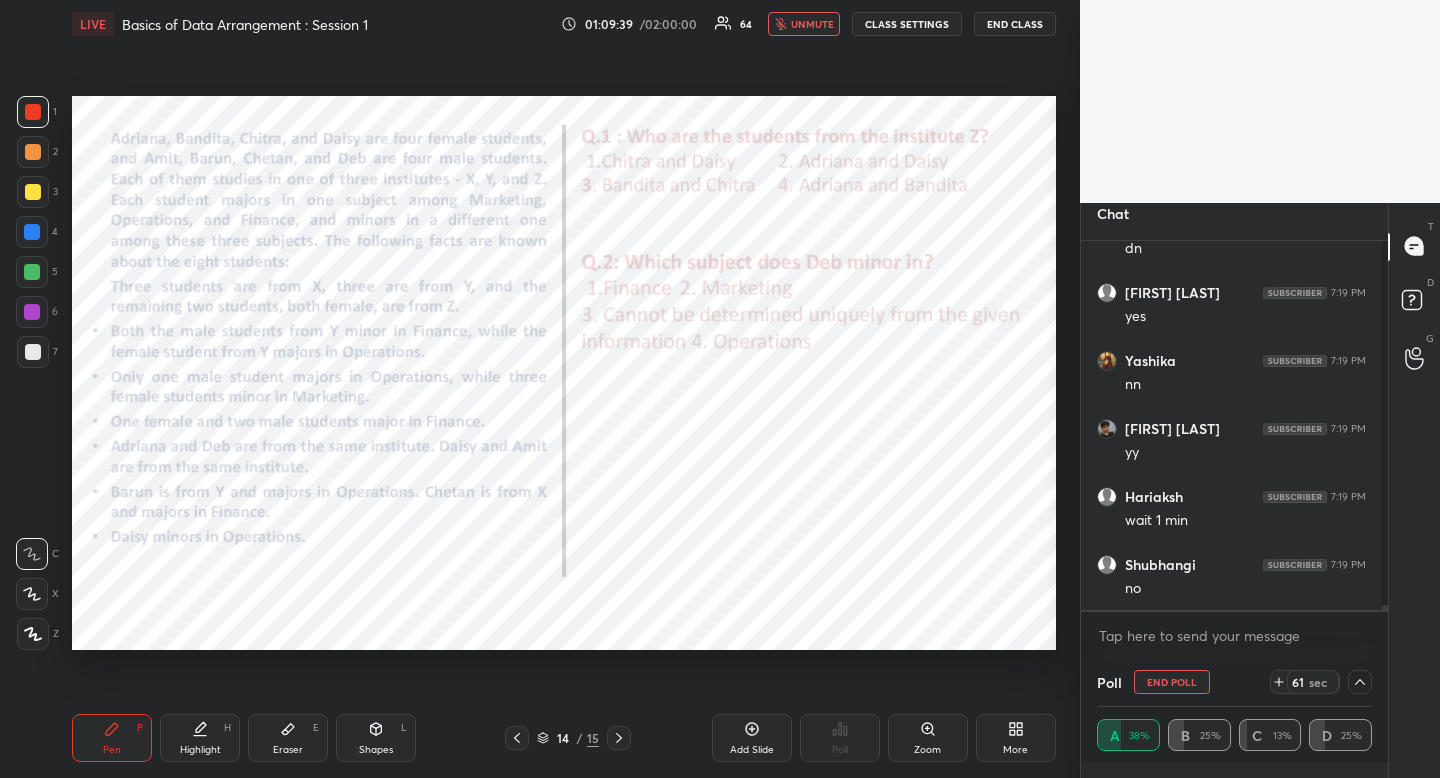 drag, startPoint x: 35, startPoint y: 113, endPoint x: 22, endPoint y: 143, distance: 32.695564 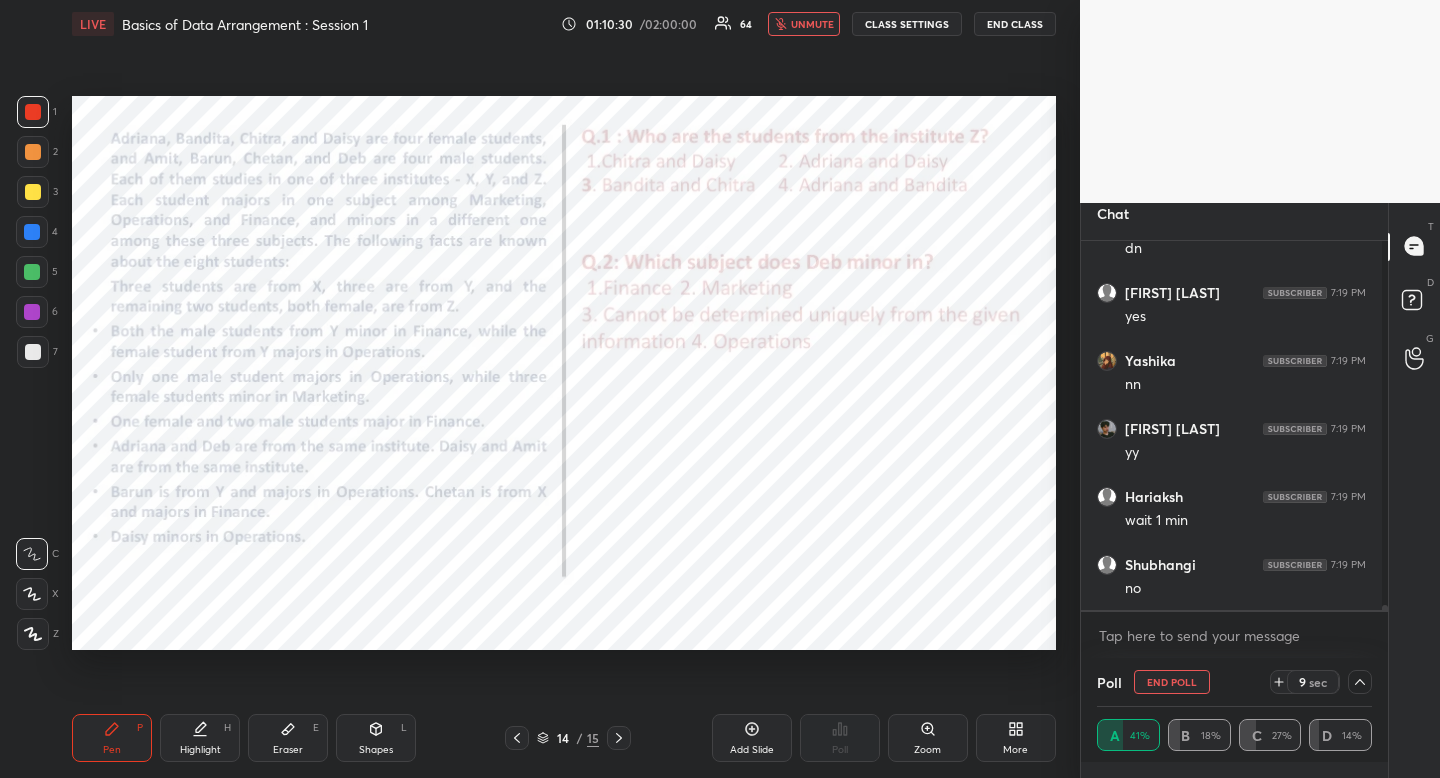 click 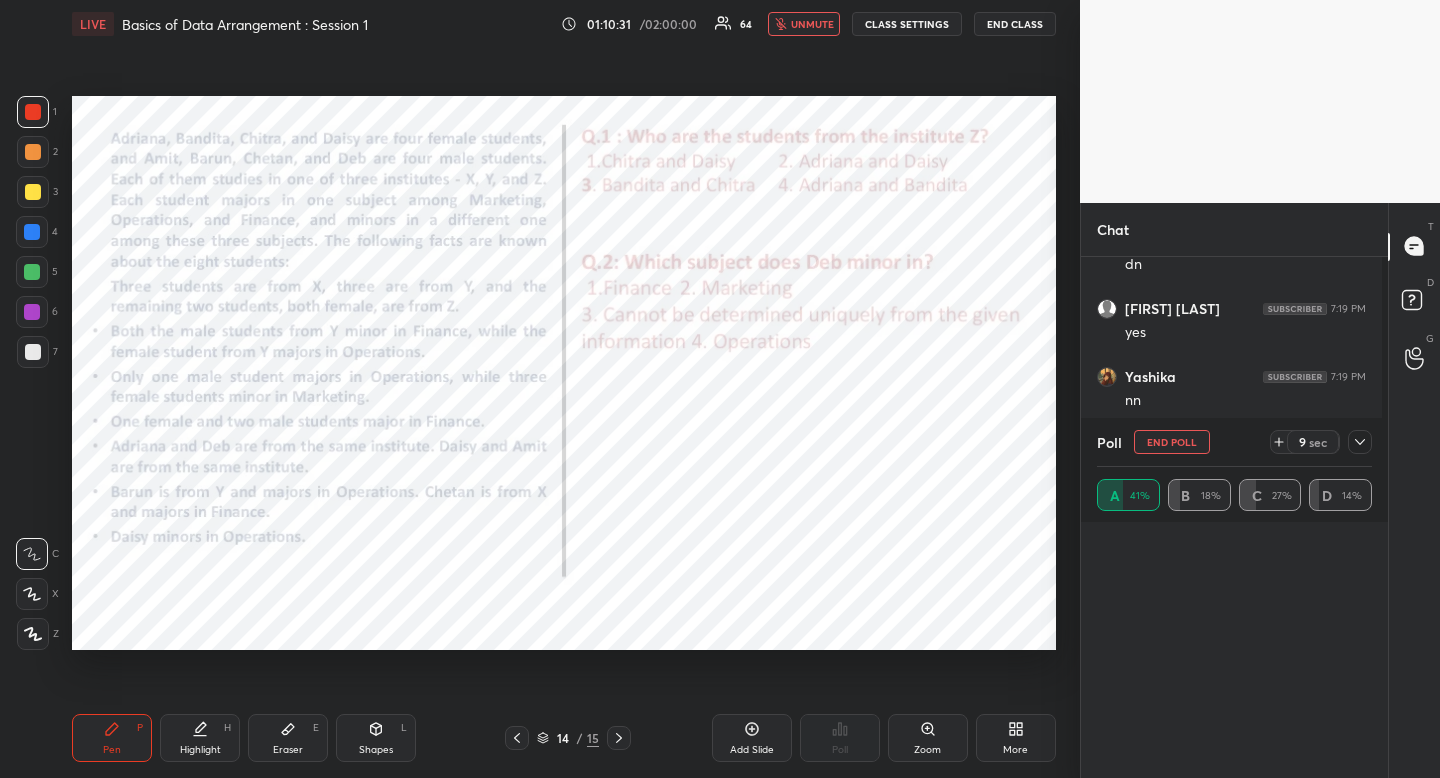 scroll, scrollTop: 0, scrollLeft: 0, axis: both 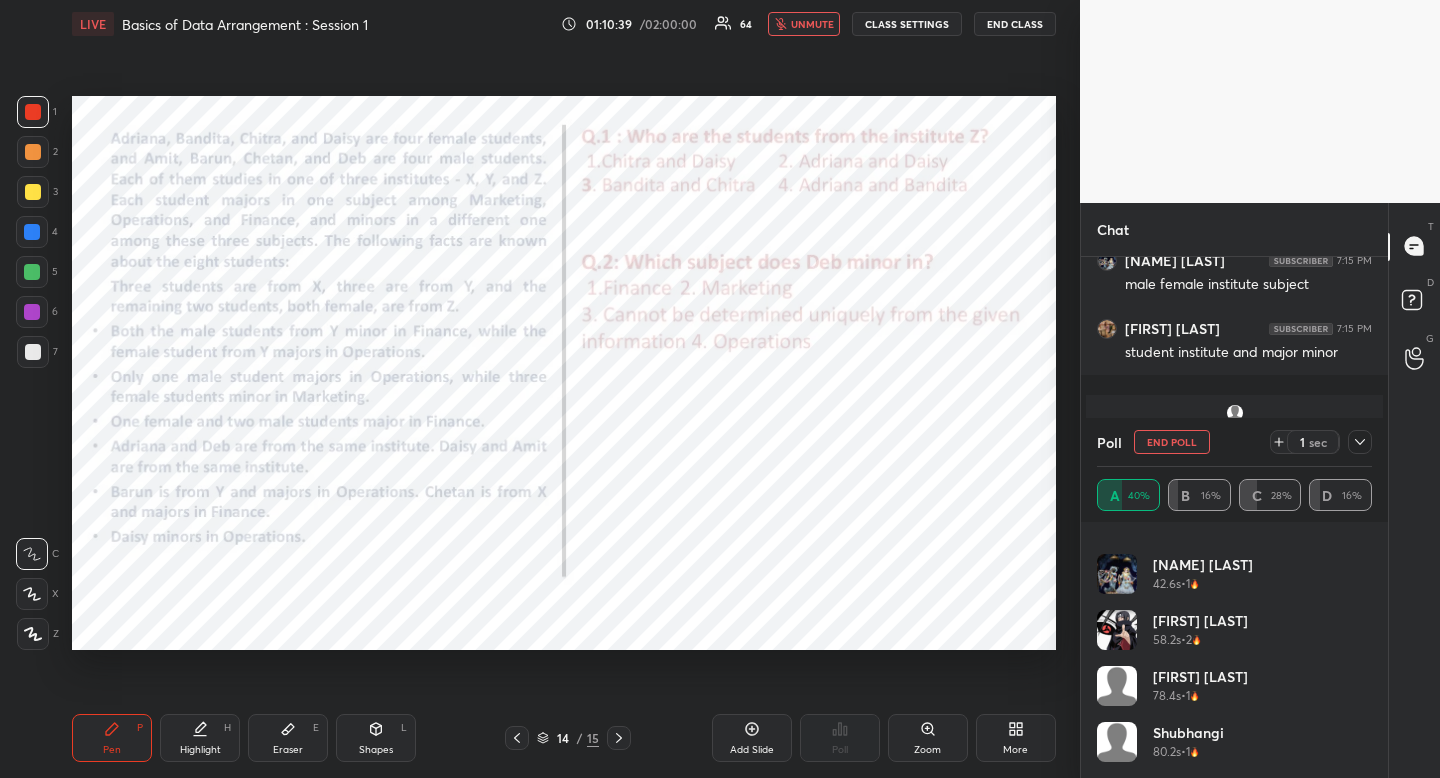 drag, startPoint x: 1371, startPoint y: 684, endPoint x: 1369, endPoint y: 744, distance: 60.033325 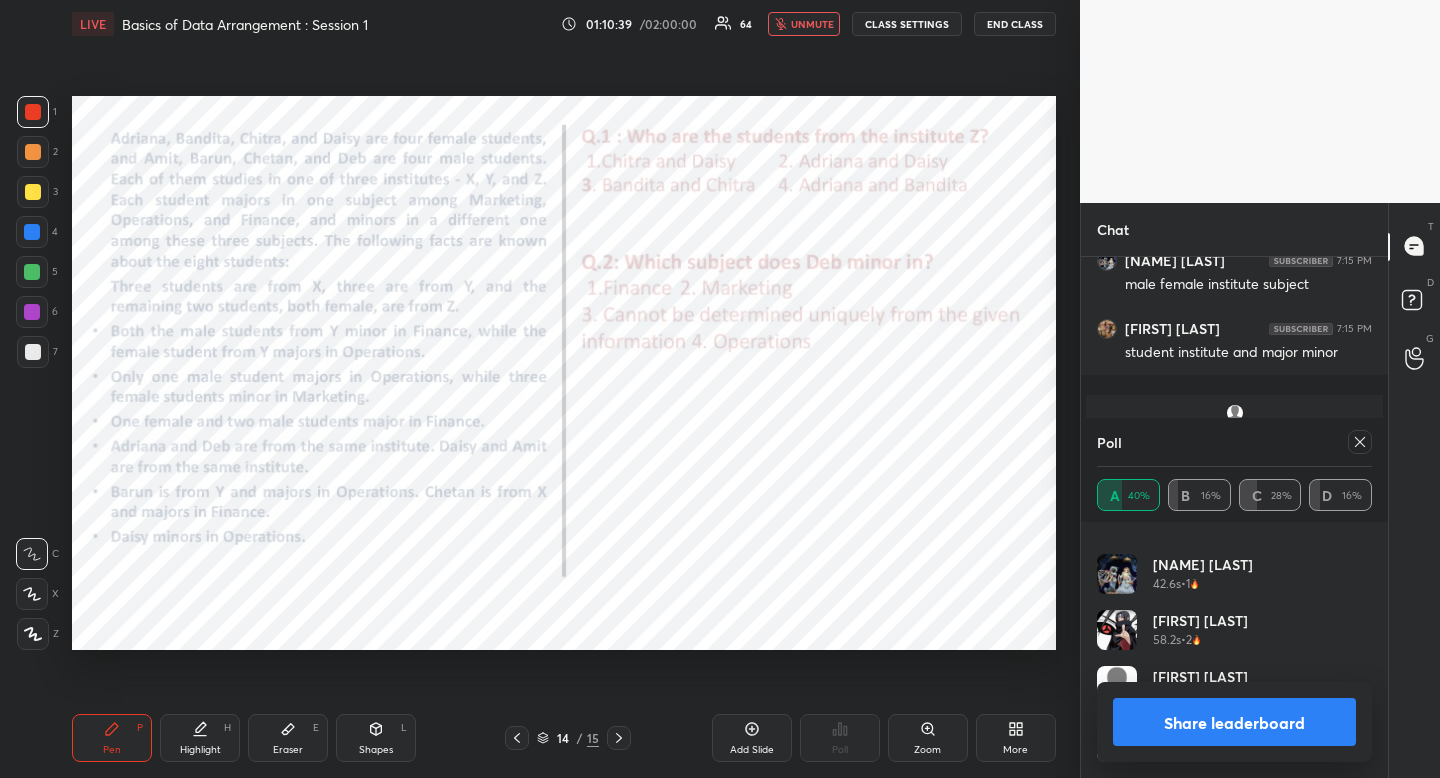 click 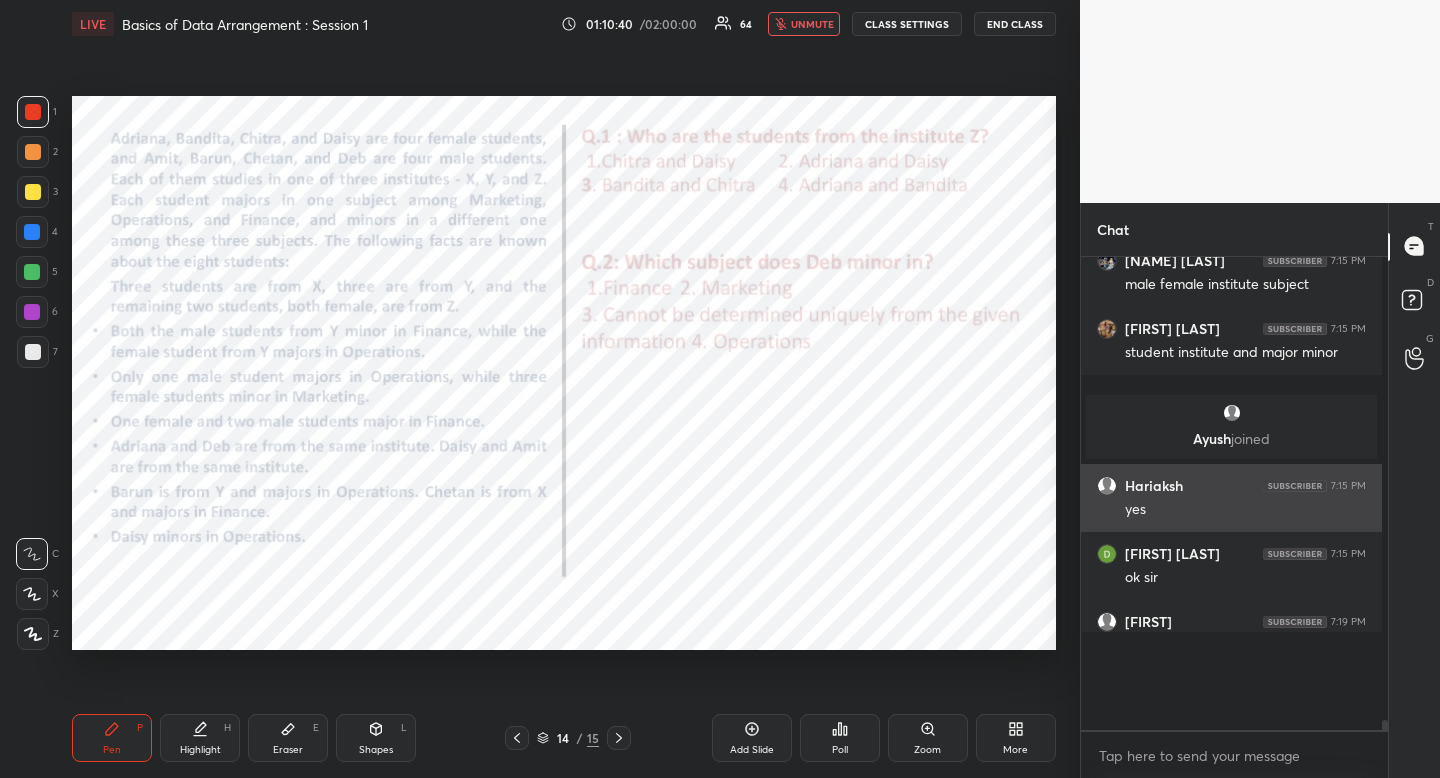 scroll, scrollTop: 457, scrollLeft: 295, axis: both 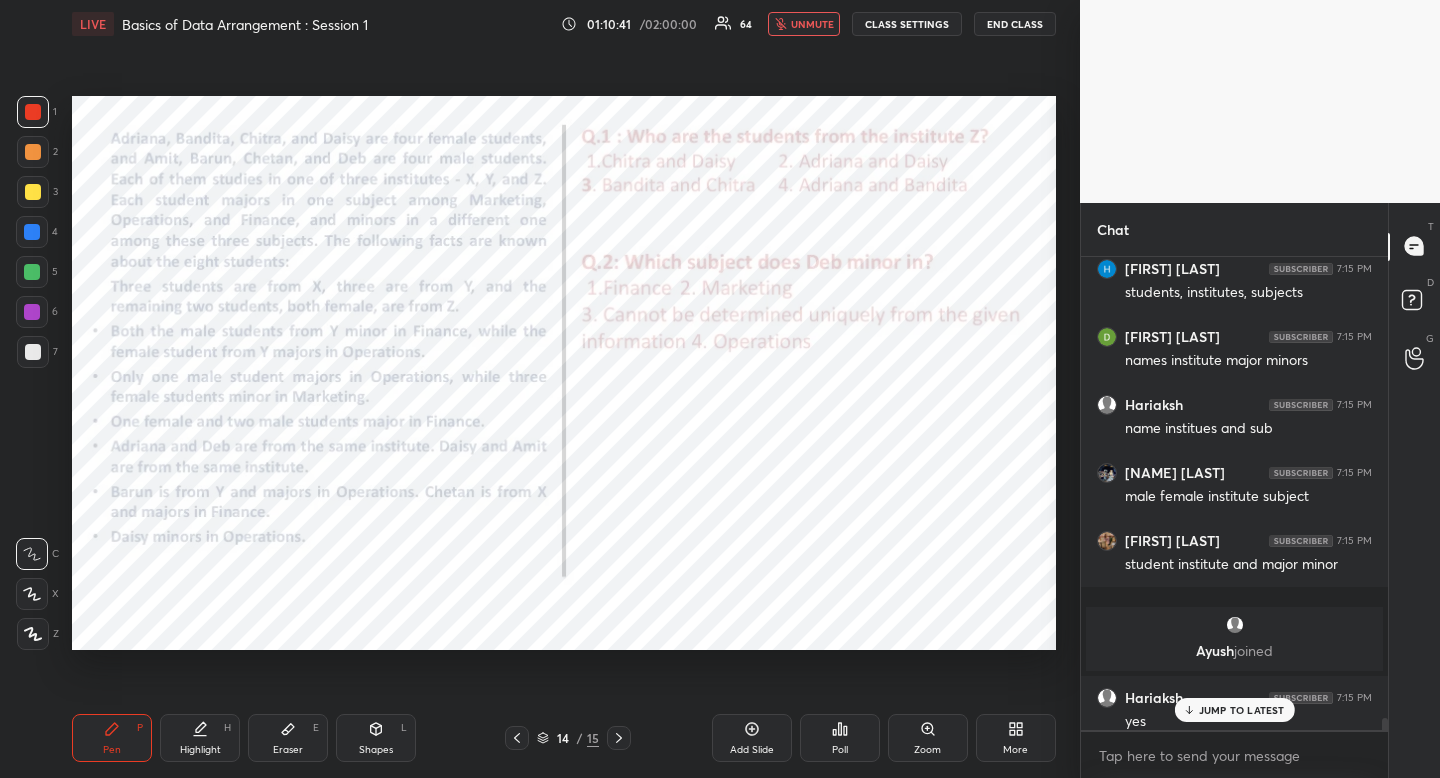 click at bounding box center (619, 738) 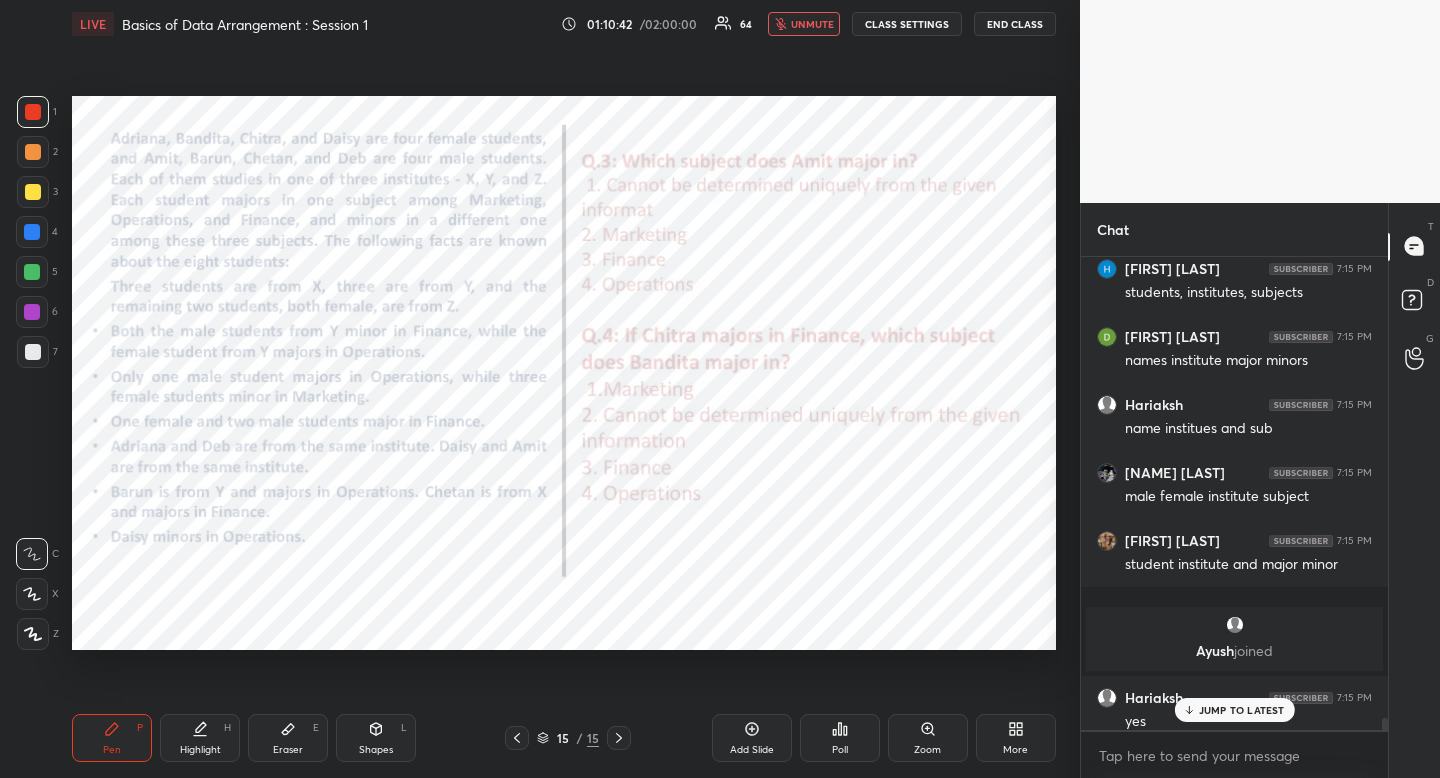 click on "JUMP TO LATEST" at bounding box center (1234, 710) 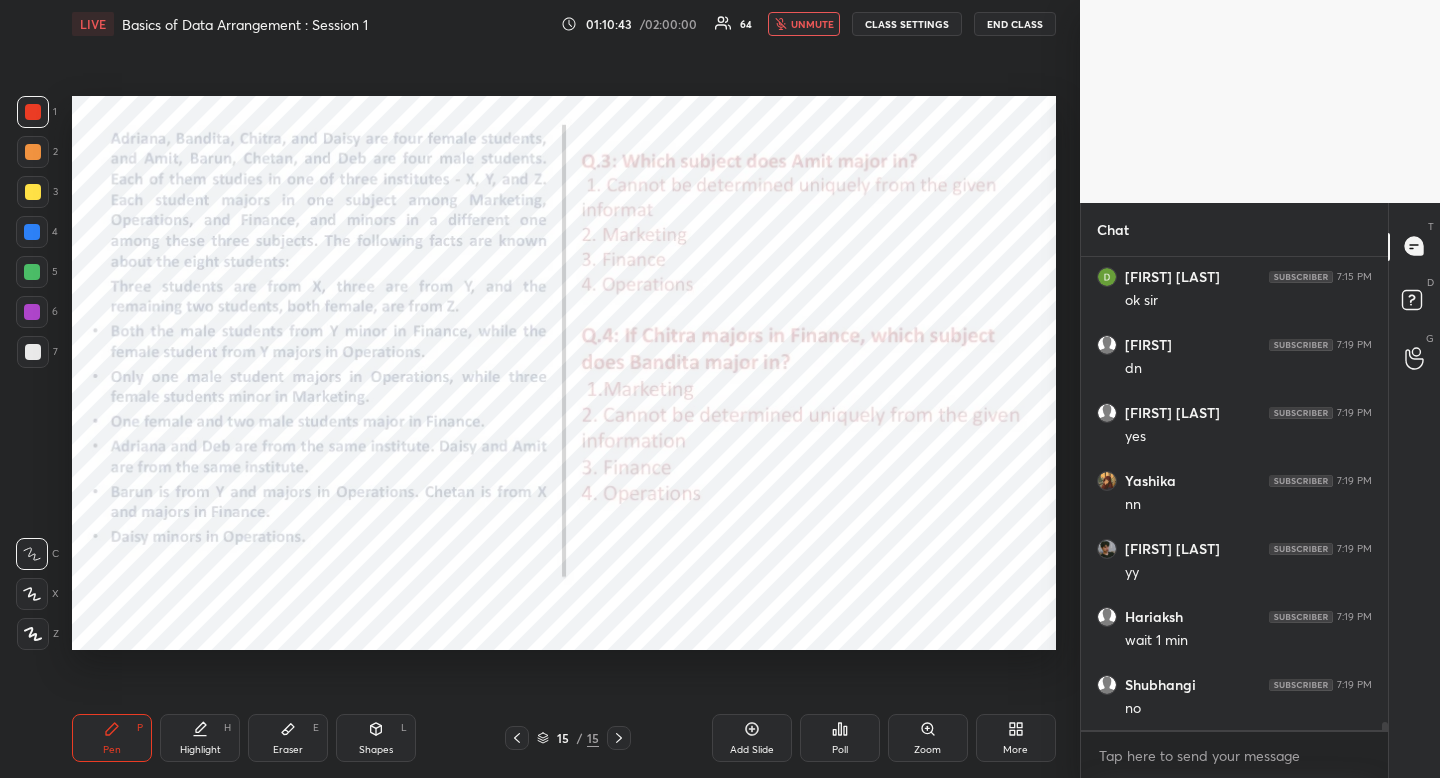 click on "unmute" at bounding box center [812, 24] 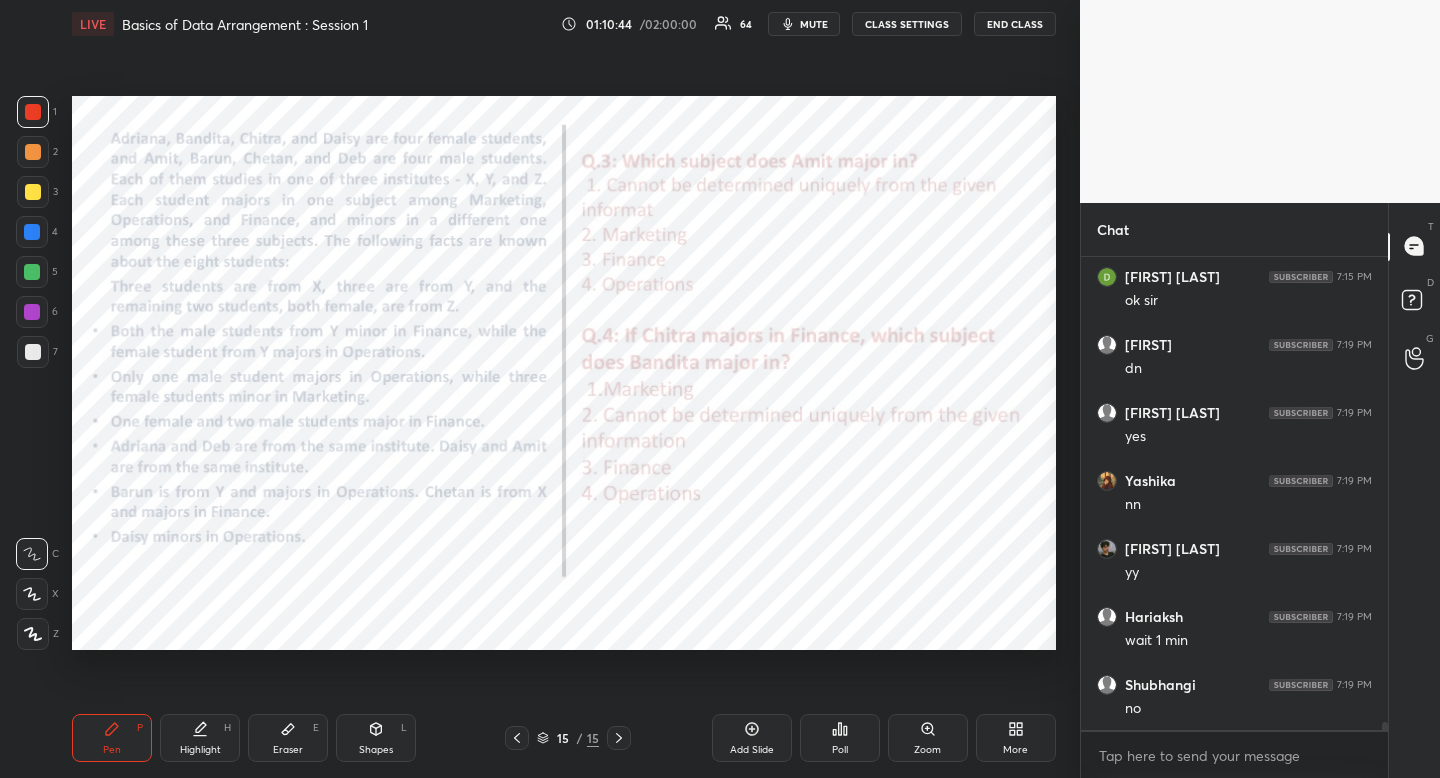 click on "Shapes L" at bounding box center (376, 738) 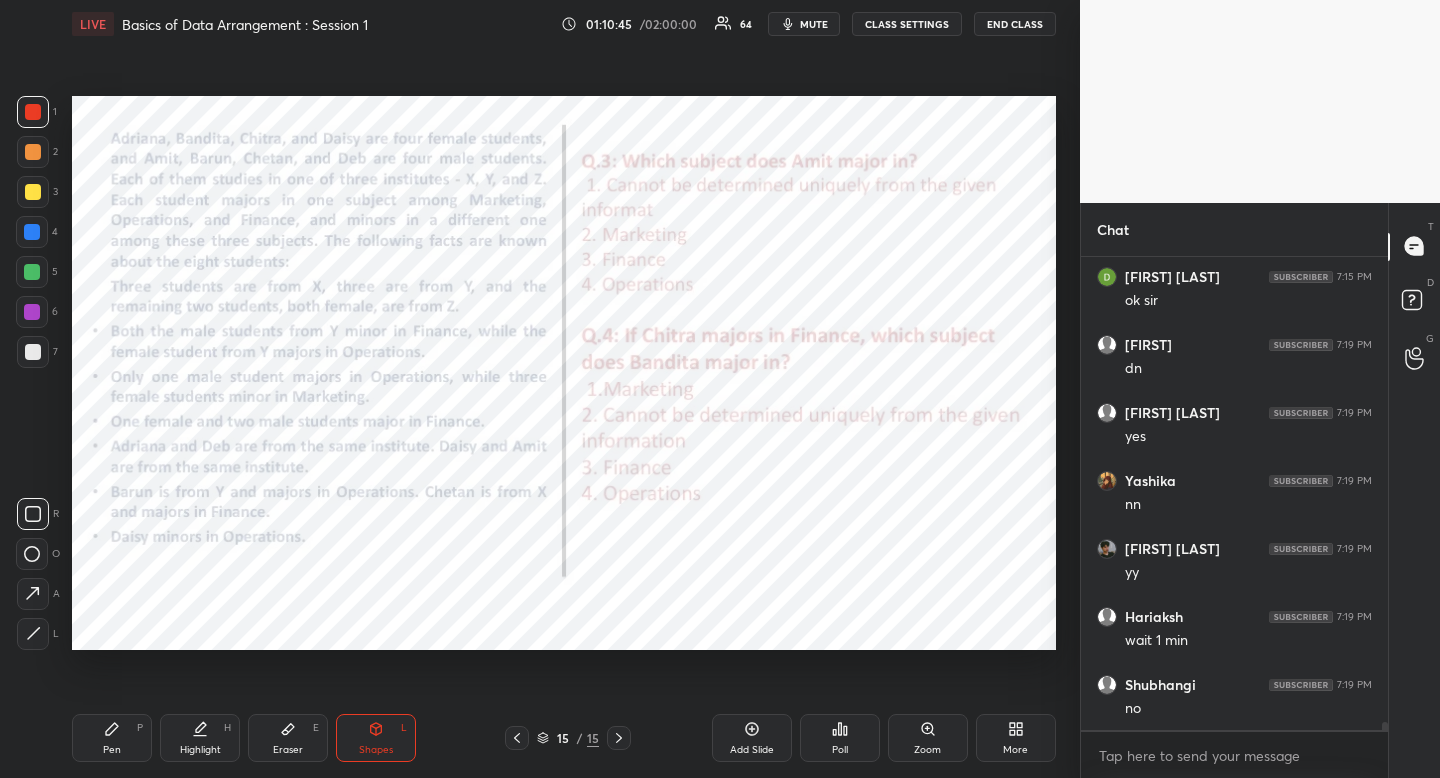 click 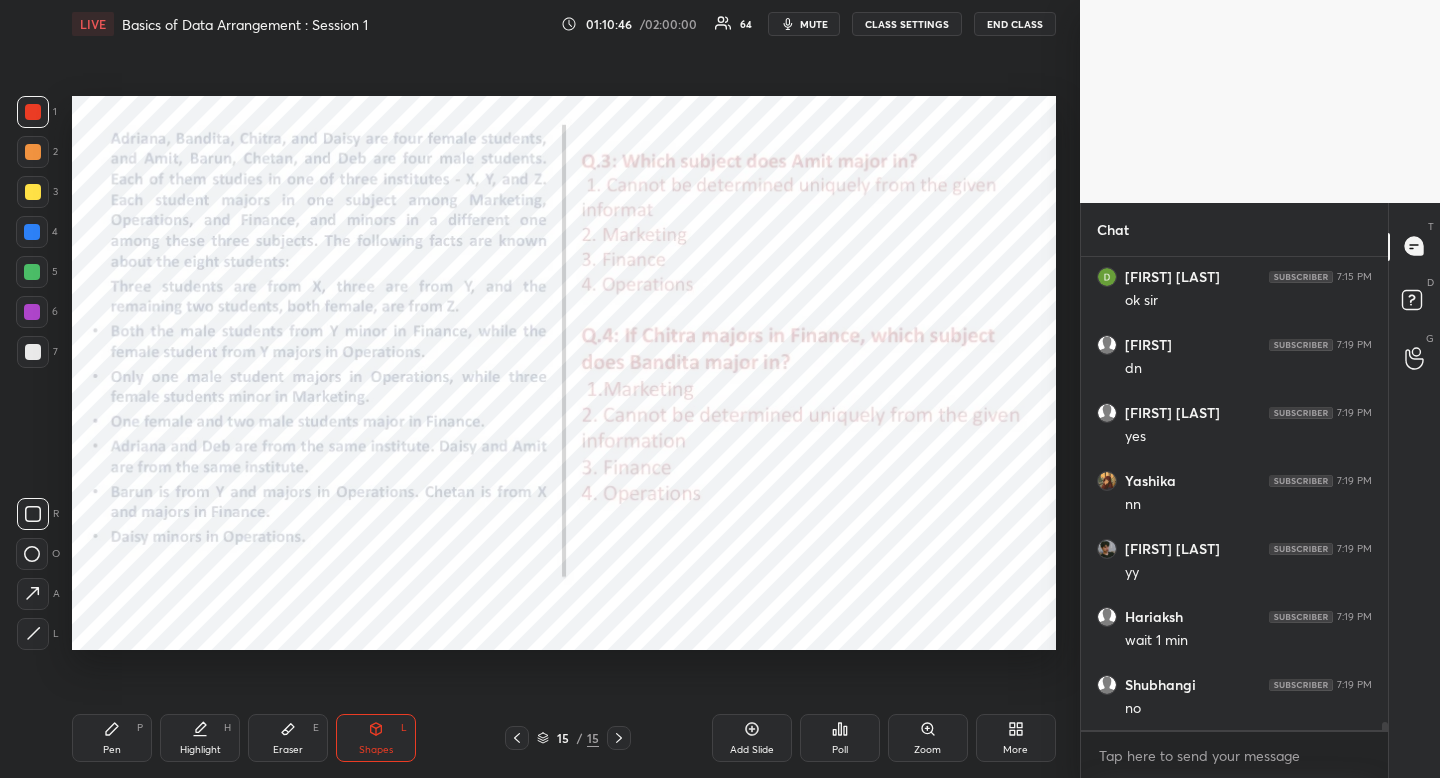 click at bounding box center (32, 232) 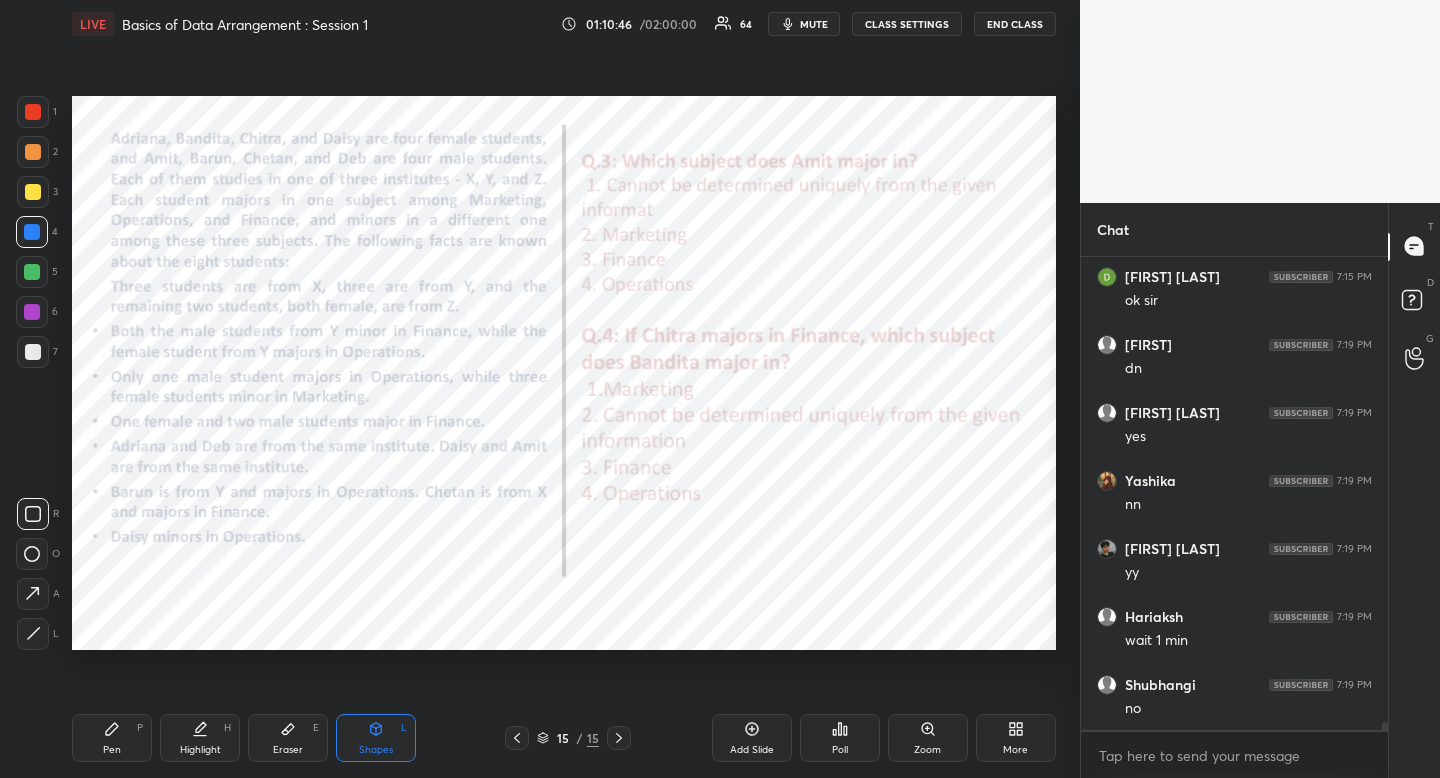 drag, startPoint x: 27, startPoint y: 228, endPoint x: 66, endPoint y: 227, distance: 39.012817 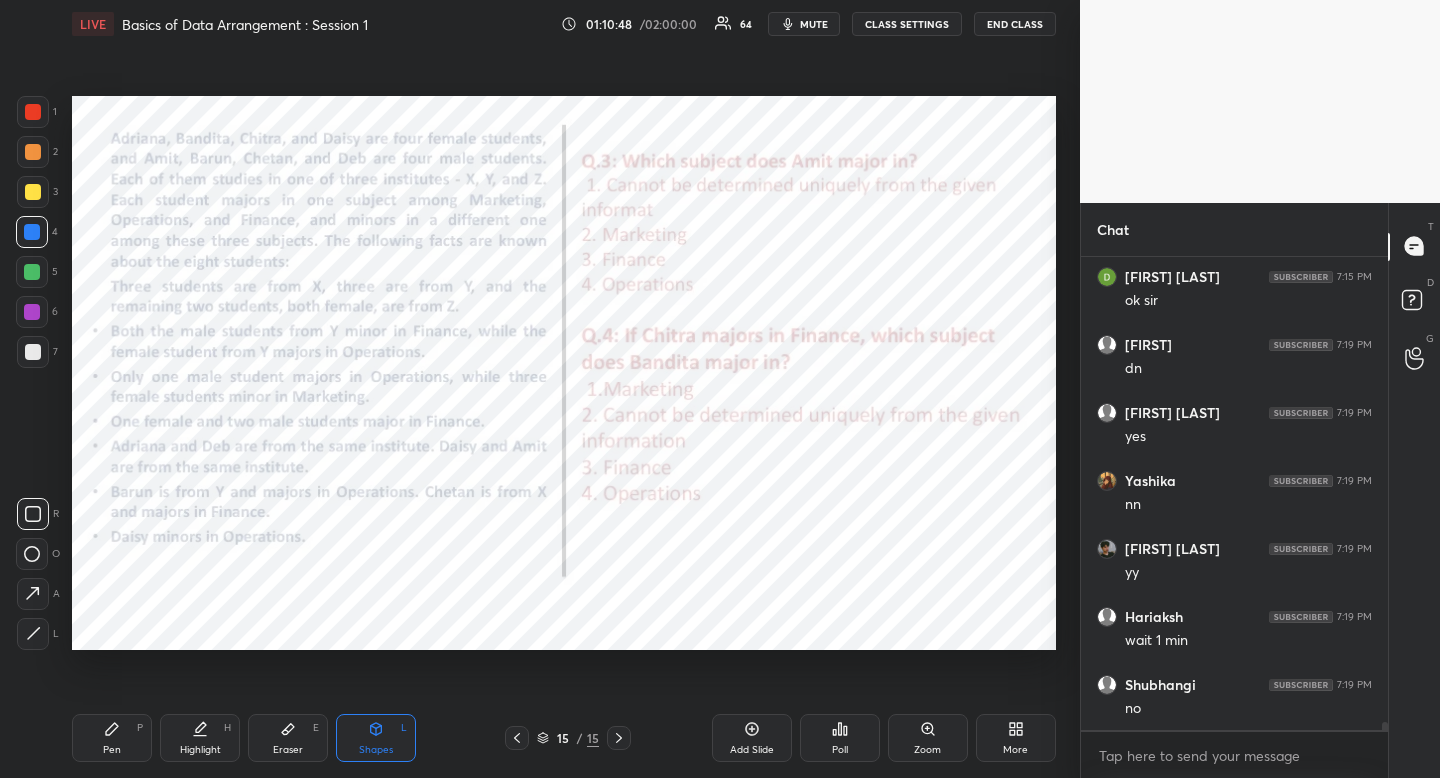 click 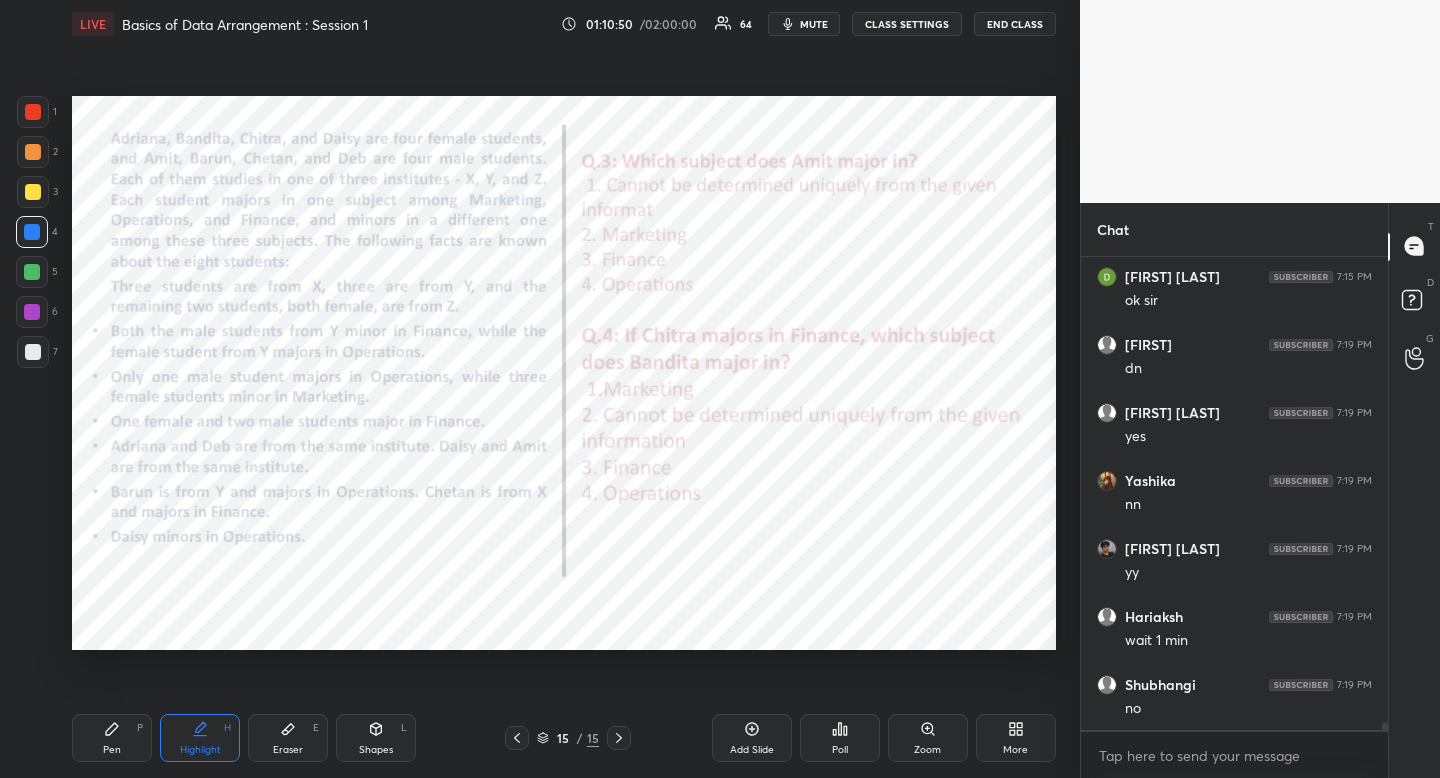 click on "Poll" at bounding box center (840, 750) 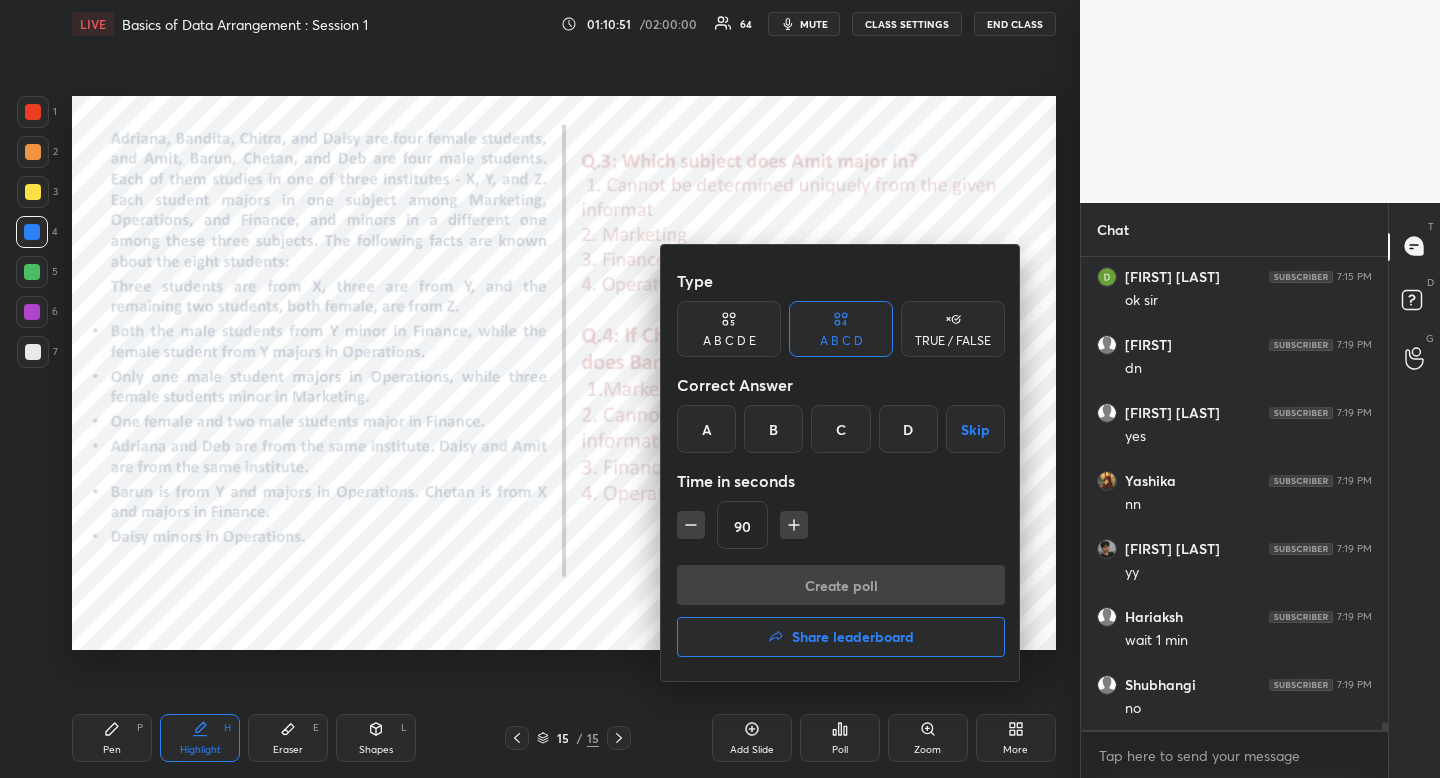 click on "C" at bounding box center [840, 429] 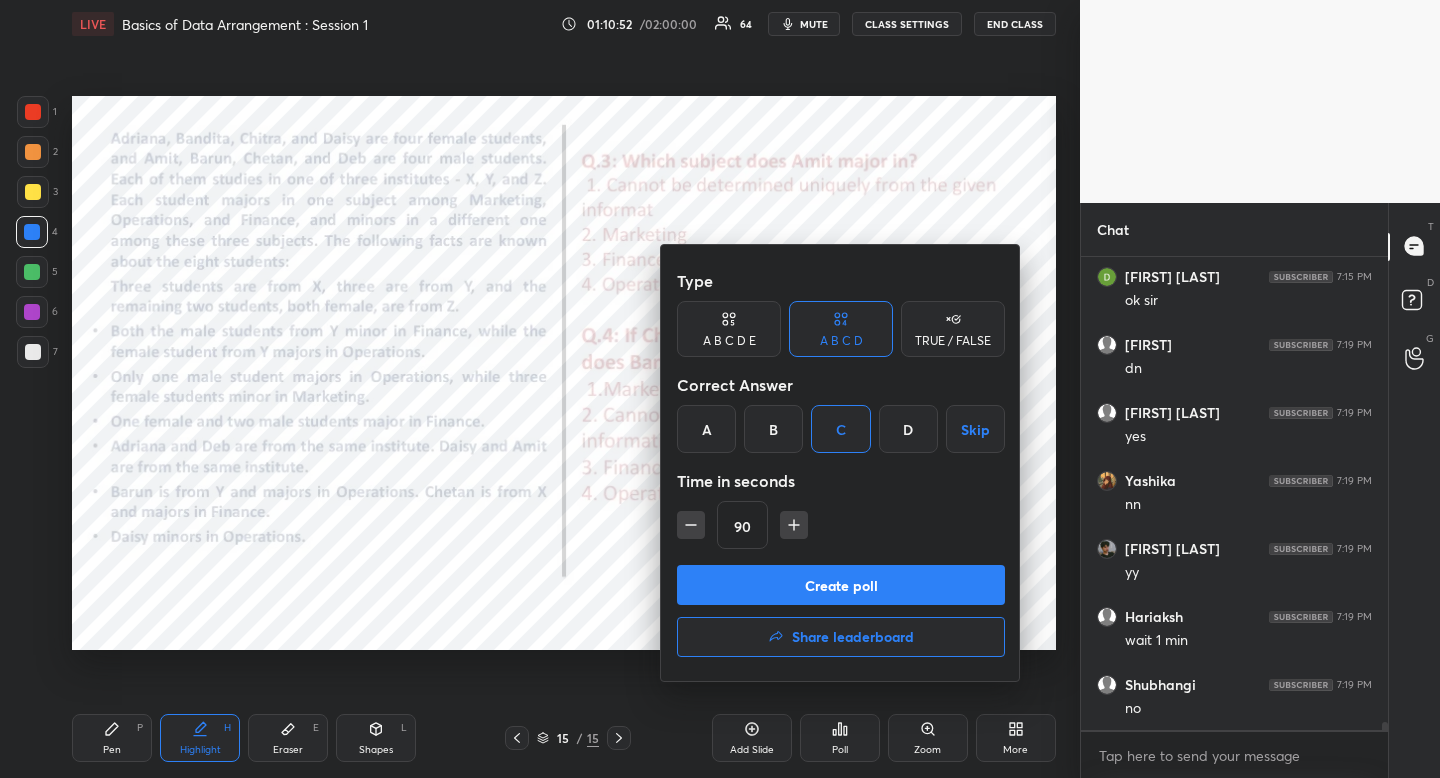 click 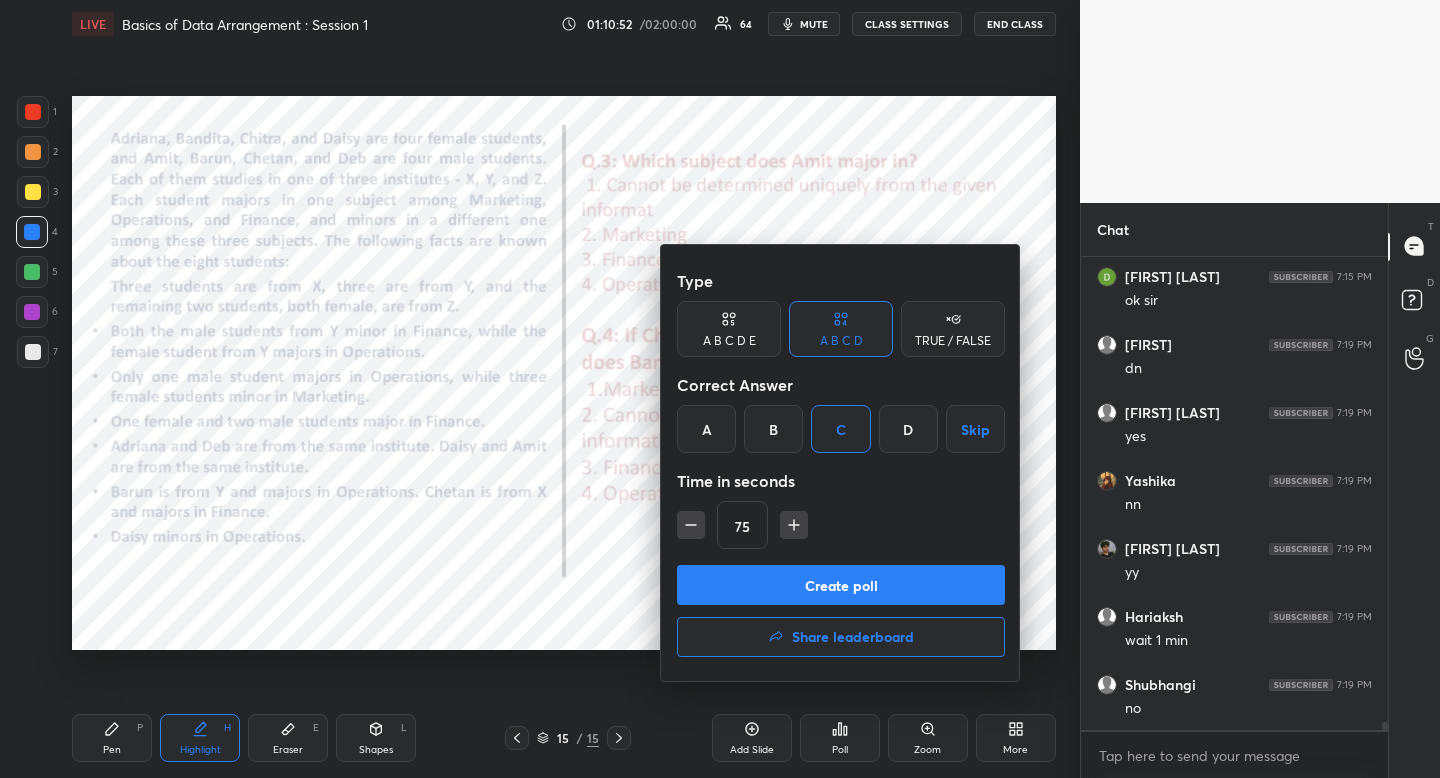 click on "Create poll" at bounding box center [841, 585] 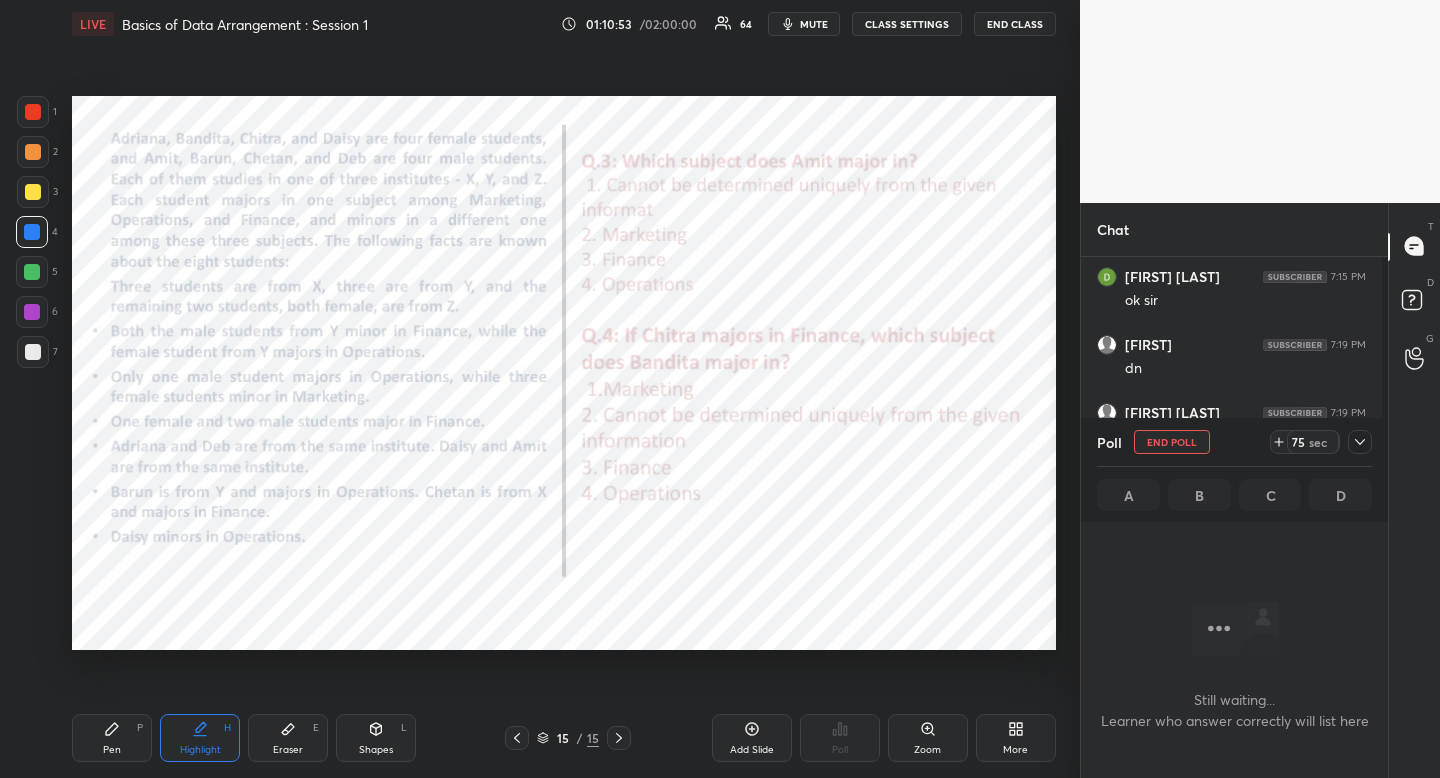 scroll, scrollTop: 374, scrollLeft: 295, axis: both 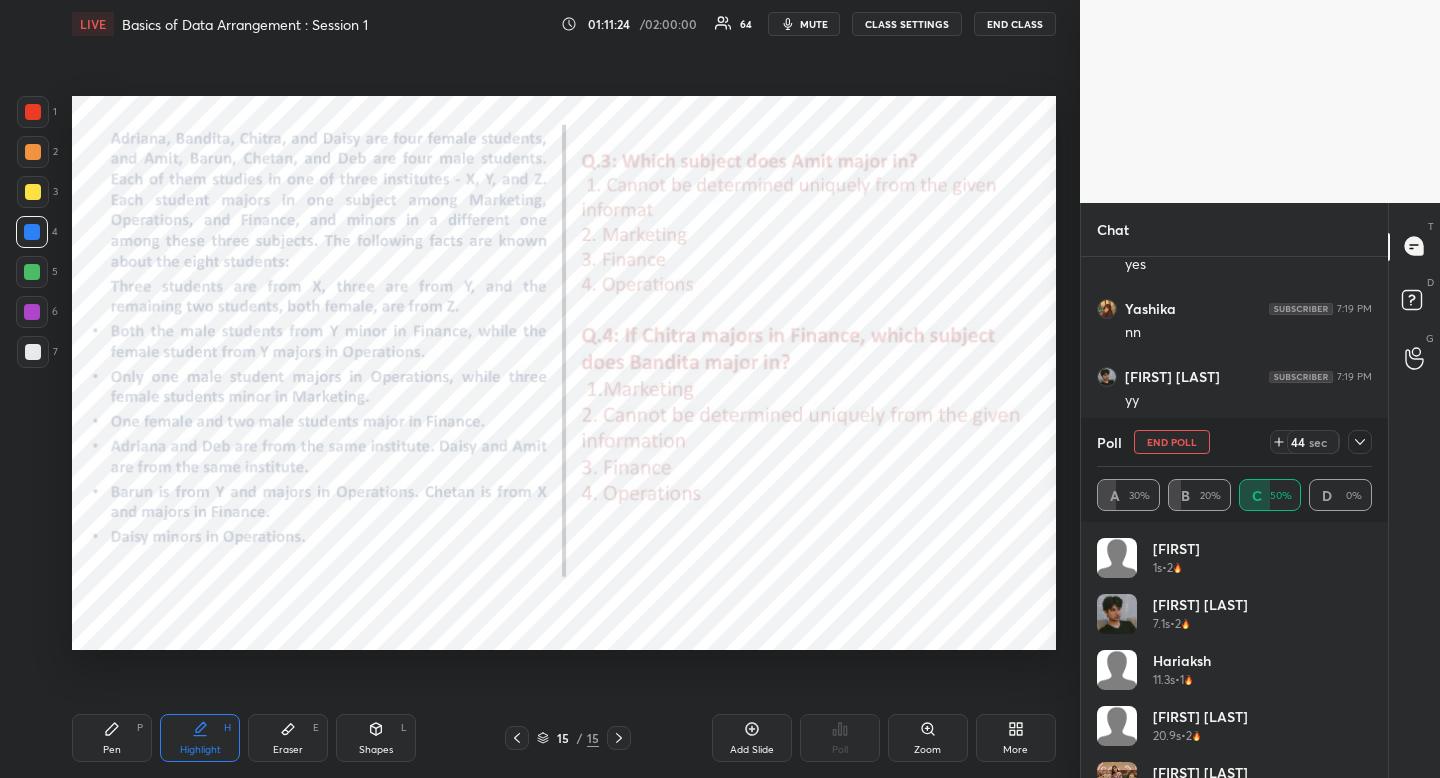 click at bounding box center (33, 112) 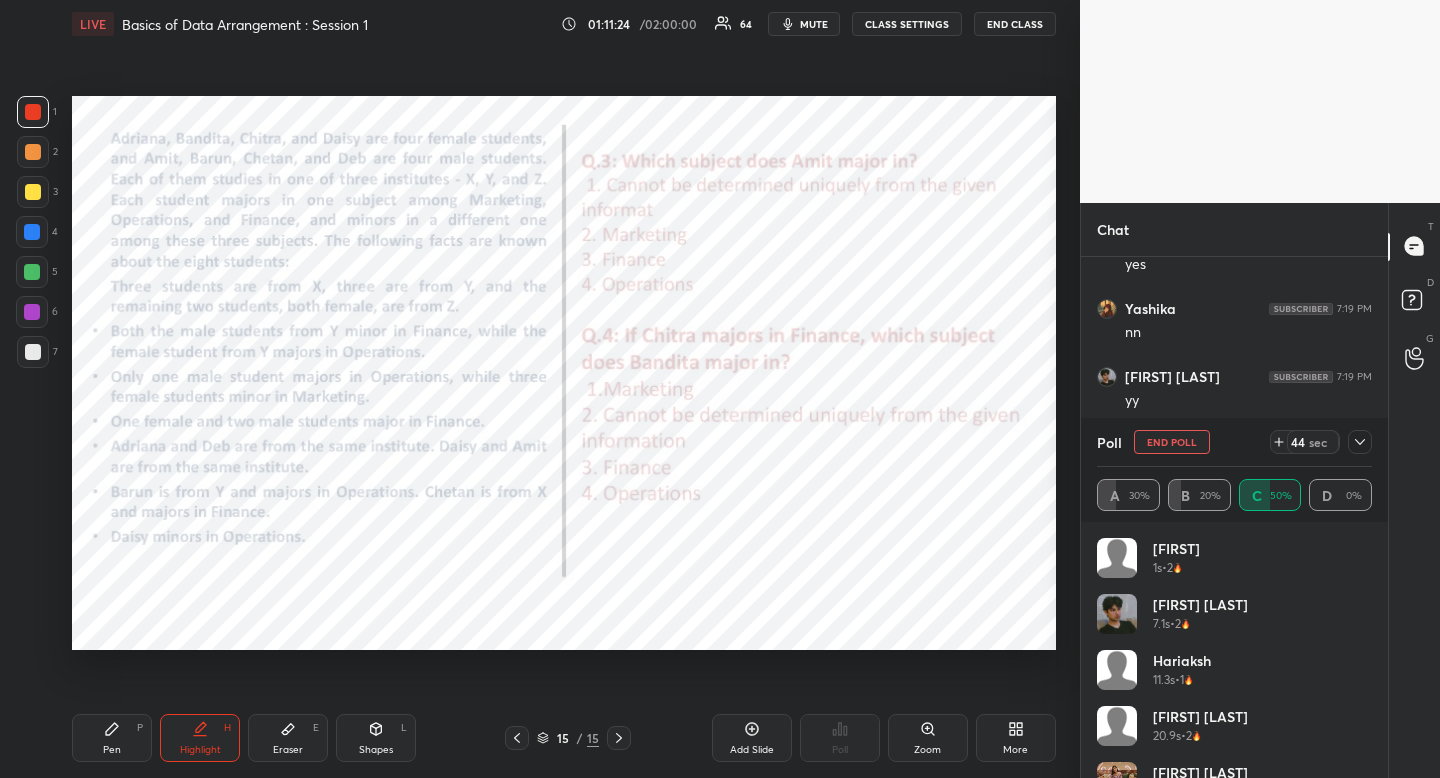 click at bounding box center [33, 112] 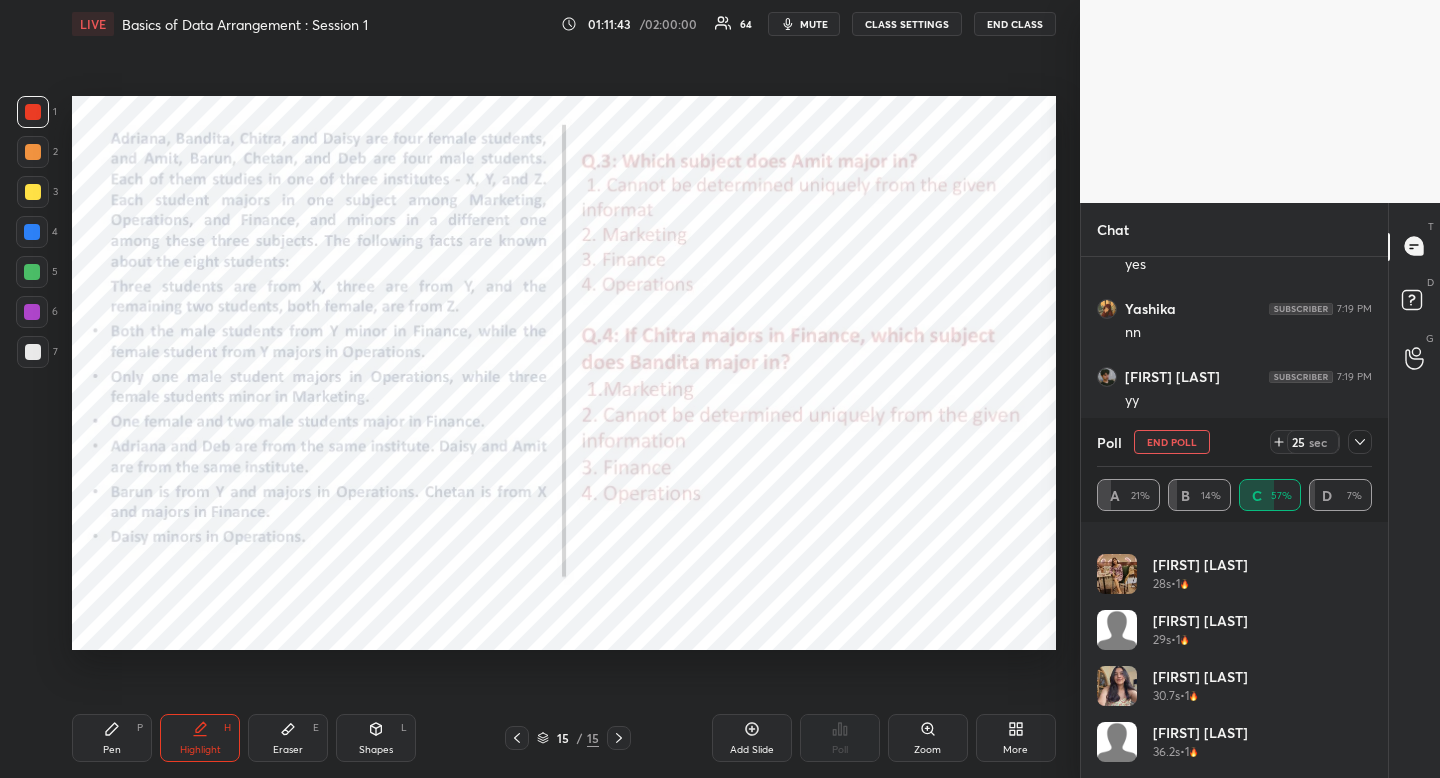 scroll, scrollTop: 264, scrollLeft: 0, axis: vertical 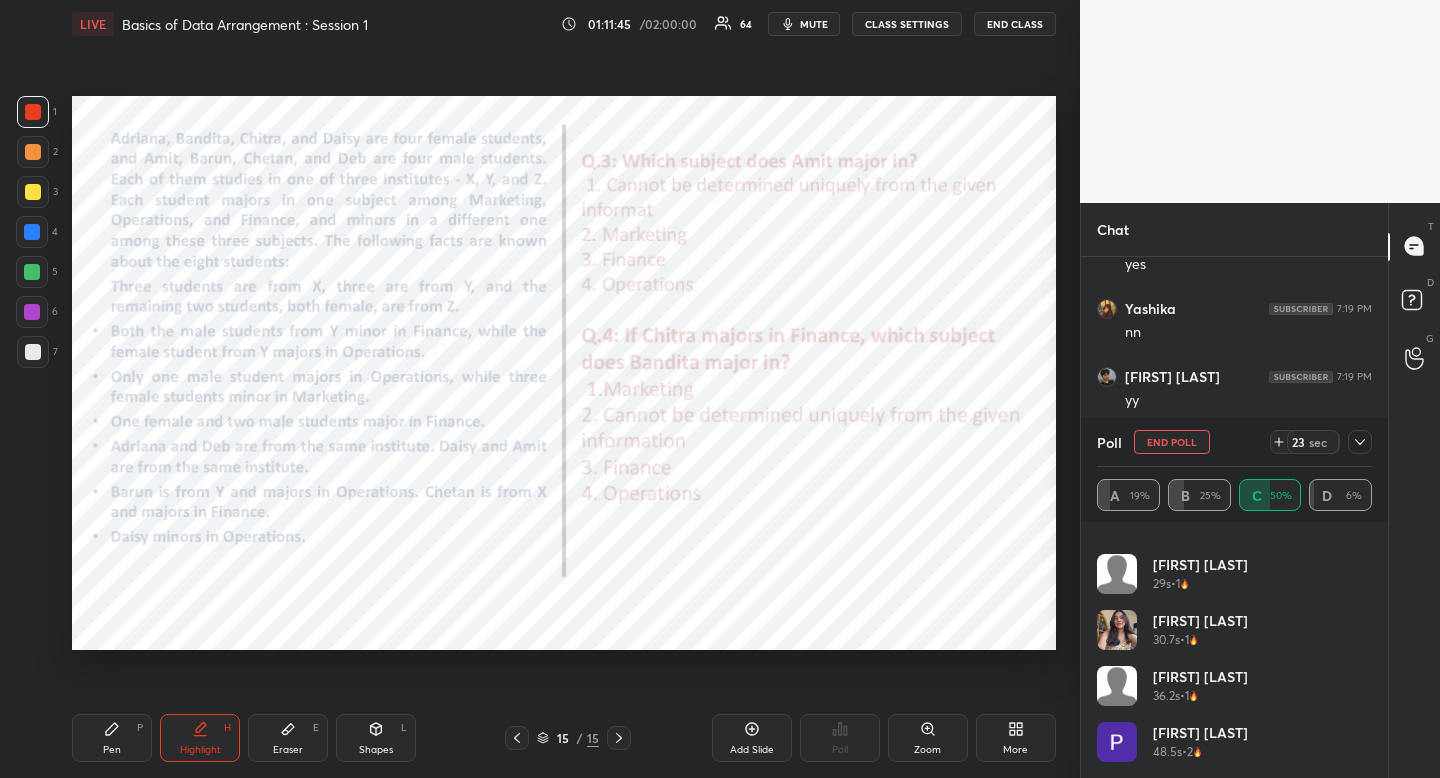 click 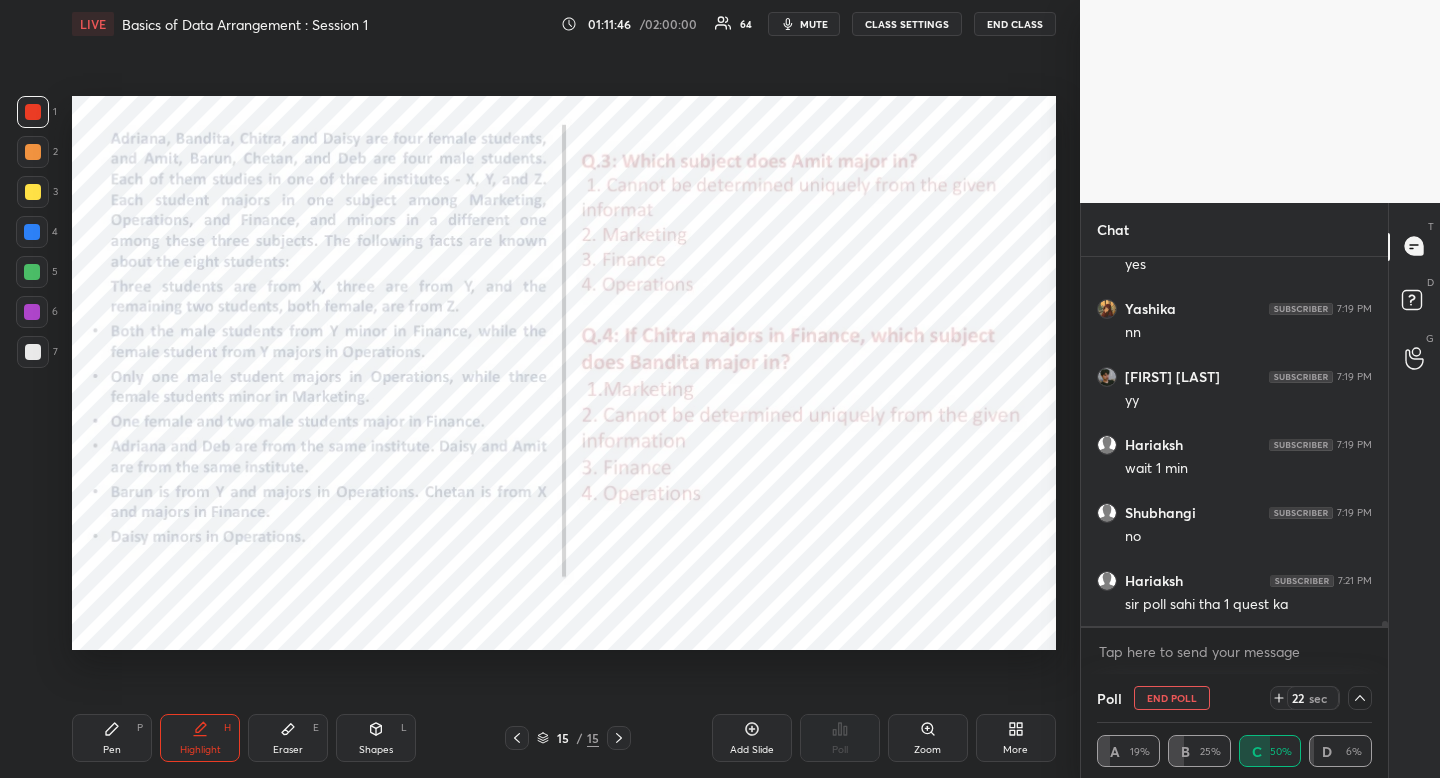 scroll, scrollTop: 0, scrollLeft: 0, axis: both 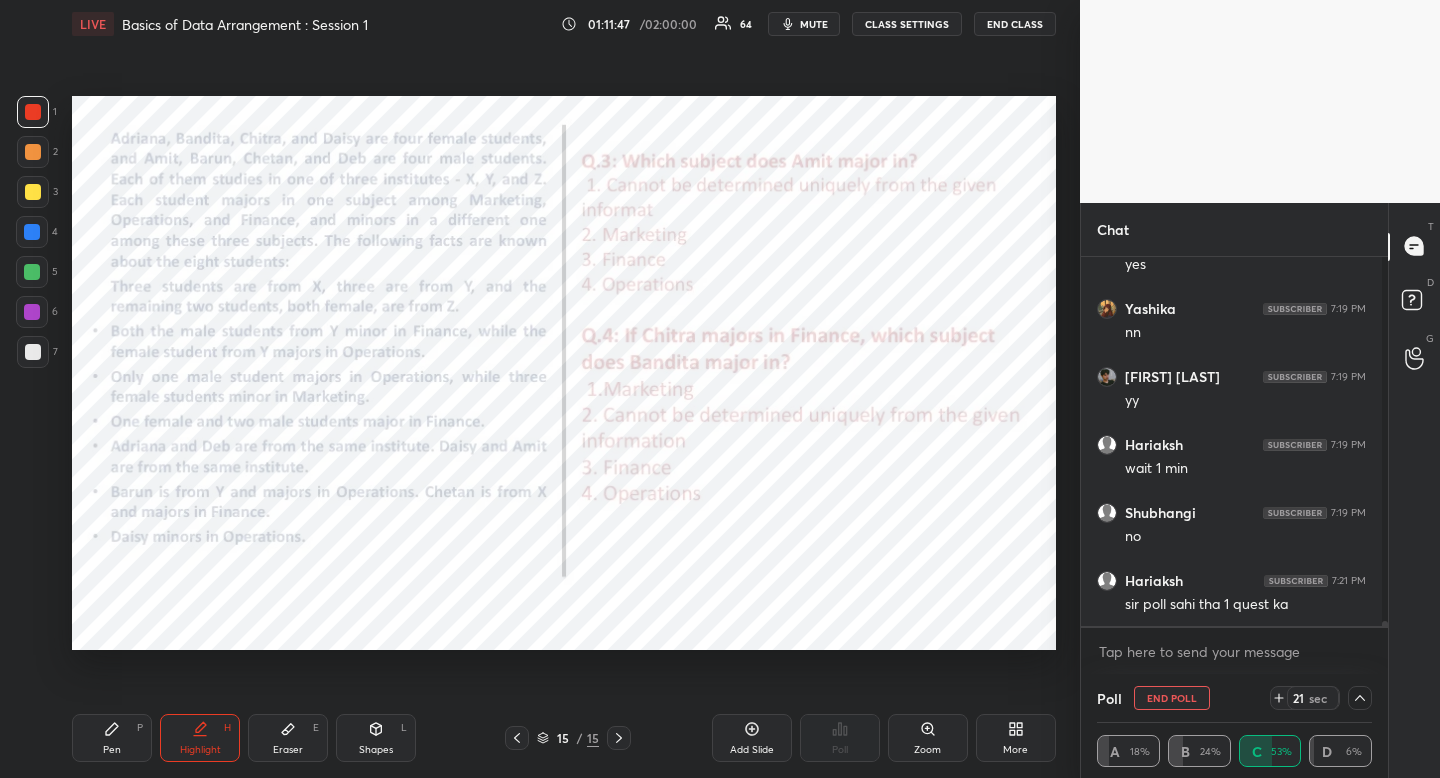 drag, startPoint x: 1378, startPoint y: 623, endPoint x: 1377, endPoint y: 650, distance: 27.018513 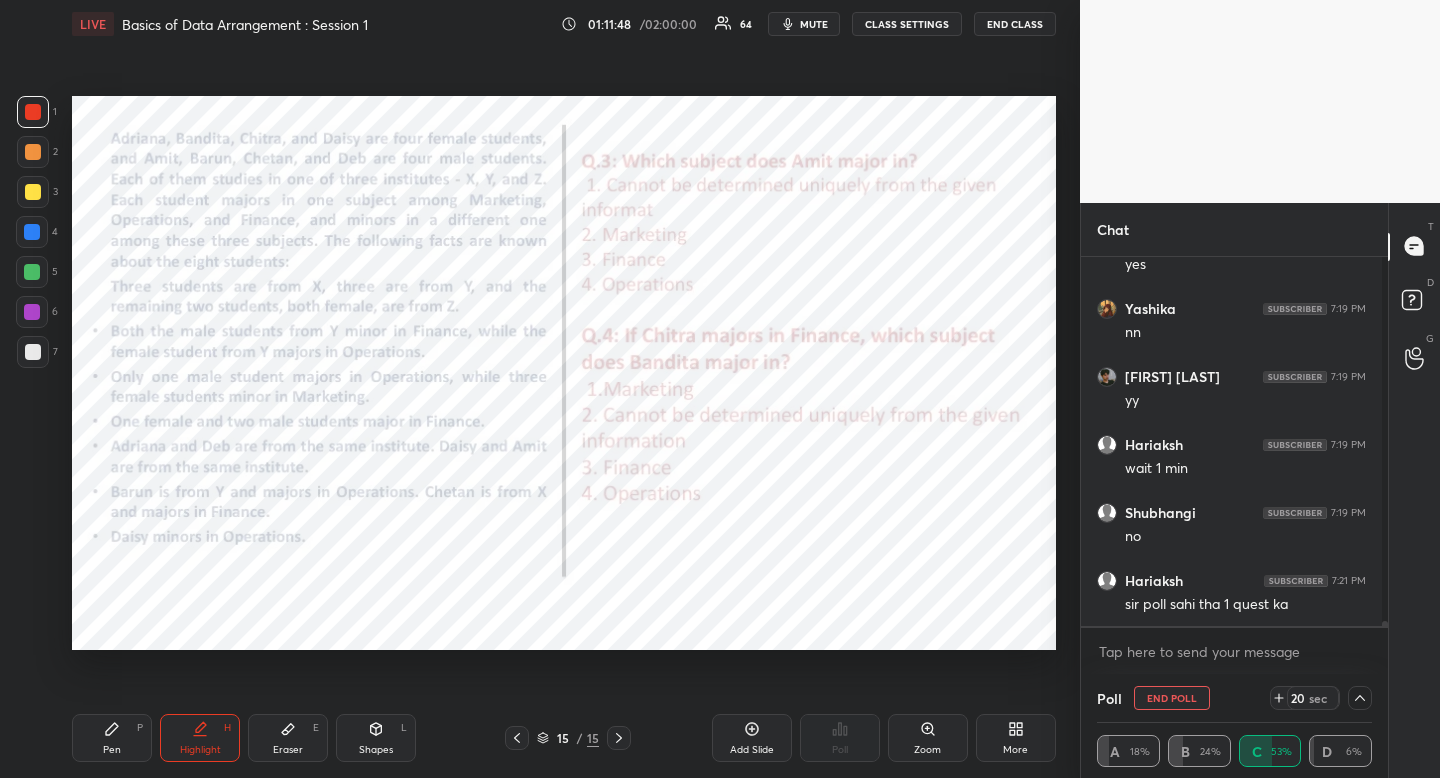 click 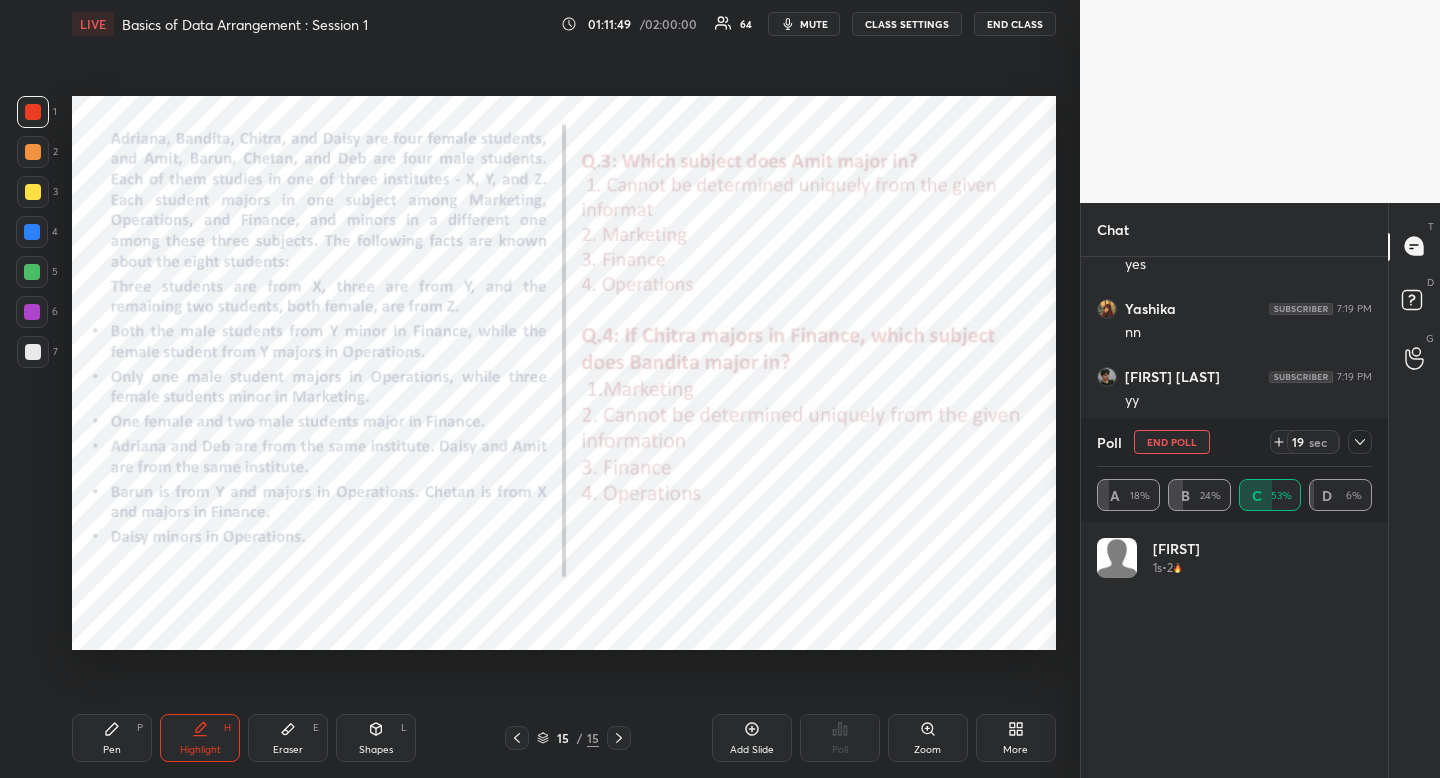 scroll, scrollTop: 7, scrollLeft: 7, axis: both 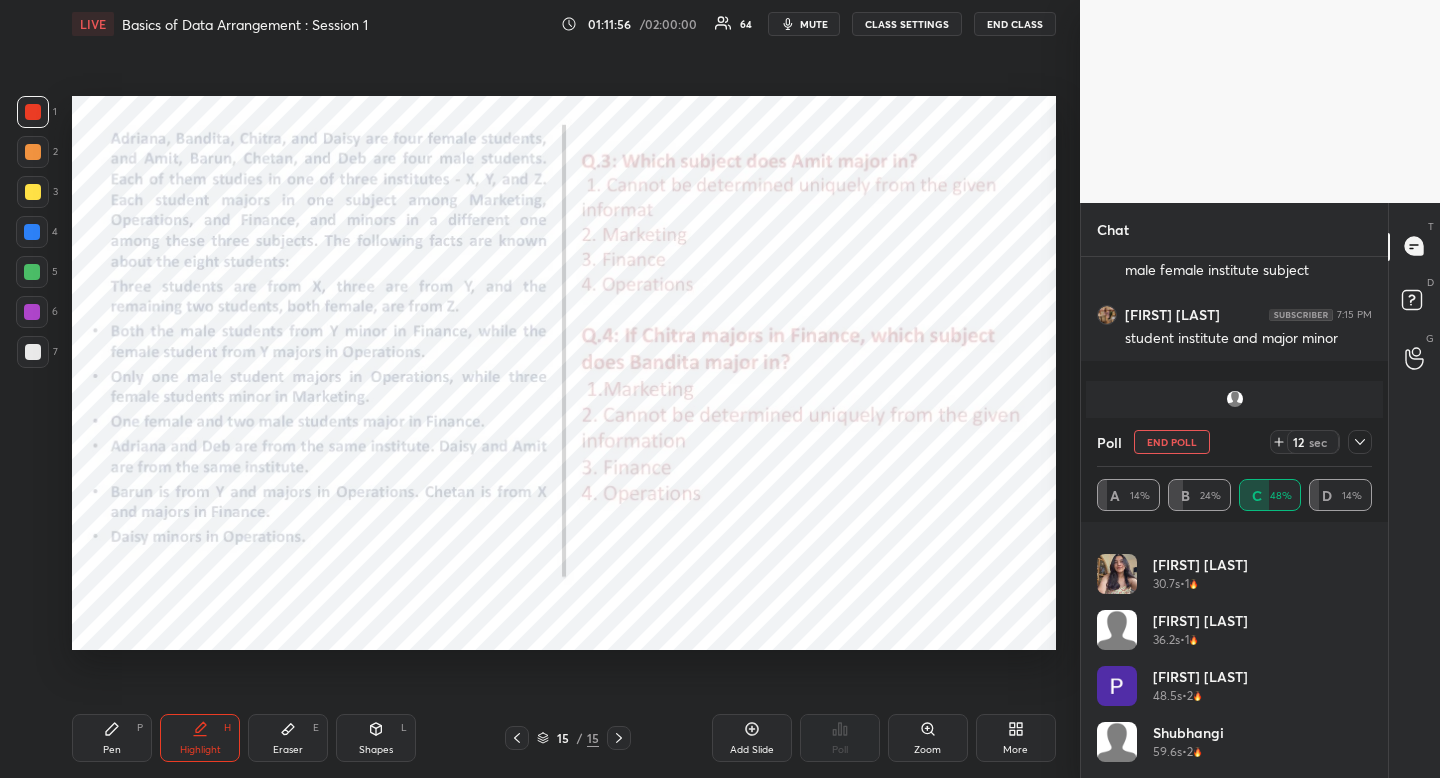 click on "END POLL" at bounding box center [1172, 442] 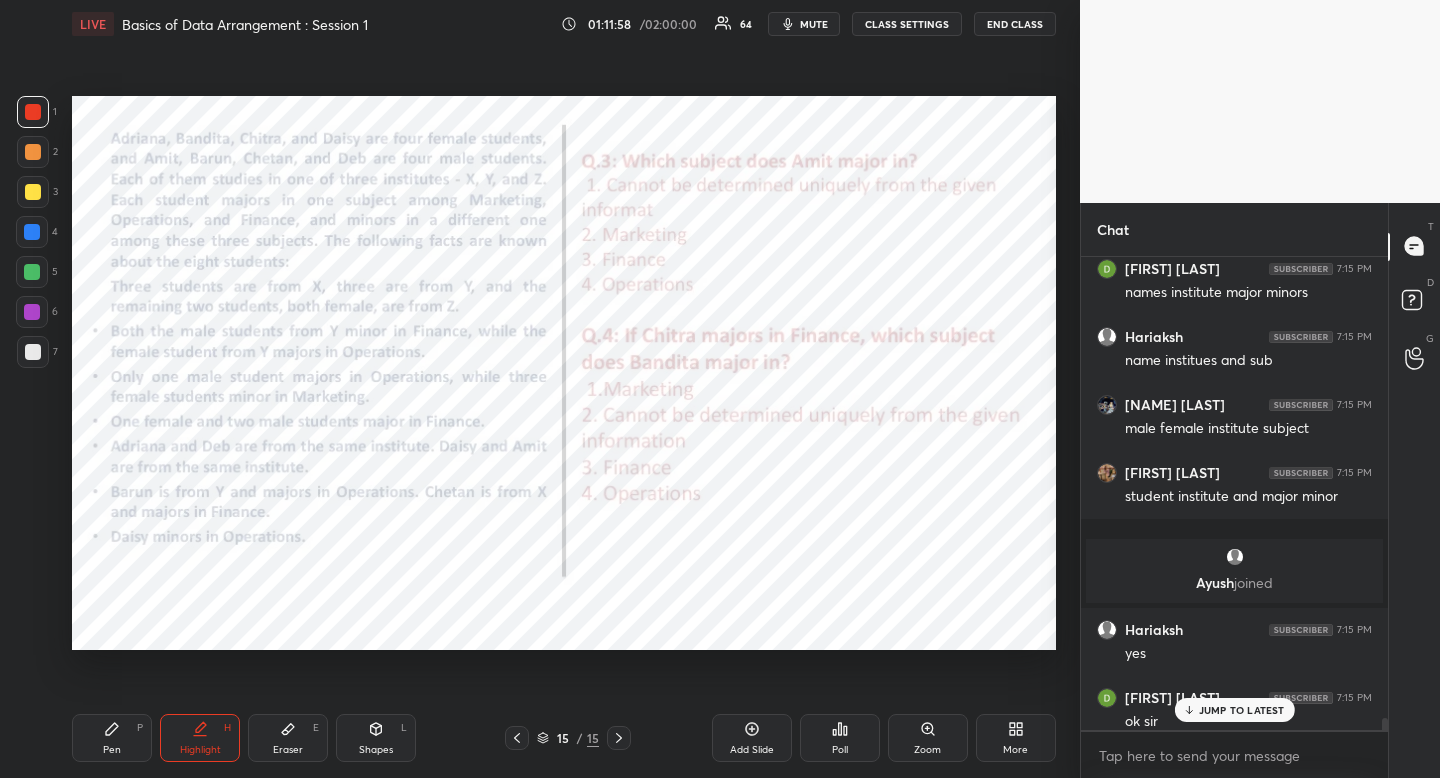 click 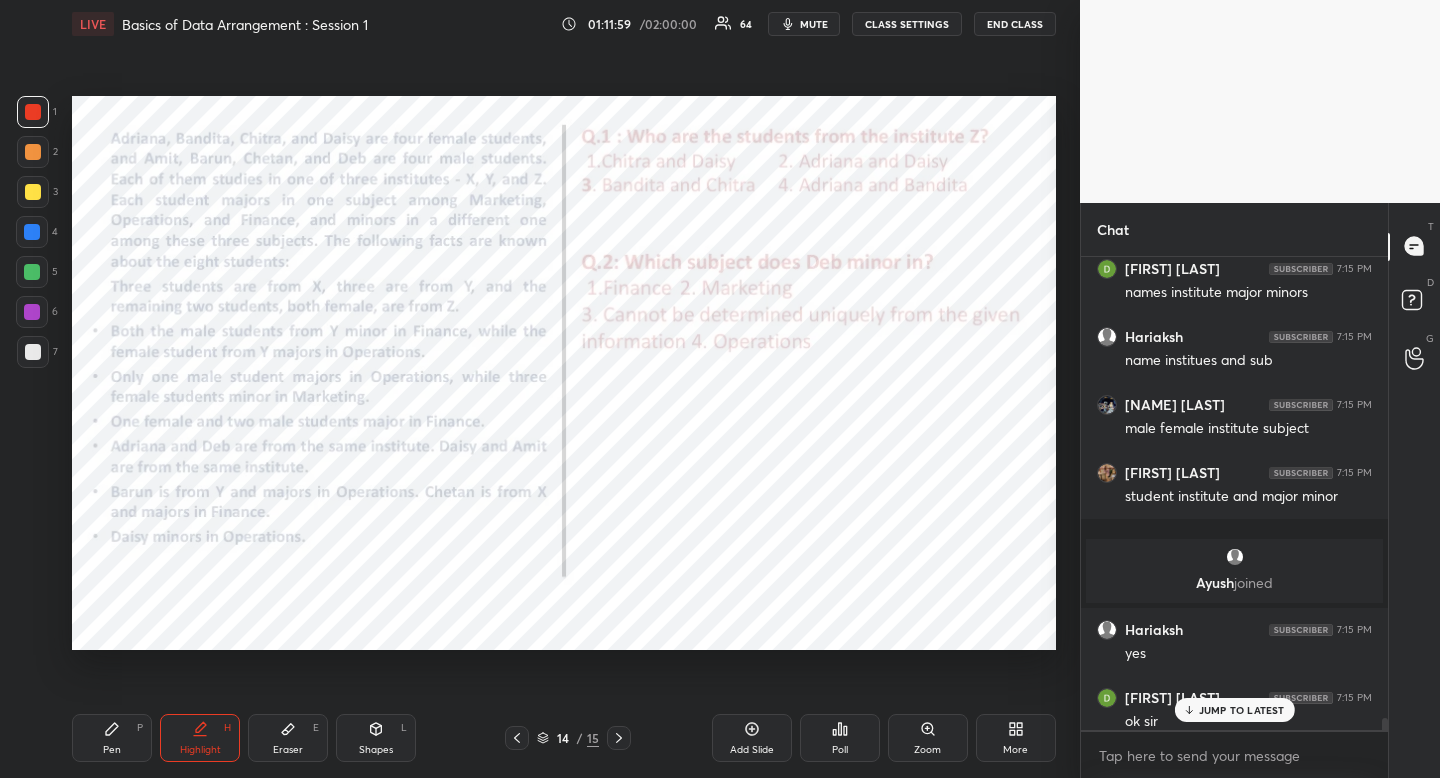 drag, startPoint x: 518, startPoint y: 737, endPoint x: 503, endPoint y: 728, distance: 17.492855 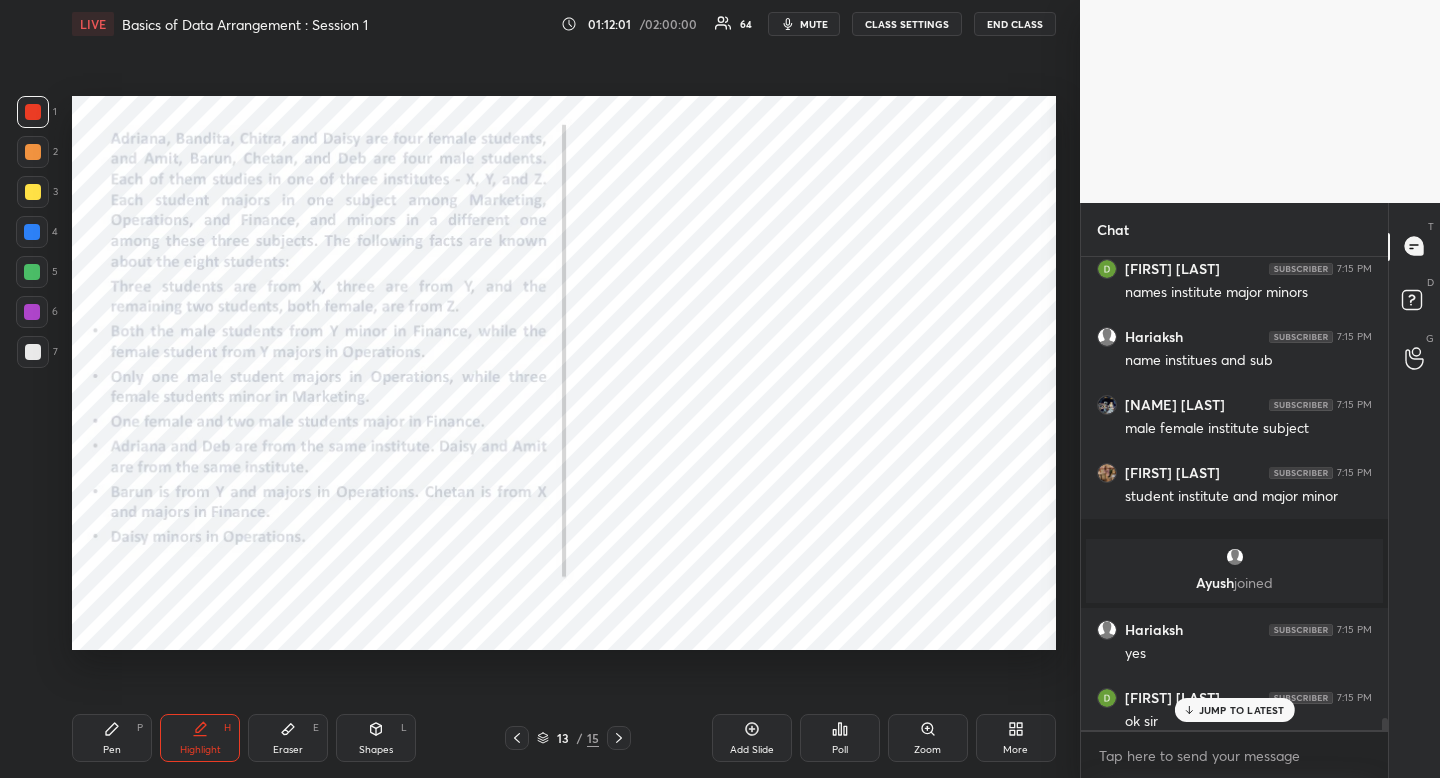 click 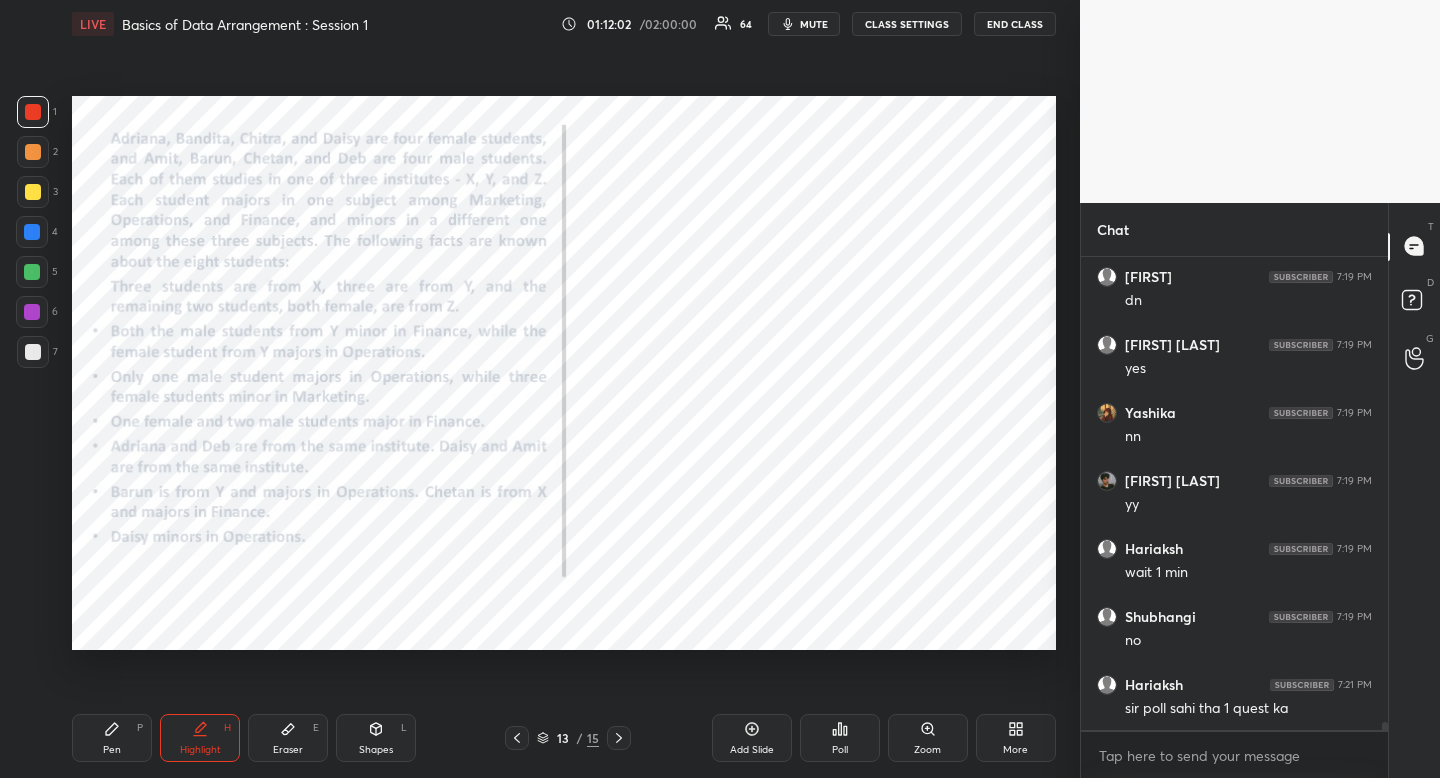 drag, startPoint x: 369, startPoint y: 739, endPoint x: 358, endPoint y: 747, distance: 13.601471 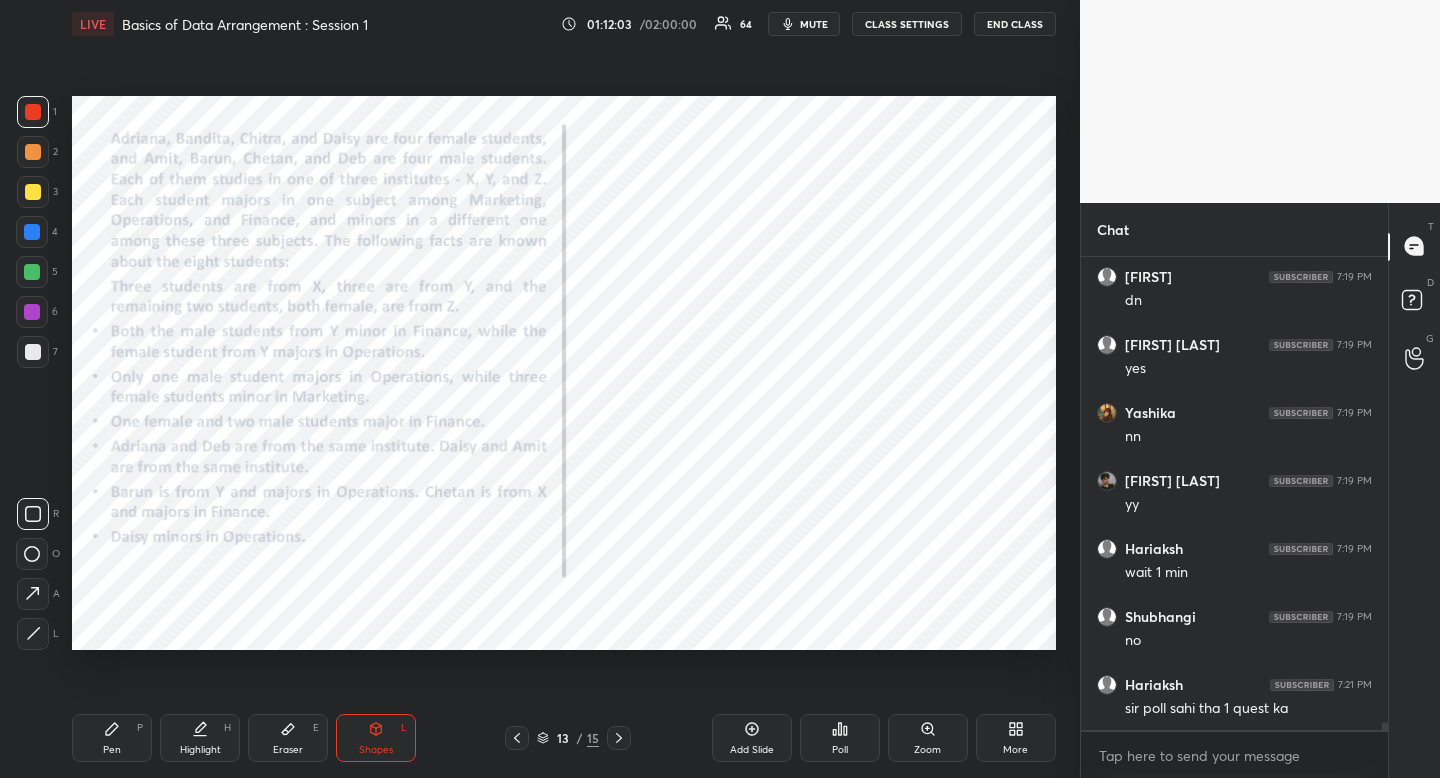 click at bounding box center (33, 514) 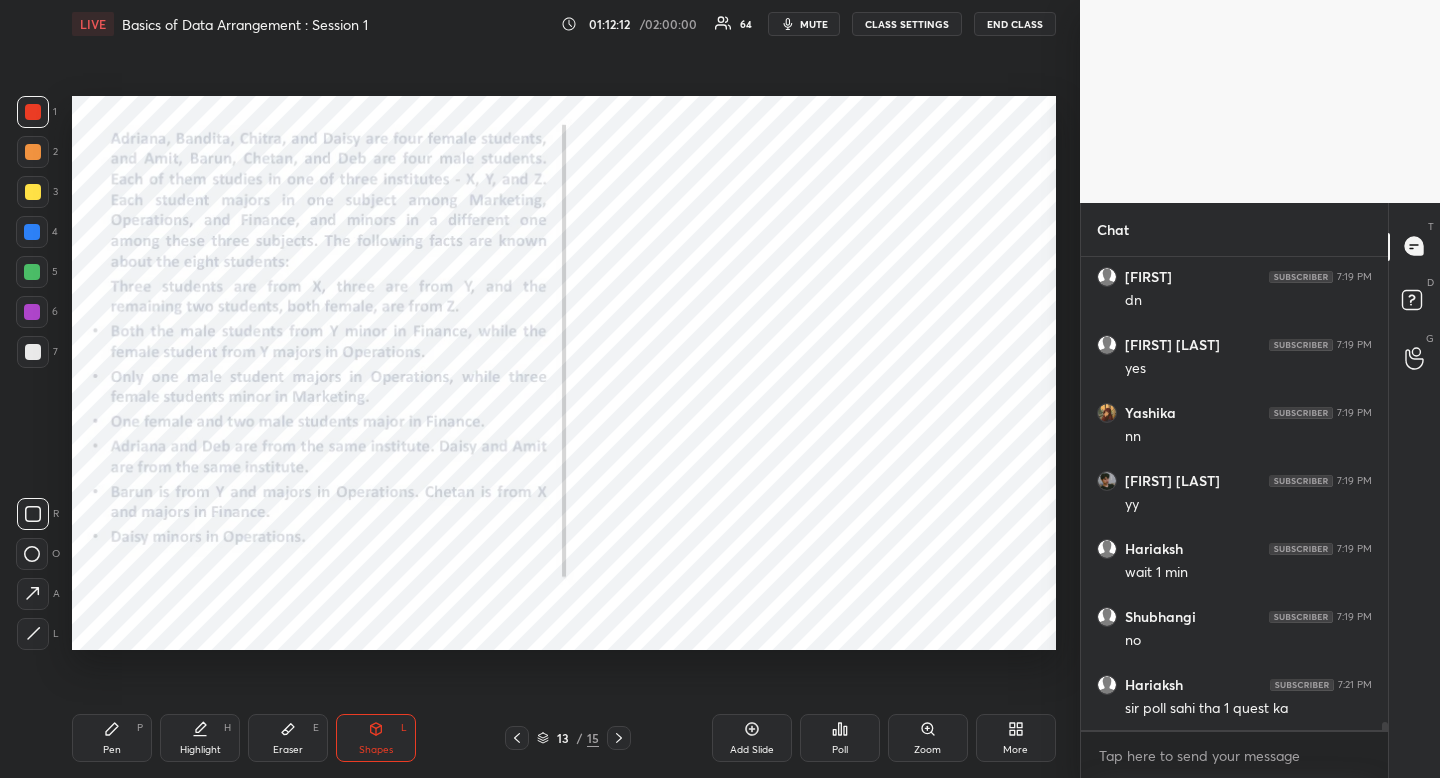 click 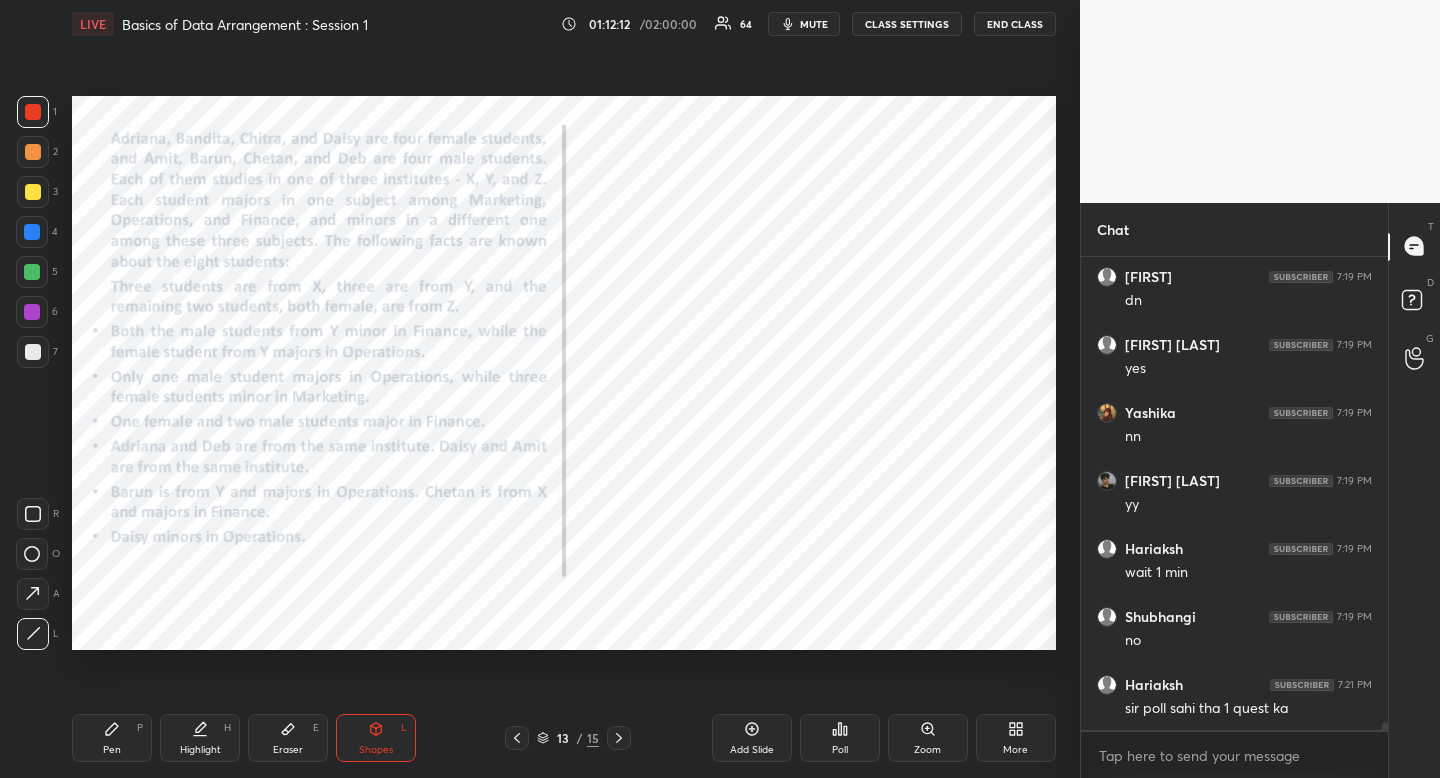 click on "Shapes L" at bounding box center (376, 738) 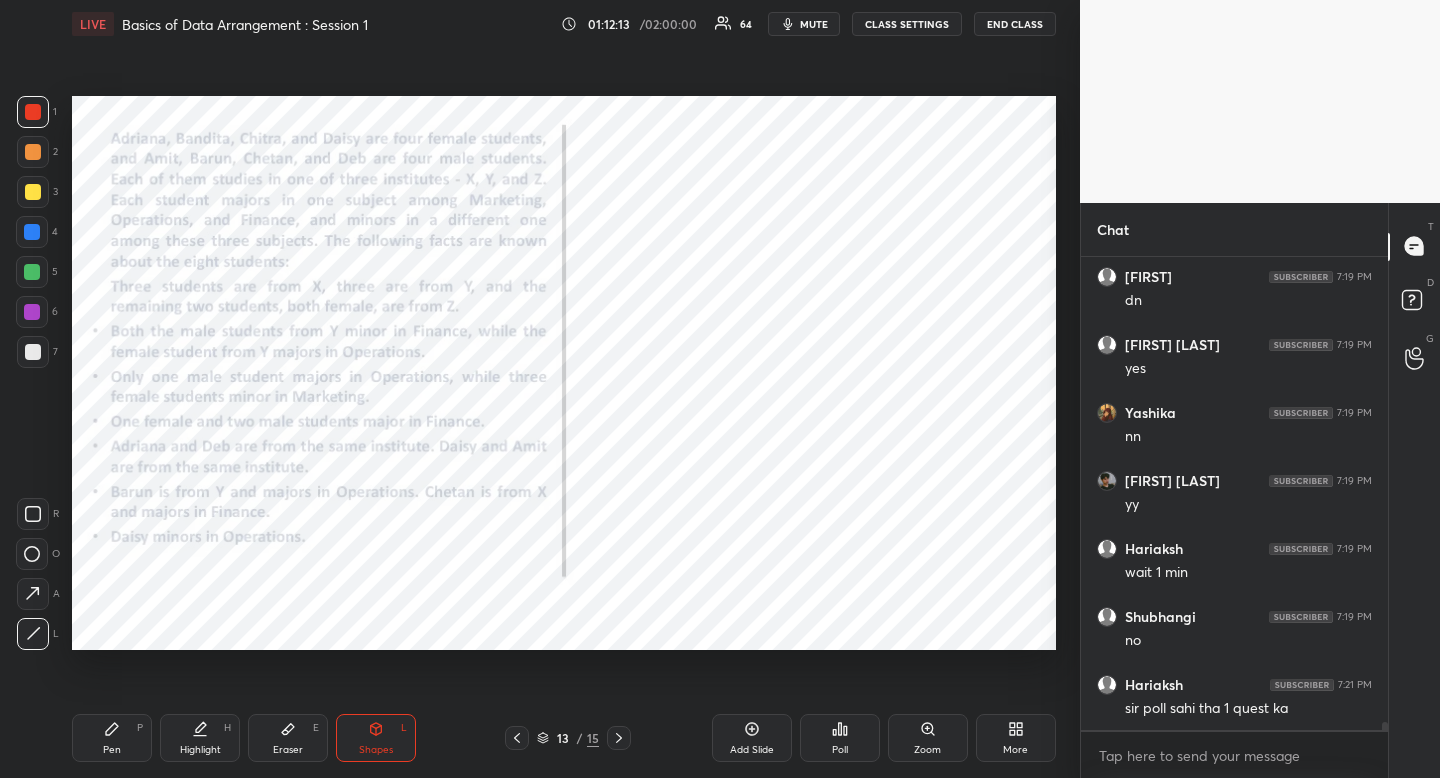 click 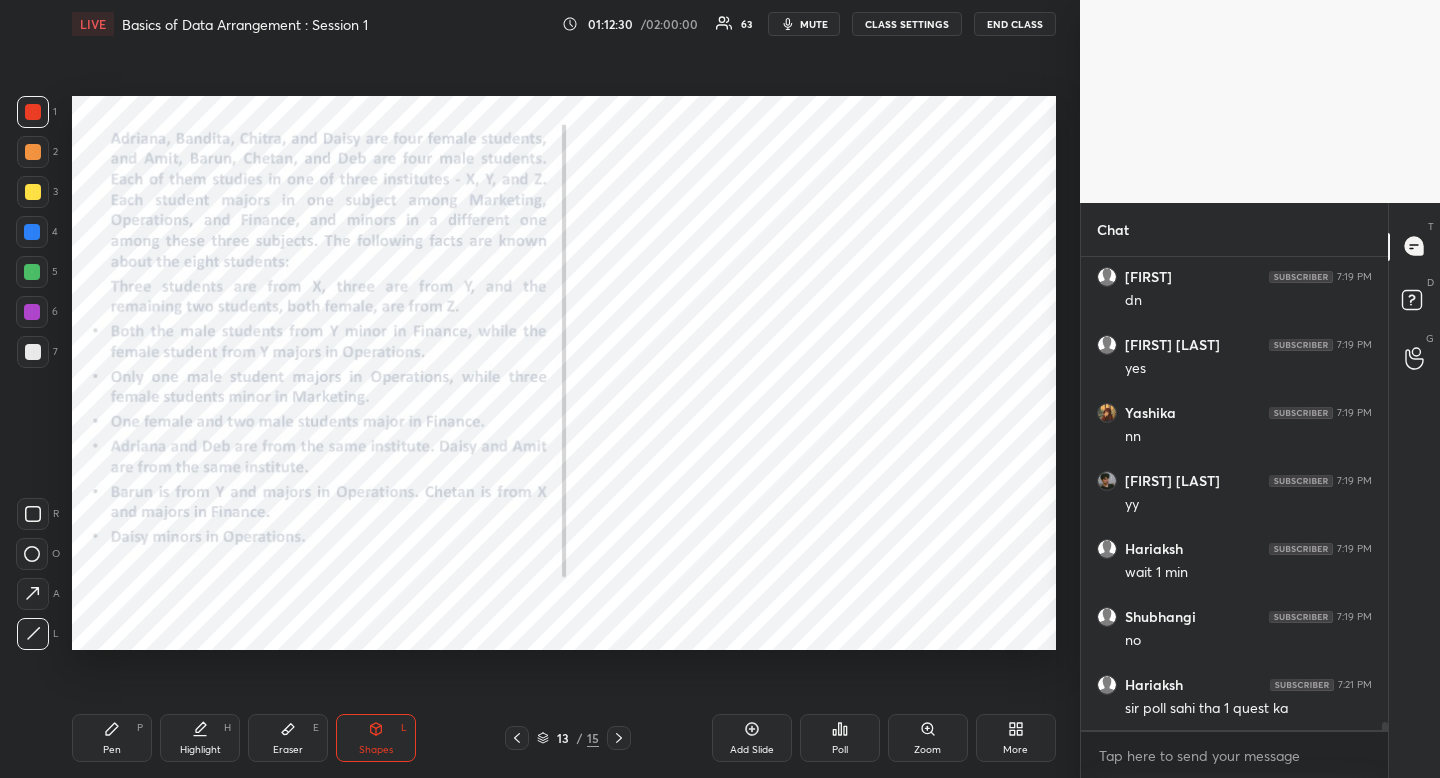 click on "P" at bounding box center (140, 728) 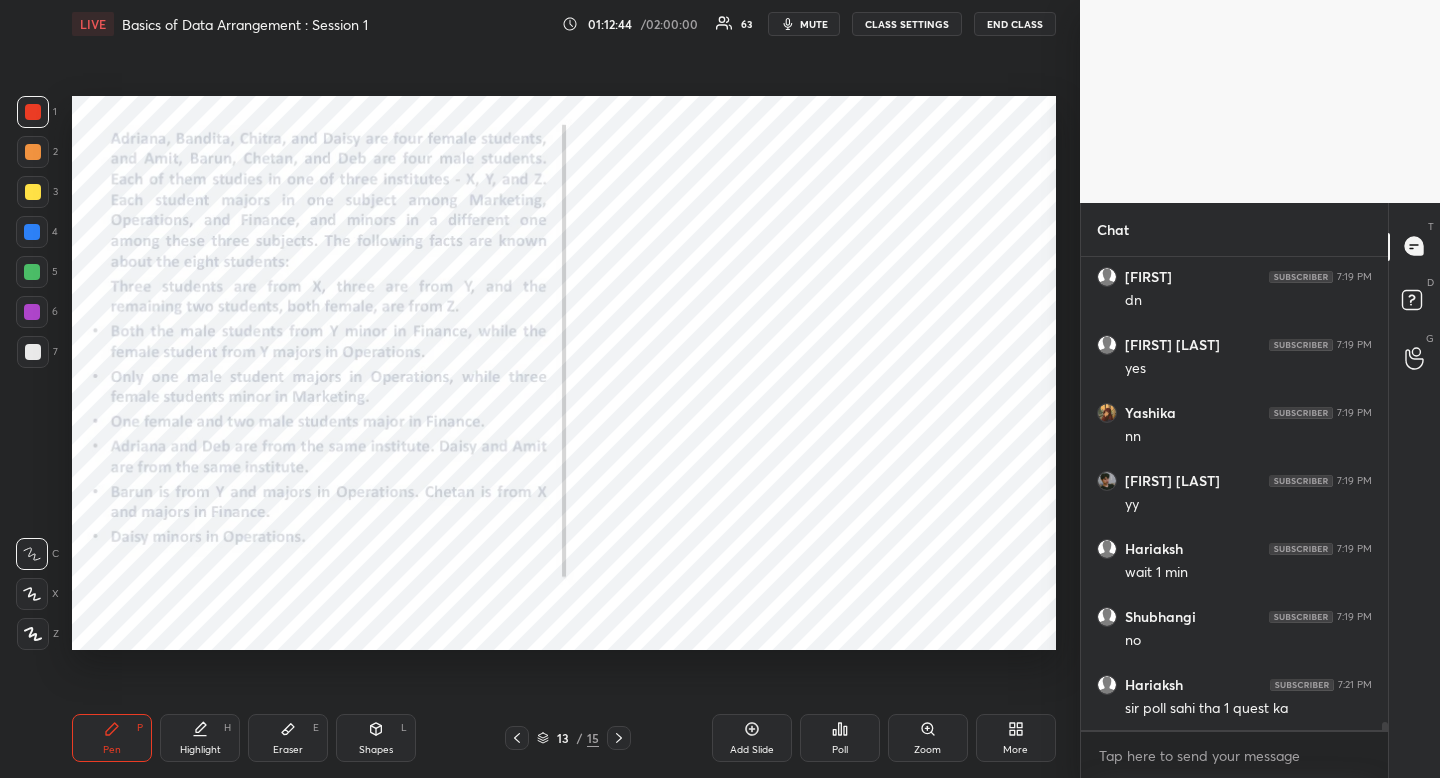 click on "Shapes" at bounding box center (376, 750) 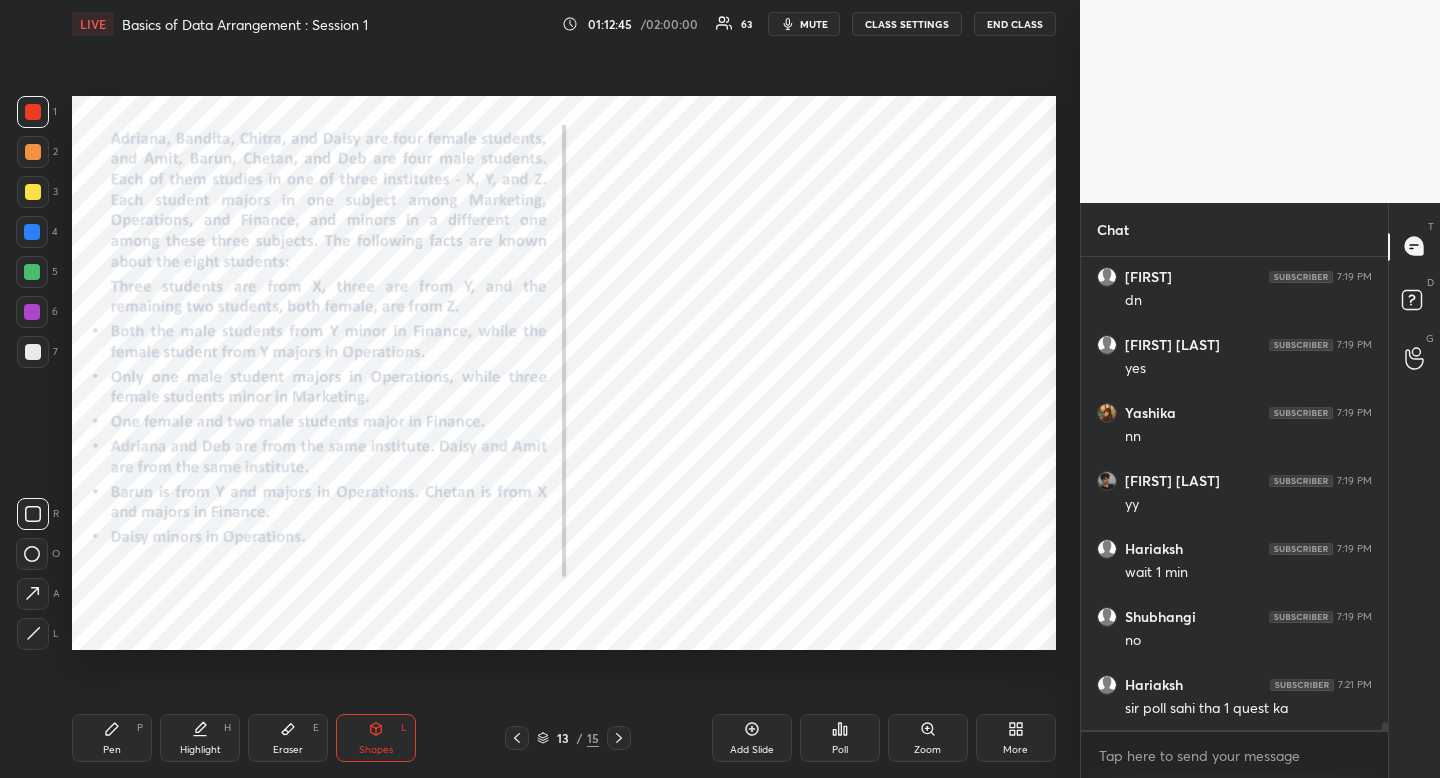 click 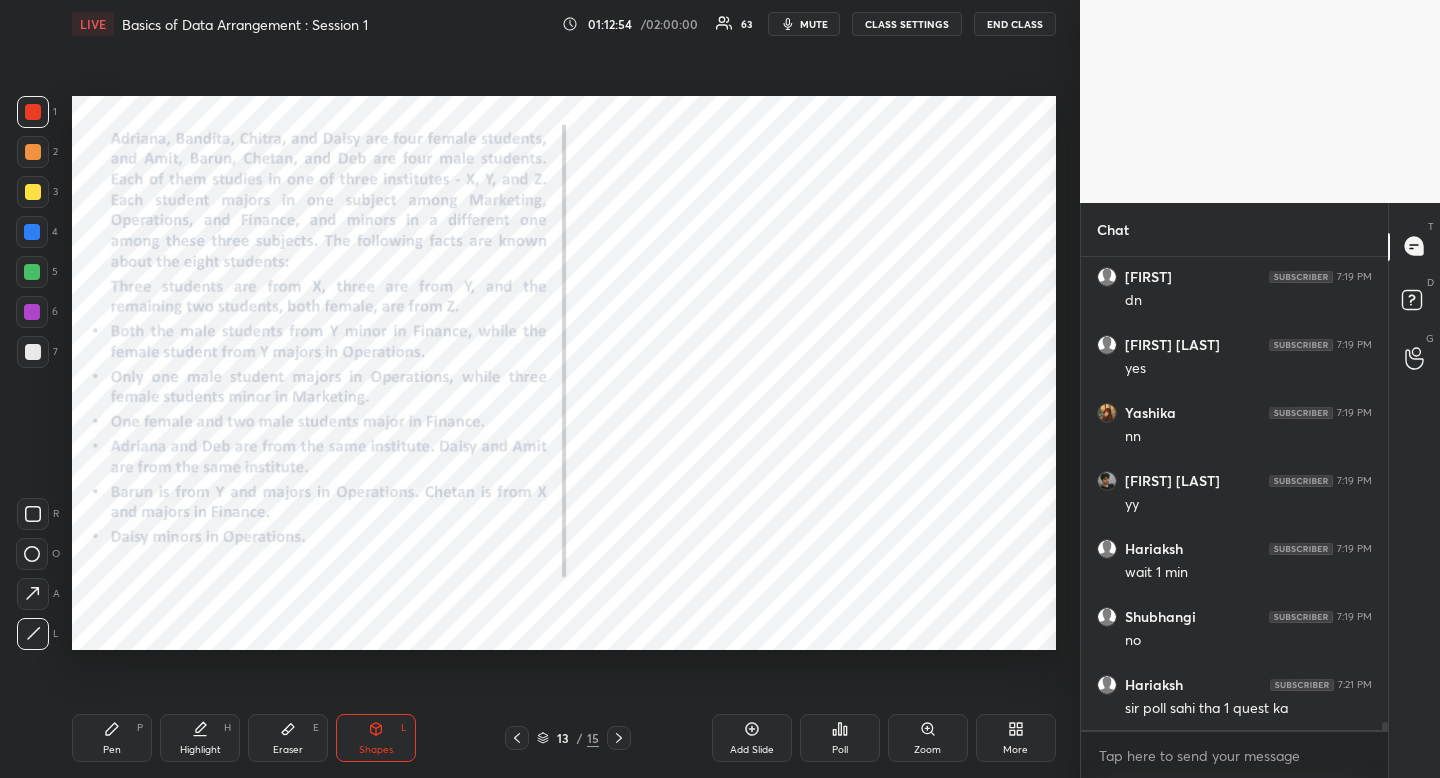 scroll, scrollTop: 28533, scrollLeft: 0, axis: vertical 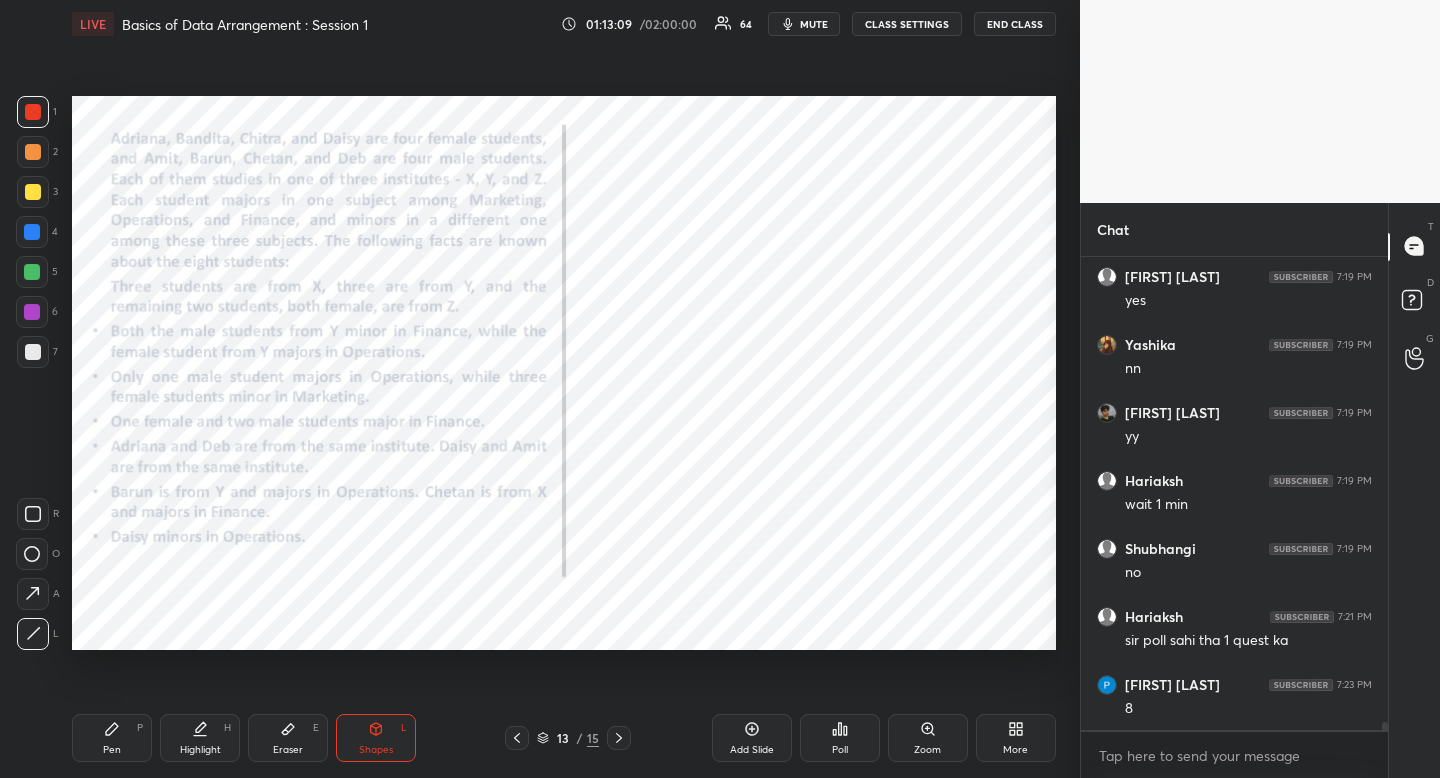 click on "Pen P" at bounding box center (112, 738) 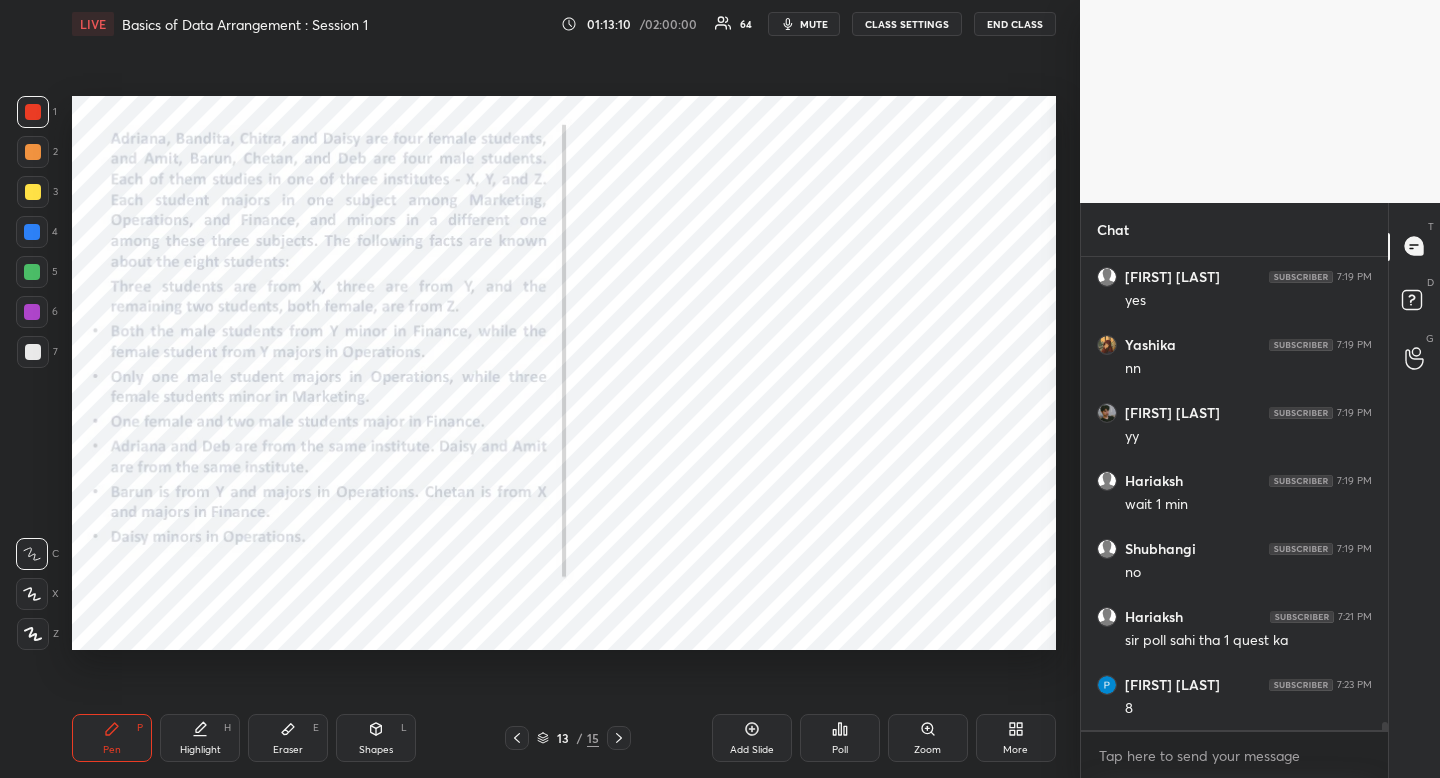click on "Pen P" at bounding box center [112, 738] 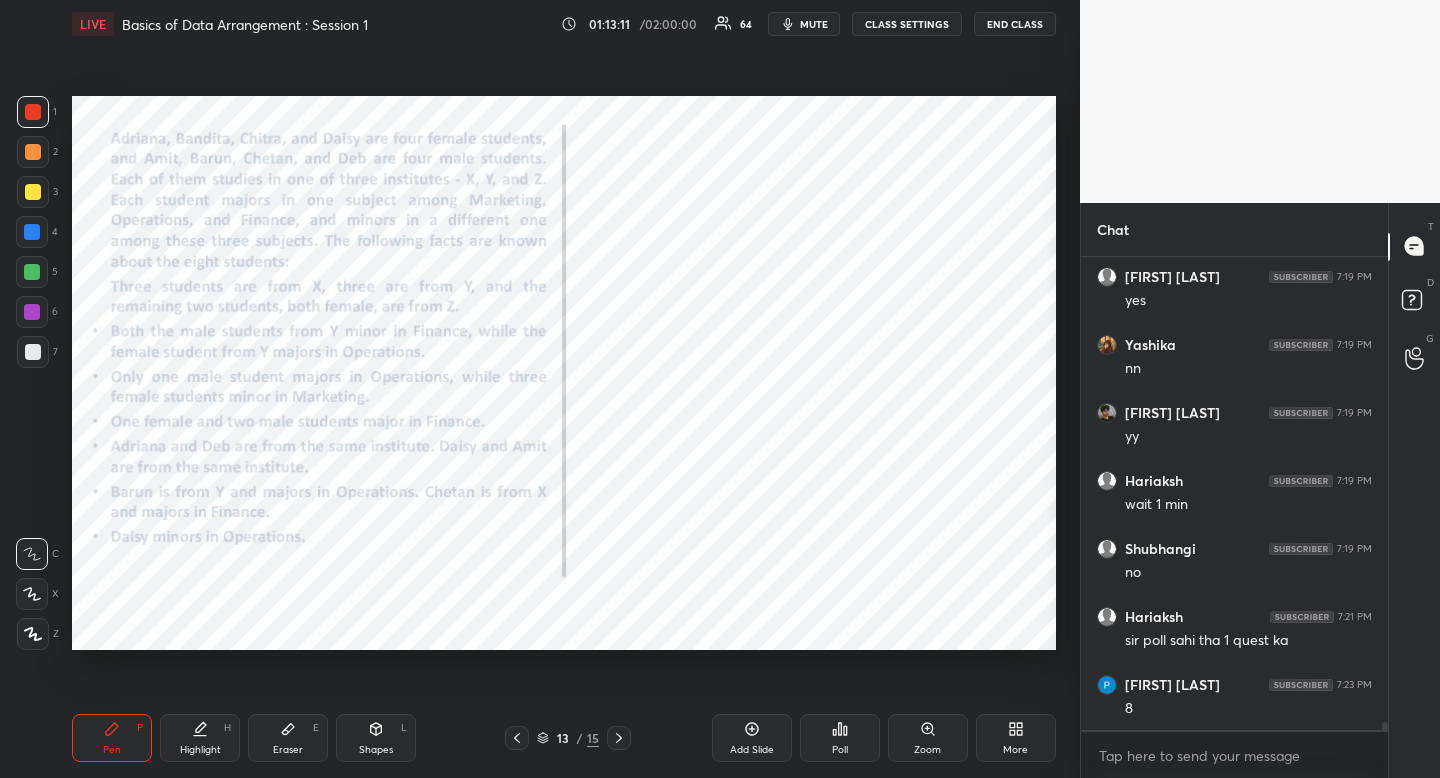 click at bounding box center [32, 232] 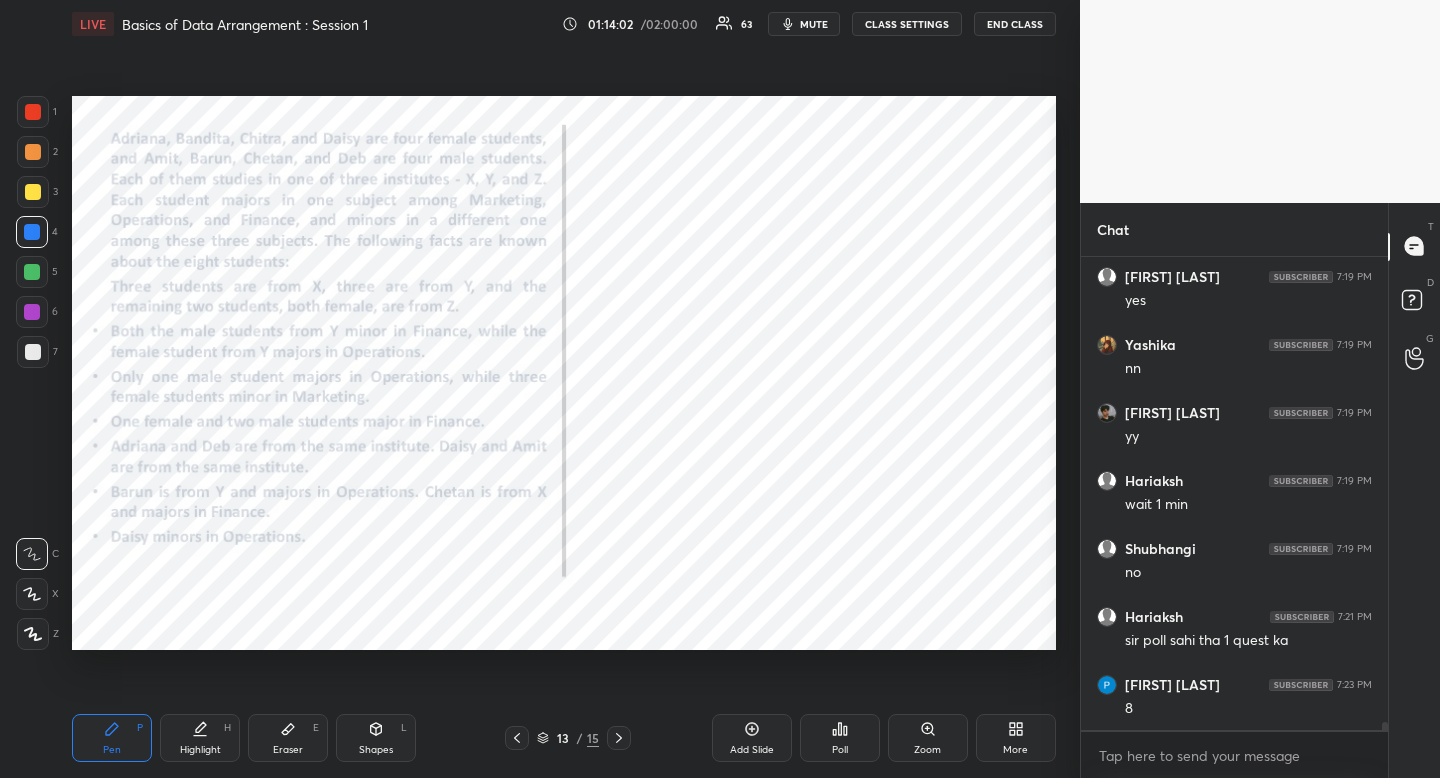 click on "Highlight H" at bounding box center (200, 738) 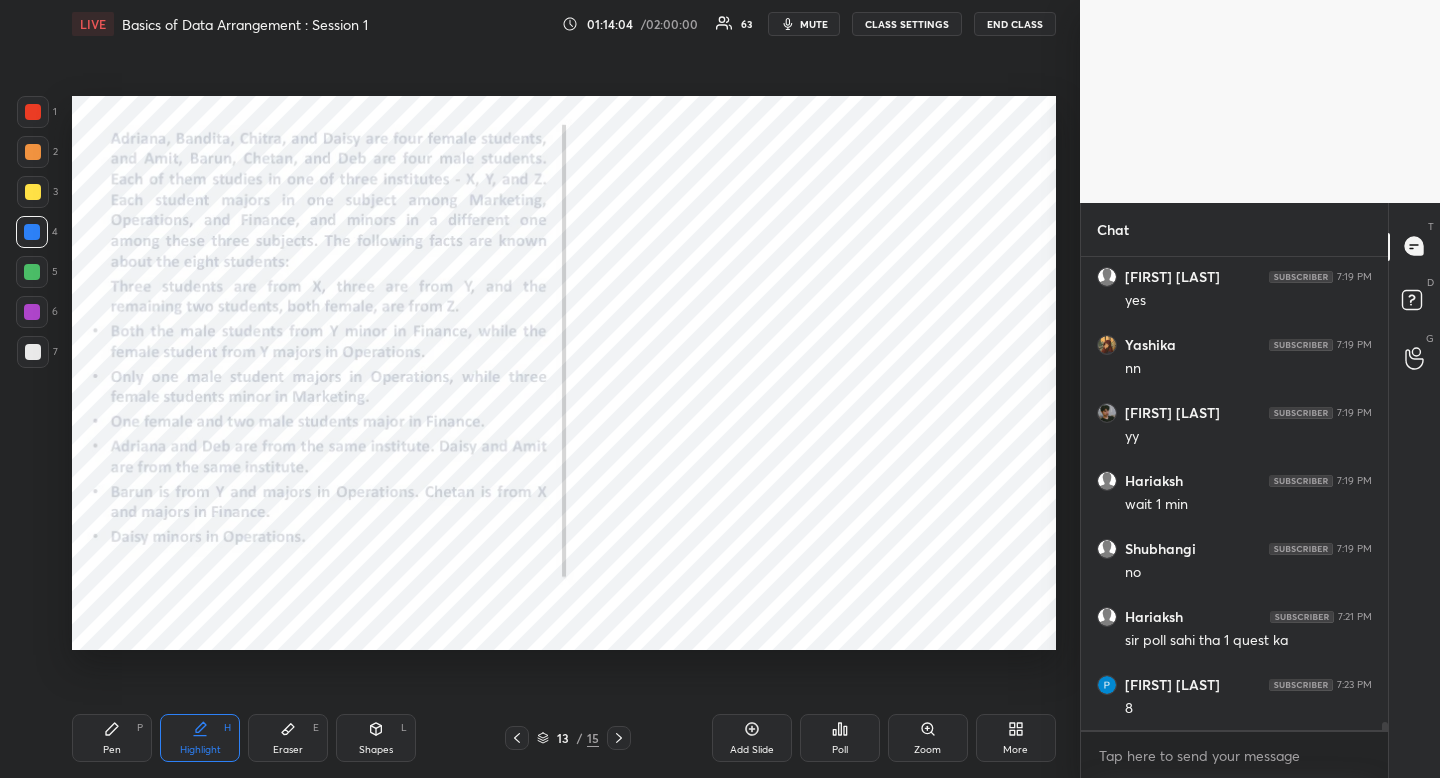 drag, startPoint x: 376, startPoint y: 737, endPoint x: 361, endPoint y: 727, distance: 18.027756 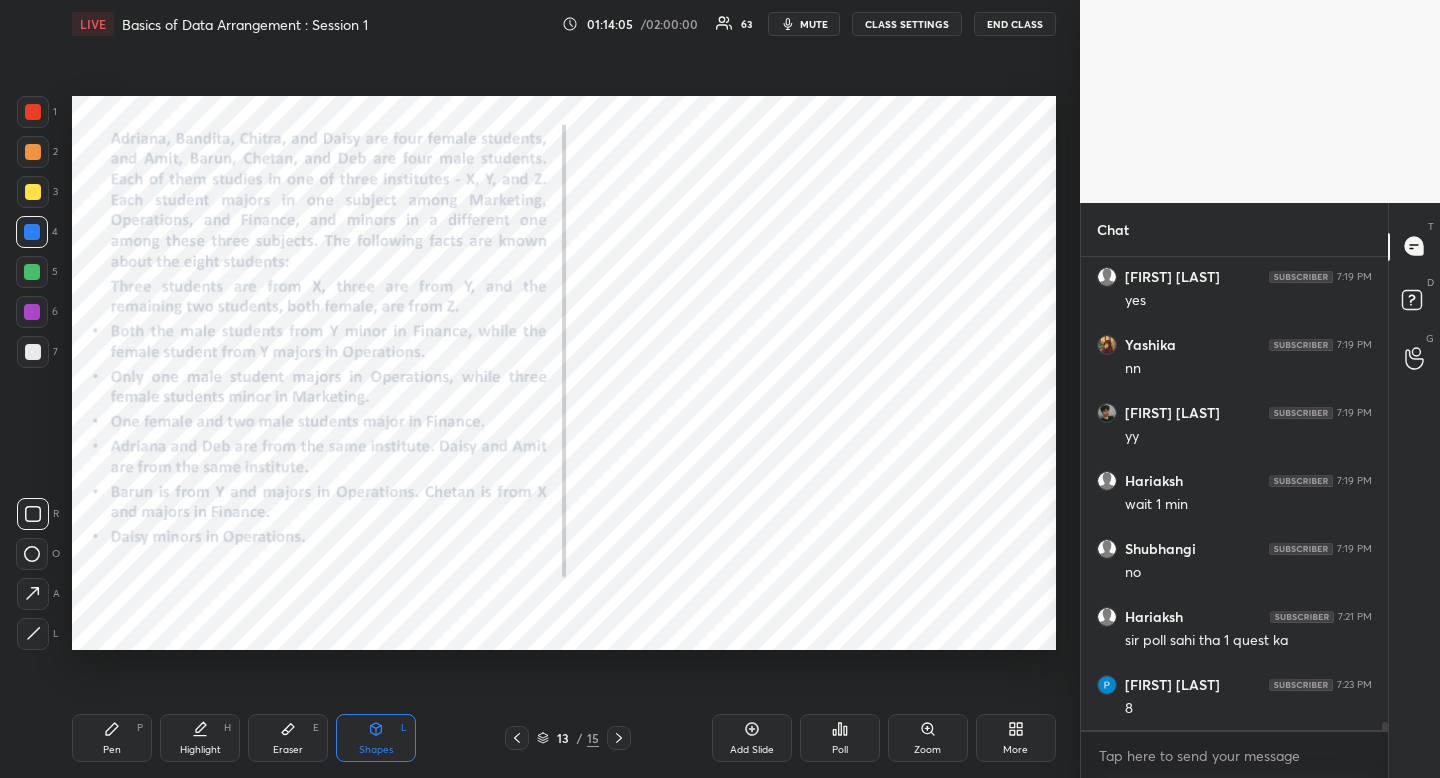 click 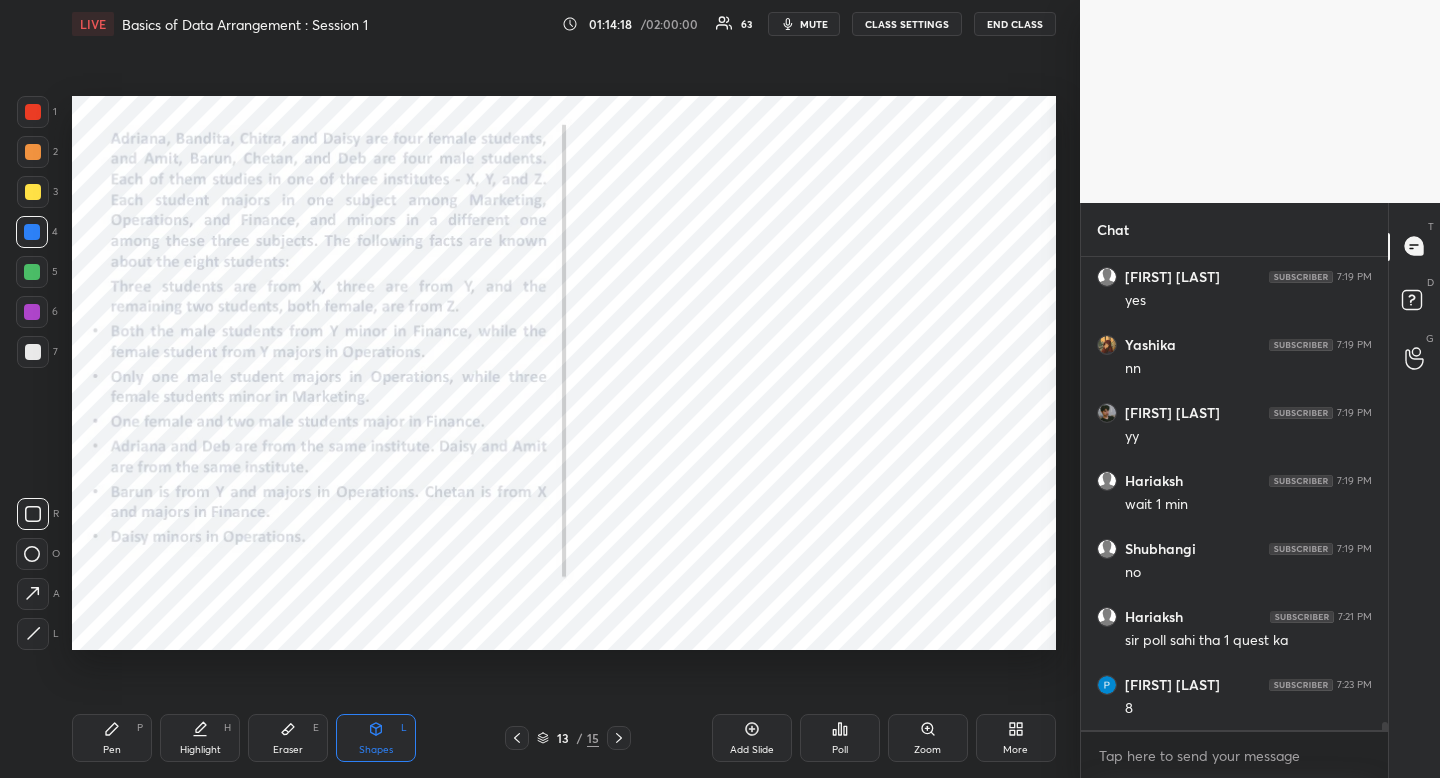 drag, startPoint x: 210, startPoint y: 747, endPoint x: 193, endPoint y: 709, distance: 41.62932 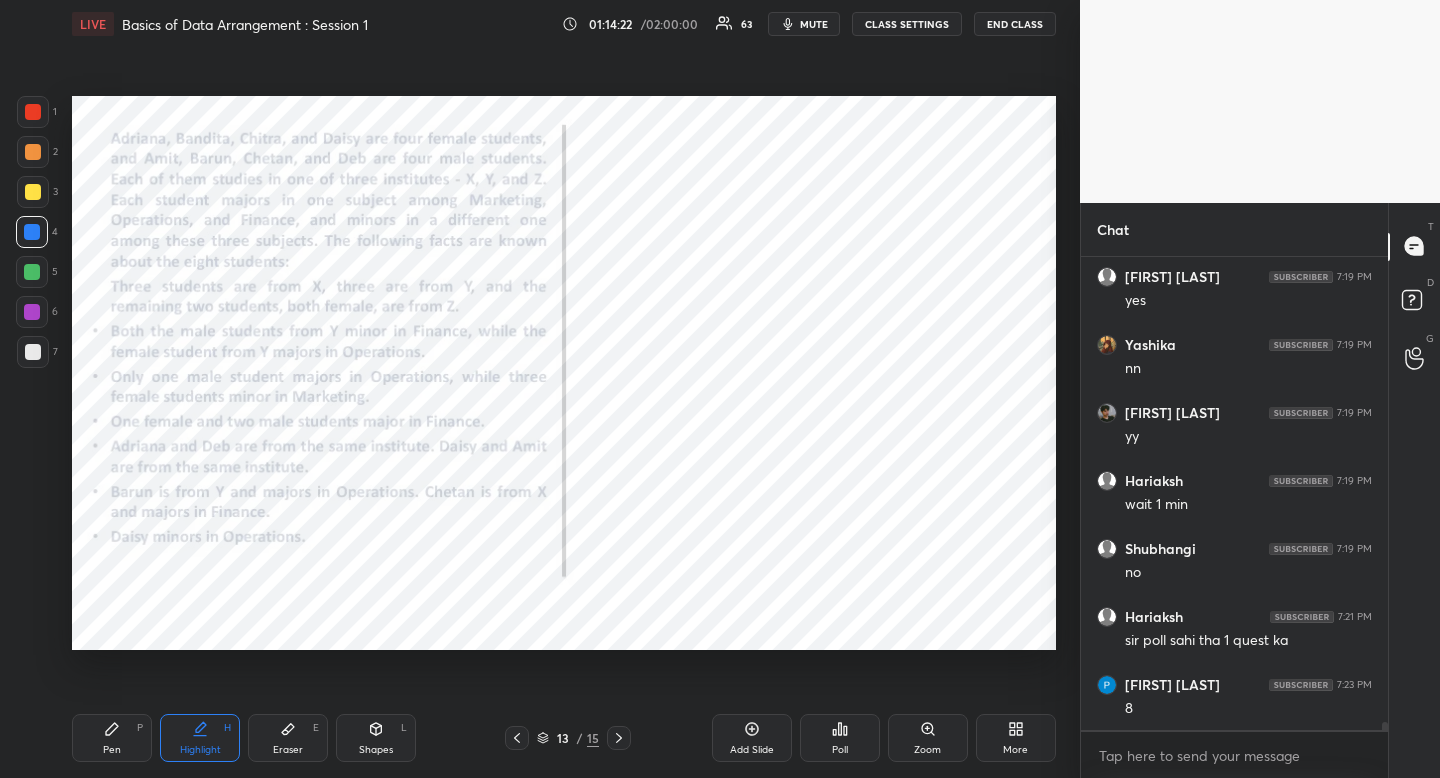 click on "Pen P" at bounding box center (112, 738) 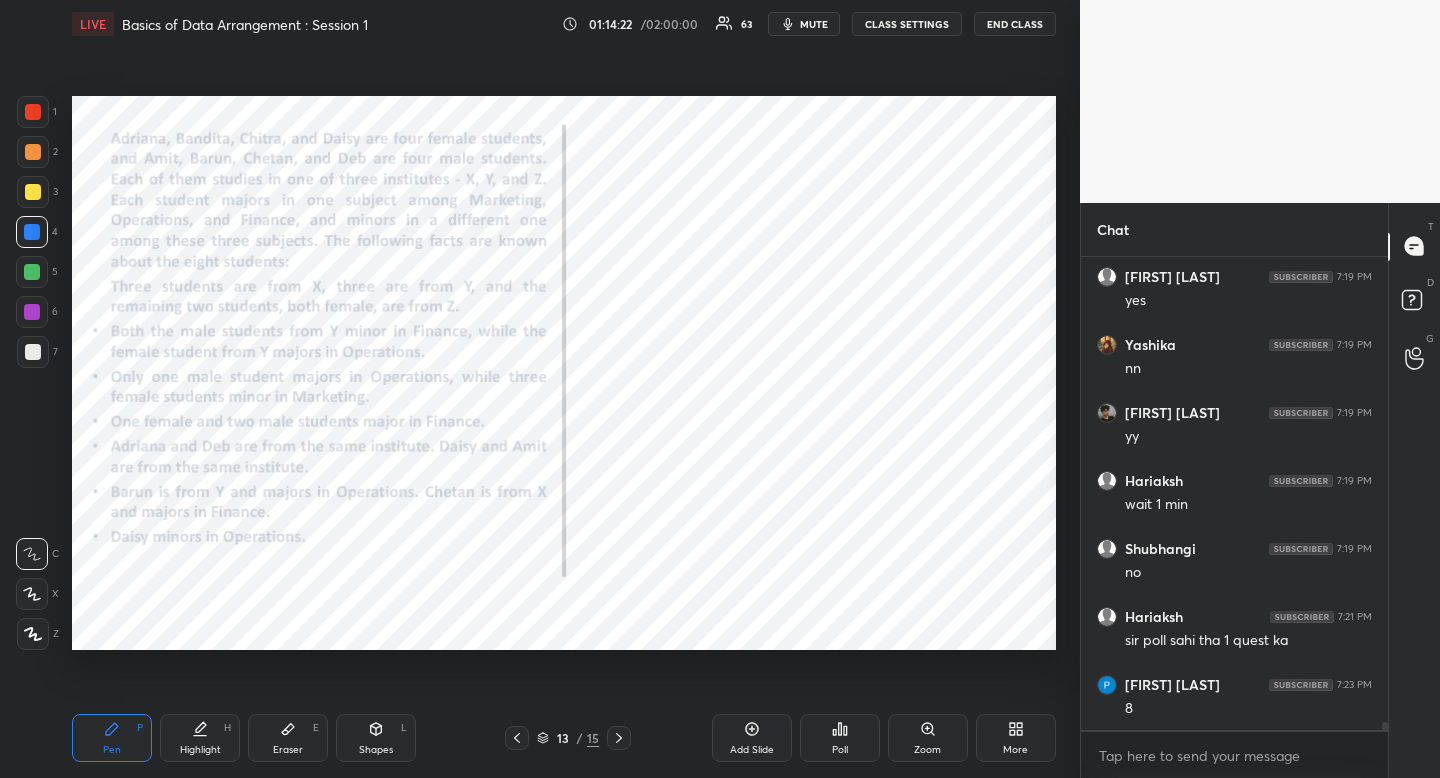 drag, startPoint x: 93, startPoint y: 743, endPoint x: 63, endPoint y: 696, distance: 55.758408 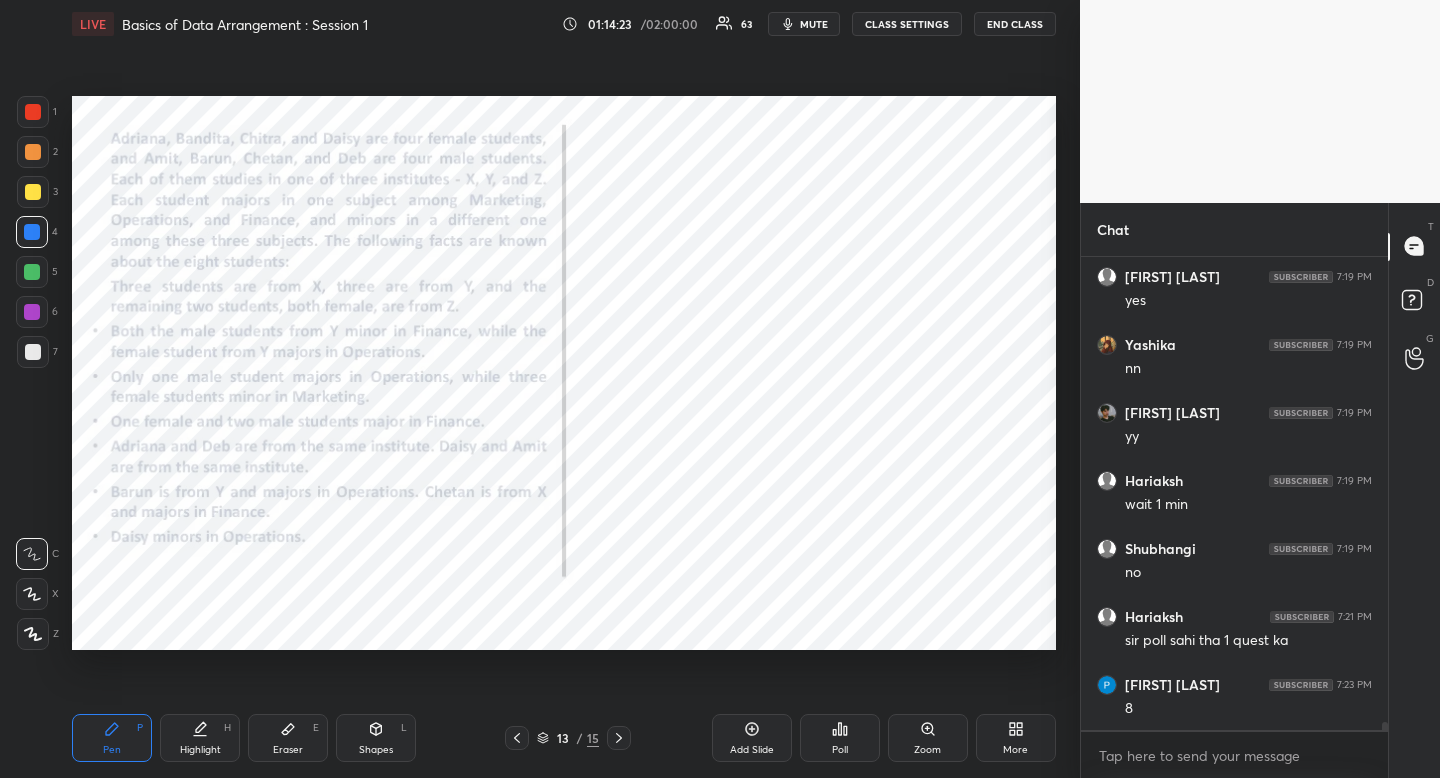 click 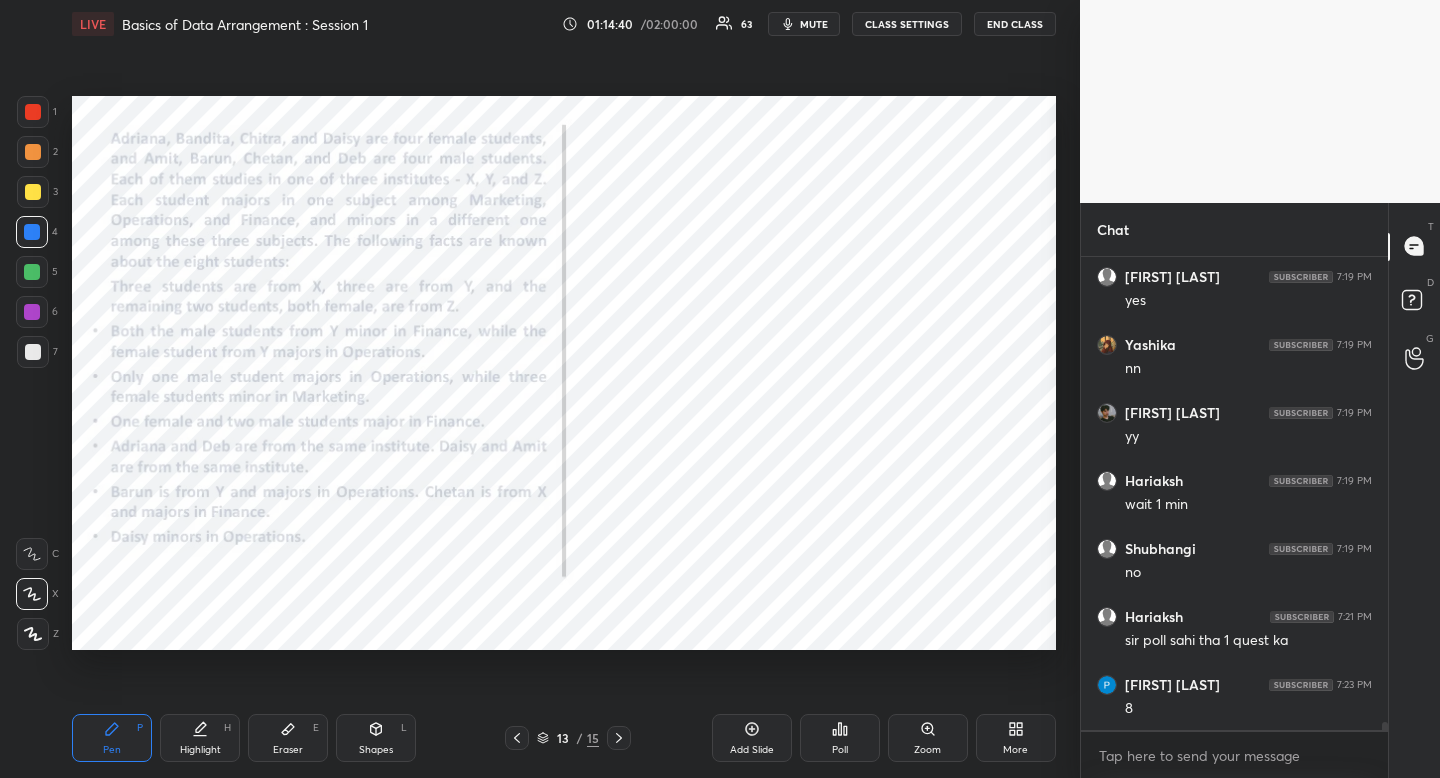 scroll, scrollTop: 28601, scrollLeft: 0, axis: vertical 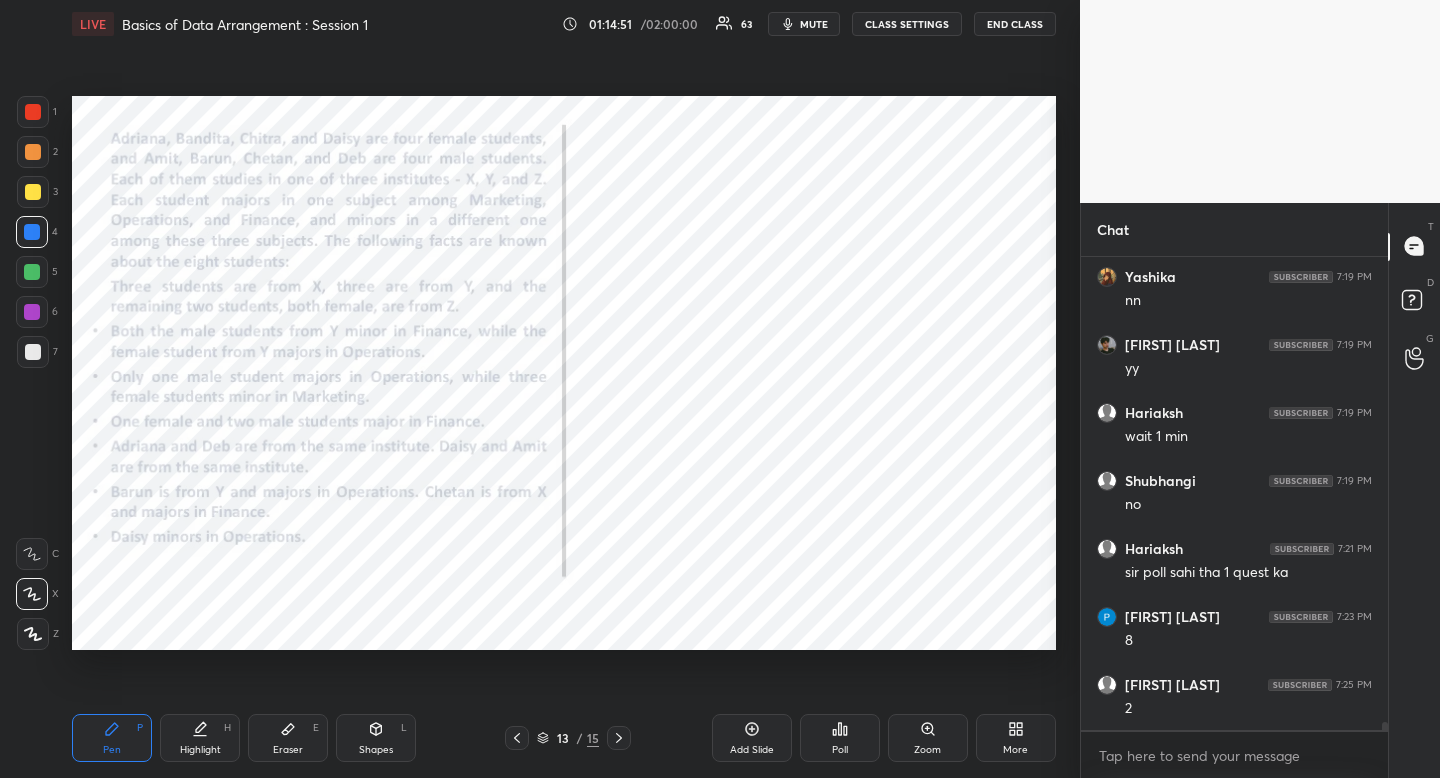 click on "Eraser E" at bounding box center [288, 738] 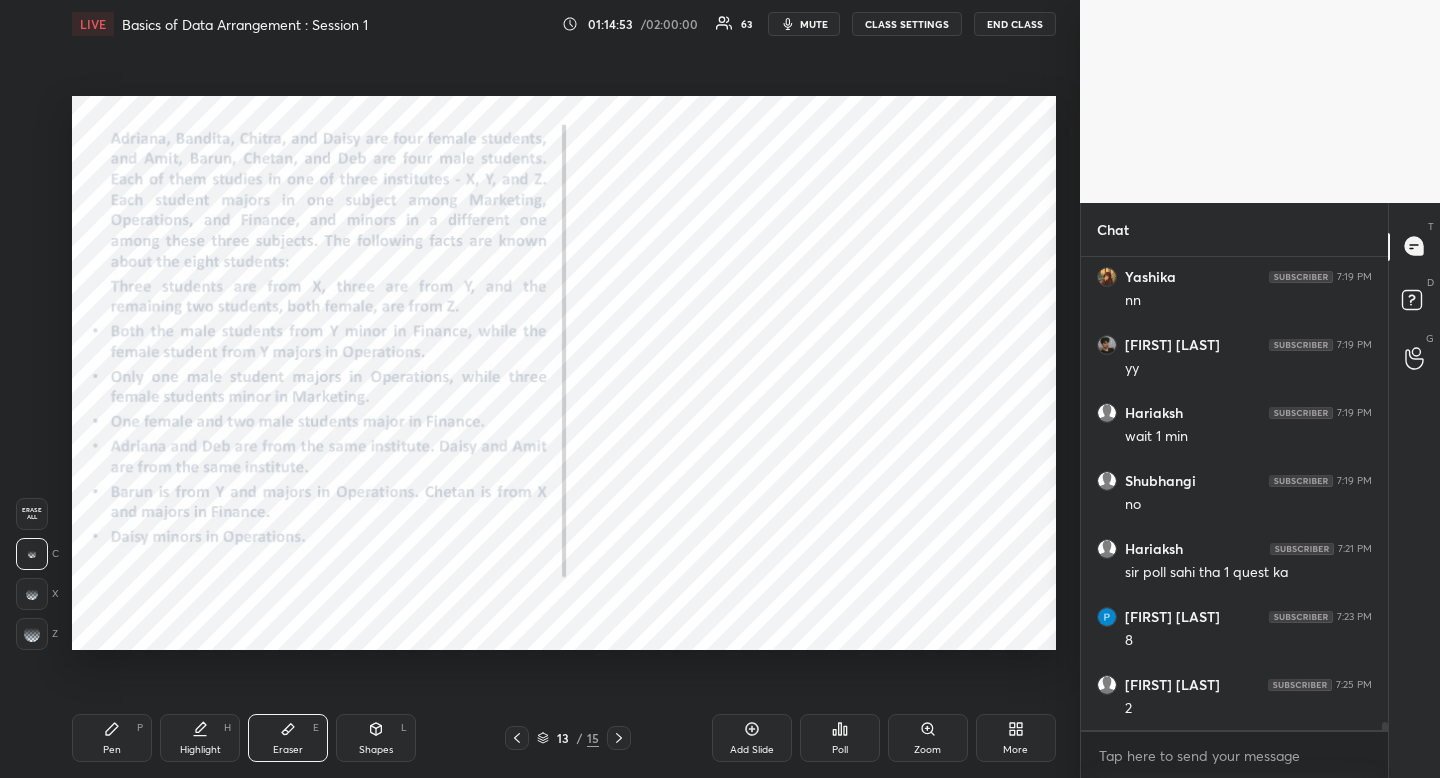 click on "Pen P Highlight H Eraser E Shapes L 13 / 15 Add Slide Poll Zoom More" at bounding box center (564, 738) 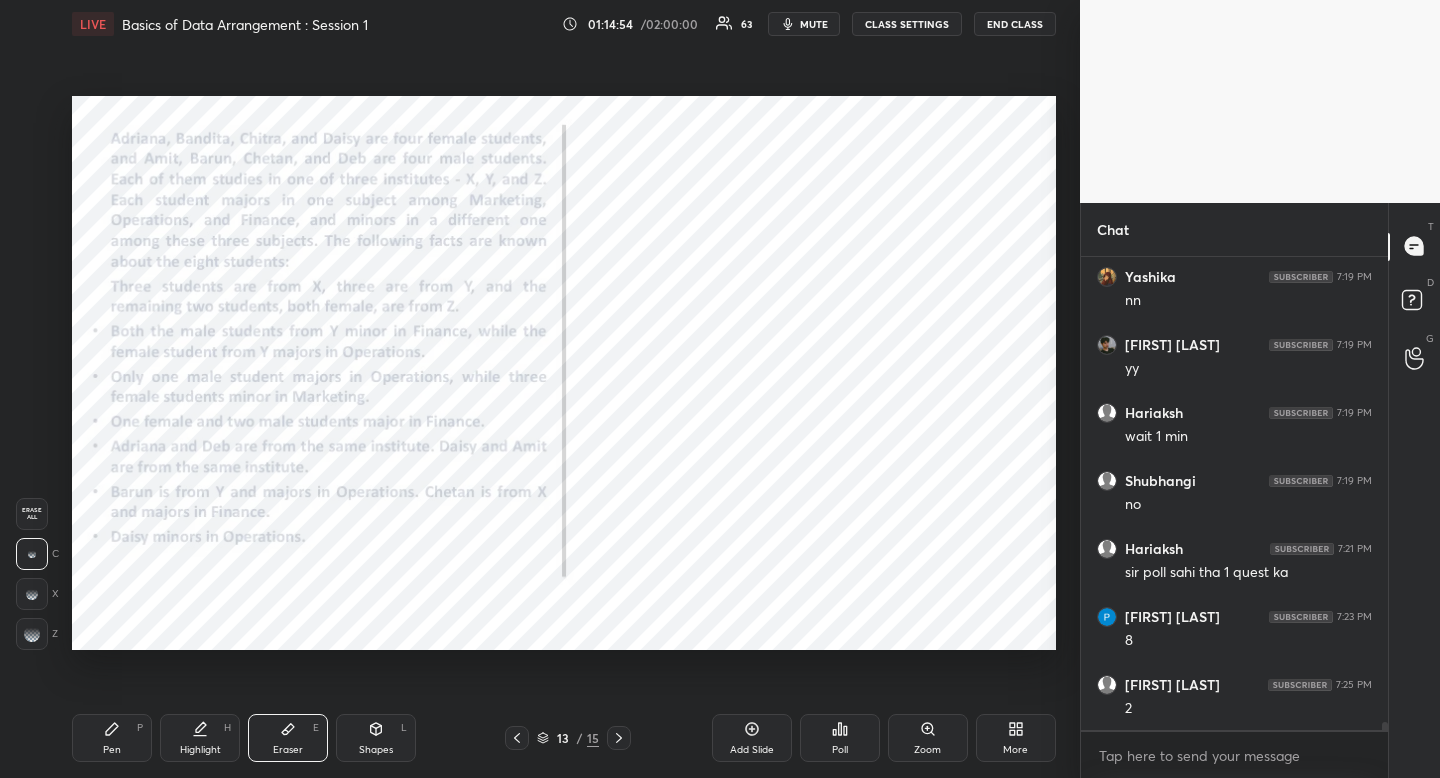 click on "Pen P" at bounding box center (112, 738) 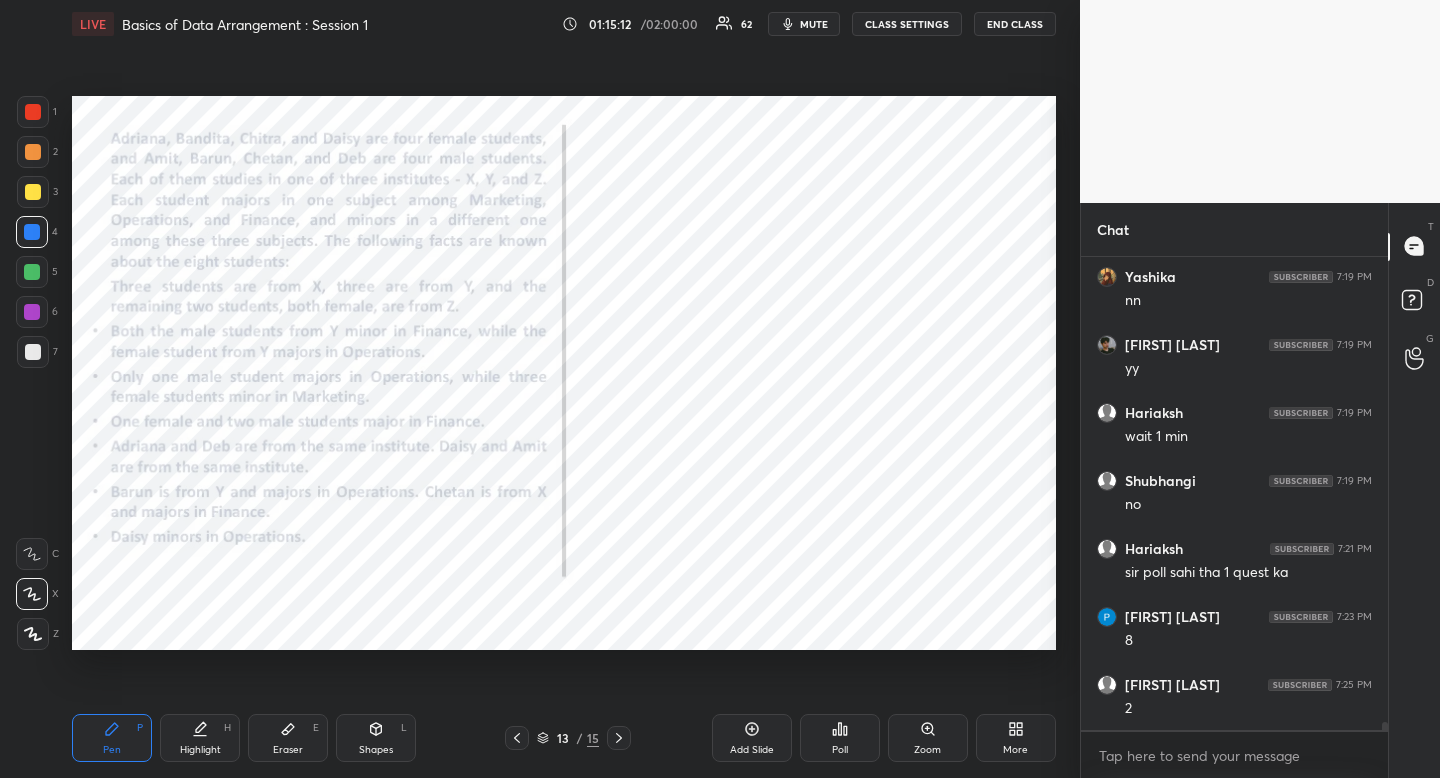 click on "Eraser" at bounding box center [288, 750] 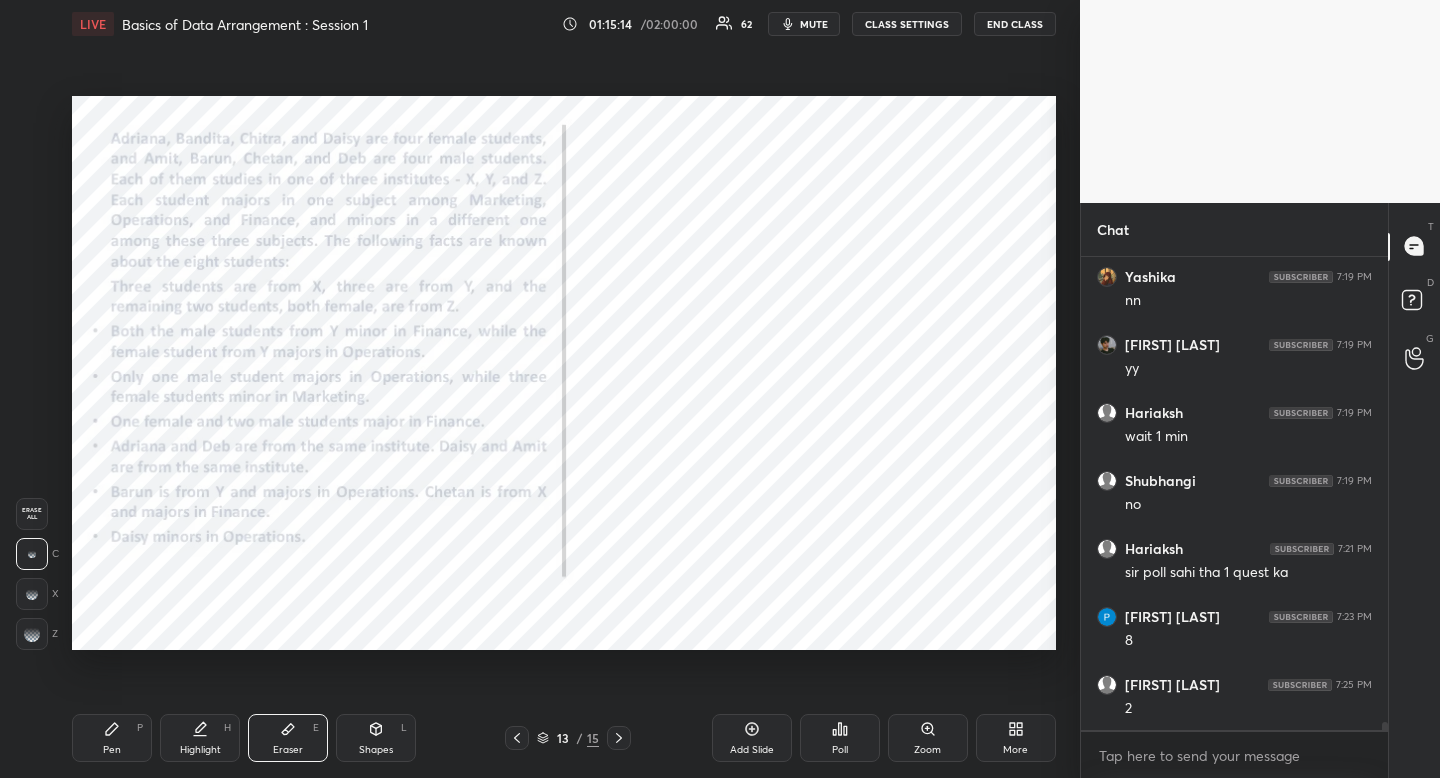 click on "Pen P" at bounding box center [112, 738] 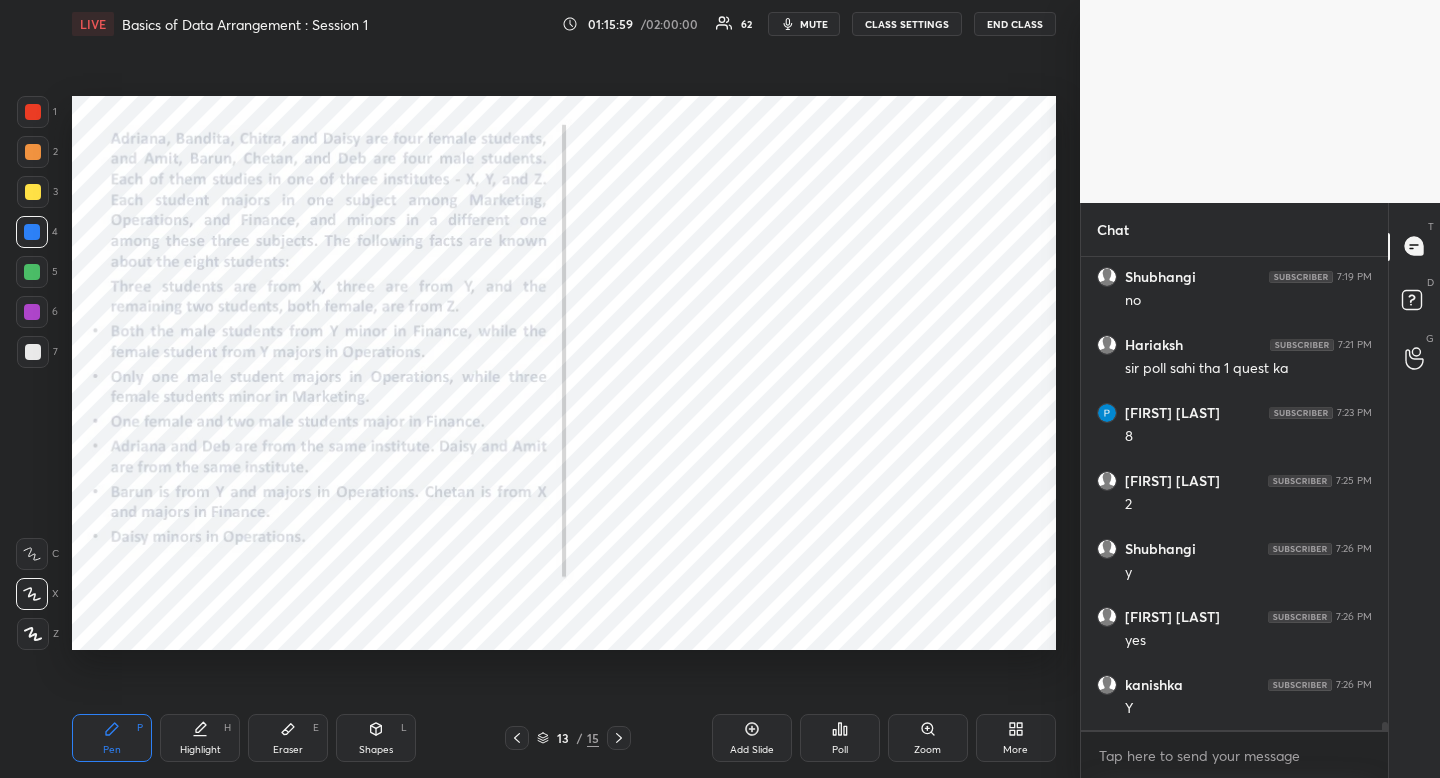 scroll, scrollTop: 28873, scrollLeft: 0, axis: vertical 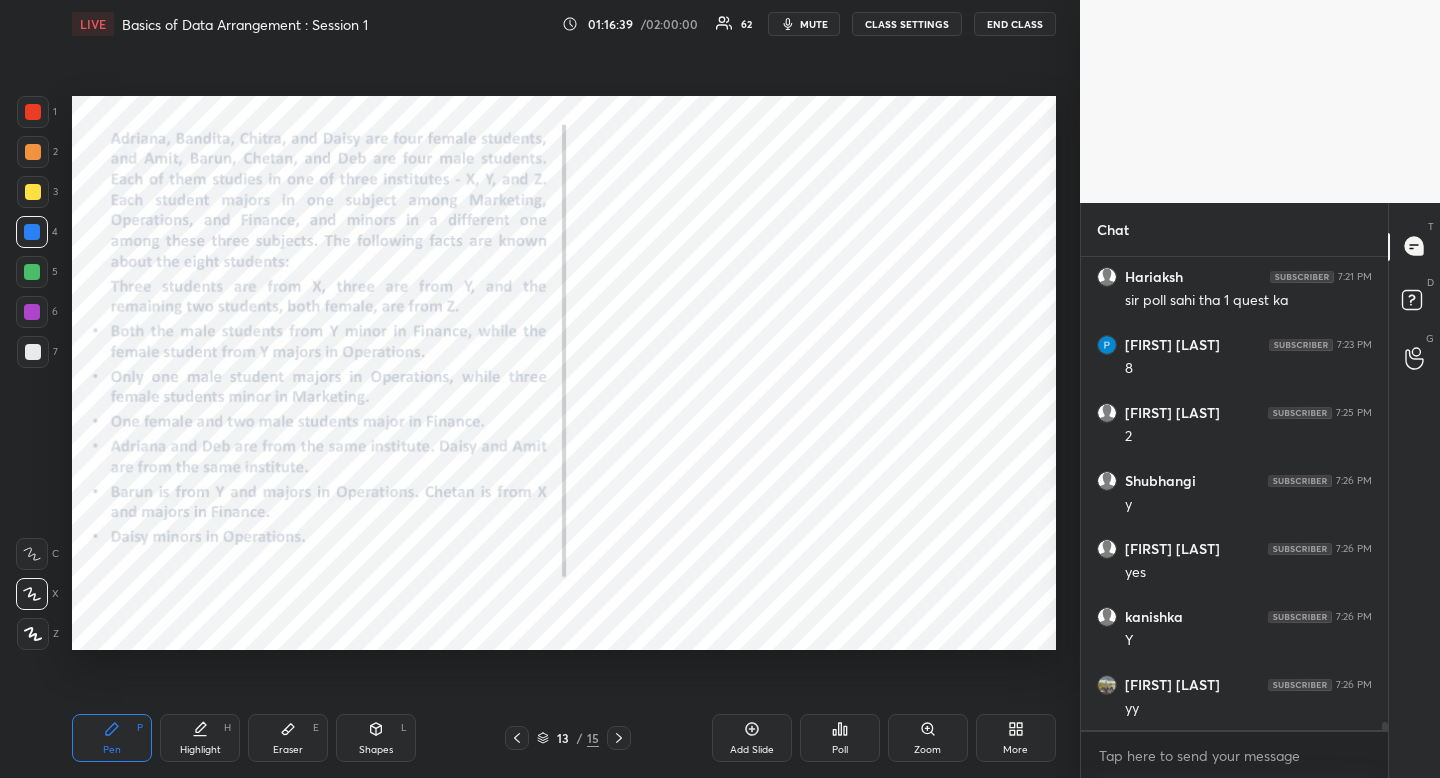 click on "Highlight" at bounding box center [200, 750] 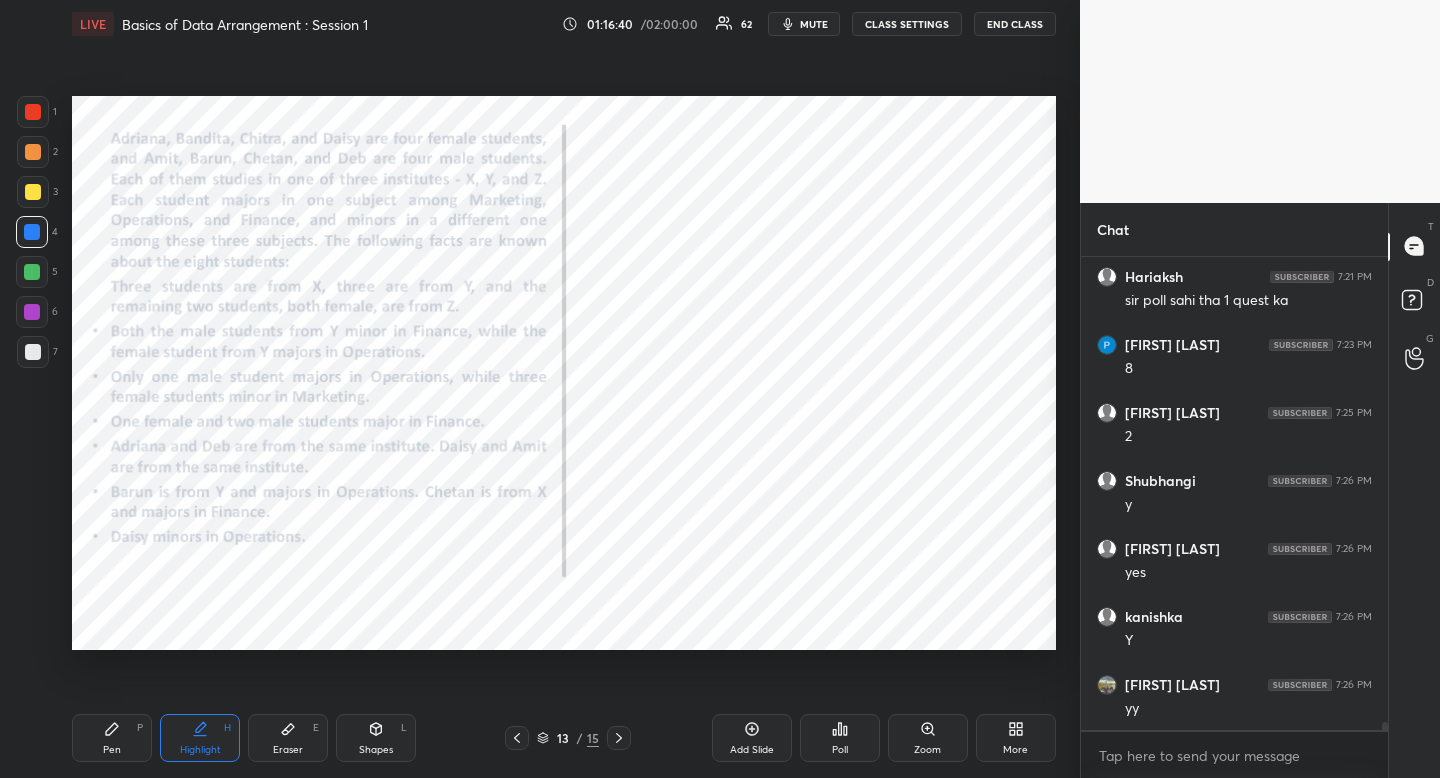 drag, startPoint x: 189, startPoint y: 748, endPoint x: 222, endPoint y: 665, distance: 89.31965 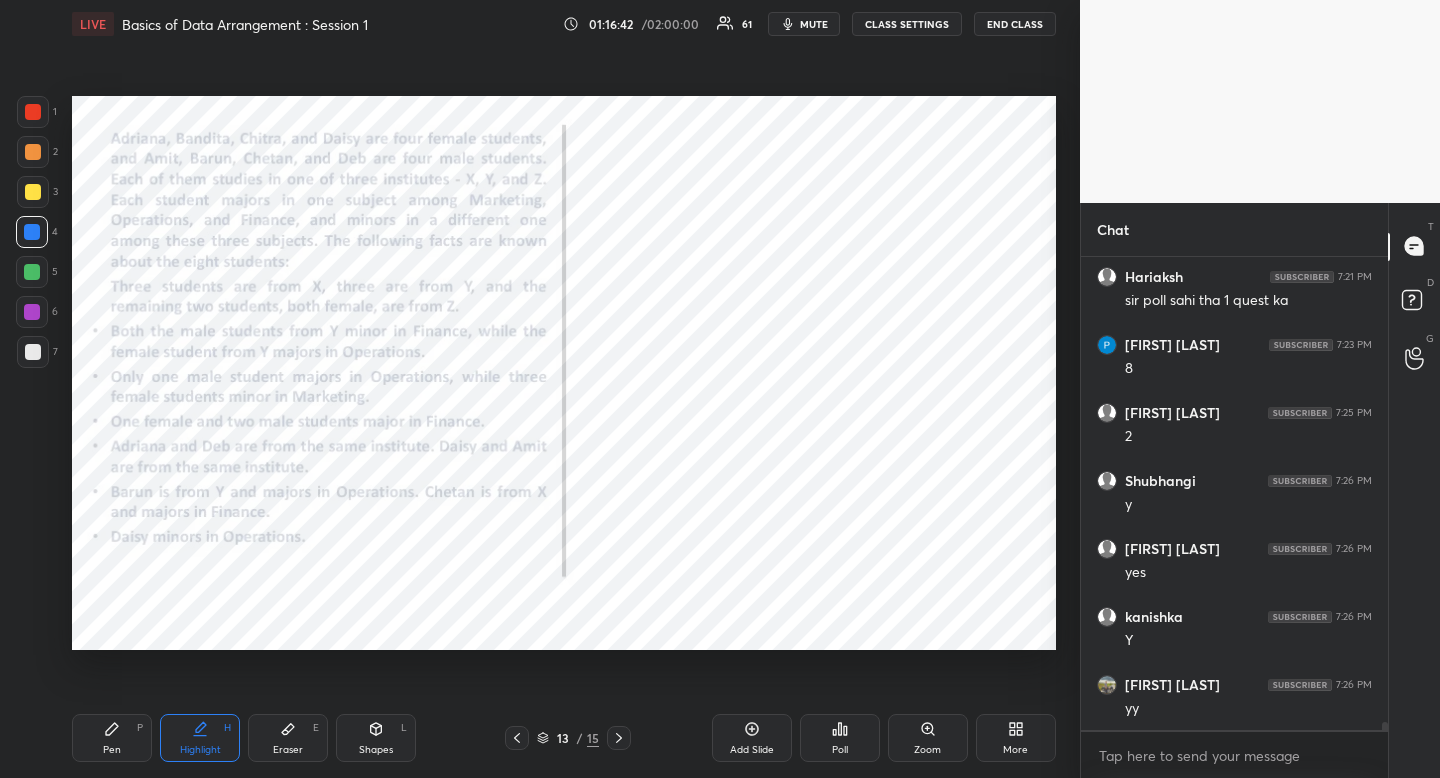 drag, startPoint x: 375, startPoint y: 723, endPoint x: 365, endPoint y: 725, distance: 10.198039 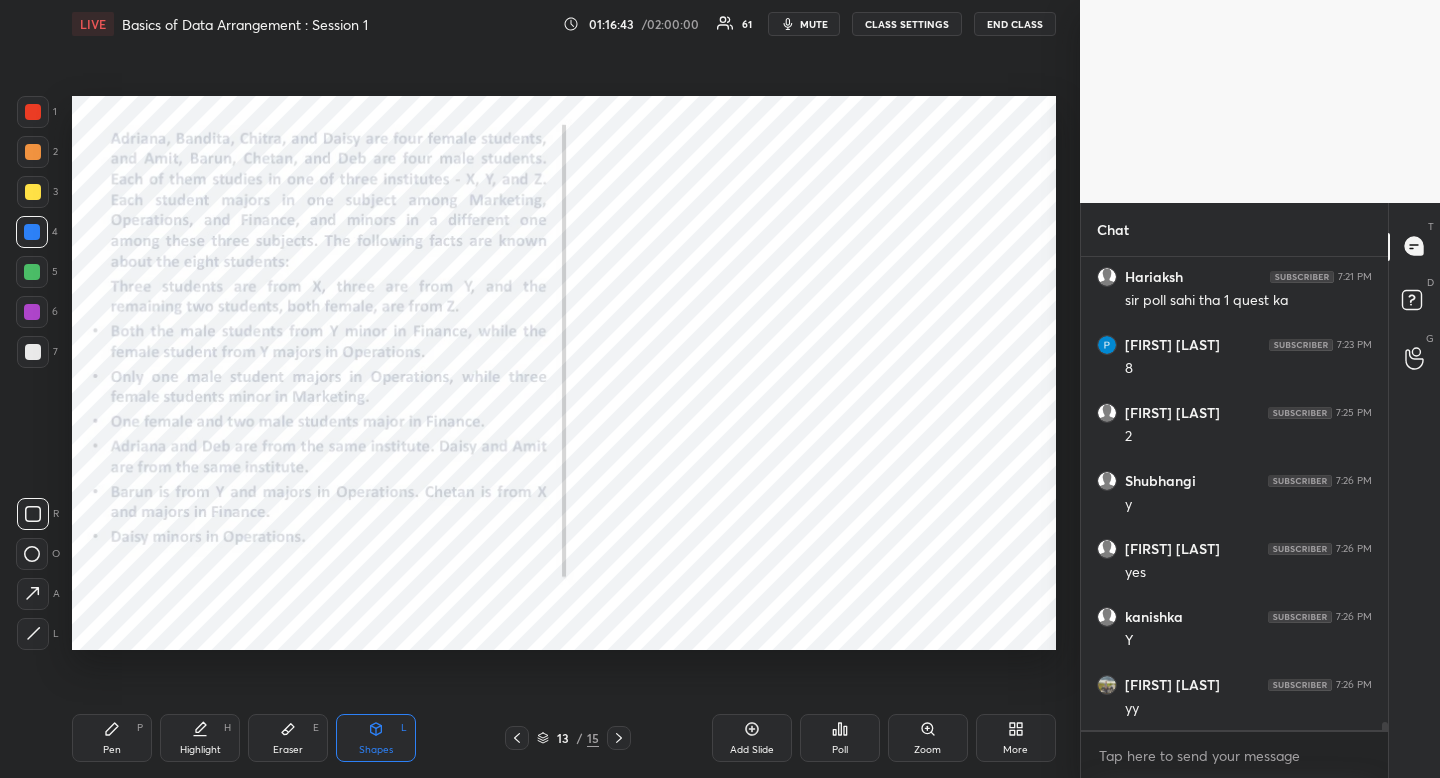 click 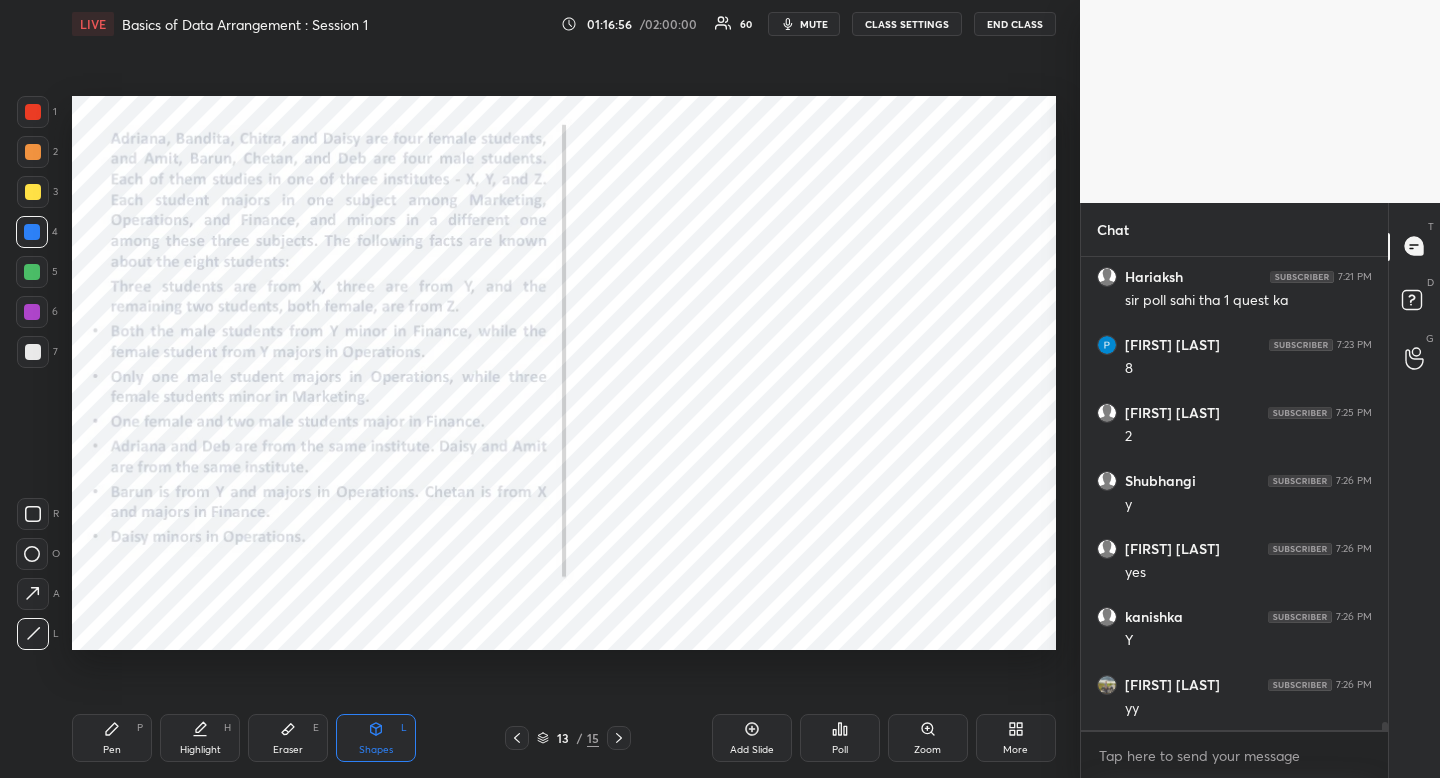 click on "Pen" at bounding box center (112, 750) 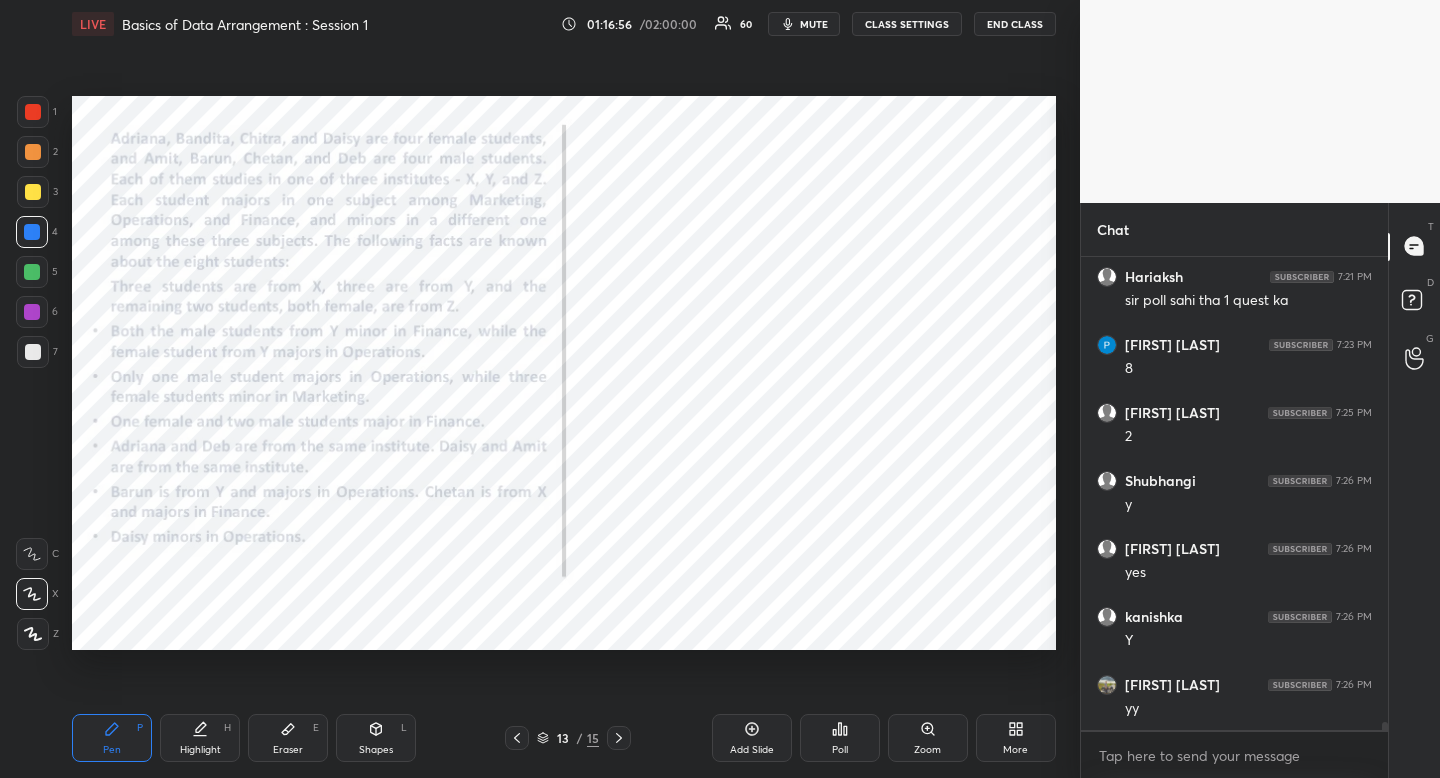 drag, startPoint x: 117, startPoint y: 754, endPoint x: 98, endPoint y: 727, distance: 33.01515 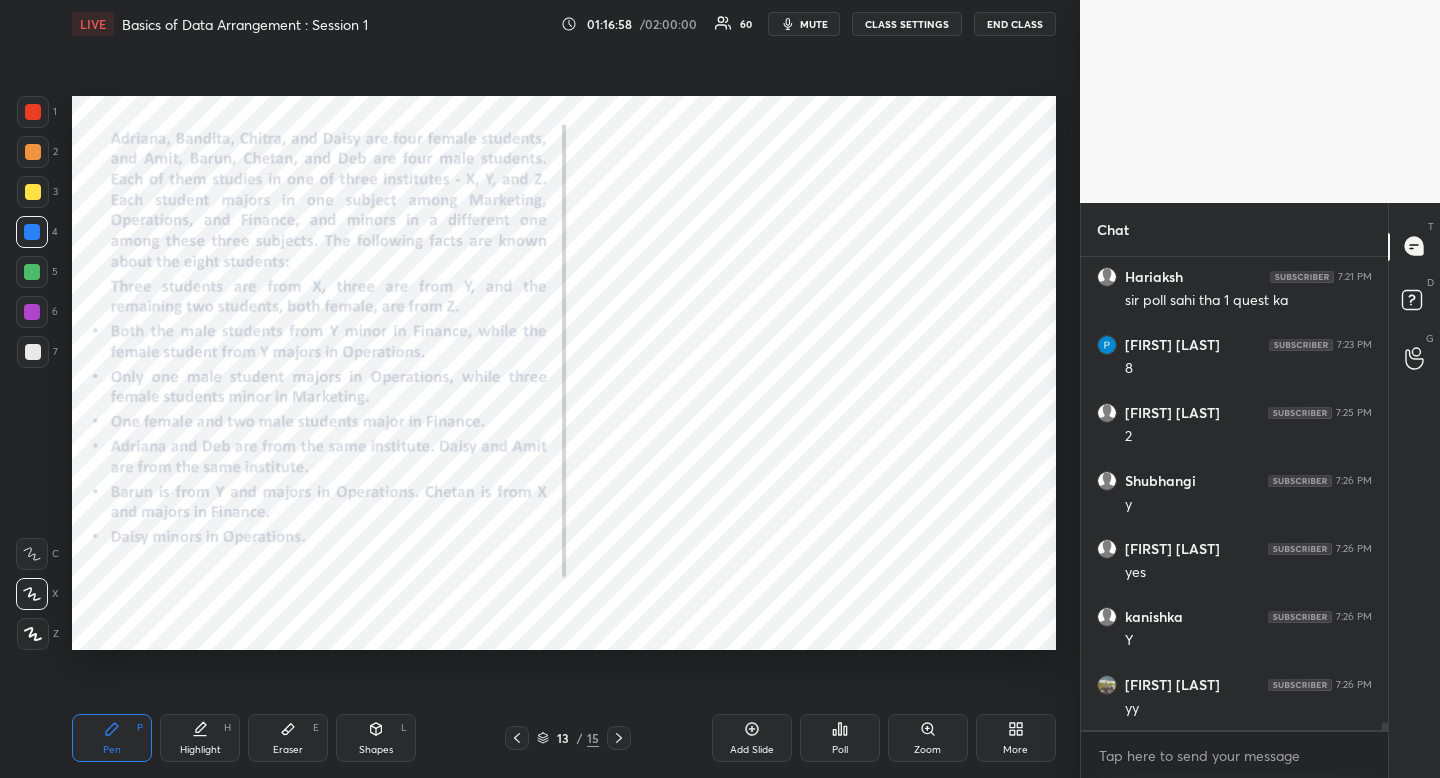 scroll, scrollTop: 28941, scrollLeft: 0, axis: vertical 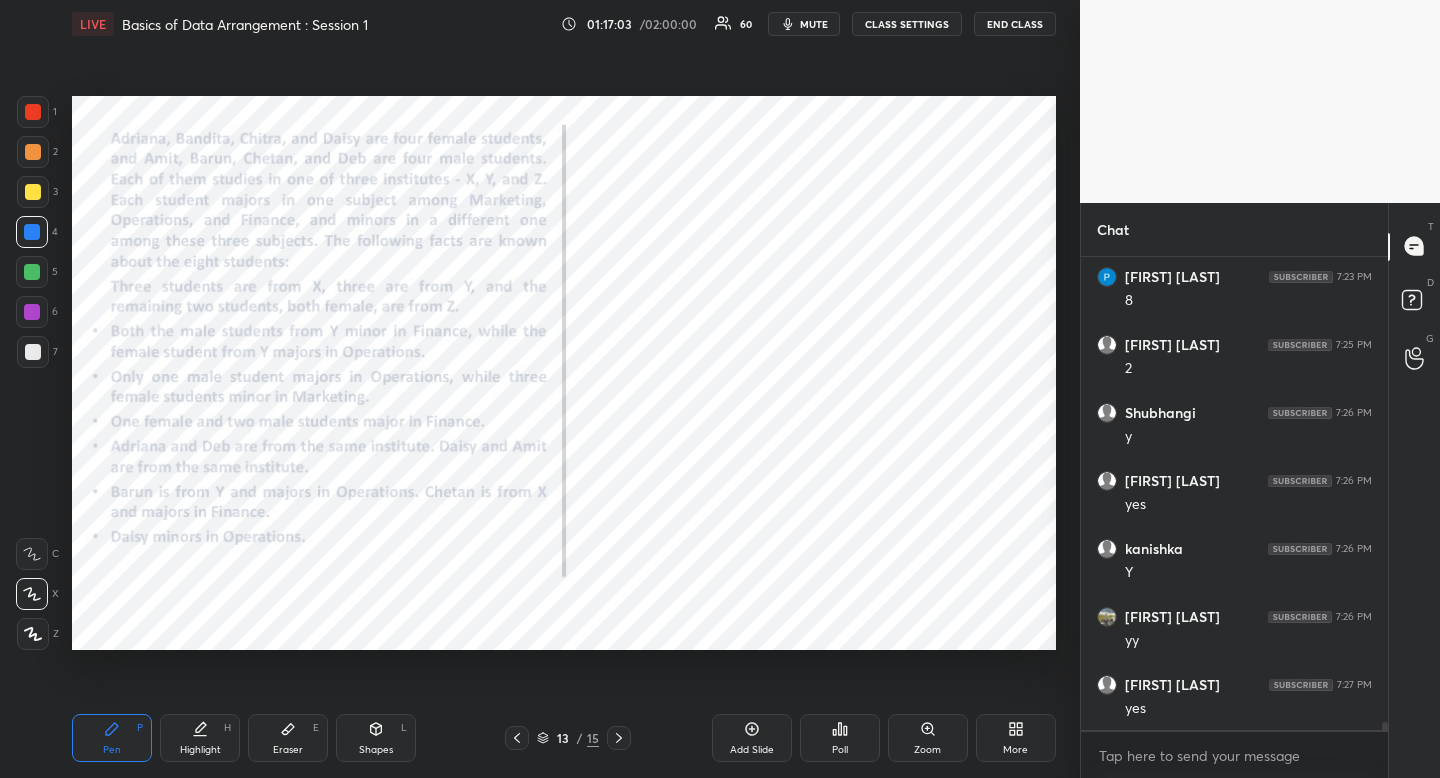 click on "Eraser E" at bounding box center (288, 738) 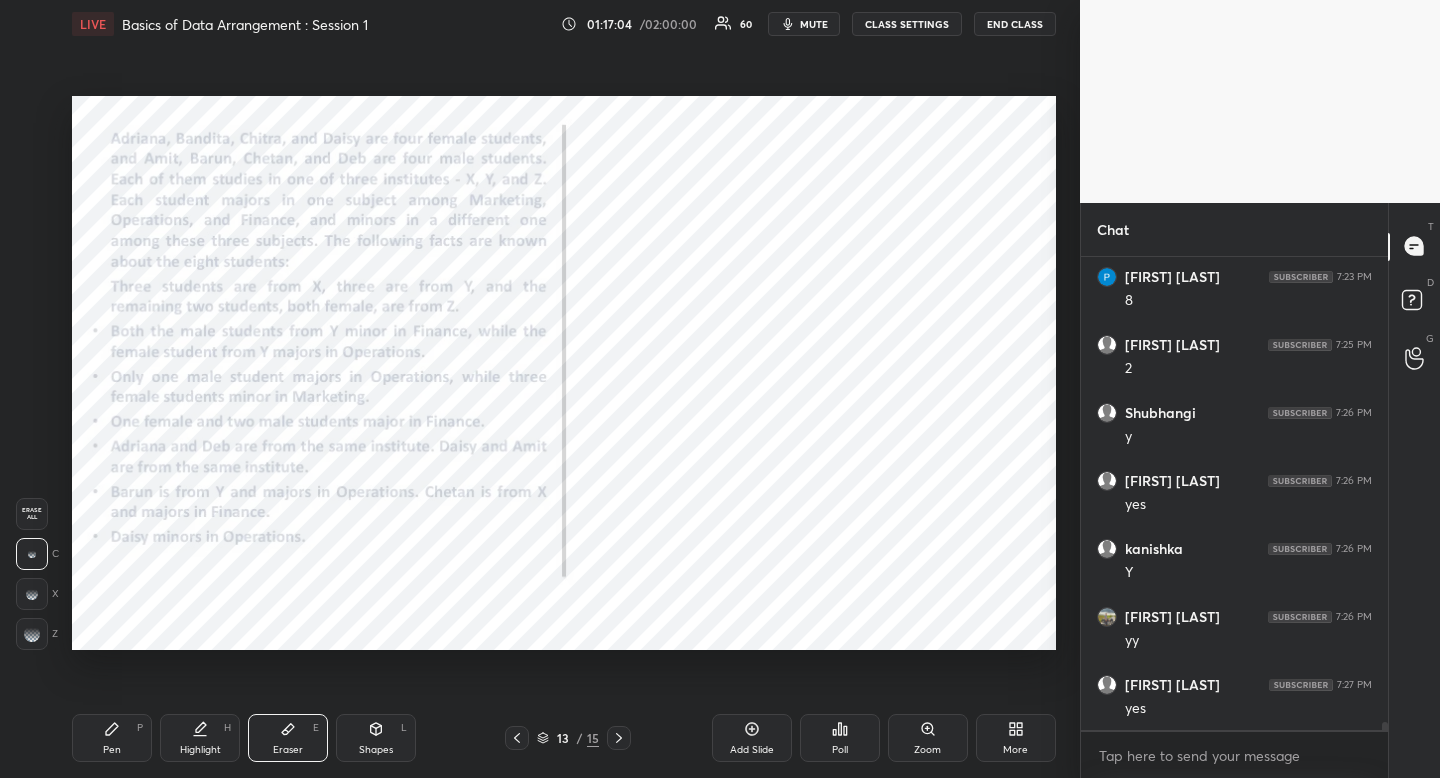click on "Pen P" at bounding box center [112, 738] 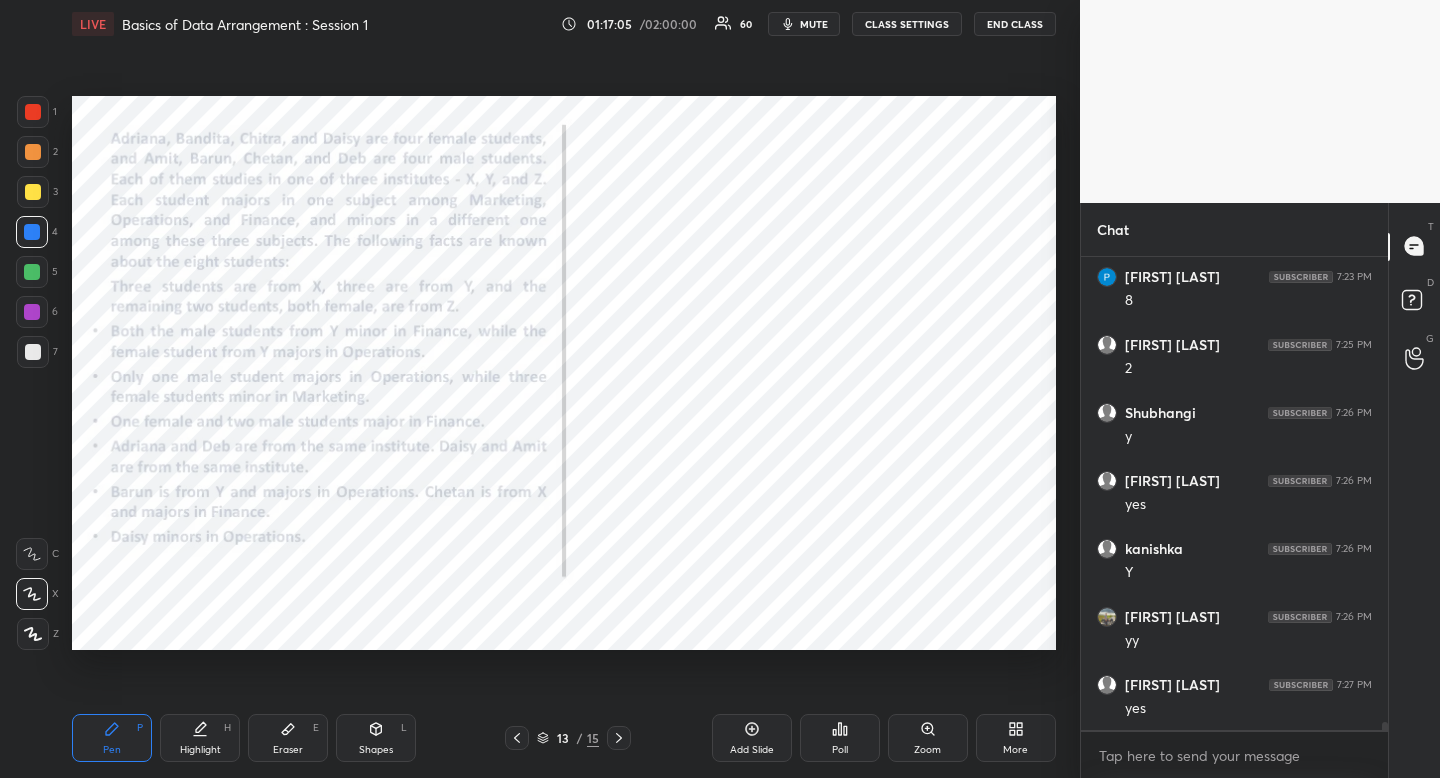 click on "Pen P" at bounding box center (112, 738) 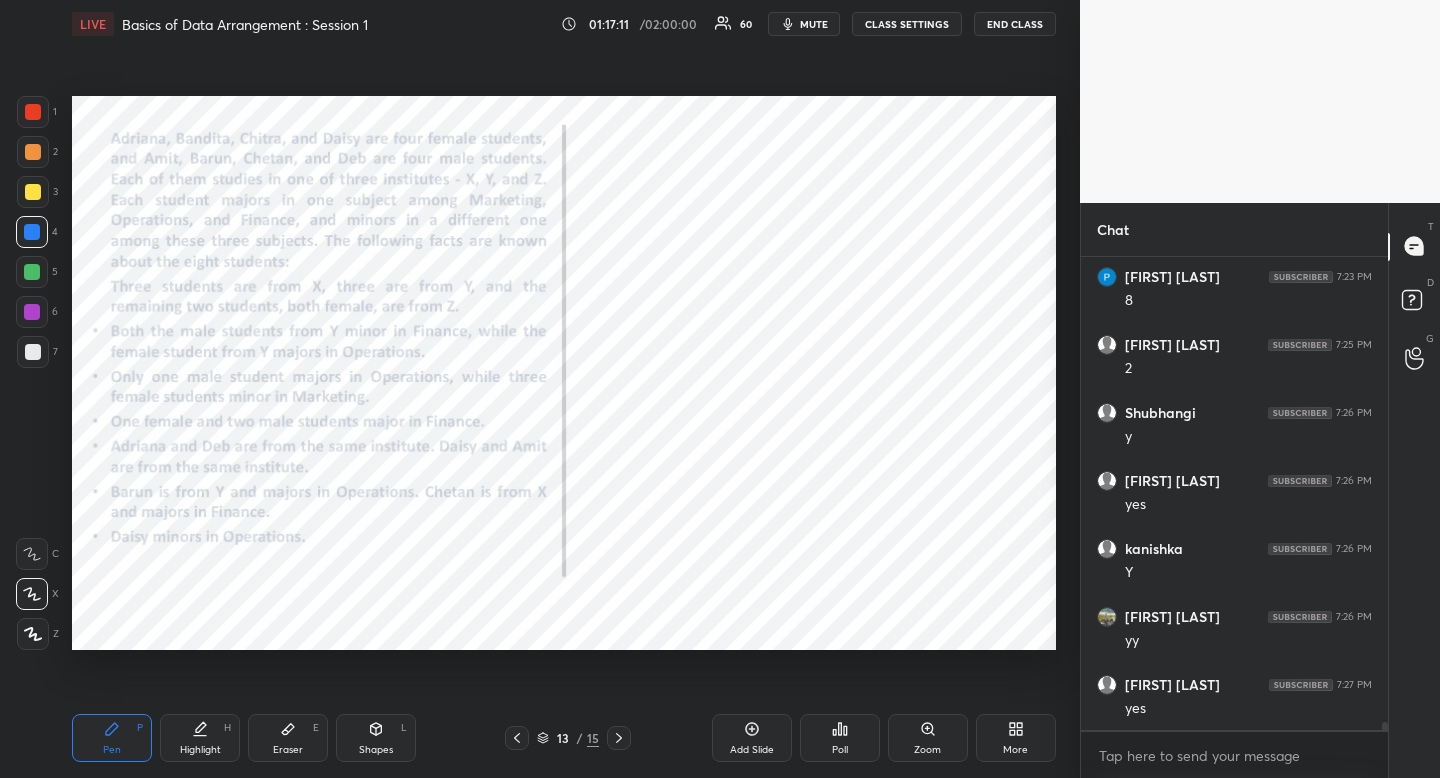 click on "Highlight H" at bounding box center [200, 738] 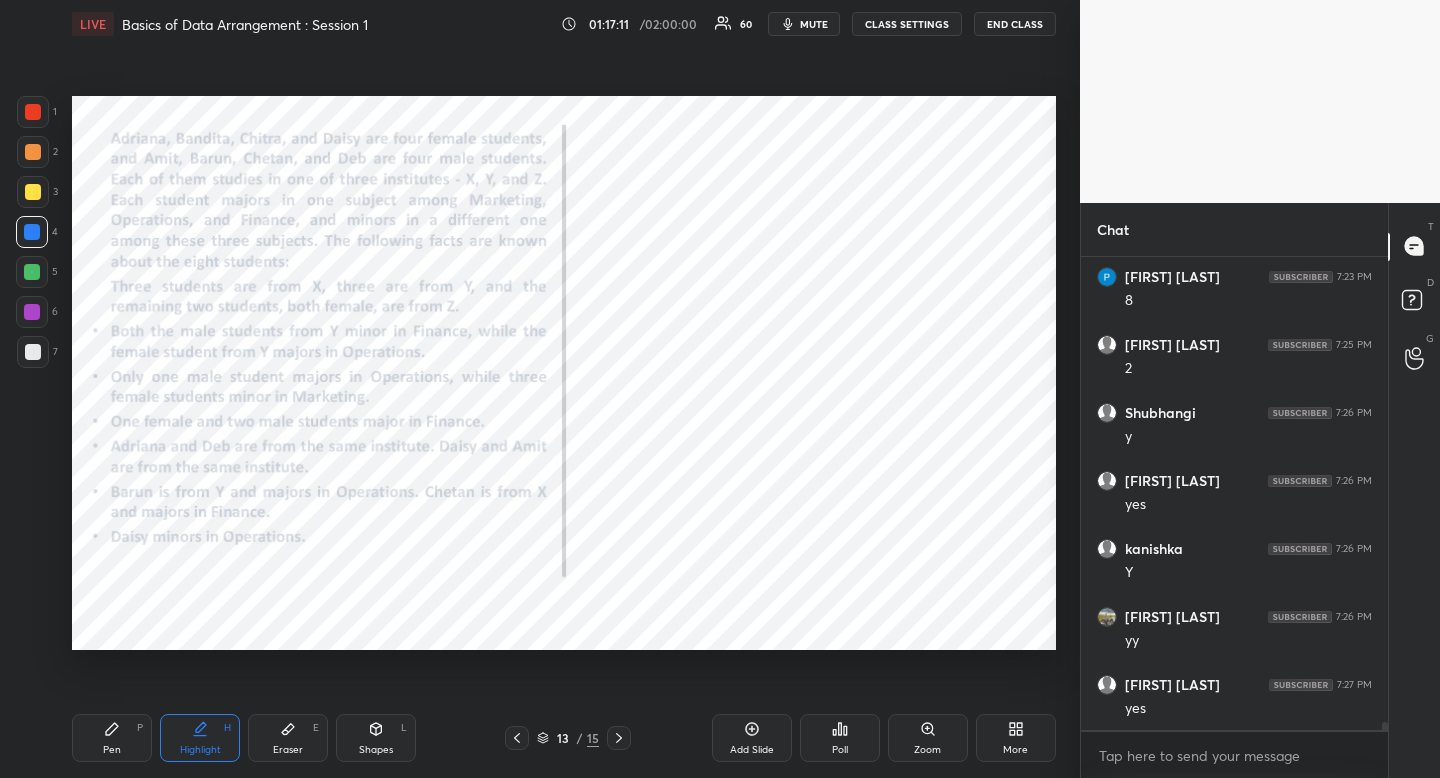 drag, startPoint x: 203, startPoint y: 740, endPoint x: 264, endPoint y: 667, distance: 95.131485 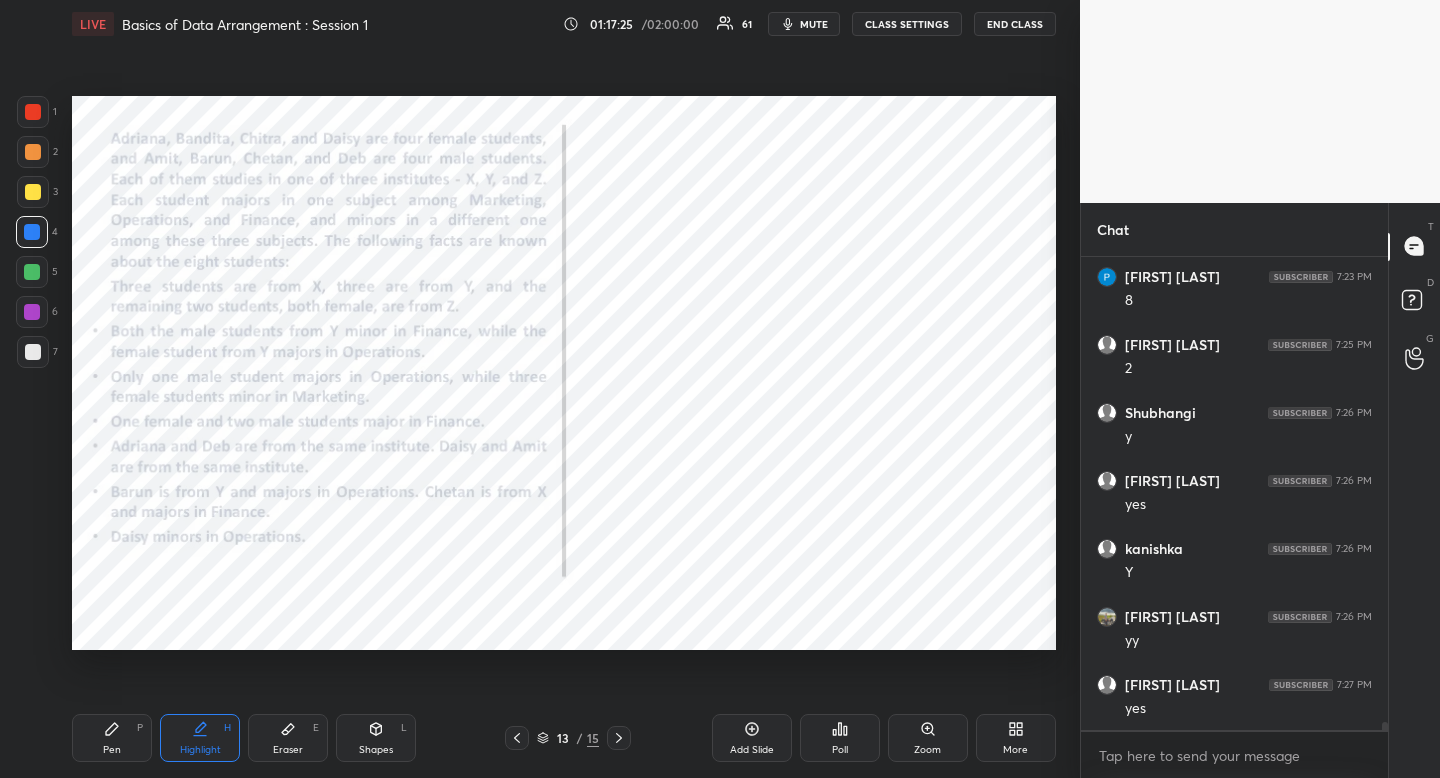 click 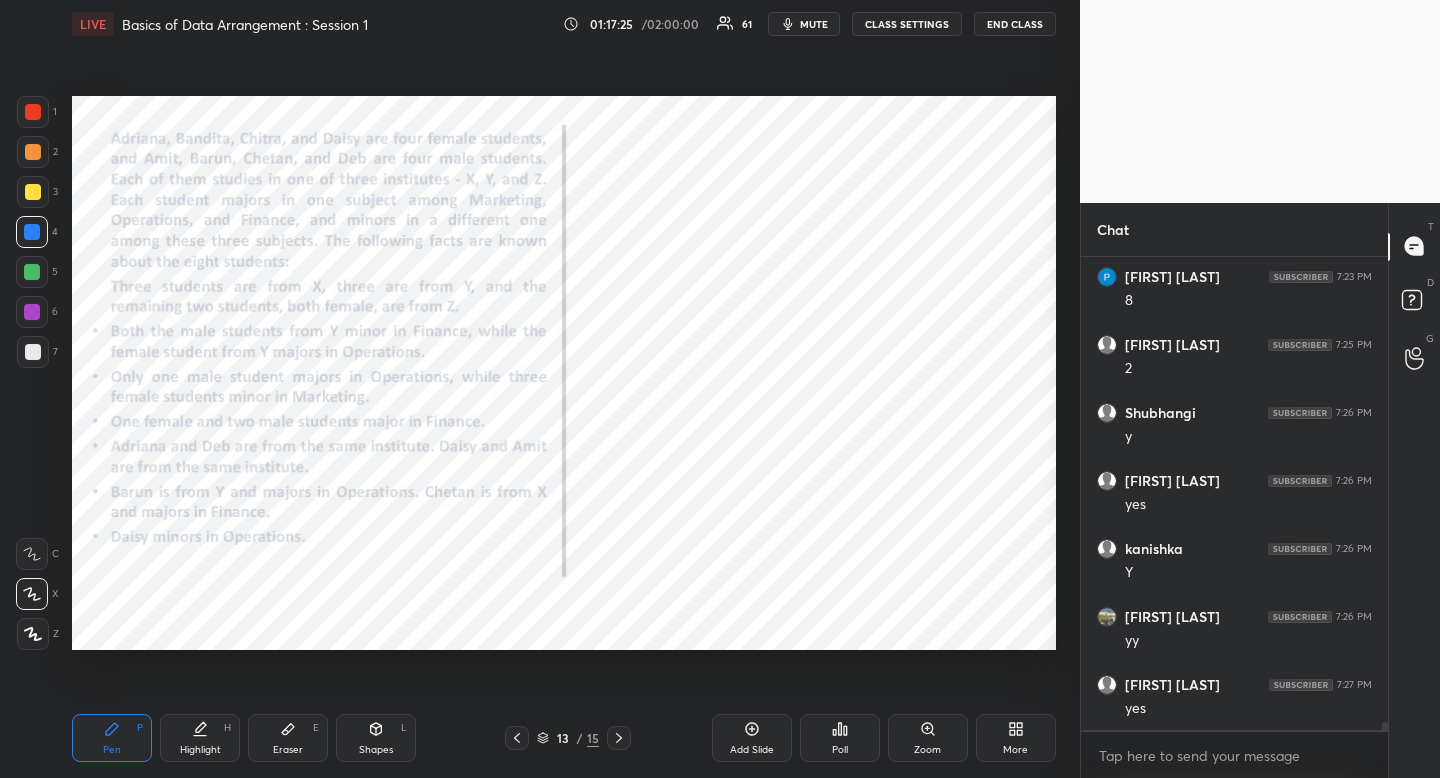 drag, startPoint x: 115, startPoint y: 732, endPoint x: 123, endPoint y: 706, distance: 27.202942 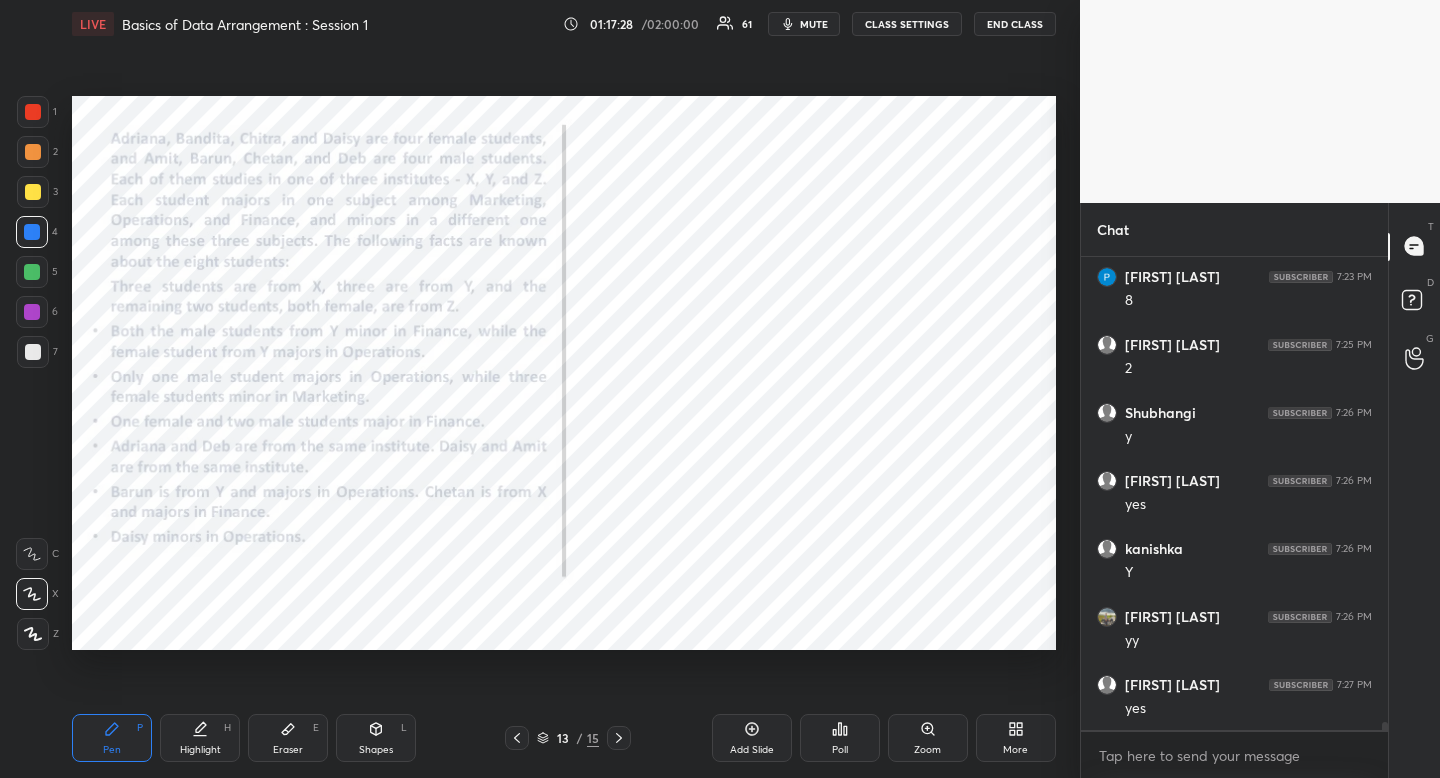 click on "Highlight H" at bounding box center [200, 738] 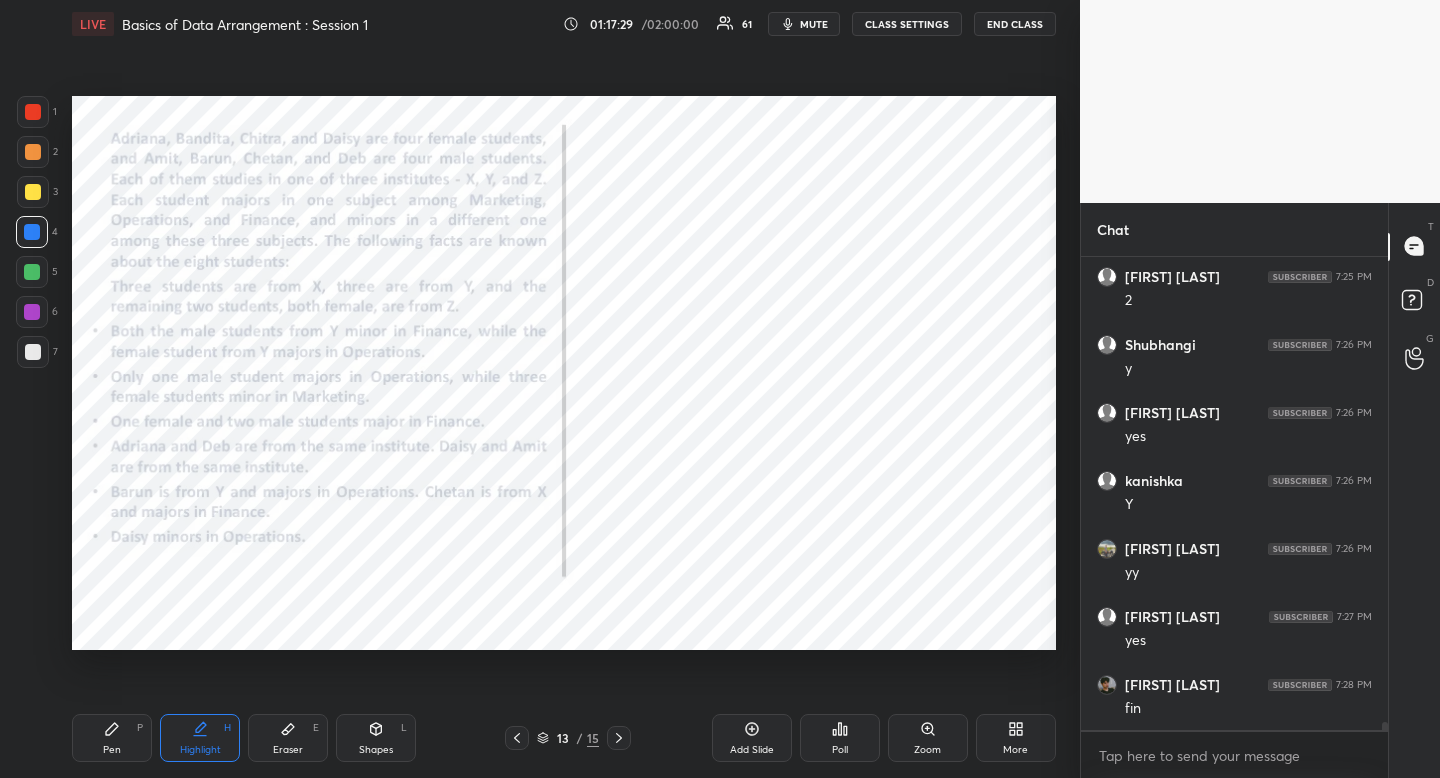click on "Highlight H" at bounding box center (200, 738) 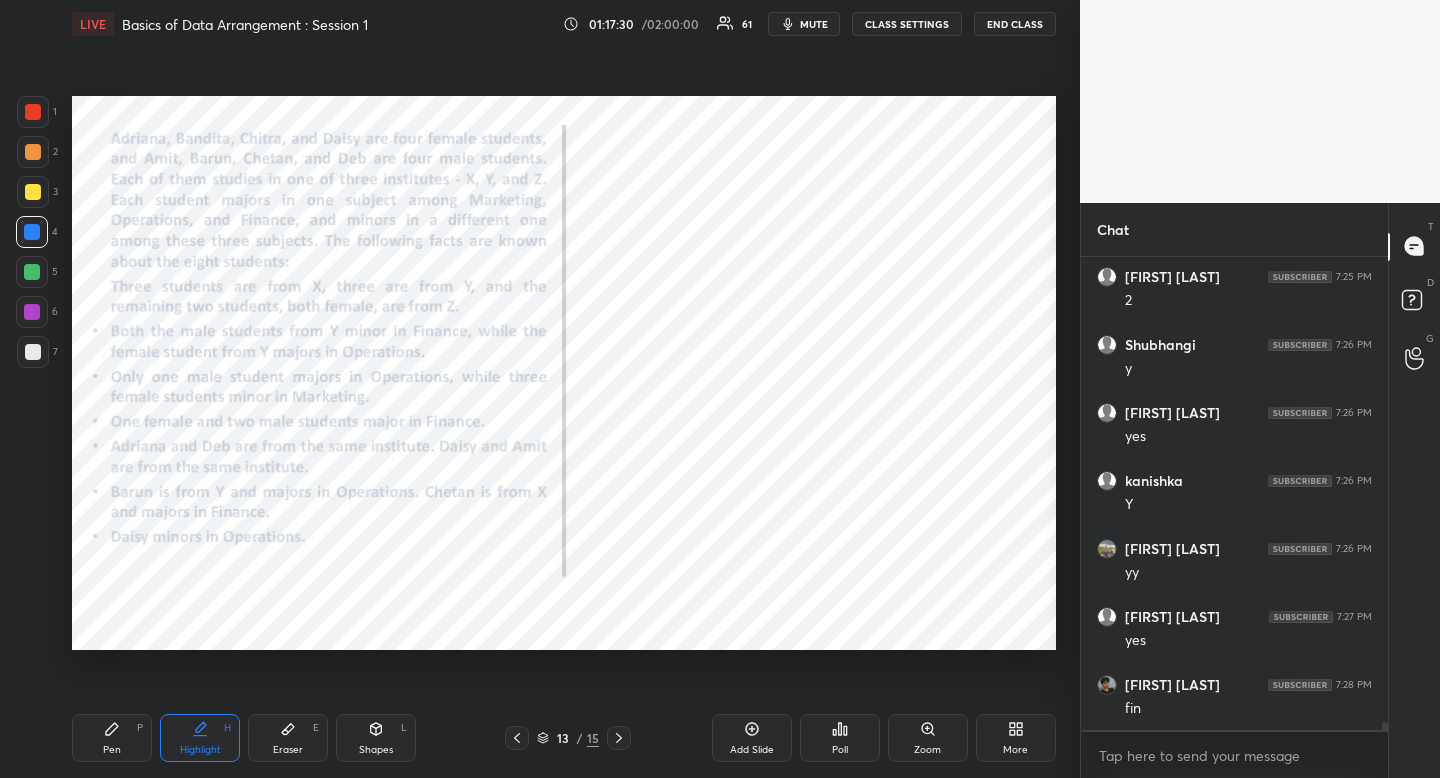 scroll, scrollTop: 29077, scrollLeft: 0, axis: vertical 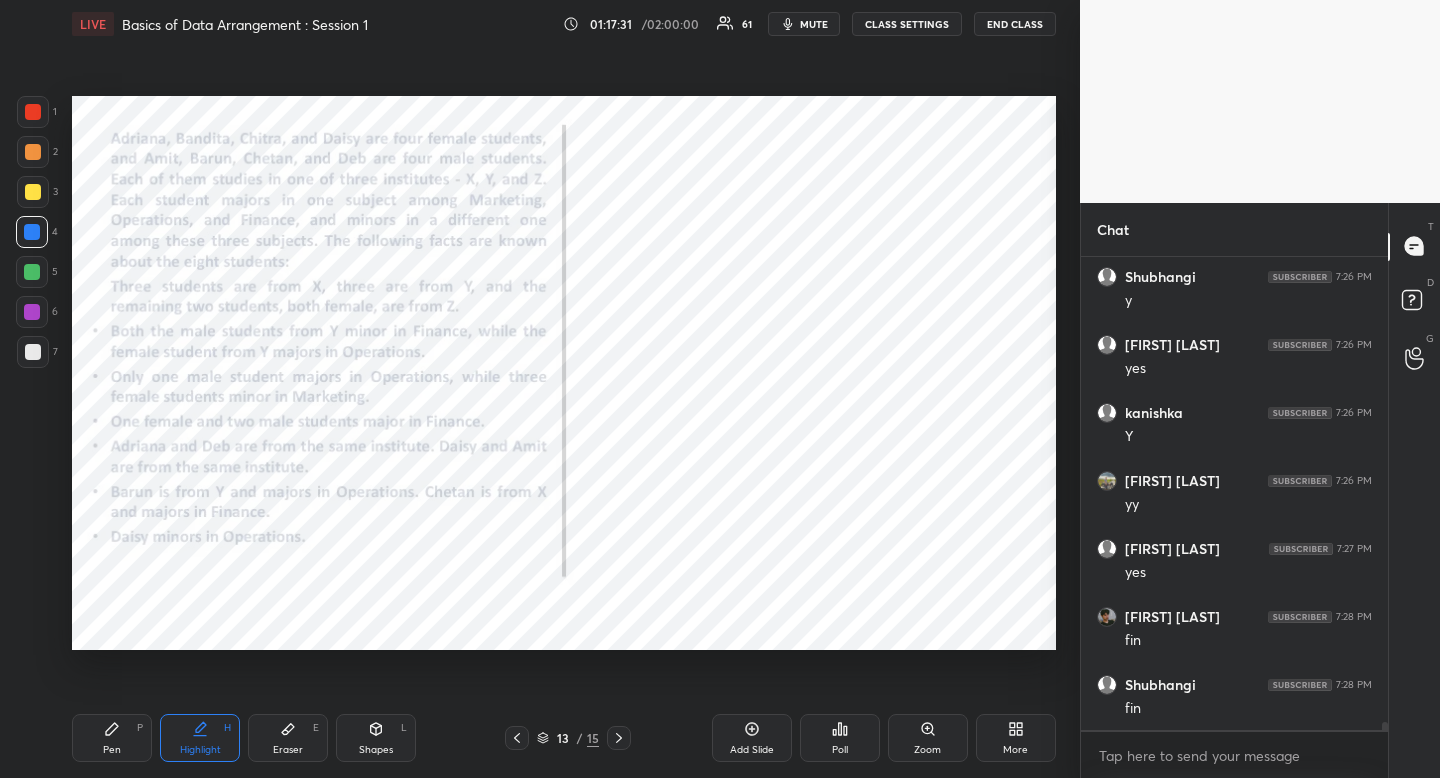 click on "Pen P" at bounding box center (112, 738) 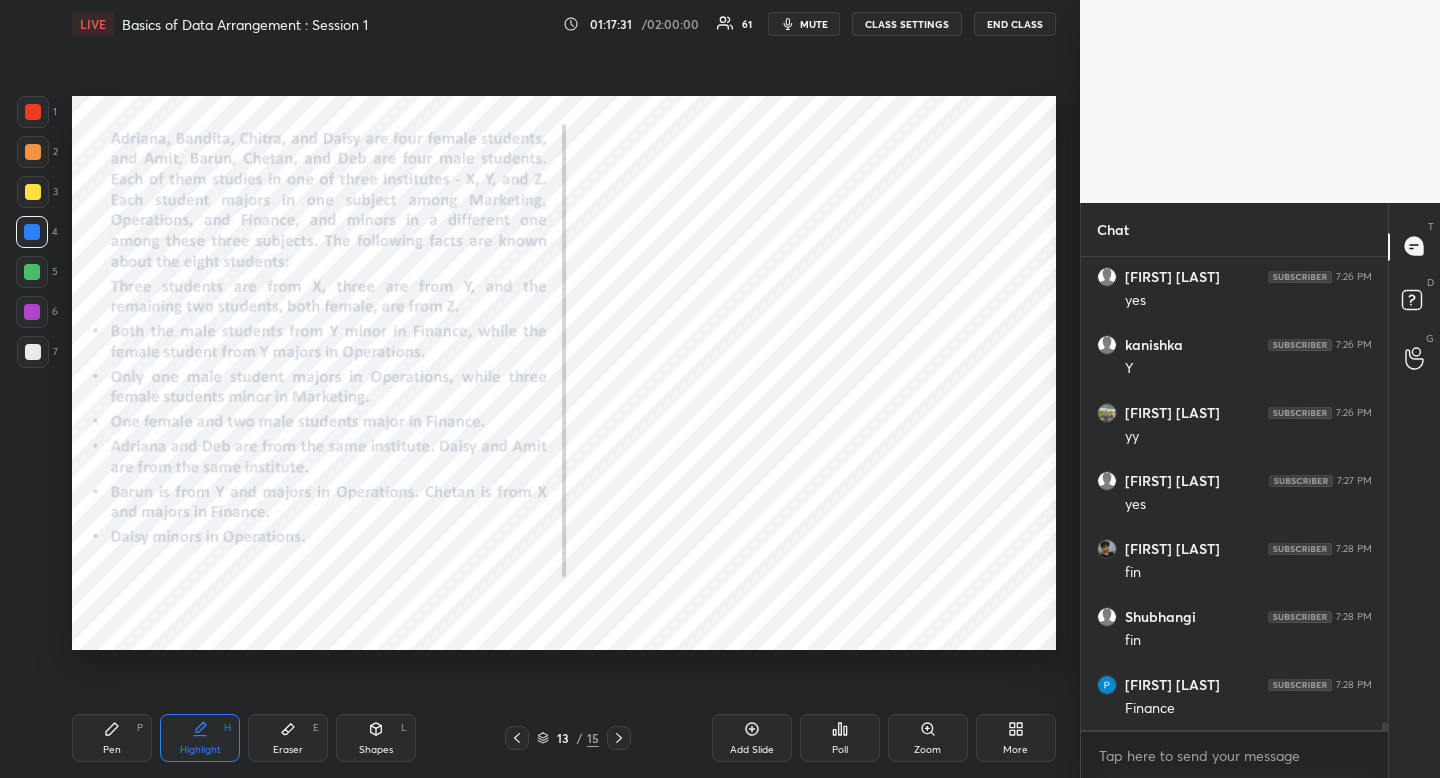 click on "Pen P" at bounding box center [112, 738] 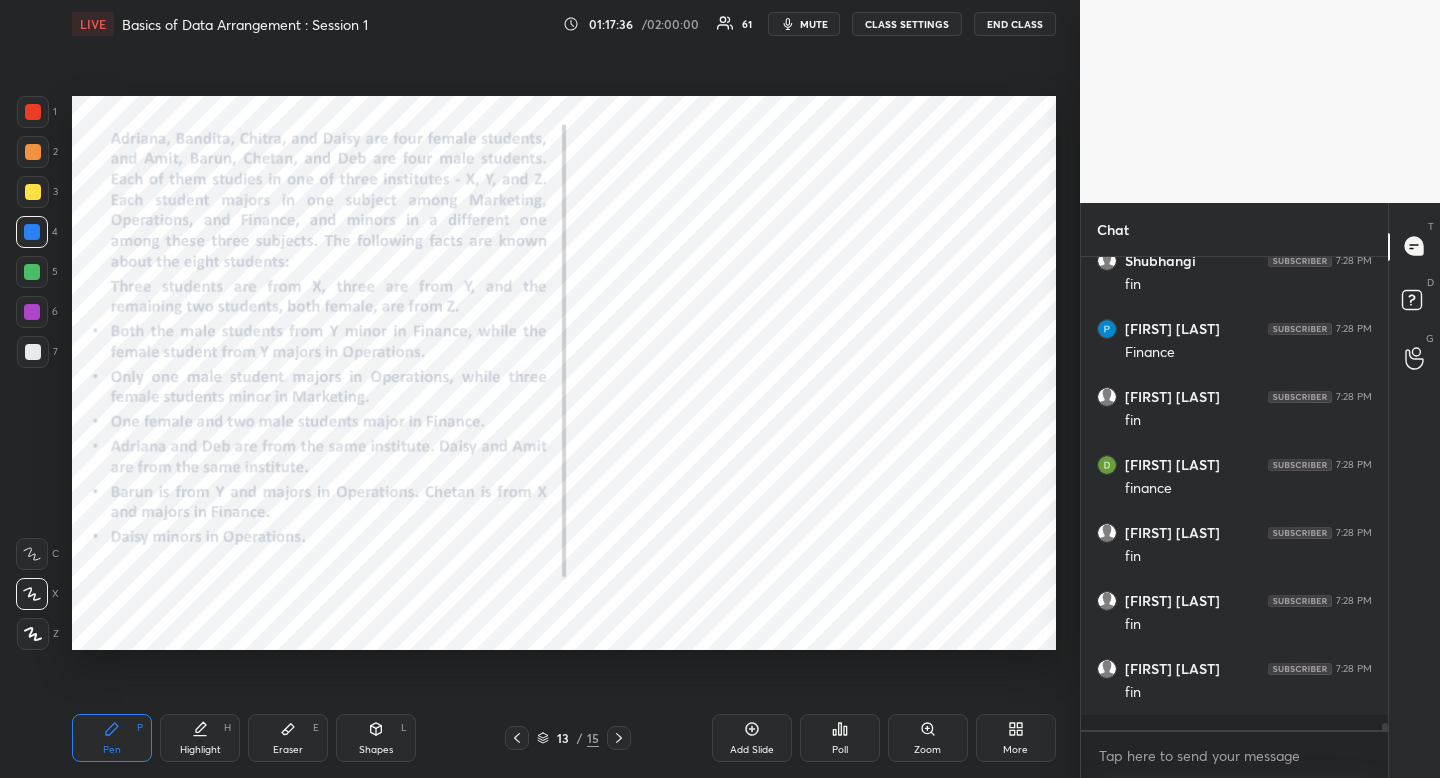 scroll, scrollTop: 29569, scrollLeft: 0, axis: vertical 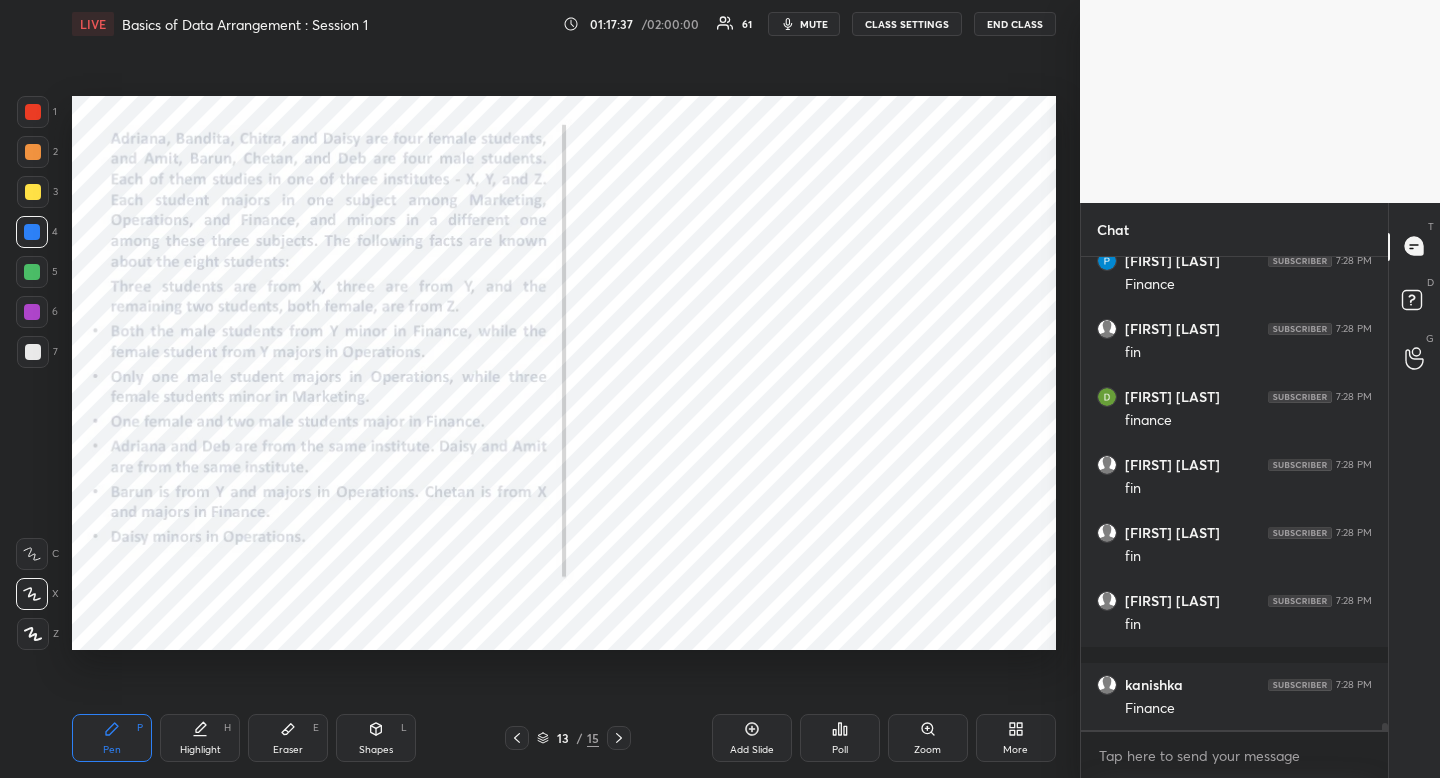 click on "Highlight" at bounding box center (200, 750) 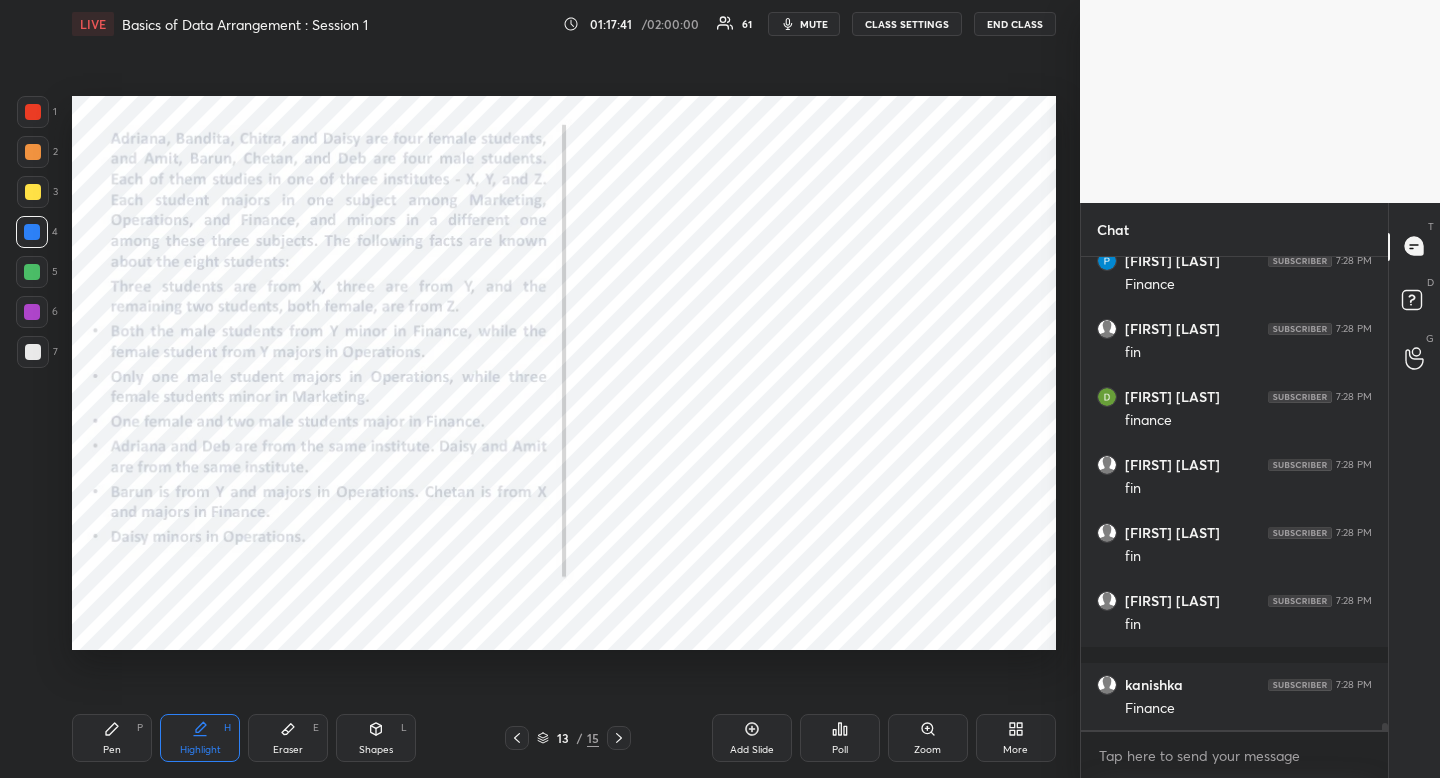 click on "Pen P" at bounding box center [112, 738] 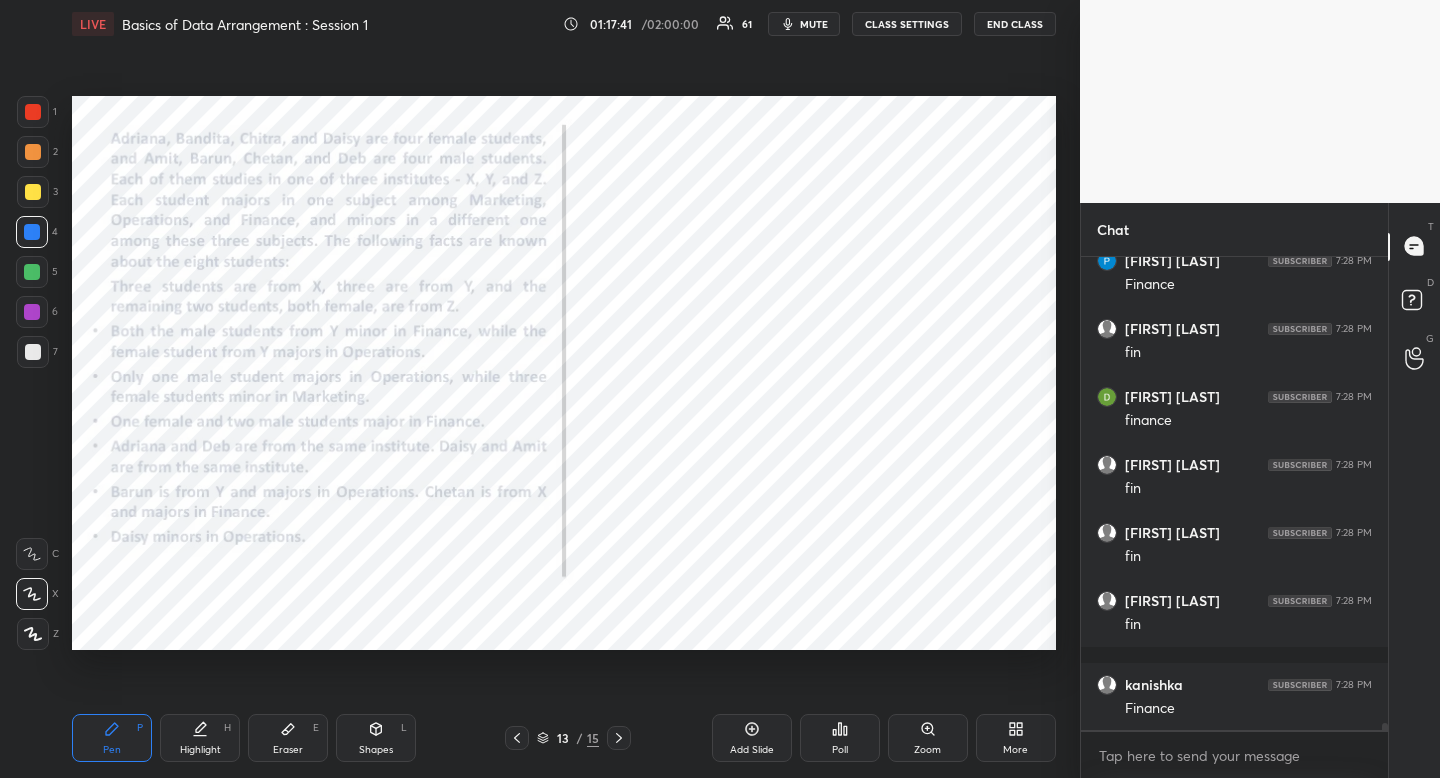click on "Pen P" at bounding box center [112, 738] 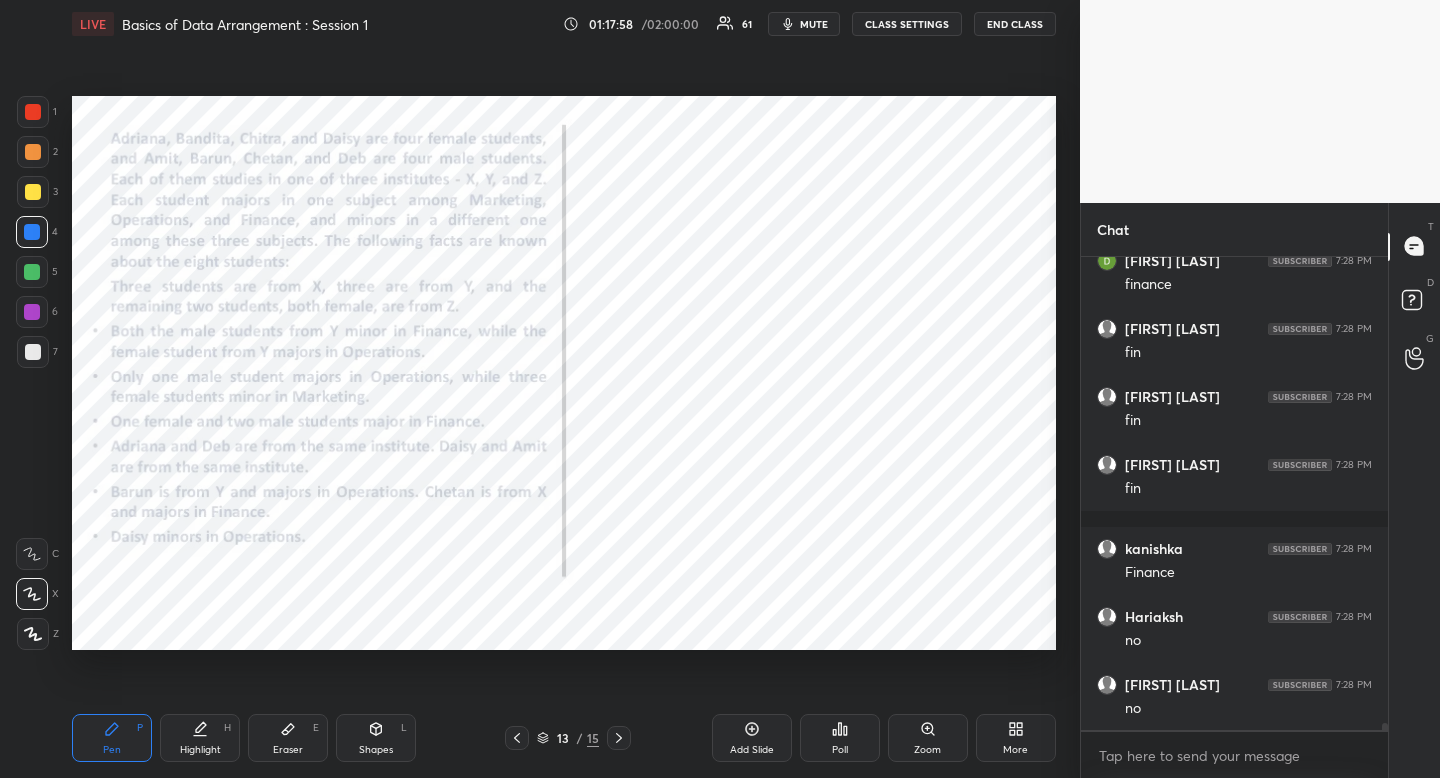 scroll, scrollTop: 29773, scrollLeft: 0, axis: vertical 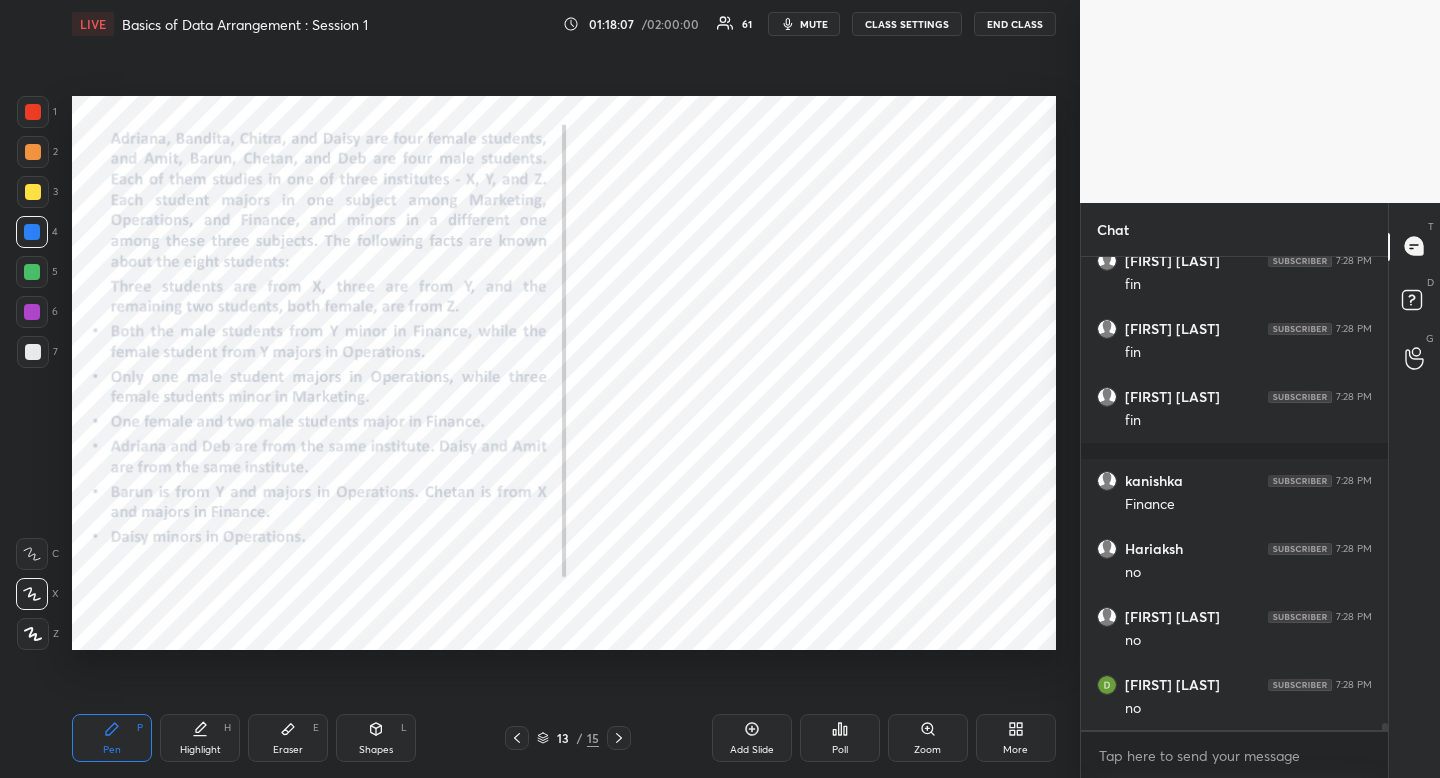 click on "Highlight H" at bounding box center [200, 738] 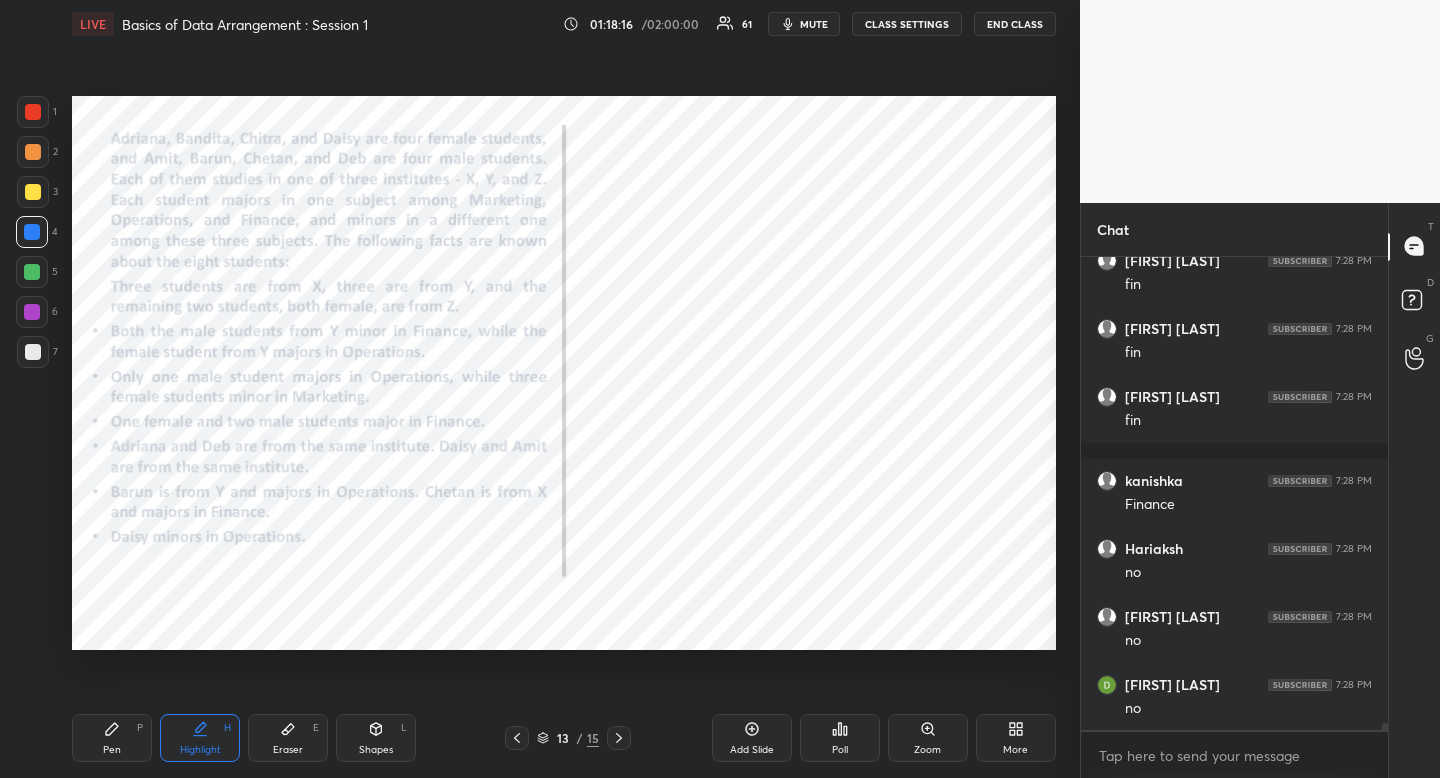 click on "Pen" at bounding box center (112, 750) 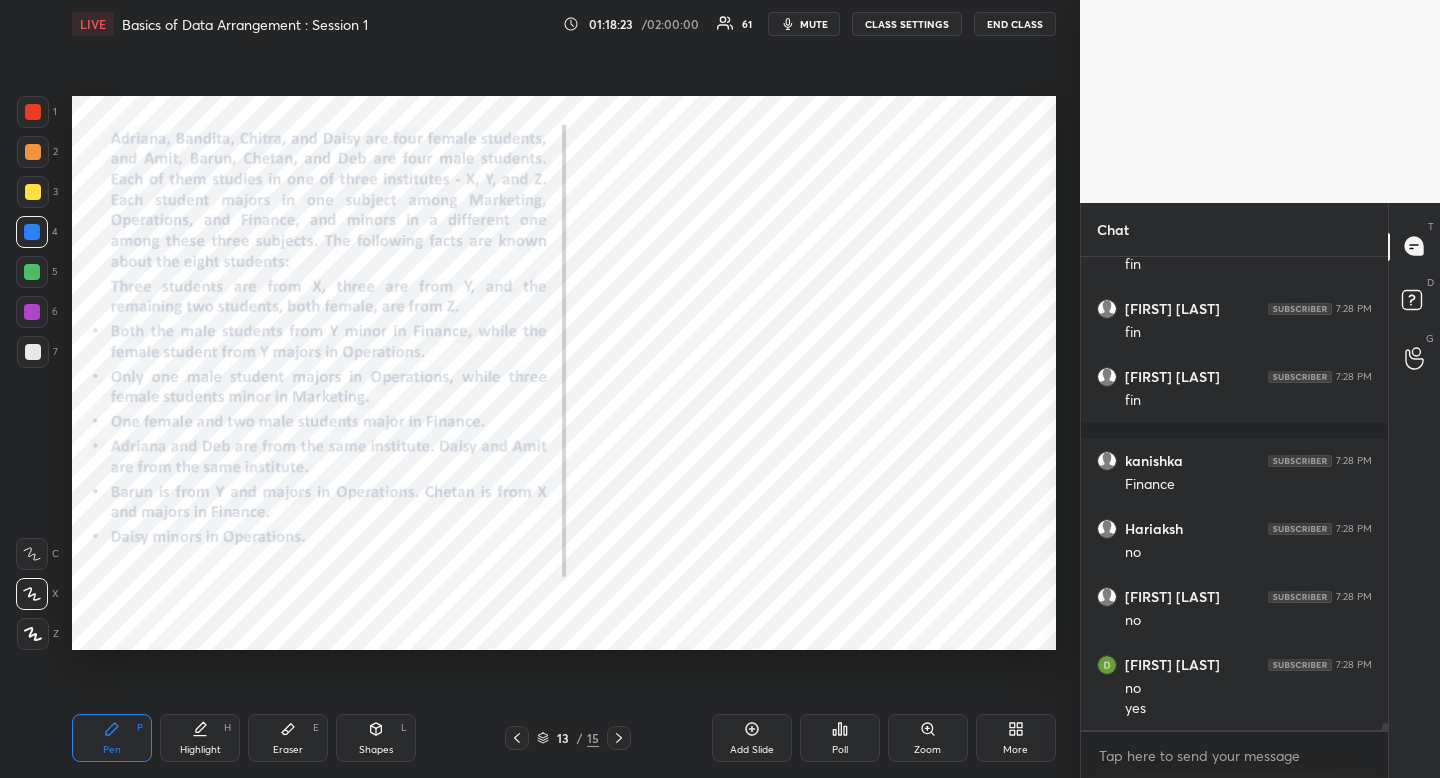 scroll, scrollTop: 29861, scrollLeft: 0, axis: vertical 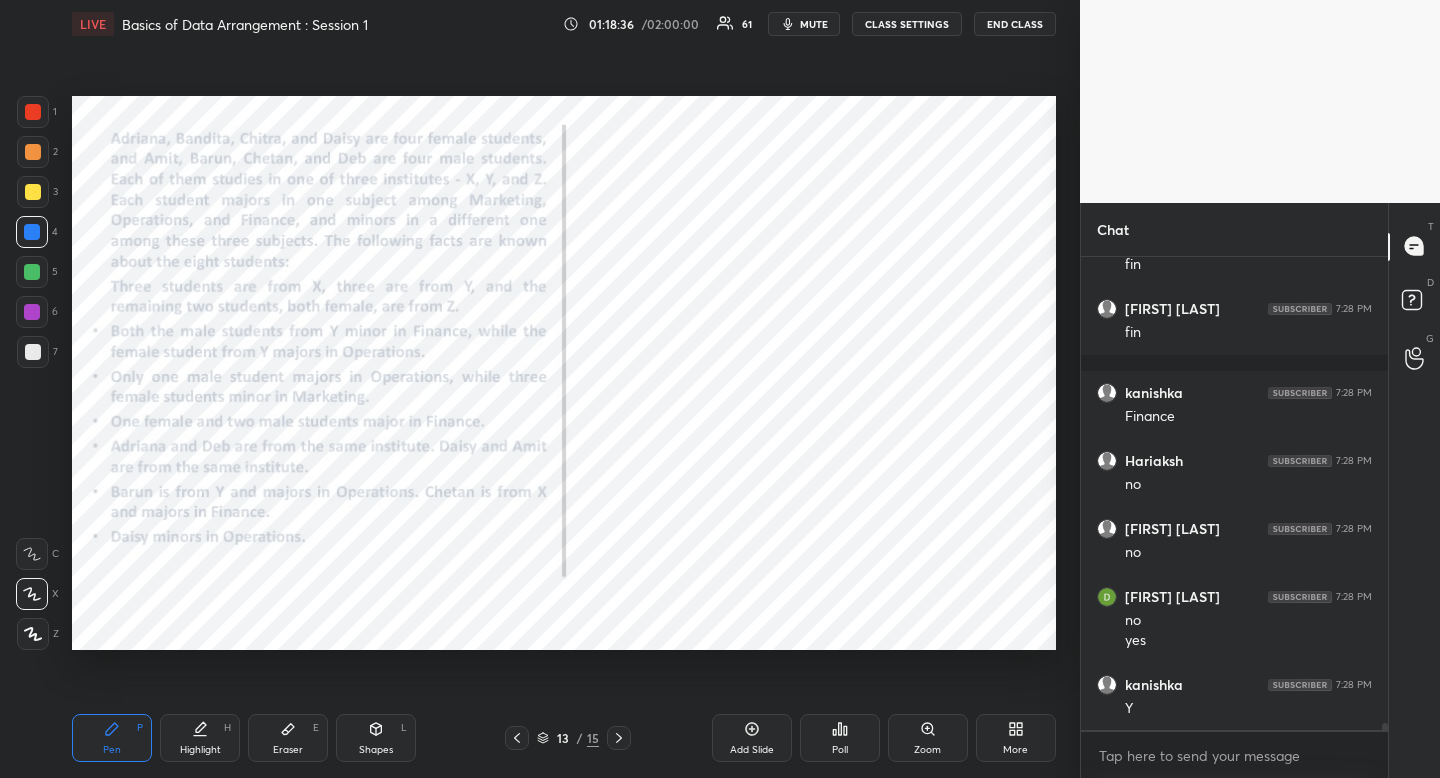 click on "H" at bounding box center (227, 728) 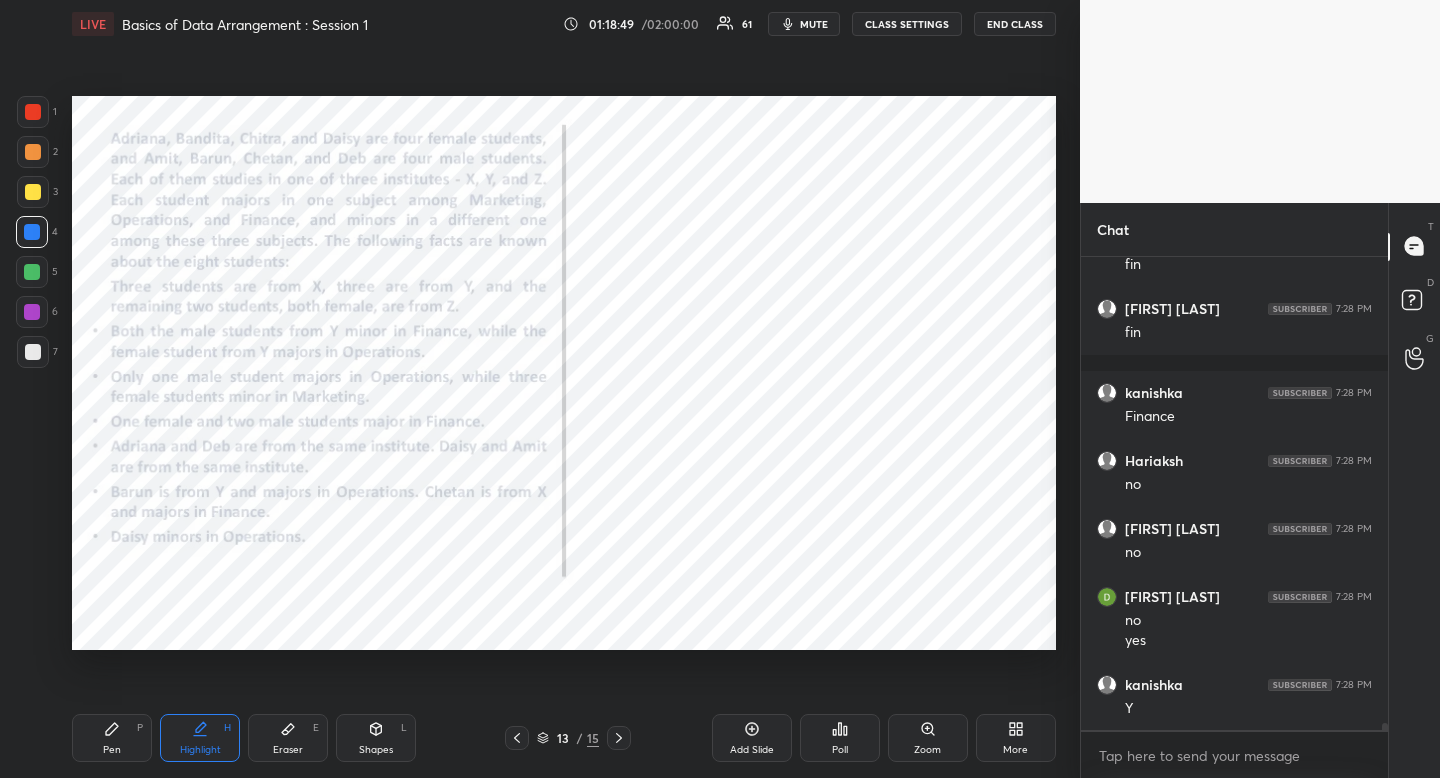 click on "Pen" at bounding box center [112, 750] 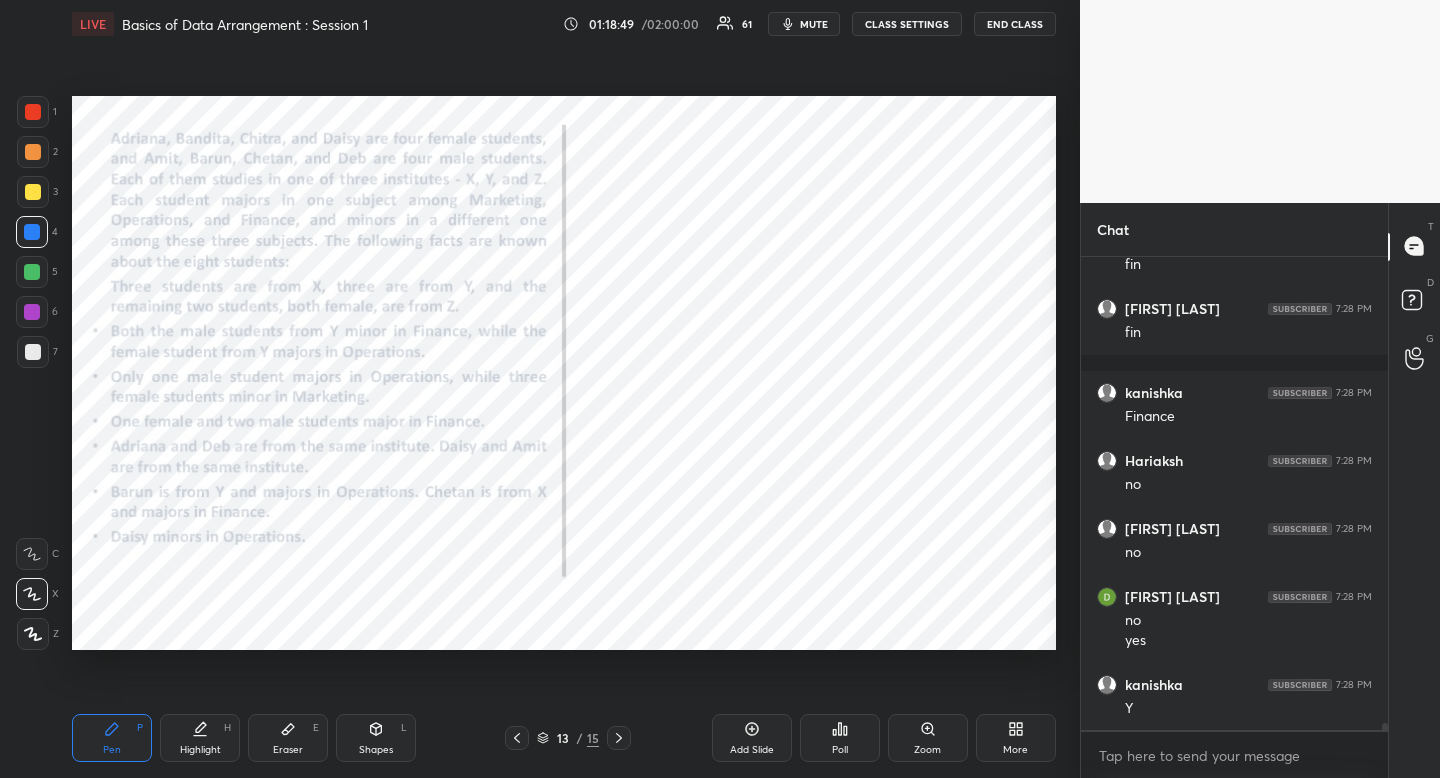 drag, startPoint x: 113, startPoint y: 742, endPoint x: 180, endPoint y: 680, distance: 91.28527 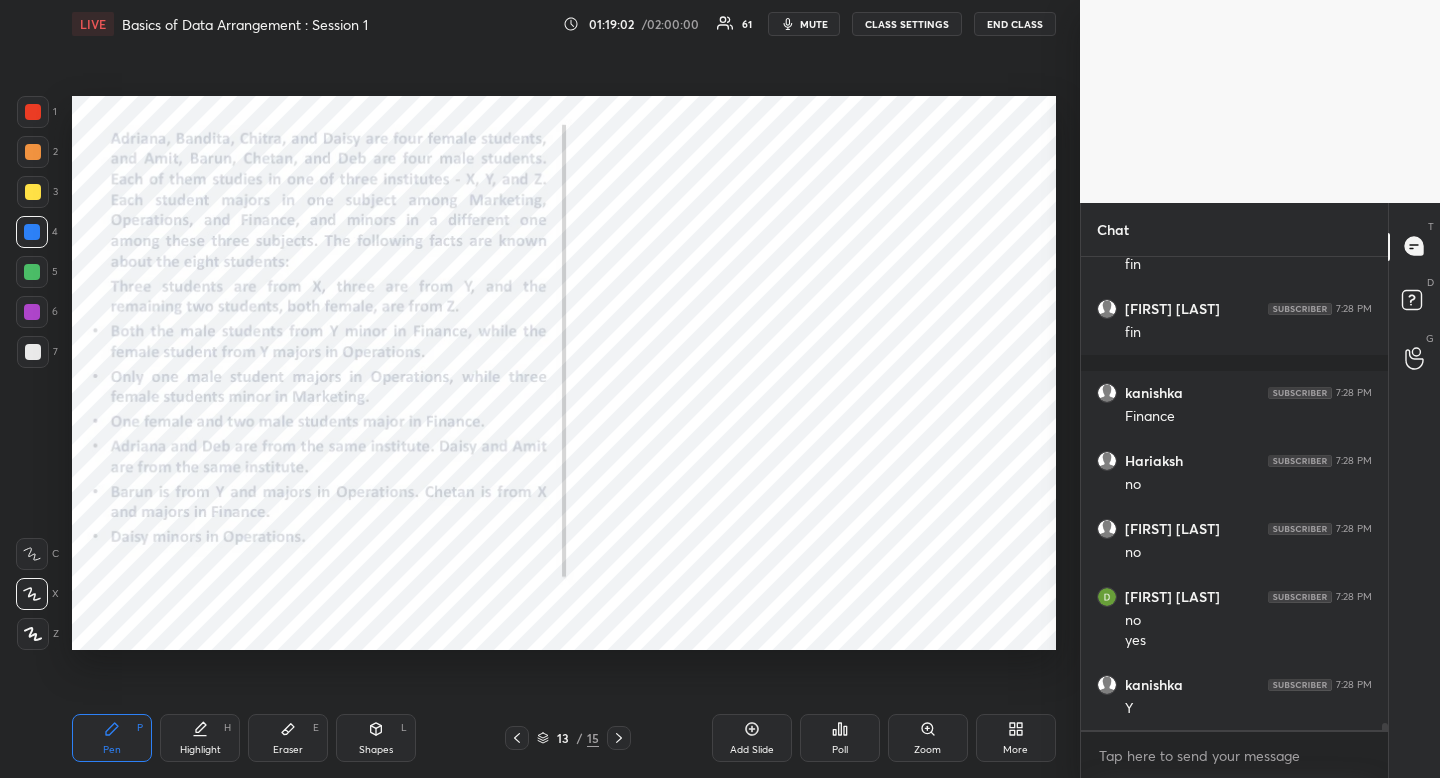 scroll, scrollTop: 29929, scrollLeft: 0, axis: vertical 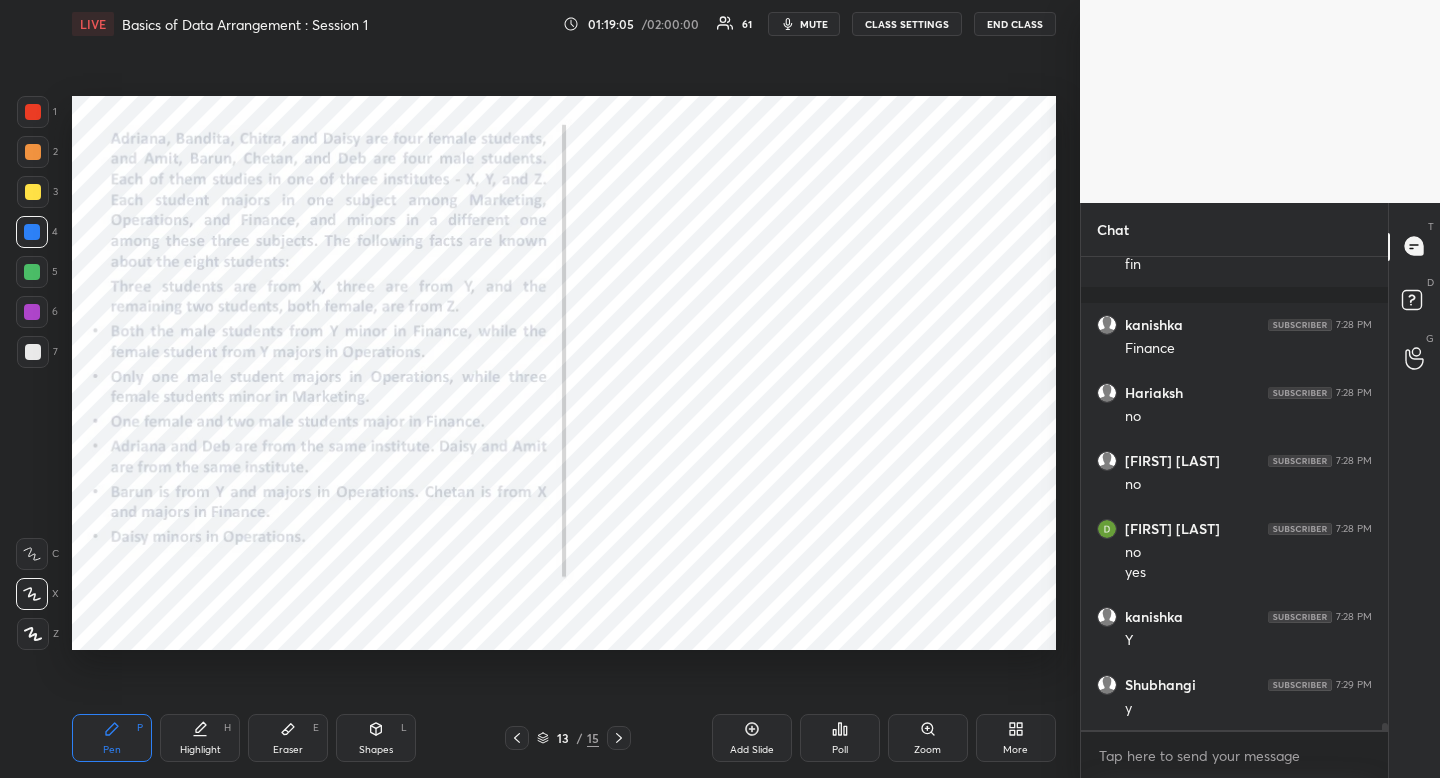 drag, startPoint x: 217, startPoint y: 740, endPoint x: 242, endPoint y: 720, distance: 32.01562 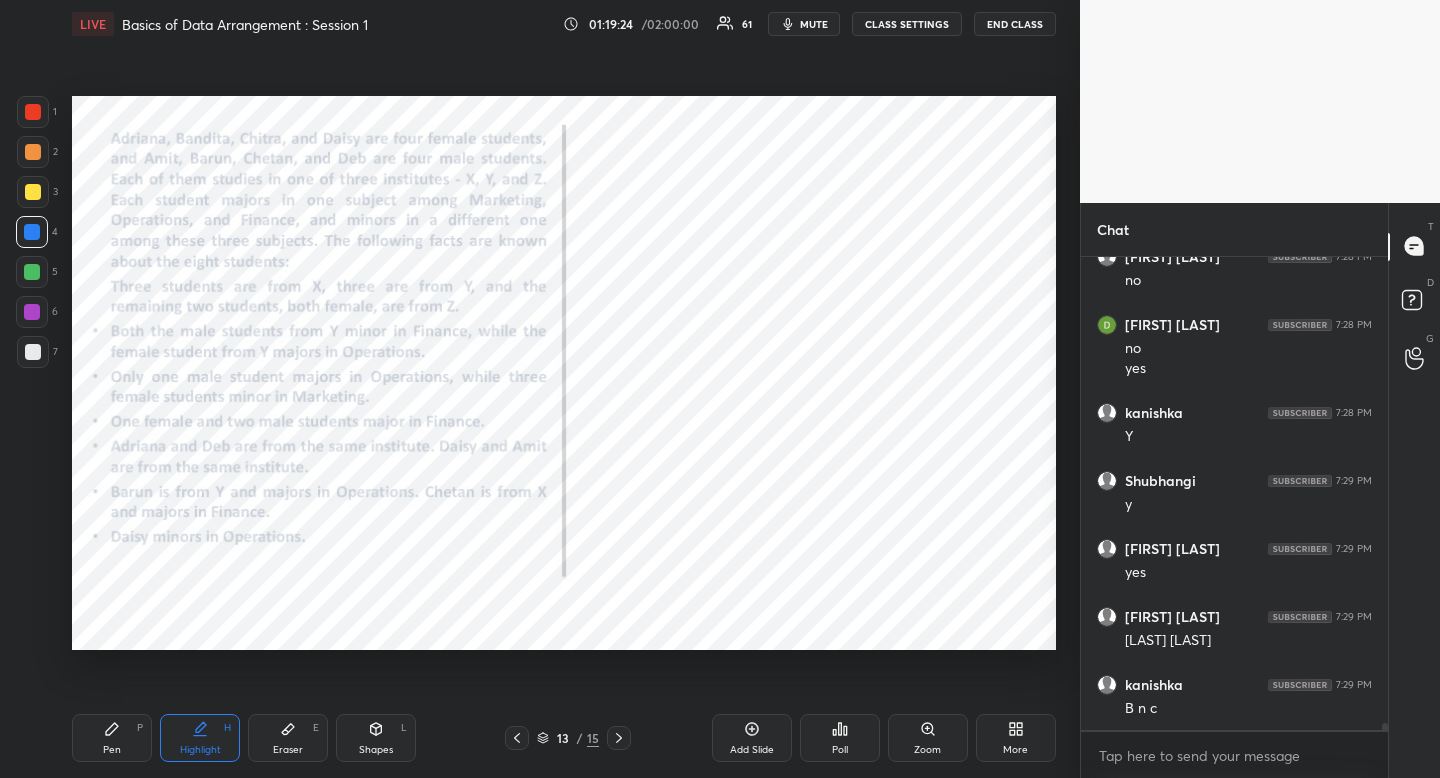 scroll, scrollTop: 30269, scrollLeft: 0, axis: vertical 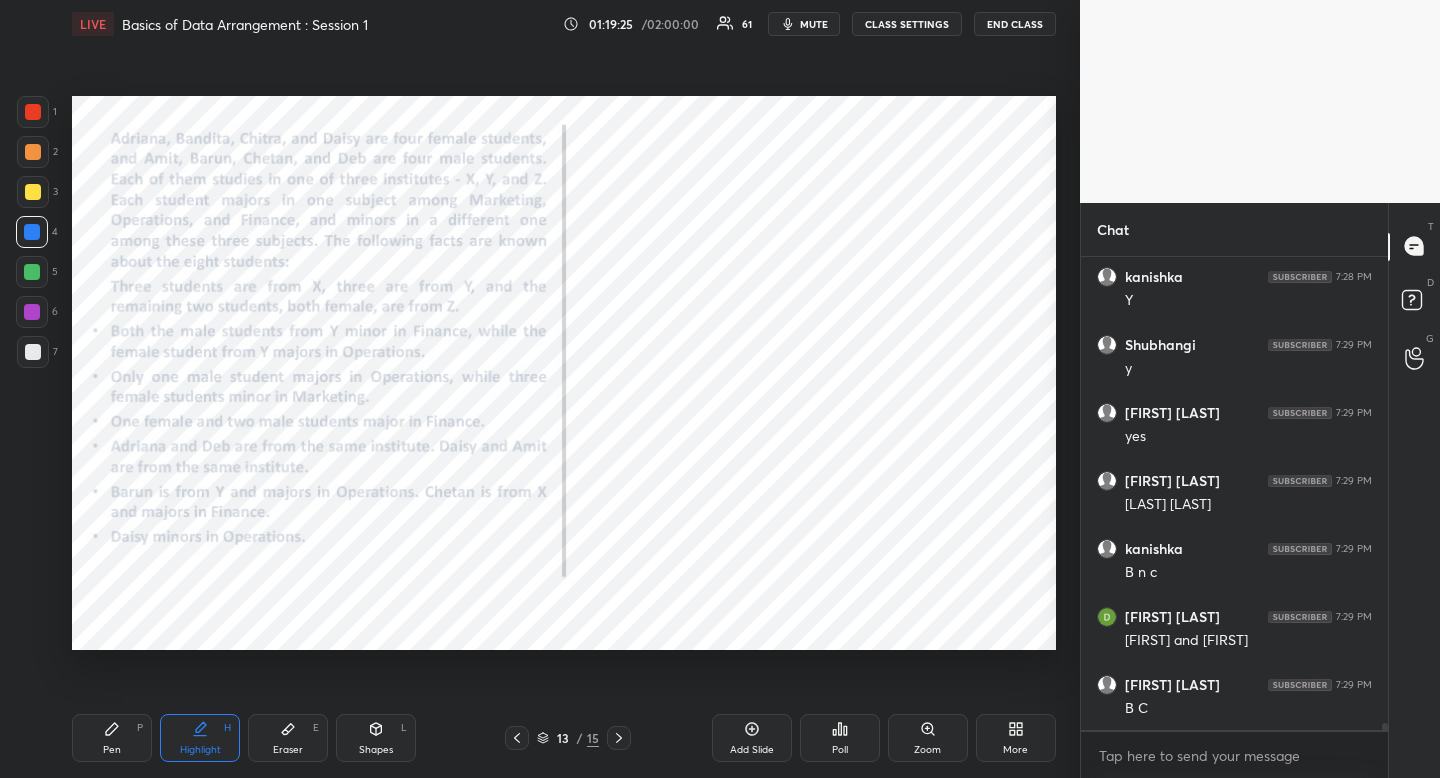 click 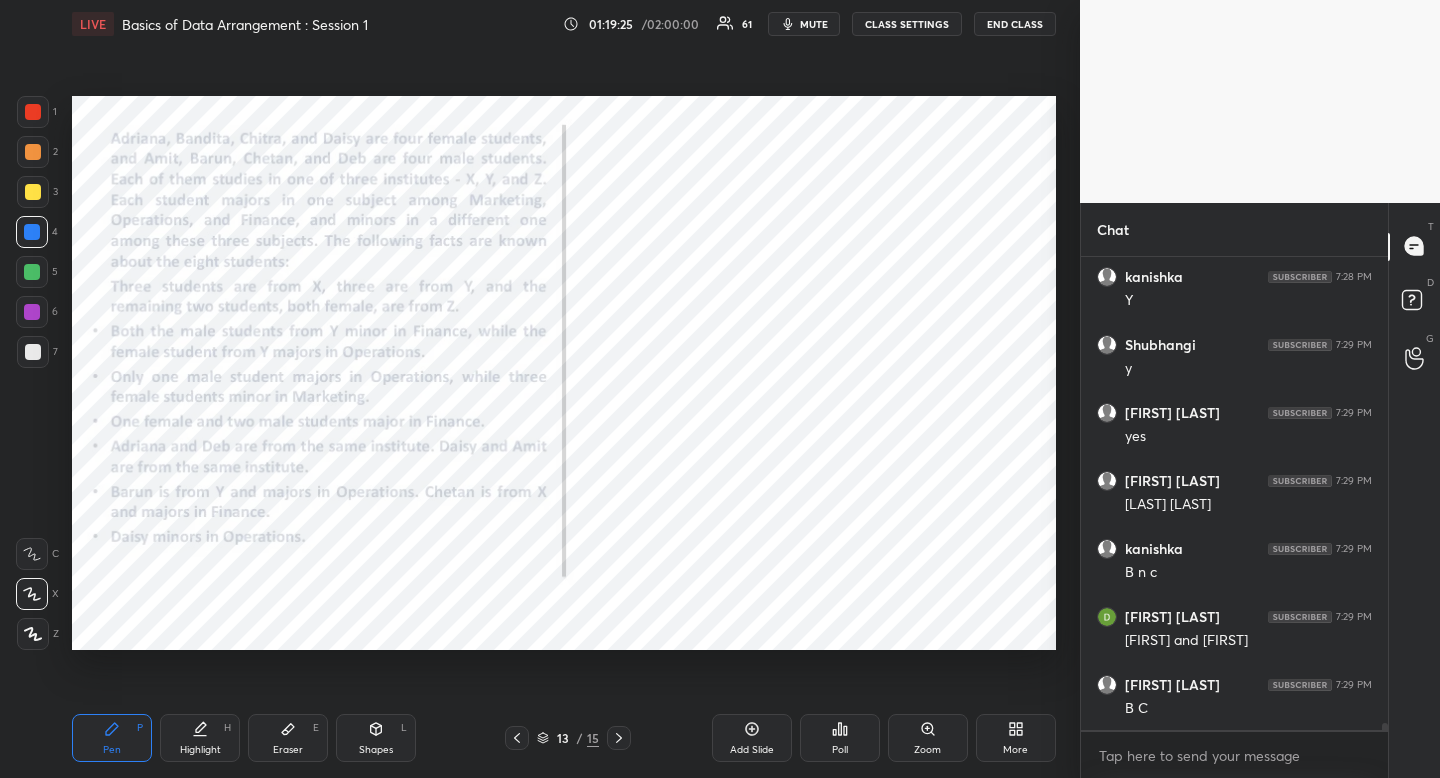 click on "Pen P" at bounding box center [112, 738] 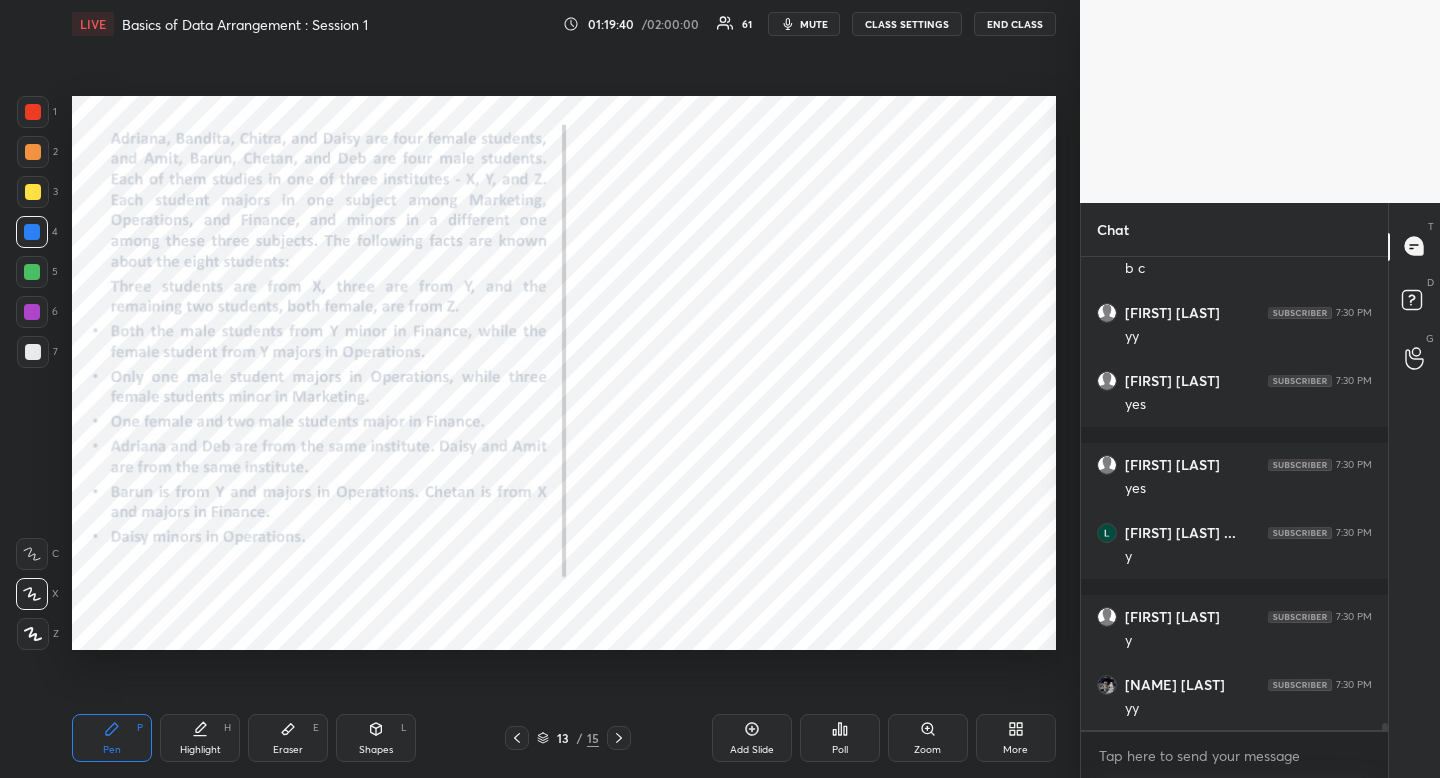scroll, scrollTop: 30845, scrollLeft: 0, axis: vertical 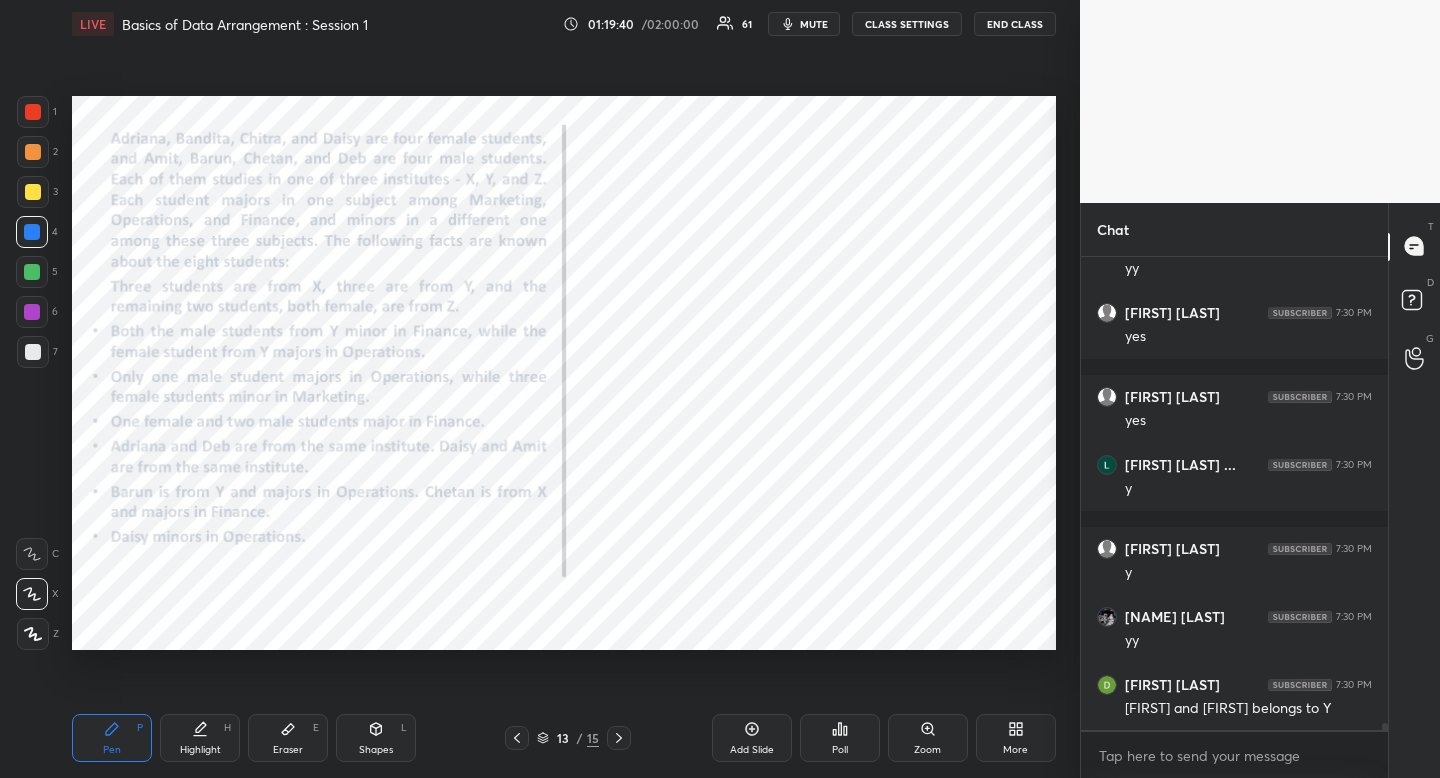 click on "Highlight H" at bounding box center [200, 738] 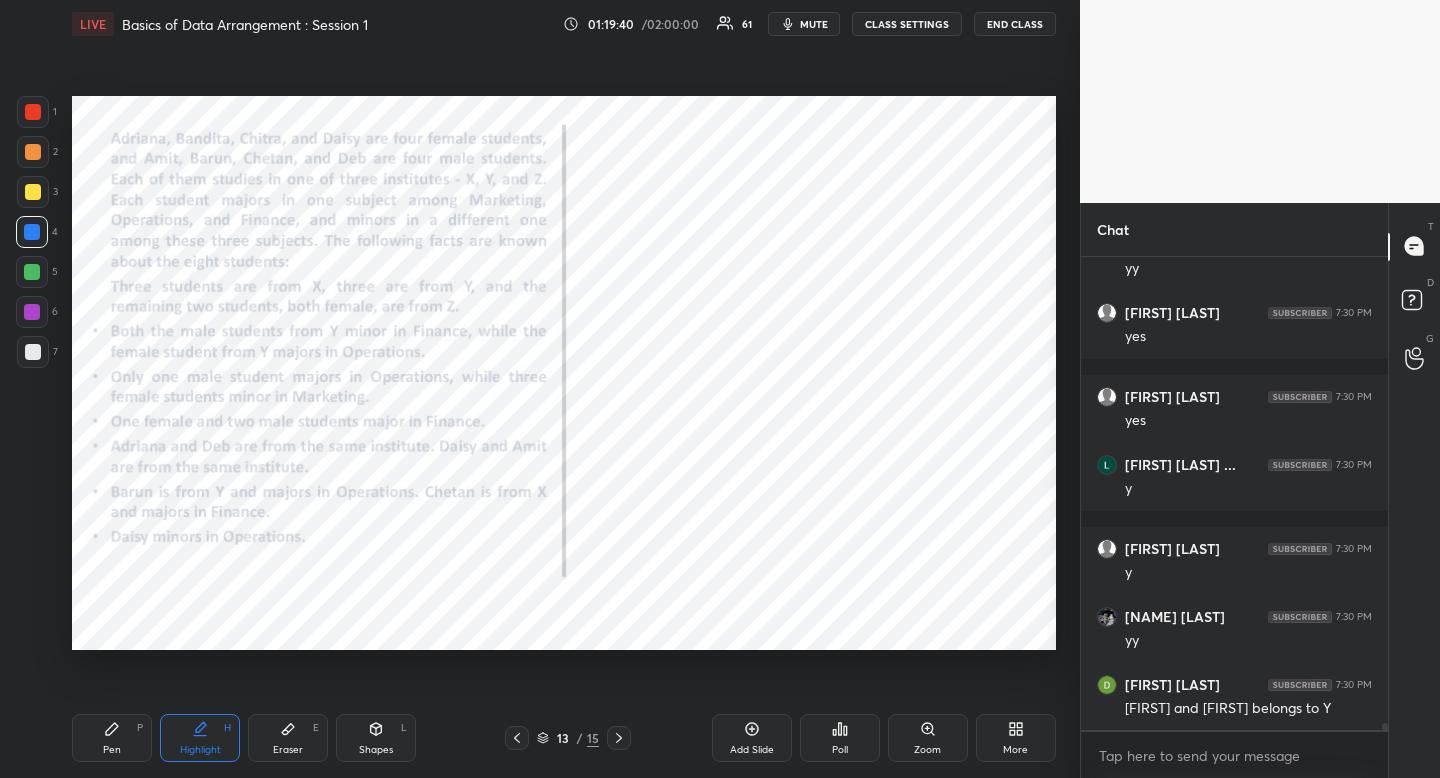 drag, startPoint x: 219, startPoint y: 719, endPoint x: 256, endPoint y: 650, distance: 78.29432 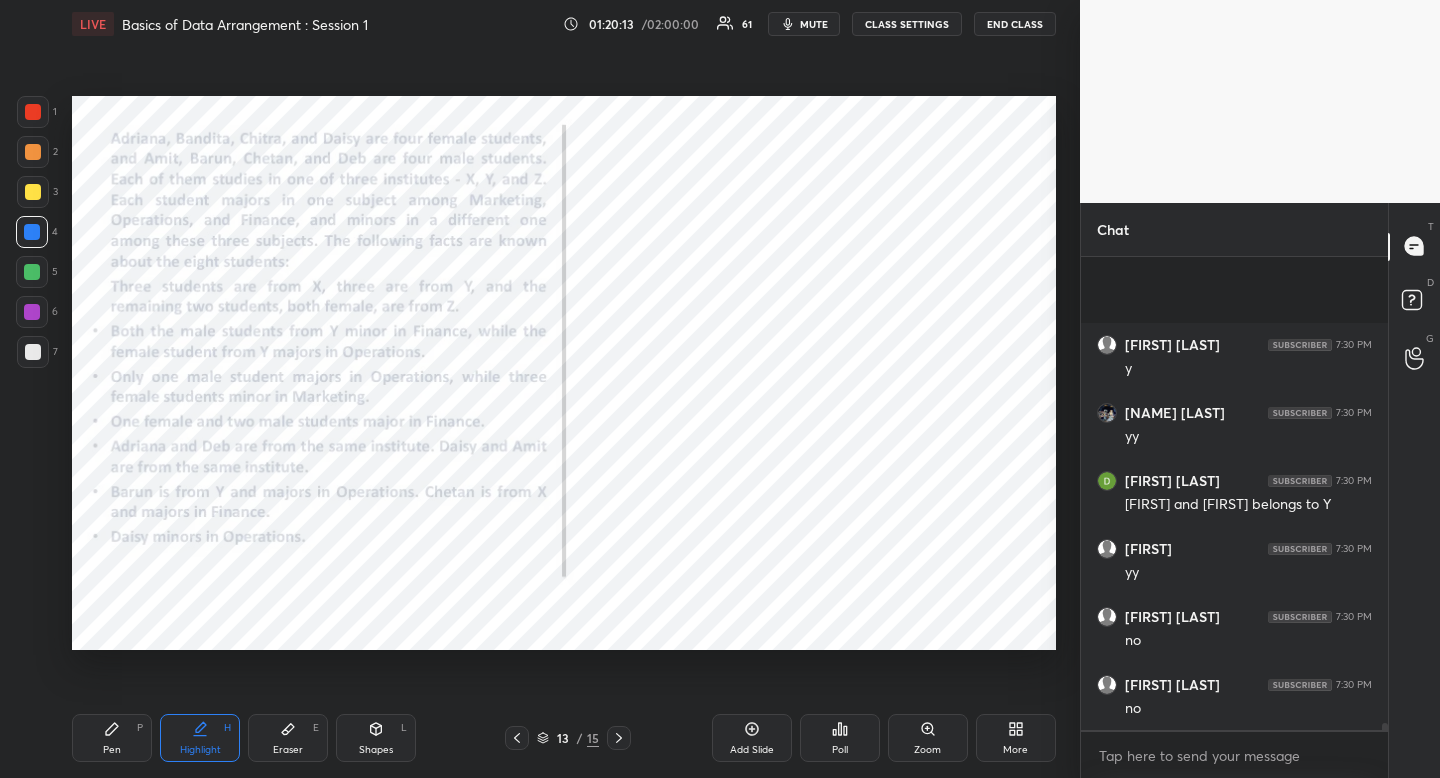 scroll, scrollTop: 31185, scrollLeft: 0, axis: vertical 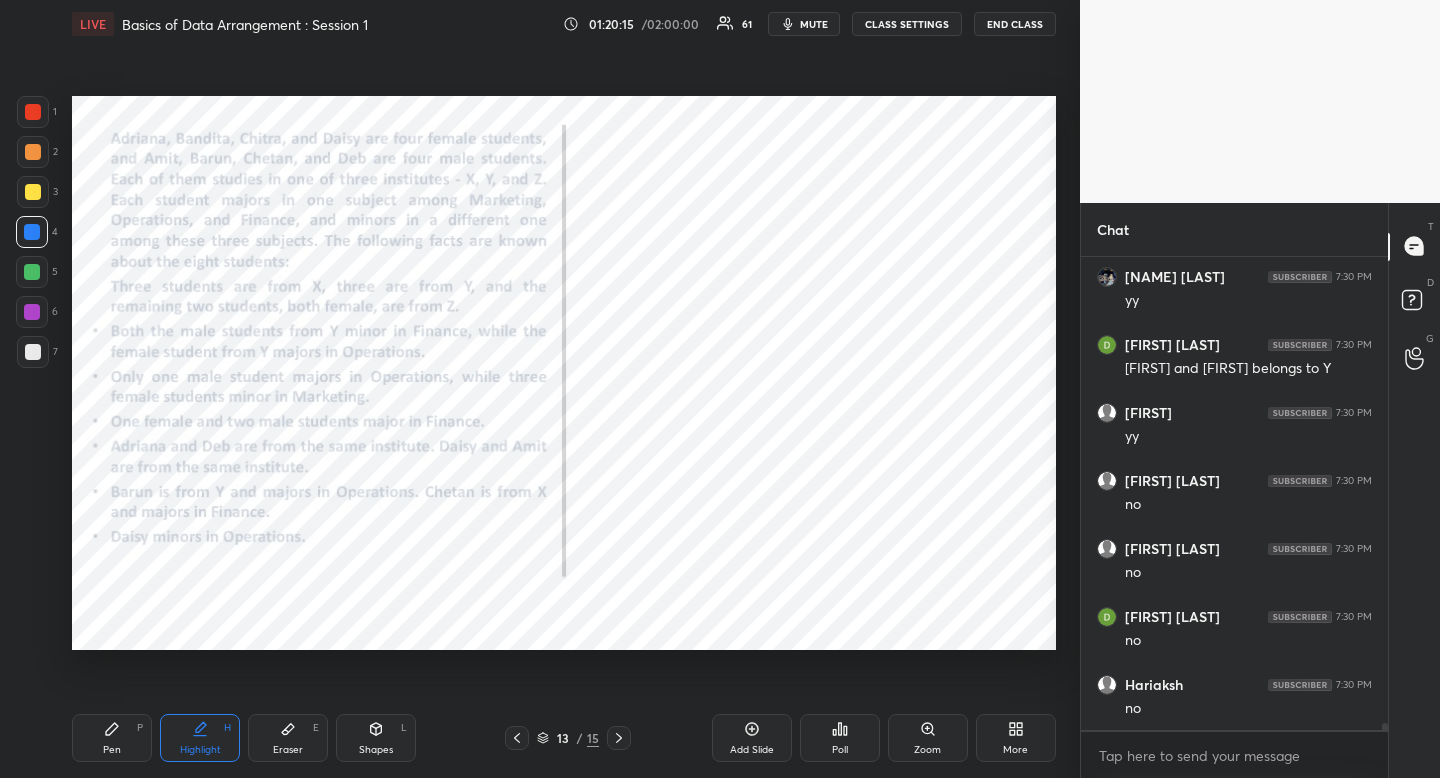 click on "Pen P" at bounding box center [112, 738] 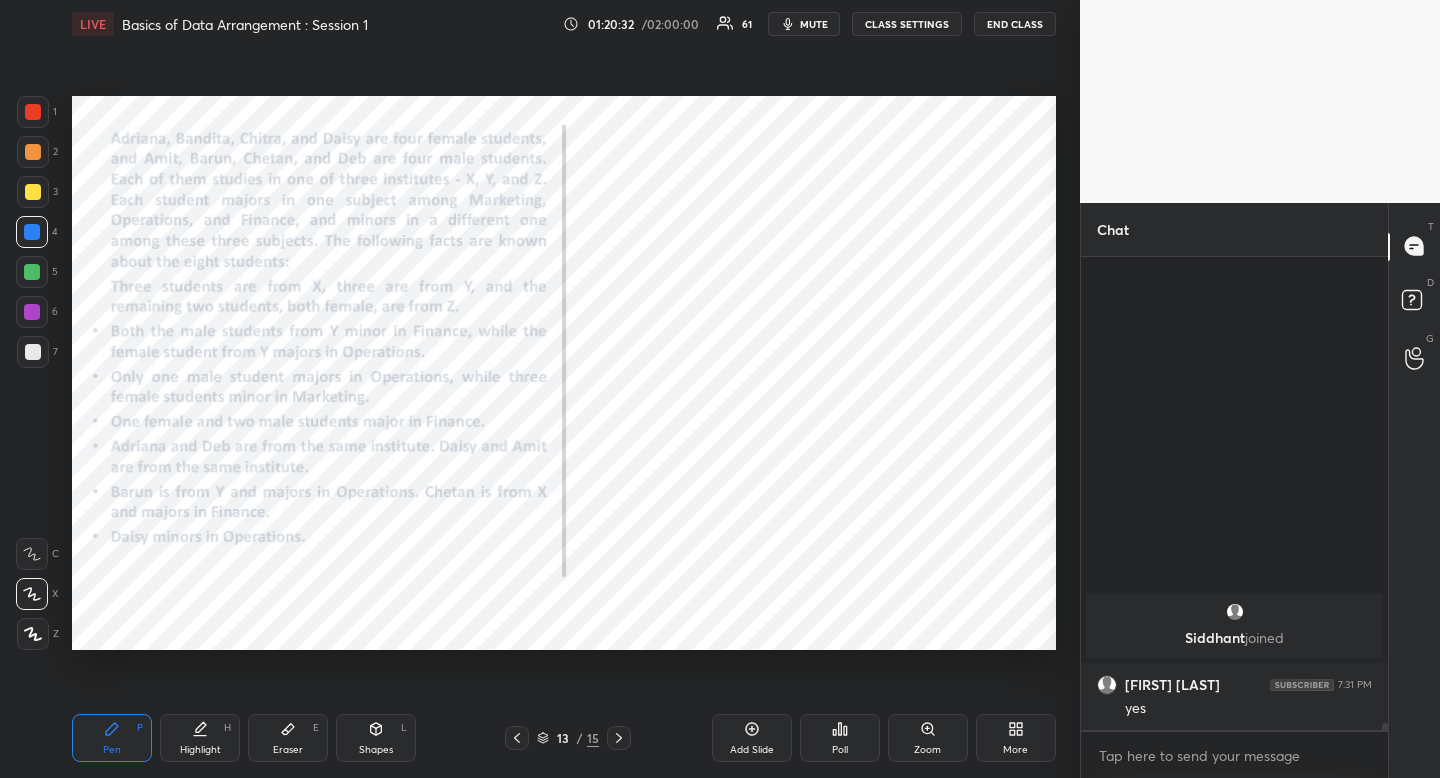 scroll, scrollTop: 30489, scrollLeft: 0, axis: vertical 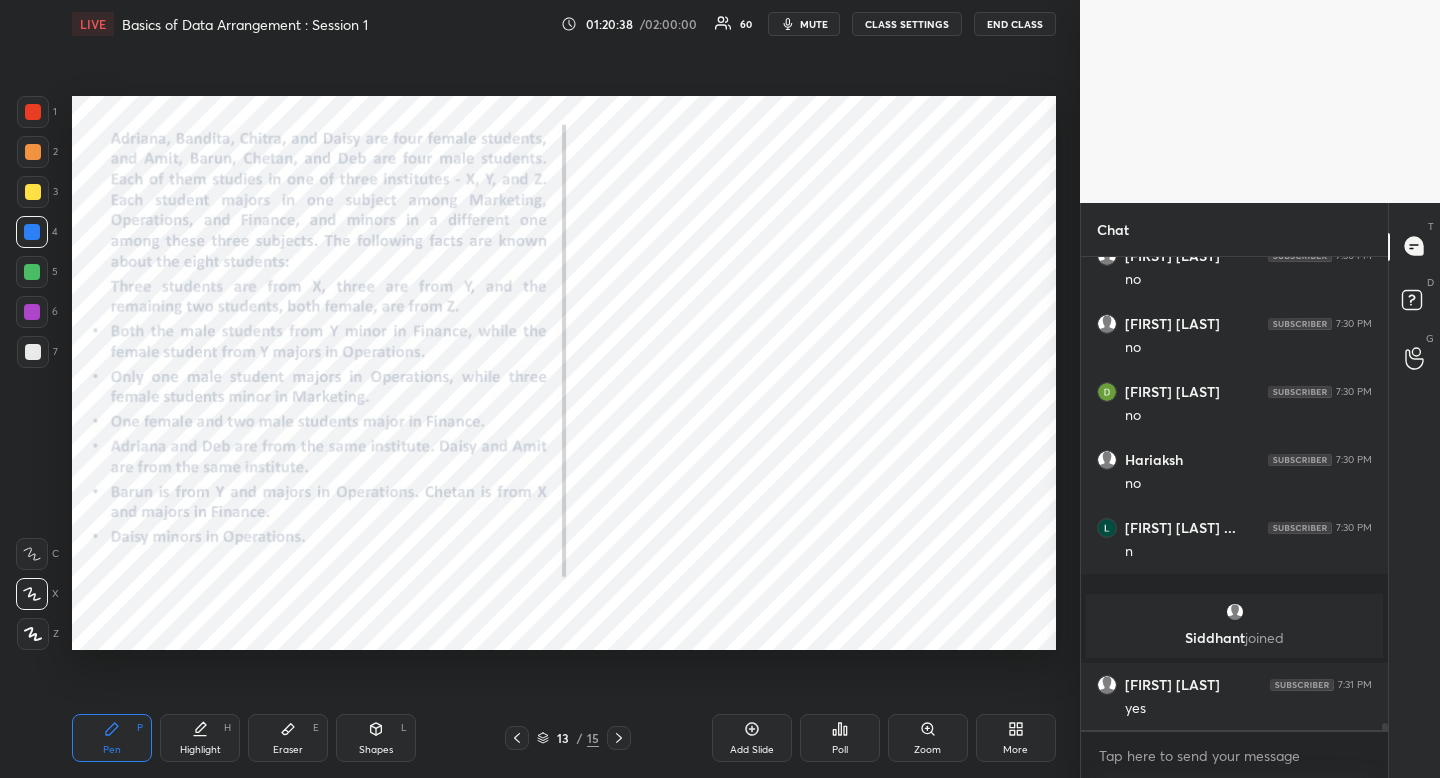 click on "Highlight" at bounding box center (200, 750) 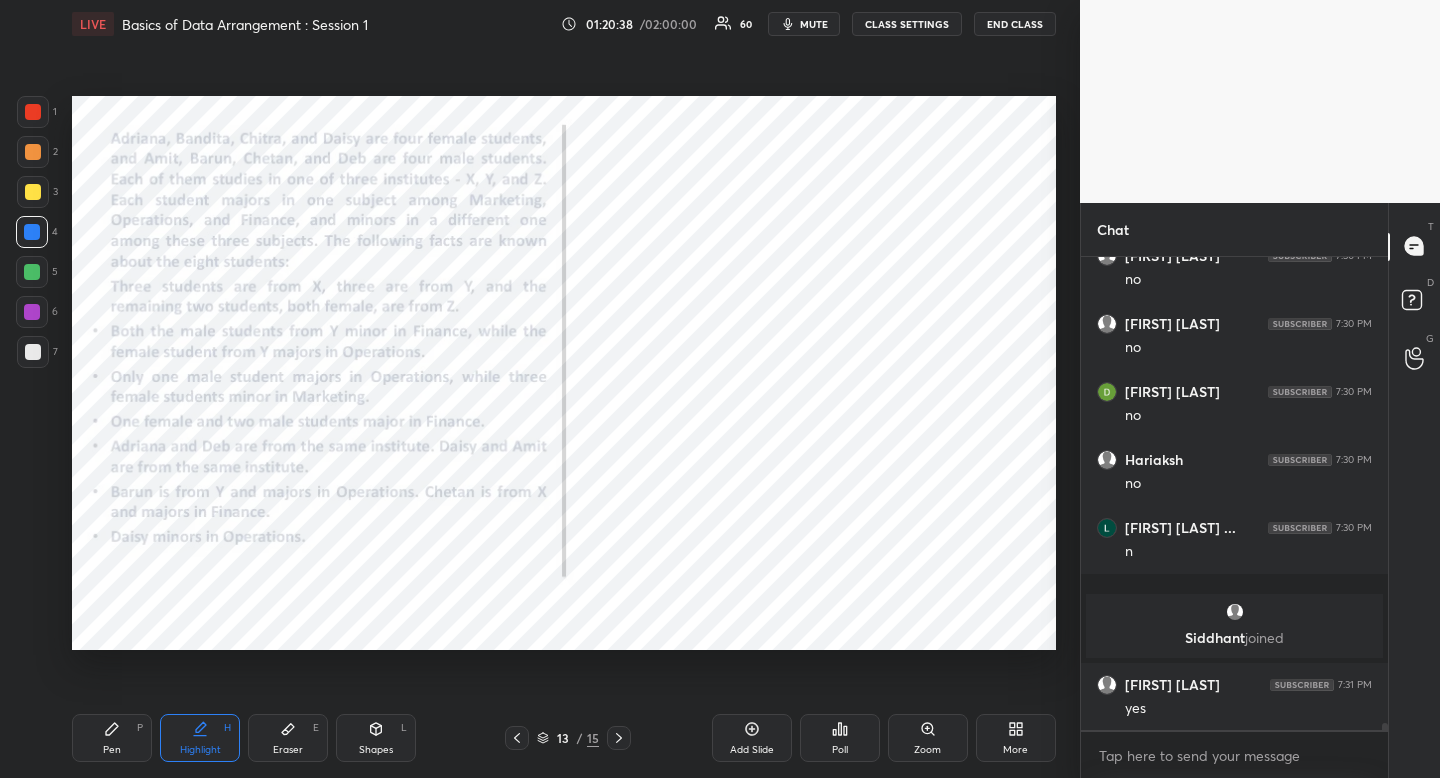 drag, startPoint x: 207, startPoint y: 736, endPoint x: 261, endPoint y: 663, distance: 90.80198 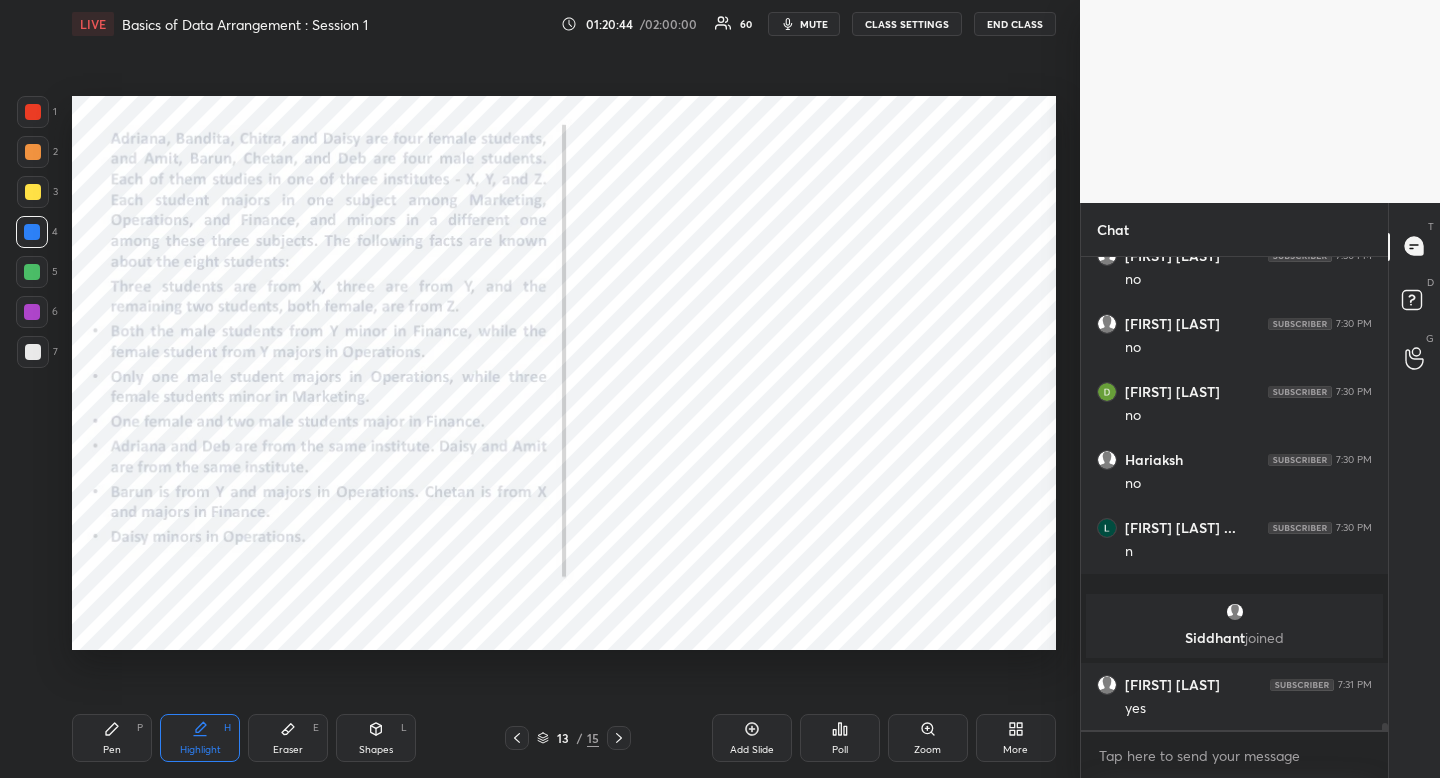scroll, scrollTop: 30557, scrollLeft: 0, axis: vertical 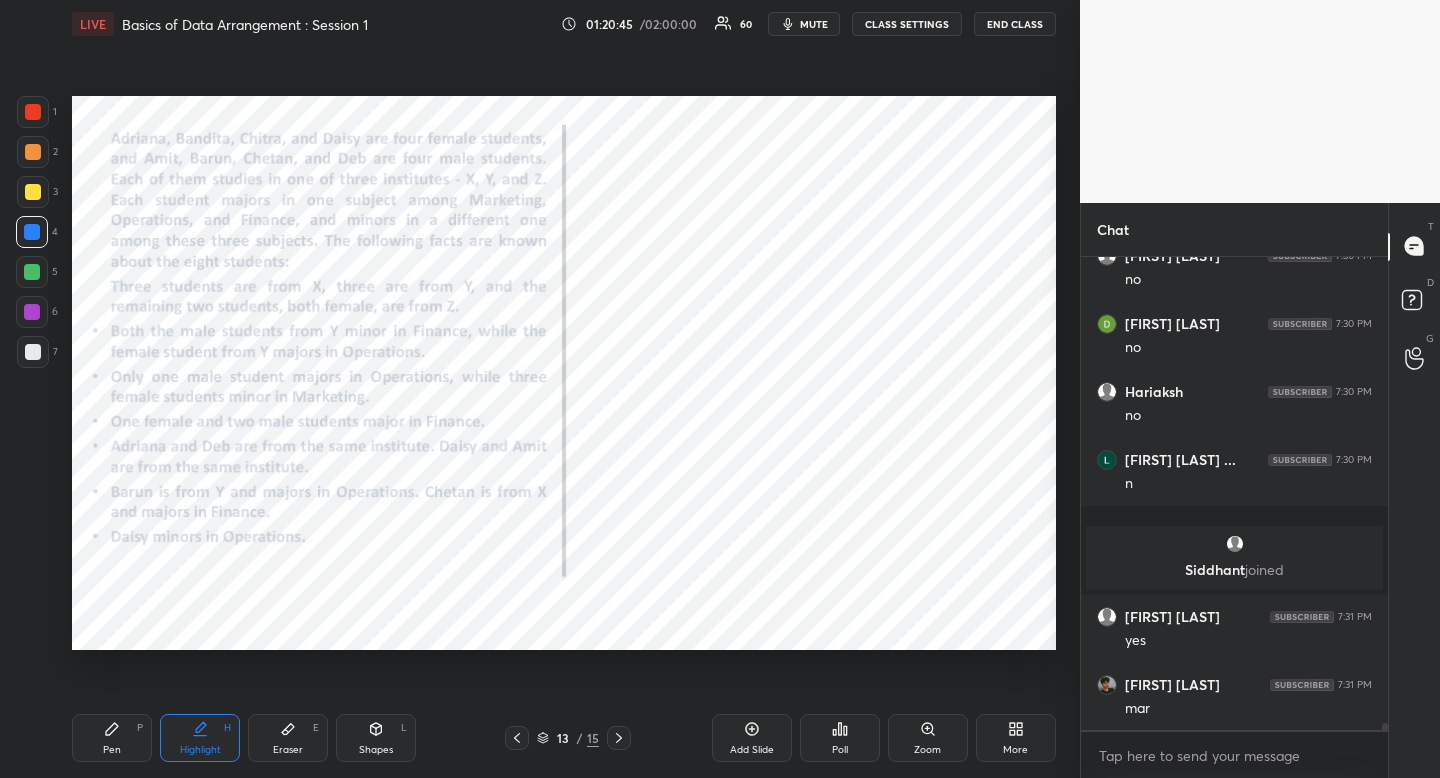 click on "Pen P" at bounding box center (112, 738) 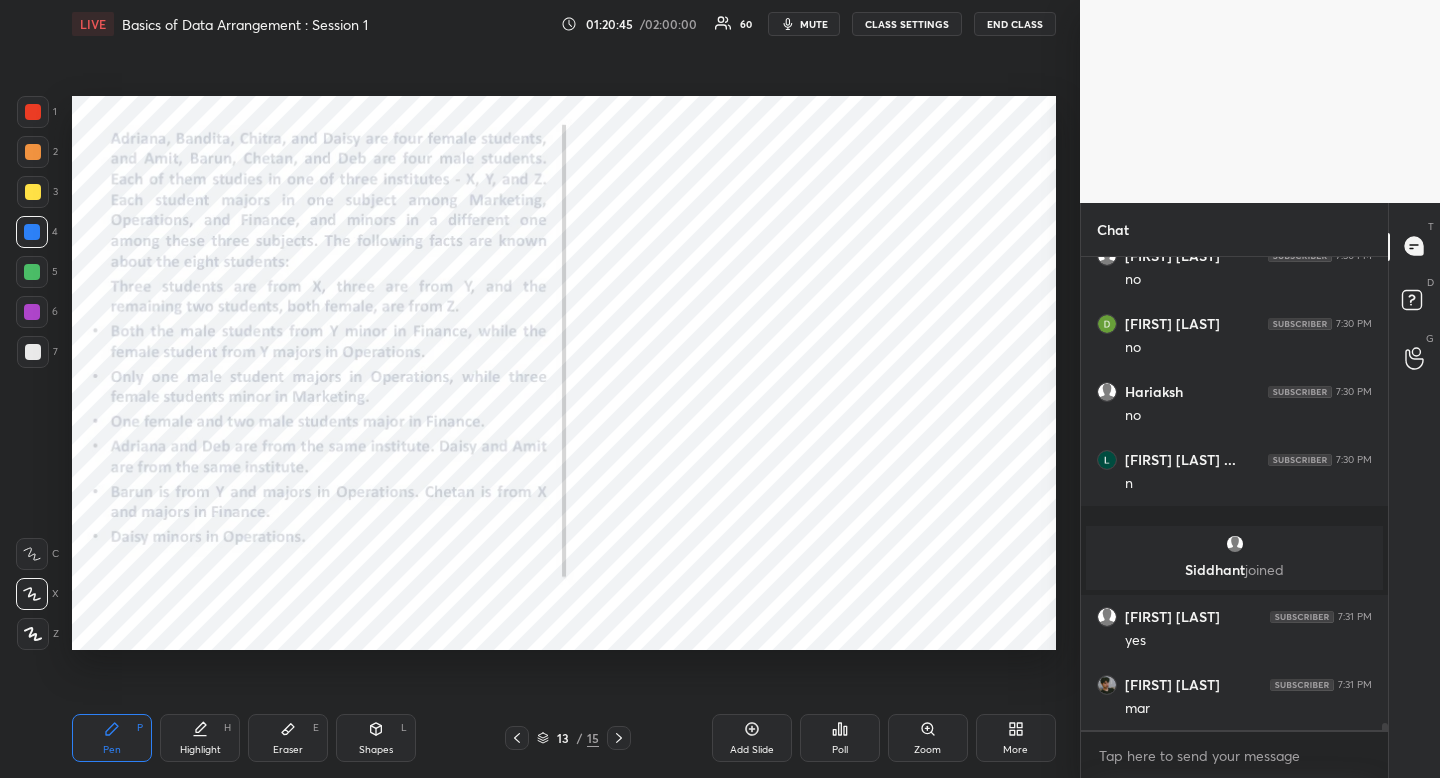 drag, startPoint x: 131, startPoint y: 740, endPoint x: 196, endPoint y: 655, distance: 107.00467 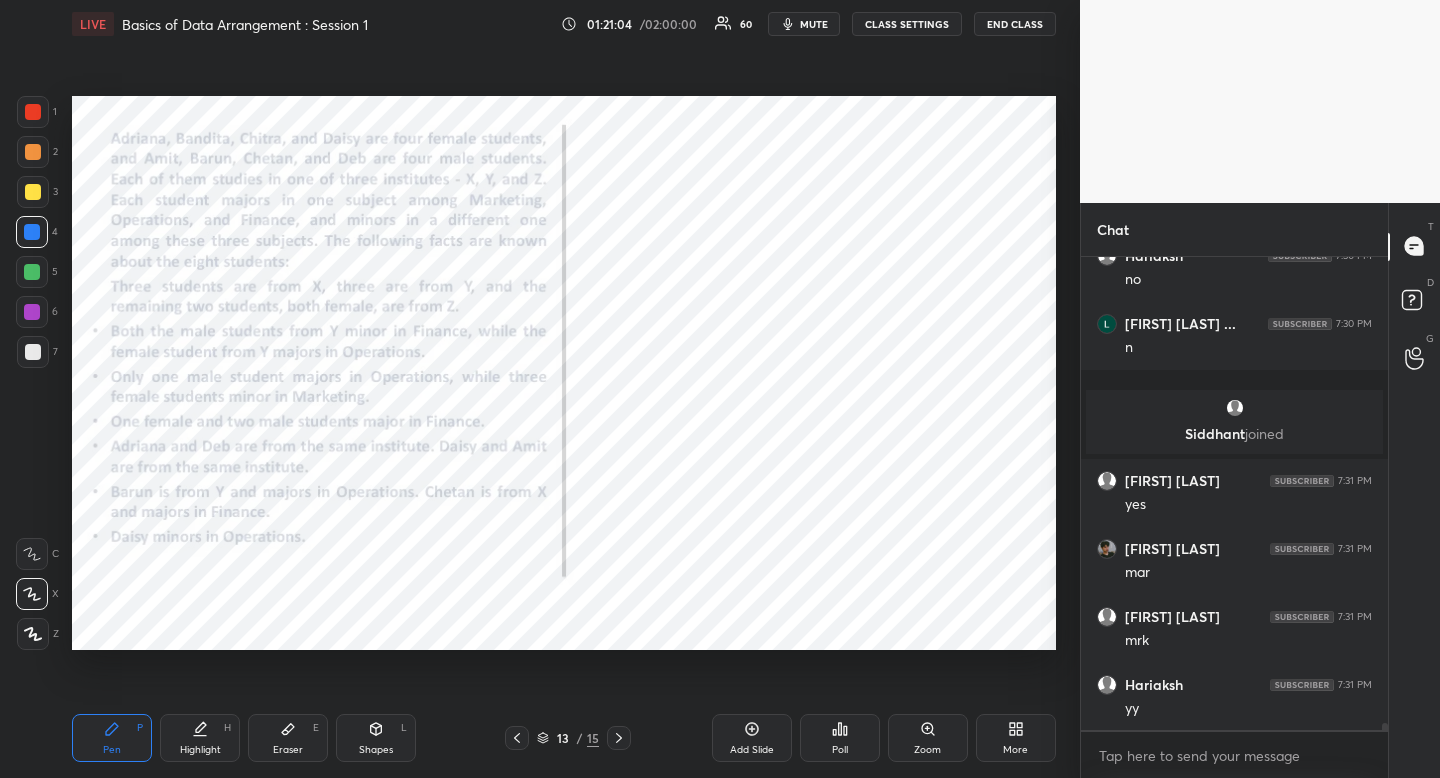 scroll, scrollTop: 30777, scrollLeft: 0, axis: vertical 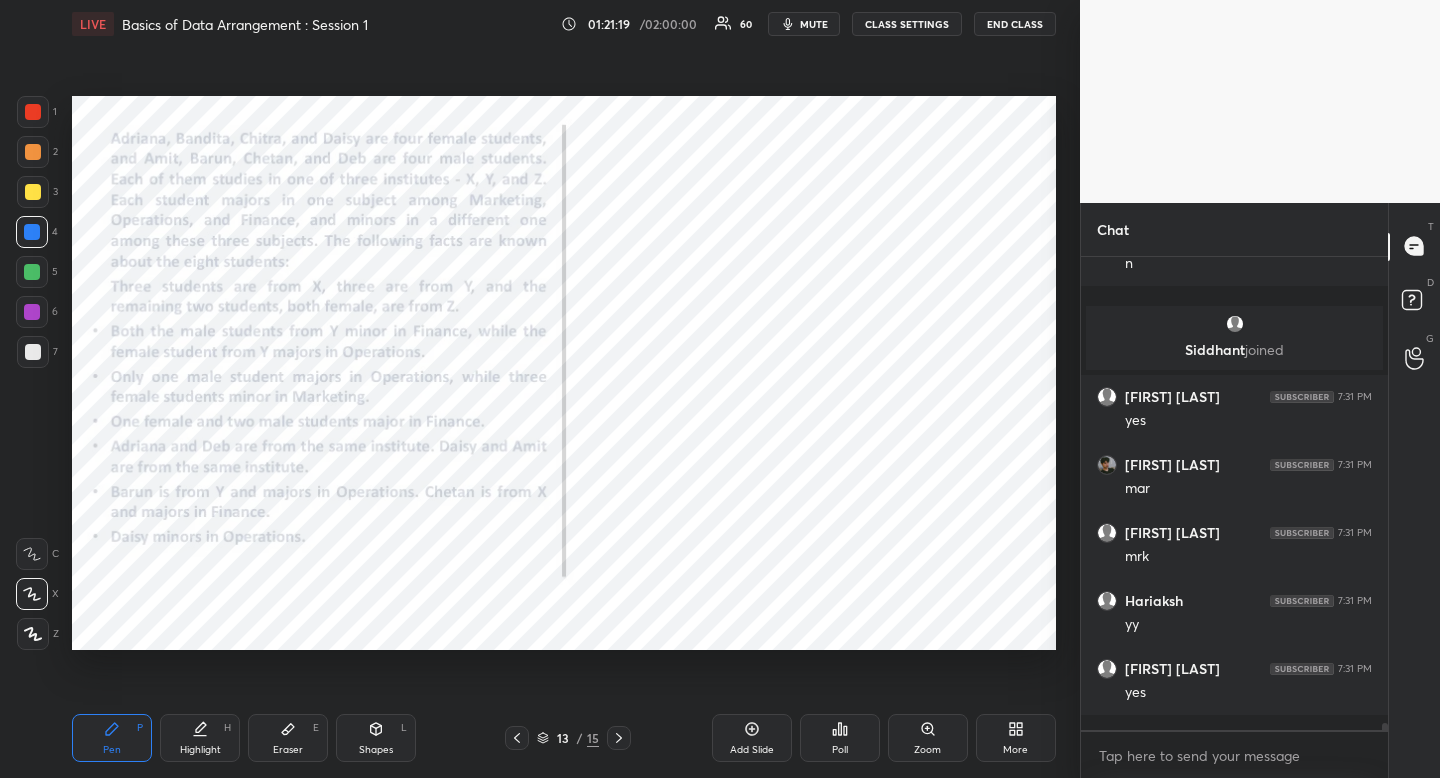 click on "Highlight" at bounding box center [200, 750] 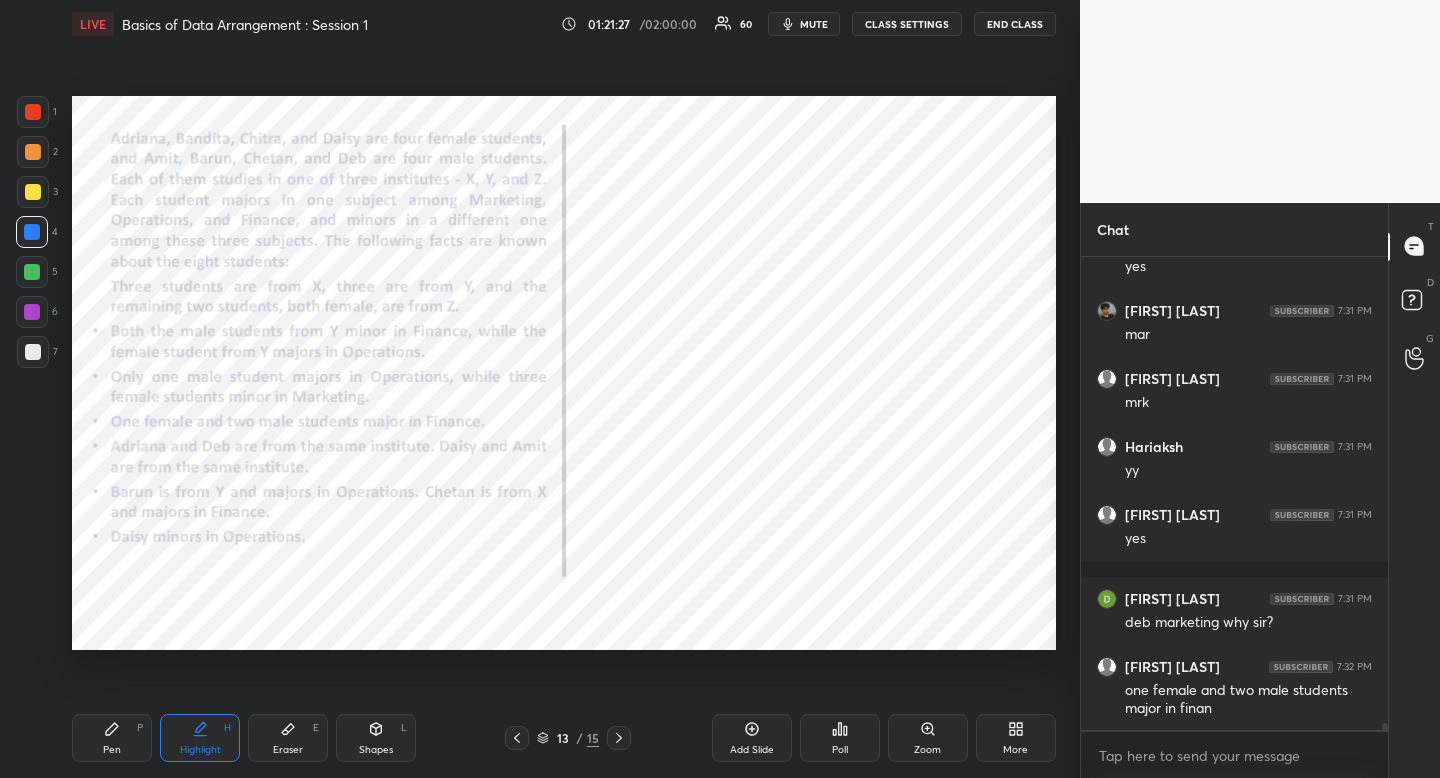 scroll, scrollTop: 30999, scrollLeft: 0, axis: vertical 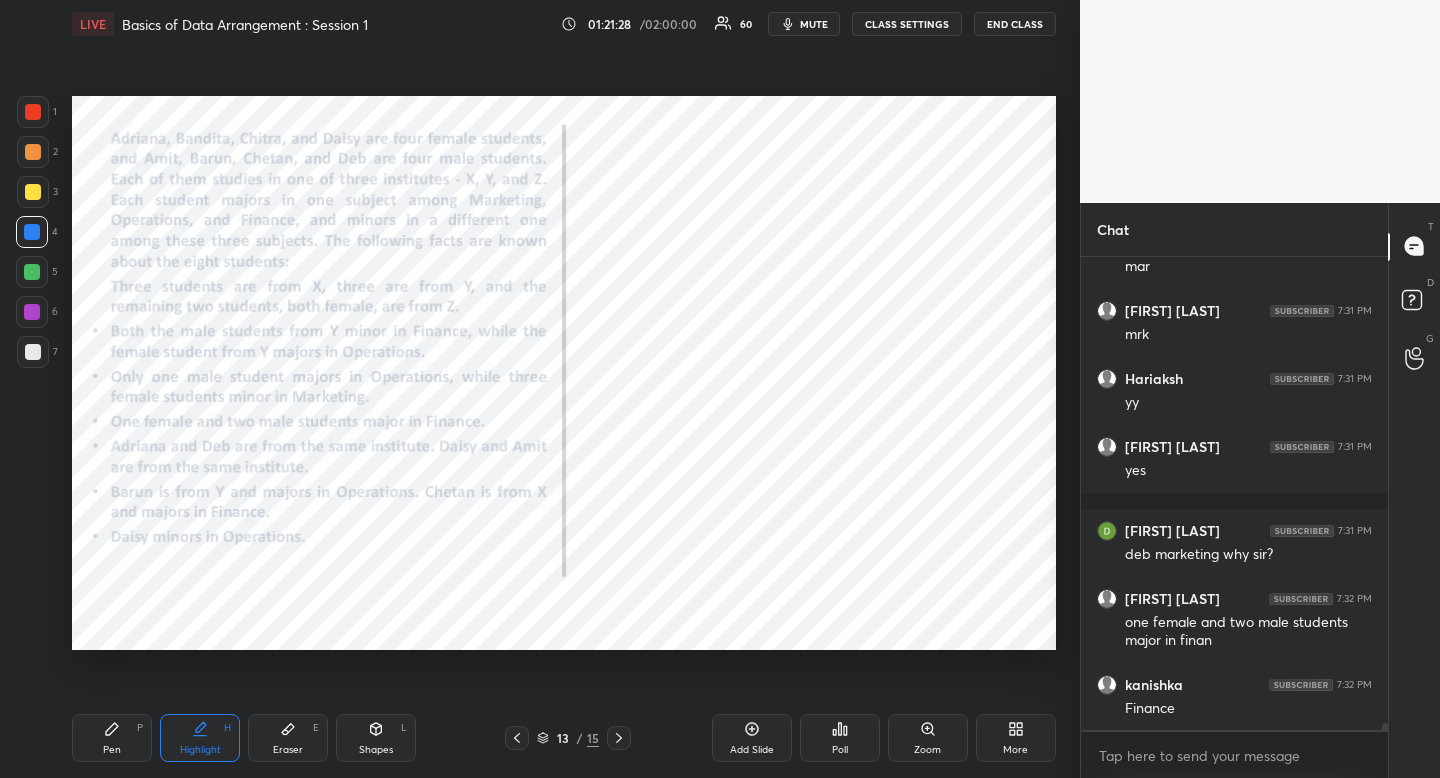 click on "Pen" at bounding box center (112, 750) 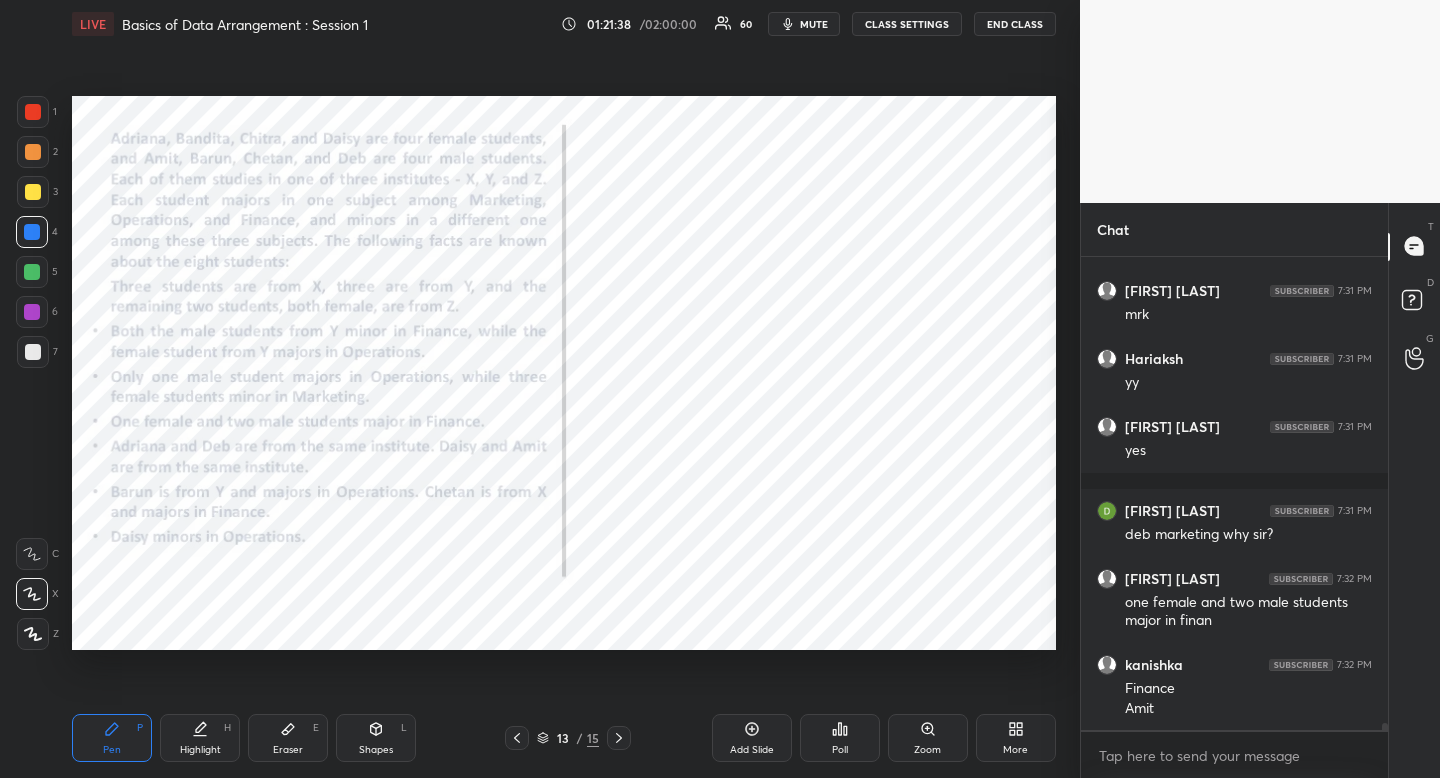 scroll, scrollTop: 31087, scrollLeft: 0, axis: vertical 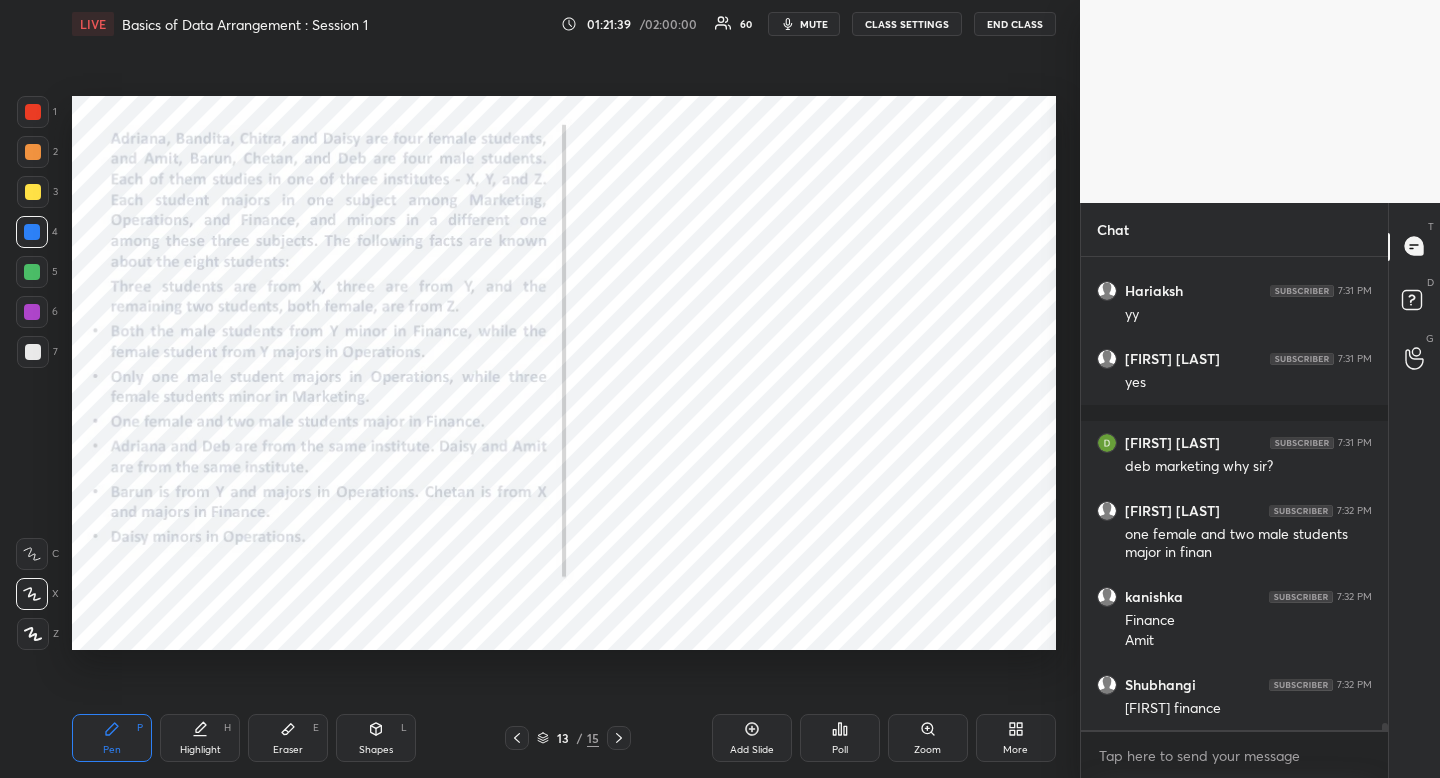click on "Highlight" at bounding box center [200, 750] 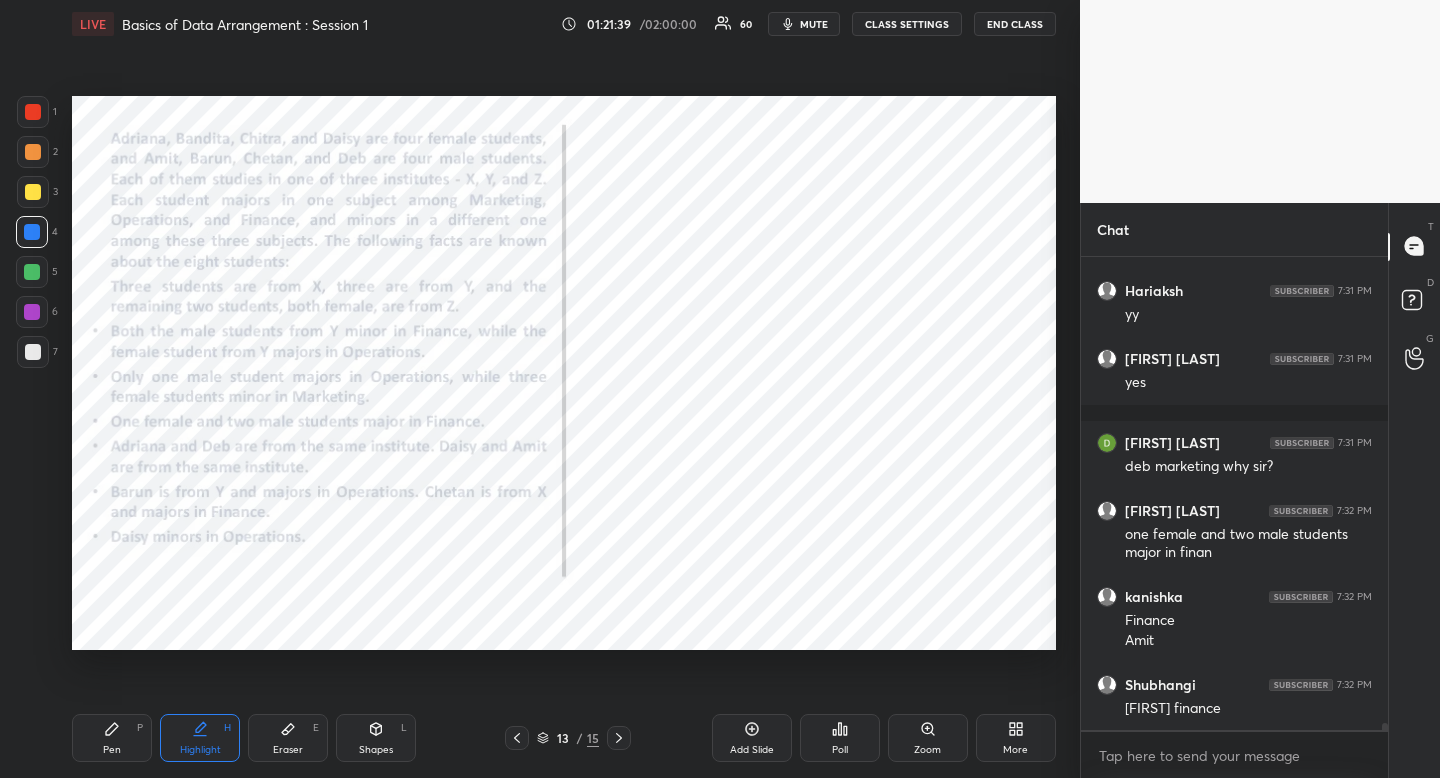 click on "Highlight H" at bounding box center [200, 738] 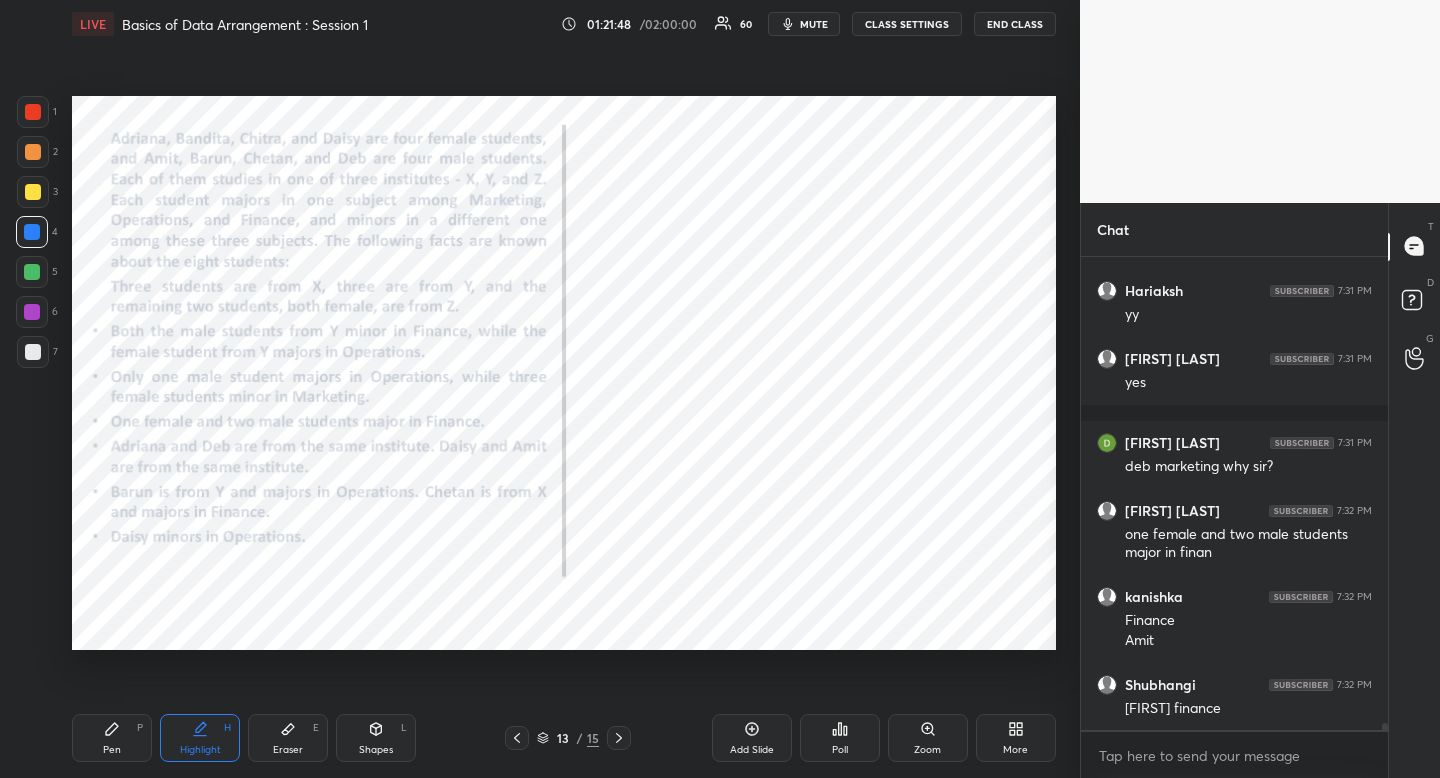 click on "Pen" at bounding box center (112, 750) 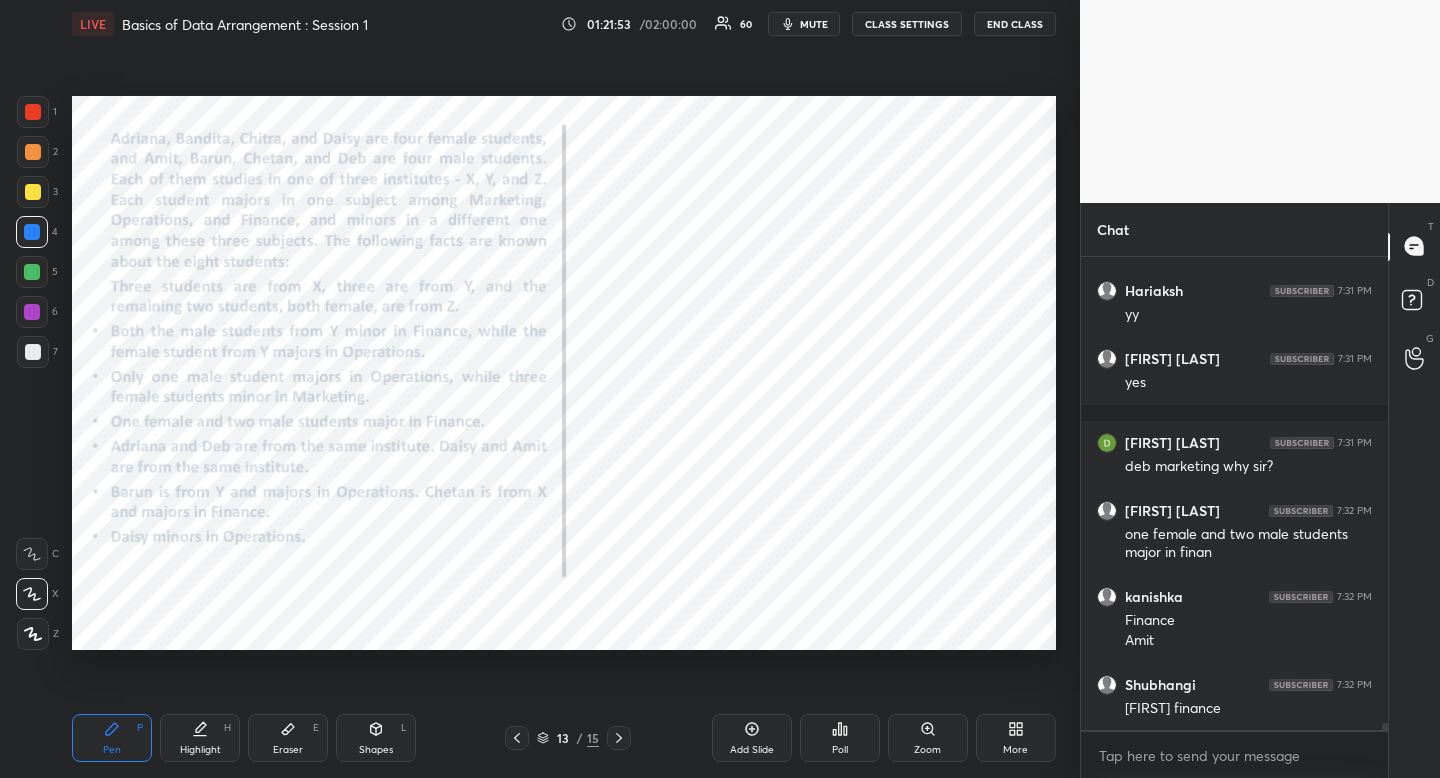 click on "Pen P Highlight H Eraser E Shapes L" at bounding box center [282, 738] 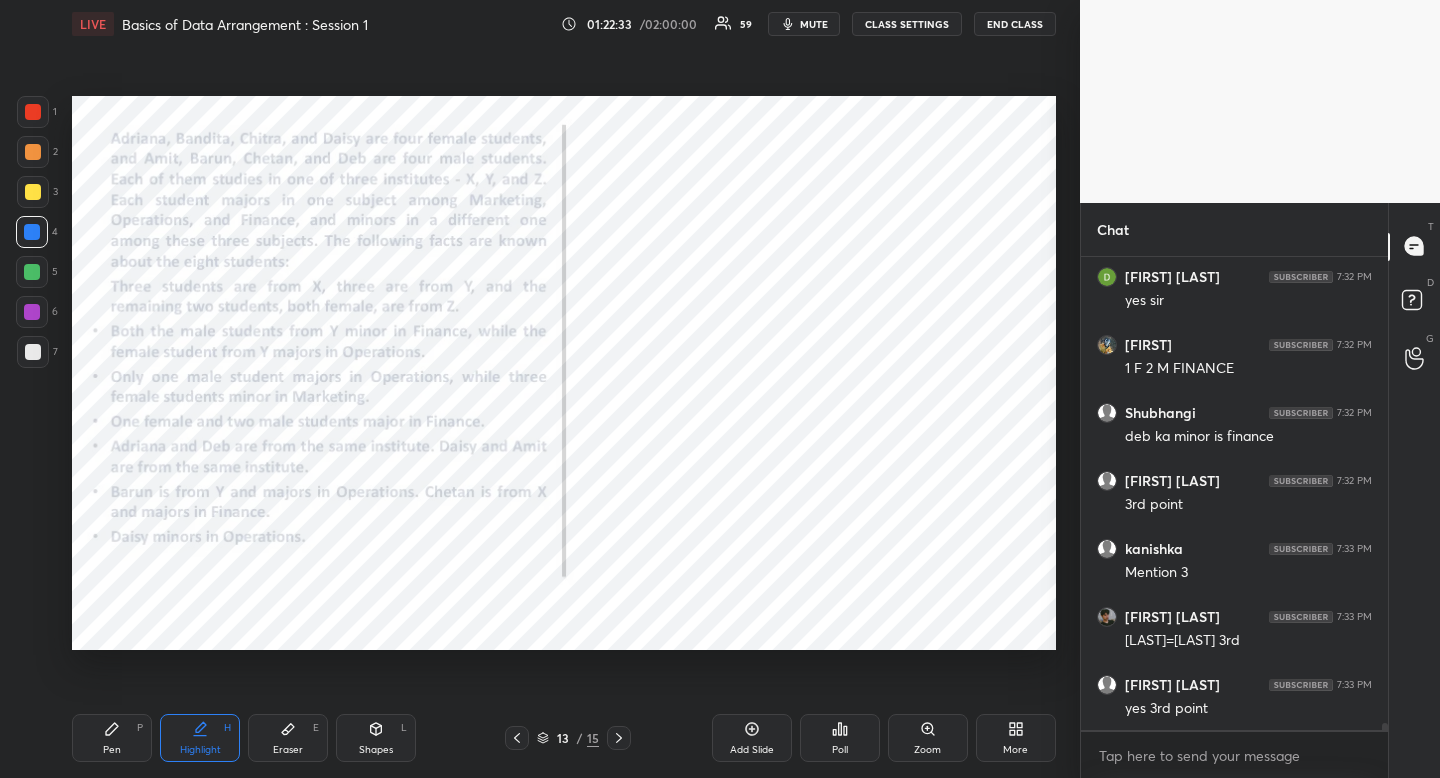 scroll, scrollTop: 31631, scrollLeft: 0, axis: vertical 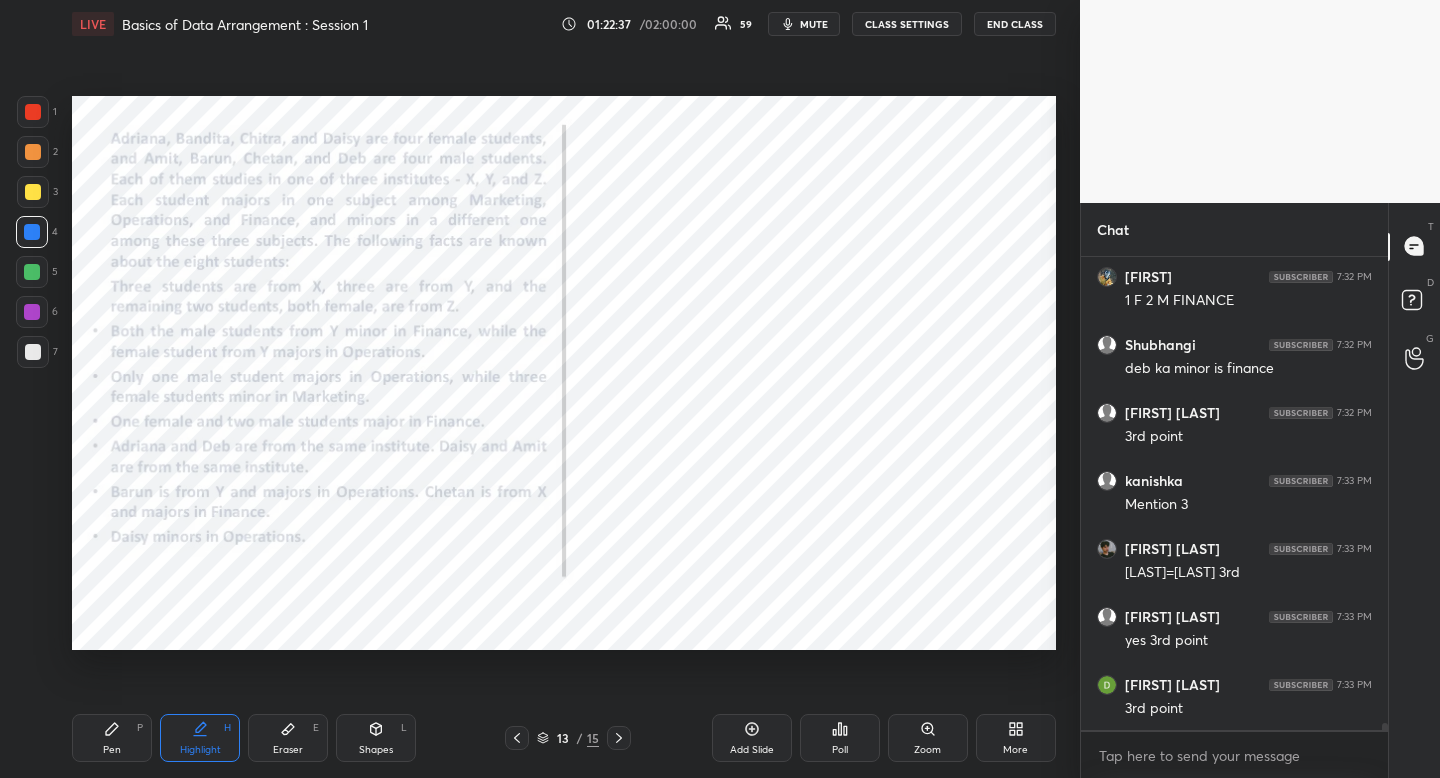 click on "Eraser E" at bounding box center (288, 738) 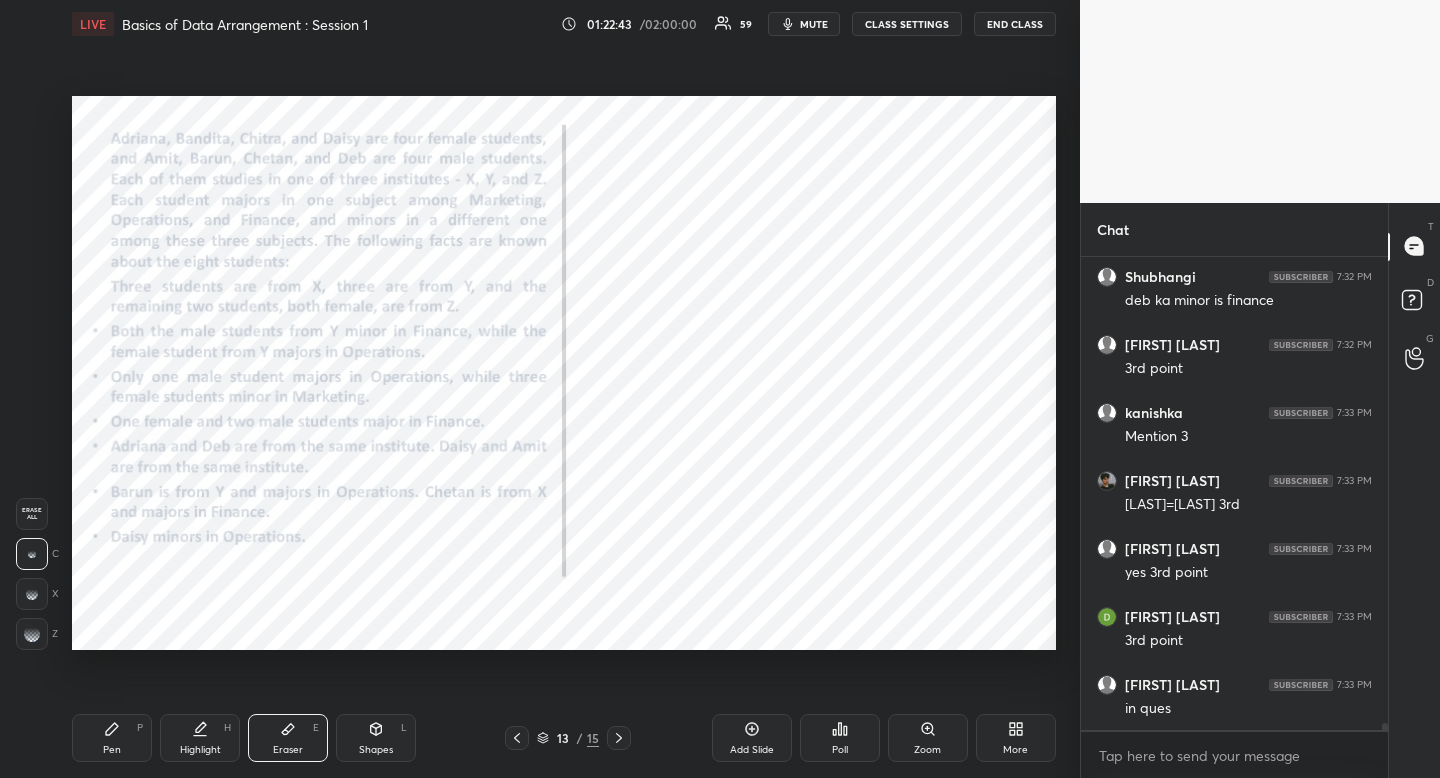 scroll, scrollTop: 31767, scrollLeft: 0, axis: vertical 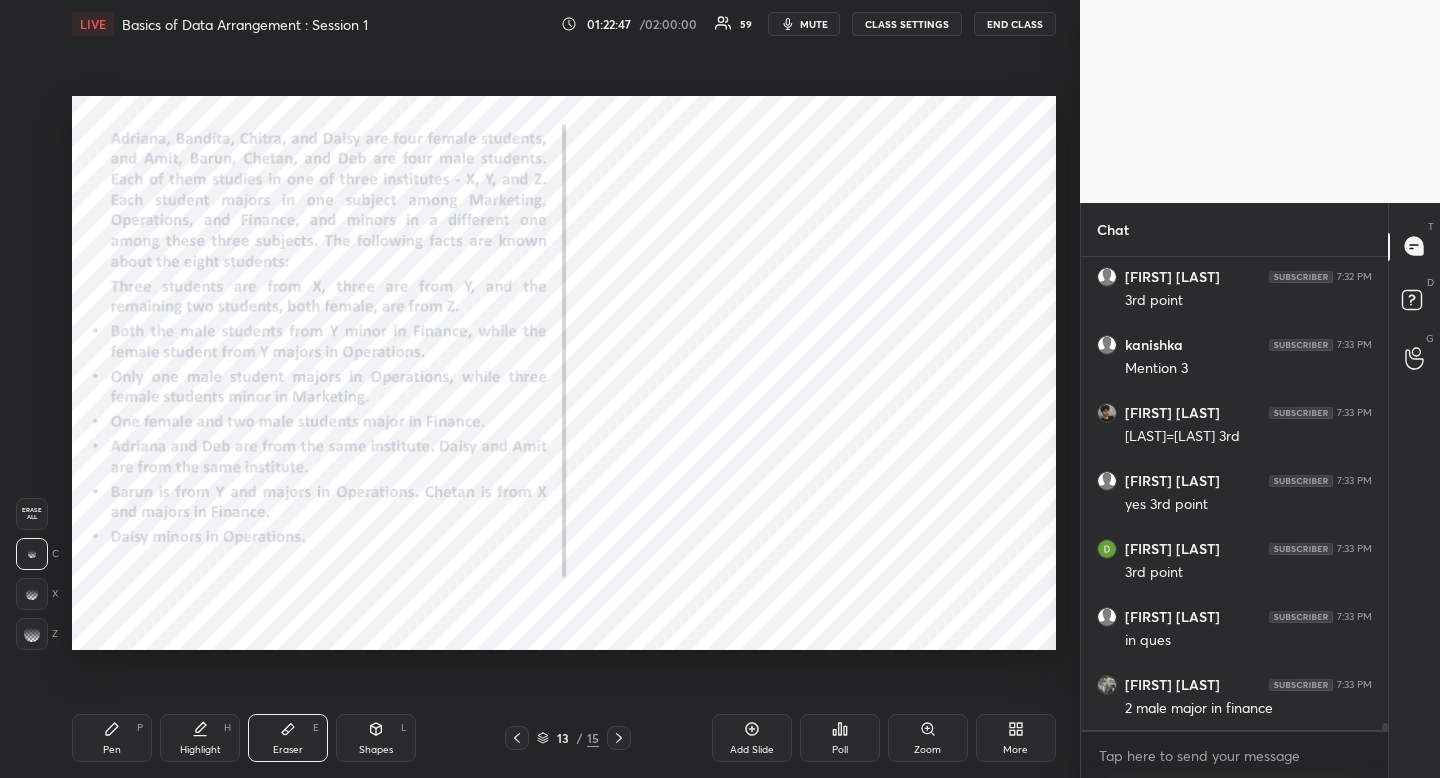 drag, startPoint x: 99, startPoint y: 744, endPoint x: 100, endPoint y: 730, distance: 14.035668 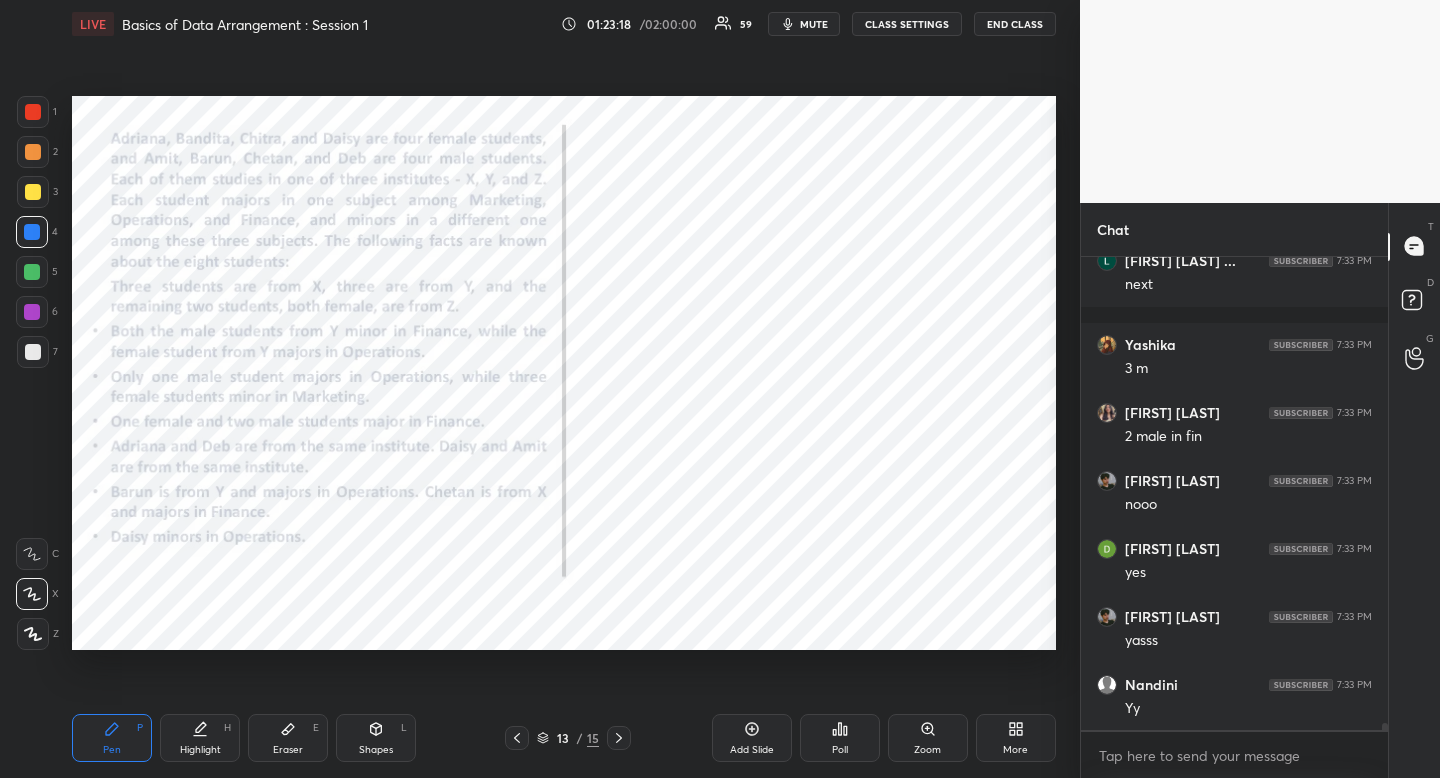 scroll, scrollTop: 32957, scrollLeft: 0, axis: vertical 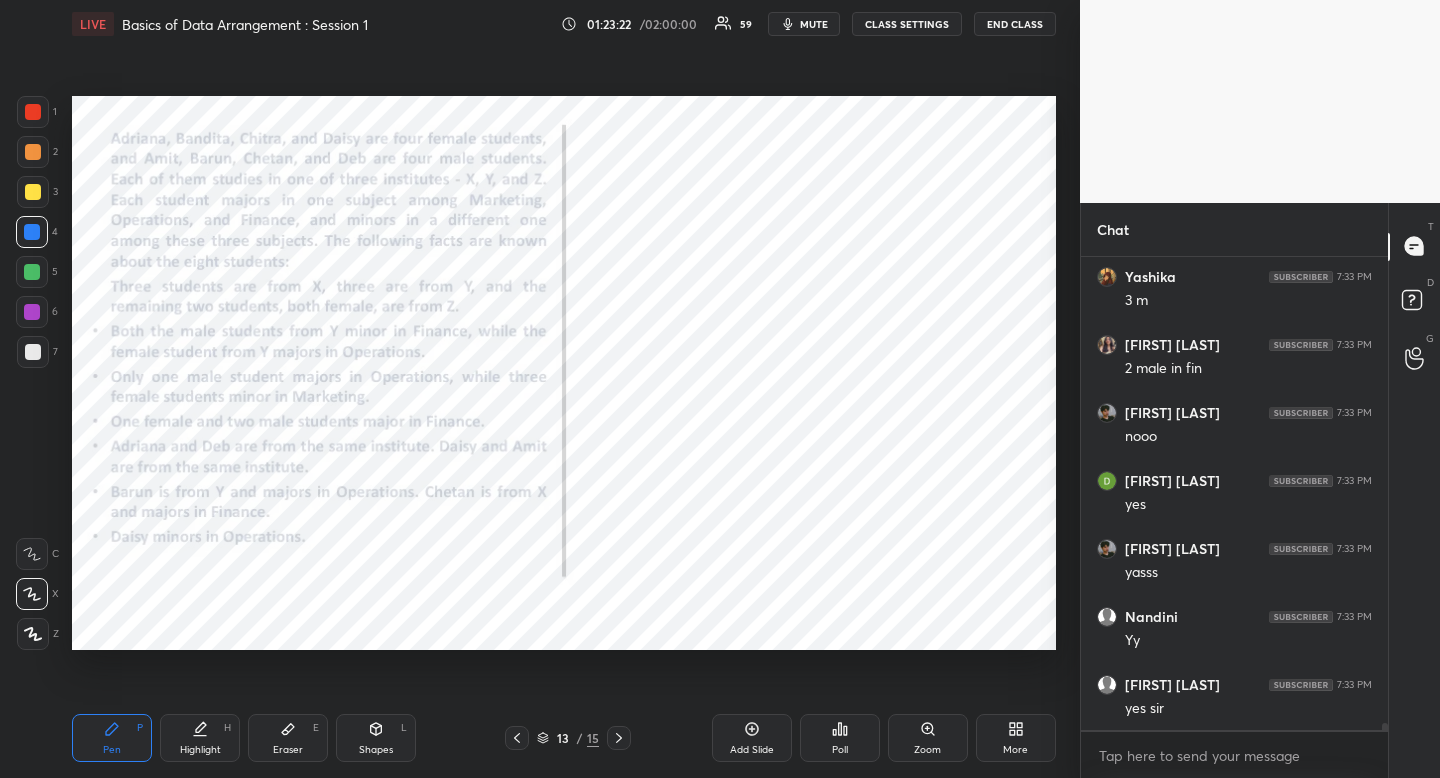 click on "Highlight H" at bounding box center (200, 738) 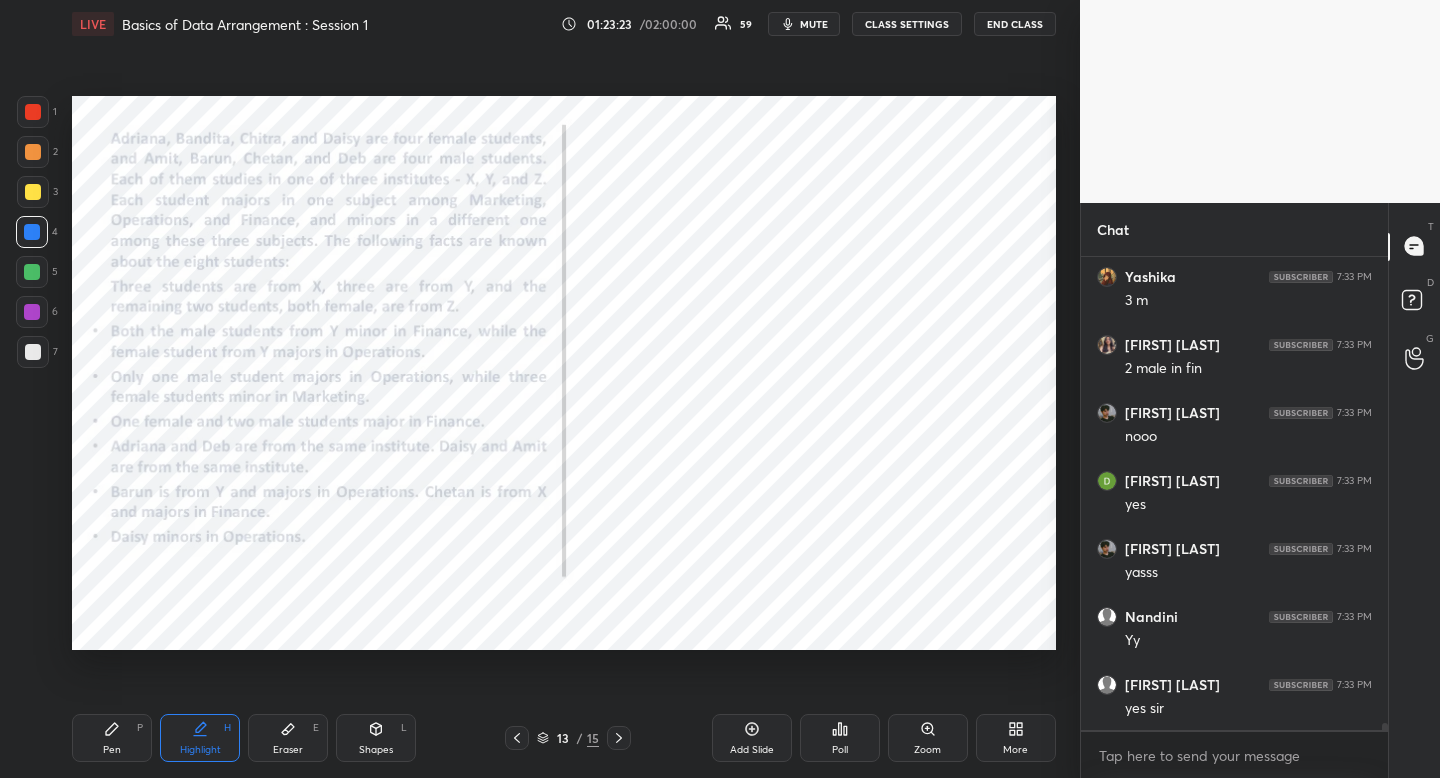 drag, startPoint x: 215, startPoint y: 759, endPoint x: 238, endPoint y: 668, distance: 93.8616 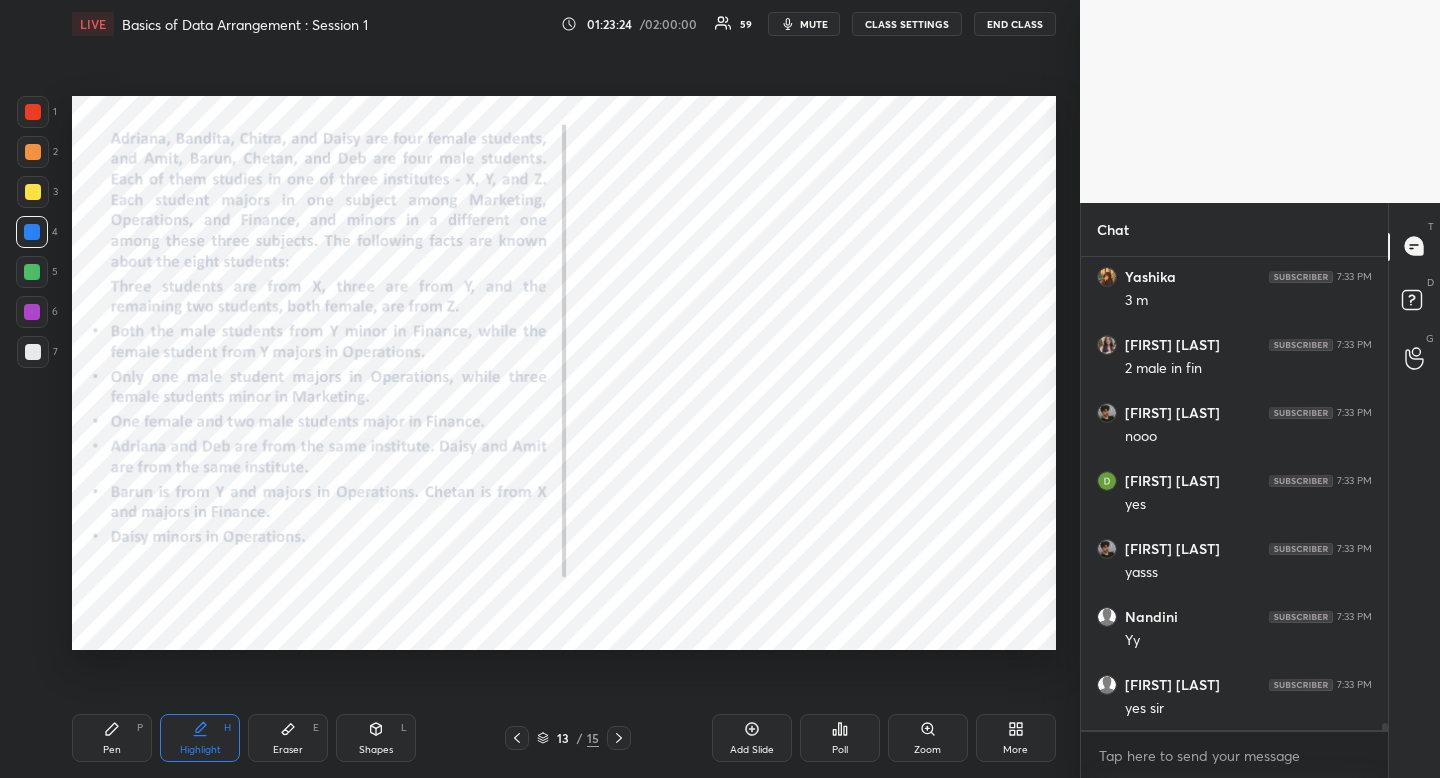 click on "Pen P" at bounding box center (112, 738) 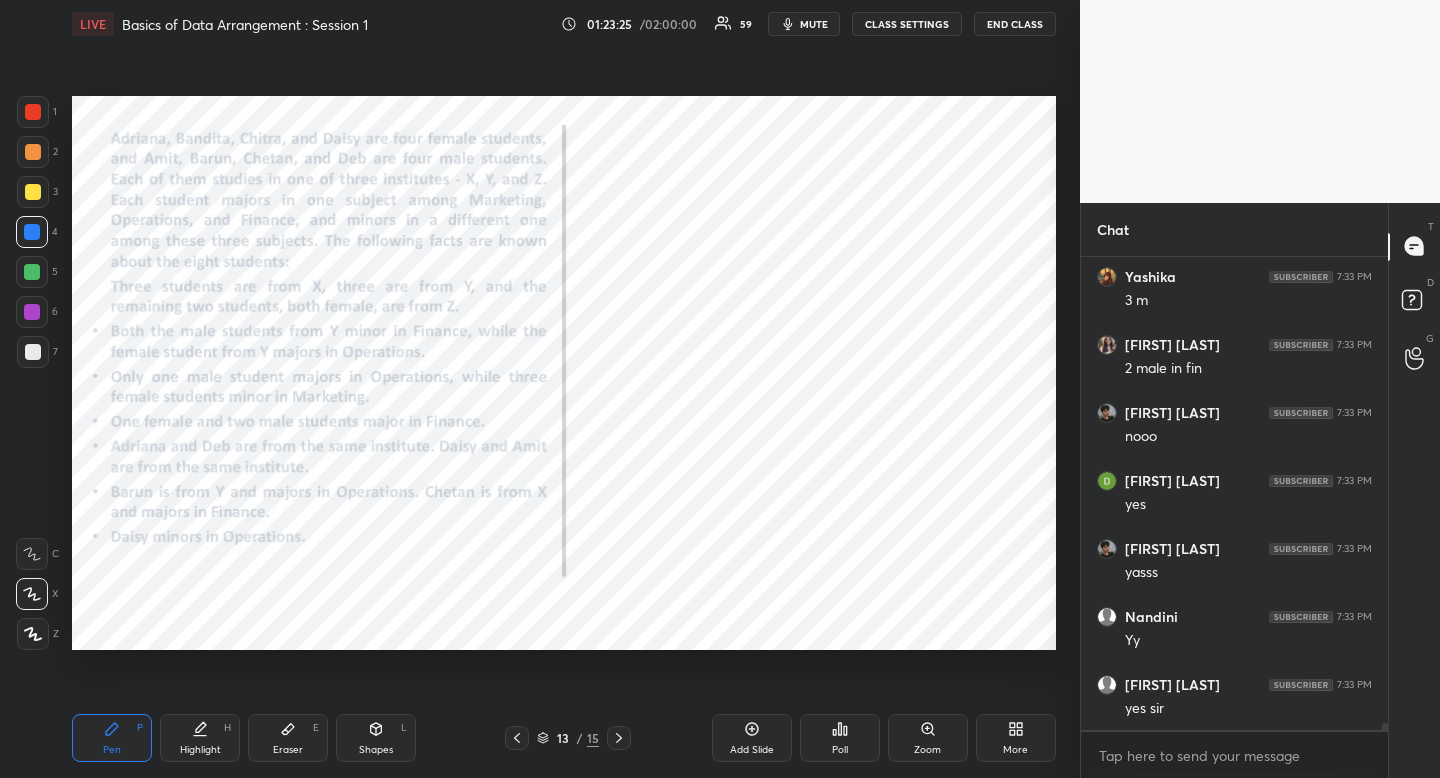 click on "Pen P" at bounding box center (112, 738) 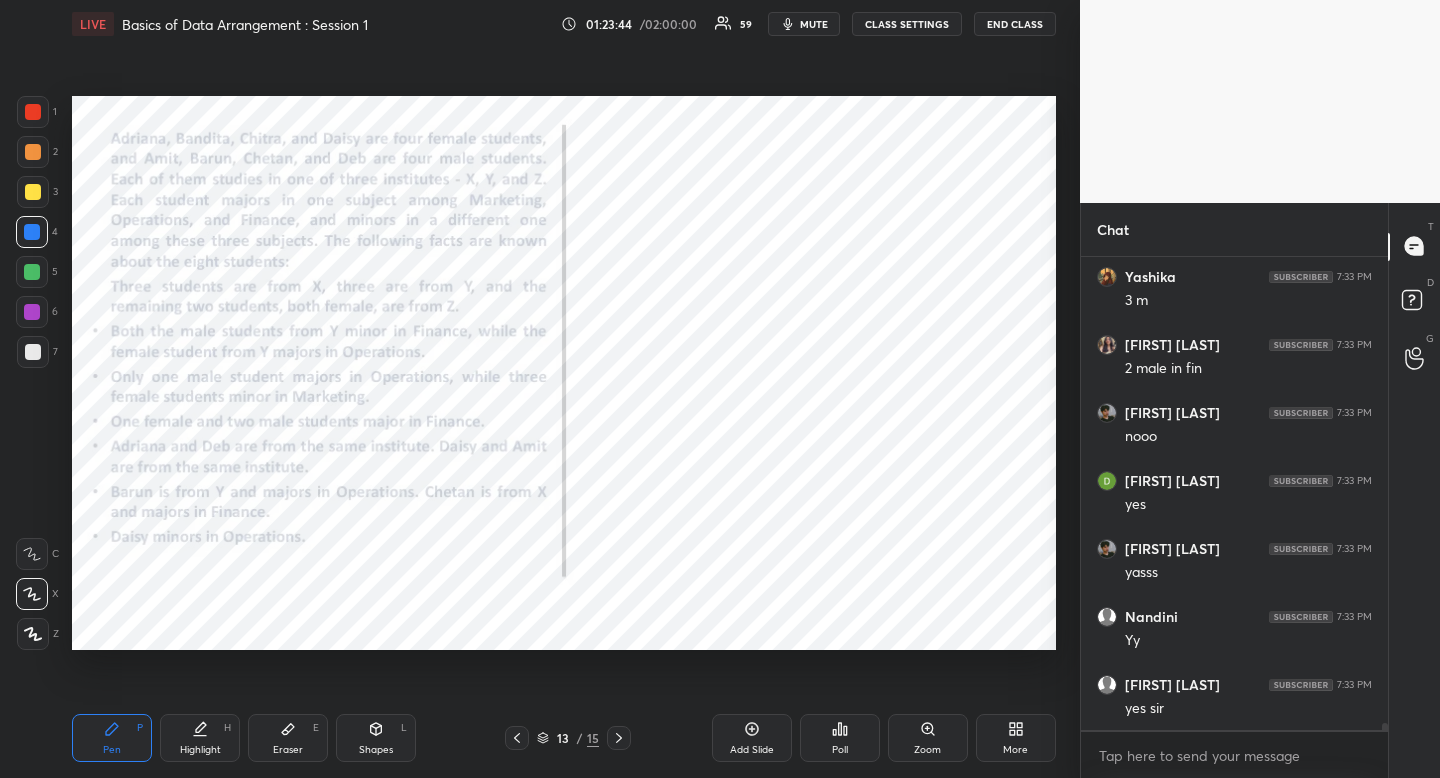 click on "Highlight H" at bounding box center (200, 738) 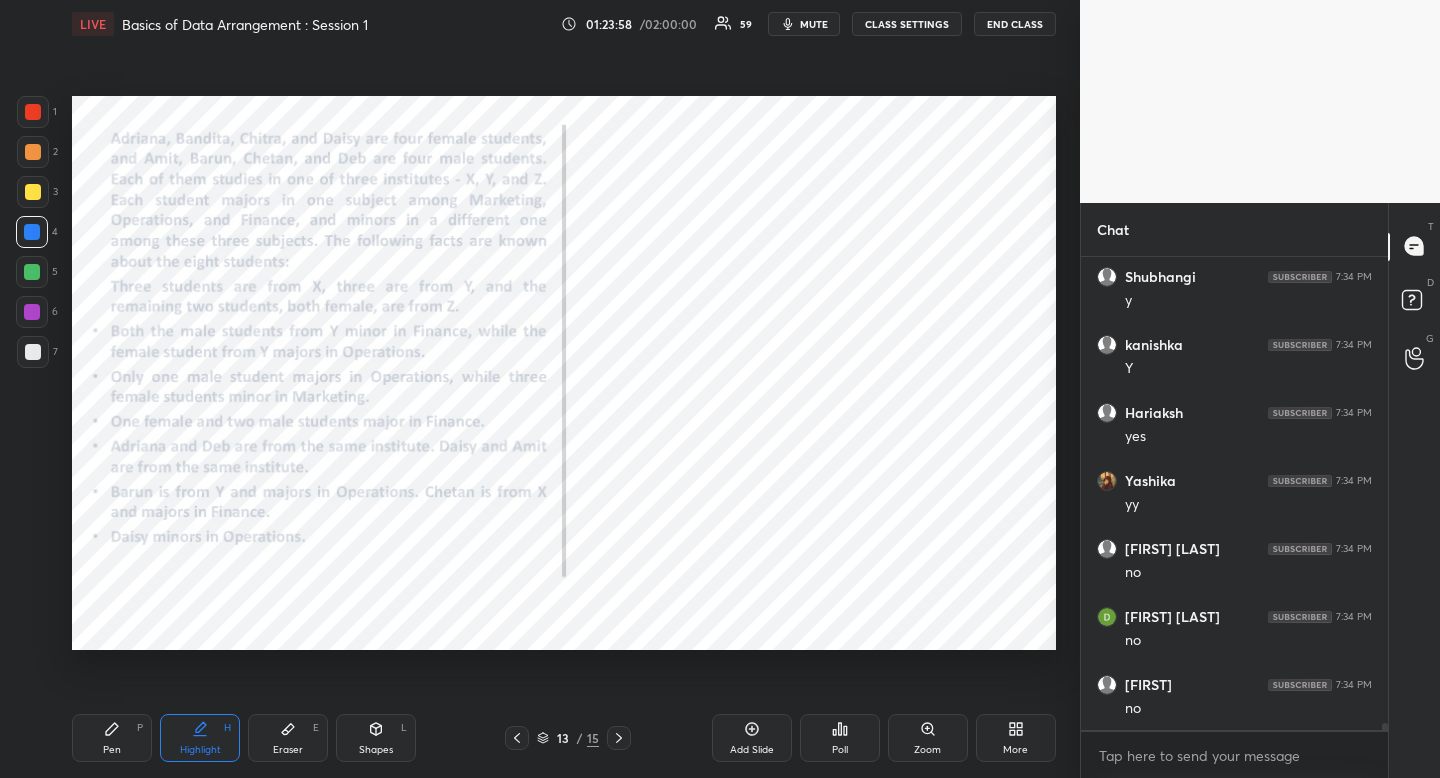 scroll, scrollTop: 33773, scrollLeft: 0, axis: vertical 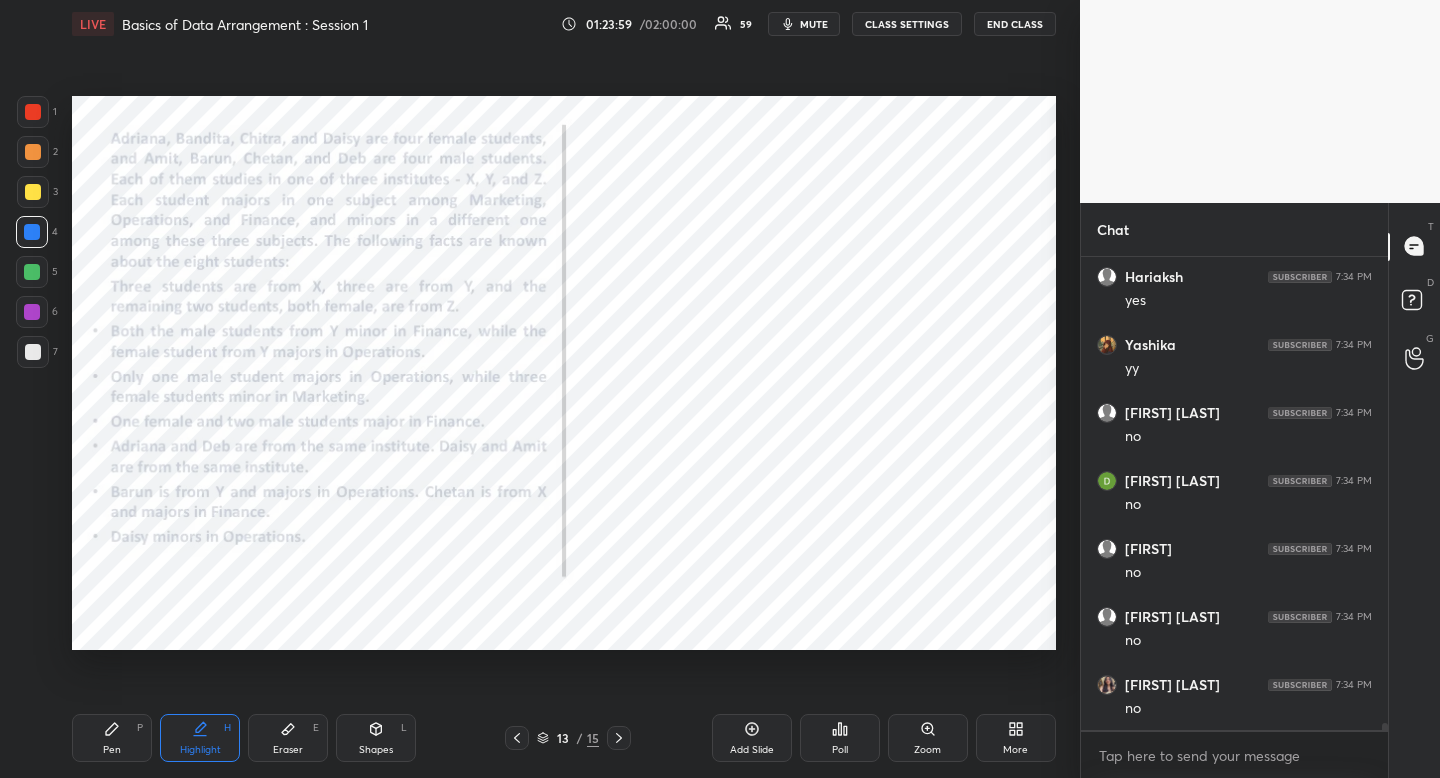 click 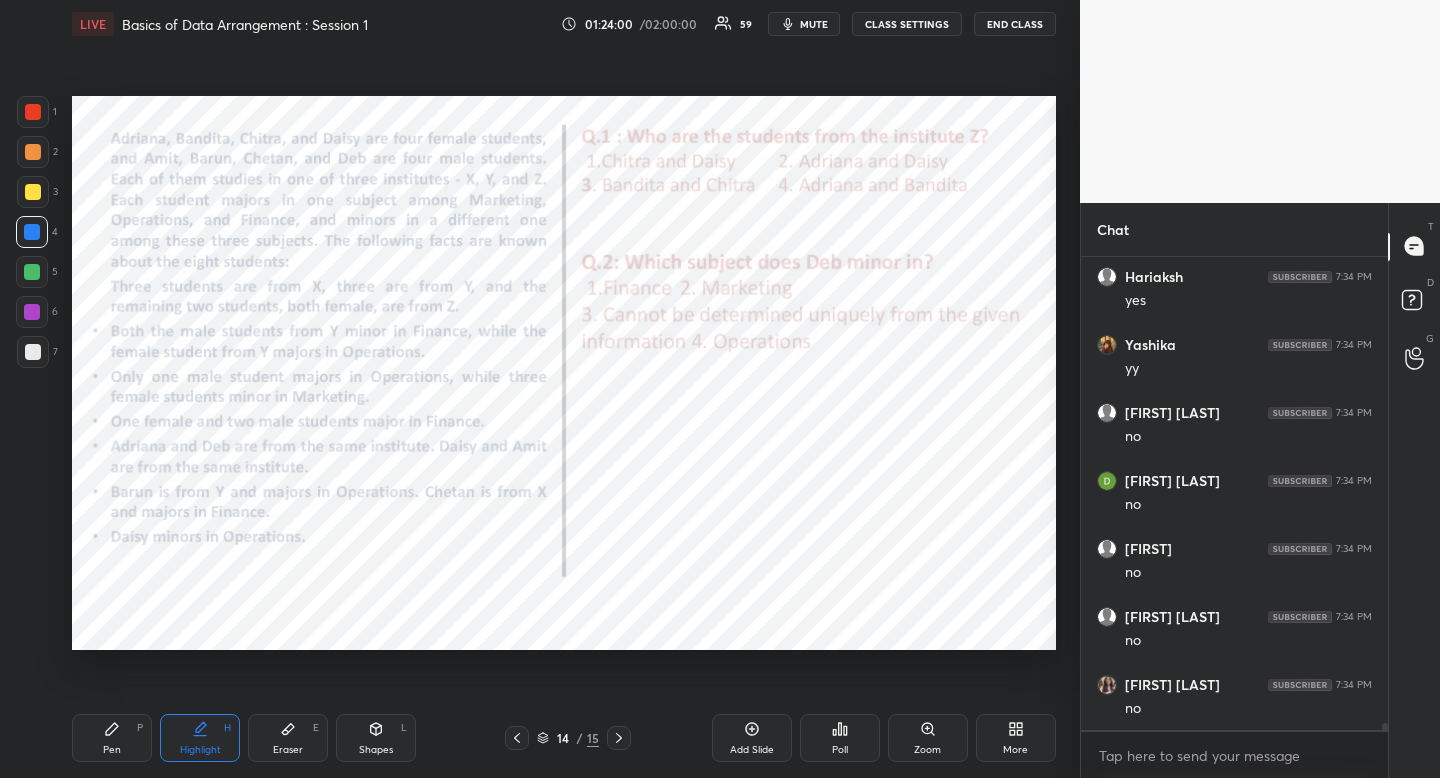 drag, startPoint x: 102, startPoint y: 736, endPoint x: 114, endPoint y: 731, distance: 13 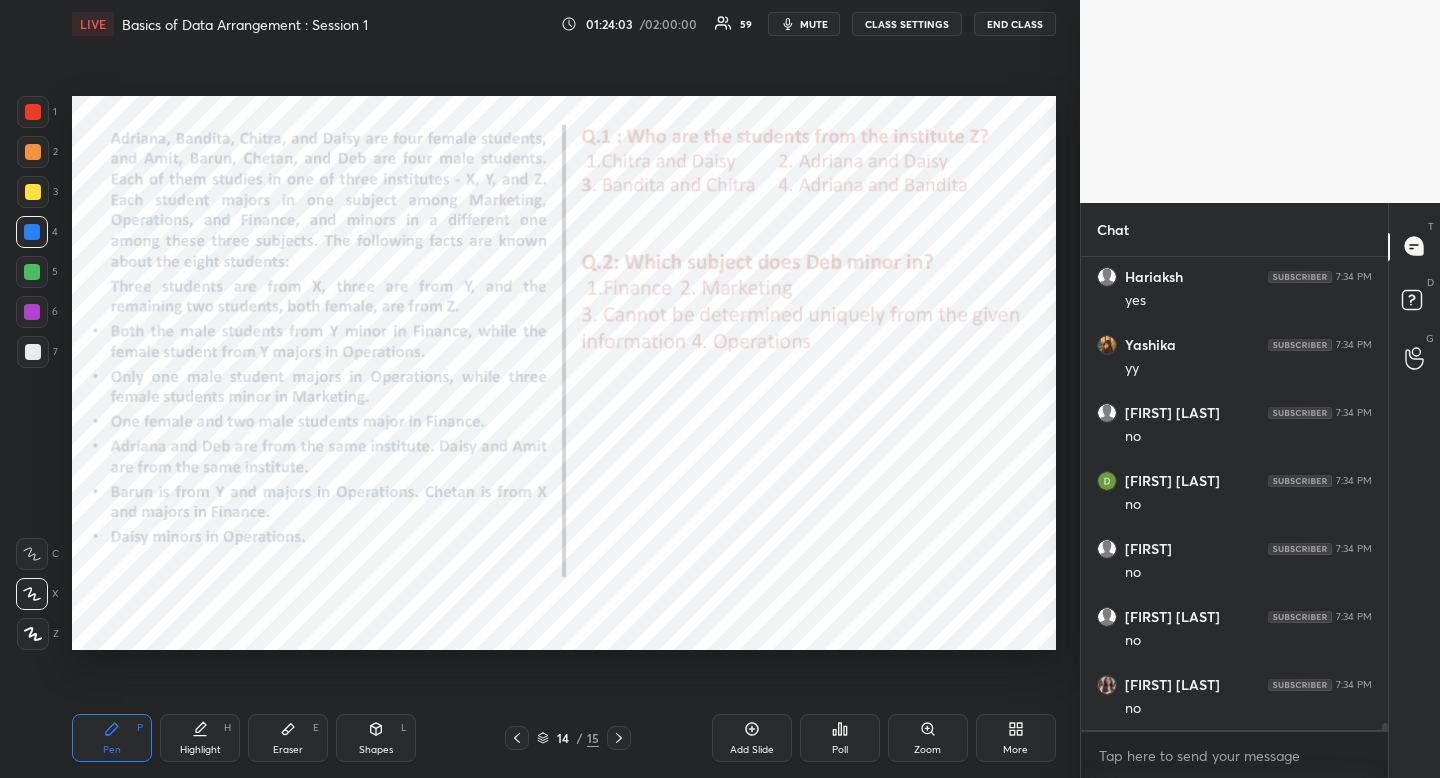 drag, startPoint x: 520, startPoint y: 740, endPoint x: 464, endPoint y: 747, distance: 56.435802 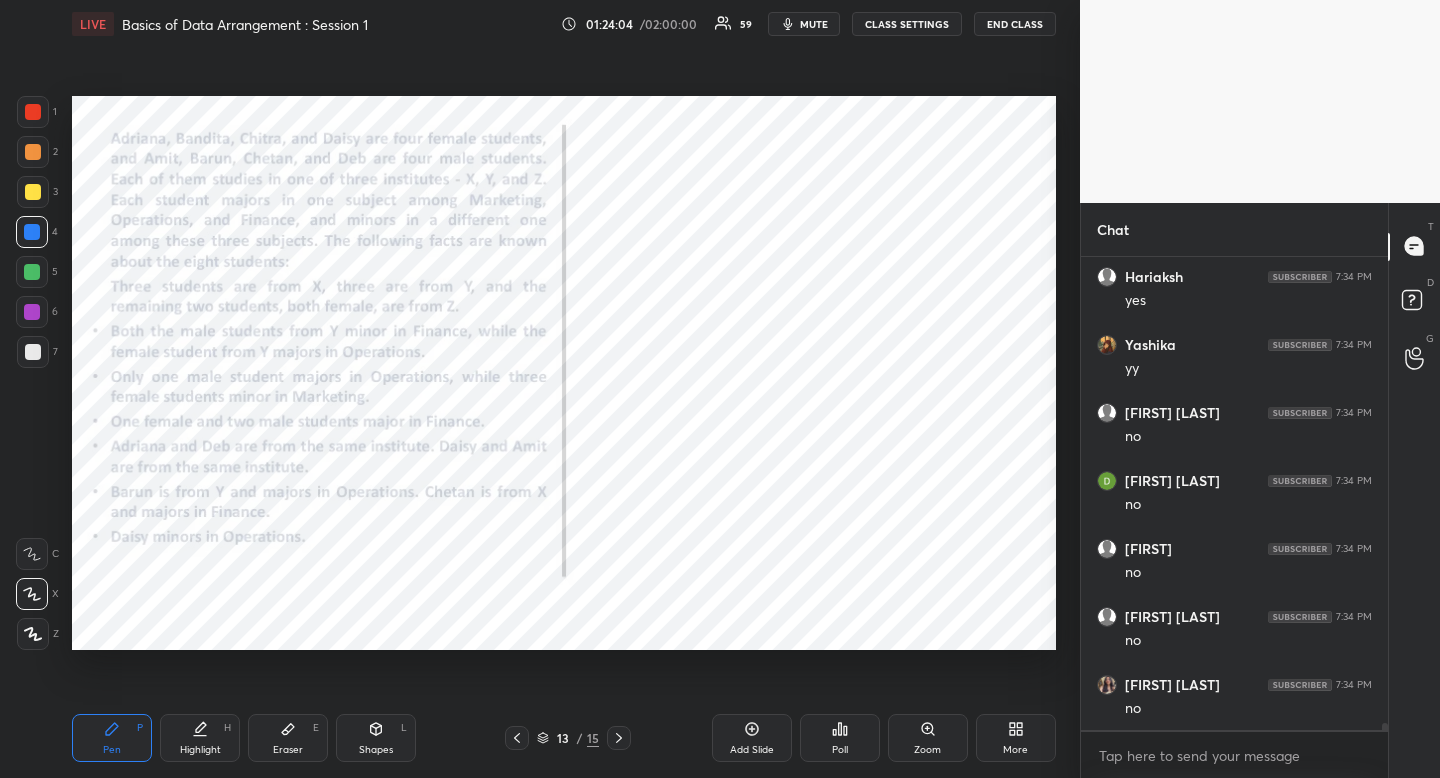 click on "Highlight" at bounding box center (200, 750) 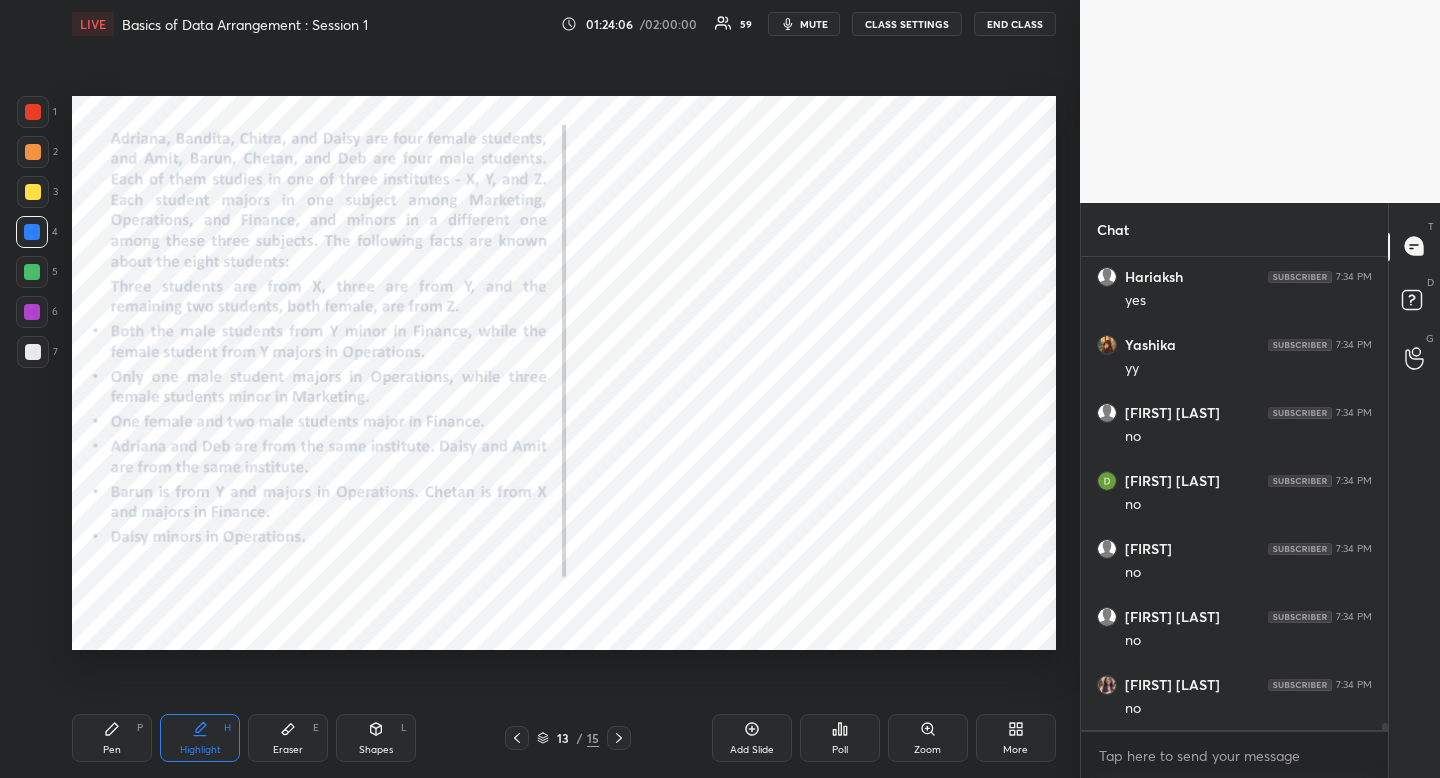 drag, startPoint x: 617, startPoint y: 733, endPoint x: 607, endPoint y: 737, distance: 10.770329 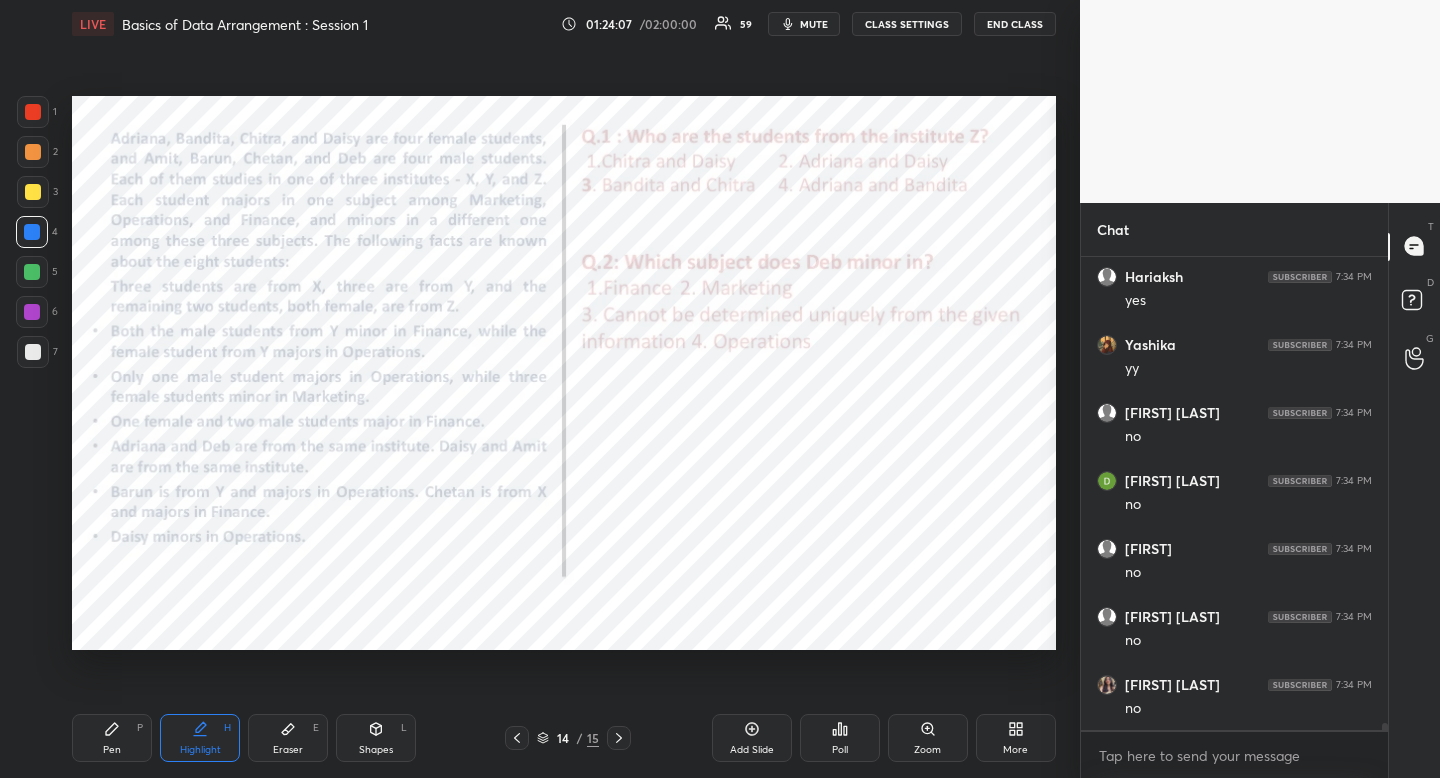 click on "Pen P" at bounding box center [112, 738] 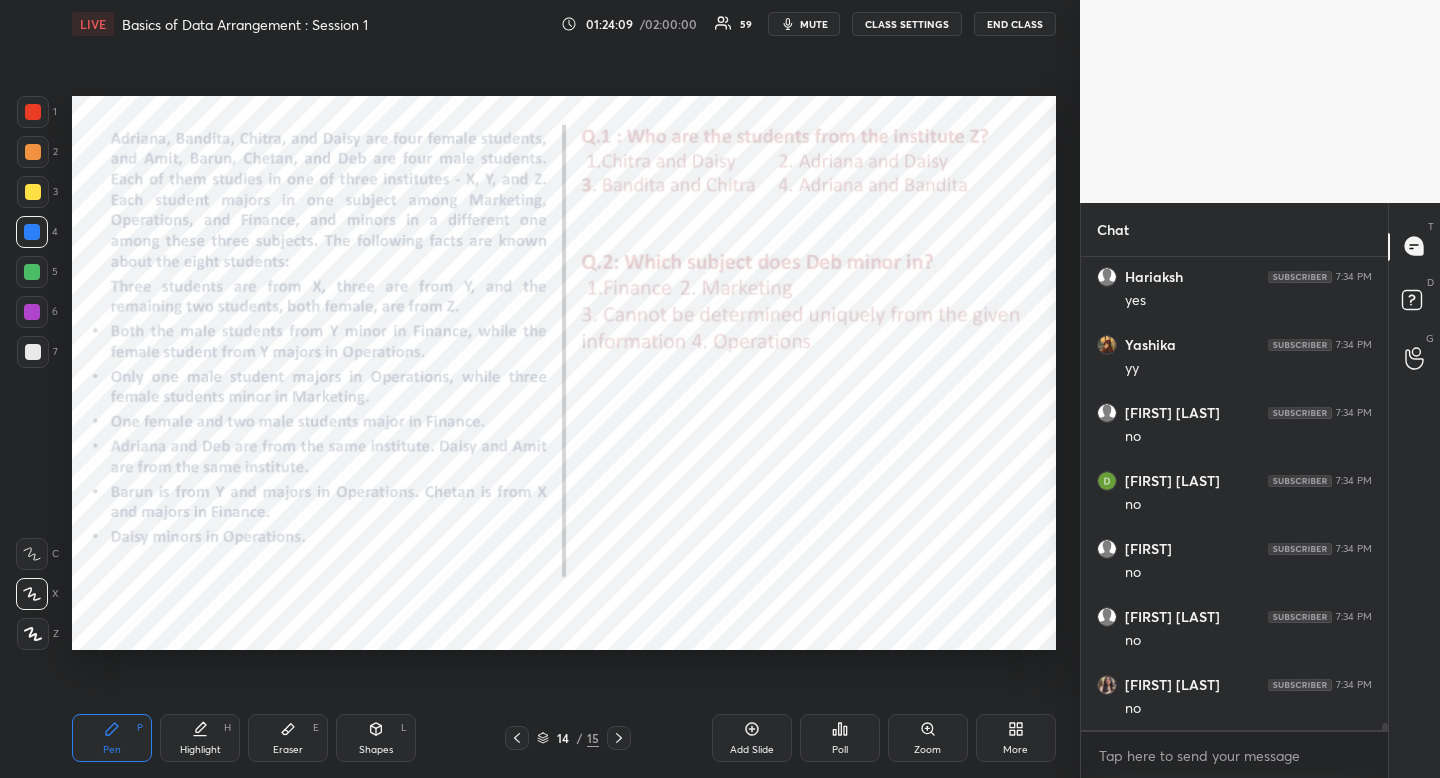 scroll, scrollTop: 33841, scrollLeft: 0, axis: vertical 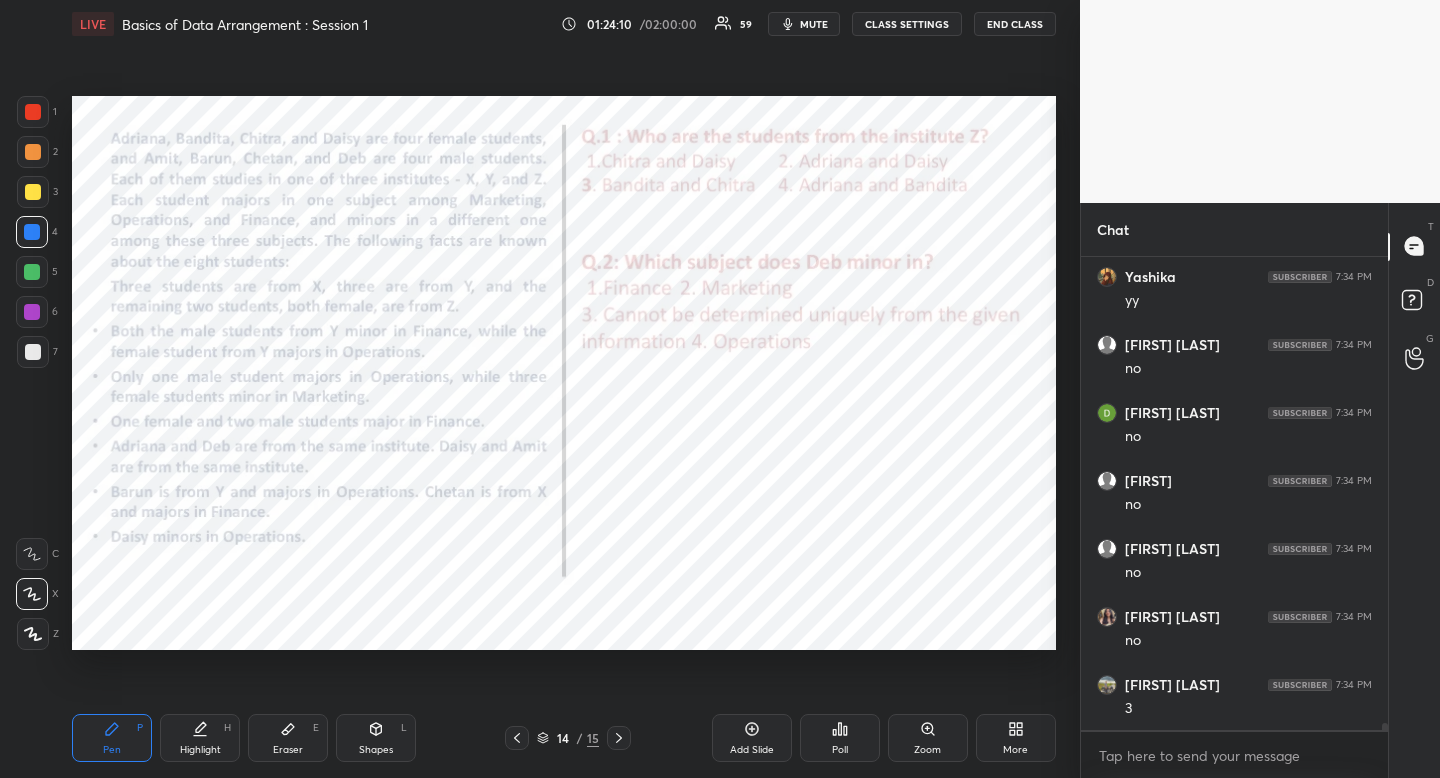 click at bounding box center (517, 738) 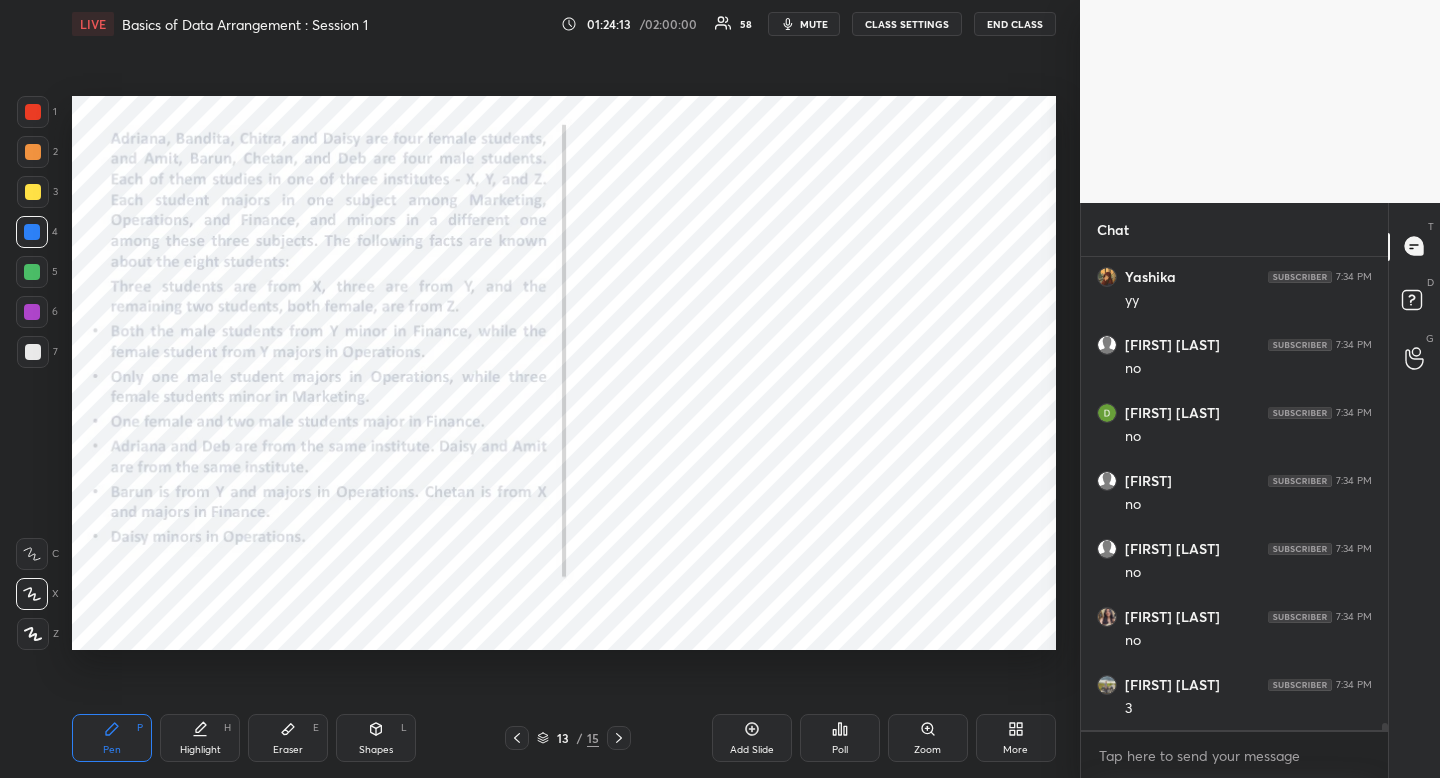 click 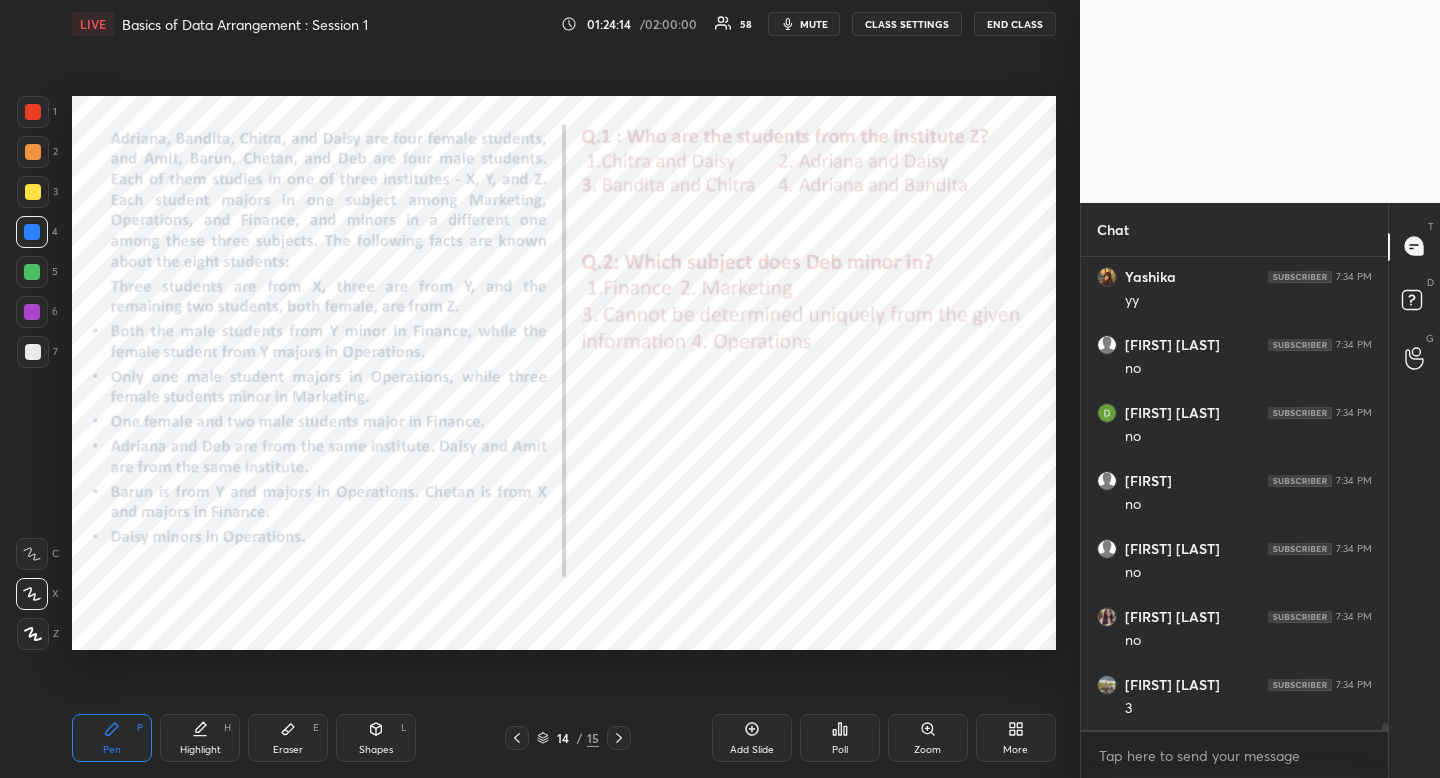 drag, startPoint x: 617, startPoint y: 734, endPoint x: 600, endPoint y: 704, distance: 34.48188 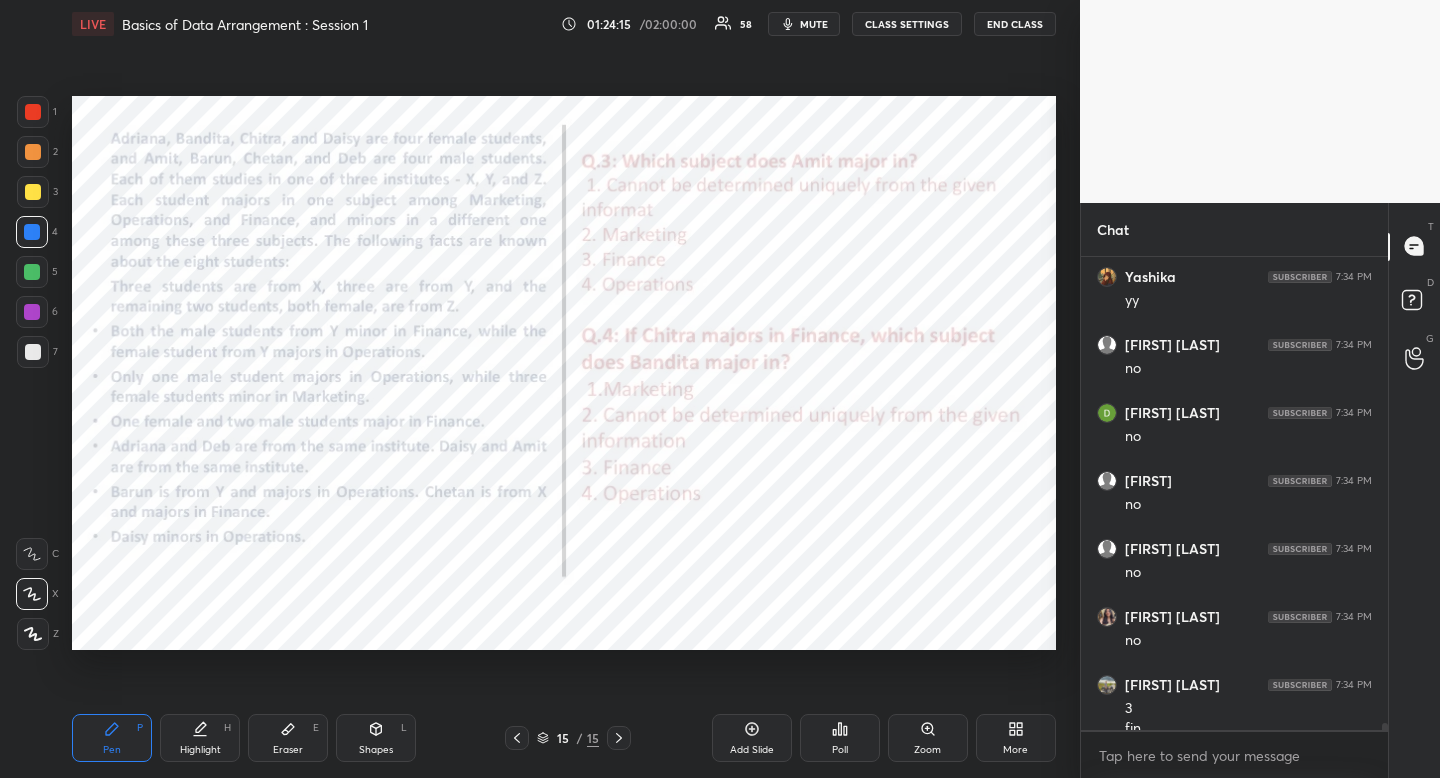 scroll, scrollTop: 33861, scrollLeft: 0, axis: vertical 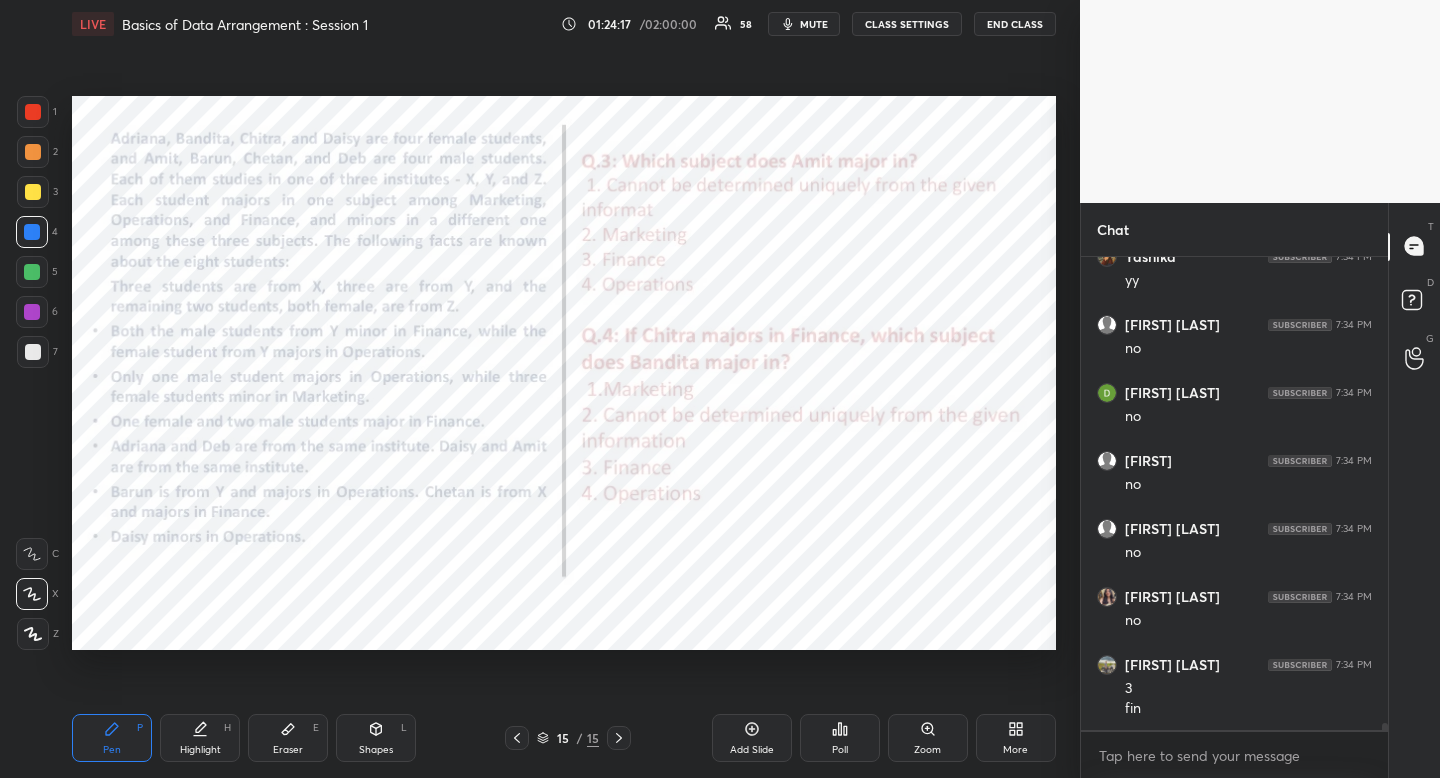 click 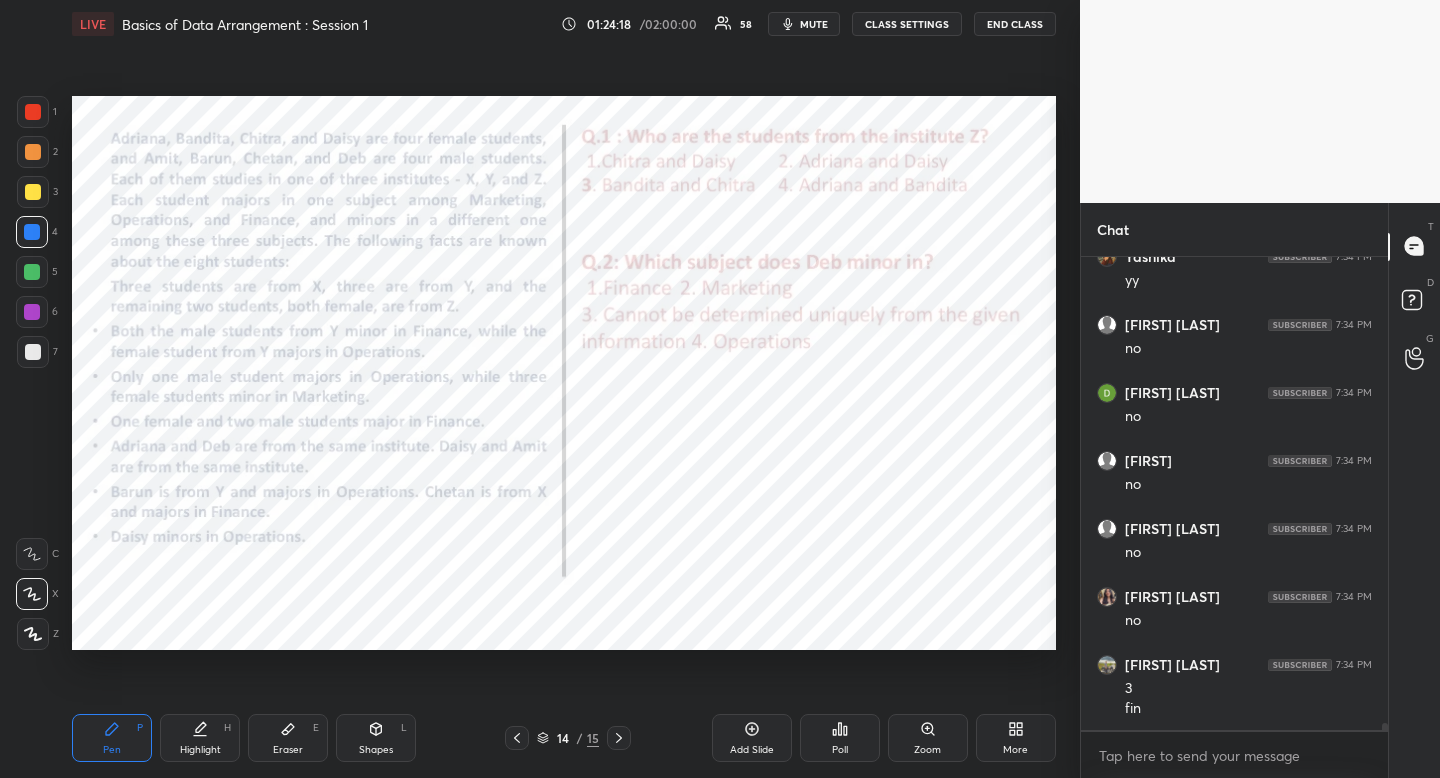 click 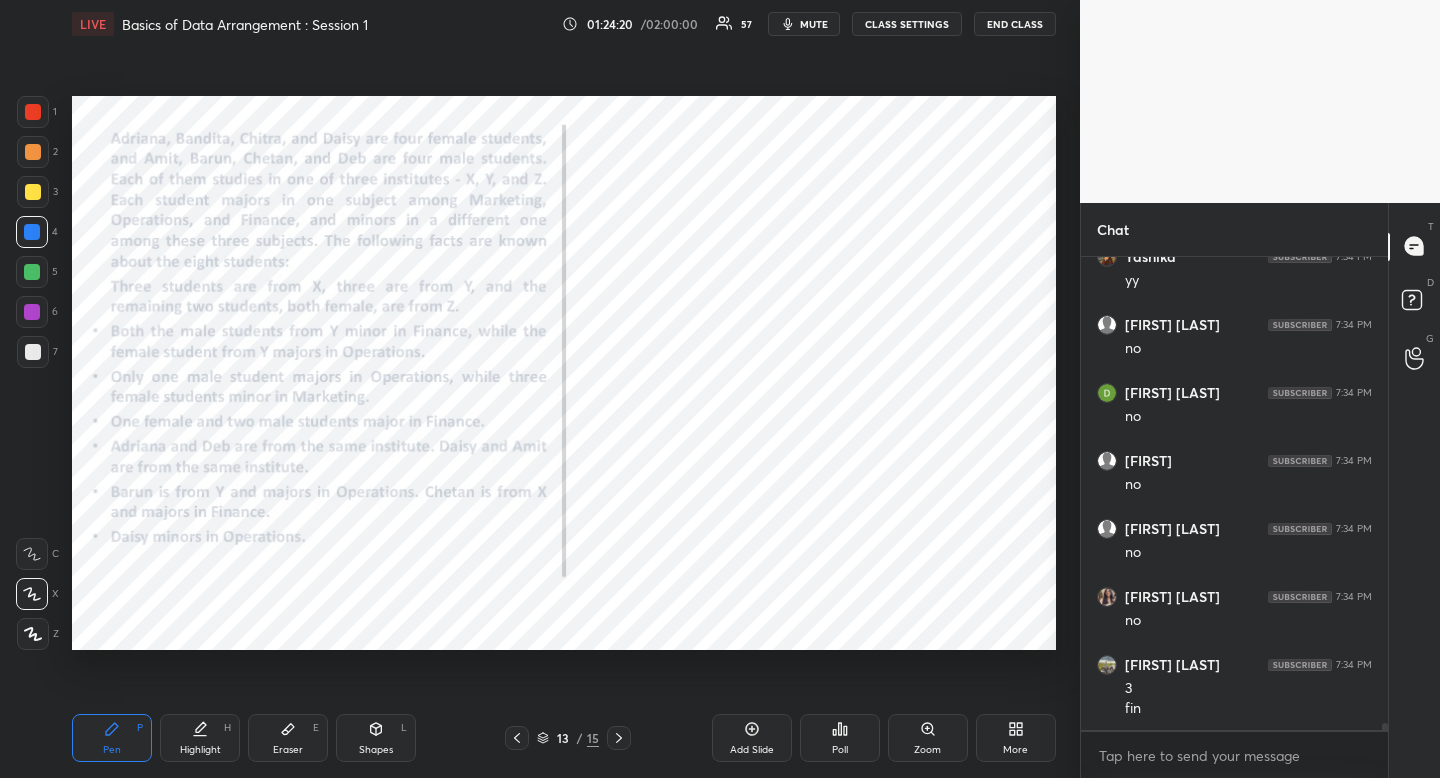 click 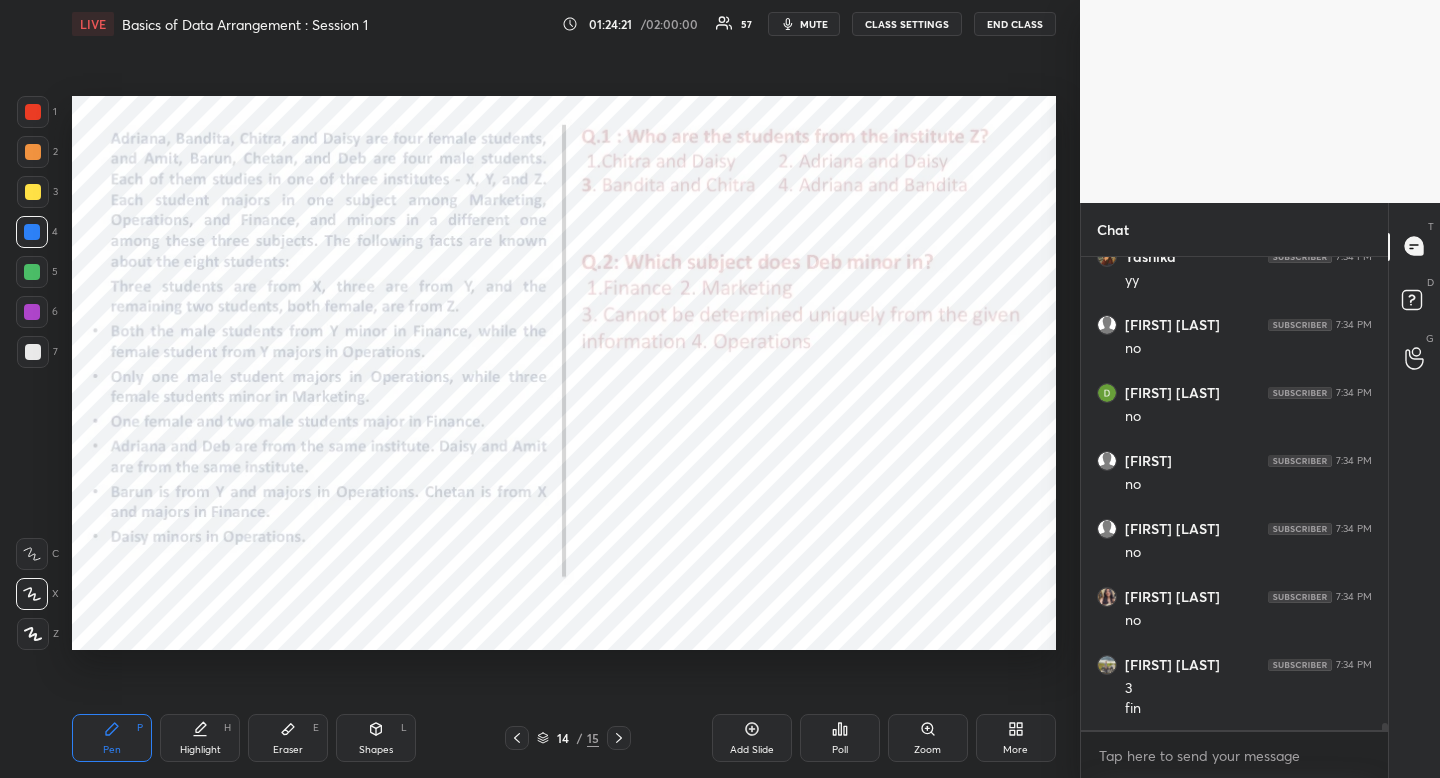 click 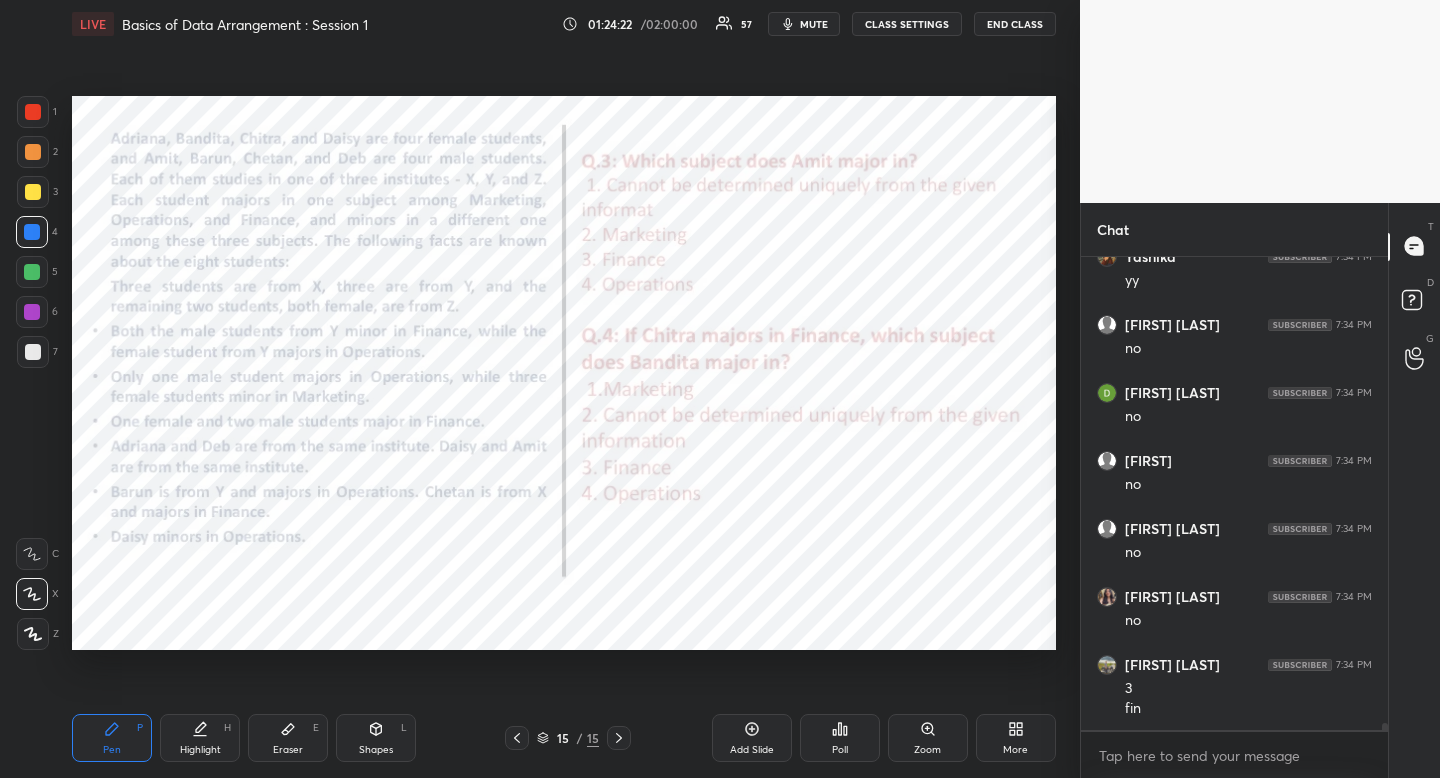 click 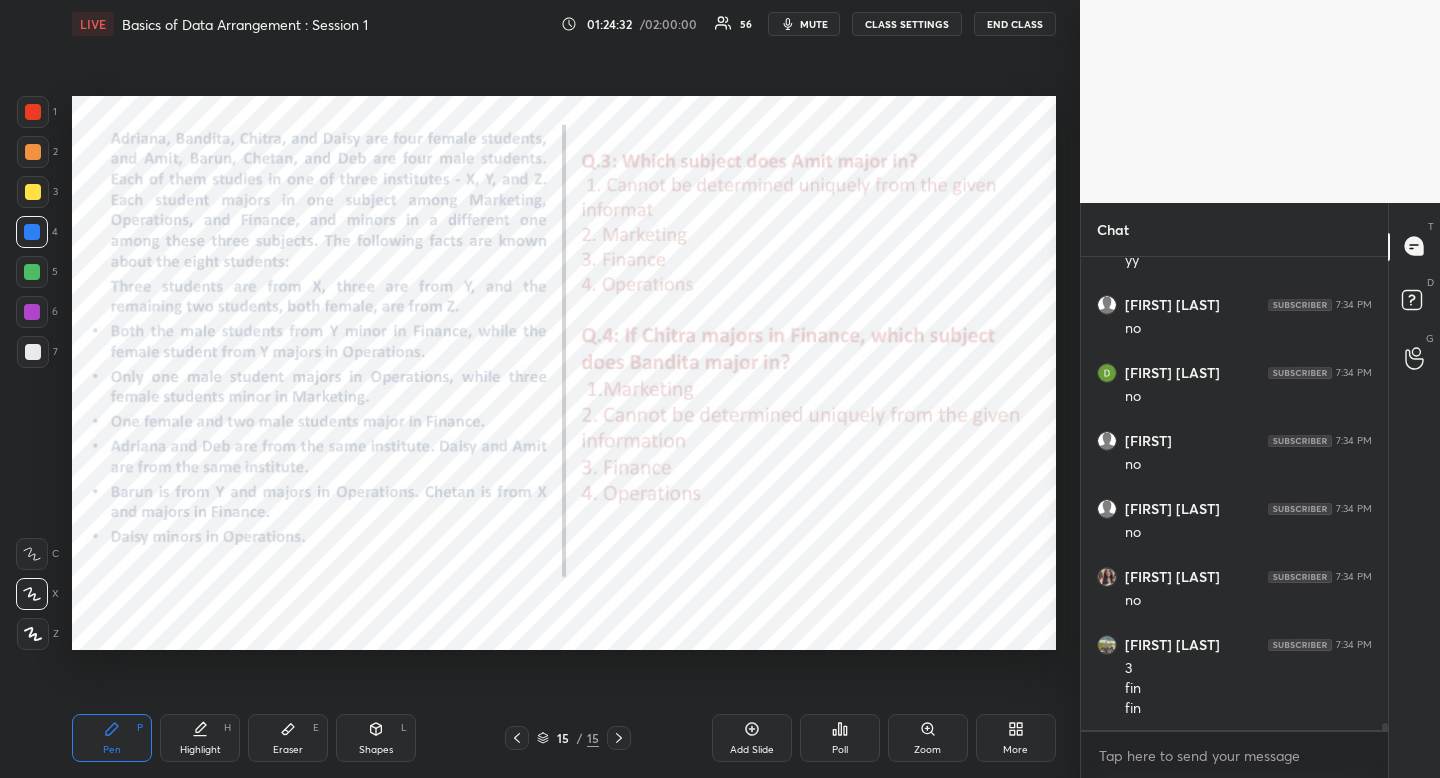 click 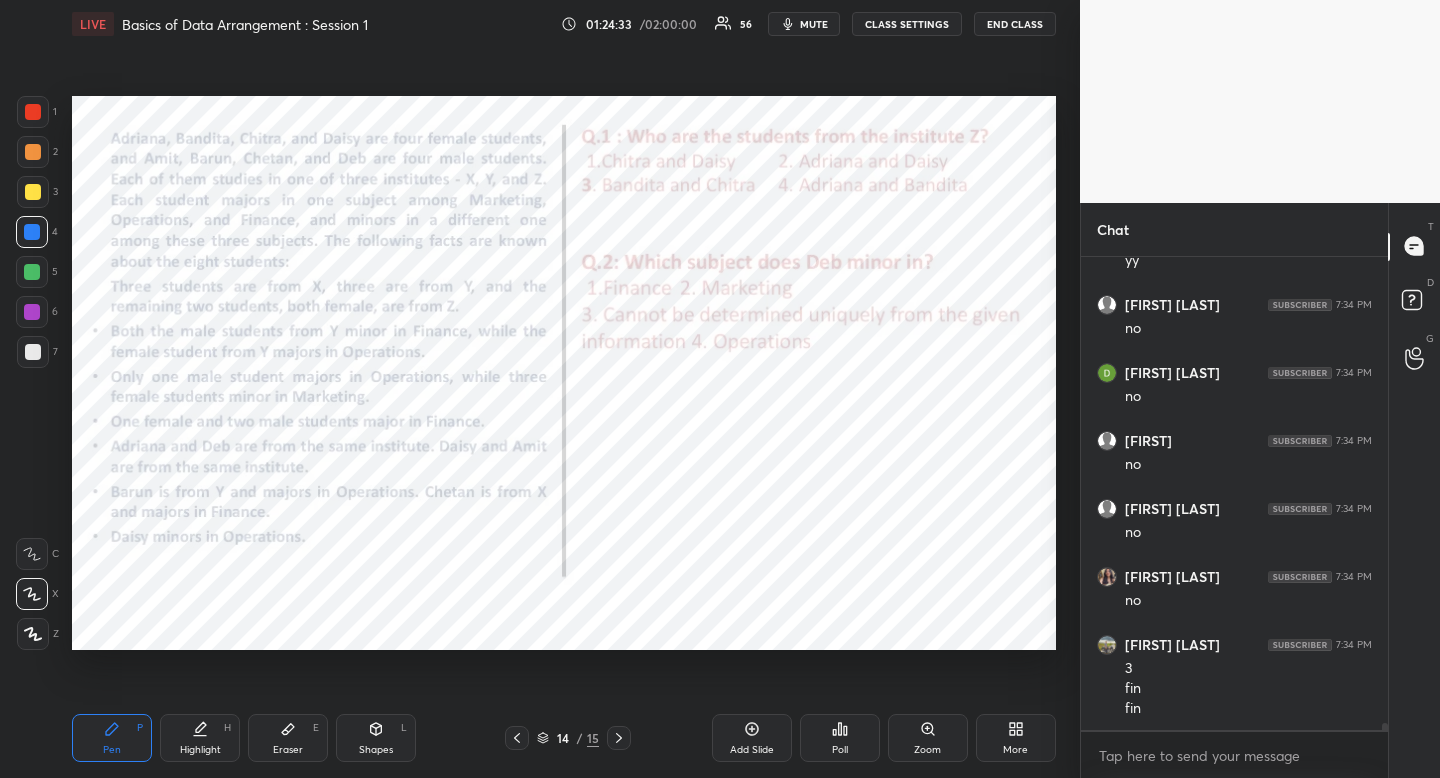 click 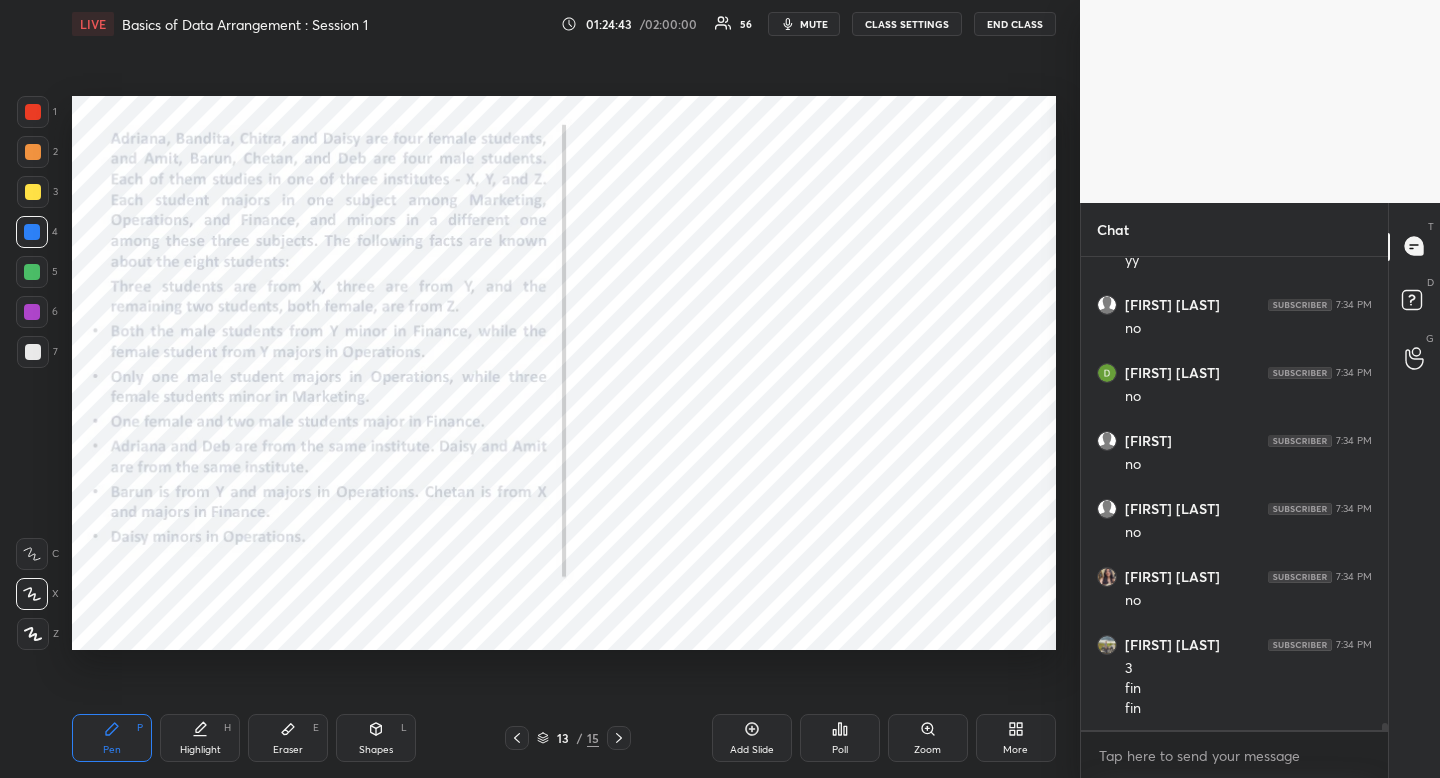 click on "Highlight H" at bounding box center [200, 738] 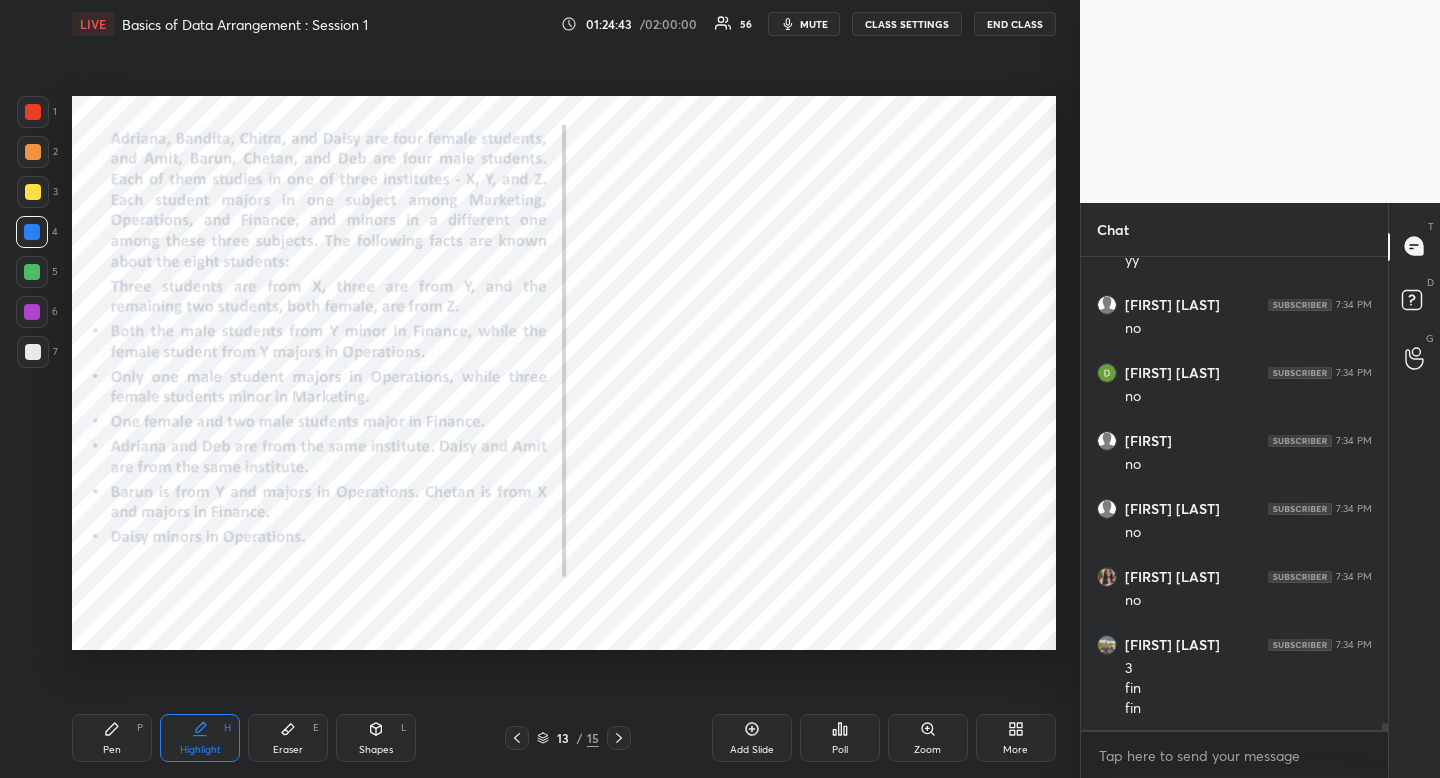 drag, startPoint x: 199, startPoint y: 738, endPoint x: 258, endPoint y: 669, distance: 90.78546 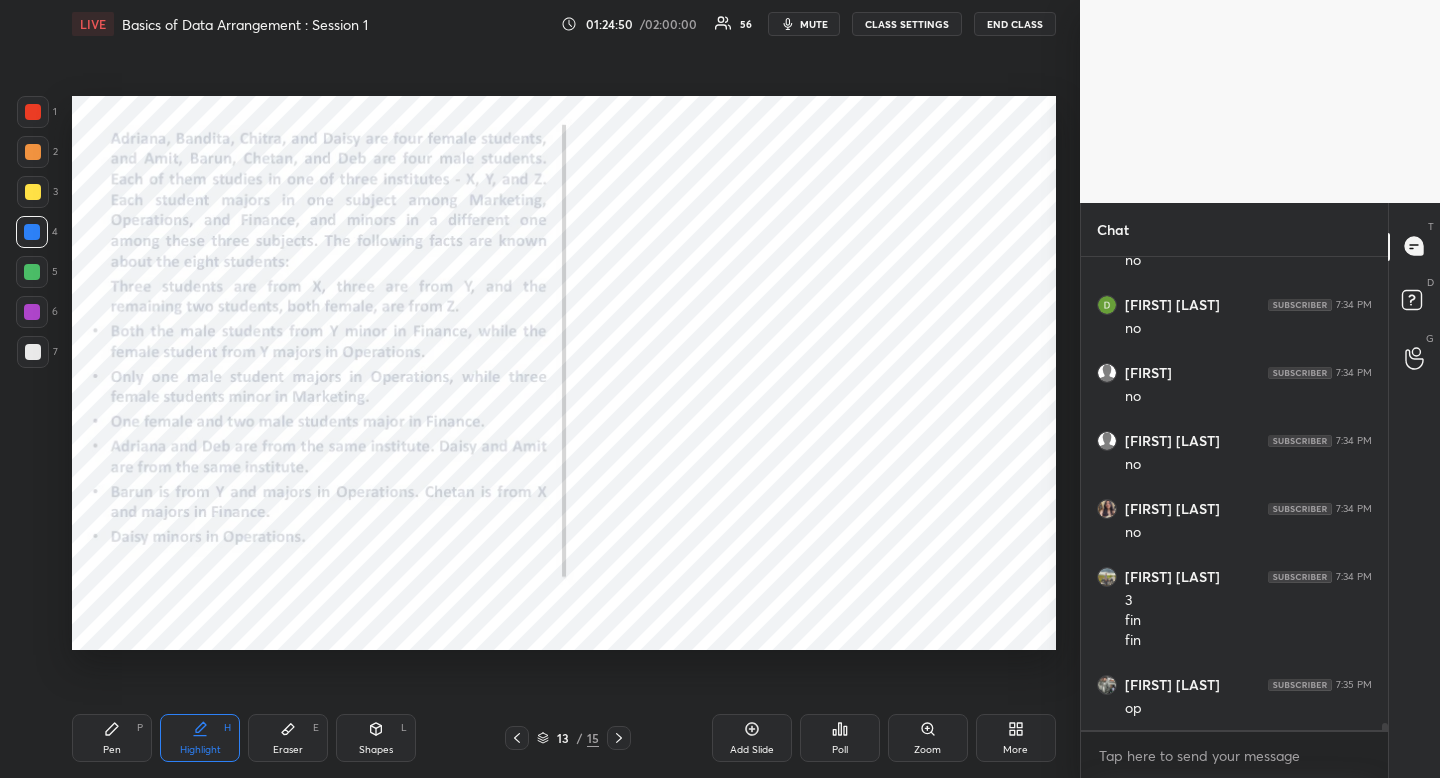 scroll, scrollTop: 34085, scrollLeft: 0, axis: vertical 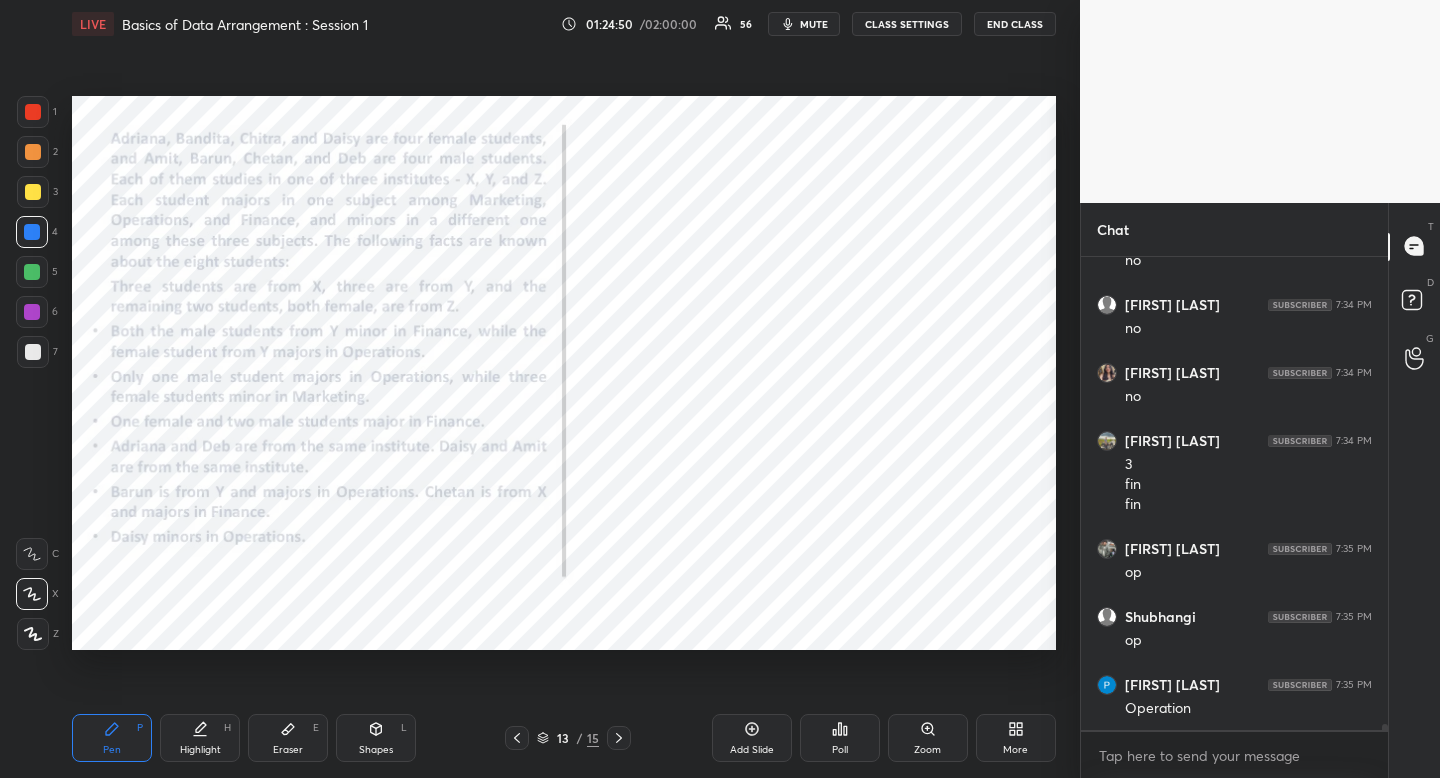 drag, startPoint x: 132, startPoint y: 729, endPoint x: 176, endPoint y: 679, distance: 66.6033 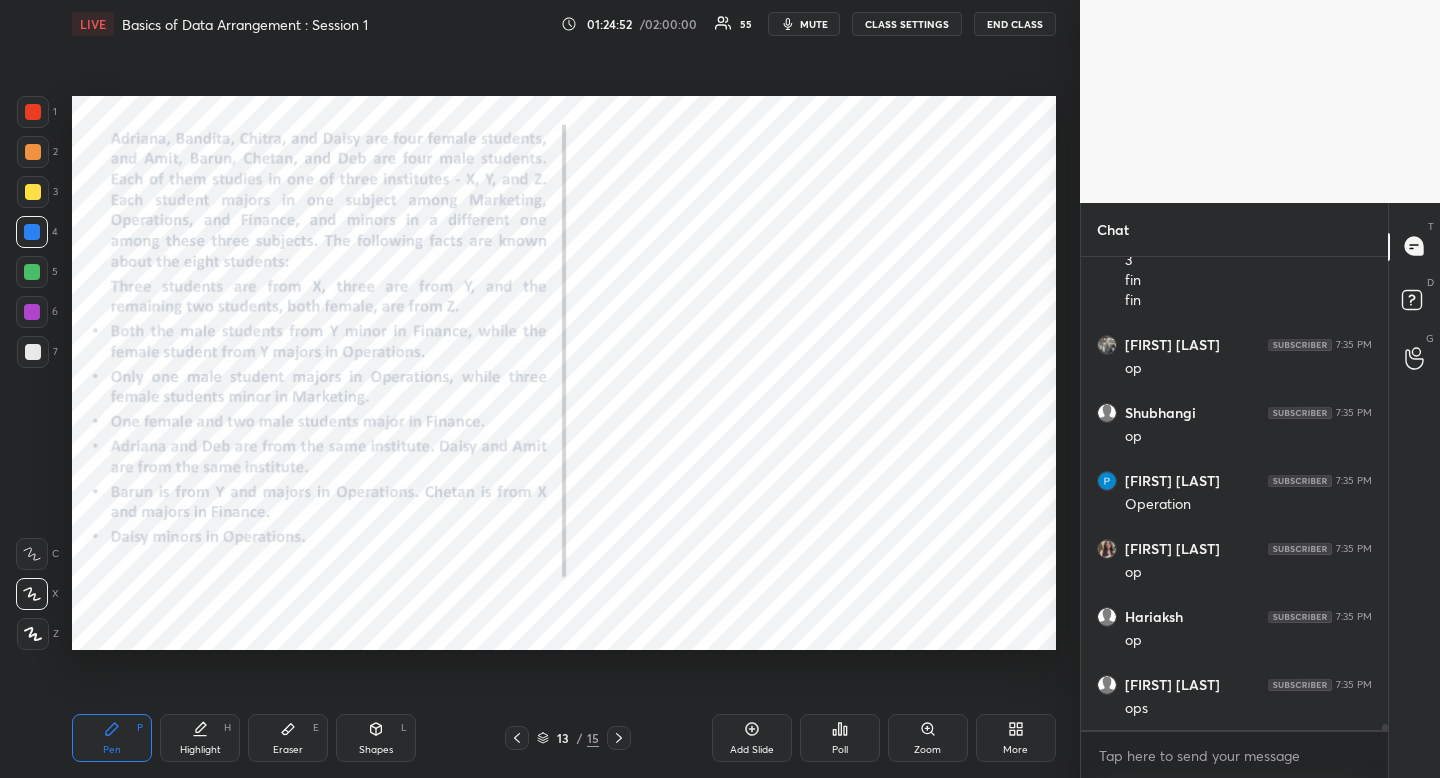 scroll, scrollTop: 34577, scrollLeft: 0, axis: vertical 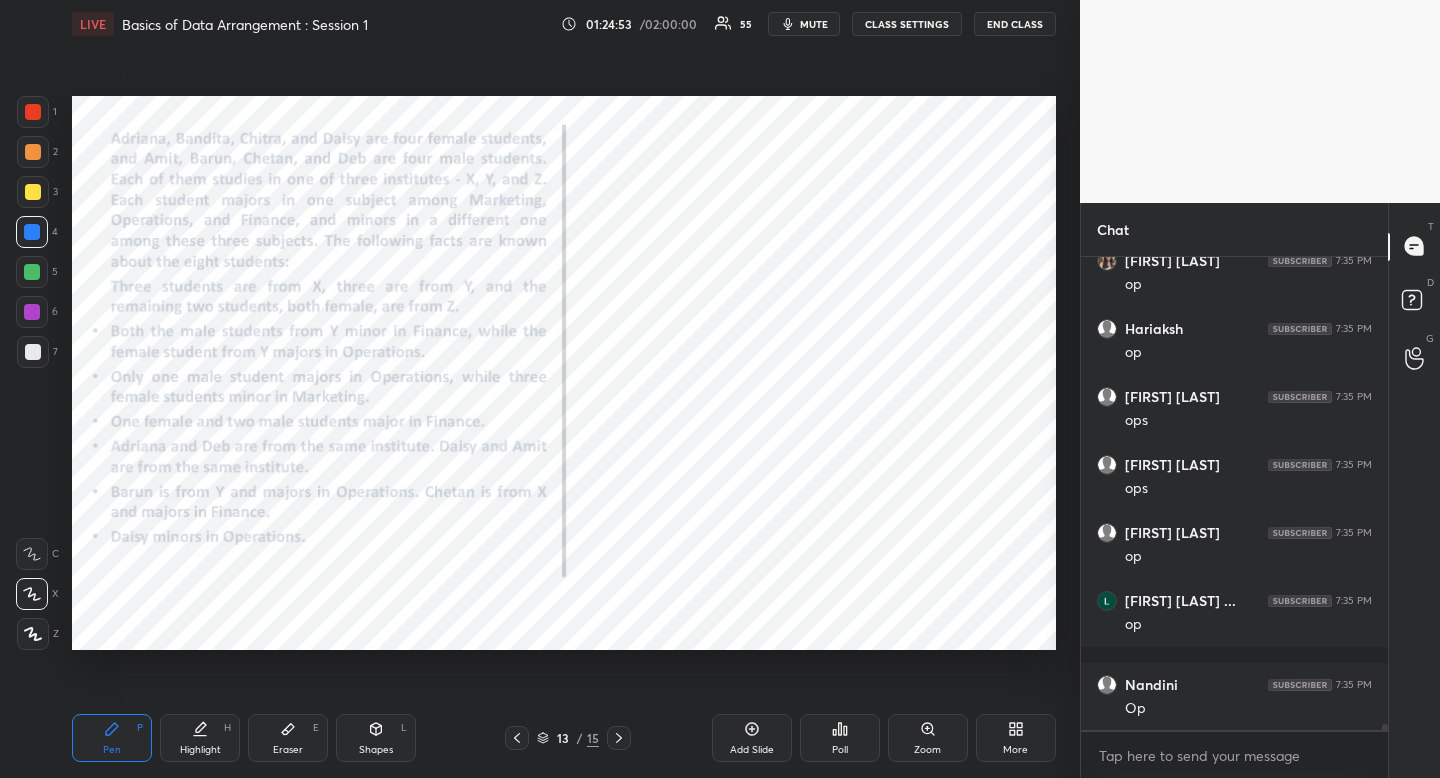 click on "Highlight H" at bounding box center [200, 738] 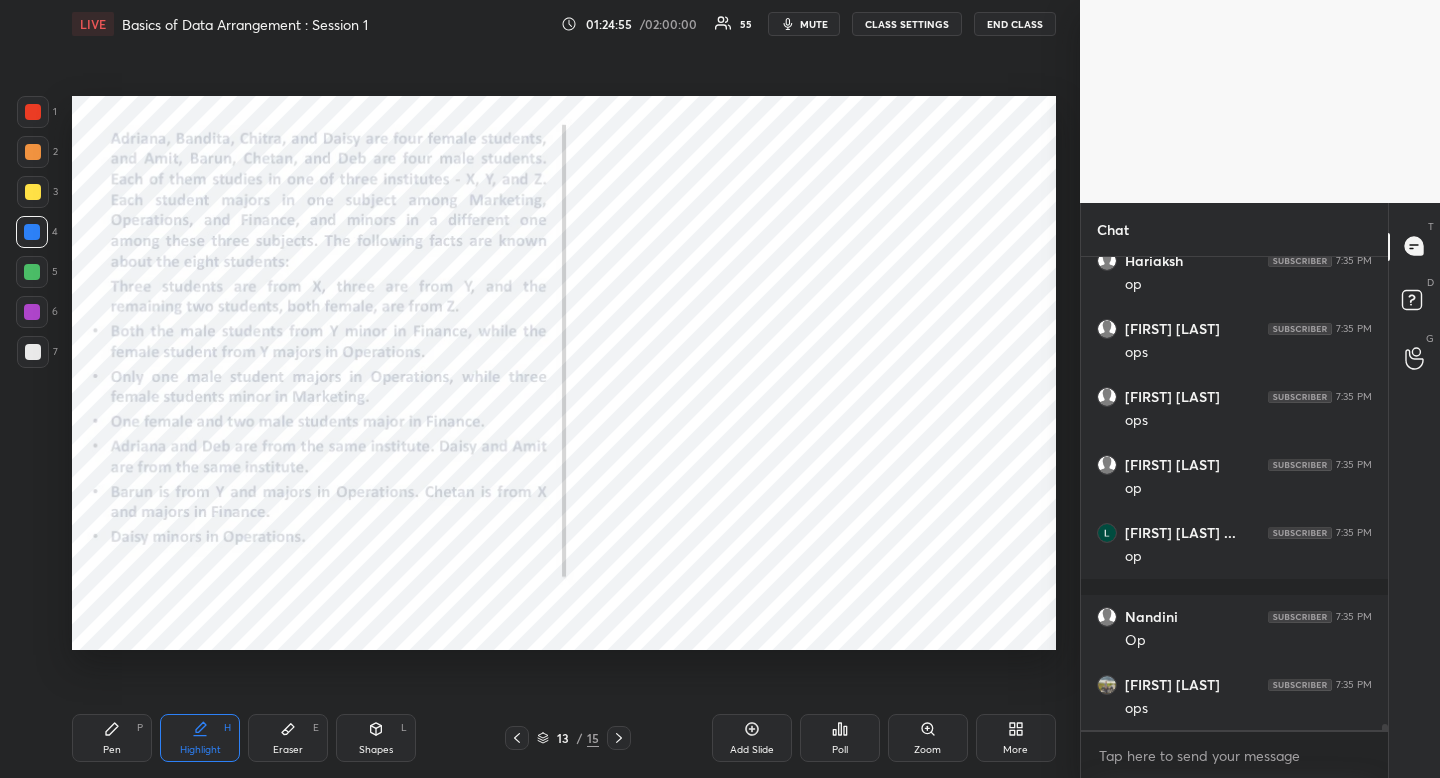 scroll, scrollTop: 34713, scrollLeft: 0, axis: vertical 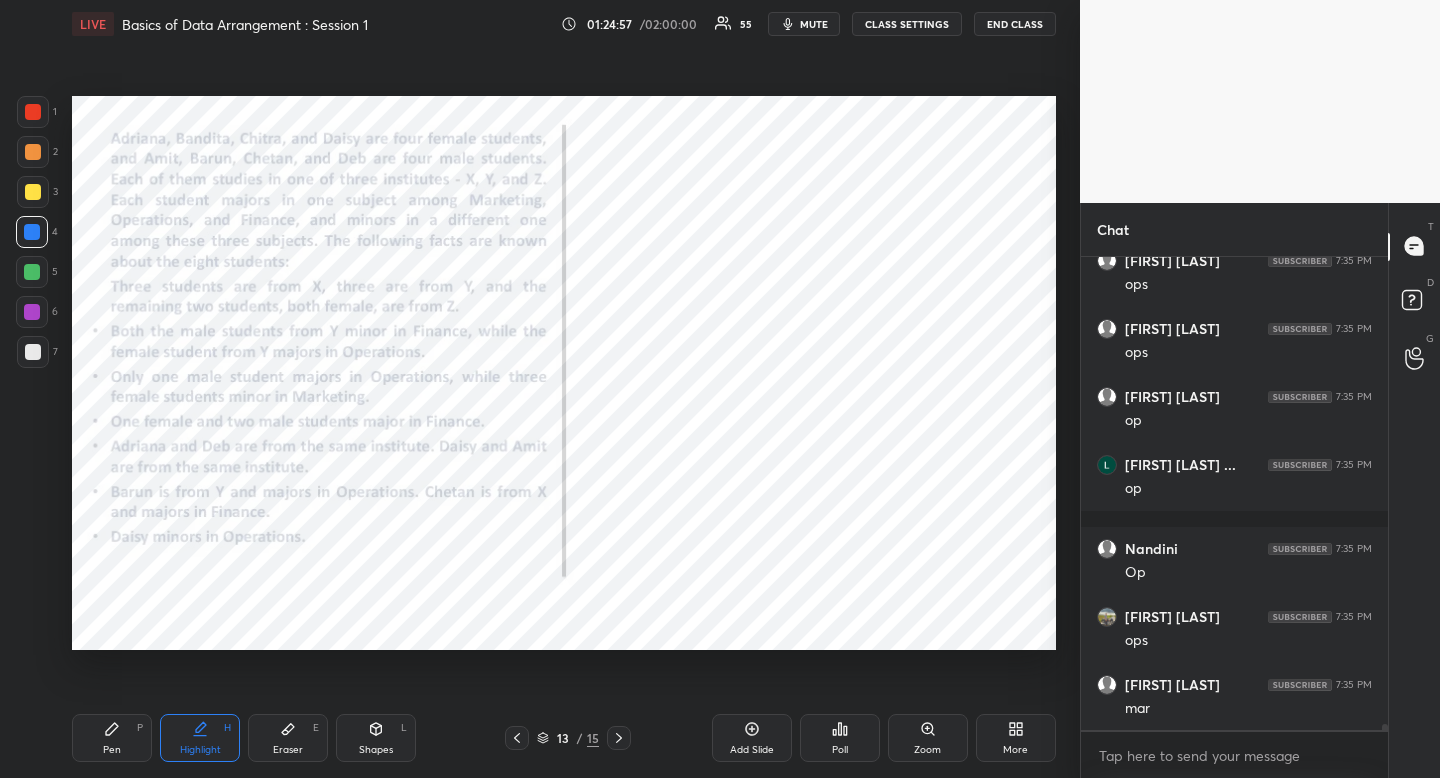 drag, startPoint x: 103, startPoint y: 755, endPoint x: 121, endPoint y: 739, distance: 24.083189 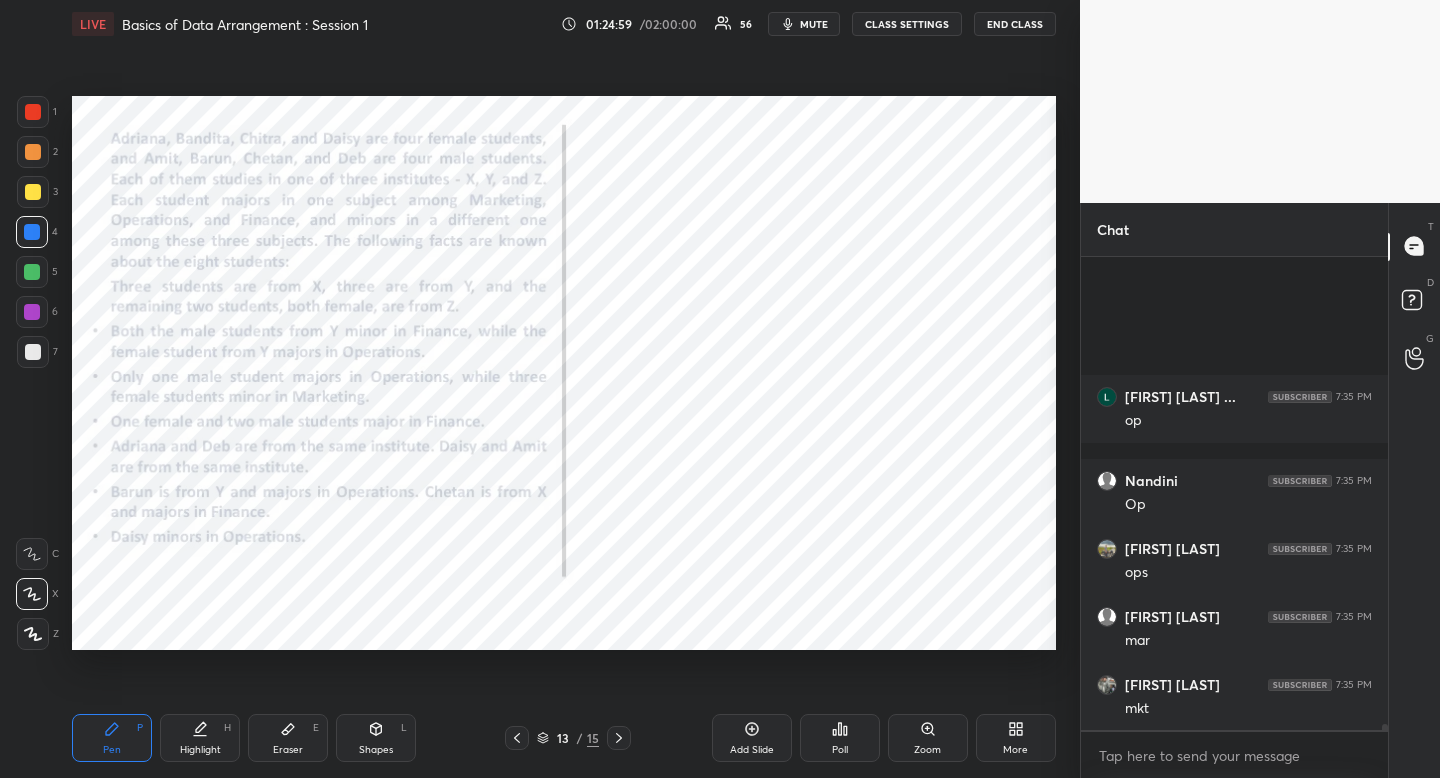 scroll, scrollTop: 34985, scrollLeft: 0, axis: vertical 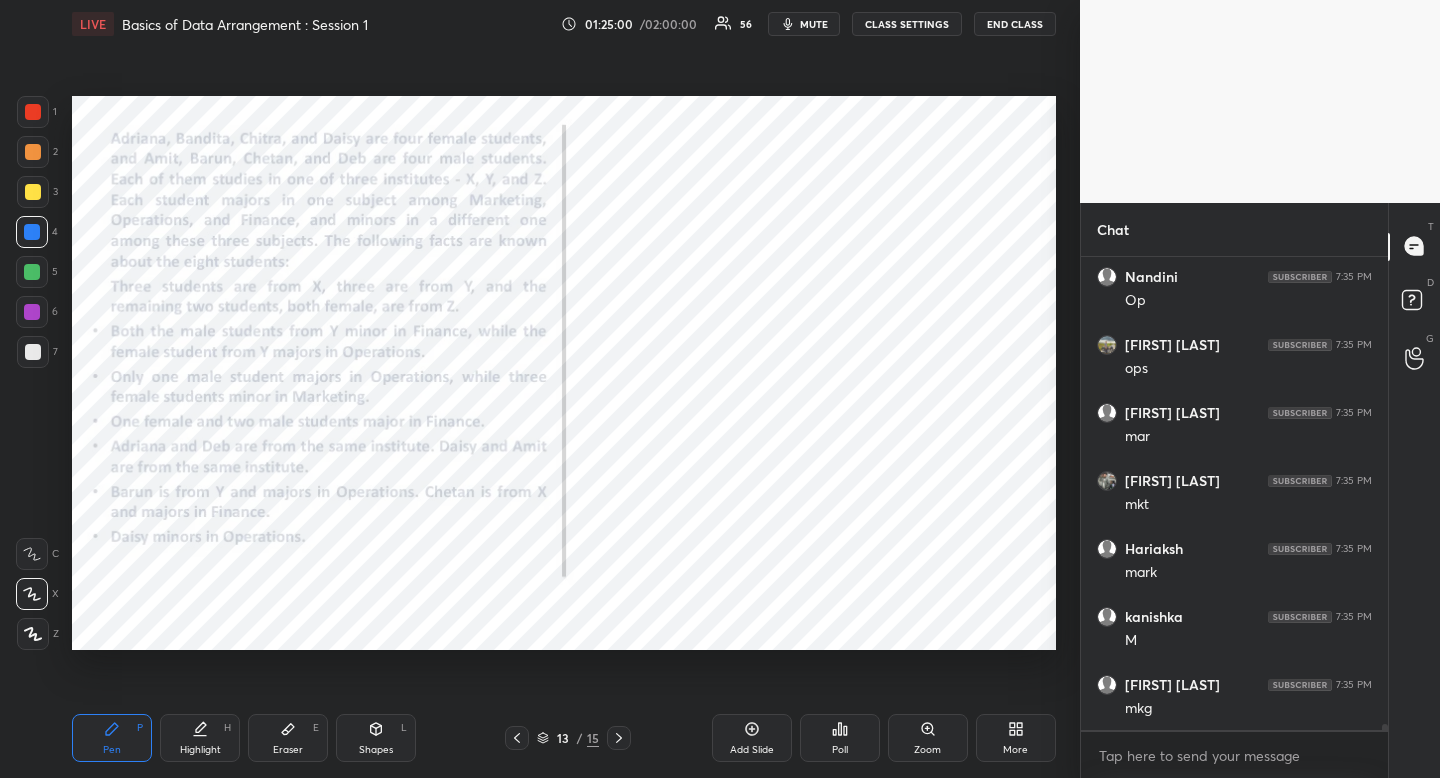 click 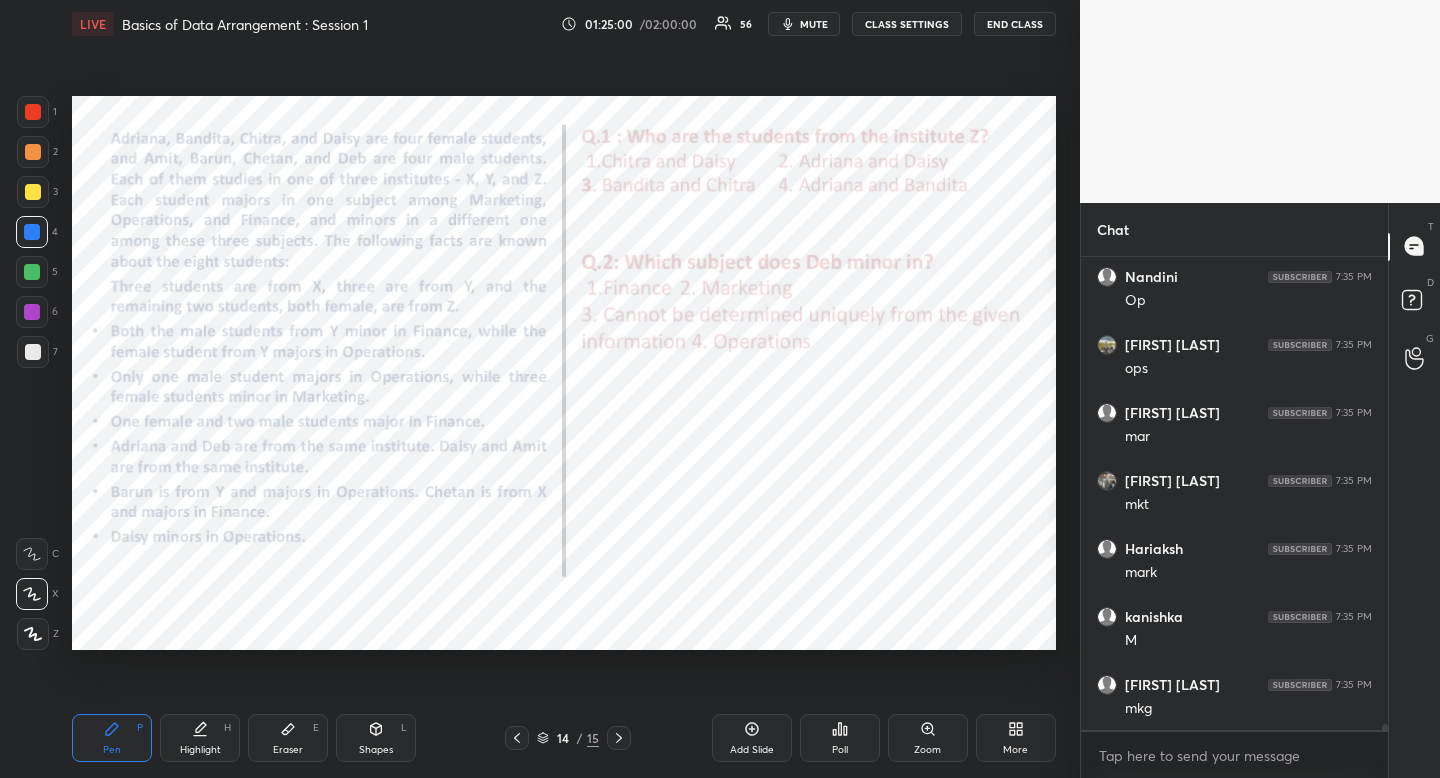 scroll, scrollTop: 35053, scrollLeft: 0, axis: vertical 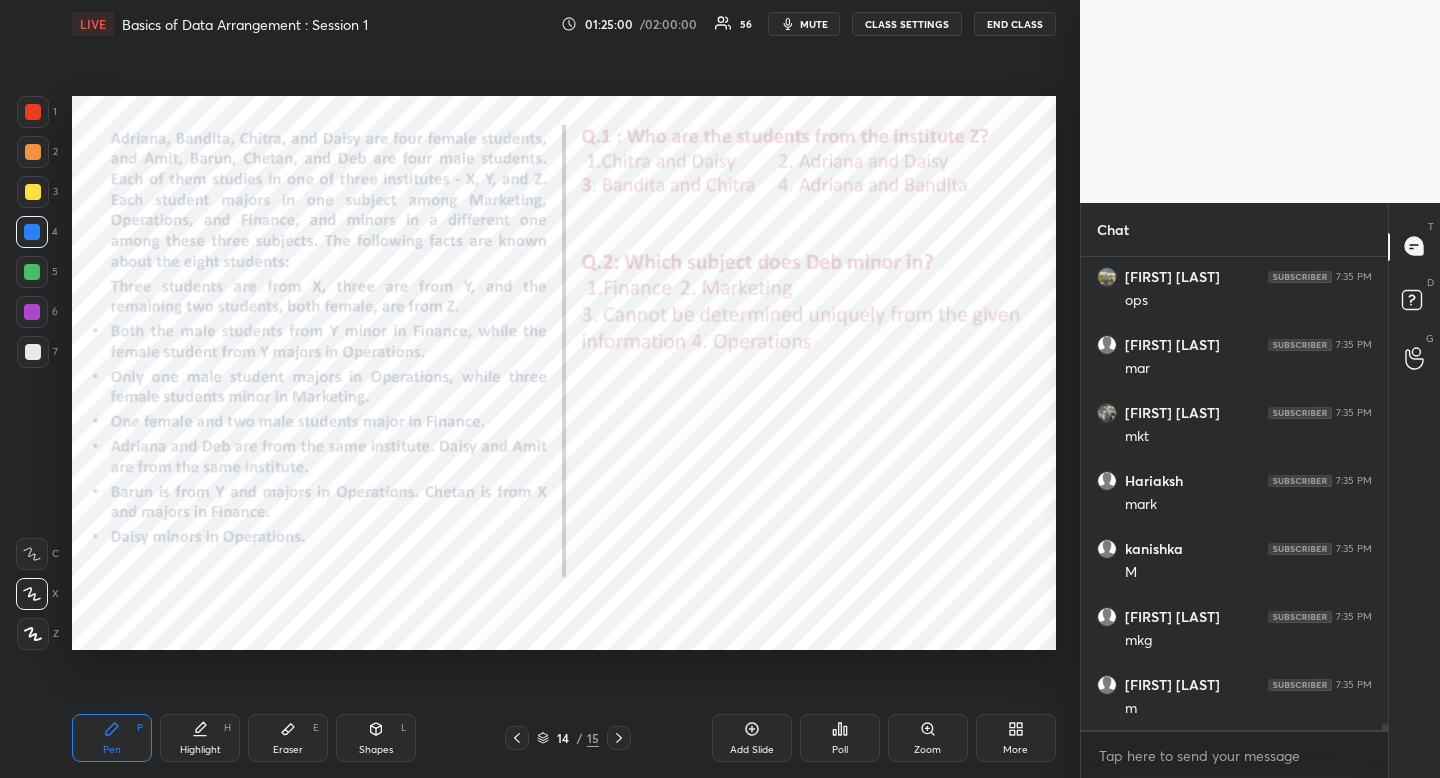click 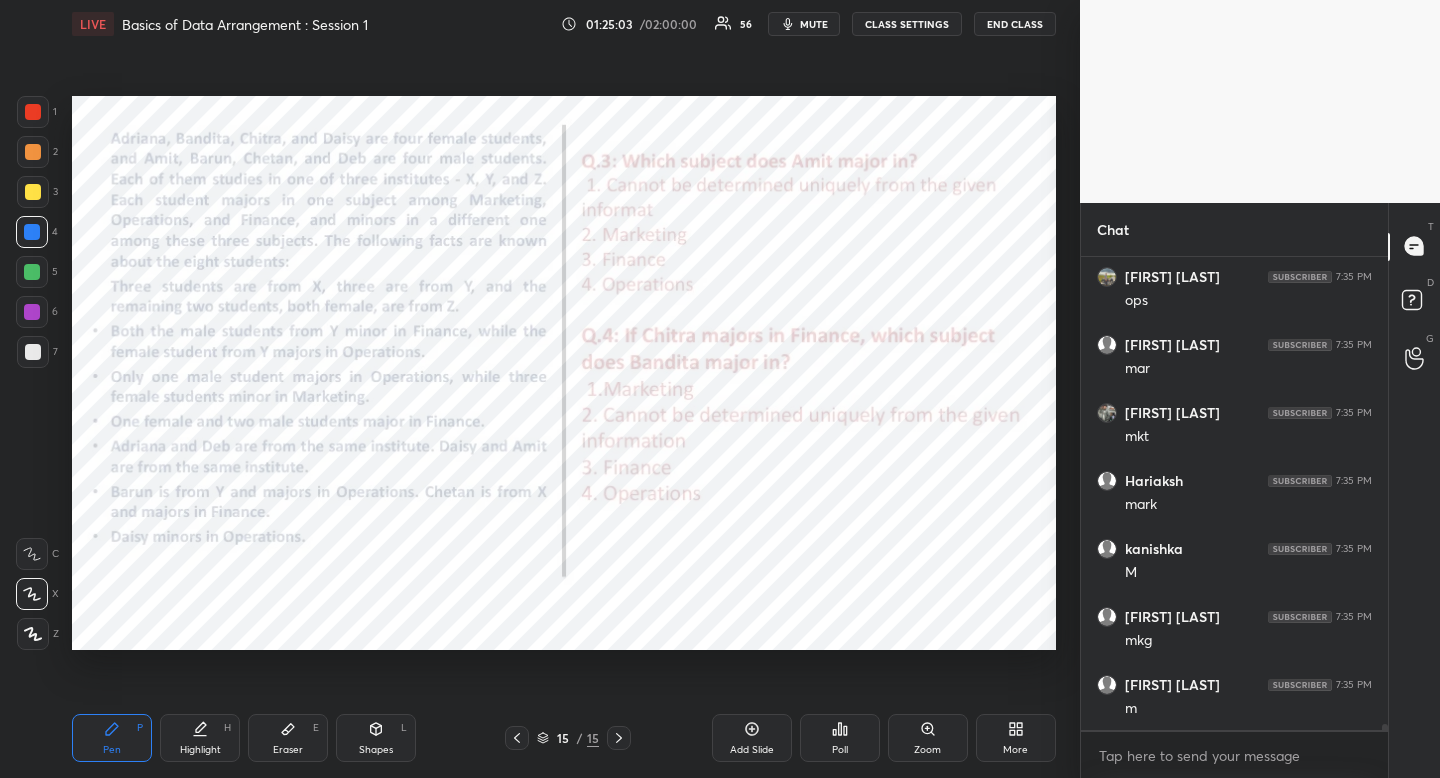 click 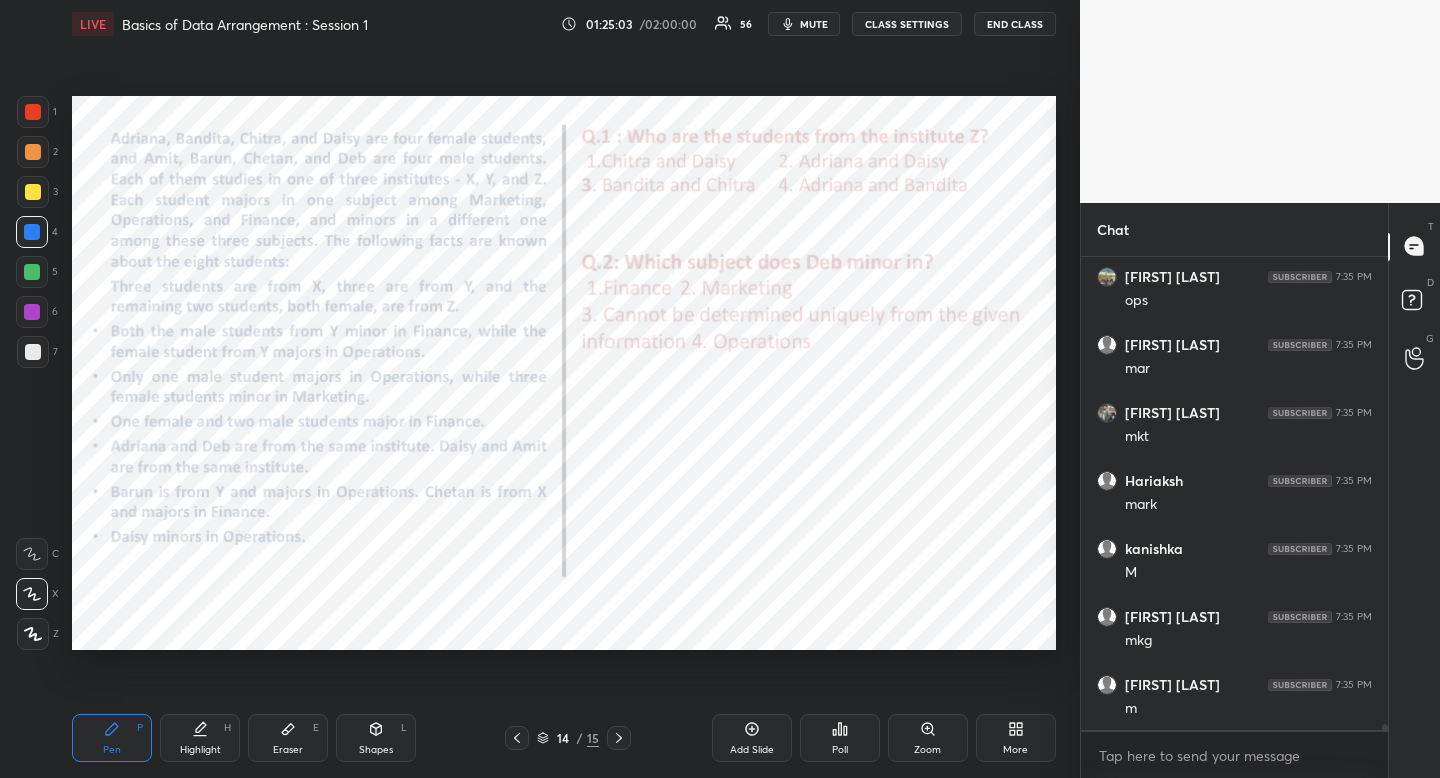 click 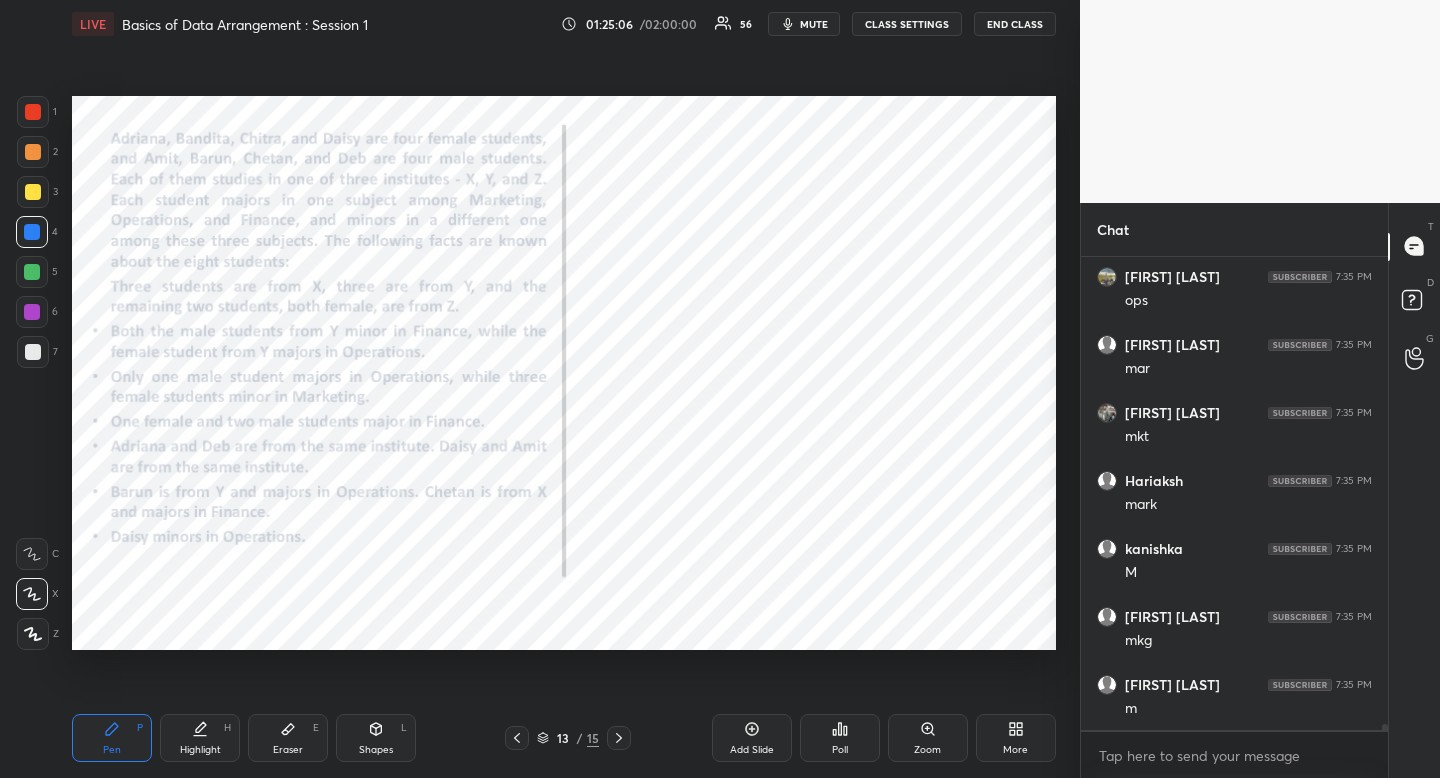 click 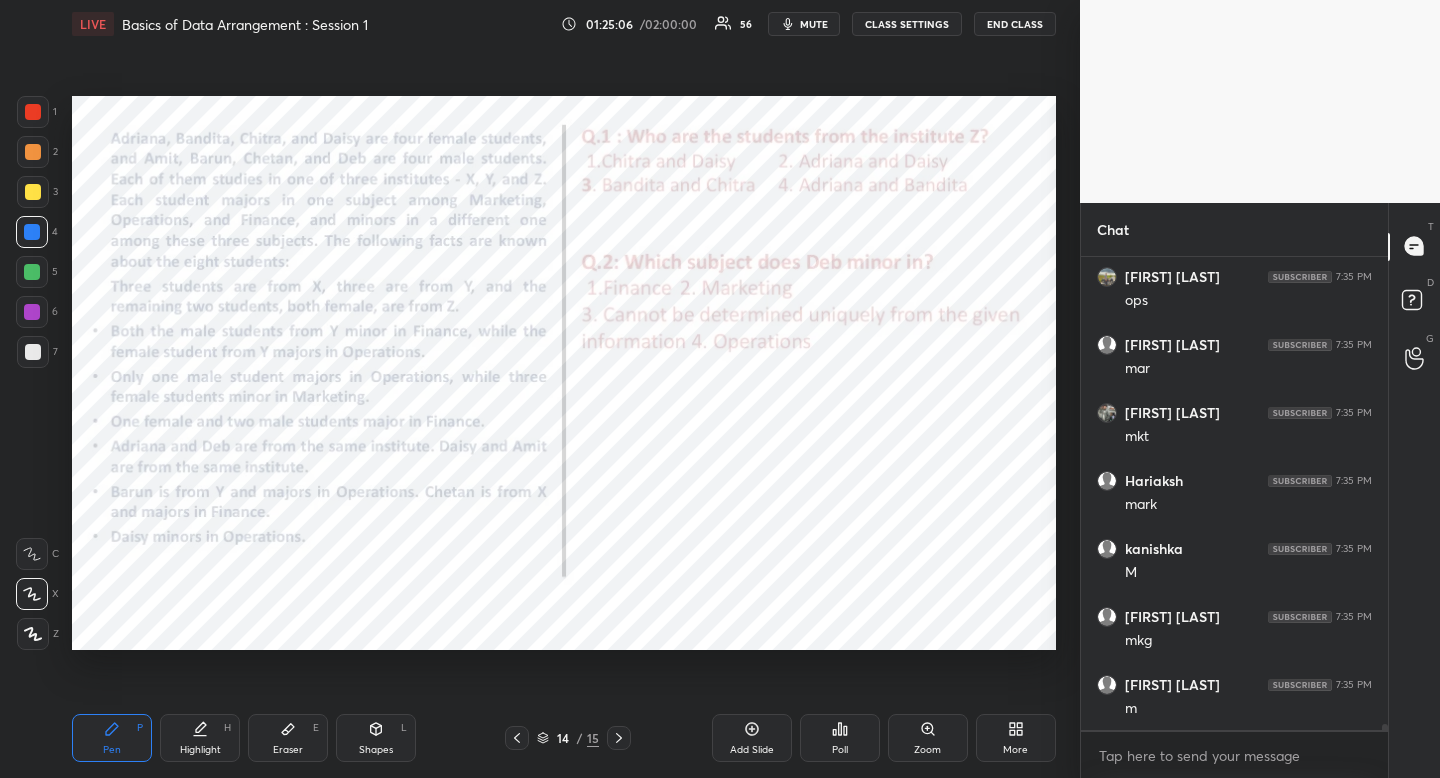 click 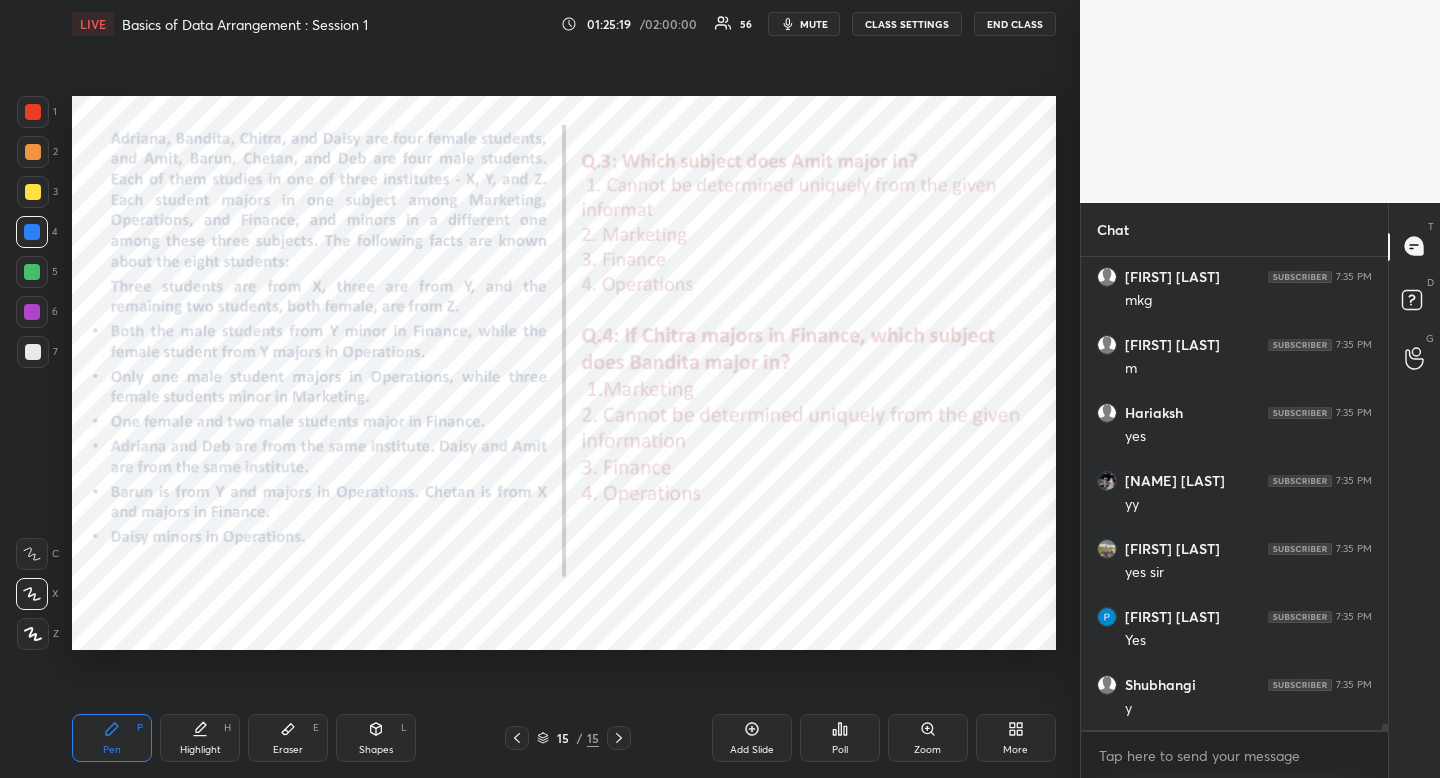 scroll, scrollTop: 35477, scrollLeft: 0, axis: vertical 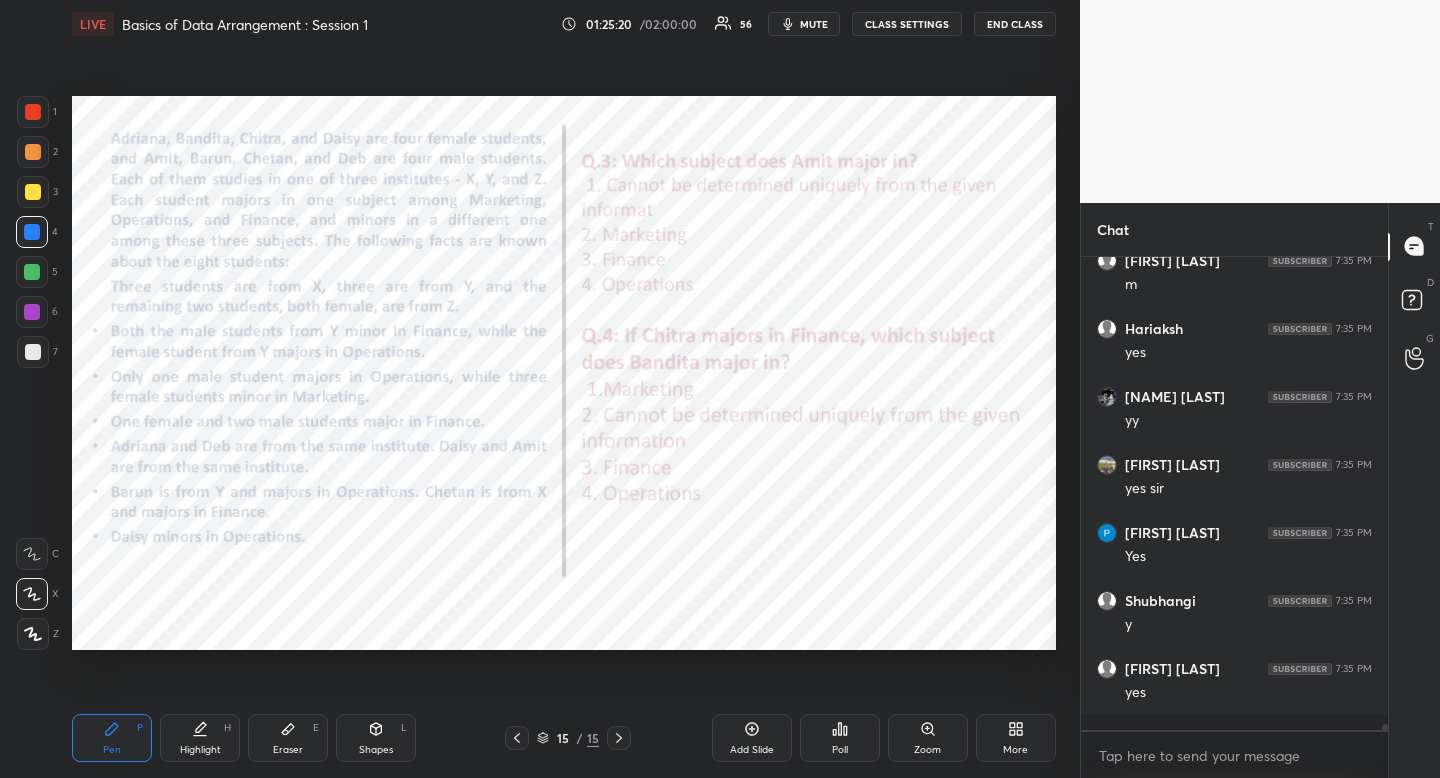 click at bounding box center (33, 112) 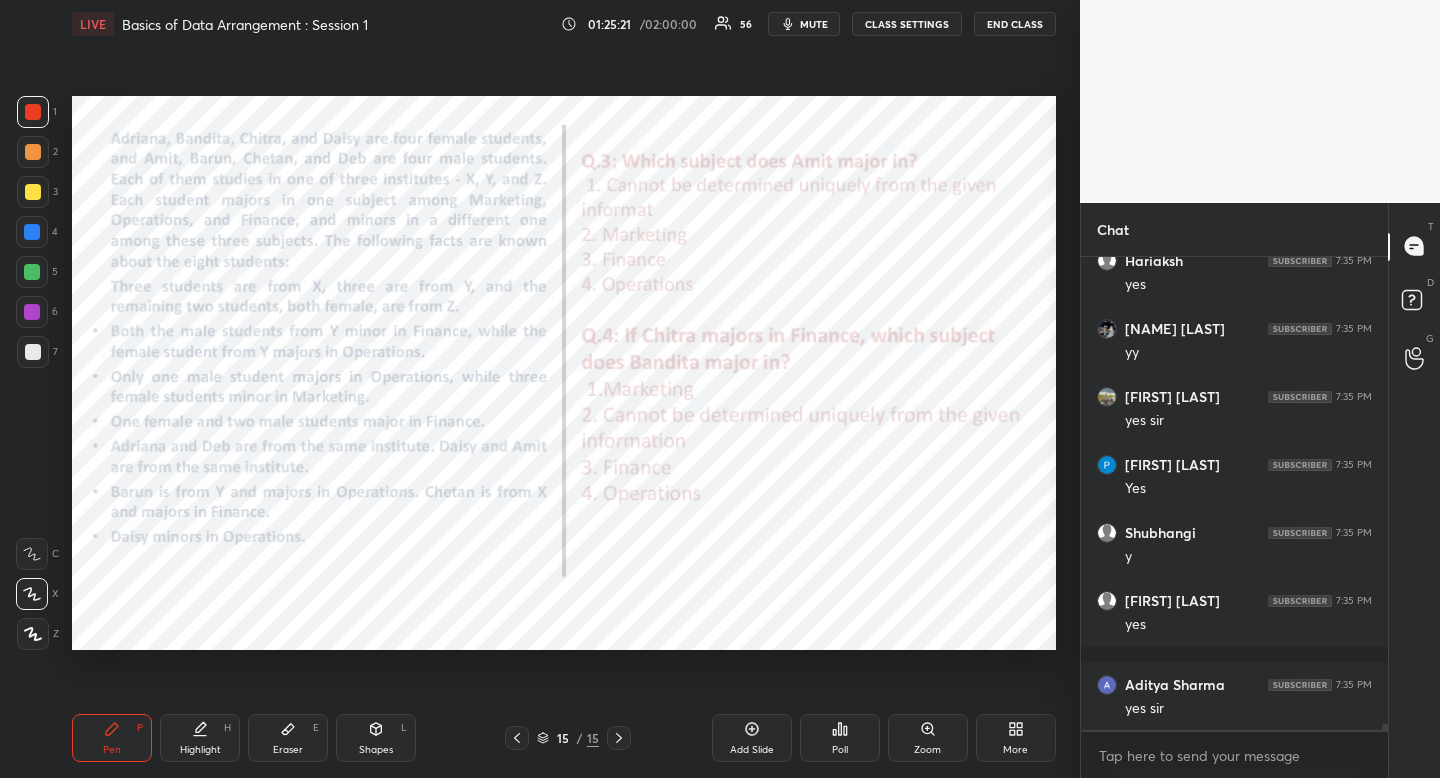 scroll, scrollTop: 35681, scrollLeft: 0, axis: vertical 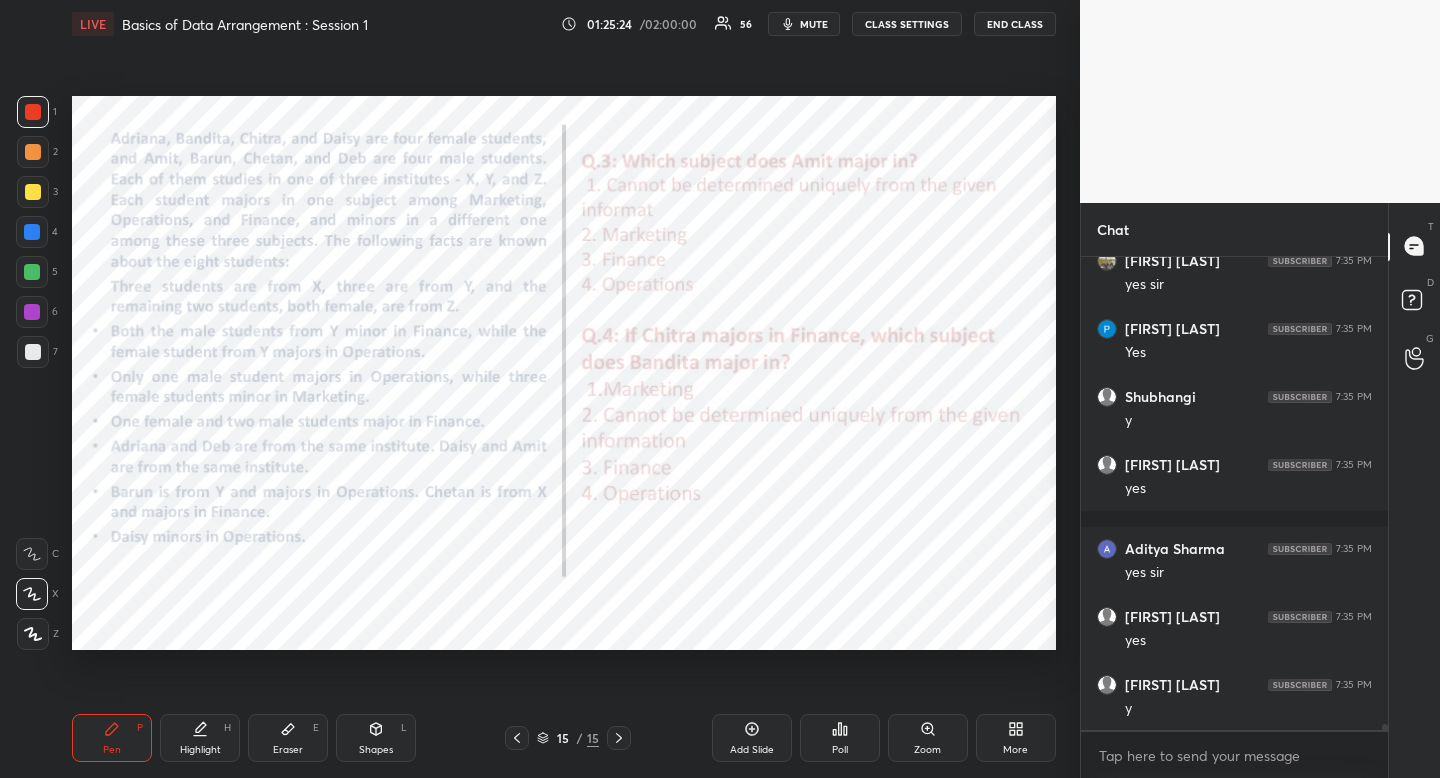 click 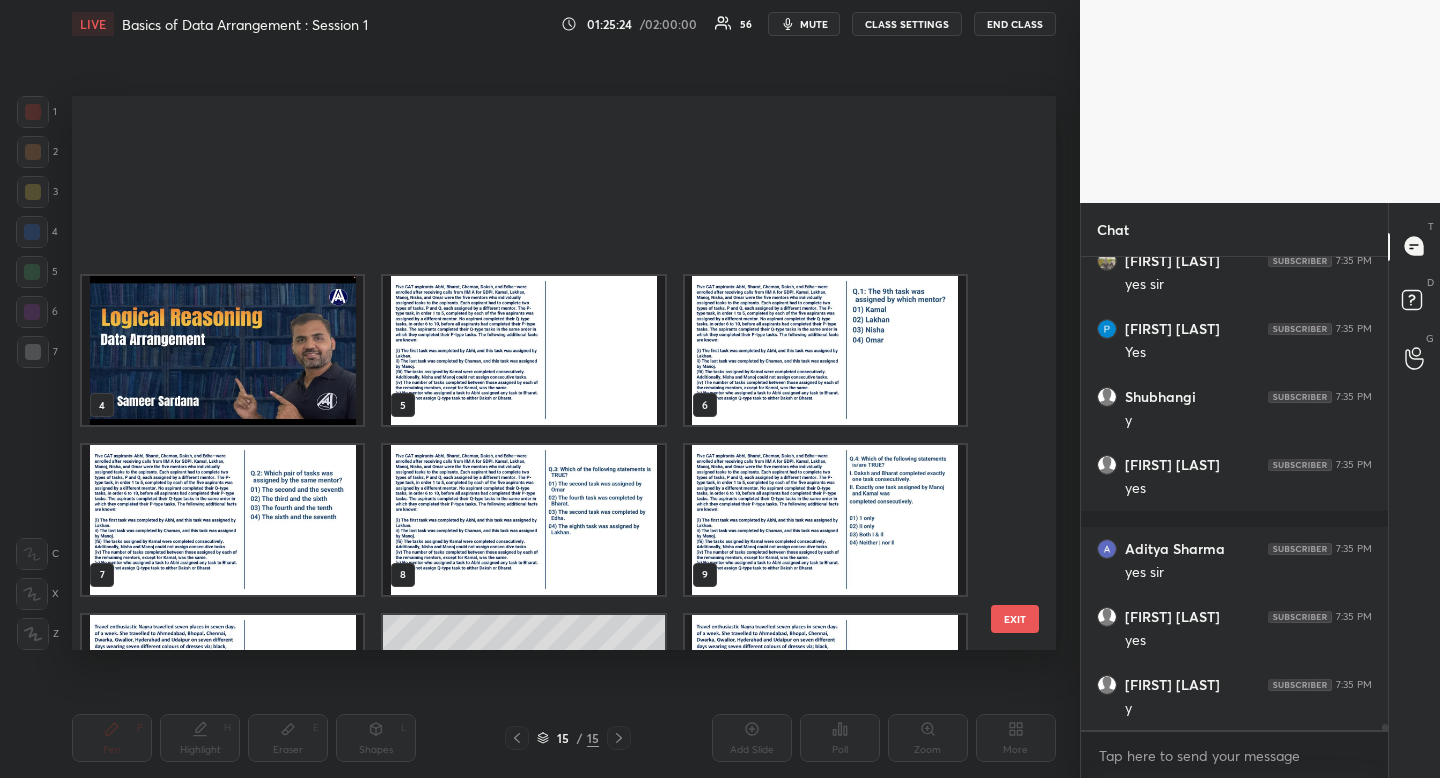 scroll, scrollTop: 293, scrollLeft: 0, axis: vertical 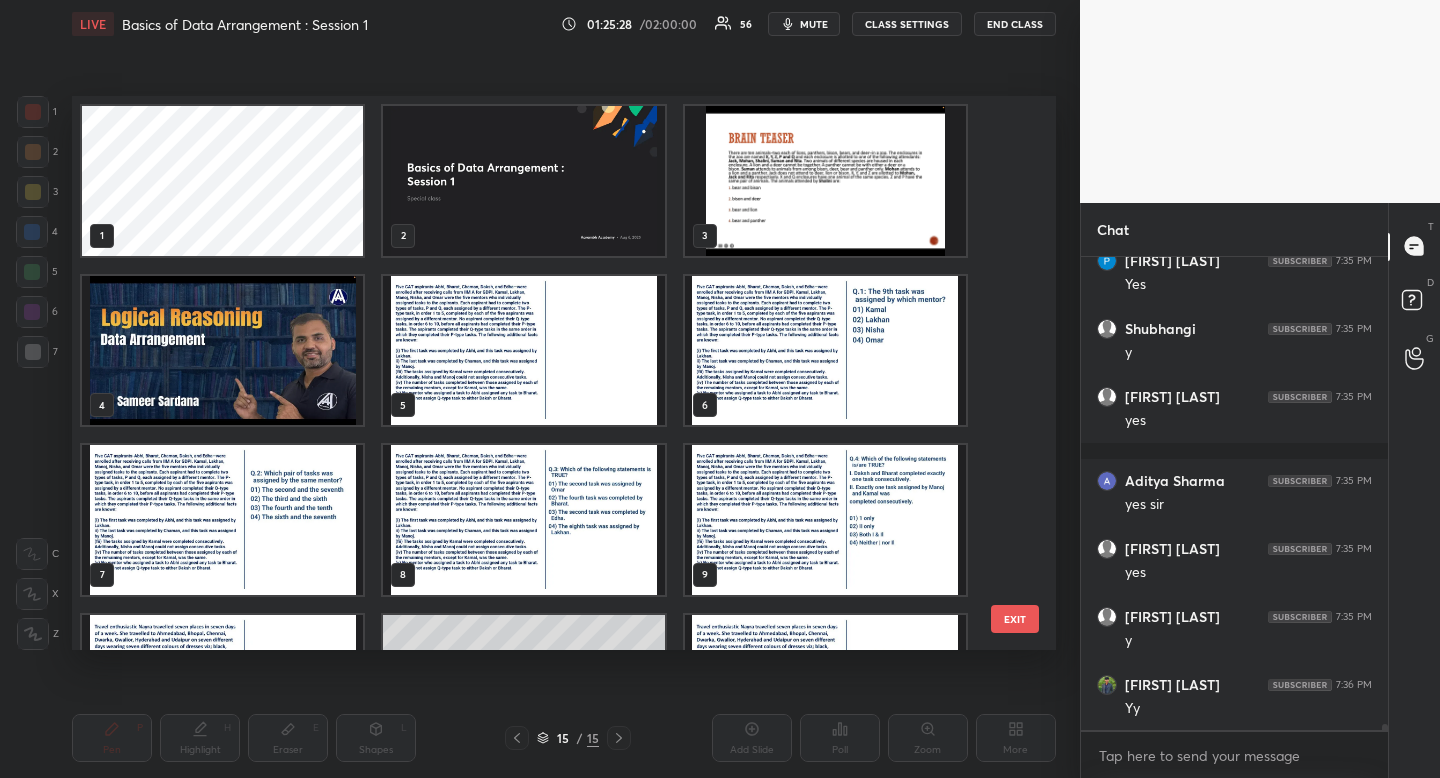 click at bounding box center [523, 351] 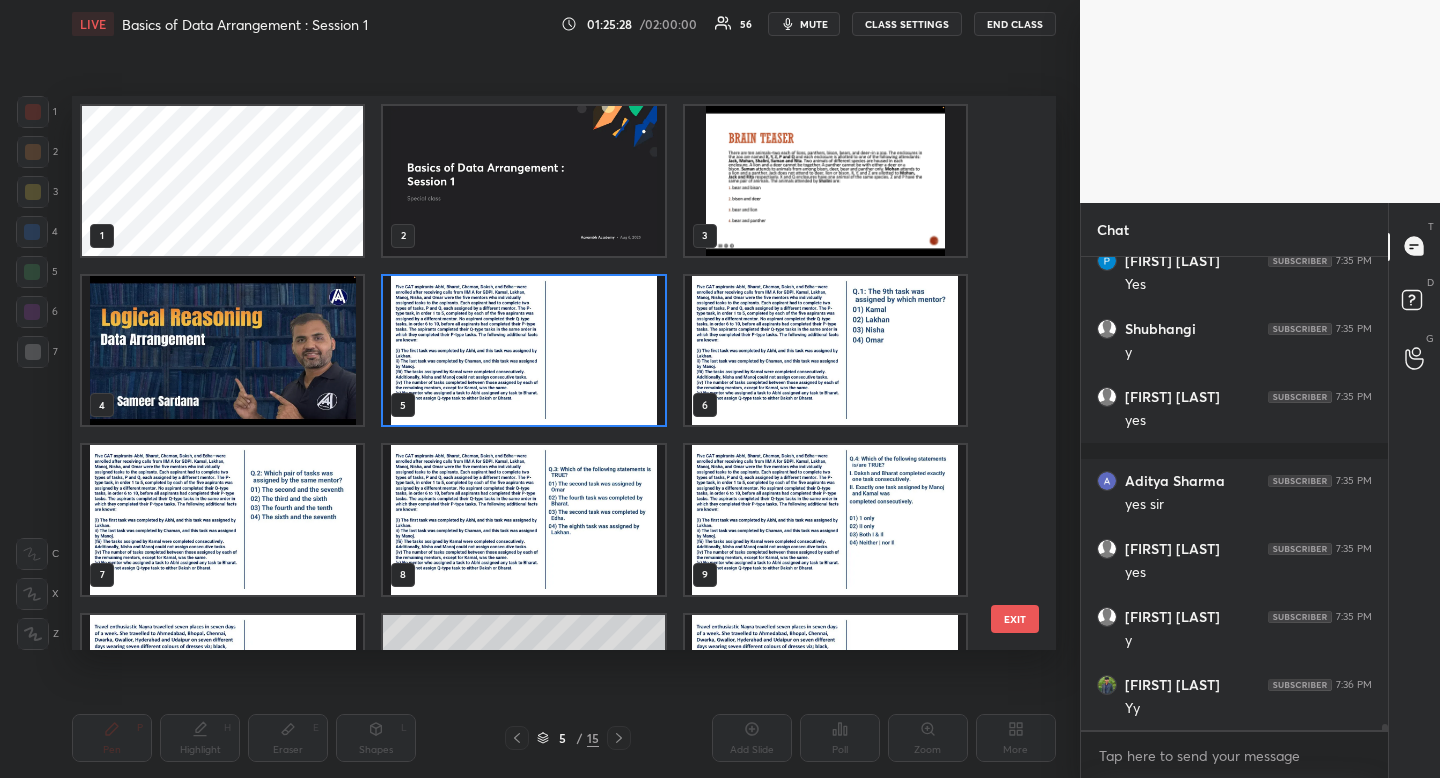 click at bounding box center (523, 351) 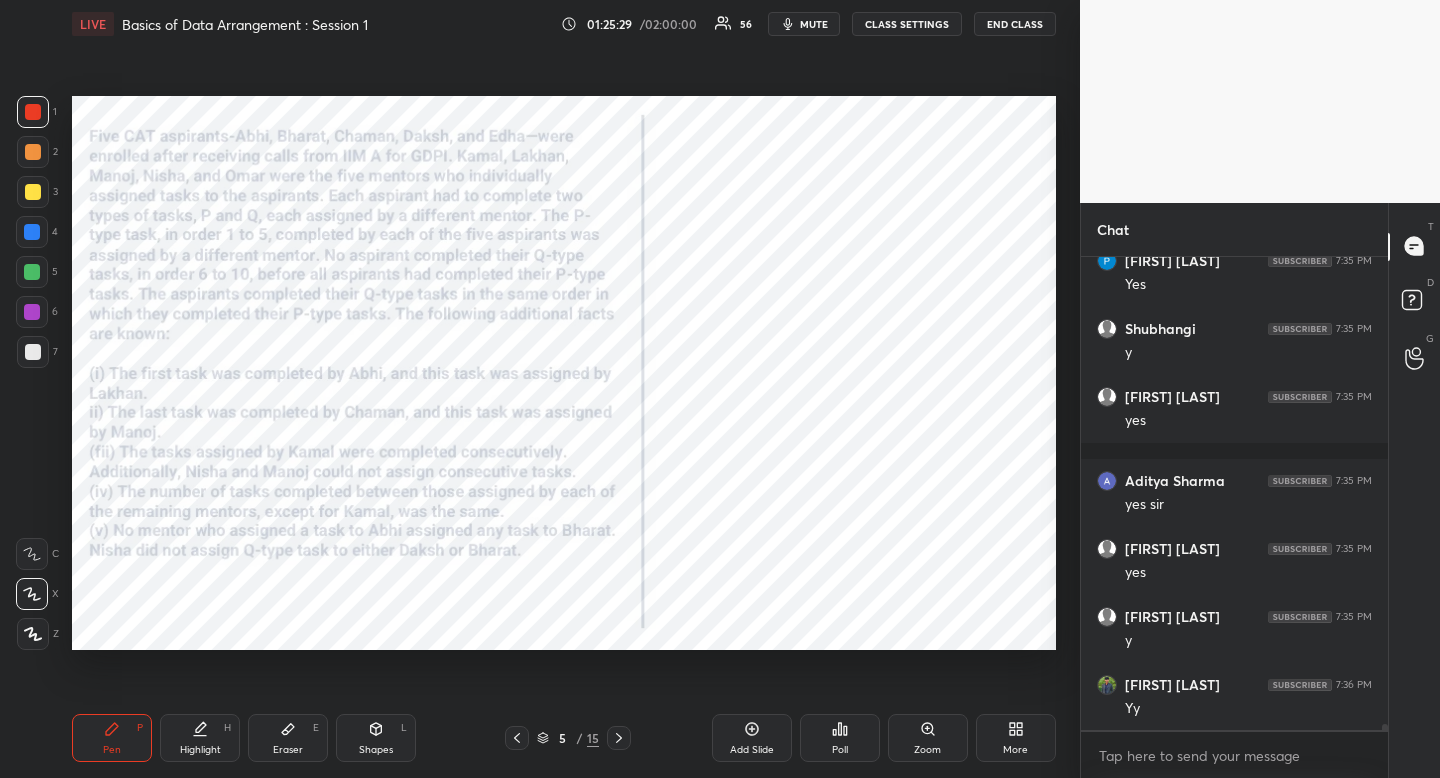 click 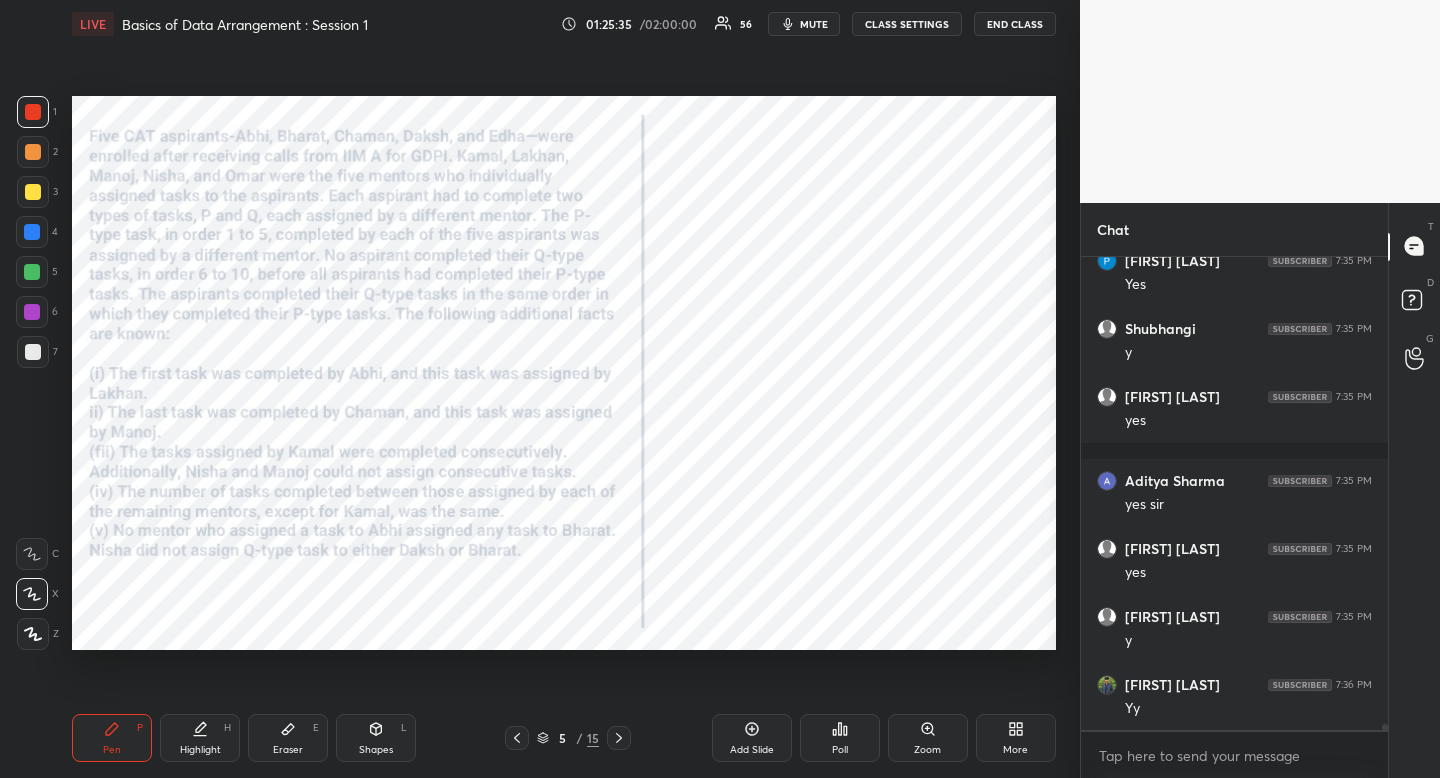 click at bounding box center [32, 232] 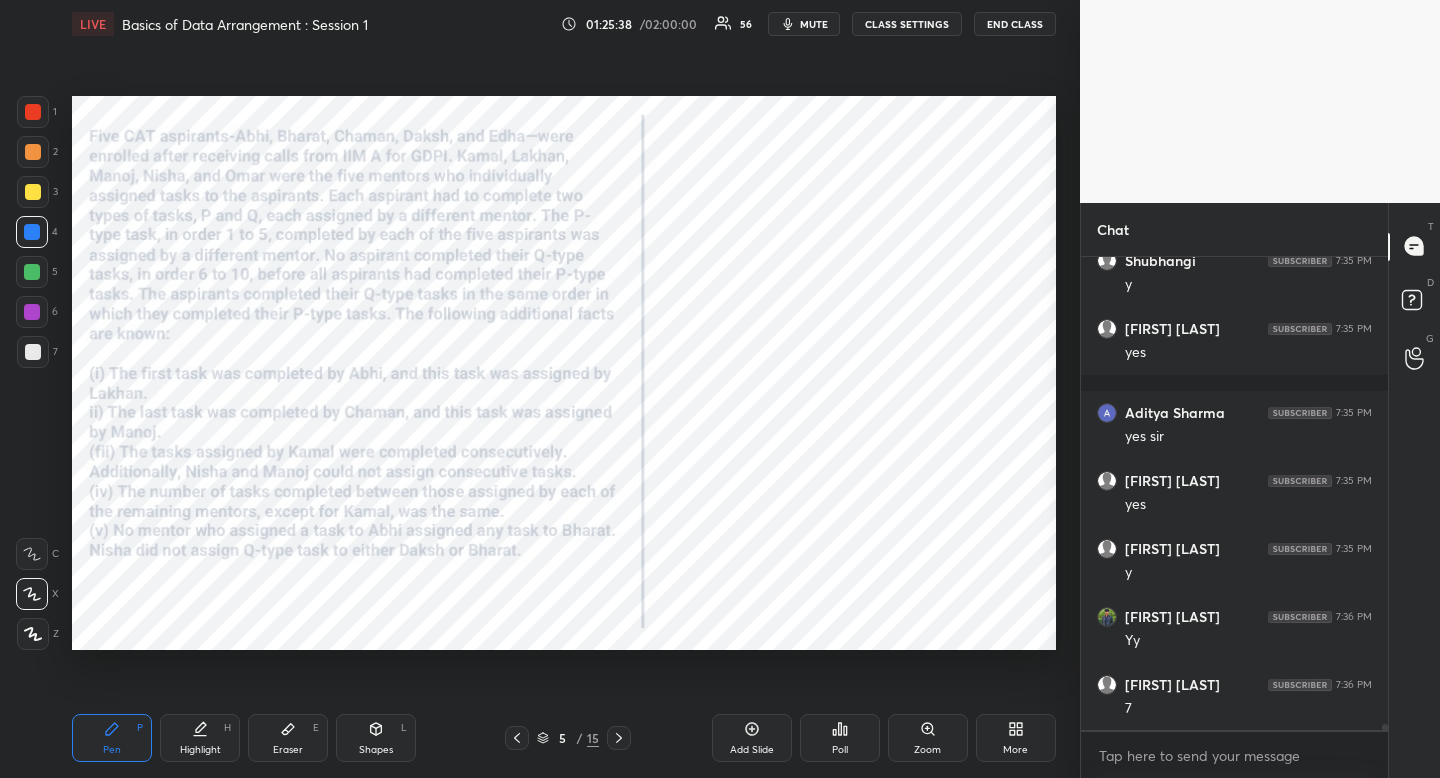 click on "Poll" at bounding box center (840, 738) 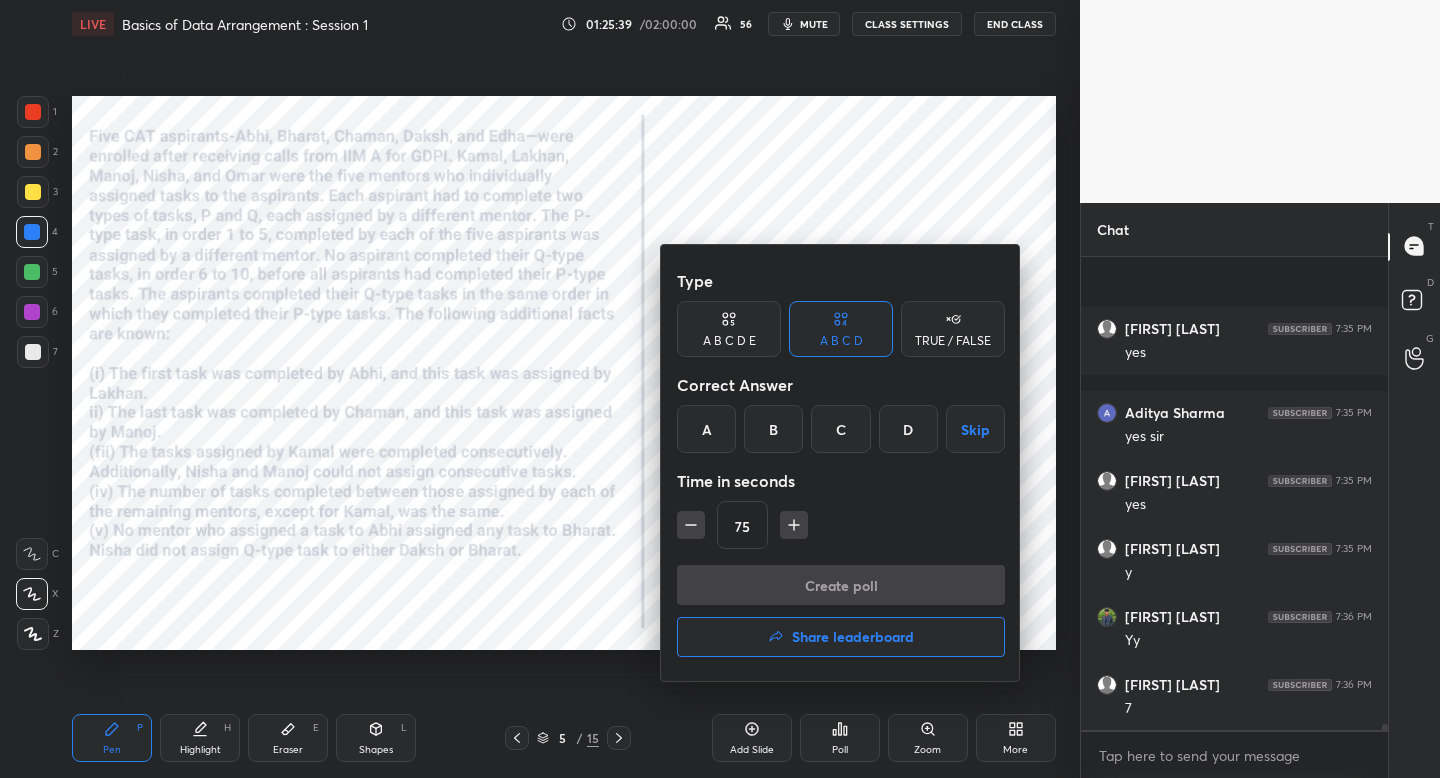 scroll, scrollTop: 35953, scrollLeft: 0, axis: vertical 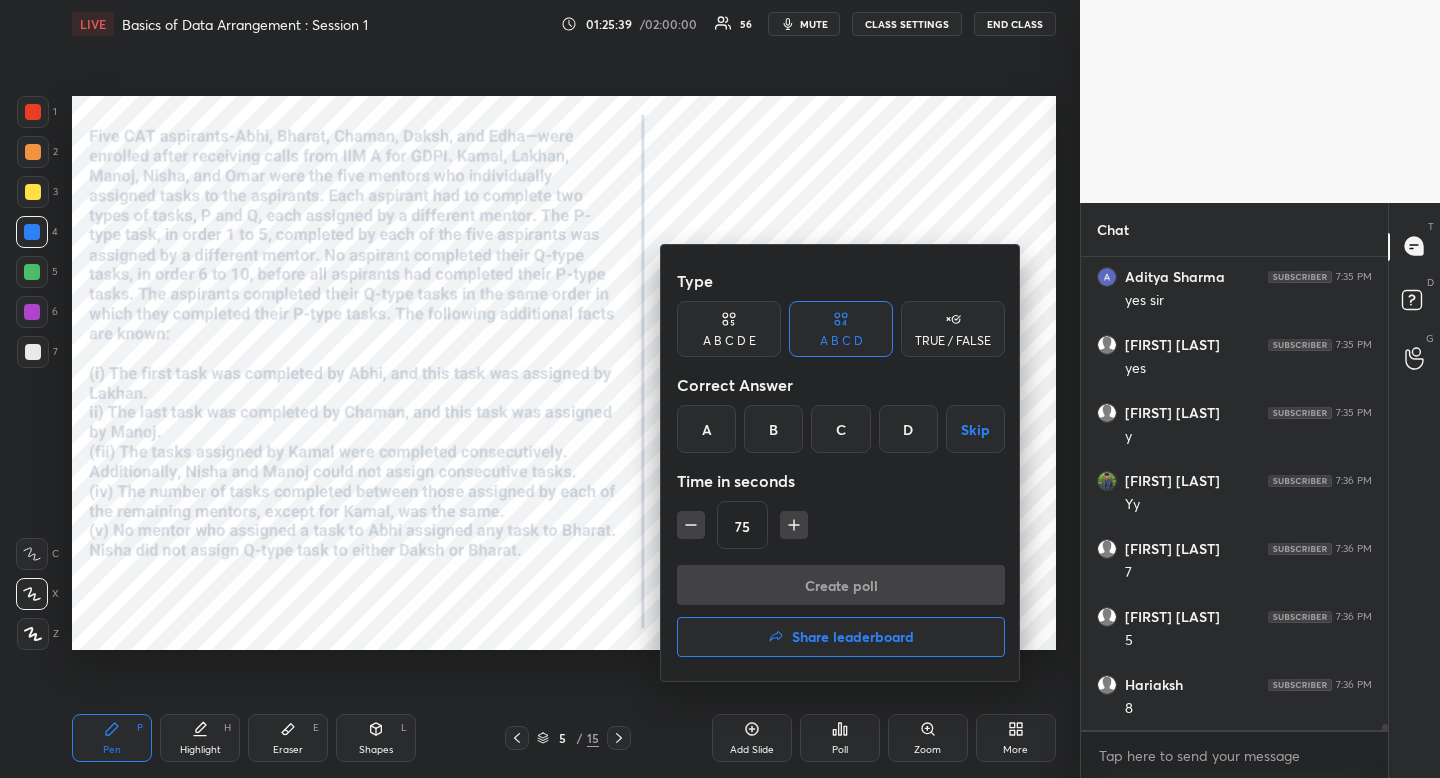click 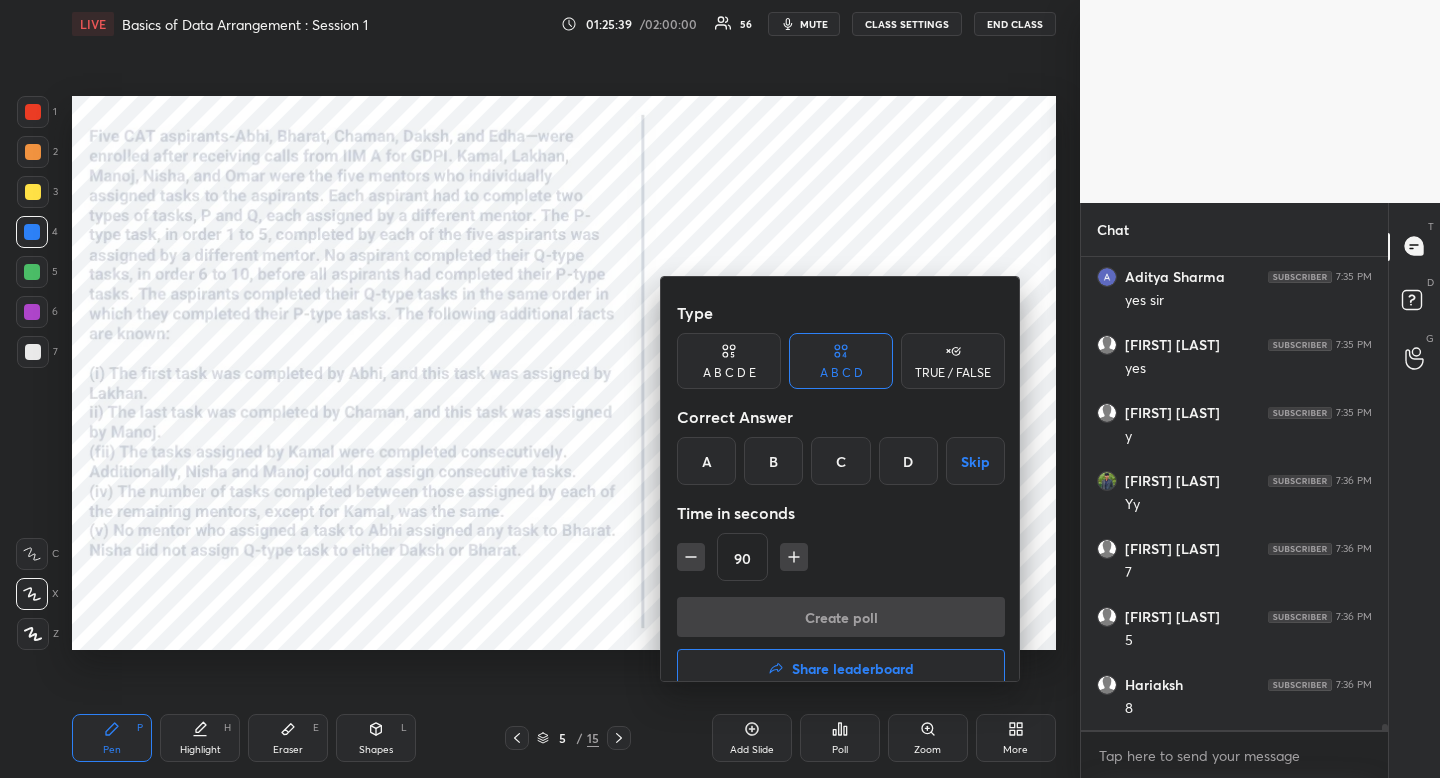 click 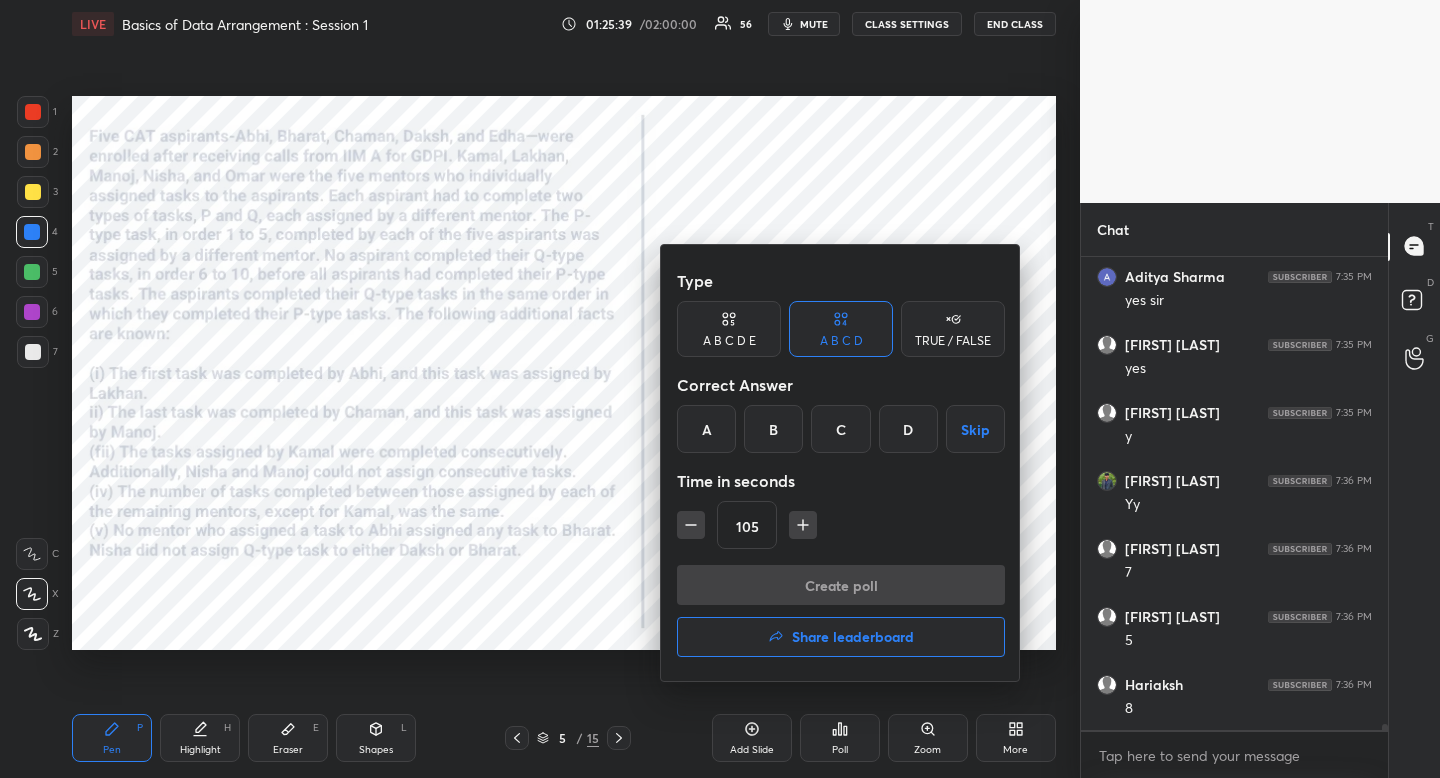 click 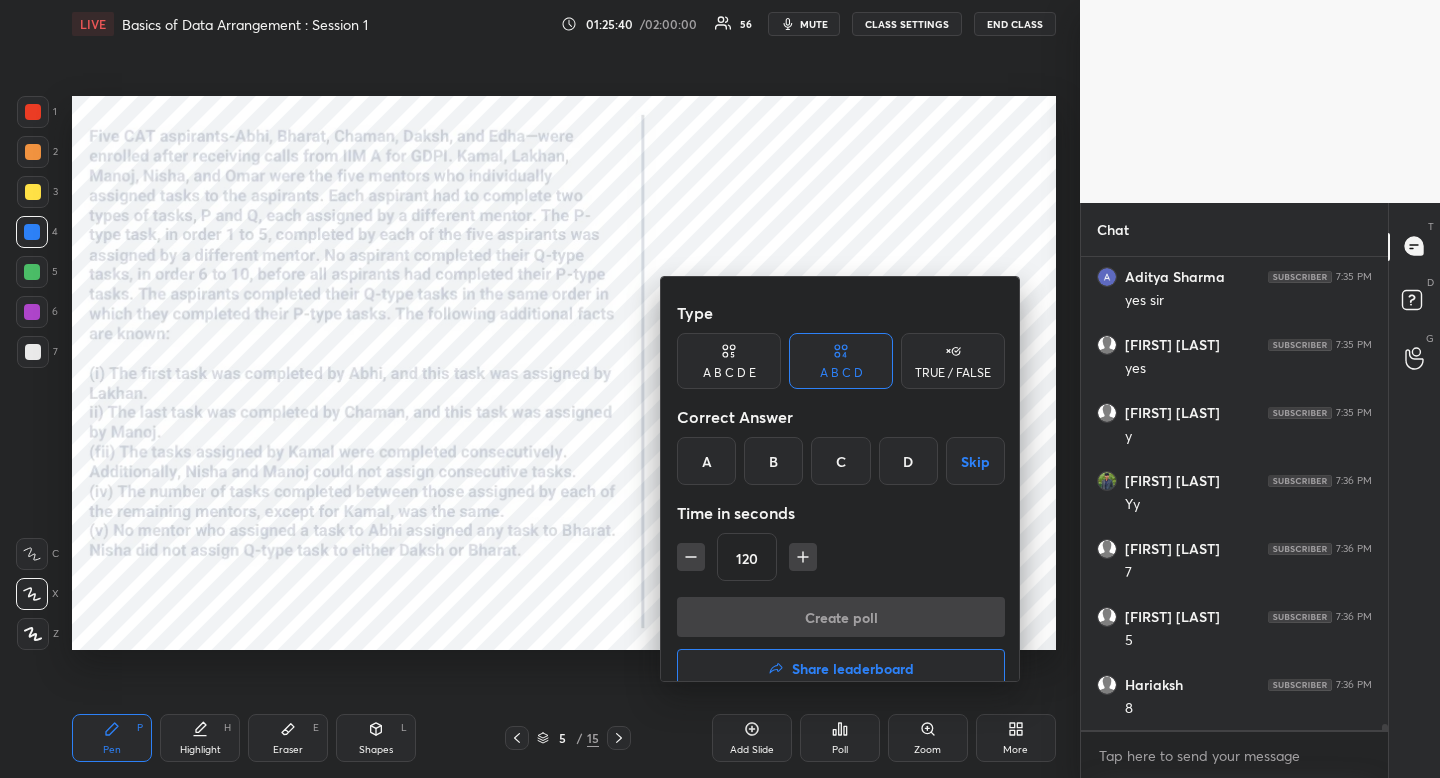 click 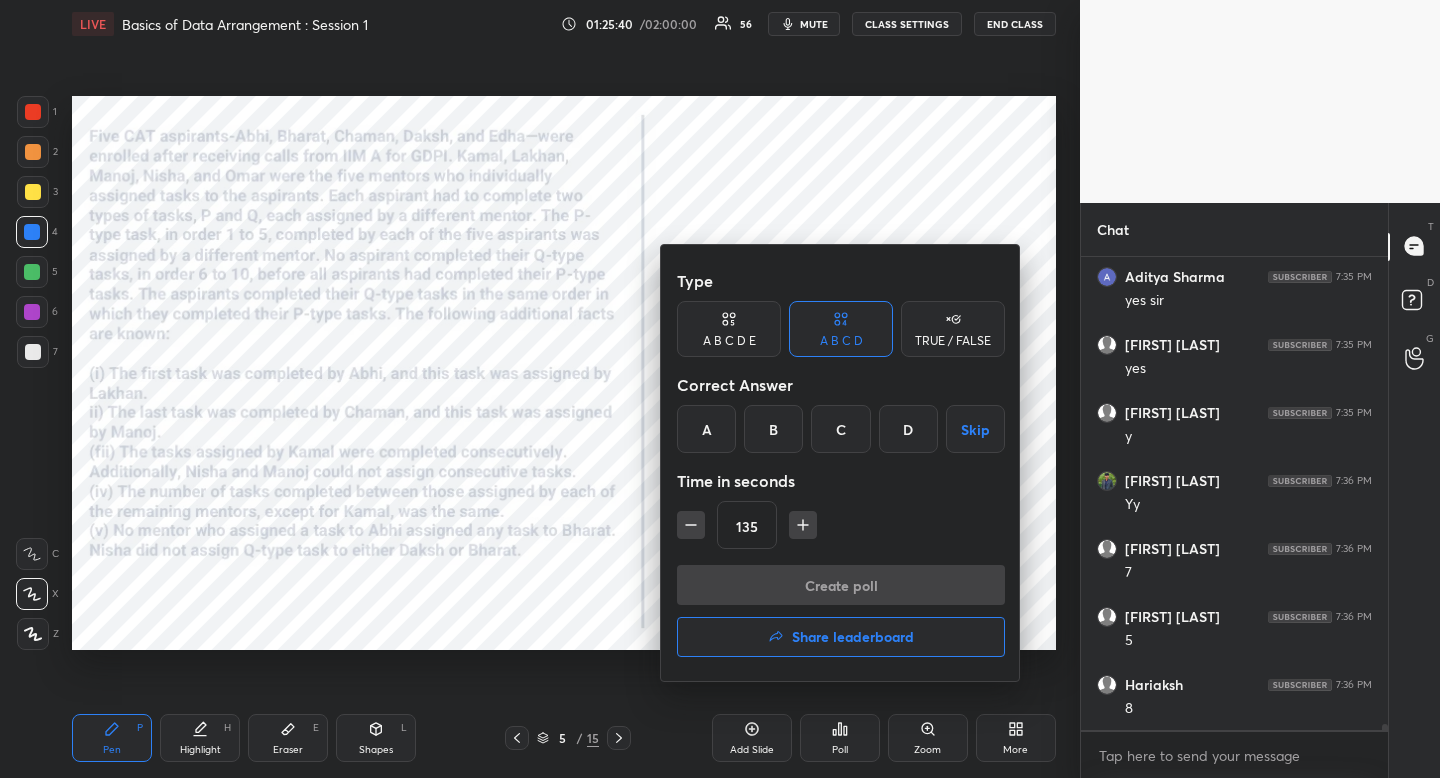 click 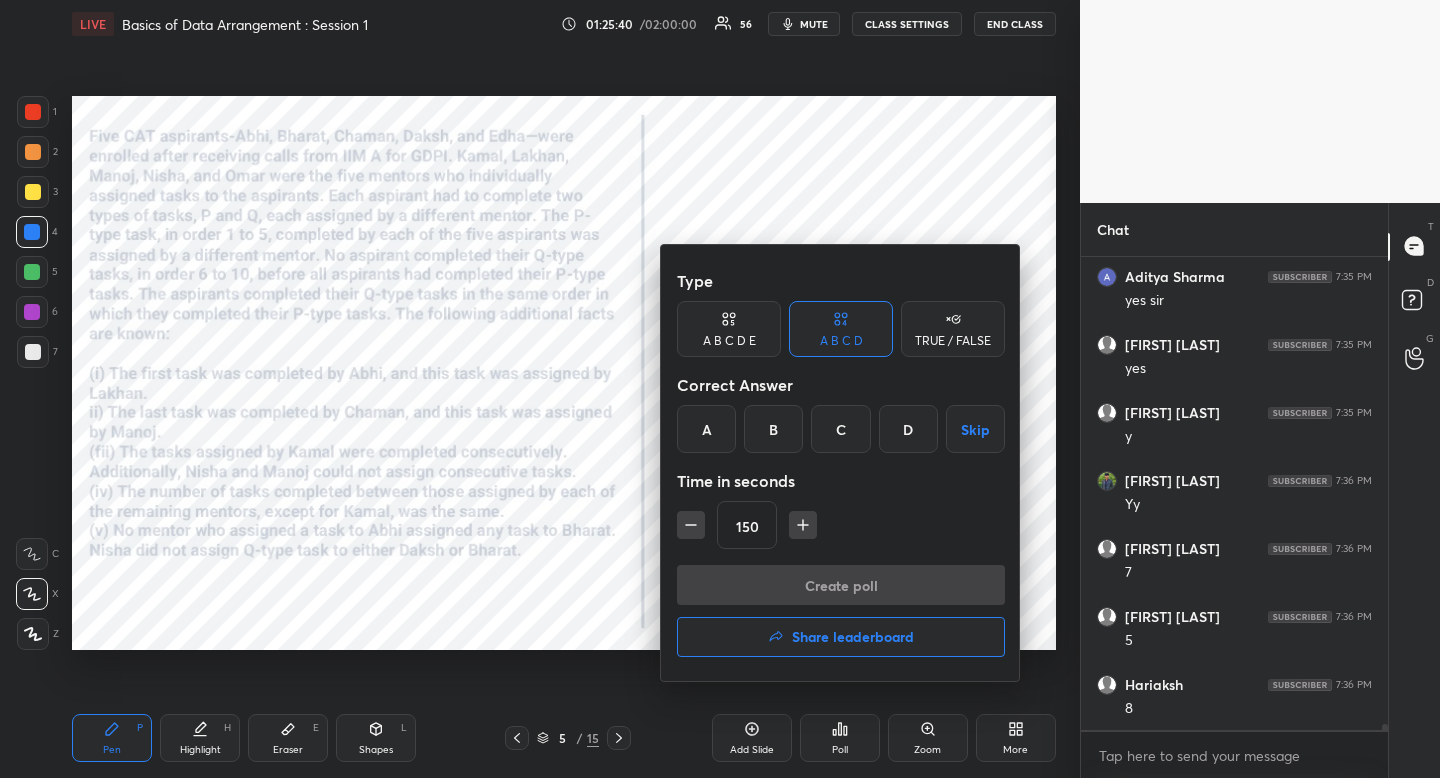click 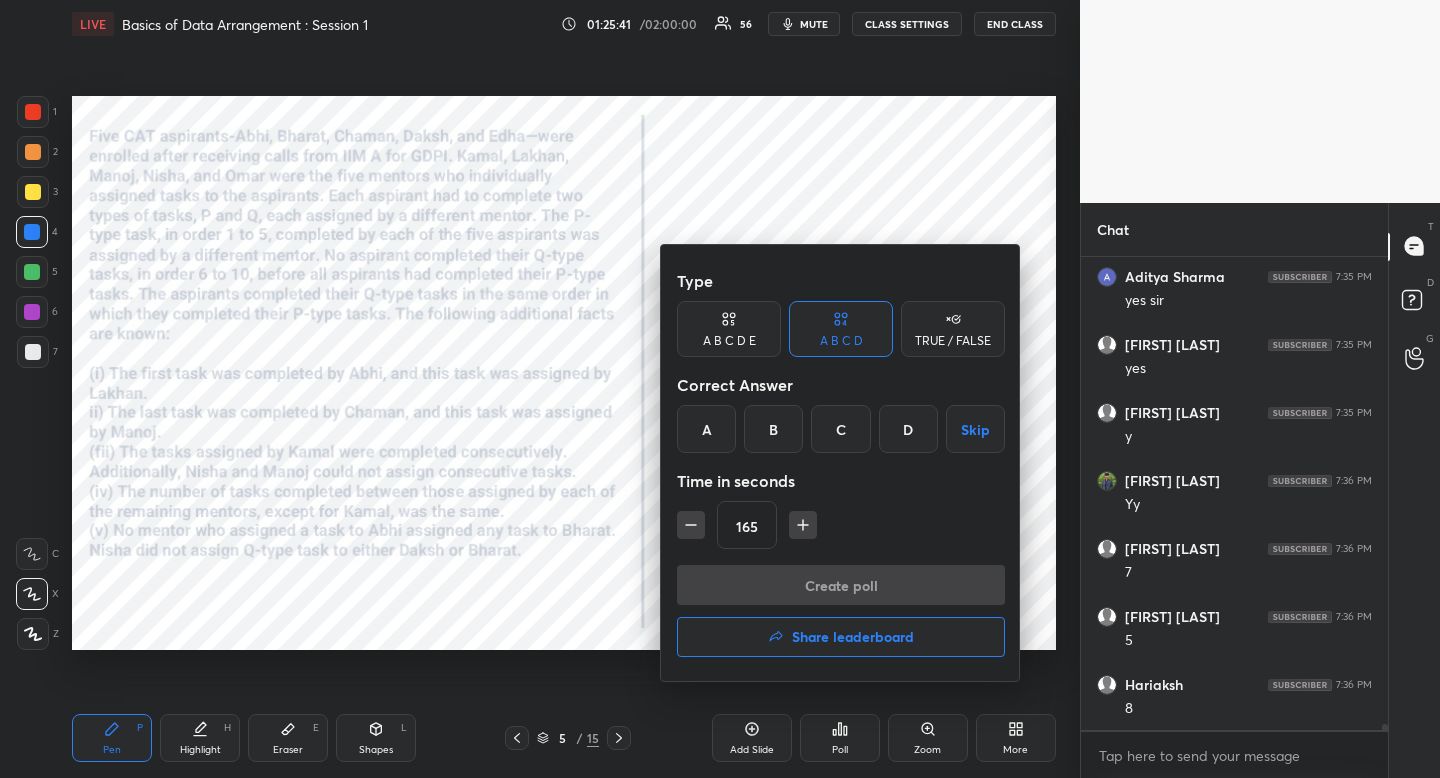 click 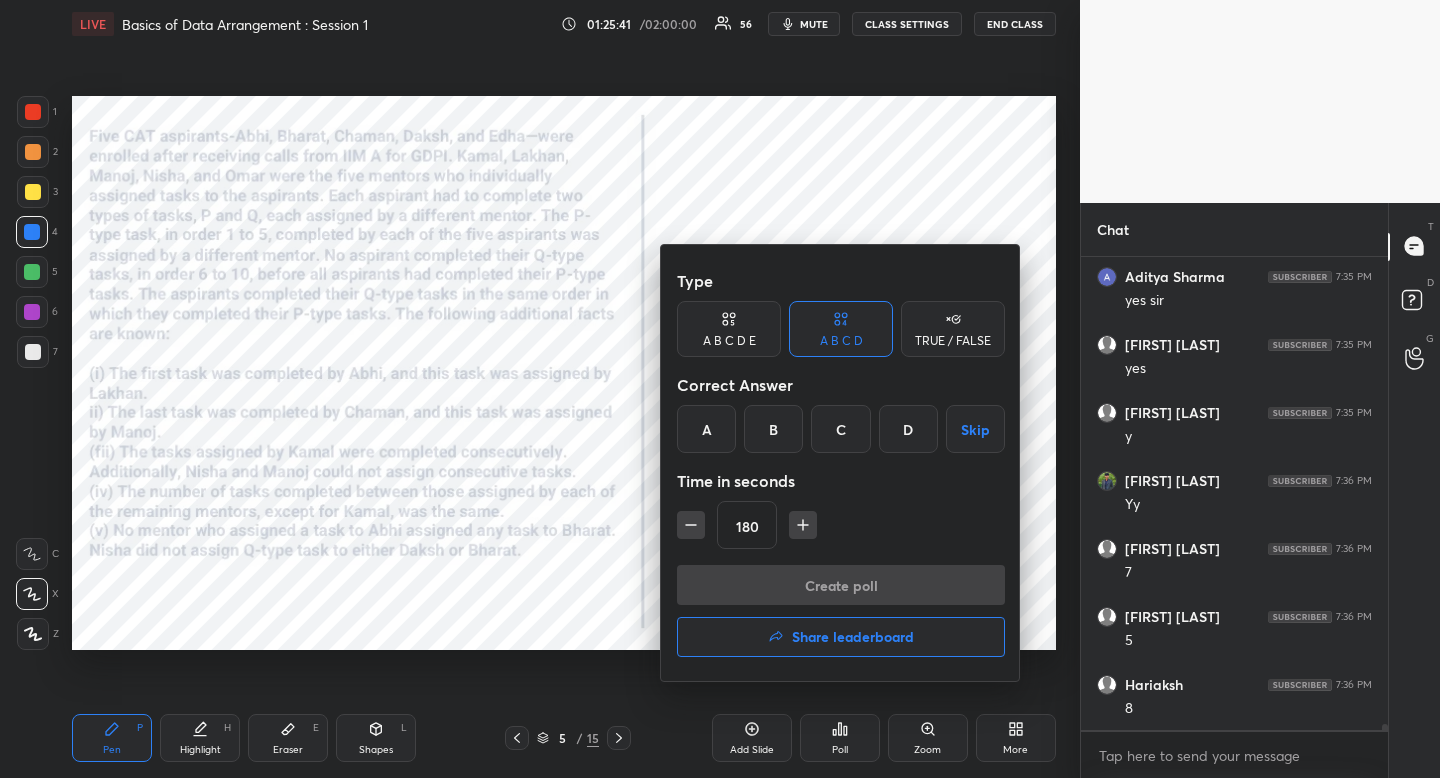 scroll, scrollTop: 36026, scrollLeft: 0, axis: vertical 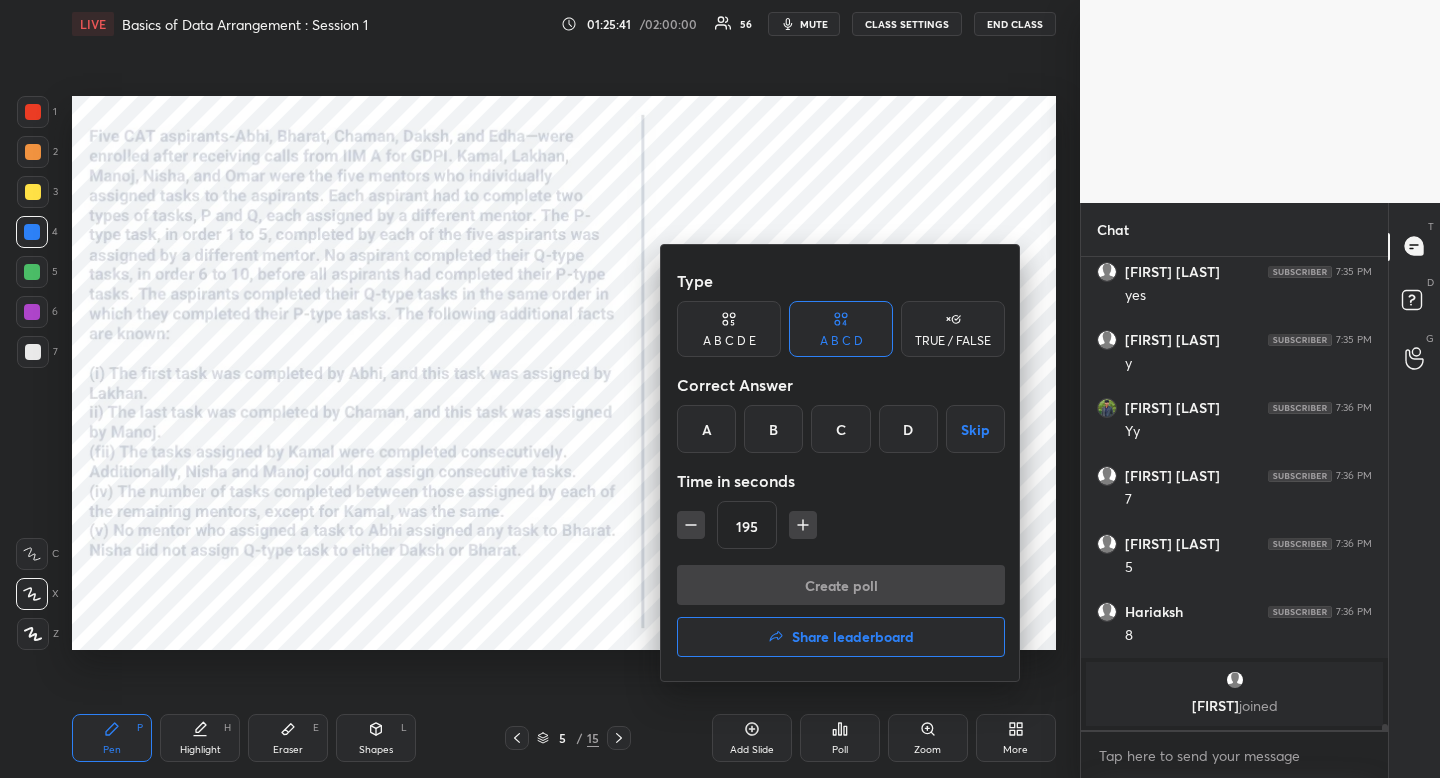 click 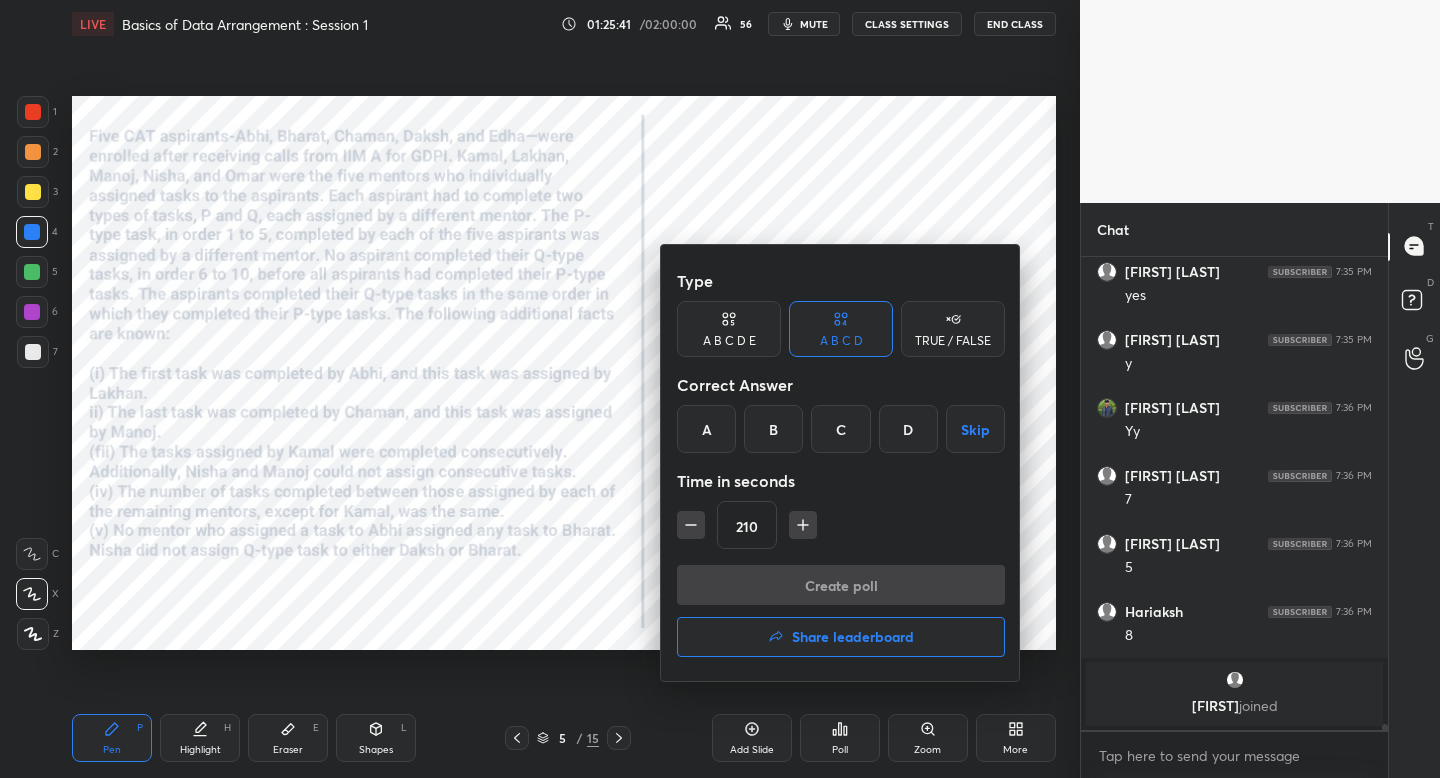 click 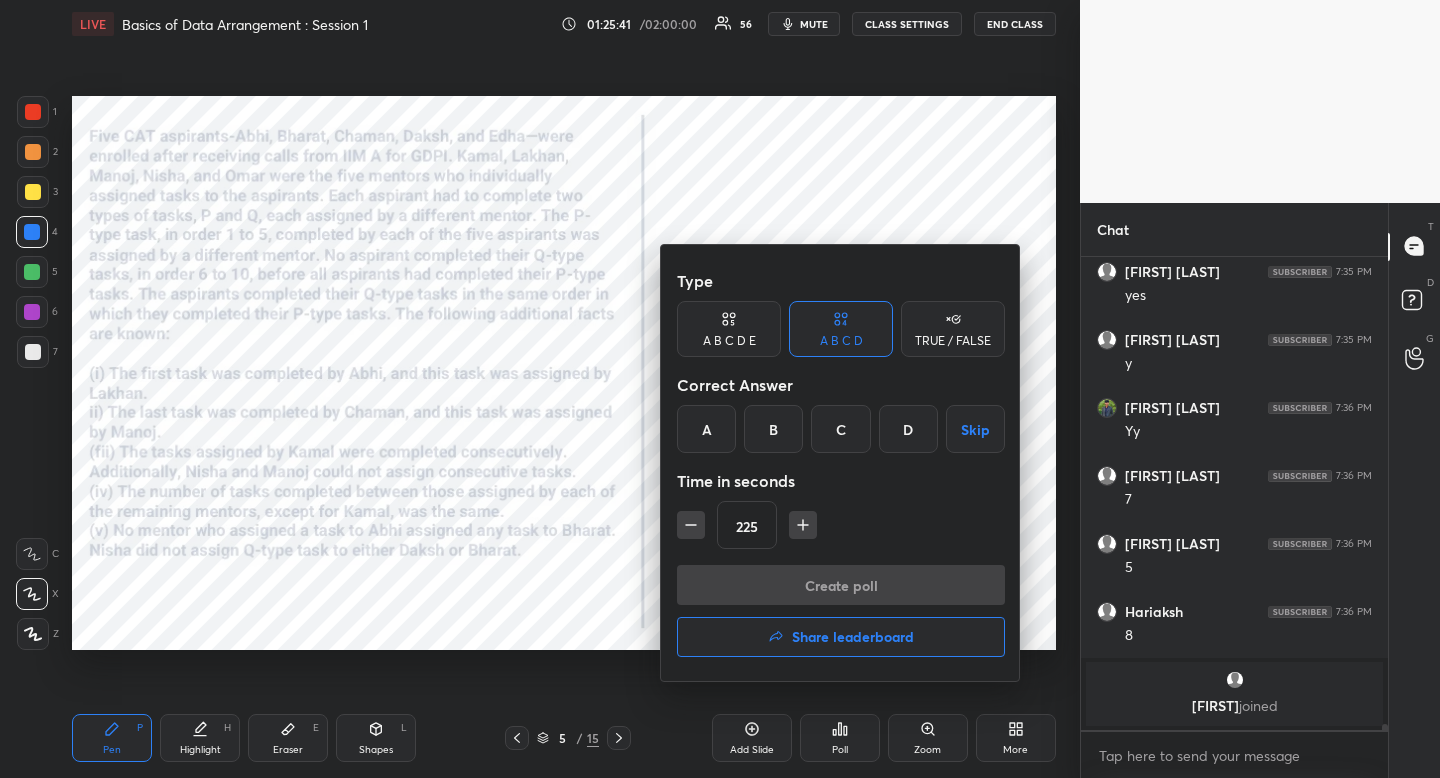 click 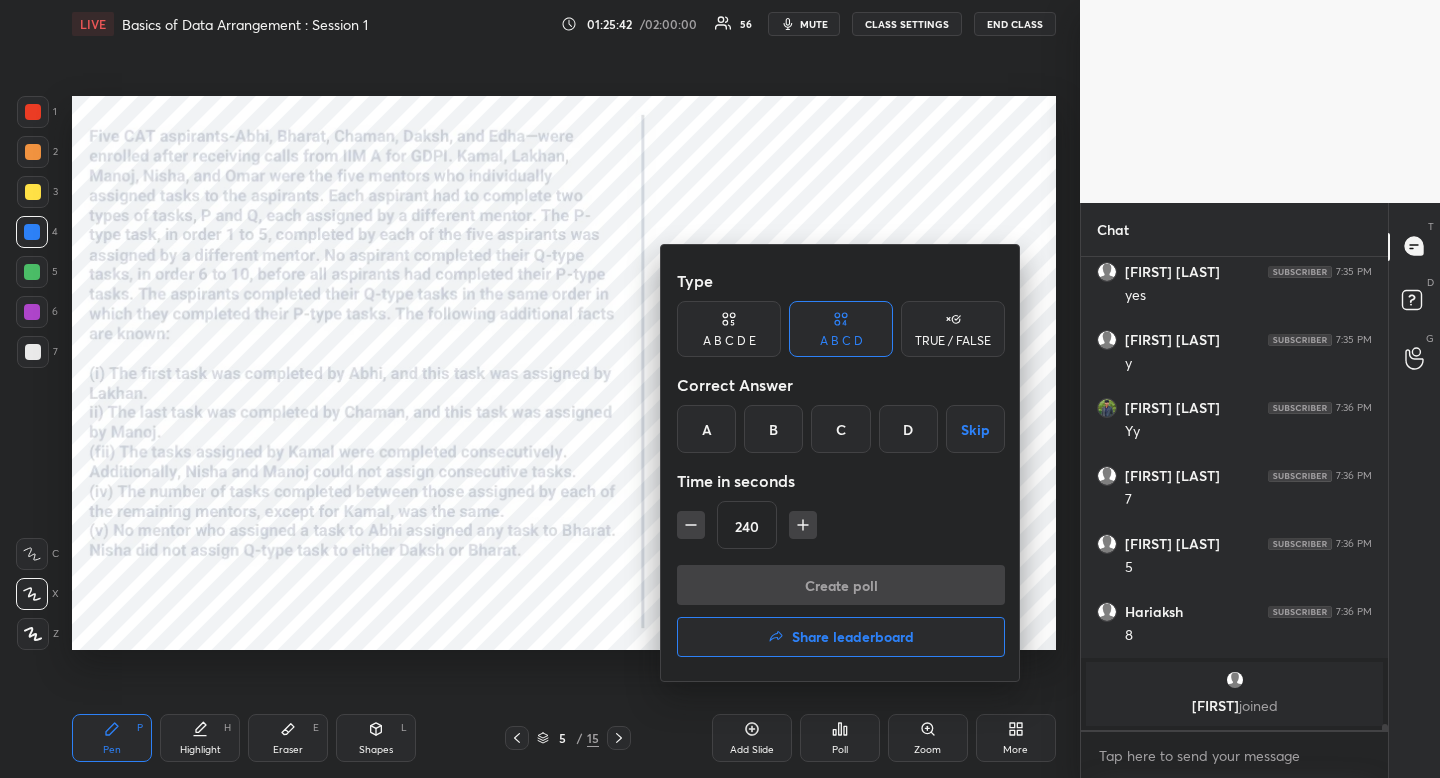 click 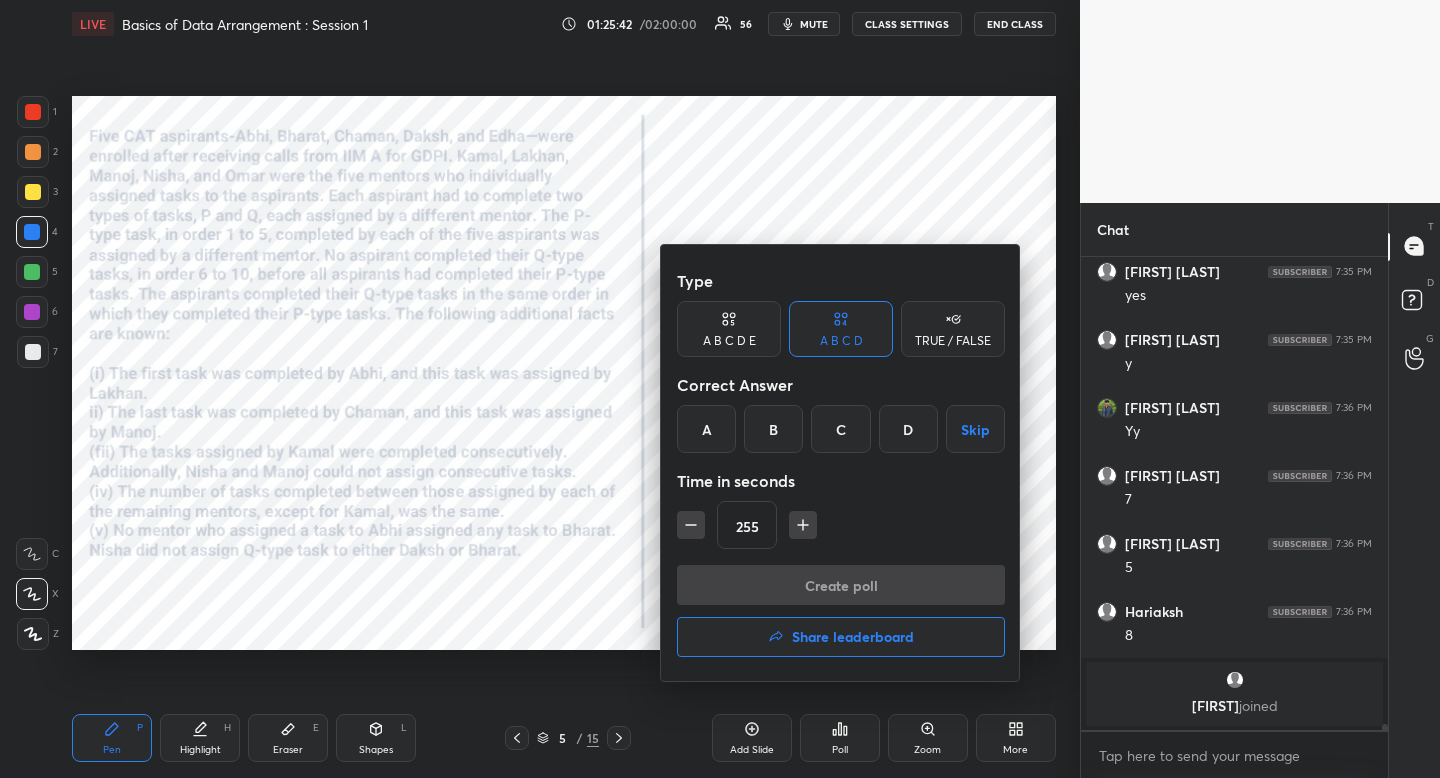 scroll, scrollTop: 34457, scrollLeft: 0, axis: vertical 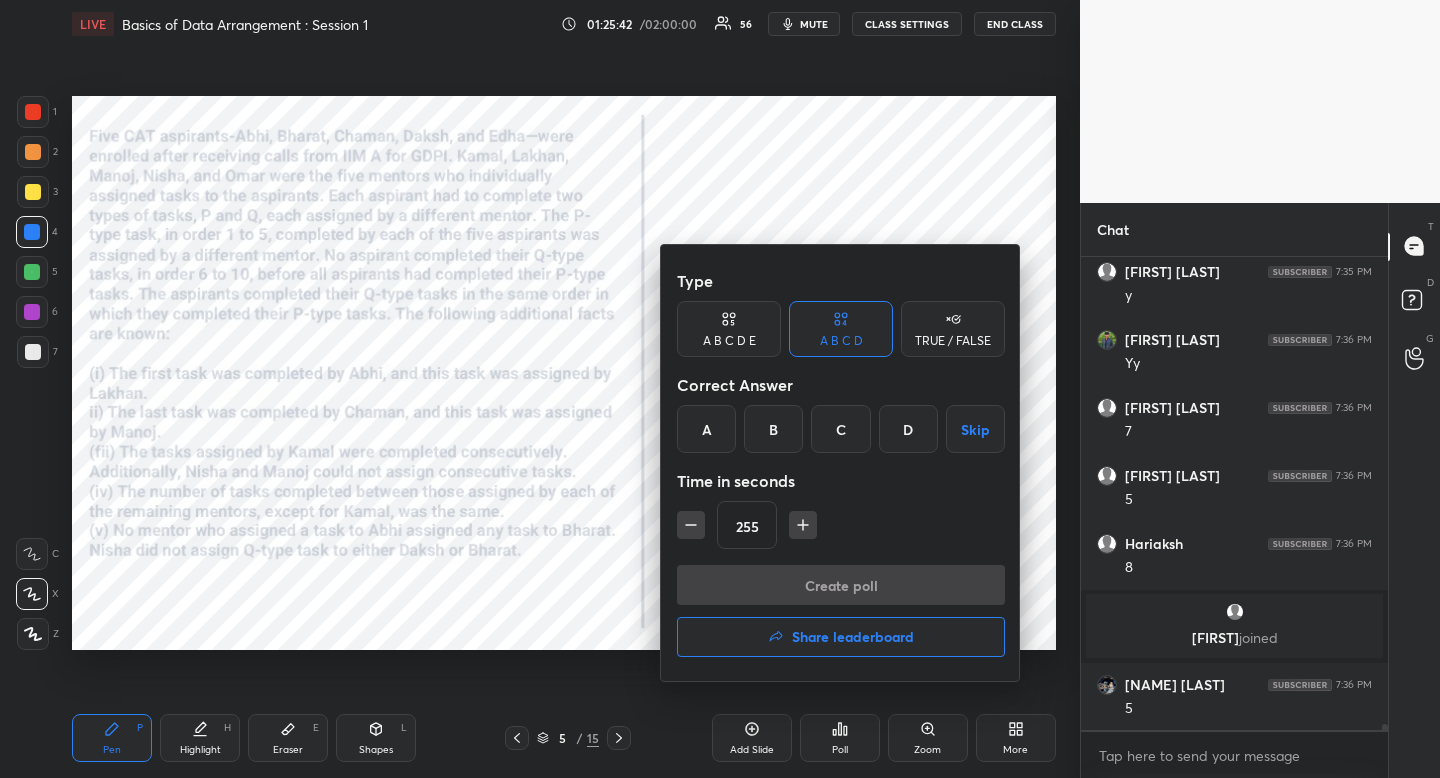 click 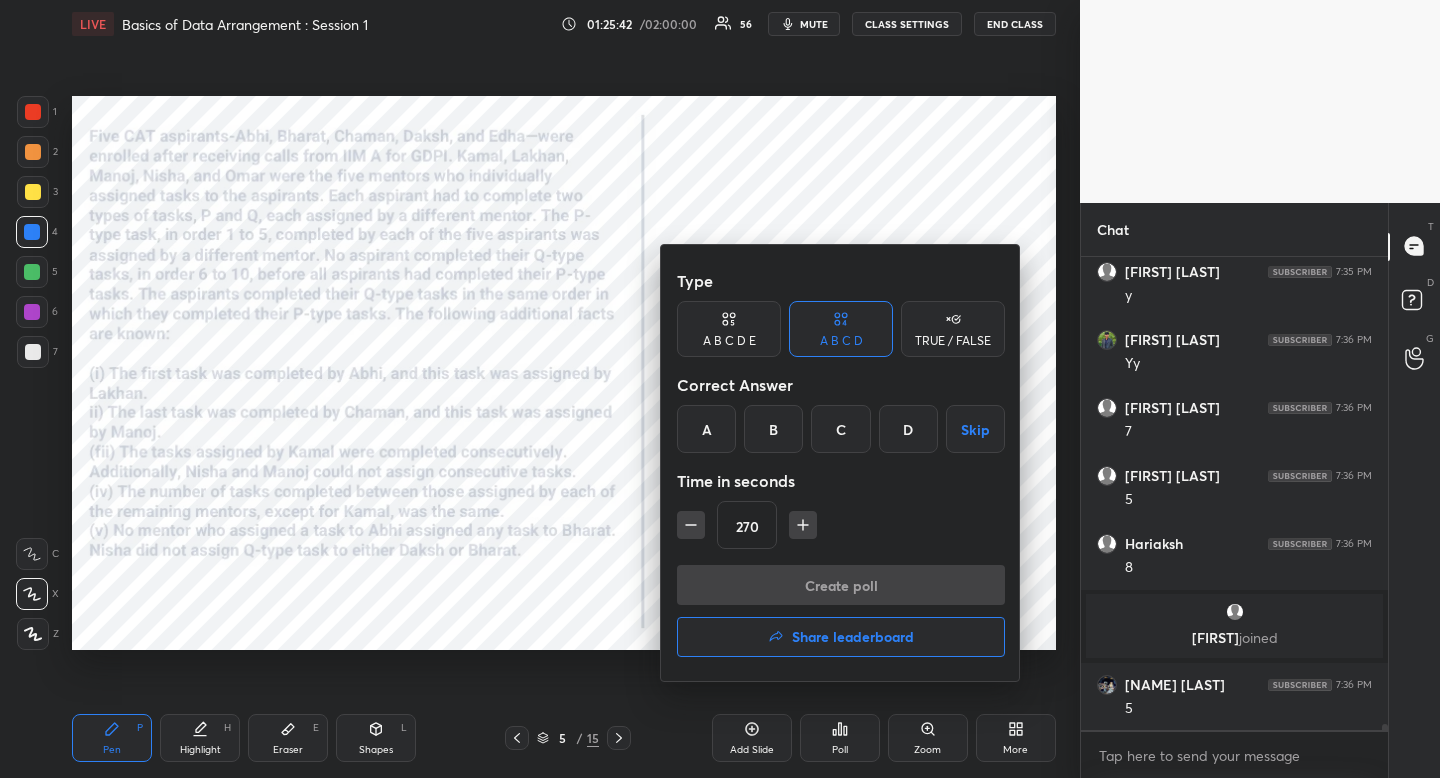 click 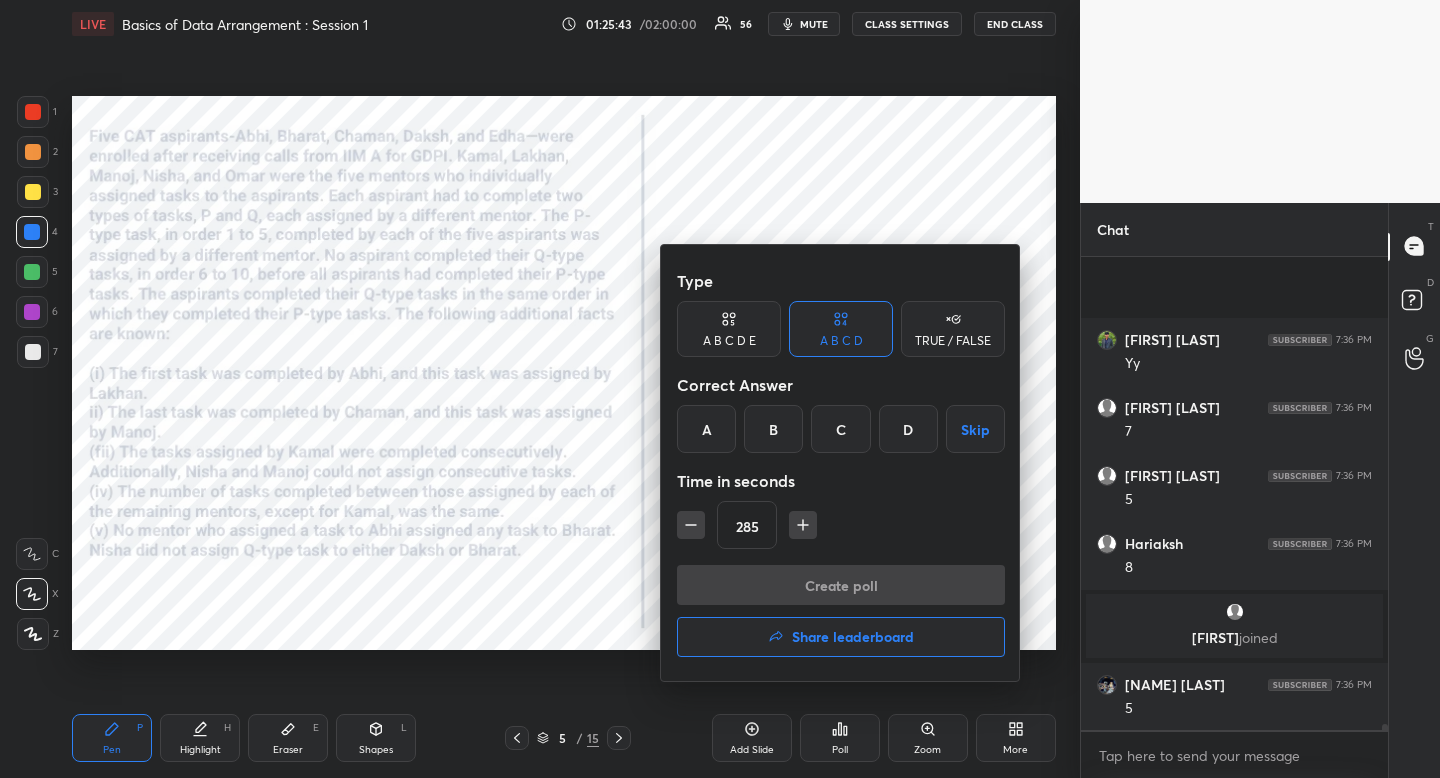 scroll, scrollTop: 34593, scrollLeft: 0, axis: vertical 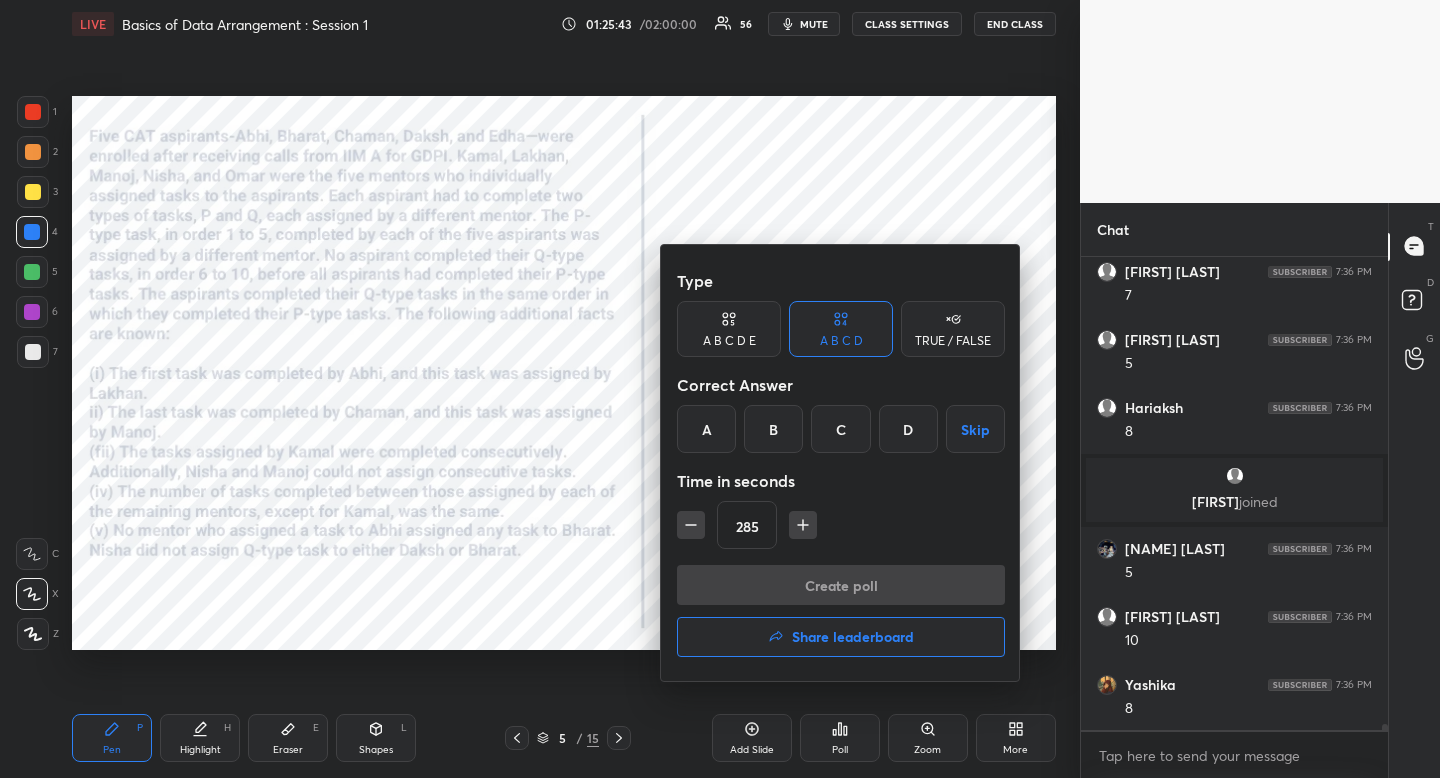 click 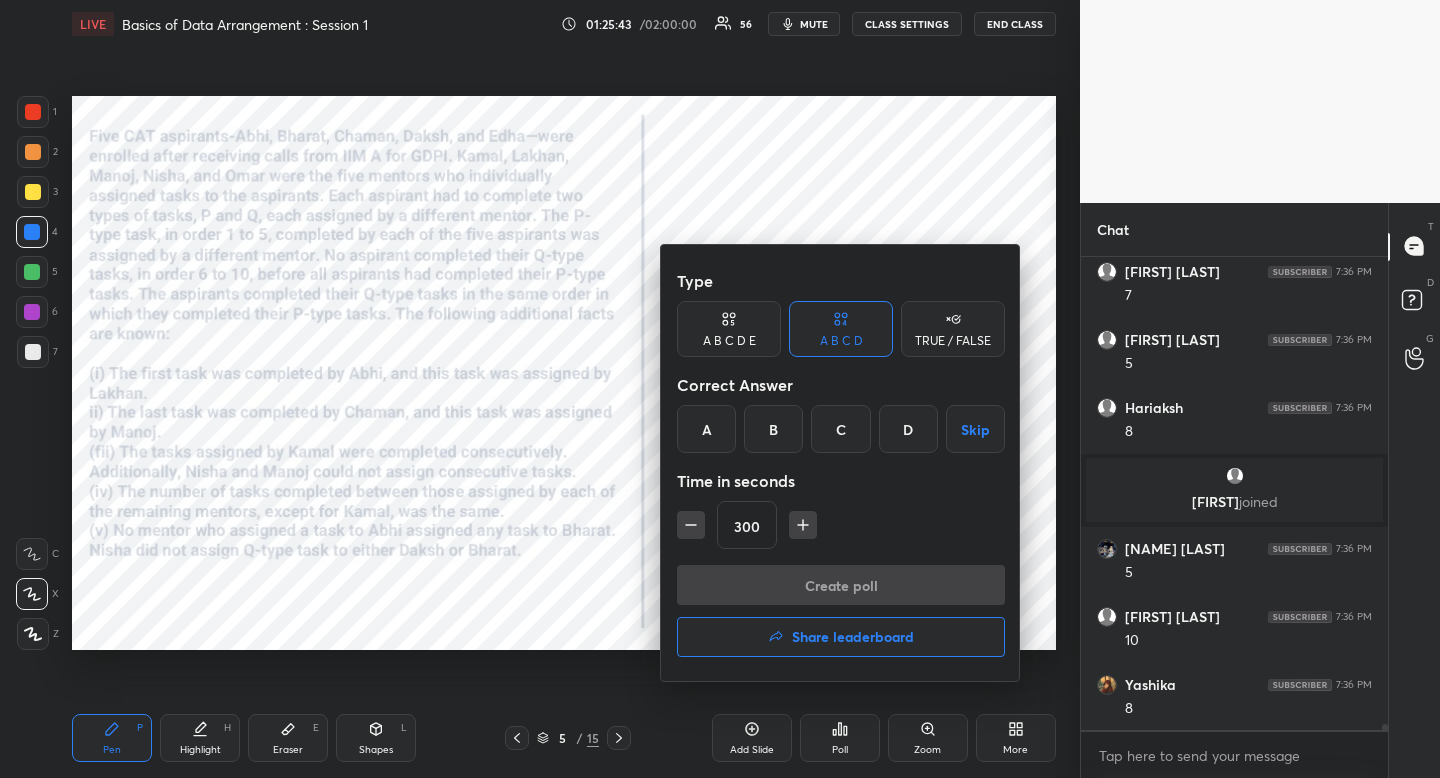 click 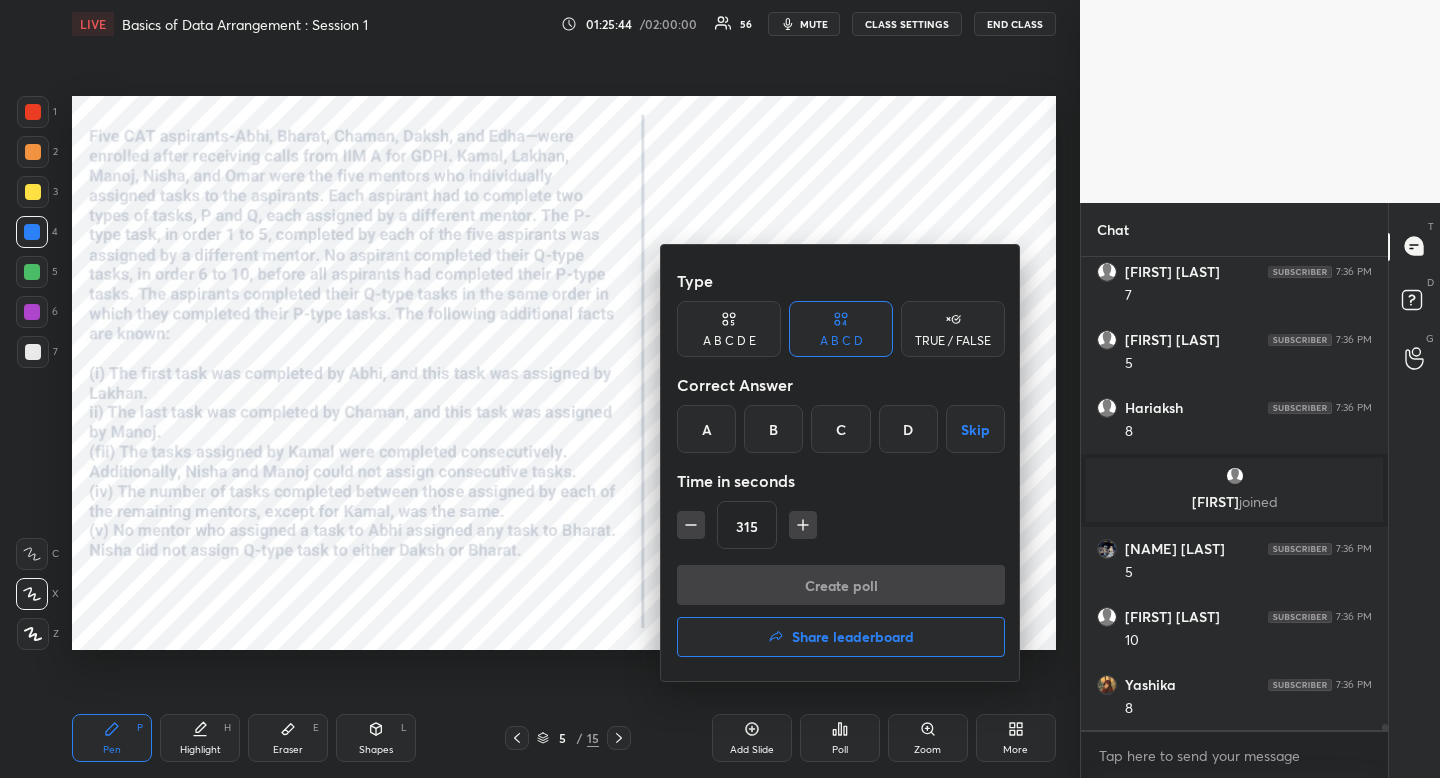 click 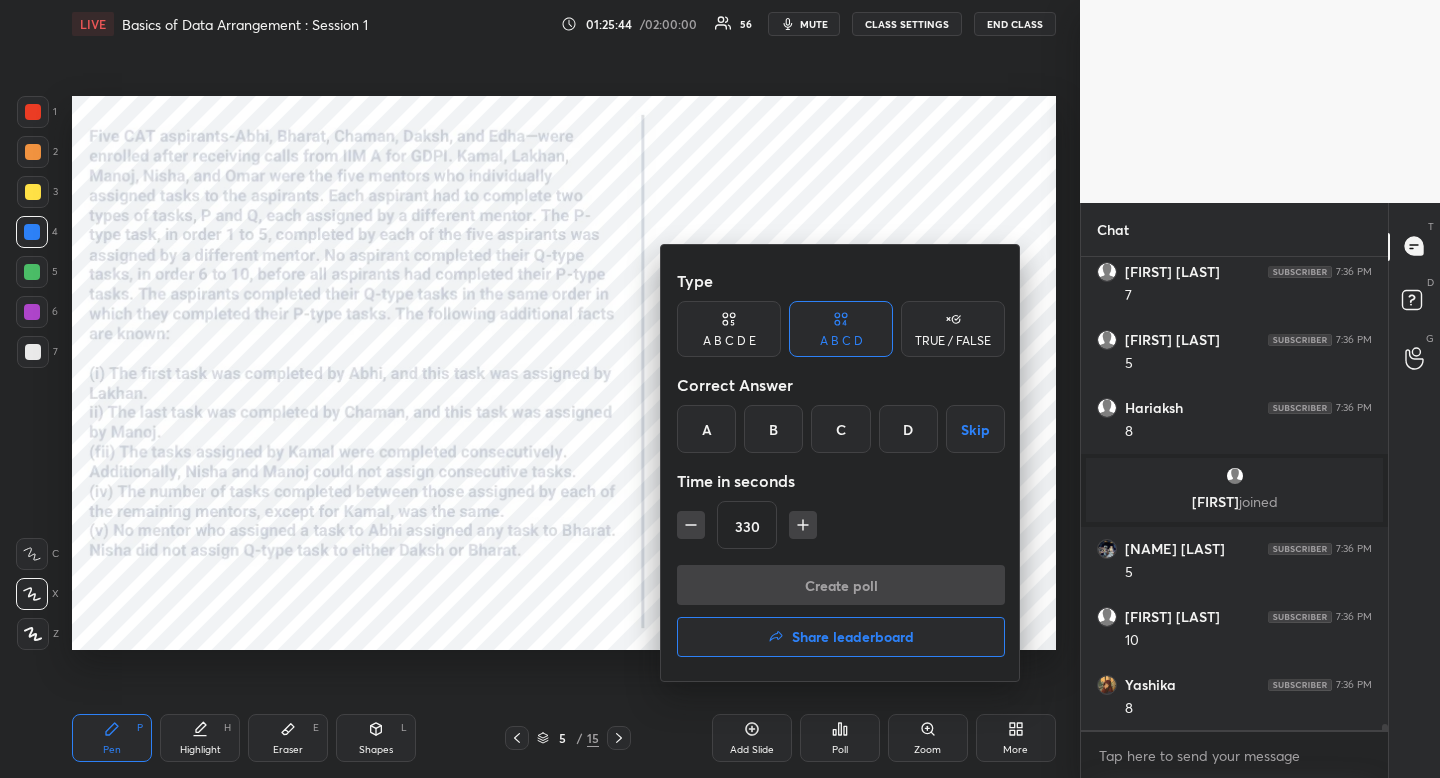 click 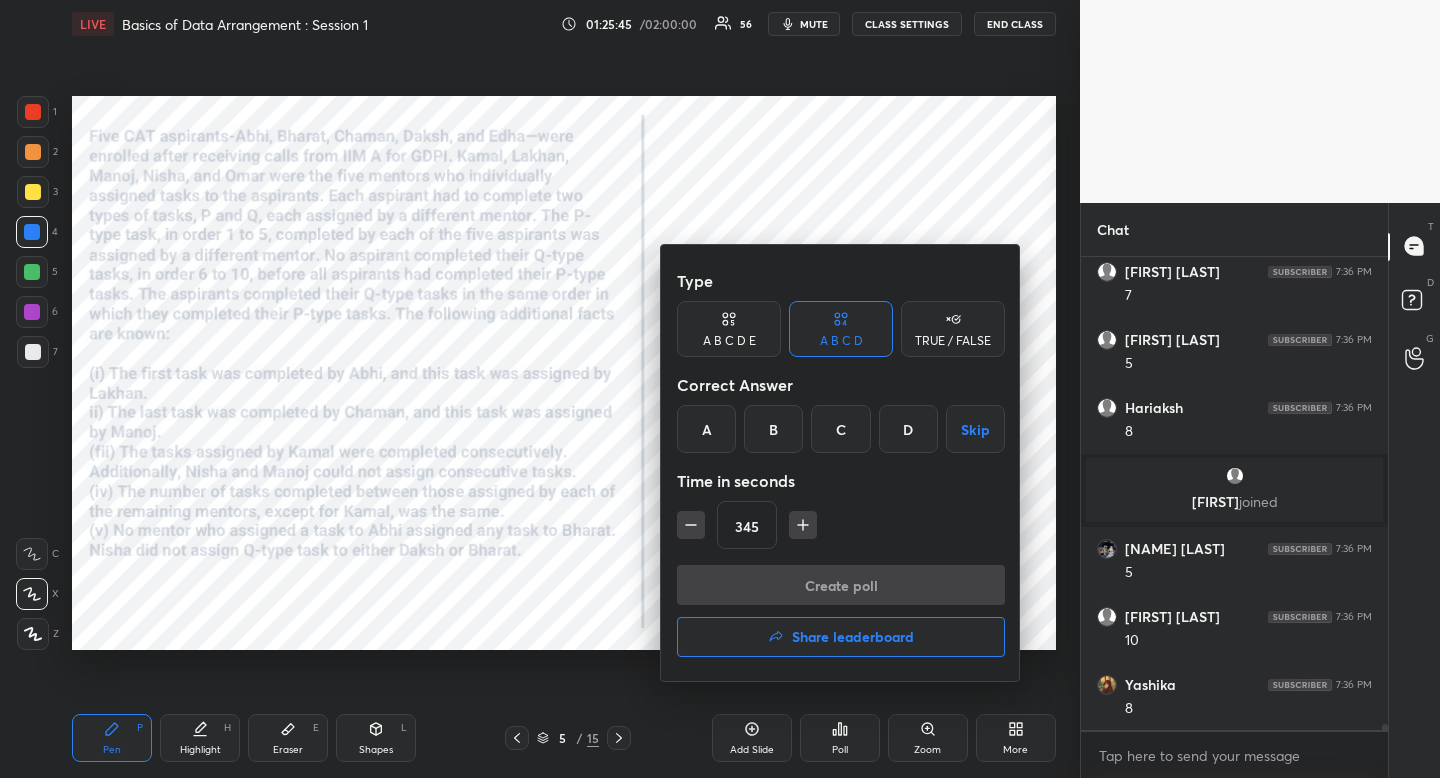 click 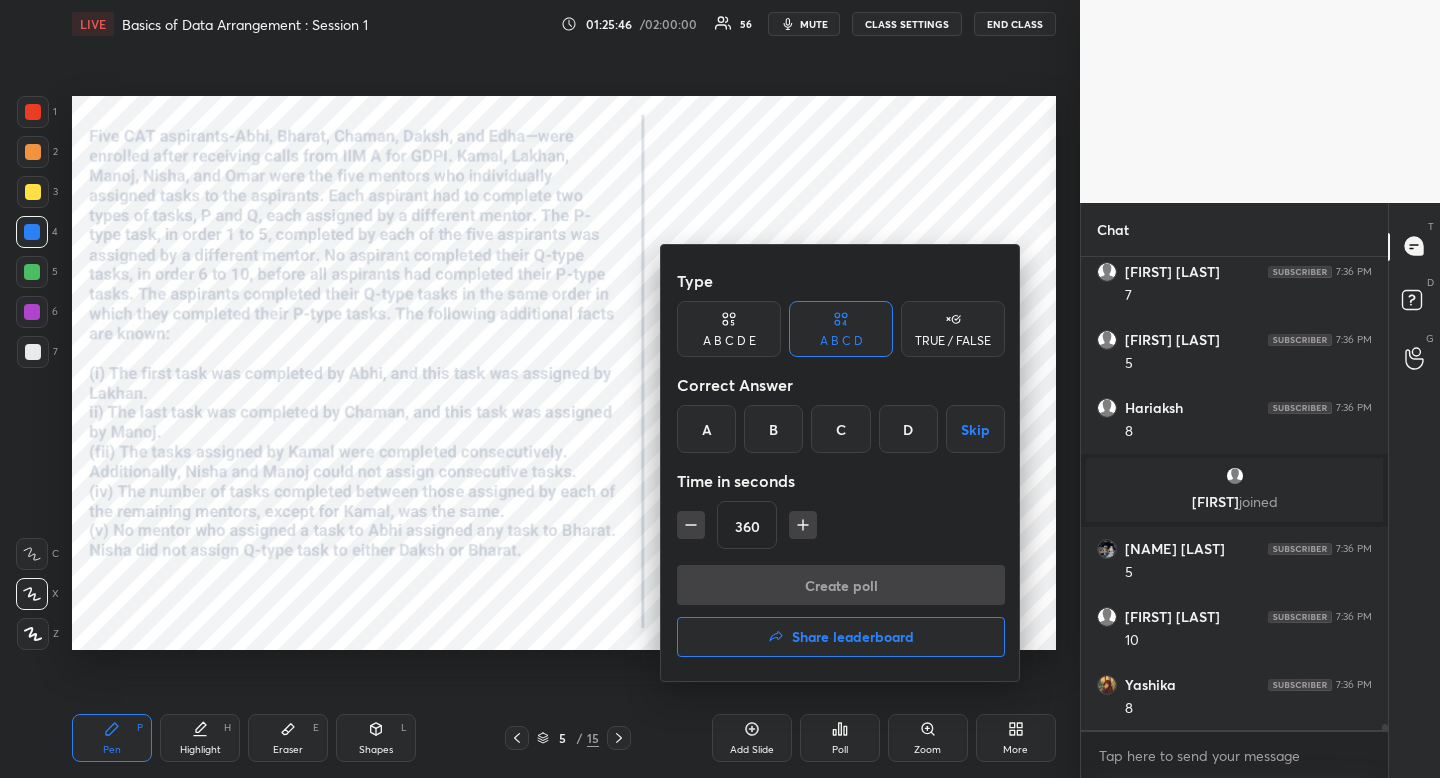 click on "Skip" at bounding box center [975, 429] 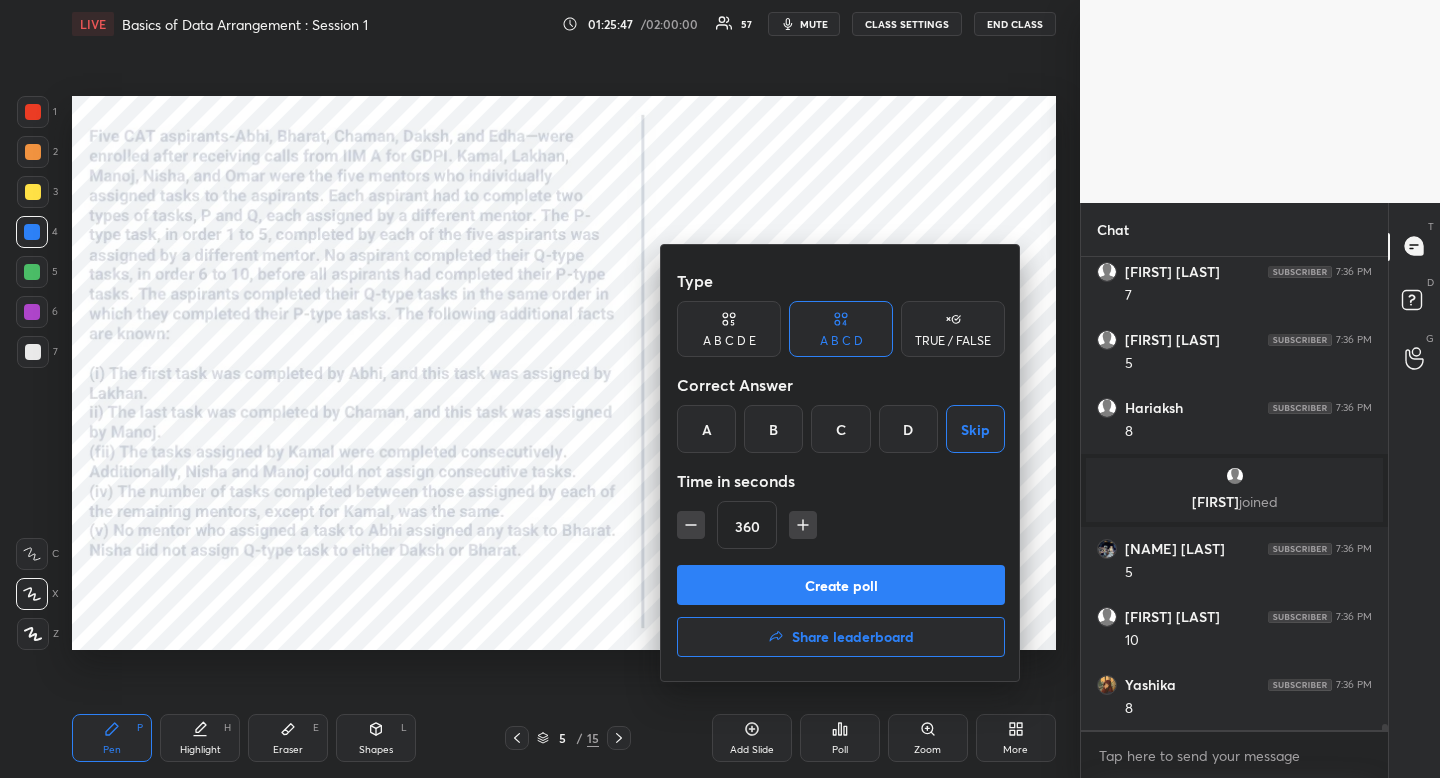 click on "Create poll" at bounding box center [841, 585] 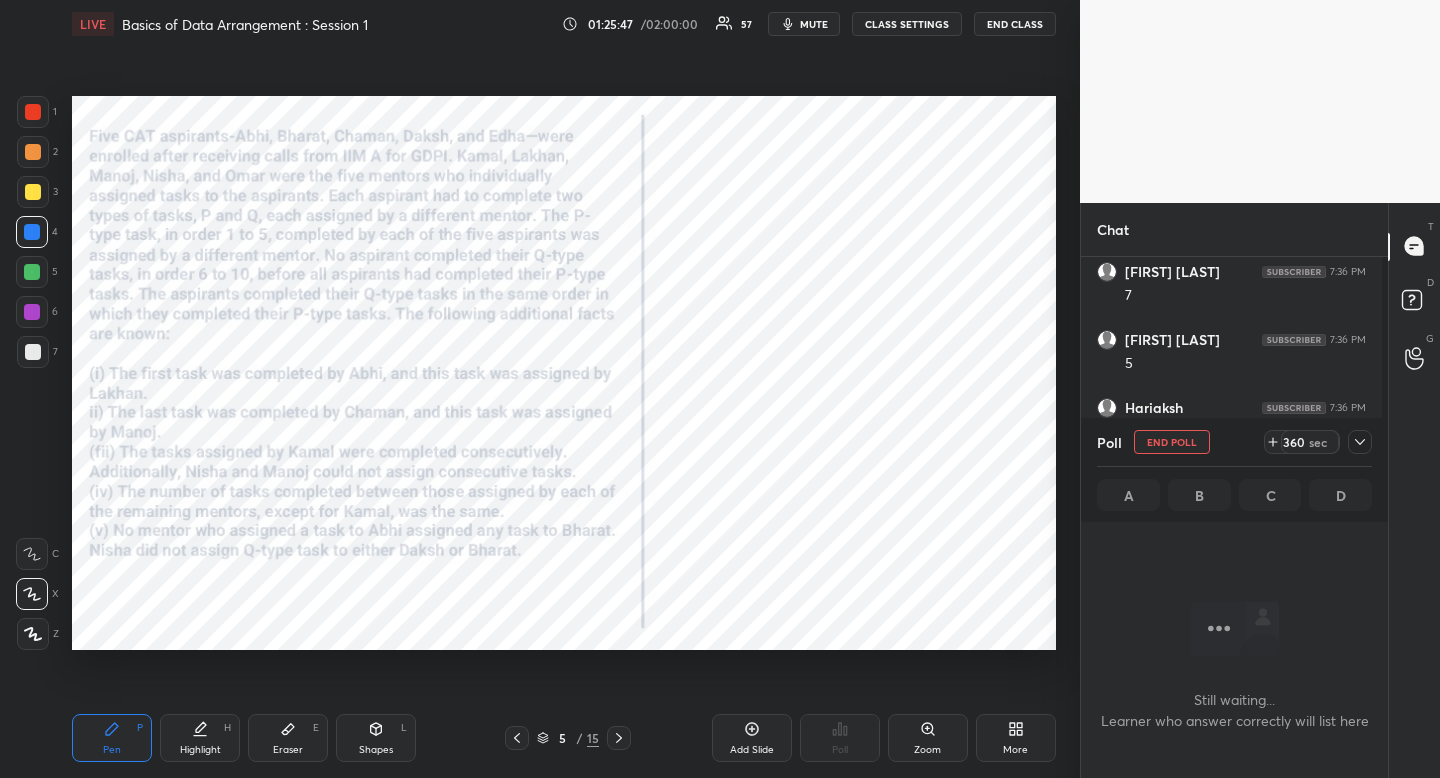 scroll, scrollTop: 450, scrollLeft: 295, axis: both 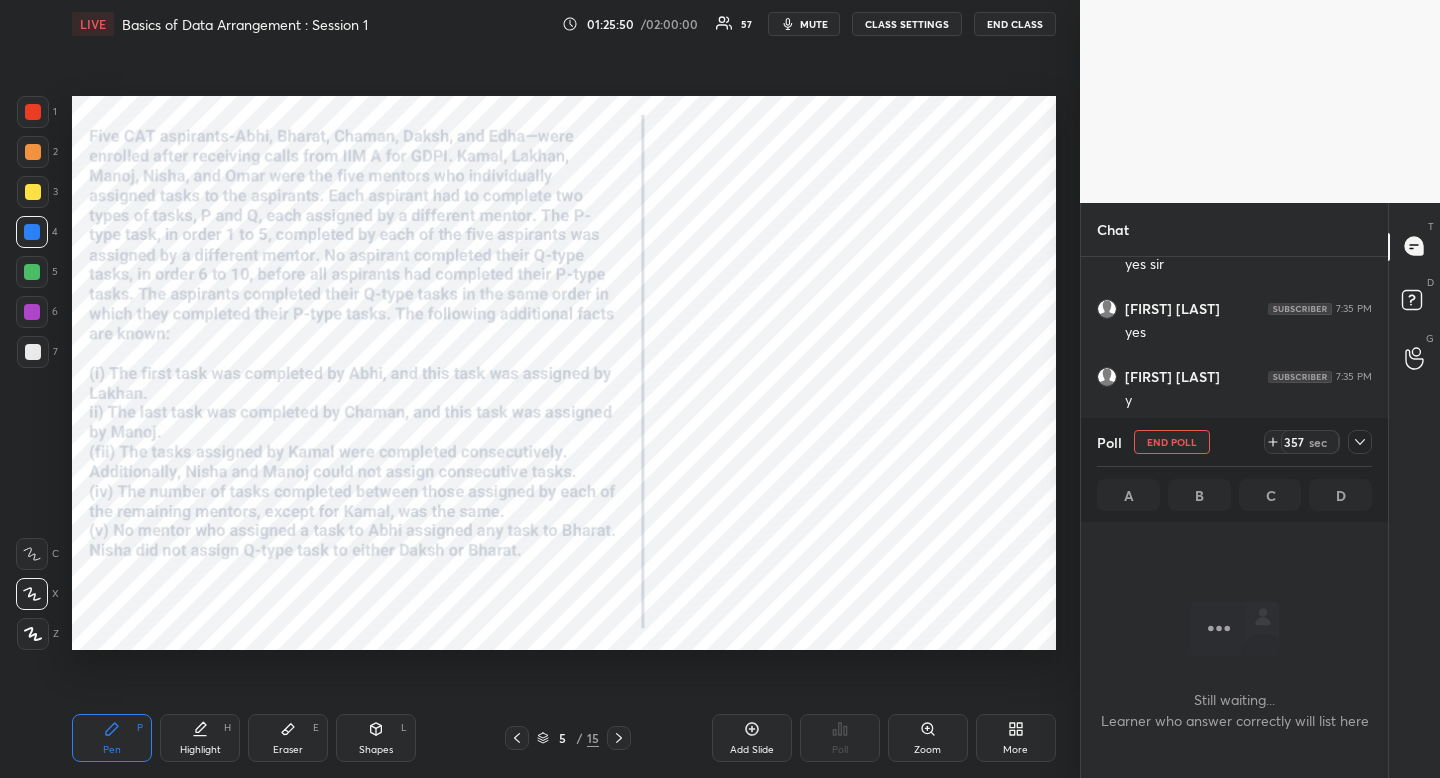 drag, startPoint x: 827, startPoint y: 20, endPoint x: 807, endPoint y: 19, distance: 20.024984 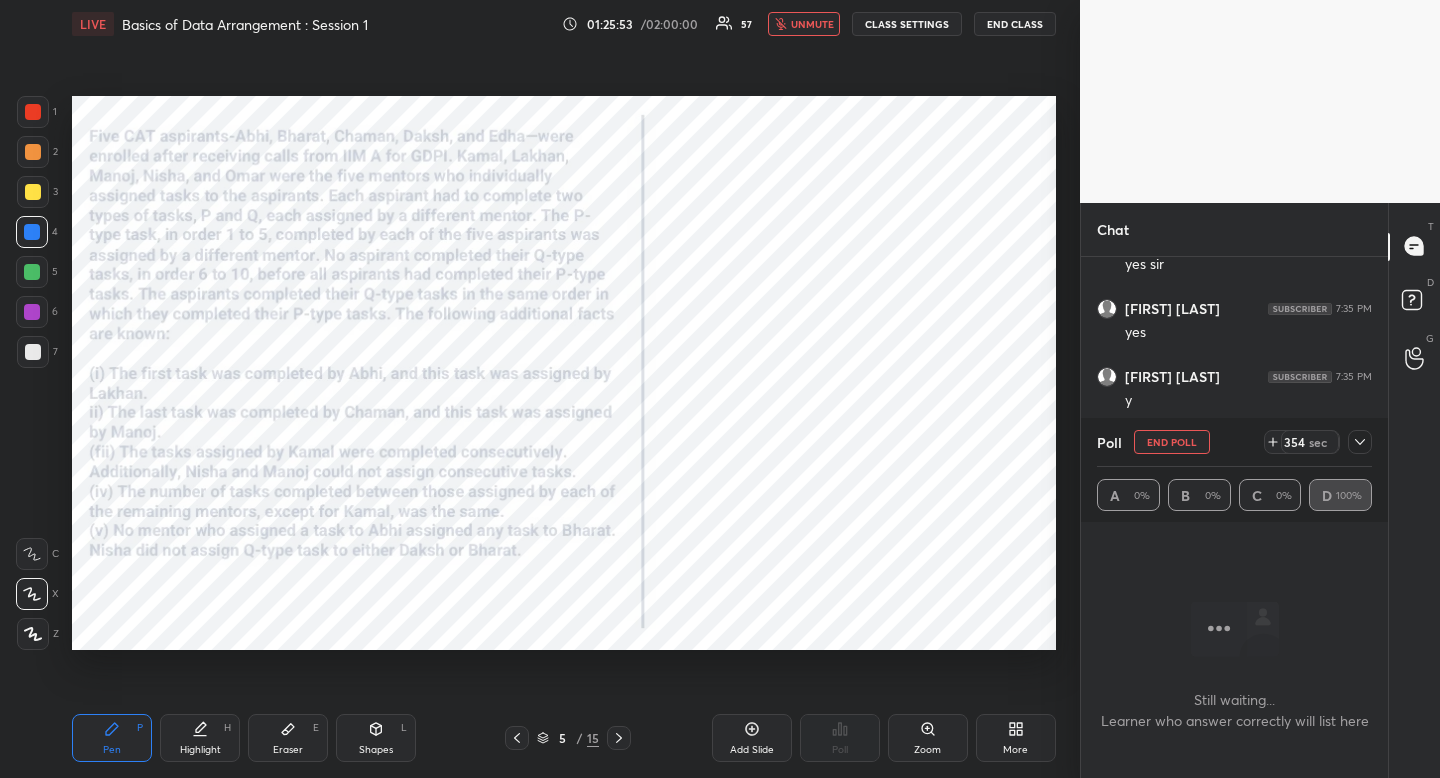 click at bounding box center (1360, 442) 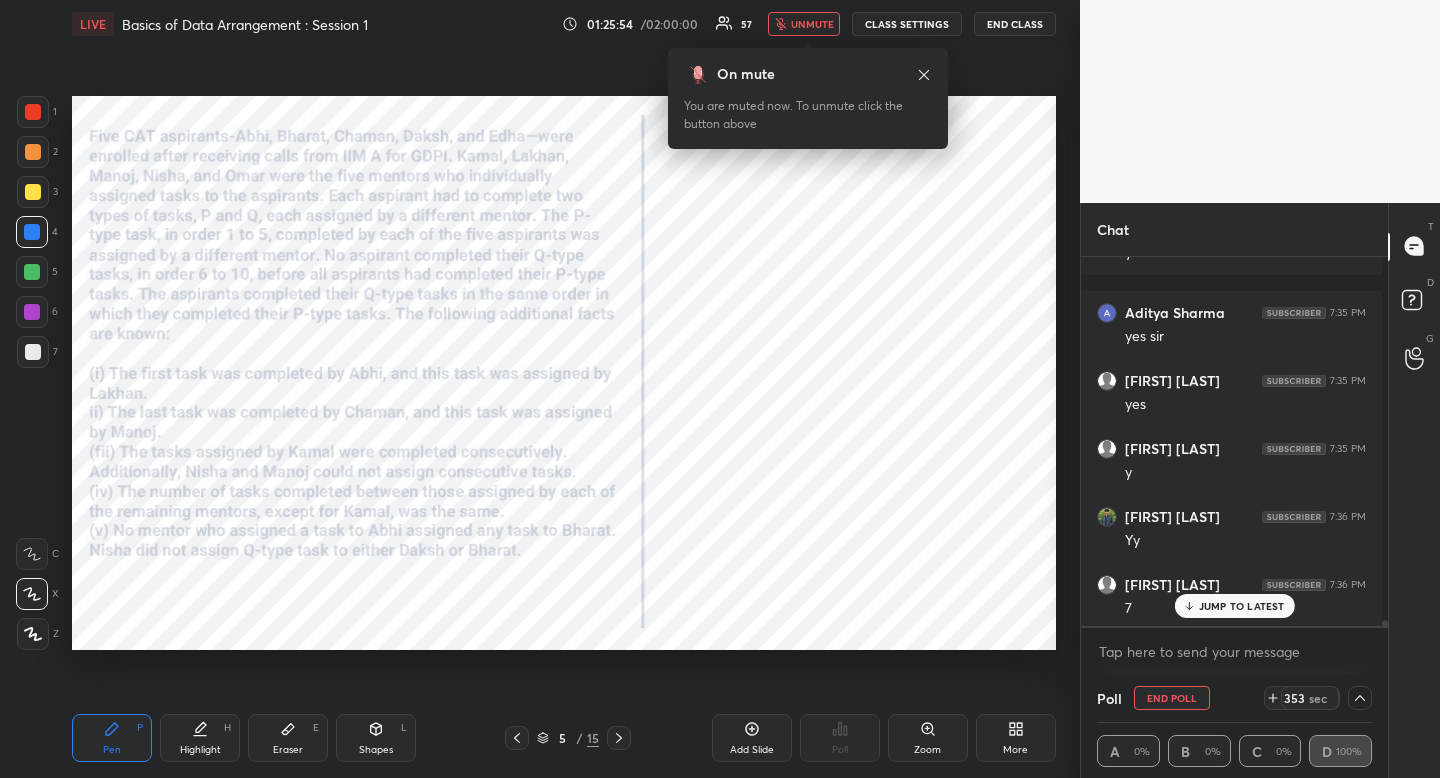 click on "unmute" at bounding box center (812, 24) 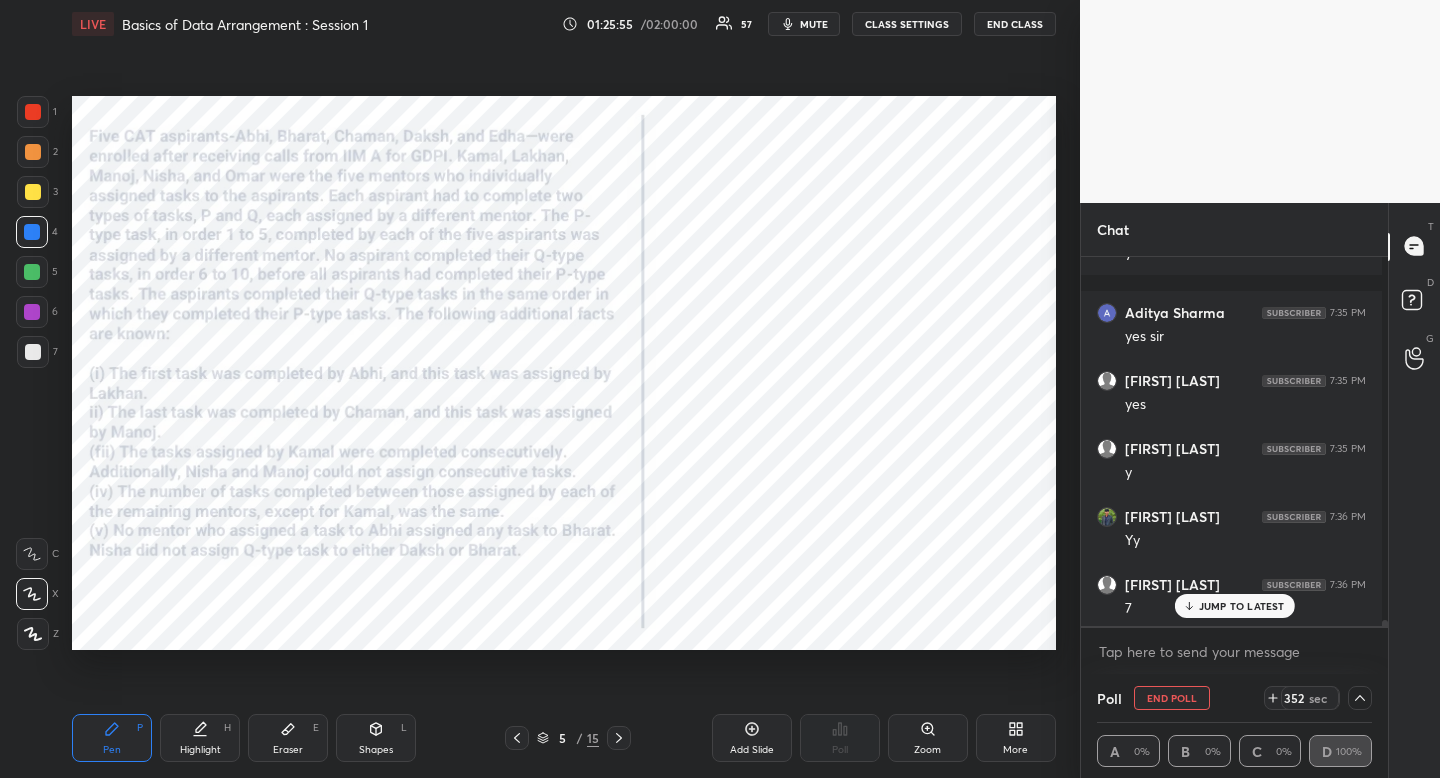 click on "JUMP TO LATEST" at bounding box center [1242, 606] 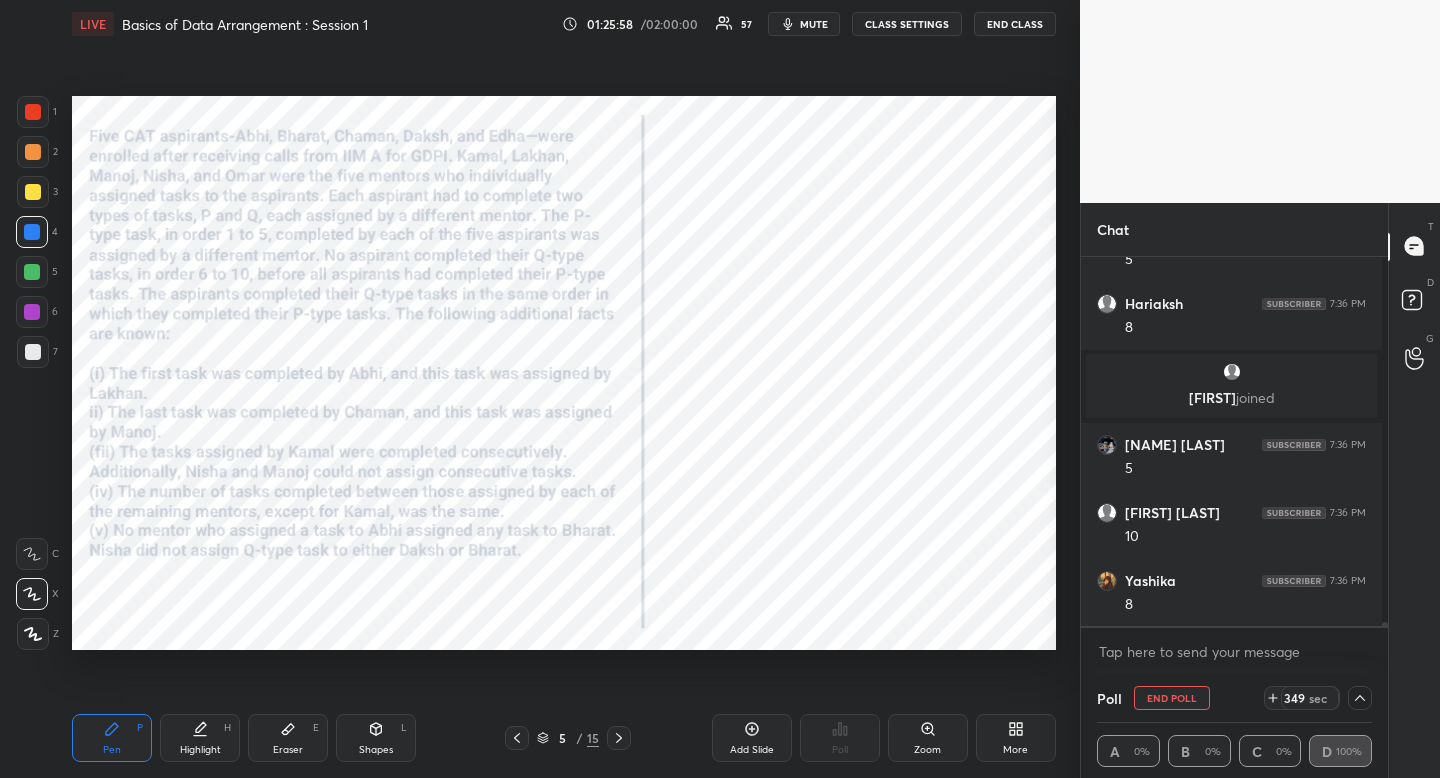 drag, startPoint x: 812, startPoint y: 27, endPoint x: 764, endPoint y: 40, distance: 49.729267 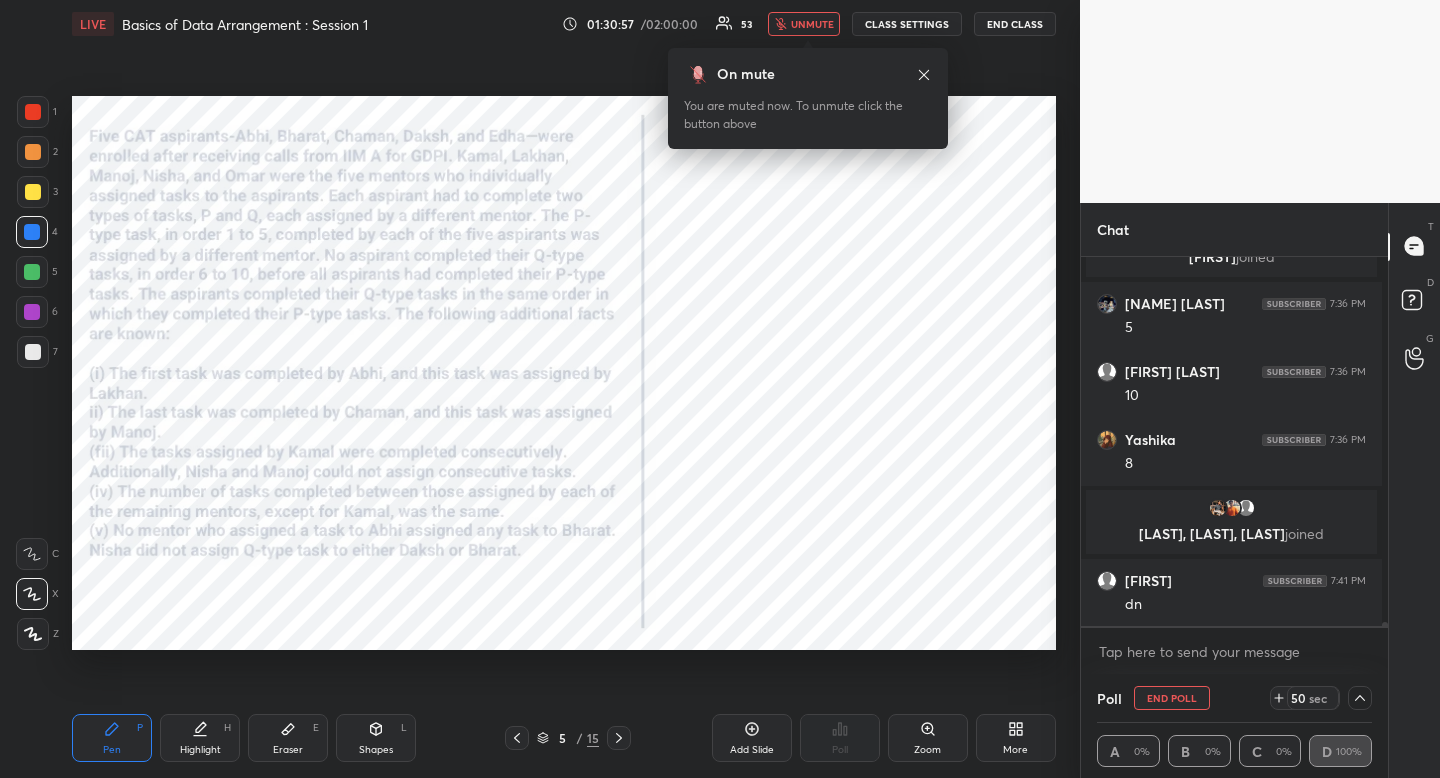 scroll, scrollTop: 34730, scrollLeft: 0, axis: vertical 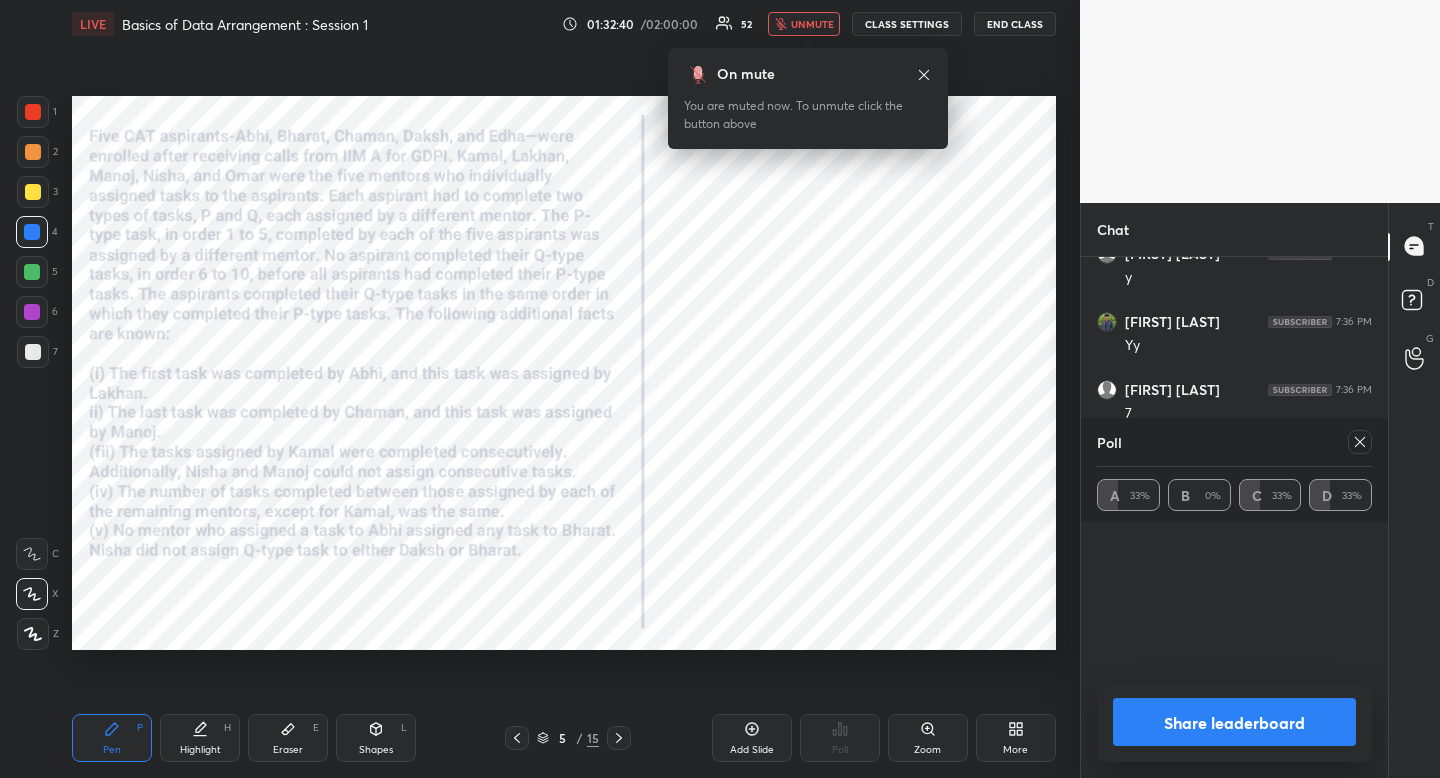 drag, startPoint x: 792, startPoint y: 13, endPoint x: 779, endPoint y: 28, distance: 19.849434 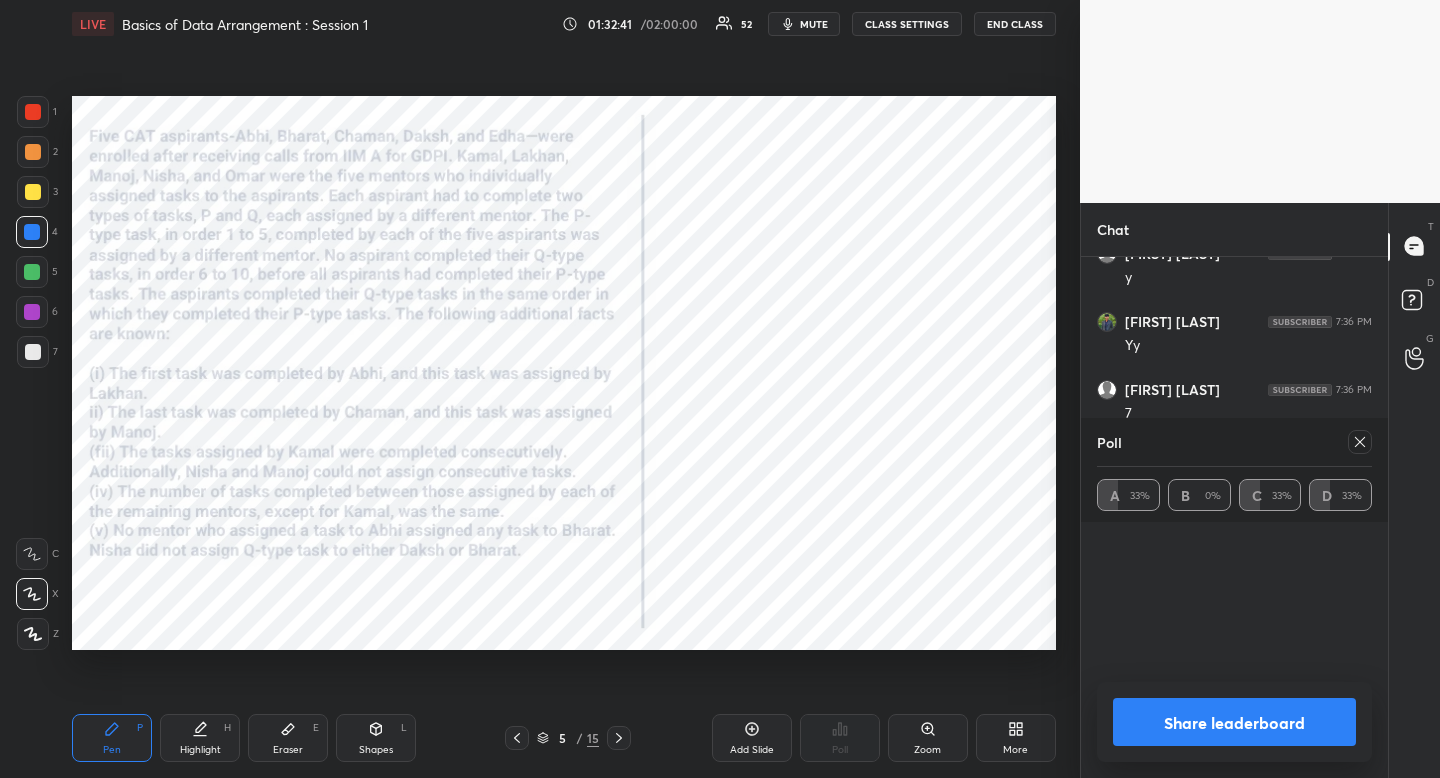 drag, startPoint x: 1359, startPoint y: 442, endPoint x: 1346, endPoint y: 444, distance: 13.152946 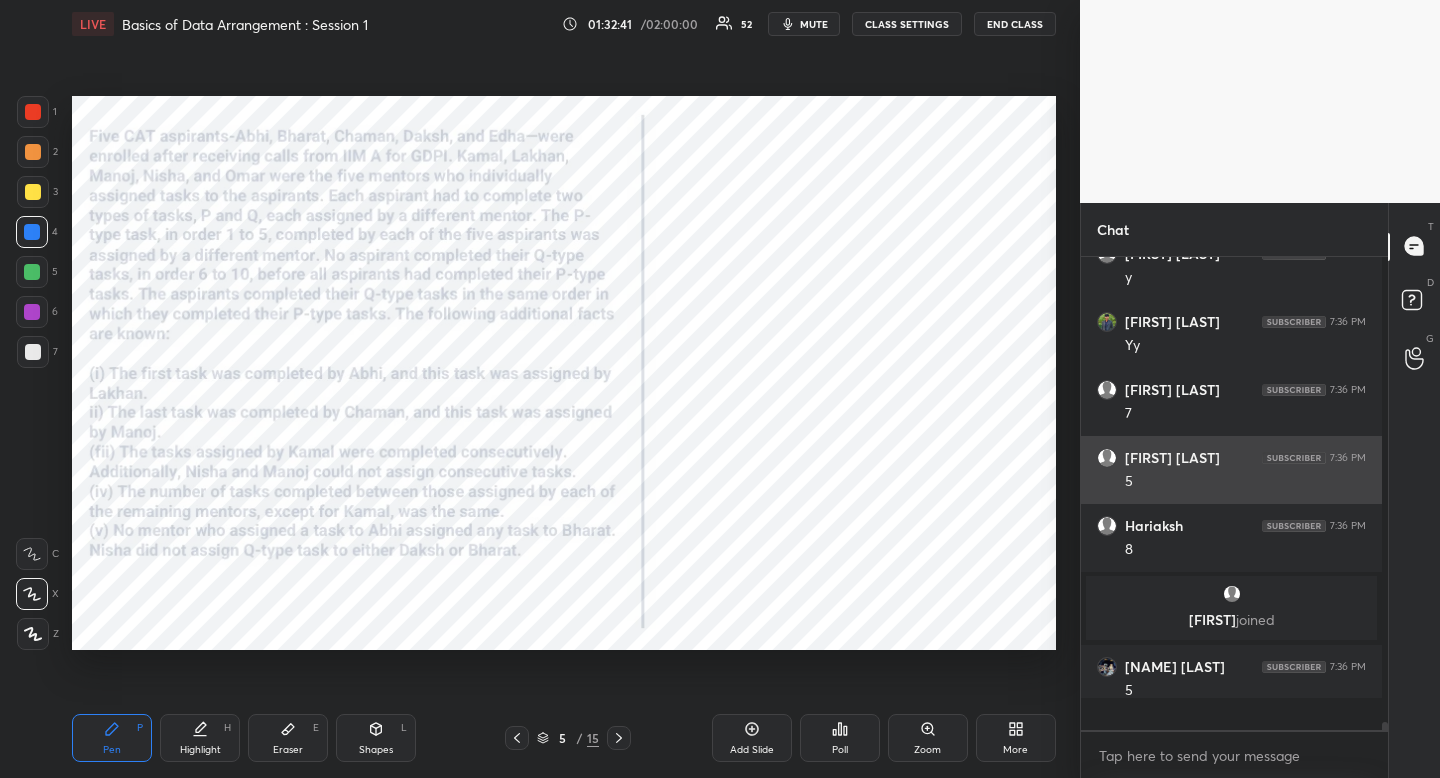 scroll, scrollTop: 7, scrollLeft: 7, axis: both 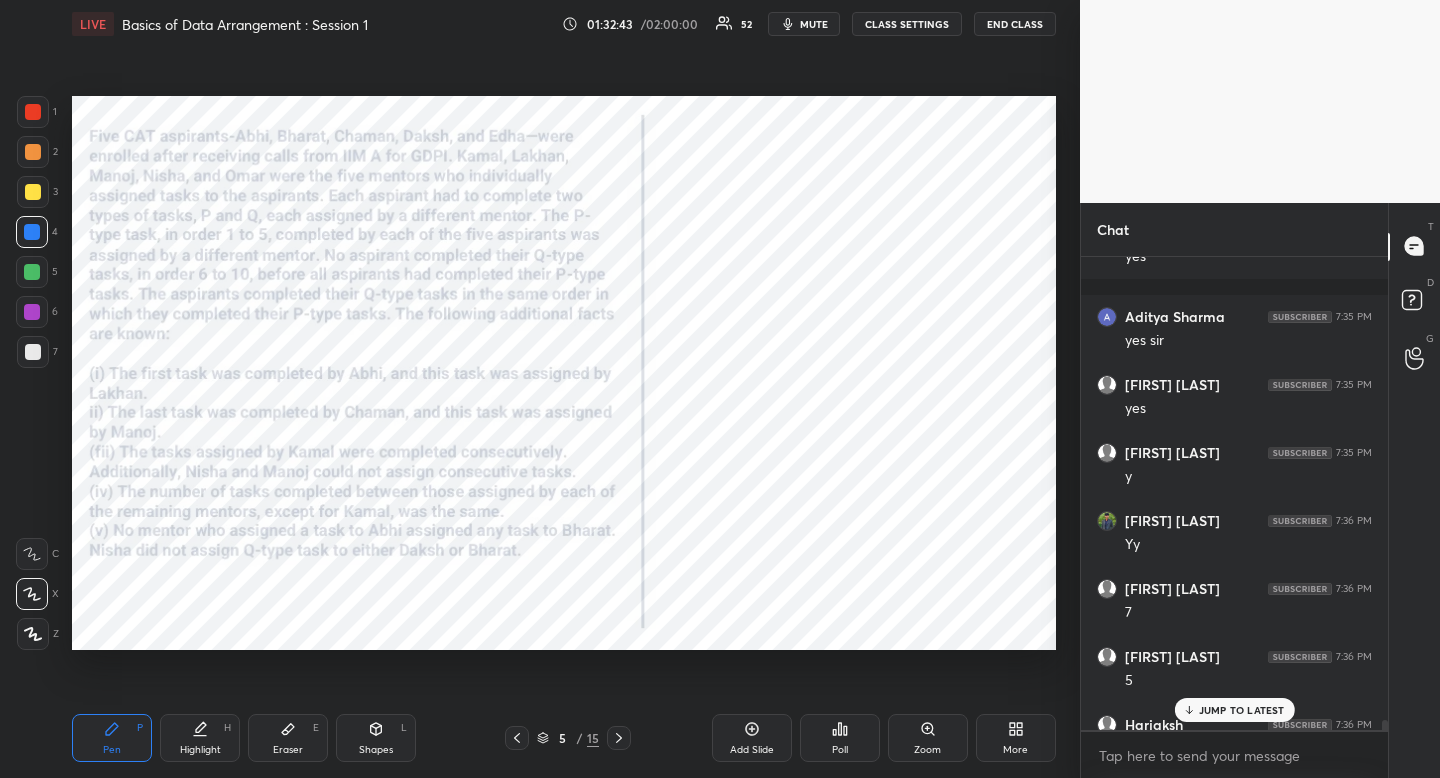 click on "JUMP TO LATEST" at bounding box center (1242, 710) 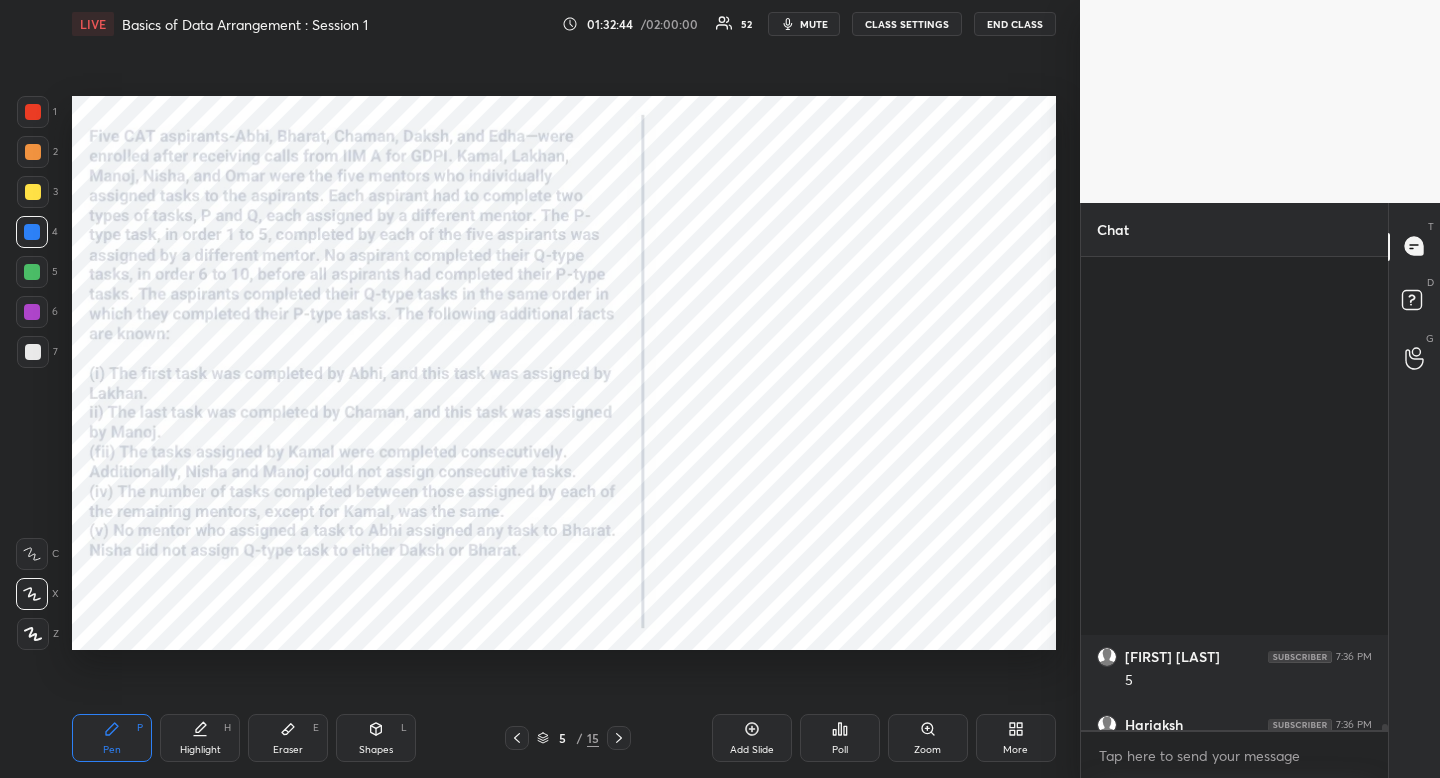 scroll, scrollTop: 34734, scrollLeft: 0, axis: vertical 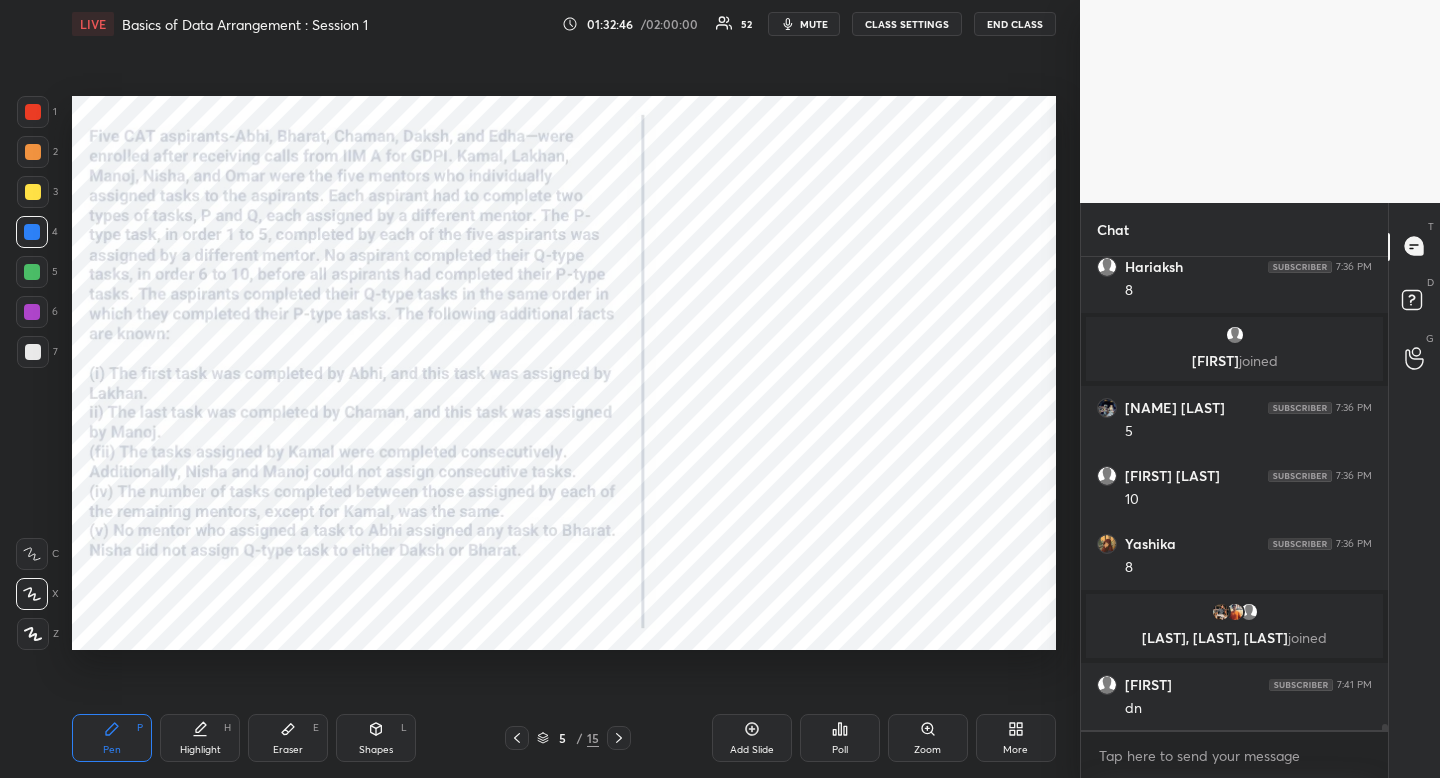click 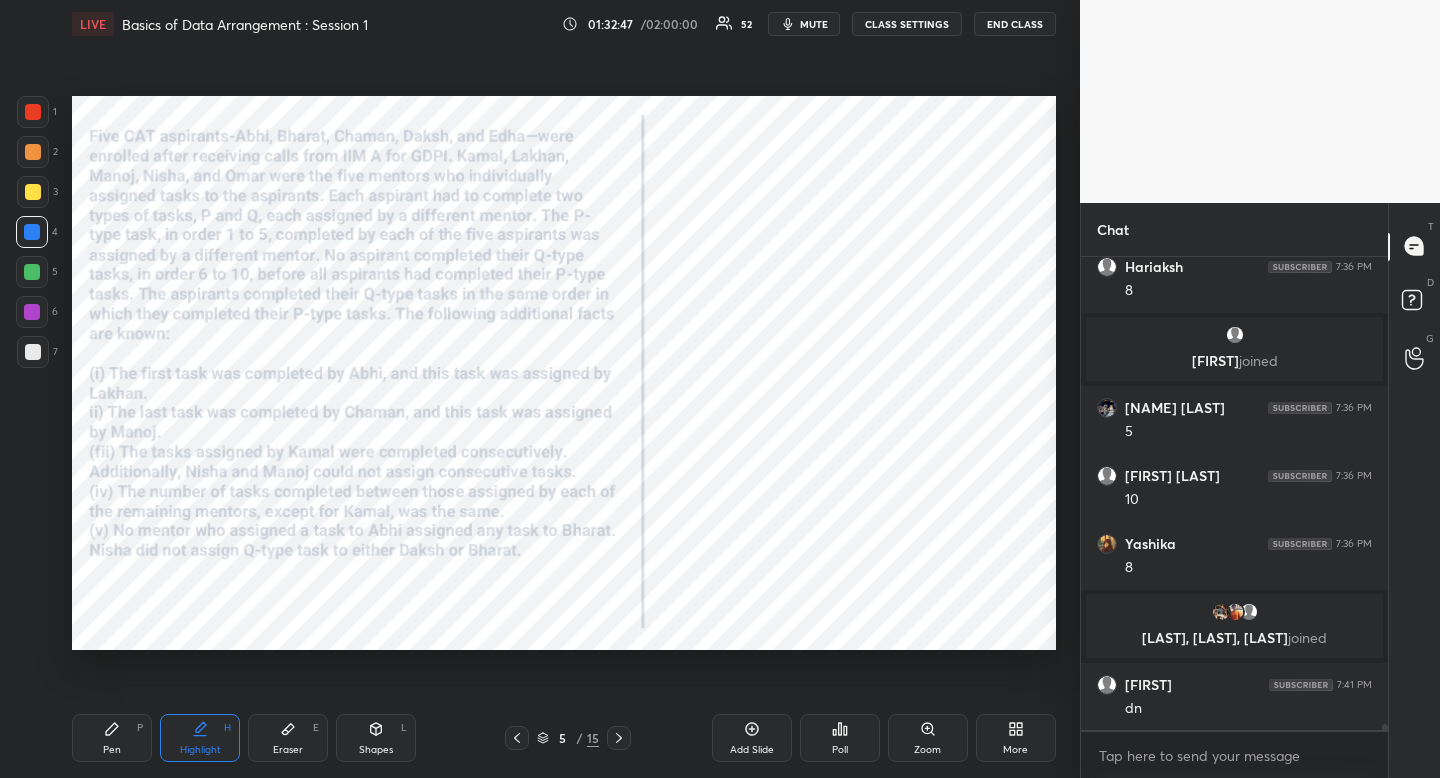 click 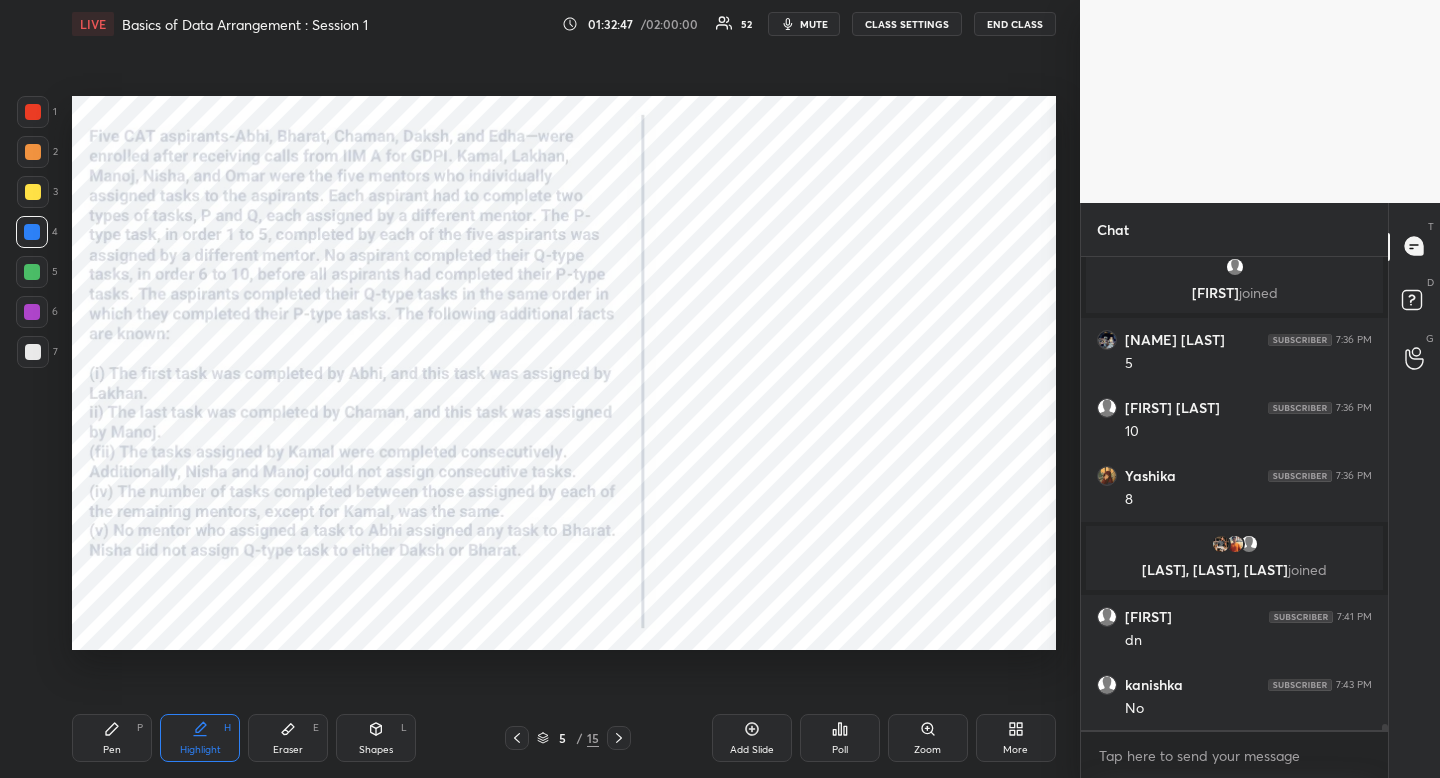 click at bounding box center (33, 112) 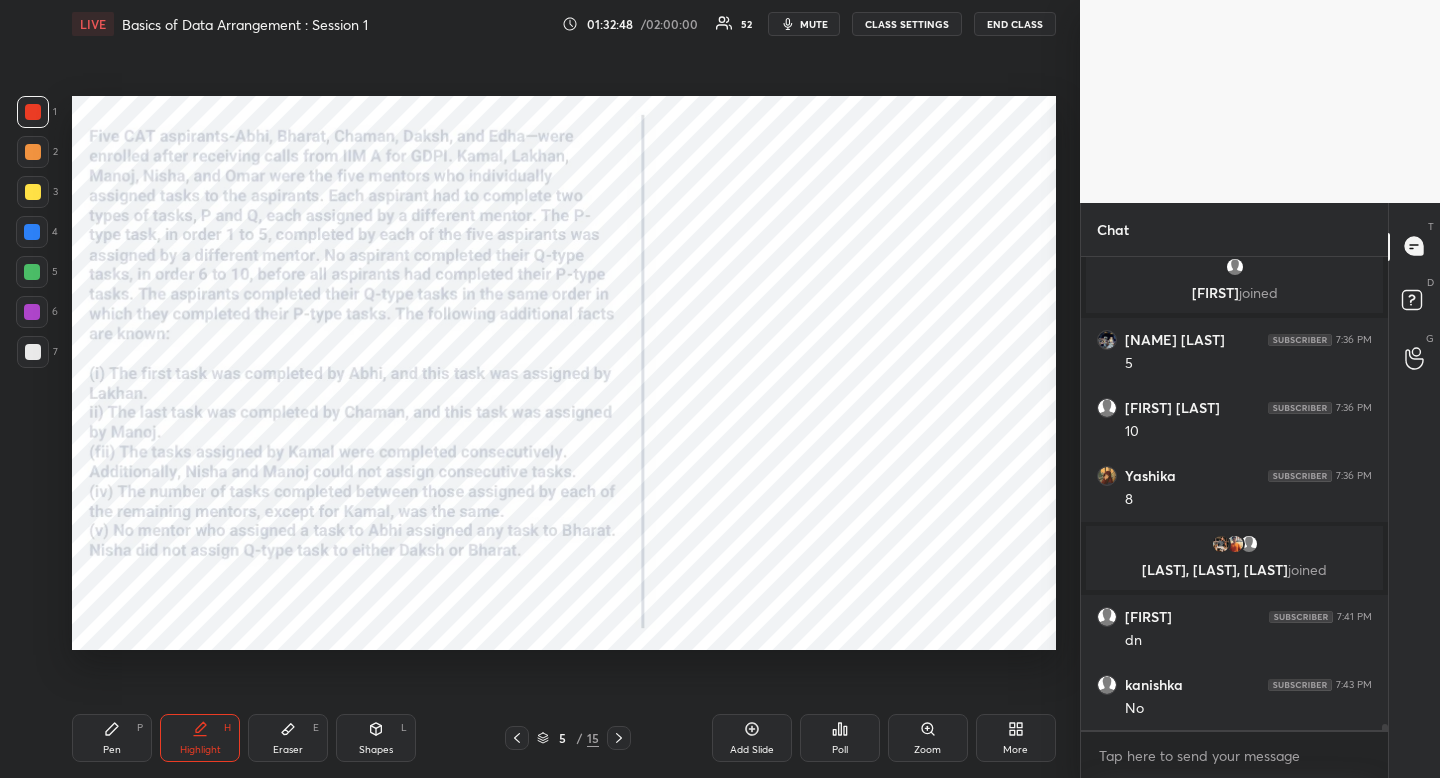 drag, startPoint x: 38, startPoint y: 118, endPoint x: 34, endPoint y: 131, distance: 13.601471 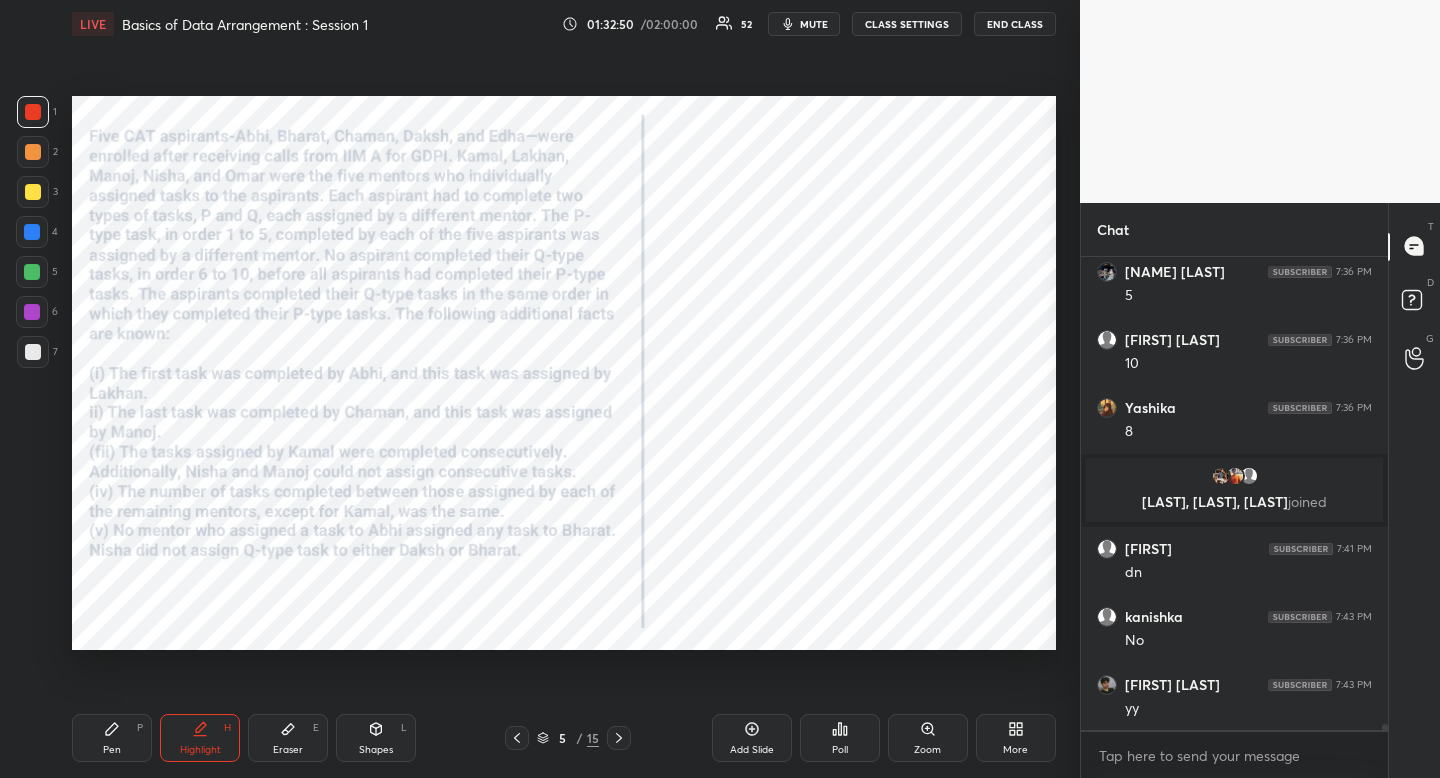 click 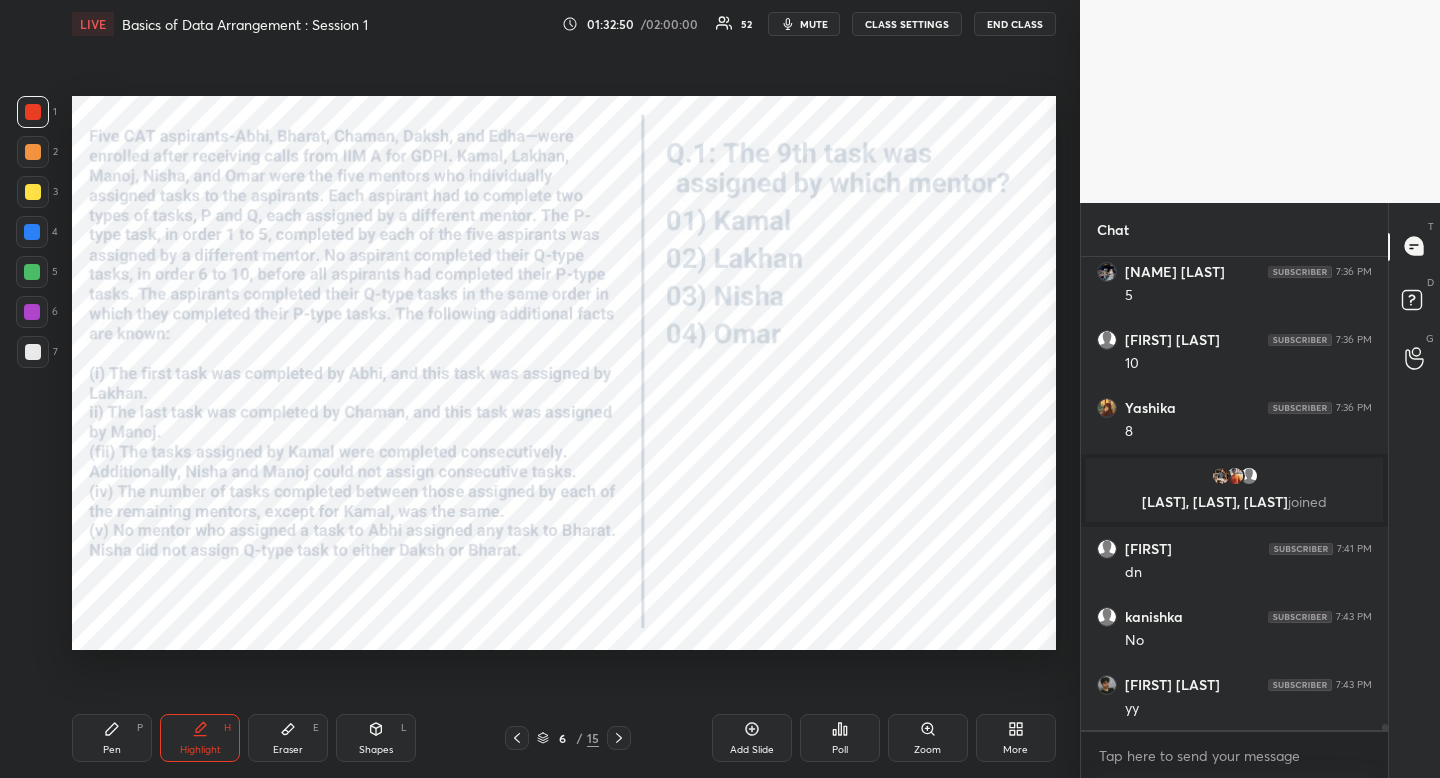 scroll, scrollTop: 34938, scrollLeft: 0, axis: vertical 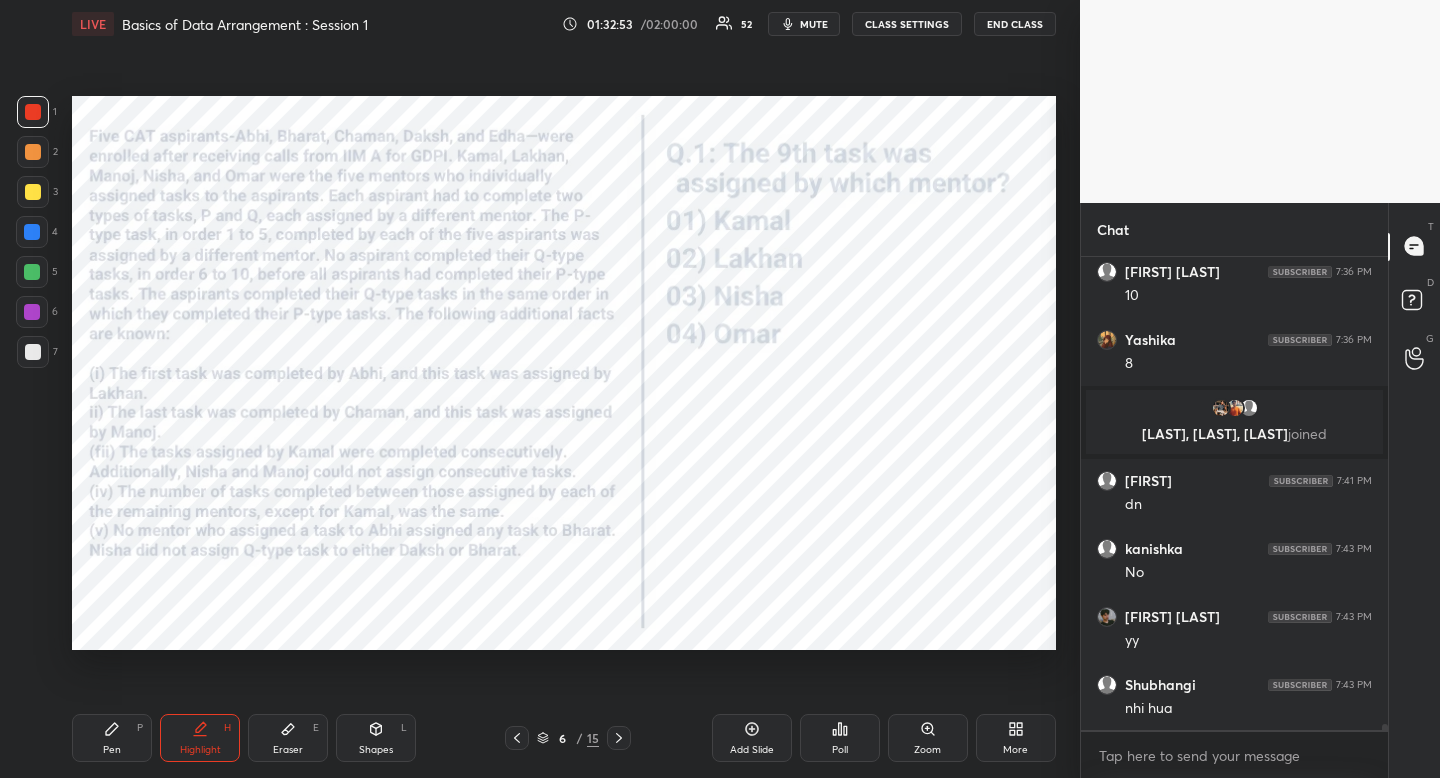 click on "Shapes L" at bounding box center [376, 738] 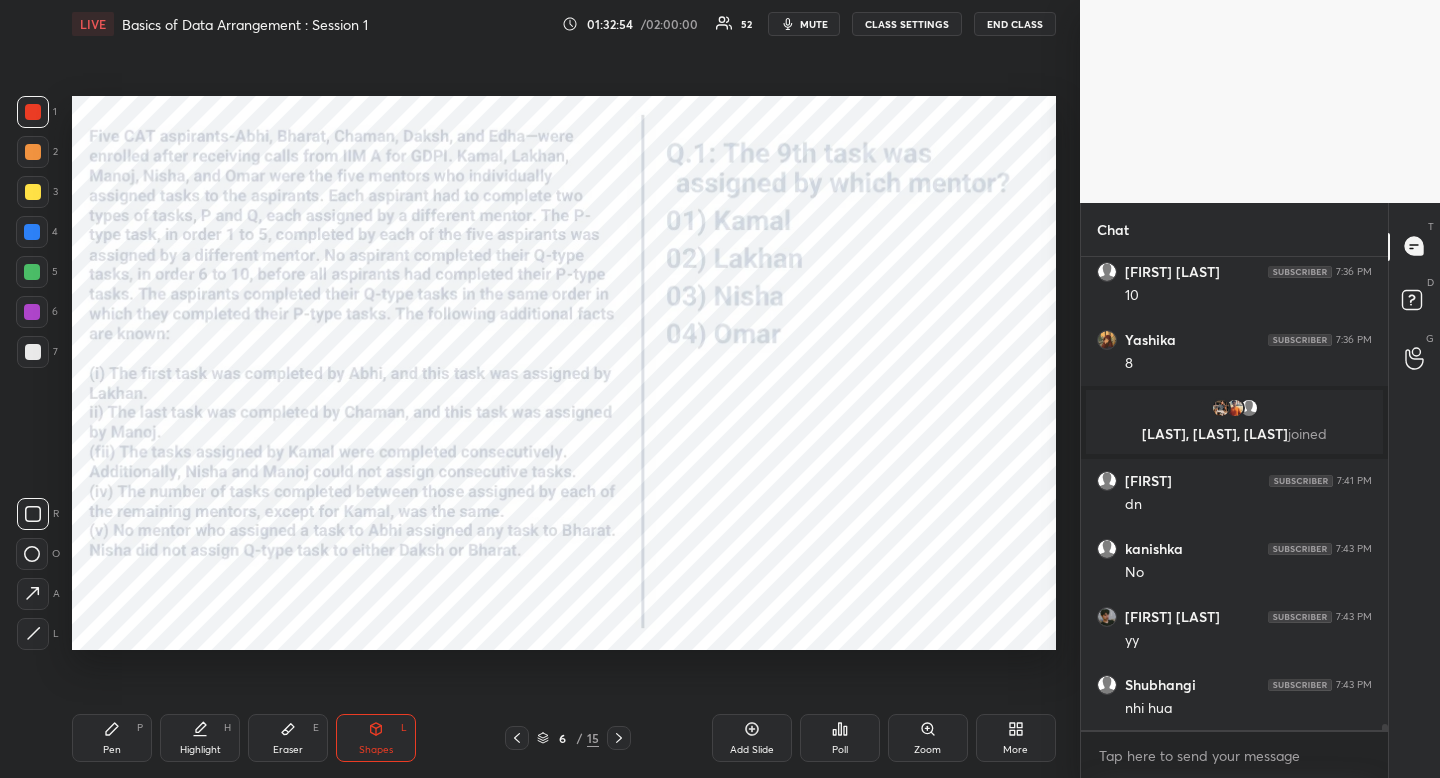 scroll, scrollTop: 35006, scrollLeft: 0, axis: vertical 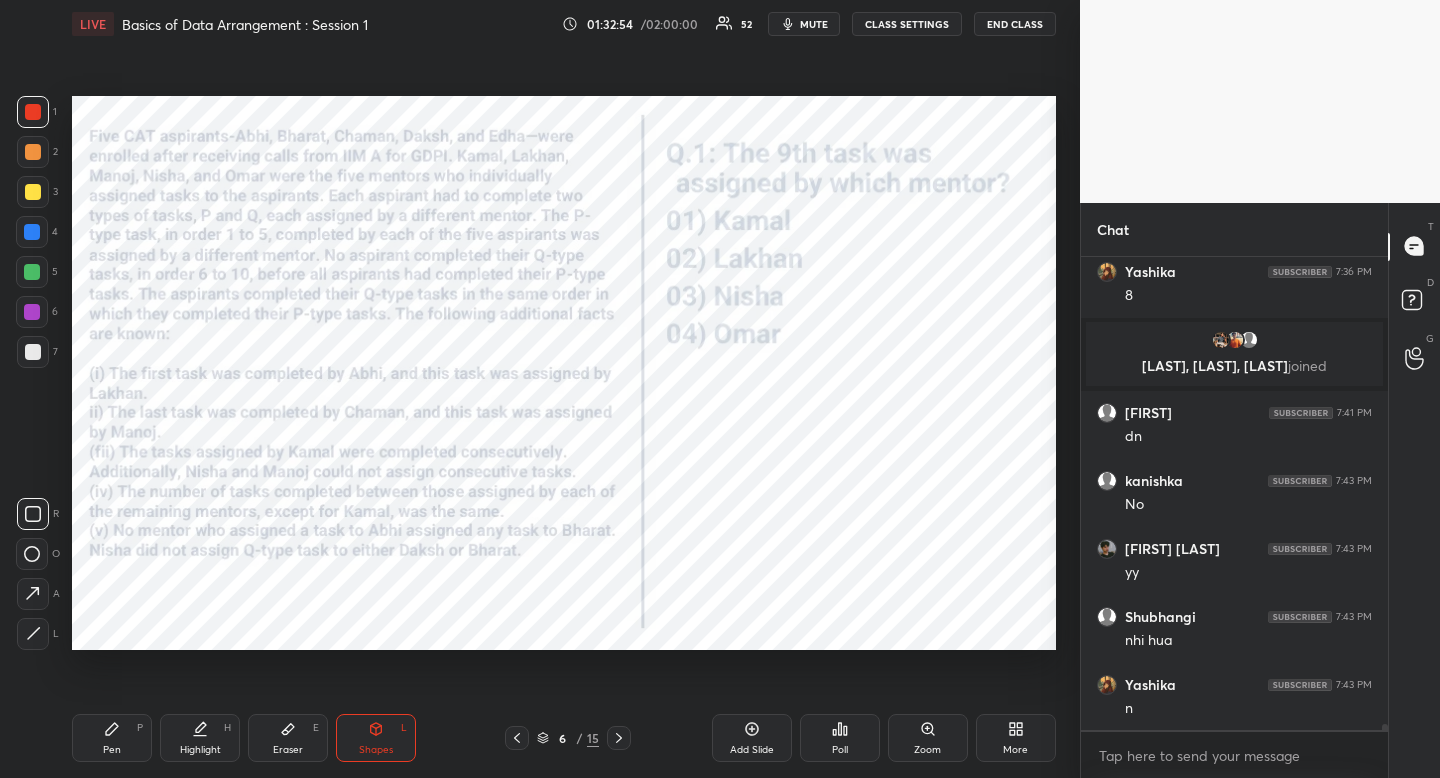 click 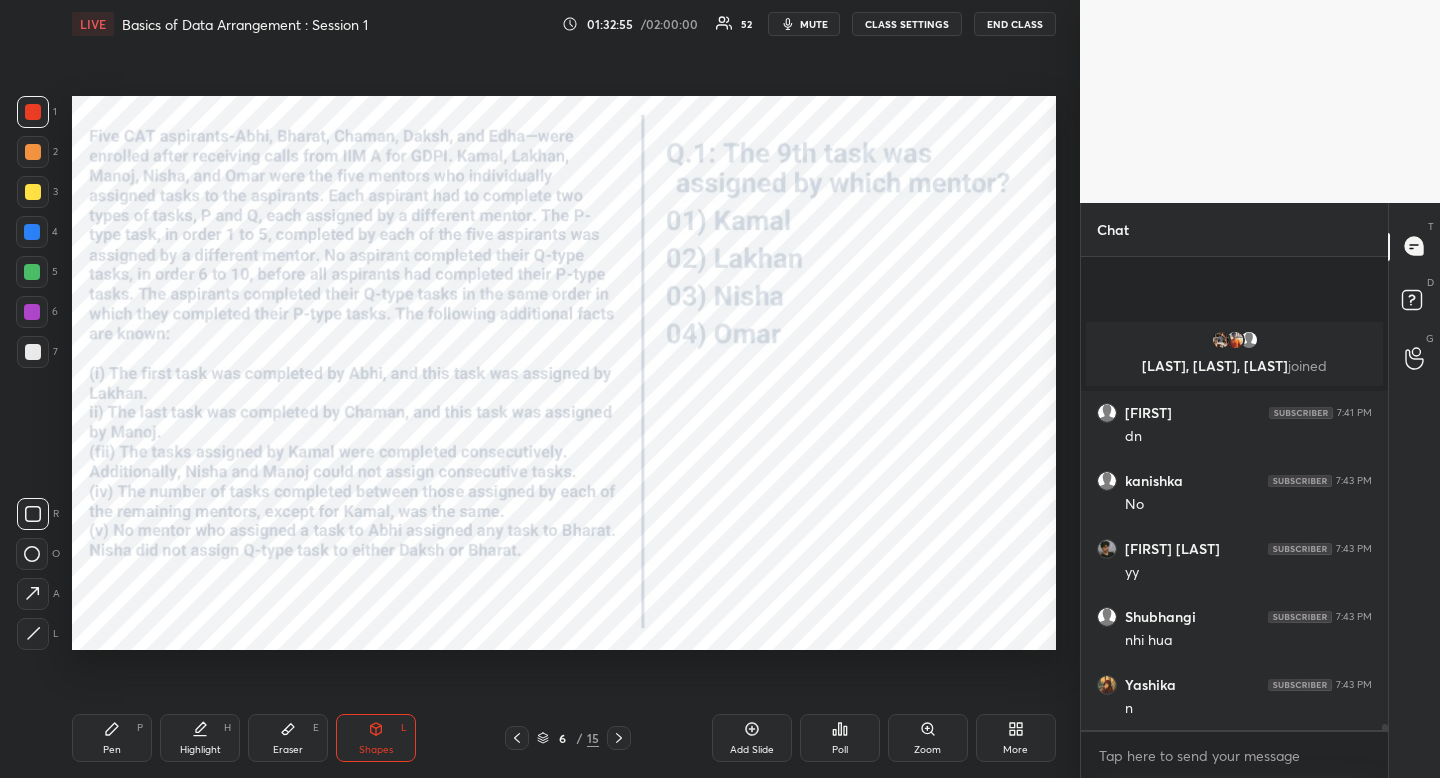 scroll, scrollTop: 35142, scrollLeft: 0, axis: vertical 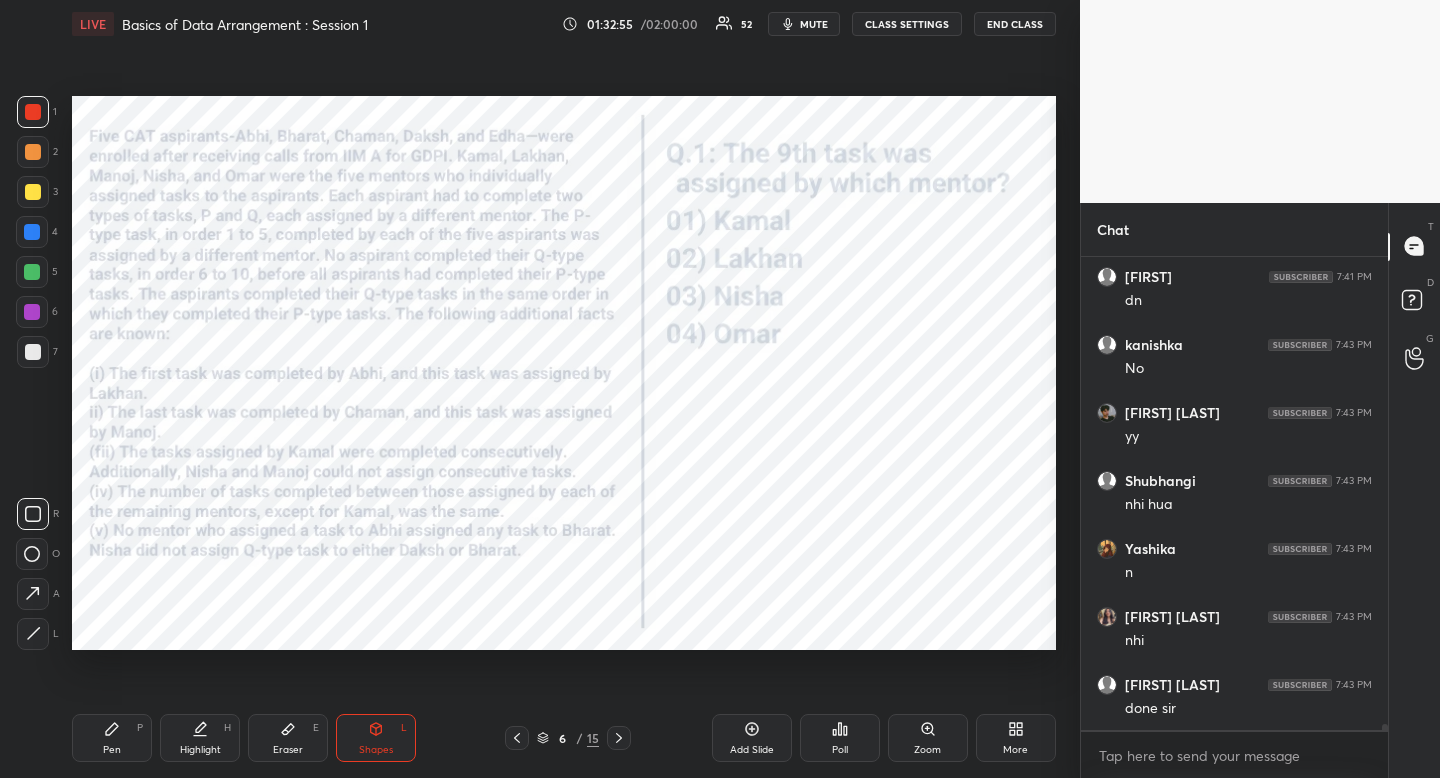 click 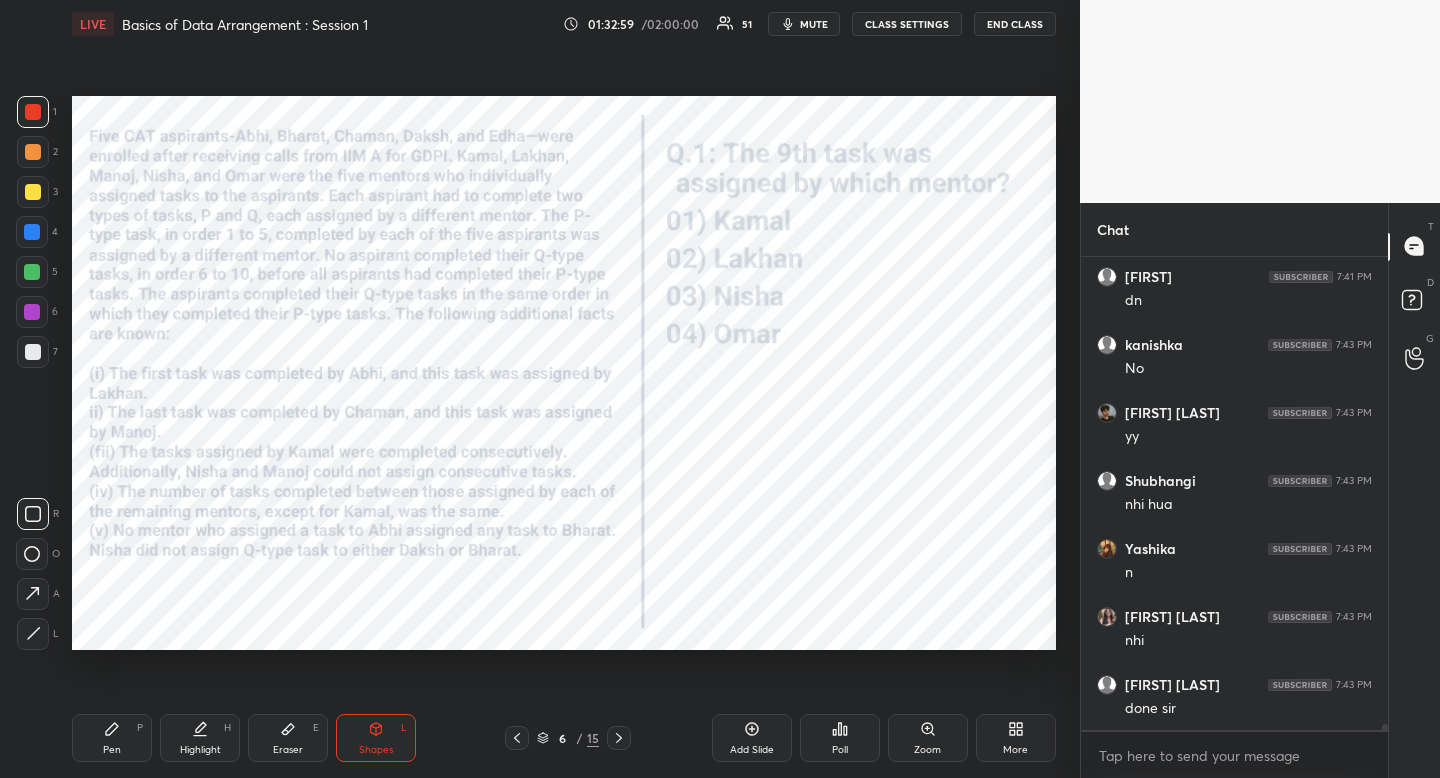 click 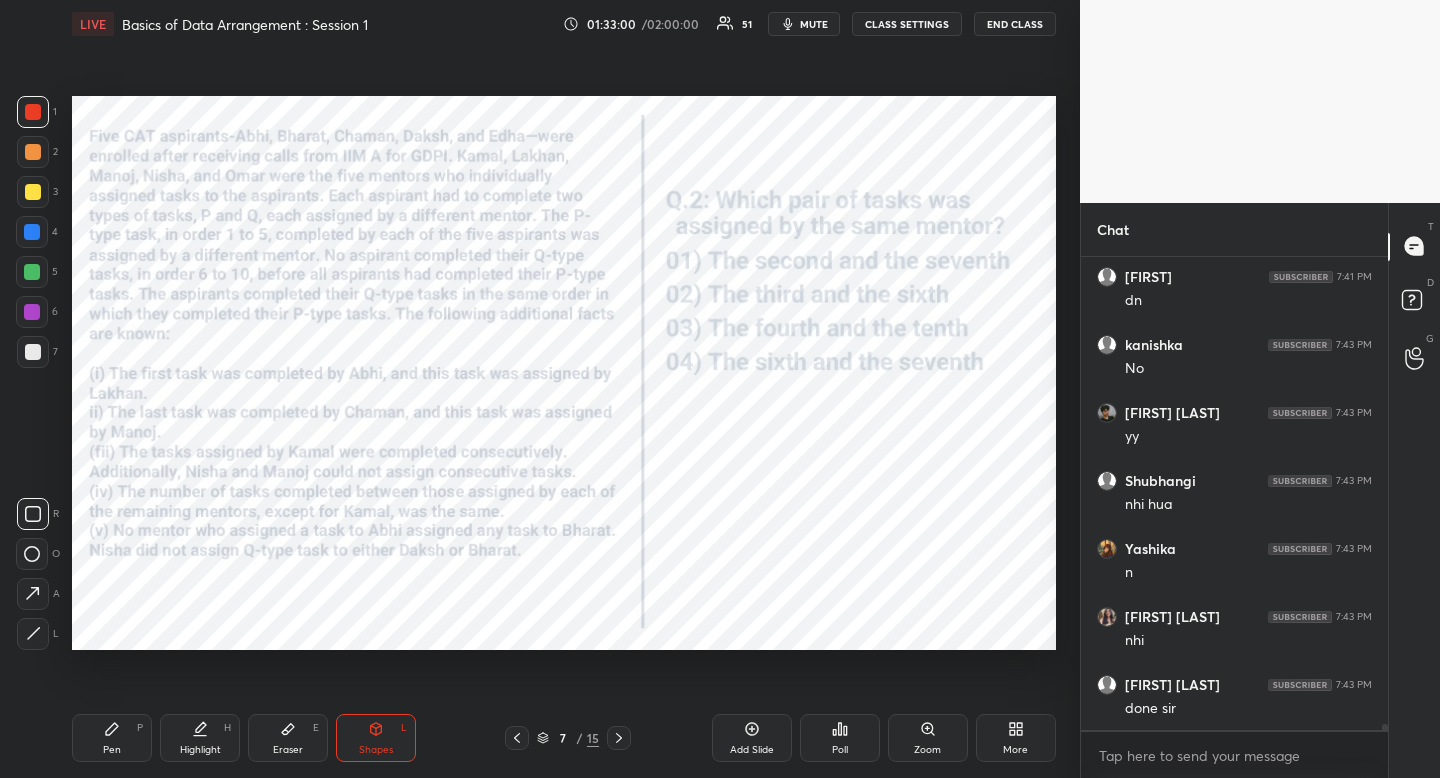 click 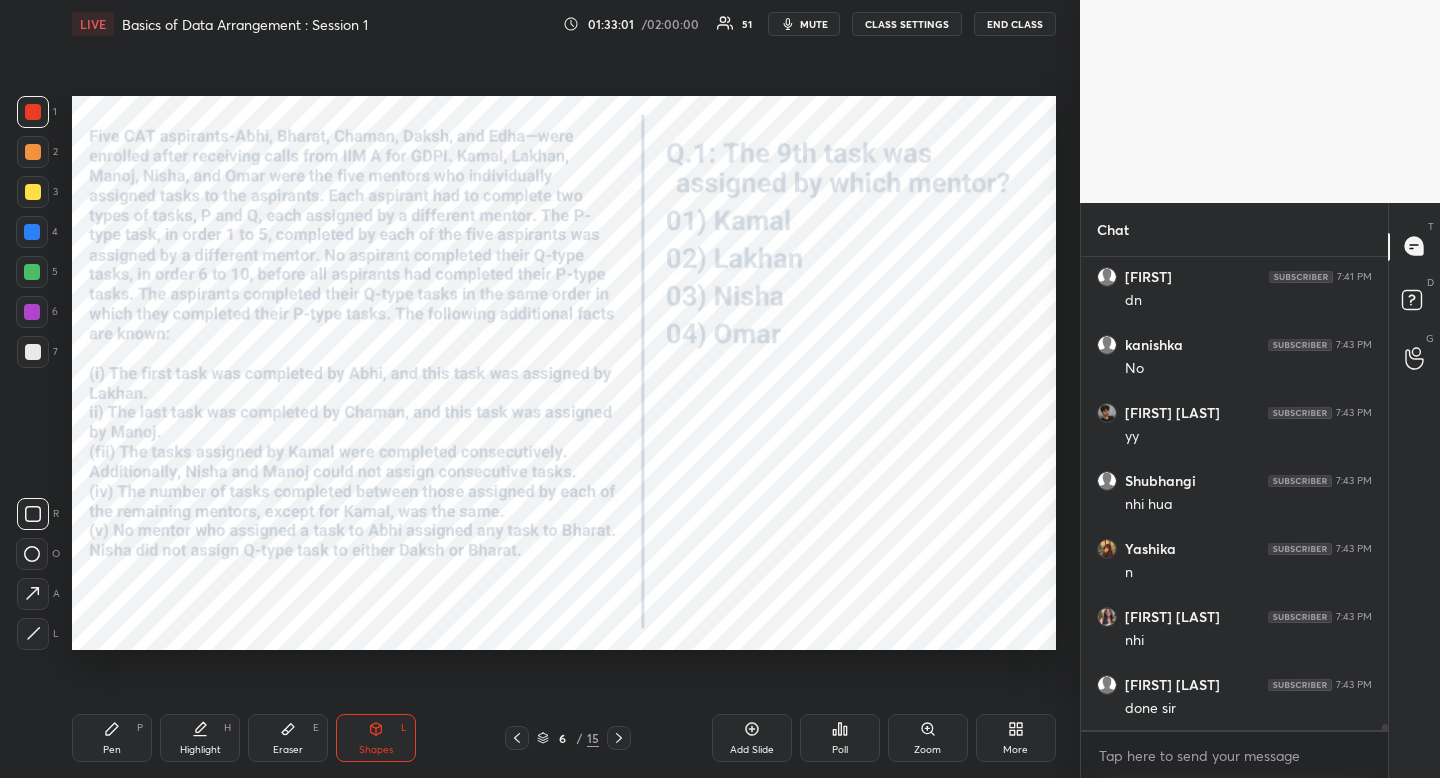 click on "Poll" at bounding box center (840, 750) 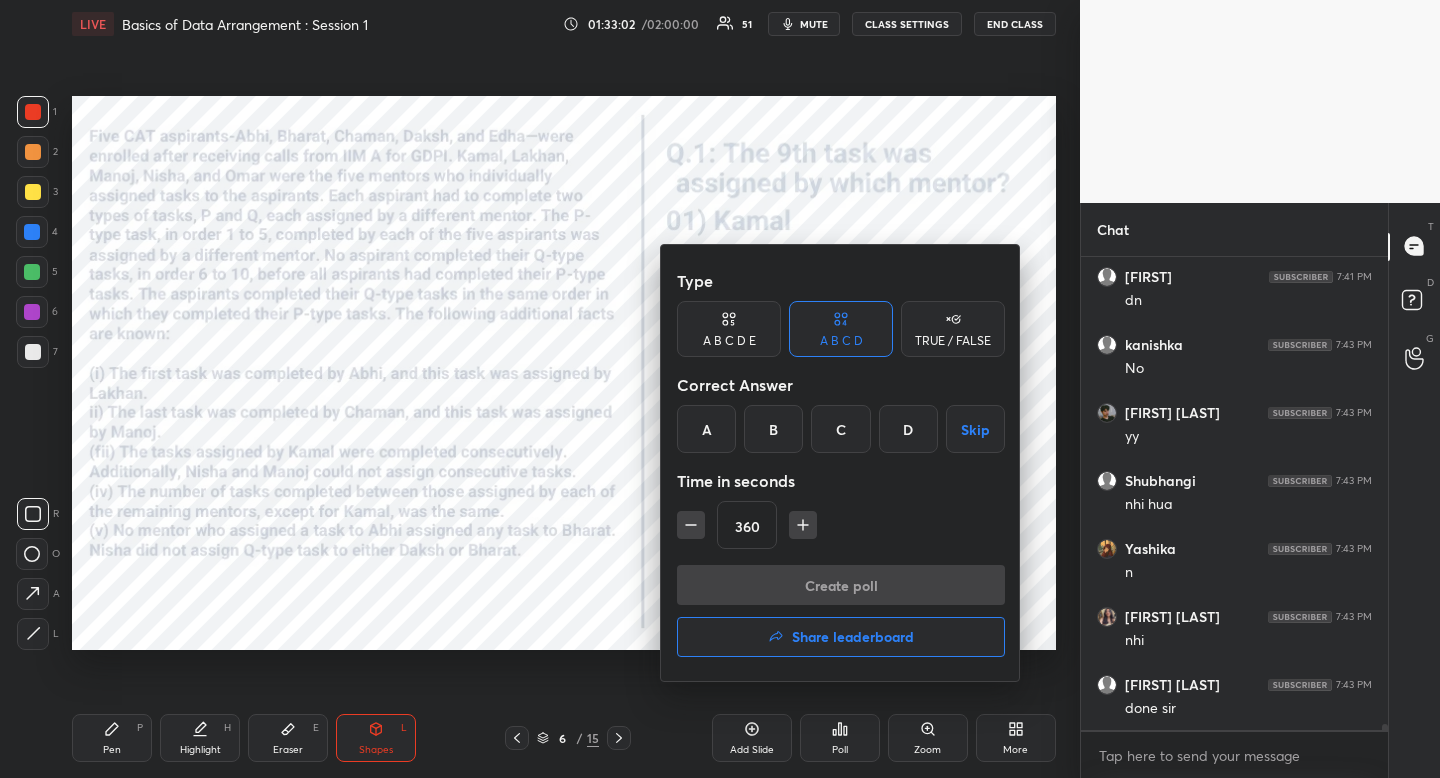 click on "D" at bounding box center [908, 429] 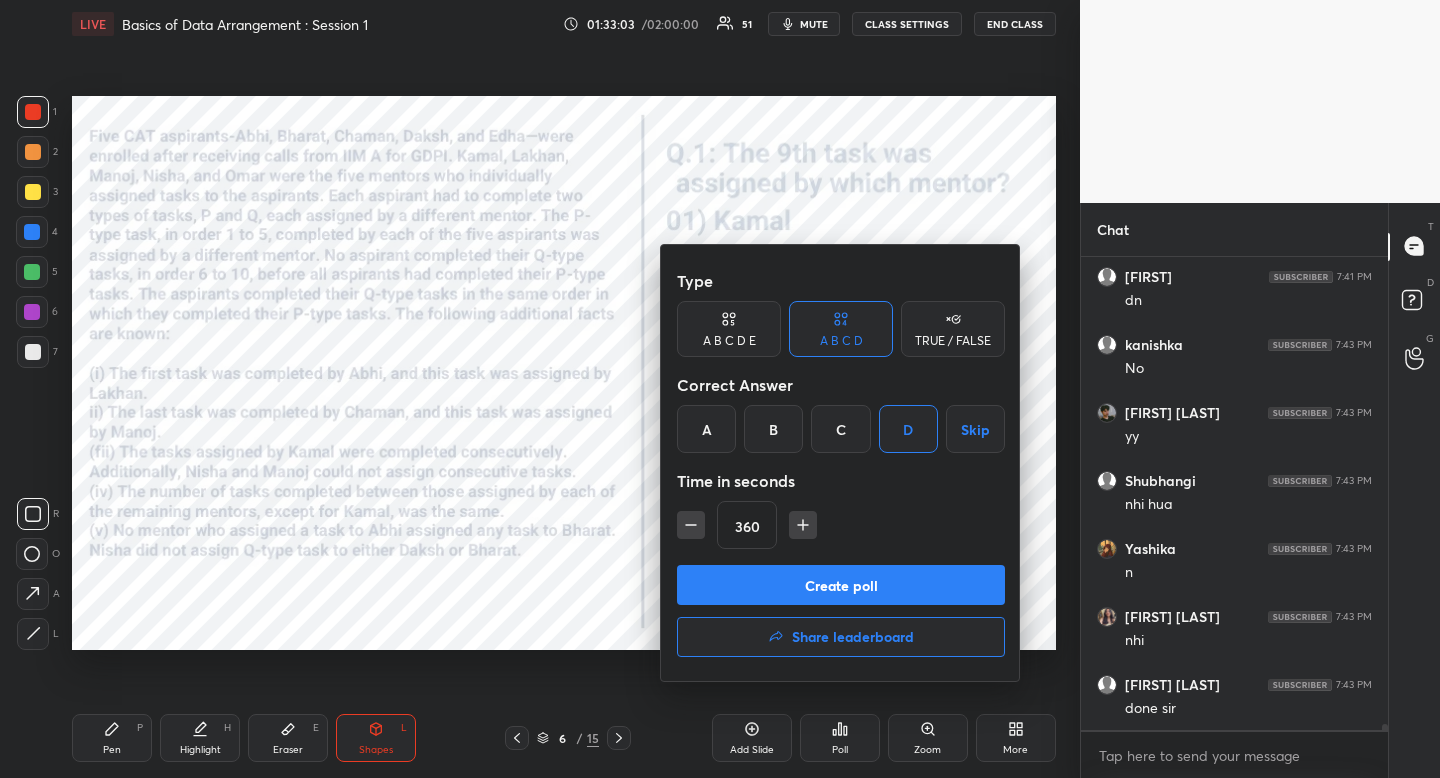 click 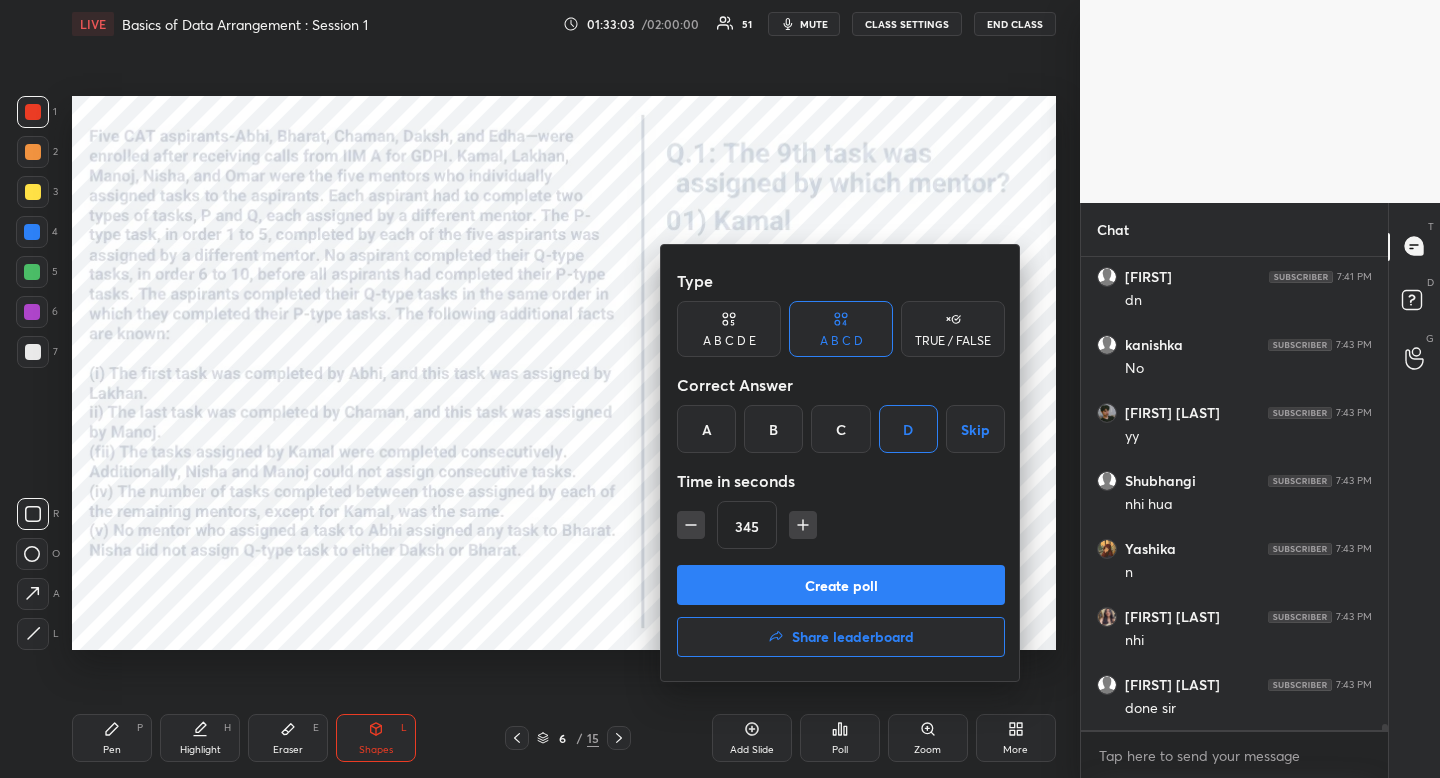 click 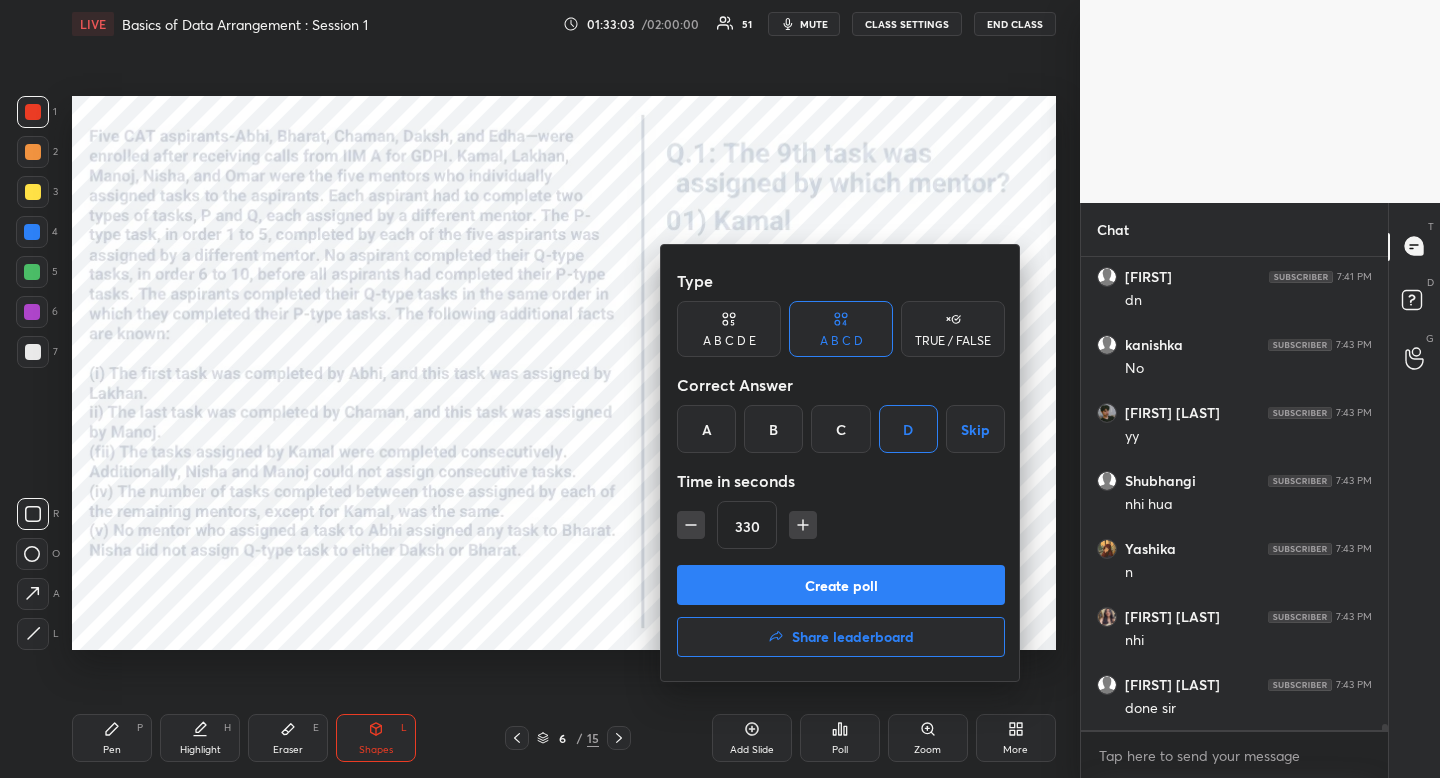 click 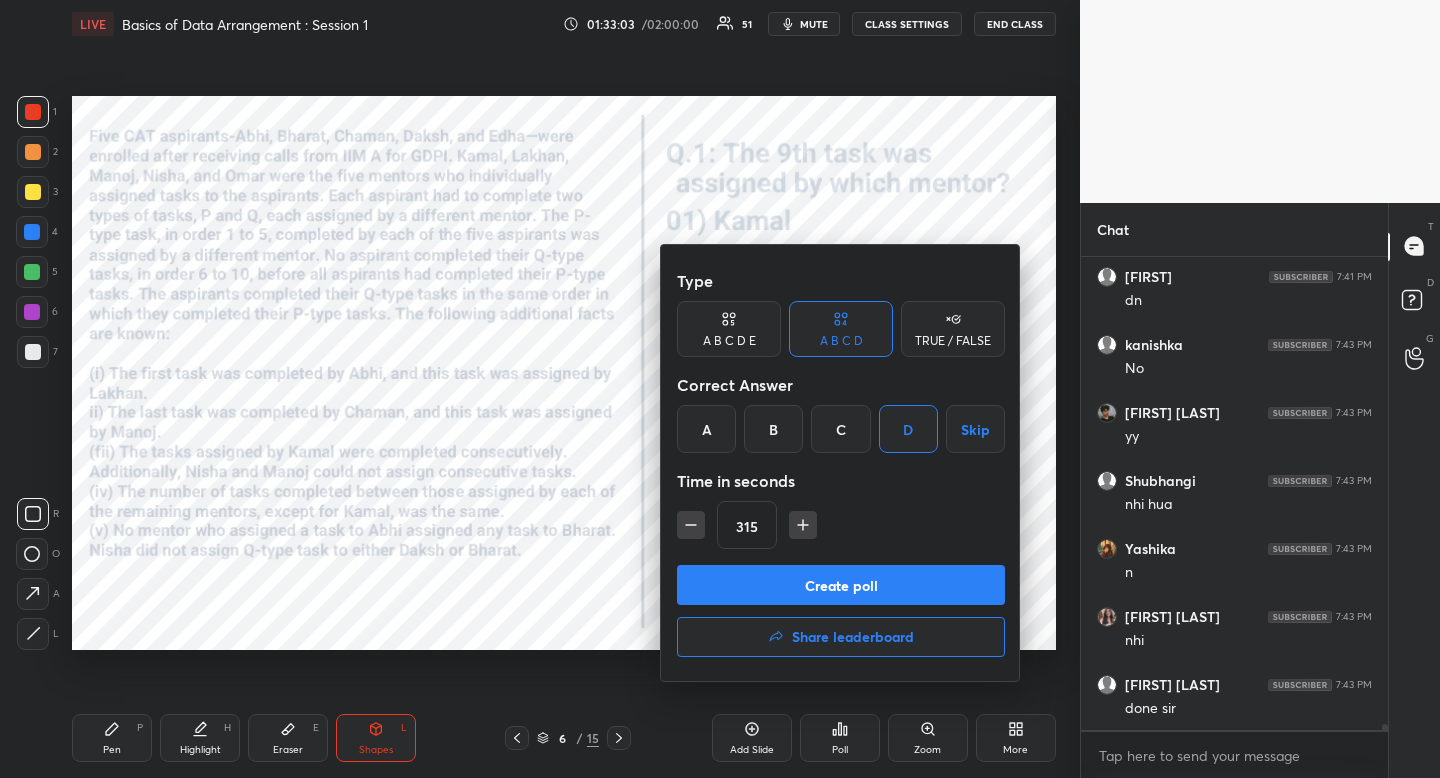 click 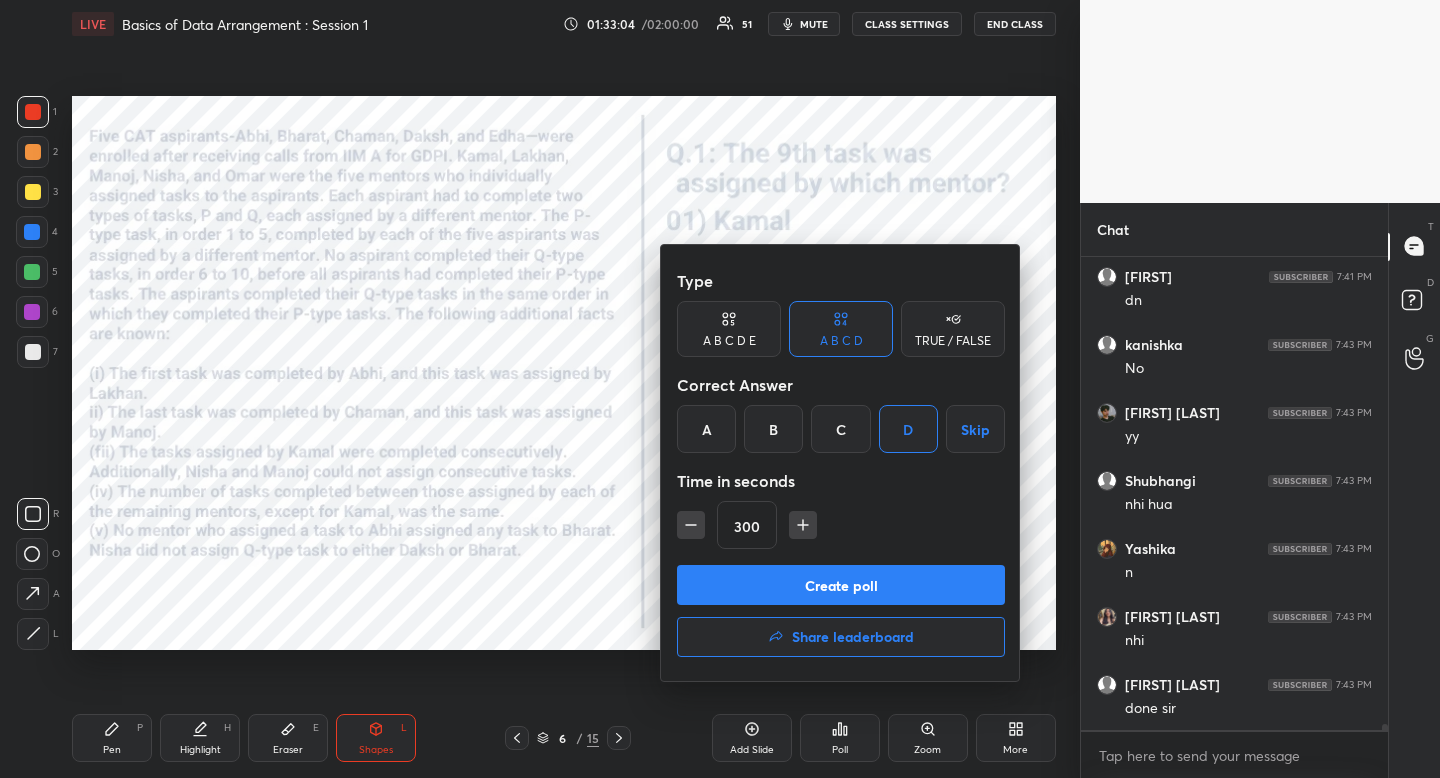 click 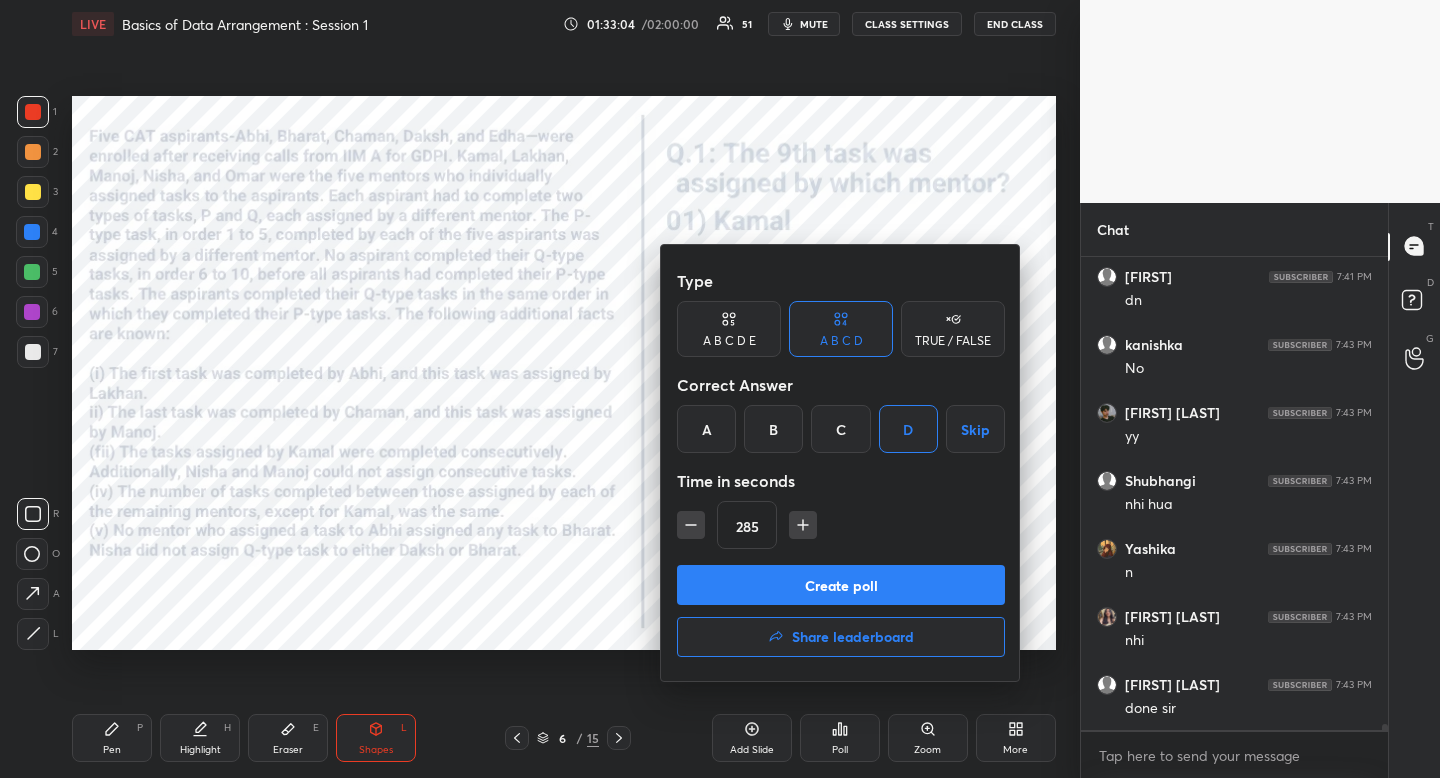 click 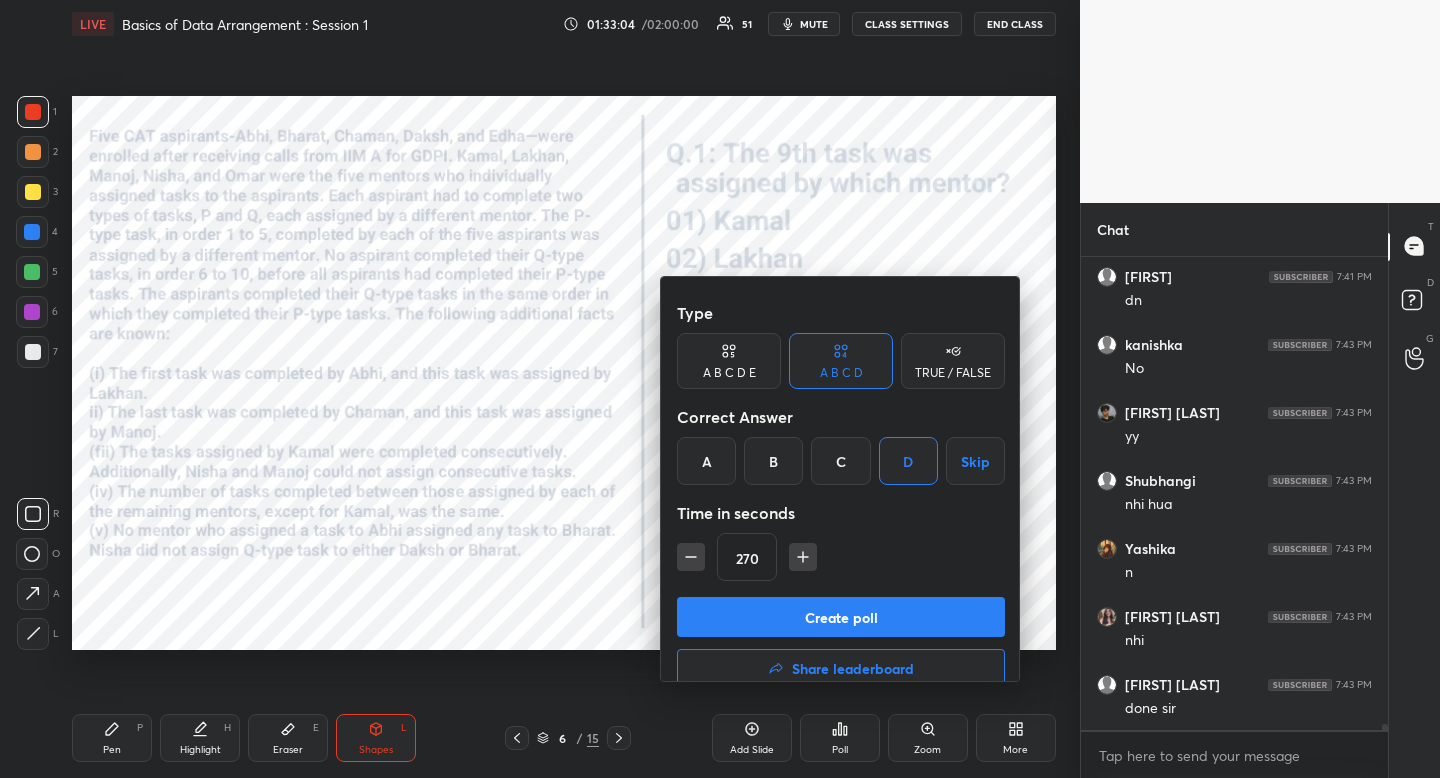 click 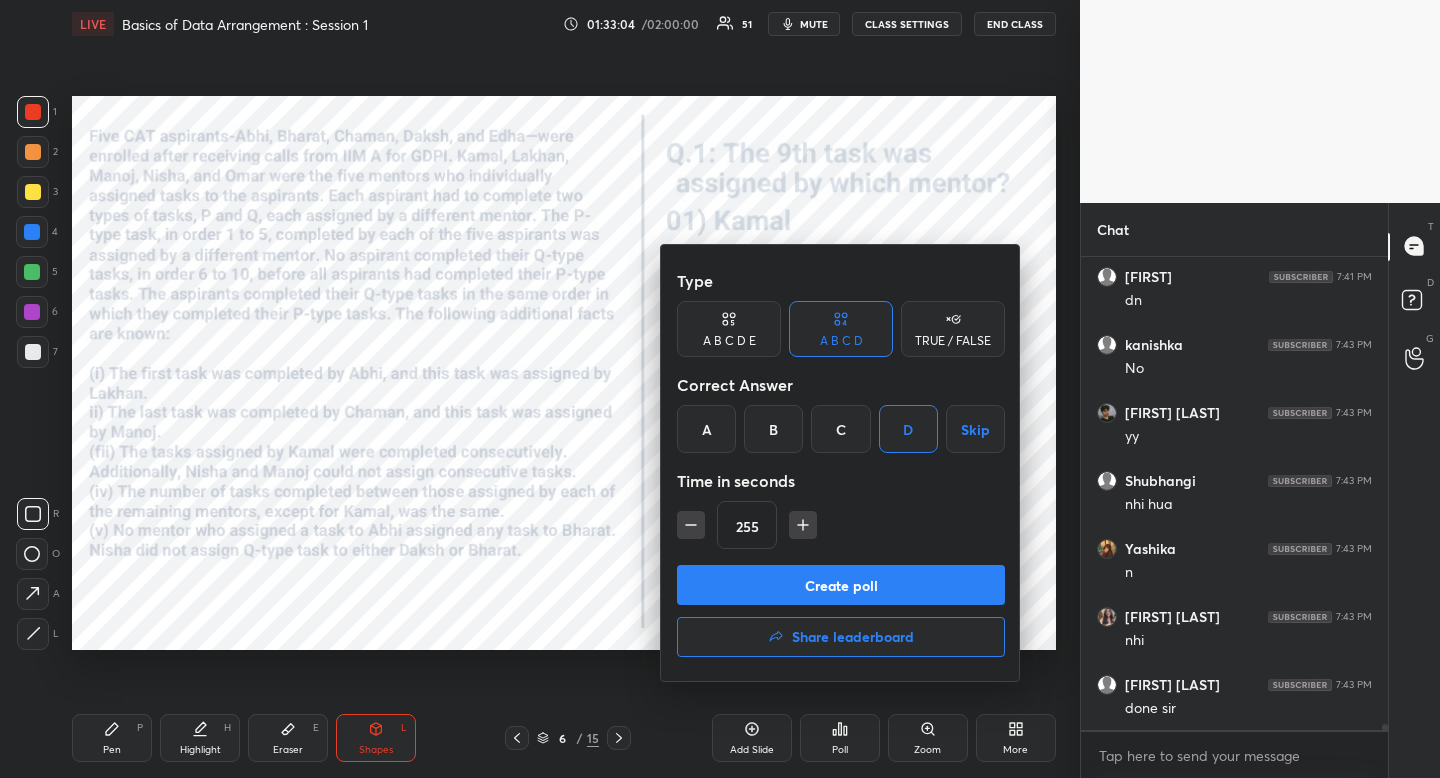 click 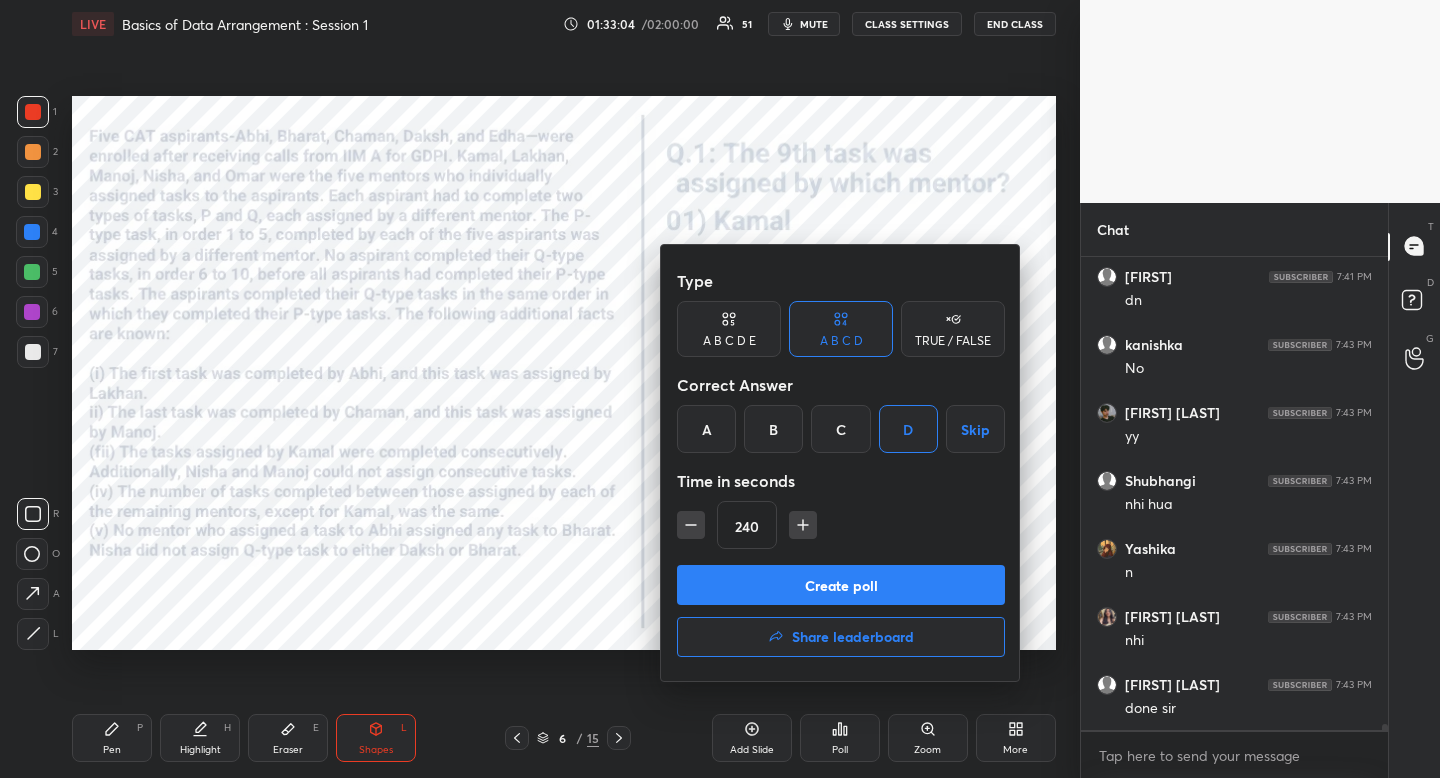 click 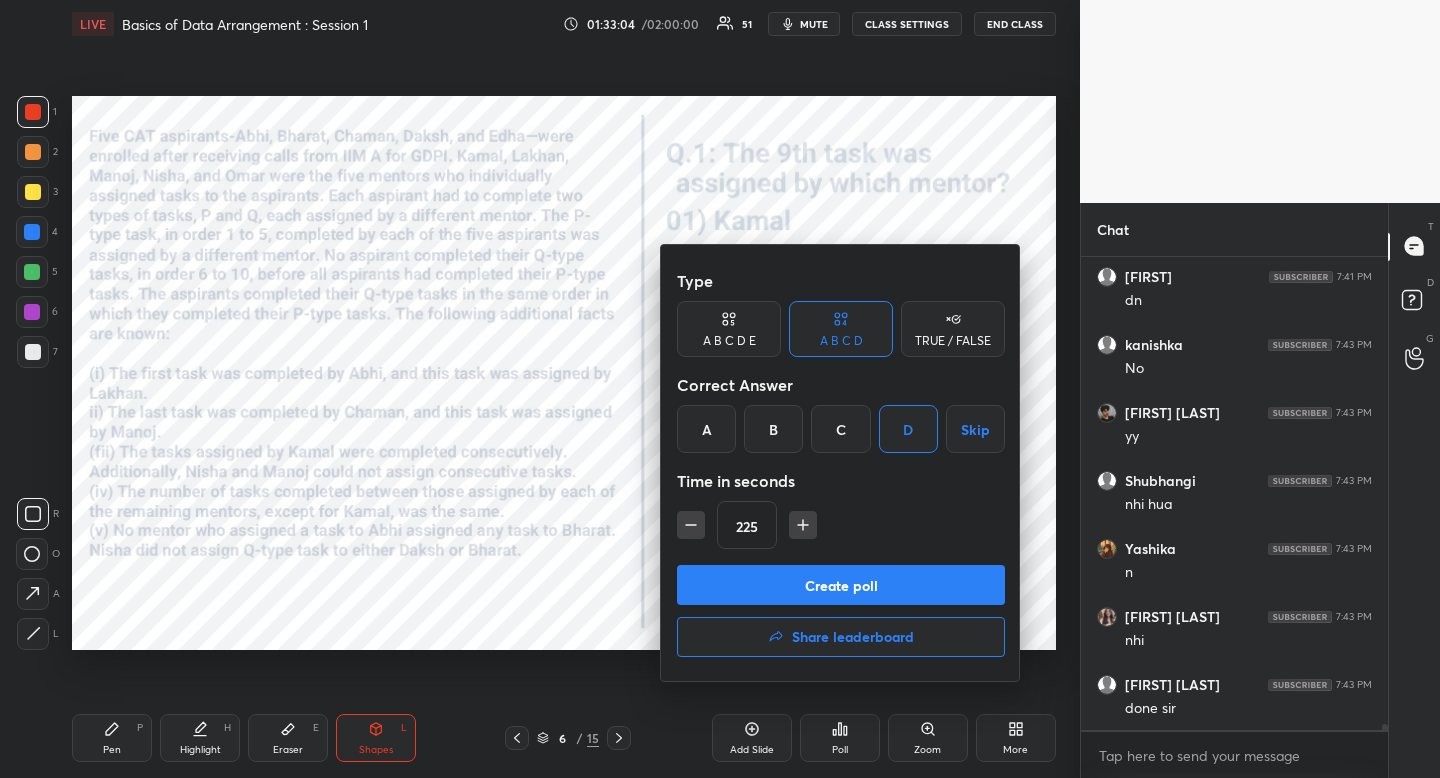 click 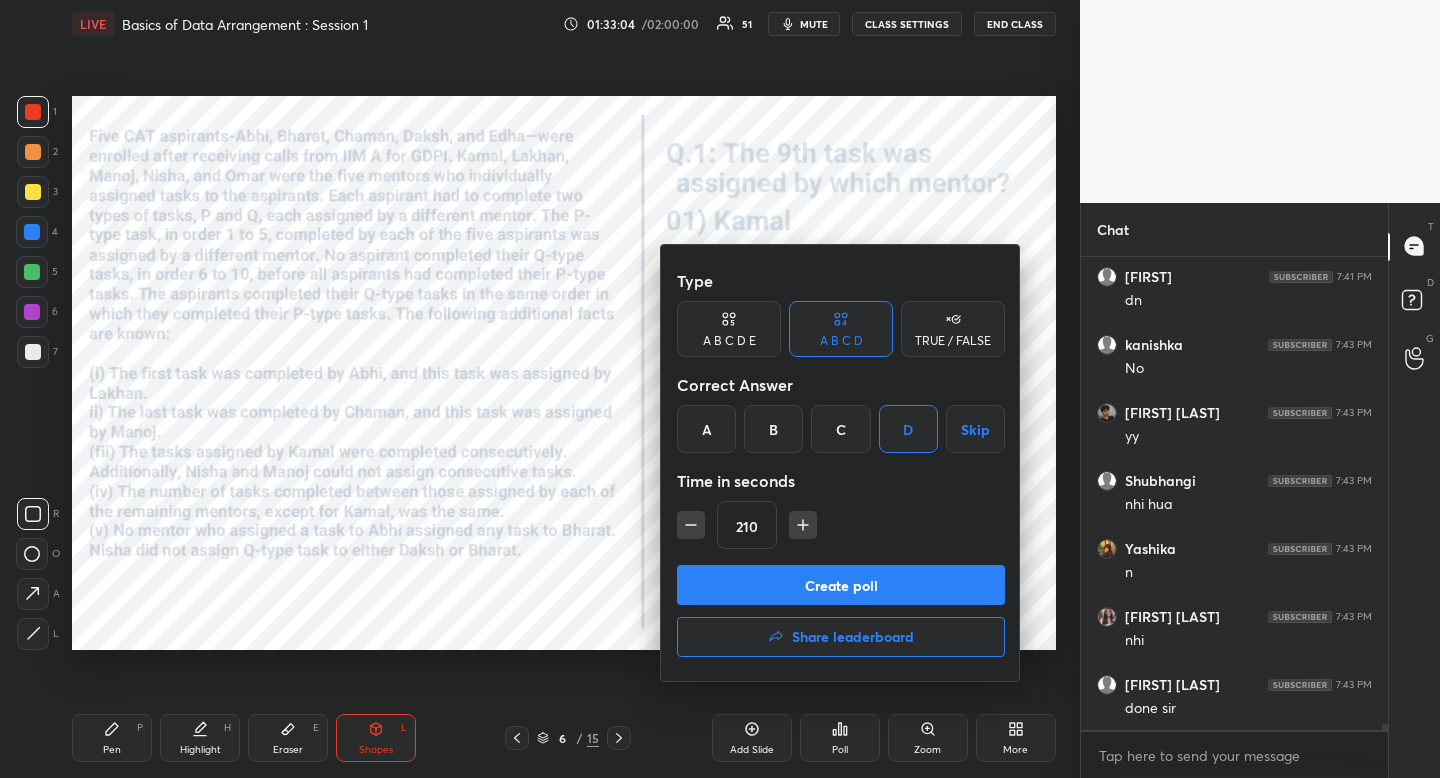 click 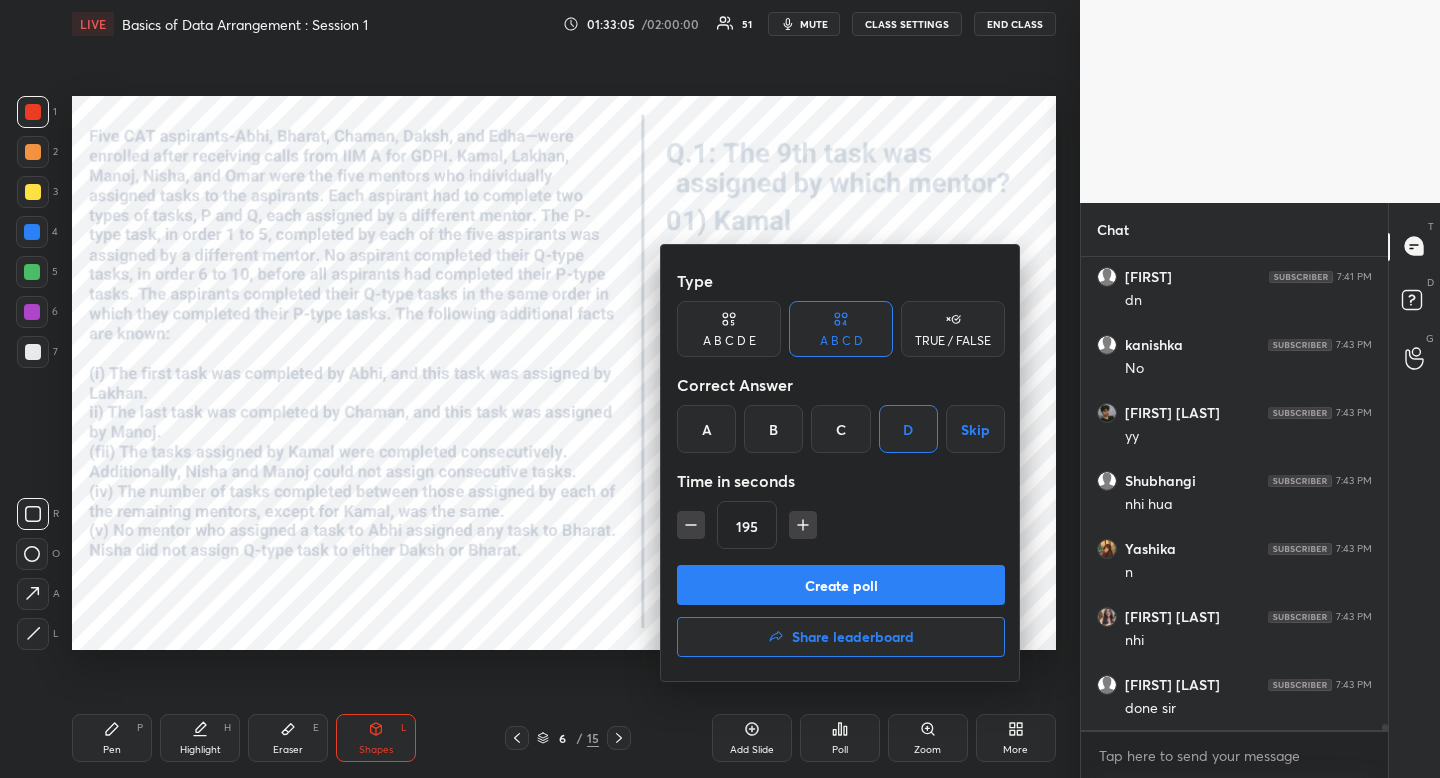 click 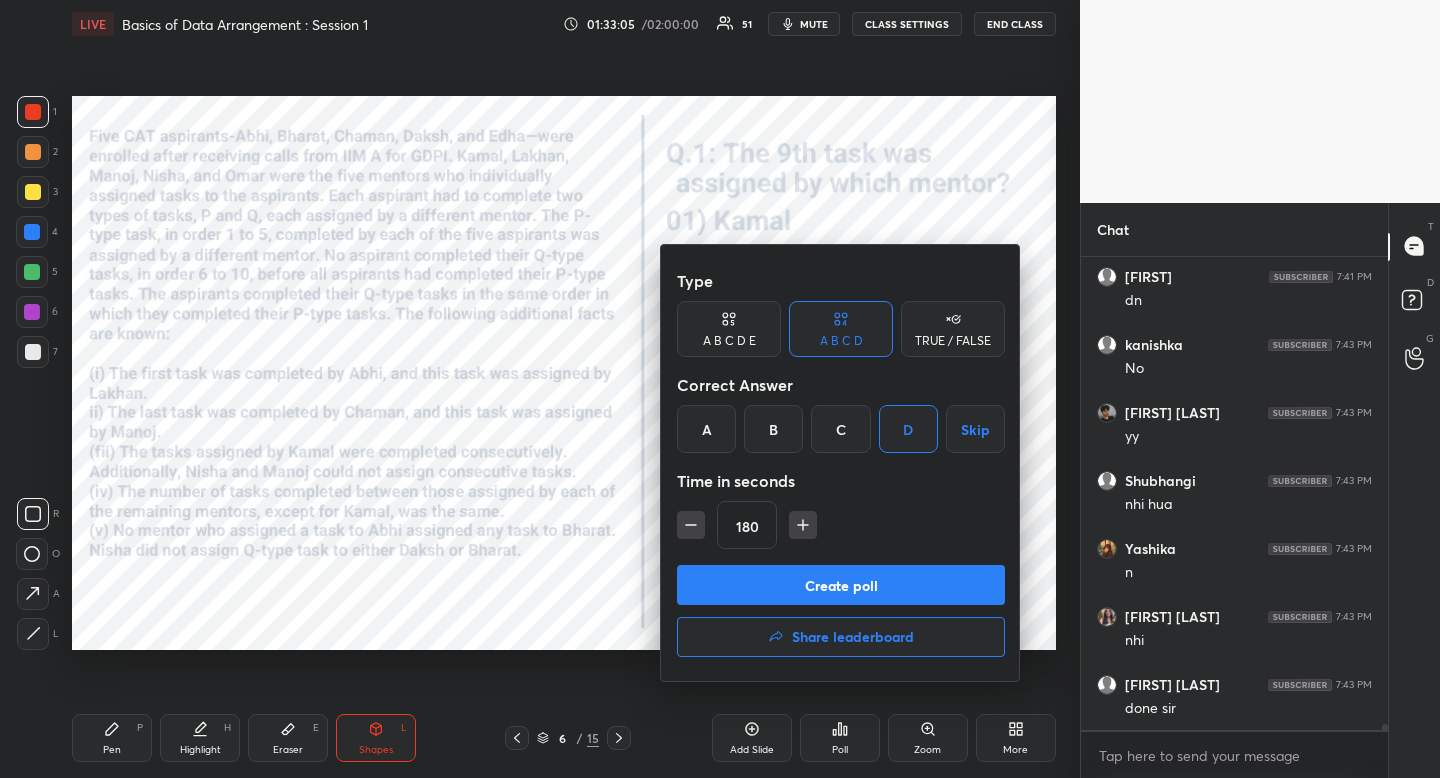scroll, scrollTop: 35210, scrollLeft: 0, axis: vertical 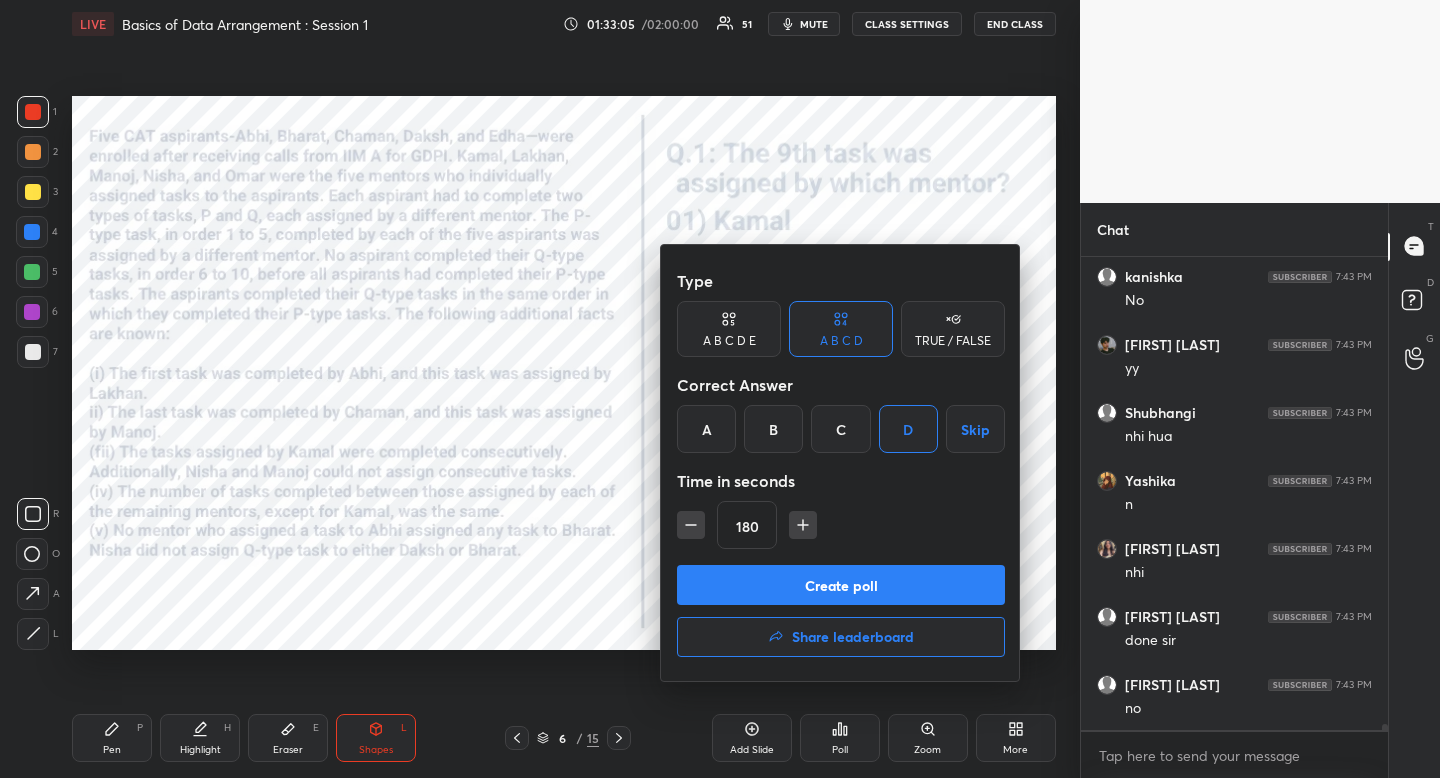 click 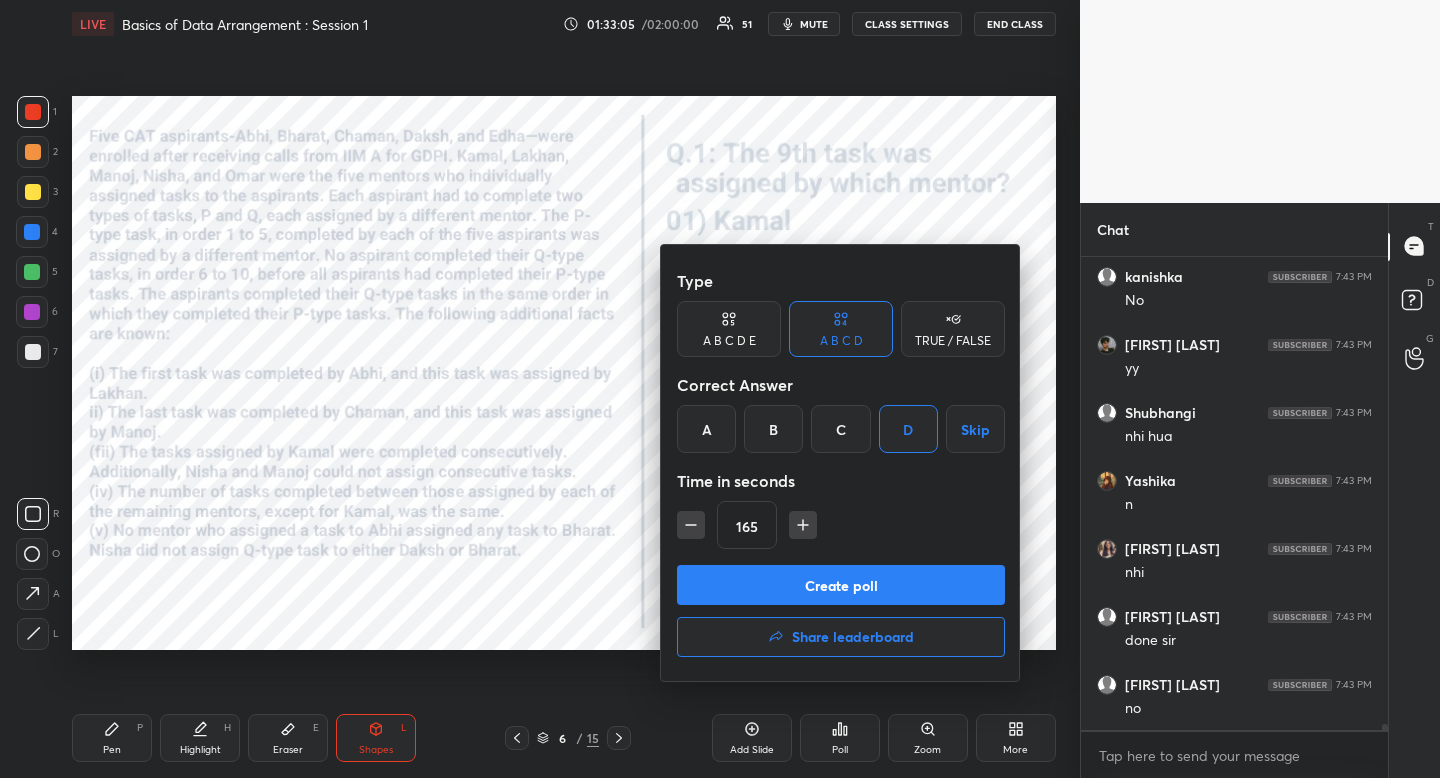 click 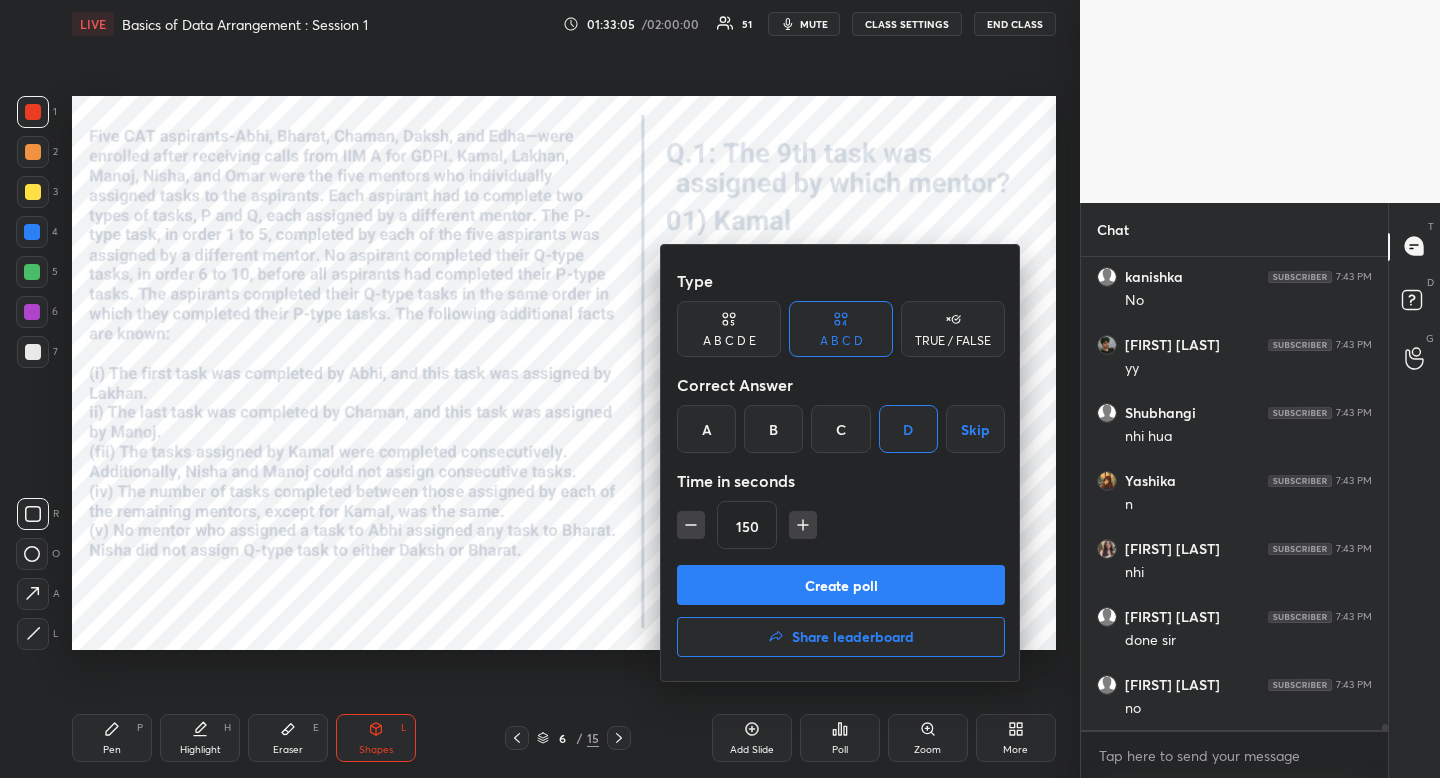 click 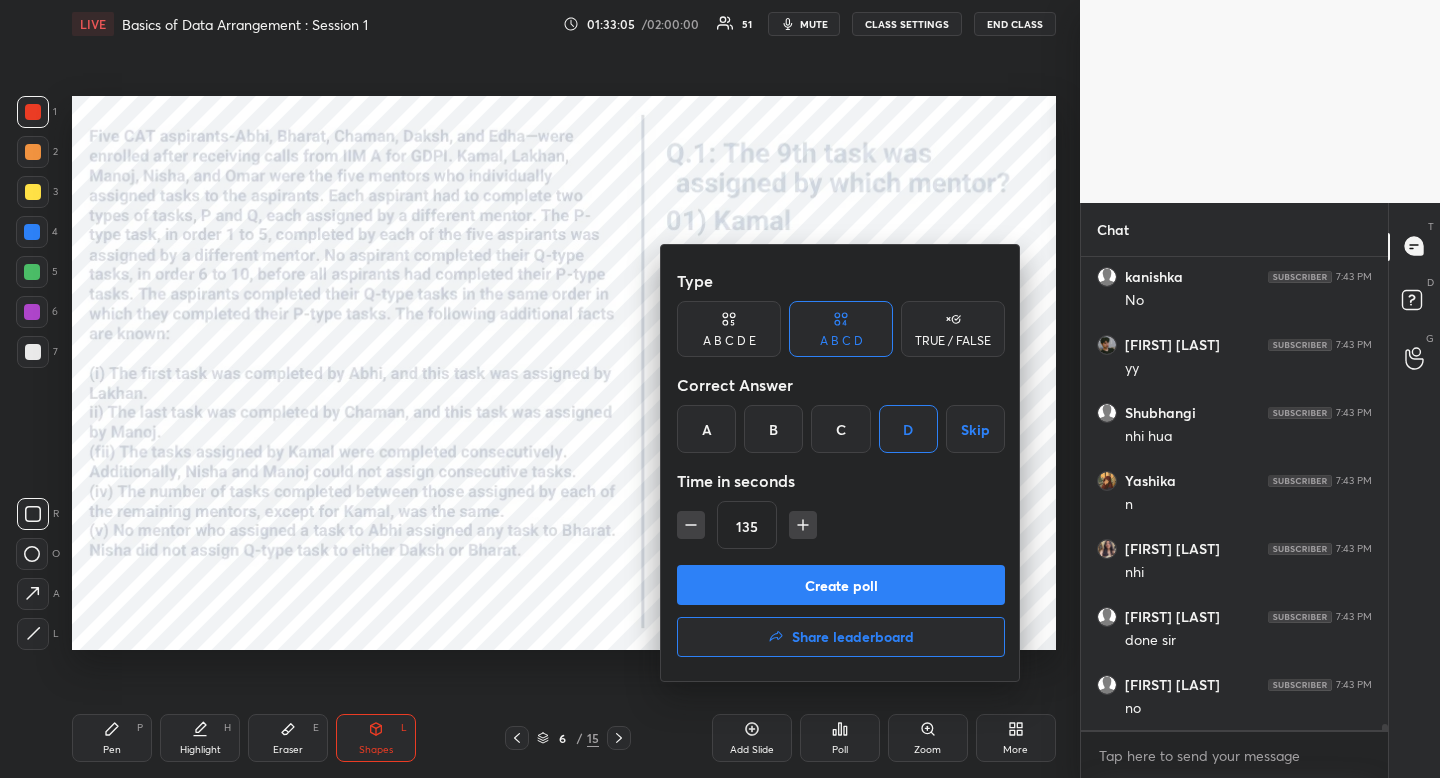 click 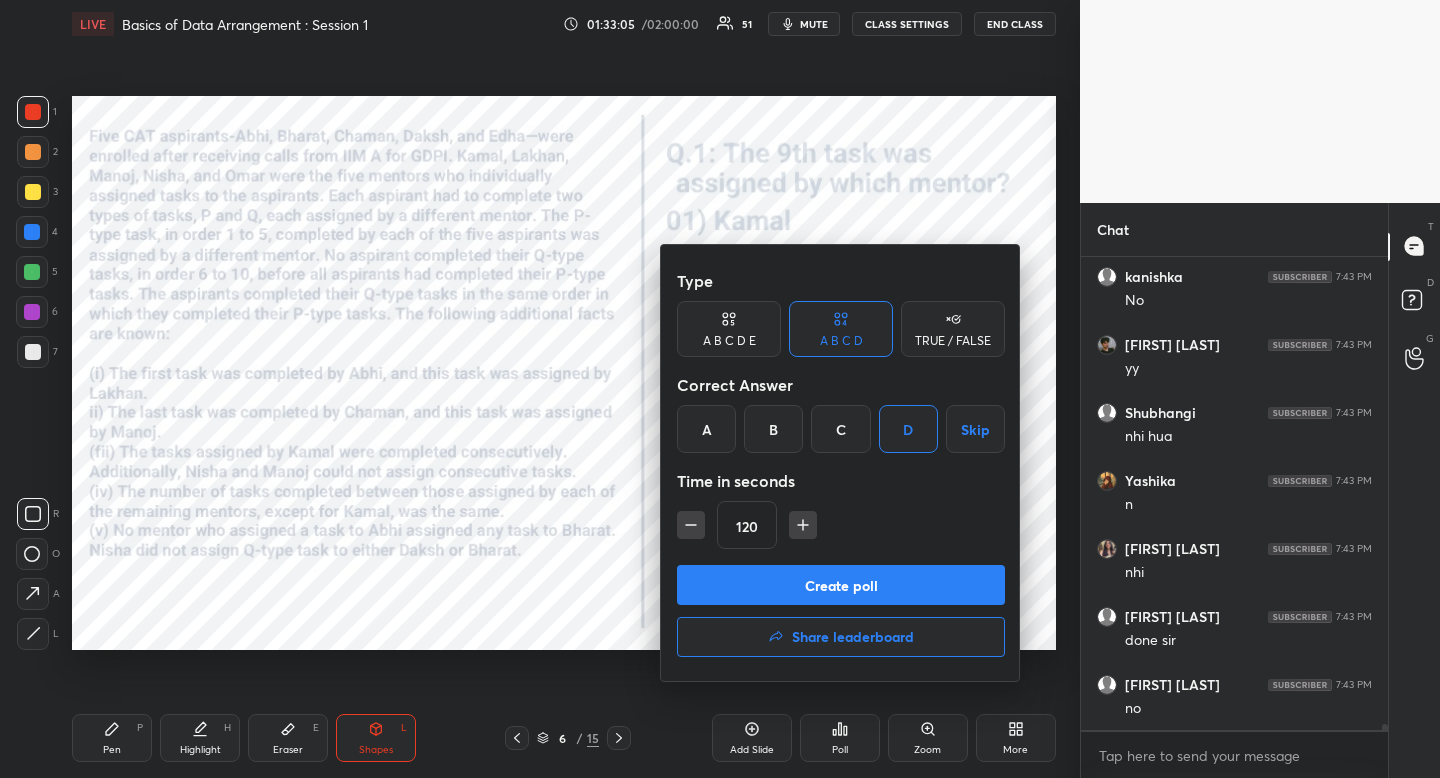 click 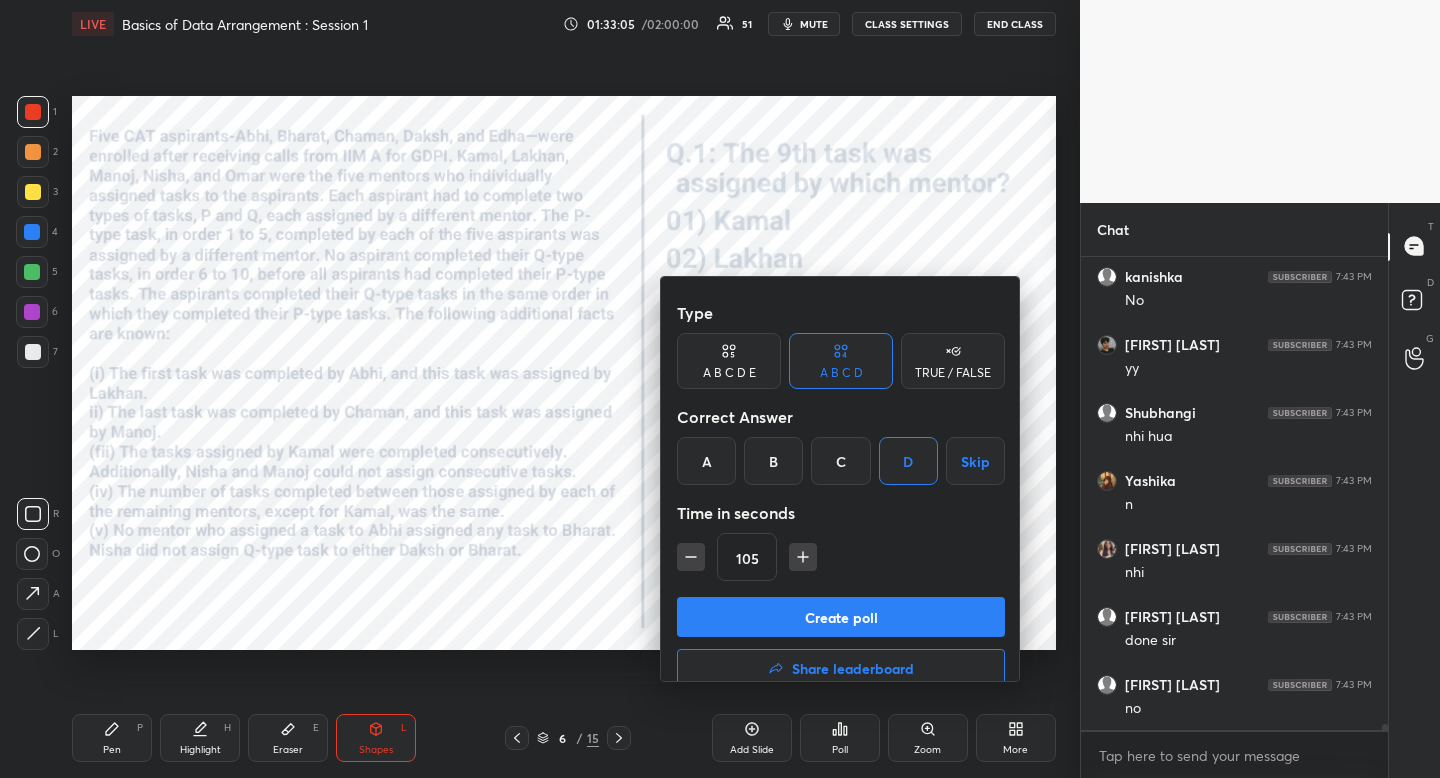 click 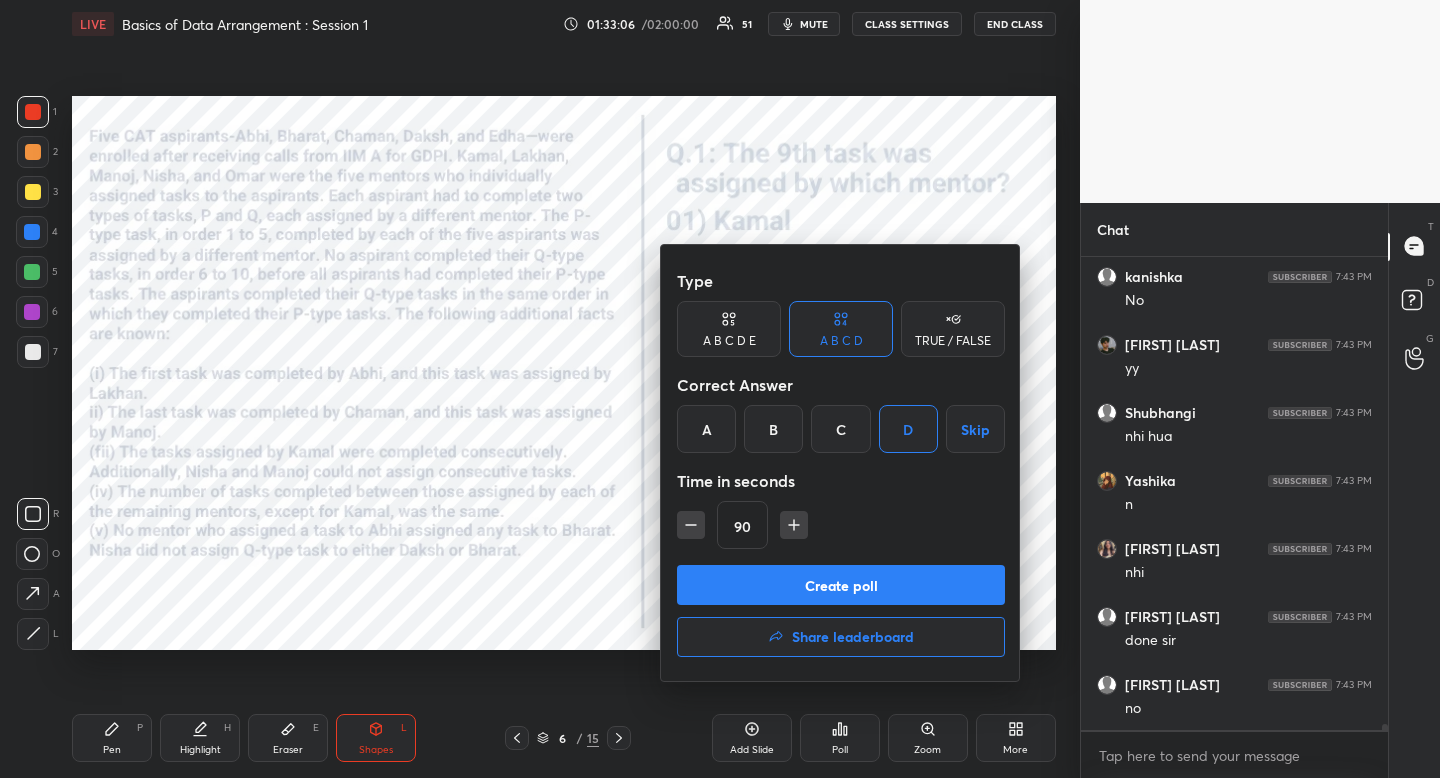 click 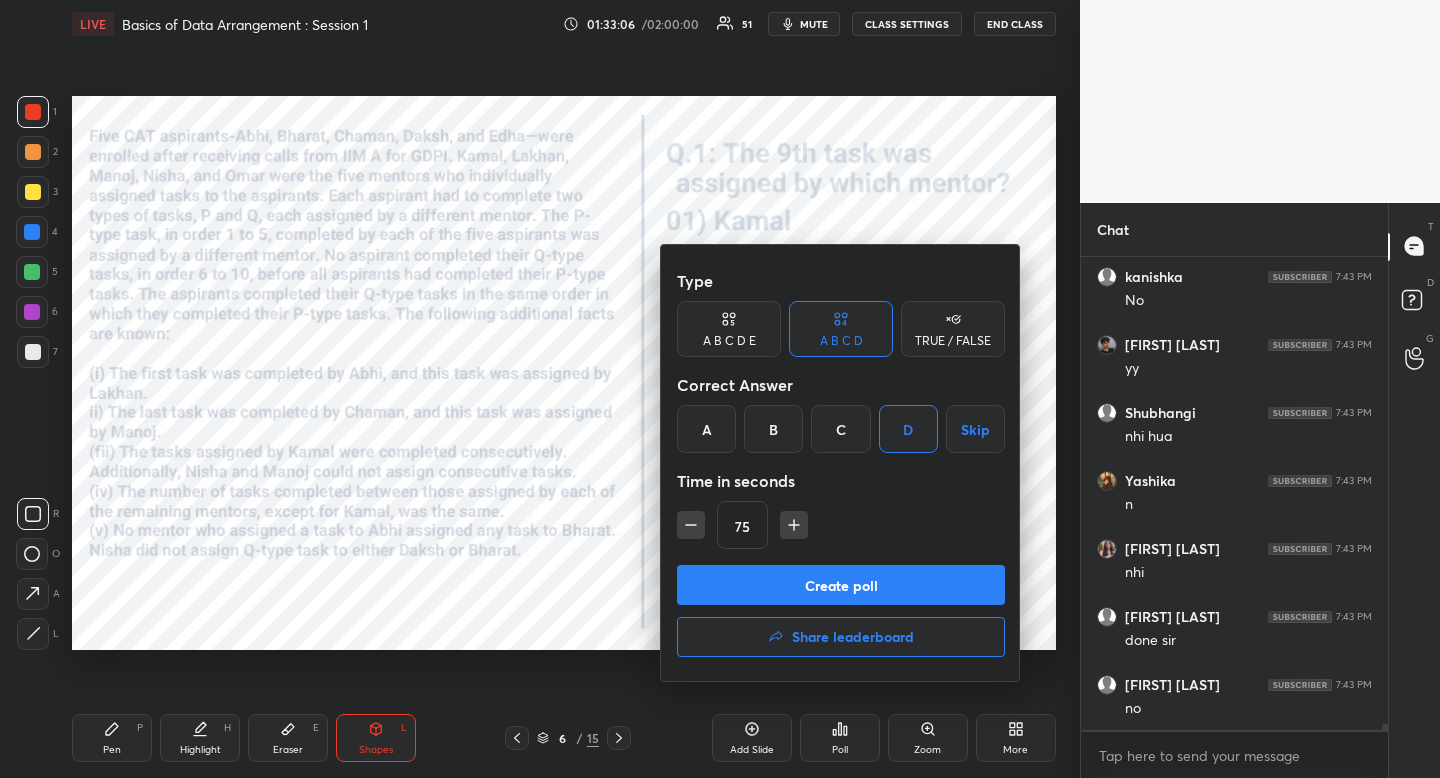 click 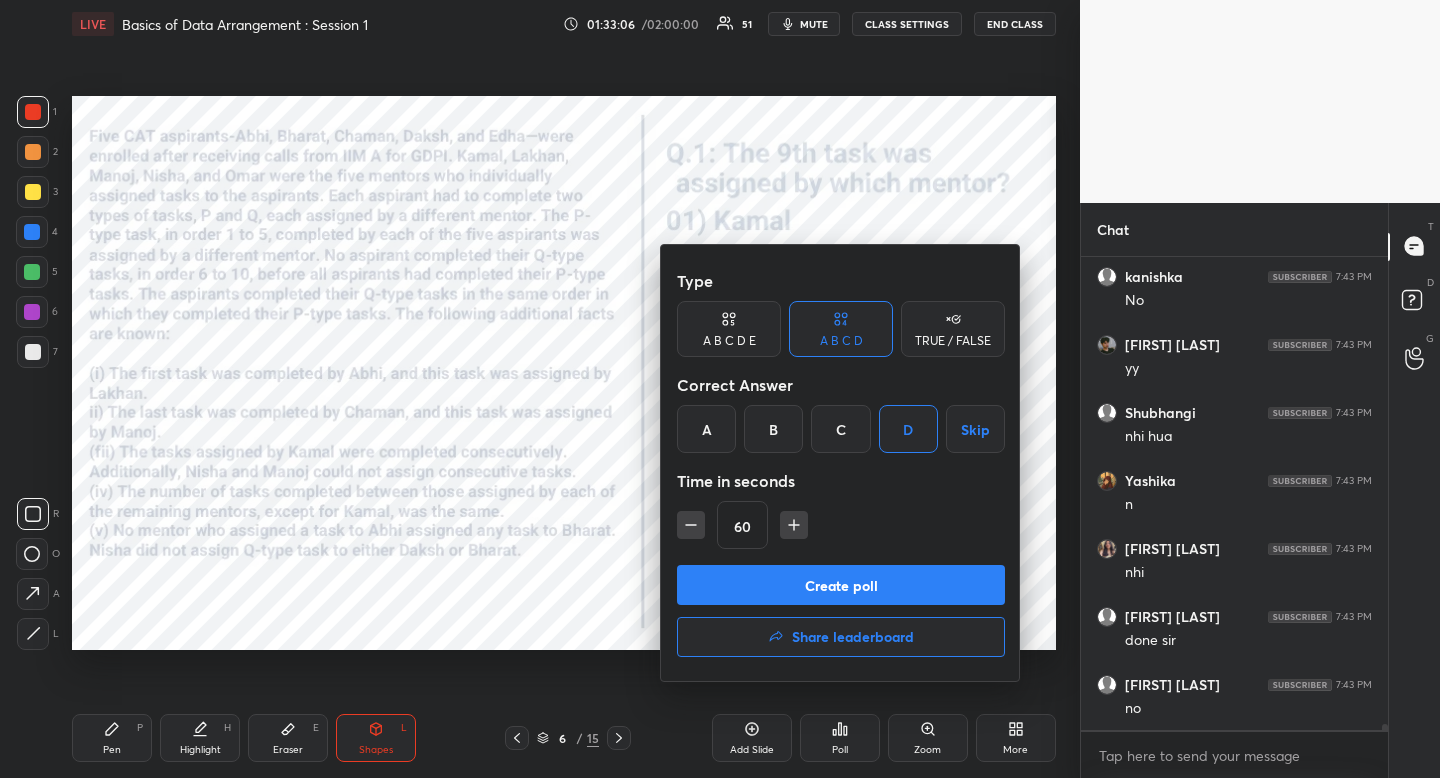 click 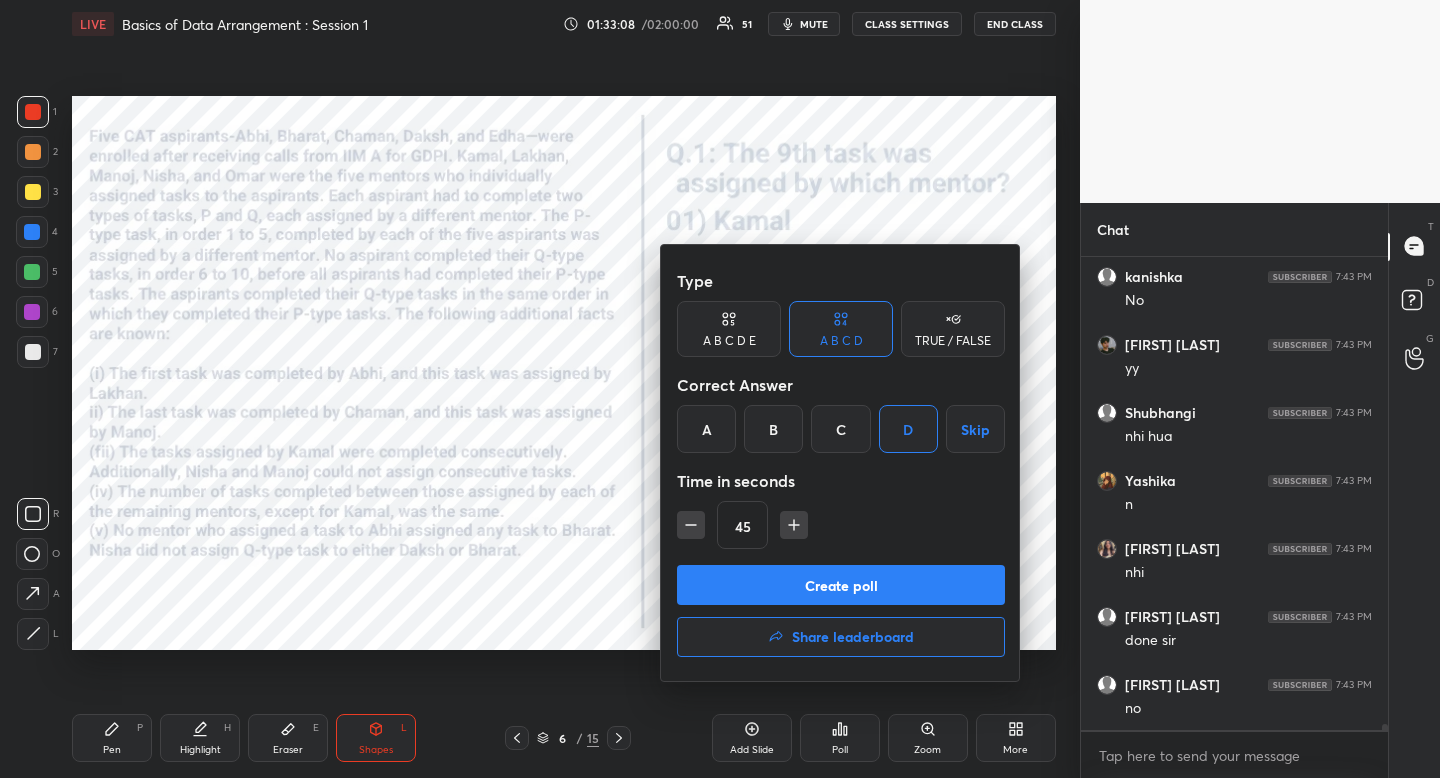 click on "Create poll" at bounding box center [841, 585] 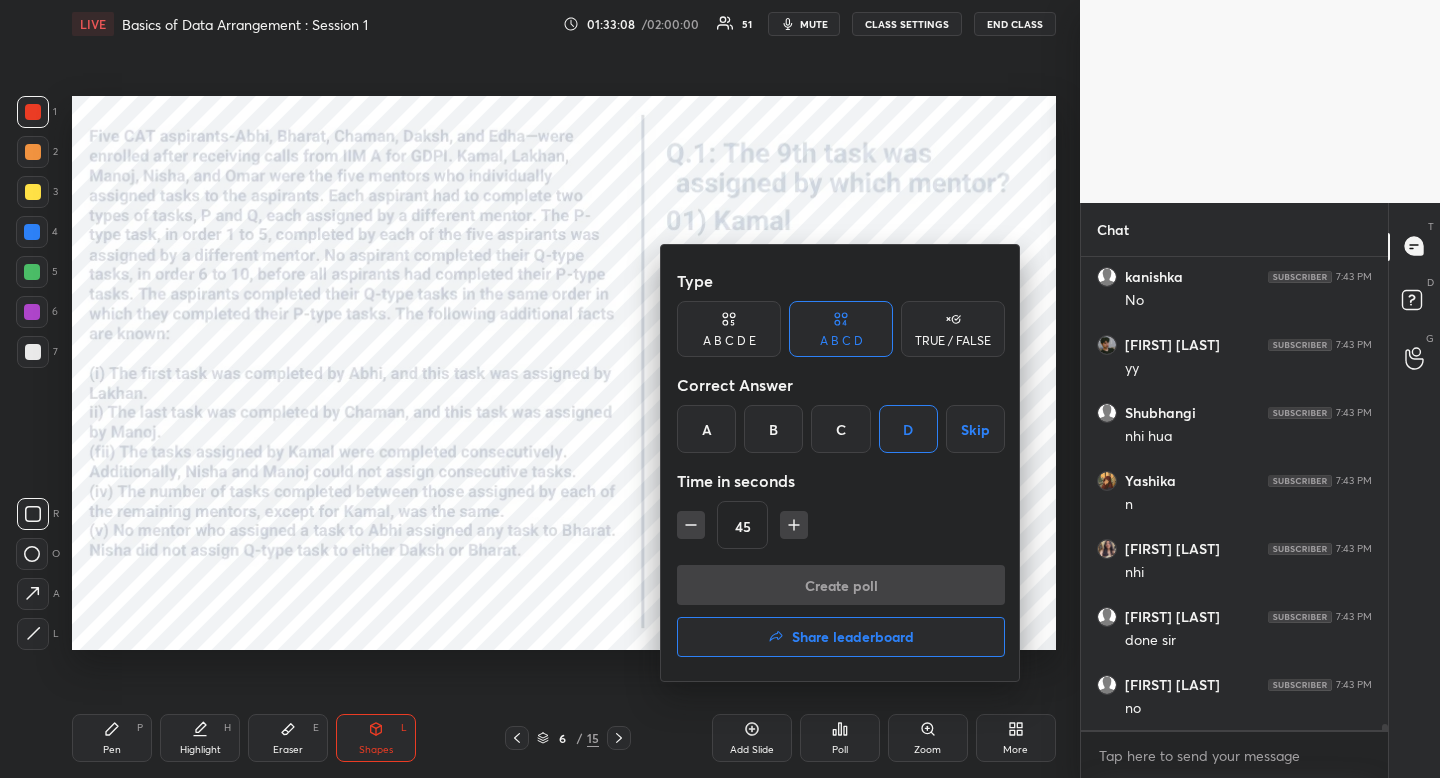 scroll, scrollTop: 434, scrollLeft: 295, axis: both 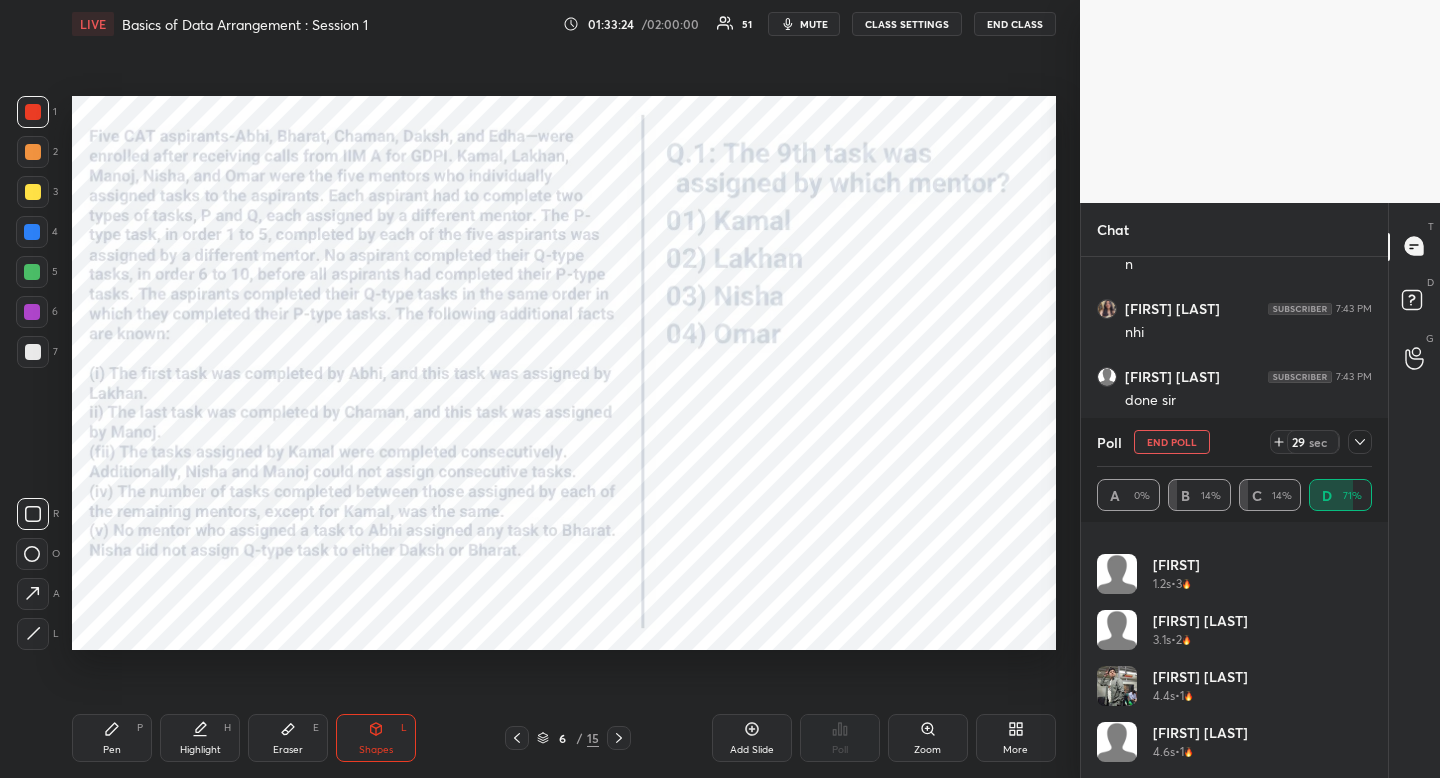 click 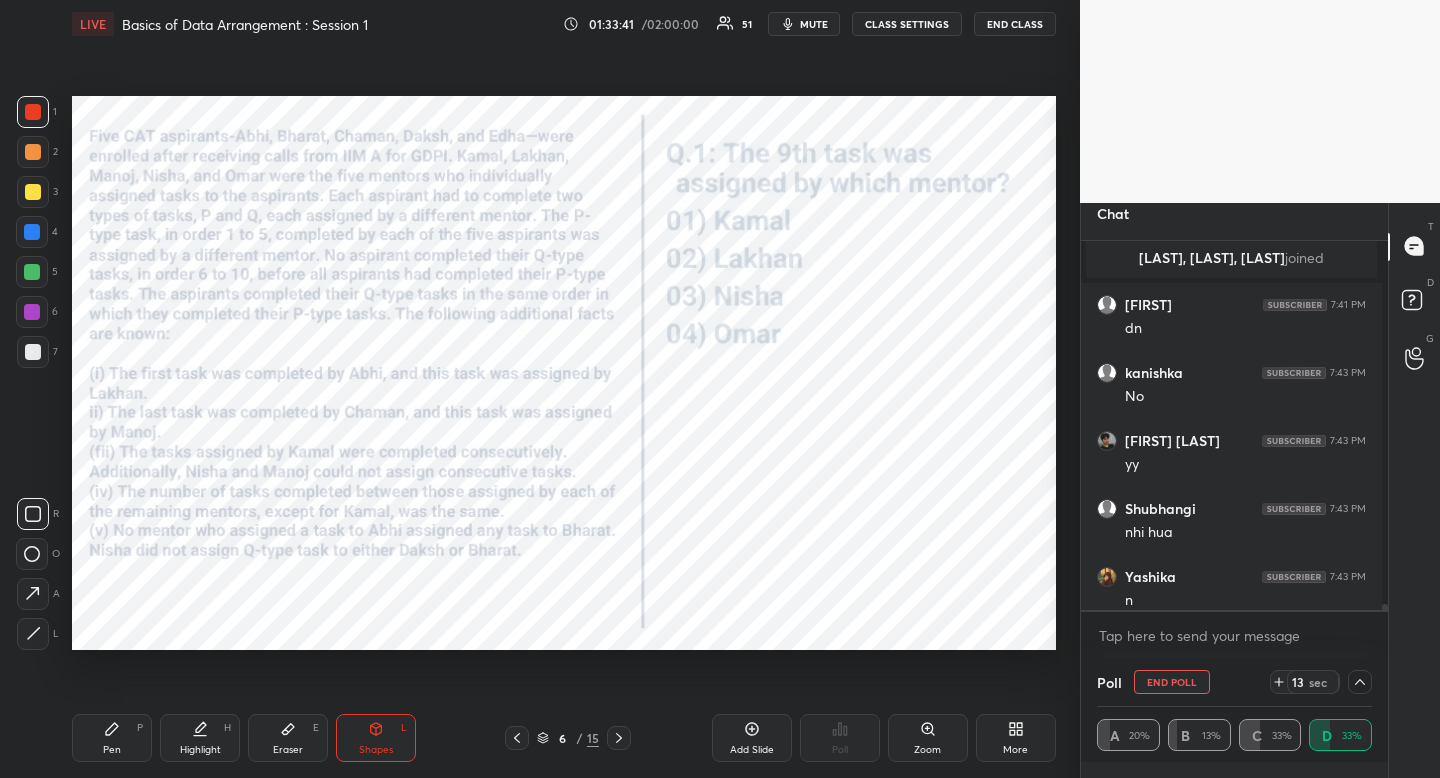 click 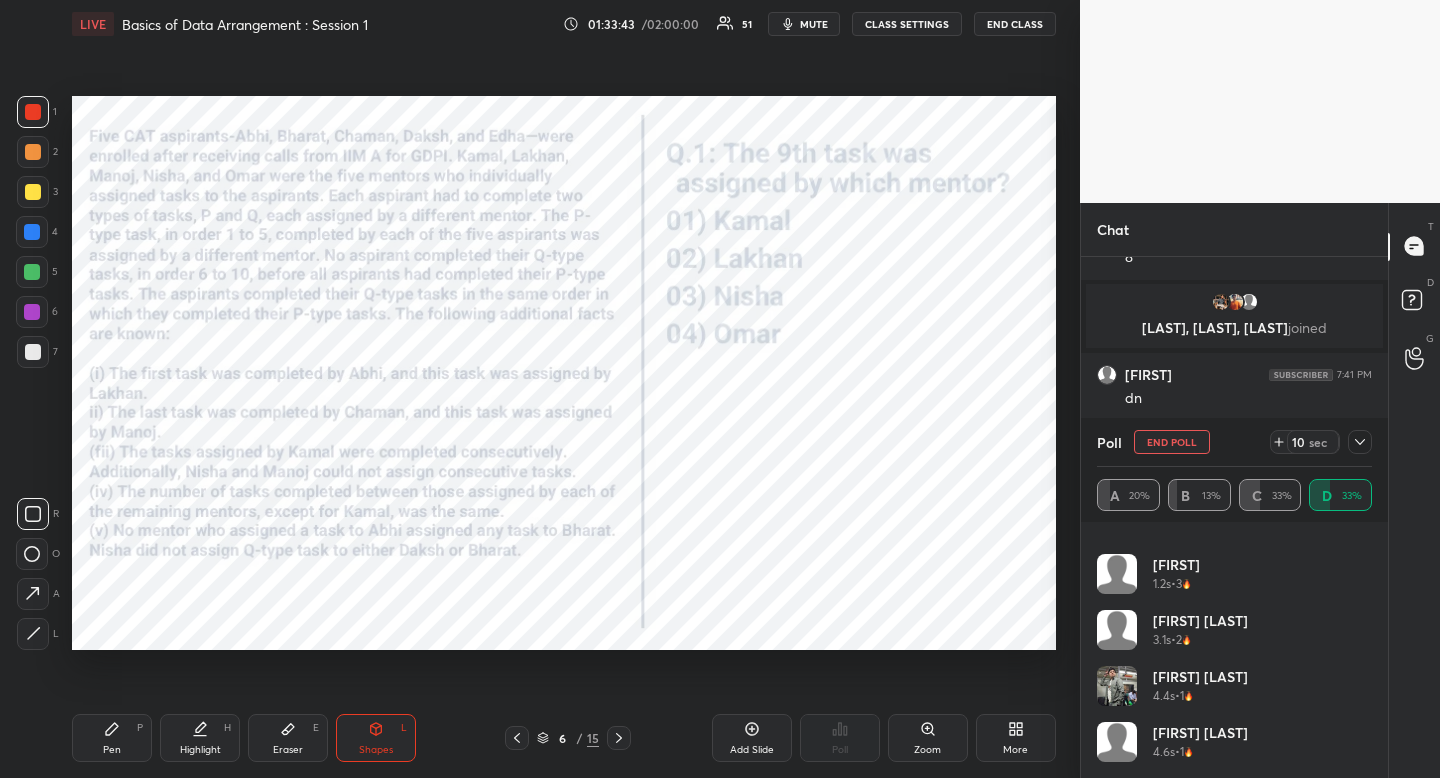 click 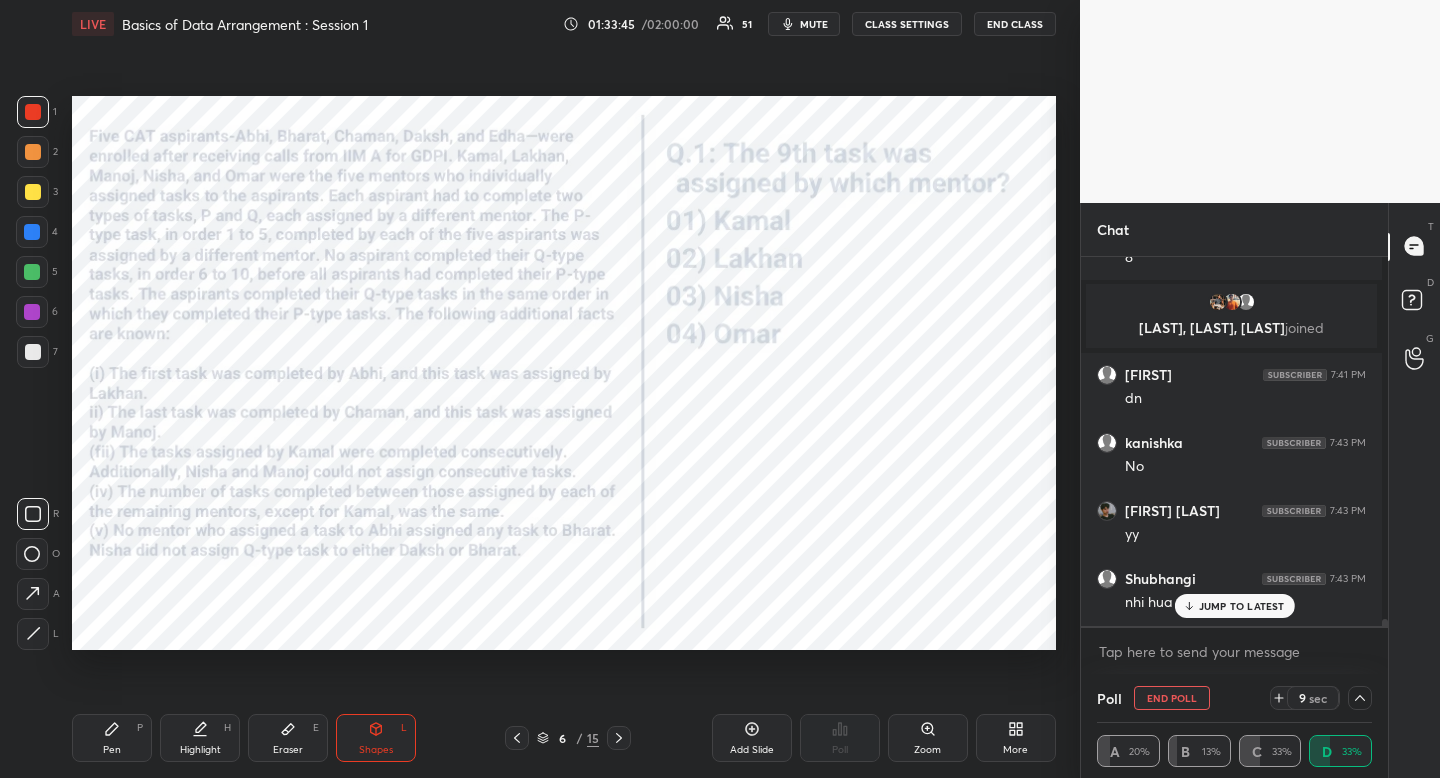 click on "JUMP TO LATEST" at bounding box center [1242, 606] 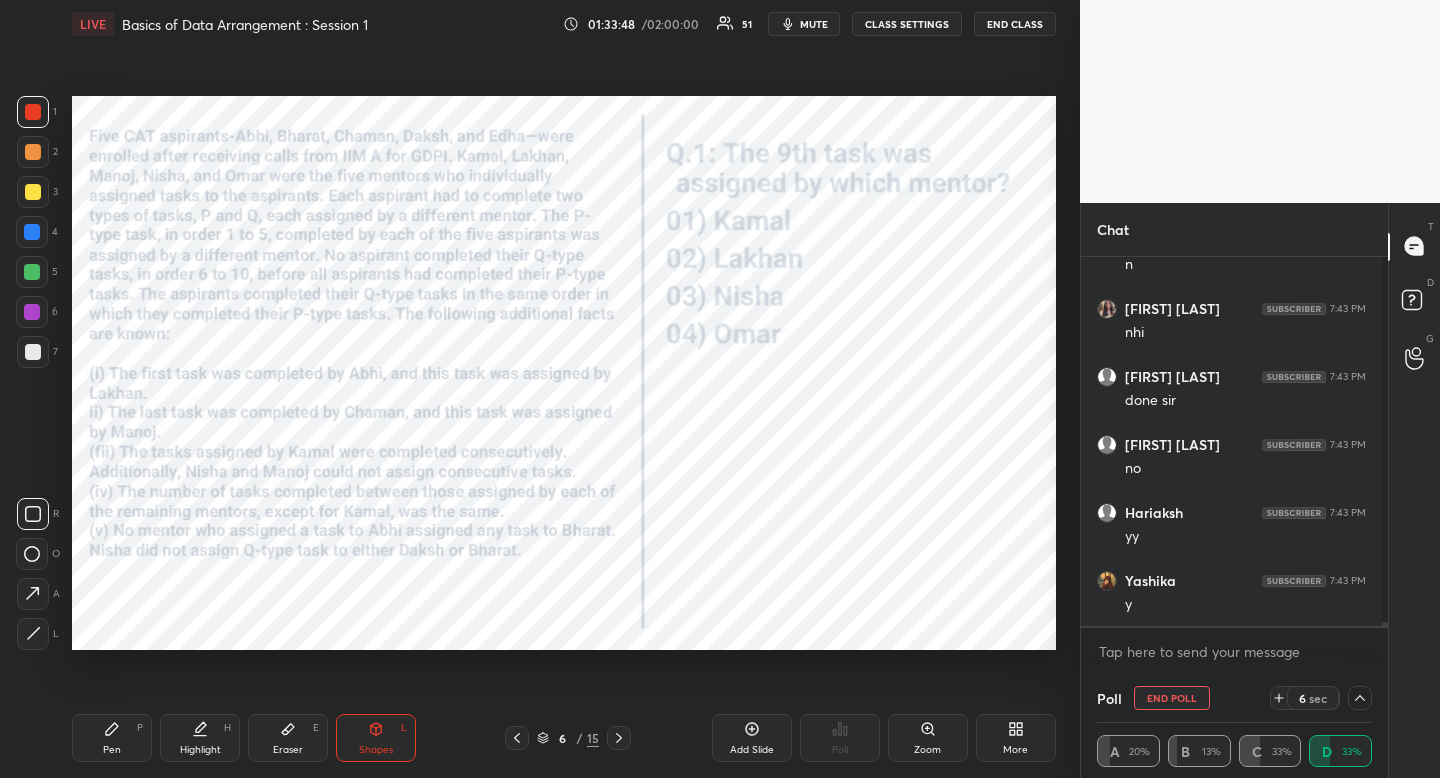 click 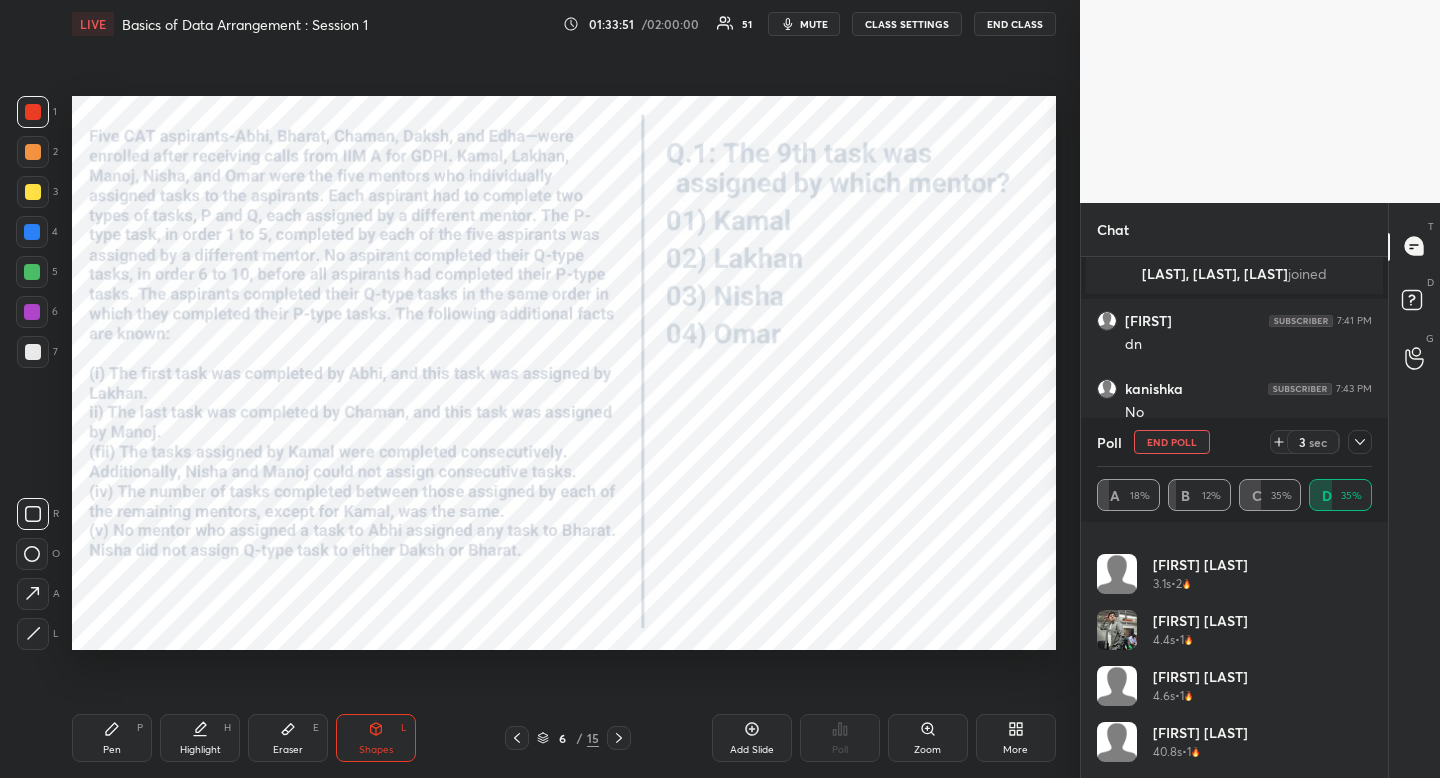 click on "END POLL" at bounding box center (1172, 442) 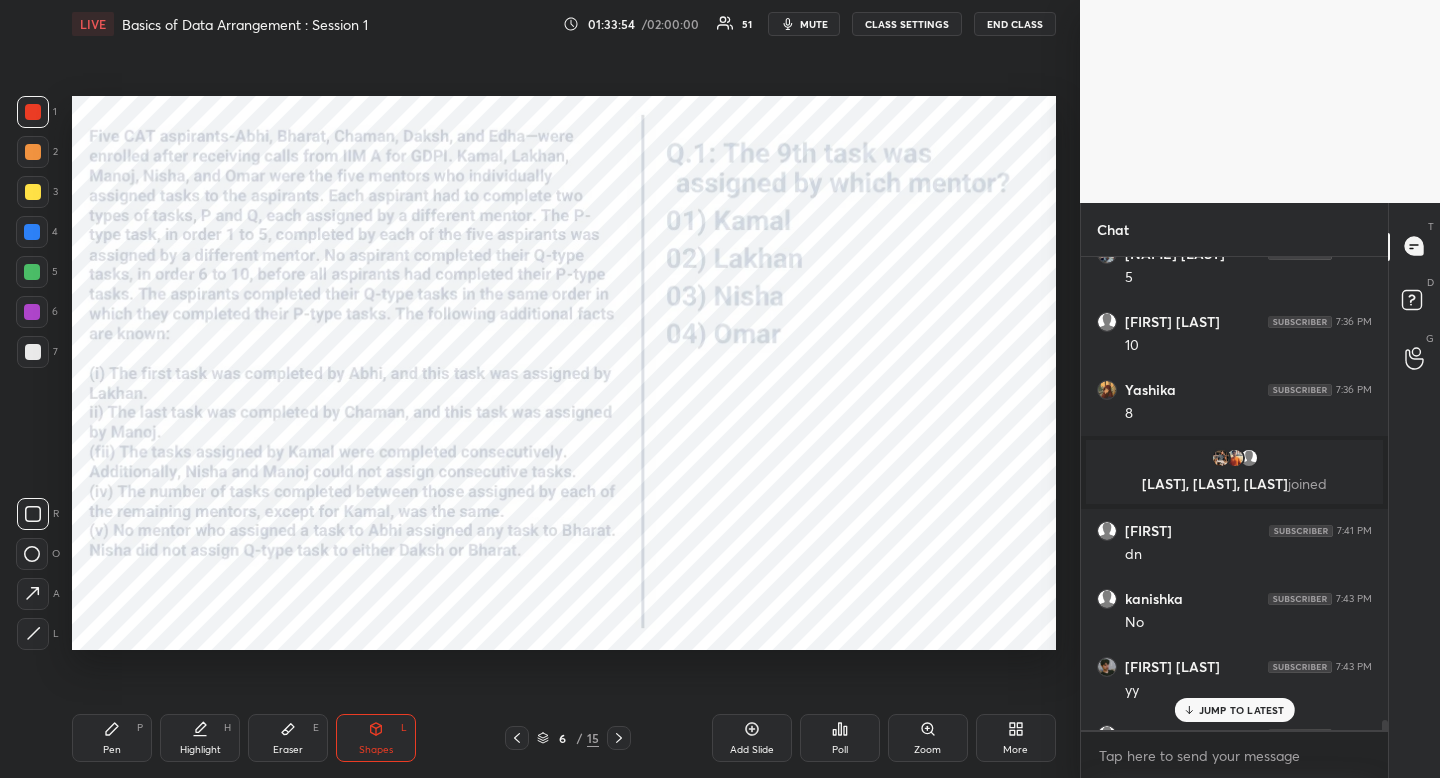 click 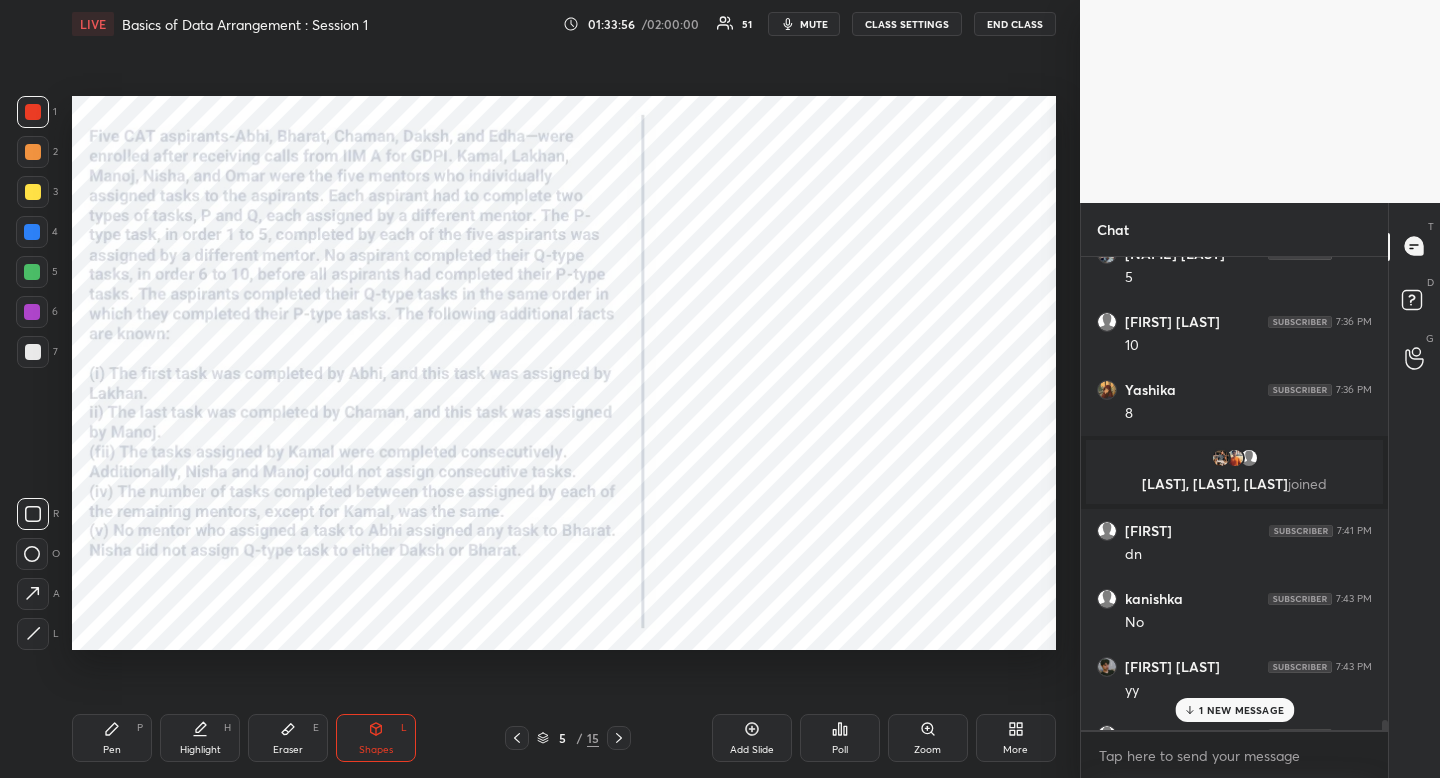 click on "Shapes L" at bounding box center (376, 738) 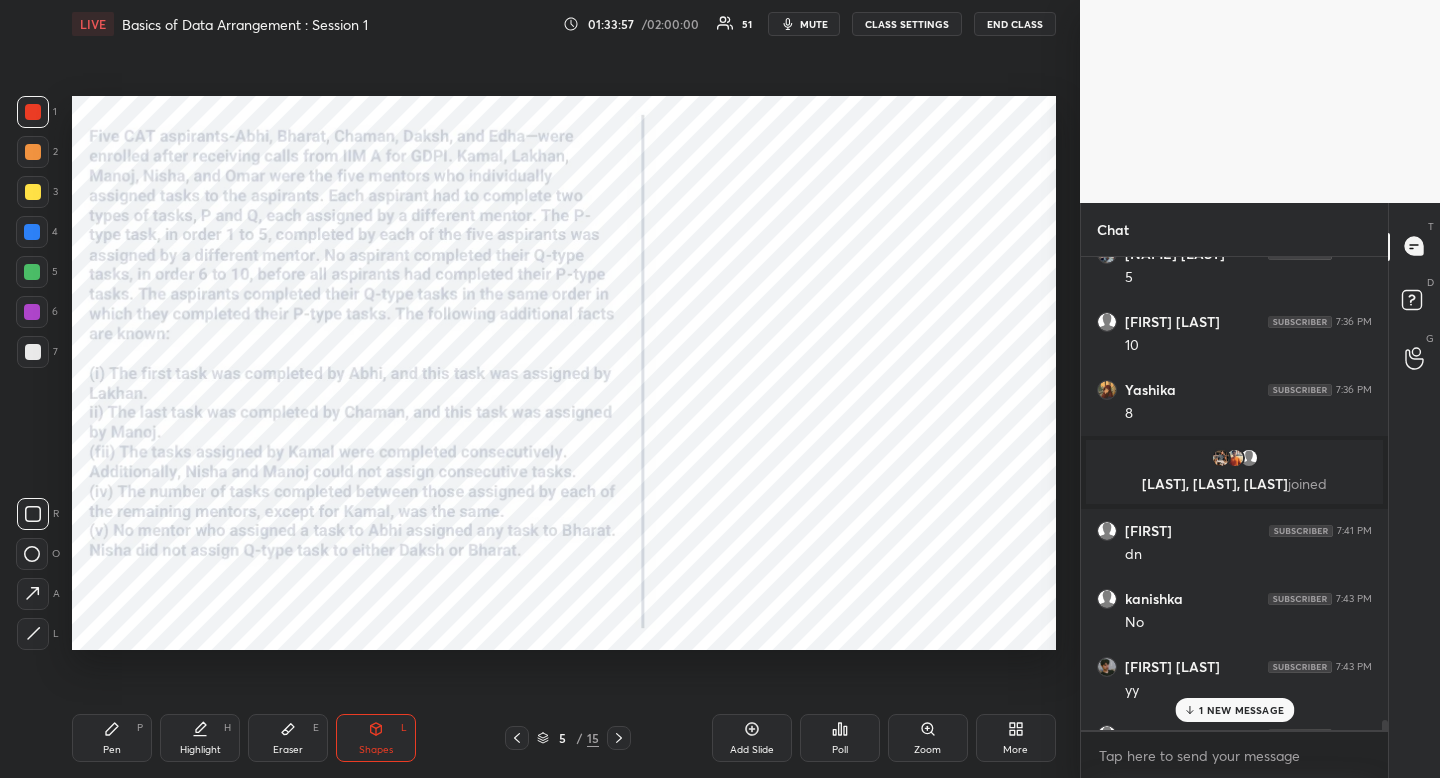 click 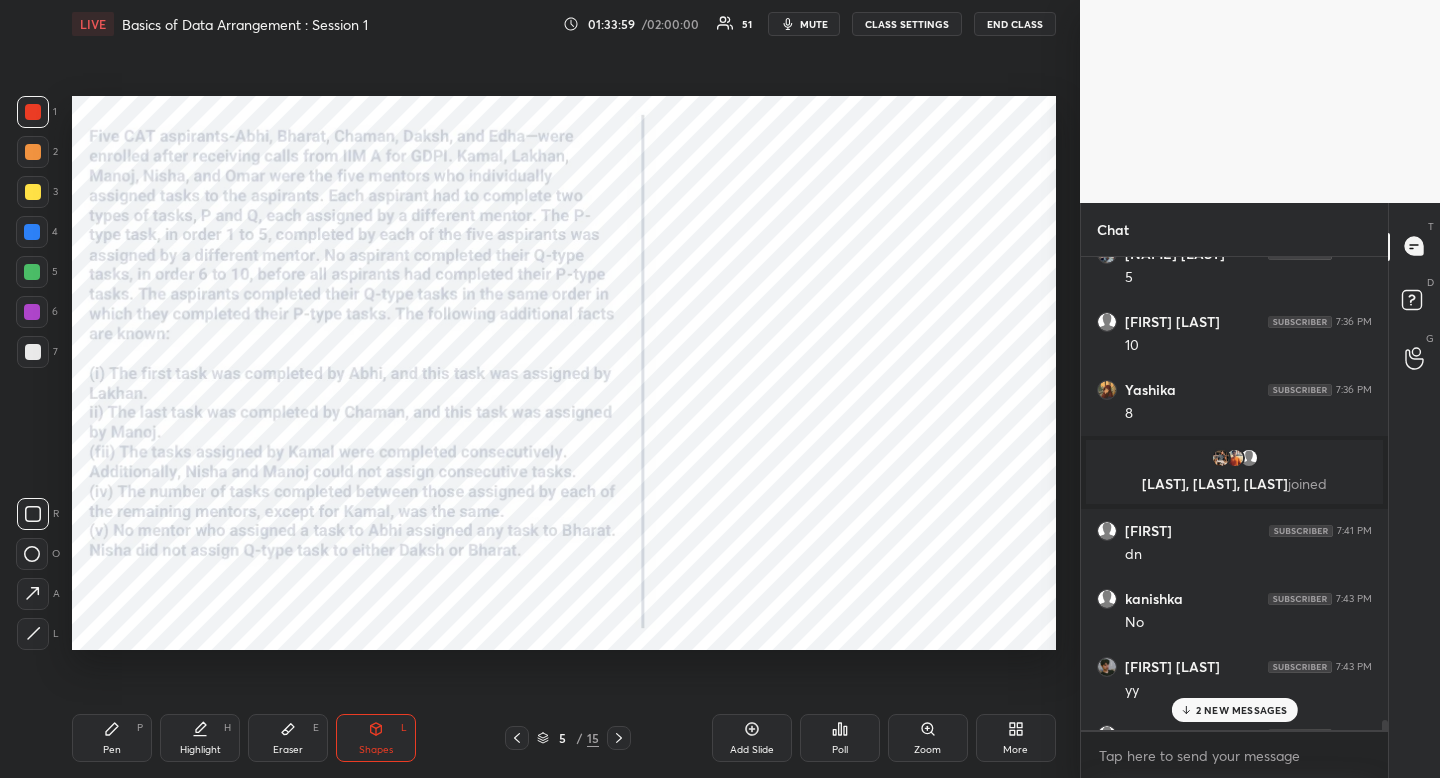 click on "2 NEW MESSAGES" at bounding box center [1242, 710] 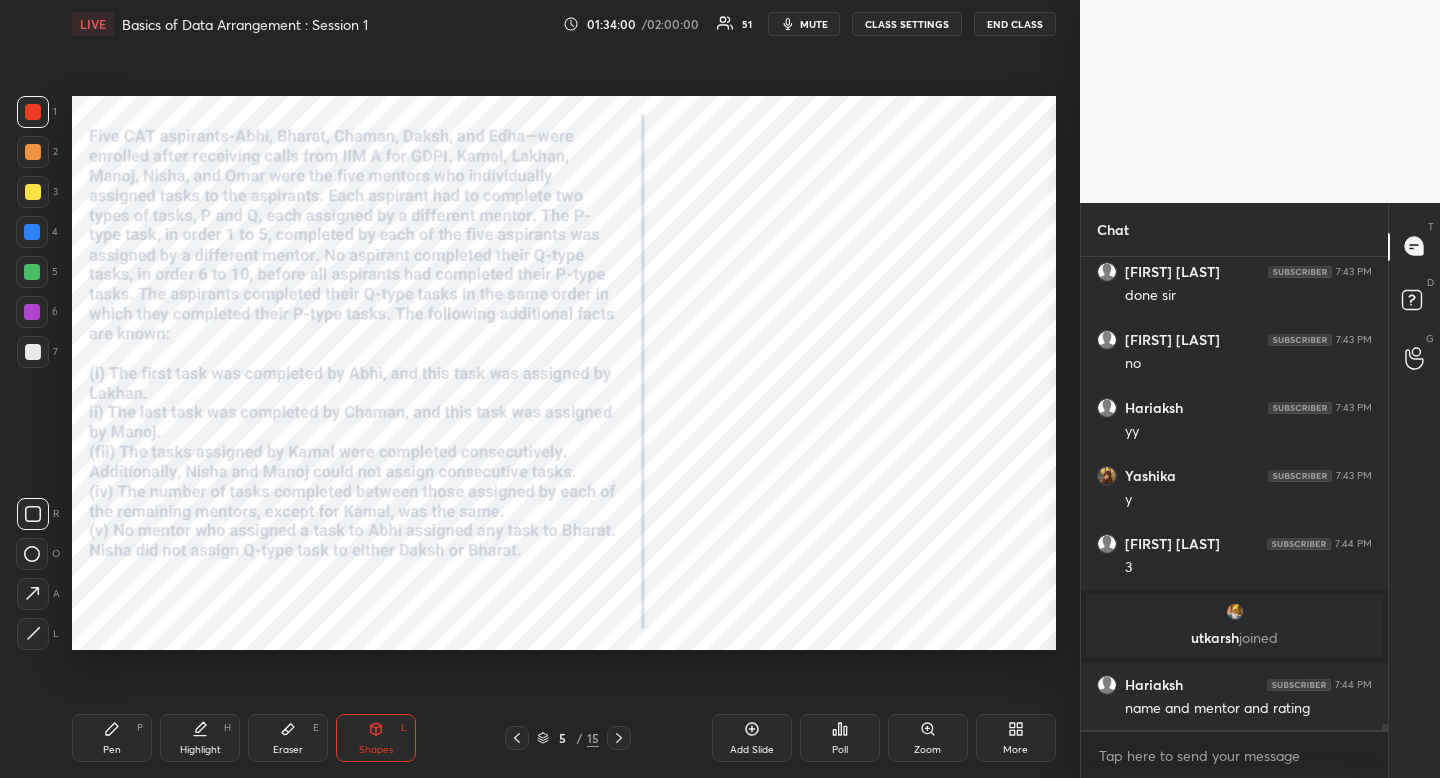 click on "Highlight" at bounding box center (200, 750) 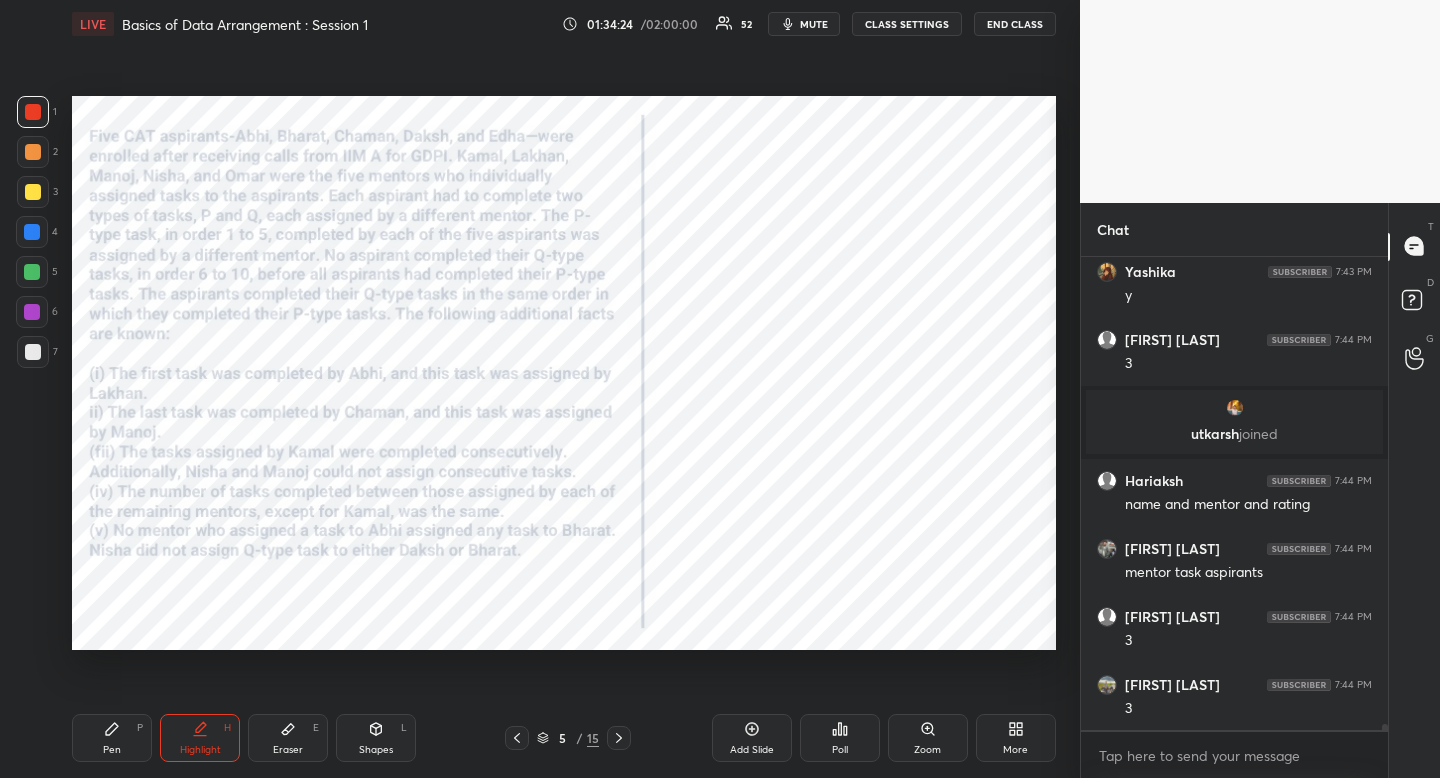 drag, startPoint x: 392, startPoint y: 740, endPoint x: 371, endPoint y: 733, distance: 22.135944 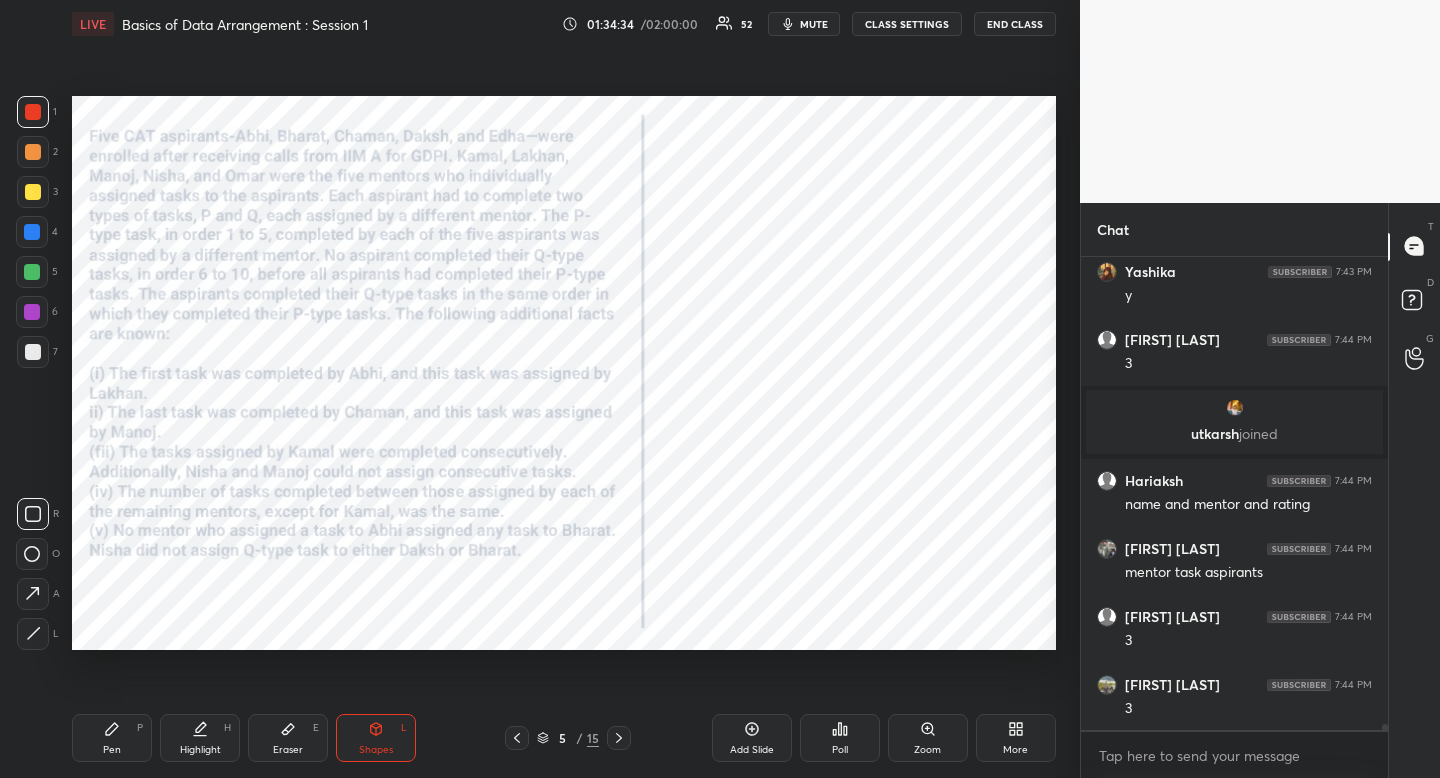 click on "Shapes L" at bounding box center (376, 738) 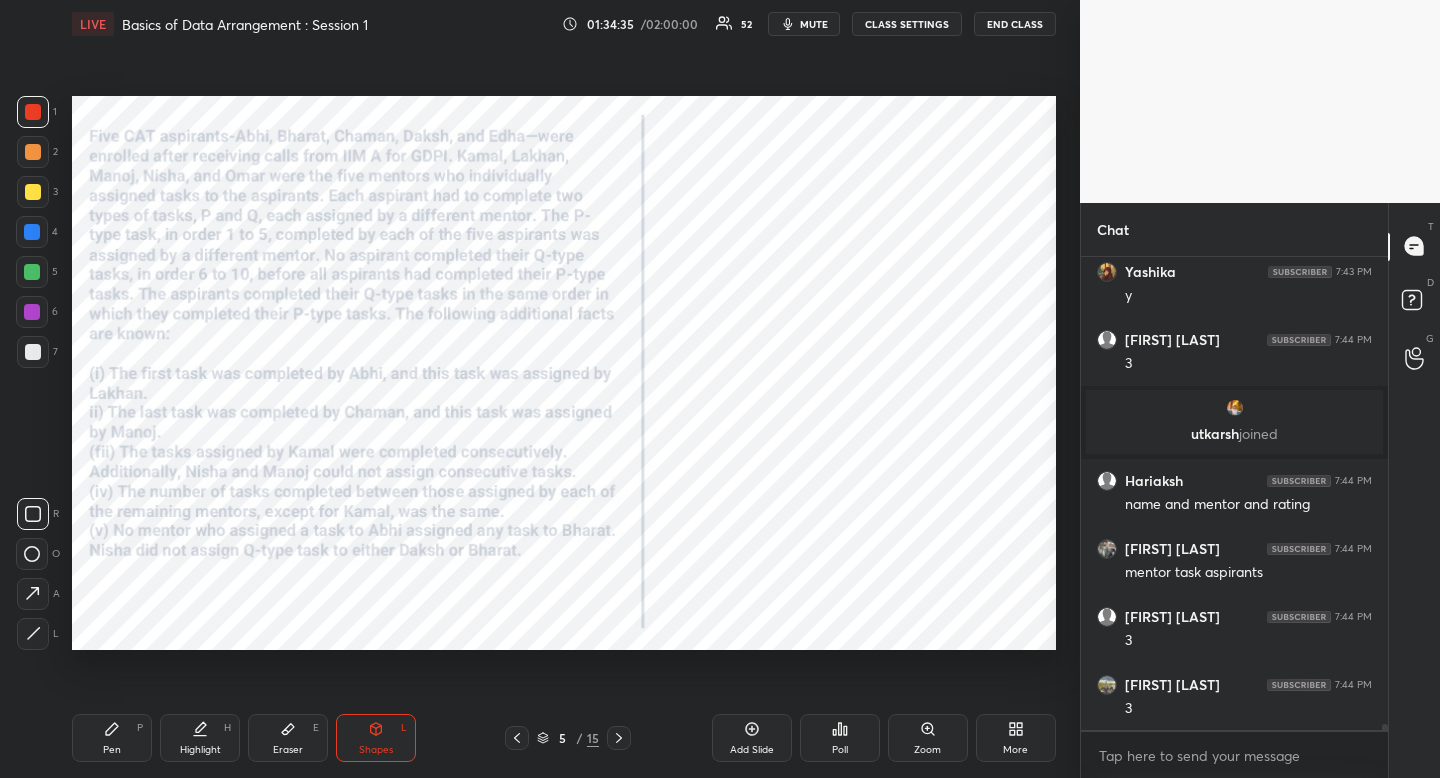 click 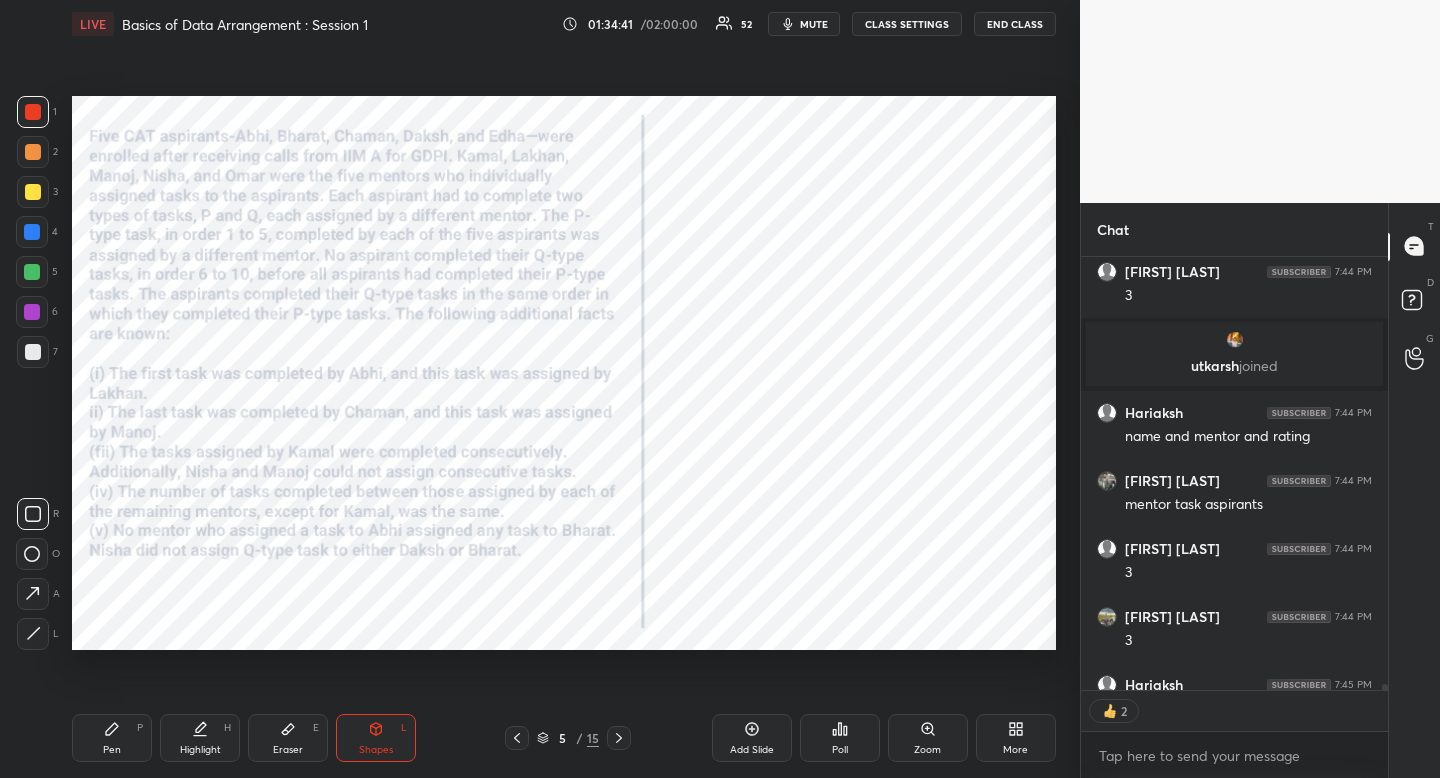 click 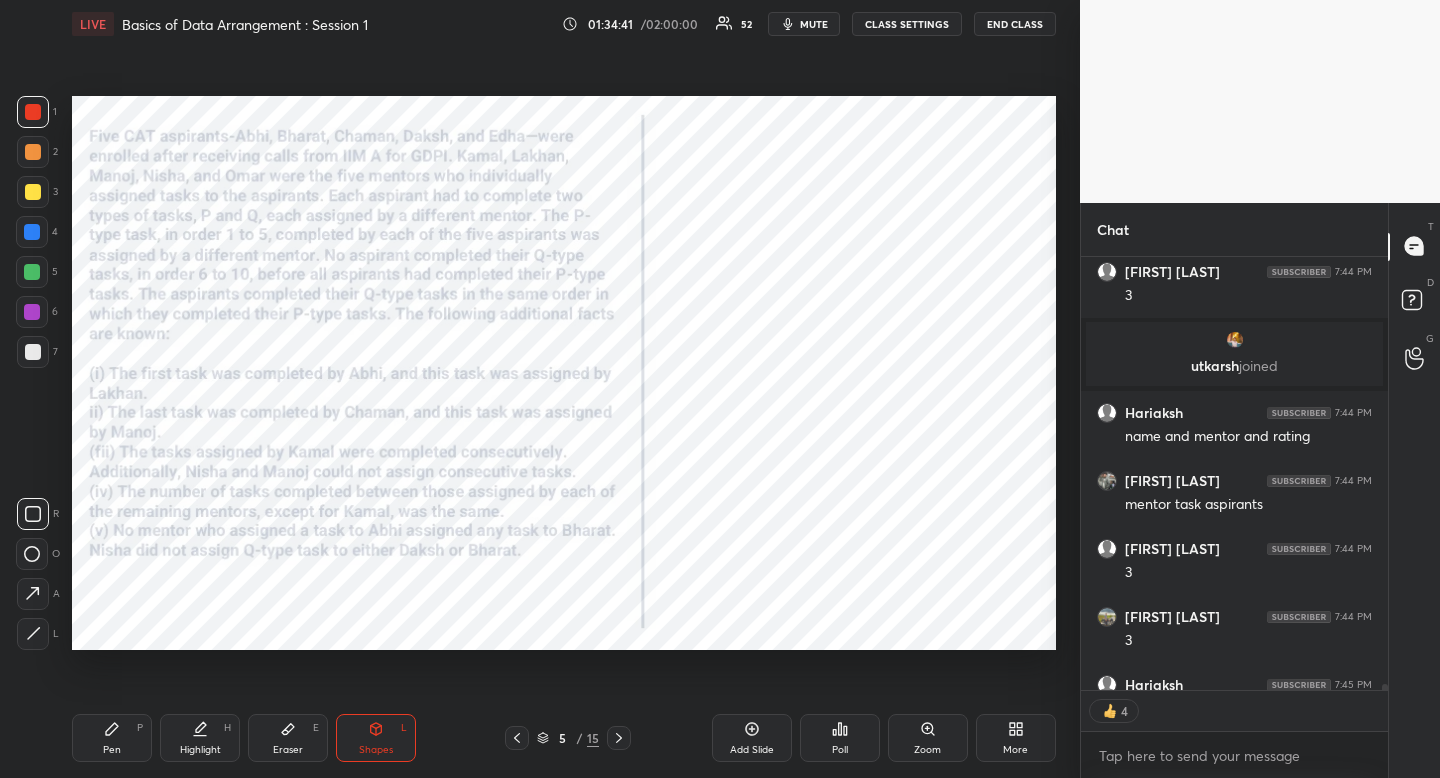 click 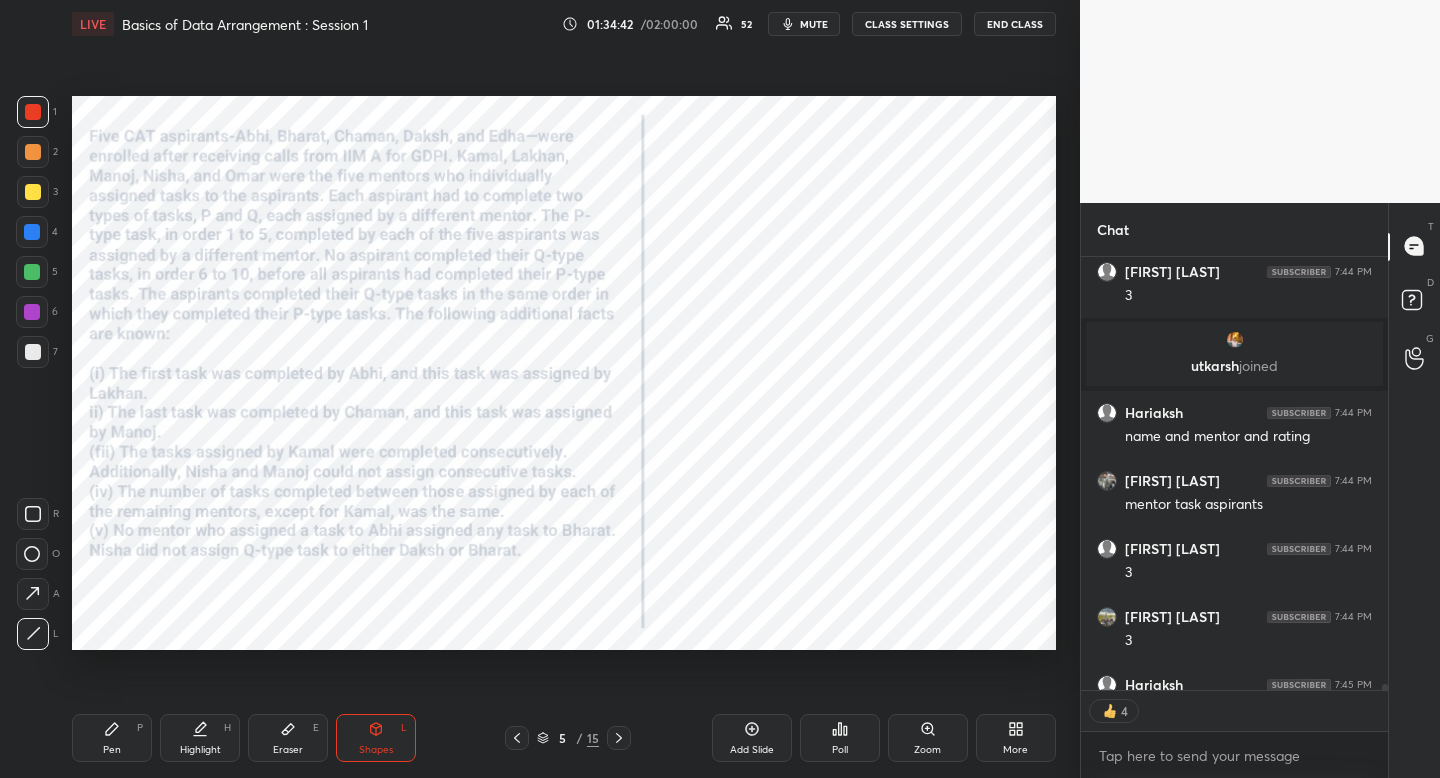 click 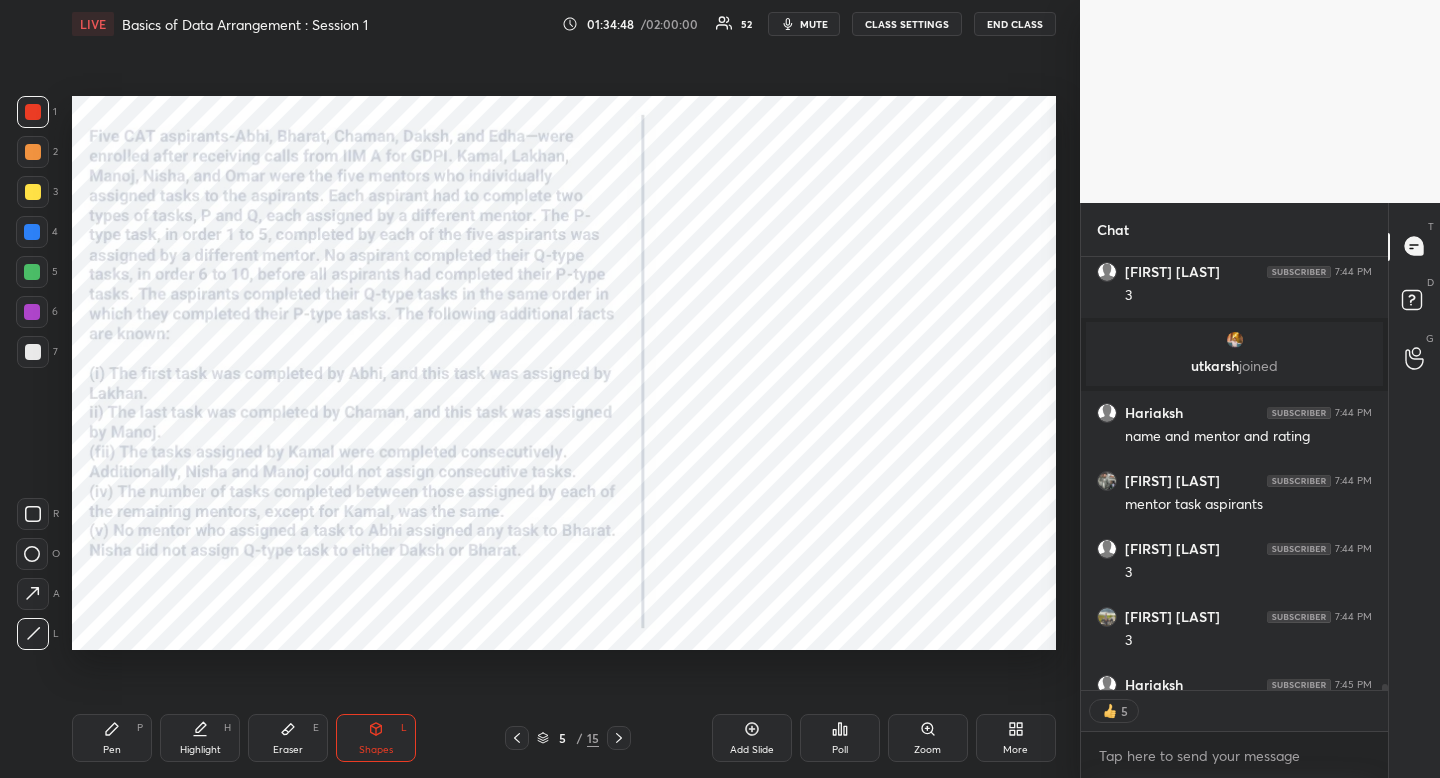 click on "Pen P" at bounding box center (112, 738) 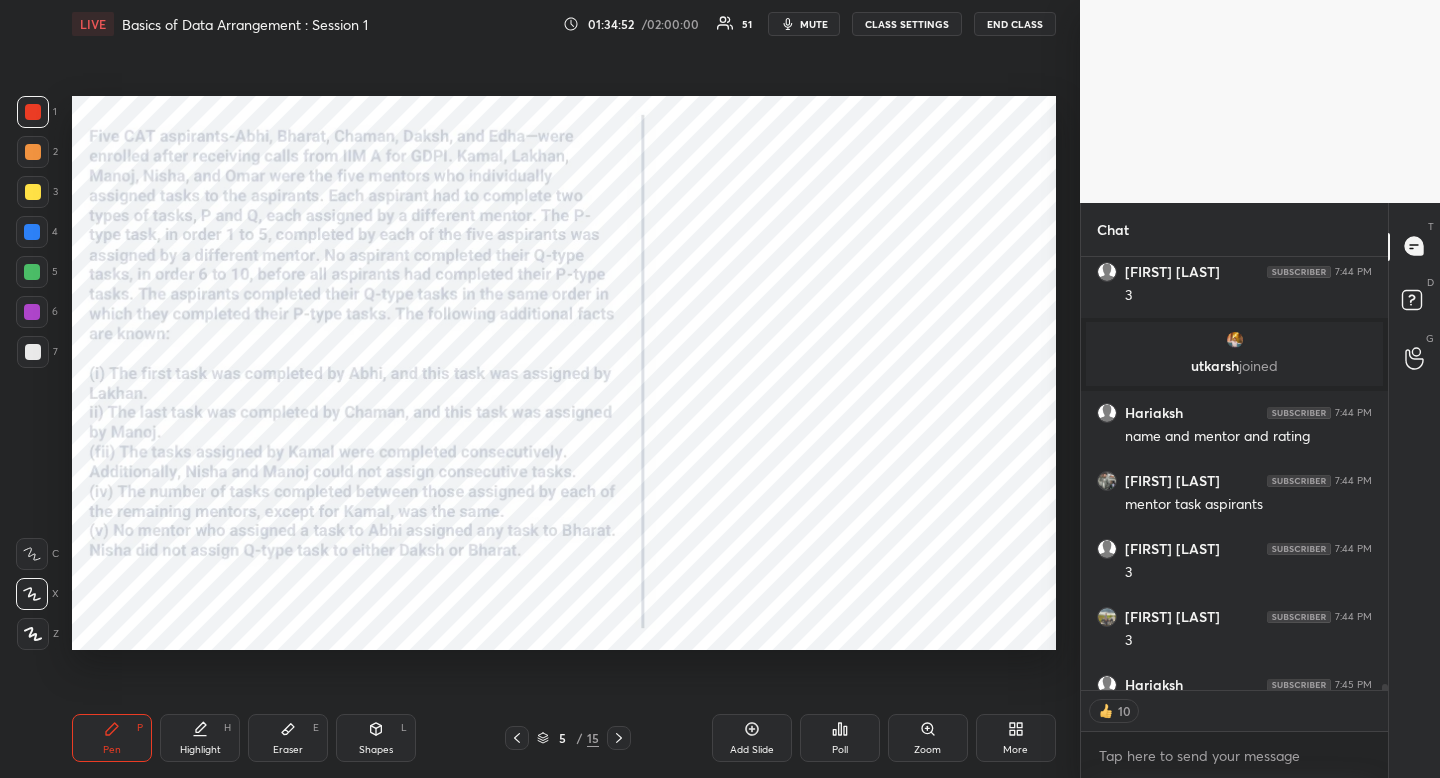 click on "Highlight H" at bounding box center (200, 738) 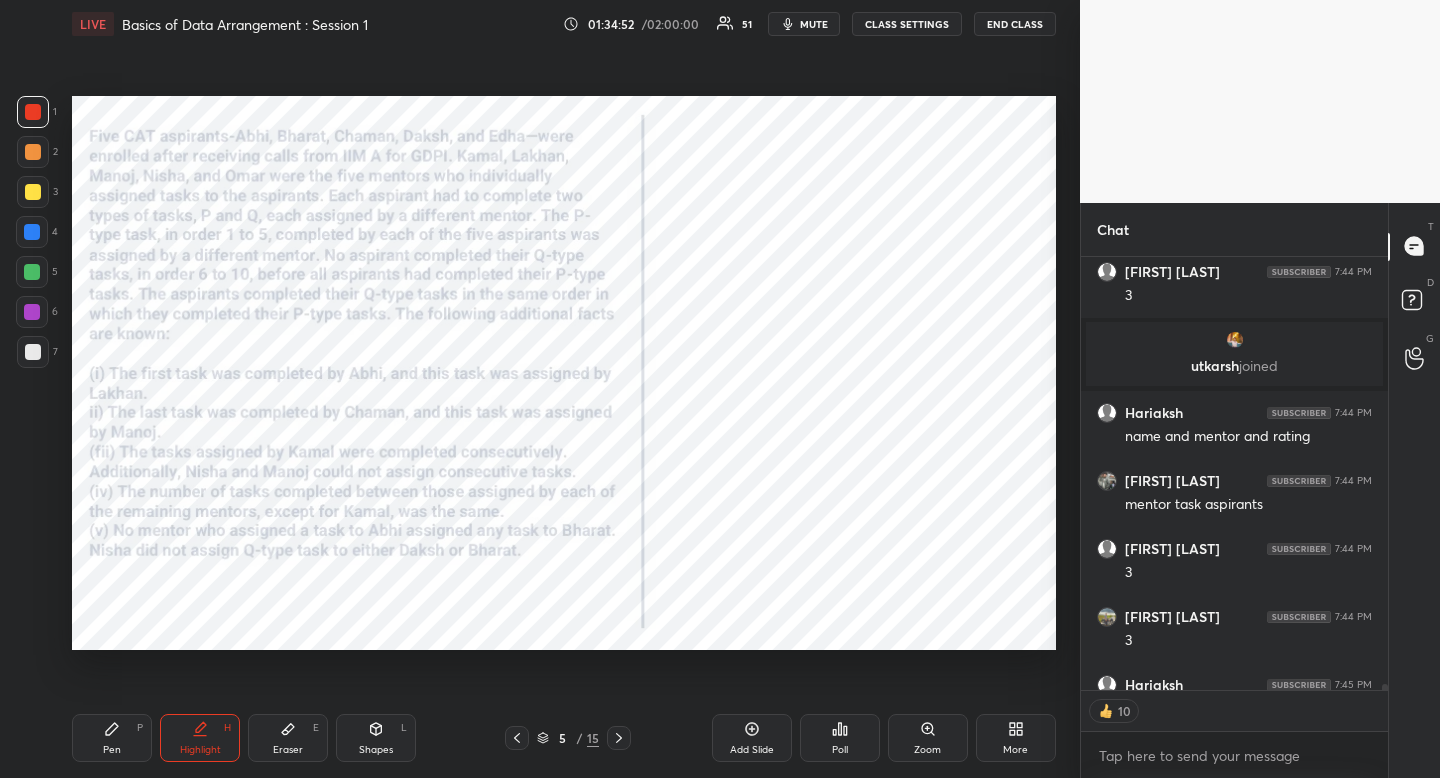 click on "Highlight H" at bounding box center (200, 738) 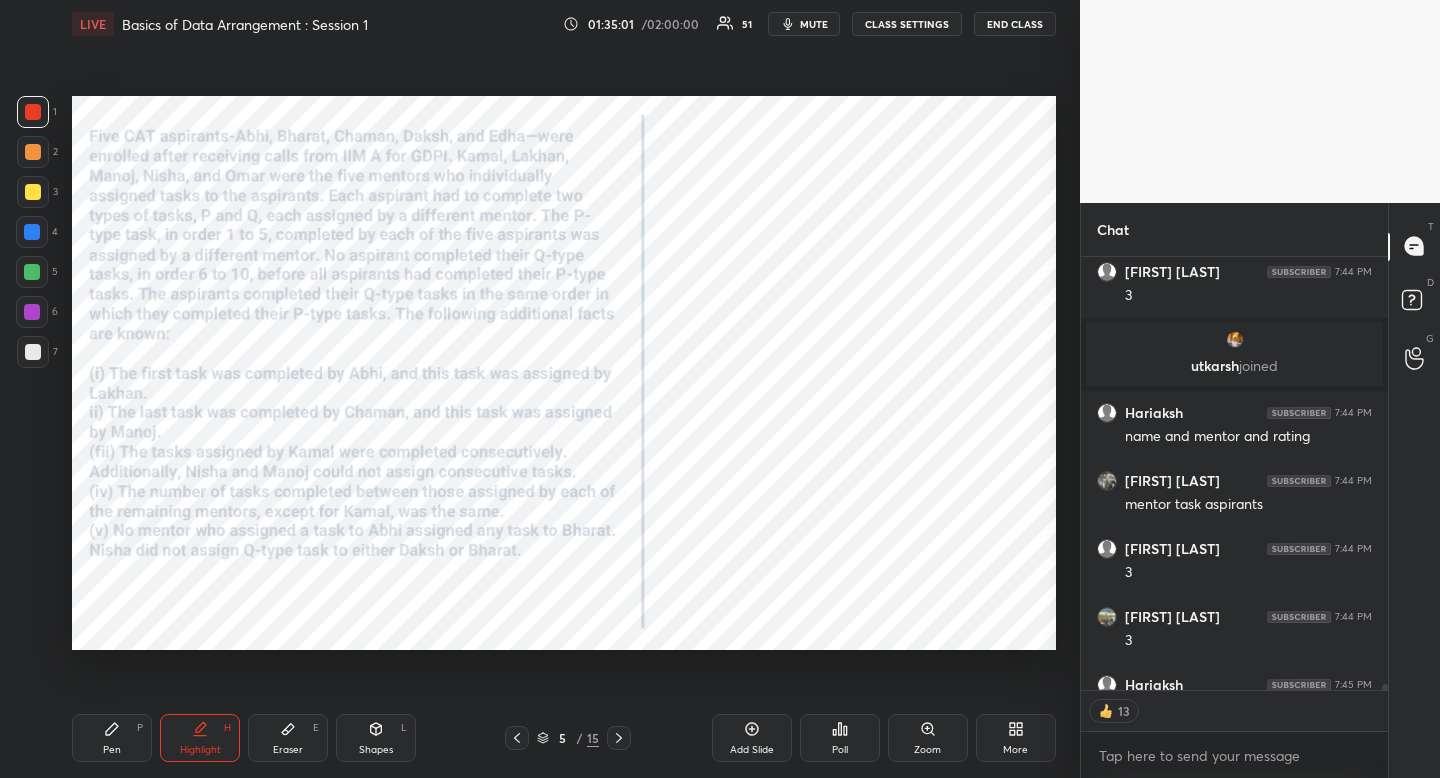 click on "Shapes" at bounding box center [376, 750] 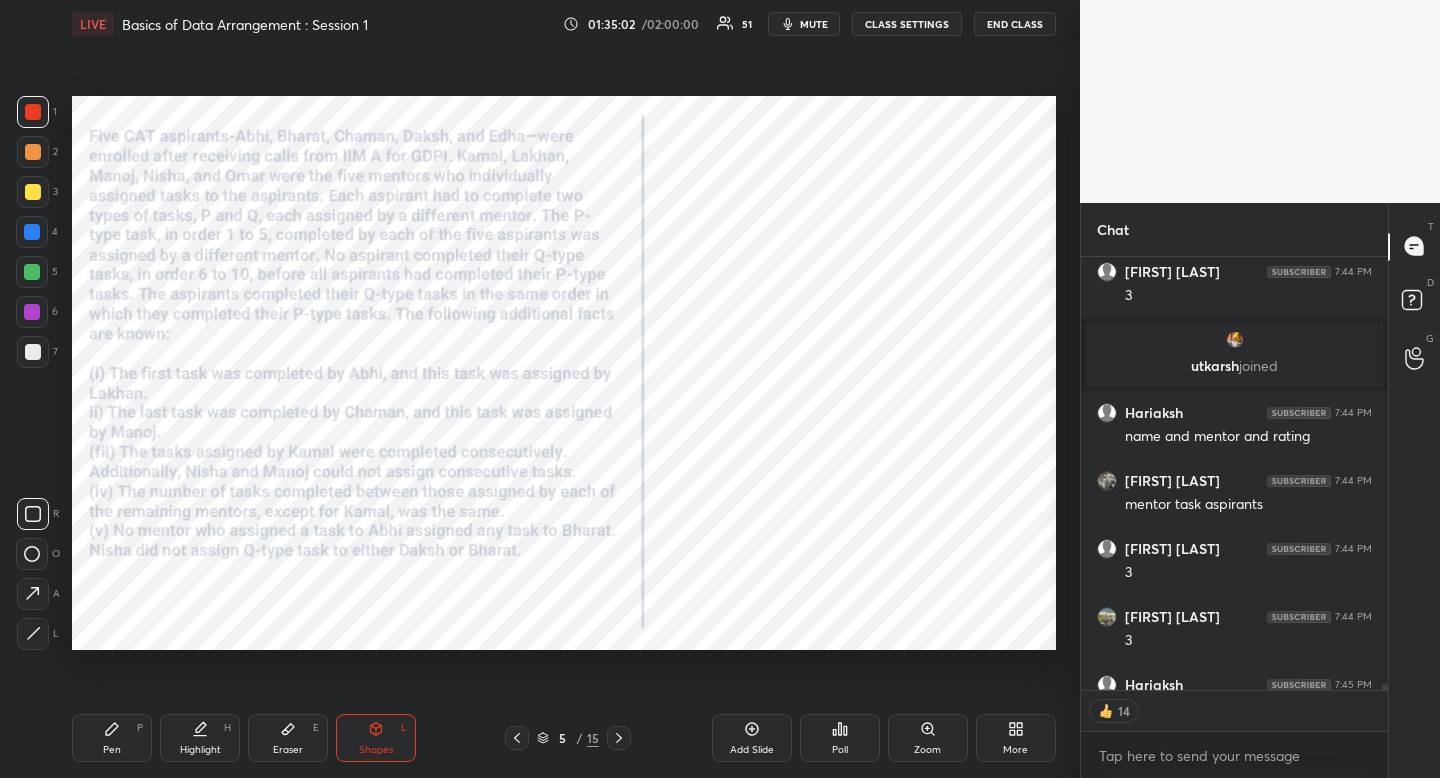 click at bounding box center [33, 634] 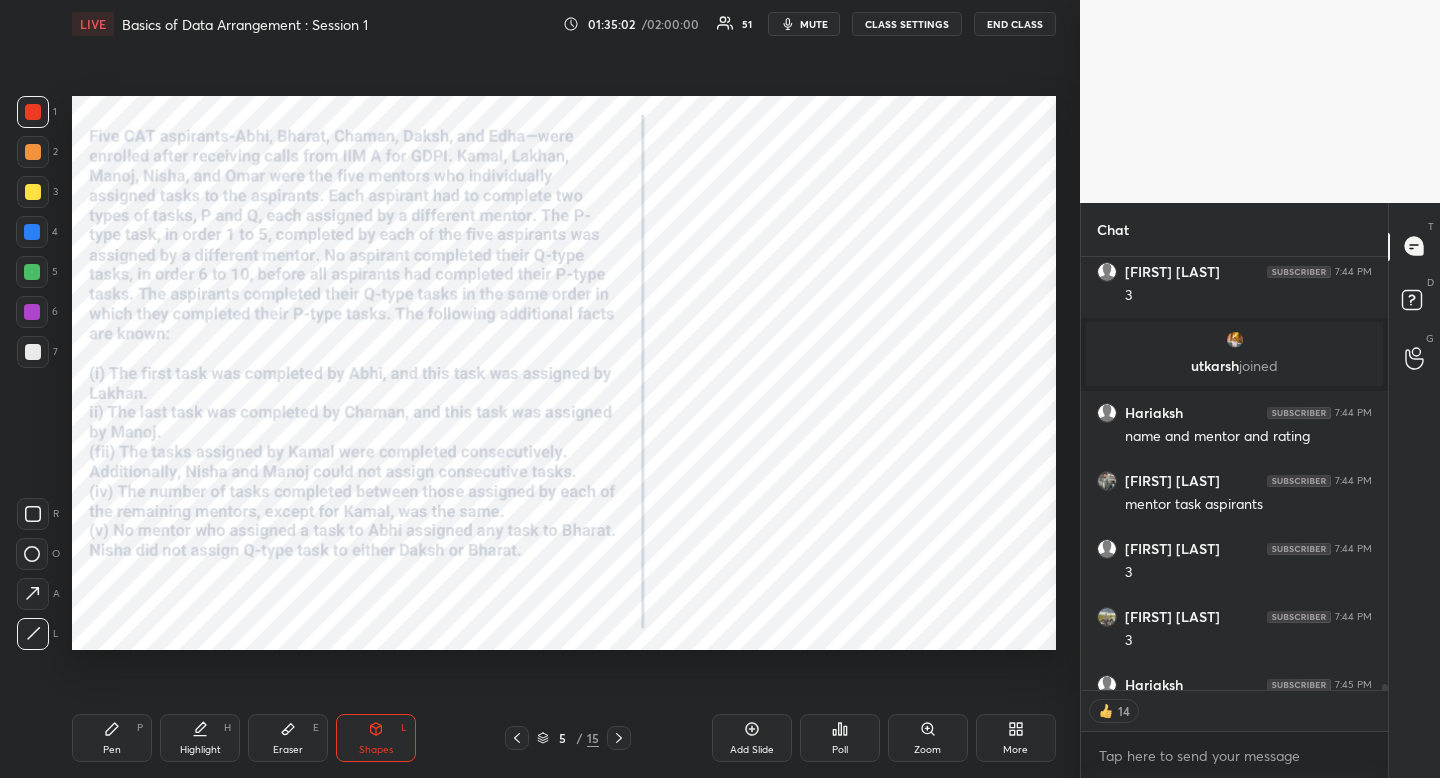 drag, startPoint x: 32, startPoint y: 624, endPoint x: 52, endPoint y: 609, distance: 25 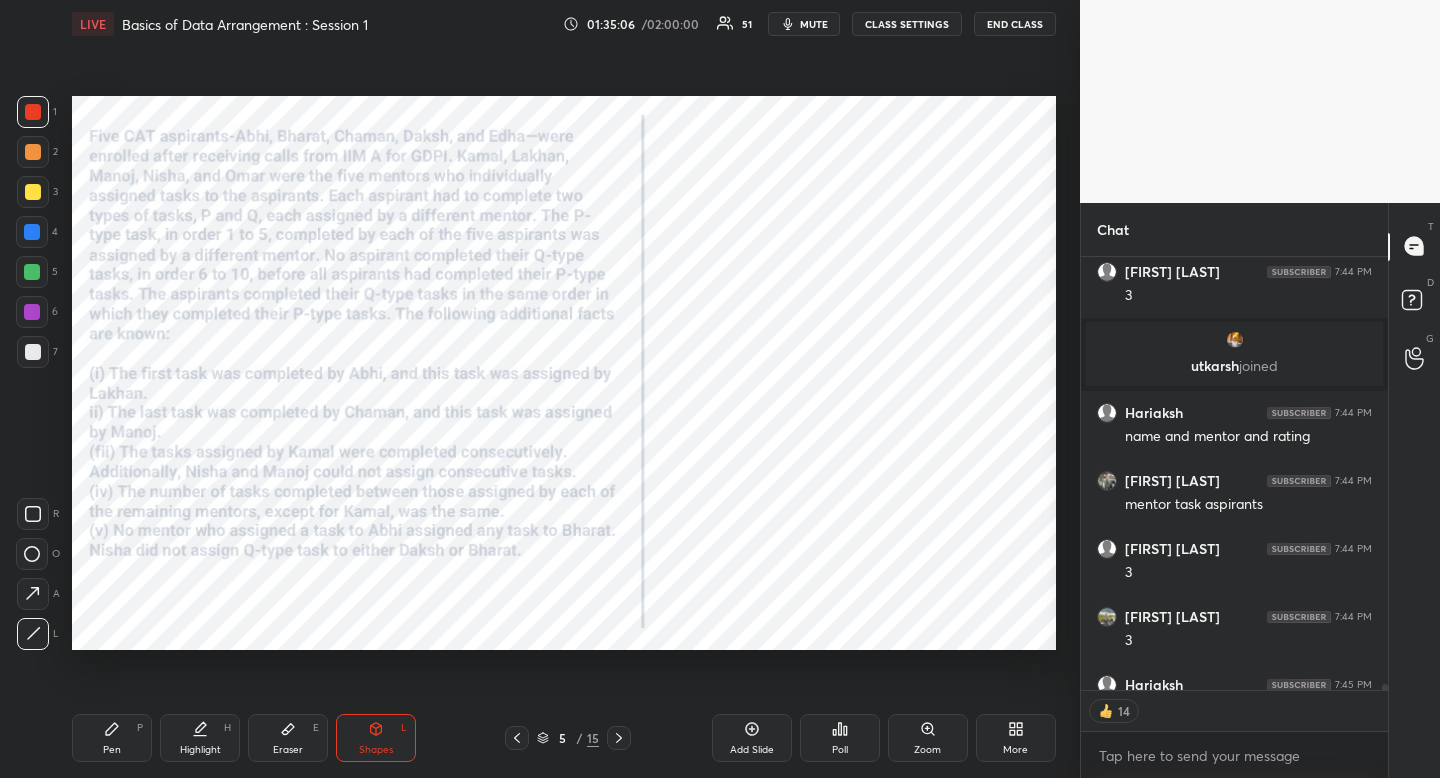 click on "Shapes L" at bounding box center (376, 738) 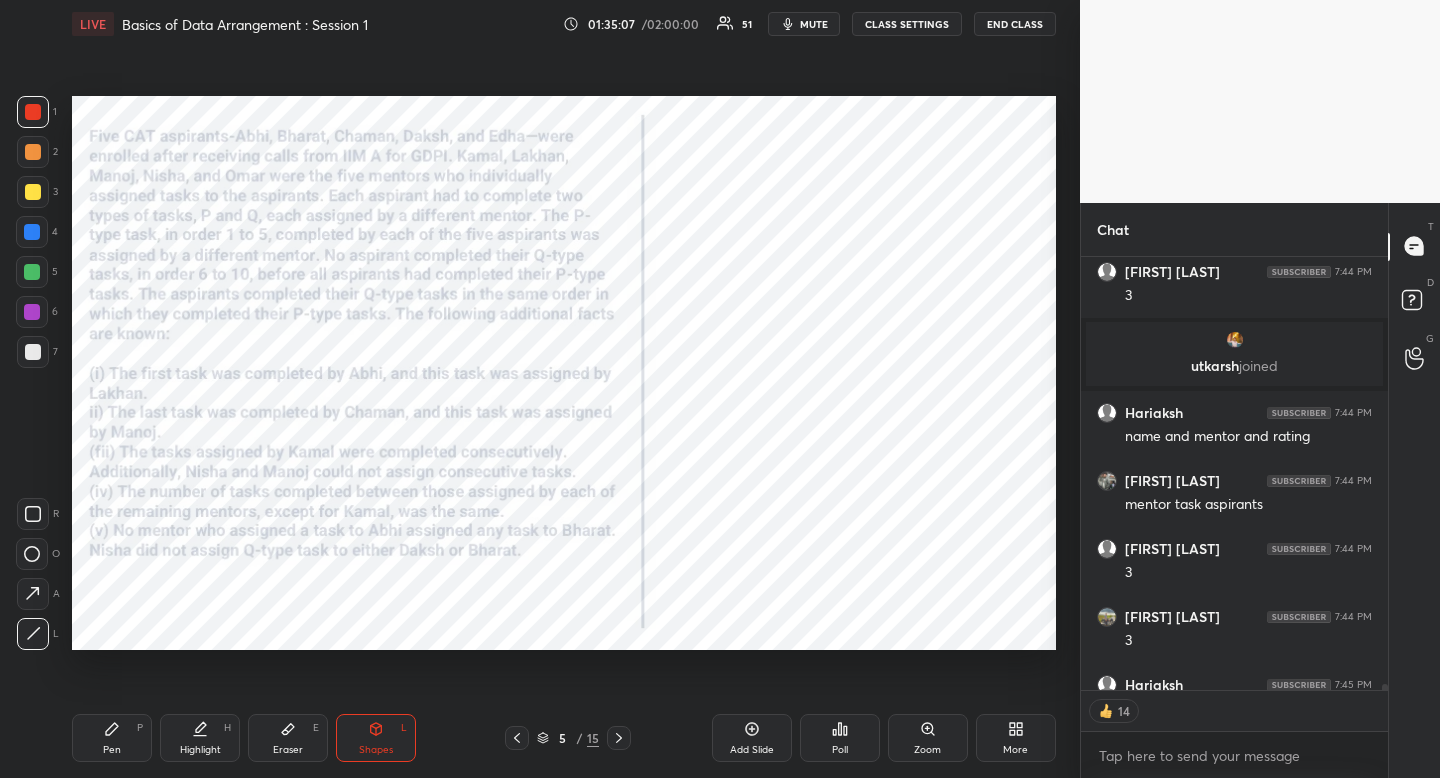 click 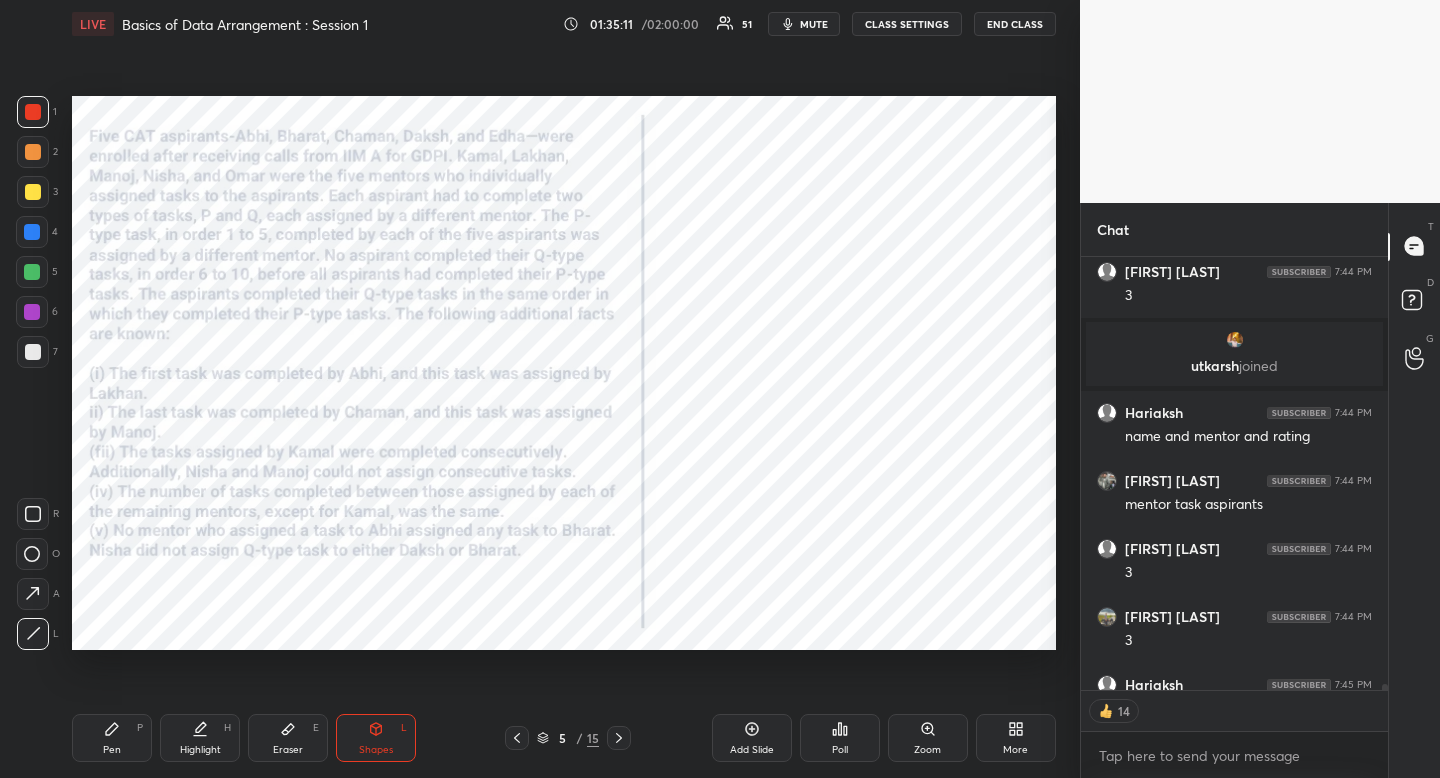 scroll, scrollTop: 7, scrollLeft: 7, axis: both 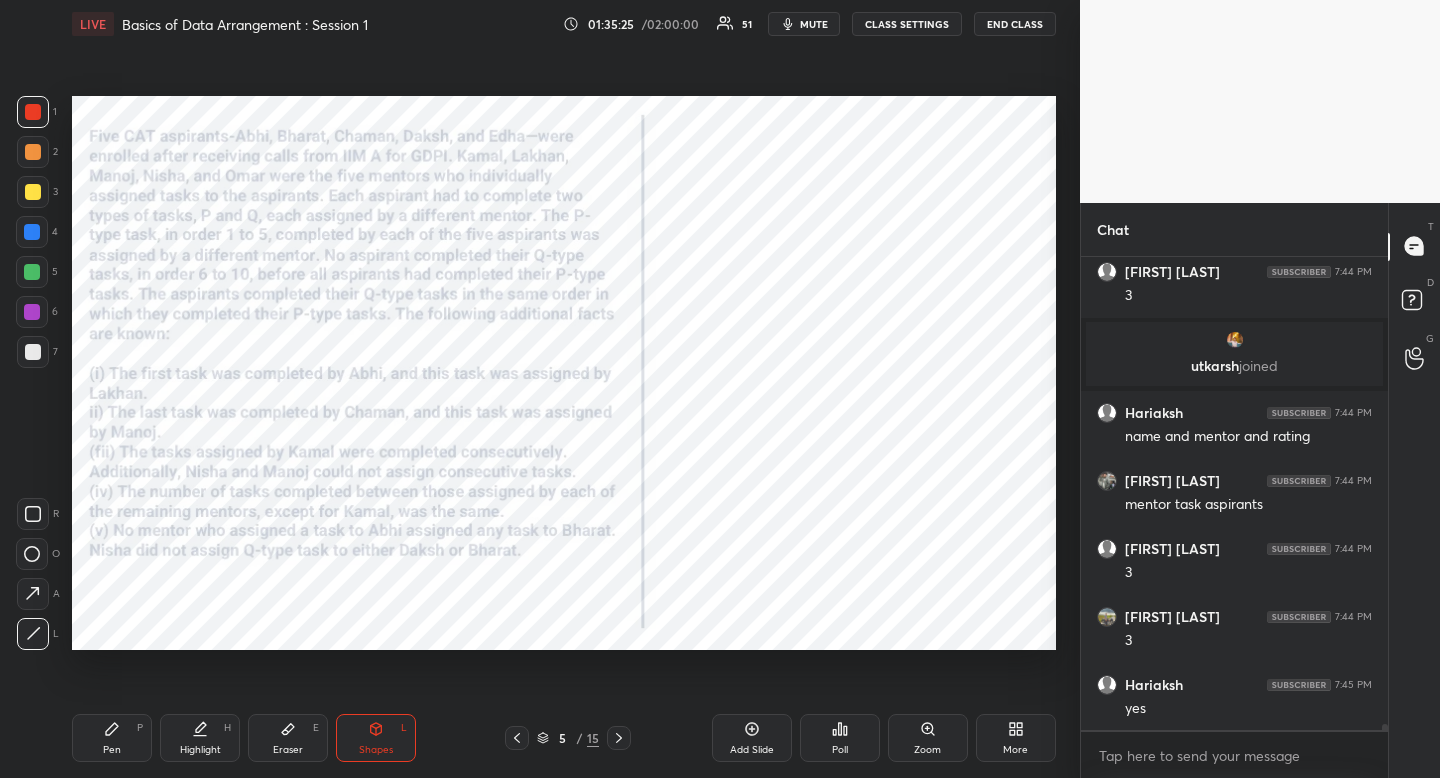 click on "Pen" at bounding box center (112, 750) 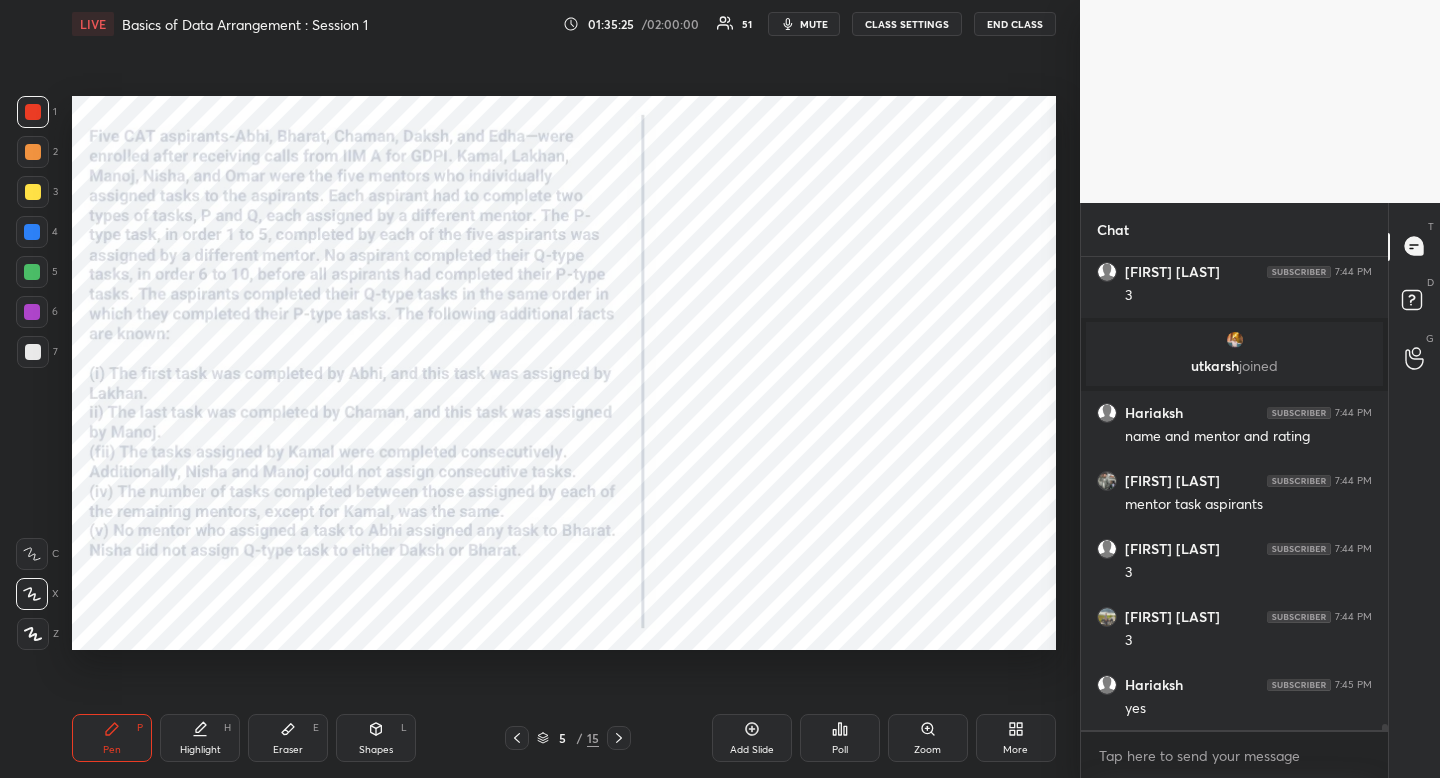 click on "Pen P" at bounding box center (112, 738) 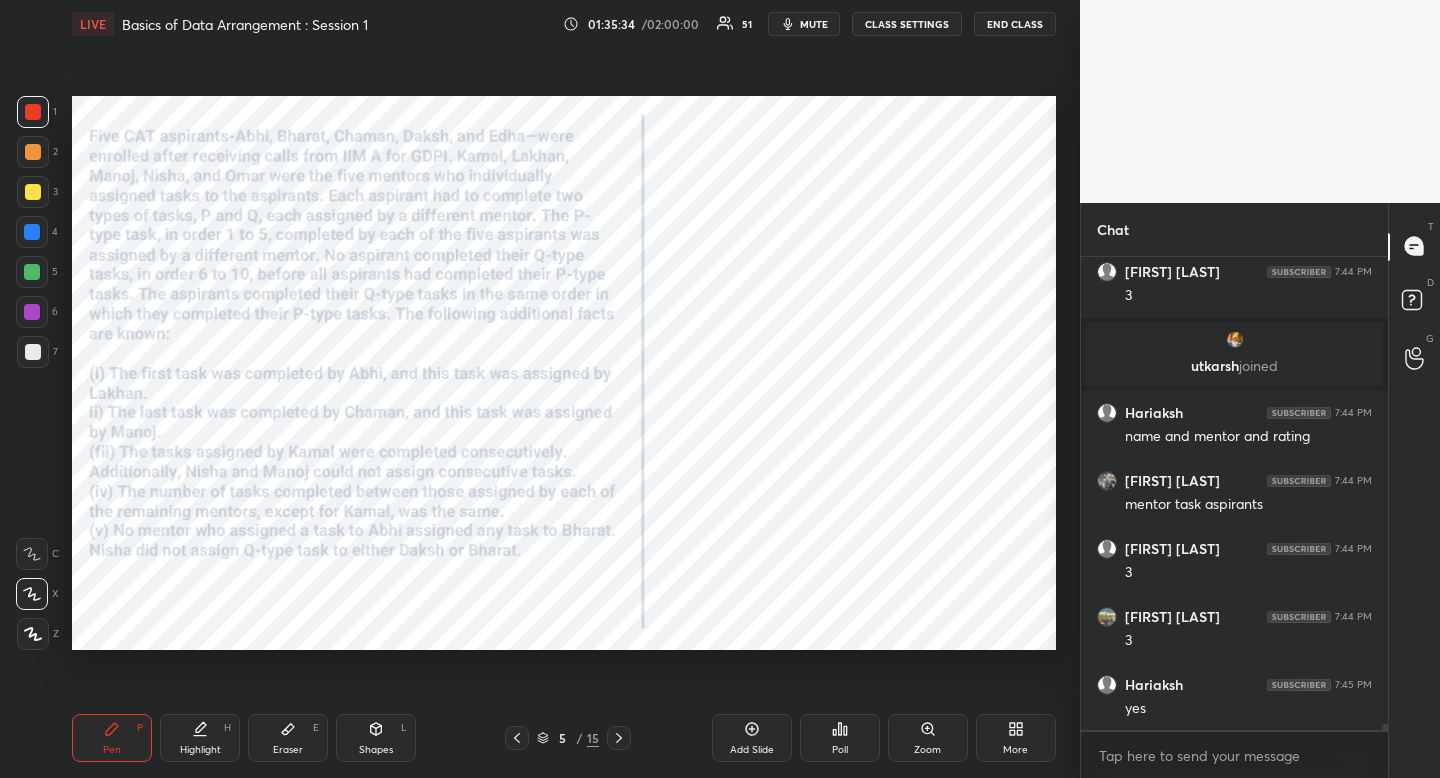drag, startPoint x: 380, startPoint y: 722, endPoint x: 366, endPoint y: 733, distance: 17.804493 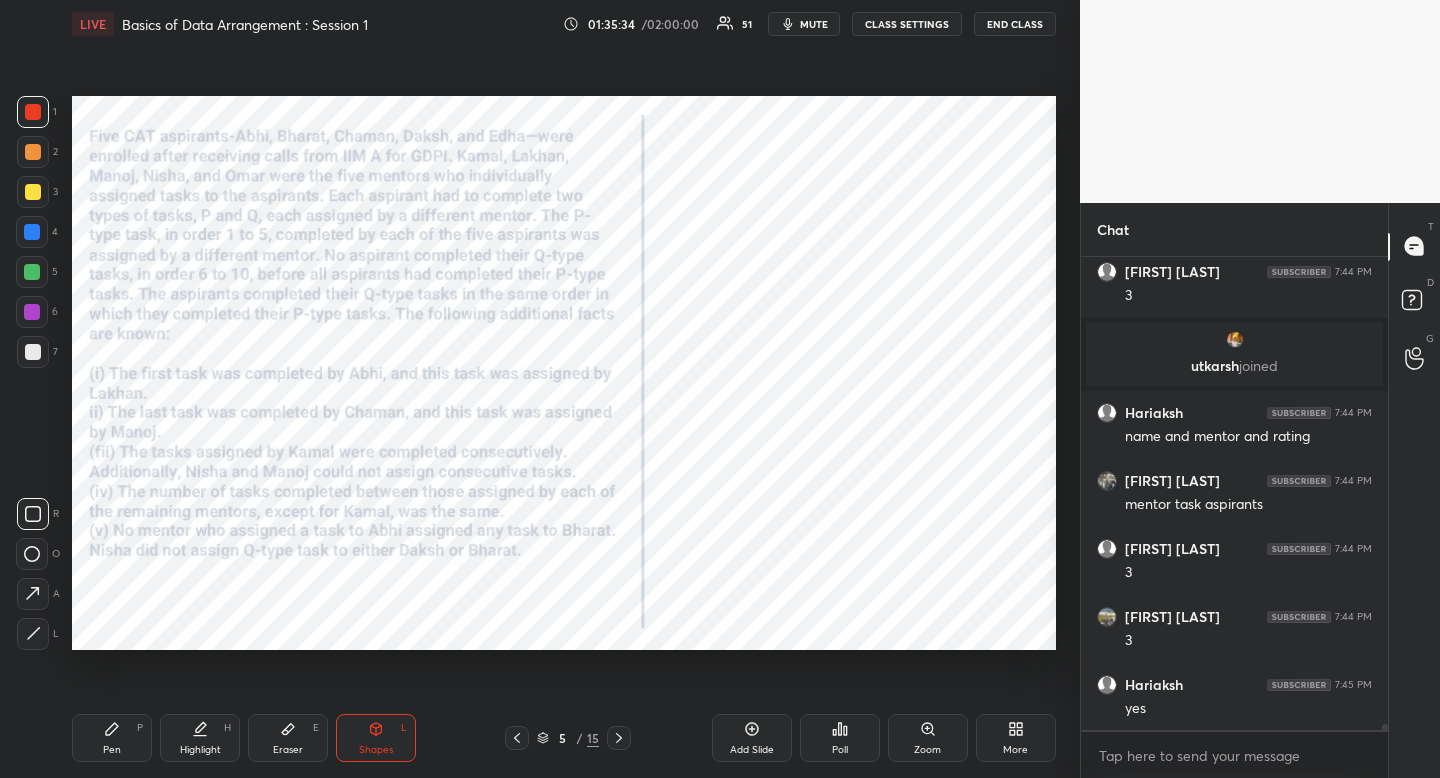 click at bounding box center (33, 634) 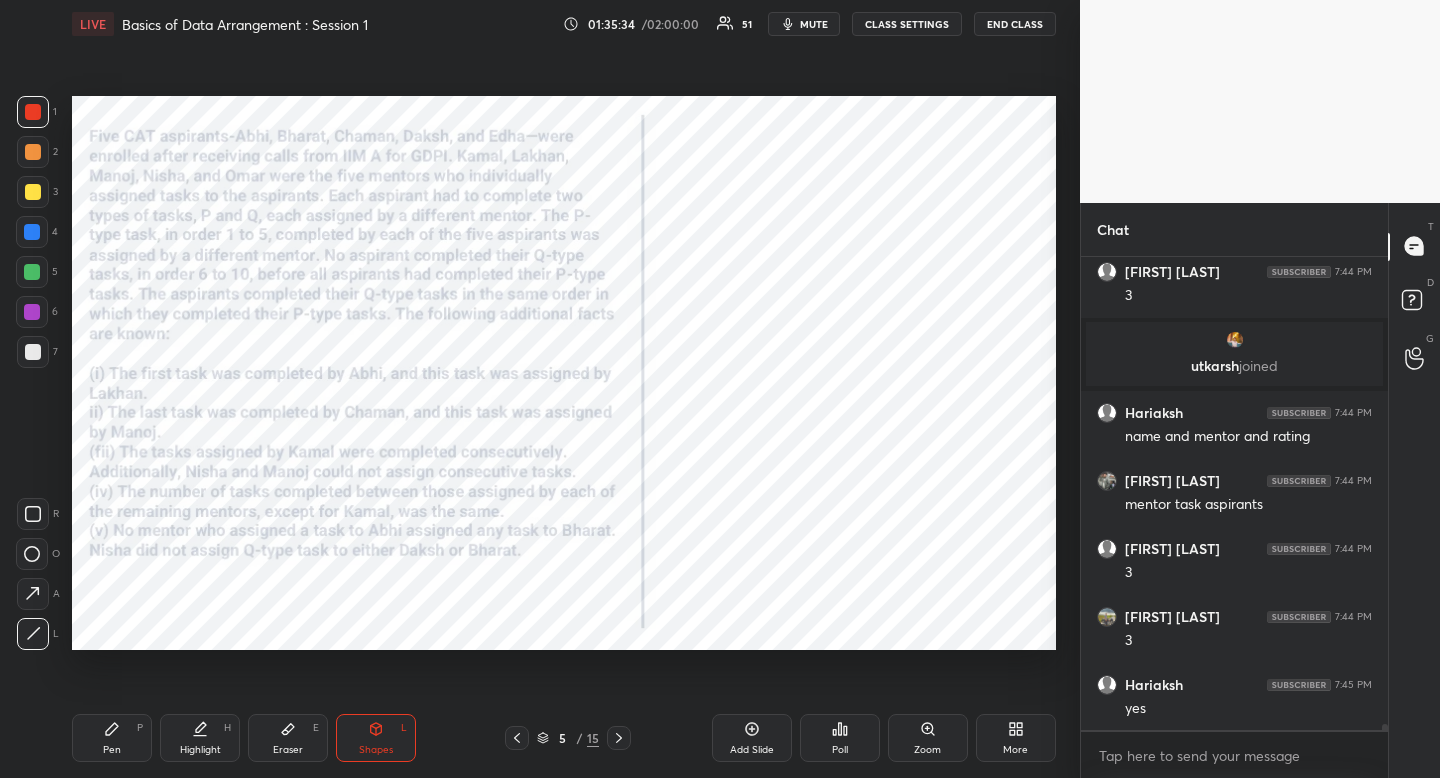 drag, startPoint x: 43, startPoint y: 629, endPoint x: 57, endPoint y: 626, distance: 14.3178215 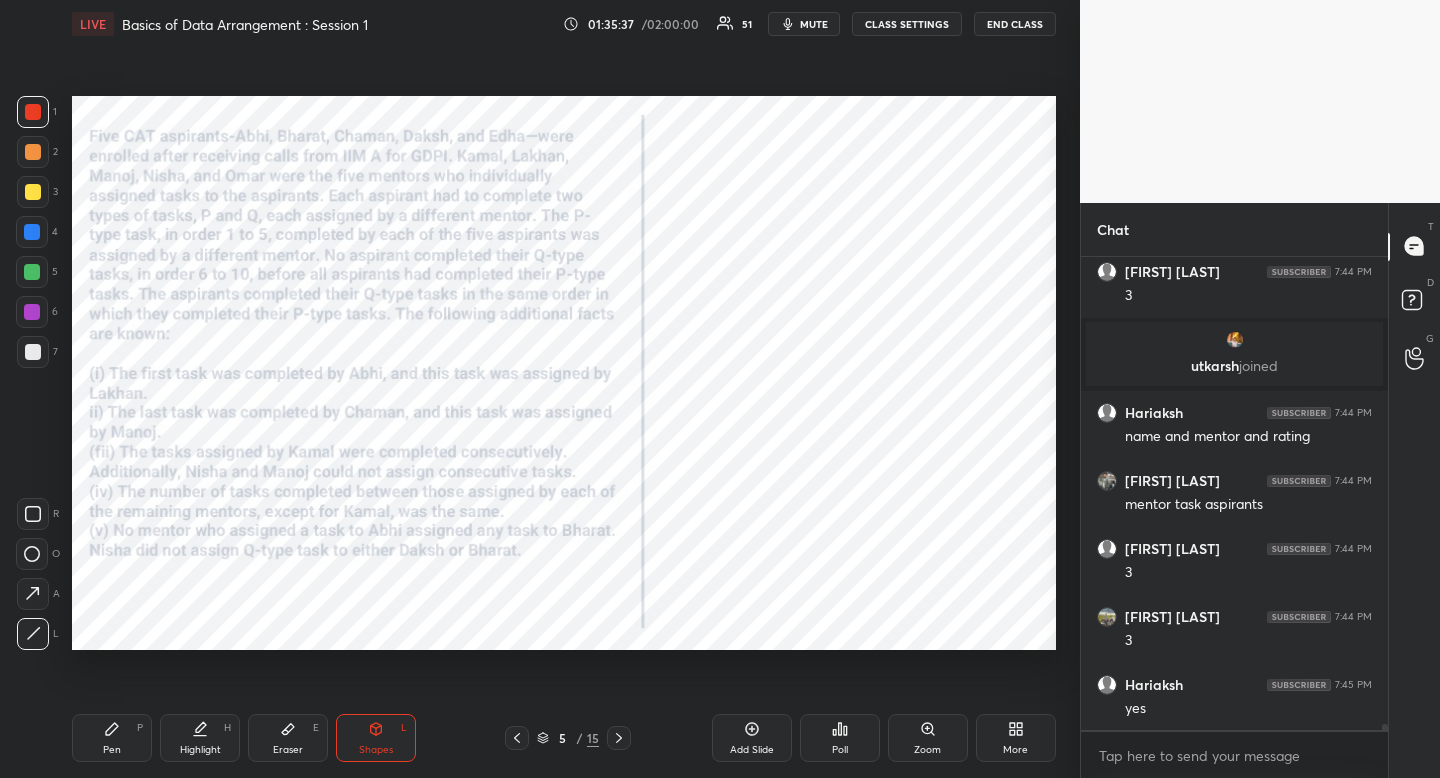click on "Pen P" at bounding box center (112, 738) 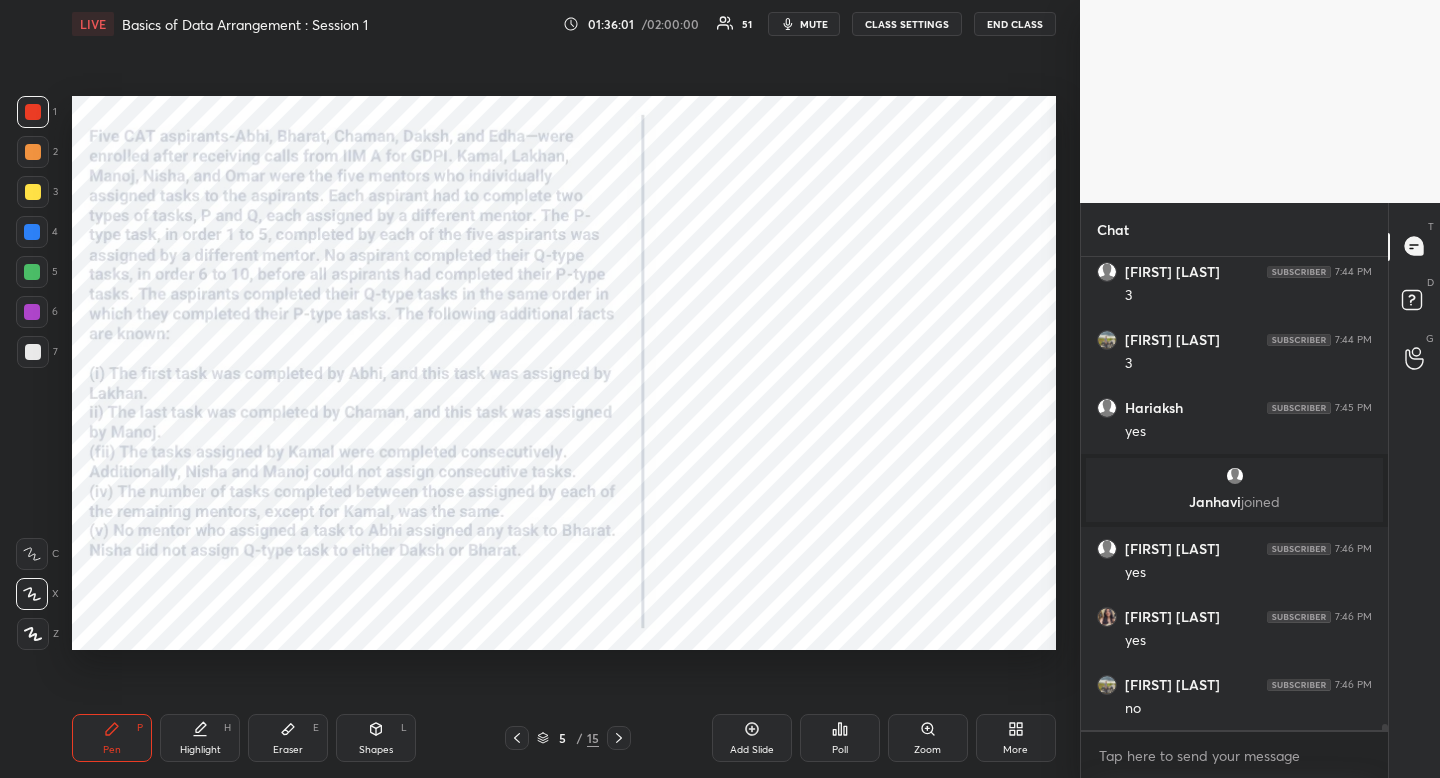 scroll, scrollTop: 35732, scrollLeft: 0, axis: vertical 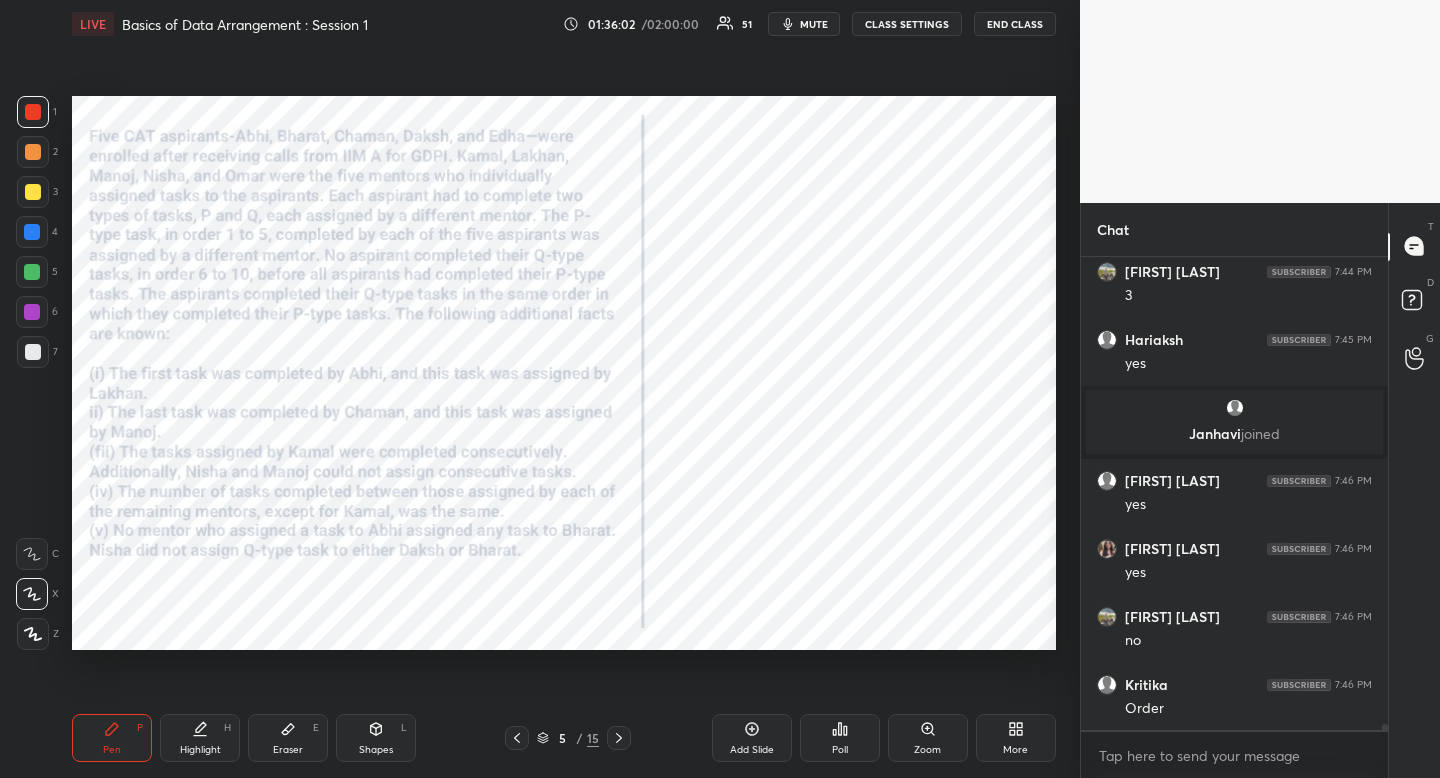 click on "Pen" at bounding box center (112, 750) 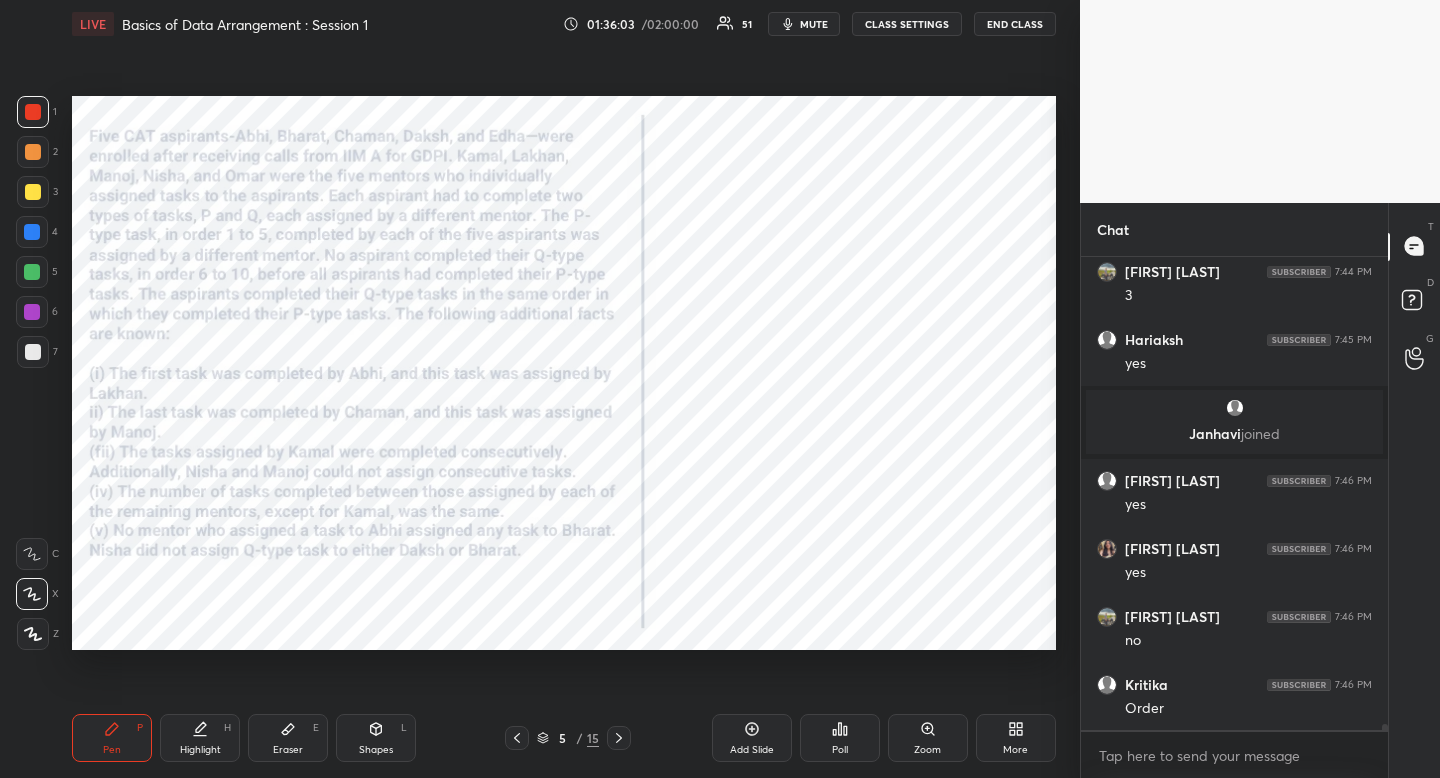 drag, startPoint x: 100, startPoint y: 730, endPoint x: 167, endPoint y: 673, distance: 87.965904 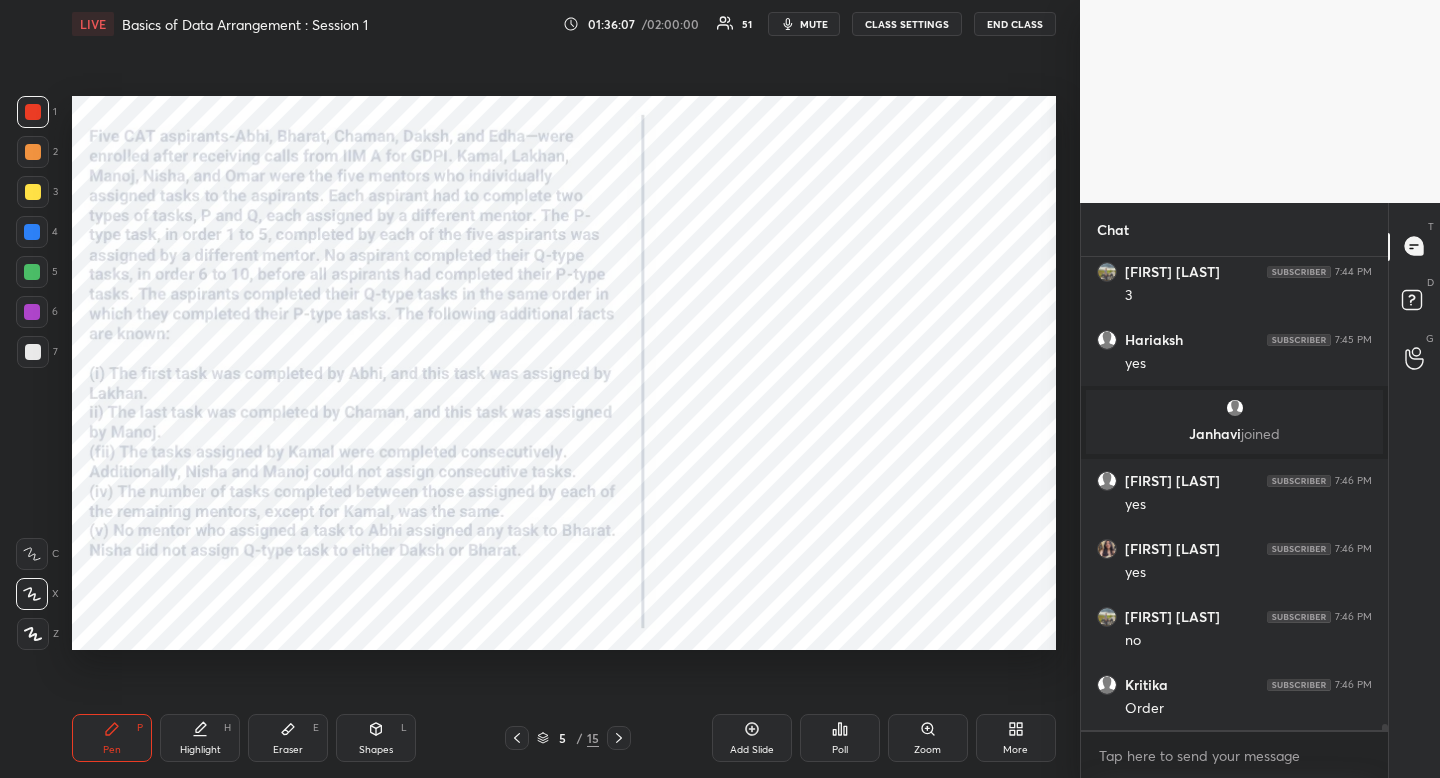 click at bounding box center (32, 232) 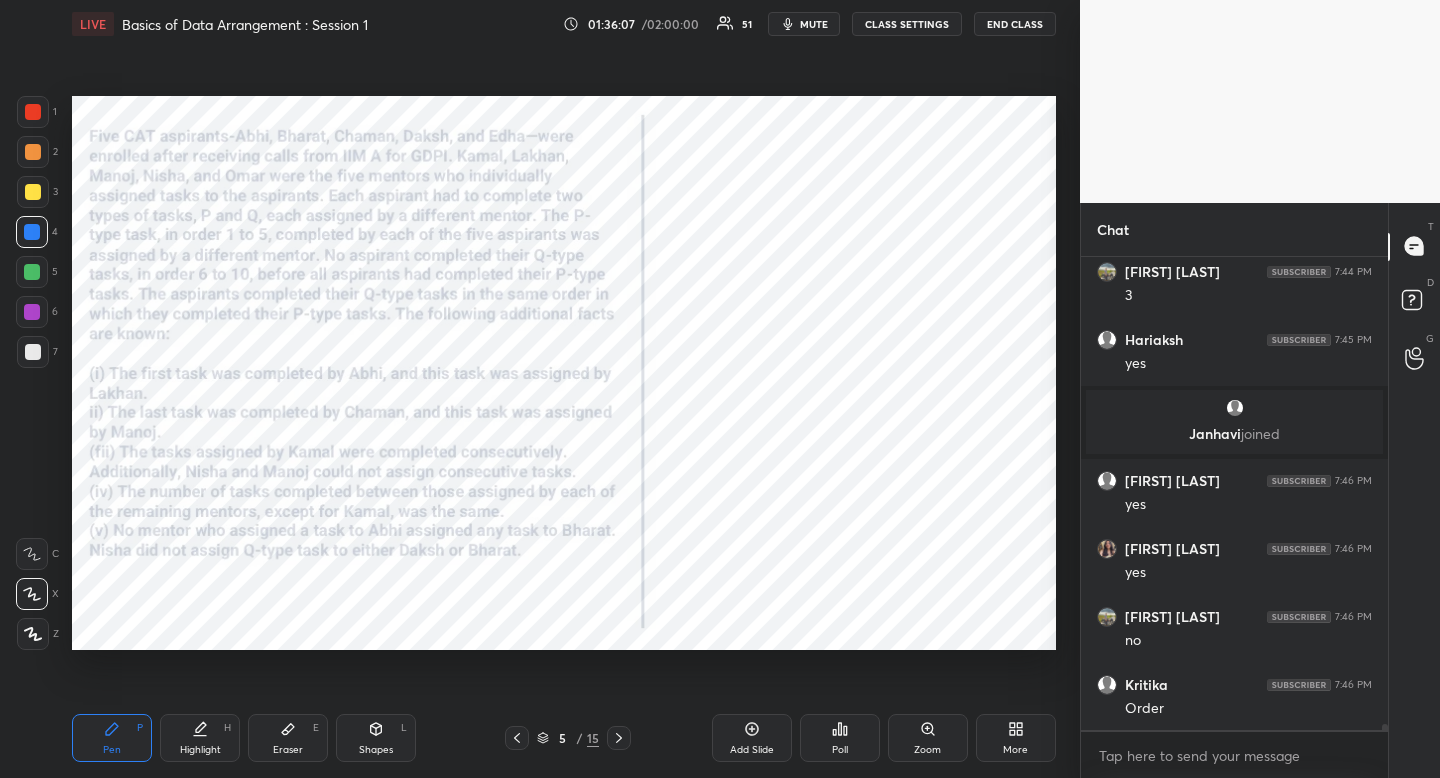 drag, startPoint x: 39, startPoint y: 238, endPoint x: 59, endPoint y: 235, distance: 20.22375 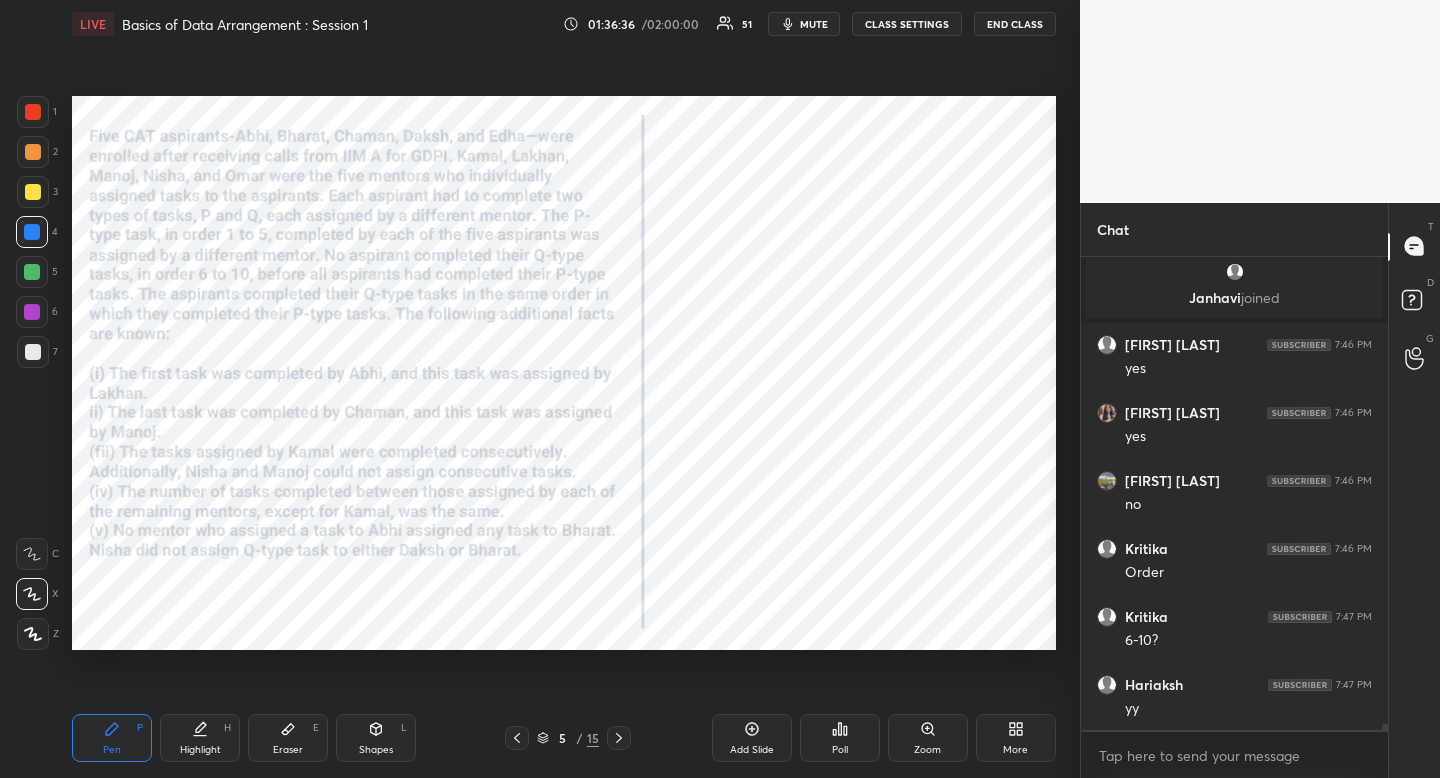 scroll, scrollTop: 35936, scrollLeft: 0, axis: vertical 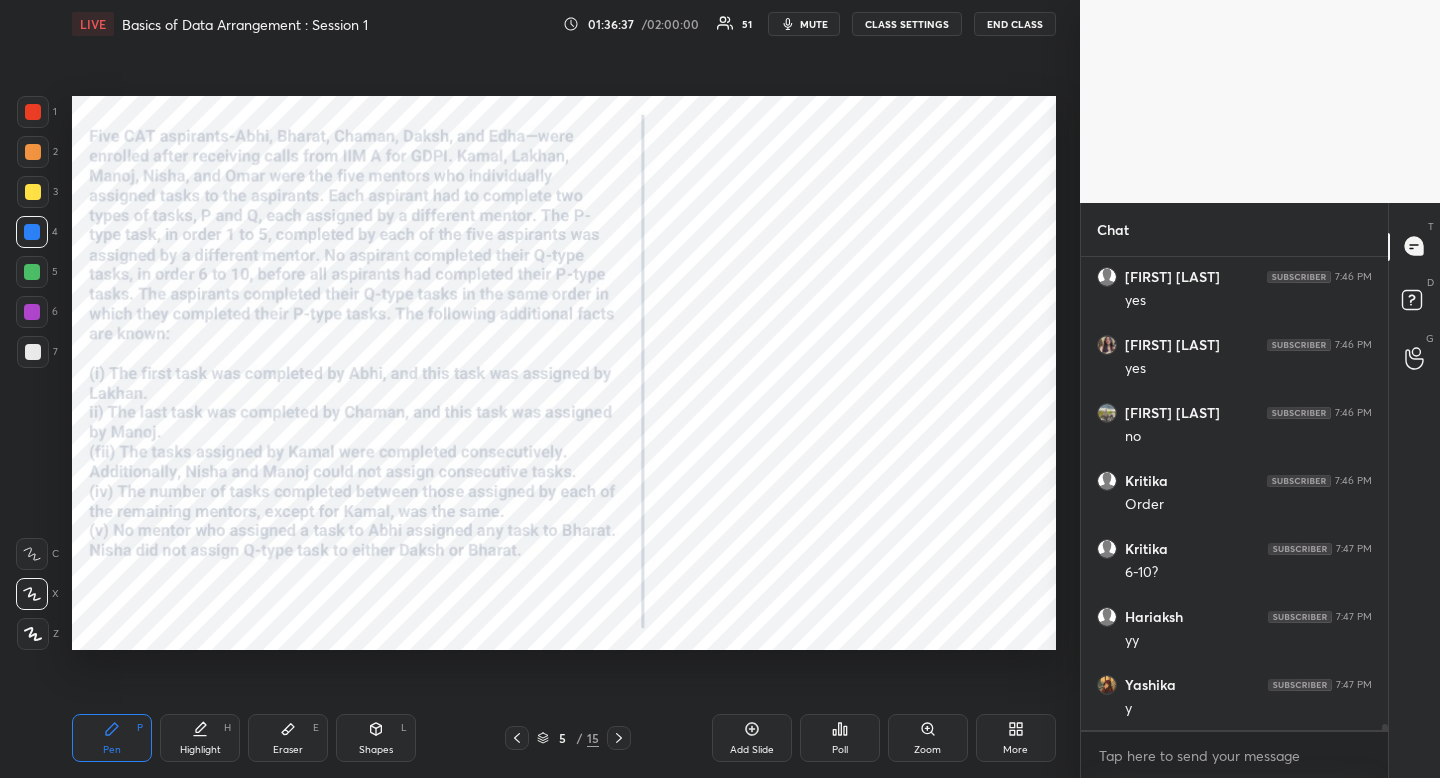 click on "Eraser" at bounding box center [288, 750] 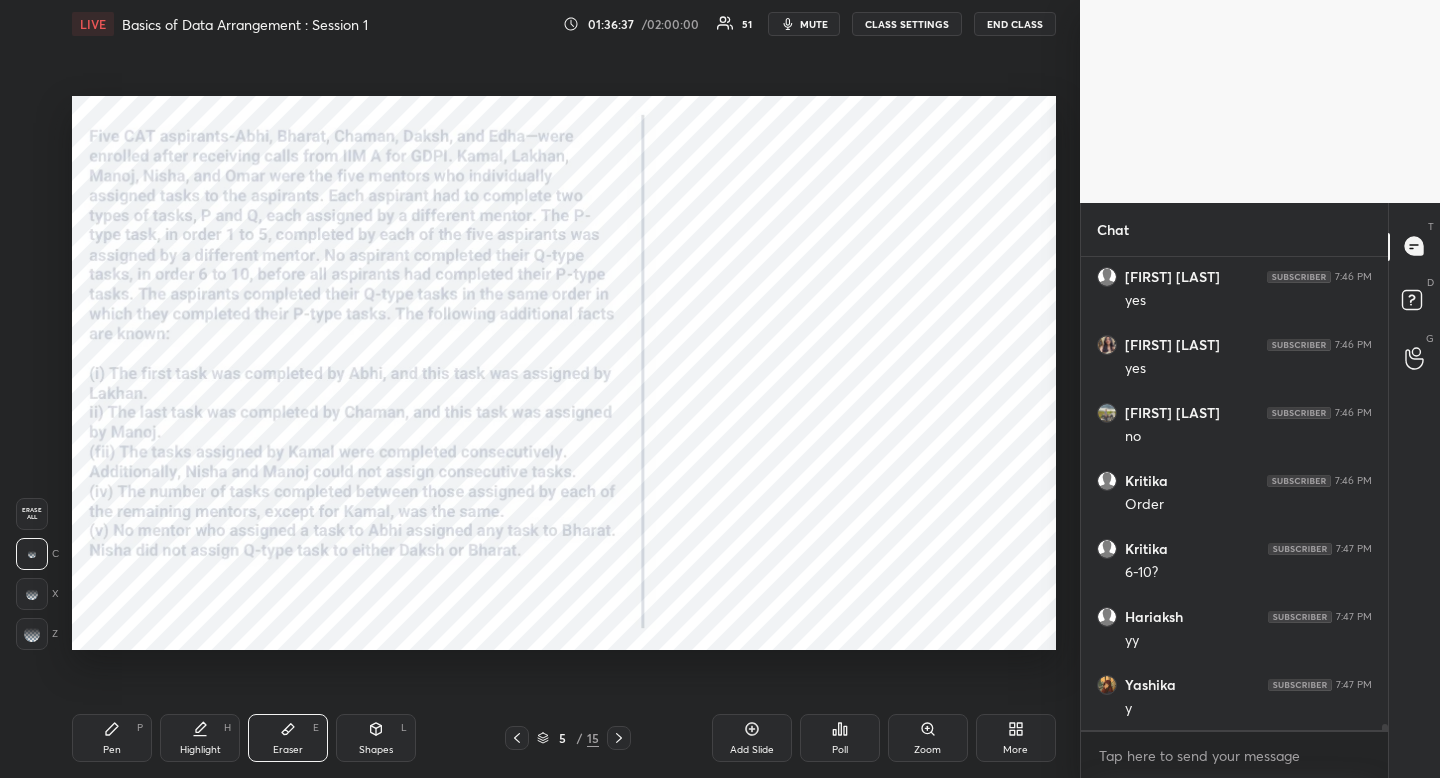 drag, startPoint x: 278, startPoint y: 750, endPoint x: 272, endPoint y: 704, distance: 46.389652 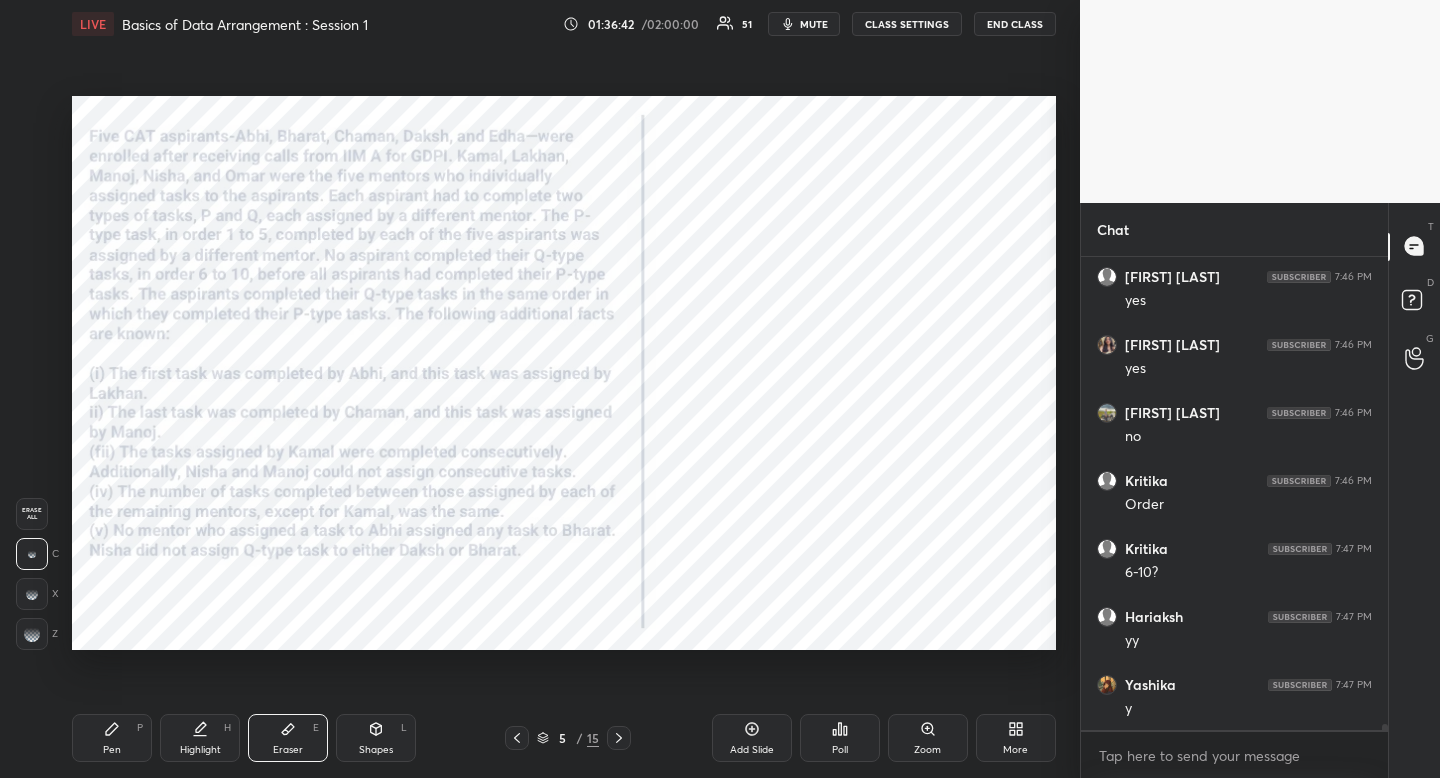 click on "Pen P" at bounding box center [112, 738] 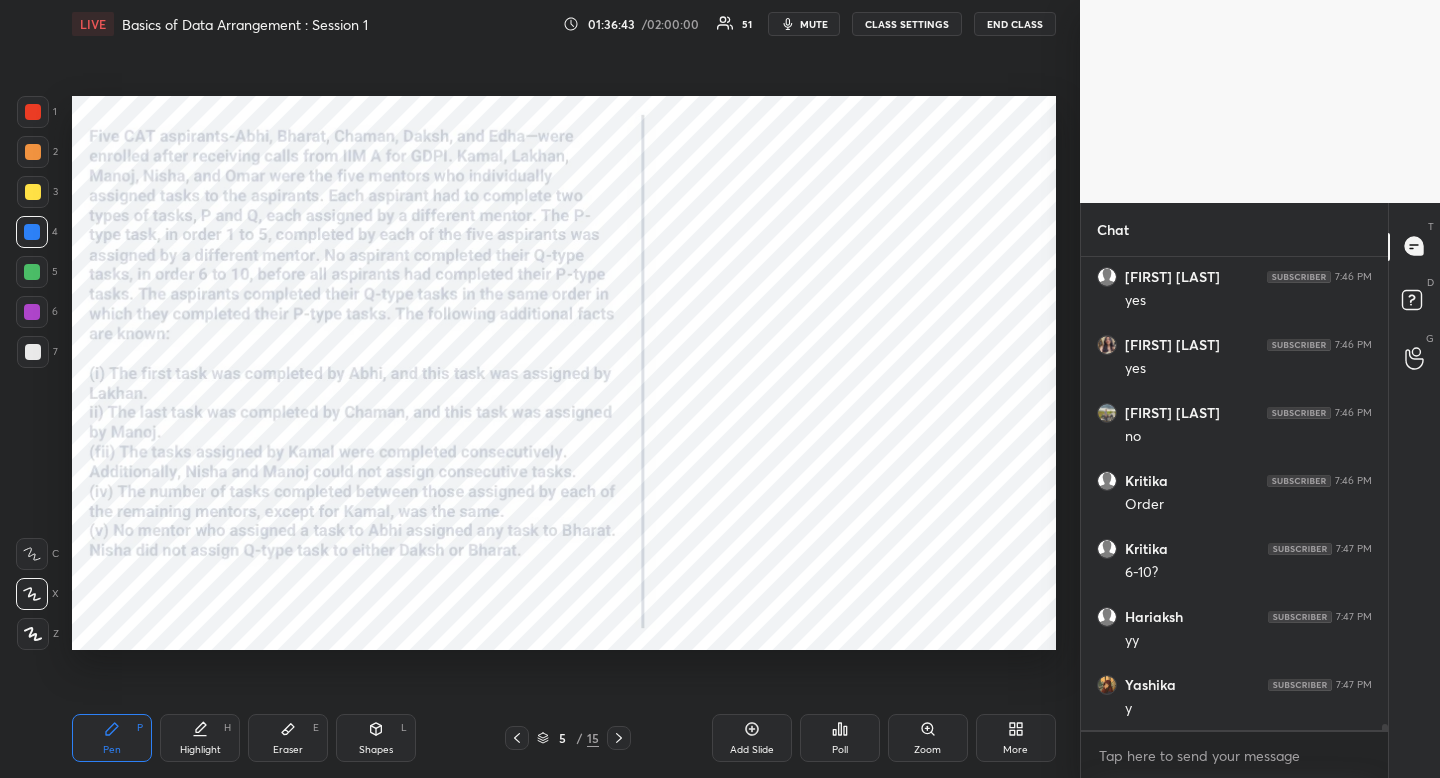 drag, startPoint x: 122, startPoint y: 743, endPoint x: 100, endPoint y: 694, distance: 53.712196 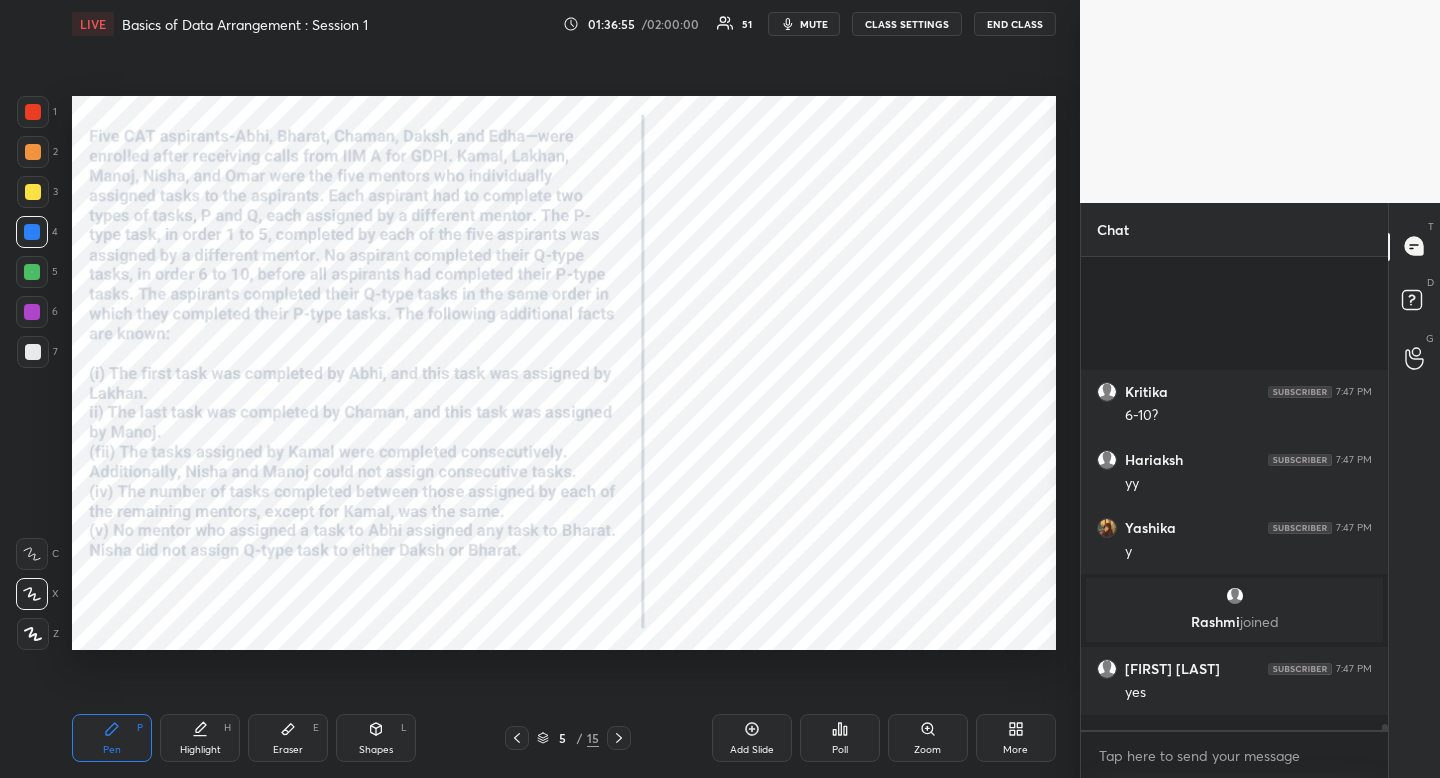 scroll, scrollTop: 35967, scrollLeft: 0, axis: vertical 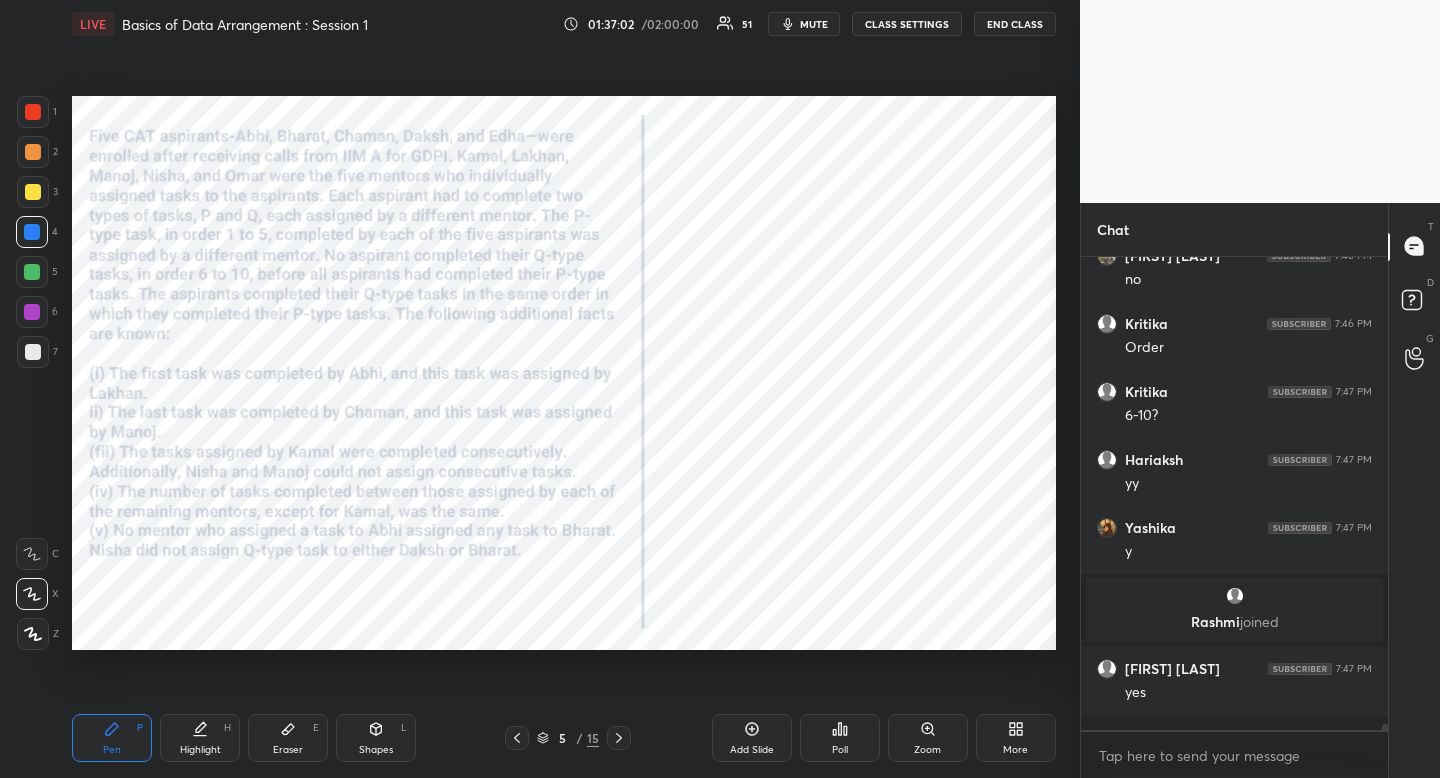 click on "Highlight H" at bounding box center (200, 738) 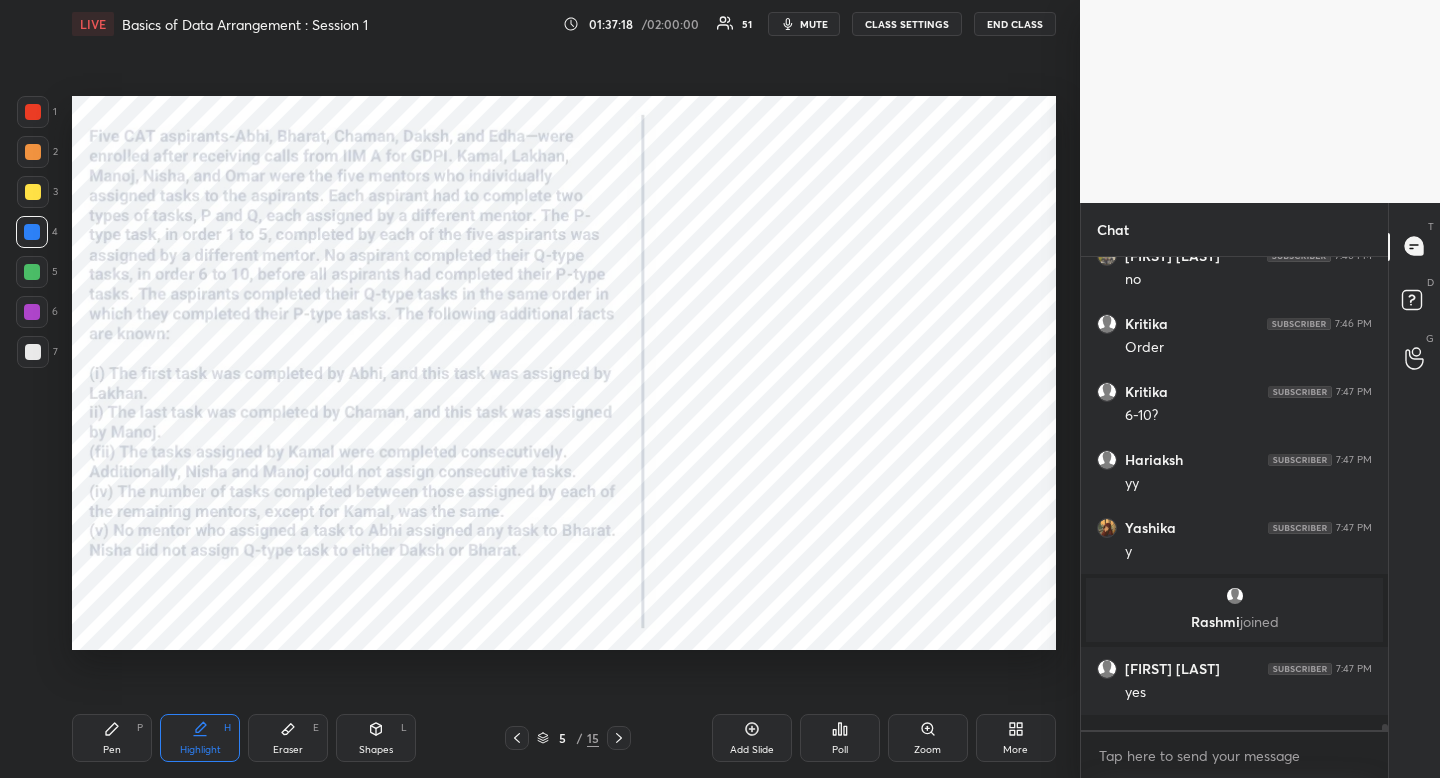 click on "Highlight H" at bounding box center [200, 738] 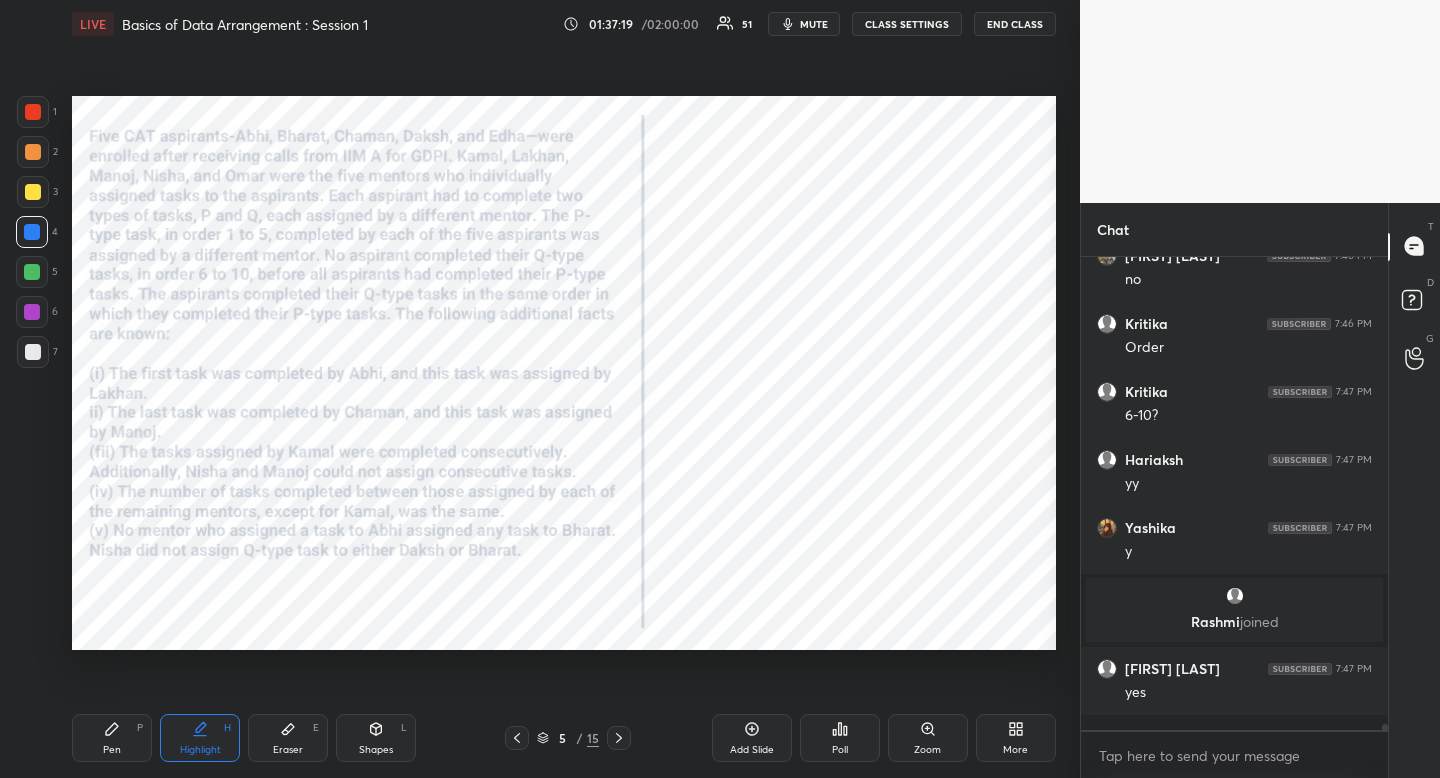drag, startPoint x: 201, startPoint y: 753, endPoint x: 200, endPoint y: 694, distance: 59.008472 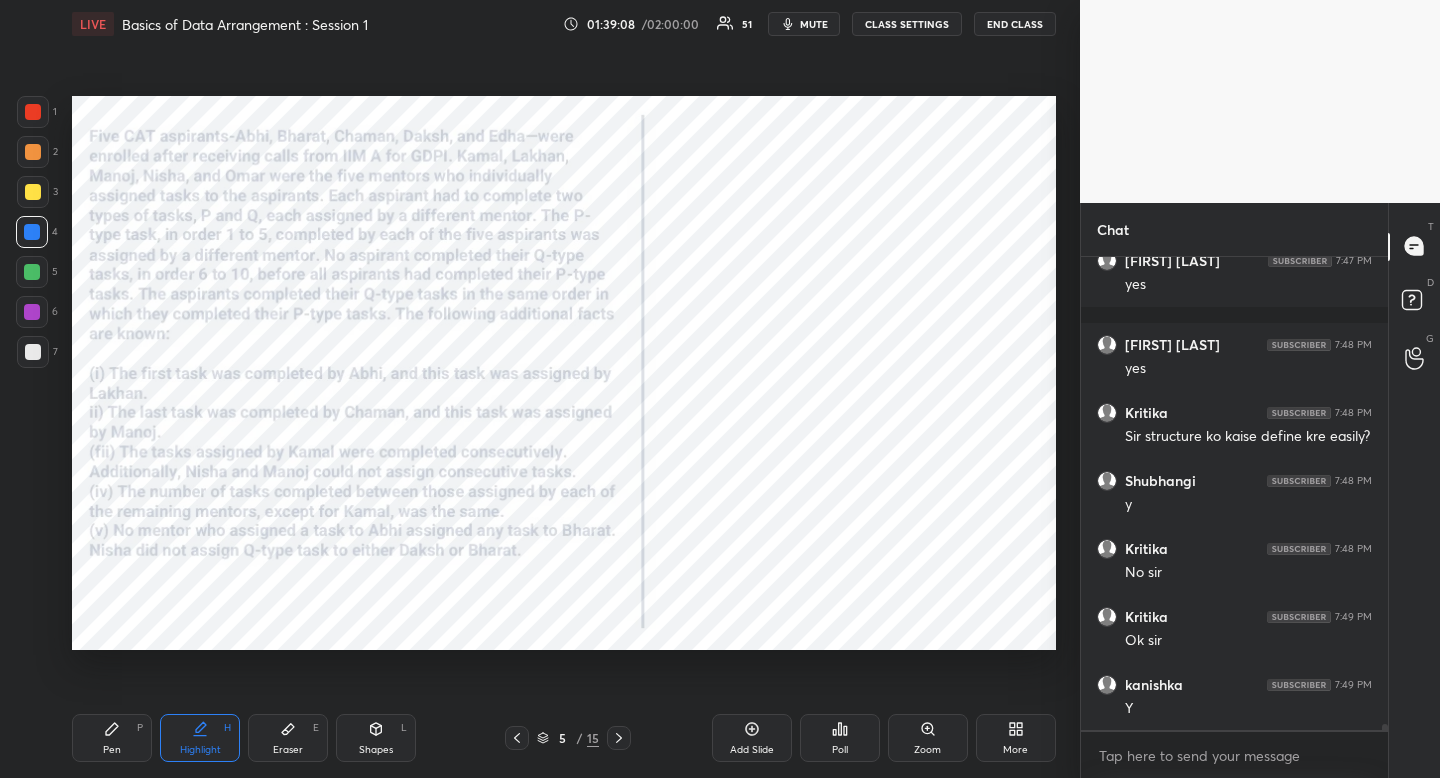 scroll, scrollTop: 36443, scrollLeft: 0, axis: vertical 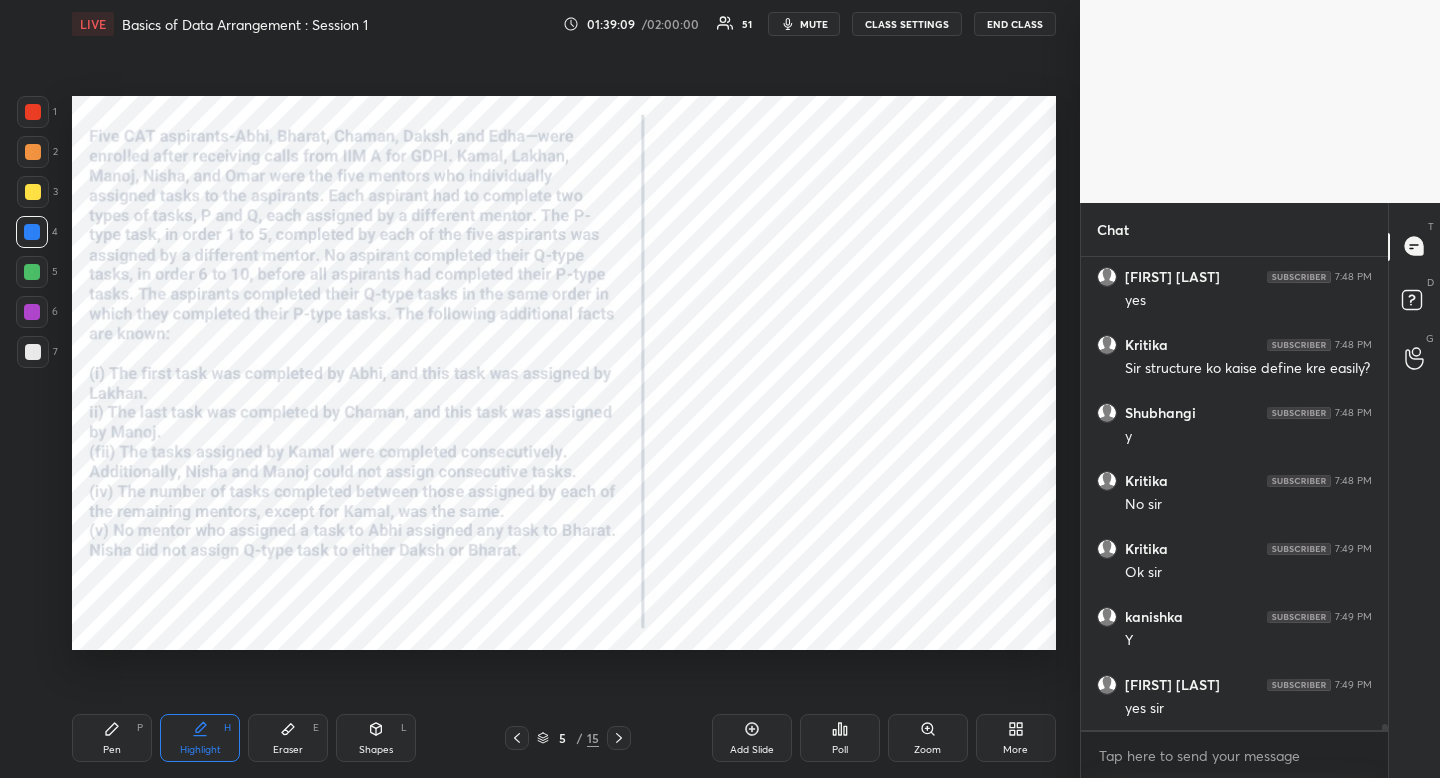 click on "Highlight" at bounding box center (200, 750) 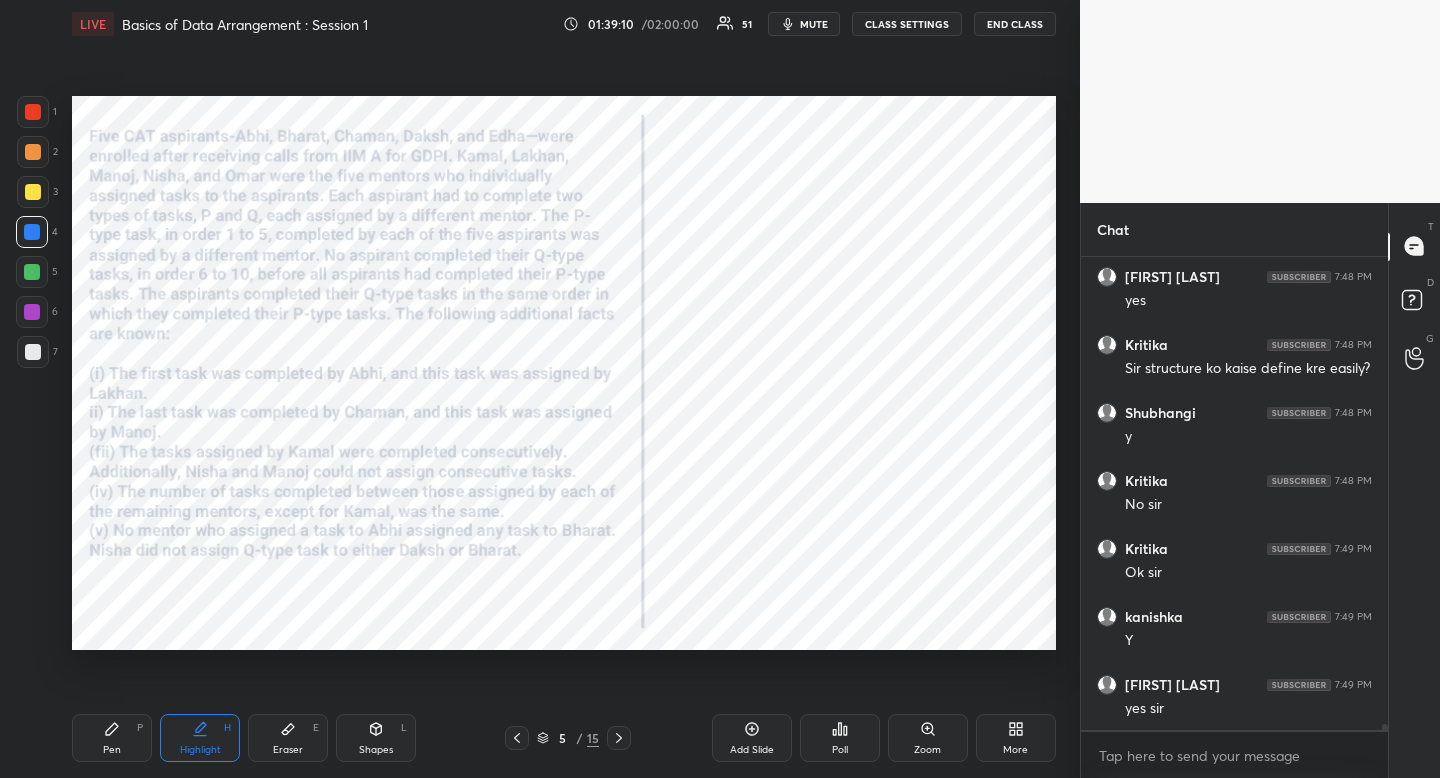 click on "Highlight" at bounding box center (200, 750) 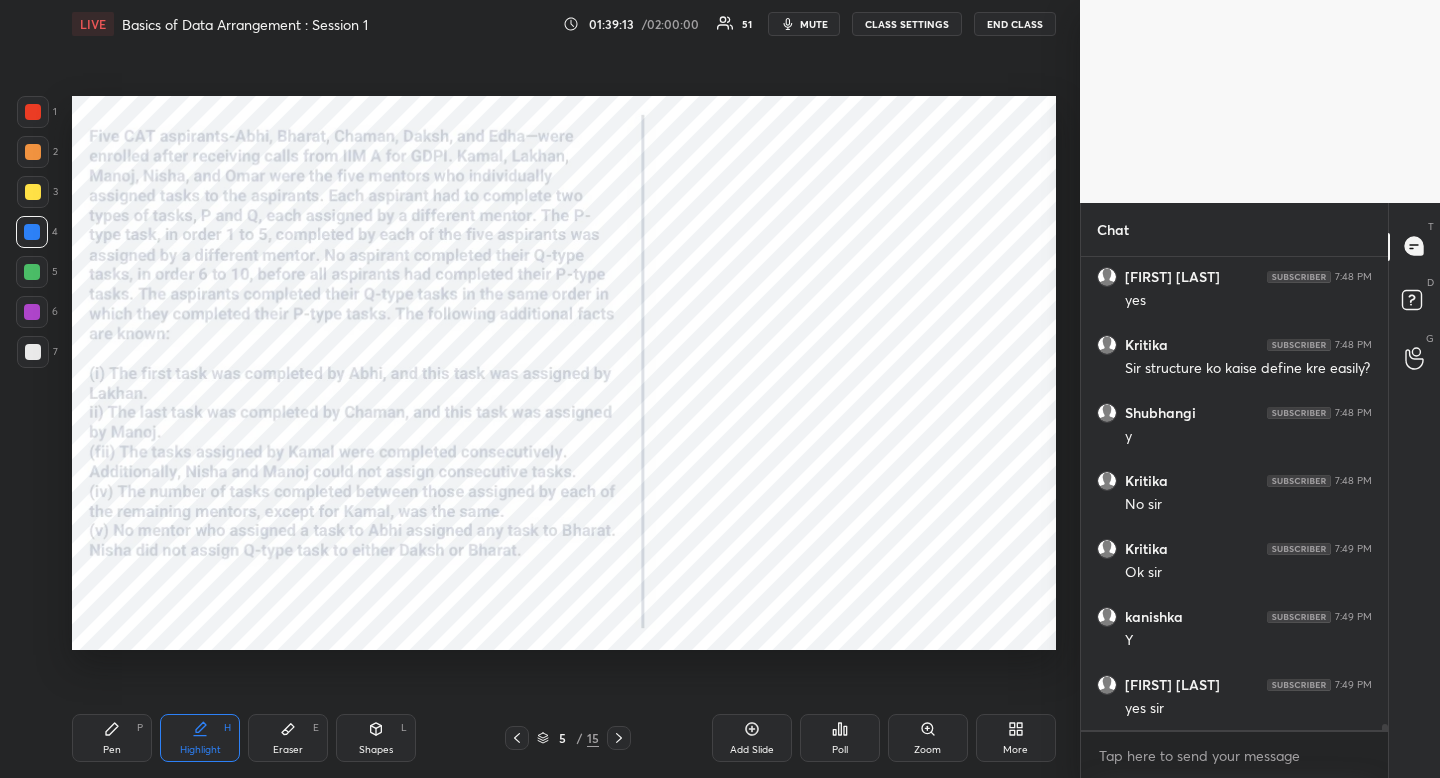 click on "Pen" at bounding box center [112, 750] 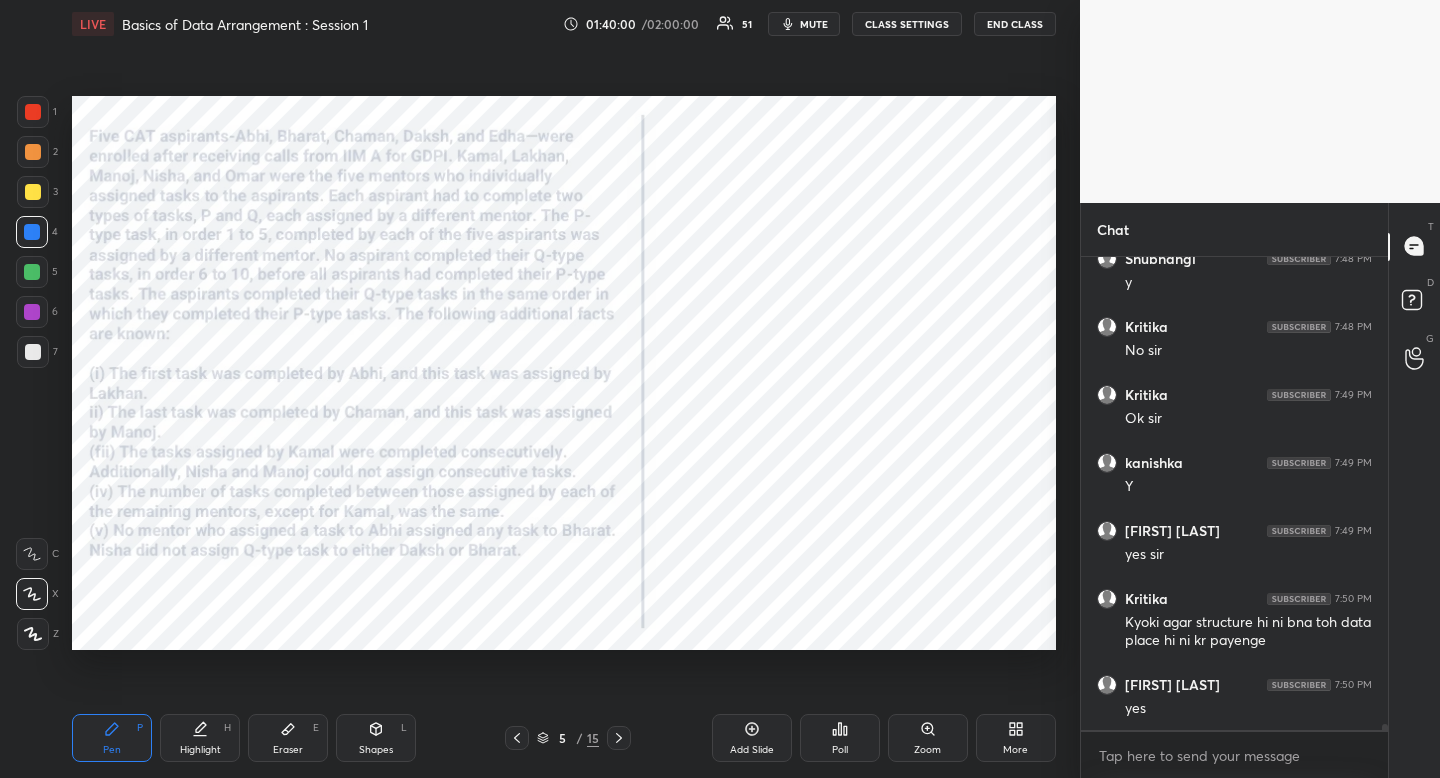 scroll, scrollTop: 36665, scrollLeft: 0, axis: vertical 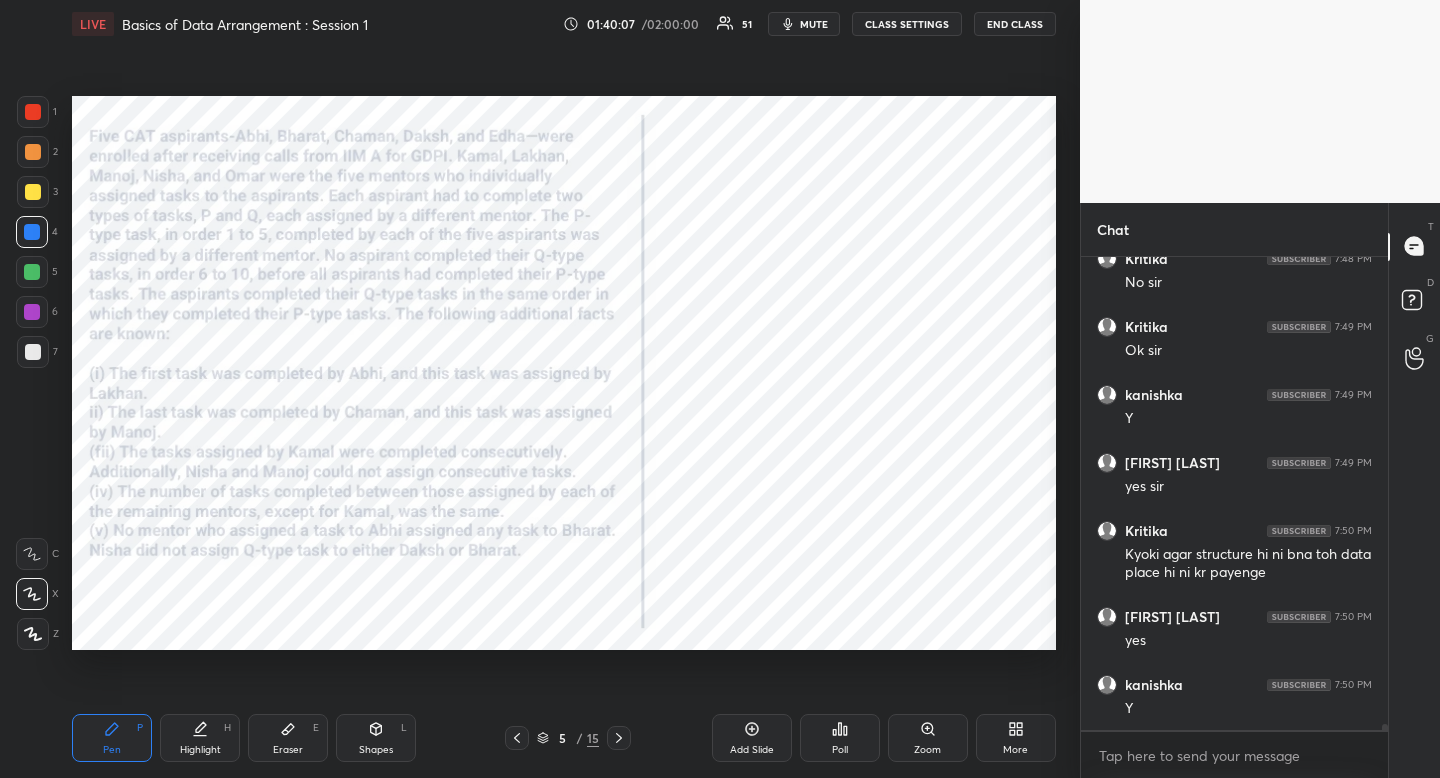 drag, startPoint x: 211, startPoint y: 752, endPoint x: 203, endPoint y: 739, distance: 15.264338 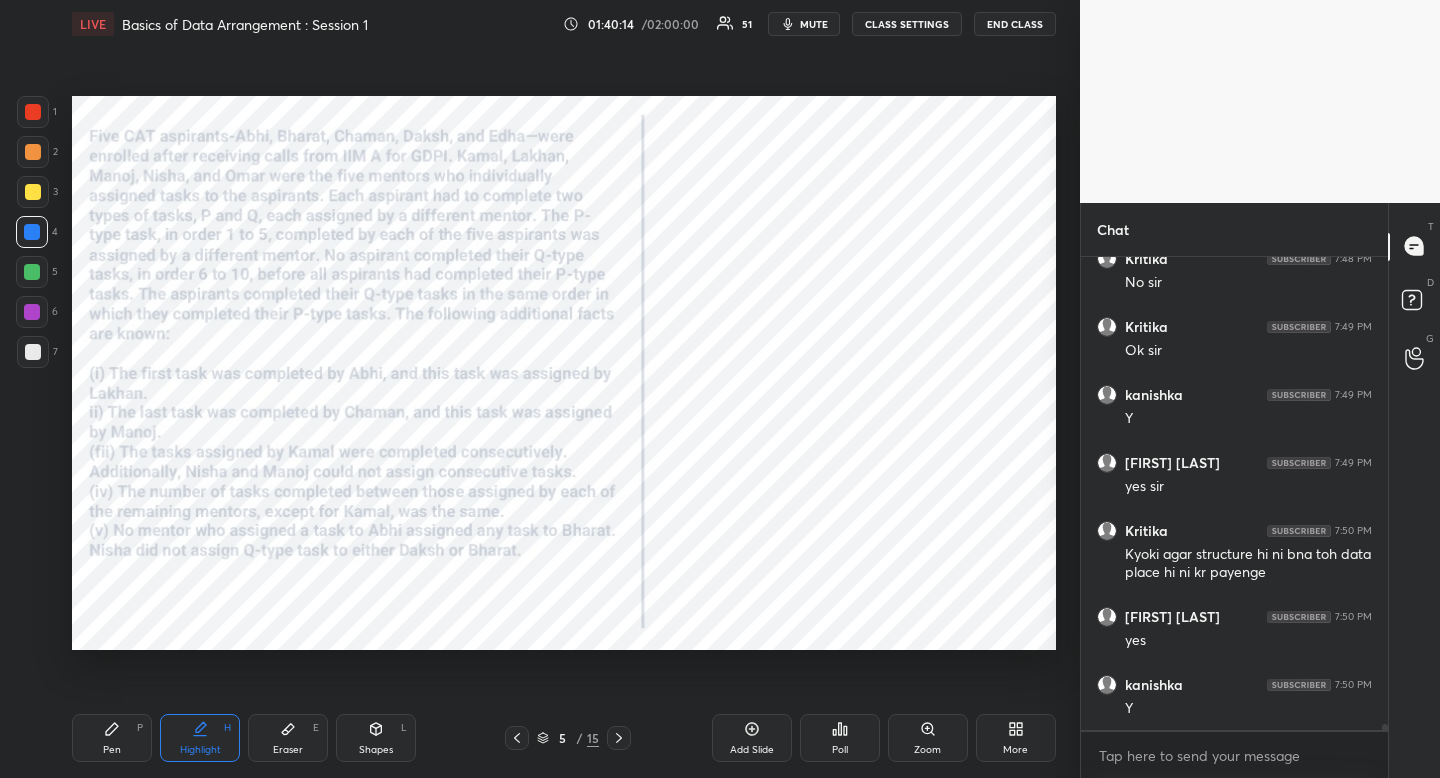 click on "Pen P" at bounding box center [112, 738] 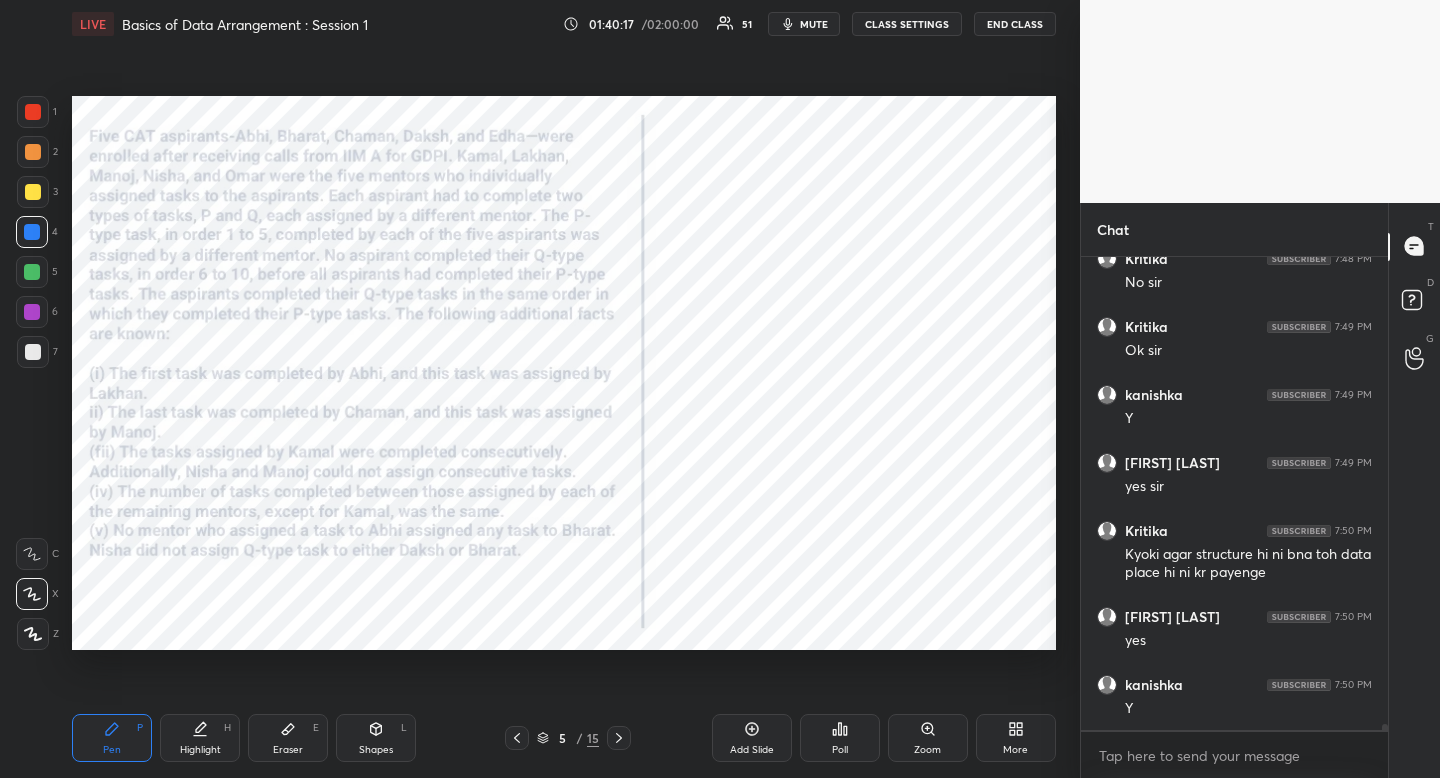 click on "Highlight" at bounding box center [200, 750] 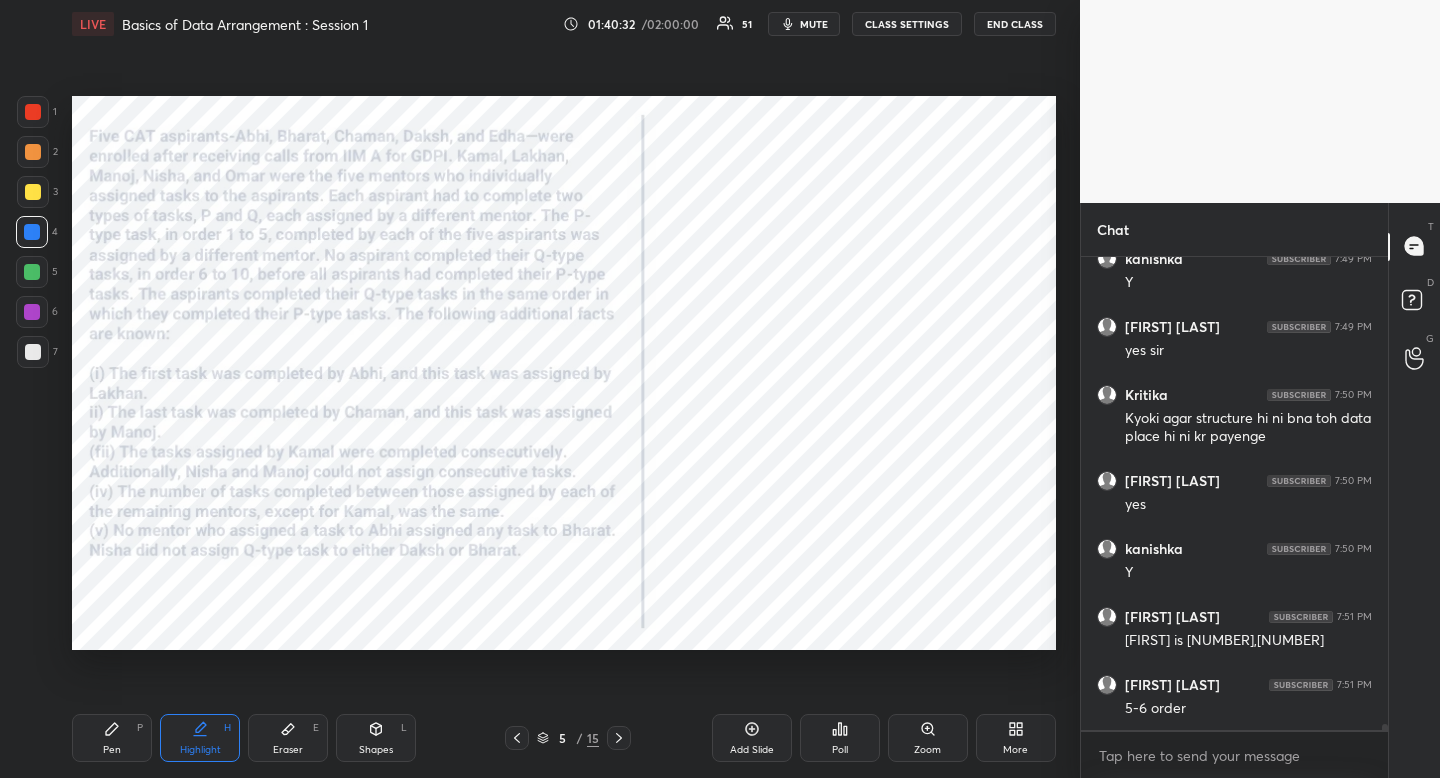 scroll, scrollTop: 36869, scrollLeft: 0, axis: vertical 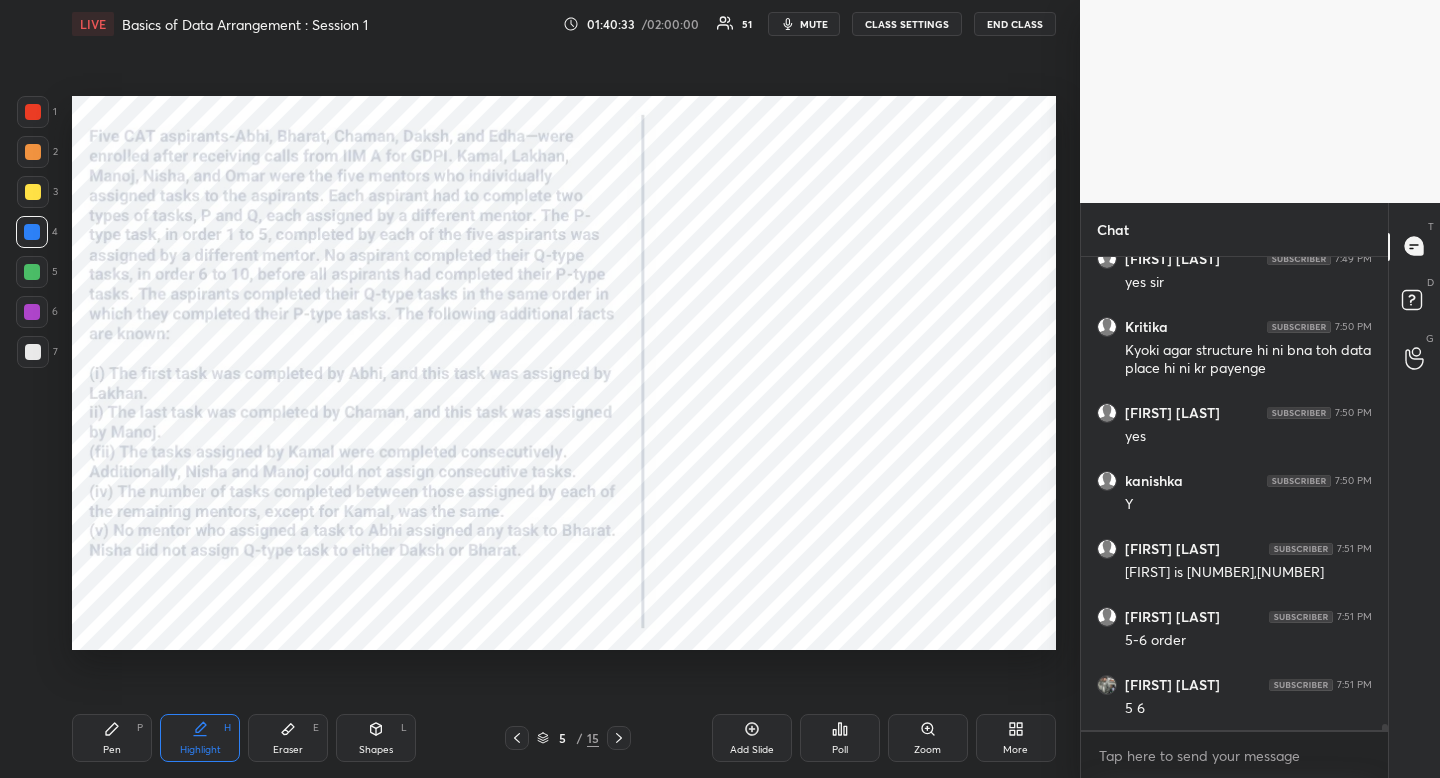 click on "Pen" at bounding box center (112, 750) 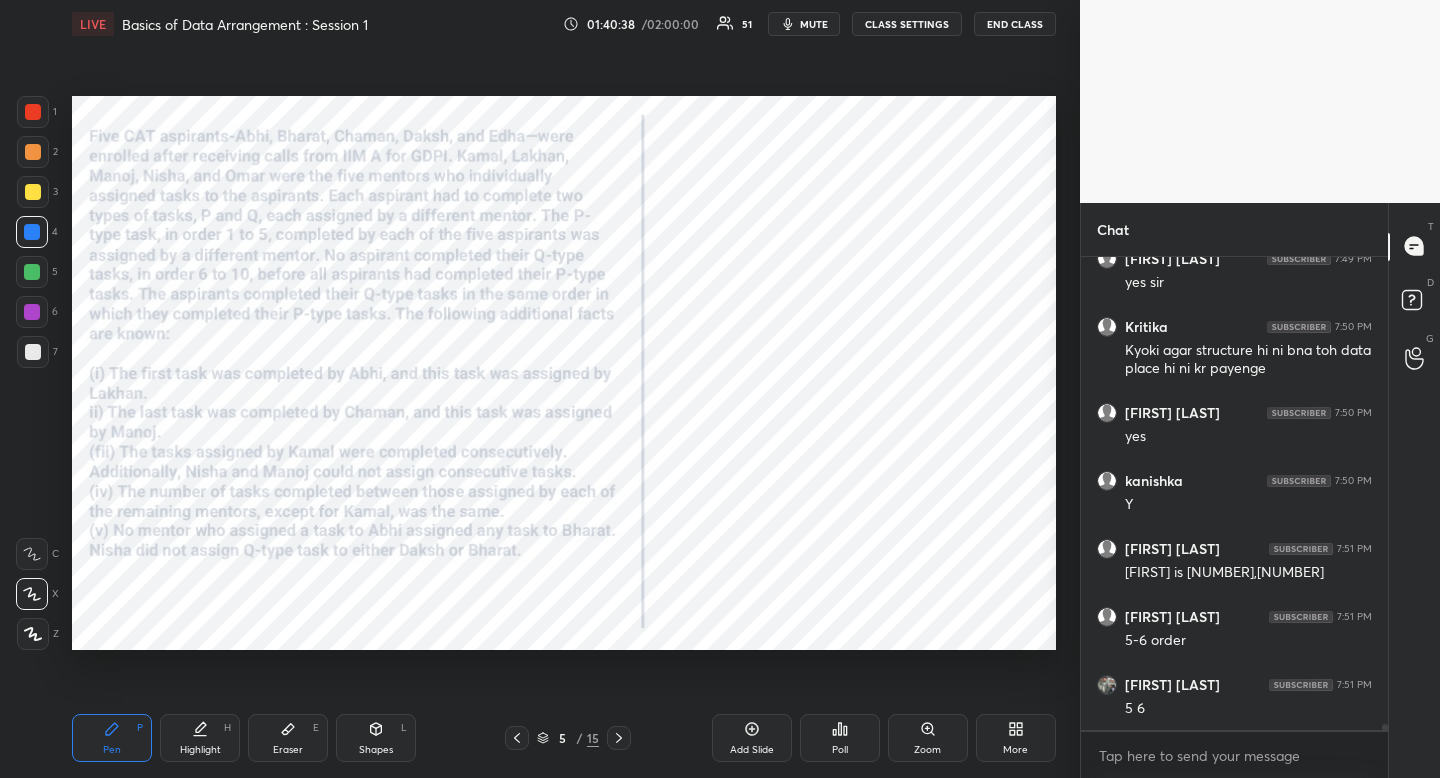 drag, startPoint x: 185, startPoint y: 769, endPoint x: 199, endPoint y: 756, distance: 19.104973 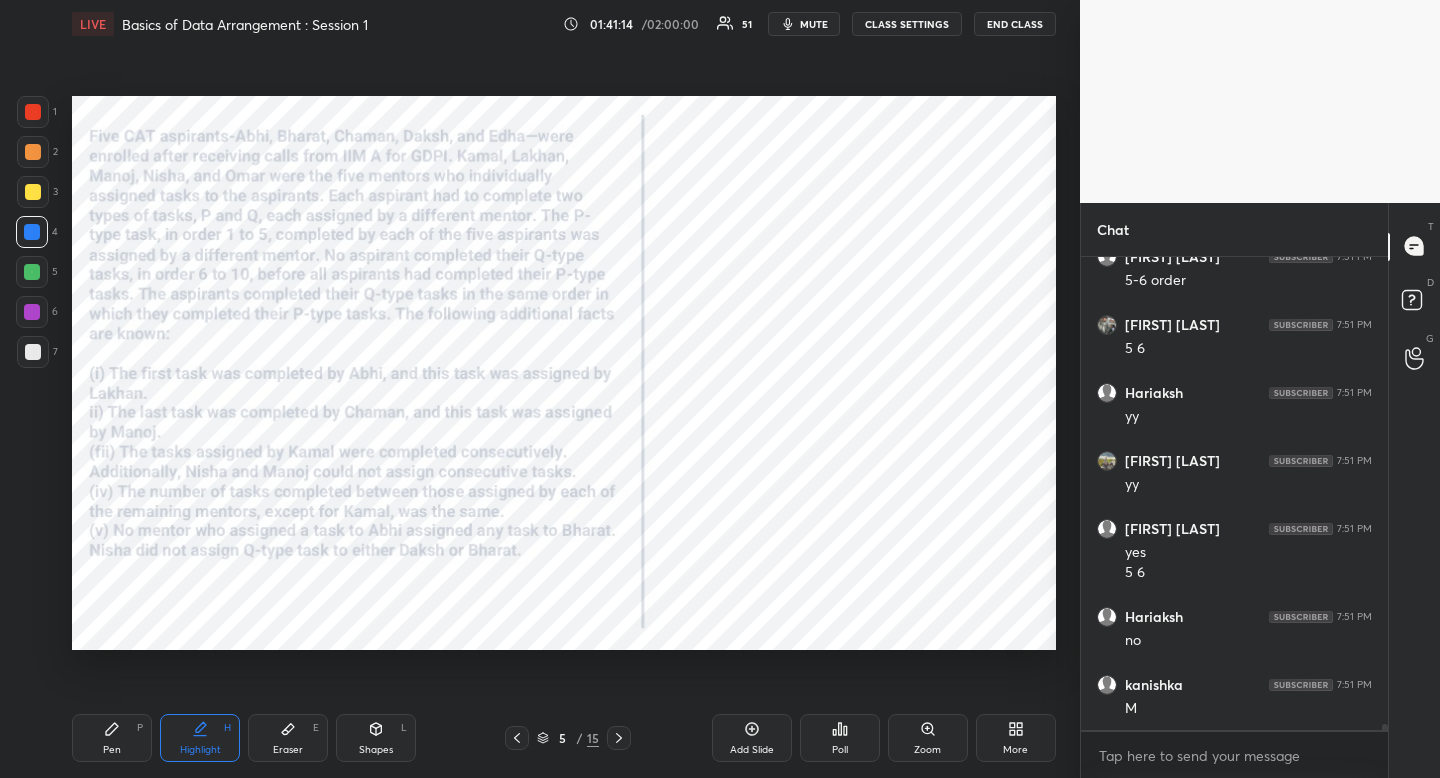 scroll, scrollTop: 37297, scrollLeft: 0, axis: vertical 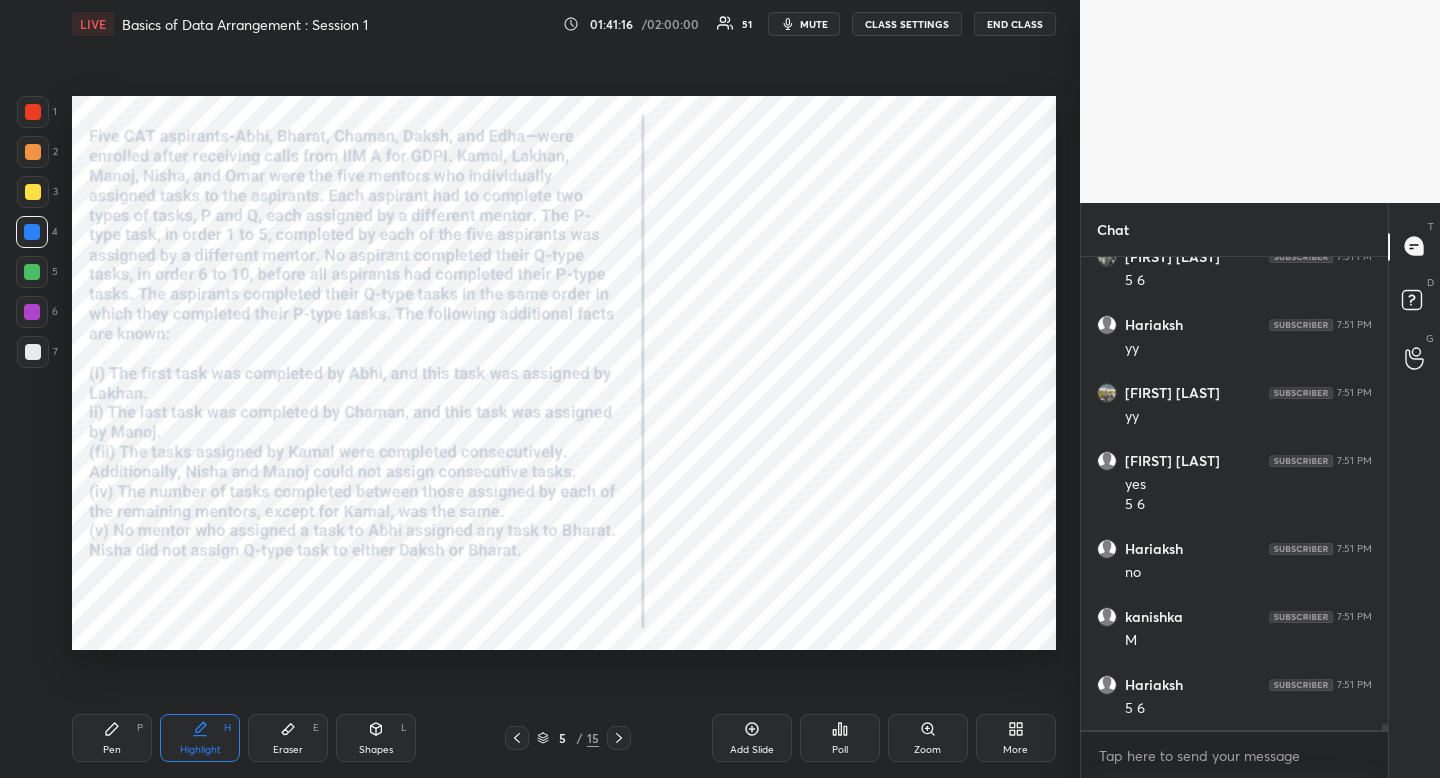 click on "Pen P" at bounding box center (112, 738) 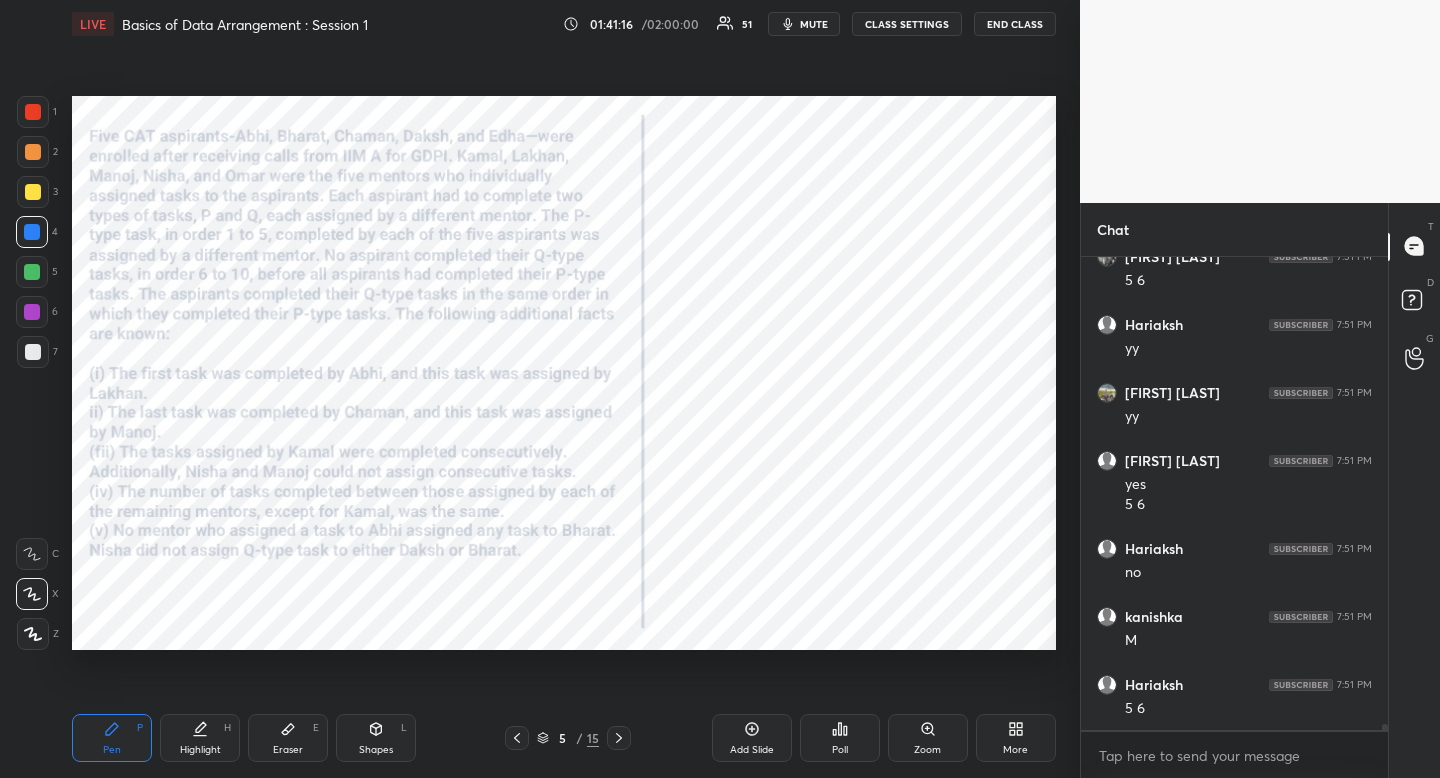 drag, startPoint x: 122, startPoint y: 751, endPoint x: 120, endPoint y: 739, distance: 12.165525 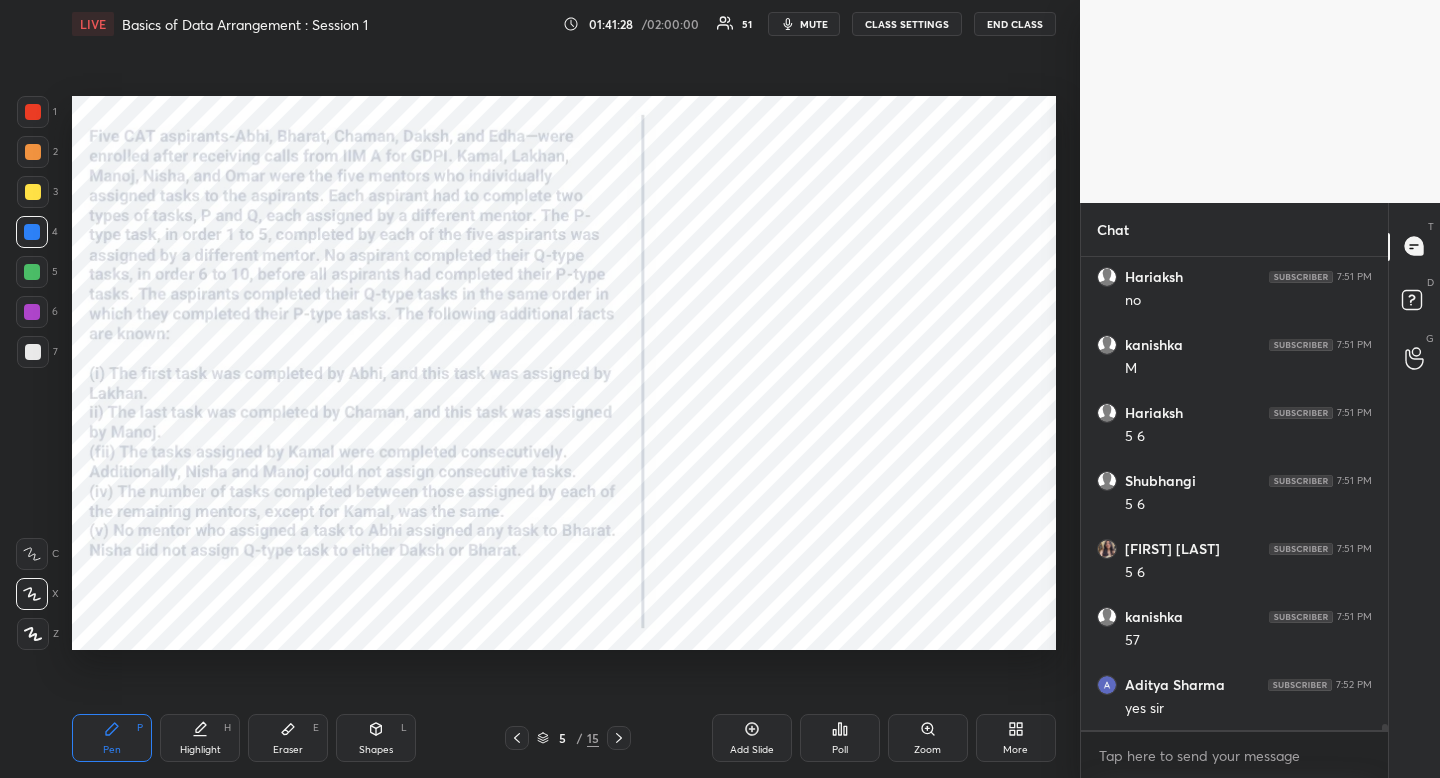 scroll, scrollTop: 37637, scrollLeft: 0, axis: vertical 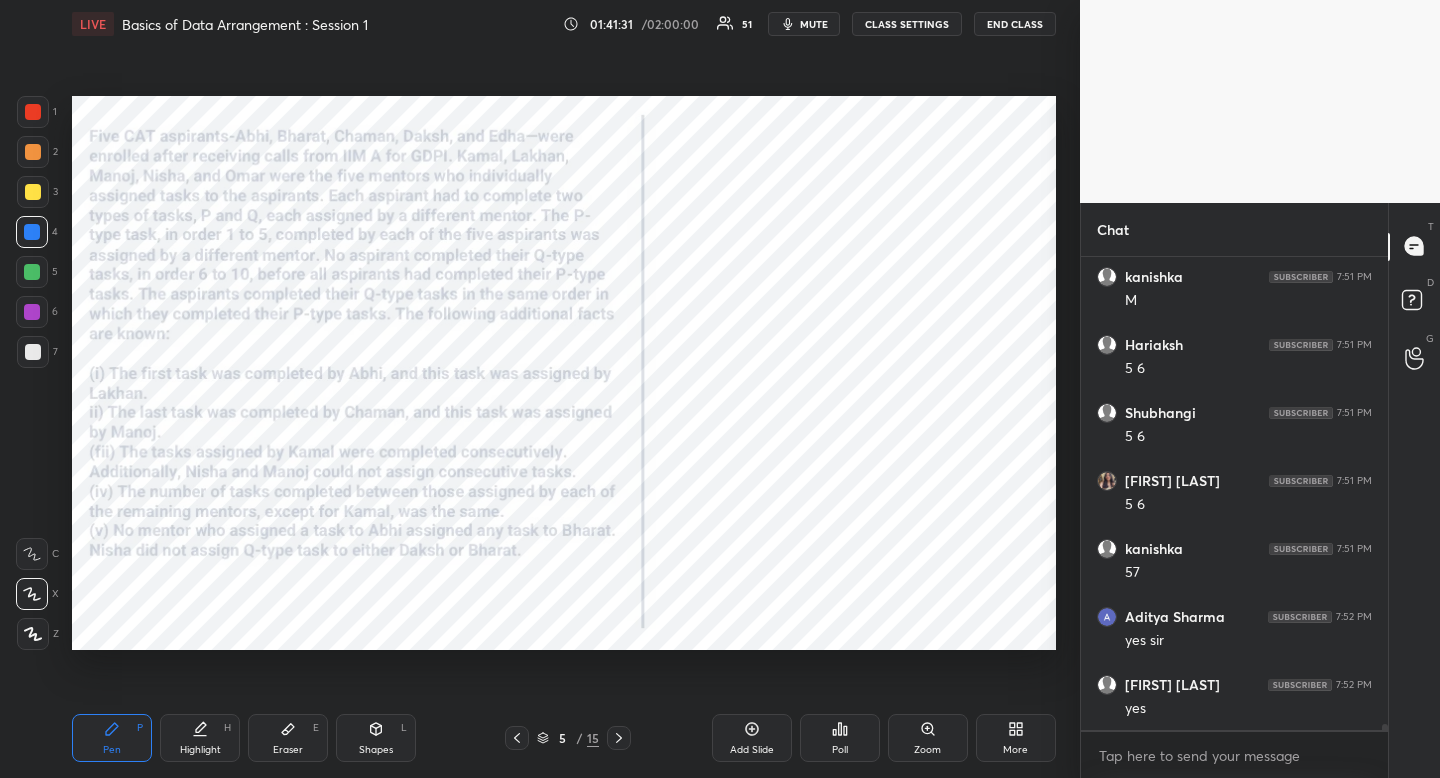 click on "Highlight" at bounding box center (200, 750) 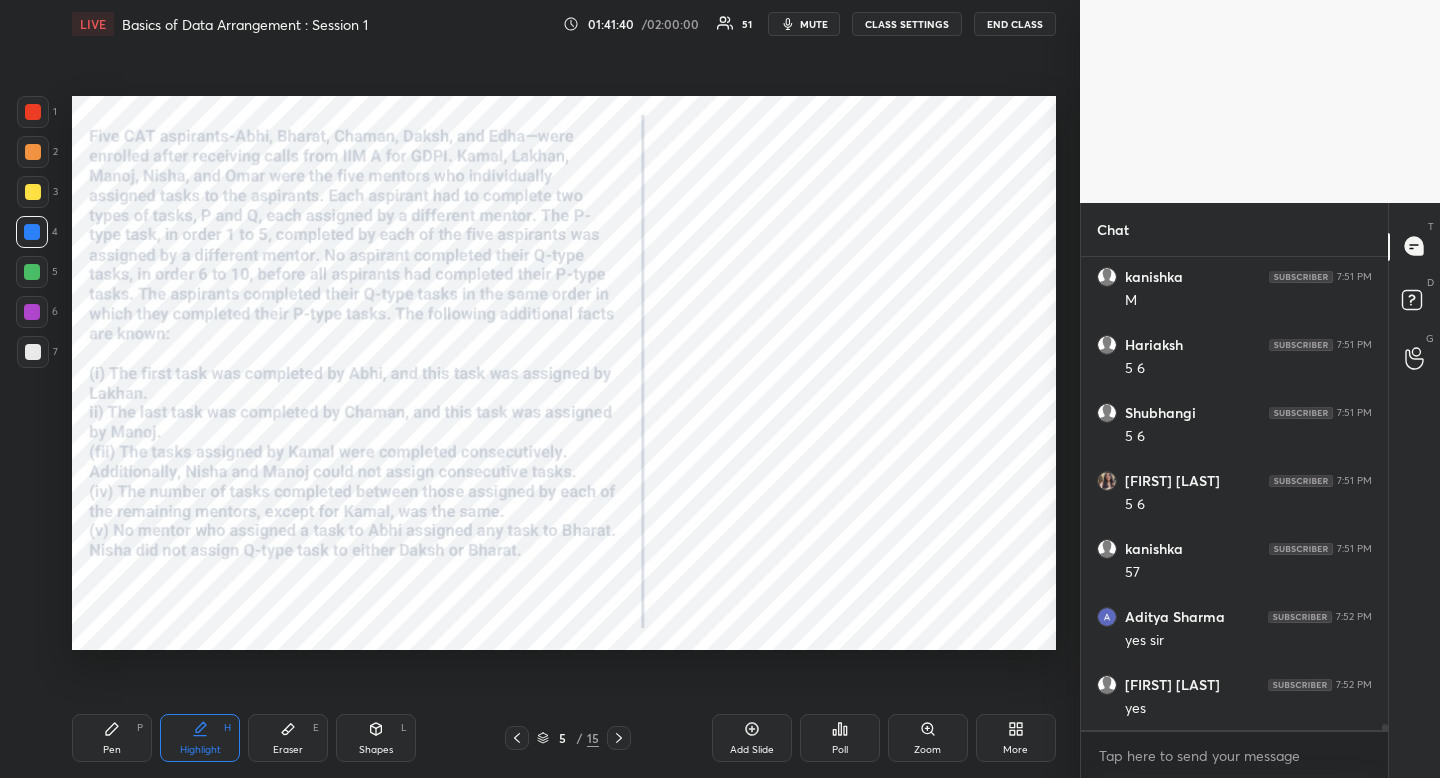 click on "Pen" at bounding box center (112, 750) 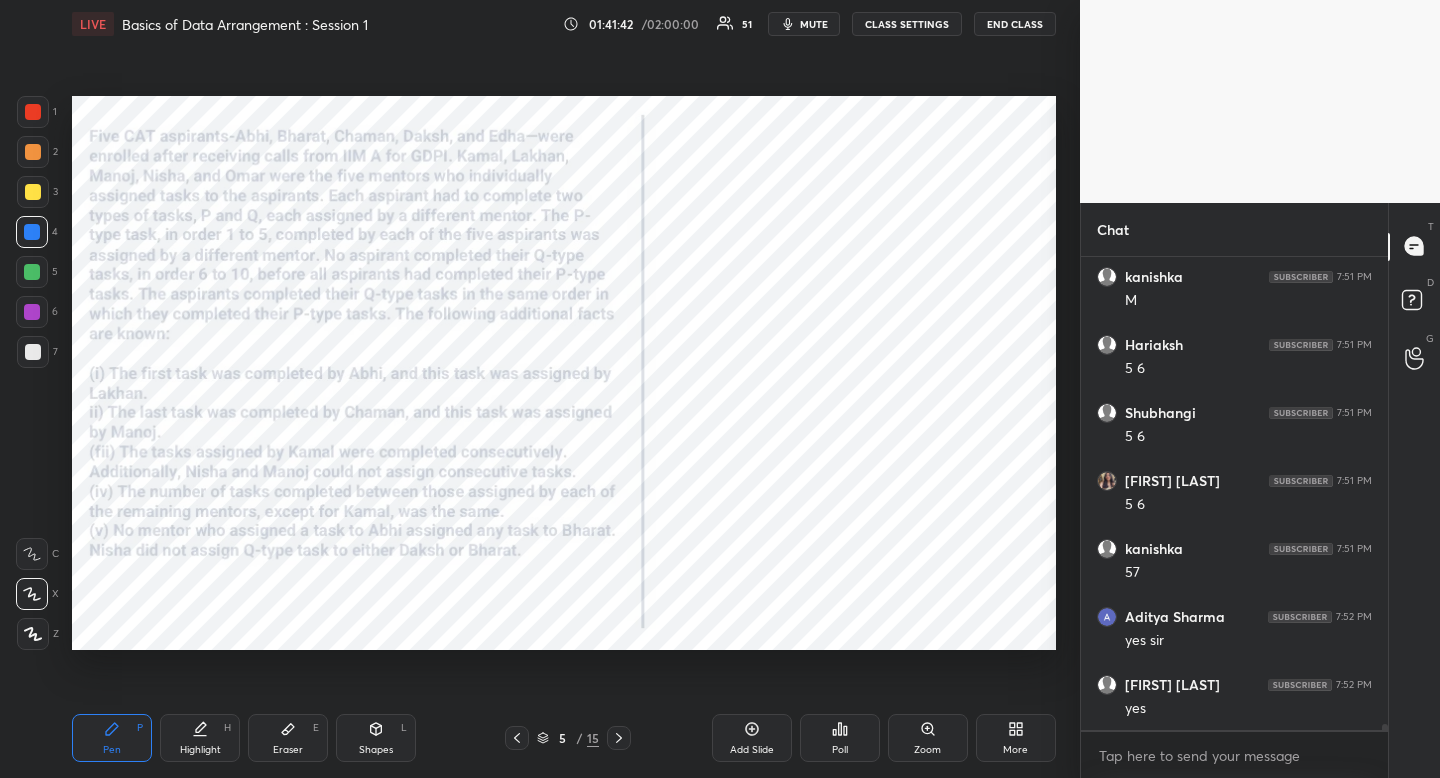 click on "Highlight" at bounding box center (200, 750) 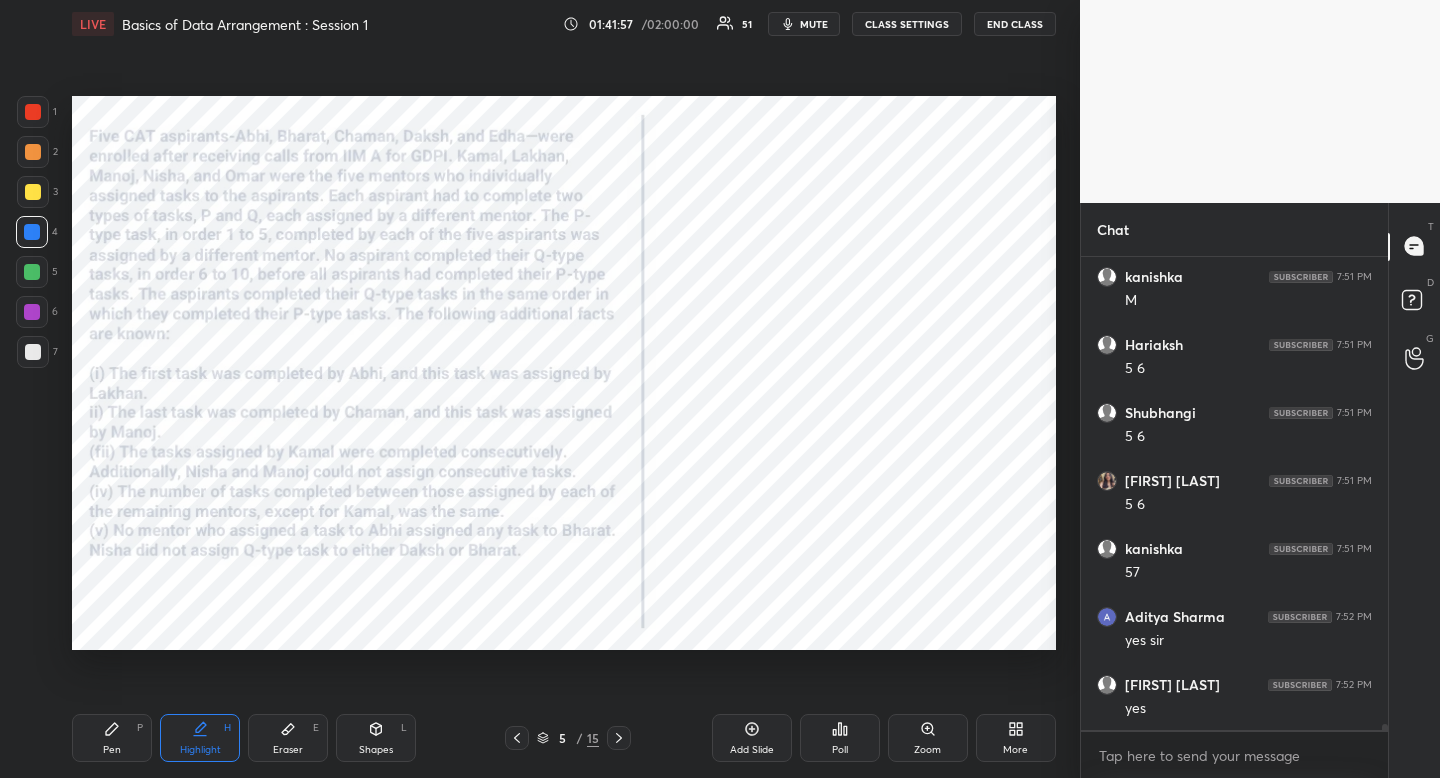scroll, scrollTop: 37705, scrollLeft: 0, axis: vertical 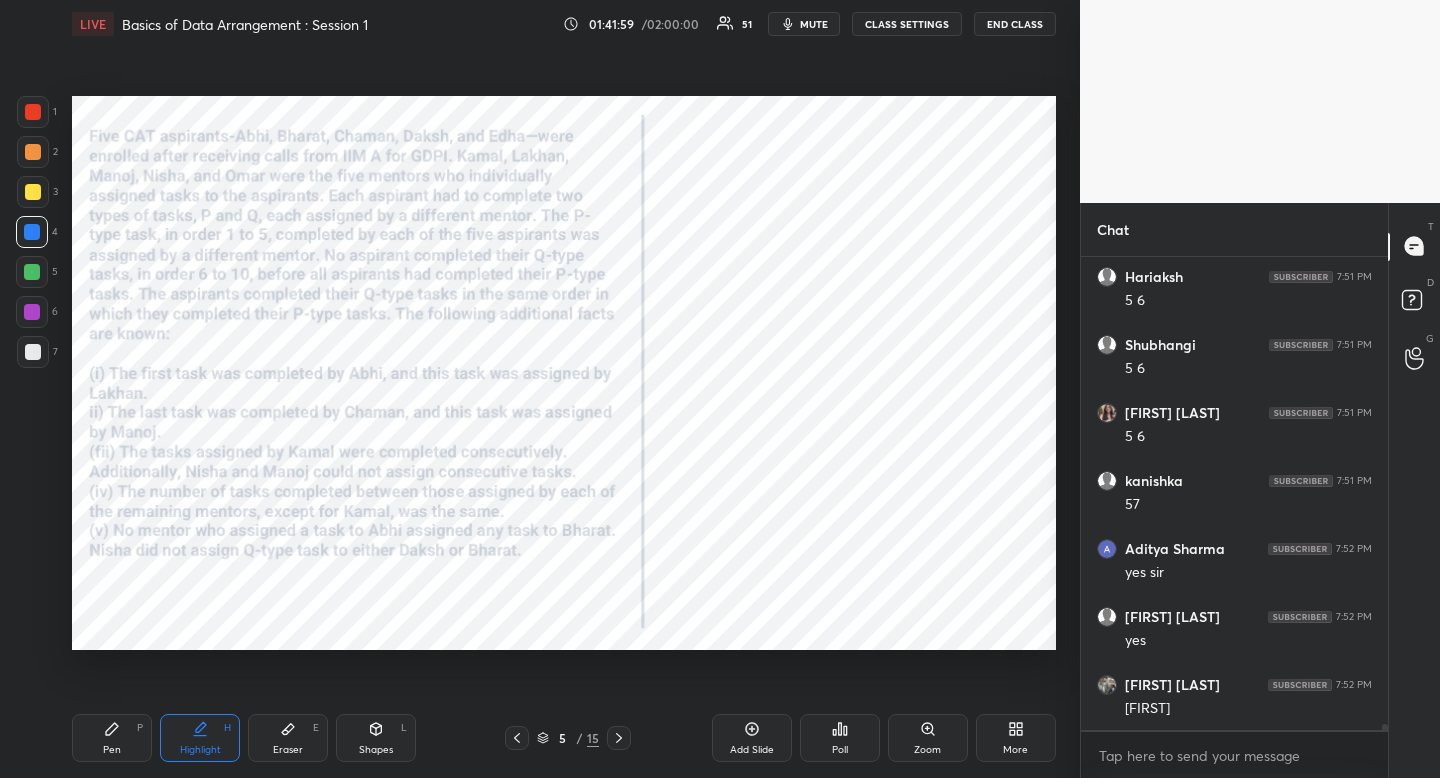 click 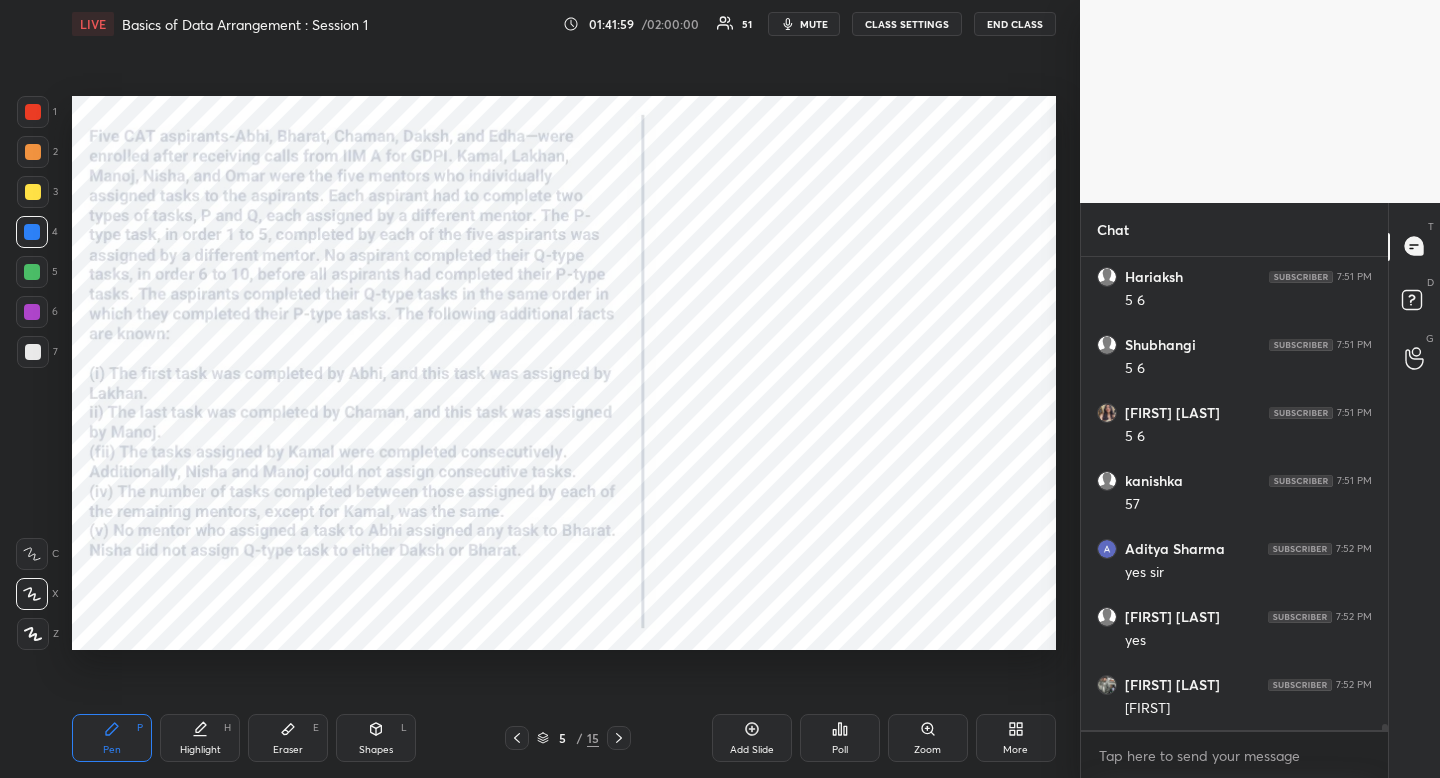click 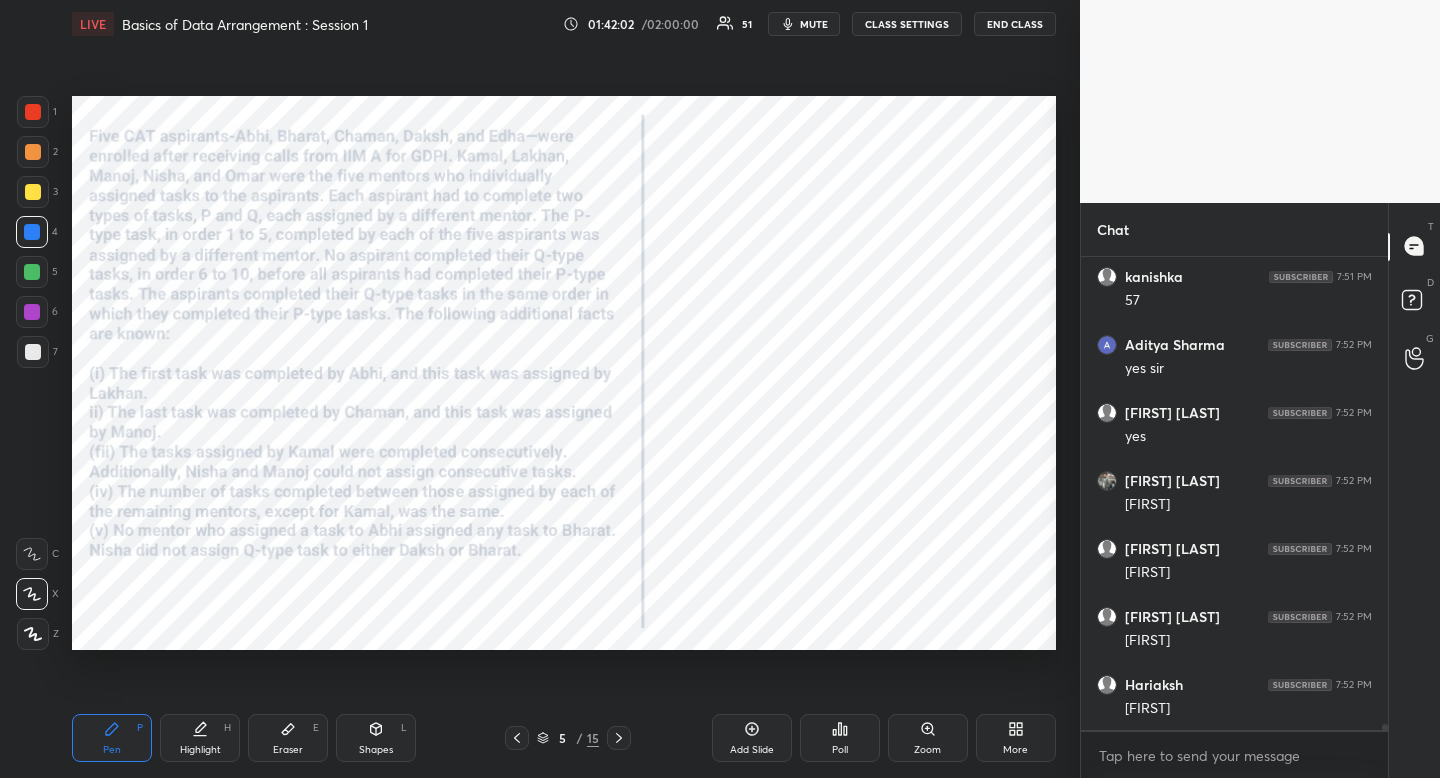 scroll, scrollTop: 37977, scrollLeft: 0, axis: vertical 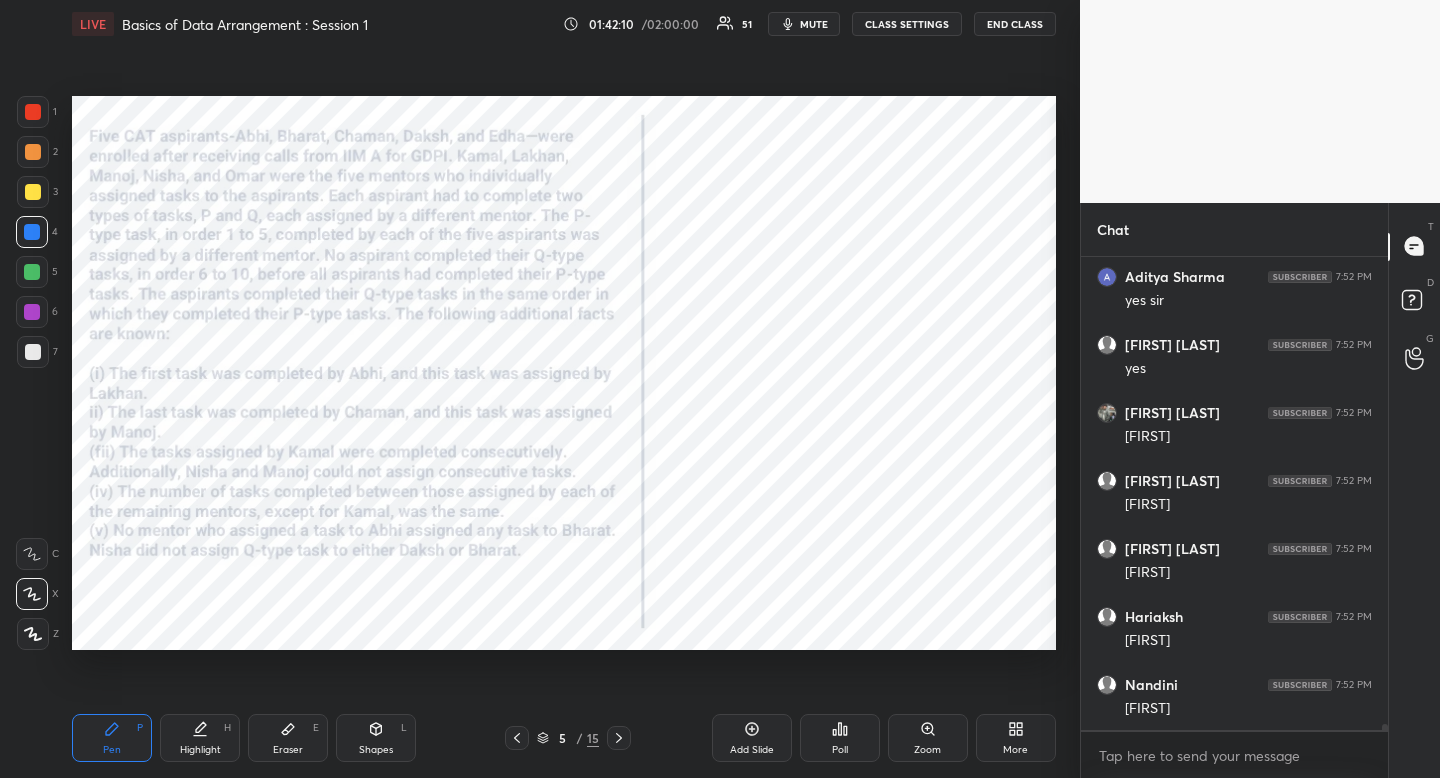 click on "Highlight H" at bounding box center (200, 738) 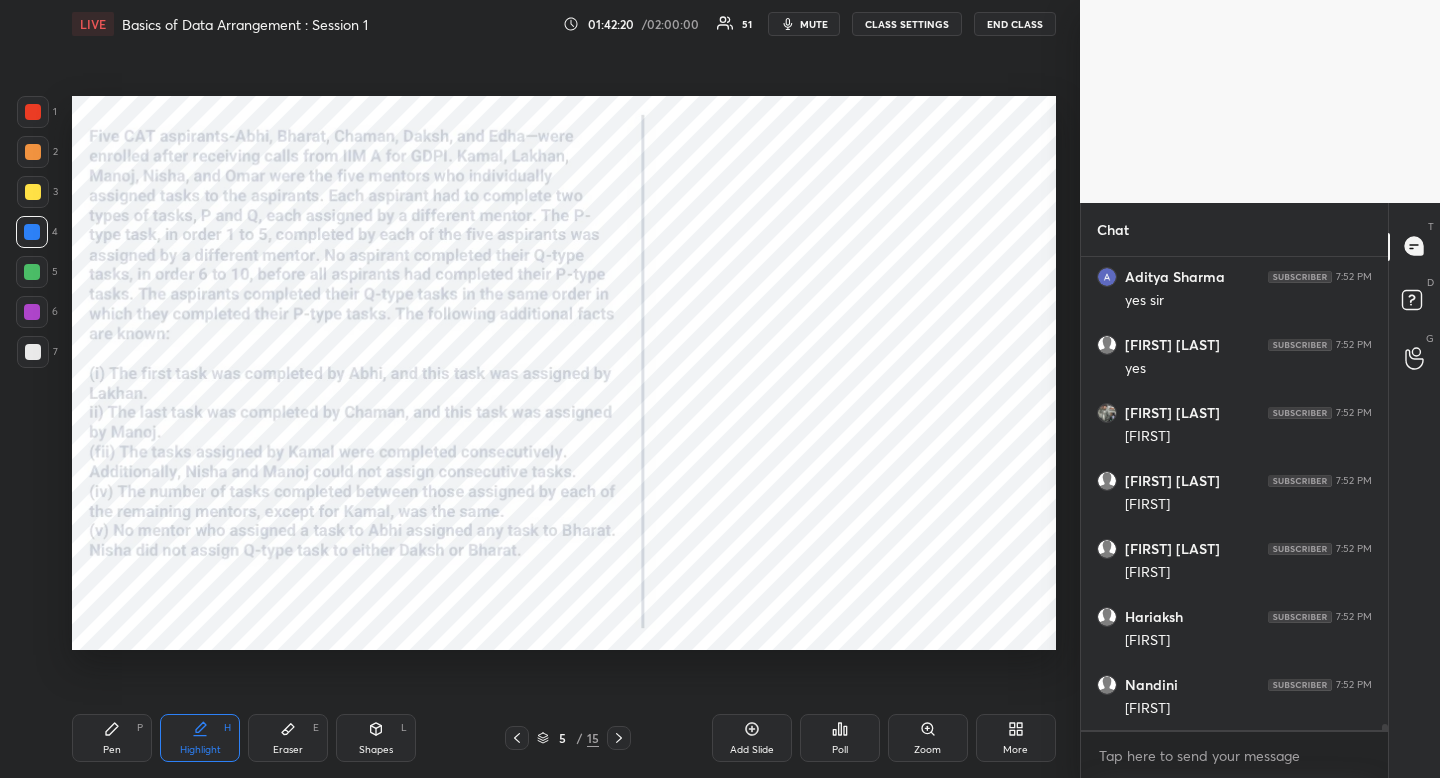scroll, scrollTop: 38045, scrollLeft: 0, axis: vertical 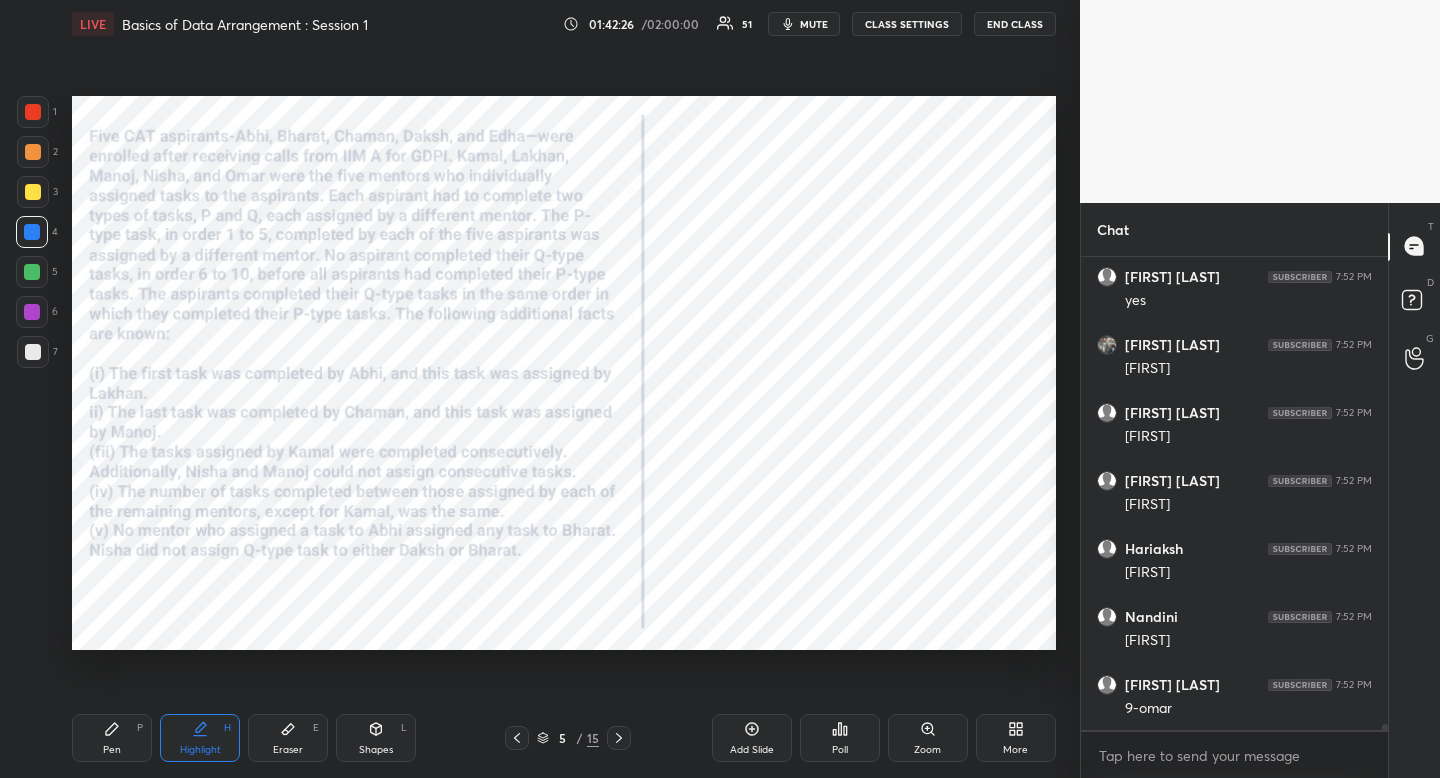 click on "Pen P" at bounding box center [112, 738] 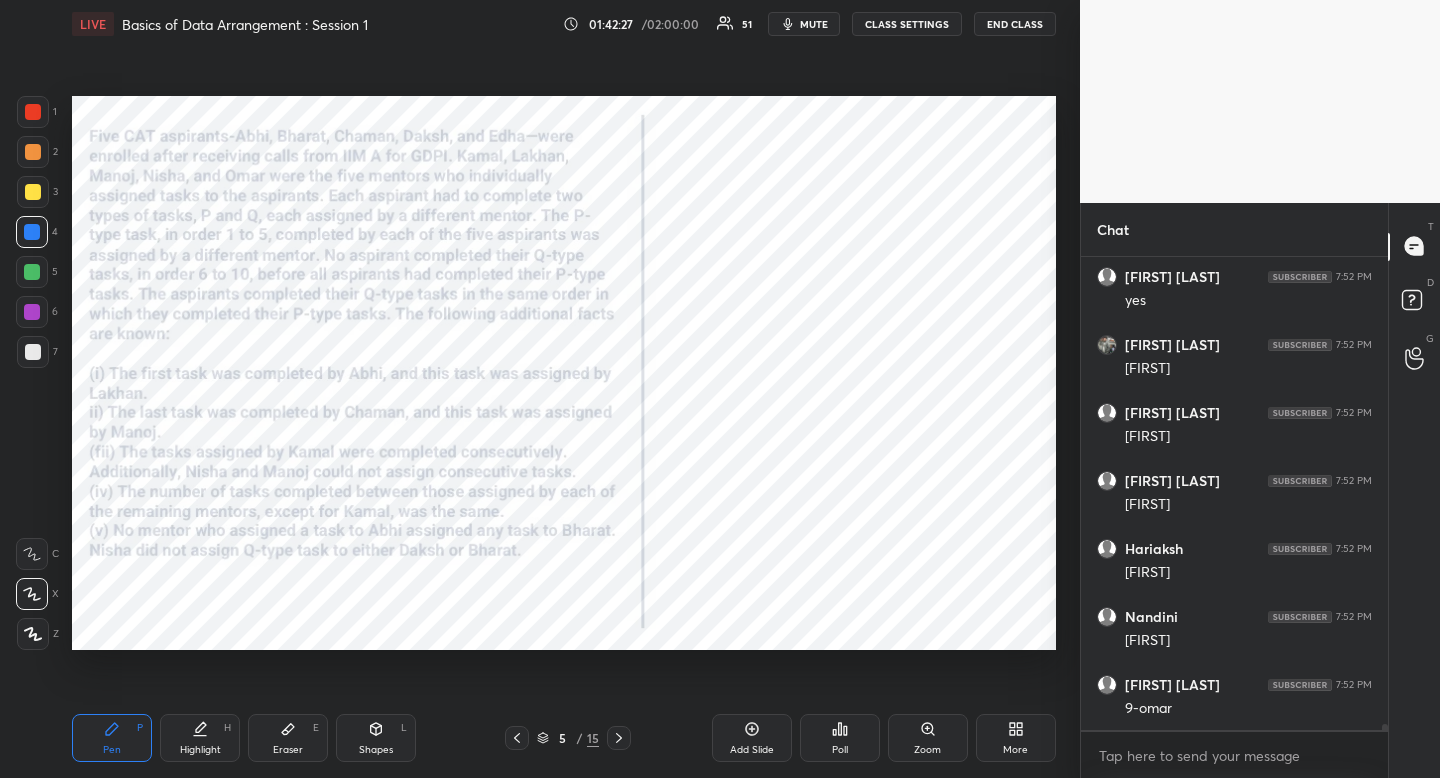 drag, startPoint x: 133, startPoint y: 733, endPoint x: 148, endPoint y: 688, distance: 47.434166 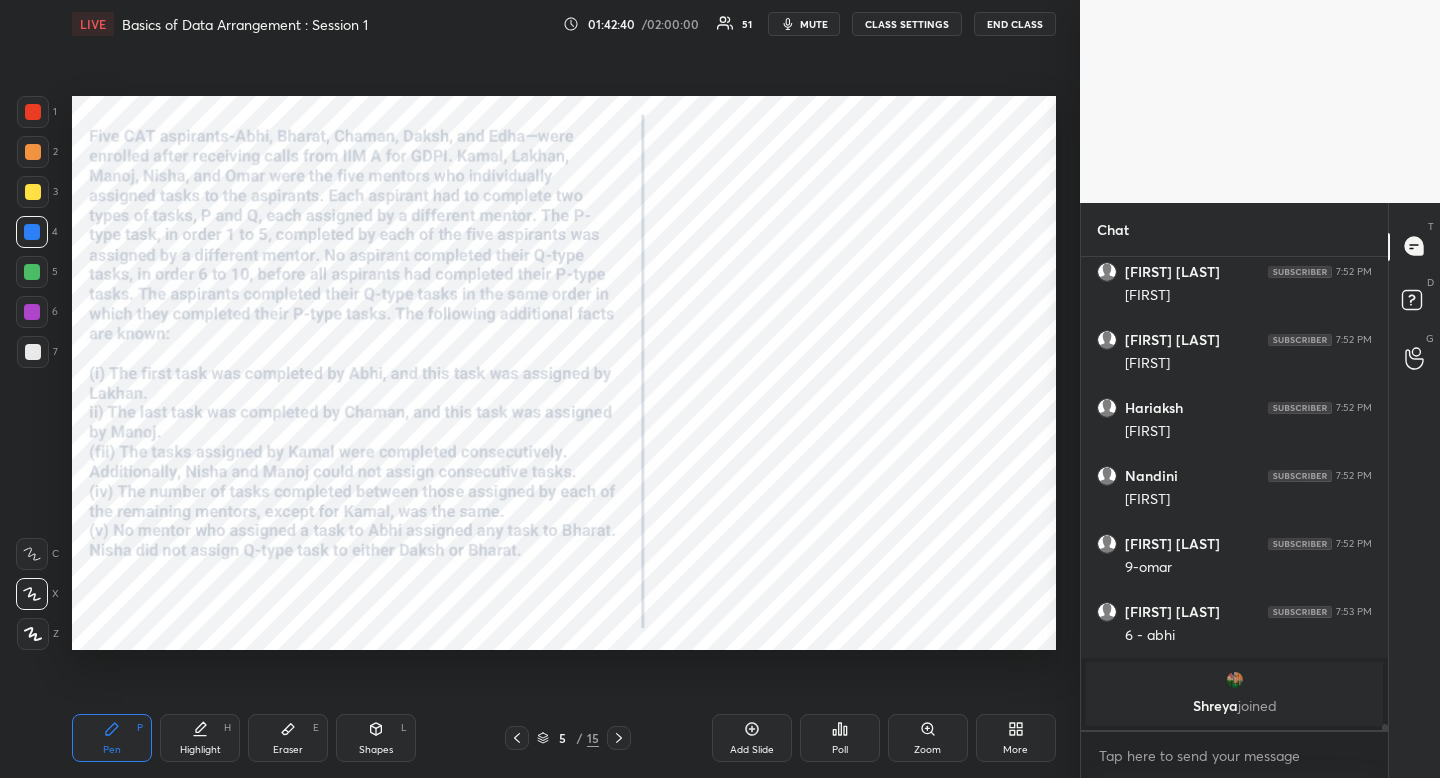 scroll, scrollTop: 37611, scrollLeft: 0, axis: vertical 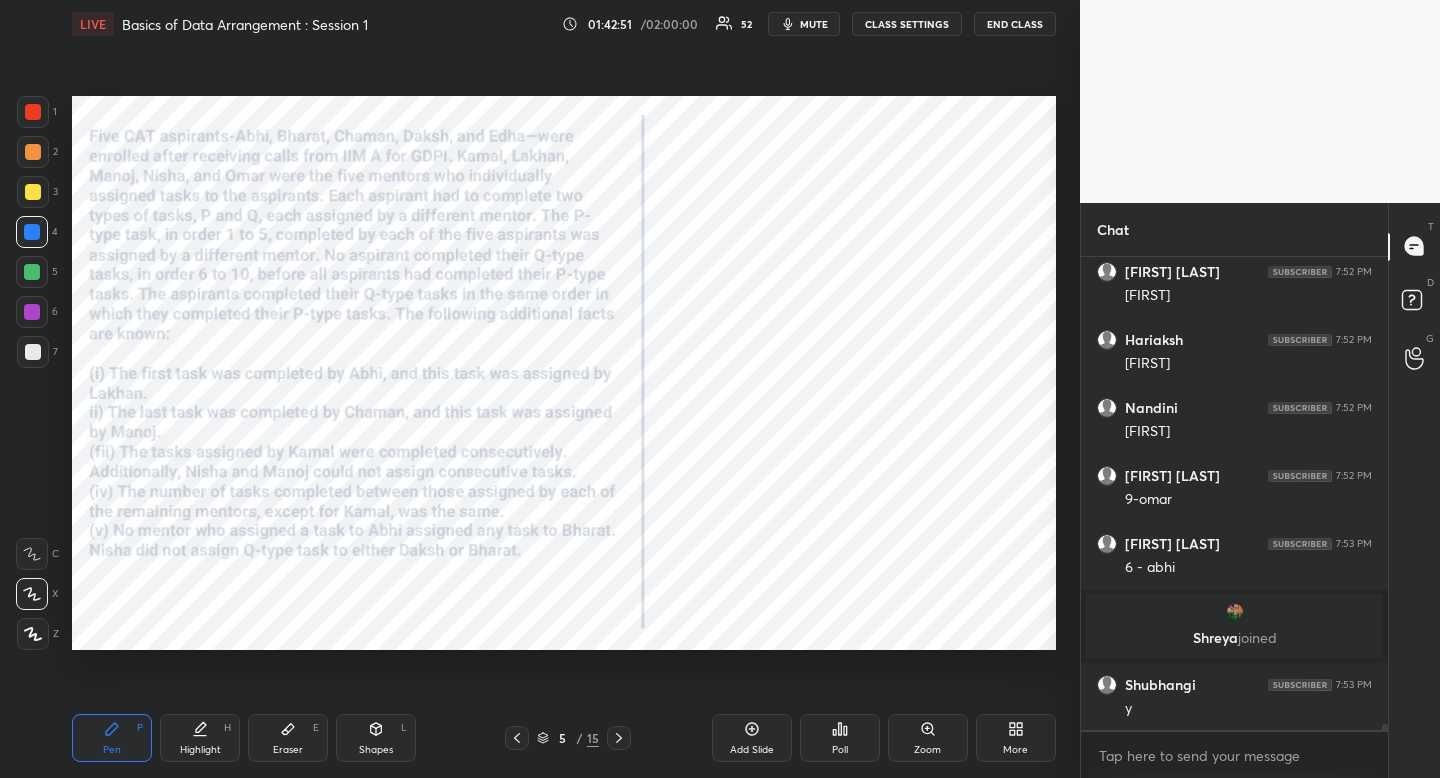 drag, startPoint x: 212, startPoint y: 724, endPoint x: 201, endPoint y: 663, distance: 61.983868 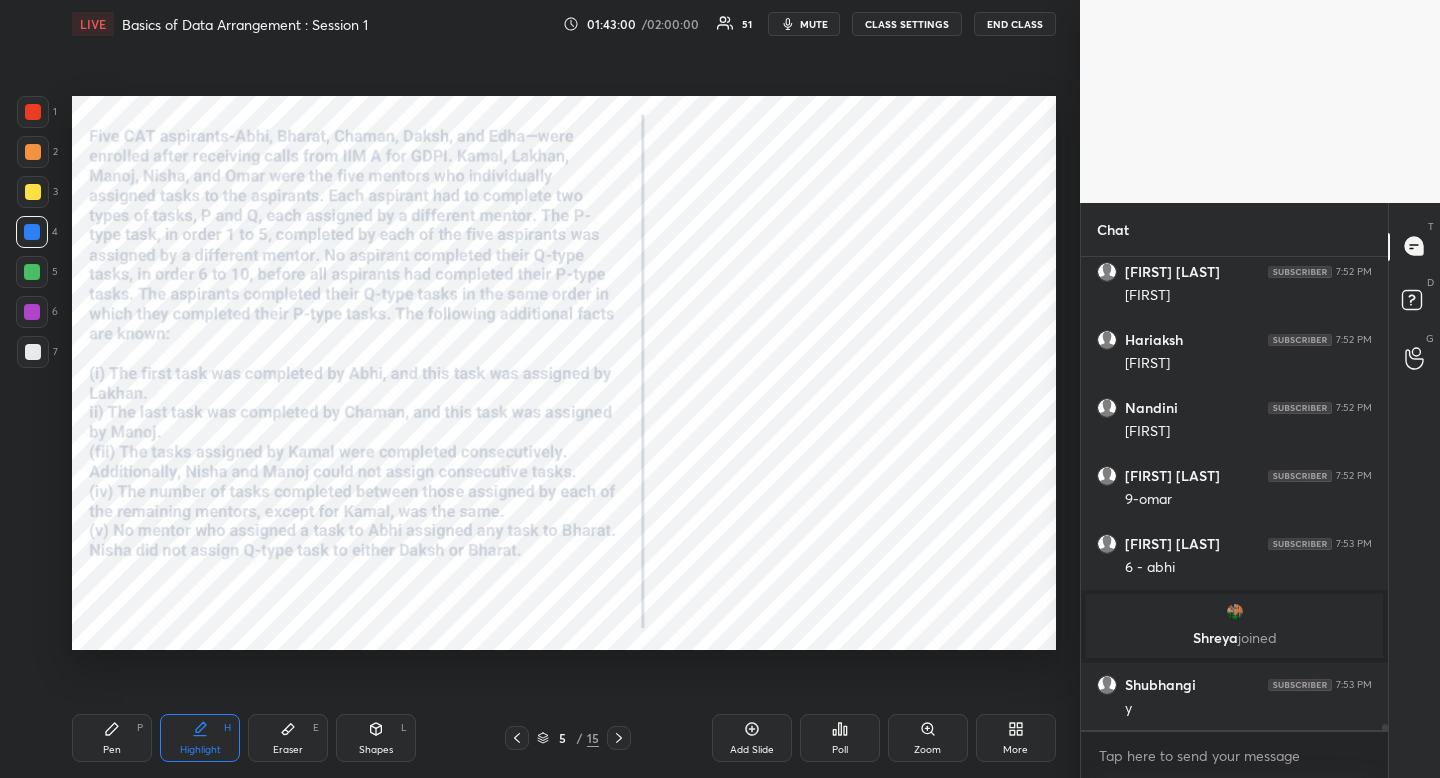 scroll, scrollTop: 37679, scrollLeft: 0, axis: vertical 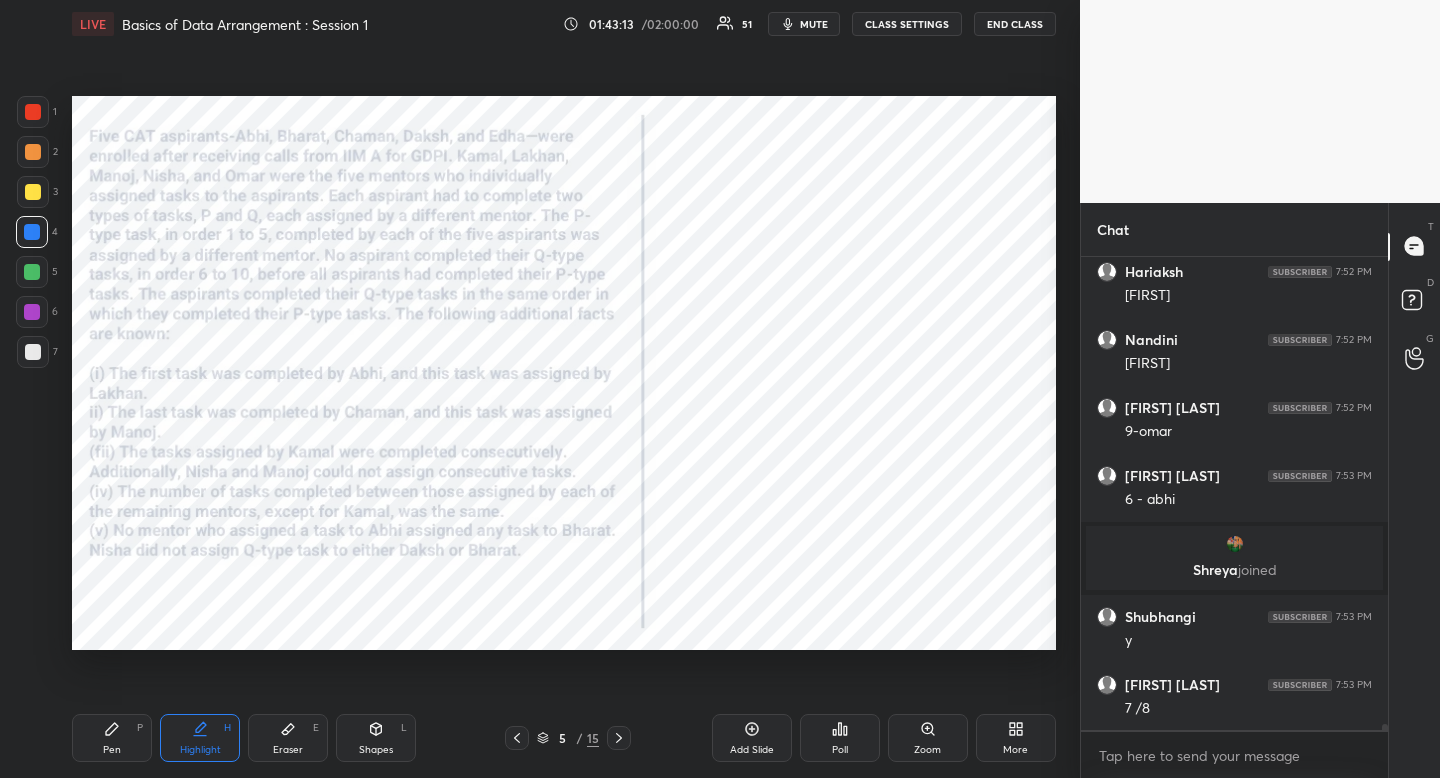 click on "Pen P" at bounding box center (112, 738) 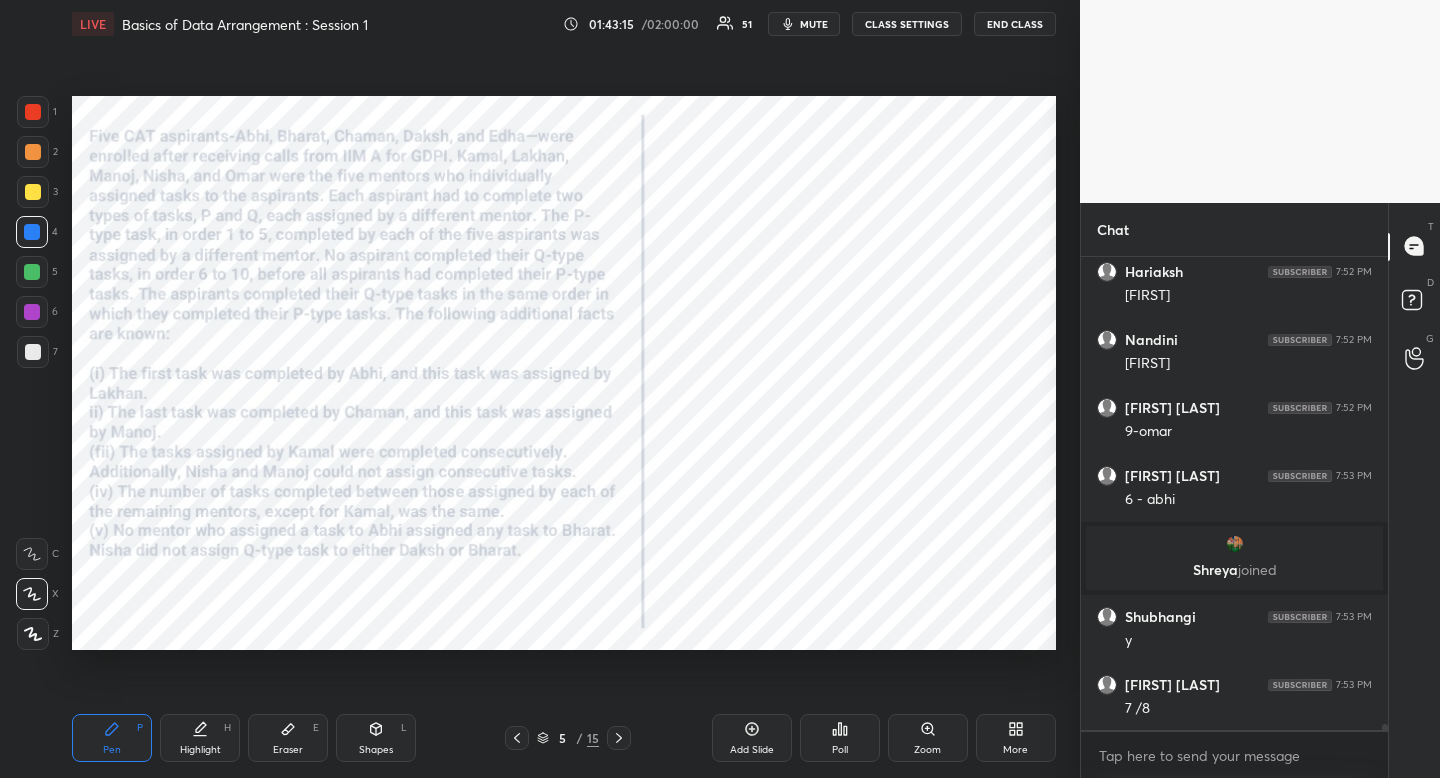 scroll, scrollTop: 37747, scrollLeft: 0, axis: vertical 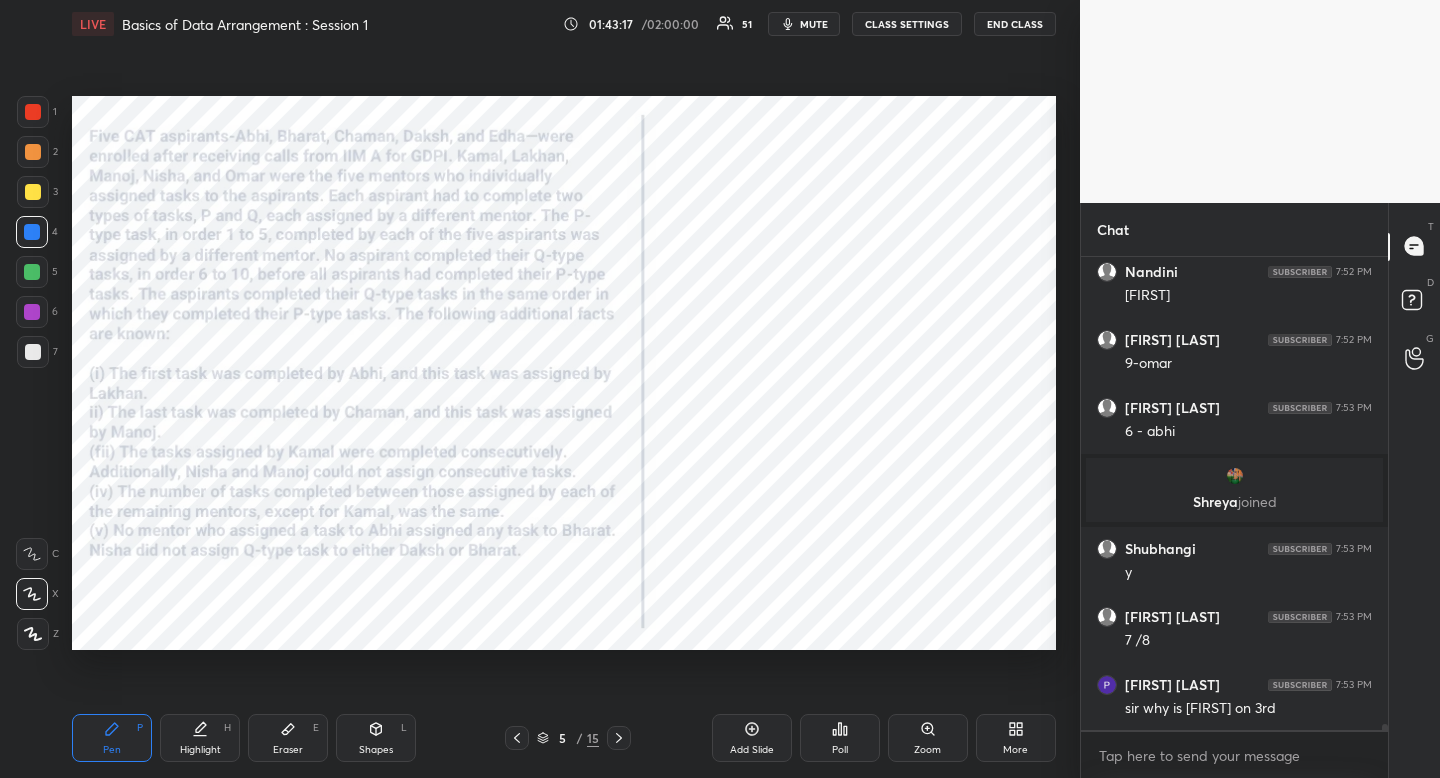 drag, startPoint x: 207, startPoint y: 741, endPoint x: 209, endPoint y: 730, distance: 11.18034 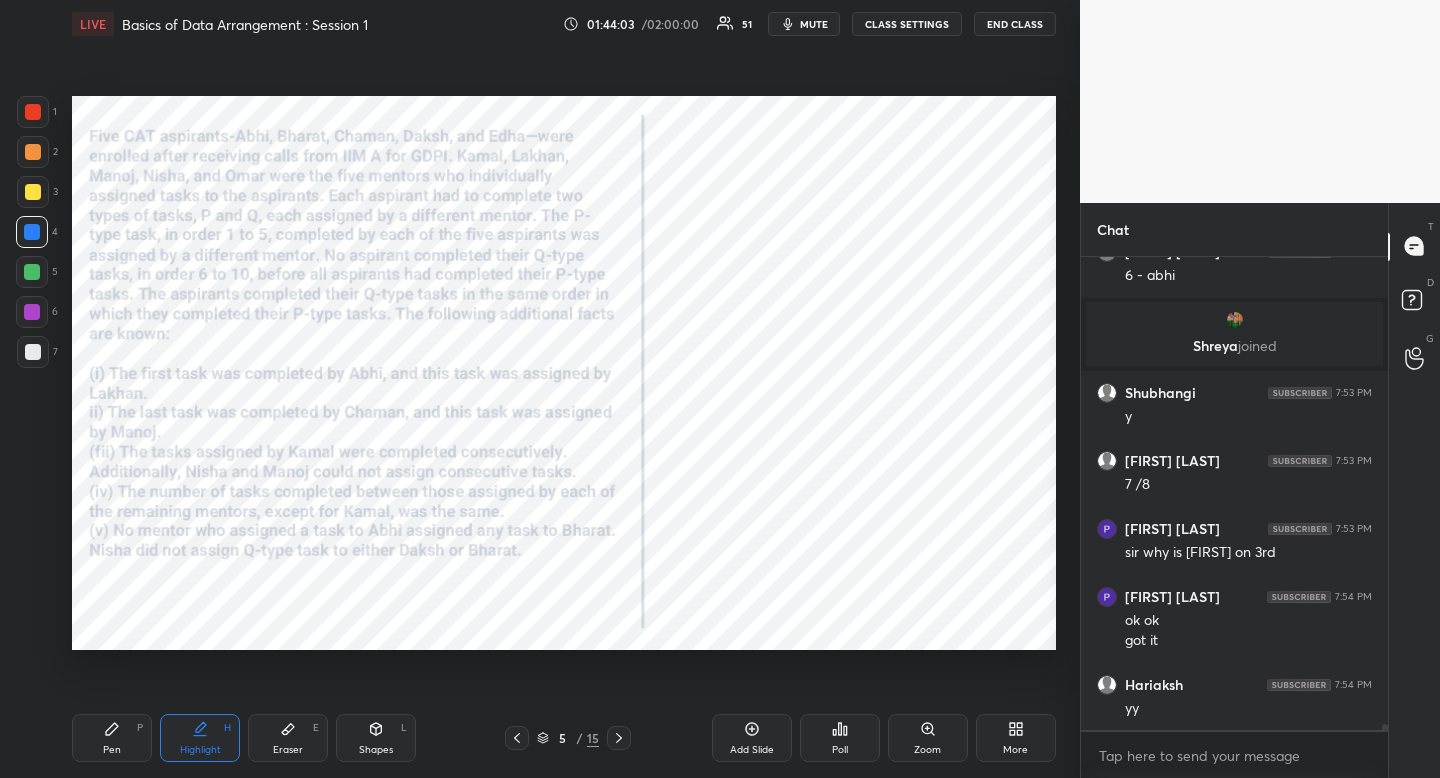 scroll, scrollTop: 37971, scrollLeft: 0, axis: vertical 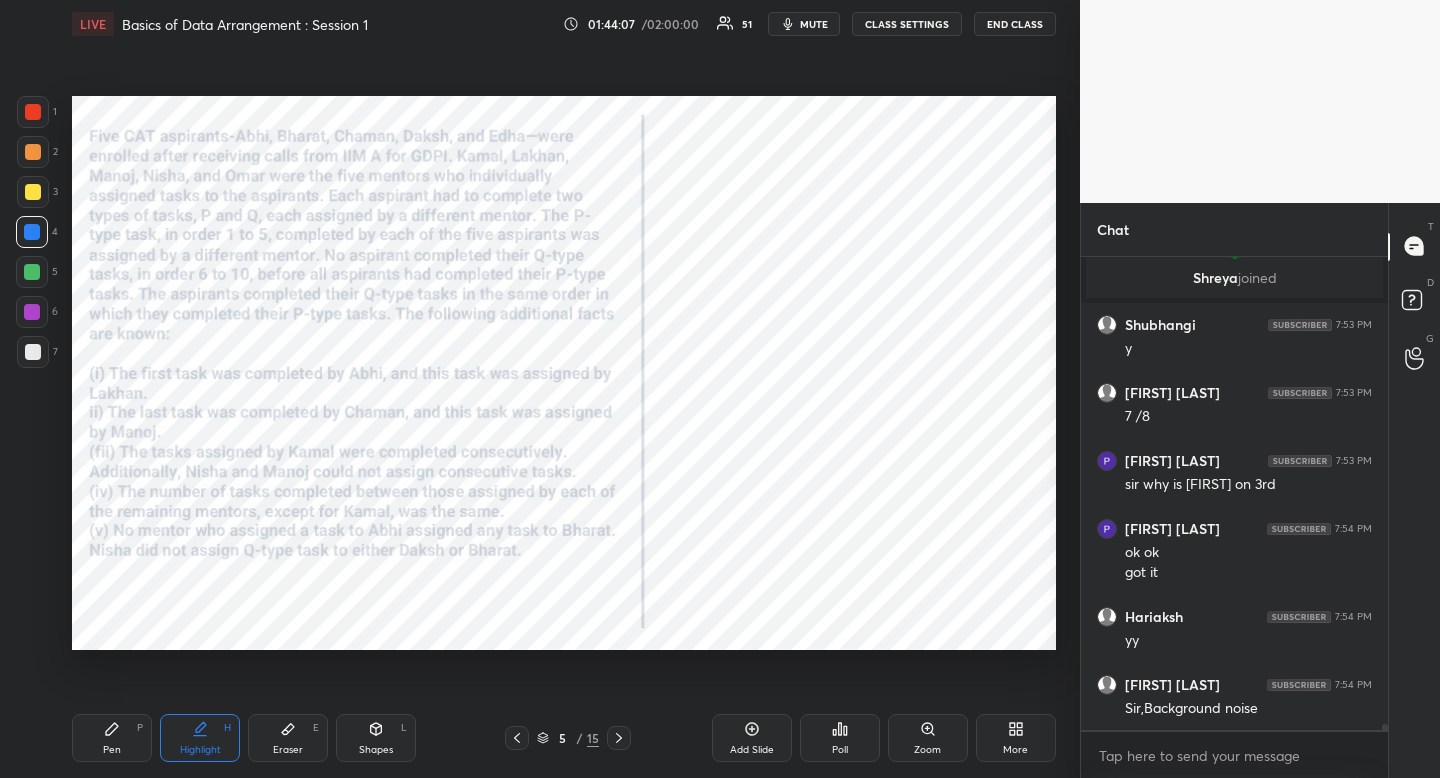 click on "Pen P" at bounding box center (112, 738) 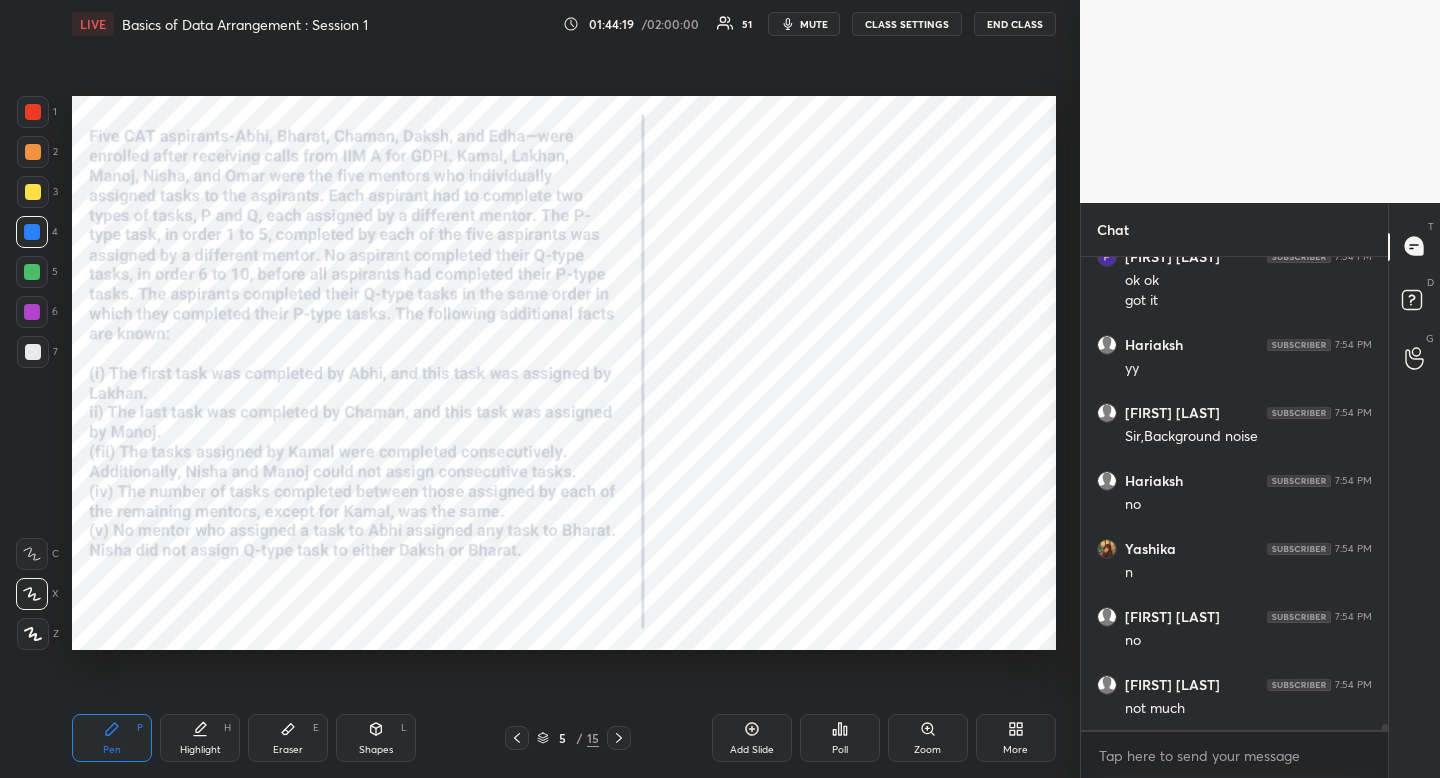 scroll, scrollTop: 38311, scrollLeft: 0, axis: vertical 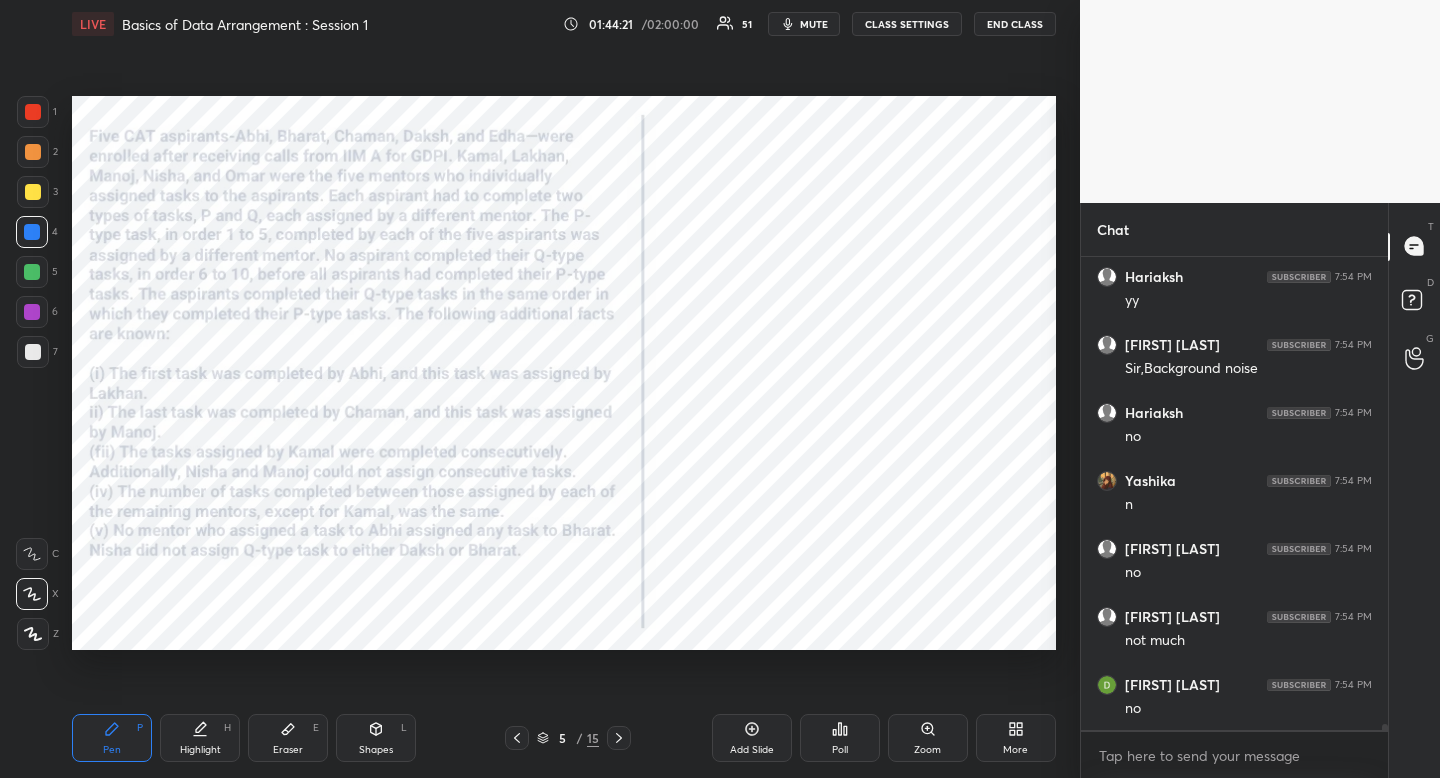 click on "Highlight H" at bounding box center (200, 738) 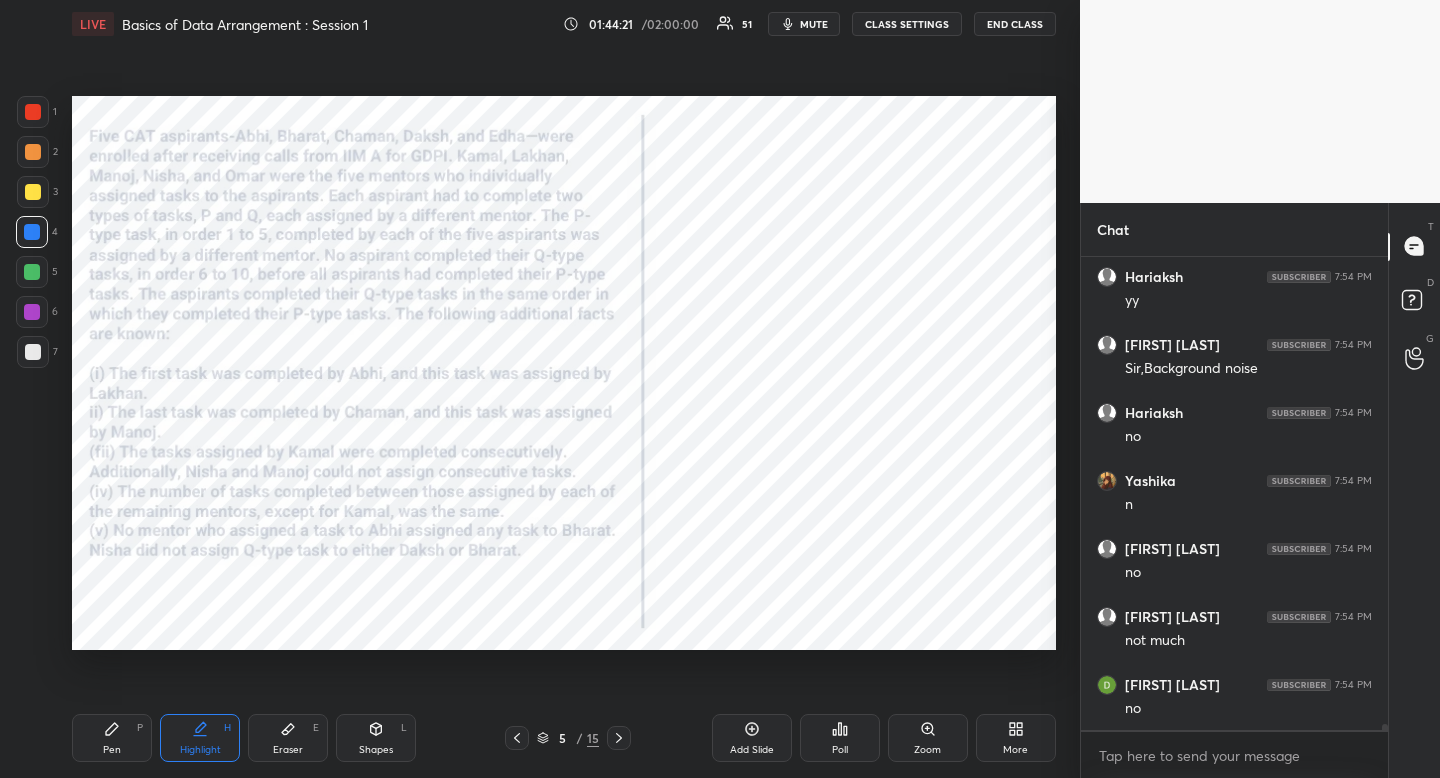 click on "Highlight H" at bounding box center (200, 738) 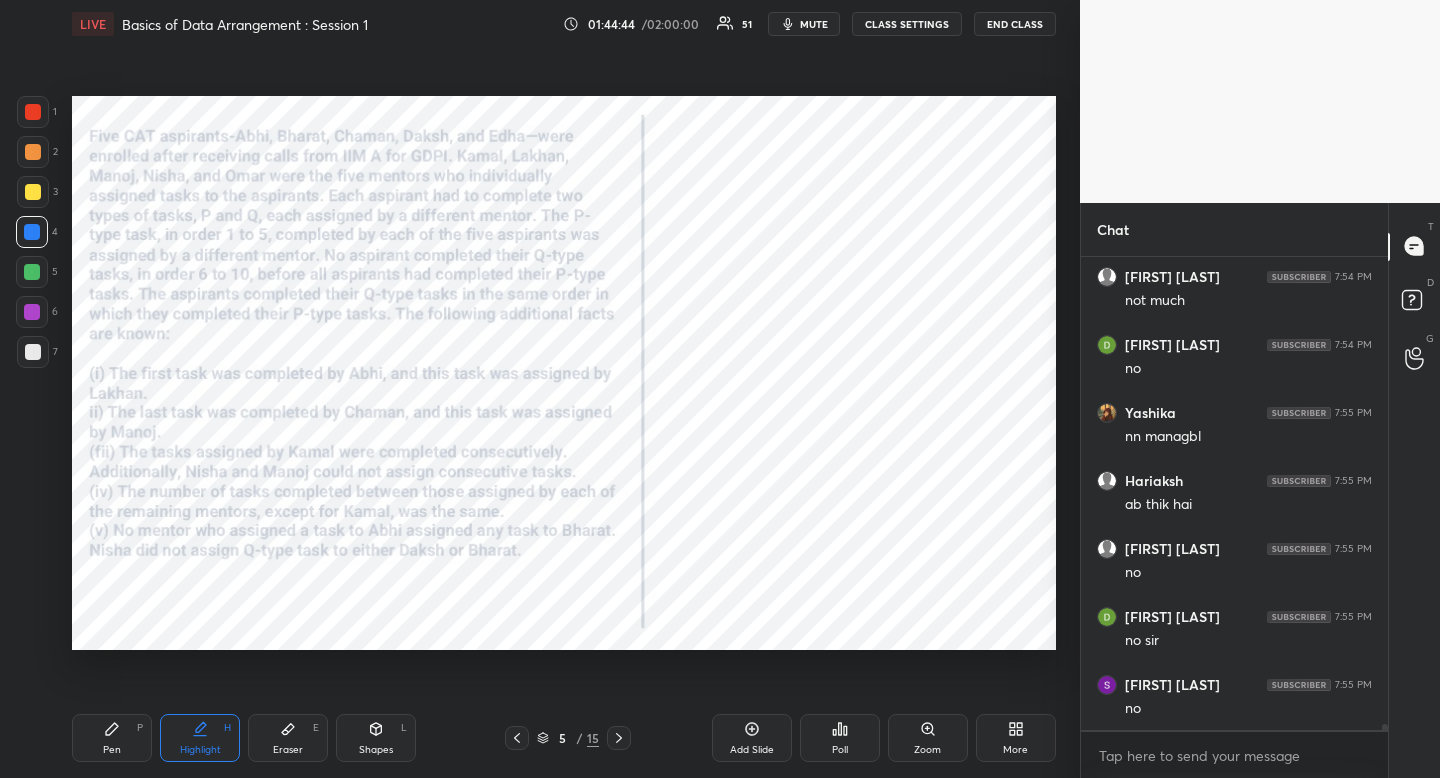 scroll, scrollTop: 38719, scrollLeft: 0, axis: vertical 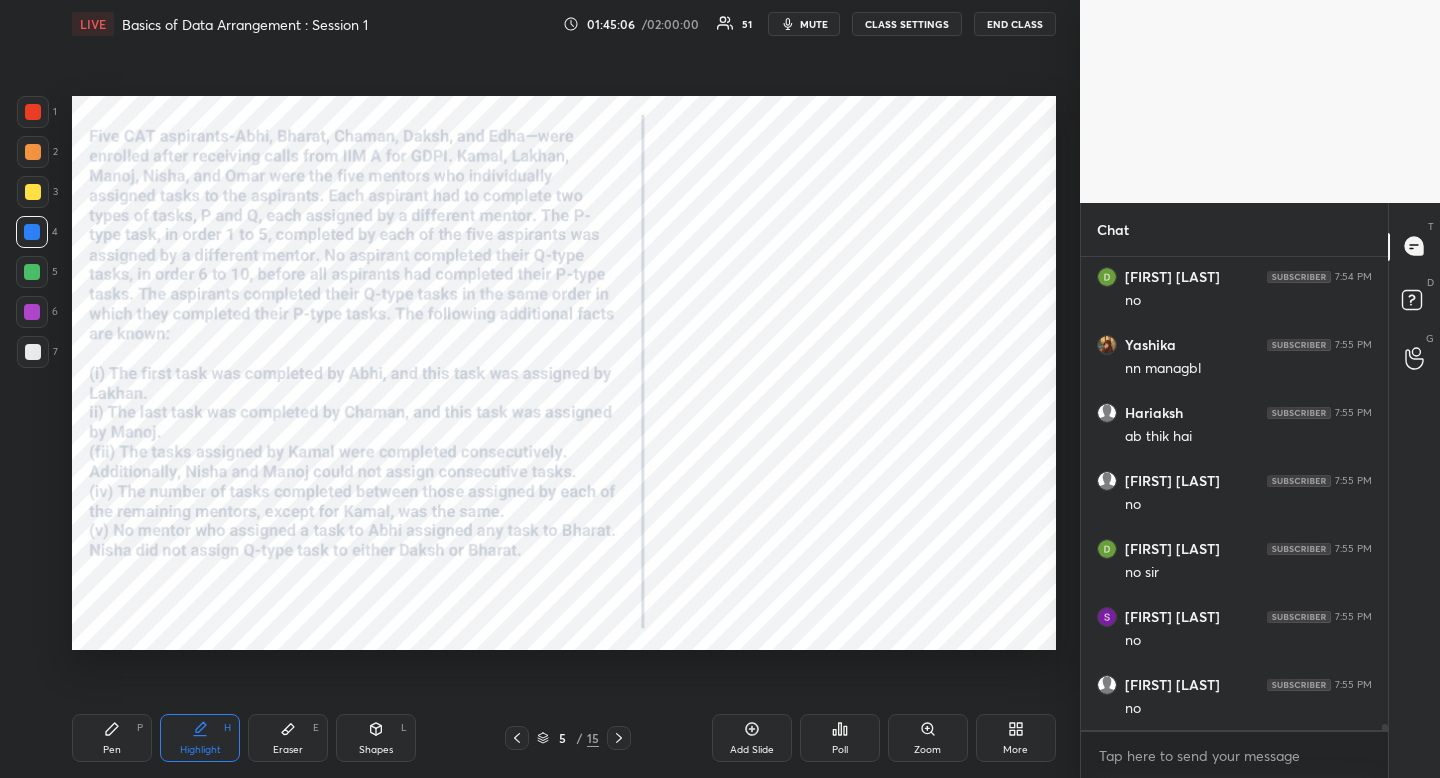 click 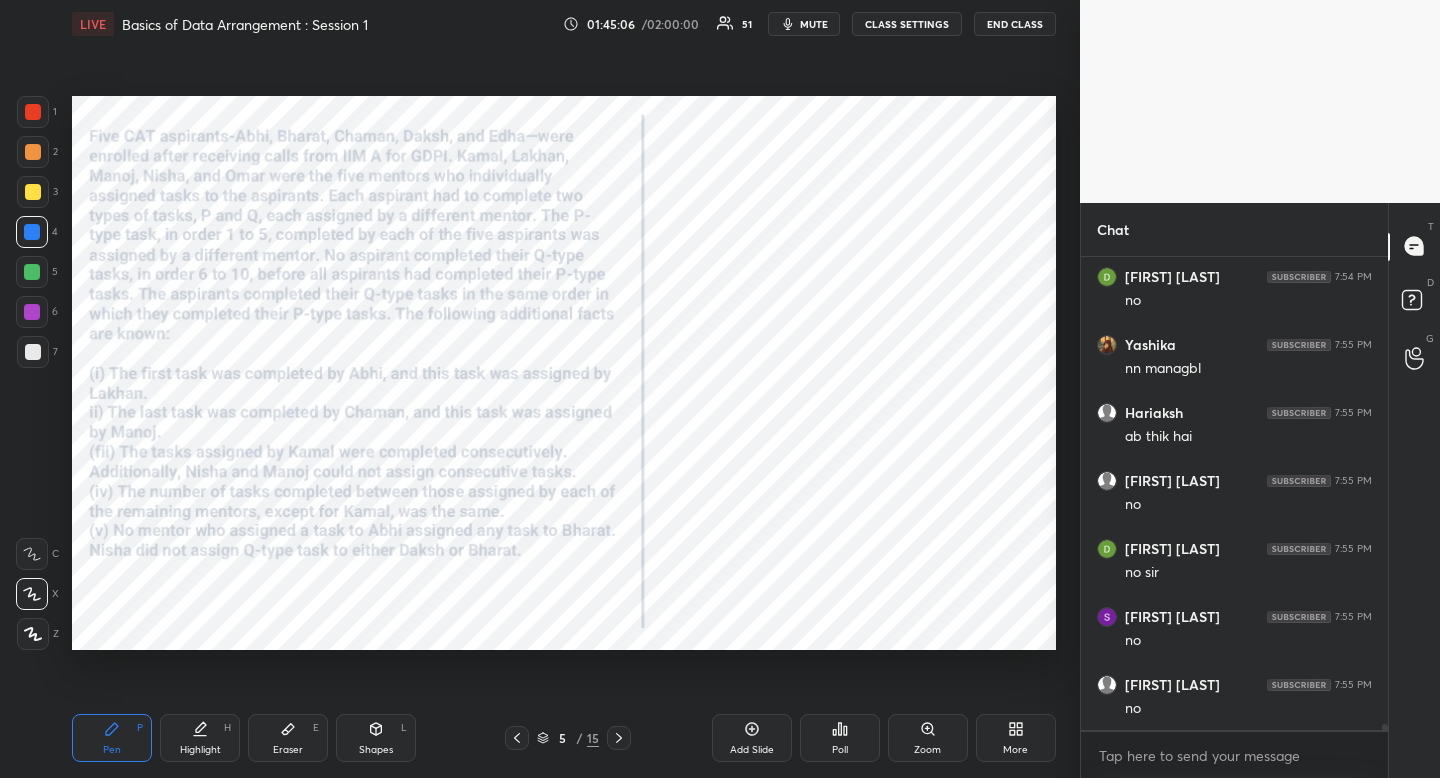 click 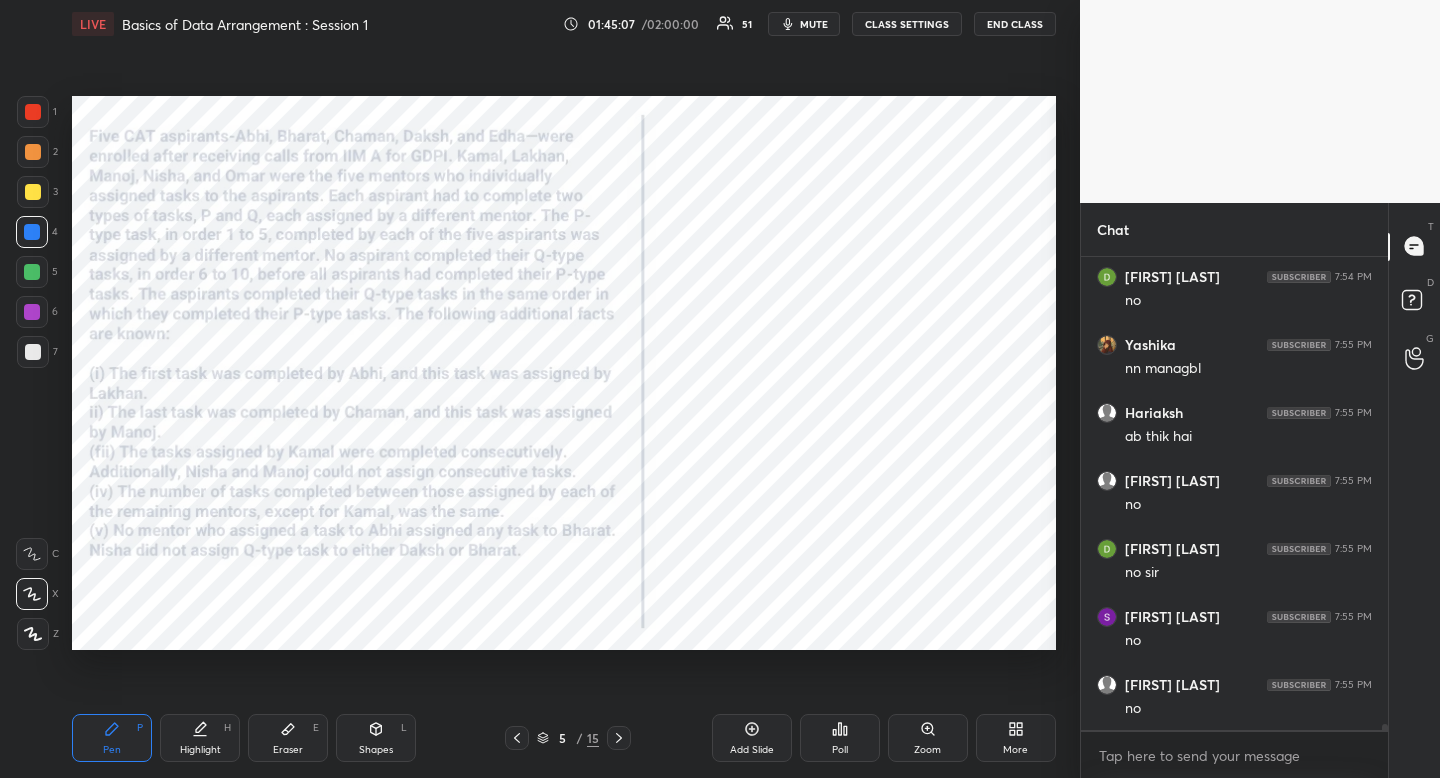 click on "Highlight H" at bounding box center [200, 738] 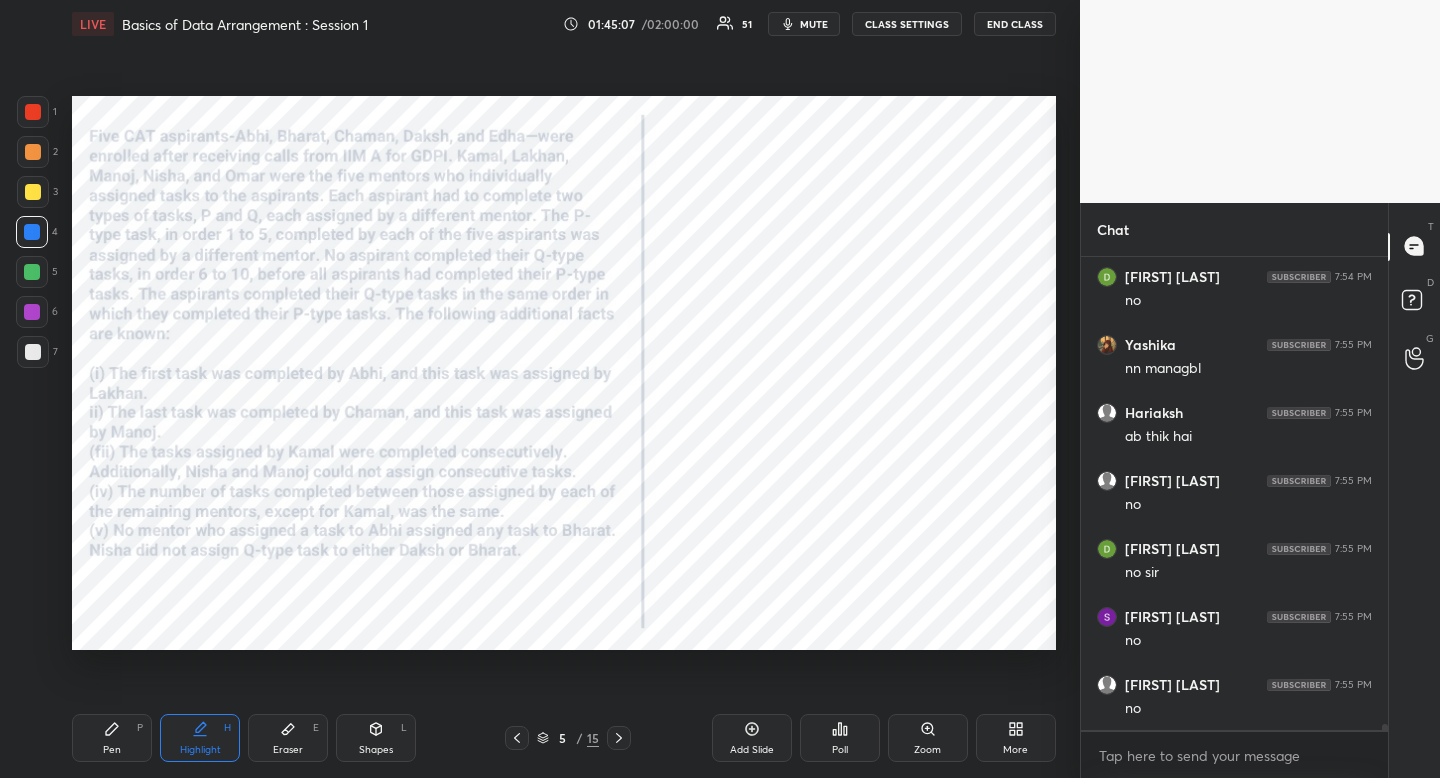 click on "Highlight H" at bounding box center [200, 738] 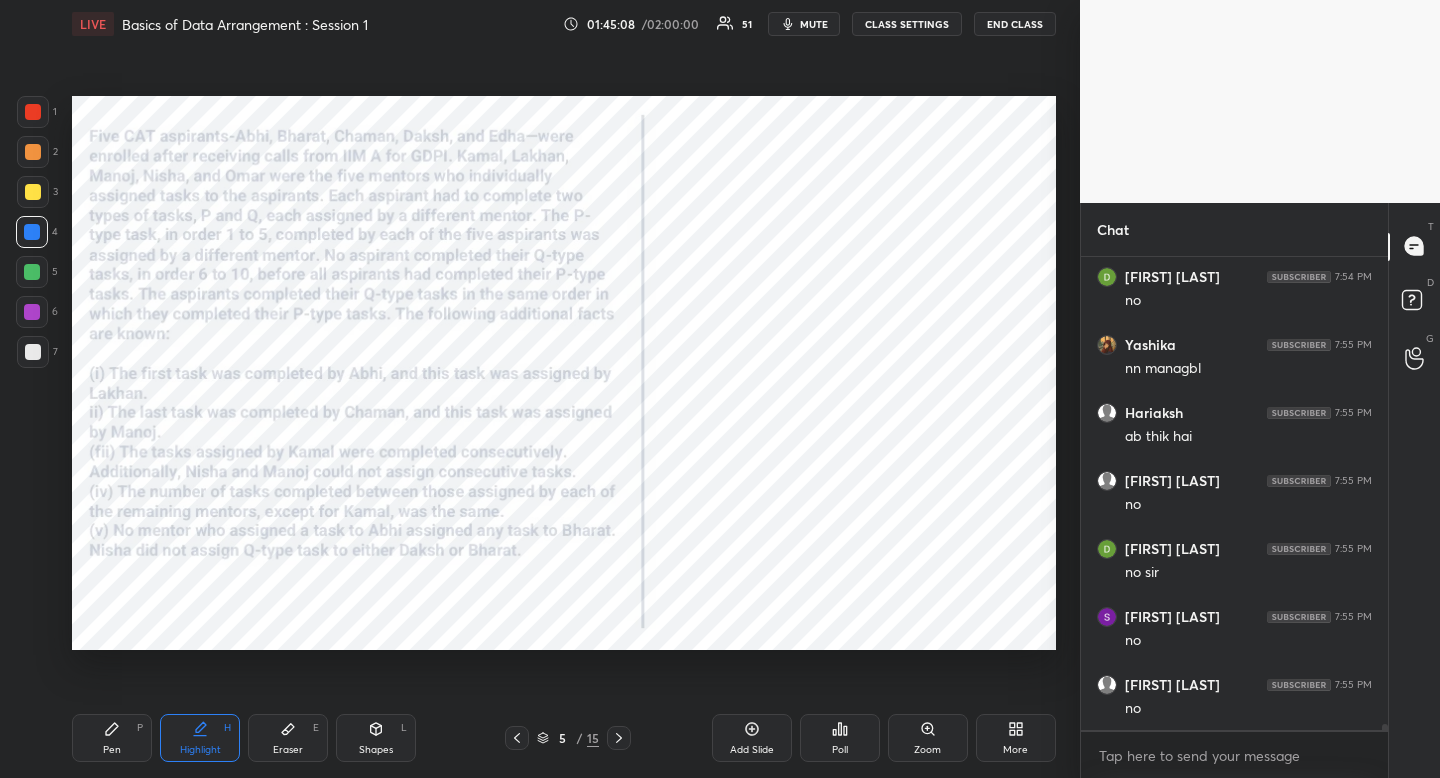 click on "Highlight H" at bounding box center (200, 738) 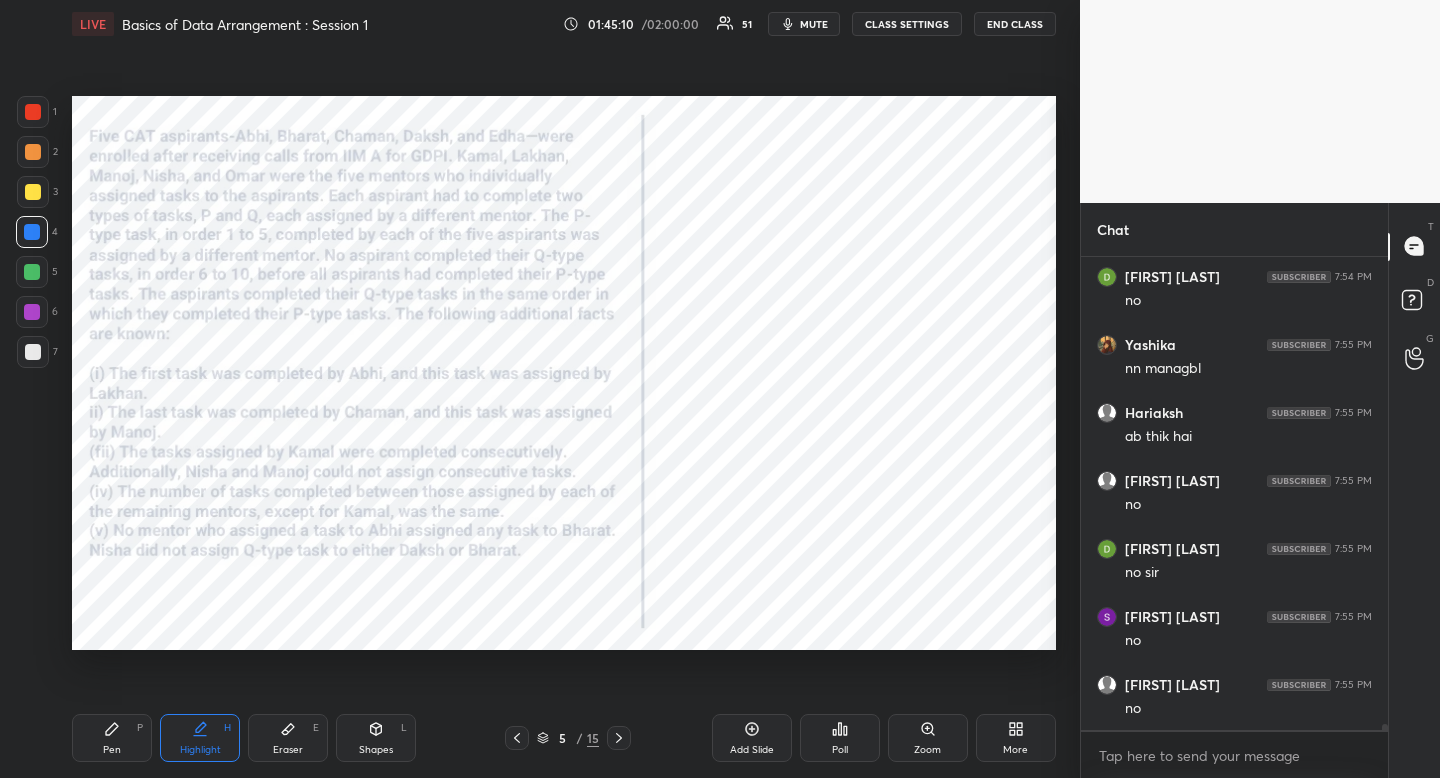 click on "Pen P Highlight H Eraser E Shapes L 5 / 15 Add Slide Poll Zoom More" at bounding box center [564, 738] 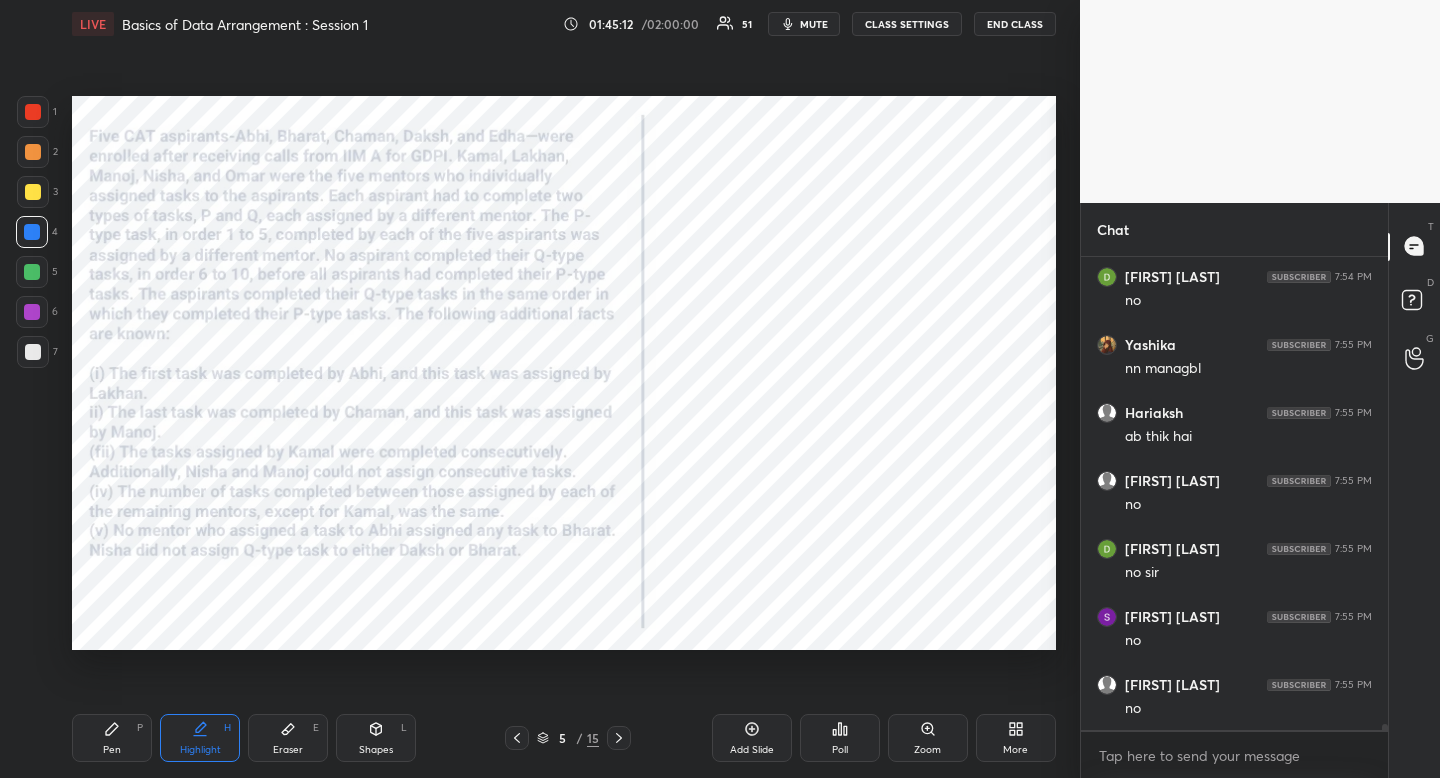 click at bounding box center [32, 312] 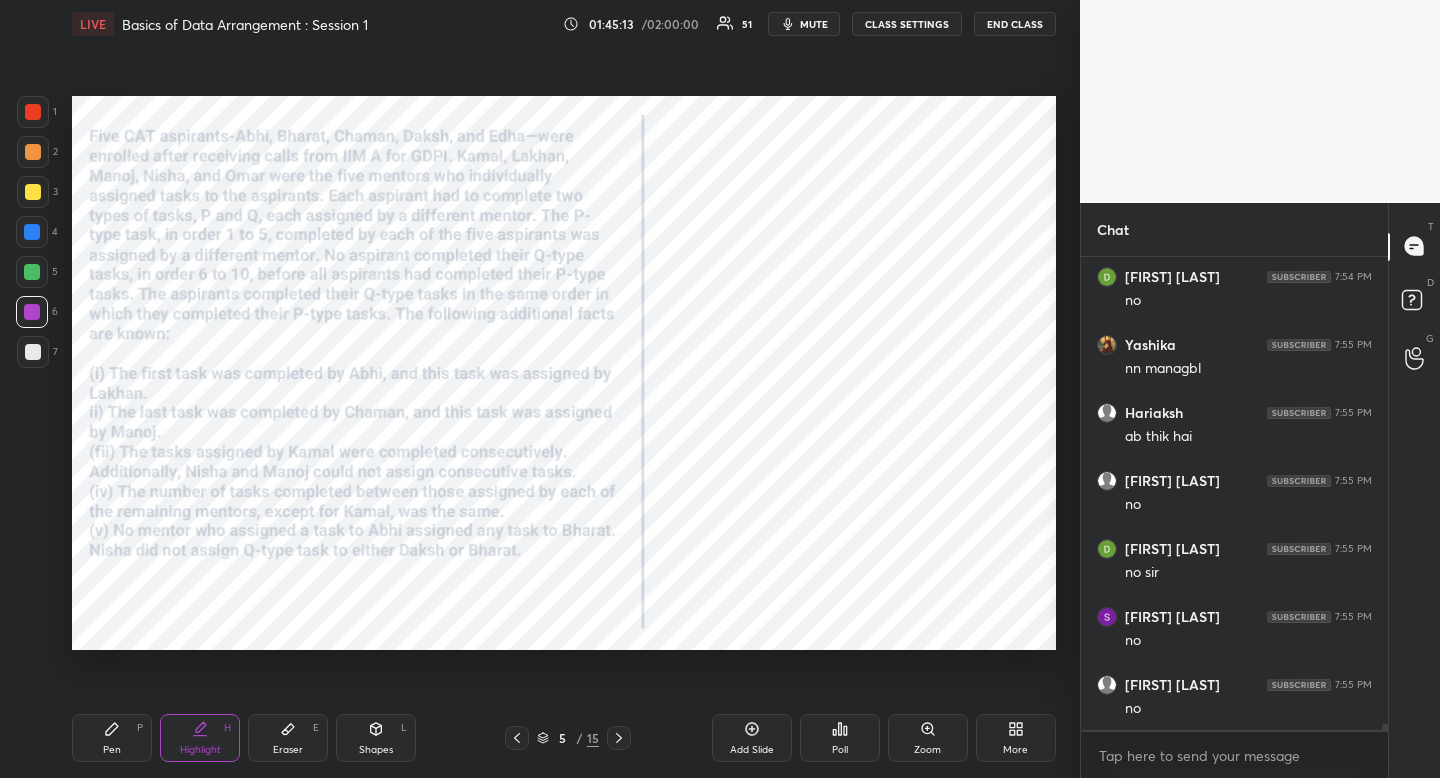 click on "Pen P" at bounding box center [112, 738] 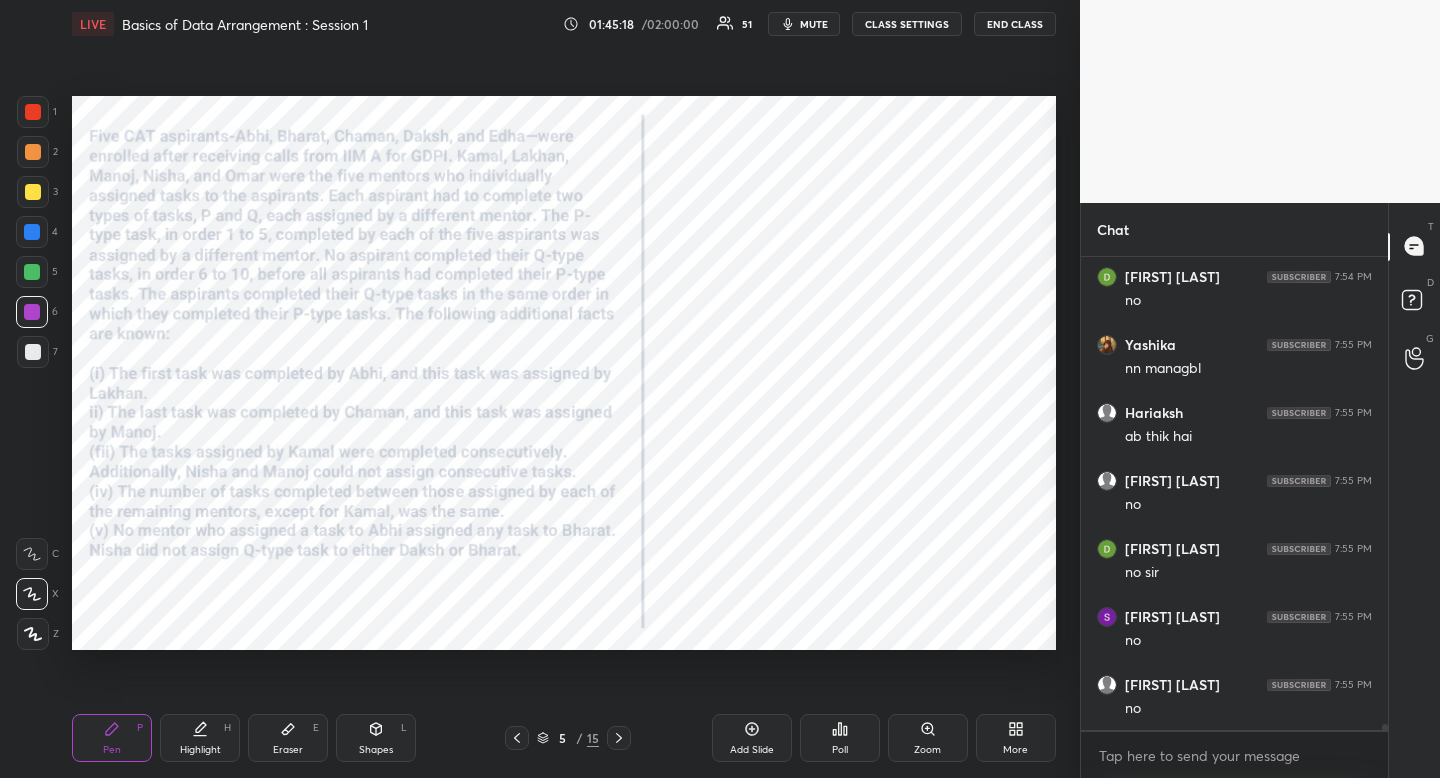 scroll, scrollTop: 38787, scrollLeft: 0, axis: vertical 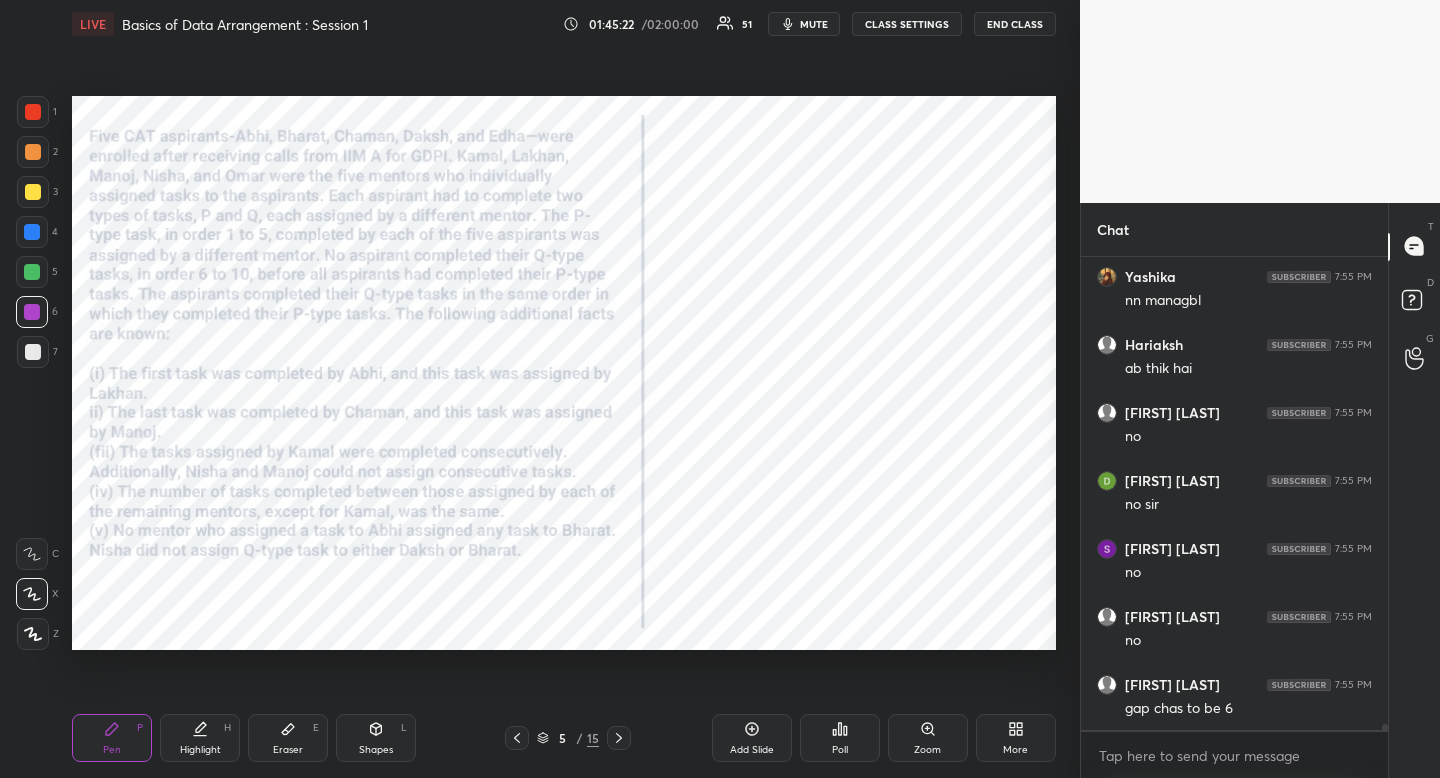 click on "Highlight" at bounding box center [200, 750] 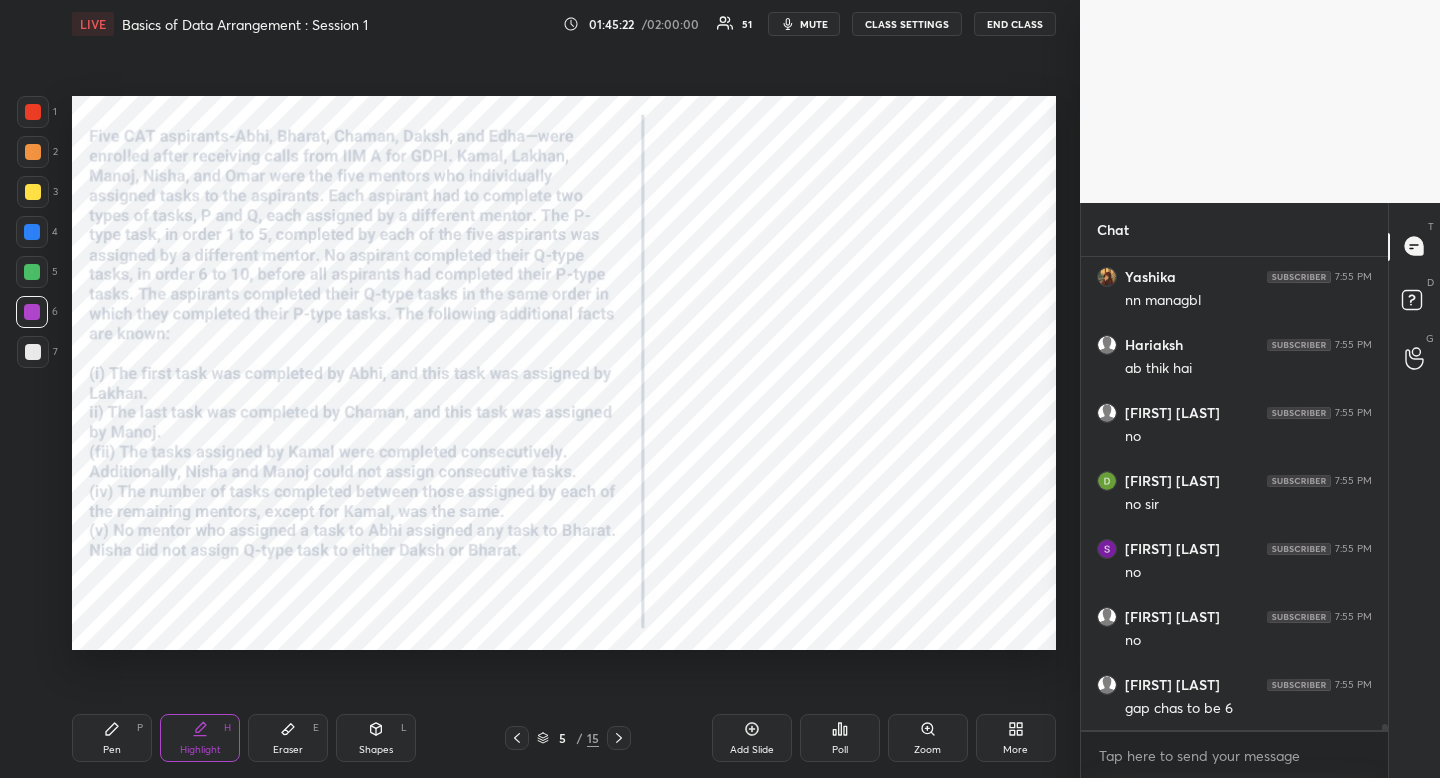 drag, startPoint x: 194, startPoint y: 753, endPoint x: 295, endPoint y: 657, distance: 139.3449 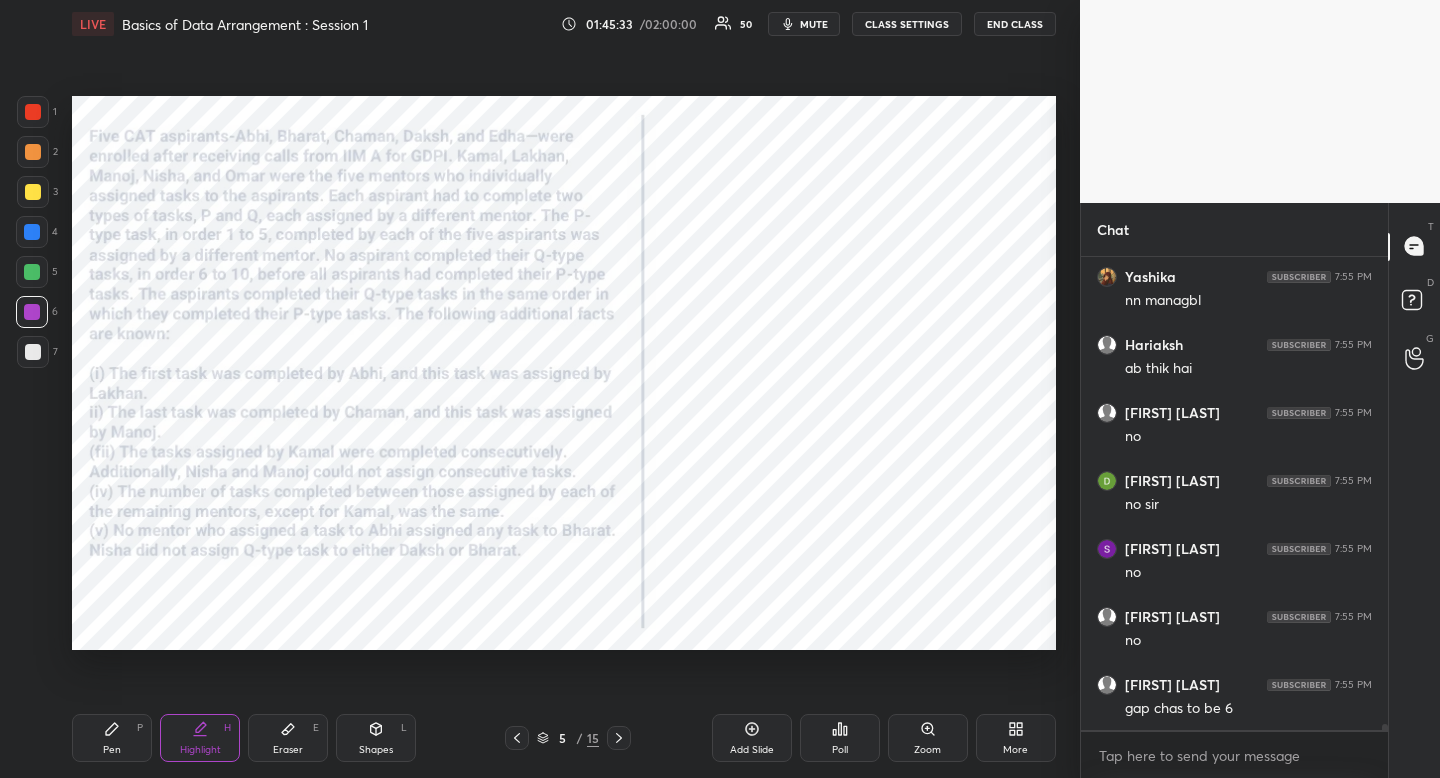 scroll, scrollTop: 38855, scrollLeft: 0, axis: vertical 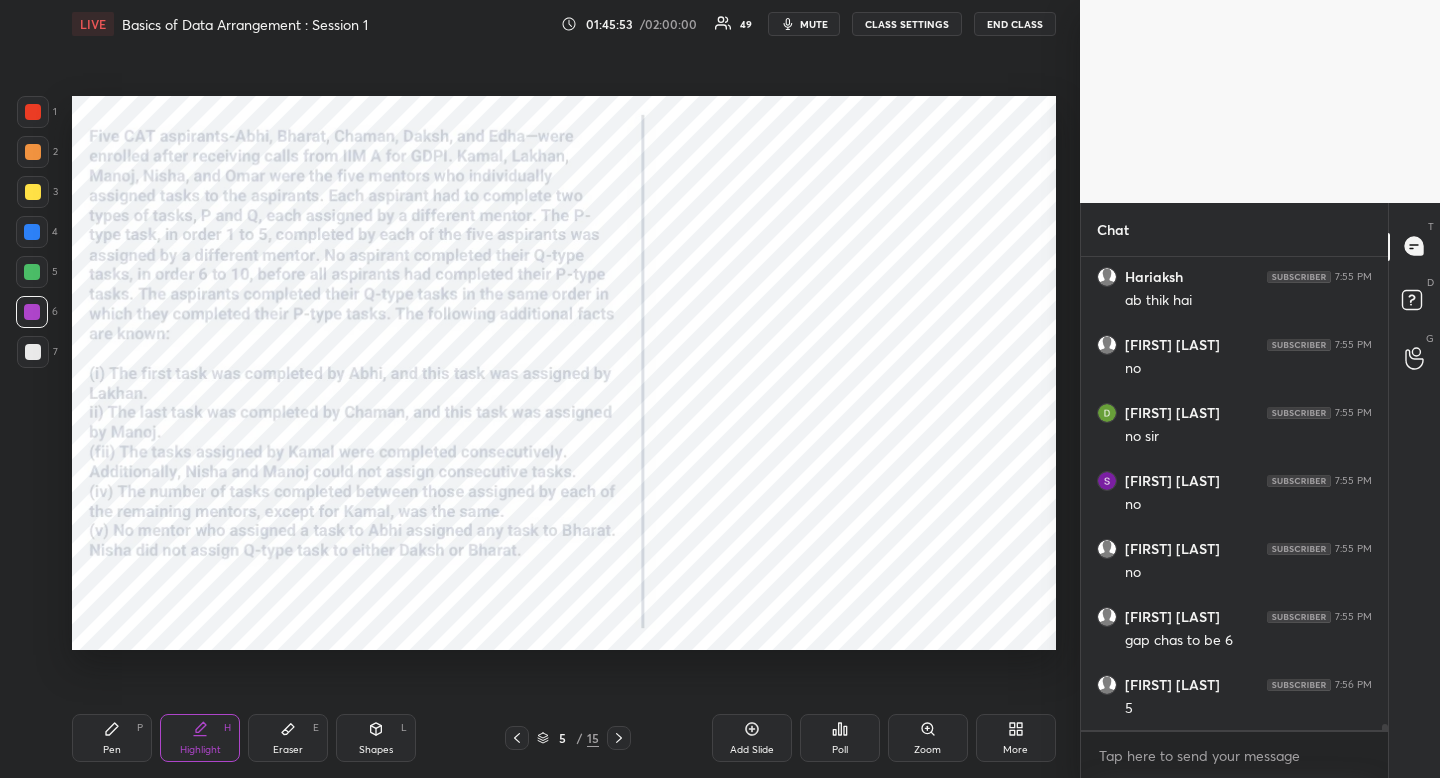 click on "Eraser E" at bounding box center [288, 738] 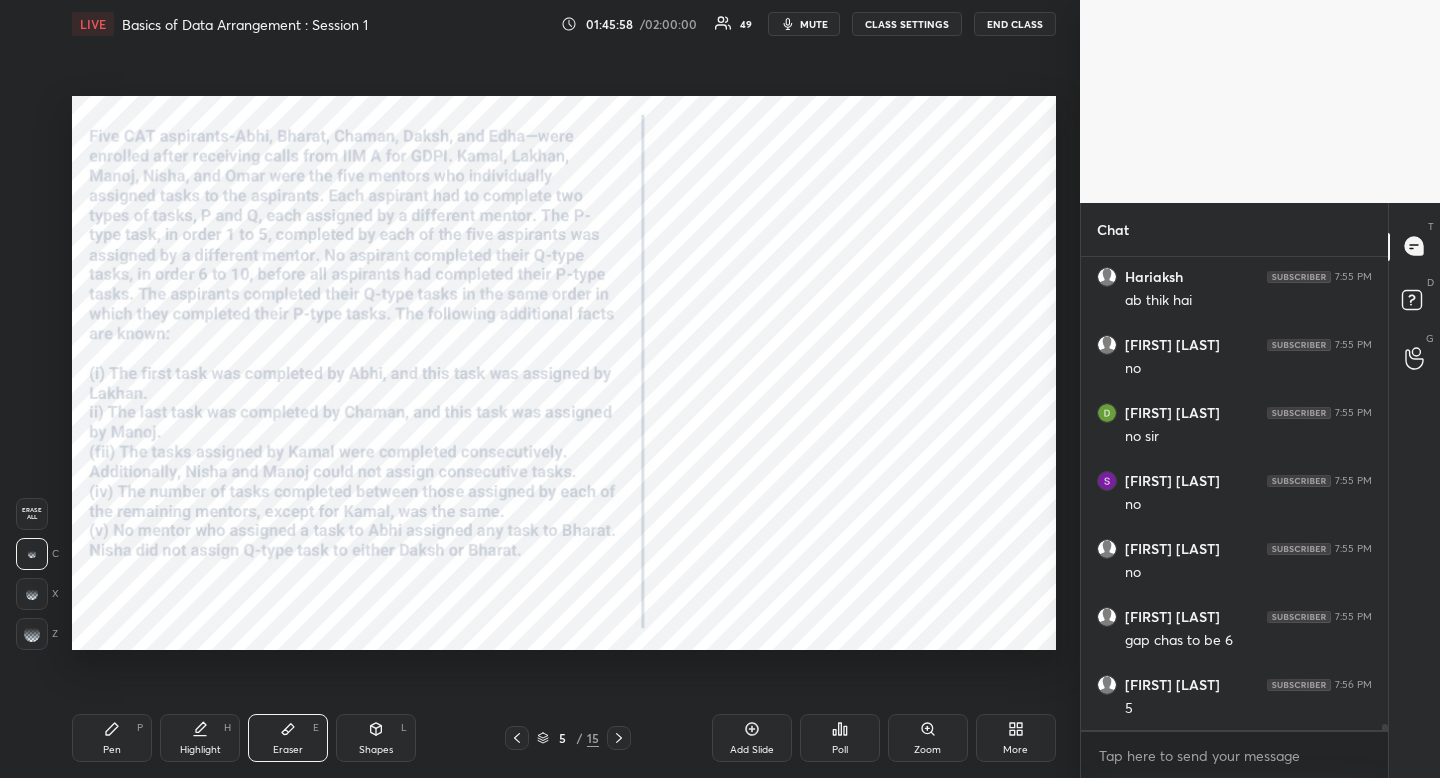 click on "Pen P" at bounding box center [112, 738] 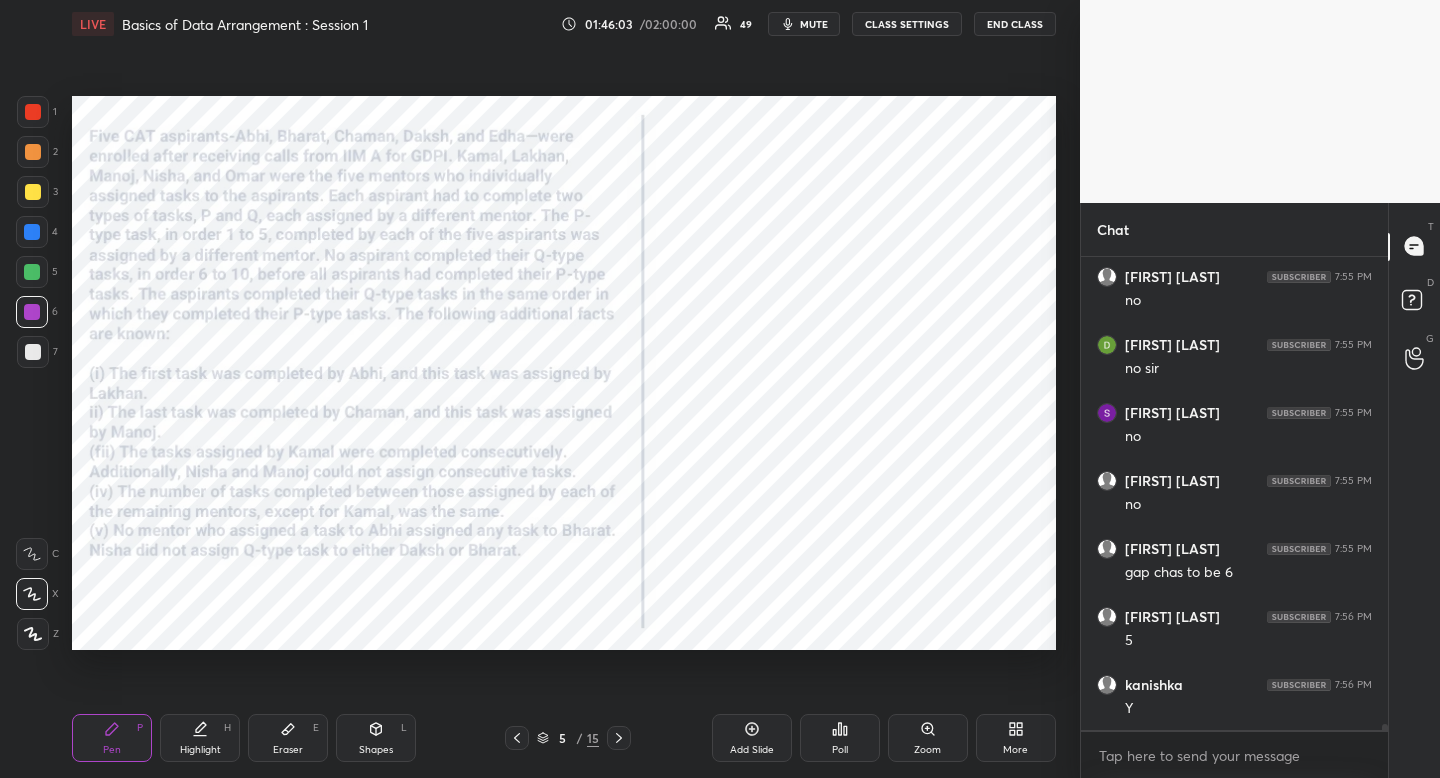 scroll, scrollTop: 38996, scrollLeft: 0, axis: vertical 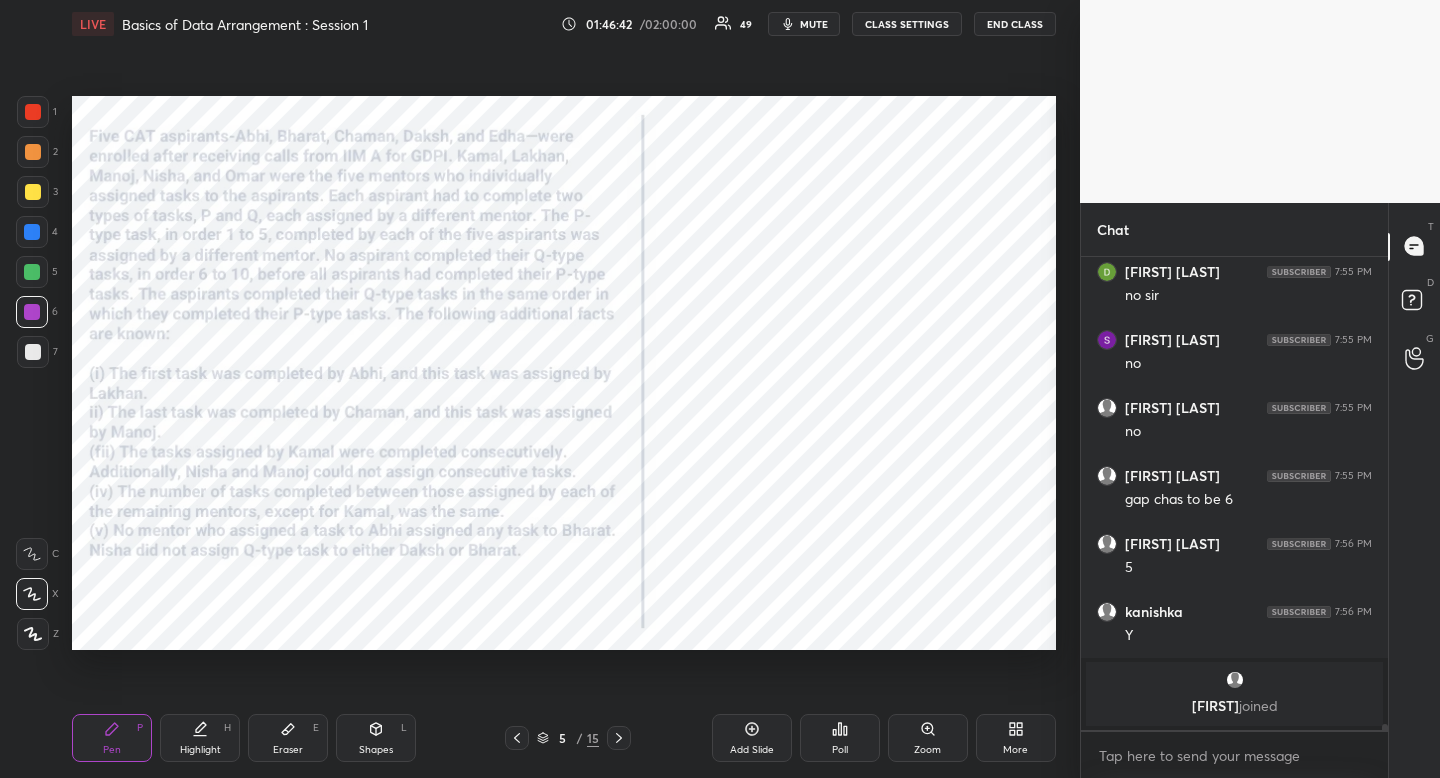 click on "Highlight H" at bounding box center [200, 738] 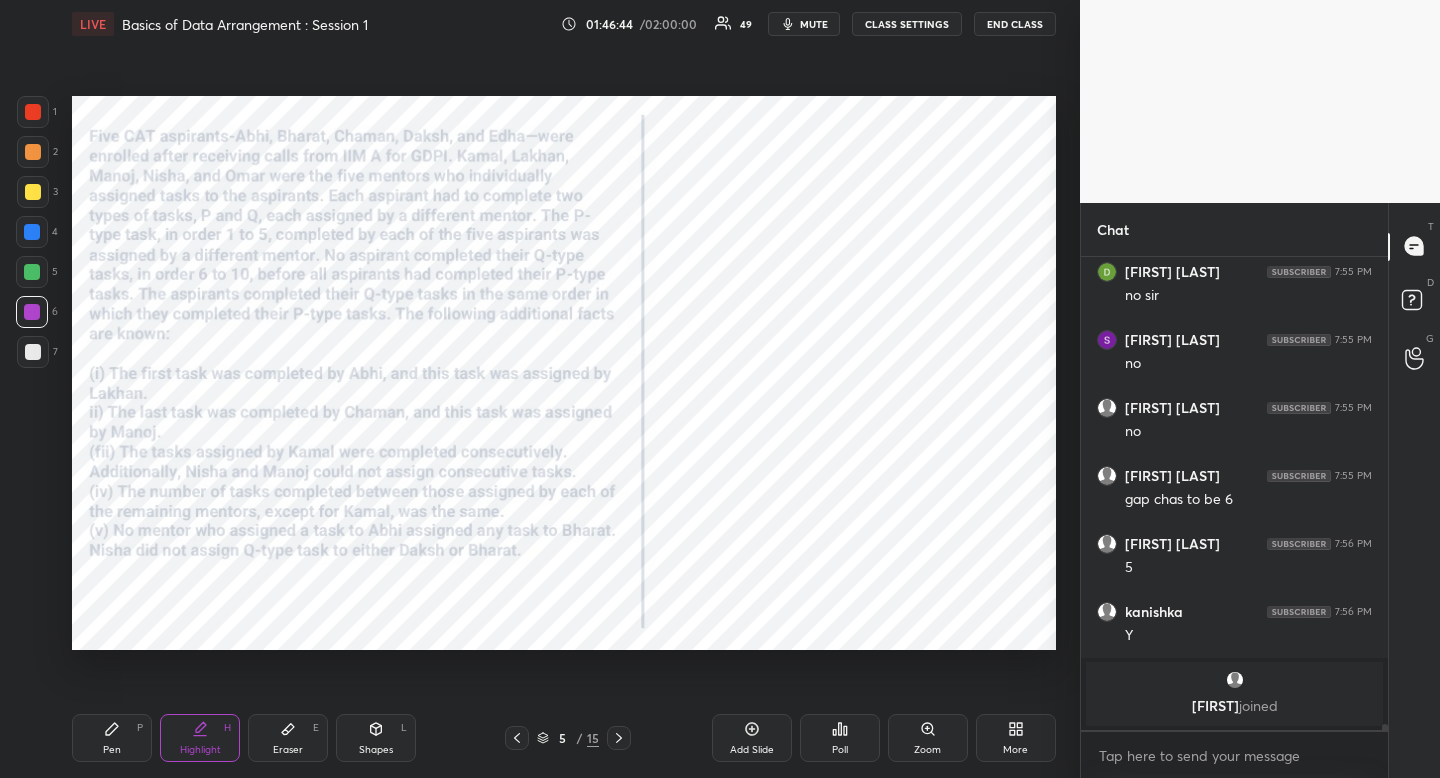 scroll, scrollTop: 38697, scrollLeft: 0, axis: vertical 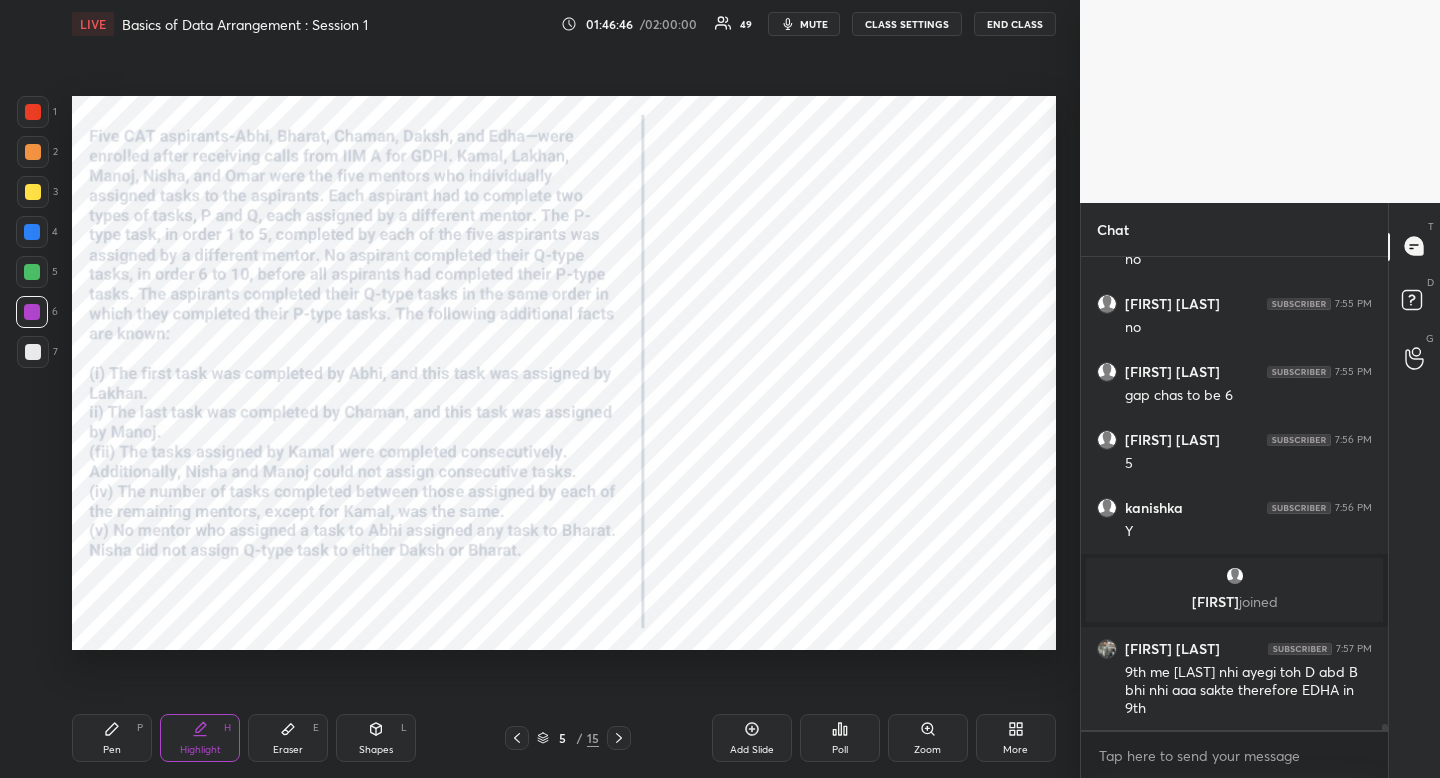 click on "Pen P" at bounding box center [112, 738] 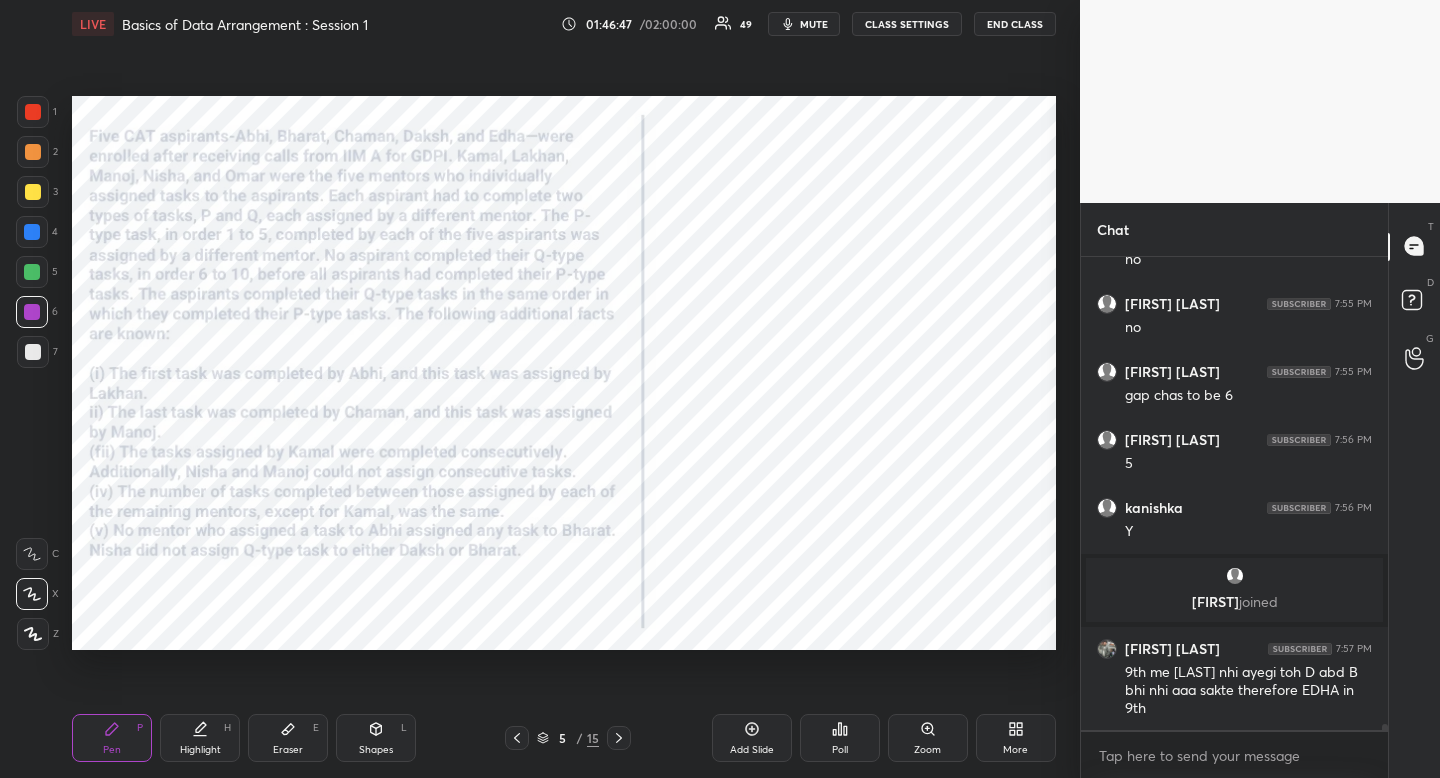 click at bounding box center (32, 272) 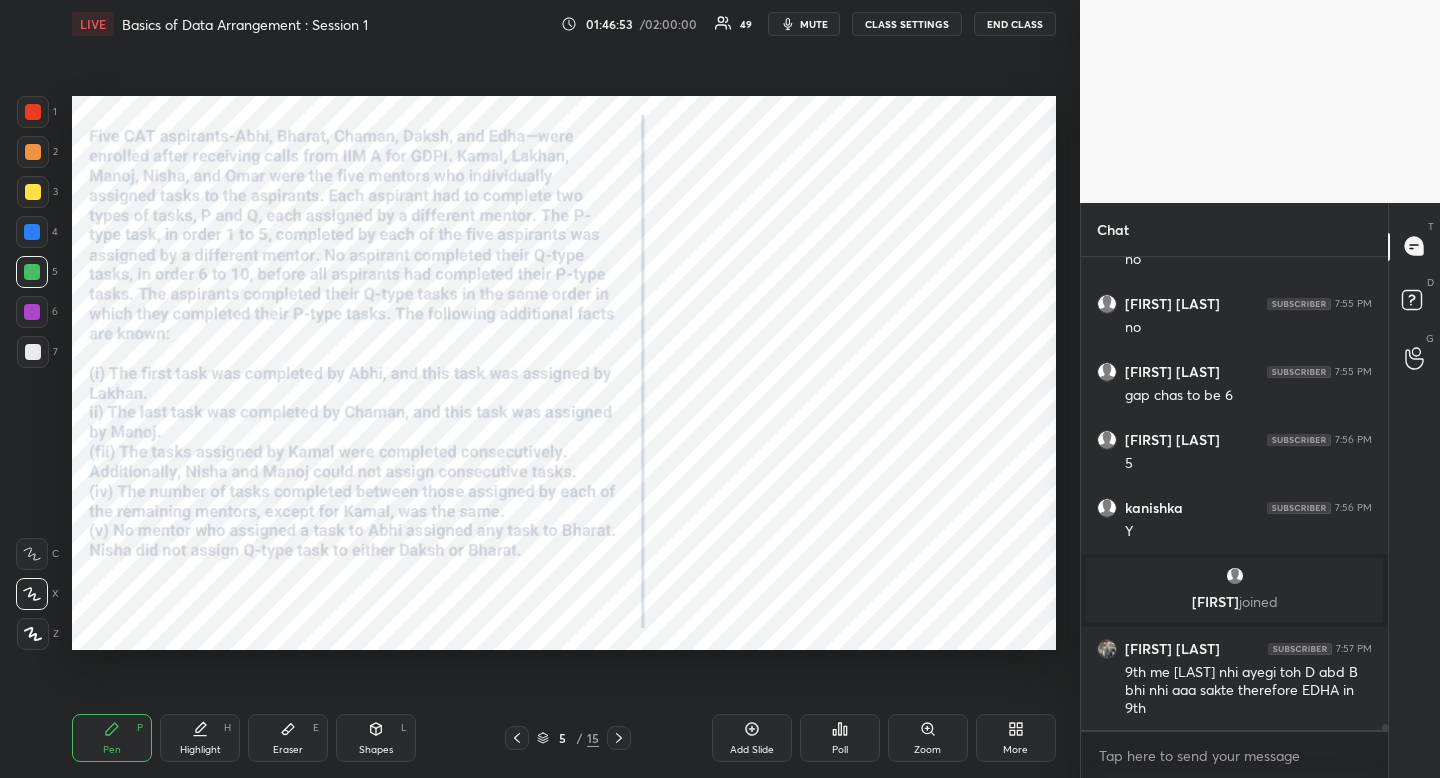 click on "Highlight H" at bounding box center [200, 738] 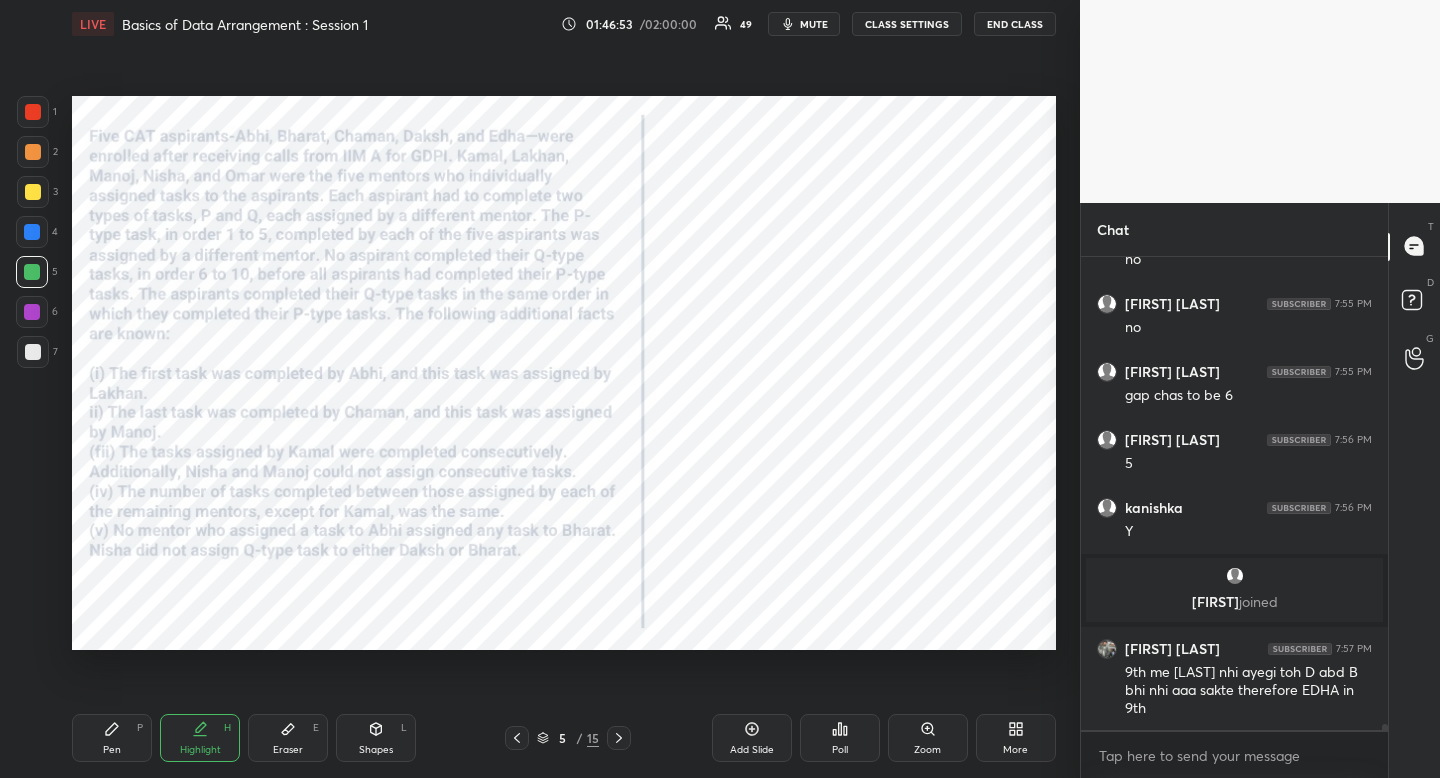 click on "Highlight H" at bounding box center [200, 738] 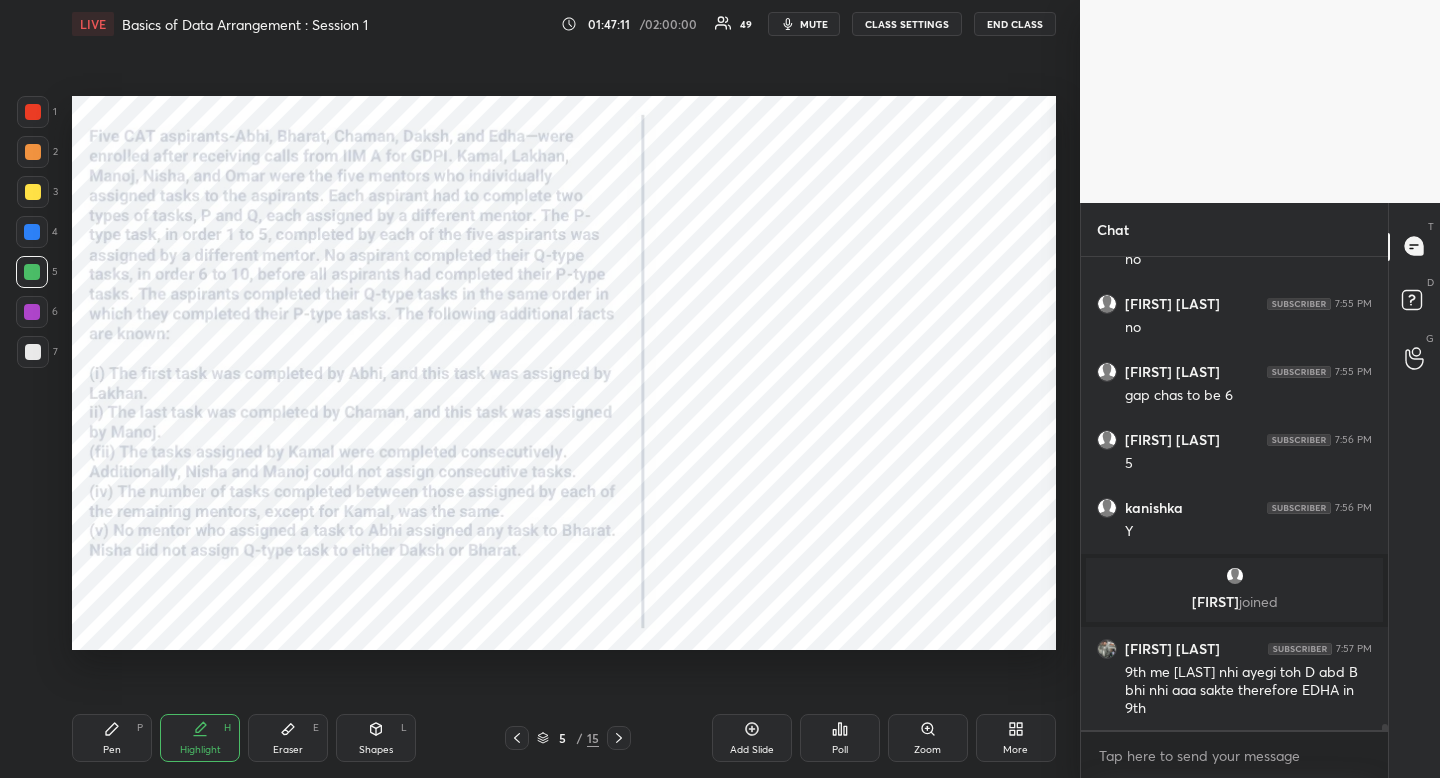 click 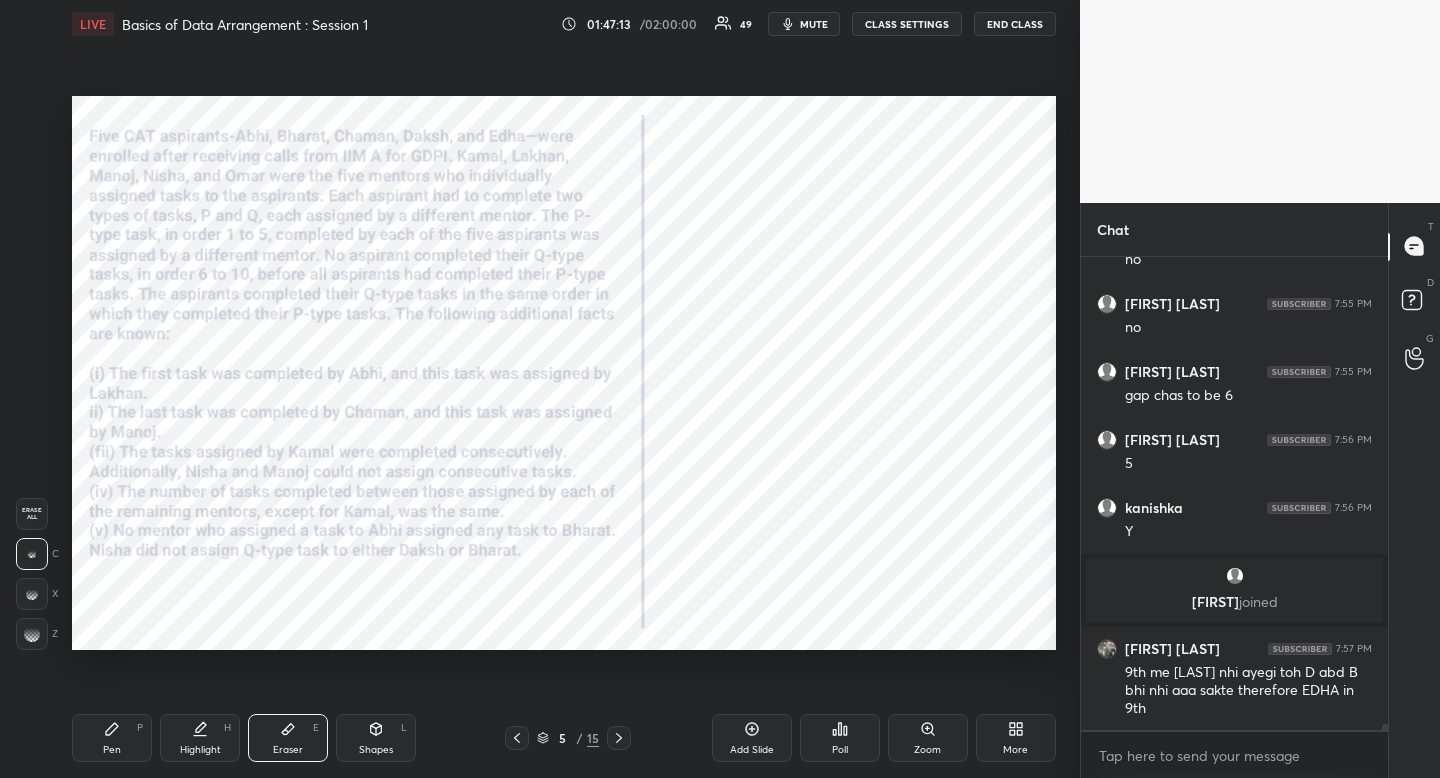 click on "Pen P" at bounding box center [112, 738] 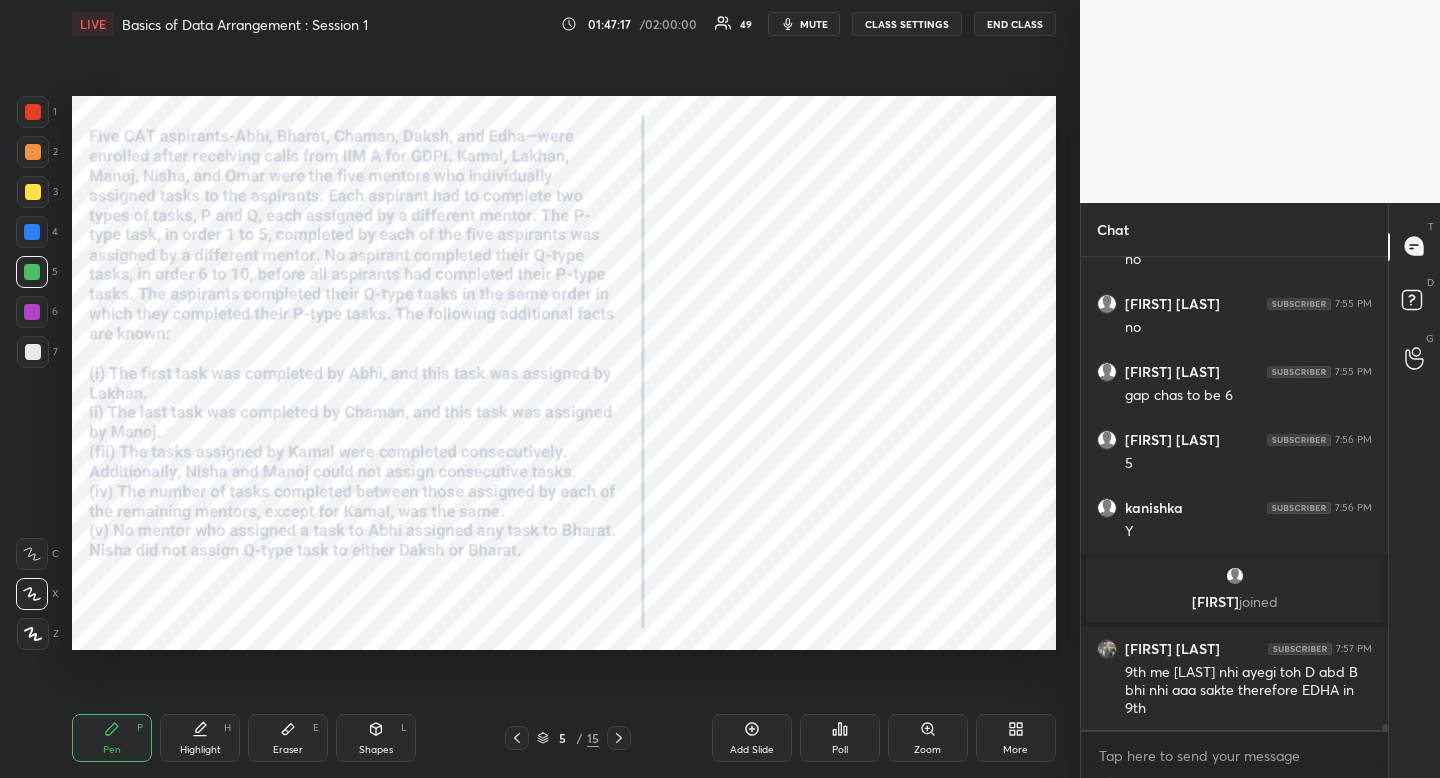 click on "Highlight" at bounding box center [200, 750] 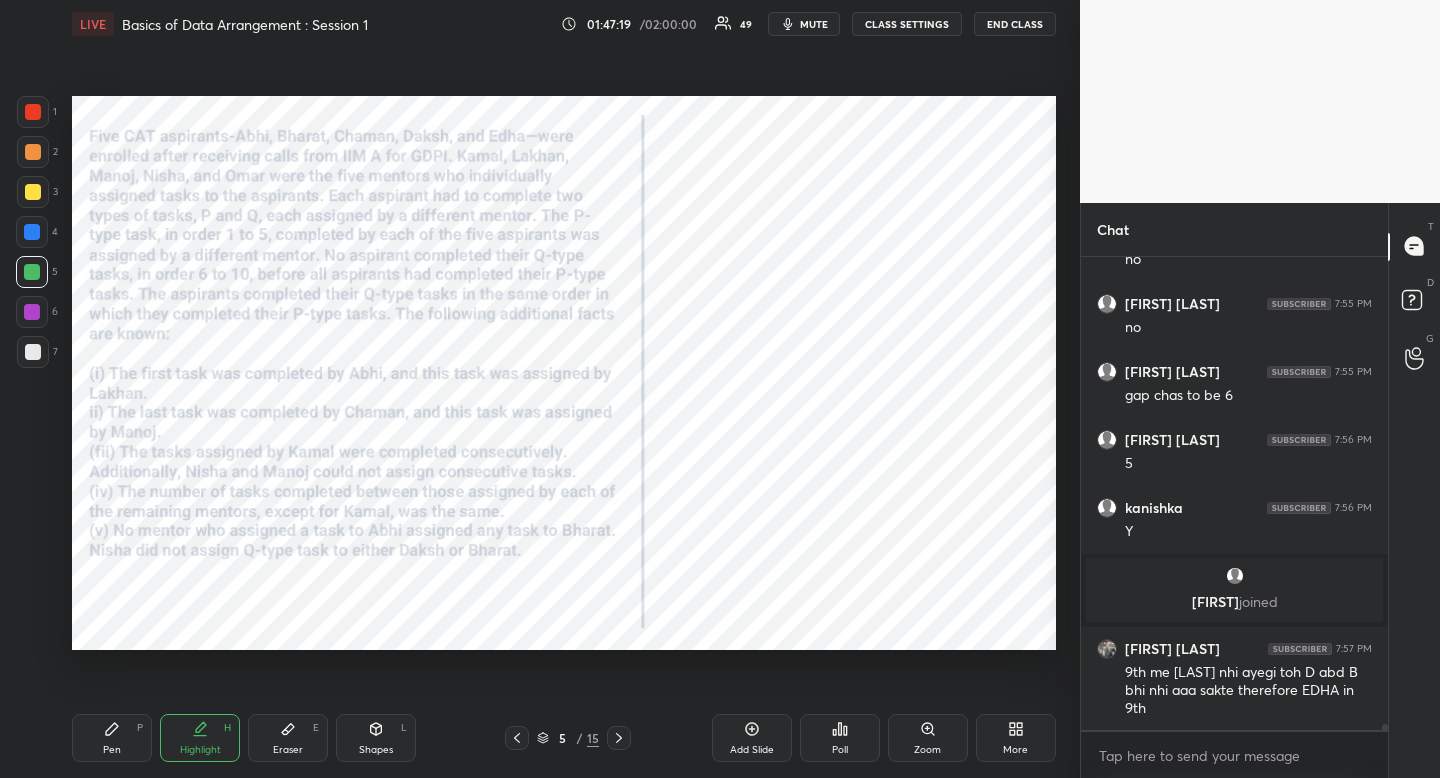 drag, startPoint x: 192, startPoint y: 761, endPoint x: 206, endPoint y: 753, distance: 16.124516 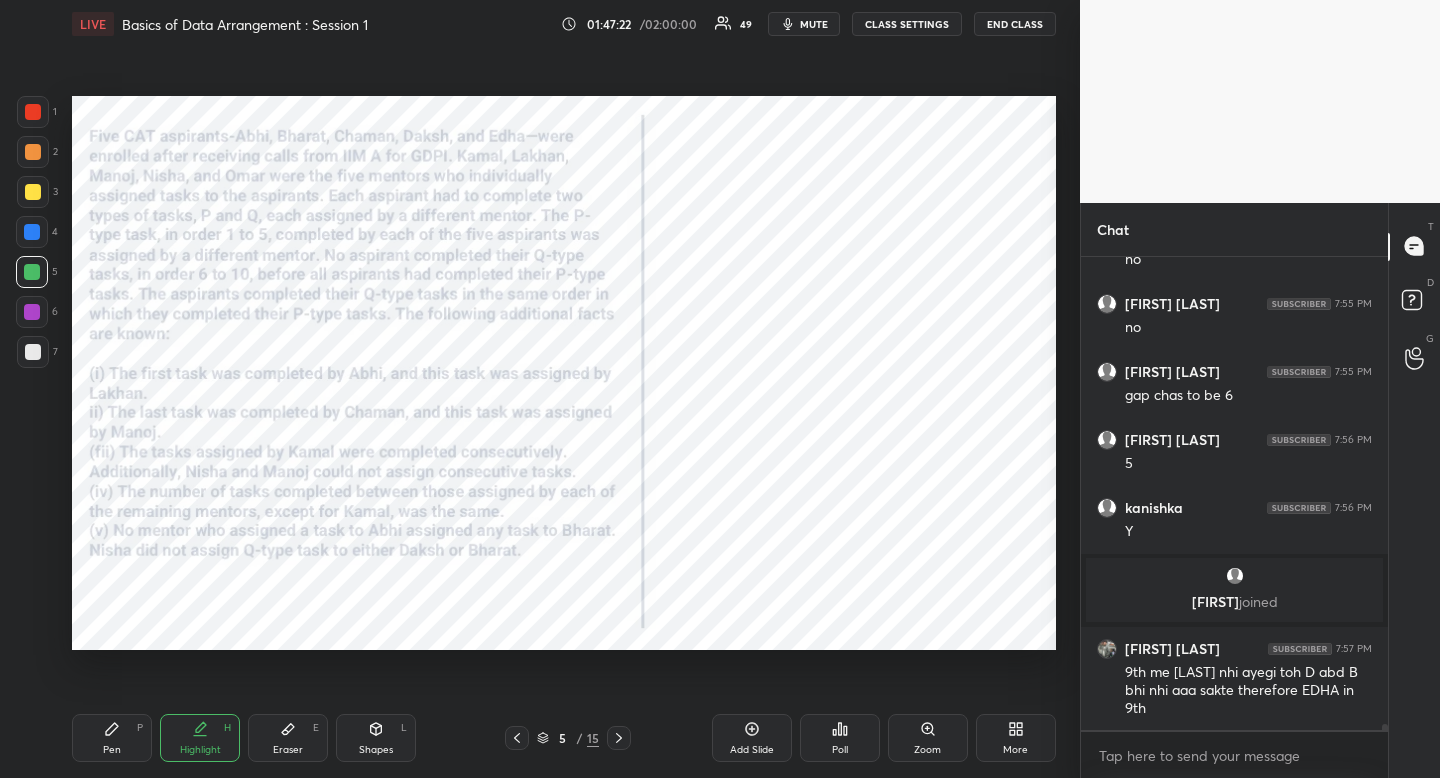 scroll, scrollTop: 38765, scrollLeft: 0, axis: vertical 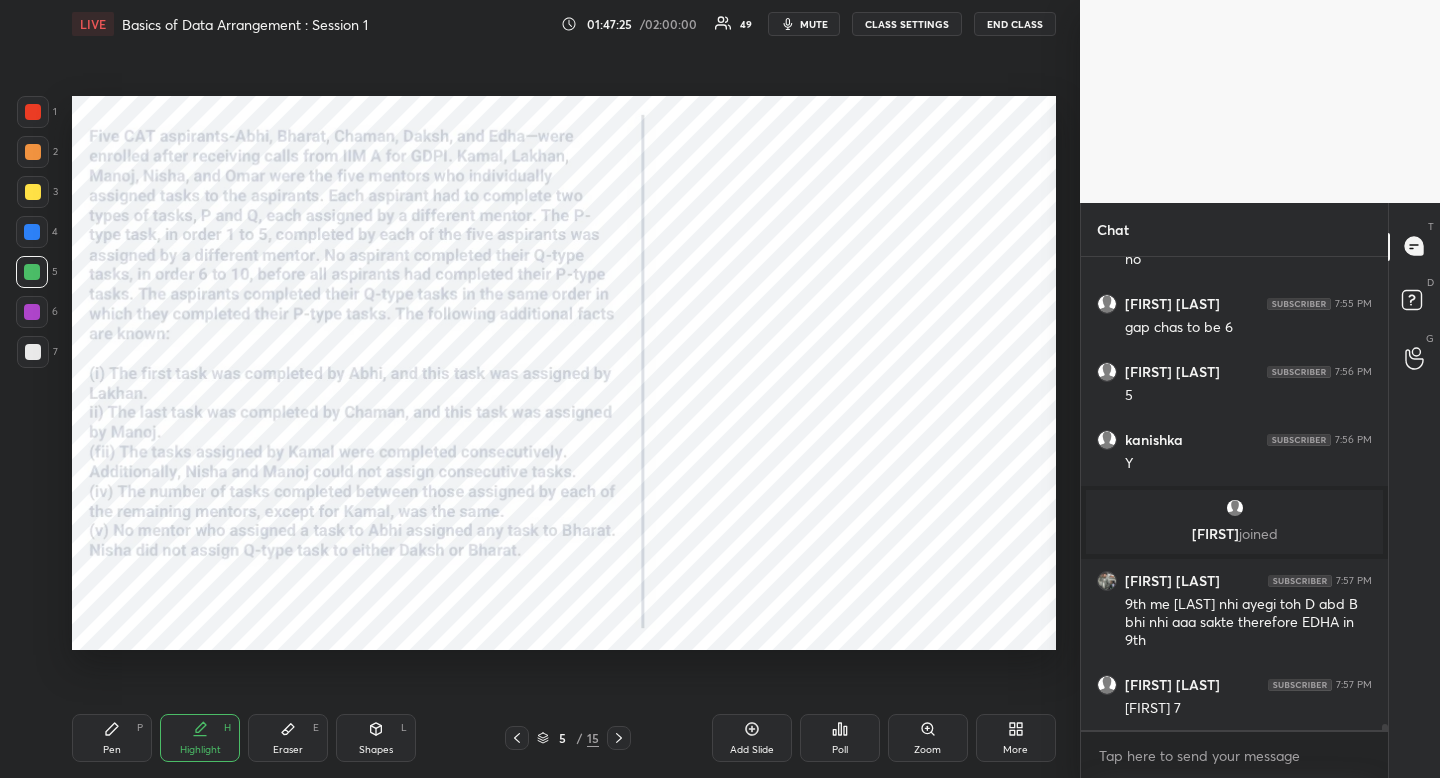 click on "Pen P Highlight H Eraser E Shapes L 5 / 15 Add Slide Poll Zoom More" at bounding box center (564, 738) 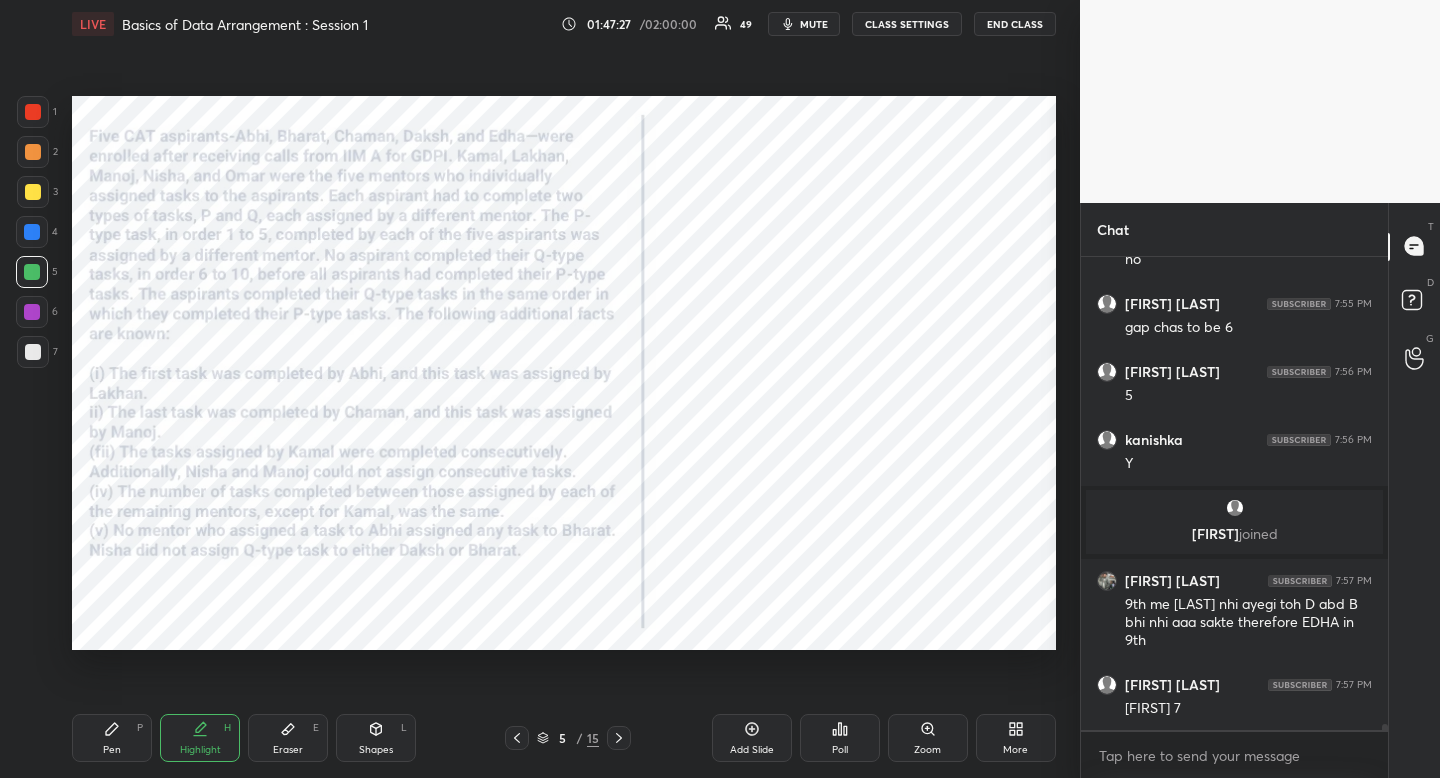 click on "Eraser" at bounding box center (288, 750) 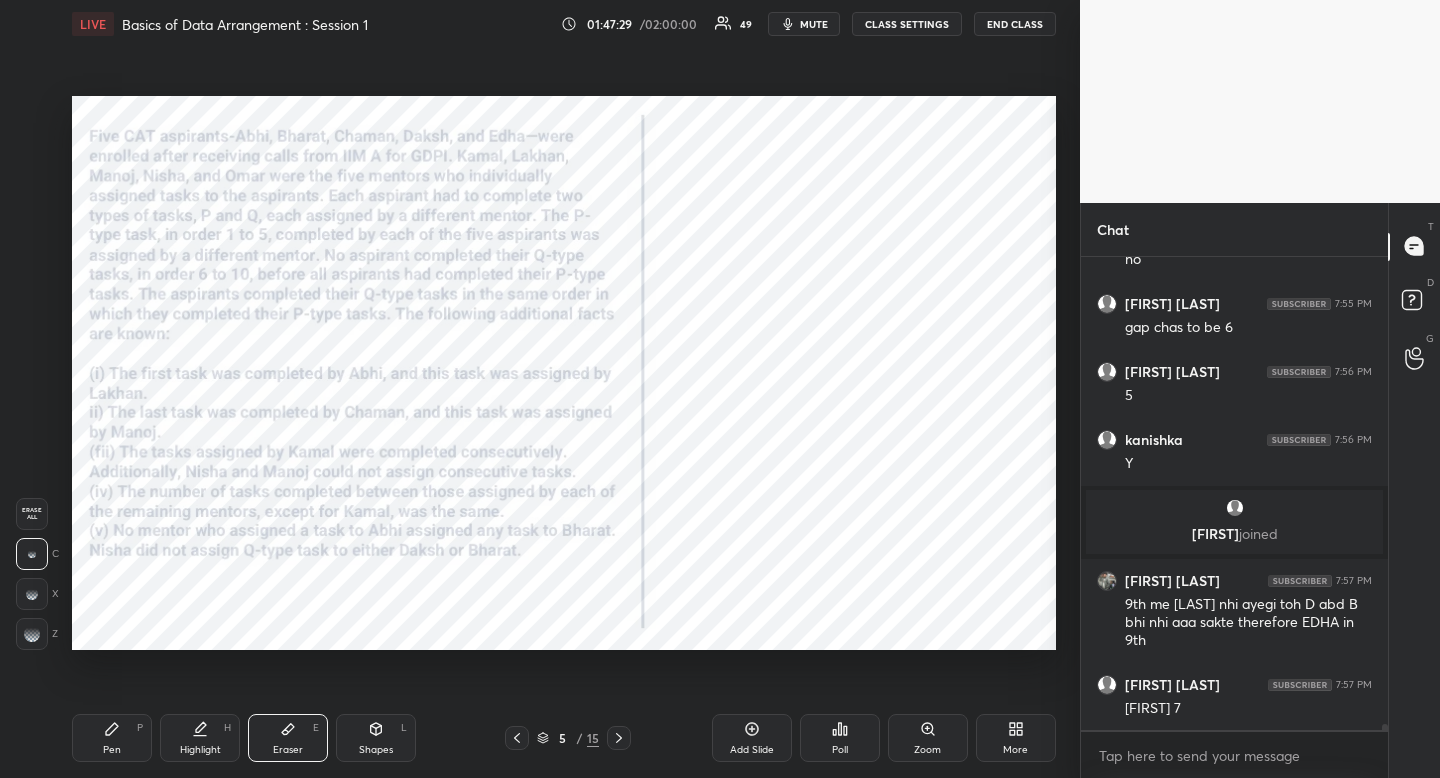click on "Pen P" at bounding box center (112, 738) 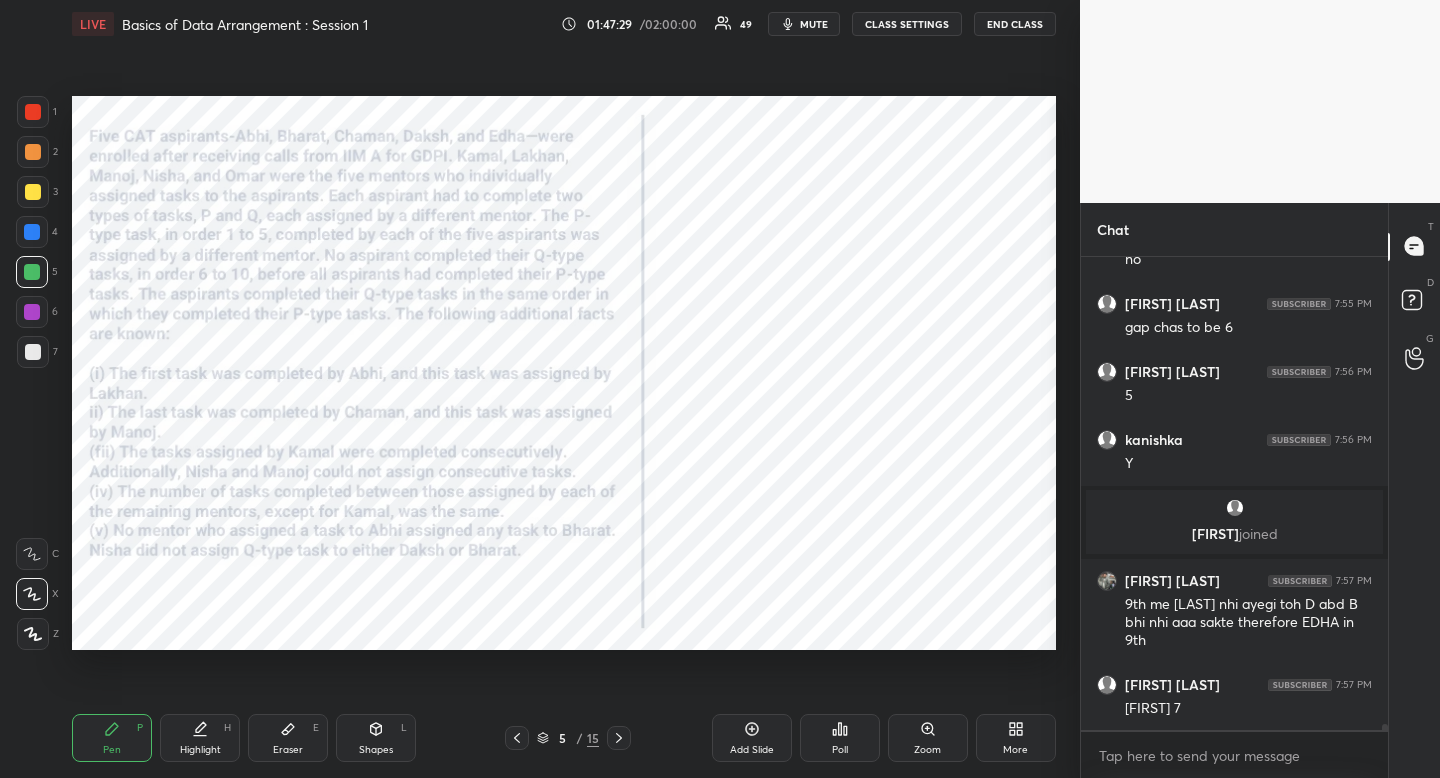 click on "Pen P" at bounding box center (112, 738) 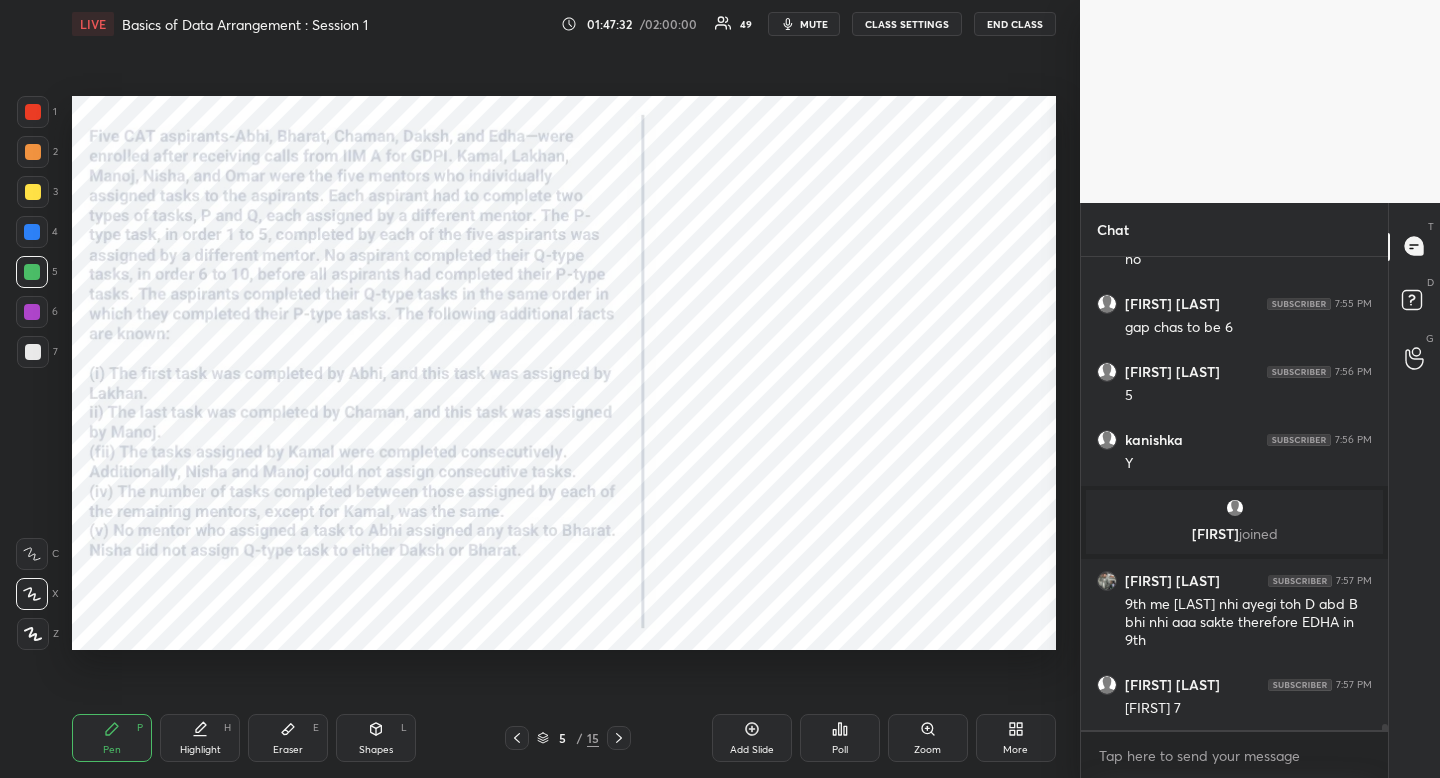 scroll, scrollTop: 38833, scrollLeft: 0, axis: vertical 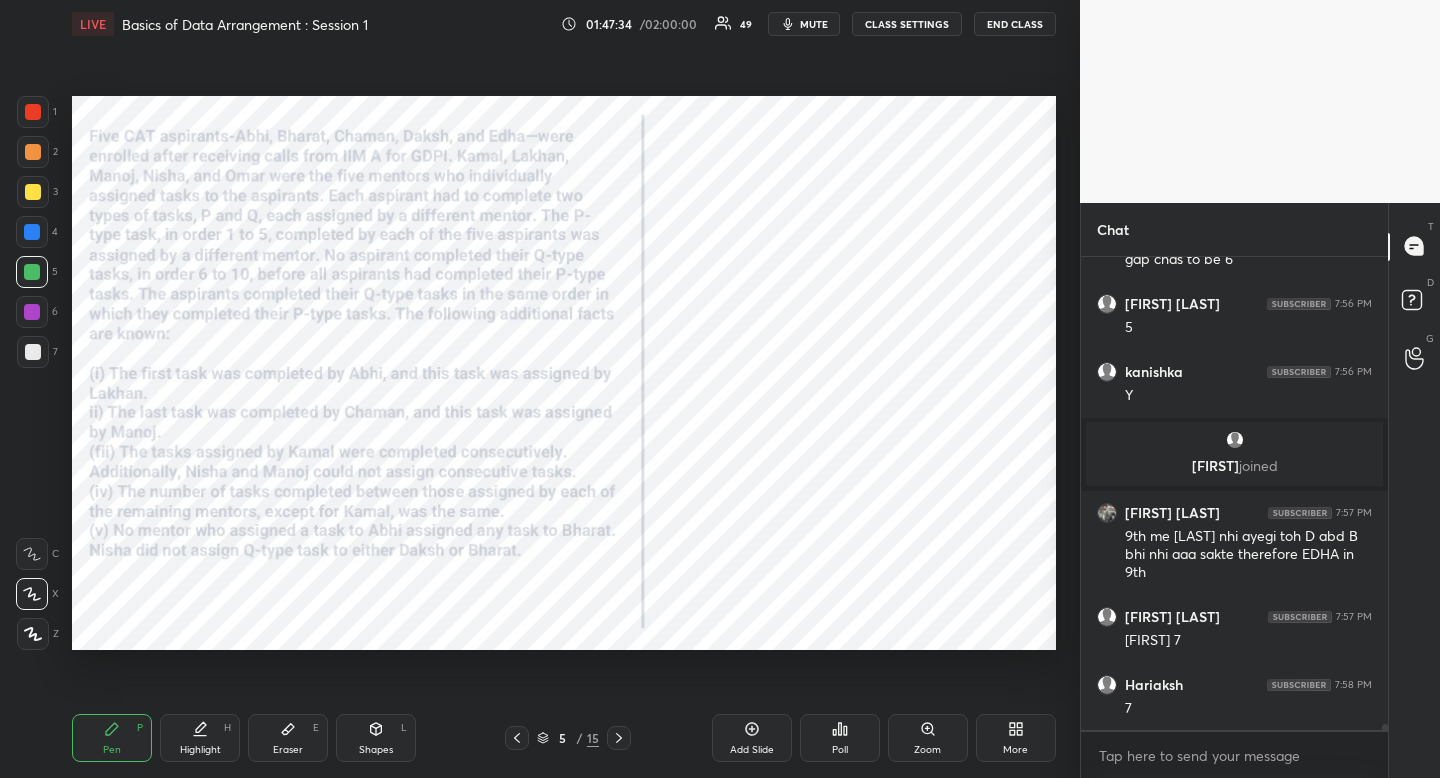 click on "Highlight H" at bounding box center (200, 738) 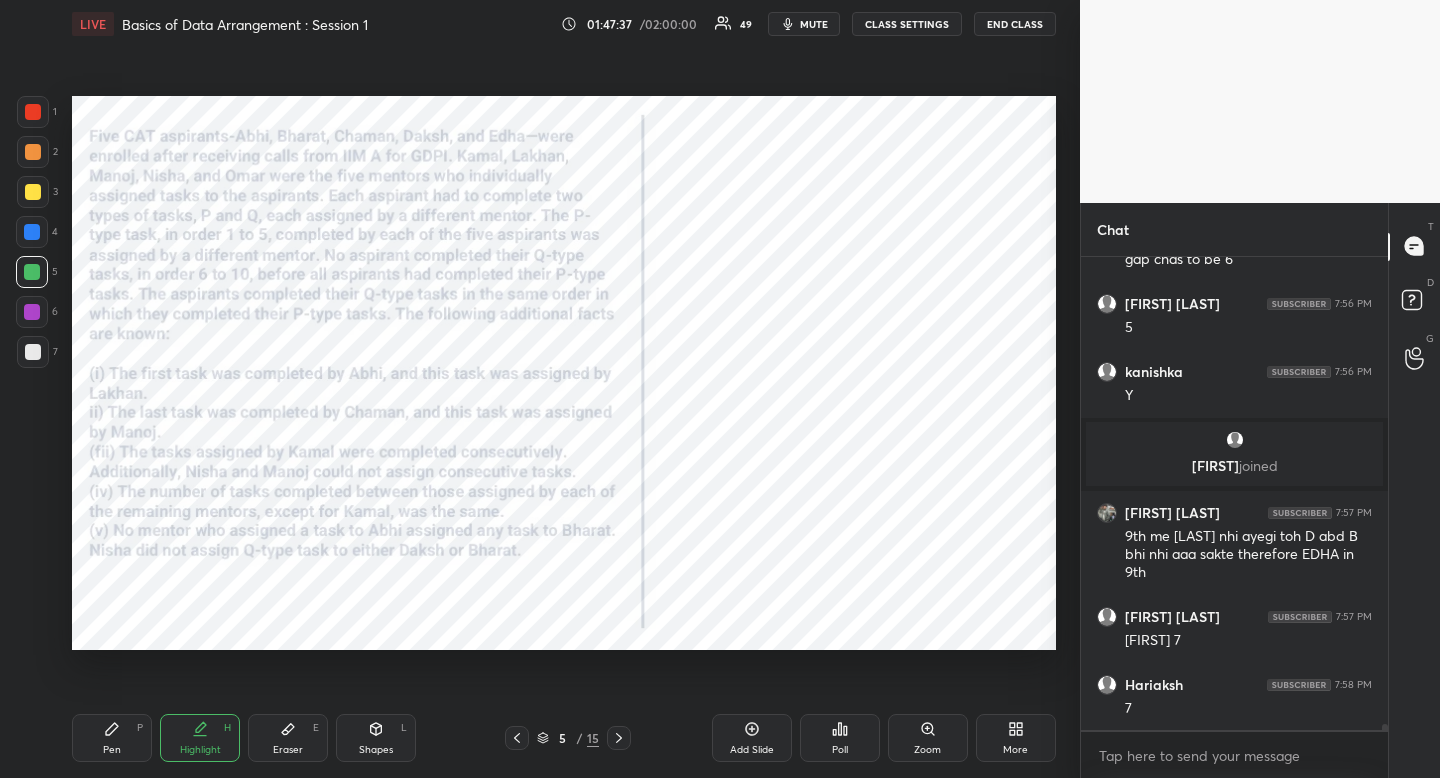 click on "Highlight H" at bounding box center (200, 738) 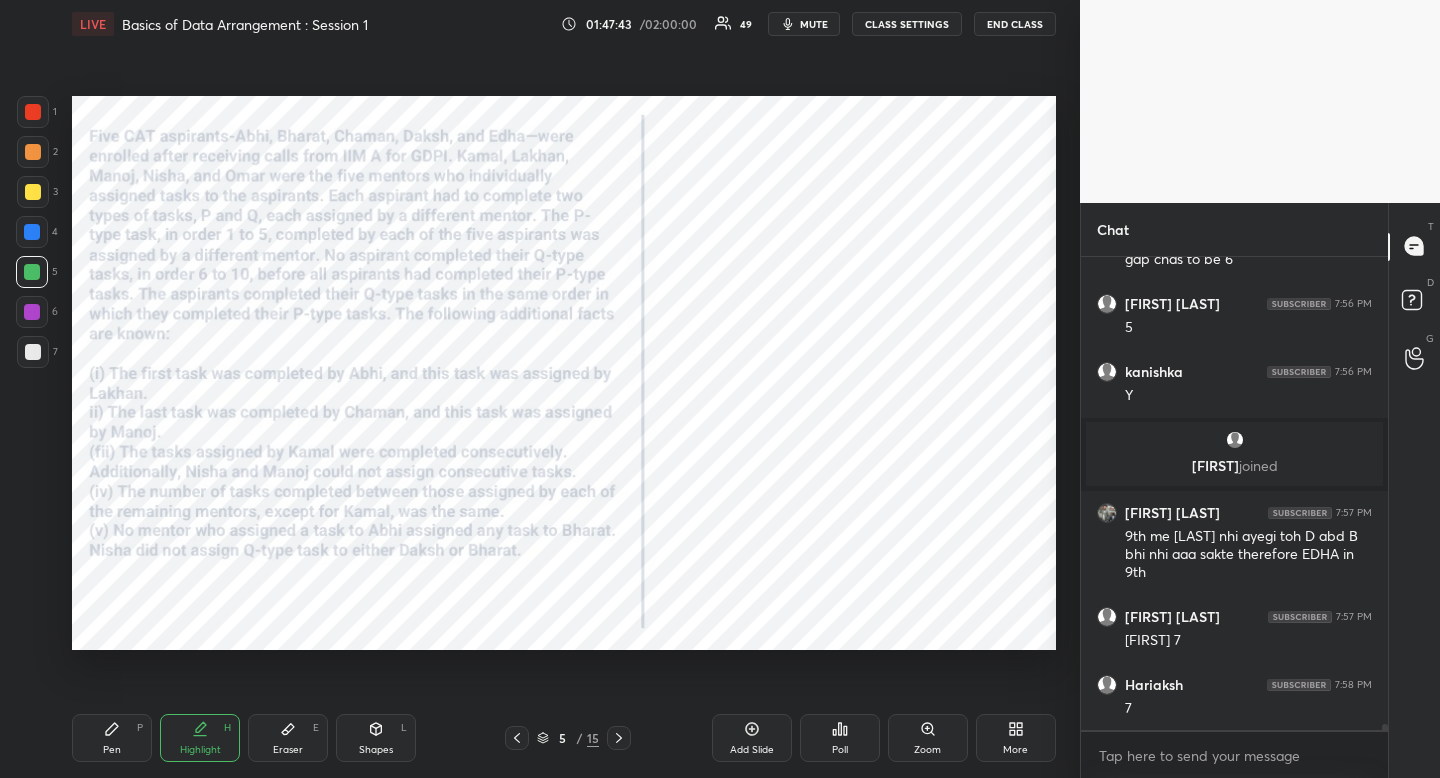 click on "Highlight H" at bounding box center [200, 738] 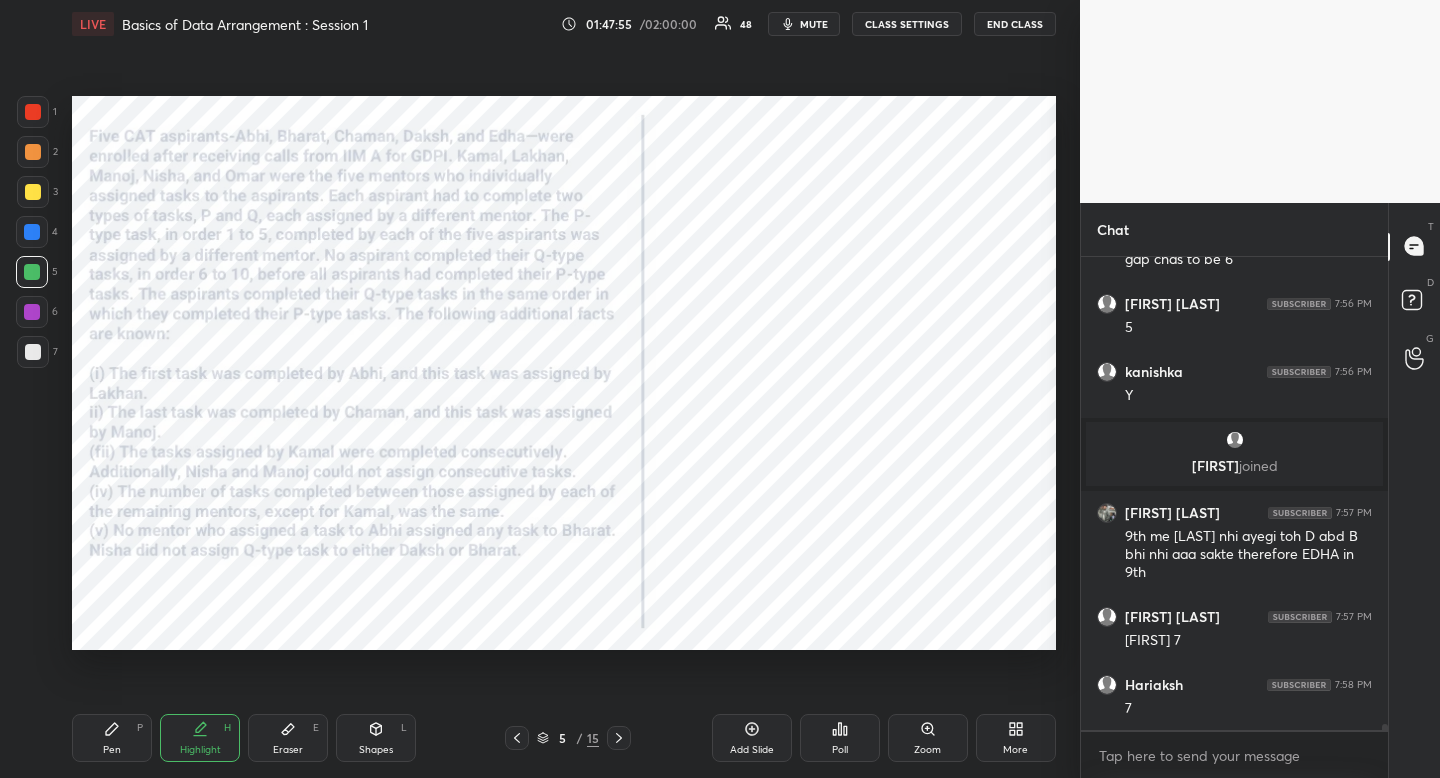 click on "Pen P" at bounding box center [112, 738] 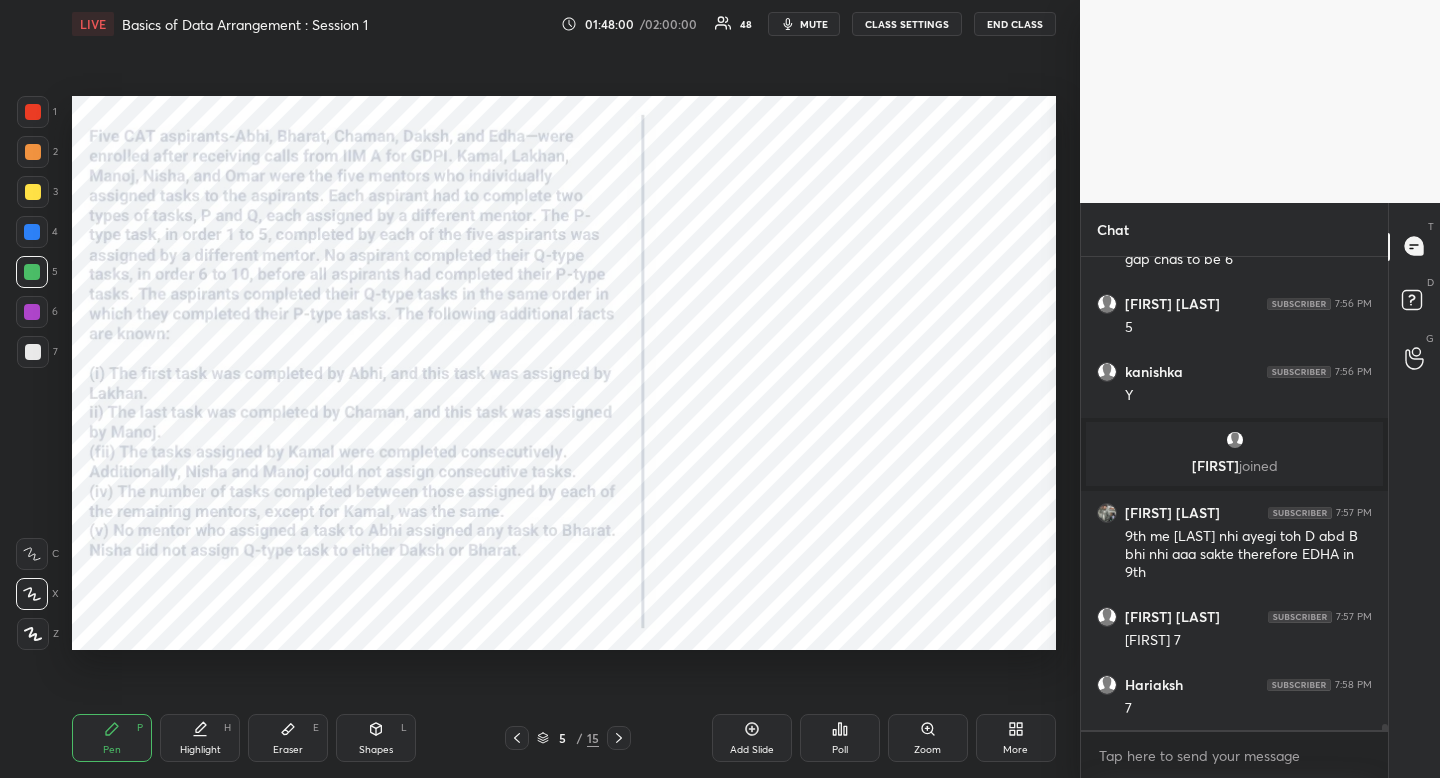 scroll, scrollTop: 38853, scrollLeft: 0, axis: vertical 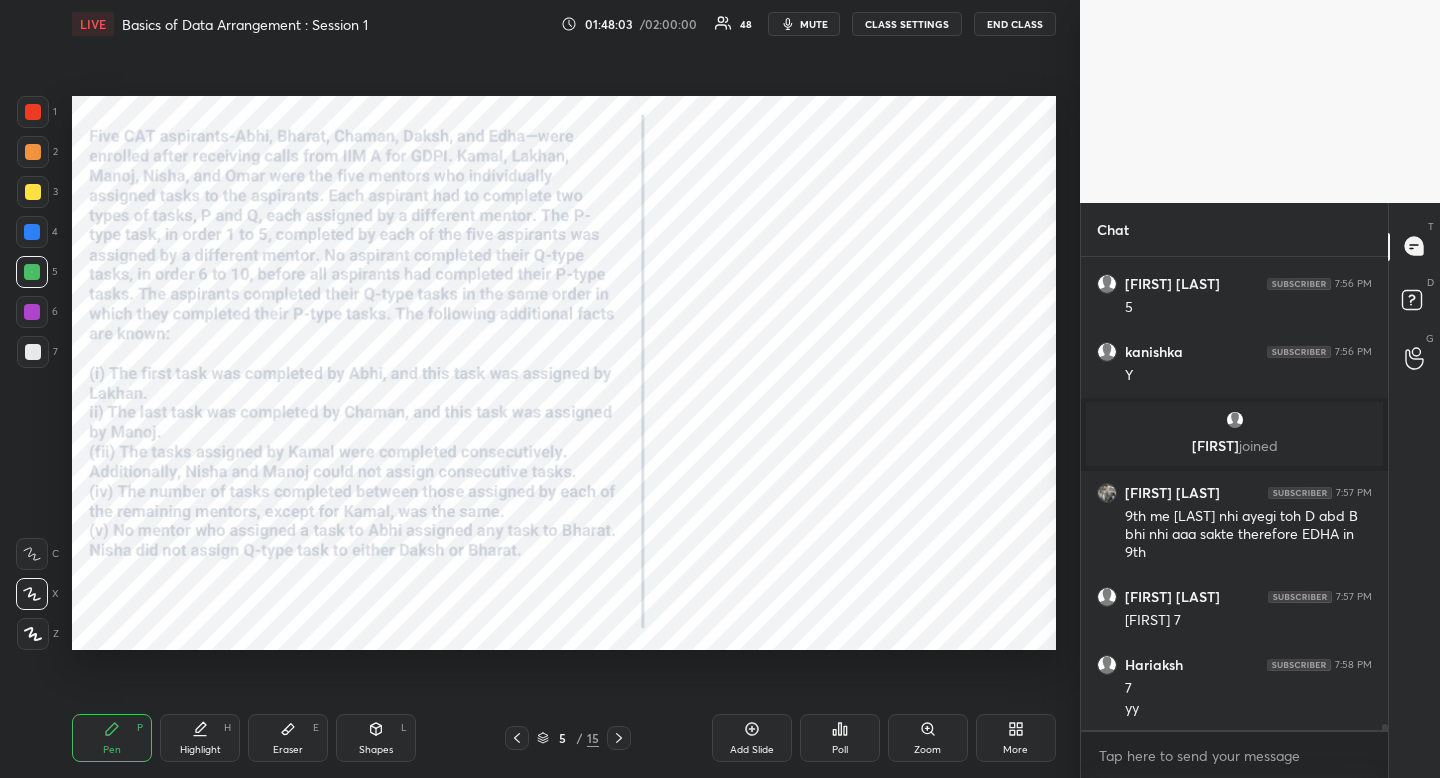 click on "Highlight" at bounding box center [200, 750] 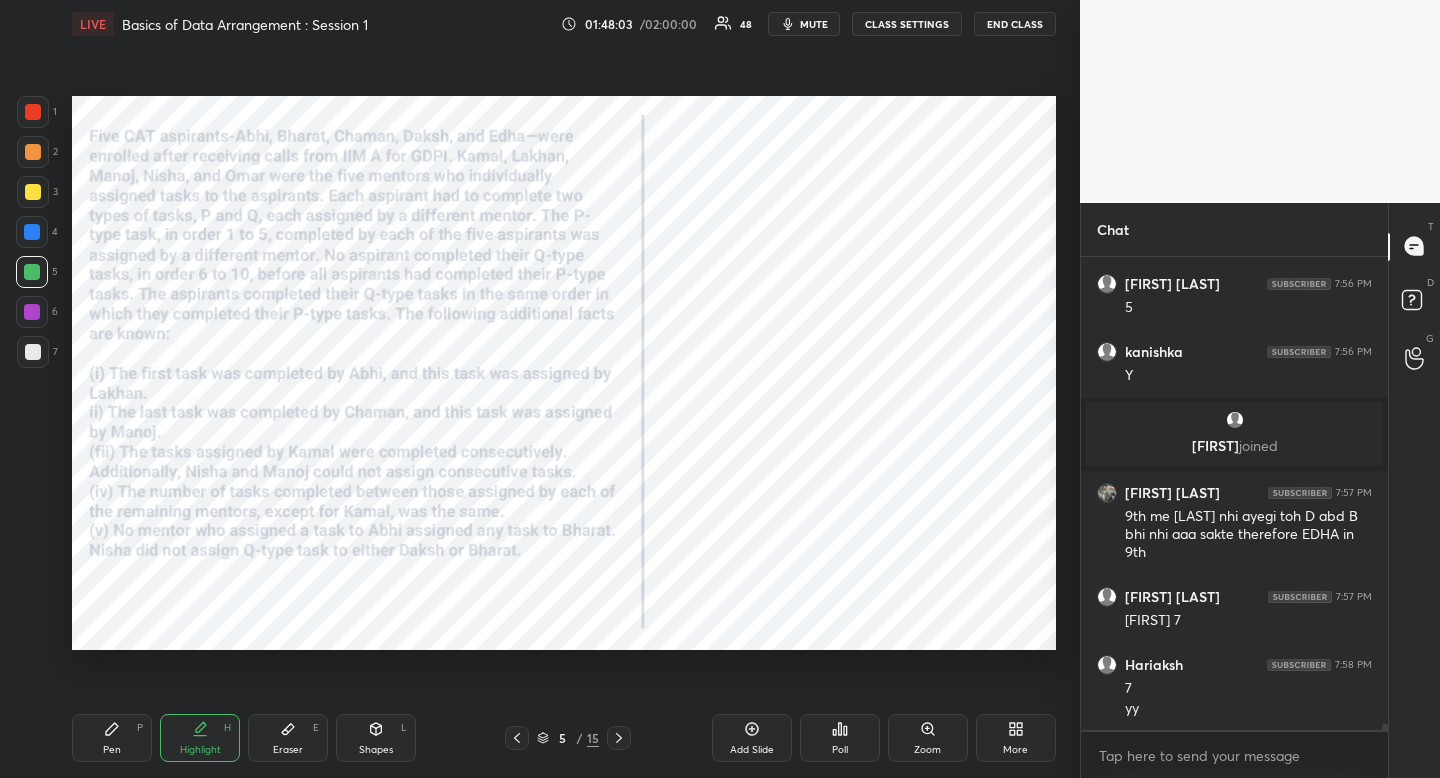 click on "Highlight H" at bounding box center (200, 738) 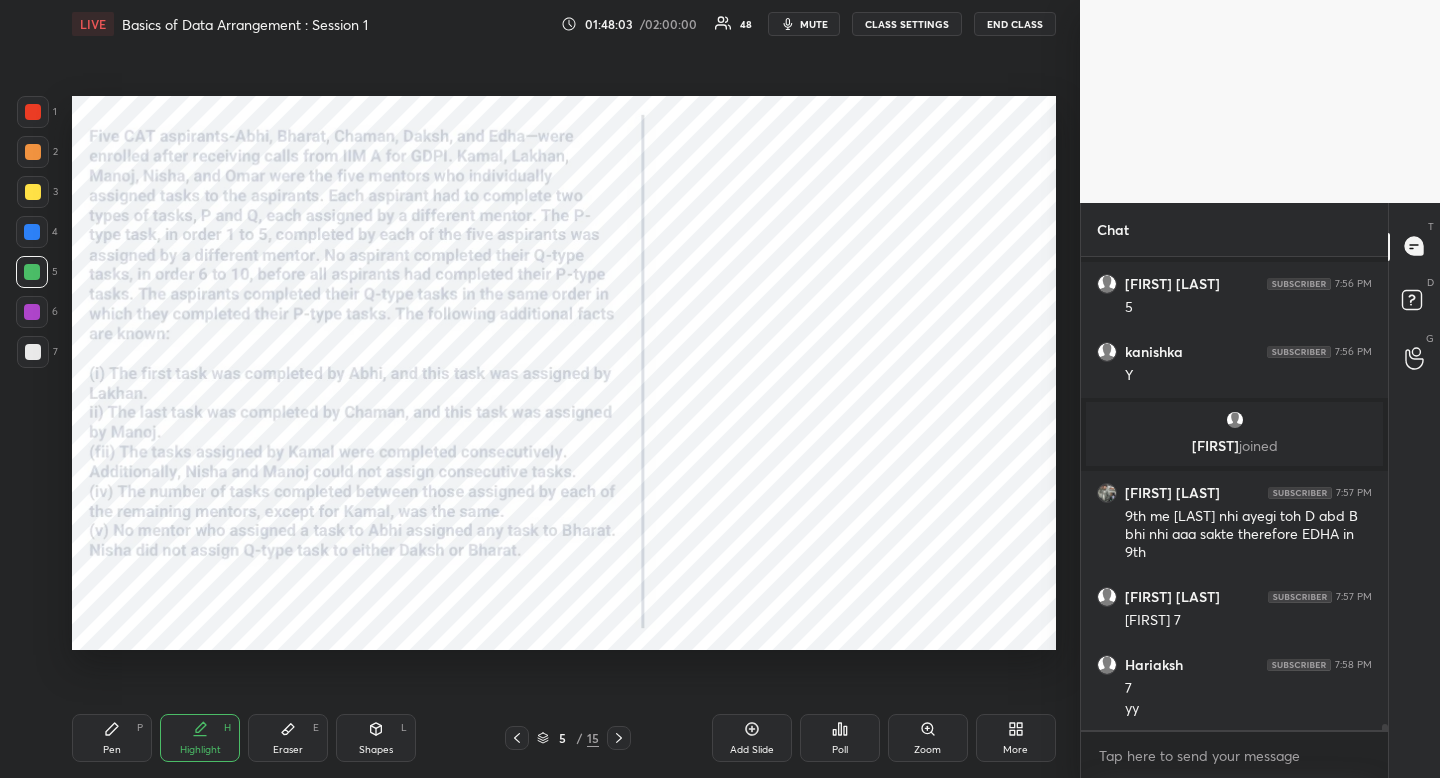 scroll, scrollTop: 38926, scrollLeft: 0, axis: vertical 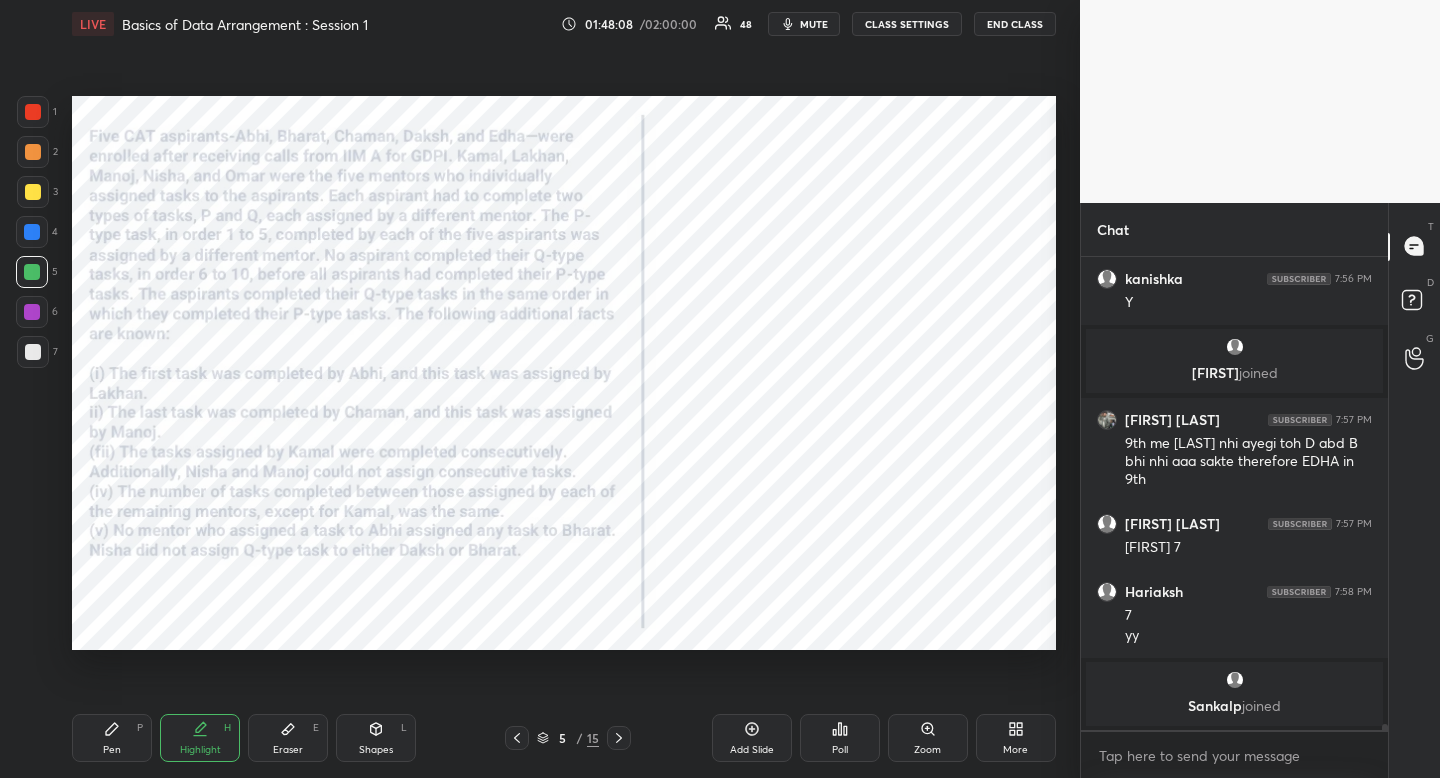 click on "Pen P" at bounding box center [112, 738] 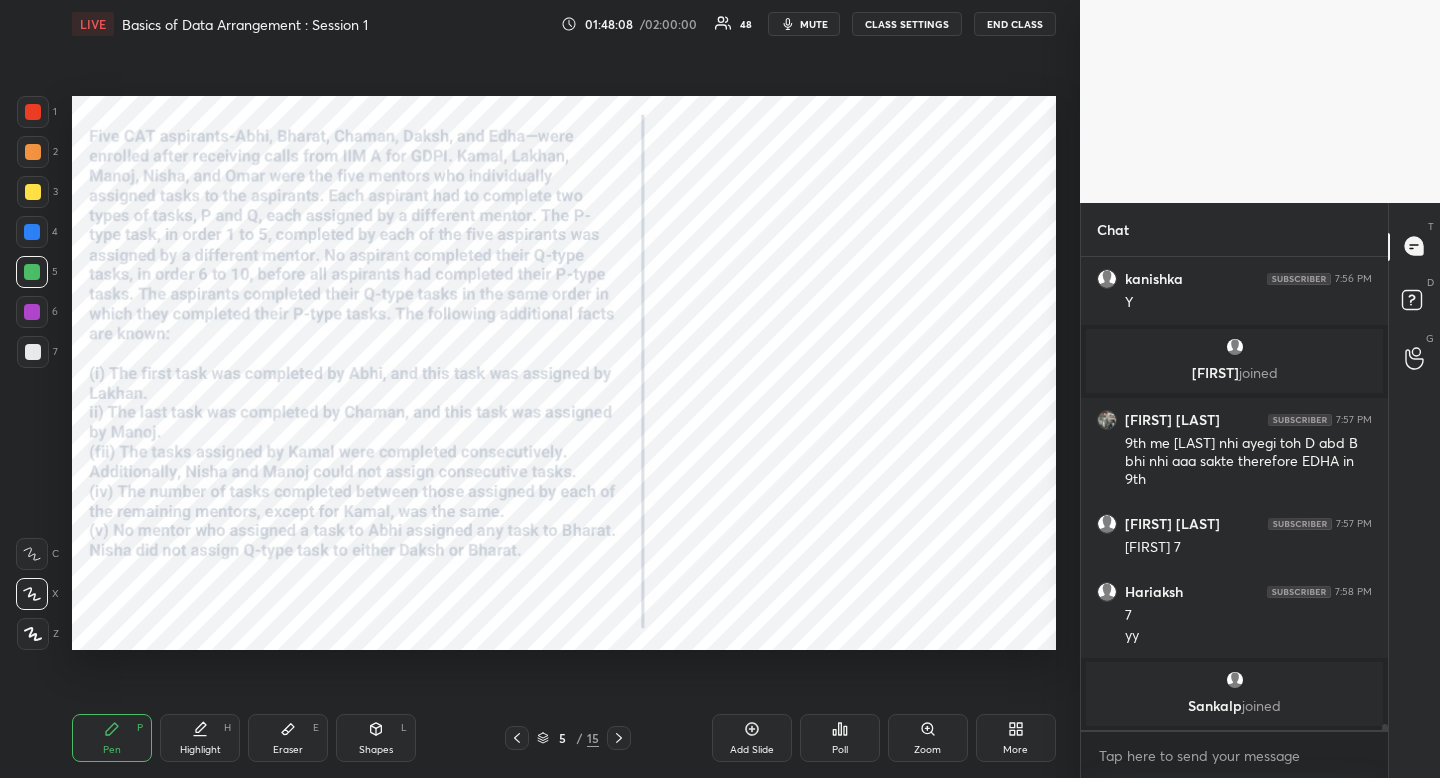 click 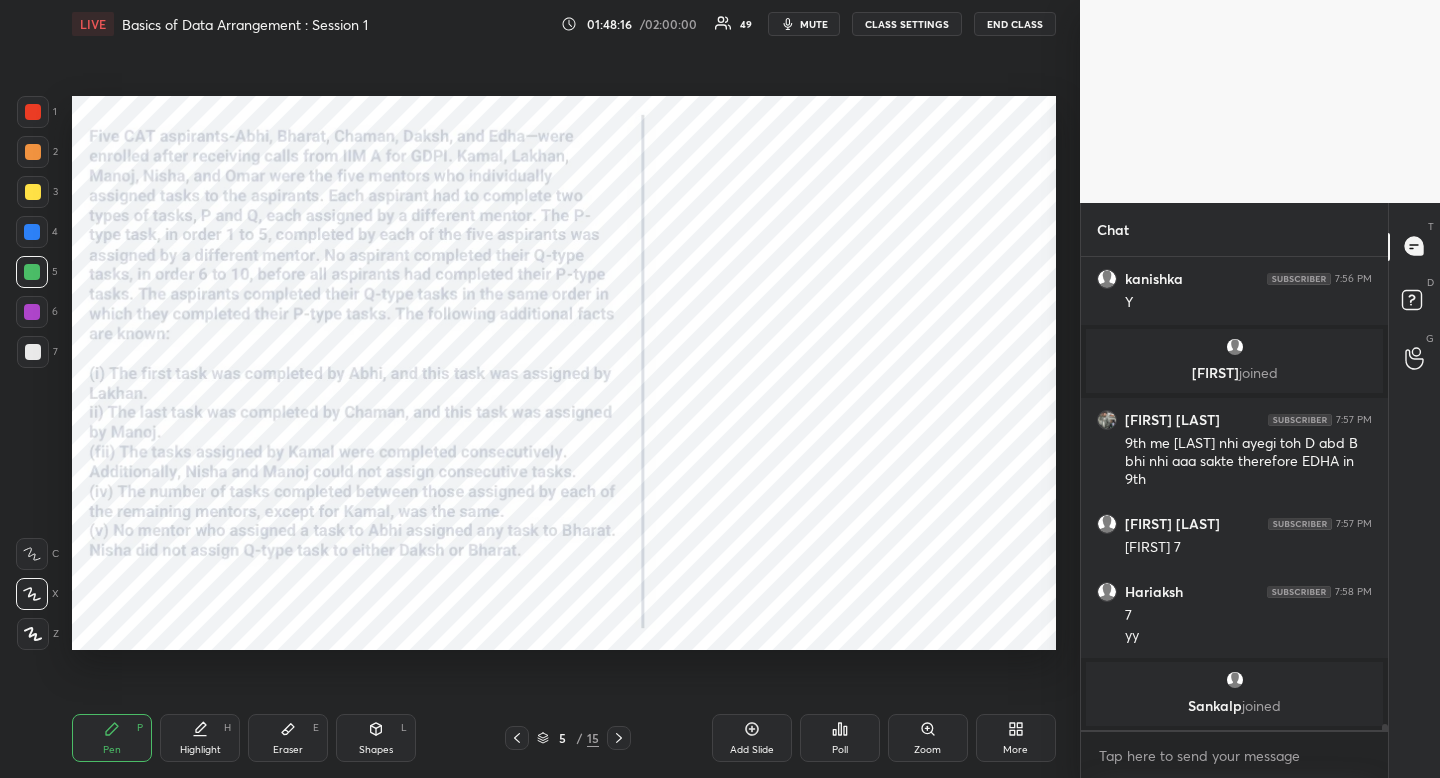 click on "Highlight H" at bounding box center [200, 738] 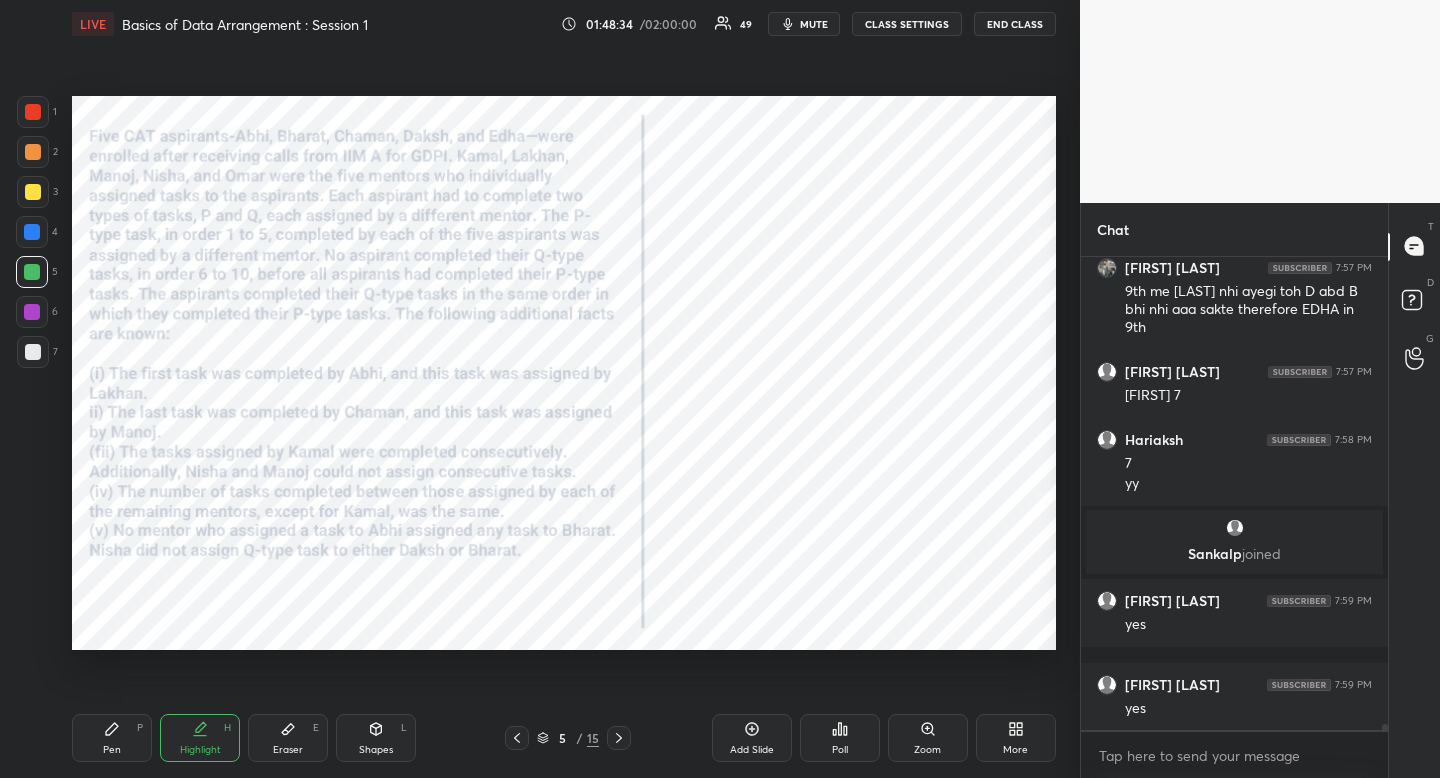 scroll, scrollTop: 39086, scrollLeft: 0, axis: vertical 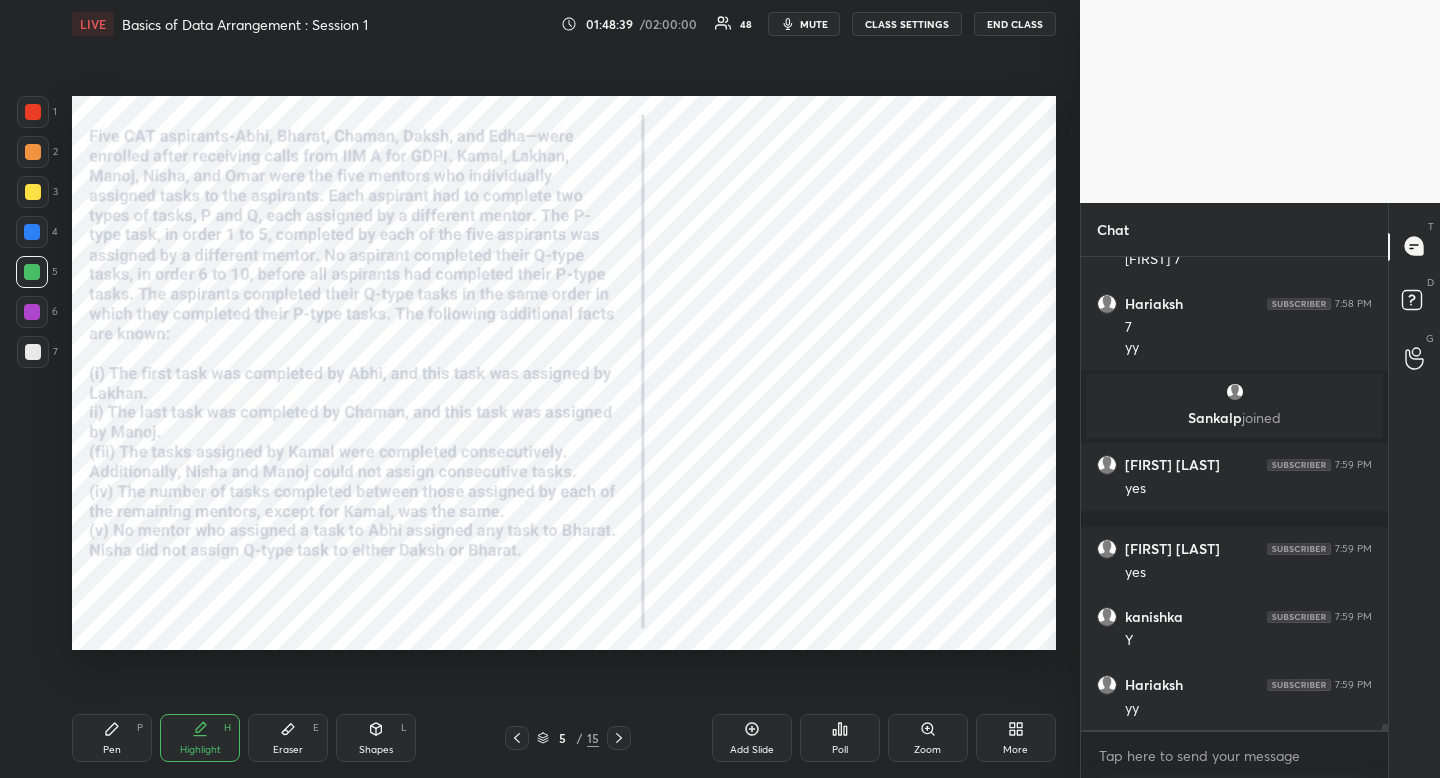 click on "Highlight" at bounding box center (200, 750) 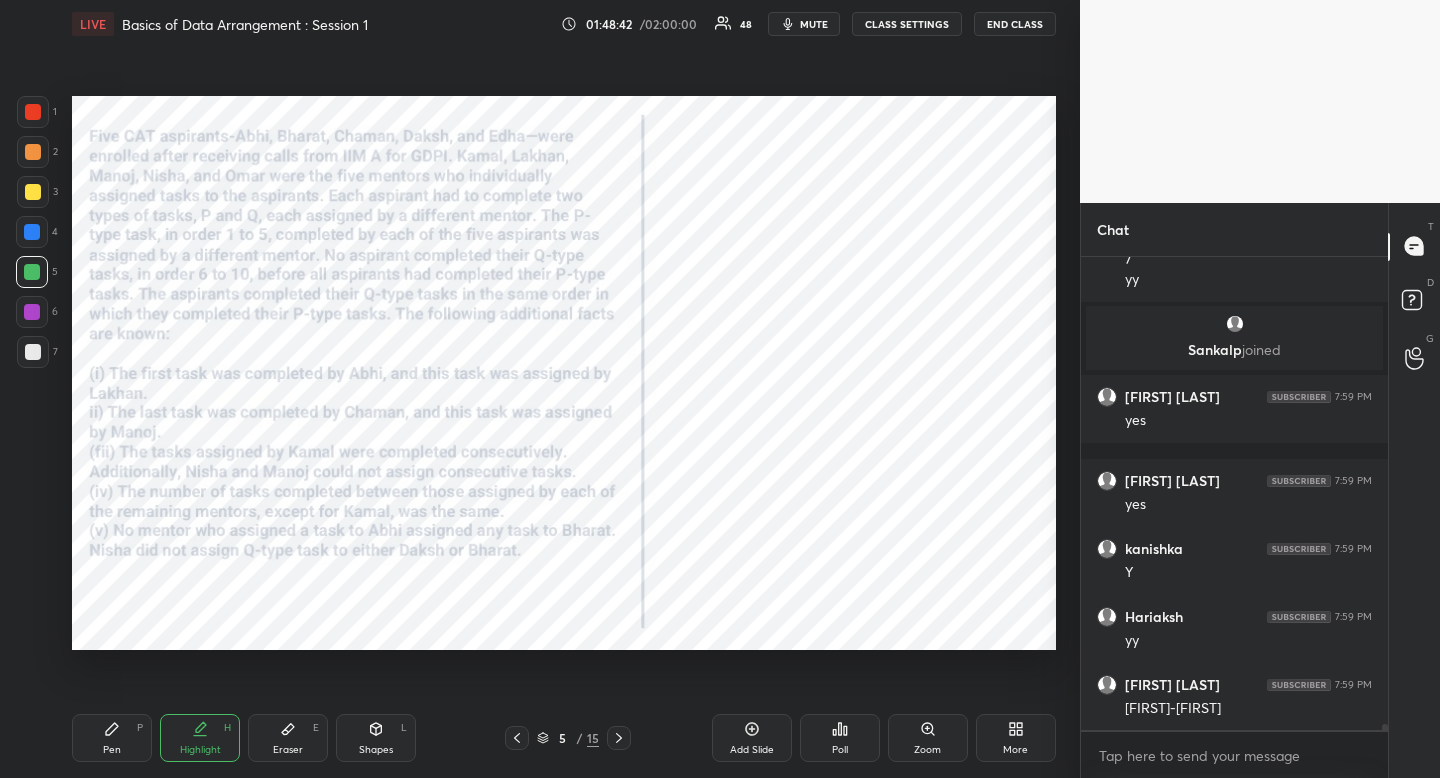 scroll, scrollTop: 39222, scrollLeft: 0, axis: vertical 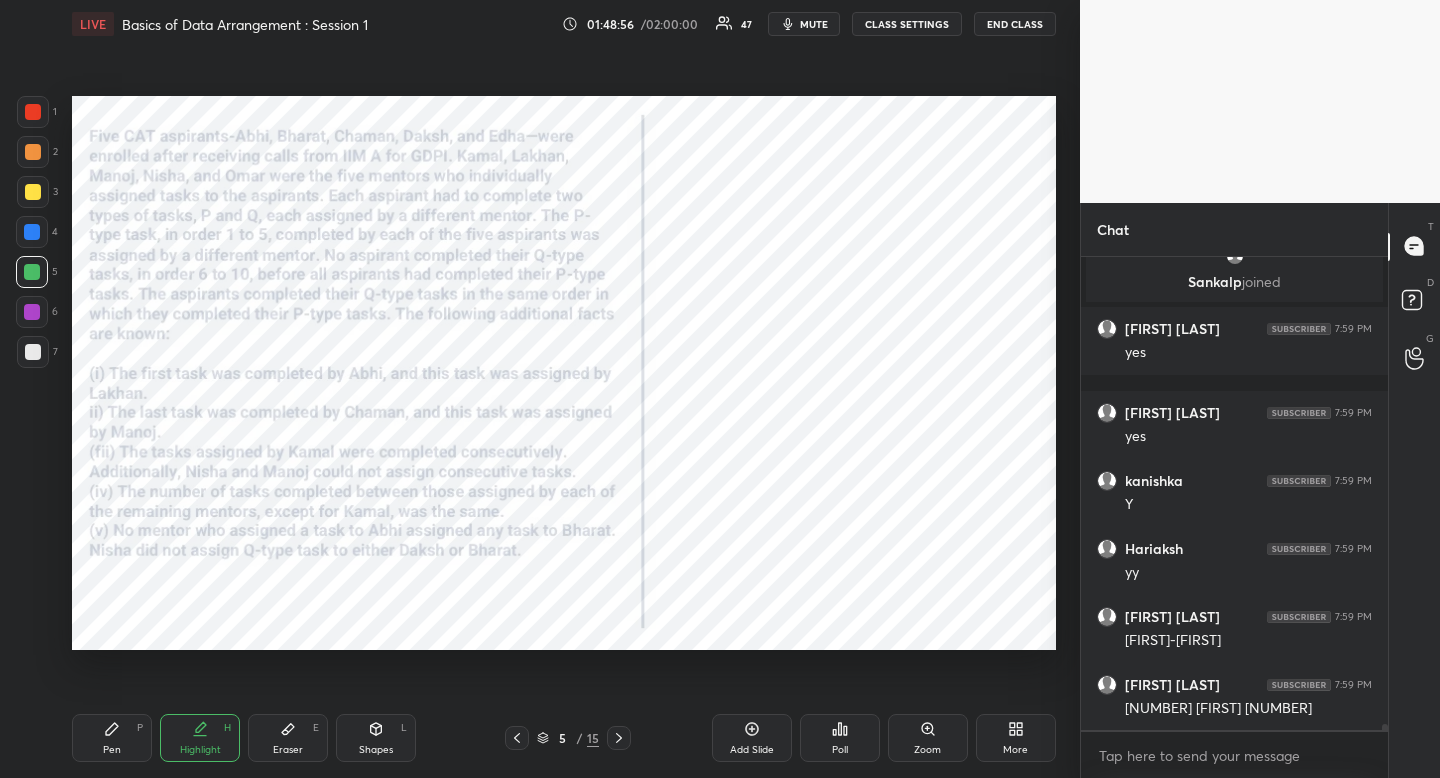 click on "Pen" at bounding box center (112, 750) 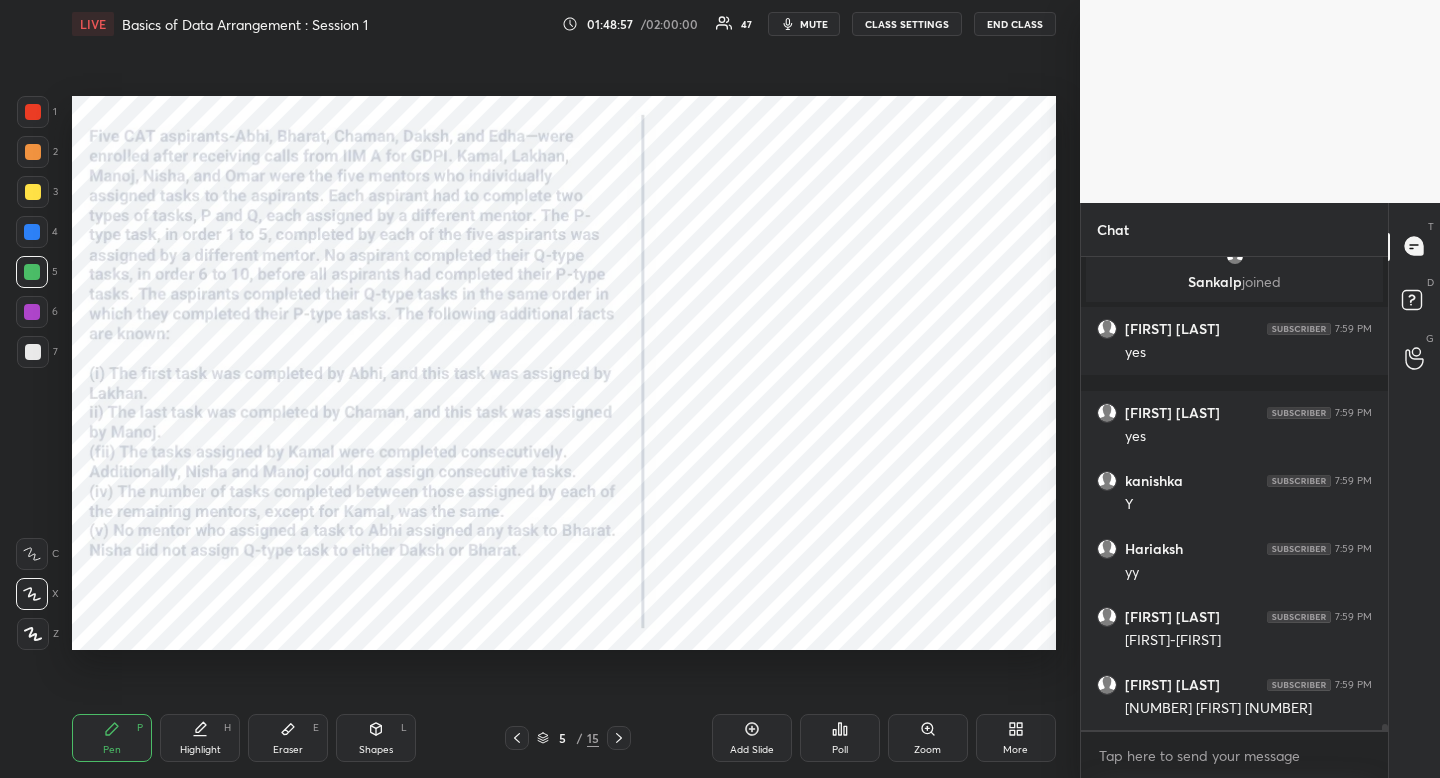 drag, startPoint x: 119, startPoint y: 752, endPoint x: 338, endPoint y: 667, distance: 234.917 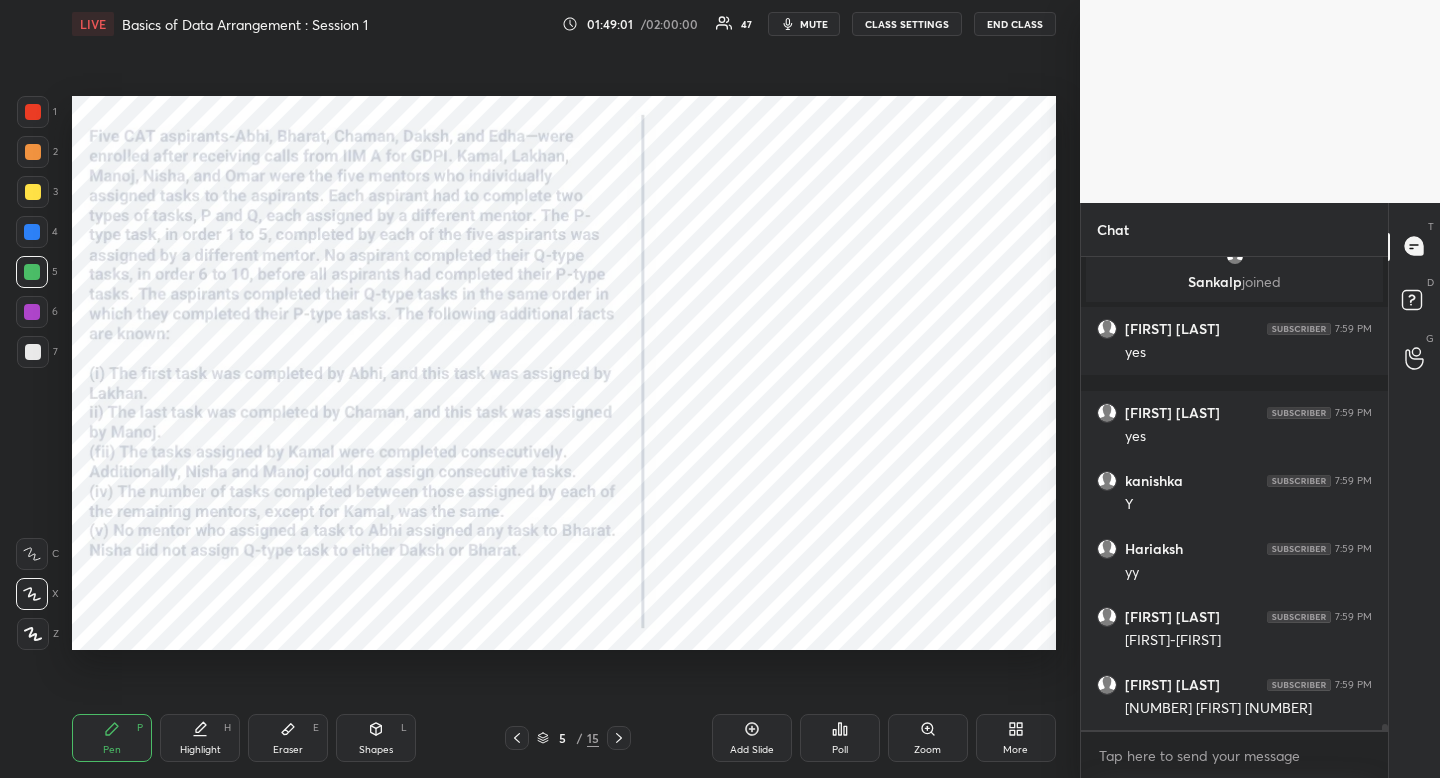 scroll, scrollTop: 39295, scrollLeft: 0, axis: vertical 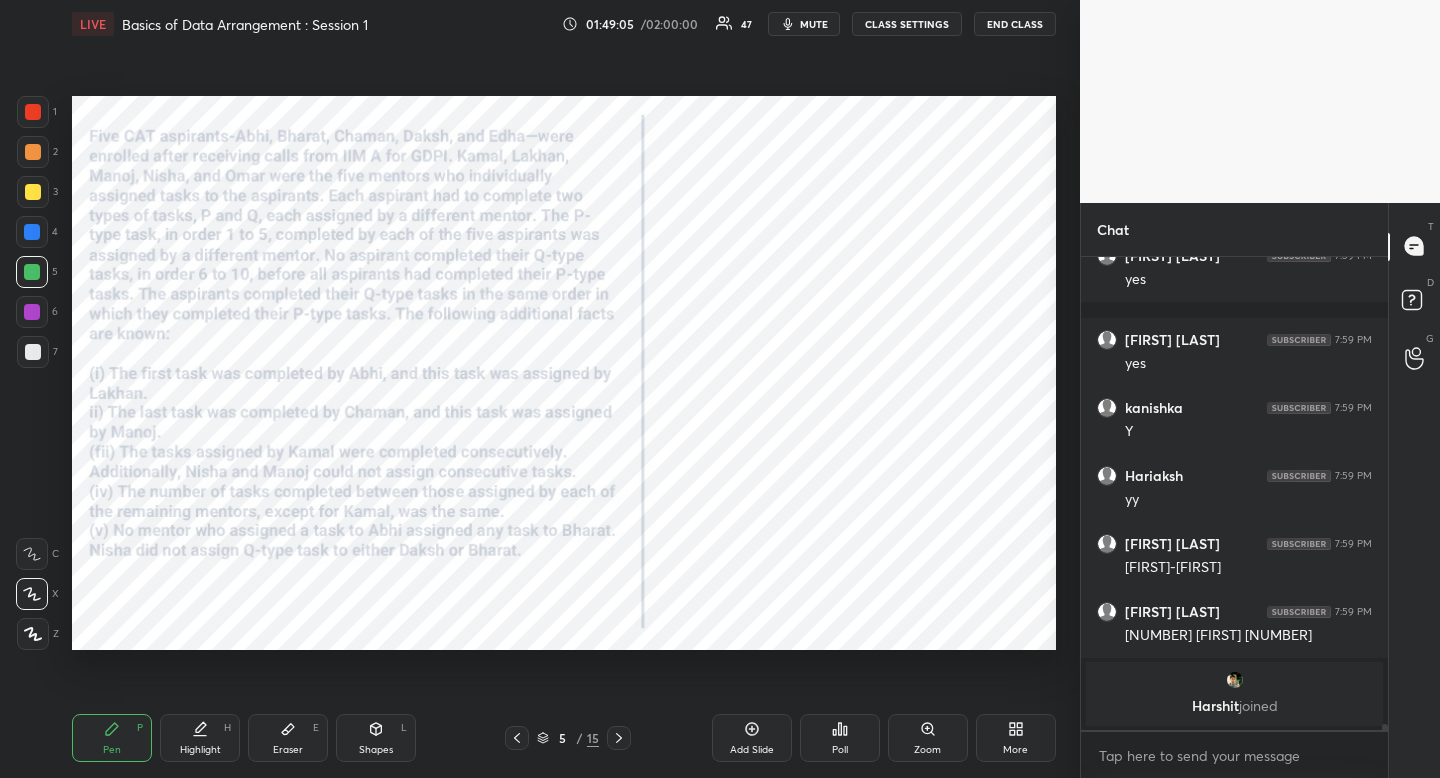 click 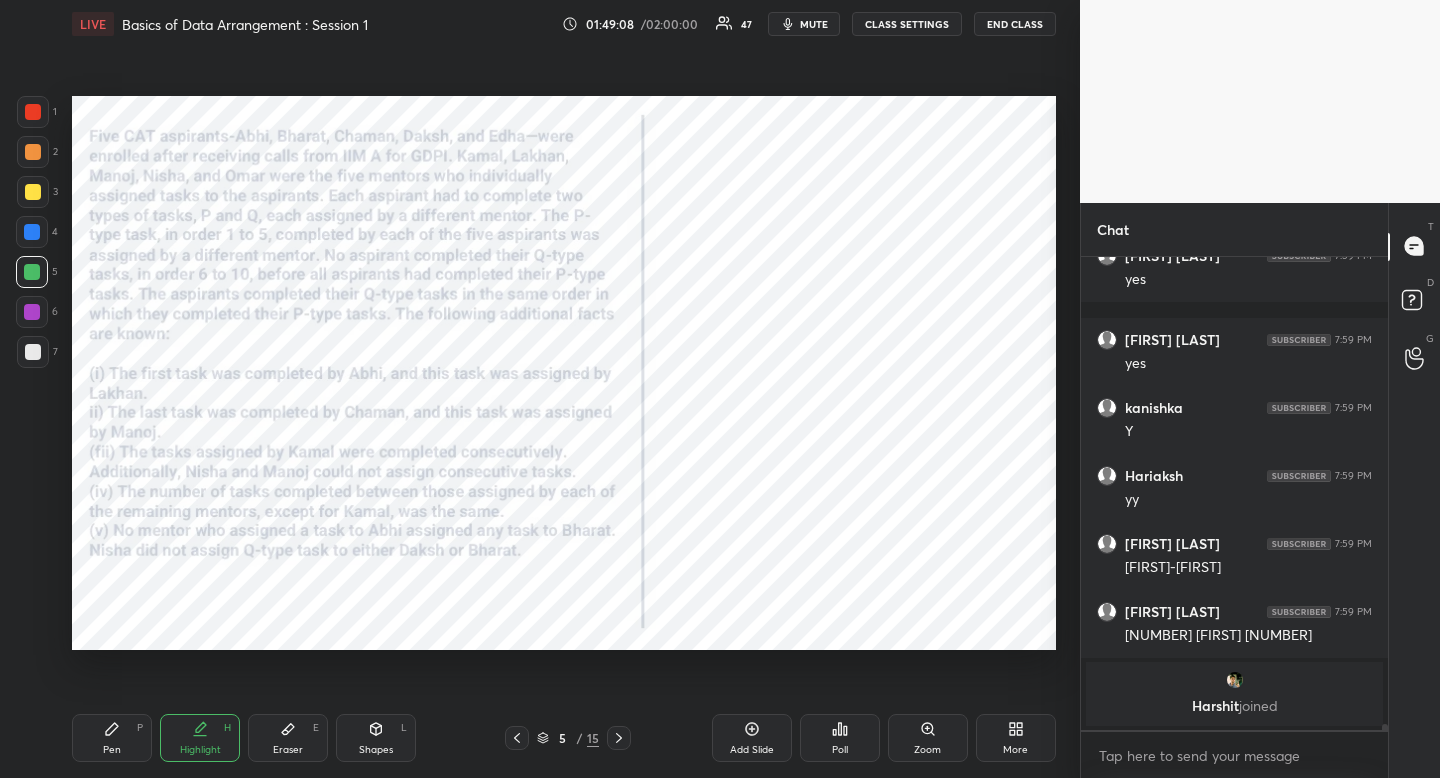 click 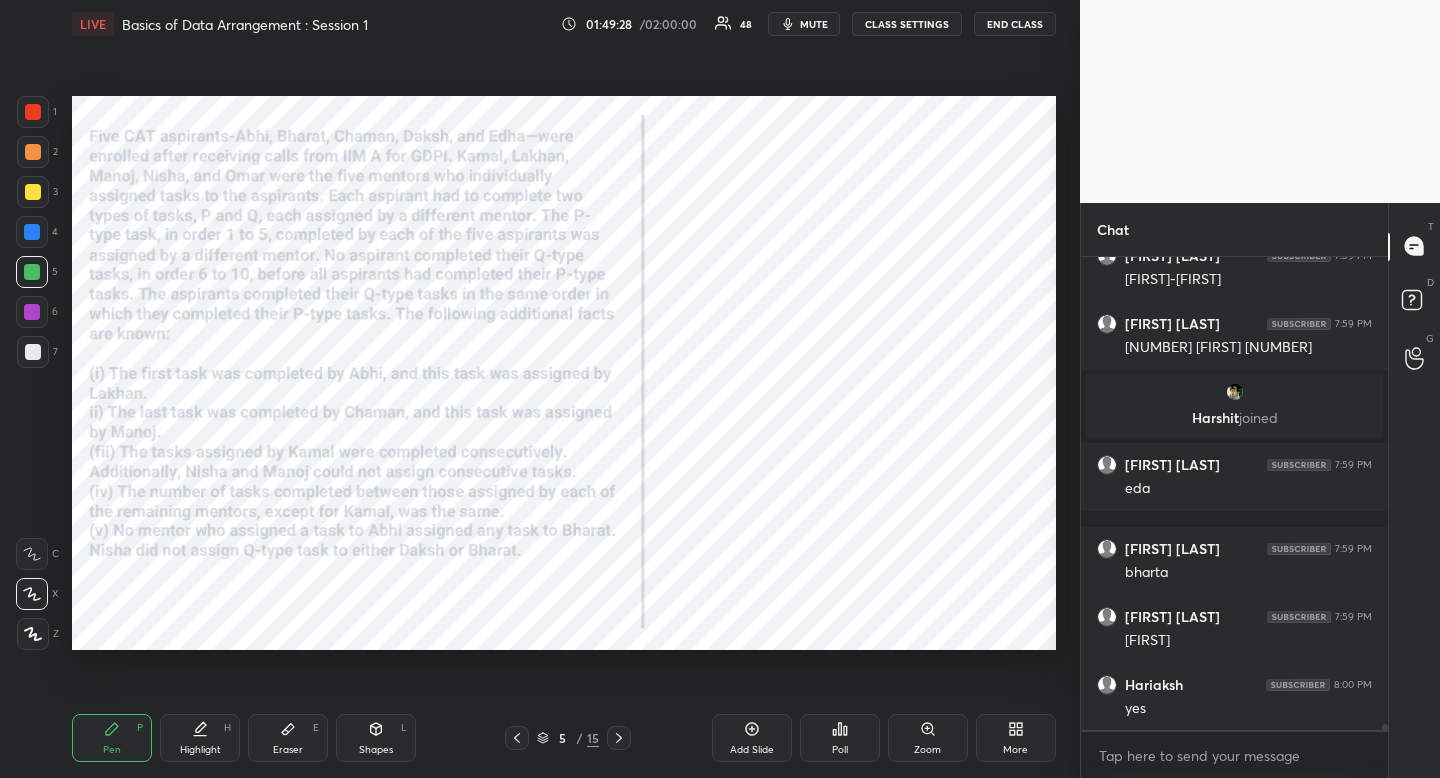 scroll, scrollTop: 39561, scrollLeft: 0, axis: vertical 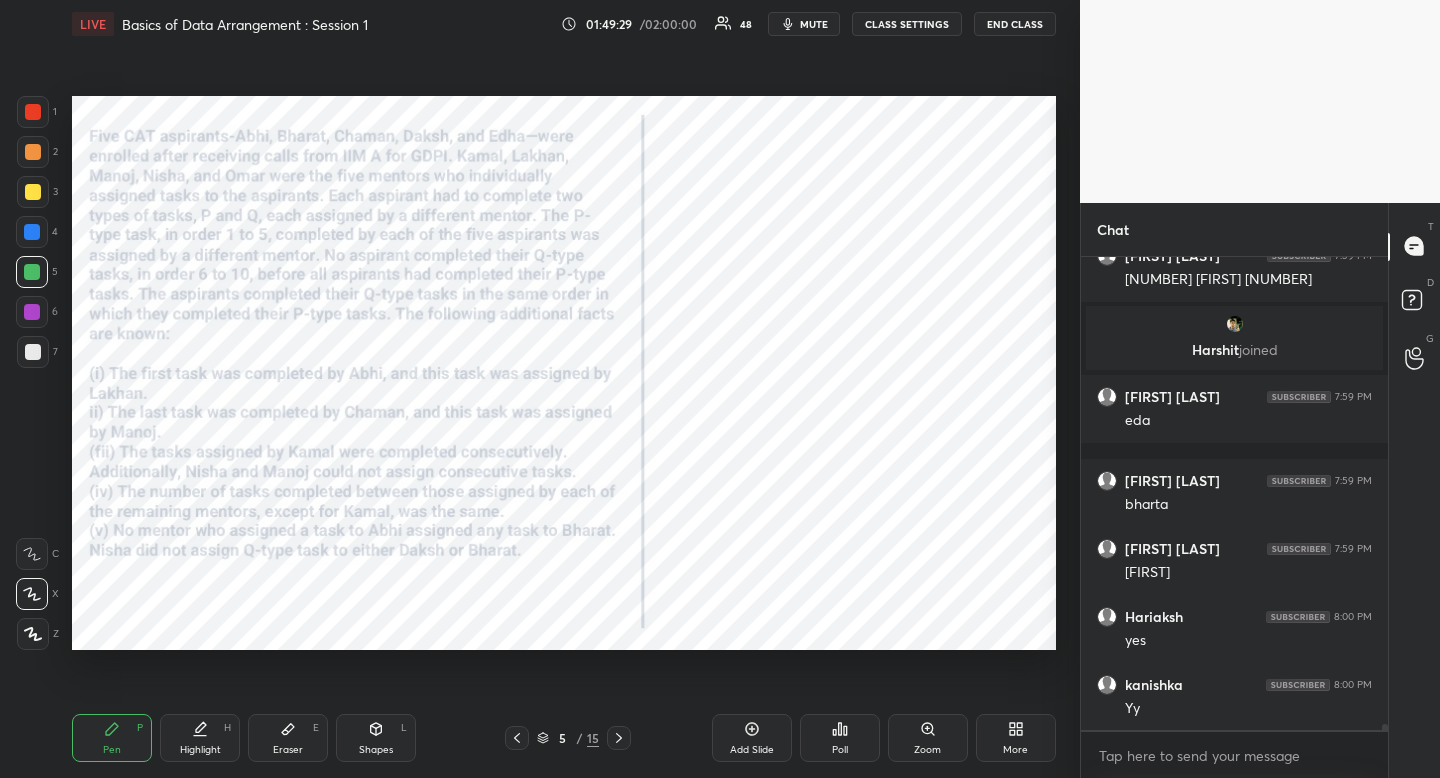 click at bounding box center (619, 738) 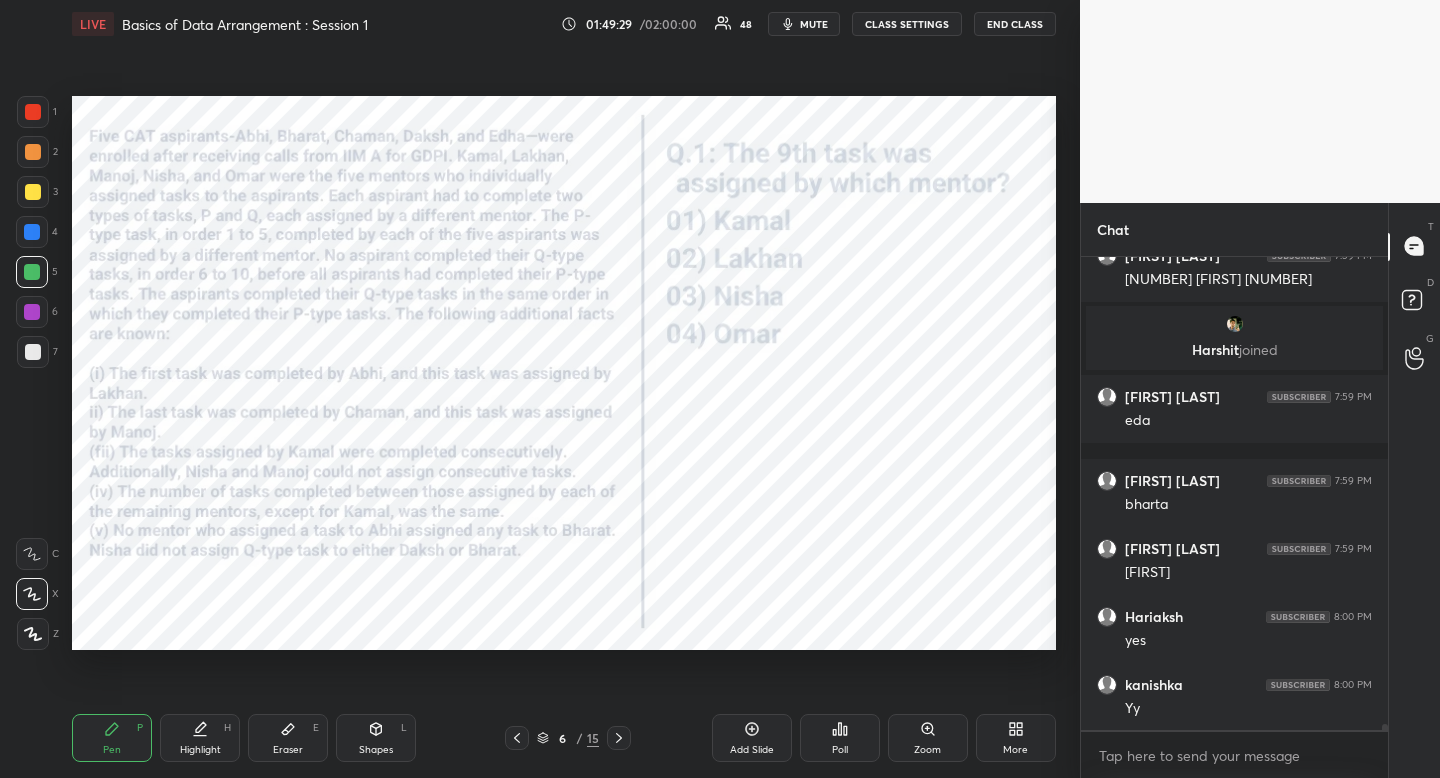 scroll, scrollTop: 39629, scrollLeft: 0, axis: vertical 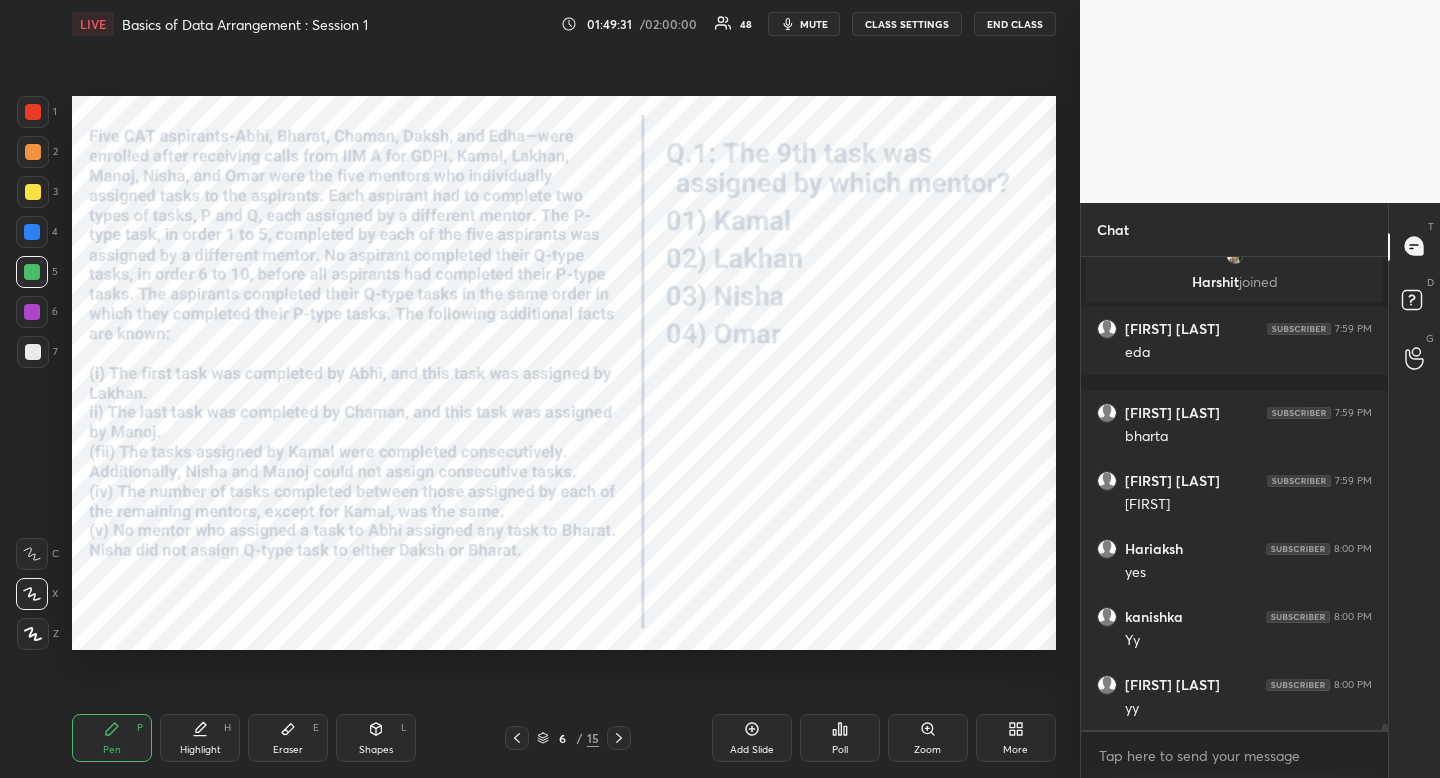 click 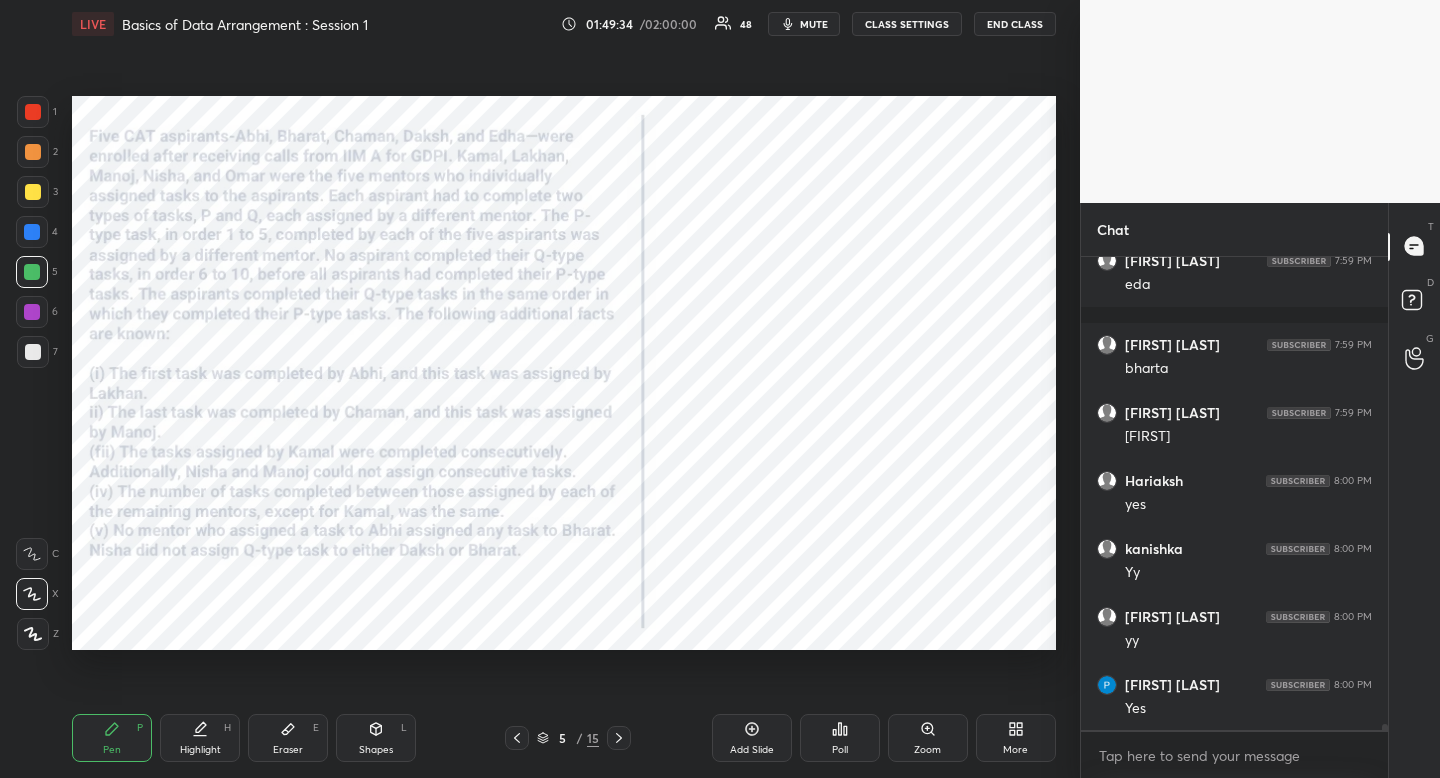 click 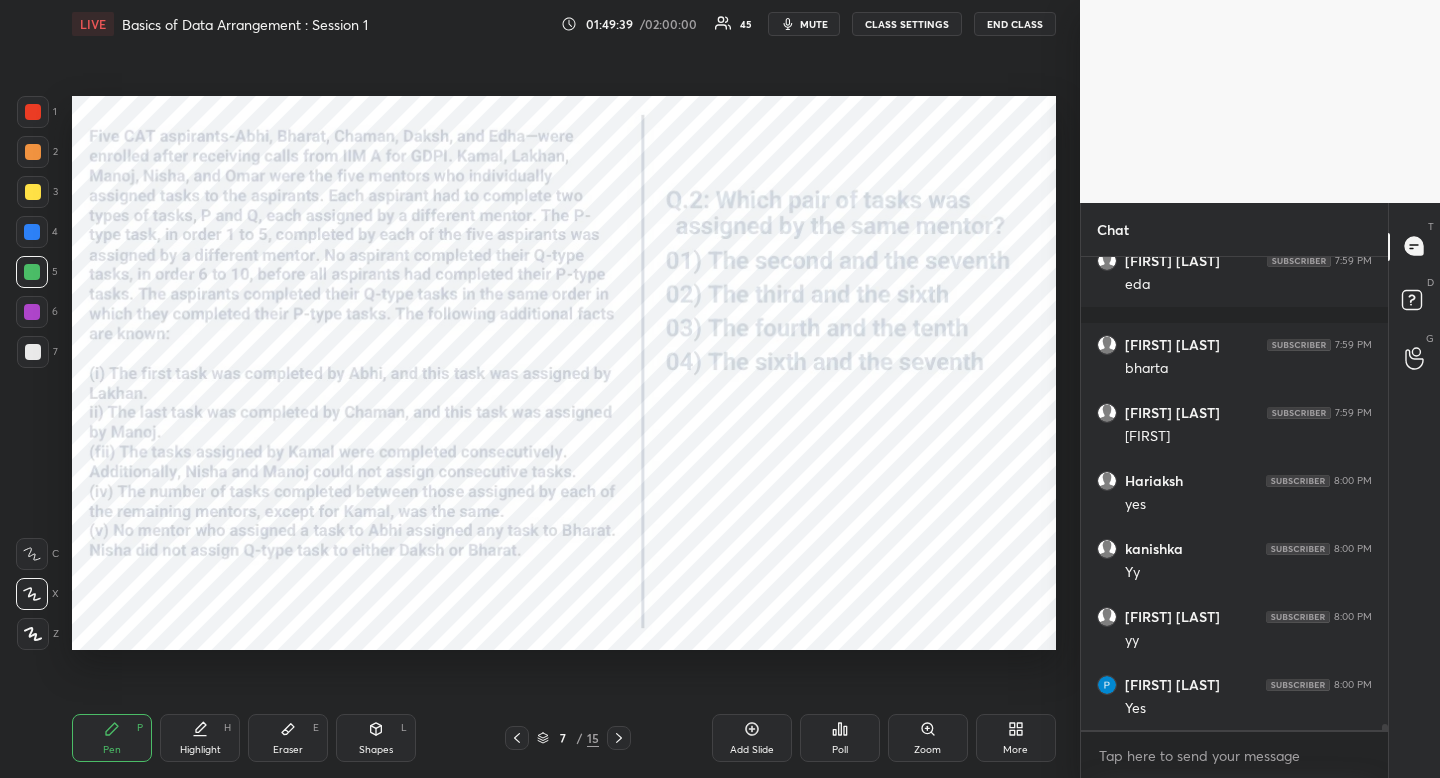 click at bounding box center (619, 738) 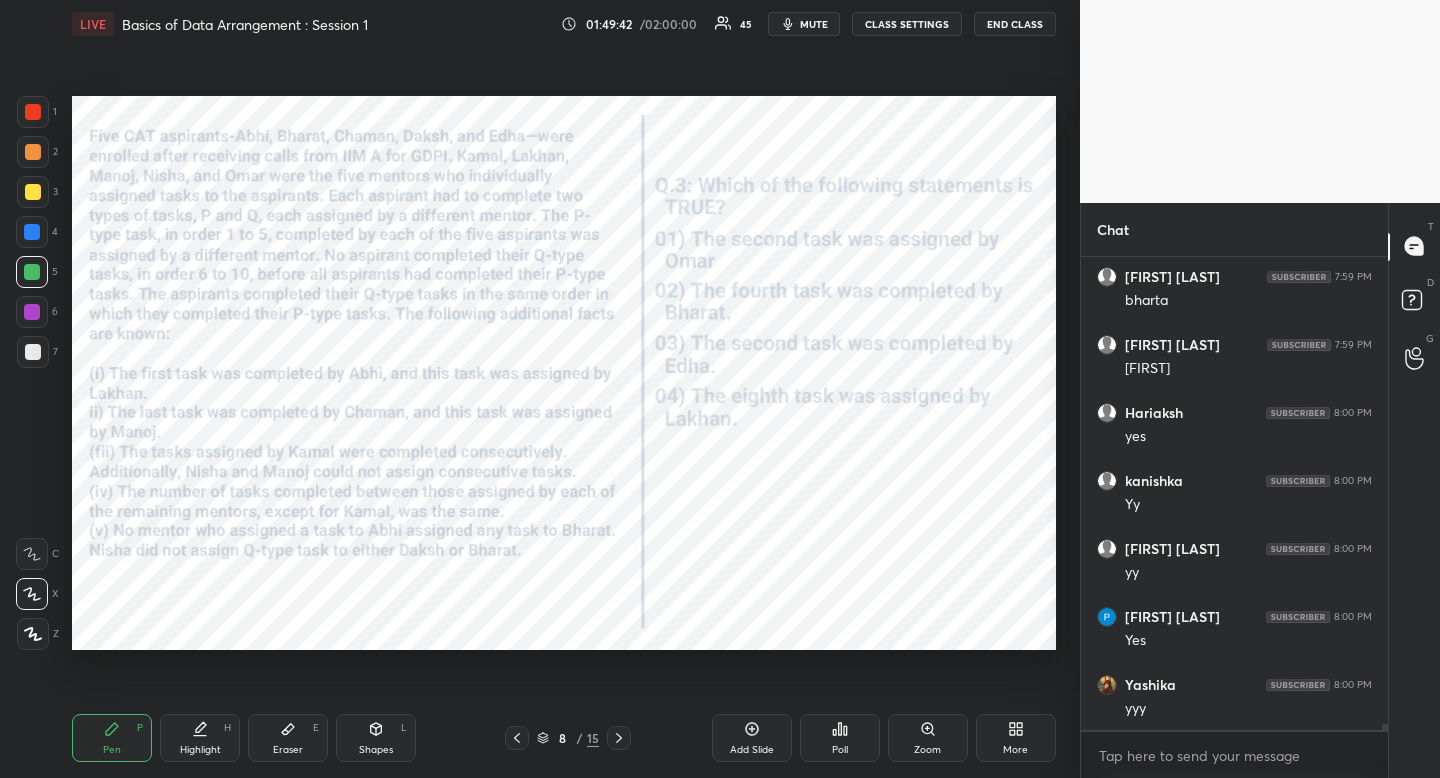 click 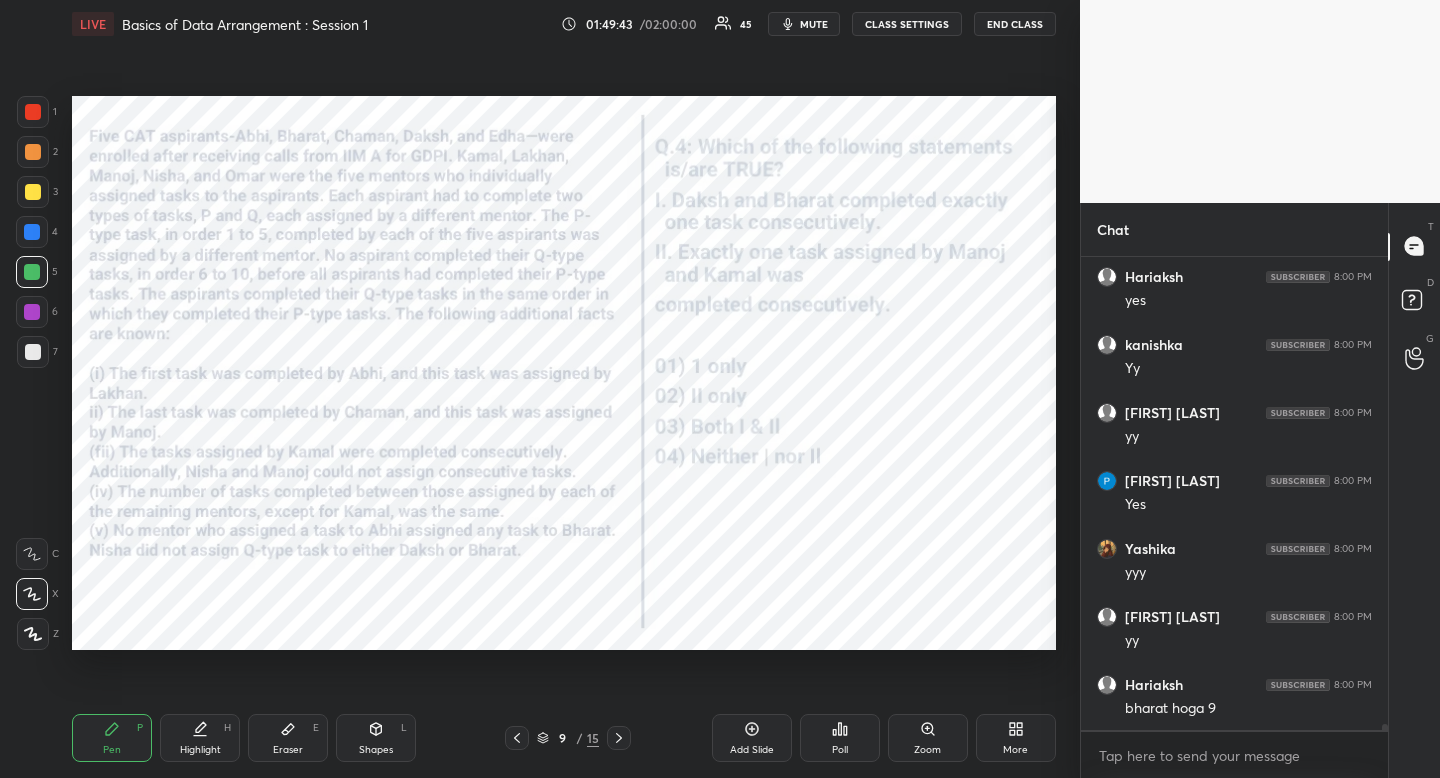 scroll, scrollTop: 39969, scrollLeft: 0, axis: vertical 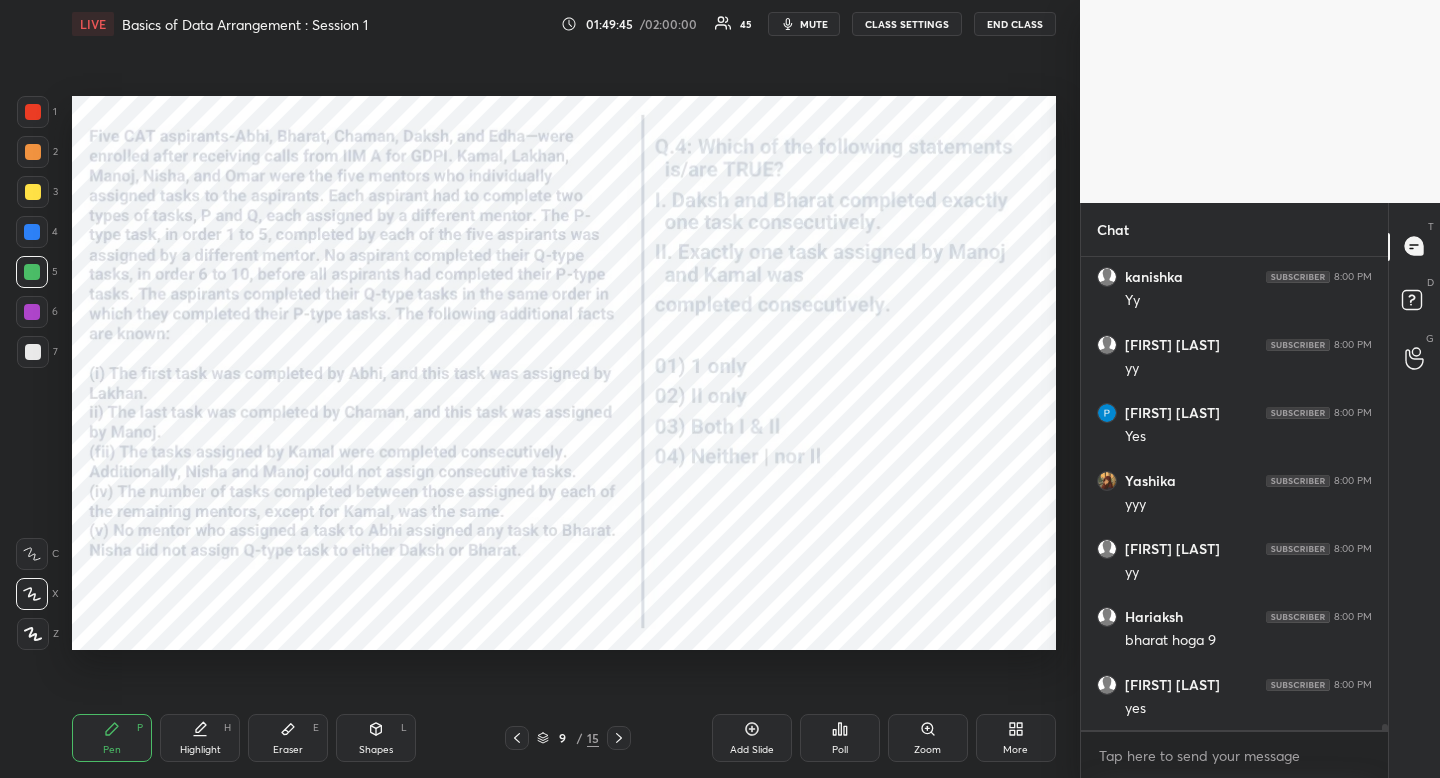 click 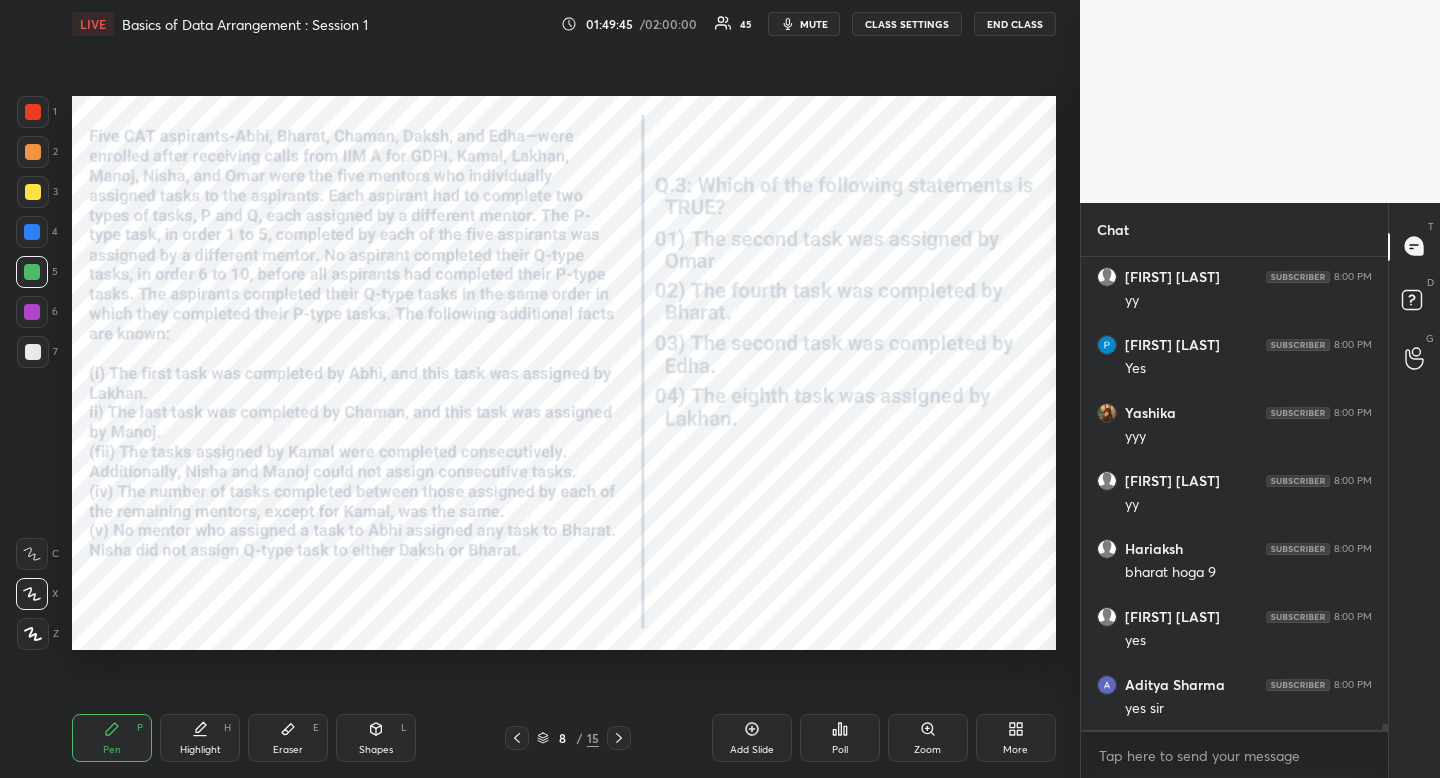 click 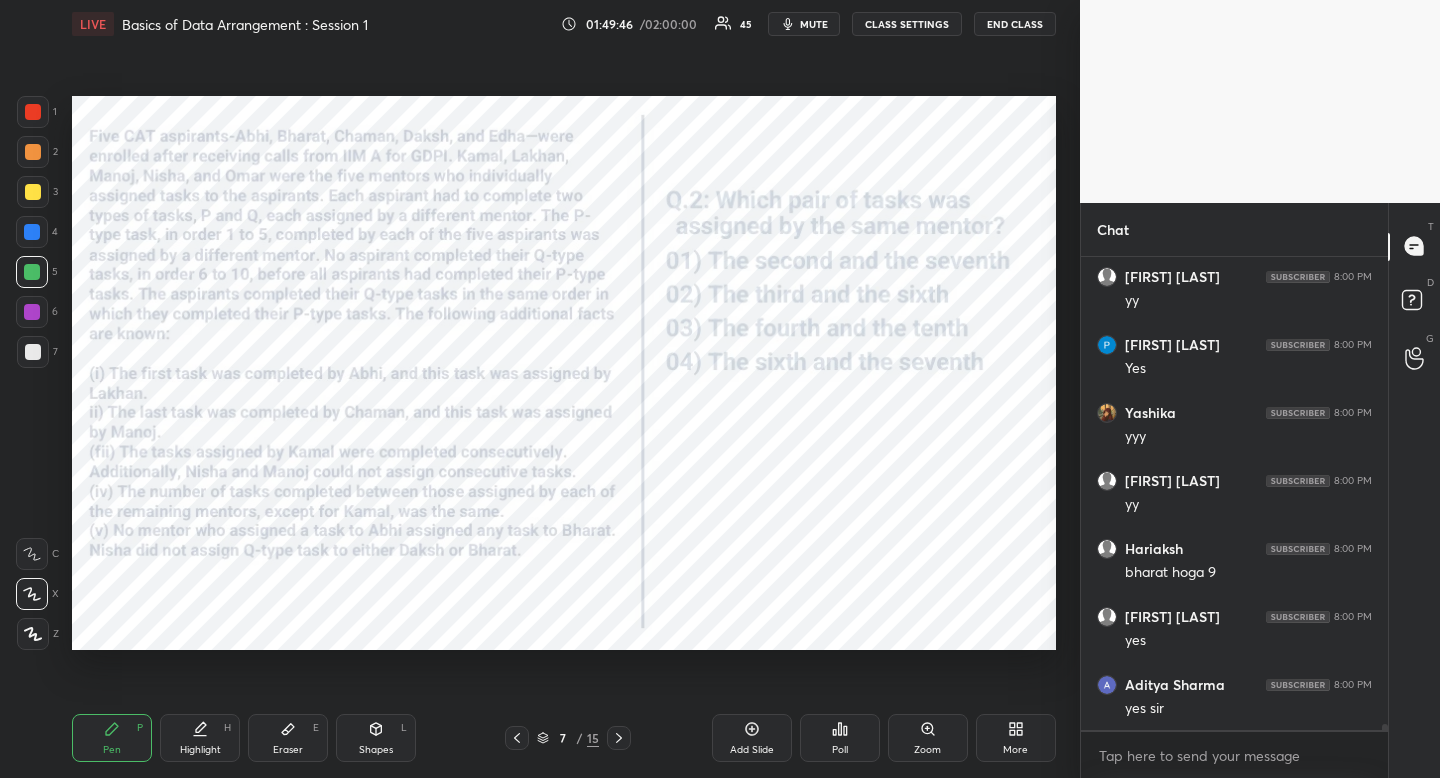 click 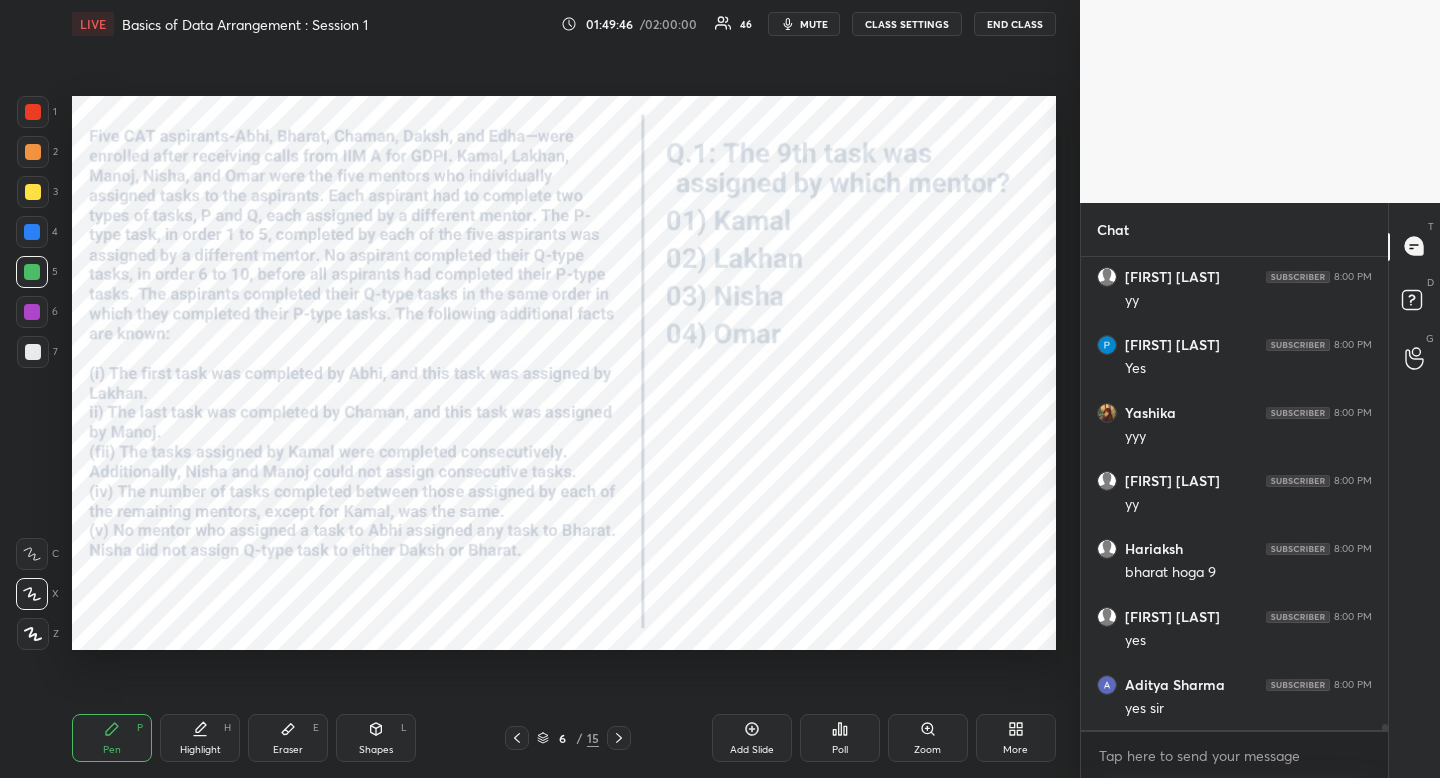 scroll, scrollTop: 40105, scrollLeft: 0, axis: vertical 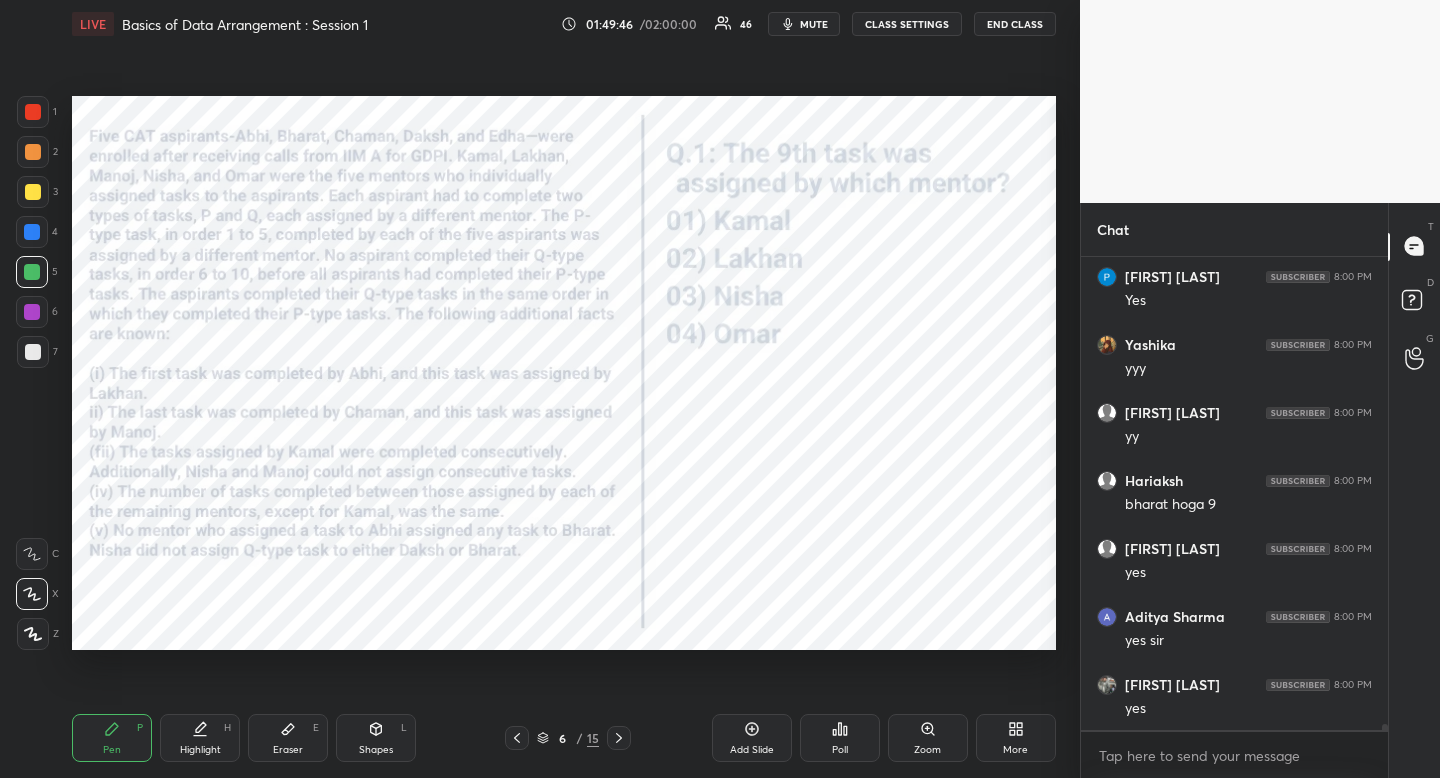 click 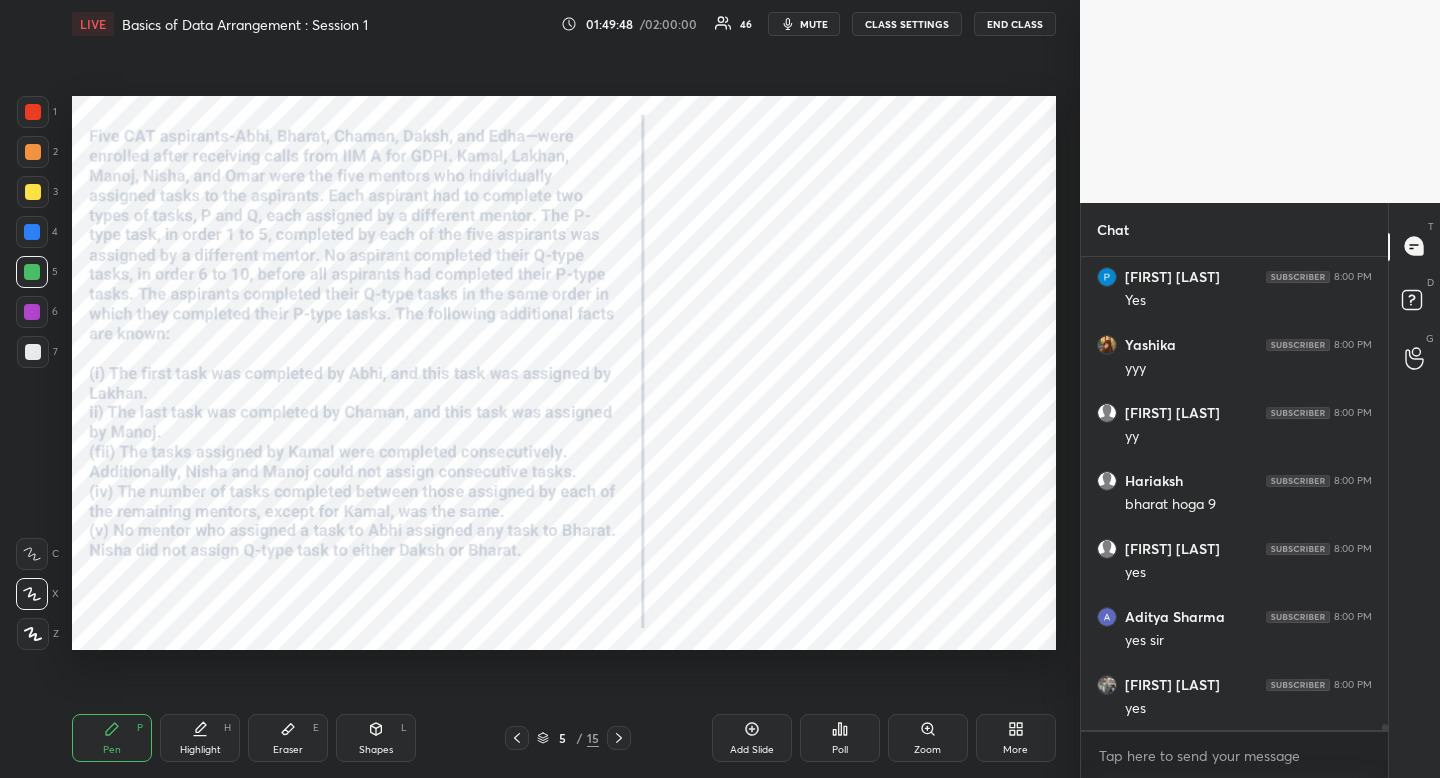 click on "Highlight H" at bounding box center (200, 738) 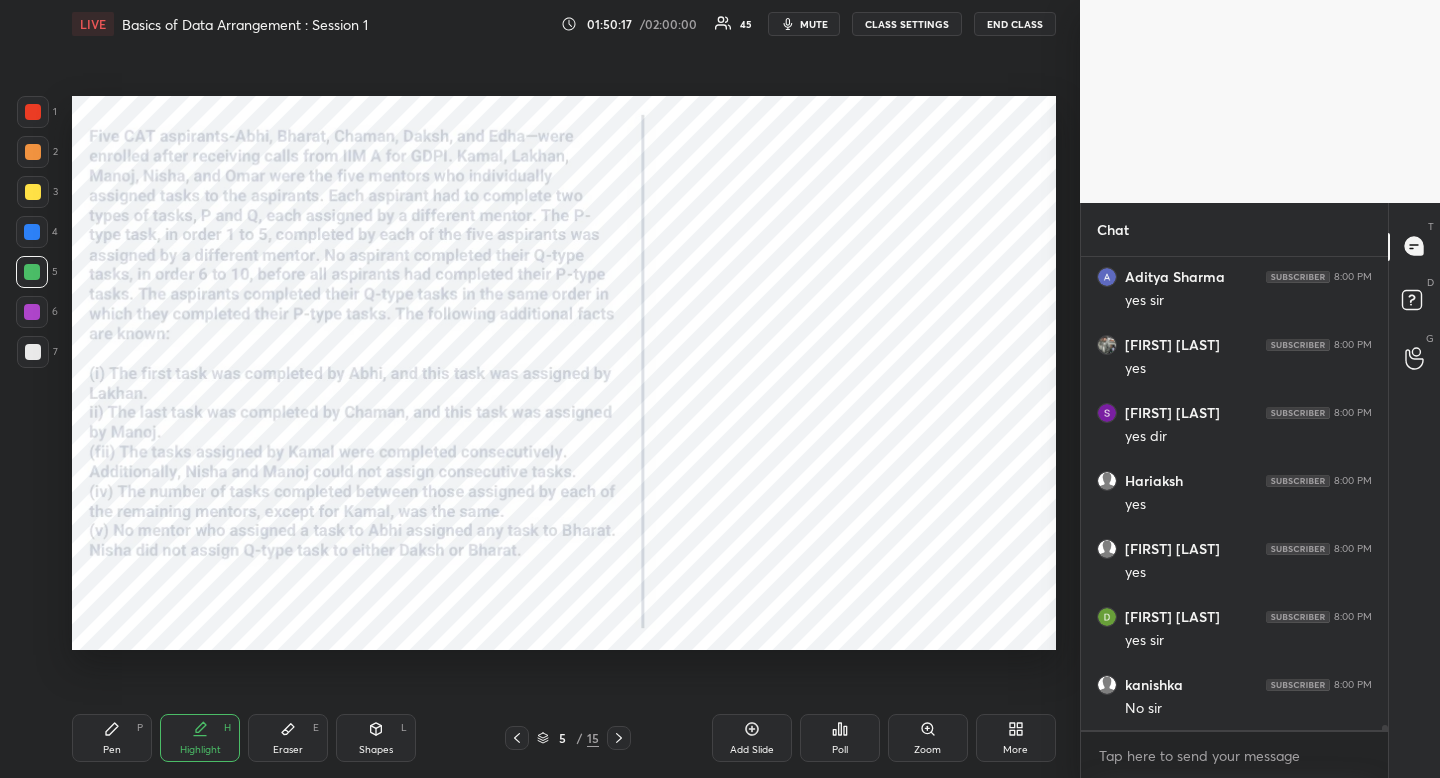 scroll, scrollTop: 40513, scrollLeft: 0, axis: vertical 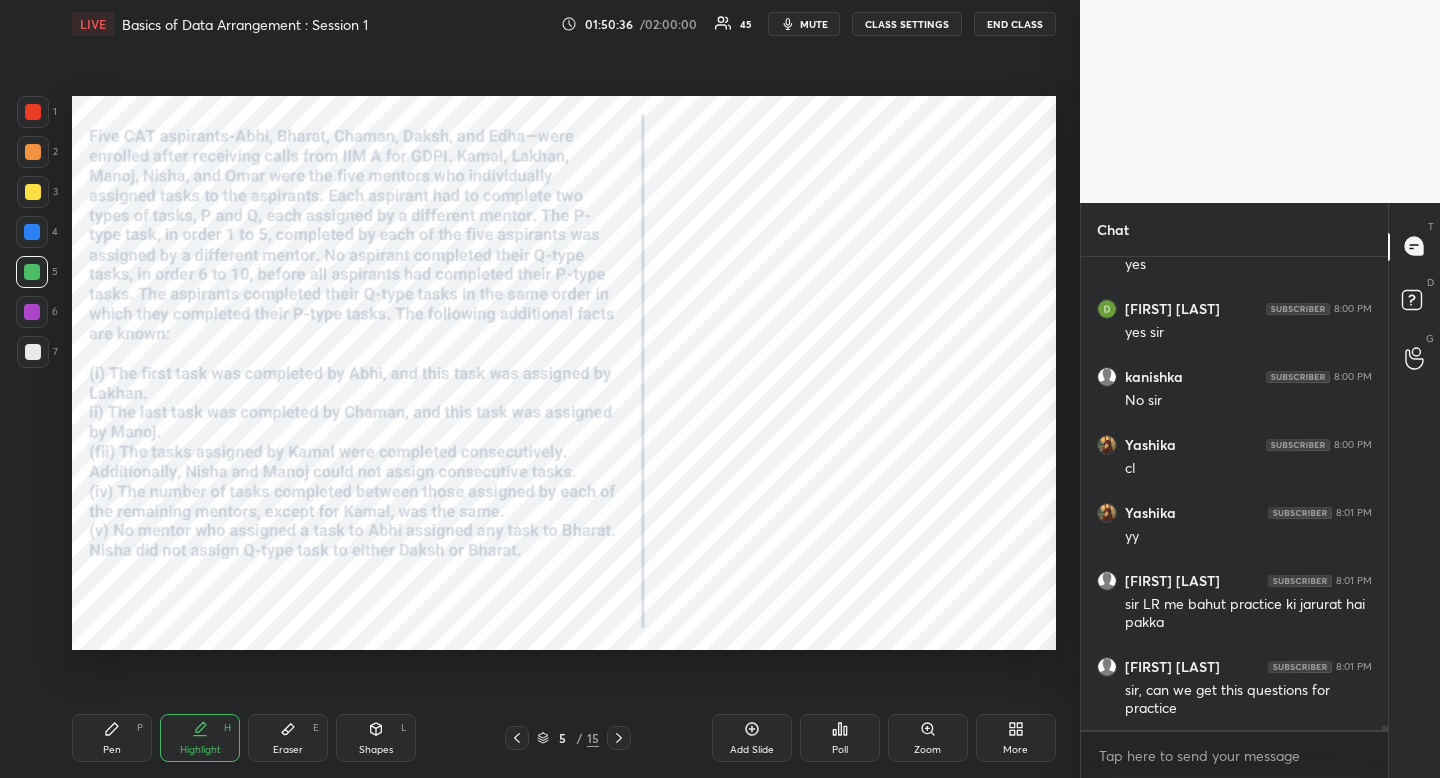 click on "More" at bounding box center (1016, 738) 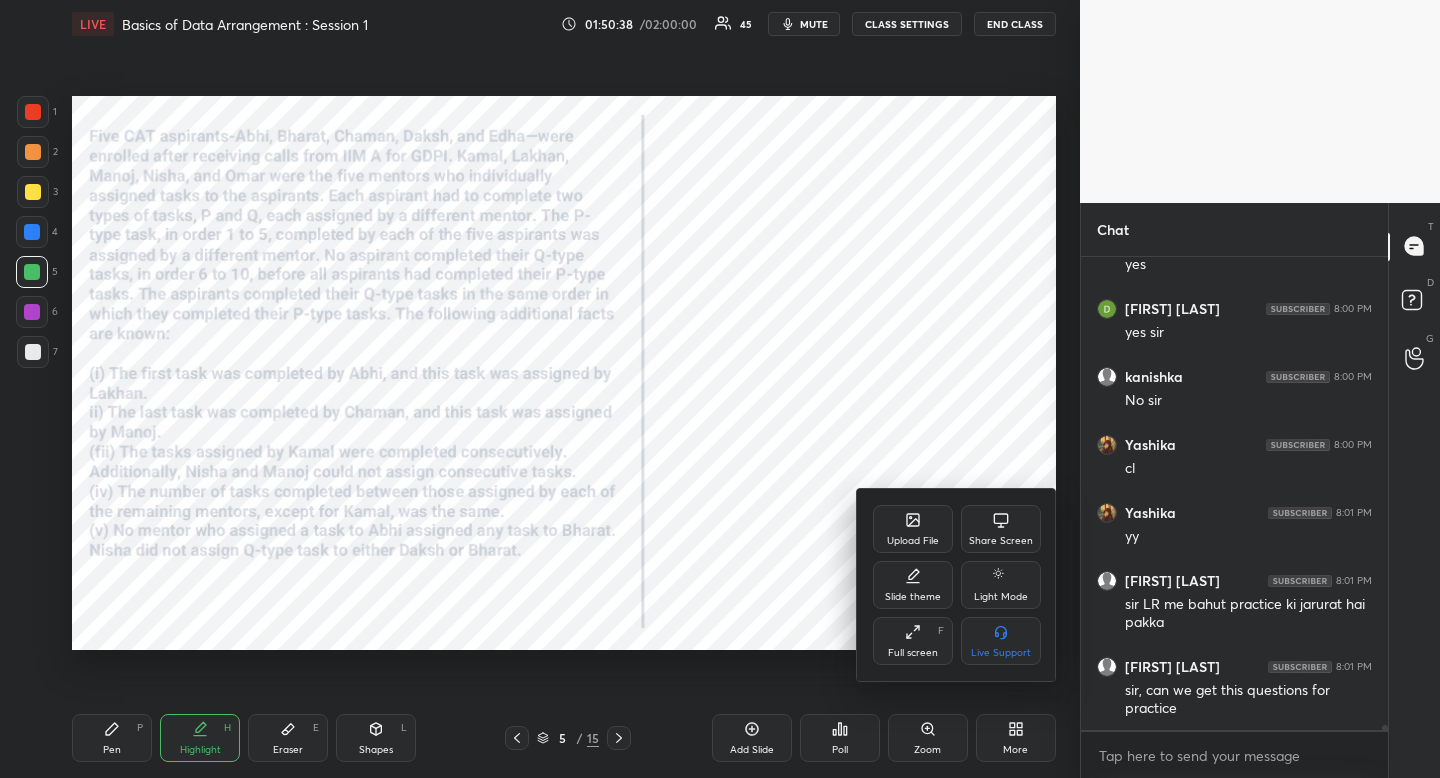 click 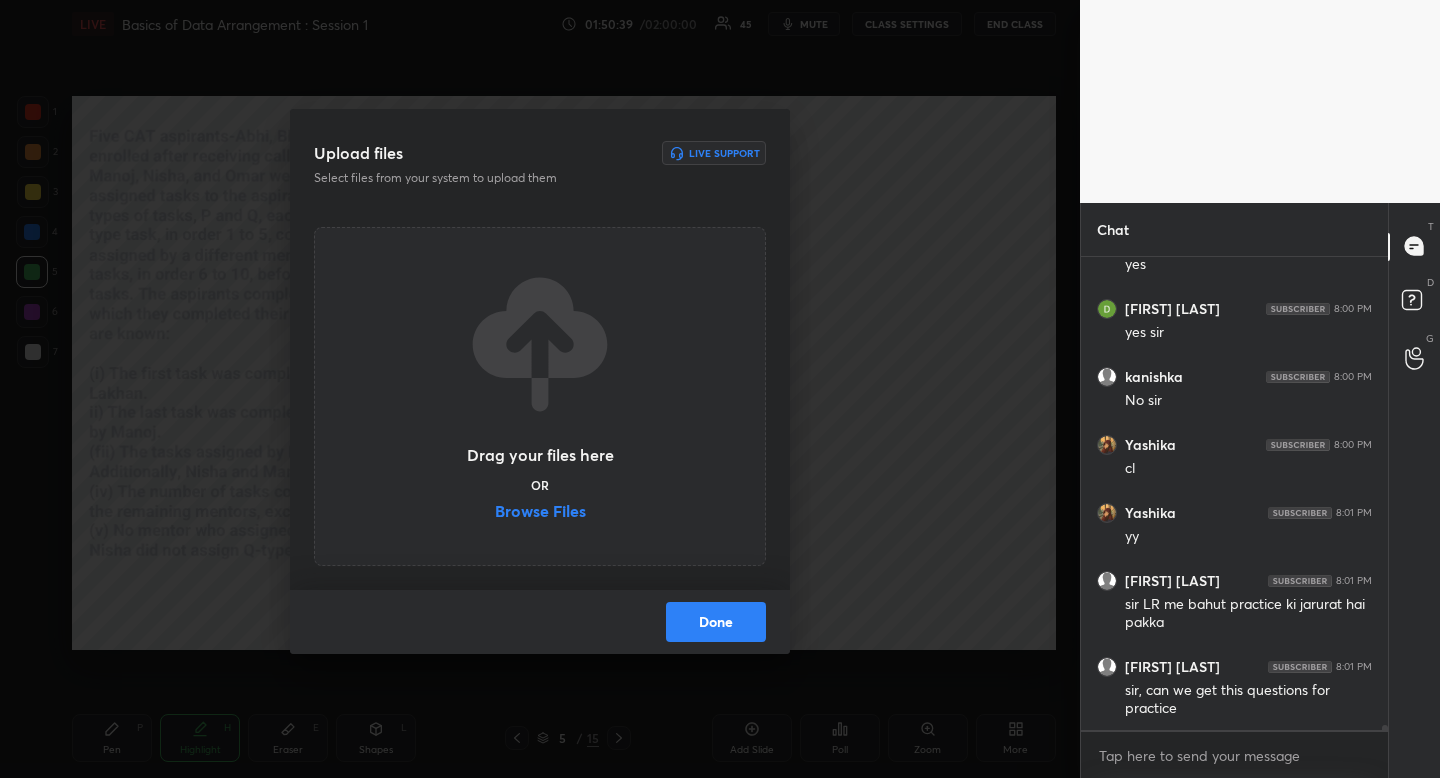 click on "Browse Files" at bounding box center (540, 513) 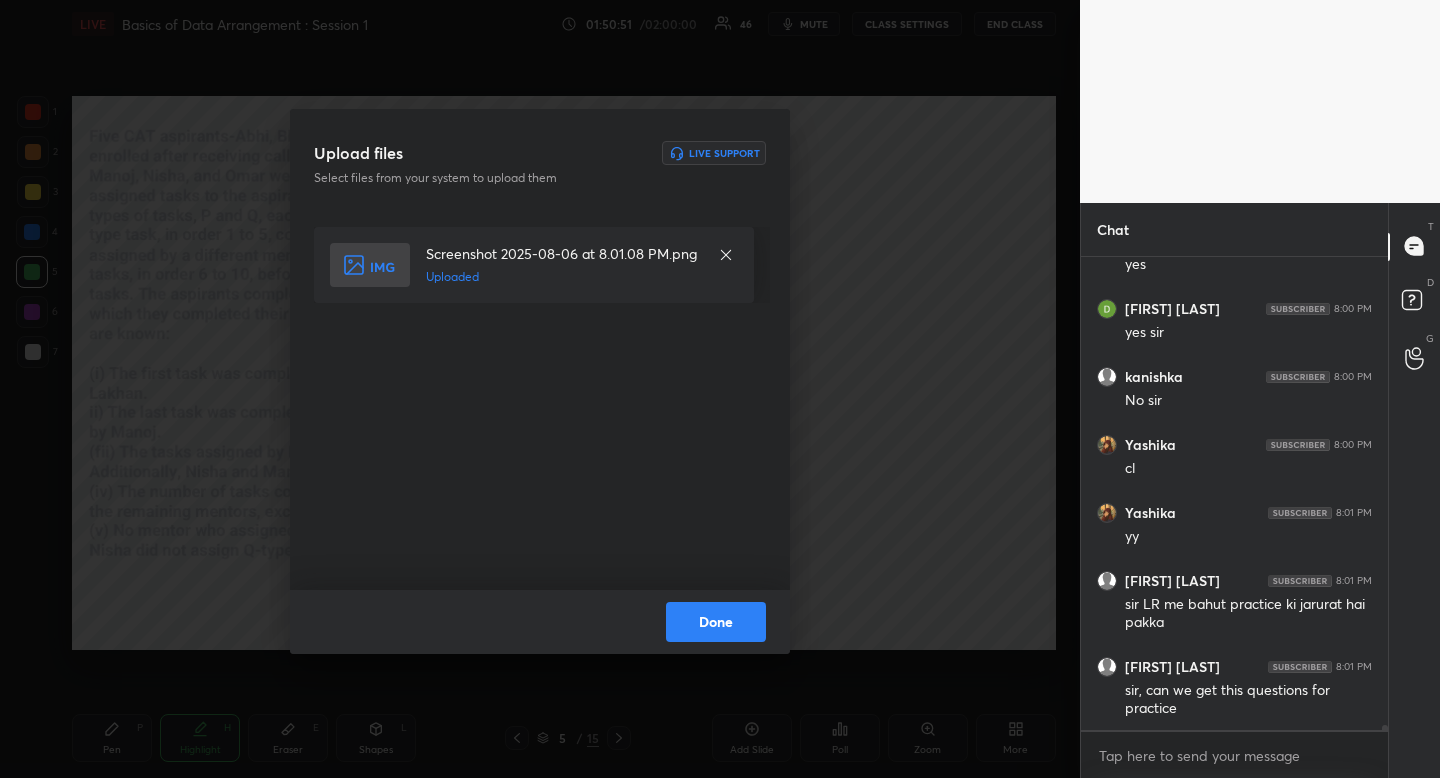 click on "Done" at bounding box center (716, 622) 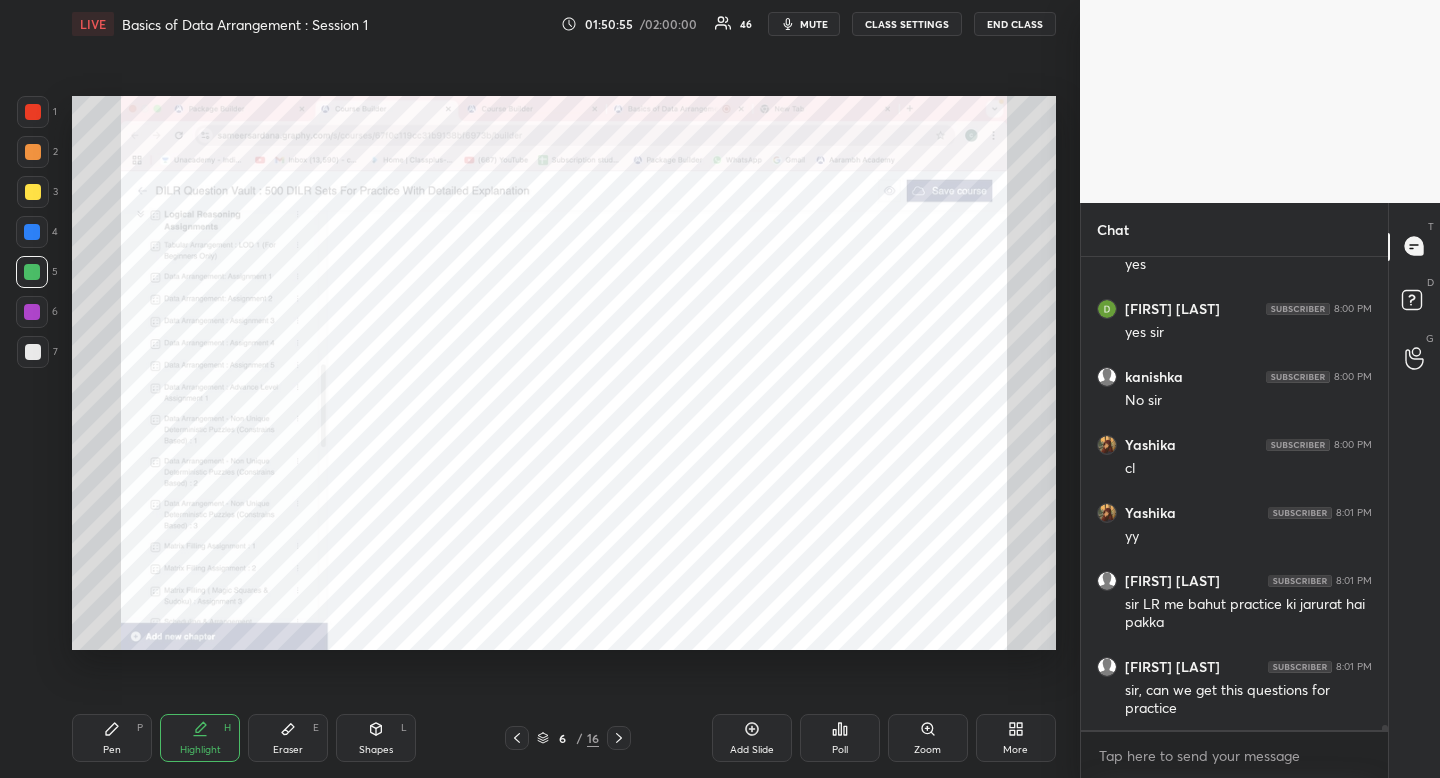 click at bounding box center [33, 112] 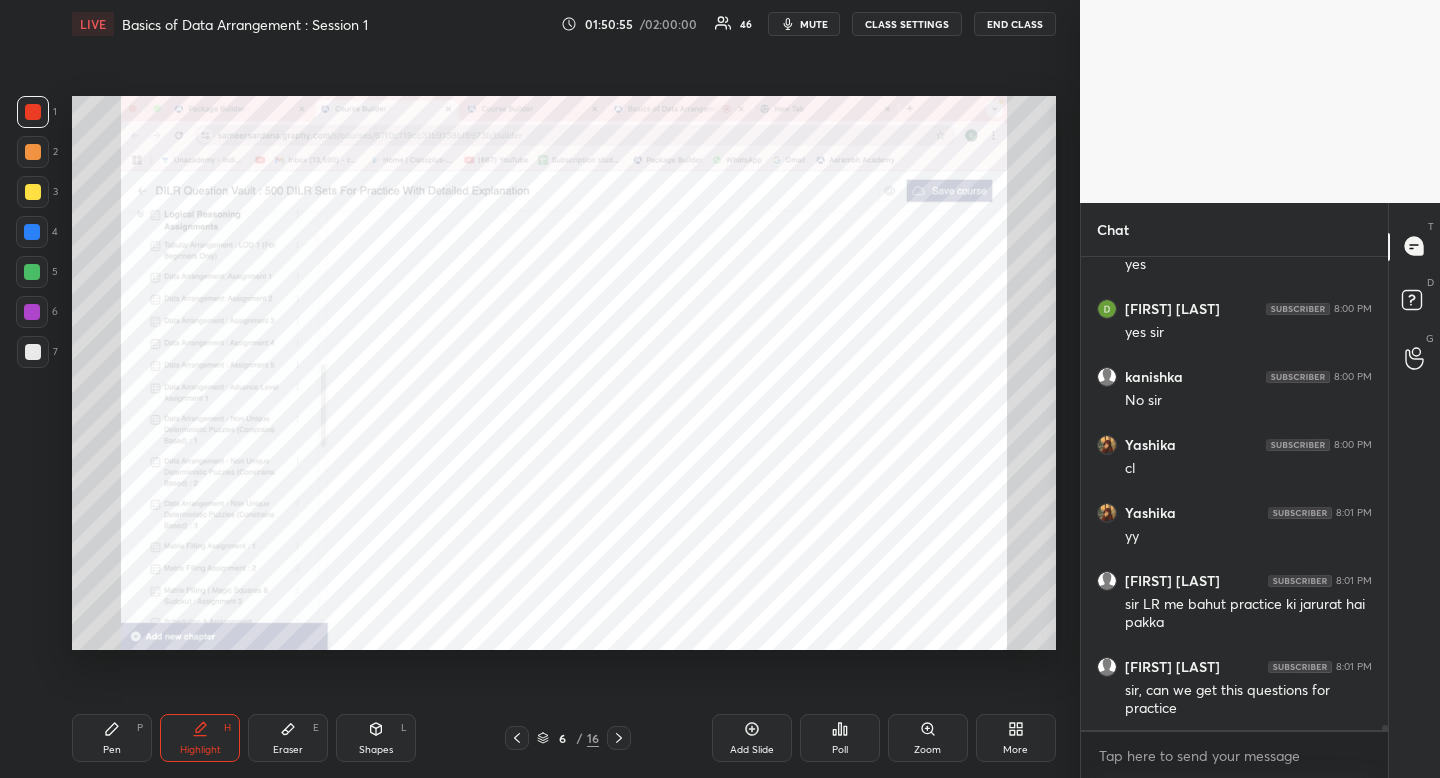 drag, startPoint x: 39, startPoint y: 115, endPoint x: 53, endPoint y: 135, distance: 24.41311 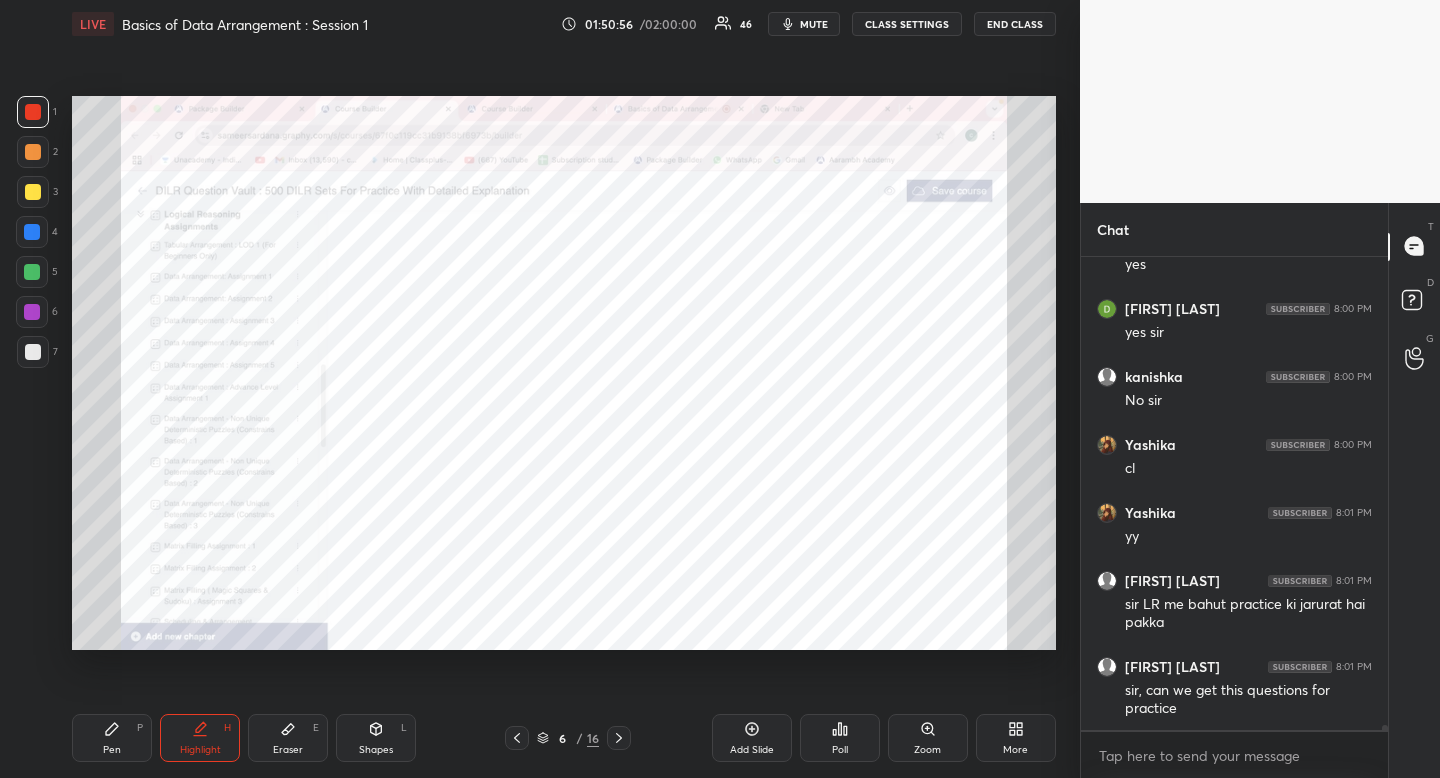 scroll, scrollTop: 40821, scrollLeft: 0, axis: vertical 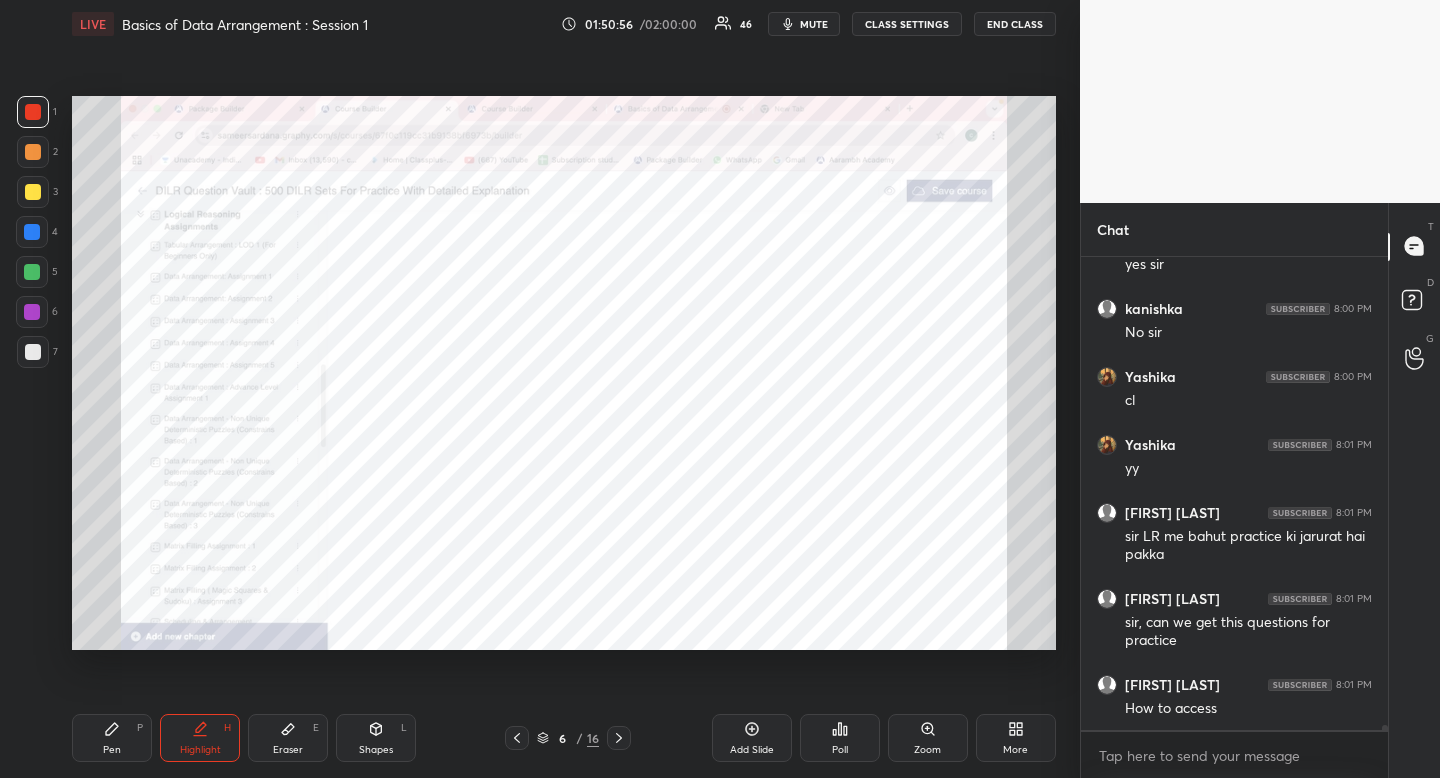 click on "Shapes" at bounding box center (376, 750) 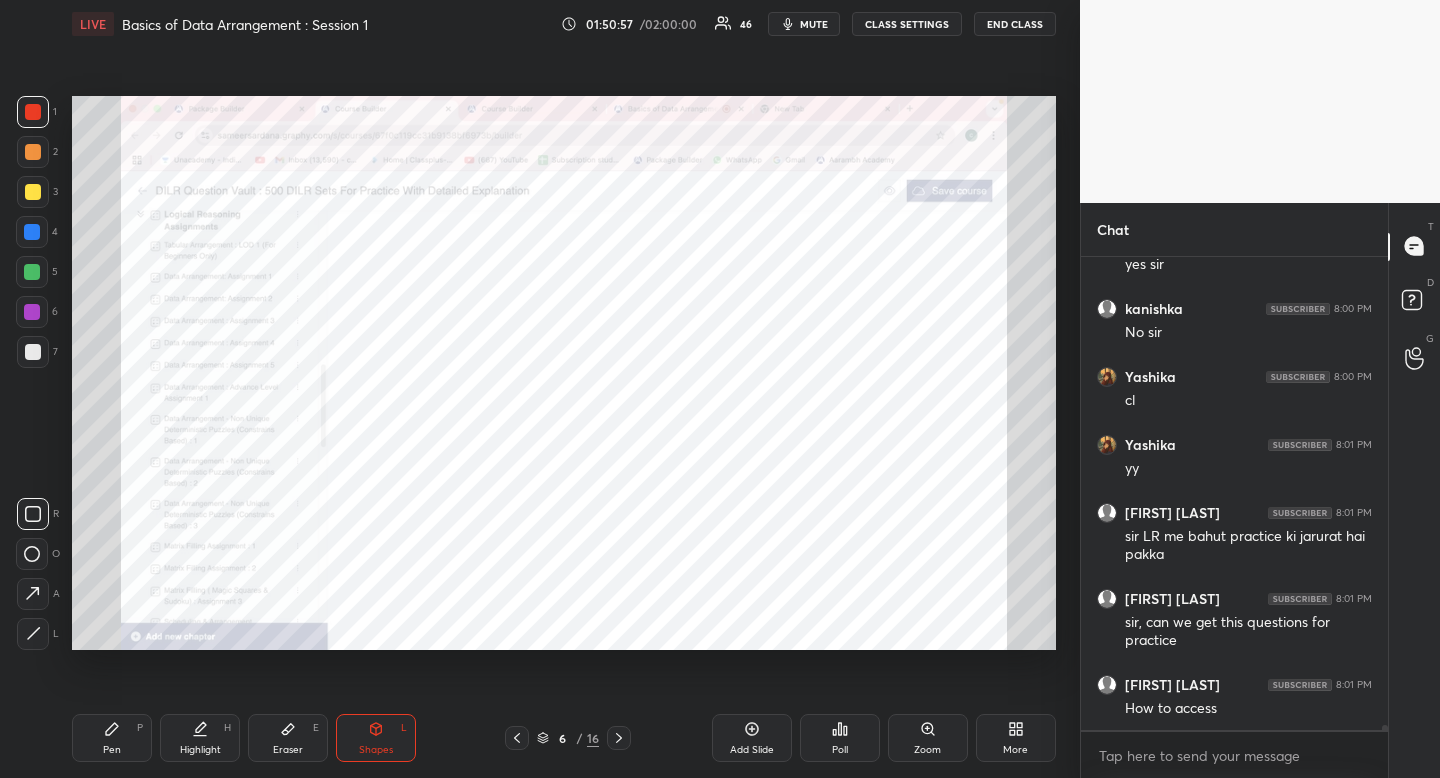 drag, startPoint x: 39, startPoint y: 511, endPoint x: 25, endPoint y: 512, distance: 14.035668 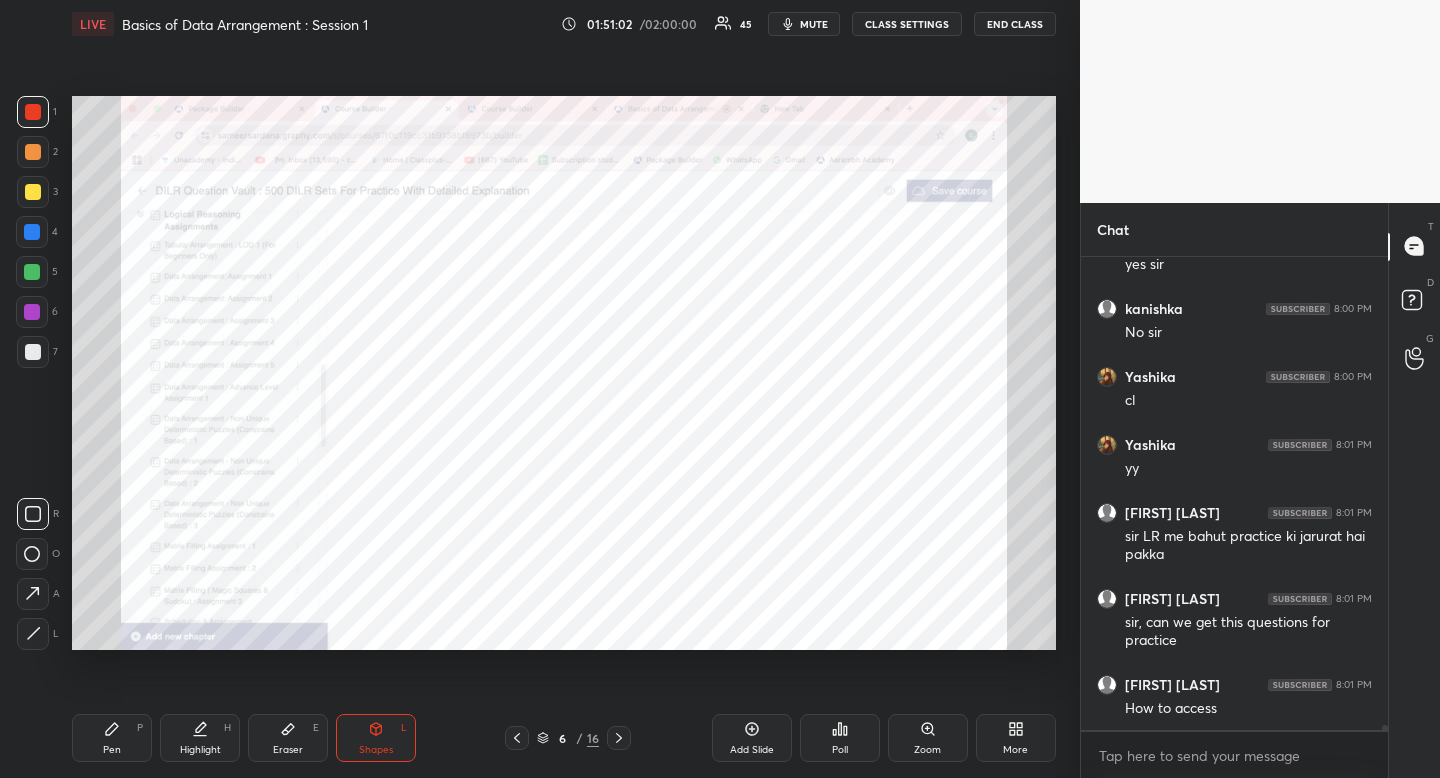 click on "Pen" at bounding box center [112, 750] 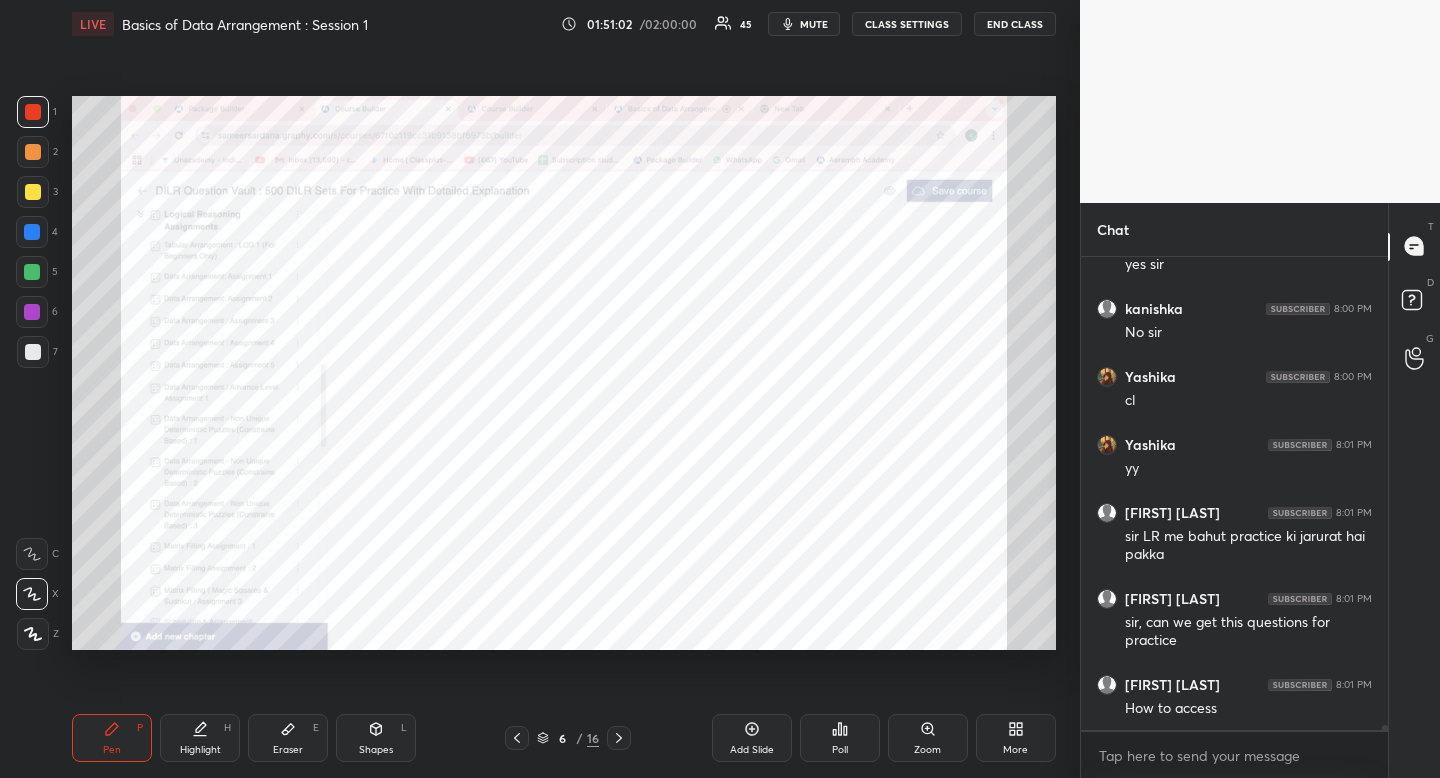 drag, startPoint x: 117, startPoint y: 742, endPoint x: 116, endPoint y: 708, distance: 34.0147 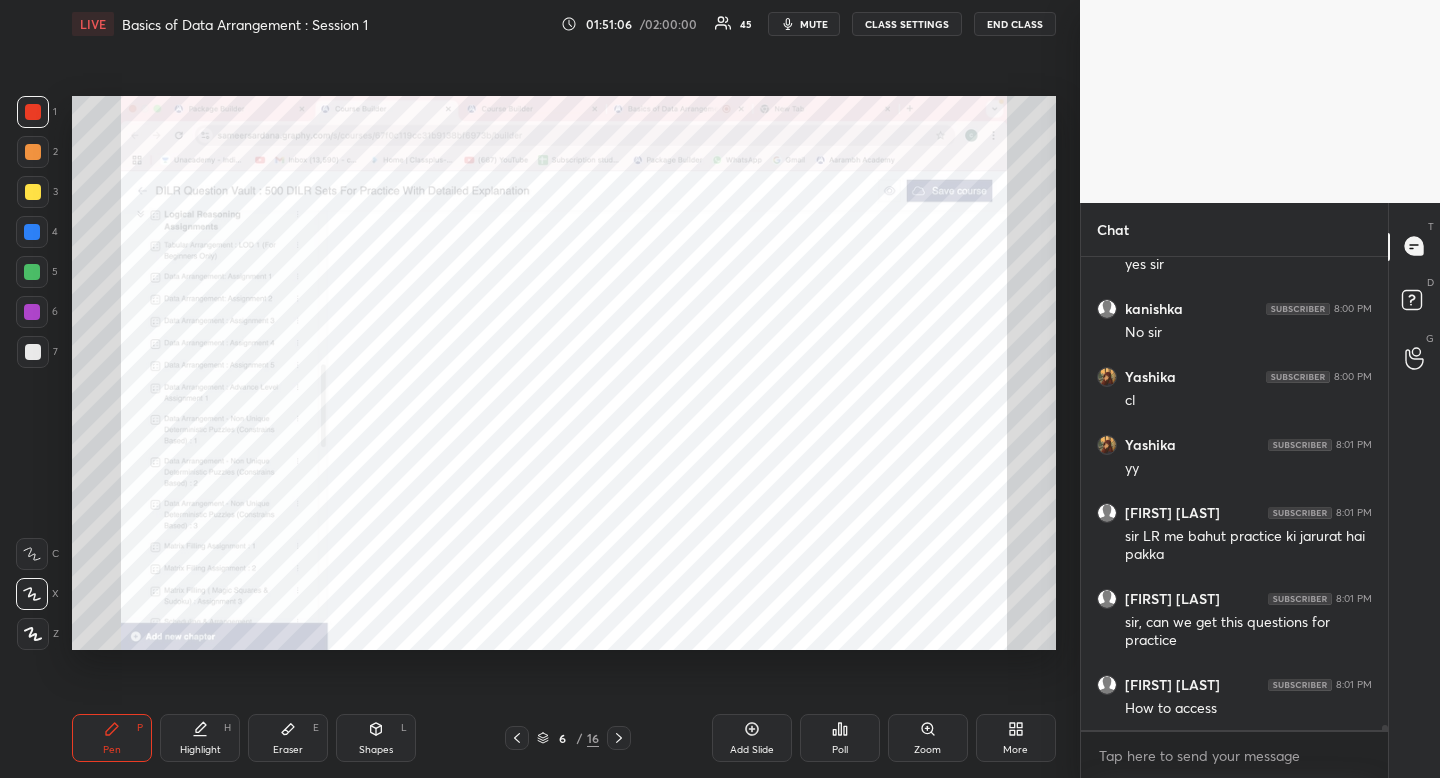 drag, startPoint x: 383, startPoint y: 740, endPoint x: 358, endPoint y: 707, distance: 41.400482 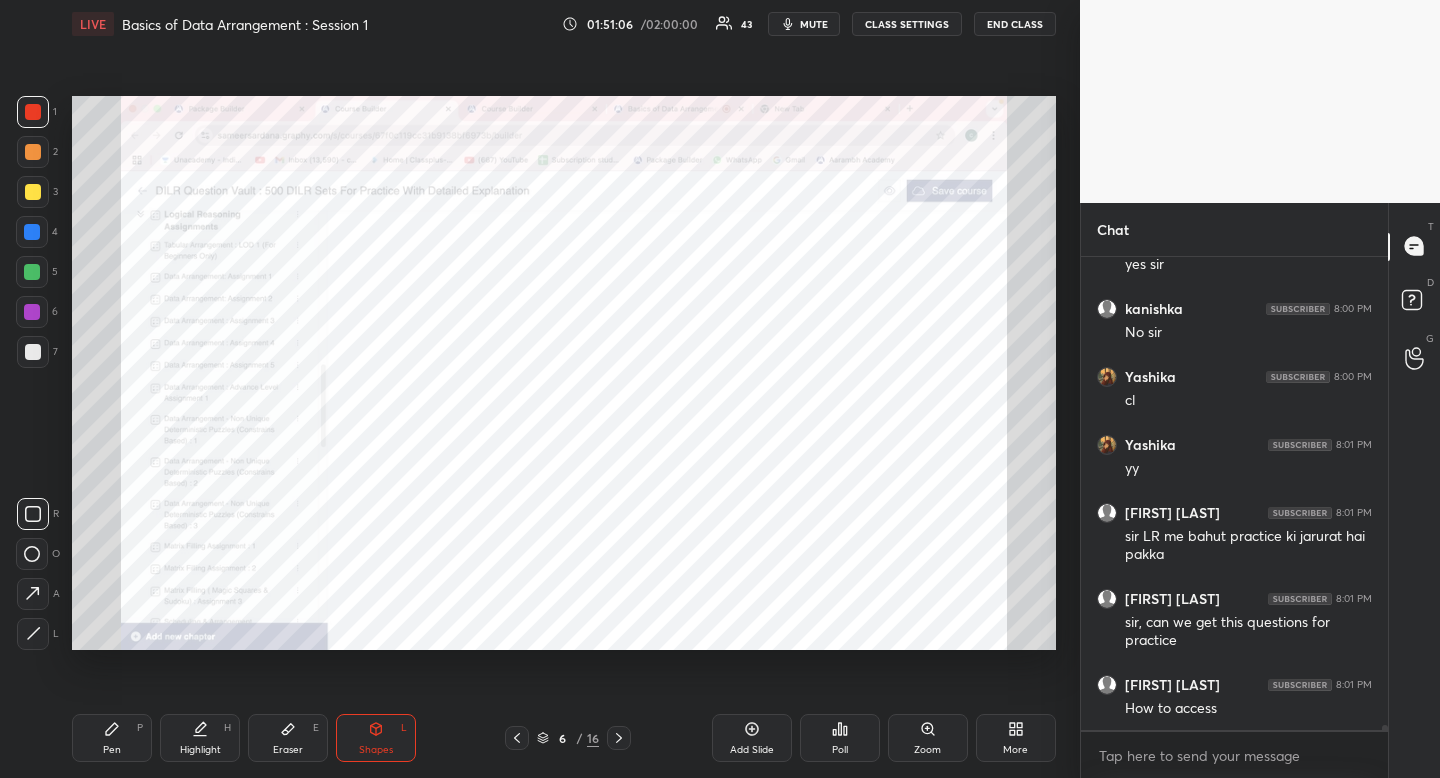 click at bounding box center [33, 514] 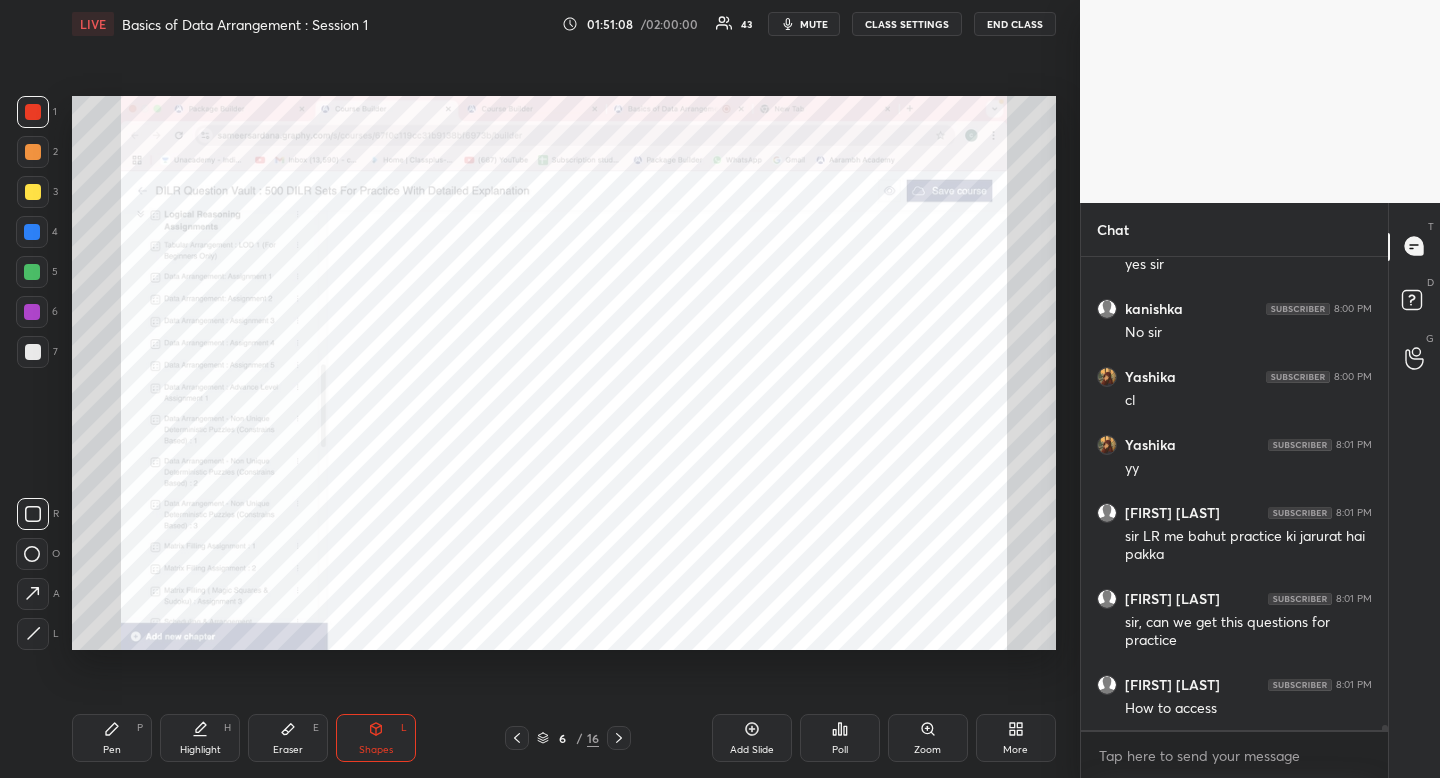 drag, startPoint x: 382, startPoint y: 748, endPoint x: 358, endPoint y: 716, distance: 40 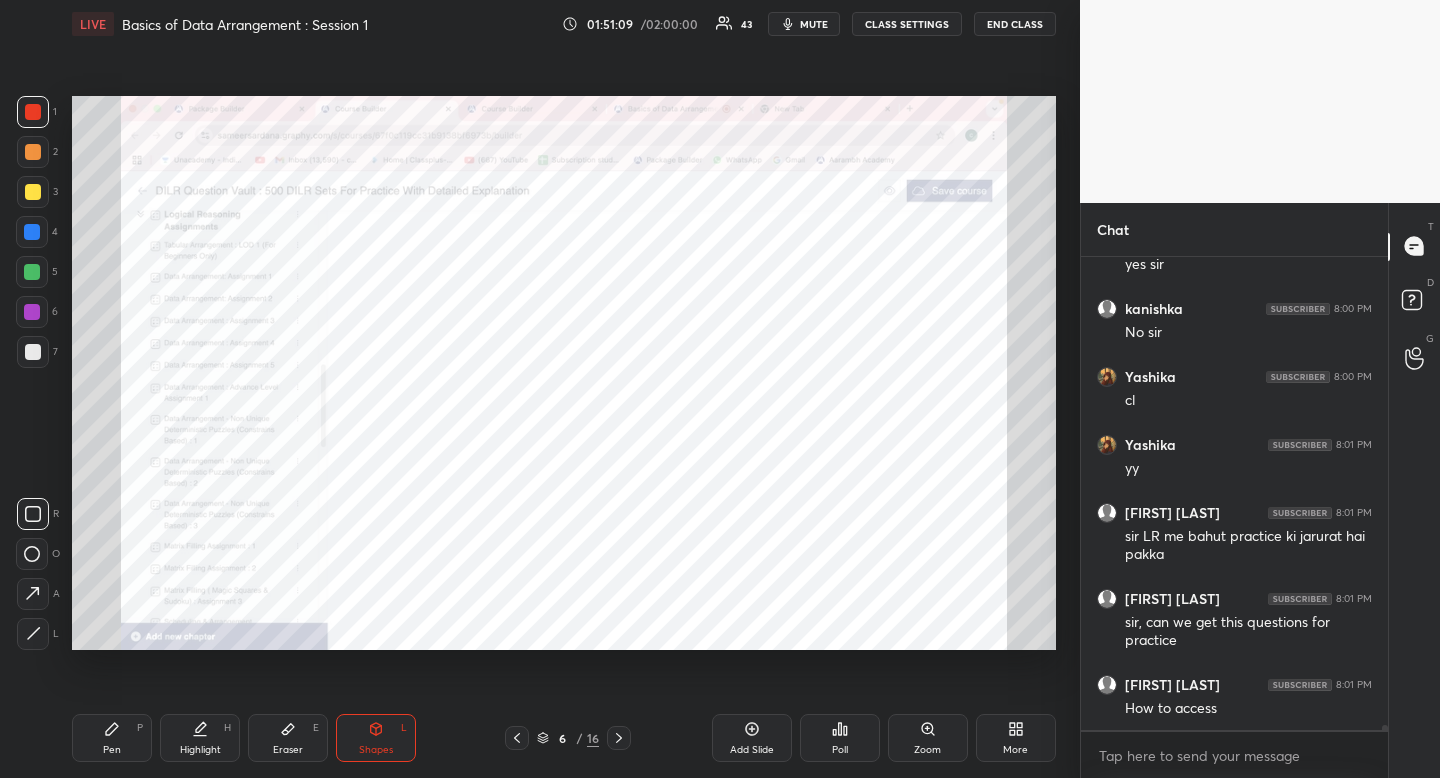 click 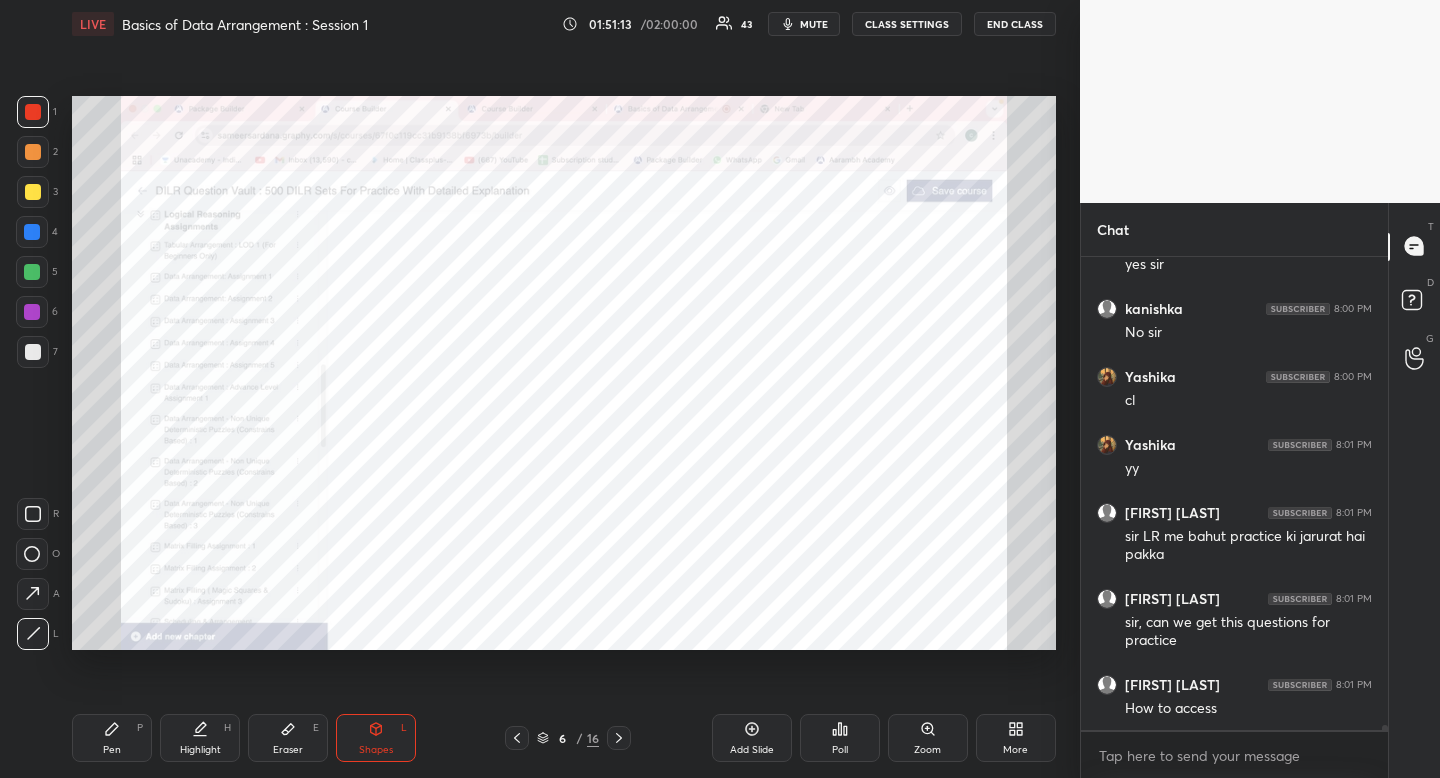 click on "Pen P" at bounding box center [112, 738] 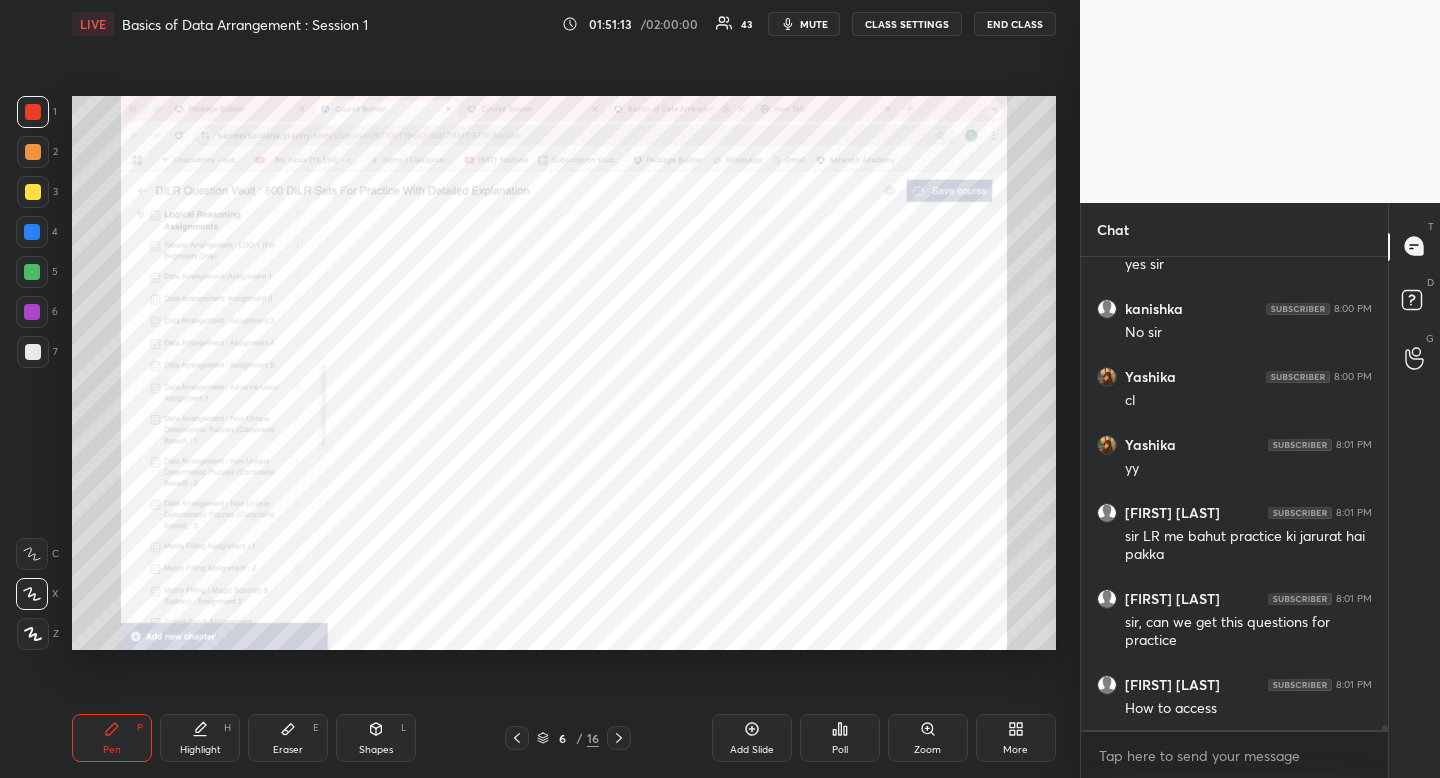 drag, startPoint x: 121, startPoint y: 746, endPoint x: 172, endPoint y: 677, distance: 85.8021 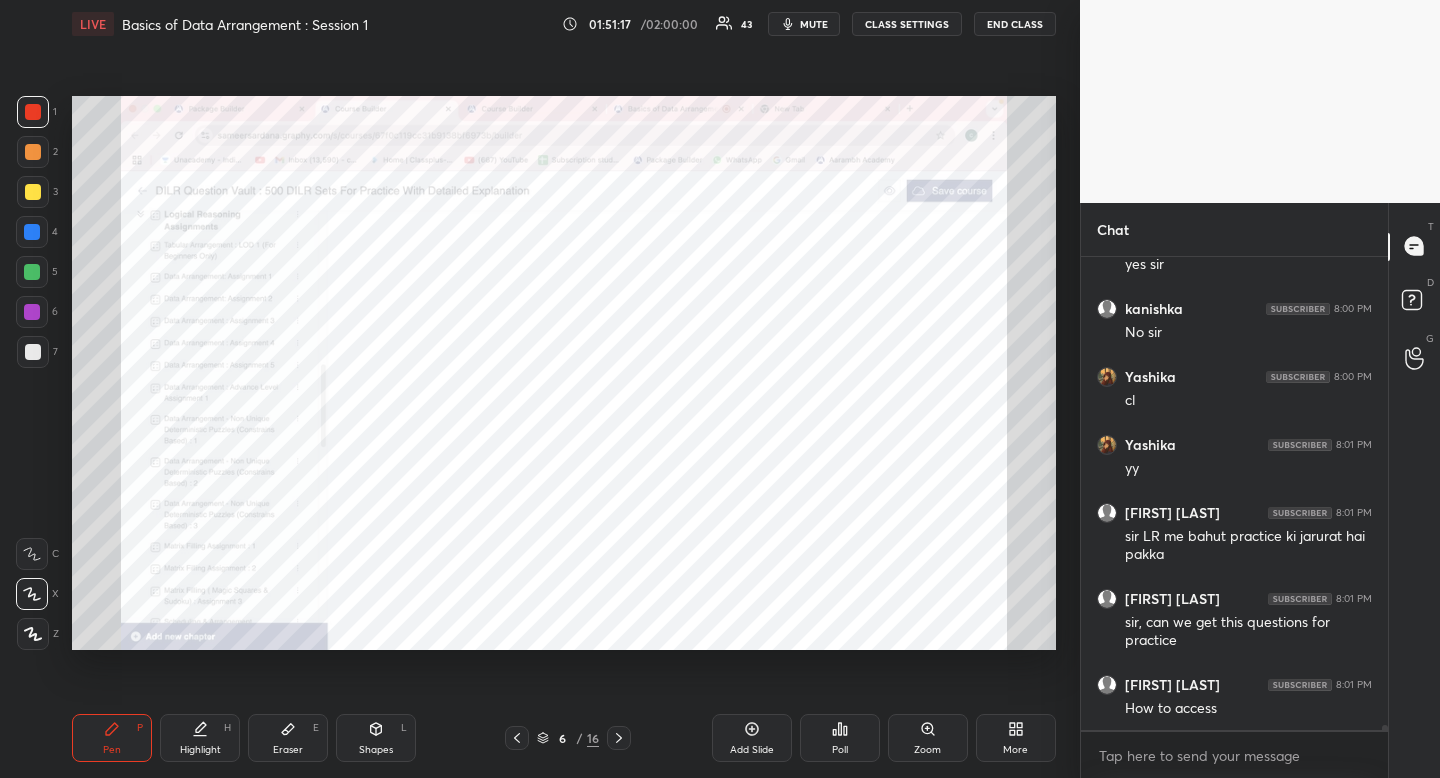drag, startPoint x: 360, startPoint y: 723, endPoint x: 349, endPoint y: 704, distance: 21.954498 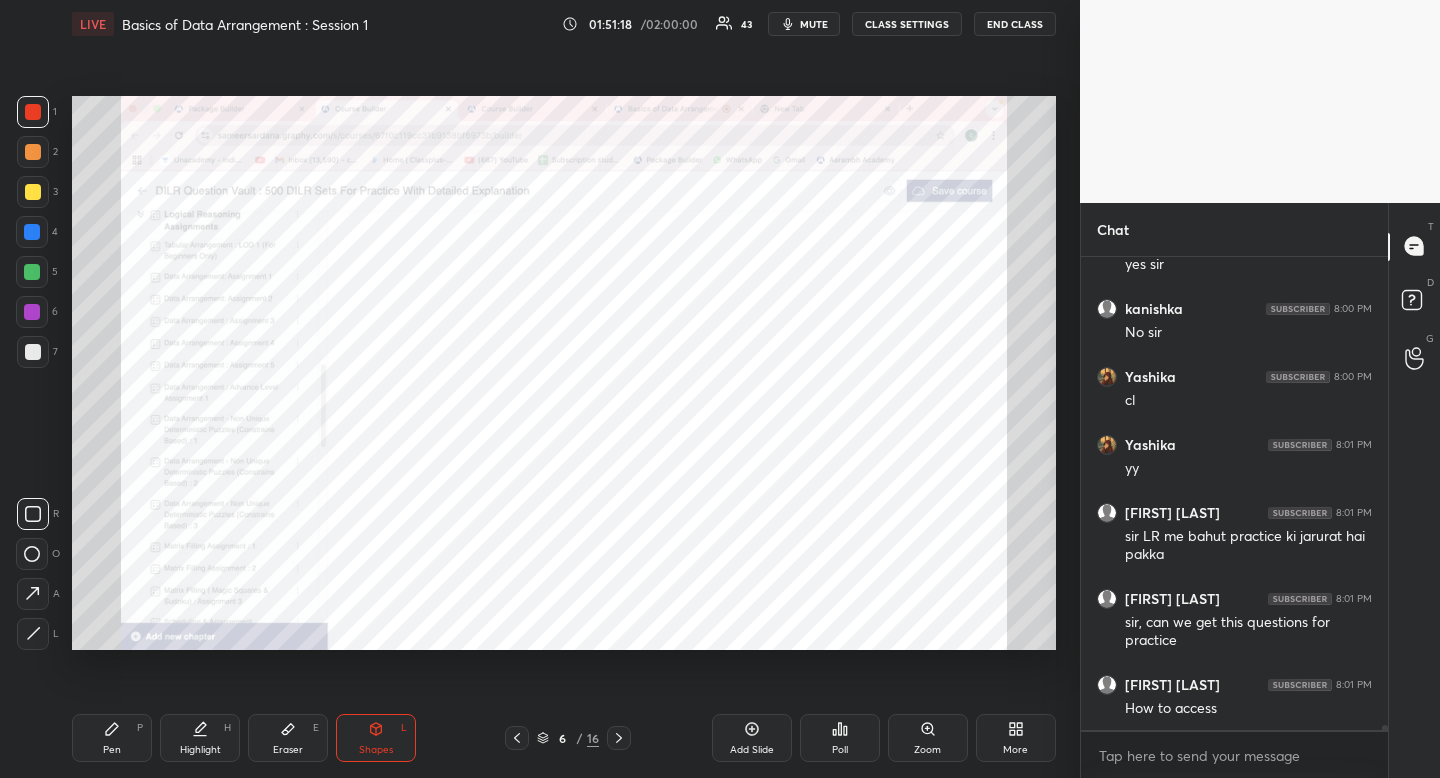click 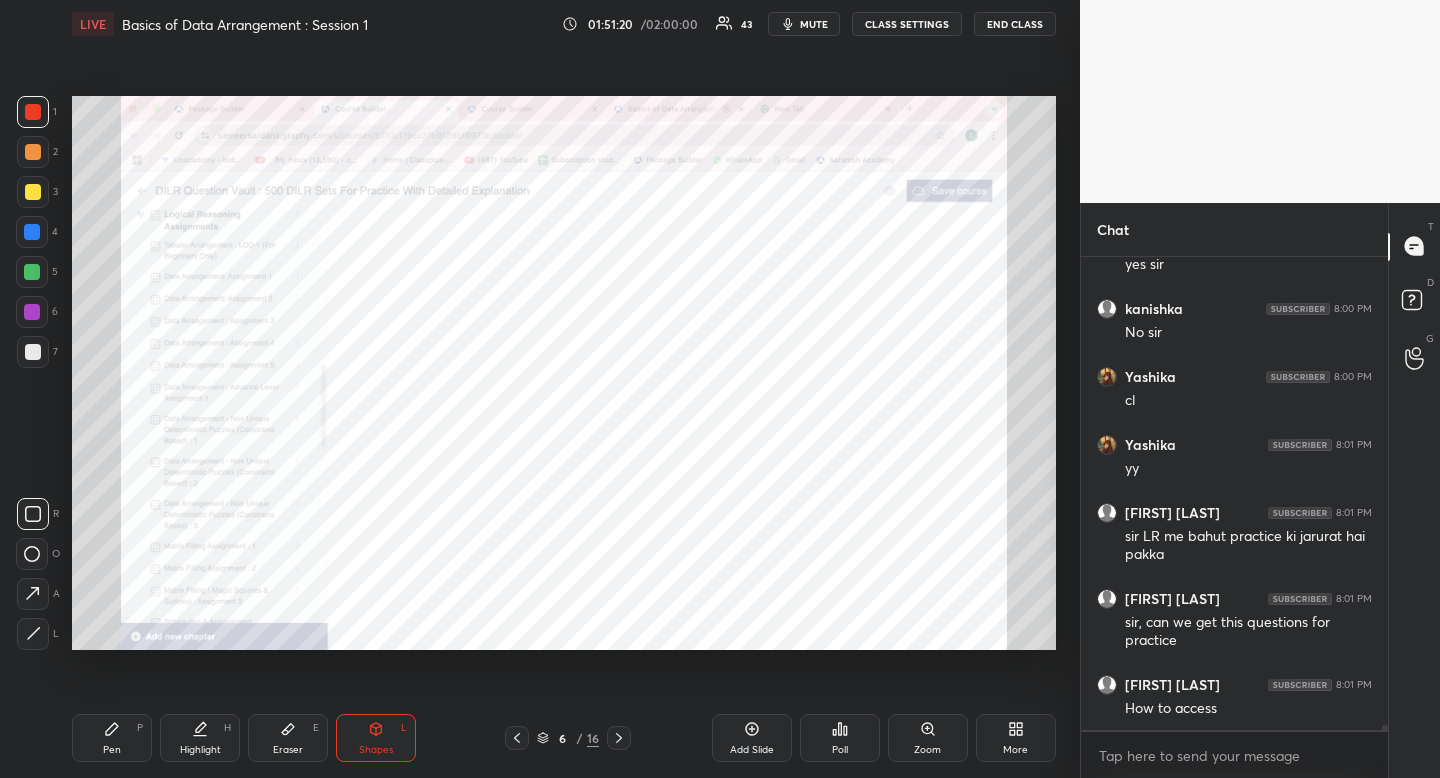 click 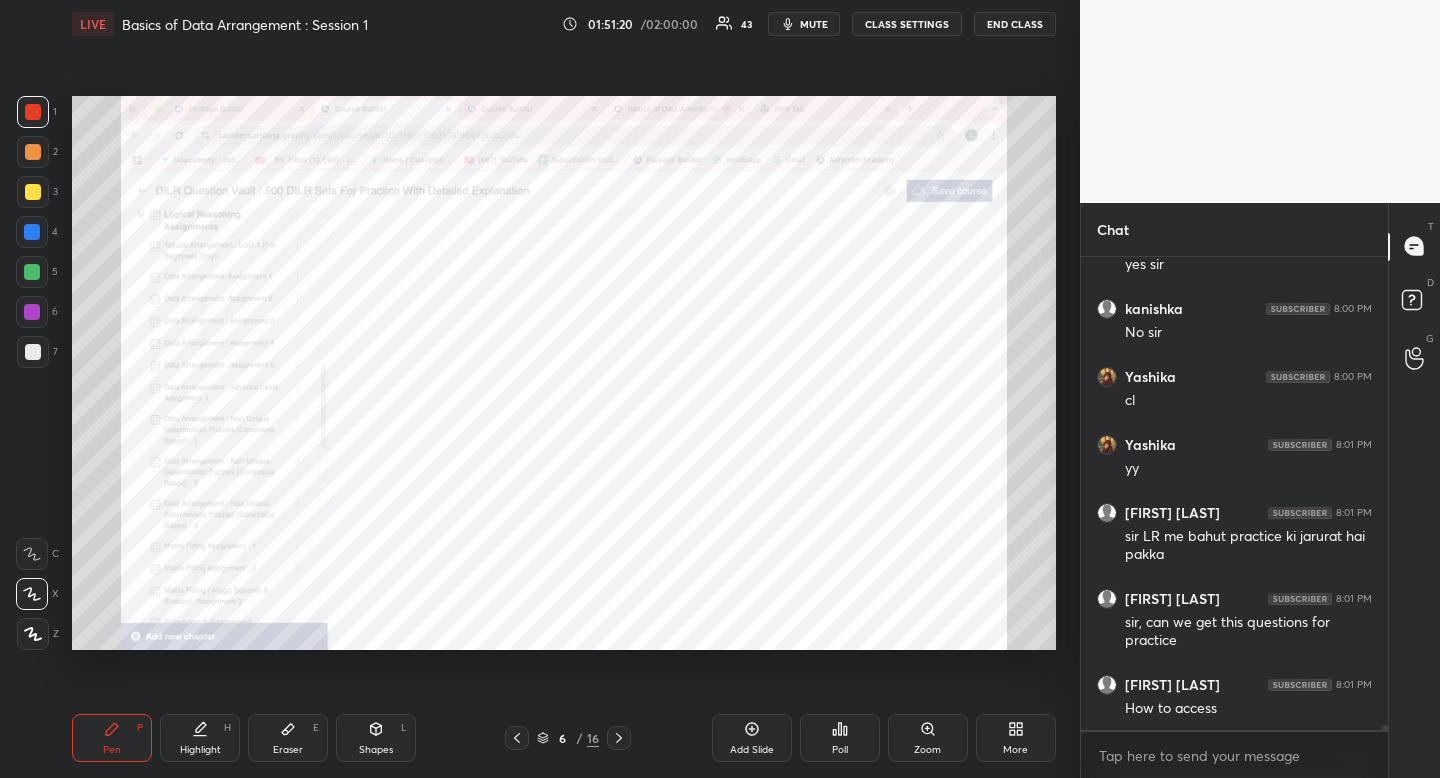 drag, startPoint x: 115, startPoint y: 736, endPoint x: 151, endPoint y: 670, distance: 75.17979 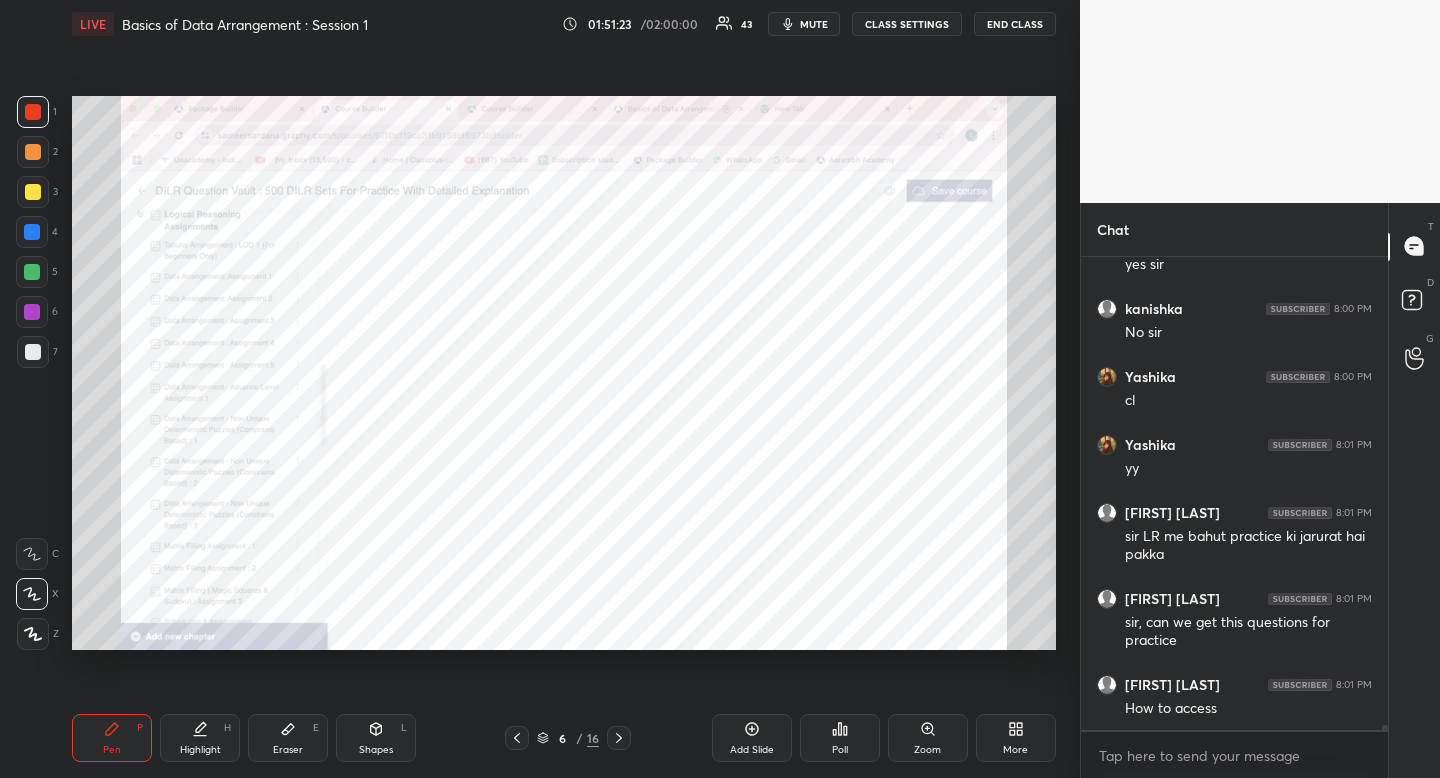 drag, startPoint x: 376, startPoint y: 727, endPoint x: 336, endPoint y: 666, distance: 72.94518 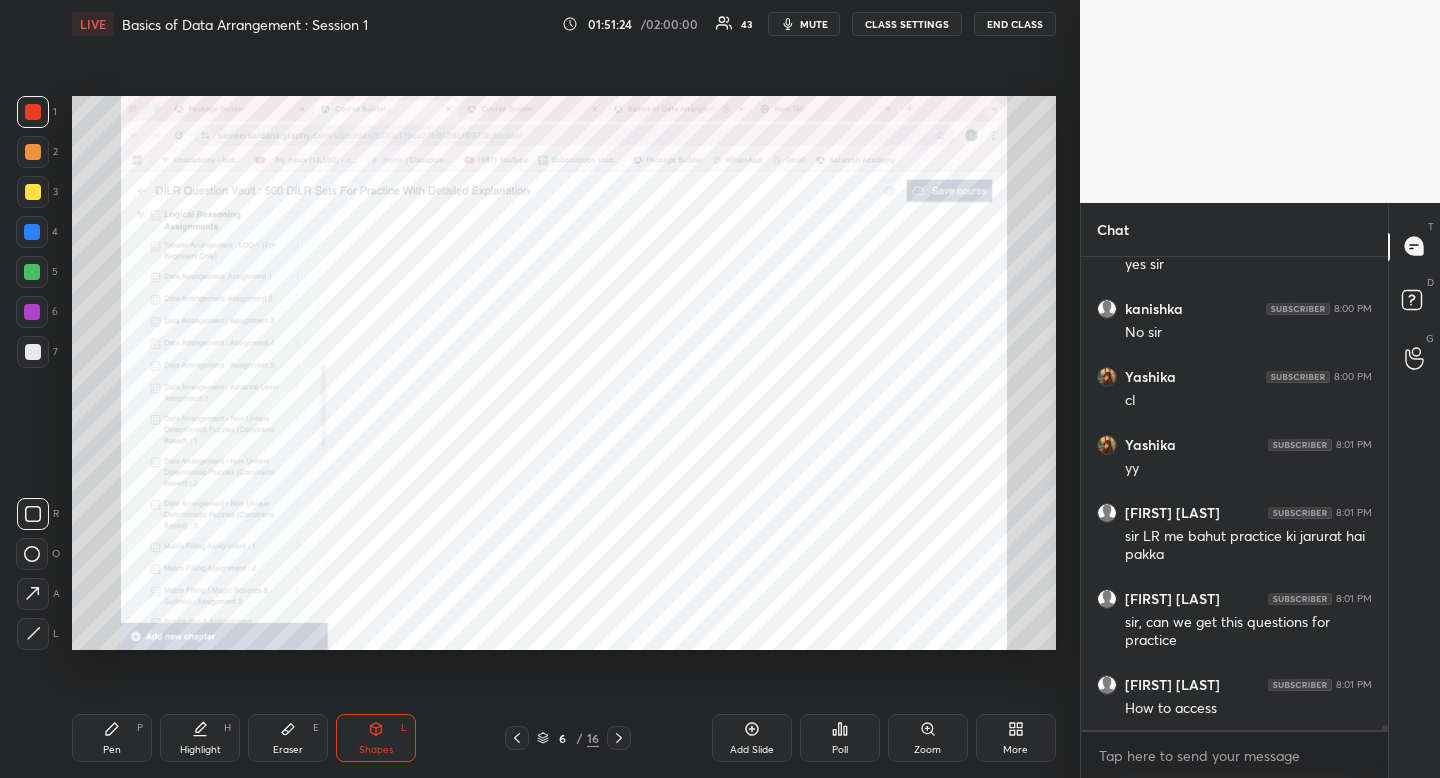click at bounding box center (33, 514) 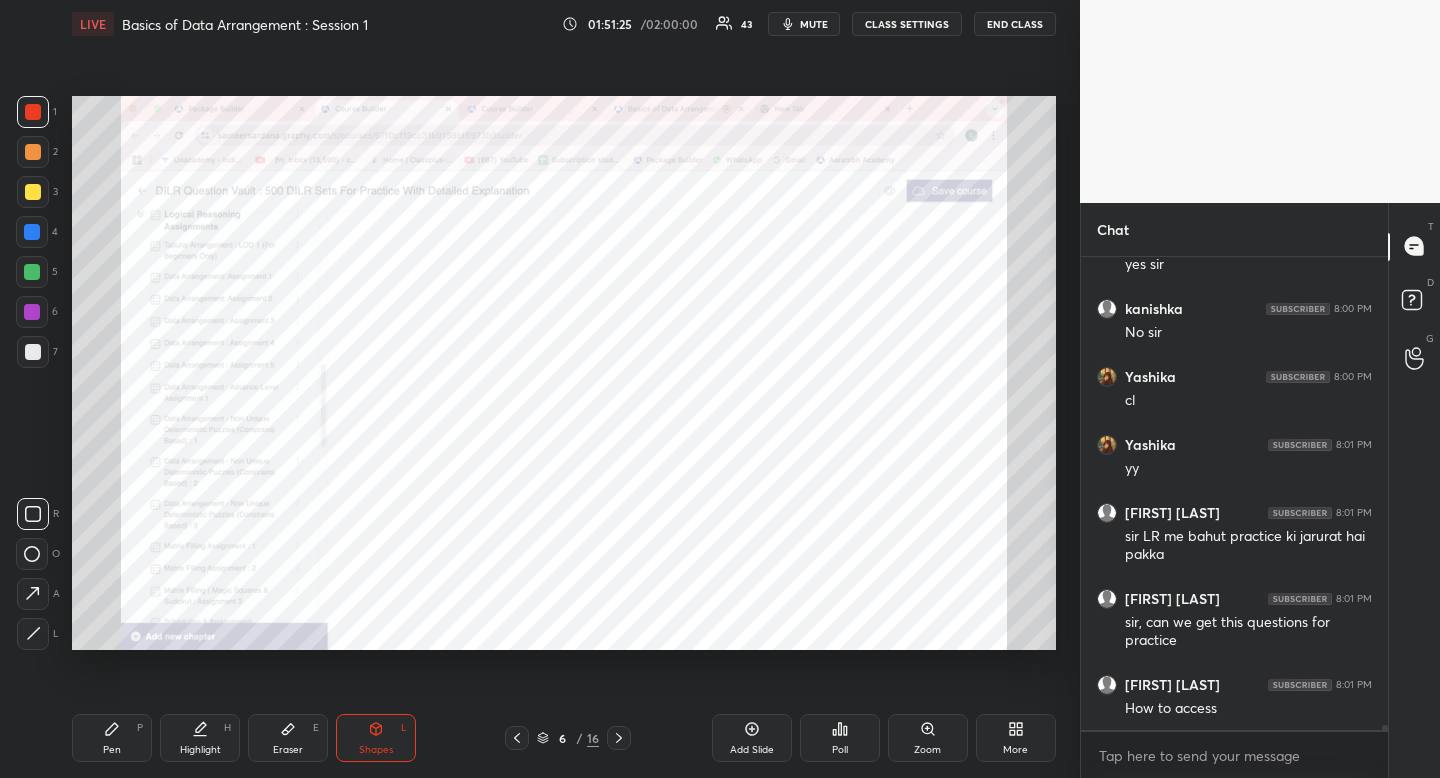 click on "Pen P" at bounding box center (112, 738) 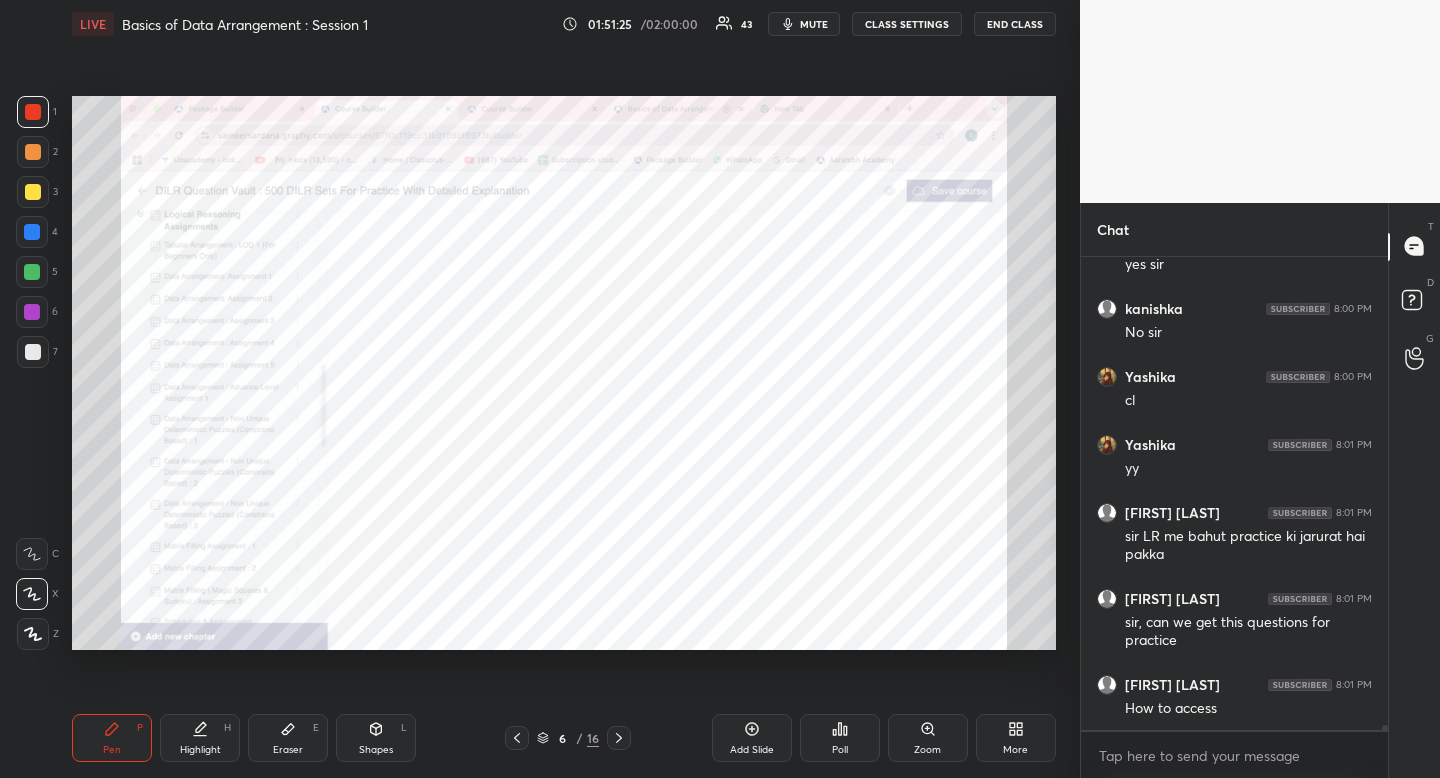 drag, startPoint x: 111, startPoint y: 733, endPoint x: 206, endPoint y: 652, distance: 124.8439 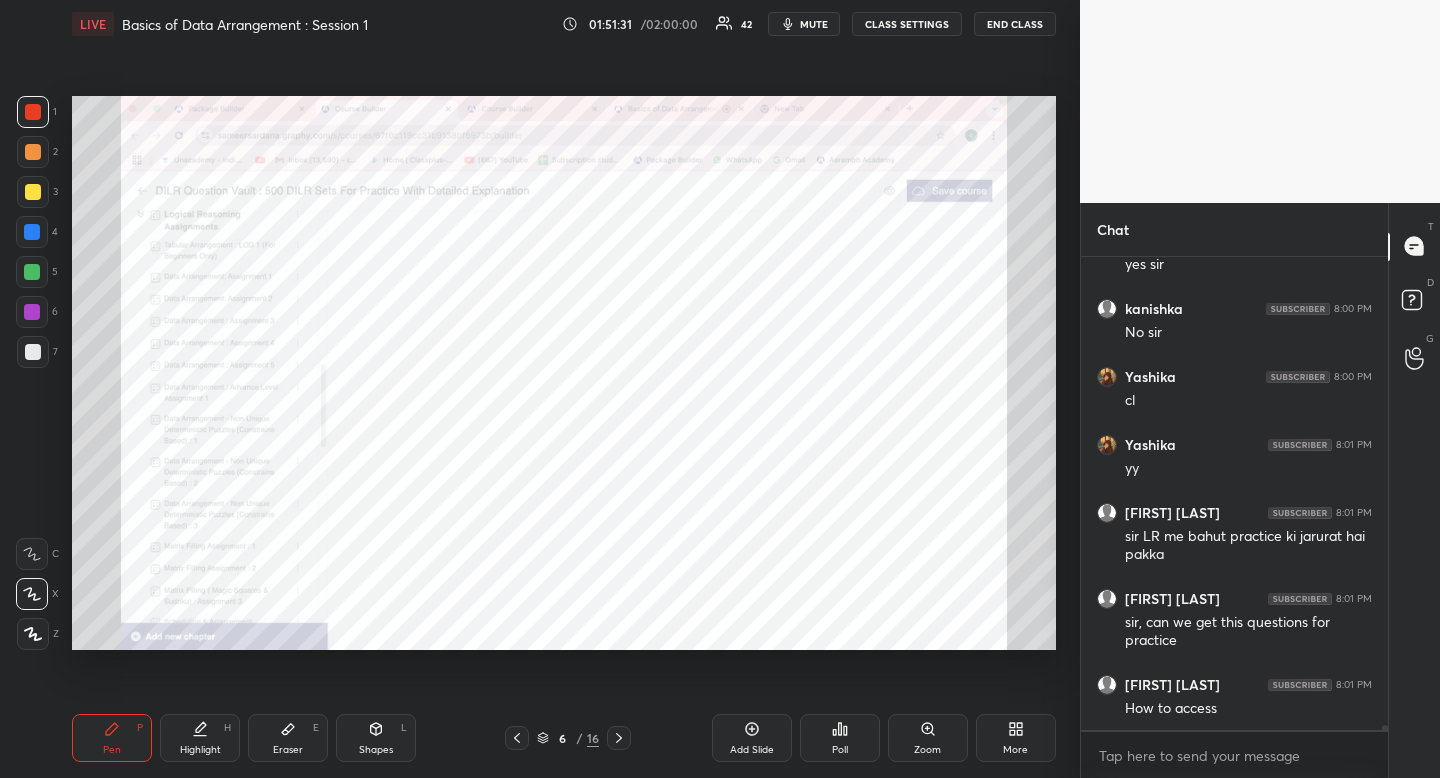 click on "Shapes L" at bounding box center (376, 738) 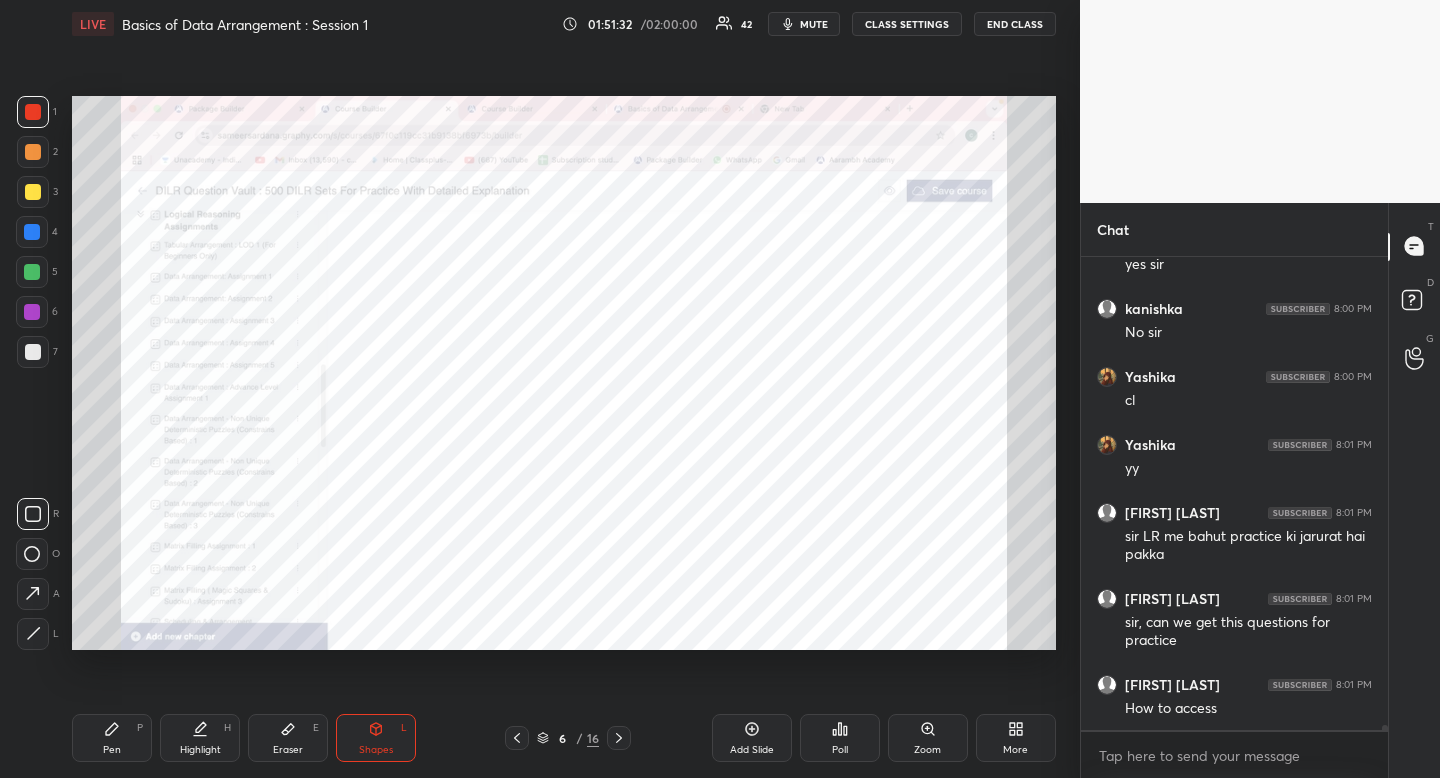 click at bounding box center [33, 514] 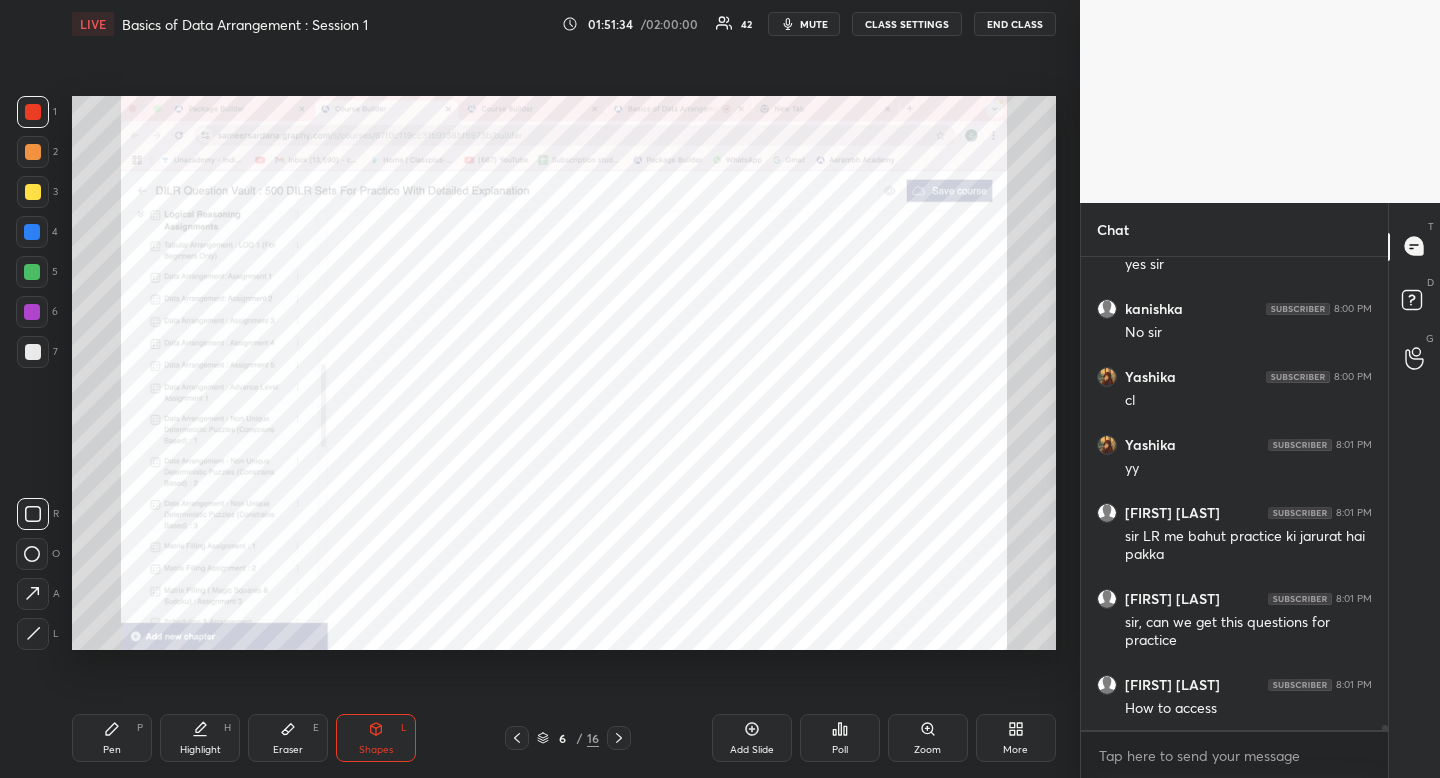 click on "Highlight" at bounding box center (200, 750) 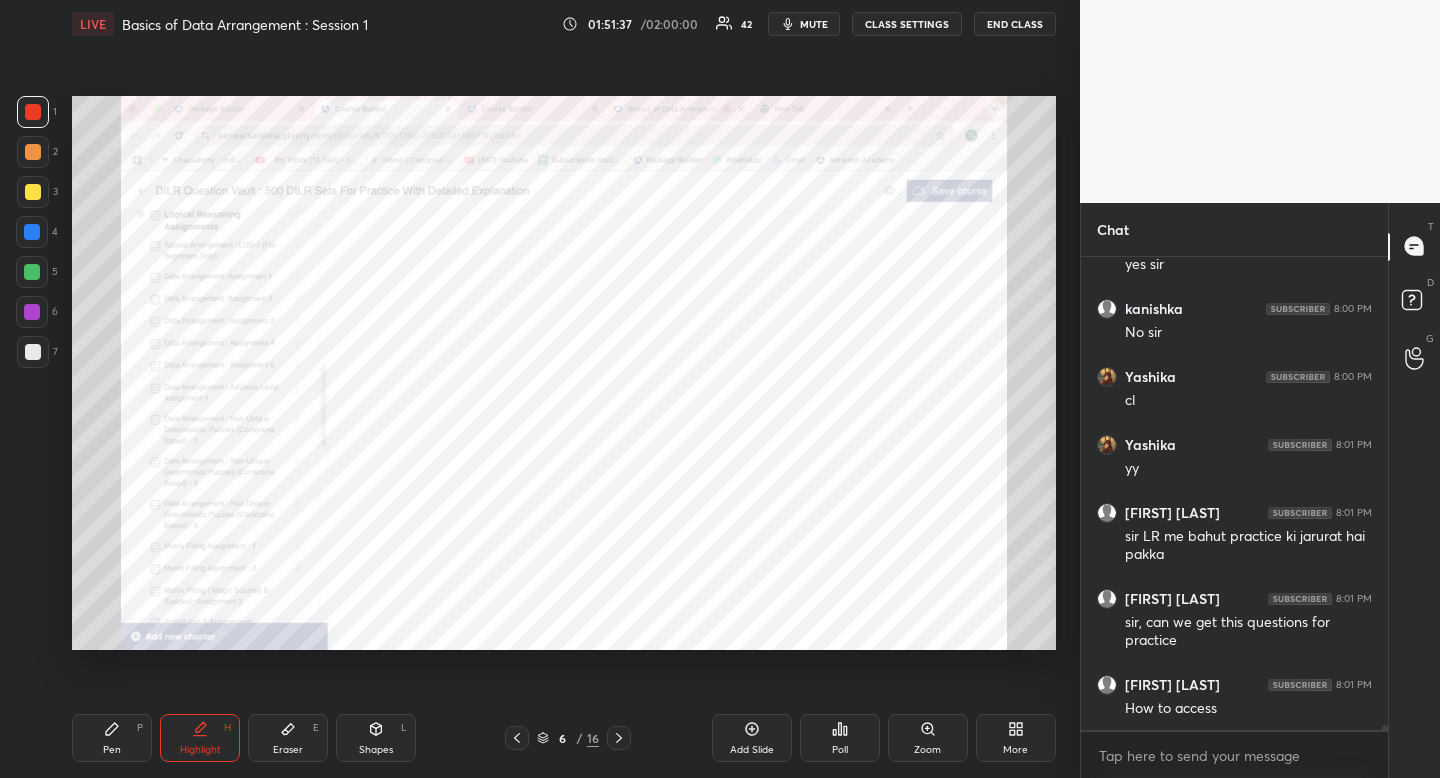 click at bounding box center (32, 232) 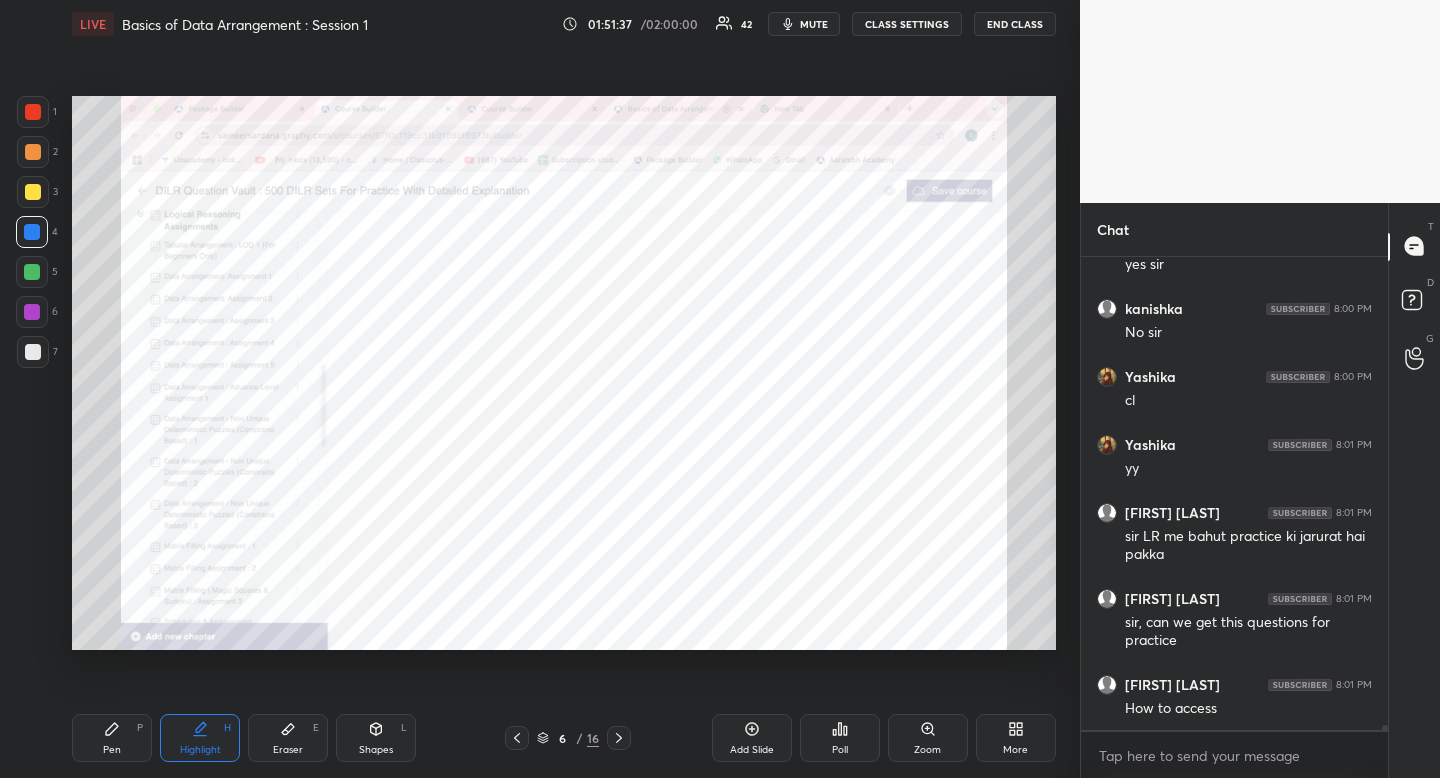 click at bounding box center [32, 232] 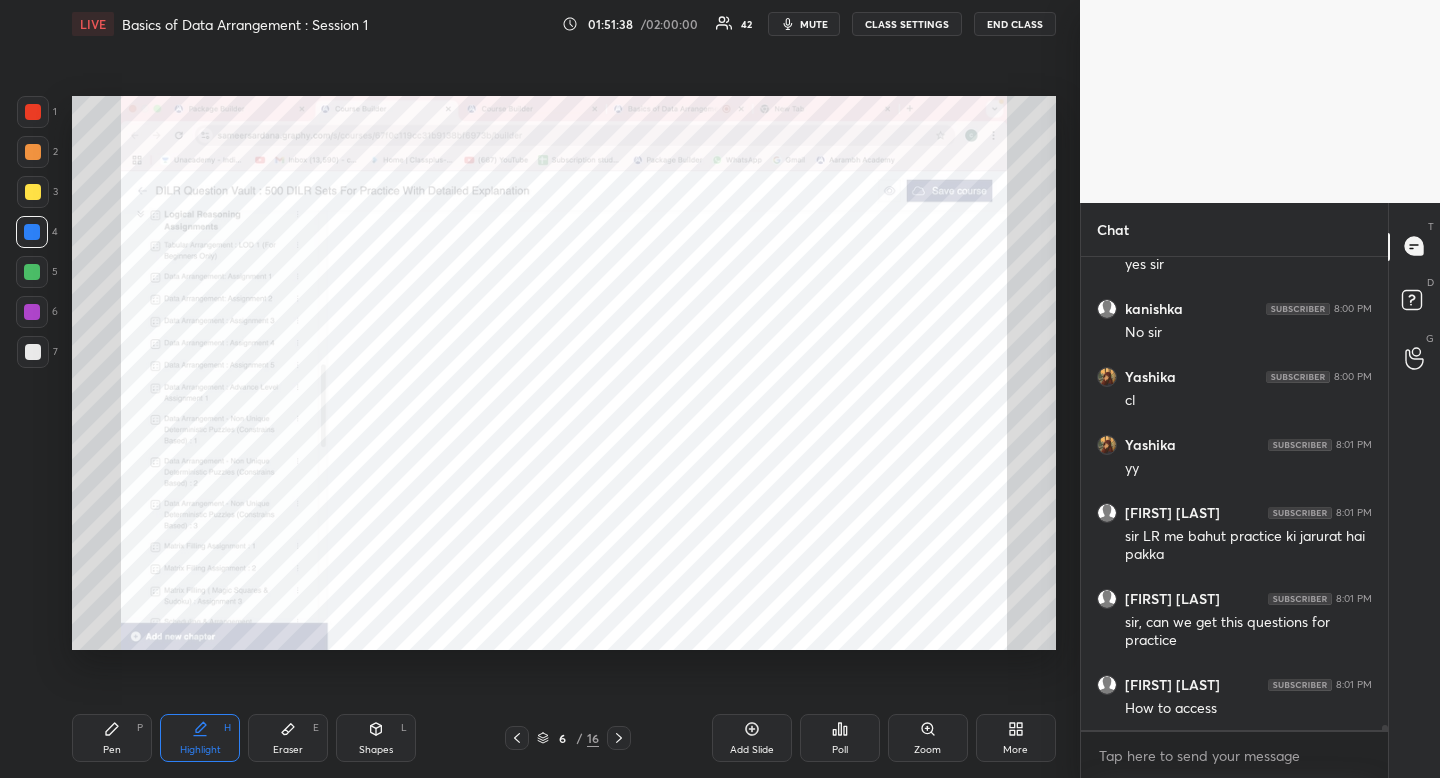 drag, startPoint x: 196, startPoint y: 719, endPoint x: 190, endPoint y: 701, distance: 18.973665 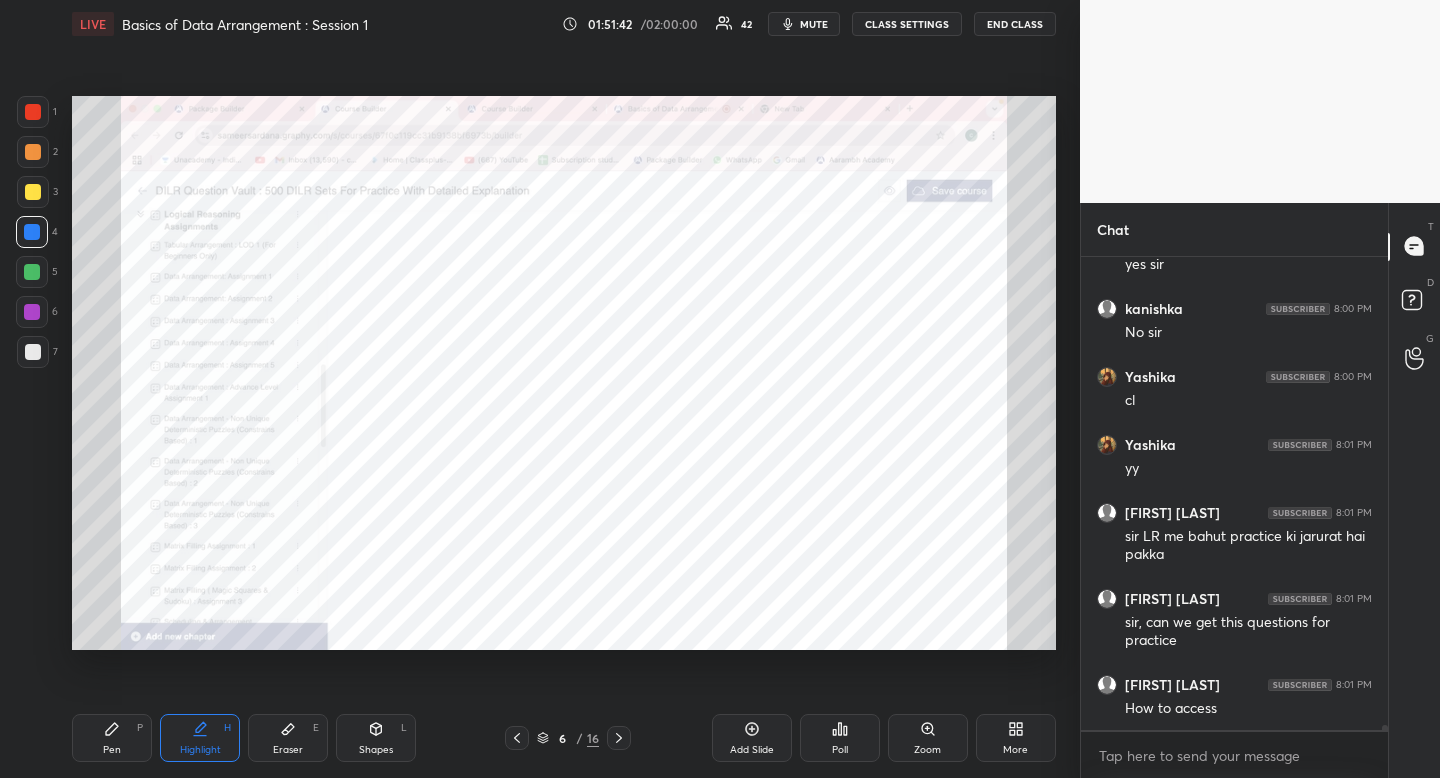 click at bounding box center [32, 312] 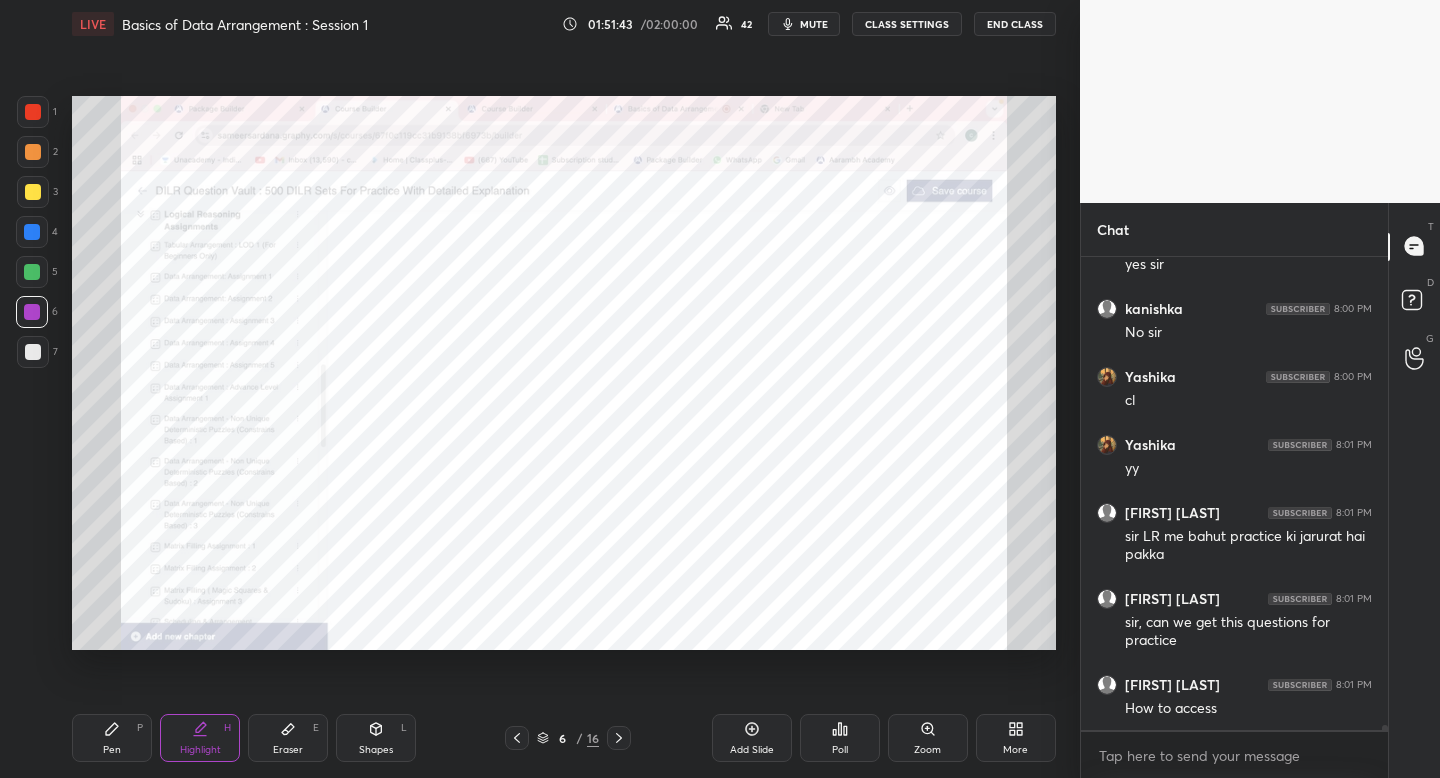 drag, startPoint x: 379, startPoint y: 761, endPoint x: 366, endPoint y: 749, distance: 17.691807 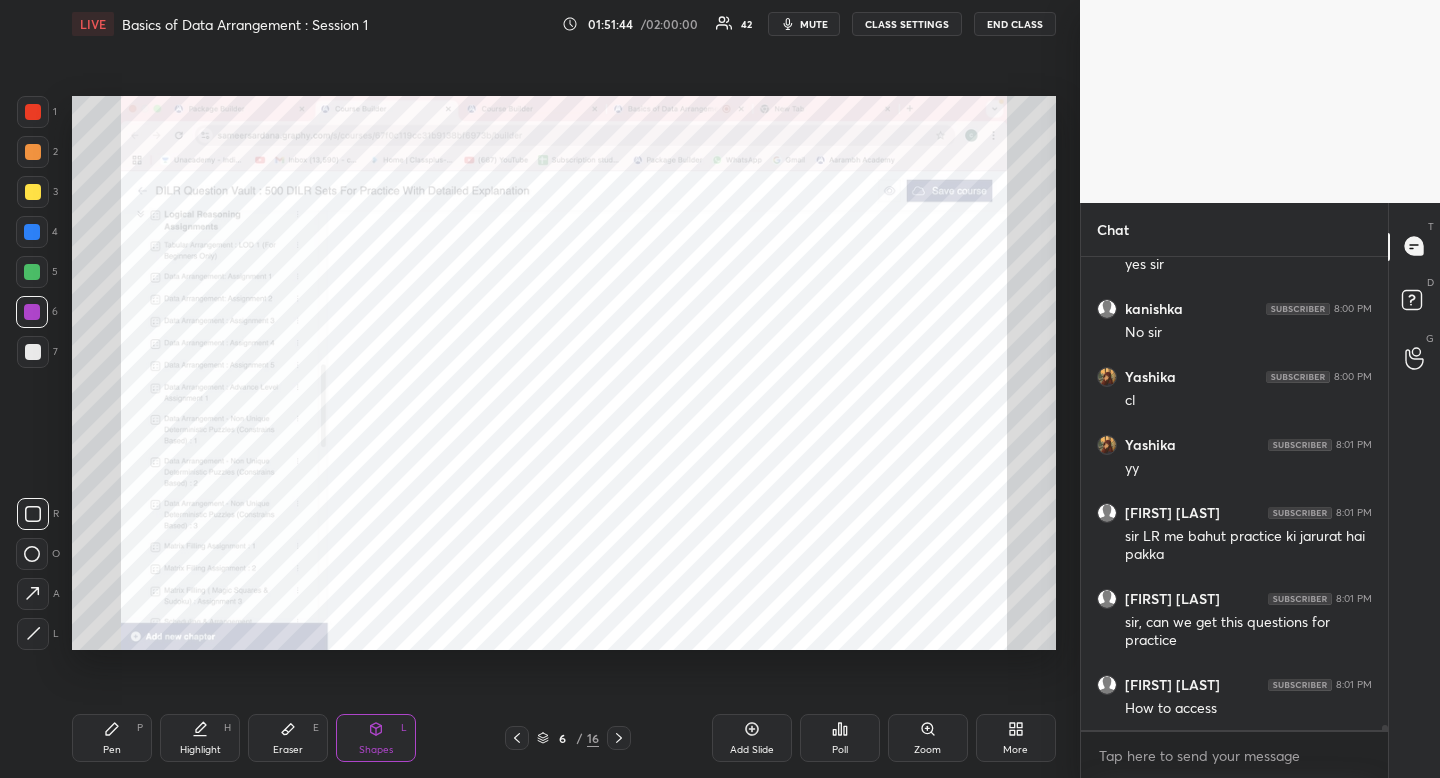 click at bounding box center [33, 634] 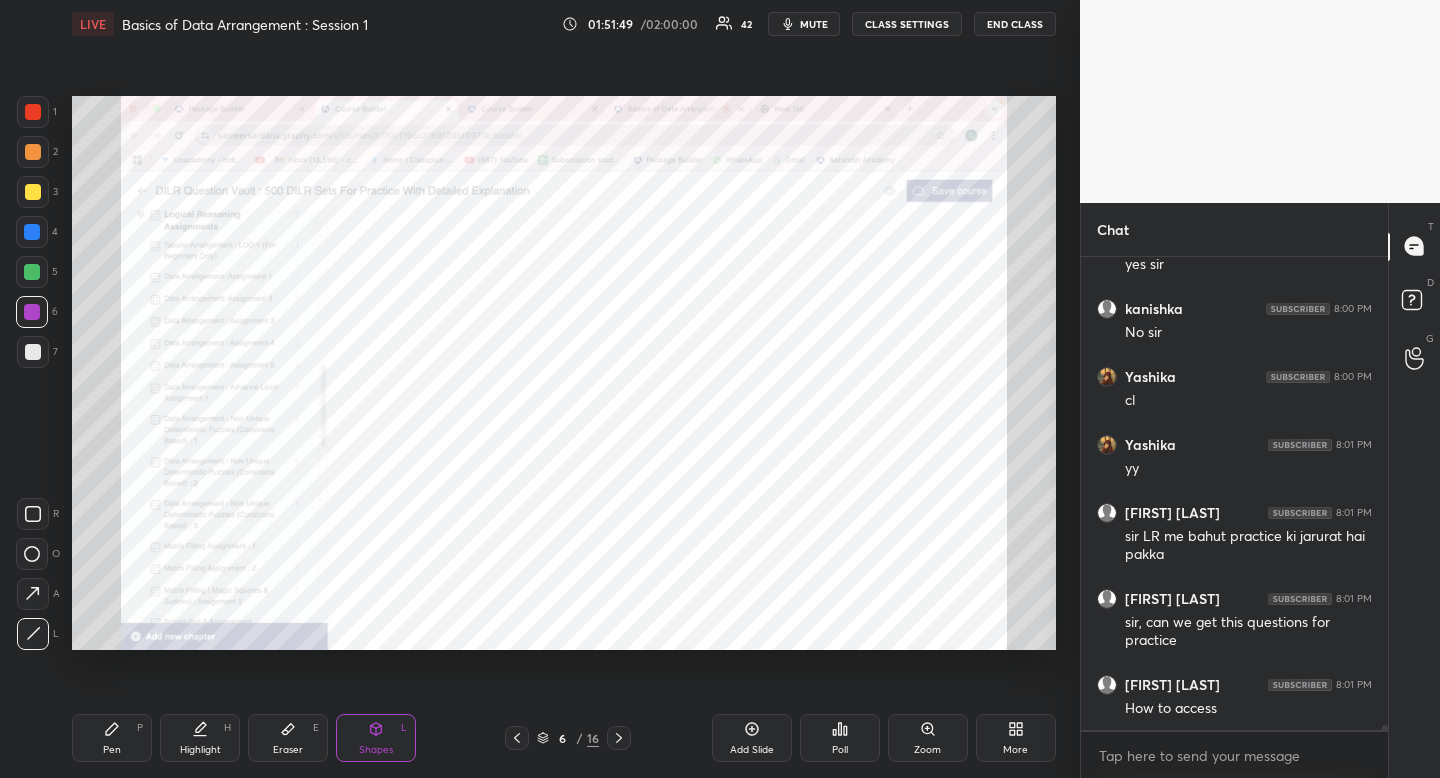 click at bounding box center (32, 232) 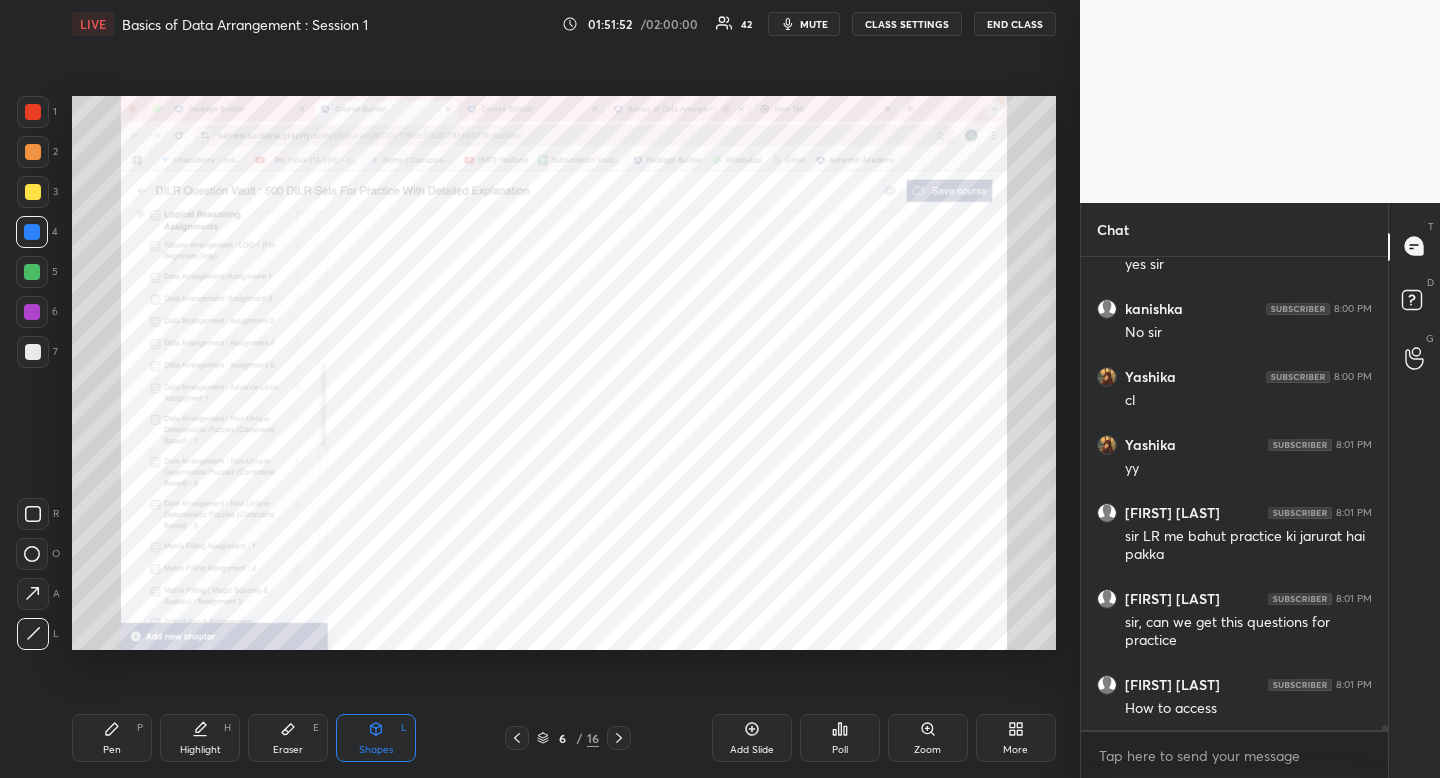 click on "Pen P" at bounding box center (112, 738) 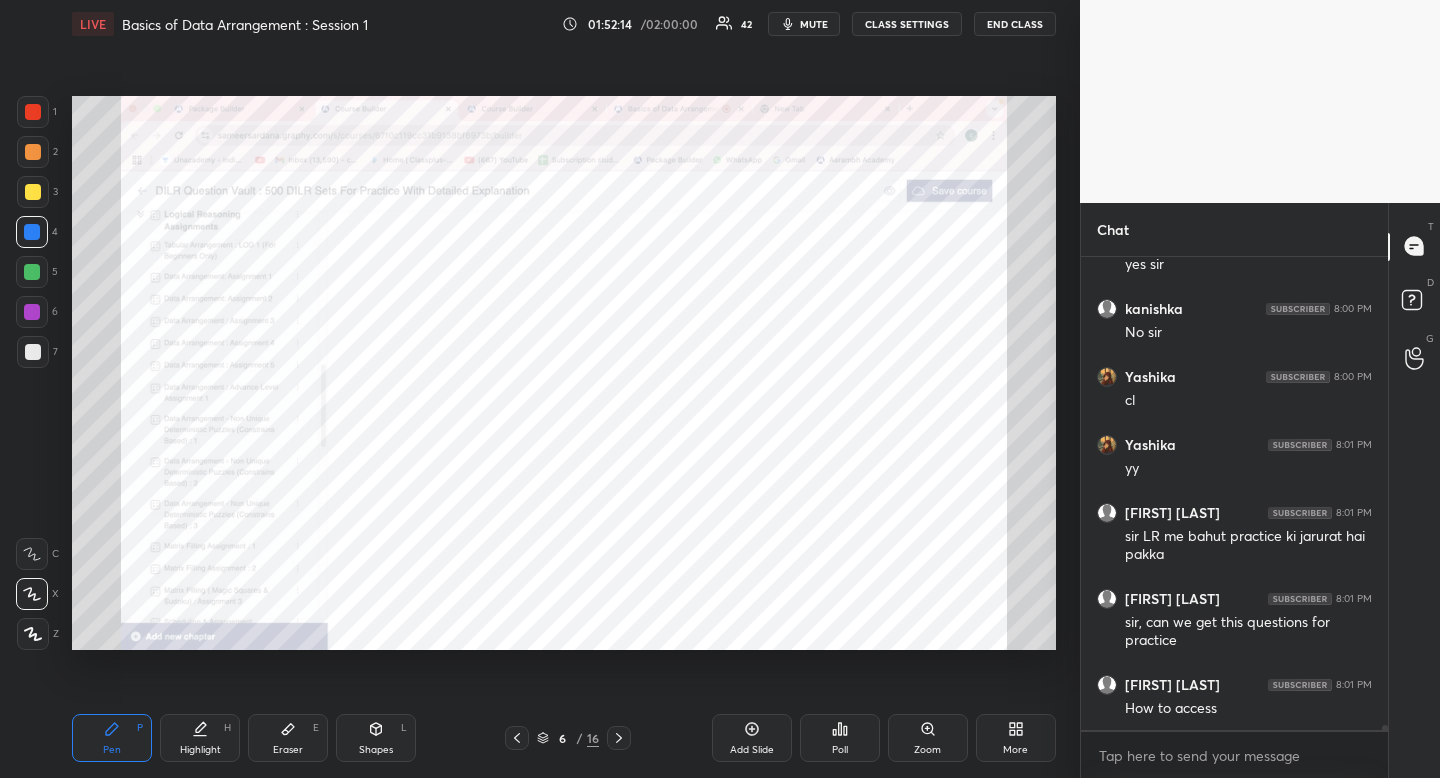 scroll, scrollTop: 40889, scrollLeft: 0, axis: vertical 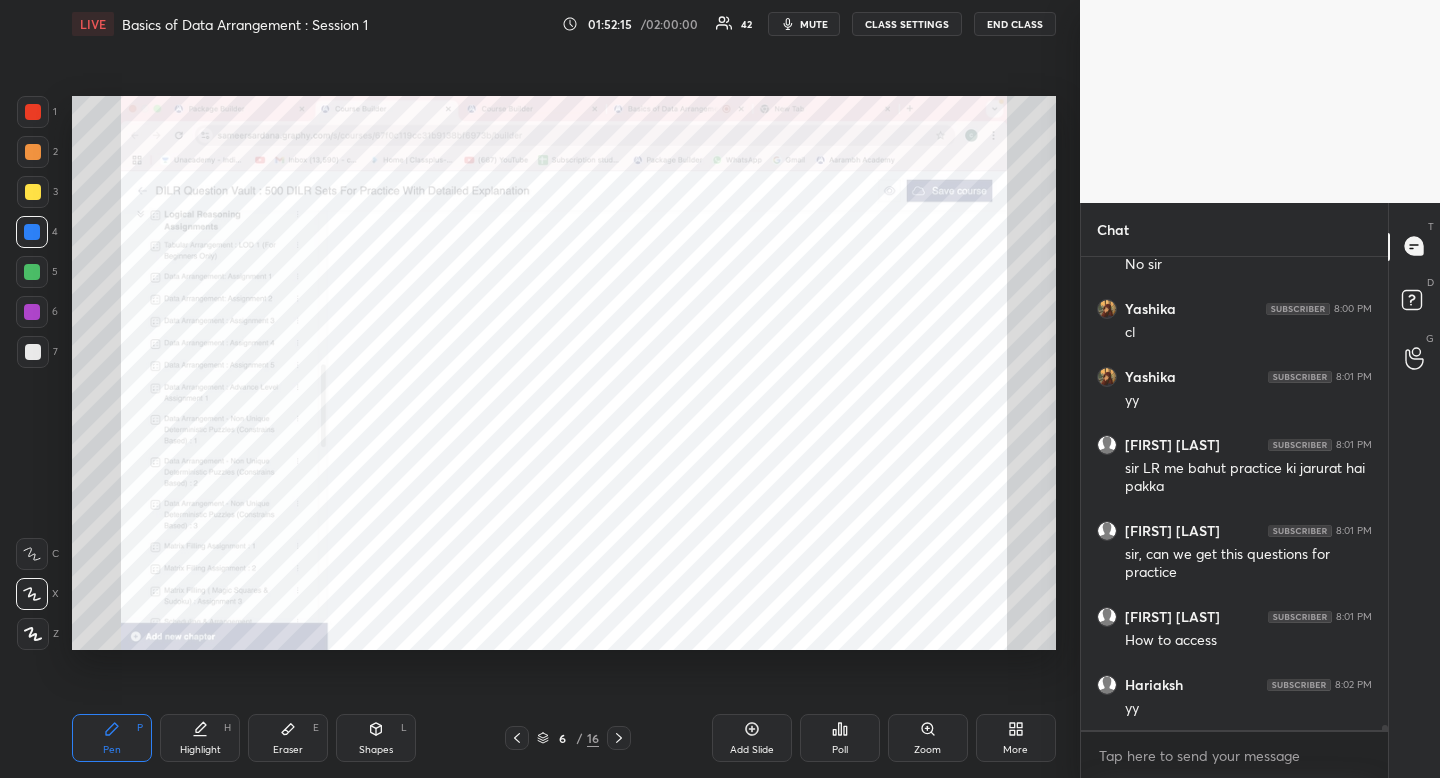 click on "Shapes" at bounding box center (376, 750) 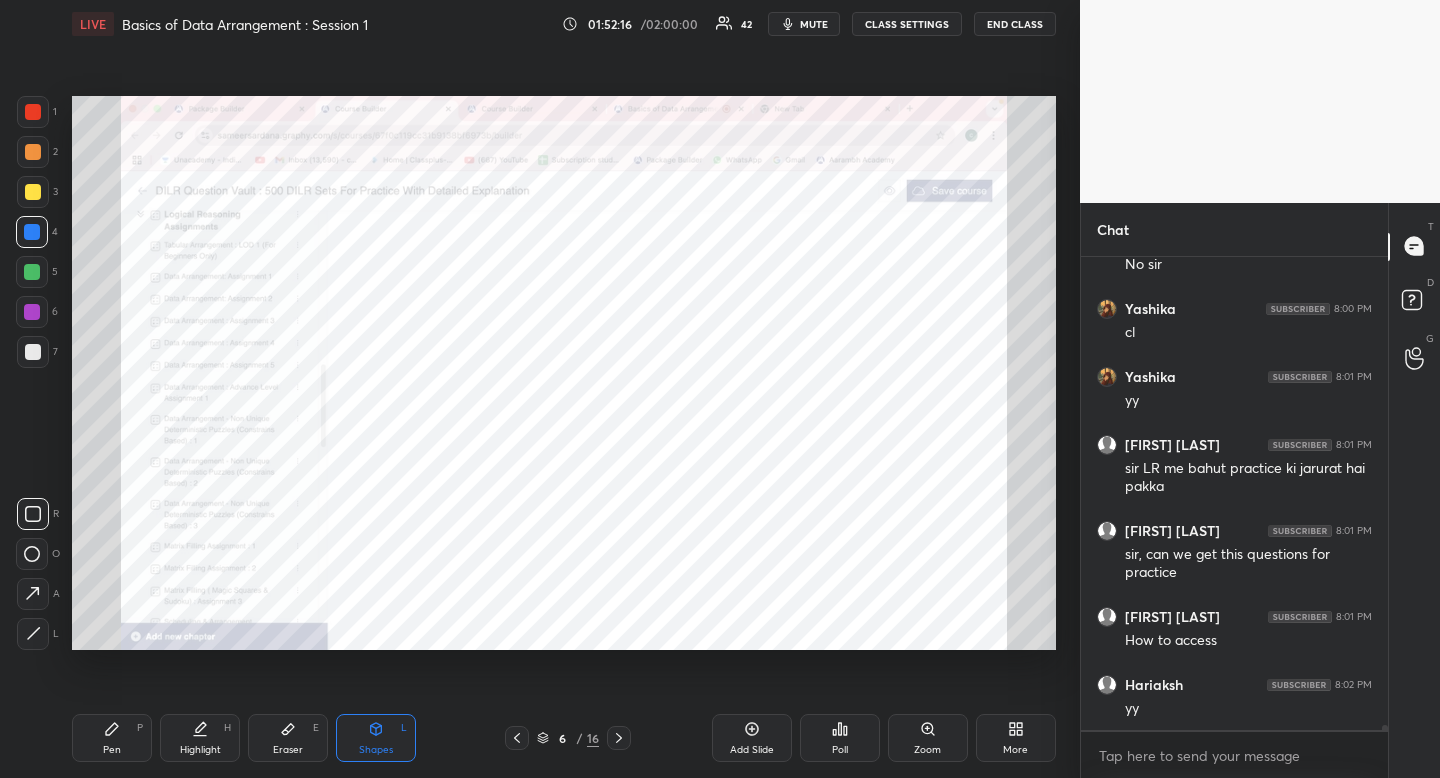 click 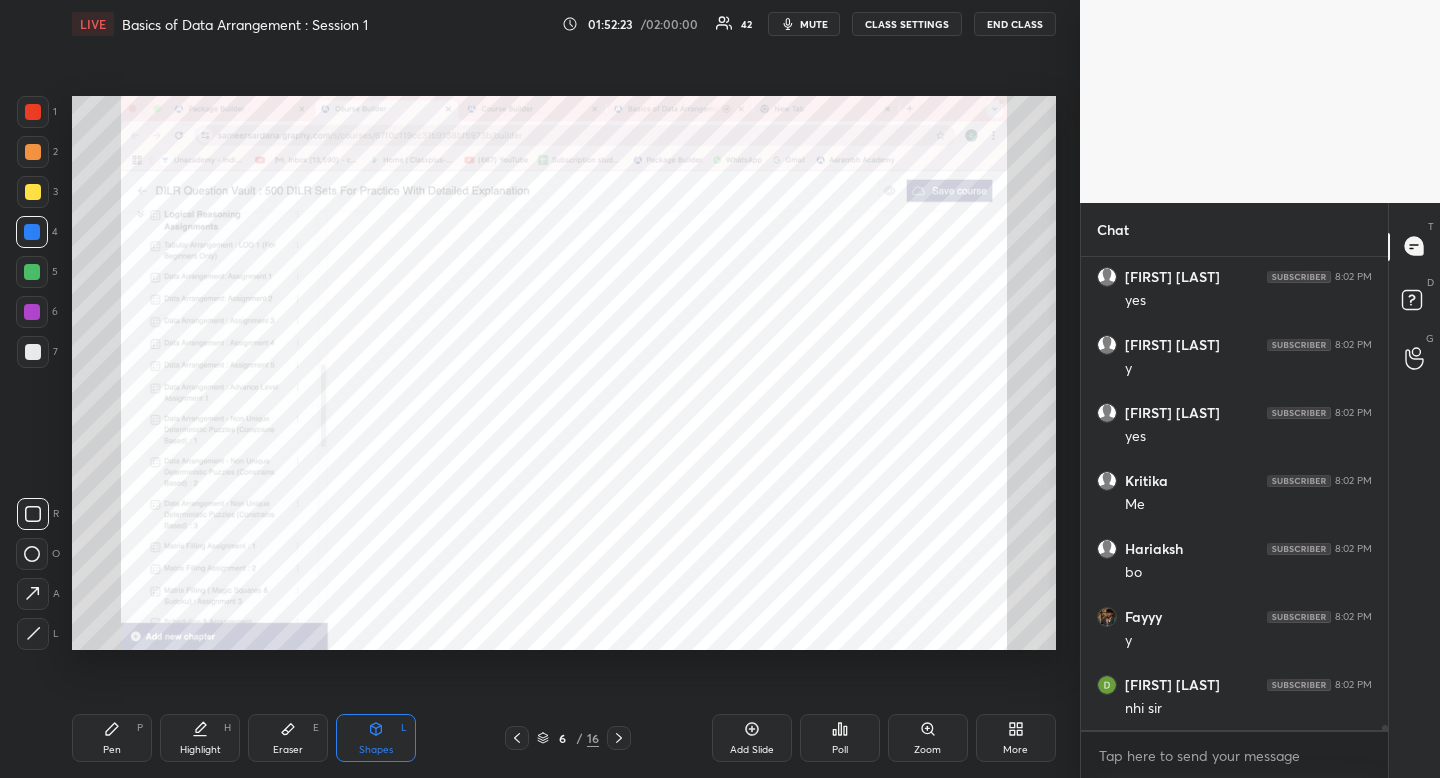 scroll, scrollTop: 41569, scrollLeft: 0, axis: vertical 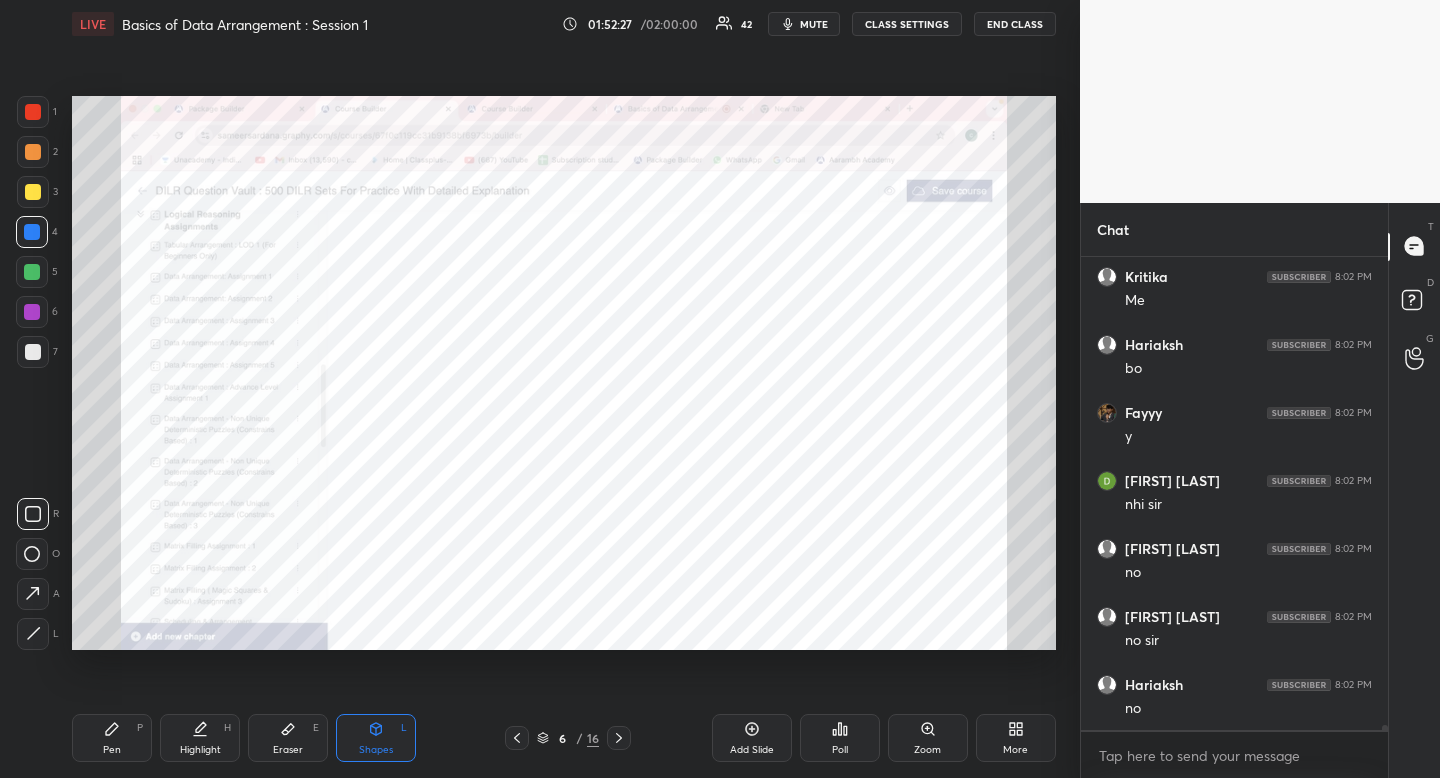 click on "Highlight" at bounding box center (200, 750) 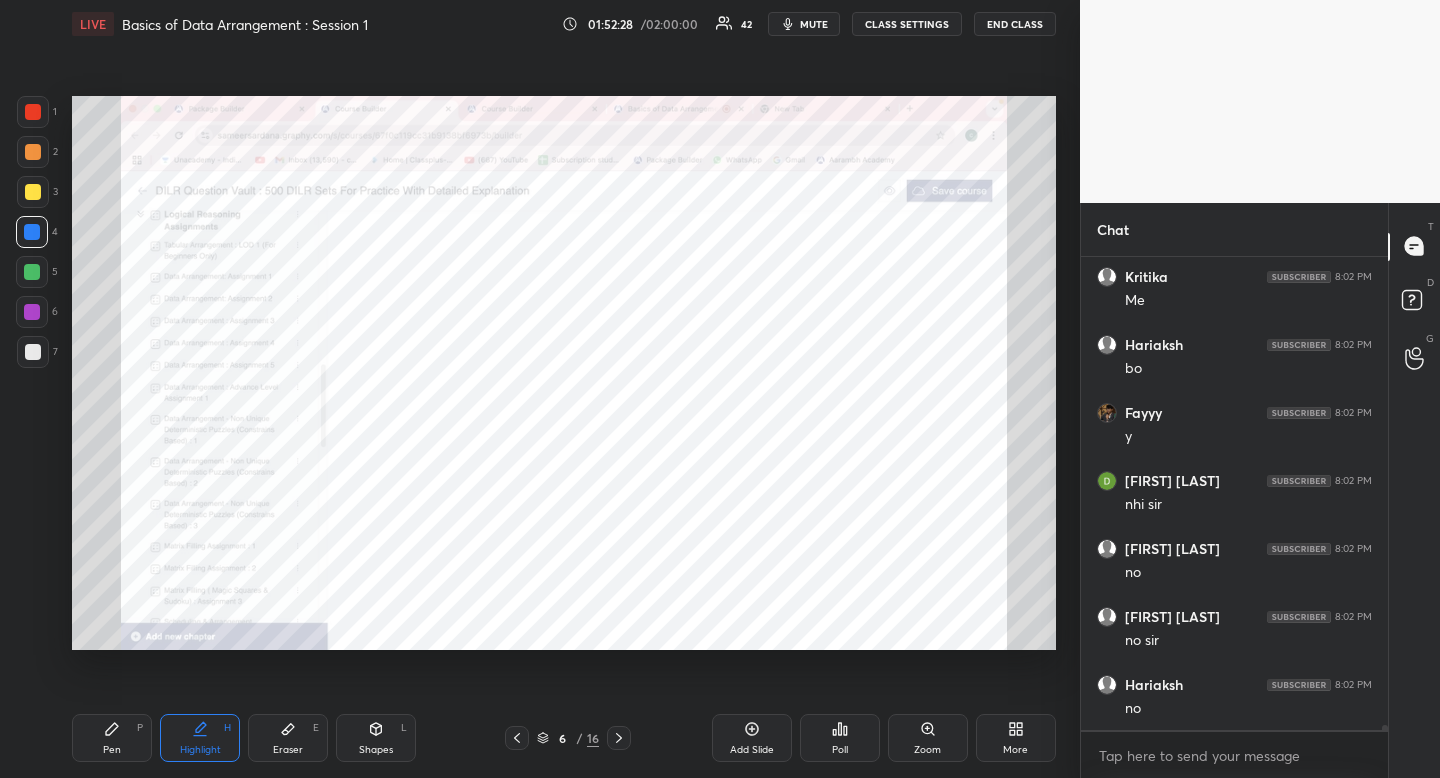 drag, startPoint x: 205, startPoint y: 746, endPoint x: 224, endPoint y: 680, distance: 68.68042 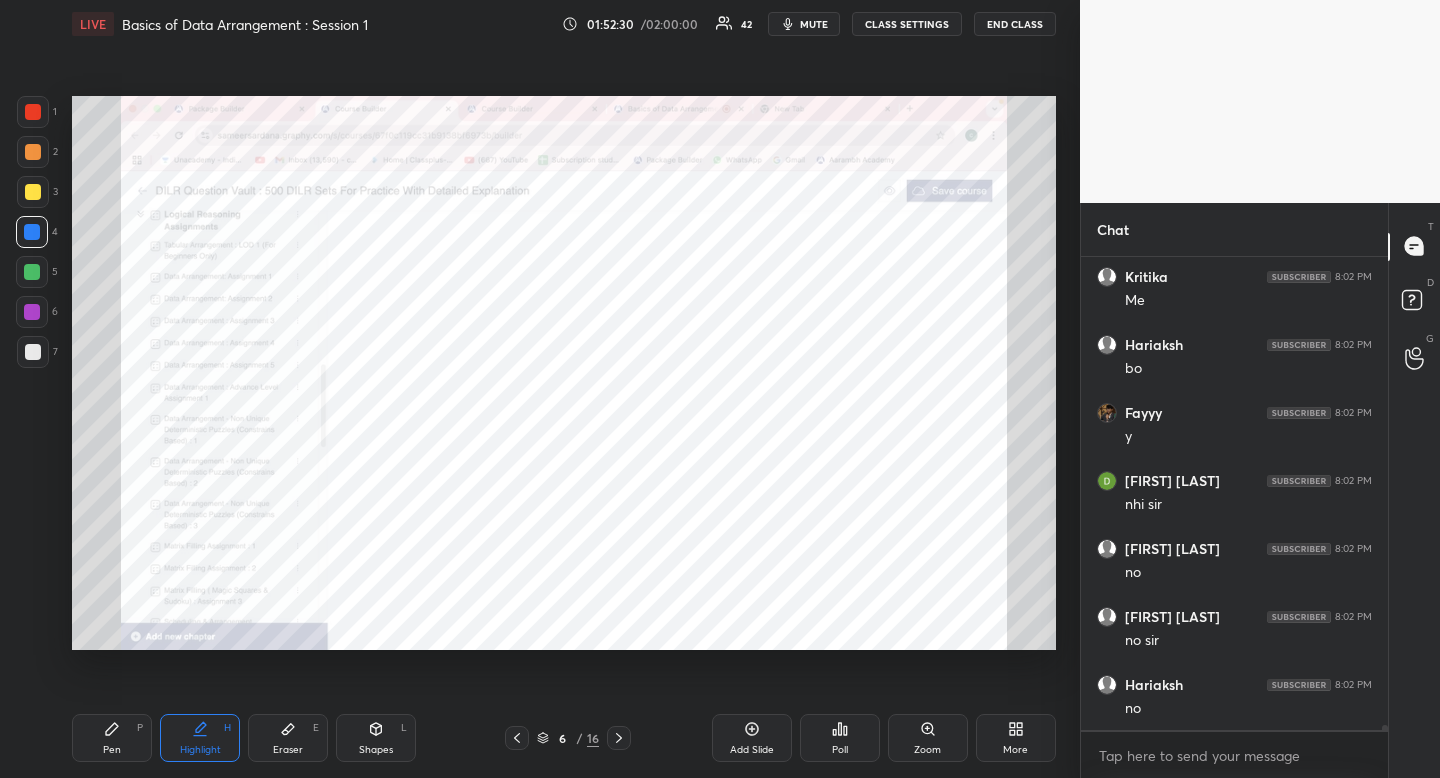 click on "Pen P" at bounding box center [112, 738] 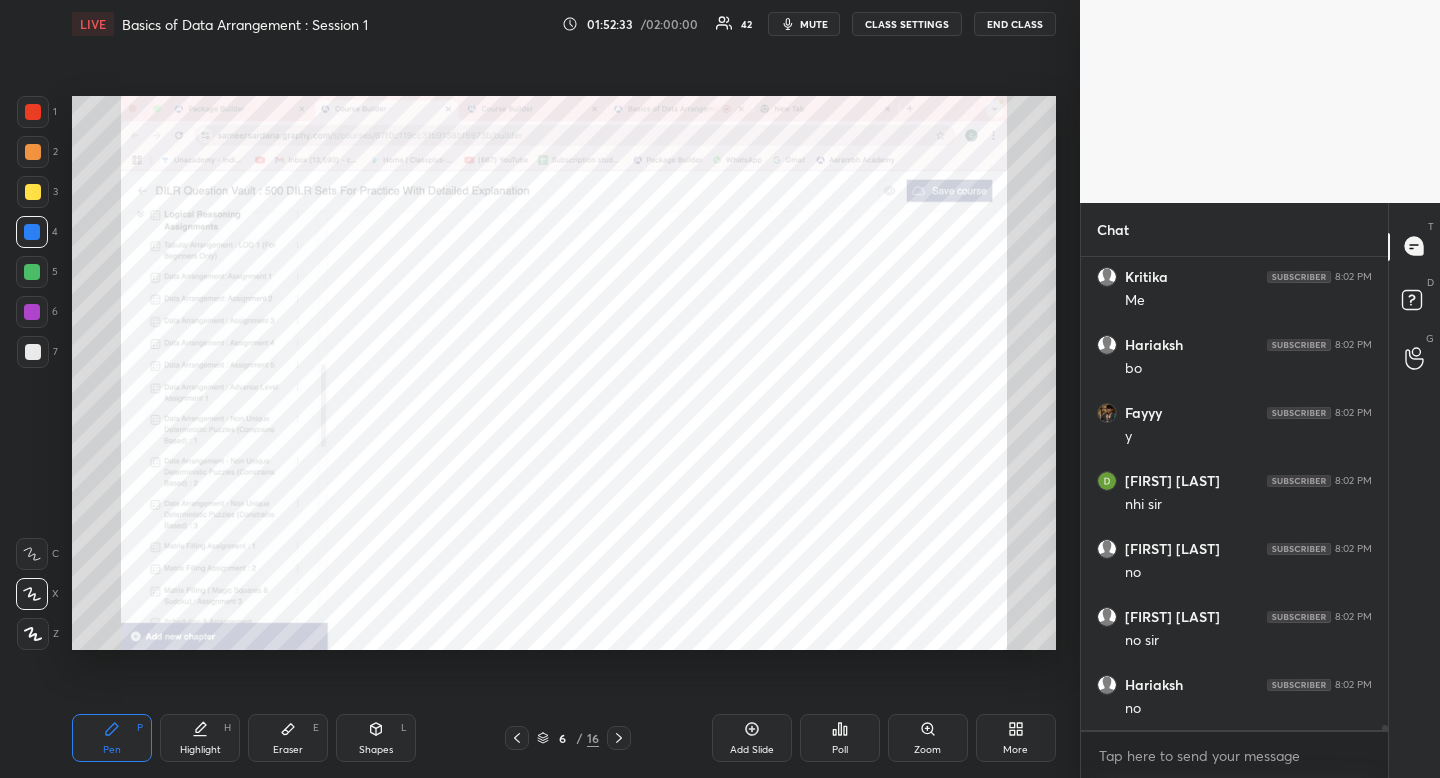 scroll, scrollTop: 41637, scrollLeft: 0, axis: vertical 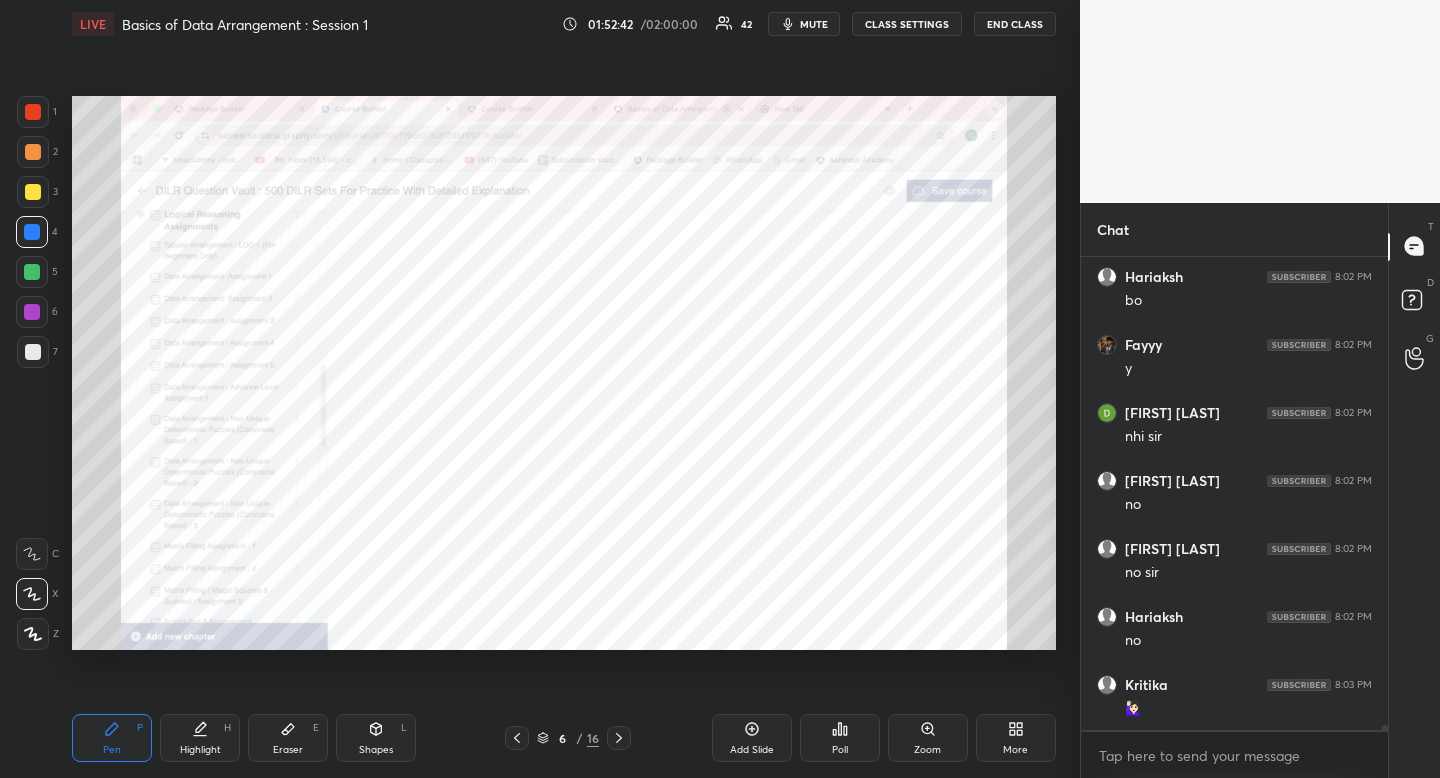 click 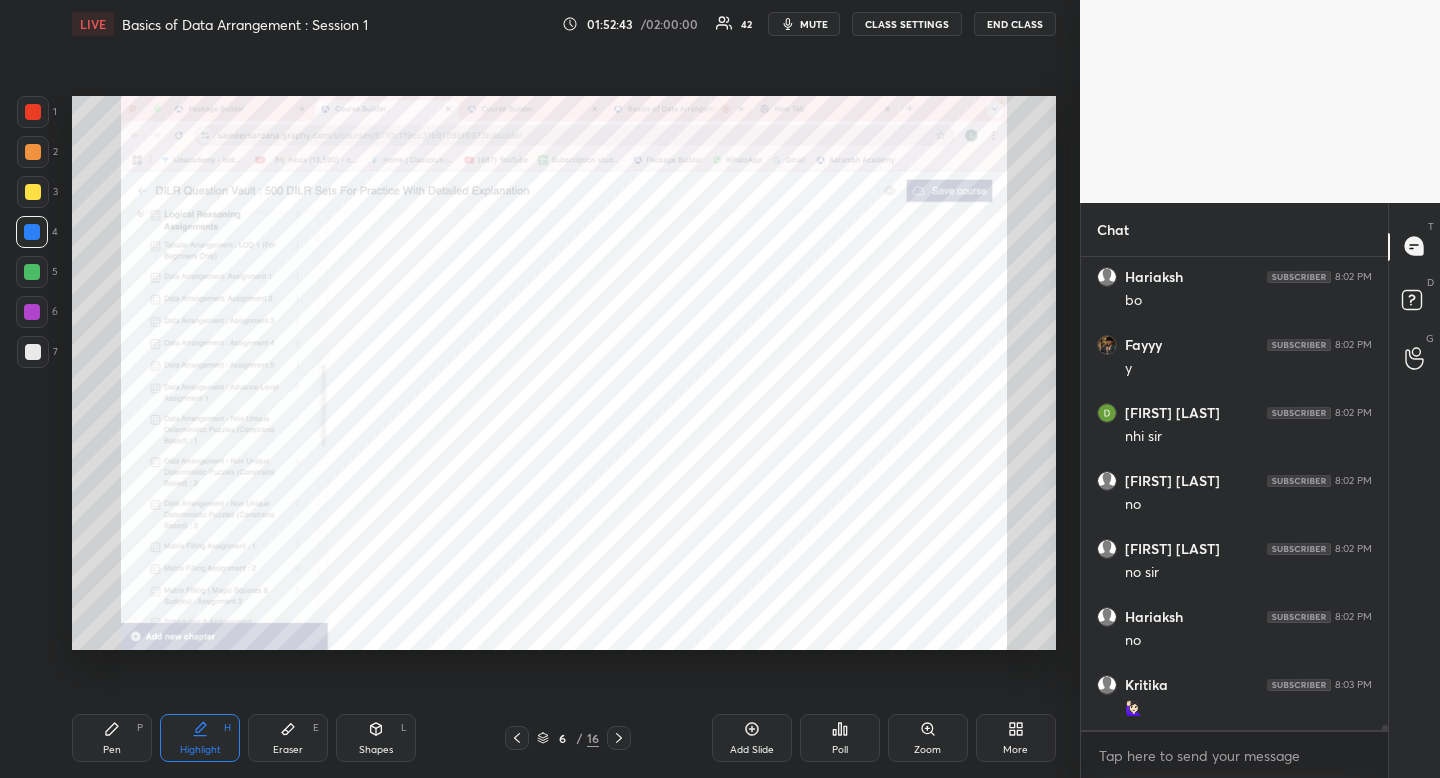 drag, startPoint x: 205, startPoint y: 731, endPoint x: 207, endPoint y: 665, distance: 66.0303 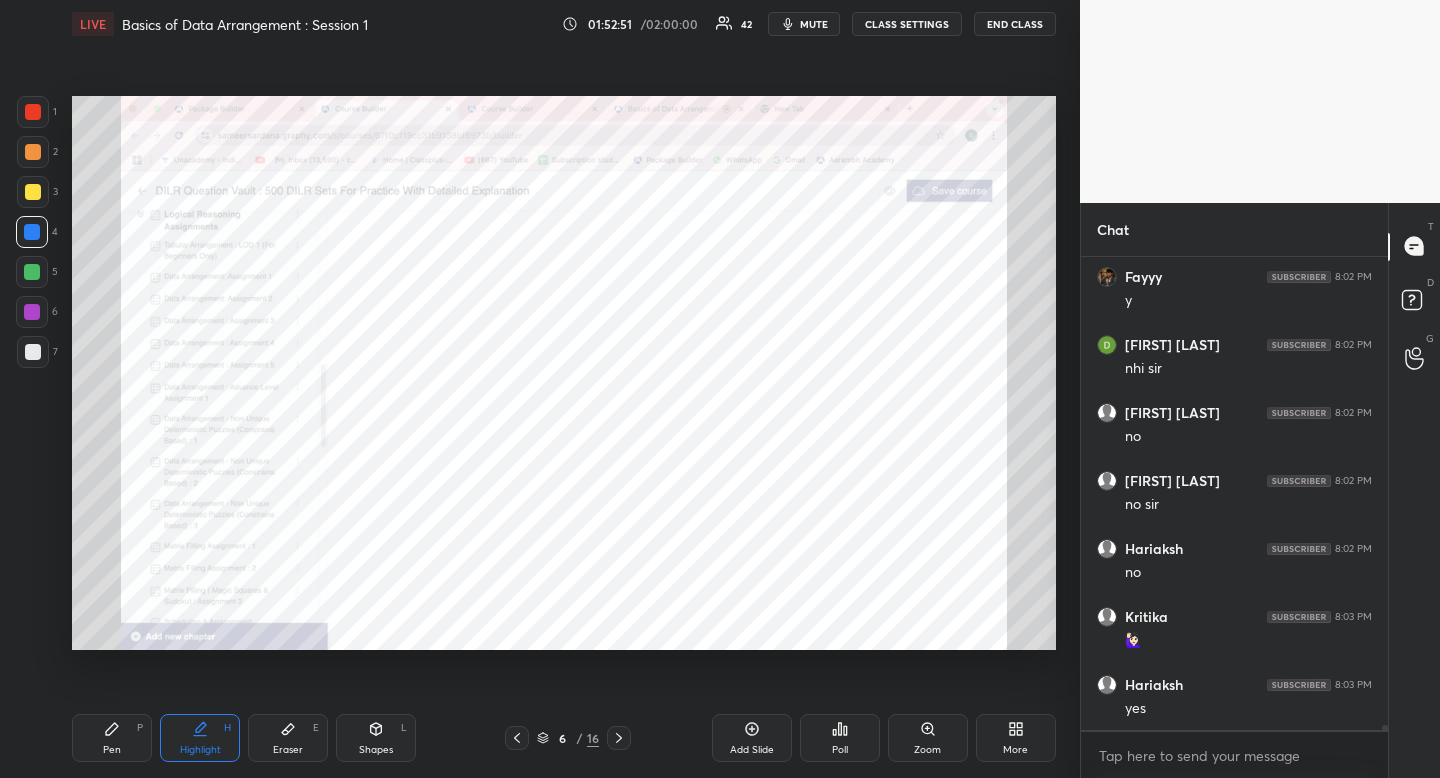 scroll, scrollTop: 41773, scrollLeft: 0, axis: vertical 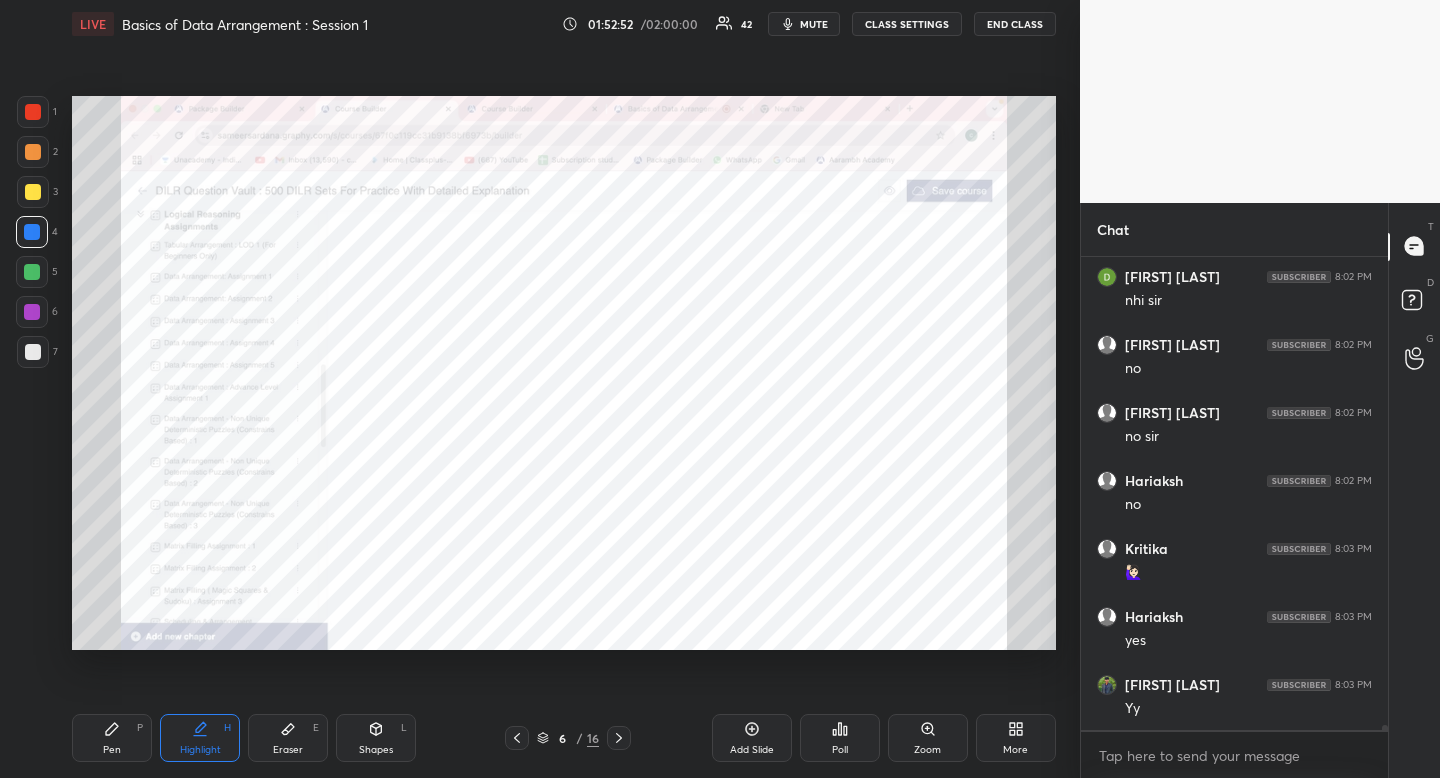 click on "Pen P" at bounding box center (112, 738) 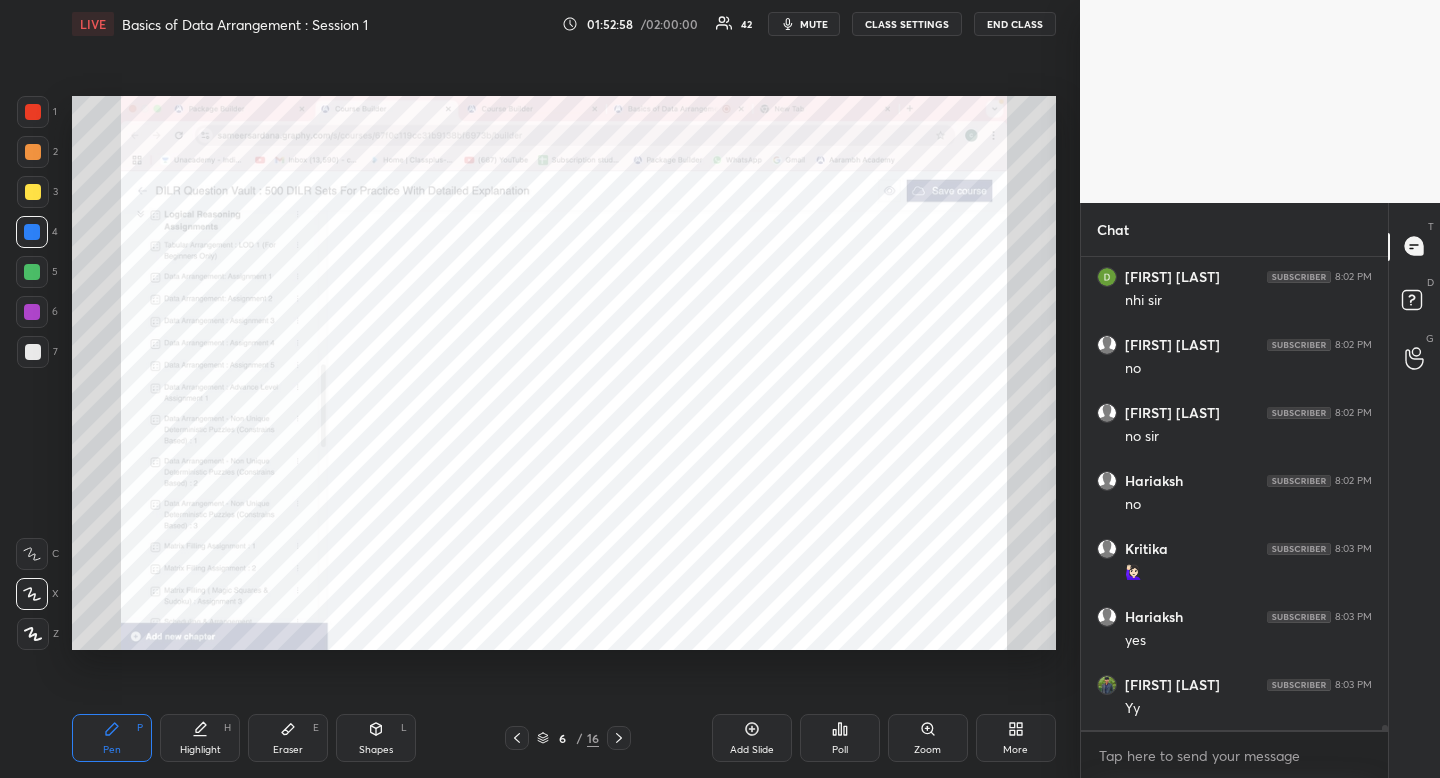 click at bounding box center (33, 112) 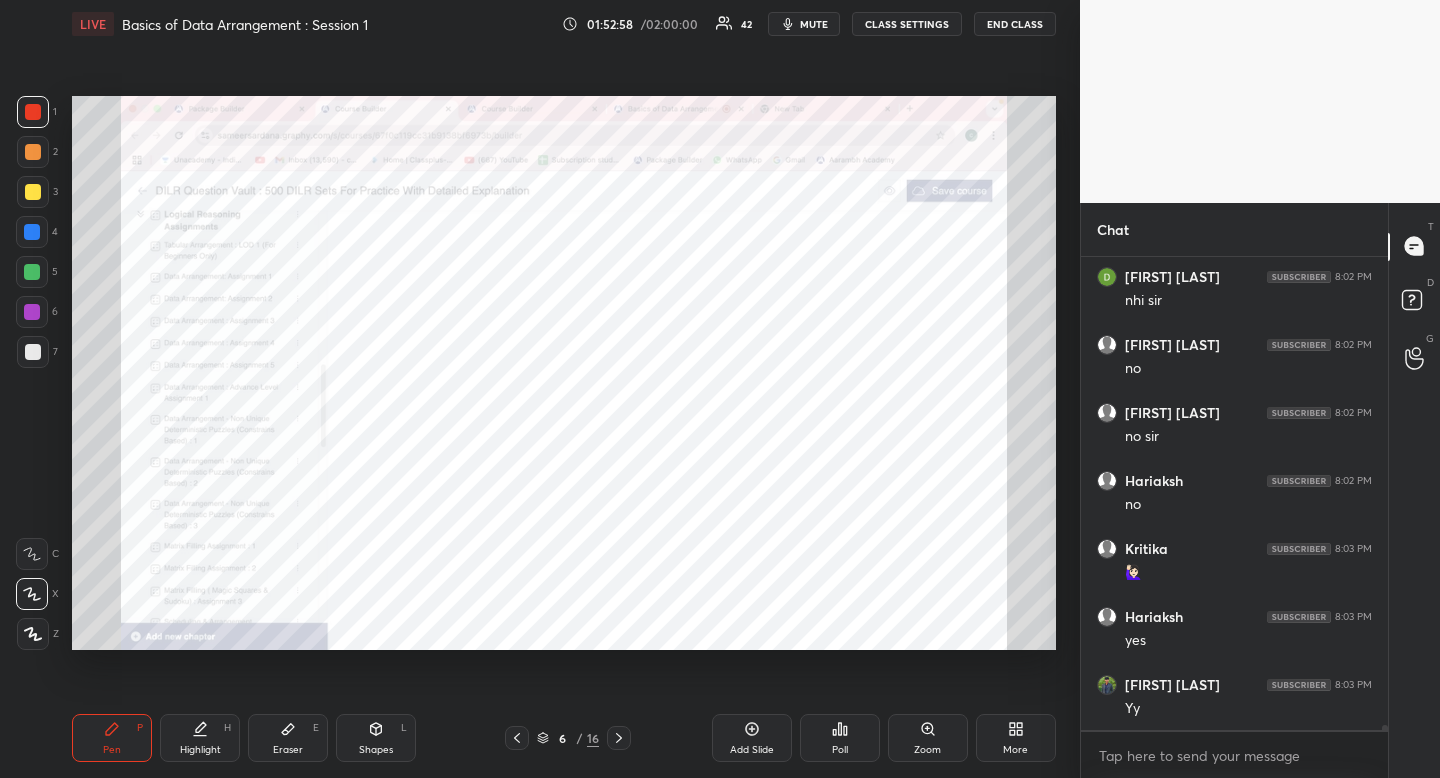 drag, startPoint x: 42, startPoint y: 112, endPoint x: 64, endPoint y: 133, distance: 30.413813 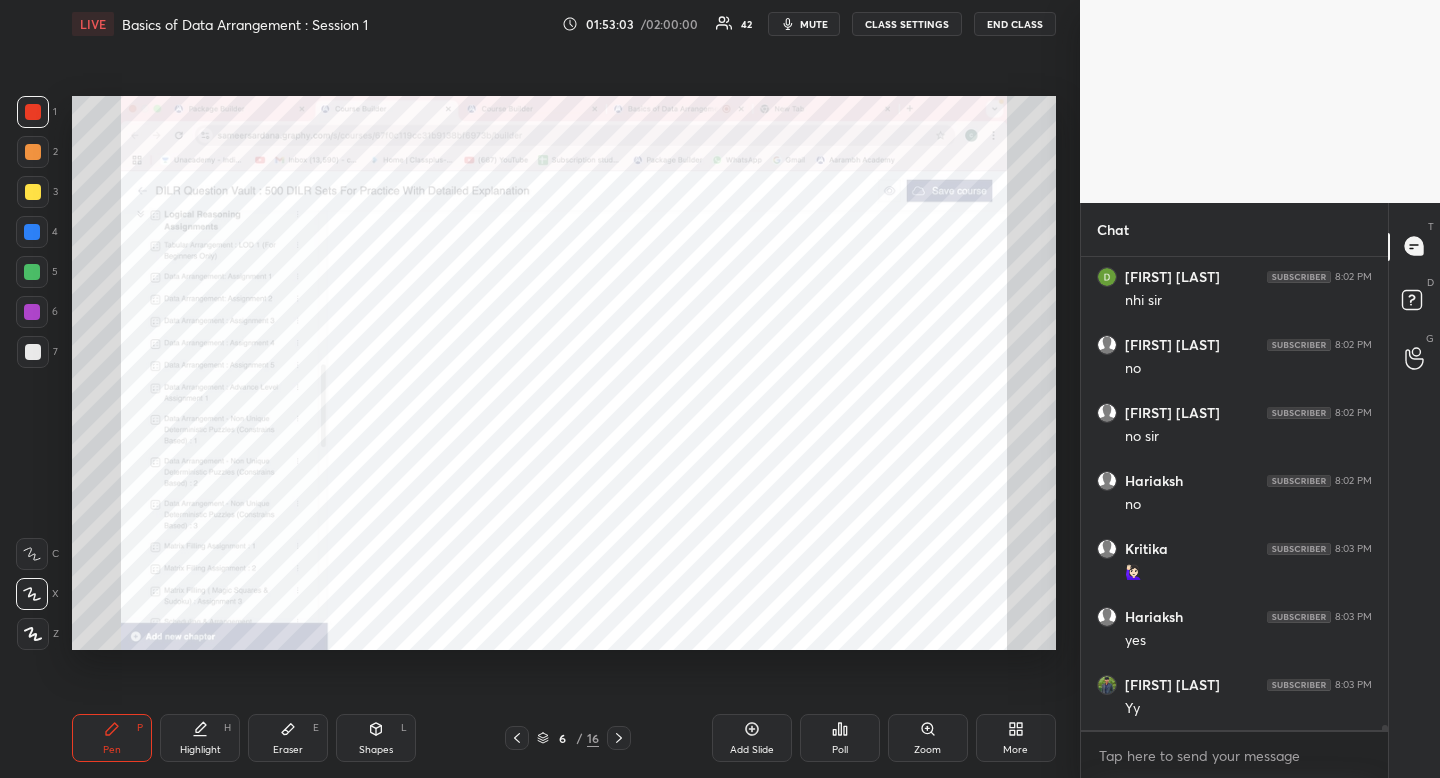 click on "Highlight" at bounding box center [200, 750] 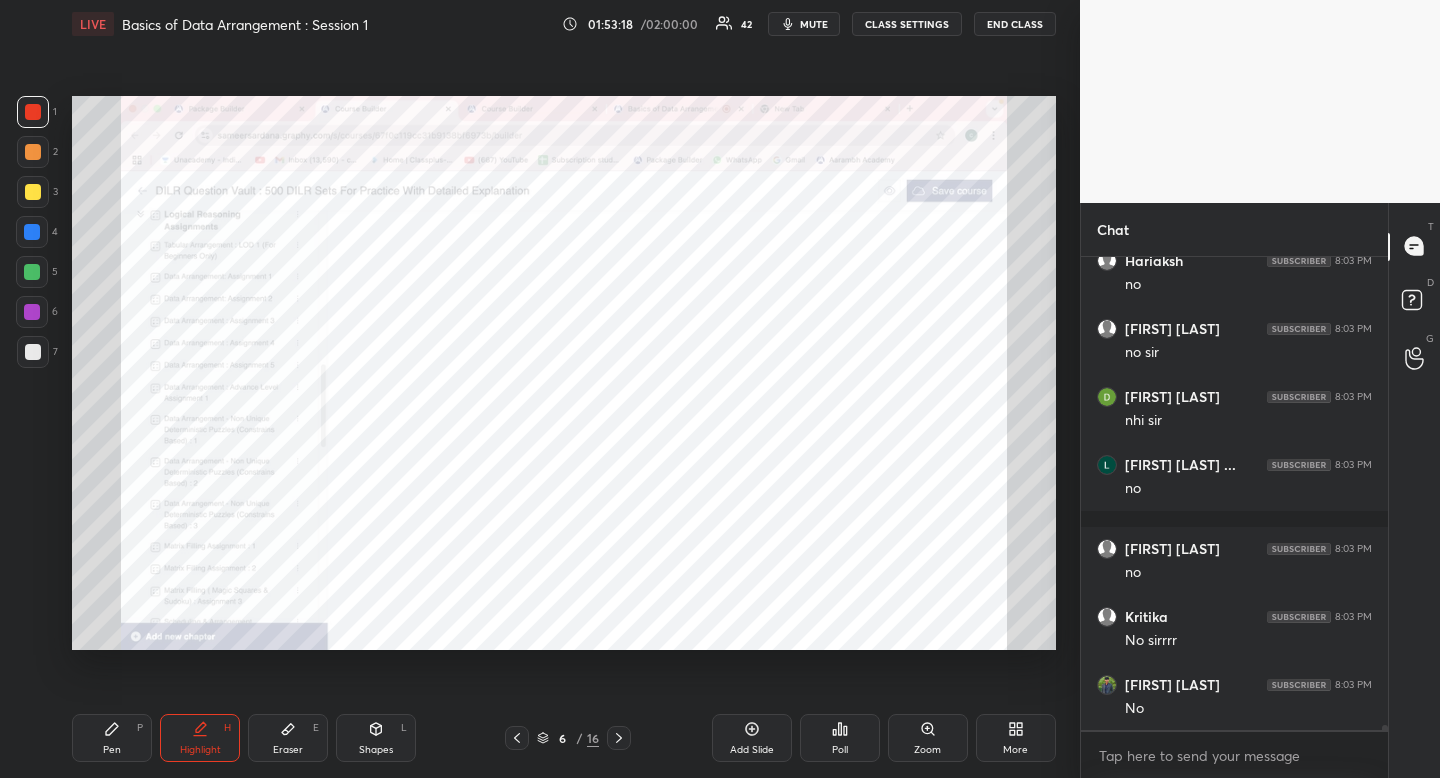 scroll, scrollTop: 42401, scrollLeft: 0, axis: vertical 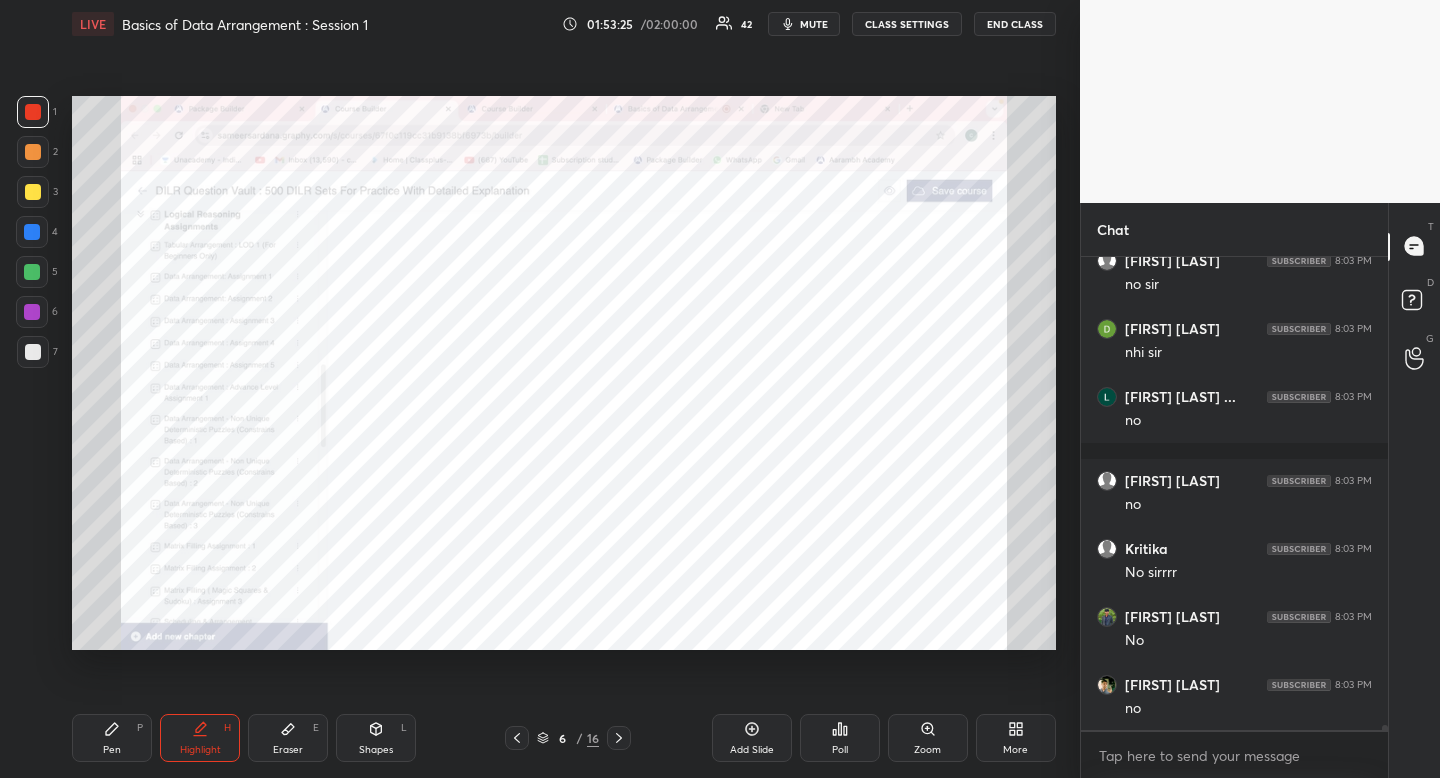 drag, startPoint x: 102, startPoint y: 737, endPoint x: 126, endPoint y: 671, distance: 70.2282 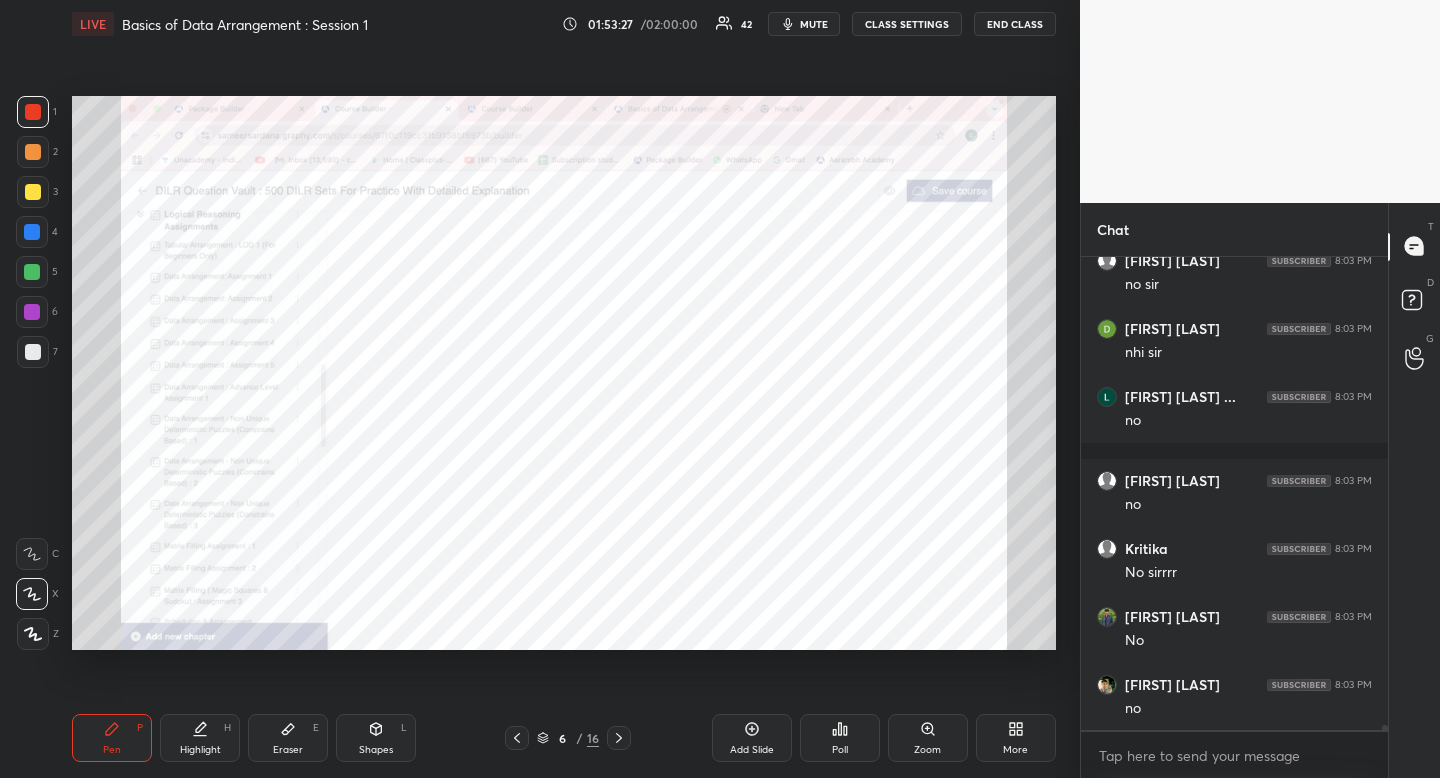 scroll, scrollTop: 42469, scrollLeft: 0, axis: vertical 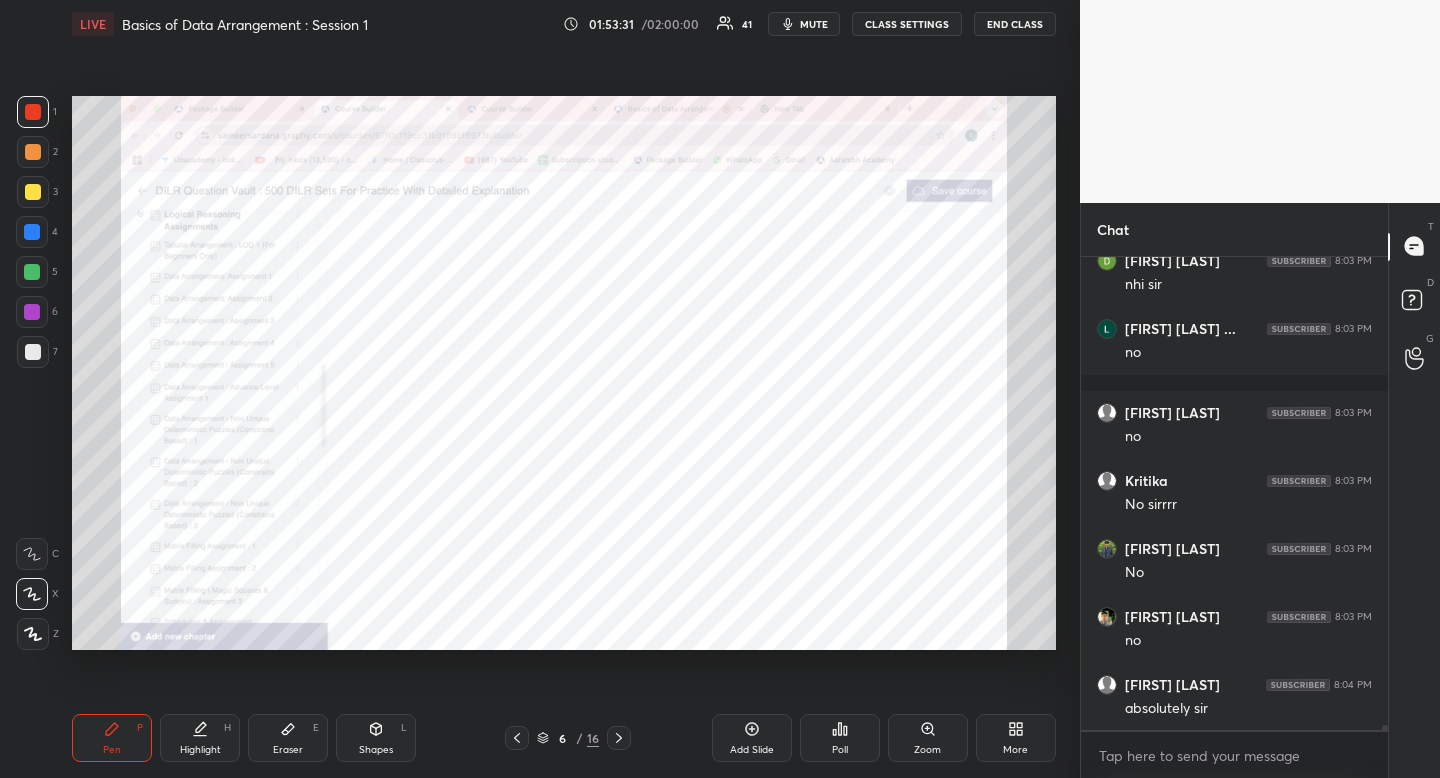 click on "Pen P" at bounding box center [112, 738] 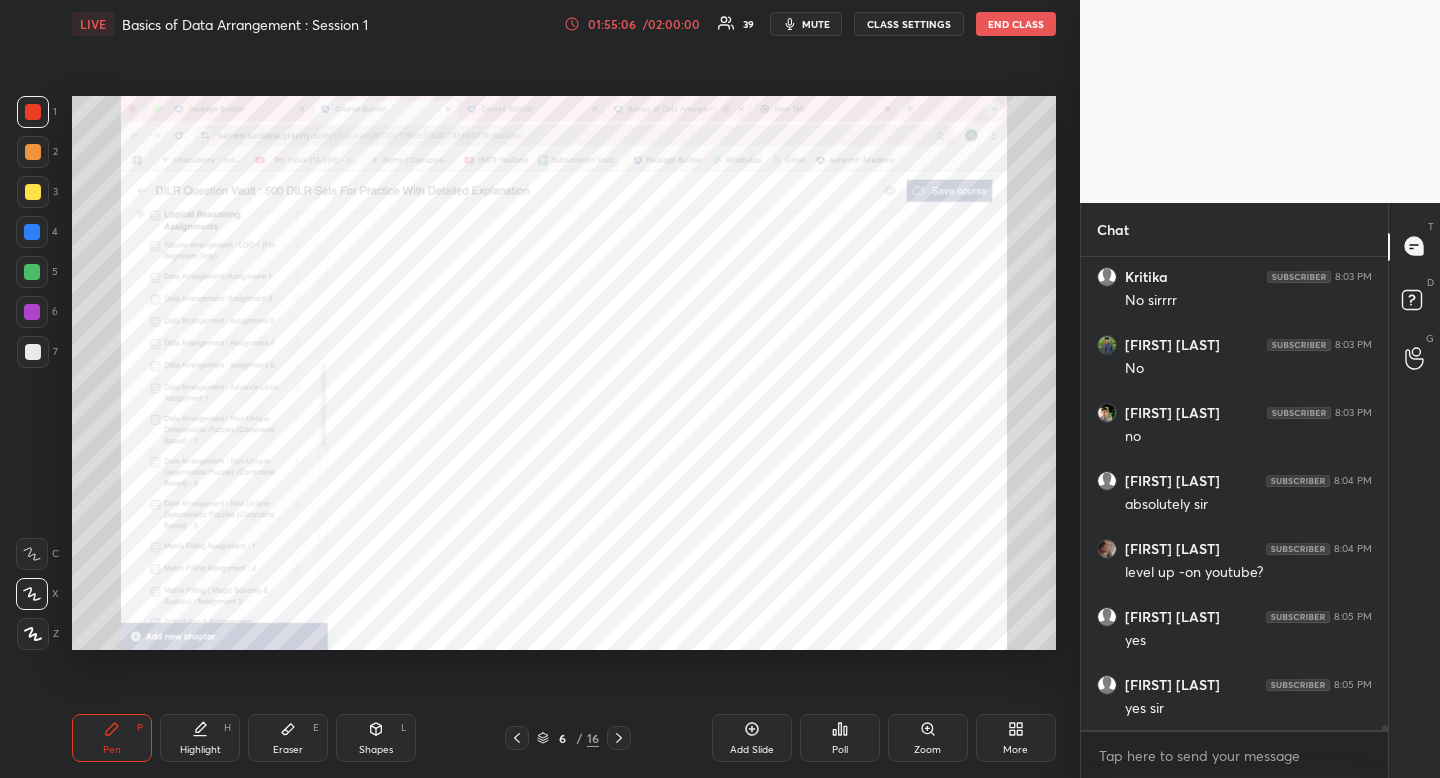 scroll, scrollTop: 42741, scrollLeft: 0, axis: vertical 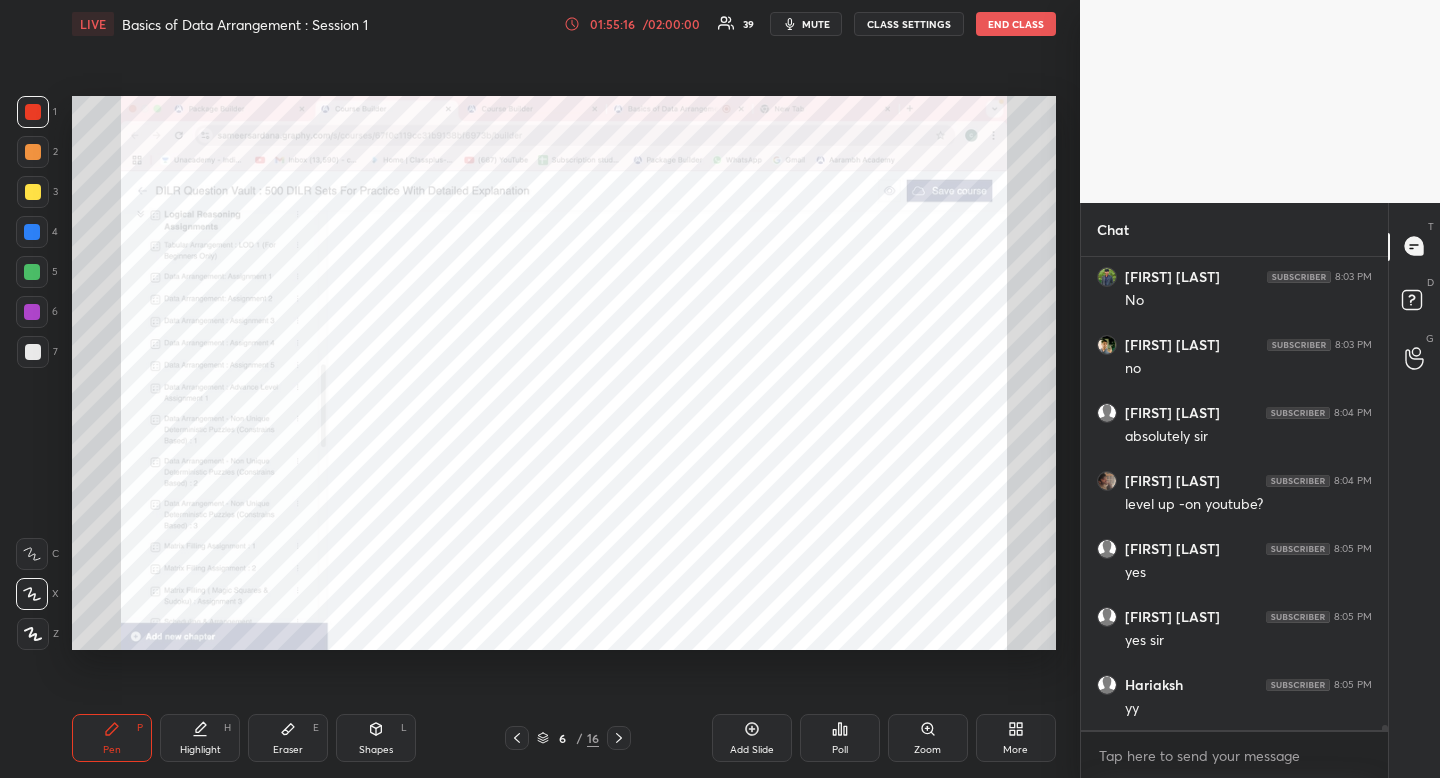 click 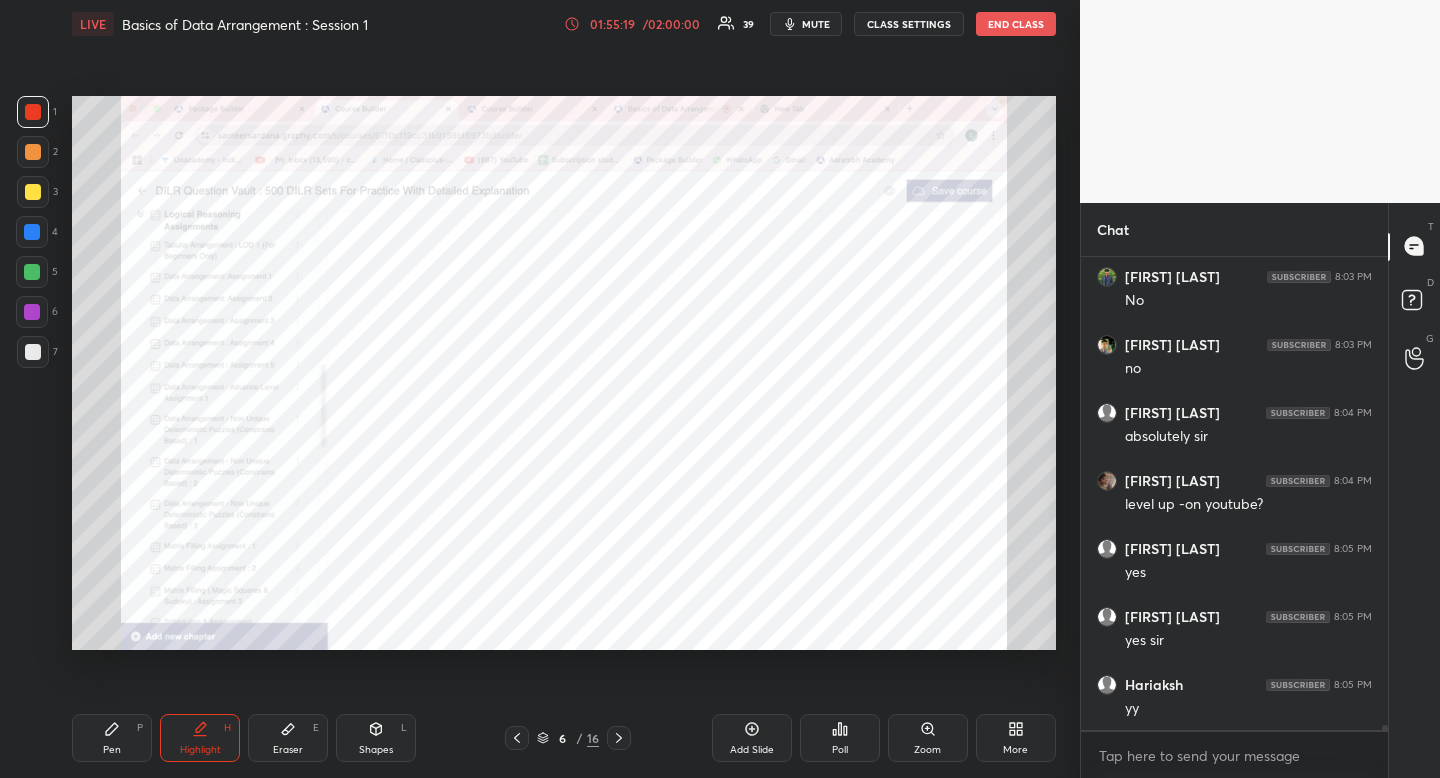click on "Pen P" at bounding box center [112, 738] 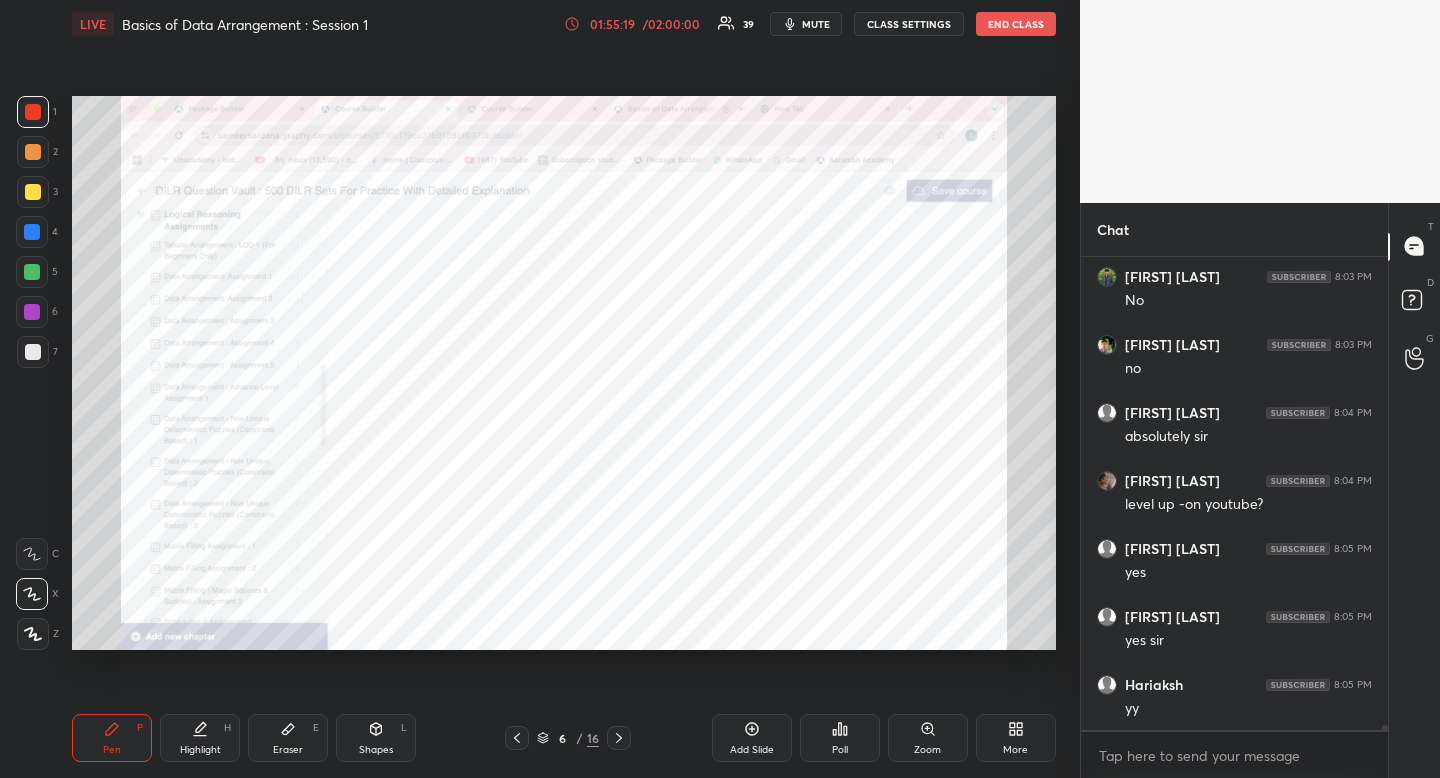 drag, startPoint x: 105, startPoint y: 719, endPoint x: 156, endPoint y: 671, distance: 70.035706 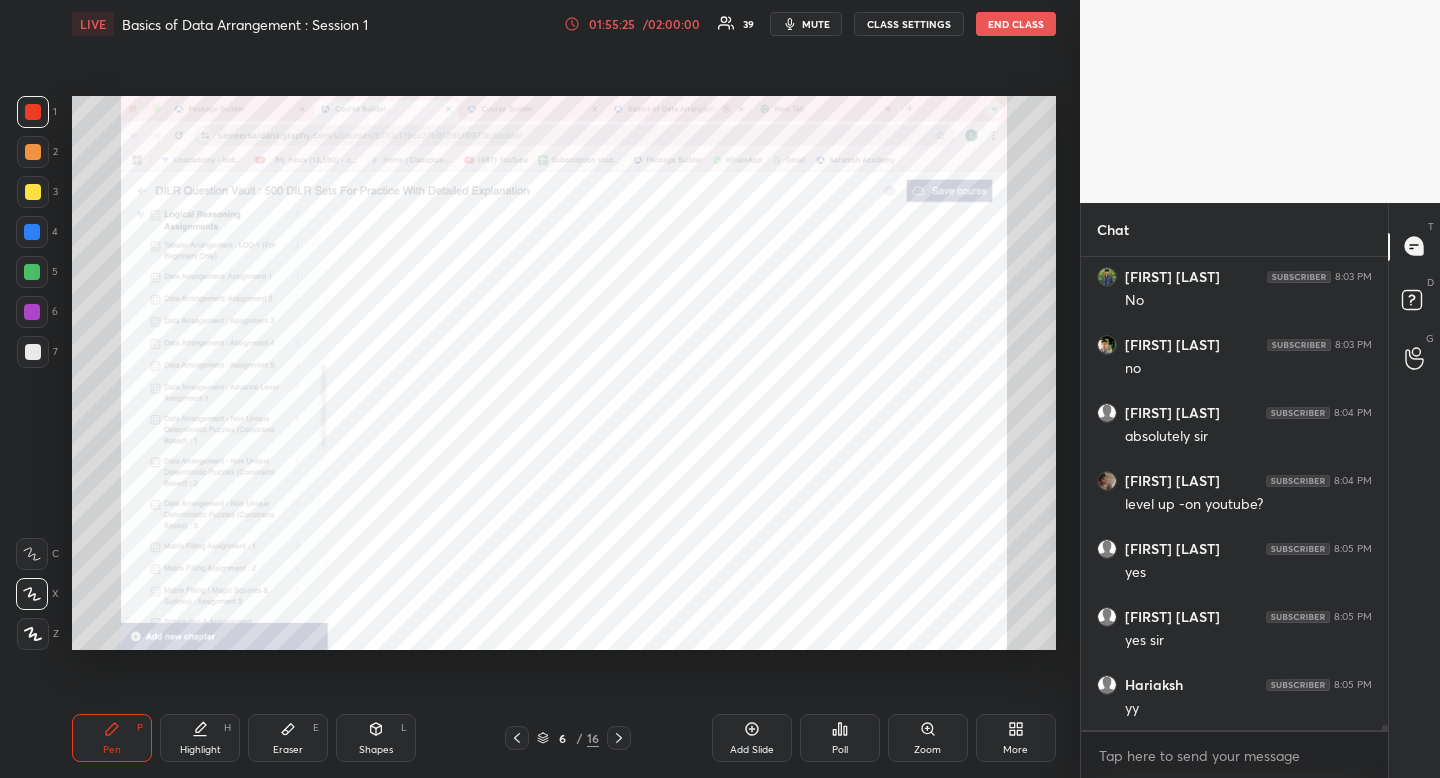 click on "Highlight H" at bounding box center (200, 738) 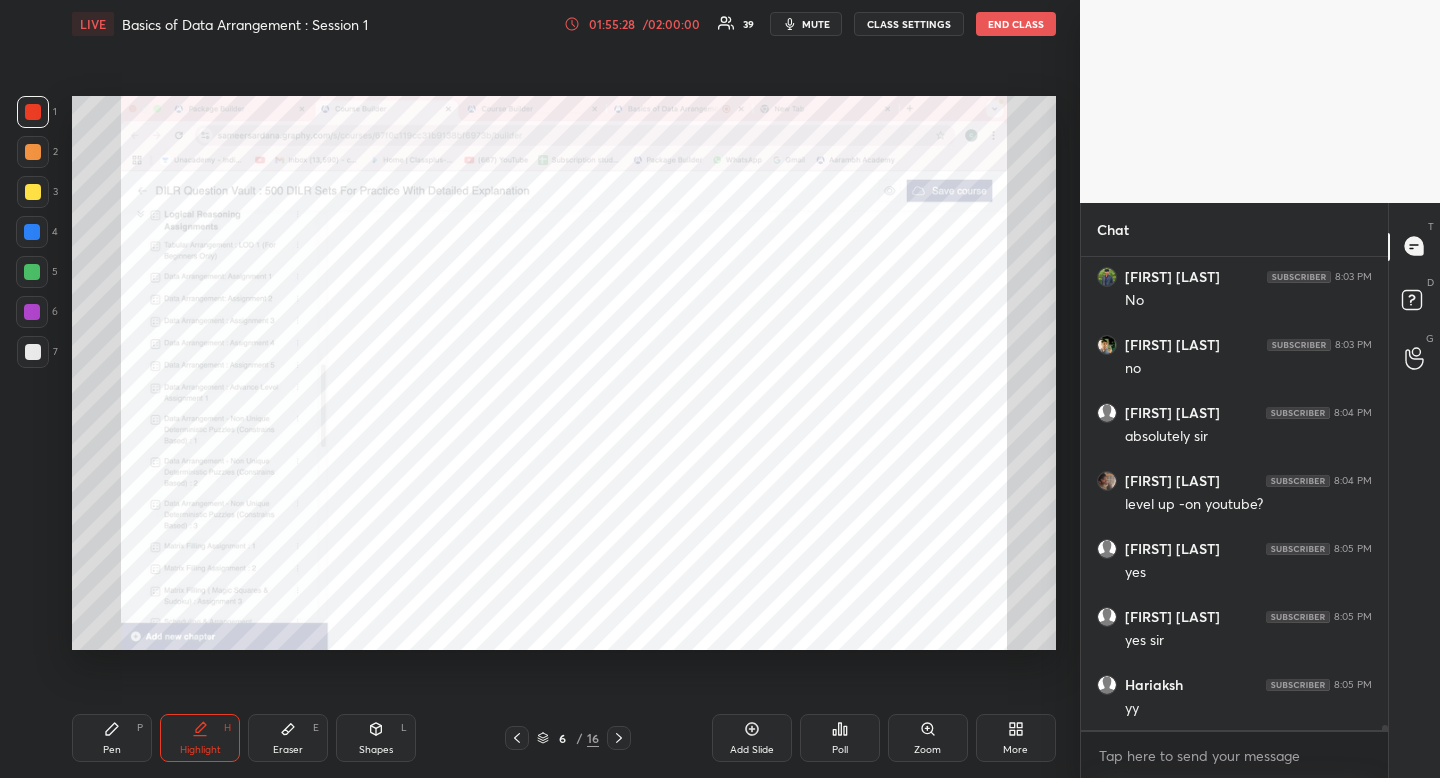 click on "Shapes L" at bounding box center (376, 738) 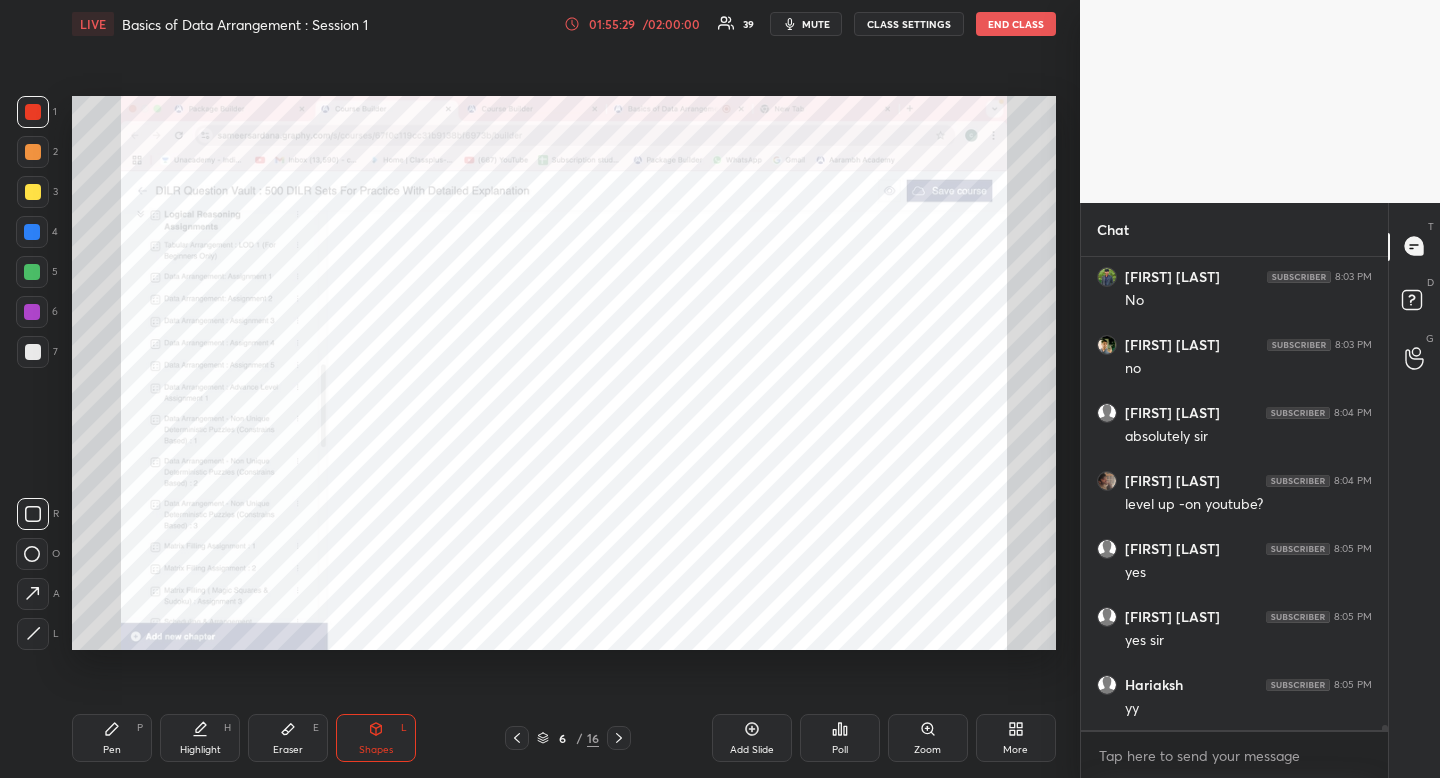 click 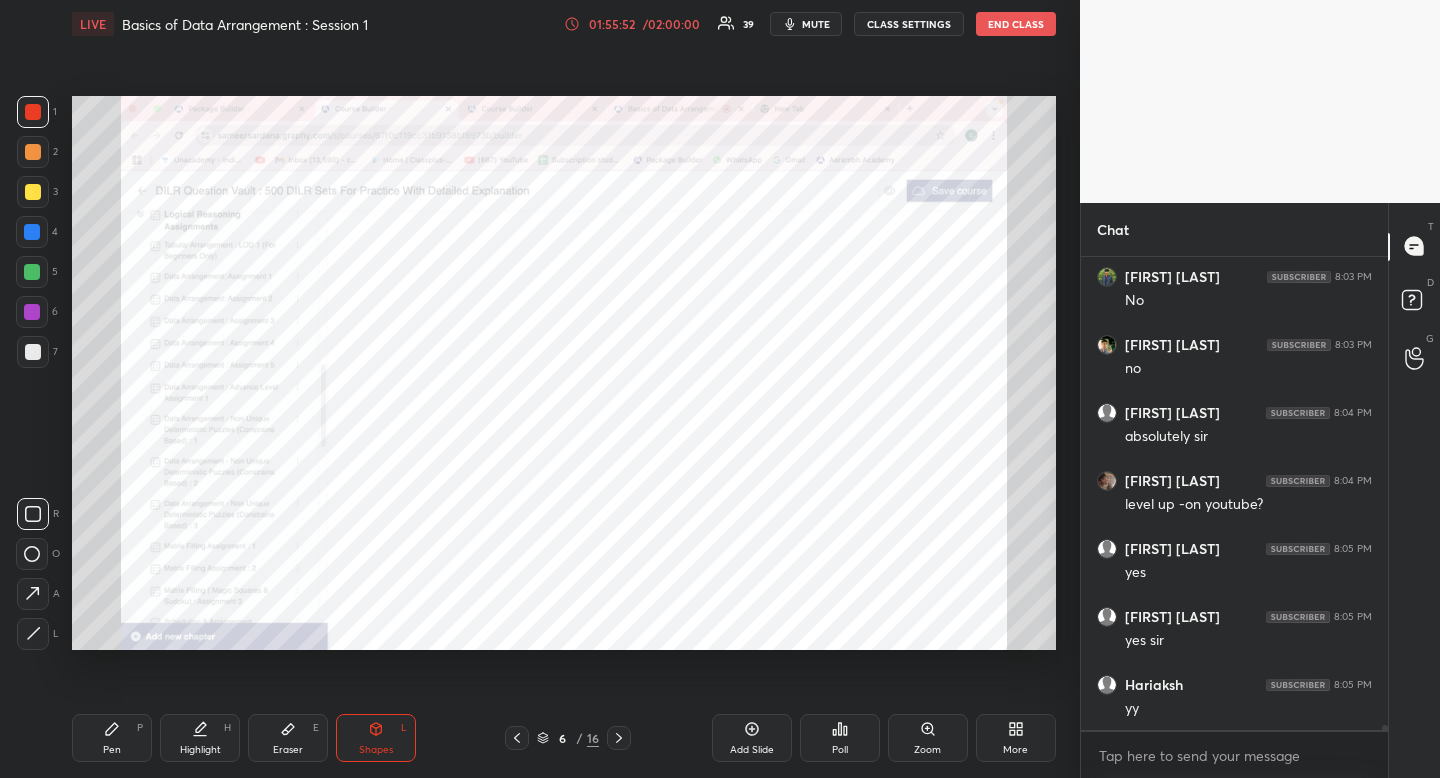 click on "Highlight H" at bounding box center [200, 738] 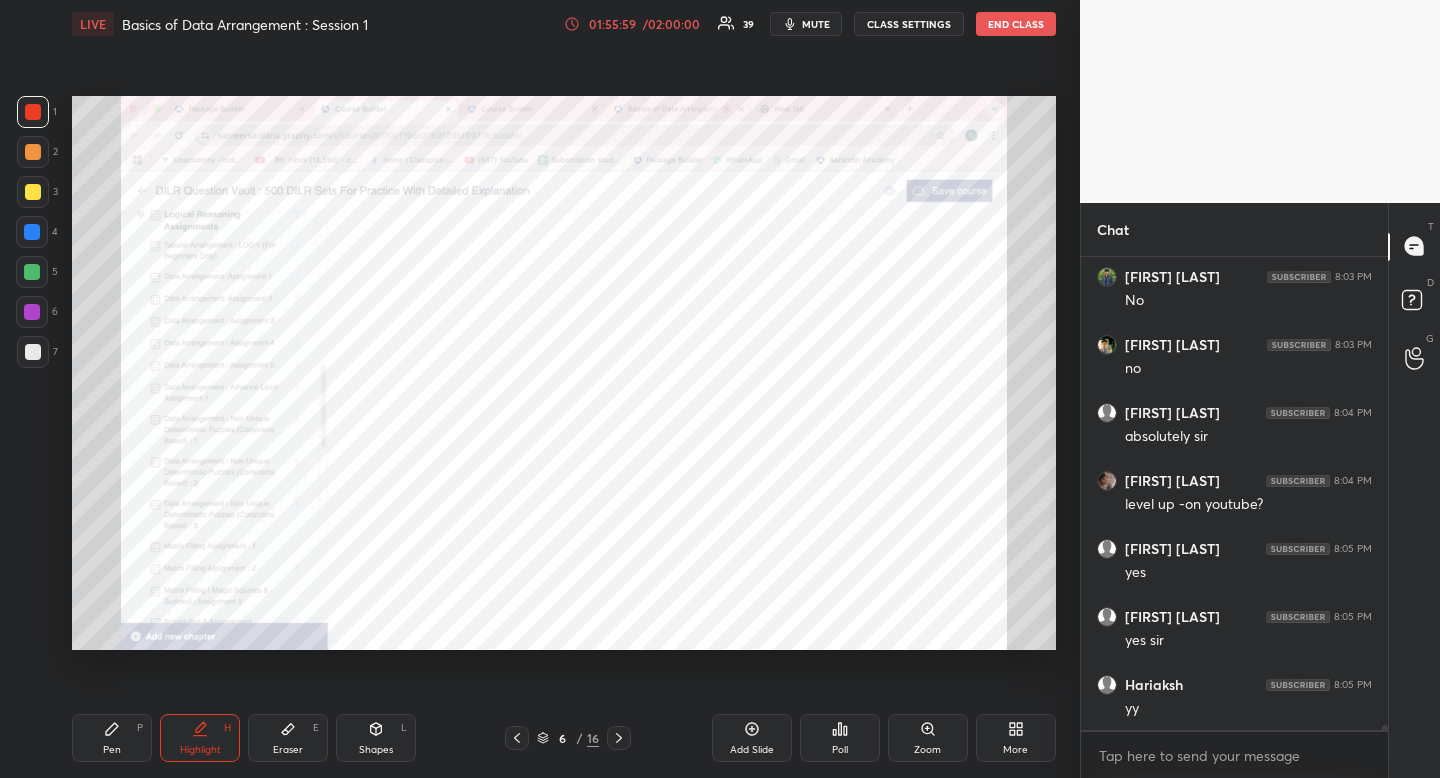 click on "Eraser" at bounding box center (288, 750) 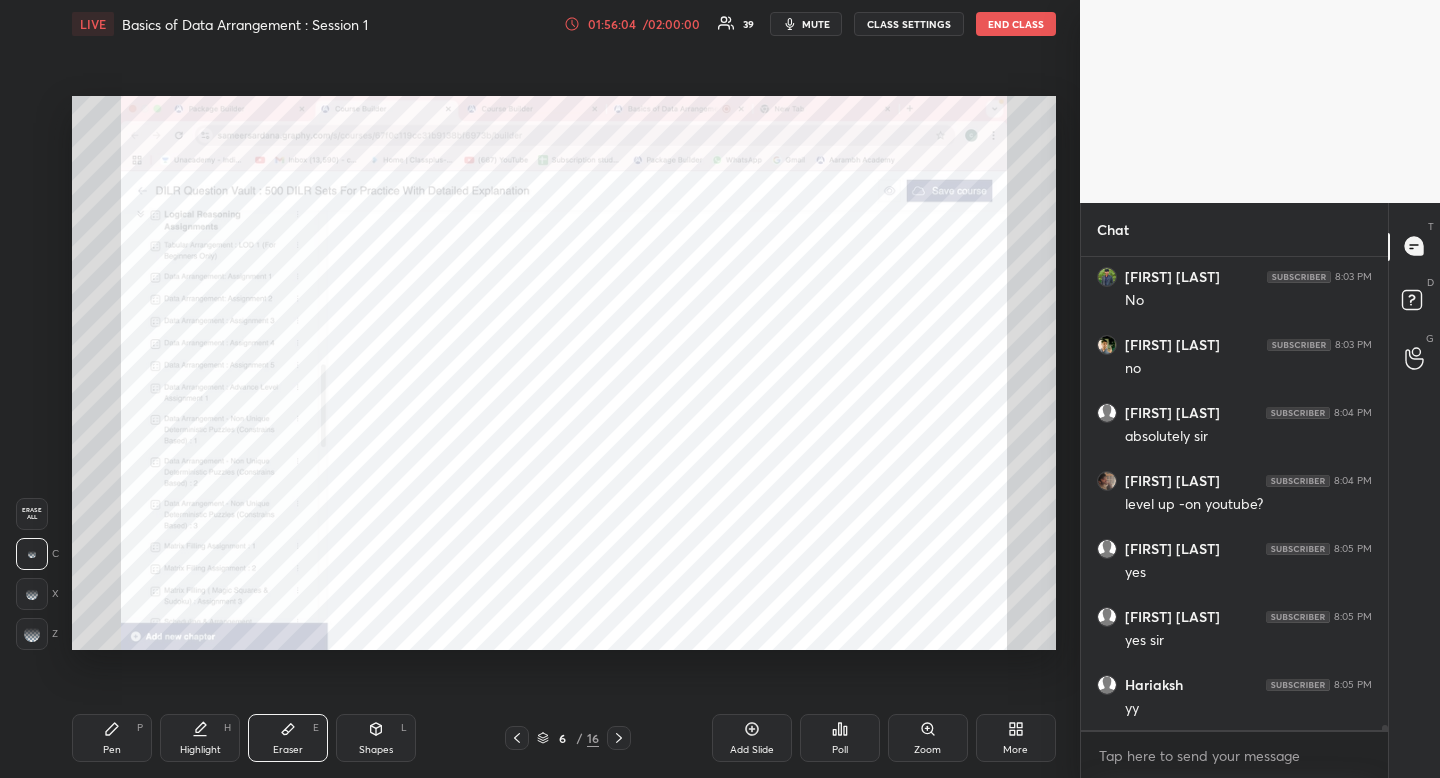 scroll, scrollTop: 42827, scrollLeft: 0, axis: vertical 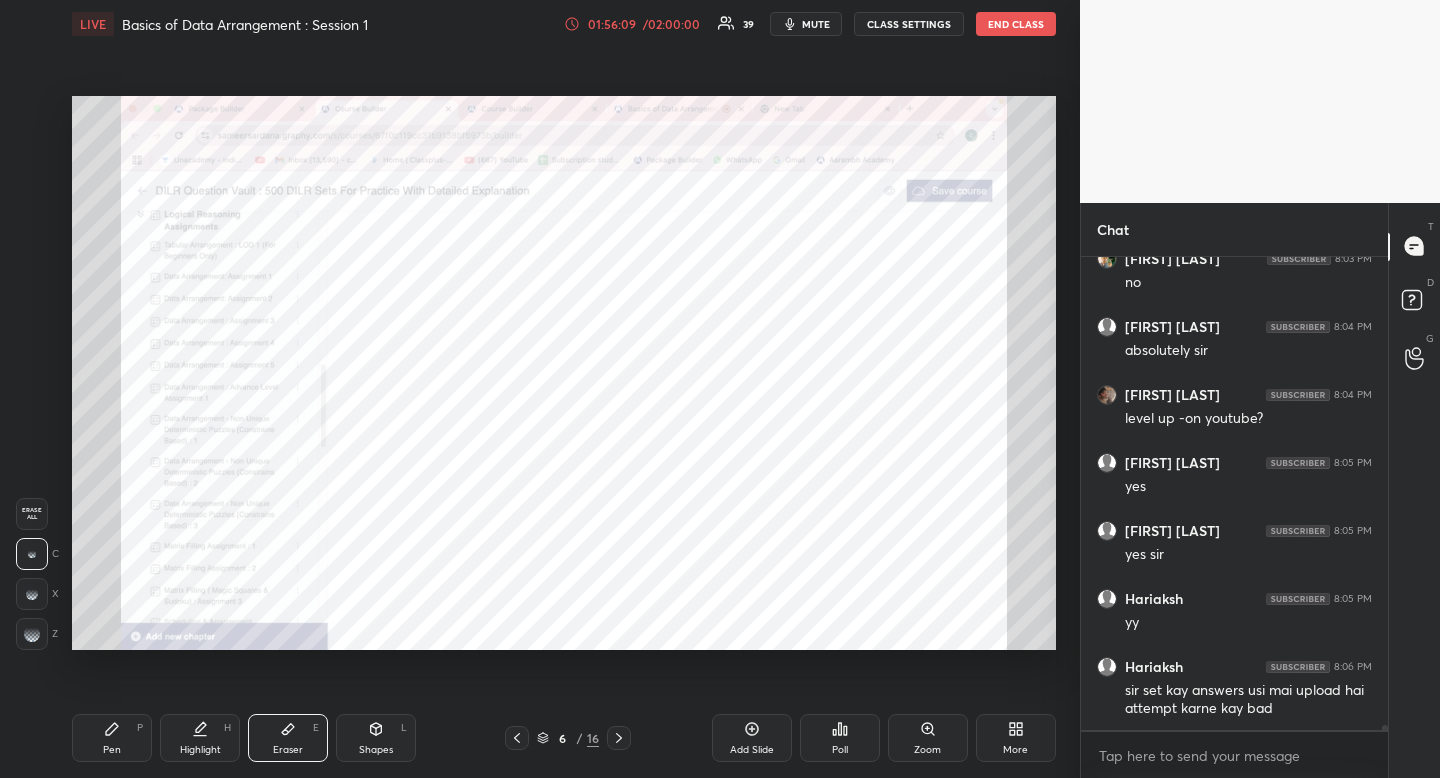 click on "Erase all" at bounding box center (32, 514) 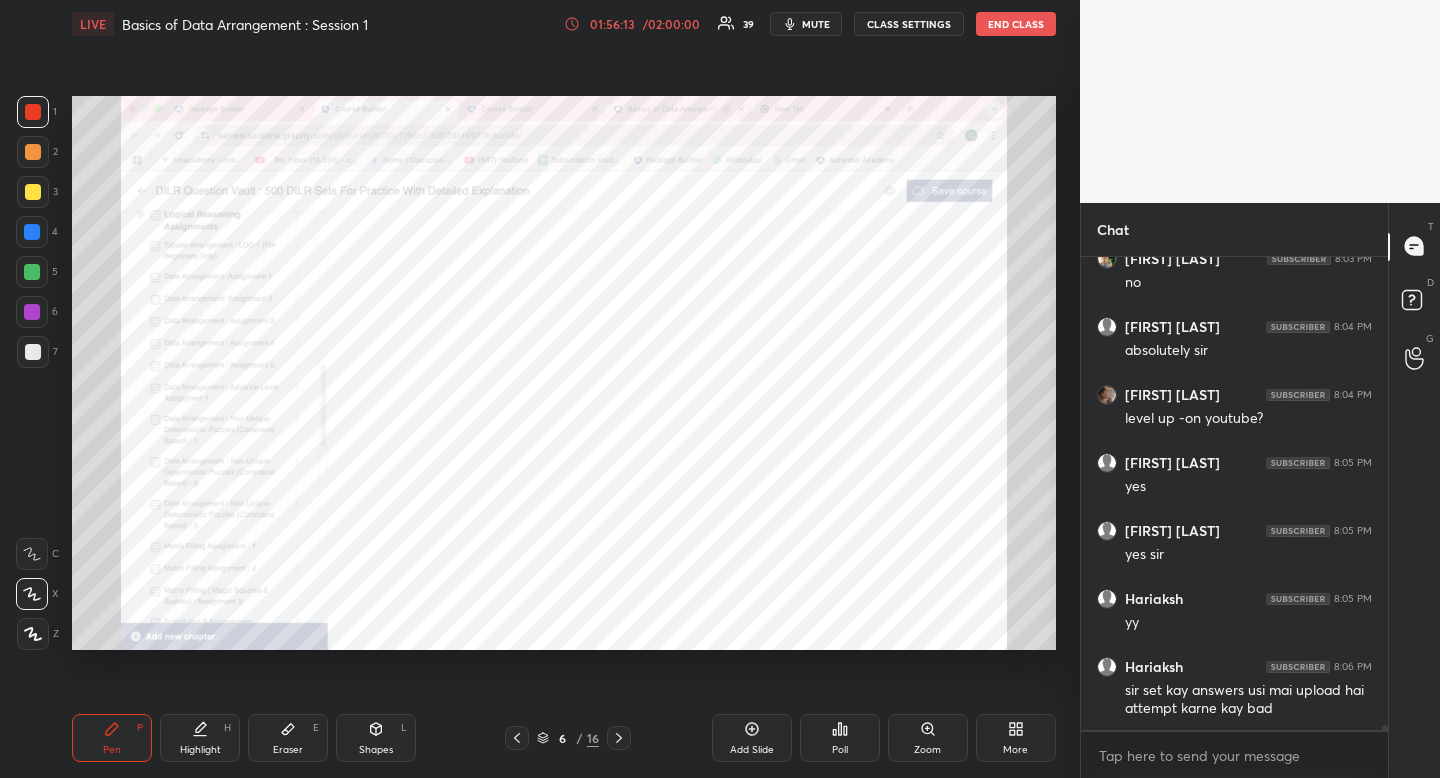 scroll, scrollTop: 42913, scrollLeft: 0, axis: vertical 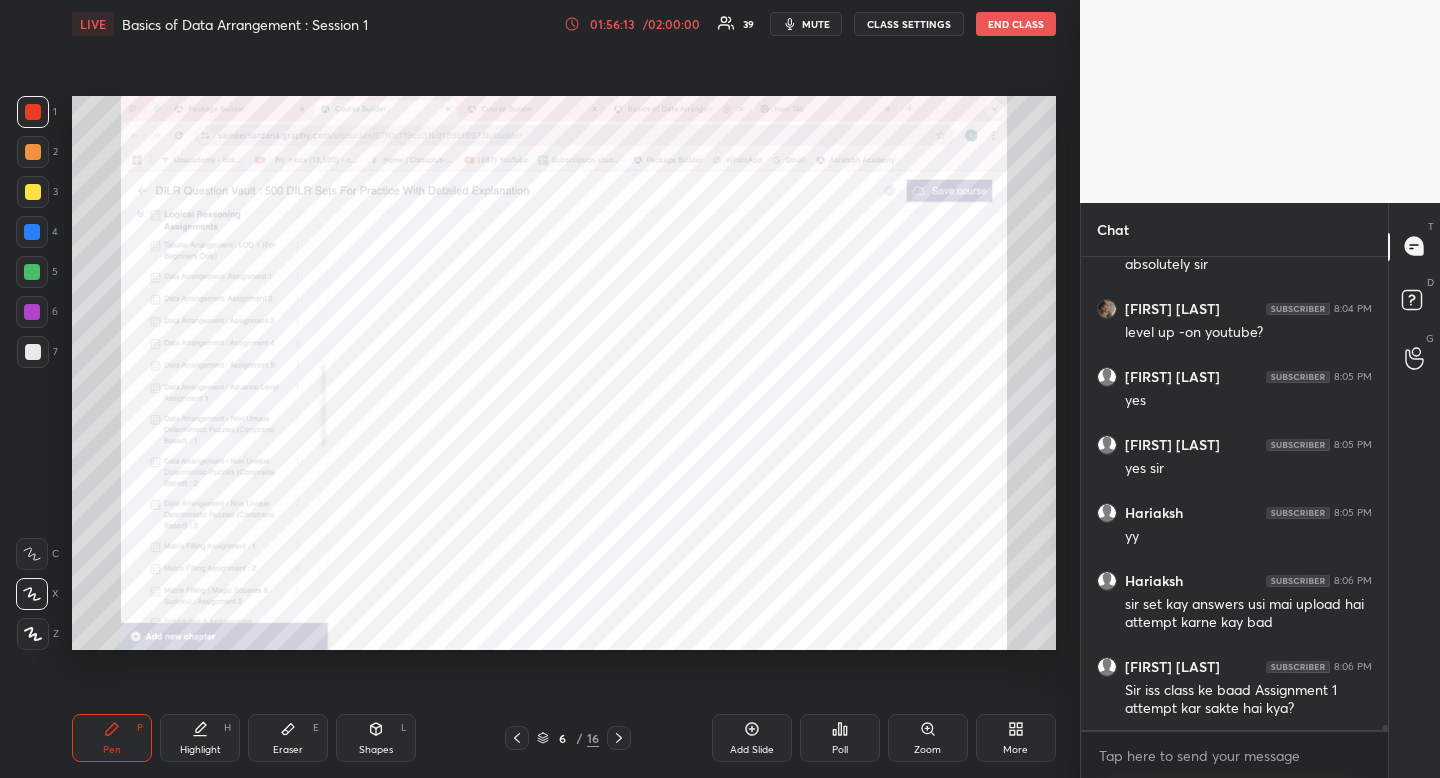 click at bounding box center [32, 232] 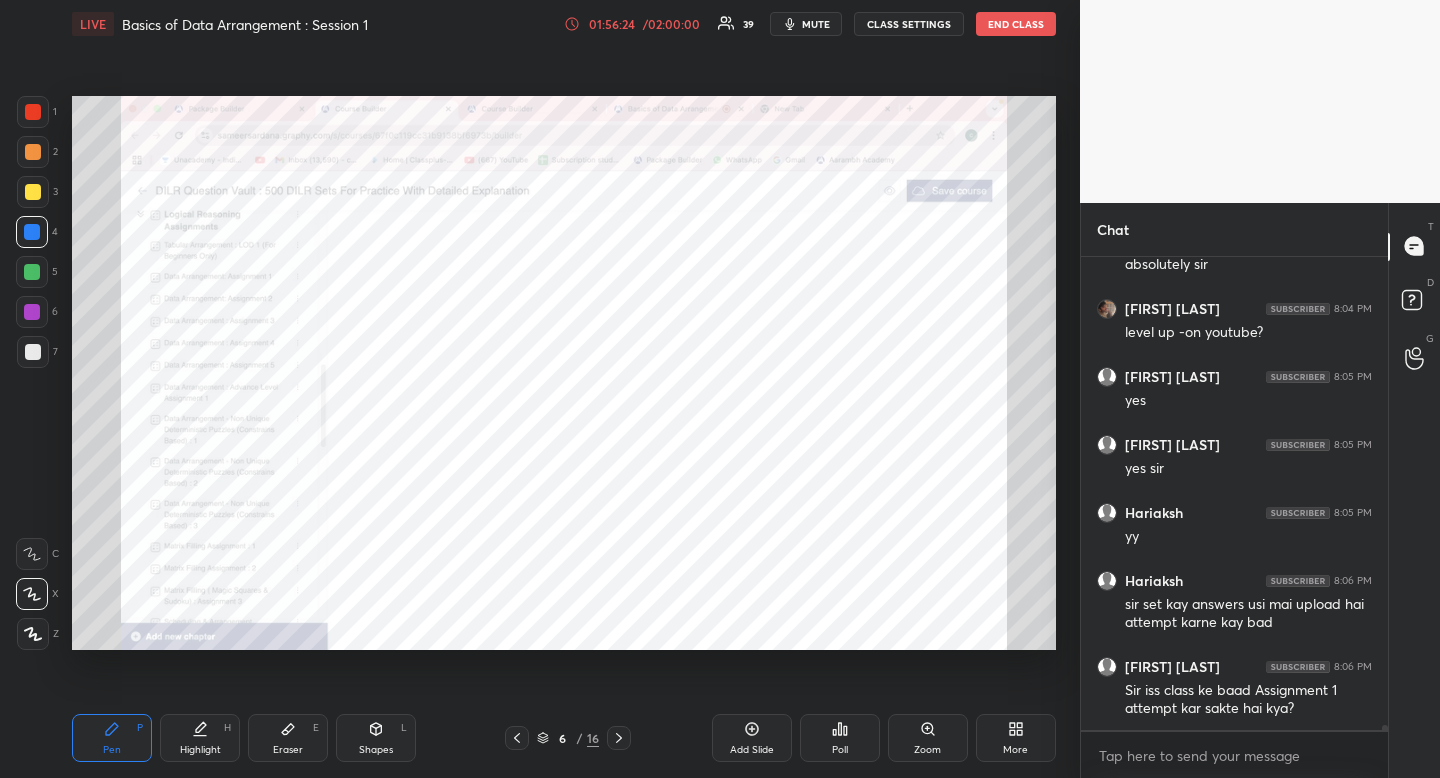 click on "1 2 3 4 5 6 7" at bounding box center [37, 236] 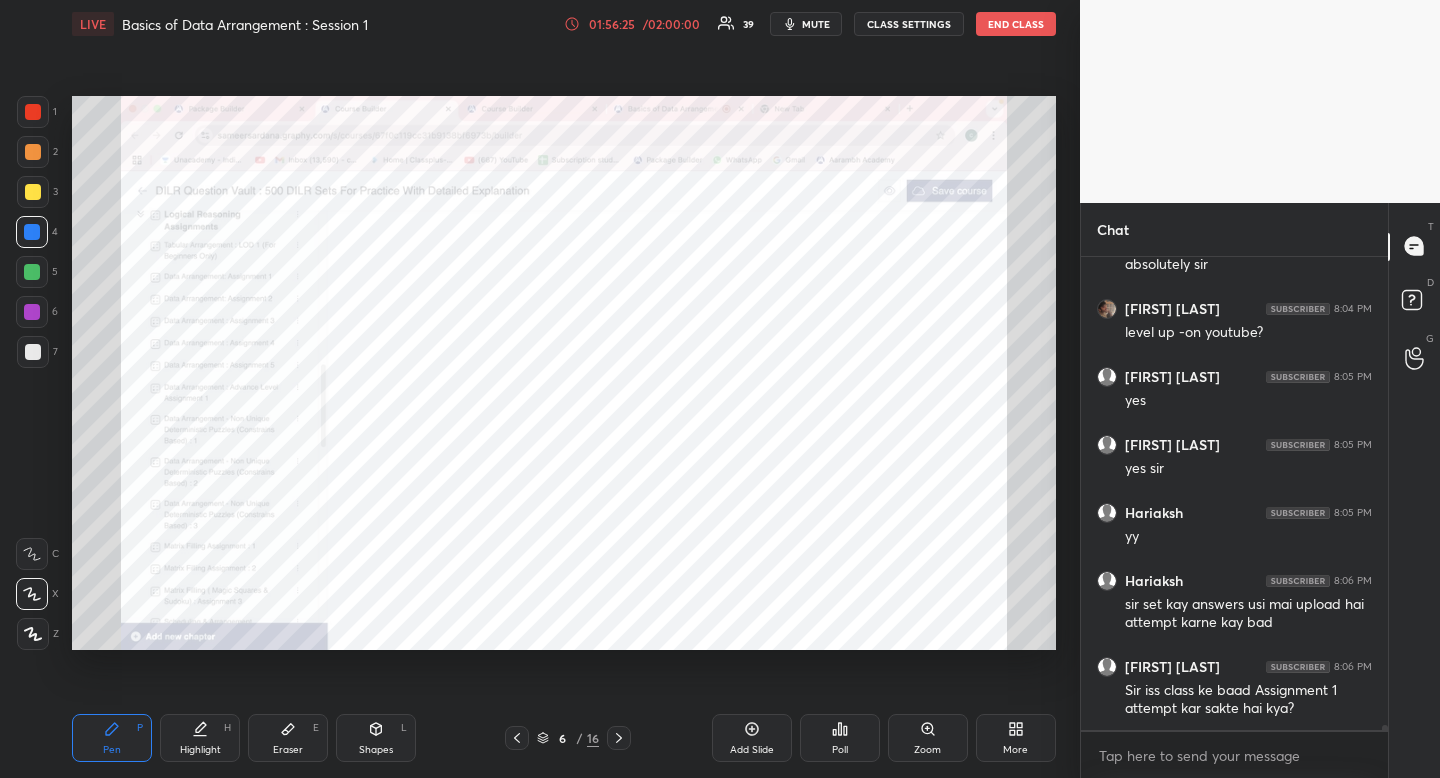 click at bounding box center (33, 112) 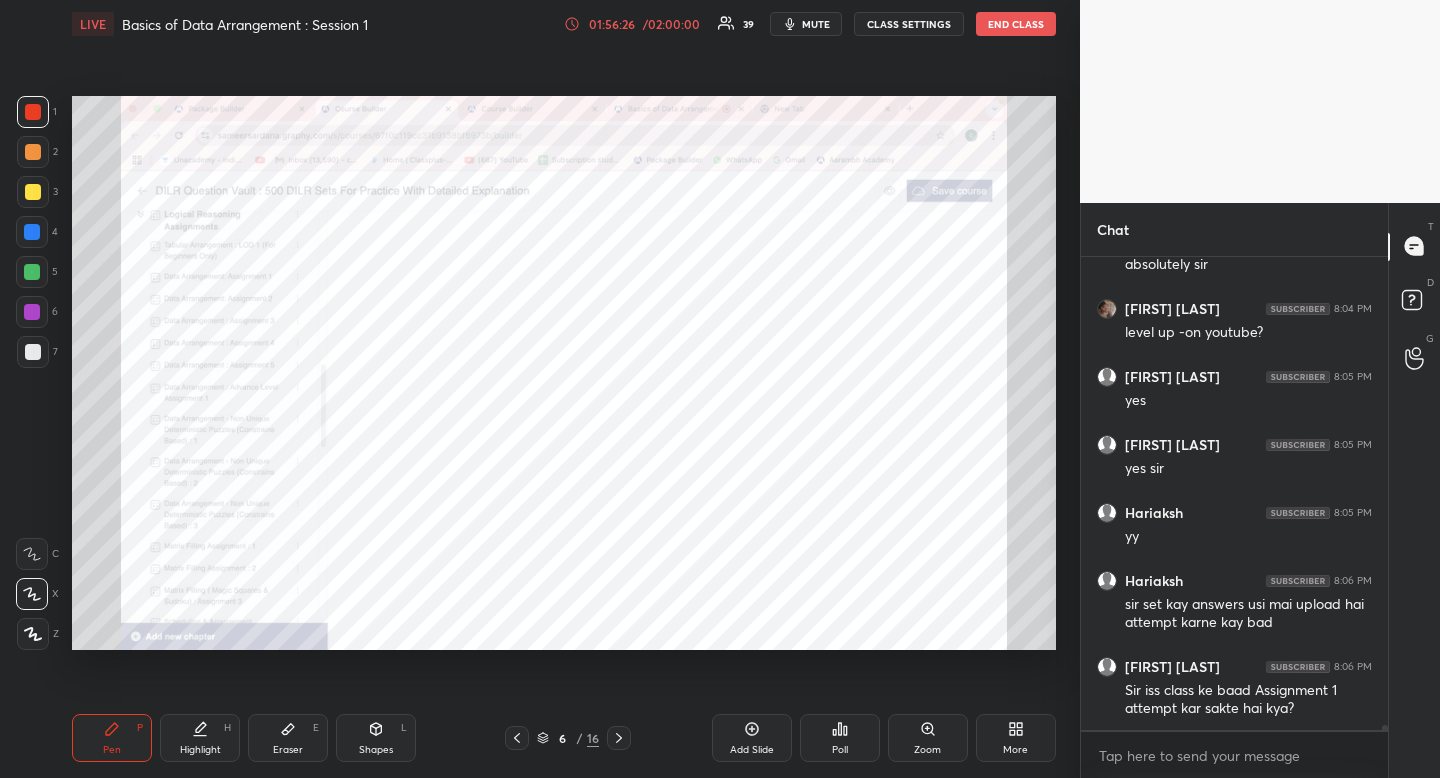 drag, startPoint x: 42, startPoint y: 116, endPoint x: 40, endPoint y: 136, distance: 20.09975 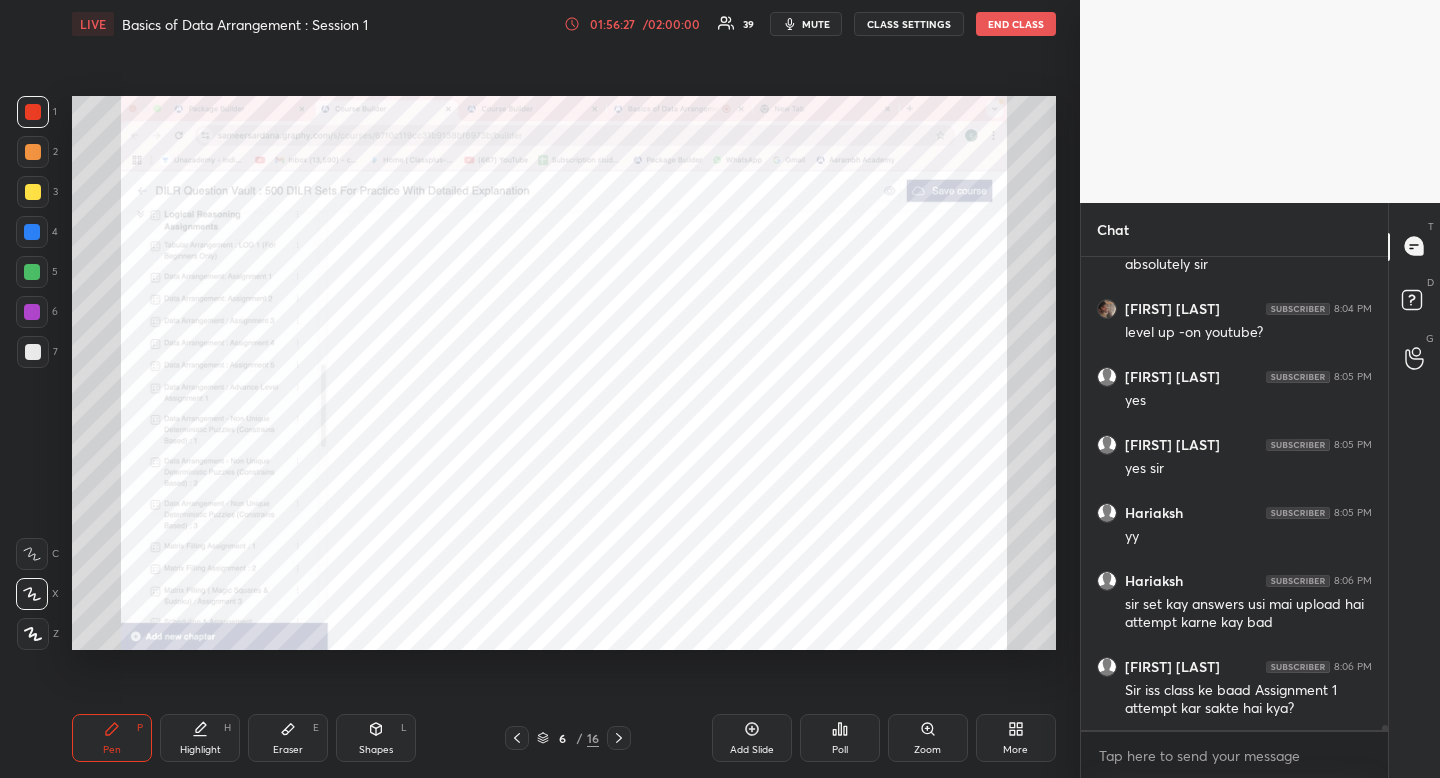 drag, startPoint x: 385, startPoint y: 737, endPoint x: 362, endPoint y: 704, distance: 40.22437 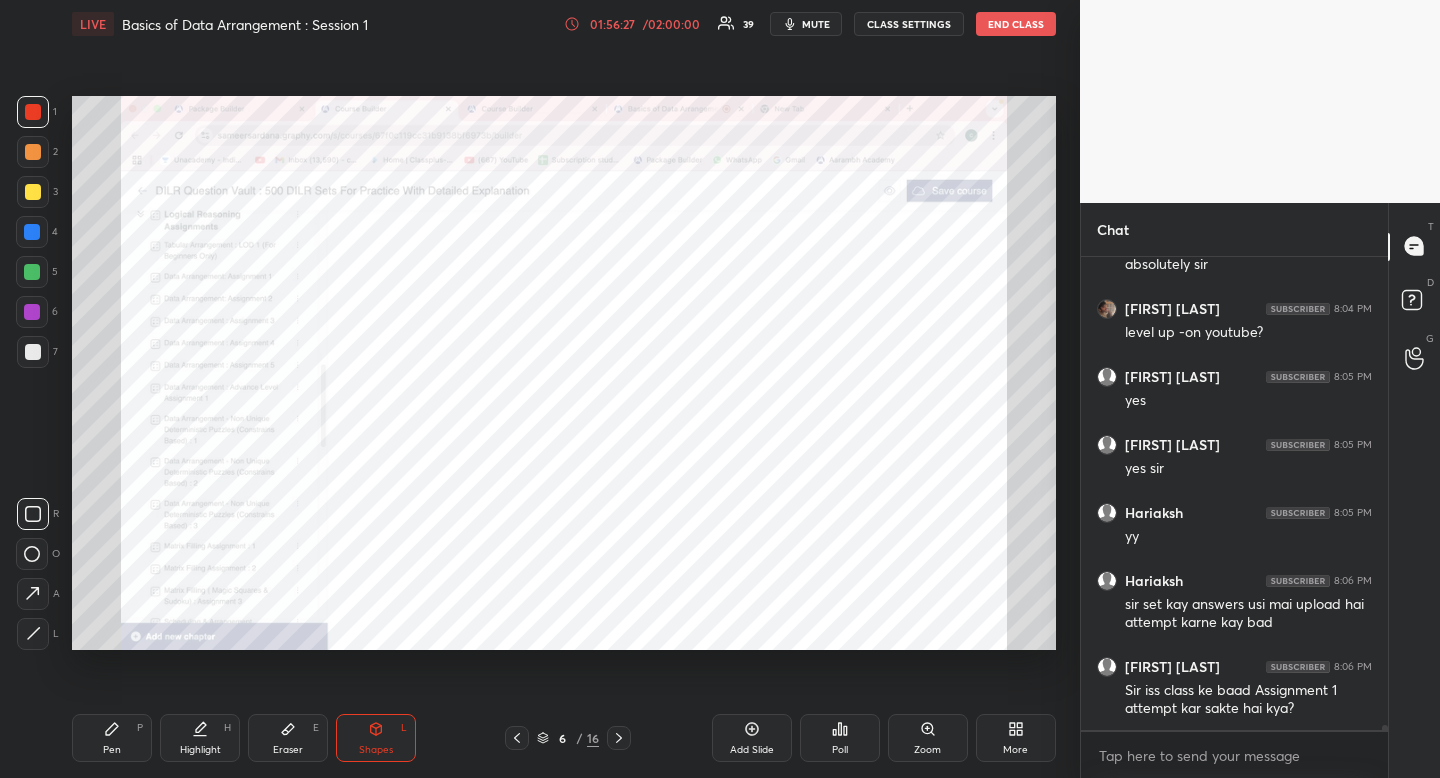 drag, startPoint x: 29, startPoint y: 513, endPoint x: 42, endPoint y: 508, distance: 13.928389 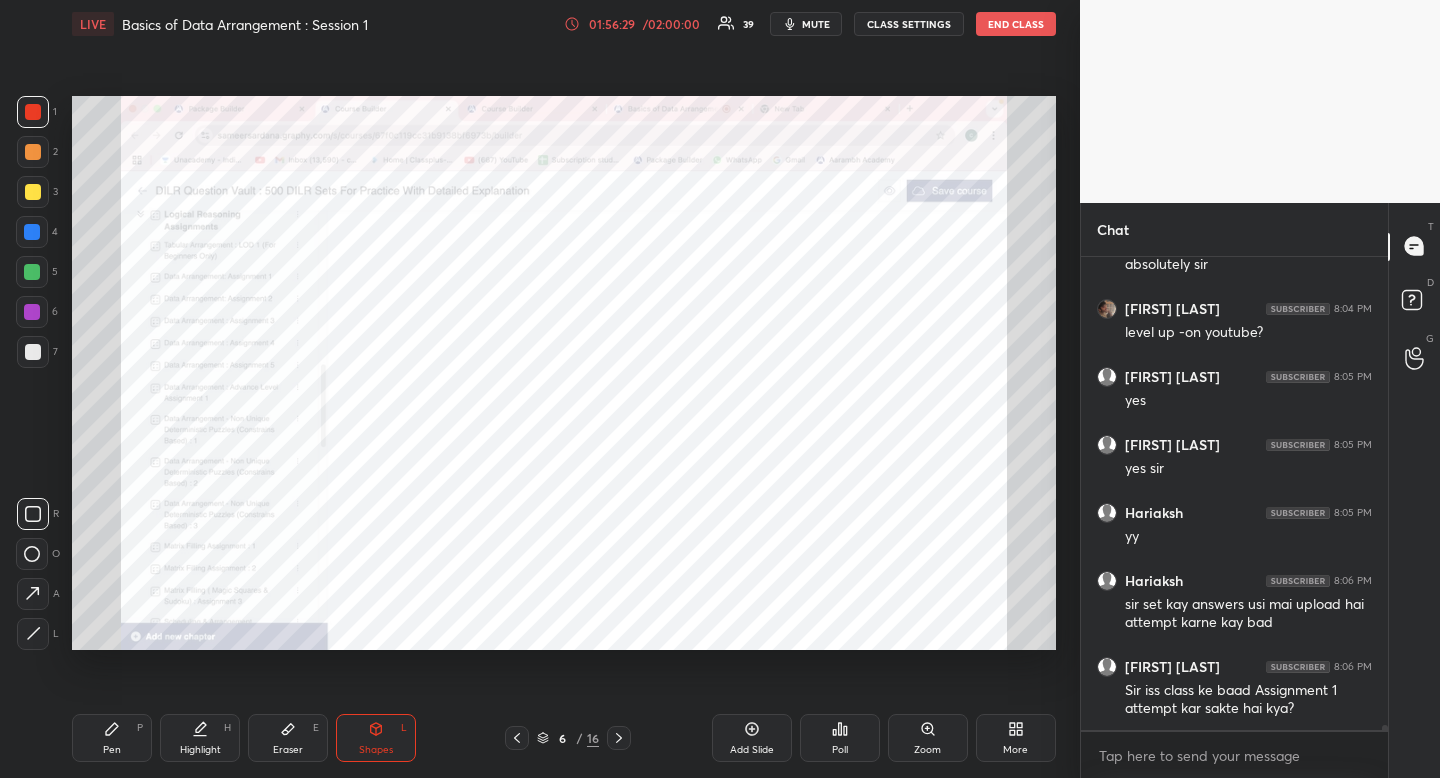 click on "Highlight H" at bounding box center (200, 738) 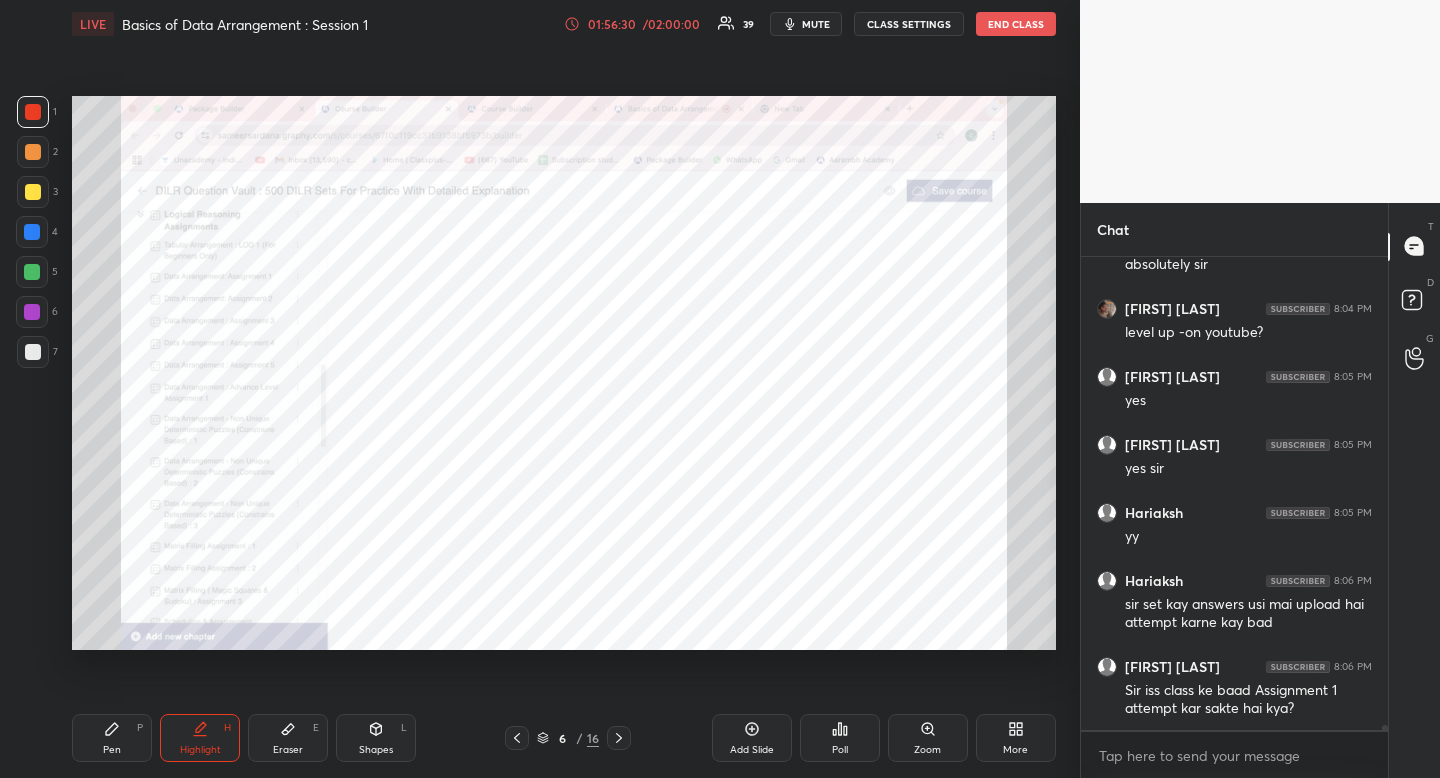 drag, startPoint x: 121, startPoint y: 764, endPoint x: 121, endPoint y: 688, distance: 76 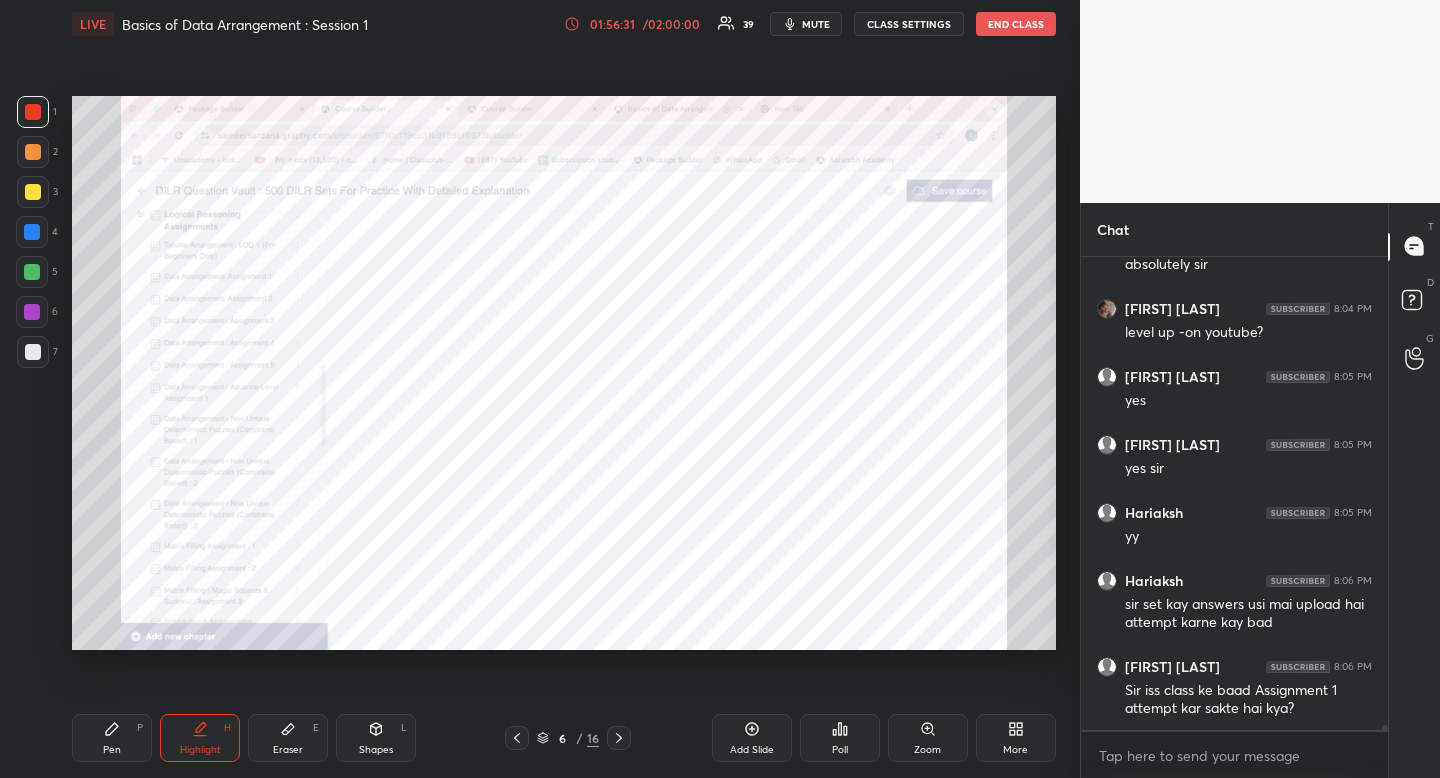 scroll, scrollTop: 42981, scrollLeft: 0, axis: vertical 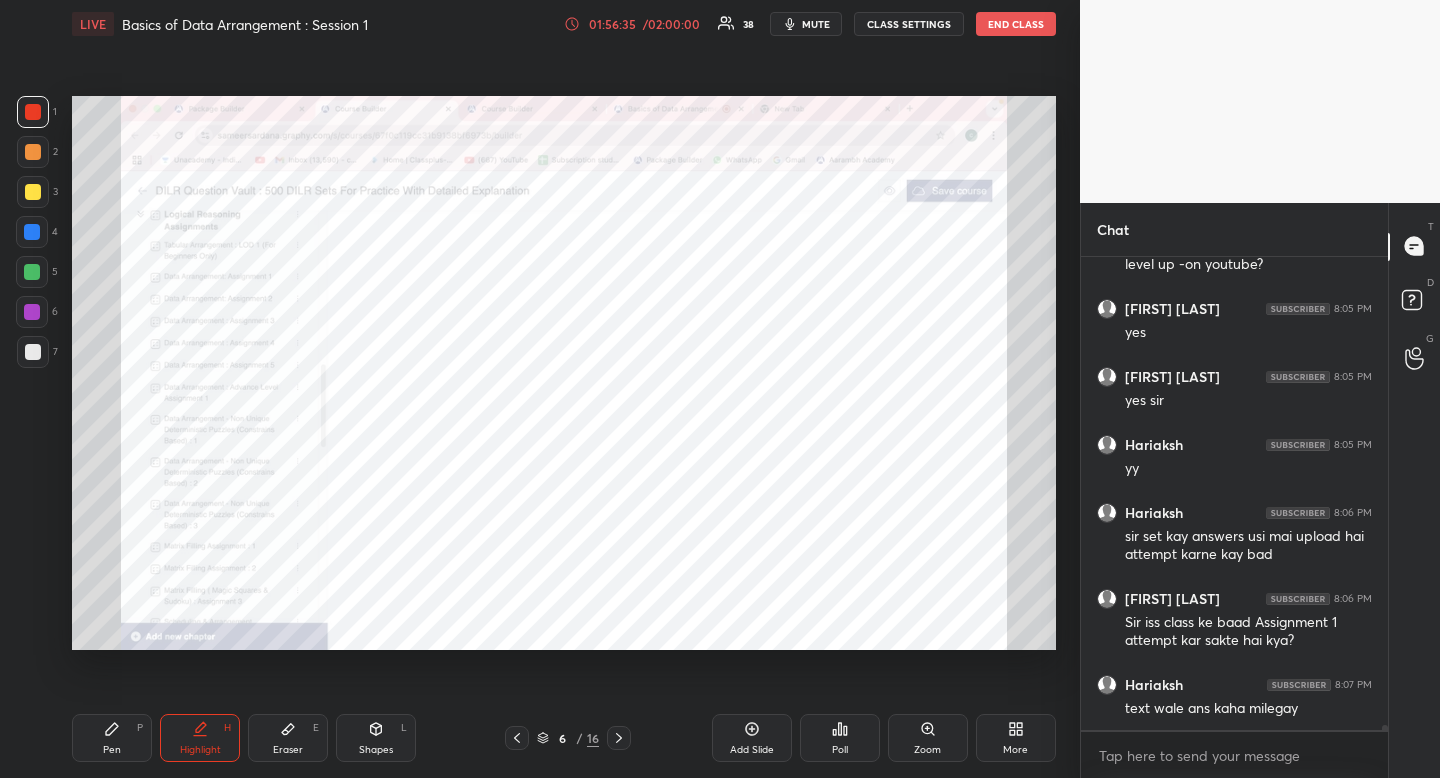 click at bounding box center (32, 232) 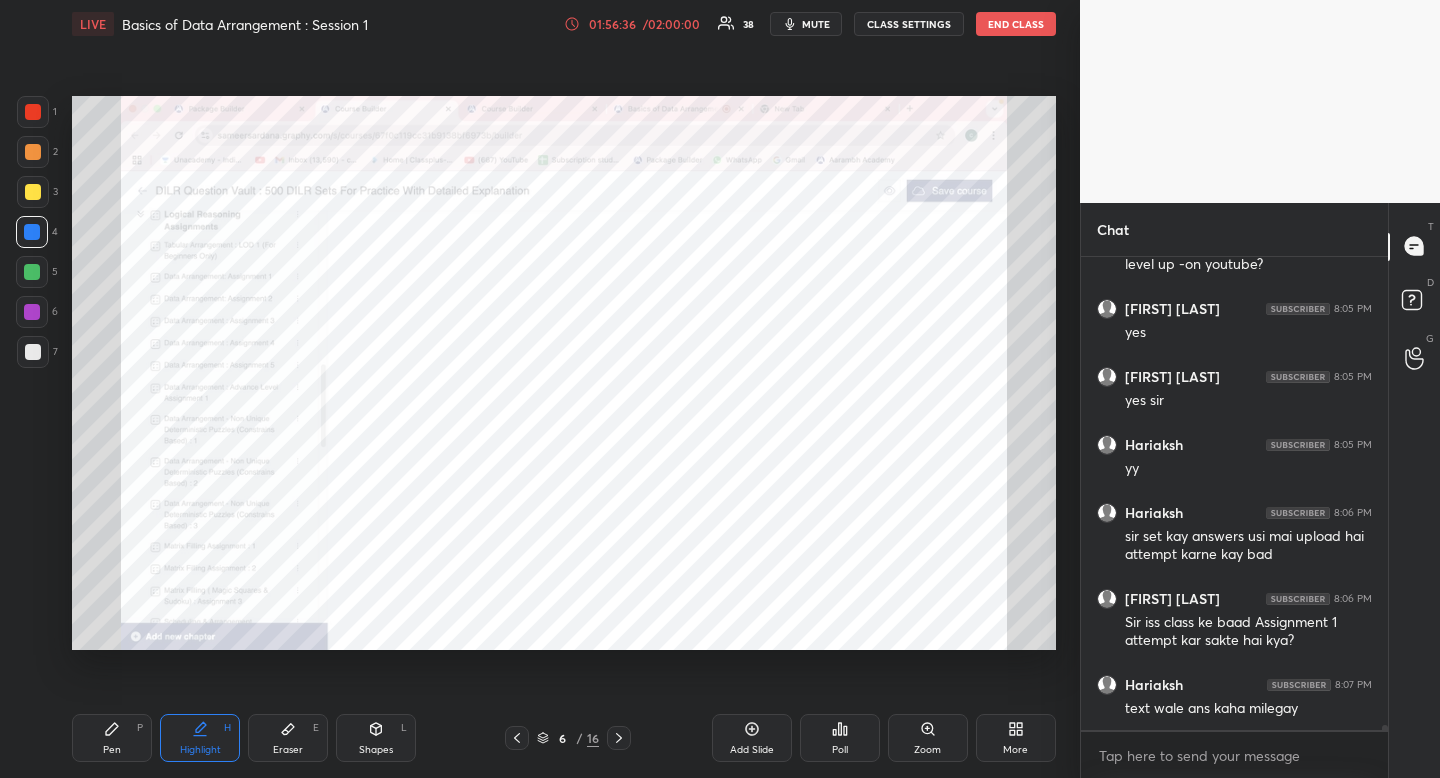 click on "Pen P" at bounding box center [112, 738] 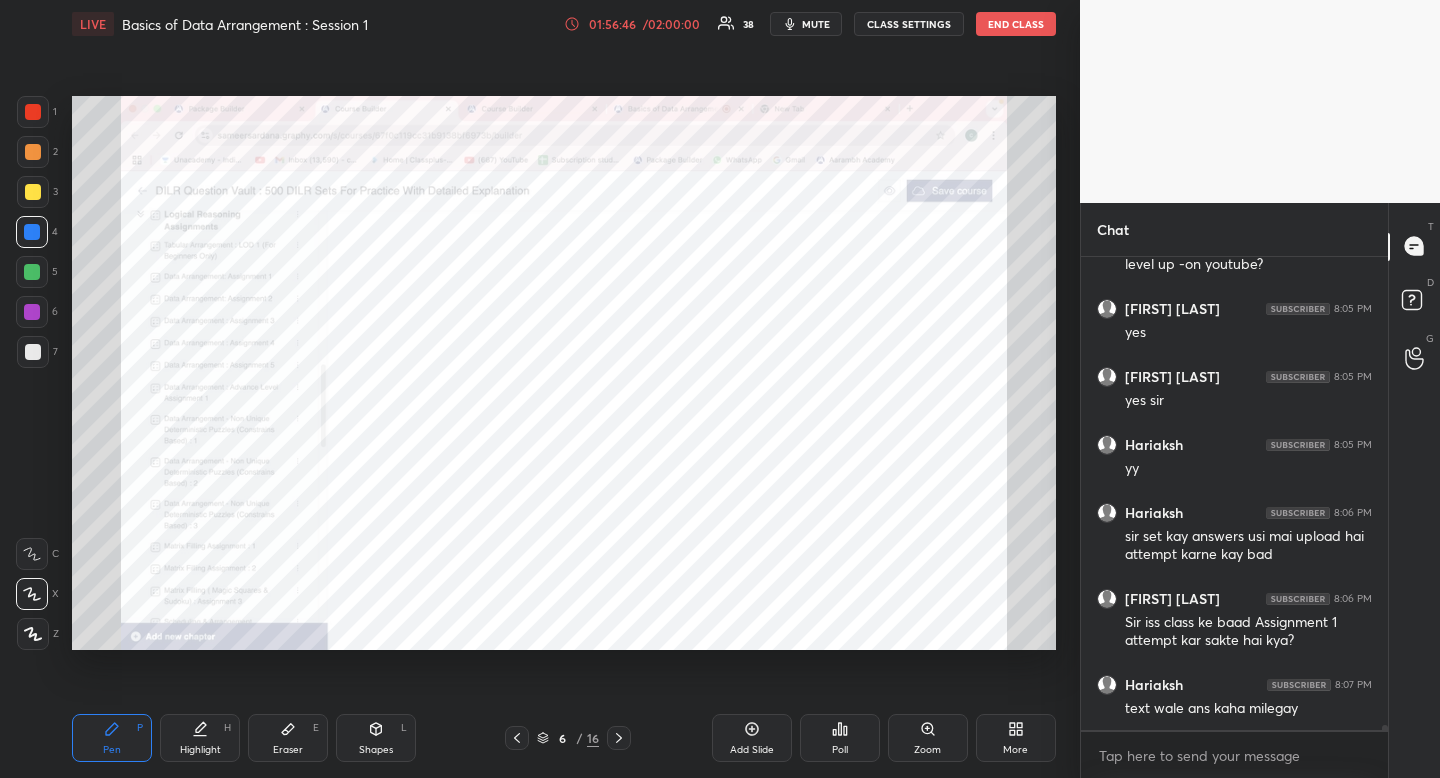 click on "Shapes L" at bounding box center (376, 738) 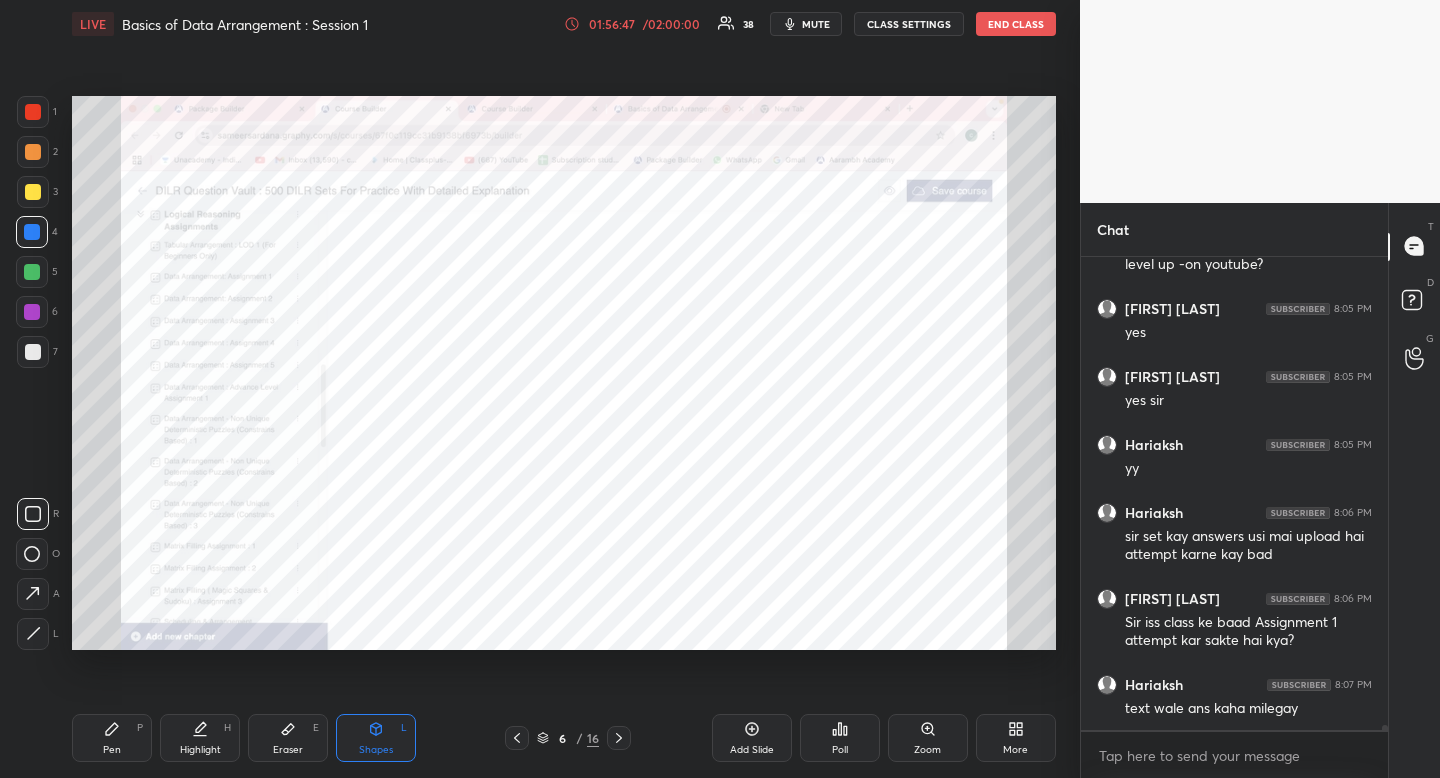 click on "R O A L" at bounding box center (38, 570) 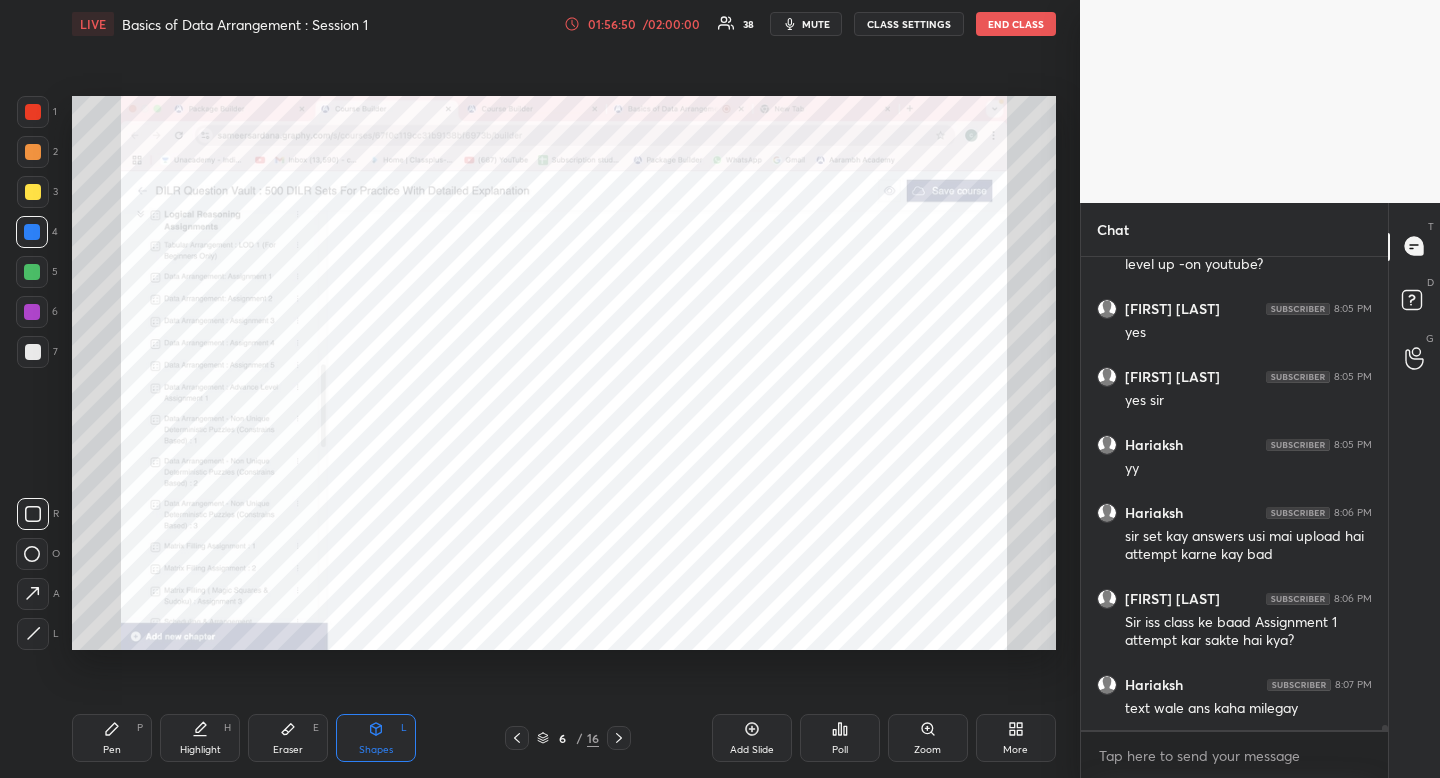 click on "Pen P" at bounding box center (112, 738) 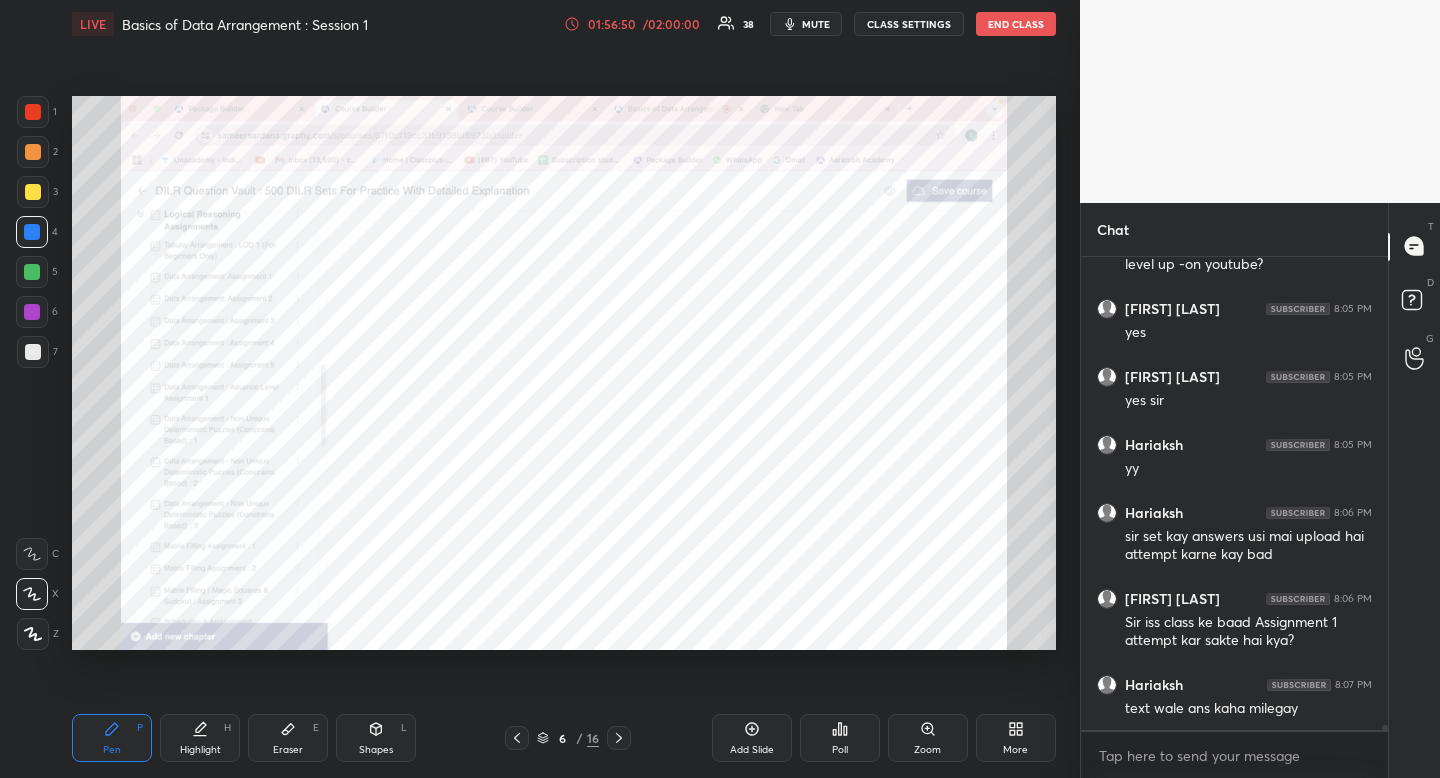 click at bounding box center (33, 112) 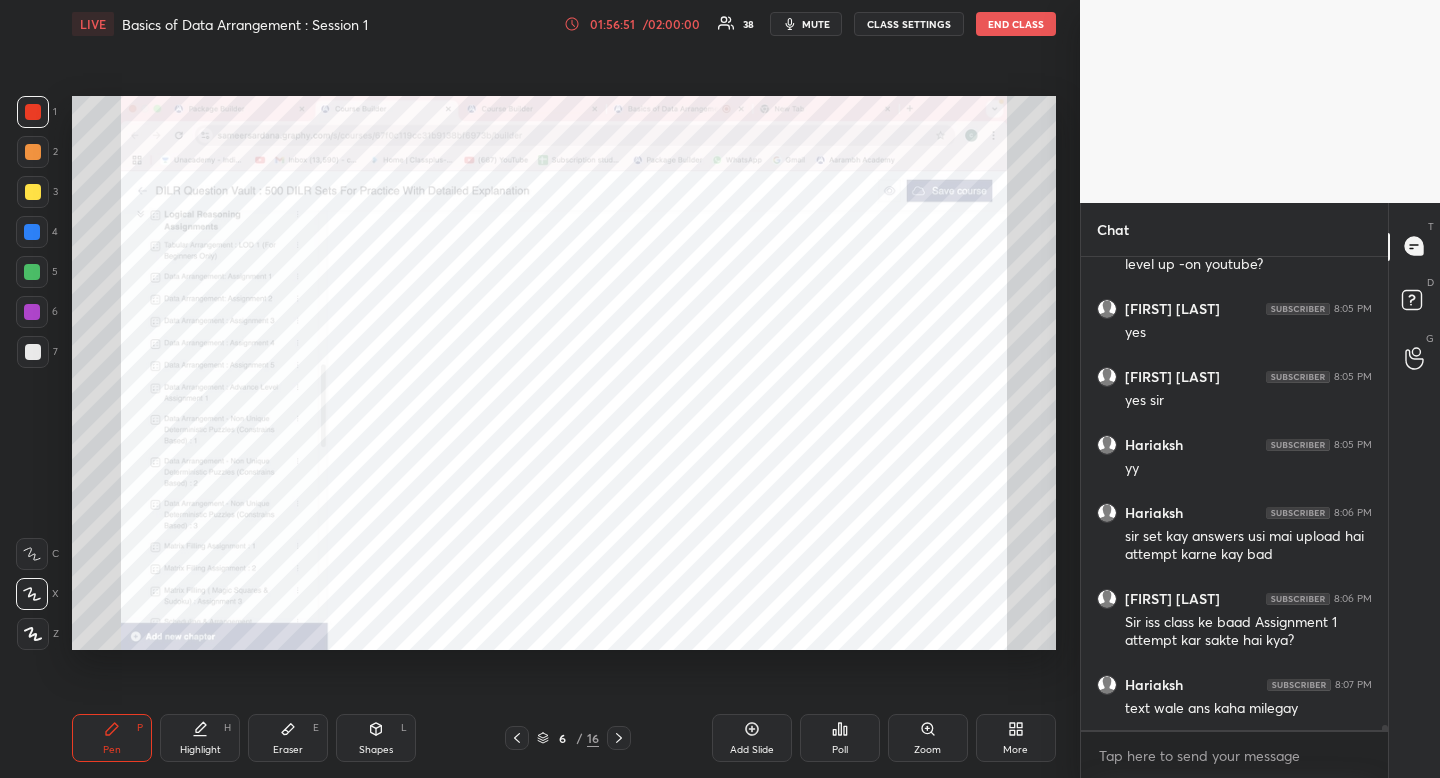 drag, startPoint x: 30, startPoint y: 122, endPoint x: 41, endPoint y: 141, distance: 21.954498 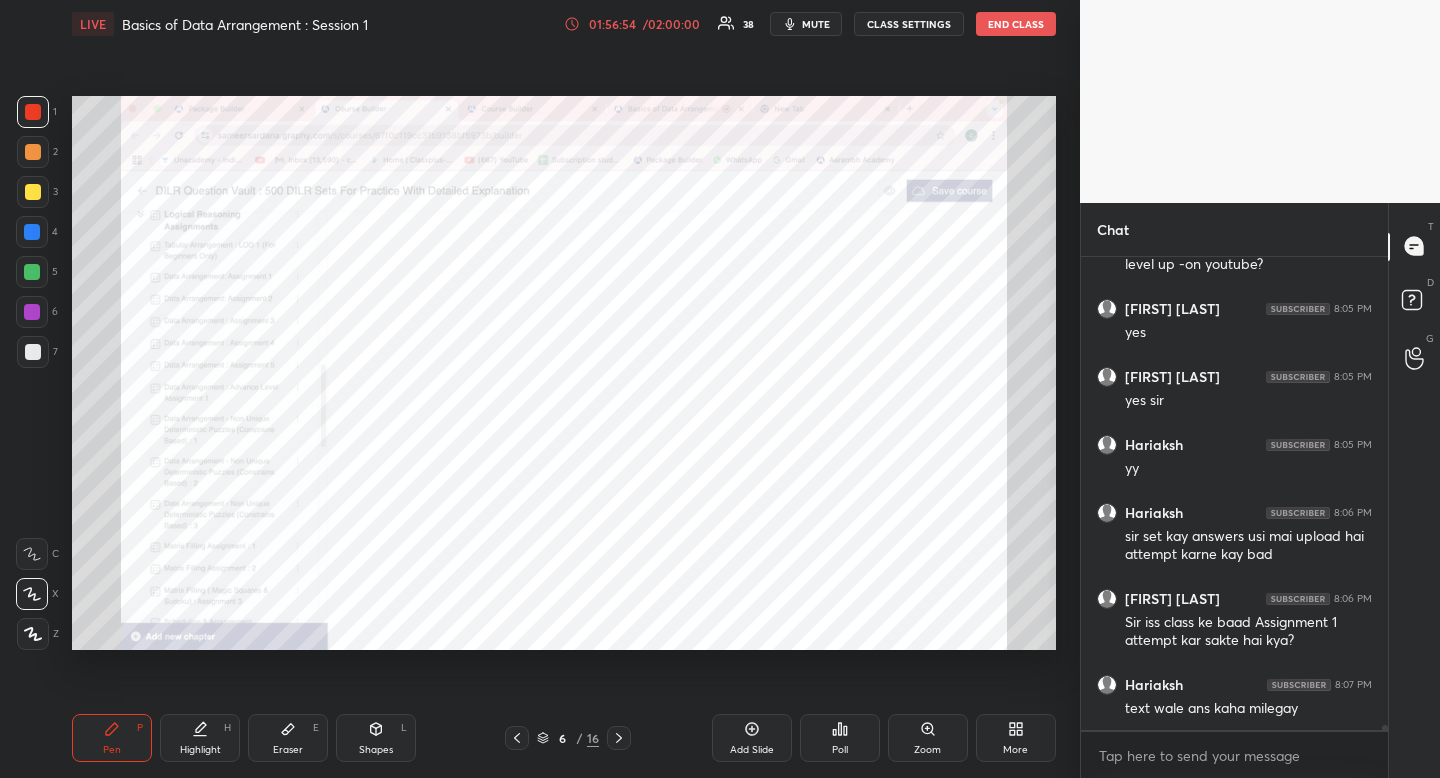 click 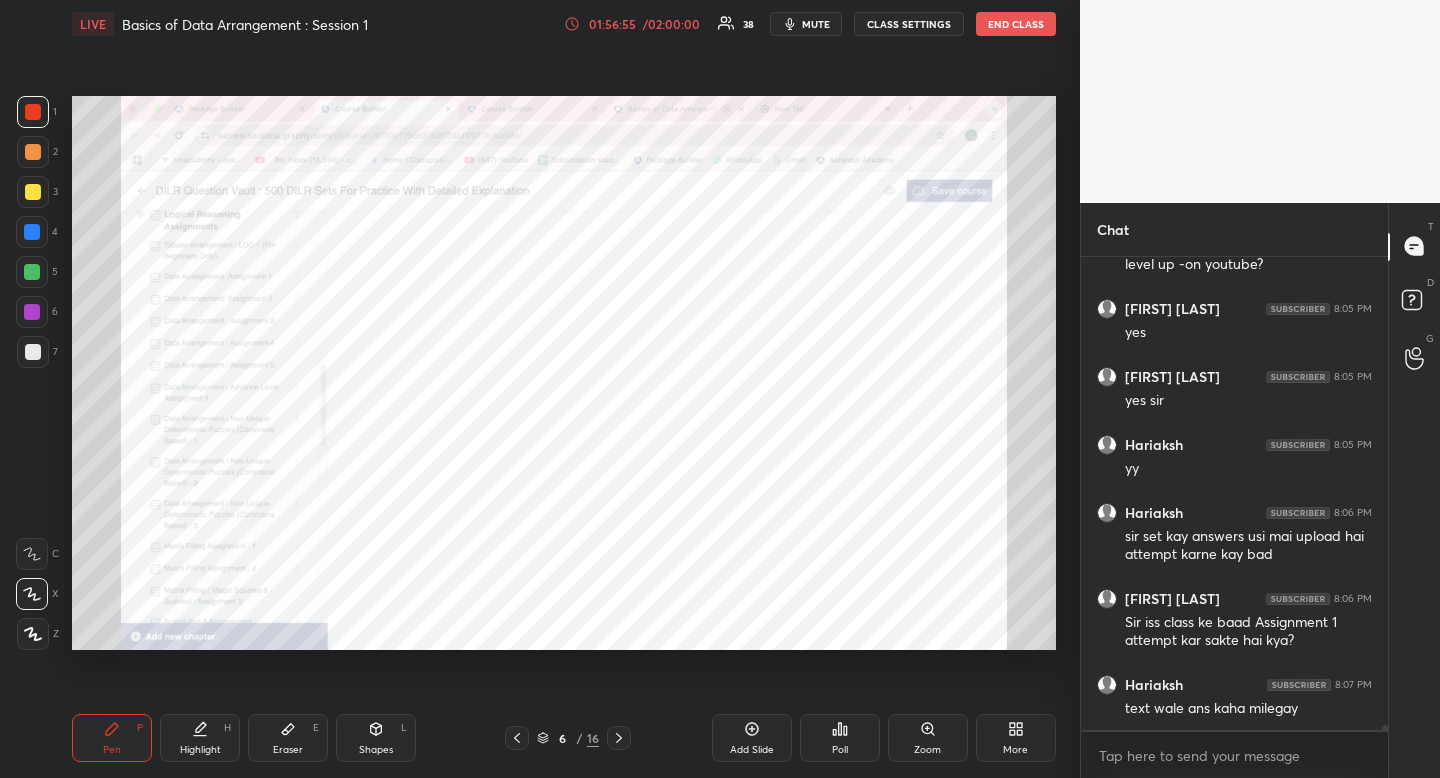 click 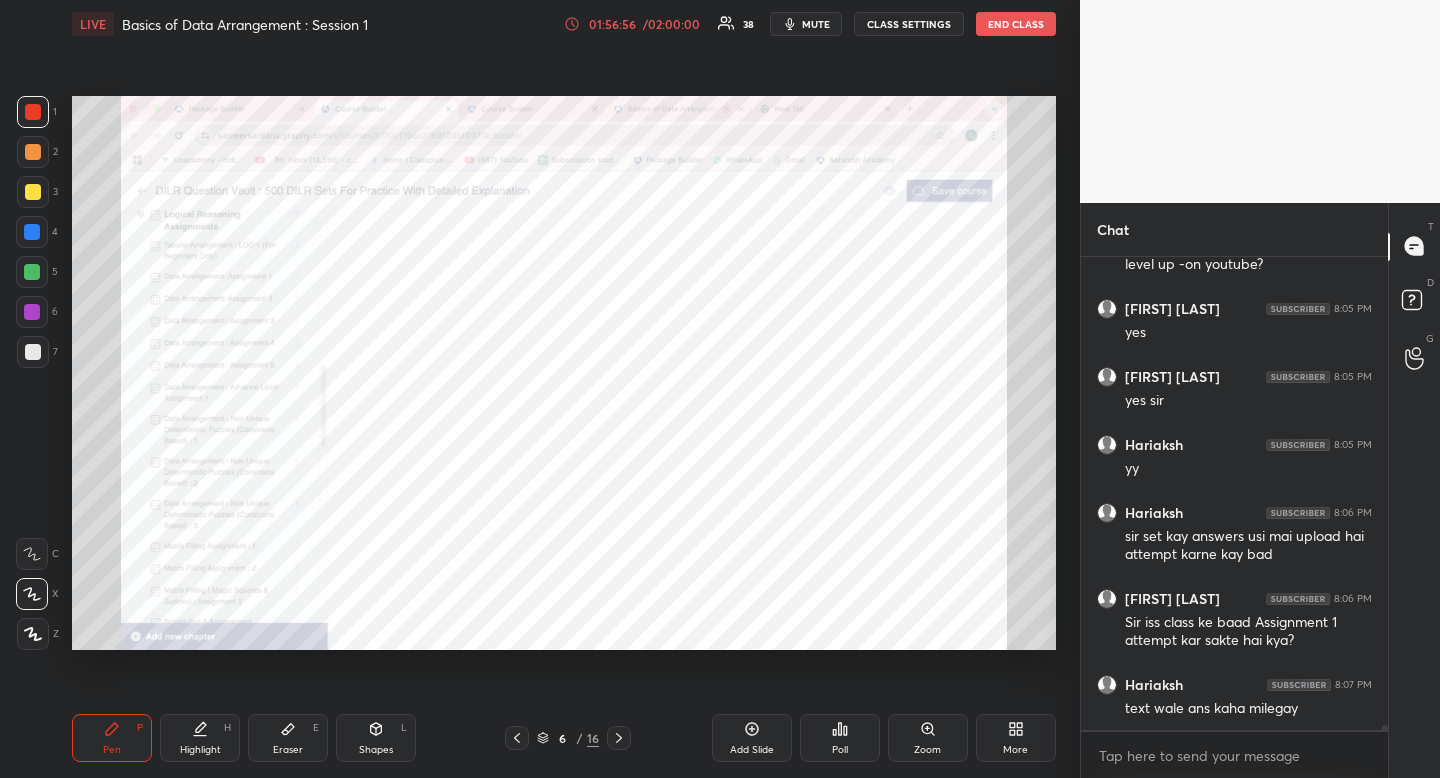 click at bounding box center (32, 232) 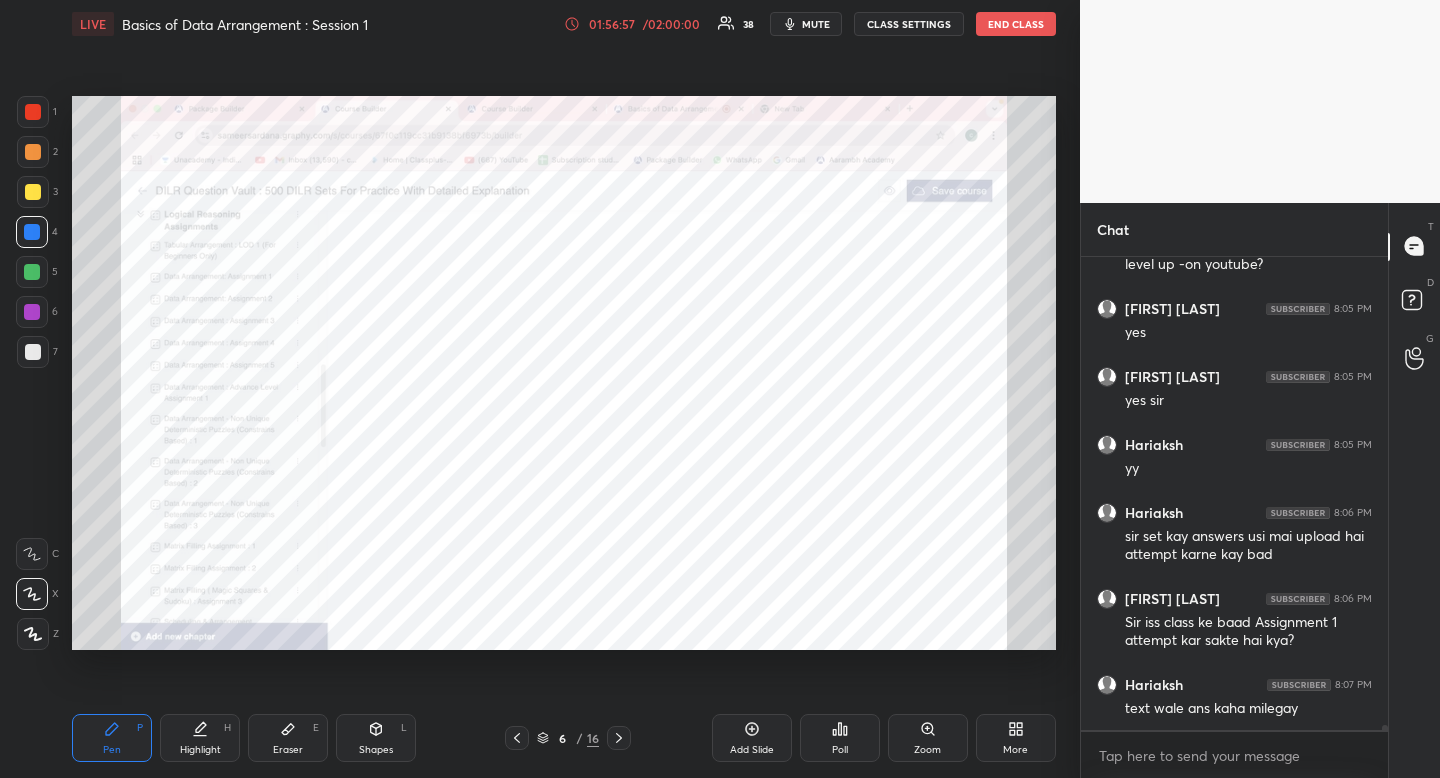 drag, startPoint x: 113, startPoint y: 732, endPoint x: 112, endPoint y: 717, distance: 15.033297 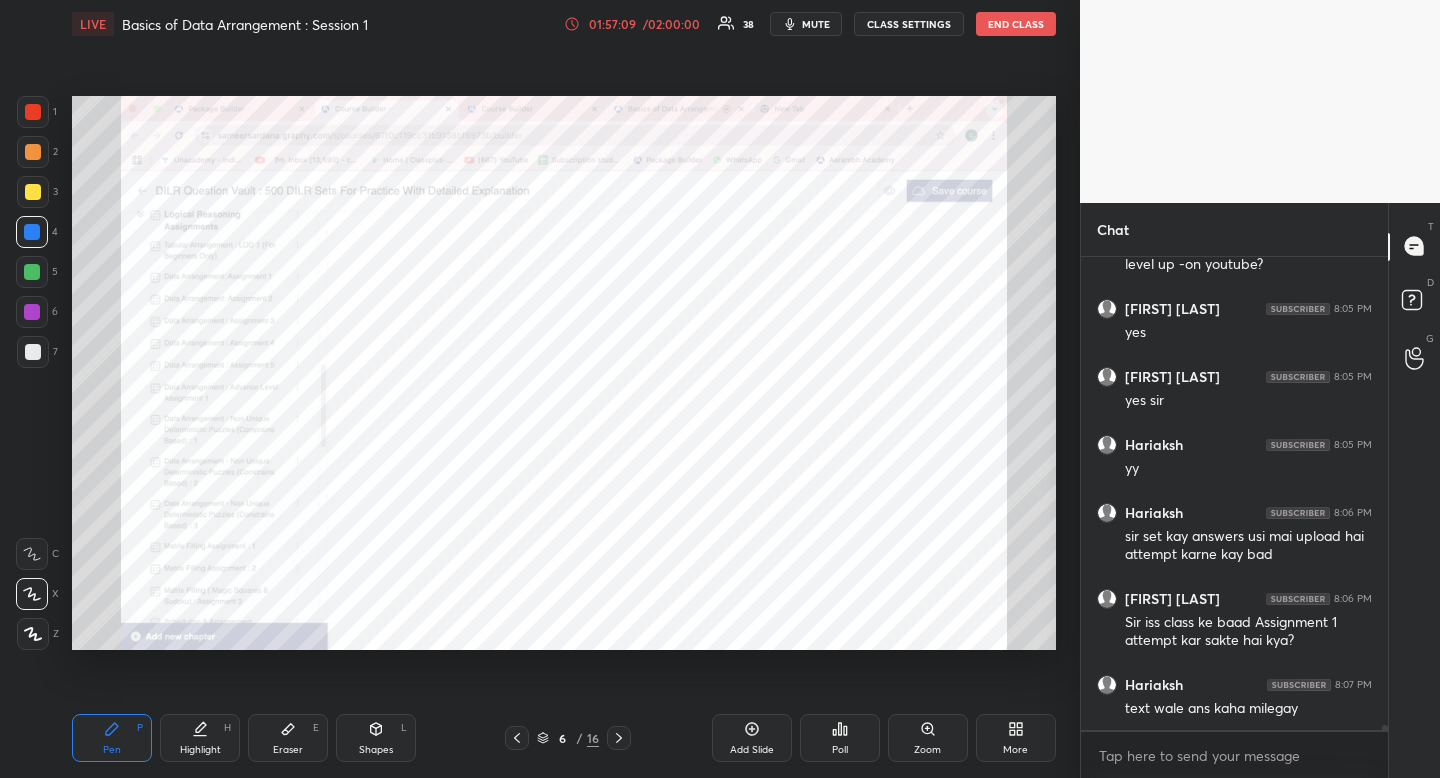 click on "Eraser E" at bounding box center [288, 738] 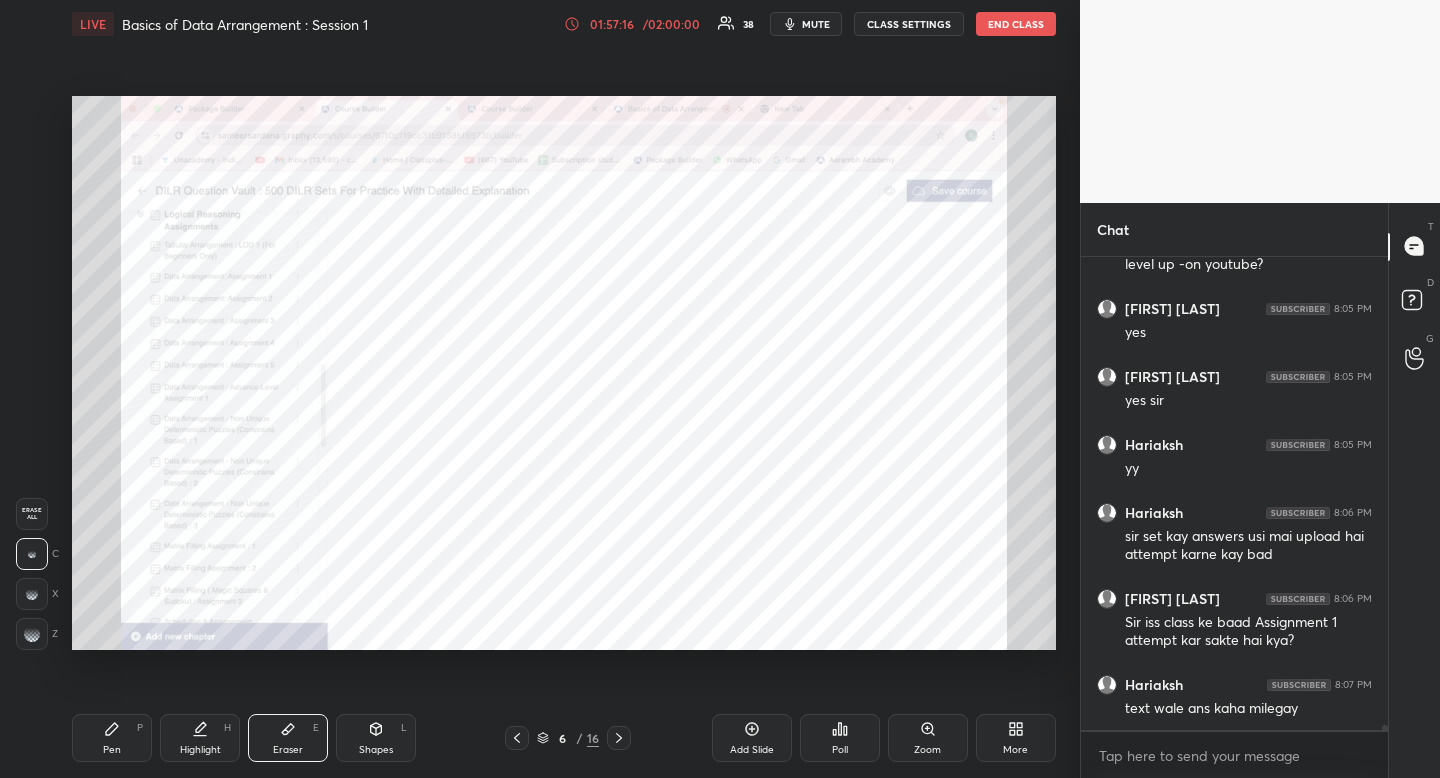 click on "Pen P" at bounding box center (112, 738) 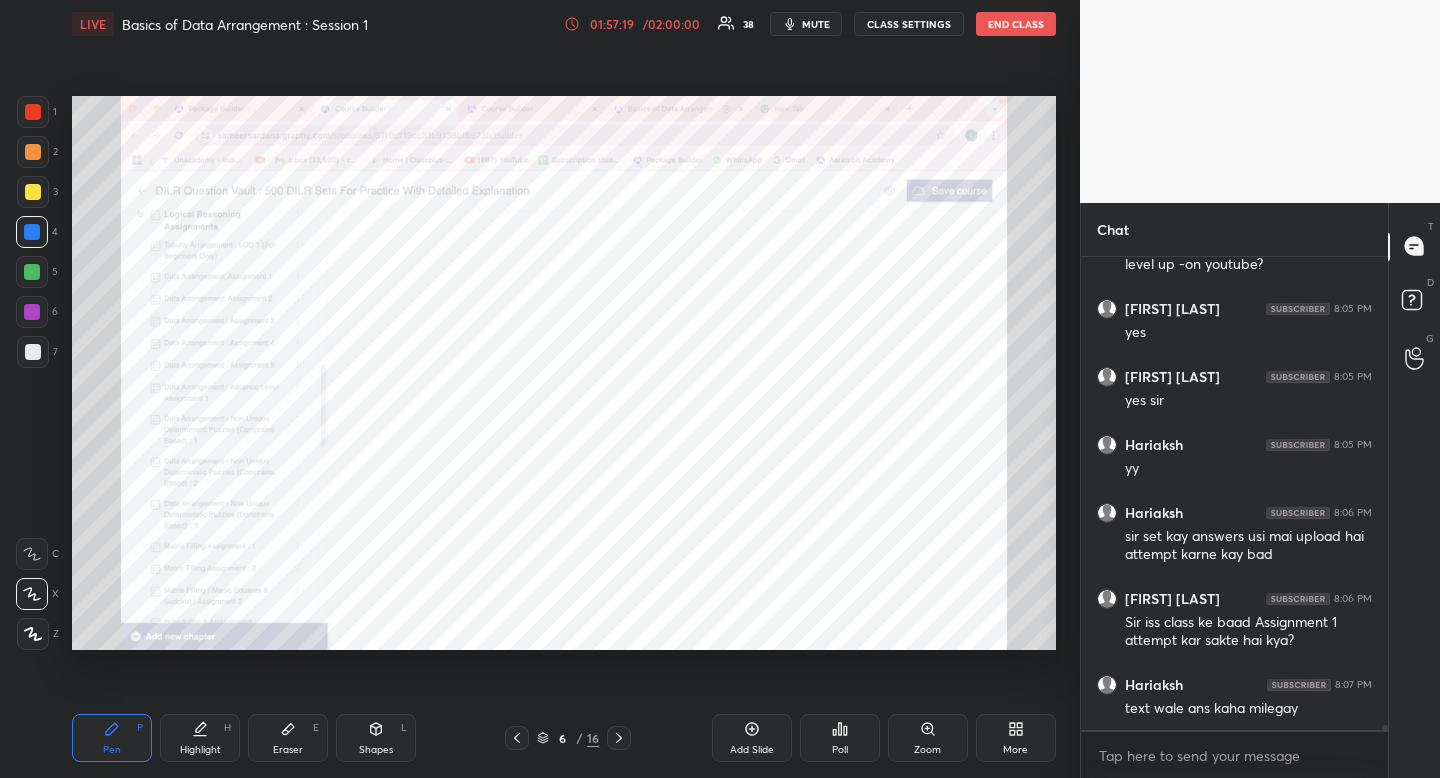 click at bounding box center [33, 112] 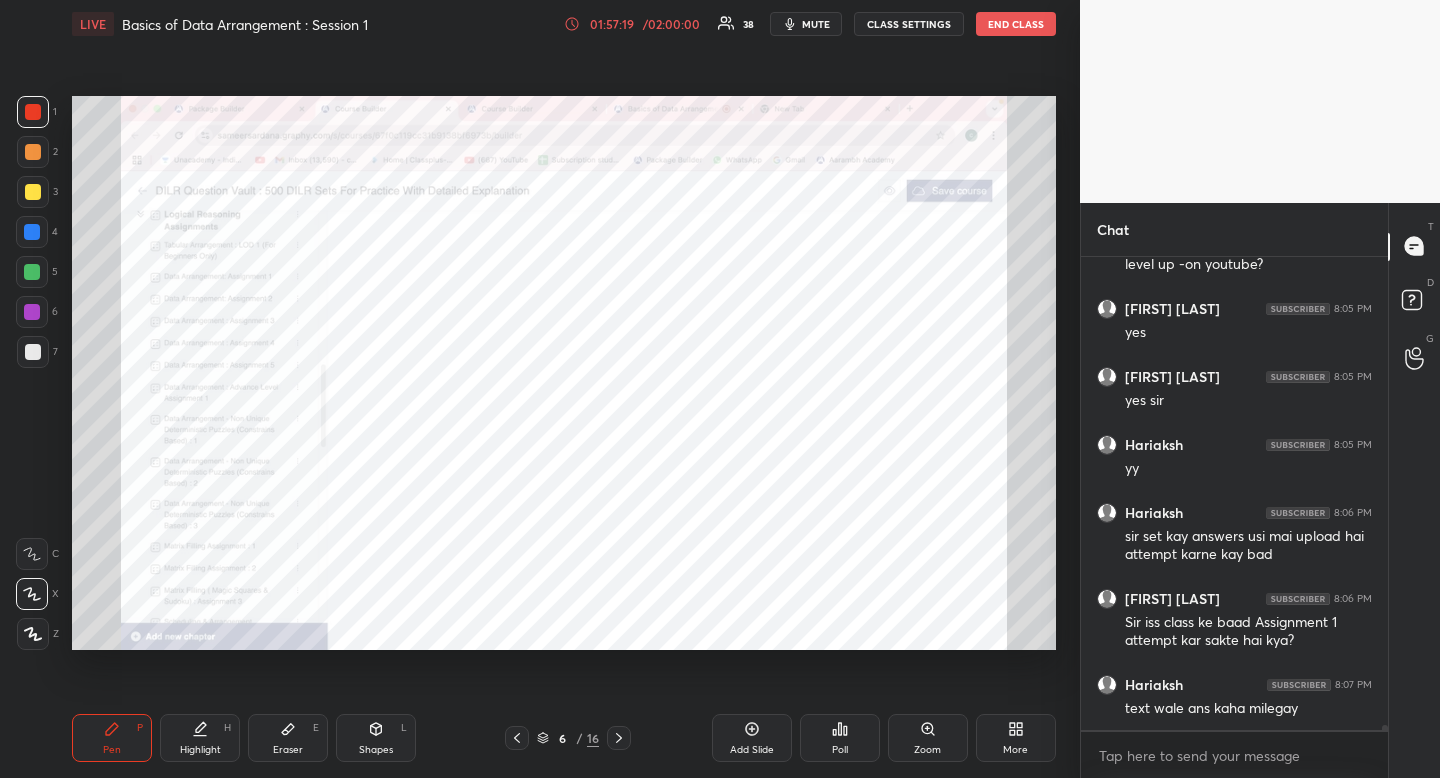 drag, startPoint x: 39, startPoint y: 114, endPoint x: 30, endPoint y: 120, distance: 10.816654 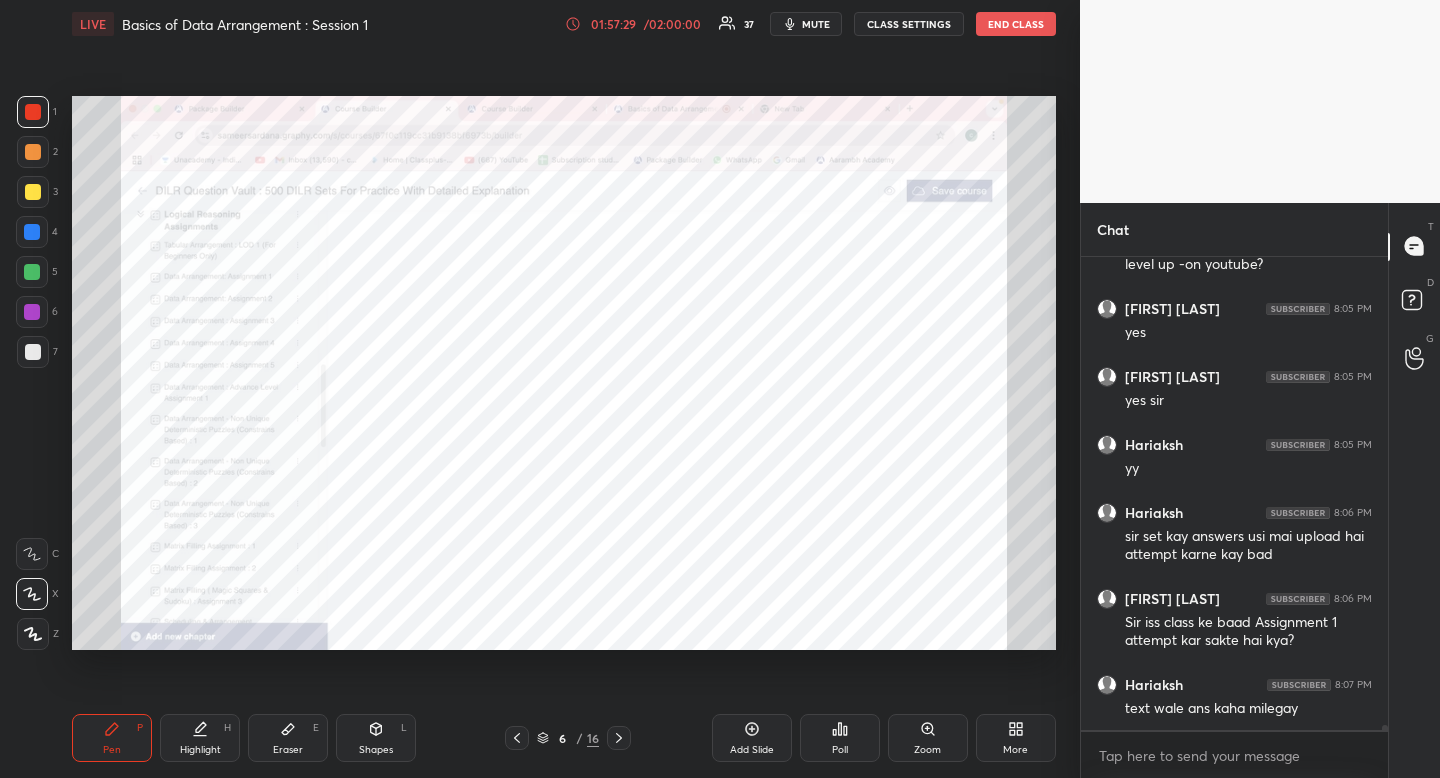 click on "Highlight" at bounding box center [200, 750] 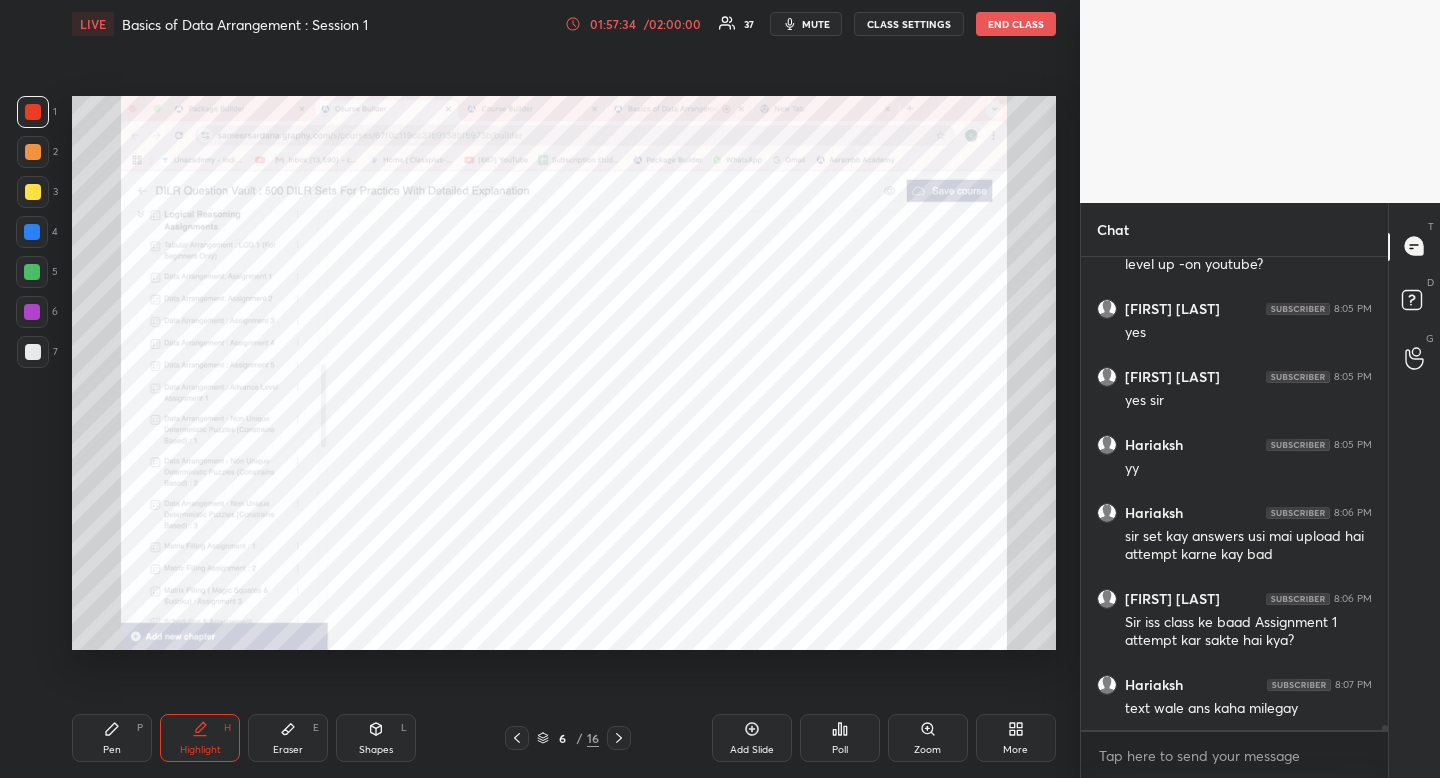 scroll, scrollTop: 43049, scrollLeft: 0, axis: vertical 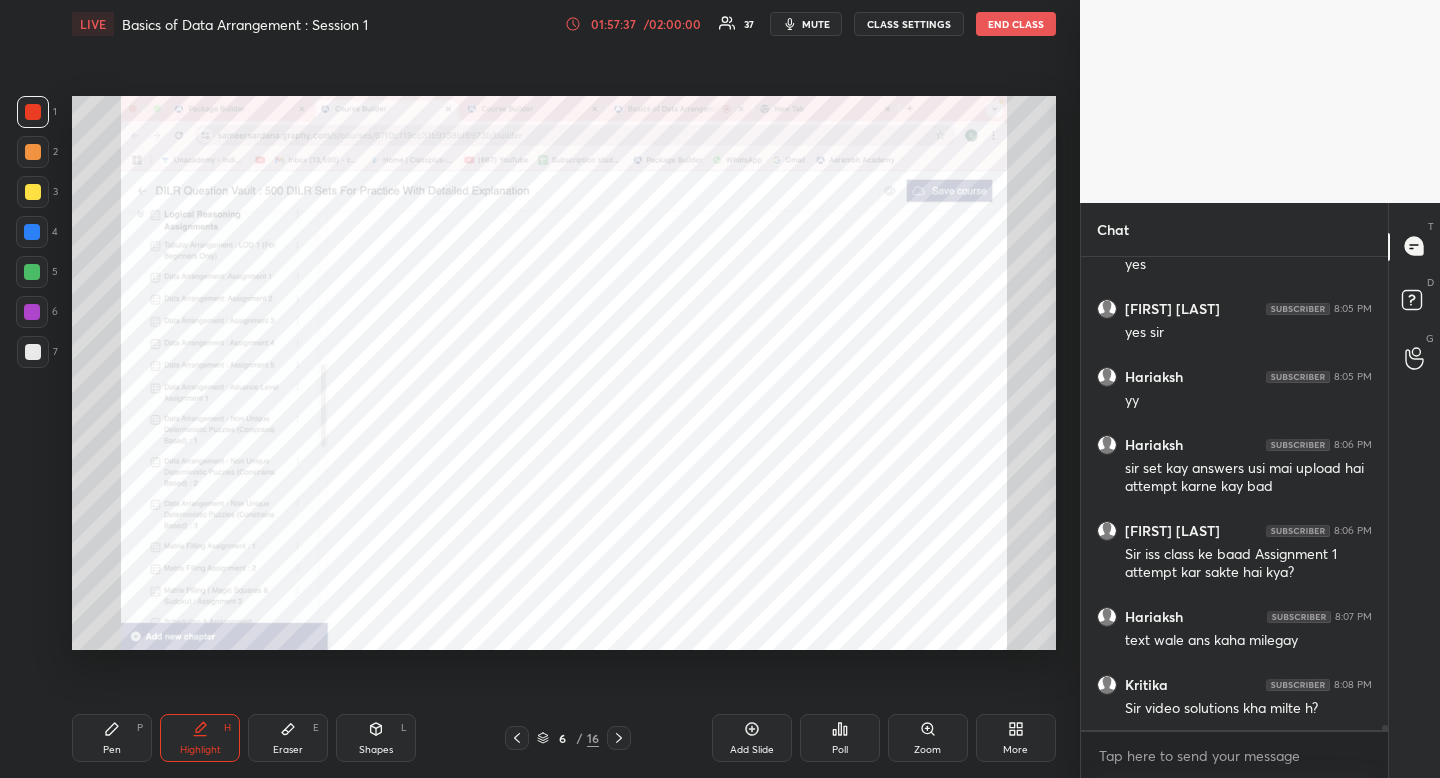 drag, startPoint x: 104, startPoint y: 734, endPoint x: 305, endPoint y: 651, distance: 217.46265 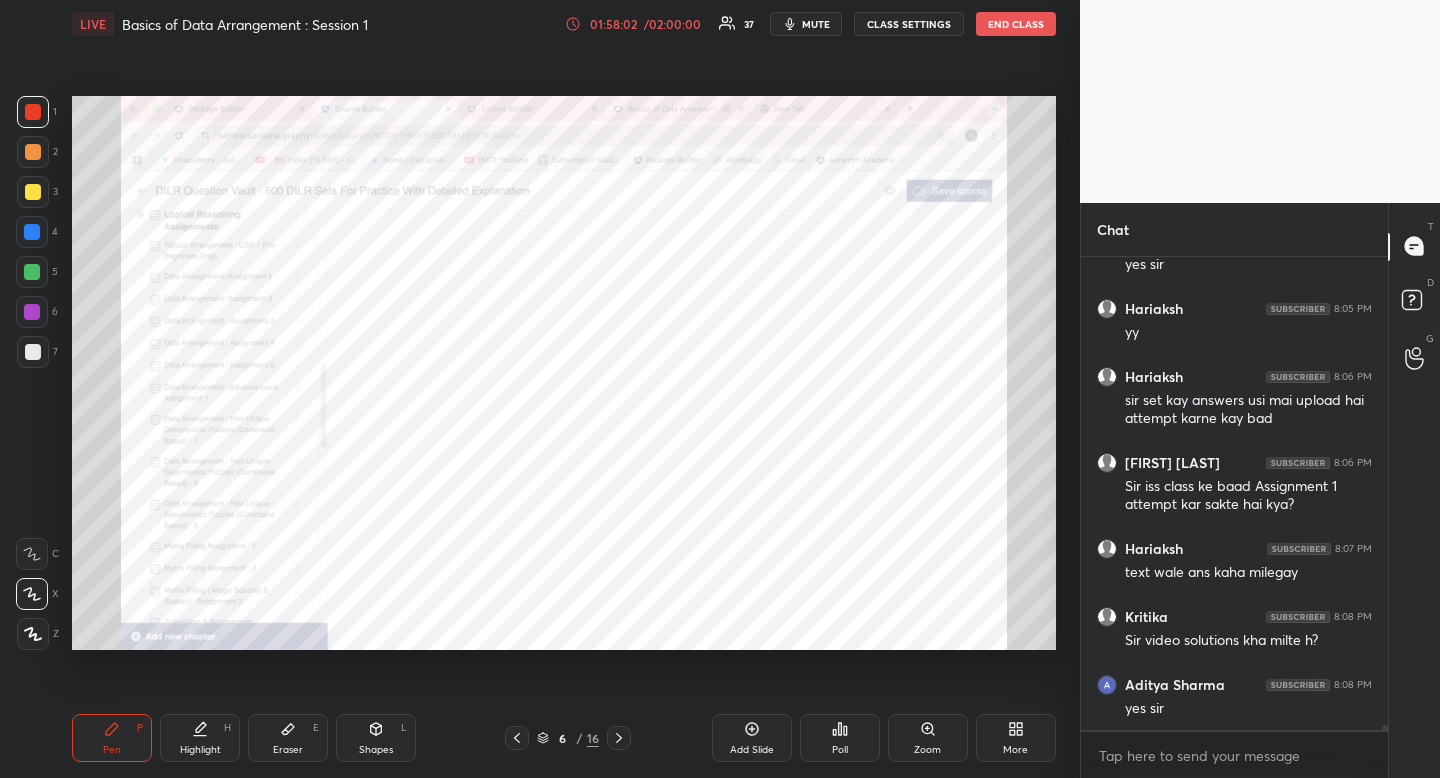 scroll, scrollTop: 43185, scrollLeft: 0, axis: vertical 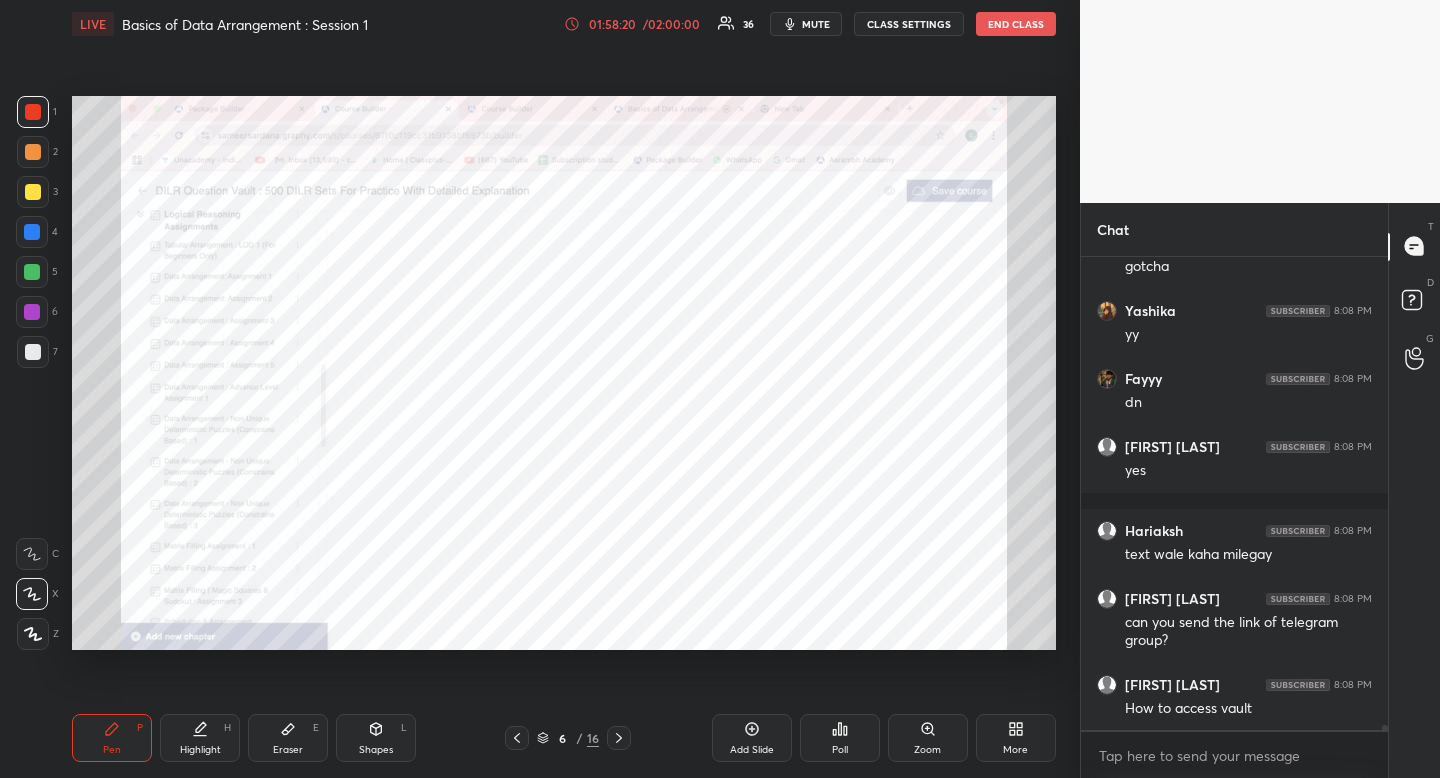 click on "More" at bounding box center (1015, 750) 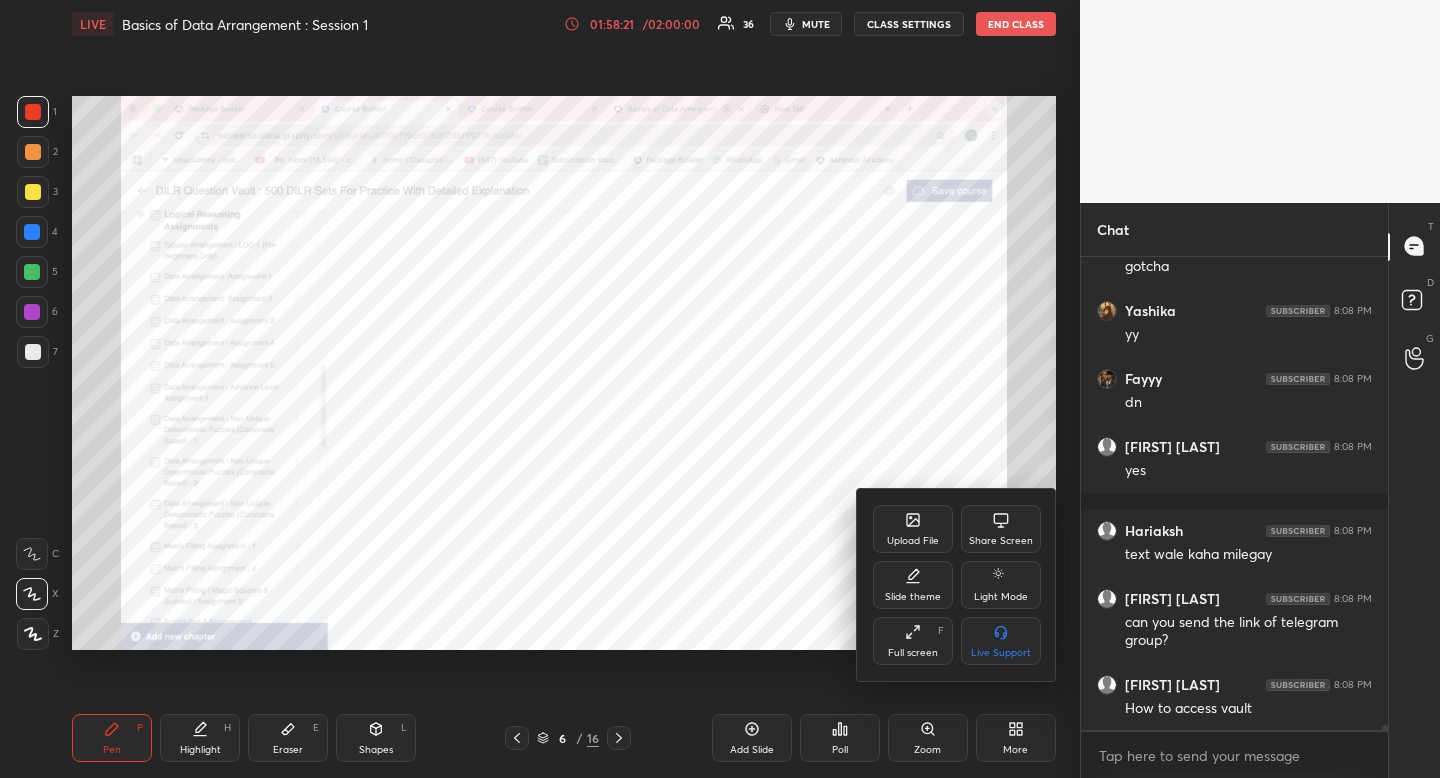 click on "Upload File" at bounding box center (913, 541) 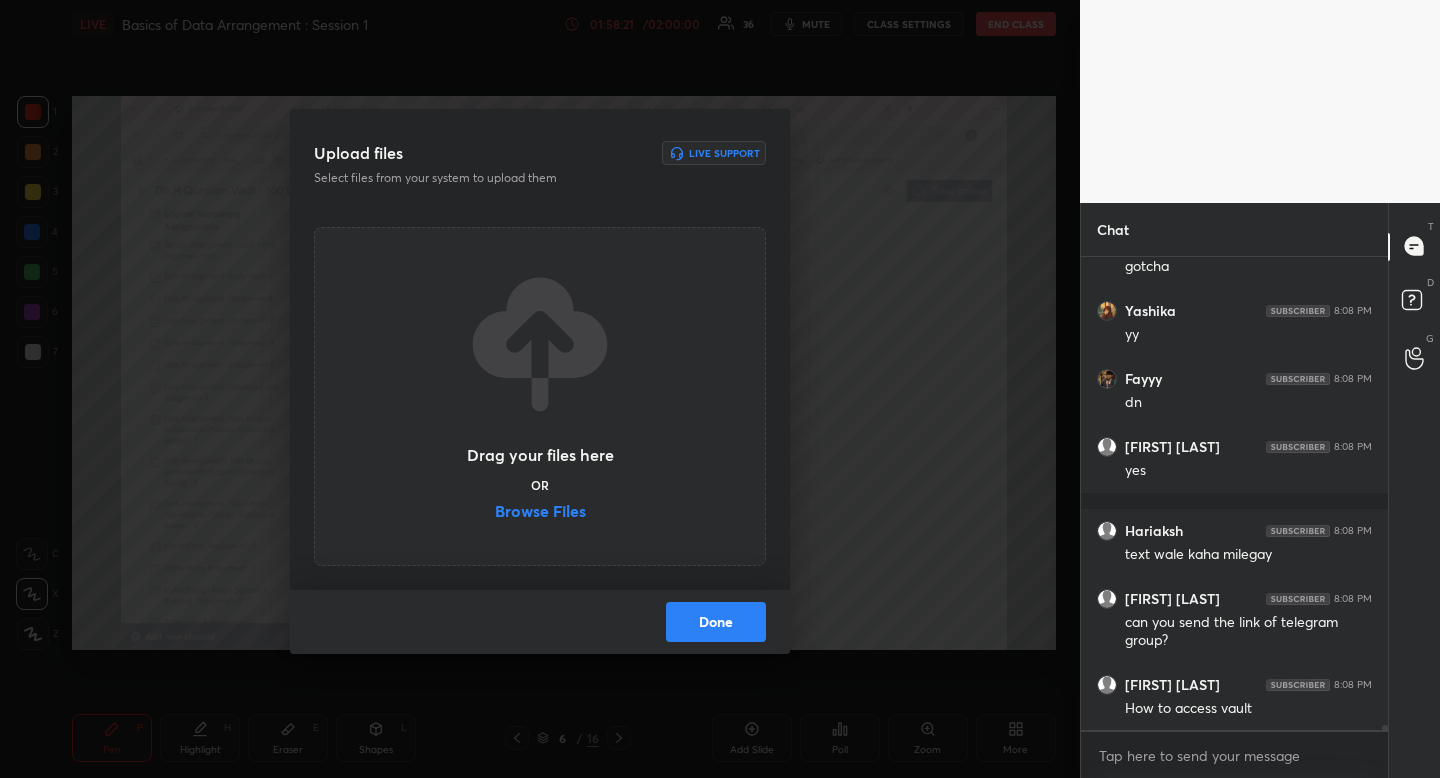 click on "Browse Files" at bounding box center (540, 513) 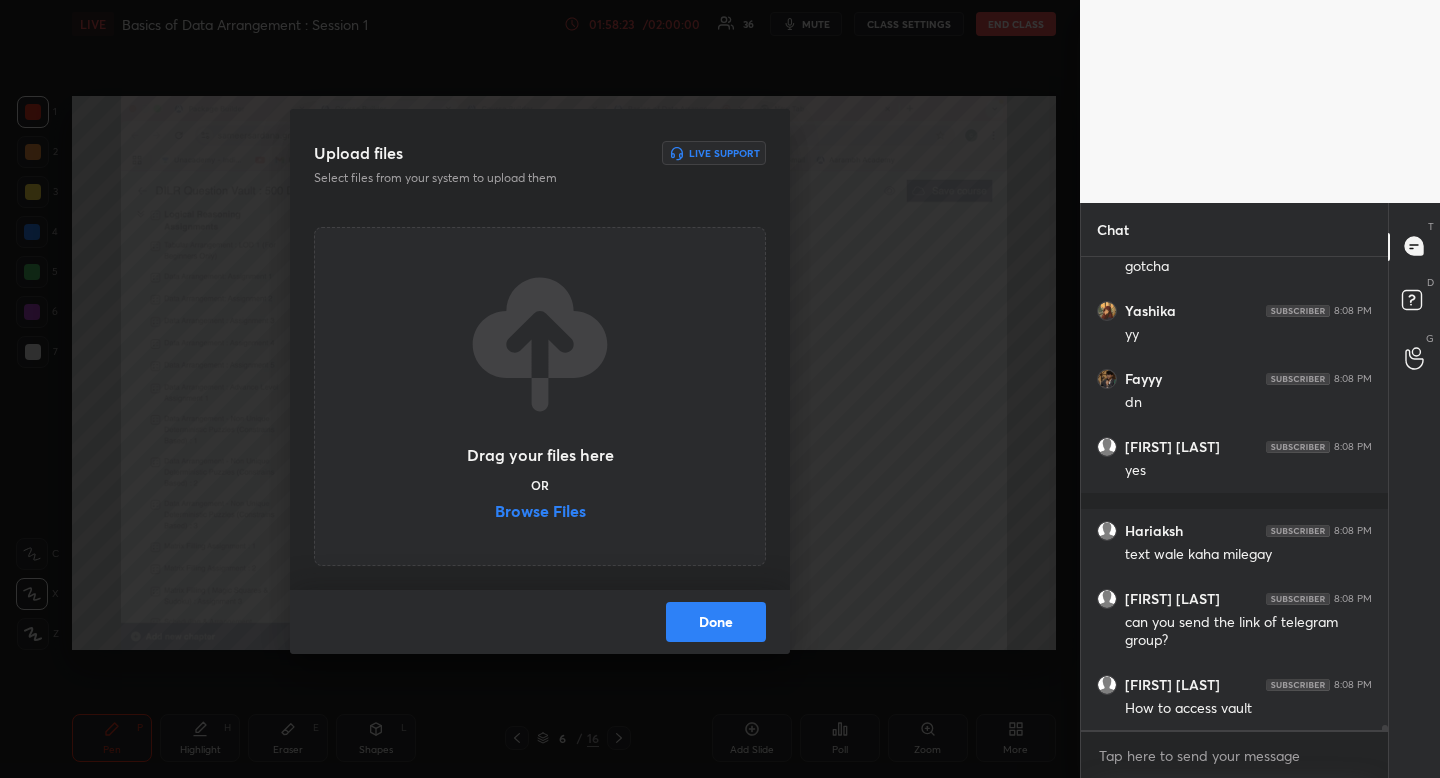 scroll, scrollTop: 43647, scrollLeft: 0, axis: vertical 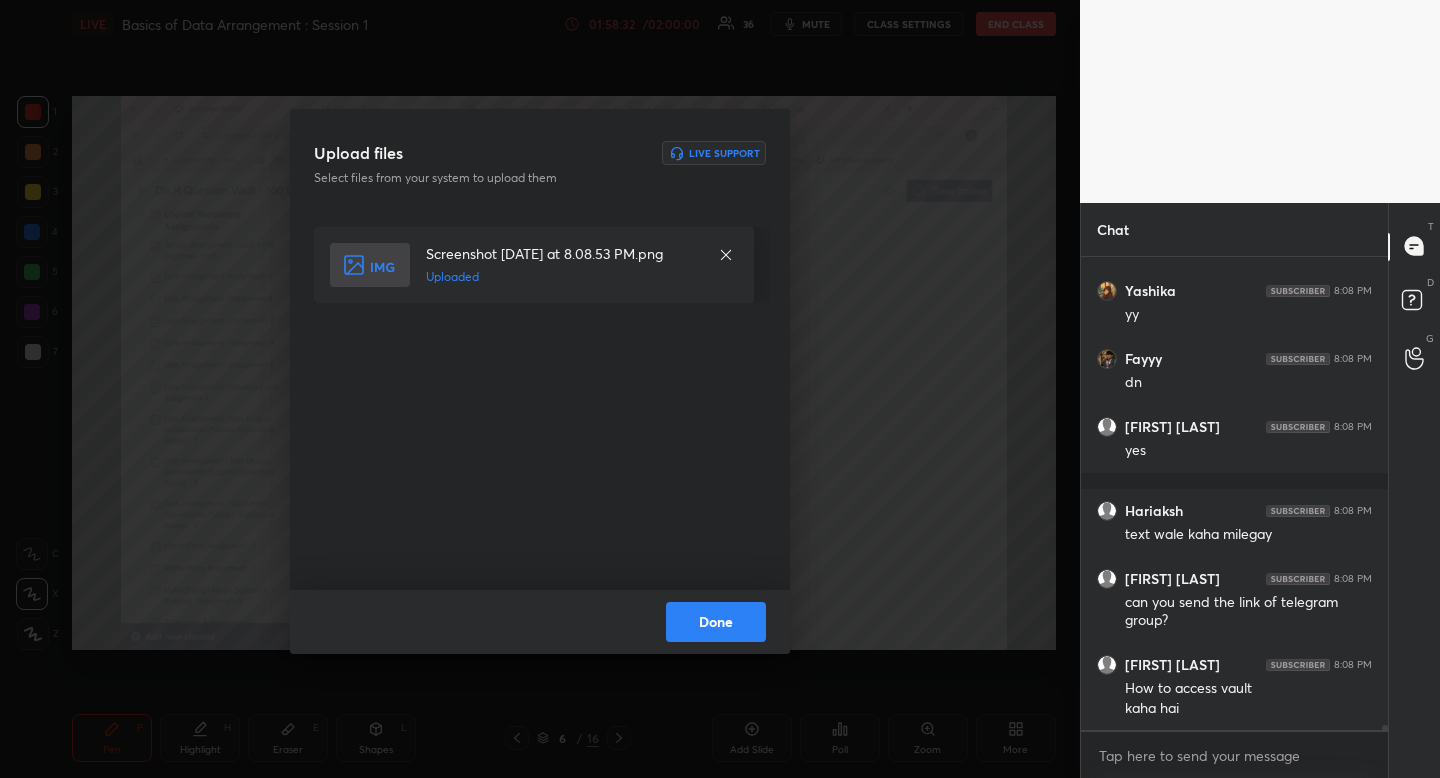 click on "Done" at bounding box center (716, 622) 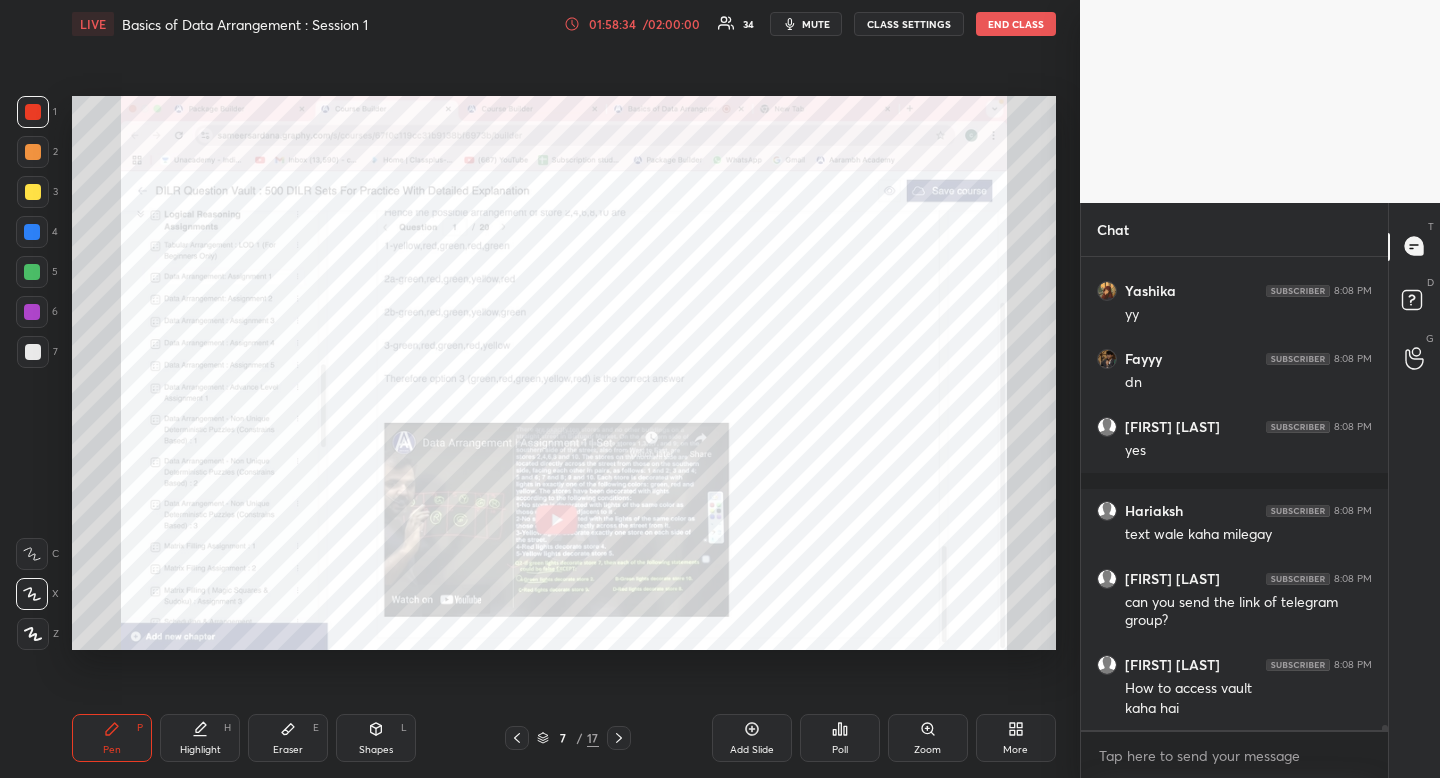 click at bounding box center (32, 232) 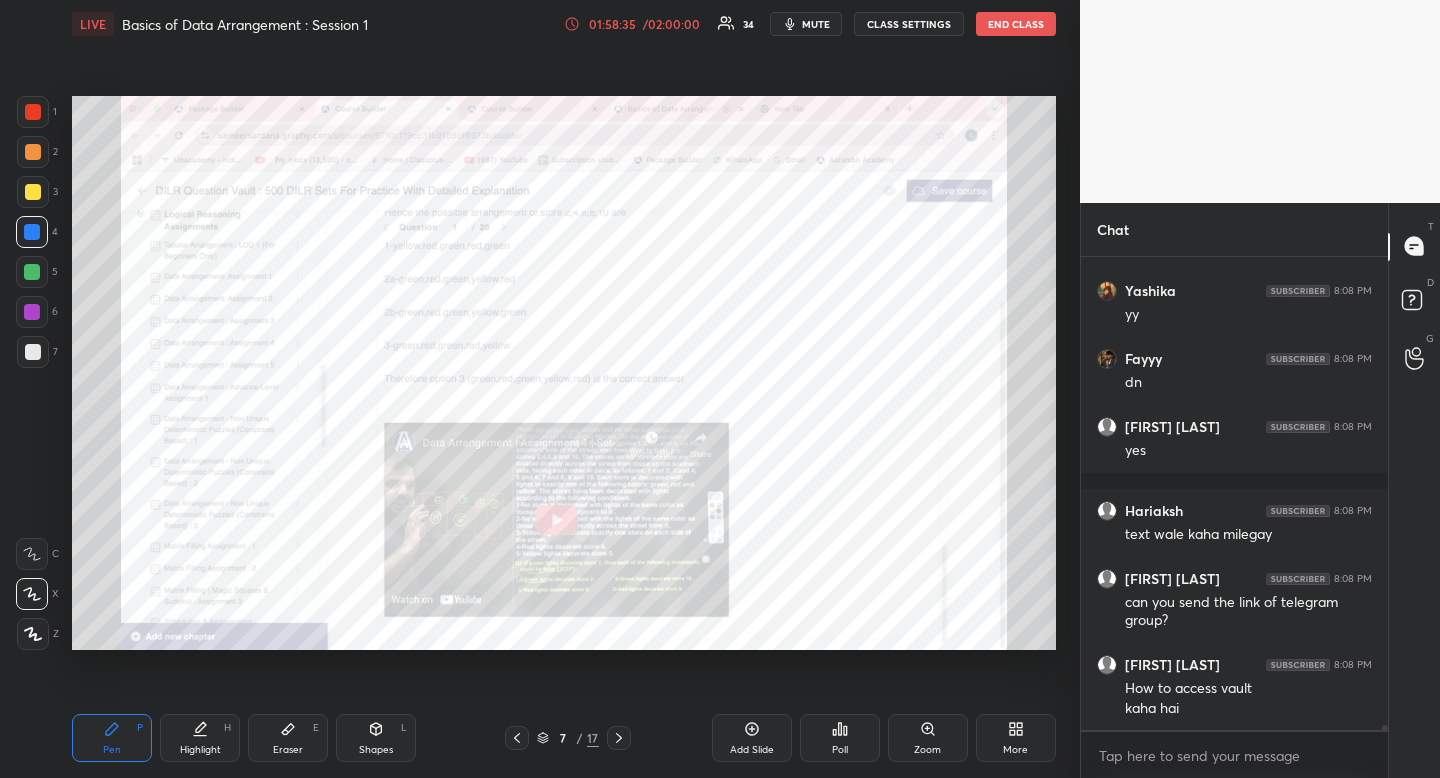 click at bounding box center (32, 232) 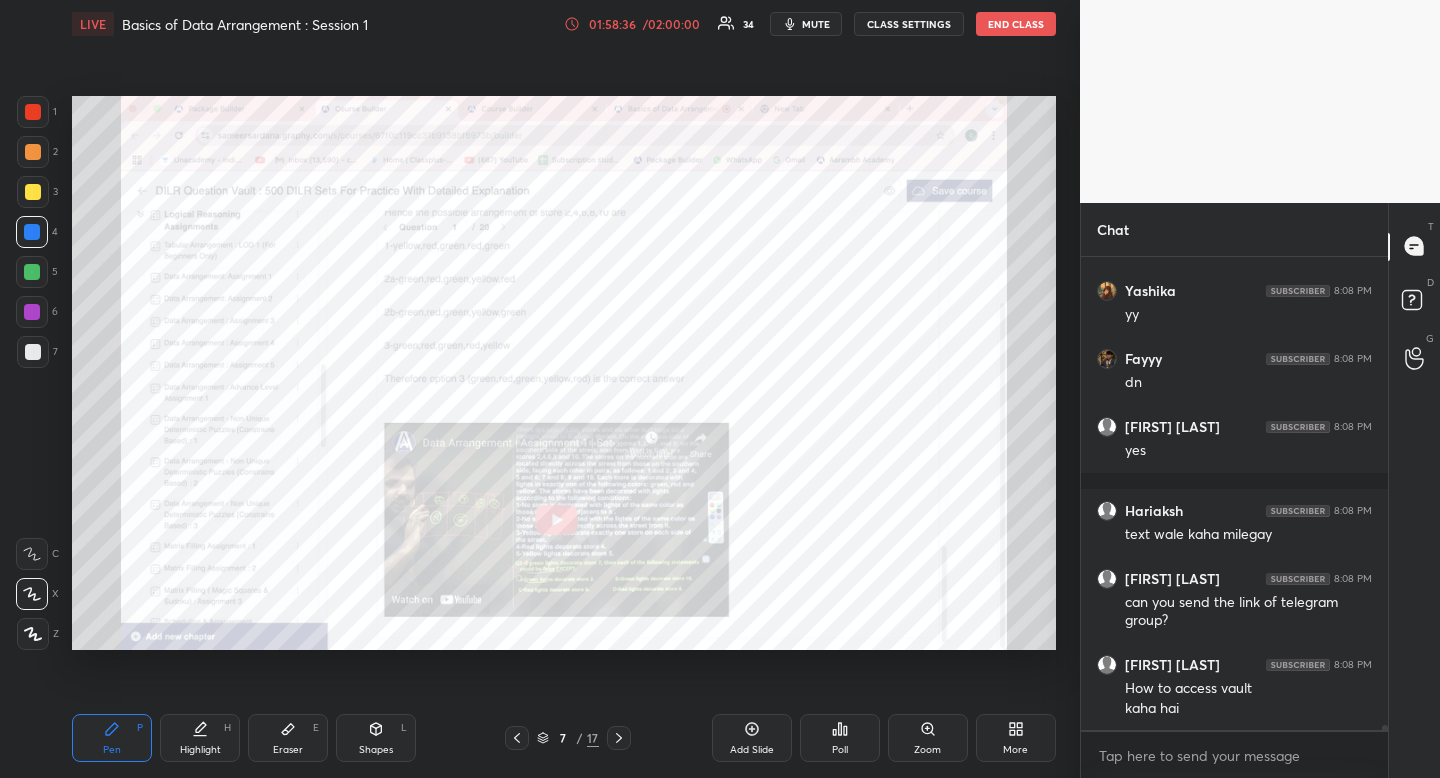 click at bounding box center (33, 112) 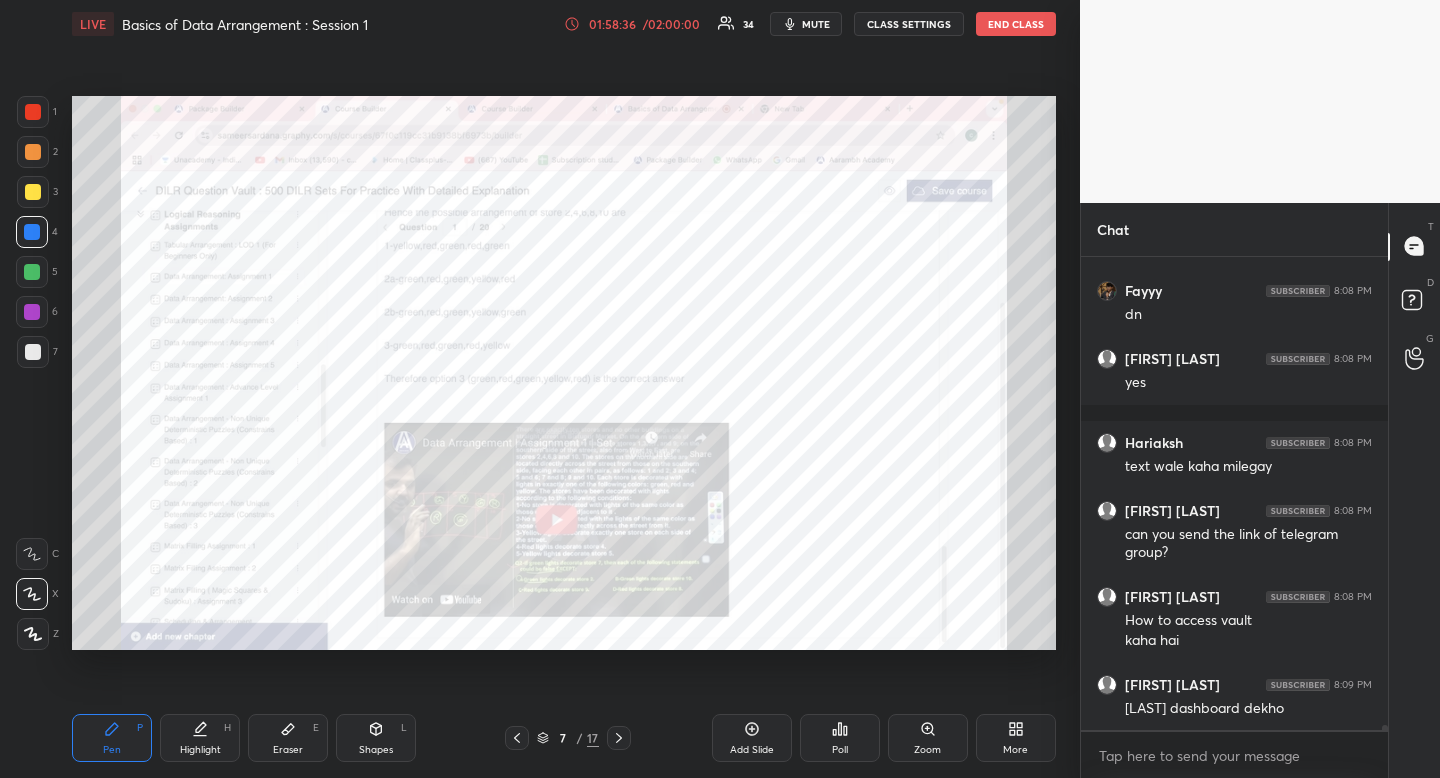 drag, startPoint x: 39, startPoint y: 117, endPoint x: 40, endPoint y: 149, distance: 32.01562 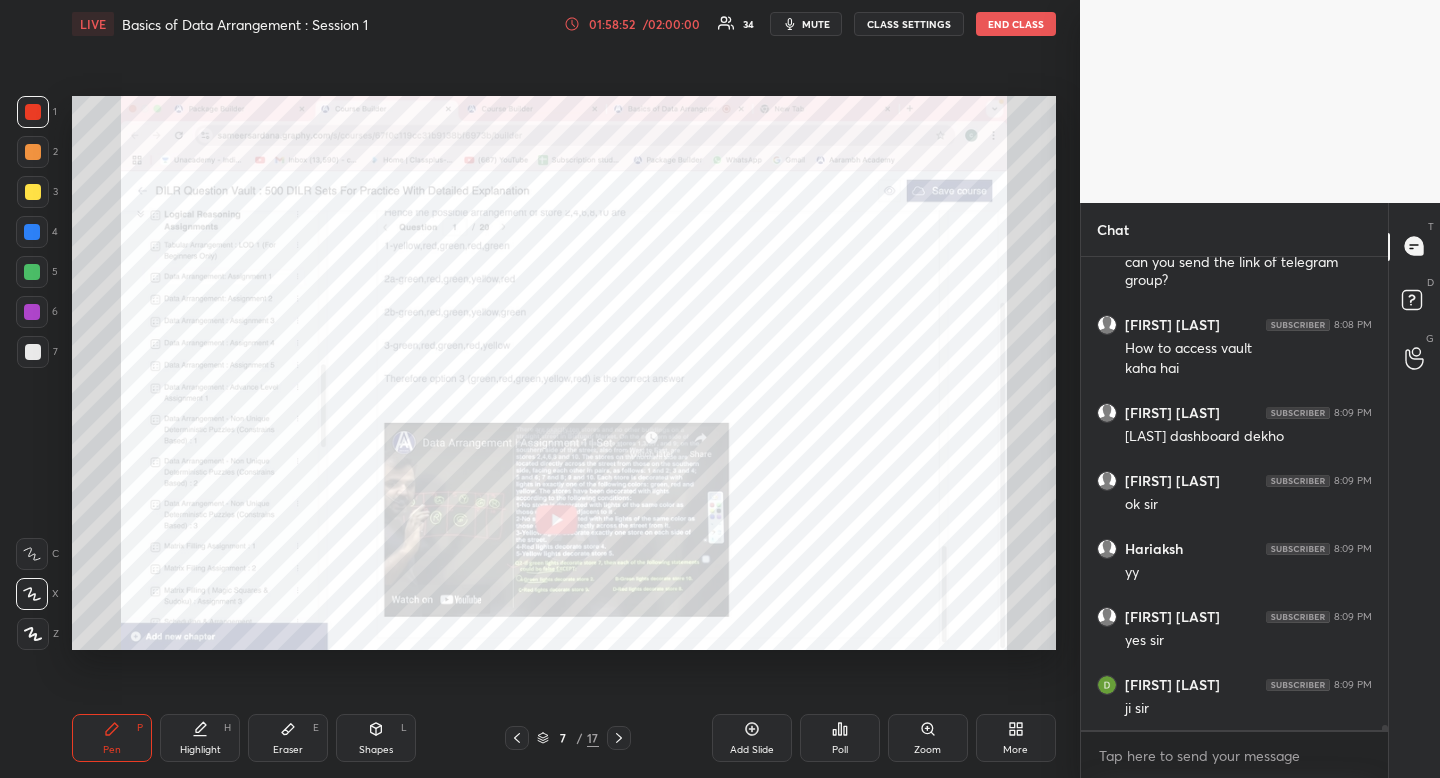 scroll, scrollTop: 44055, scrollLeft: 0, axis: vertical 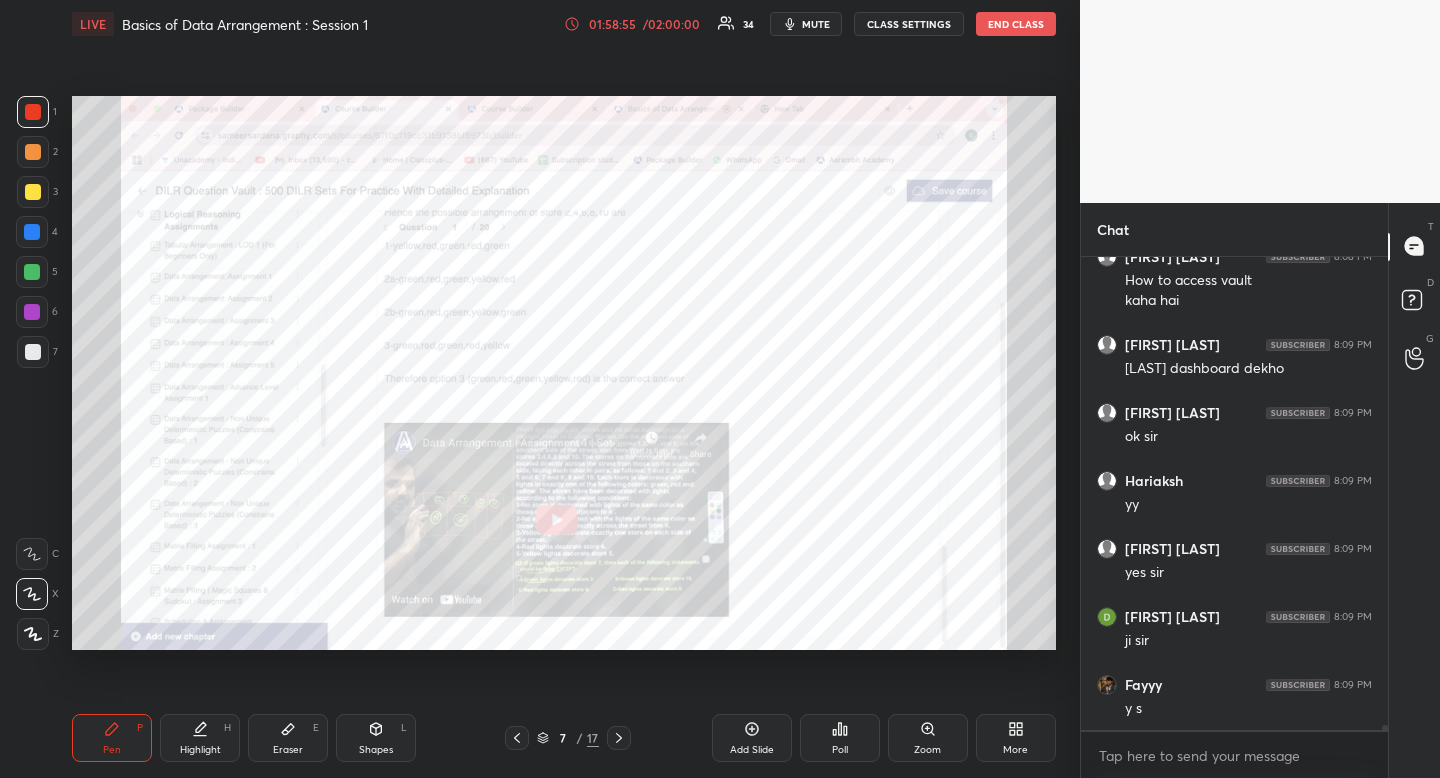 click on "Highlight H" at bounding box center (200, 738) 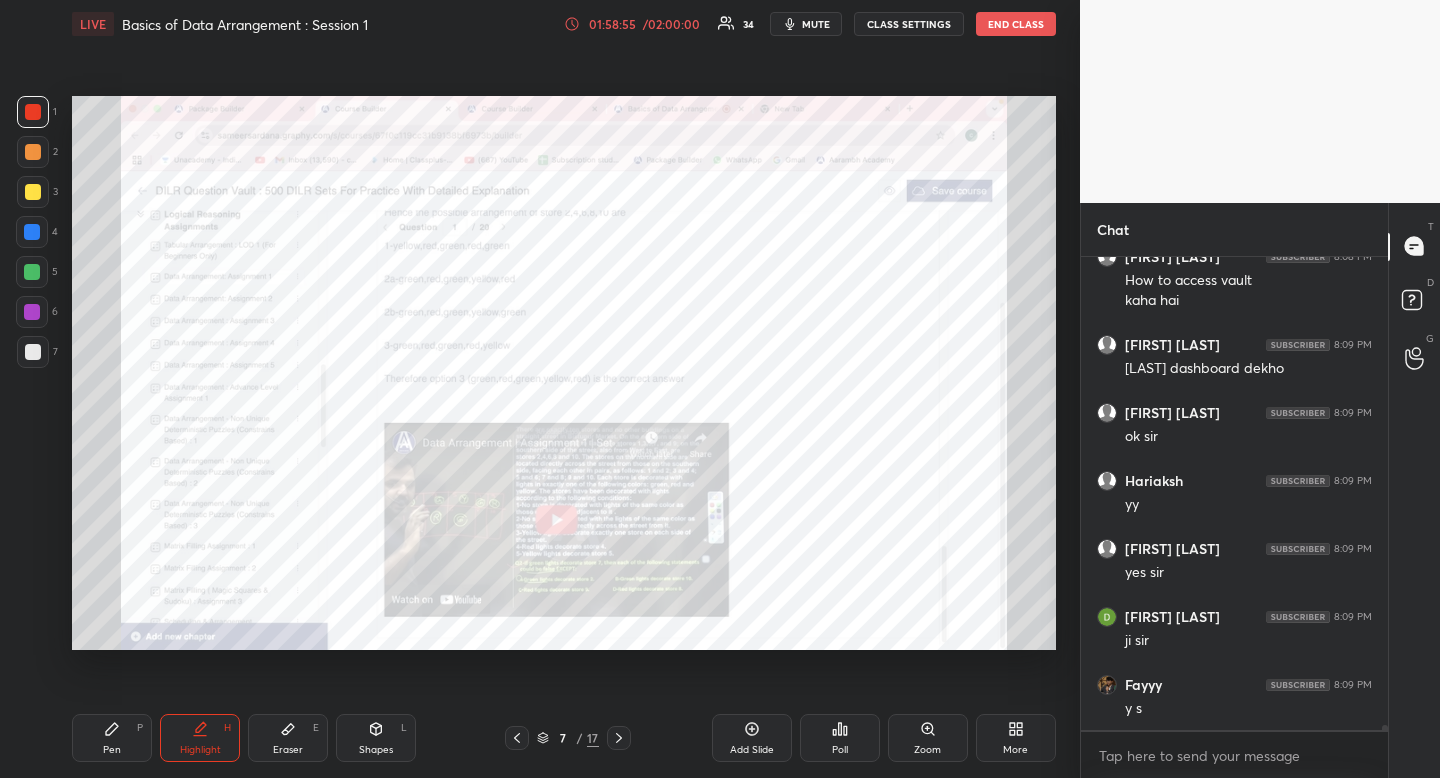 scroll, scrollTop: 44123, scrollLeft: 0, axis: vertical 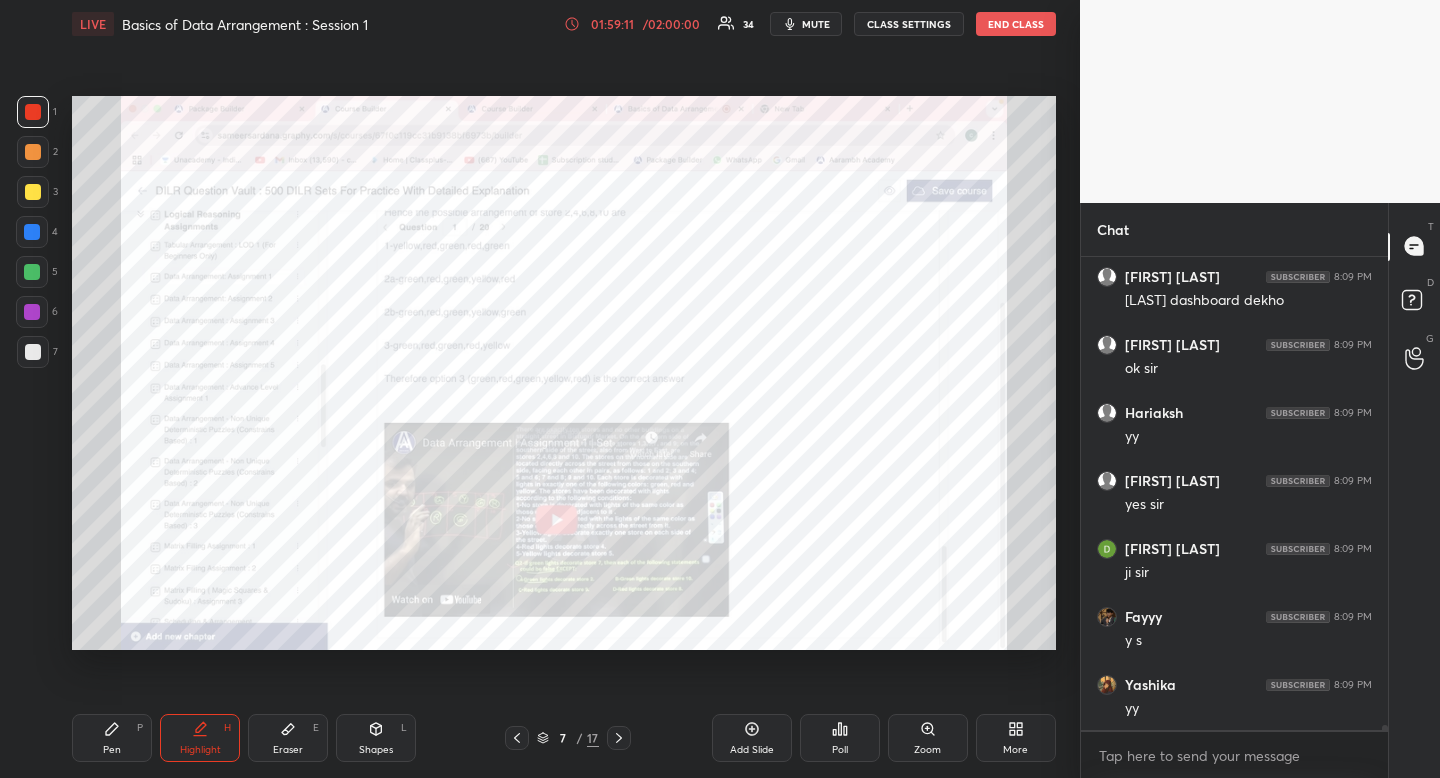 click at bounding box center (32, 232) 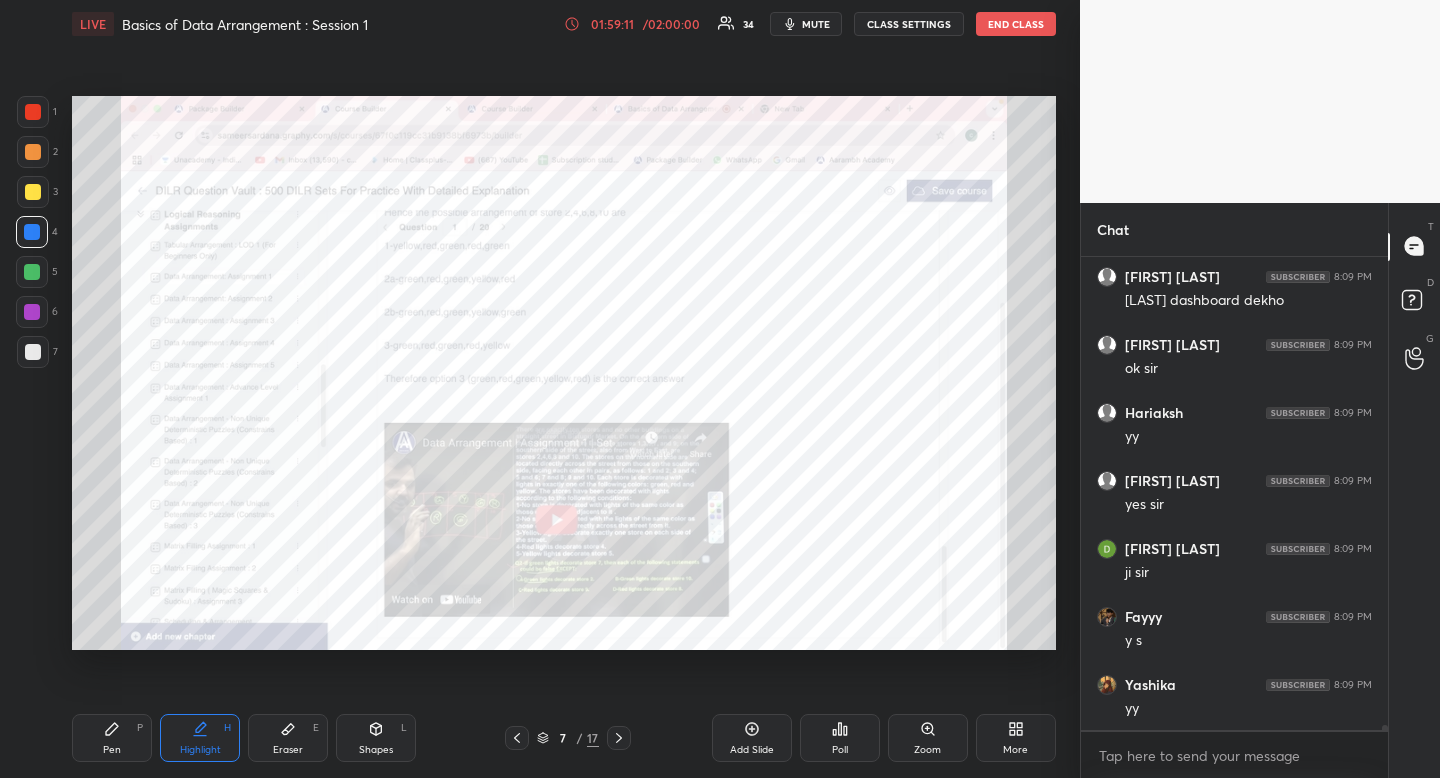 drag, startPoint x: 37, startPoint y: 240, endPoint x: 54, endPoint y: 260, distance: 26.24881 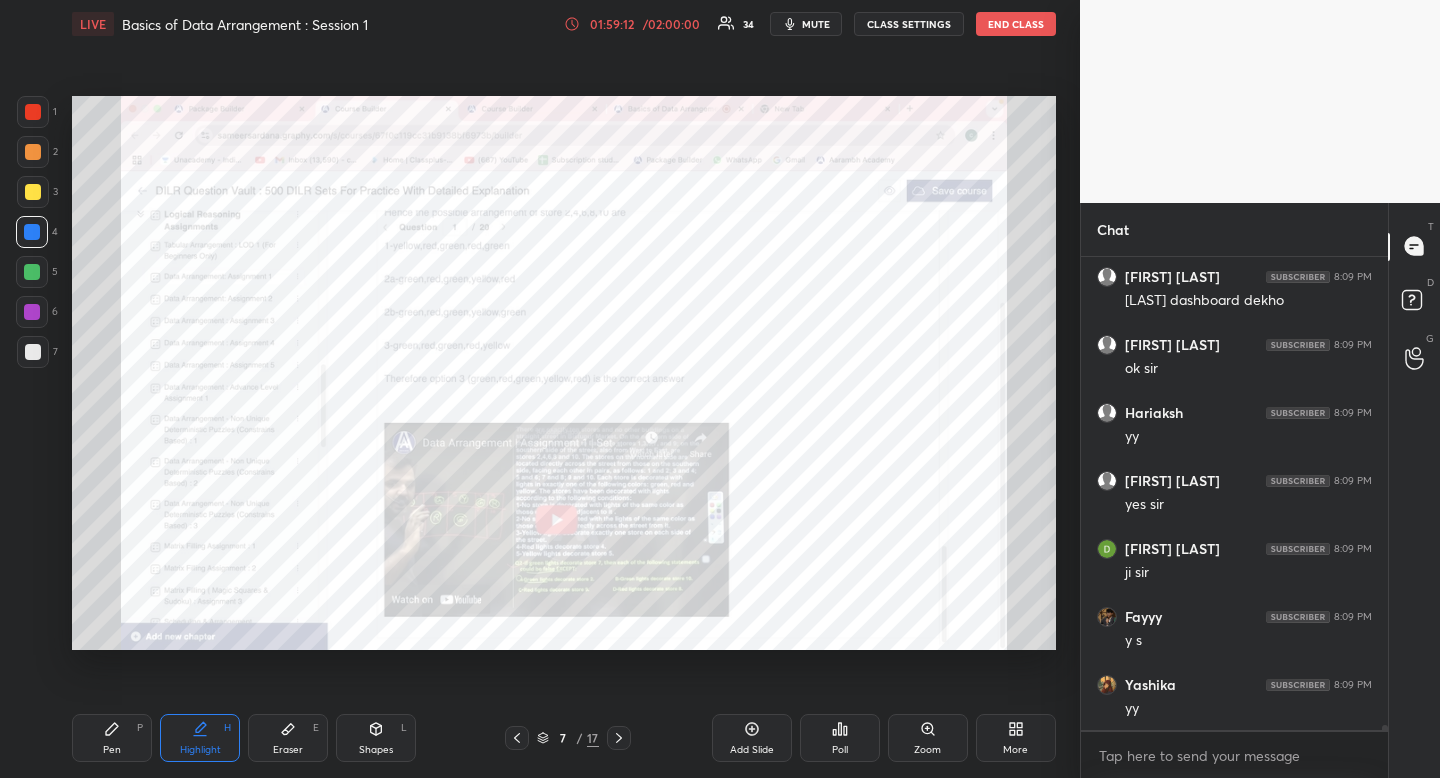 scroll, scrollTop: 44196, scrollLeft: 0, axis: vertical 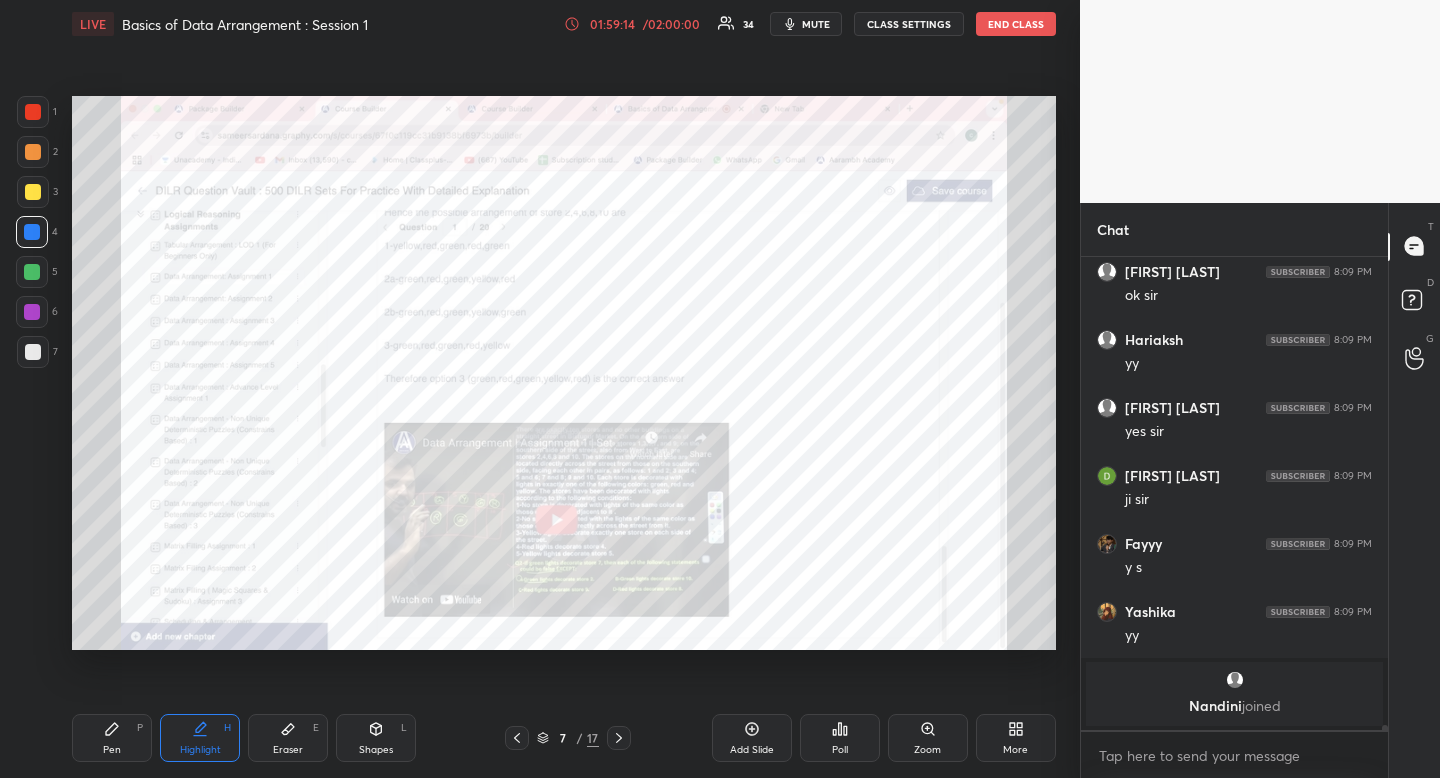 drag, startPoint x: 112, startPoint y: 746, endPoint x: 85, endPoint y: 685, distance: 66.70832 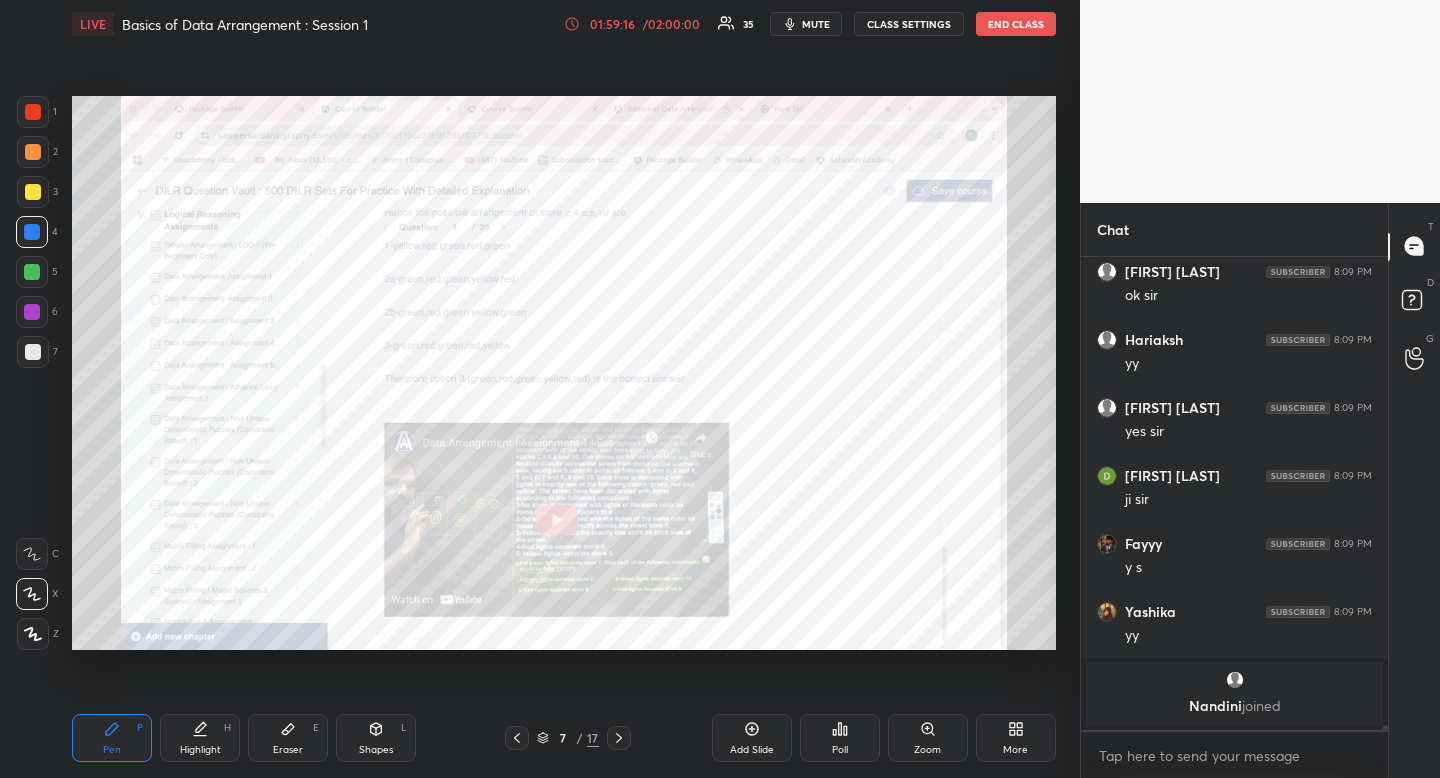 drag, startPoint x: 116, startPoint y: 750, endPoint x: 105, endPoint y: 735, distance: 18.601076 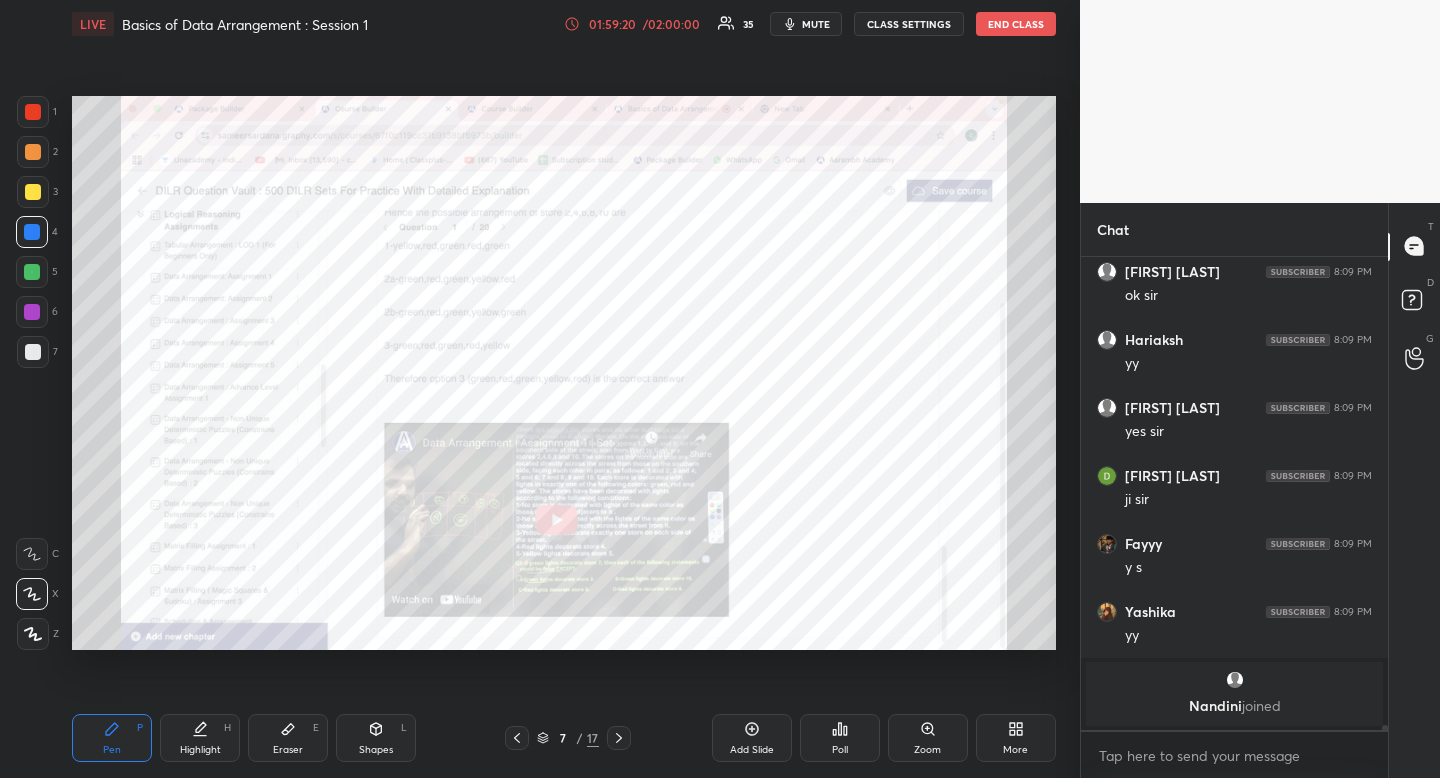 click on "Eraser" at bounding box center (288, 750) 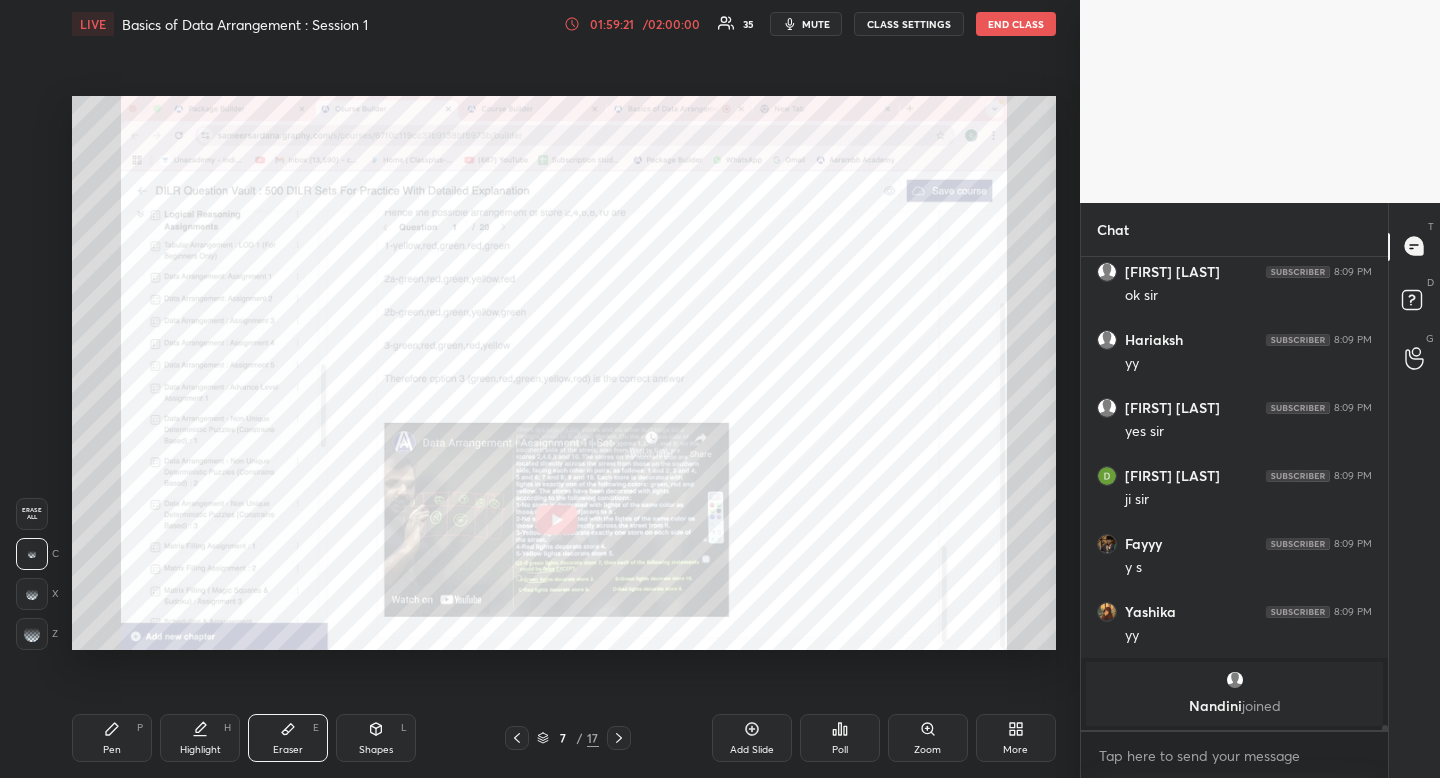 click on "Erase all" at bounding box center (32, 514) 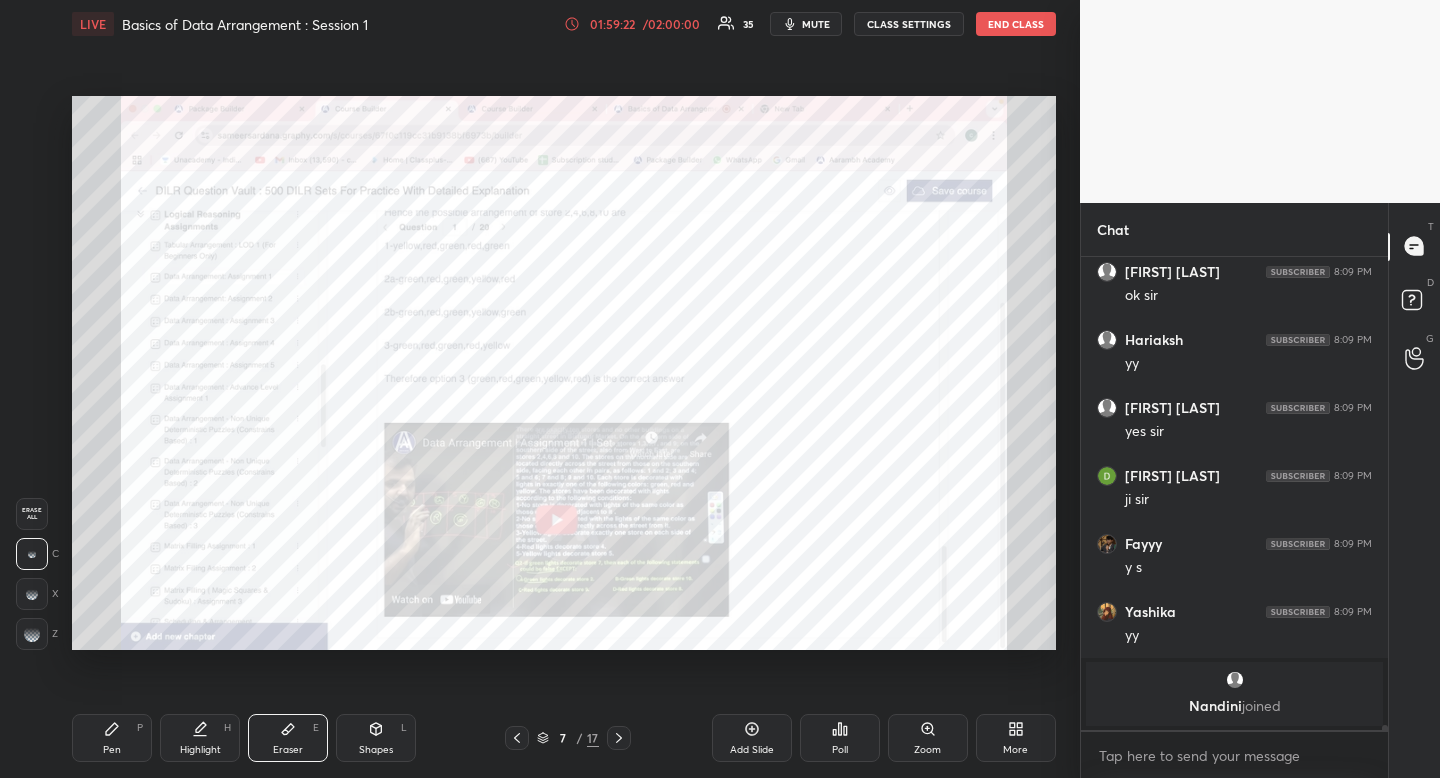 drag, startPoint x: 111, startPoint y: 746, endPoint x: 96, endPoint y: 698, distance: 50.289165 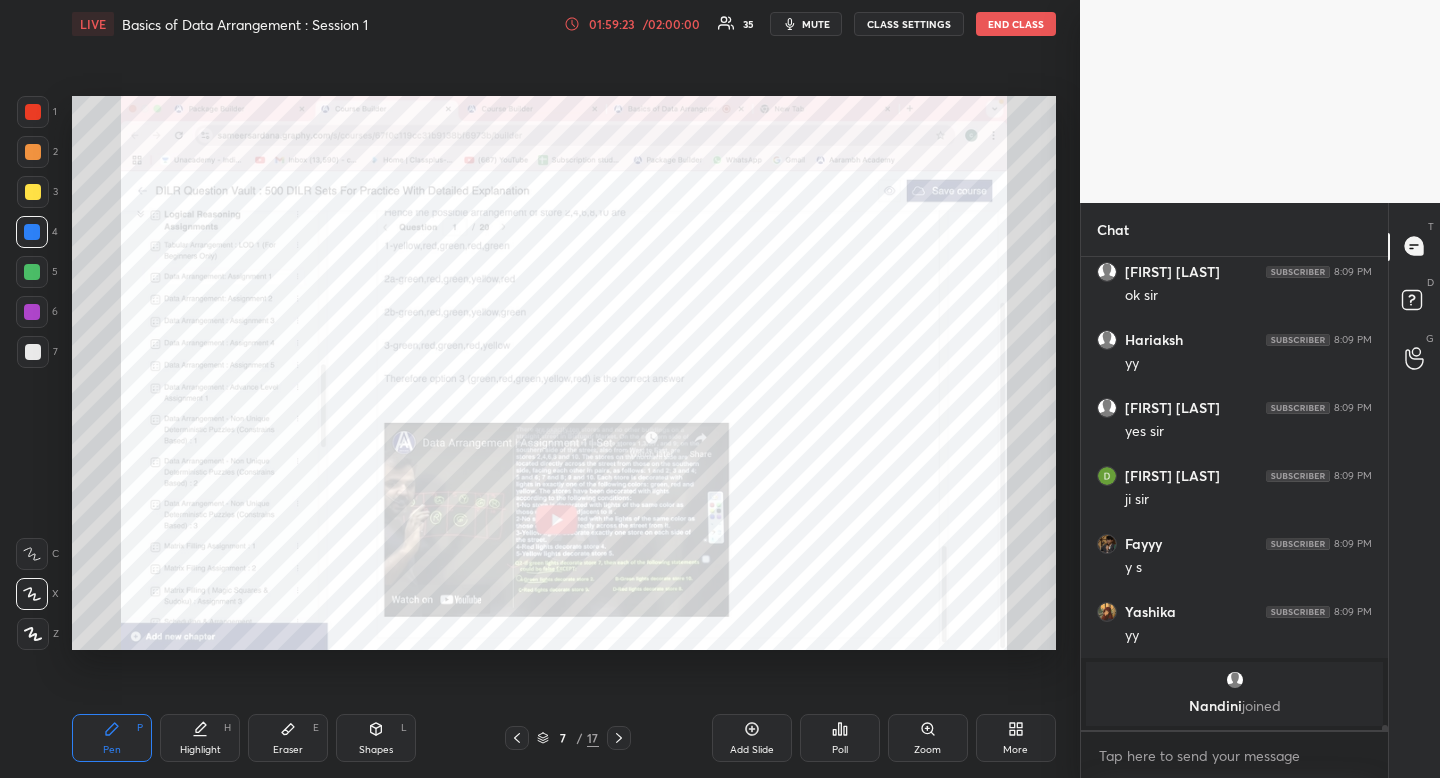 click at bounding box center [33, 112] 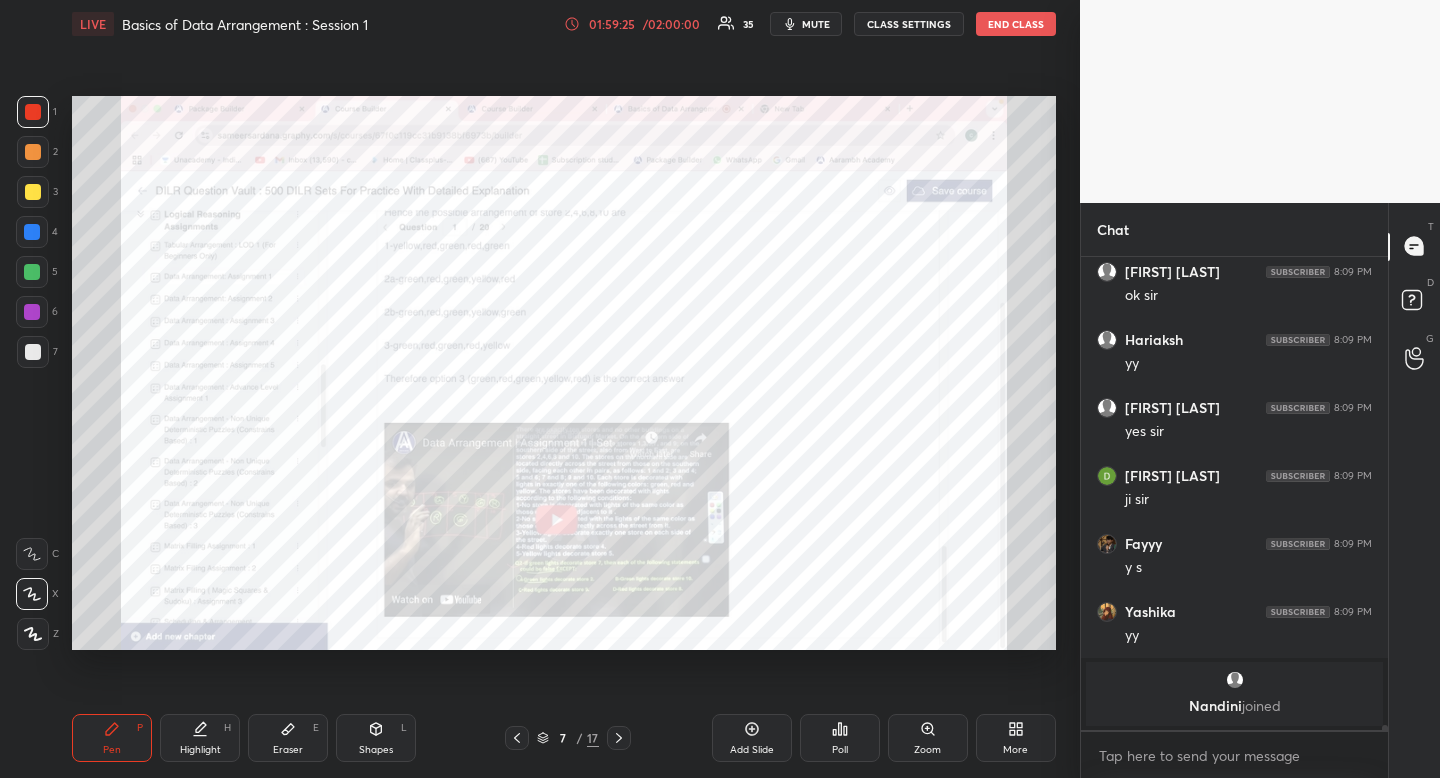 click at bounding box center [32, 232] 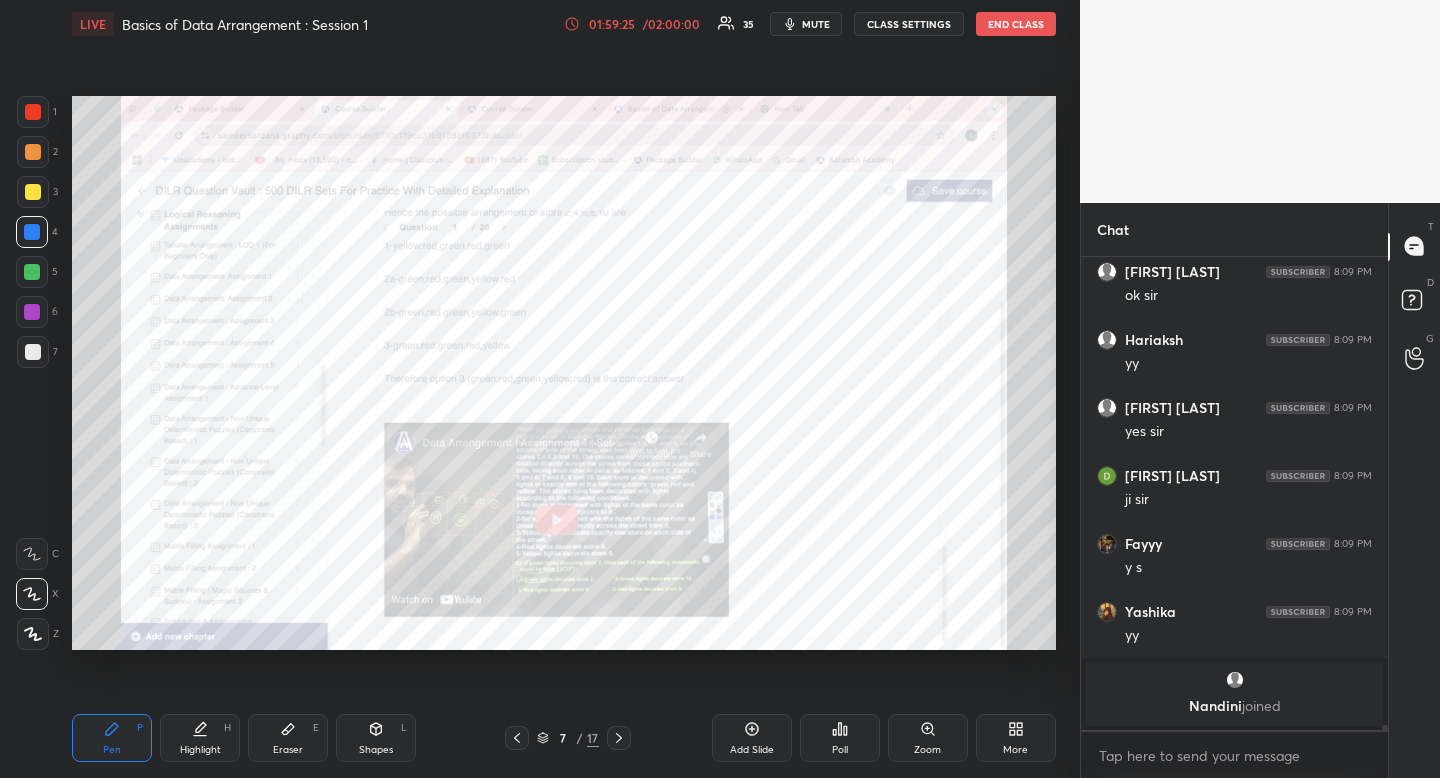 drag, startPoint x: 42, startPoint y: 241, endPoint x: 60, endPoint y: 253, distance: 21.633308 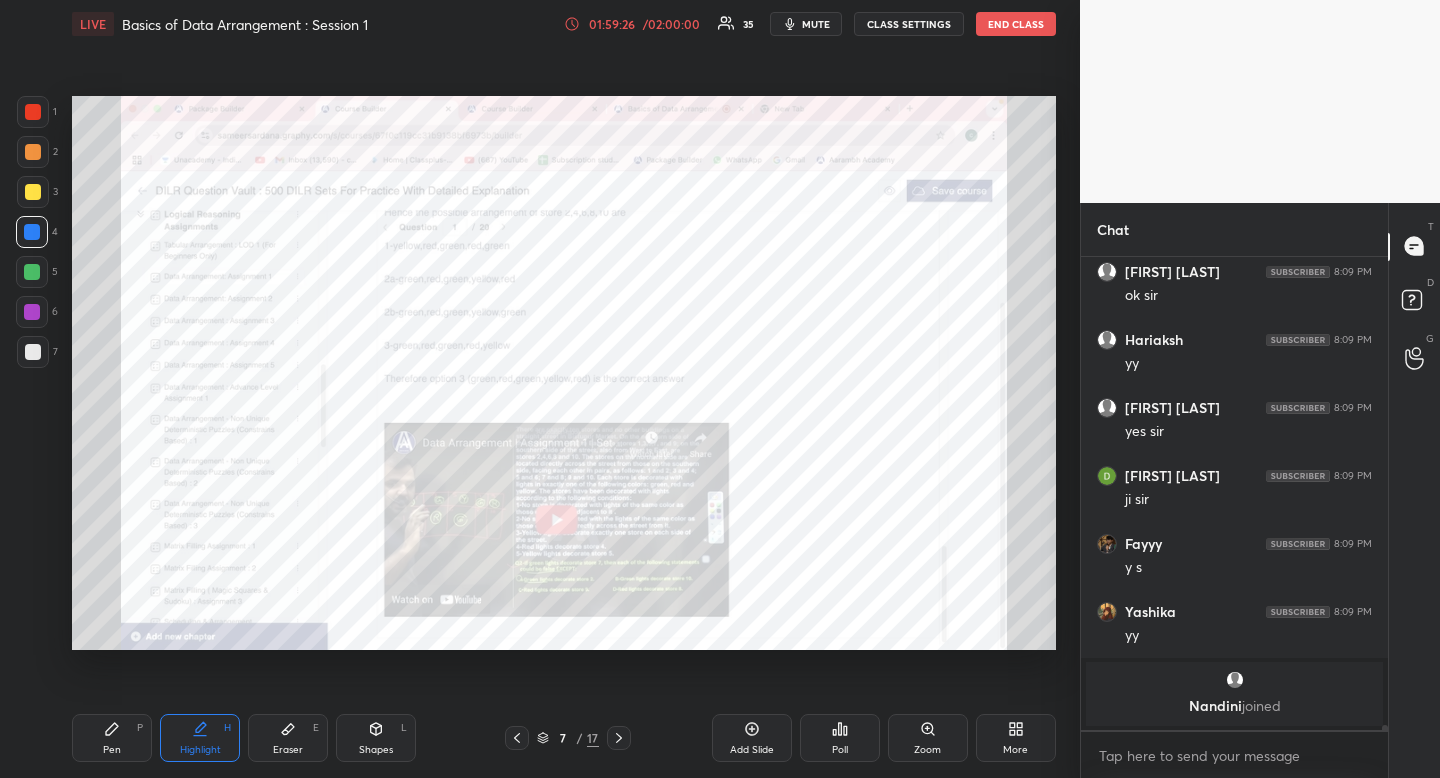 drag, startPoint x: 213, startPoint y: 745, endPoint x: 209, endPoint y: 664, distance: 81.09871 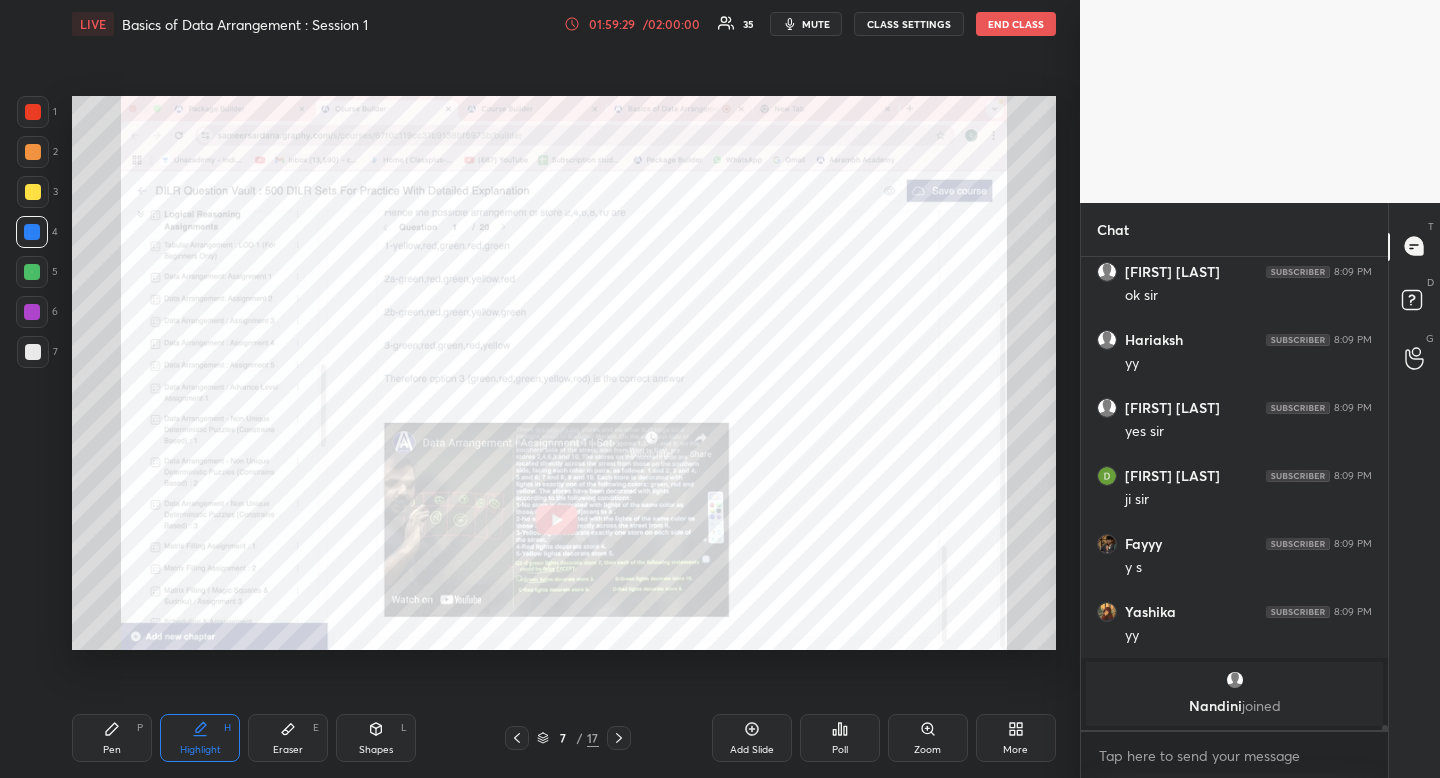 click at bounding box center (33, 112) 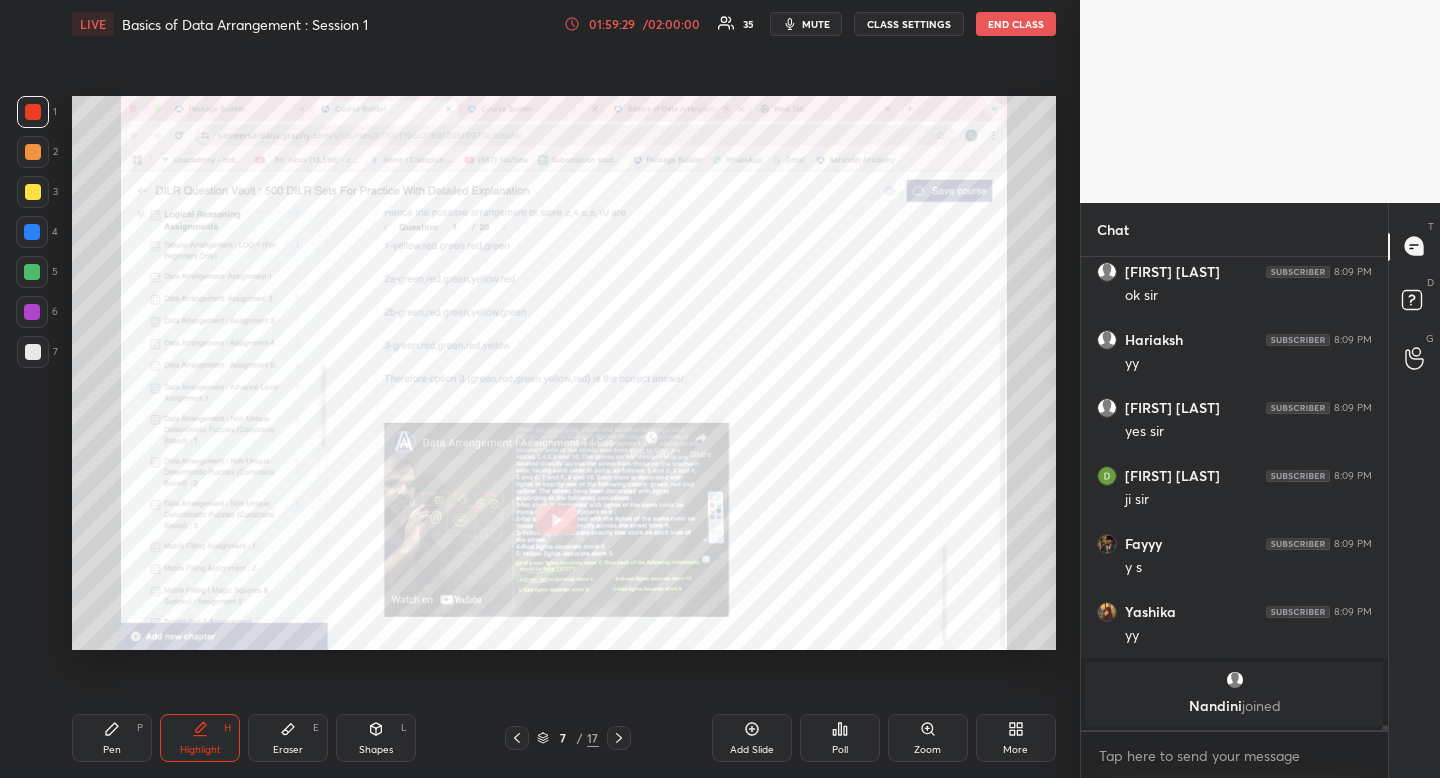 drag, startPoint x: 42, startPoint y: 111, endPoint x: 62, endPoint y: 122, distance: 22.825424 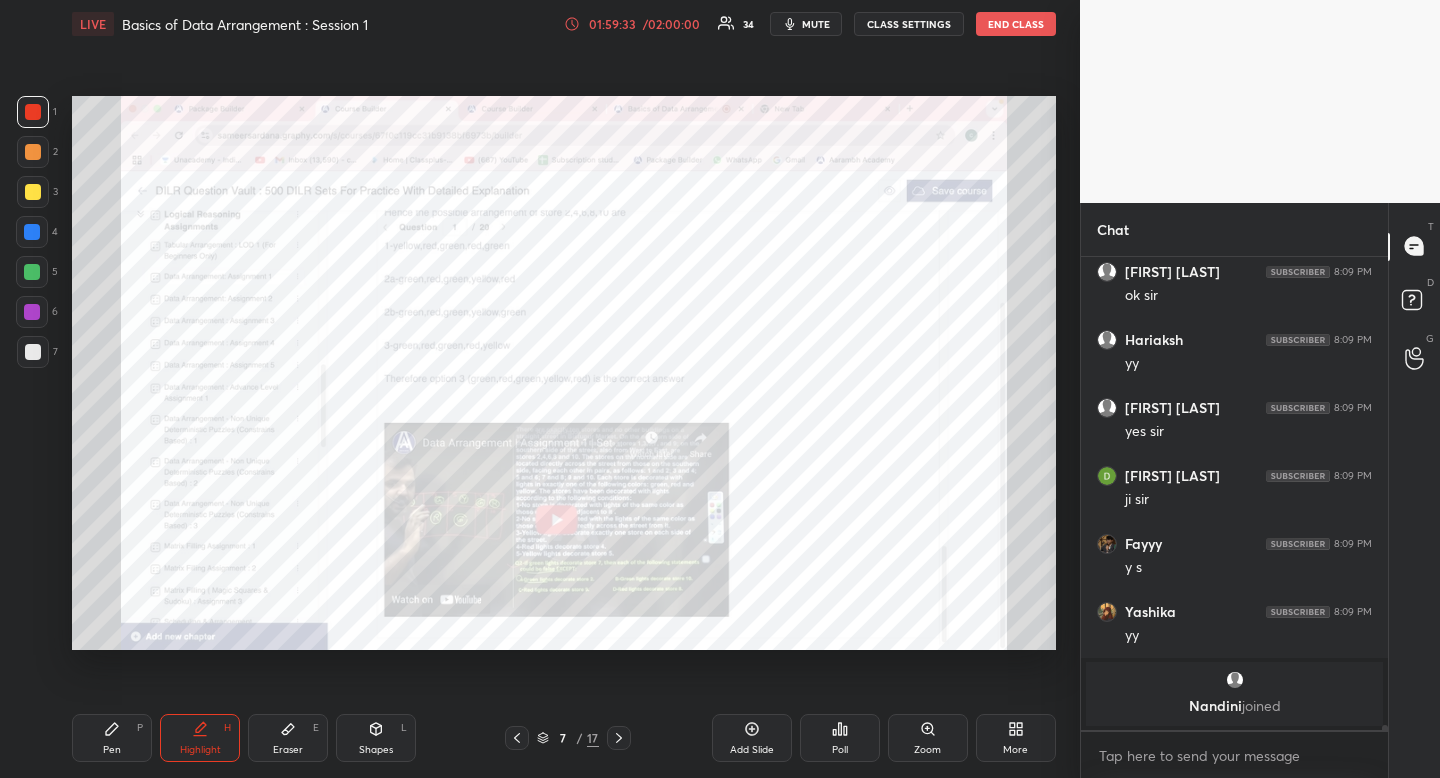 click on "Pen P" at bounding box center [112, 738] 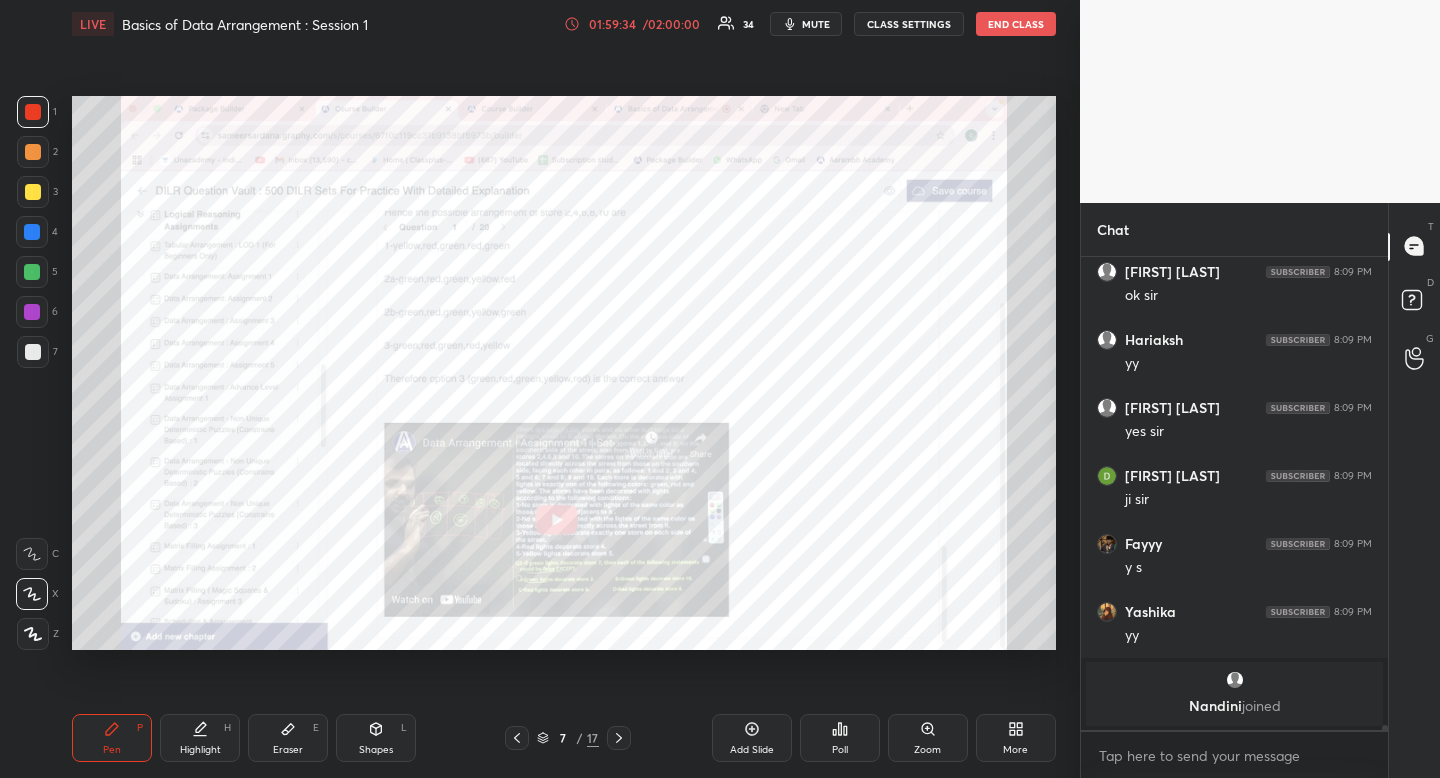 click at bounding box center [32, 232] 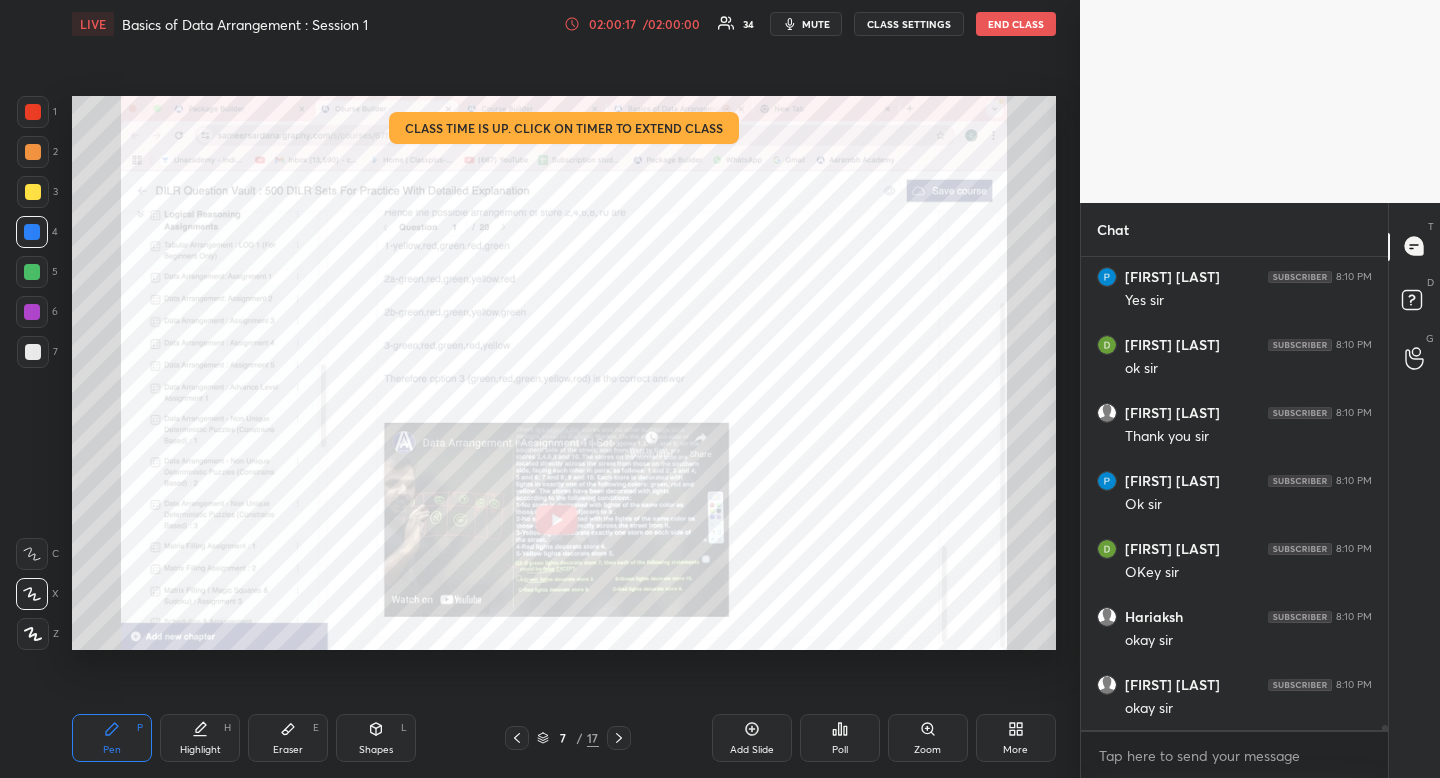 scroll, scrollTop: 43529, scrollLeft: 0, axis: vertical 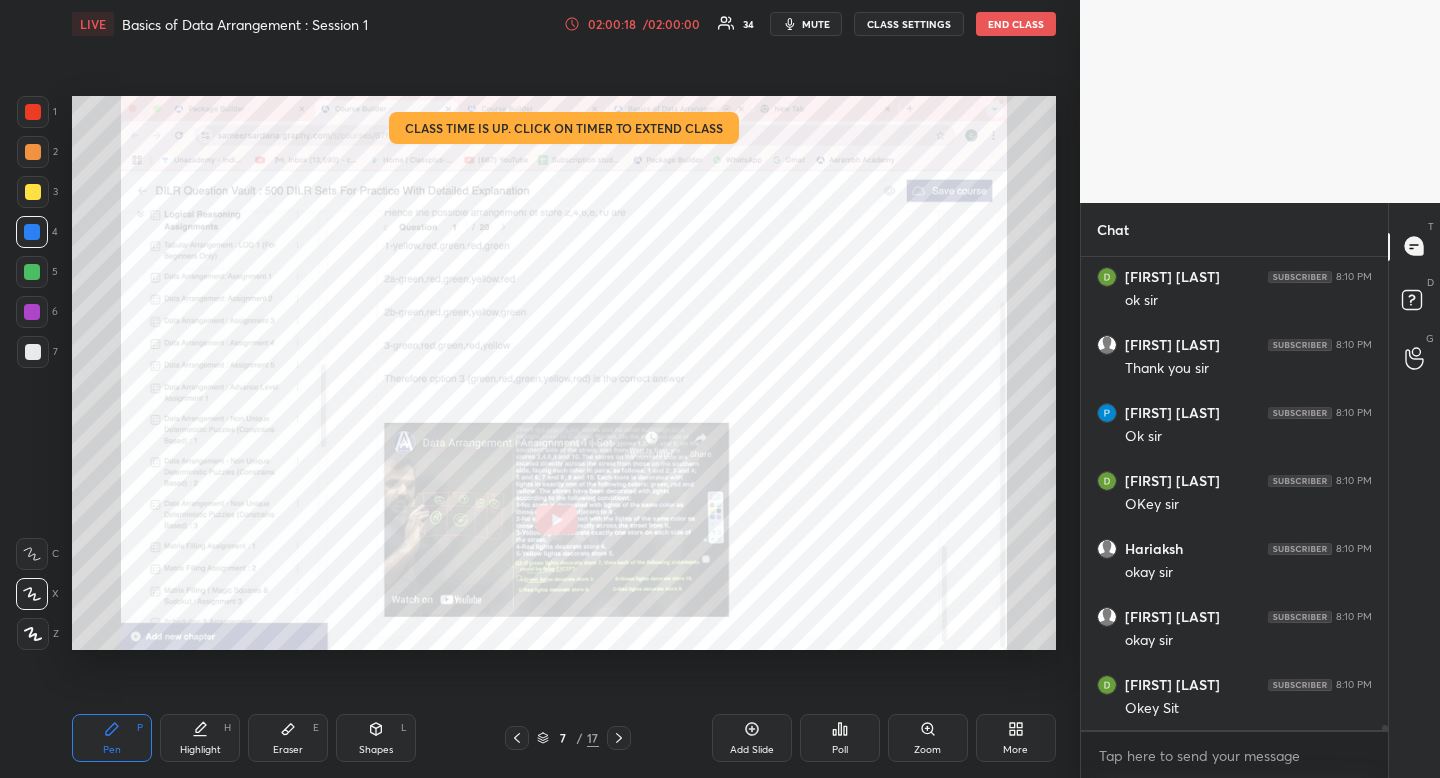 click on "Highlight" at bounding box center [200, 750] 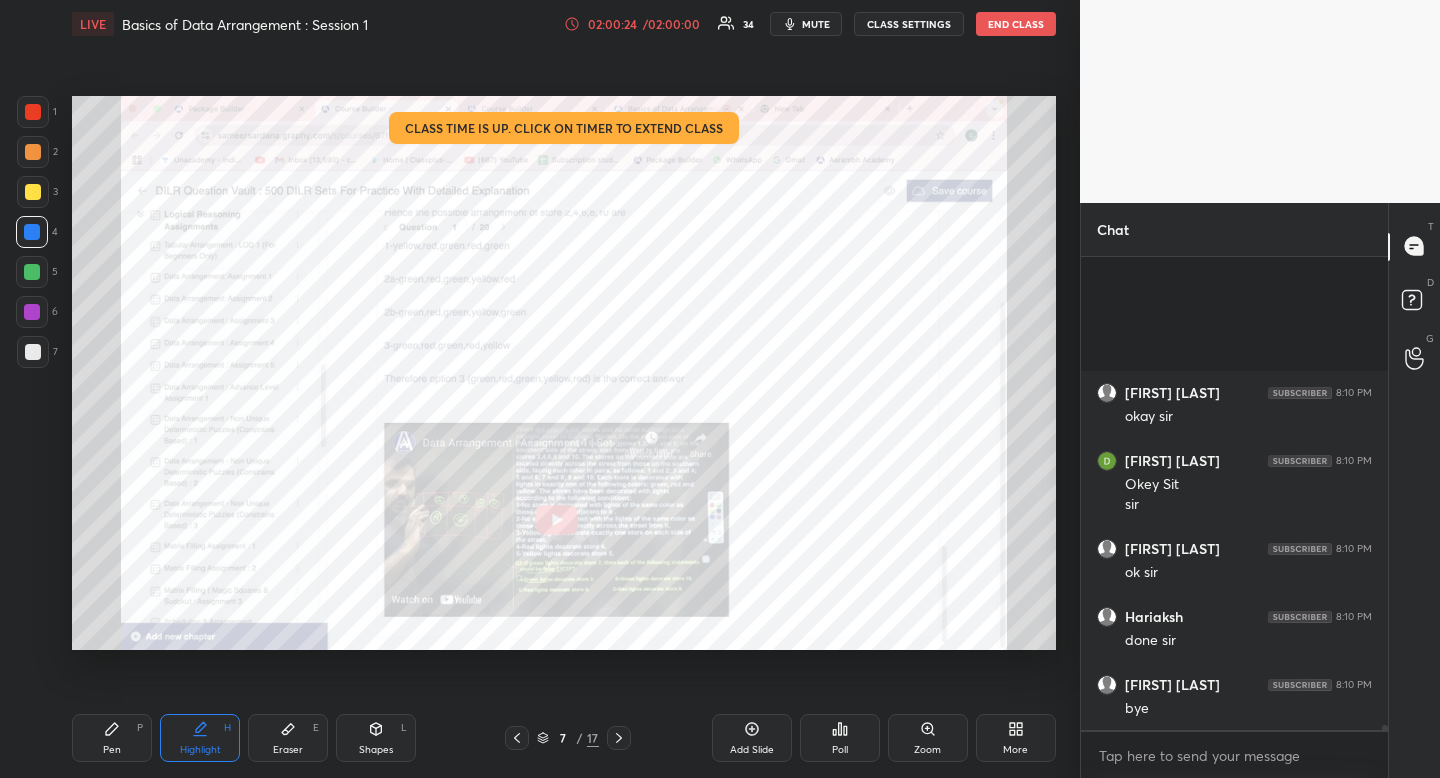 scroll, scrollTop: 43957, scrollLeft: 0, axis: vertical 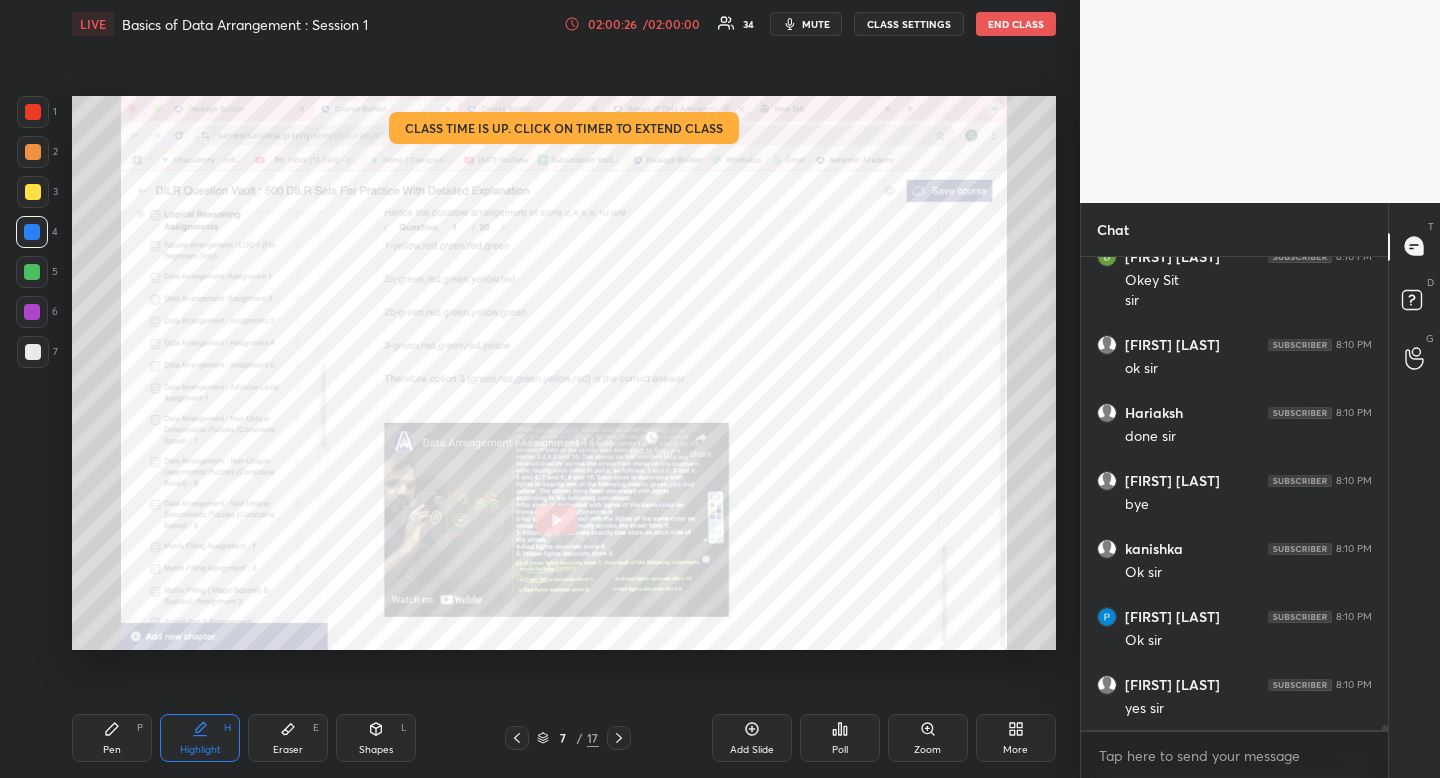 click on "mute" at bounding box center [816, 24] 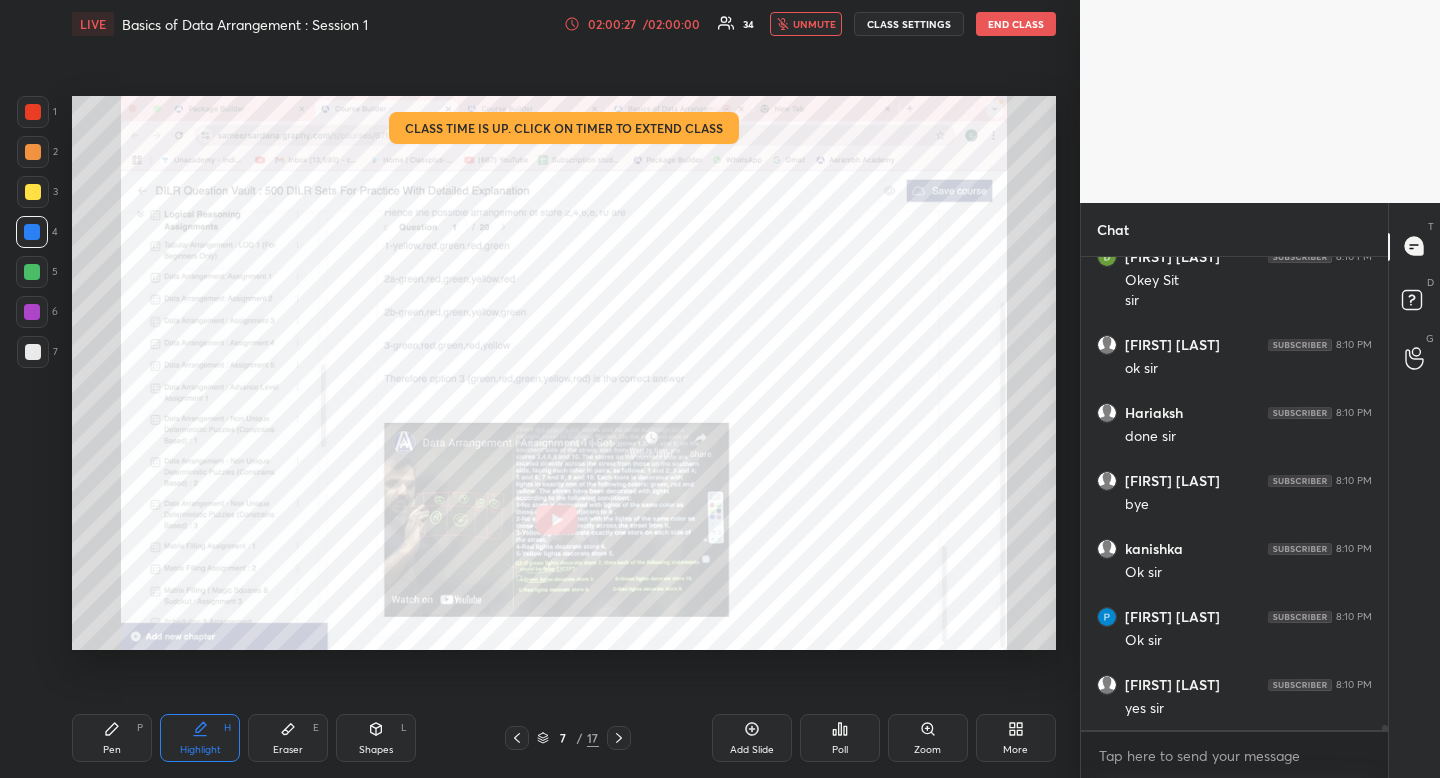 click on "END CLASS" at bounding box center [1016, 24] 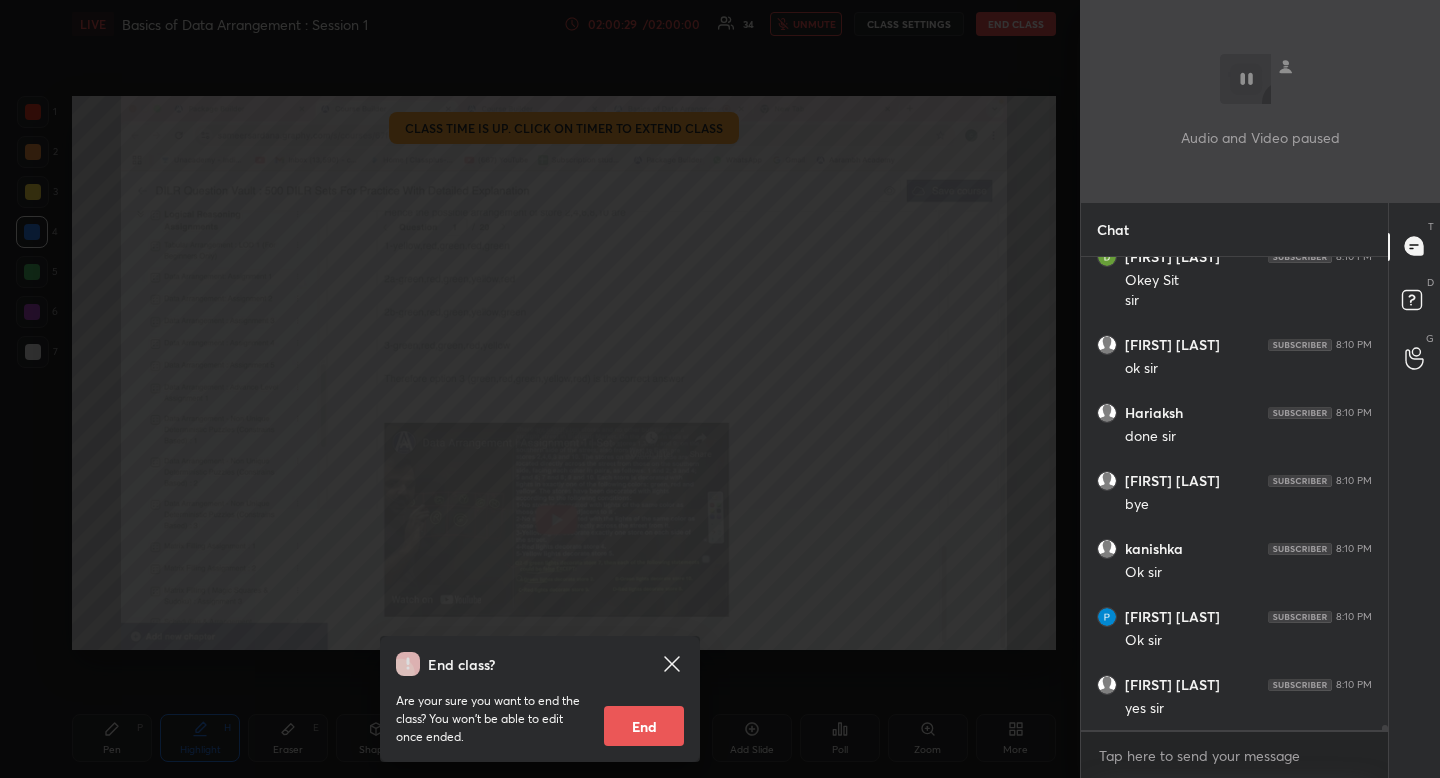 click on "End" at bounding box center [644, 726] 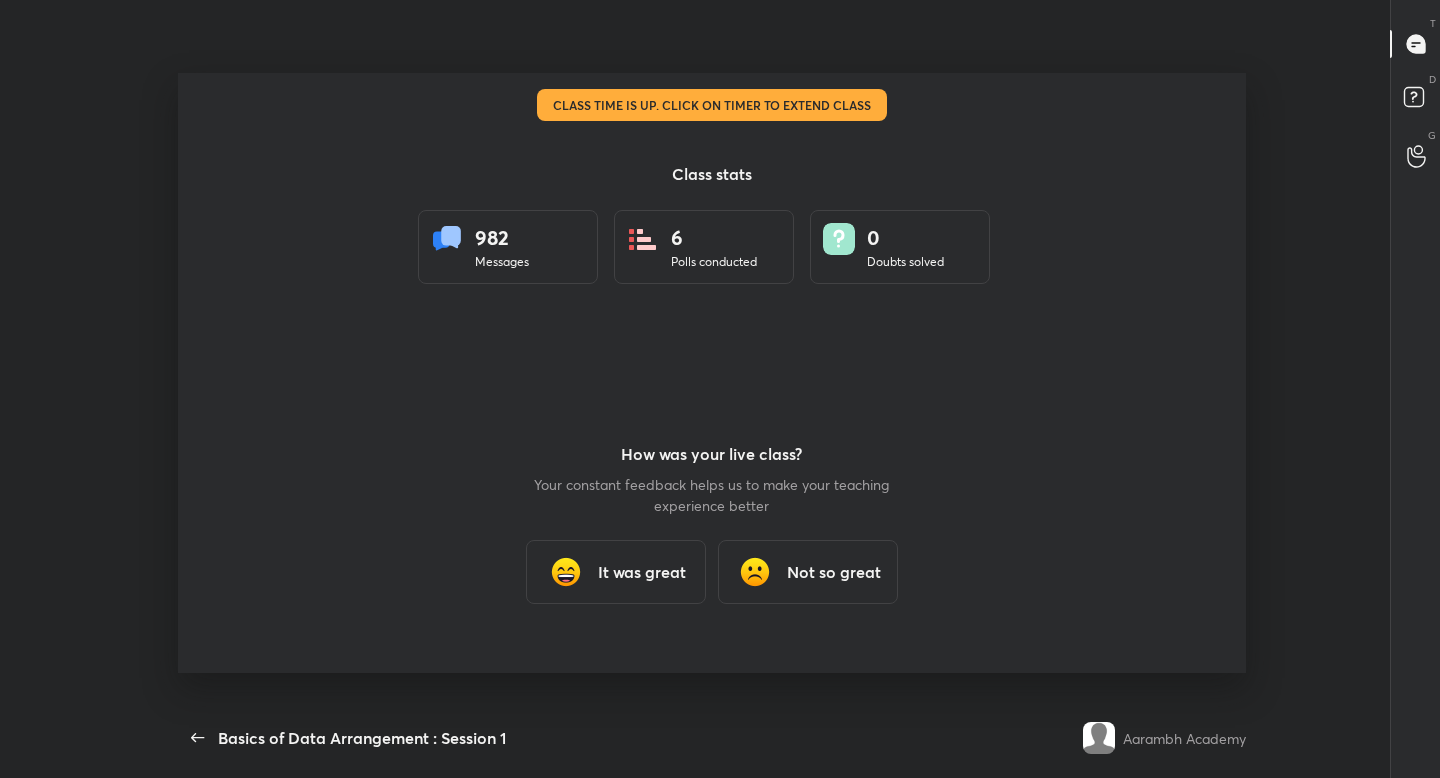scroll, scrollTop: 99350, scrollLeft: 98695, axis: both 